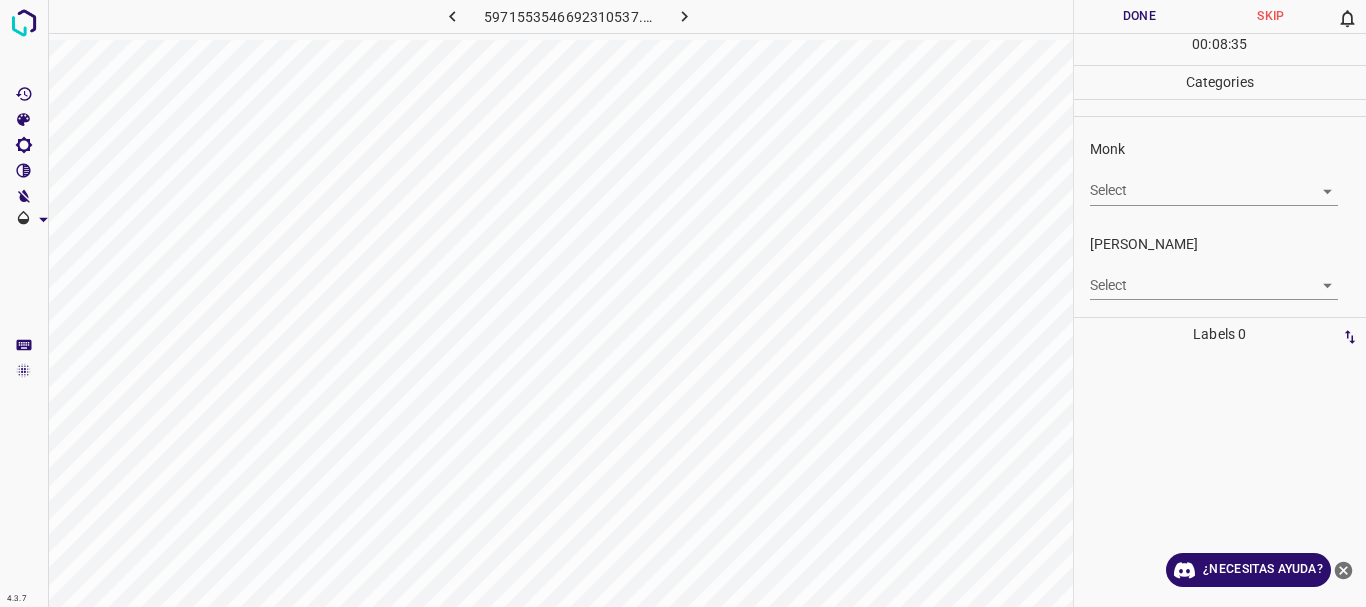 scroll, scrollTop: 0, scrollLeft: 0, axis: both 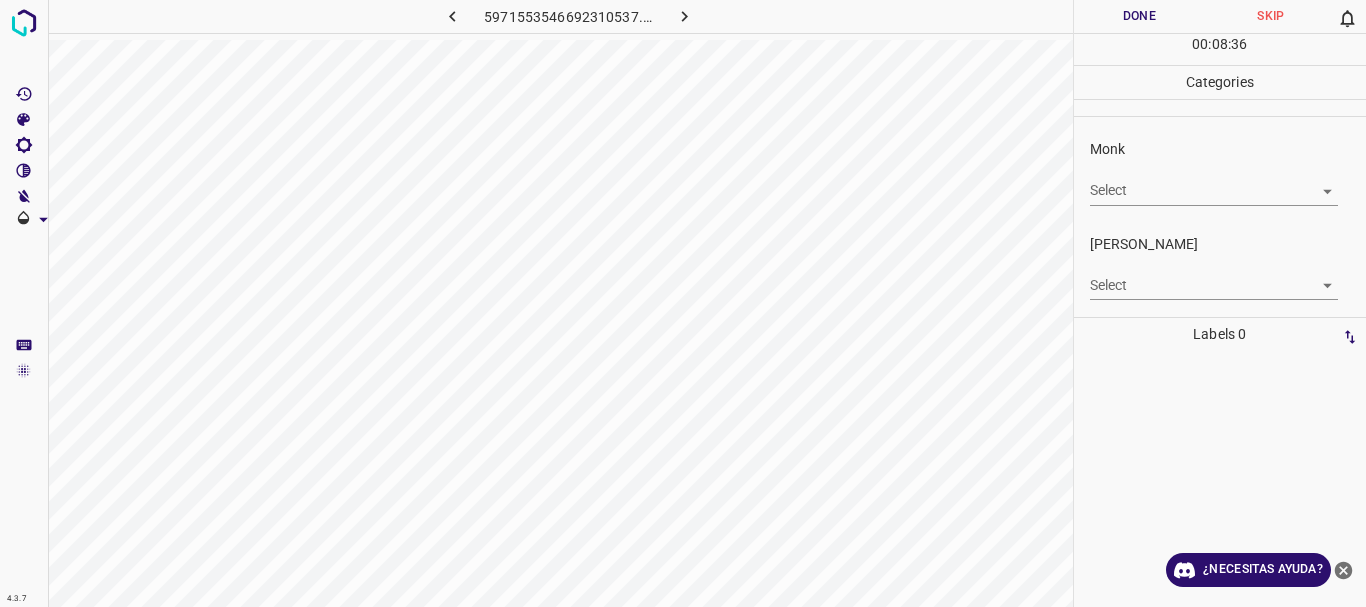 click on "4.3.7 5971553546692310537.png Done Skip 0 00   : 08   : 36   Categories Monk   Select ​  [PERSON_NAME]   Select ​ Labels   0 Categories 1 Monk 2  [PERSON_NAME] Tools Space Change between modes (Draw & Edit) I Auto labeling R Restore zoom M Zoom in N Zoom out Delete Delete selecte label Filters Z Restore filters X Saturation filter C Brightness filter V Contrast filter B Gray scale filter General O Download ¿Necesitas ayuda? Texto original Valora esta traducción Tu opinión servirá para ayudar a mejorar el Traductor de Google - Texto - Esconder - Borrar" at bounding box center [683, 303] 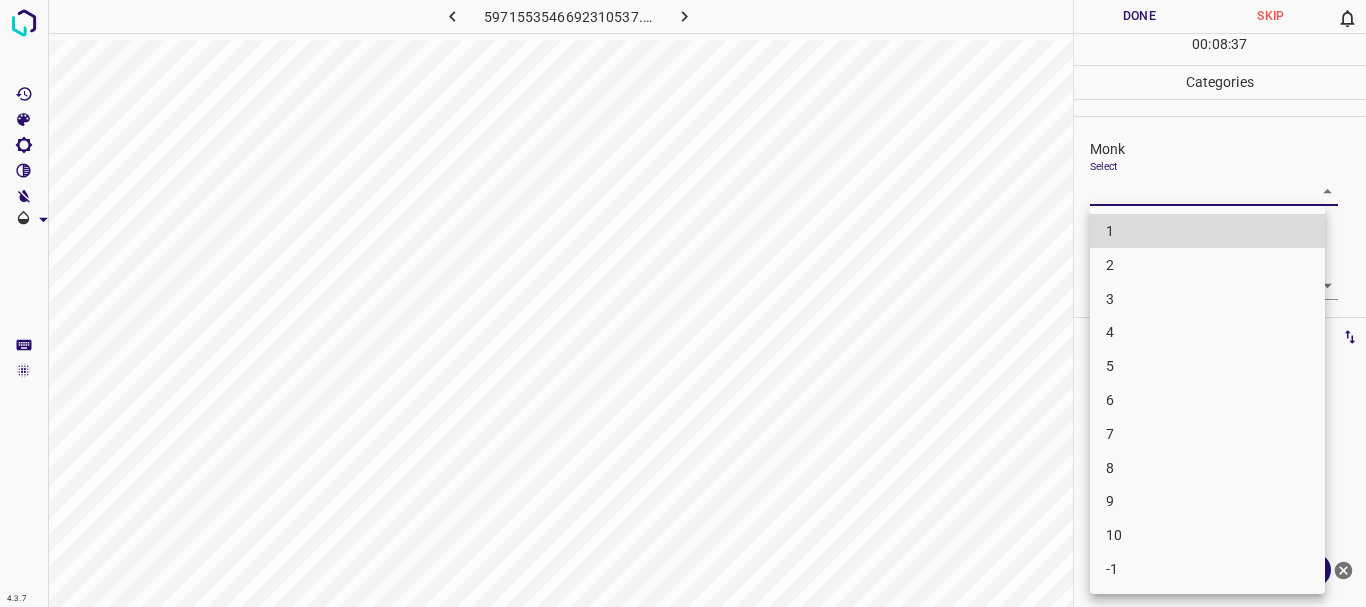 click on "4" at bounding box center [1207, 332] 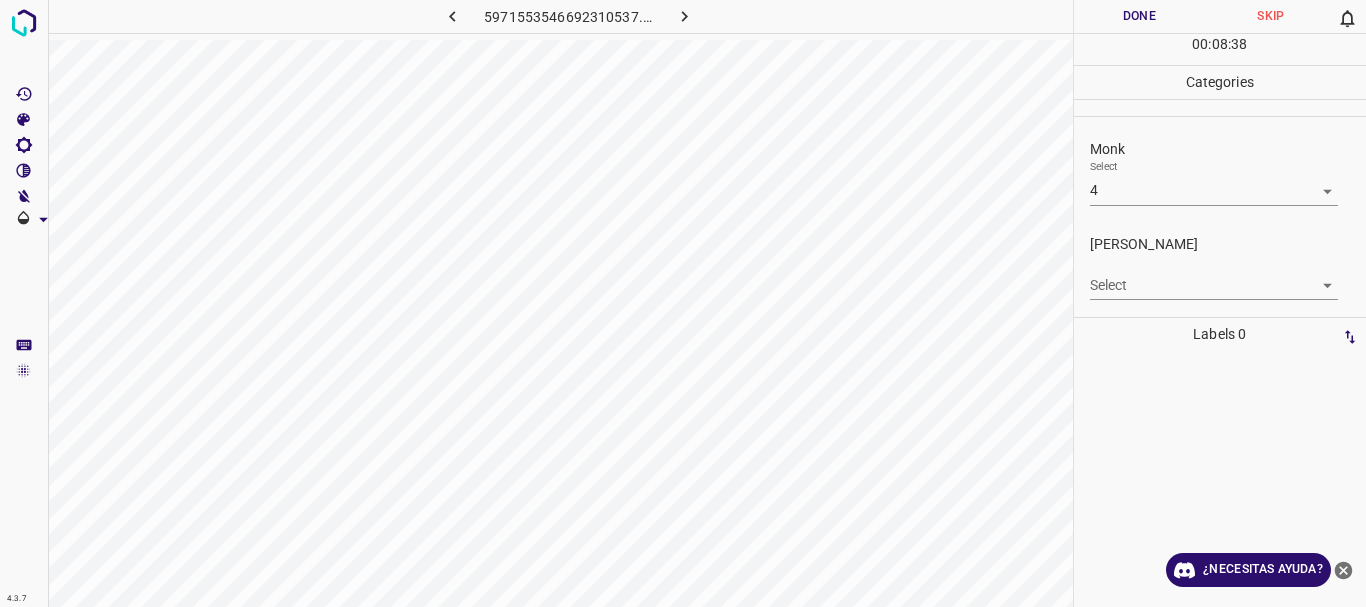 click on "4.3.7 5971553546692310537.png Done Skip 0 00   : 08   : 38   Categories Monk   Select 4 4  [PERSON_NAME]   Select ​ Labels   0 Categories 1 Monk 2  [PERSON_NAME] Tools Space Change between modes (Draw & Edit) I Auto labeling R Restore zoom M Zoom in N Zoom out Delete Delete selecte label Filters Z Restore filters X Saturation filter C Brightness filter V Contrast filter B Gray scale filter General O Download ¿Necesitas ayuda? Texto original Valora esta traducción Tu opinión servirá para ayudar a mejorar el Traductor de Google - Texto - Esconder - Borrar" at bounding box center (683, 303) 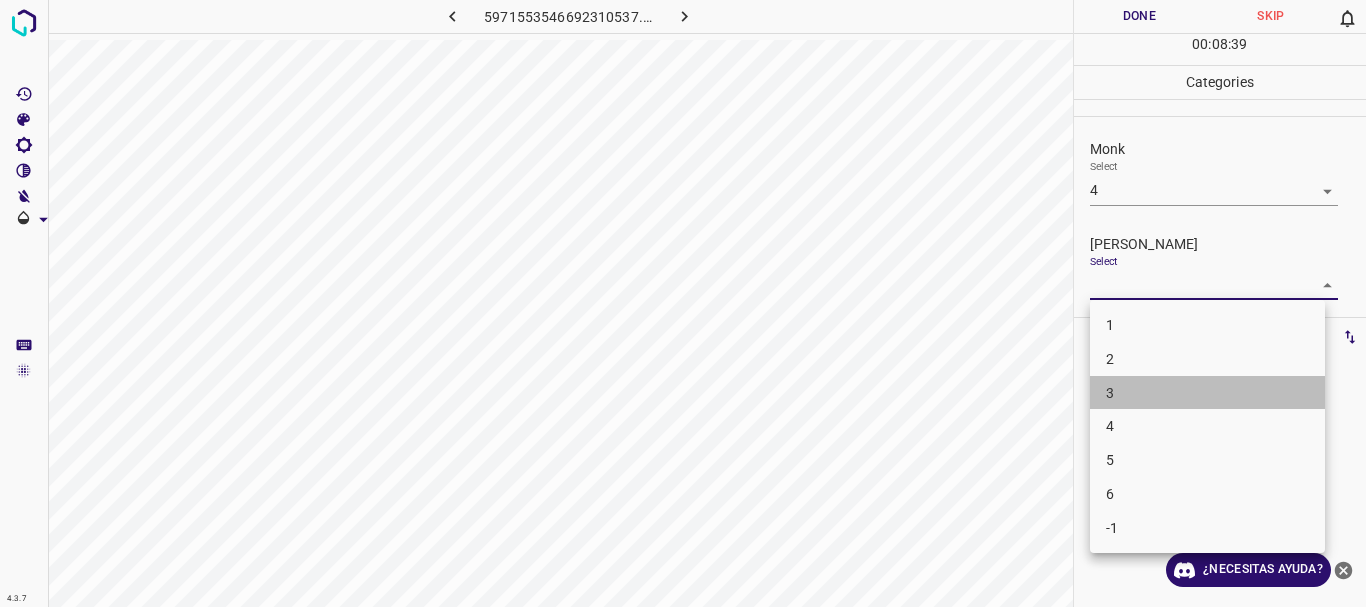 click on "3" at bounding box center [1207, 393] 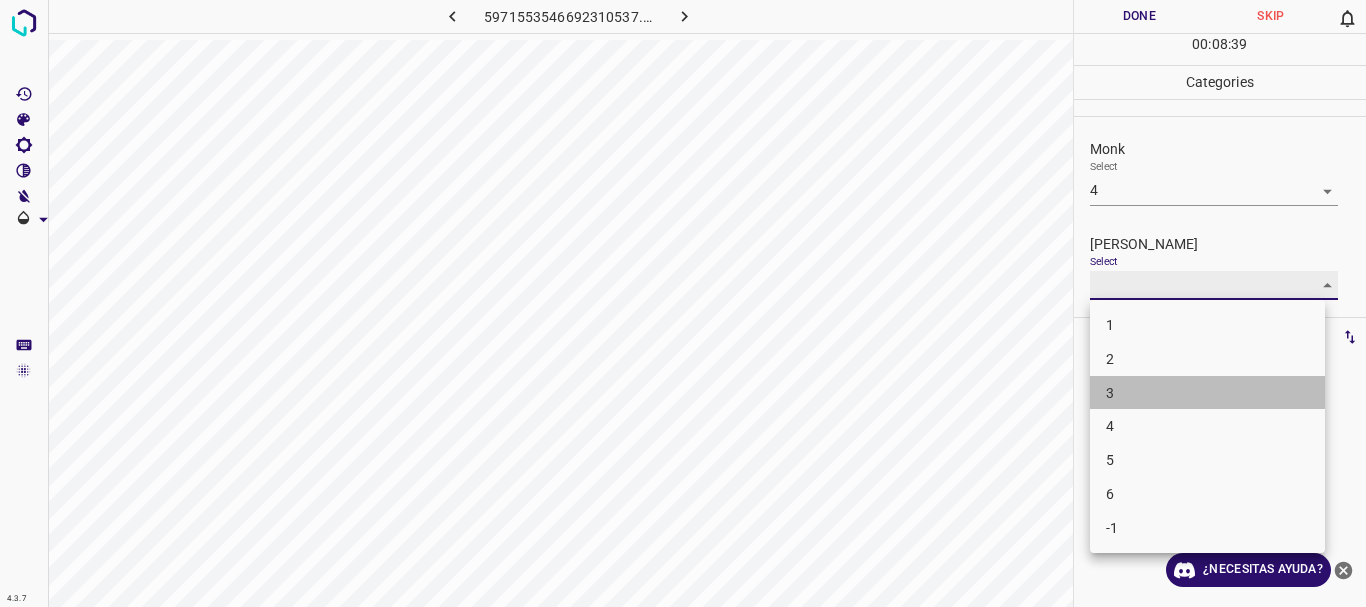 type on "3" 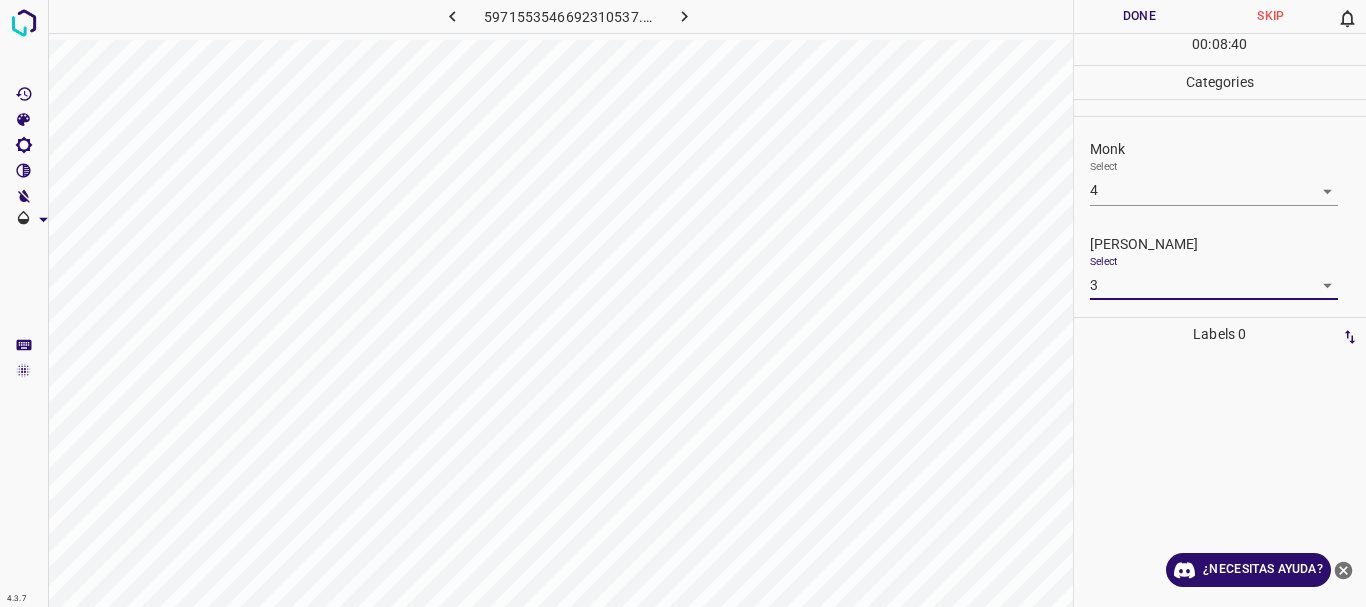 click on "Done" at bounding box center (1140, 16) 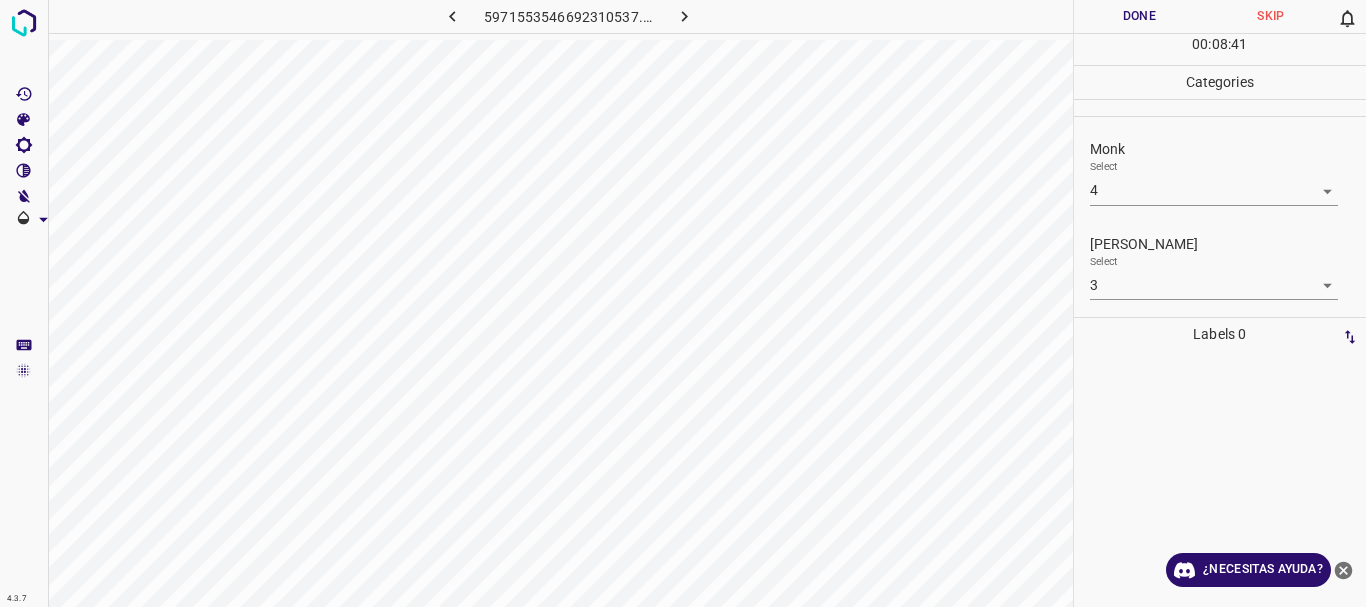 click at bounding box center (684, 16) 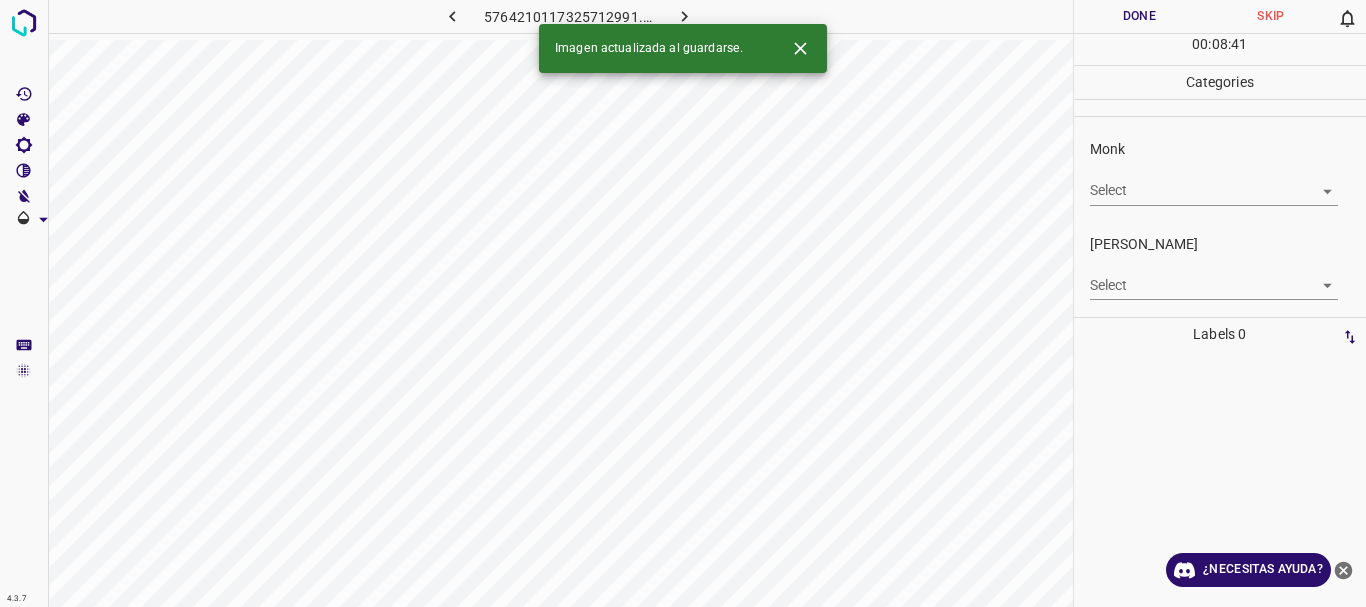 click on "4.3.7 5764210117325712991.png Done Skip 0 00   : 08   : 41   Categories Monk   Select ​  [PERSON_NAME]   Select ​ Labels   0 Categories 1 Monk 2  [PERSON_NAME] Tools Space Change between modes (Draw & Edit) I Auto labeling R Restore zoom M Zoom in N Zoom out Delete Delete selecte label Filters Z Restore filters X Saturation filter C Brightness filter V Contrast filter B Gray scale filter General O Download Imagen actualizada al guardarse. ¿Necesitas ayuda? Texto original Valora esta traducción Tu opinión servirá para ayudar a mejorar el Traductor de Google - Texto - Esconder - Borrar" at bounding box center (683, 303) 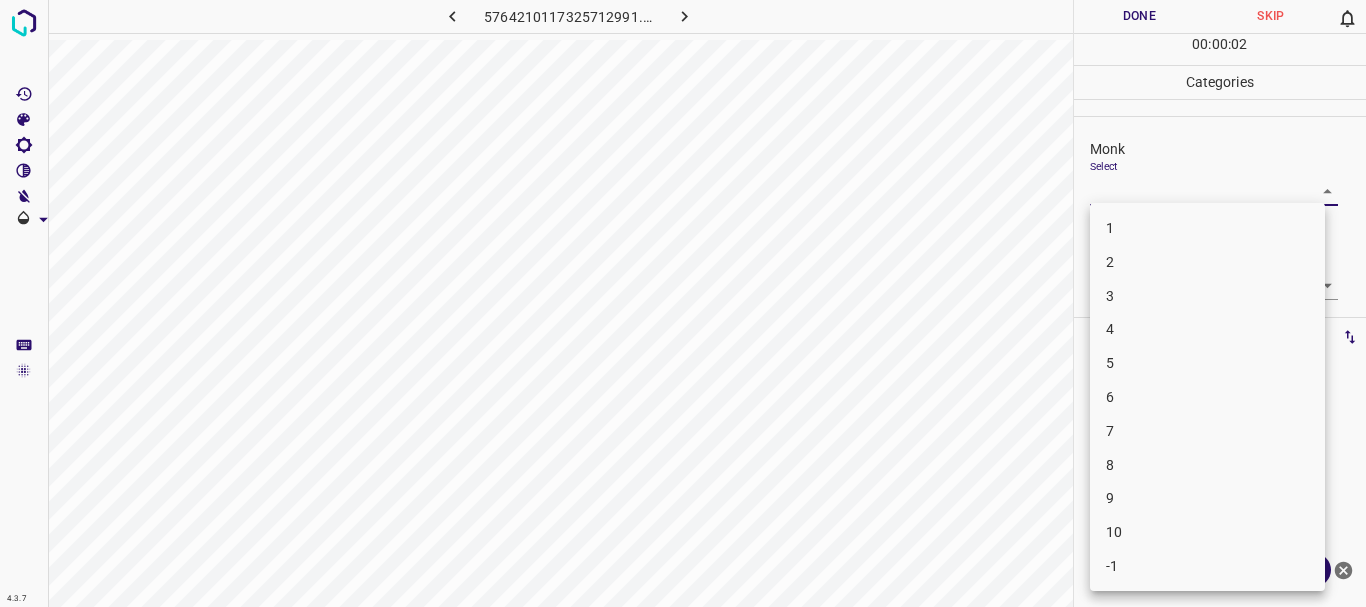 drag, startPoint x: 1126, startPoint y: 303, endPoint x: 1010, endPoint y: 268, distance: 121.16518 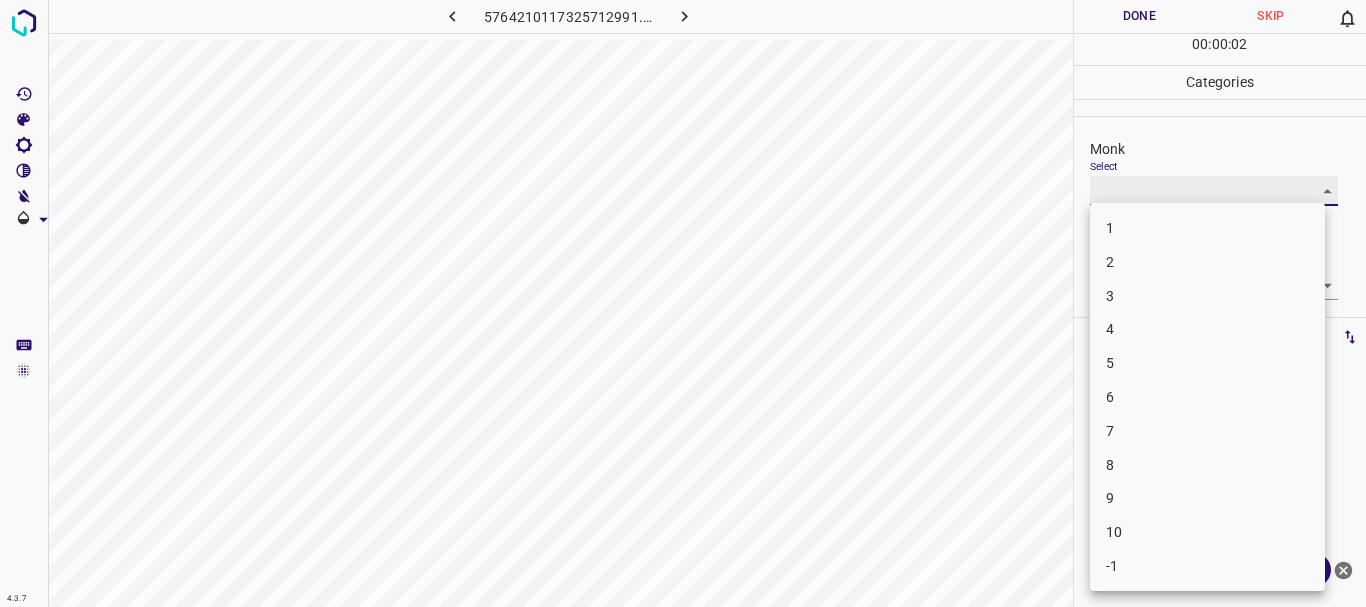 type on "3" 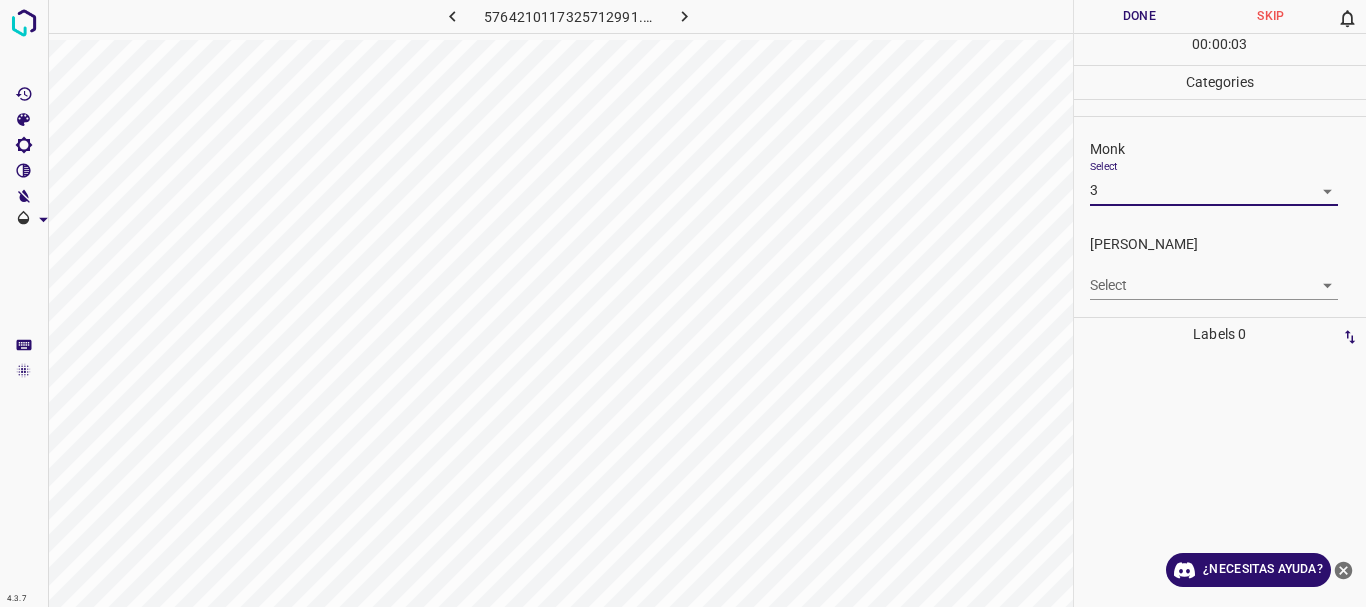 click on "4.3.7 5764210117325712991.png Done Skip 0 00   : 00   : 03   Categories Monk   Select 3 3  [PERSON_NAME]   Select ​ Labels   0 Categories 1 Monk 2  [PERSON_NAME] Tools Space Change between modes (Draw & Edit) I Auto labeling R Restore zoom M Zoom in N Zoom out Delete Delete selecte label Filters Z Restore filters X Saturation filter C Brightness filter V Contrast filter B Gray scale filter General O Download ¿Necesitas ayuda? Texto original Valora esta traducción Tu opinión servirá para ayudar a mejorar el Traductor de Google - Texto - Esconder - Borrar" at bounding box center (683, 303) 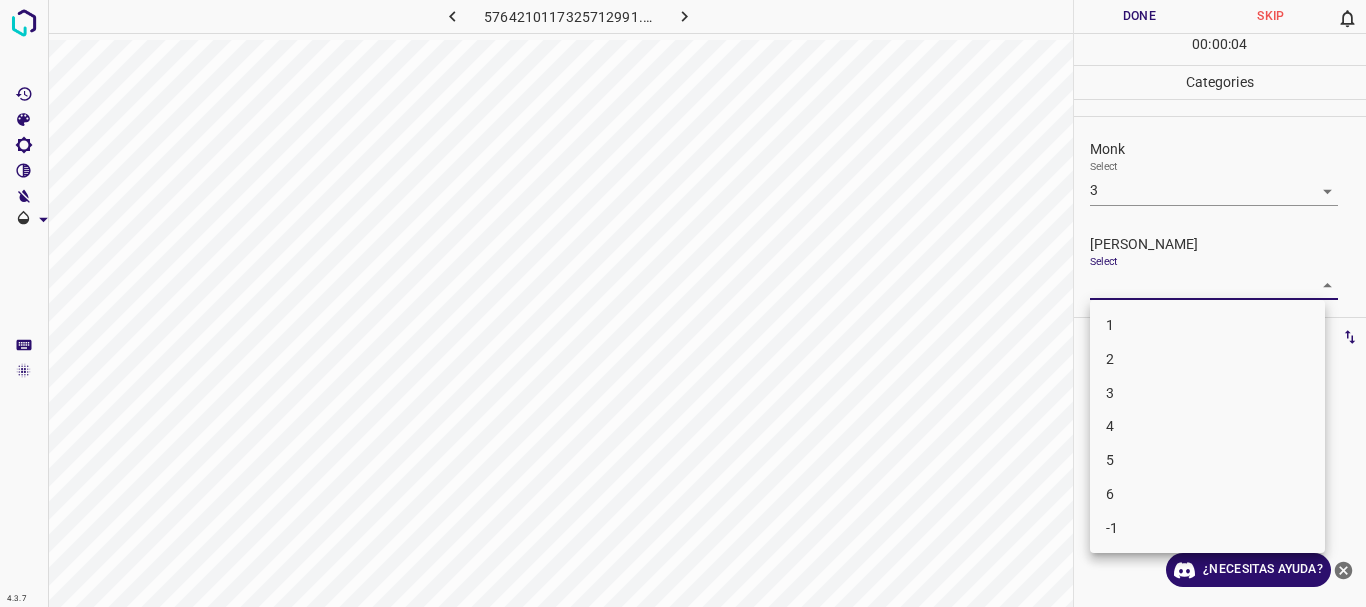 click on "1" at bounding box center [1207, 325] 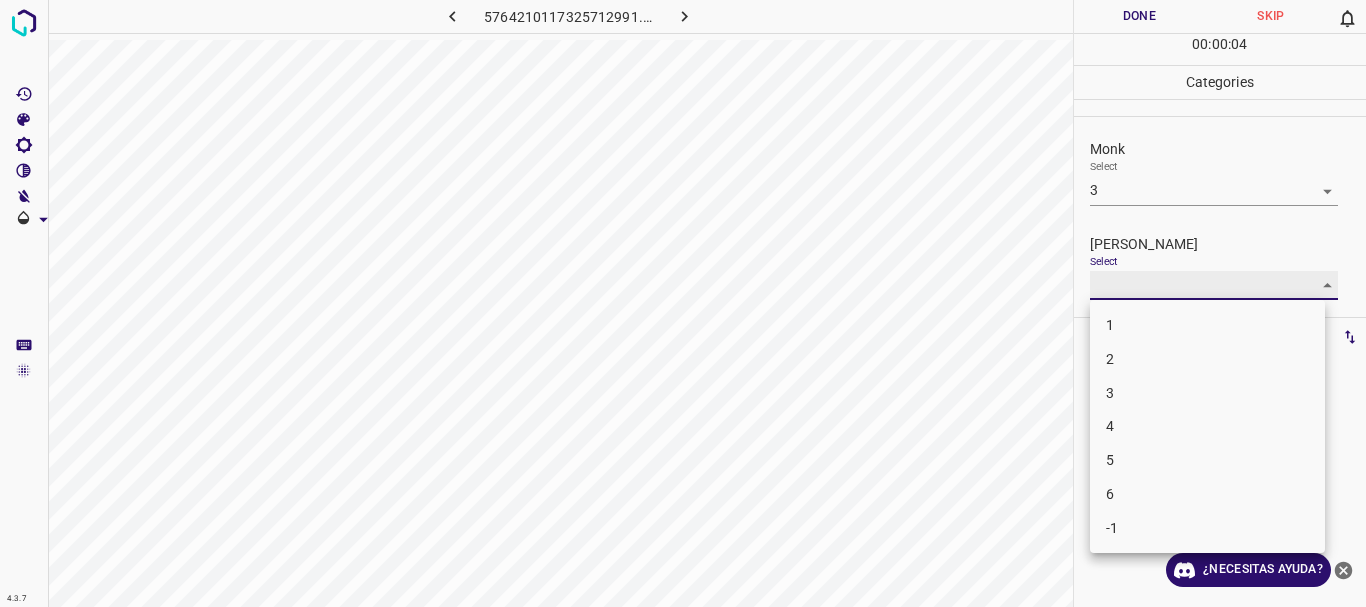 type on "1" 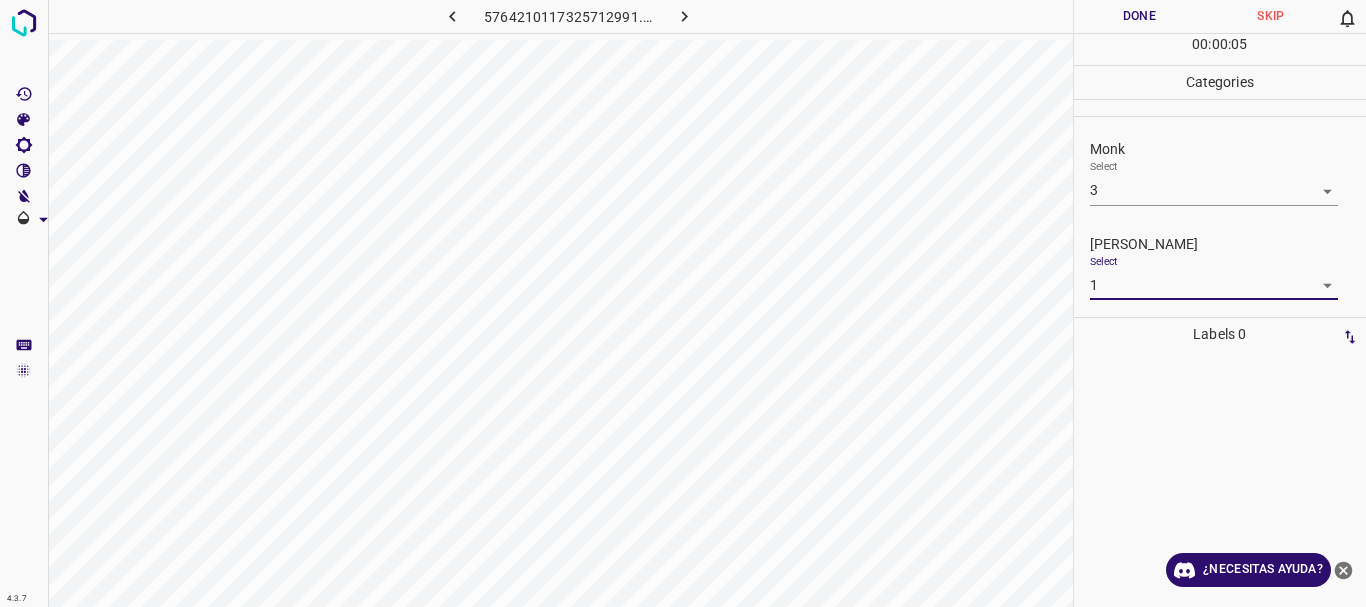 click on "Done" at bounding box center [1140, 16] 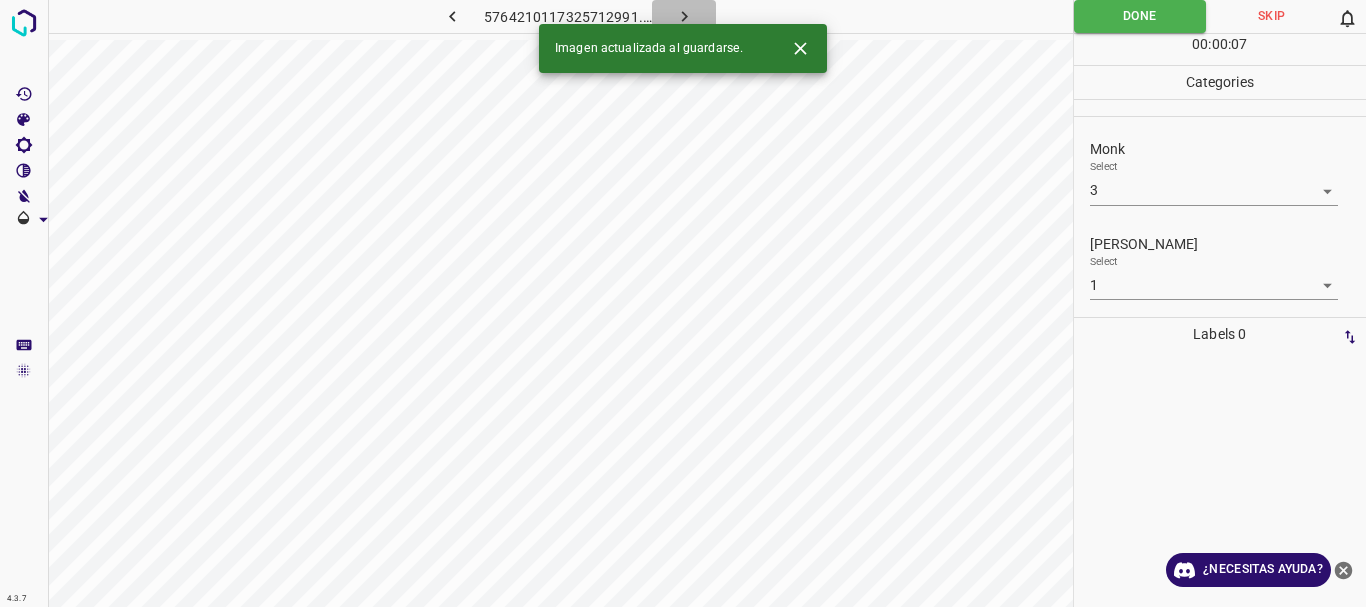 click 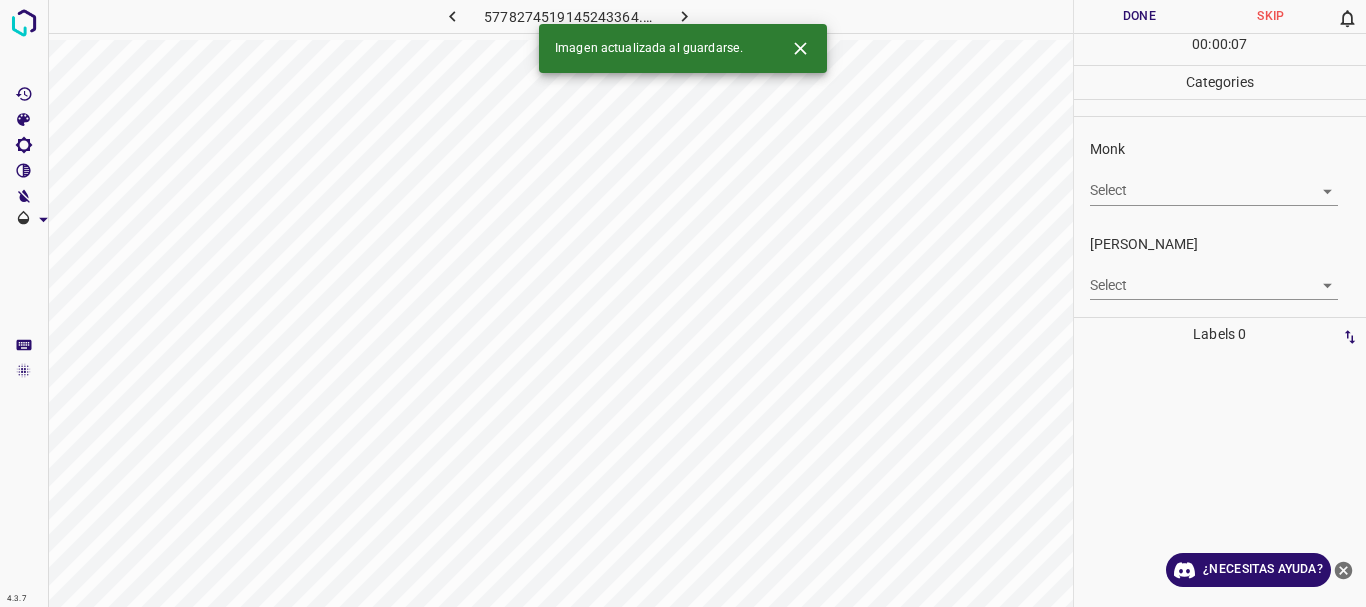 click on "4.3.7 5778274519145243364.png Done Skip 0 00   : 00   : 07   Categories Monk   Select ​  [PERSON_NAME]   Select ​ Labels   0 Categories 1 Monk 2  [PERSON_NAME] Tools Space Change between modes (Draw & Edit) I Auto labeling R Restore zoom M Zoom in N Zoom out Delete Delete selecte label Filters Z Restore filters X Saturation filter C Brightness filter V Contrast filter B Gray scale filter General O Download Imagen actualizada al guardarse. ¿Necesitas ayuda? Texto original Valora esta traducción Tu opinión servirá para ayudar a mejorar el Traductor de Google - Texto - Esconder - Borrar" at bounding box center [683, 303] 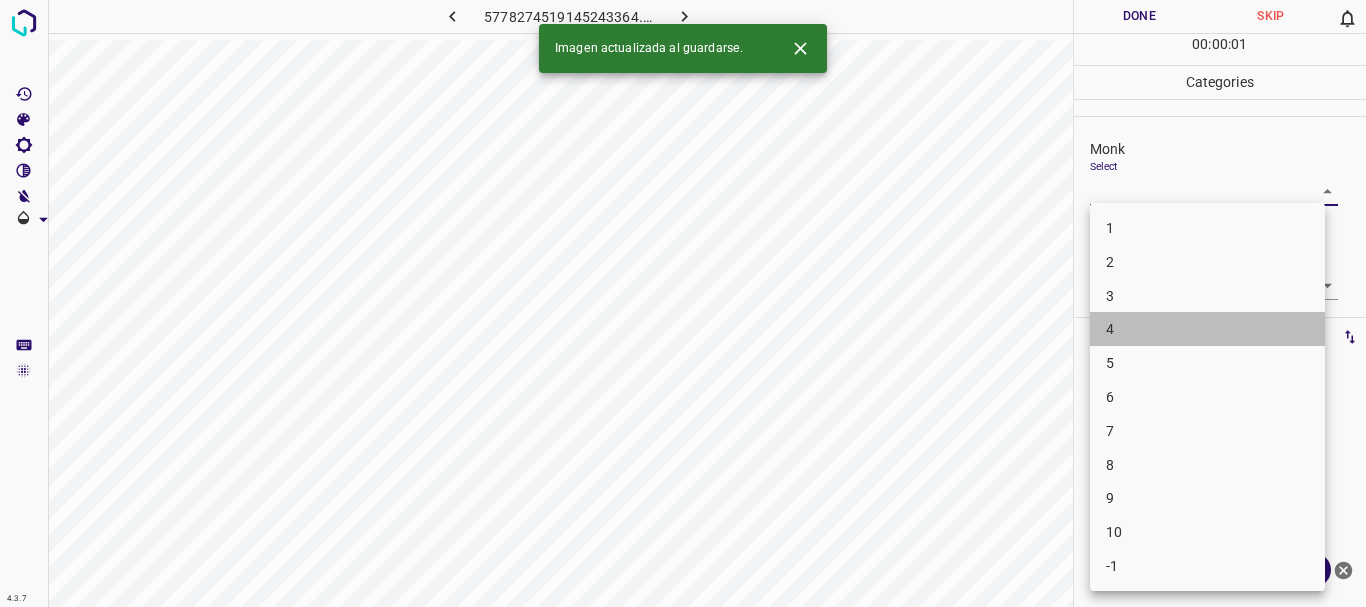 click on "4" at bounding box center [1207, 329] 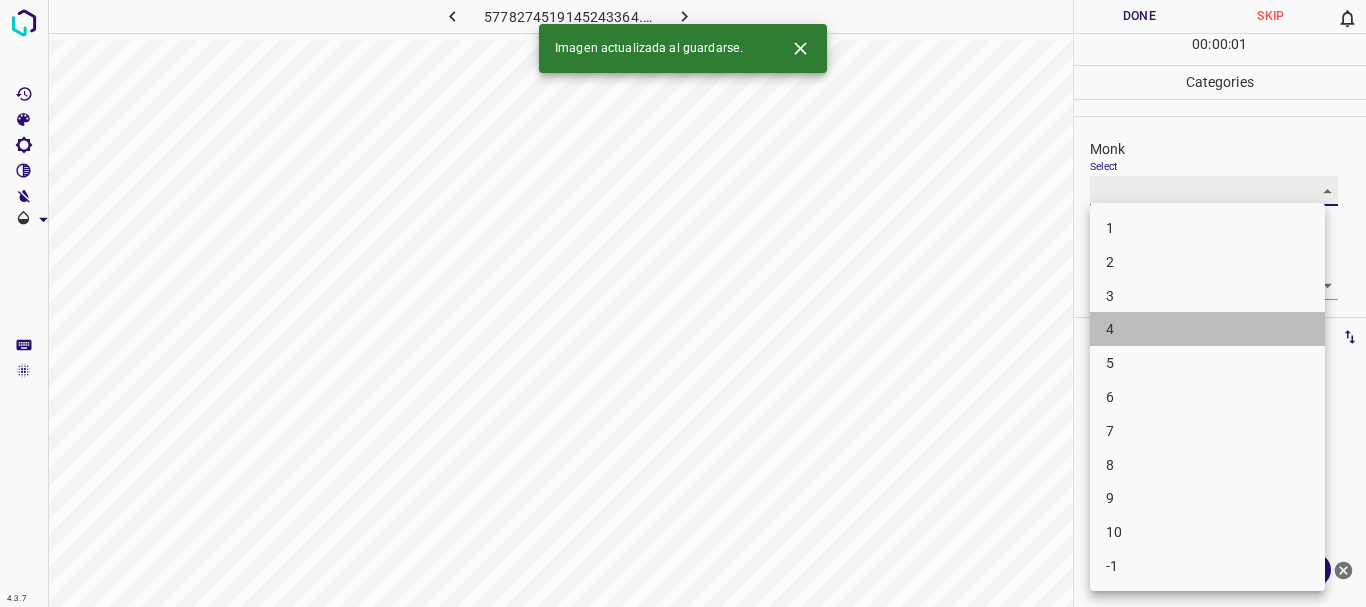 type on "4" 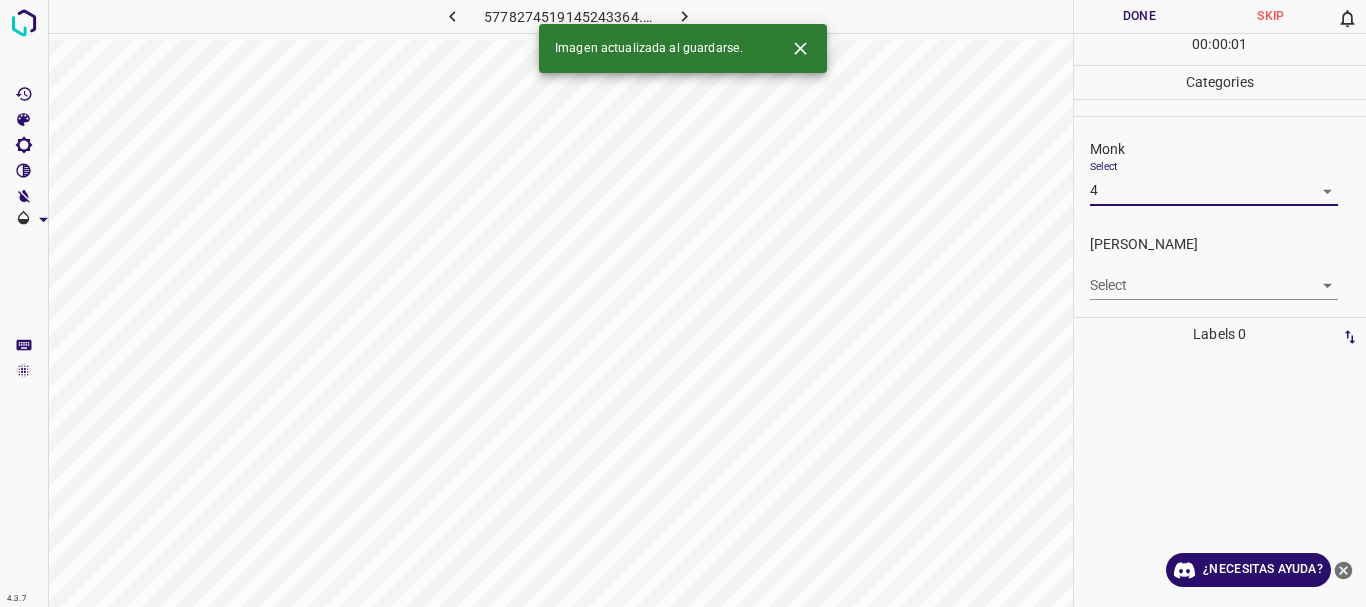 click on "4.3.7 5778274519145243364.png Done Skip 0 00   : 00   : 01   Categories Monk   Select 4 4  [PERSON_NAME]   Select ​ Labels   0 Categories 1 Monk 2  [PERSON_NAME] Tools Space Change between modes (Draw & Edit) I Auto labeling R Restore zoom M Zoom in N Zoom out Delete Delete selecte label Filters Z Restore filters X Saturation filter C Brightness filter V Contrast filter B Gray scale filter General O Download Imagen actualizada al guardarse. ¿Necesitas ayuda? Texto original Valora esta traducción Tu opinión servirá para ayudar a mejorar el Traductor de Google - Texto - Esconder - Borrar" at bounding box center [683, 303] 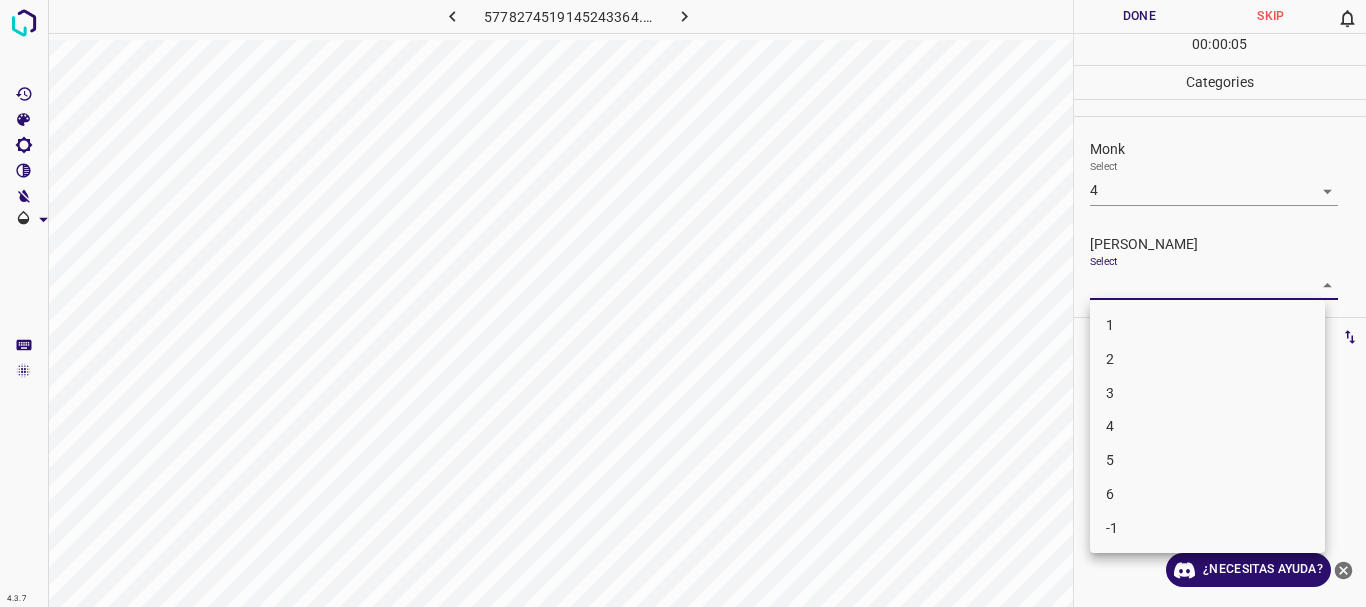 click on "3" at bounding box center (1207, 393) 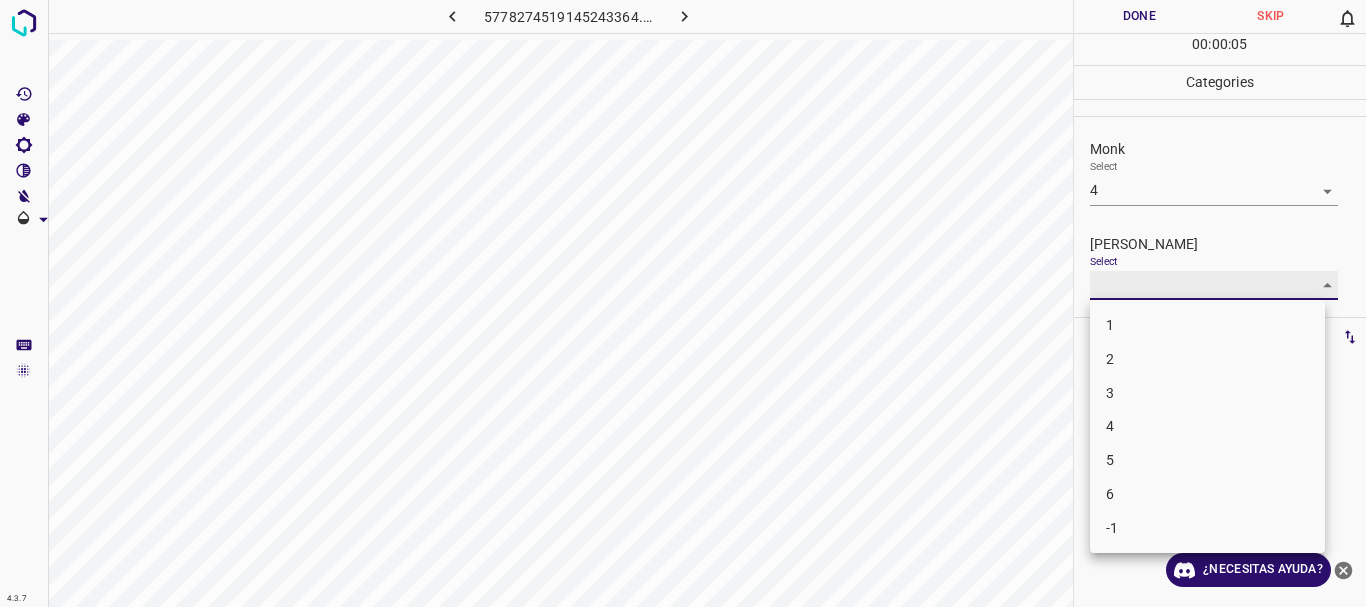 type on "3" 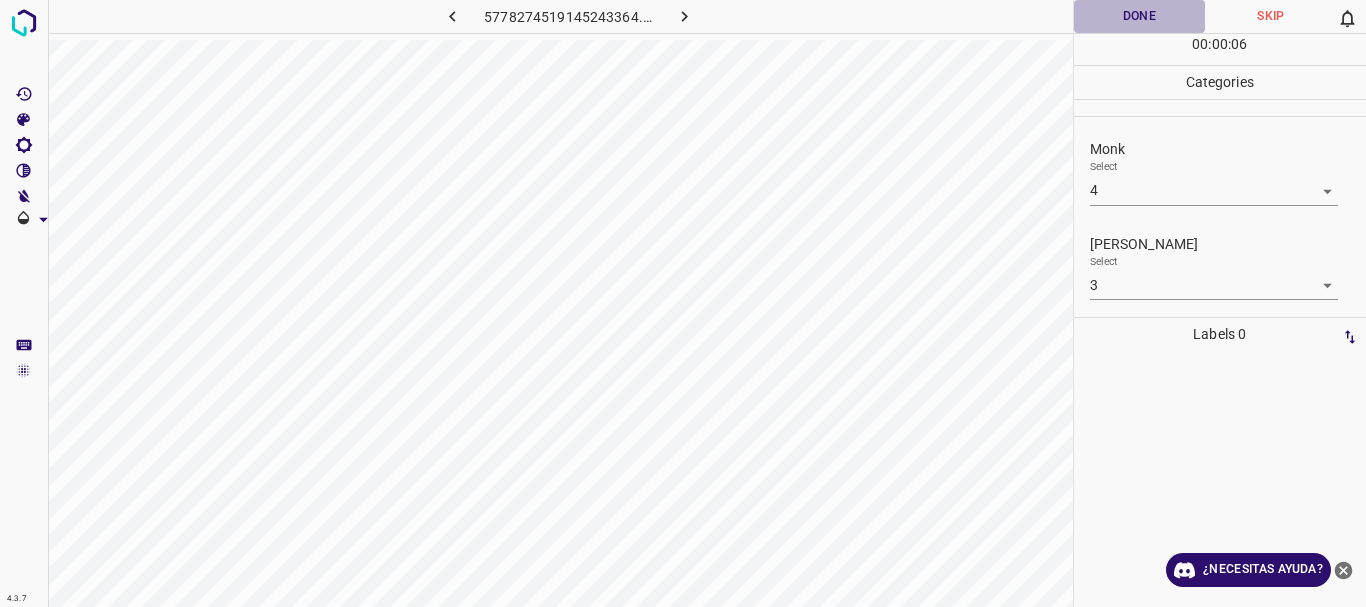 drag, startPoint x: 1118, startPoint y: 21, endPoint x: 758, endPoint y: 13, distance: 360.08887 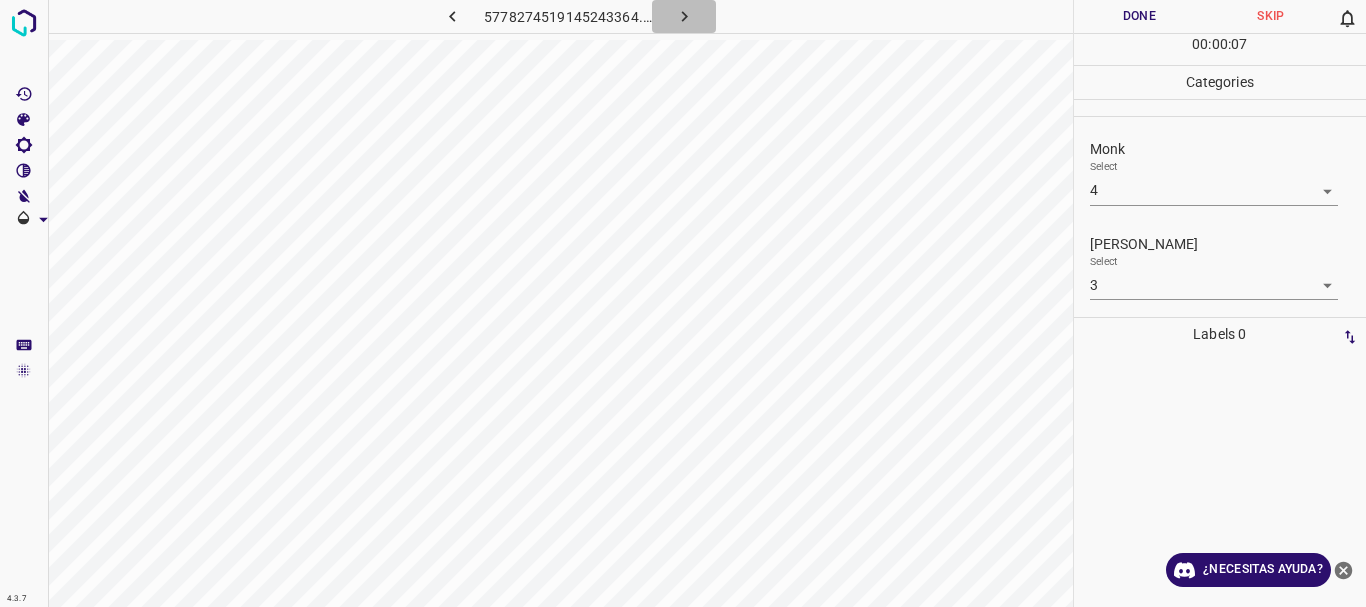 click at bounding box center (684, 16) 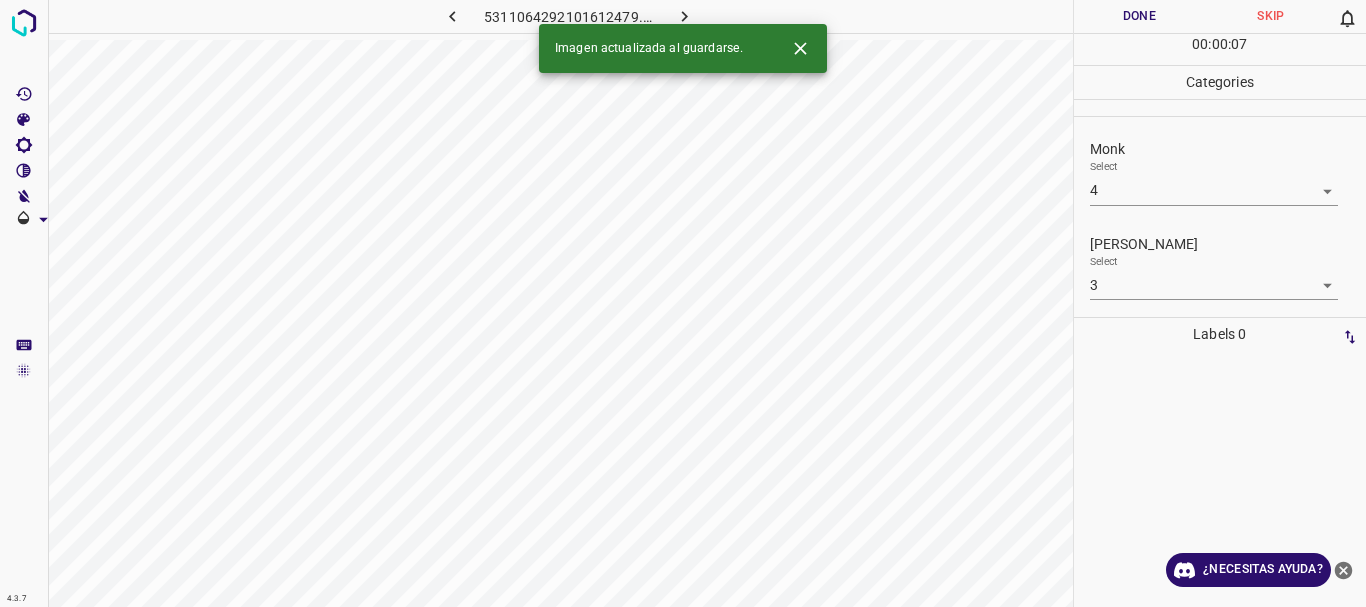 click 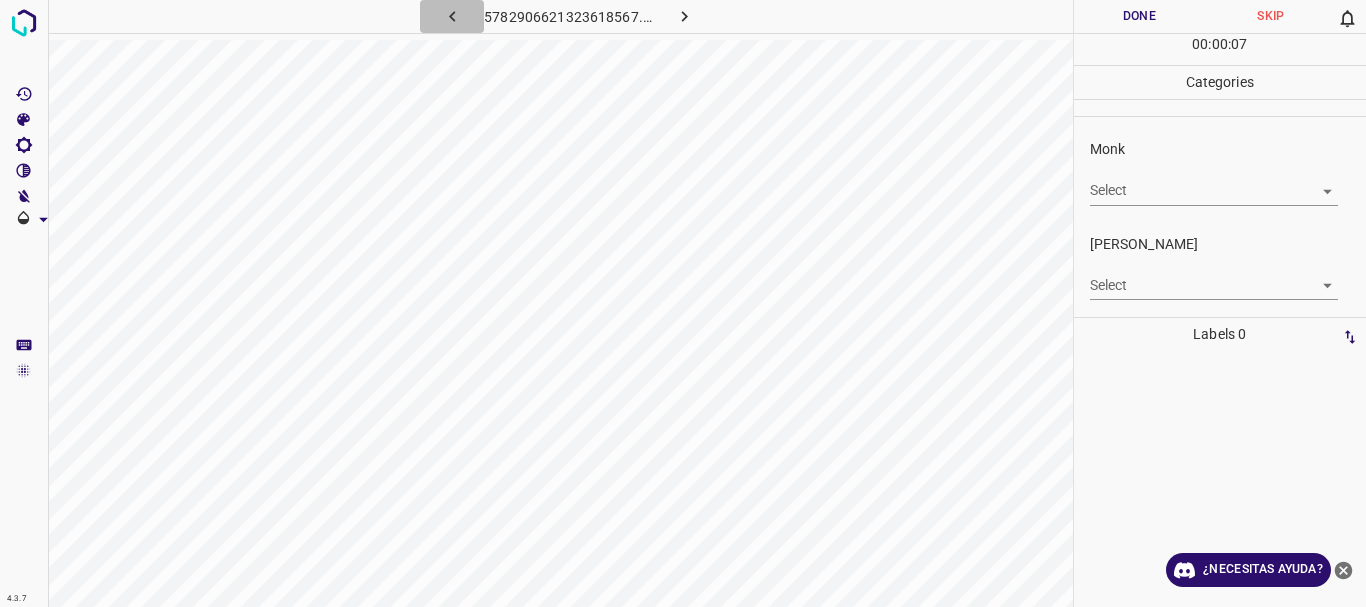 click 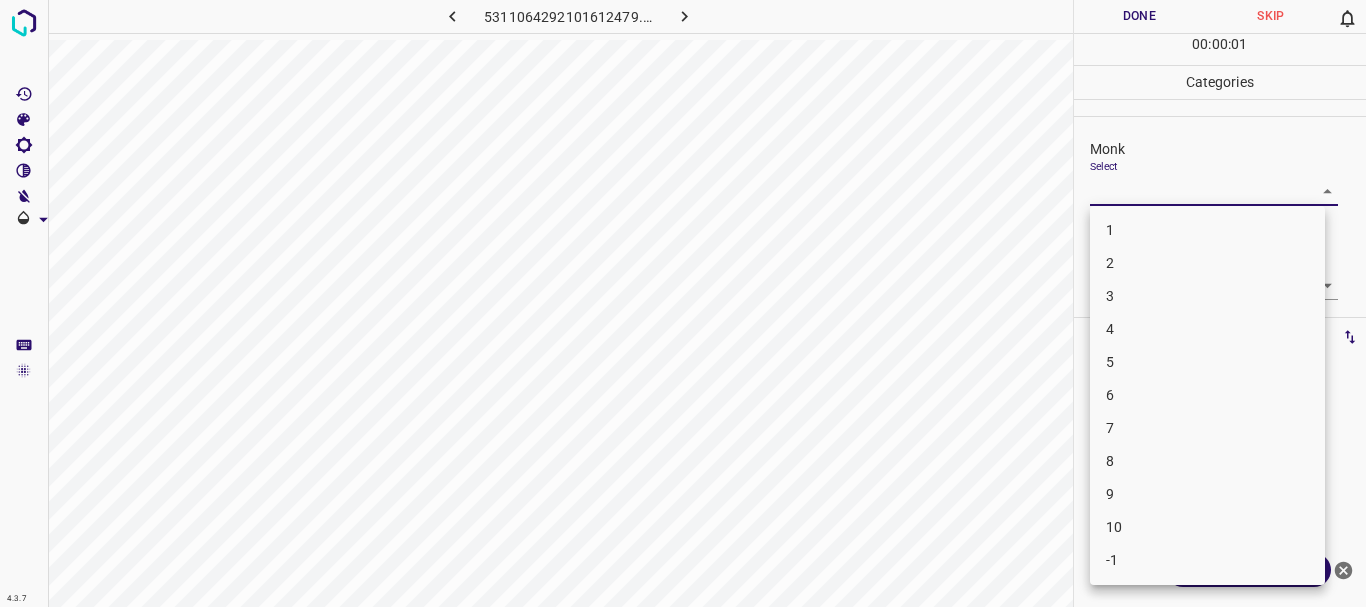 click on "4.3.7 5311064292101612479.png Done Skip 0 00   : 00   : 01   Categories Monk   Select ​  [PERSON_NAME]   Select ​ Labels   0 Categories 1 Monk 2  [PERSON_NAME] Tools Space Change between modes (Draw & Edit) I Auto labeling R Restore zoom M Zoom in N Zoom out Delete Delete selecte label Filters Z Restore filters X Saturation filter C Brightness filter V Contrast filter B Gray scale filter General O Download ¿Necesitas ayuda? Texto original Valora esta traducción Tu opinión servirá para ayudar a mejorar el Traductor de Google - Texto - Esconder - Borrar 1 2 3 4 5 6 7 8 9 10 -1" at bounding box center [683, 303] 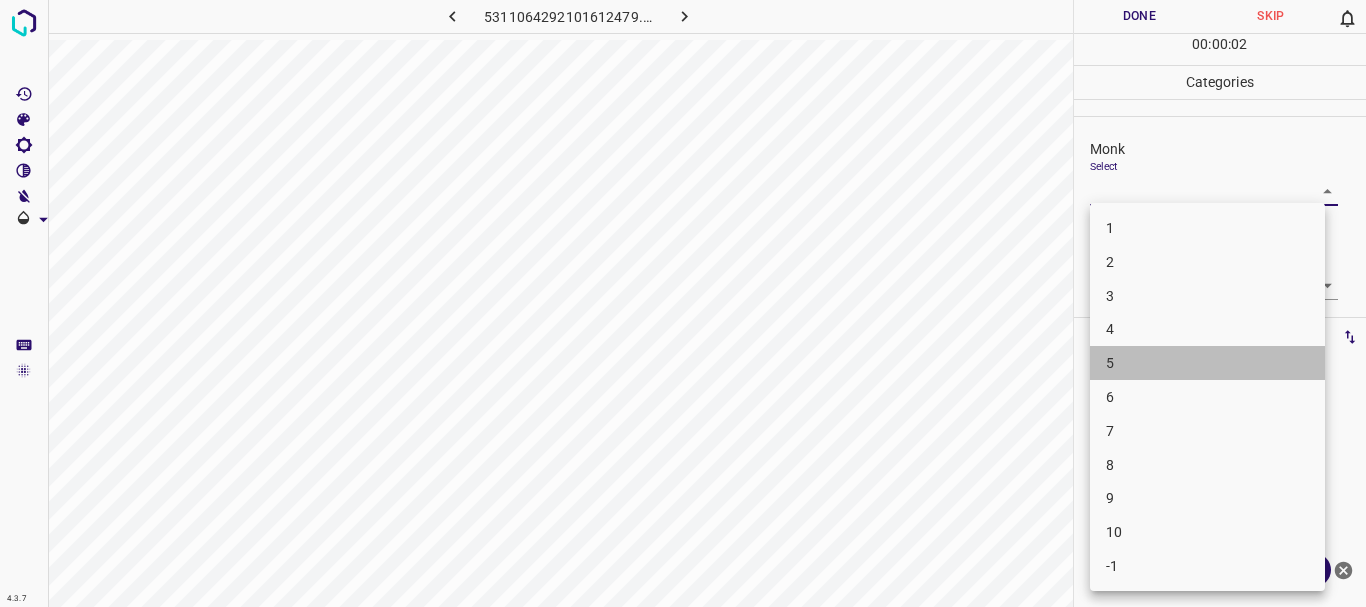 drag, startPoint x: 1140, startPoint y: 353, endPoint x: 1131, endPoint y: 337, distance: 18.35756 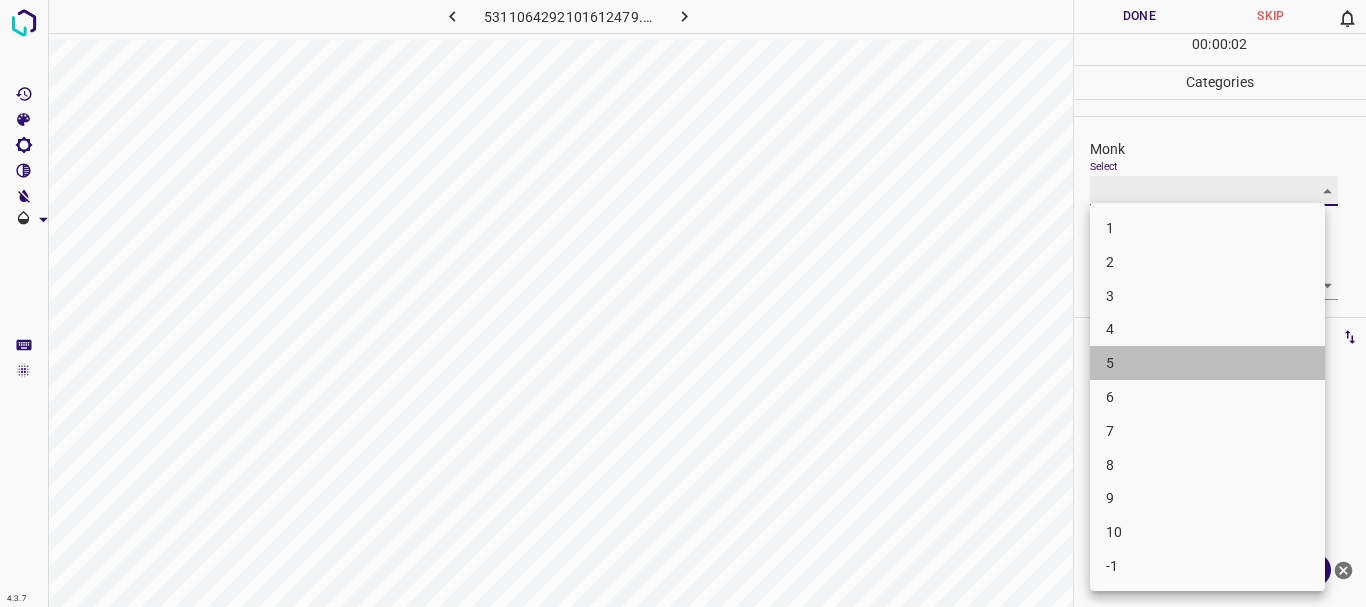 type on "5" 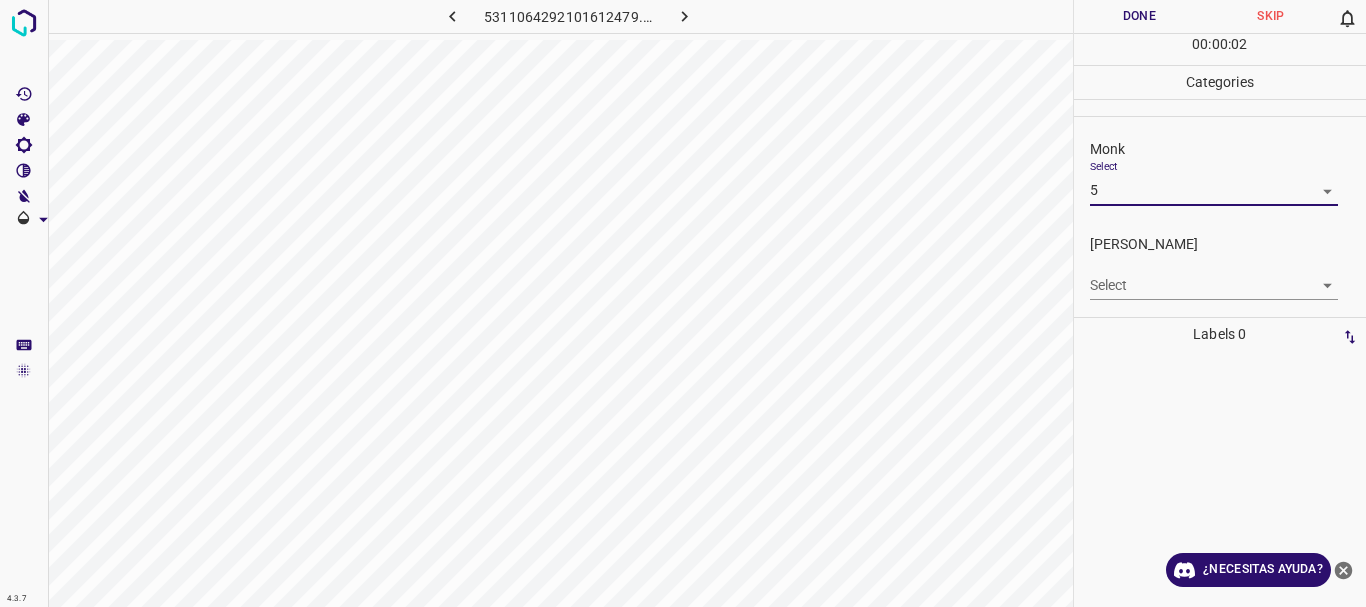 click on "4.3.7 5311064292101612479.png Done Skip 0 00   : 00   : 02   Categories Monk   Select 5 5  [PERSON_NAME]   Select ​ Labels   0 Categories 1 Monk 2  [PERSON_NAME] Tools Space Change between modes (Draw & Edit) I Auto labeling R Restore zoom M Zoom in N Zoom out Delete Delete selecte label Filters Z Restore filters X Saturation filter C Brightness filter V Contrast filter B Gray scale filter General O Download ¿Necesitas ayuda? Texto original Valora esta traducción Tu opinión servirá para ayudar a mejorar el Traductor de Google - Texto - Esconder - Borrar 1 2 3 4 5 6 7 8 9 10 -1" at bounding box center [683, 303] 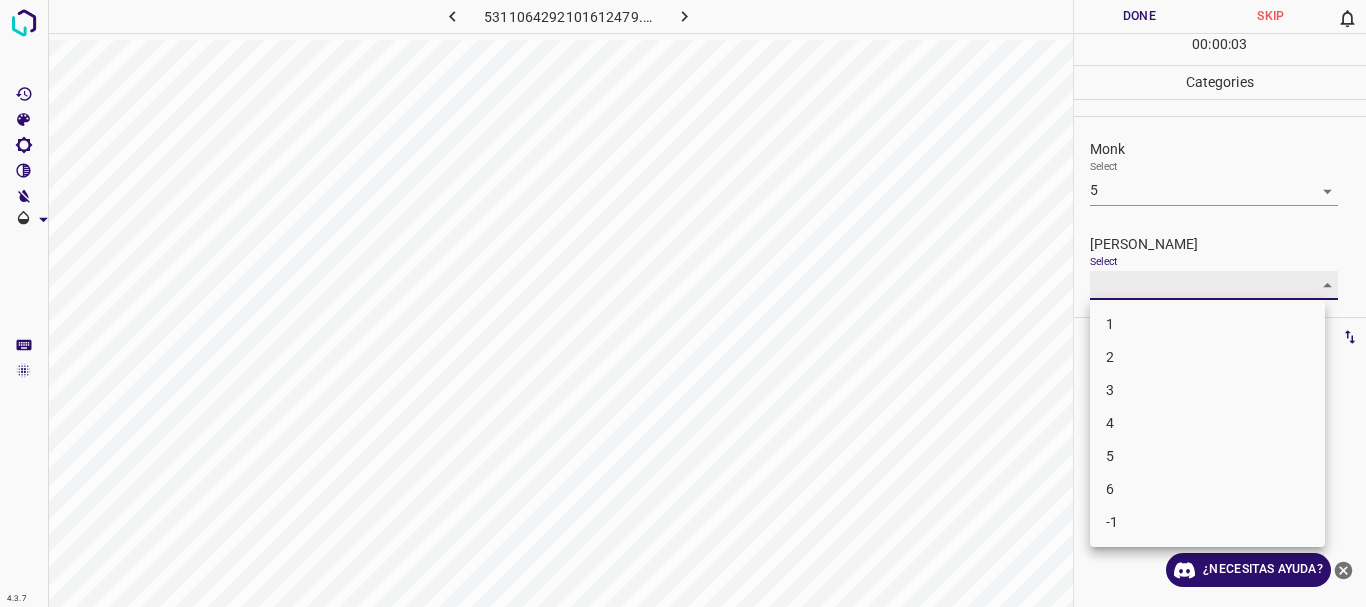 type on "1" 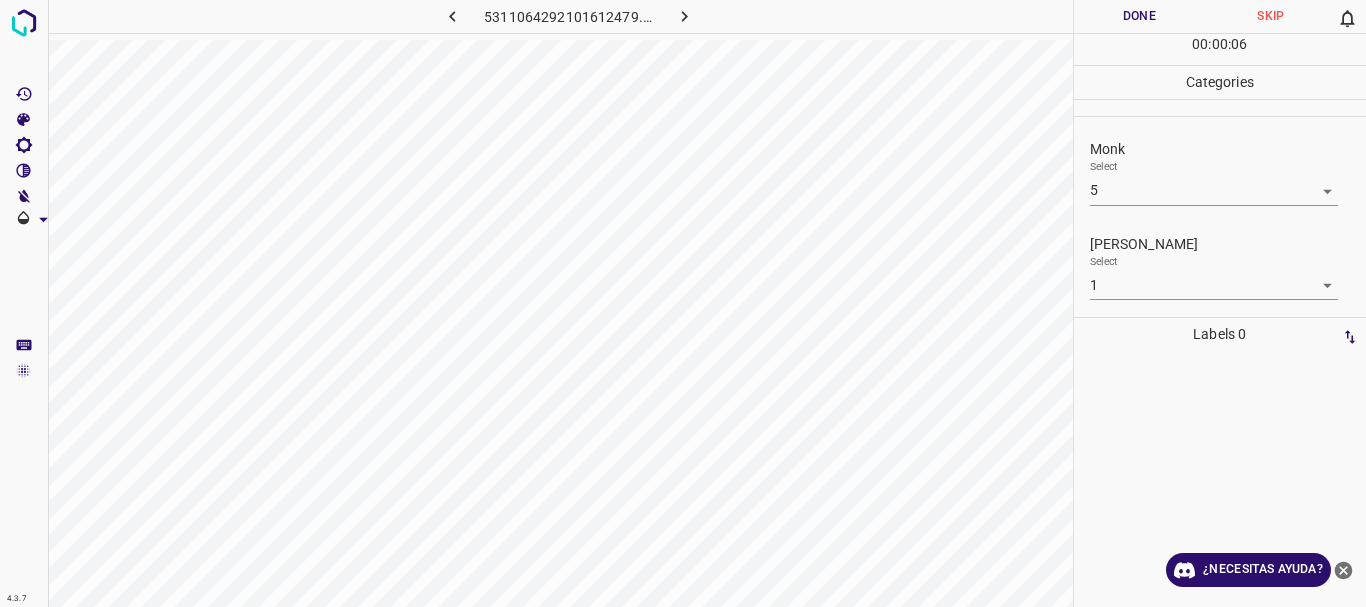 click on "Done" at bounding box center [1140, 16] 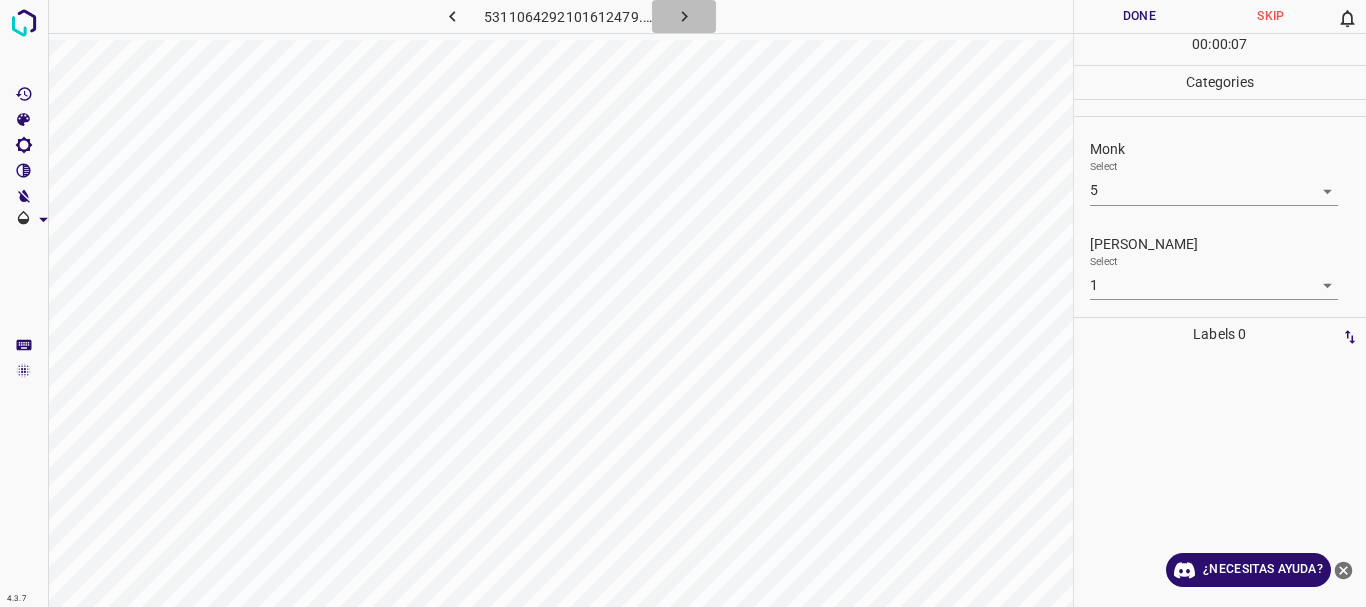 click 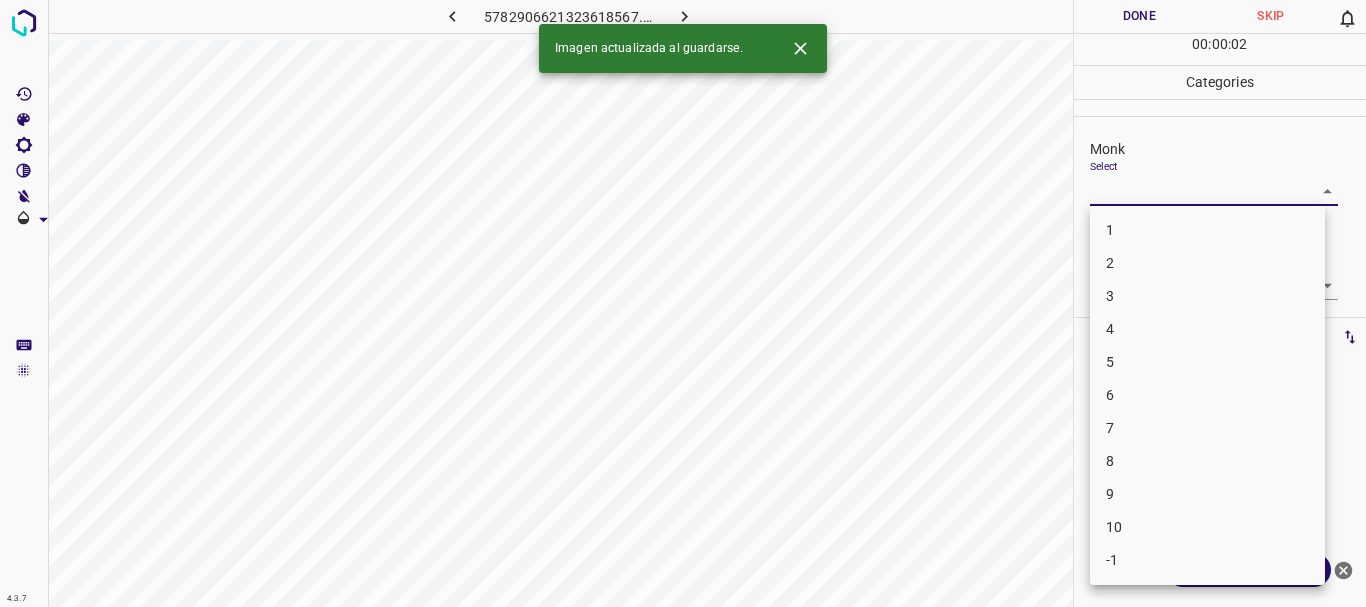 click on "4.3.7 [CREDIT_CARD_NUMBER].png Done Skip 0 00   : 00   : 02   Categories Monk   Select ​  [PERSON_NAME]   Select ​ Labels   0 Categories 1 Monk 2  [PERSON_NAME] Tools Space Change between modes (Draw & Edit) I Auto labeling R Restore zoom M Zoom in N Zoom out Delete Delete selecte label Filters Z Restore filters X Saturation filter C Brightness filter V Contrast filter B Gray scale filter General O Download Imagen actualizada al guardarse. ¿Necesitas ayuda? Texto original Valora esta traducción Tu opinión servirá para ayudar a mejorar el Traductor de Google - Texto - Esconder - Borrar 1 2 3 4 5 6 7 8 9 10 -1" at bounding box center (683, 303) 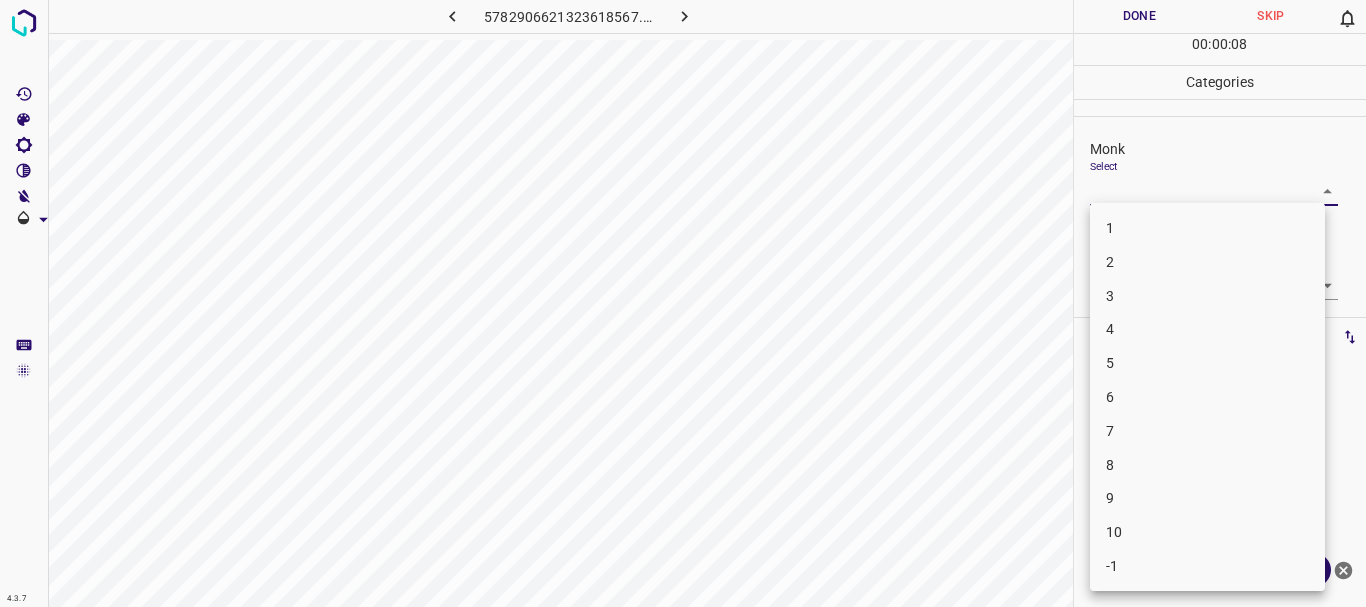 click on "5" at bounding box center [1207, 363] 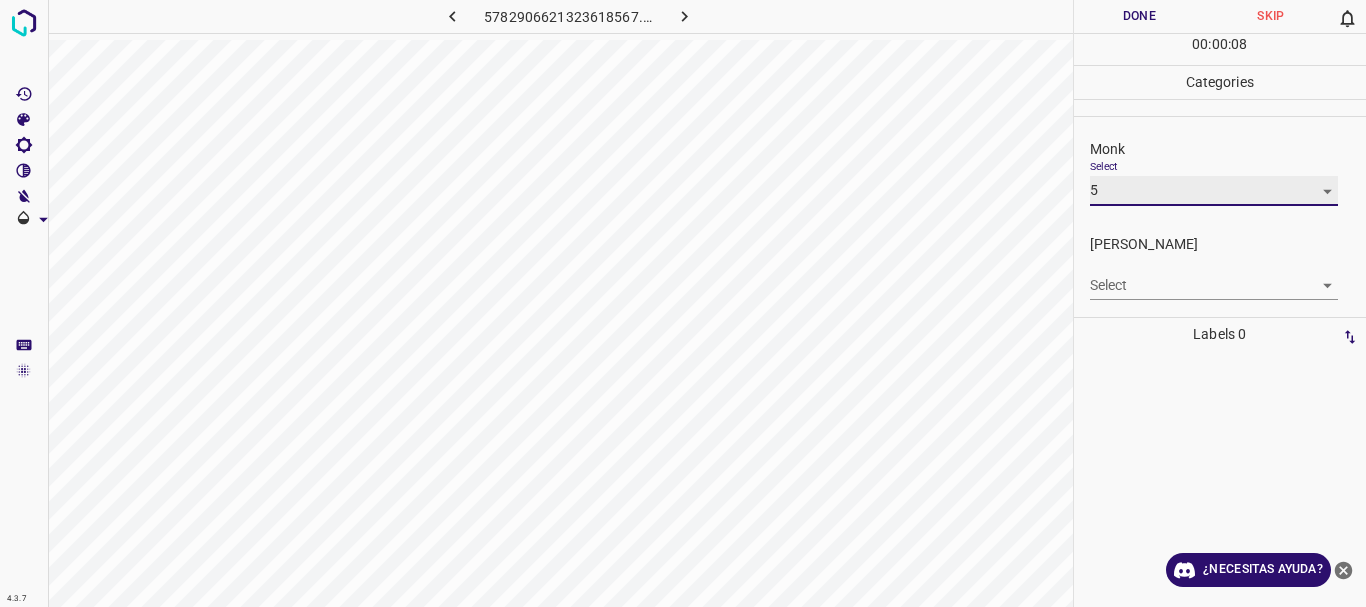 type on "5" 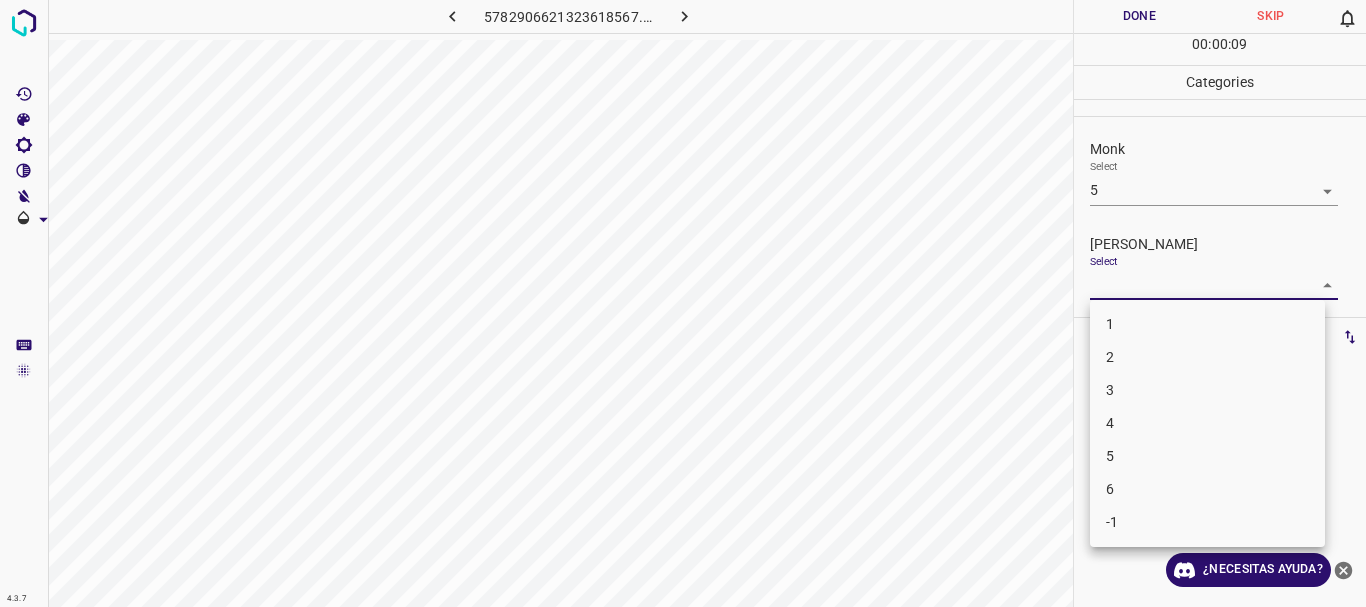 drag, startPoint x: 1125, startPoint y: 293, endPoint x: 1122, endPoint y: 310, distance: 17.262676 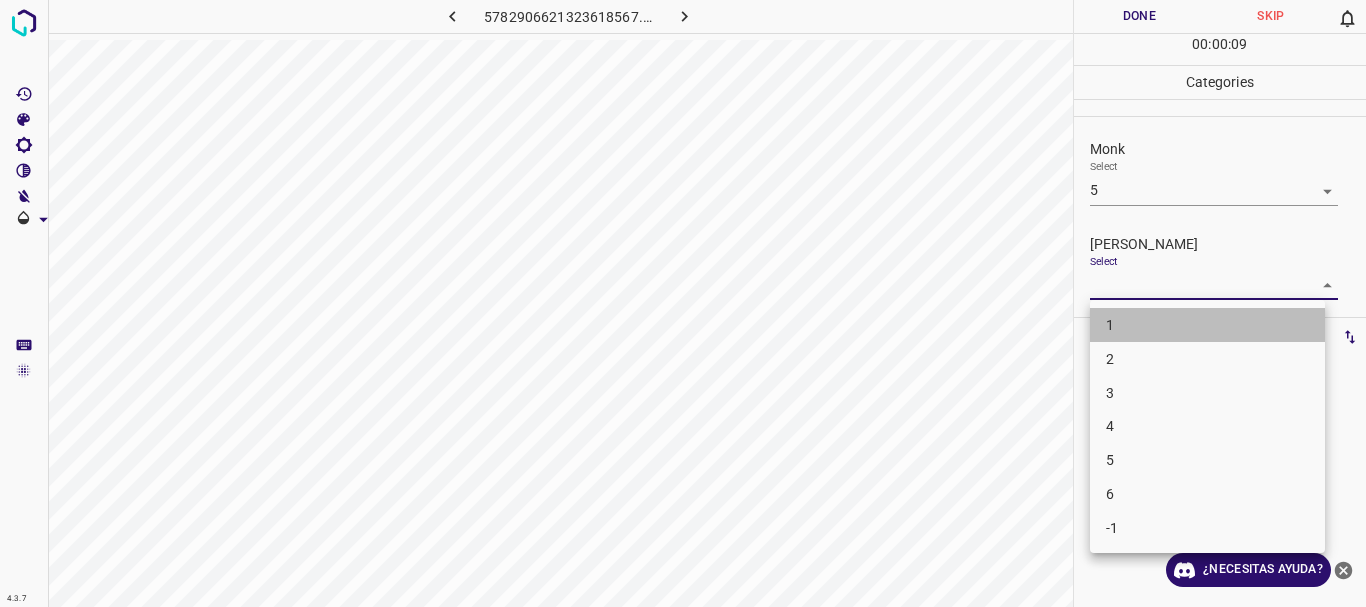 click on "1" at bounding box center (1207, 325) 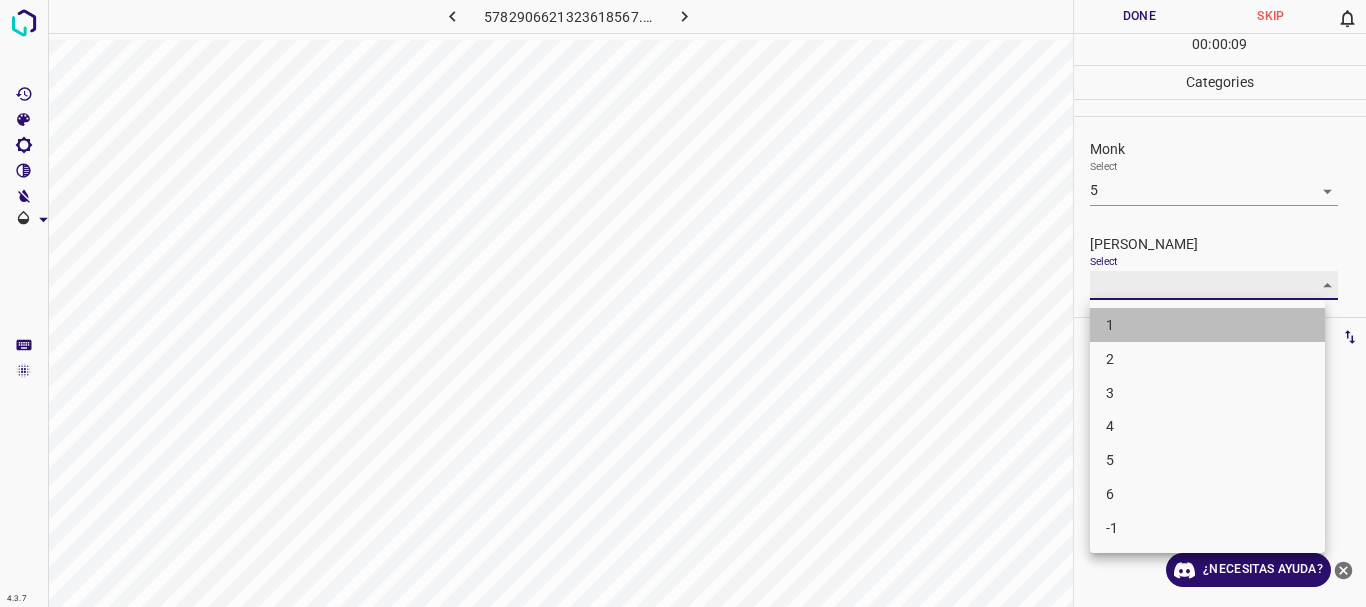type on "1" 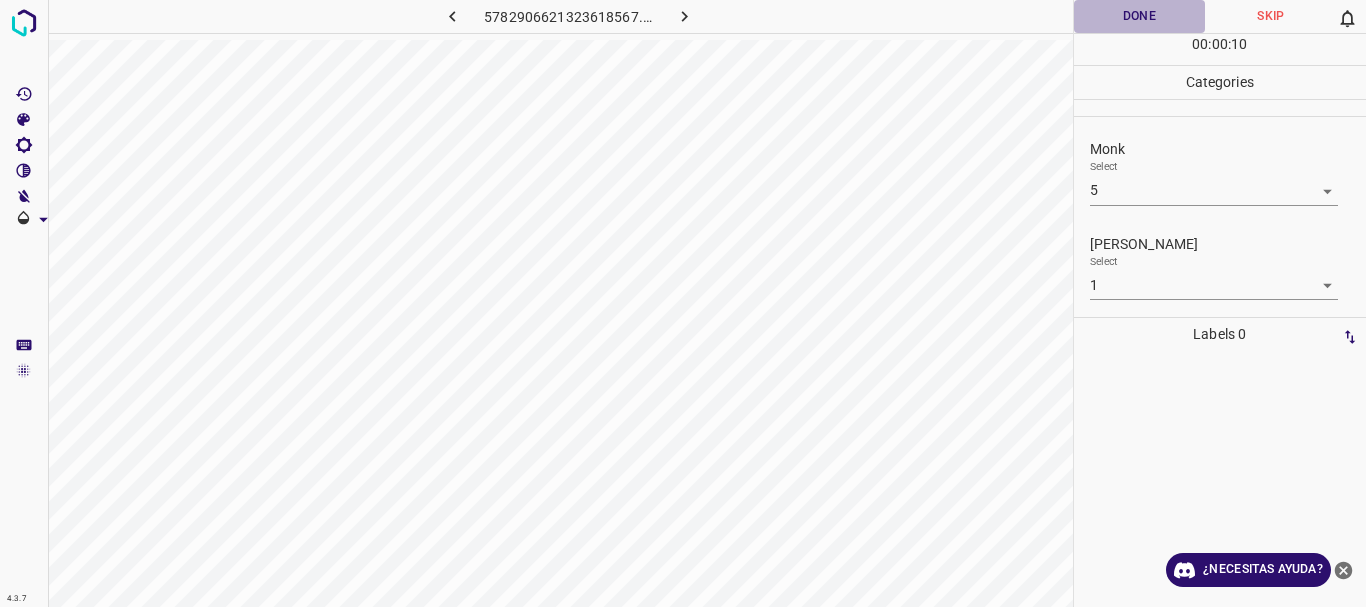 click on "Done" at bounding box center (1140, 16) 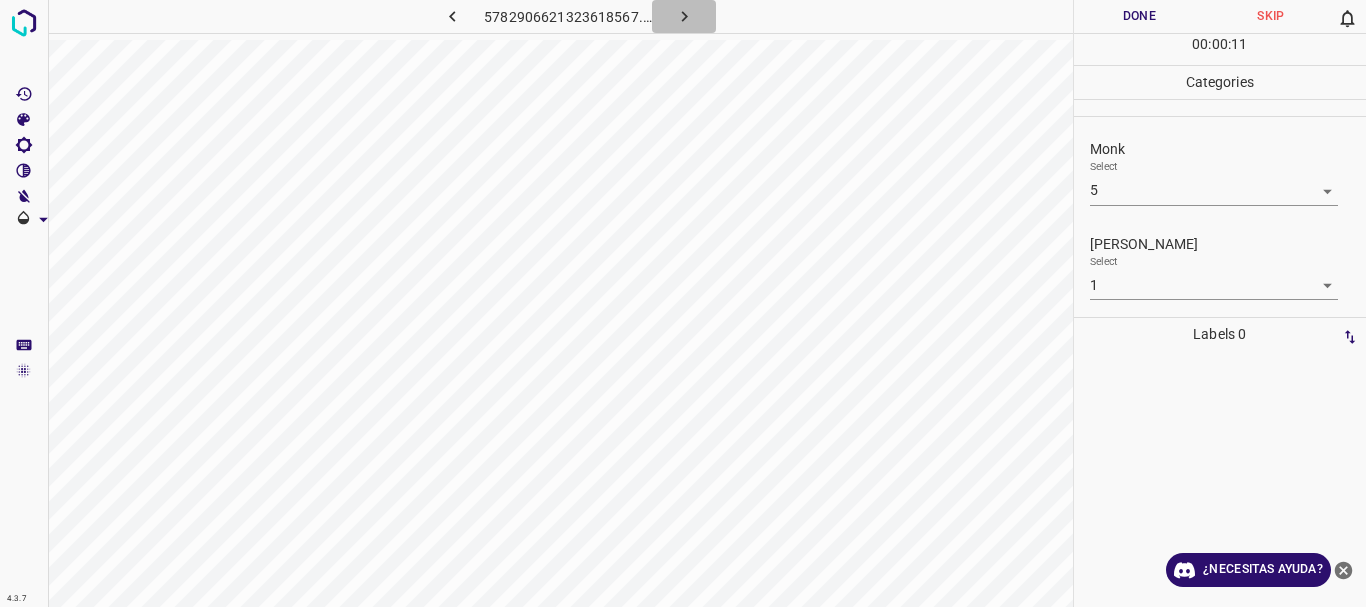 click 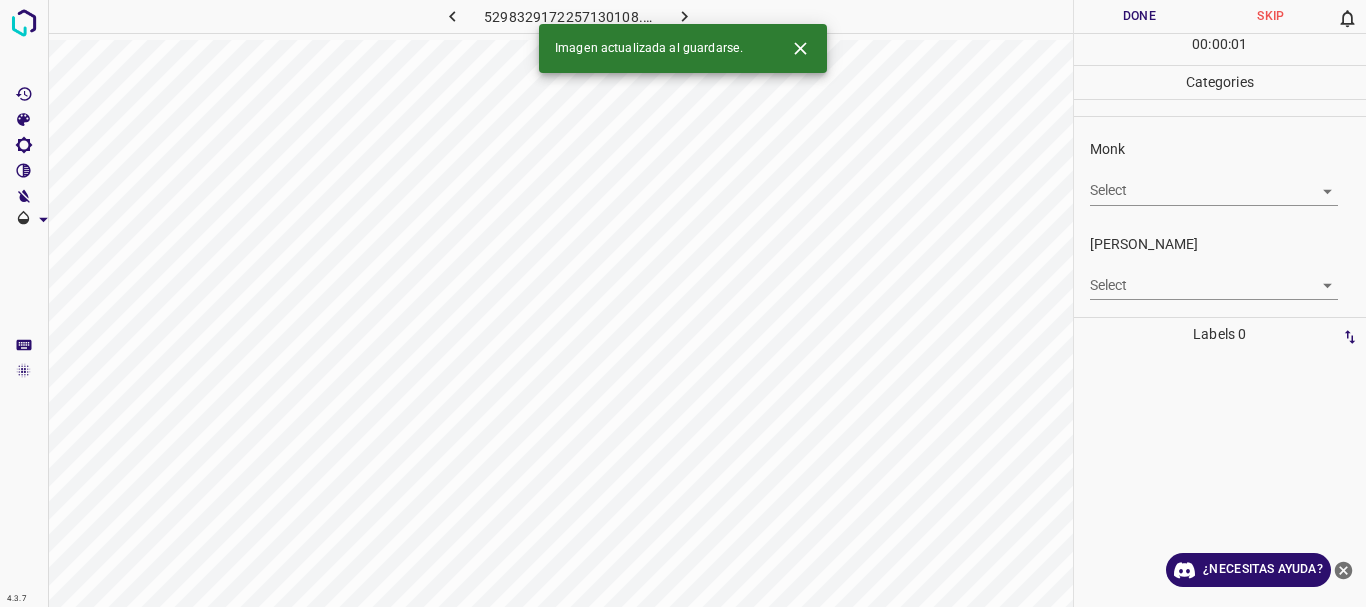 click at bounding box center [684, 16] 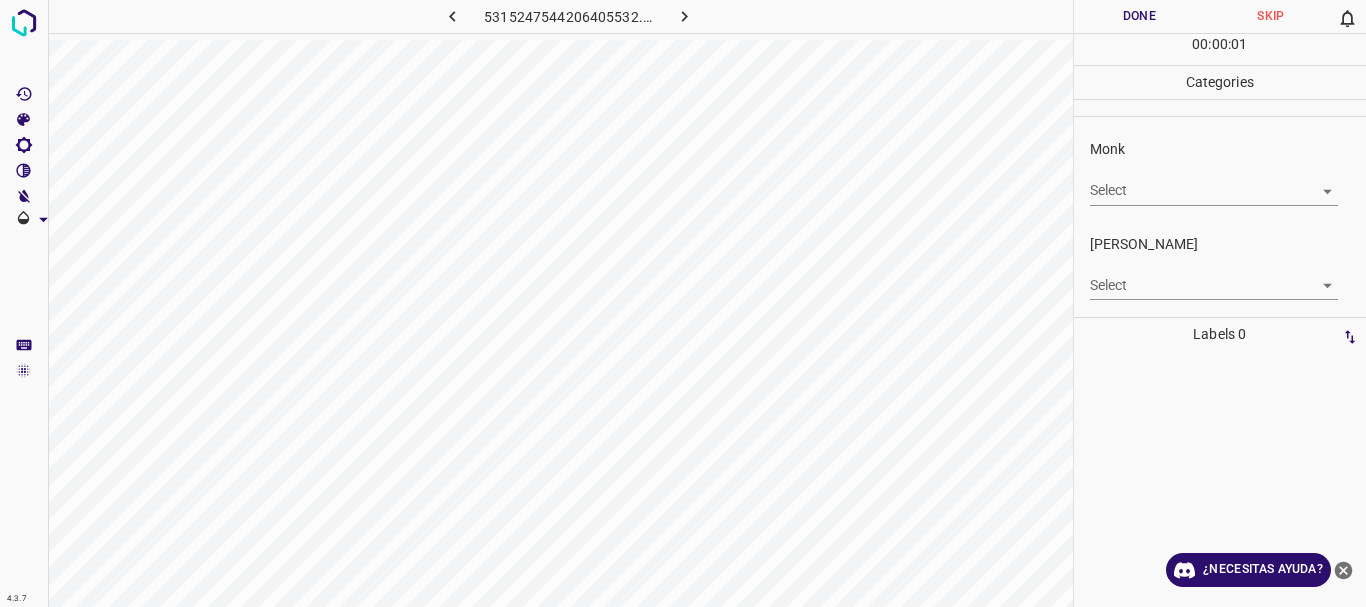 click 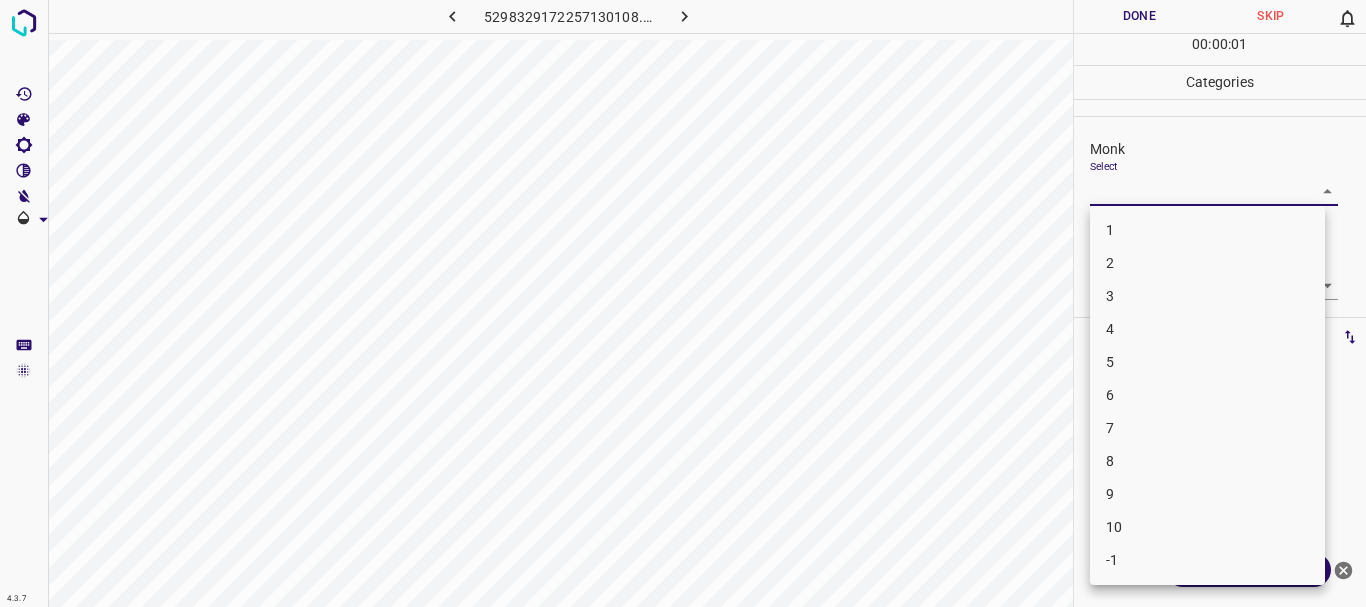 click on "4.3.7 5298329172257130108.png Done Skip 0 00   : 00   : 01   Categories Monk   Select ​  [PERSON_NAME]   Select ​ Labels   0 Categories 1 Monk 2  [PERSON_NAME] Tools Space Change between modes (Draw & Edit) I Auto labeling R Restore zoom M Zoom in N Zoom out Delete Delete selecte label Filters Z Restore filters X Saturation filter C Brightness filter V Contrast filter B Gray scale filter General O Download ¿Necesitas ayuda? Texto original Valora esta traducción Tu opinión servirá para ayudar a mejorar el Traductor de Google - Texto - Esconder - Borrar 1 2 3 4 5 6 7 8 9 10 -1" at bounding box center [683, 303] 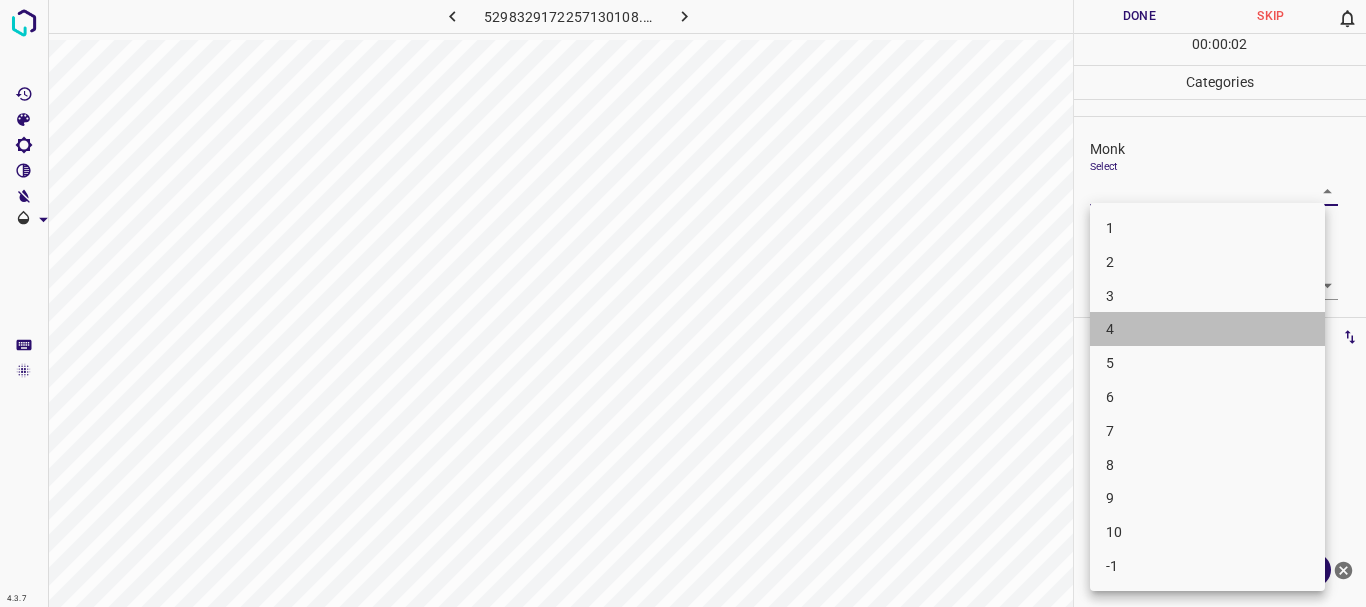 click on "4" at bounding box center [1207, 329] 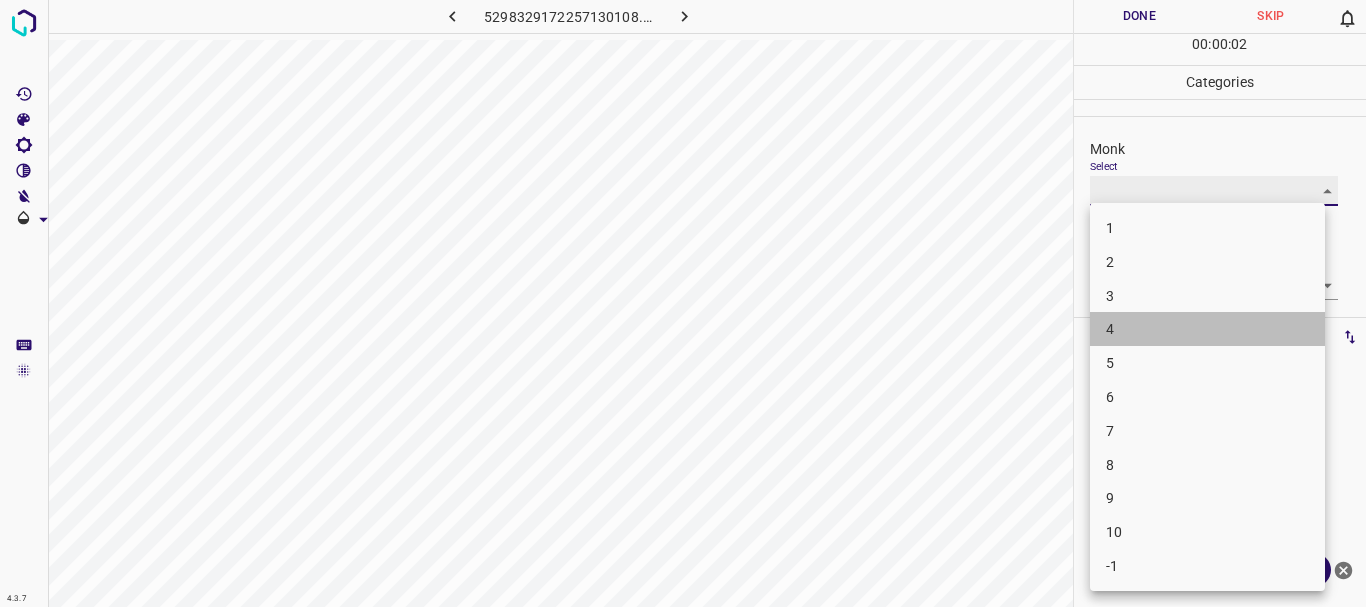 type on "4" 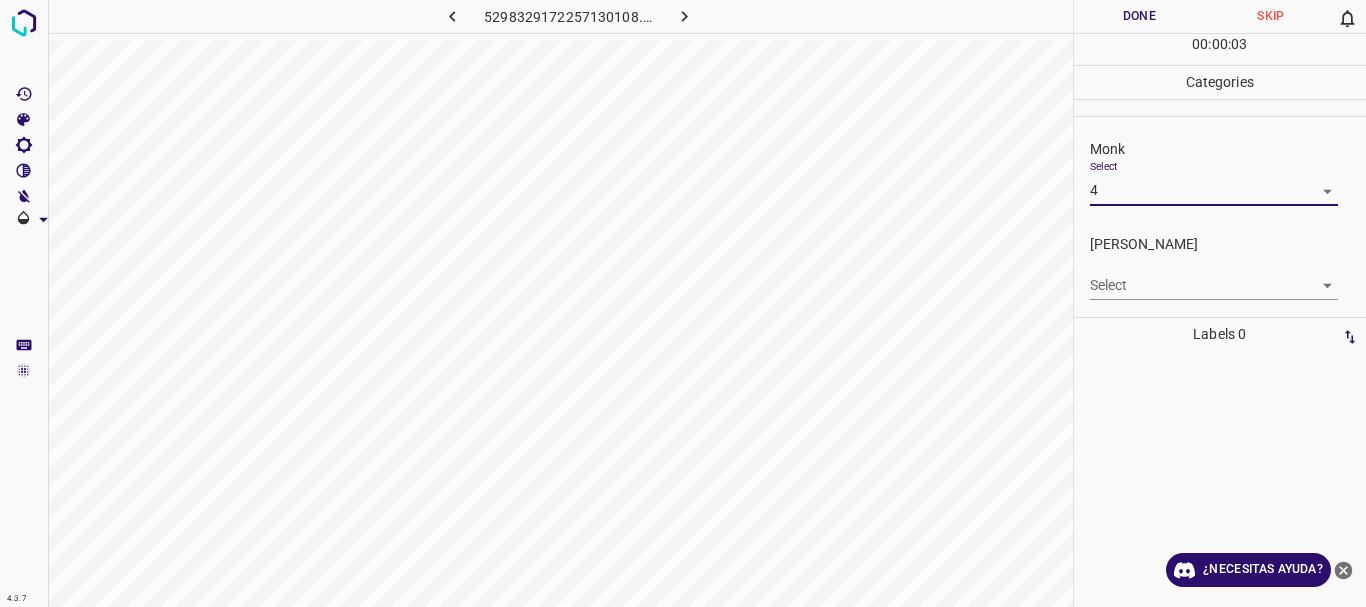 click on "4.3.7 5298329172257130108.png Done Skip 0 00   : 00   : 03   Categories Monk   Select 4 4  [PERSON_NAME]   Select ​ Labels   0 Categories 1 Monk 2  [PERSON_NAME] Tools Space Change between modes (Draw & Edit) I Auto labeling R Restore zoom M Zoom in N Zoom out Delete Delete selecte label Filters Z Restore filters X Saturation filter C Brightness filter V Contrast filter B Gray scale filter General O Download ¿Necesitas ayuda? Texto original Valora esta traducción Tu opinión servirá para ayudar a mejorar el Traductor de Google - Texto - Esconder - Borrar" at bounding box center (683, 303) 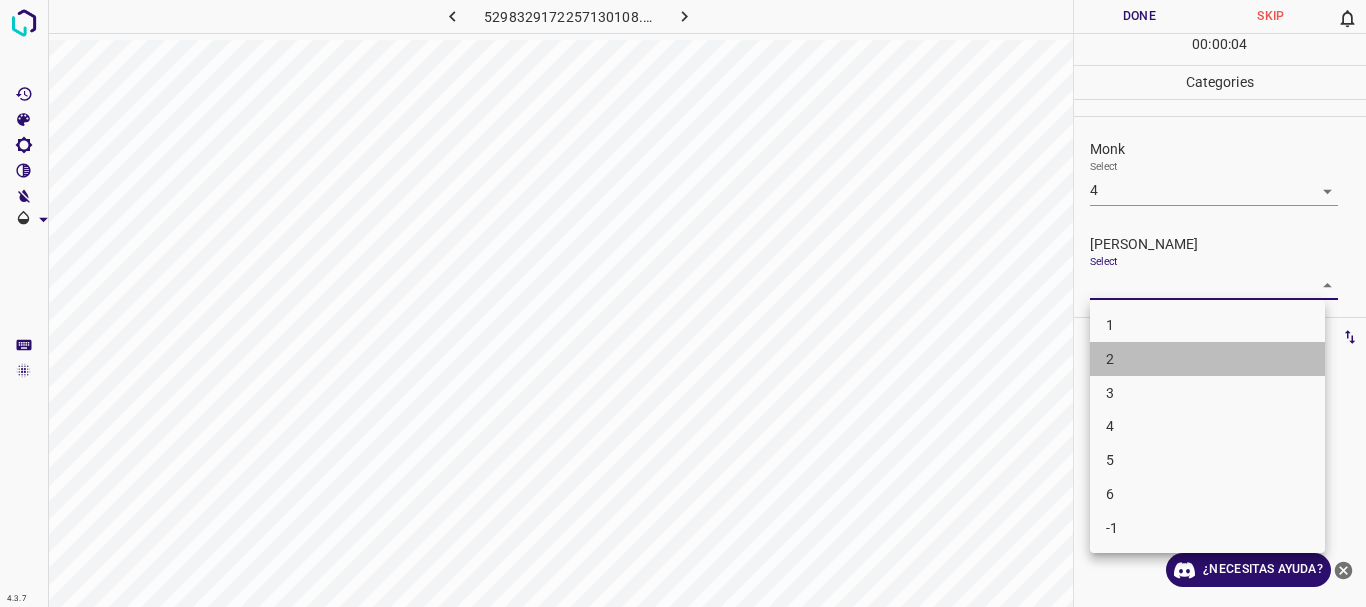 click on "2" at bounding box center [1110, 359] 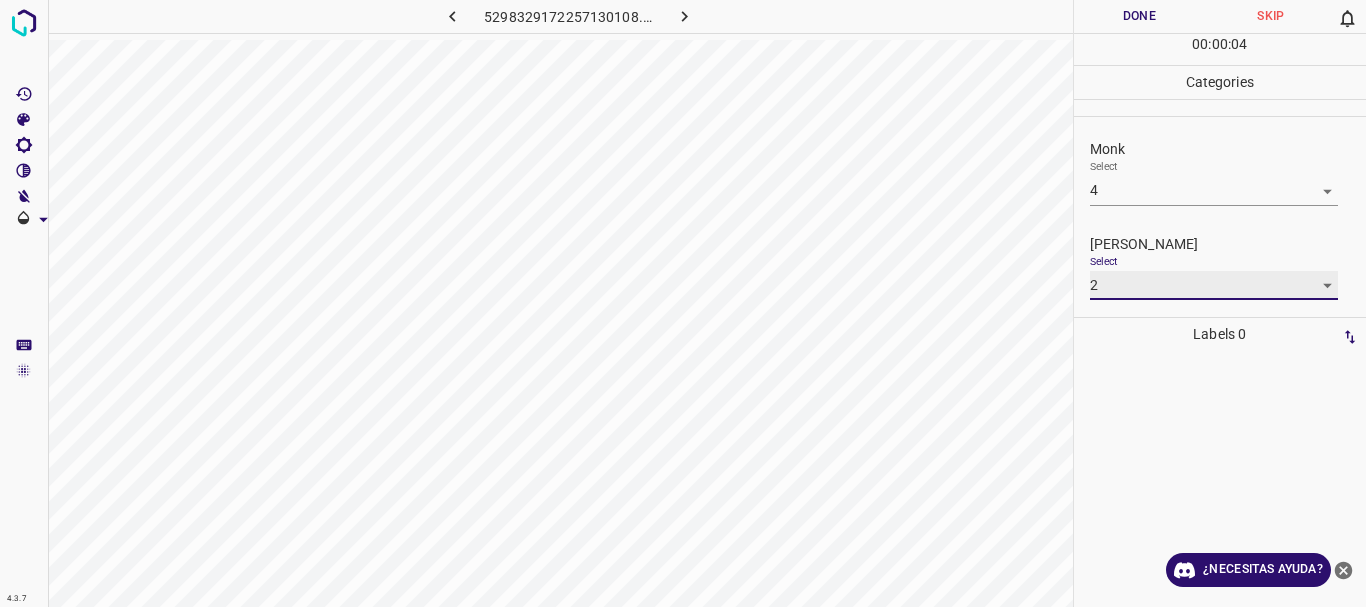 type on "2" 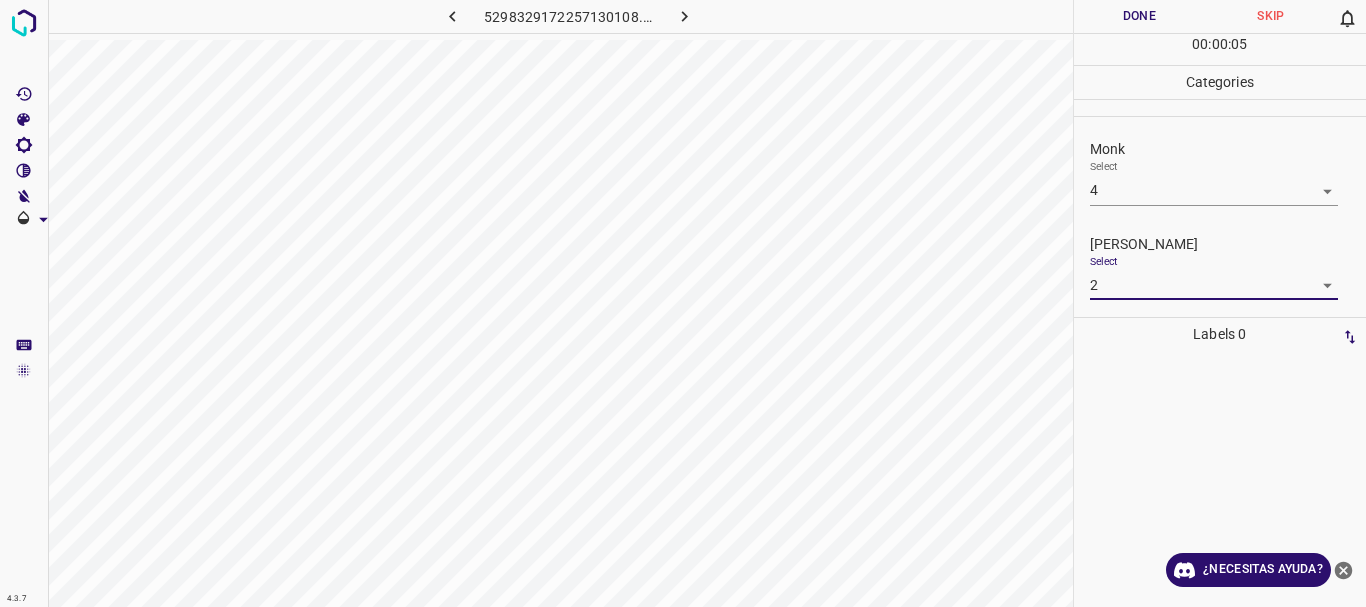 click on "Done" at bounding box center (1140, 16) 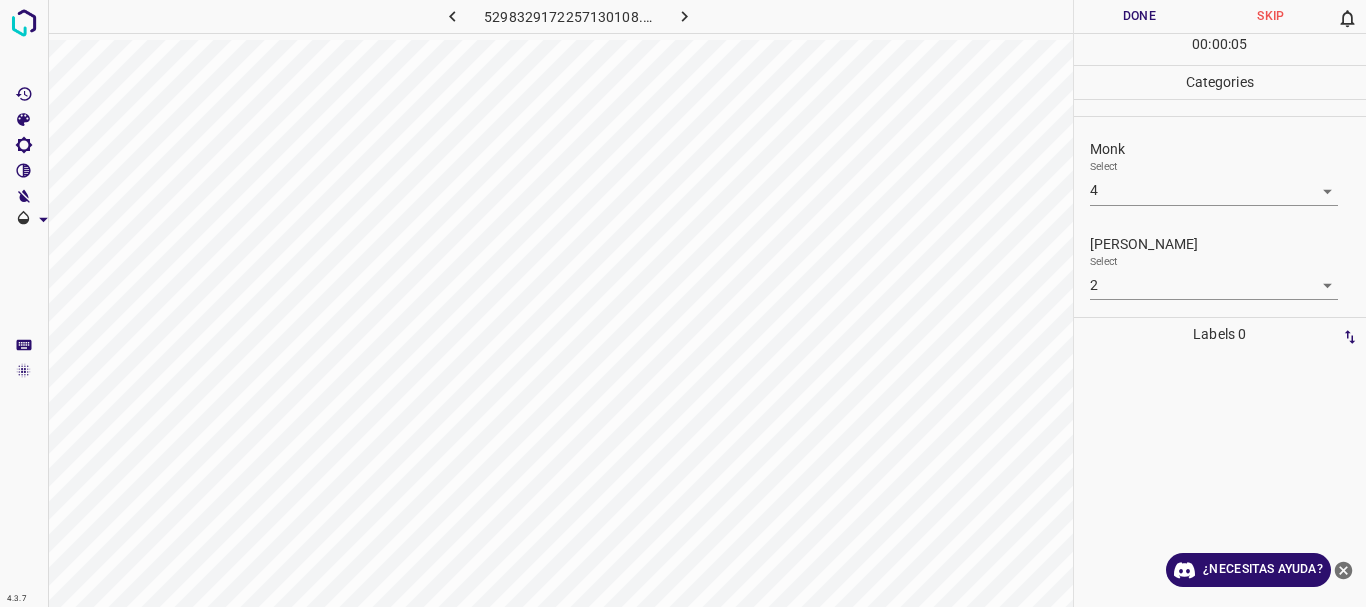 click at bounding box center (684, 16) 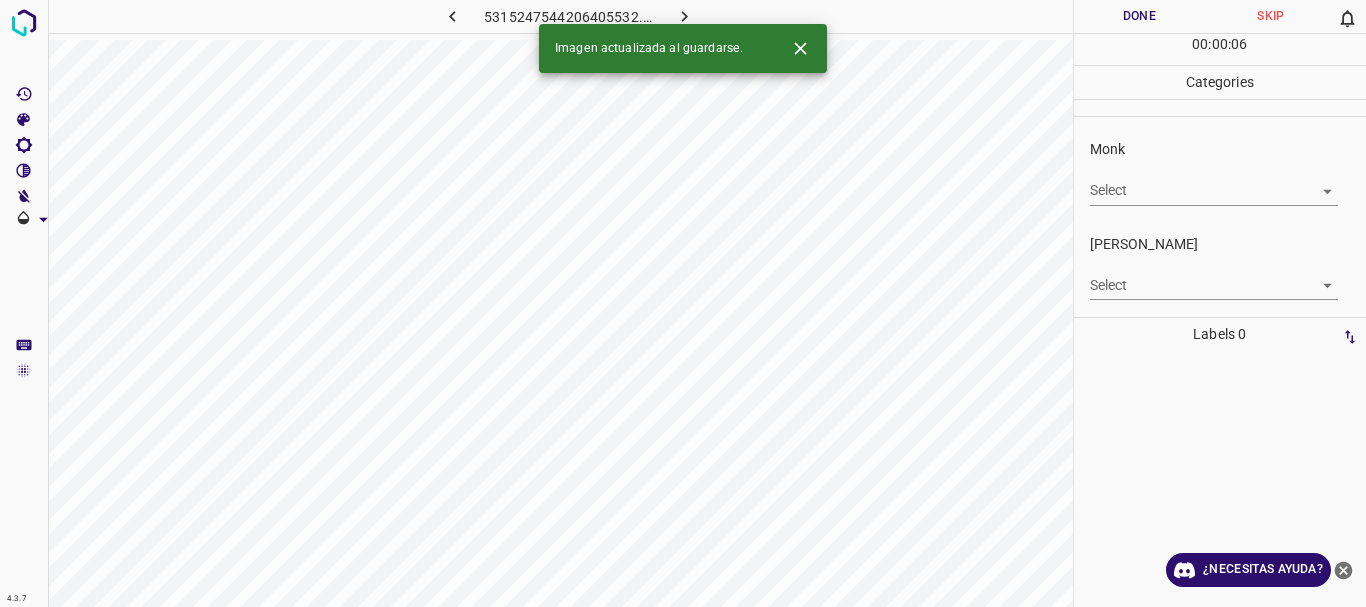 click 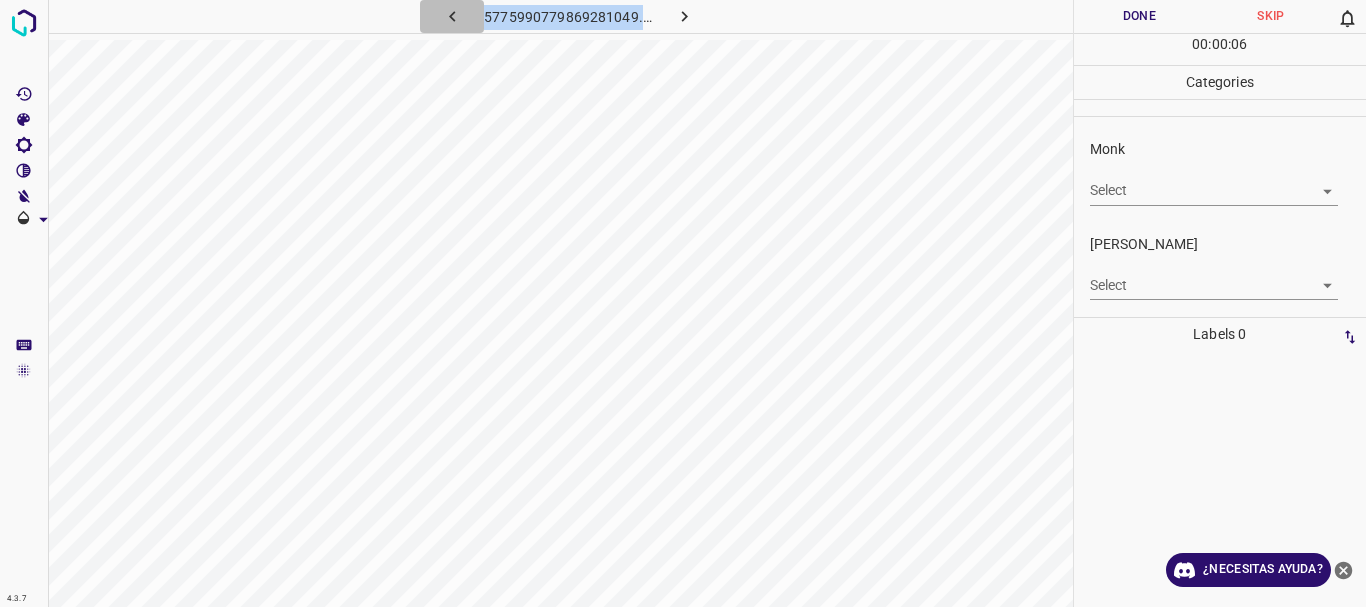click 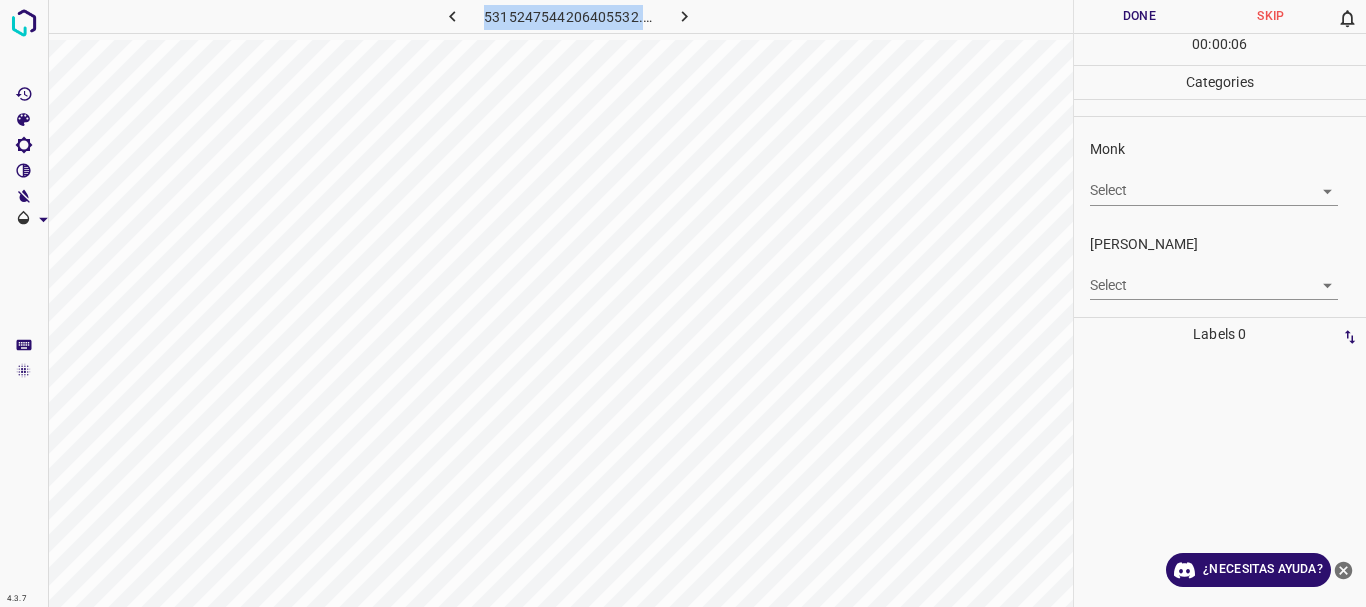 click on "4.3.7 5315247544206405532.png Done Skip 0 00   : 00   : 06   Categories Monk   Select ​  [PERSON_NAME]   Select ​ Labels   0 Categories 1 Monk 2  [PERSON_NAME] Tools Space Change between modes (Draw & Edit) I Auto labeling R Restore zoom M Zoom in N Zoom out Delete Delete selecte label Filters Z Restore filters X Saturation filter C Brightness filter V Contrast filter B Gray scale filter General O Download ¿Necesitas ayuda? Texto original Valora esta traducción Tu opinión servirá para ayudar a mejorar el Traductor de Google - Texto - Esconder - Borrar" at bounding box center [683, 303] 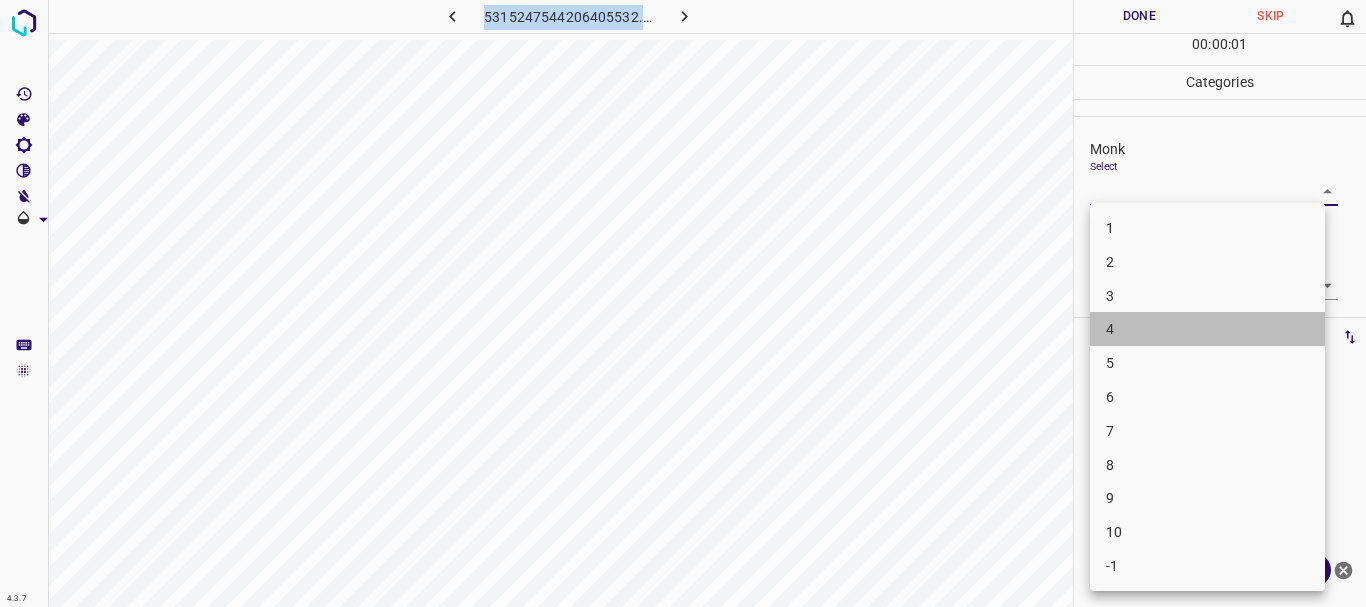 click on "4" at bounding box center (1207, 329) 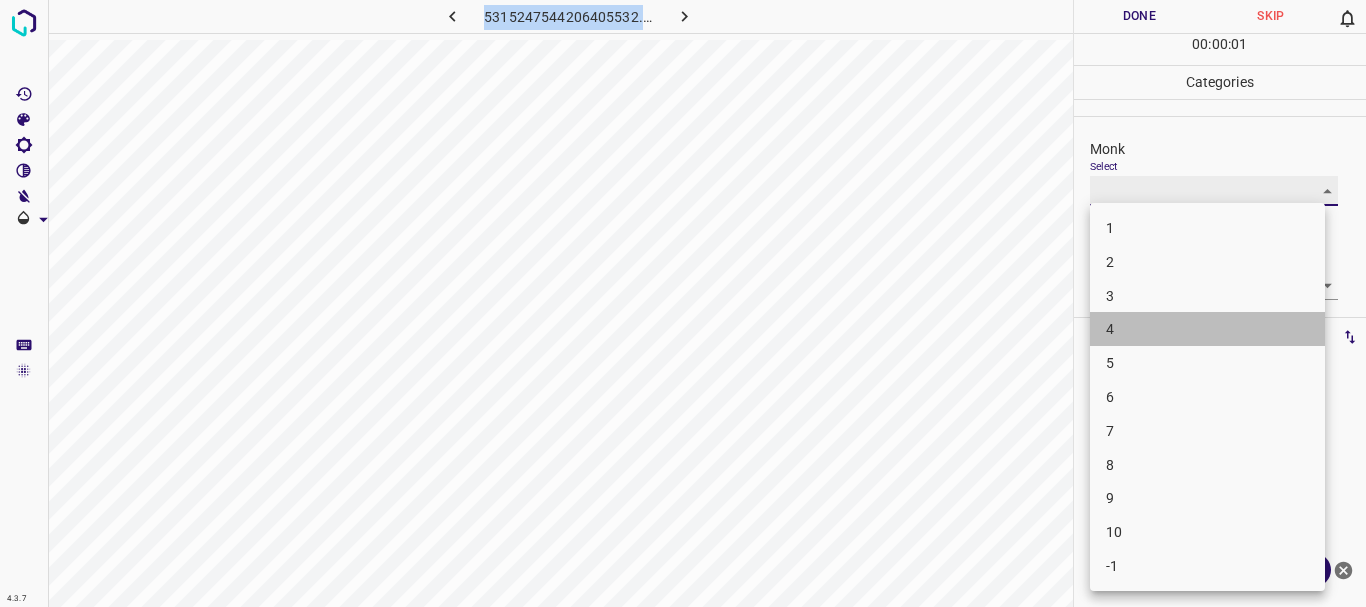 type on "4" 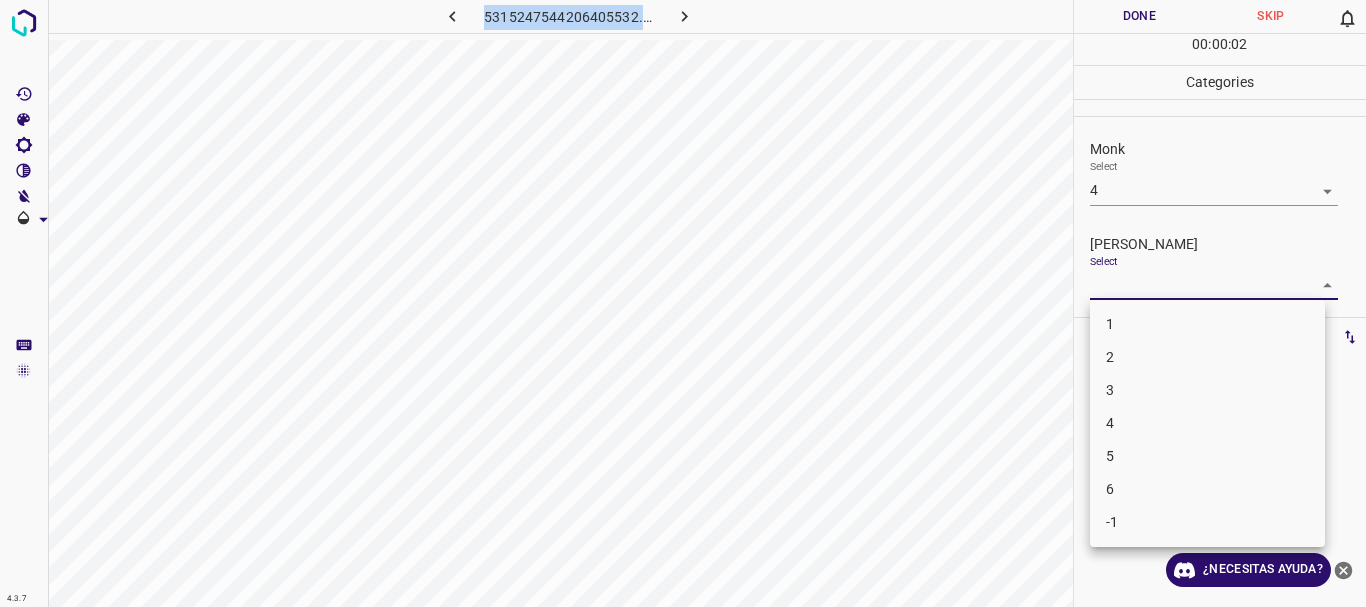 click on "4.3.7 5315247544206405532.png Done Skip 0 00   : 00   : 02   Categories Monk   Select 4 4  [PERSON_NAME]   Select ​ Labels   0 Categories 1 Monk 2  [PERSON_NAME] Tools Space Change between modes (Draw & Edit) I Auto labeling R Restore zoom M Zoom in N Zoom out Delete Delete selecte label Filters Z Restore filters X Saturation filter C Brightness filter V Contrast filter B Gray scale filter General O Download ¿Necesitas ayuda? Texto original Valora esta traducción Tu opinión servirá para ayudar a mejorar el Traductor de Google - Texto - Esconder - Borrar 1 2 3 4 5 6 -1" at bounding box center (683, 303) 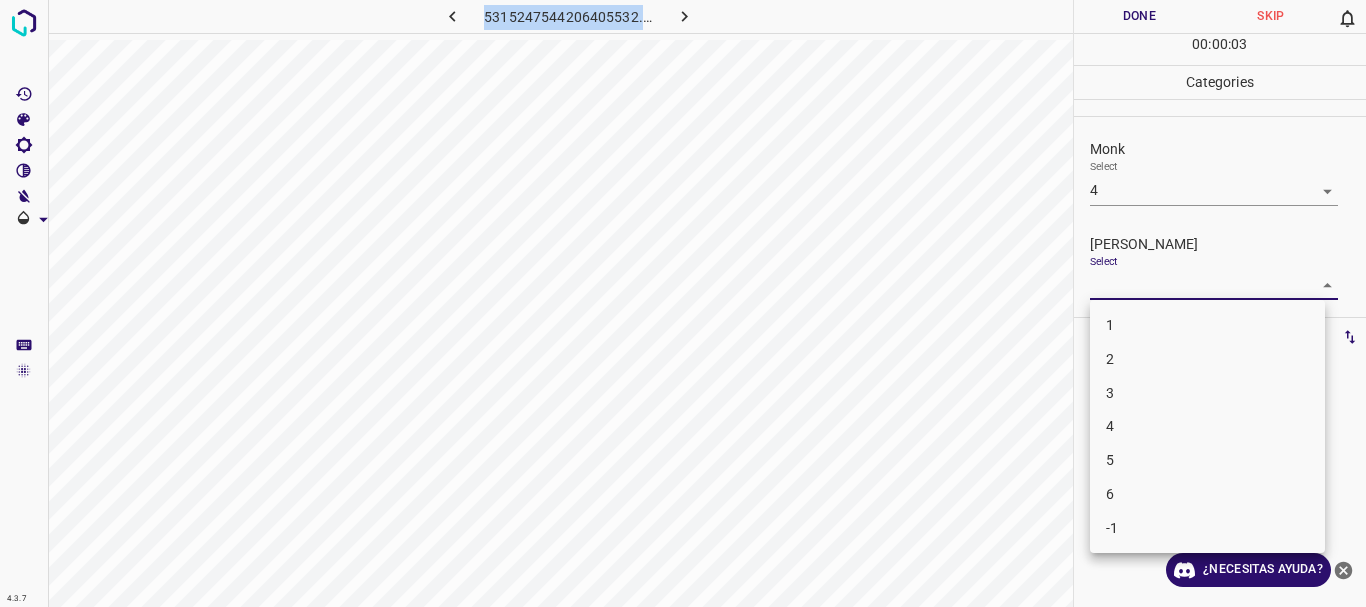 click on "1" at bounding box center [1207, 325] 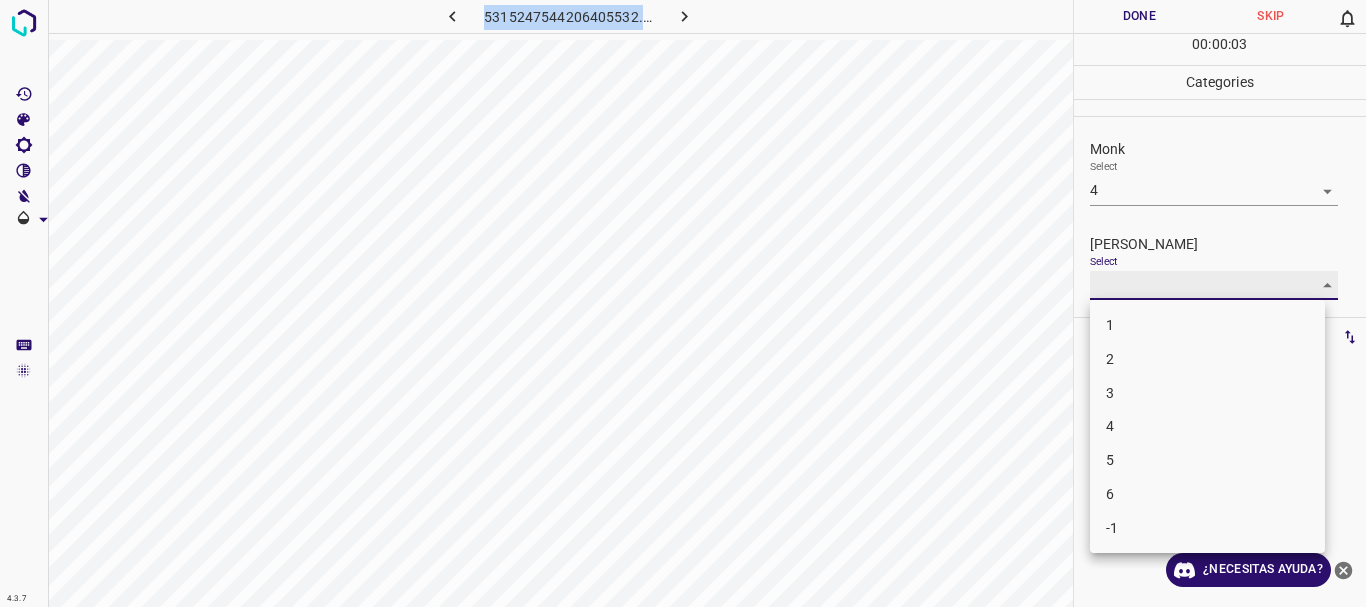 type on "1" 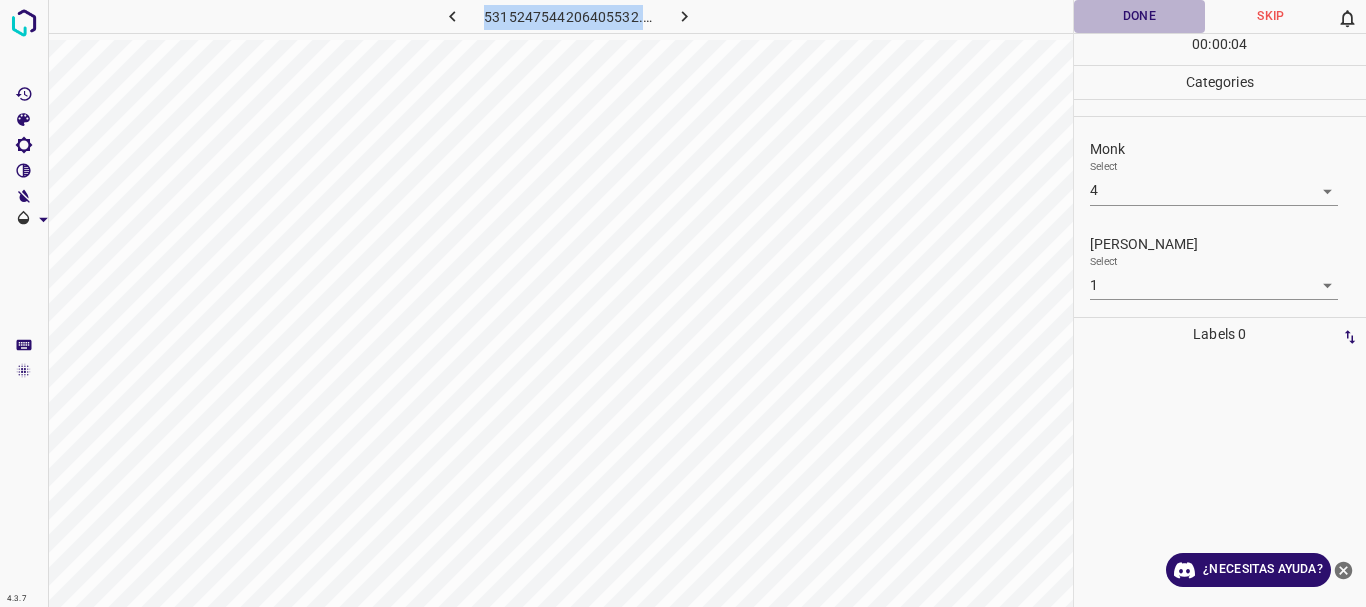click on "Done" at bounding box center [1140, 16] 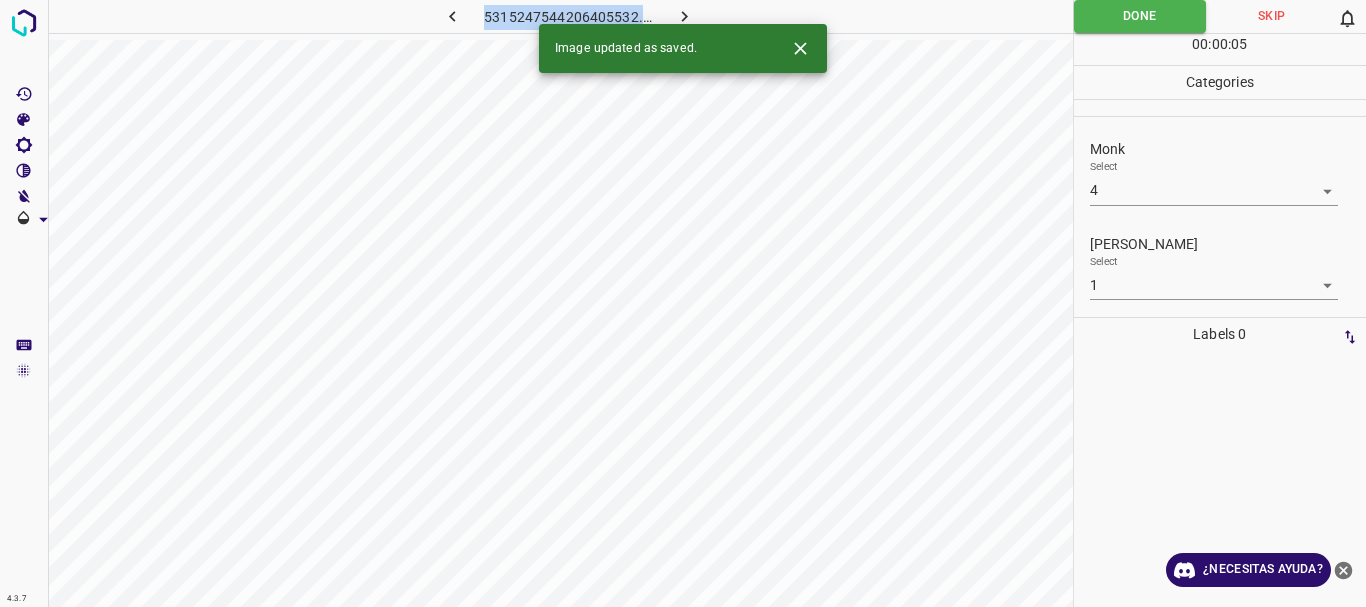click 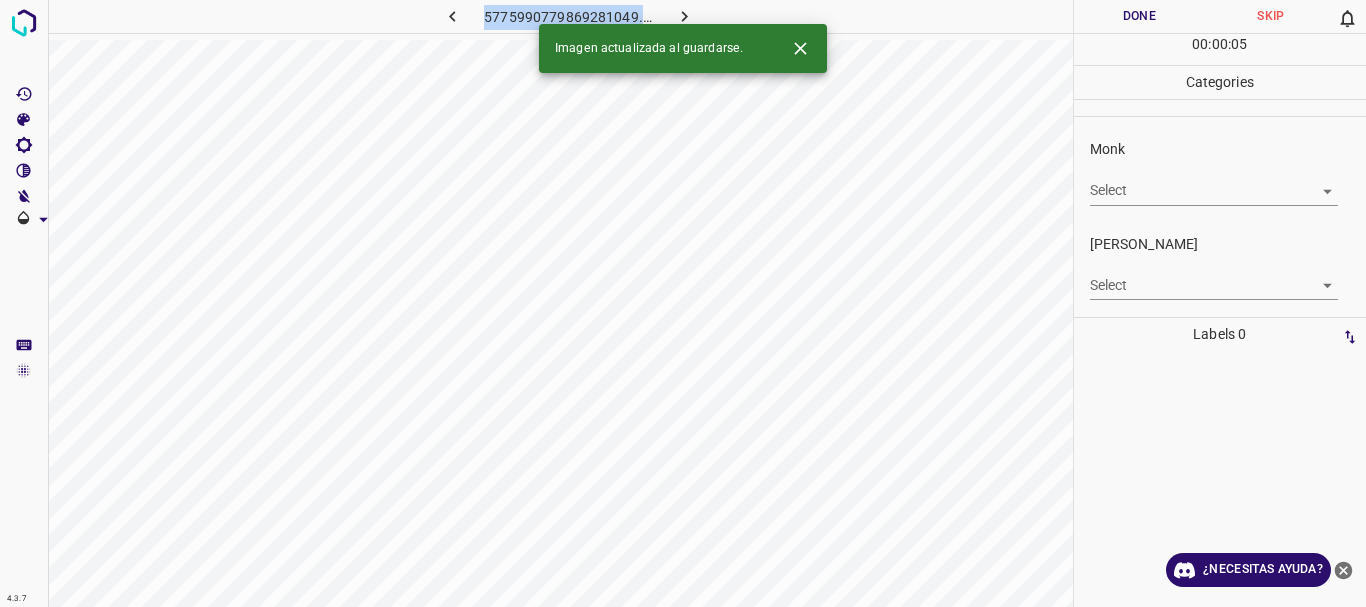 click on "4.3.7 5775990779869281049.png Done Skip 0 00   : 00   : 05   Categories Monk   Select ​  [PERSON_NAME]   Select ​ Labels   0 Categories 1 Monk 2  [PERSON_NAME] Tools Space Change between modes (Draw & Edit) I Auto labeling R Restore zoom M Zoom in N Zoom out Delete Delete selecte label Filters Z Restore filters X Saturation filter C Brightness filter V Contrast filter B Gray scale filter General O Download Imagen actualizada al guardarse. ¿Necesitas ayuda? Texto original Valora esta traducción Tu opinión servirá para ayudar a mejorar el Traductor de Google - Texto - Esconder - Borrar" at bounding box center (683, 303) 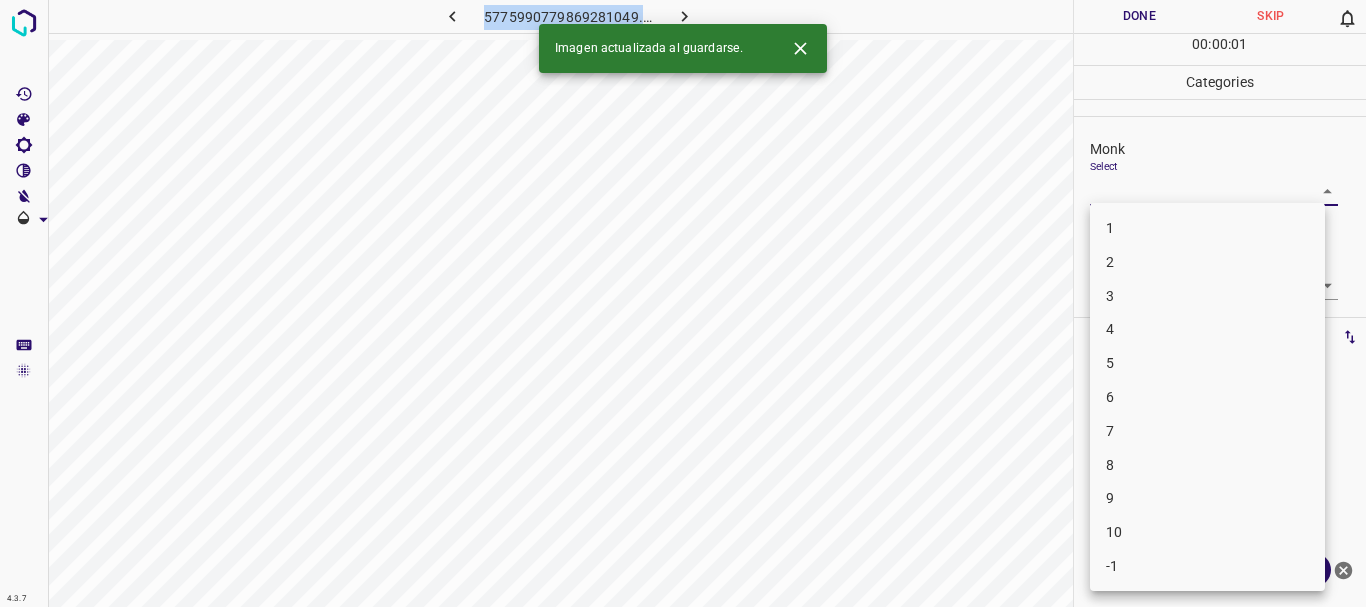 drag, startPoint x: 1115, startPoint y: 428, endPoint x: 1120, endPoint y: 403, distance: 25.495098 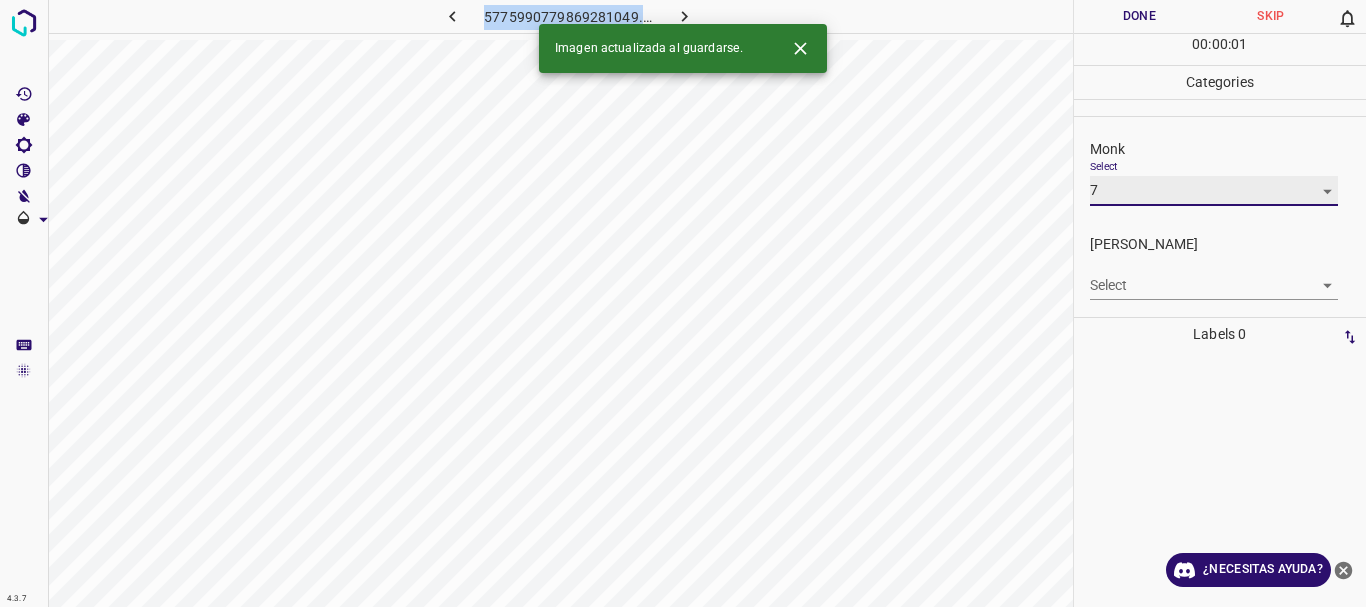 type on "7" 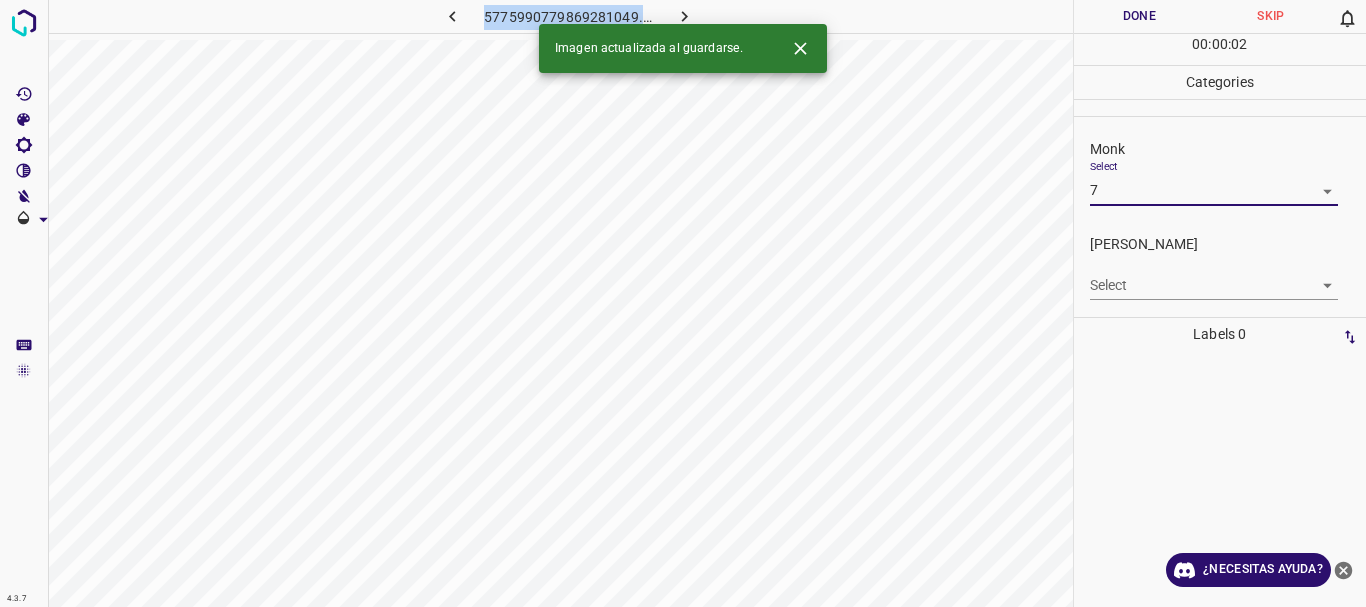 click on "4.3.7 5775990779869281049.png Done Skip 0 00   : 00   : 02   Categories Monk   Select 7 7  [PERSON_NAME]   Select ​ Labels   0 Categories 1 Monk 2  [PERSON_NAME] Tools Space Change between modes (Draw & Edit) I Auto labeling R Restore zoom M Zoom in N Zoom out Delete Delete selecte label Filters Z Restore filters X Saturation filter C Brightness filter V Contrast filter B Gray scale filter General O Download Imagen actualizada al guardarse. ¿Necesitas ayuda? Texto original Valora esta traducción Tu opinión servirá para ayudar a mejorar el Traductor de Google - Texto - Esconder - Borrar 1 2 3 4 5 6 7 8 9 10 -1" at bounding box center [683, 303] 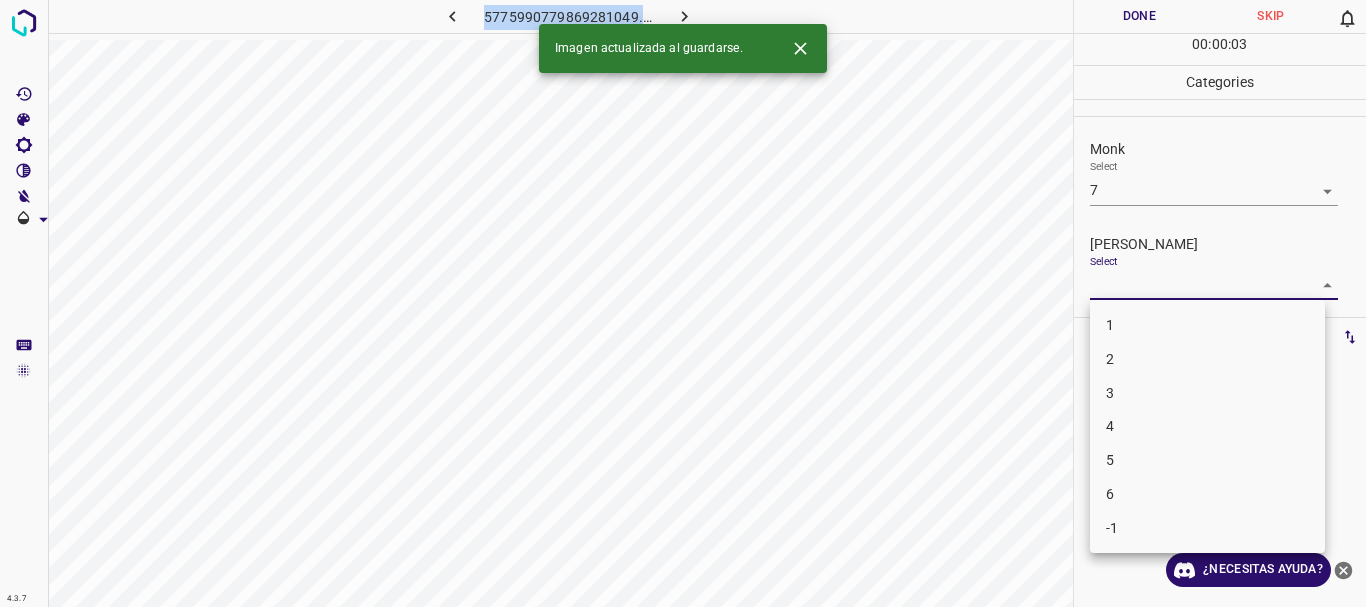 click on "4" at bounding box center [1110, 426] 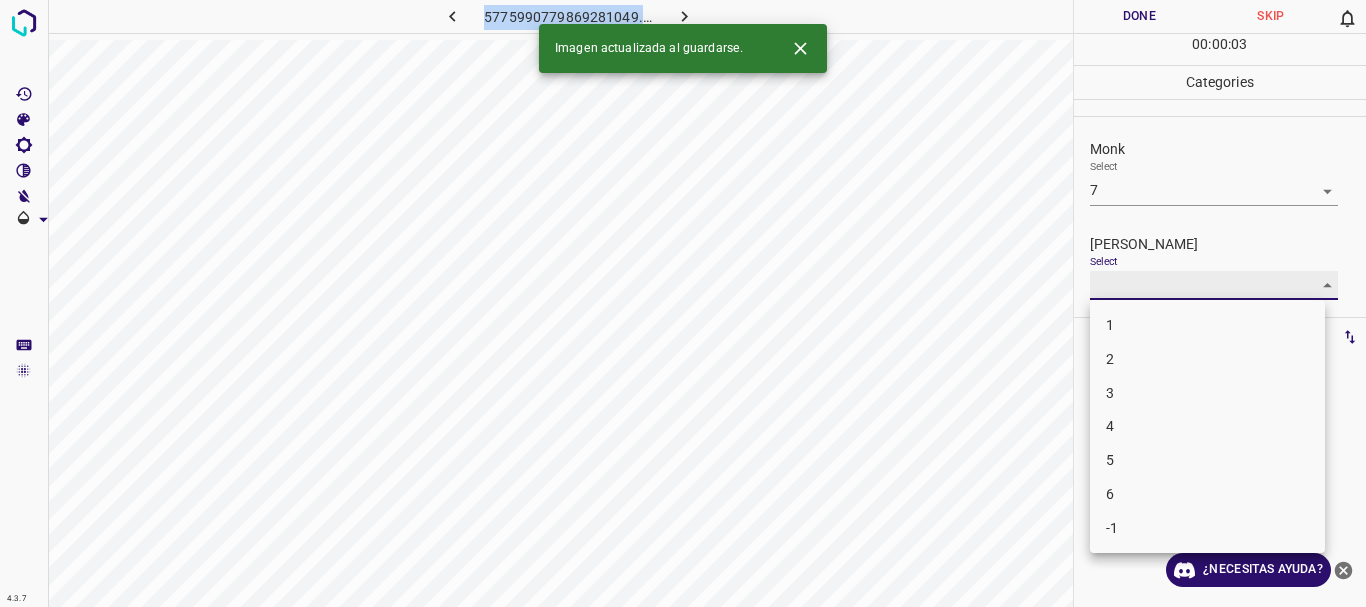 type on "4" 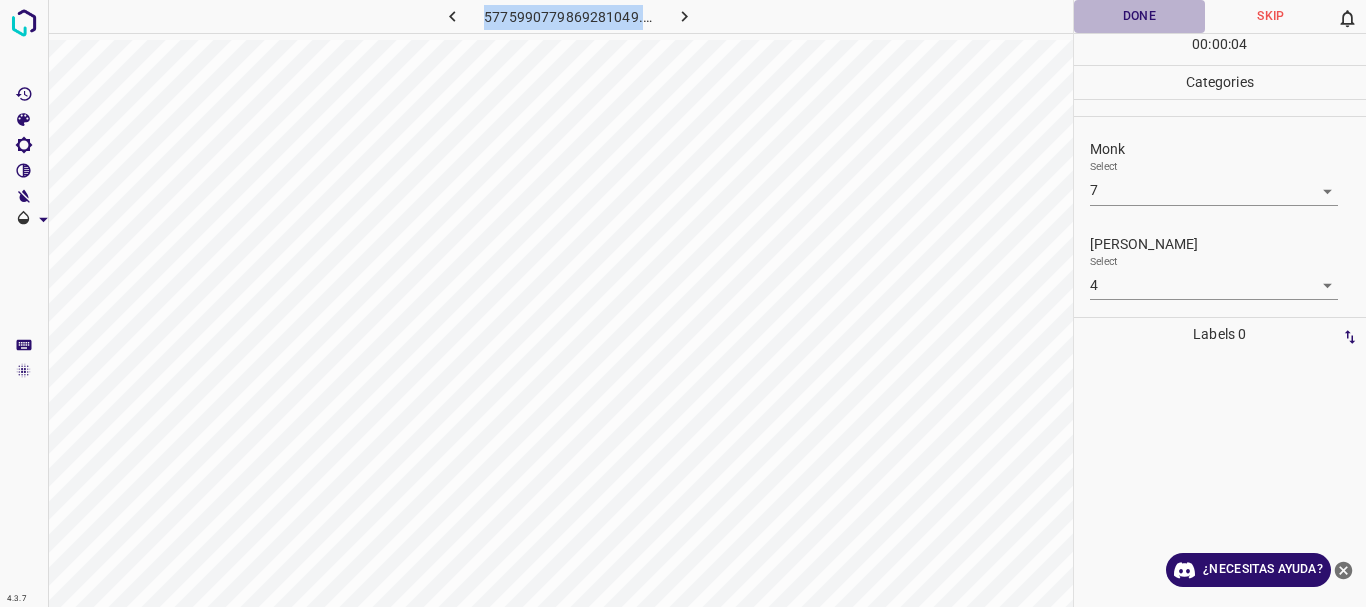 click on "Done" at bounding box center [1140, 16] 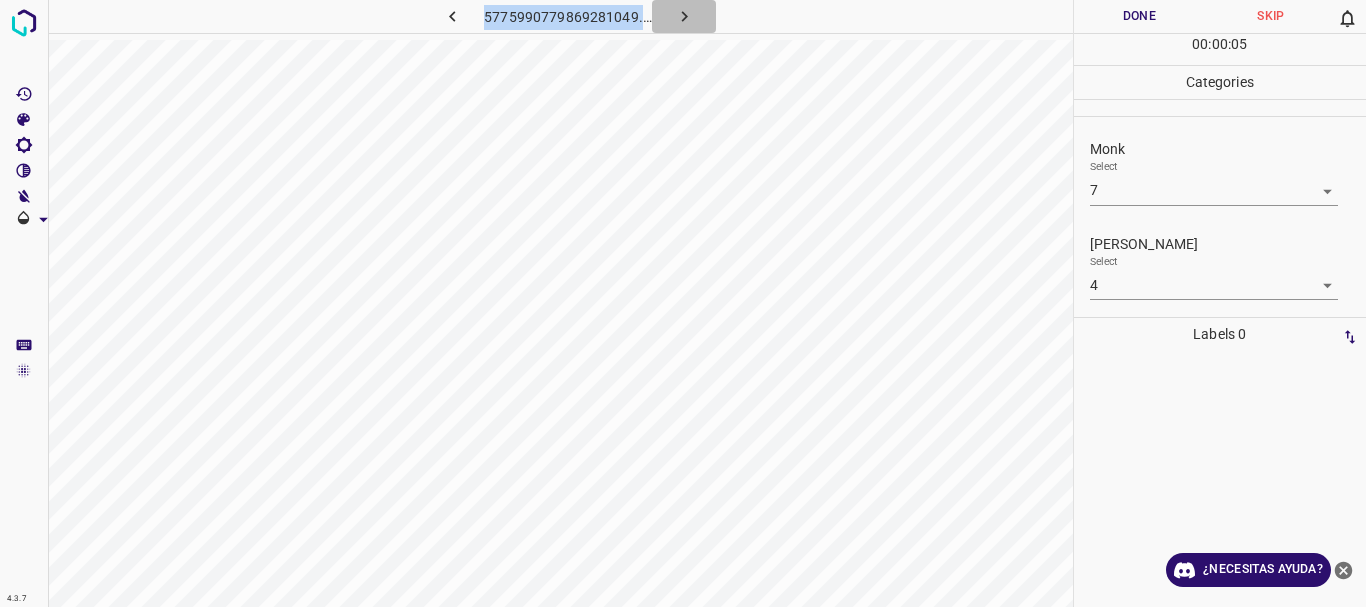 click 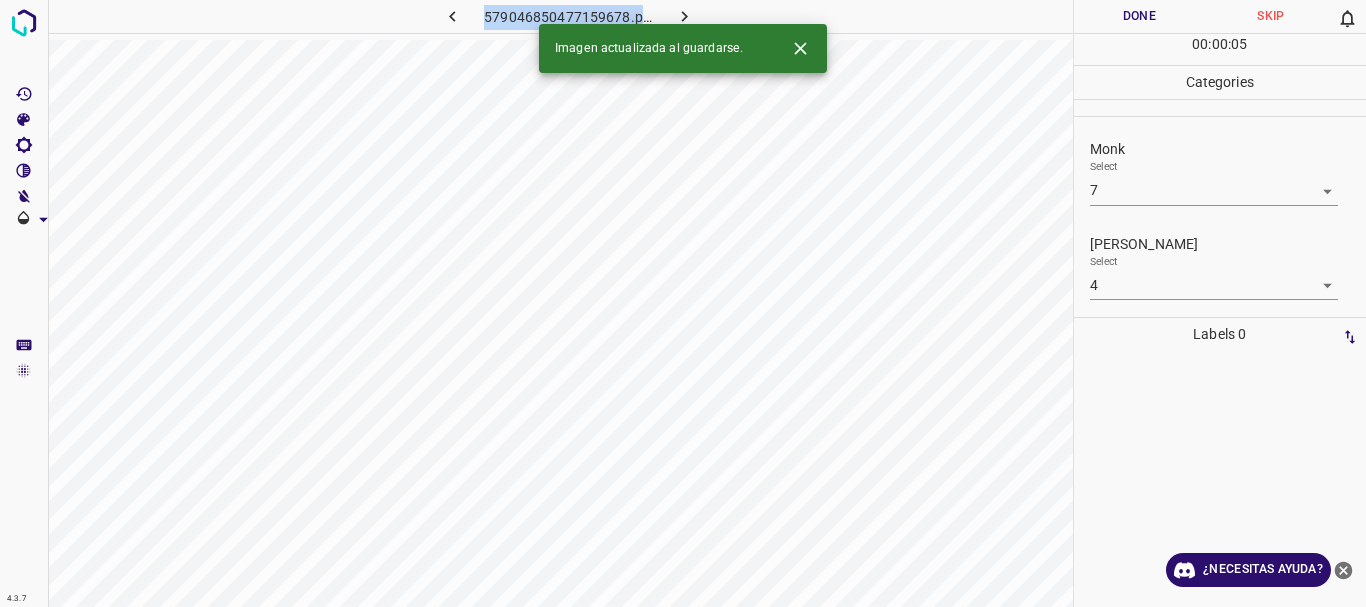 type 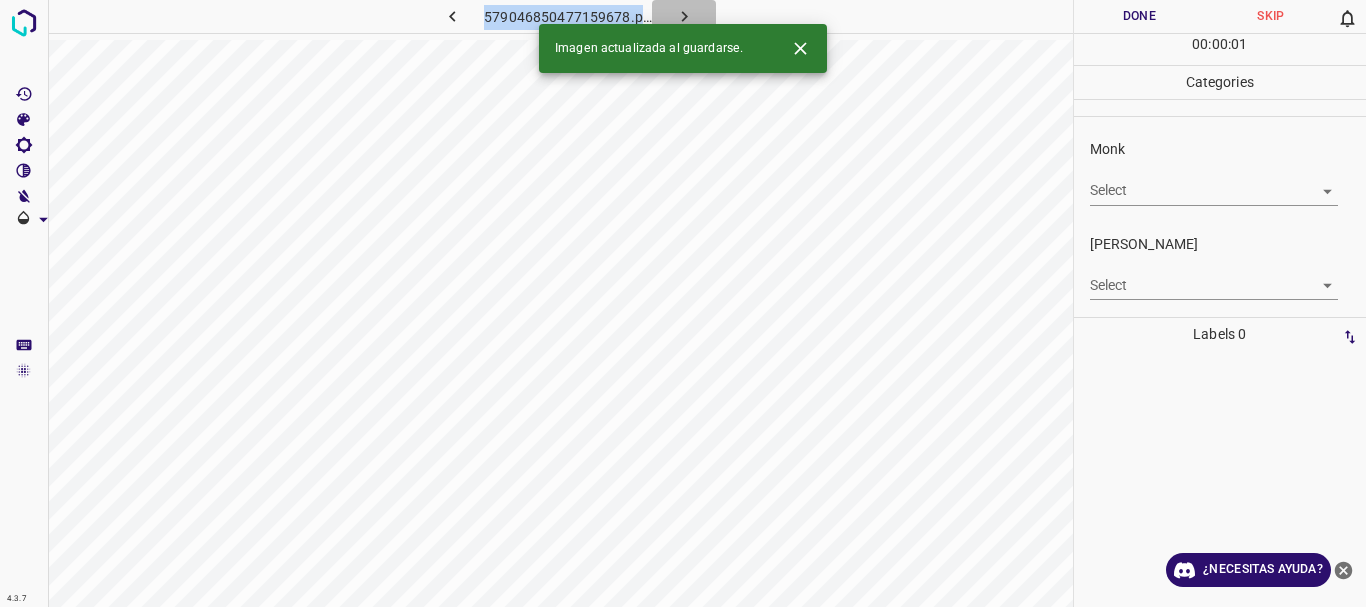 click at bounding box center [684, 16] 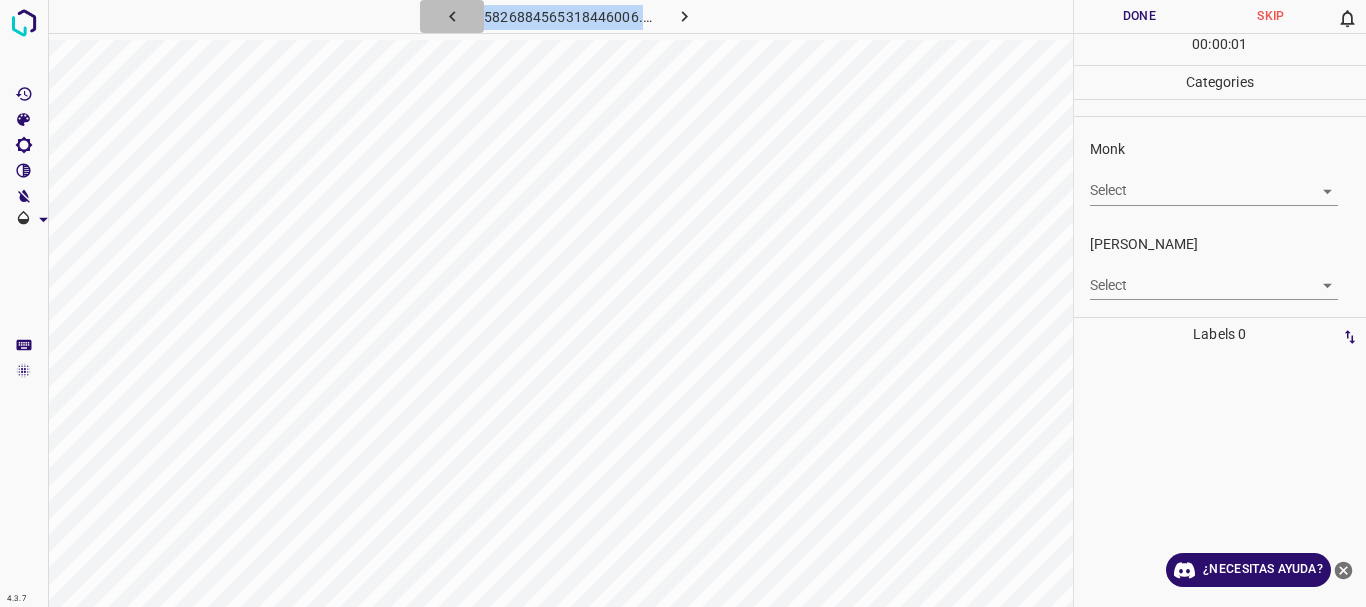 click 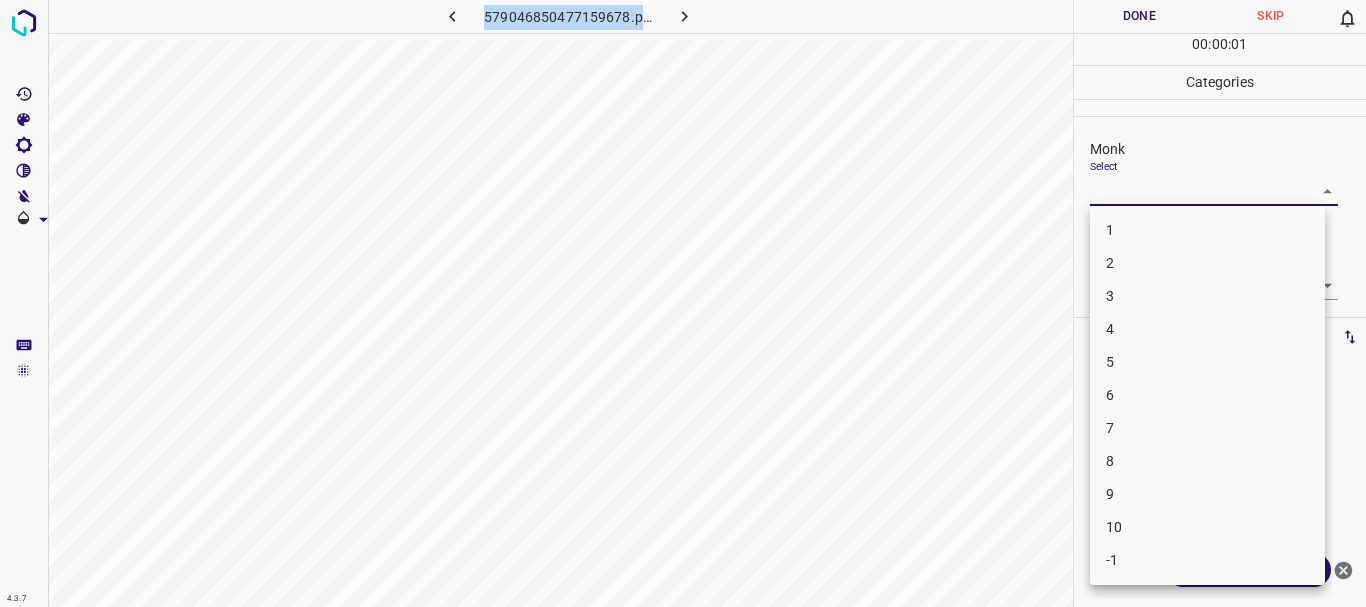 click on "4.3.7 579046850477159678.png Done Skip 0 00   : 00   : 01   Categories Monk   Select ​  [PERSON_NAME]   Select ​ Labels   0 Categories 1 Monk 2  [PERSON_NAME] Tools Space Change between modes (Draw & Edit) I Auto labeling R Restore zoom M Zoom in N Zoom out Delete Delete selecte label Filters Z Restore filters X Saturation filter C Brightness filter V Contrast filter B Gray scale filter General O Download ¿Necesitas ayuda? Texto original Valora esta traducción Tu opinión servirá para ayudar a mejorar el Traductor de Google - Texto - Esconder - Borrar 1 2 3 4 5 6 7 8 9 10 -1" at bounding box center (683, 303) 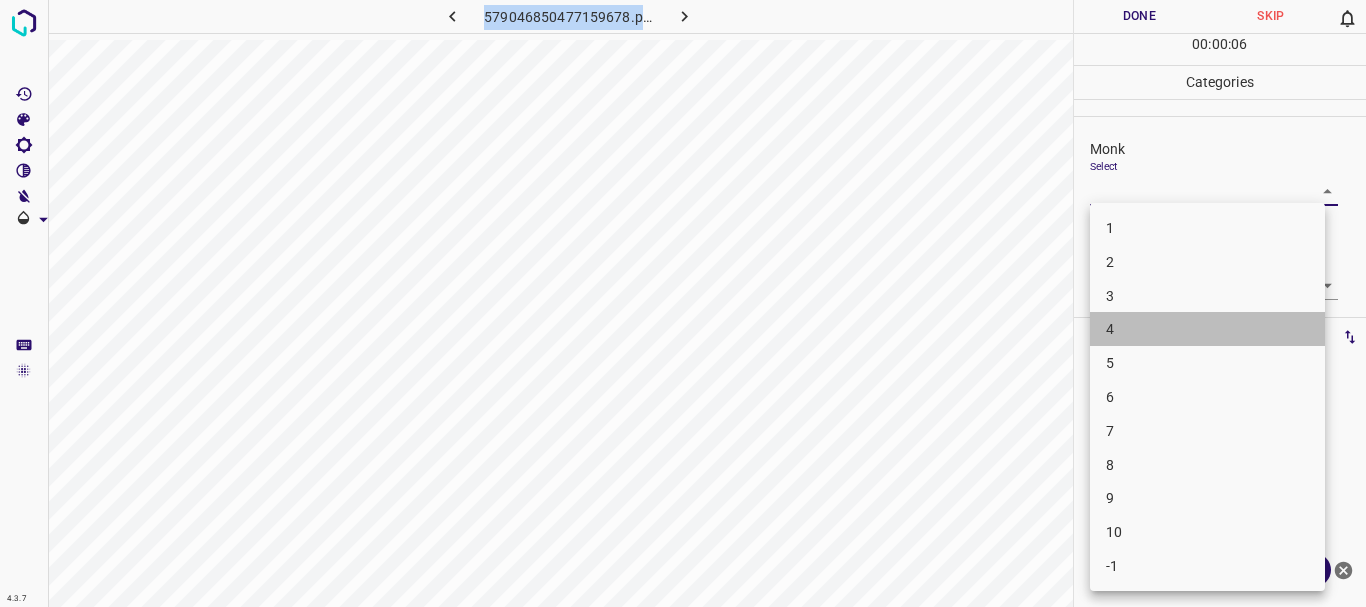 click on "4" at bounding box center [1207, 329] 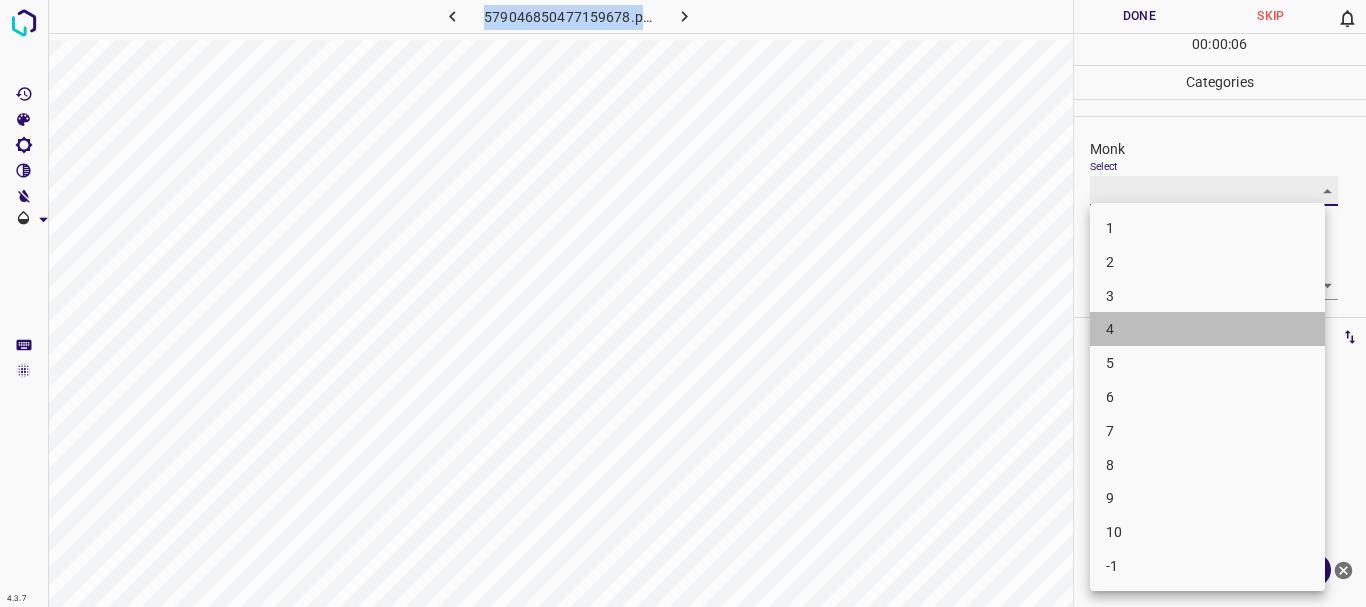 type on "4" 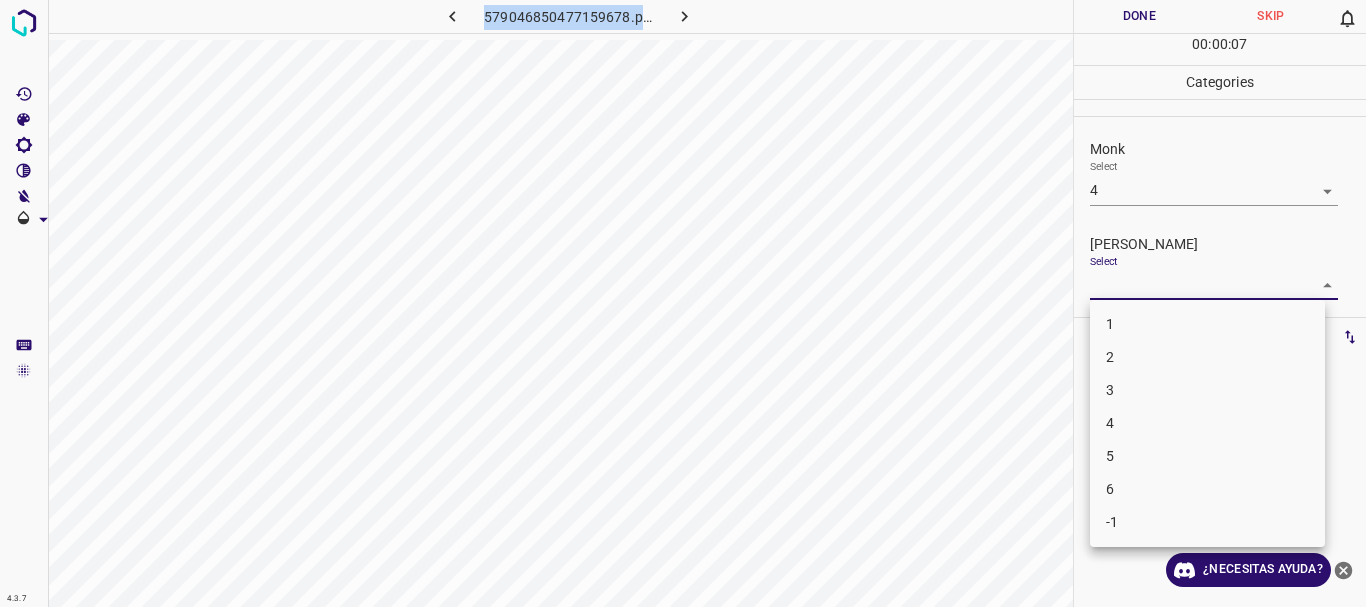 click on "4.3.7 579046850477159678.png Done Skip 0 00   : 00   : 07   Categories Monk   Select 4 4  [PERSON_NAME]   Select ​ Labels   0 Categories 1 Monk 2  [PERSON_NAME] Tools Space Change between modes (Draw & Edit) I Auto labeling R Restore zoom M Zoom in N Zoom out Delete Delete selecte label Filters Z Restore filters X Saturation filter C Brightness filter V Contrast filter B Gray scale filter General O Download ¿Necesitas ayuda? Texto original Valora esta traducción Tu opinión servirá para ayudar a mejorar el Traductor de Google - Texto - Esconder - Borrar 1 2 3 4 5 6 -1" at bounding box center [683, 303] 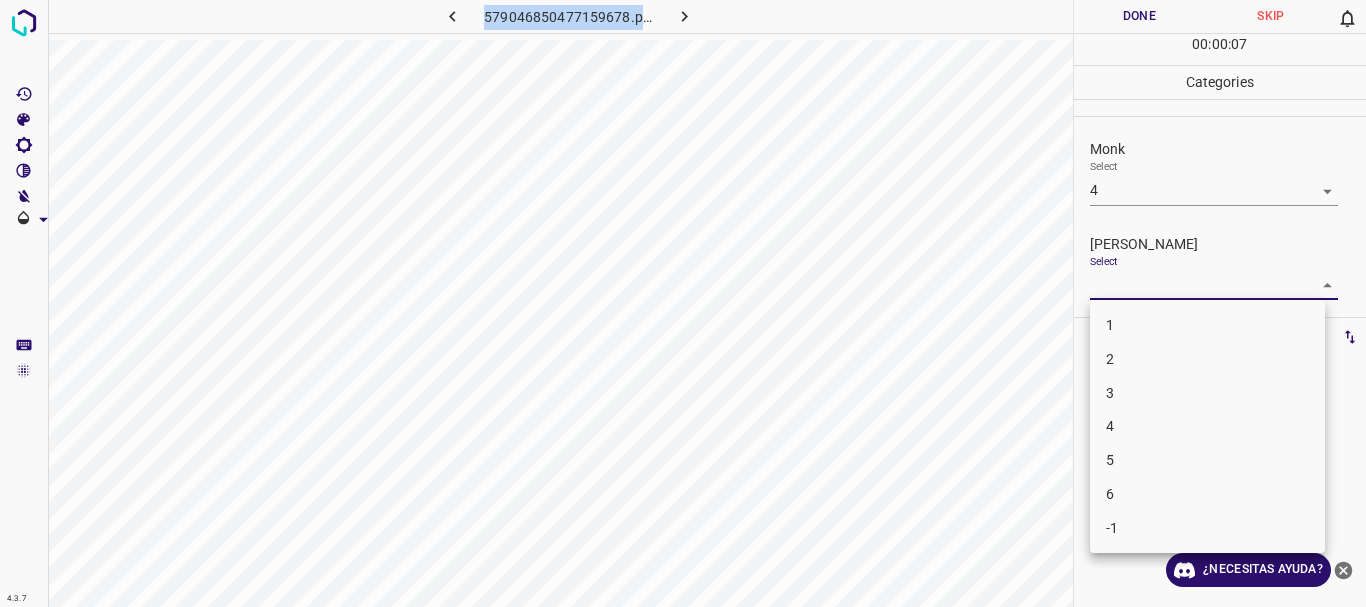 click on "3" at bounding box center (1207, 393) 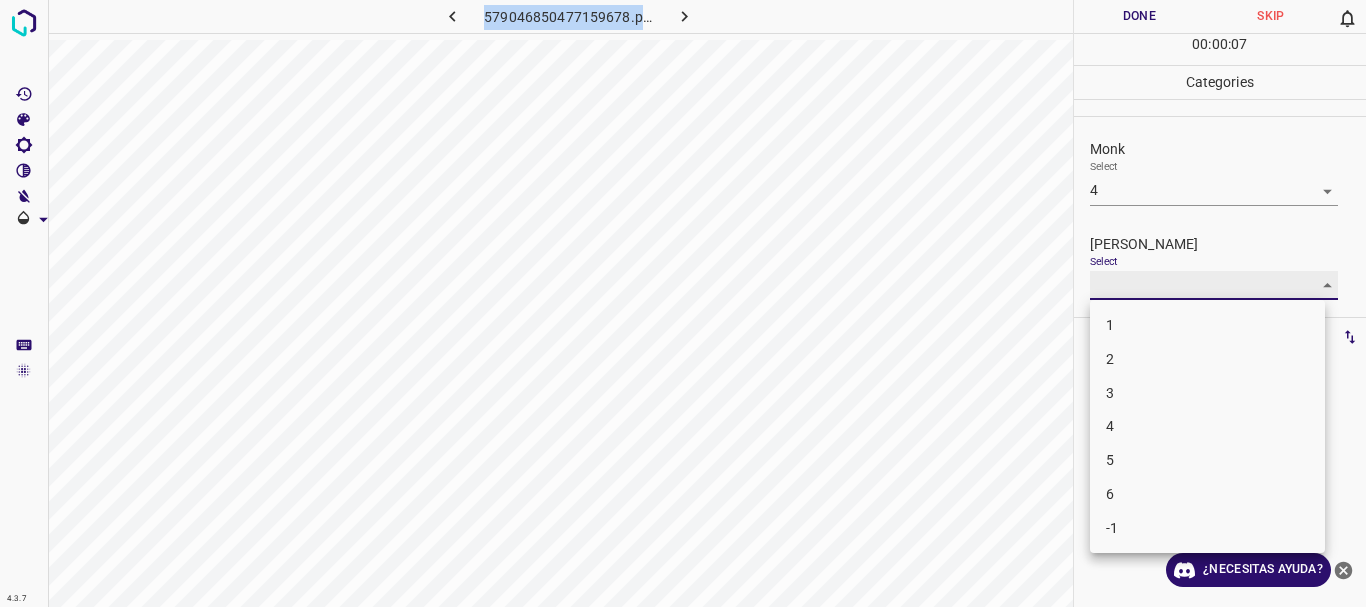 type on "3" 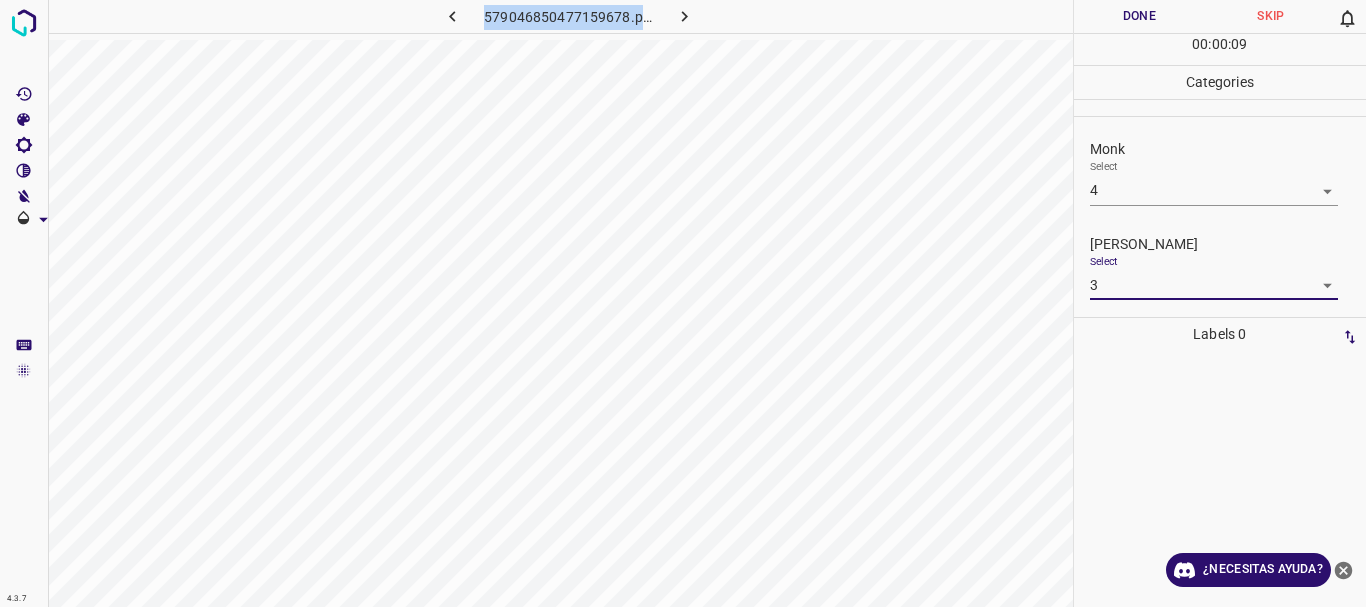 click on "Done" at bounding box center [1140, 16] 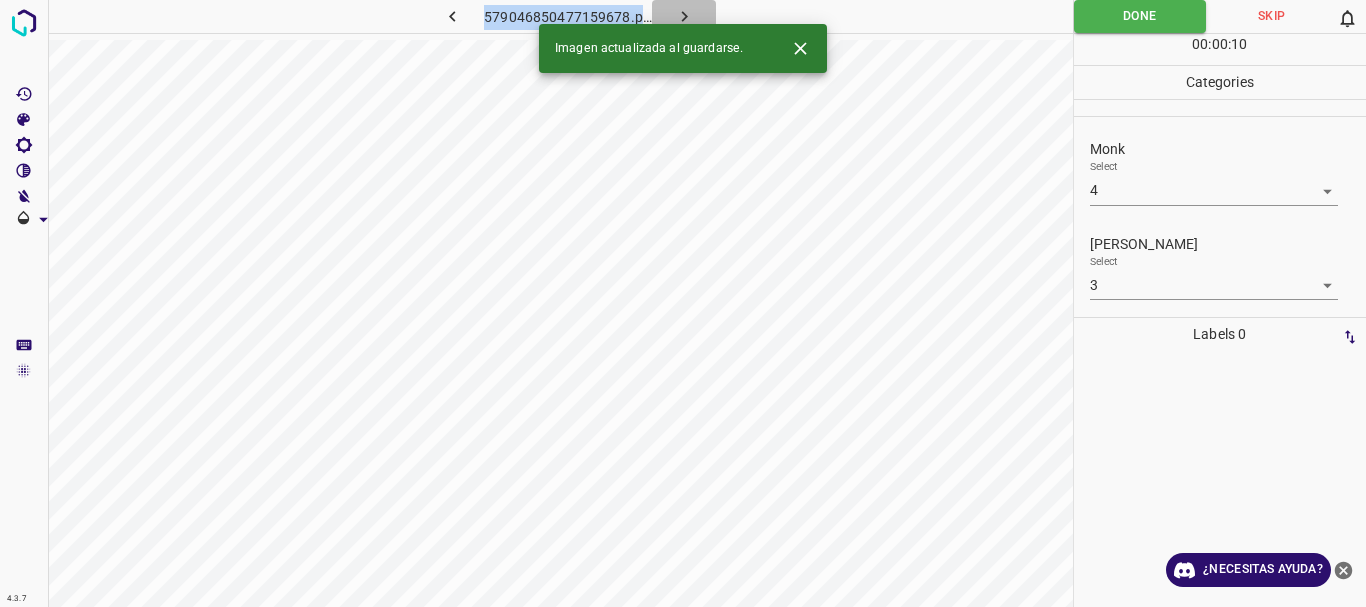 click at bounding box center [684, 16] 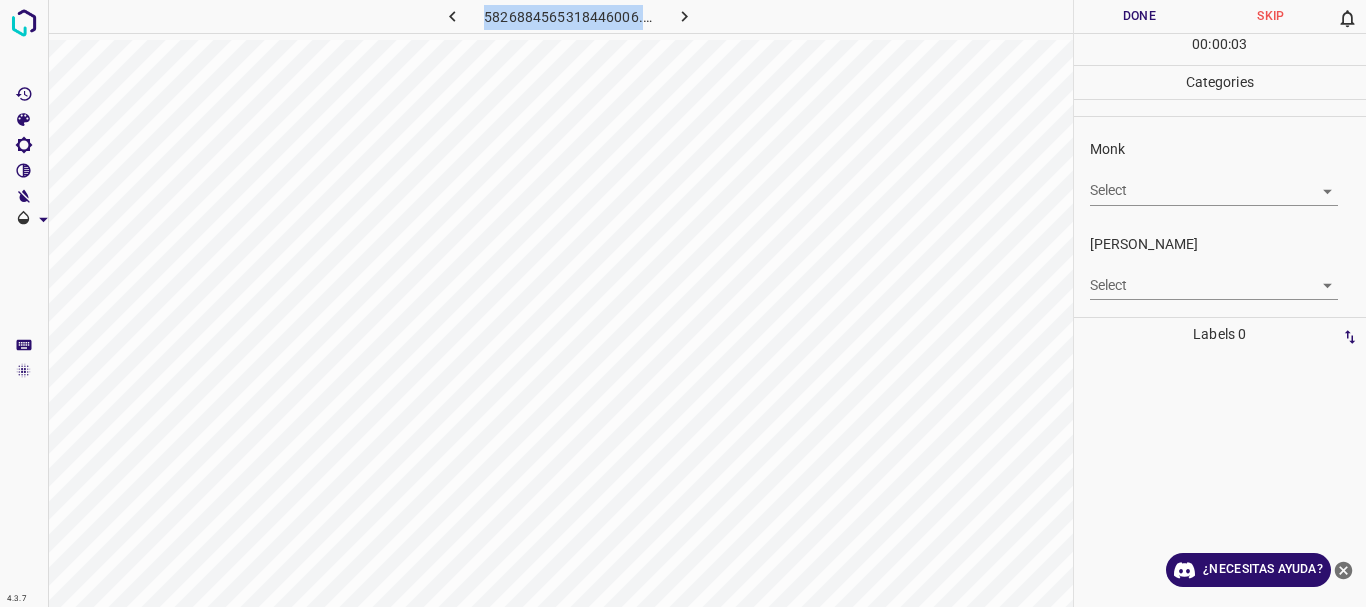 click on "4.3.7 5826884565318446006.png Done Skip 0 00   : 00   : 03   Categories Monk   Select ​  [PERSON_NAME]   Select ​ Labels   0 Categories 1 Monk 2  [PERSON_NAME] Tools Space Change between modes (Draw & Edit) I Auto labeling R Restore zoom M Zoom in N Zoom out Delete Delete selecte label Filters Z Restore filters X Saturation filter C Brightness filter V Contrast filter B Gray scale filter General O Download ¿Necesitas ayuda? Texto original Valora esta traducción Tu opinión servirá para ayudar a mejorar el Traductor de Google - Texto - Esconder - Borrar" at bounding box center (683, 303) 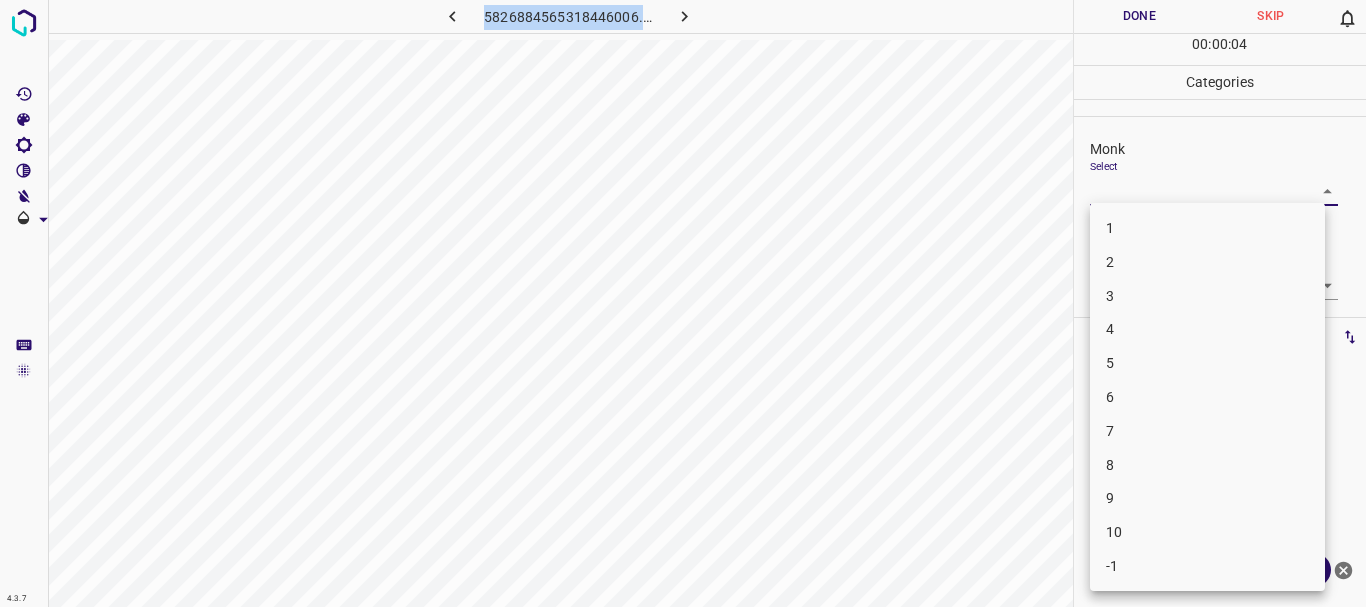 drag, startPoint x: 1111, startPoint y: 343, endPoint x: 1118, endPoint y: 360, distance: 18.384777 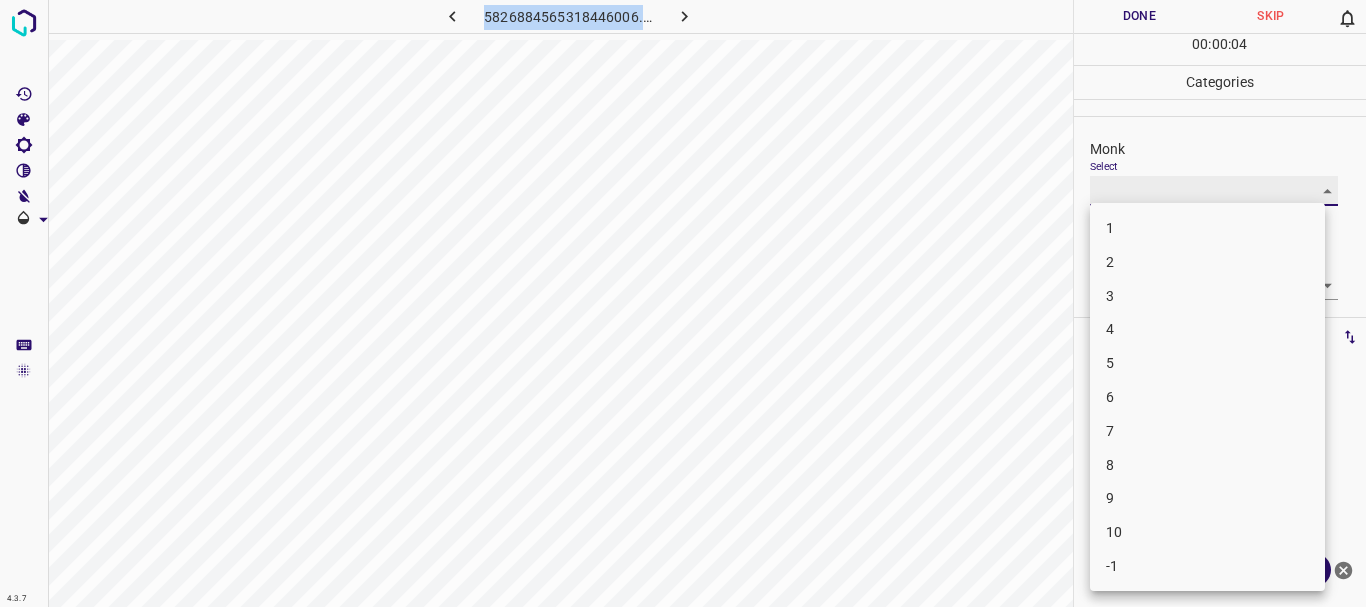 type on "5" 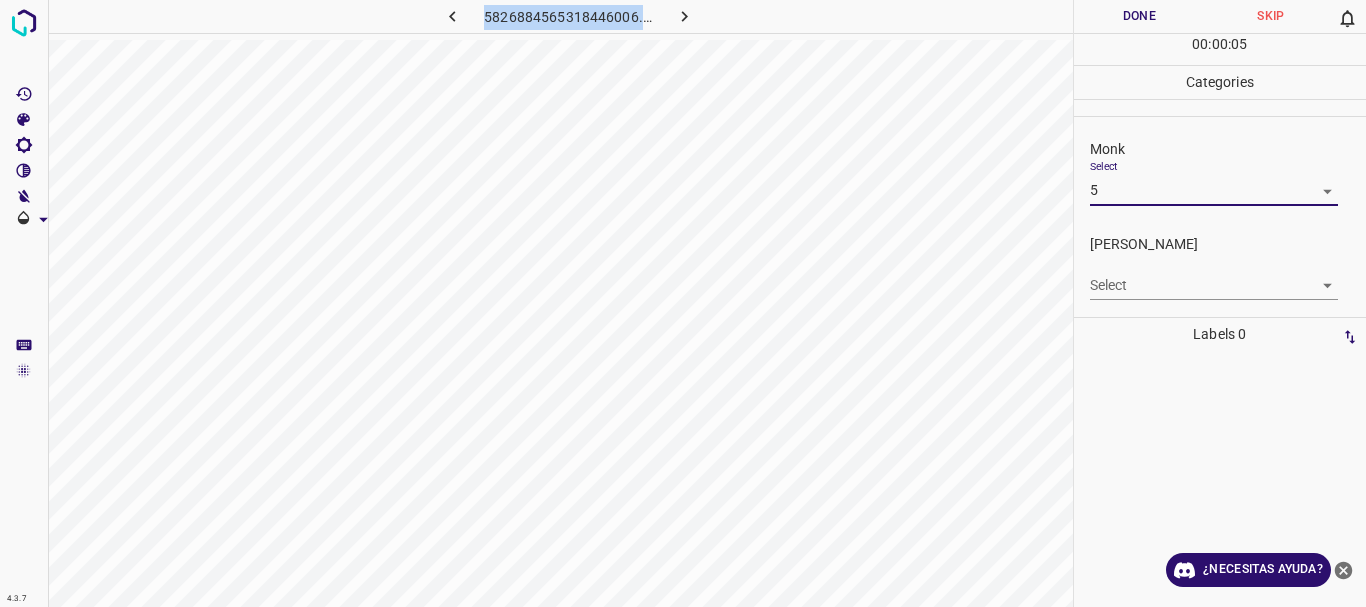 click on "4.3.7 5826884565318446006.png Done Skip 0 00   : 00   : 05   Categories Monk   Select 5 5  [PERSON_NAME]   Select ​ Labels   0 Categories 1 Monk 2  [PERSON_NAME] Tools Space Change between modes (Draw & Edit) I Auto labeling R Restore zoom M Zoom in N Zoom out Delete Delete selecte label Filters Z Restore filters X Saturation filter C Brightness filter V Contrast filter B Gray scale filter General O Download ¿Necesitas ayuda? Texto original Valora esta traducción Tu opinión servirá para ayudar a mejorar el Traductor de Google - Texto - Esconder - Borrar" at bounding box center (683, 303) 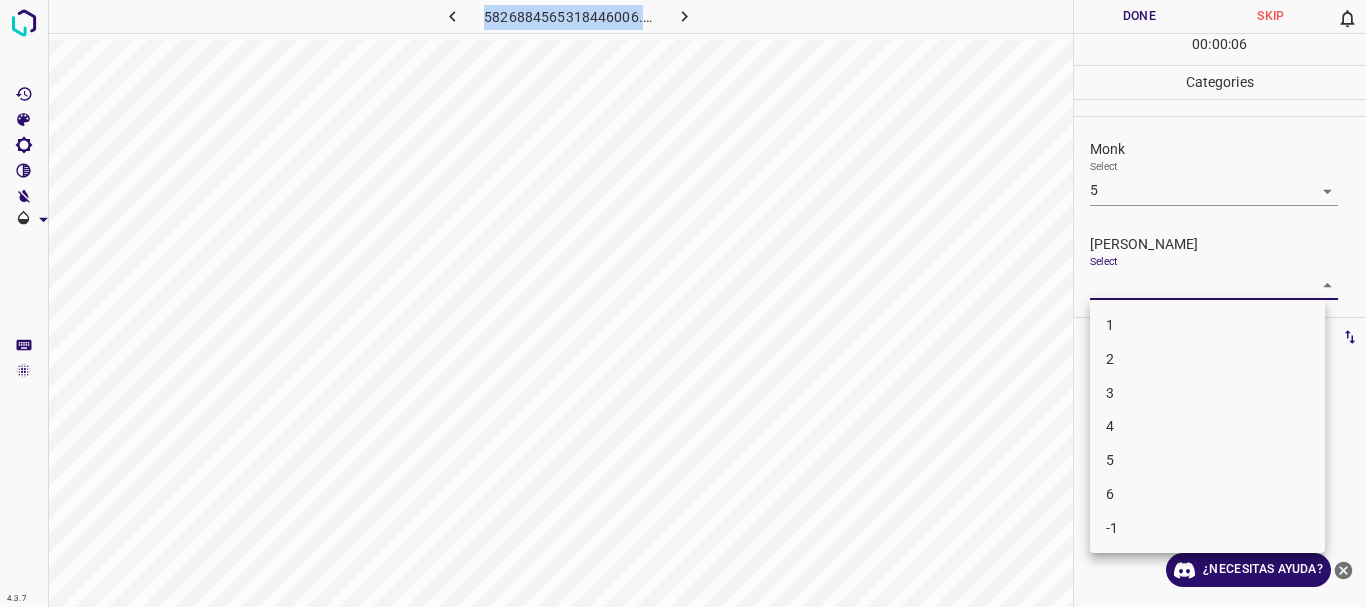click on "1" at bounding box center (1207, 325) 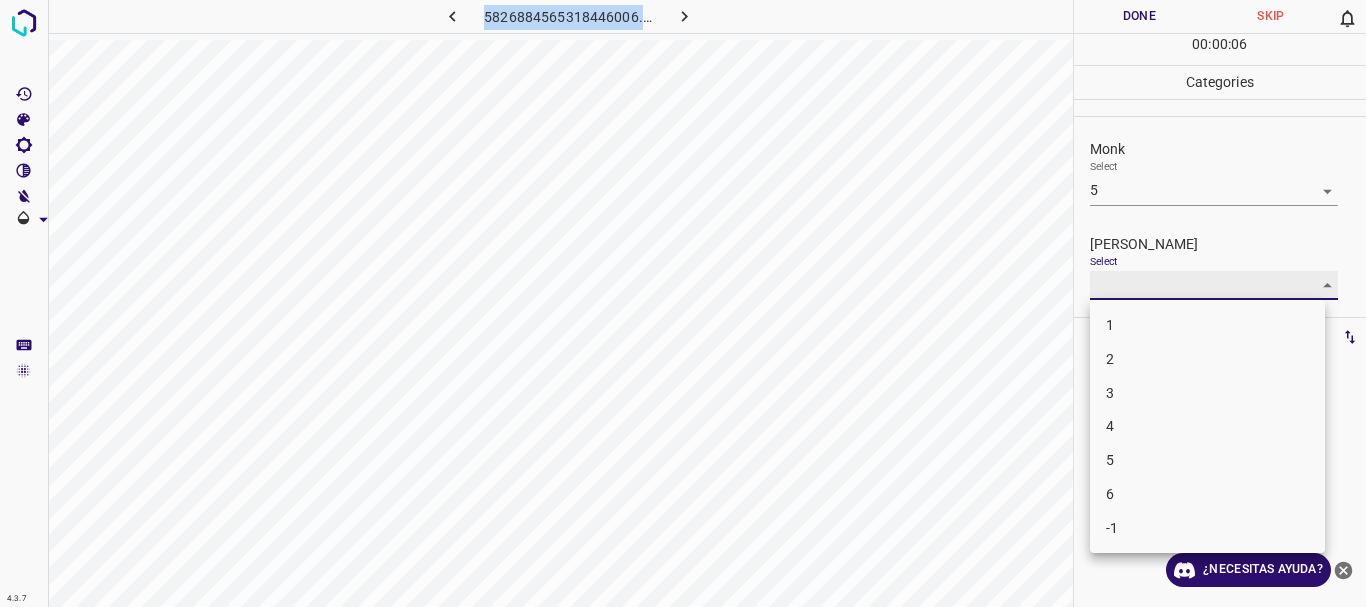 type on "1" 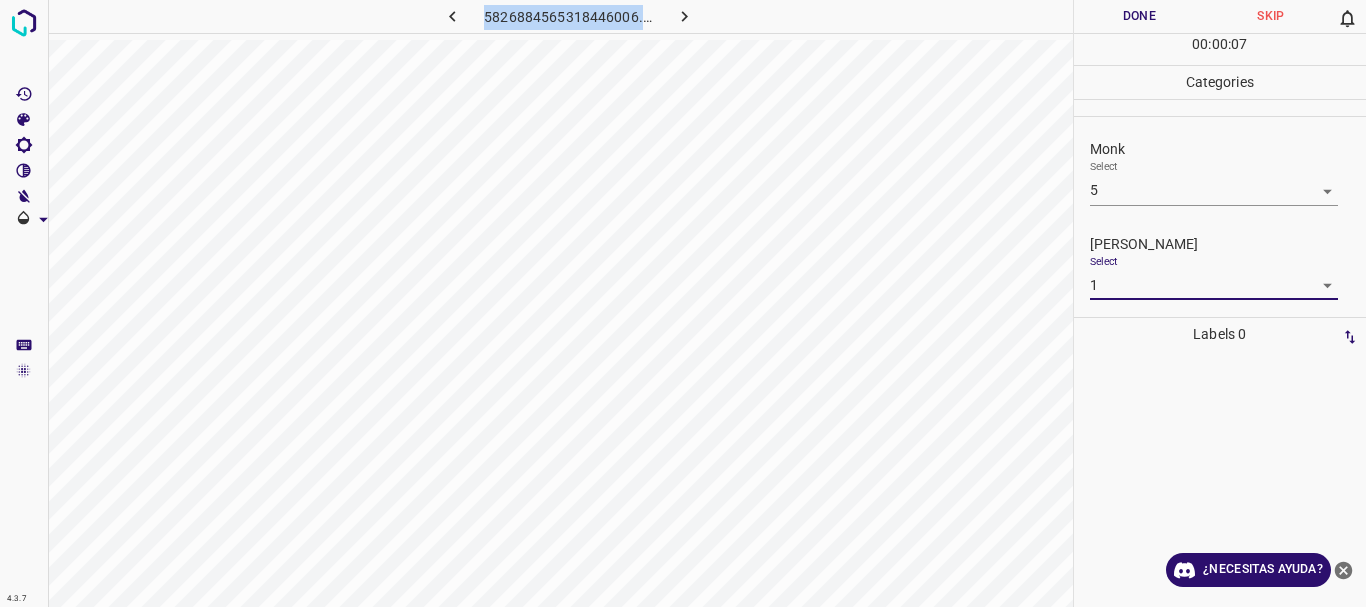 click on "Done" at bounding box center [1140, 16] 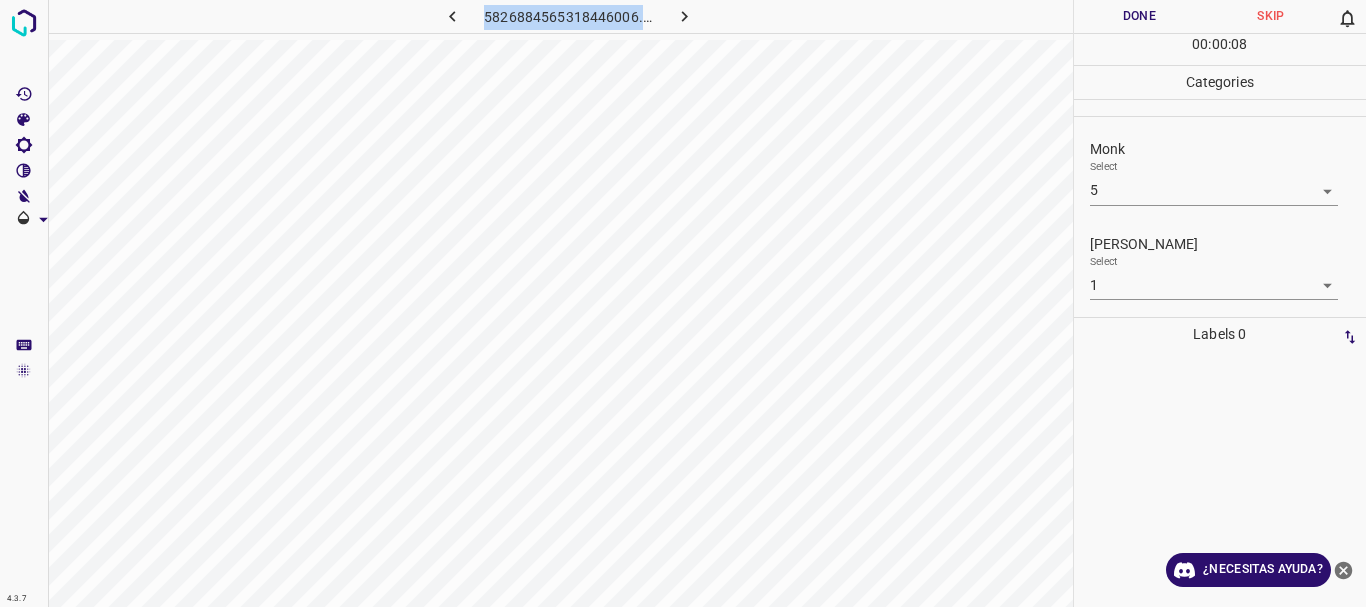 click 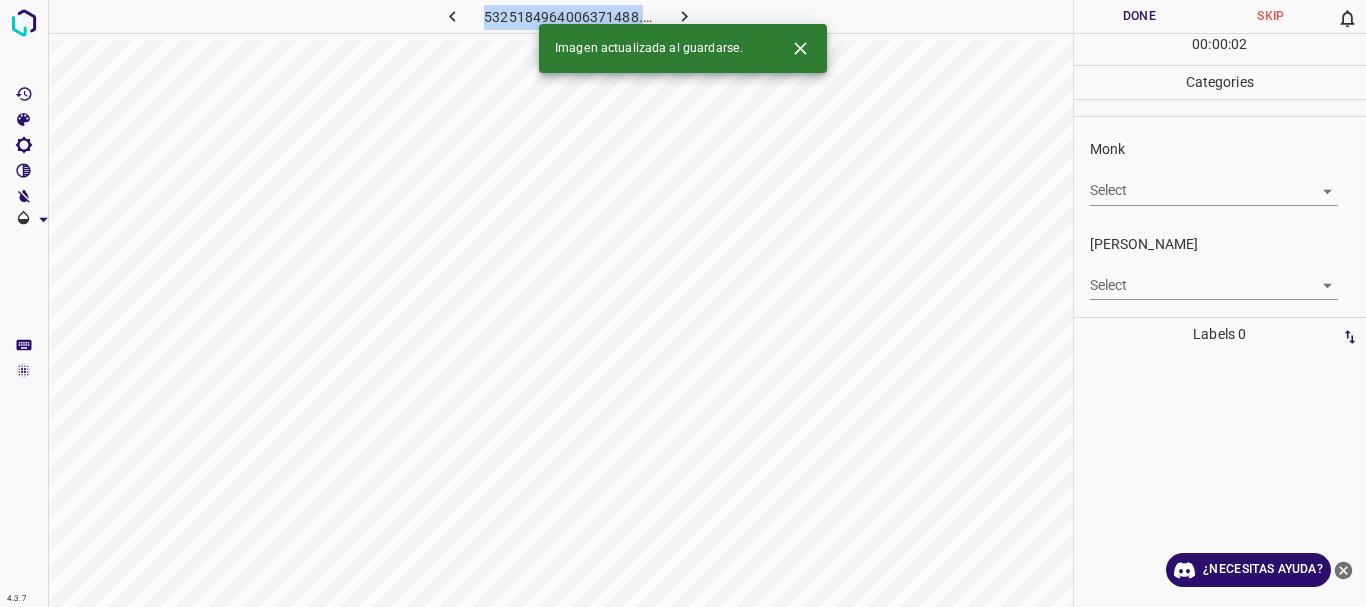 drag, startPoint x: 687, startPoint y: 17, endPoint x: 378, endPoint y: 17, distance: 309 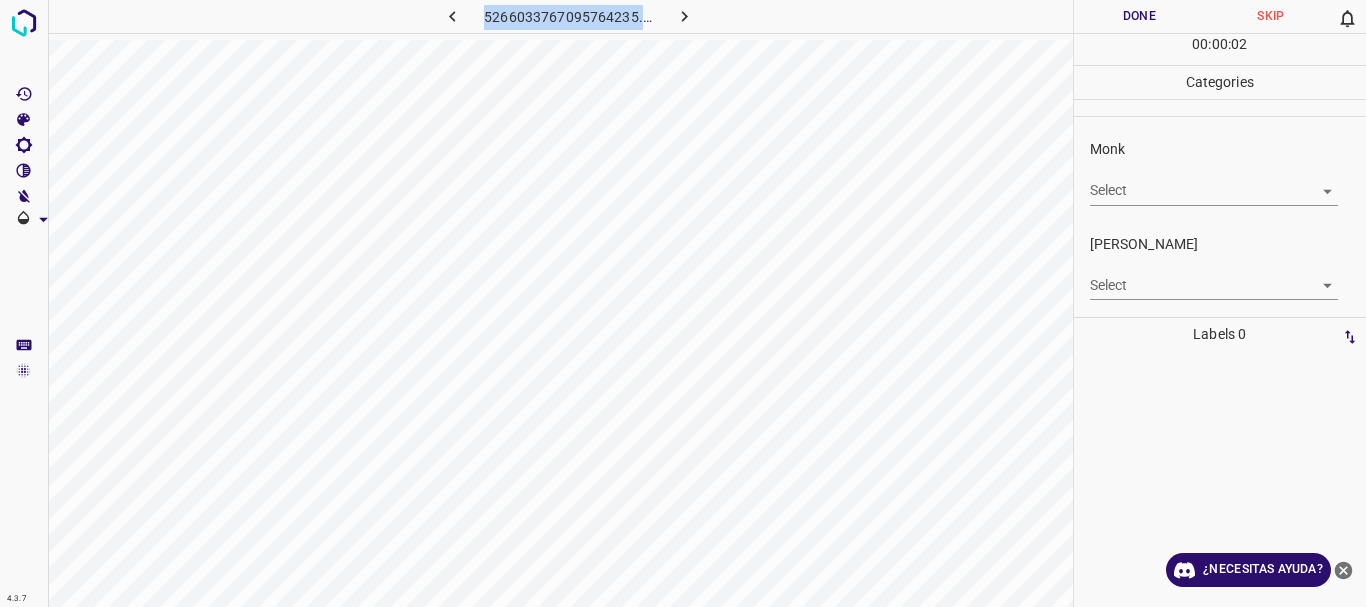 click 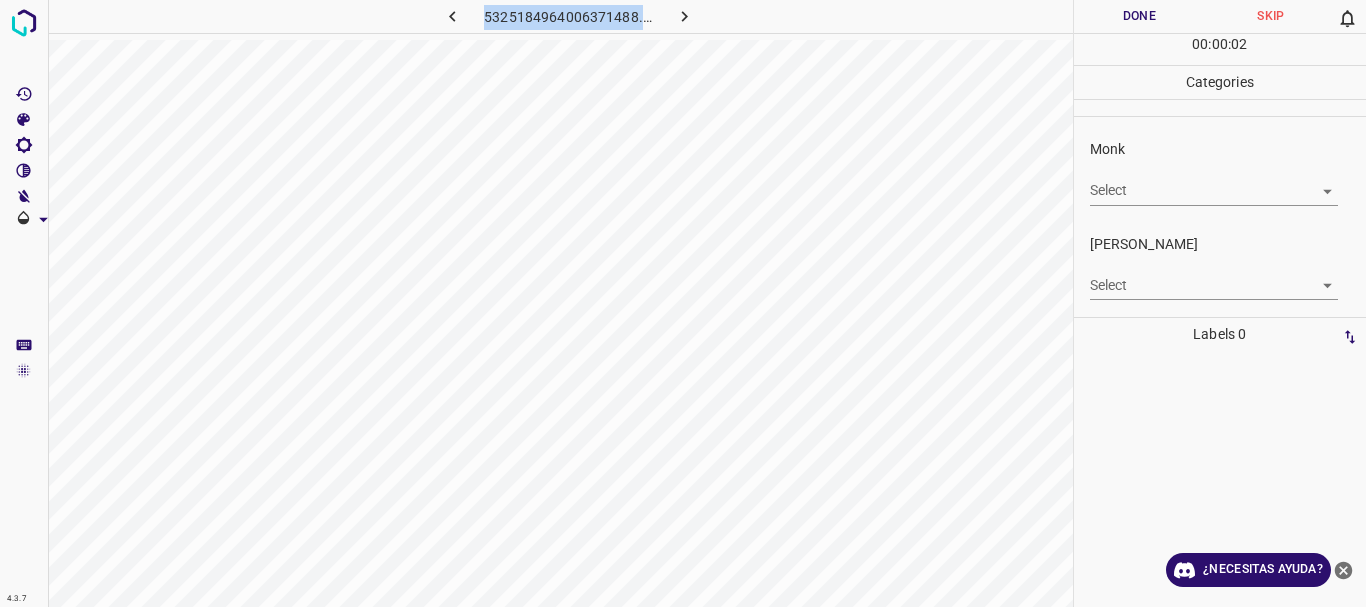 click on "4.3.7 5325184964006371488.png Done Skip 0 00   : 00   : 02   Categories Monk   Select ​  [PERSON_NAME]   Select ​ Labels   0 Categories 1 Monk 2  [PERSON_NAME] Tools Space Change between modes (Draw & Edit) I Auto labeling R Restore zoom M Zoom in N Zoom out Delete Delete selecte label Filters Z Restore filters X Saturation filter C Brightness filter V Contrast filter B Gray scale filter General O Download ¿Necesitas ayuda? Texto original Valora esta traducción Tu opinión servirá para ayudar a mejorar el Traductor de Google - Texto - Esconder - Borrar" at bounding box center [683, 303] 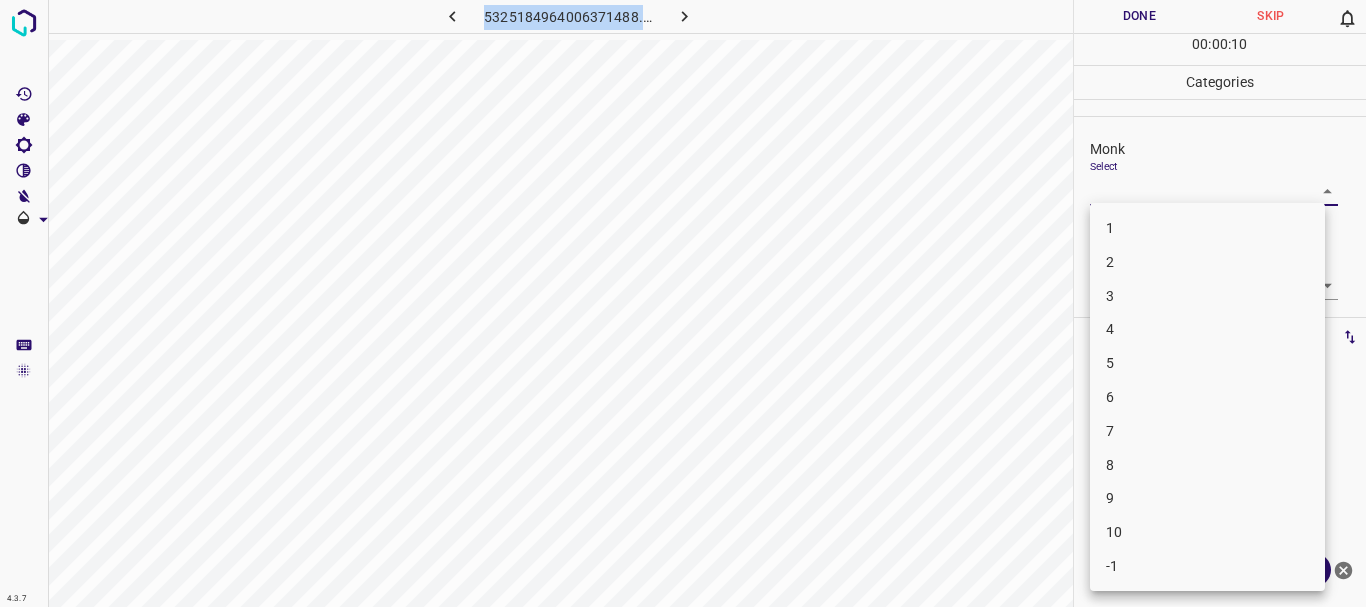 drag, startPoint x: 1168, startPoint y: 337, endPoint x: 1152, endPoint y: 364, distance: 31.38471 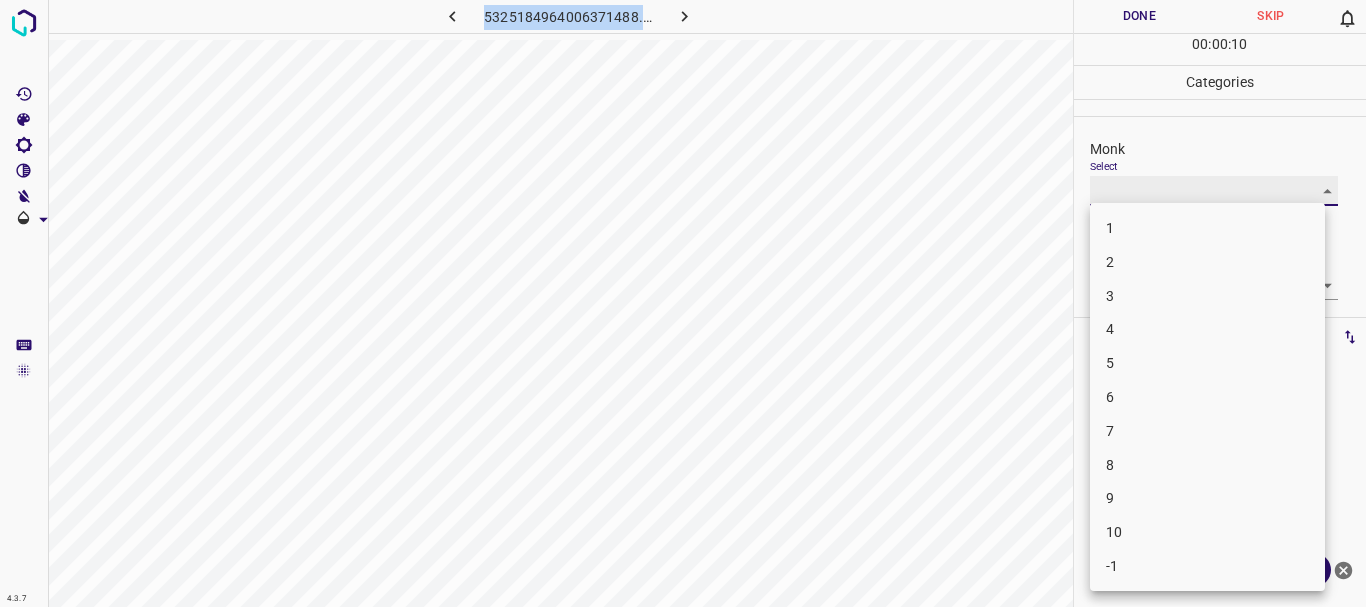 type on "5" 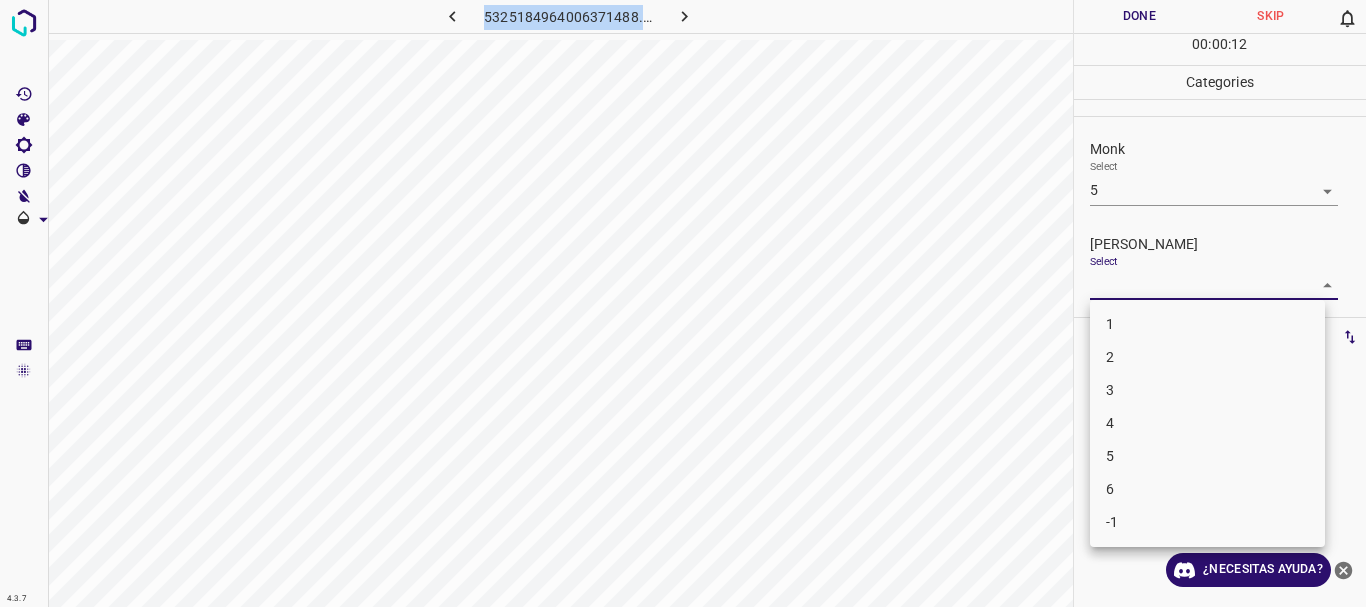 click on "4.3.7 5325184964006371488.png Done Skip 0 00   : 00   : 12   Categories Monk   Select 5 5  [PERSON_NAME]   Select ​ Labels   0 Categories 1 Monk 2  [PERSON_NAME] Tools Space Change between modes (Draw & Edit) I Auto labeling R Restore zoom M Zoom in N Zoom out Delete Delete selecte label Filters Z Restore filters X Saturation filter C Brightness filter V Contrast filter B Gray scale filter General O Download ¿Necesitas ayuda? Texto original Valora esta traducción Tu opinión servirá para ayudar a mejorar el Traductor de Google - Texto - Esconder - Borrar 1 2 3 4 5 6 -1" at bounding box center [683, 303] 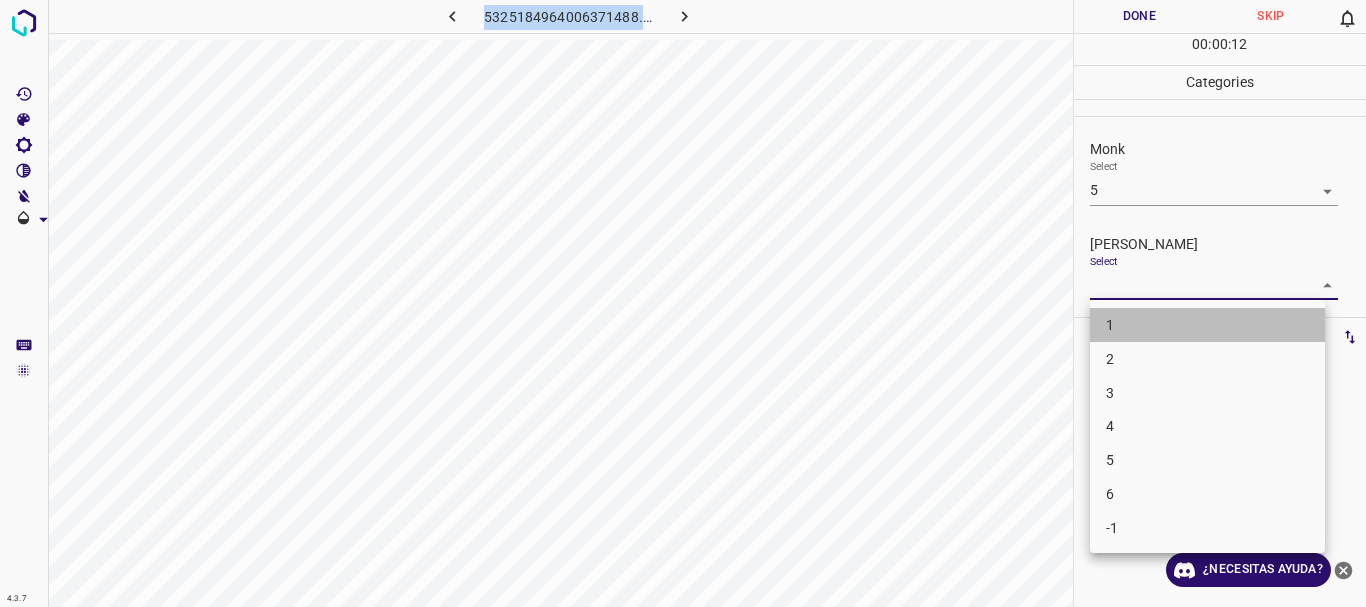 click on "1" at bounding box center (1207, 325) 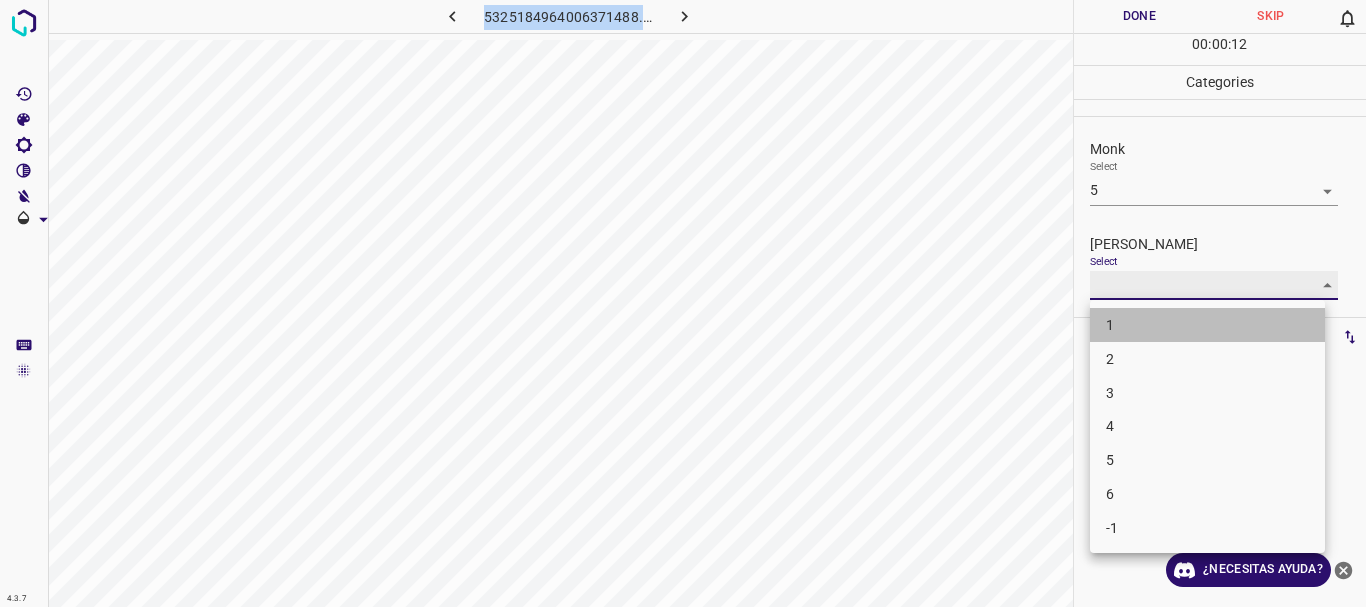 type on "1" 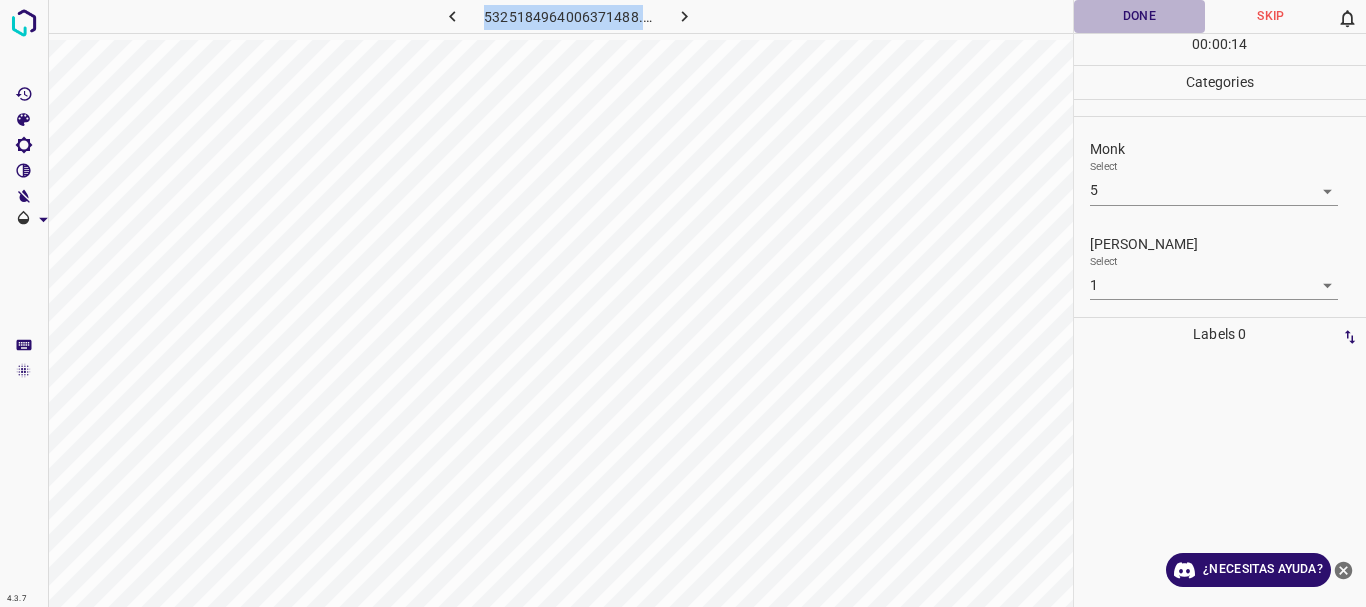 click on "Done" at bounding box center (1140, 16) 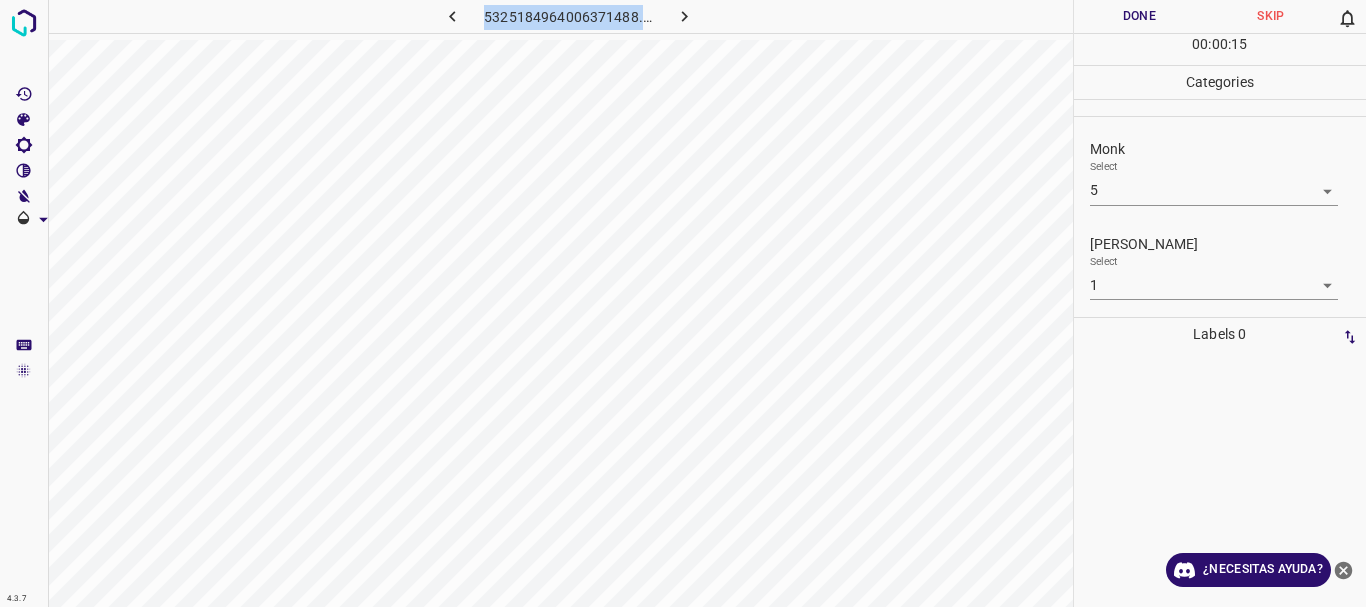 click at bounding box center (684, 16) 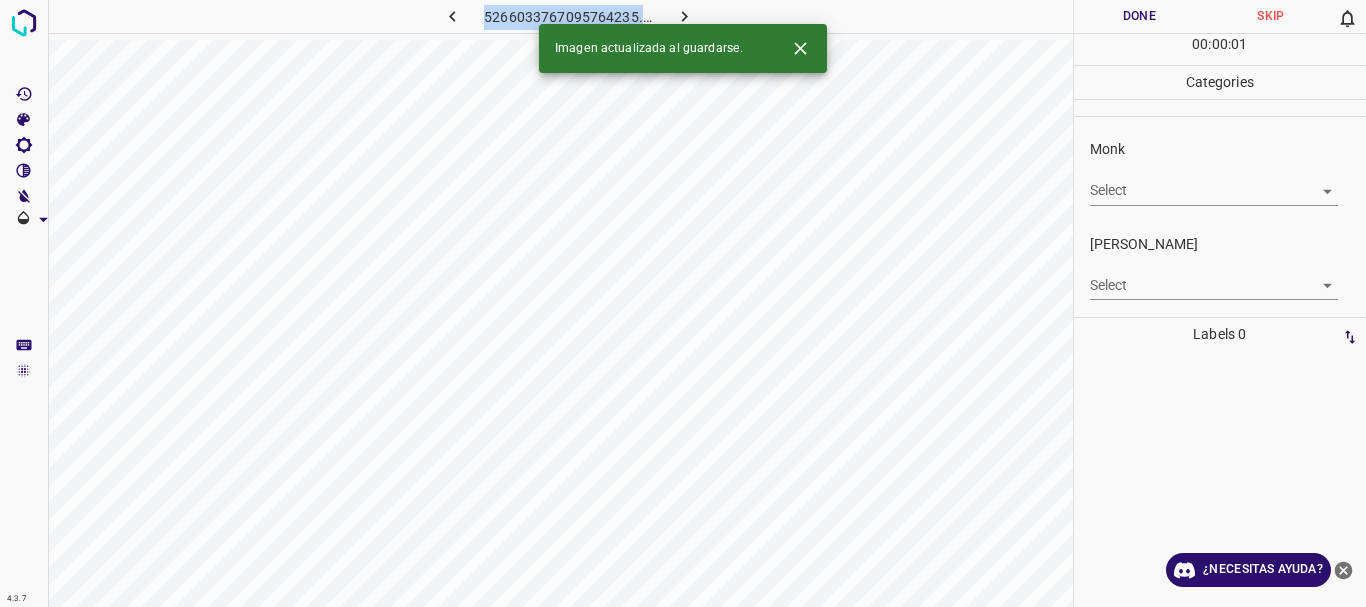 click on "4.3.7 5266033767095764235.png Done Skip 0 00   : 00   : 01   Categories Monk   Select ​  [PERSON_NAME]   Select ​ Labels   0 Categories 1 Monk 2  [PERSON_NAME] Tools Space Change between modes (Draw & Edit) I Auto labeling R Restore zoom M Zoom in N Zoom out Delete Delete selecte label Filters Z Restore filters X Saturation filter C Brightness filter V Contrast filter B Gray scale filter General O Download Imagen actualizada al guardarse. ¿Necesitas ayuda? Texto original Valora esta traducción Tu opinión servirá para ayudar a mejorar el Traductor de Google - Texto - Esconder - Borrar" at bounding box center [683, 303] 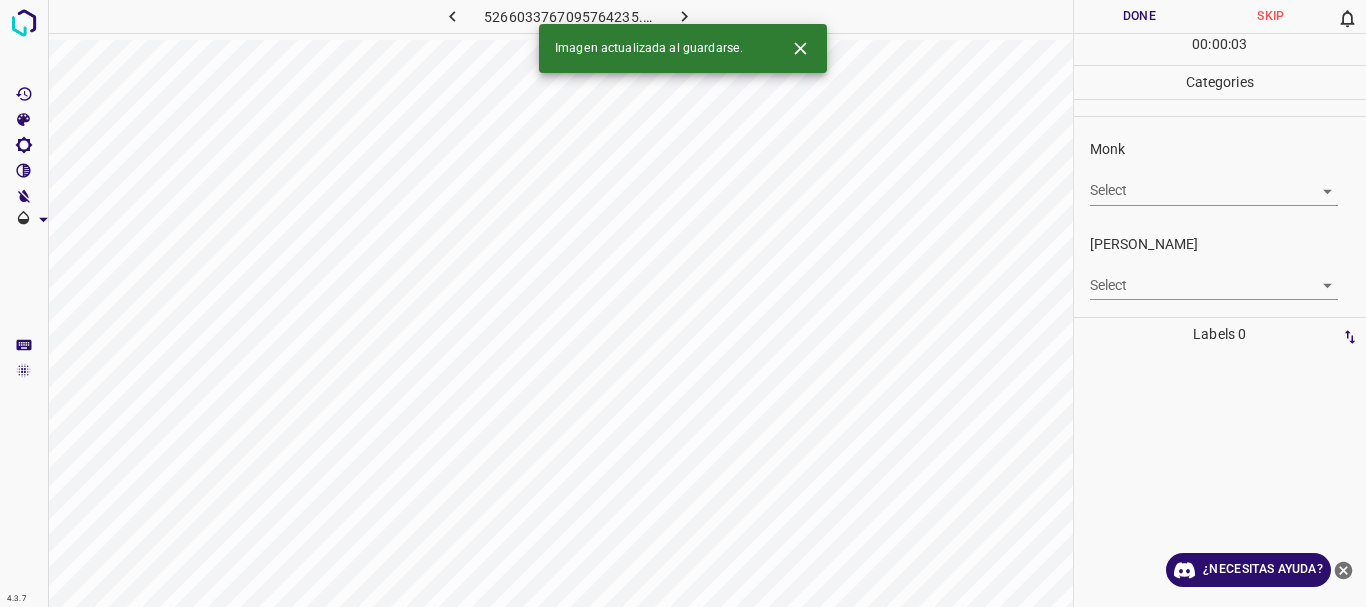 click on "Monk   Select ​" at bounding box center (1220, 172) 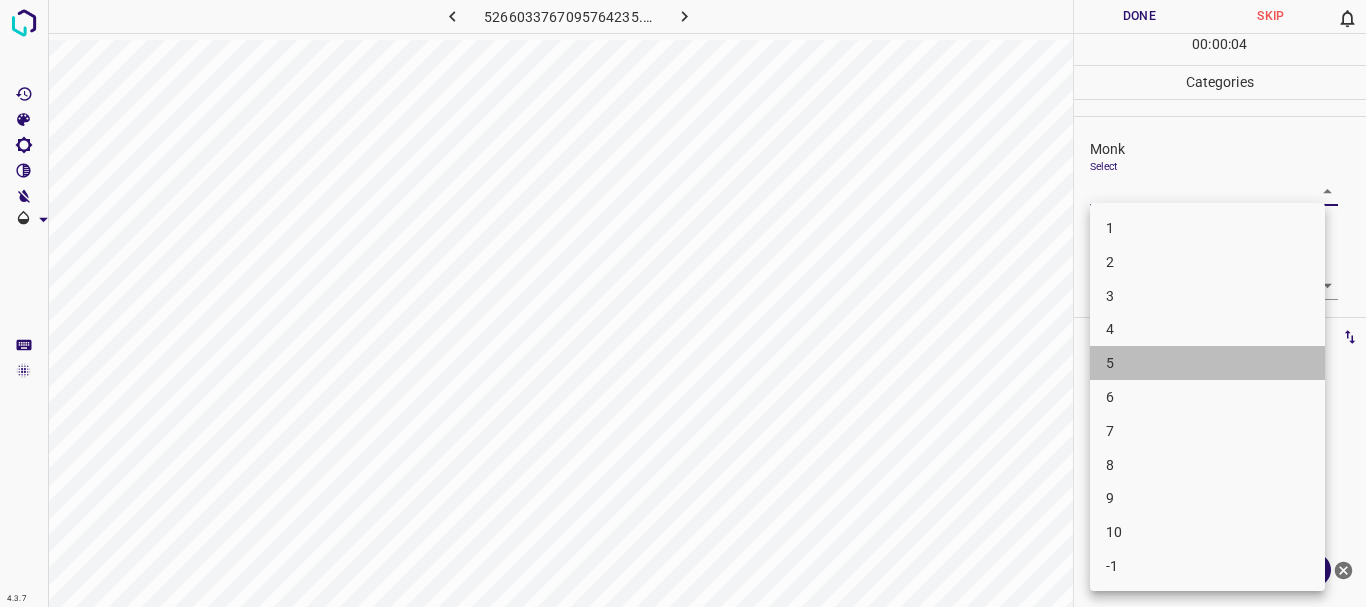 click on "5" at bounding box center [1207, 363] 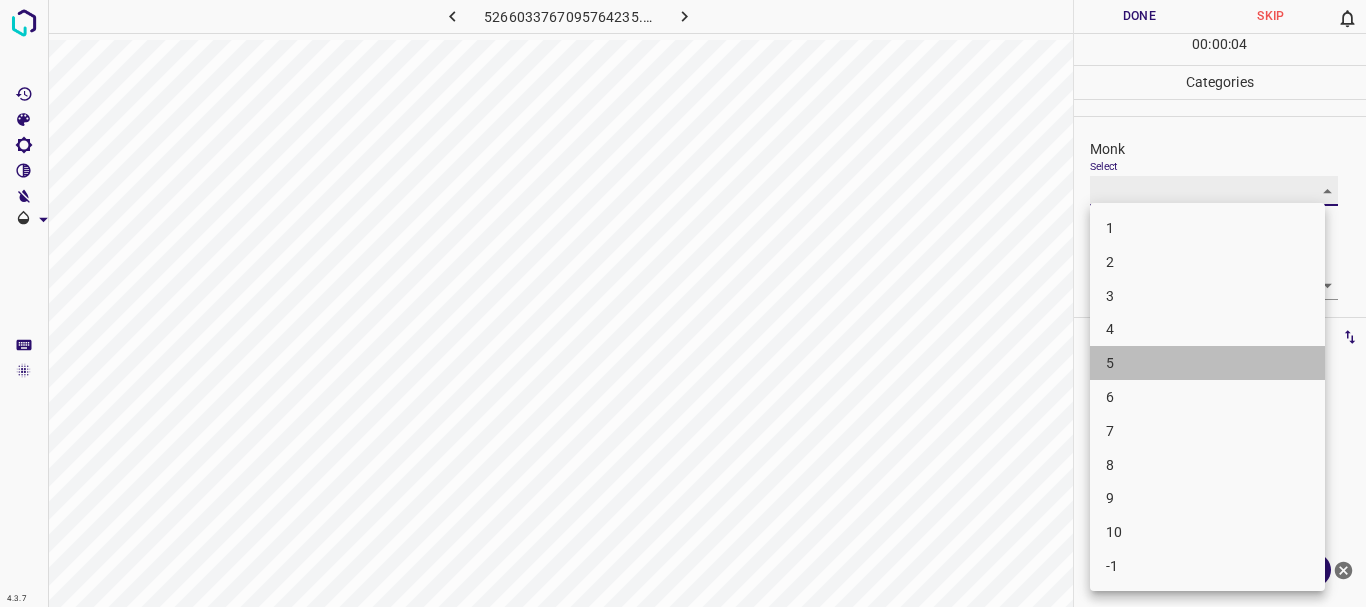 type on "5" 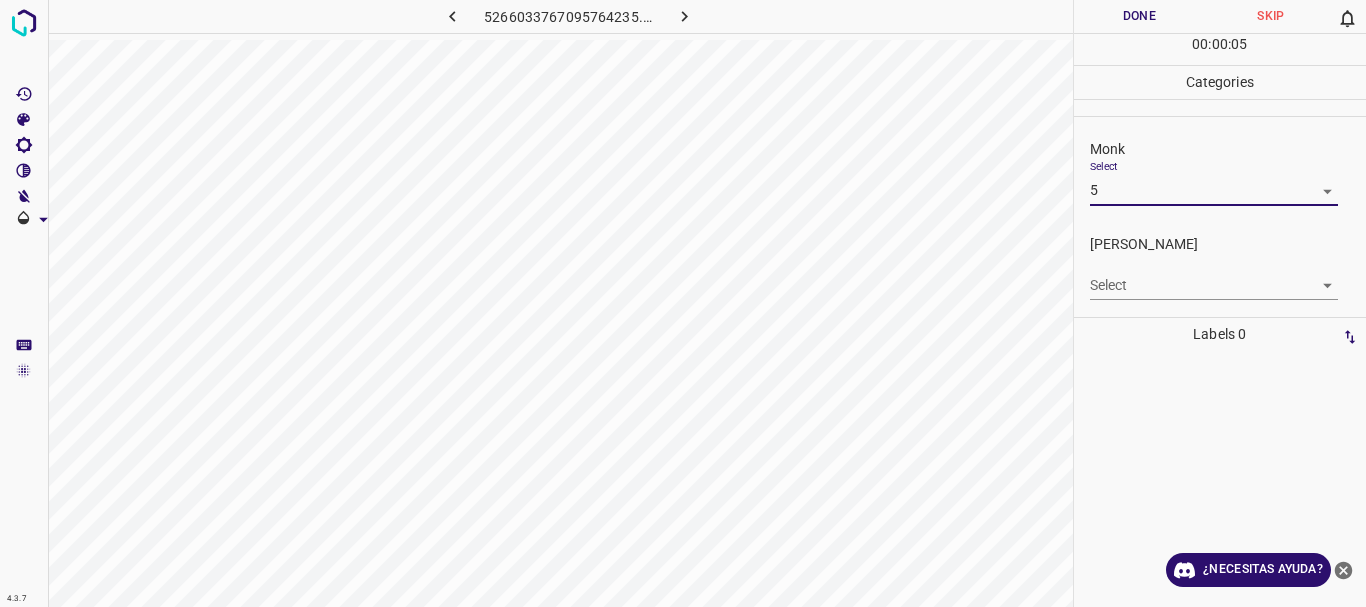 click on "4.3.7 5266033767095764235.png Done Skip 0 00   : 00   : 05   Categories Monk   Select 5 5  [PERSON_NAME]   Select ​ Labels   0 Categories 1 Monk 2  [PERSON_NAME] Tools Space Change between modes (Draw & Edit) I Auto labeling R Restore zoom M Zoom in N Zoom out Delete Delete selecte label Filters Z Restore filters X Saturation filter C Brightness filter V Contrast filter B Gray scale filter General O Download ¿Necesitas ayuda? Texto original Valora esta traducción Tu opinión servirá para ayudar a mejorar el Traductor de Google - Texto - Esconder - Borrar" at bounding box center [683, 303] 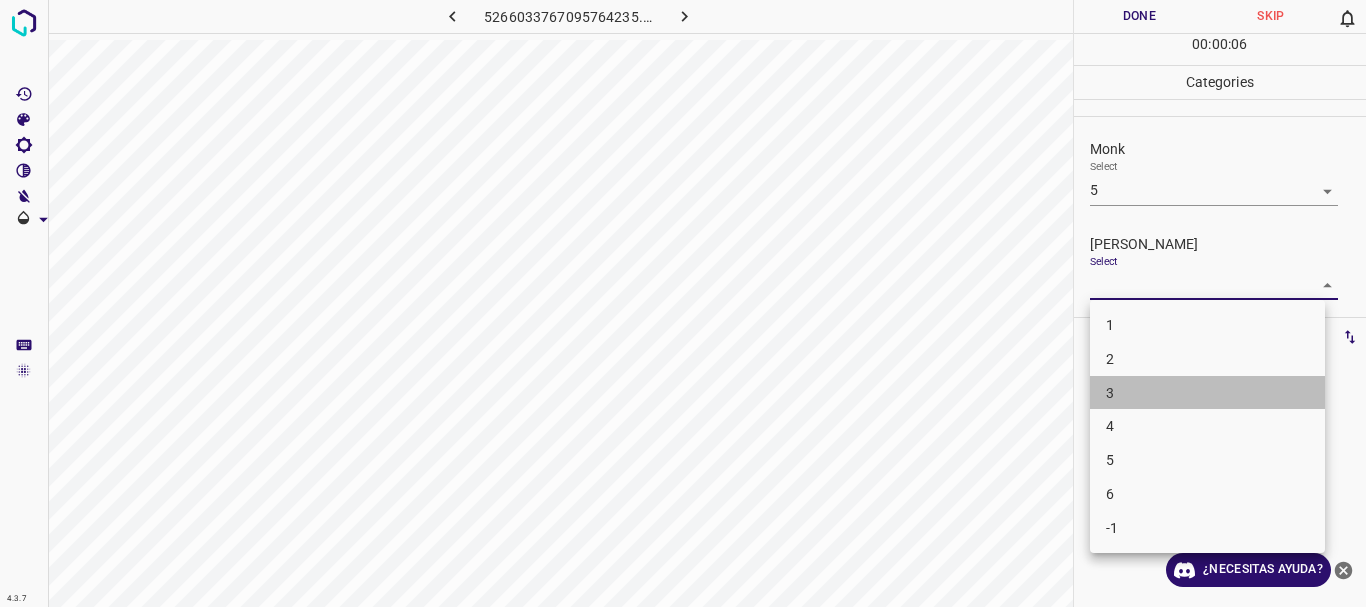 click on "3" at bounding box center [1207, 393] 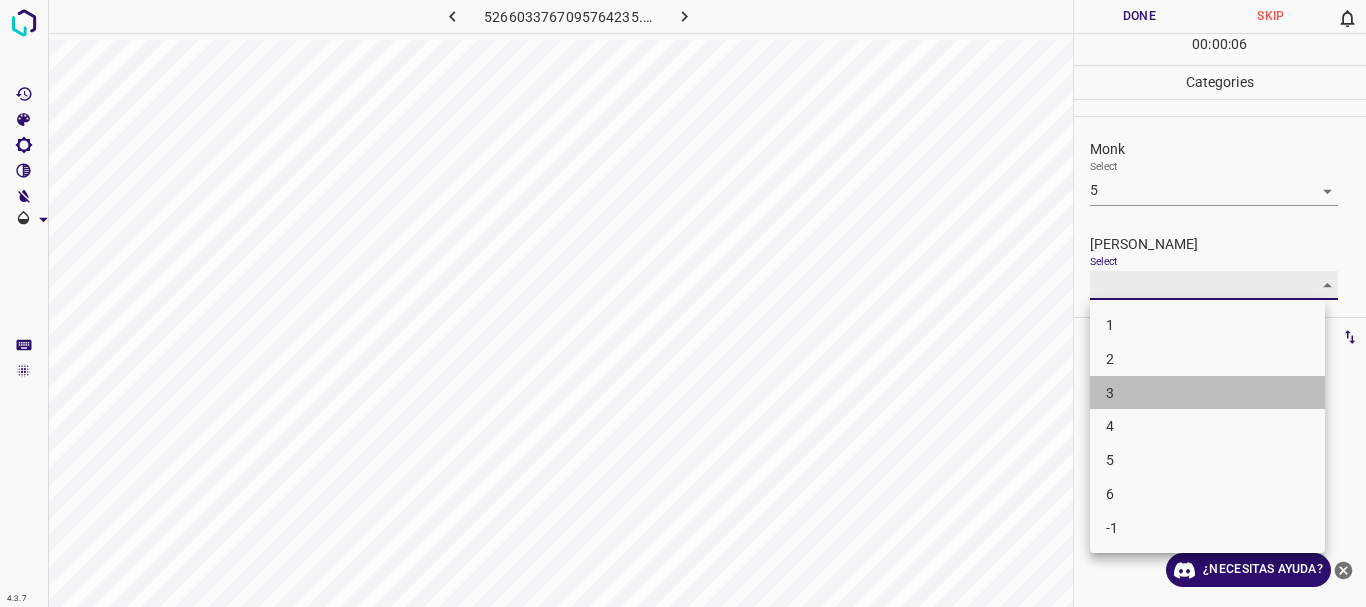 type on "3" 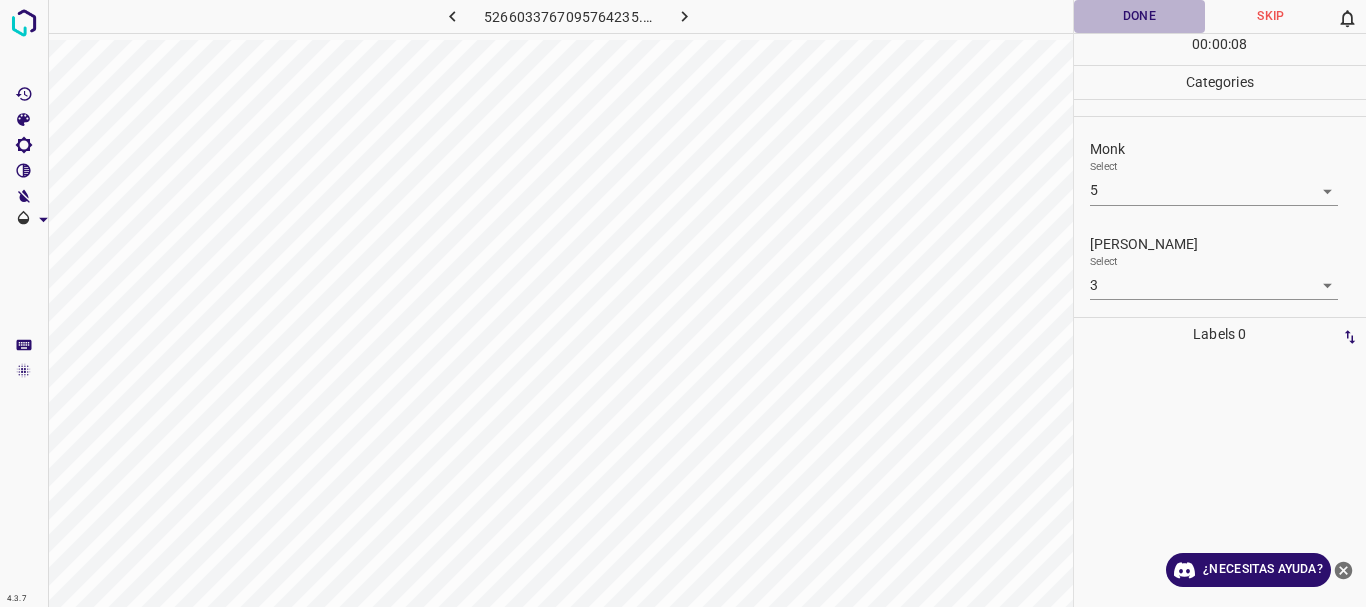 click on "Done" at bounding box center (1140, 16) 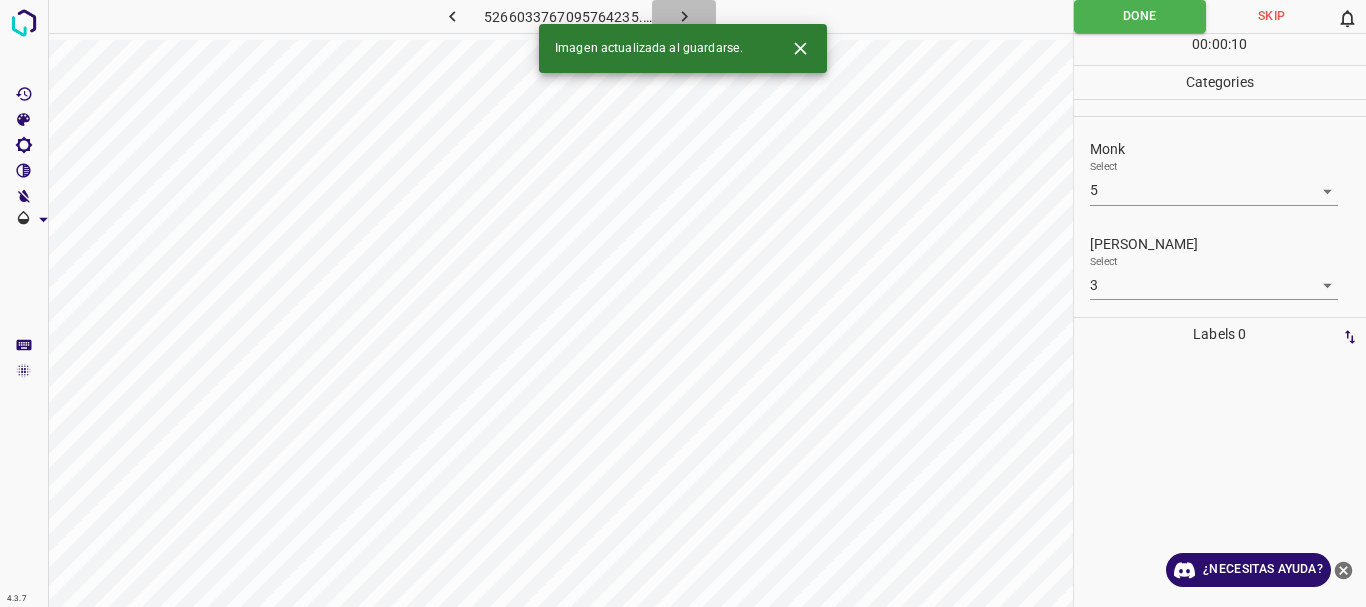click 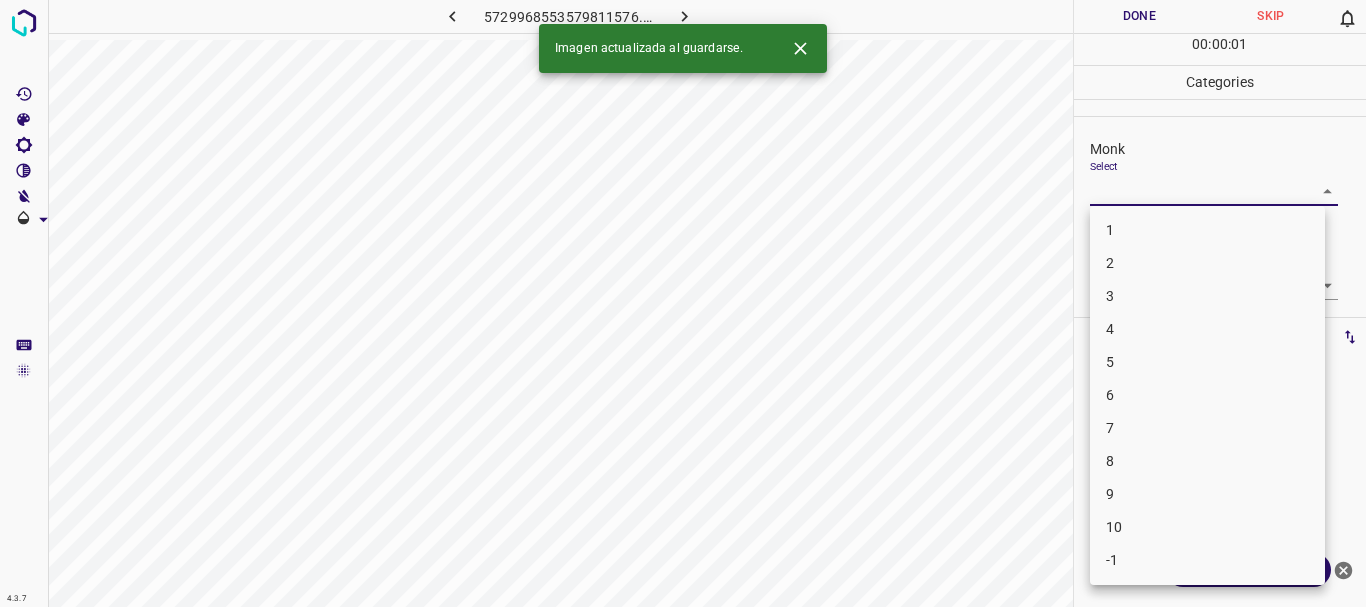 click on "4.3.7 5729968553579811576.png Done Skip 0 00   : 00   : 01   Categories Monk   Select ​  [PERSON_NAME]   Select ​ Labels   0 Categories 1 Monk 2  [PERSON_NAME] Tools Space Change between modes (Draw & Edit) I Auto labeling R Restore zoom M Zoom in N Zoom out Delete Delete selecte label Filters Z Restore filters X Saturation filter C Brightness filter V Contrast filter B Gray scale filter General O Download Imagen actualizada al guardarse. ¿Necesitas ayuda? Texto original Valora esta traducción Tu opinión servirá para ayudar a mejorar el Traductor de Google - Texto - Esconder - Borrar 1 2 3 4 5 6 7 8 9 10 -1" at bounding box center (683, 303) 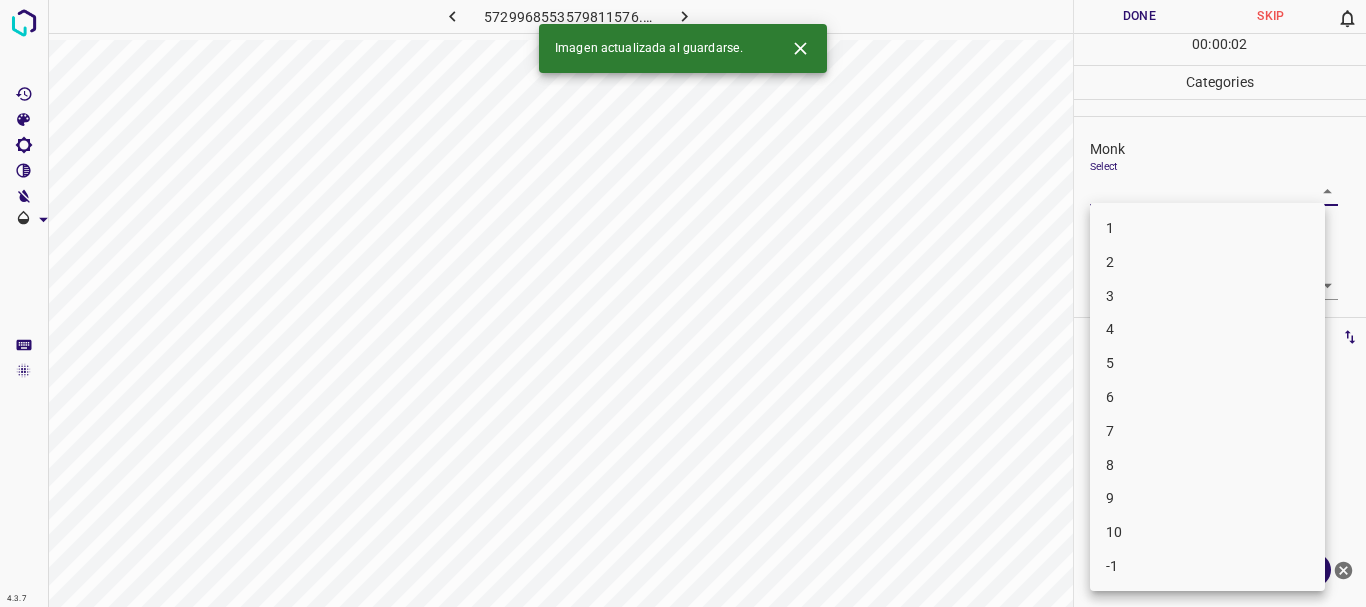 click on "4" at bounding box center (1207, 329) 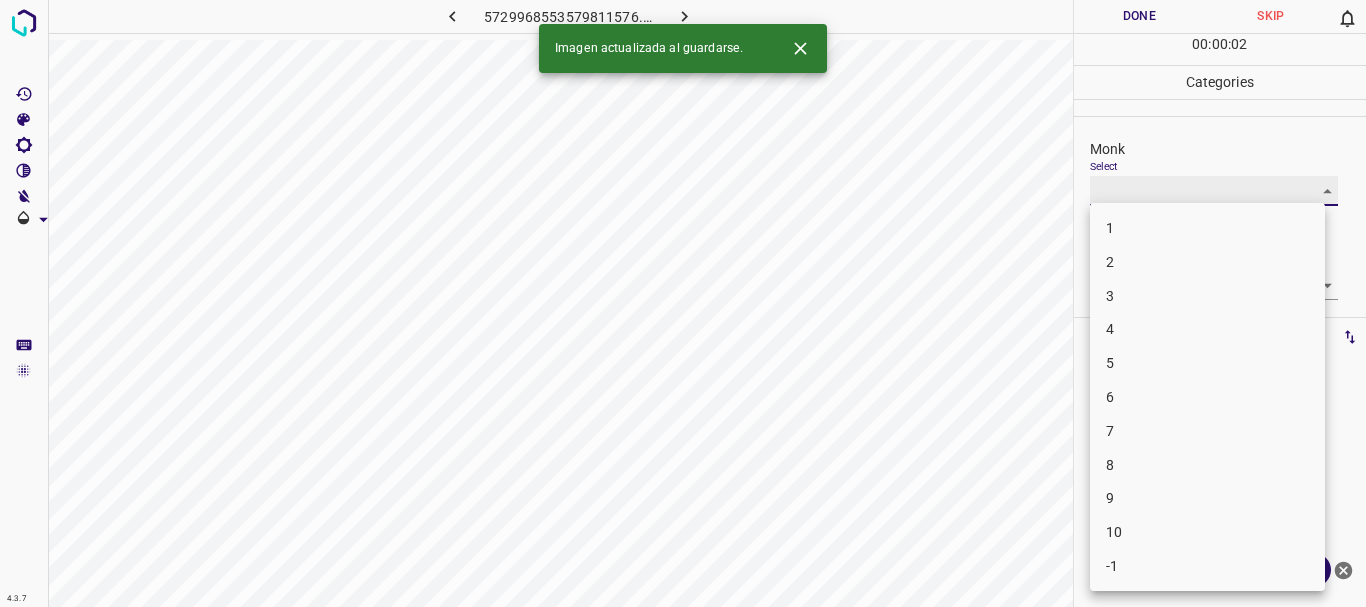 type on "4" 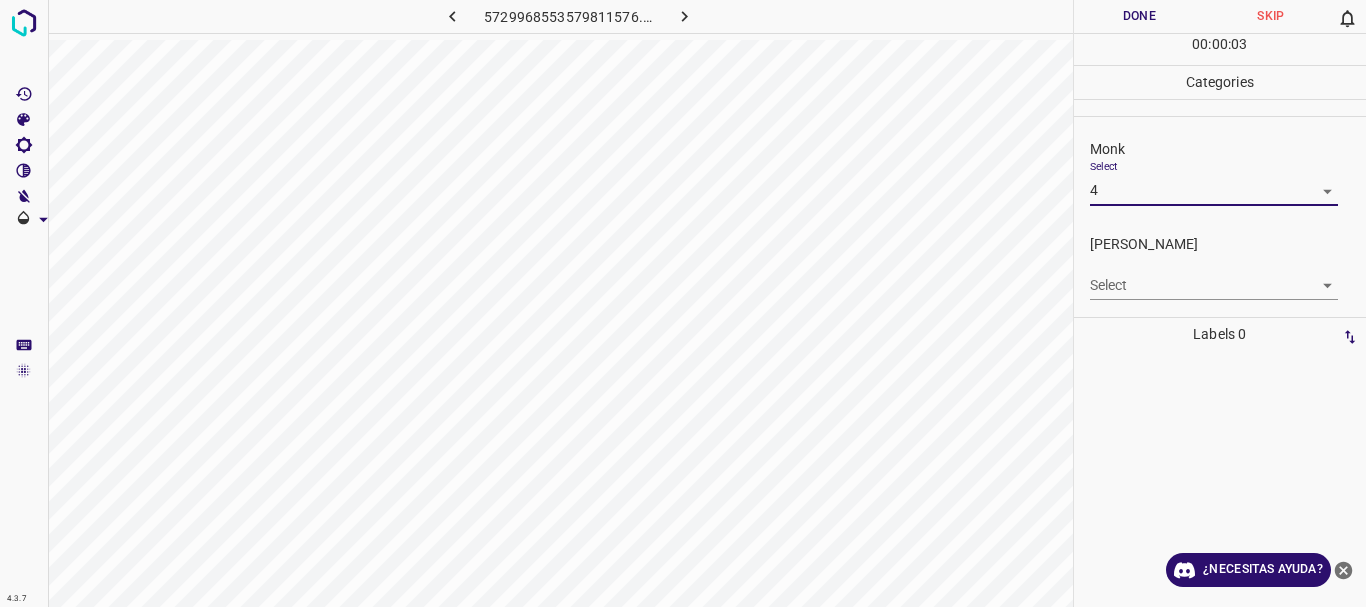 click on "4.3.7 5729968553579811576.png Done Skip 0 00   : 00   : 03   Categories Monk   Select 4 4  [PERSON_NAME]   Select ​ Labels   0 Categories 1 Monk 2  [PERSON_NAME] Tools Space Change between modes (Draw & Edit) I Auto labeling R Restore zoom M Zoom in N Zoom out Delete Delete selecte label Filters Z Restore filters X Saturation filter C Brightness filter V Contrast filter B Gray scale filter General O Download ¿Necesitas ayuda? Texto original Valora esta traducción Tu opinión servirá para ayudar a mejorar el Traductor de Google - Texto - Esconder - Borrar" at bounding box center [683, 303] 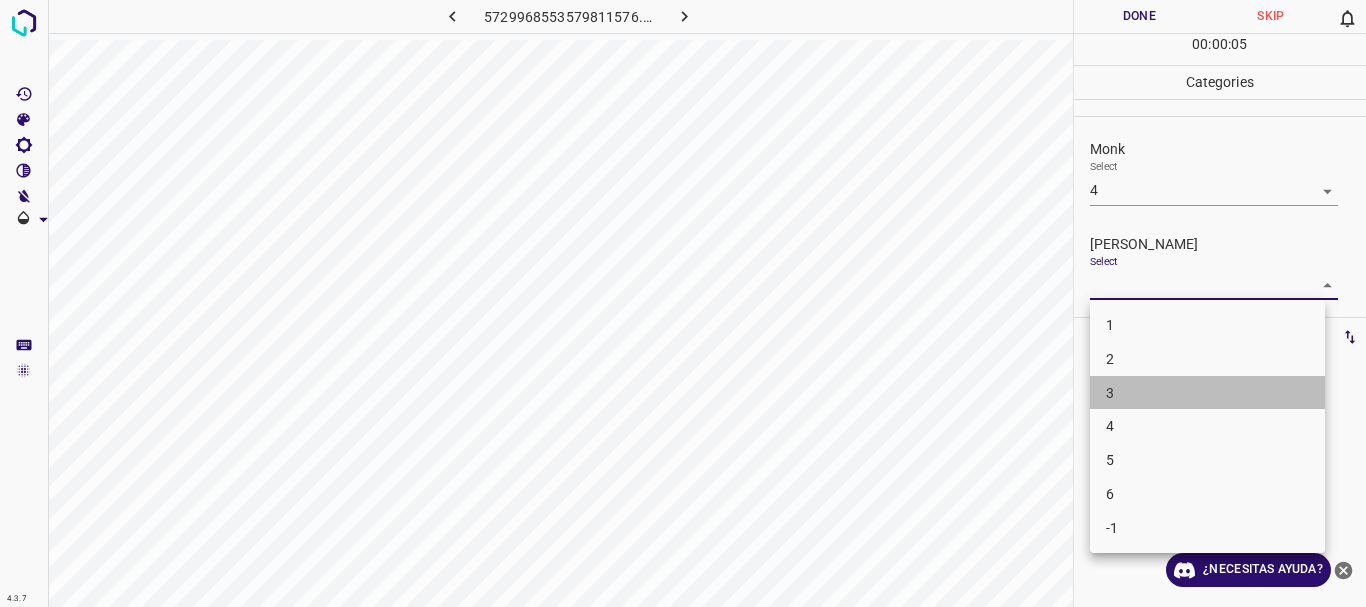 click on "3" at bounding box center [1207, 393] 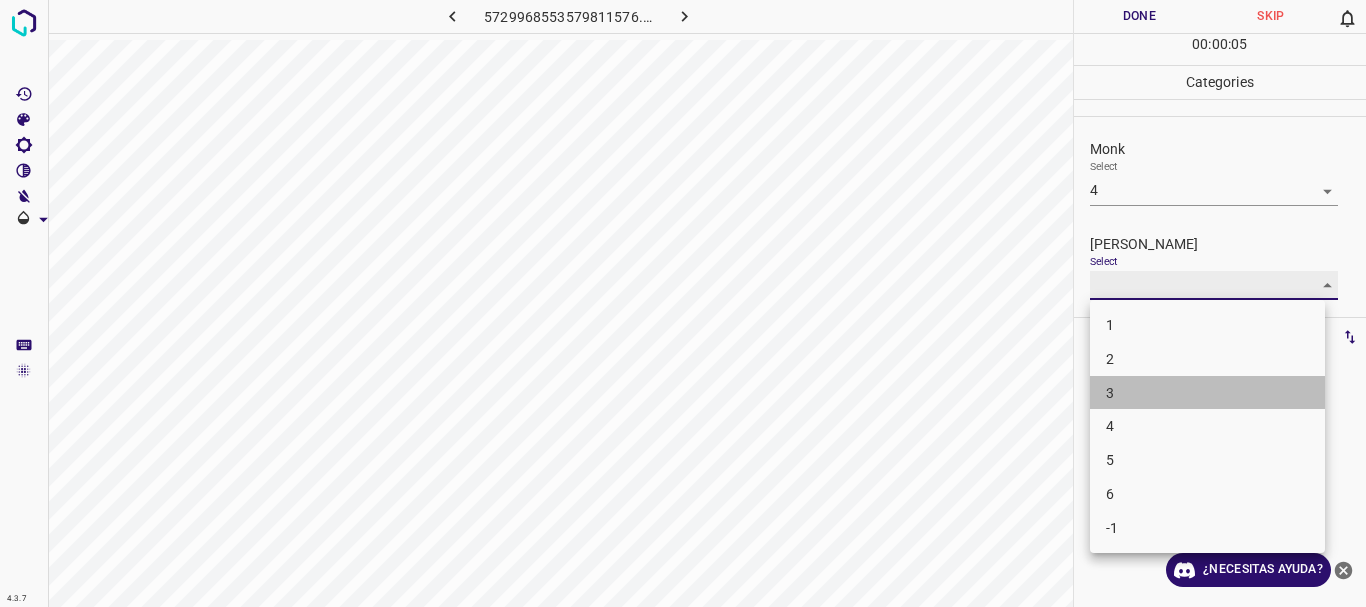 type on "3" 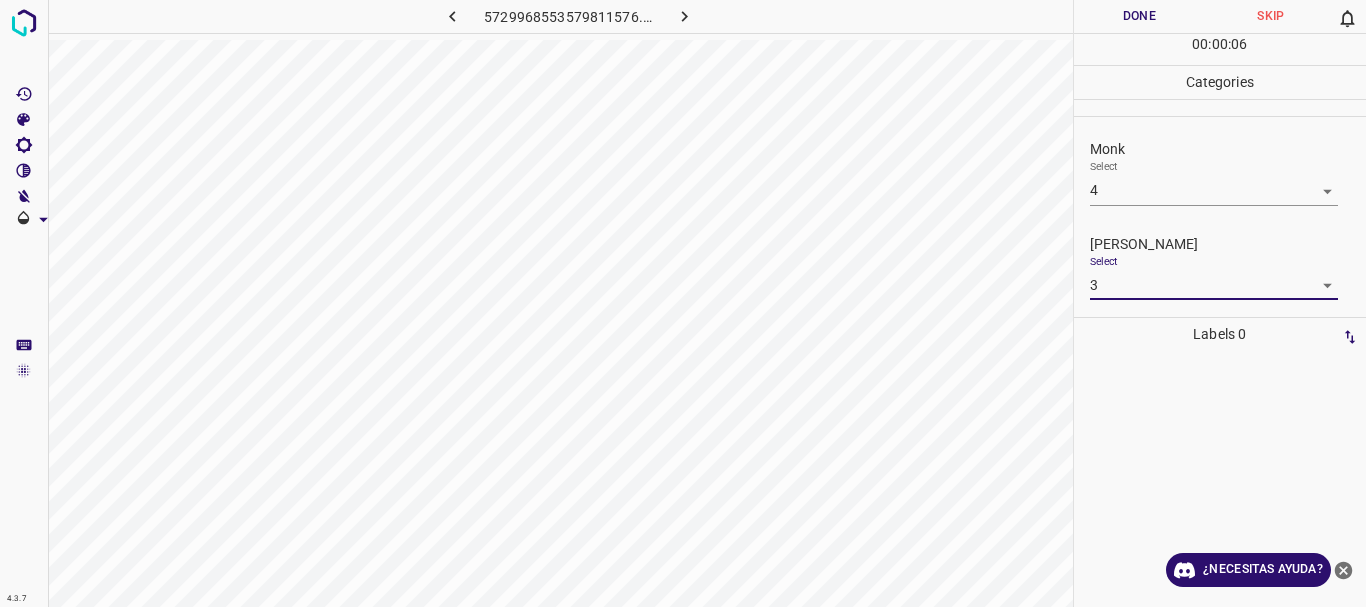 click on "Done" at bounding box center [1140, 16] 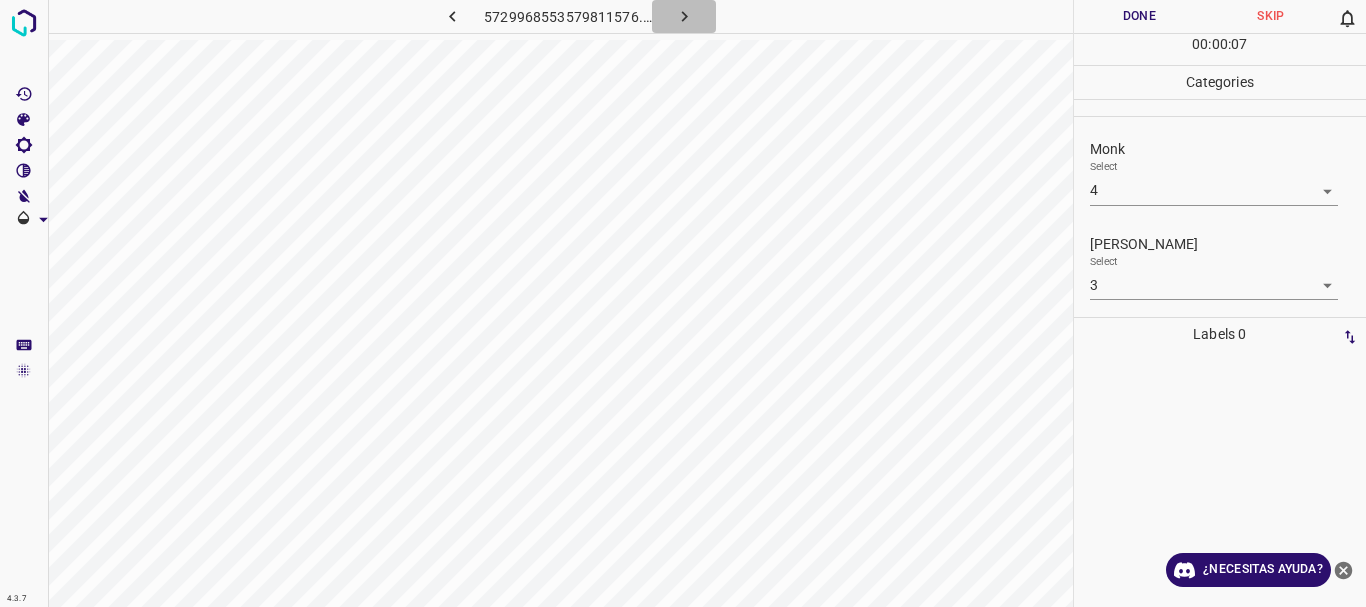 click 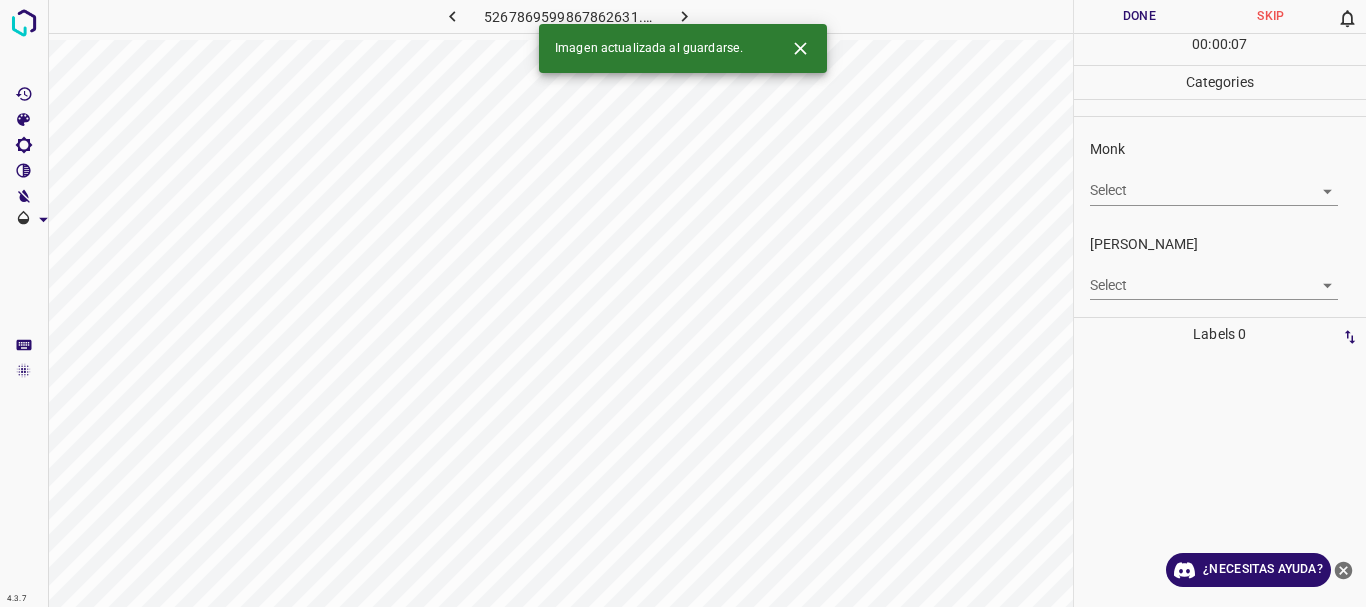 click on "4.3.7 5267869599867862631.png Done Skip 0 00   : 00   : 07   Categories Monk   Select ​  [PERSON_NAME]   Select ​ Labels   0 Categories 1 Monk 2  [PERSON_NAME] Tools Space Change between modes (Draw & Edit) I Auto labeling R Restore zoom M Zoom in N Zoom out Delete Delete selecte label Filters Z Restore filters X Saturation filter C Brightness filter V Contrast filter B Gray scale filter General O Download Imagen actualizada al guardarse. ¿Necesitas ayuda? Texto original Valora esta traducción Tu opinión servirá para ayudar a mejorar el Traductor de Google - Texto - Esconder - Borrar" at bounding box center (683, 303) 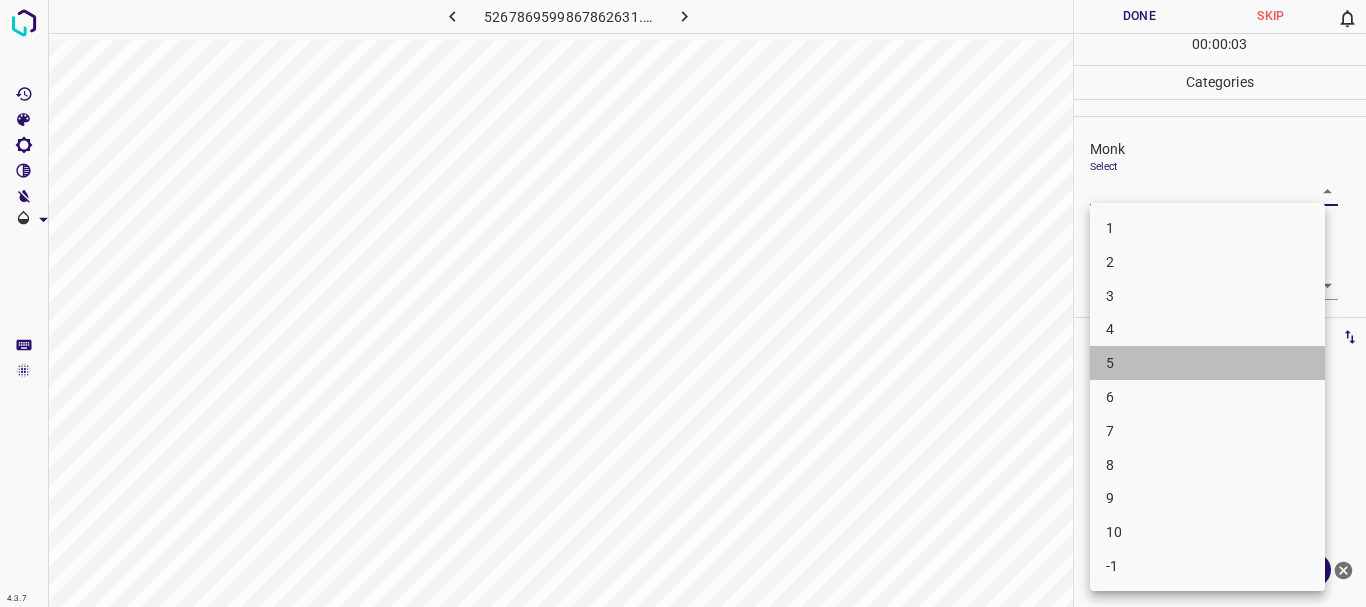 click on "5" at bounding box center (1207, 363) 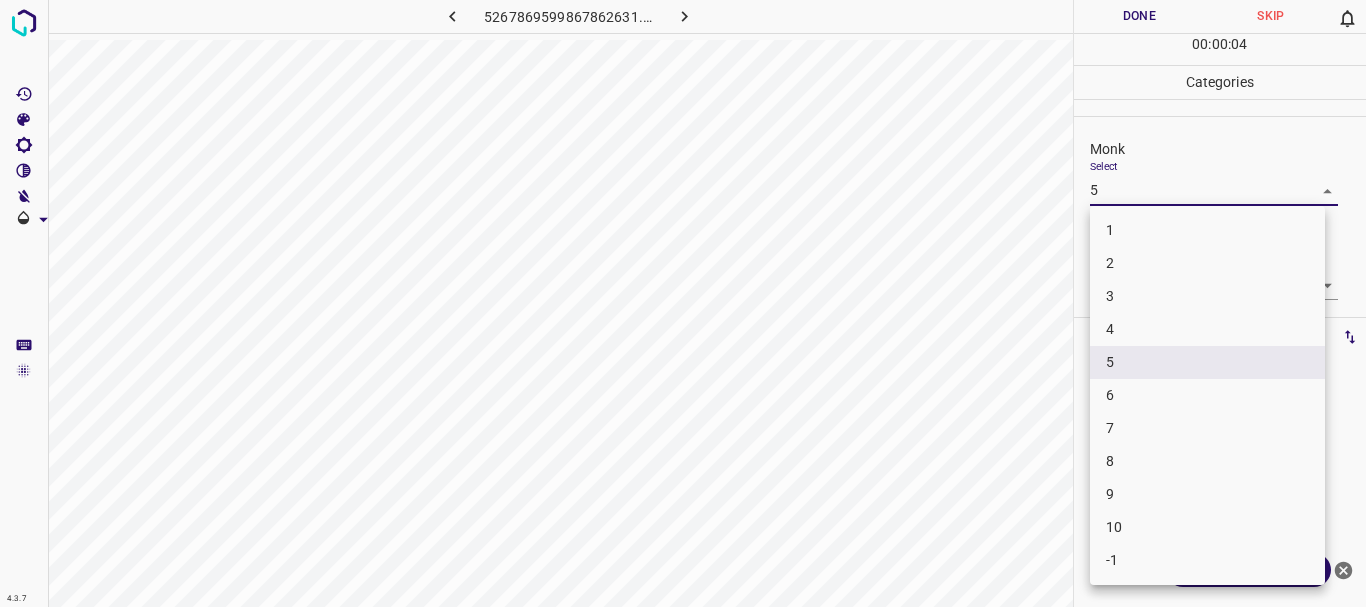 click on "4.3.7 5267869599867862631.png Done Skip 0 00   : 00   : 04   Categories Monk   Select 5 5  [PERSON_NAME]   Select ​ Labels   0 Categories 1 Monk 2  [PERSON_NAME] Tools Space Change between modes (Draw & Edit) I Auto labeling R Restore zoom M Zoom in N Zoom out Delete Delete selecte label Filters Z Restore filters X Saturation filter C Brightness filter V Contrast filter B Gray scale filter General O Download ¿Necesitas ayuda? Texto original Valora esta traducción Tu opinión servirá para ayudar a mejorar el Traductor de Google - Texto - Esconder - Borrar 1 2 3 4 5 6 7 8 9 10 -1" at bounding box center (683, 303) 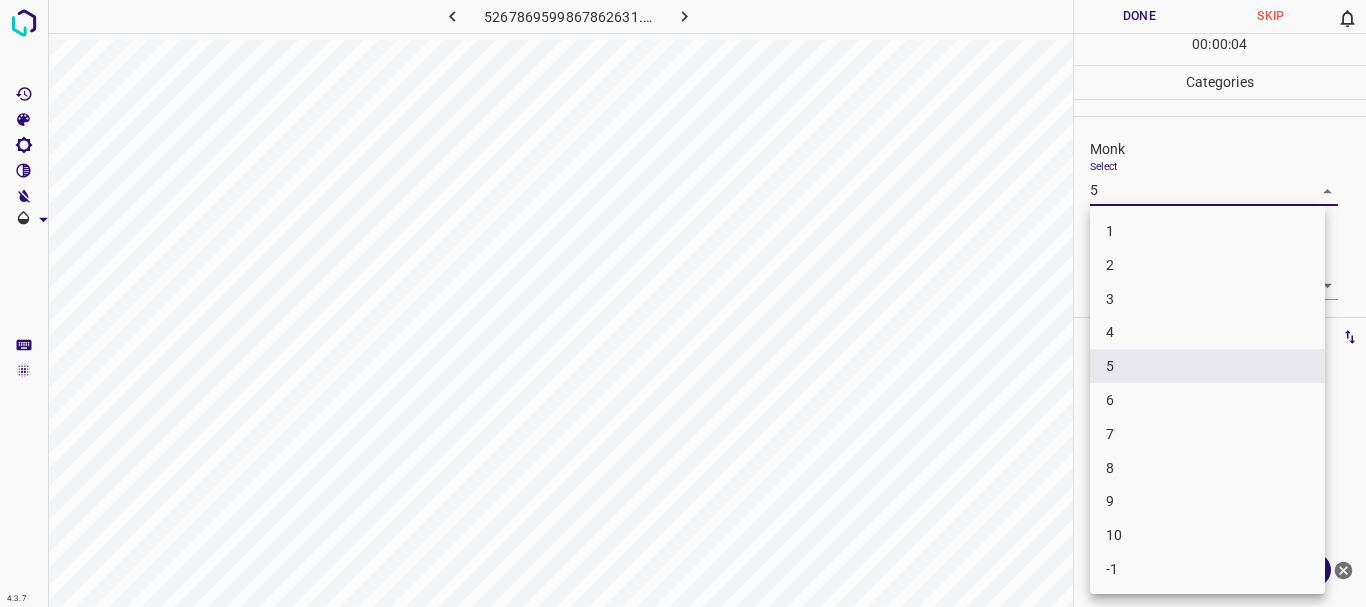 click on "4" at bounding box center [1207, 332] 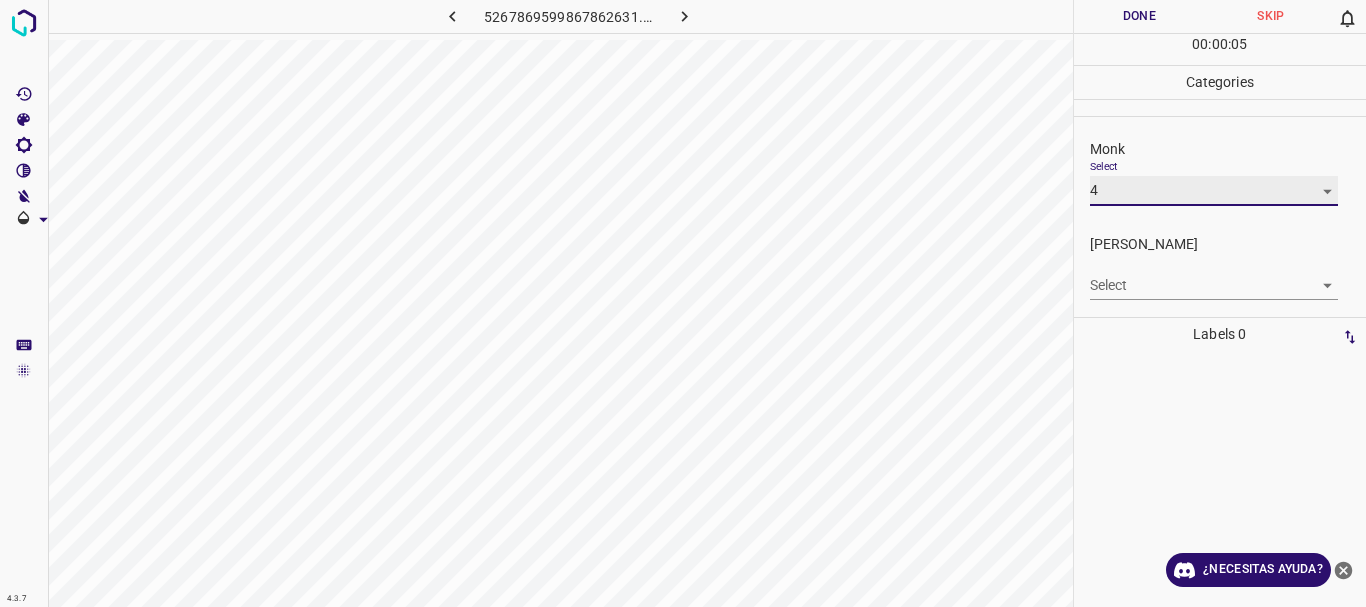 type on "4" 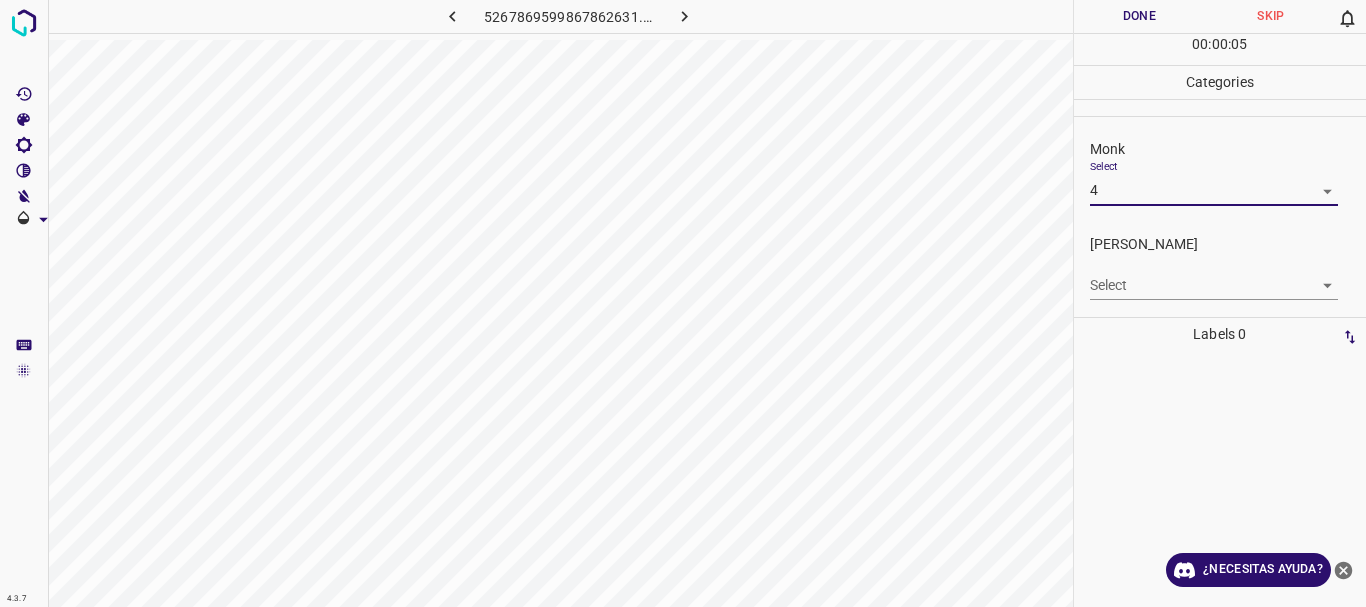 click on "4.3.7 5267869599867862631.png Done Skip 0 00   : 00   : 05   Categories Monk   Select 4 4  [PERSON_NAME]   Select ​ Labels   0 Categories 1 Monk 2  [PERSON_NAME] Tools Space Change between modes (Draw & Edit) I Auto labeling R Restore zoom M Zoom in N Zoom out Delete Delete selecte label Filters Z Restore filters X Saturation filter C Brightness filter V Contrast filter B Gray scale filter General O Download ¿Necesitas ayuda? Texto original Valora esta traducción Tu opinión servirá para ayudar a mejorar el Traductor de Google - Texto - Esconder - Borrar" at bounding box center [683, 303] 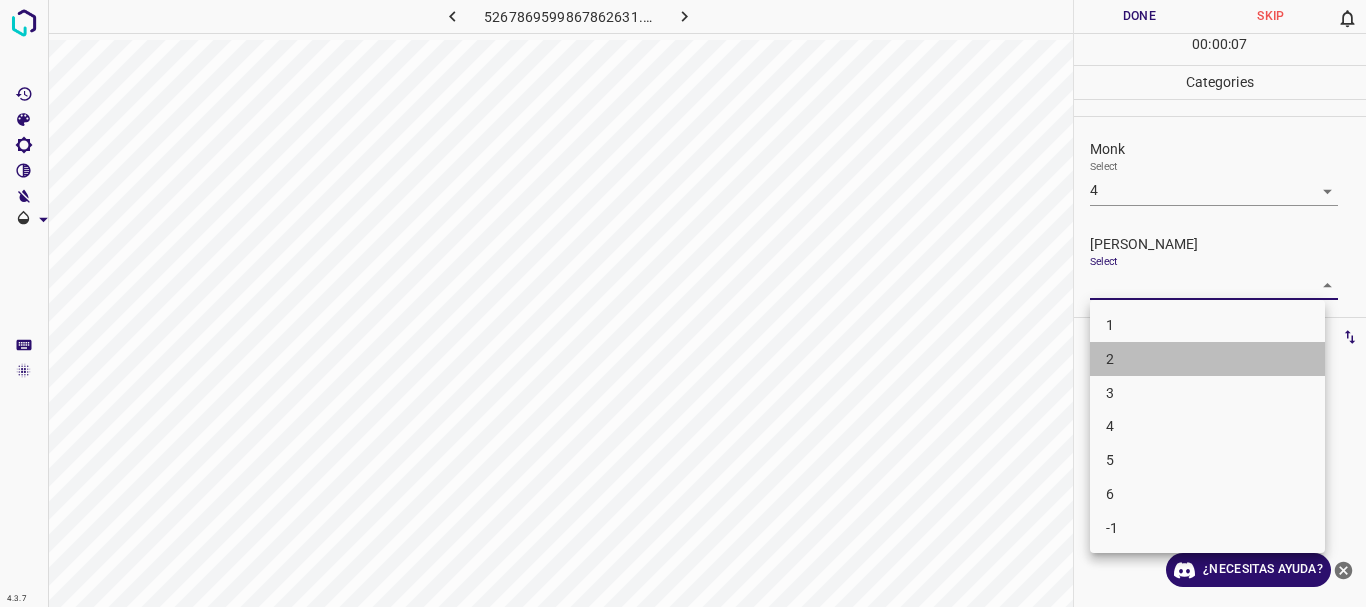 click on "2" at bounding box center [1207, 359] 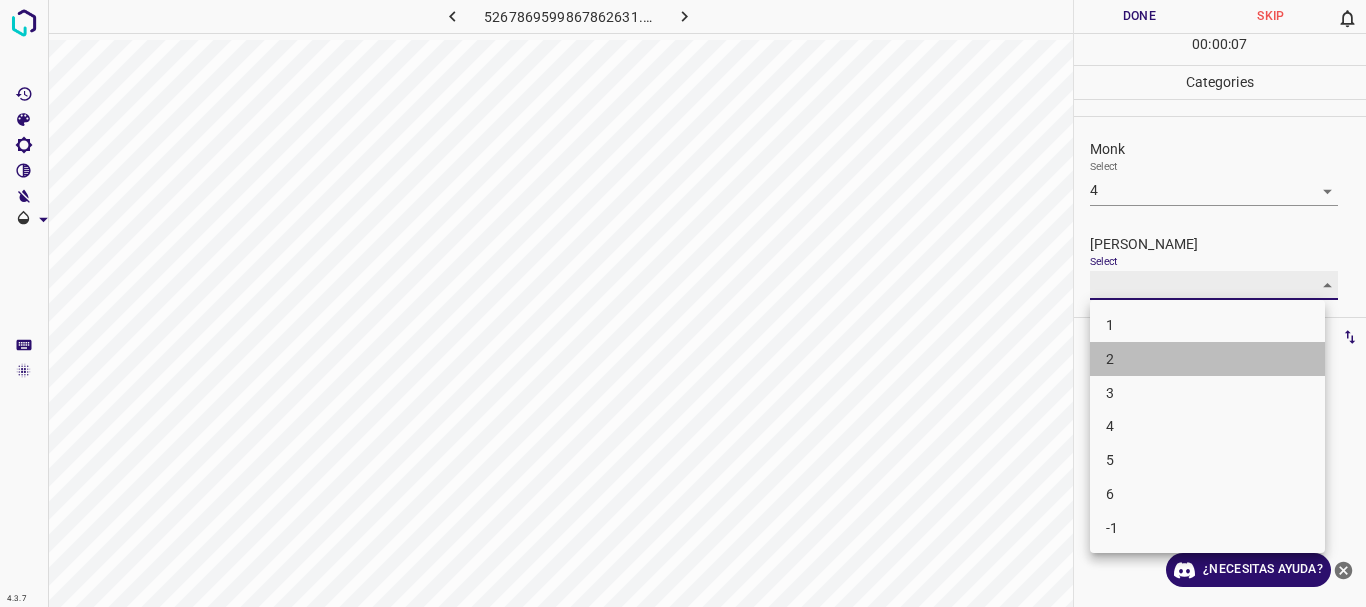 type on "2" 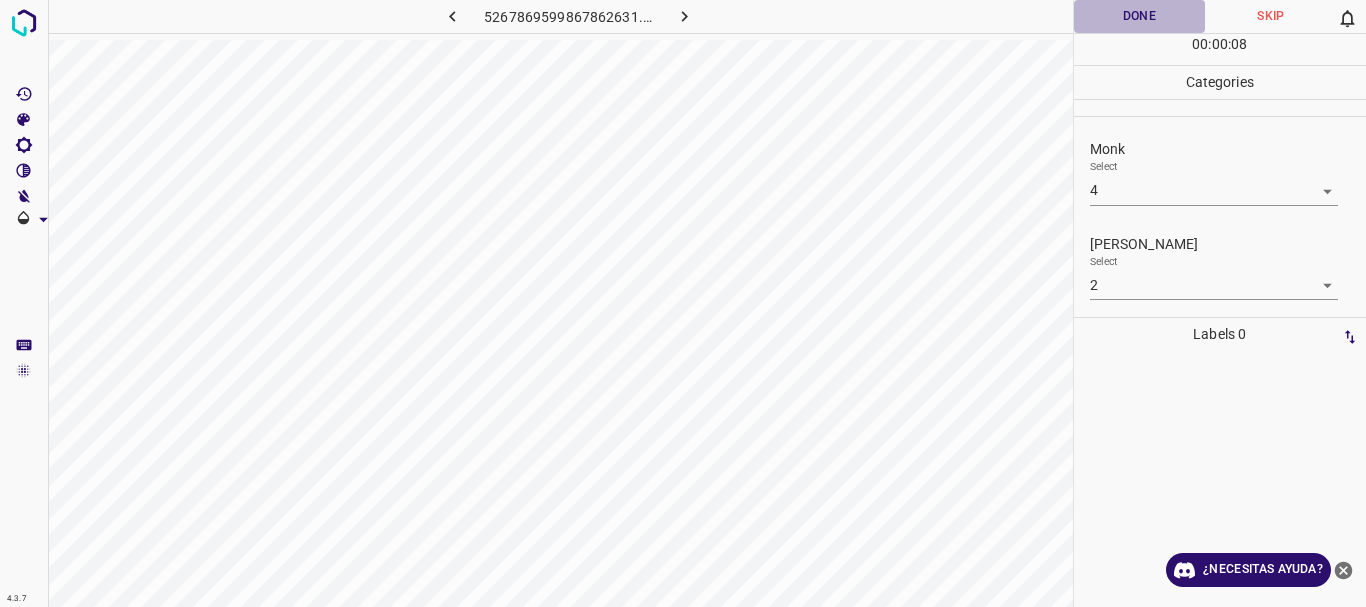click on "Done" at bounding box center (1140, 16) 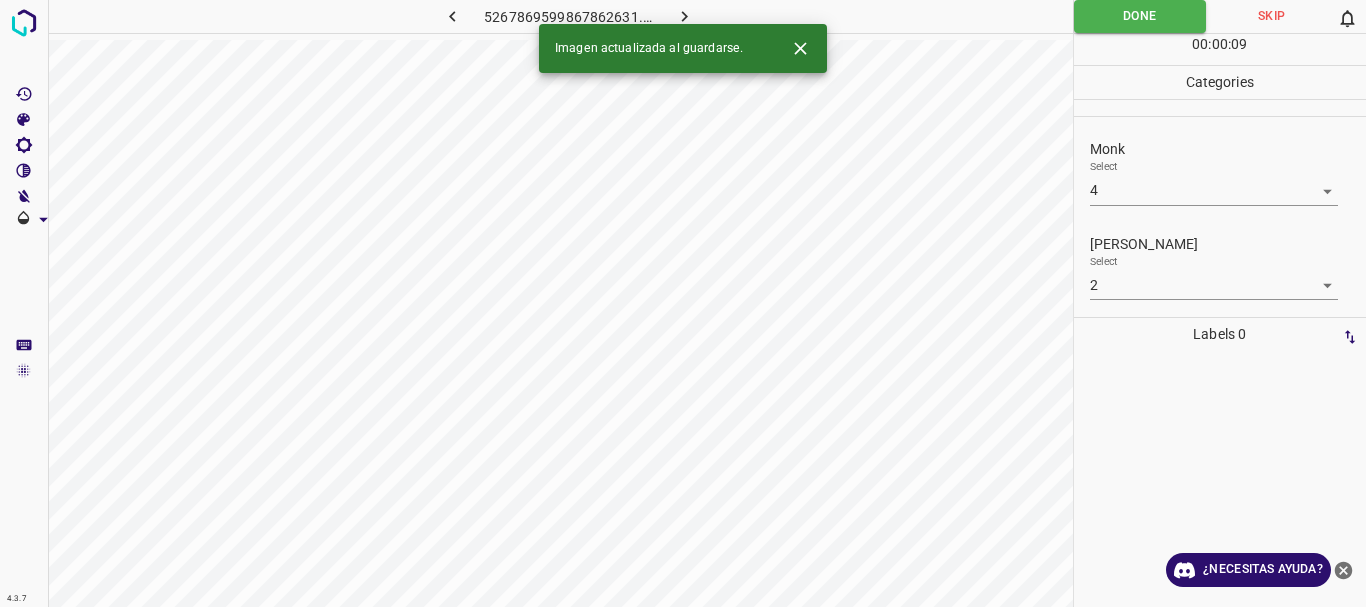 click 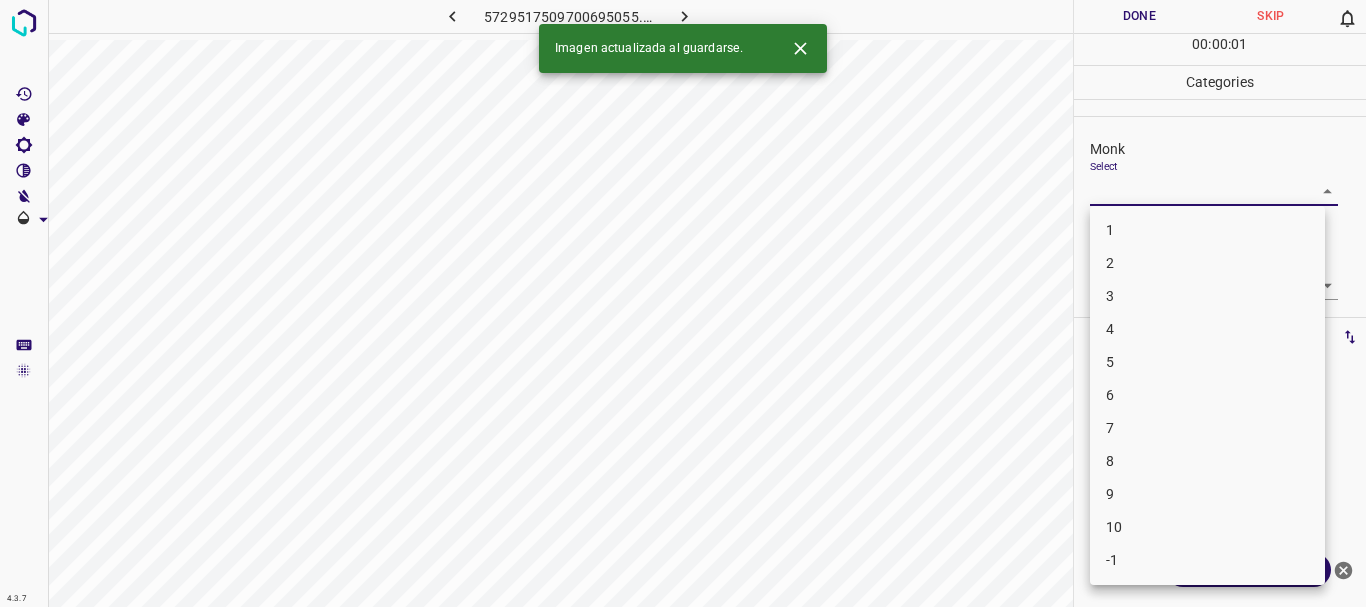 click on "4.3.7 5729517509700695055.png Done Skip 0 00   : 00   : 01   Categories Monk   Select ​  [PERSON_NAME]   Select ​ Labels   0 Categories 1 Monk 2  [PERSON_NAME] Tools Space Change between modes (Draw & Edit) I Auto labeling R Restore zoom M Zoom in N Zoom out Delete Delete selecte label Filters Z Restore filters X Saturation filter C Brightness filter V Contrast filter B Gray scale filter General O Download Imagen actualizada al guardarse. ¿Necesitas ayuda? Texto original Valora esta traducción Tu opinión servirá para ayudar a mejorar el Traductor de Google - Texto - Esconder - Borrar 1 2 3 4 5 6 7 8 9 10 -1" at bounding box center [683, 303] 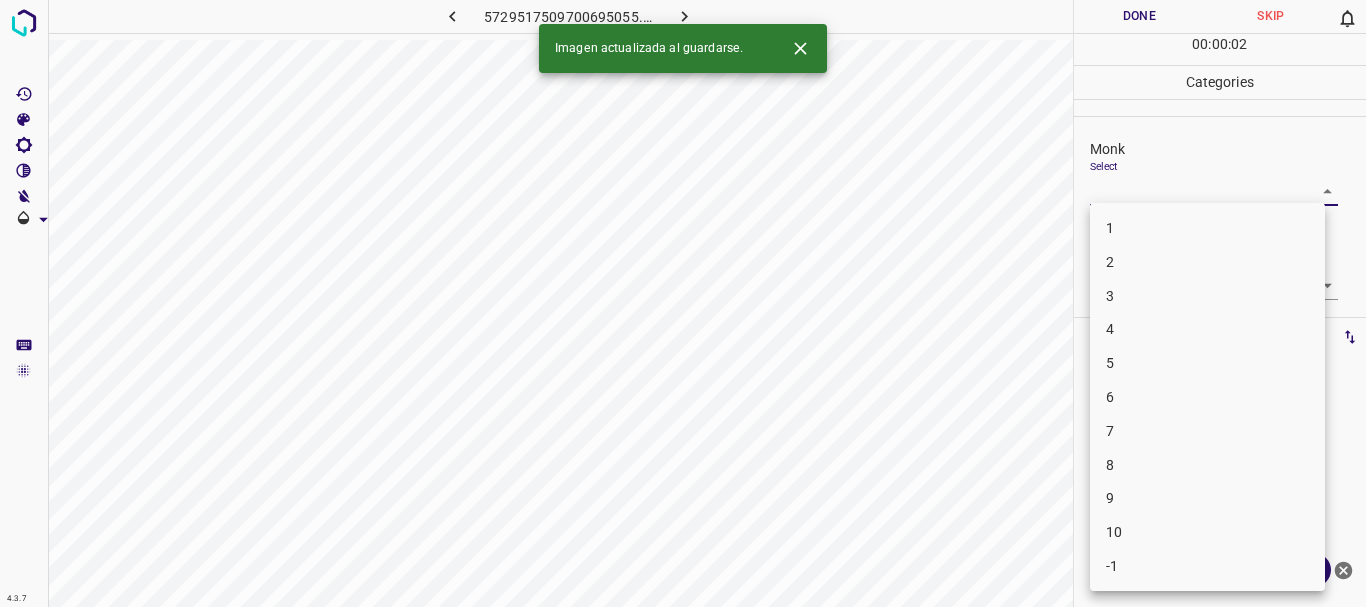 click on "6" at bounding box center [1207, 397] 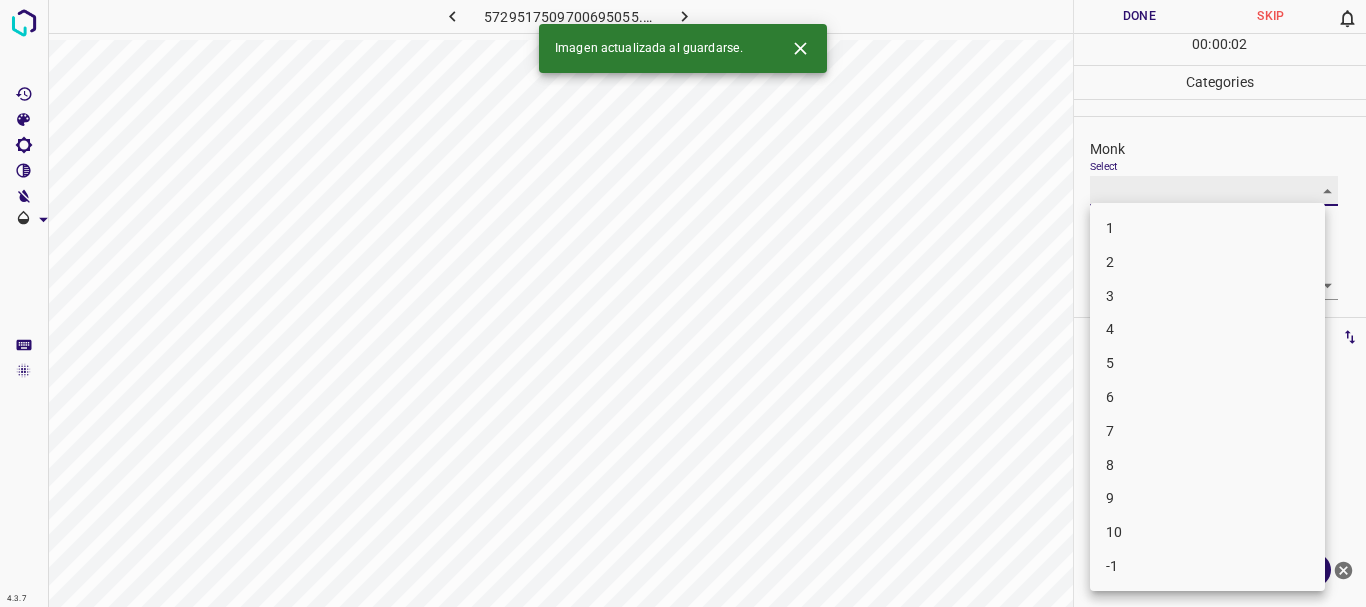 type on "6" 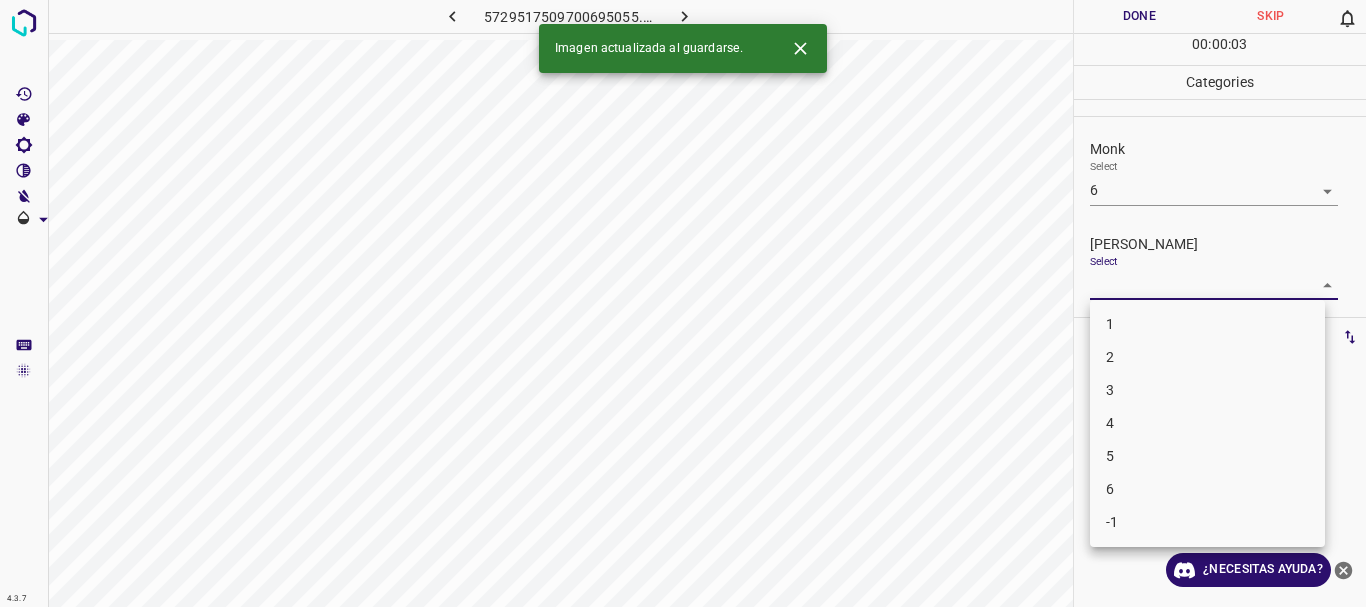 click on "4.3.7 5729517509700695055.png Done Skip 0 00   : 00   : 03   Categories Monk   Select 6 6  [PERSON_NAME]   Select ​ Labels   0 Categories 1 Monk 2  [PERSON_NAME] Tools Space Change between modes (Draw & Edit) I Auto labeling R Restore zoom M Zoom in N Zoom out Delete Delete selecte label Filters Z Restore filters X Saturation filter C Brightness filter V Contrast filter B Gray scale filter General O Download Imagen actualizada al guardarse. ¿Necesitas ayuda? Texto original Valora esta traducción Tu opinión servirá para ayudar a mejorar el Traductor de Google - Texto - Esconder - Borrar 1 2 3 4 5 6 -1" at bounding box center (683, 303) 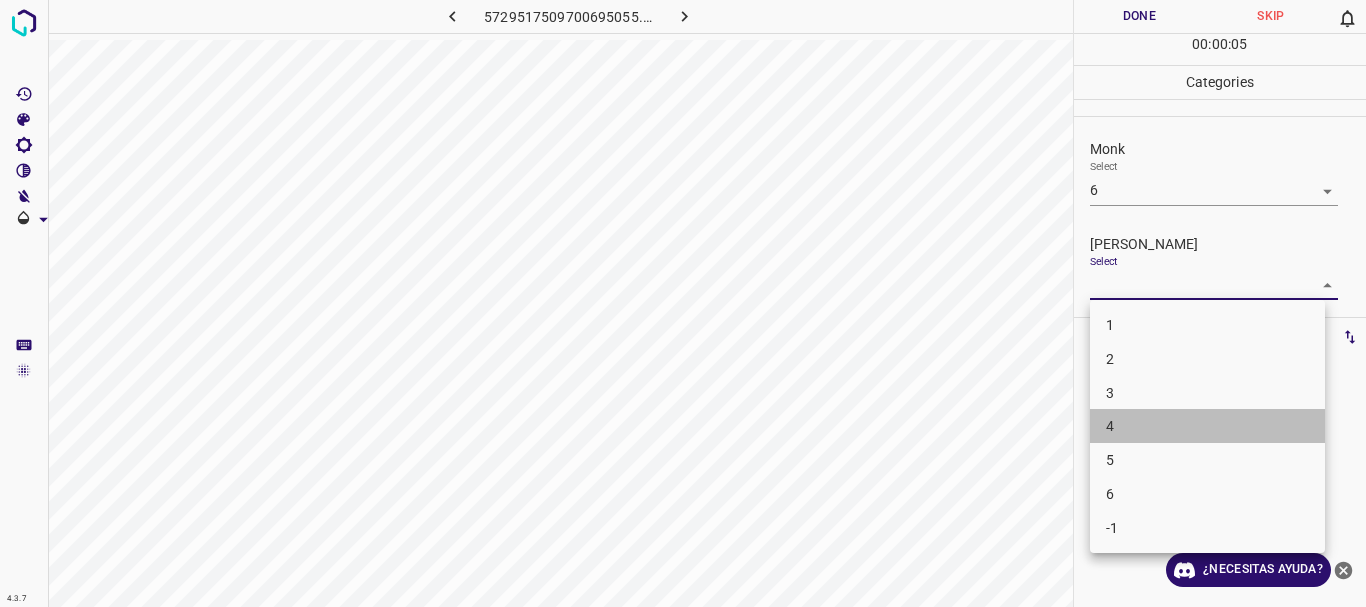 click on "4" at bounding box center (1207, 426) 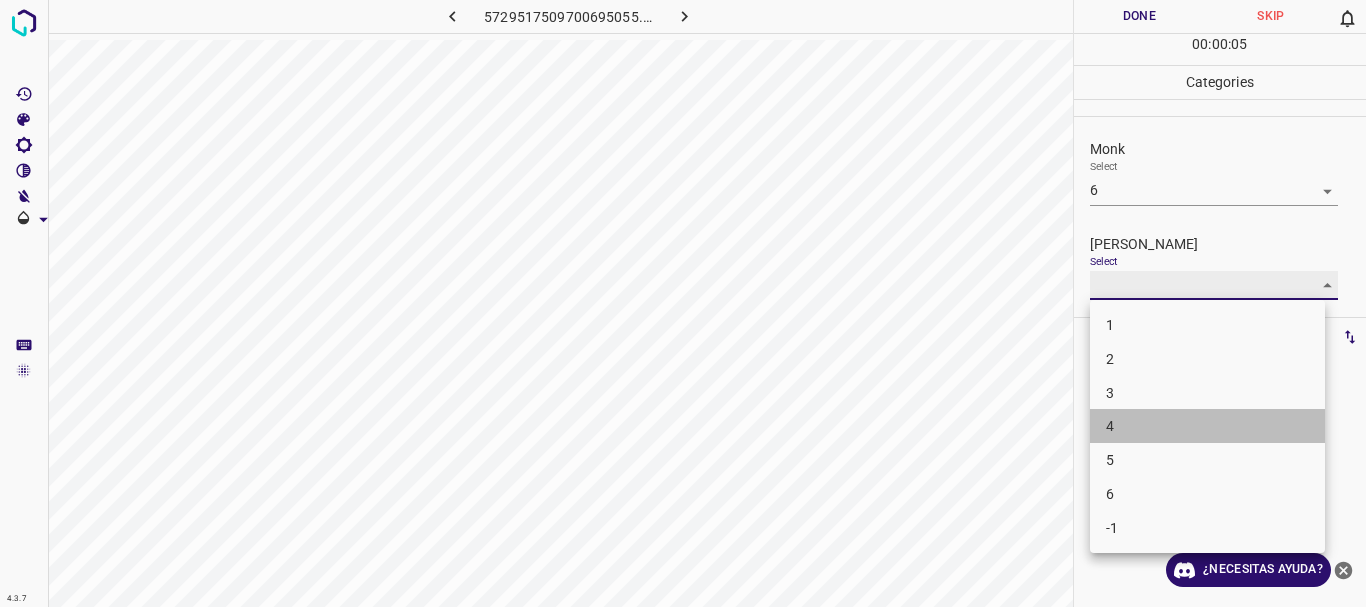 type on "4" 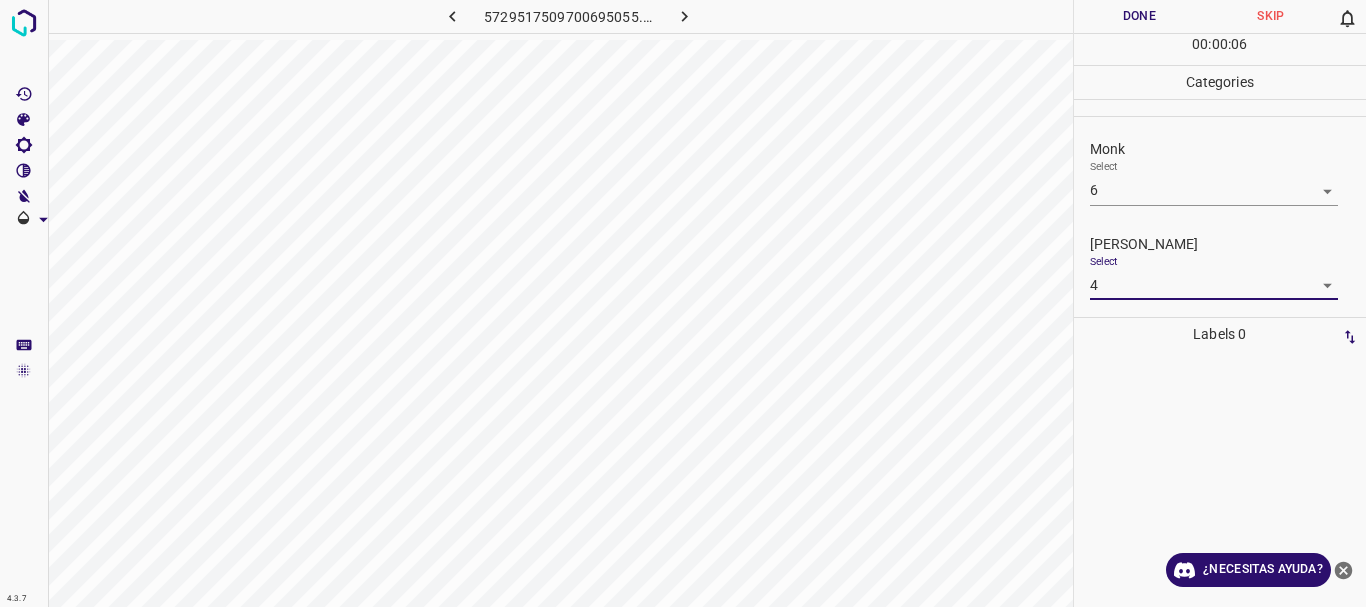 drag, startPoint x: 1121, startPoint y: 9, endPoint x: 869, endPoint y: 9, distance: 252 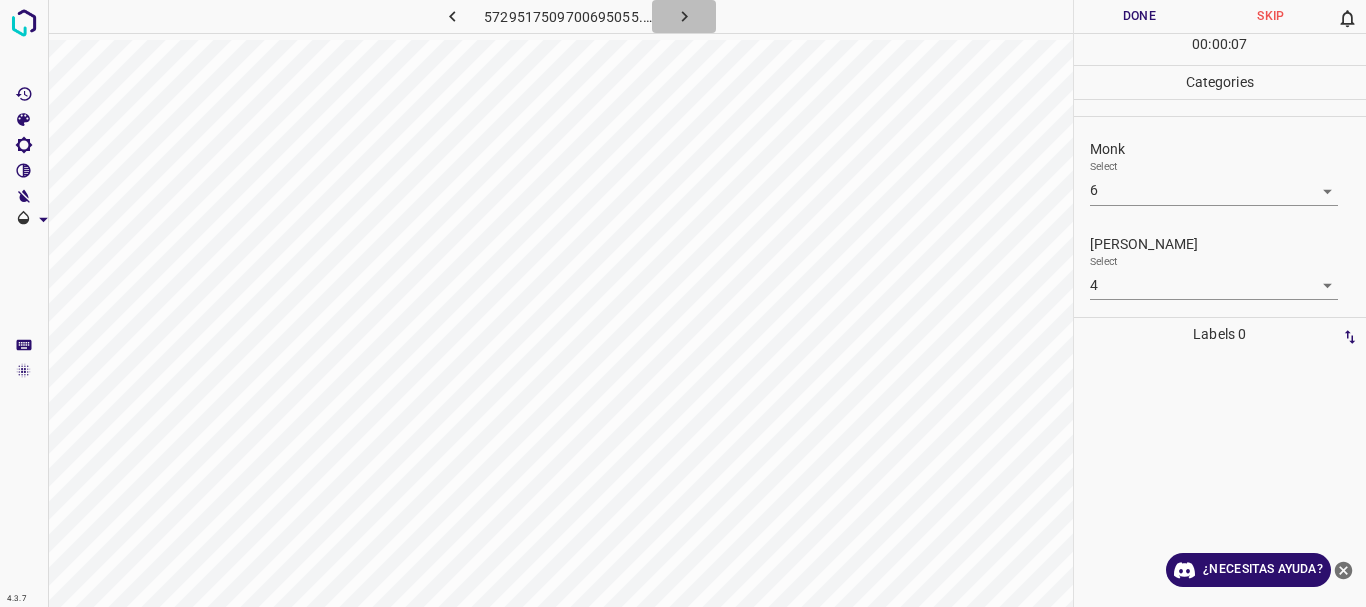 click 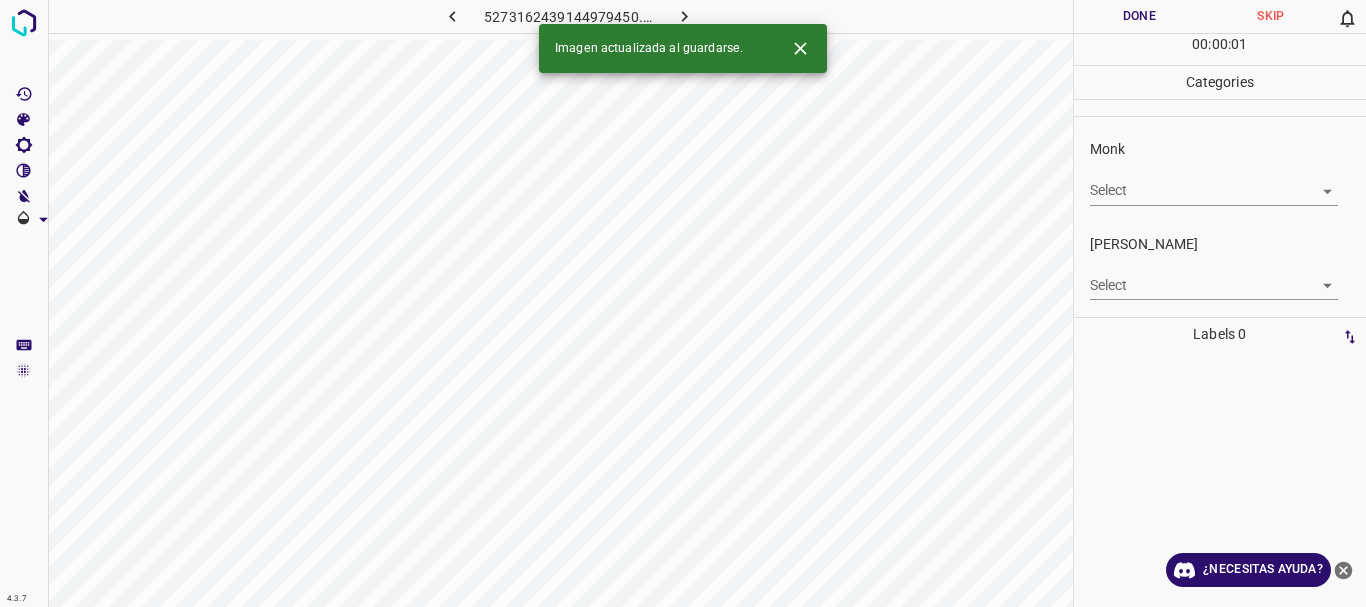 click on "4.3.7 5273162439144979450.png Done Skip 0 00   : 00   : 01   Categories Monk   Select ​  [PERSON_NAME]   Select ​ Labels   0 Categories 1 Monk 2  [PERSON_NAME] Tools Space Change between modes (Draw & Edit) I Auto labeling R Restore zoom M Zoom in N Zoom out Delete Delete selecte label Filters Z Restore filters X Saturation filter C Brightness filter V Contrast filter B Gray scale filter General O Download Imagen actualizada al guardarse. ¿Necesitas ayuda? Texto original Valora esta traducción Tu opinión servirá para ayudar a mejorar el Traductor de Google - Texto - Esconder - Borrar" at bounding box center [683, 303] 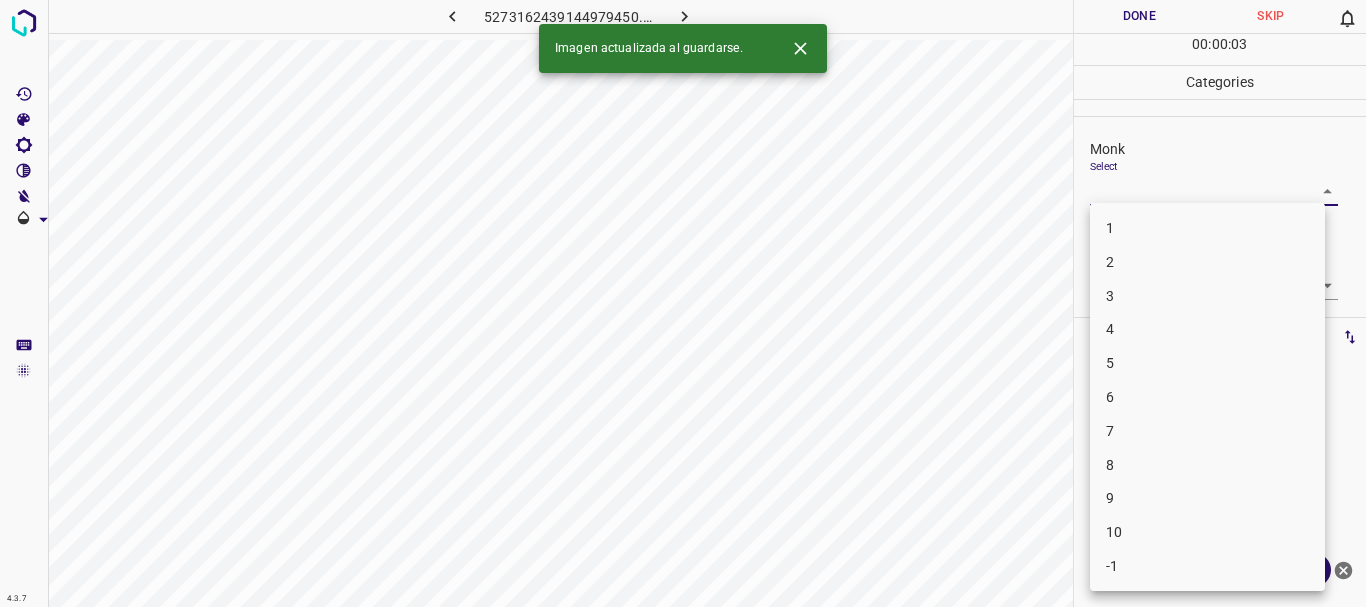 click on "4" at bounding box center (1207, 329) 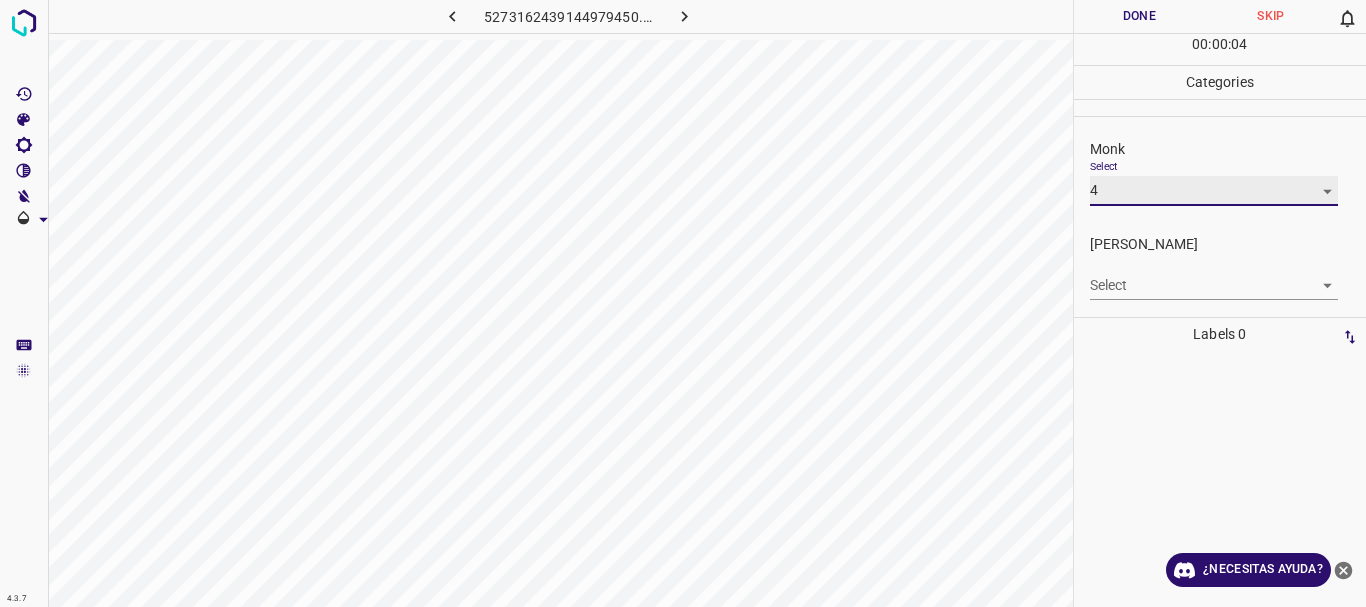 type on "4" 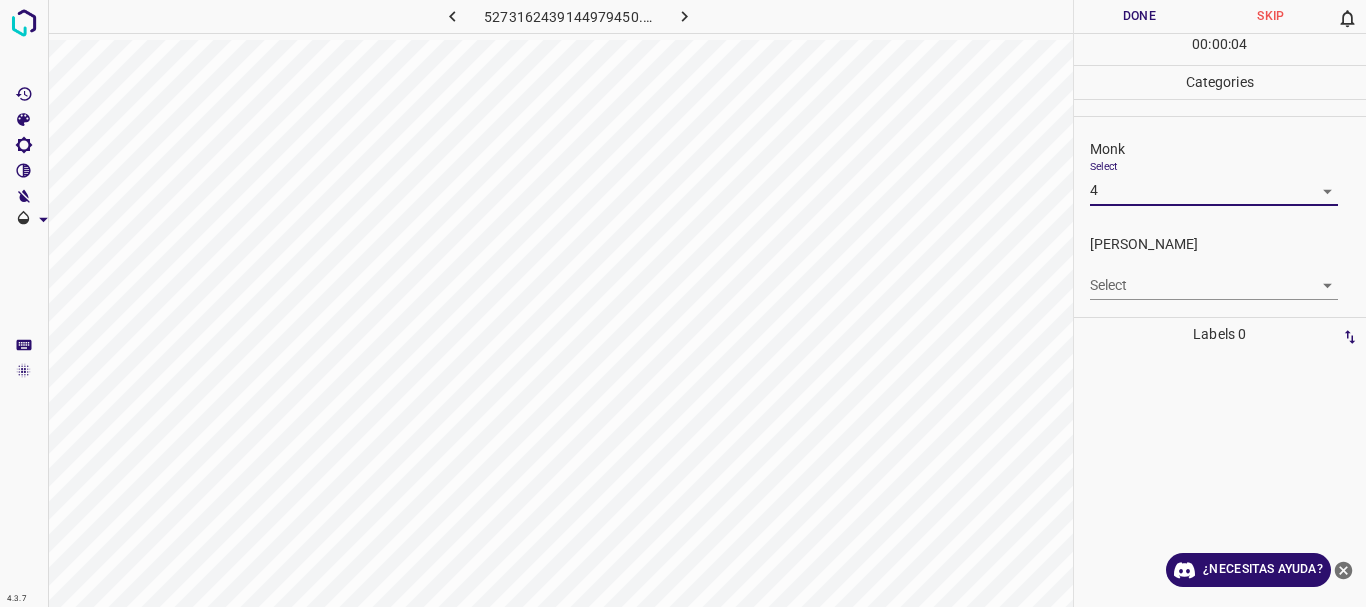 click on "Select ​" at bounding box center [1214, 277] 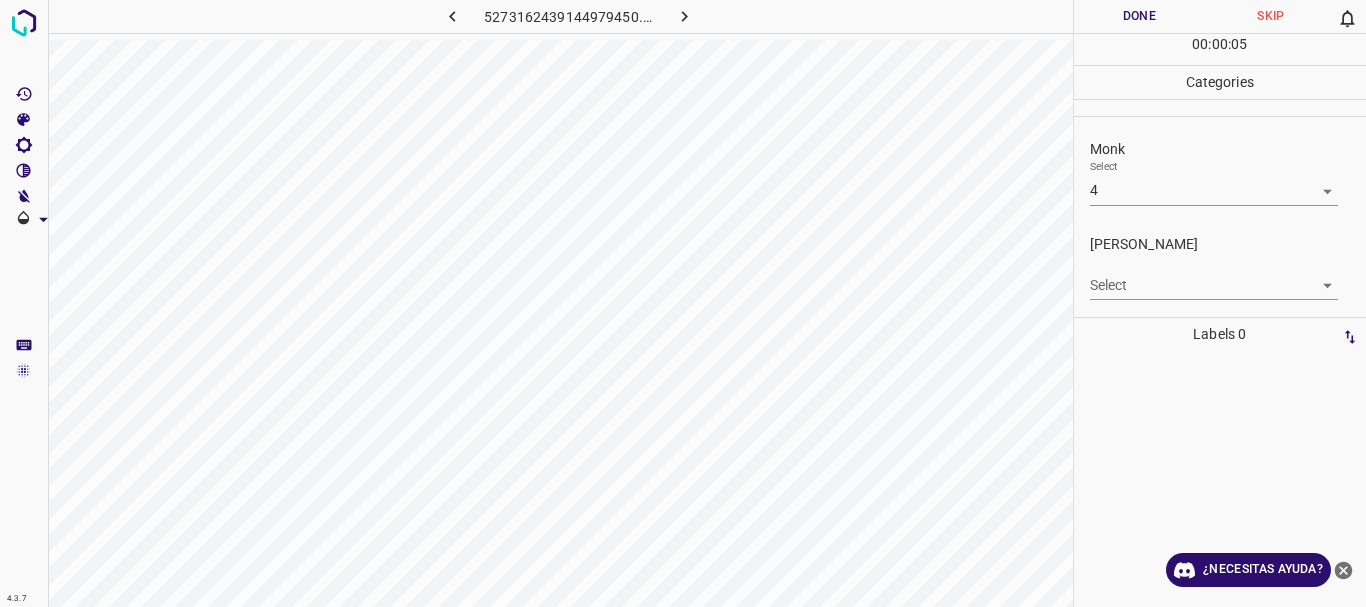 click on "4.3.7 5273162439144979450.png Done Skip 0 00   : 00   : 05   Categories Monk   Select 4 4  [PERSON_NAME]   Select ​ Labels   0 Categories 1 Monk 2  [PERSON_NAME] Tools Space Change between modes (Draw & Edit) I Auto labeling R Restore zoom M Zoom in N Zoom out Delete Delete selecte label Filters Z Restore filters X Saturation filter C Brightness filter V Contrast filter B Gray scale filter General O Download ¿Necesitas ayuda? Texto original Valora esta traducción Tu opinión servirá para ayudar a mejorar el Traductor de Google - Texto - Esconder - Borrar" at bounding box center [683, 303] 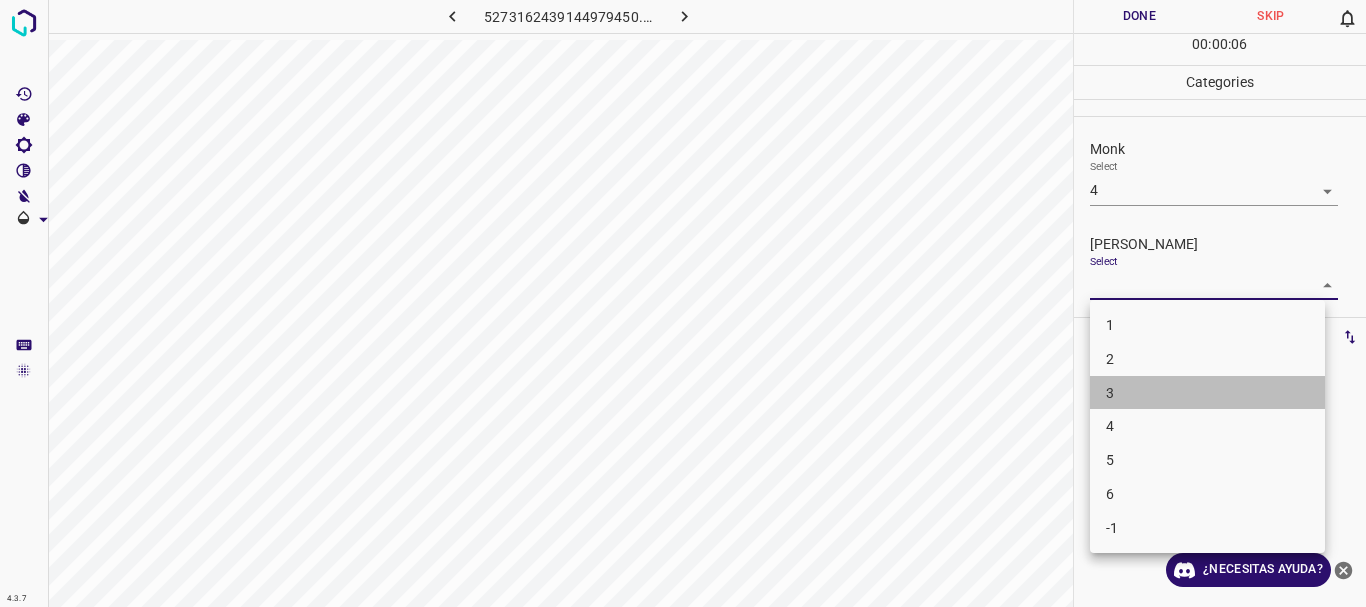 click on "3" at bounding box center (1207, 393) 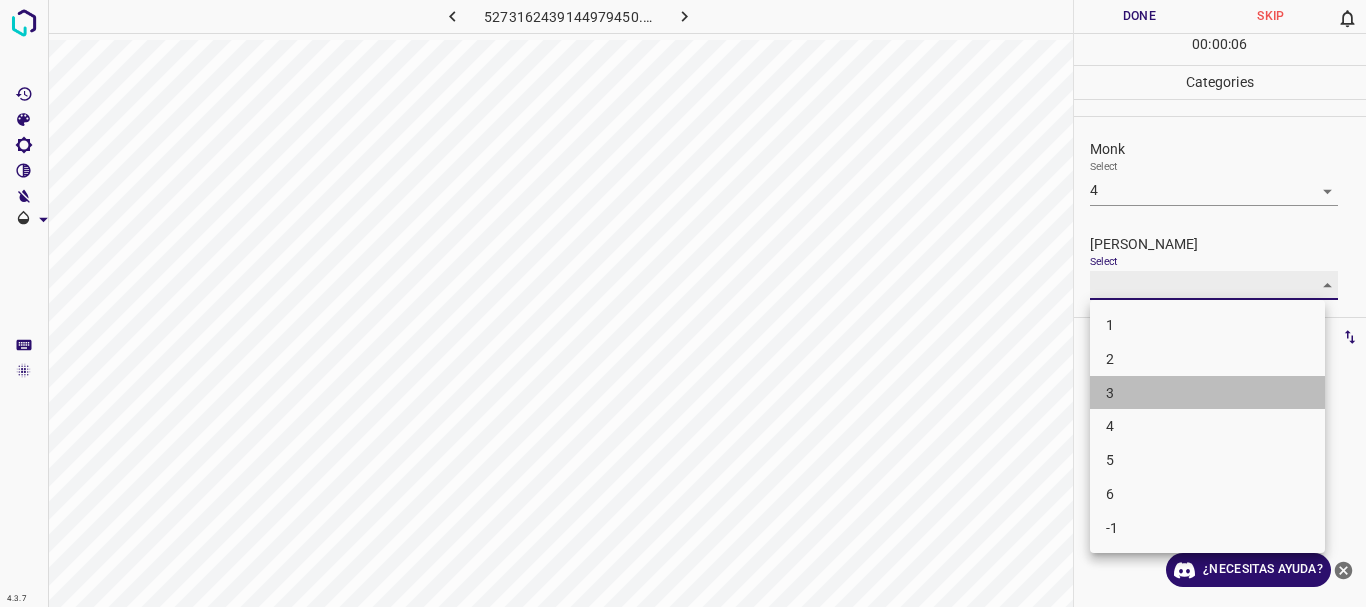 type on "3" 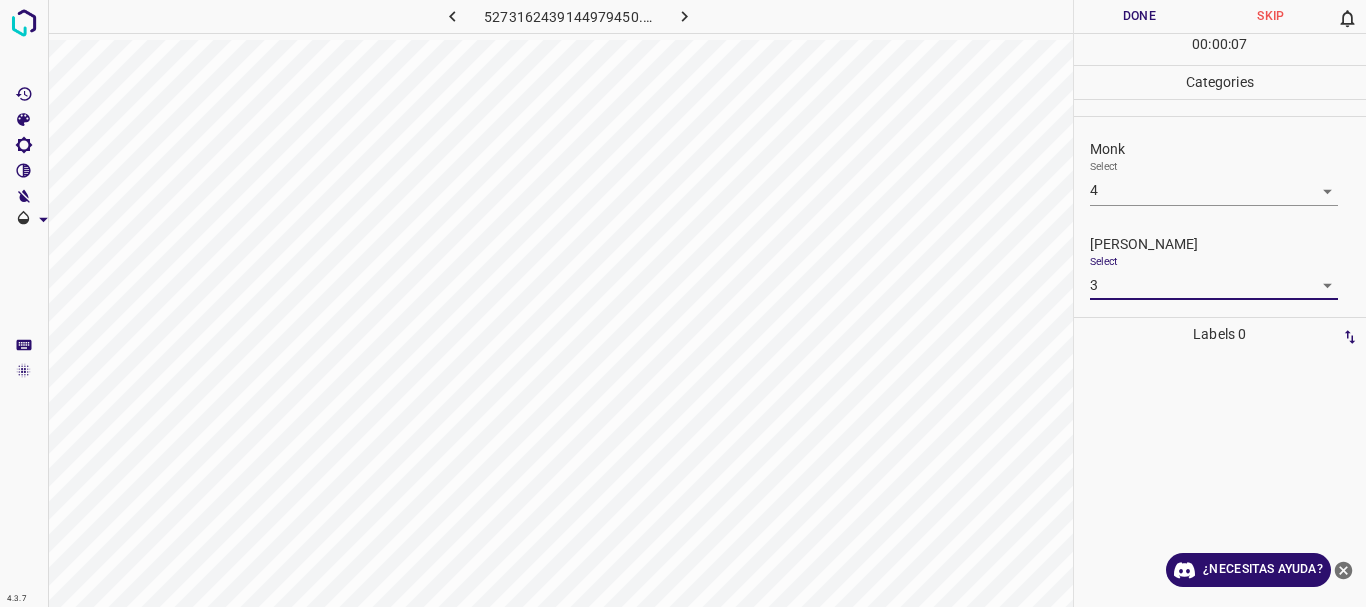 drag, startPoint x: 1155, startPoint y: 18, endPoint x: 1069, endPoint y: 4, distance: 87.13208 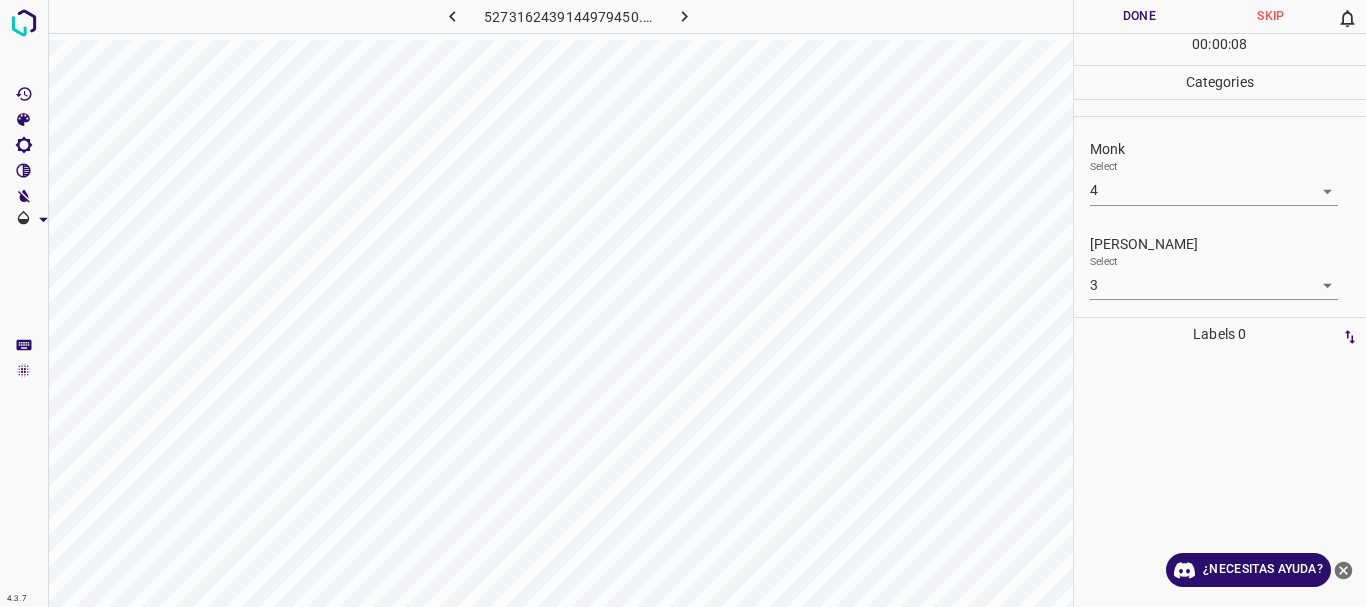 click 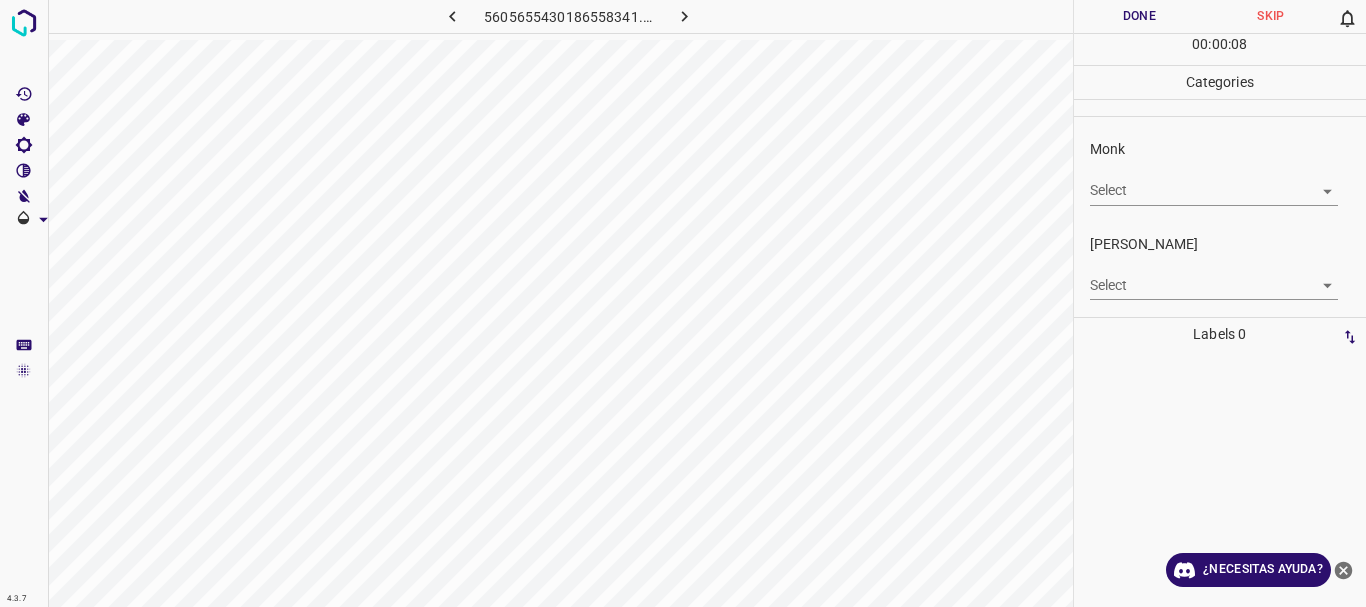 click on "4.3.7 5605655430186558341.png Done Skip 0 00   : 00   : 08   Categories Monk   Select ​  [PERSON_NAME]   Select ​ Labels   0 Categories 1 Monk 2  [PERSON_NAME] Tools Space Change between modes (Draw & Edit) I Auto labeling R Restore zoom M Zoom in N Zoom out Delete Delete selecte label Filters Z Restore filters X Saturation filter C Brightness filter V Contrast filter B Gray scale filter General O Download ¿Necesitas ayuda? Texto original Valora esta traducción Tu opinión servirá para ayudar a mejorar el Traductor de Google - Texto - Esconder - Borrar" at bounding box center (683, 303) 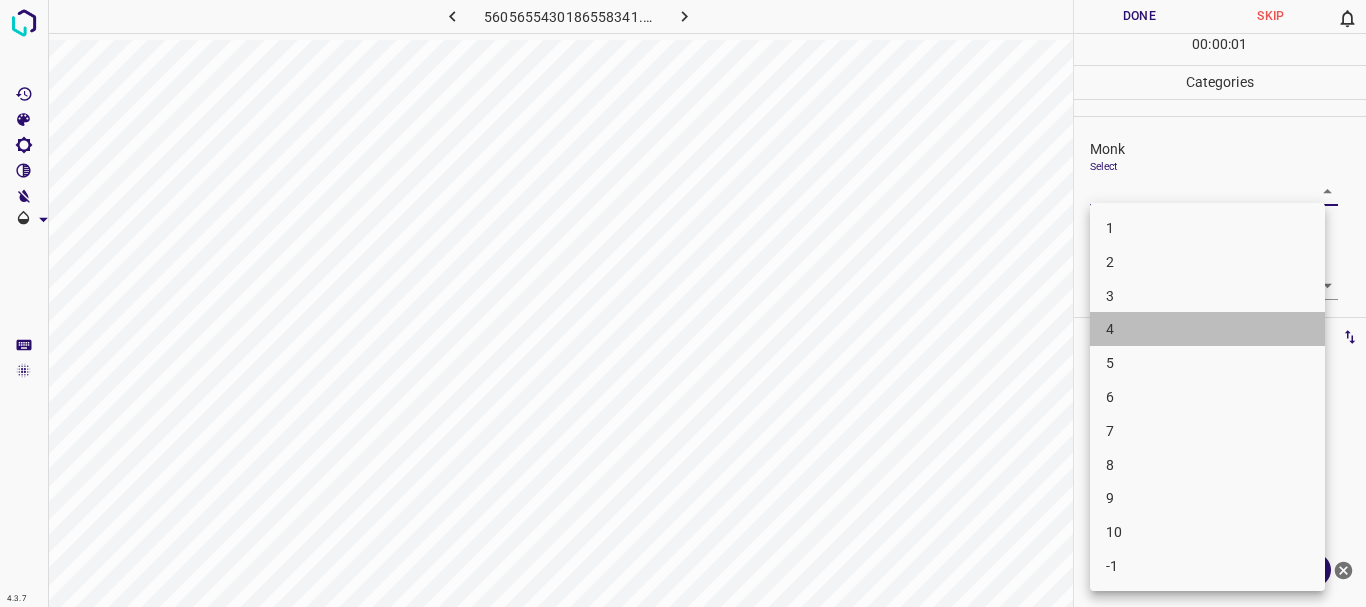 click on "4" at bounding box center (1207, 329) 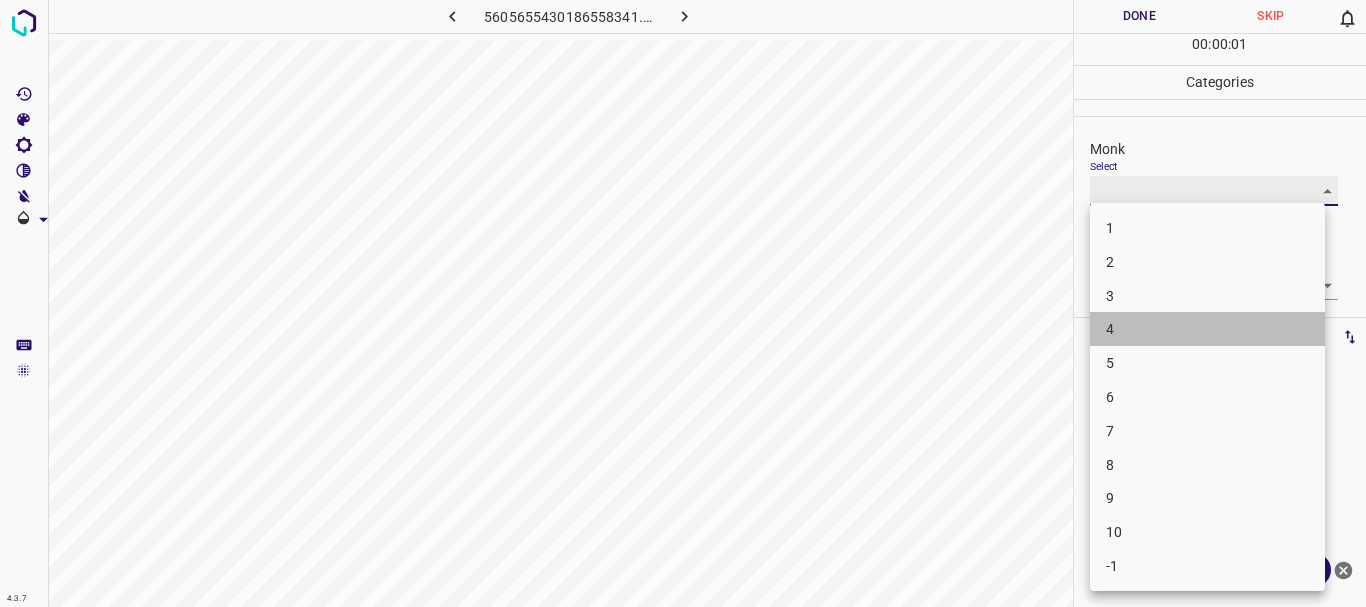 type on "4" 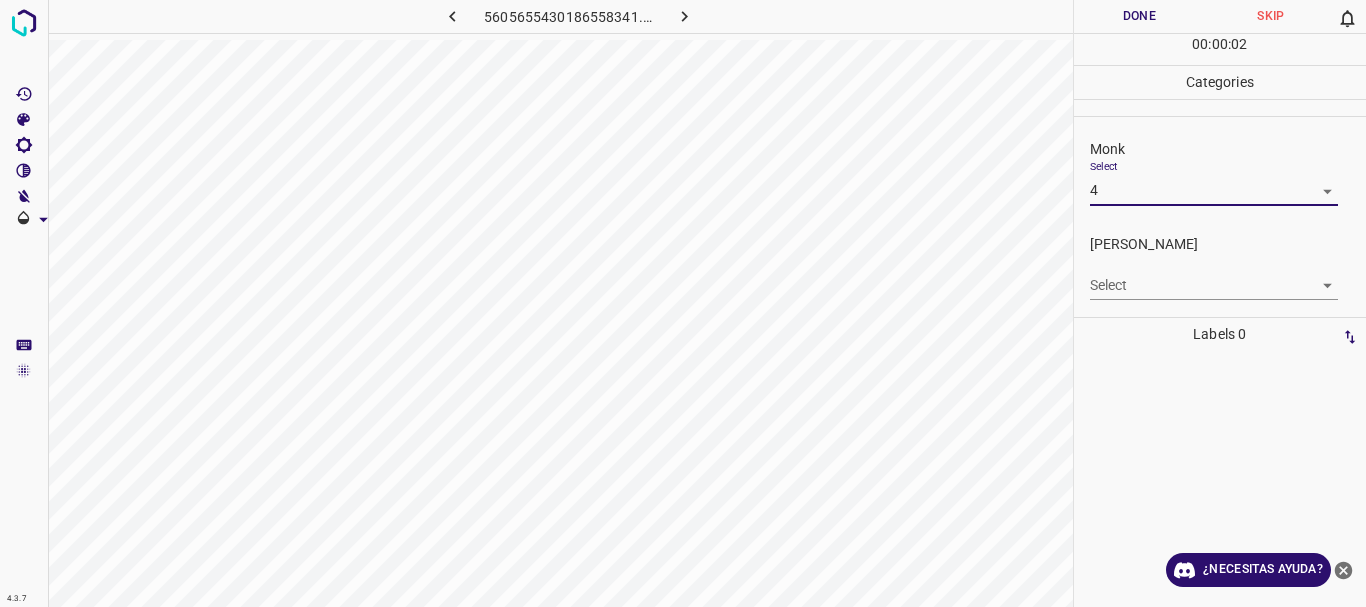 click on "4.3.7 5605655430186558341.png Done Skip 0 00   : 00   : 02   Categories Monk   Select 4 4  [PERSON_NAME]   Select ​ Labels   0 Categories 1 Monk 2  [PERSON_NAME] Tools Space Change between modes (Draw & Edit) I Auto labeling R Restore zoom M Zoom in N Zoom out Delete Delete selecte label Filters Z Restore filters X Saturation filter C Brightness filter V Contrast filter B Gray scale filter General O Download ¿Necesitas ayuda? Texto original Valora esta traducción Tu opinión servirá para ayudar a mejorar el Traductor de Google - Texto - Esconder - Borrar" at bounding box center (683, 303) 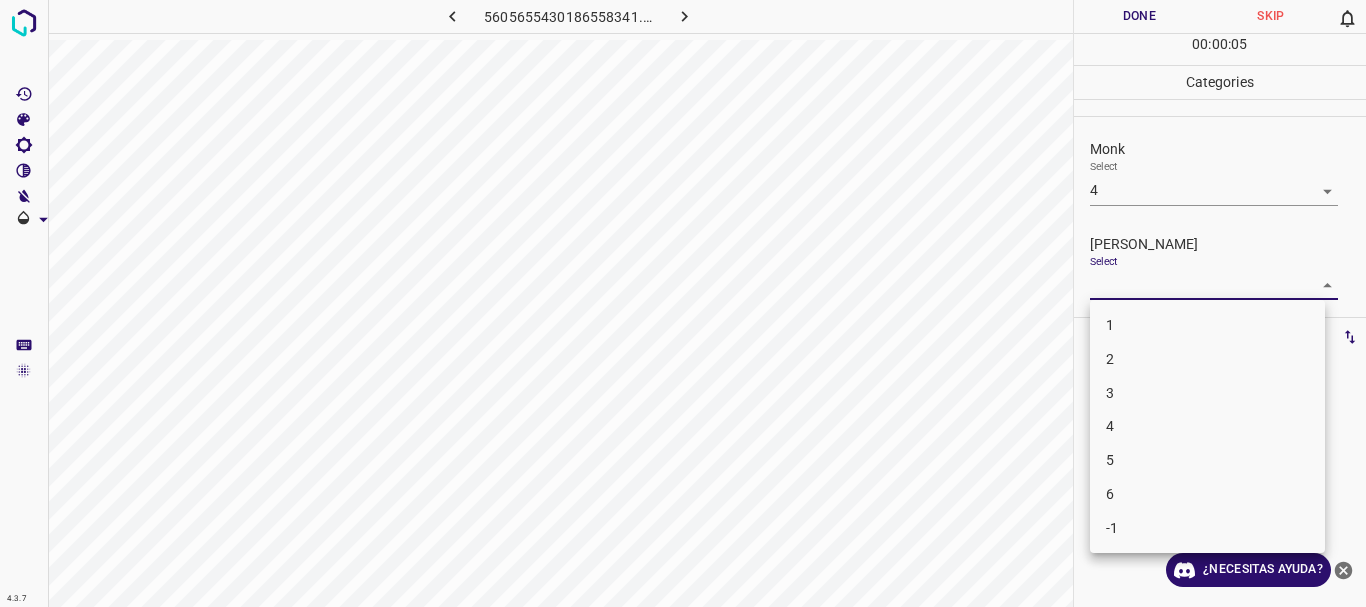 click on "3" at bounding box center [1207, 393] 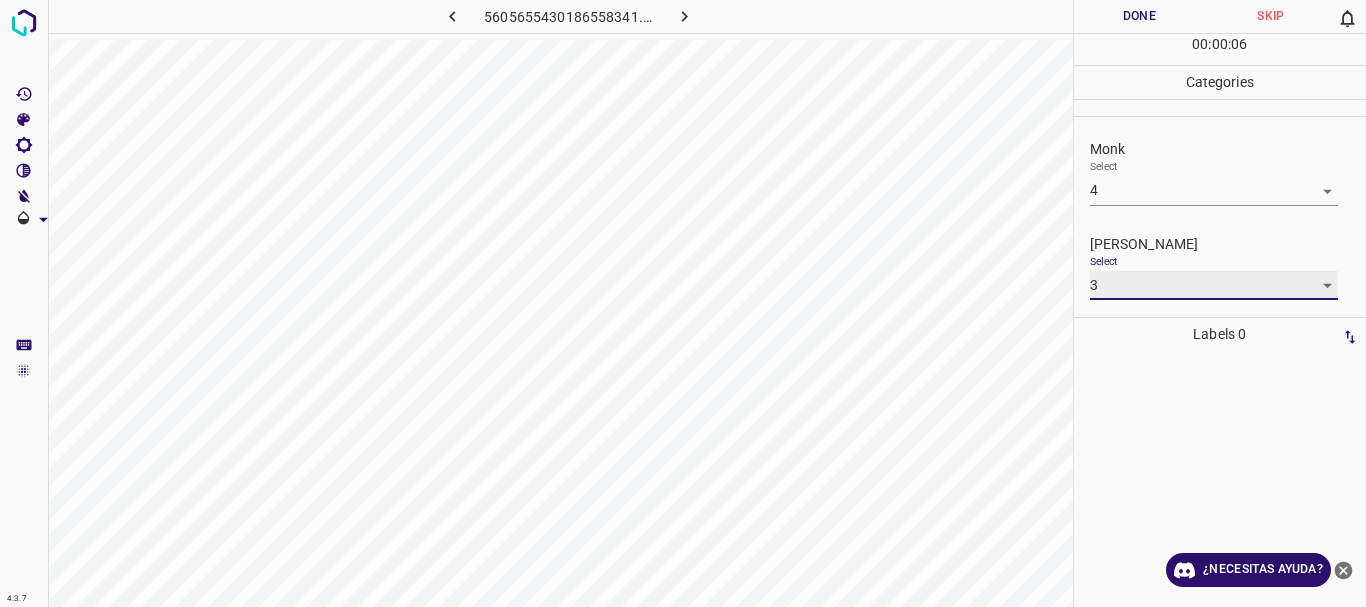 type on "3" 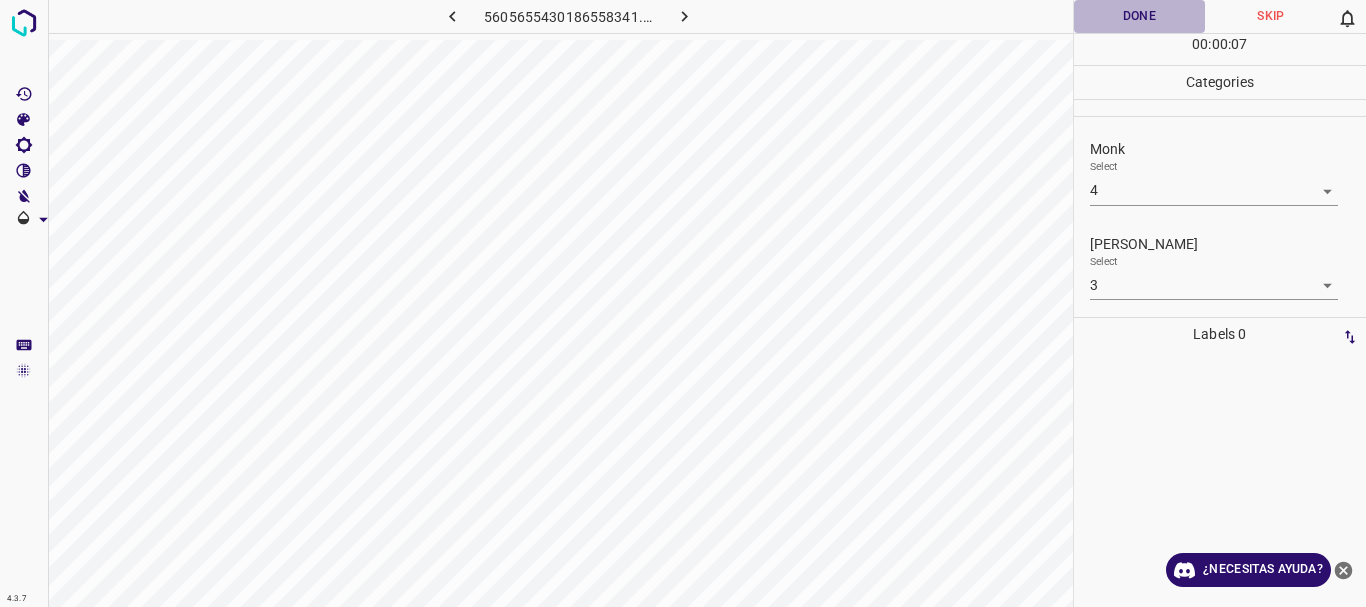 click on "Done" at bounding box center (1140, 16) 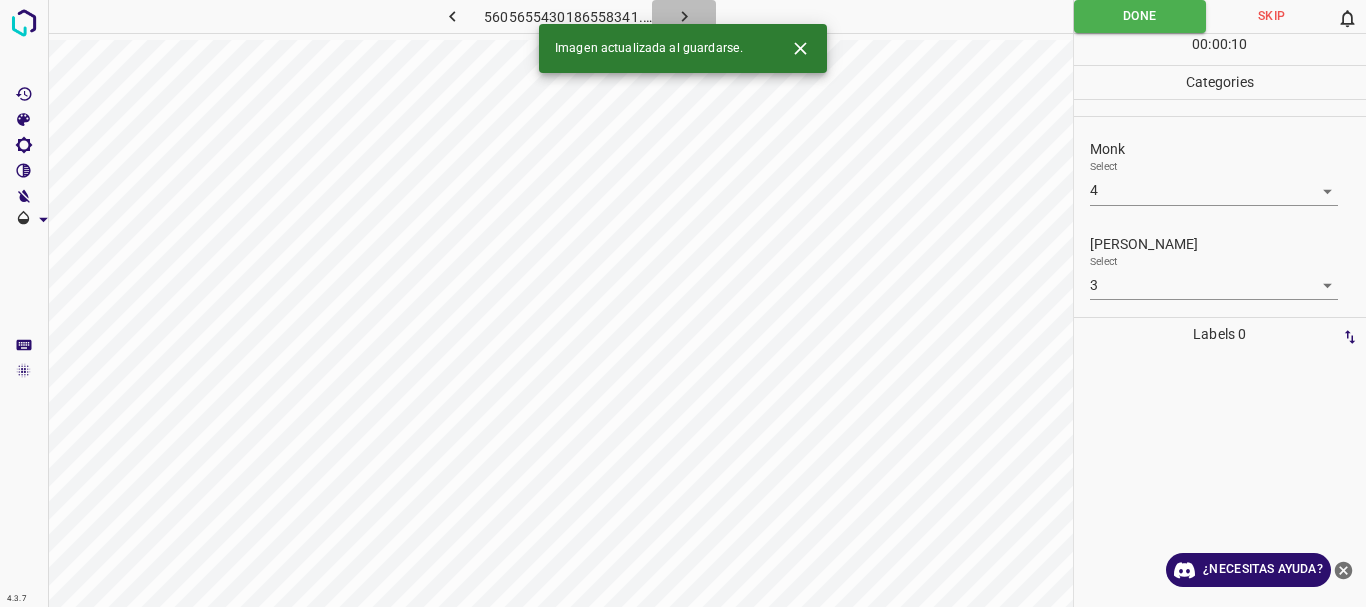click 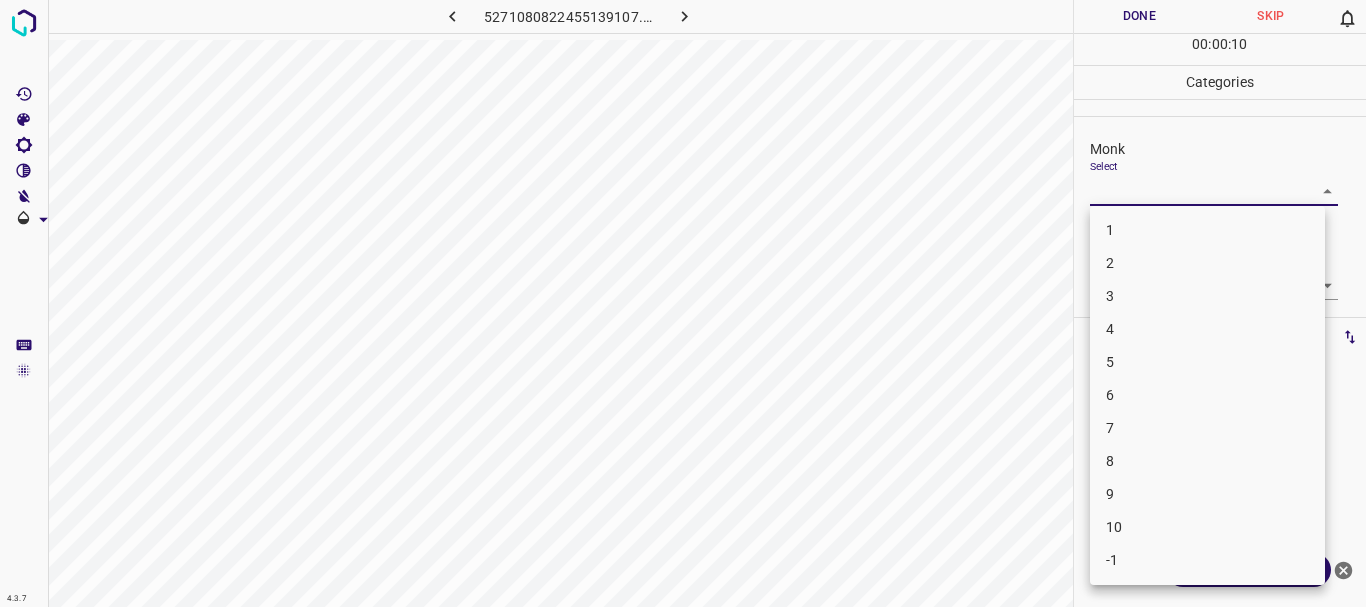 click on "4.3.7 5271080822455139107.png Done Skip 0 00   : 00   : 10   Categories Monk   Select ​  [PERSON_NAME]   Select ​ Labels   0 Categories 1 Monk 2  [PERSON_NAME] Tools Space Change between modes (Draw & Edit) I Auto labeling R Restore zoom M Zoom in N Zoom out Delete Delete selecte label Filters Z Restore filters X Saturation filter C Brightness filter V Contrast filter B Gray scale filter General O Download ¿Necesitas ayuda? Texto original Valora esta traducción Tu opinión servirá para ayudar a mejorar el Traductor de Google - Texto - Esconder - Borrar 1 2 3 4 5 6 7 8 9 10 -1" at bounding box center (683, 303) 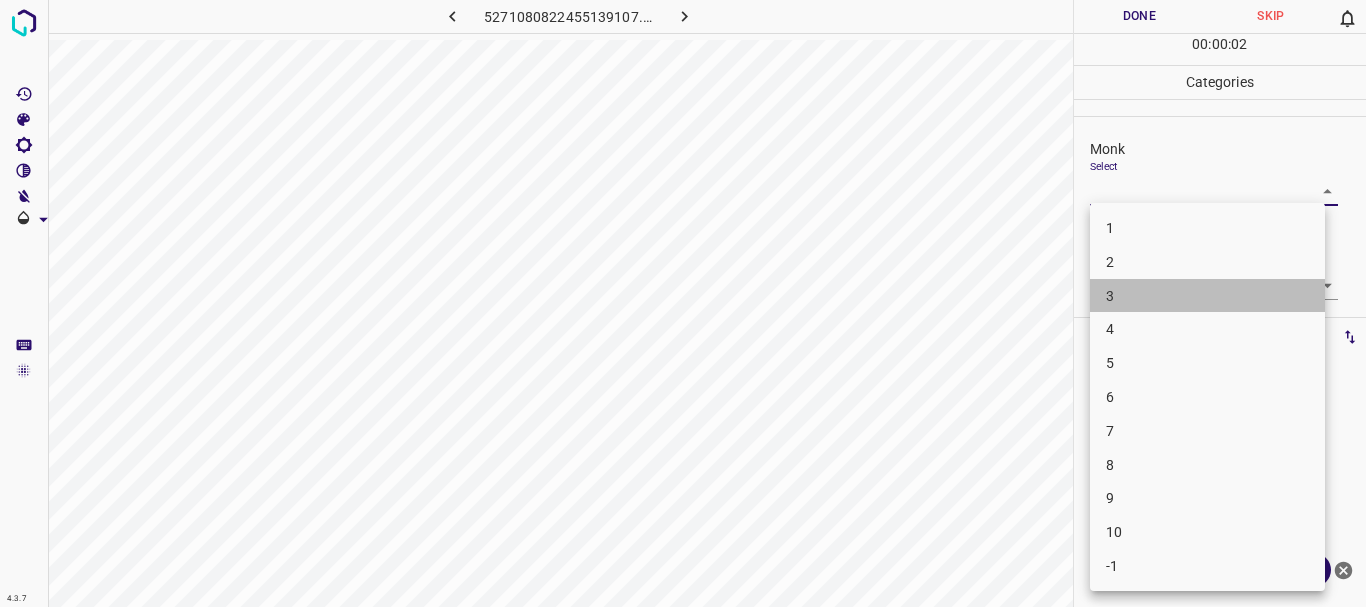 click on "3" at bounding box center [1207, 296] 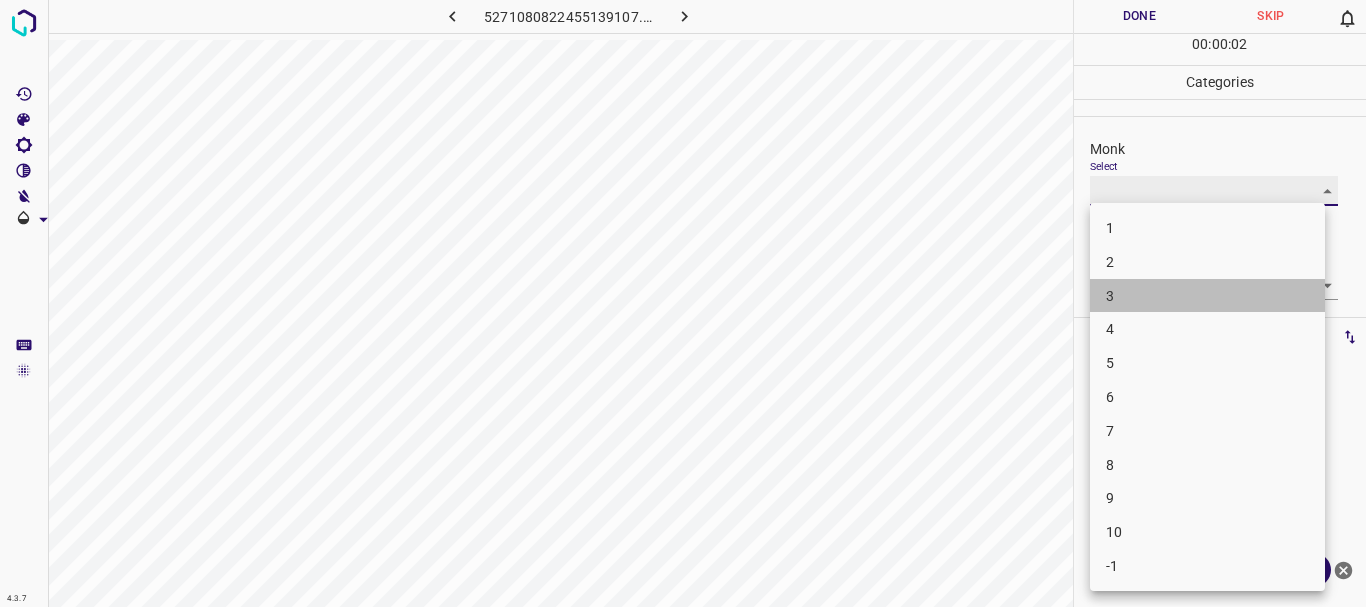 type on "3" 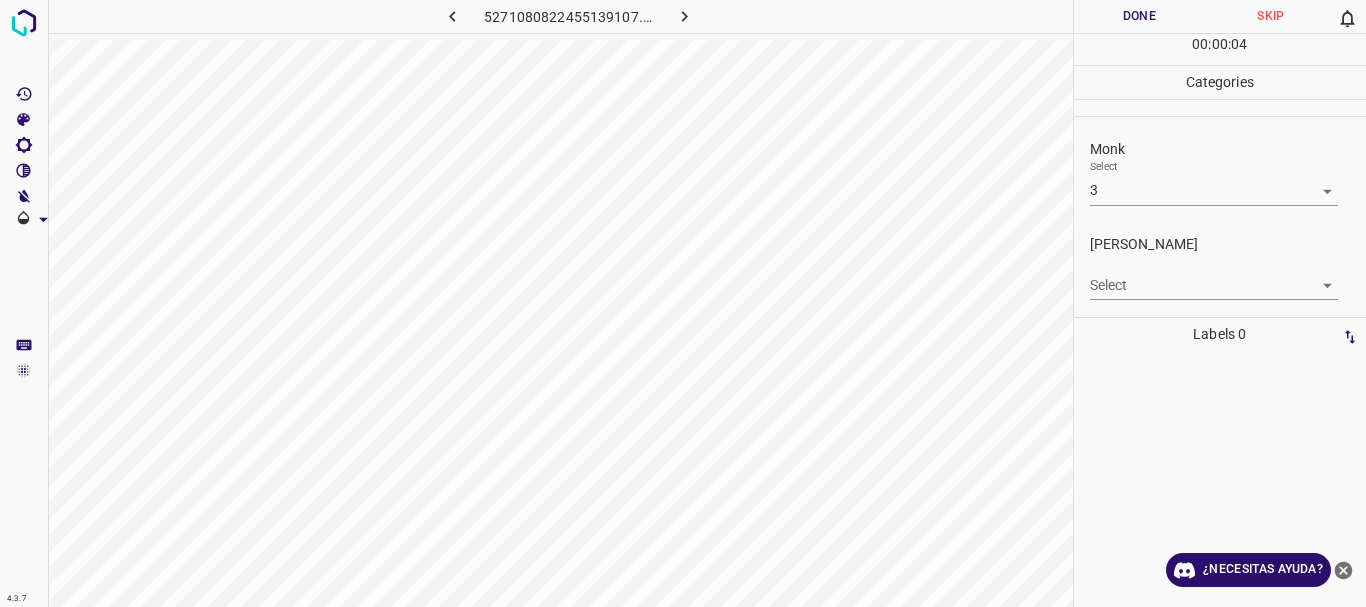 click on "Select ​" at bounding box center [1214, 277] 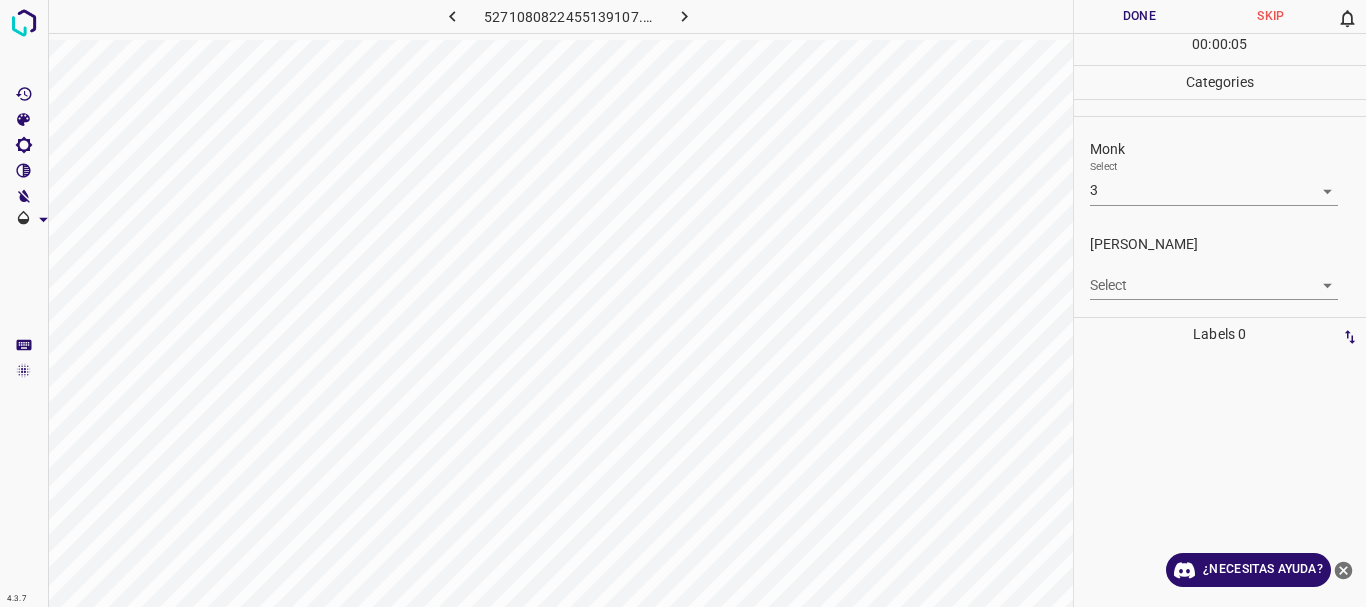 click on "4.3.7 5271080822455139107.png Done Skip 0 00   : 00   : 05   Categories Monk   Select 3 3  [PERSON_NAME]   Select ​ Labels   0 Categories 1 Monk 2  [PERSON_NAME] Tools Space Change between modes (Draw & Edit) I Auto labeling R Restore zoom M Zoom in N Zoom out Delete Delete selecte label Filters Z Restore filters X Saturation filter C Brightness filter V Contrast filter B Gray scale filter General O Download ¿Necesitas ayuda? Texto original Valora esta traducción Tu opinión servirá para ayudar a mejorar el Traductor de Google - Texto - Esconder - Borrar" at bounding box center (683, 303) 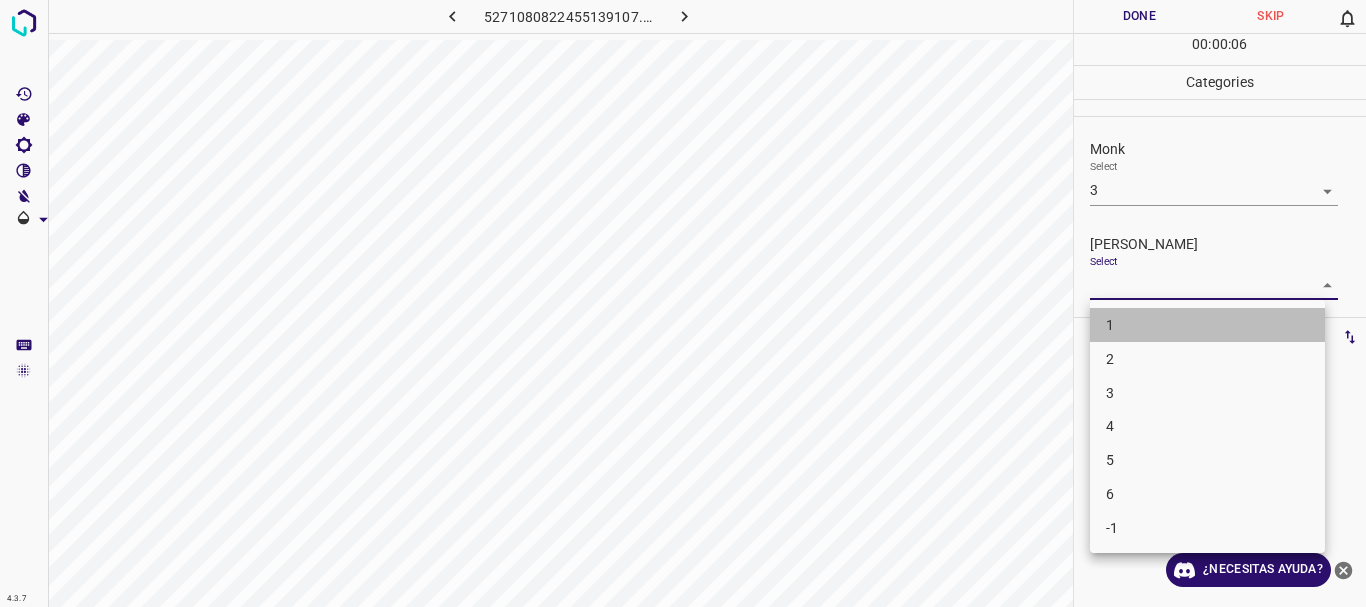 click on "1" at bounding box center (1207, 325) 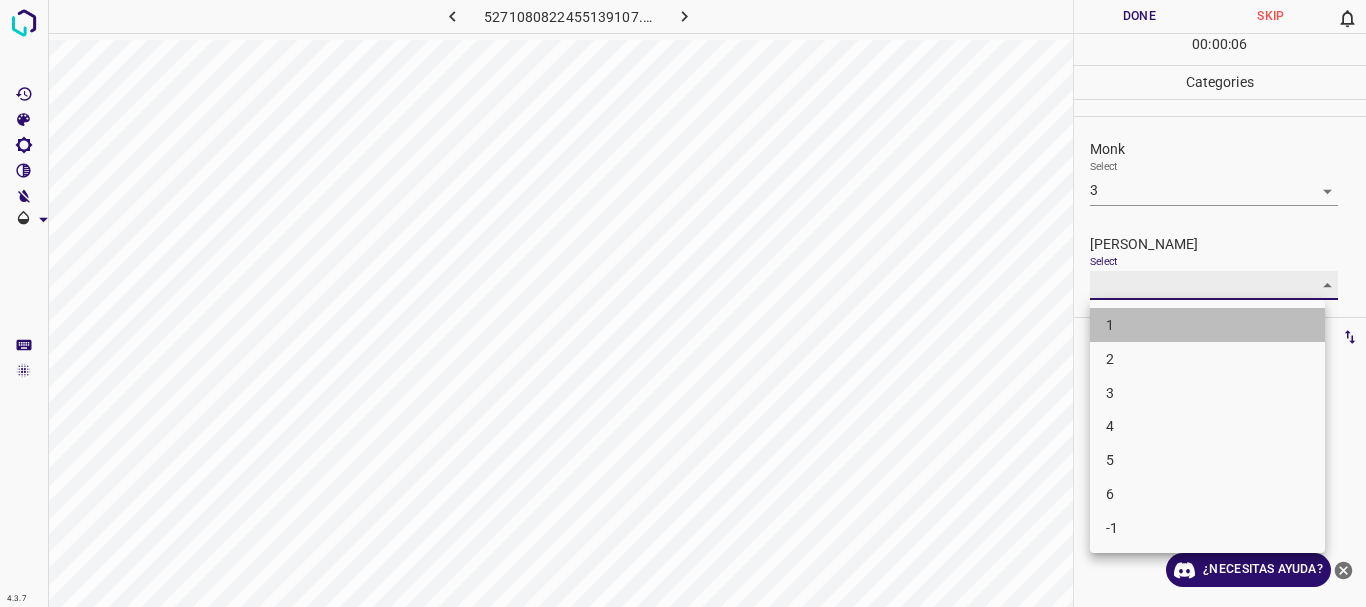 type on "1" 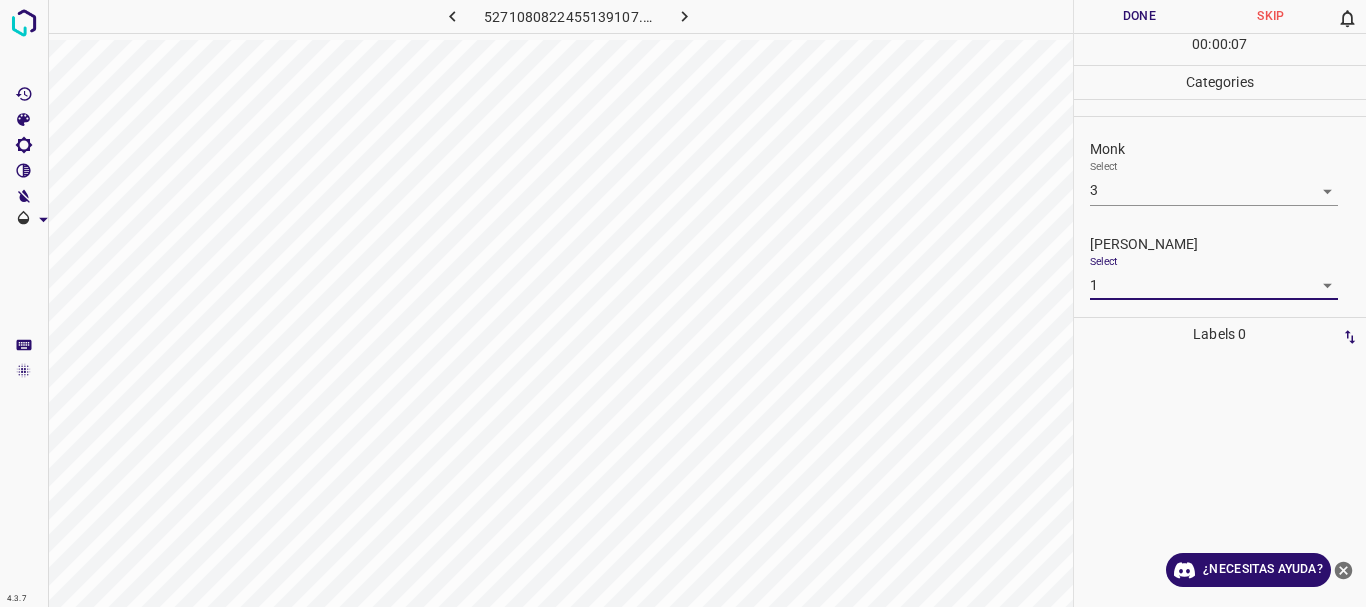 click on "Done" at bounding box center (1140, 16) 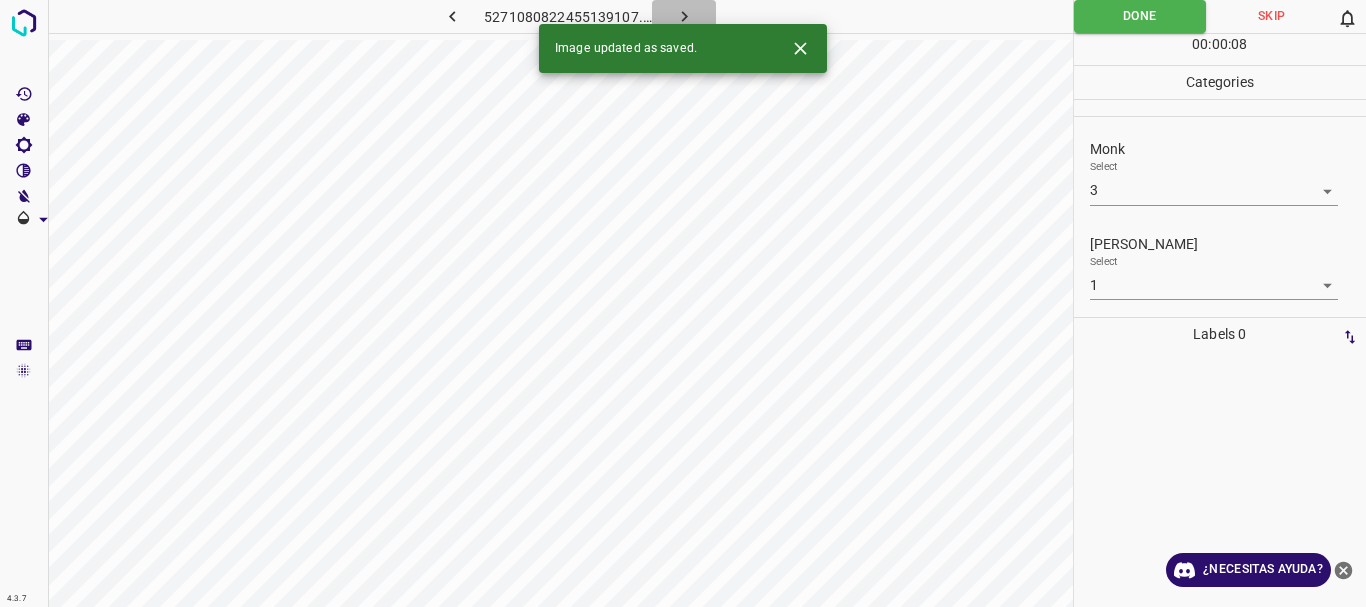 click 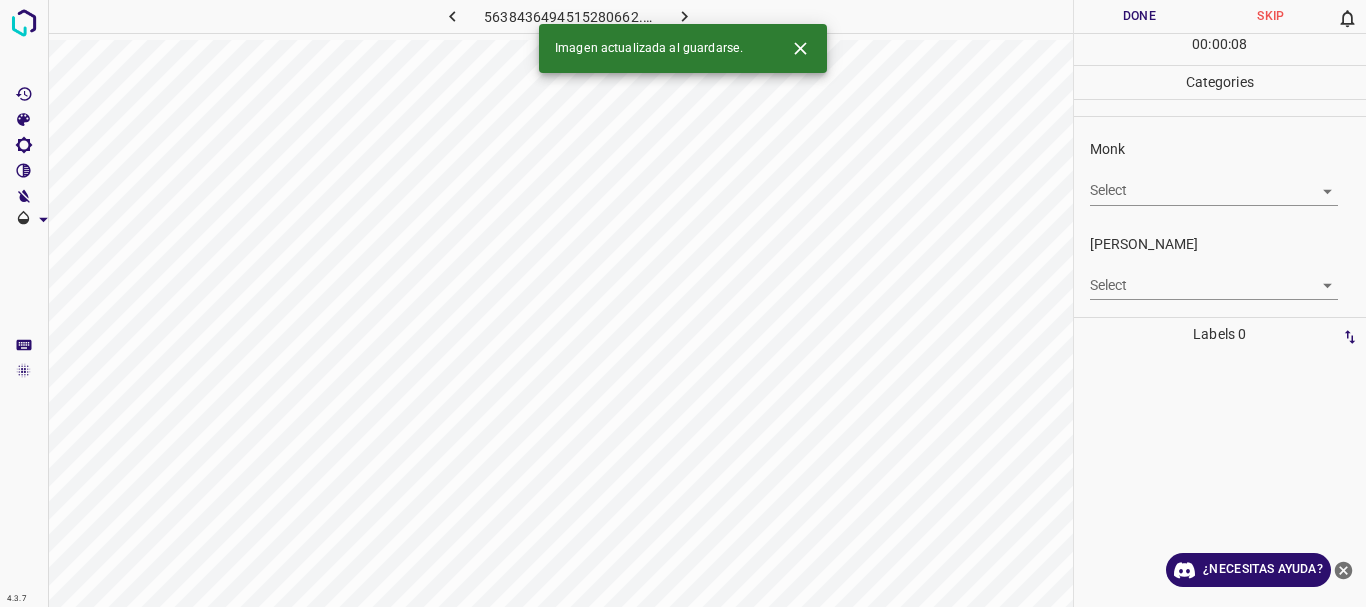 click on "4.3.7 5638436494515280662.png Done Skip 0 00   : 00   : 08   Categories Monk   Select ​  [PERSON_NAME]   Select ​ Labels   0 Categories 1 Monk 2  [PERSON_NAME] Tools Space Change between modes (Draw & Edit) I Auto labeling R Restore zoom M Zoom in N Zoom out Delete Delete selecte label Filters Z Restore filters X Saturation filter C Brightness filter V Contrast filter B Gray scale filter General O Download Imagen actualizada al guardarse. ¿Necesitas ayuda? Texto original Valora esta traducción Tu opinión servirá para ayudar a mejorar el Traductor de Google - Texto - Esconder - Borrar" at bounding box center (683, 303) 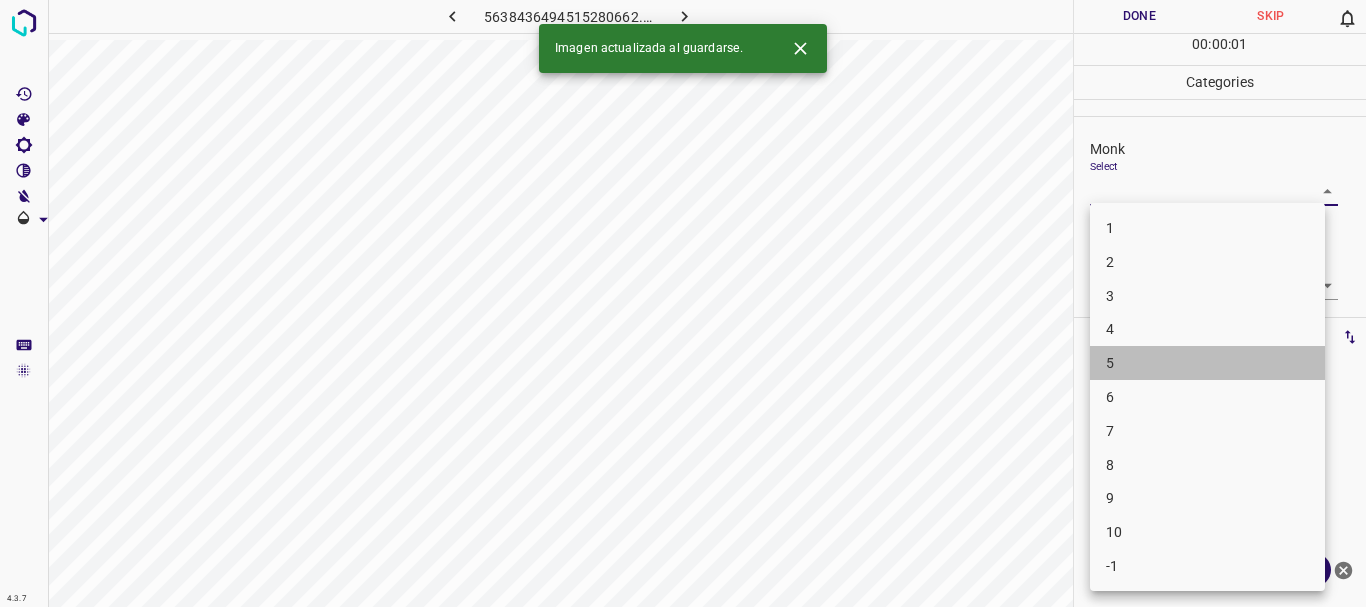 click on "5" at bounding box center (1207, 363) 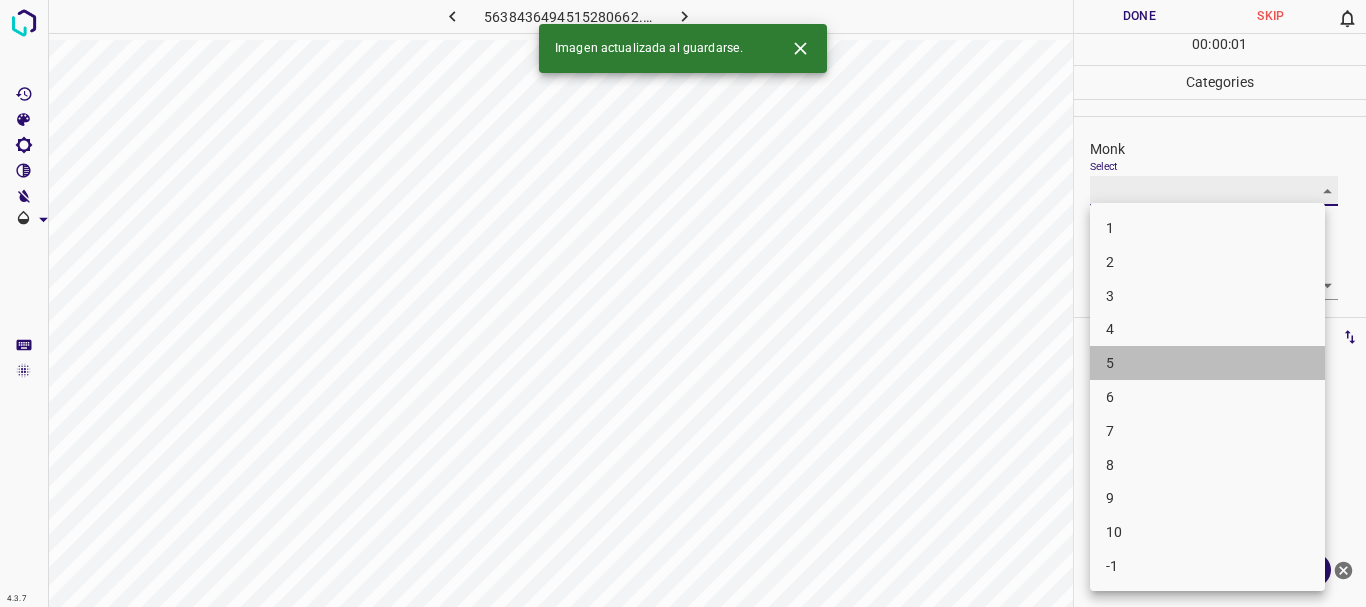type on "5" 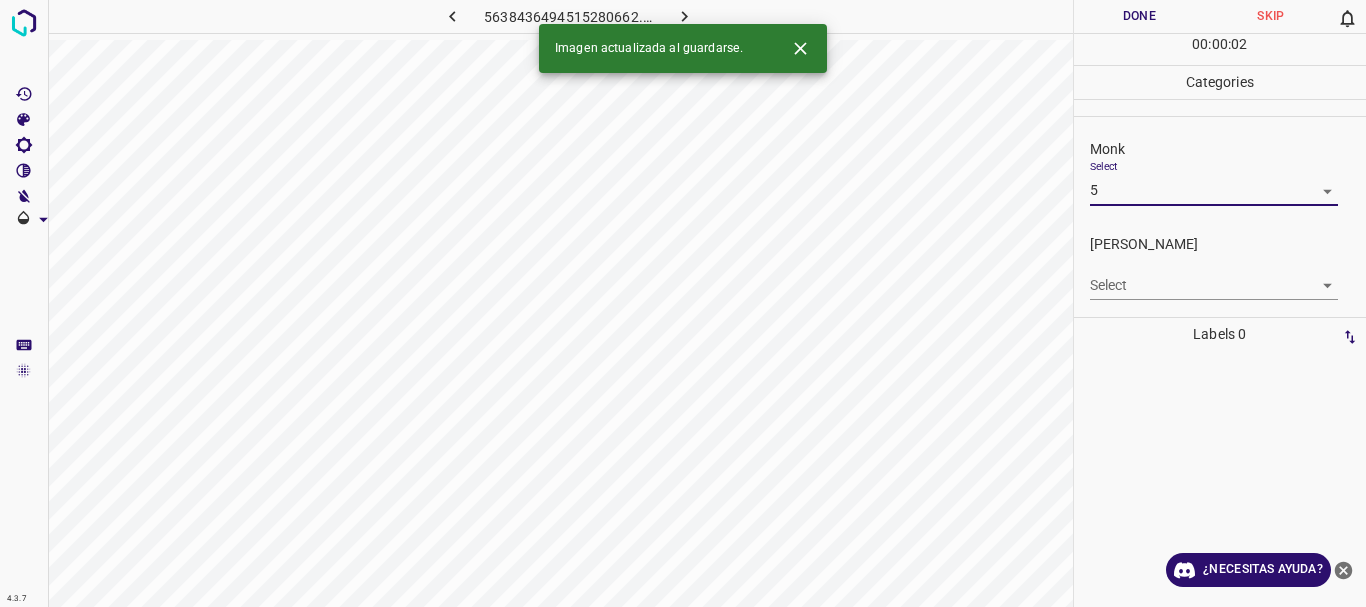 click on "4.3.7 5638436494515280662.png Done Skip 0 00   : 00   : 02   Categories Monk   Select 5 5  [PERSON_NAME]   Select ​ Labels   0 Categories 1 Monk 2  [PERSON_NAME] Tools Space Change between modes (Draw & Edit) I Auto labeling R Restore zoom M Zoom in N Zoom out Delete Delete selecte label Filters Z Restore filters X Saturation filter C Brightness filter V Contrast filter B Gray scale filter General O Download Imagen actualizada al guardarse. ¿Necesitas ayuda? Texto original Valora esta traducción Tu opinión servirá para ayudar a mejorar el Traductor de Google - Texto - Esconder - Borrar" at bounding box center [683, 303] 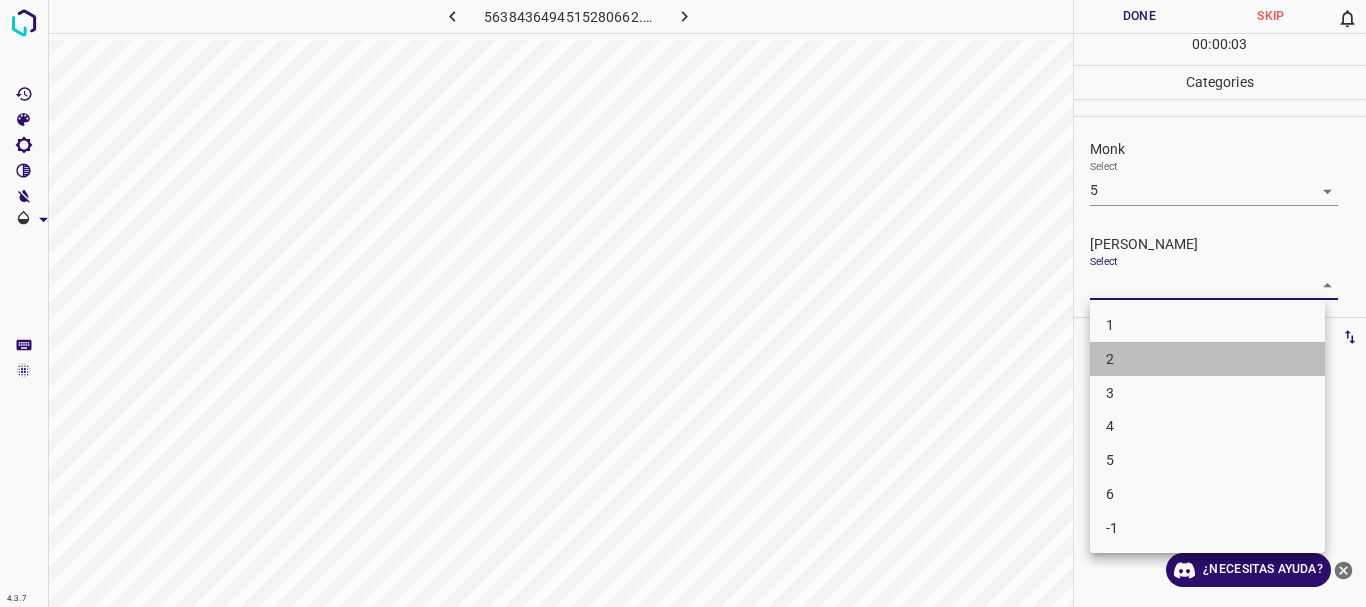 click on "2" at bounding box center [1207, 359] 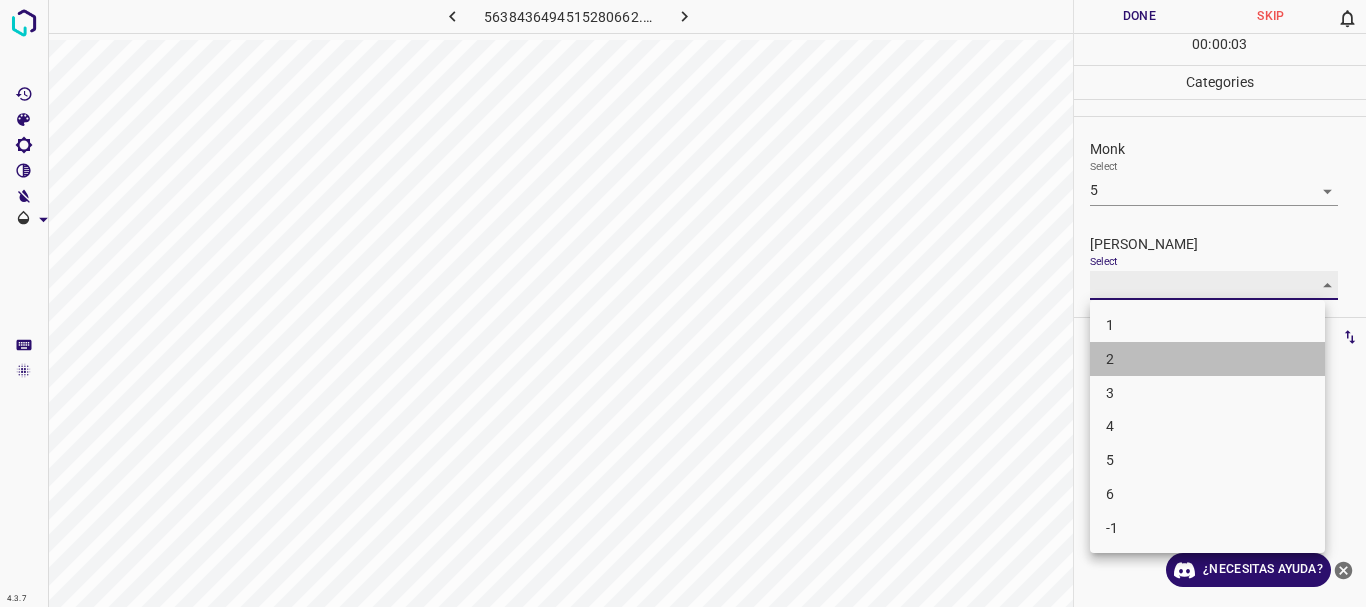 type on "2" 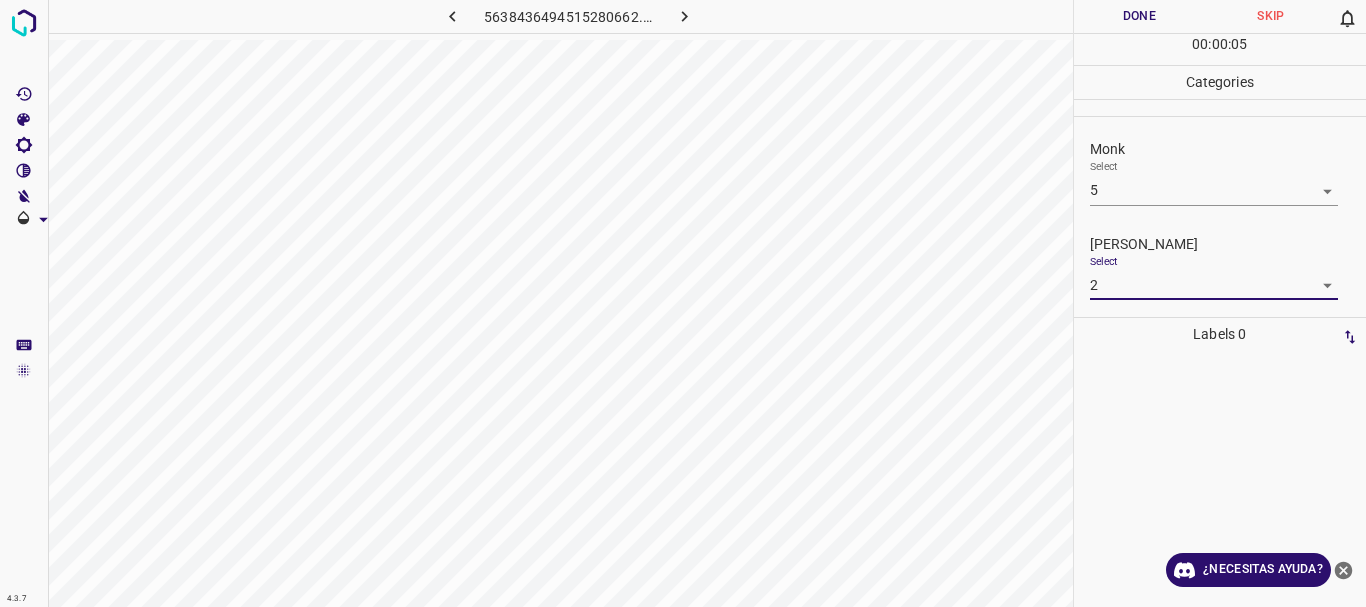 click on "Done" at bounding box center [1140, 16] 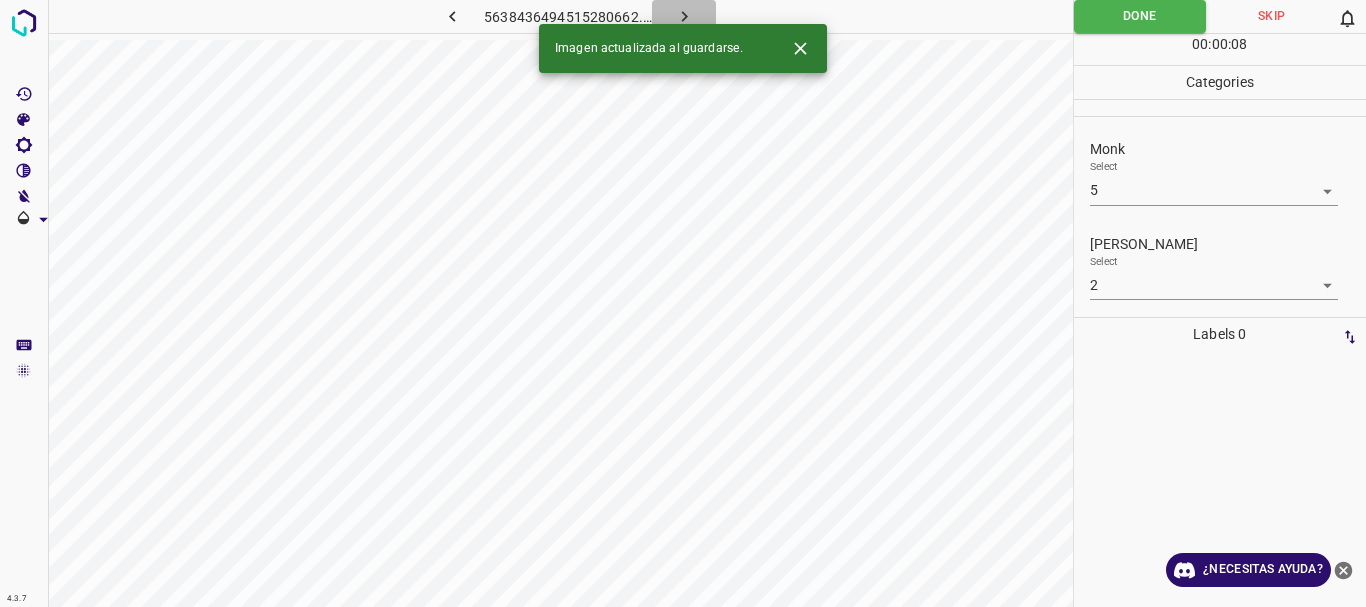 click 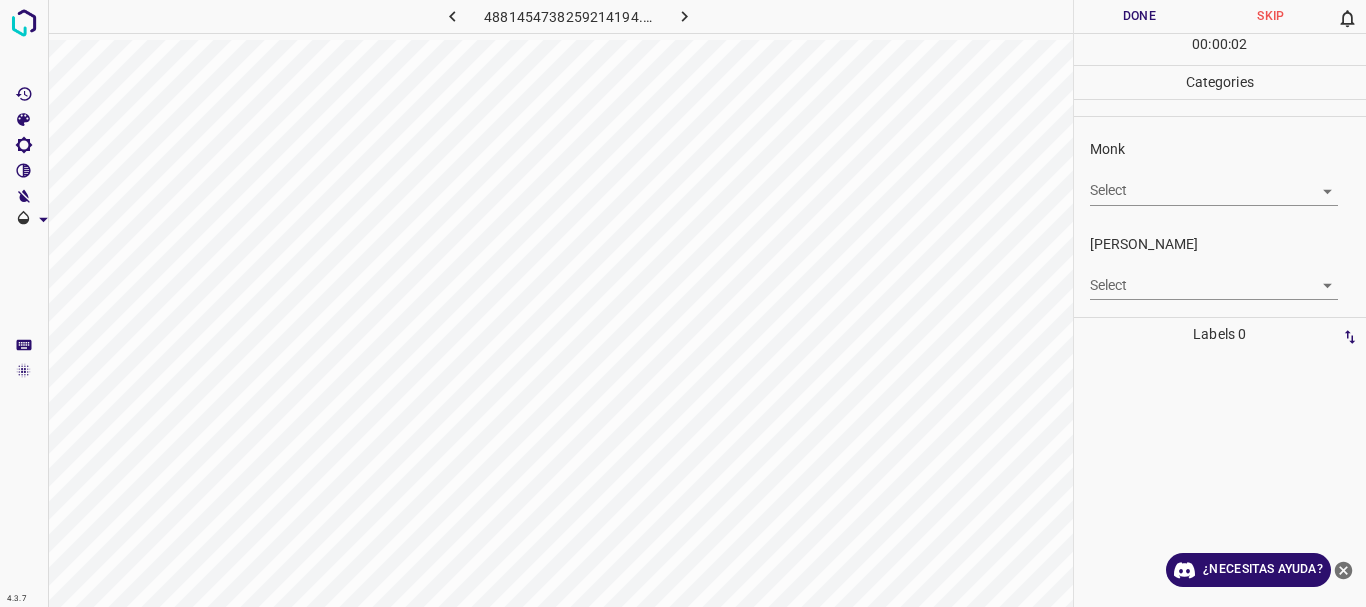 click on "4.3.7 4881454738259214194.png Done Skip 0 00   : 00   : 02   Categories Monk   Select ​  [PERSON_NAME]   Select ​ Labels   0 Categories 1 Monk 2  [PERSON_NAME] Tools Space Change between modes (Draw & Edit) I Auto labeling R Restore zoom M Zoom in N Zoom out Delete Delete selecte label Filters Z Restore filters X Saturation filter C Brightness filter V Contrast filter B Gray scale filter General O Download ¿Necesitas ayuda? Texto original Valora esta traducción Tu opinión servirá para ayudar a mejorar el Traductor de Google - Texto - Esconder - Borrar" at bounding box center [683, 303] 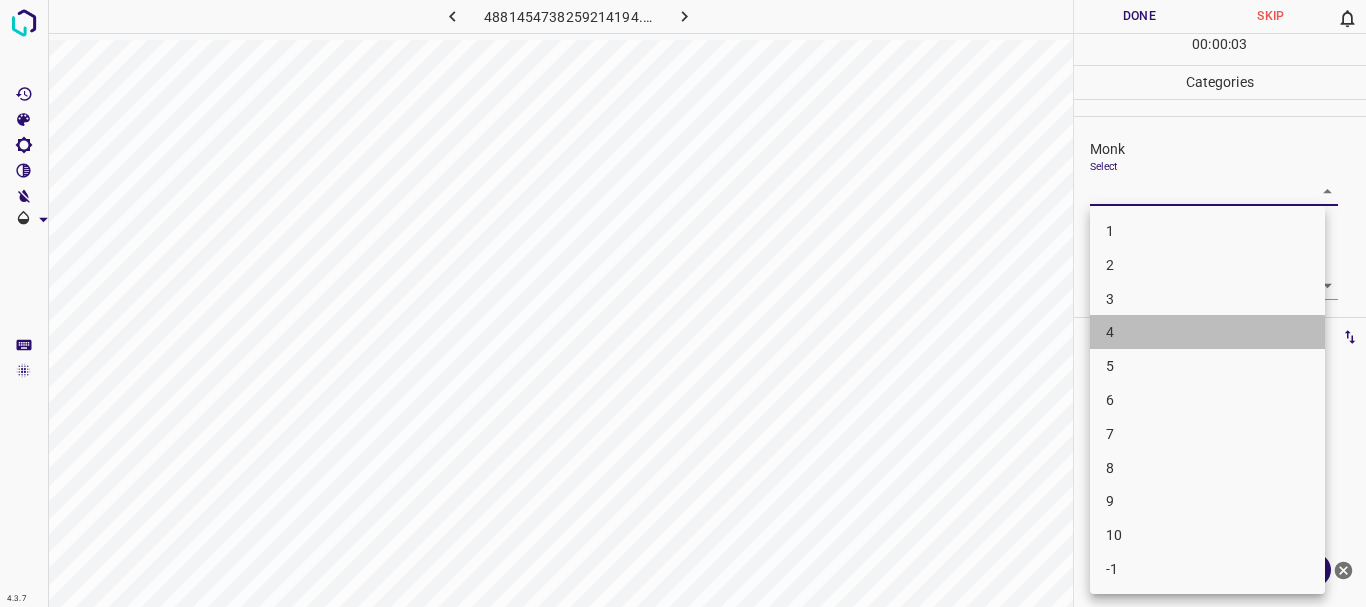 click on "4" at bounding box center (1207, 332) 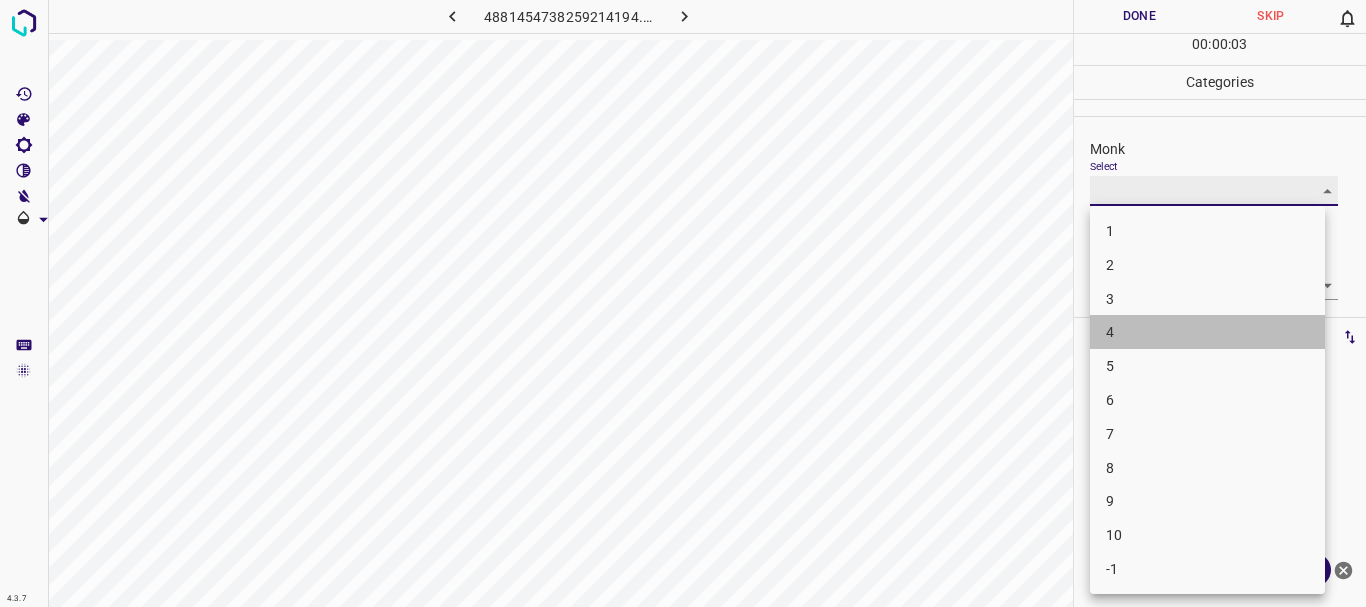 type on "4" 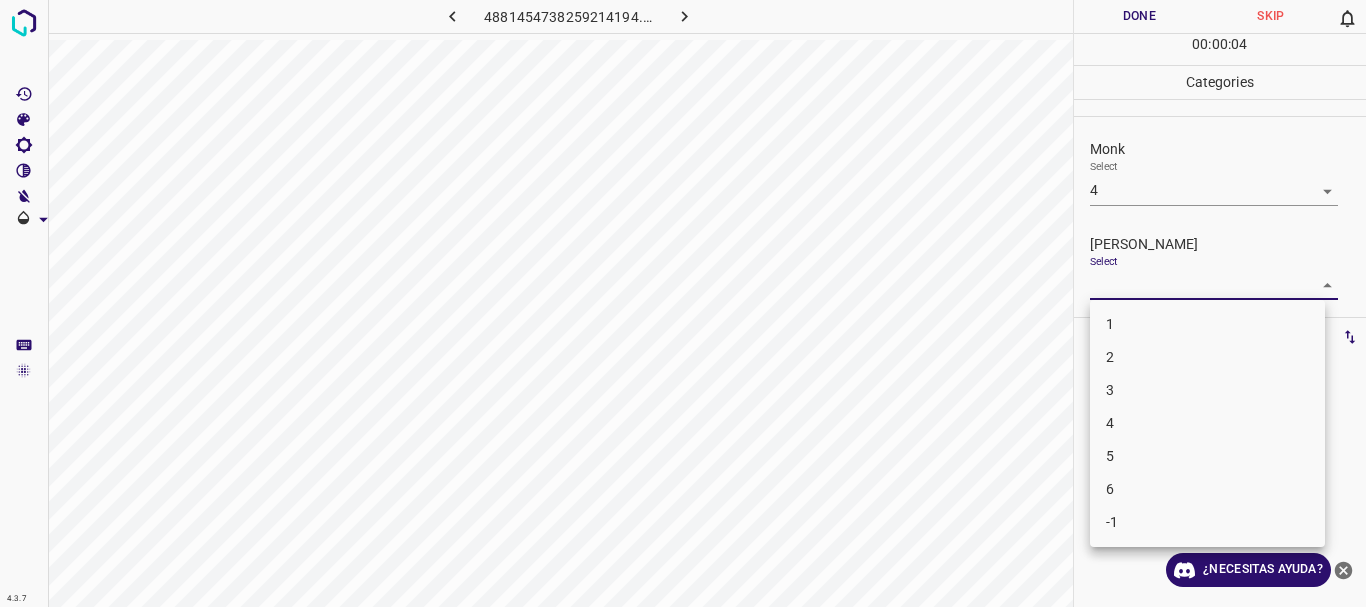 click on "4.3.7 4881454738259214194.png Done Skip 0 00   : 00   : 04   Categories Monk   Select 4 4  [PERSON_NAME]   Select ​ Labels   0 Categories 1 Monk 2  [PERSON_NAME] Tools Space Change between modes (Draw & Edit) I Auto labeling R Restore zoom M Zoom in N Zoom out Delete Delete selecte label Filters Z Restore filters X Saturation filter C Brightness filter V Contrast filter B Gray scale filter General O Download ¿Necesitas ayuda? Texto original Valora esta traducción Tu opinión servirá para ayudar a mejorar el Traductor de Google - Texto - Esconder - Borrar 1 2 3 4 5 6 -1" at bounding box center (683, 303) 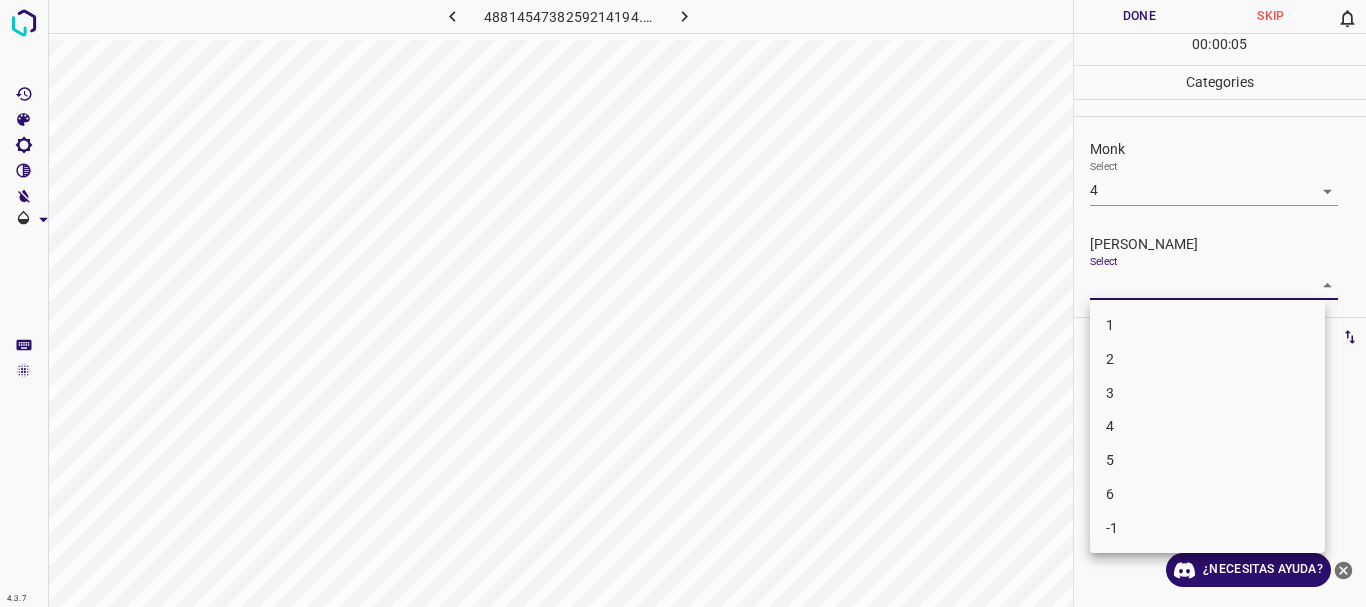click on "3" at bounding box center (1207, 393) 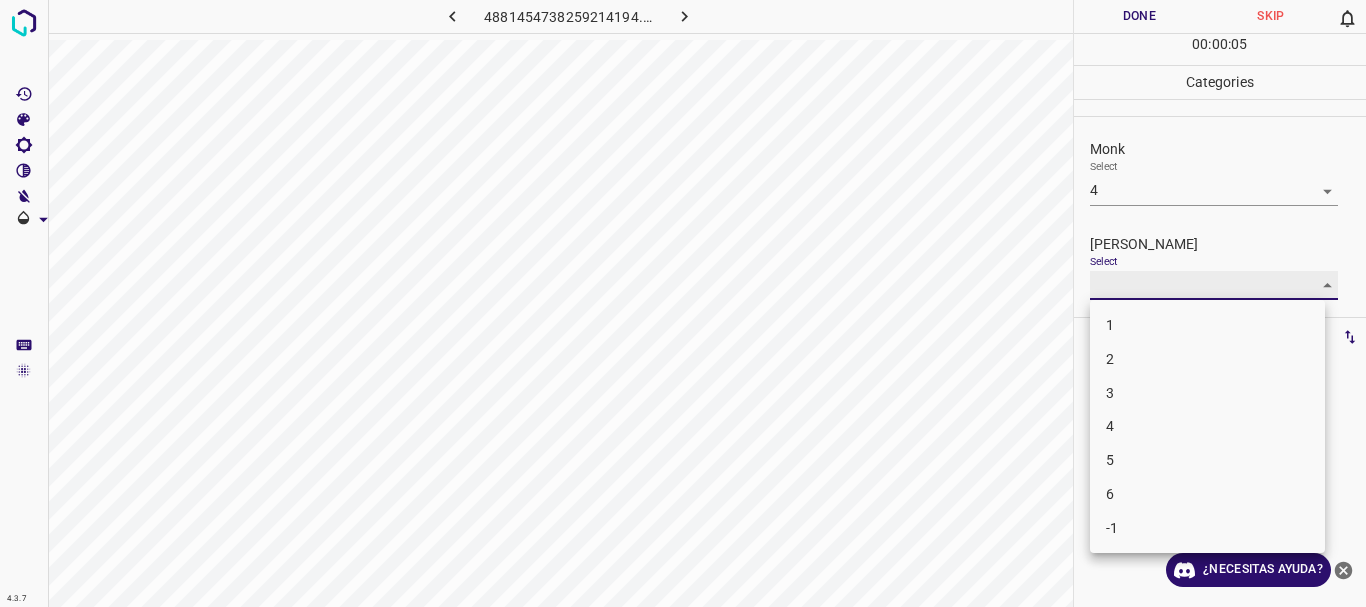 type on "3" 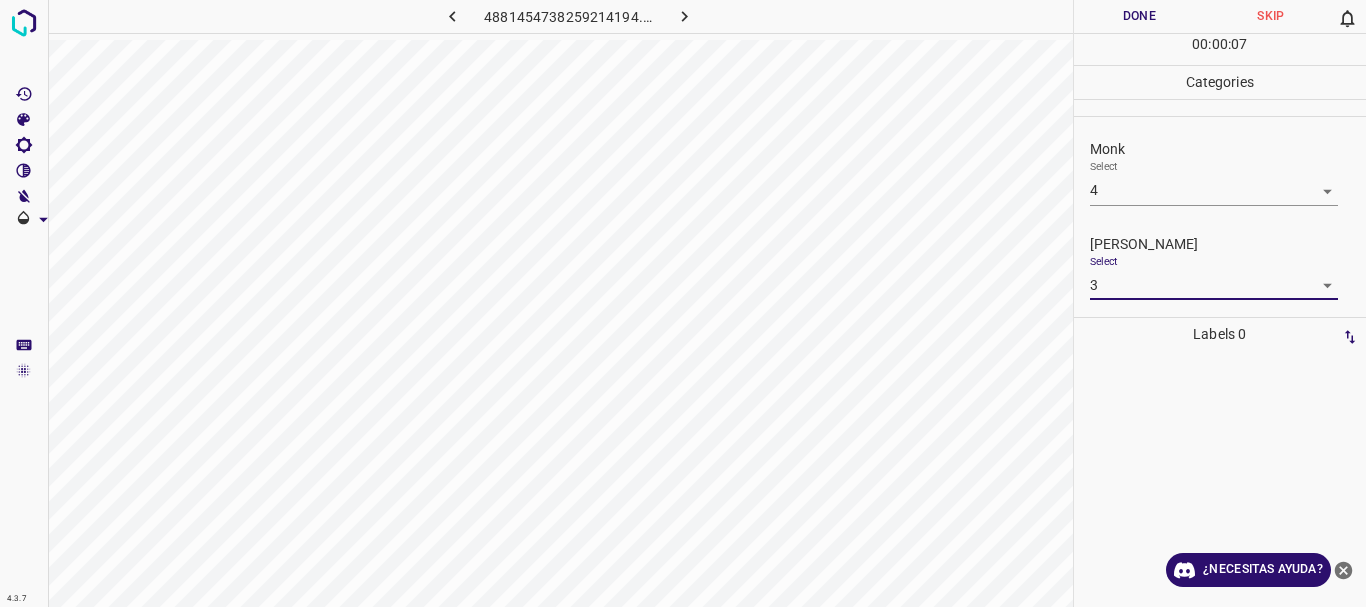 click on "Done" at bounding box center (1140, 16) 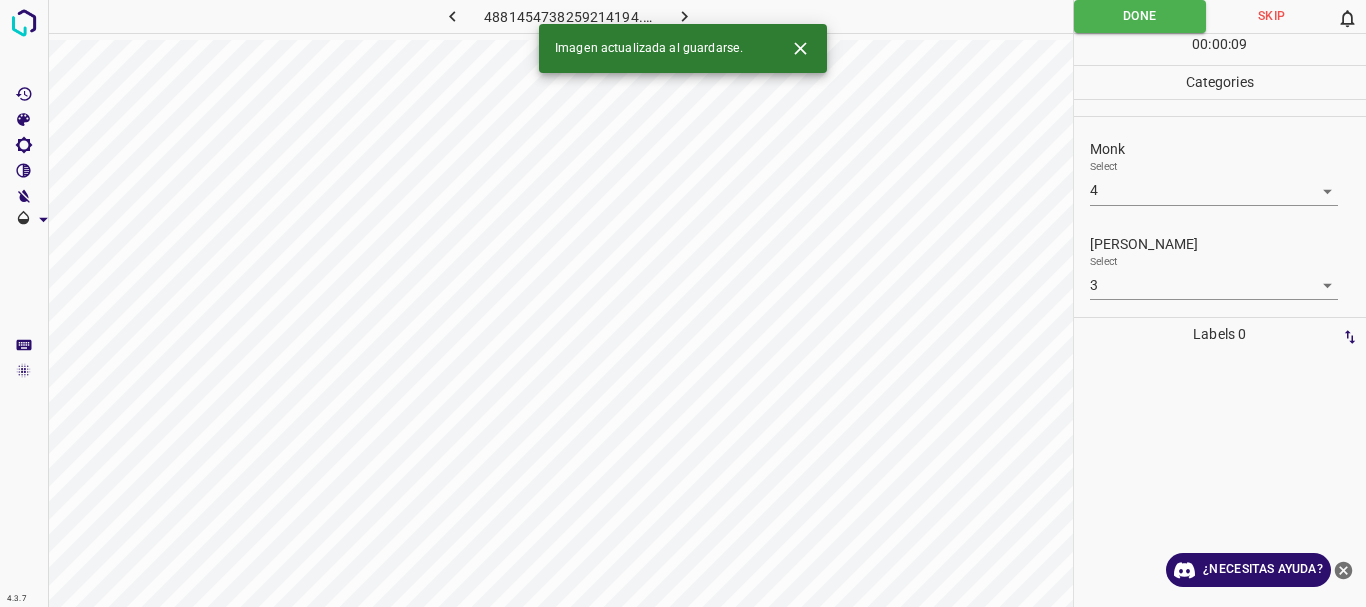 click 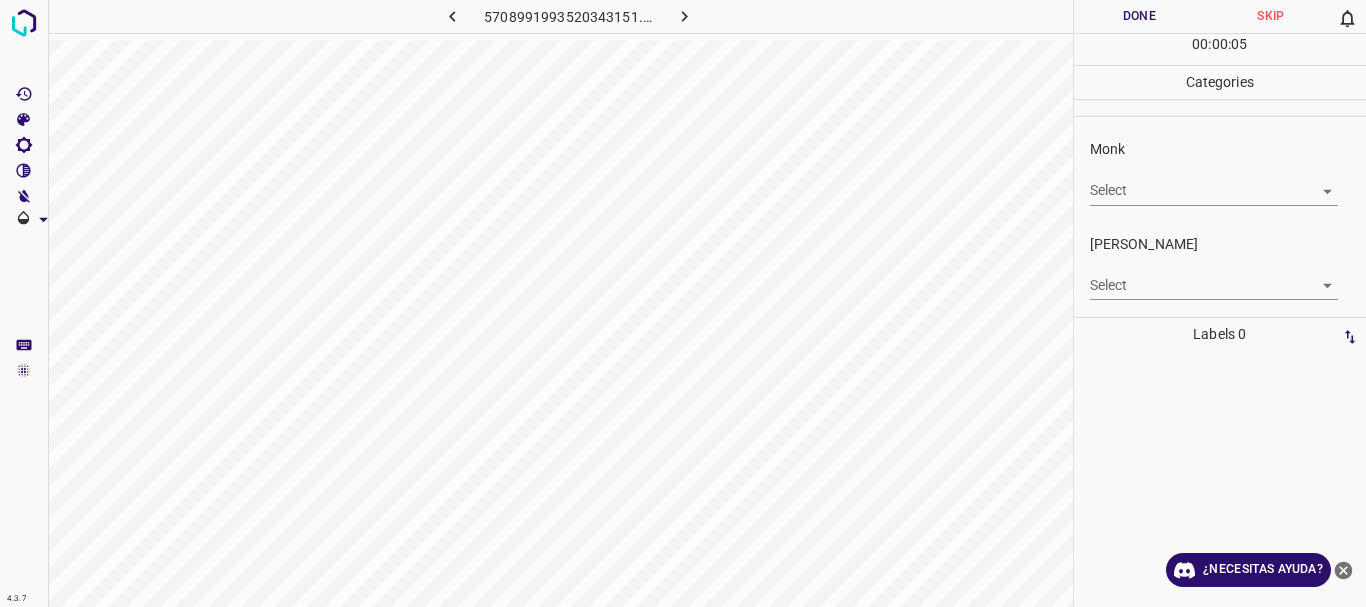 click on "4.3.7 5708991993520343151.png Done Skip 0 00   : 00   : 05   Categories Monk   Select ​  [PERSON_NAME]   Select ​ Labels   0 Categories 1 Monk 2  [PERSON_NAME] Tools Space Change between modes (Draw & Edit) I Auto labeling R Restore zoom M Zoom in N Zoom out Delete Delete selecte label Filters Z Restore filters X Saturation filter C Brightness filter V Contrast filter B Gray scale filter General O Download ¿Necesitas ayuda? Texto original Valora esta traducción Tu opinión servirá para ayudar a mejorar el Traductor de Google - Texto - Esconder - Borrar" at bounding box center [683, 303] 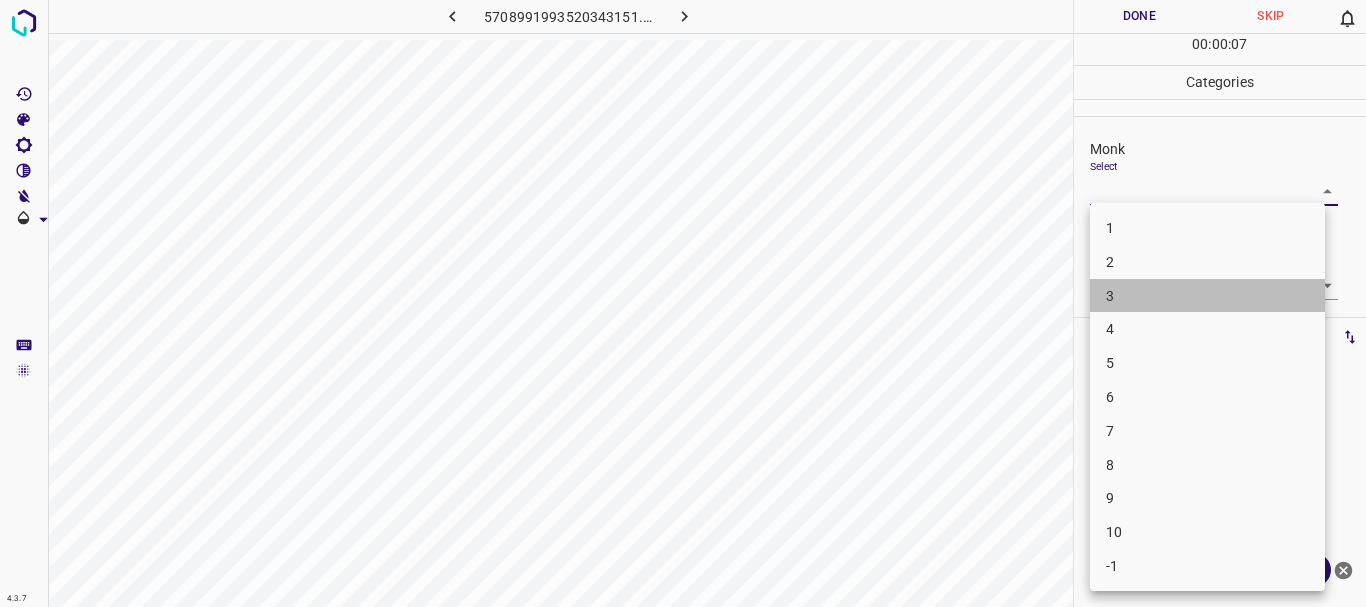 click on "3" at bounding box center (1207, 296) 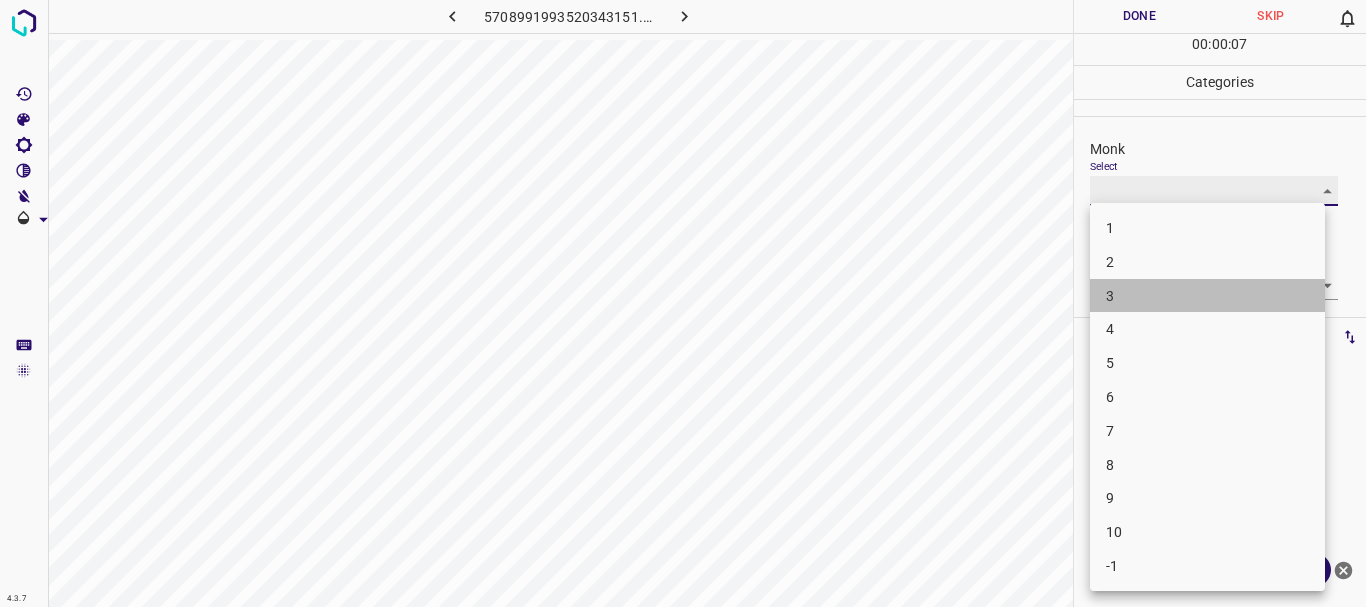 type on "3" 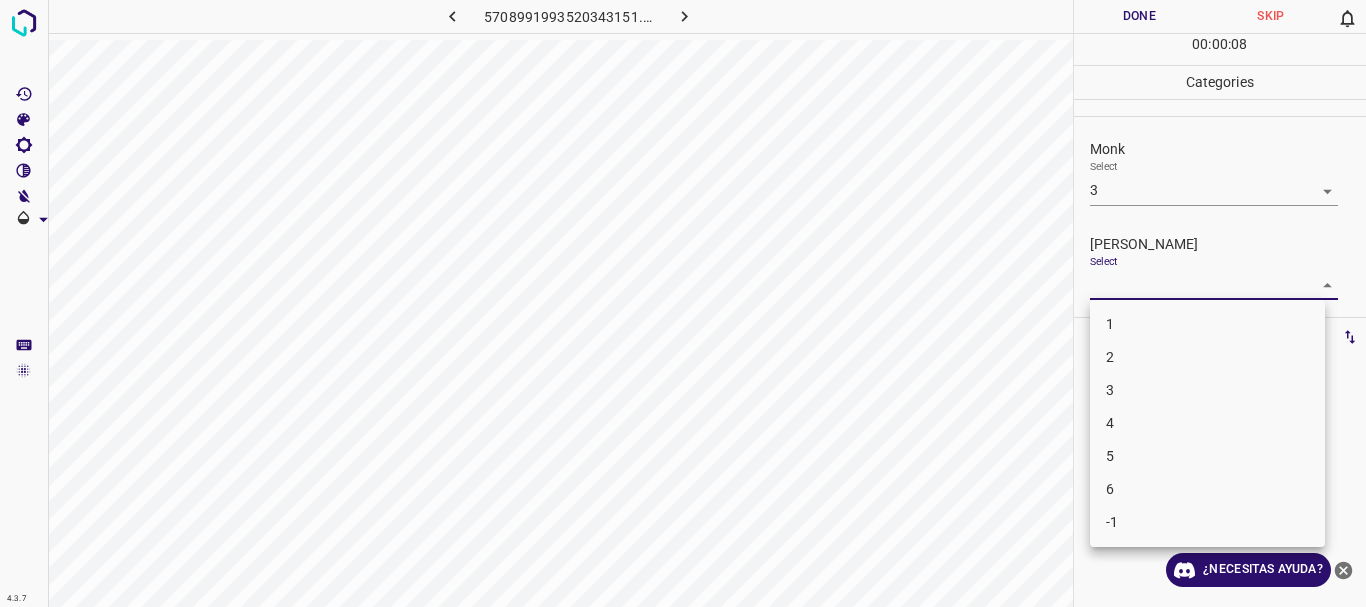 click on "4.3.7 5708991993520343151.png Done Skip 0 00   : 00   : 08   Categories Monk   Select 3 3  [PERSON_NAME]   Select ​ Labels   0 Categories 1 Monk 2  [PERSON_NAME] Tools Space Change between modes (Draw & Edit) I Auto labeling R Restore zoom M Zoom in N Zoom out Delete Delete selecte label Filters Z Restore filters X Saturation filter C Brightness filter V Contrast filter B Gray scale filter General O Download ¿Necesitas ayuda? Texto original Valora esta traducción Tu opinión servirá para ayudar a mejorar el Traductor de Google - Texto - Esconder - Borrar 1 2 3 4 5 6 -1" at bounding box center (683, 303) 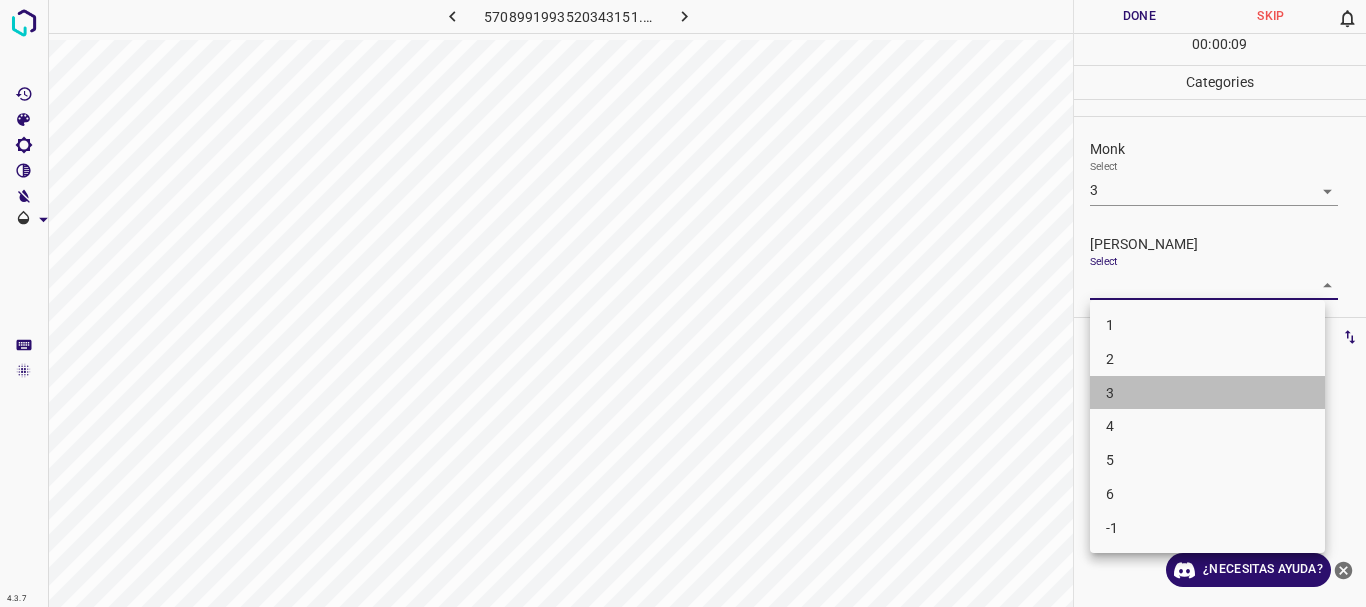 click on "3" at bounding box center [1207, 393] 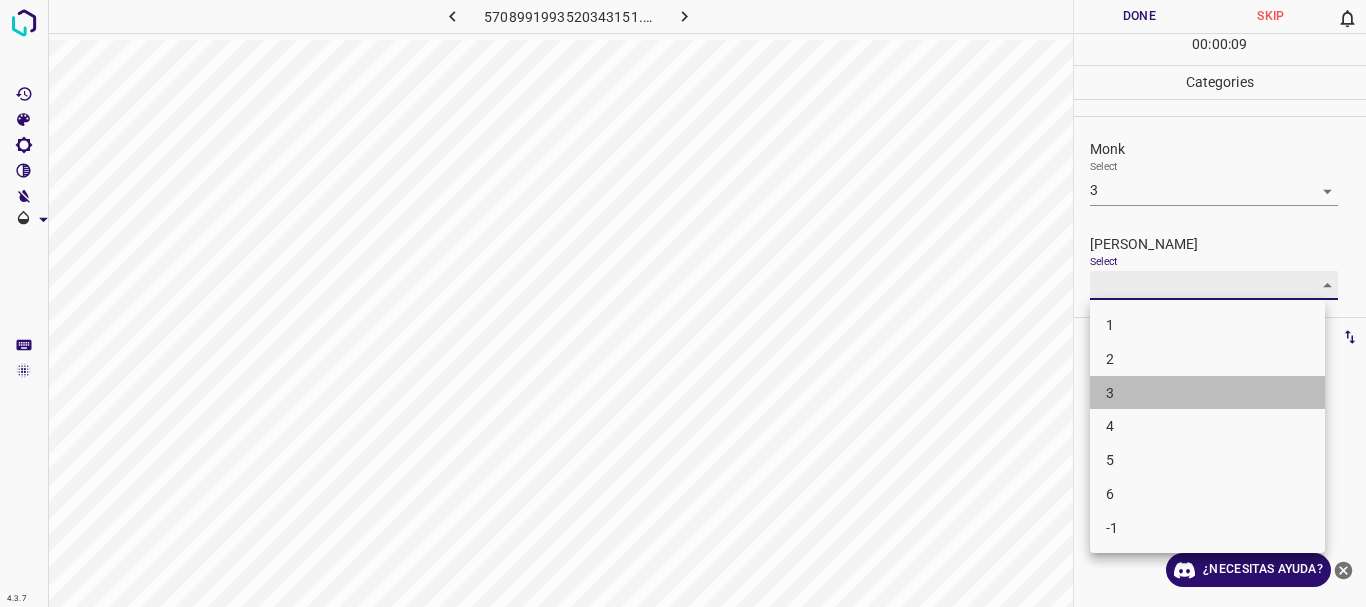 type on "3" 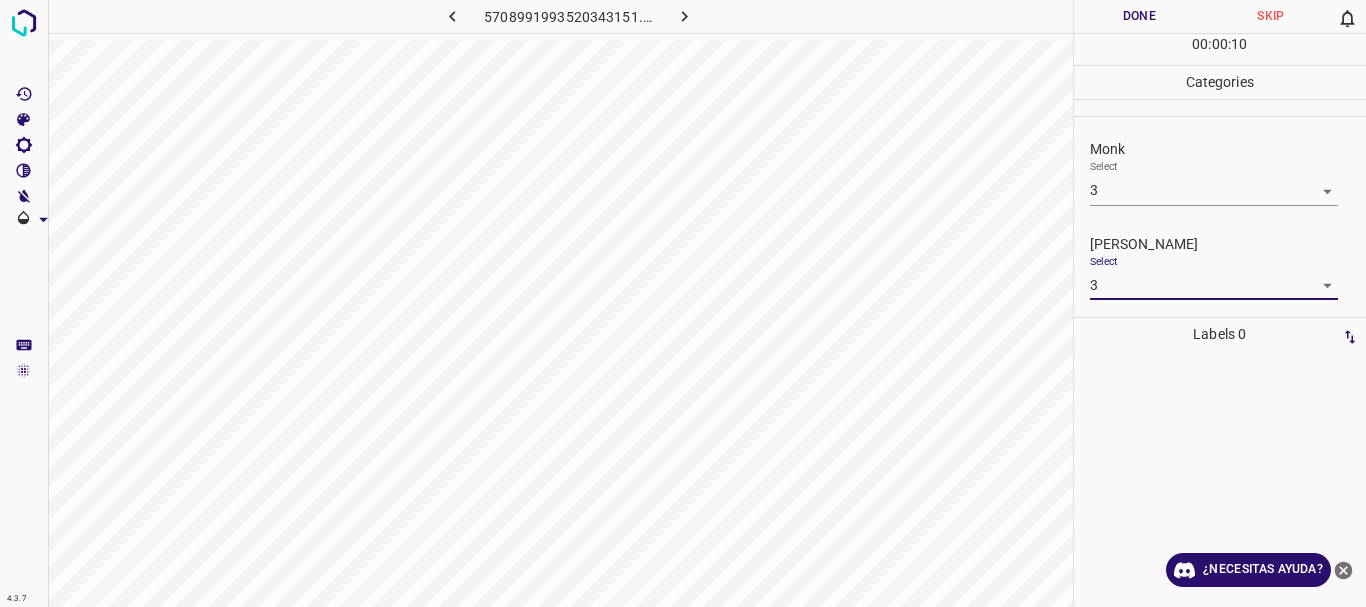 click on "Done" at bounding box center [1140, 16] 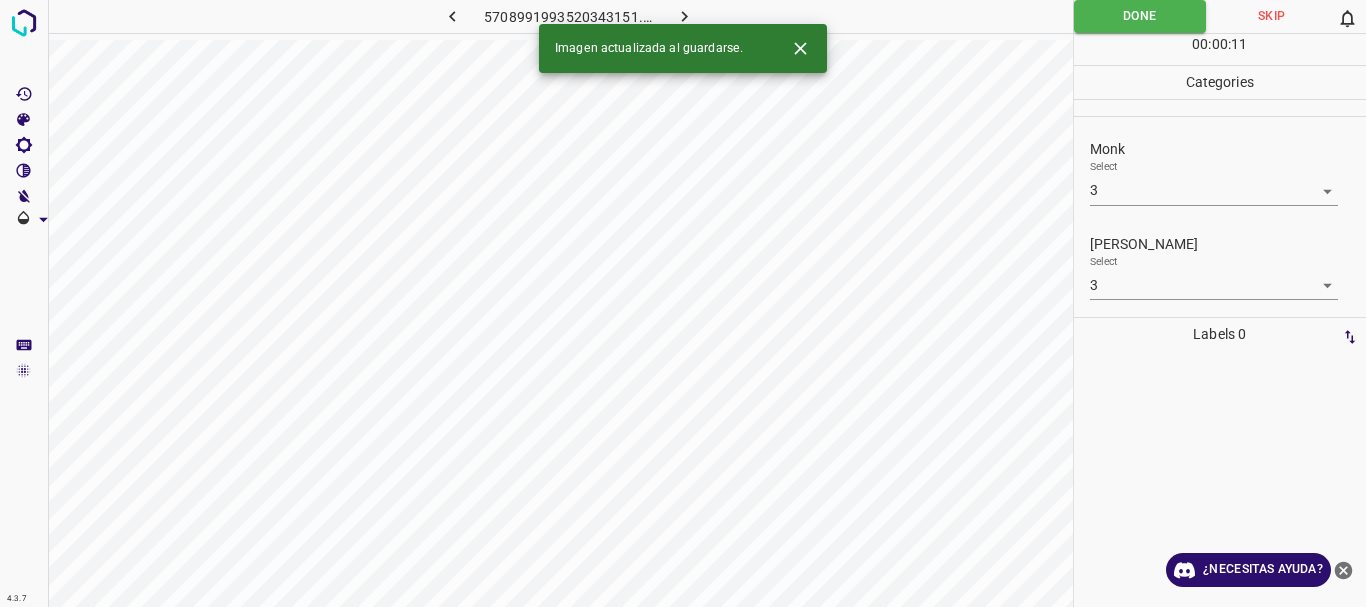 click on "Imagen actualizada al guardarse." at bounding box center (683, 48) 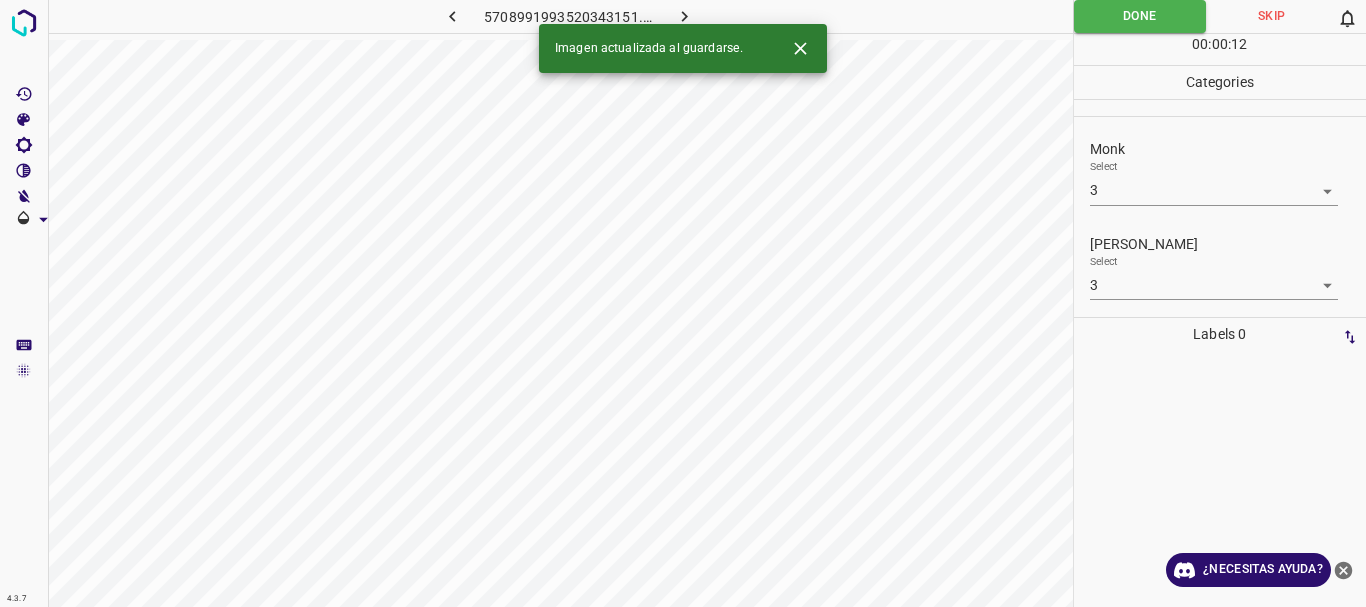 click 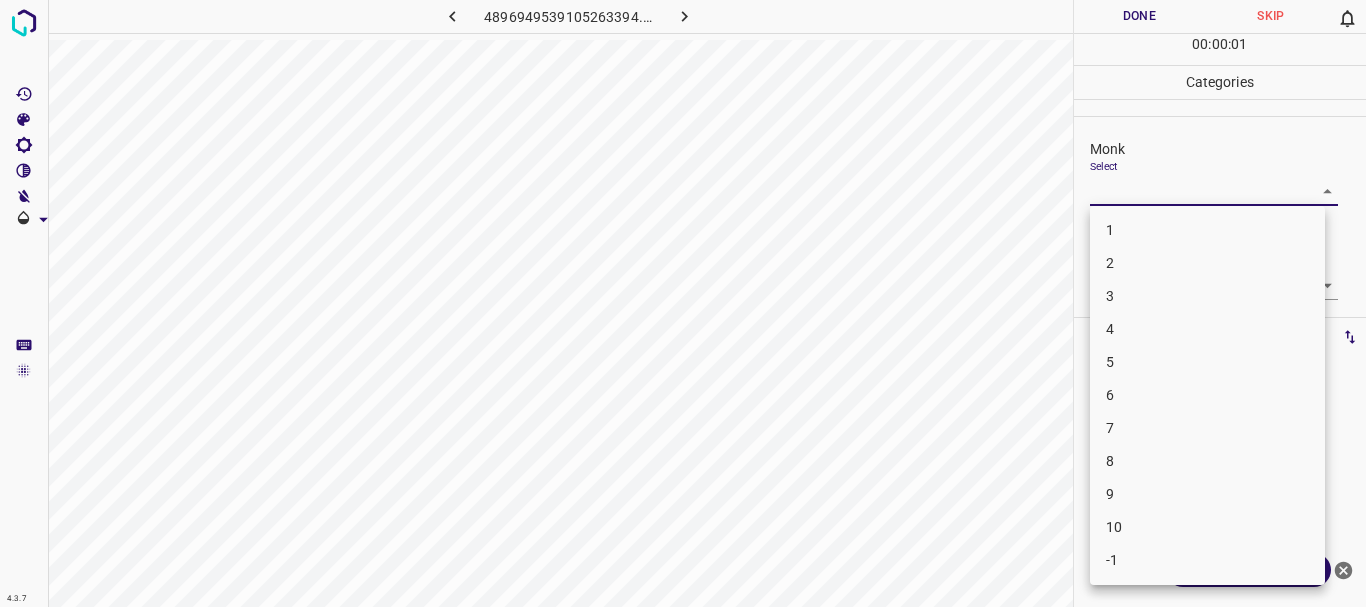click on "4.3.7 4896949539105263394.png Done Skip 0 00   : 00   : 01   Categories Monk   Select ​  [PERSON_NAME]   Select ​ Labels   0 Categories 1 Monk 2  [PERSON_NAME] Tools Space Change between modes (Draw & Edit) I Auto labeling R Restore zoom M Zoom in N Zoom out Delete Delete selecte label Filters Z Restore filters X Saturation filter C Brightness filter V Contrast filter B Gray scale filter General O Download ¿Necesitas ayuda? Texto original Valora esta traducción Tu opinión servirá para ayudar a mejorar el Traductor de Google - Texto - Esconder - Borrar 1 2 3 4 5 6 7 8 9 10 -1" at bounding box center (683, 303) 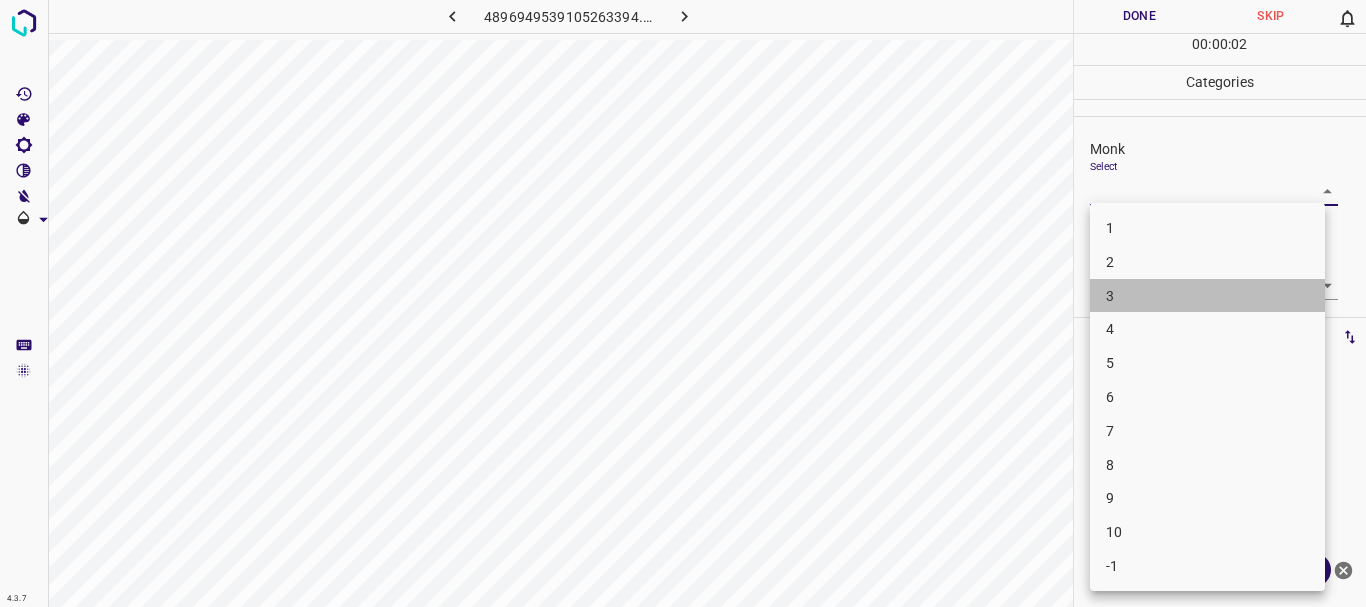 click on "3" at bounding box center (1207, 296) 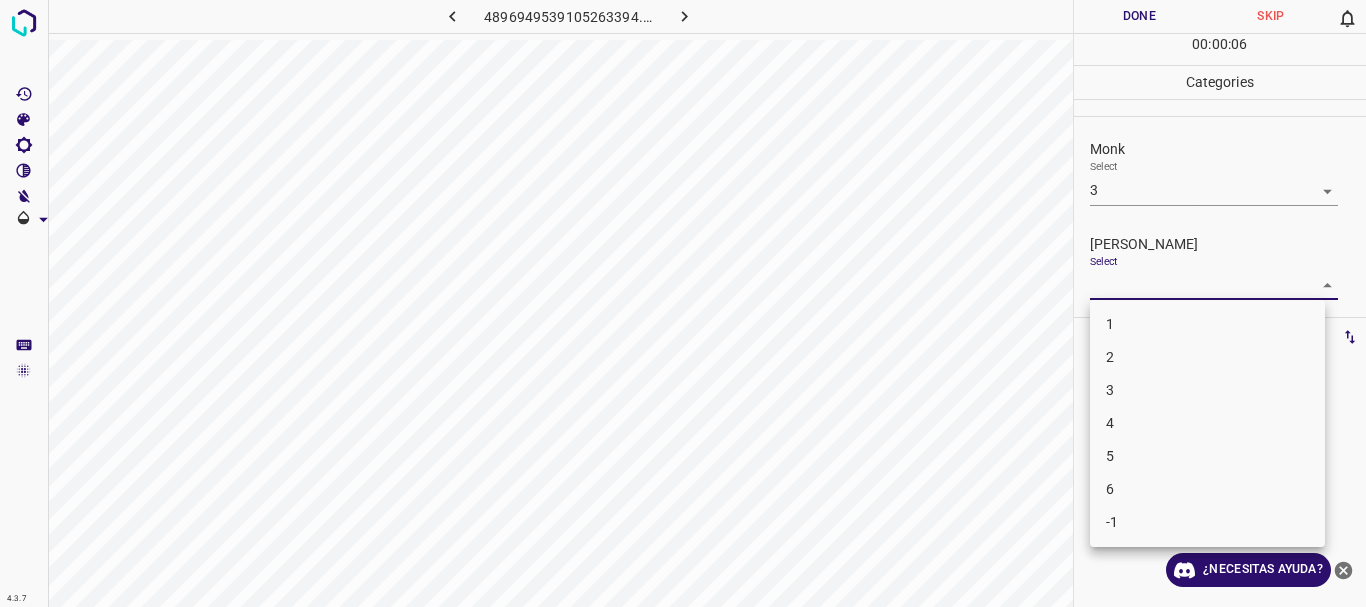 click on "4.3.7 4896949539105263394.png Done Skip 0 00   : 00   : 06   Categories Monk   Select 3 3  [PERSON_NAME]   Select ​ Labels   0 Categories 1 Monk 2  [PERSON_NAME] Tools Space Change between modes (Draw & Edit) I Auto labeling R Restore zoom M Zoom in N Zoom out Delete Delete selecte label Filters Z Restore filters X Saturation filter C Brightness filter V Contrast filter B Gray scale filter General O Download ¿Necesitas ayuda? Texto original Valora esta traducción Tu opinión servirá para ayudar a mejorar el Traductor de Google - Texto - Esconder - Borrar 1 2 3 4 5 6 -1" at bounding box center [683, 303] 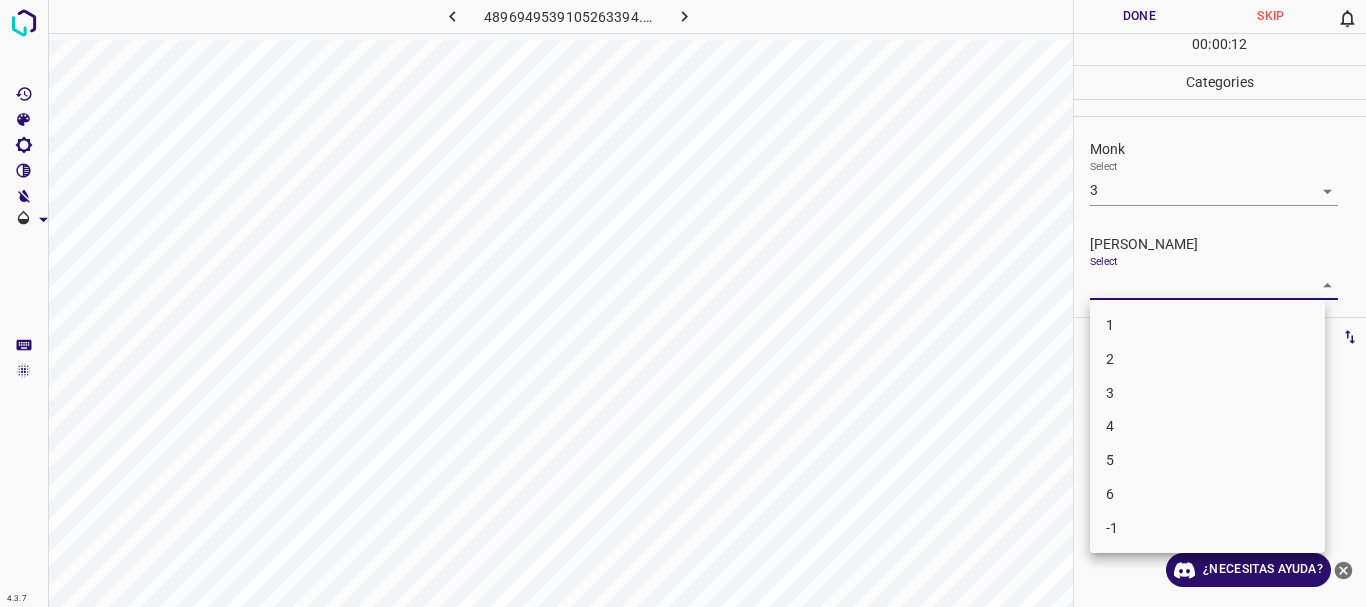 click on "3" at bounding box center (1207, 393) 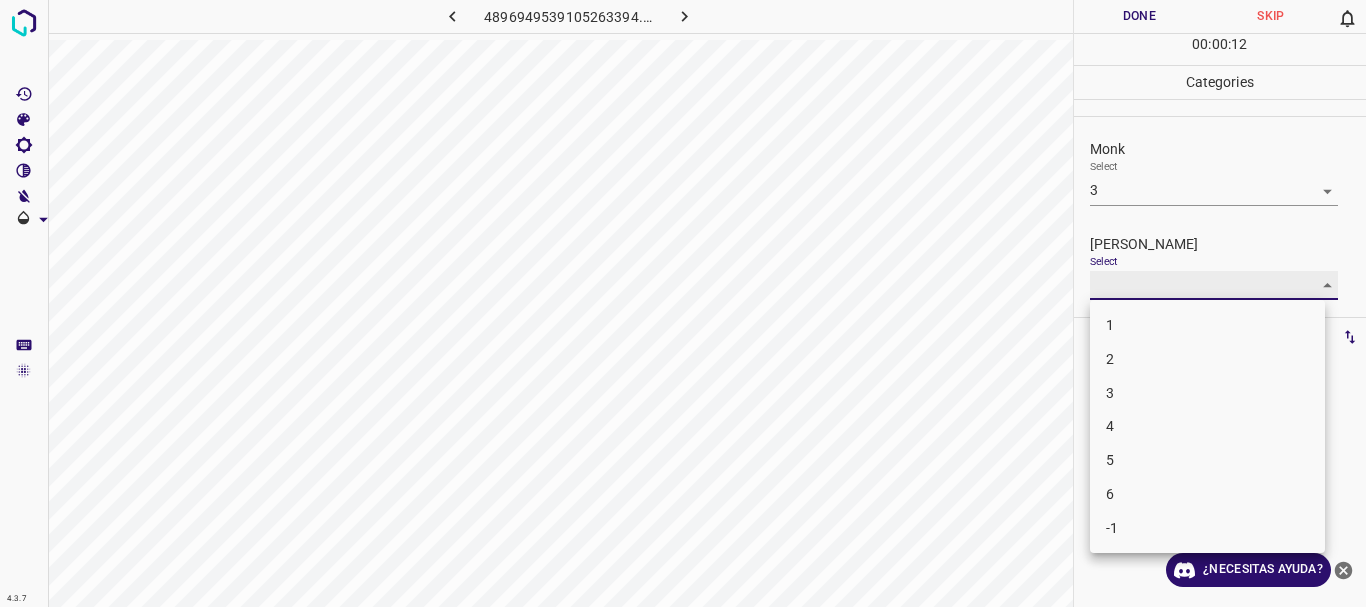 type on "3" 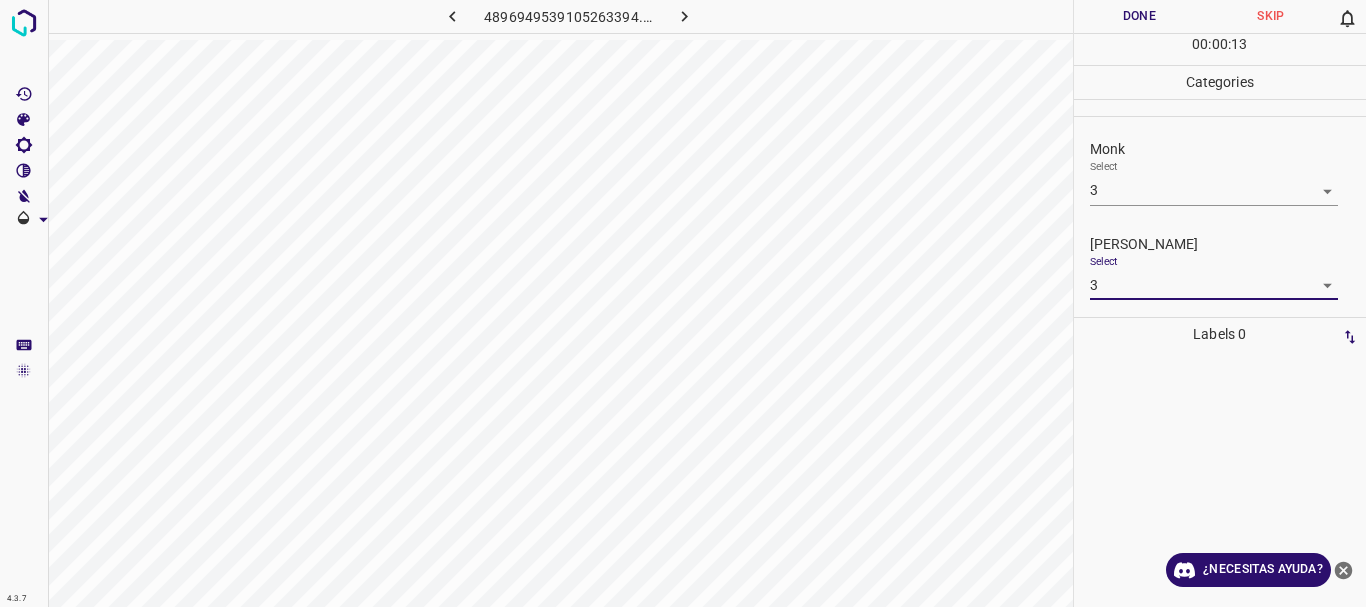 drag, startPoint x: 1153, startPoint y: 13, endPoint x: 1083, endPoint y: 21, distance: 70.45566 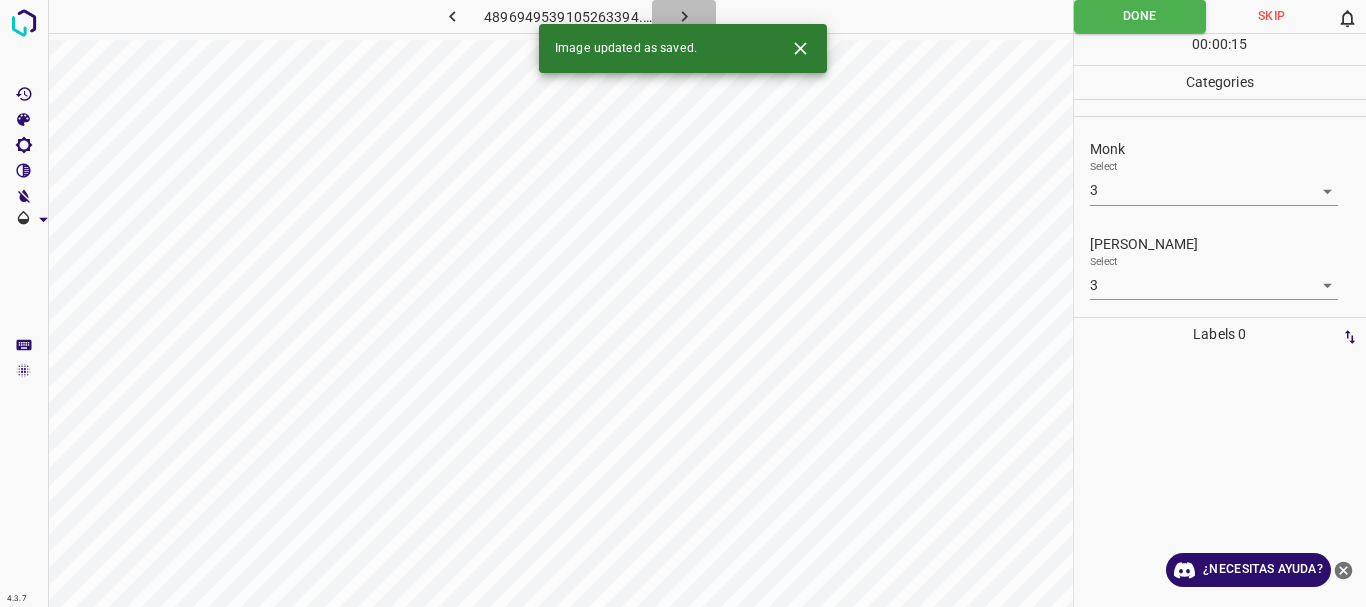 click 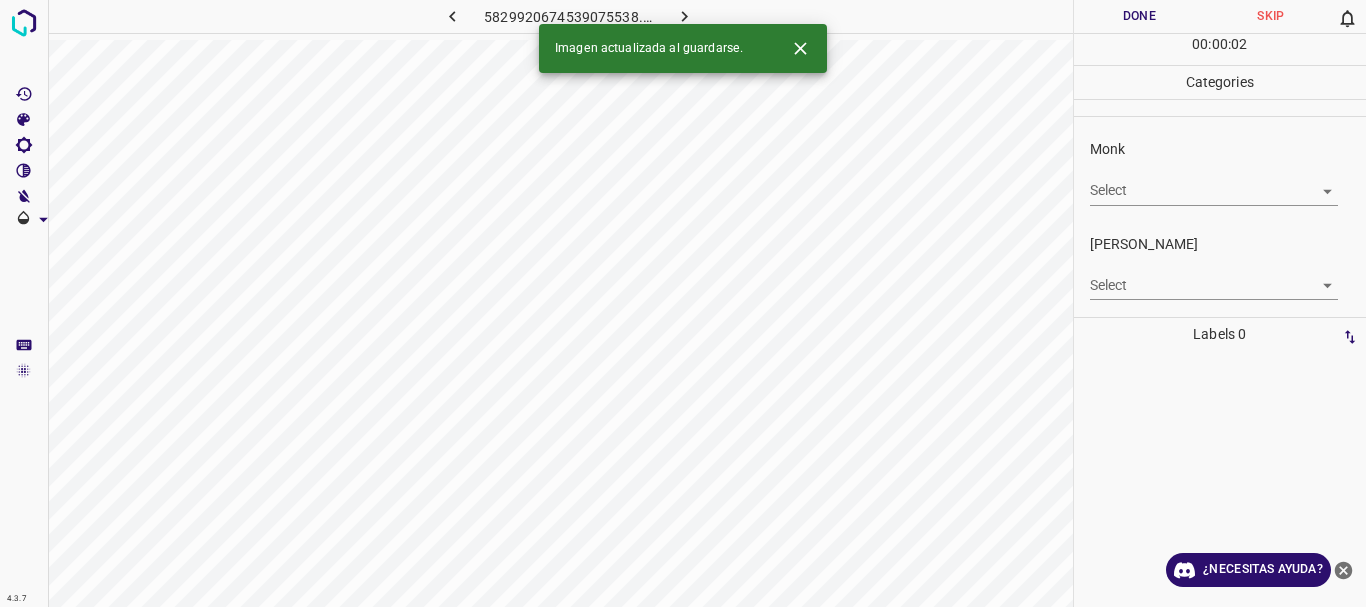 click on "4.3.7 5829920674539075538.png Done Skip 0 00   : 00   : 02   Categories Monk   Select ​  [PERSON_NAME]   Select ​ Labels   0 Categories 1 Monk 2  [PERSON_NAME] Tools Space Change between modes (Draw & Edit) I Auto labeling R Restore zoom M Zoom in N Zoom out Delete Delete selecte label Filters Z Restore filters X Saturation filter C Brightness filter V Contrast filter B Gray scale filter General O Download Imagen actualizada al guardarse. ¿Necesitas ayuda? Texto original Valora esta traducción Tu opinión servirá para ayudar a mejorar el Traductor de Google - Texto - Esconder - Borrar" at bounding box center (683, 303) 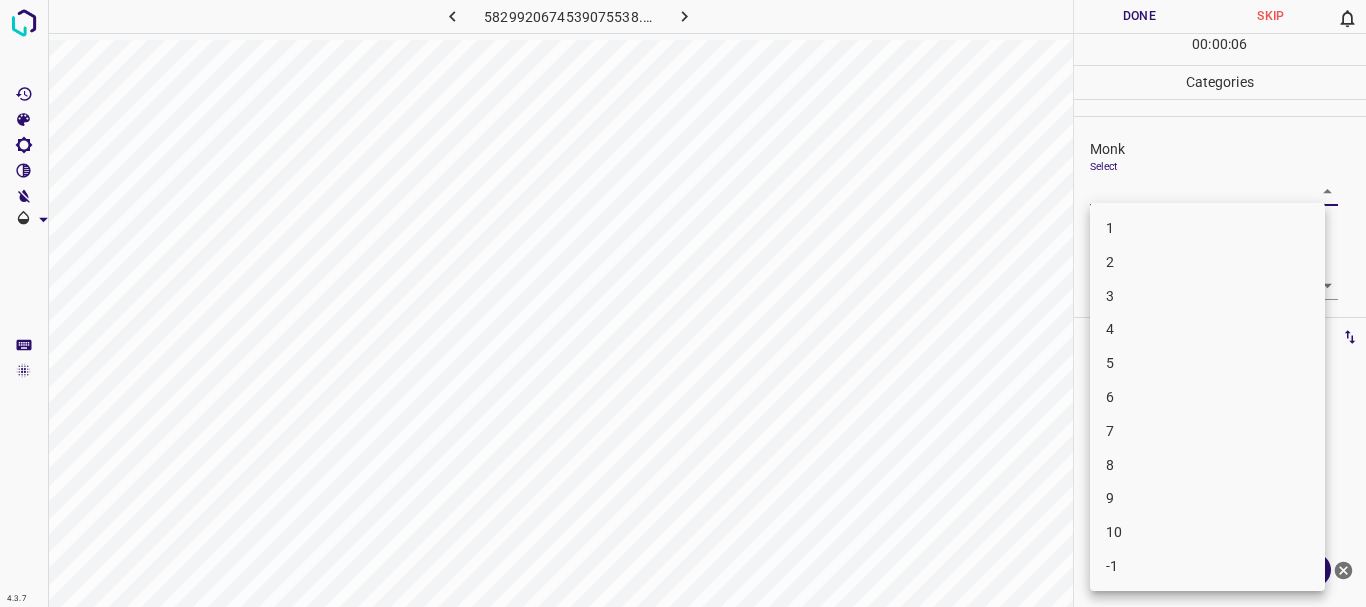 click on "4" at bounding box center (1207, 329) 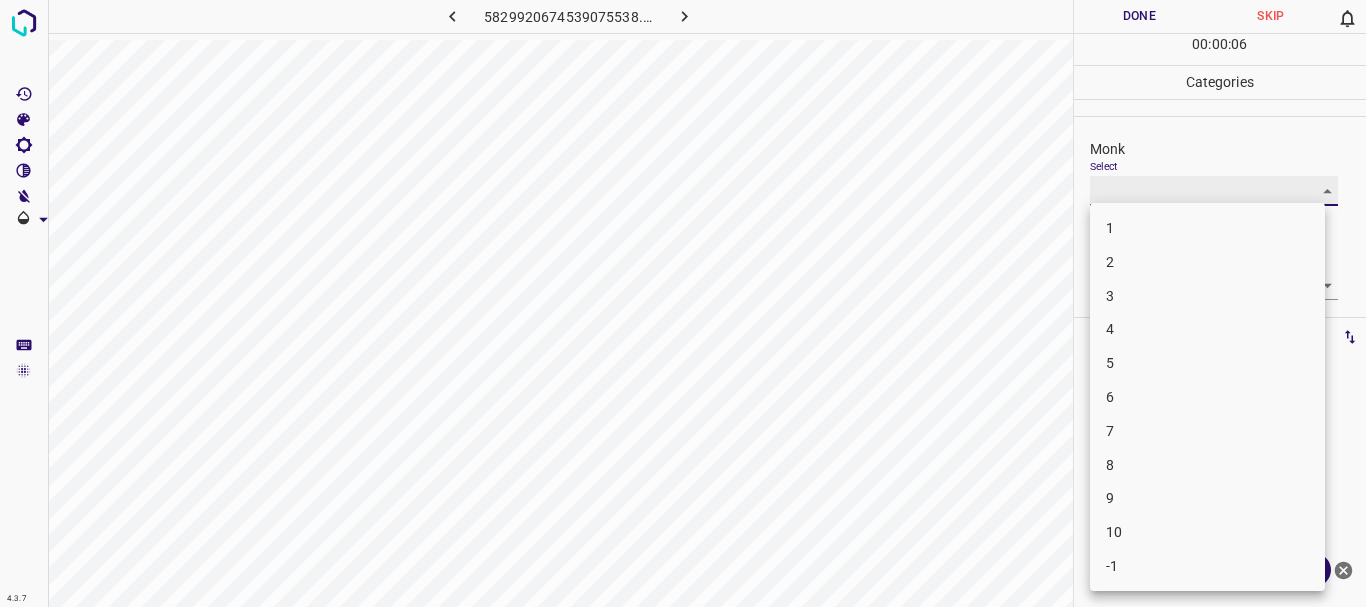 type on "4" 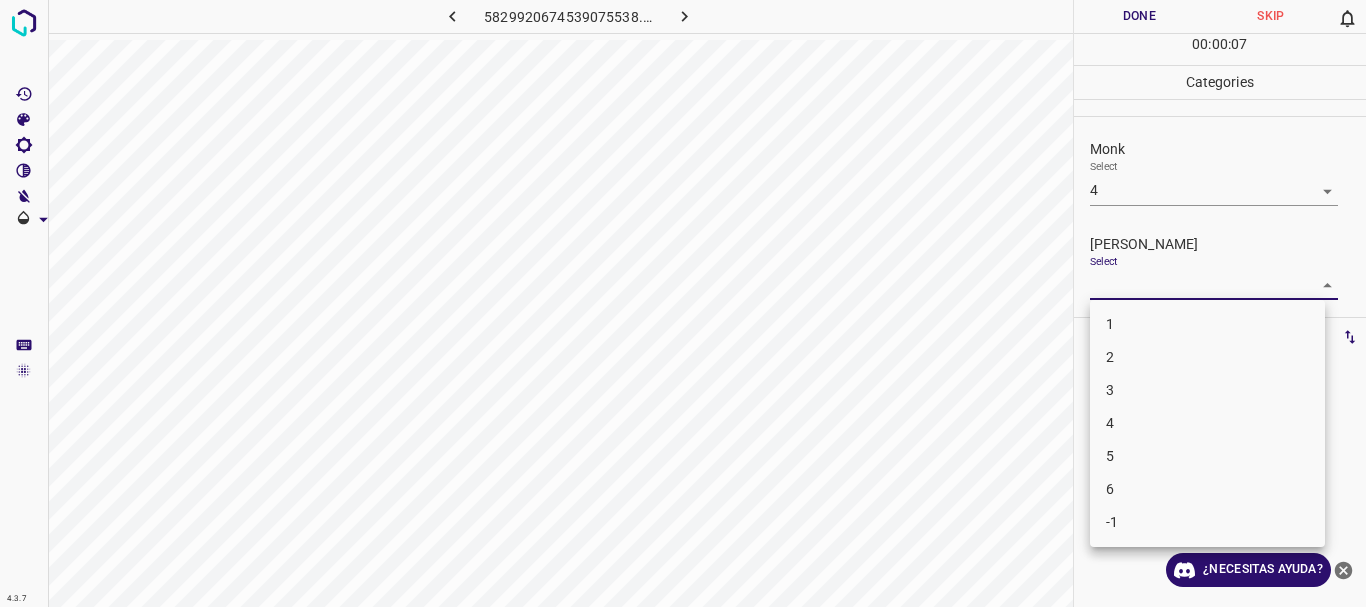 click on "4.3.7 5829920674539075538.png Done Skip 0 00   : 00   : 07   Categories Monk   Select 4 4  [PERSON_NAME]   Select ​ Labels   0 Categories 1 Monk 2  [PERSON_NAME] Tools Space Change between modes (Draw & Edit) I Auto labeling R Restore zoom M Zoom in N Zoom out Delete Delete selecte label Filters Z Restore filters X Saturation filter C Brightness filter V Contrast filter B Gray scale filter General O Download ¿Necesitas ayuda? Texto original Valora esta traducción Tu opinión servirá para ayudar a mejorar el Traductor de Google - Texto - Esconder - Borrar 1 2 3 4 5 6 -1" at bounding box center [683, 303] 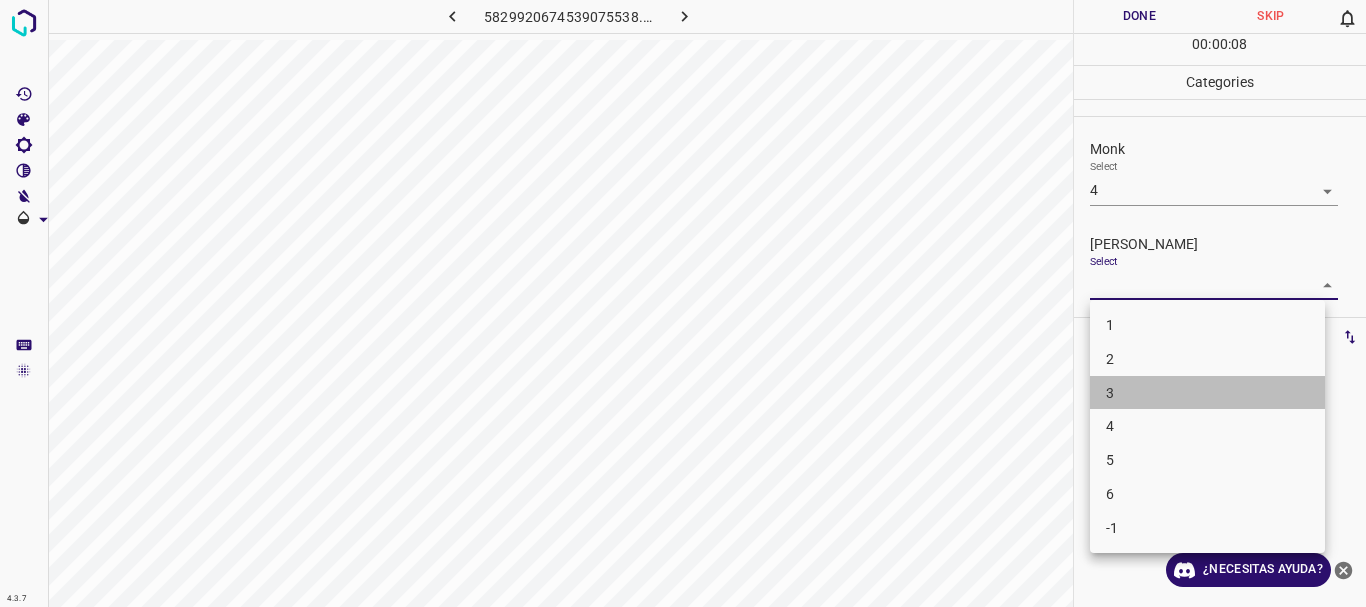 click on "3" at bounding box center [1207, 393] 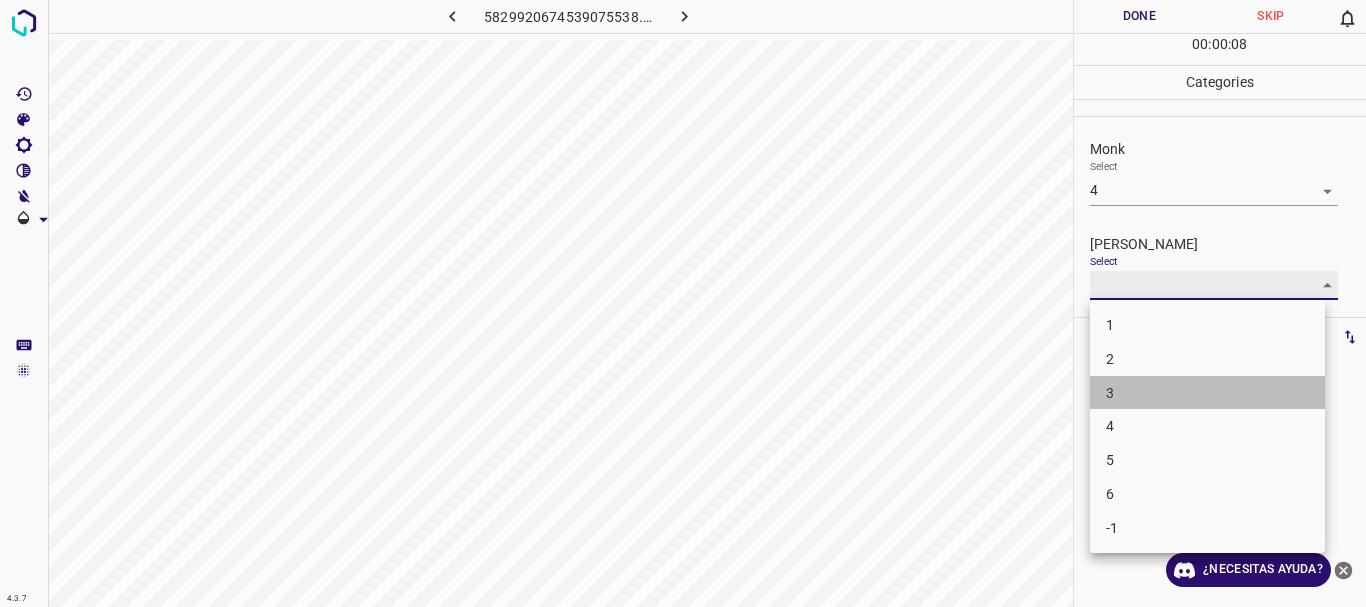 type on "3" 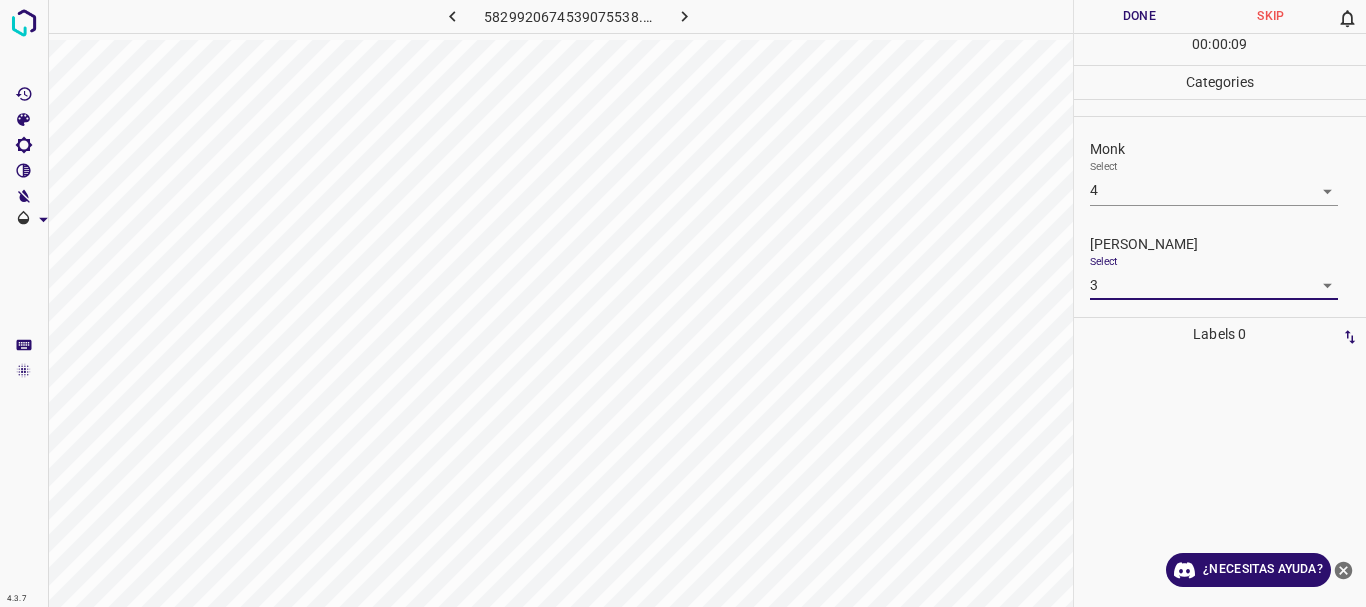 click on "Done" at bounding box center [1140, 16] 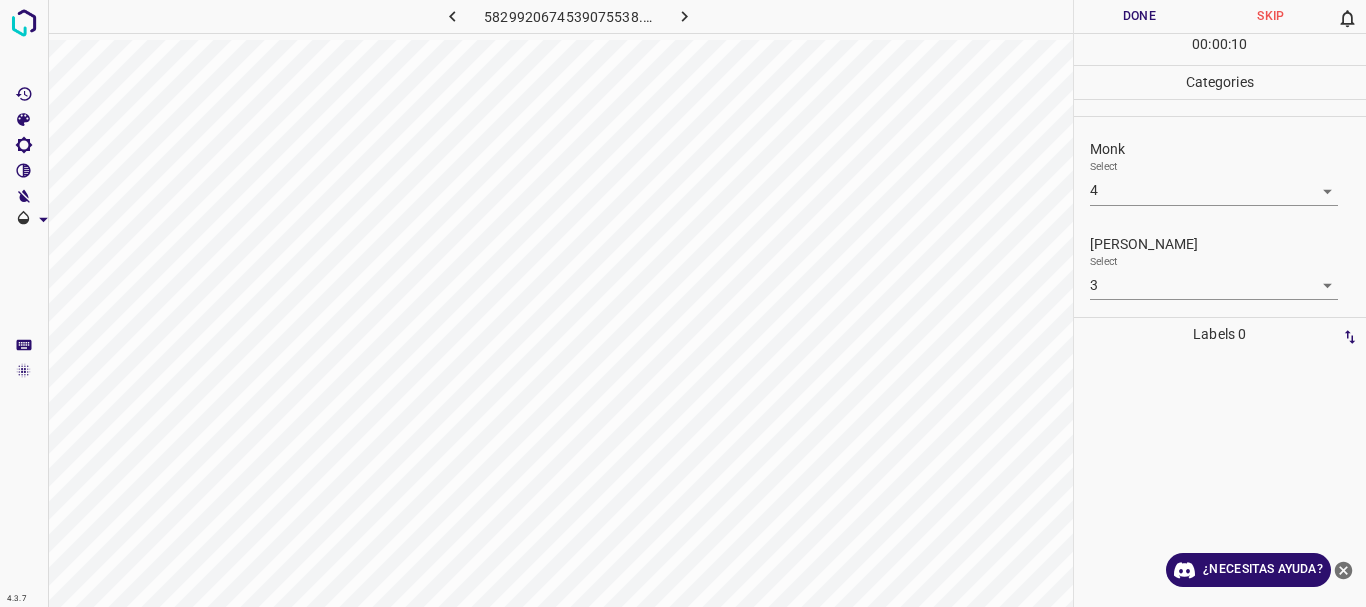 click 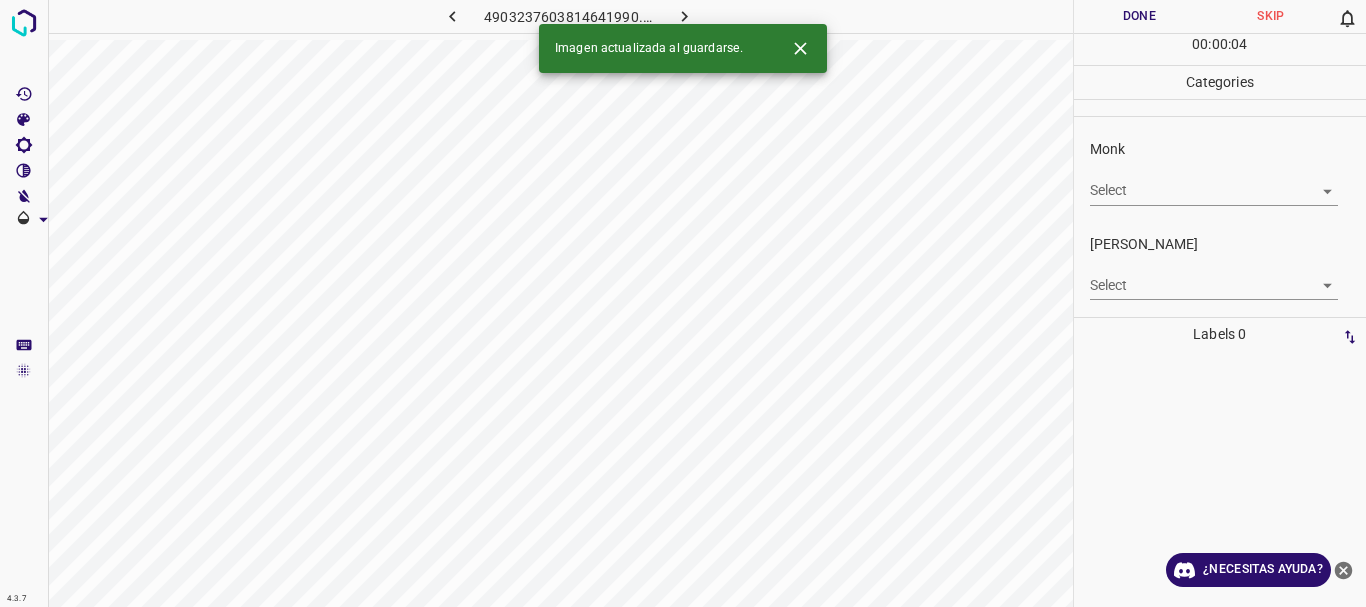click 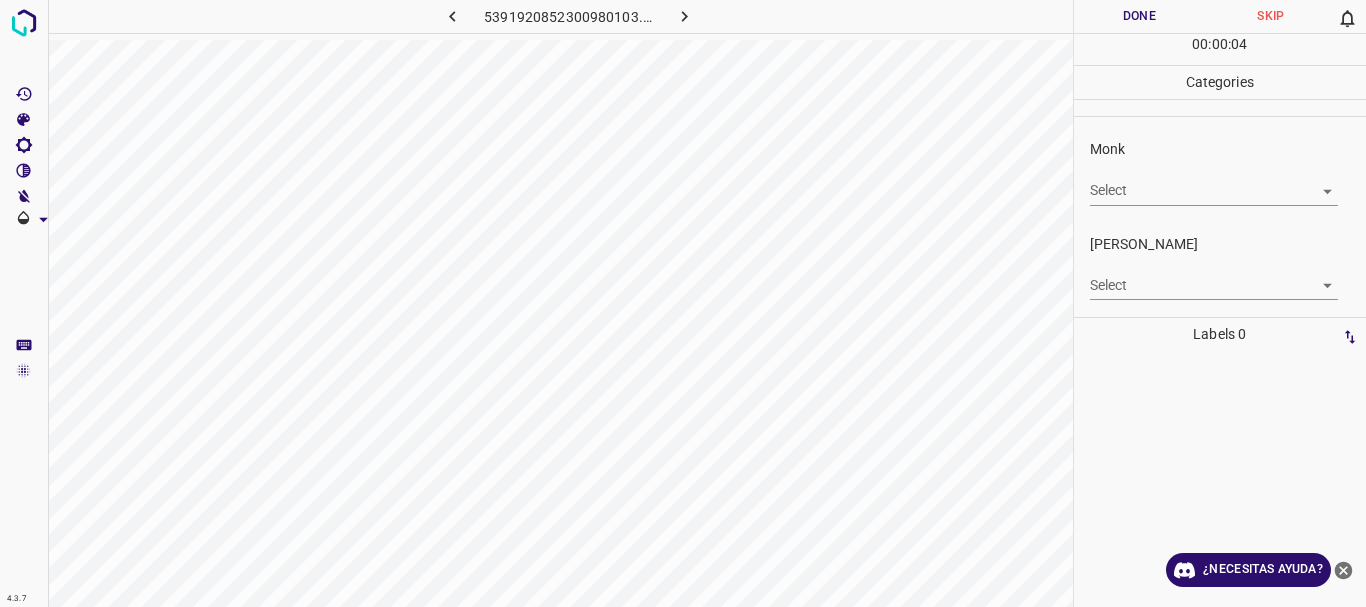 click 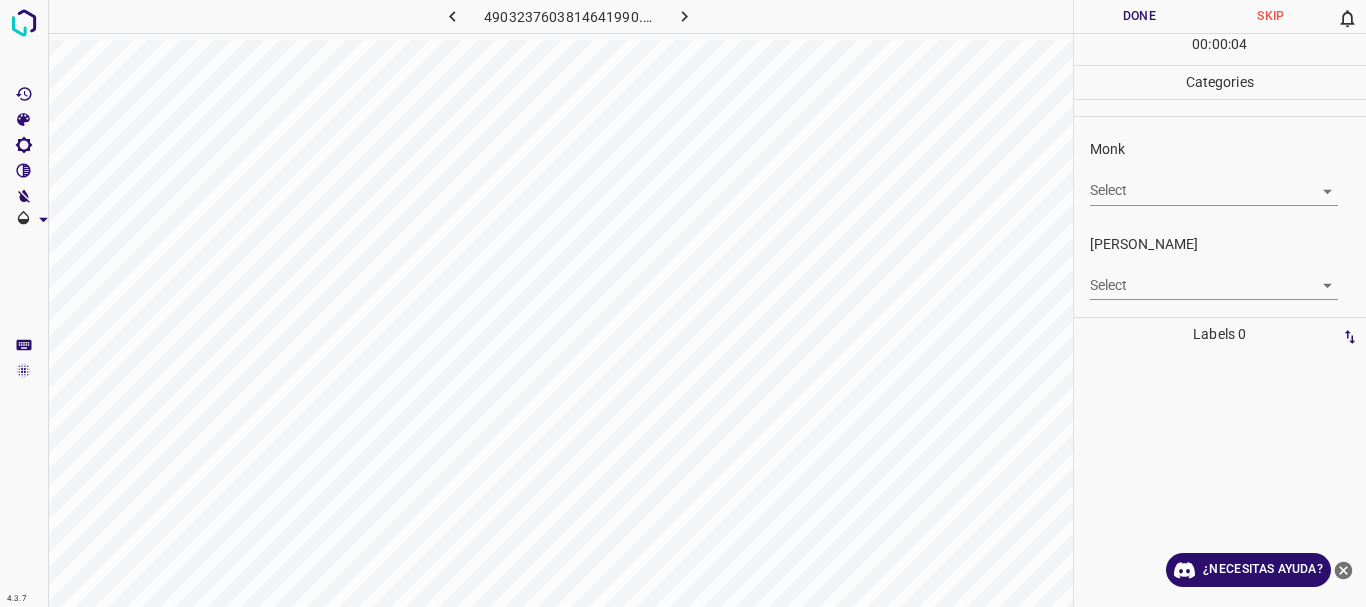 click on "4.3.7 4903237603814641990.png Done Skip 0 00   : 00   : 04   Categories Monk   Select ​  [PERSON_NAME]   Select ​ Labels   0 Categories 1 Monk 2  [PERSON_NAME] Tools Space Change between modes (Draw & Edit) I Auto labeling R Restore zoom M Zoom in N Zoom out Delete Delete selecte label Filters Z Restore filters X Saturation filter C Brightness filter V Contrast filter B Gray scale filter General O Download ¿Necesitas ayuda? Texto original Valora esta traducción Tu opinión servirá para ayudar a mejorar el Traductor de Google - Texto - Esconder - Borrar" at bounding box center (683, 303) 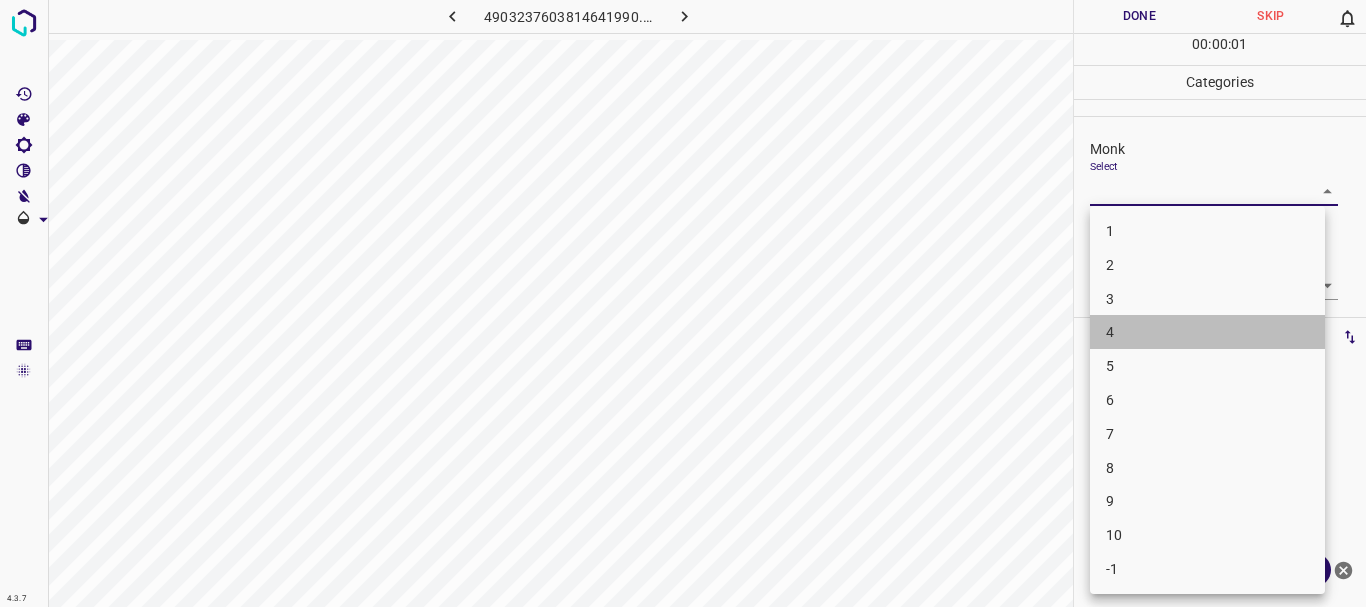 click on "4" at bounding box center (1207, 332) 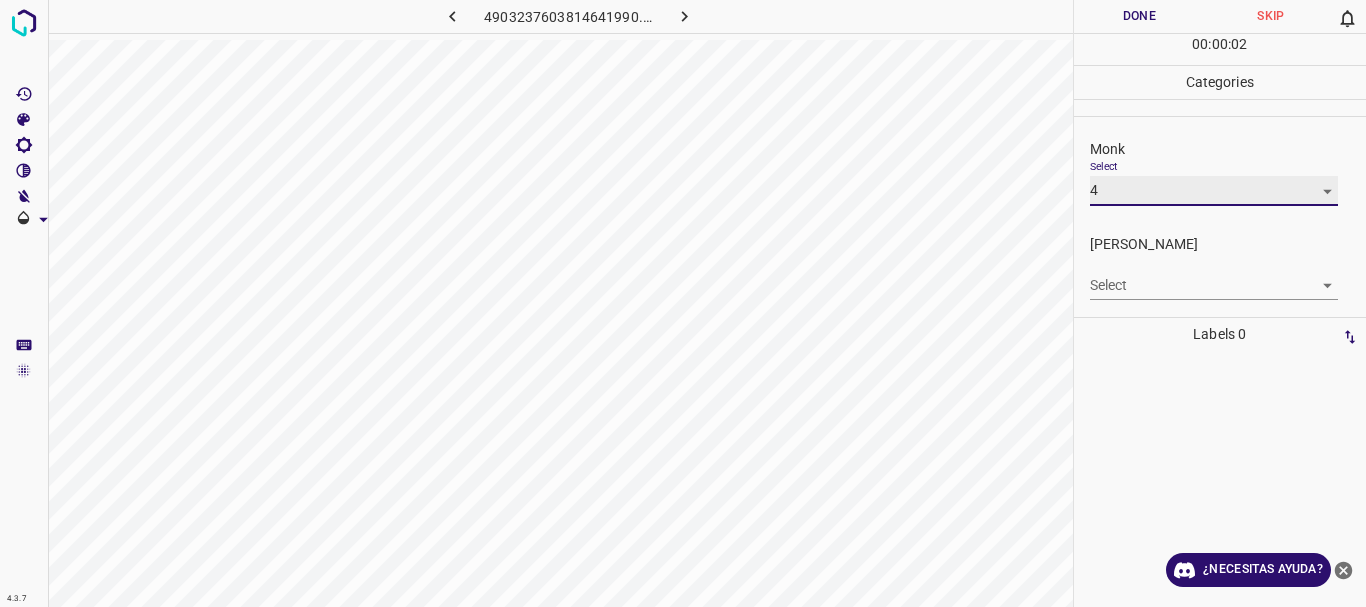 type on "4" 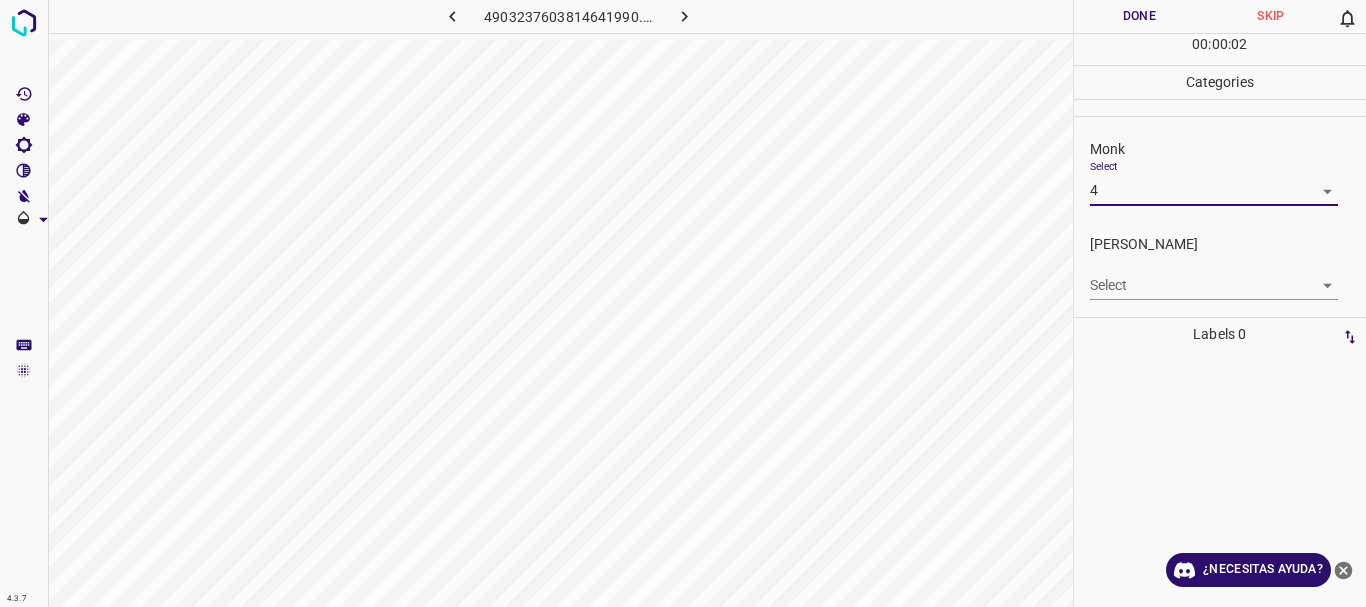 click on "4.3.7 4903237603814641990.png Done Skip 0 00   : 00   : 02   Categories Monk   Select 4 4  [PERSON_NAME]   Select ​ Labels   0 Categories 1 Monk 2  [PERSON_NAME] Tools Space Change between modes (Draw & Edit) I Auto labeling R Restore zoom M Zoom in N Zoom out Delete Delete selecte label Filters Z Restore filters X Saturation filter C Brightness filter V Contrast filter B Gray scale filter General O Download ¿Necesitas ayuda? Texto original Valora esta traducción Tu opinión servirá para ayudar a mejorar el Traductor de Google - Texto - Esconder - Borrar" at bounding box center (683, 303) 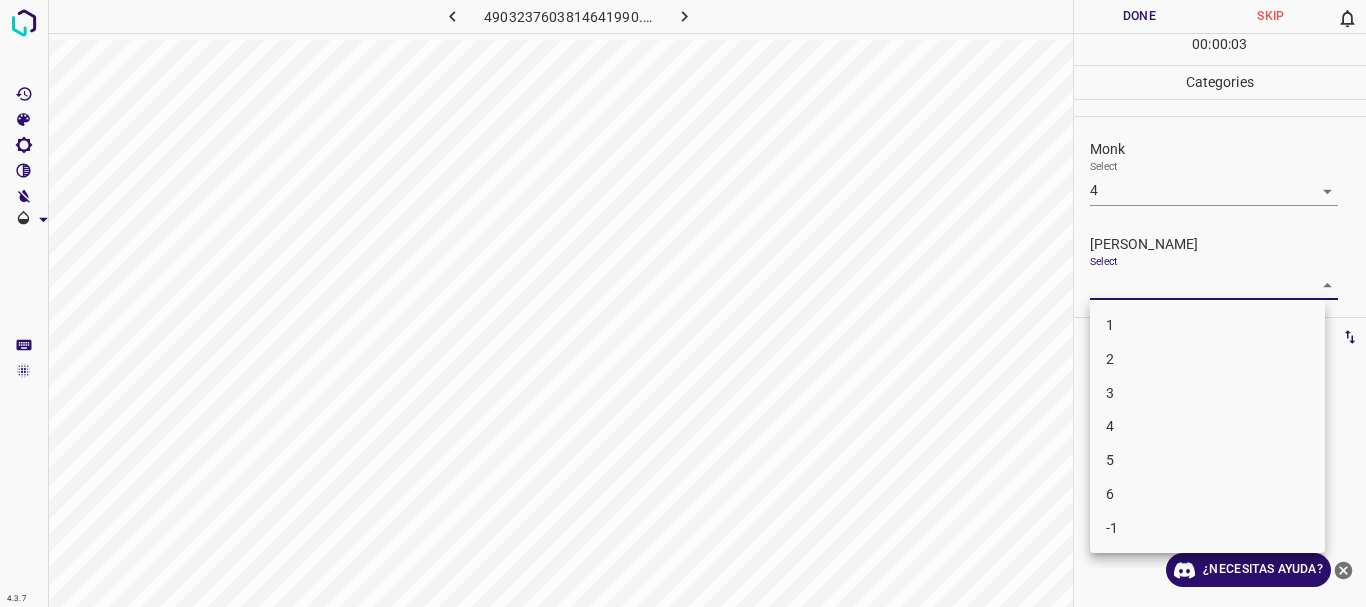 click on "3" at bounding box center [1207, 393] 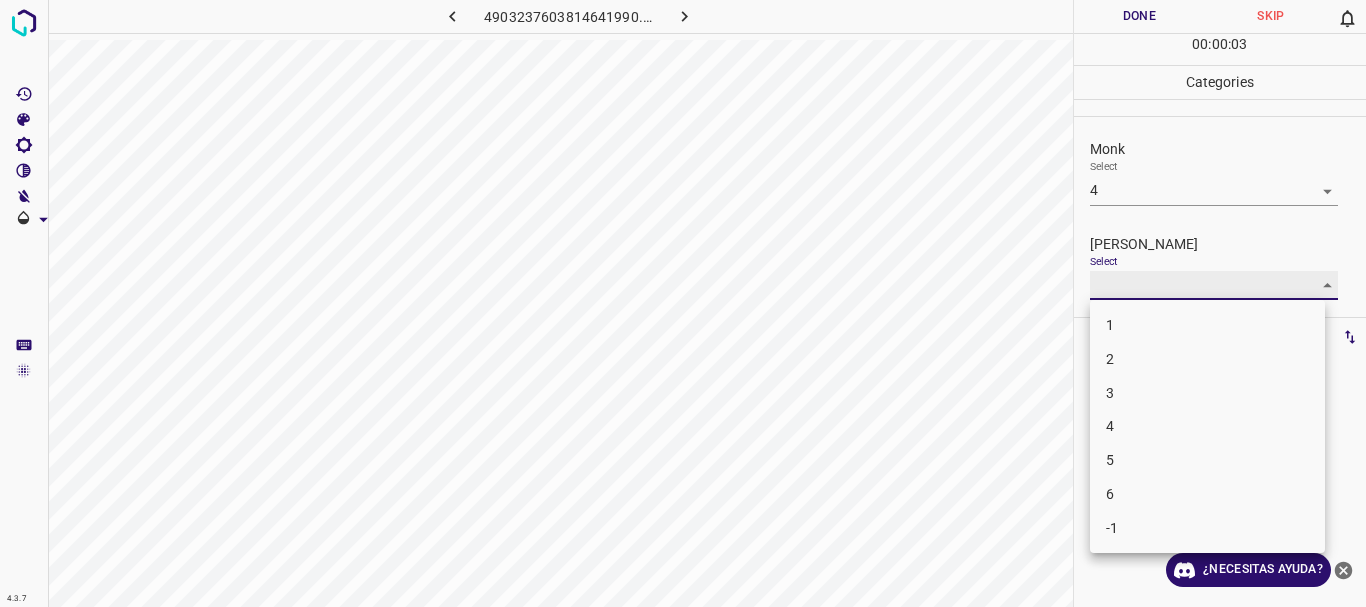 type on "3" 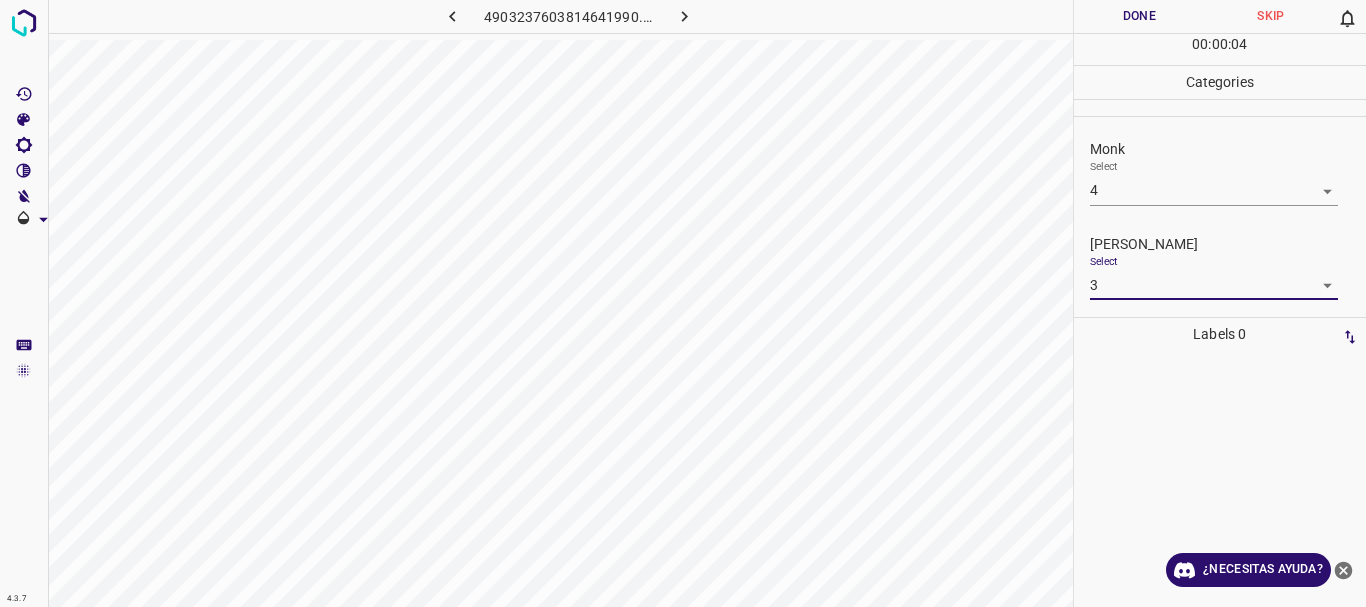 click on "Done" at bounding box center [1140, 16] 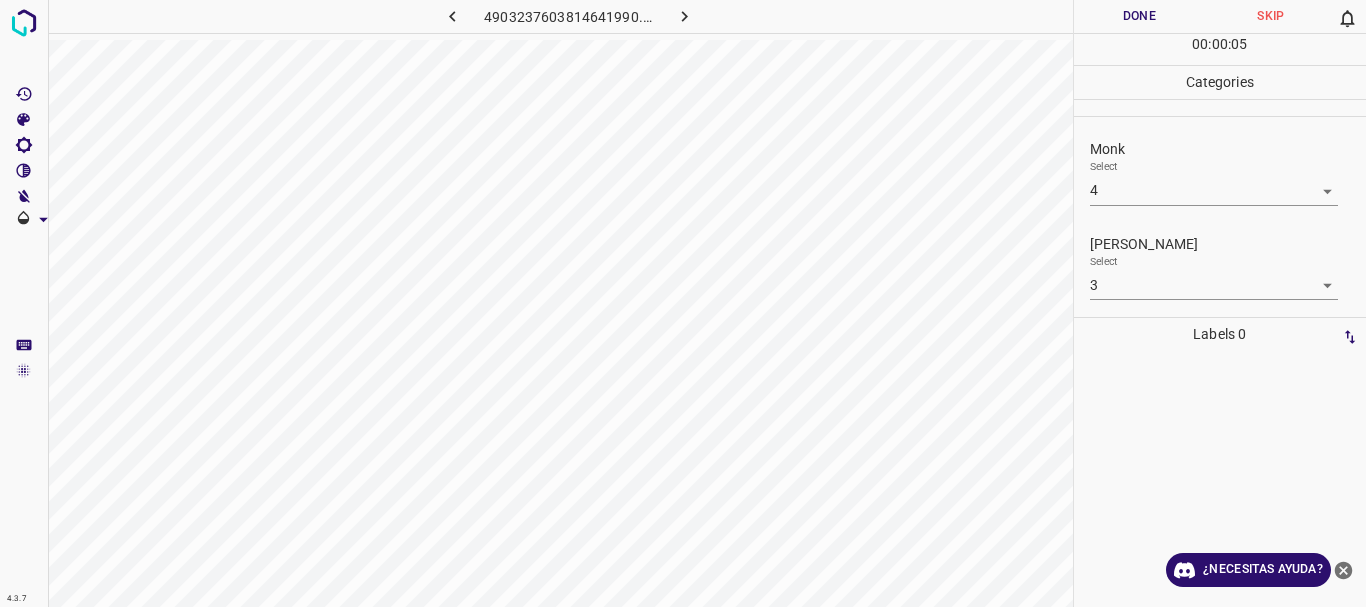 click at bounding box center (684, 16) 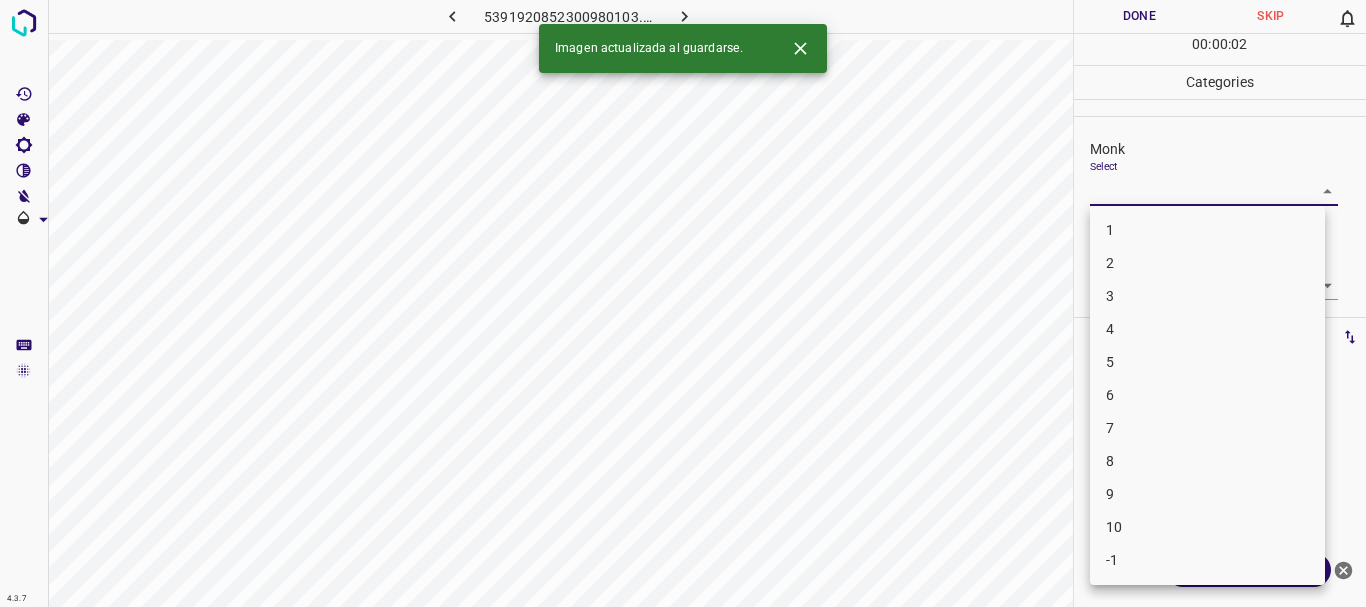 click on "4.3.7 5391920852300980103.png Done Skip 0 00   : 00   : 02   Categories Monk   Select ​  [PERSON_NAME]   Select ​ Labels   0 Categories 1 Monk 2  [PERSON_NAME] Tools Space Change between modes (Draw & Edit) I Auto labeling R Restore zoom M Zoom in N Zoom out Delete Delete selecte label Filters Z Restore filters X Saturation filter C Brightness filter V Contrast filter B Gray scale filter General O Download Imagen actualizada al guardarse. ¿Necesitas ayuda? Texto original Valora esta traducción Tu opinión servirá para ayudar a mejorar el Traductor de Google - Texto - Esconder - Borrar 1 2 3 4 5 6 7 8 9 10 -1" at bounding box center (683, 303) 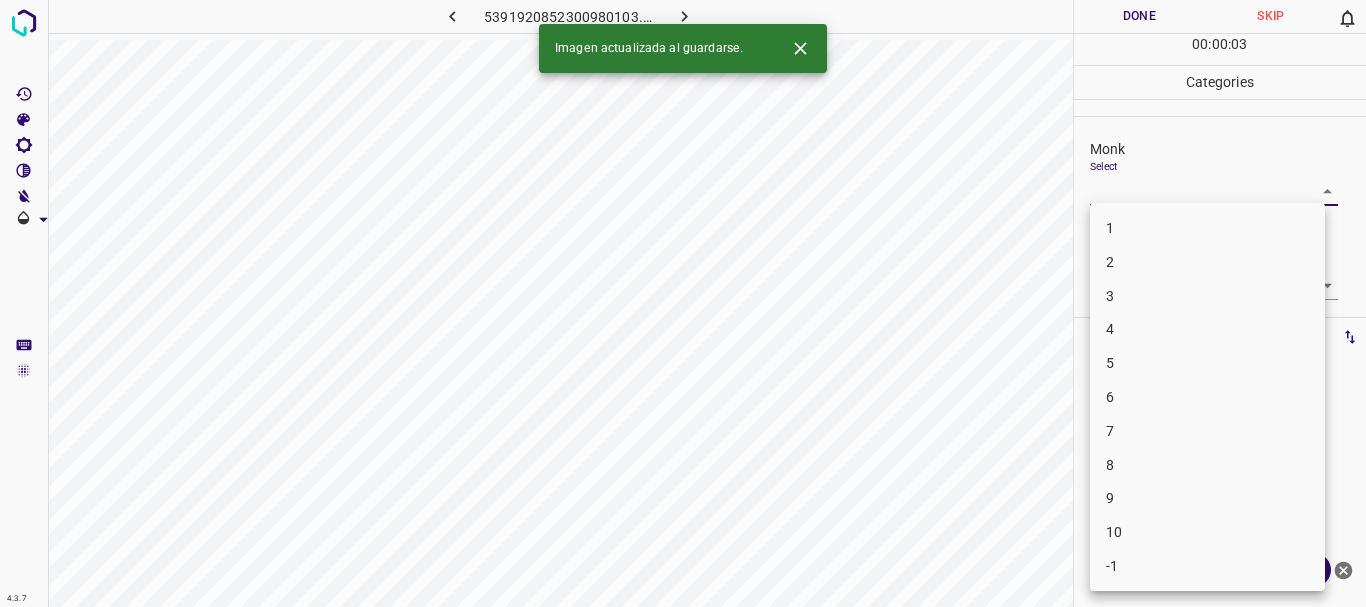click on "5" at bounding box center (1207, 363) 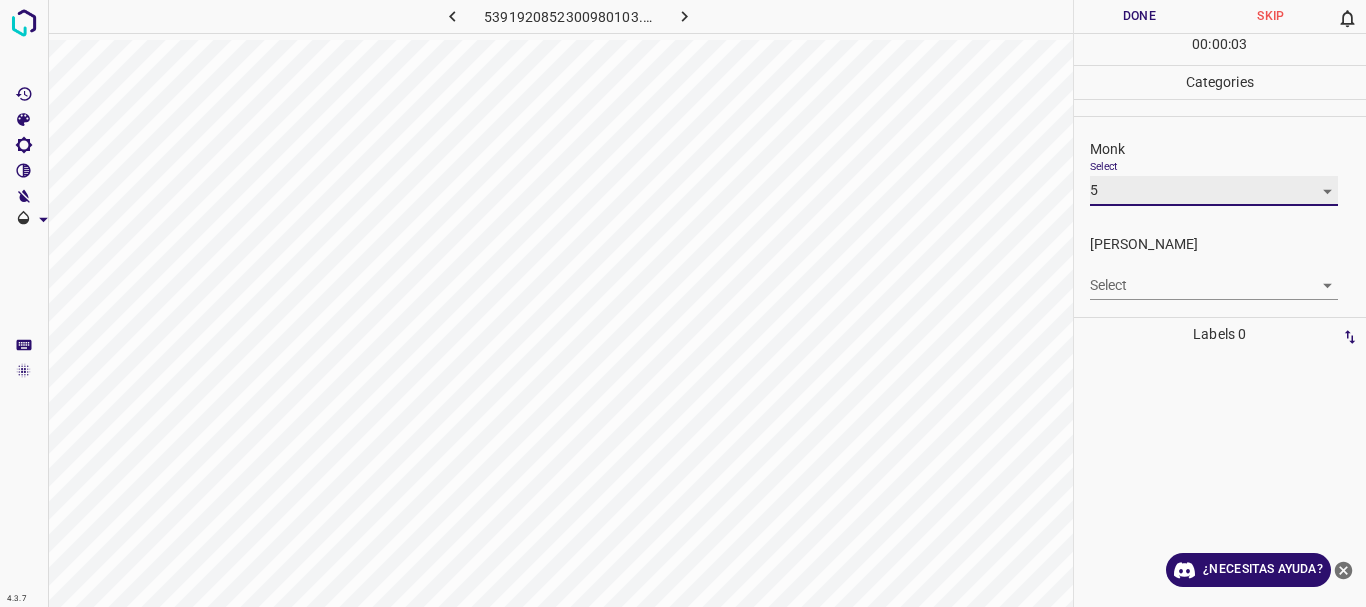 type on "5" 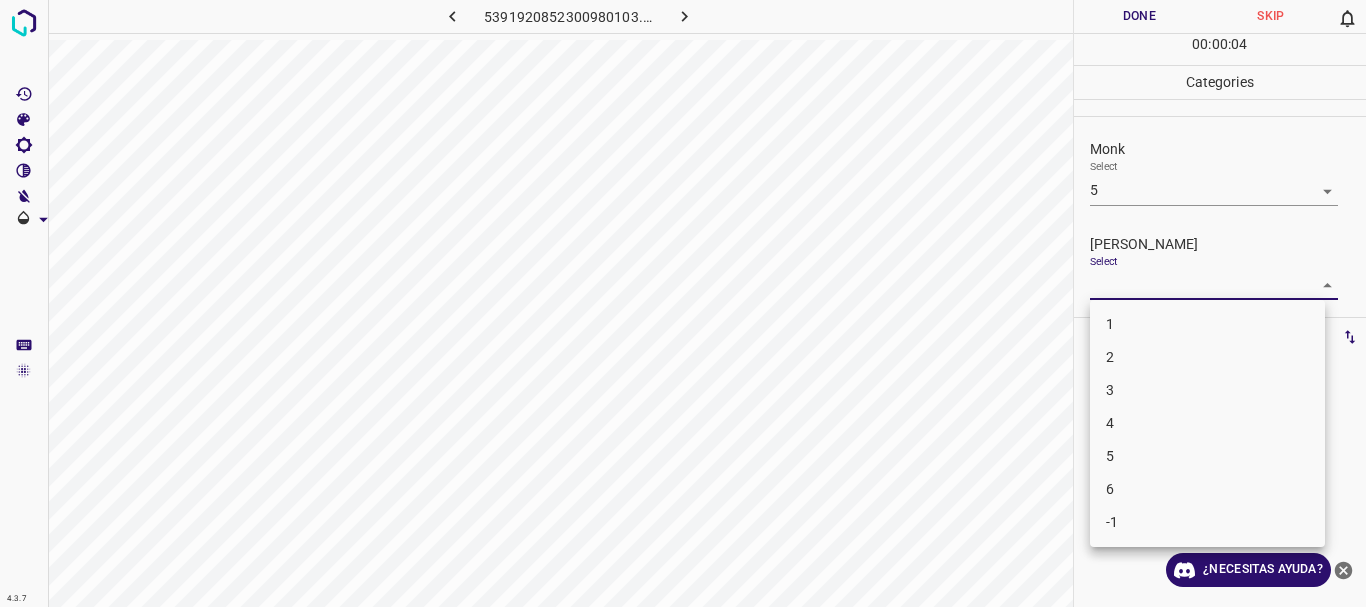 click on "4.3.7 5391920852300980103.png Done Skip 0 00   : 00   : 04   Categories Monk   Select 5 5  [PERSON_NAME]   Select ​ Labels   0 Categories 1 Monk 2  [PERSON_NAME] Tools Space Change between modes (Draw & Edit) I Auto labeling R Restore zoom M Zoom in N Zoom out Delete Delete selecte label Filters Z Restore filters X Saturation filter C Brightness filter V Contrast filter B Gray scale filter General O Download ¿Necesitas ayuda? Texto original Valora esta traducción Tu opinión servirá para ayudar a mejorar el Traductor de Google - Texto - Esconder - Borrar 1 2 3 4 5 6 -1" at bounding box center [683, 303] 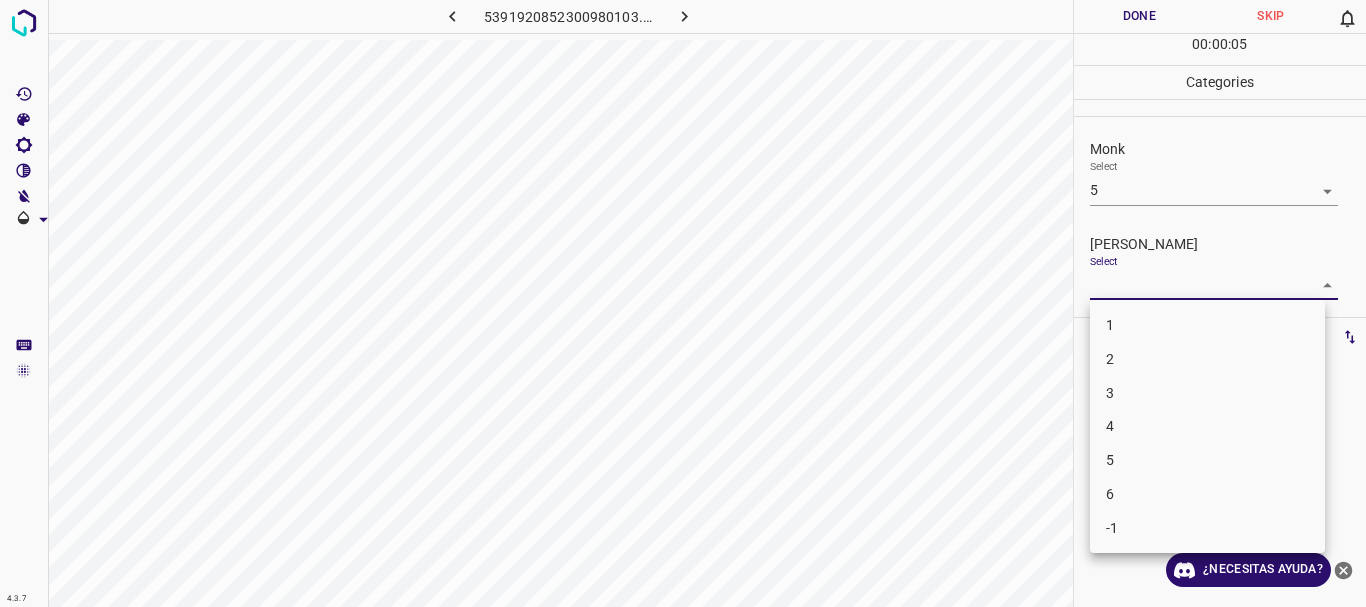 click on "2" at bounding box center [1207, 359] 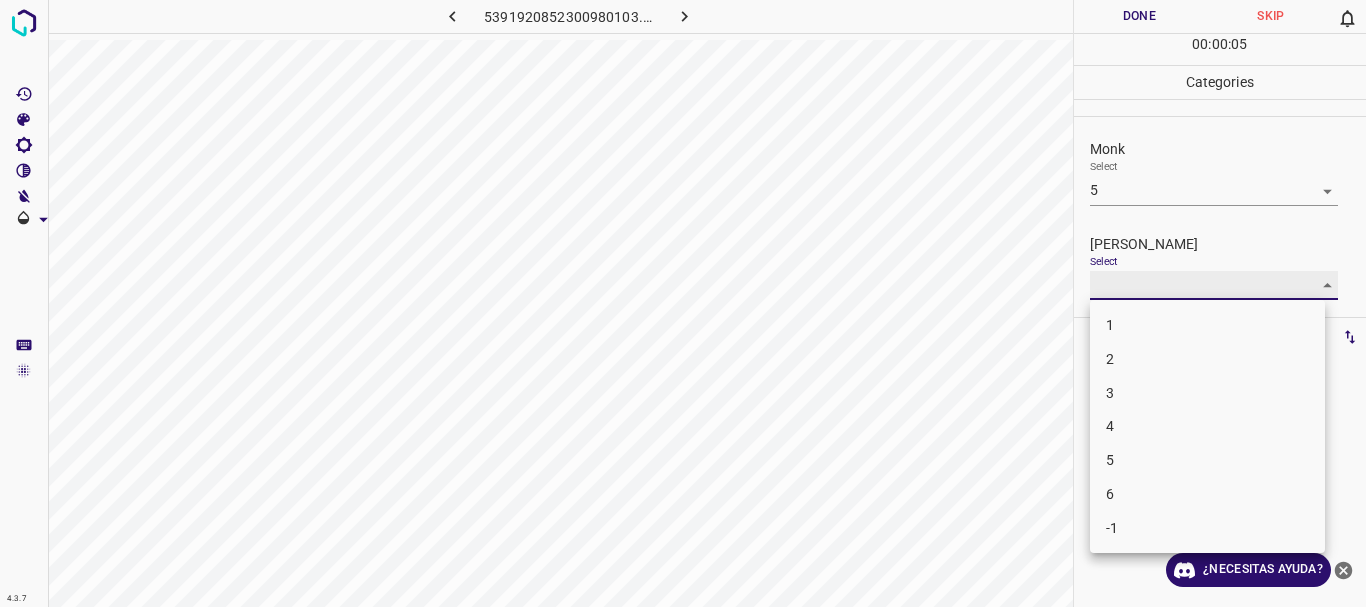 type on "2" 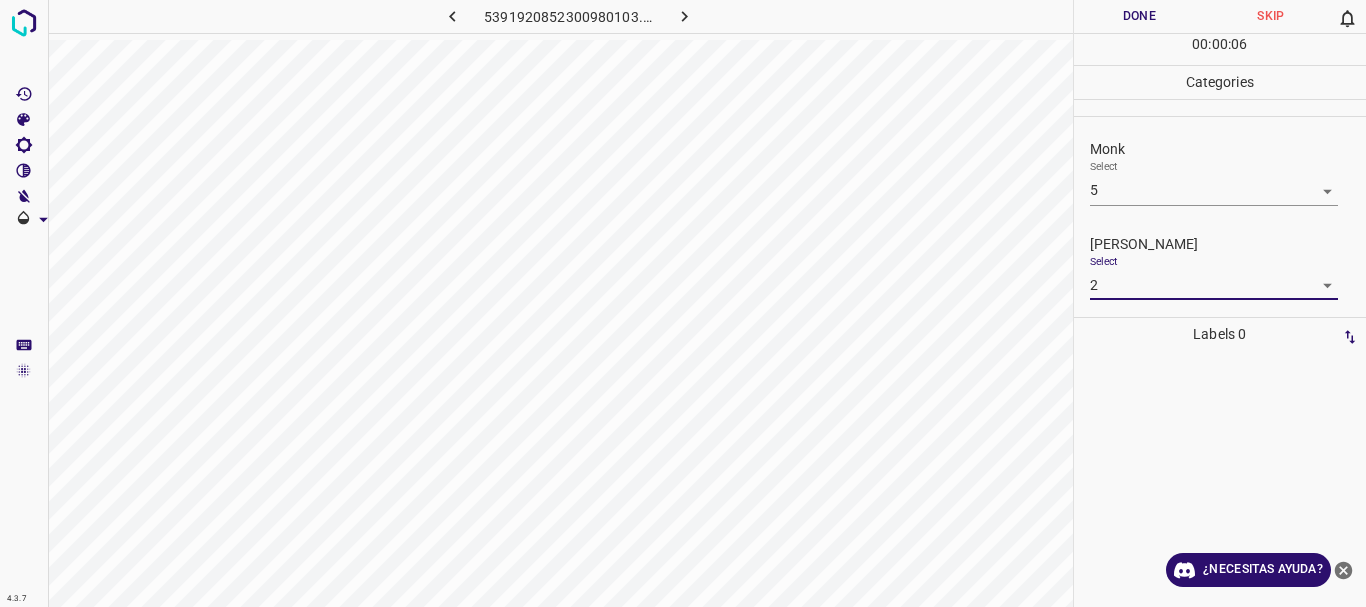 click on "Done" at bounding box center [1140, 16] 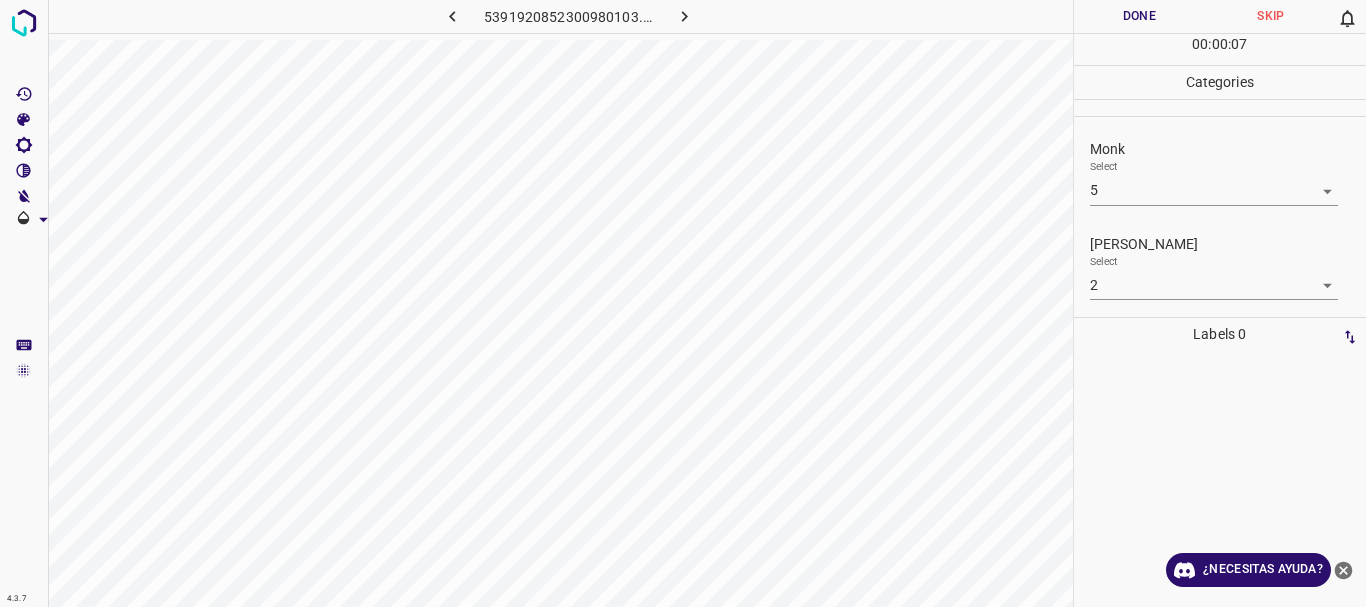 click at bounding box center (684, 16) 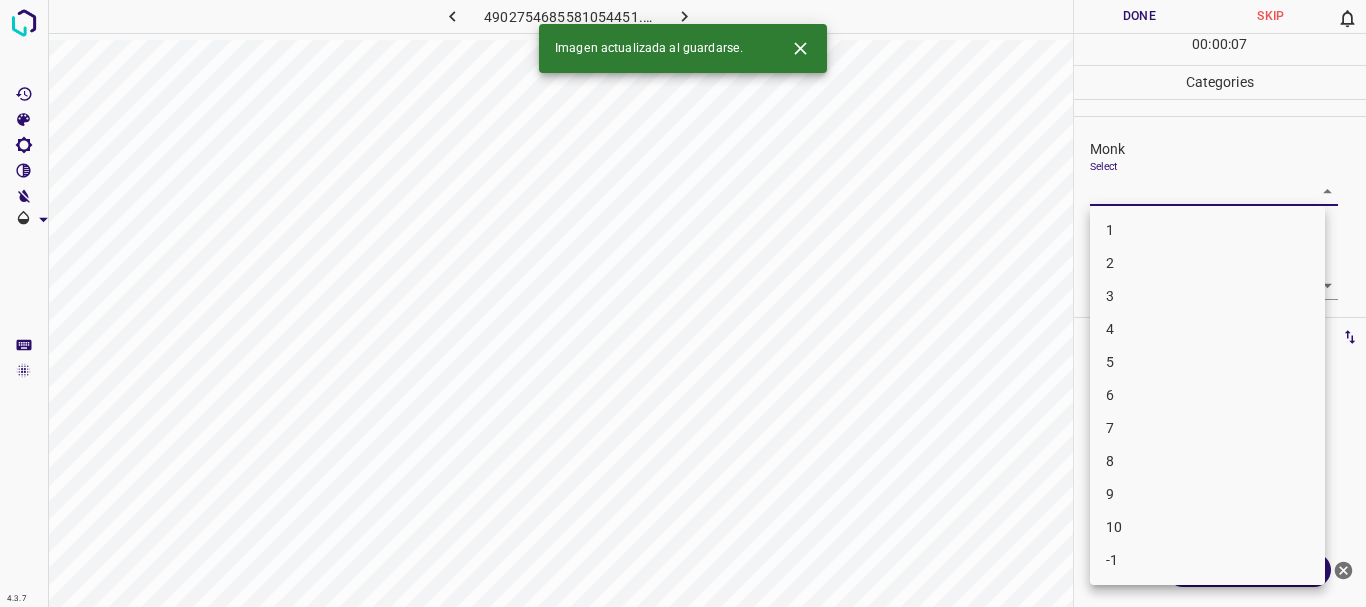 click on "4.3.7 4902754685581054451.png Done Skip 0 00   : 00   : 07   Categories Monk   Select ​  [PERSON_NAME]   Select ​ Labels   0 Categories 1 Monk 2  [PERSON_NAME] Tools Space Change between modes (Draw & Edit) I Auto labeling R Restore zoom M Zoom in N Zoom out Delete Delete selecte label Filters Z Restore filters X Saturation filter C Brightness filter V Contrast filter B Gray scale filter General O Download Imagen actualizada al guardarse. ¿Necesitas ayuda? Texto original Valora esta traducción Tu opinión servirá para ayudar a mejorar el Traductor de Google - Texto - Esconder - Borrar 1 2 3 4 5 6 7 8 9 10 -1" at bounding box center (683, 303) 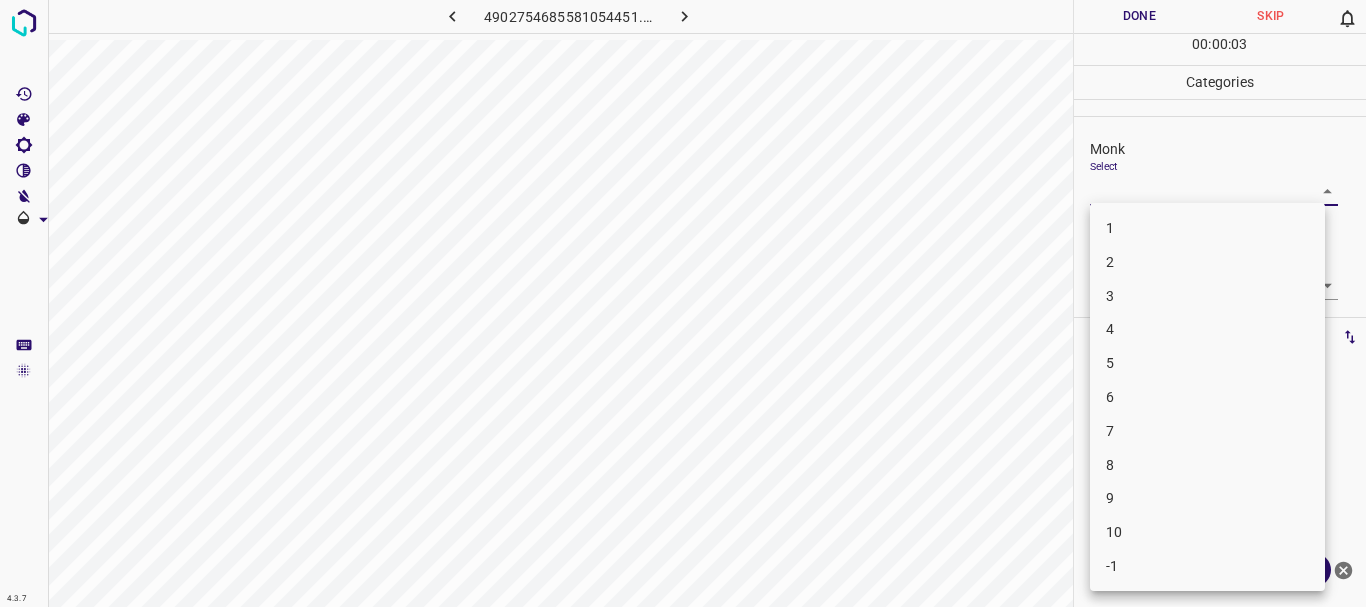 click on "3" at bounding box center (1207, 296) 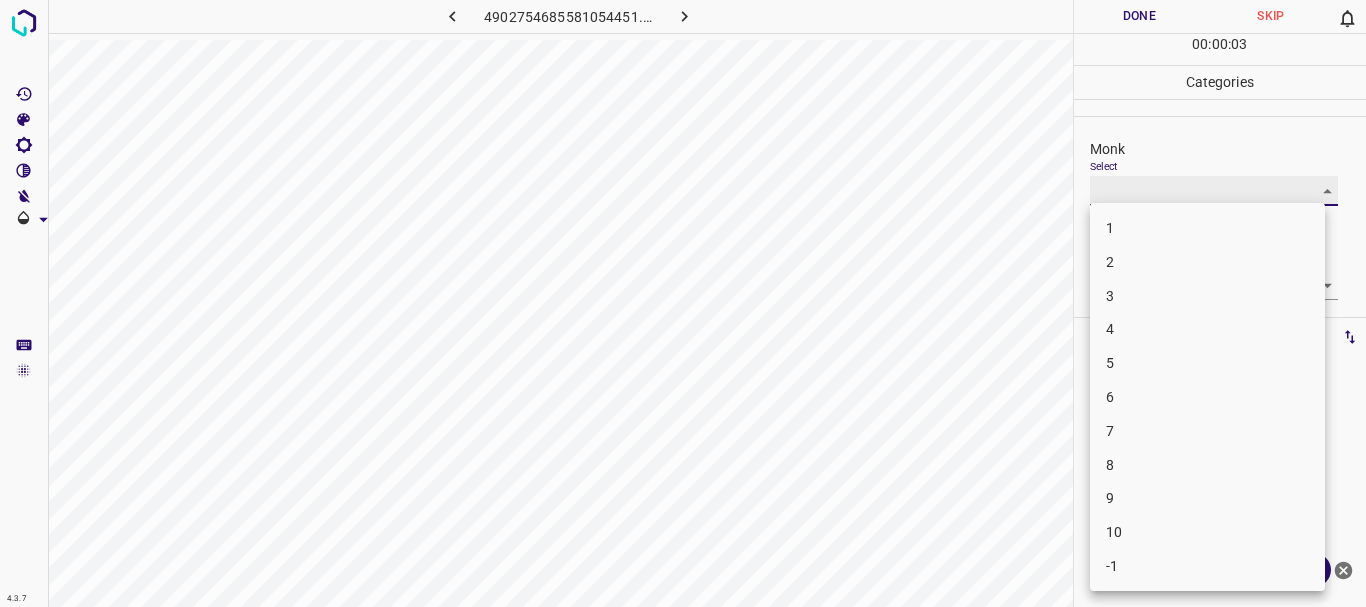 type on "3" 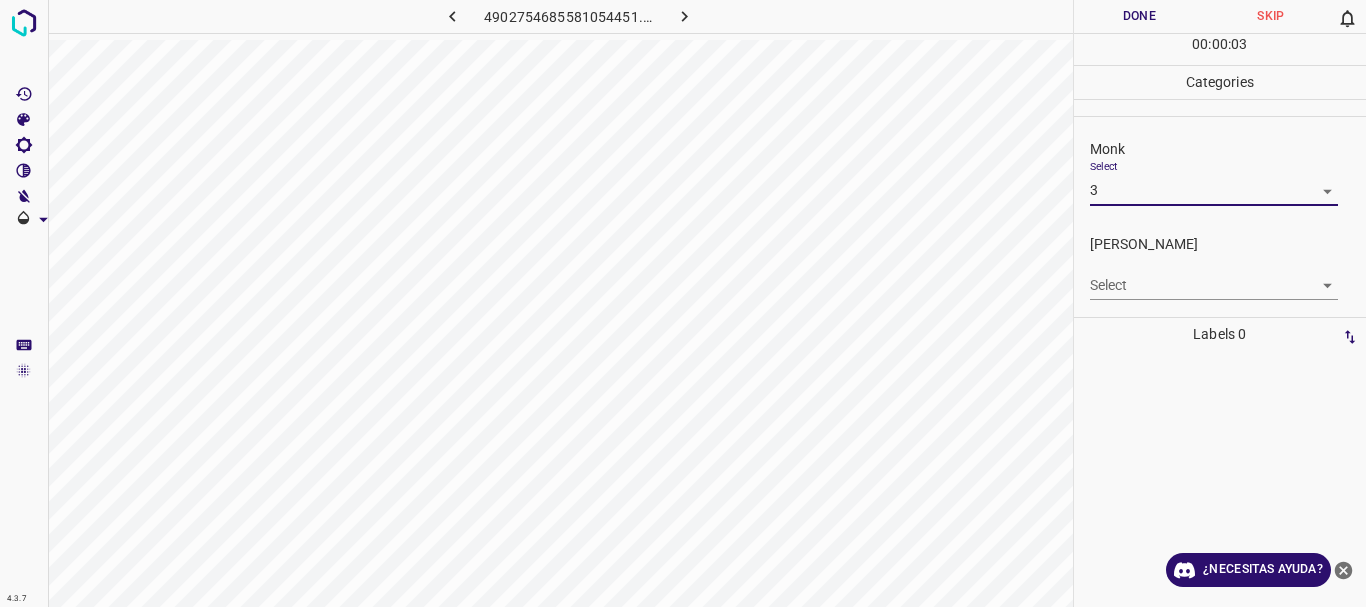 click on "4.3.7 4902754685581054451.png Done Skip 0 00   : 00   : 03   Categories Monk   Select 3 3  [PERSON_NAME]   Select ​ Labels   0 Categories 1 Monk 2  [PERSON_NAME] Tools Space Change between modes (Draw & Edit) I Auto labeling R Restore zoom M Zoom in N Zoom out Delete Delete selecte label Filters Z Restore filters X Saturation filter C Brightness filter V Contrast filter B Gray scale filter General O Download ¿Necesitas ayuda? Texto original Valora esta traducción Tu opinión servirá para ayudar a mejorar el Traductor de Google - Texto - Esconder - Borrar 1 2 3 4 5 6 7 8 9 10 -1" at bounding box center (683, 303) 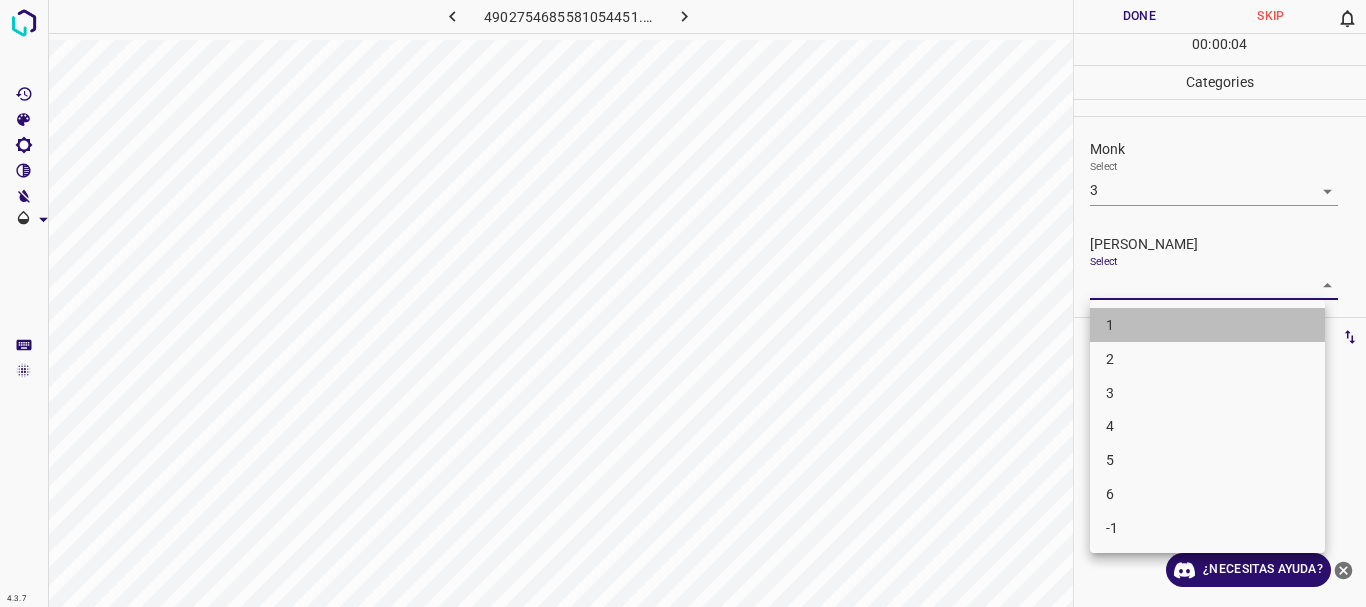 click on "1" at bounding box center [1207, 325] 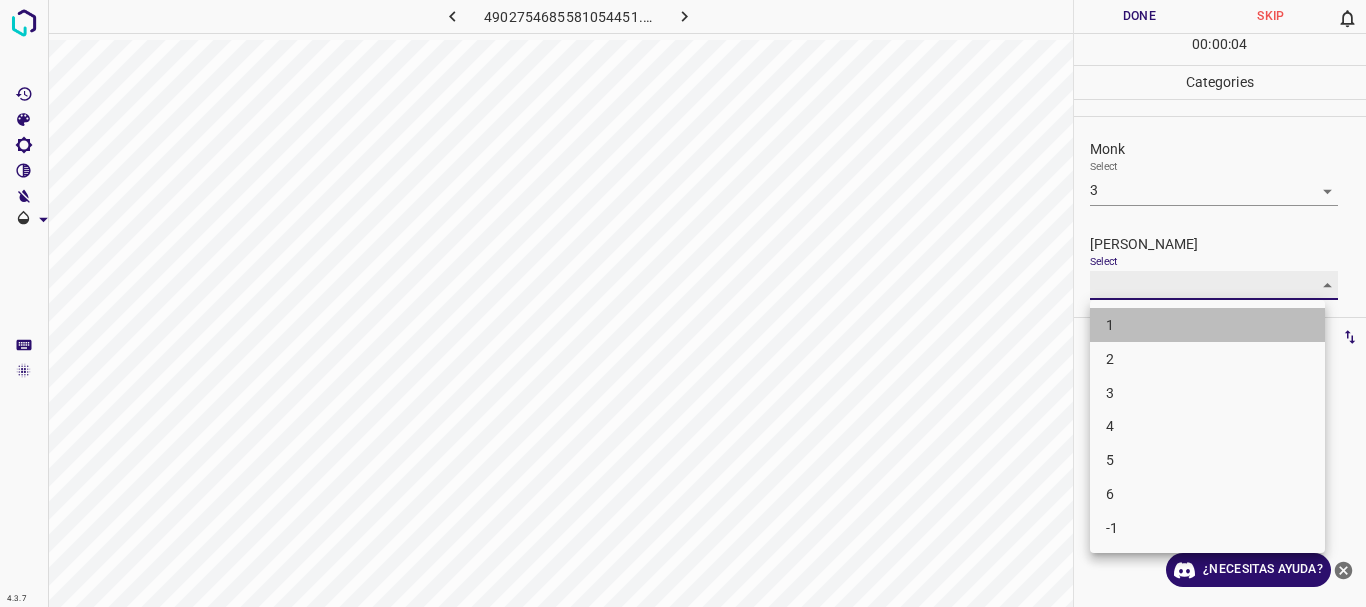 type on "1" 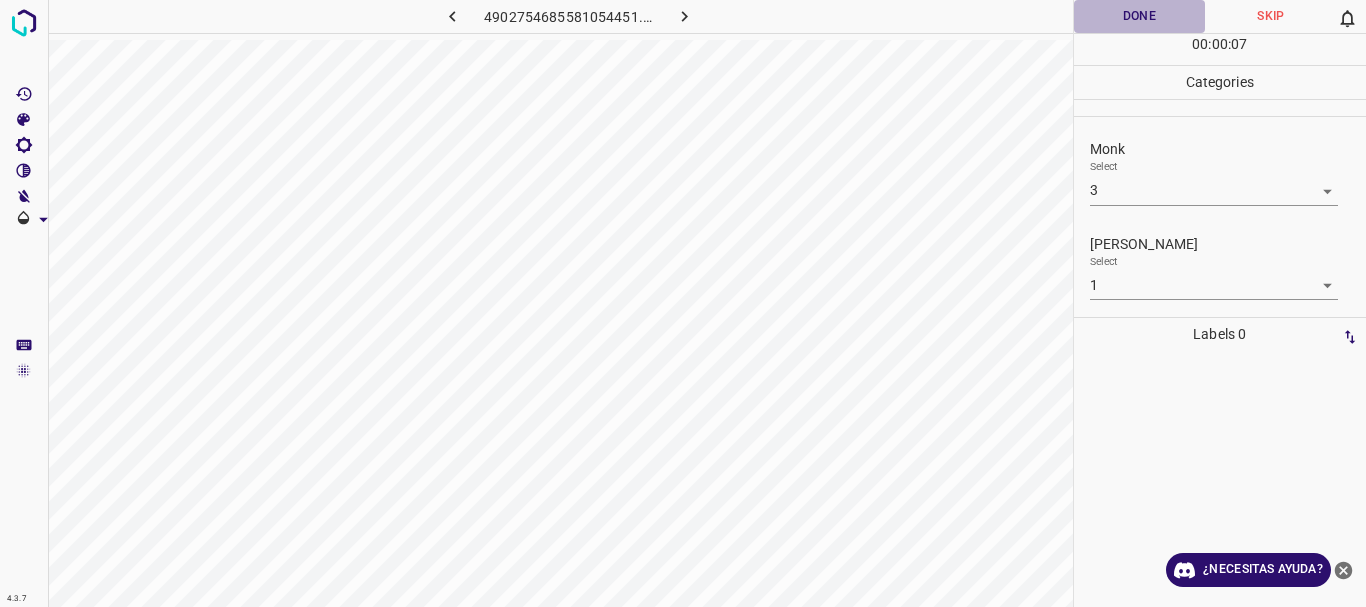 click on "Done" at bounding box center (1140, 16) 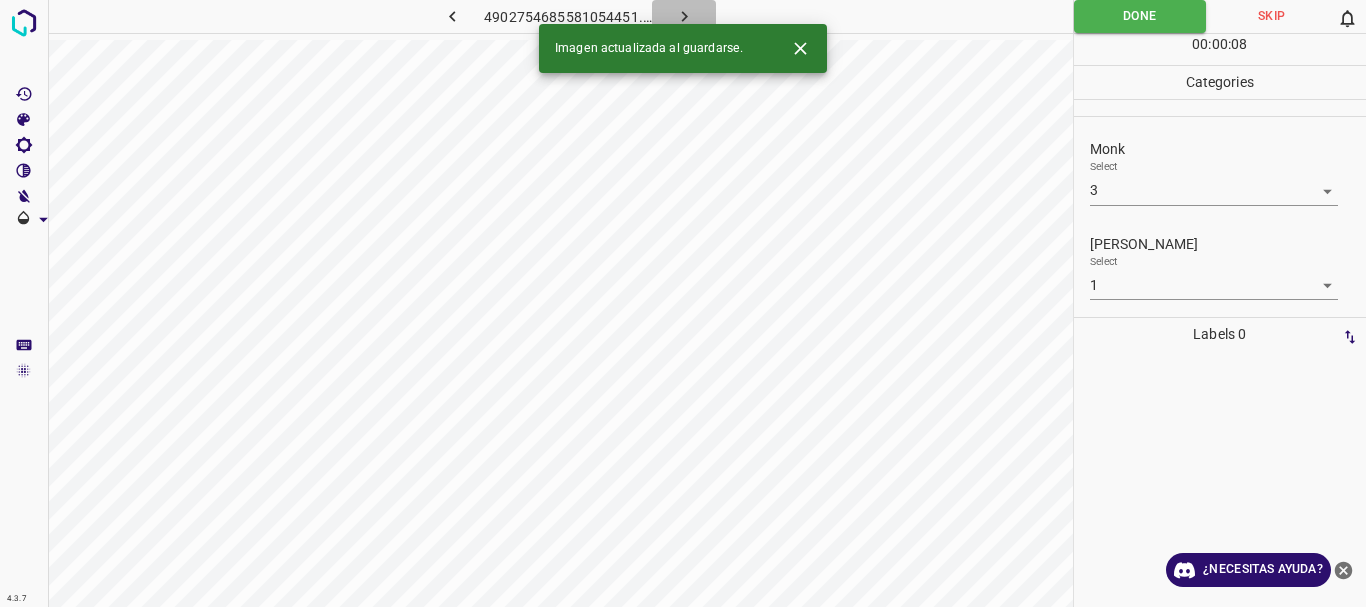 click 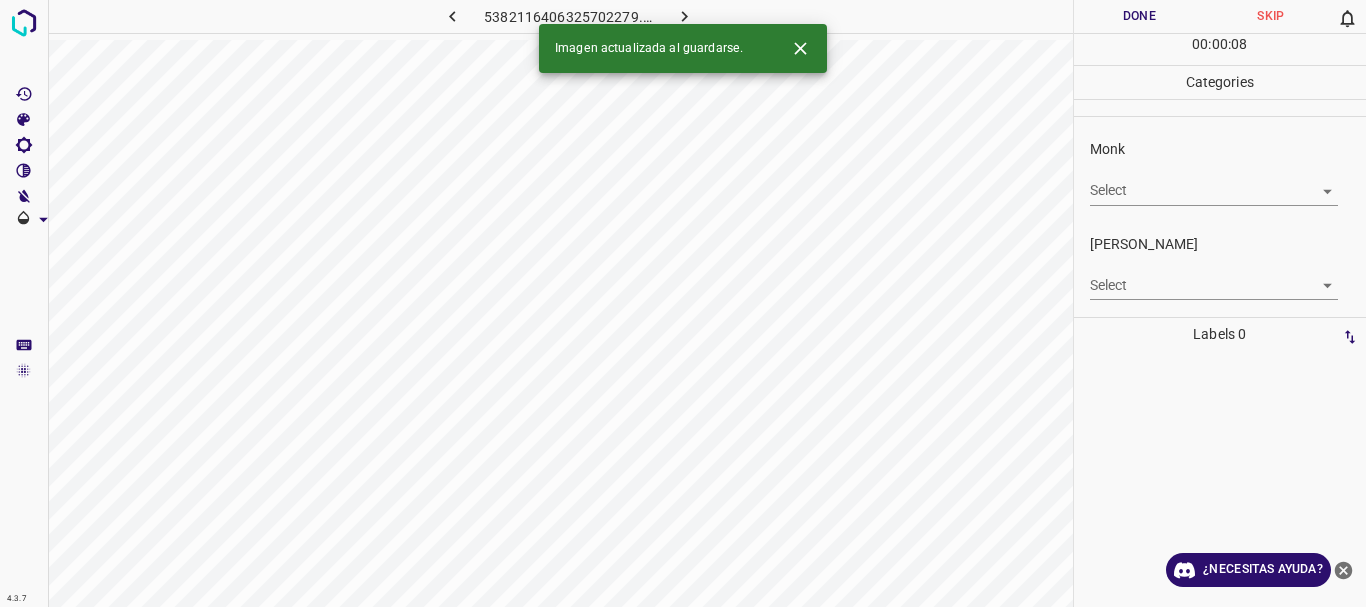 click on "4.3.7 5382116406325702279.png Done Skip 0 00   : 00   : 08   Categories Monk   Select ​  [PERSON_NAME]   Select ​ Labels   0 Categories 1 Monk 2  [PERSON_NAME] Tools Space Change between modes (Draw & Edit) I Auto labeling R Restore zoom M Zoom in N Zoom out Delete Delete selecte label Filters Z Restore filters X Saturation filter C Brightness filter V Contrast filter B Gray scale filter General O Download Imagen actualizada al guardarse. ¿Necesitas ayuda? Texto original Valora esta traducción Tu opinión servirá para ayudar a mejorar el Traductor de Google - Texto - Esconder - Borrar" at bounding box center (683, 303) 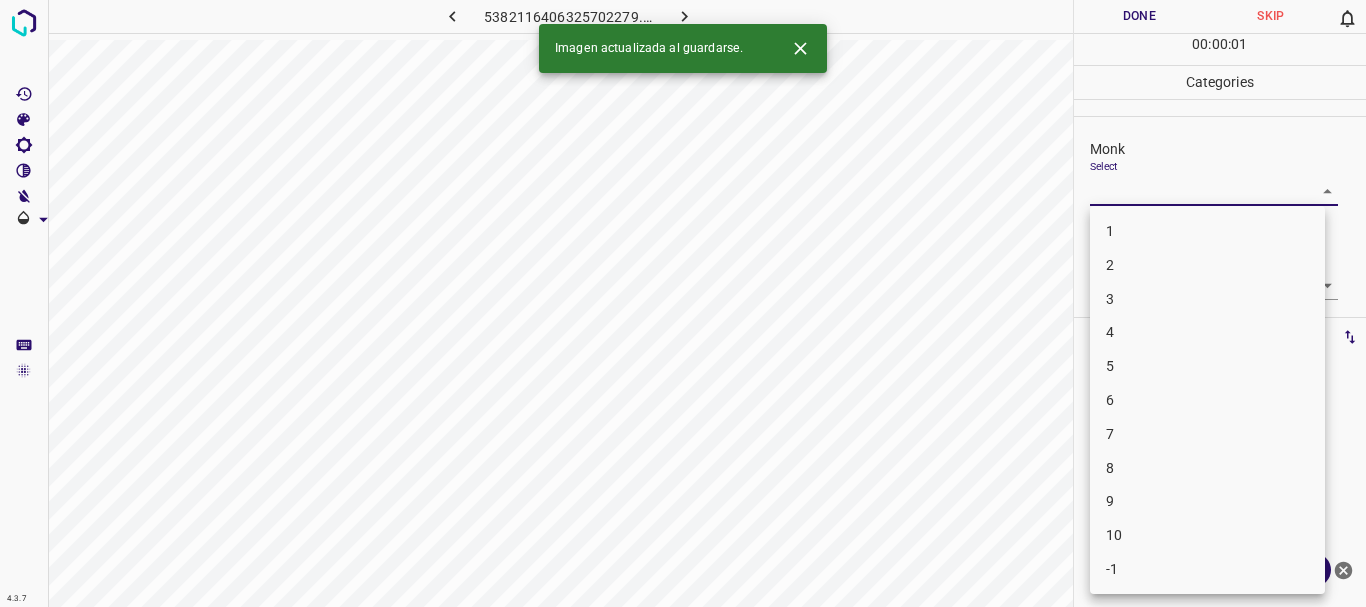 click on "5" at bounding box center (1207, 366) 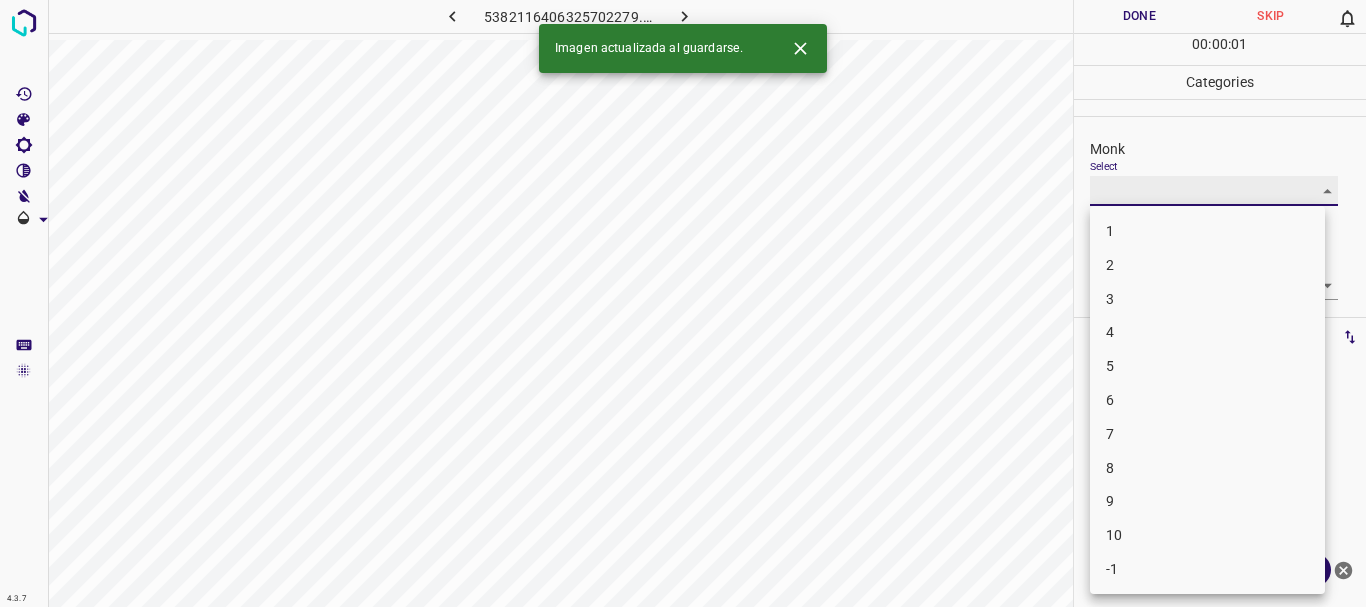 type on "5" 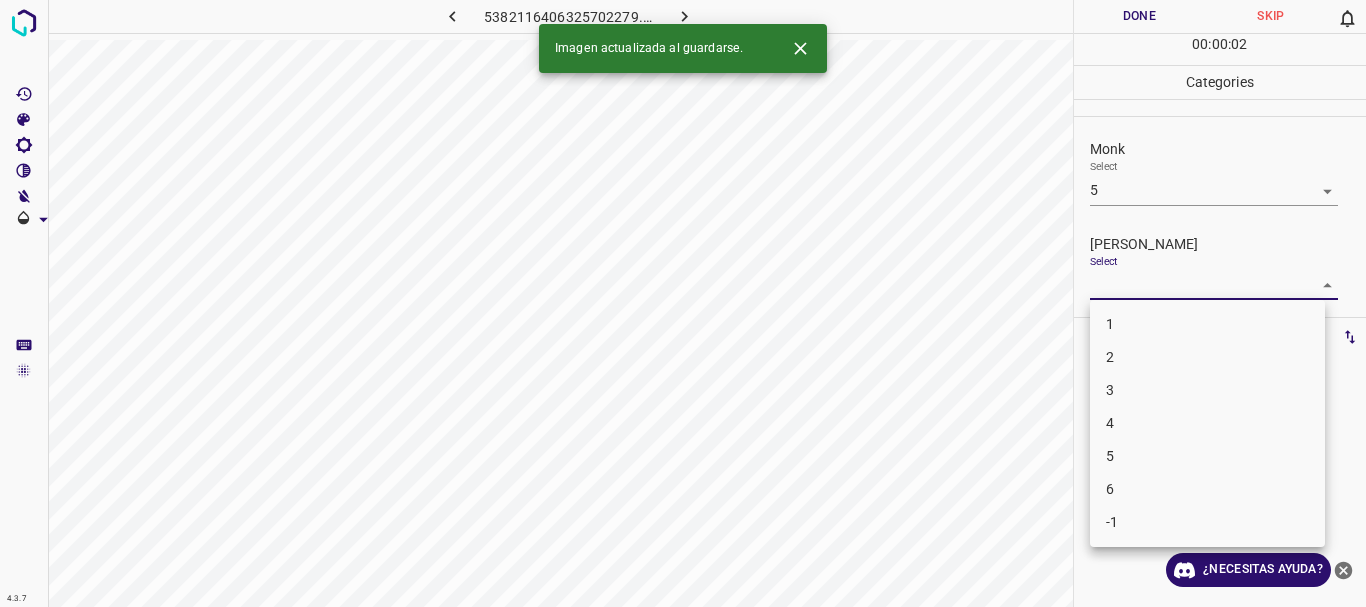 click on "4.3.7 5382116406325702279.png Done Skip 0 00   : 00   : 02   Categories Monk   Select 5 5  [PERSON_NAME]   Select ​ Labels   0 Categories 1 Monk 2  [PERSON_NAME] Tools Space Change between modes (Draw & Edit) I Auto labeling R Restore zoom M Zoom in N Zoom out Delete Delete selecte label Filters Z Restore filters X Saturation filter C Brightness filter V Contrast filter B Gray scale filter General O Download Imagen actualizada al guardarse. ¿Necesitas ayuda? Texto original Valora esta traducción Tu opinión servirá para ayudar a mejorar el Traductor de Google - Texto - Esconder - Borrar 1 2 3 4 5 6 -1" at bounding box center [683, 303] 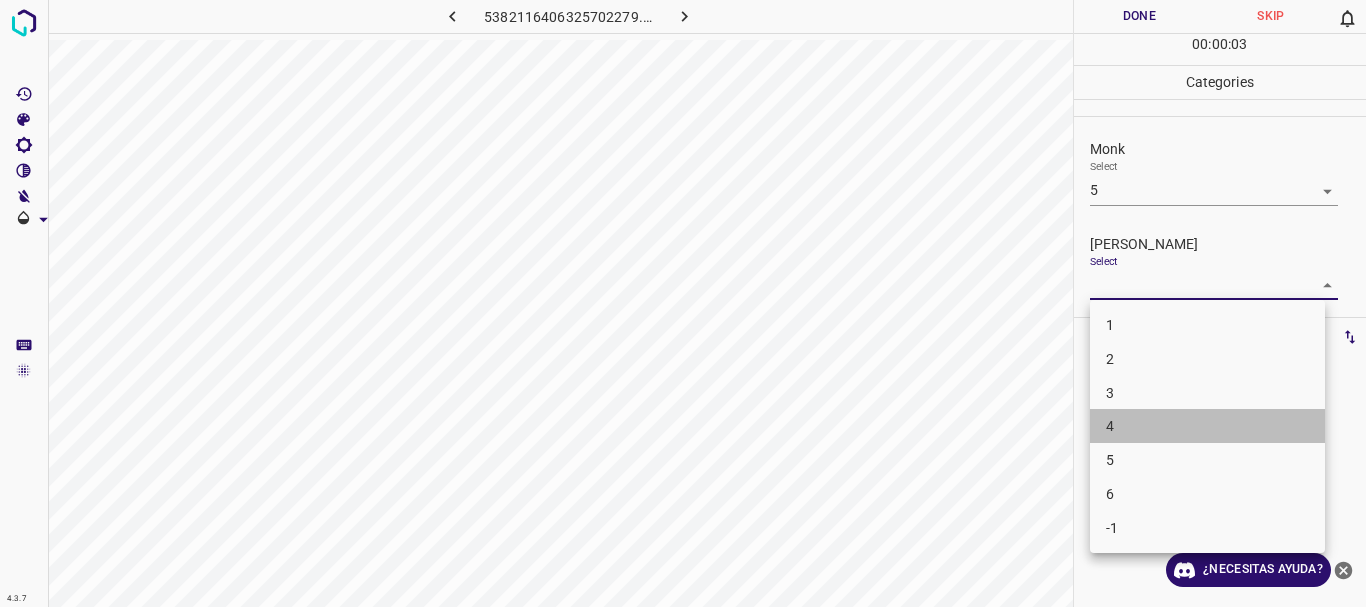 click on "4" at bounding box center [1207, 426] 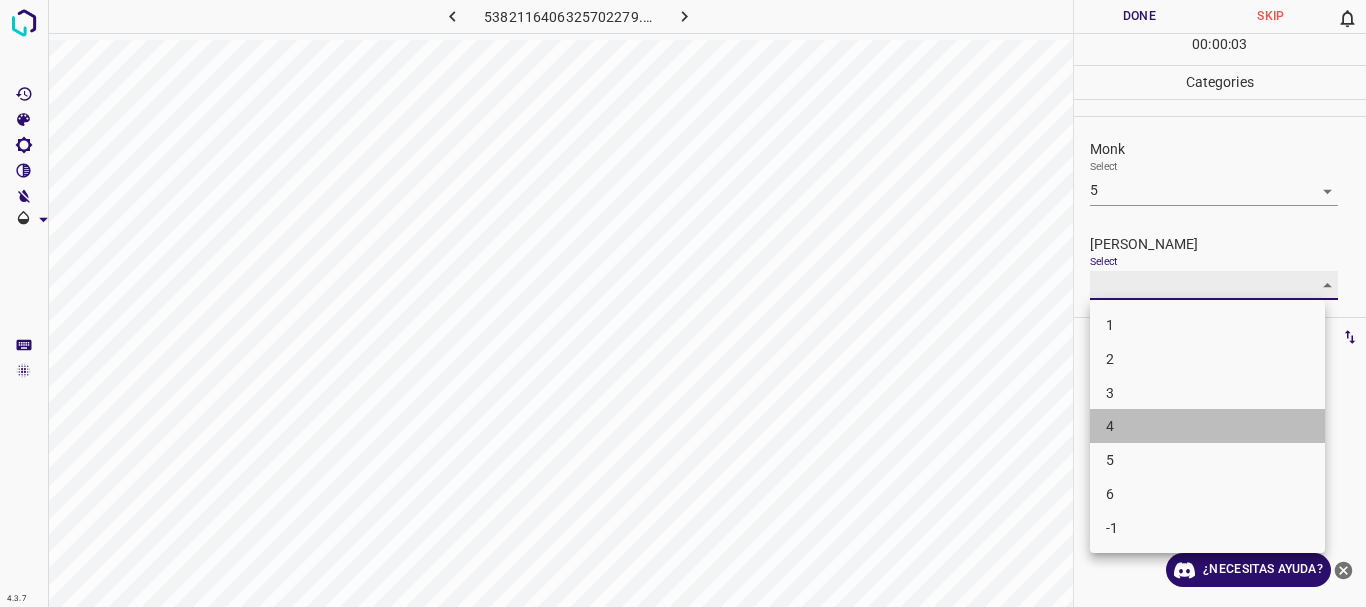 type on "4" 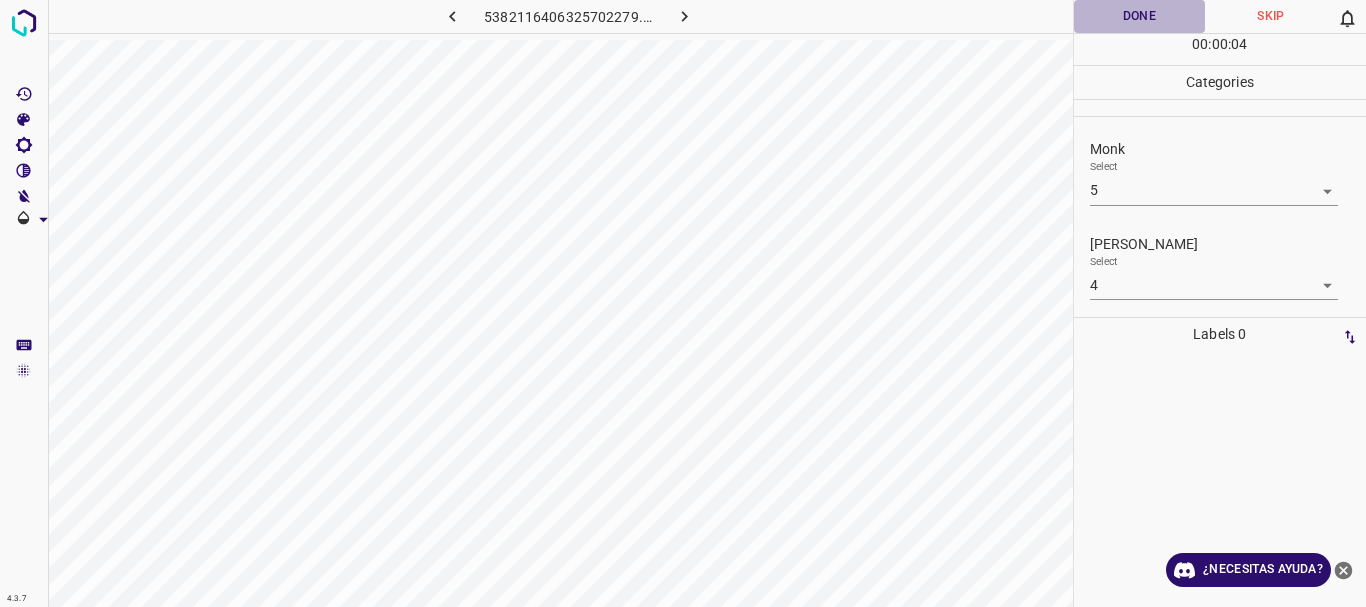 click on "Done" at bounding box center (1140, 16) 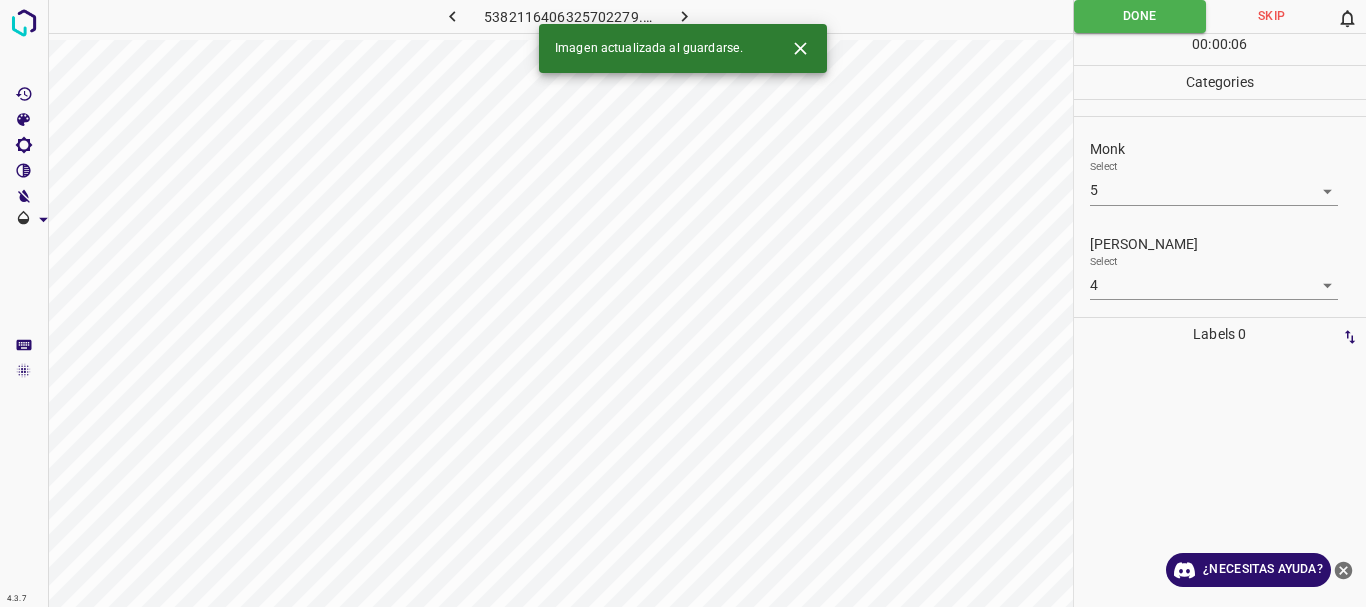 click 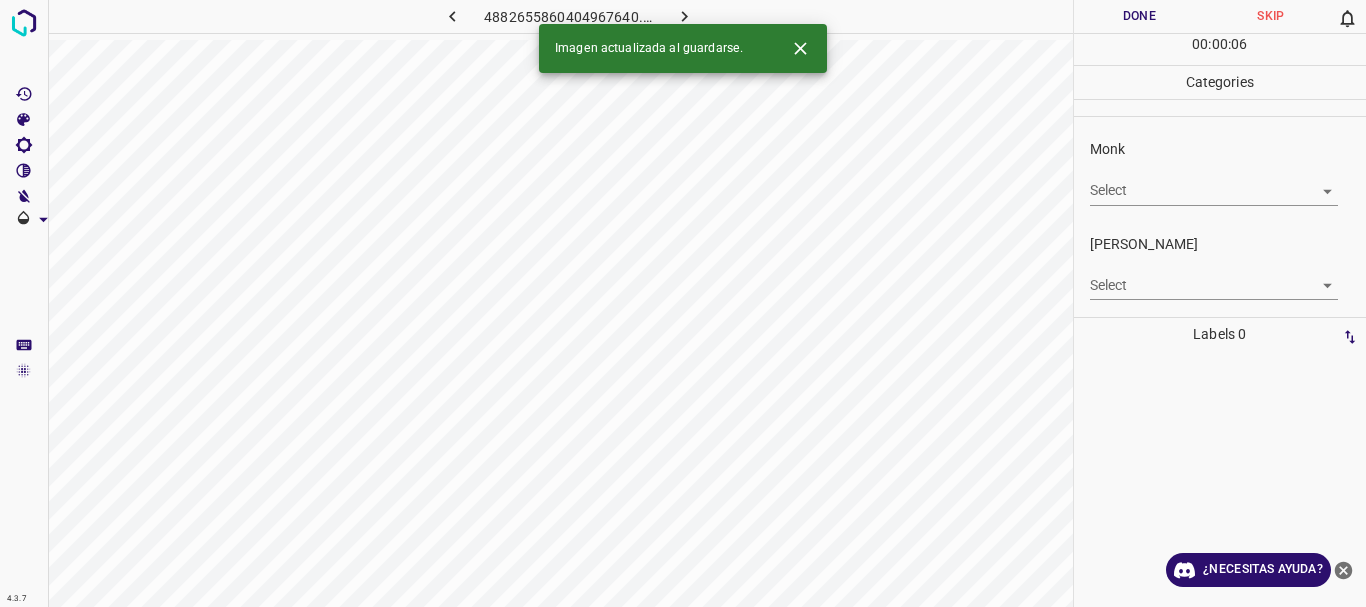 click on "4.3.7 4882655860404967640.png Done Skip 0 00   : 00   : 06   Categories Monk   Select ​  [PERSON_NAME]   Select ​ Labels   0 Categories 1 Monk 2  [PERSON_NAME] Tools Space Change between modes (Draw & Edit) I Auto labeling R Restore zoom M Zoom in N Zoom out Delete Delete selecte label Filters Z Restore filters X Saturation filter C Brightness filter V Contrast filter B Gray scale filter General O Download Imagen actualizada al guardarse. ¿Necesitas ayuda? Texto original Valora esta traducción Tu opinión servirá para ayudar a mejorar el Traductor de Google - Texto - Esconder - Borrar" at bounding box center (683, 303) 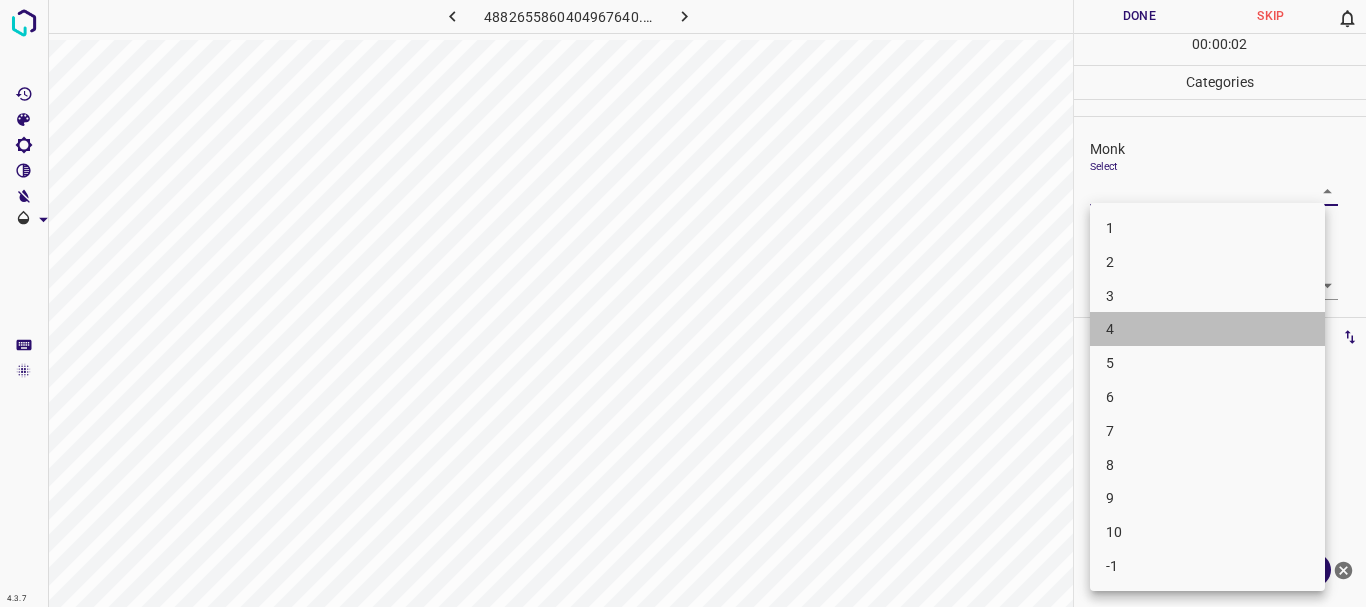 click on "4" at bounding box center (1207, 329) 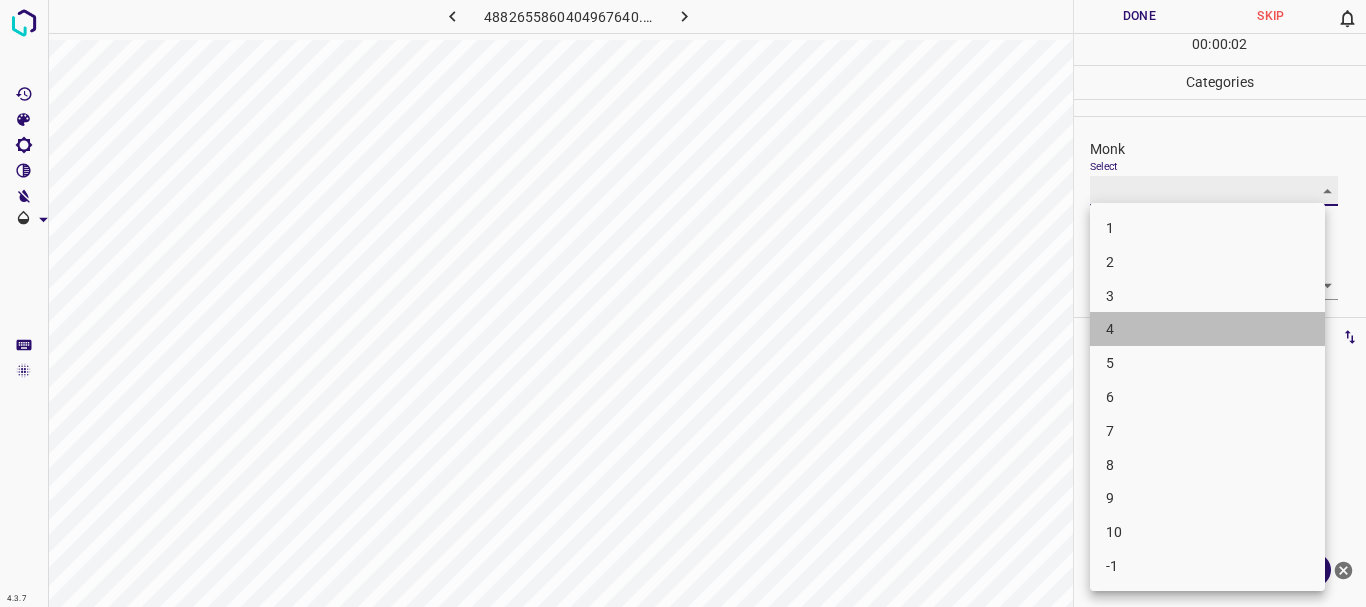 type on "4" 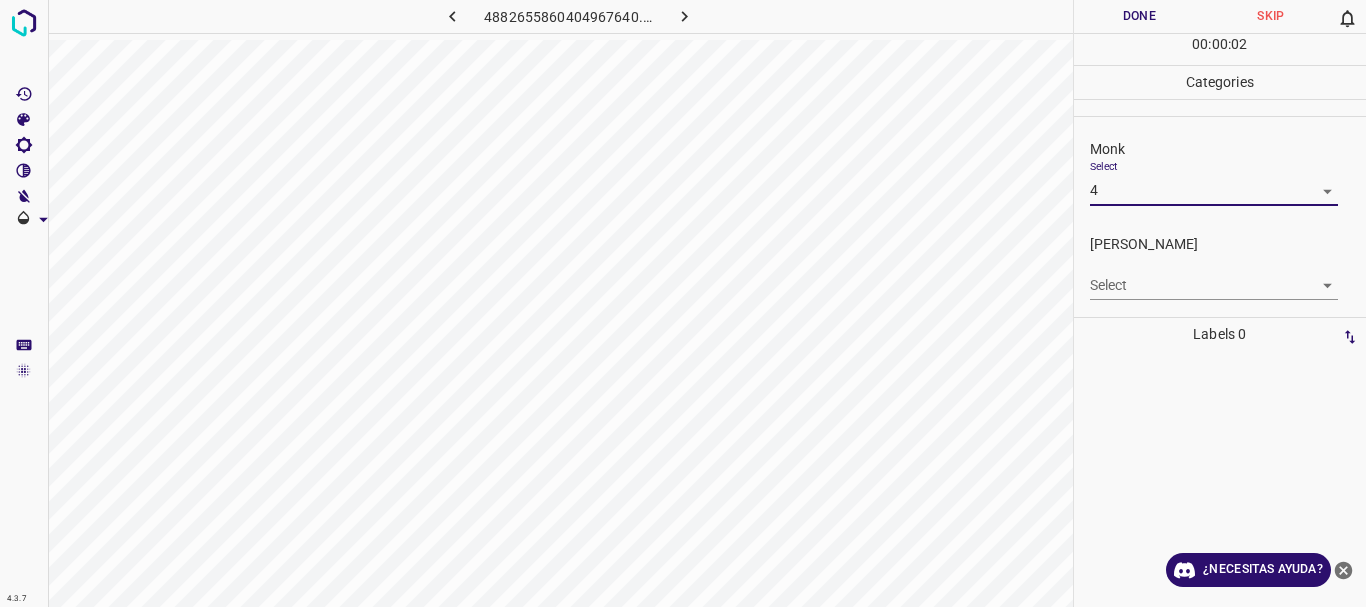 click on "4.3.7 4882655860404967640.png Done Skip 0 00   : 00   : 02   Categories Monk   Select 4 4  [PERSON_NAME]   Select ​ Labels   0 Categories 1 Monk 2  [PERSON_NAME] Tools Space Change between modes (Draw & Edit) I Auto labeling R Restore zoom M Zoom in N Zoom out Delete Delete selecte label Filters Z Restore filters X Saturation filter C Brightness filter V Contrast filter B Gray scale filter General O Download ¿Necesitas ayuda? Texto original Valora esta traducción Tu opinión servirá para ayudar a mejorar el Traductor de Google - Texto - Esconder - Borrar" at bounding box center (683, 303) 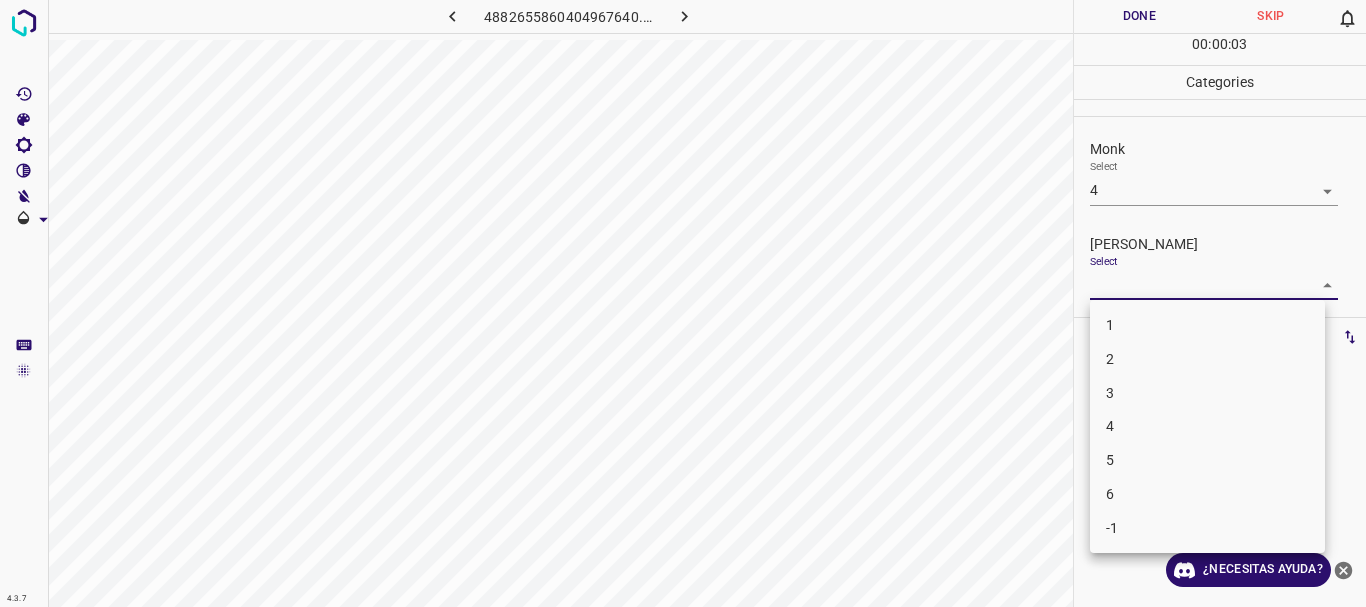 click on "3" at bounding box center (1207, 393) 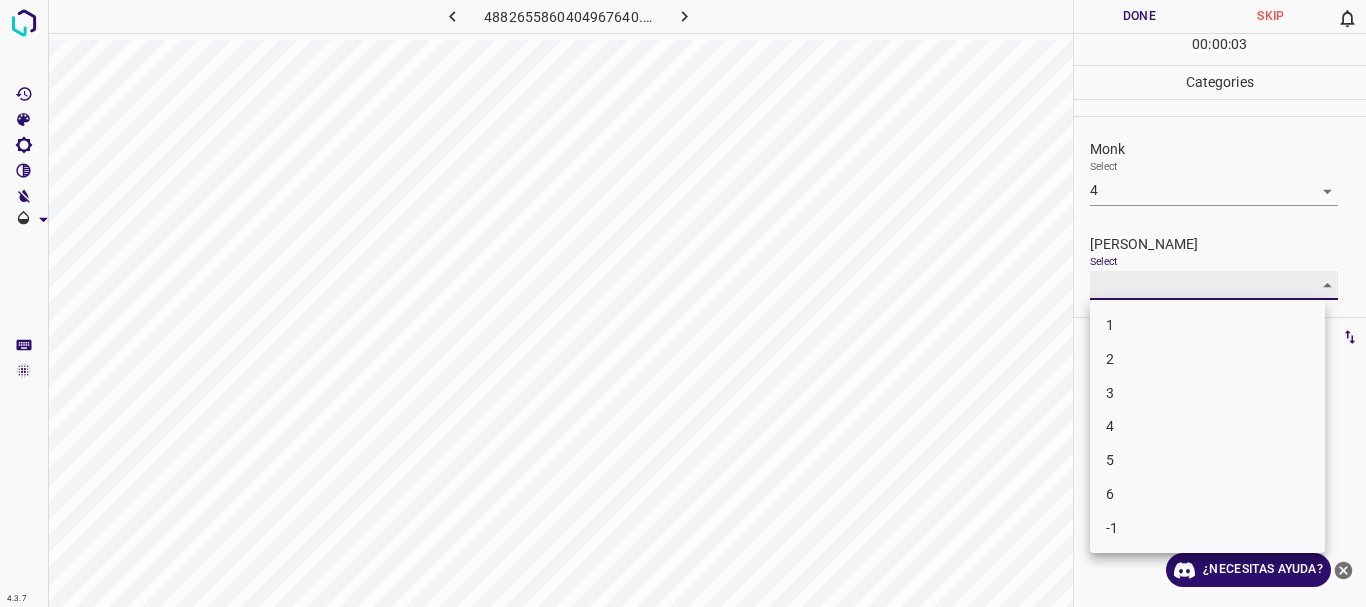 type on "3" 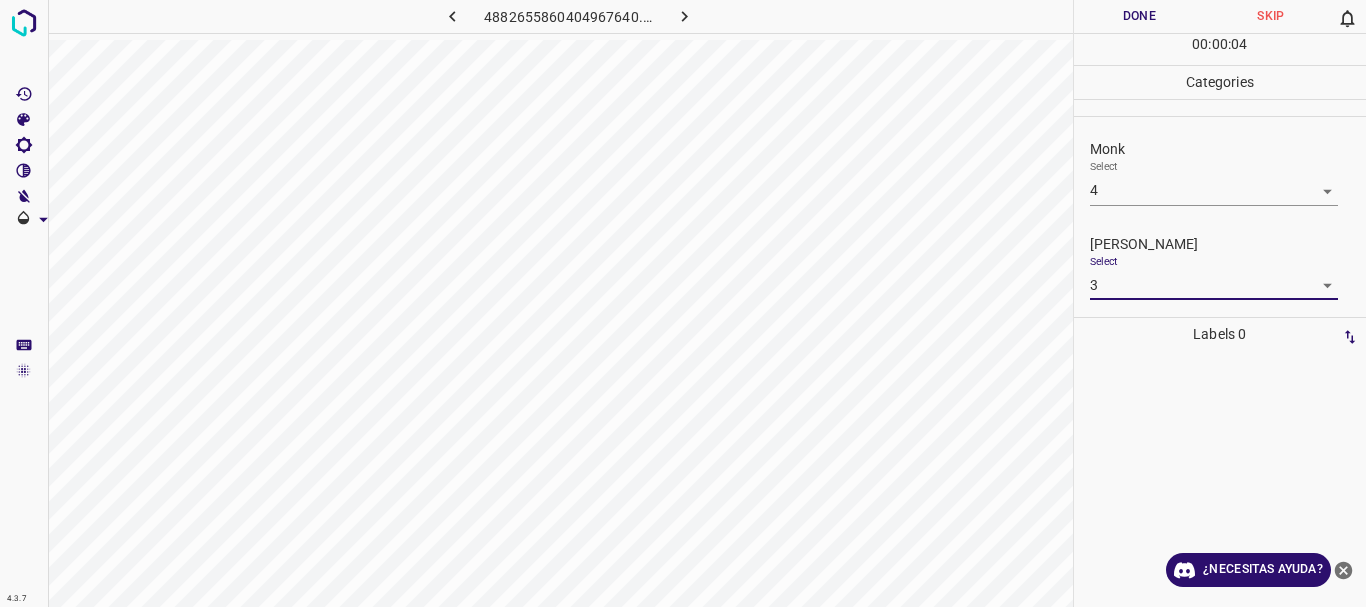 click on "Done" at bounding box center [1140, 16] 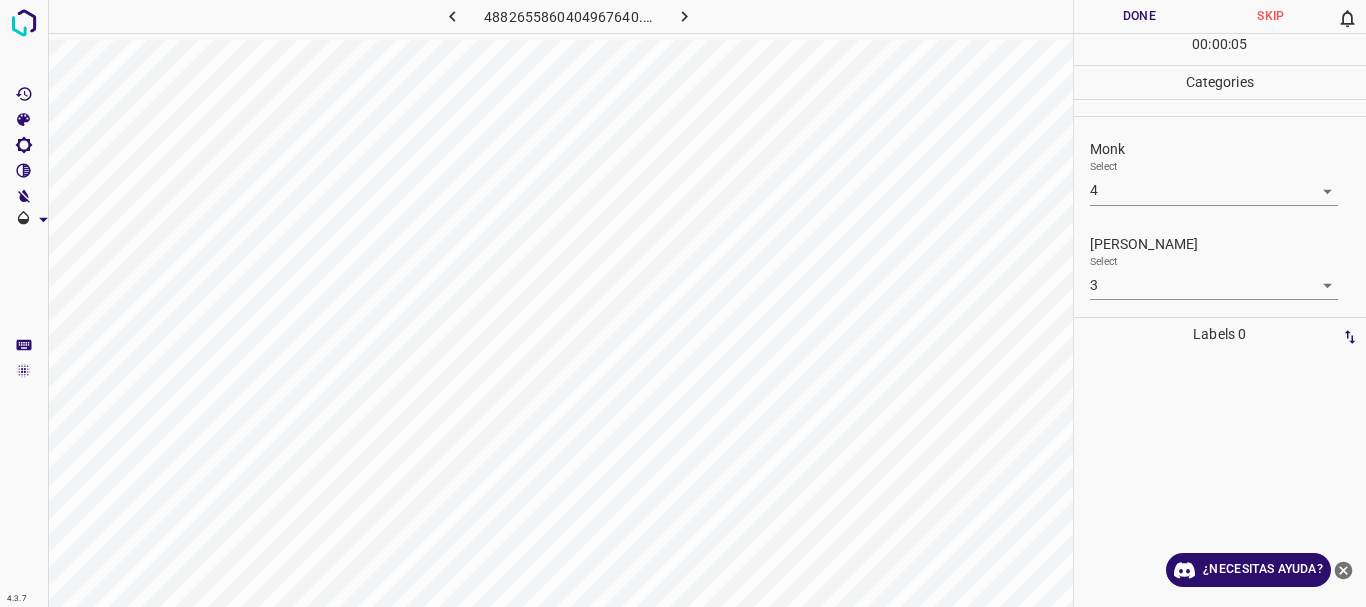 click 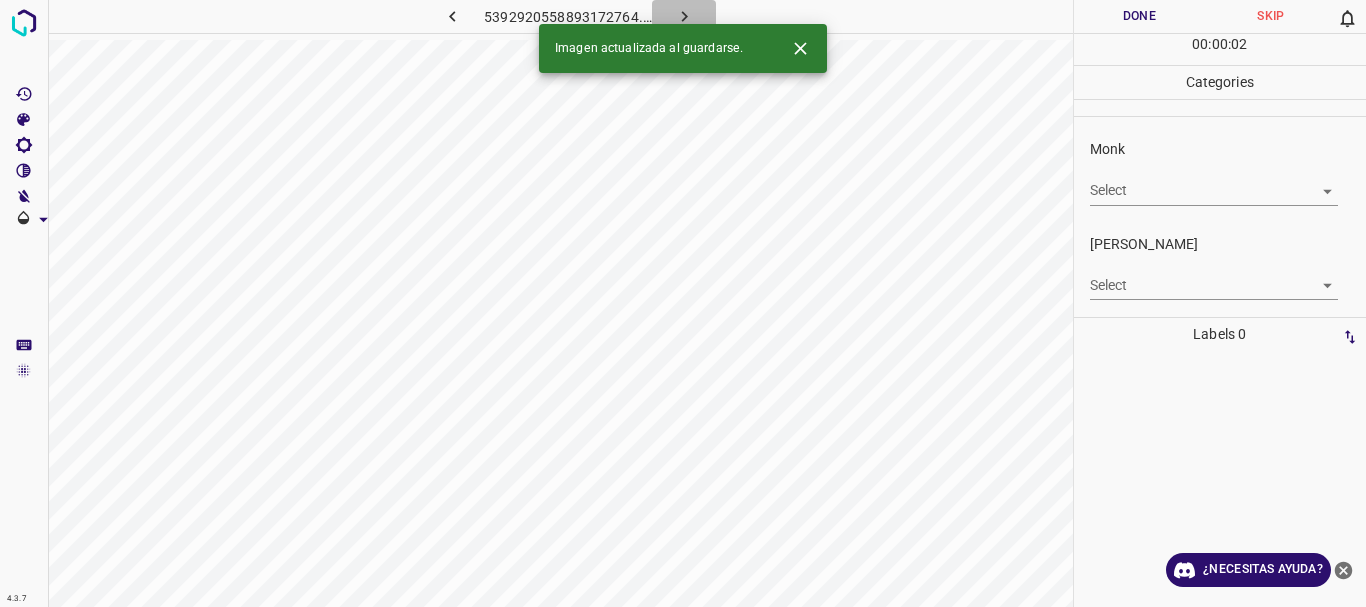 click 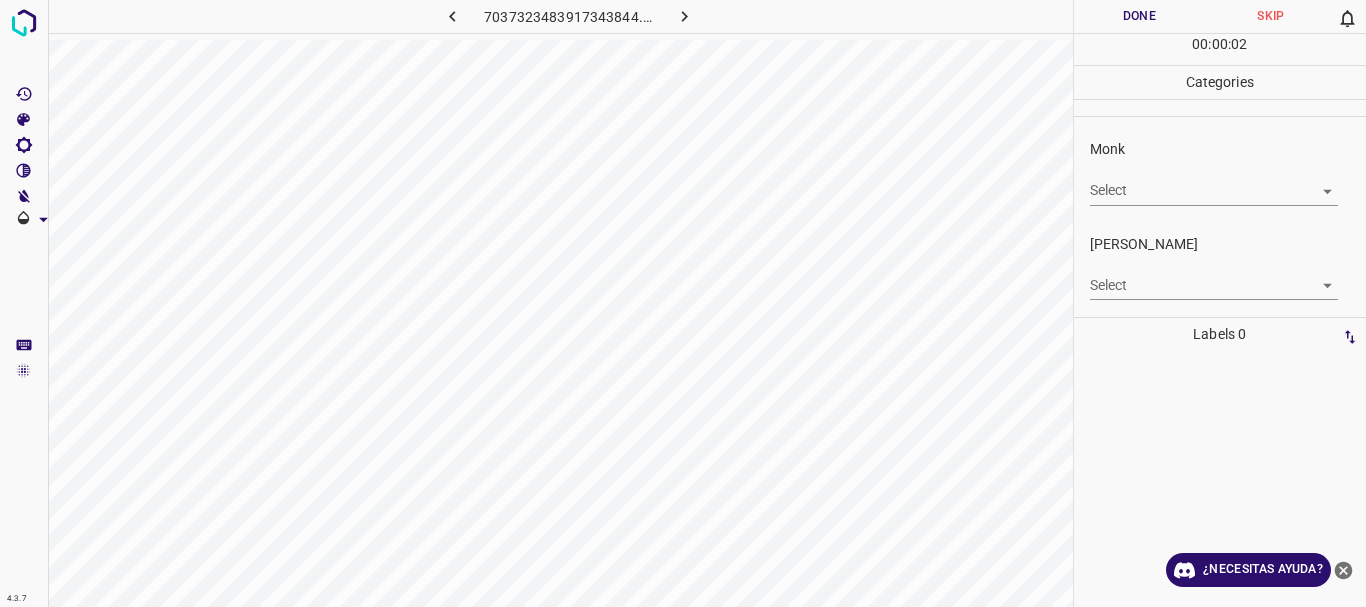 click 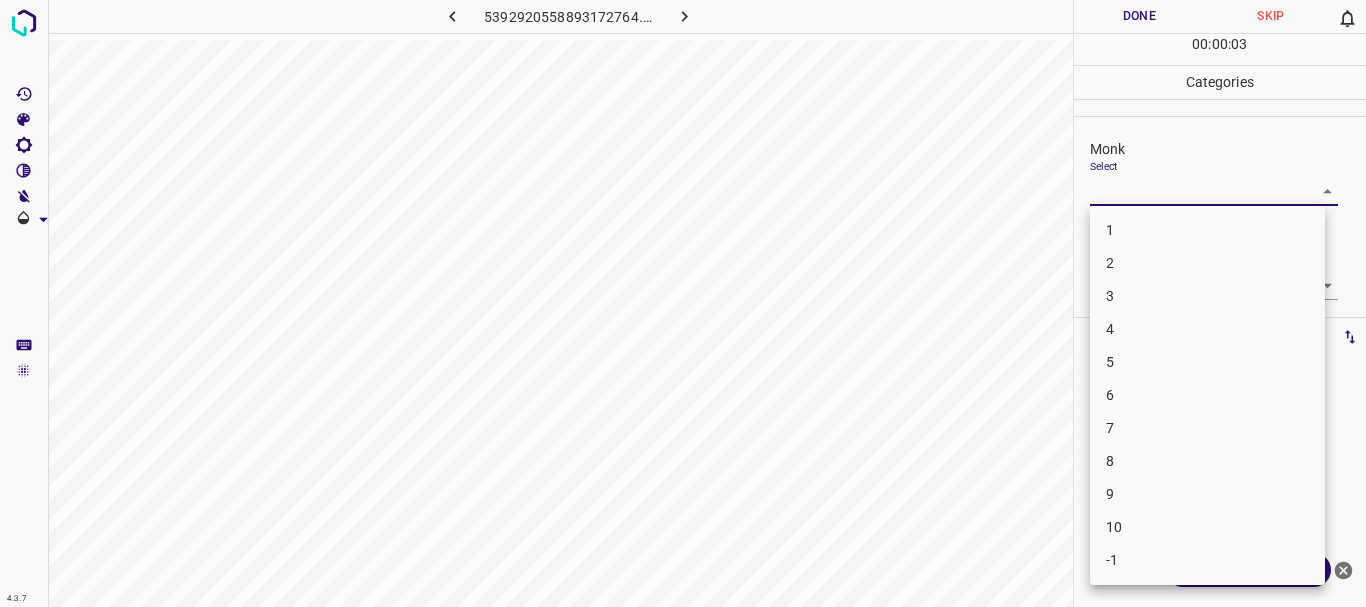 click on "4.3.7 5392920558893172764.png Done Skip 0 00   : 00   : 03   Categories Monk   Select ​  [PERSON_NAME]   Select ​ Labels   0 Categories 1 Monk 2  [PERSON_NAME] Tools Space Change between modes (Draw & Edit) I Auto labeling R Restore zoom M Zoom in N Zoom out Delete Delete selecte label Filters Z Restore filters X Saturation filter C Brightness filter V Contrast filter B Gray scale filter General O Download ¿Necesitas ayuda? Texto original Valora esta traducción Tu opinión servirá para ayudar a mejorar el Traductor de Google - Texto - Esconder - Borrar 1 2 3 4 5 6 7 8 9 10 -1" at bounding box center (683, 303) 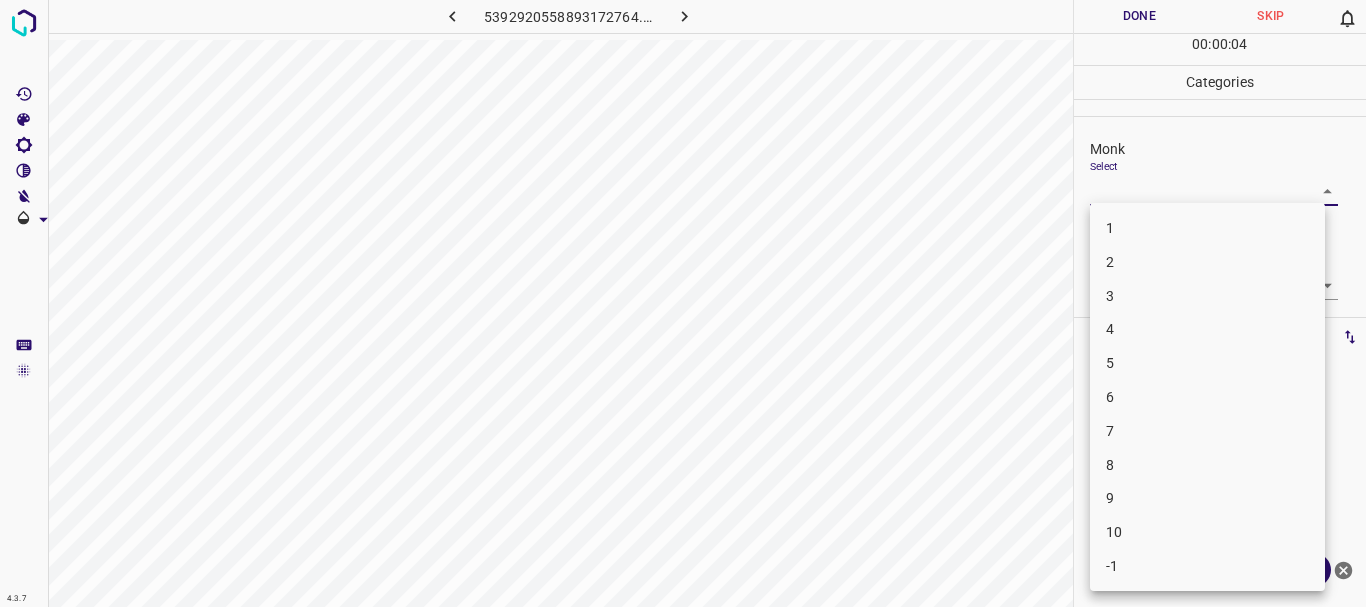 click on "4" at bounding box center [1207, 329] 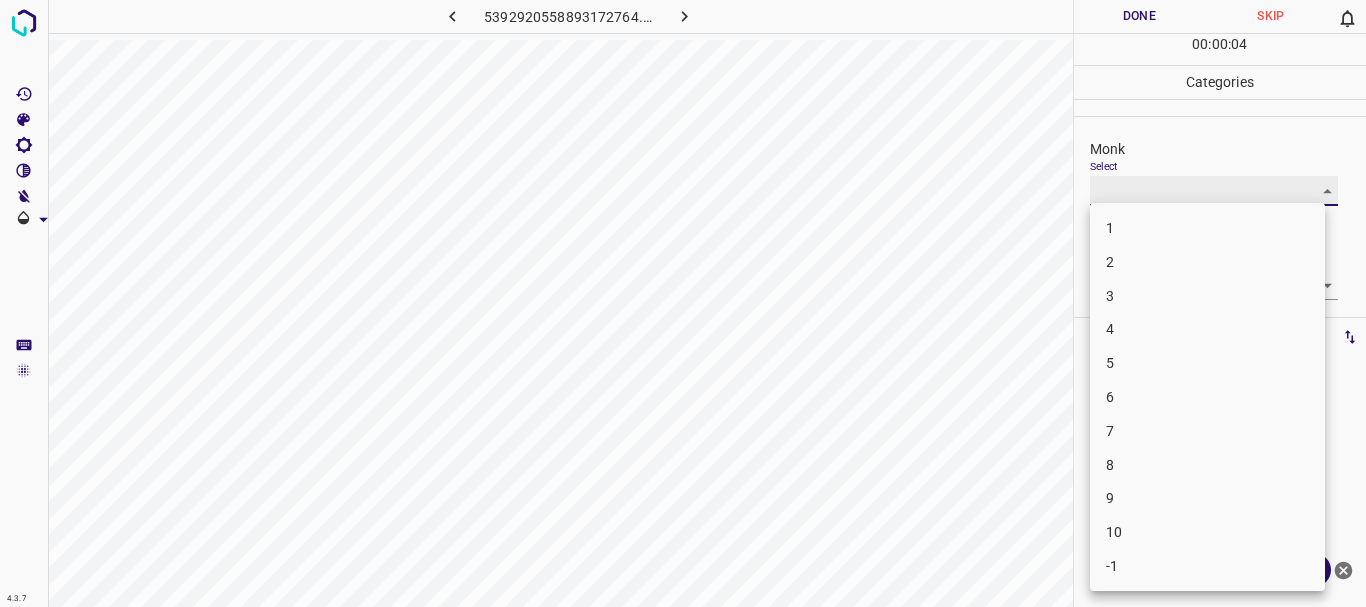type on "4" 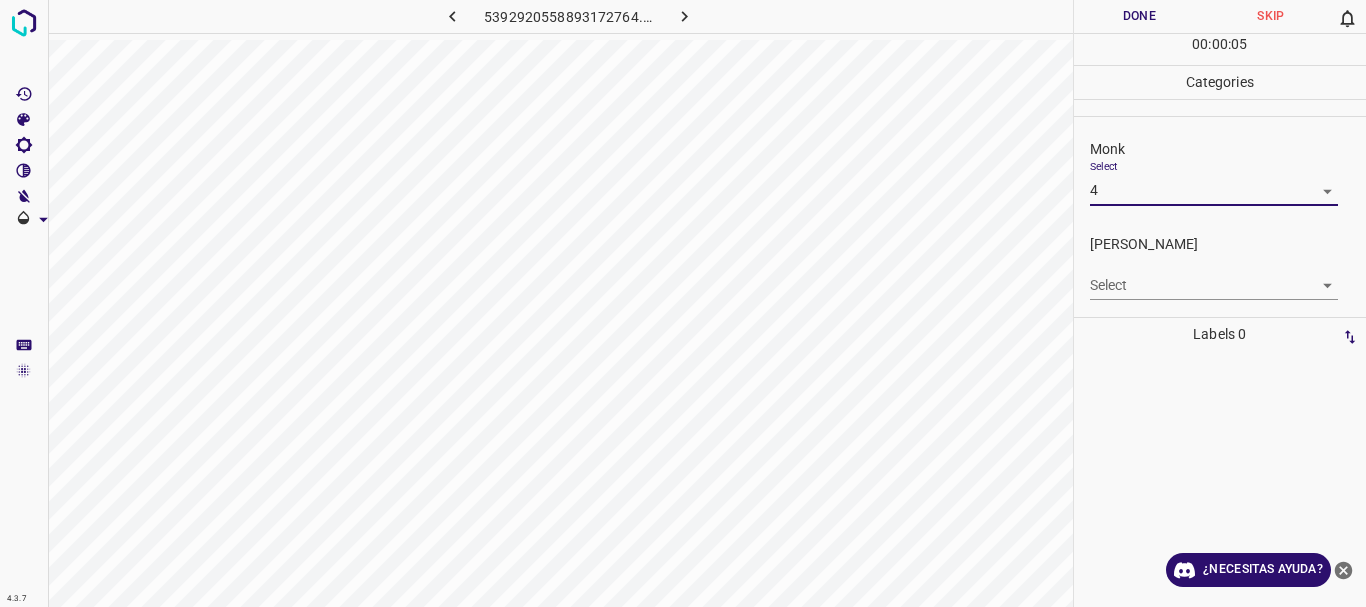 click on "4.3.7 5392920558893172764.png Done Skip 0 00   : 00   : 05   Categories Monk   Select 4 4  [PERSON_NAME]   Select ​ Labels   0 Categories 1 Monk 2  [PERSON_NAME] Tools Space Change between modes (Draw & Edit) I Auto labeling R Restore zoom M Zoom in N Zoom out Delete Delete selecte label Filters Z Restore filters X Saturation filter C Brightness filter V Contrast filter B Gray scale filter General O Download ¿Necesitas ayuda? Texto original Valora esta traducción Tu opinión servirá para ayudar a mejorar el Traductor de Google - Texto - Esconder - Borrar" at bounding box center (683, 303) 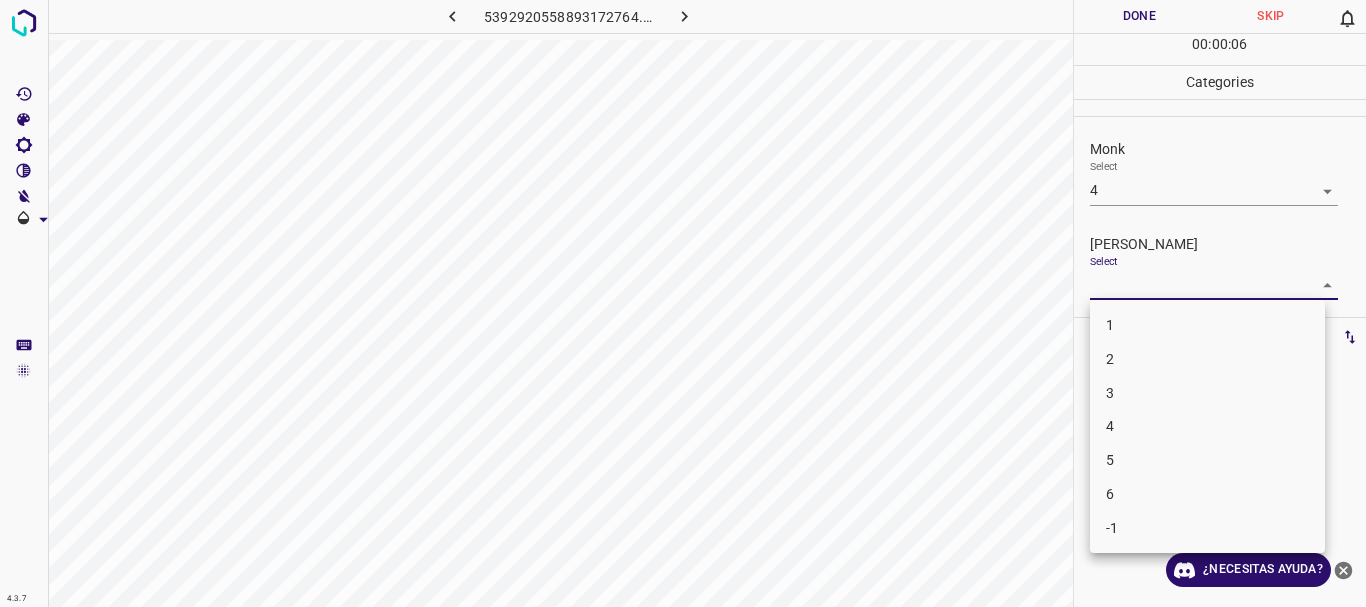 click on "1 2 3 4 5 6 -1" at bounding box center (1207, 426) 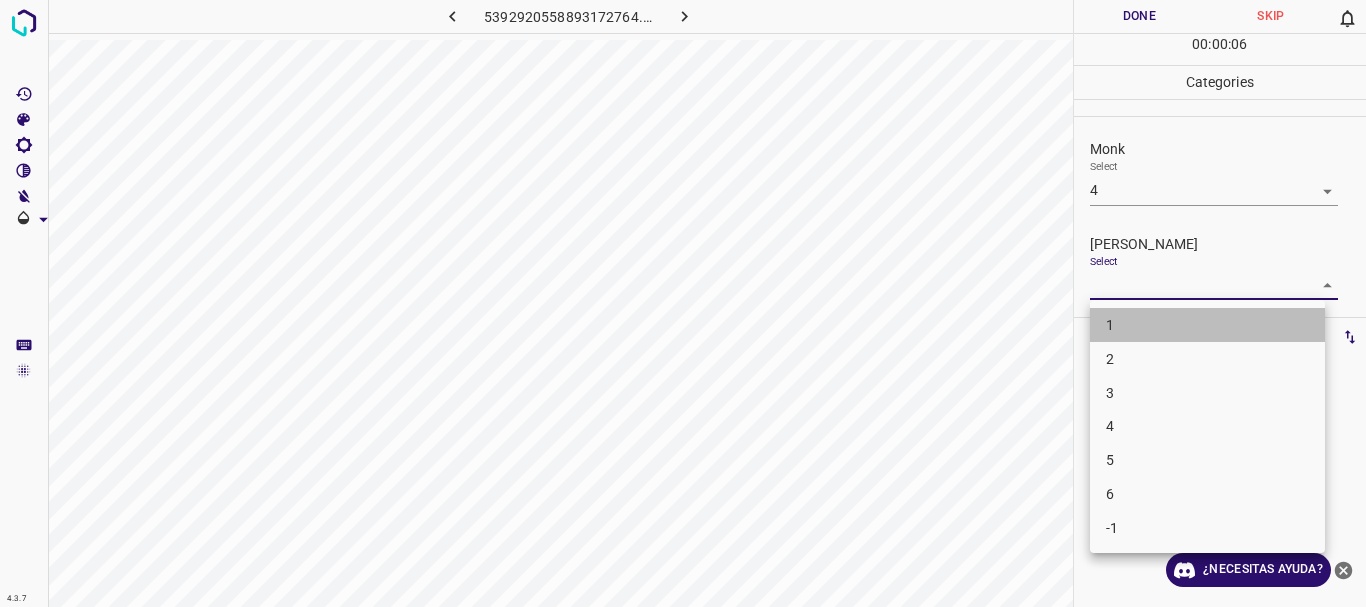 click on "1" at bounding box center [1207, 325] 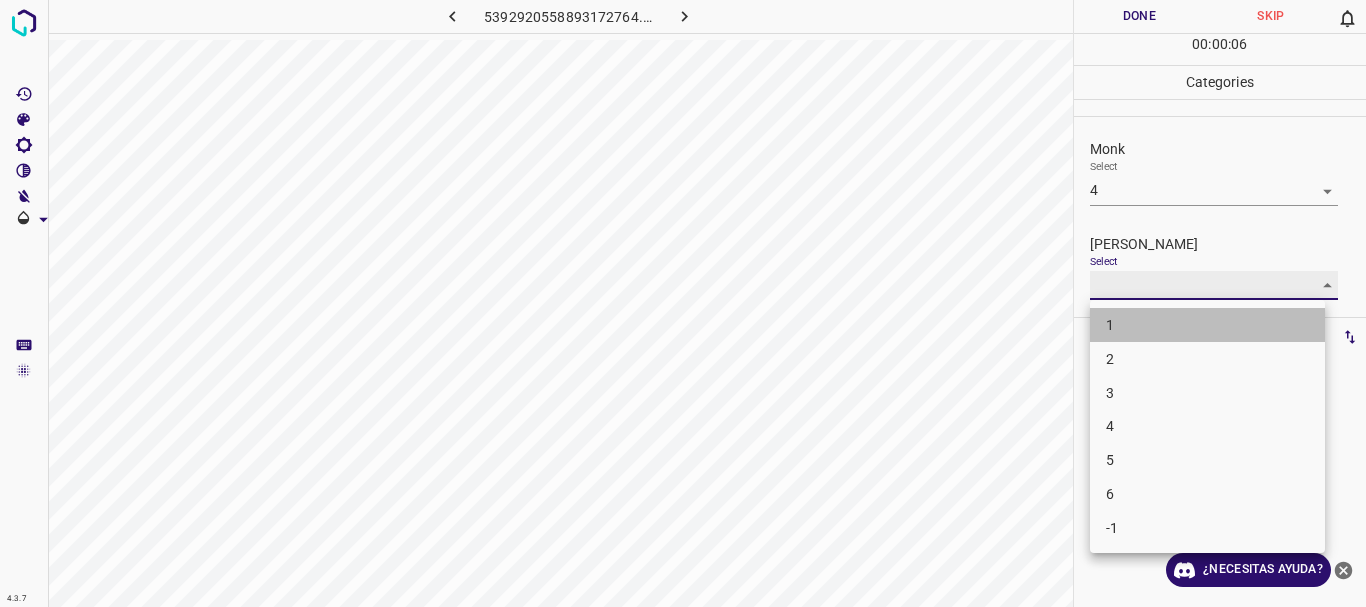 type on "1" 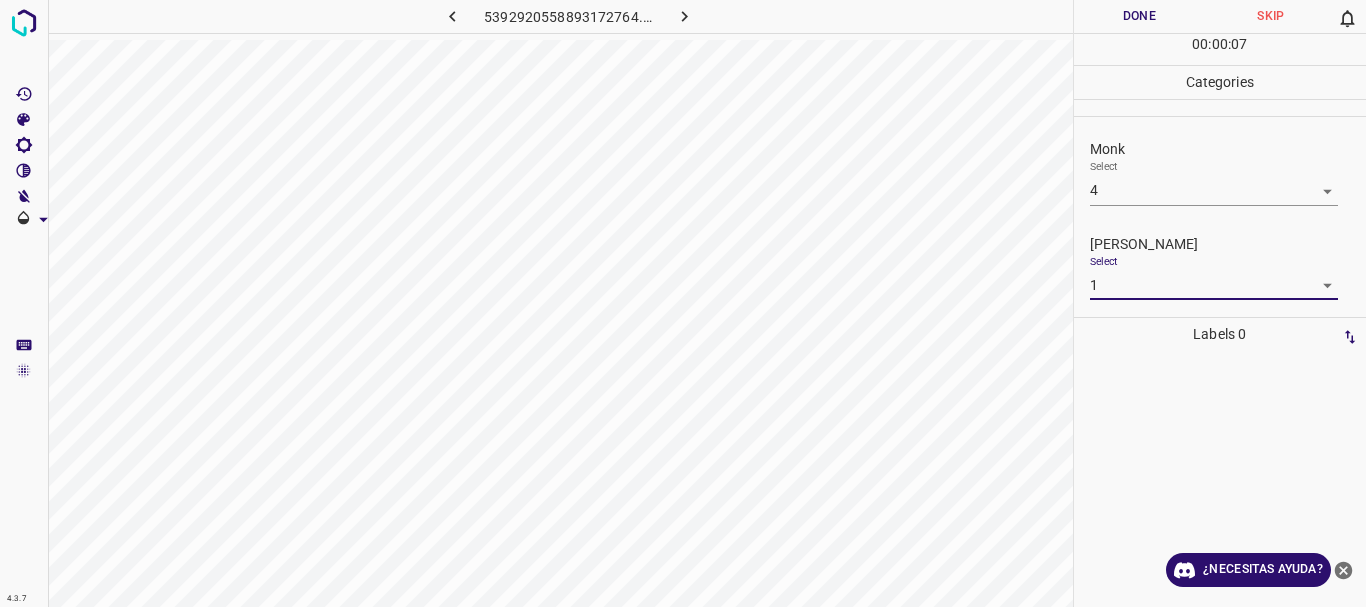click on "Done" at bounding box center [1140, 16] 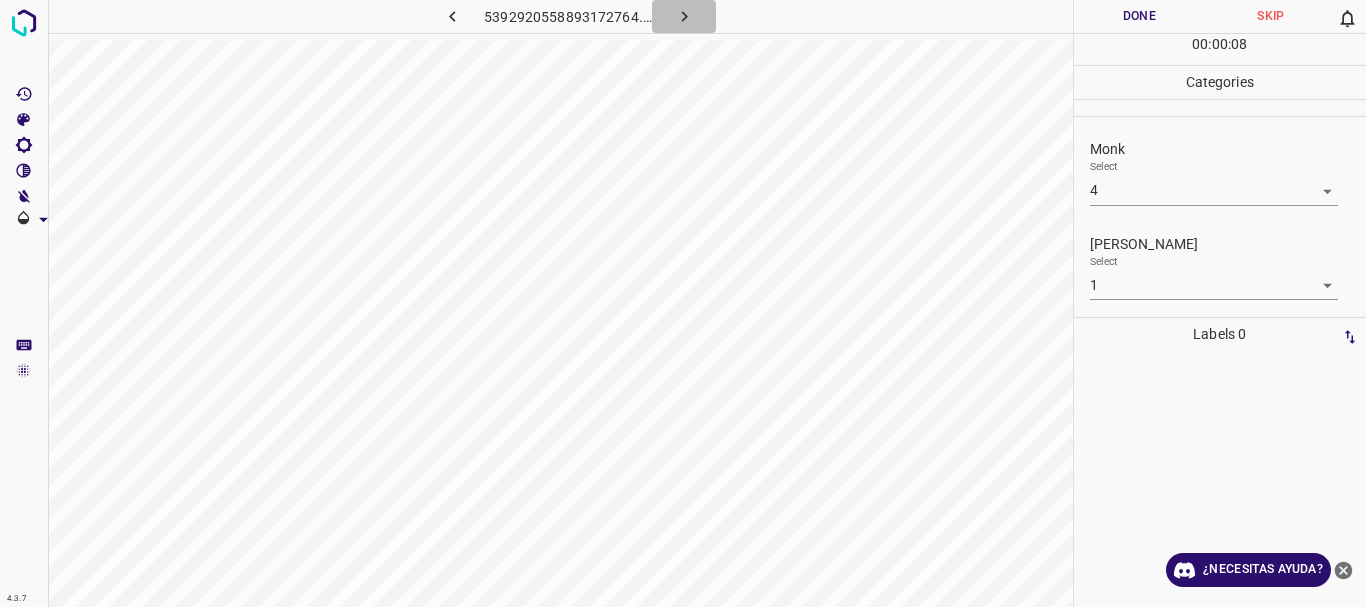 click 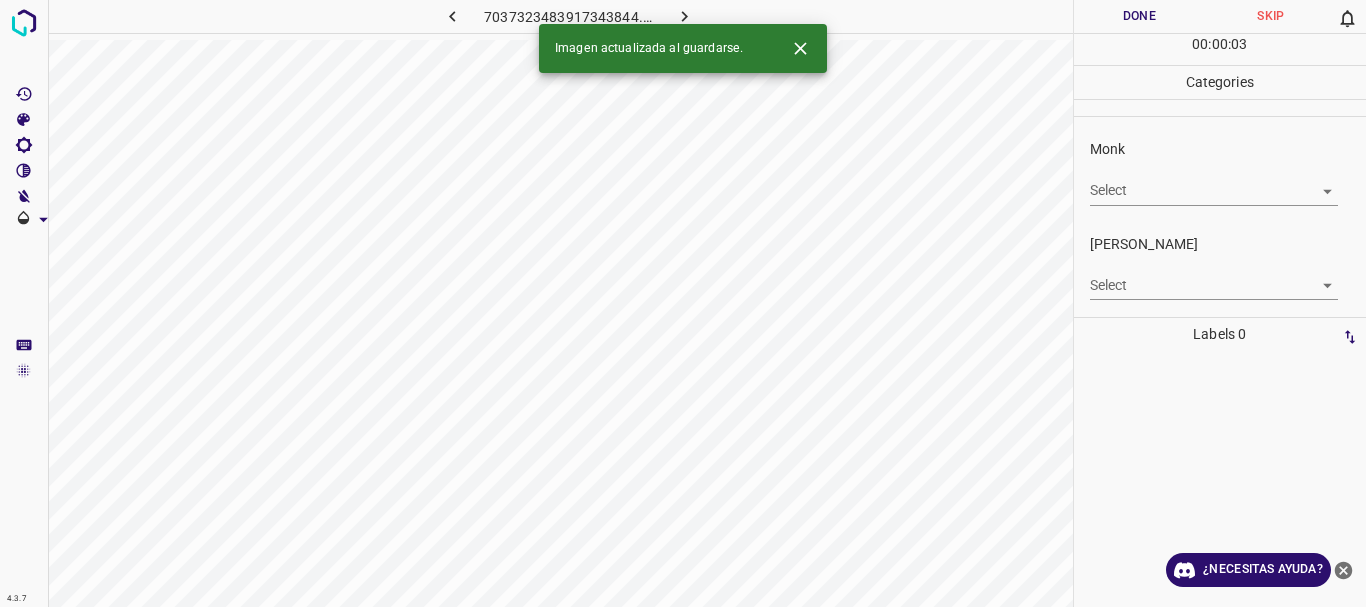 click on "4.3.7 7037323483917343844.png Done Skip 0 00   : 00   : 03   Categories Monk   Select ​  [PERSON_NAME]   Select ​ Labels   0 Categories 1 Monk 2  [PERSON_NAME] Tools Space Change between modes (Draw & Edit) I Auto labeling R Restore zoom M Zoom in N Zoom out Delete Delete selecte label Filters Z Restore filters X Saturation filter C Brightness filter V Contrast filter B Gray scale filter General O Download Imagen actualizada al guardarse. ¿Necesitas ayuda? Texto original Valora esta traducción Tu opinión servirá para ayudar a mejorar el Traductor de Google - Texto - Esconder - Borrar" at bounding box center (683, 303) 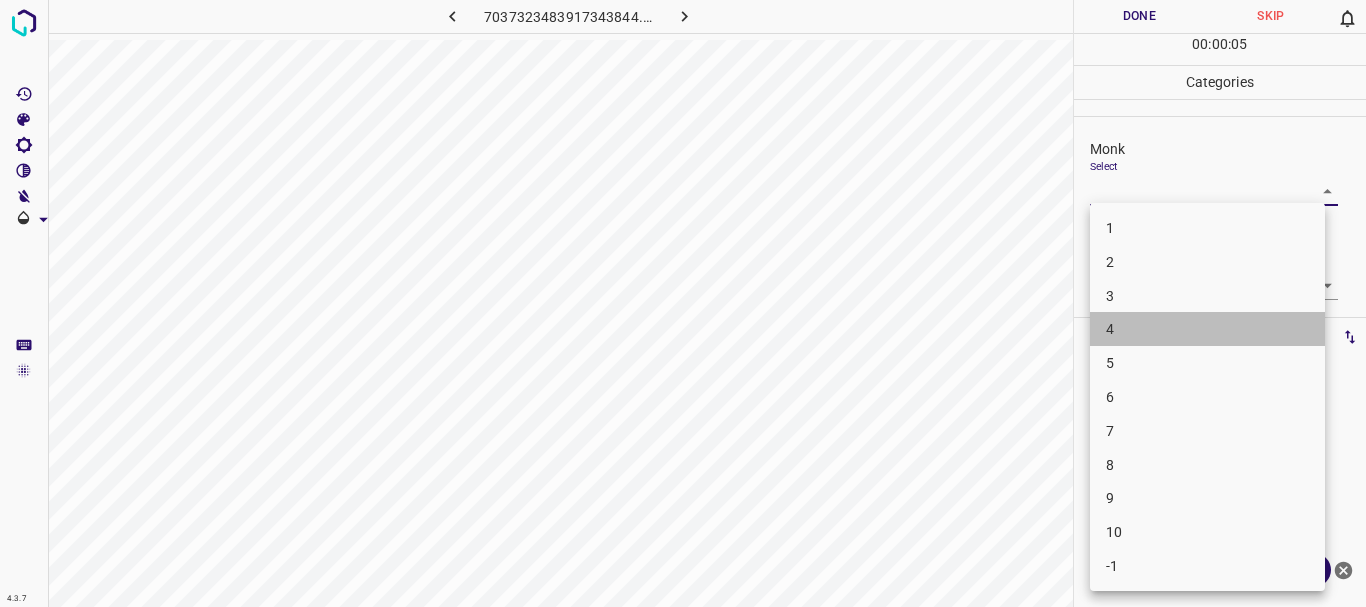 click on "4" at bounding box center [1207, 329] 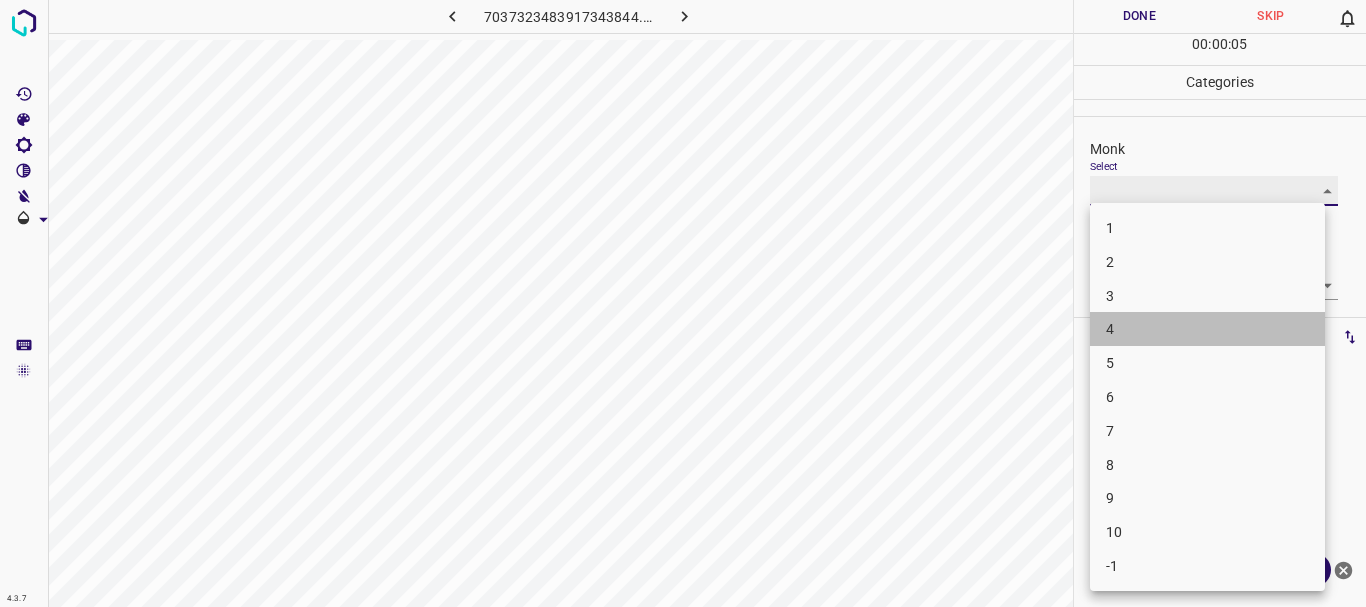 type on "4" 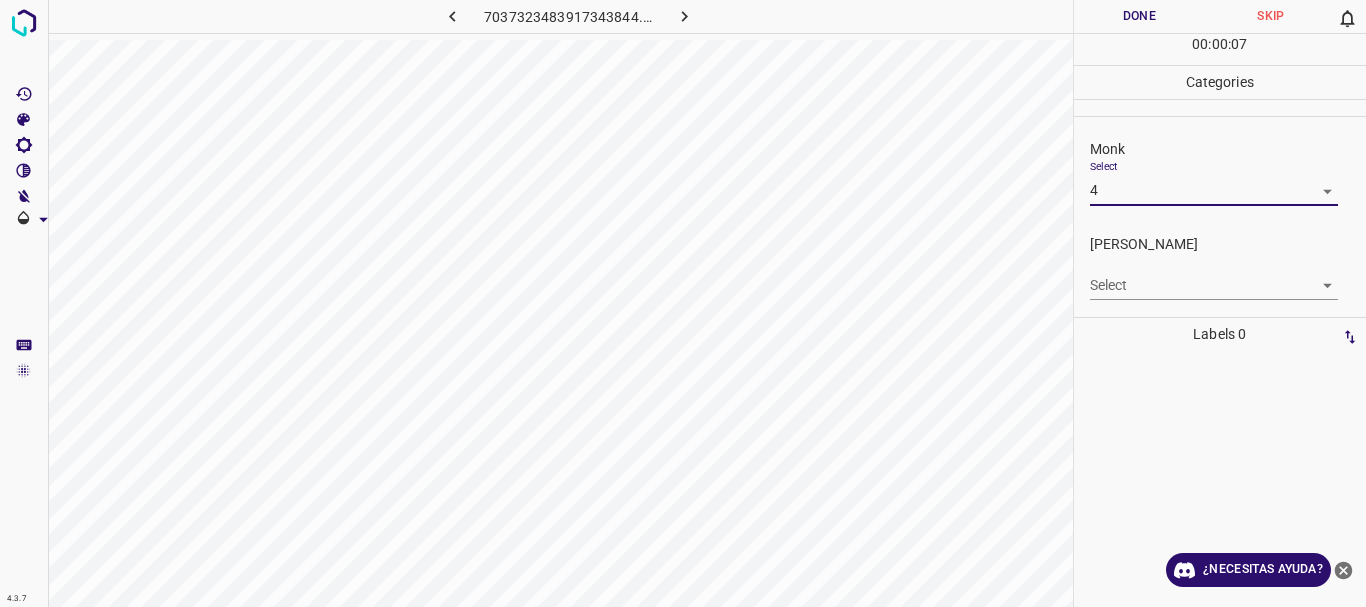 click on "4.3.7 7037323483917343844.png Done Skip 0 00   : 00   : 07   Categories Monk   Select 4 4  [PERSON_NAME]   Select ​ Labels   0 Categories 1 Monk 2  [PERSON_NAME] Tools Space Change between modes (Draw & Edit) I Auto labeling R Restore zoom M Zoom in N Zoom out Delete Delete selecte label Filters Z Restore filters X Saturation filter C Brightness filter V Contrast filter B Gray scale filter General O Download ¿Necesitas ayuda? Texto original Valora esta traducción Tu opinión servirá para ayudar a mejorar el Traductor de Google - Texto - Esconder - Borrar" at bounding box center [683, 303] 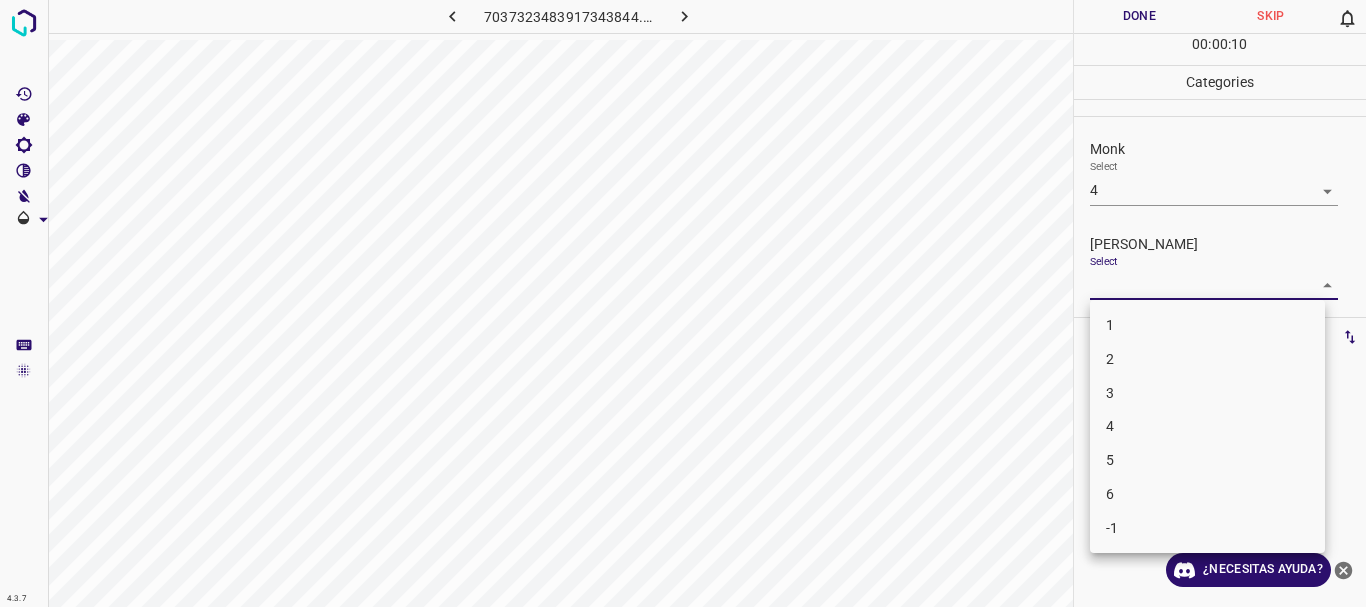 click on "3" at bounding box center [1207, 393] 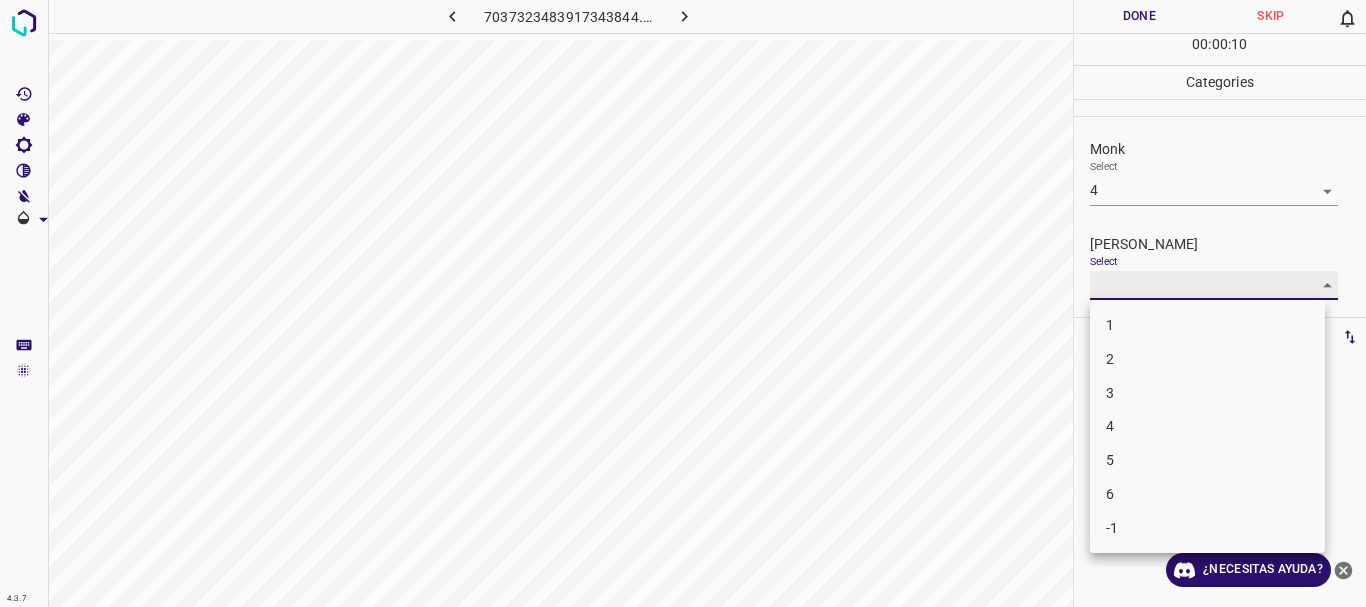 type on "3" 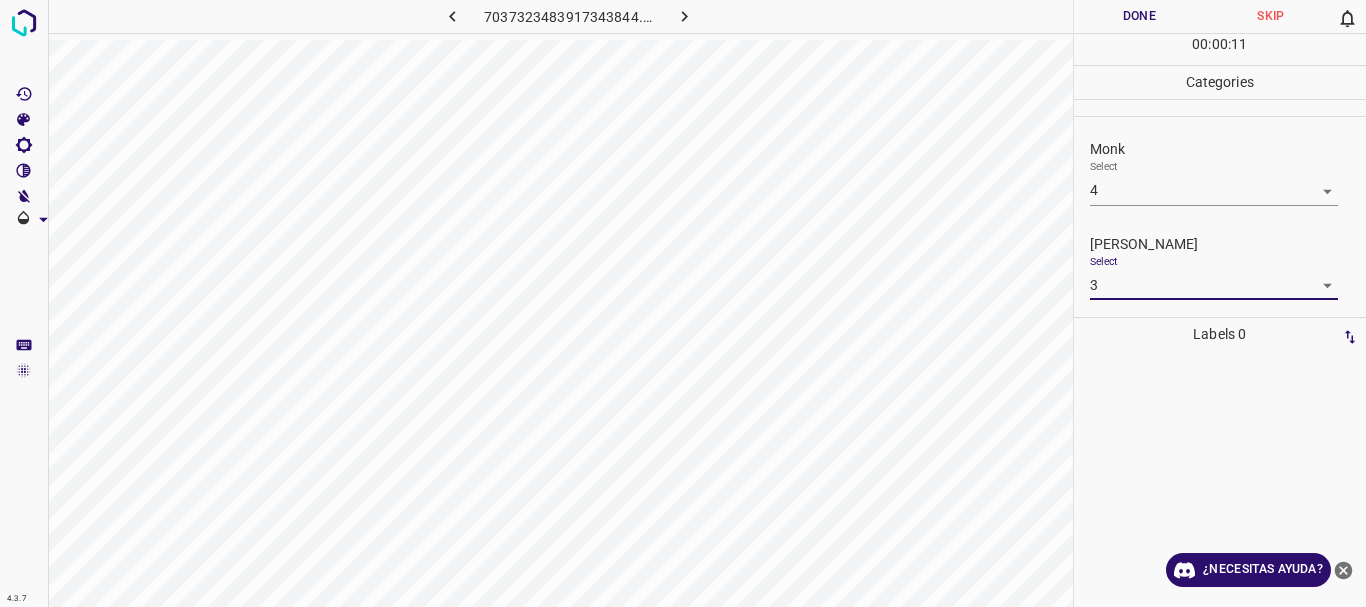 click on "Done" at bounding box center (1140, 16) 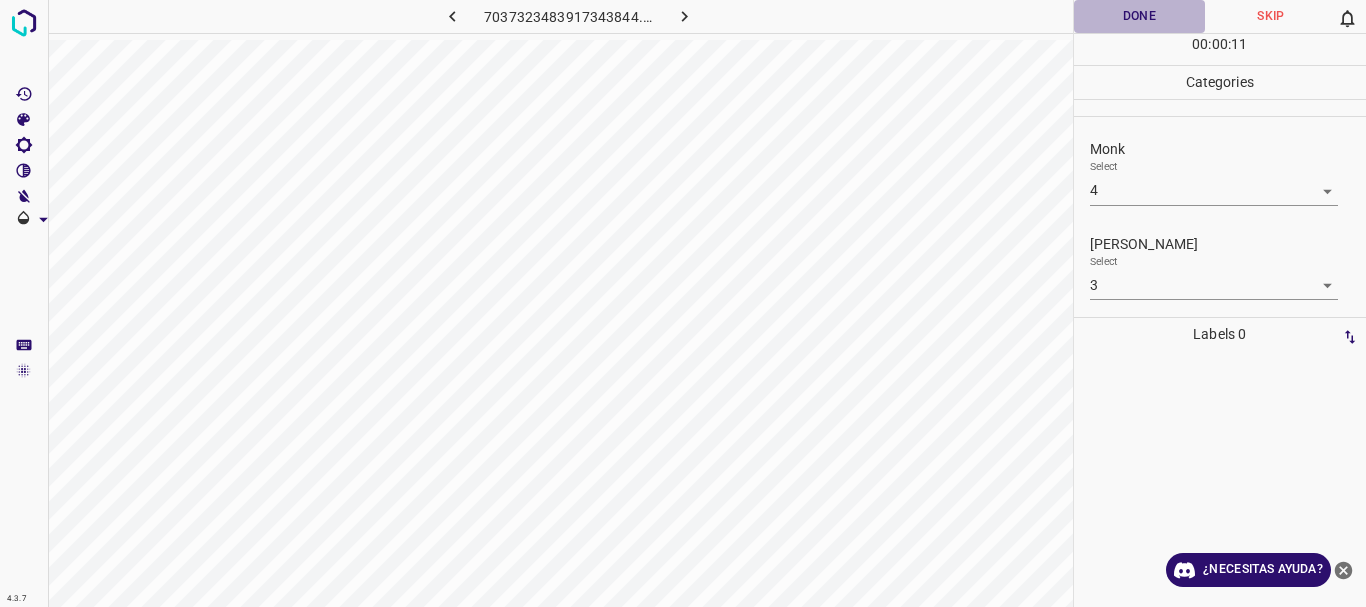 click on "Done" at bounding box center [1140, 16] 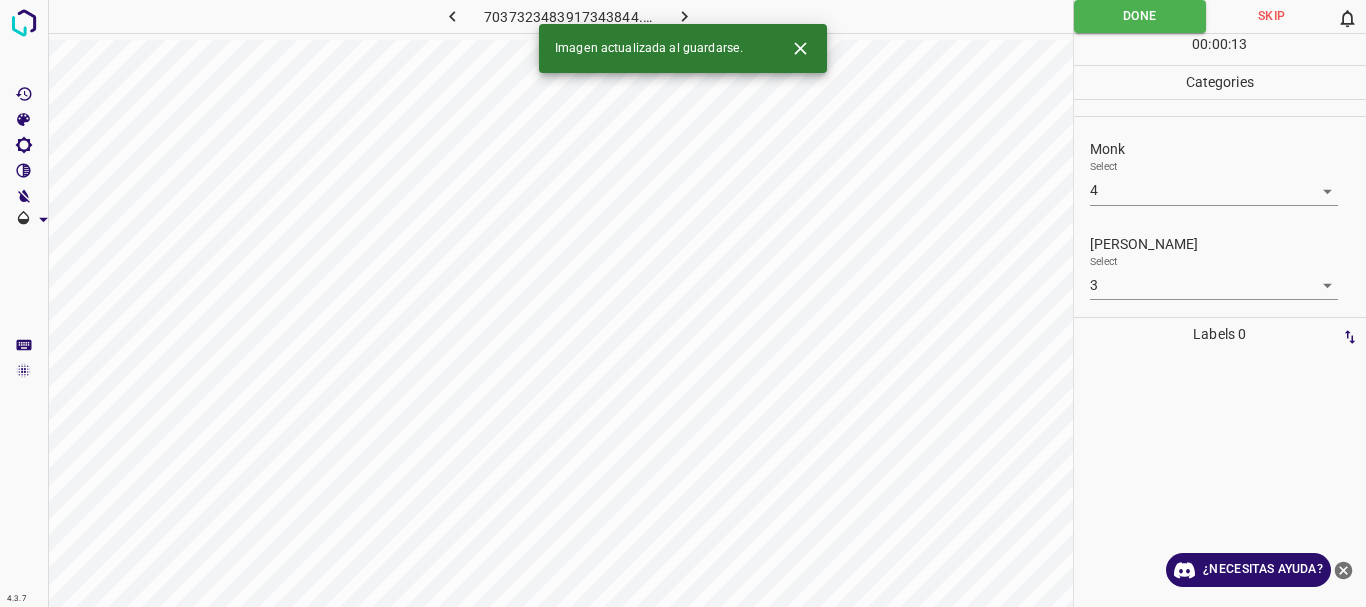 click at bounding box center [684, 16] 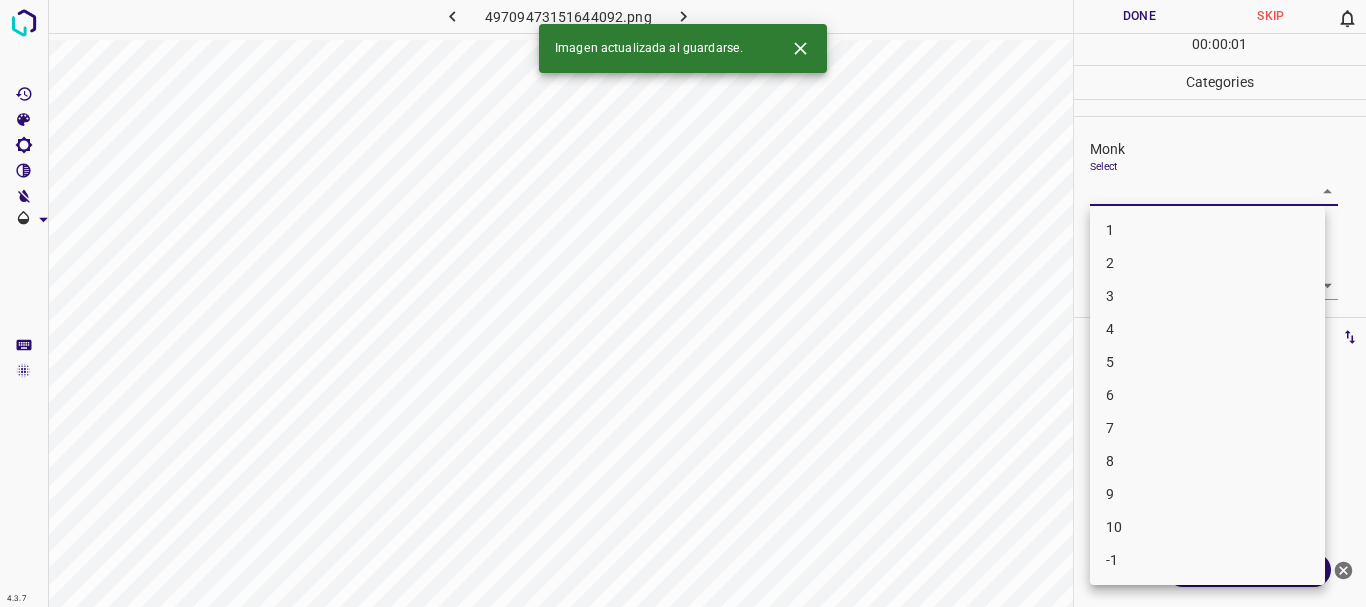 click on "4.3.7 49709473151644092.png Done Skip 0 00   : 00   : 01   Categories Monk   Select ​  [PERSON_NAME]   Select ​ Labels   0 Categories 1 Monk 2  [PERSON_NAME] Tools Space Change between modes (Draw & Edit) I Auto labeling R Restore zoom M Zoom in N Zoom out Delete Delete selecte label Filters Z Restore filters X Saturation filter C Brightness filter V Contrast filter B Gray scale filter General O Download Imagen actualizada al guardarse. ¿Necesitas ayuda? Texto original Valora esta traducción Tu opinión servirá para ayudar a mejorar el Traductor de Google - Texto - Esconder - Borrar 1 2 3 4 5 6 7 8 9 10 -1" at bounding box center (683, 303) 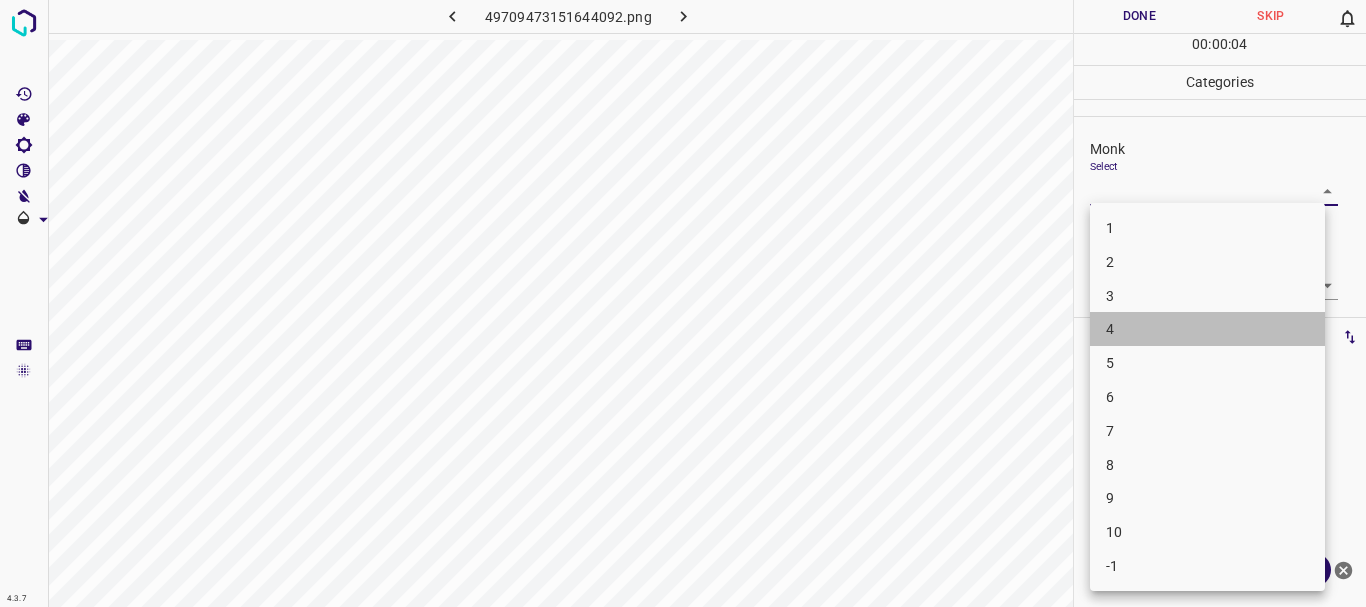 click on "4" at bounding box center (1207, 329) 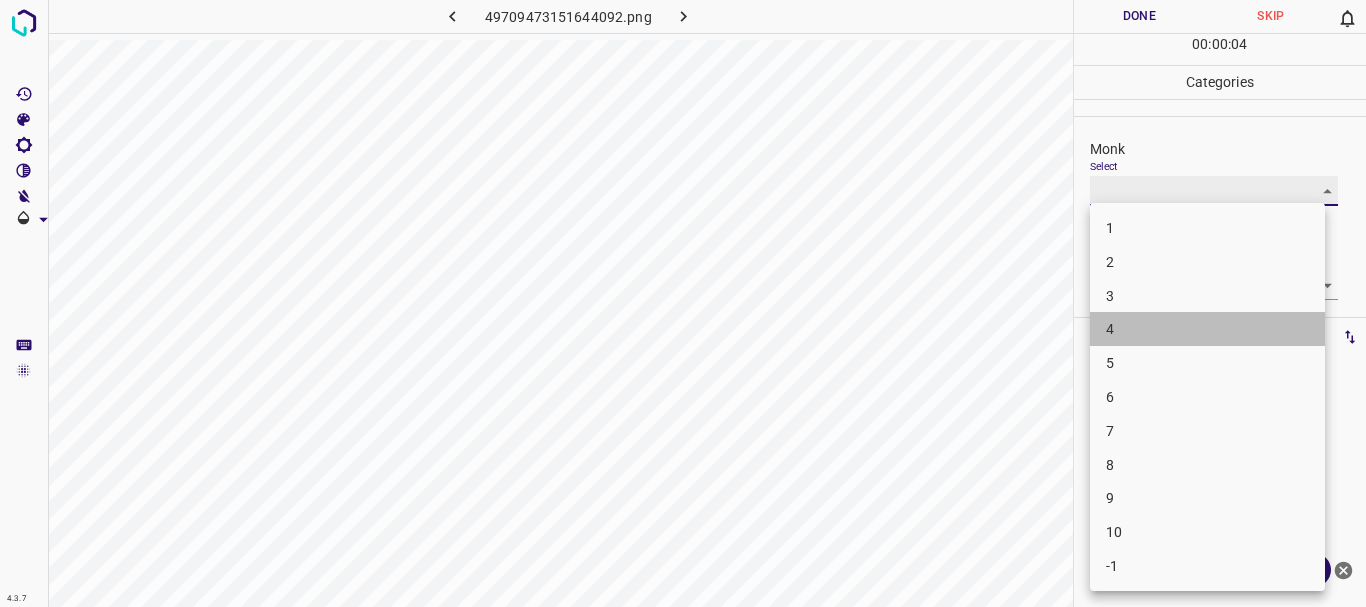type on "4" 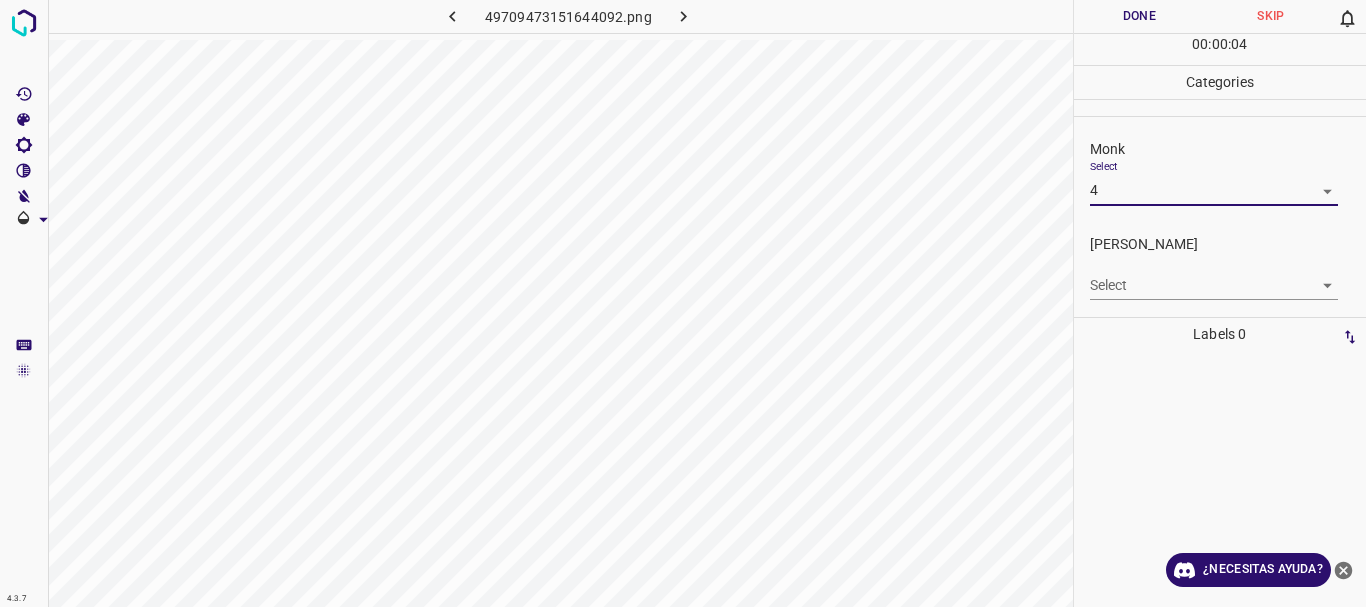 click on "4.3.7 49709473151644092.png Done Skip 0 00   : 00   : 04   Categories Monk   Select 4 4  [PERSON_NAME]   Select ​ Labels   0 Categories 1 Monk 2  [PERSON_NAME] Tools Space Change between modes (Draw & Edit) I Auto labeling R Restore zoom M Zoom in N Zoom out Delete Delete selecte label Filters Z Restore filters X Saturation filter C Brightness filter V Contrast filter B Gray scale filter General O Download ¿Necesitas ayuda? Texto original Valora esta traducción Tu opinión servirá para ayudar a mejorar el Traductor de Google - Texto - Esconder - Borrar" at bounding box center (683, 303) 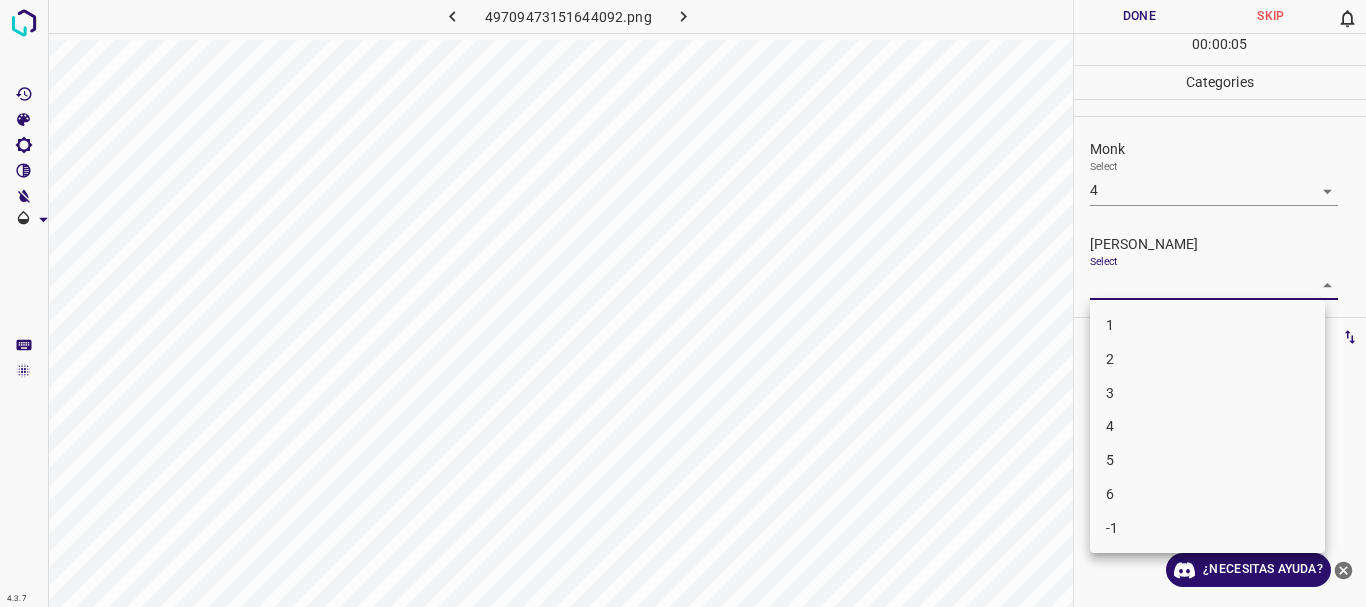 click on "2" at bounding box center (1207, 359) 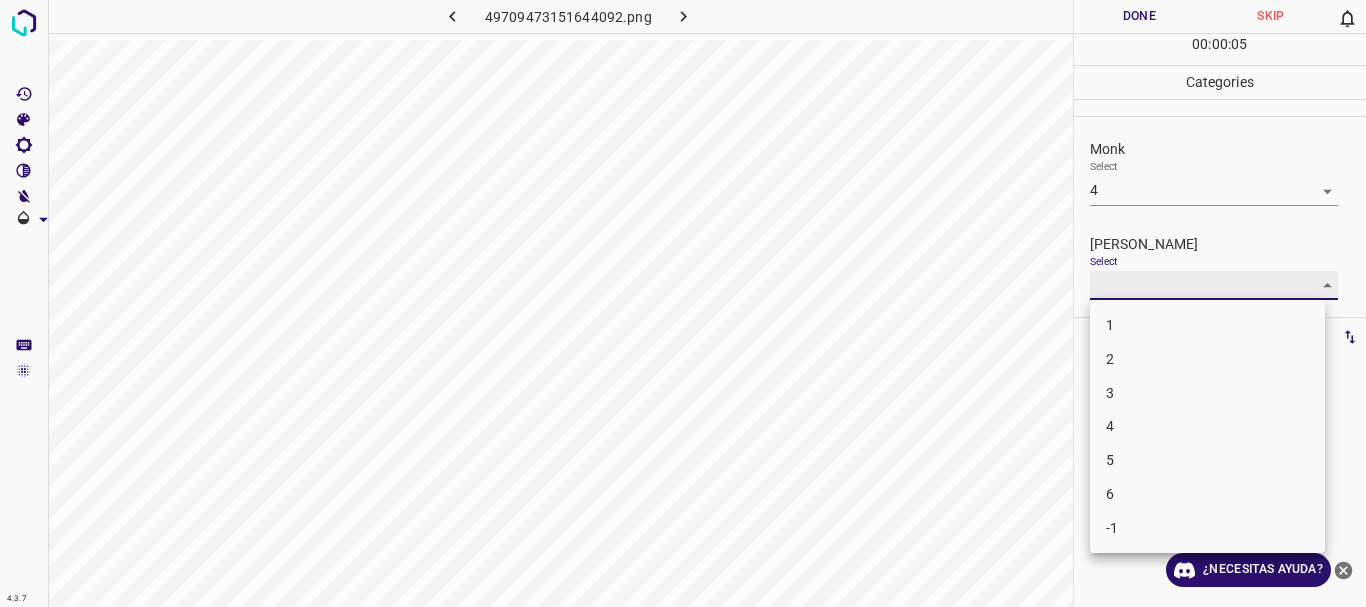 type on "2" 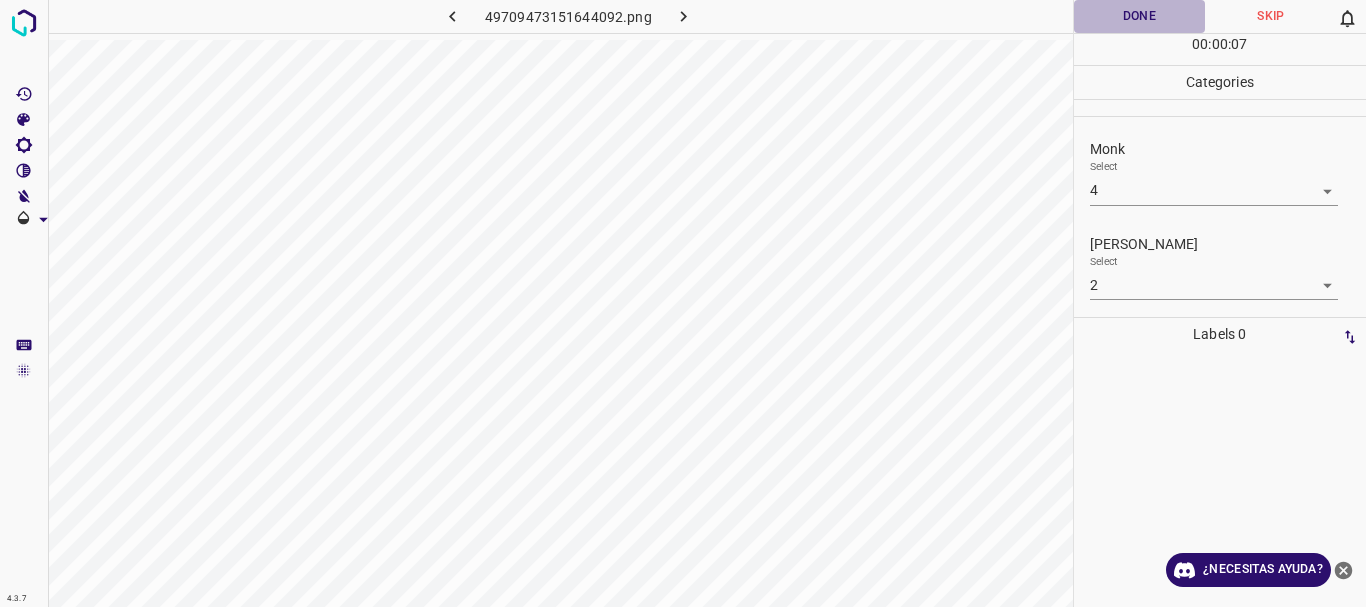 click on "Done" at bounding box center [1140, 16] 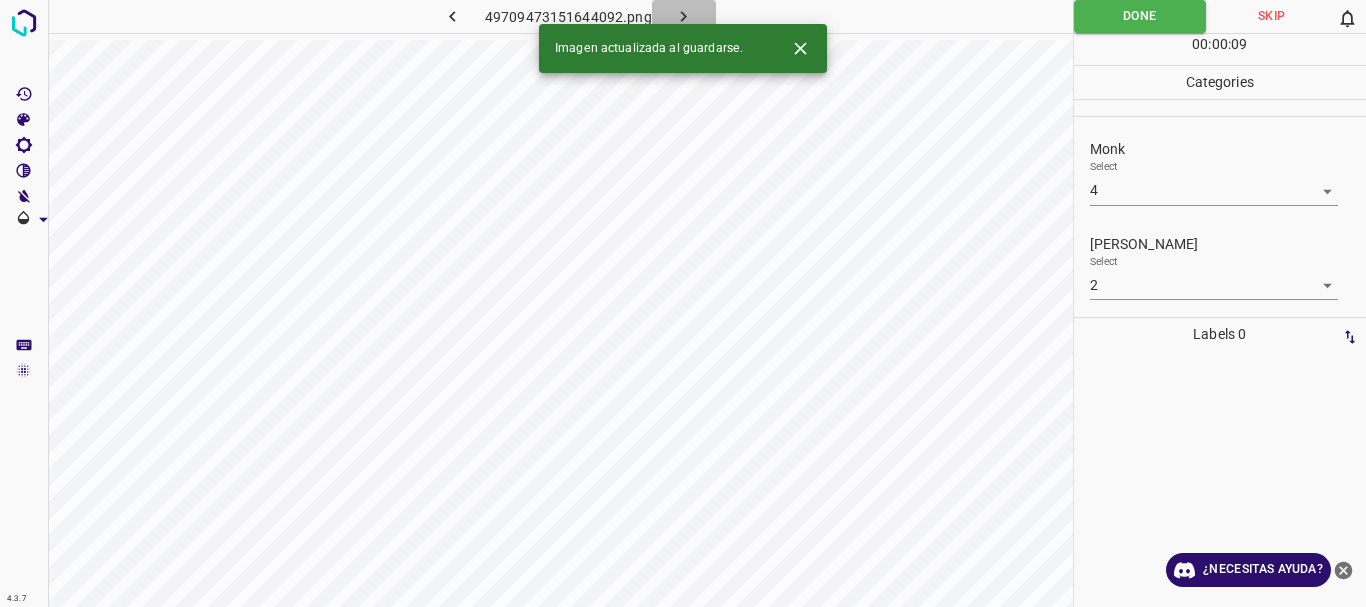 click 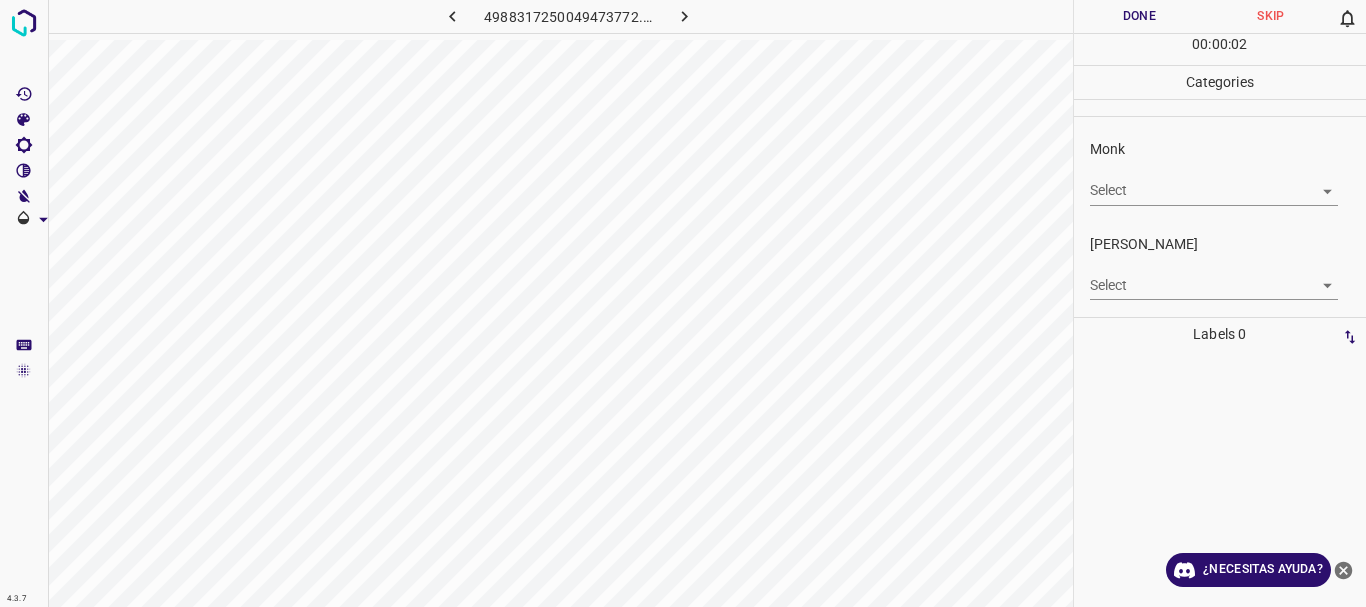 click on "4.3.7 4988317250049473772.png Done Skip 0 00   : 00   : 02   Categories Monk   Select ​  [PERSON_NAME]   Select ​ Labels   0 Categories 1 Monk 2  [PERSON_NAME] Tools Space Change between modes (Draw & Edit) I Auto labeling R Restore zoom M Zoom in N Zoom out Delete Delete selecte label Filters Z Restore filters X Saturation filter C Brightness filter V Contrast filter B Gray scale filter General O Download ¿Necesitas ayuda? Texto original Valora esta traducción Tu opinión servirá para ayudar a mejorar el Traductor de Google - Texto - Esconder - Borrar" at bounding box center (683, 303) 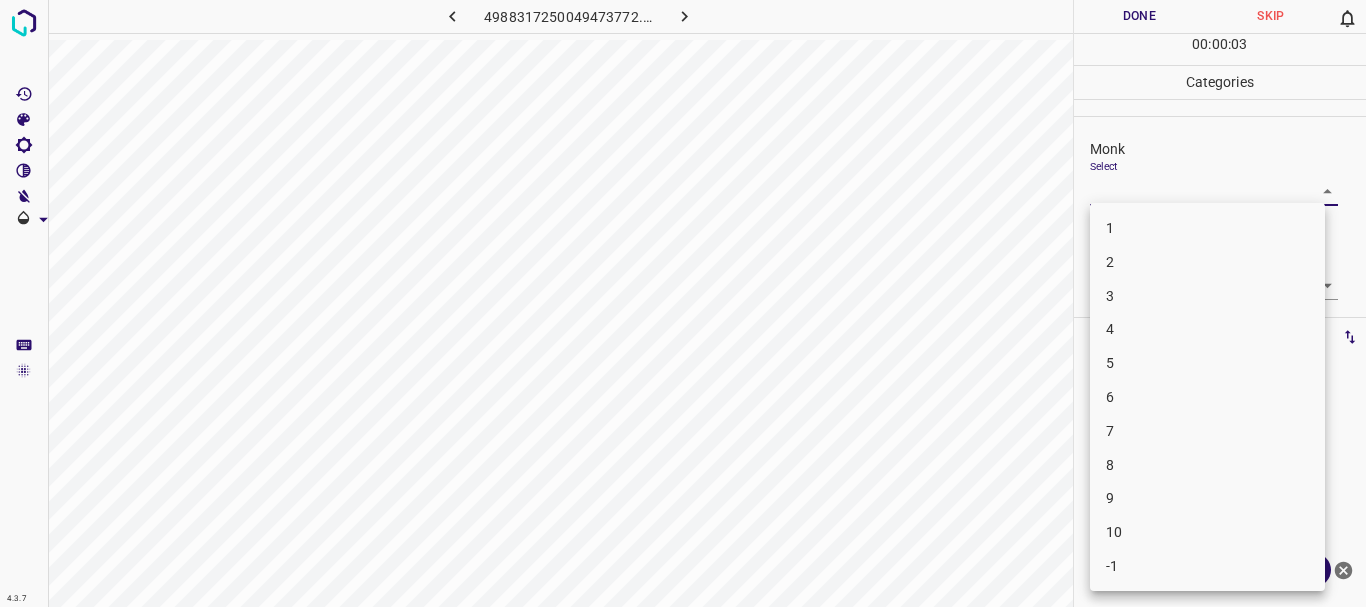 click on "7" at bounding box center (1207, 431) 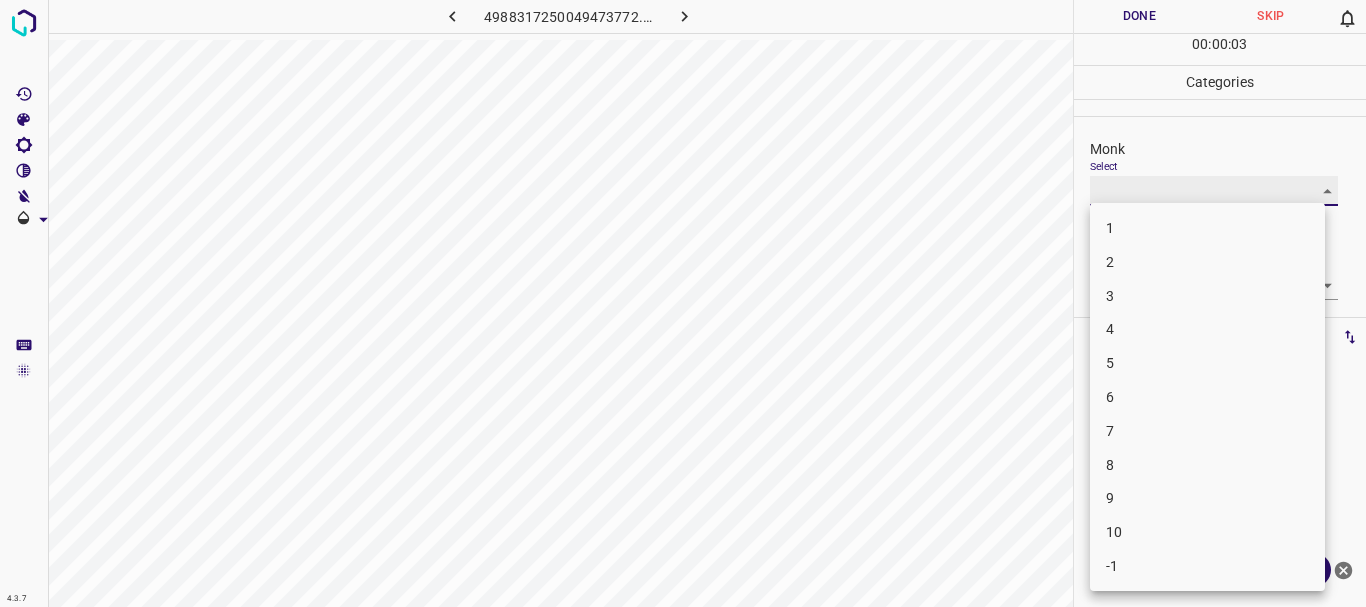 type on "7" 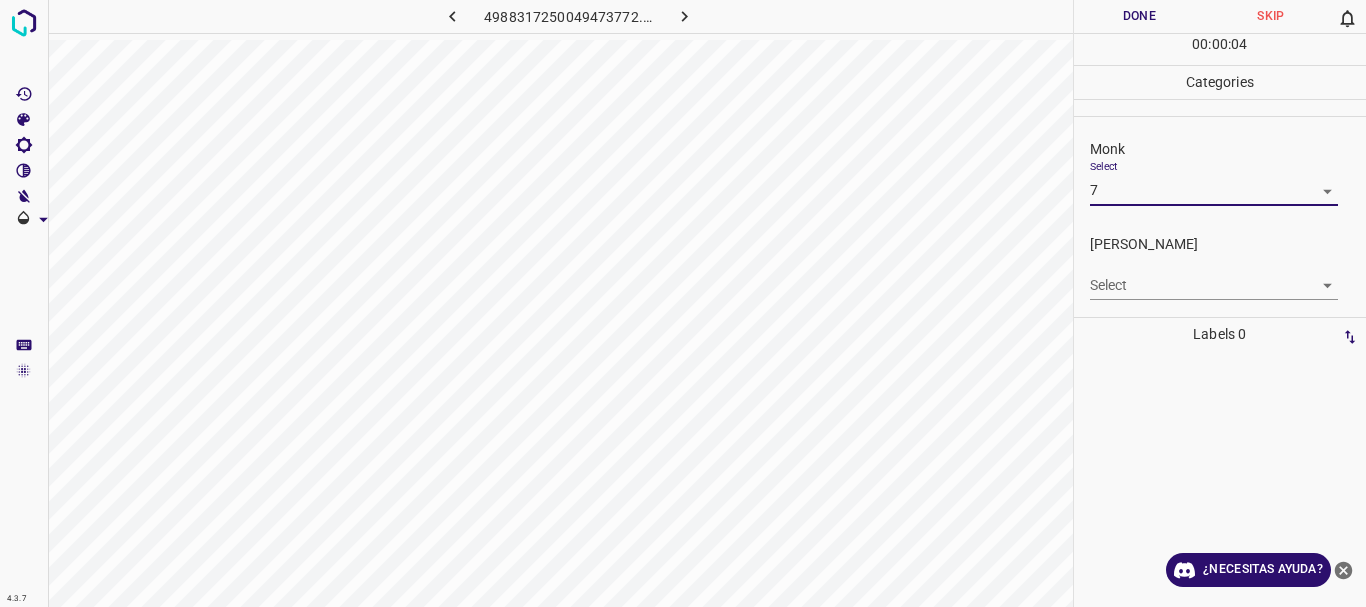 click on "4.3.7 4988317250049473772.png Done Skip 0 00   : 00   : 04   Categories Monk   Select 7 7  [PERSON_NAME]   Select ​ Labels   0 Categories 1 Monk 2  [PERSON_NAME] Tools Space Change between modes (Draw & Edit) I Auto labeling R Restore zoom M Zoom in N Zoom out Delete Delete selecte label Filters Z Restore filters X Saturation filter C Brightness filter V Contrast filter B Gray scale filter General O Download ¿Necesitas ayuda? Texto original Valora esta traducción Tu opinión servirá para ayudar a mejorar el Traductor de Google - Texto - Esconder - Borrar" at bounding box center (683, 303) 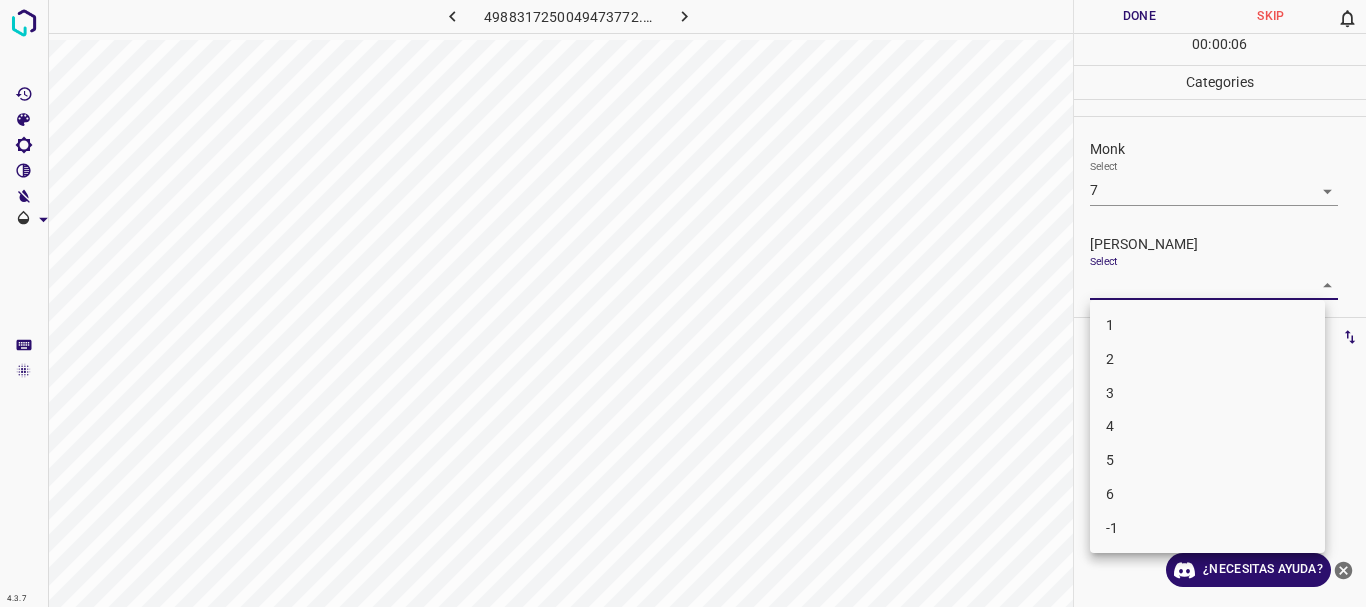 click on "4" at bounding box center (1207, 426) 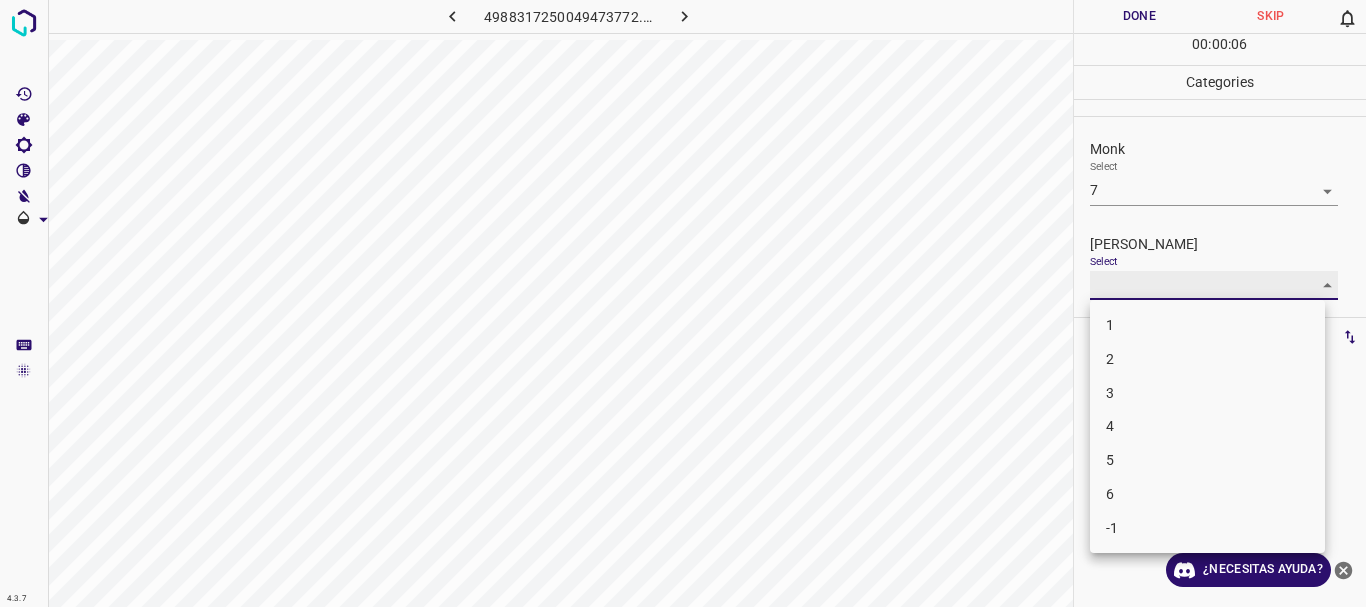 type on "4" 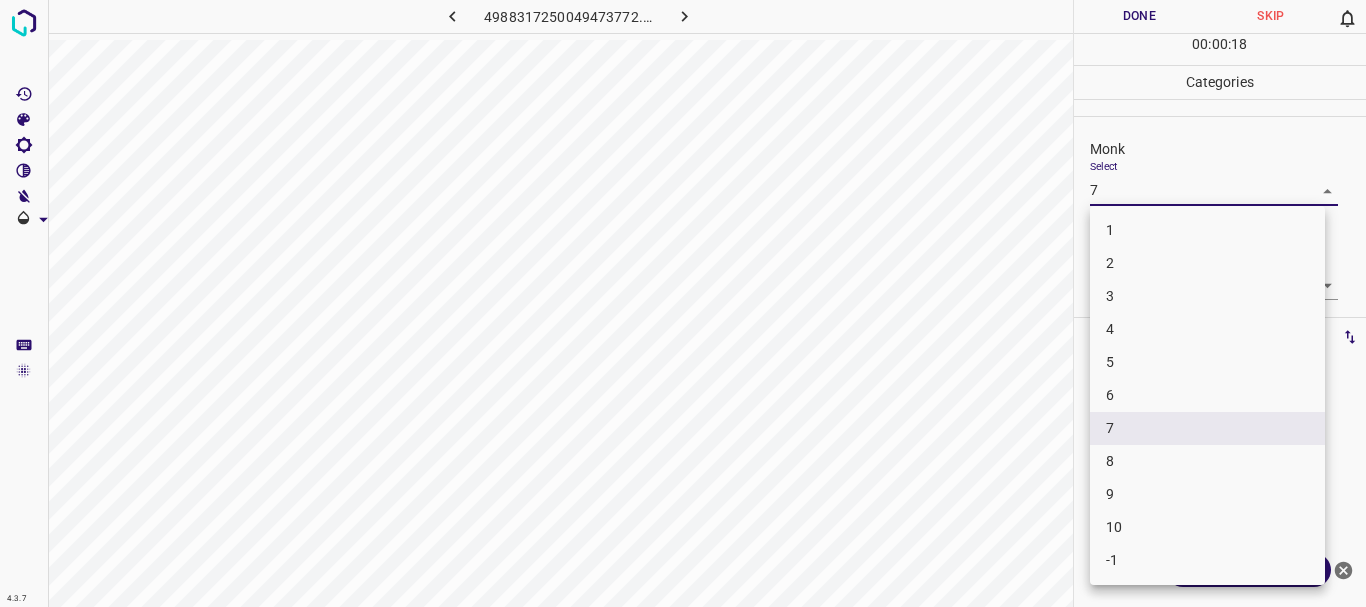 click on "4.3.7 4988317250049473772.png Done Skip 0 00   : 00   : 18   Categories Monk   Select 7 7  [PERSON_NAME]   Select 4 4 Labels   0 Categories 1 Monk 2  [PERSON_NAME] Tools Space Change between modes (Draw & Edit) I Auto labeling R Restore zoom M Zoom in N Zoom out Delete Delete selecte label Filters Z Restore filters X Saturation filter C Brightness filter V Contrast filter B Gray scale filter General O Download ¿Necesitas ayuda? Texto original Valora esta traducción Tu opinión servirá para ayudar a mejorar el Traductor de Google - Texto - Esconder - Borrar 1 2 3 4 5 6 7 8 9 10 -1" at bounding box center [683, 303] 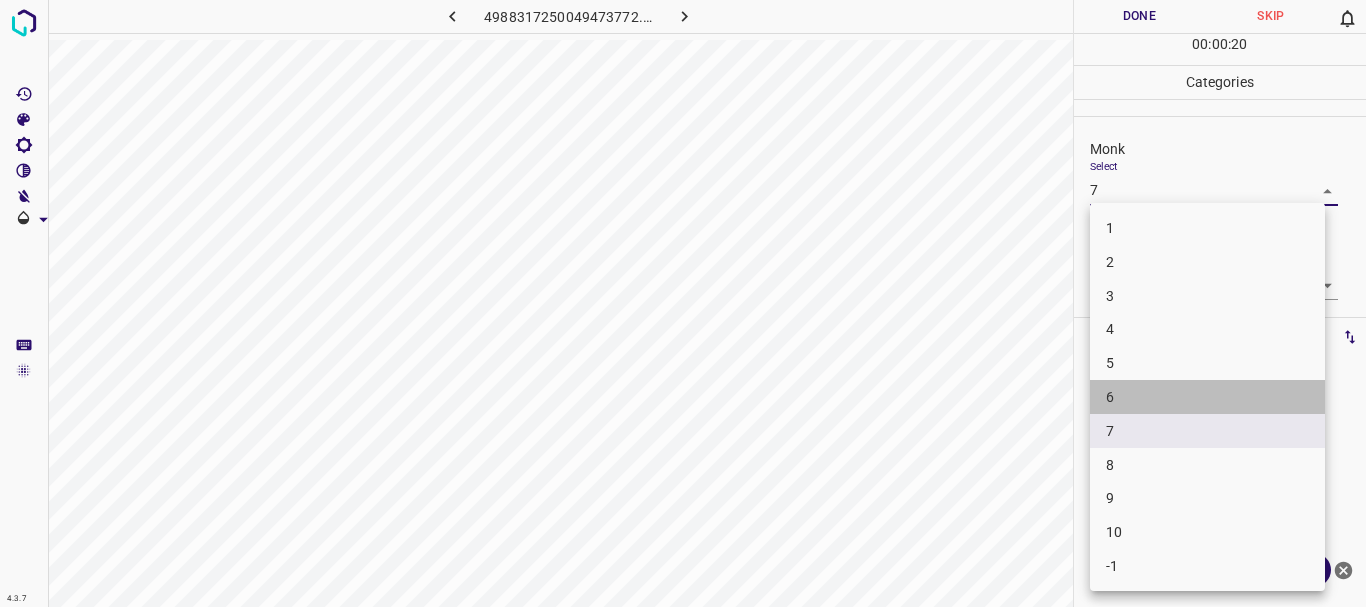 click on "6" at bounding box center (1207, 397) 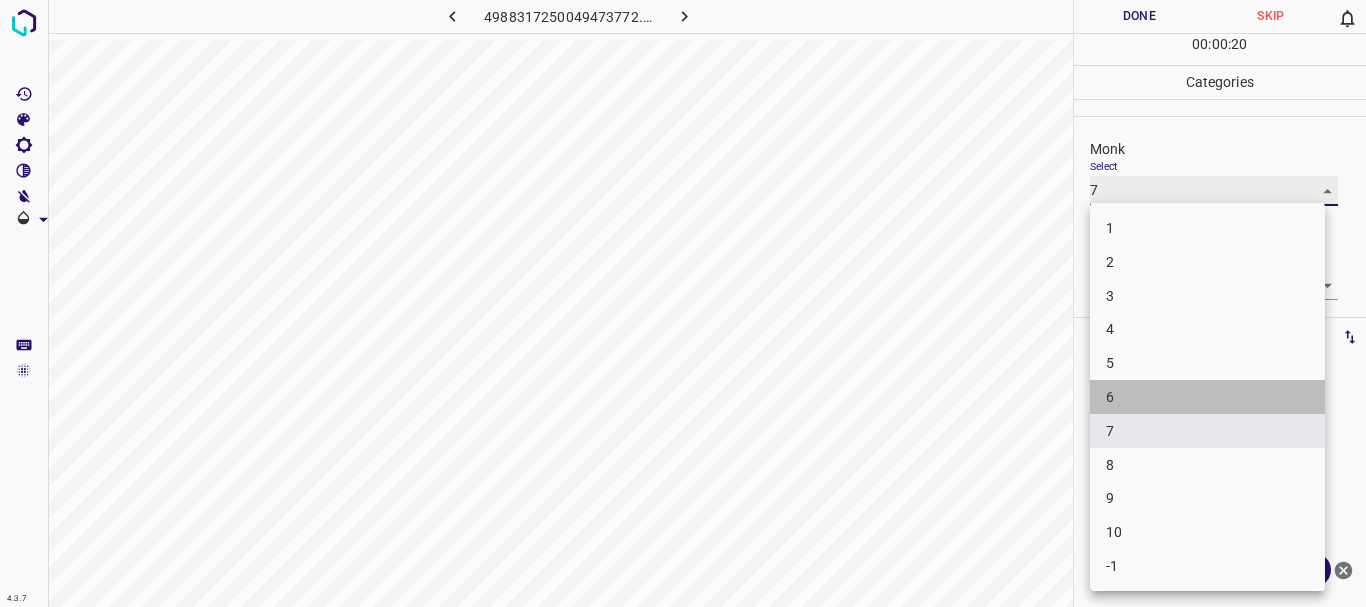 type on "6" 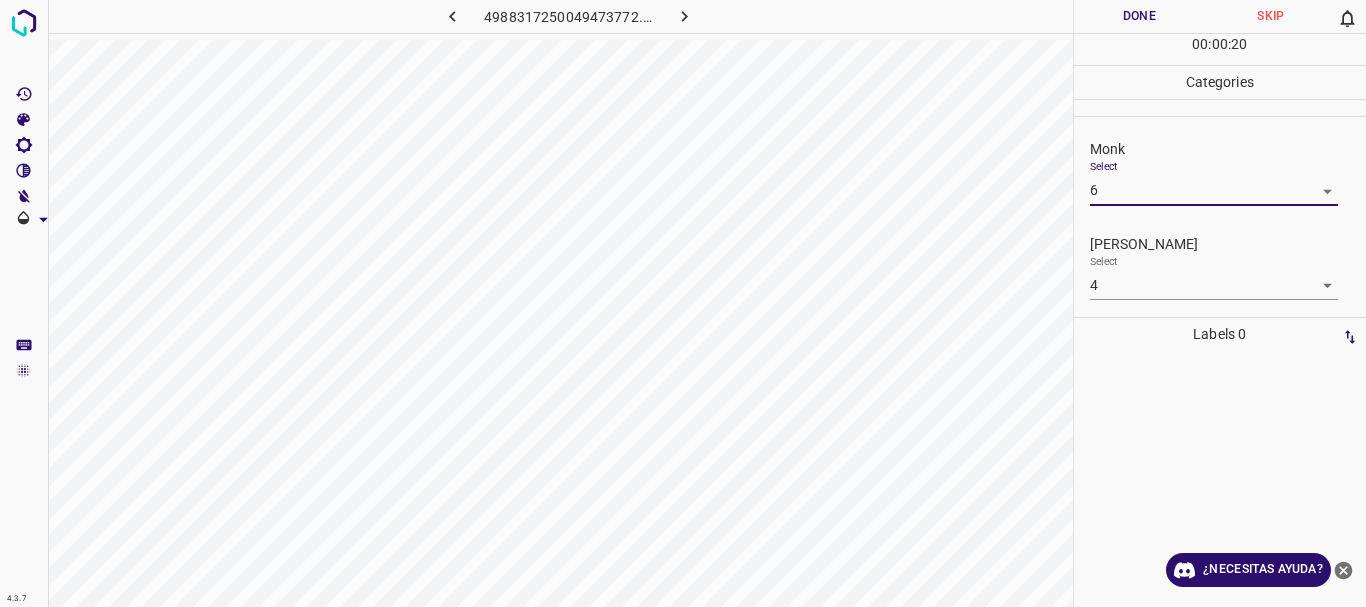 click on "Select 4 4" at bounding box center (1214, 277) 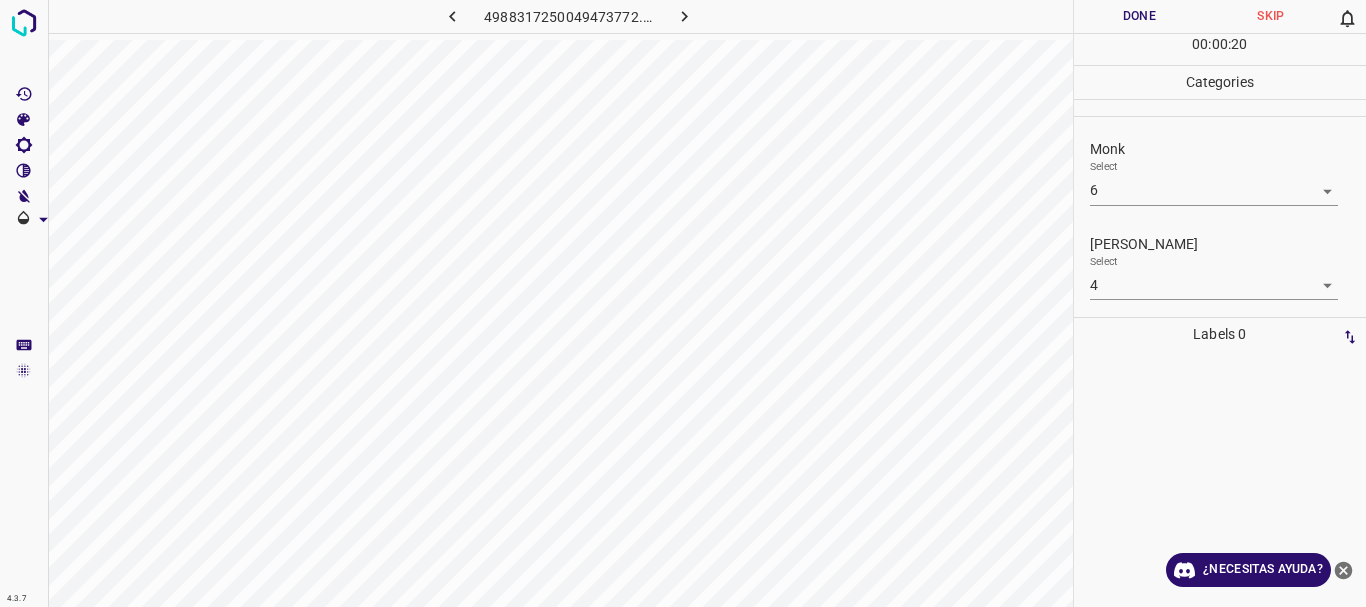 click on "4.3.7 4988317250049473772.png Done Skip 0 00   : 00   : 20   Categories Monk   Select 6 6  [PERSON_NAME]   Select 4 4 Labels   0 Categories 1 Monk 2  [PERSON_NAME] Tools Space Change between modes (Draw & Edit) I Auto labeling R Restore zoom M Zoom in N Zoom out Delete Delete selecte label Filters Z Restore filters X Saturation filter C Brightness filter V Contrast filter B Gray scale filter General O Download ¿Necesitas ayuda? Texto original Valora esta traducción Tu opinión servirá para ayudar a mejorar el Traductor de Google - Texto - Esconder - Borrar" at bounding box center (683, 303) 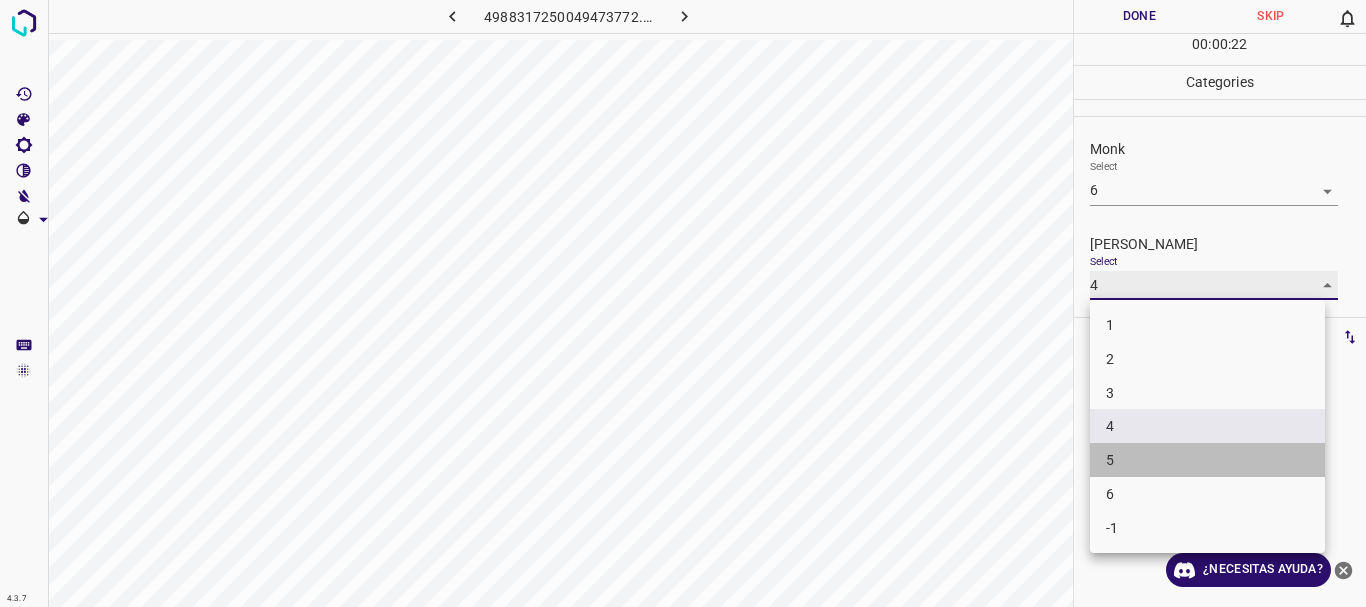 type on "5" 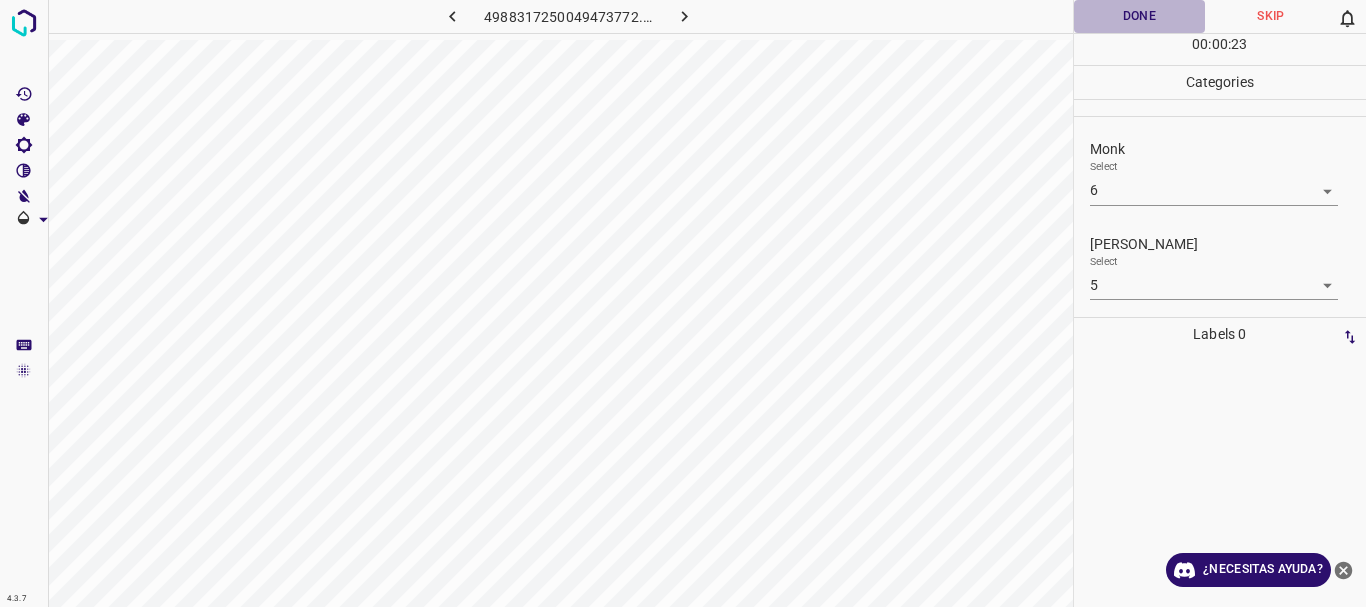 click on "Done" at bounding box center (1140, 16) 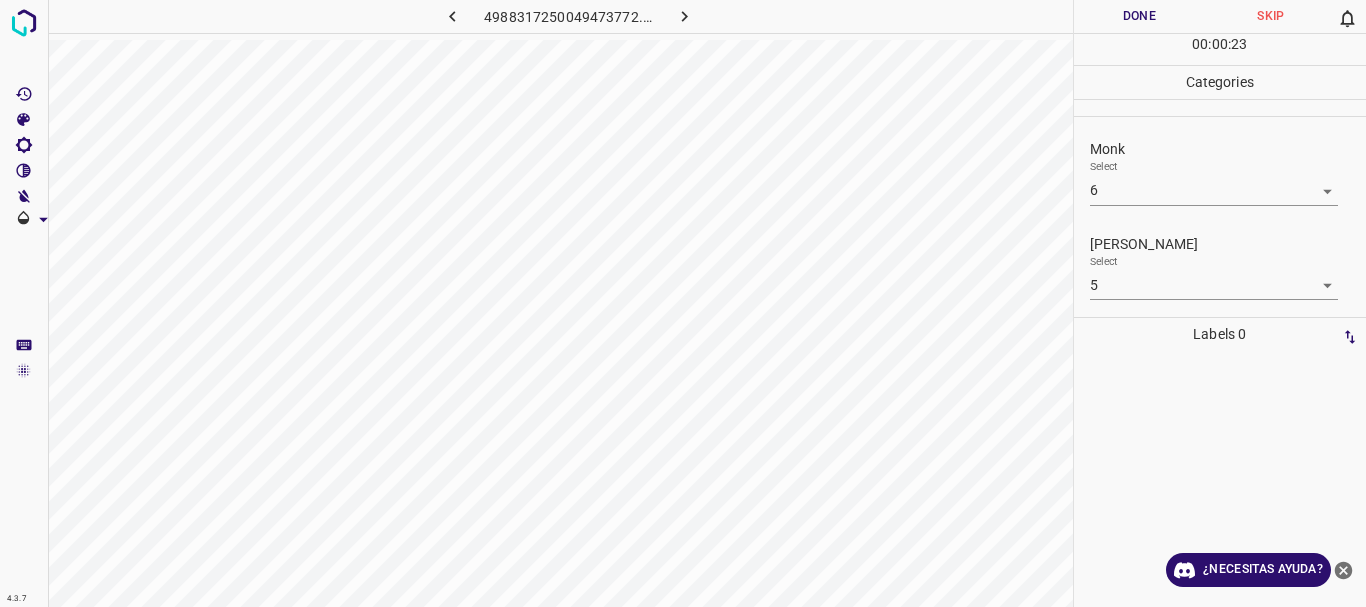 click 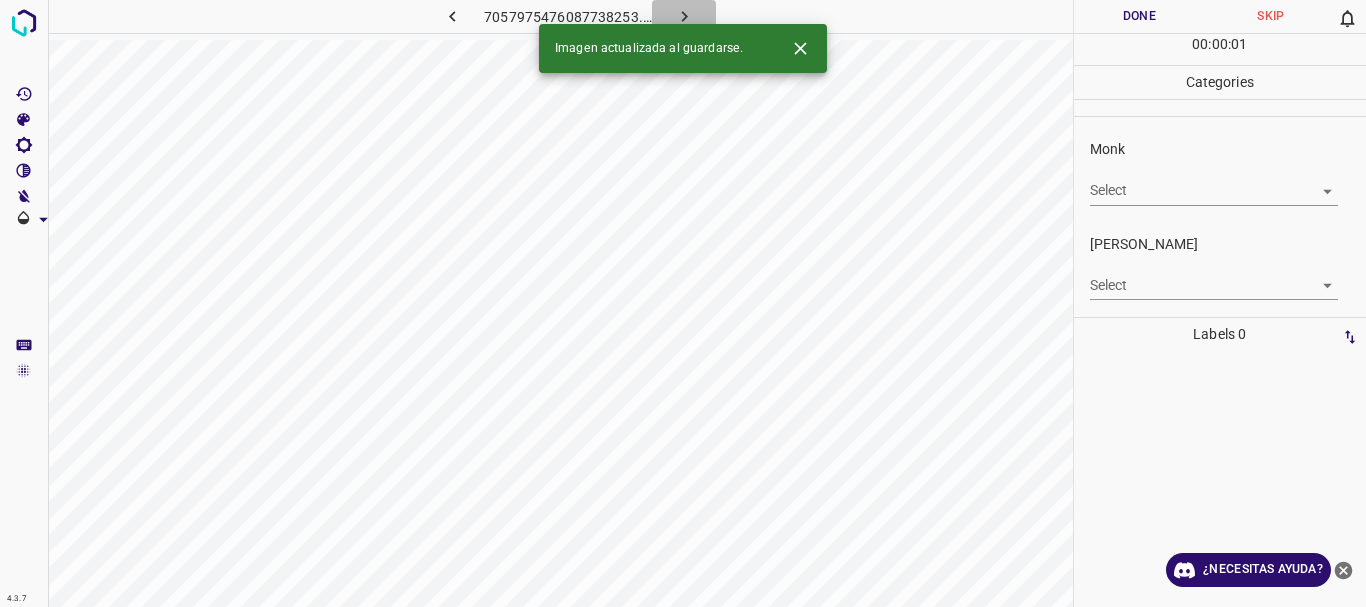 click at bounding box center [684, 16] 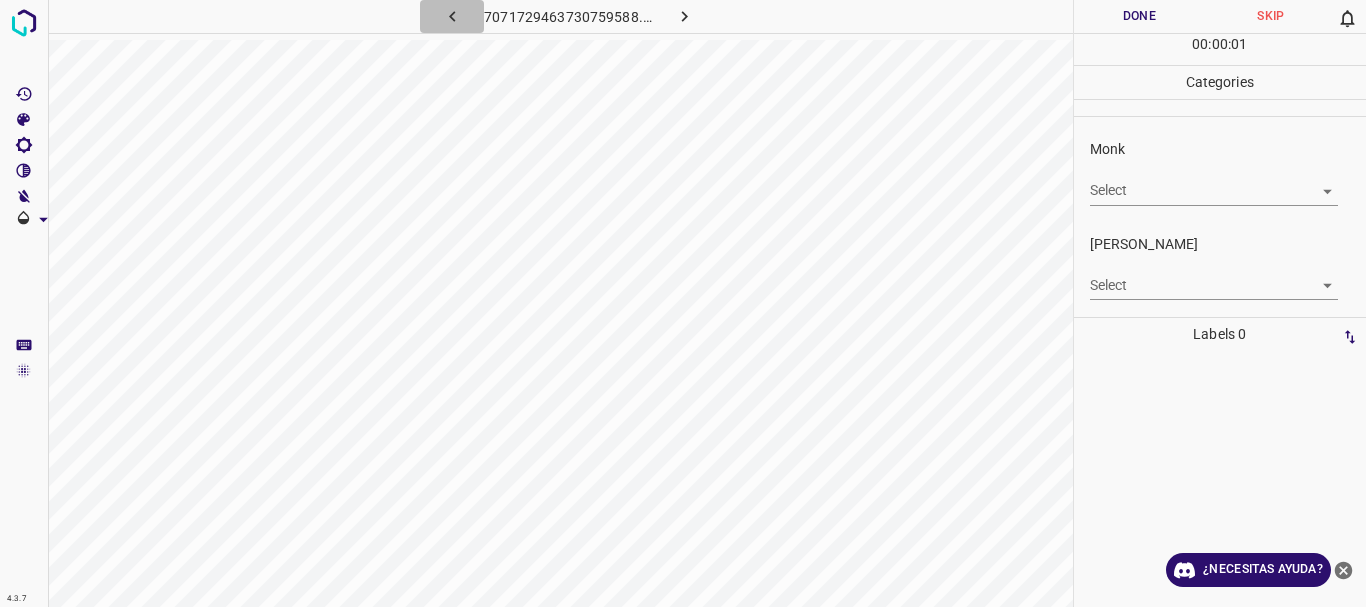 click 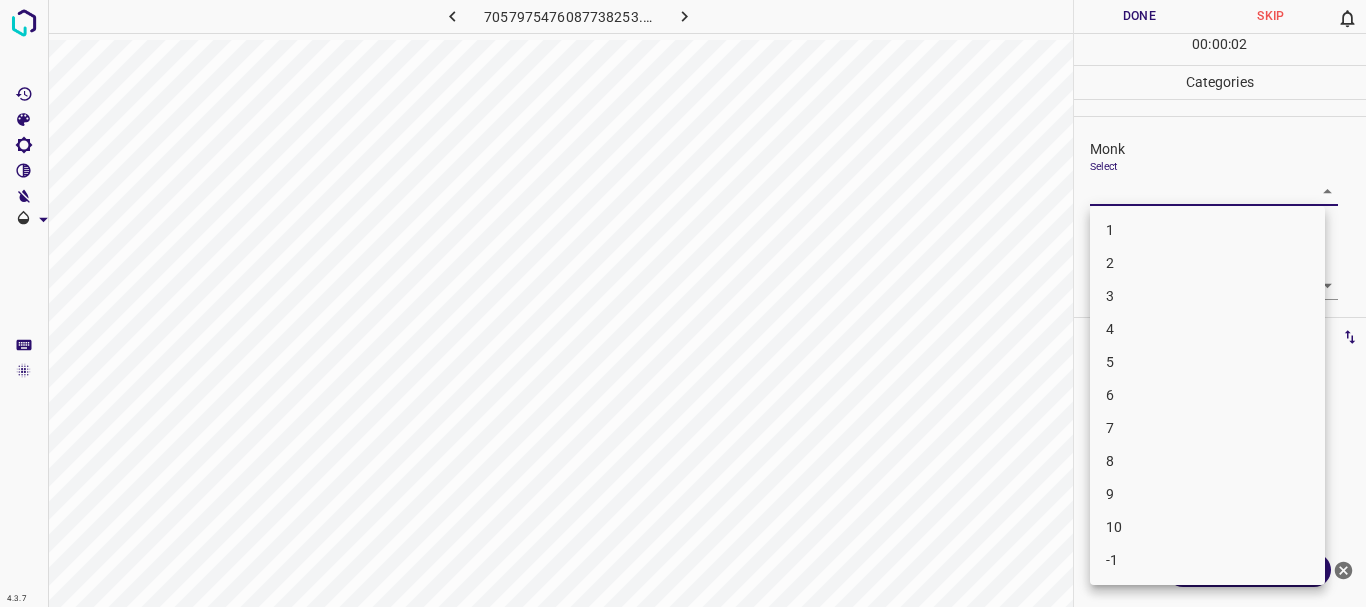 click on "4.3.7 7057975476087738253.png Done Skip 0 00   : 00   : 02   Categories Monk   Select ​  [PERSON_NAME]   Select ​ Labels   0 Categories 1 Monk 2  [PERSON_NAME] Tools Space Change between modes (Draw & Edit) I Auto labeling R Restore zoom M Zoom in N Zoom out Delete Delete selecte label Filters Z Restore filters X Saturation filter C Brightness filter V Contrast filter B Gray scale filter General O Download ¿Necesitas ayuda? Texto original Valora esta traducción Tu opinión servirá para ayudar a mejorar el Traductor de Google - Texto - Esconder - Borrar 1 2 3 4 5 6 7 8 9 10 -1" at bounding box center (683, 303) 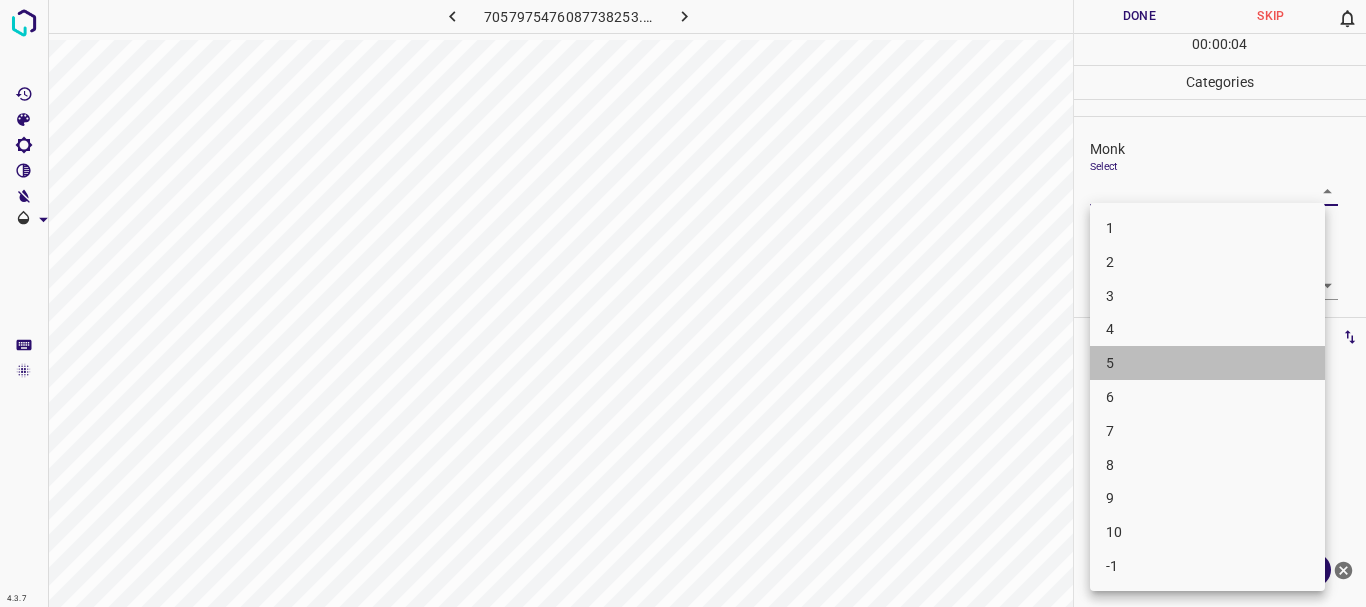 click on "5" at bounding box center (1207, 363) 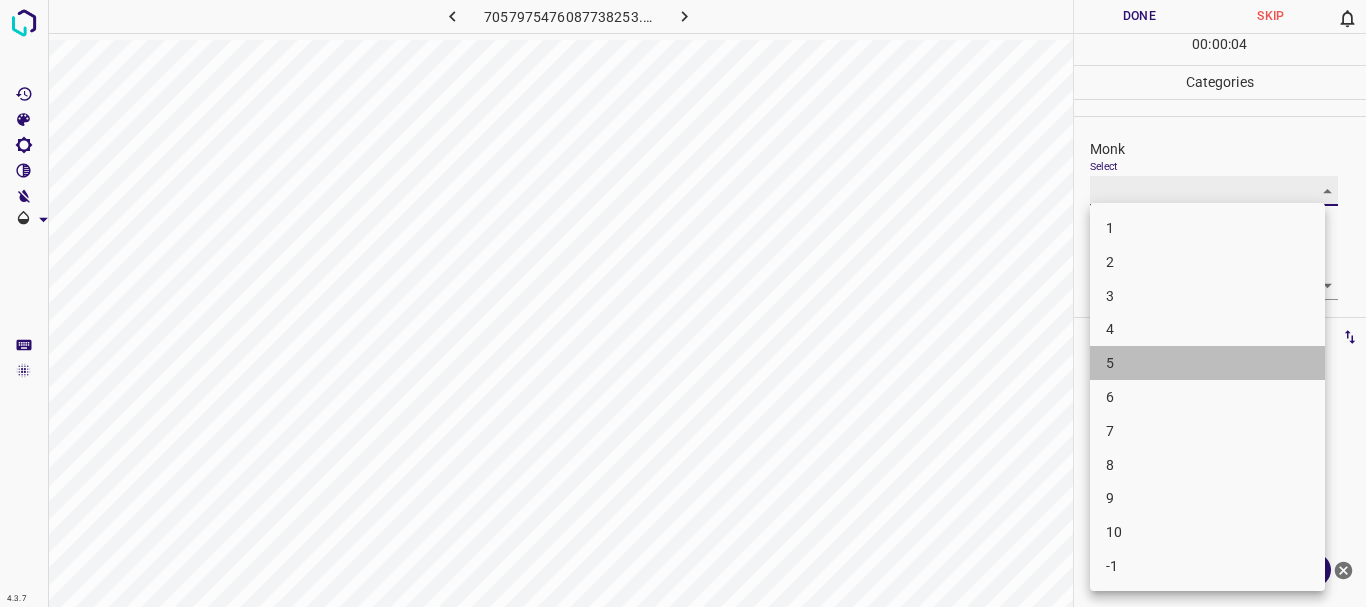 type on "5" 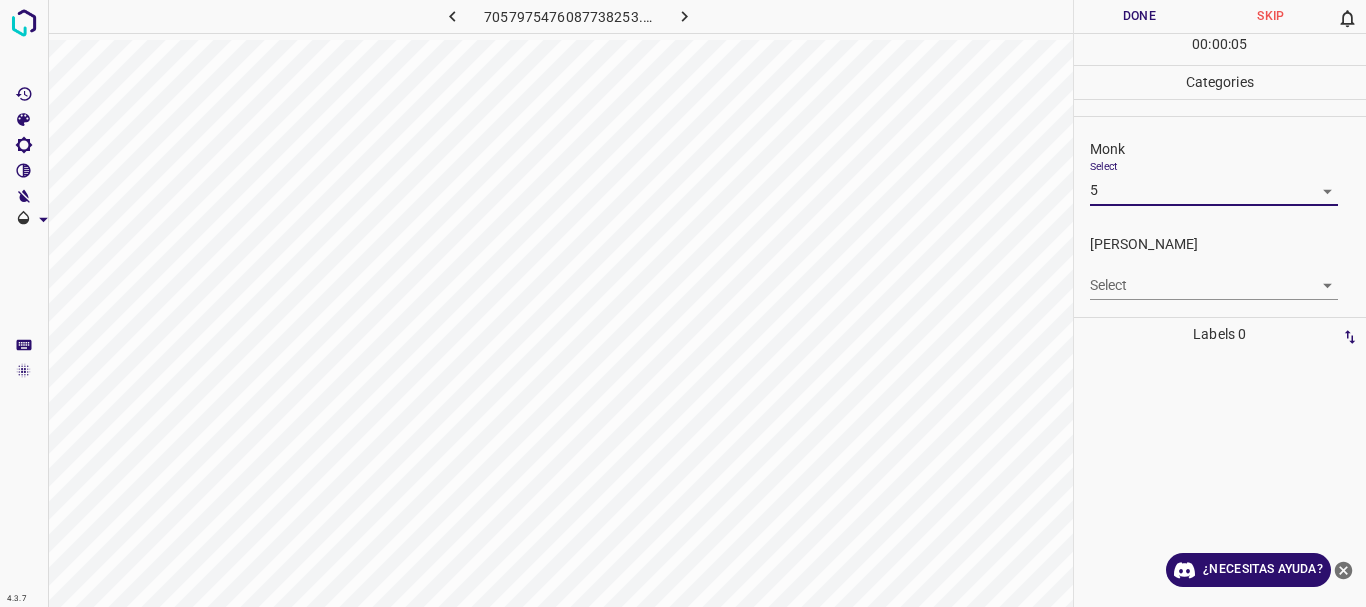 click on "4.3.7 7057975476087738253.png Done Skip 0 00   : 00   : 05   Categories Monk   Select 5 5  [PERSON_NAME]   Select ​ Labels   0 Categories 1 Monk 2  [PERSON_NAME] Tools Space Change between modes (Draw & Edit) I Auto labeling R Restore zoom M Zoom in N Zoom out Delete Delete selecte label Filters Z Restore filters X Saturation filter C Brightness filter V Contrast filter B Gray scale filter General O Download ¿Necesitas ayuda? Texto original Valora esta traducción Tu opinión servirá para ayudar a mejorar el Traductor de Google - Texto - Esconder - Borrar" at bounding box center (683, 303) 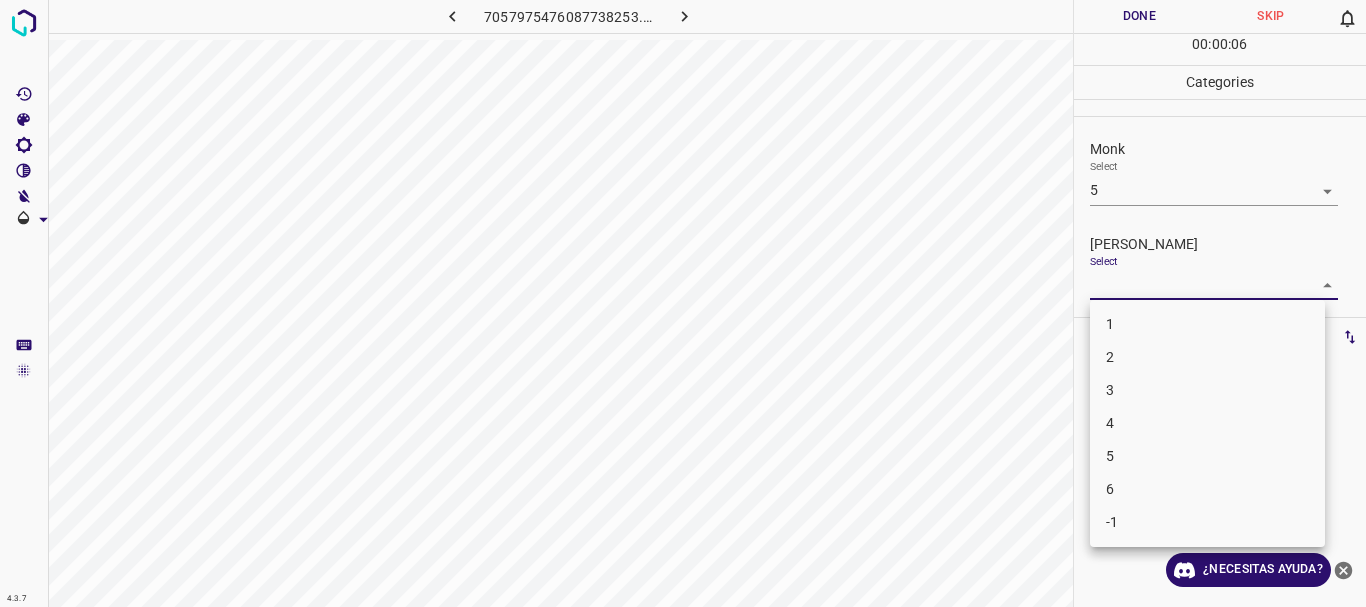 click on "2" at bounding box center (1207, 357) 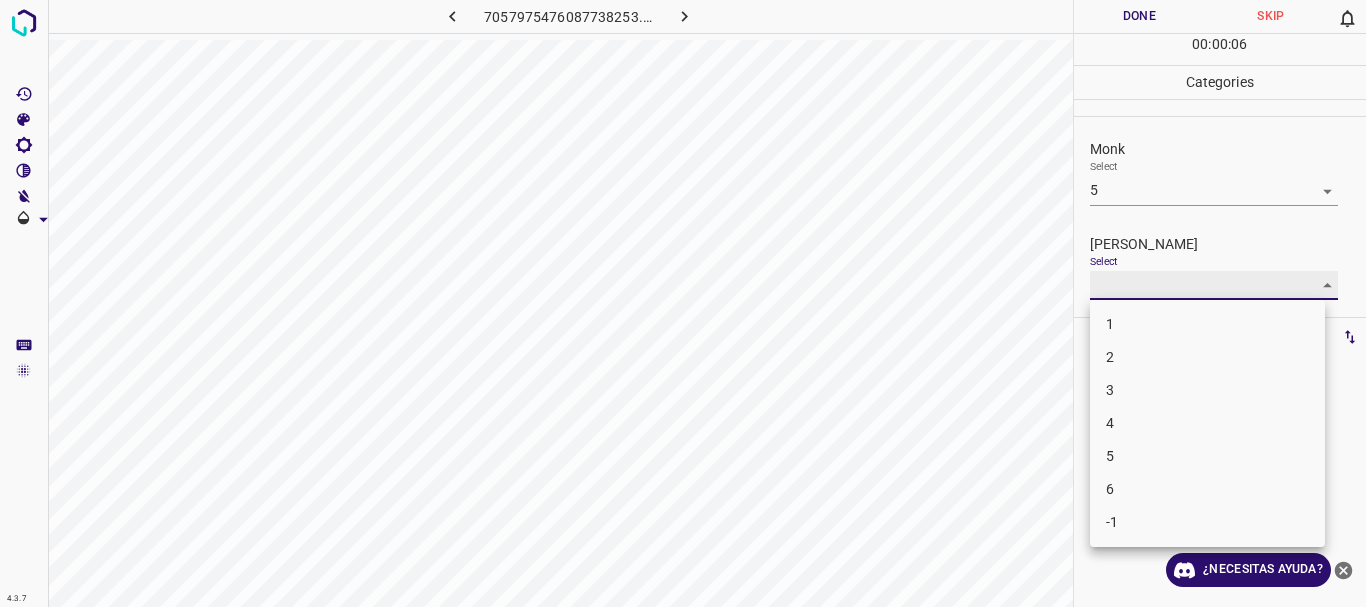type on "2" 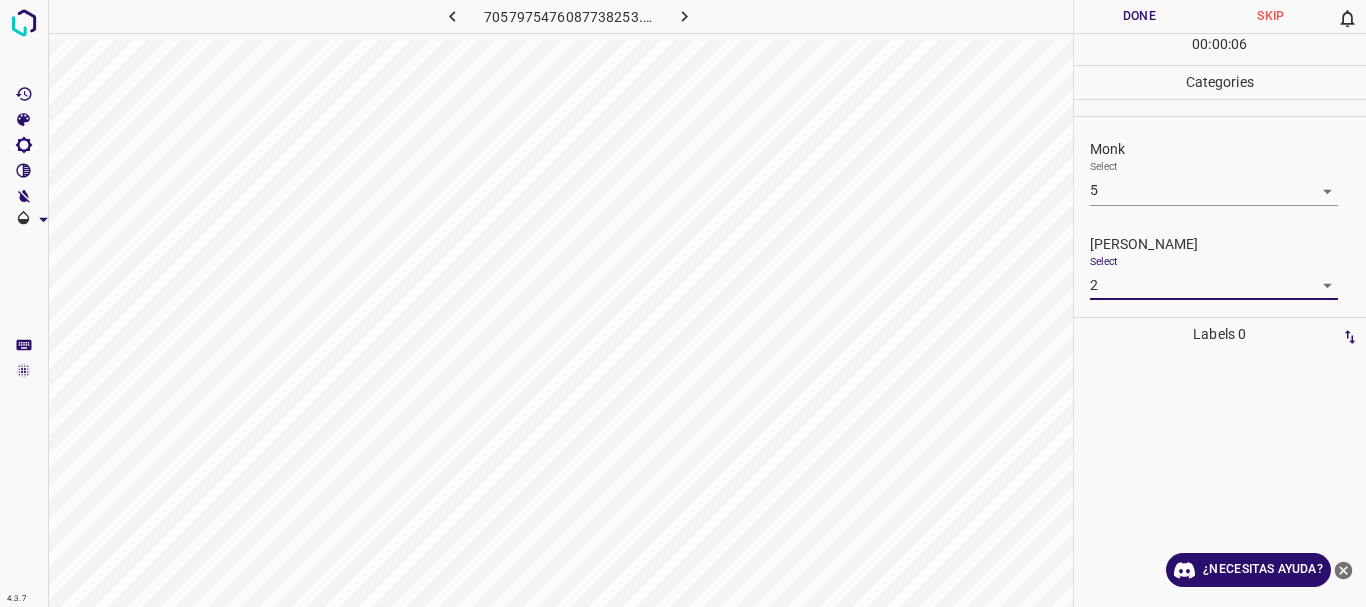 click on "4.3.7 7057975476087738253.png Done Skip 0 00   : 00   : 06   Categories Monk   Select 5 5  [PERSON_NAME]   Select 2 2 Labels   0 Categories 1 Monk 2  [PERSON_NAME] Tools Space Change between modes (Draw & Edit) I Auto labeling R Restore zoom M Zoom in N Zoom out Delete Delete selecte label Filters Z Restore filters X Saturation filter C Brightness filter V Contrast filter B Gray scale filter General O Download ¿Necesitas ayuda? Texto original Valora esta traducción Tu opinión servirá para ayudar a mejorar el Traductor de Google - Texto - Esconder - Borrar" at bounding box center (683, 303) 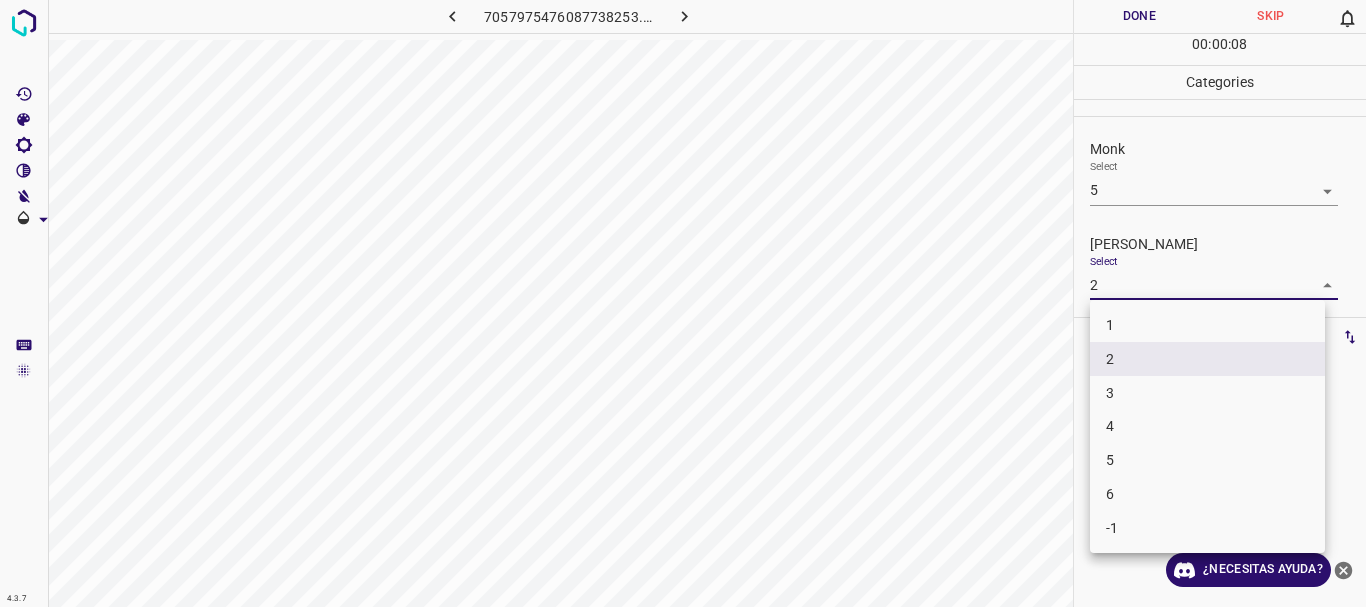 drag, startPoint x: 1122, startPoint y: 327, endPoint x: 992, endPoint y: 369, distance: 136.61626 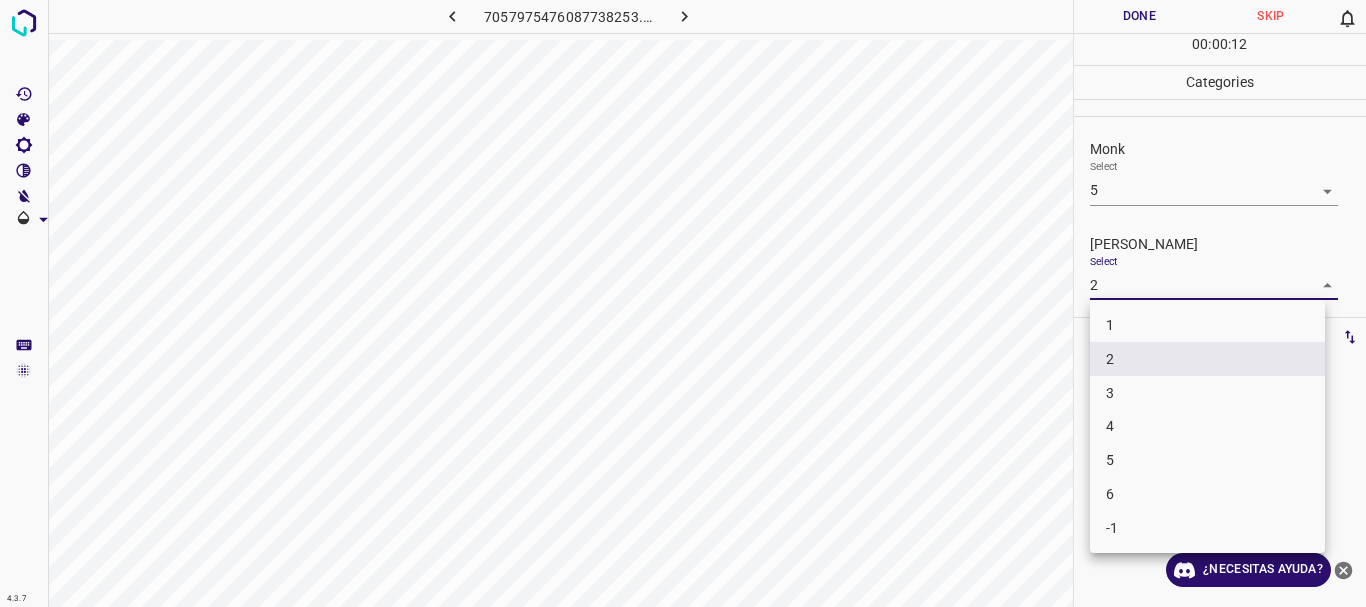 click at bounding box center (683, 303) 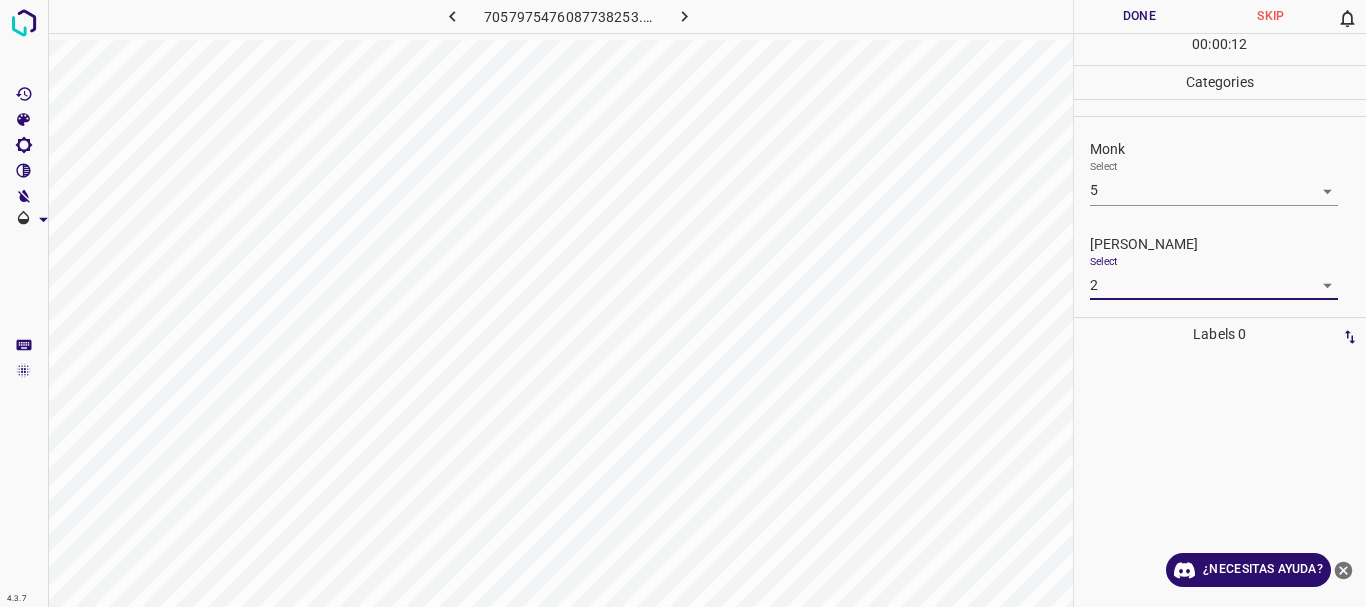 click at bounding box center (683, 303) 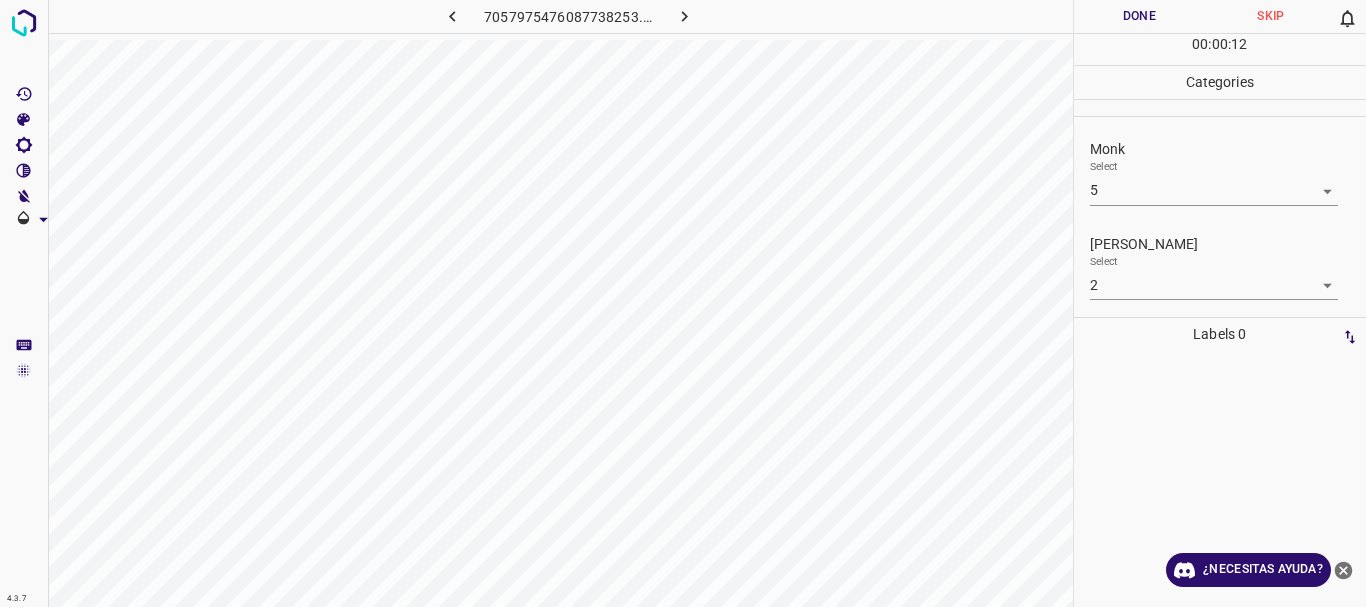 click on "Done" at bounding box center (1140, 16) 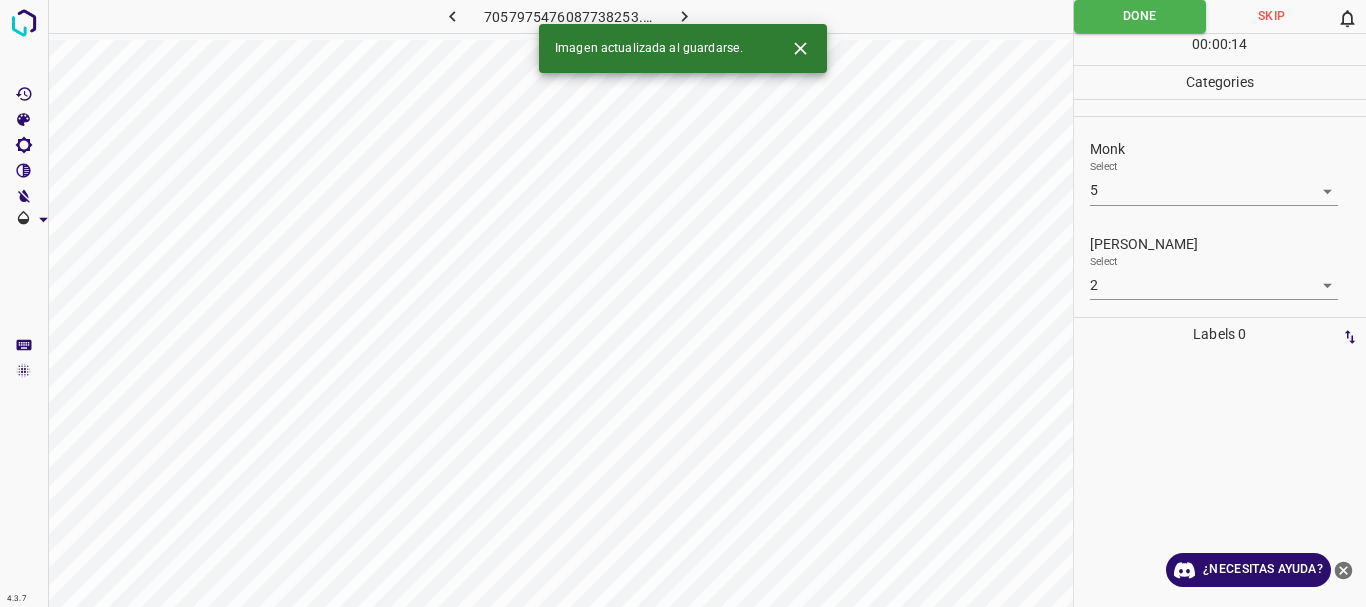 click 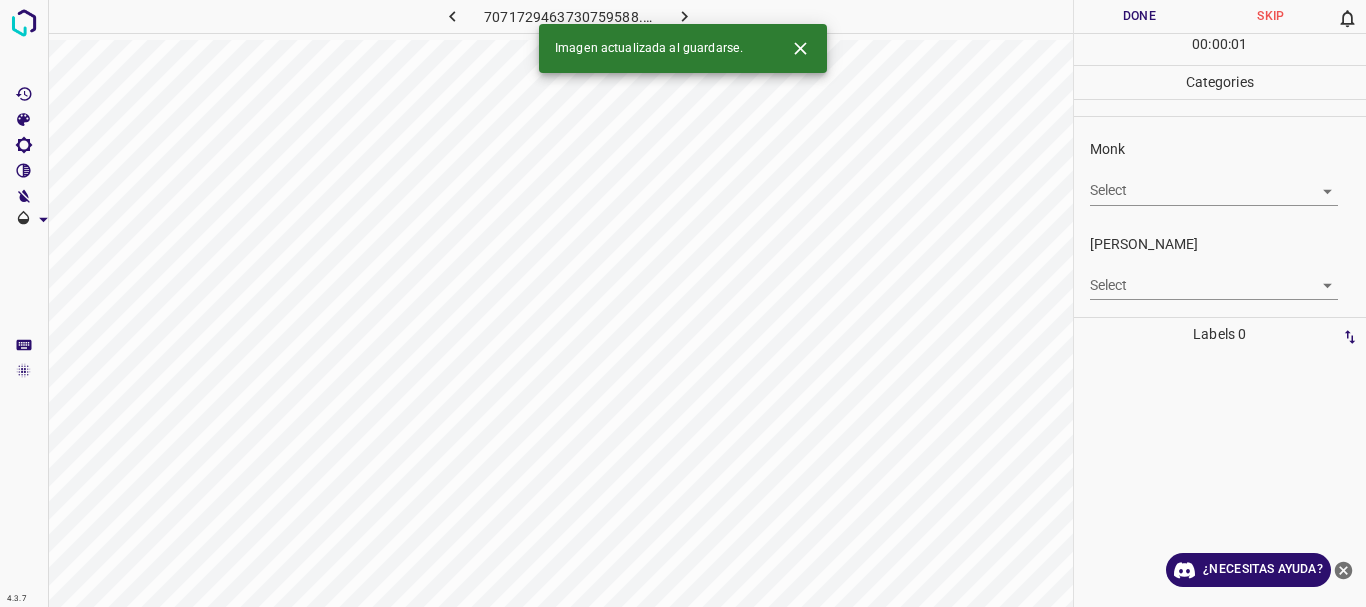 click on "4.3.7 7071729463730759588.png Done Skip 0 00   : 00   : 01   Categories Monk   Select ​  [PERSON_NAME]   Select ​ Labels   0 Categories 1 Monk 2  [PERSON_NAME] Tools Space Change between modes (Draw & Edit) I Auto labeling R Restore zoom M Zoom in N Zoom out Delete Delete selecte label Filters Z Restore filters X Saturation filter C Brightness filter V Contrast filter B Gray scale filter General O Download Imagen actualizada al guardarse. ¿Necesitas ayuda? Texto original Valora esta traducción Tu opinión servirá para ayudar a mejorar el Traductor de Google - Texto - Esconder - Borrar" at bounding box center [683, 303] 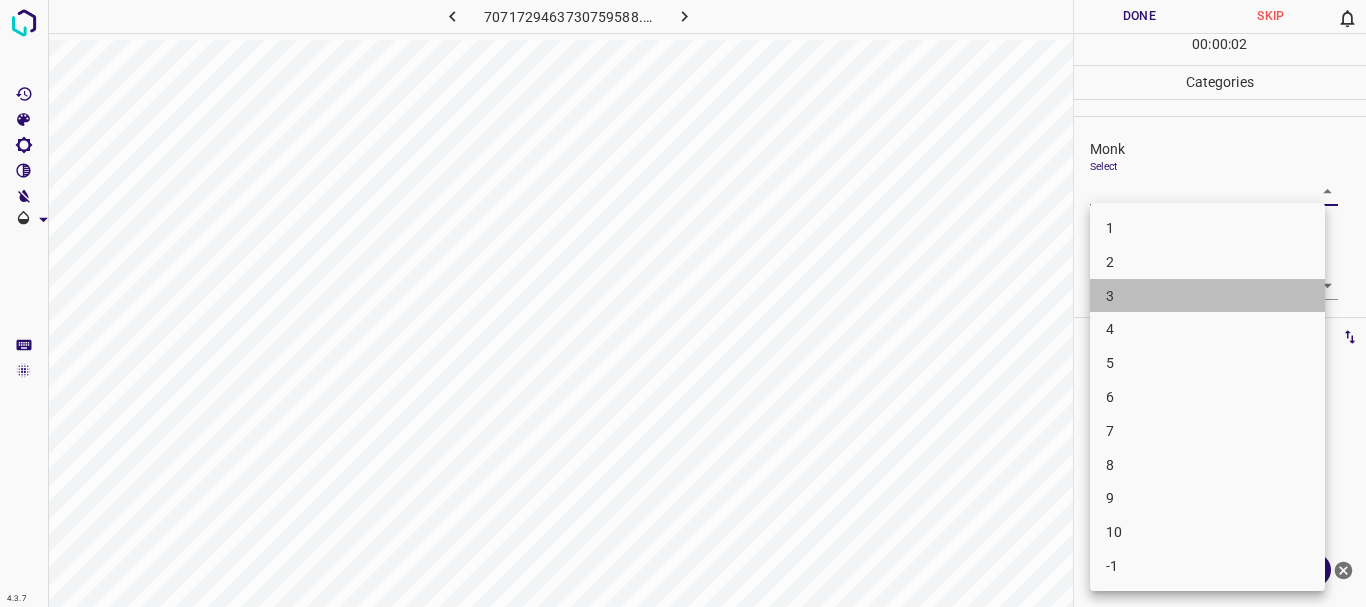 click on "3" at bounding box center (1207, 296) 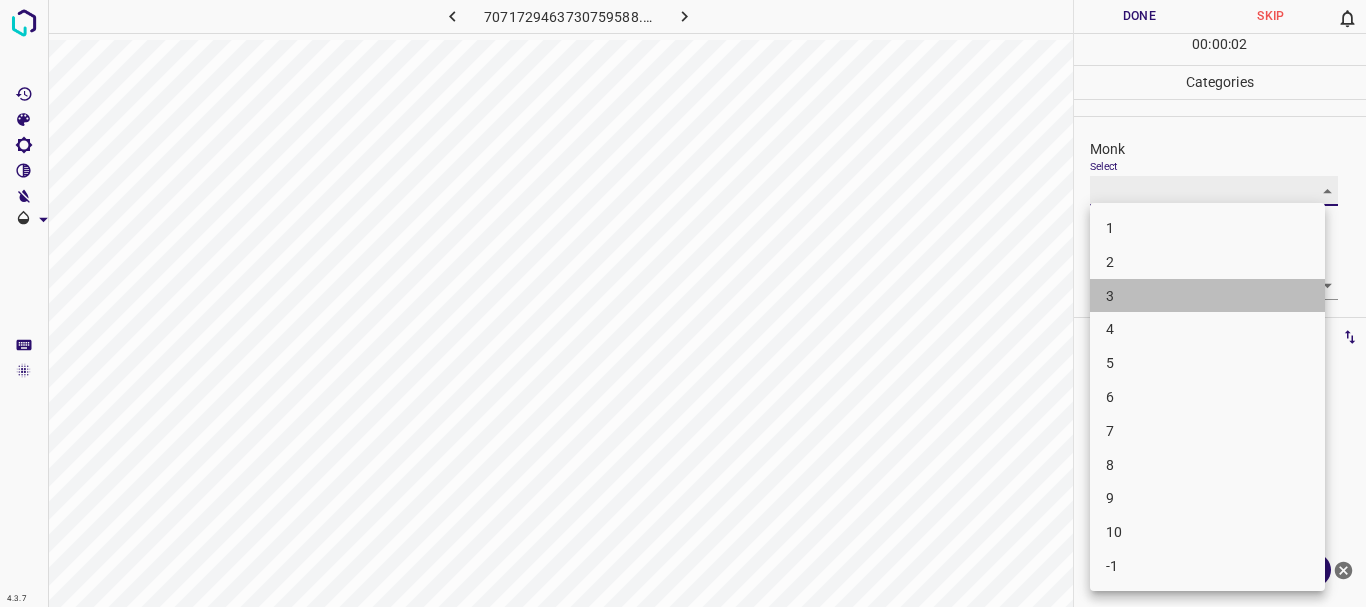 type on "3" 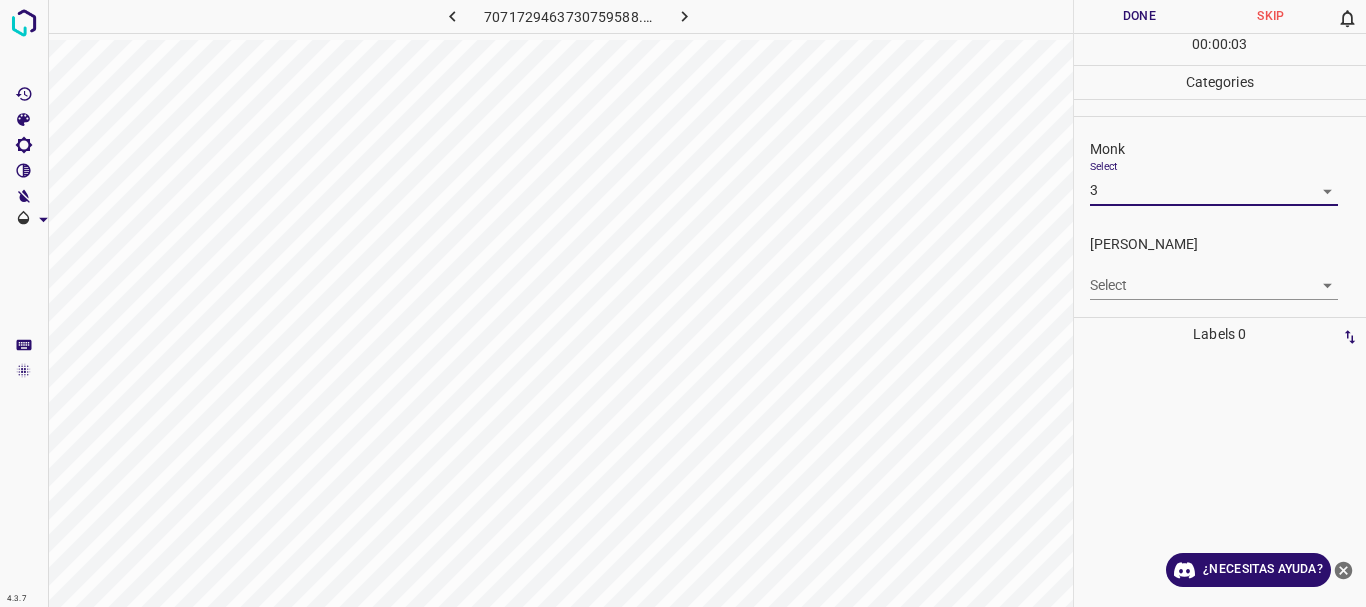 click on "4.3.7 7071729463730759588.png Done Skip 0 00   : 00   : 03   Categories Monk   Select 3 3  [PERSON_NAME]   Select ​ Labels   0 Categories 1 Monk 2  [PERSON_NAME] Tools Space Change between modes (Draw & Edit) I Auto labeling R Restore zoom M Zoom in N Zoom out Delete Delete selecte label Filters Z Restore filters X Saturation filter C Brightness filter V Contrast filter B Gray scale filter General O Download ¿Necesitas ayuda? Texto original Valora esta traducción Tu opinión servirá para ayudar a mejorar el Traductor de Google - Texto - Esconder - Borrar" at bounding box center [683, 303] 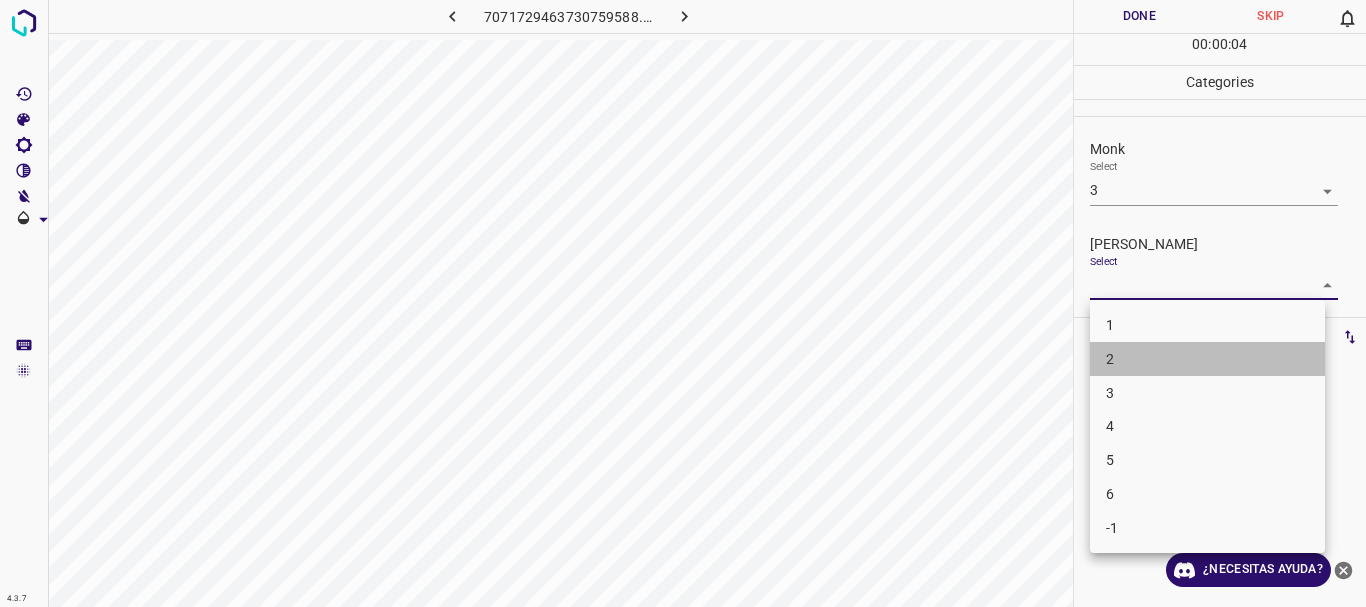 click on "2" at bounding box center (1207, 359) 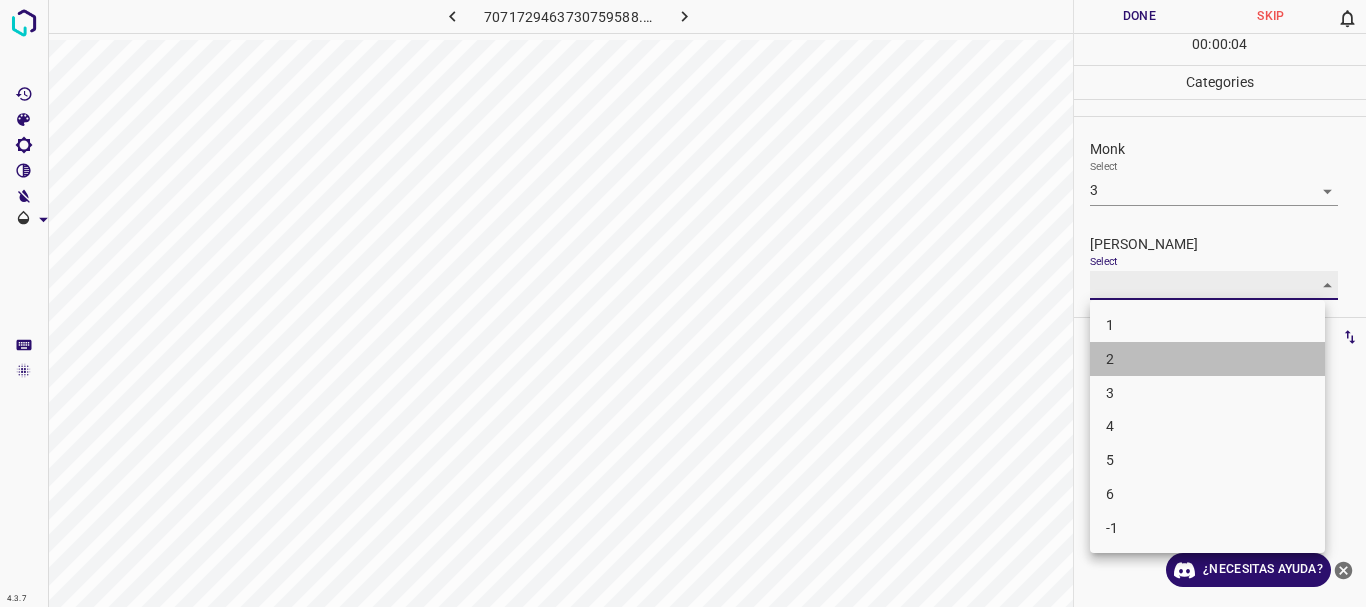 type on "2" 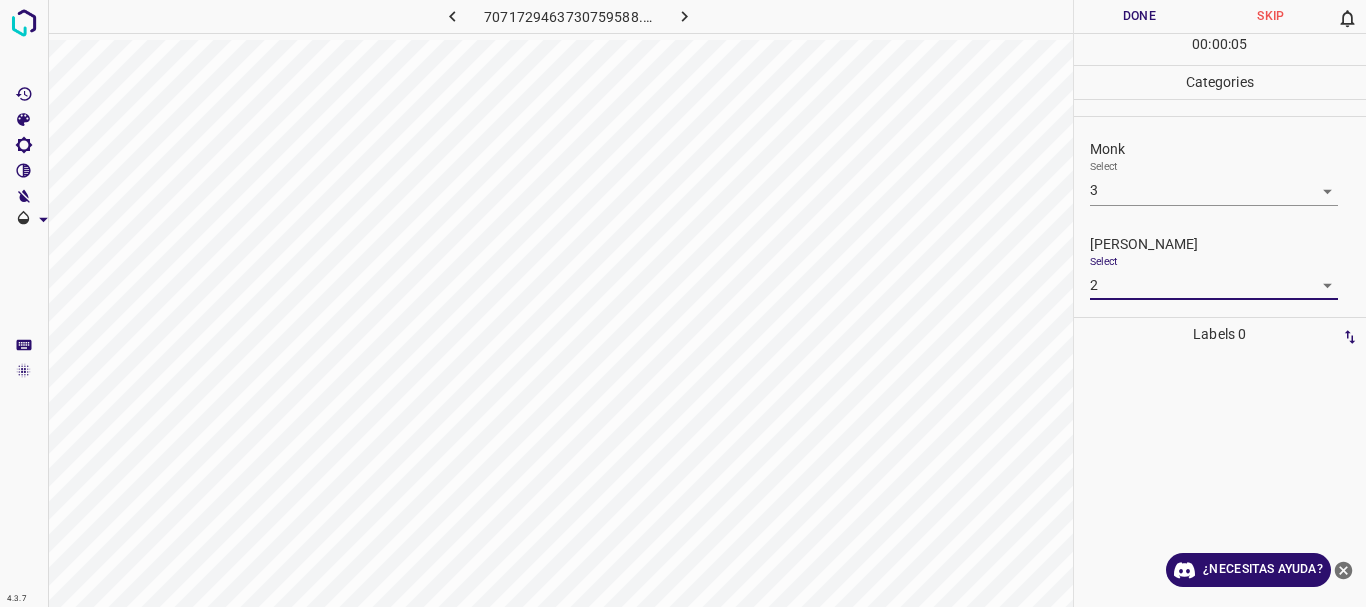 drag, startPoint x: 1129, startPoint y: 7, endPoint x: 1028, endPoint y: 39, distance: 105.9481 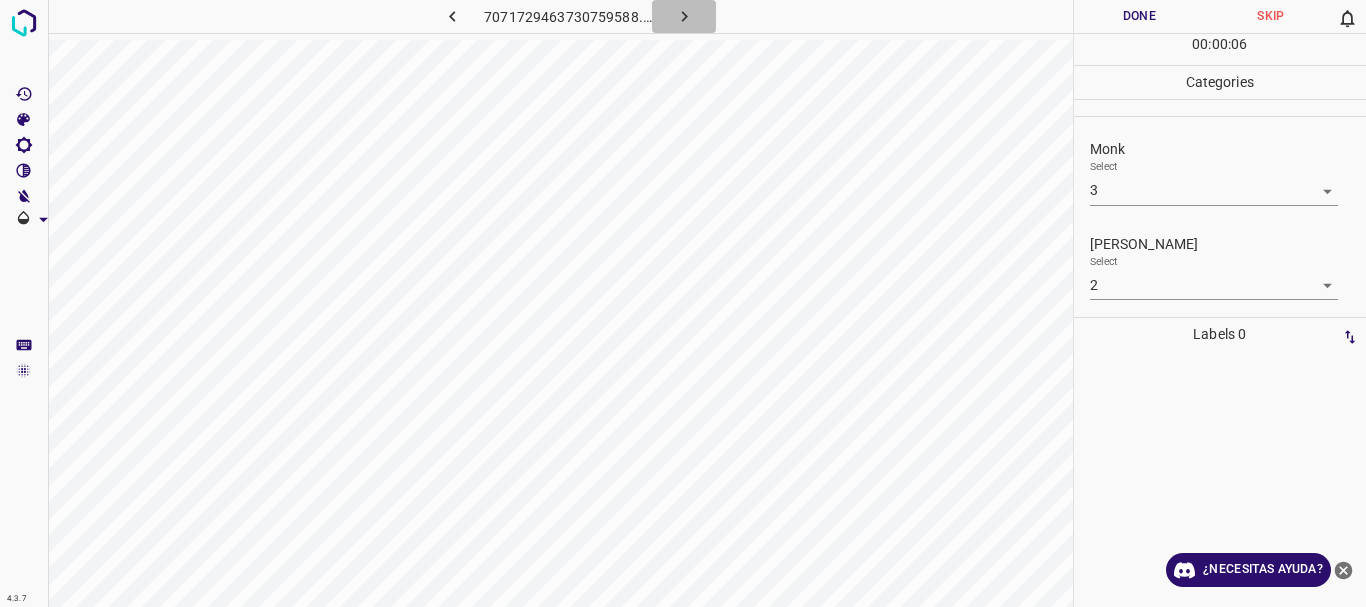 click 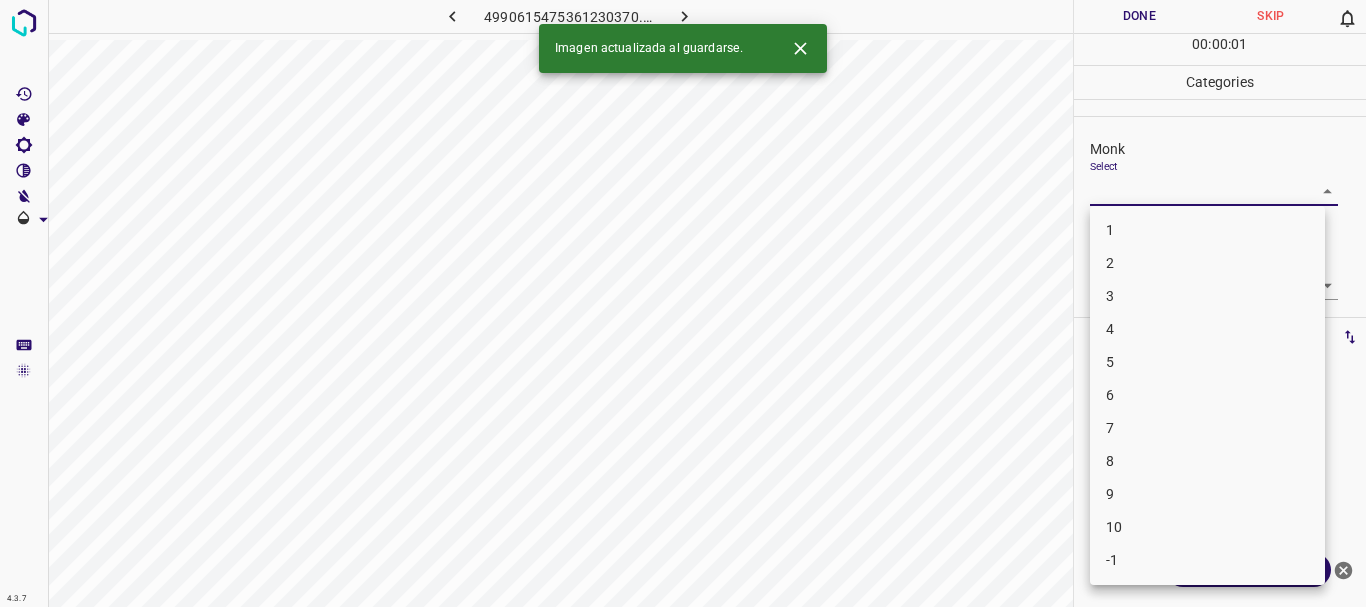 click on "4.3.7 4990615475361230370.png Done Skip 0 00   : 00   : 01   Categories Monk   Select ​  [PERSON_NAME]   Select ​ Labels   0 Categories 1 Monk 2  [PERSON_NAME] Tools Space Change between modes (Draw & Edit) I Auto labeling R Restore zoom M Zoom in N Zoom out Delete Delete selecte label Filters Z Restore filters X Saturation filter C Brightness filter V Contrast filter B Gray scale filter General O Download Imagen actualizada al guardarse. ¿Necesitas ayuda? Texto original Valora esta traducción Tu opinión servirá para ayudar a mejorar el Traductor de Google - Texto - Esconder - Borrar 1 2 3 4 5 6 7 8 9 10 -1" at bounding box center (683, 303) 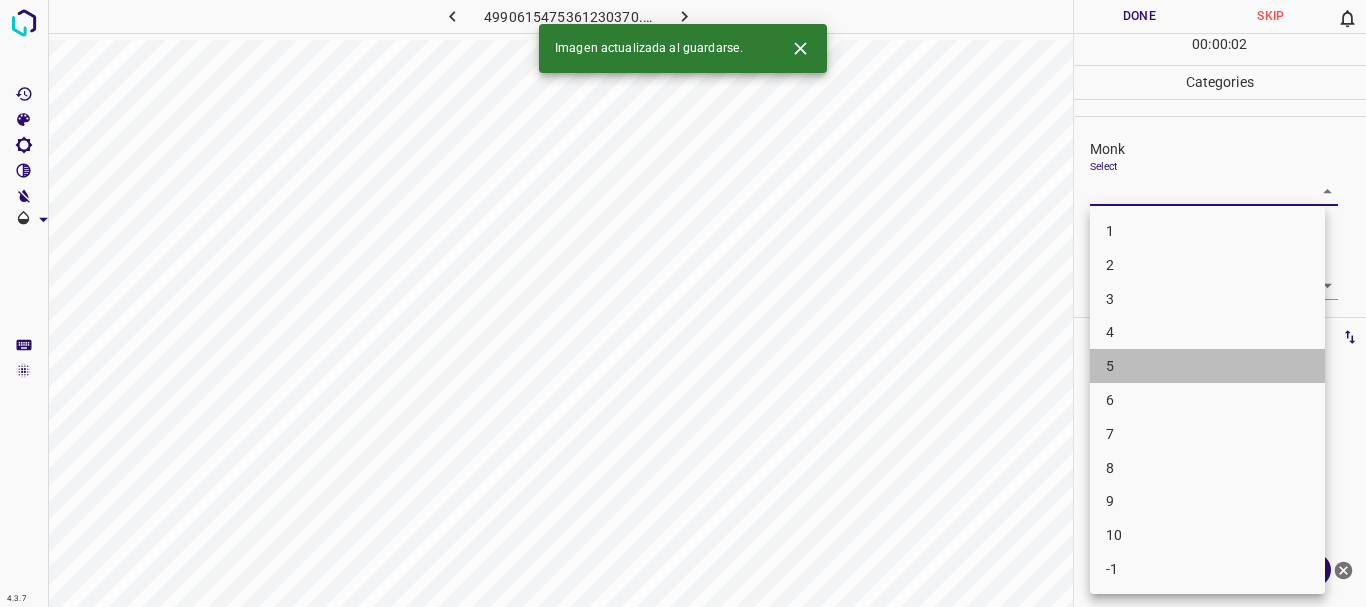 click on "5" at bounding box center (1207, 366) 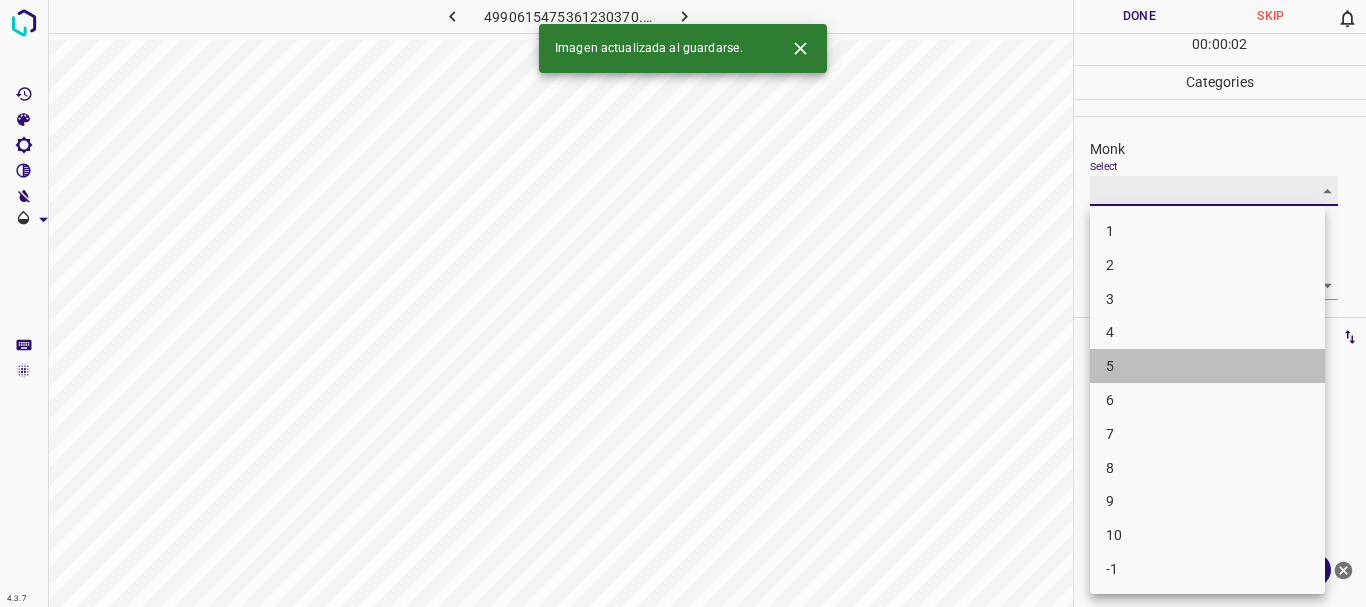 type on "5" 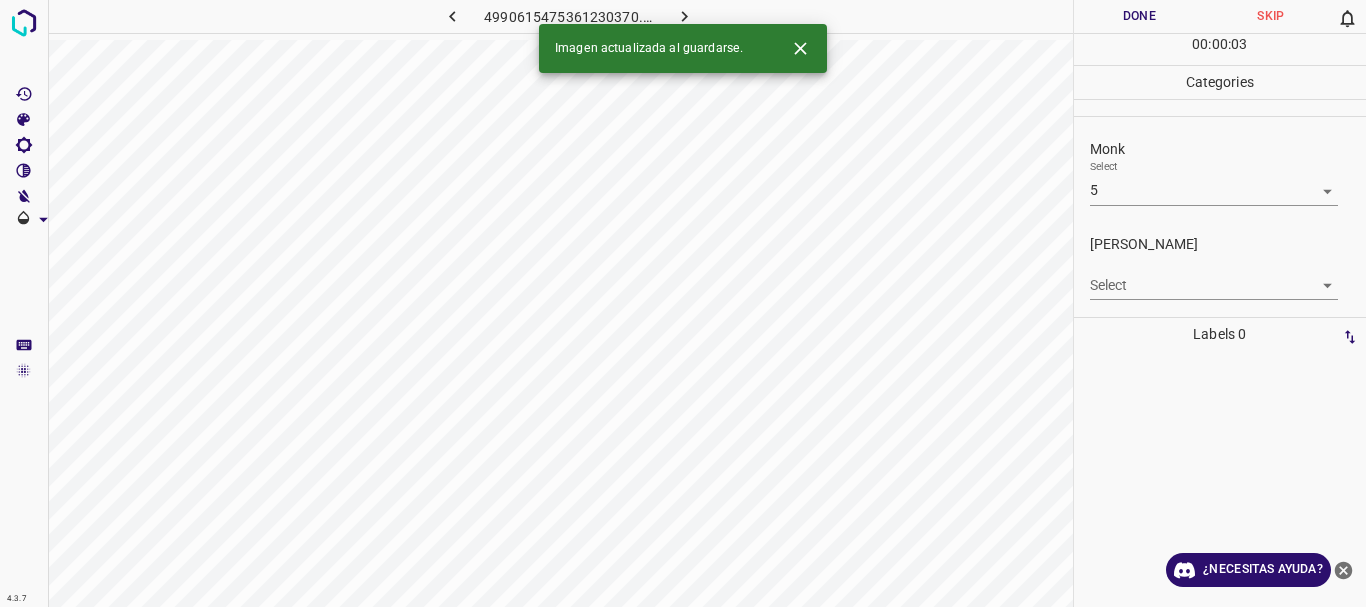 click on "[PERSON_NAME]   Select ​" at bounding box center [1220, 267] 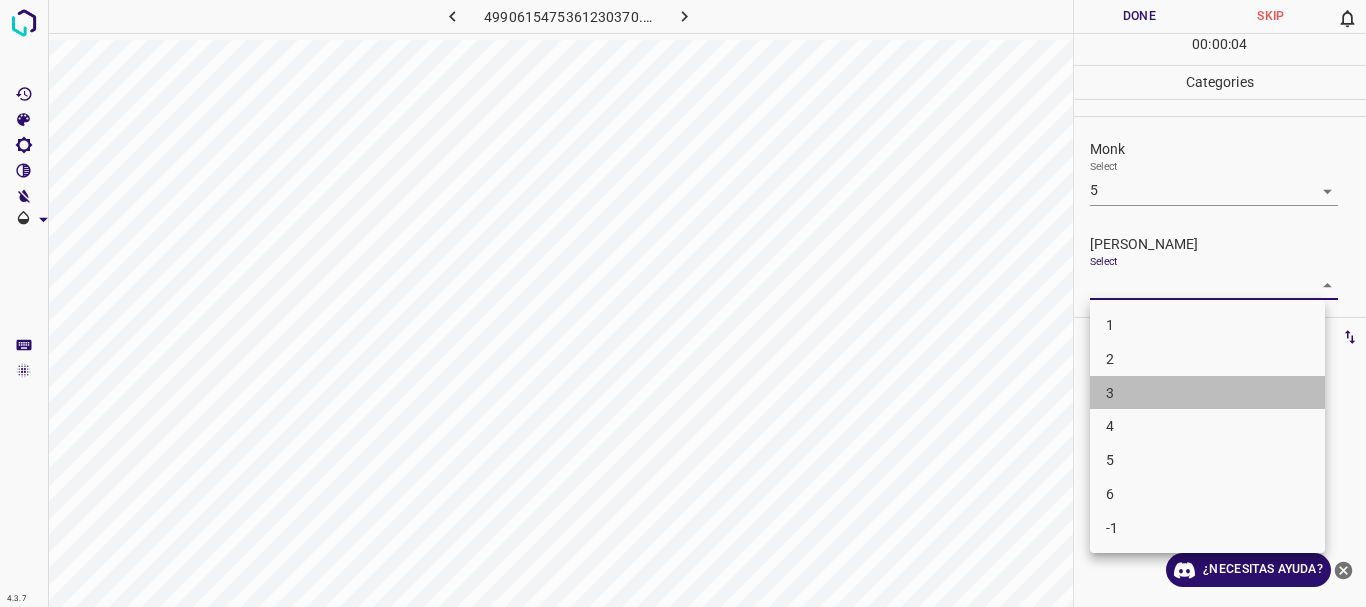 click on "3" at bounding box center (1207, 393) 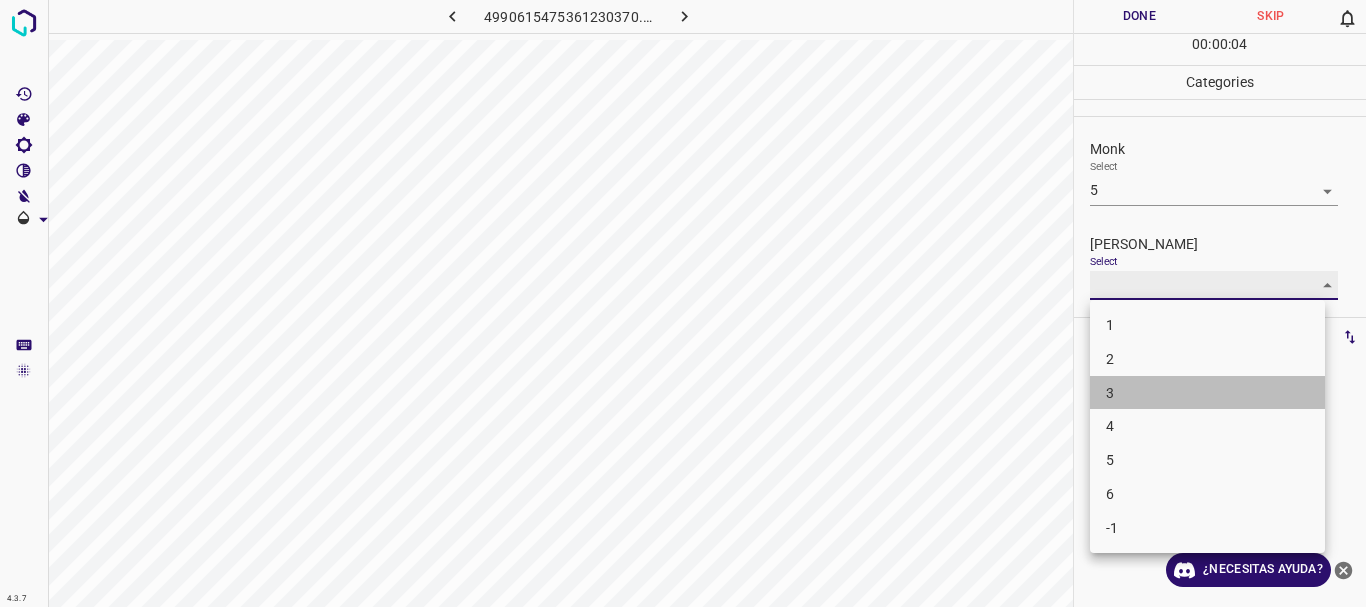 type on "3" 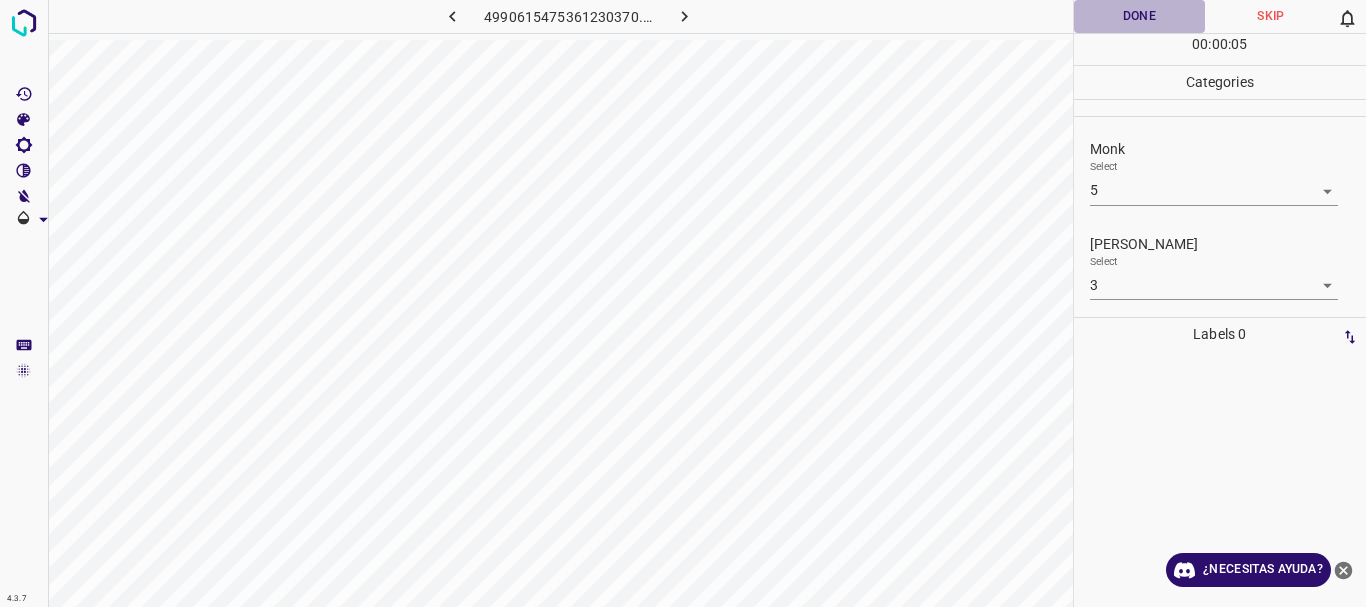 click on "Done" at bounding box center [1140, 16] 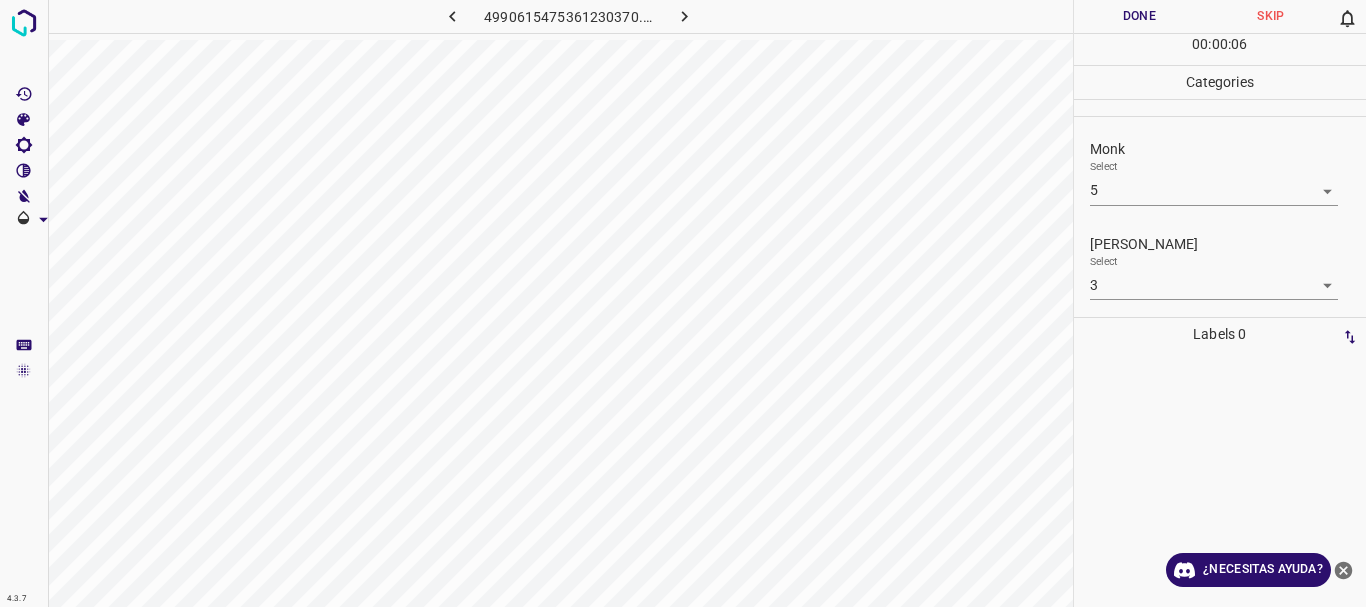click 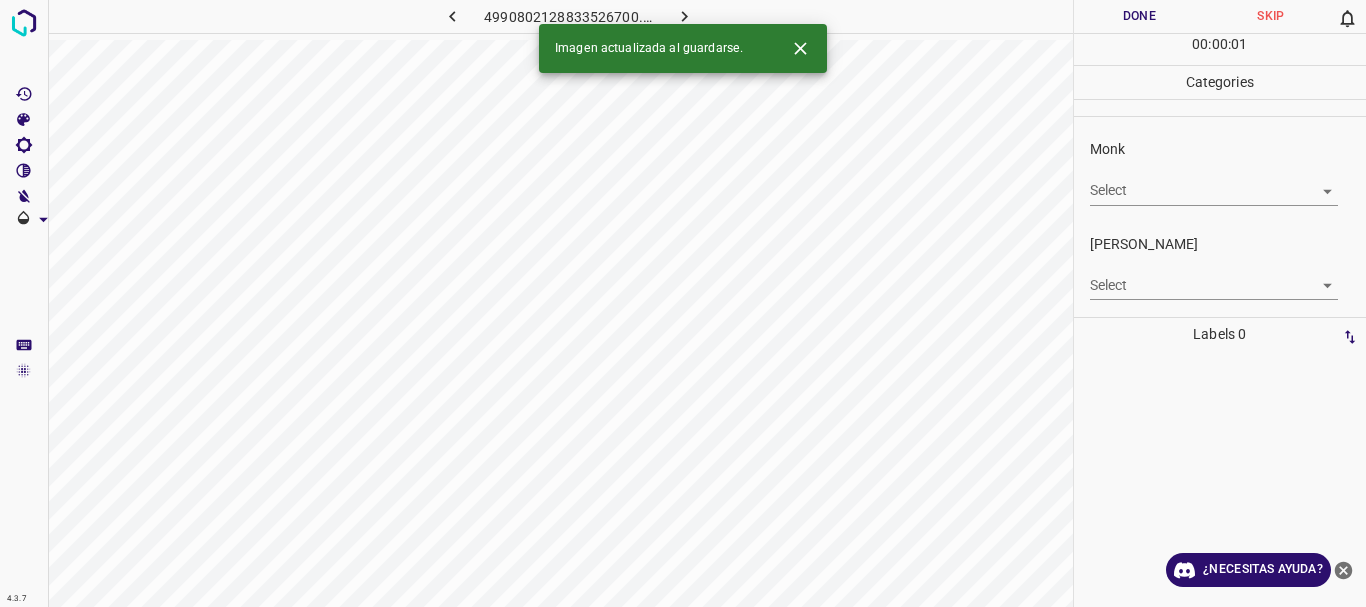 click 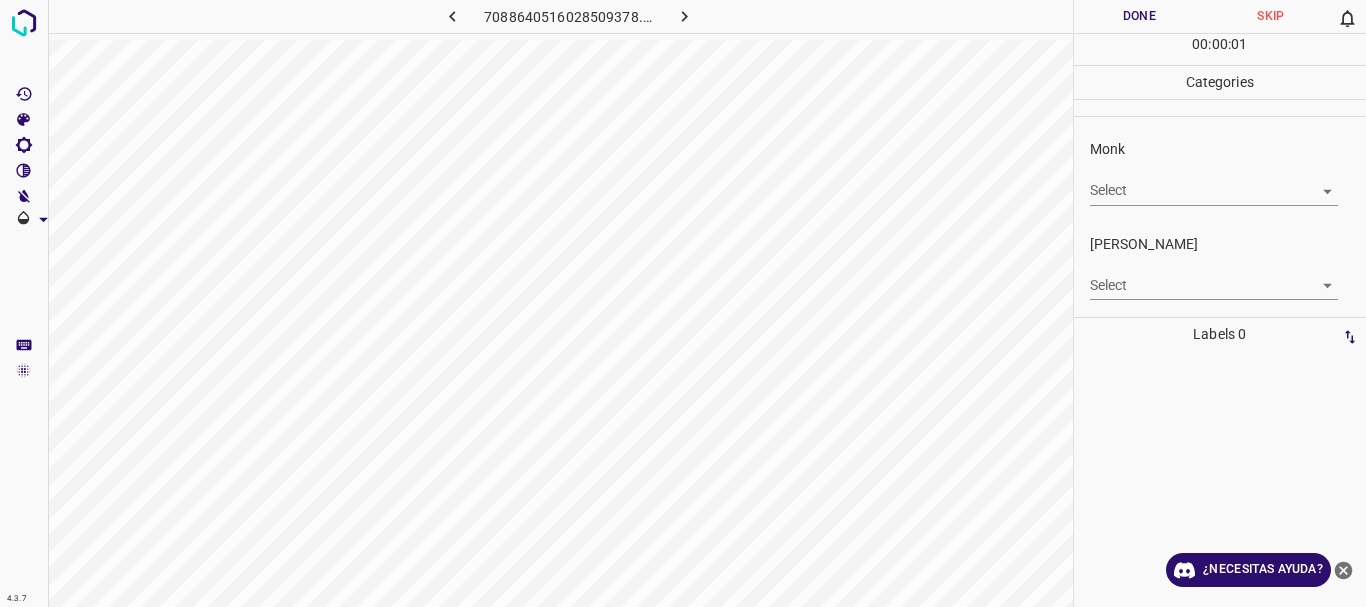 click 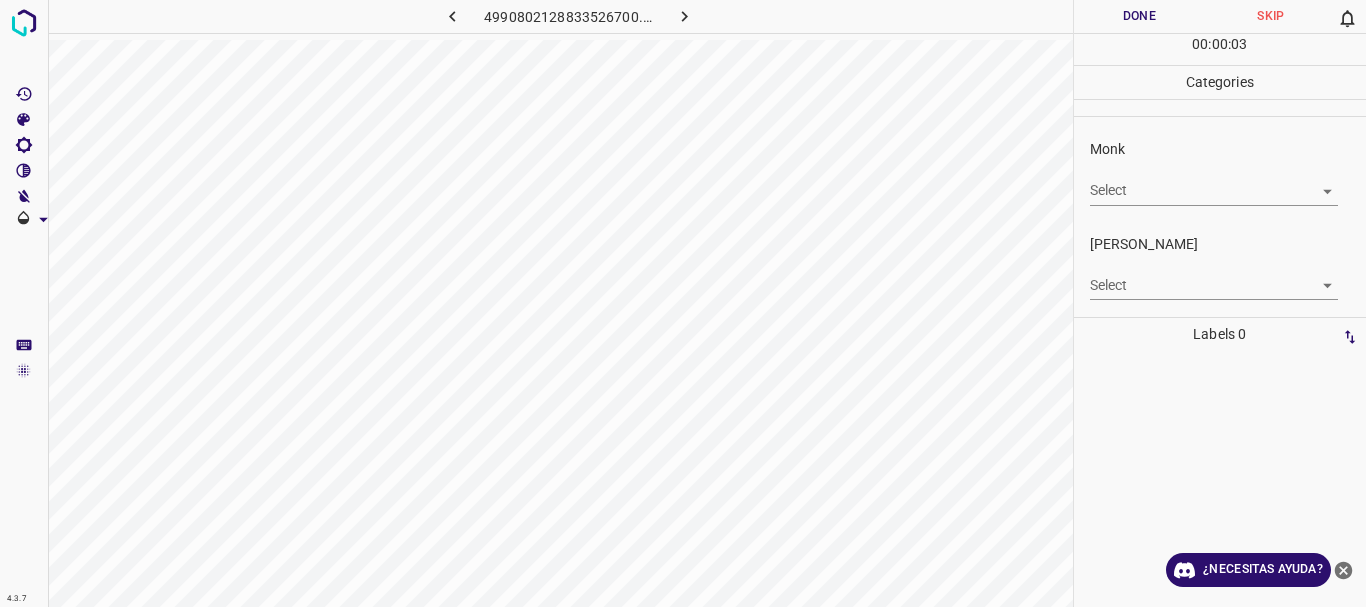 click on "4.3.7 4990802128833526700.png Done Skip 0 00   : 00   : 03   Categories Monk   Select ​  [PERSON_NAME]   Select ​ Labels   0 Categories 1 Monk 2  [PERSON_NAME] Tools Space Change between modes (Draw & Edit) I Auto labeling R Restore zoom M Zoom in N Zoom out Delete Delete selecte label Filters Z Restore filters X Saturation filter C Brightness filter V Contrast filter B Gray scale filter General O Download ¿Necesitas ayuda? Texto original Valora esta traducción Tu opinión servirá para ayudar a mejorar el Traductor de Google - Texto - Esconder - Borrar" at bounding box center [683, 303] 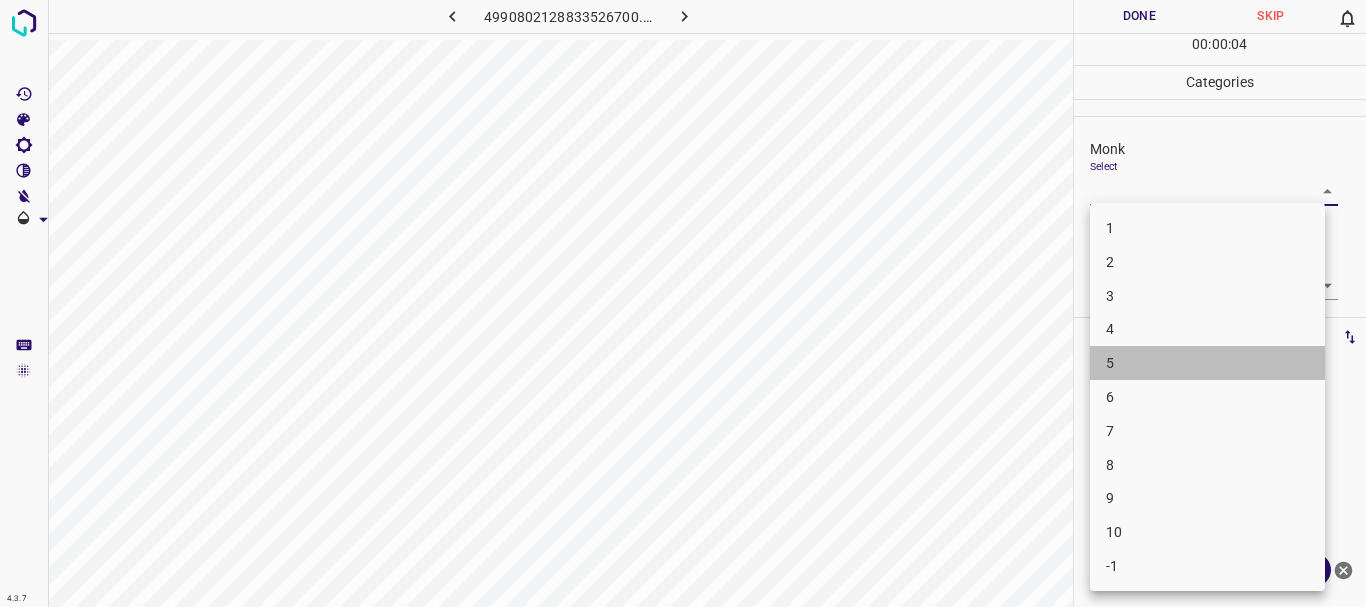 click on "5" at bounding box center [1207, 363] 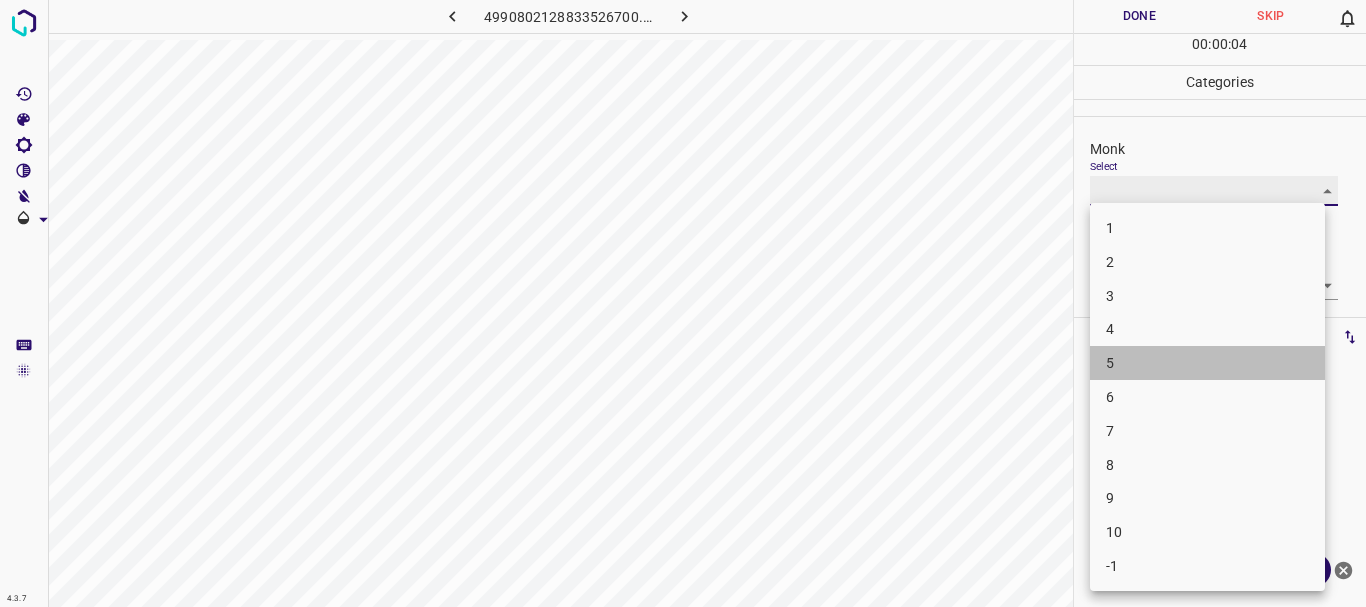 type on "5" 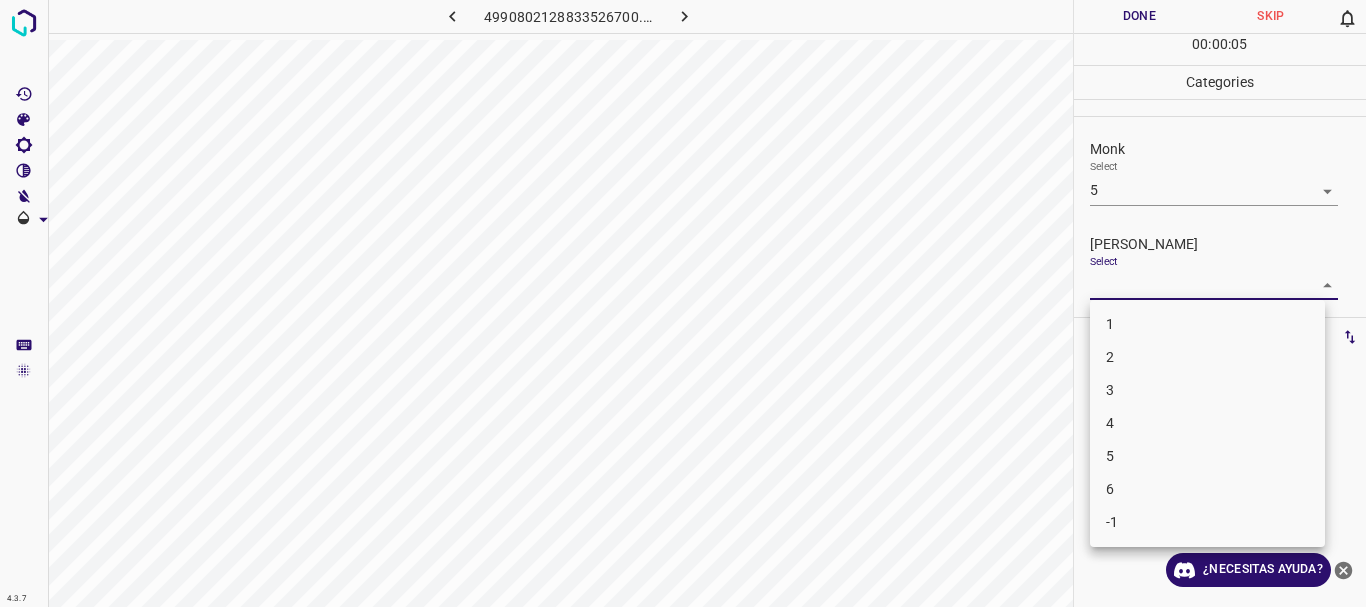 click on "4.3.7 4990802128833526700.png Done Skip 0 00   : 00   : 05   Categories Monk   Select 5 5  [PERSON_NAME]   Select ​ Labels   0 Categories 1 Monk 2  [PERSON_NAME] Tools Space Change between modes (Draw & Edit) I Auto labeling R Restore zoom M Zoom in N Zoom out Delete Delete selecte label Filters Z Restore filters X Saturation filter C Brightness filter V Contrast filter B Gray scale filter General O Download ¿Necesitas ayuda? Texto original Valora esta traducción Tu opinión servirá para ayudar a mejorar el Traductor de Google - Texto - Esconder - Borrar 1 2 3 4 5 6 -1" at bounding box center (683, 303) 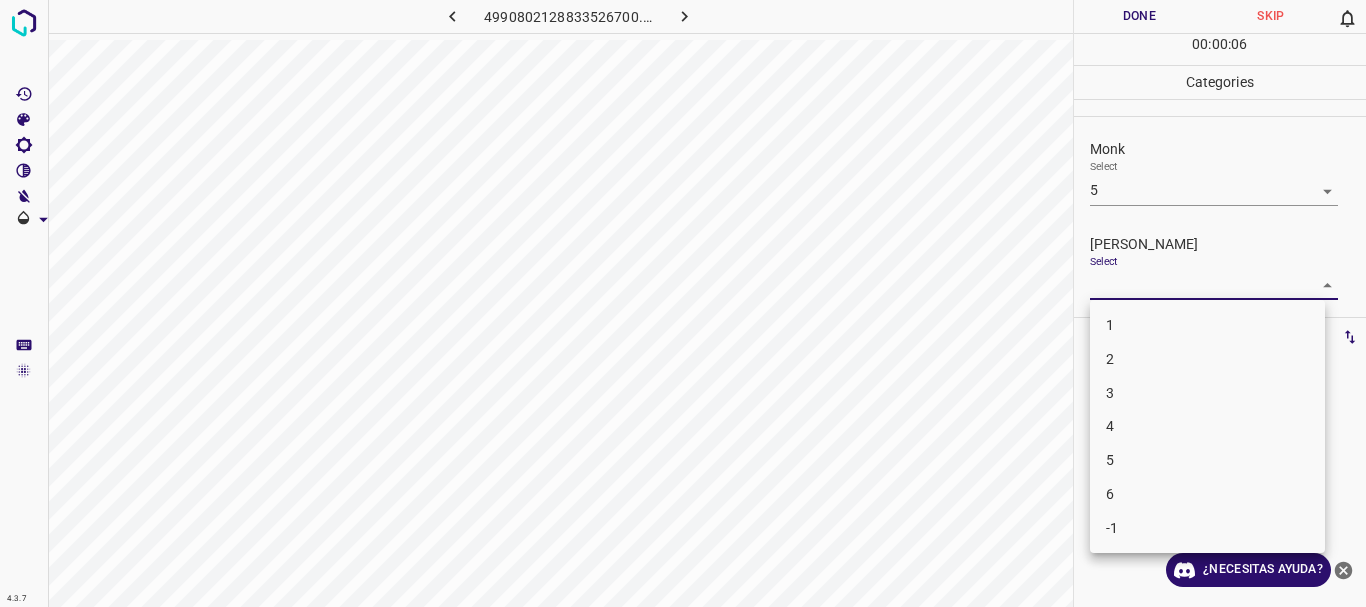 click on "3" at bounding box center [1207, 393] 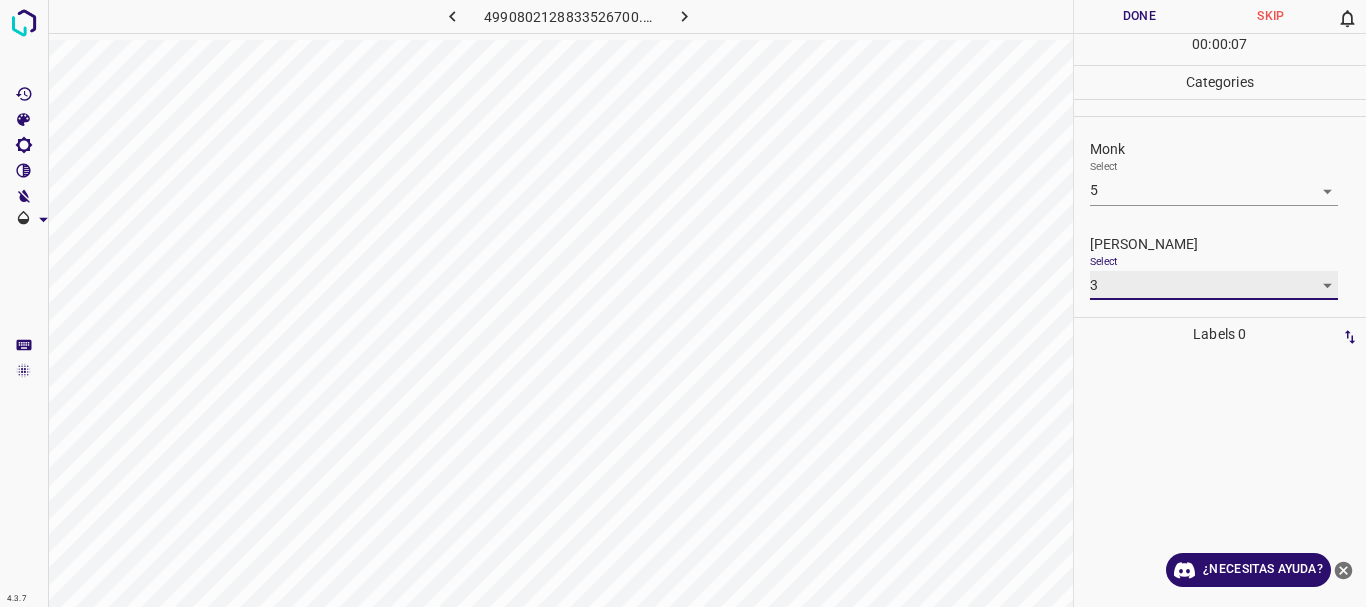 type on "3" 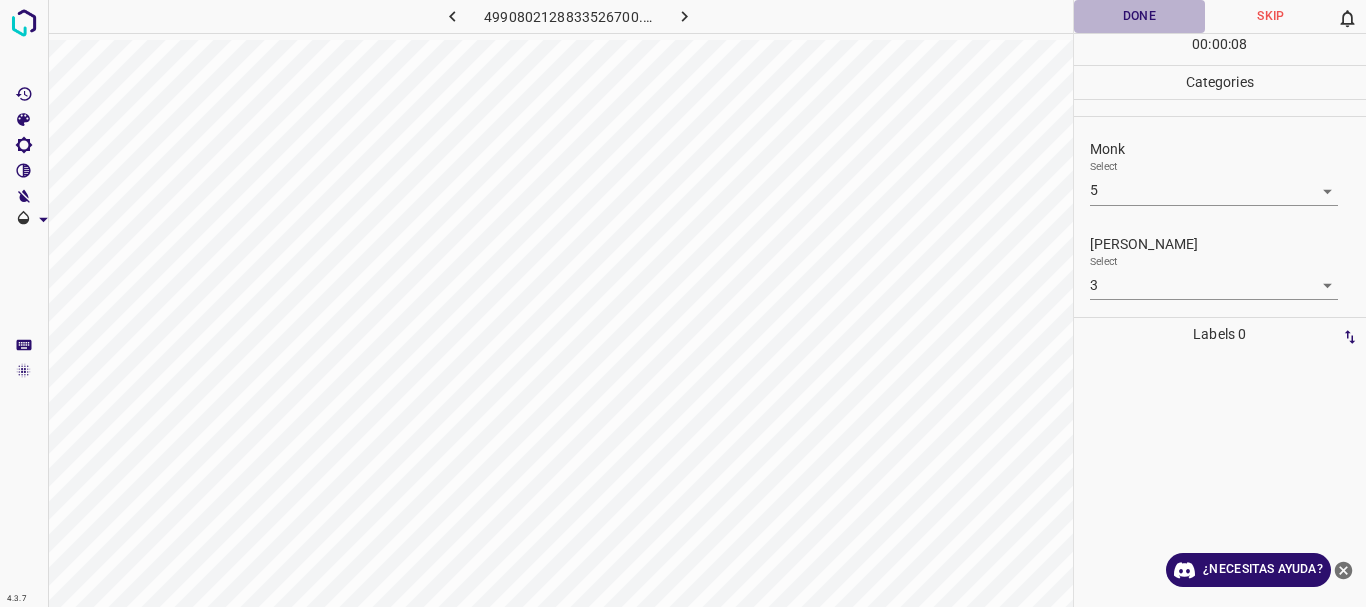 click on "Done" at bounding box center [1140, 16] 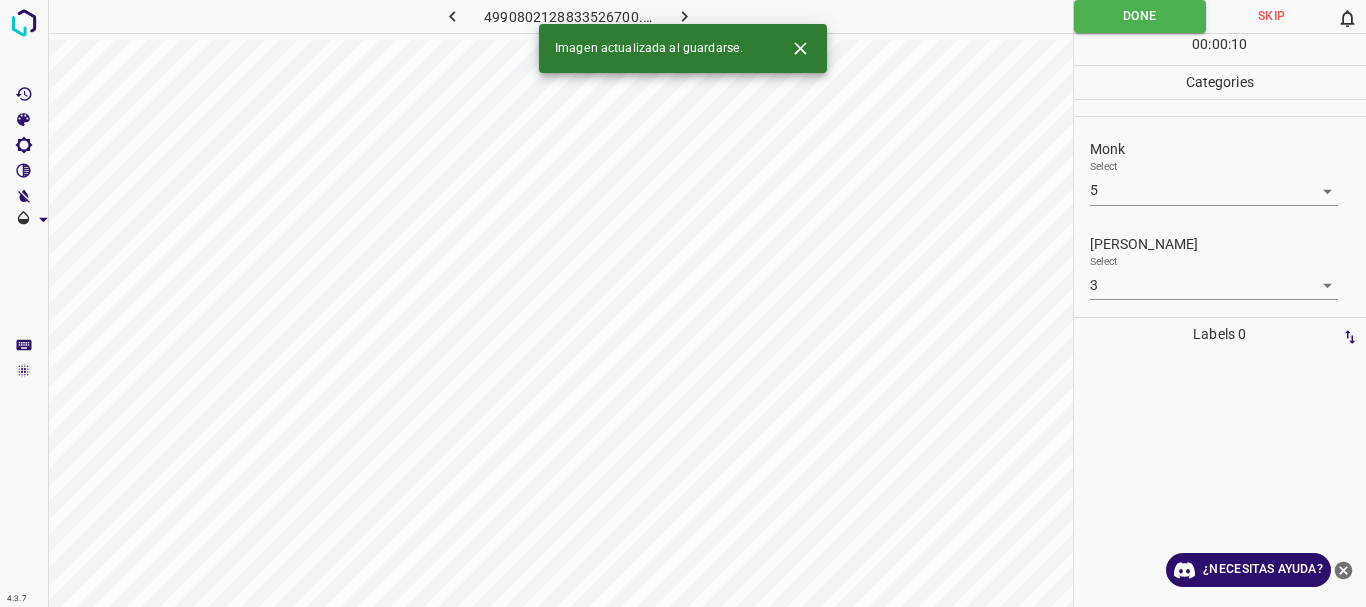 click 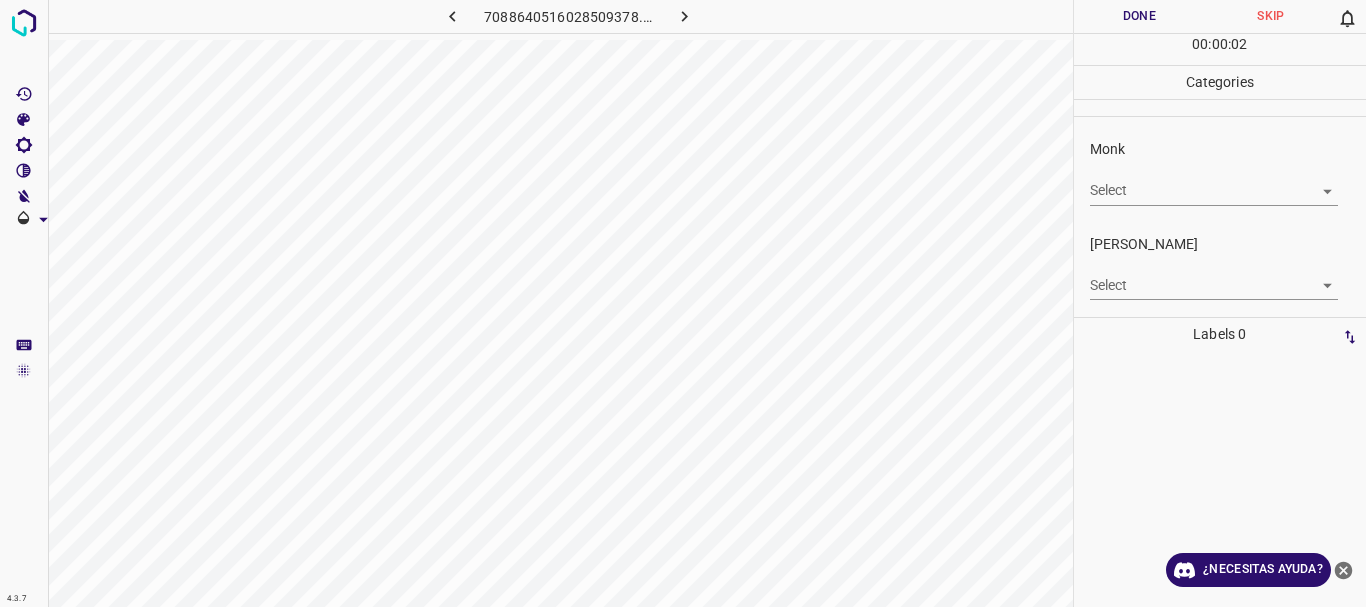 click on "4.3.7 7088640516028509378.png Done Skip 0 00   : 00   : 02   Categories Monk   Select ​  [PERSON_NAME]   Select ​ Labels   0 Categories 1 Monk 2  [PERSON_NAME] Tools Space Change between modes (Draw & Edit) I Auto labeling R Restore zoom M Zoom in N Zoom out Delete Delete selecte label Filters Z Restore filters X Saturation filter C Brightness filter V Contrast filter B Gray scale filter General O Download ¿Necesitas ayuda? Texto original Valora esta traducción Tu opinión servirá para ayudar a mejorar el Traductor de Google - Texto - Esconder - Borrar" at bounding box center [683, 303] 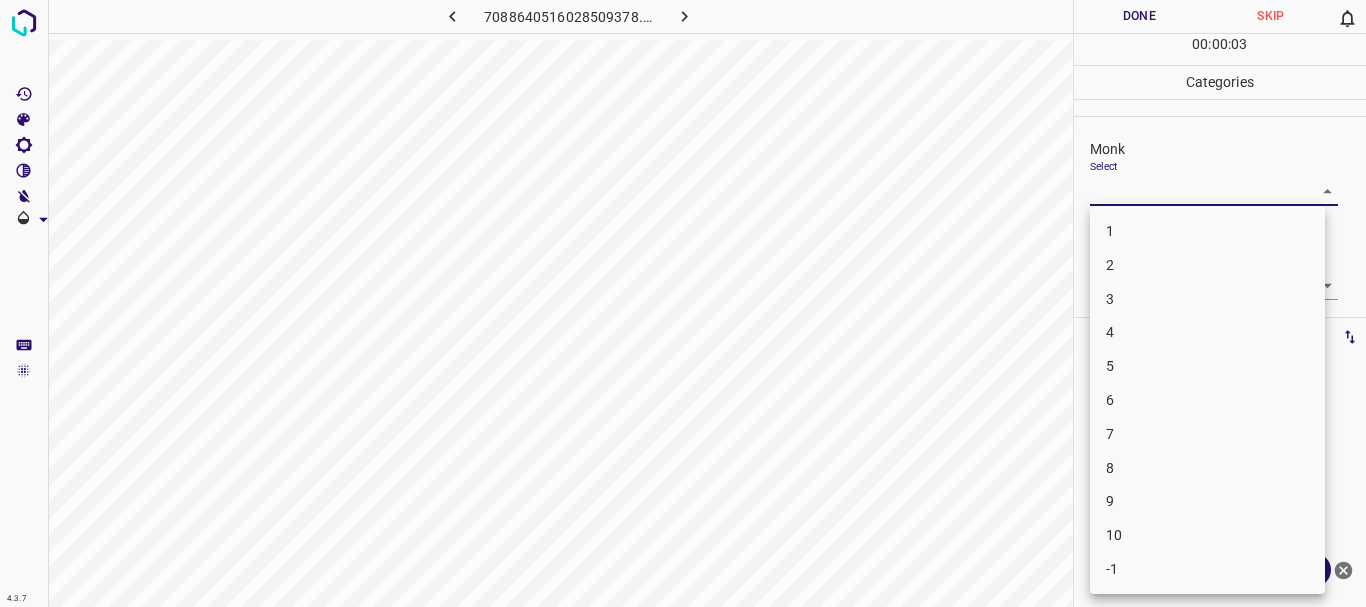 click on "3" at bounding box center (1207, 299) 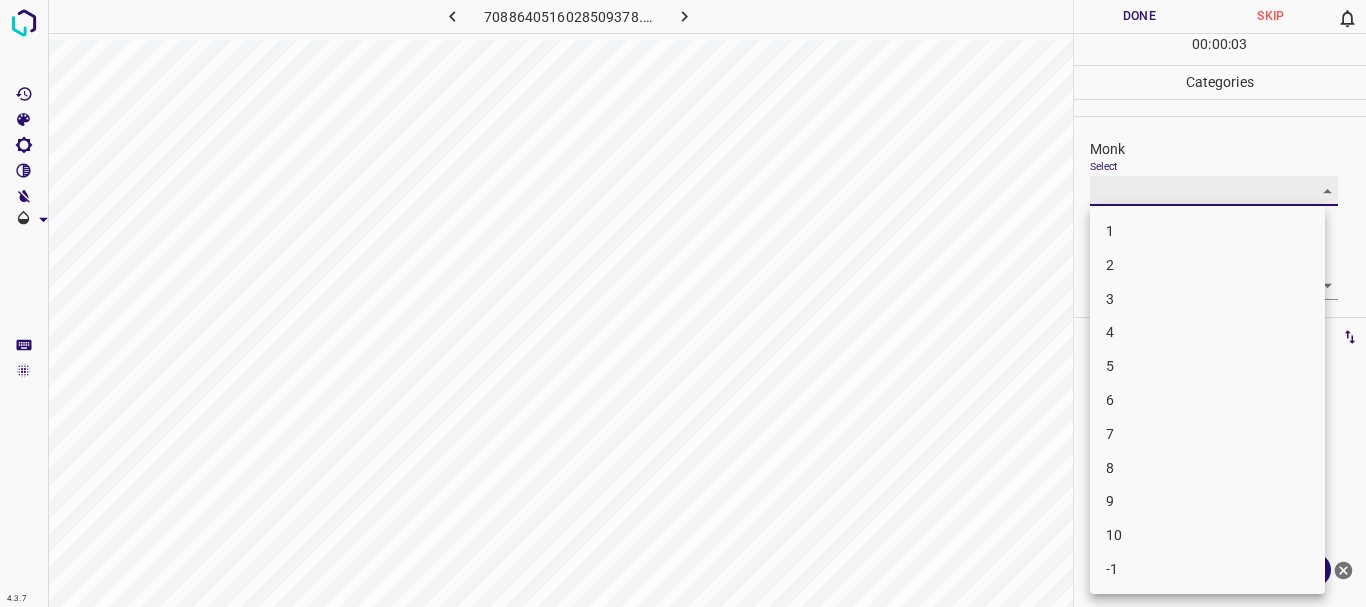 type on "3" 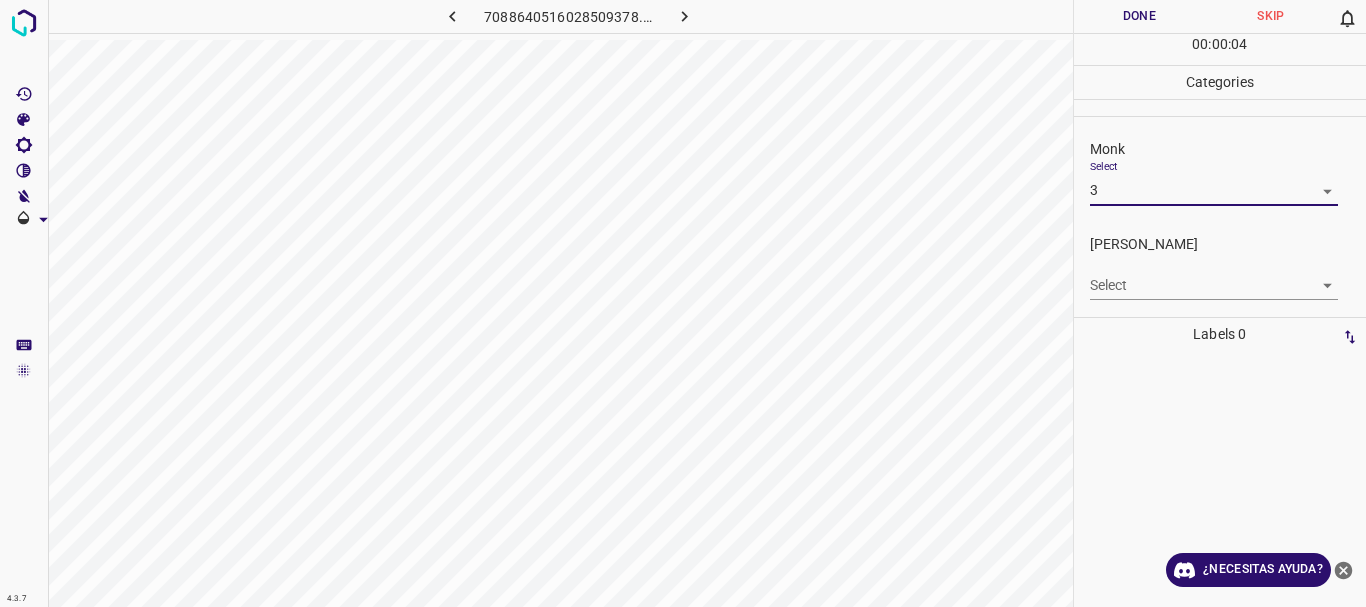 click on "Select ​" at bounding box center (1214, 277) 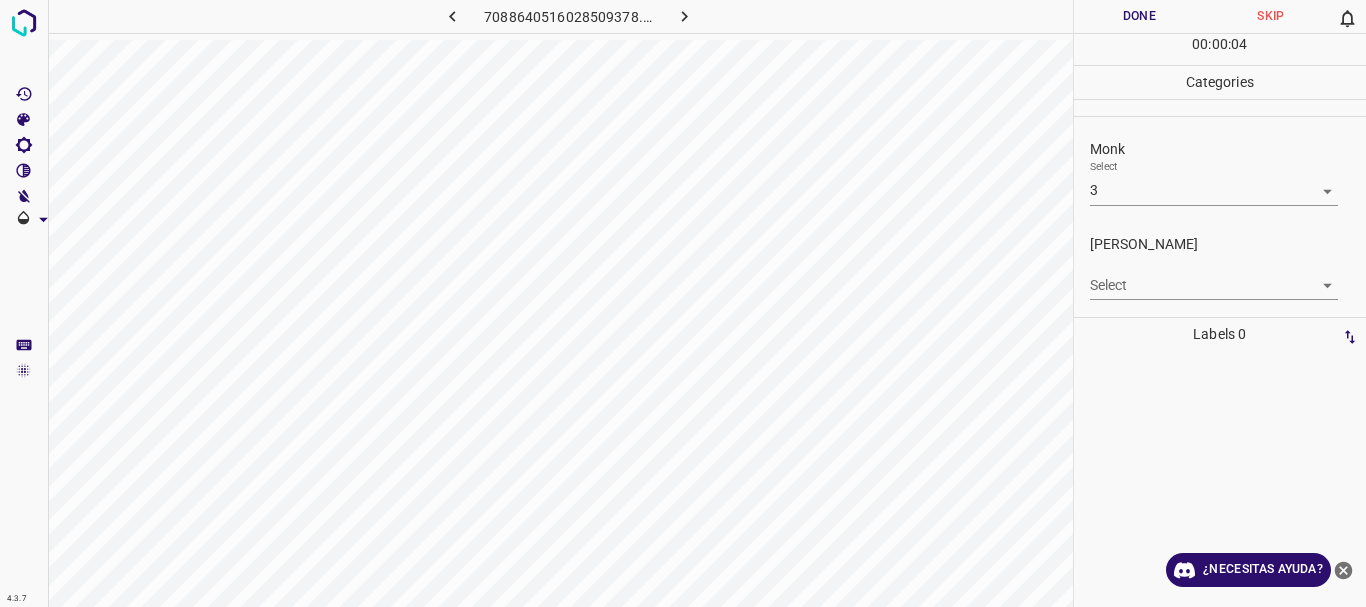 click on "4.3.7 7088640516028509378.png Done Skip 0 00   : 00   : 04   Categories Monk   Select 3 3  [PERSON_NAME]   Select ​ Labels   0 Categories 1 Monk 2  [PERSON_NAME] Tools Space Change between modes (Draw & Edit) I Auto labeling R Restore zoom M Zoom in N Zoom out Delete Delete selecte label Filters Z Restore filters X Saturation filter C Brightness filter V Contrast filter B Gray scale filter General O Download ¿Necesitas ayuda? Texto original Valora esta traducción Tu opinión servirá para ayudar a mejorar el Traductor de Google - Texto - Esconder - Borrar" at bounding box center [683, 303] 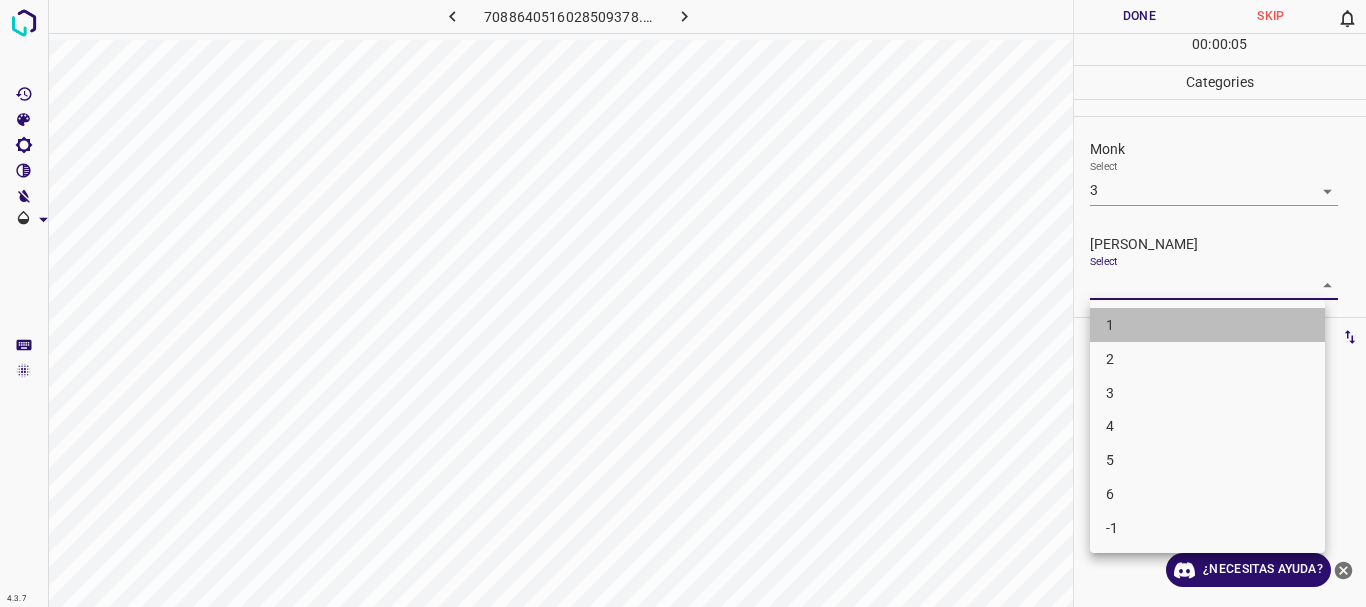 click on "1" at bounding box center (1207, 325) 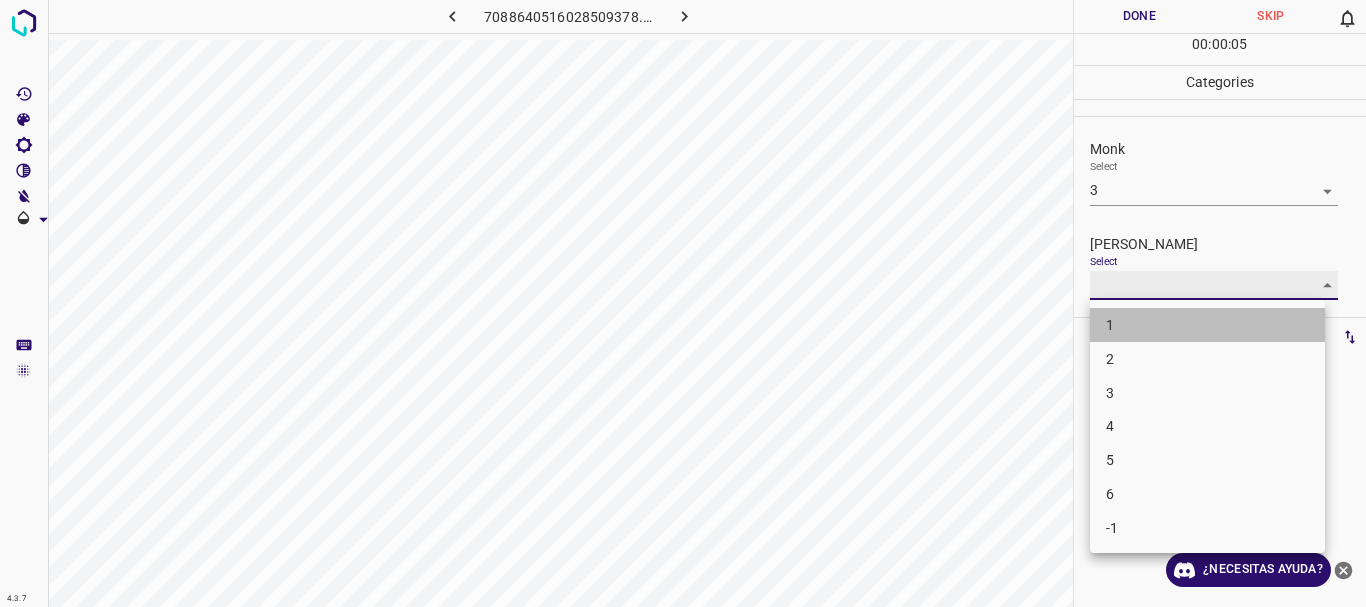 type on "1" 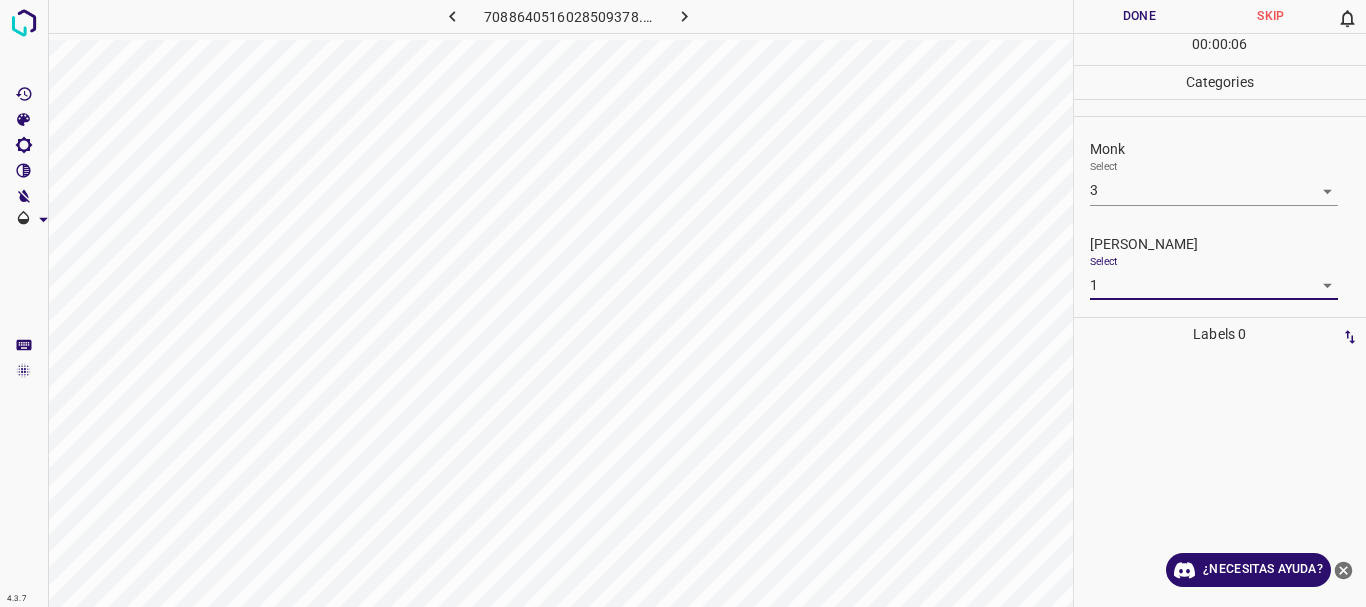 drag, startPoint x: 1158, startPoint y: 17, endPoint x: 1125, endPoint y: 6, distance: 34.785053 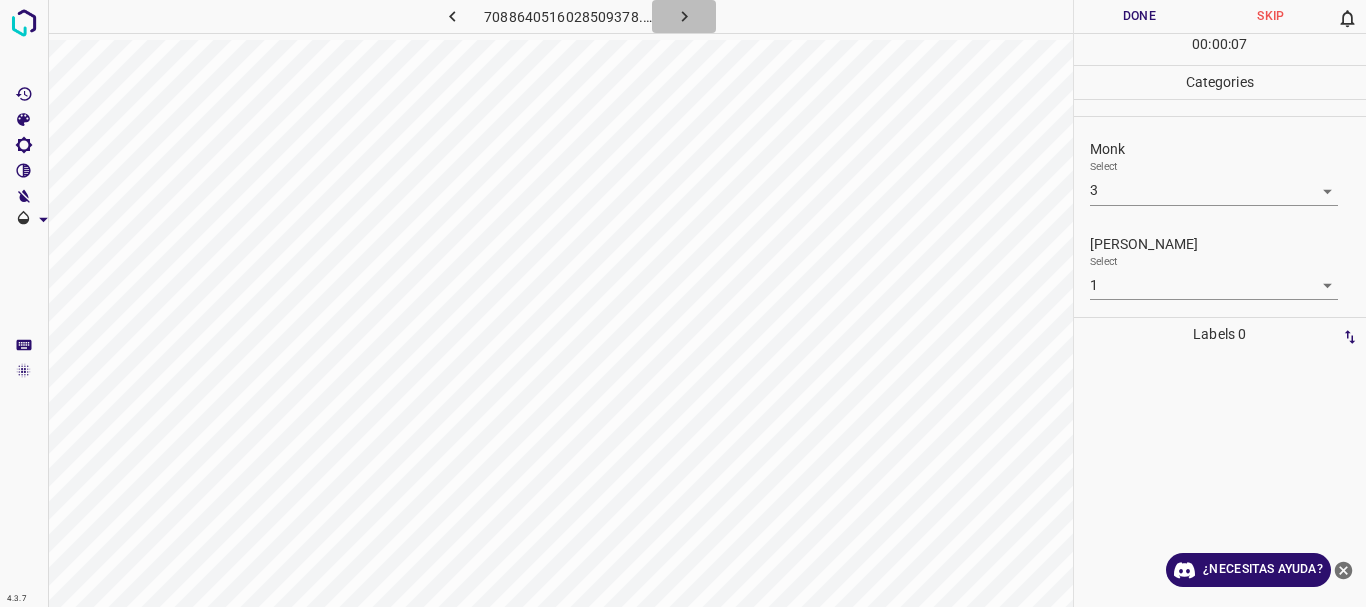 click 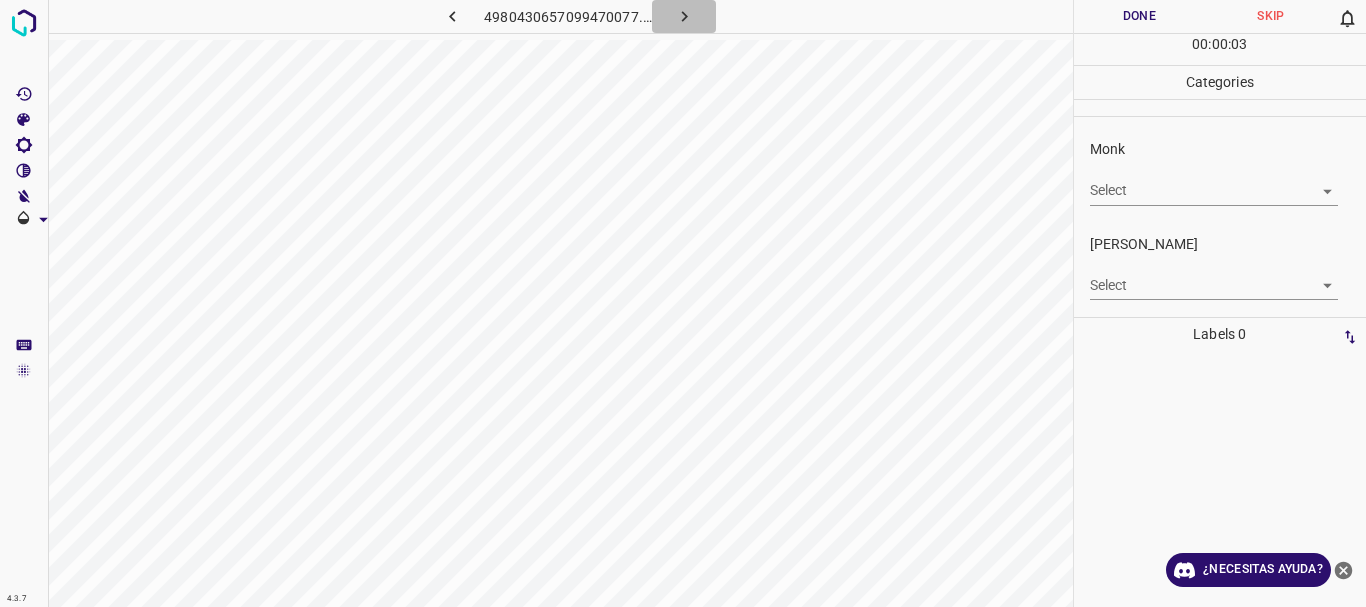 click 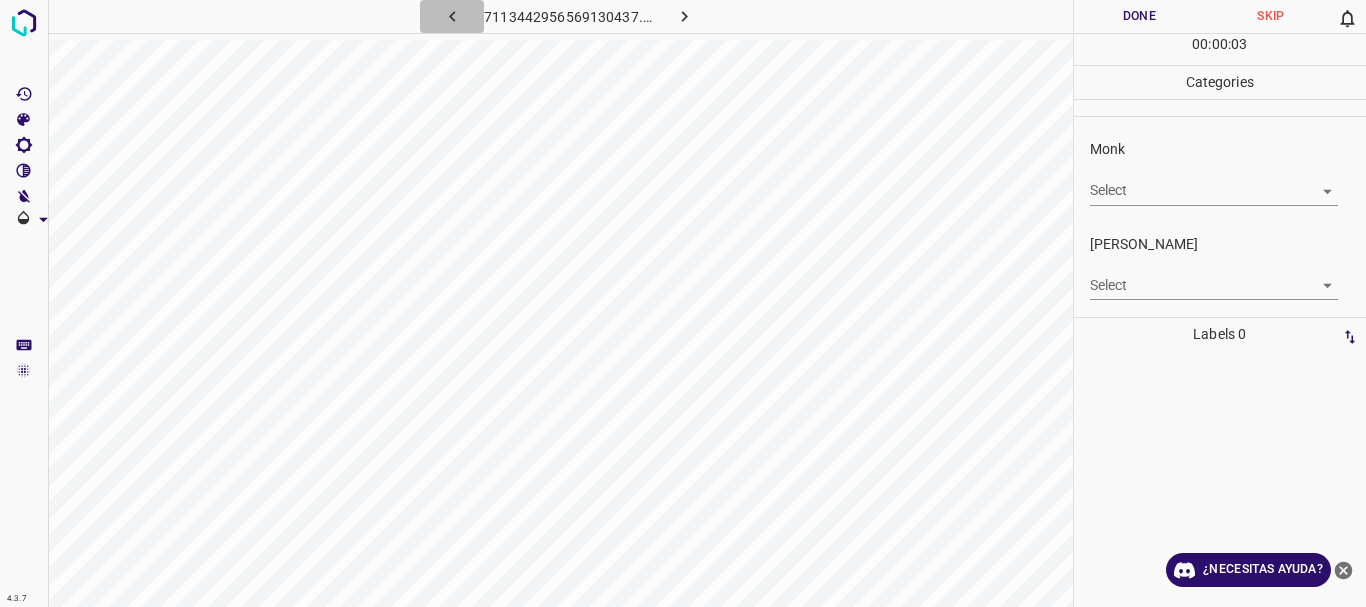 click 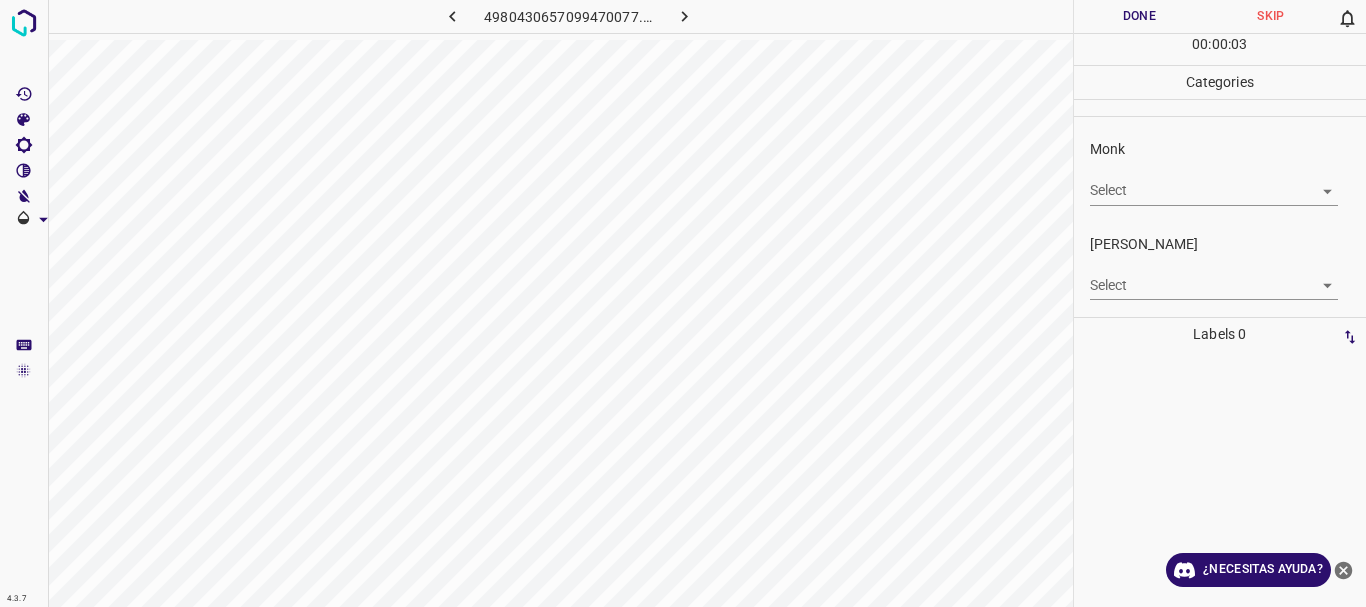 click on "4.3.7 4980430657099470077.png Done Skip 0 00   : 00   : 03   Categories Monk   Select ​  [PERSON_NAME]   Select ​ Labels   0 Categories 1 Monk 2  [PERSON_NAME] Tools Space Change between modes (Draw & Edit) I Auto labeling R Restore zoom M Zoom in N Zoom out Delete Delete selecte label Filters Z Restore filters X Saturation filter C Brightness filter V Contrast filter B Gray scale filter General O Download ¿Necesitas ayuda? Texto original Valora esta traducción Tu opinión servirá para ayudar a mejorar el Traductor de Google - Texto - Esconder - Borrar" at bounding box center [683, 303] 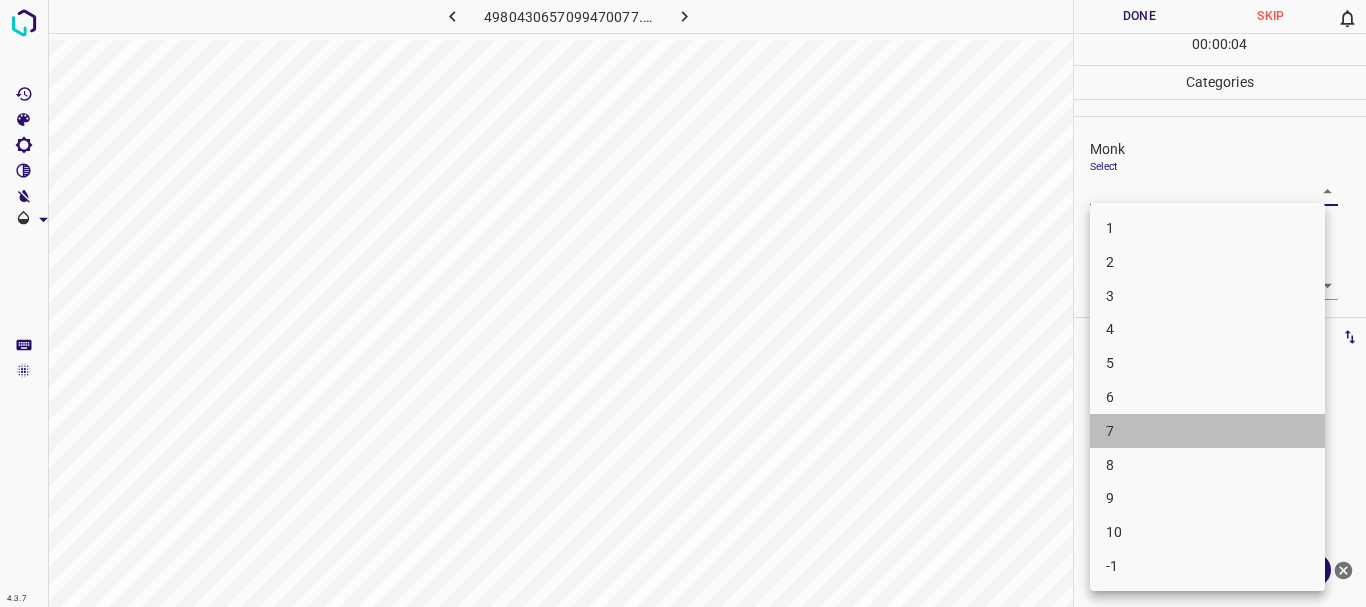 click on "7" at bounding box center [1207, 431] 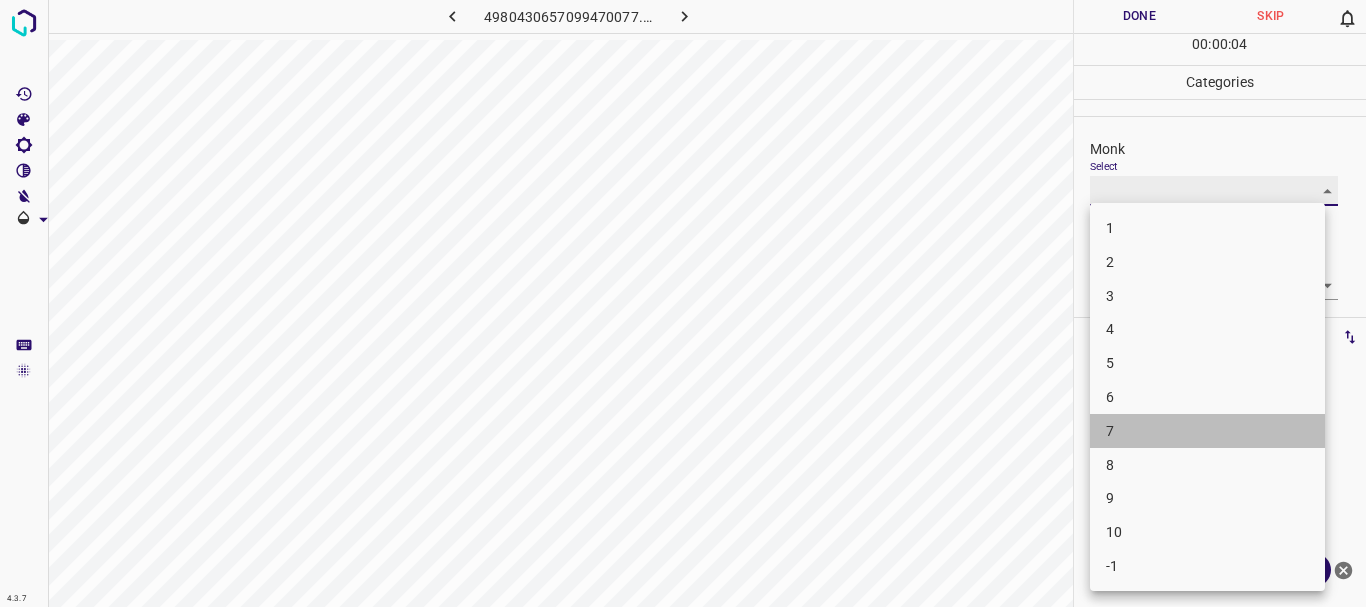 type on "7" 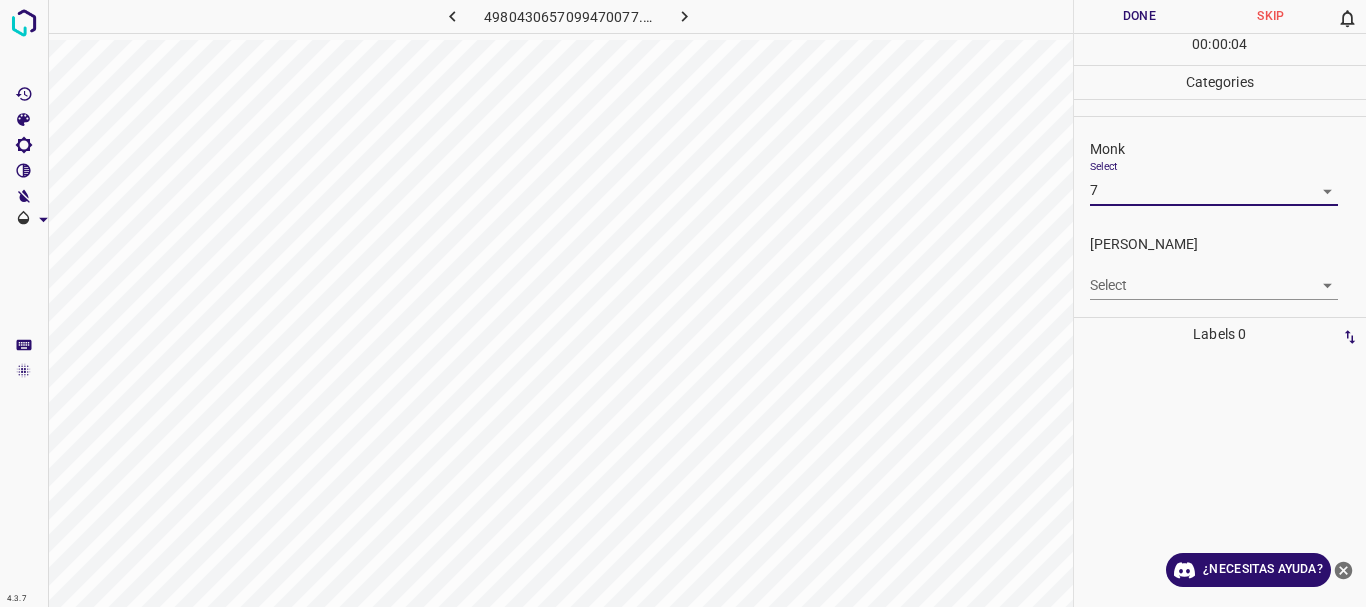 click on "4.3.7 4980430657099470077.png Done Skip 0 00   : 00   : 04   Categories Monk   Select 7 7  [PERSON_NAME]   Select ​ Labels   0 Categories 1 Monk 2  [PERSON_NAME] Tools Space Change between modes (Draw & Edit) I Auto labeling R Restore zoom M Zoom in N Zoom out Delete Delete selecte label Filters Z Restore filters X Saturation filter C Brightness filter V Contrast filter B Gray scale filter General O Download ¿Necesitas ayuda? Texto original Valora esta traducción Tu opinión servirá para ayudar a mejorar el Traductor de Google - Texto - Esconder - Borrar" at bounding box center (683, 303) 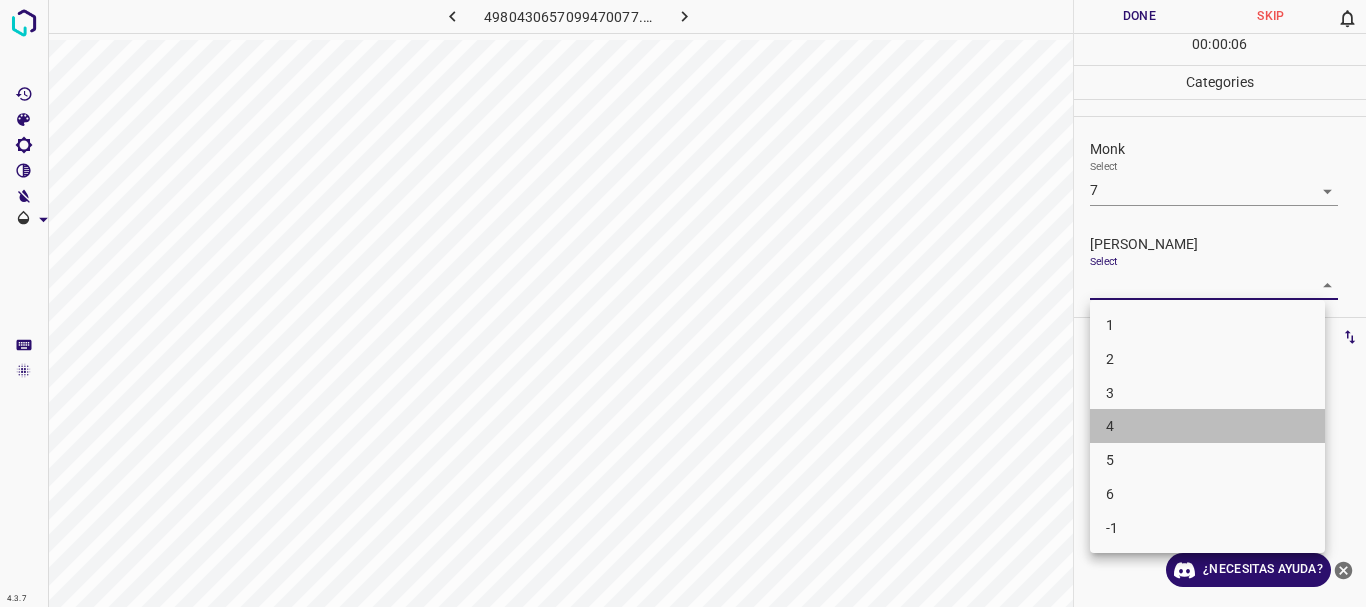 click on "4" at bounding box center [1207, 426] 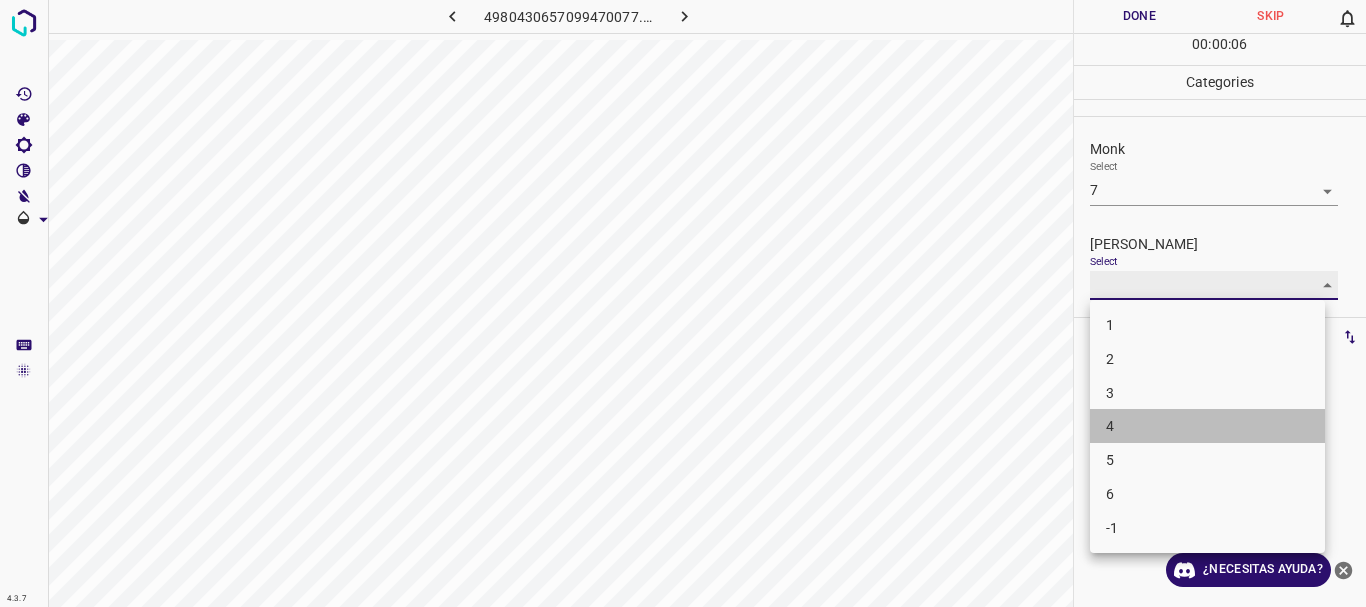 type on "4" 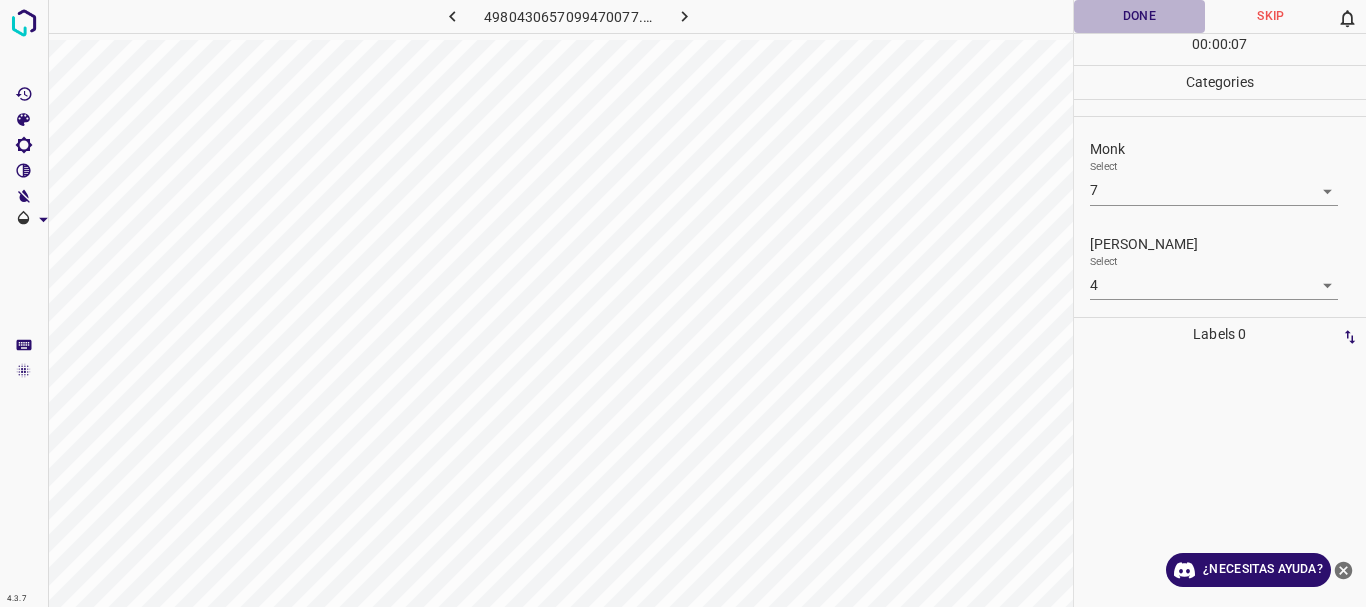 click on "Done" at bounding box center (1140, 16) 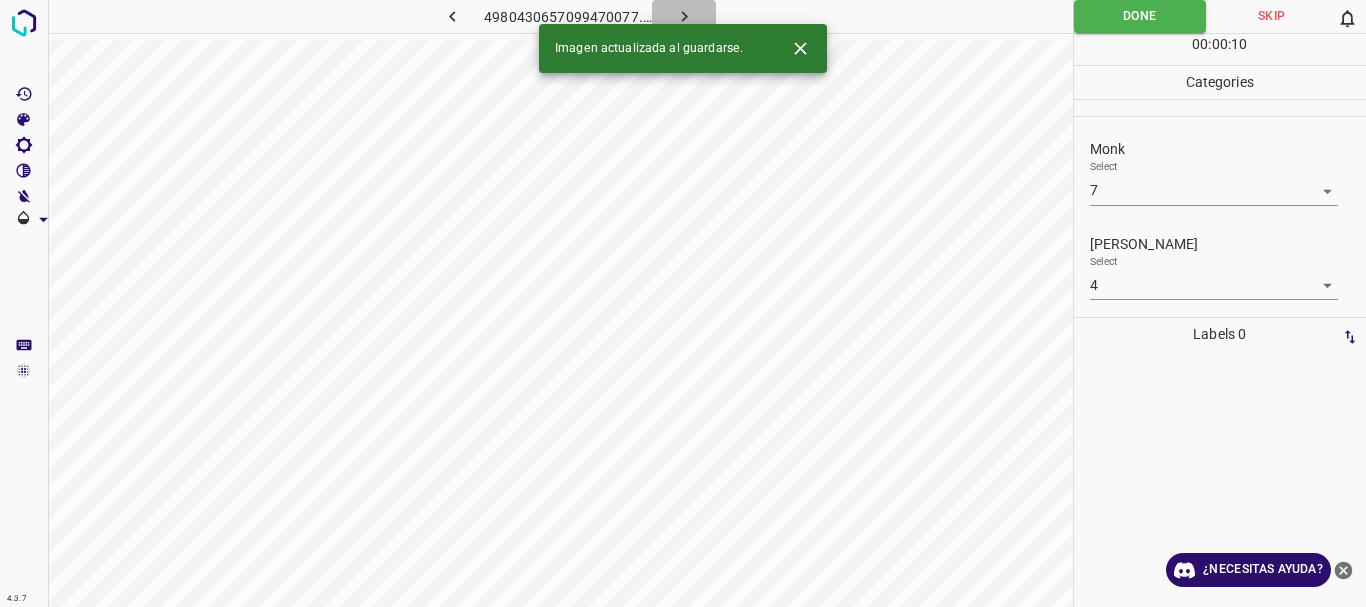click 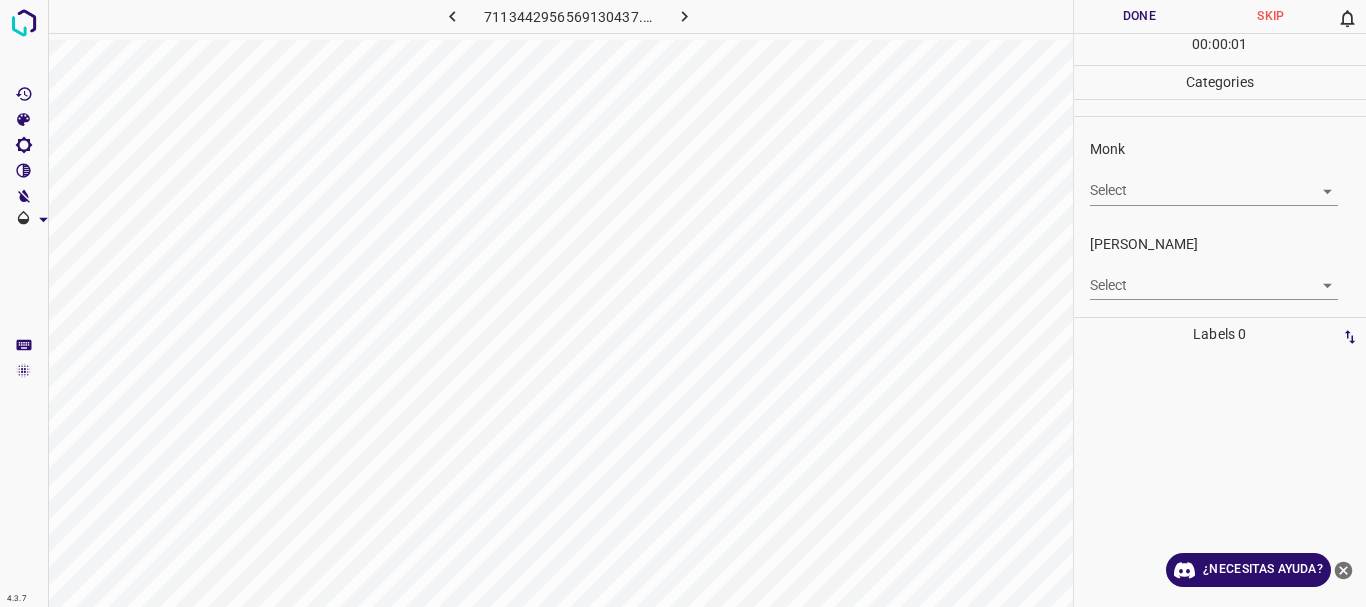 click on "4.3.7 7113442956569130437.png Done Skip 0 00   : 00   : 01   Categories Monk   Select ​  [PERSON_NAME]   Select ​ Labels   0 Categories 1 Monk 2  [PERSON_NAME] Tools Space Change between modes (Draw & Edit) I Auto labeling R Restore zoom M Zoom in N Zoom out Delete Delete selecte label Filters Z Restore filters X Saturation filter C Brightness filter V Contrast filter B Gray scale filter General O Download ¿Necesitas ayuda? Texto original Valora esta traducción Tu opinión servirá para ayudar a mejorar el Traductor de Google - Texto - Esconder - Borrar" at bounding box center (683, 303) 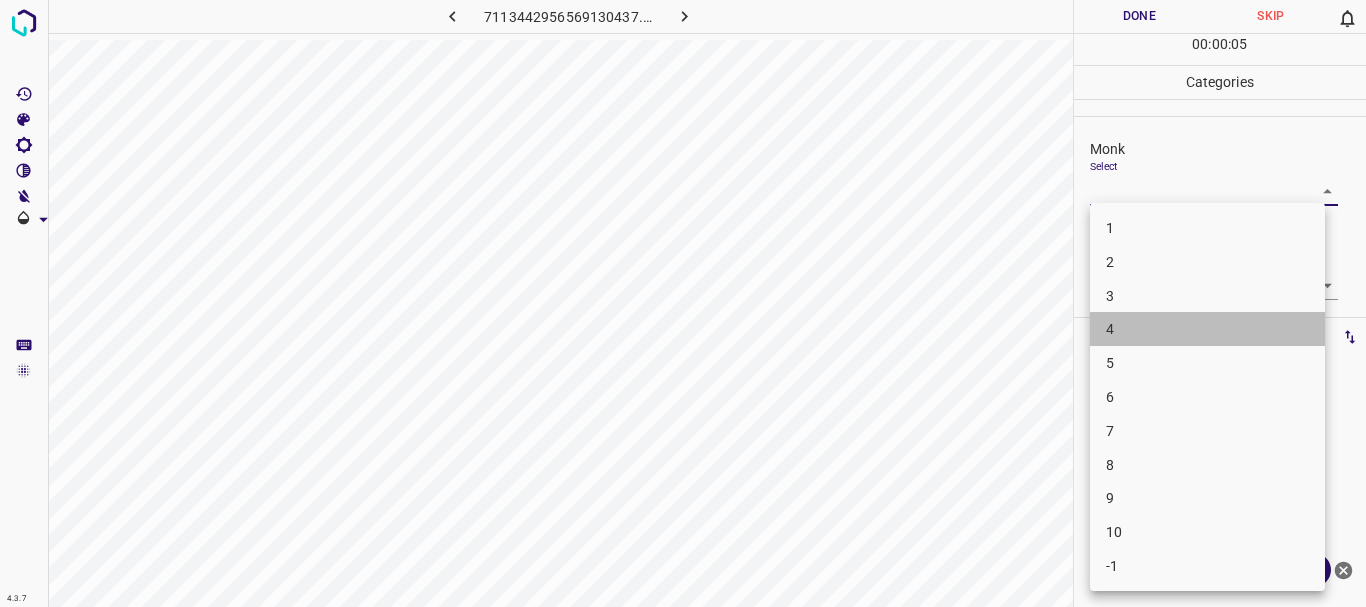 click on "4" at bounding box center (1207, 329) 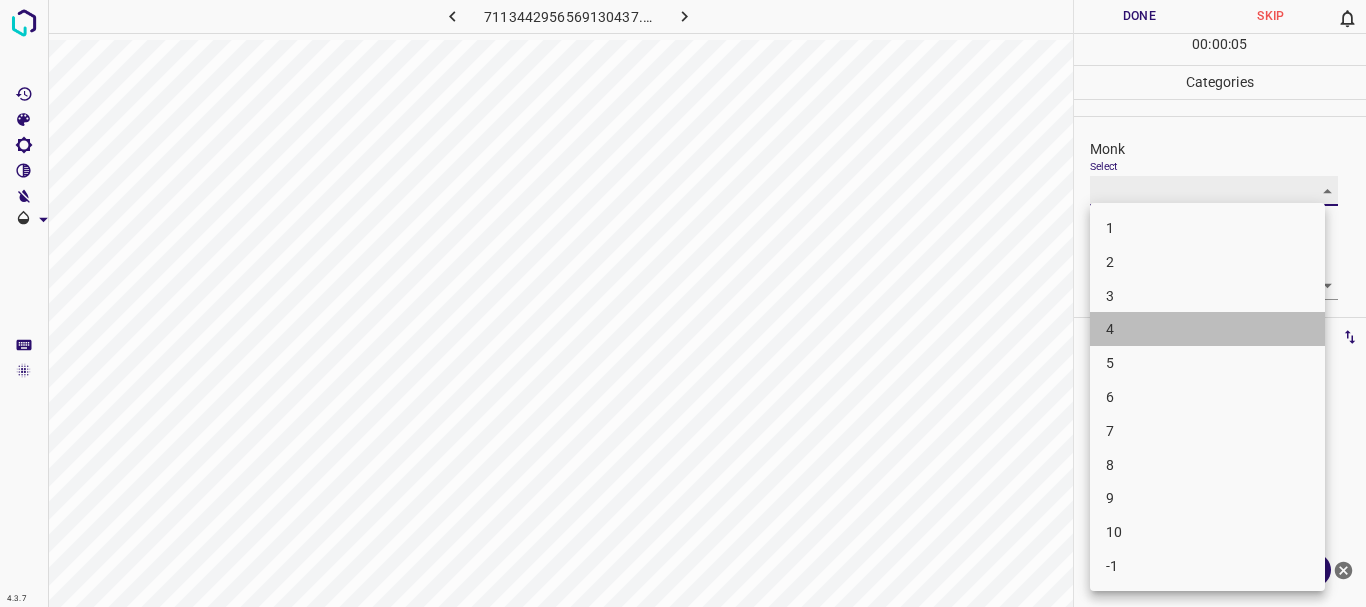 type on "4" 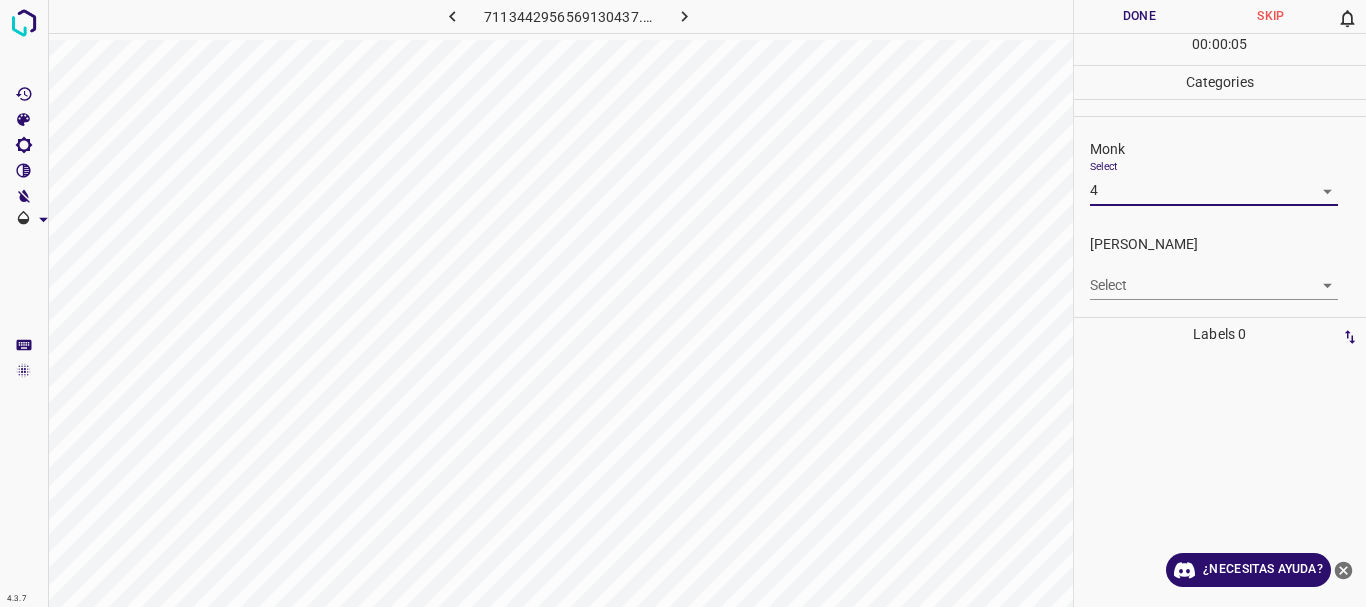 click on "4.3.7 7113442956569130437.png Done Skip 0 00   : 00   : 05   Categories Monk   Select 4 4  [PERSON_NAME]   Select ​ Labels   0 Categories 1 Monk 2  [PERSON_NAME] Tools Space Change between modes (Draw & Edit) I Auto labeling R Restore zoom M Zoom in N Zoom out Delete Delete selecte label Filters Z Restore filters X Saturation filter C Brightness filter V Contrast filter B Gray scale filter General O Download ¿Necesitas ayuda? Texto original Valora esta traducción Tu opinión servirá para ayudar a mejorar el Traductor de Google - Texto - Esconder - Borrar" at bounding box center [683, 303] 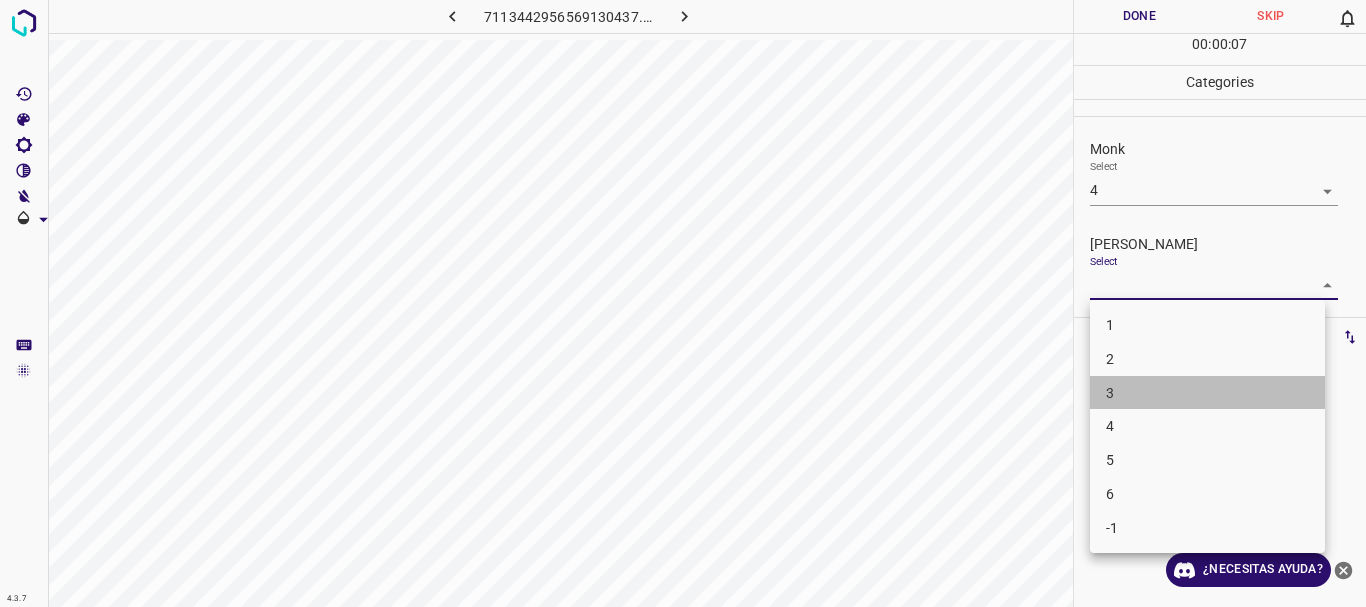 click on "3" at bounding box center (1207, 393) 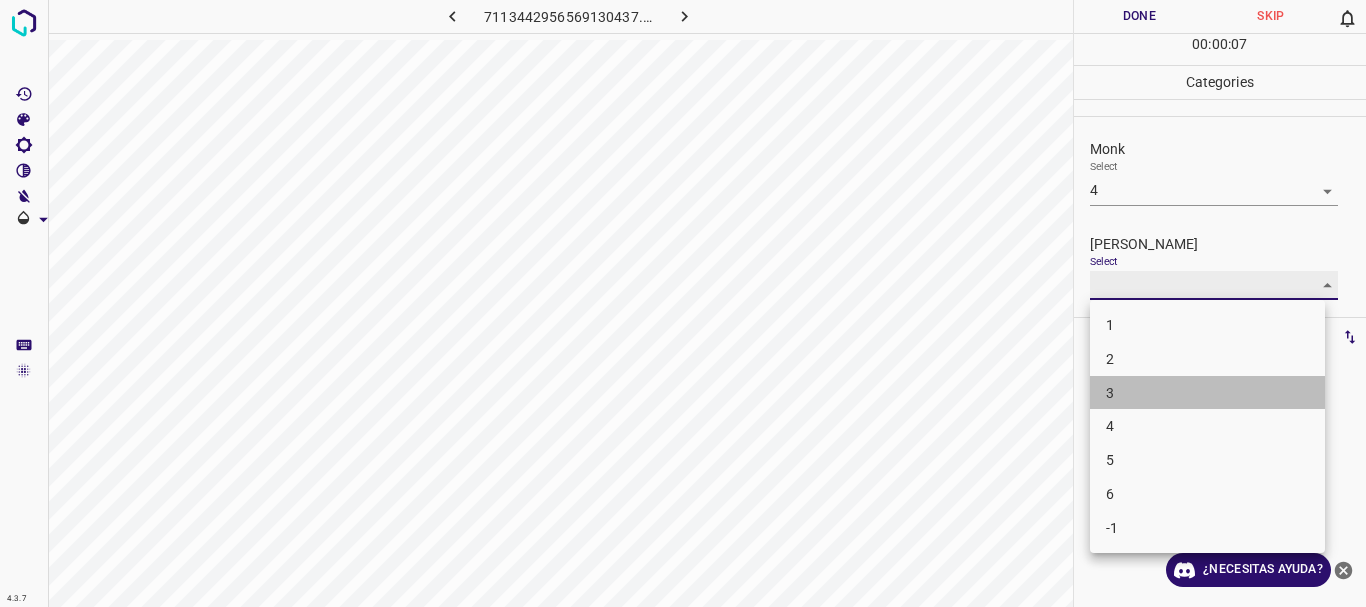 type on "3" 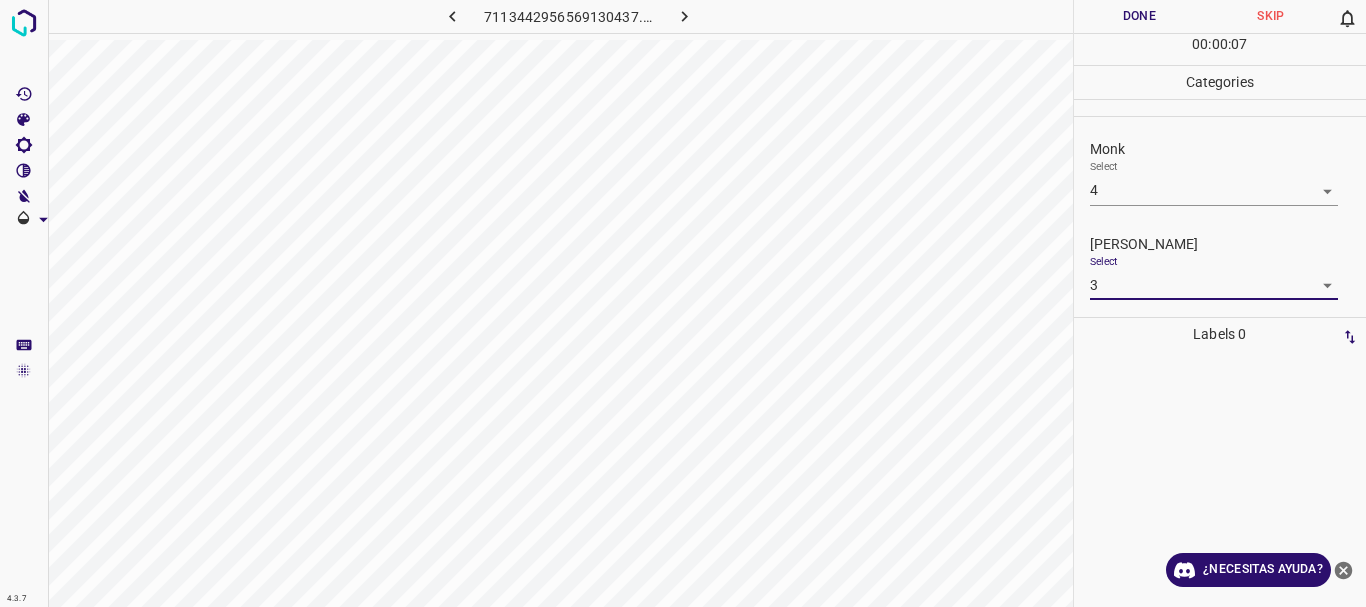 click on "Done" at bounding box center (1140, 16) 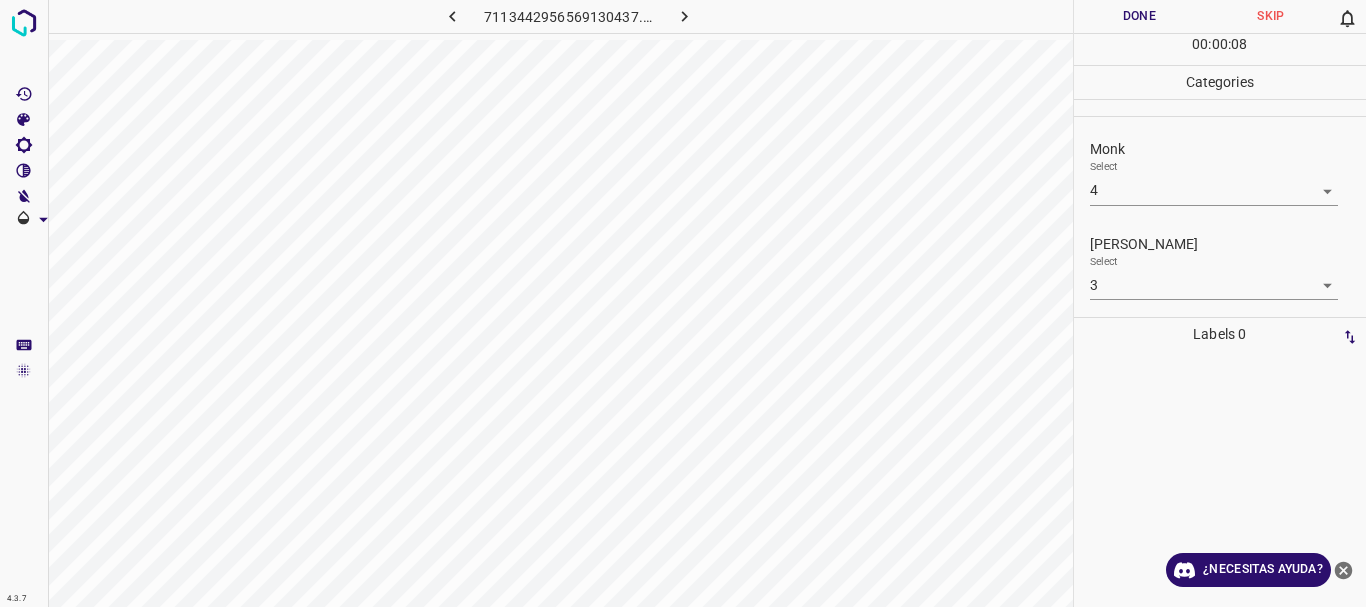 click 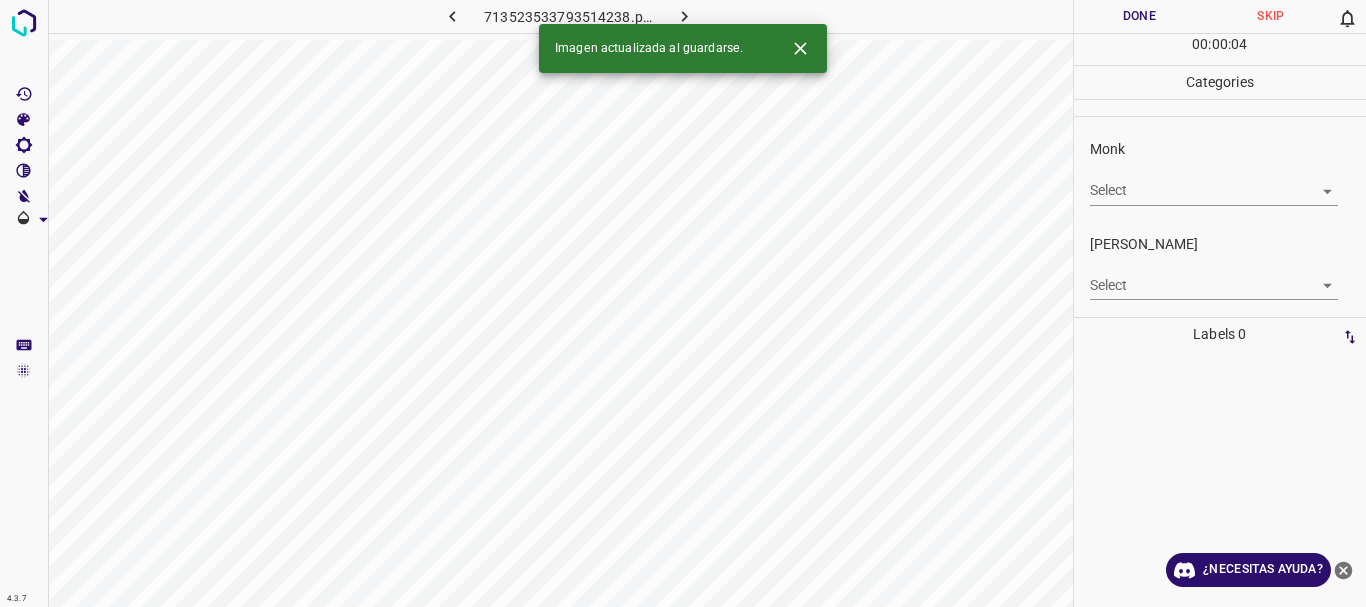 click 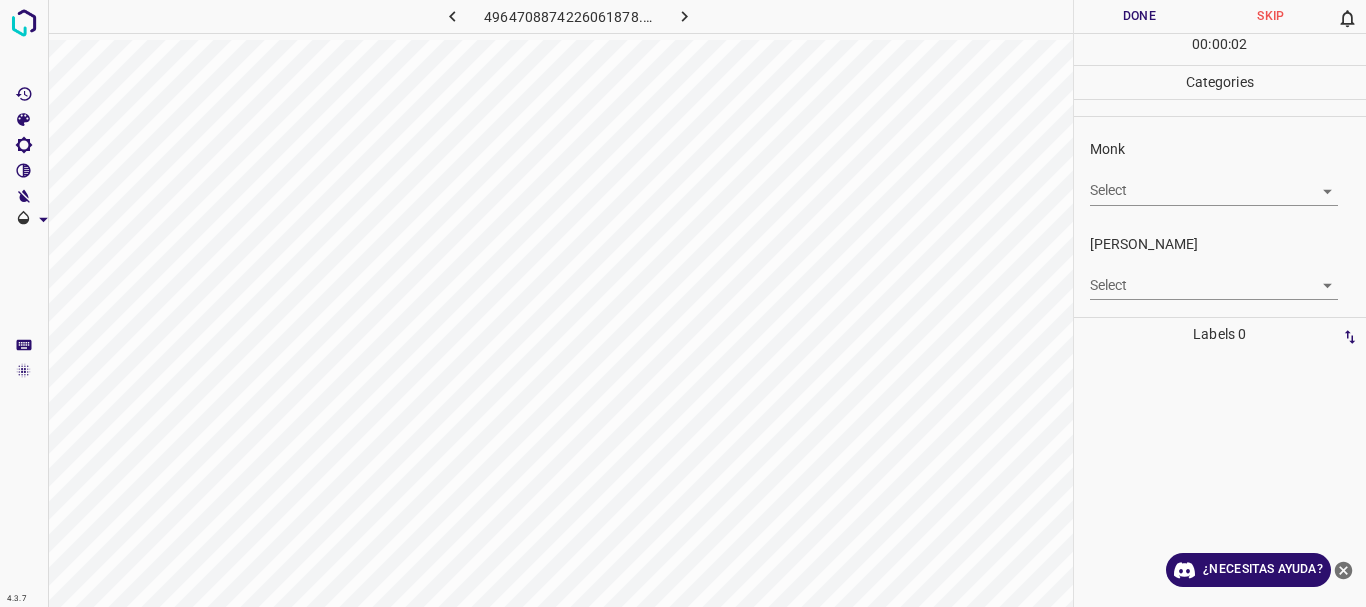 click 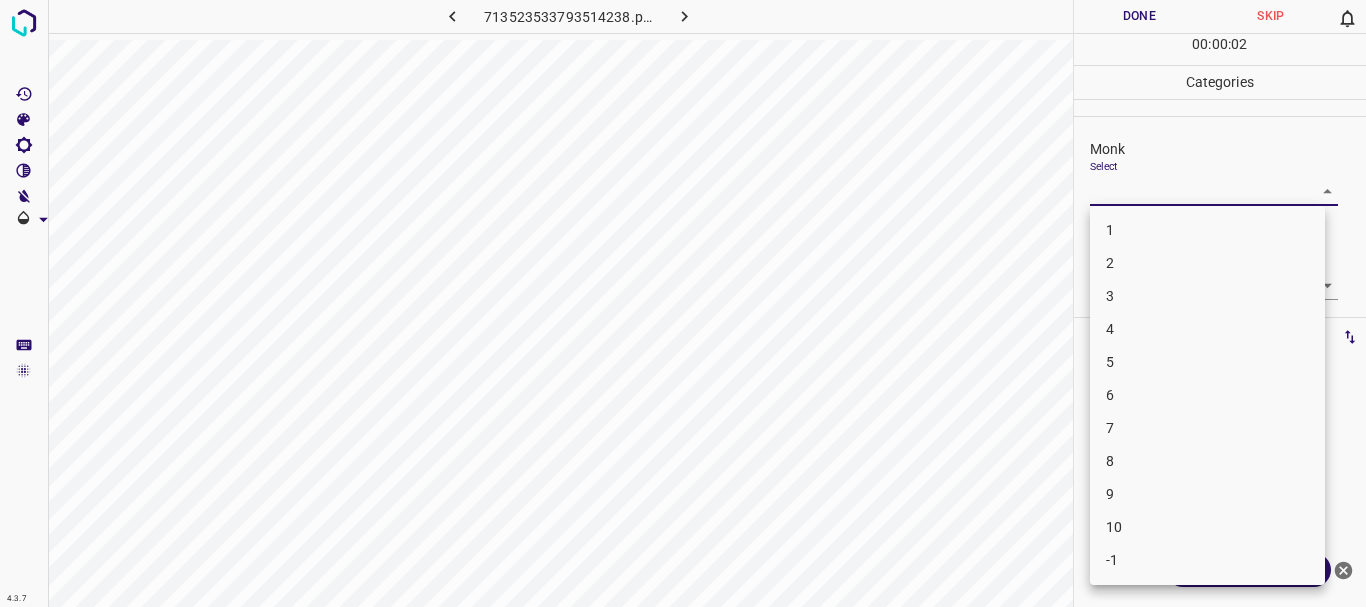 click on "4.3.7 713523533793514238.png Done Skip 0 00   : 00   : 02   Categories Monk   Select ​  [PERSON_NAME]   Select ​ Labels   0 Categories 1 Monk 2  [PERSON_NAME] Tools Space Change between modes (Draw & Edit) I Auto labeling R Restore zoom M Zoom in N Zoom out Delete Delete selecte label Filters Z Restore filters X Saturation filter C Brightness filter V Contrast filter B Gray scale filter General O Download ¿Necesitas ayuda? Texto original Valora esta traducción Tu opinión servirá para ayudar a mejorar el Traductor de Google - Texto - Esconder - Borrar 1 2 3 4 5 6 7 8 9 10 -1" at bounding box center [683, 303] 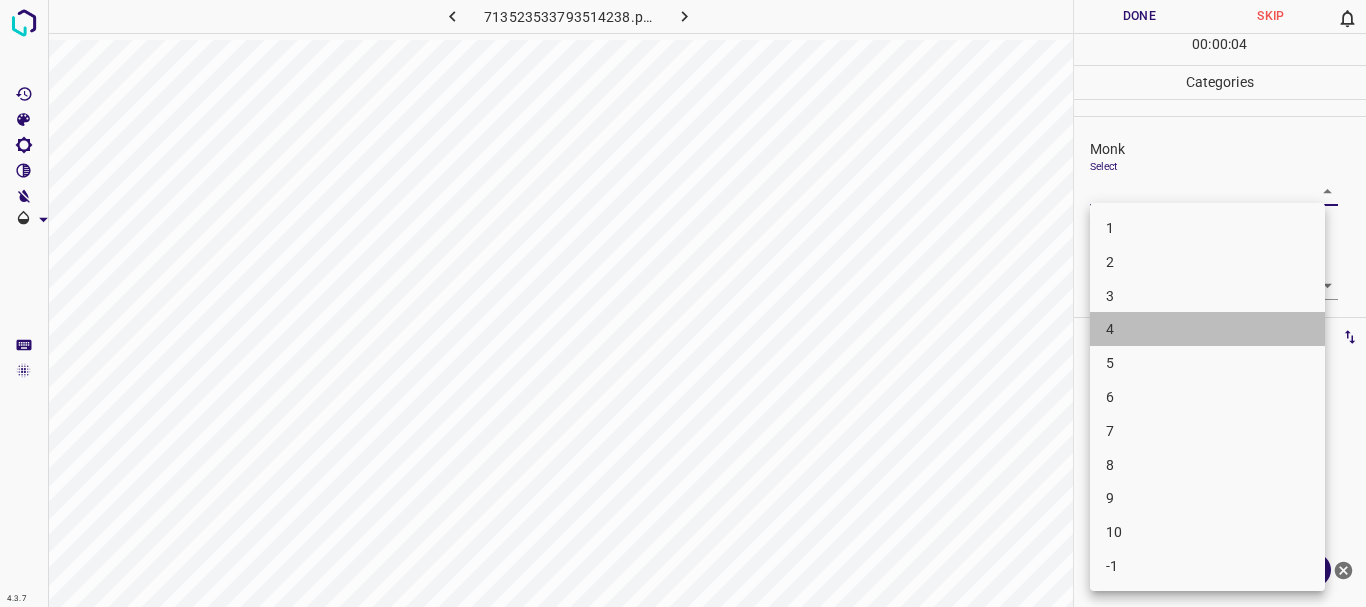 click on "4" at bounding box center [1207, 329] 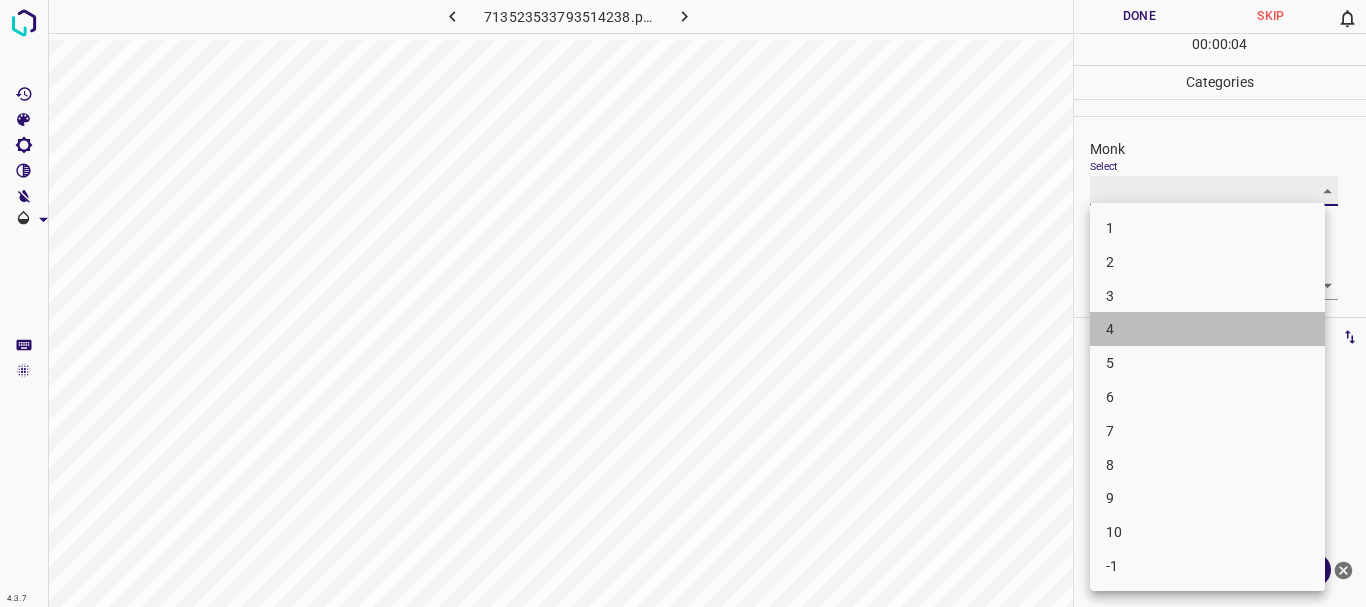 type on "4" 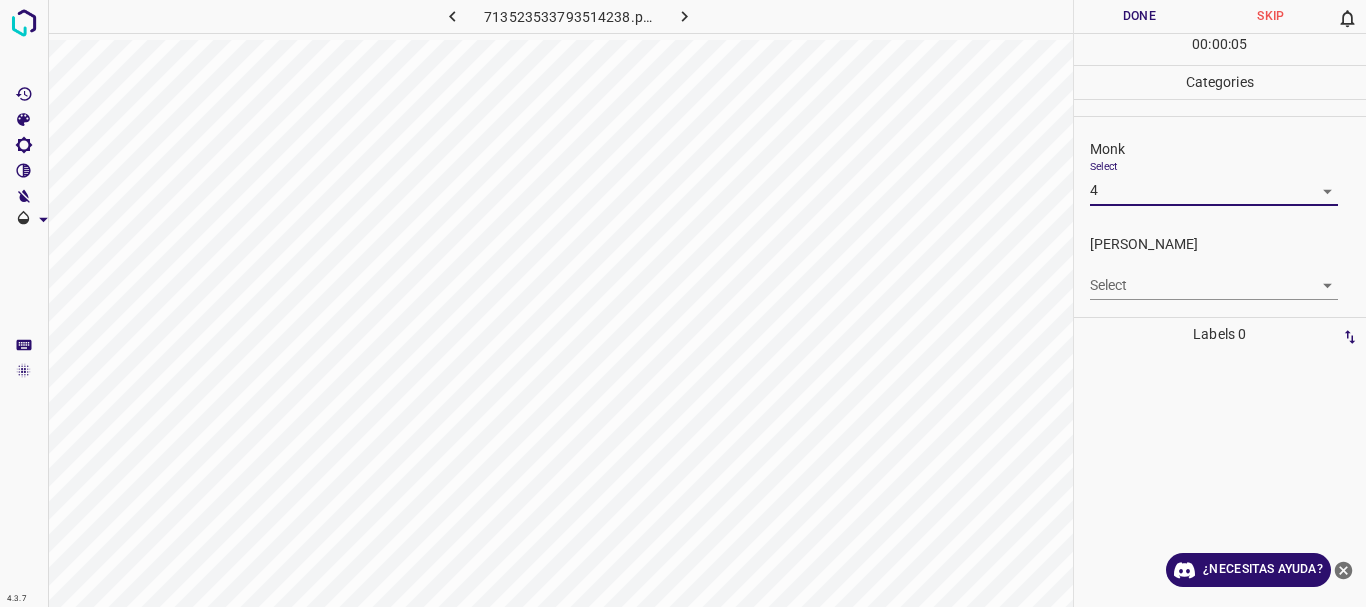 click on "4.3.7 713523533793514238.png Done Skip 0 00   : 00   : 05   Categories Monk   Select 4 4  [PERSON_NAME]   Select ​ Labels   0 Categories 1 Monk 2  [PERSON_NAME] Tools Space Change between modes (Draw & Edit) I Auto labeling R Restore zoom M Zoom in N Zoom out Delete Delete selecte label Filters Z Restore filters X Saturation filter C Brightness filter V Contrast filter B Gray scale filter General O Download ¿Necesitas ayuda? Texto original Valora esta traducción Tu opinión servirá para ayudar a mejorar el Traductor de Google - Texto - Esconder - Borrar" at bounding box center (683, 303) 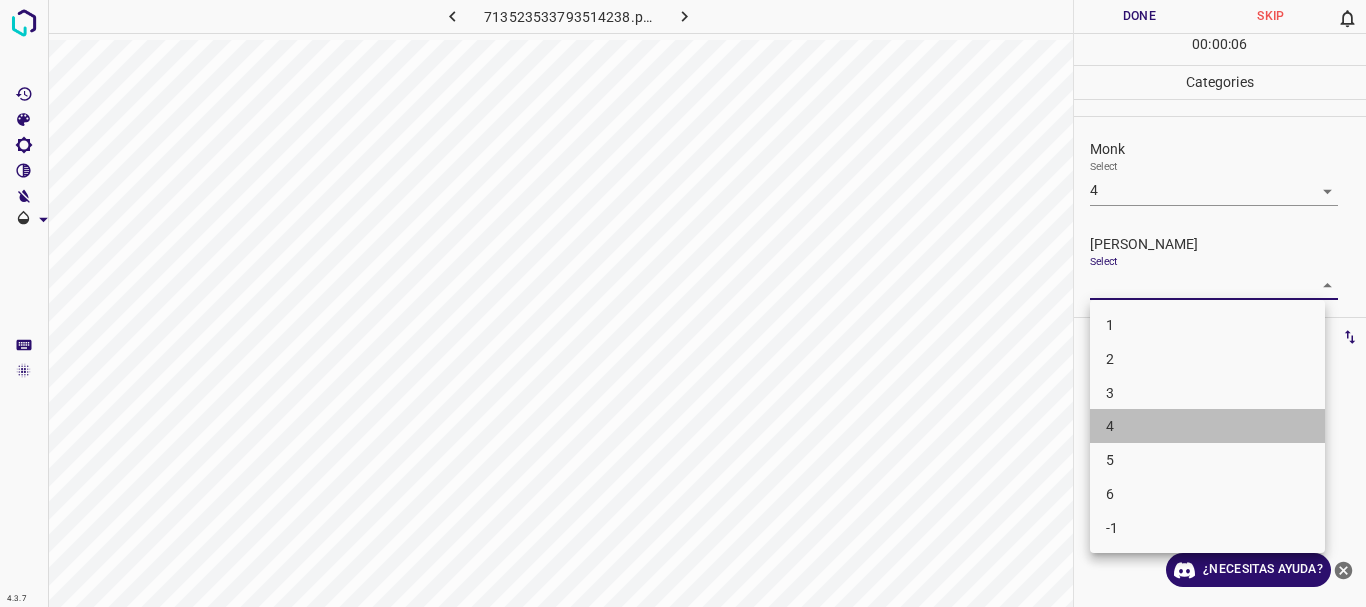 click on "4" at bounding box center (1207, 426) 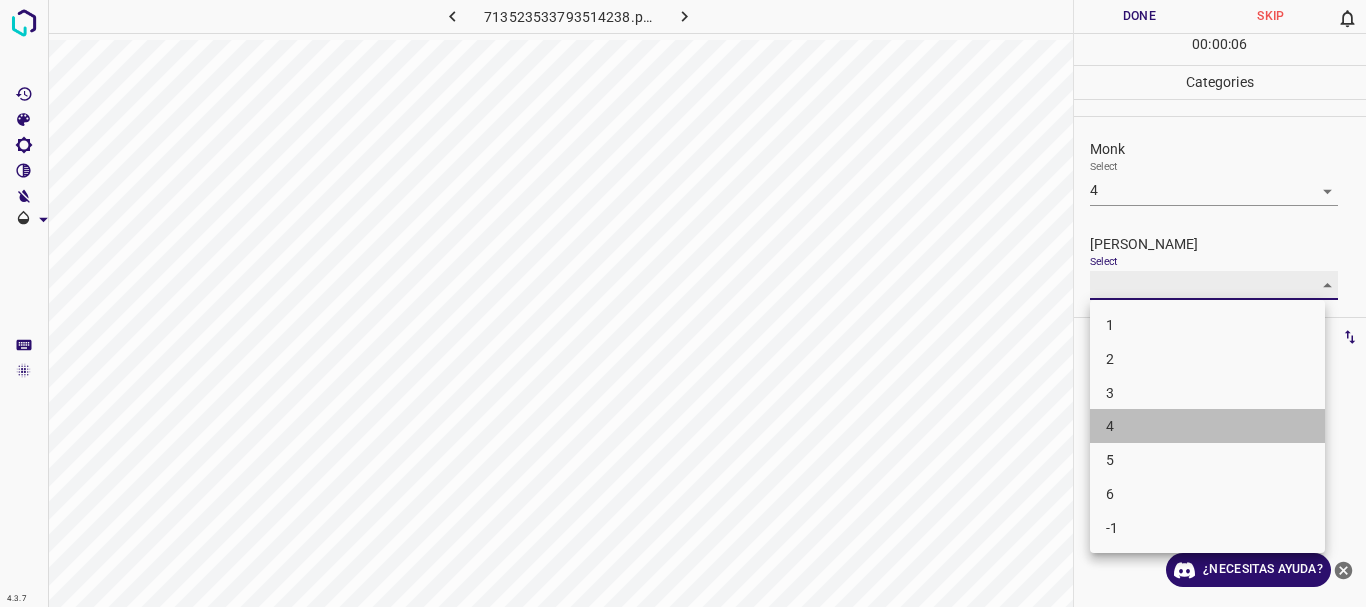 type on "4" 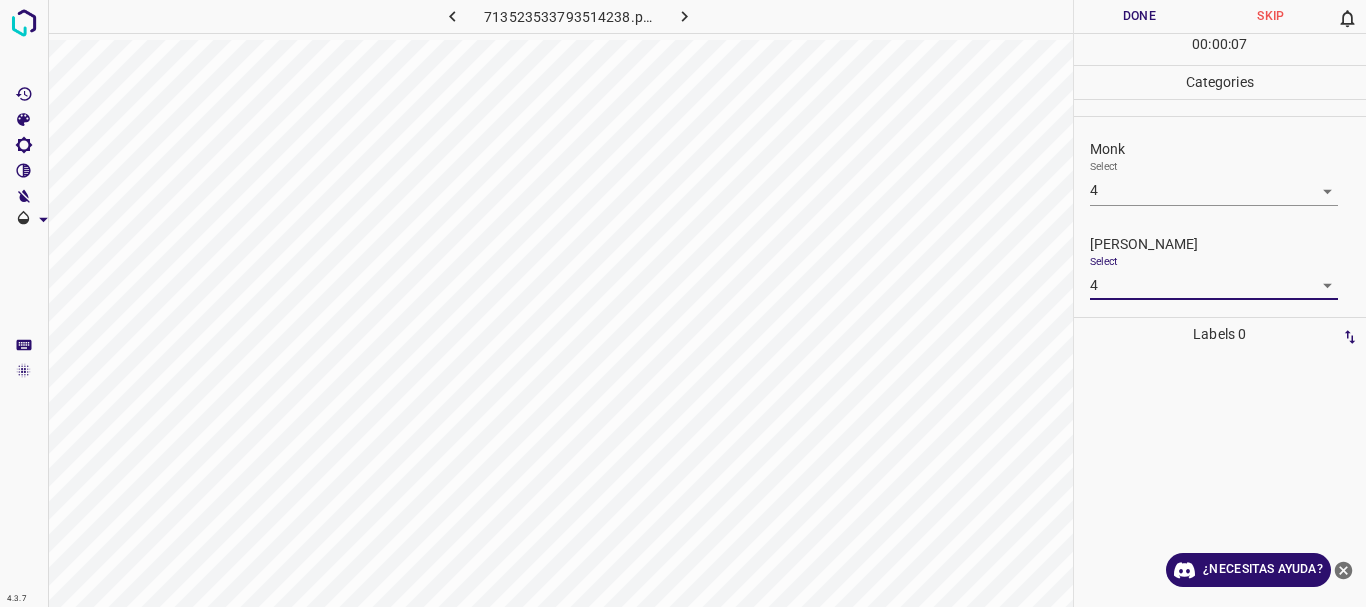 click on "Done" at bounding box center [1140, 16] 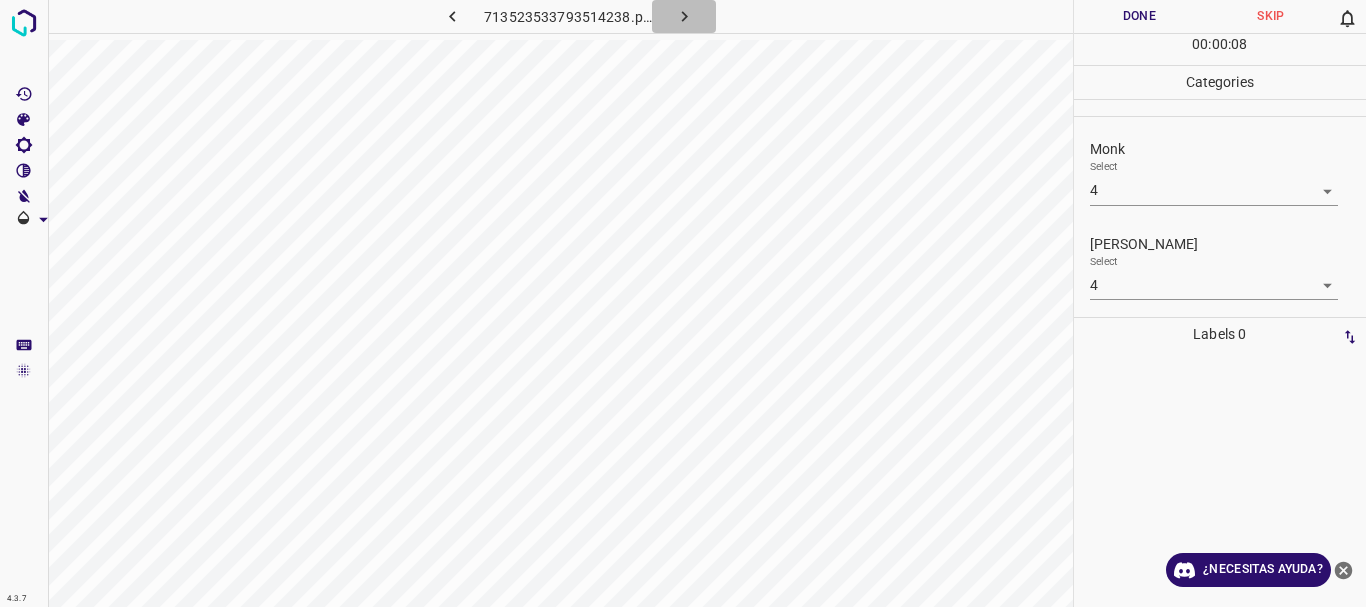 click 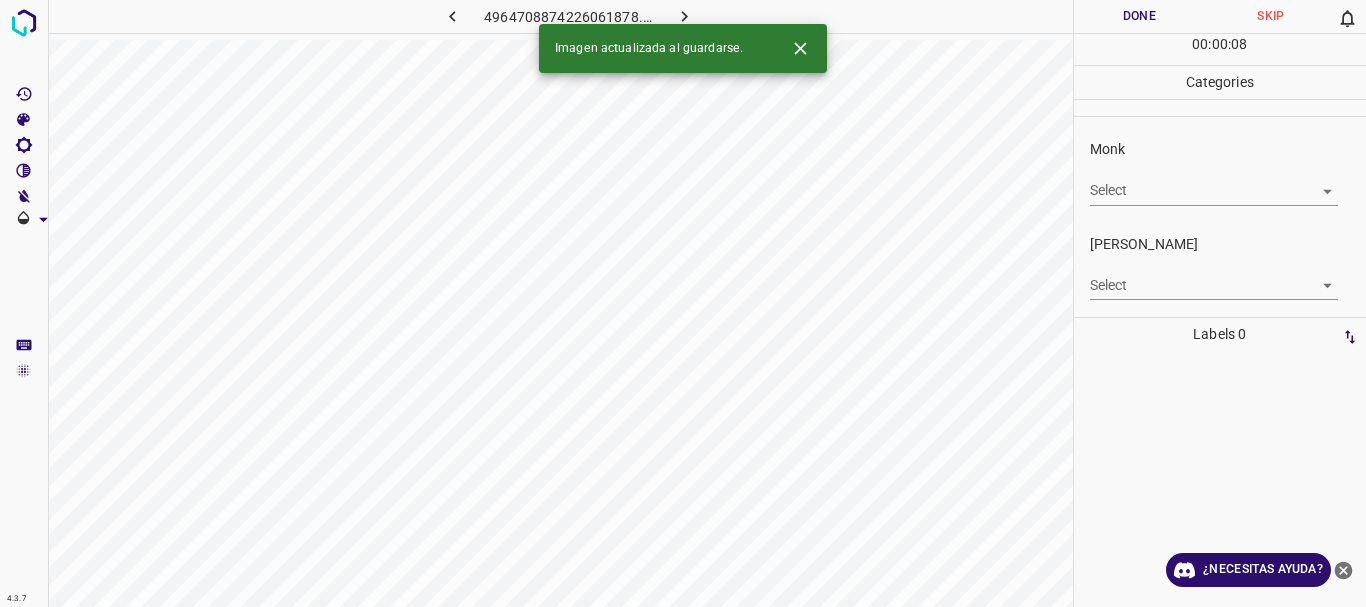 click on "4.3.7 4964708874226061878.png Done Skip 0 00   : 00   : 08   Categories Monk   Select ​  [PERSON_NAME]   Select ​ Labels   0 Categories 1 Monk 2  [PERSON_NAME] Tools Space Change between modes (Draw & Edit) I Auto labeling R Restore zoom M Zoom in N Zoom out Delete Delete selecte label Filters Z Restore filters X Saturation filter C Brightness filter V Contrast filter B Gray scale filter General O Download Imagen actualizada al guardarse. ¿Necesitas ayuda? Texto original Valora esta traducción Tu opinión servirá para ayudar a mejorar el Traductor de Google - Texto - Esconder - Borrar" at bounding box center (683, 303) 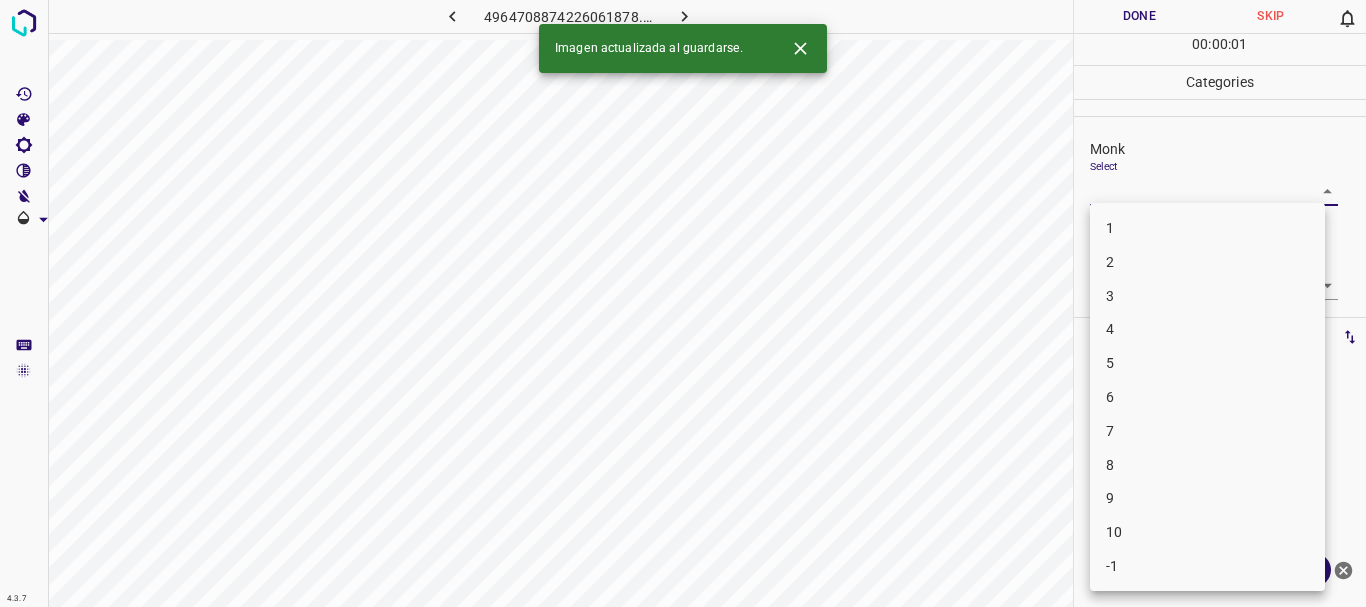 click on "5" at bounding box center (1207, 363) 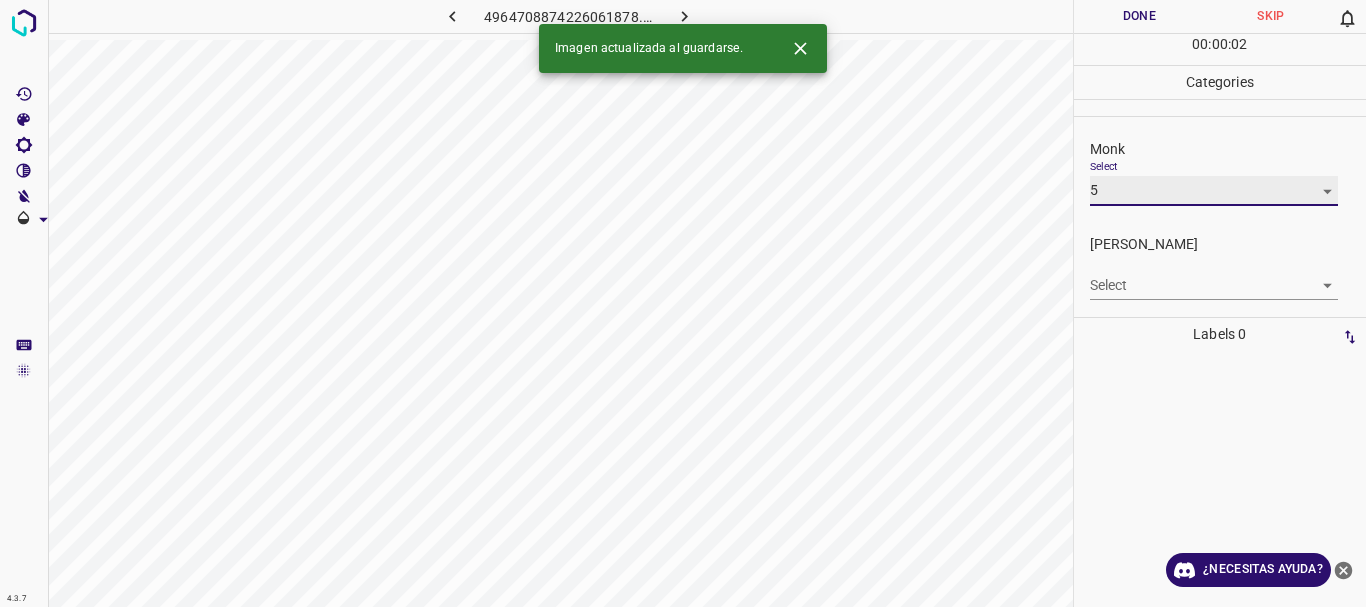 type on "5" 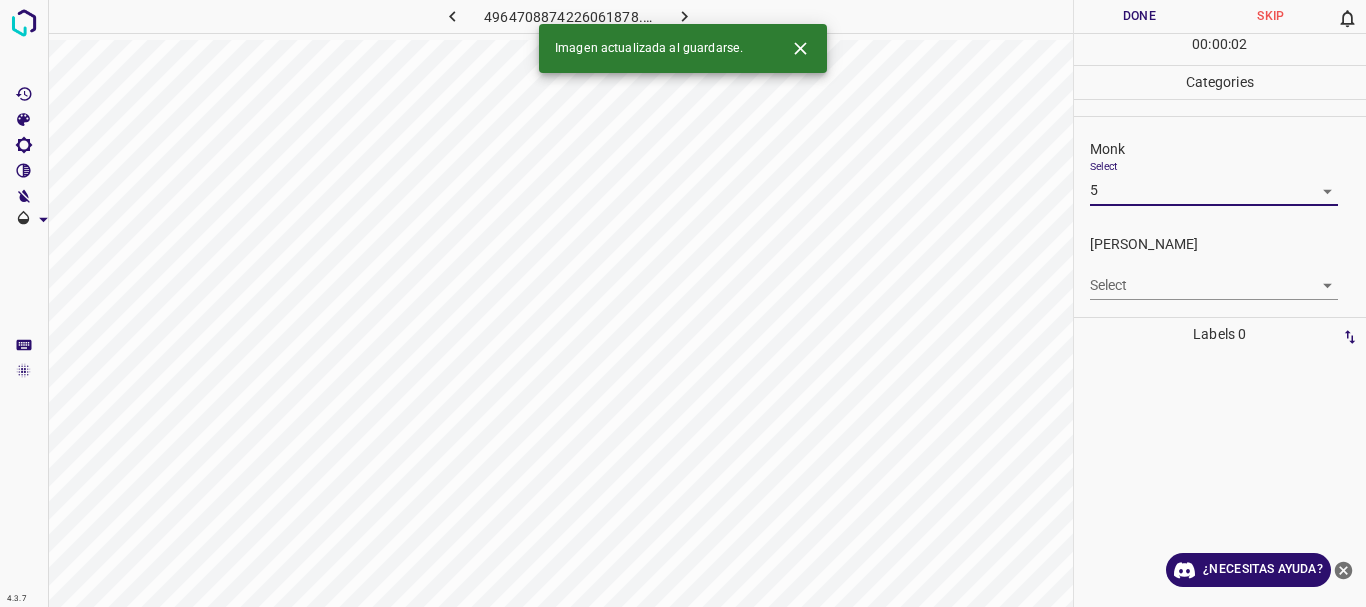 click on "4.3.7 4964708874226061878.png Done Skip 0 00   : 00   : 02   Categories Monk   Select 5 5  [PERSON_NAME]   Select ​ Labels   0 Categories 1 Monk 2  [PERSON_NAME] Tools Space Change between modes (Draw & Edit) I Auto labeling R Restore zoom M Zoom in N Zoom out Delete Delete selecte label Filters Z Restore filters X Saturation filter C Brightness filter V Contrast filter B Gray scale filter General O Download Imagen actualizada al guardarse. ¿Necesitas ayuda? Texto original Valora esta traducción Tu opinión servirá para ayudar a mejorar el Traductor de Google - Texto - Esconder - Borrar" at bounding box center [683, 303] 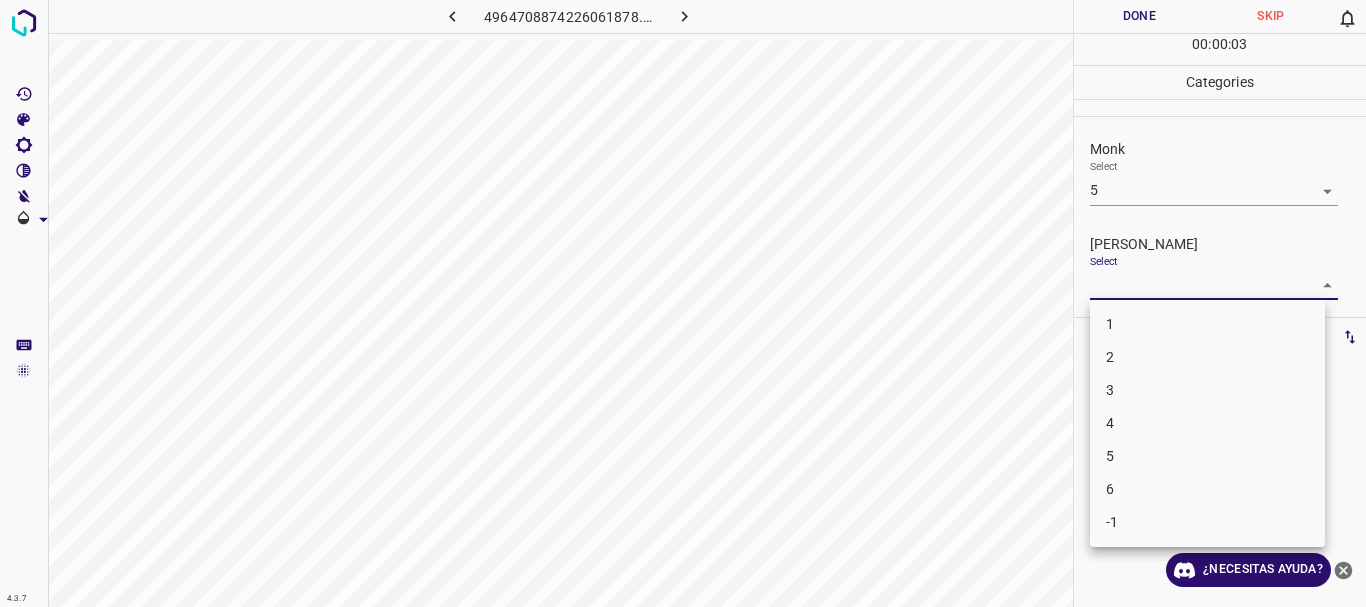 click on "2" at bounding box center (1207, 357) 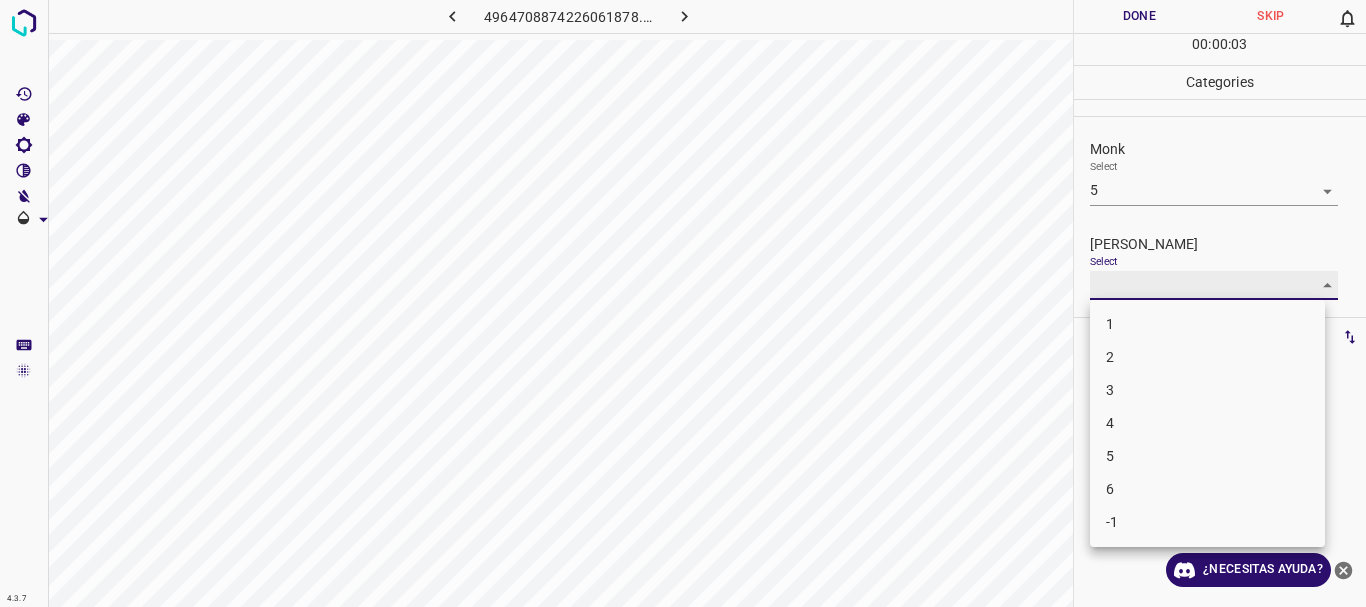 type on "2" 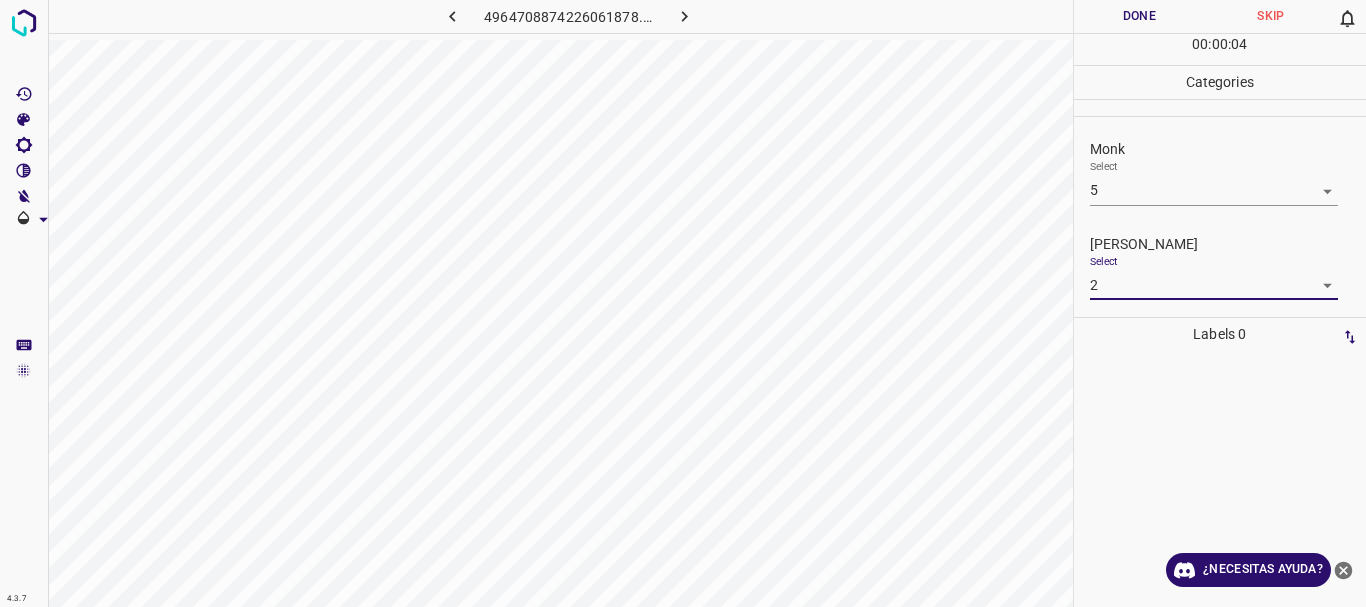 click on "Done" at bounding box center [1140, 16] 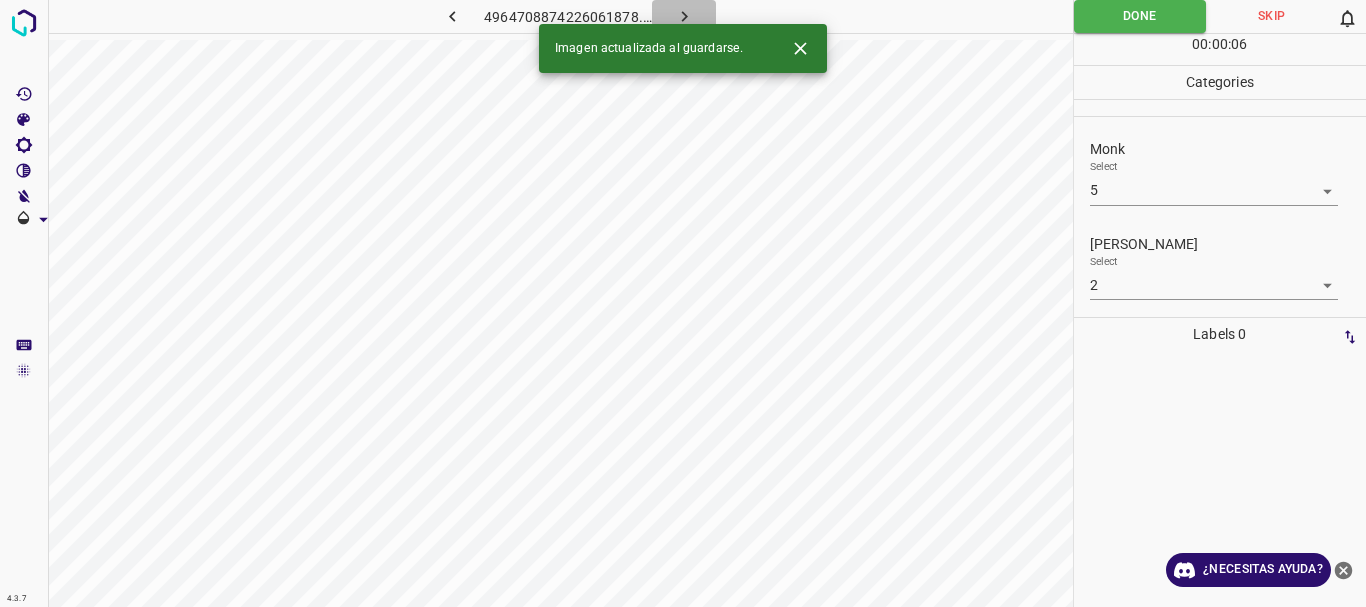 click 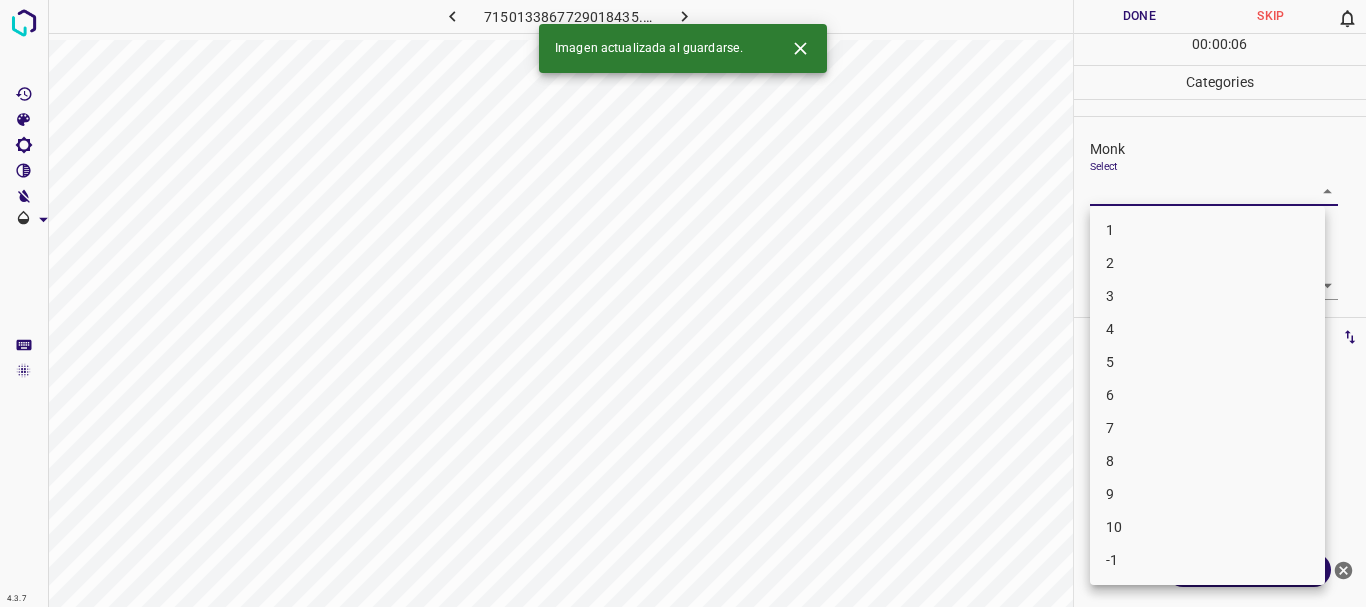 click on "4.3.7 7150133867729018435.png Done Skip 0 00   : 00   : 06   Categories Monk   Select ​  [PERSON_NAME]   Select ​ Labels   0 Categories 1 Monk 2  [PERSON_NAME] Tools Space Change between modes (Draw & Edit) I Auto labeling R Restore zoom M Zoom in N Zoom out Delete Delete selecte label Filters Z Restore filters X Saturation filter C Brightness filter V Contrast filter B Gray scale filter General O Download Imagen actualizada al guardarse. ¿Necesitas ayuda? Texto original Valora esta traducción Tu opinión servirá para ayudar a mejorar el Traductor de Google - Texto - Esconder - Borrar 1 2 3 4 5 6 7 8 9 10 -1" at bounding box center (683, 303) 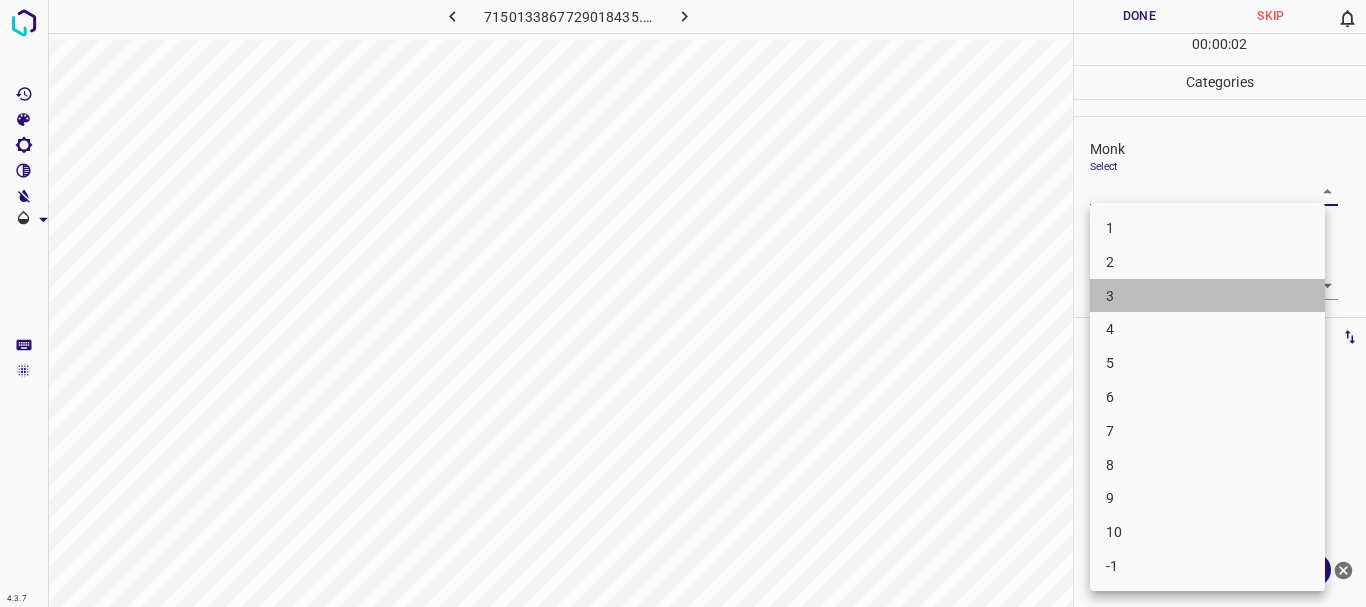 click on "3" at bounding box center [1207, 296] 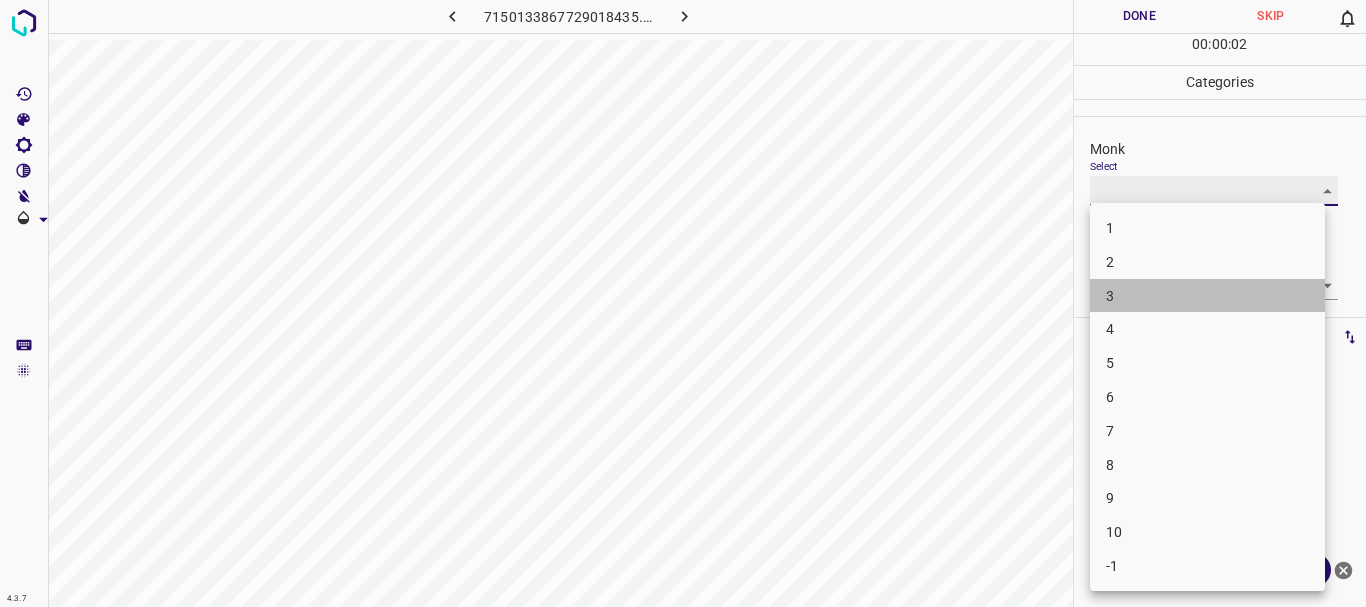 type on "3" 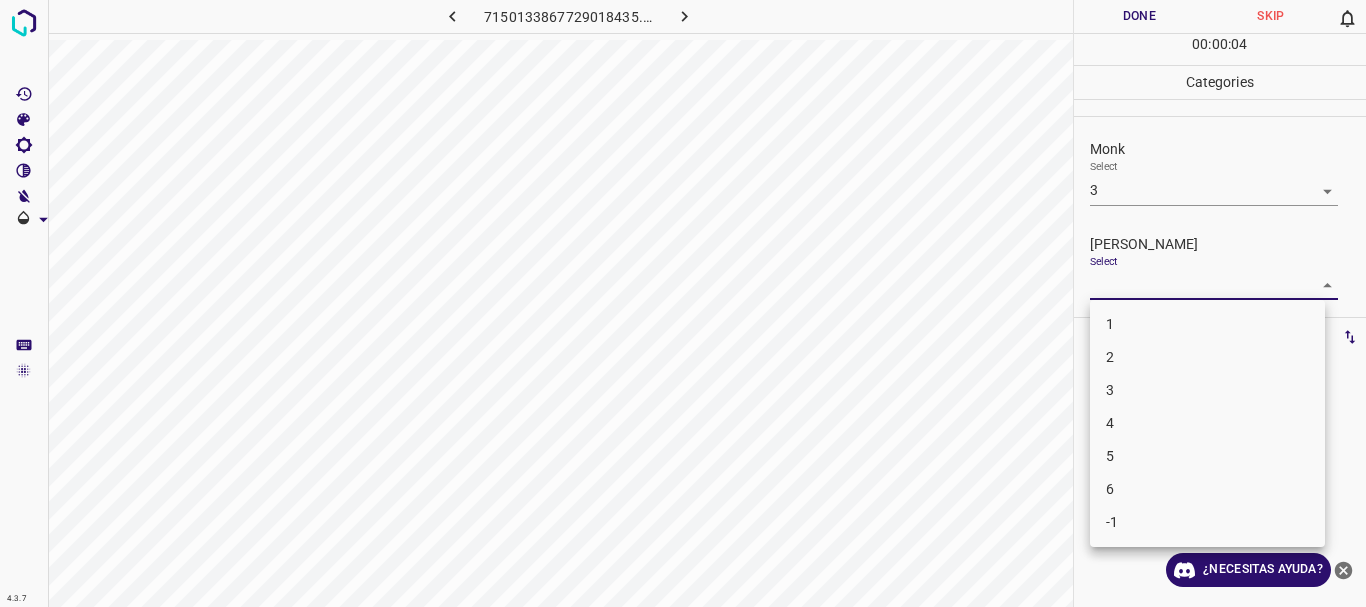 click on "4.3.7 7150133867729018435.png Done Skip 0 00   : 00   : 04   Categories Monk   Select 3 3  [PERSON_NAME]   Select ​ Labels   0 Categories 1 Monk 2  [PERSON_NAME] Tools Space Change between modes (Draw & Edit) I Auto labeling R Restore zoom M Zoom in N Zoom out Delete Delete selecte label Filters Z Restore filters X Saturation filter C Brightness filter V Contrast filter B Gray scale filter General O Download ¿Necesitas ayuda? Texto original Valora esta traducción Tu opinión servirá para ayudar a mejorar el Traductor de Google - Texto - Esconder - Borrar 1 2 3 4 5 6 -1" at bounding box center (683, 303) 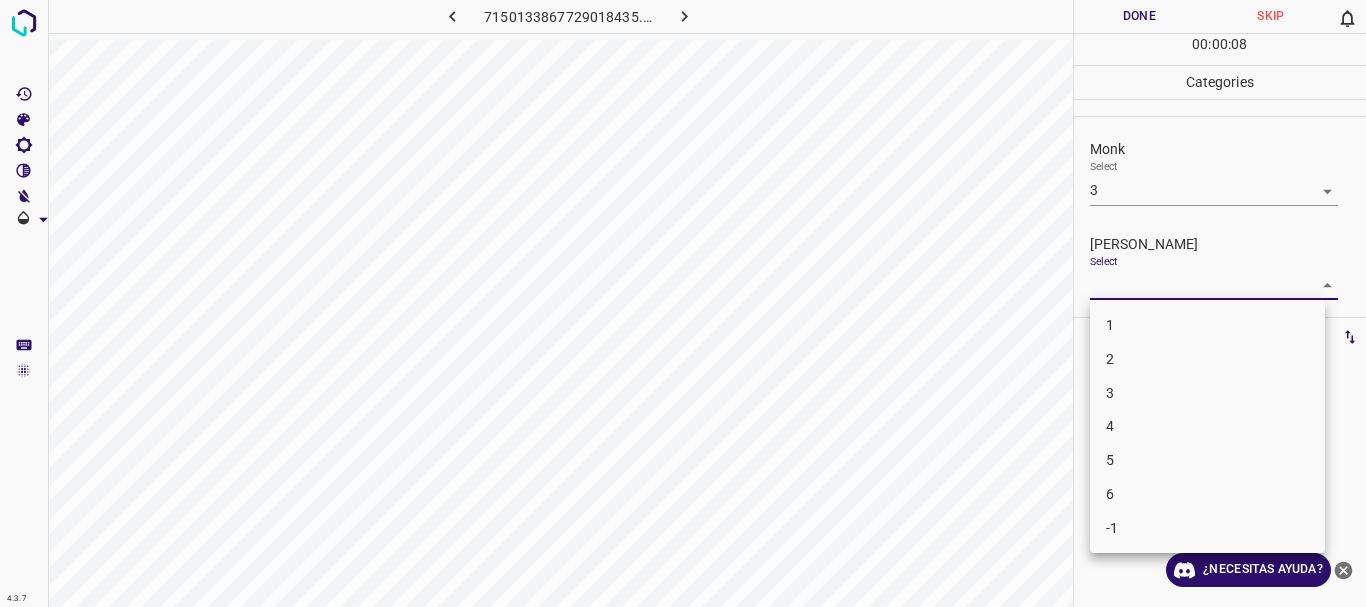 click on "3" at bounding box center (1207, 393) 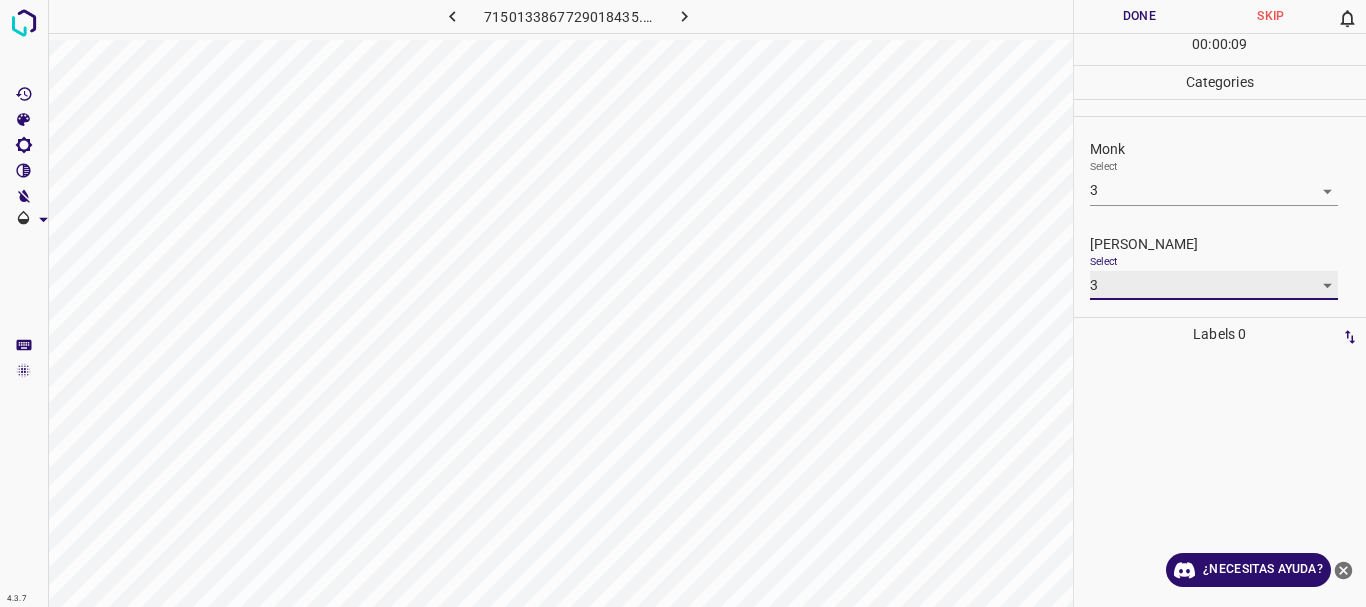 type on "3" 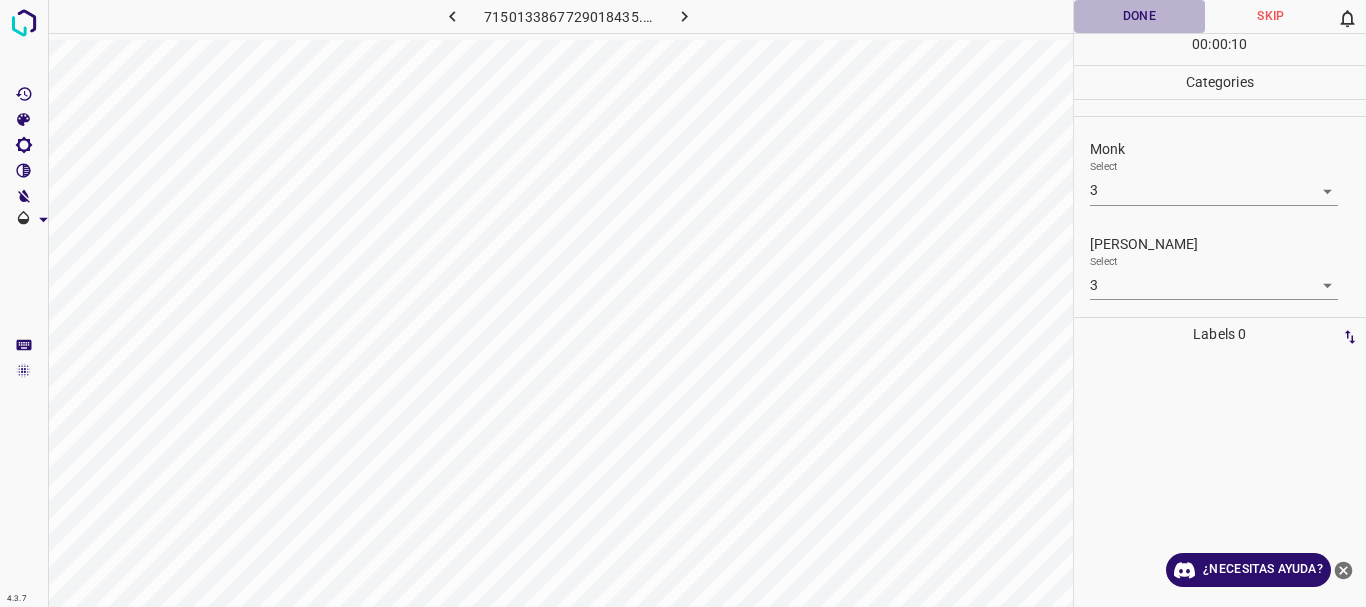 click on "Done" at bounding box center (1140, 16) 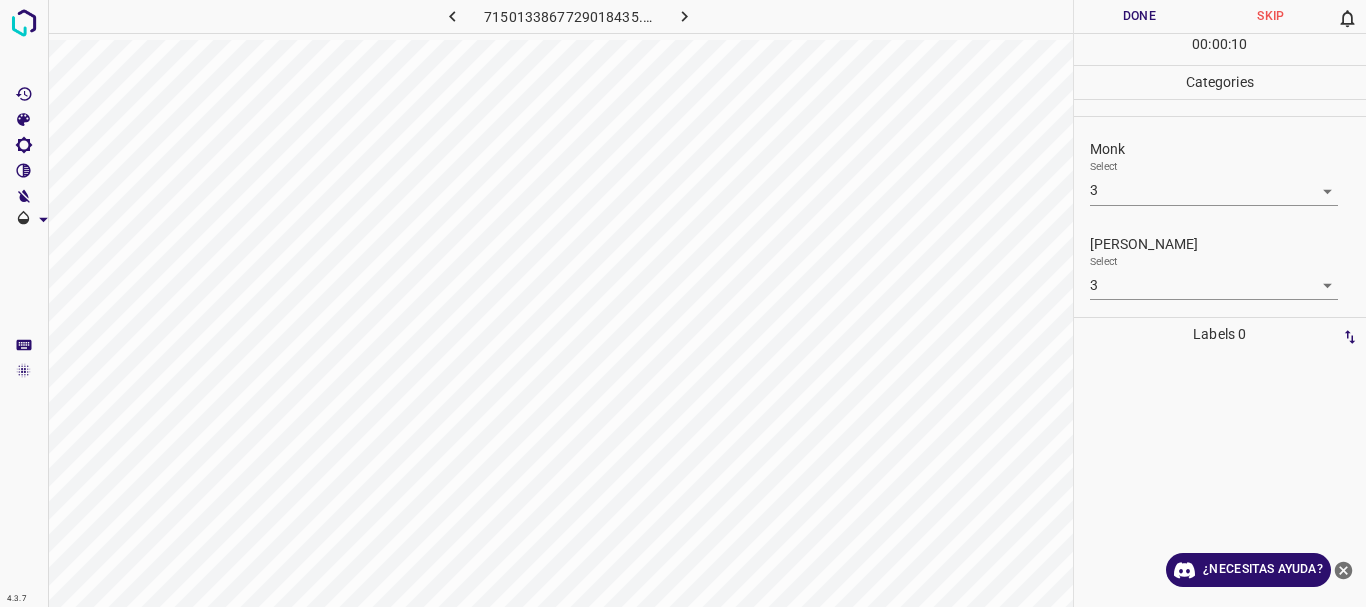 click 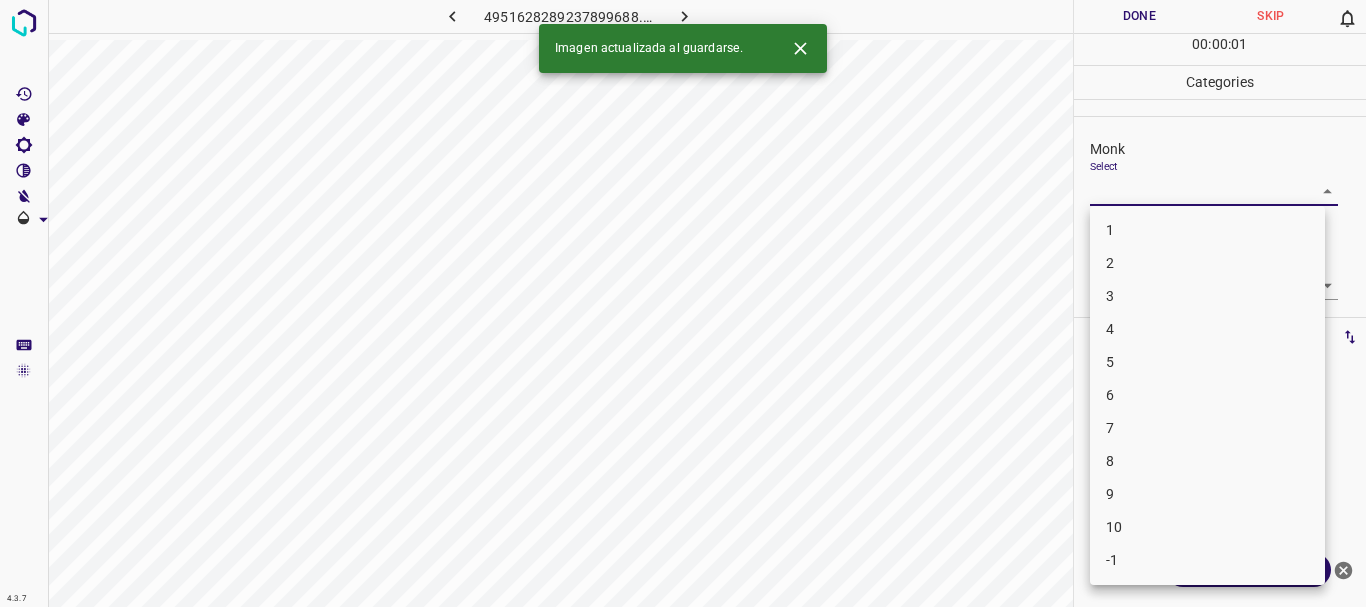 click on "4.3.7 4951628289237899688.png Done Skip 0 00   : 00   : 01   Categories Monk   Select ​  [PERSON_NAME]   Select ​ Labels   0 Categories 1 Monk 2  [PERSON_NAME] Tools Space Change between modes (Draw & Edit) I Auto labeling R Restore zoom M Zoom in N Zoom out Delete Delete selecte label Filters Z Restore filters X Saturation filter C Brightness filter V Contrast filter B Gray scale filter General O Download Imagen actualizada al guardarse. ¿Necesitas ayuda? Texto original Valora esta traducción Tu opinión servirá para ayudar a mejorar el Traductor de Google - Texto - Esconder - Borrar 1 2 3 4 5 6 7 8 9 10 -1" at bounding box center (683, 303) 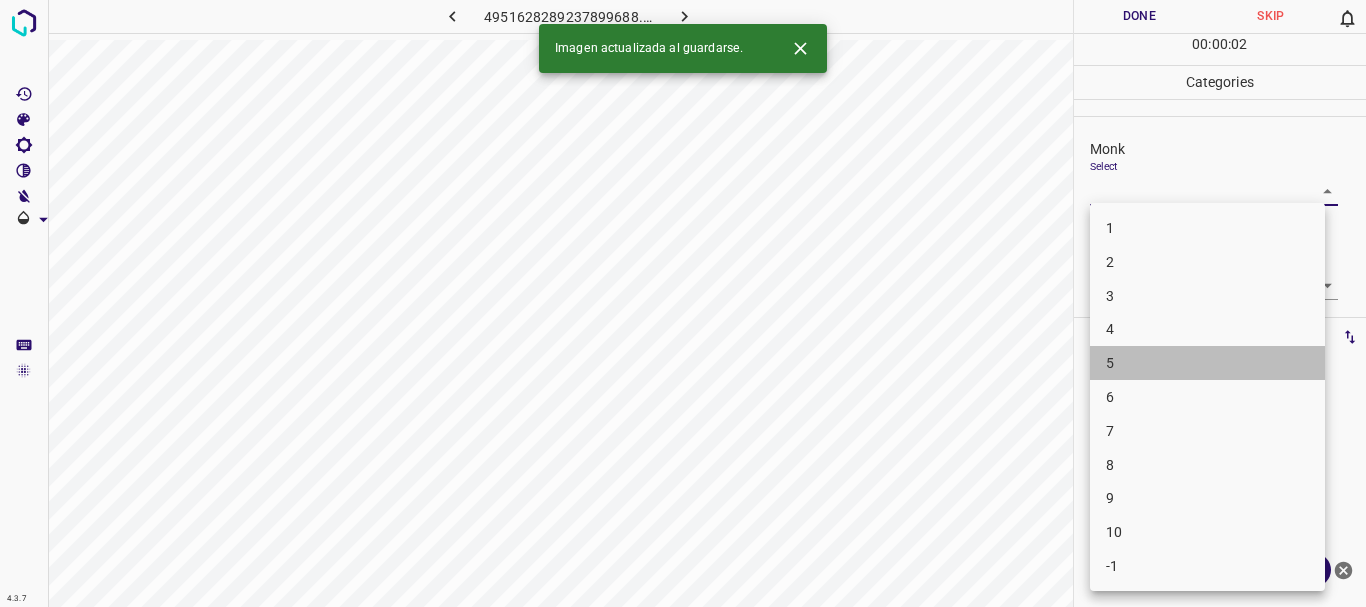 click on "5" at bounding box center (1207, 363) 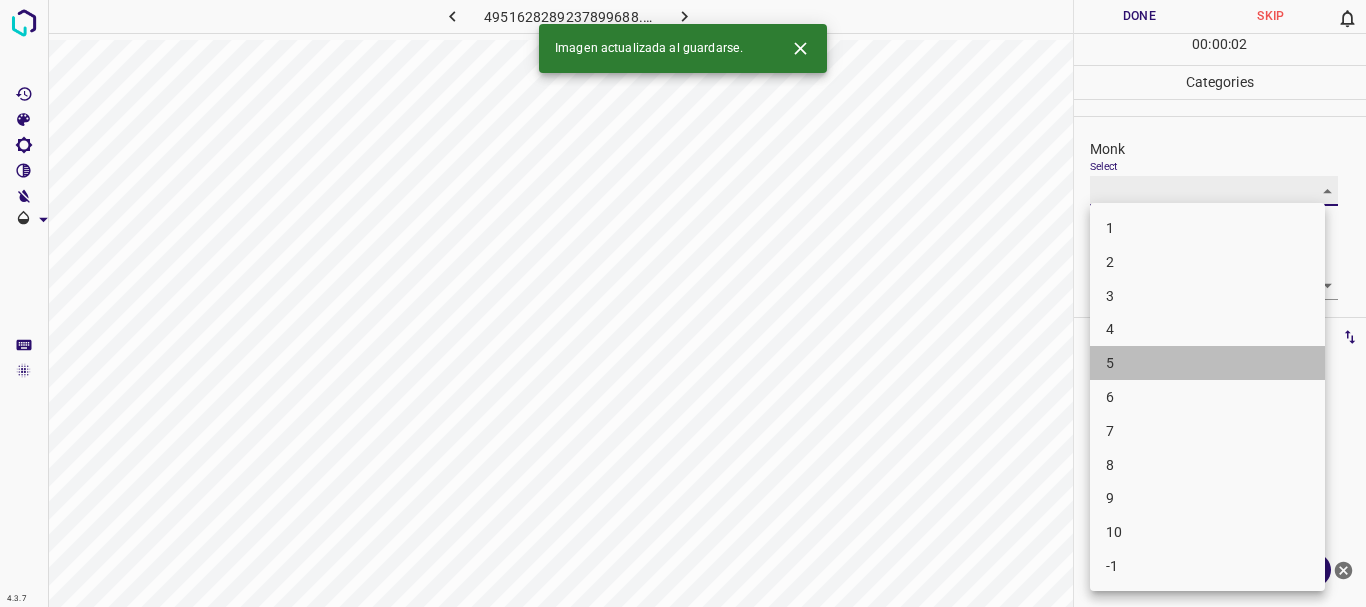 type on "5" 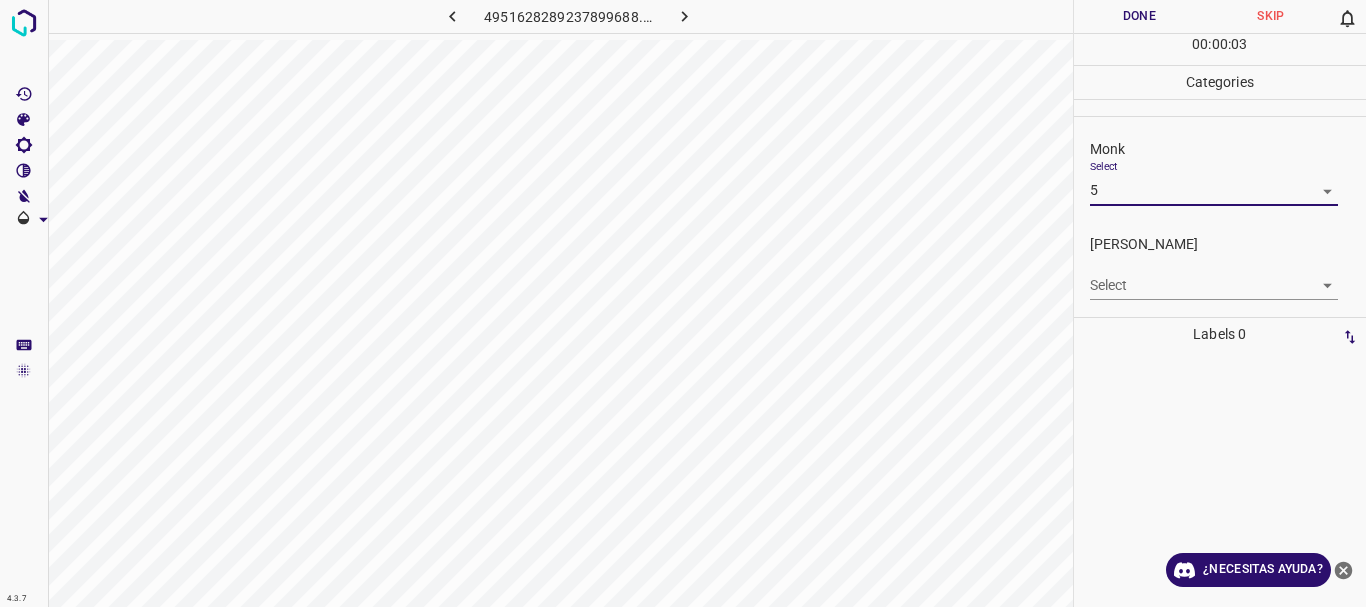 click on "4.3.7 4951628289237899688.png Done Skip 0 00   : 00   : 03   Categories Monk   Select 5 5  [PERSON_NAME]   Select ​ Labels   0 Categories 1 Monk 2  [PERSON_NAME] Tools Space Change between modes (Draw & Edit) I Auto labeling R Restore zoom M Zoom in N Zoom out Delete Delete selecte label Filters Z Restore filters X Saturation filter C Brightness filter V Contrast filter B Gray scale filter General O Download ¿Necesitas ayuda? Texto original Valora esta traducción Tu opinión servirá para ayudar a mejorar el Traductor de Google - Texto - Esconder - Borrar" at bounding box center [683, 303] 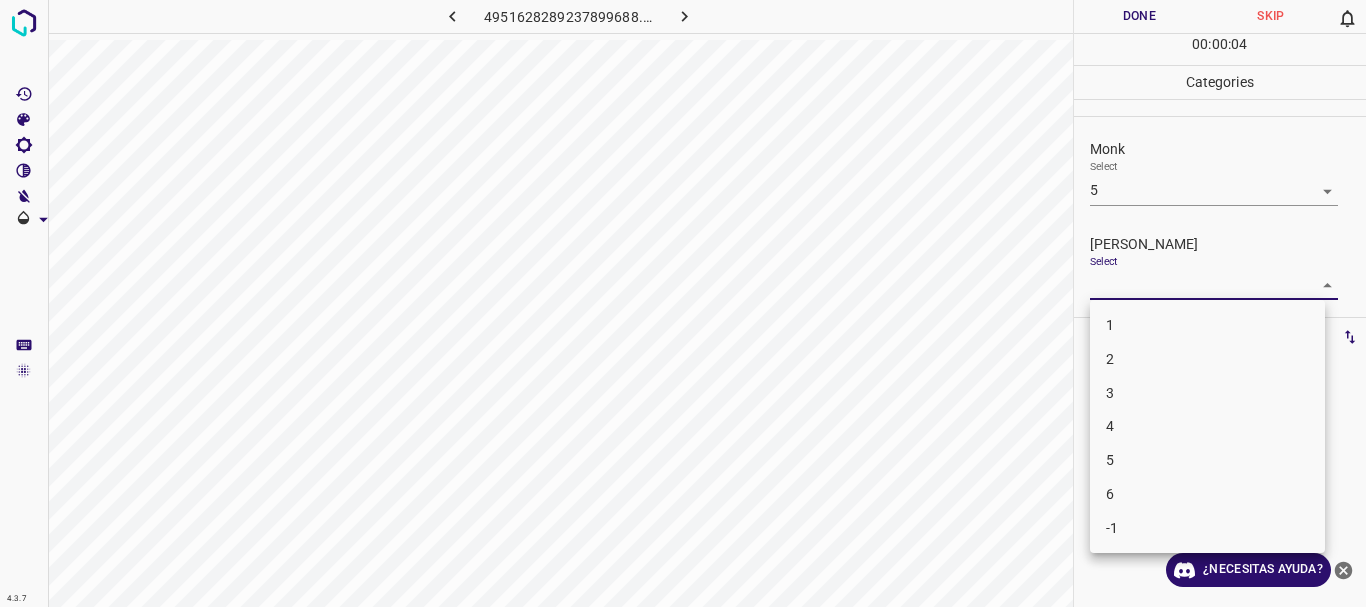 click on "3" at bounding box center (1207, 393) 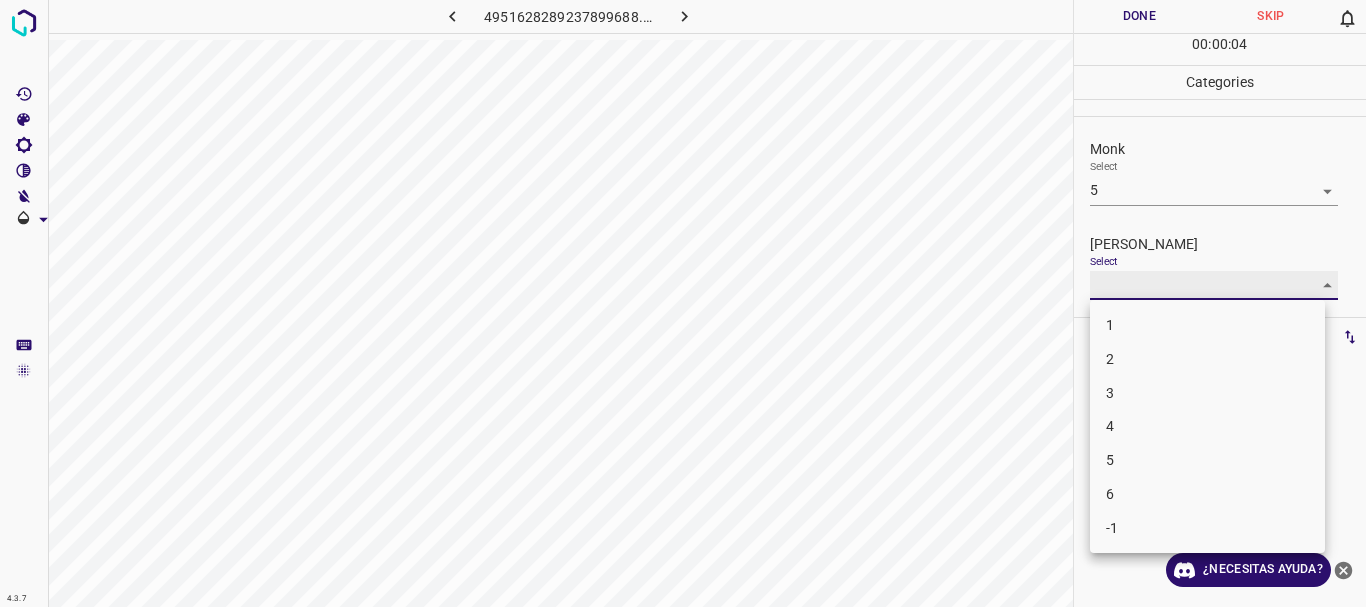 type on "3" 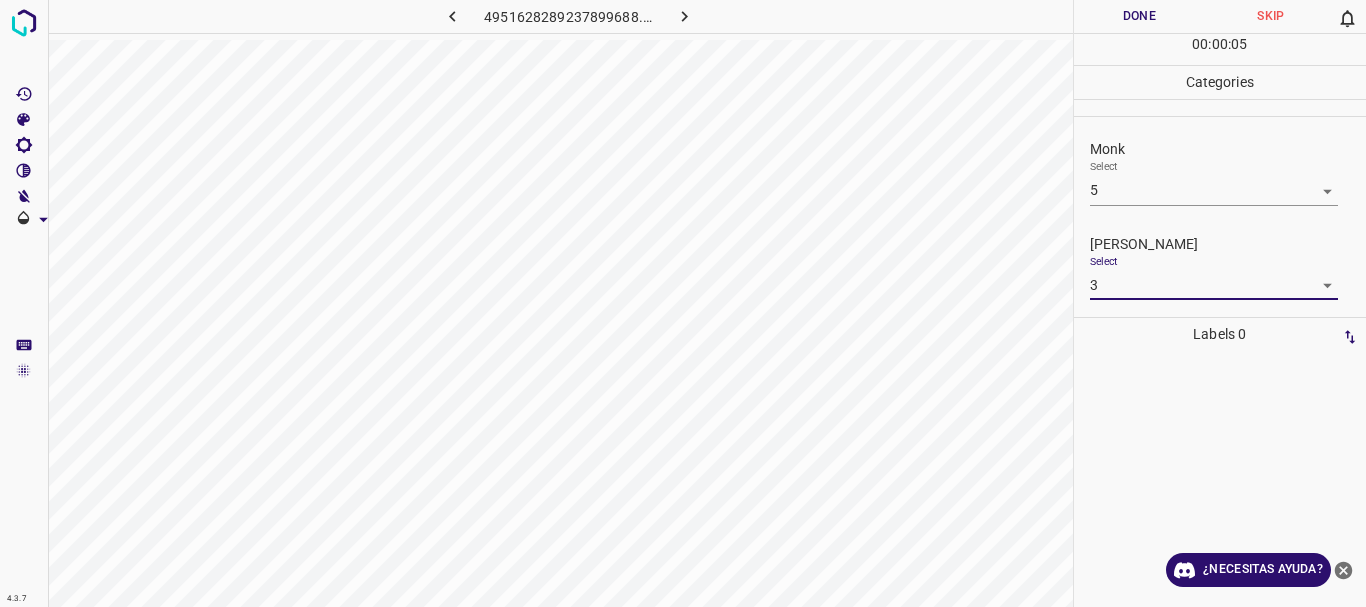 click on "Done" at bounding box center (1140, 16) 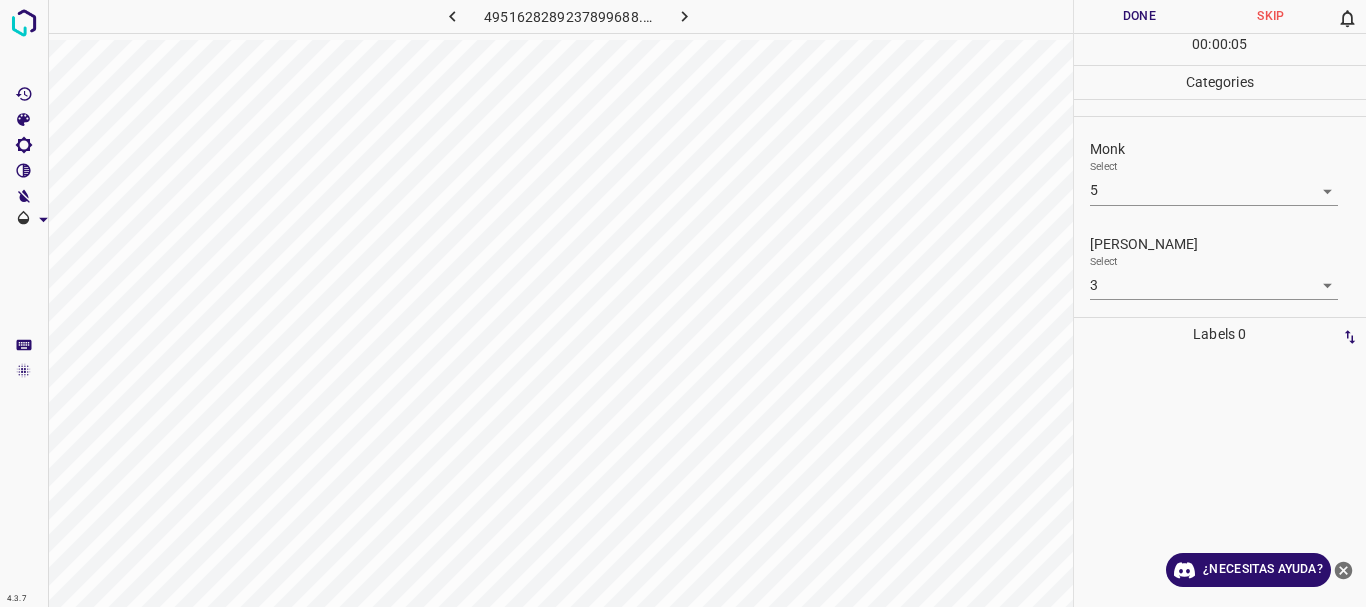 click 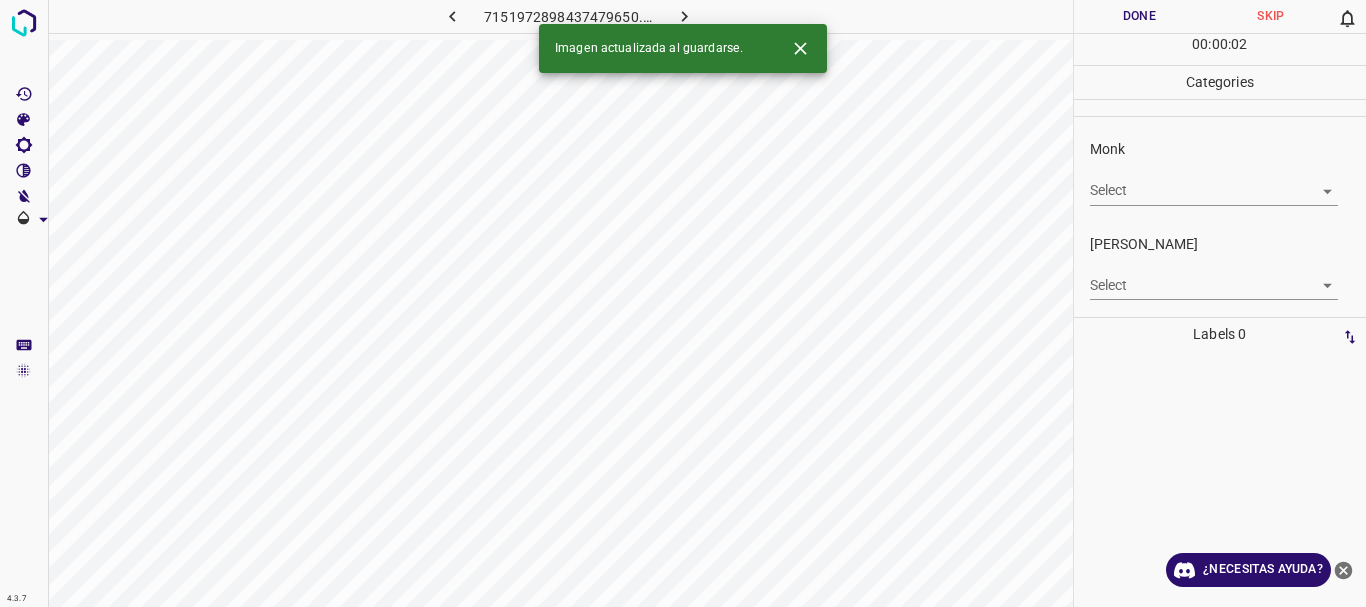 click on "Monk   Select ​" at bounding box center (1220, 172) 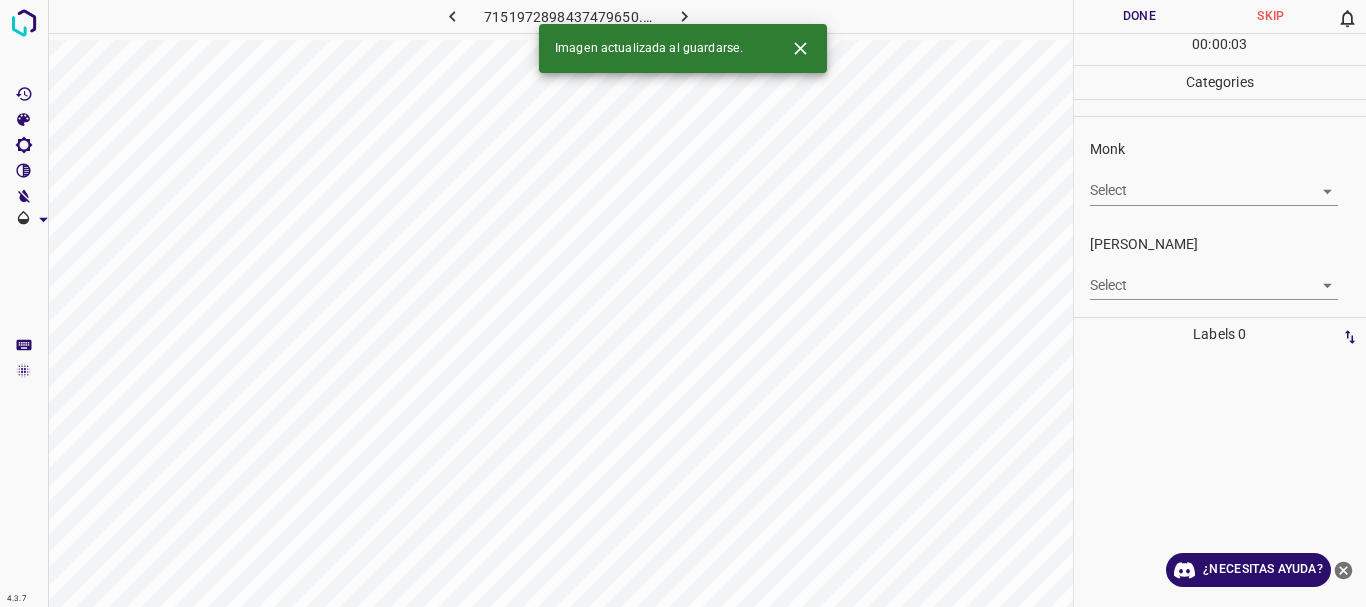 click on "4.3.7 7151972898437479650.png Done Skip 0 00   : 00   : 03   Categories Monk   Select ​  [PERSON_NAME]   Select ​ Labels   0 Categories 1 Monk 2  [PERSON_NAME] Tools Space Change between modes (Draw & Edit) I Auto labeling R Restore zoom M Zoom in N Zoom out Delete Delete selecte label Filters Z Restore filters X Saturation filter C Brightness filter V Contrast filter B Gray scale filter General O Download Imagen actualizada al guardarse. ¿Necesitas ayuda? Texto original Valora esta traducción Tu opinión servirá para ayudar a mejorar el Traductor de Google - Texto - Esconder - Borrar" at bounding box center [683, 303] 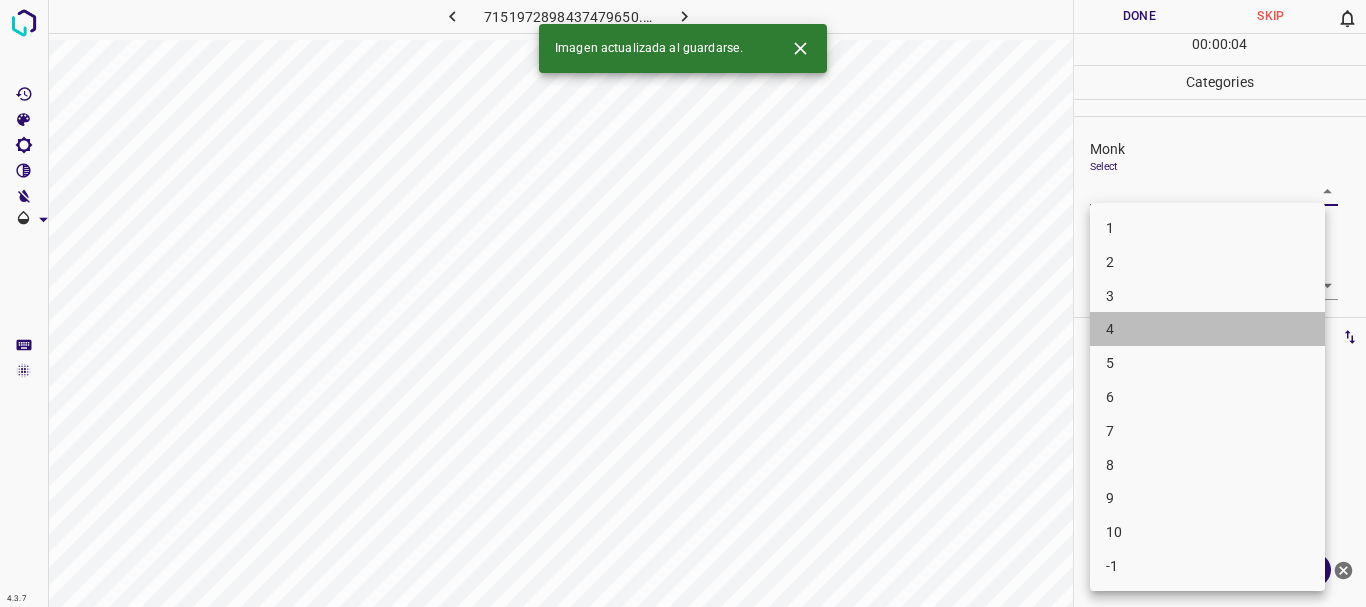 click on "4" at bounding box center (1207, 329) 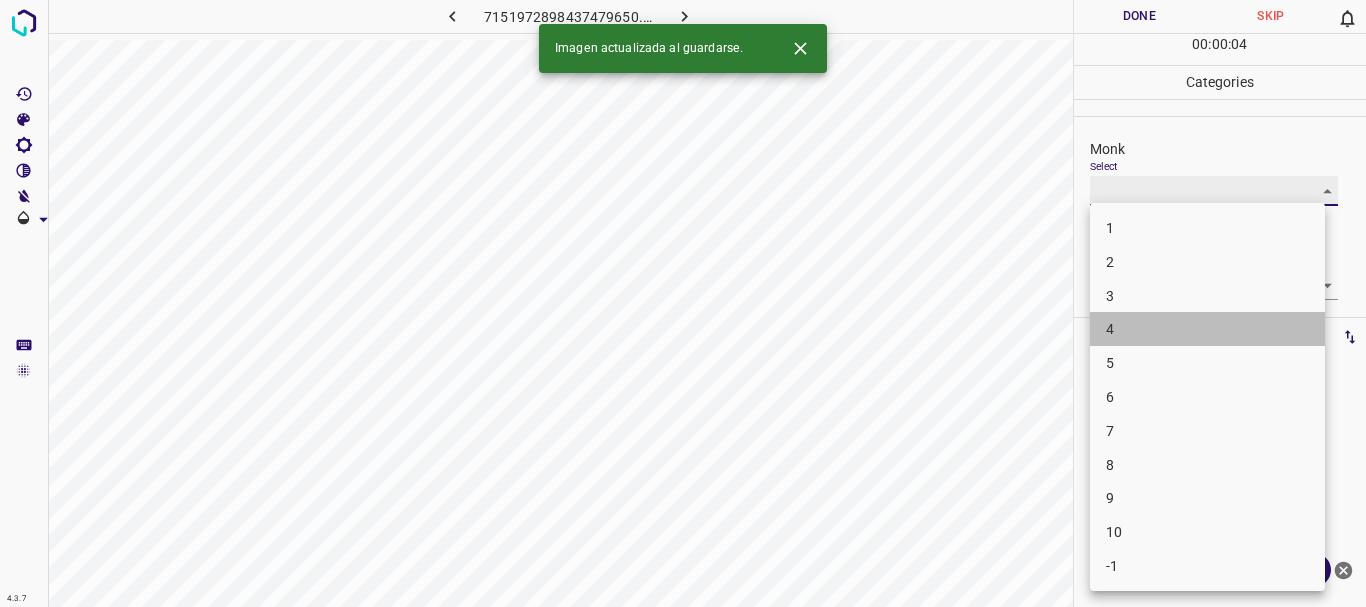 type on "4" 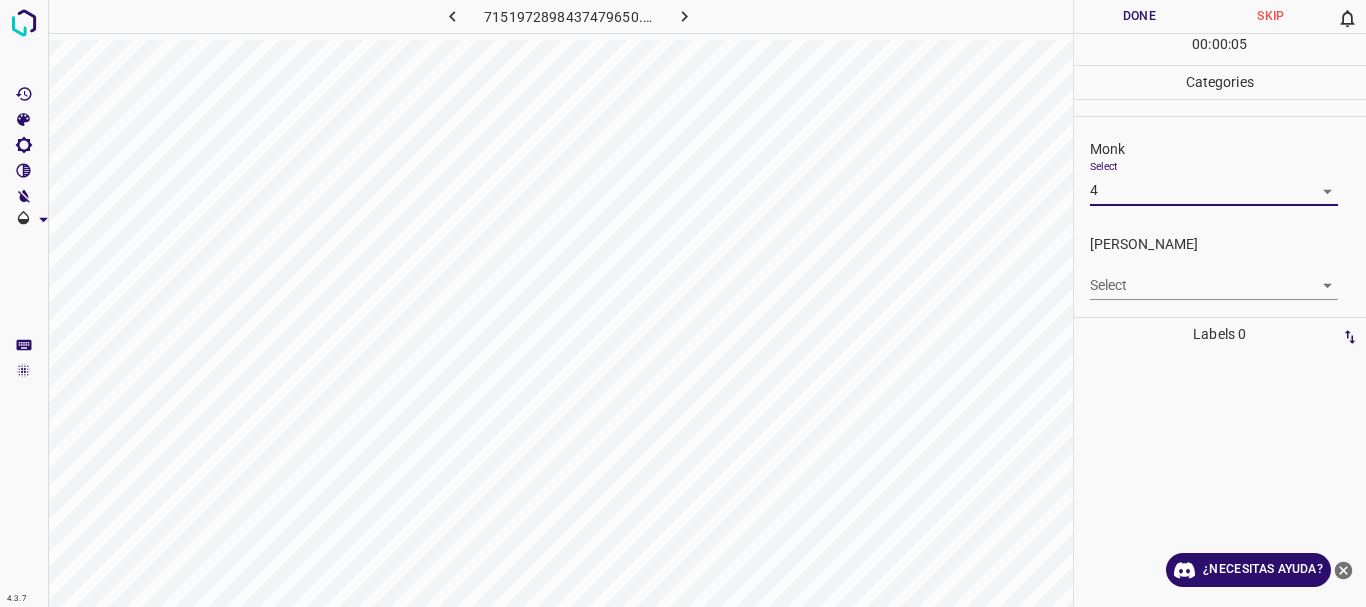 click on "4.3.7 7151972898437479650.png Done Skip 0 00   : 00   : 05   Categories Monk   Select 4 4  [PERSON_NAME]   Select ​ Labels   0 Categories 1 Monk 2  [PERSON_NAME] Tools Space Change between modes (Draw & Edit) I Auto labeling R Restore zoom M Zoom in N Zoom out Delete Delete selecte label Filters Z Restore filters X Saturation filter C Brightness filter V Contrast filter B Gray scale filter General O Download ¿Necesitas ayuda? Texto original Valora esta traducción Tu opinión servirá para ayudar a mejorar el Traductor de Google - Texto - Esconder - Borrar" at bounding box center [683, 303] 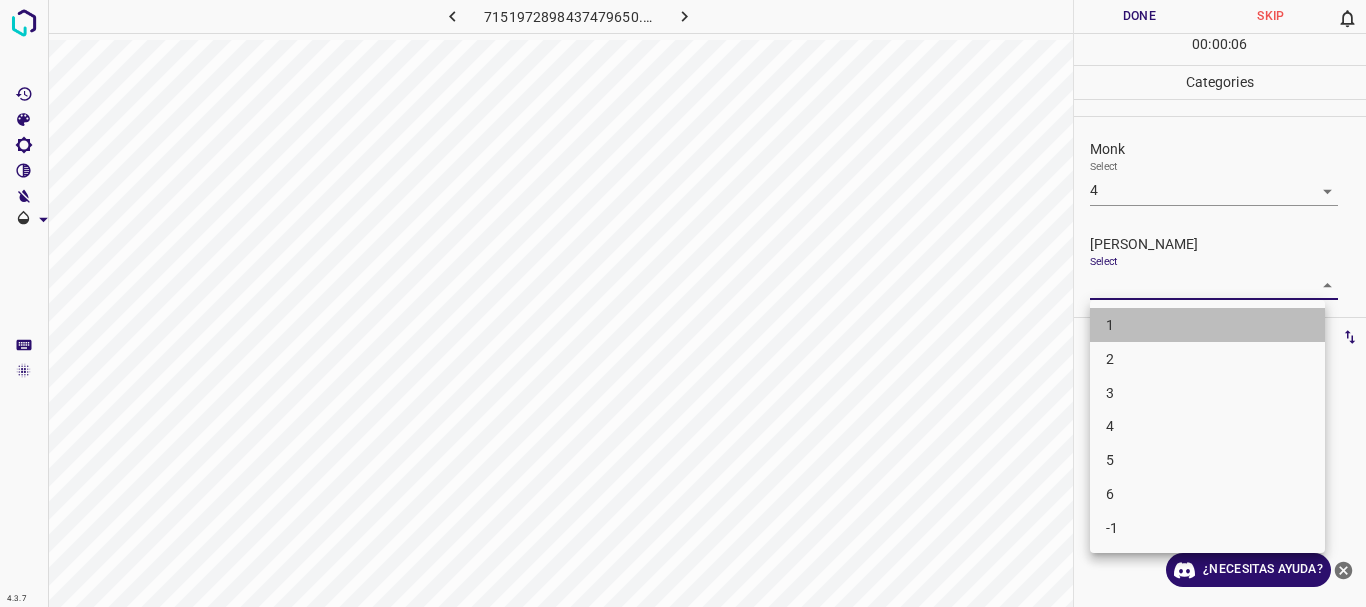 click on "1" at bounding box center [1207, 325] 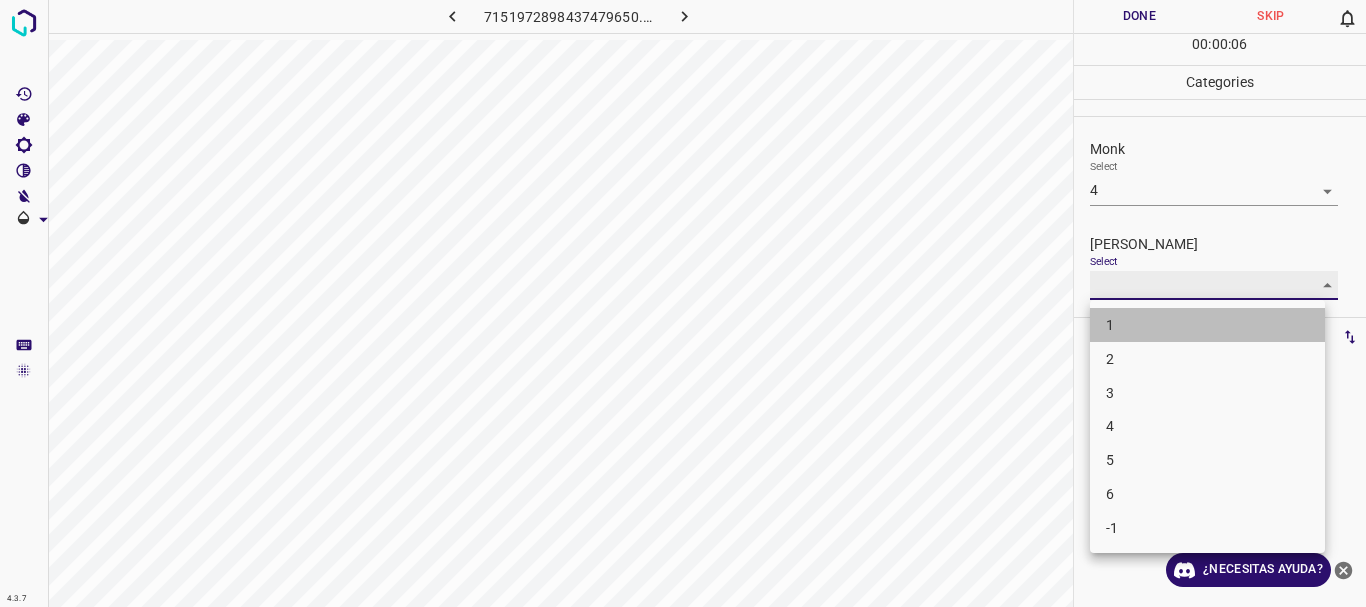 type on "1" 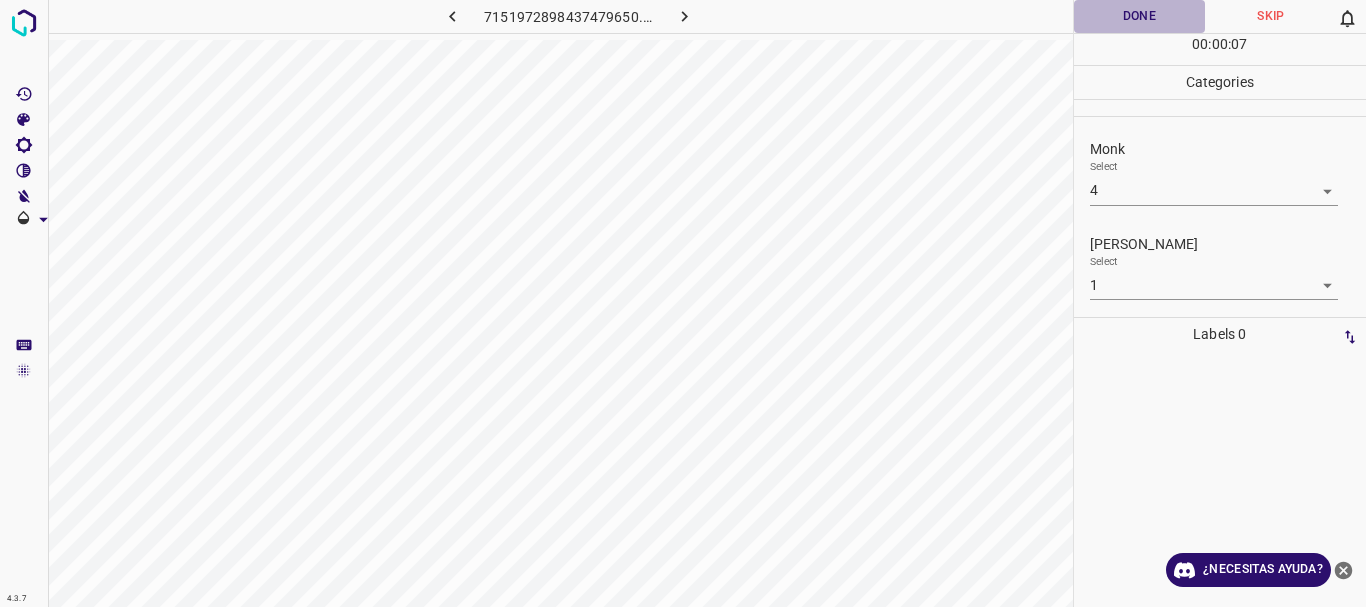 click on "Done" at bounding box center [1140, 16] 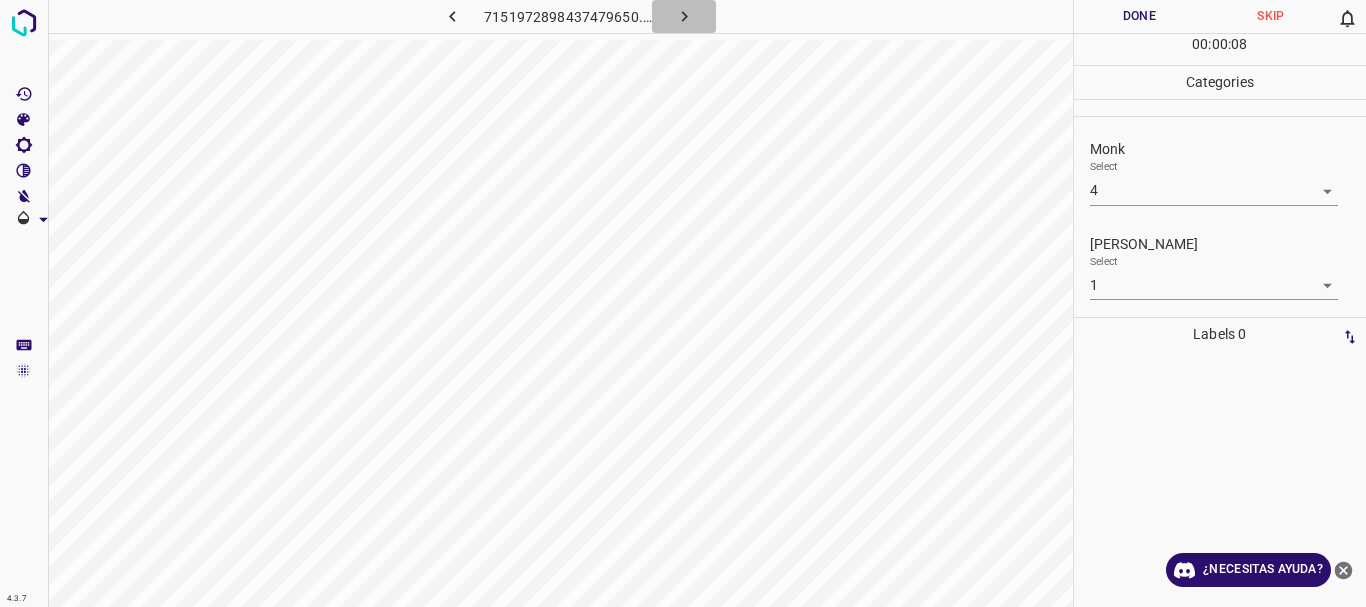 click at bounding box center (684, 16) 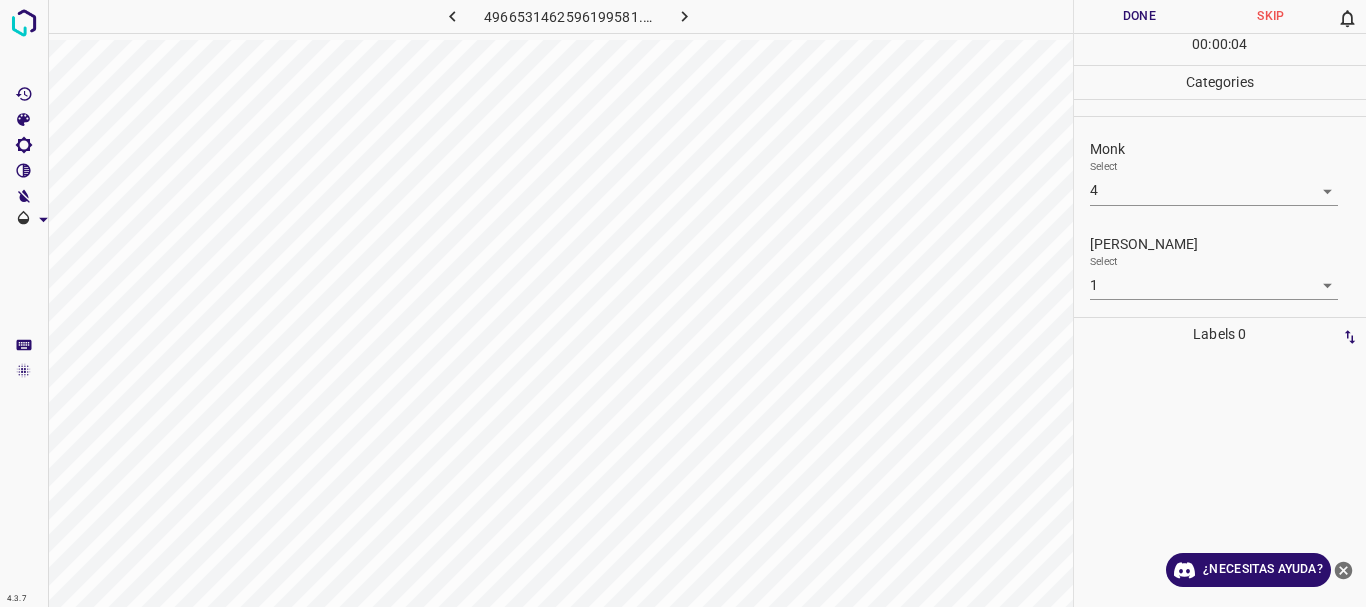 click at bounding box center (684, 16) 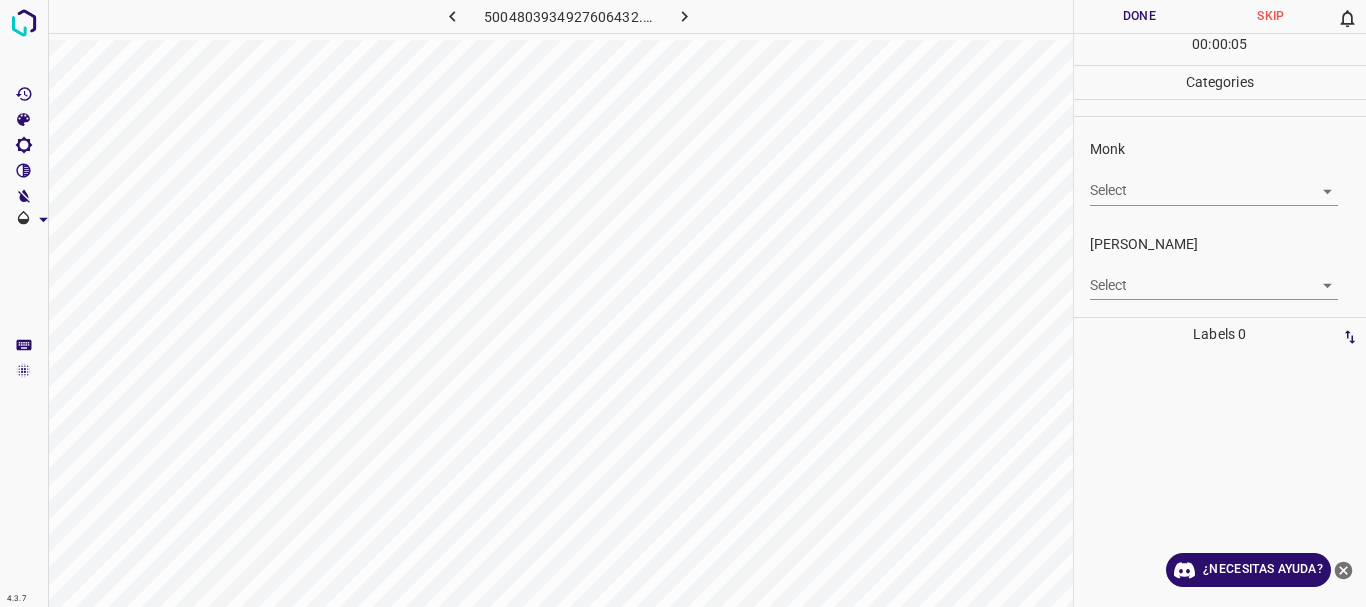 click 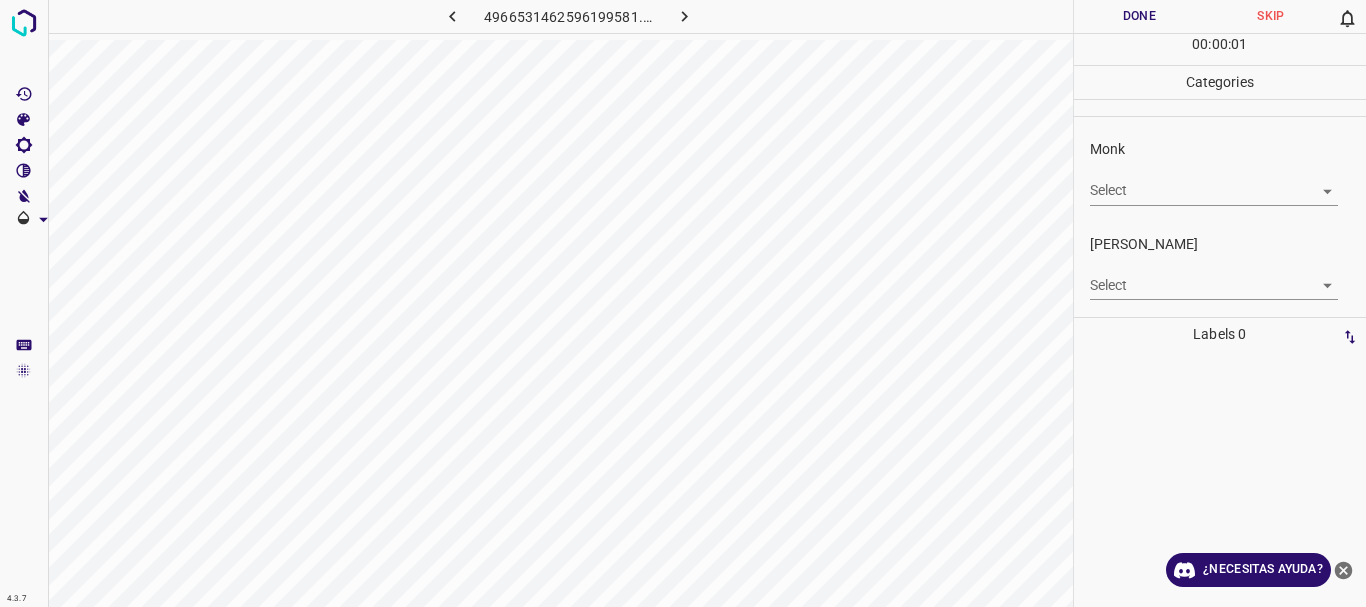click on "4.3.7 4966531462596199581.png Done Skip 0 00   : 00   : 01   Categories Monk   Select ​  [PERSON_NAME]   Select ​ Labels   0 Categories 1 Monk 2  [PERSON_NAME] Tools Space Change between modes (Draw & Edit) I Auto labeling R Restore zoom M Zoom in N Zoom out Delete Delete selecte label Filters Z Restore filters X Saturation filter C Brightness filter V Contrast filter B Gray scale filter General O Download ¿Necesitas ayuda? Texto original Valora esta traducción Tu opinión servirá para ayudar a mejorar el Traductor de Google - Texto - Esconder - Borrar" at bounding box center (683, 303) 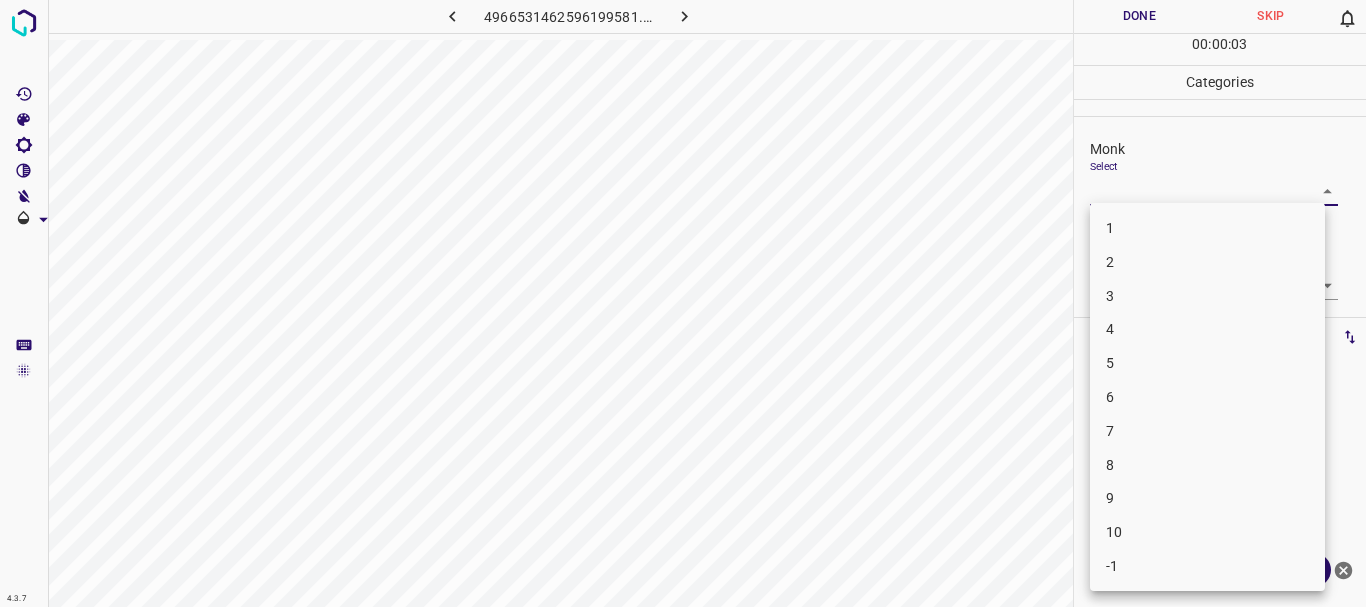 click on "5" at bounding box center (1207, 363) 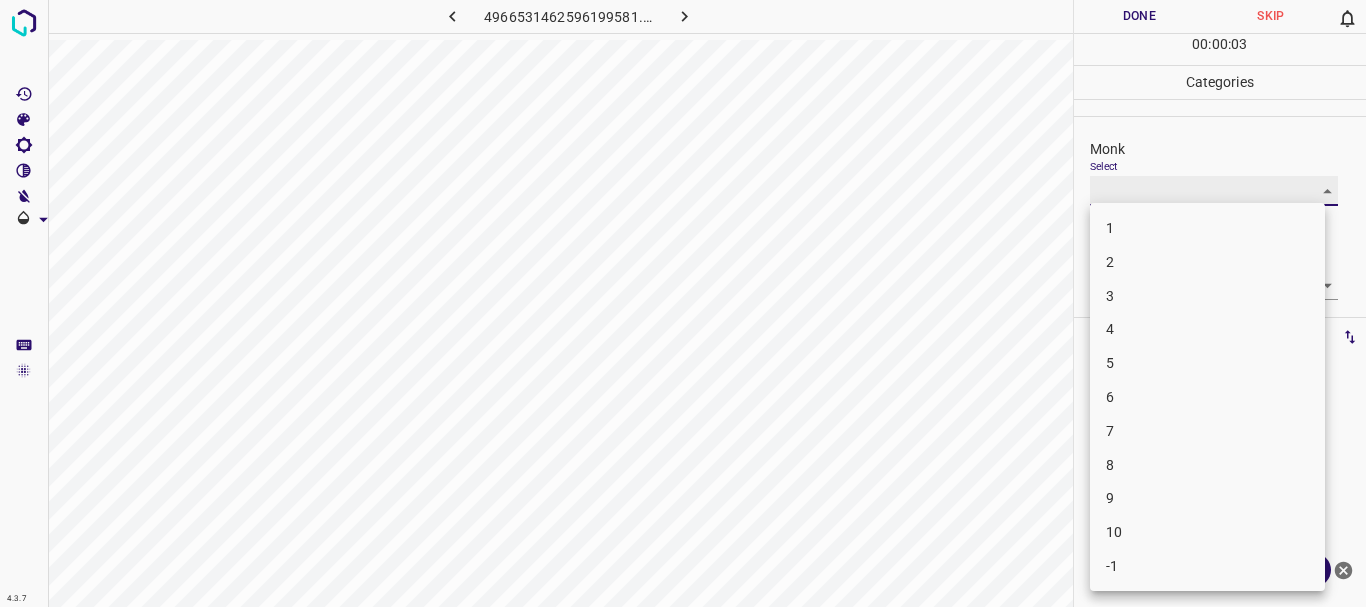 type on "5" 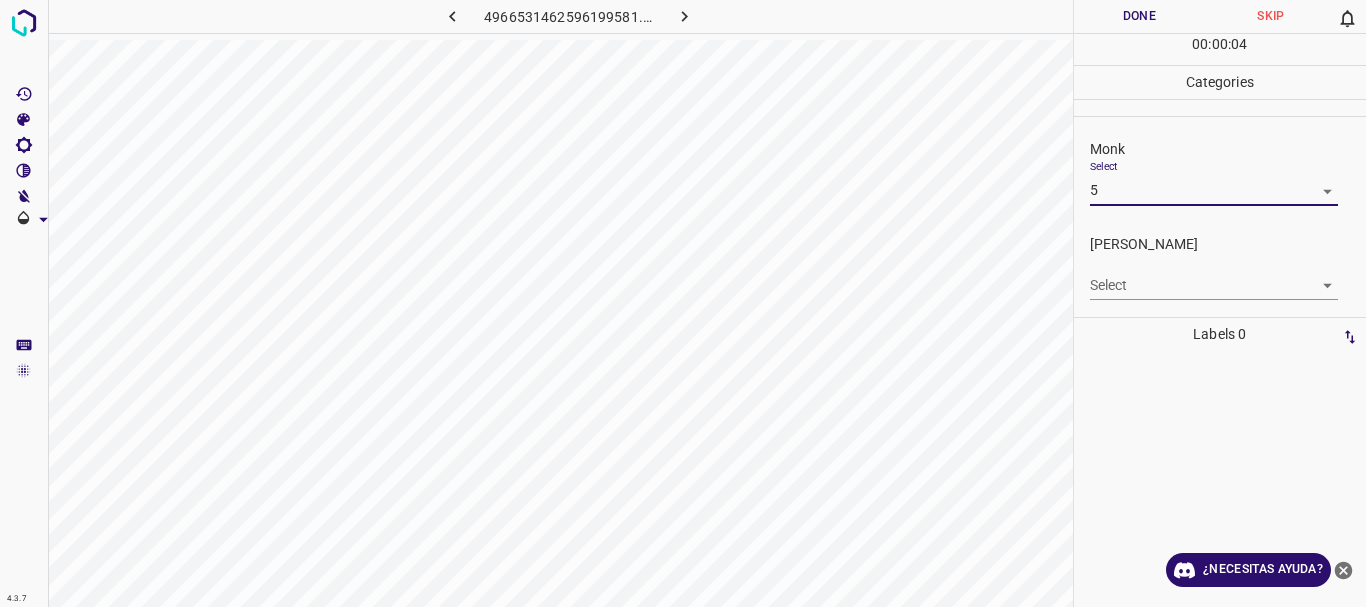 click on "Select ​" at bounding box center [1214, 277] 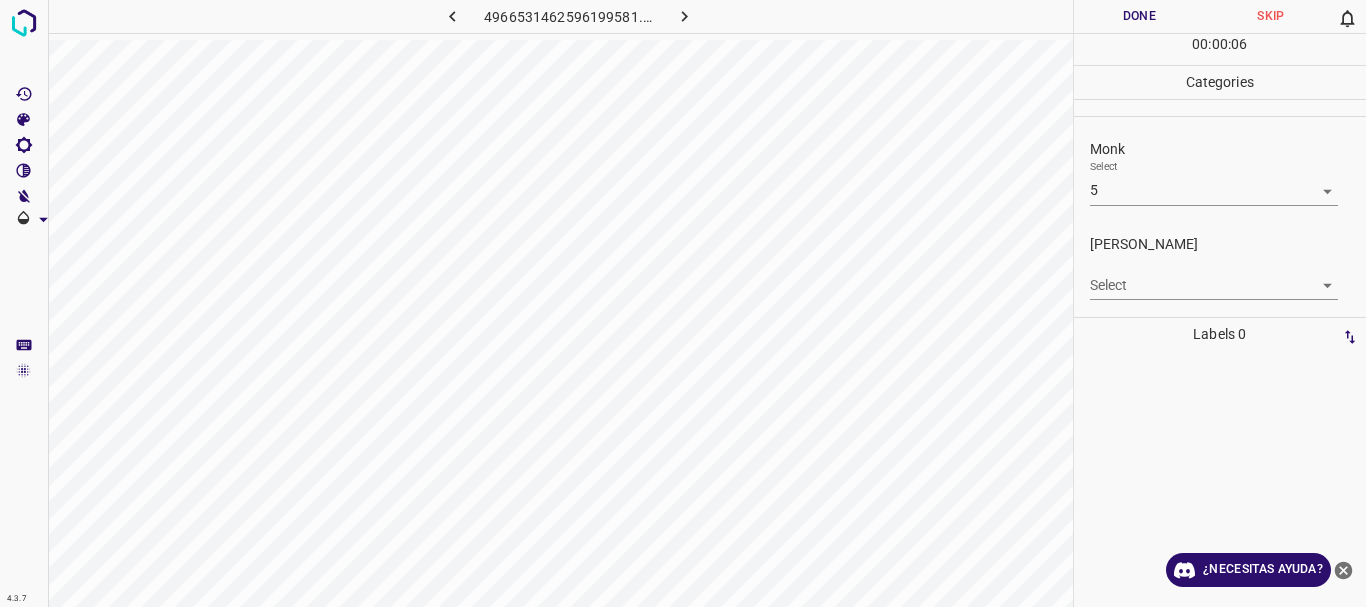 click on "4.3.7 4966531462596199581.png Done Skip 0 00   : 00   : 06   Categories Monk   Select 5 5  [PERSON_NAME]   Select ​ Labels   0 Categories 1 Monk 2  [PERSON_NAME] Tools Space Change between modes (Draw & Edit) I Auto labeling R Restore zoom M Zoom in N Zoom out Delete Delete selecte label Filters Z Restore filters X Saturation filter C Brightness filter V Contrast filter B Gray scale filter General O Download ¿Necesitas ayuda? Texto original Valora esta traducción Tu opinión servirá para ayudar a mejorar el Traductor de Google - Texto - Esconder - Borrar" at bounding box center [683, 303] 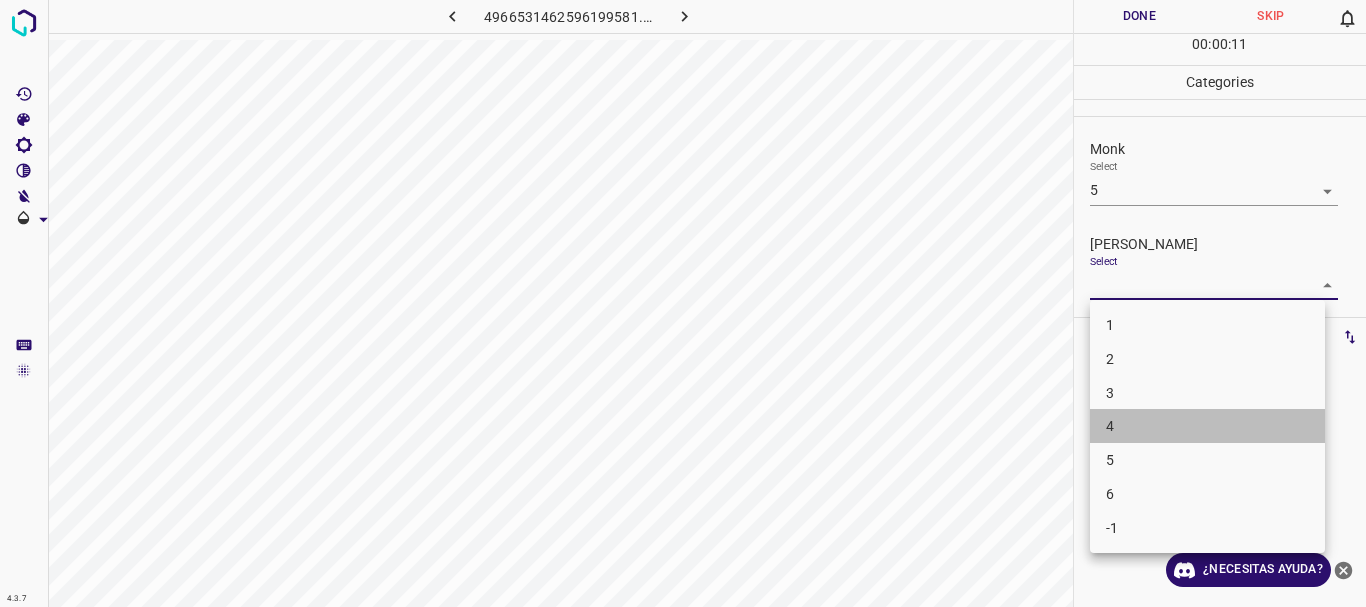 click on "4" at bounding box center (1207, 426) 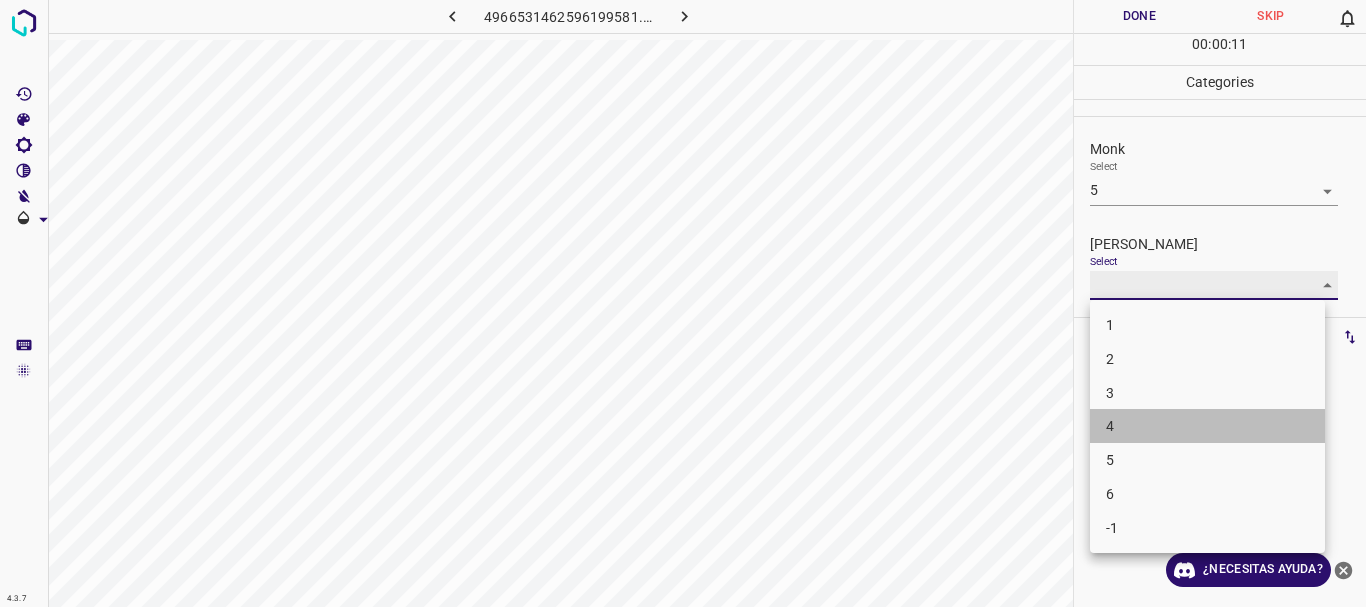 type on "4" 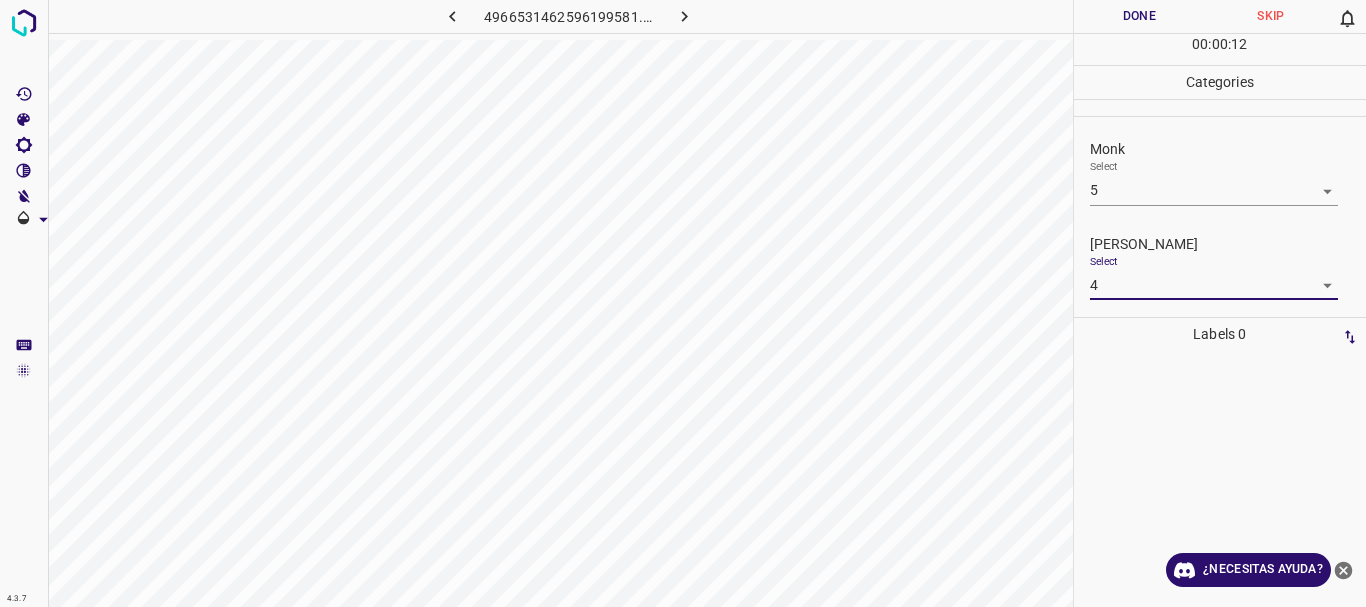 click on "Done" at bounding box center (1140, 16) 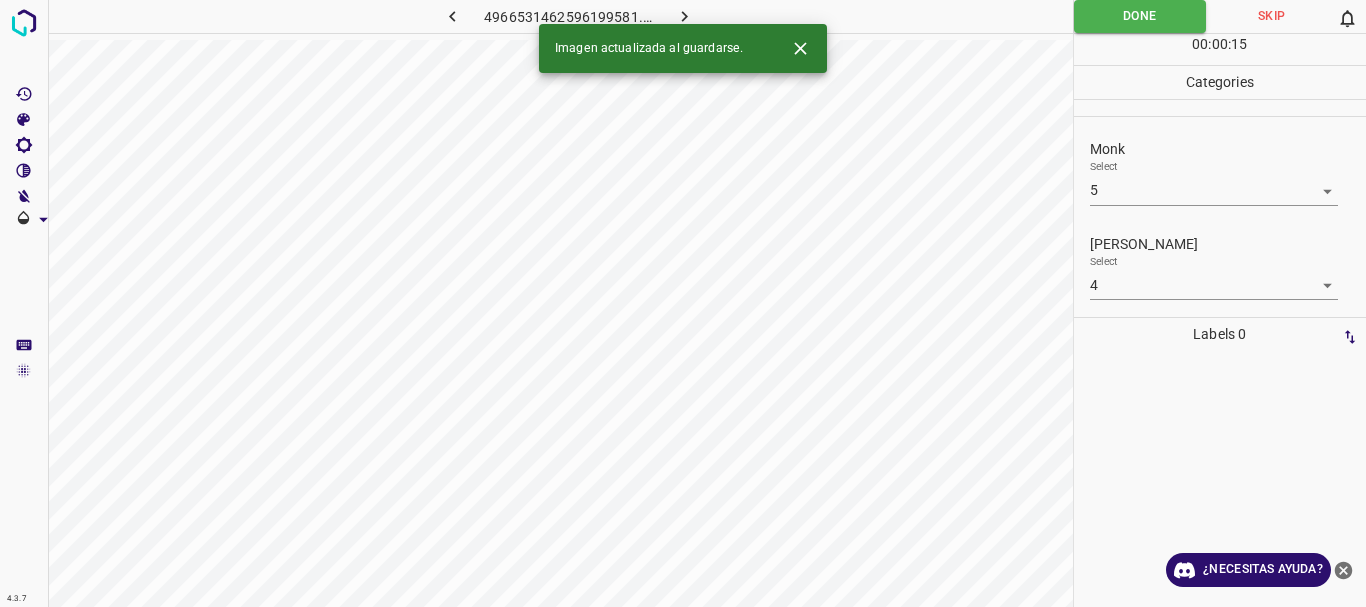 click 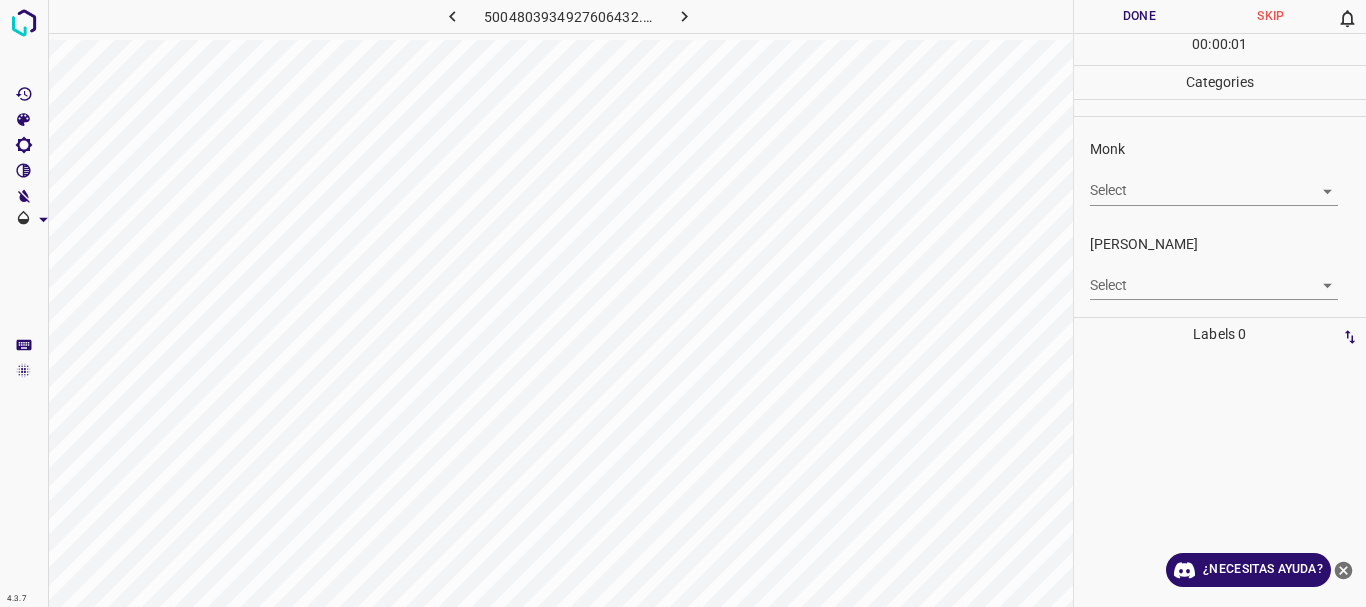 click on "4.3.7 5004803934927606432.png Done Skip 0 00   : 00   : 01   Categories Monk   Select ​  [PERSON_NAME]   Select ​ Labels   0 Categories 1 Monk 2  [PERSON_NAME] Tools Space Change between modes (Draw & Edit) I Auto labeling R Restore zoom M Zoom in N Zoom out Delete Delete selecte label Filters Z Restore filters X Saturation filter C Brightness filter V Contrast filter B Gray scale filter General O Download ¿Necesitas ayuda? Texto original Valora esta traducción Tu opinión servirá para ayudar a mejorar el Traductor de Google - Texto - Esconder - Borrar" at bounding box center [683, 303] 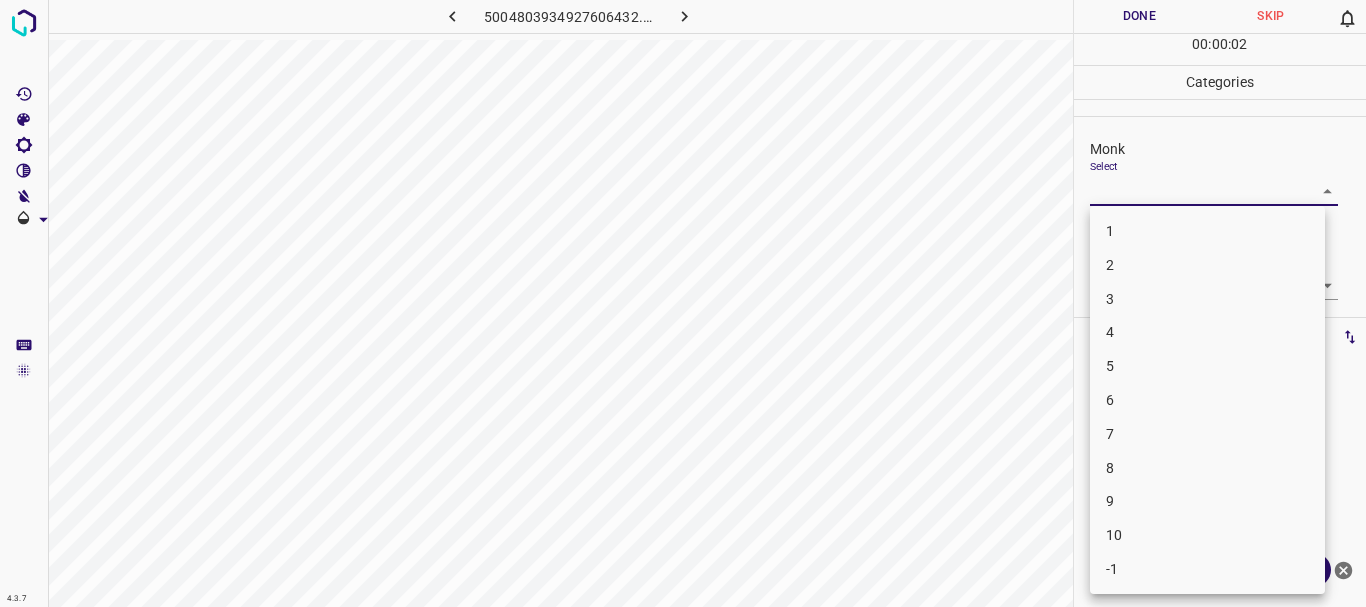 click on "3" at bounding box center (1207, 299) 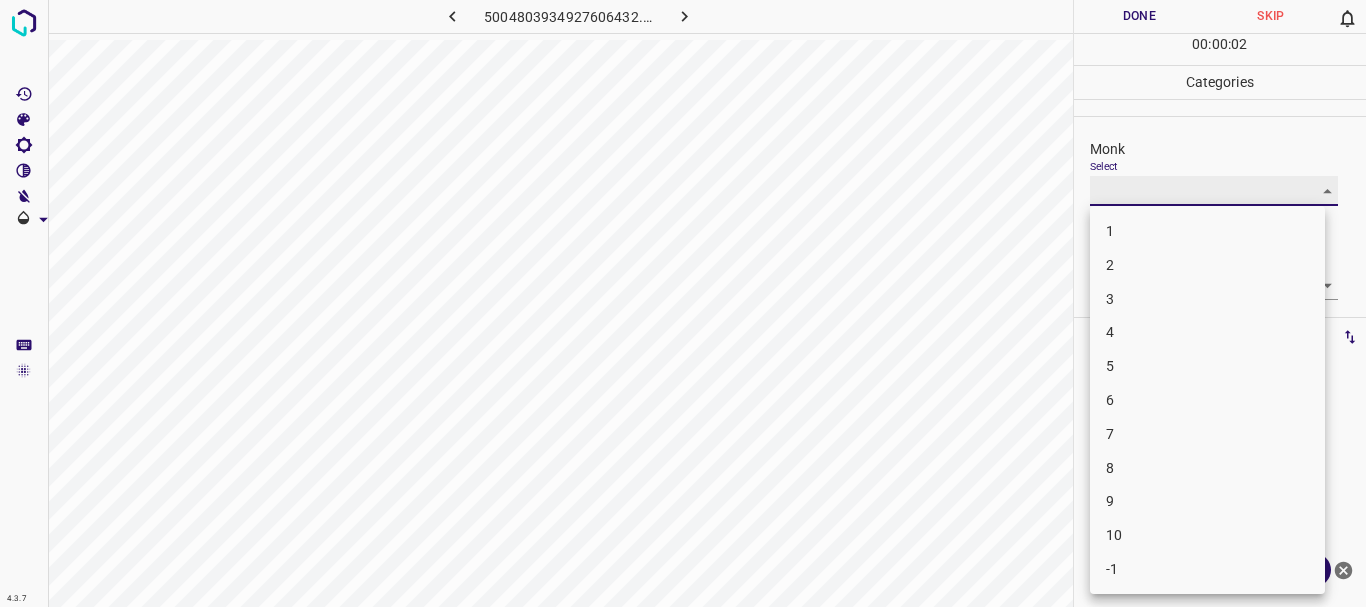 type on "3" 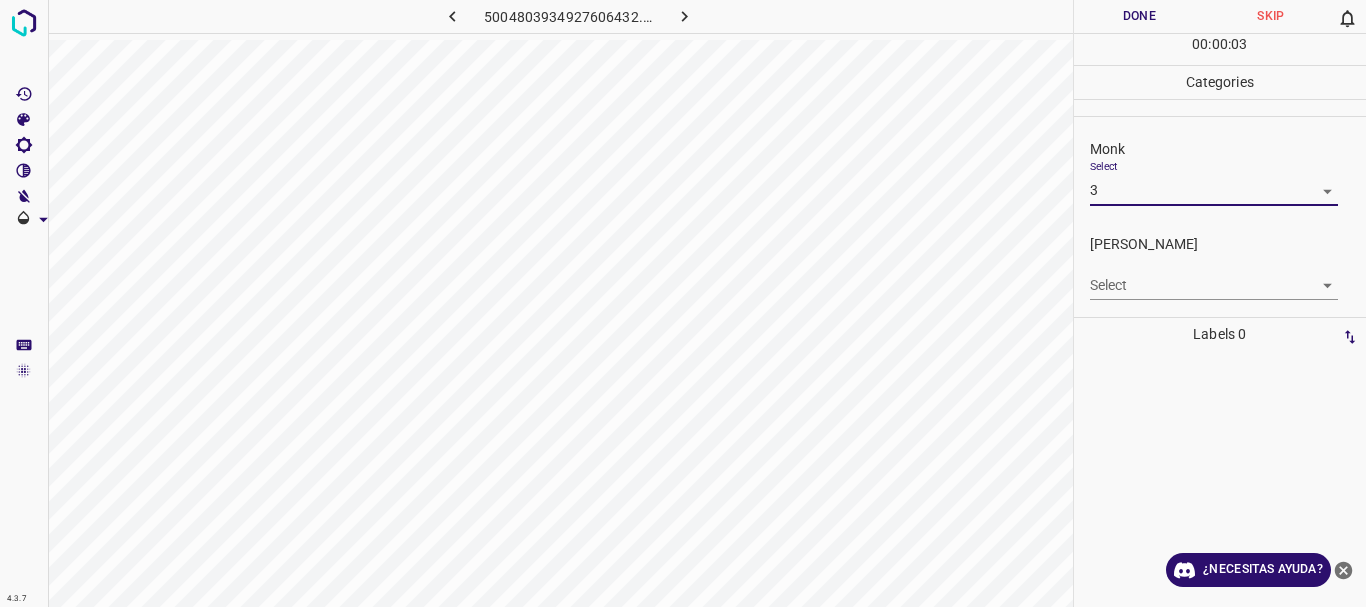 click on "4.3.7 5004803934927606432.png Done Skip 0 00   : 00   : 03   Categories Monk   Select 3 3  [PERSON_NAME]   Select ​ Labels   0 Categories 1 Monk 2  [PERSON_NAME] Tools Space Change between modes (Draw & Edit) I Auto labeling R Restore zoom M Zoom in N Zoom out Delete Delete selecte label Filters Z Restore filters X Saturation filter C Brightness filter V Contrast filter B Gray scale filter General O Download ¿Necesitas ayuda? Texto original Valora esta traducción Tu opinión servirá para ayudar a mejorar el Traductor de Google - Texto - Esconder - Borrar" at bounding box center [683, 303] 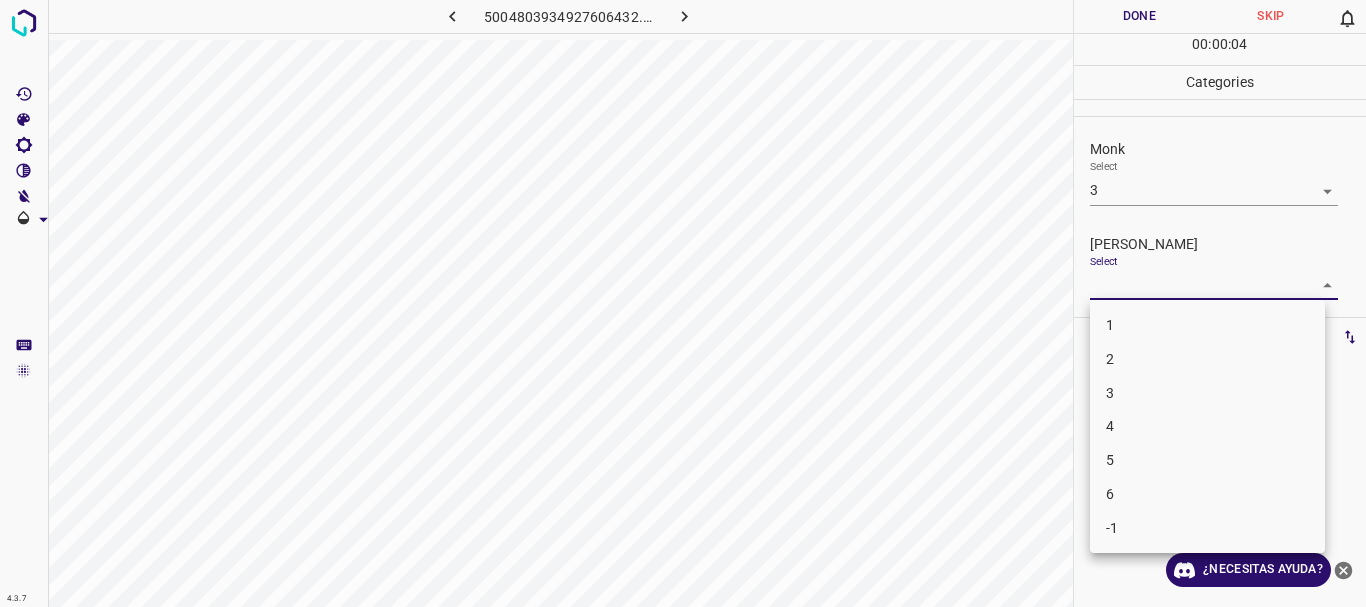 click on "1" at bounding box center [1207, 325] 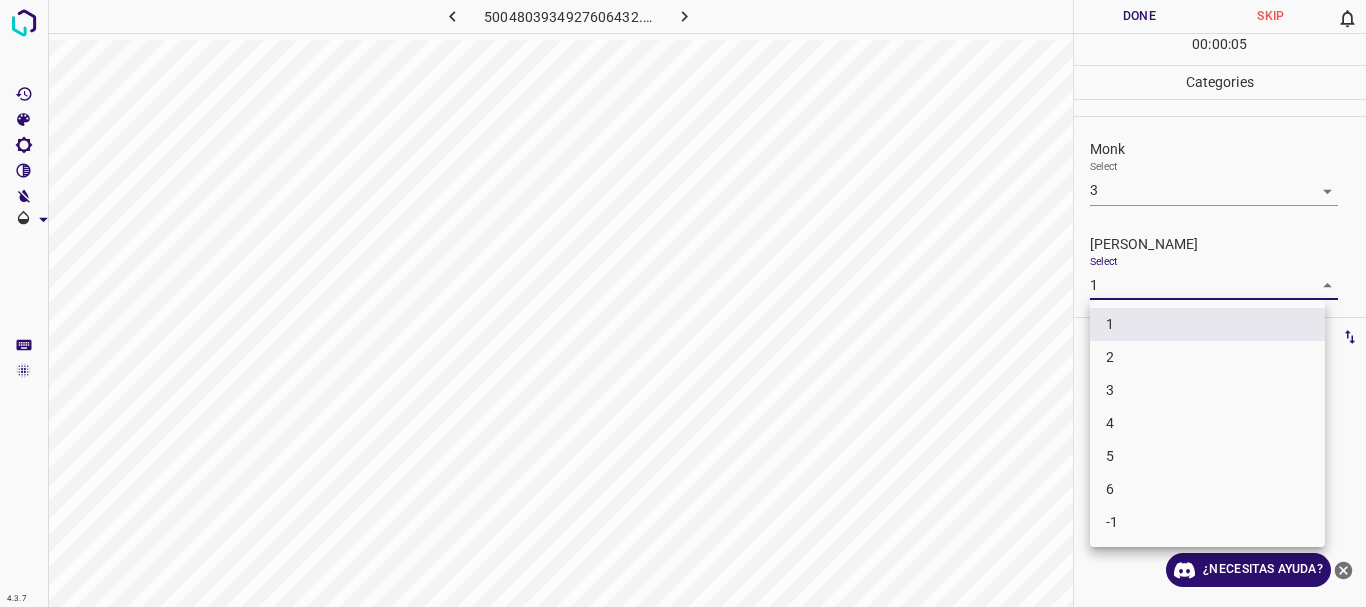 click on "4.3.7 5004803934927606432.png Done Skip 0 00   : 00   : 05   Categories Monk   Select 3 3  [PERSON_NAME]   Select 1 1 Labels   0 Categories 1 Monk 2  [PERSON_NAME] Tools Space Change between modes (Draw & Edit) I Auto labeling R Restore zoom M Zoom in N Zoom out Delete Delete selecte label Filters Z Restore filters X Saturation filter C Brightness filter V Contrast filter B Gray scale filter General O Download ¿Necesitas ayuda? Texto original Valora esta traducción Tu opinión servirá para ayudar a mejorar el Traductor de Google - Texto - Esconder - Borrar 1 2 3 4 5 6 -1" at bounding box center [683, 303] 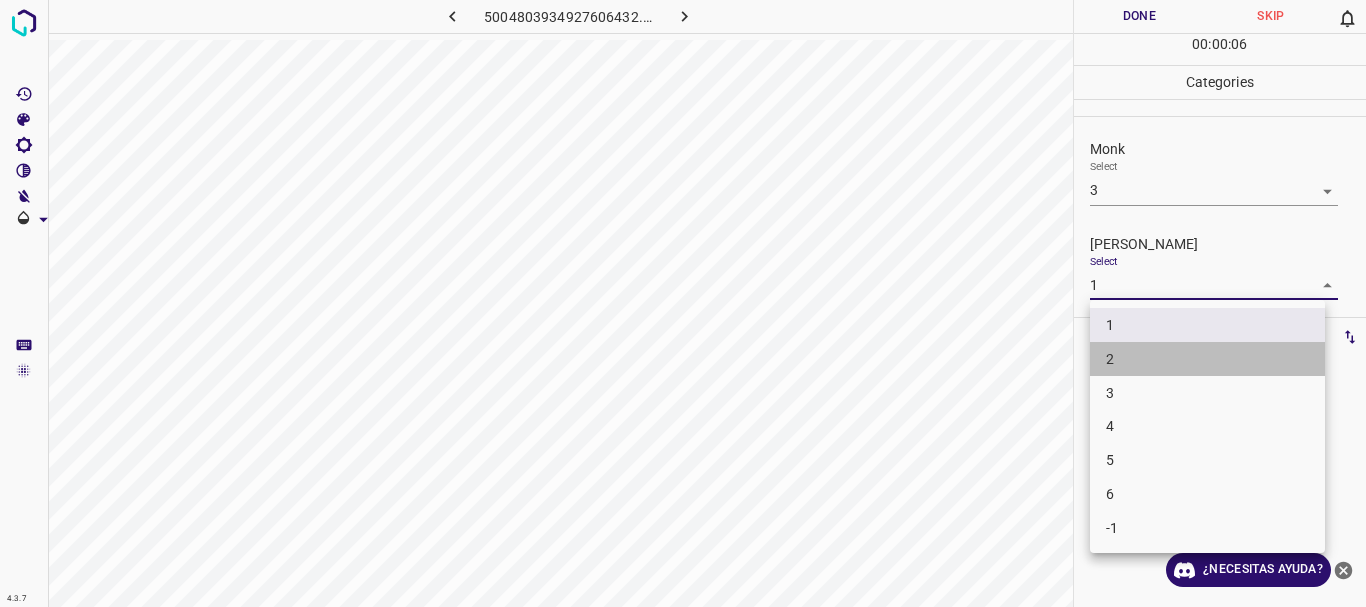 click on "2" at bounding box center [1207, 359] 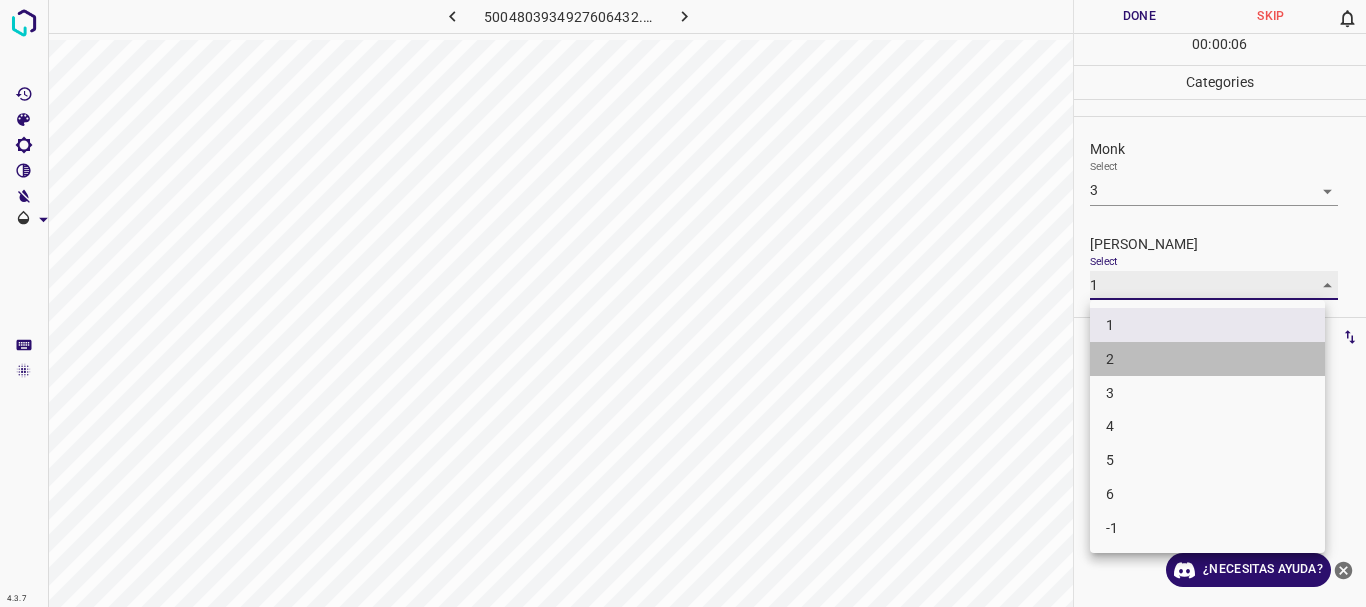 type on "2" 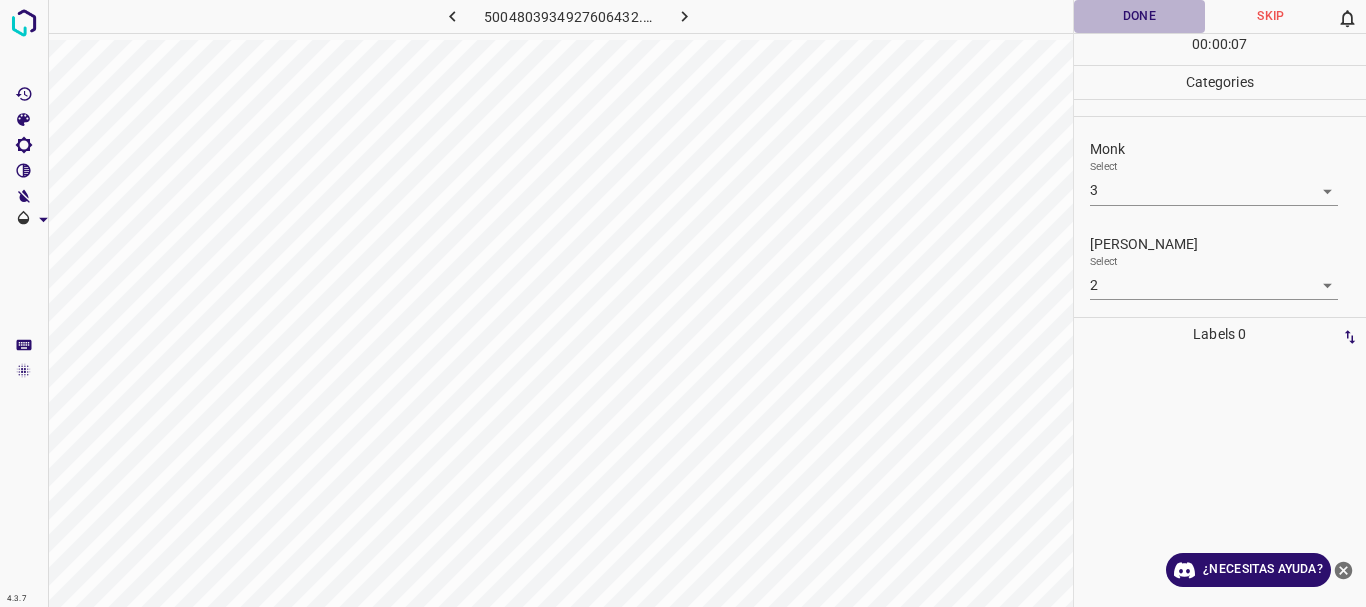 click on "Done" at bounding box center [1140, 16] 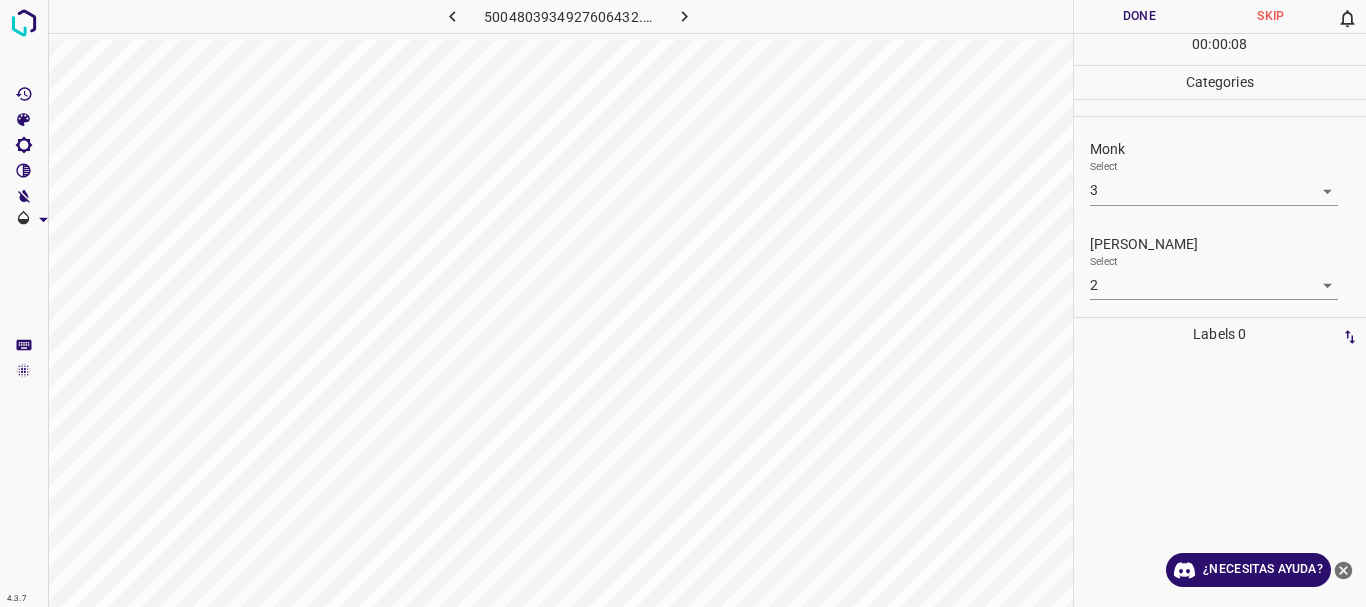 click 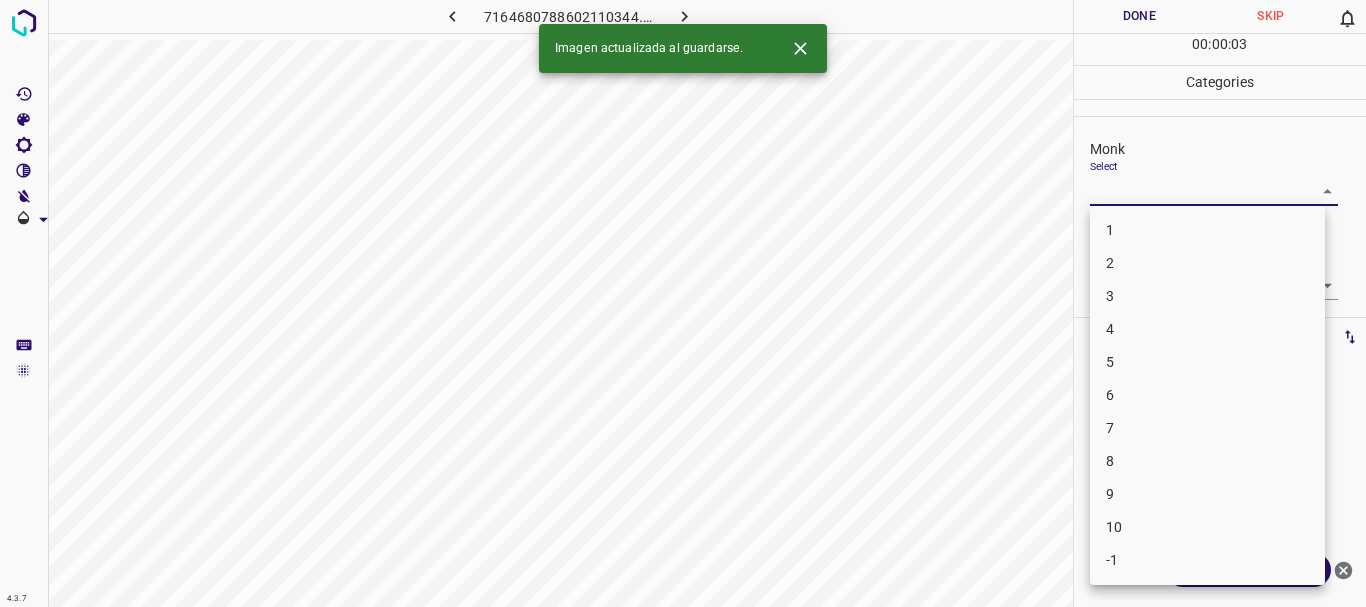 click on "4.3.7 7164680788602110344.png Done Skip 0 00   : 00   : 03   Categories Monk   Select ​  [PERSON_NAME]   Select ​ Labels   0 Categories 1 Monk 2  [PERSON_NAME] Tools Space Change between modes (Draw & Edit) I Auto labeling R Restore zoom M Zoom in N Zoom out Delete Delete selecte label Filters Z Restore filters X Saturation filter C Brightness filter V Contrast filter B Gray scale filter General O Download Imagen actualizada al guardarse. ¿Necesitas ayuda? Texto original Valora esta traducción Tu opinión servirá para ayudar a mejorar el Traductor de Google - Texto - Esconder - Borrar 1 2 3 4 5 6 7 8 9 10 -1" at bounding box center [683, 303] 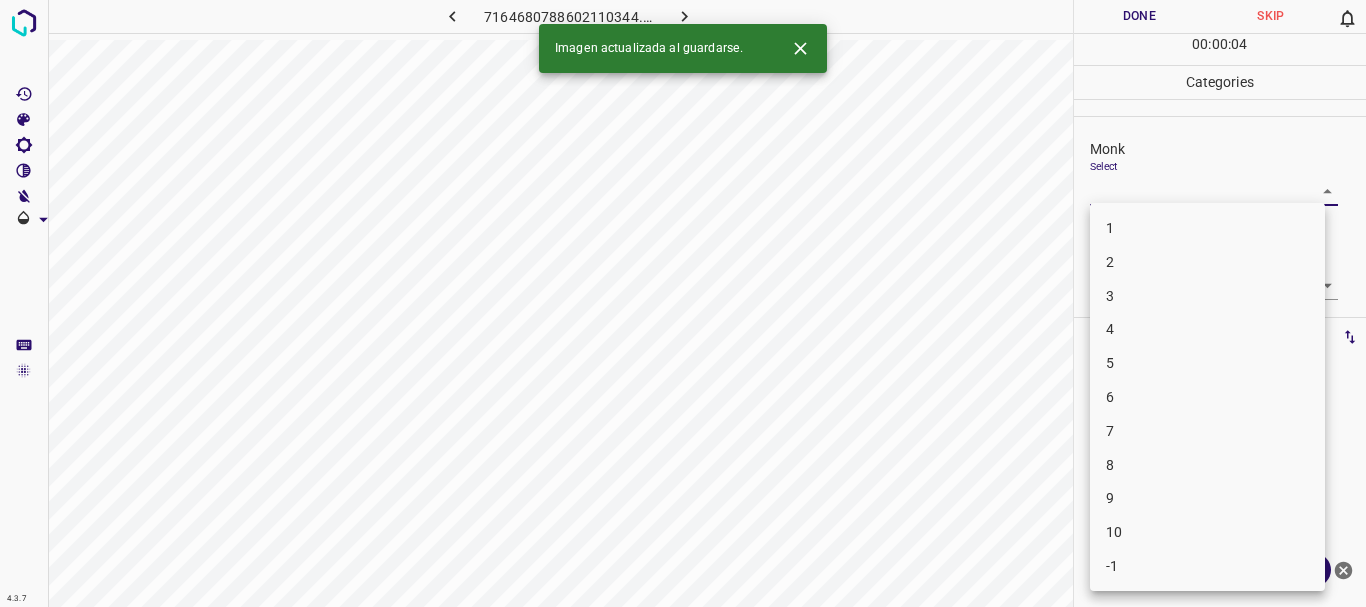 click on "4" at bounding box center (1207, 329) 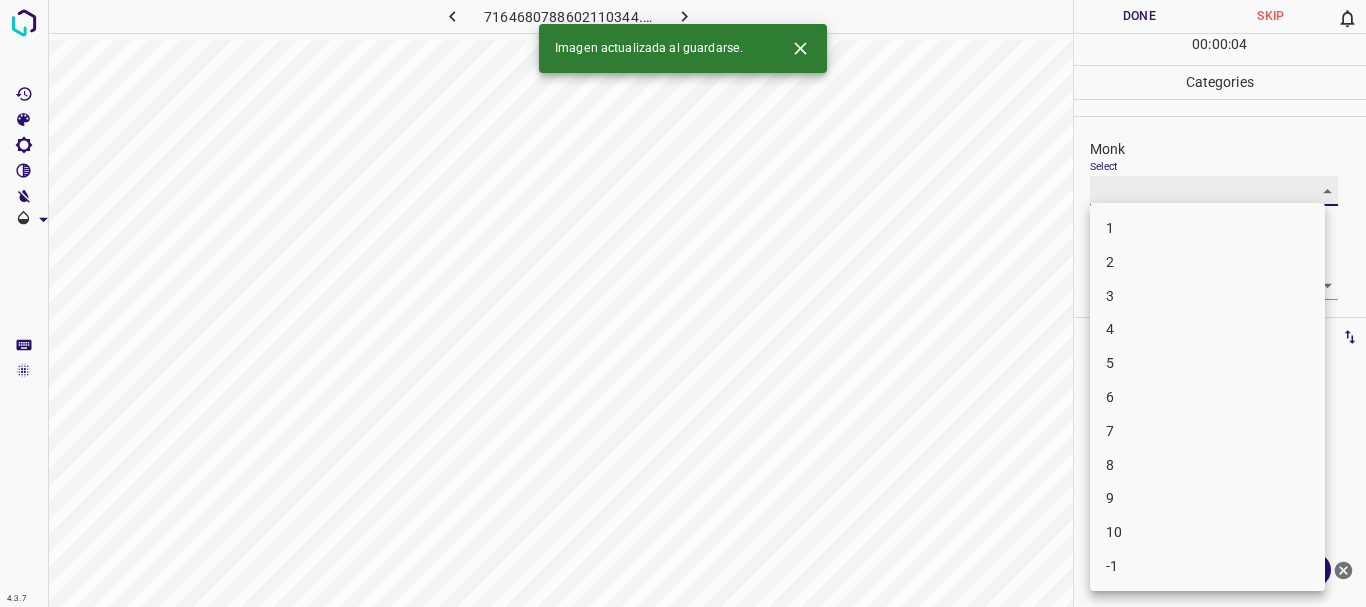 type on "4" 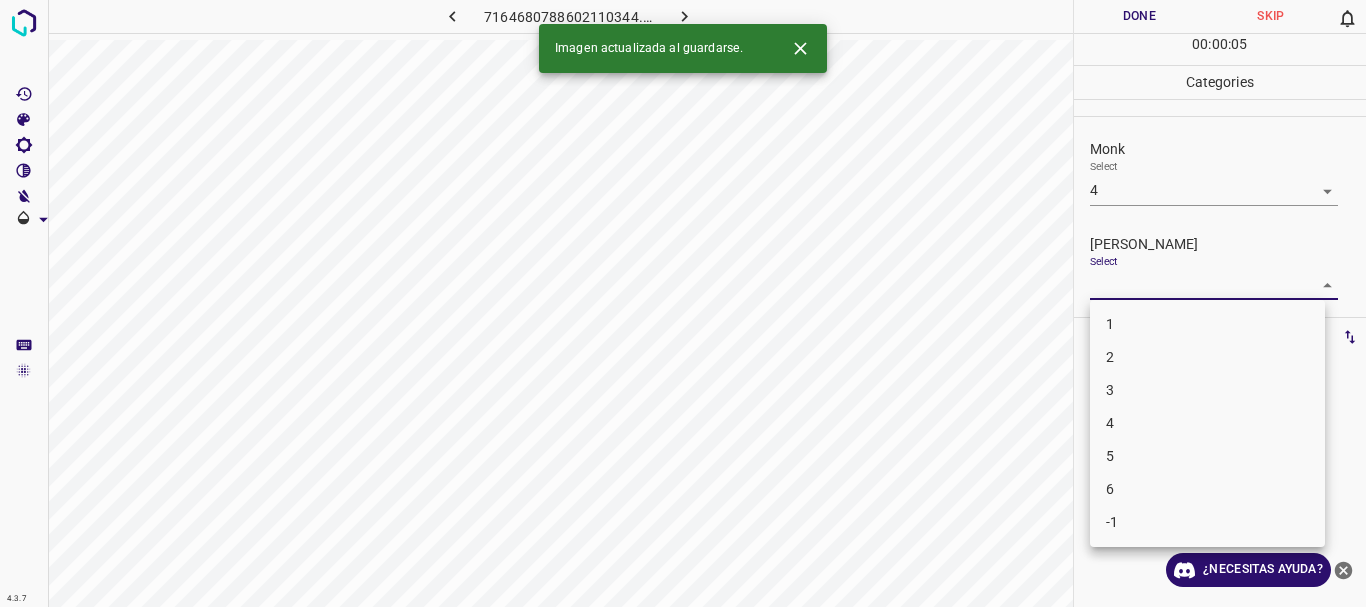 click on "4.3.7 7164680788602110344.png Done Skip 0 00   : 00   : 05   Categories Monk   Select 4 4  [PERSON_NAME]   Select ​ Labels   0 Categories 1 Monk 2  [PERSON_NAME] Tools Space Change between modes (Draw & Edit) I Auto labeling R Restore zoom M Zoom in N Zoom out Delete Delete selecte label Filters Z Restore filters X Saturation filter C Brightness filter V Contrast filter B Gray scale filter General O Download Imagen actualizada al guardarse. ¿Necesitas ayuda? Texto original Valora esta traducción Tu opinión servirá para ayudar a mejorar el Traductor de Google - Texto - Esconder - Borrar 1 2 3 4 5 6 -1" at bounding box center [683, 303] 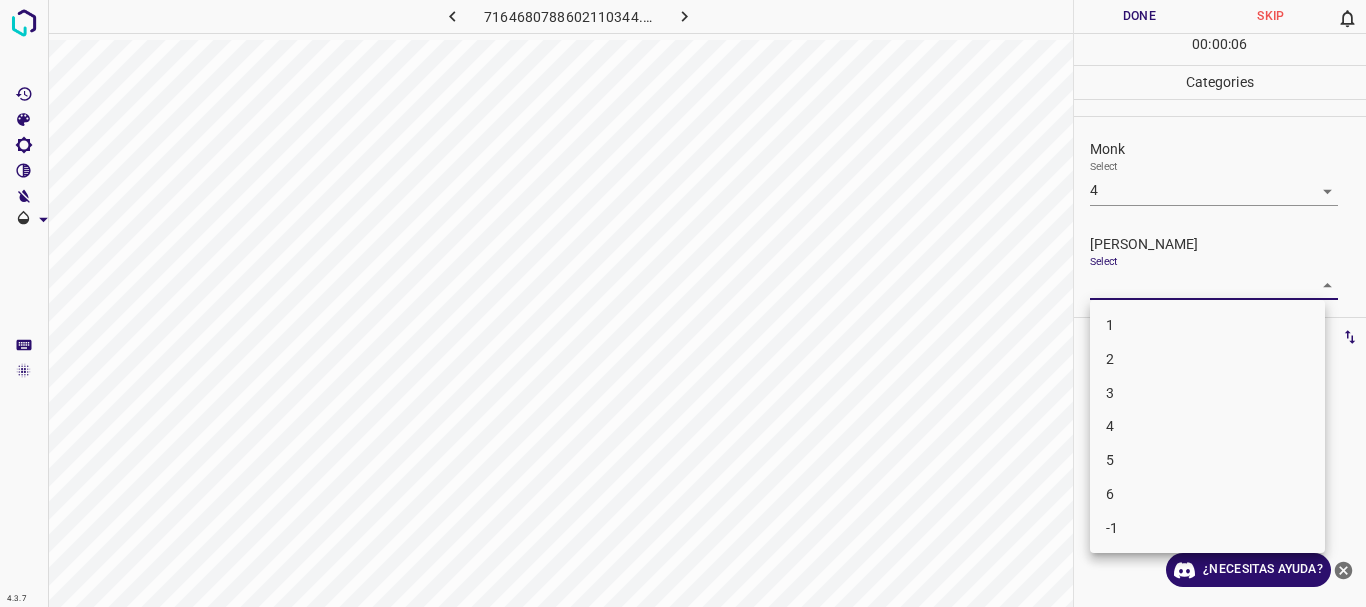 click on "1" at bounding box center (1207, 325) 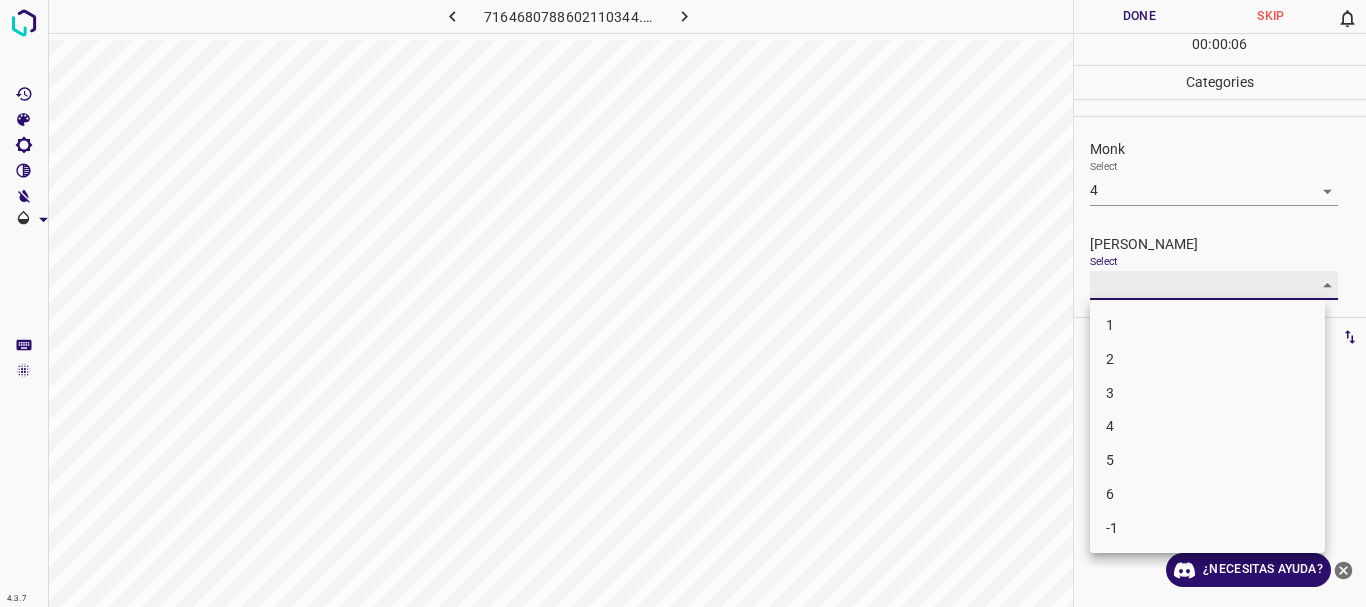 type on "1" 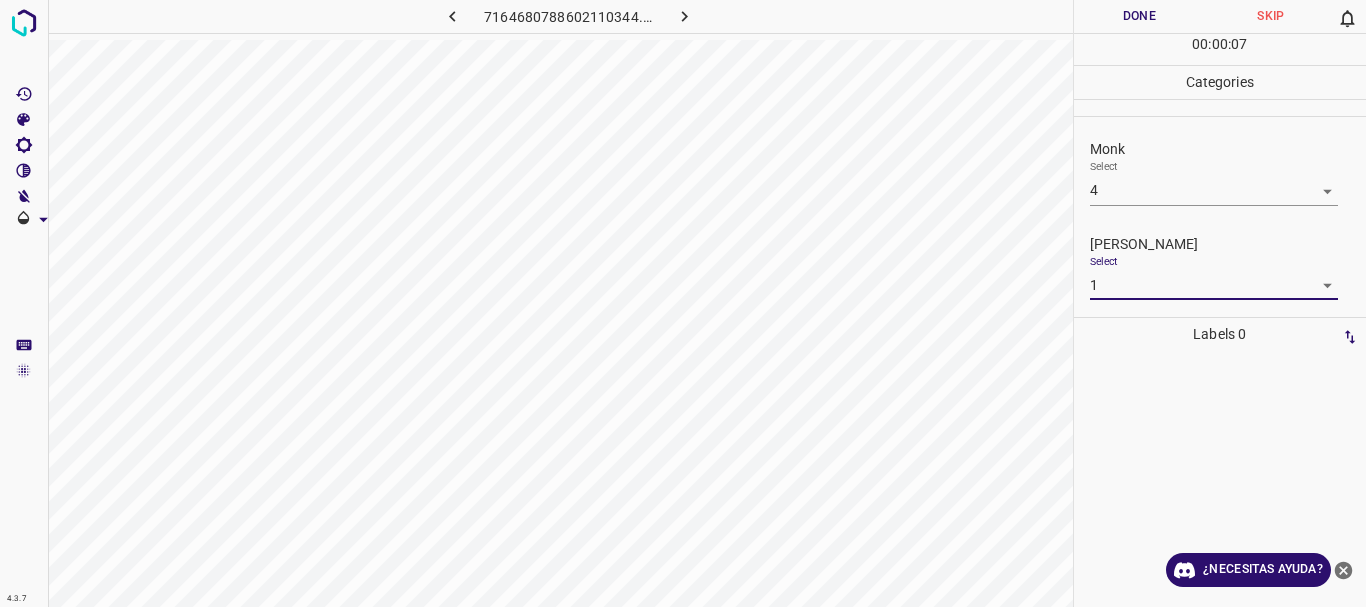 click on "00   : 00   : 07" at bounding box center [1220, 49] 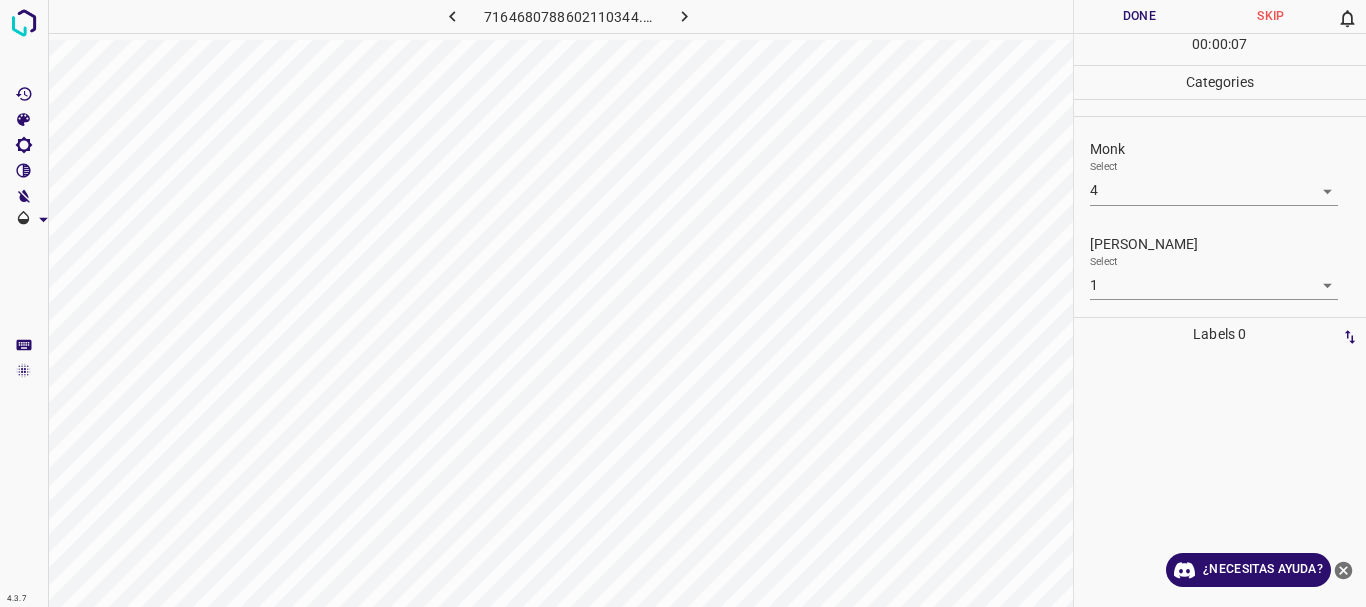 click on "Done" at bounding box center (1140, 16) 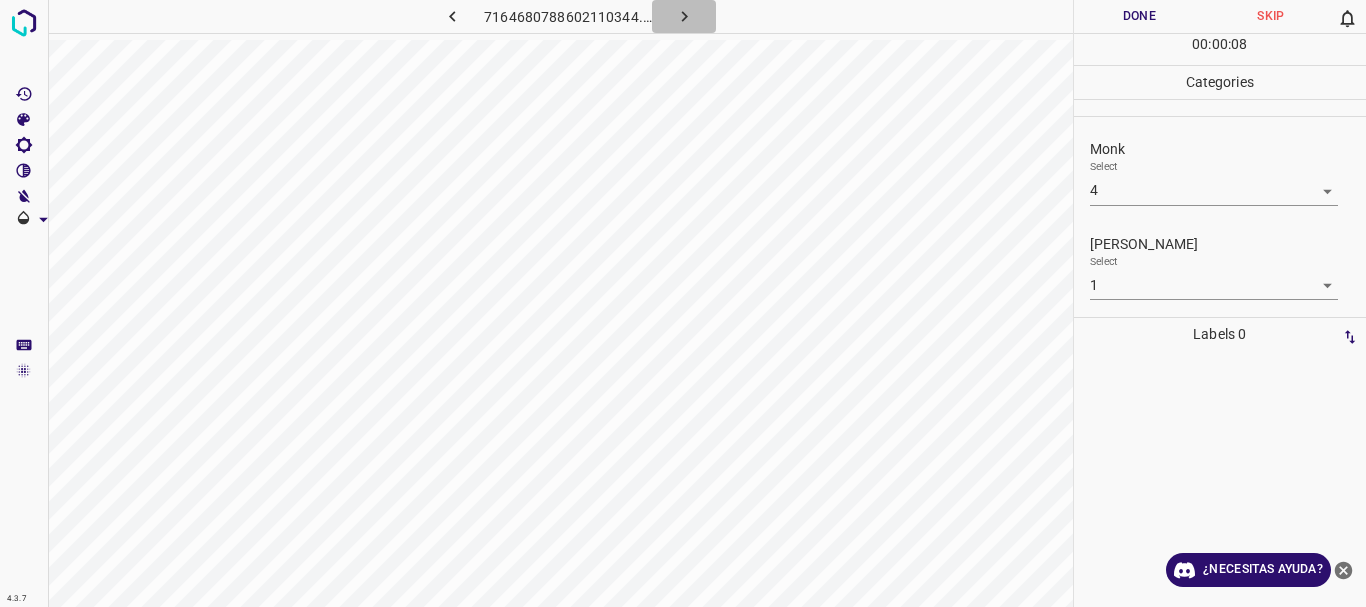 click 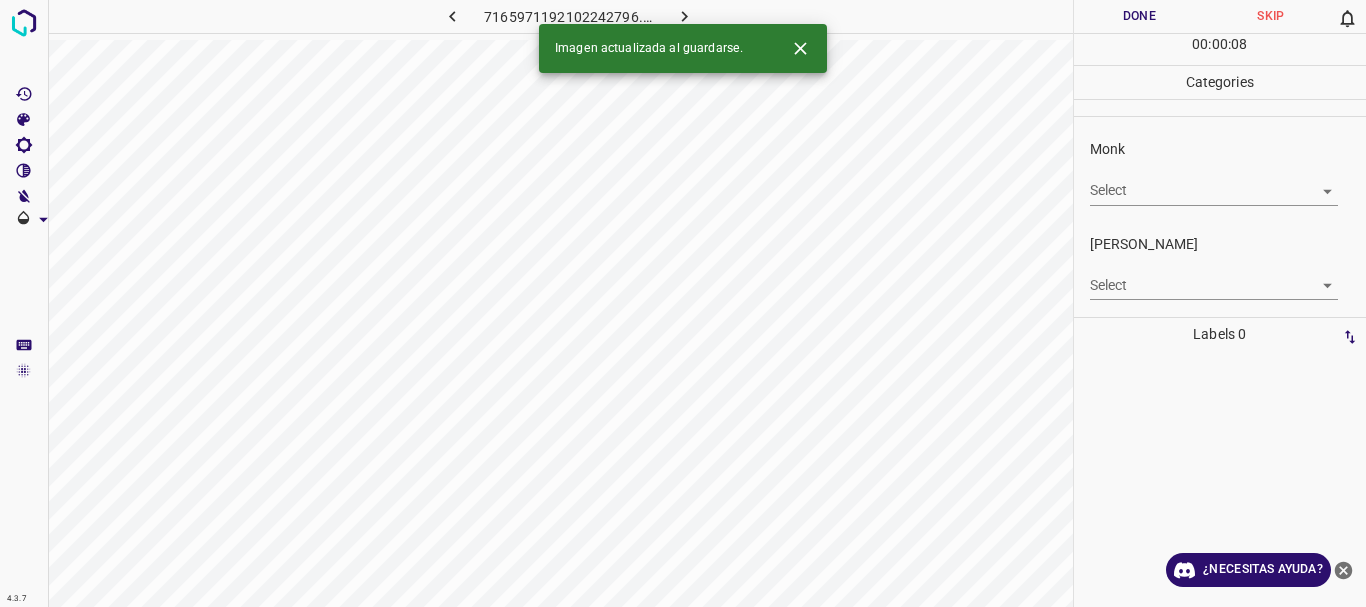 click on "4.3.7 7165971192102242796.png Done Skip 0 00   : 00   : 08   Categories Monk   Select ​  [PERSON_NAME]   Select ​ Labels   0 Categories 1 Monk 2  [PERSON_NAME] Tools Space Change between modes (Draw & Edit) I Auto labeling R Restore zoom M Zoom in N Zoom out Delete Delete selecte label Filters Z Restore filters X Saturation filter C Brightness filter V Contrast filter B Gray scale filter General O Download Imagen actualizada al guardarse. ¿Necesitas ayuda? Texto original Valora esta traducción Tu opinión servirá para ayudar a mejorar el Traductor de Google - Texto - Esconder - Borrar" at bounding box center [683, 303] 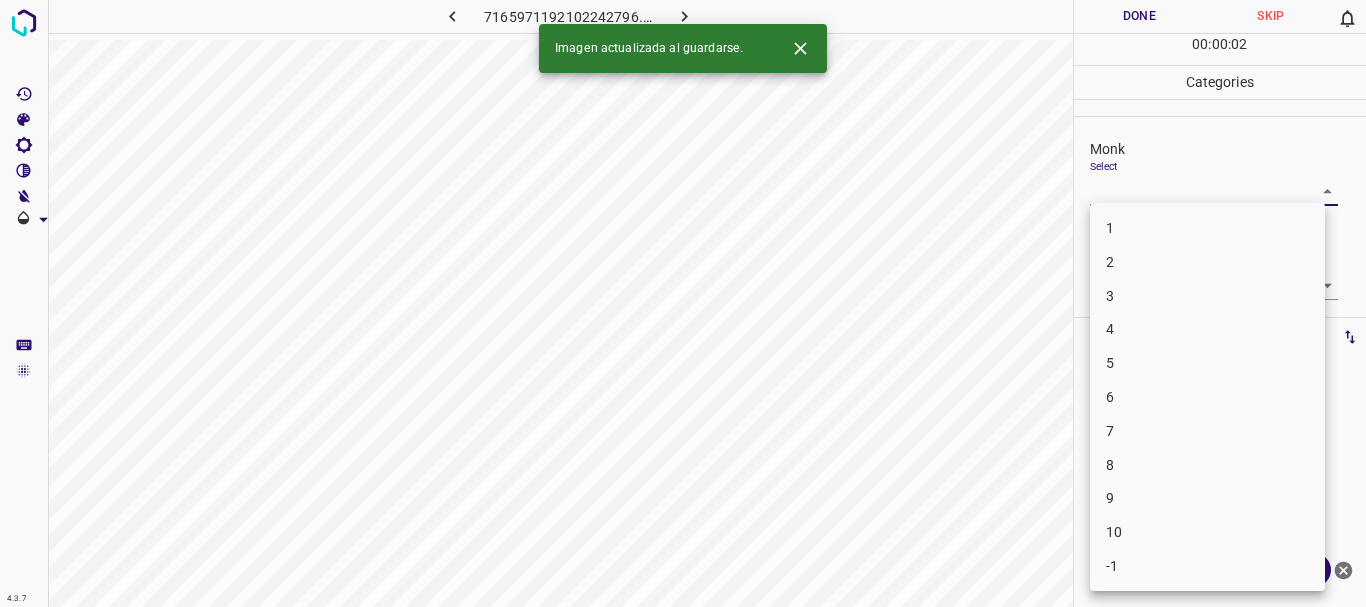 click on "4" at bounding box center (1207, 329) 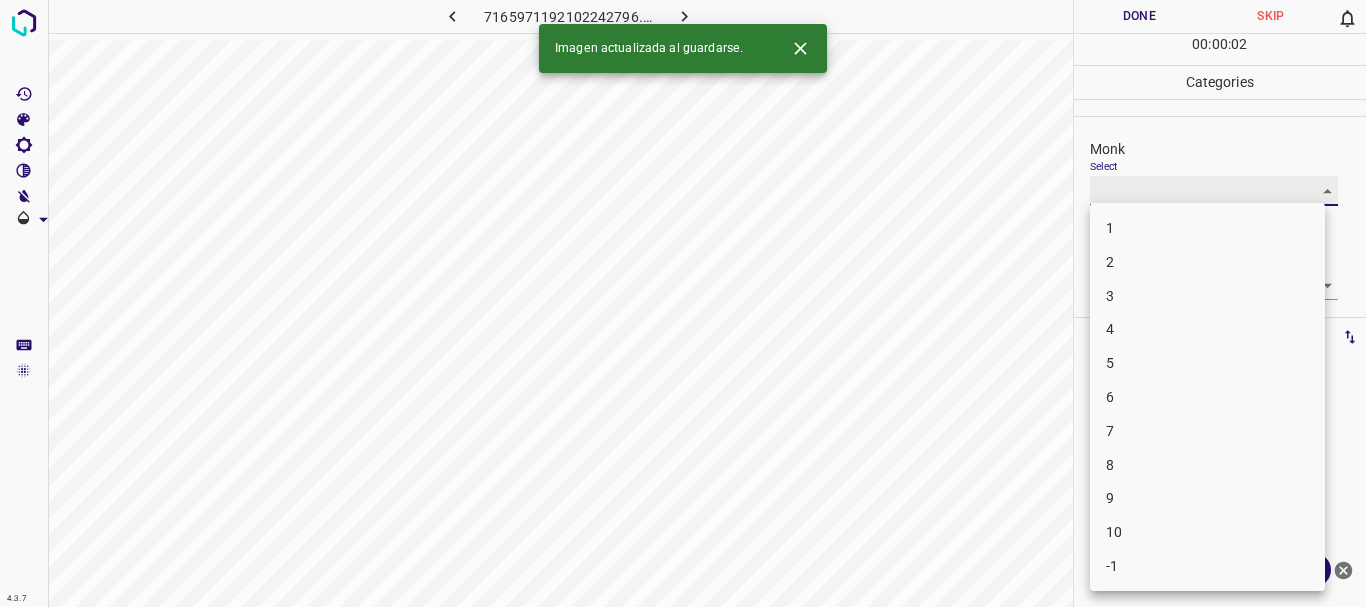 type on "4" 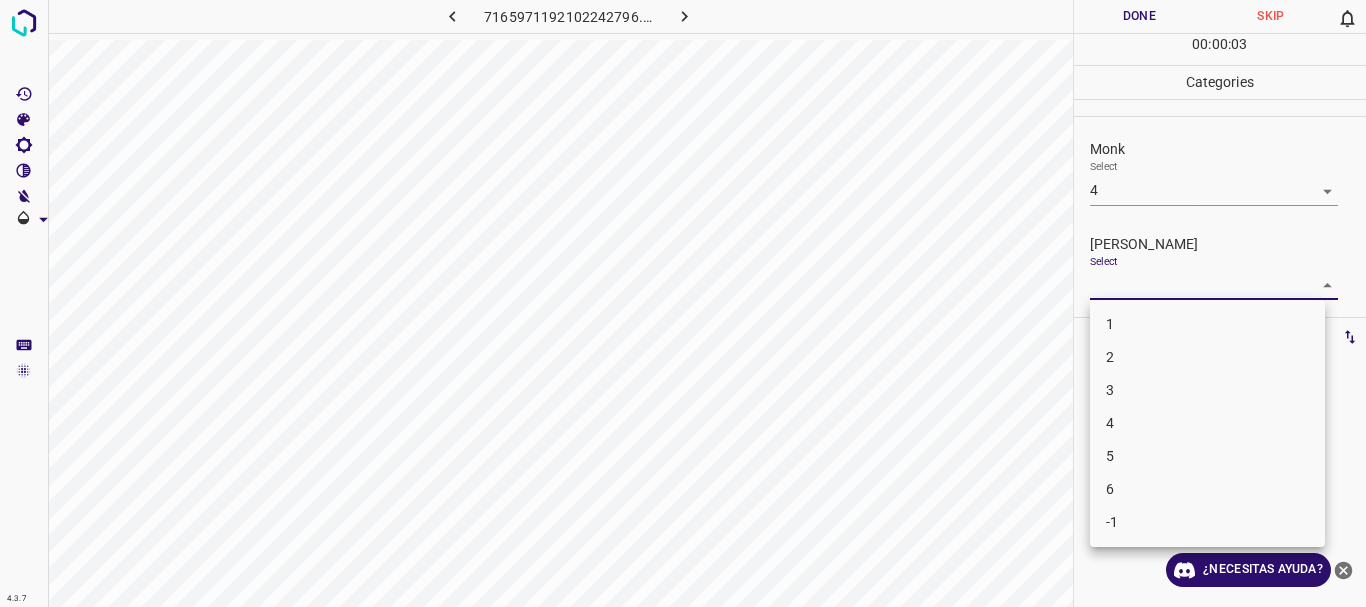click on "4.3.7 7165971192102242796.png Done Skip 0 00   : 00   : 03   Categories Monk   Select 4 4  [PERSON_NAME]   Select ​ Labels   0 Categories 1 Monk 2  [PERSON_NAME] Tools Space Change between modes (Draw & Edit) I Auto labeling R Restore zoom M Zoom in N Zoom out Delete Delete selecte label Filters Z Restore filters X Saturation filter C Brightness filter V Contrast filter B Gray scale filter General O Download ¿Necesitas ayuda? Texto original Valora esta traducción Tu opinión servirá para ayudar a mejorar el Traductor de Google - Texto - Esconder - Borrar 1 2 3 4 5 6 -1" at bounding box center [683, 303] 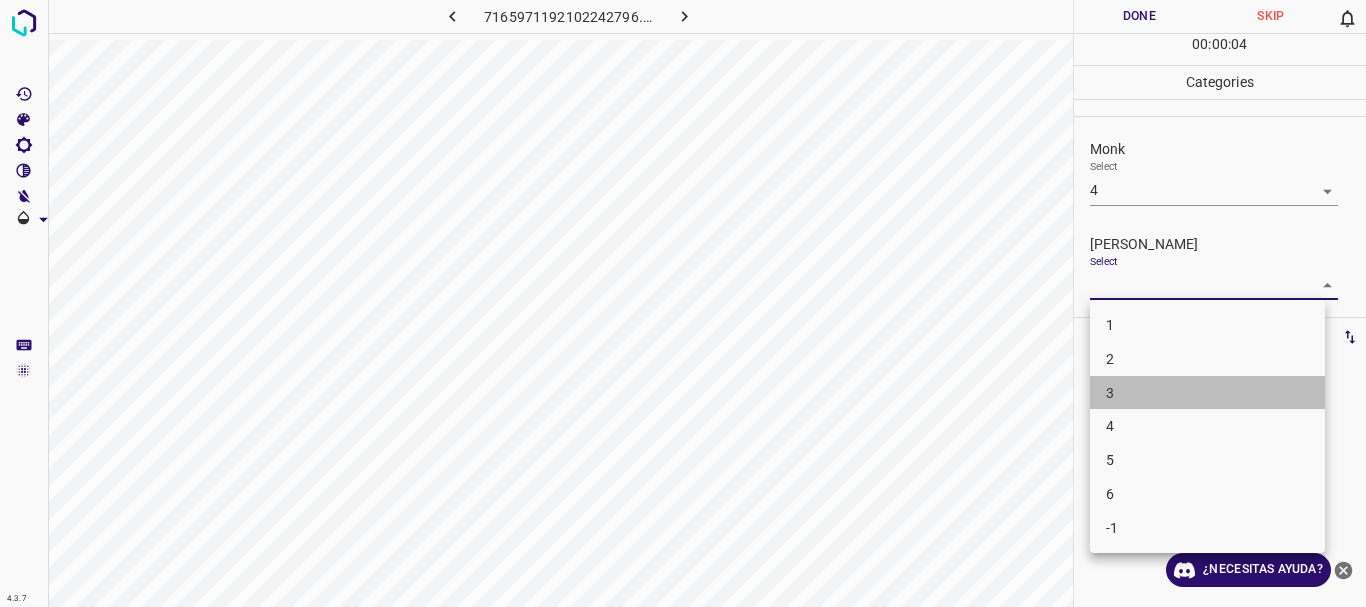 click on "3" at bounding box center (1207, 393) 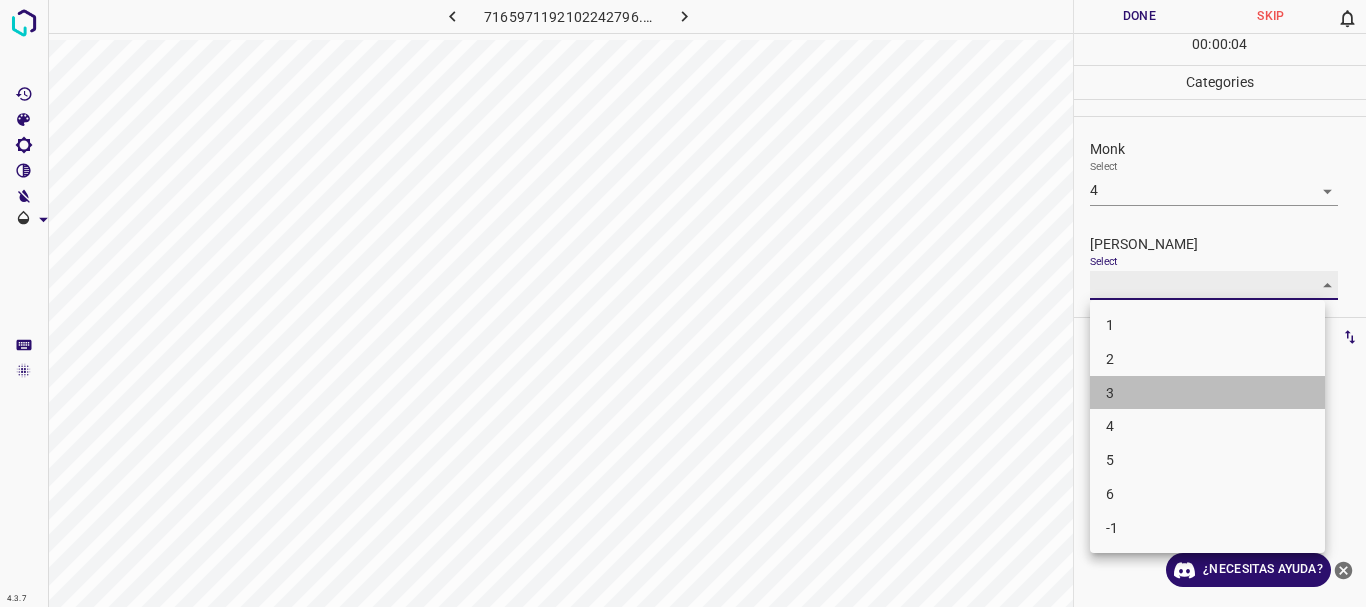 type on "3" 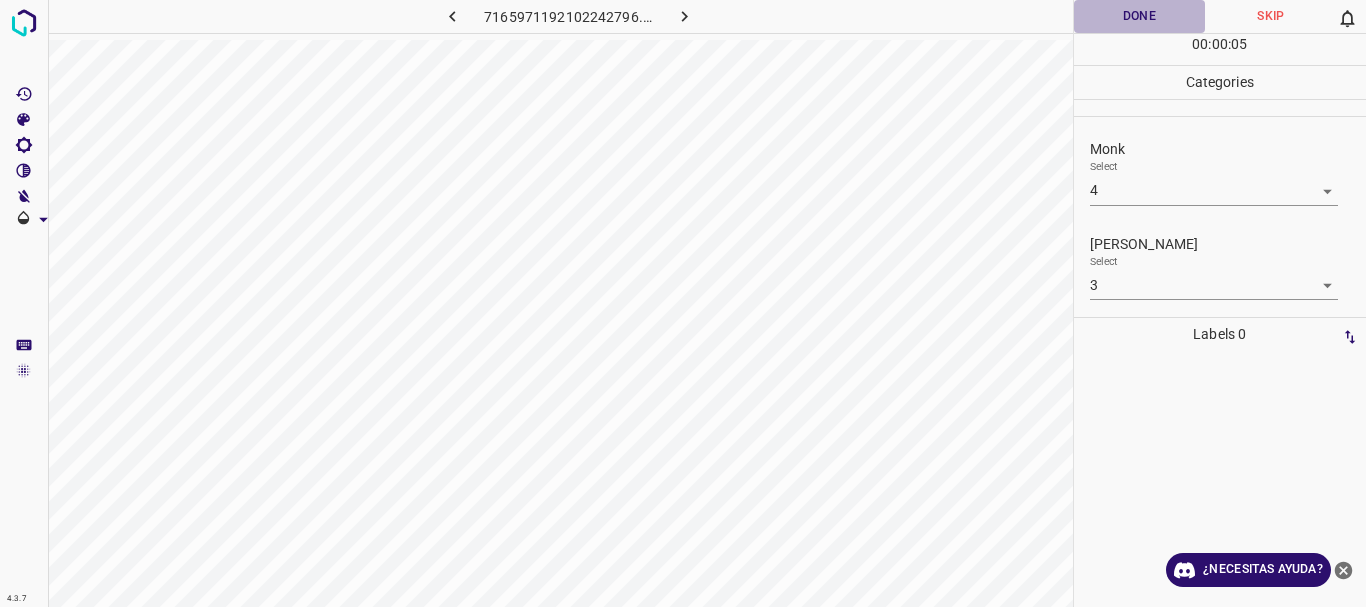 click on "Done" at bounding box center [1140, 16] 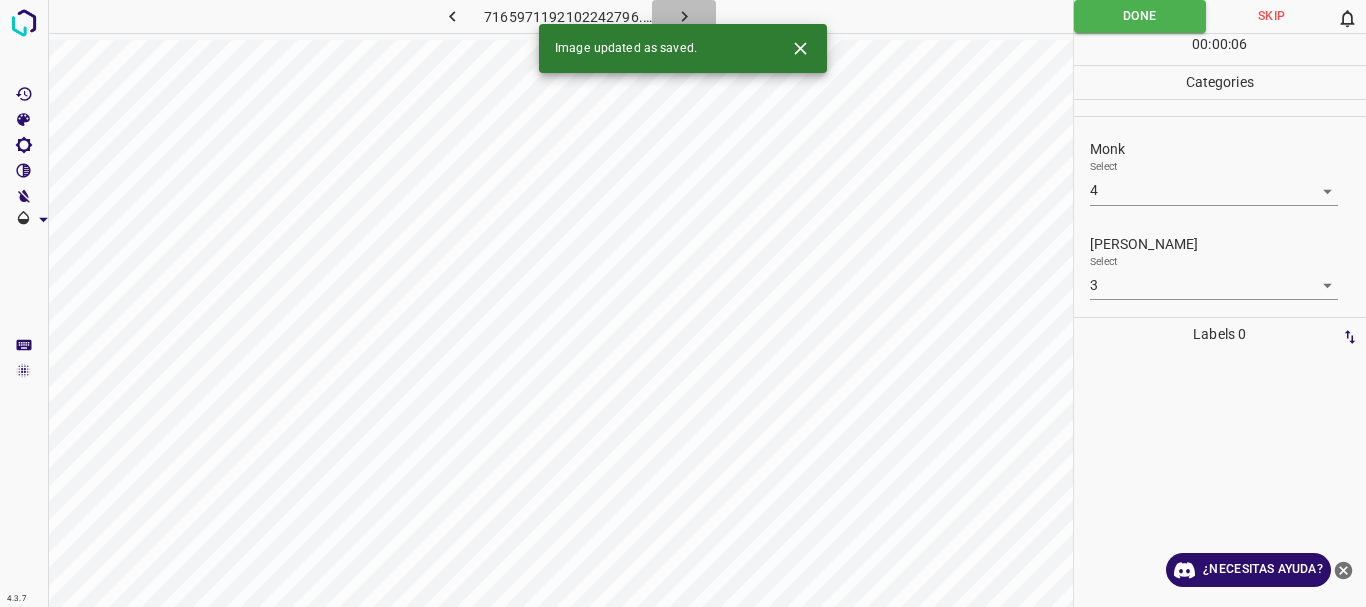 click at bounding box center [684, 16] 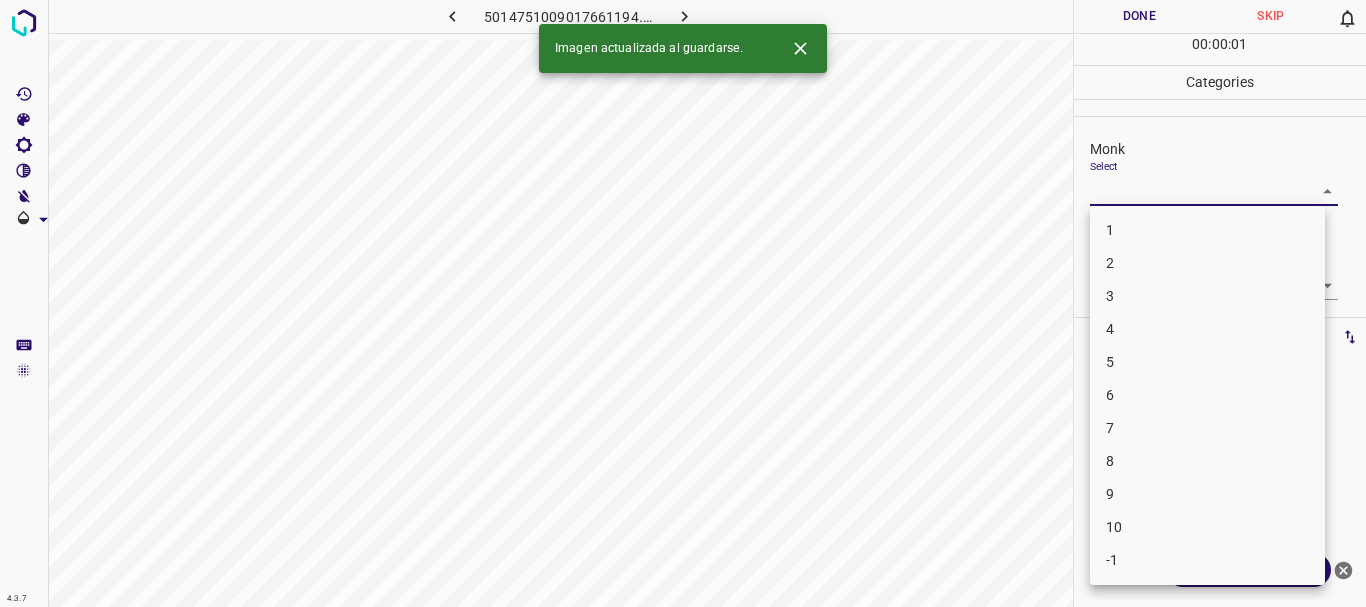 click on "4.3.7 5014751009017661194.png Done Skip 0 00   : 00   : 01   Categories Monk   Select ​  [PERSON_NAME]   Select ​ Labels   0 Categories 1 Monk 2  [PERSON_NAME] Tools Space Change between modes (Draw & Edit) I Auto labeling R Restore zoom M Zoom in N Zoom out Delete Delete selecte label Filters Z Restore filters X Saturation filter C Brightness filter V Contrast filter B Gray scale filter General O Download Imagen actualizada al guardarse. ¿Necesitas ayuda? Texto original Valora esta traducción Tu opinión servirá para ayudar a mejorar el Traductor de Google - Texto - Esconder - Borrar 1 2 3 4 5 6 7 8 9 10 -1" at bounding box center [683, 303] 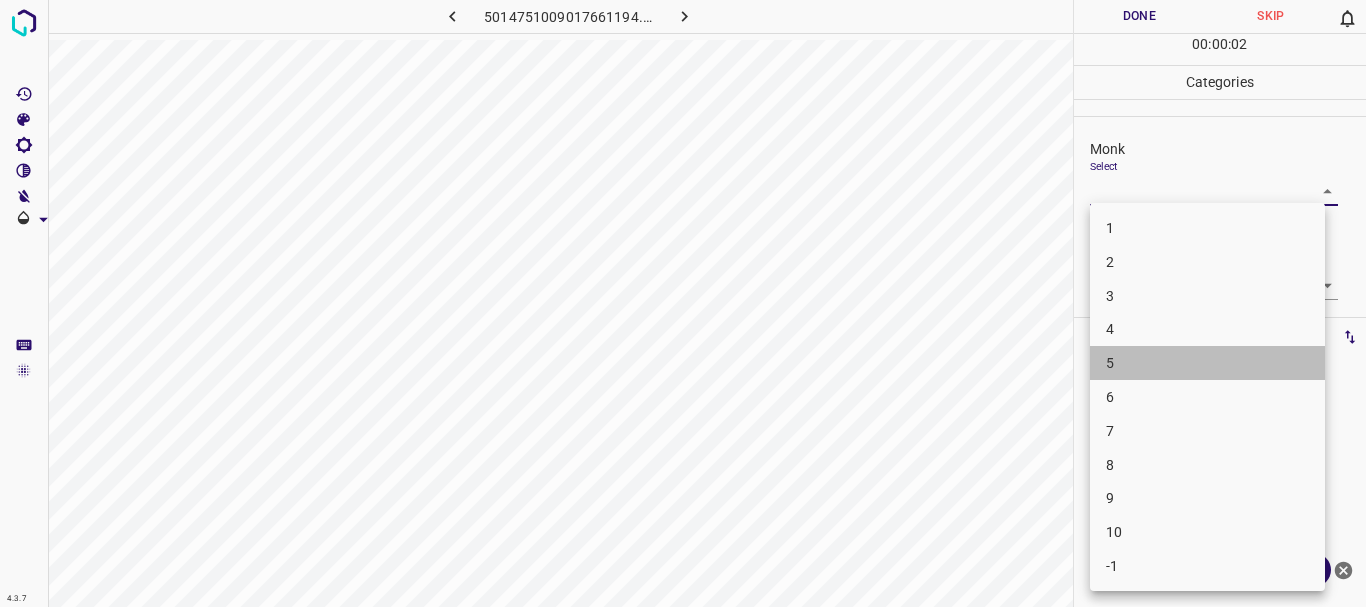 click on "5" at bounding box center (1207, 363) 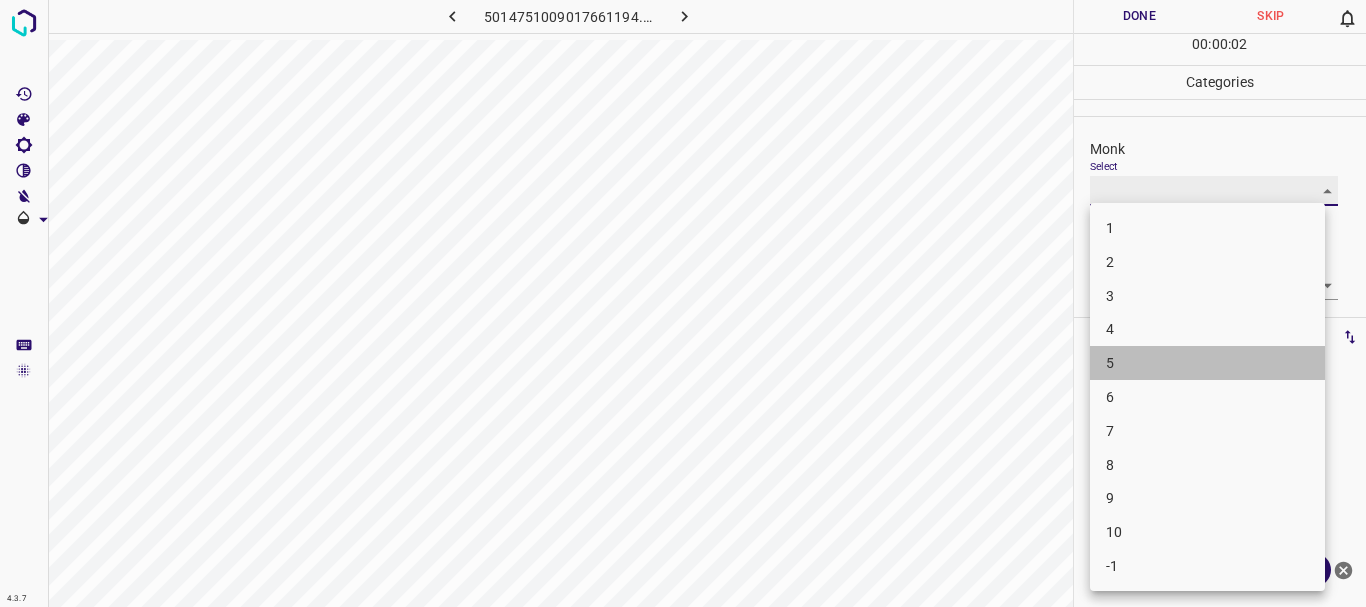type on "5" 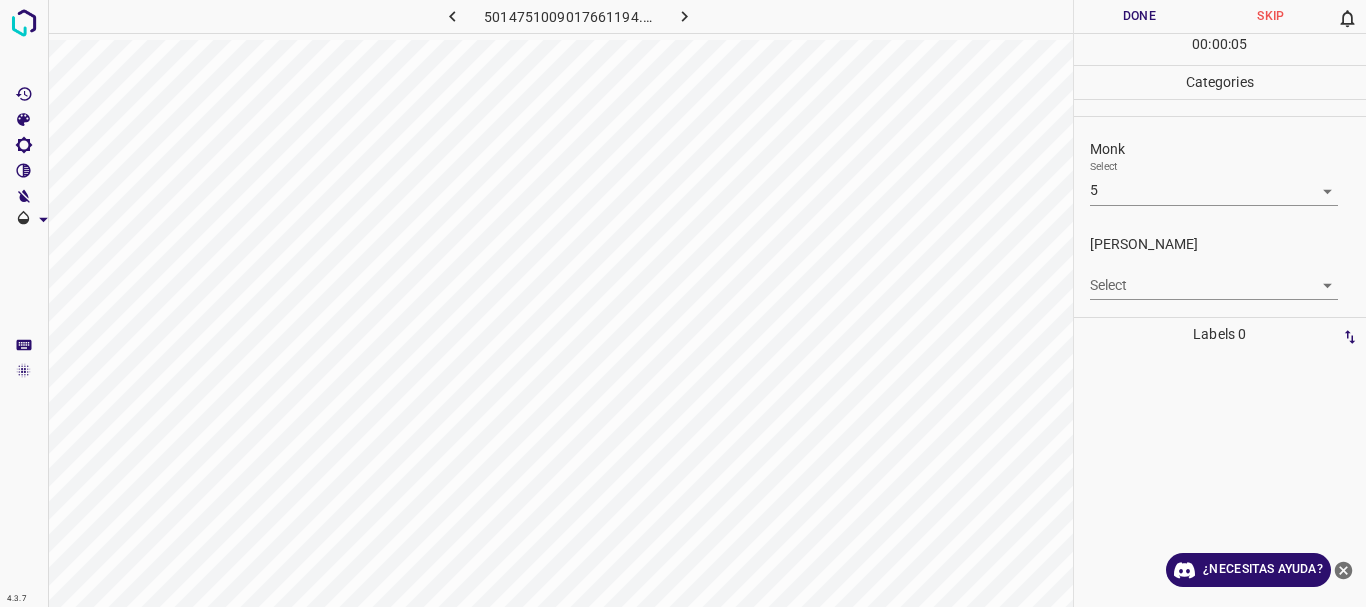 click on "Select ​" at bounding box center (1214, 277) 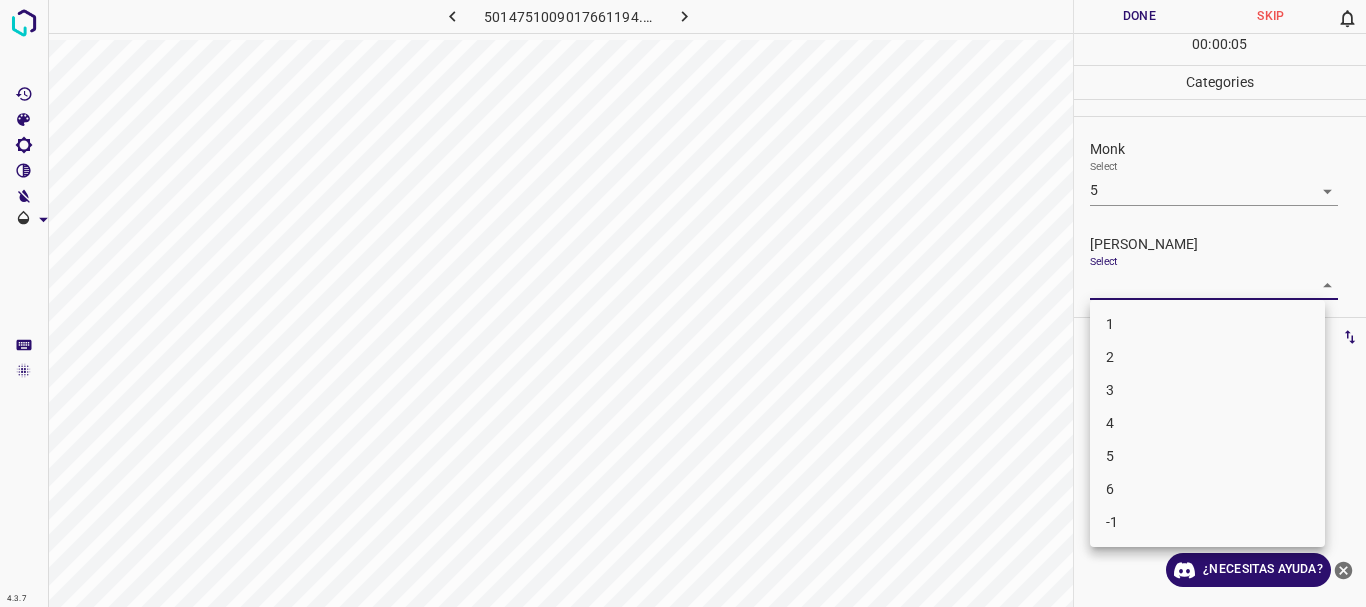 click on "4.3.7 5014751009017661194.png Done Skip 0 00   : 00   : 05   Categories Monk   Select 5 5  [PERSON_NAME]   Select ​ Labels   0 Categories 1 Monk 2  [PERSON_NAME] Tools Space Change between modes (Draw & Edit) I Auto labeling R Restore zoom M Zoom in N Zoom out Delete Delete selecte label Filters Z Restore filters X Saturation filter C Brightness filter V Contrast filter B Gray scale filter General O Download ¿Necesitas ayuda? Texto original Valora esta traducción Tu opinión servirá para ayudar a mejorar el Traductor de Google - Texto - Esconder - Borrar 1 2 3 4 5 6 -1" at bounding box center (683, 303) 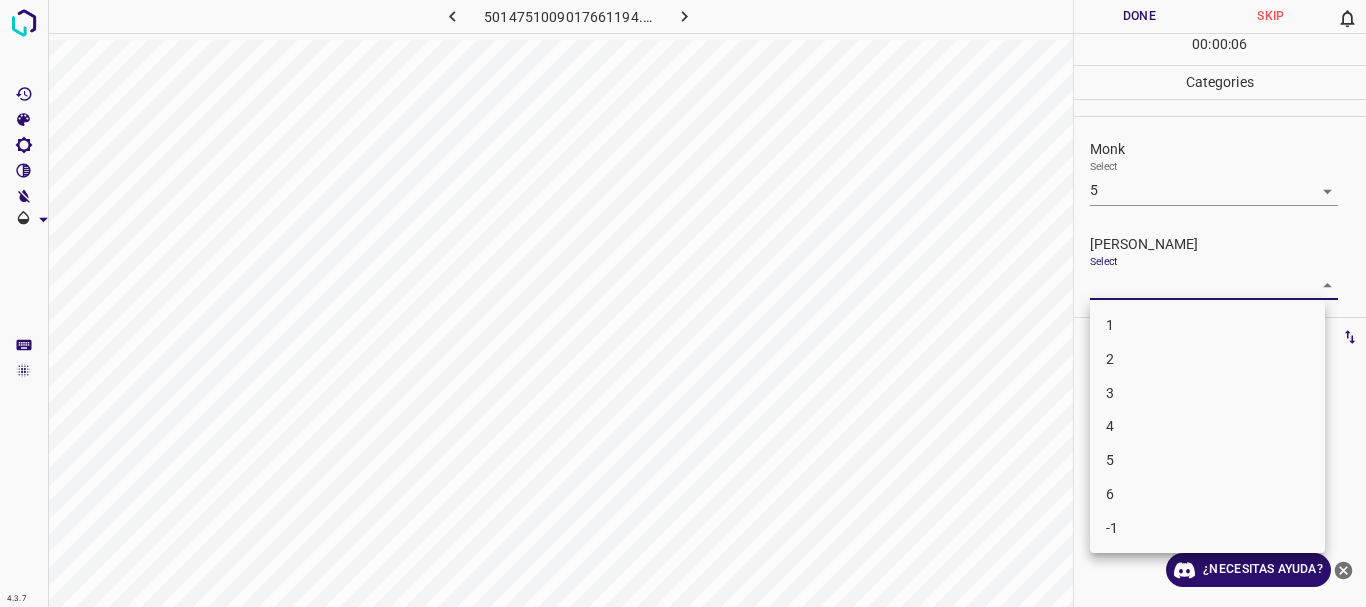 click on "3" at bounding box center [1207, 393] 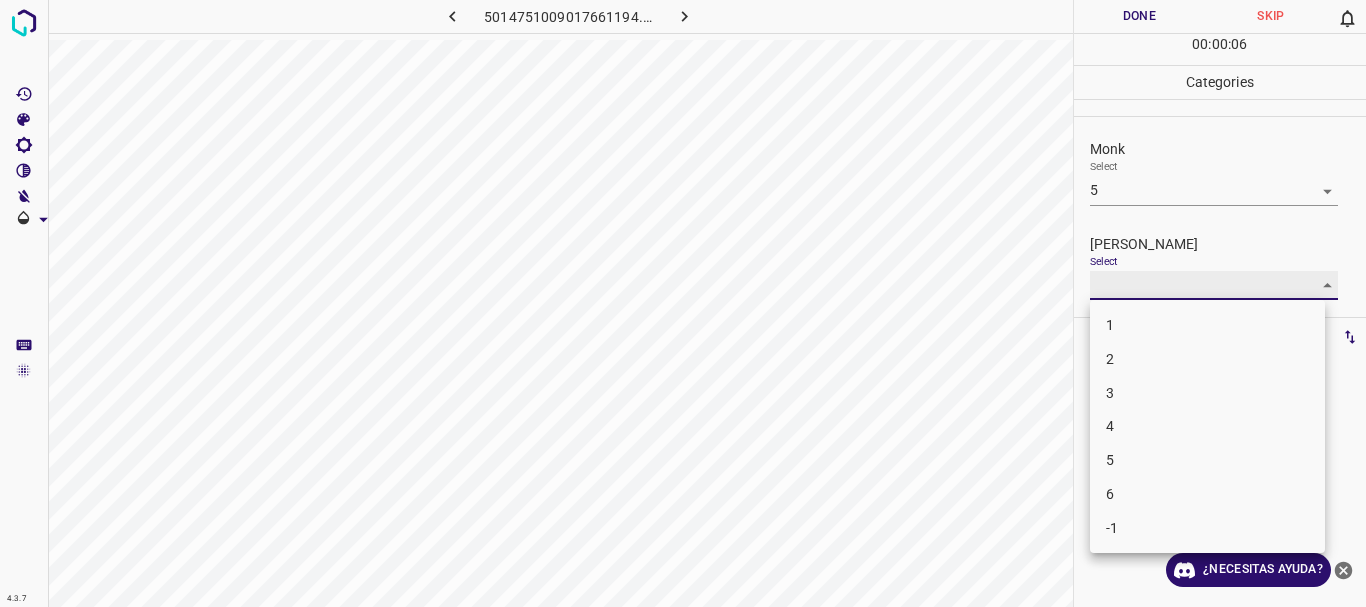 type on "3" 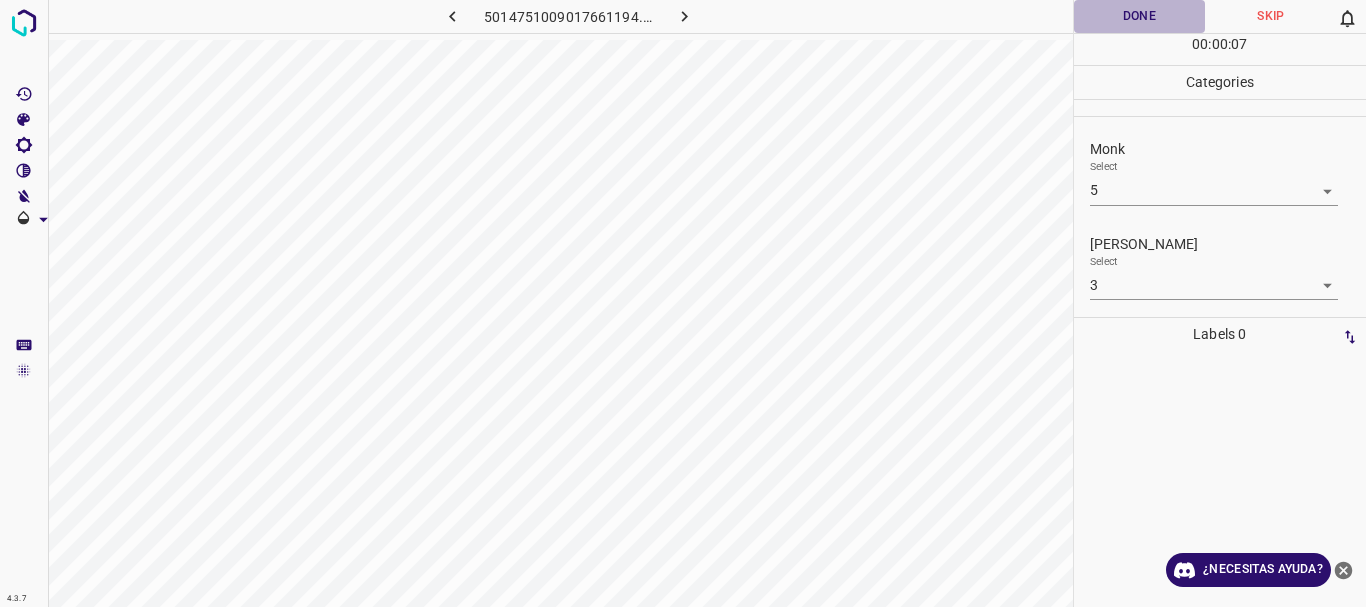 click on "Done" at bounding box center (1140, 16) 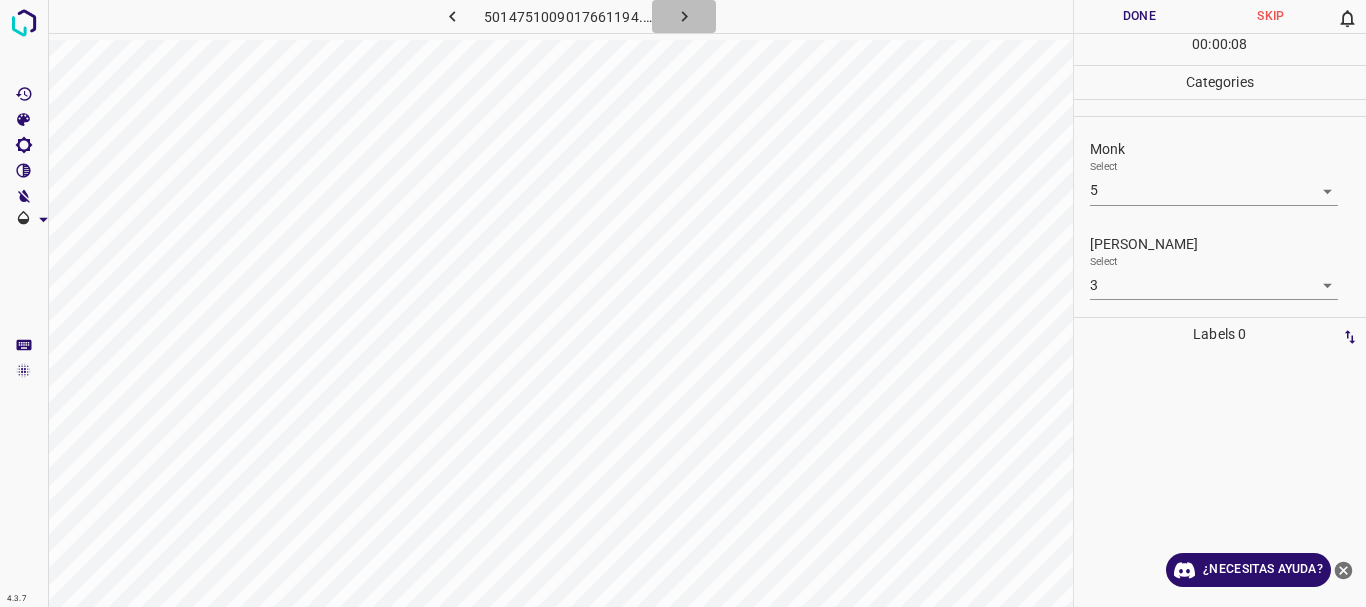 click at bounding box center [684, 16] 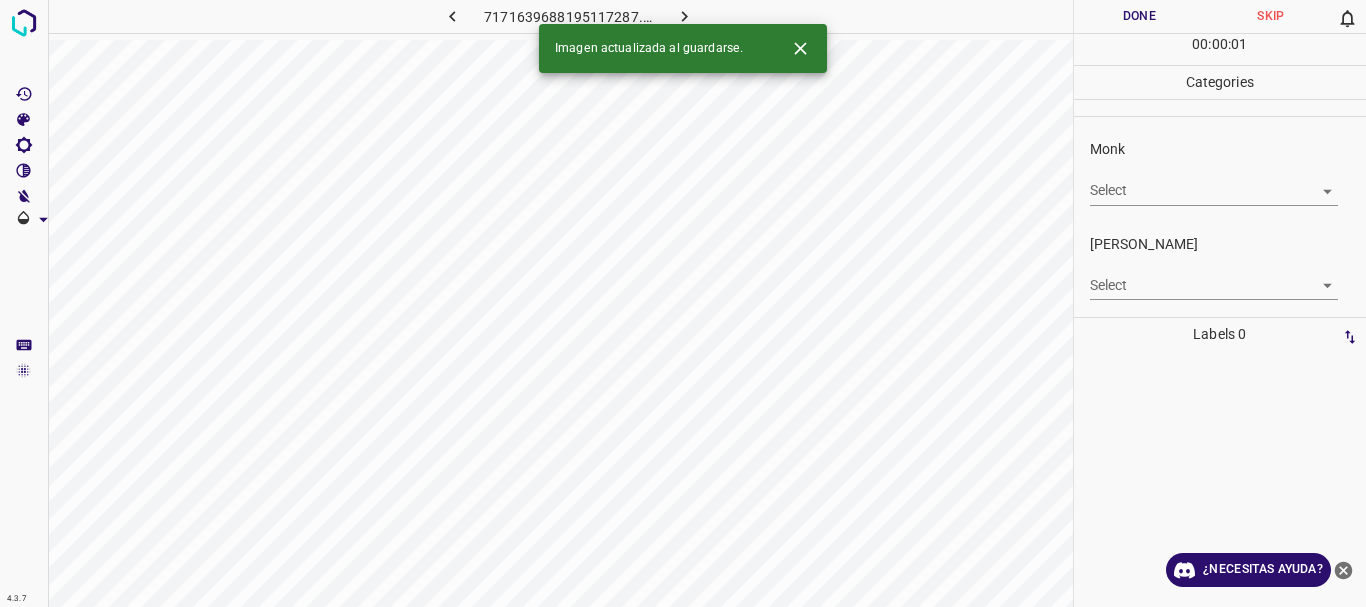 click on "4.3.7 7171639688195117287.png Done Skip 0 00   : 00   : 01   Categories Monk   Select ​  [PERSON_NAME]   Select ​ Labels   0 Categories 1 Monk 2  [PERSON_NAME] Tools Space Change between modes (Draw & Edit) I Auto labeling R Restore zoom M Zoom in N Zoom out Delete Delete selecte label Filters Z Restore filters X Saturation filter C Brightness filter V Contrast filter B Gray scale filter General O Download Imagen actualizada al guardarse. ¿Necesitas ayuda? Texto original Valora esta traducción Tu opinión servirá para ayudar a mejorar el Traductor de Google - Texto - Esconder - Borrar" at bounding box center (683, 303) 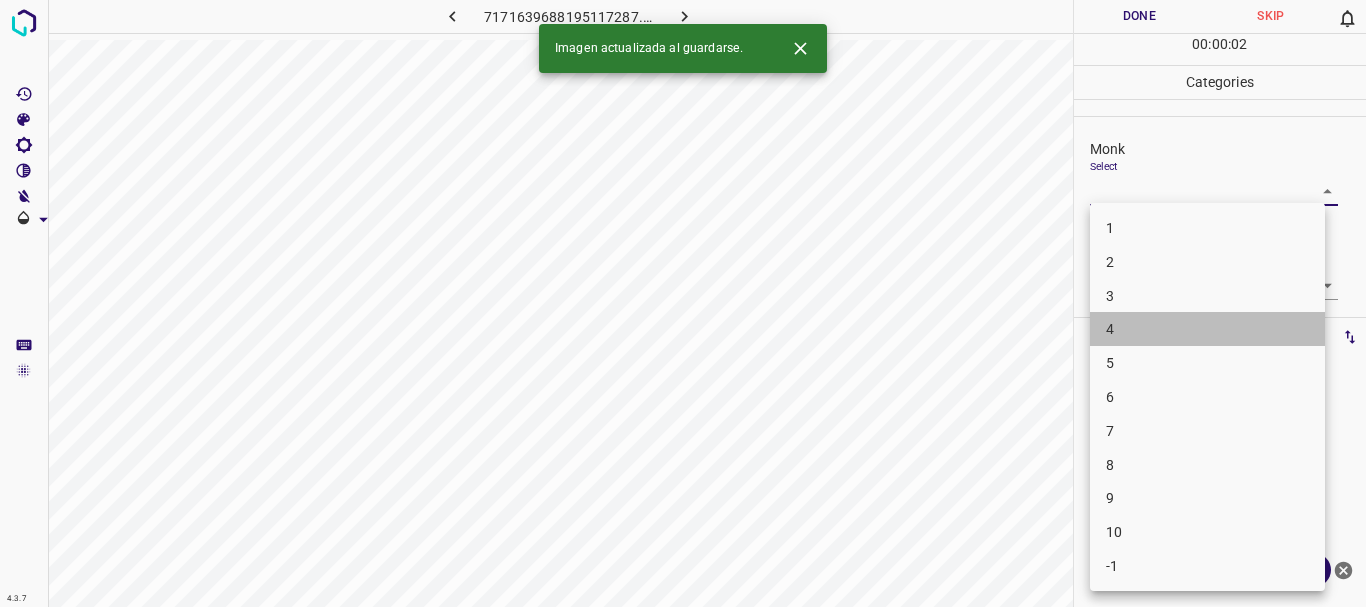 click on "4" at bounding box center (1207, 329) 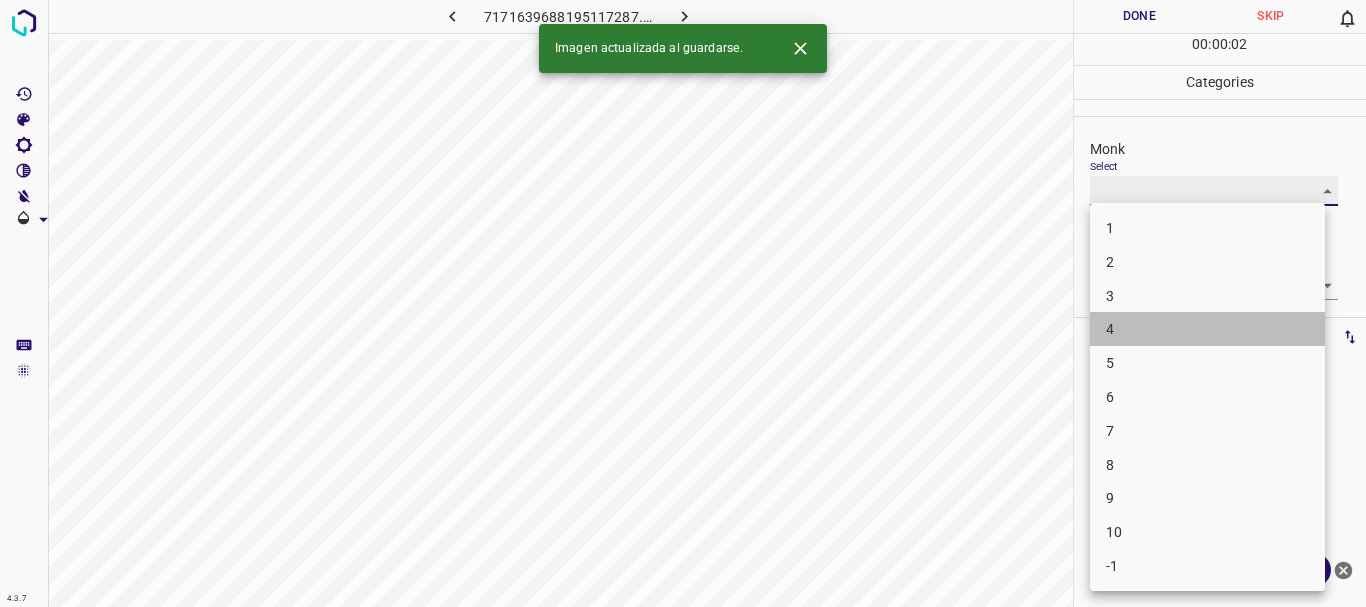 type on "4" 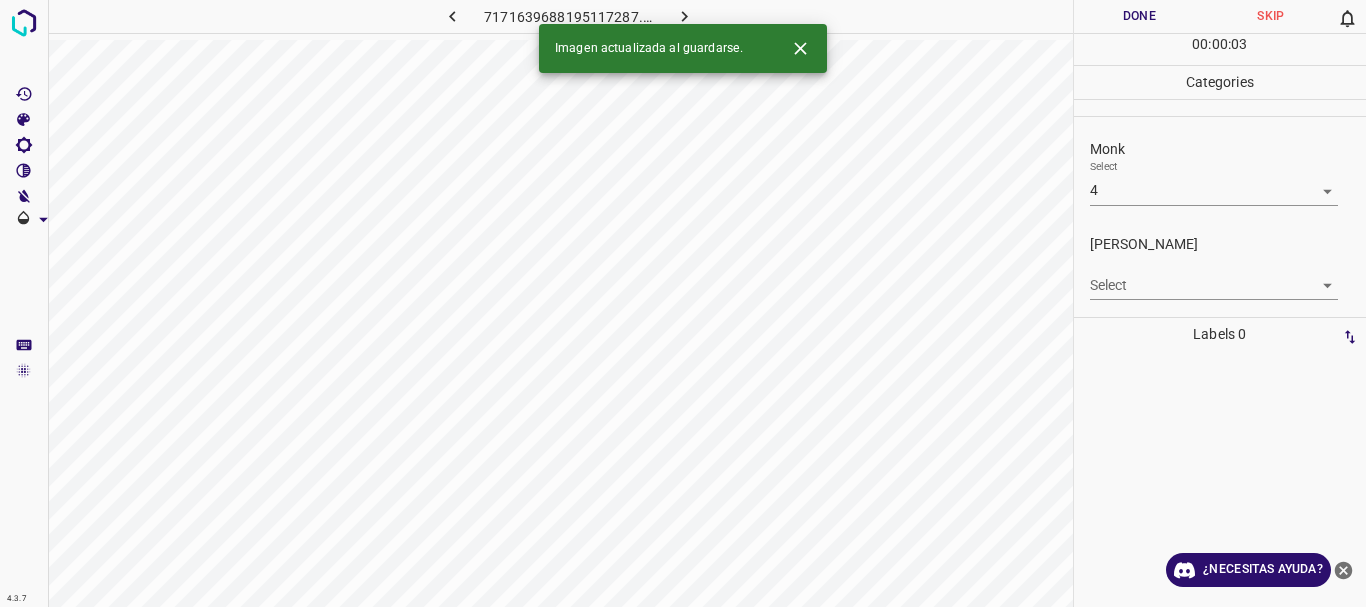 click on "Select ​" at bounding box center [1214, 277] 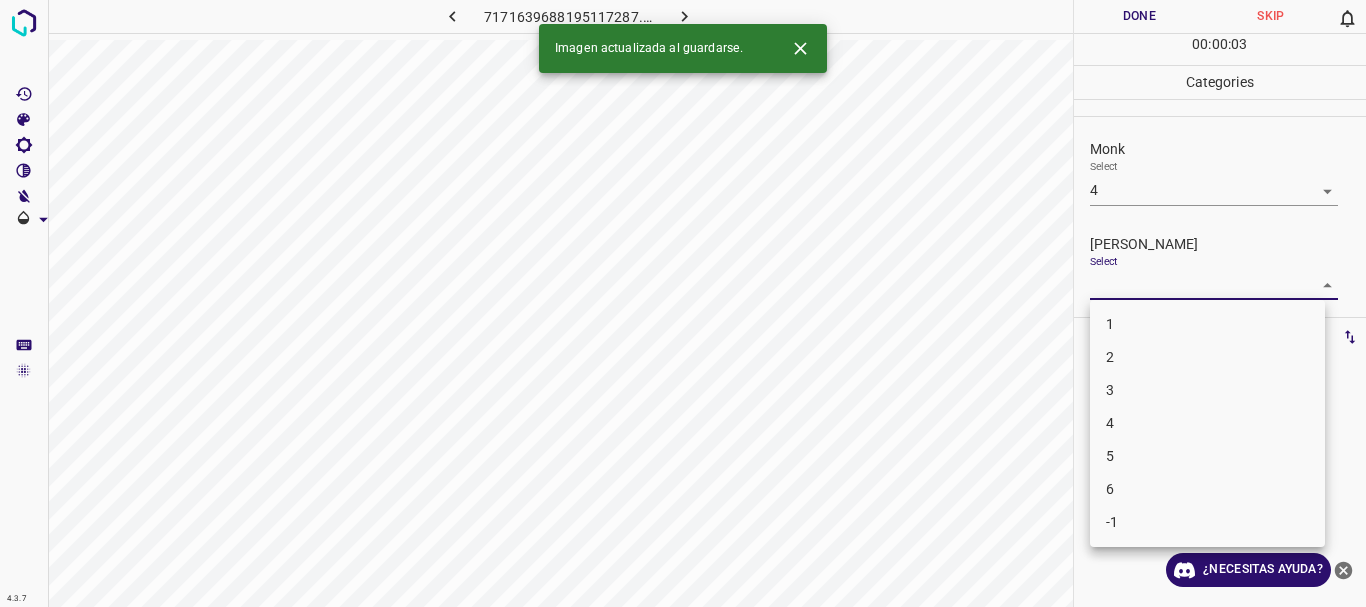 click on "4.3.7 7171639688195117287.png Done Skip 0 00   : 00   : 03   Categories Monk   Select 4 4  [PERSON_NAME]   Select ​ Labels   0 Categories 1 Monk 2  [PERSON_NAME] Tools Space Change between modes (Draw & Edit) I Auto labeling R Restore zoom M Zoom in N Zoom out Delete Delete selecte label Filters Z Restore filters X Saturation filter C Brightness filter V Contrast filter B Gray scale filter General O Download Imagen actualizada al guardarse. ¿Necesitas ayuda? Texto original Valora esta traducción Tu opinión servirá para ayudar a mejorar el Traductor de Google - Texto - Esconder - Borrar 1 2 3 4 5 6 -1" at bounding box center (683, 303) 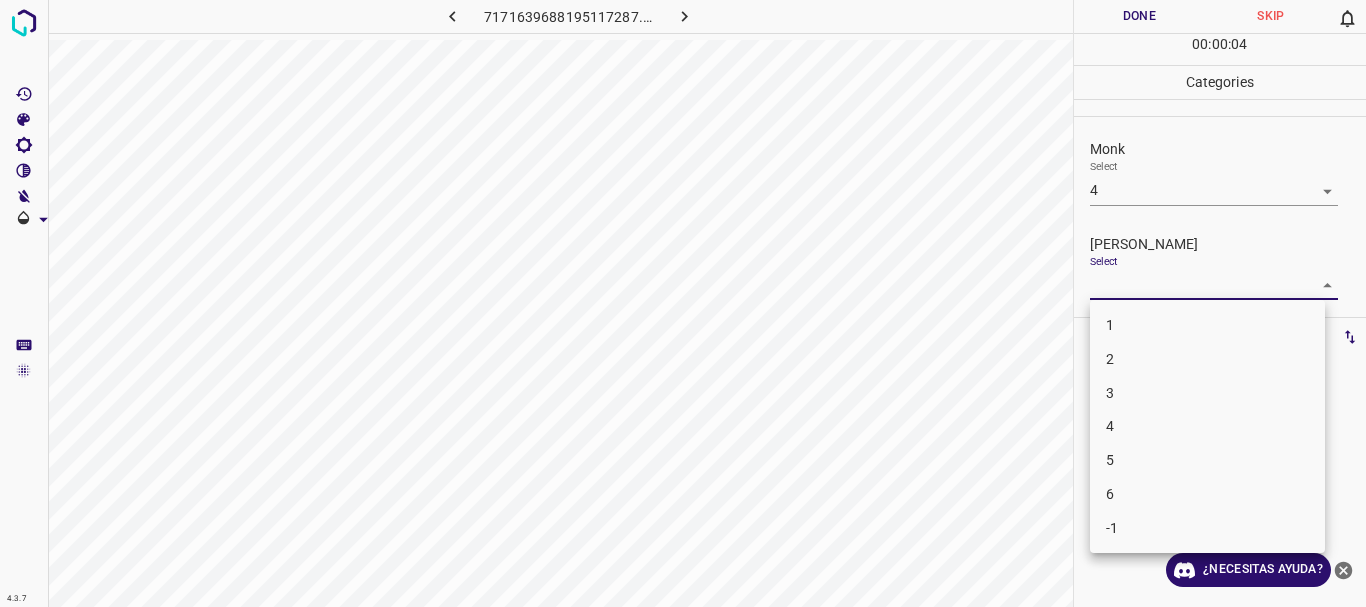 click at bounding box center [683, 303] 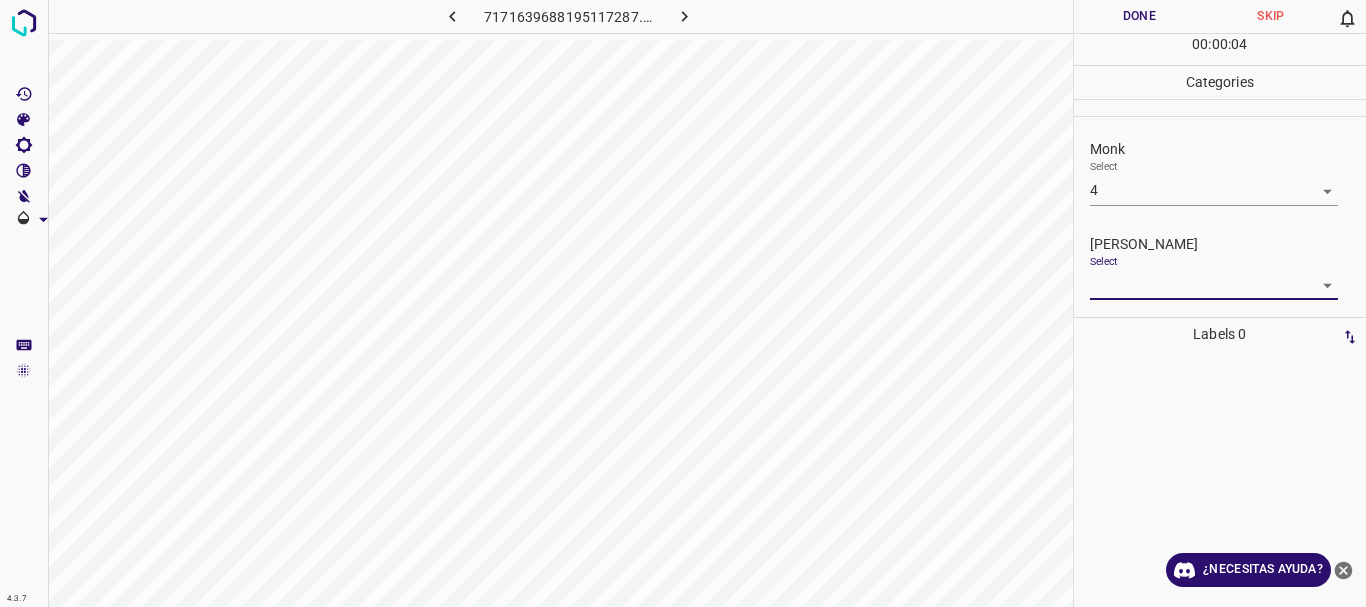 click on "4.3.7 7171639688195117287.png Done Skip 0 00   : 00   : 04   Categories Monk   Select 4 4  [PERSON_NAME]   Select ​ Labels   0 Categories 1 Monk 2  [PERSON_NAME] Tools Space Change between modes (Draw & Edit) I Auto labeling R Restore zoom M Zoom in N Zoom out Delete Delete selecte label Filters Z Restore filters X Saturation filter C Brightness filter V Contrast filter B Gray scale filter General O Download ¿Necesitas ayuda? Texto original Valora esta traducción Tu opinión servirá para ayudar a mejorar el Traductor de Google - Texto - Esconder - Borrar" at bounding box center (683, 303) 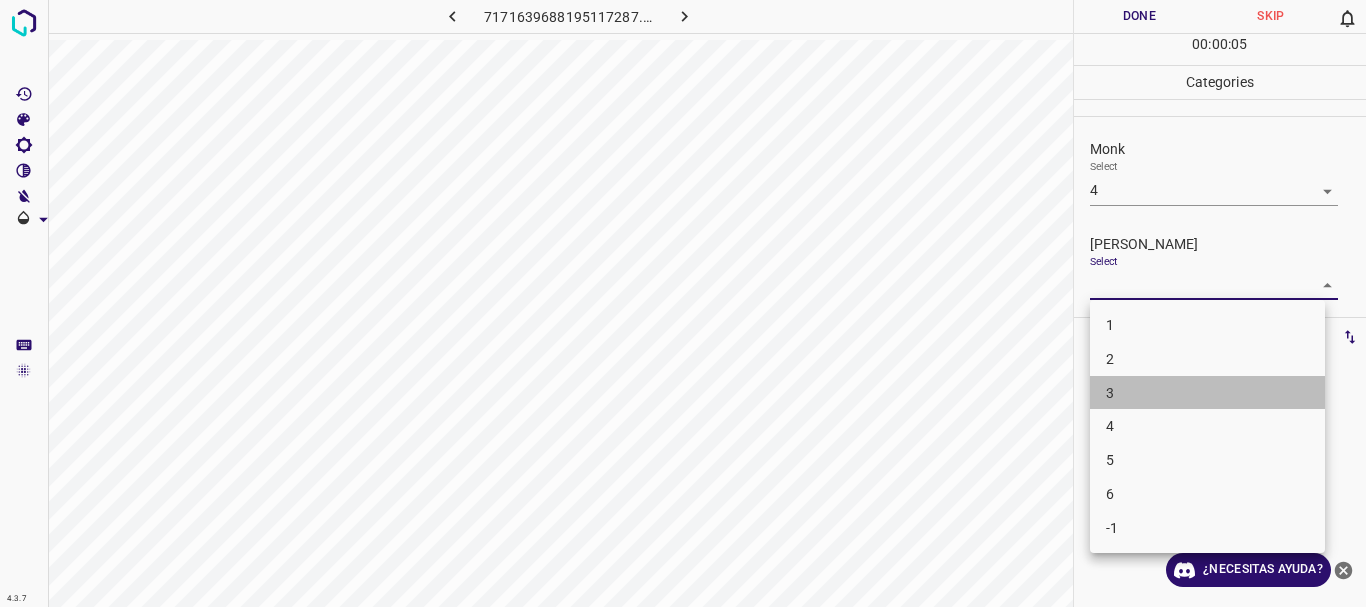 click on "3" at bounding box center (1207, 393) 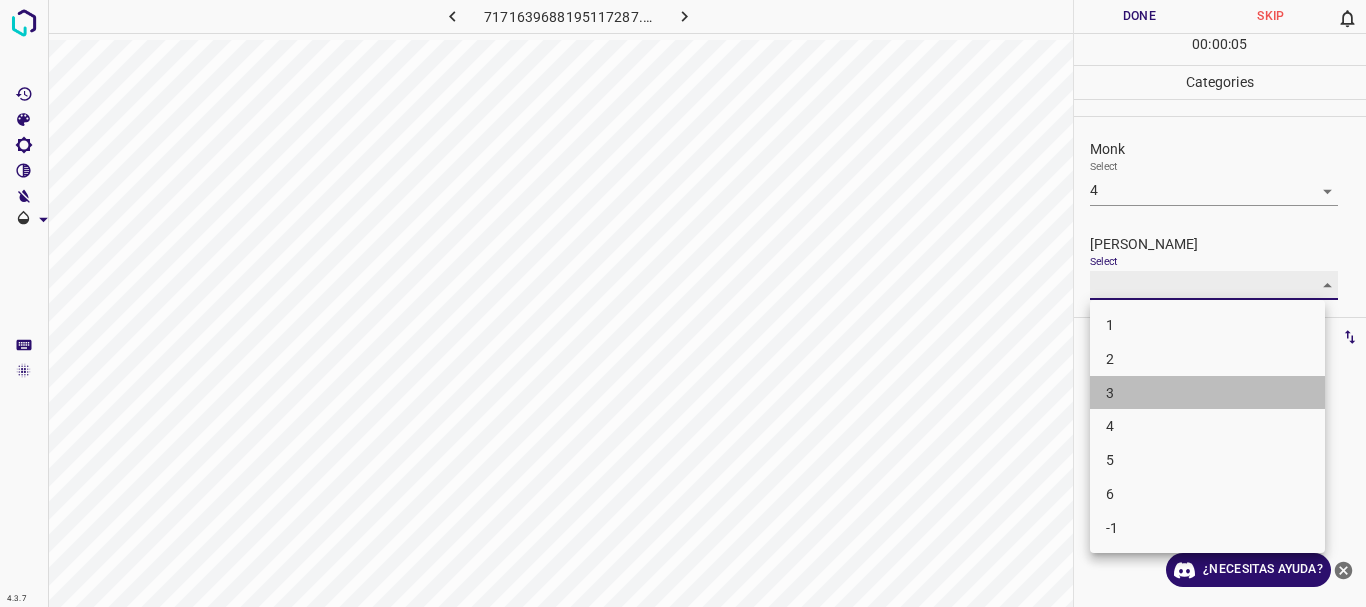 type on "3" 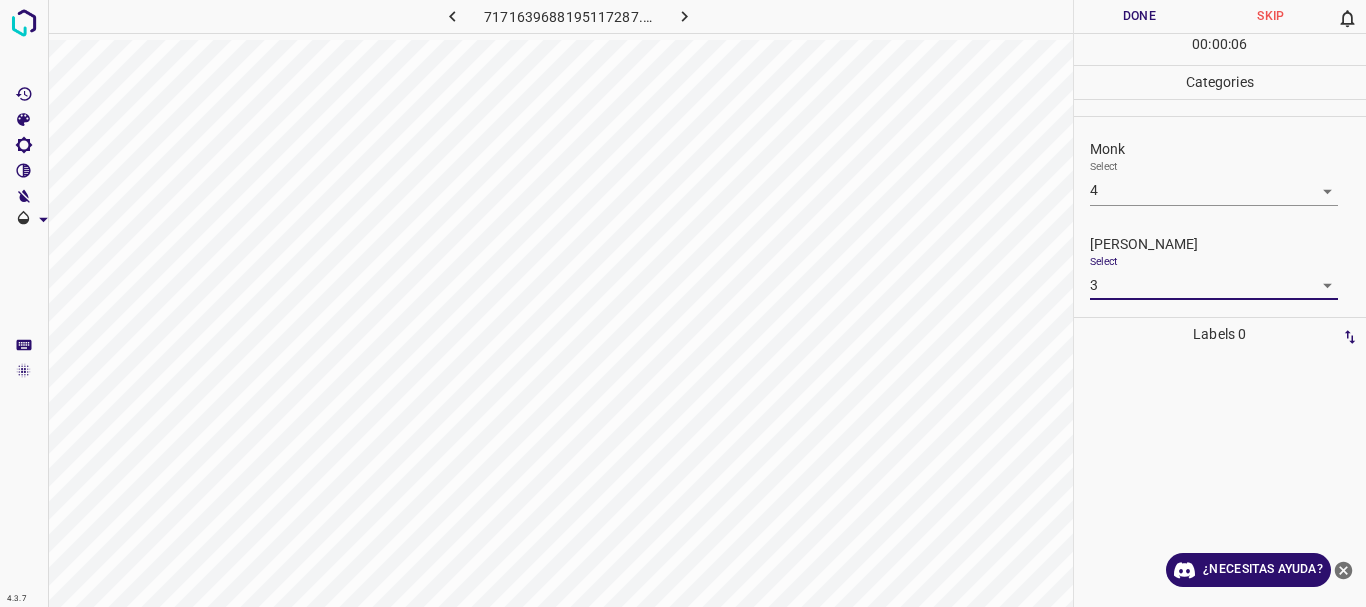 click on "Done" at bounding box center [1140, 16] 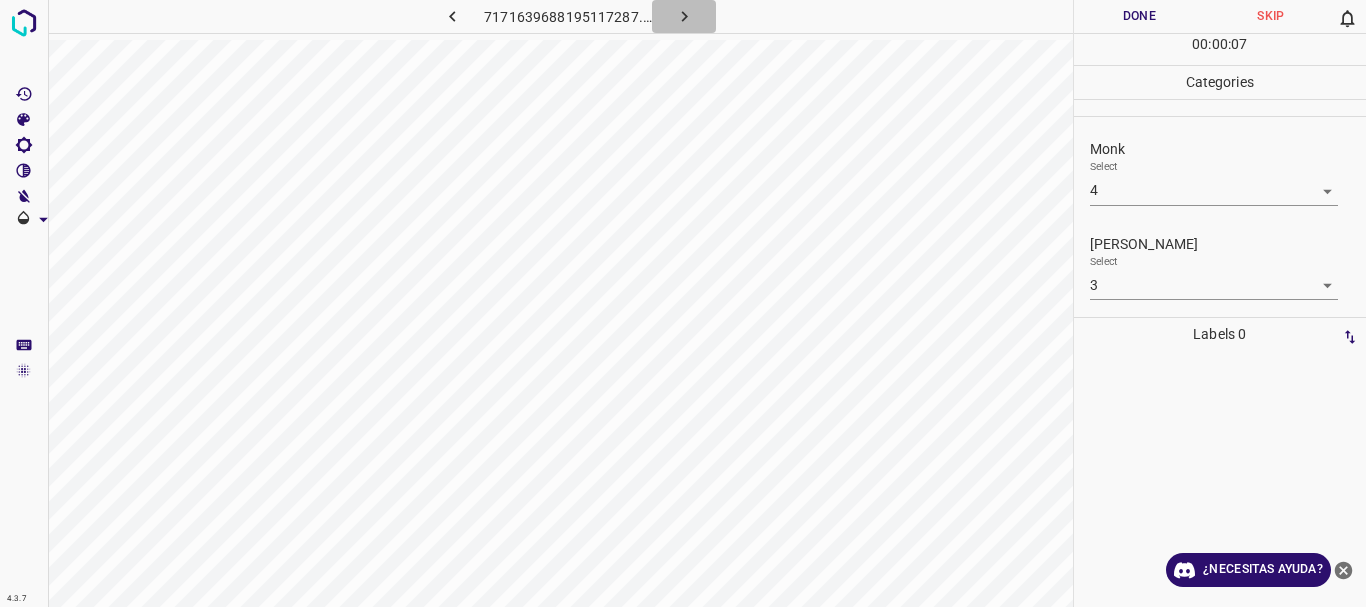 click 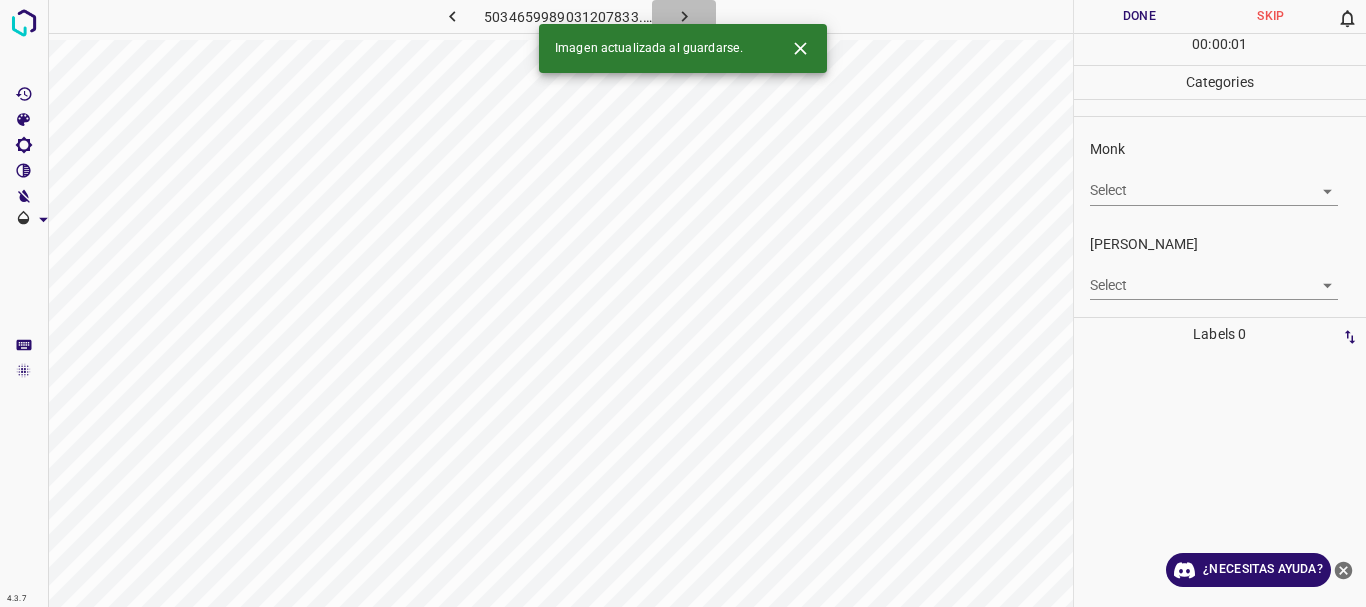click at bounding box center [684, 16] 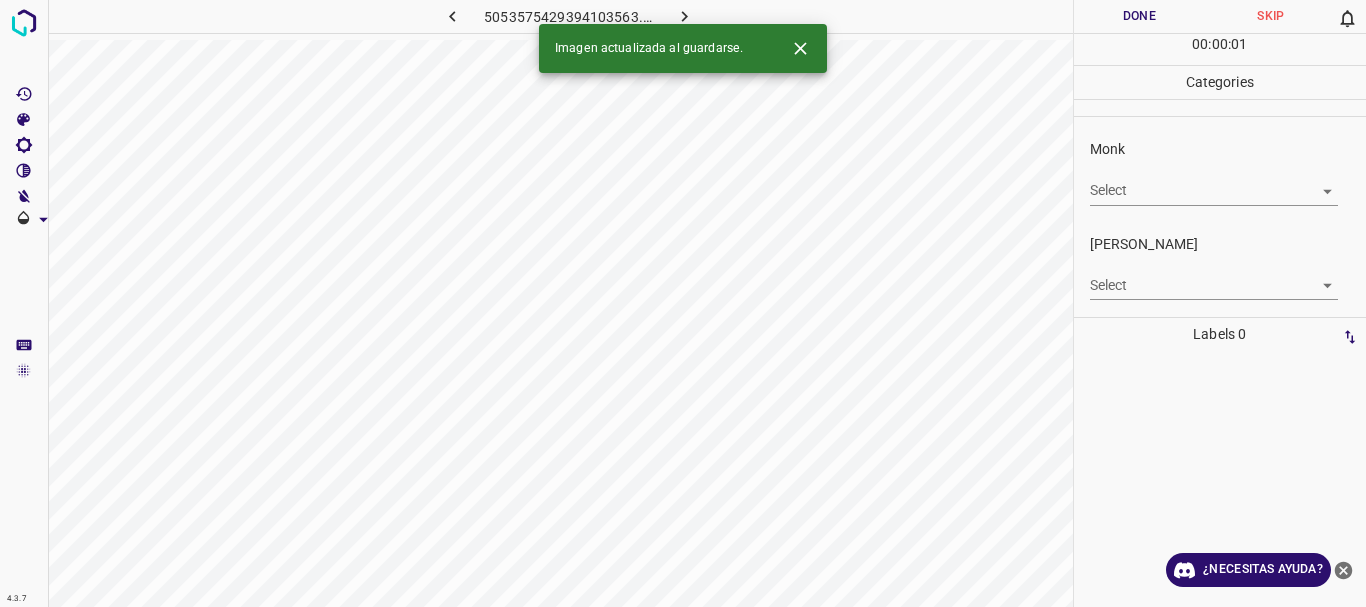 click 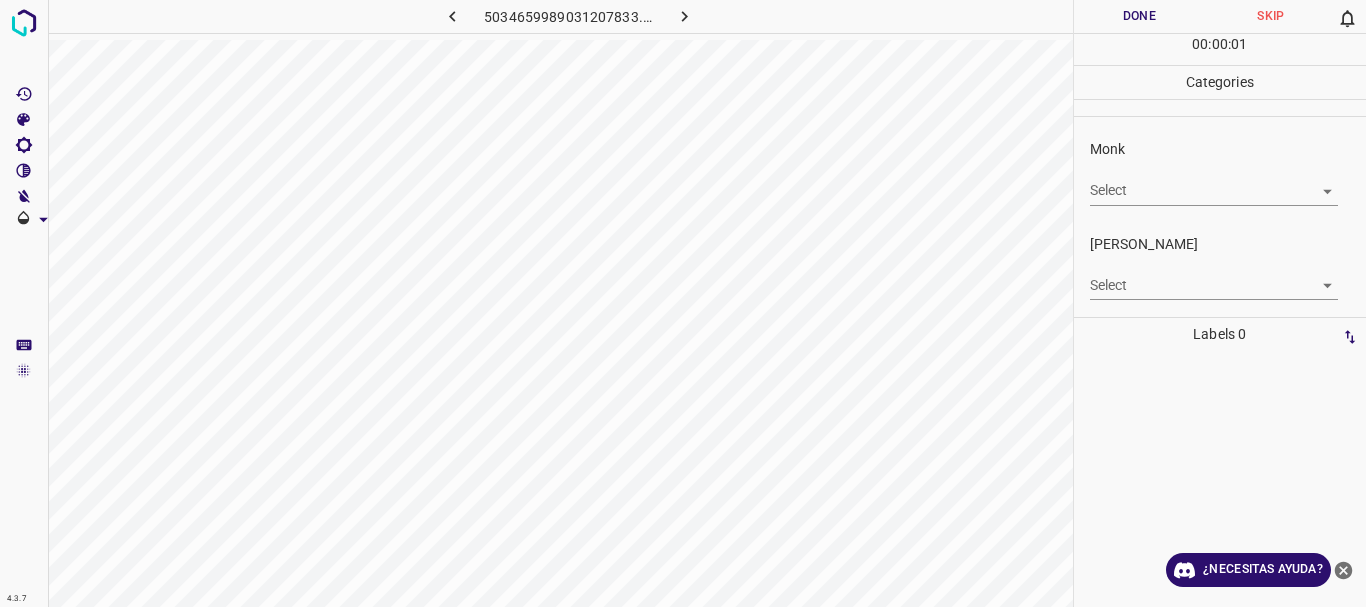 click on "4.3.7 5034659989031207833.png Done Skip 0 00   : 00   : 01   Categories Monk   Select ​  [PERSON_NAME]   Select ​ Labels   0 Categories 1 Monk 2  [PERSON_NAME] Tools Space Change between modes (Draw & Edit) I Auto labeling R Restore zoom M Zoom in N Zoom out Delete Delete selecte label Filters Z Restore filters X Saturation filter C Brightness filter V Contrast filter B Gray scale filter General O Download ¿Necesitas ayuda? Texto original Valora esta traducción Tu opinión servirá para ayudar a mejorar el Traductor de Google - Texto - Esconder - Borrar" at bounding box center [683, 303] 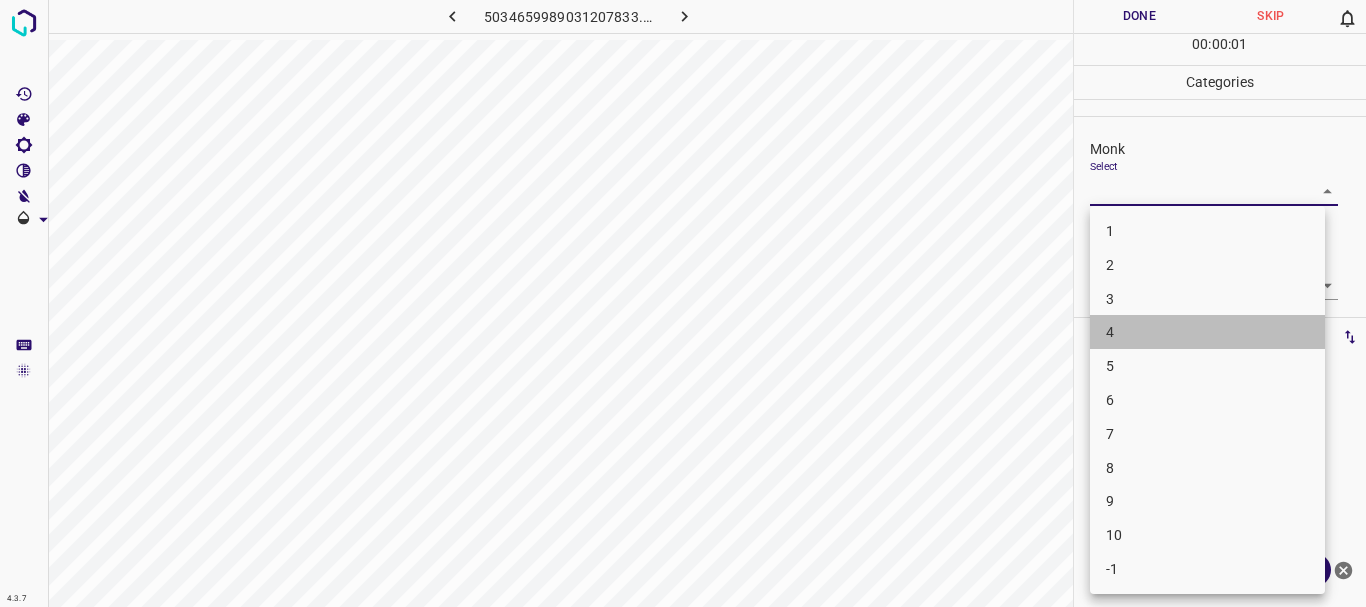 click on "4" at bounding box center [1207, 332] 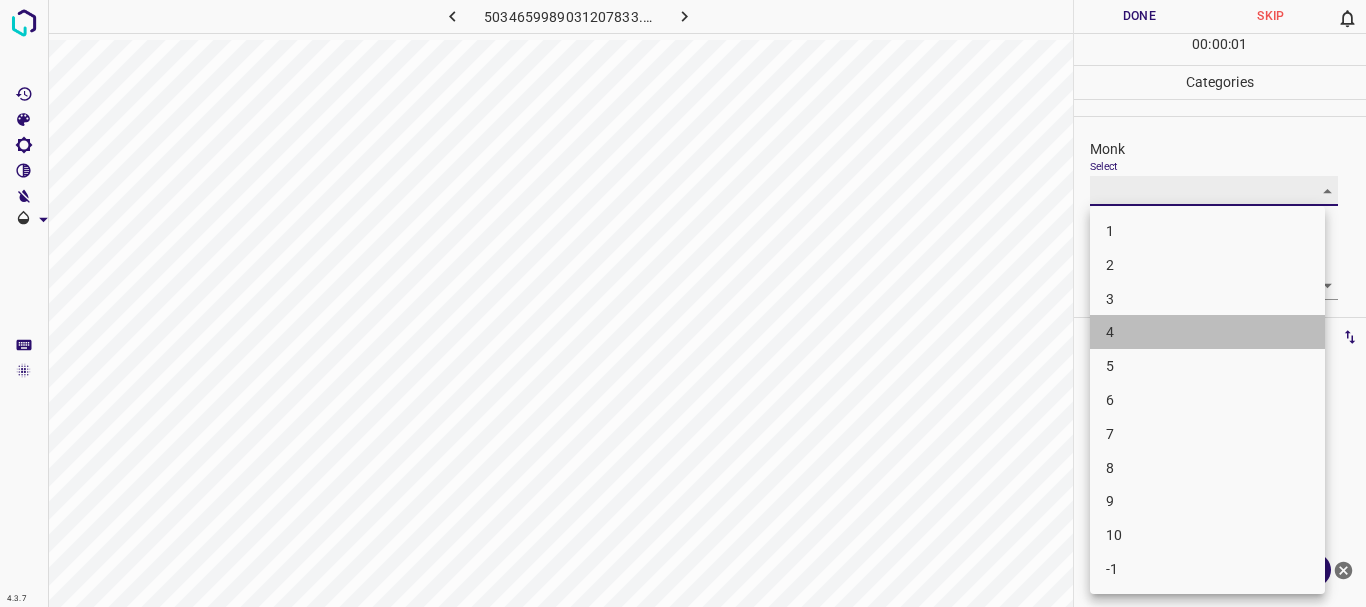 type on "4" 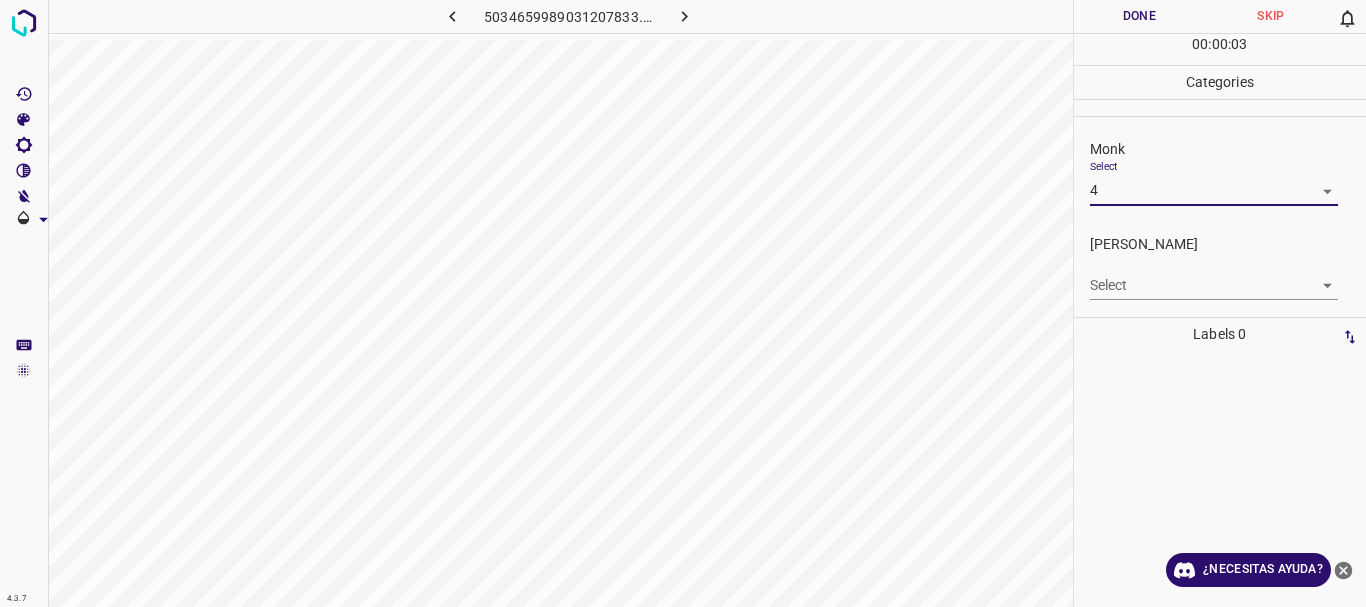 click on "4.3.7 5034659989031207833.png Done Skip 0 00   : 00   : 03   Categories Monk   Select 4 4  [PERSON_NAME]   Select ​ Labels   0 Categories 1 Monk 2  [PERSON_NAME] Tools Space Change between modes (Draw & Edit) I Auto labeling R Restore zoom M Zoom in N Zoom out Delete Delete selecte label Filters Z Restore filters X Saturation filter C Brightness filter V Contrast filter B Gray scale filter General O Download ¿Necesitas ayuda? Texto original Valora esta traducción Tu opinión servirá para ayudar a mejorar el Traductor de Google - Texto - Esconder - Borrar" at bounding box center [683, 303] 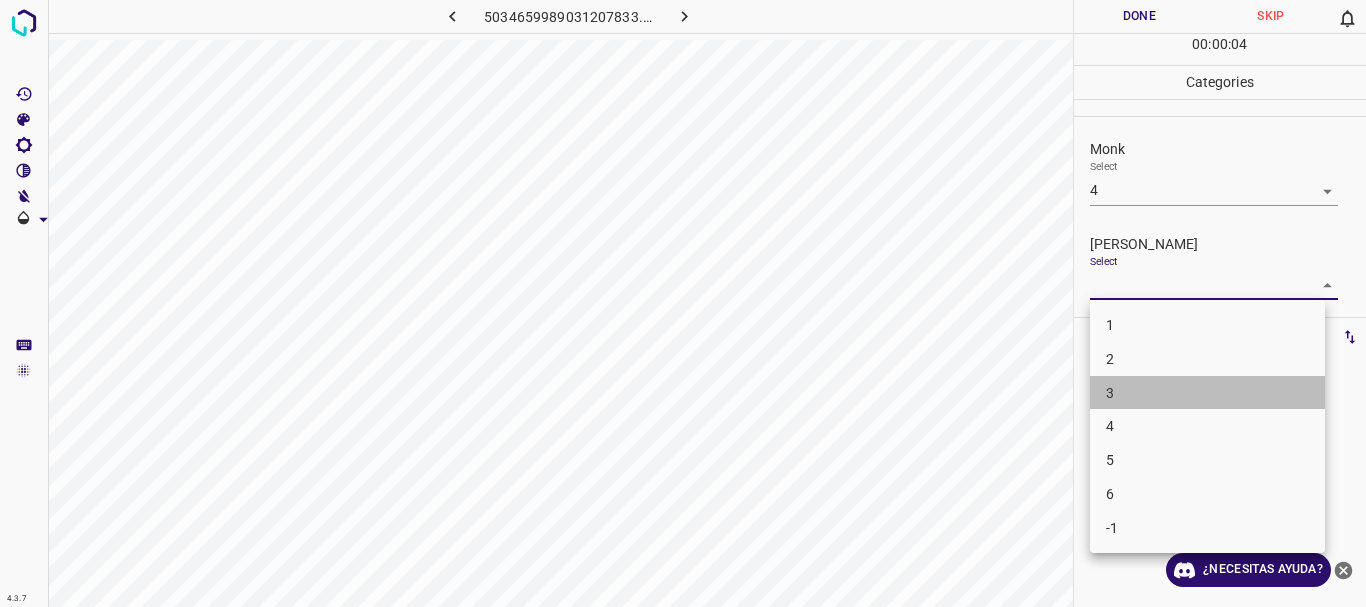 click on "3" at bounding box center (1207, 393) 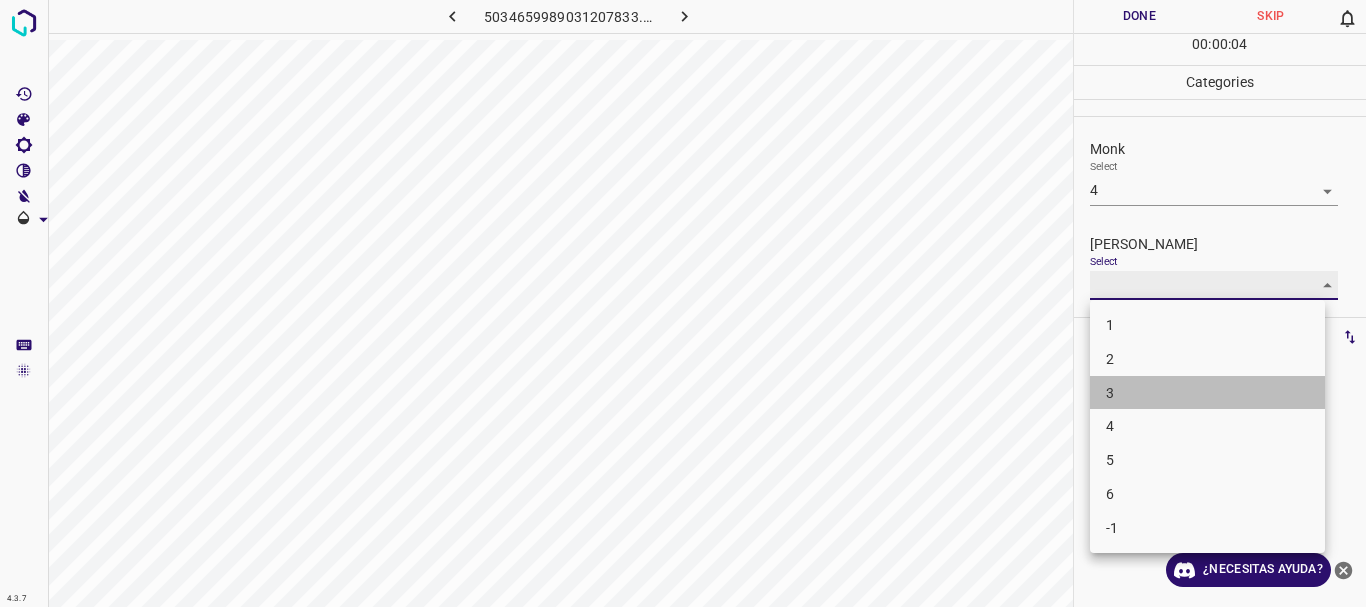 type on "3" 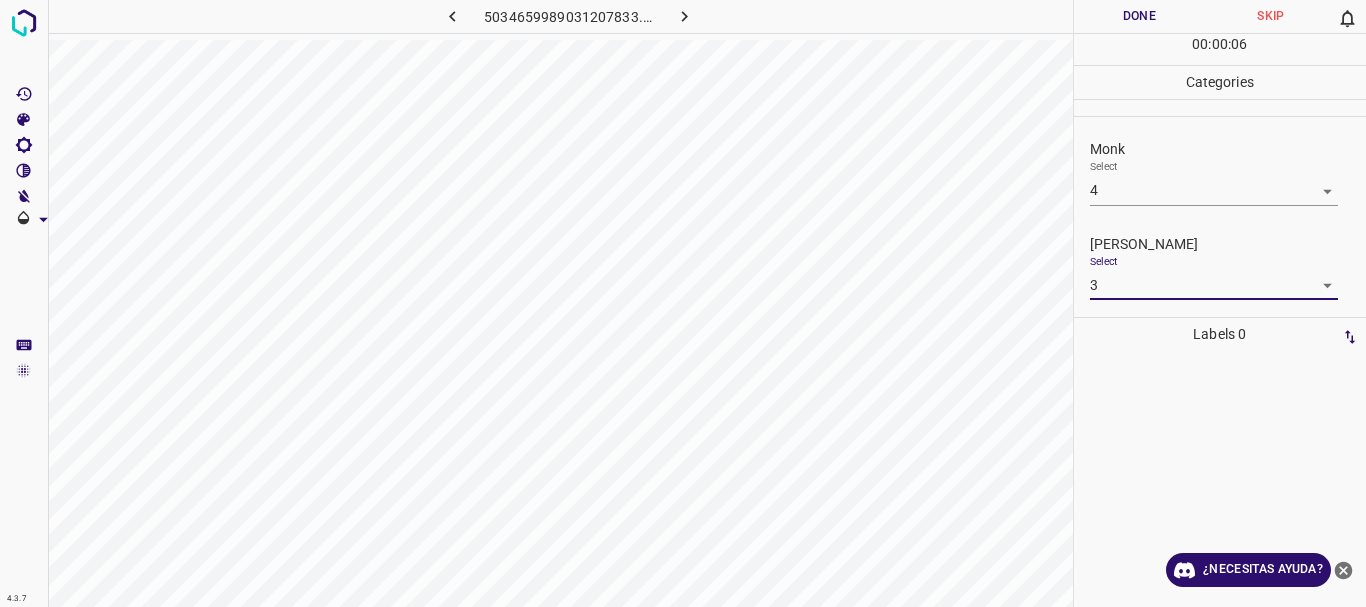 click on "Done" at bounding box center (1140, 16) 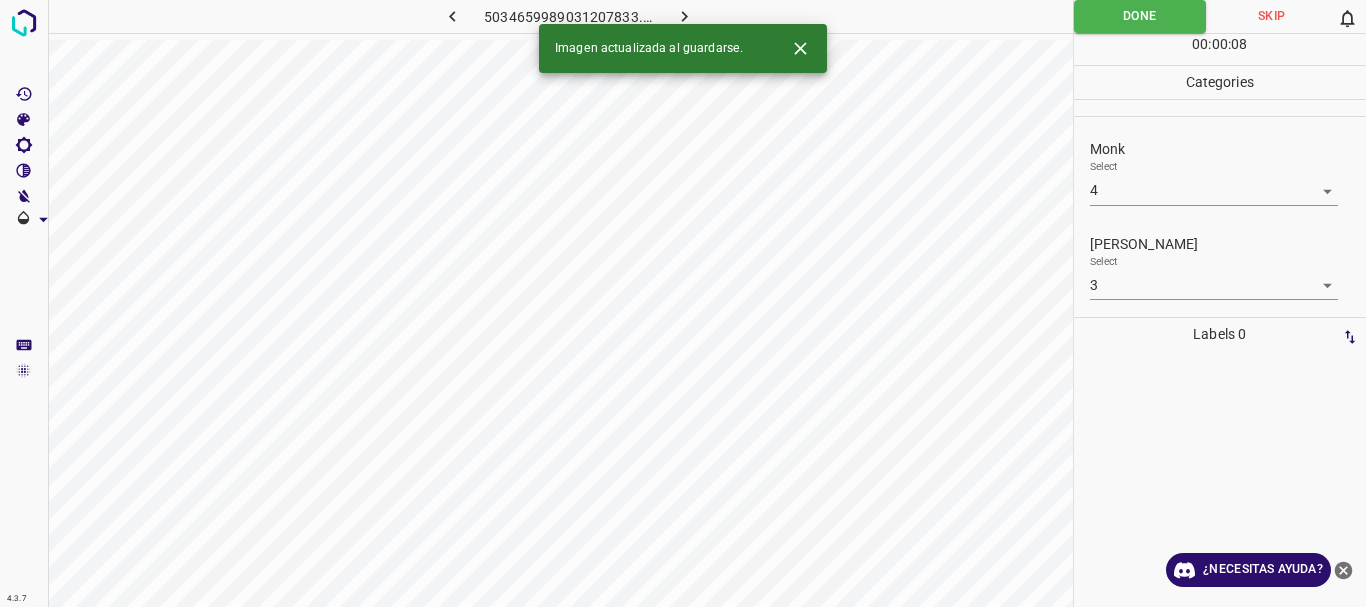 click 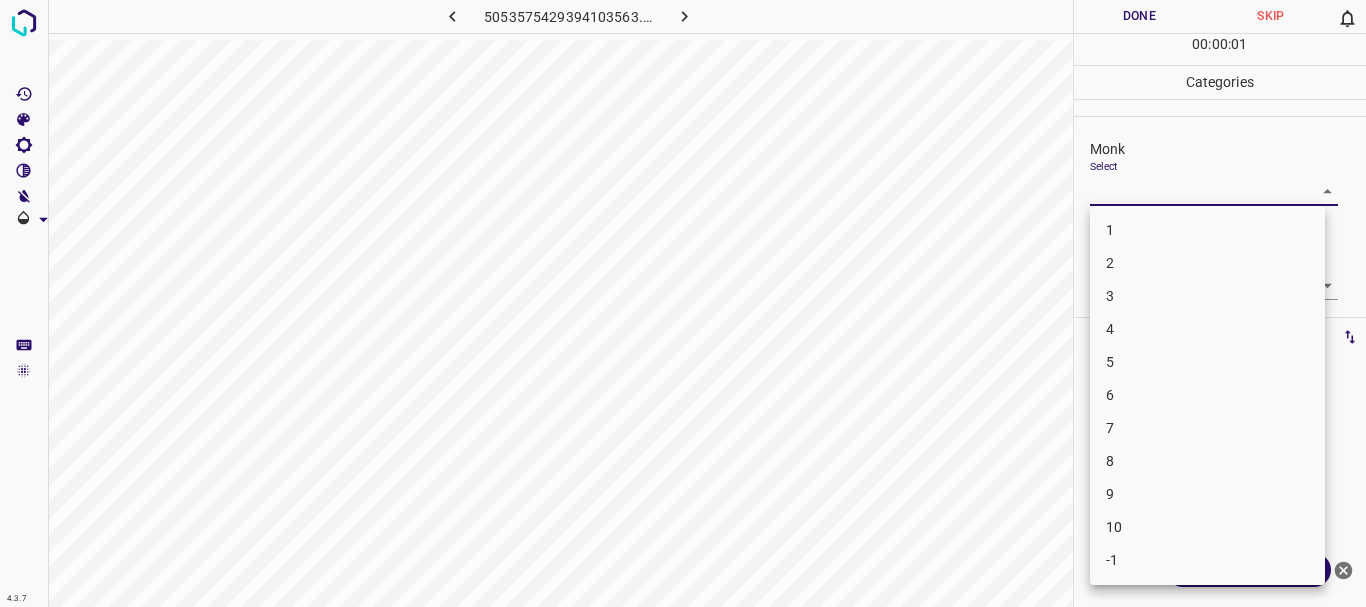 click on "4.3.7 5053575429394103563.png Done Skip 0 00   : 00   : 01   Categories Monk   Select ​  [PERSON_NAME]   Select ​ Labels   0 Categories 1 Monk 2  [PERSON_NAME] Tools Space Change between modes (Draw & Edit) I Auto labeling R Restore zoom M Zoom in N Zoom out Delete Delete selecte label Filters Z Restore filters X Saturation filter C Brightness filter V Contrast filter B Gray scale filter General O Download ¿Necesitas ayuda? Texto original Valora esta traducción Tu opinión servirá para ayudar a mejorar el Traductor de Google - Texto - Esconder - Borrar 1 2 3 4 5 6 7 8 9 10 -1" at bounding box center (683, 303) 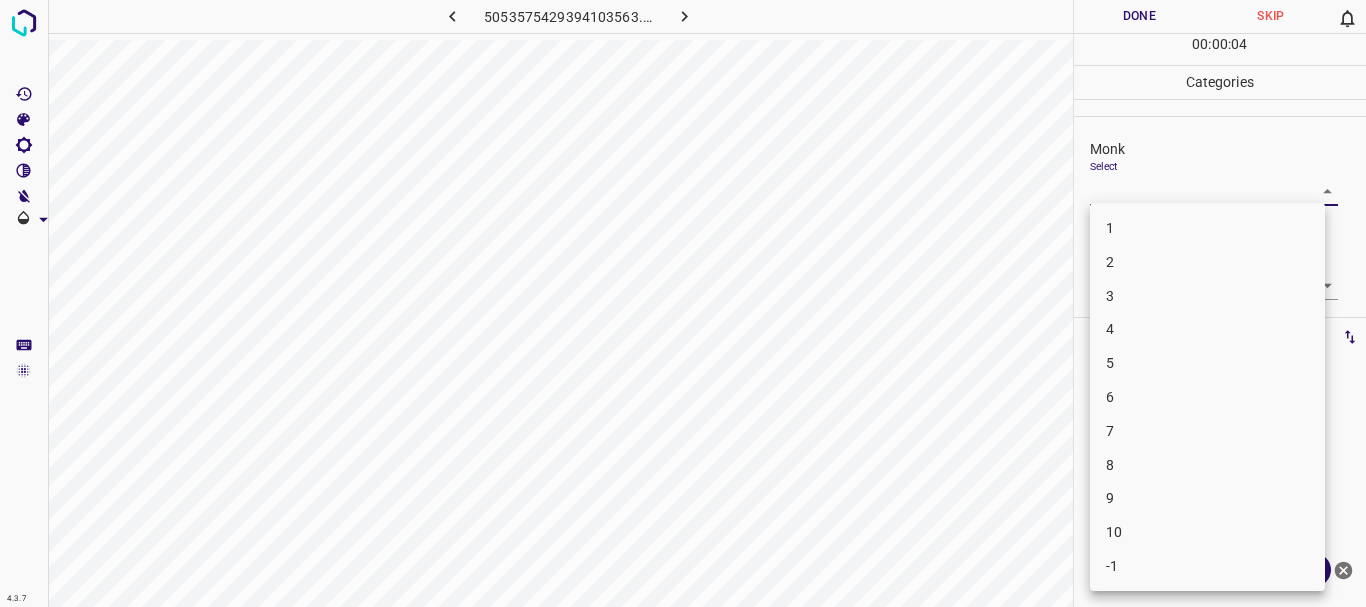 click on "4" at bounding box center [1207, 329] 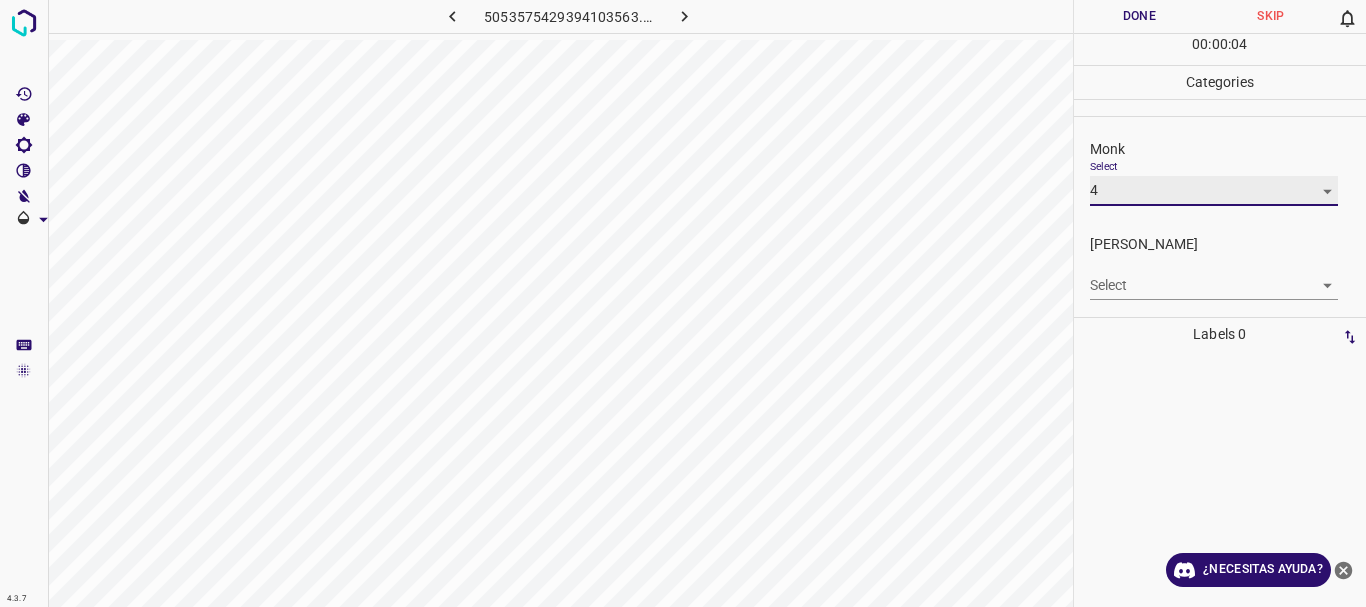 type on "4" 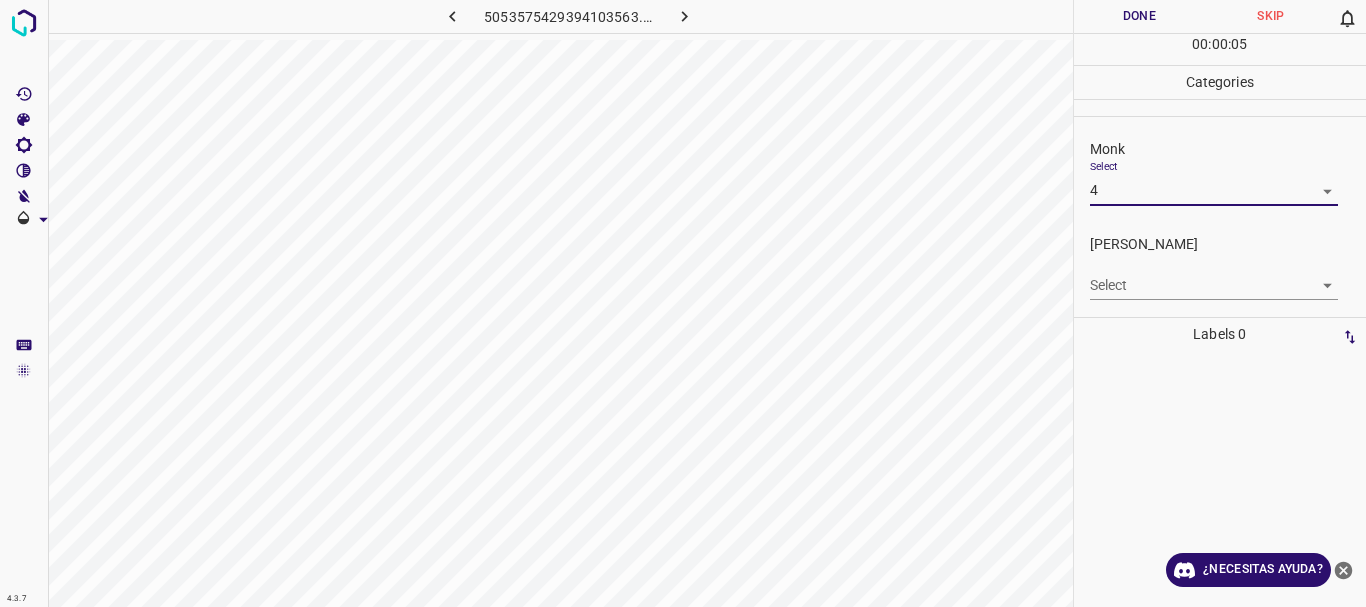 click on "4.3.7 5053575429394103563.png Done Skip 0 00   : 00   : 05   Categories Monk   Select 4 4  [PERSON_NAME]   Select ​ Labels   0 Categories 1 Monk 2  [PERSON_NAME] Tools Space Change between modes (Draw & Edit) I Auto labeling R Restore zoom M Zoom in N Zoom out Delete Delete selecte label Filters Z Restore filters X Saturation filter C Brightness filter V Contrast filter B Gray scale filter General O Download ¿Necesitas ayuda? Texto original Valora esta traducción Tu opinión servirá para ayudar a mejorar el Traductor de Google - Texto - Esconder - Borrar" at bounding box center (683, 303) 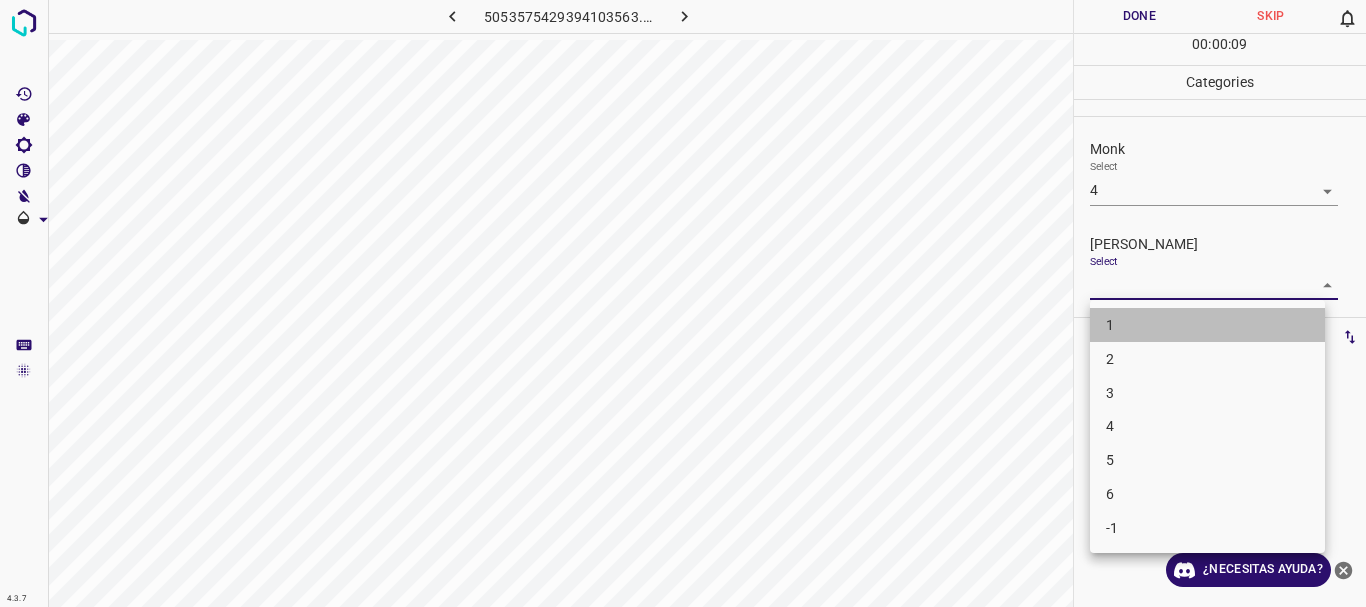 click on "1" at bounding box center [1207, 325] 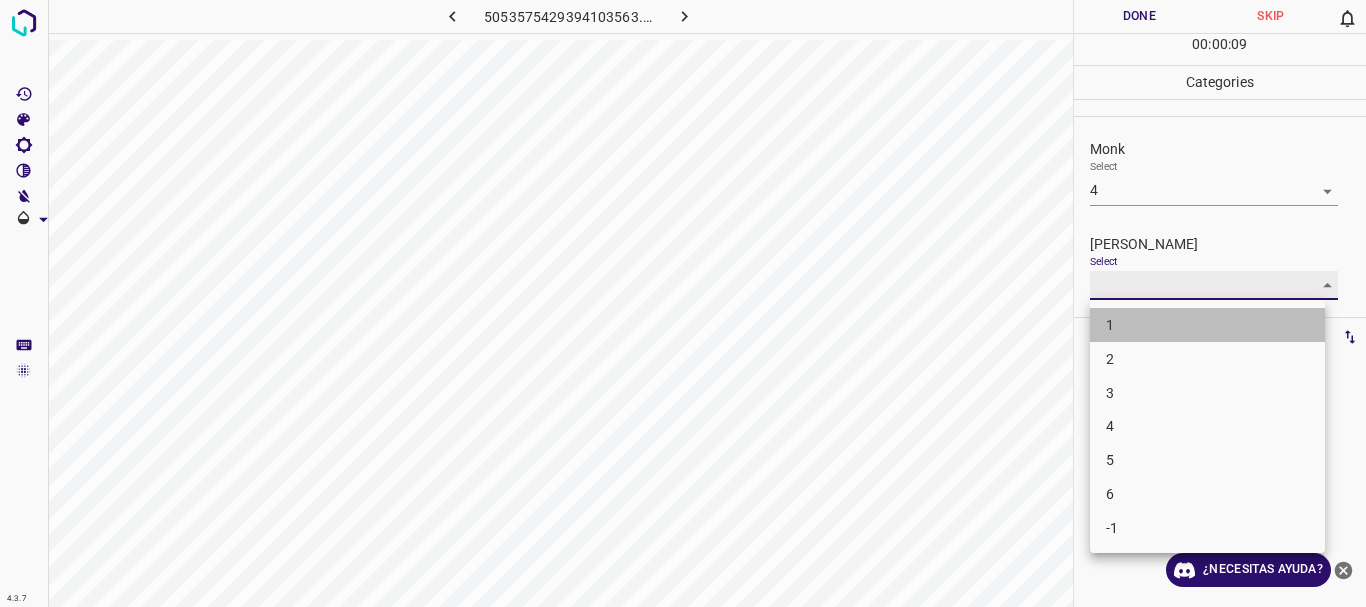 type on "1" 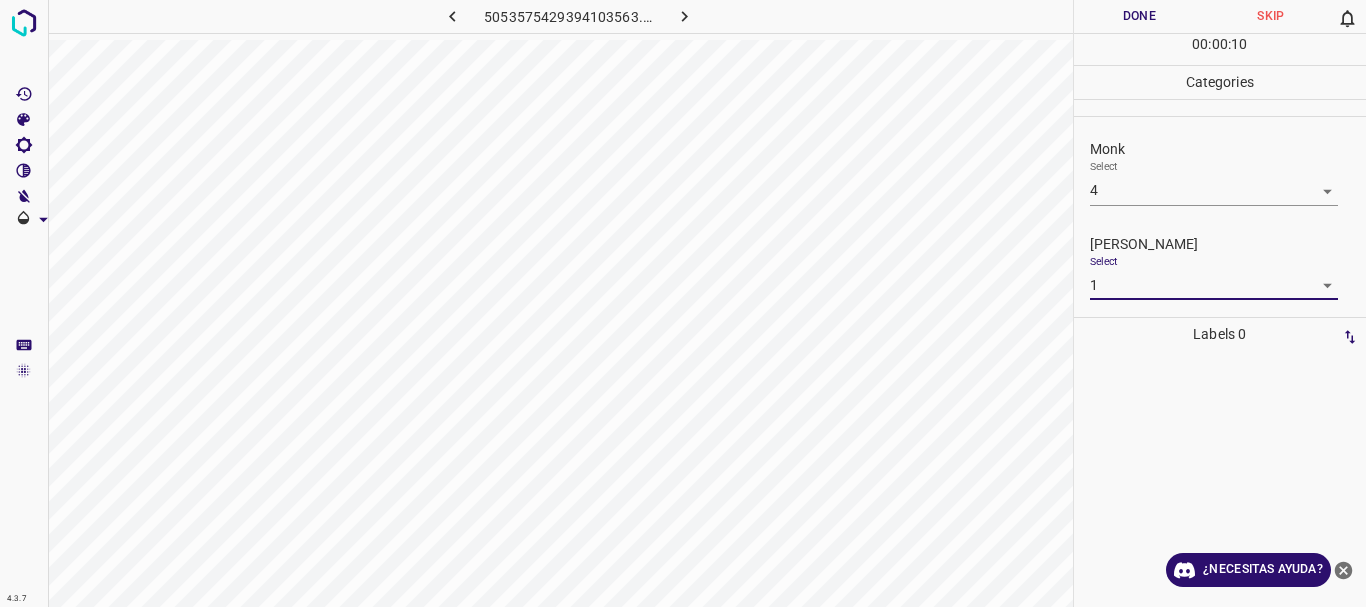 click on "Done" at bounding box center (1140, 16) 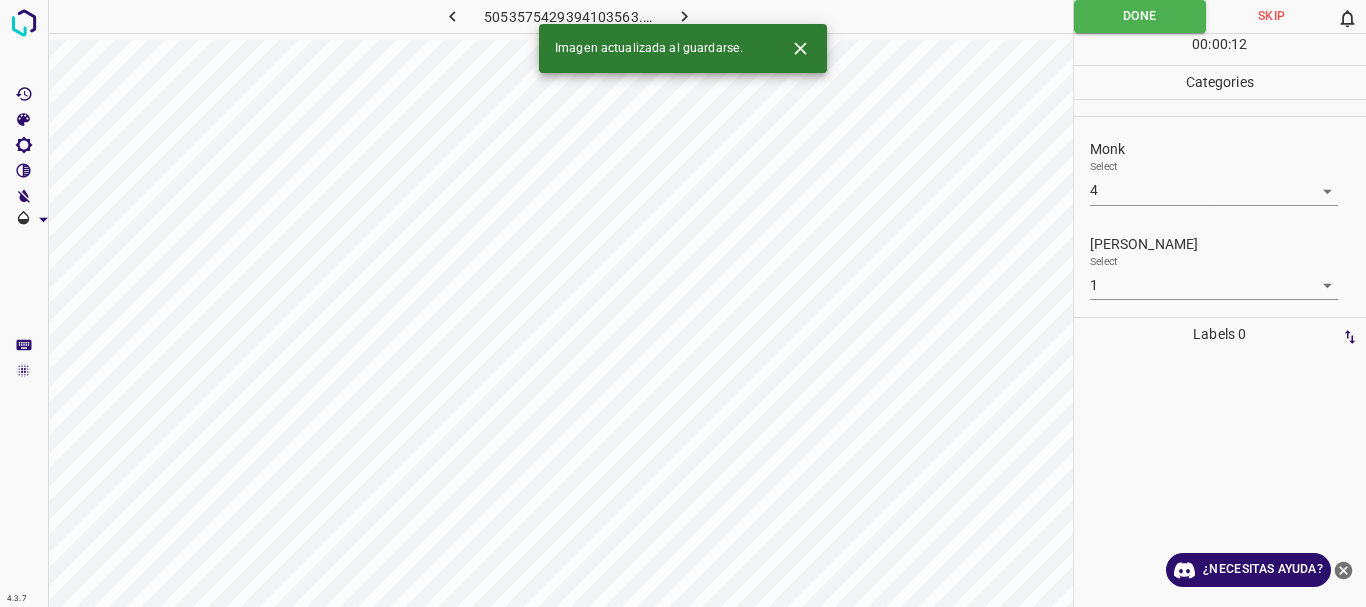 click 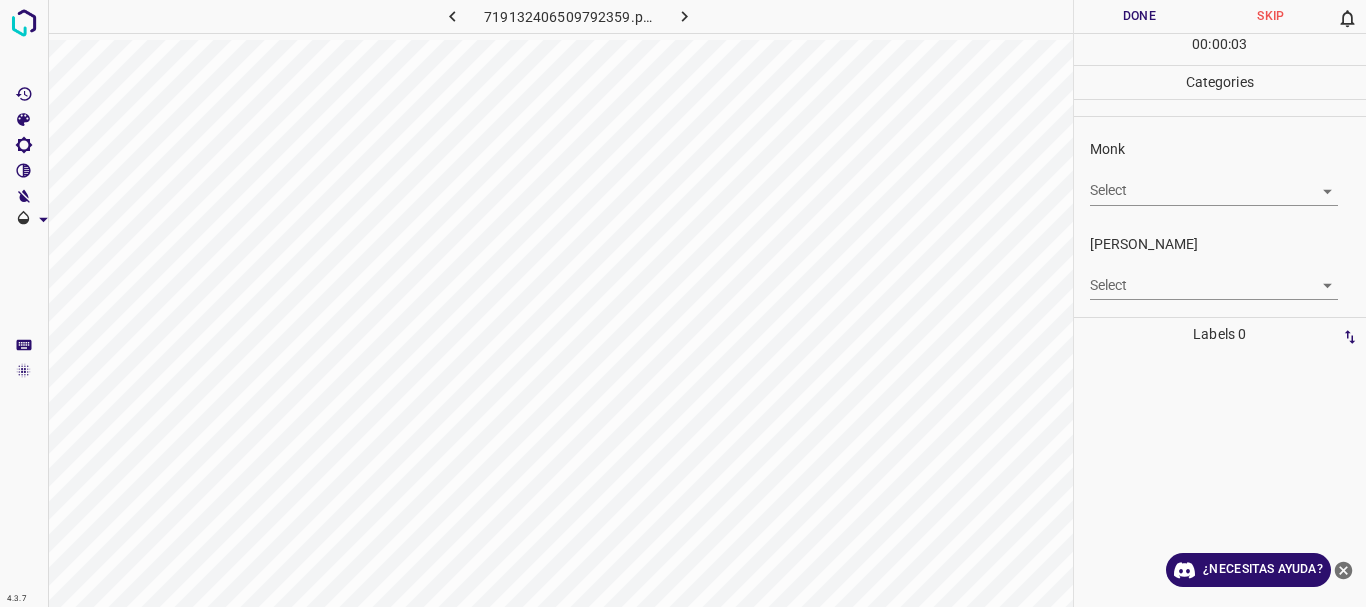 click on "4.3.7 719132406509792359.png Done Skip 0 00   : 00   : 03   Categories Monk   Select ​  [PERSON_NAME]   Select ​ Labels   0 Categories 1 Monk 2  [PERSON_NAME] Tools Space Change between modes (Draw & Edit) I Auto labeling R Restore zoom M Zoom in N Zoom out Delete Delete selecte label Filters Z Restore filters X Saturation filter C Brightness filter V Contrast filter B Gray scale filter General O Download ¿Necesitas ayuda? Texto original Valora esta traducción Tu opinión servirá para ayudar a mejorar el Traductor de Google - Texto - Esconder - Borrar" at bounding box center [683, 303] 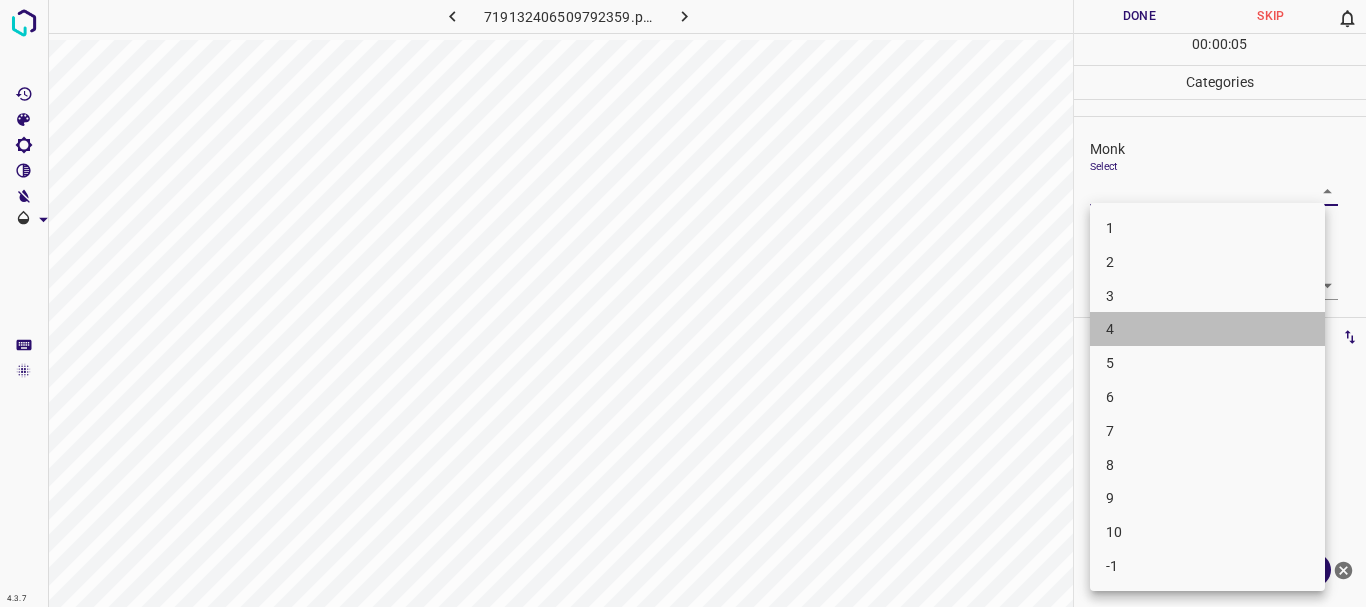 click on "4" at bounding box center [1207, 329] 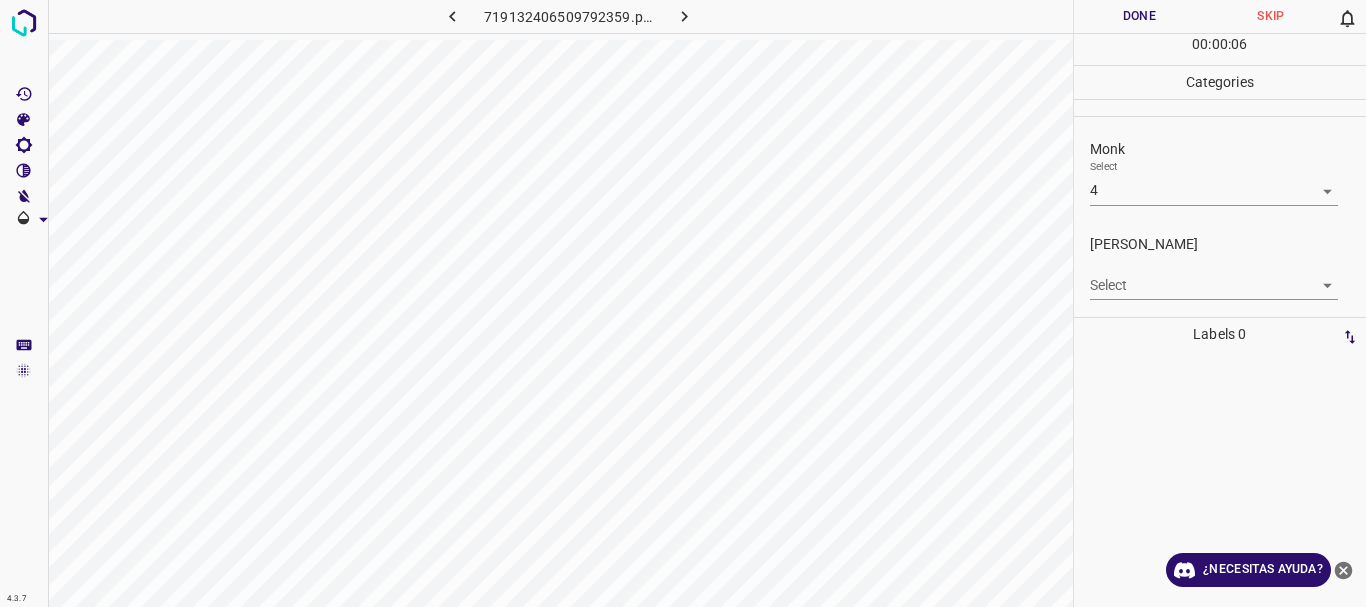 click on "4.3.7 719132406509792359.png Done Skip 0 00   : 00   : 06   Categories Monk   Select 4 4  [PERSON_NAME]   Select ​ Labels   0 Categories 1 Monk 2  [PERSON_NAME] Tools Space Change between modes (Draw & Edit) I Auto labeling R Restore zoom M Zoom in N Zoom out Delete Delete selecte label Filters Z Restore filters X Saturation filter C Brightness filter V Contrast filter B Gray scale filter General O Download ¿Necesitas ayuda? Texto original Valora esta traducción Tu opinión servirá para ayudar a mejorar el Traductor de Google - Texto - Esconder - Borrar" at bounding box center [683, 303] 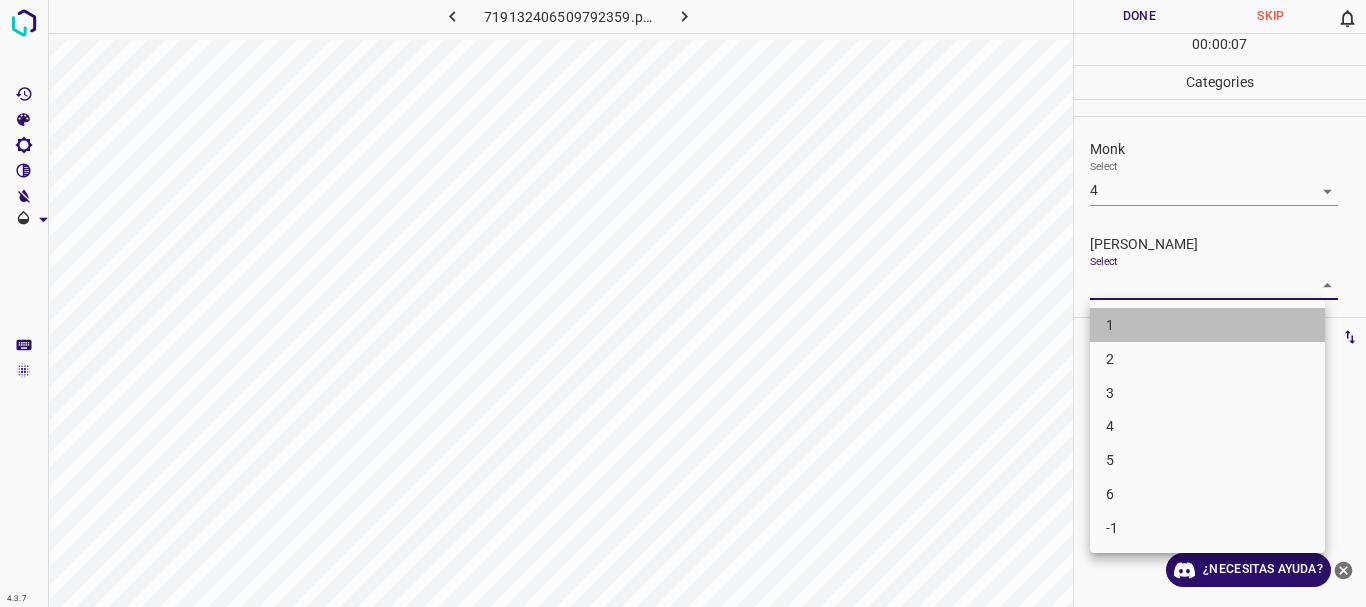 click on "1" at bounding box center (1207, 325) 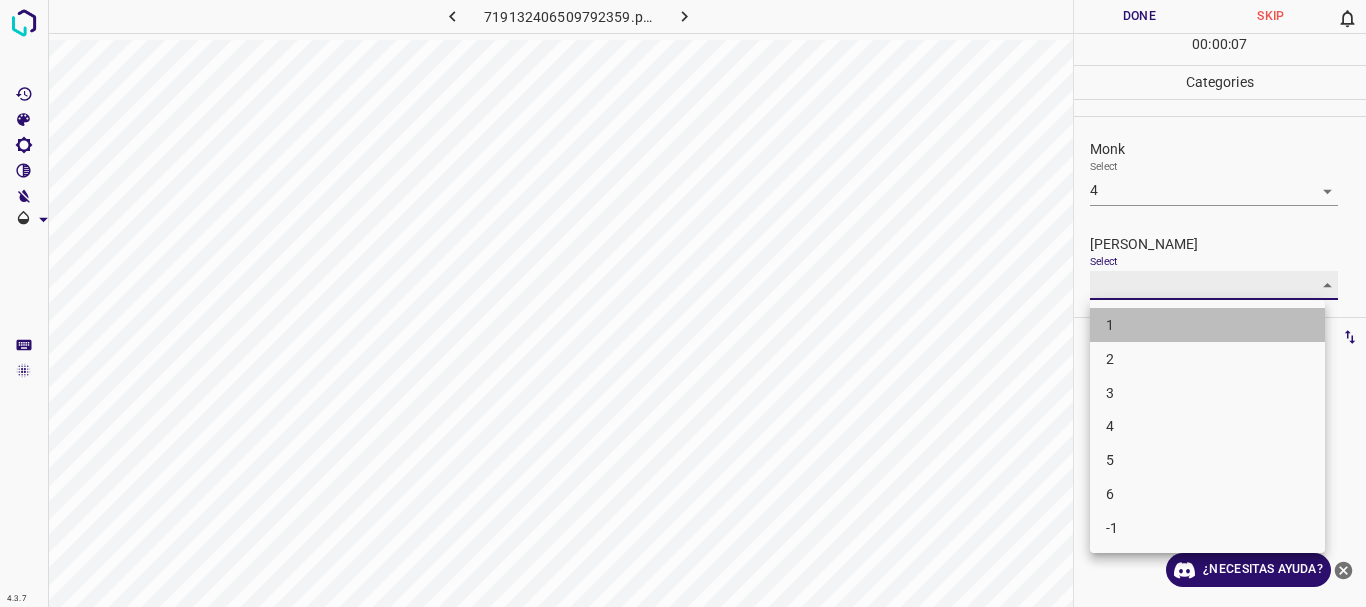 type on "1" 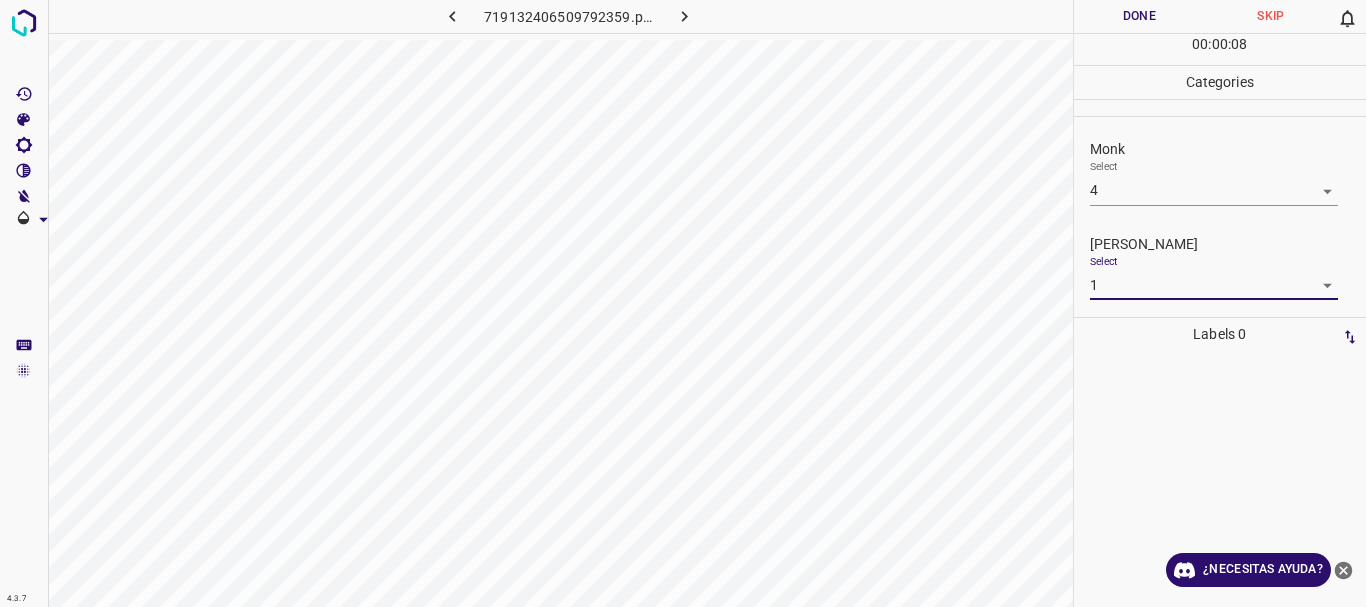 click on "Done" at bounding box center (1140, 16) 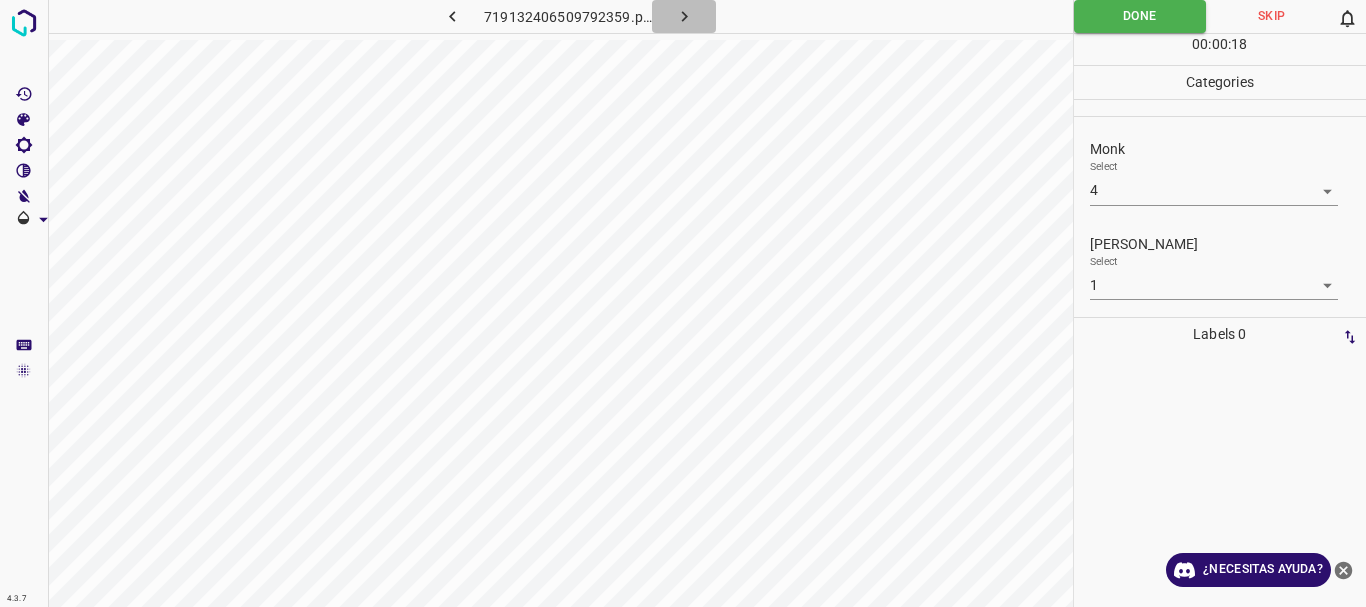 click 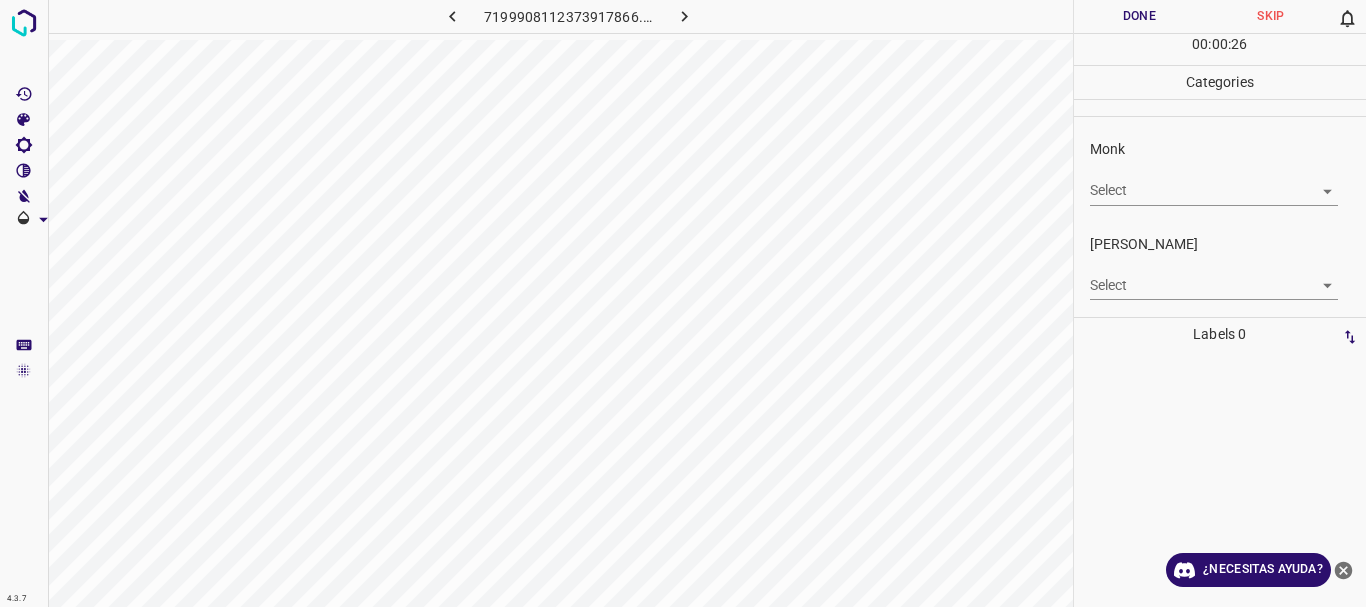 click on "4.3.7 7199908112373917866.png Done Skip 0 00   : 00   : 26   Categories Monk   Select ​  [PERSON_NAME]   Select ​ Labels   0 Categories 1 Monk 2  [PERSON_NAME] Tools Space Change between modes (Draw & Edit) I Auto labeling R Restore zoom M Zoom in N Zoom out Delete Delete selecte label Filters Z Restore filters X Saturation filter C Brightness filter V Contrast filter B Gray scale filter General O Download ¿Necesitas ayuda? Texto original Valora esta traducción Tu opinión servirá para ayudar a mejorar el Traductor de Google - Texto - Esconder - Borrar" at bounding box center [683, 303] 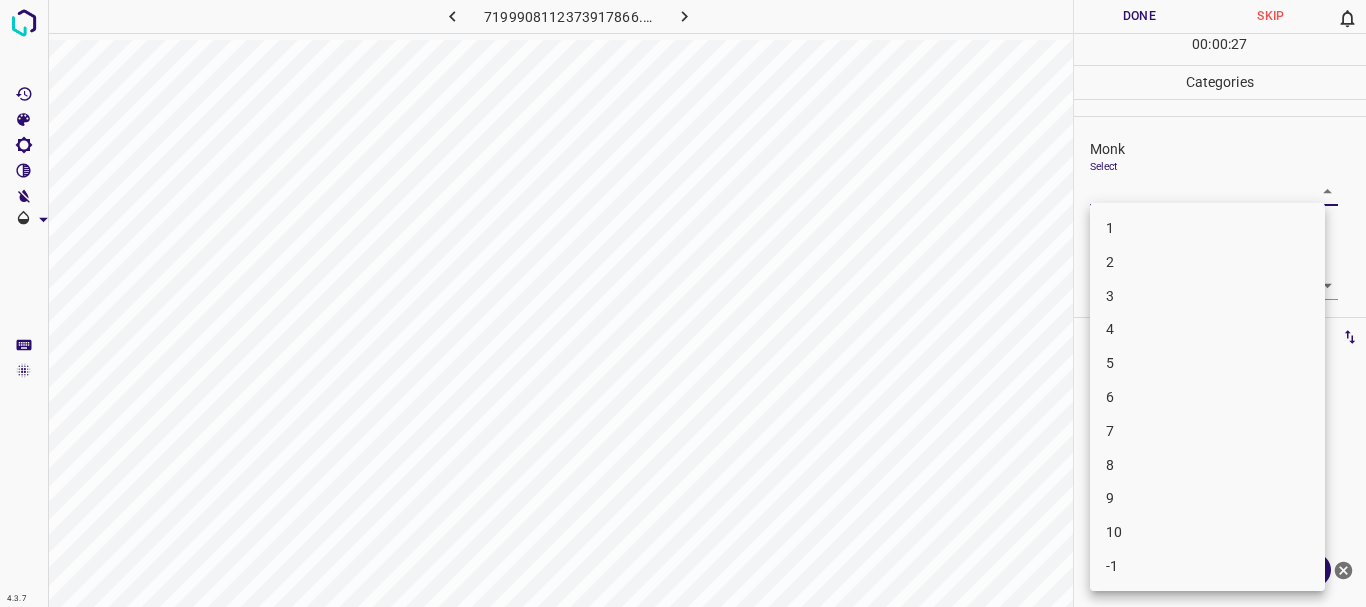 click on "4" at bounding box center [1207, 329] 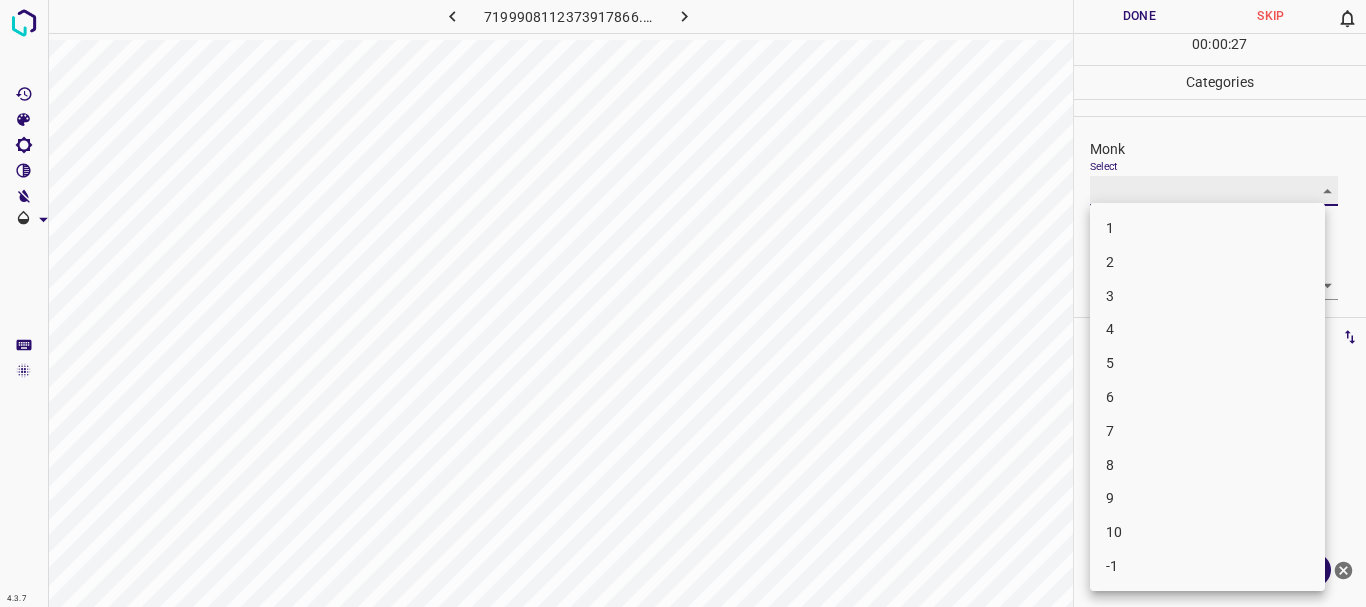 type on "4" 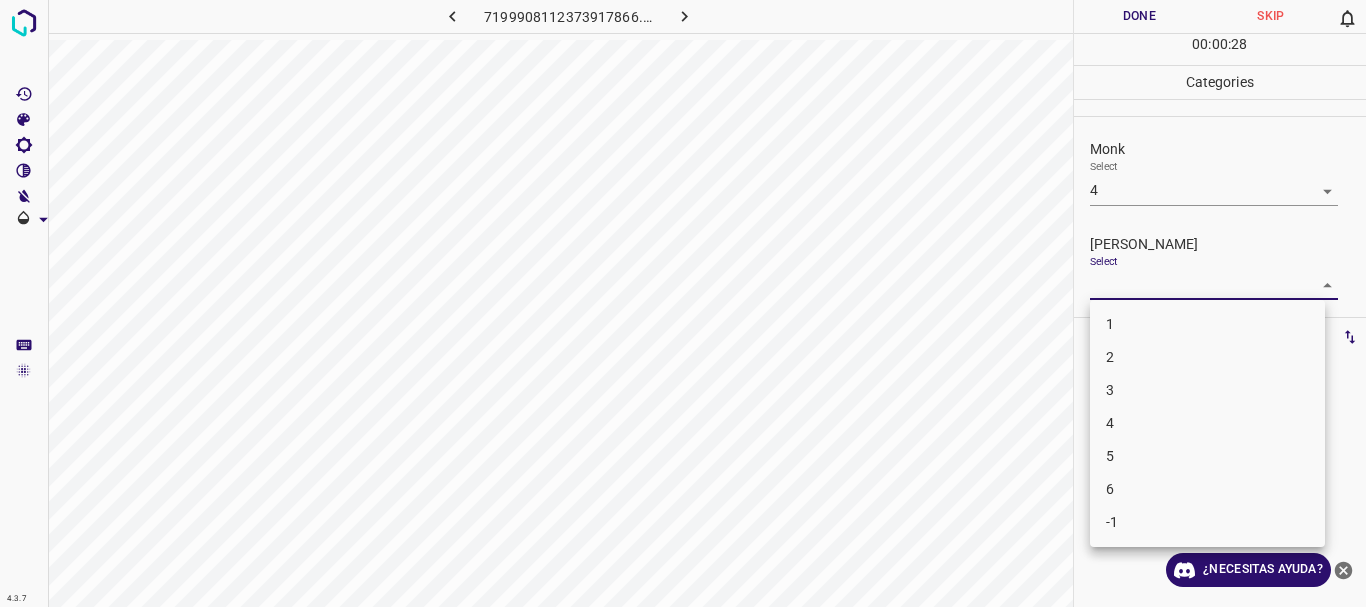 click on "4.3.7 7199908112373917866.png Done Skip 0 00   : 00   : 28   Categories Monk   Select 4 4  [PERSON_NAME]   Select ​ Labels   0 Categories 1 Monk 2  [PERSON_NAME] Tools Space Change between modes (Draw & Edit) I Auto labeling R Restore zoom M Zoom in N Zoom out Delete Delete selecte label Filters Z Restore filters X Saturation filter C Brightness filter V Contrast filter B Gray scale filter General O Download ¿Necesitas ayuda? Texto original Valora esta traducción Tu opinión servirá para ayudar a mejorar el Traductor de Google - Texto - Esconder - Borrar 1 2 3 4 5 6 -1" at bounding box center (683, 303) 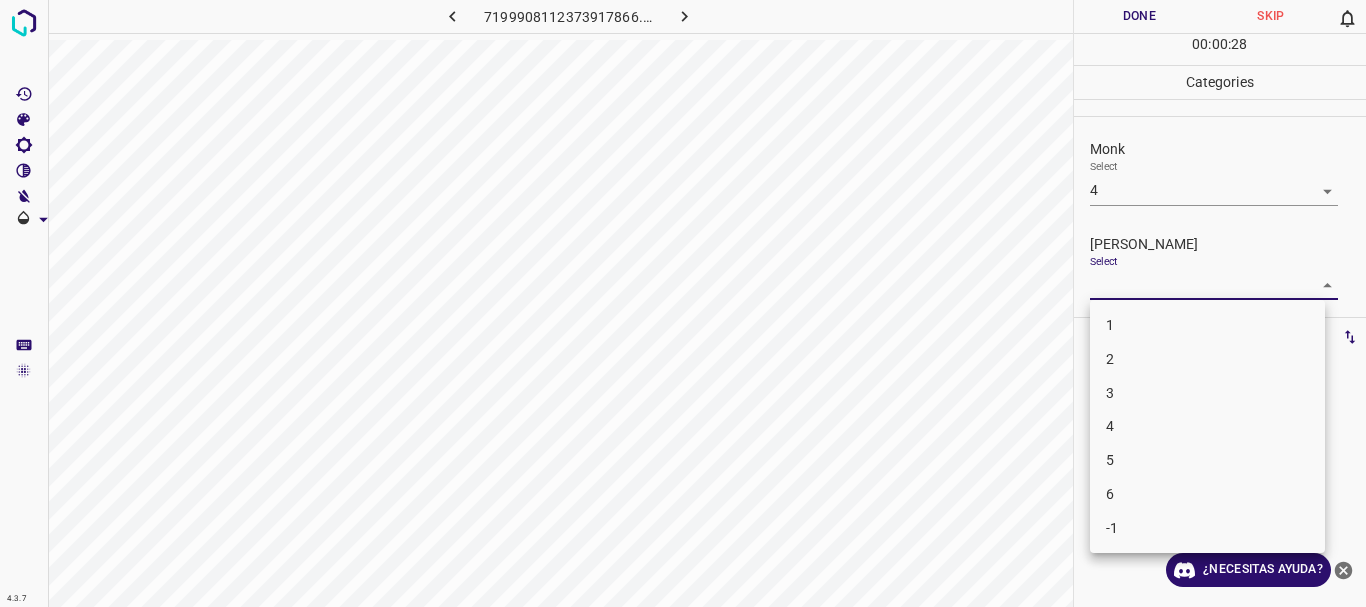click on "3" at bounding box center [1207, 393] 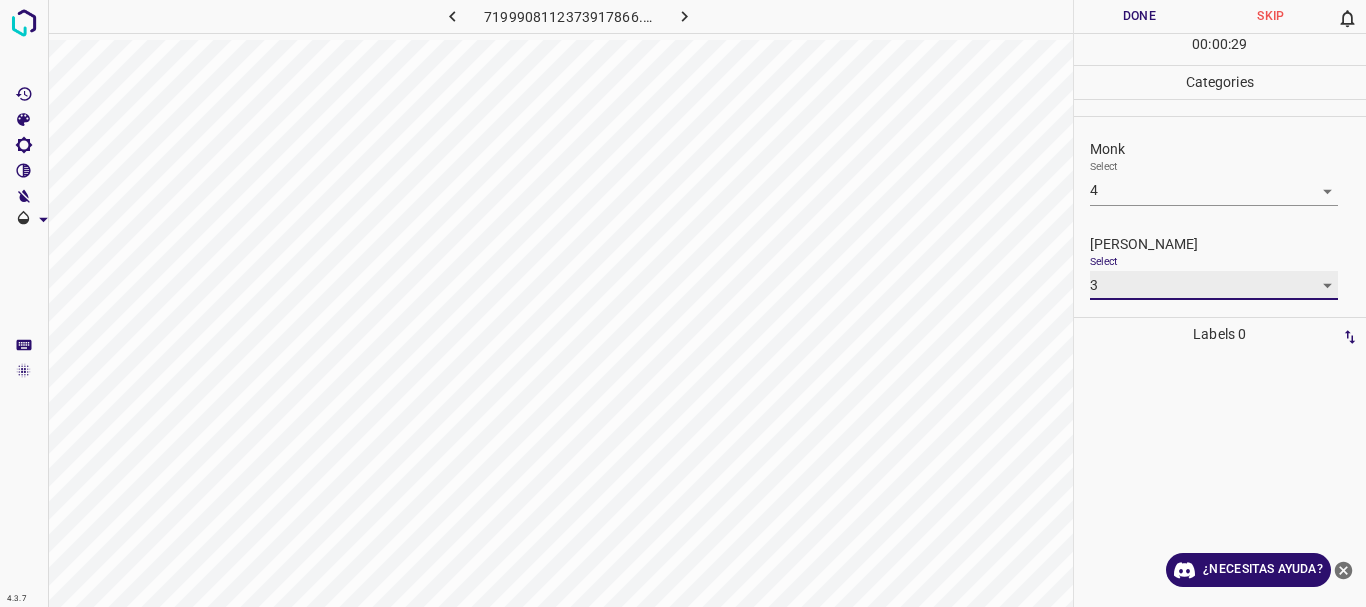 type on "3" 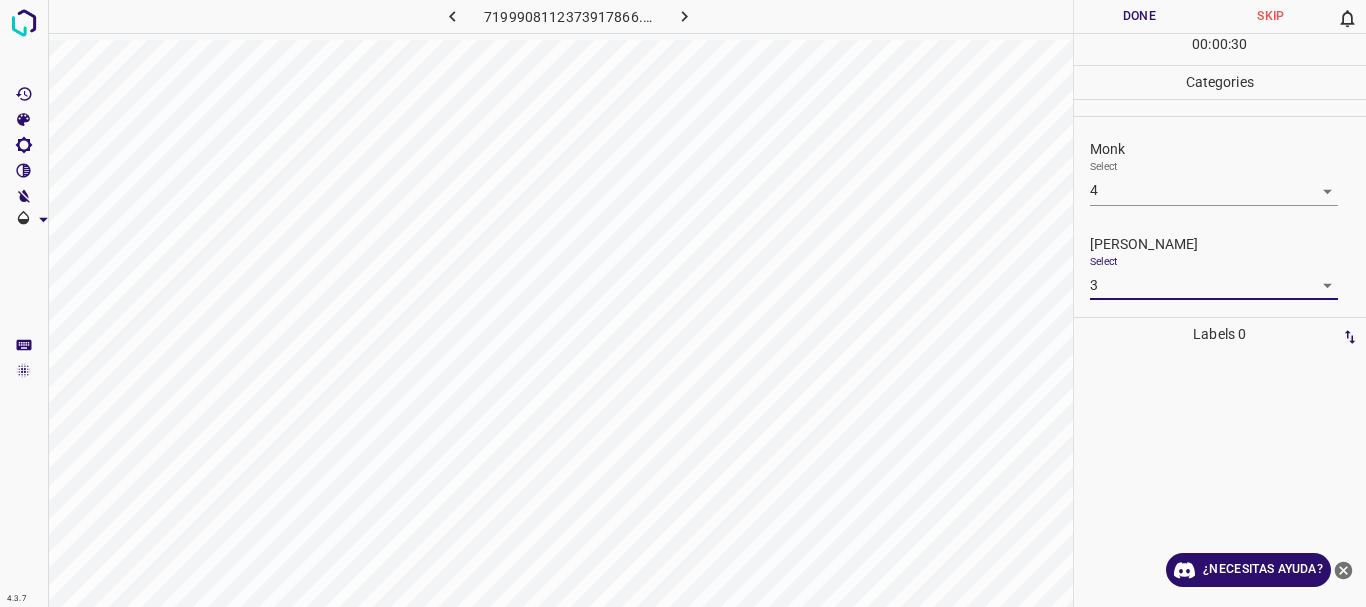 click on "Done" at bounding box center (1140, 16) 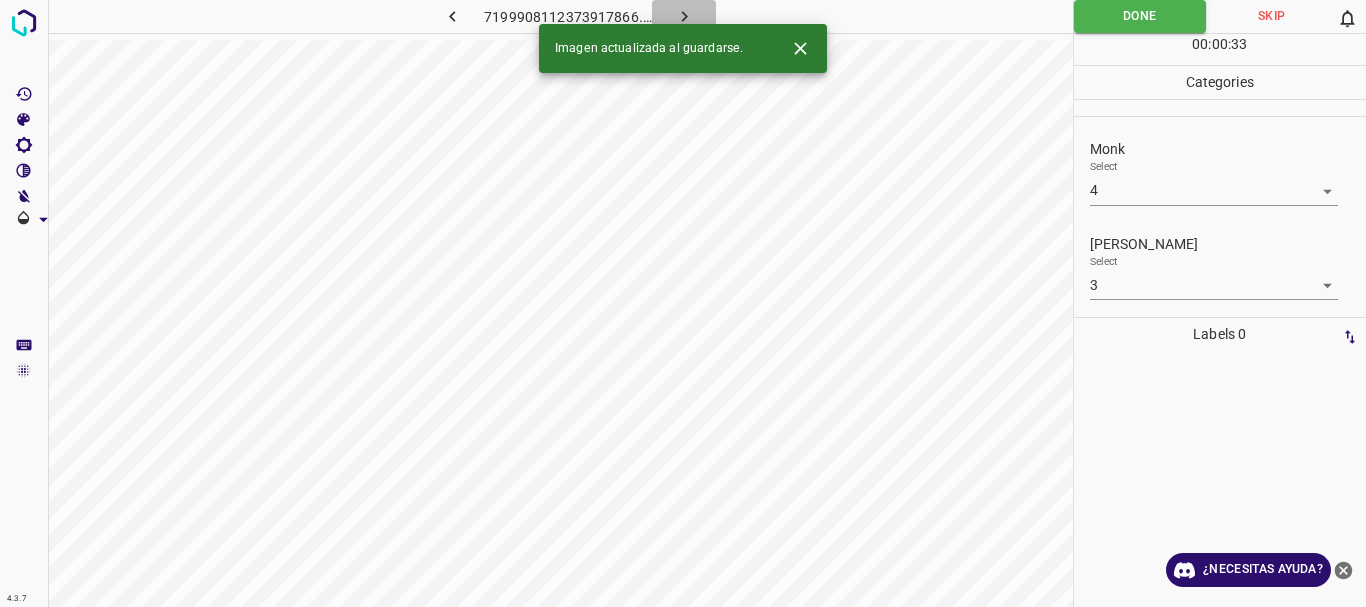 click 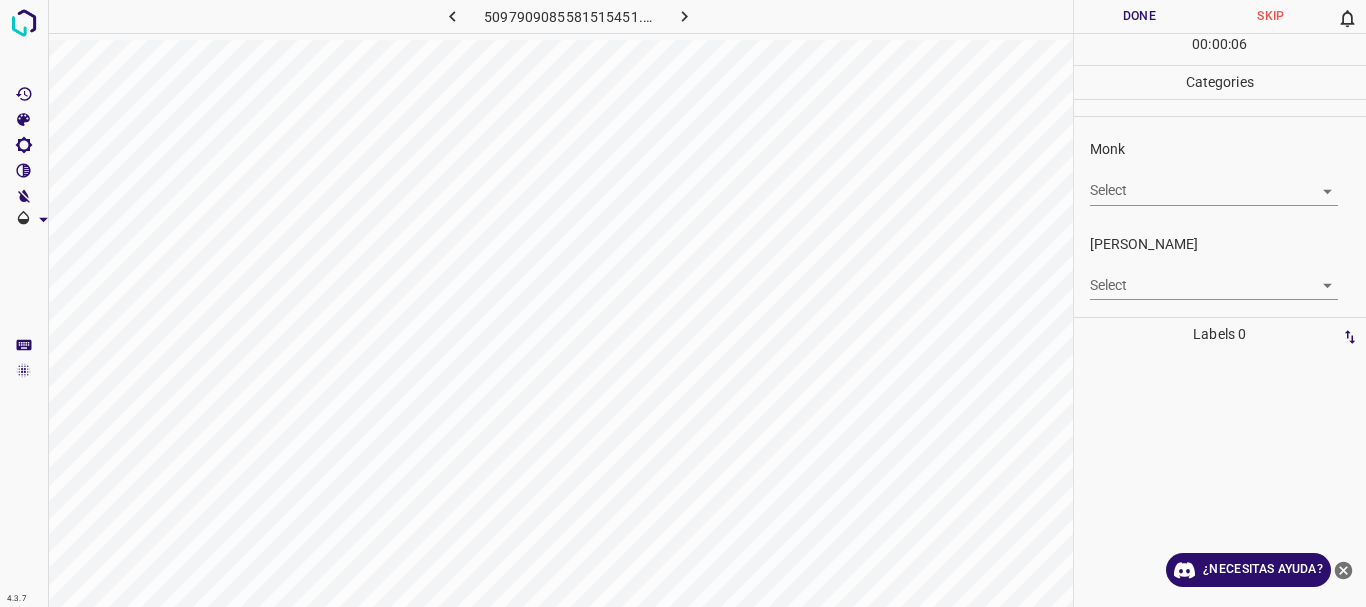 click on "4.3.7 5097909085581515451.png Done Skip 0 00   : 00   : 06   Categories Monk   Select ​  [PERSON_NAME]   Select ​ Labels   0 Categories 1 Monk 2  [PERSON_NAME] Tools Space Change between modes (Draw & Edit) I Auto labeling R Restore zoom M Zoom in N Zoom out Delete Delete selecte label Filters Z Restore filters X Saturation filter C Brightness filter V Contrast filter B Gray scale filter General O Download ¿Necesitas ayuda? Texto original Valora esta traducción Tu opinión servirá para ayudar a mejorar el Traductor de Google - Texto - Esconder - Borrar" at bounding box center [683, 303] 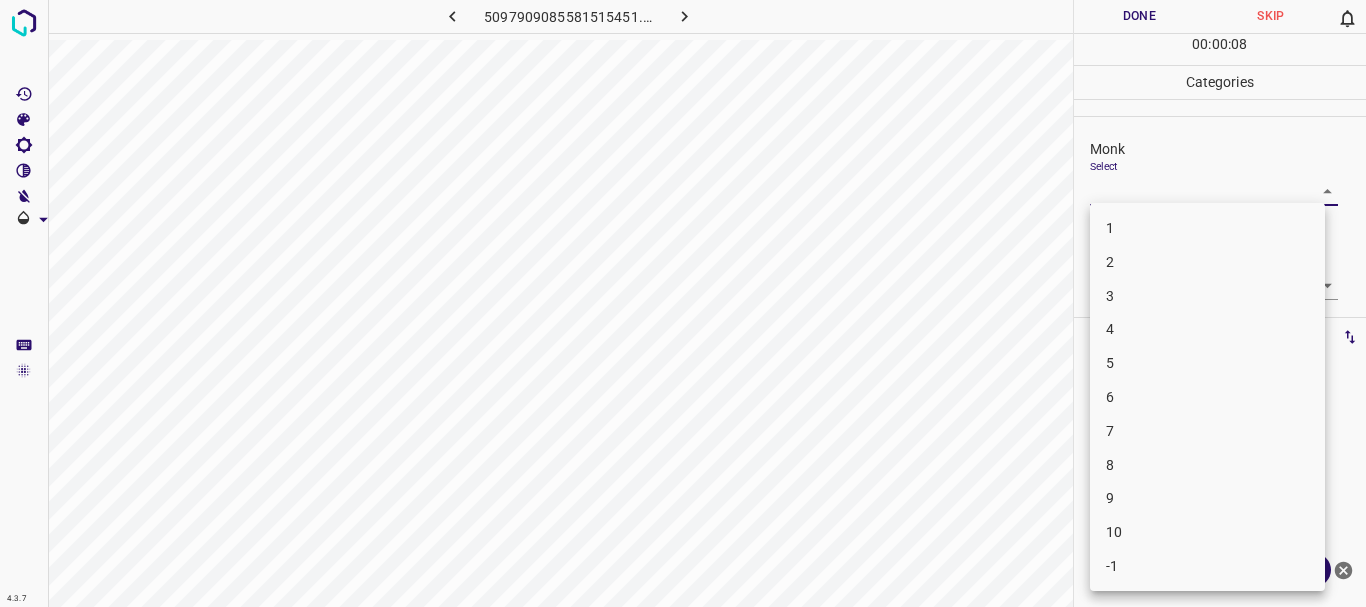 click on "4" at bounding box center [1207, 329] 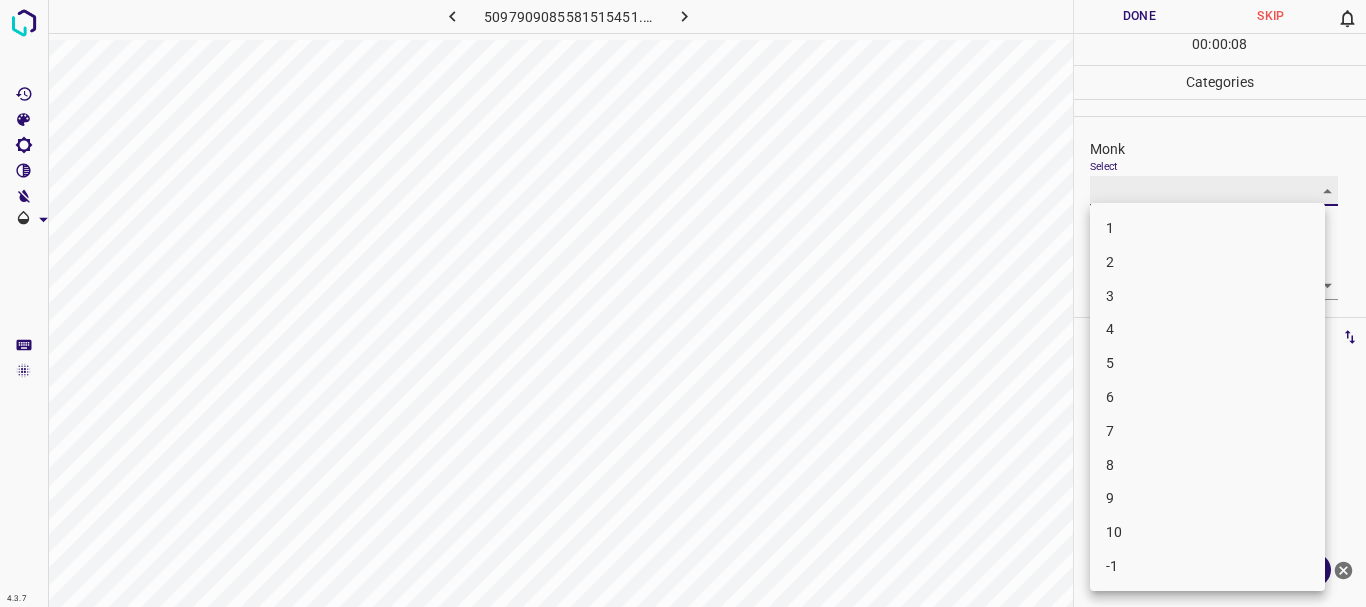 type on "4" 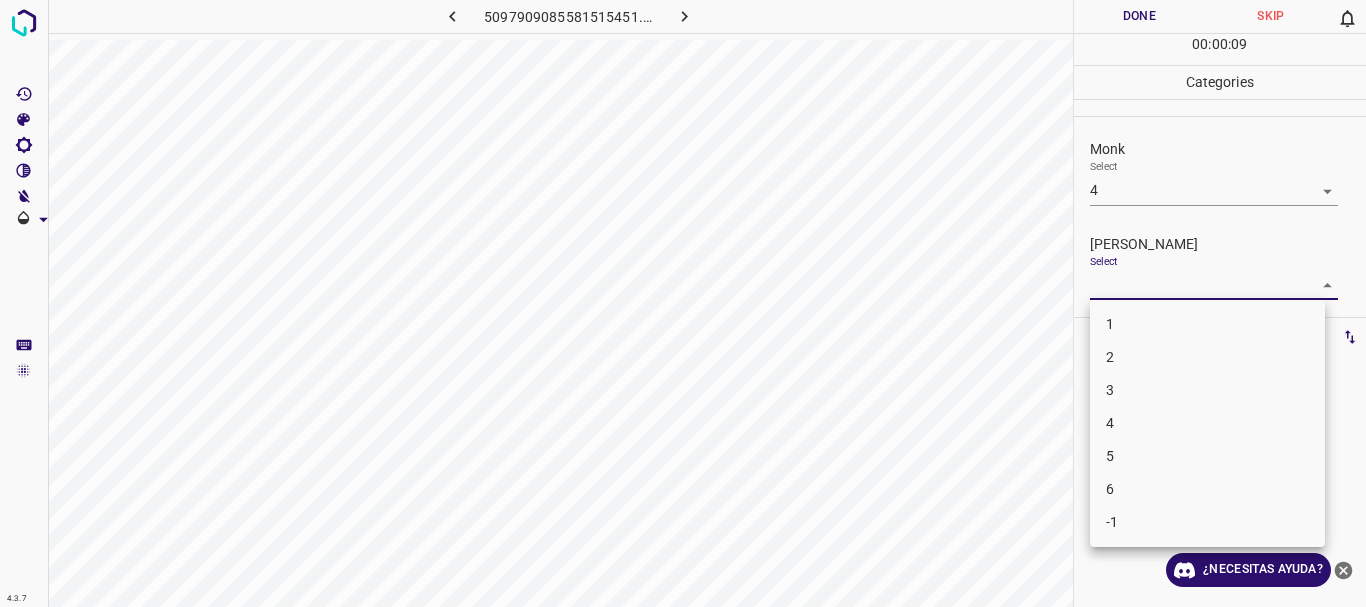 click on "4.3.7 5097909085581515451.png Done Skip 0 00   : 00   : 09   Categories Monk   Select 4 4  [PERSON_NAME]   Select ​ Labels   0 Categories 1 Monk 2  [PERSON_NAME] Tools Space Change between modes (Draw & Edit) I Auto labeling R Restore zoom M Zoom in N Zoom out Delete Delete selecte label Filters Z Restore filters X Saturation filter C Brightness filter V Contrast filter B Gray scale filter General O Download ¿Necesitas ayuda? Texto original Valora esta traducción Tu opinión servirá para ayudar a mejorar el Traductor de Google - Texto - Esconder - Borrar 1 2 3 4 5 6 -1" at bounding box center [683, 303] 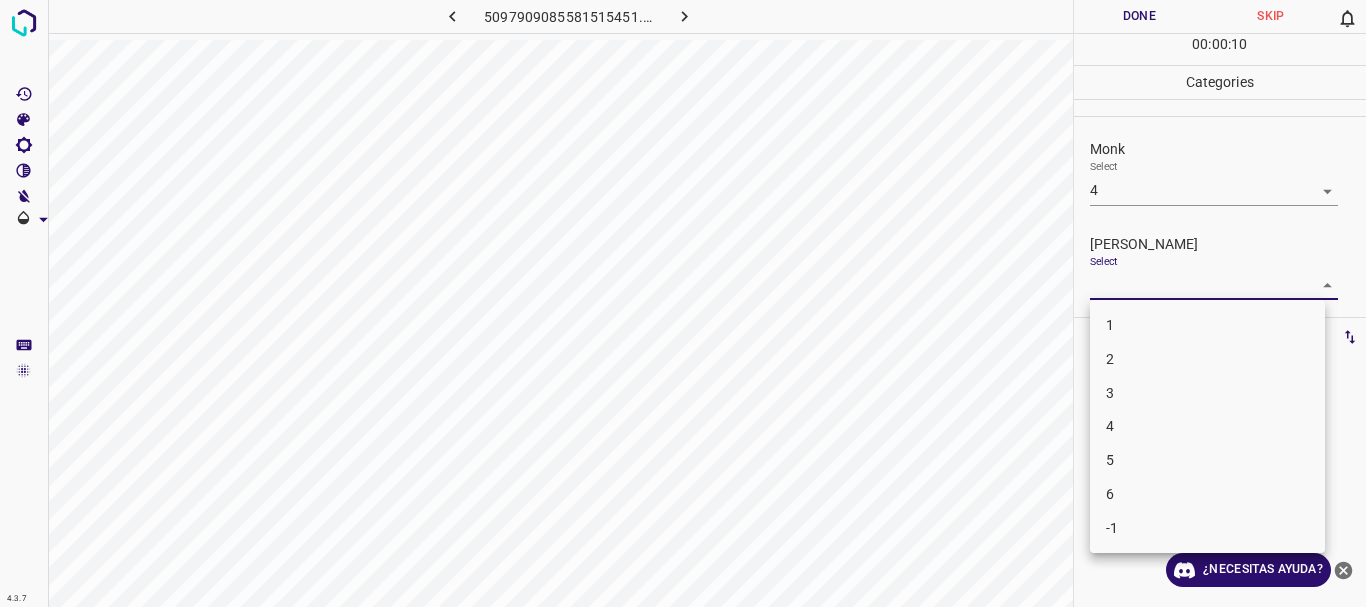 click on "1" at bounding box center [1207, 325] 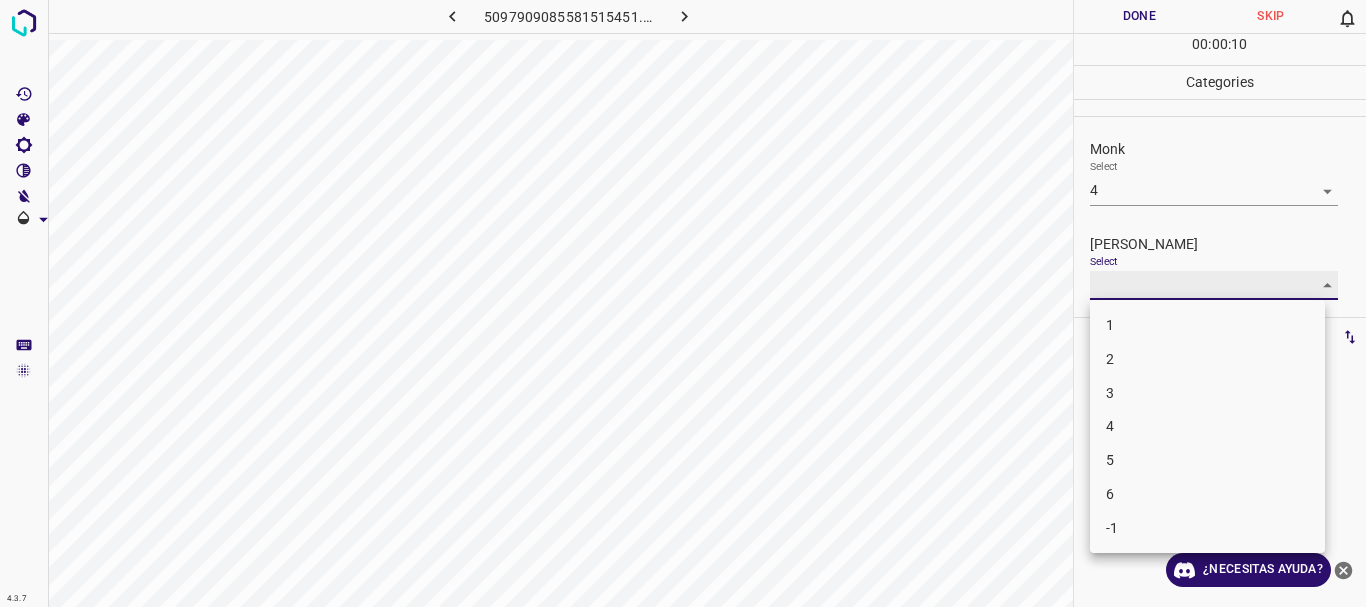 type on "1" 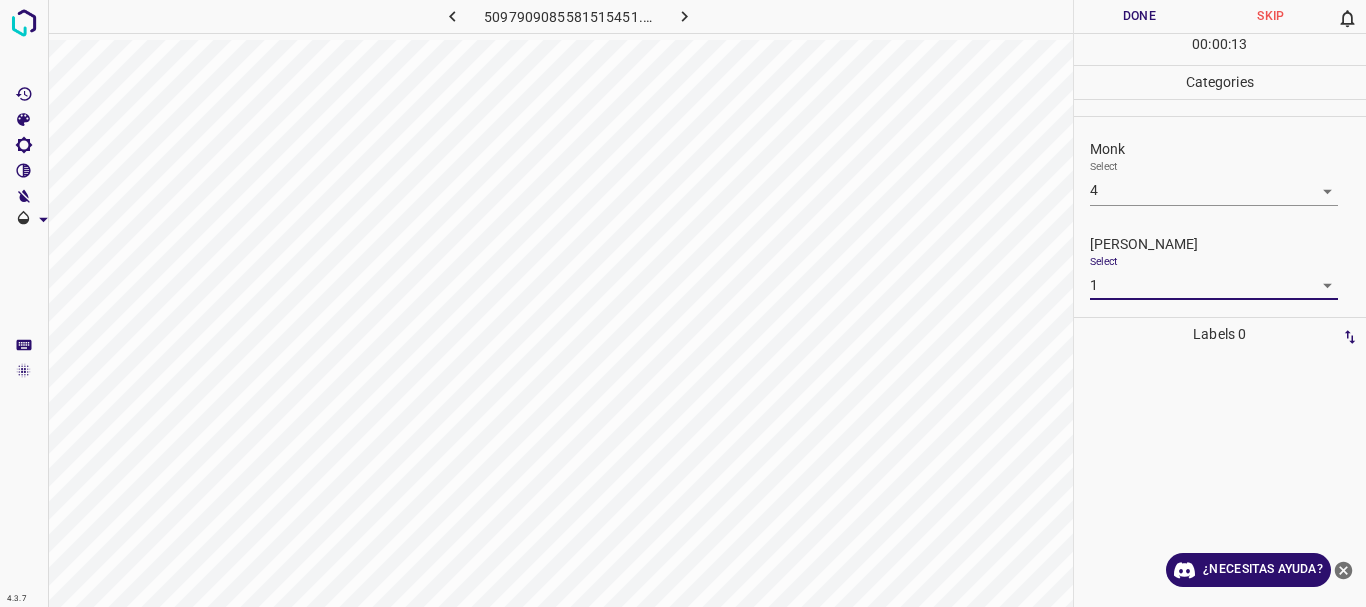 drag, startPoint x: 1117, startPoint y: 13, endPoint x: 889, endPoint y: 1, distance: 228.31557 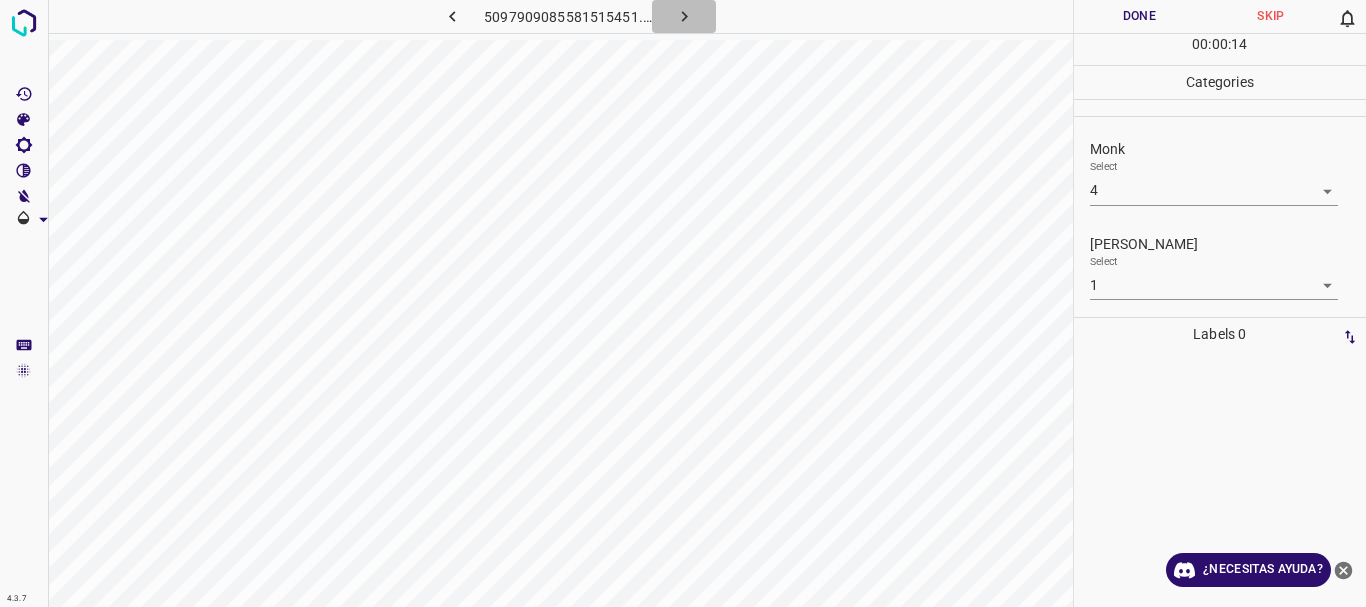 click 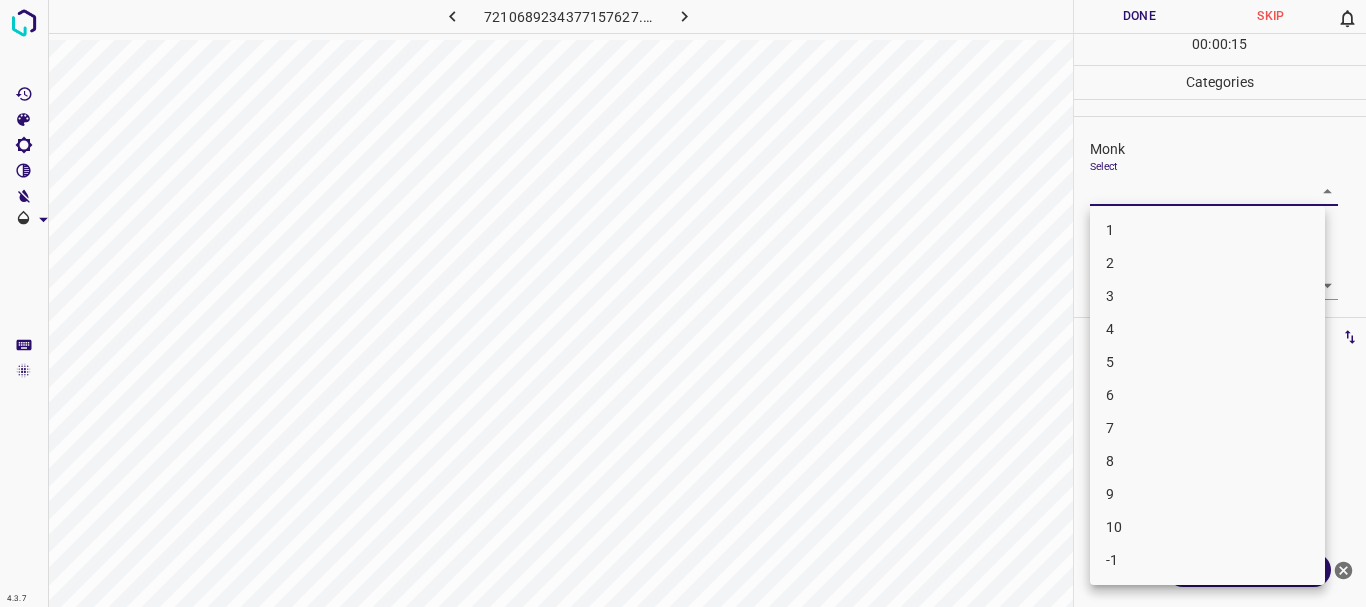 click on "4.3.7 7210689234377157627.png Done Skip 0 00   : 00   : 15   Categories Monk   Select ​  [PERSON_NAME]   Select ​ Labels   0 Categories 1 Monk 2  [PERSON_NAME] Tools Space Change between modes (Draw & Edit) I Auto labeling R Restore zoom M Zoom in N Zoom out Delete Delete selecte label Filters Z Restore filters X Saturation filter C Brightness filter V Contrast filter B Gray scale filter General O Download ¿Necesitas ayuda? Texto original Valora esta traducción Tu opinión servirá para ayudar a mejorar el Traductor de Google - Texto - Esconder - Borrar 1 2 3 4 5 6 7 8 9 10 -1" at bounding box center [683, 303] 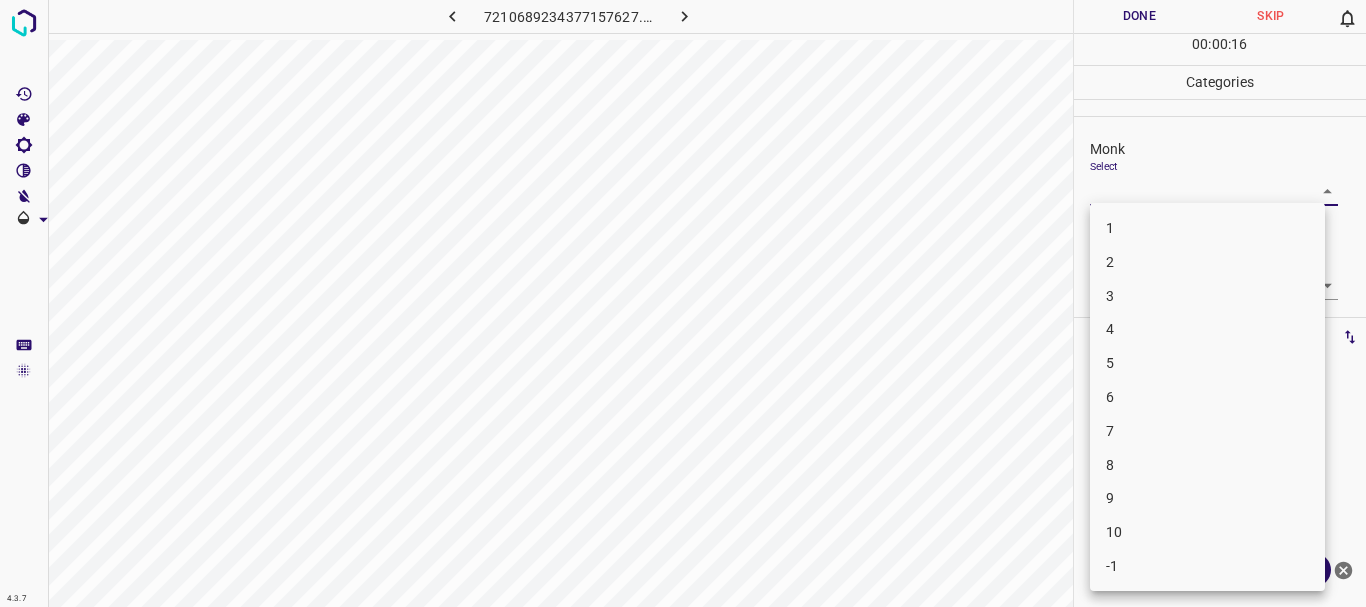 click on "4" at bounding box center [1207, 329] 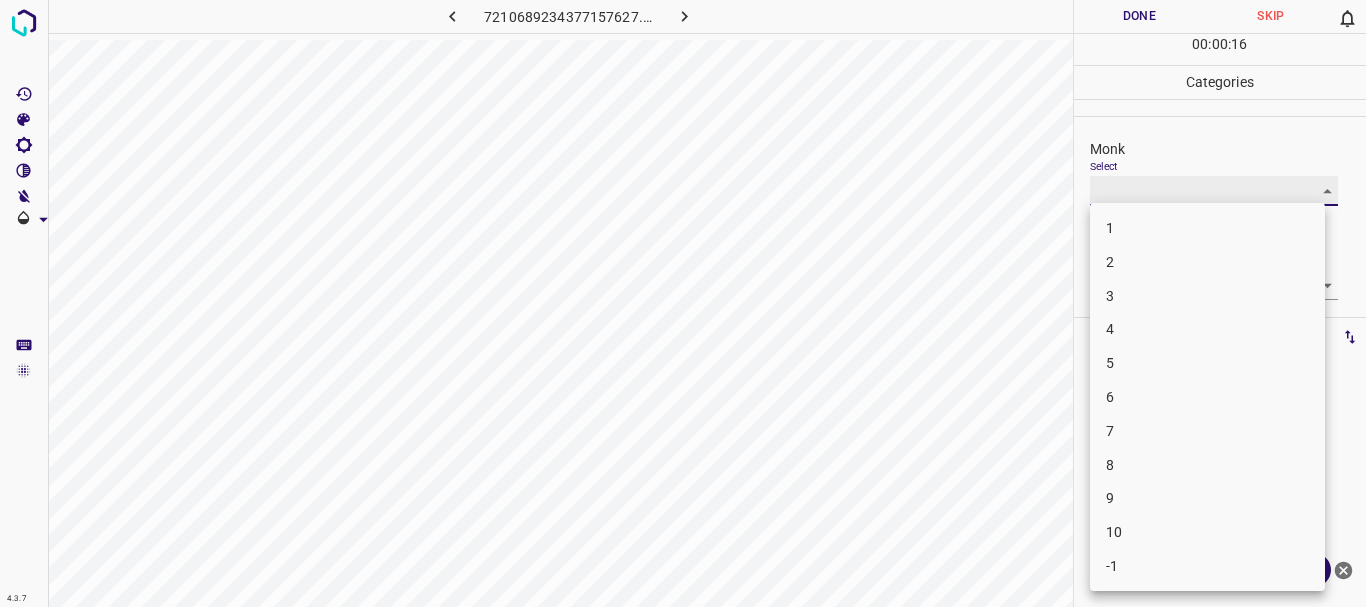 type on "4" 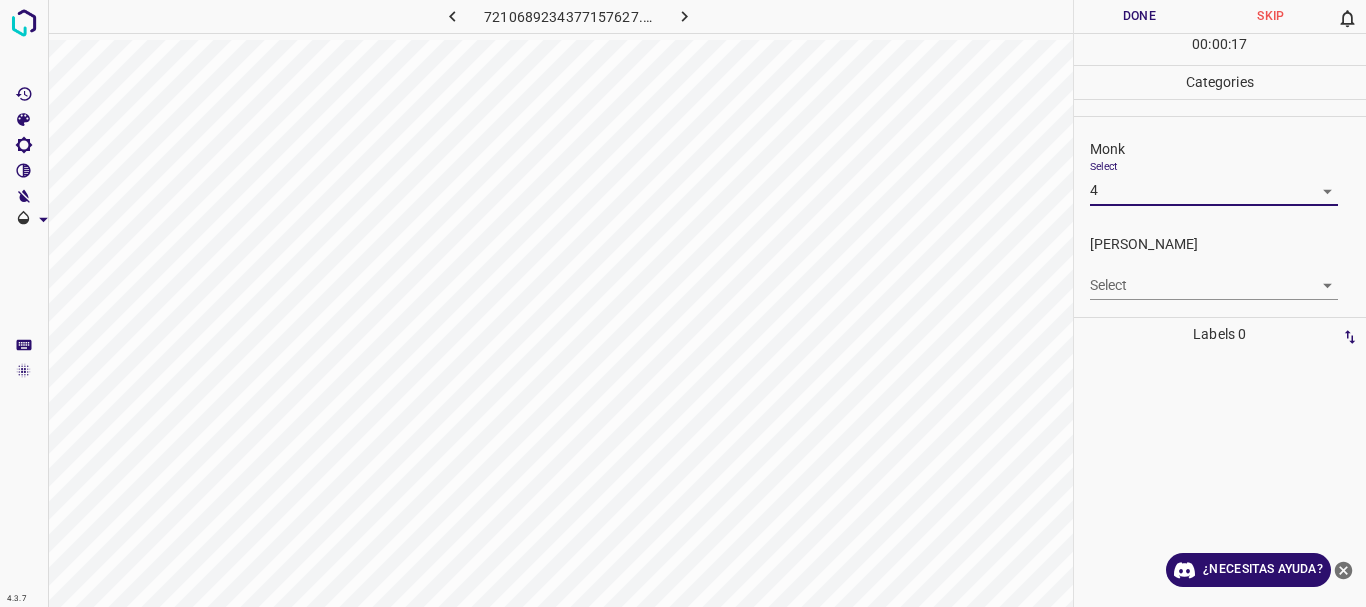 click on "4.3.7 7210689234377157627.png Done Skip 0 00   : 00   : 17   Categories Monk   Select 4 4  [PERSON_NAME]   Select ​ Labels   0 Categories 1 Monk 2  [PERSON_NAME] Tools Space Change between modes (Draw & Edit) I Auto labeling R Restore zoom M Zoom in N Zoom out Delete Delete selecte label Filters Z Restore filters X Saturation filter C Brightness filter V Contrast filter B Gray scale filter General O Download ¿Necesitas ayuda? Texto original Valora esta traducción Tu opinión servirá para ayudar a mejorar el Traductor de Google - Texto - Esconder - Borrar" at bounding box center (683, 303) 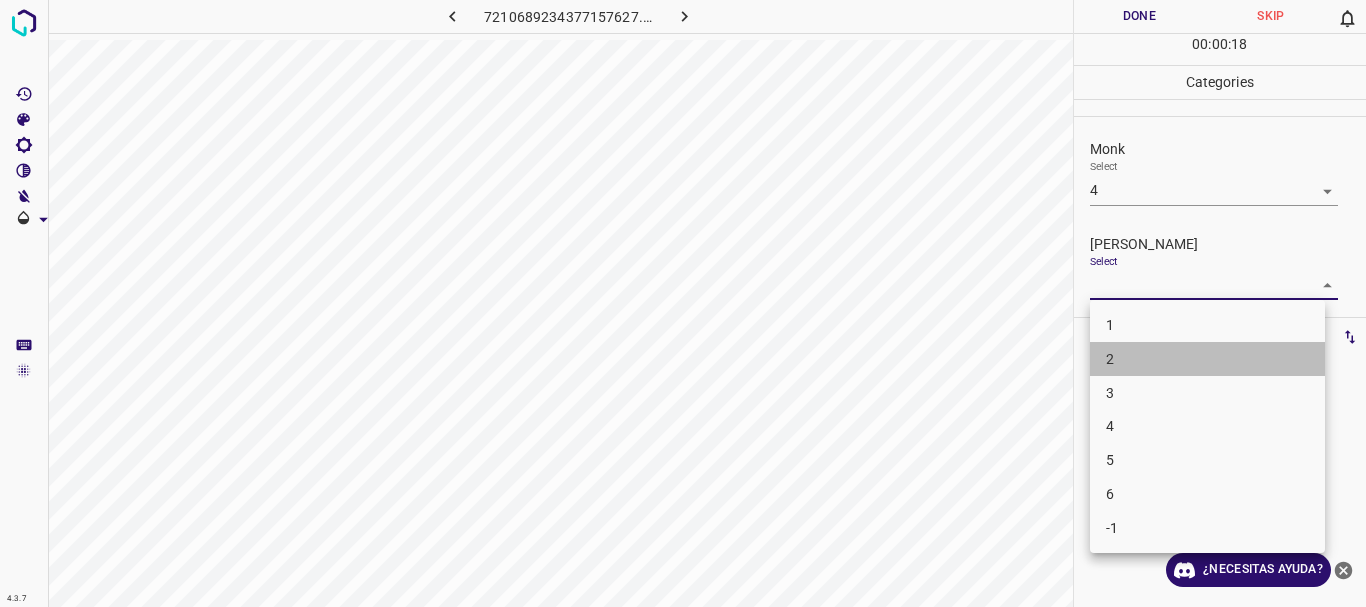 click on "2" at bounding box center (1207, 359) 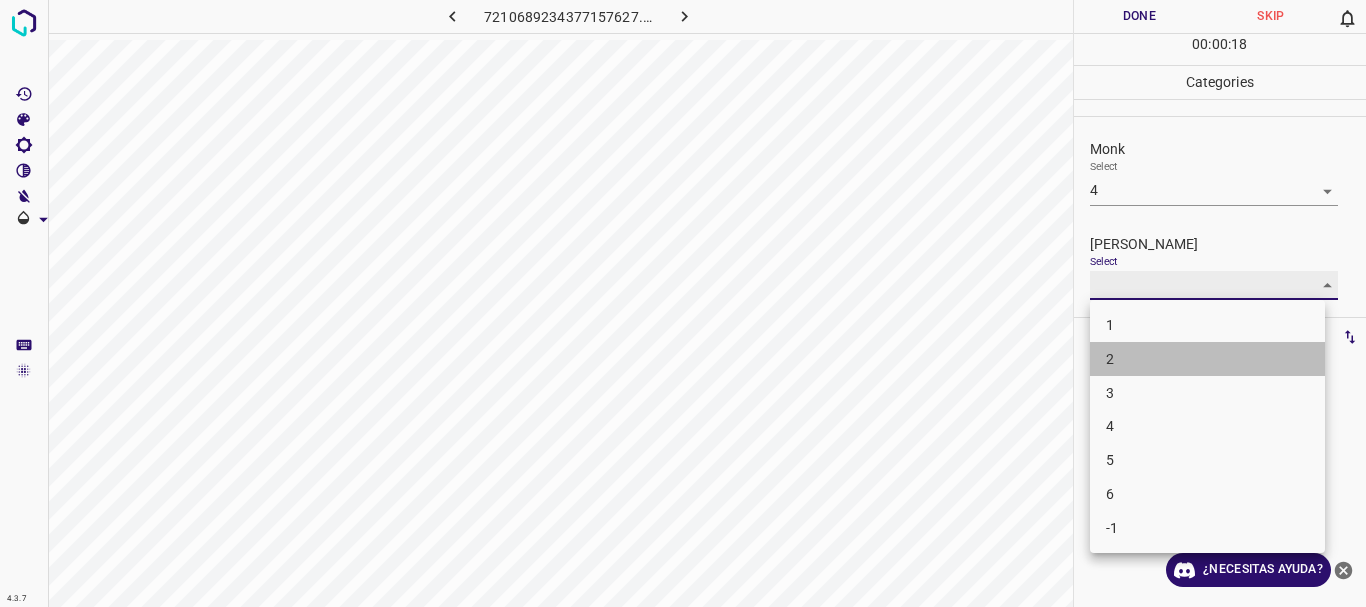 type on "2" 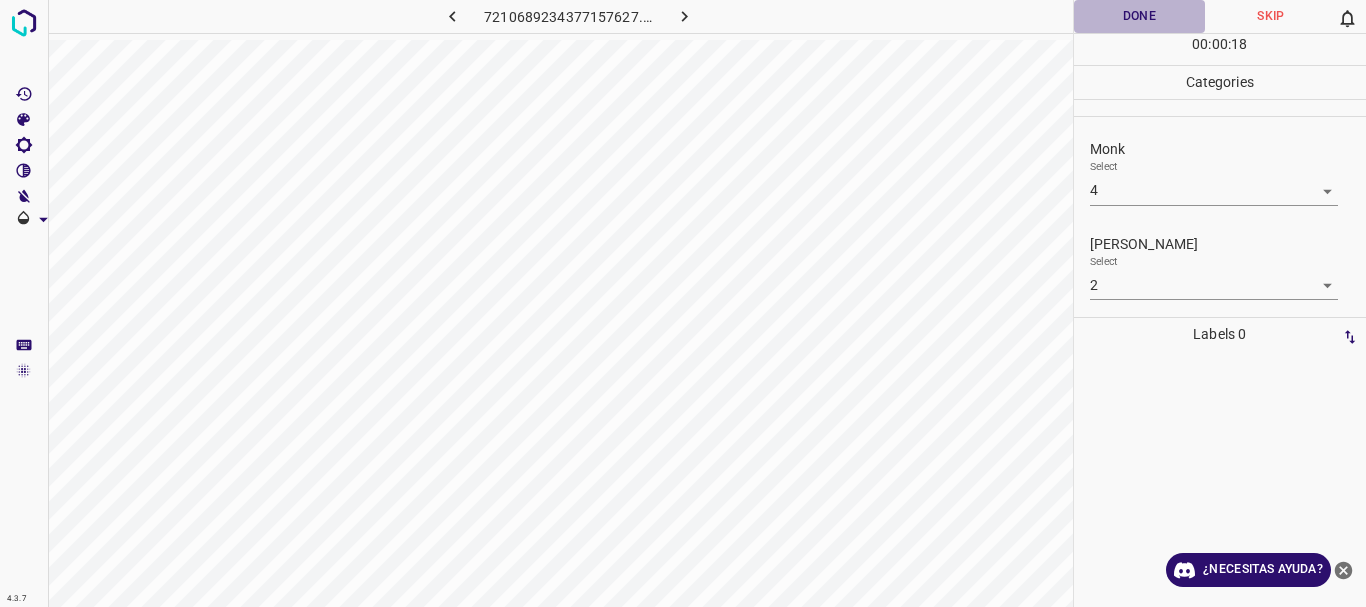 click on "Done" at bounding box center (1140, 16) 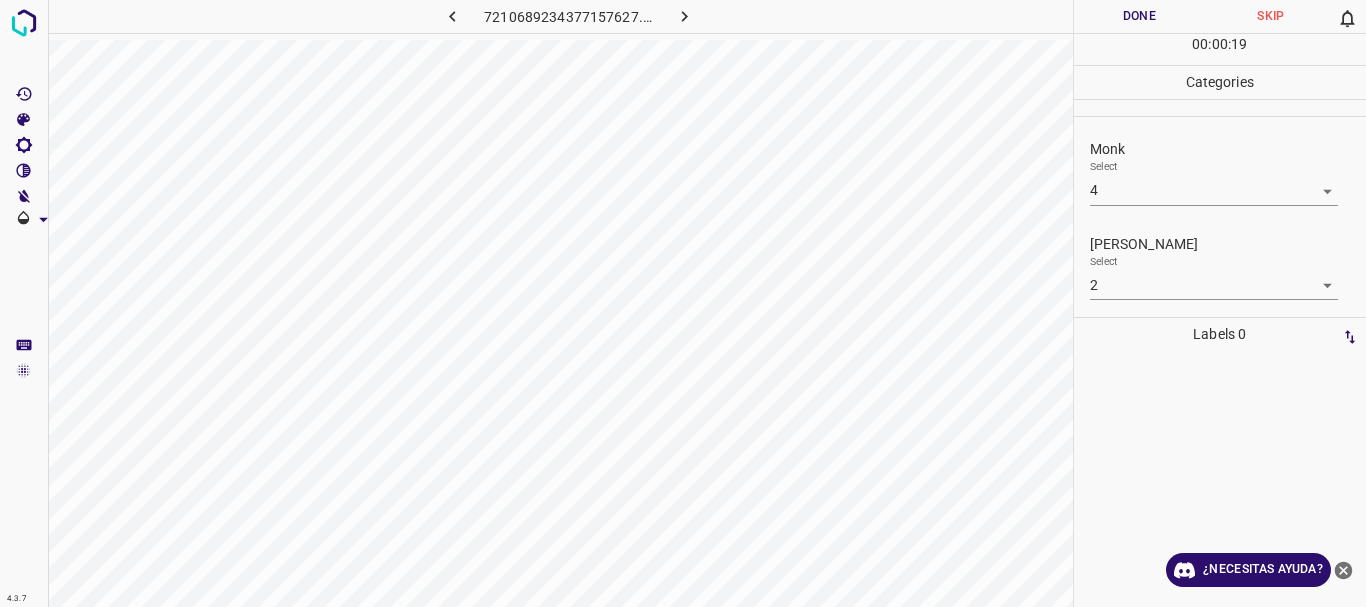 click at bounding box center (684, 16) 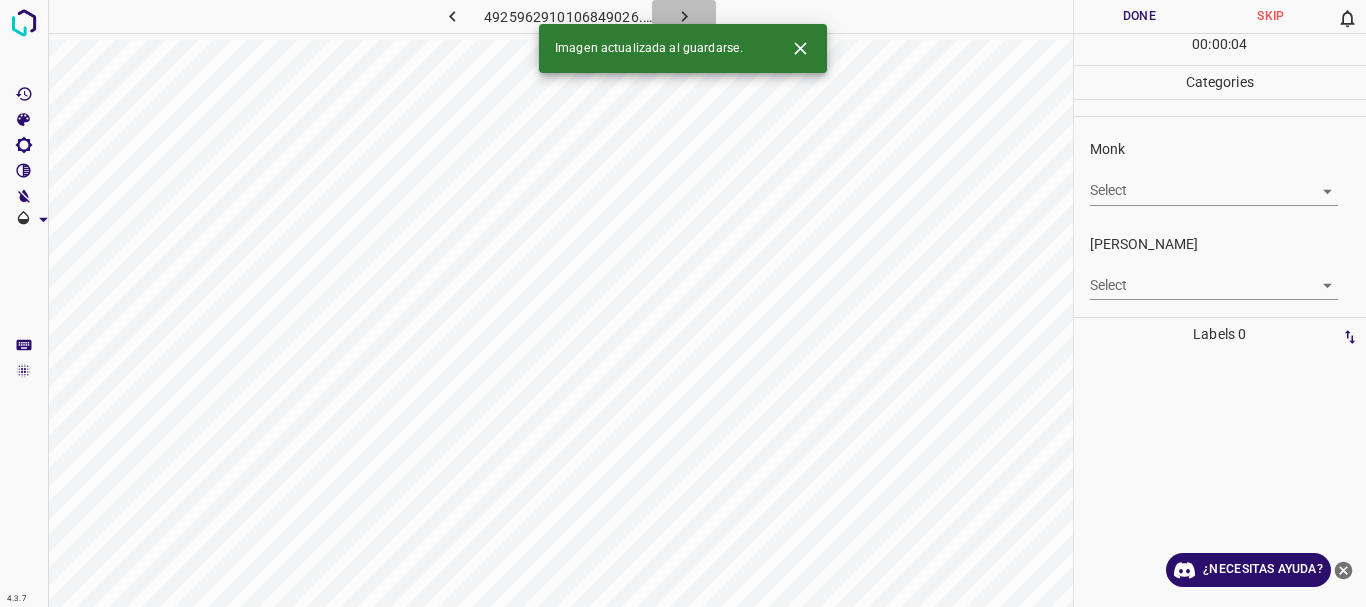 click 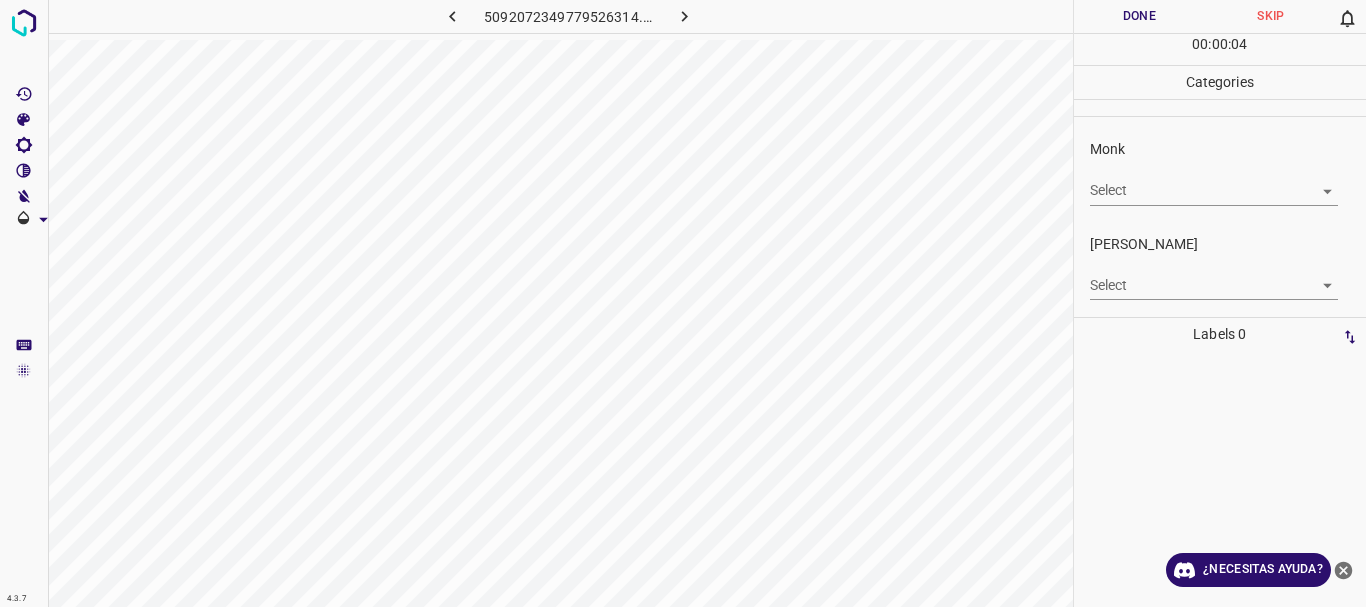 click 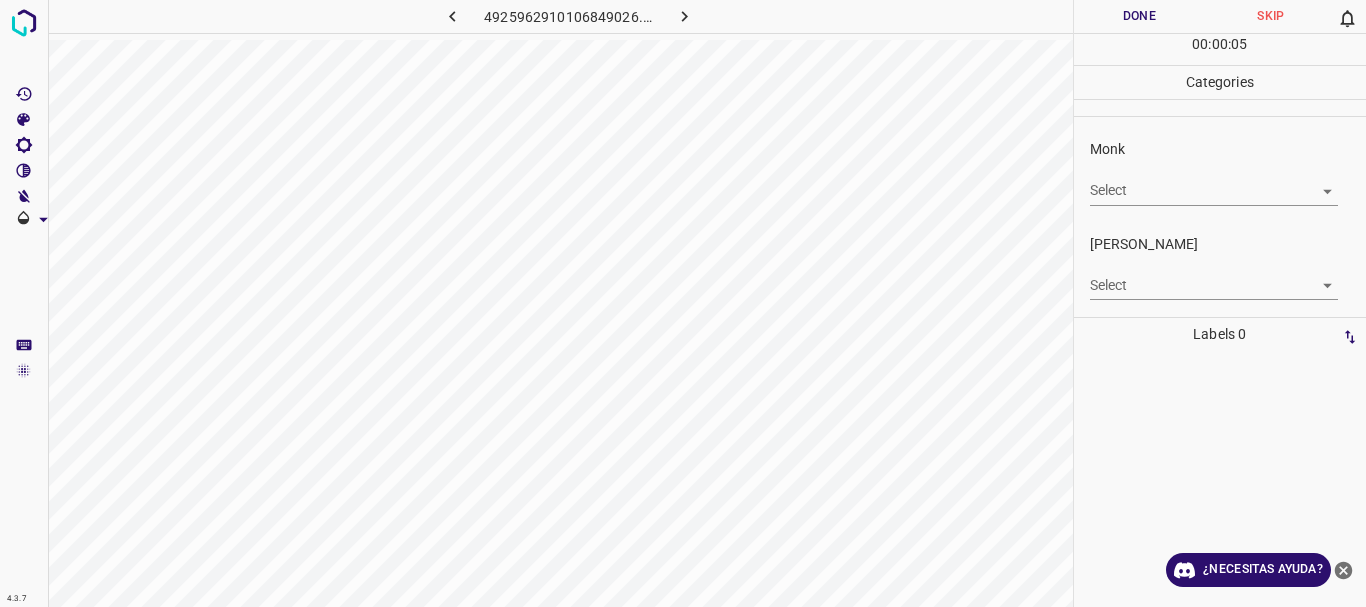 click on "4.3.7 4925962910106849026.png Done Skip 0 00   : 00   : 05   Categories Monk   Select ​  [PERSON_NAME]   Select ​ Labels   0 Categories 1 Monk 2  [PERSON_NAME] Tools Space Change between modes (Draw & Edit) I Auto labeling R Restore zoom M Zoom in N Zoom out Delete Delete selecte label Filters Z Restore filters X Saturation filter C Brightness filter V Contrast filter B Gray scale filter General O Download ¿Necesitas ayuda? Texto original Valora esta traducción Tu opinión servirá para ayudar a mejorar el Traductor de Google - Texto - Esconder - Borrar" at bounding box center (683, 303) 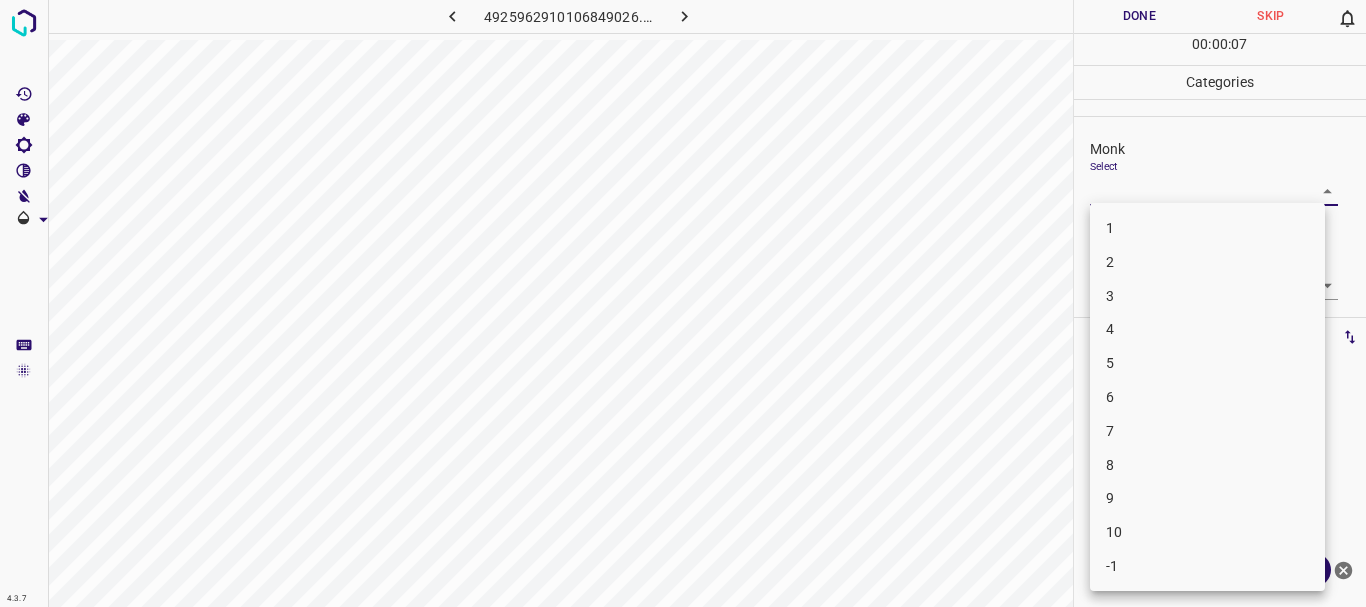 click on "3" at bounding box center (1207, 296) 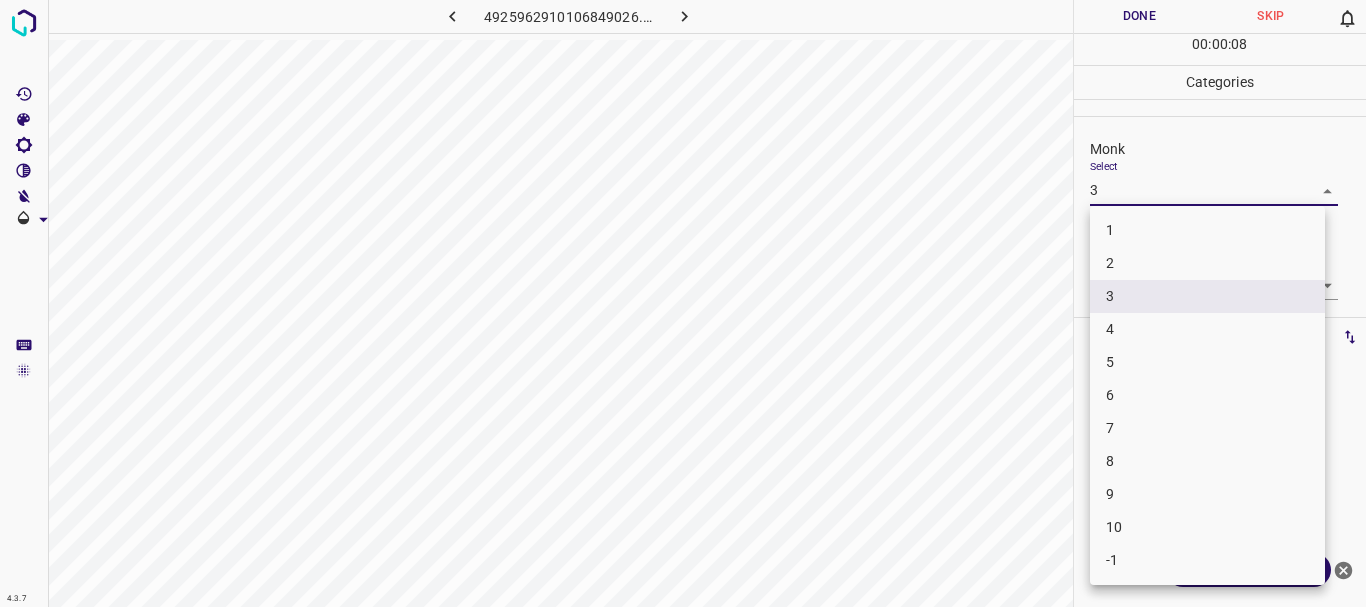 click on "4.3.7 4925962910106849026.png Done Skip 0 00   : 00   : 08   Categories Monk   Select 3 3  [PERSON_NAME]   Select ​ Labels   0 Categories 1 Monk 2  [PERSON_NAME] Tools Space Change between modes (Draw & Edit) I Auto labeling R Restore zoom M Zoom in N Zoom out Delete Delete selecte label Filters Z Restore filters X Saturation filter C Brightness filter V Contrast filter B Gray scale filter General O Download ¿Necesitas ayuda? Texto original Valora esta traducción Tu opinión servirá para ayudar a mejorar el Traductor de Google - Texto - Esconder - Borrar 1 2 3 4 5 6 7 8 9 10 -1" at bounding box center [683, 303] 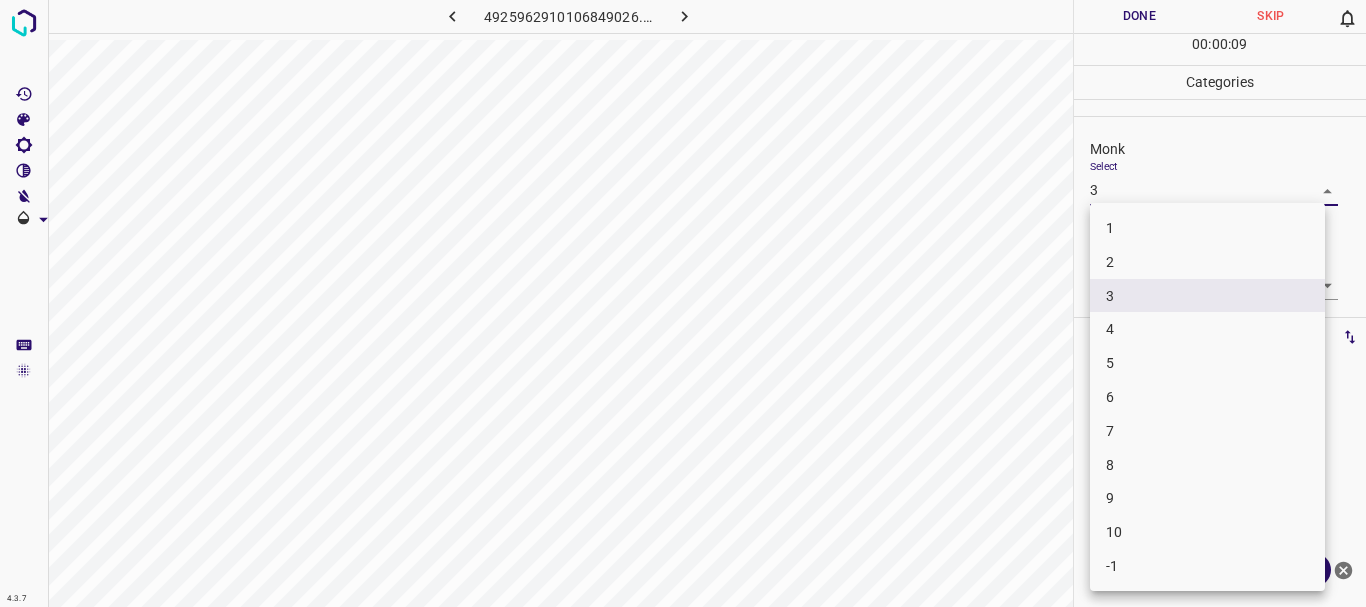 click on "4" at bounding box center [1207, 329] 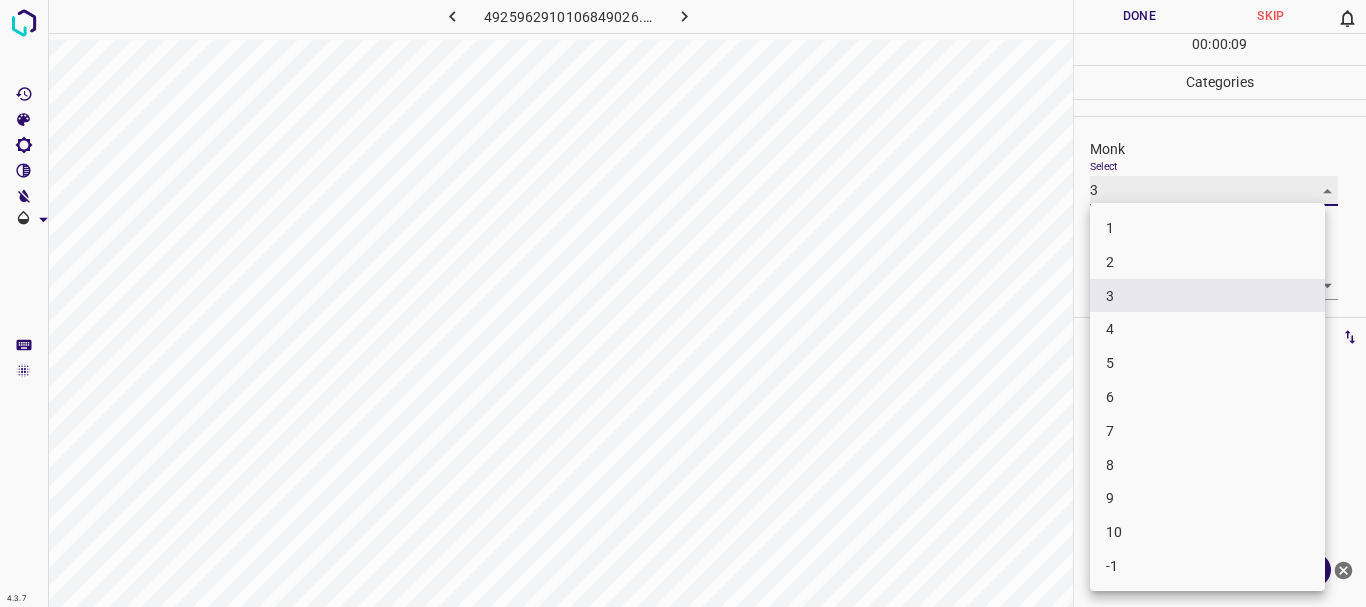 type on "4" 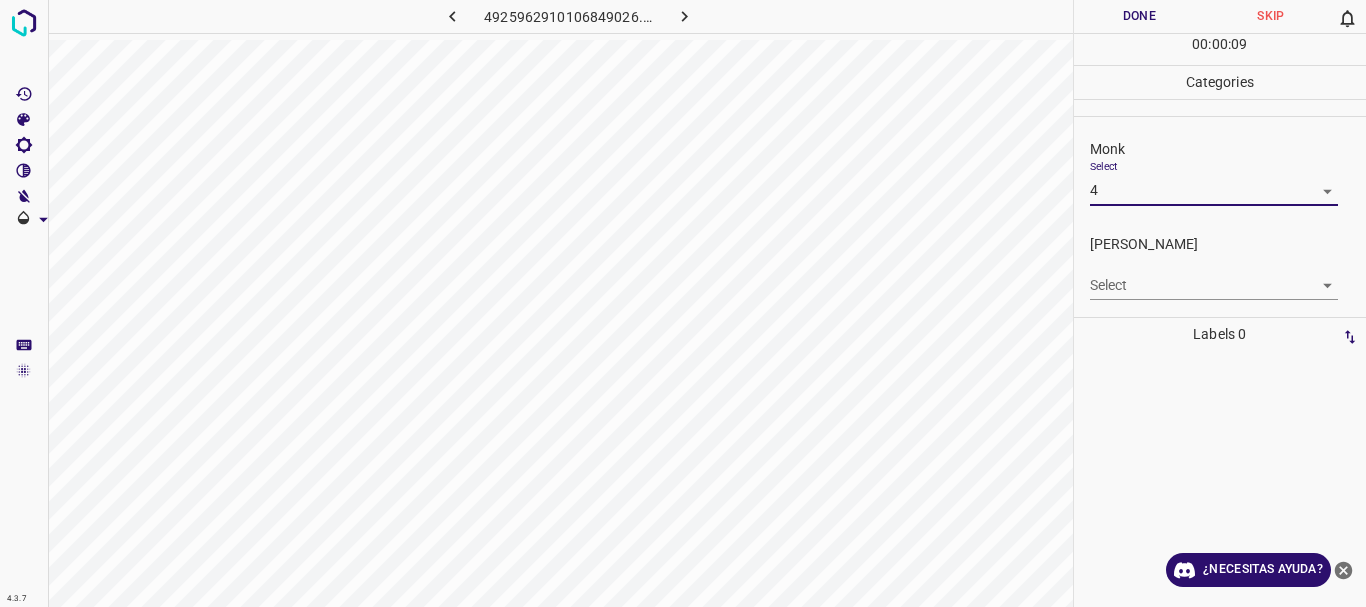 click on "4.3.7 4925962910106849026.png Done Skip 0 00   : 00   : 09   Categories Monk   Select 4 4  [PERSON_NAME]   Select ​ Labels   0 Categories 1 Monk 2  [PERSON_NAME] Tools Space Change between modes (Draw & Edit) I Auto labeling R Restore zoom M Zoom in N Zoom out Delete Delete selecte label Filters Z Restore filters X Saturation filter C Brightness filter V Contrast filter B Gray scale filter General O Download ¿Necesitas ayuda? Texto original Valora esta traducción Tu opinión servirá para ayudar a mejorar el Traductor de Google - Texto - Esconder - Borrar" at bounding box center [683, 303] 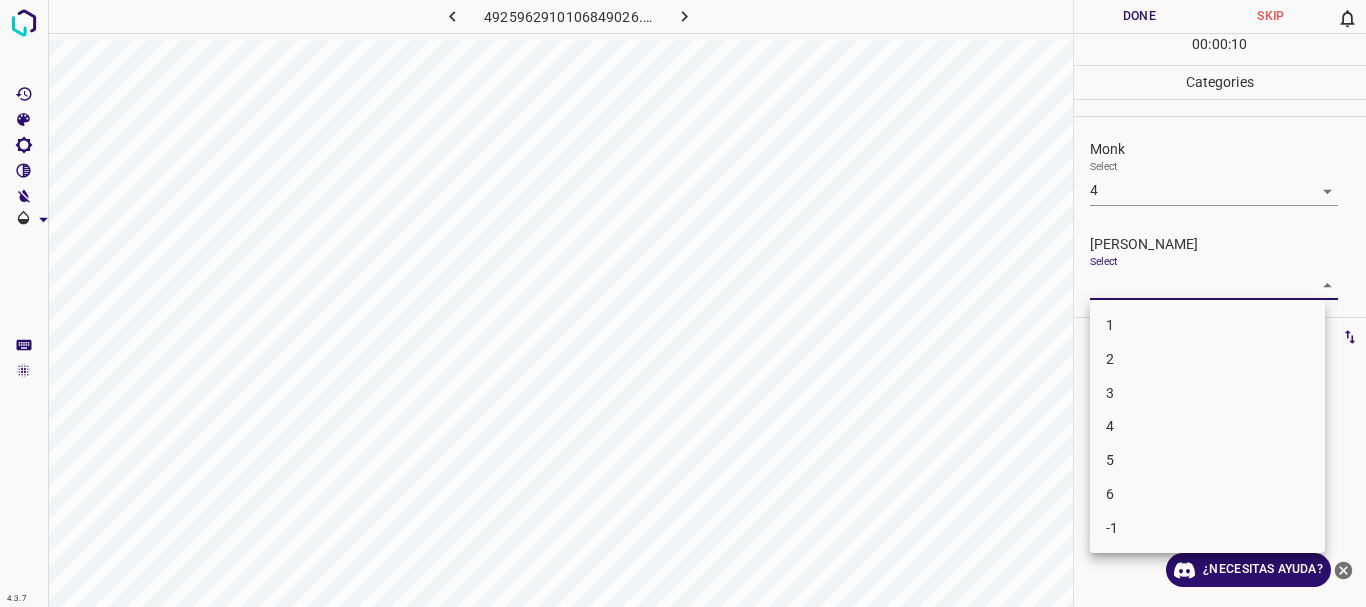 click on "1" at bounding box center [1207, 325] 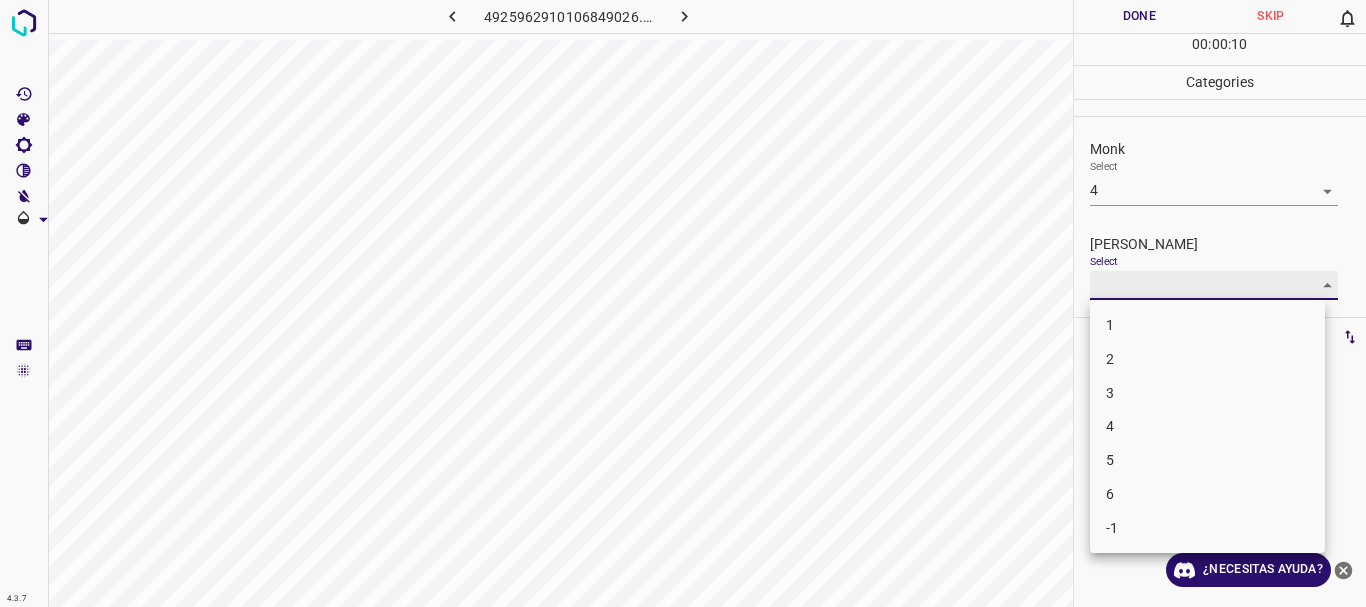 type on "1" 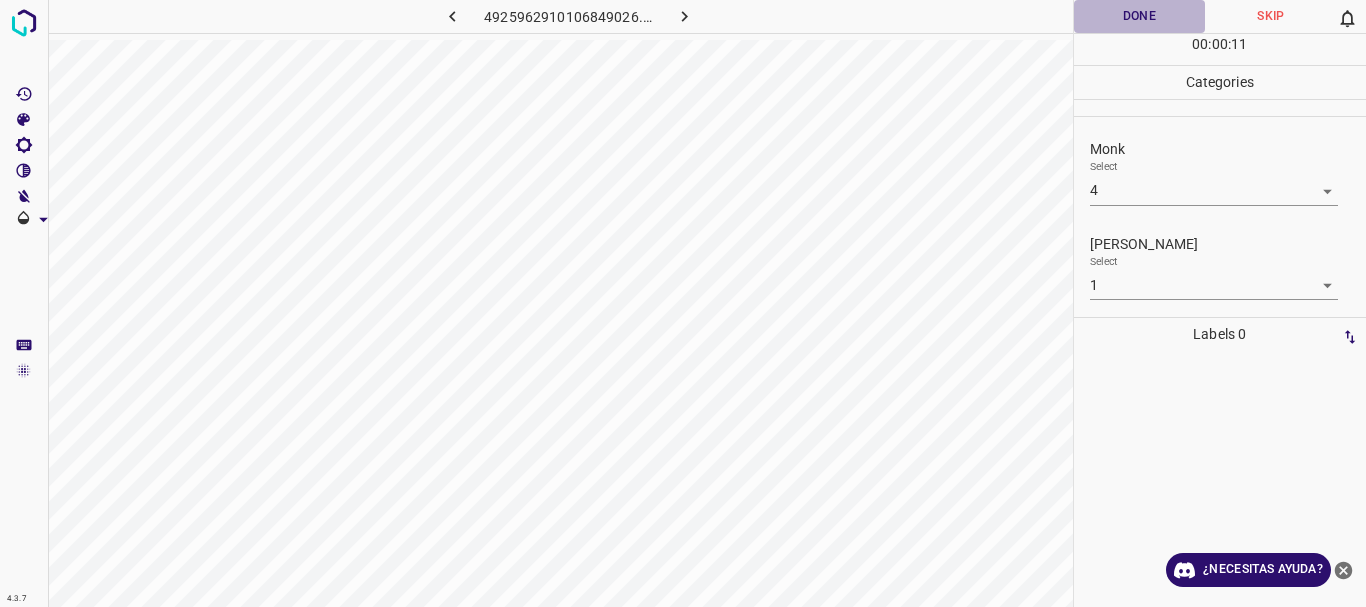 drag, startPoint x: 1143, startPoint y: 10, endPoint x: 1056, endPoint y: 8, distance: 87.02299 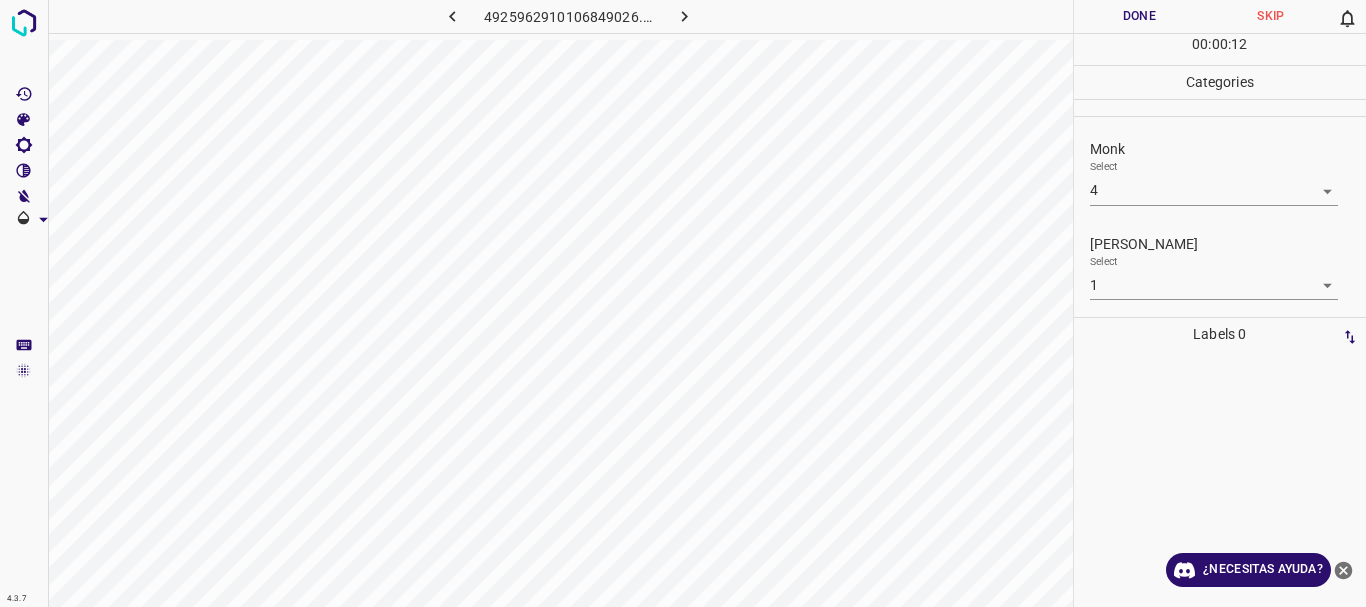 click at bounding box center (684, 16) 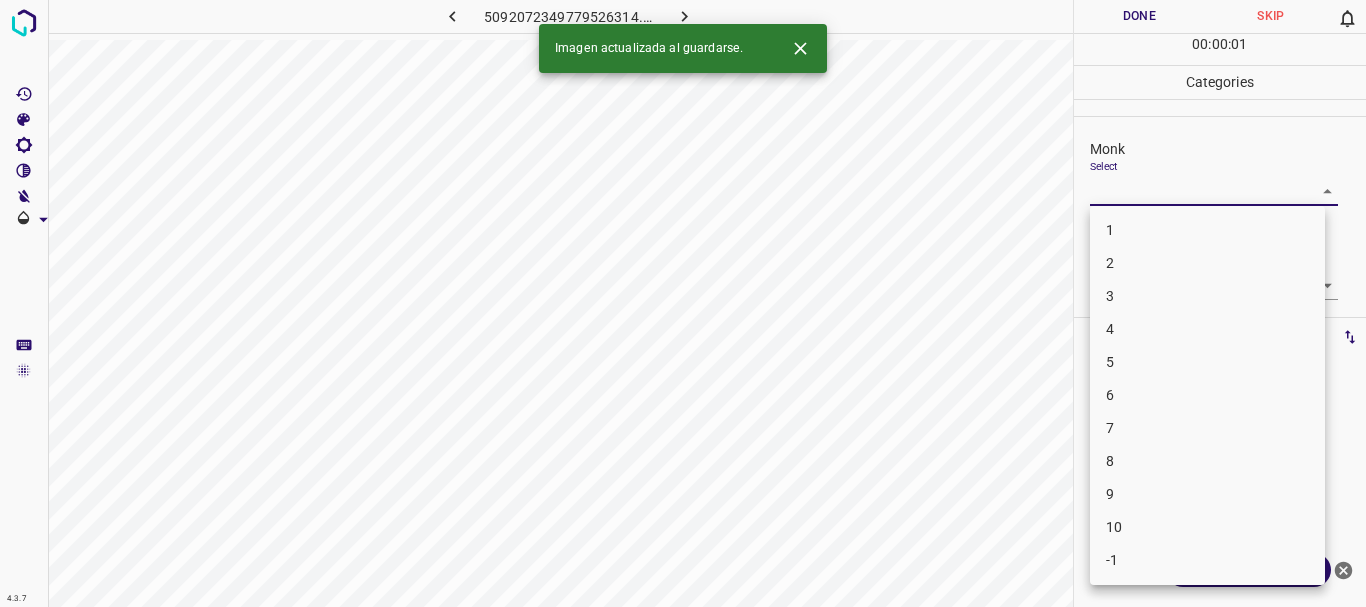 click on "4.3.7 [CREDIT_CARD_NUMBER].png Done Skip 0 00   : 00   : 01   Categories Monk   Select ​  [PERSON_NAME]   Select ​ Labels   0 Categories 1 Monk 2  [PERSON_NAME] Tools Space Change between modes (Draw & Edit) I Auto labeling R Restore zoom M Zoom in N Zoom out Delete Delete selecte label Filters Z Restore filters X Saturation filter C Brightness filter V Contrast filter B Gray scale filter General O Download Imagen actualizada al guardarse. ¿Necesitas ayuda? Texto original Valora esta traducción Tu opinión servirá para ayudar a mejorar el Traductor de Google - Texto - Esconder - Borrar 1 2 3 4 5 6 7 8 9 10 -1" at bounding box center [683, 303] 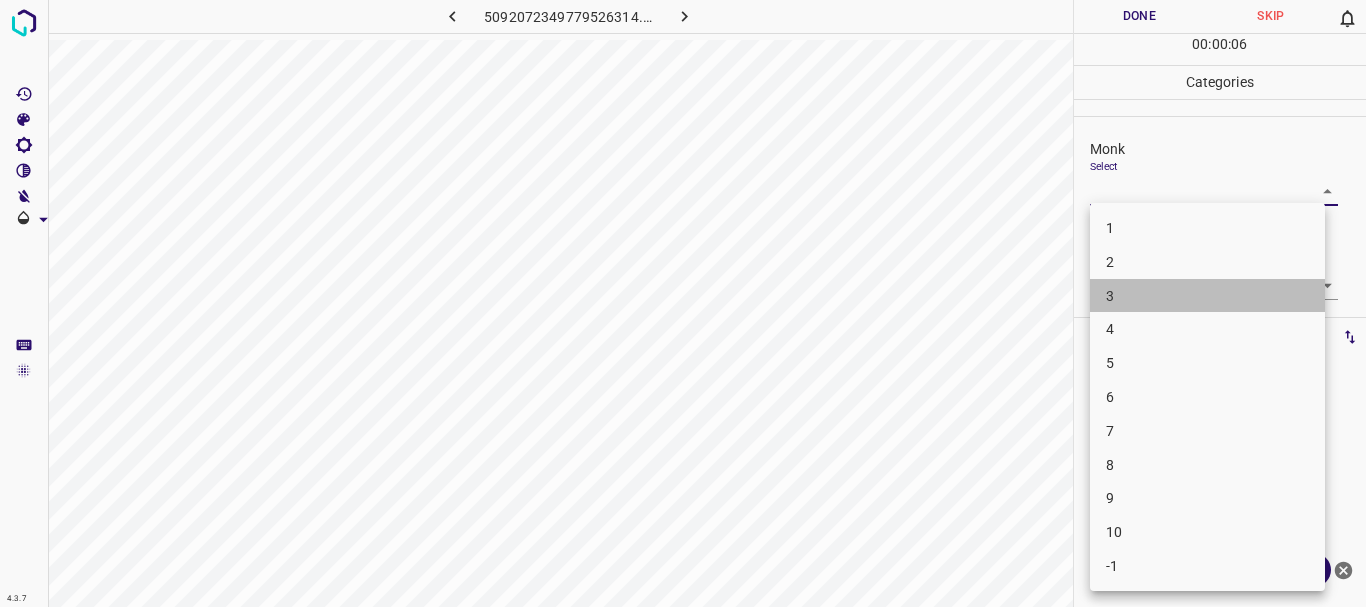 click on "3" at bounding box center [1207, 296] 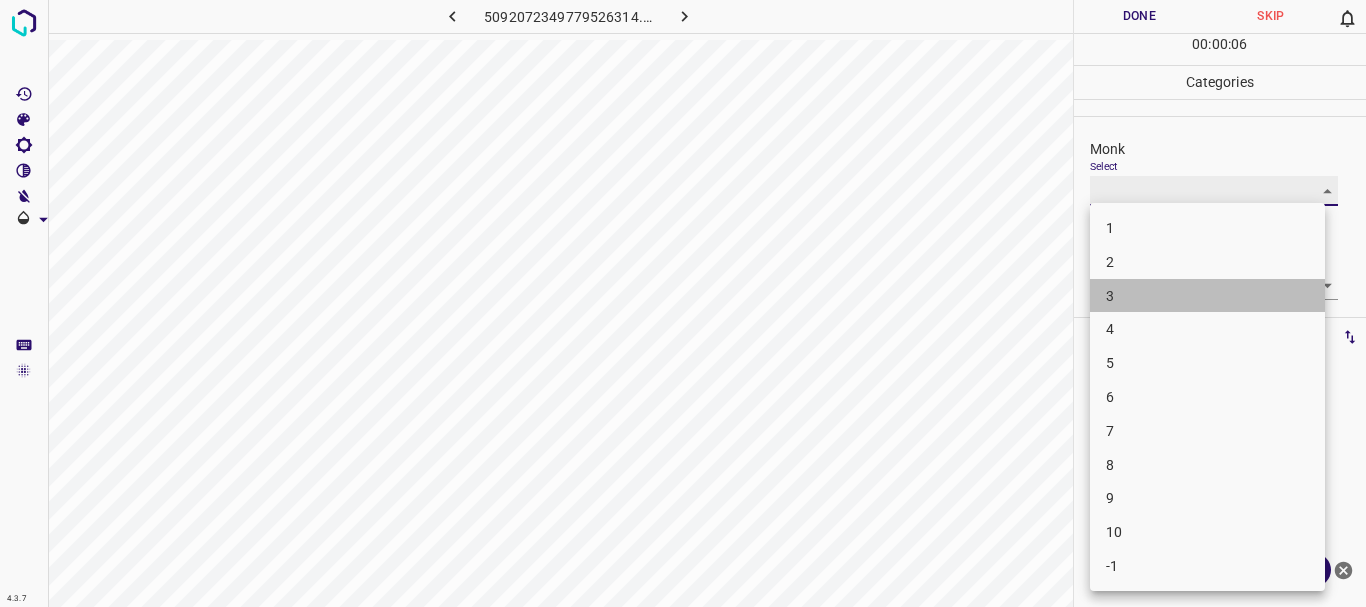 type on "3" 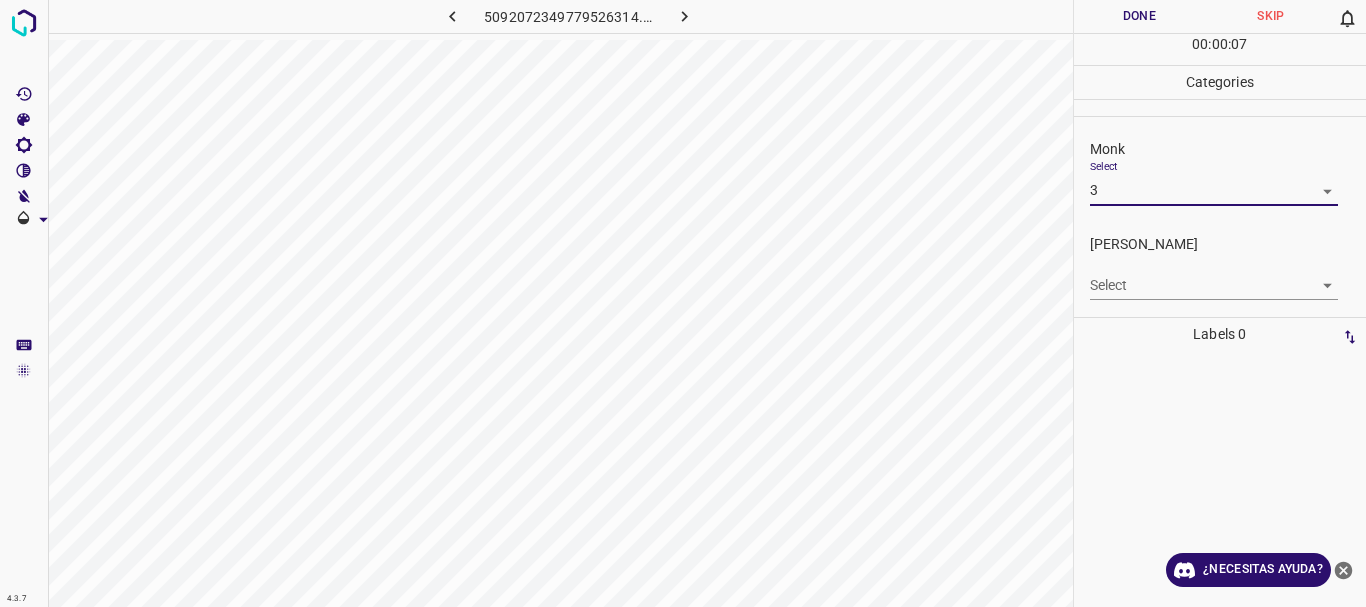 click on "4.3.7 [CREDIT_CARD_NUMBER].png Done Skip 0 00   : 00   : 07   Categories Monk   Select 3 3  [PERSON_NAME]   Select ​ Labels   0 Categories 1 Monk 2  [PERSON_NAME] Tools Space Change between modes (Draw & Edit) I Auto labeling R Restore zoom M Zoom in N Zoom out Delete Delete selecte label Filters Z Restore filters X Saturation filter C Brightness filter V Contrast filter B Gray scale filter General O Download ¿Necesitas ayuda? Texto original Valora esta traducción Tu opinión servirá para ayudar a mejorar el Traductor de Google - Texto - Esconder - Borrar" at bounding box center (683, 303) 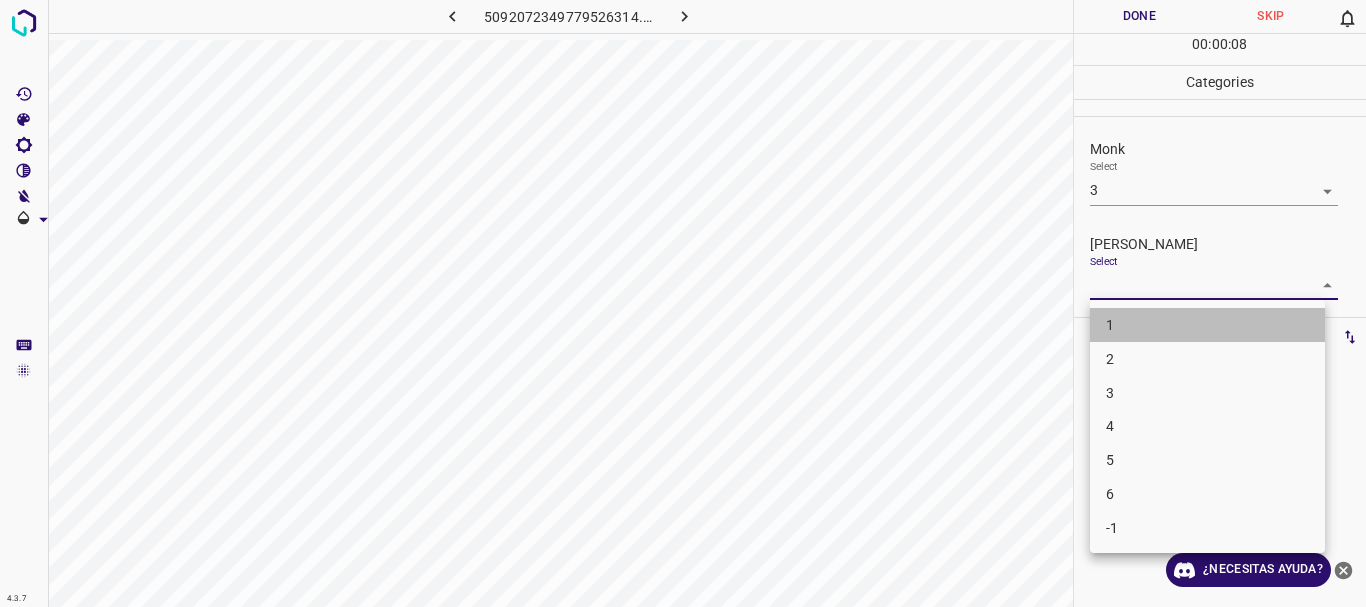 click on "1" at bounding box center [1207, 325] 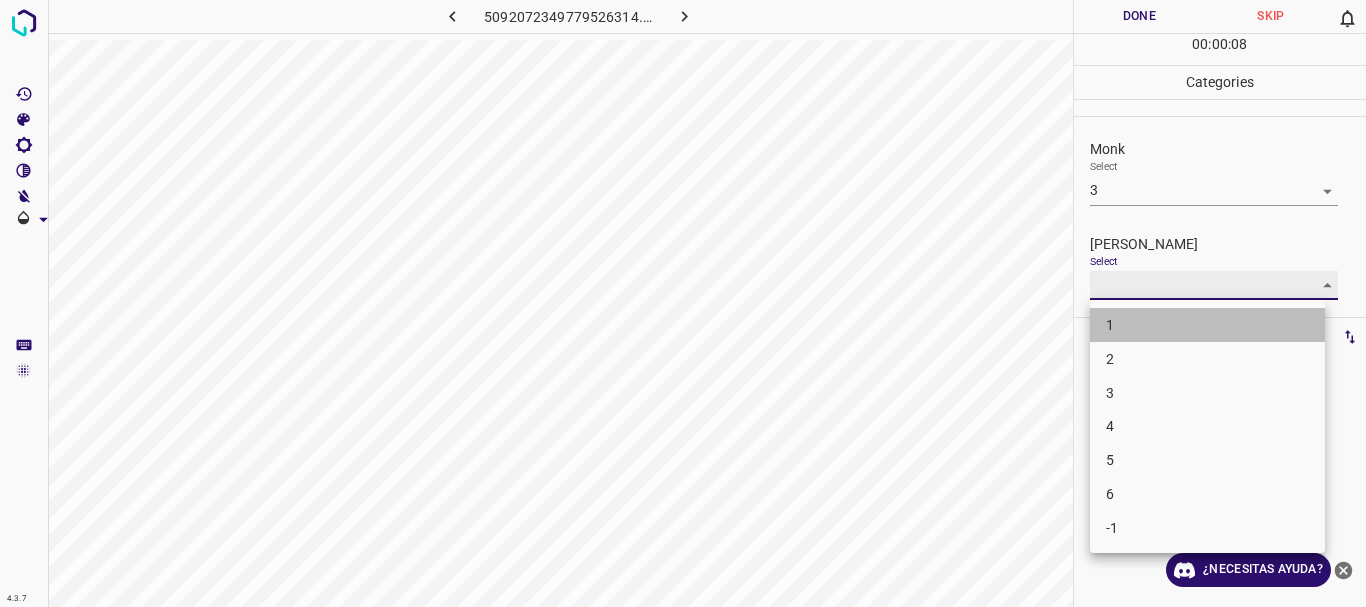 type on "1" 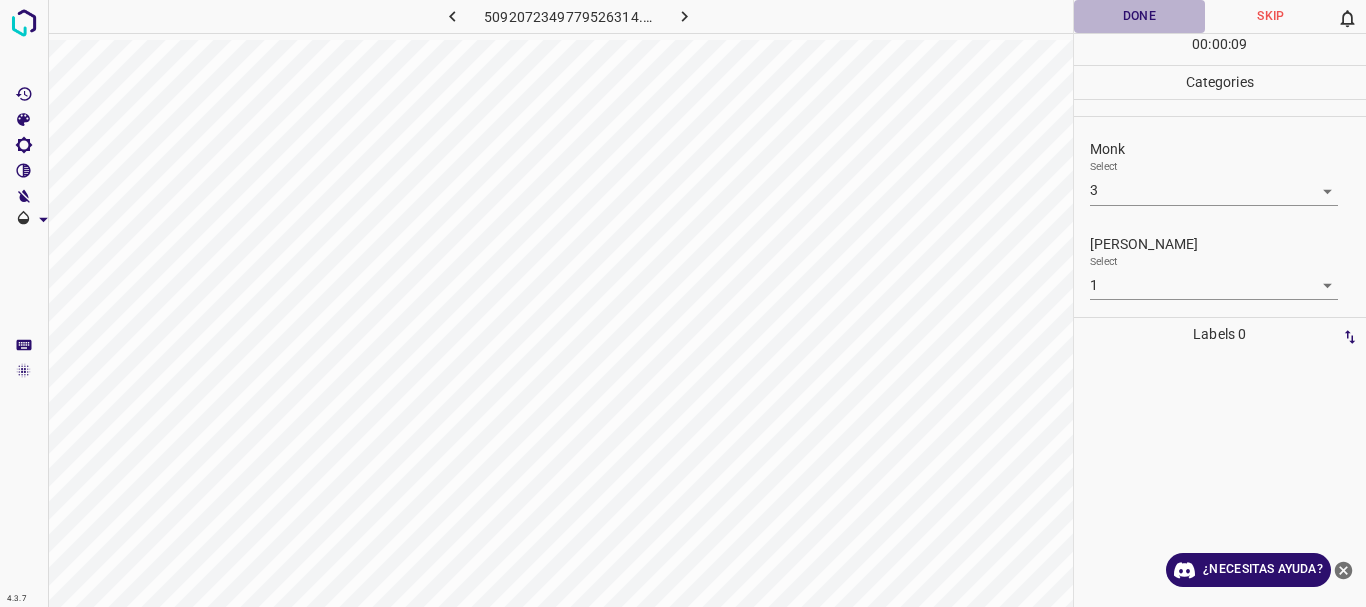 click on "Done" at bounding box center [1140, 16] 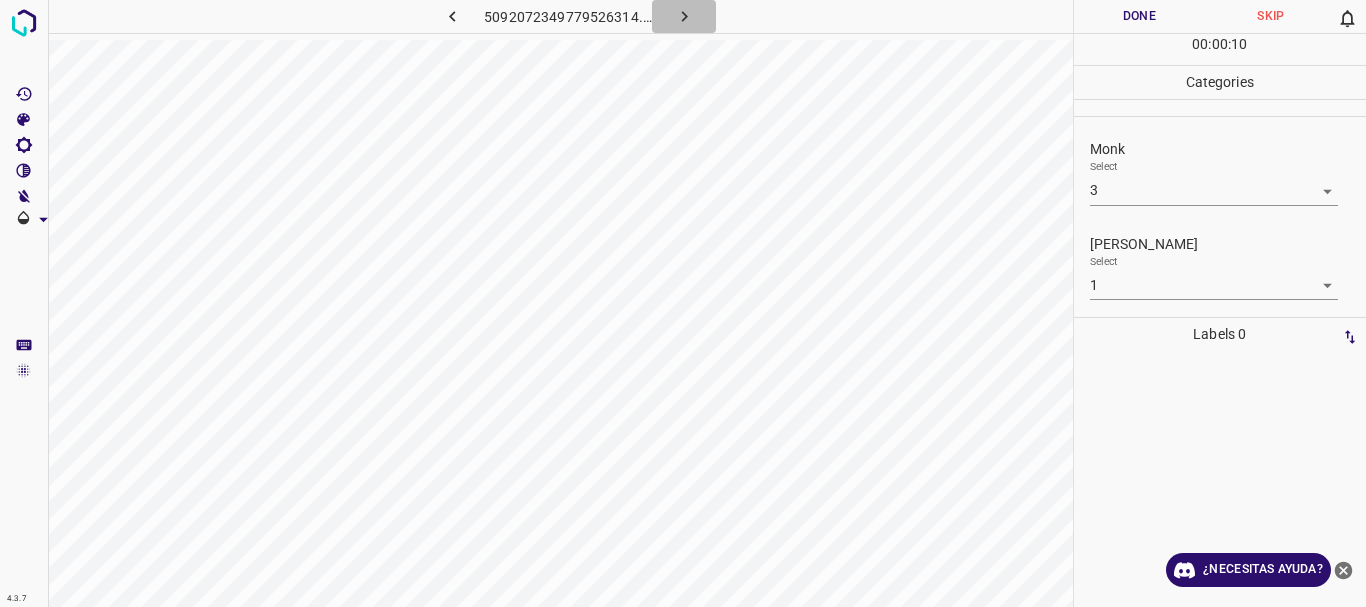 click 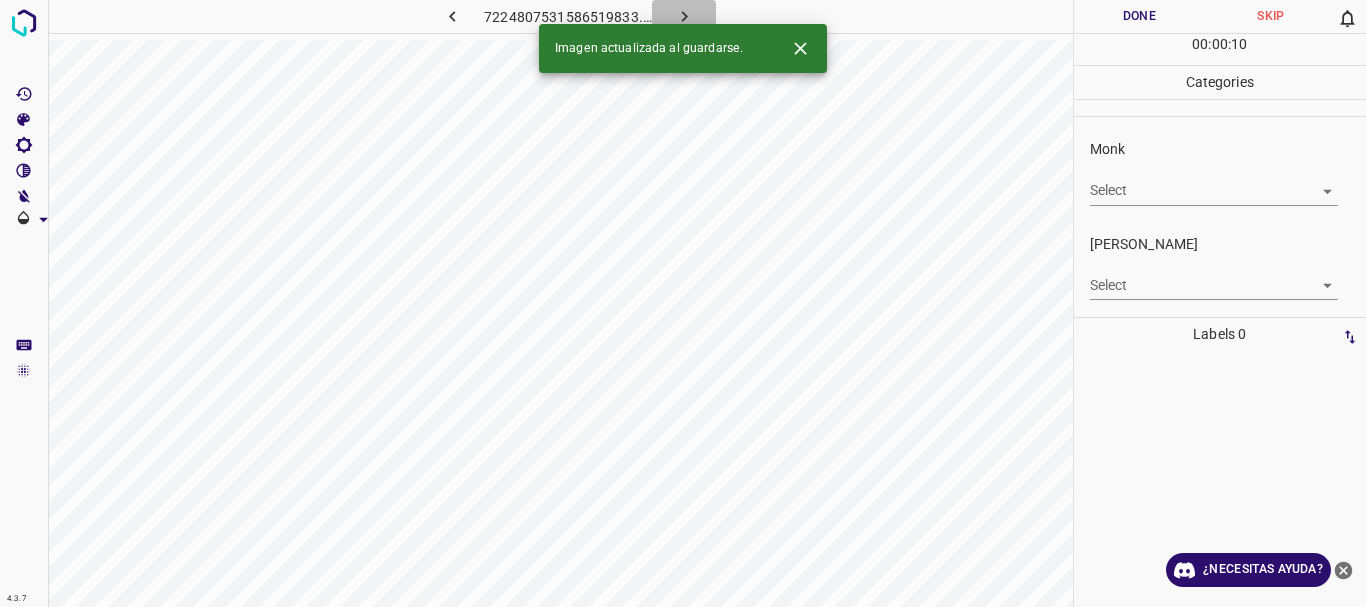 click 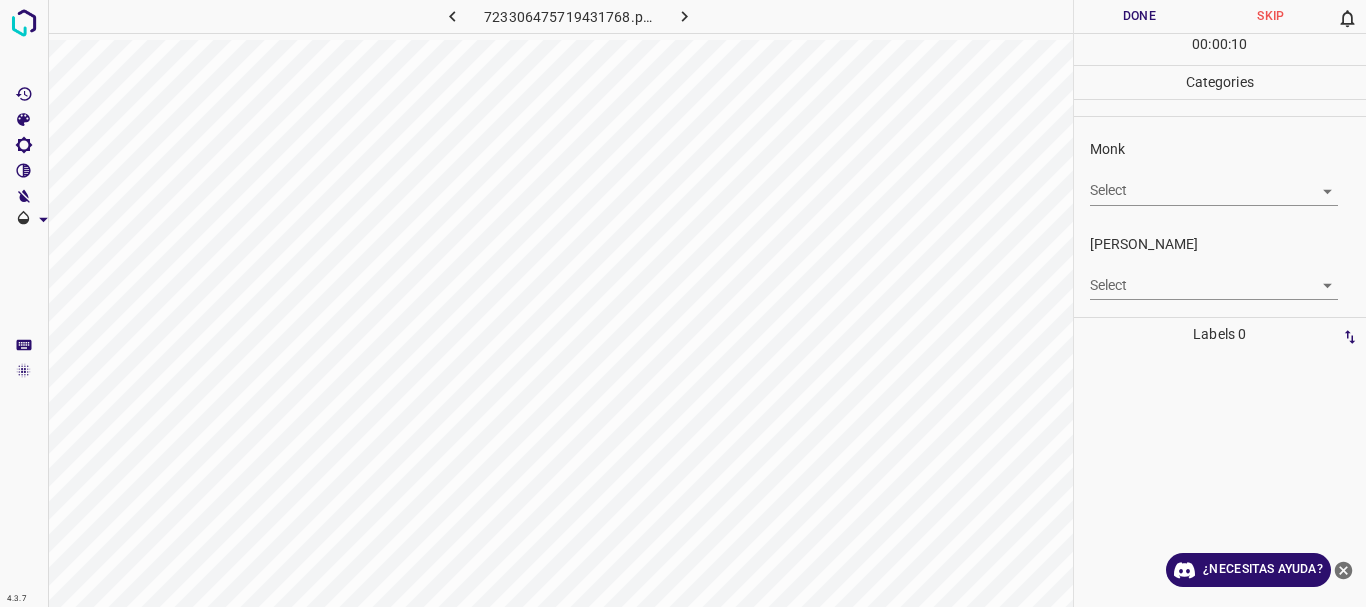 click 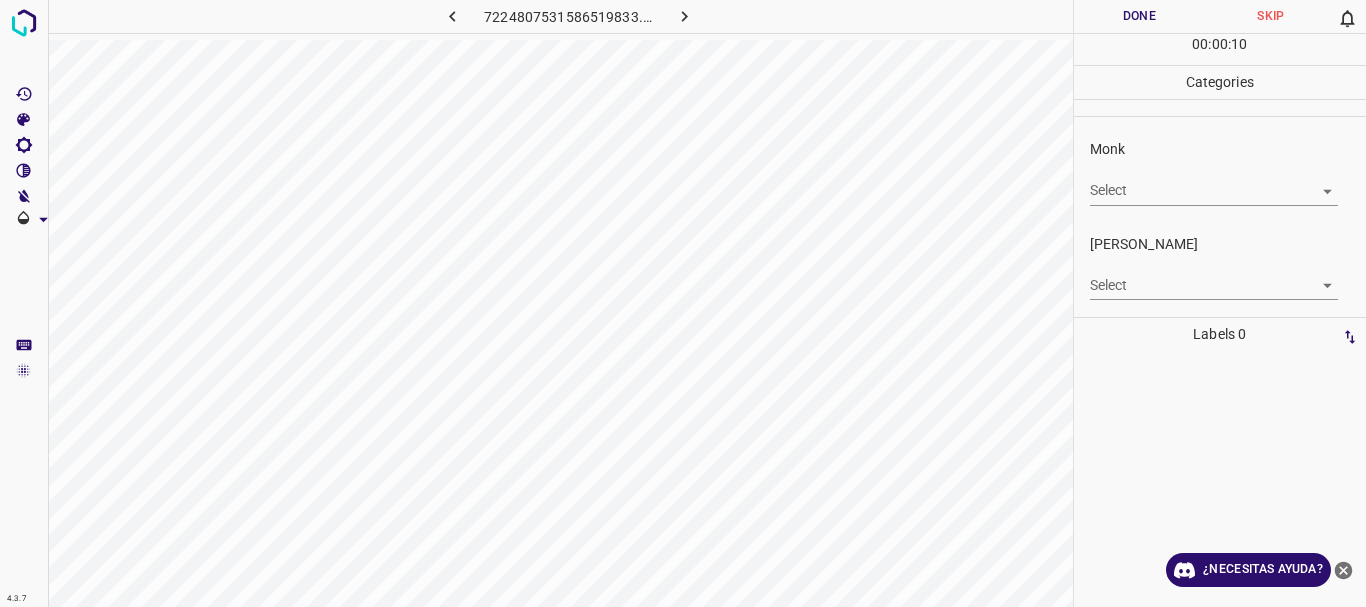 click on "4.3.7 7224807531586519833.png Done Skip 0 00   : 00   : 10   Categories Monk   Select ​  [PERSON_NAME]   Select ​ Labels   0 Categories 1 Monk 2  [PERSON_NAME] Tools Space Change between modes (Draw & Edit) I Auto labeling R Restore zoom M Zoom in N Zoom out Delete Delete selecte label Filters Z Restore filters X Saturation filter C Brightness filter V Contrast filter B Gray scale filter General O Download ¿Necesitas ayuda? Texto original Valora esta traducción Tu opinión servirá para ayudar a mejorar el Traductor de Google - Texto - Esconder - Borrar" at bounding box center (683, 303) 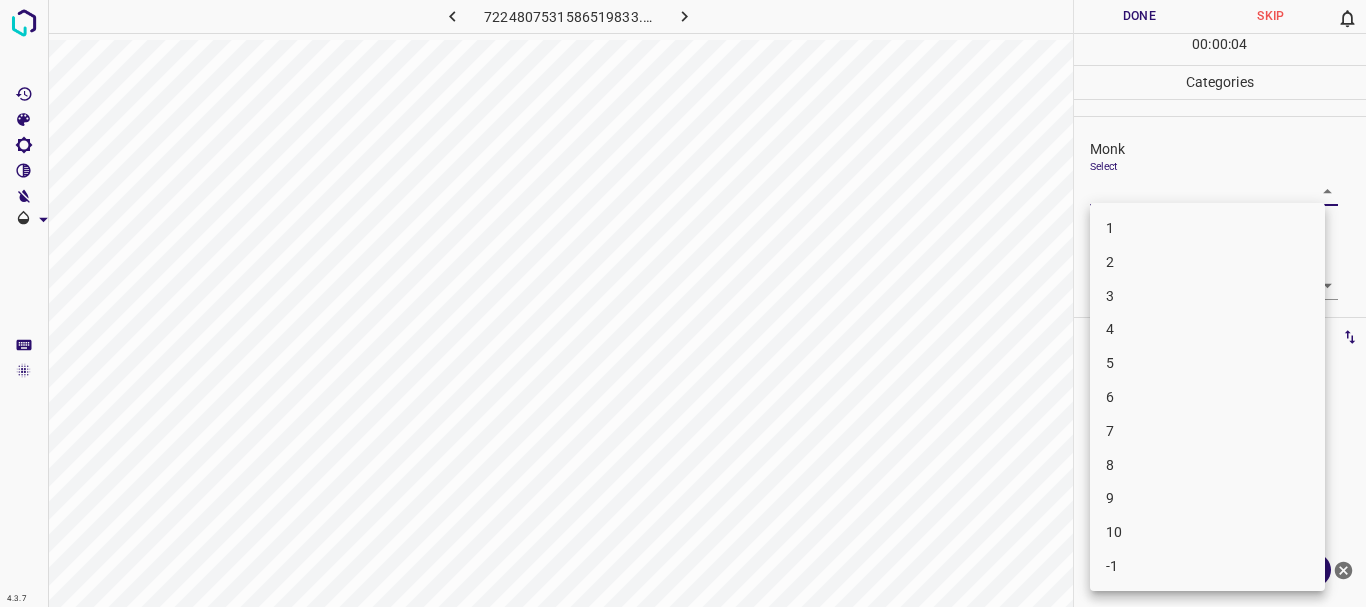drag, startPoint x: 1176, startPoint y: 321, endPoint x: 1134, endPoint y: 381, distance: 73.239334 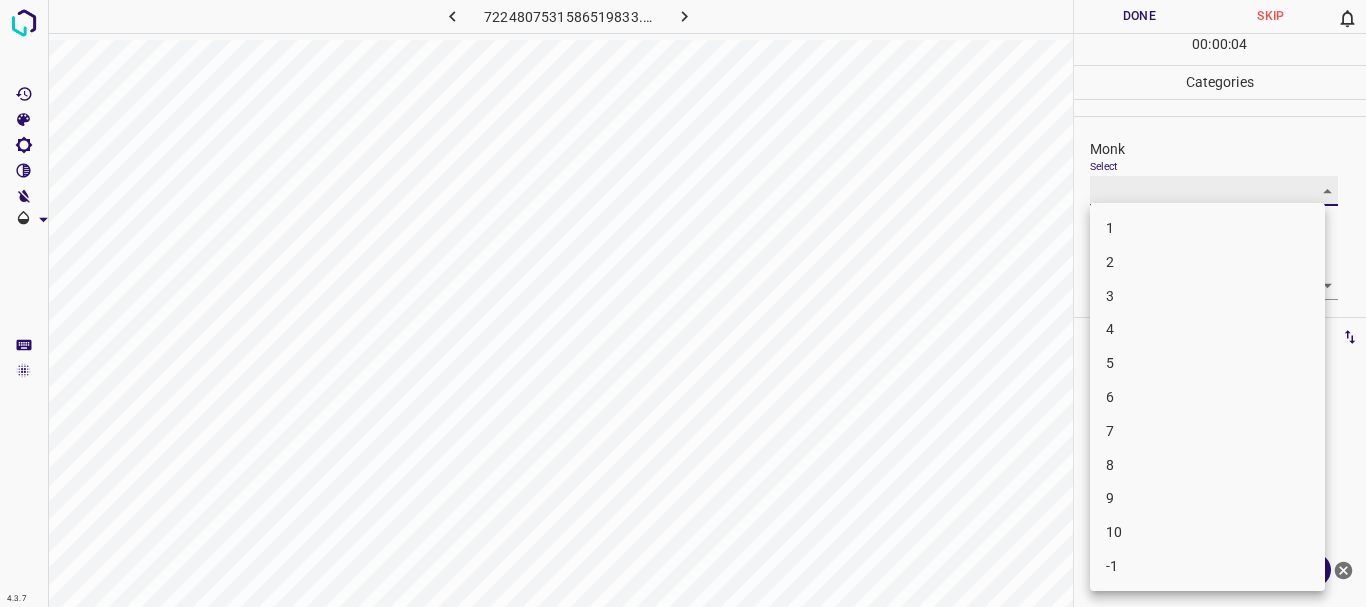 type on "5" 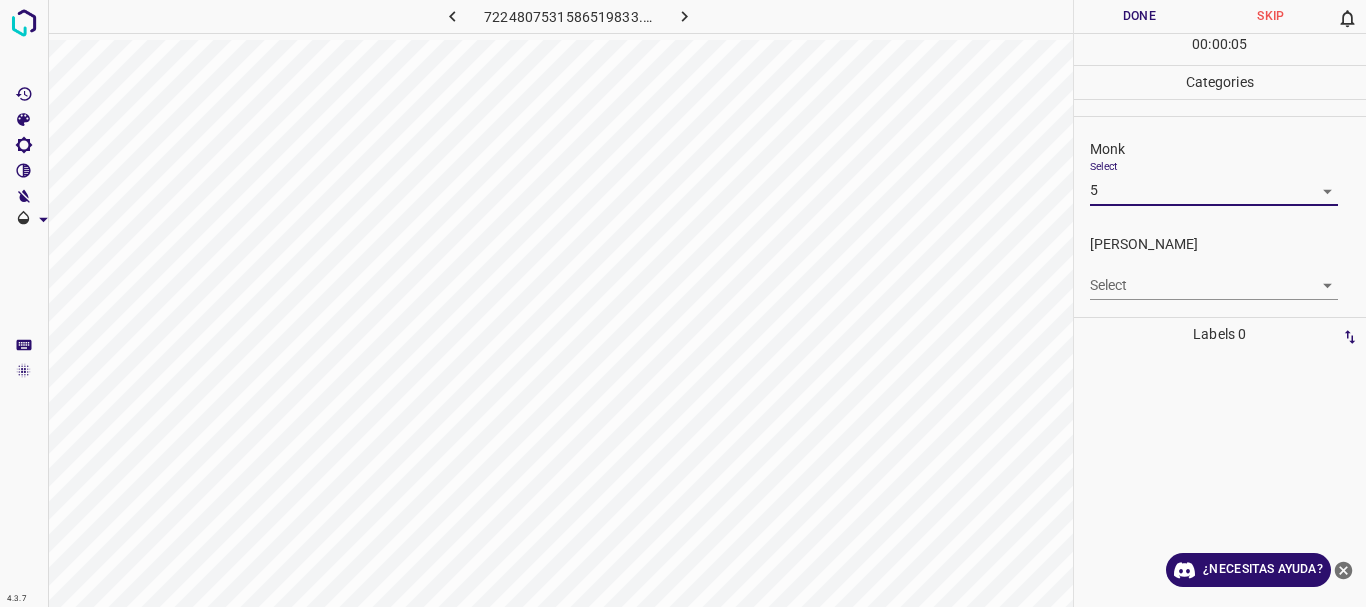 click on "4.3.7 7224807531586519833.png Done Skip 0 00   : 00   : 05   Categories Monk   Select 5 5  [PERSON_NAME]   Select ​ Labels   0 Categories 1 Monk 2  [PERSON_NAME] Tools Space Change between modes (Draw & Edit) I Auto labeling R Restore zoom M Zoom in N Zoom out Delete Delete selecte label Filters Z Restore filters X Saturation filter C Brightness filter V Contrast filter B Gray scale filter General O Download ¿Necesitas ayuda? Texto original Valora esta traducción Tu opinión servirá para ayudar a mejorar el Traductor de Google - Texto - Esconder - Borrar" at bounding box center [683, 303] 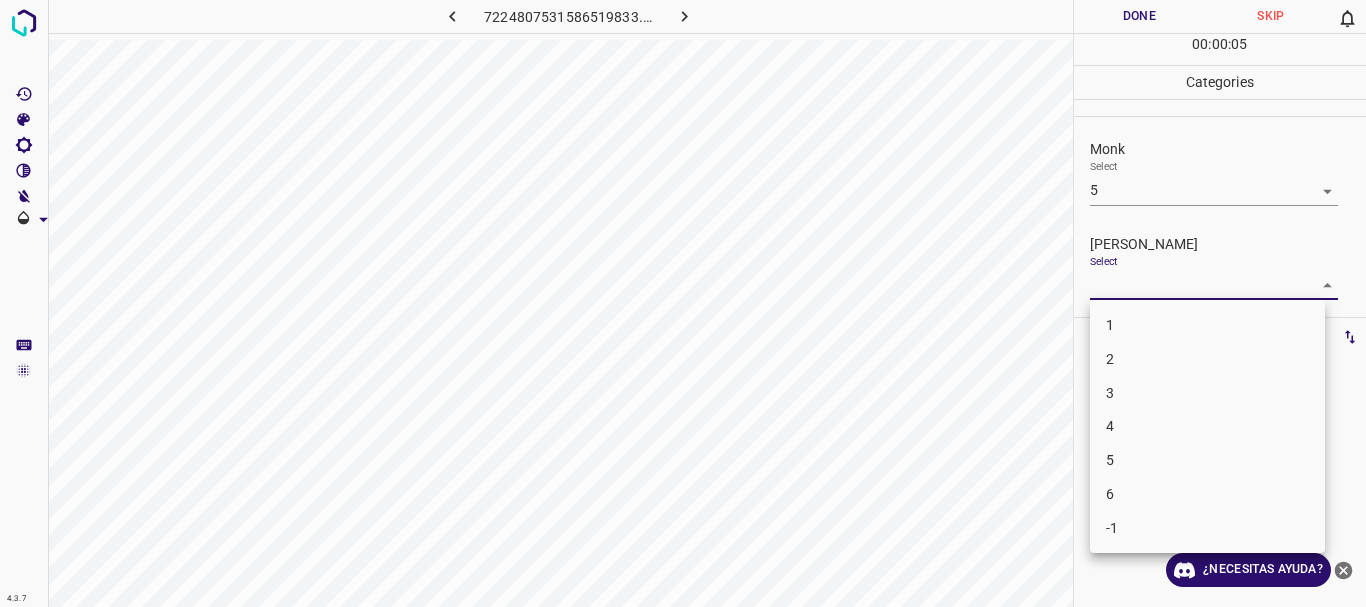 click on "1" at bounding box center [1207, 325] 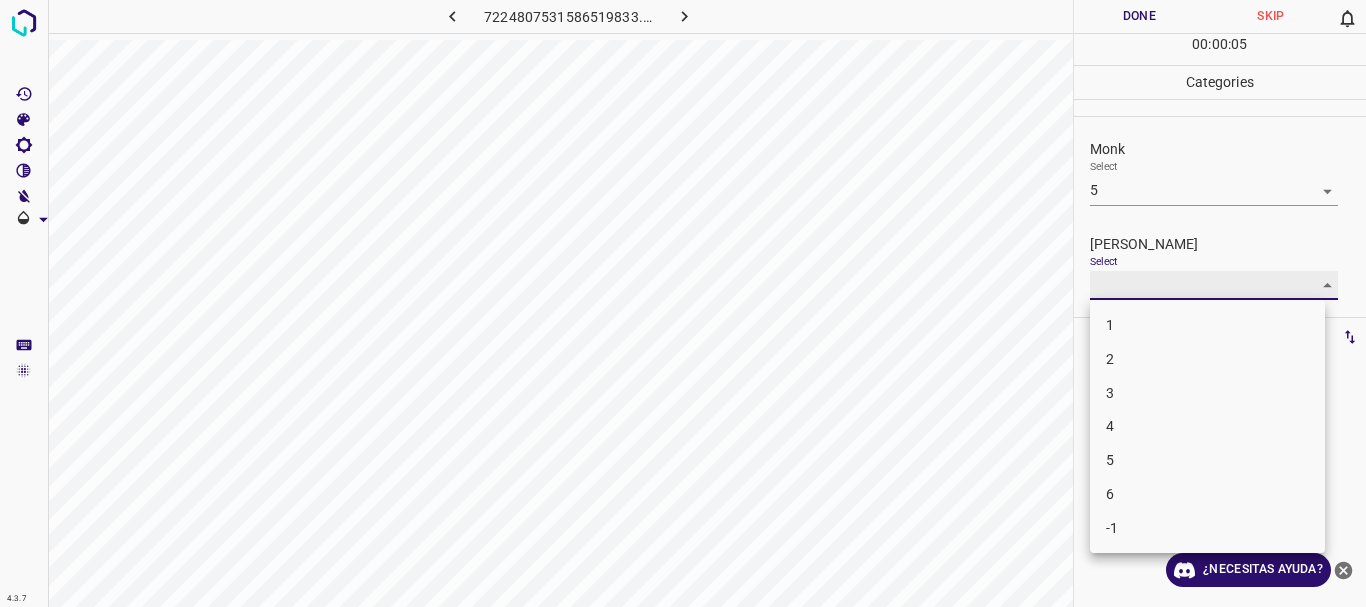 type on "1" 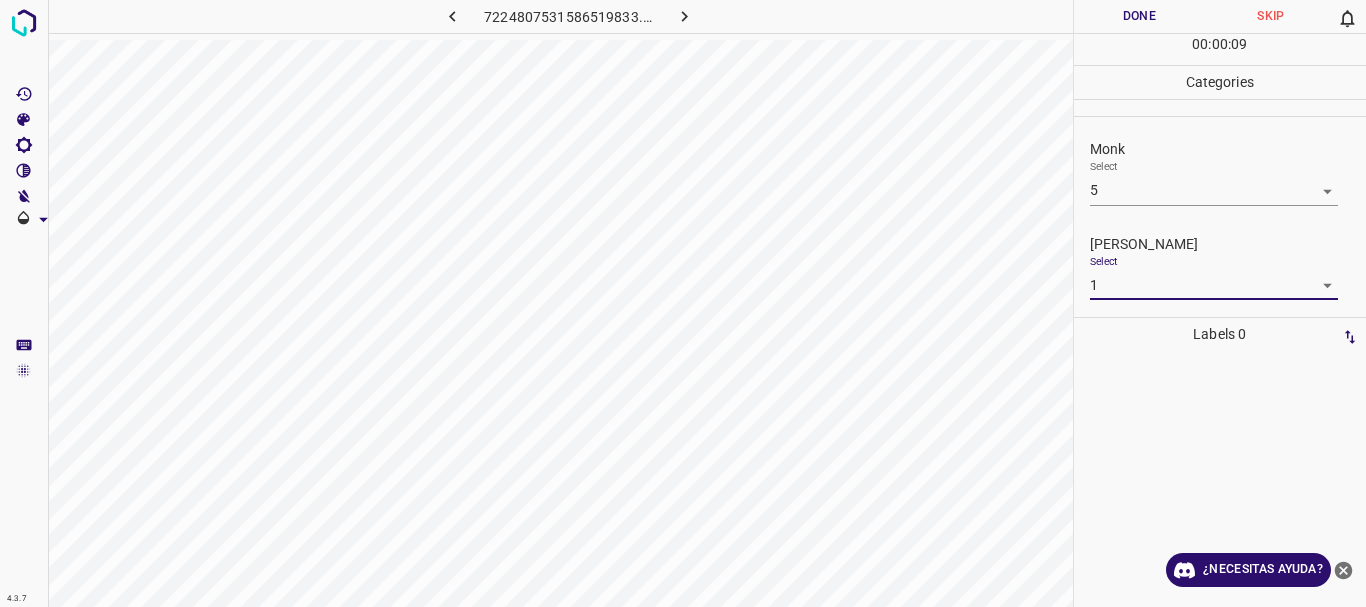 click on "Done" at bounding box center (1140, 16) 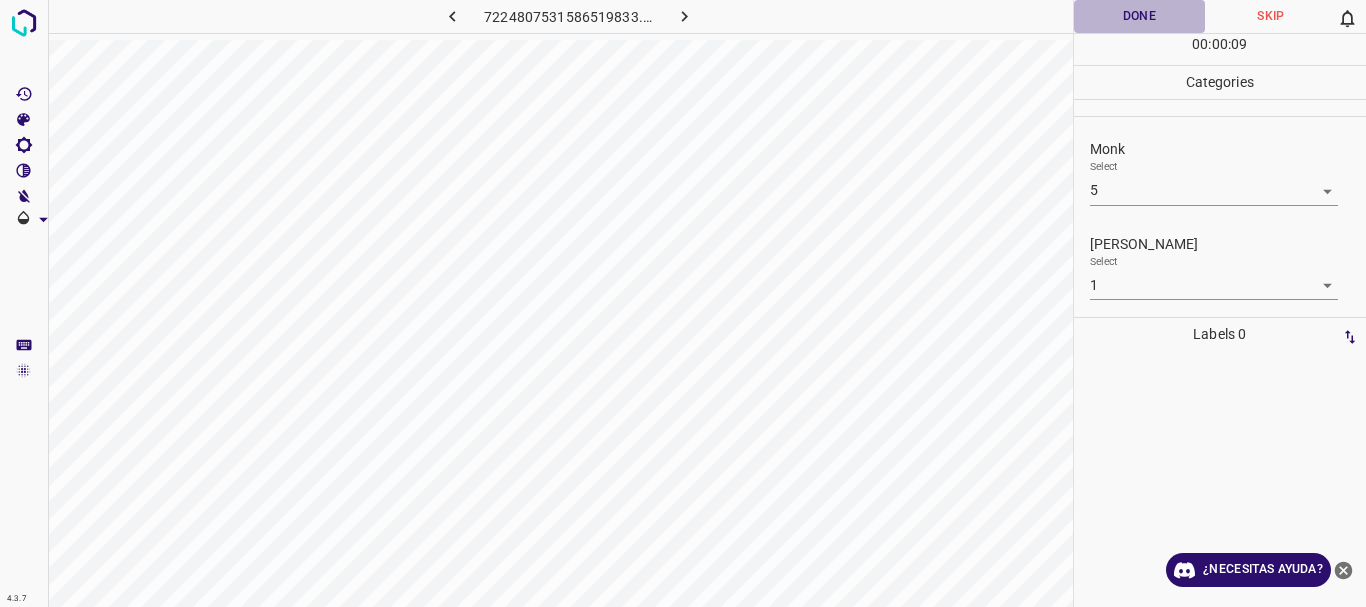 click on "Done" at bounding box center [1140, 16] 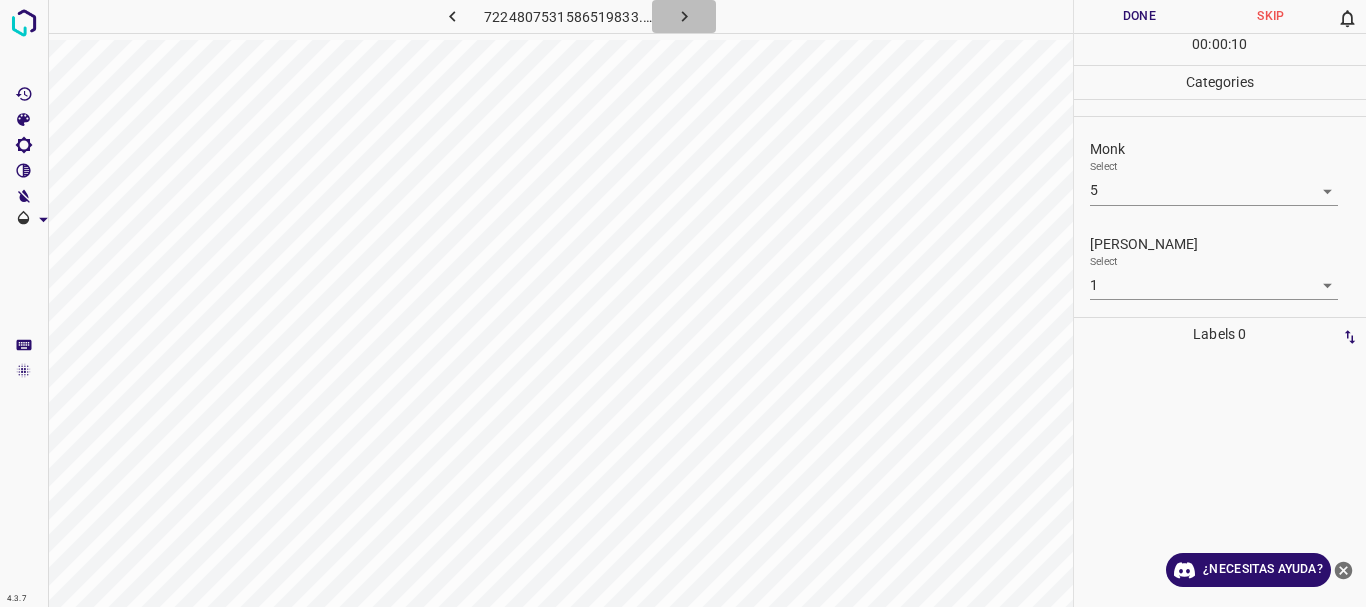 click at bounding box center [684, 16] 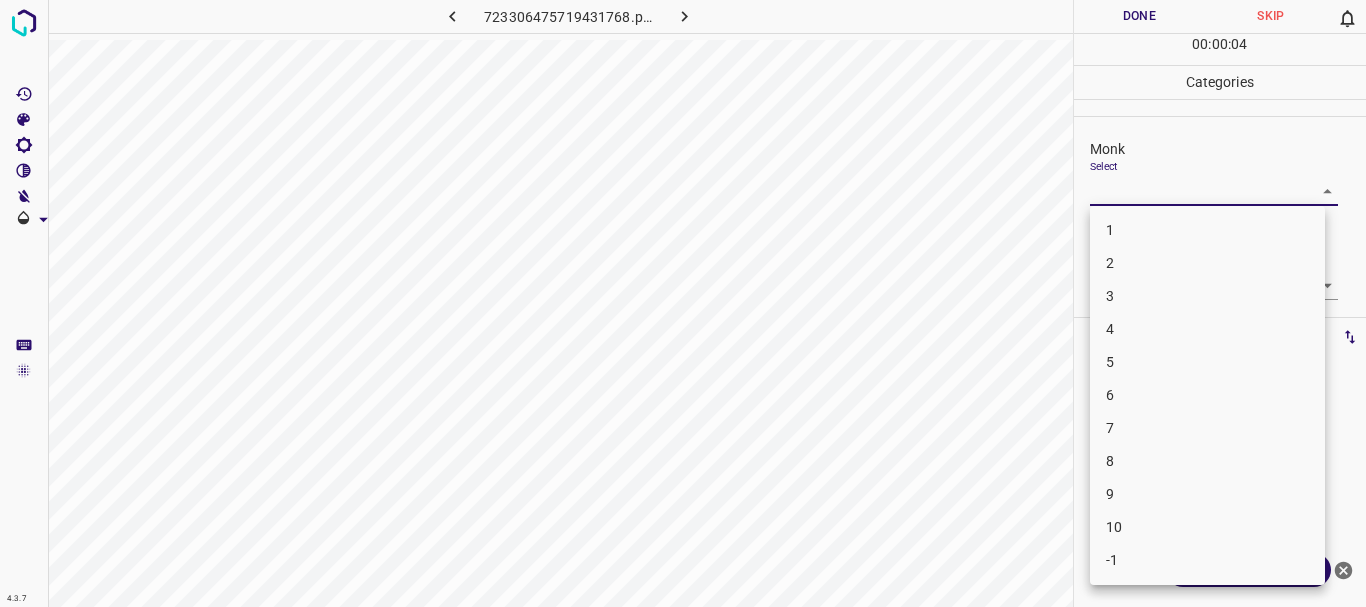 click on "4.3.7 723306475719431768.png Done Skip 0 00   : 00   : 04   Categories Monk   Select ​  [PERSON_NAME]   Select ​ Labels   0 Categories 1 Monk 2  [PERSON_NAME] Tools Space Change between modes (Draw & Edit) I Auto labeling R Restore zoom M Zoom in N Zoom out Delete Delete selecte label Filters Z Restore filters X Saturation filter C Brightness filter V Contrast filter B Gray scale filter General O Download ¿Necesitas ayuda? Texto original Valora esta traducción Tu opinión servirá para ayudar a mejorar el Traductor de Google - Texto - Esconder - Borrar 1 2 3 4 5 6 7 8 9 10 -1" at bounding box center [683, 303] 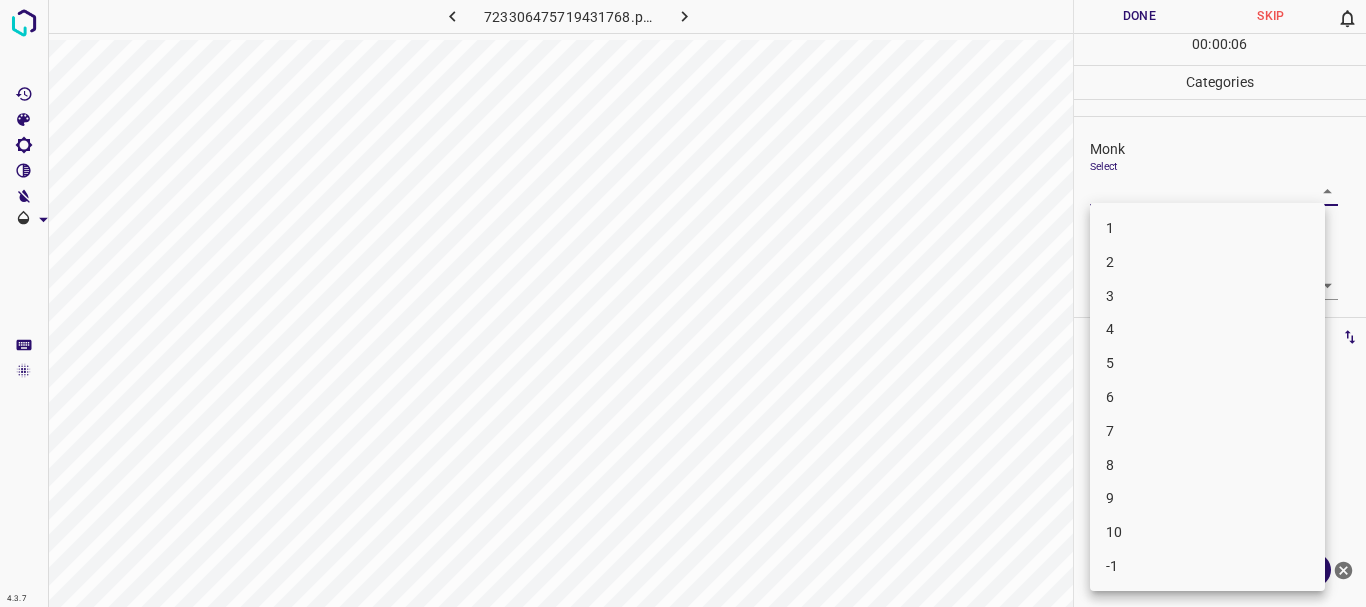click on "5" at bounding box center (1207, 363) 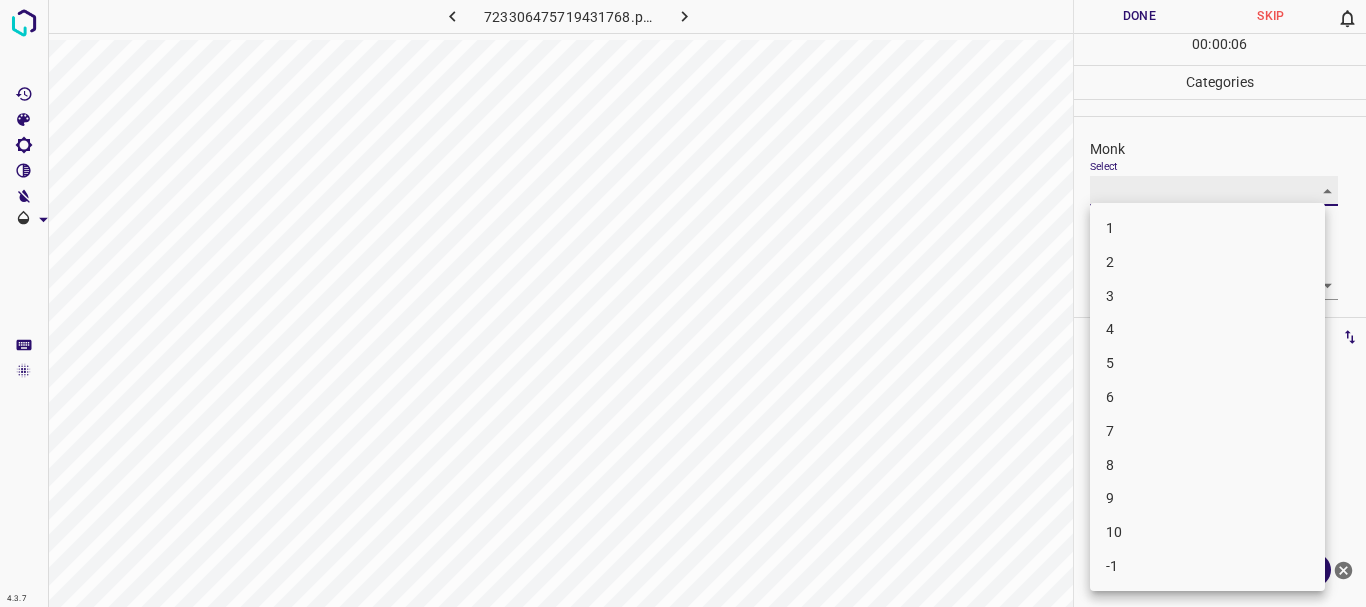 type on "5" 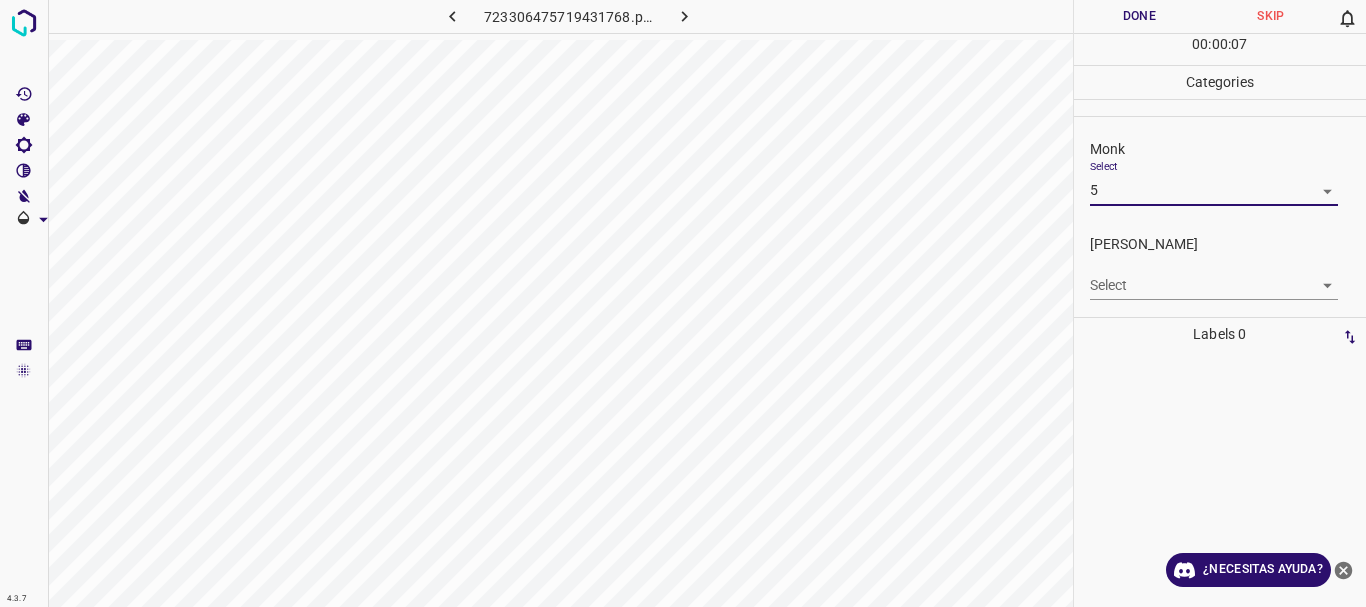 click on "4.3.7 723306475719431768.png Done Skip 0 00   : 00   : 07   Categories Monk   Select 5 5  [PERSON_NAME]   Select ​ Labels   0 Categories 1 Monk 2  [PERSON_NAME] Tools Space Change between modes (Draw & Edit) I Auto labeling R Restore zoom M Zoom in N Zoom out Delete Delete selecte label Filters Z Restore filters X Saturation filter C Brightness filter V Contrast filter B Gray scale filter General O Download ¿Necesitas ayuda? Texto original Valora esta traducción Tu opinión servirá para ayudar a mejorar el Traductor de Google - Texto - Esconder - Borrar" at bounding box center (683, 303) 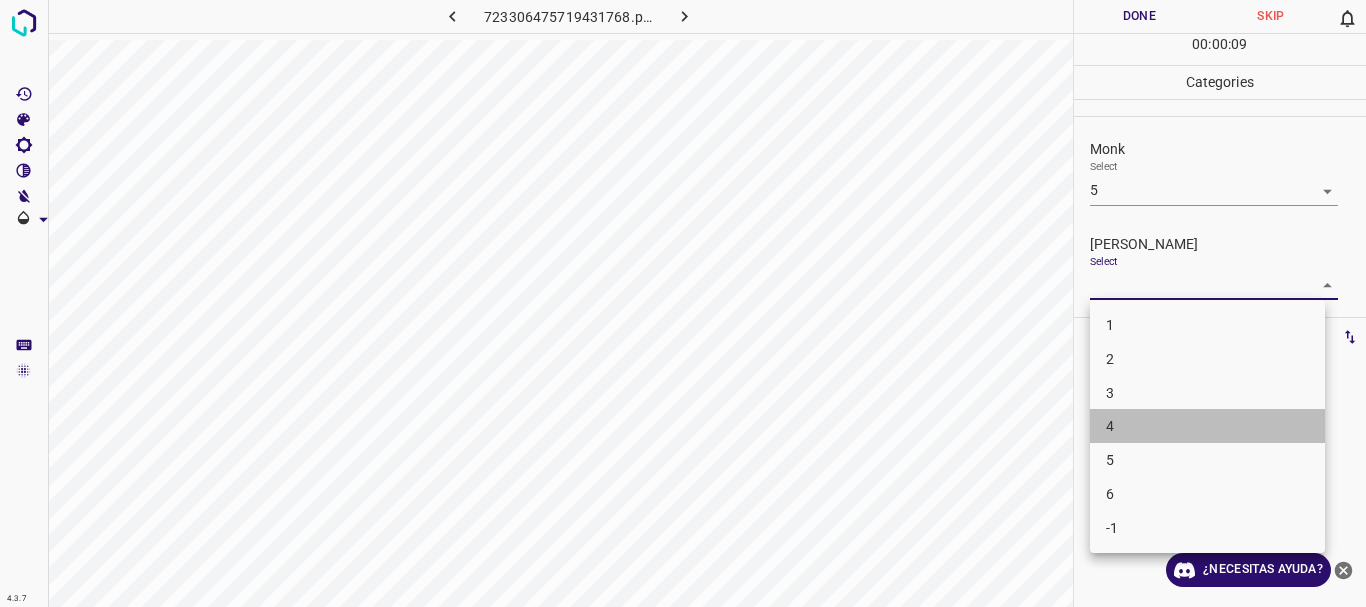 click on "4" at bounding box center (1207, 426) 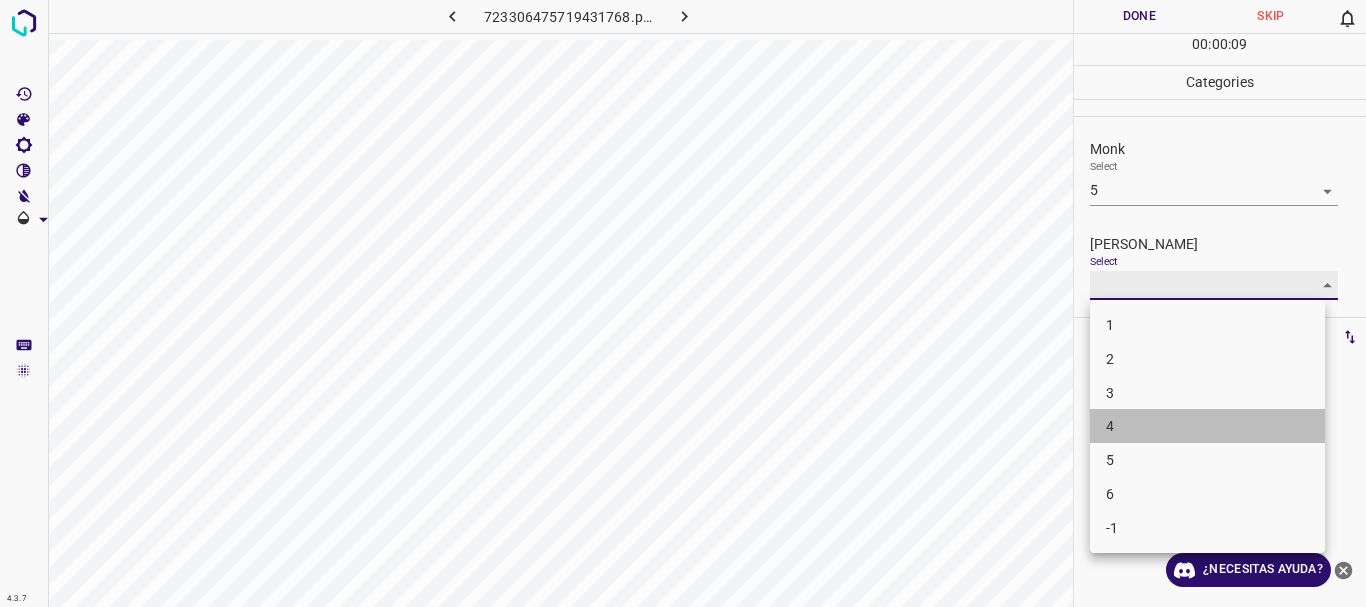 type on "4" 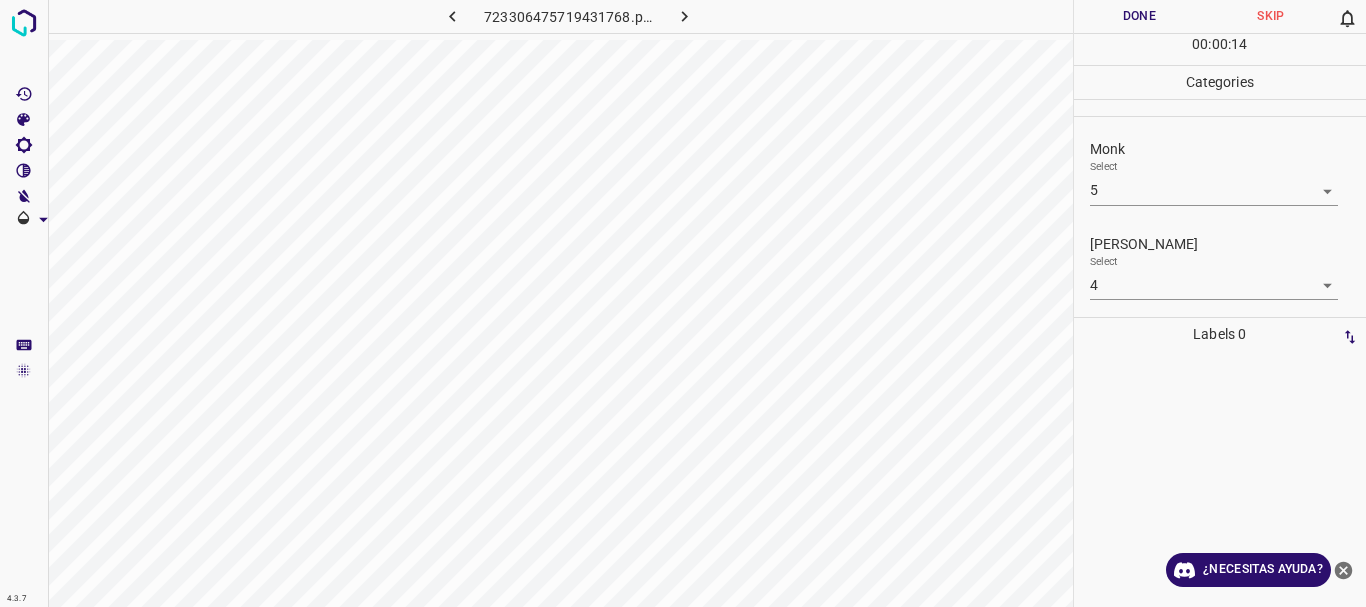 click on "4.3.7 723306475719431768.png Done Skip 0 00   : 00   : 14   Categories Monk   Select 5 5  [PERSON_NAME]   Select 4 4 Labels   0 Categories 1 Monk 2  [PERSON_NAME] Tools Space Change between modes (Draw & Edit) I Auto labeling R Restore zoom M Zoom in N Zoom out Delete Delete selecte label Filters Z Restore filters X Saturation filter C Brightness filter V Contrast filter B Gray scale filter General O Download ¿Necesitas ayuda? Texto original Valora esta traducción Tu opinión servirá para ayudar a mejorar el Traductor de Google - Texto - Esconder - Borrar" at bounding box center [683, 303] 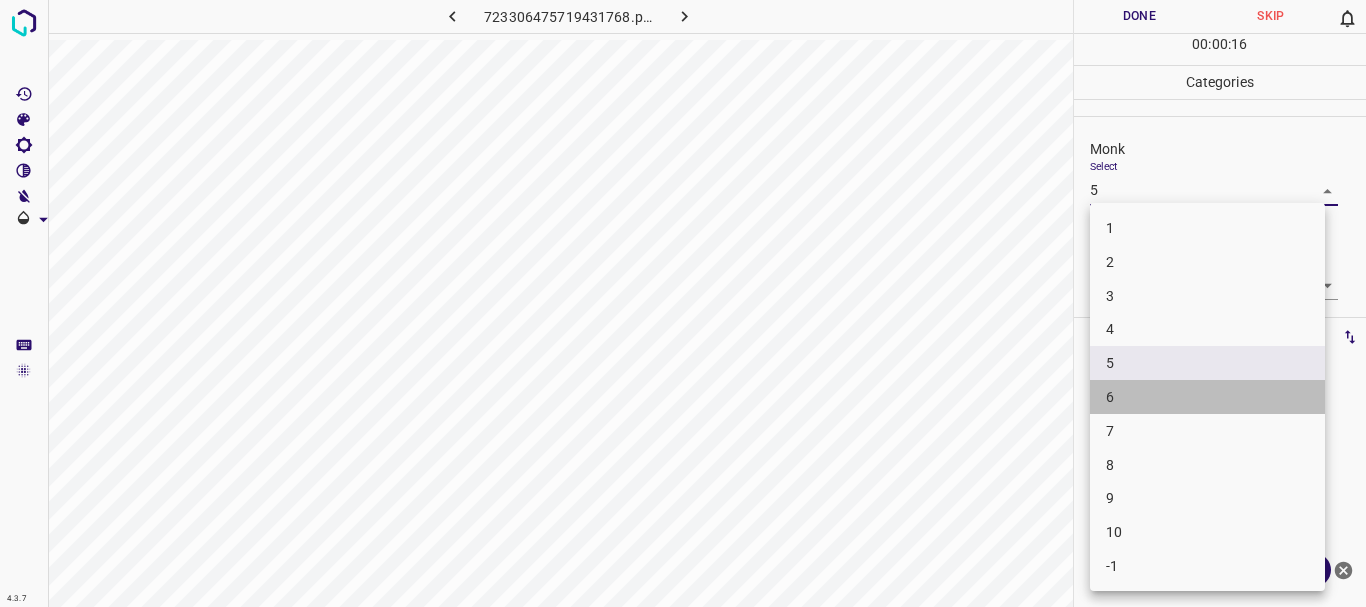 click on "6" at bounding box center (1207, 397) 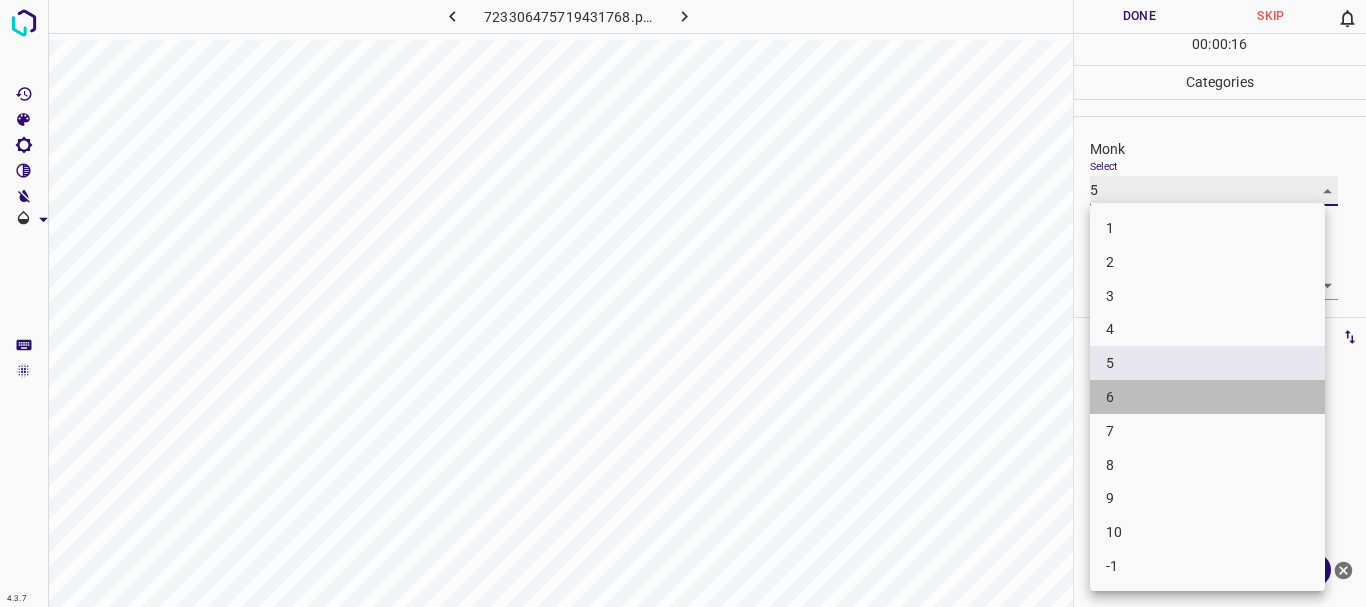 type on "6" 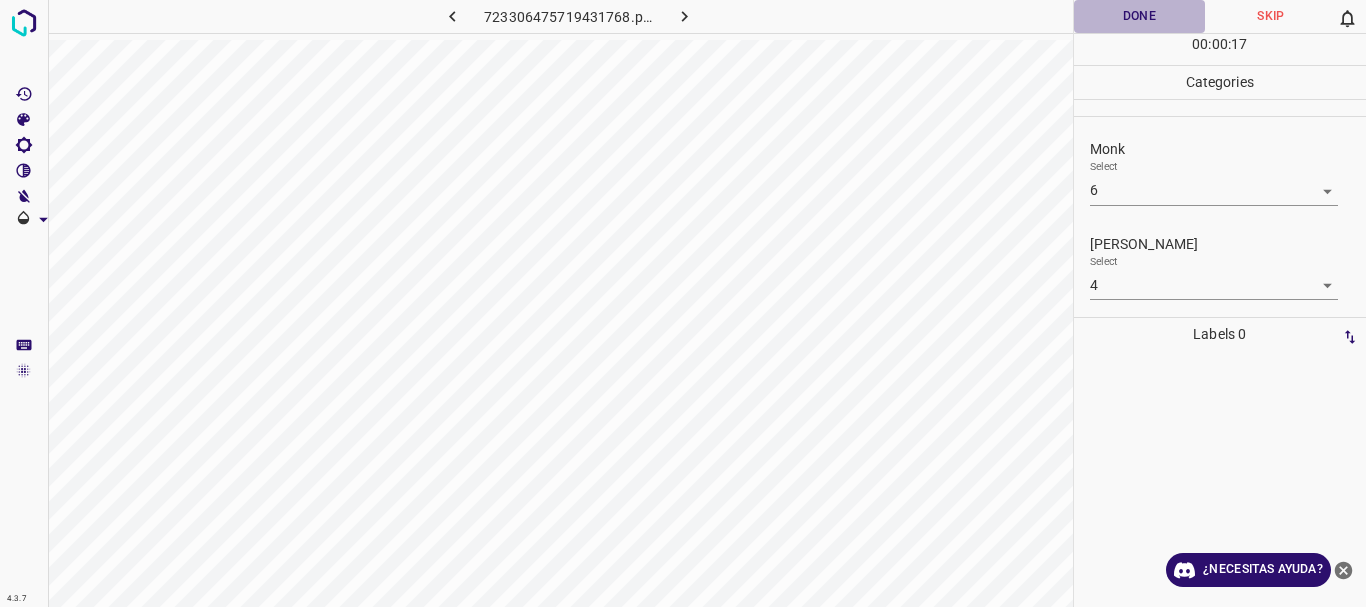 click on "Done" at bounding box center [1140, 16] 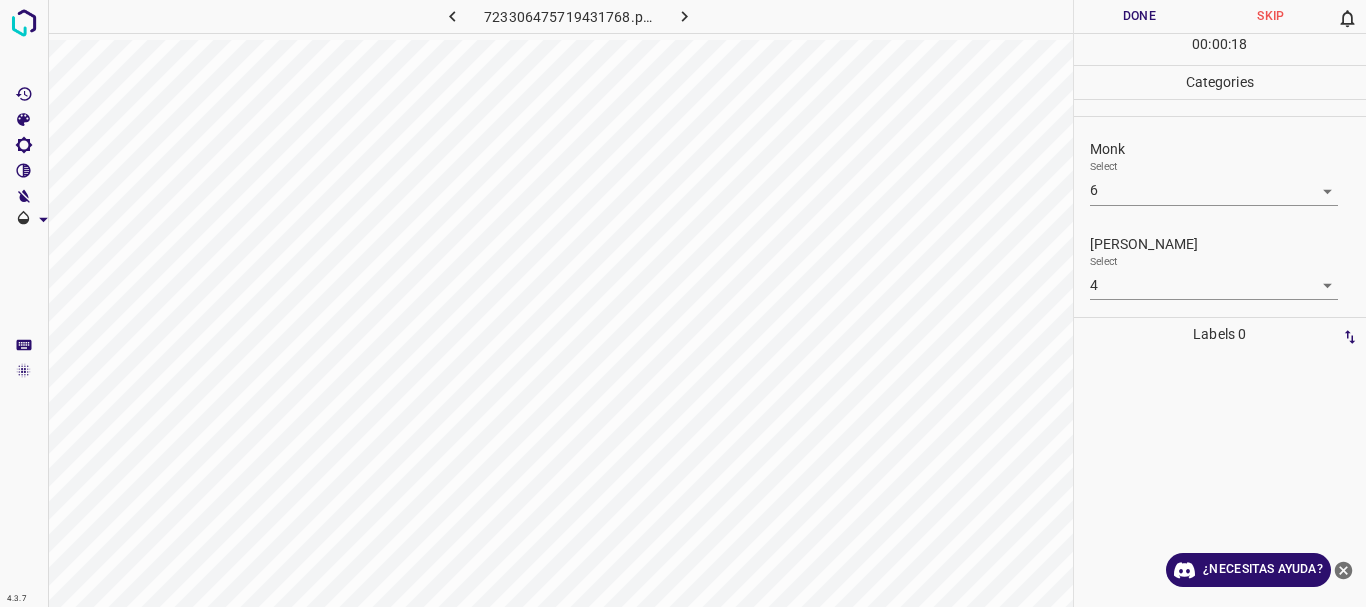 click 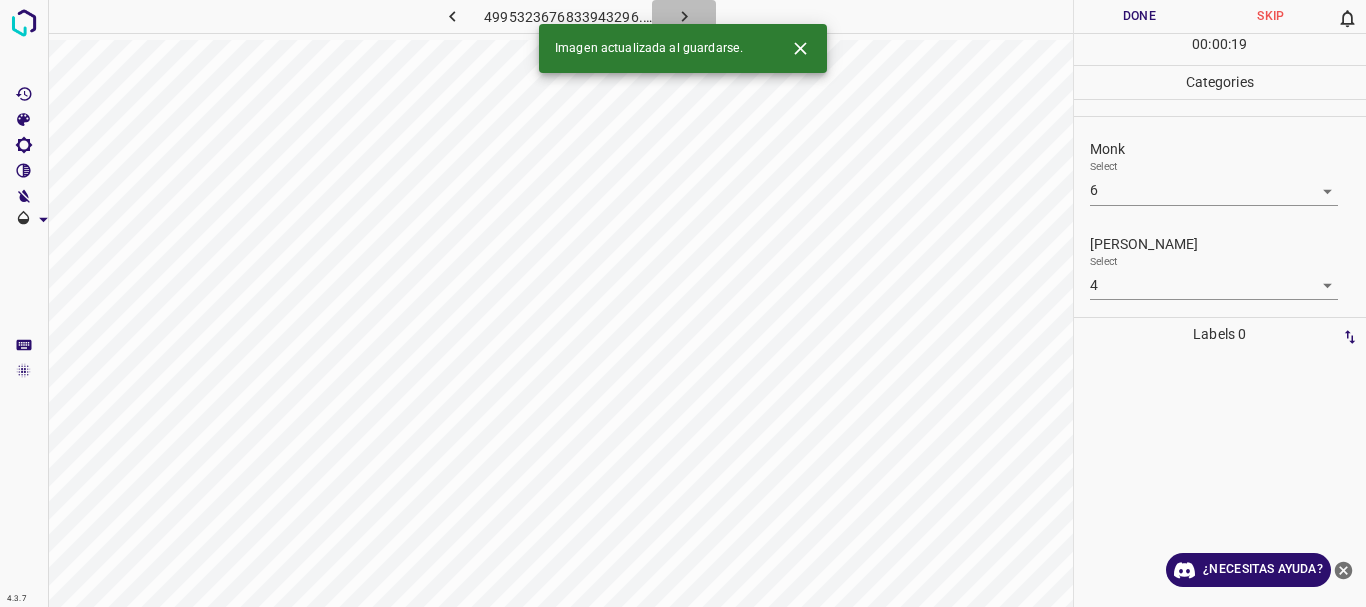 click 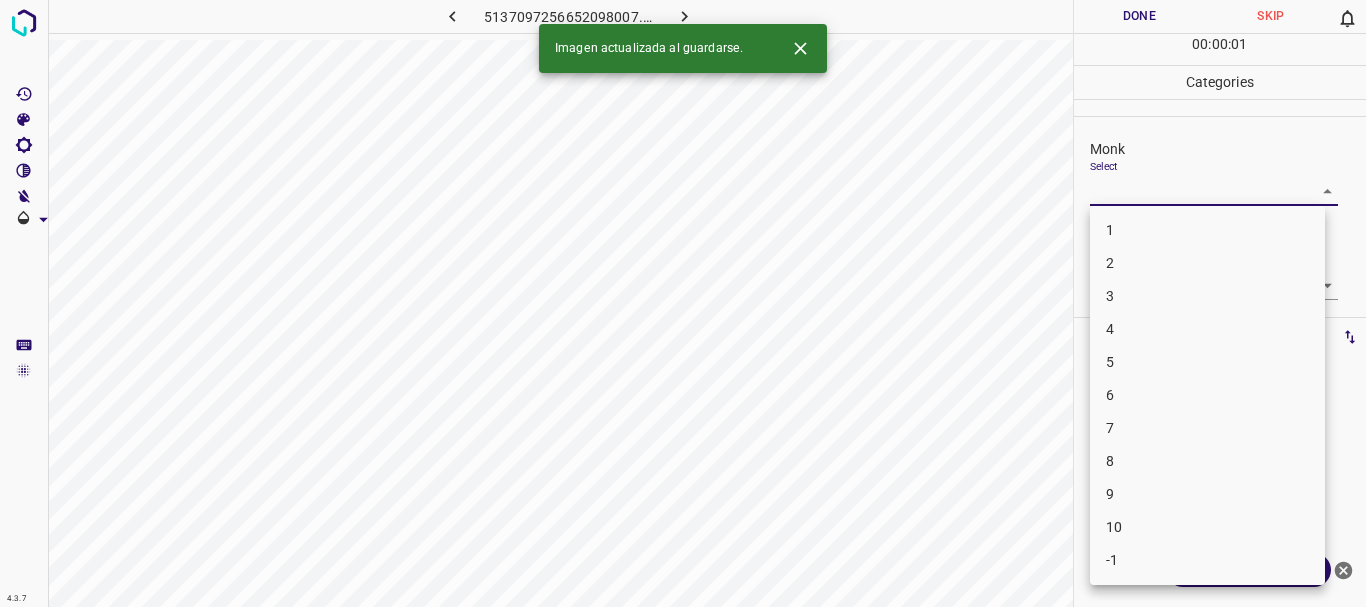 click on "4.3.7 5137097256652098007.png Done Skip 0 00   : 00   : 01   Categories Monk   Select ​  [PERSON_NAME]   Select ​ Labels   0 Categories 1 Monk 2  [PERSON_NAME] Tools Space Change between modes (Draw & Edit) I Auto labeling R Restore zoom M Zoom in N Zoom out Delete Delete selecte label Filters Z Restore filters X Saturation filter C Brightness filter V Contrast filter B Gray scale filter General O Download Imagen actualizada al guardarse. ¿Necesitas ayuda? Texto original Valora esta traducción Tu opinión servirá para ayudar a mejorar el Traductor de Google - Texto - Esconder - Borrar 1 2 3 4 5 6 7 8 9 10 -1" at bounding box center (683, 303) 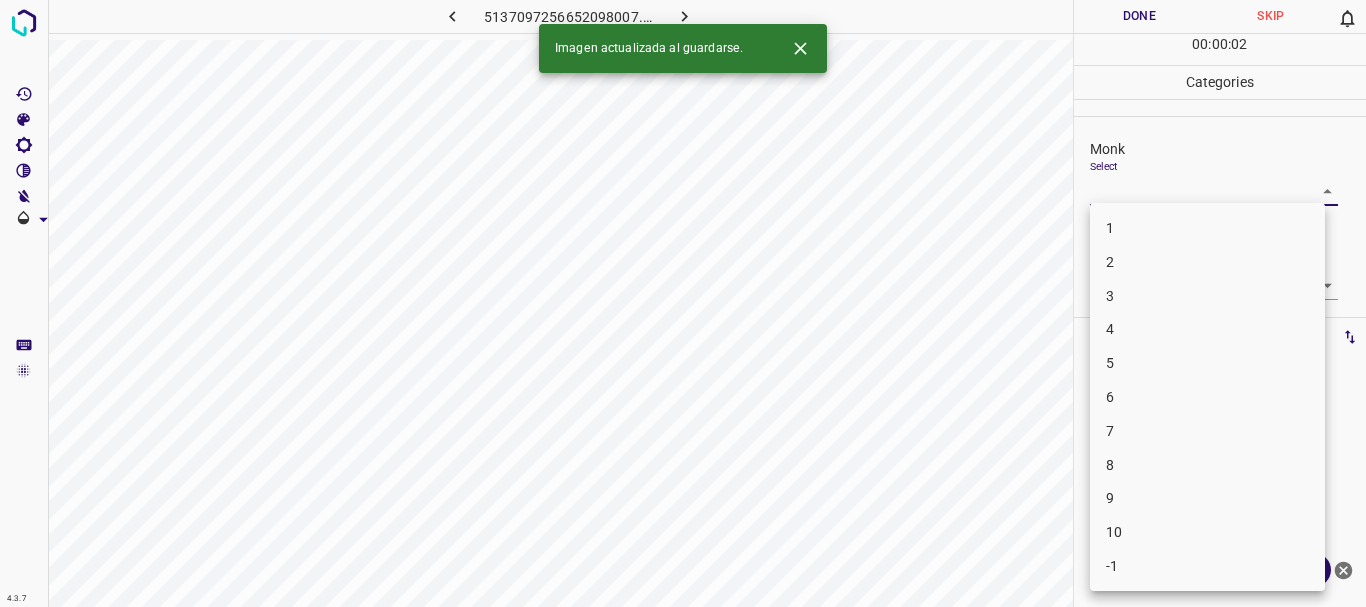 click on "8" at bounding box center (1207, 465) 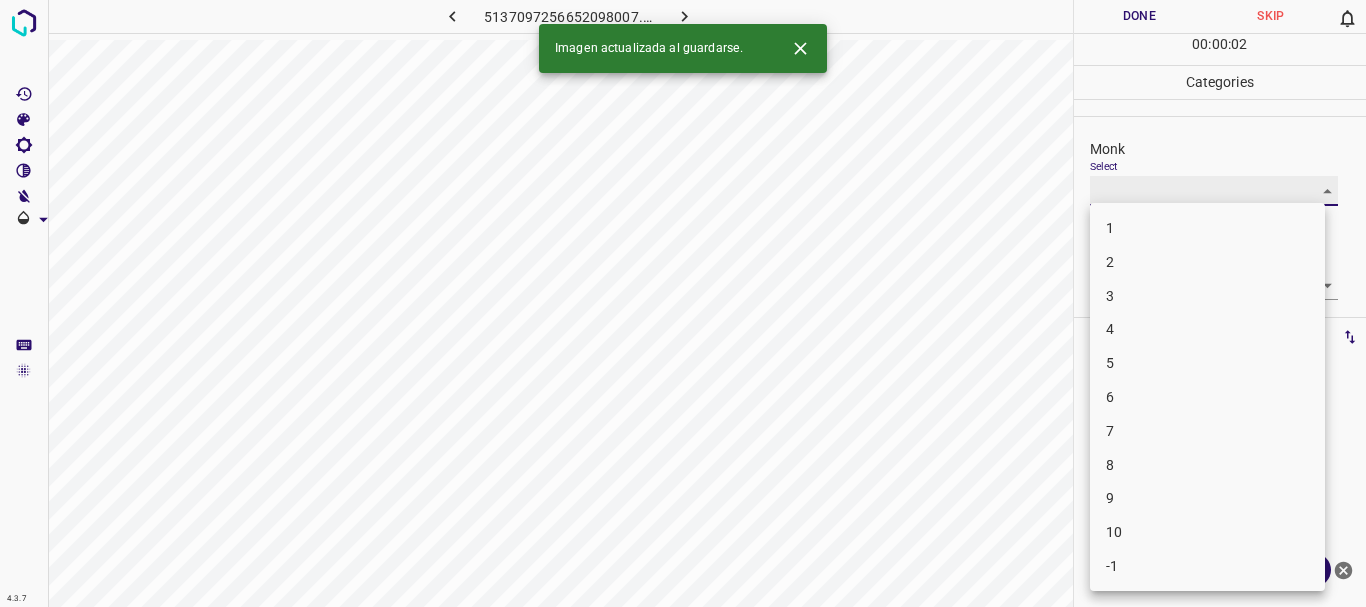 type on "8" 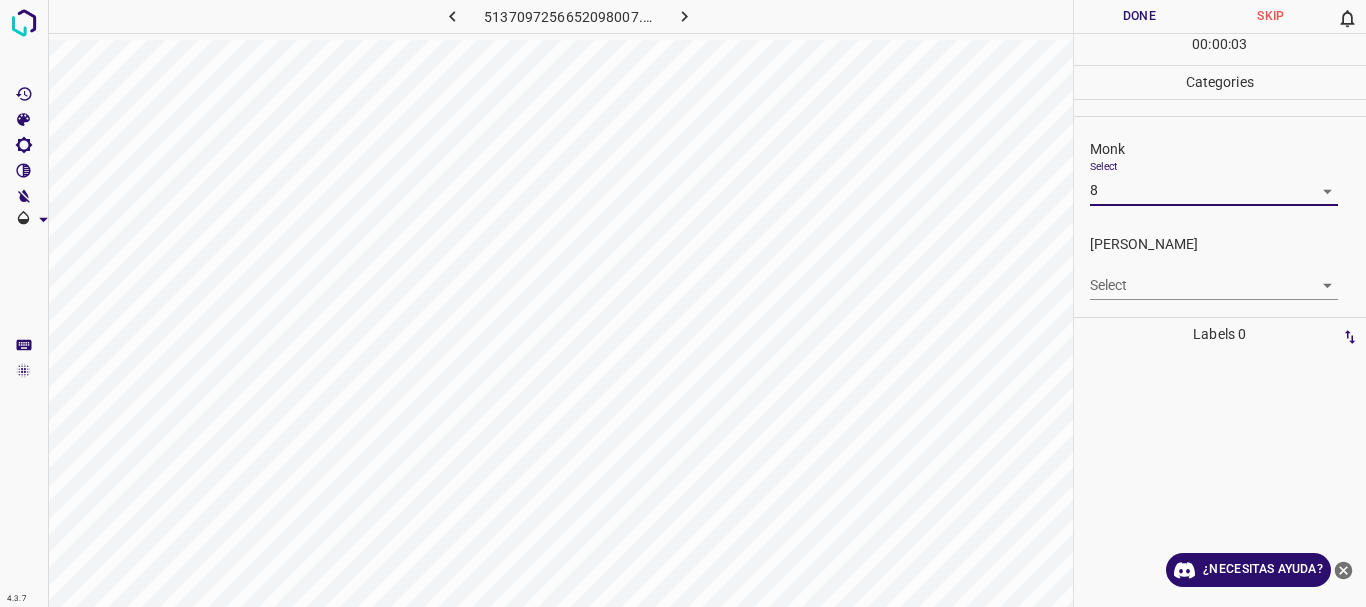 click on "4.3.7 5137097256652098007.png Done Skip 0 00   : 00   : 03   Categories Monk   Select 8 8  [PERSON_NAME]   Select ​ Labels   0 Categories 1 Monk 2  [PERSON_NAME] Tools Space Change between modes (Draw & Edit) I Auto labeling R Restore zoom M Zoom in N Zoom out Delete Delete selecte label Filters Z Restore filters X Saturation filter C Brightness filter V Contrast filter B Gray scale filter General O Download ¿Necesitas ayuda? Texto original Valora esta traducción Tu opinión servirá para ayudar a mejorar el Traductor de Google - Texto - Esconder - Borrar" at bounding box center [683, 303] 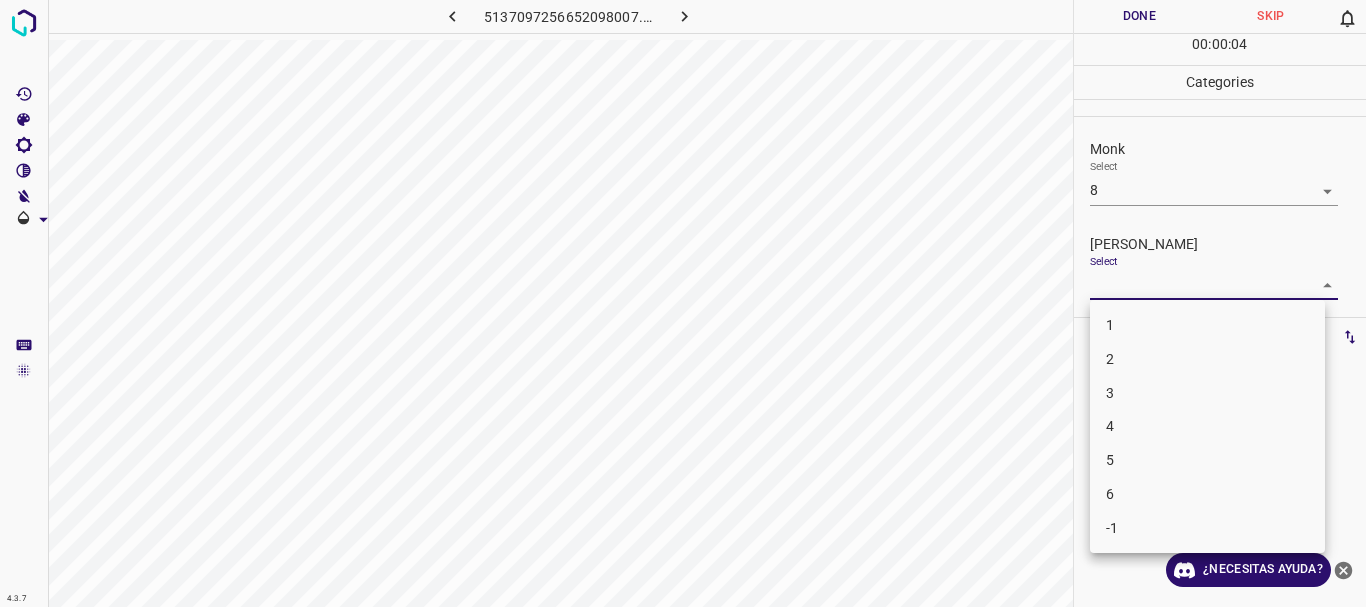 click on "5" at bounding box center [1207, 460] 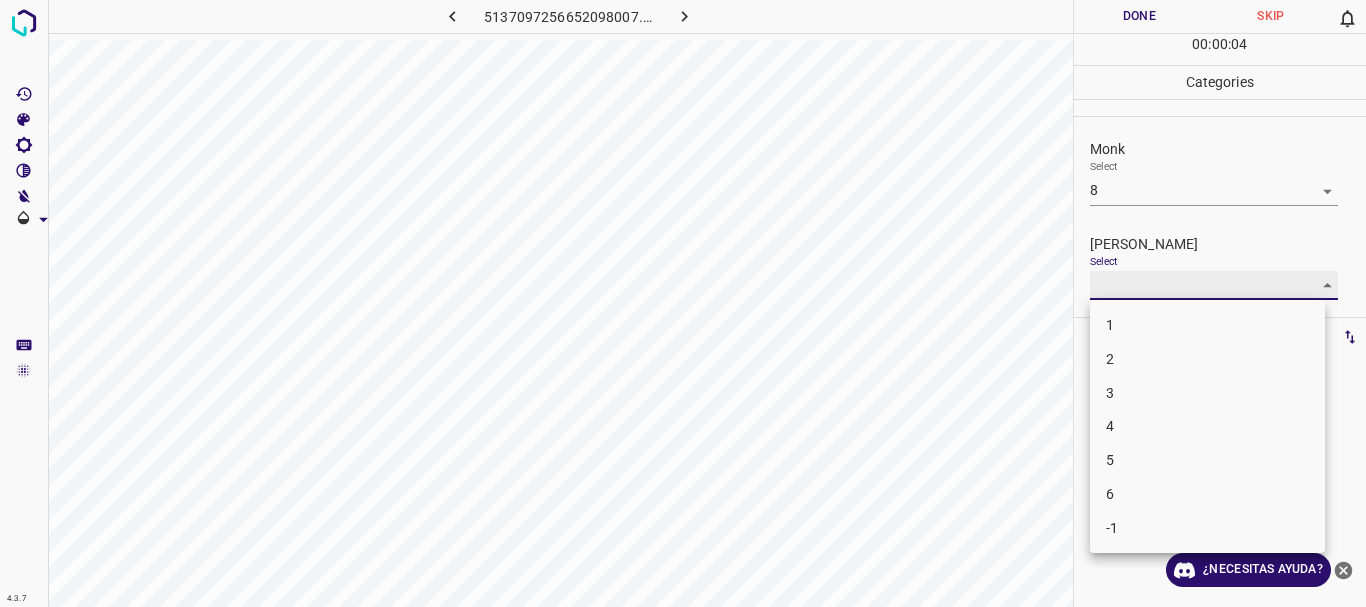 type on "5" 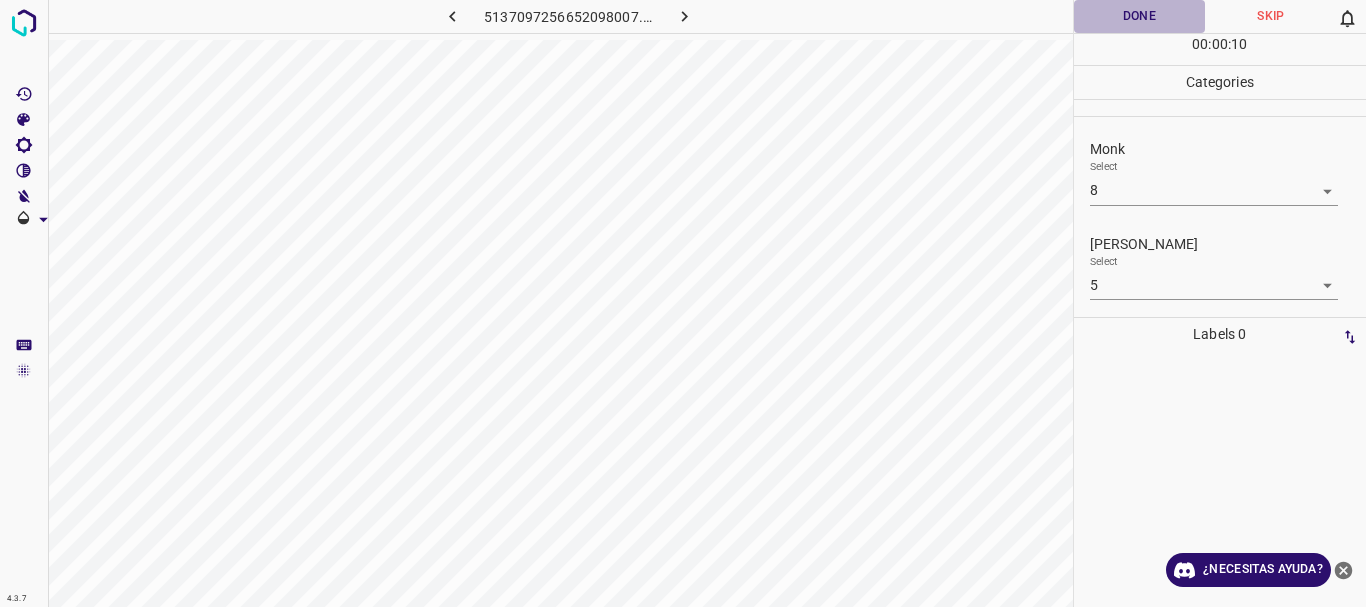 drag, startPoint x: 1118, startPoint y: 10, endPoint x: 807, endPoint y: 34, distance: 311.92468 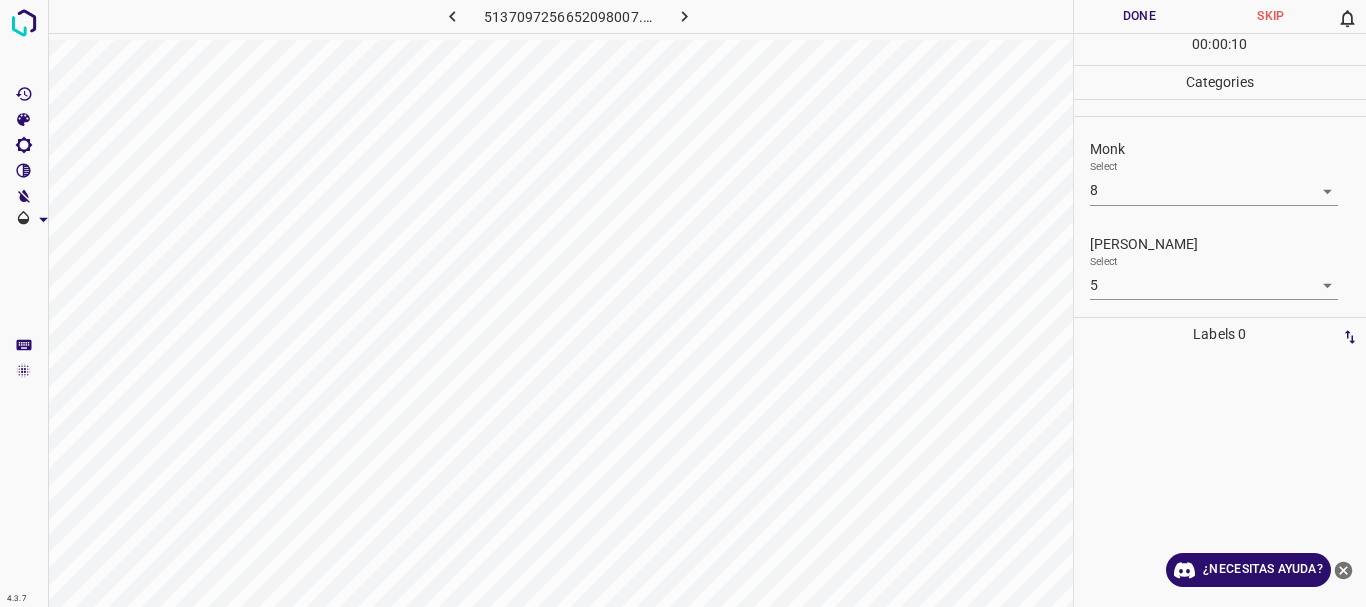 click 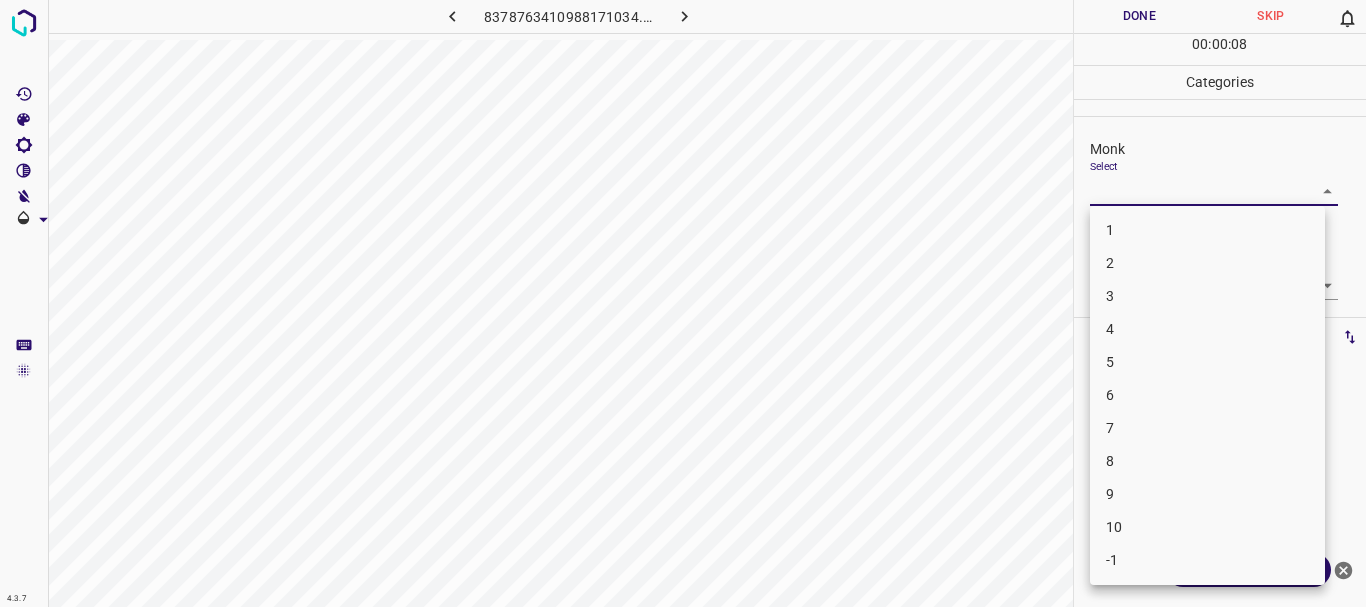 click on "4.3.7 8378763410988171034.png Done Skip 0 00   : 00   : 08   Categories Monk   Select ​  [PERSON_NAME]   Select ​ Labels   0 Categories 1 Monk 2  [PERSON_NAME] Tools Space Change between modes (Draw & Edit) I Auto labeling R Restore zoom M Zoom in N Zoom out Delete Delete selecte label Filters Z Restore filters X Saturation filter C Brightness filter V Contrast filter B Gray scale filter General O Download ¿Necesitas ayuda? Texto original Valora esta traducción Tu opinión servirá para ayudar a mejorar el Traductor de Google - Texto - Esconder - Borrar 1 2 3 4 5 6 7 8 9 10 -1" at bounding box center [683, 303] 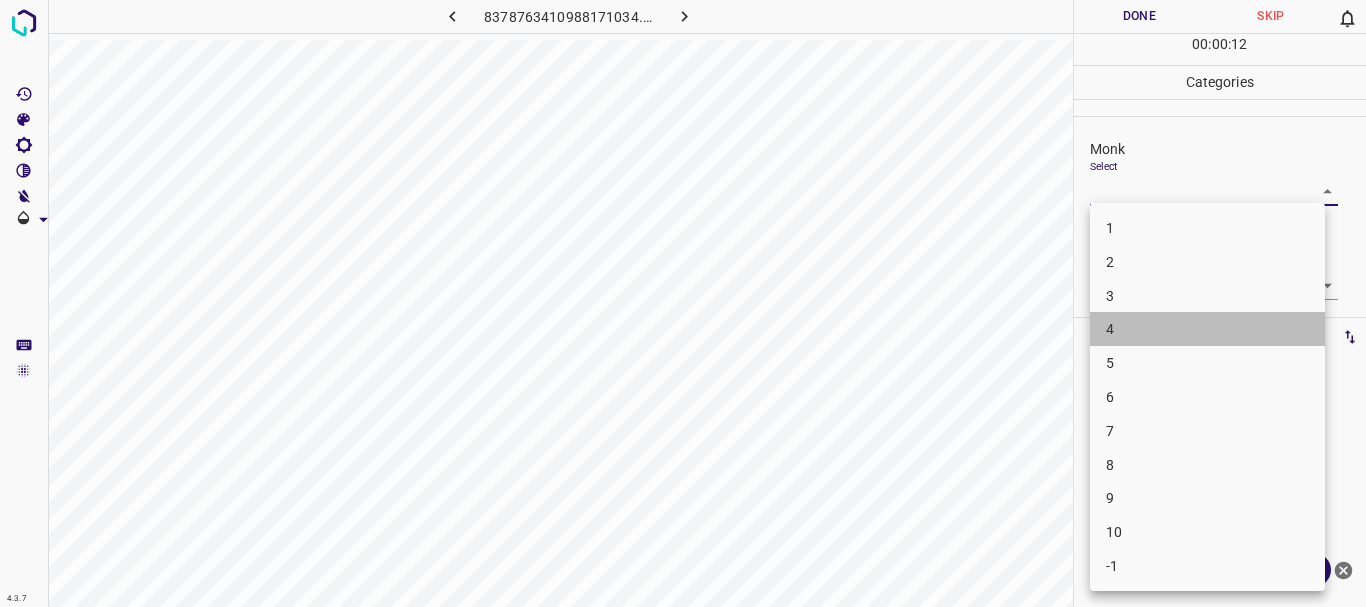 click on "4" at bounding box center (1207, 329) 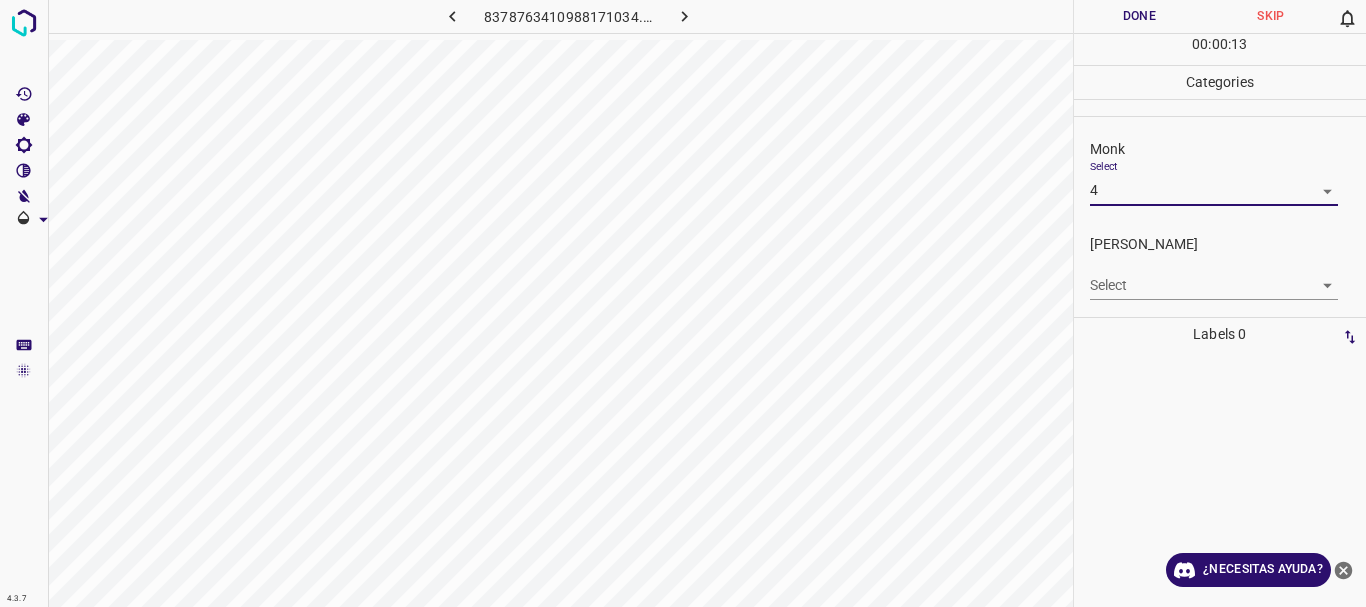 click on "4.3.7 8378763410988171034.png Done Skip 0 00   : 00   : 13   Categories Monk   Select 4 4  [PERSON_NAME]   Select ​ Labels   0 Categories 1 Monk 2  [PERSON_NAME] Tools Space Change between modes (Draw & Edit) I Auto labeling R Restore zoom M Zoom in N Zoom out Delete Delete selecte label Filters Z Restore filters X Saturation filter C Brightness filter V Contrast filter B Gray scale filter General O Download ¿Necesitas ayuda? Texto original Valora esta traducción Tu opinión servirá para ayudar a mejorar el Traductor de Google - Texto - Esconder - Borrar" at bounding box center (683, 303) 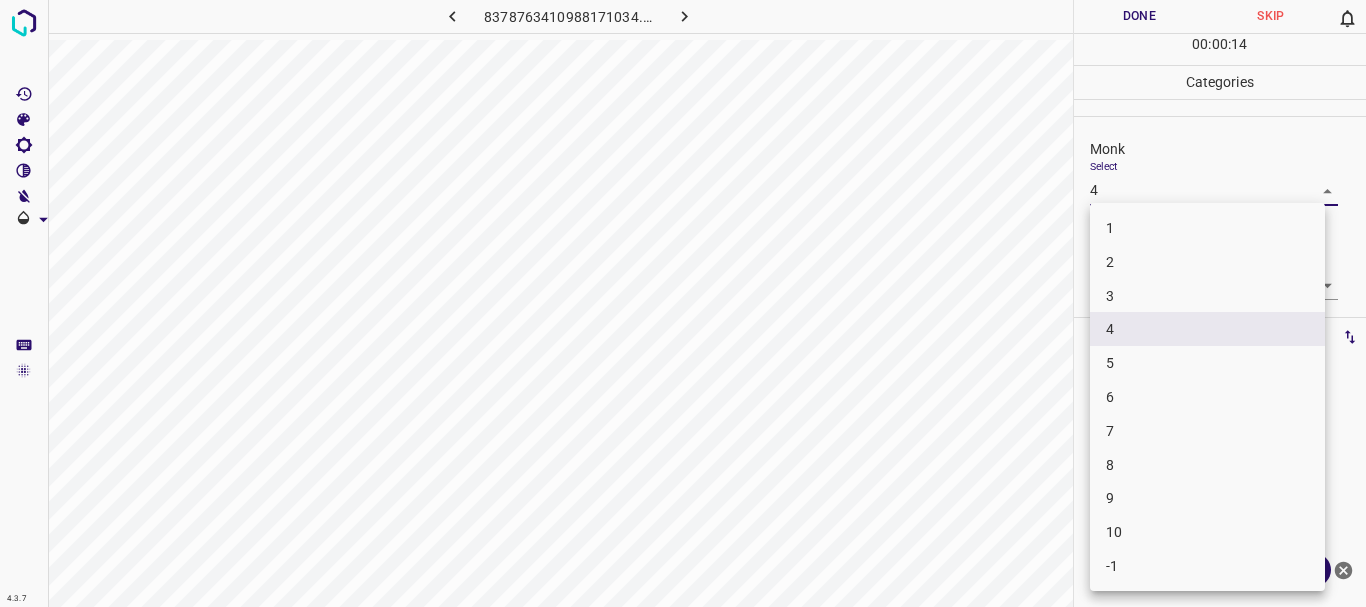 click on "4" at bounding box center (1207, 329) 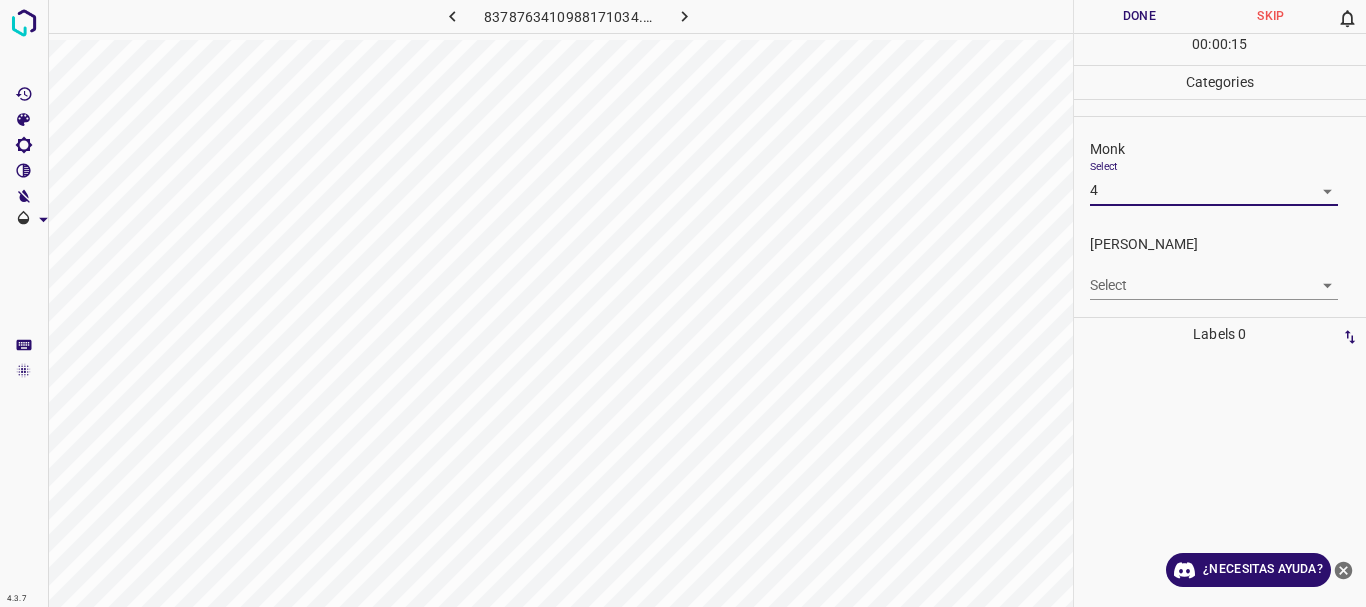 click on "4.3.7 8378763410988171034.png Done Skip 0 00   : 00   : 15   Categories Monk   Select 4 4  [PERSON_NAME]   Select ​ Labels   0 Categories 1 Monk 2  [PERSON_NAME] Tools Space Change between modes (Draw & Edit) I Auto labeling R Restore zoom M Zoom in N Zoom out Delete Delete selecte label Filters Z Restore filters X Saturation filter C Brightness filter V Contrast filter B Gray scale filter General O Download ¿Necesitas ayuda? Texto original Valora esta traducción Tu opinión servirá para ayudar a mejorar el Traductor de Google - Texto - Esconder - Borrar" at bounding box center (683, 303) 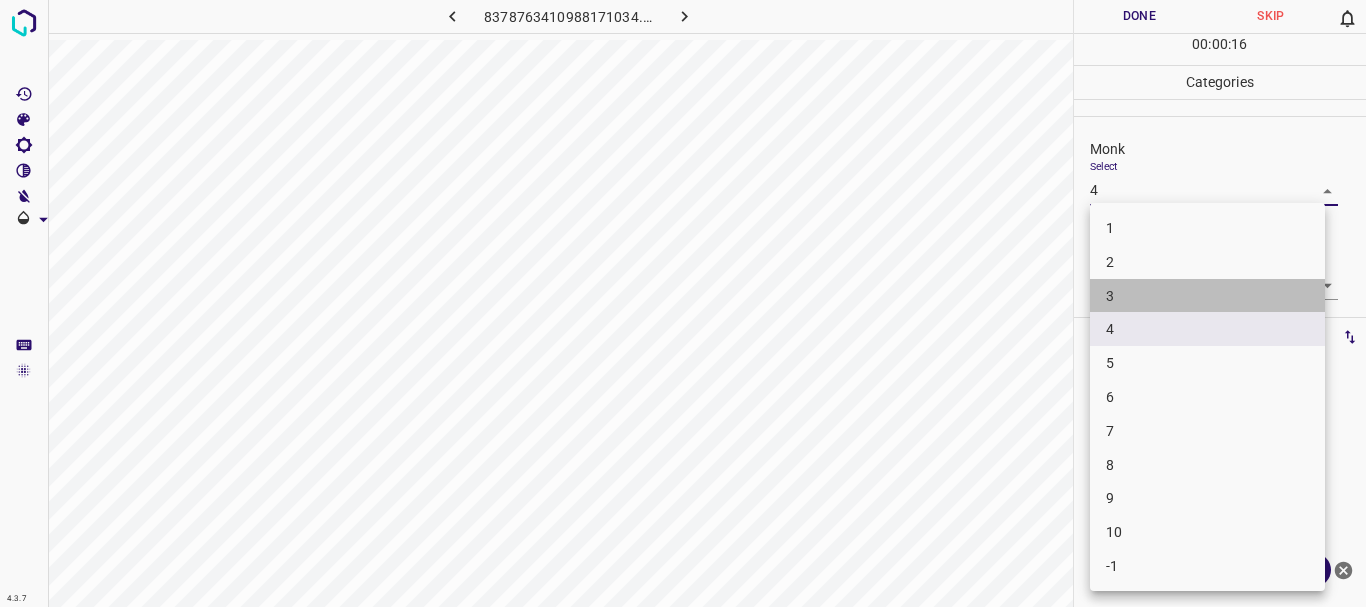 click on "3" at bounding box center [1207, 296] 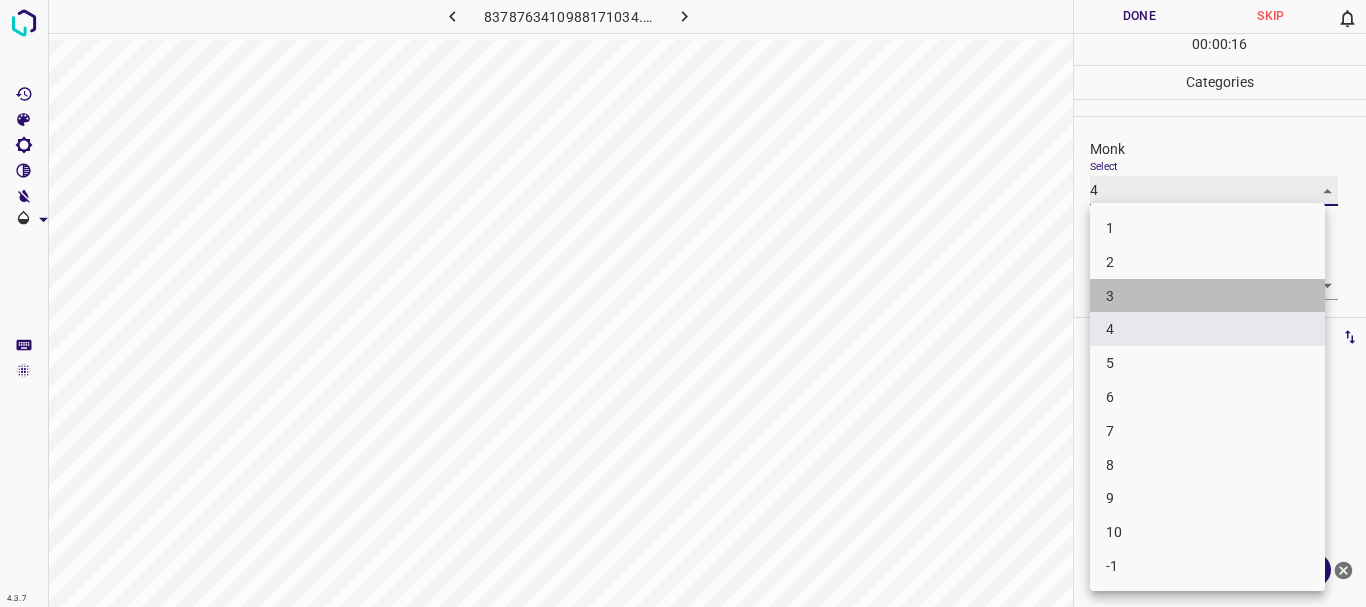 type on "3" 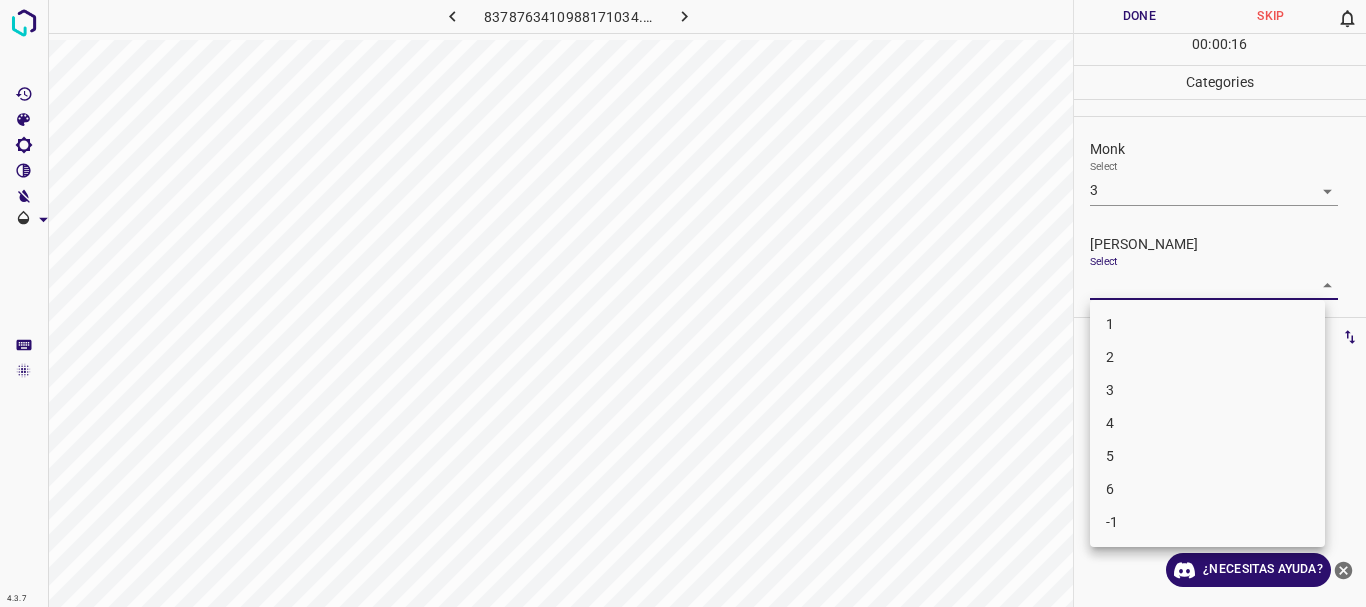 click on "4.3.7 8378763410988171034.png Done Skip 0 00   : 00   : 16   Categories Monk   Select 3 3  [PERSON_NAME]   Select ​ Labels   0 Categories 1 Monk 2  [PERSON_NAME] Tools Space Change between modes (Draw & Edit) I Auto labeling R Restore zoom M Zoom in N Zoom out Delete Delete selecte label Filters Z Restore filters X Saturation filter C Brightness filter V Contrast filter B Gray scale filter General O Download ¿Necesitas ayuda? Texto original Valora esta traducción Tu opinión servirá para ayudar a mejorar el Traductor de Google - Texto - Esconder - Borrar 1 2 3 4 5 6 -1" at bounding box center (683, 303) 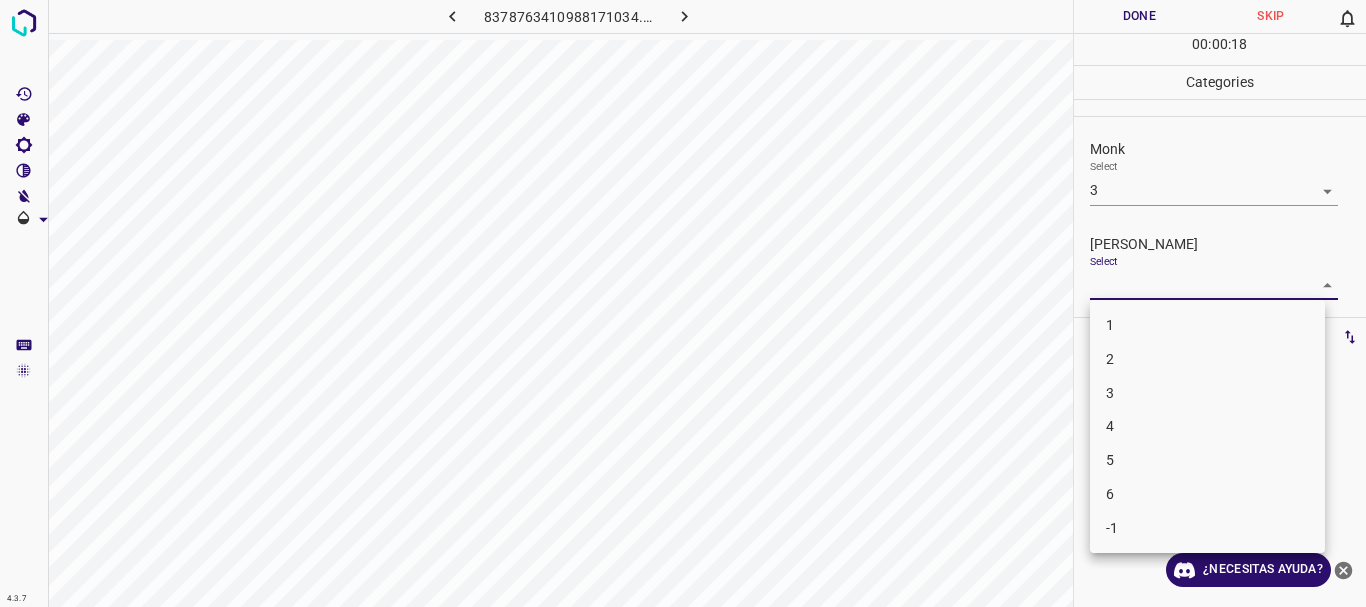 click on "3" at bounding box center (1207, 393) 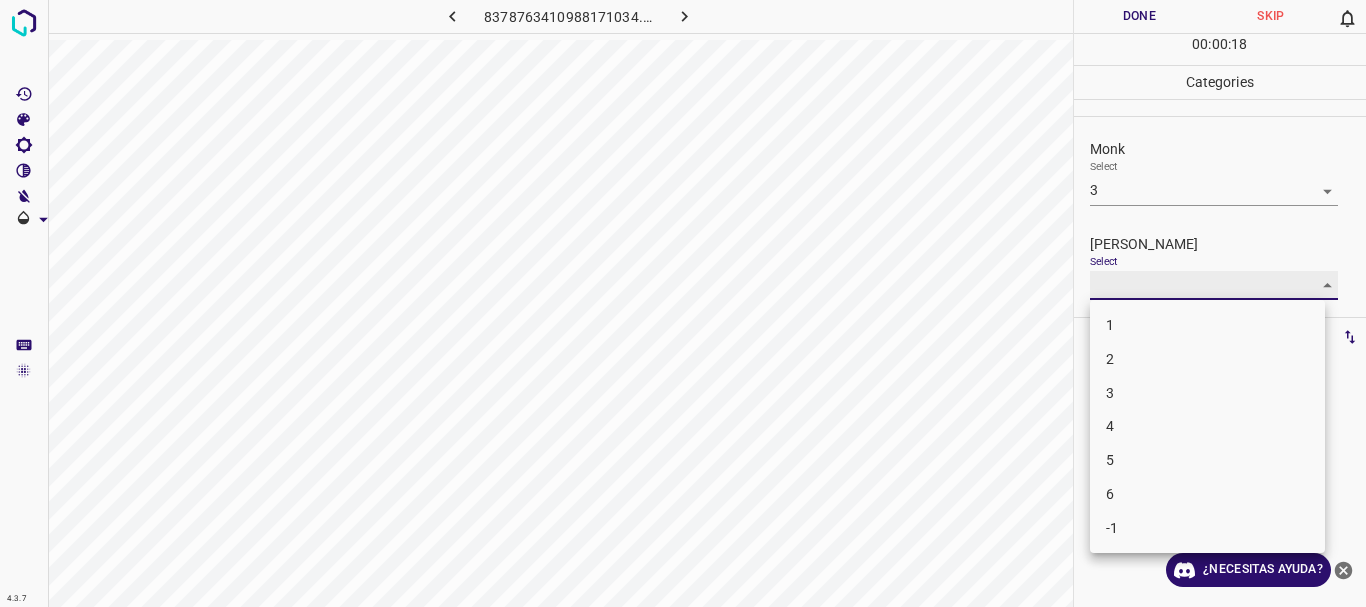 type on "3" 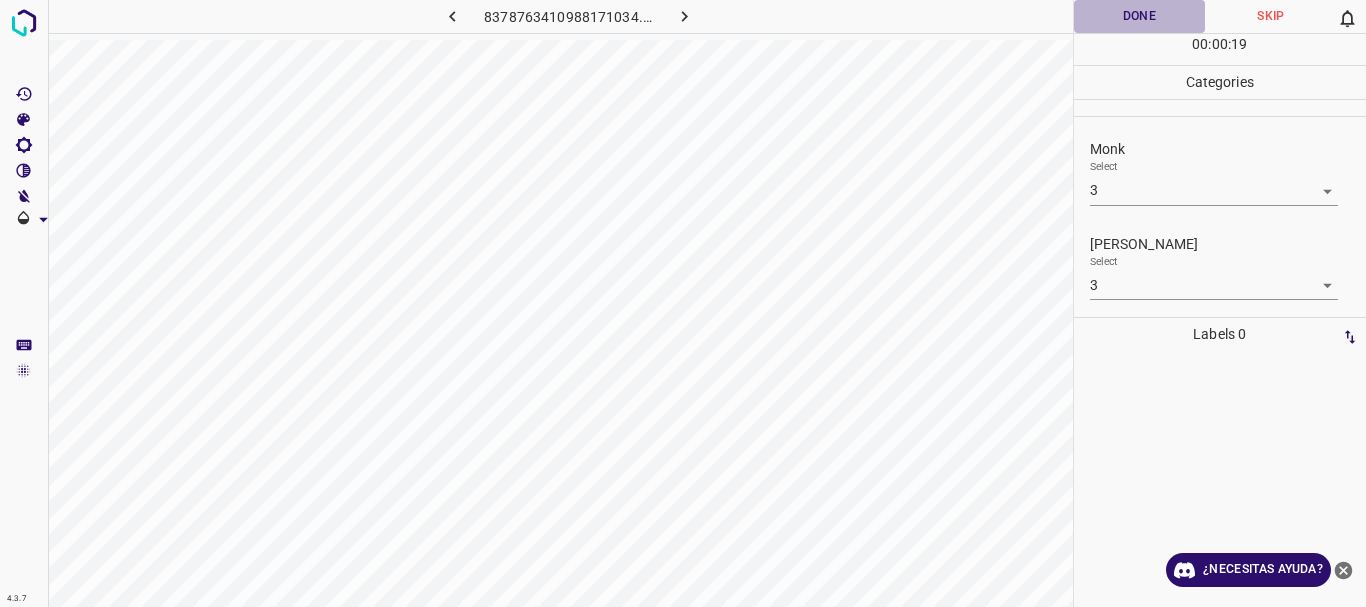 click on "Done" at bounding box center (1140, 16) 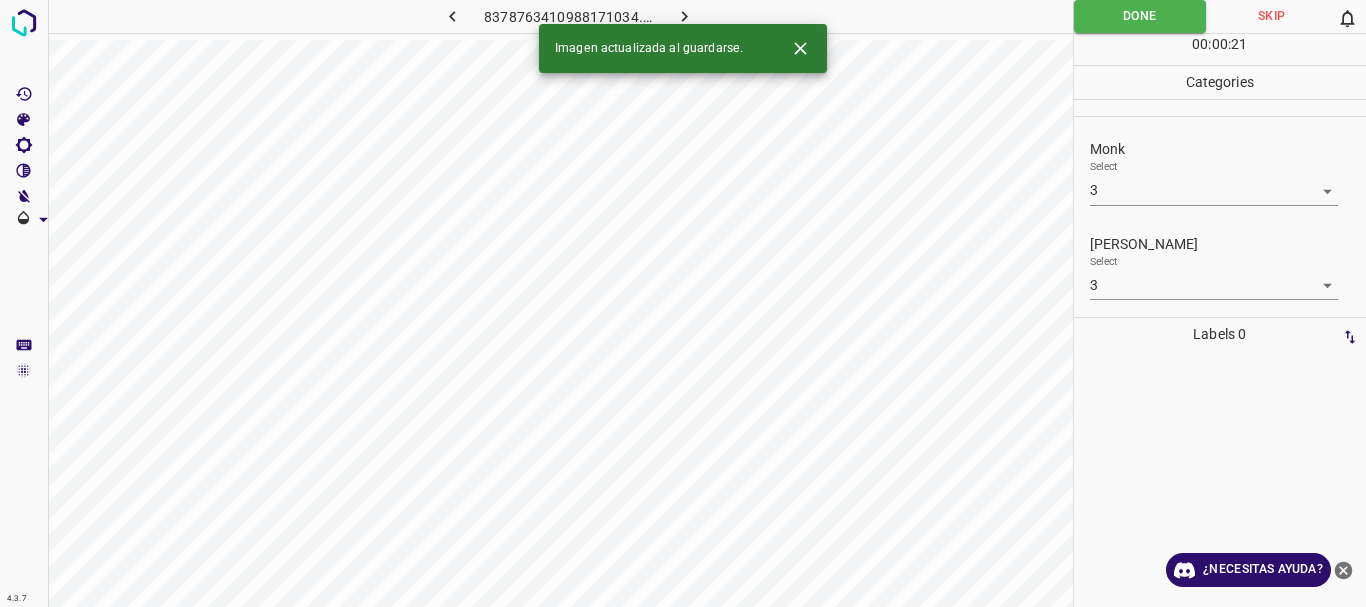 click 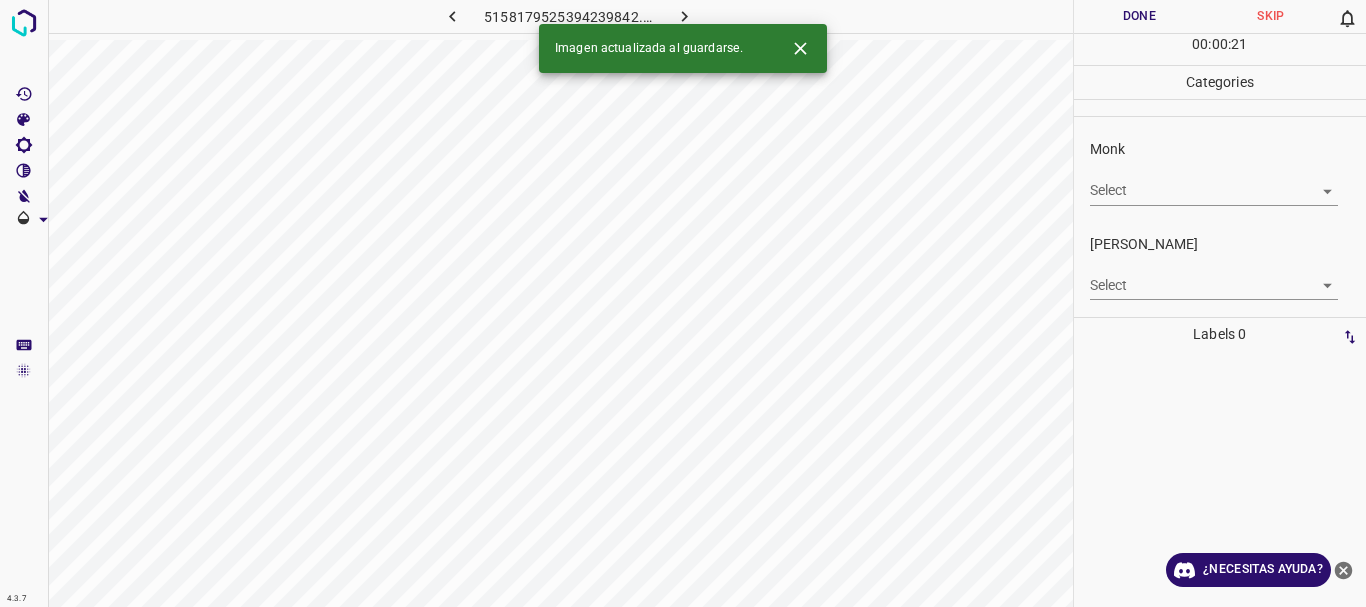click on "4.3.7 5158179525394239842.png Done Skip 0 00   : 00   : 21   Categories Monk   Select ​  [PERSON_NAME]   Select ​ Labels   0 Categories 1 Monk 2  [PERSON_NAME] Tools Space Change between modes (Draw & Edit) I Auto labeling R Restore zoom M Zoom in N Zoom out Delete Delete selecte label Filters Z Restore filters X Saturation filter C Brightness filter V Contrast filter B Gray scale filter General O Download Imagen actualizada al guardarse. ¿Necesitas ayuda? Texto original Valora esta traducción Tu opinión servirá para ayudar a mejorar el Traductor de Google - Texto - Esconder - Borrar" at bounding box center (683, 303) 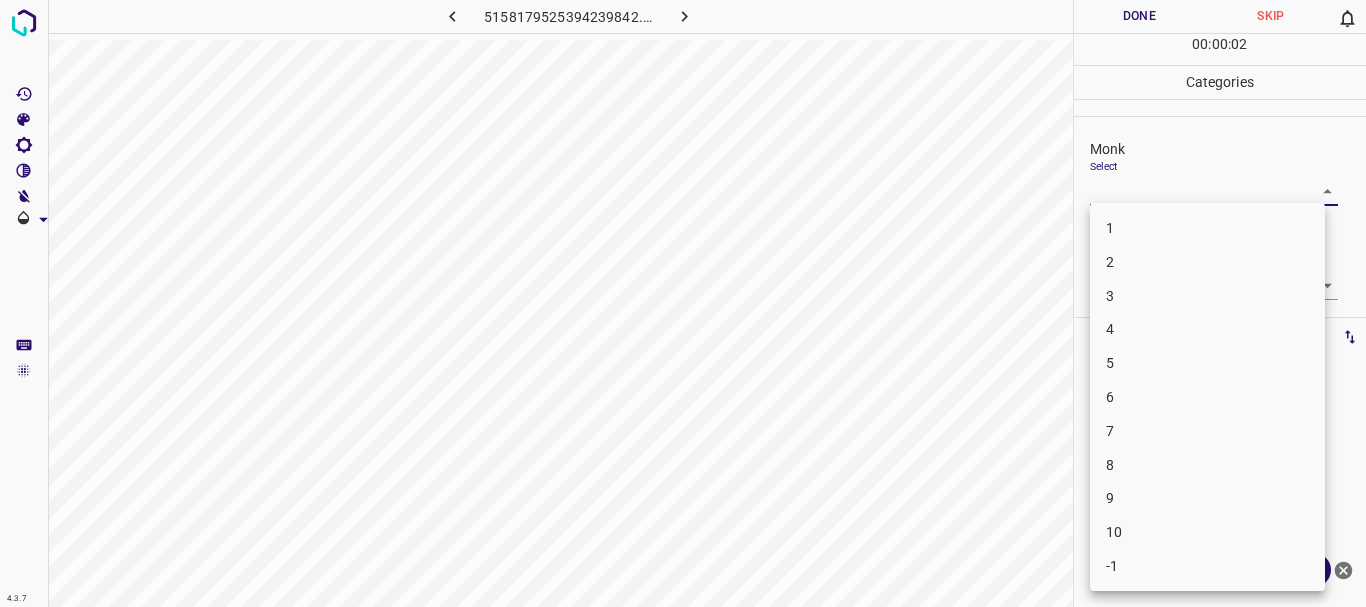 drag, startPoint x: 1170, startPoint y: 300, endPoint x: 1169, endPoint y: 324, distance: 24.020824 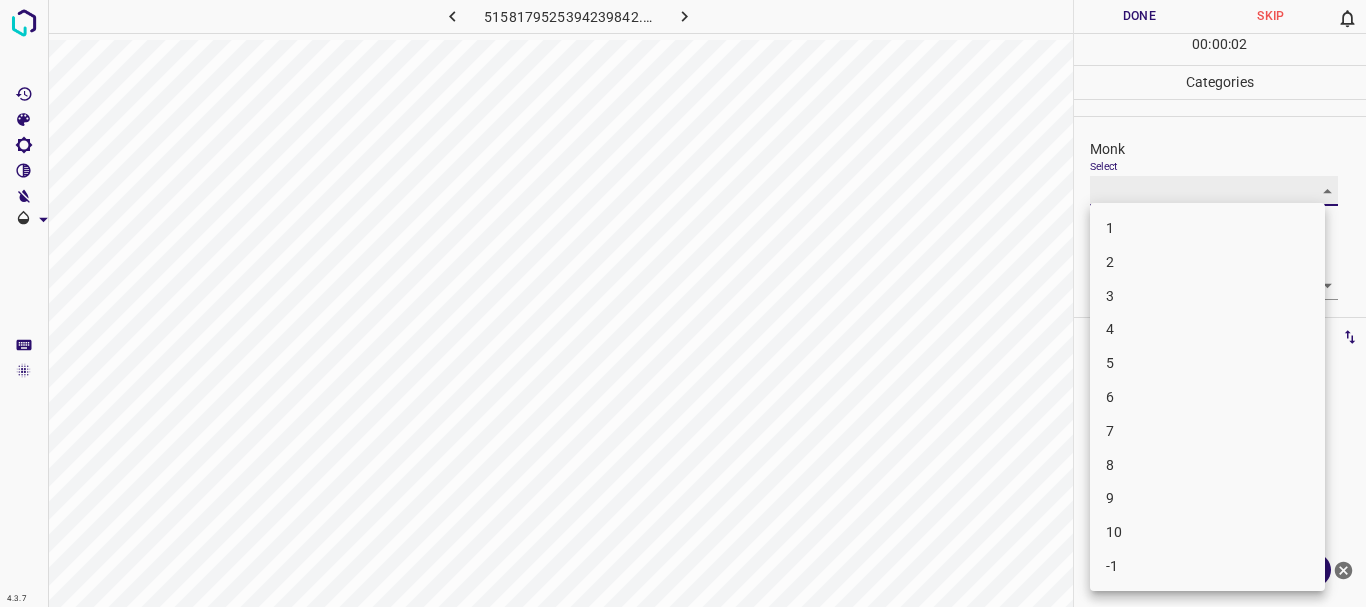 type on "4" 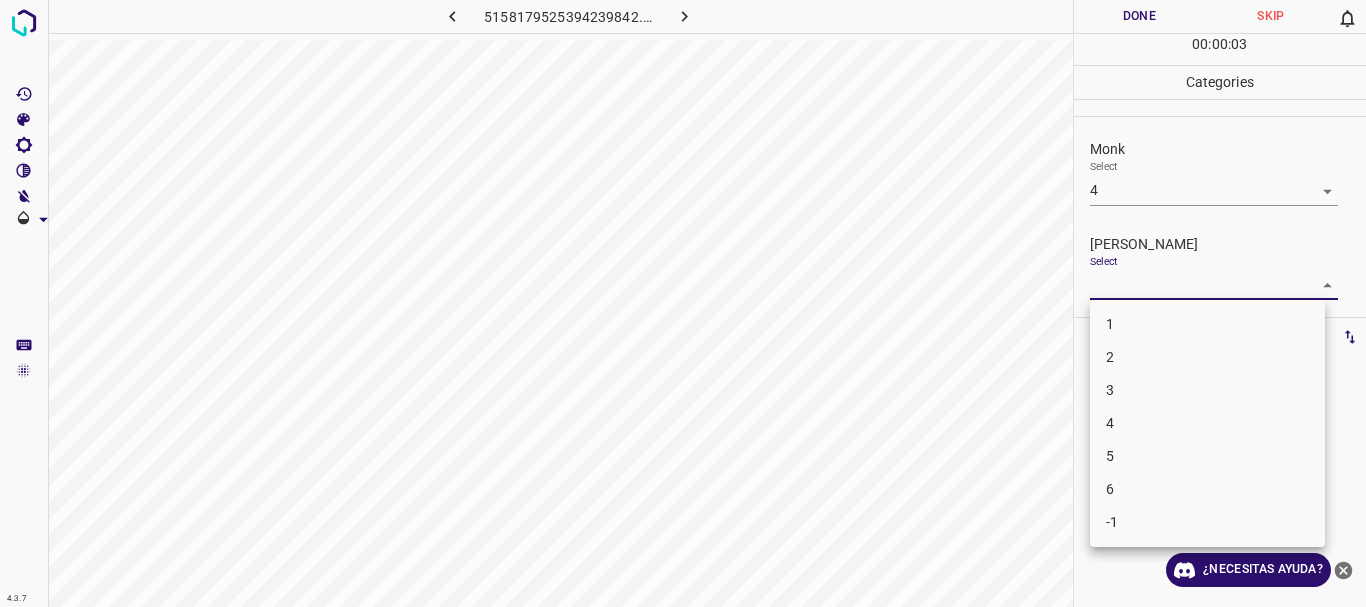 click on "4.3.7 5158179525394239842.png Done Skip 0 00   : 00   : 03   Categories Monk   Select 4 4  [PERSON_NAME]   Select ​ Labels   0 Categories 1 Monk 2  [PERSON_NAME] Tools Space Change between modes (Draw & Edit) I Auto labeling R Restore zoom M Zoom in N Zoom out Delete Delete selecte label Filters Z Restore filters X Saturation filter C Brightness filter V Contrast filter B Gray scale filter General O Download ¿Necesitas ayuda? Texto original Valora esta traducción Tu opinión servirá para ayudar a mejorar el Traductor de Google - Texto - Esconder - Borrar 1 2 3 4 5 6 -1" at bounding box center (683, 303) 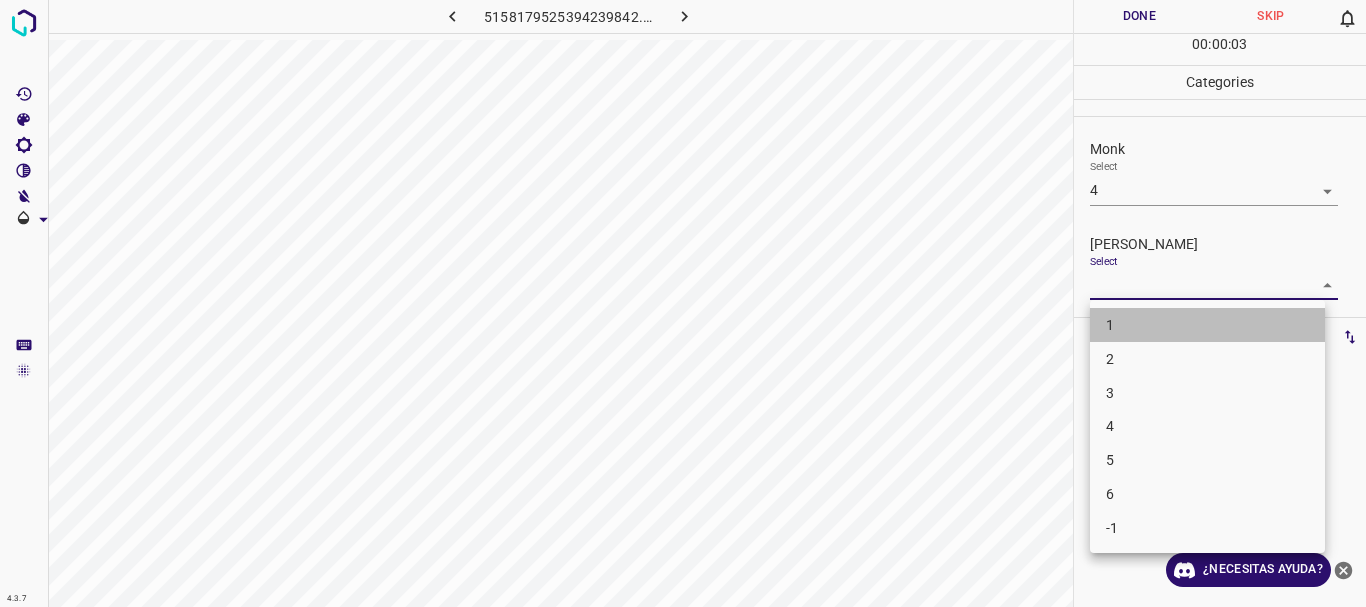 click on "1" at bounding box center [1207, 325] 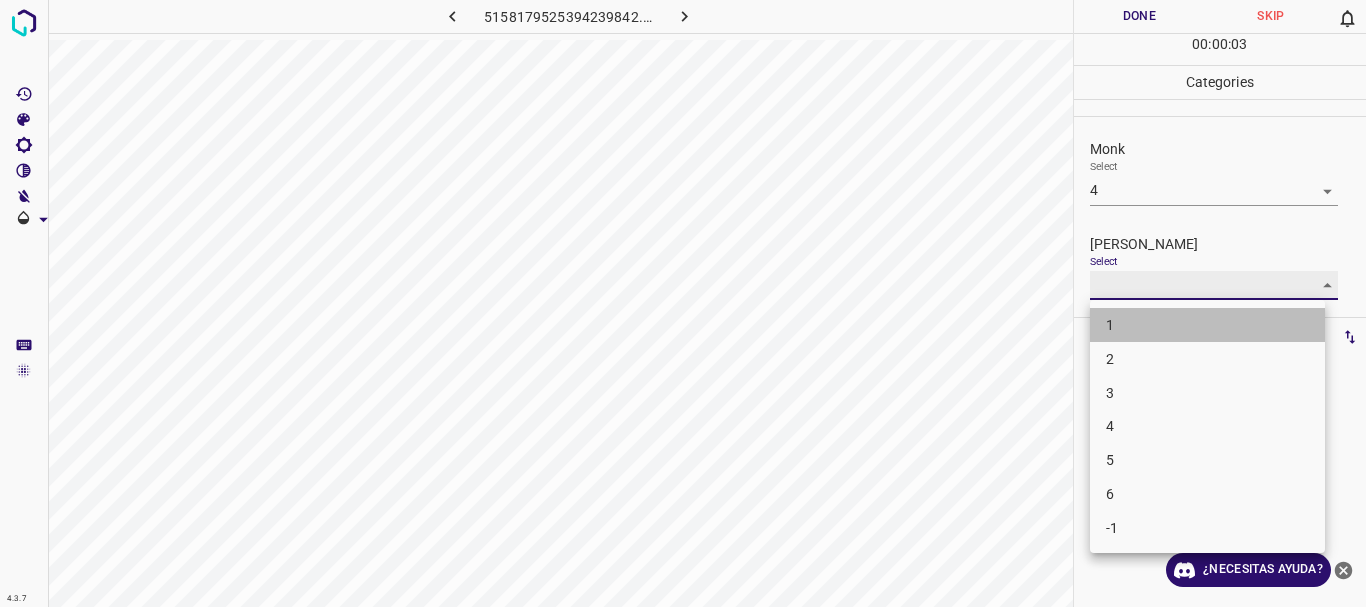 type on "1" 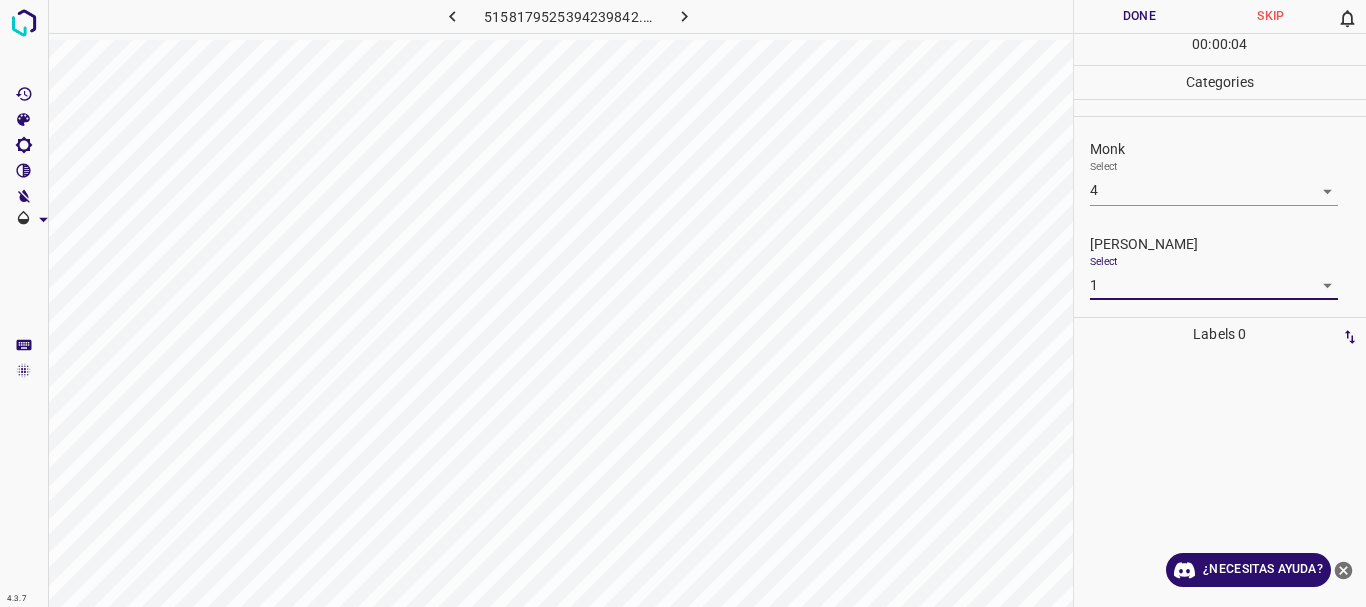 click on "Done" at bounding box center (1140, 16) 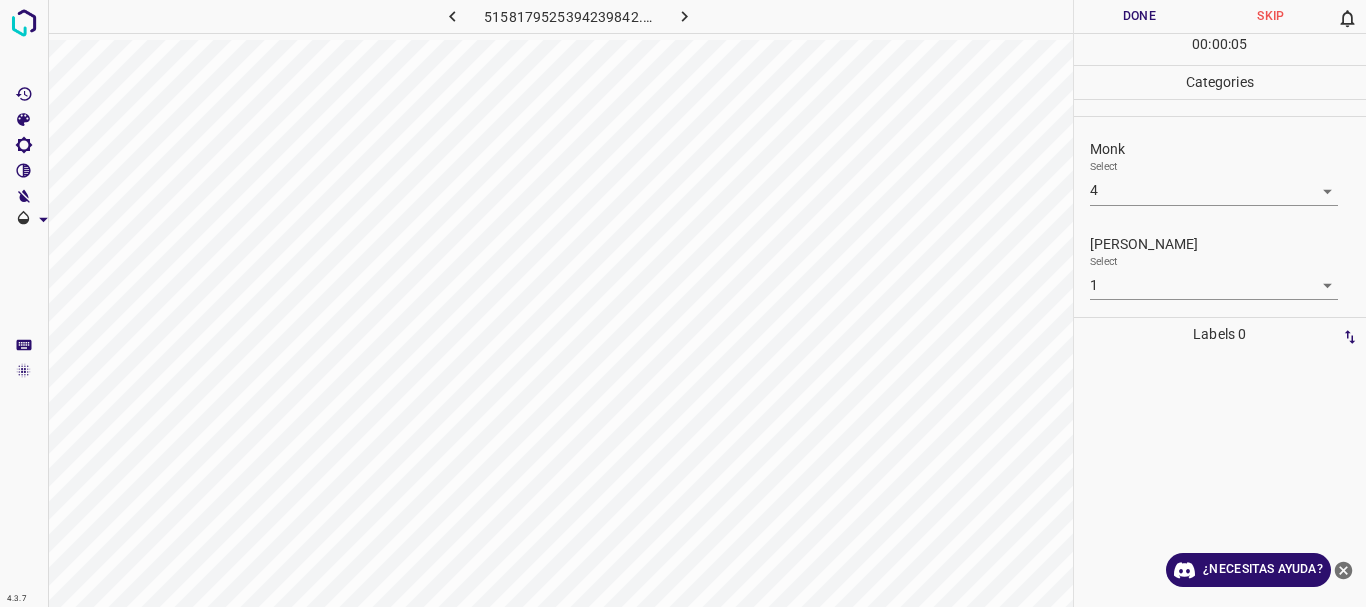 click 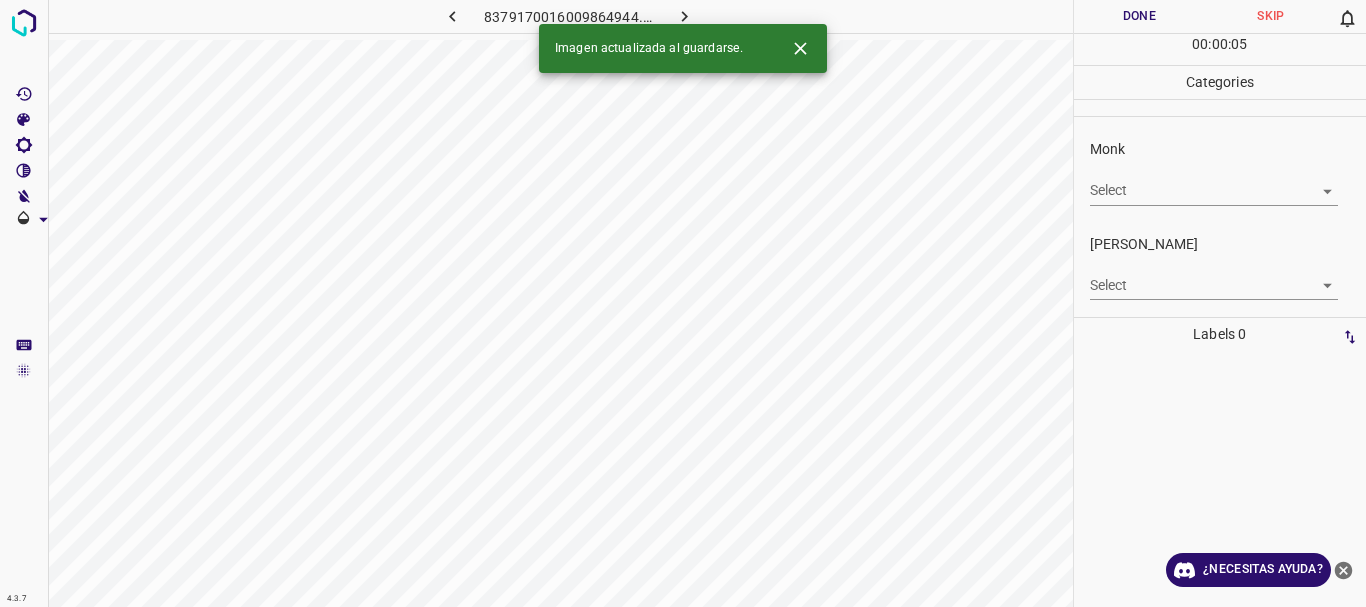 click on "4.3.7 8379170016009864944.png Done Skip 0 00   : 00   : 05   Categories Monk   Select ​  [PERSON_NAME]   Select ​ Labels   0 Categories 1 Monk 2  [PERSON_NAME] Tools Space Change between modes (Draw & Edit) I Auto labeling R Restore zoom M Zoom in N Zoom out Delete Delete selecte label Filters Z Restore filters X Saturation filter C Brightness filter V Contrast filter B Gray scale filter General O Download Imagen actualizada al guardarse. ¿Necesitas ayuda? Texto original Valora esta traducción Tu opinión servirá para ayudar a mejorar el Traductor de Google - Texto - Esconder - Borrar" at bounding box center (683, 303) 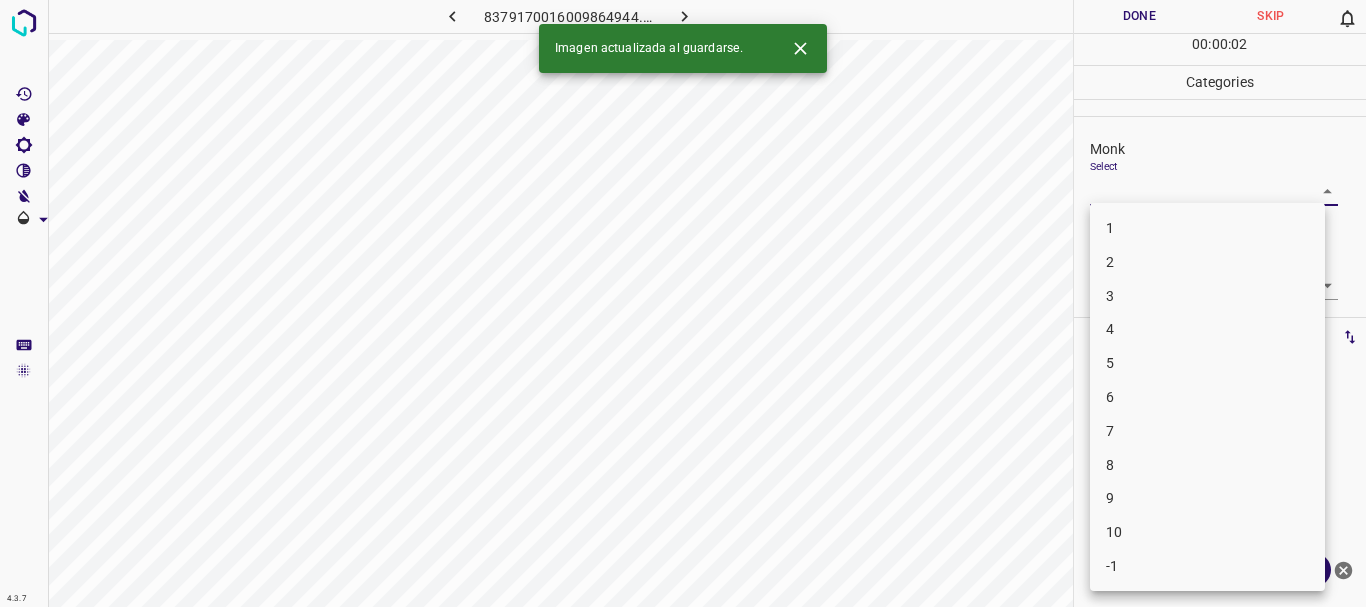 click on "5" at bounding box center [1207, 363] 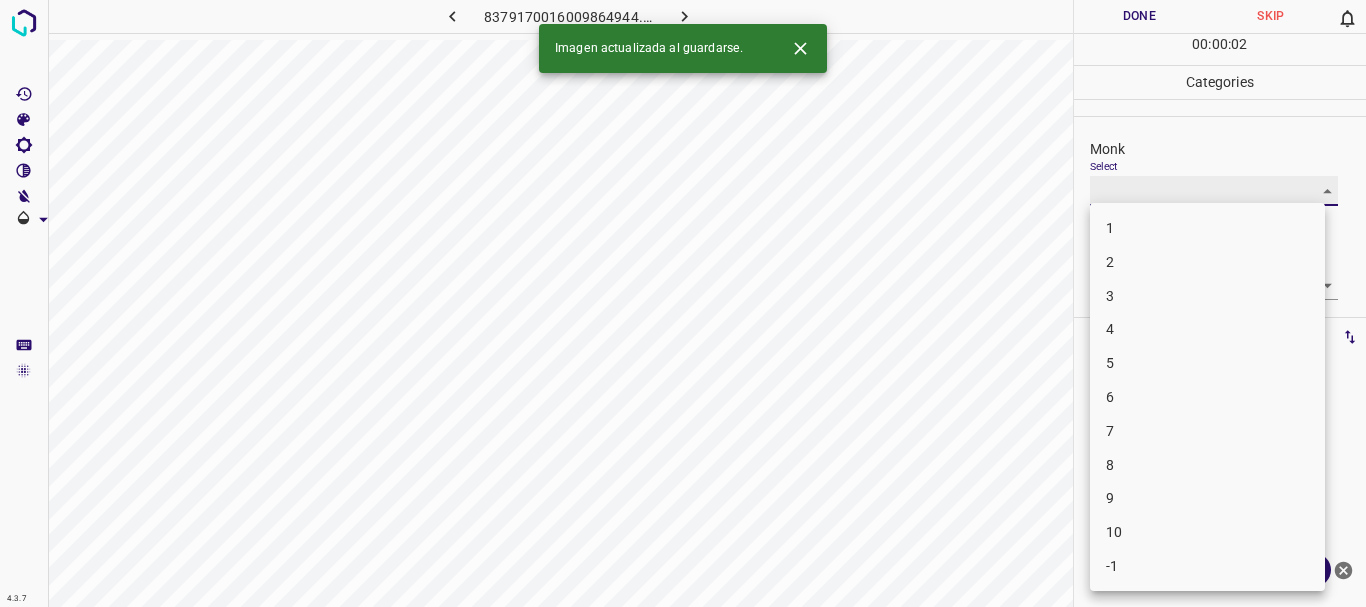 type on "5" 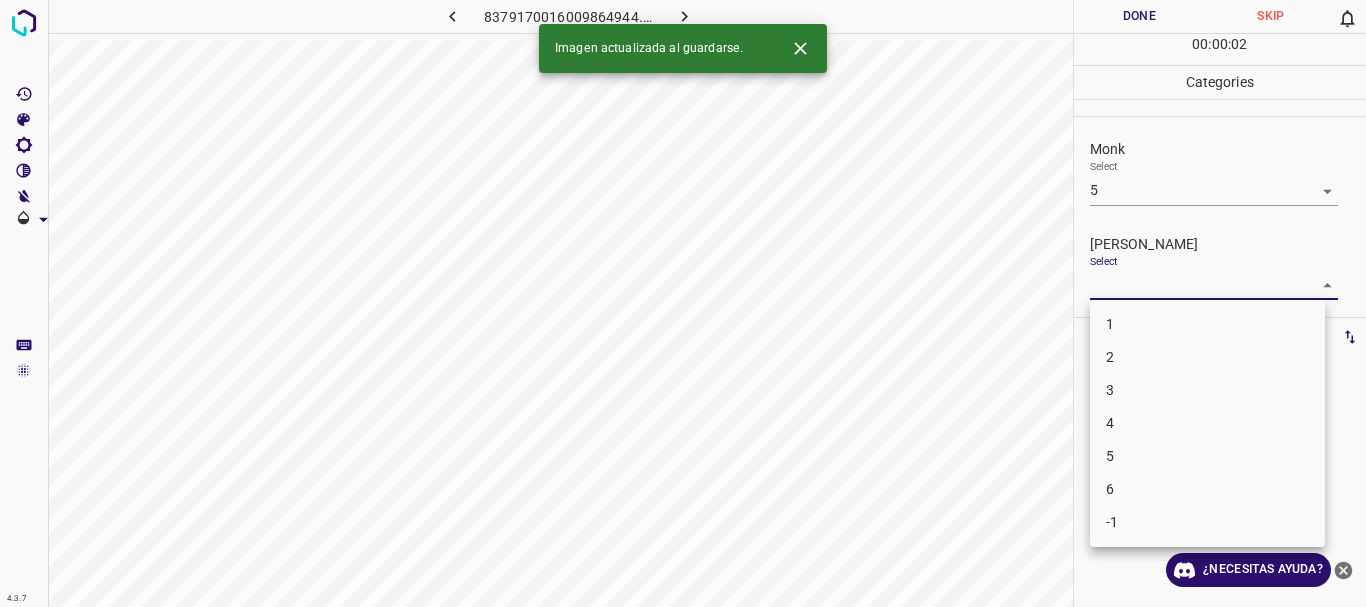 click on "4.3.7 8379170016009864944.png Done Skip 0 00   : 00   : 02   Categories Monk   Select 5 5  [PERSON_NAME]   Select ​ Labels   0 Categories 1 Monk 2  [PERSON_NAME] Tools Space Change between modes (Draw & Edit) I Auto labeling R Restore zoom M Zoom in N Zoom out Delete Delete selecte label Filters Z Restore filters X Saturation filter C Brightness filter V Contrast filter B Gray scale filter General O Download Imagen actualizada al guardarse. ¿Necesitas ayuda? Texto original Valora esta traducción Tu opinión servirá para ayudar a mejorar el Traductor de Google - Texto - Esconder - Borrar 1 2 3 4 5 6 -1" at bounding box center [683, 303] 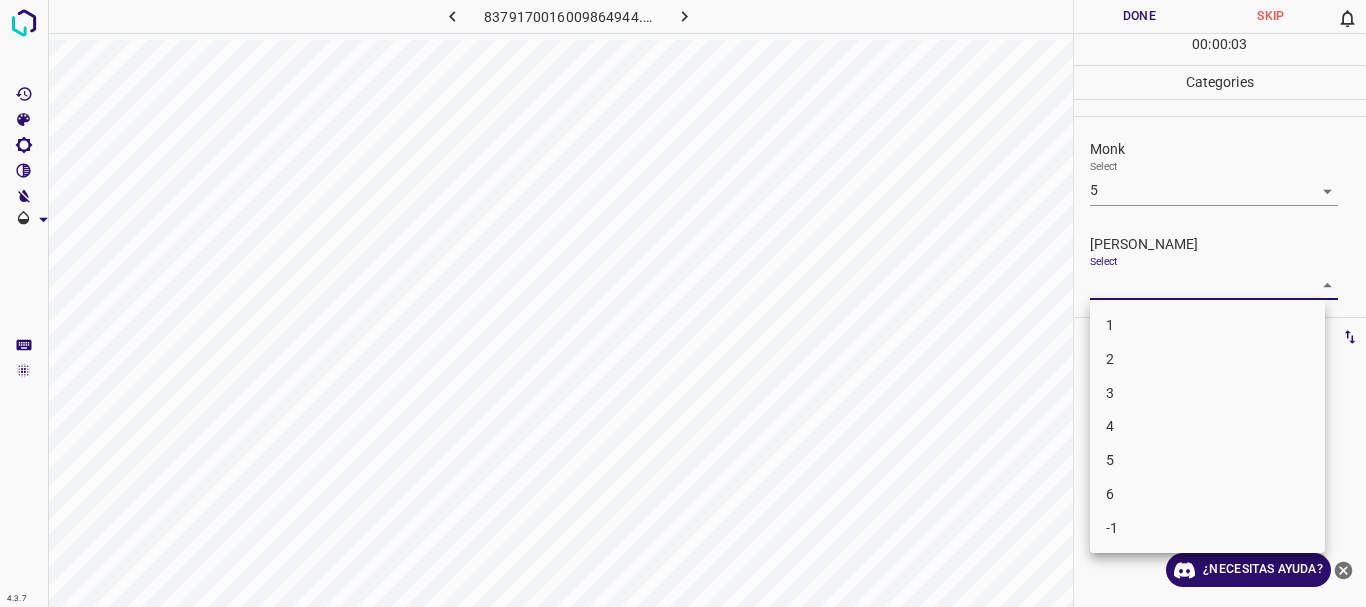 click on "3" at bounding box center [1207, 393] 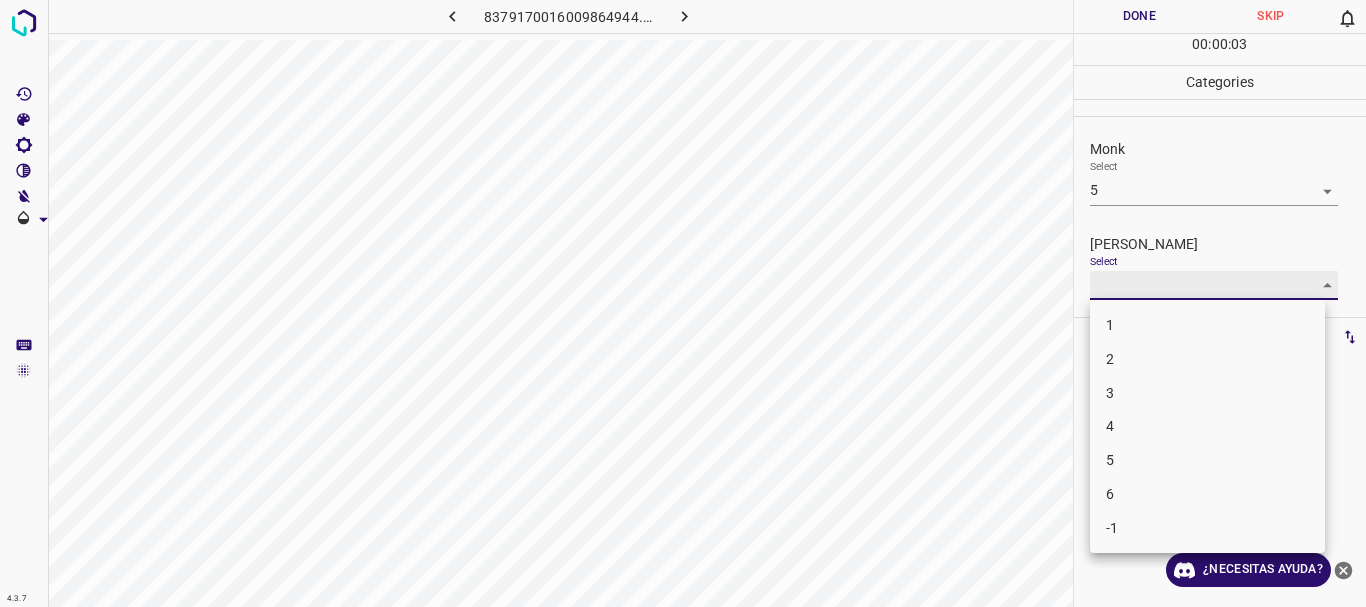 type on "3" 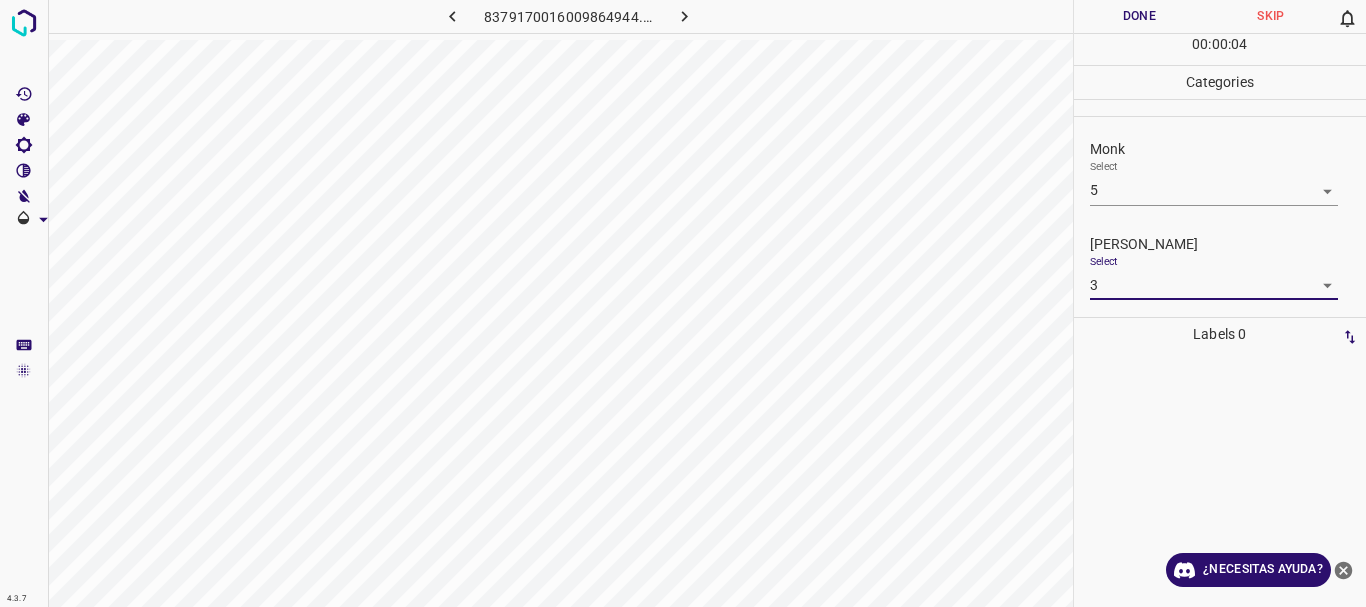click on "Done" at bounding box center [1140, 16] 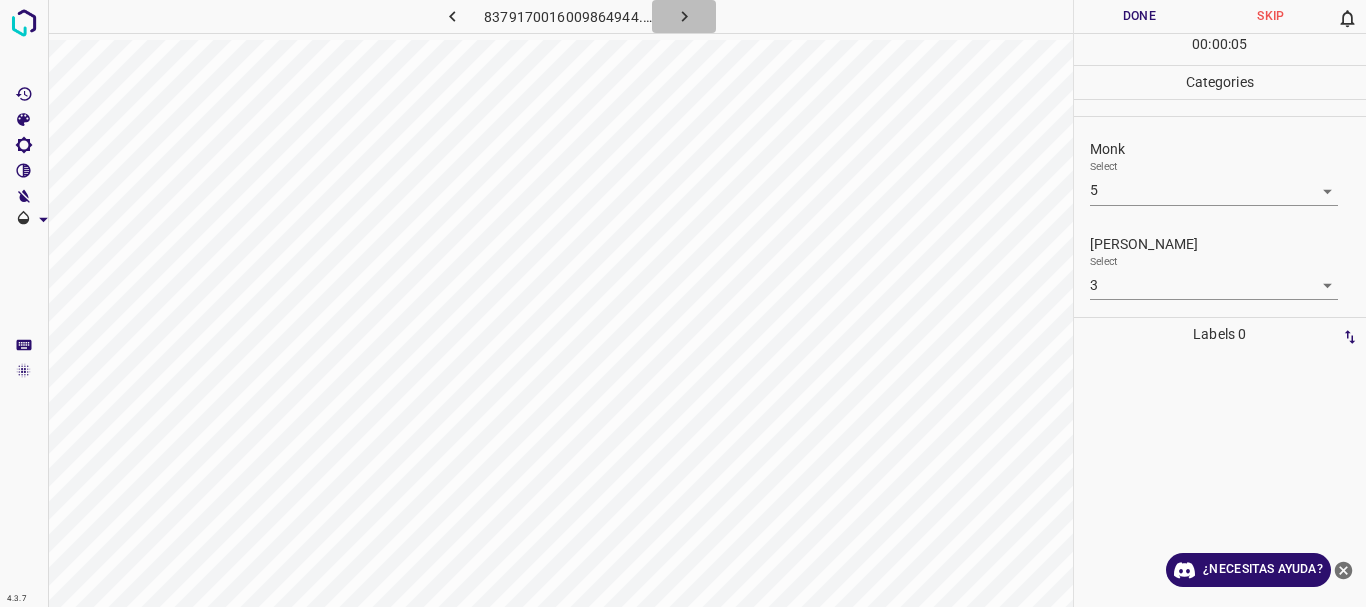 click at bounding box center [684, 16] 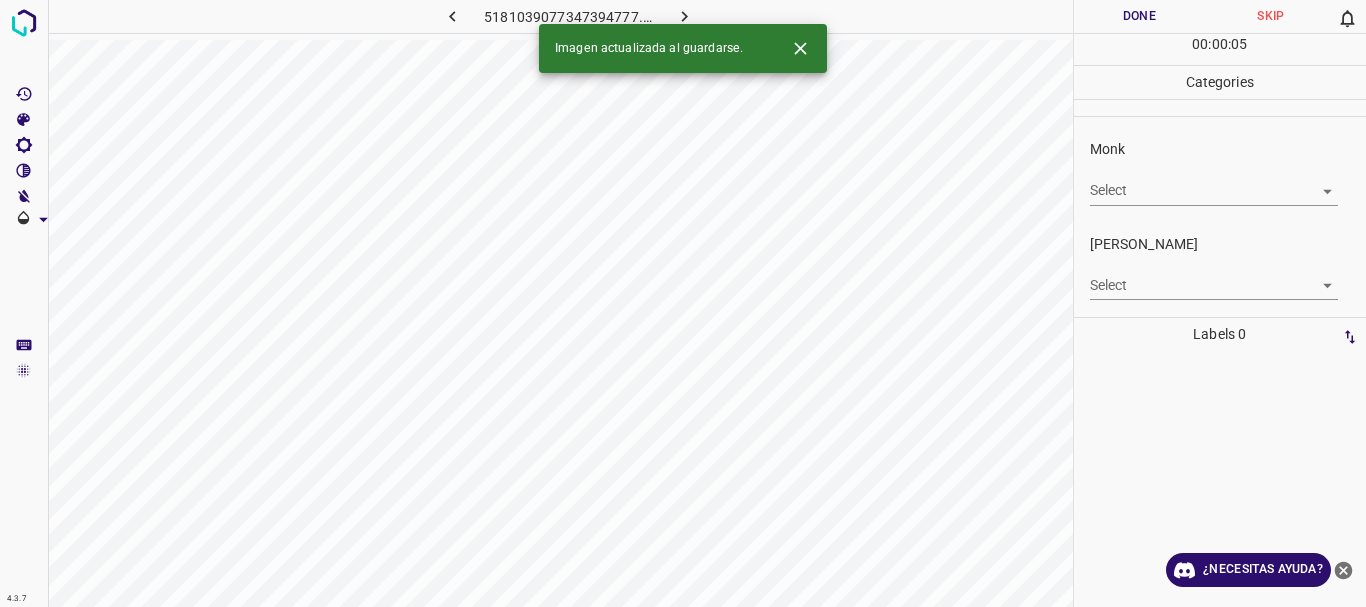 click at bounding box center (684, 16) 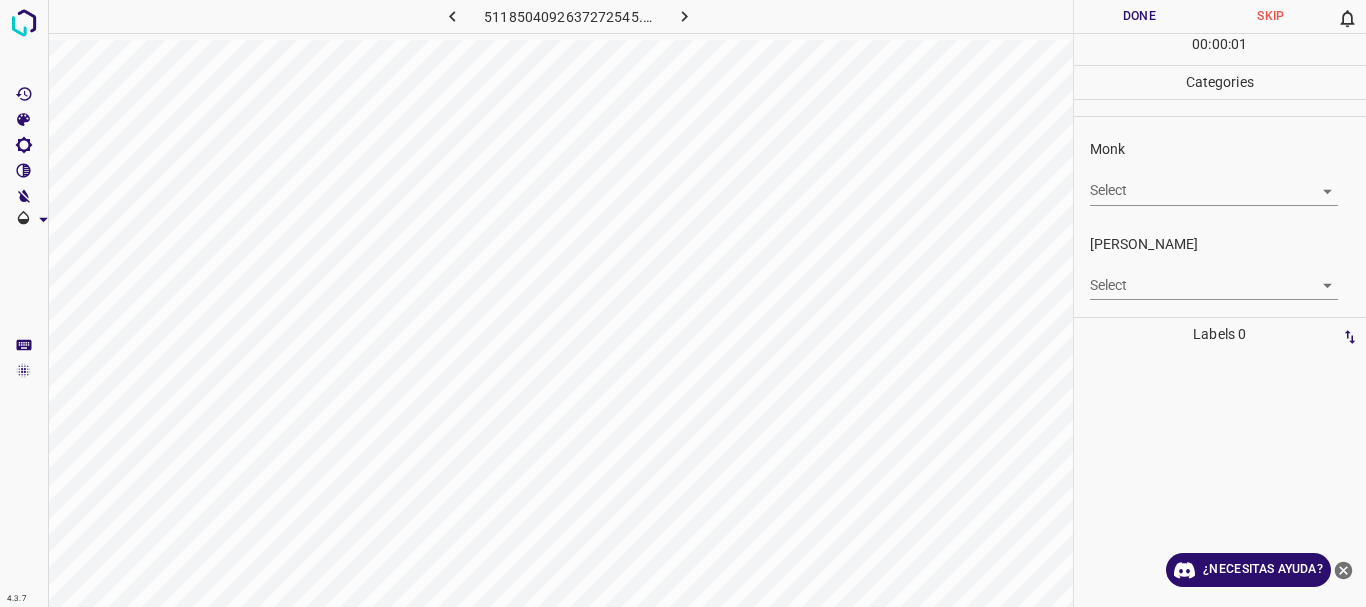 click 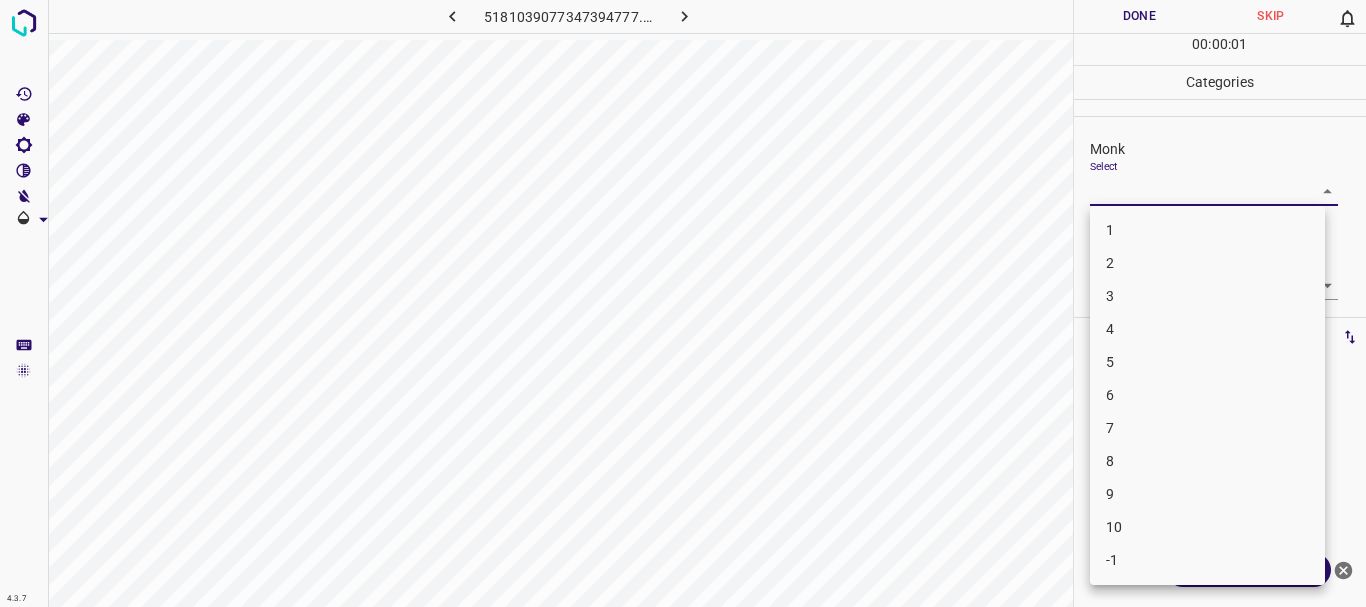 click on "4.3.7 5181039077347394777.png Done Skip 0 00   : 00   : 01   Categories Monk   Select ​  [PERSON_NAME]   Select ​ Labels   0 Categories 1 Monk 2  [PERSON_NAME] Tools Space Change between modes (Draw & Edit) I Auto labeling R Restore zoom M Zoom in N Zoom out Delete Delete selecte label Filters Z Restore filters X Saturation filter C Brightness filter V Contrast filter B Gray scale filter General O Download ¿Necesitas ayuda? Texto original Valora esta traducción Tu opinión servirá para ayudar a mejorar el Traductor de Google - Texto - Esconder - Borrar 1 2 3 4 5 6 7 8 9 10 -1" at bounding box center (683, 303) 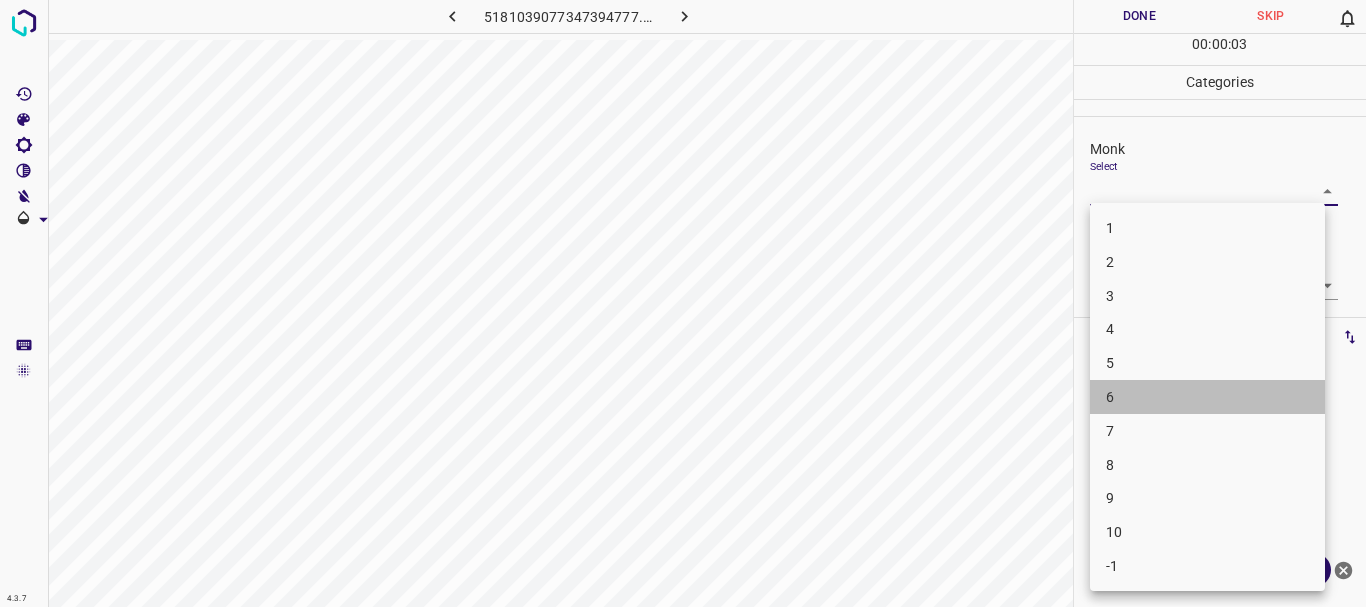 click on "6" at bounding box center [1207, 397] 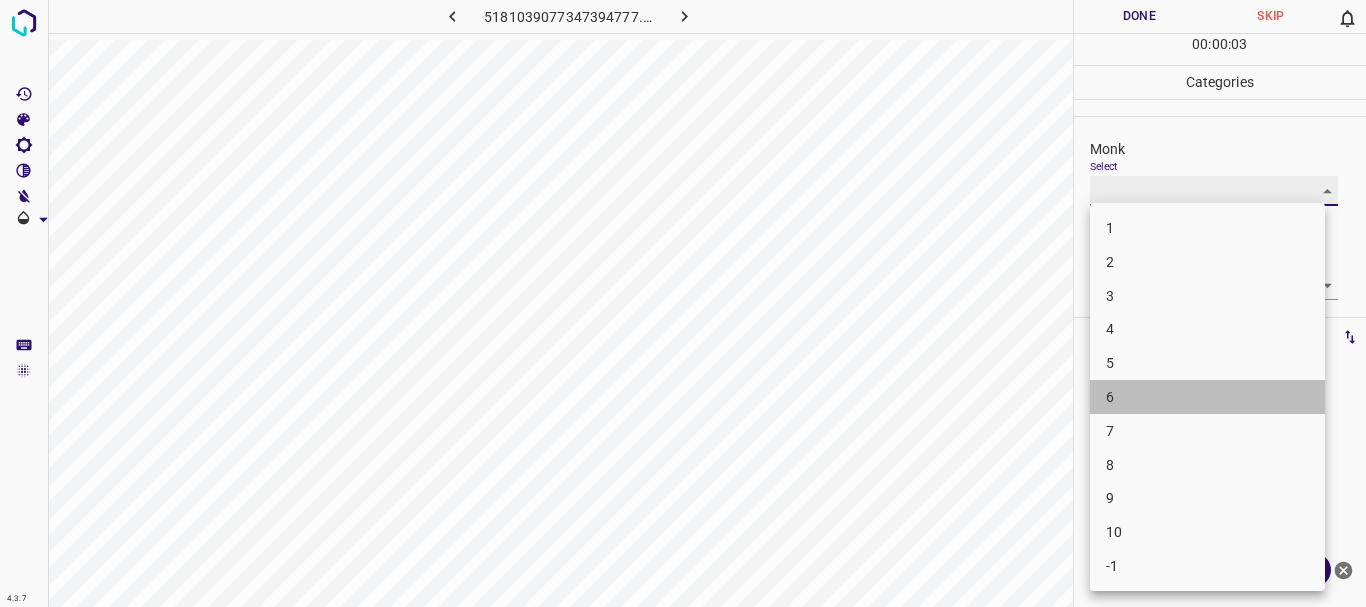 type on "6" 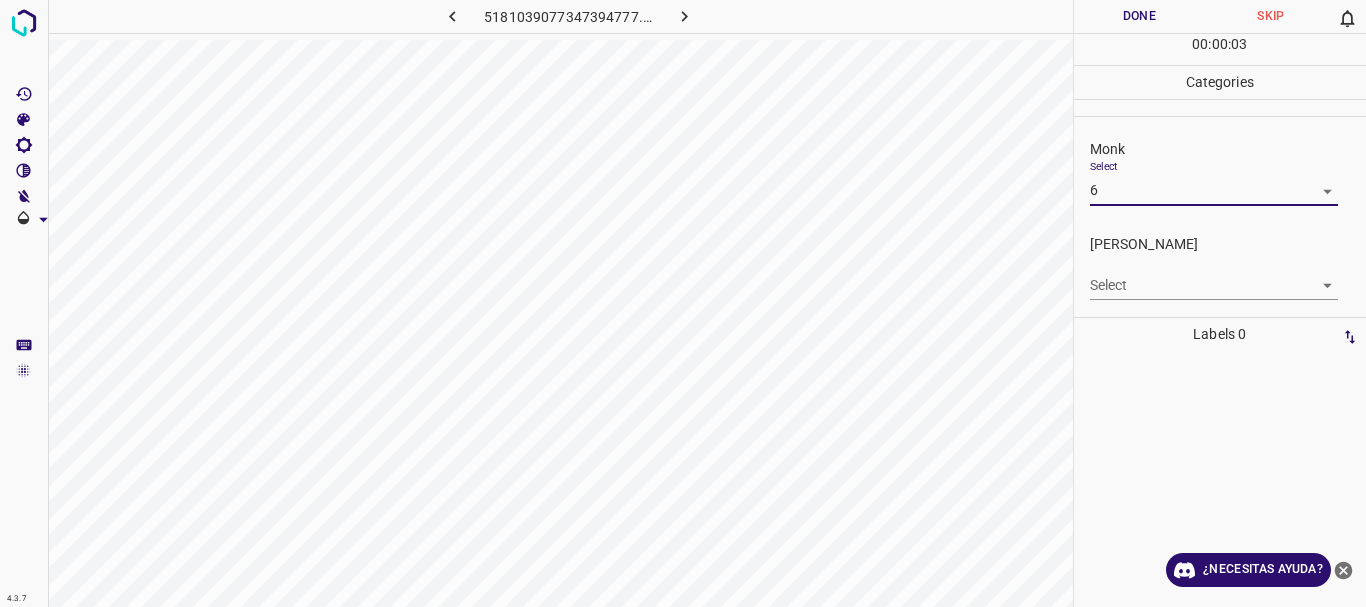 click on "4.3.7 5181039077347394777.png Done Skip 0 00   : 00   : 03   Categories Monk   Select 6 6  [PERSON_NAME]   Select ​ Labels   0 Categories 1 Monk 2  [PERSON_NAME] Tools Space Change between modes (Draw & Edit) I Auto labeling R Restore zoom M Zoom in N Zoom out Delete Delete selecte label Filters Z Restore filters X Saturation filter C Brightness filter V Contrast filter B Gray scale filter General O Download ¿Necesitas ayuda? Texto original Valora esta traducción Tu opinión servirá para ayudar a mejorar el Traductor de Google - Texto - Esconder - Borrar" at bounding box center (683, 303) 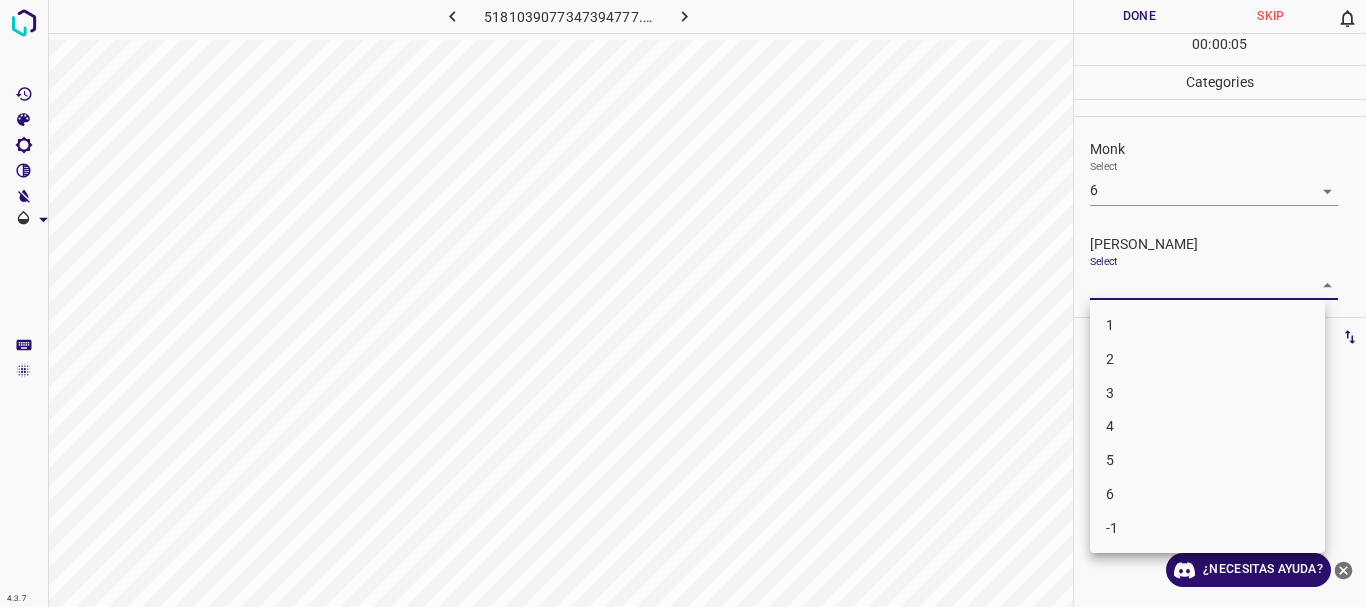 click on "3" at bounding box center (1207, 393) 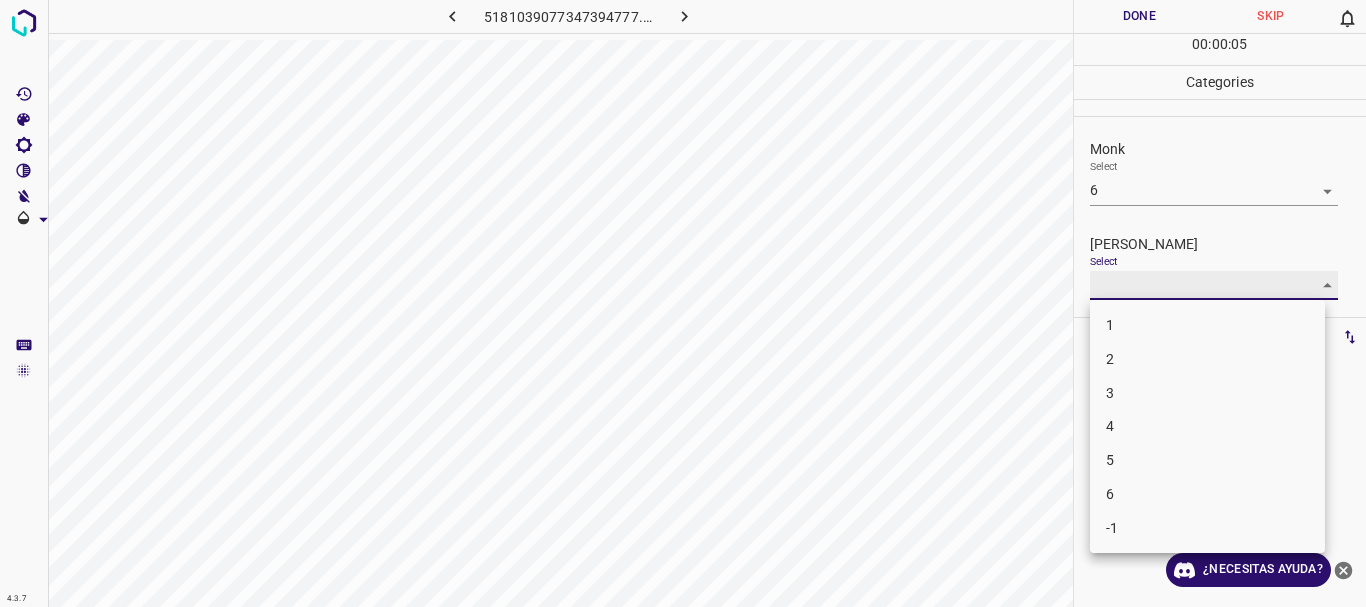 type on "3" 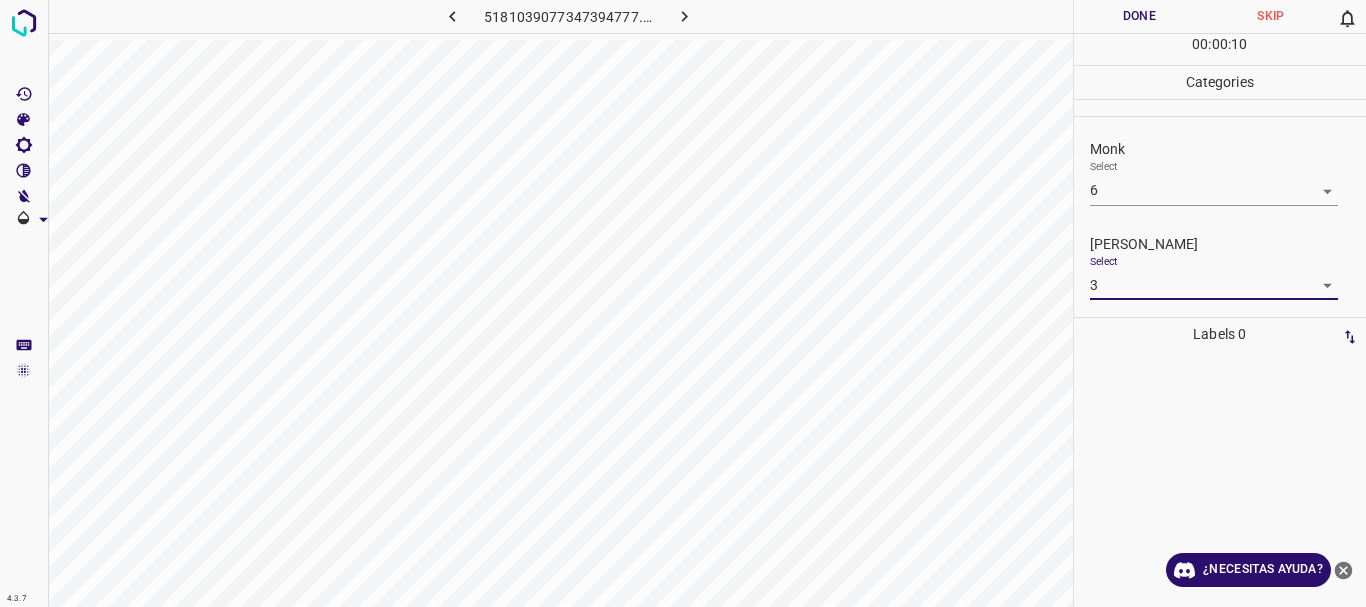 click on "Done" at bounding box center (1140, 16) 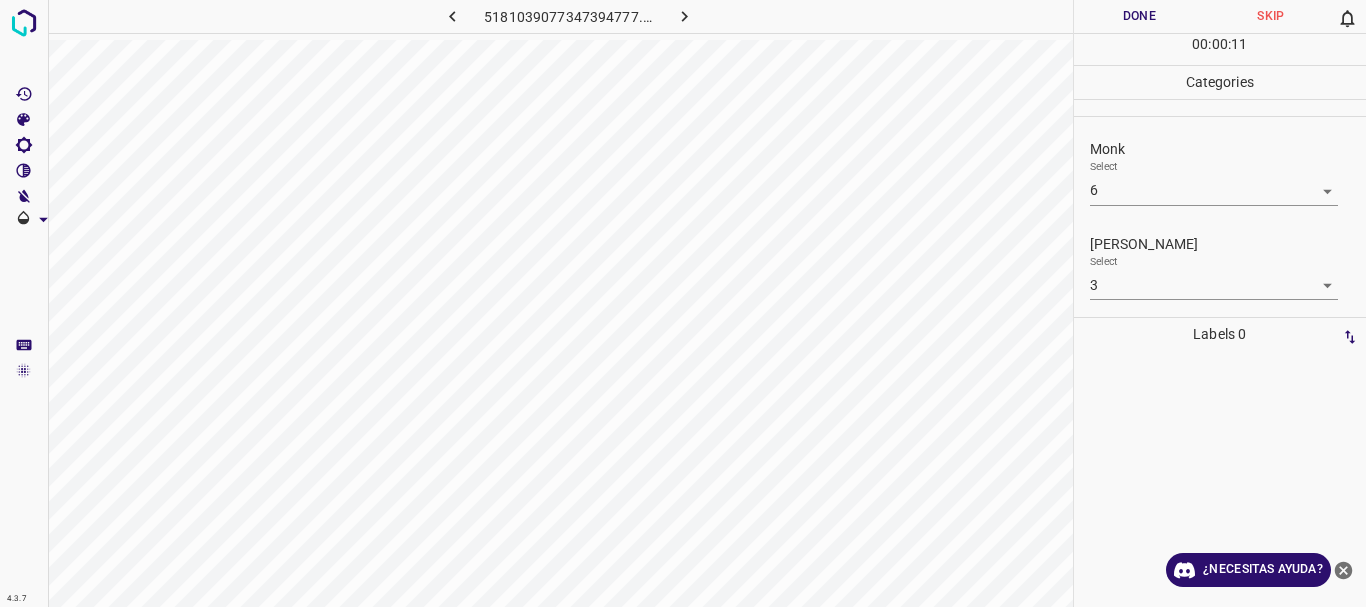 click 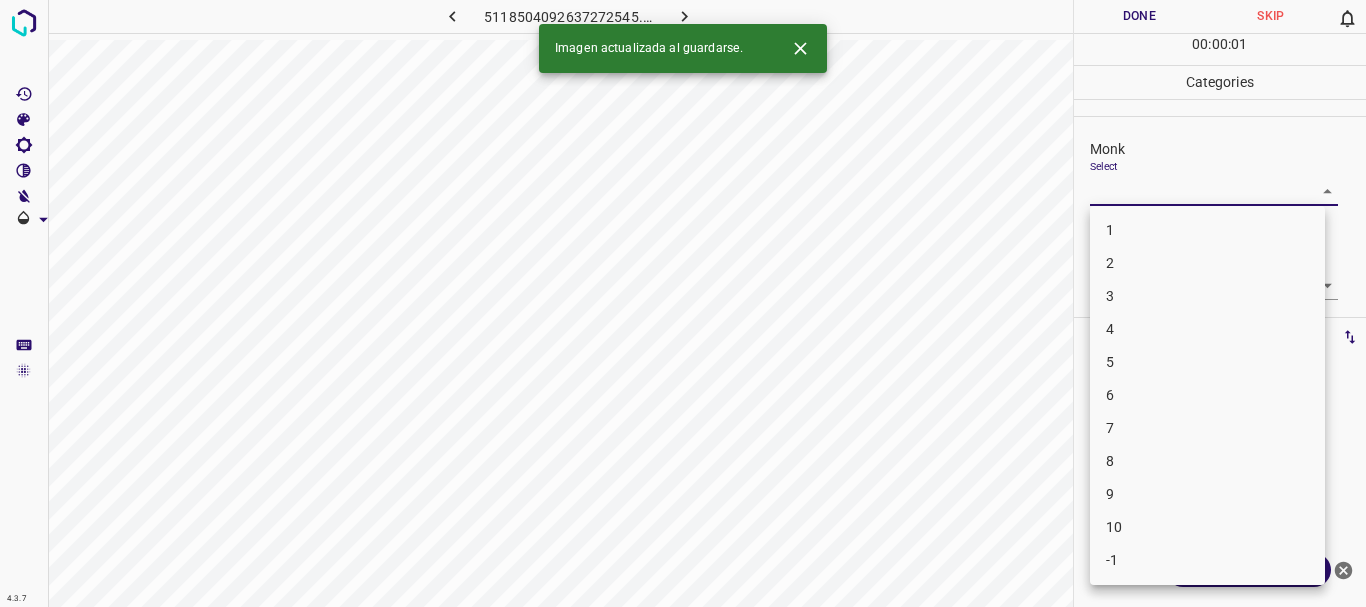 click on "4.3.7 5118504092637272545.png Done Skip 0 00   : 00   : 01   Categories Monk   Select ​  [PERSON_NAME]   Select ​ Labels   0 Categories 1 Monk 2  [PERSON_NAME] Tools Space Change between modes (Draw & Edit) I Auto labeling R Restore zoom M Zoom in N Zoom out Delete Delete selecte label Filters Z Restore filters X Saturation filter C Brightness filter V Contrast filter B Gray scale filter General O Download Imagen actualizada al guardarse. ¿Necesitas ayuda? Texto original Valora esta traducción Tu opinión servirá para ayudar a mejorar el Traductor de Google - Texto - Esconder - Borrar 1 2 3 4 5 6 7 8 9 10 -1" at bounding box center (683, 303) 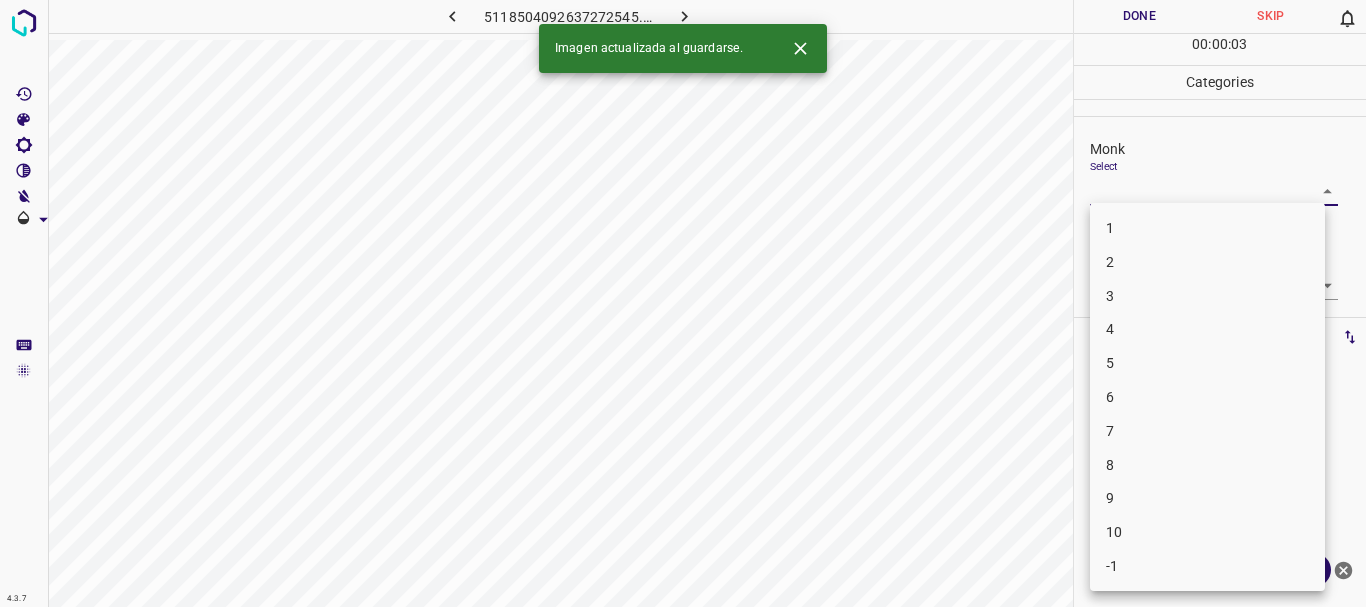 click on "5" at bounding box center [1207, 363] 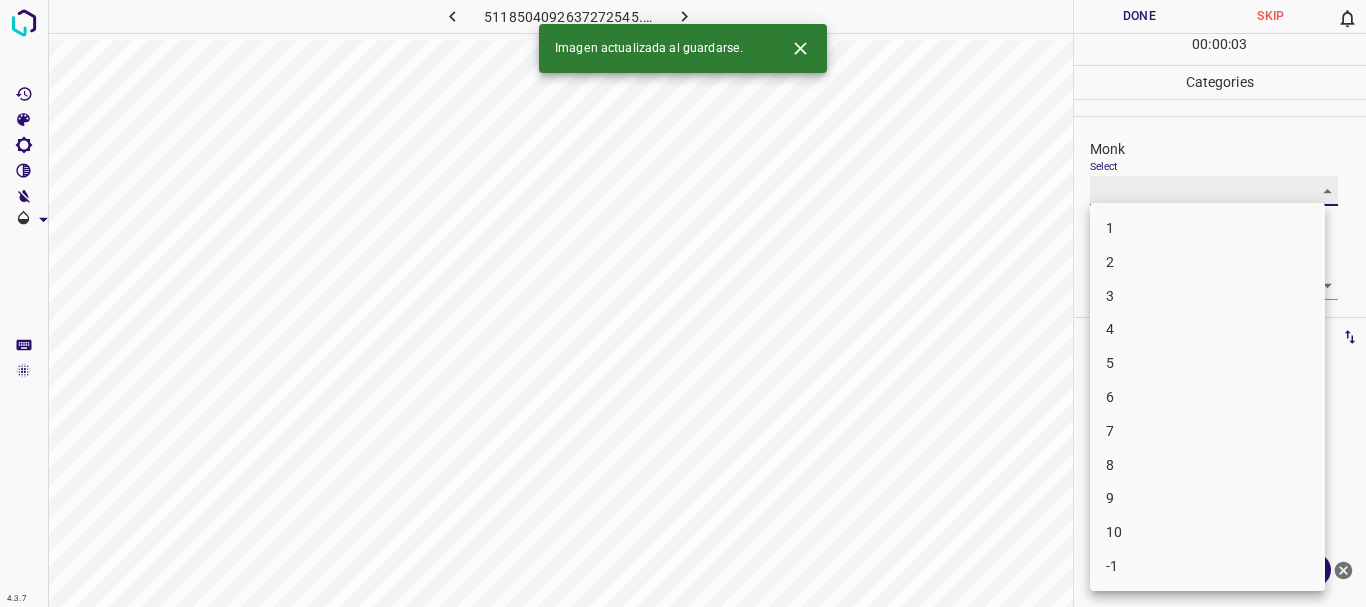 type on "5" 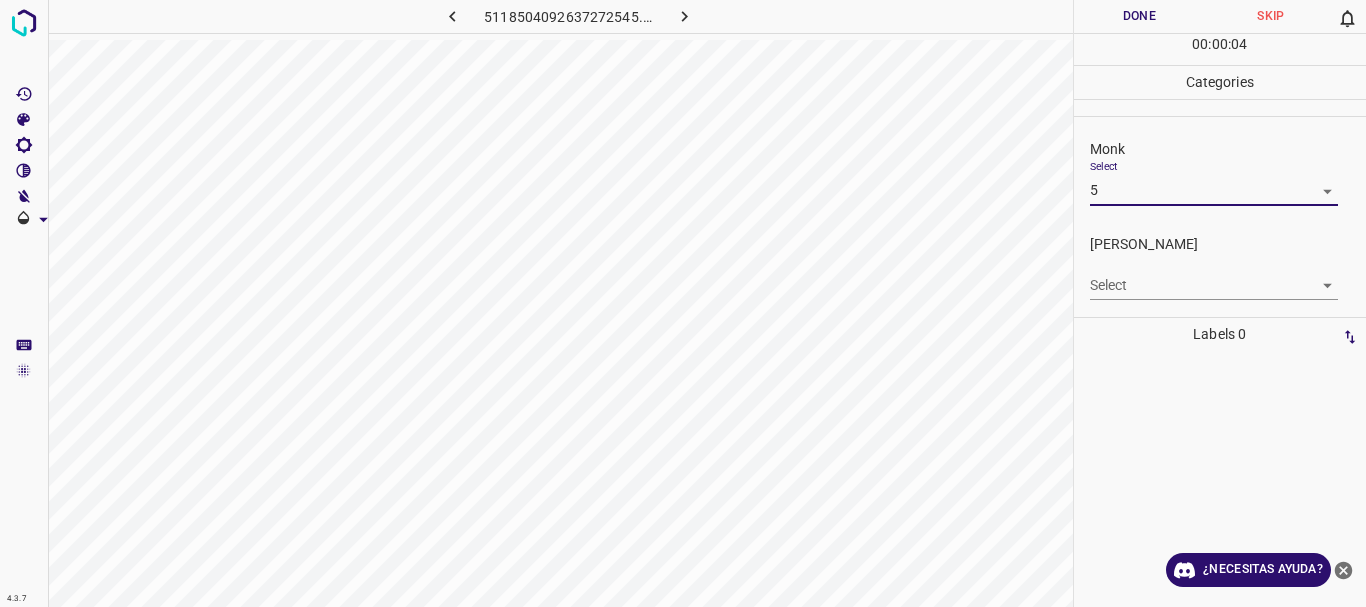 click on "4.3.7 5118504092637272545.png Done Skip 0 00   : 00   : 04   Categories Monk   Select 5 5  [PERSON_NAME]   Select ​ Labels   0 Categories 1 Monk 2  [PERSON_NAME] Tools Space Change between modes (Draw & Edit) I Auto labeling R Restore zoom M Zoom in N Zoom out Delete Delete selecte label Filters Z Restore filters X Saturation filter C Brightness filter V Contrast filter B Gray scale filter General O Download ¿Necesitas ayuda? Texto original Valora esta traducción Tu opinión servirá para ayudar a mejorar el Traductor de Google - Texto - Esconder - Borrar" at bounding box center [683, 303] 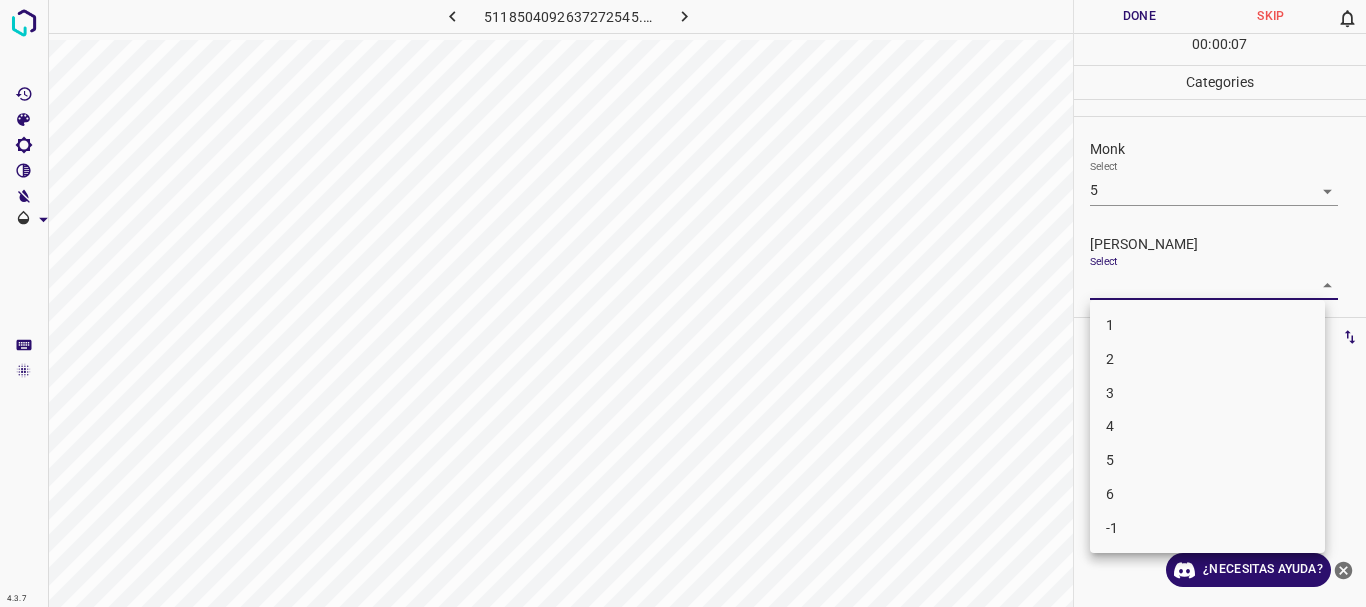 click on "4" at bounding box center [1207, 426] 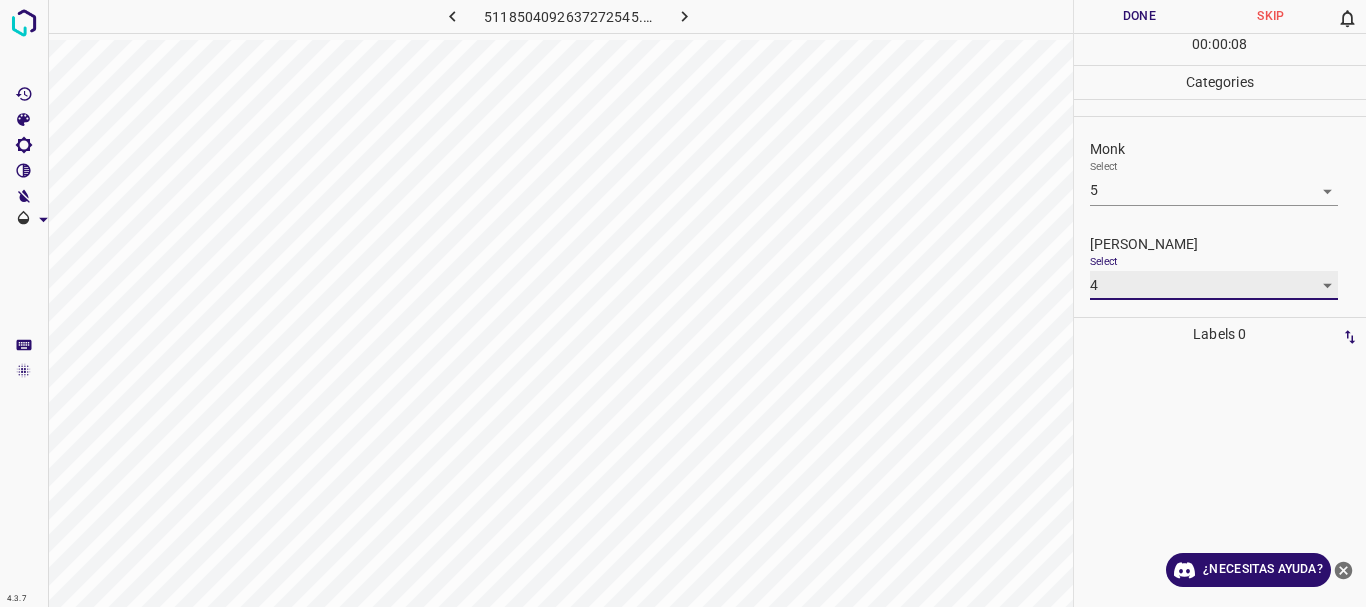 type on "4" 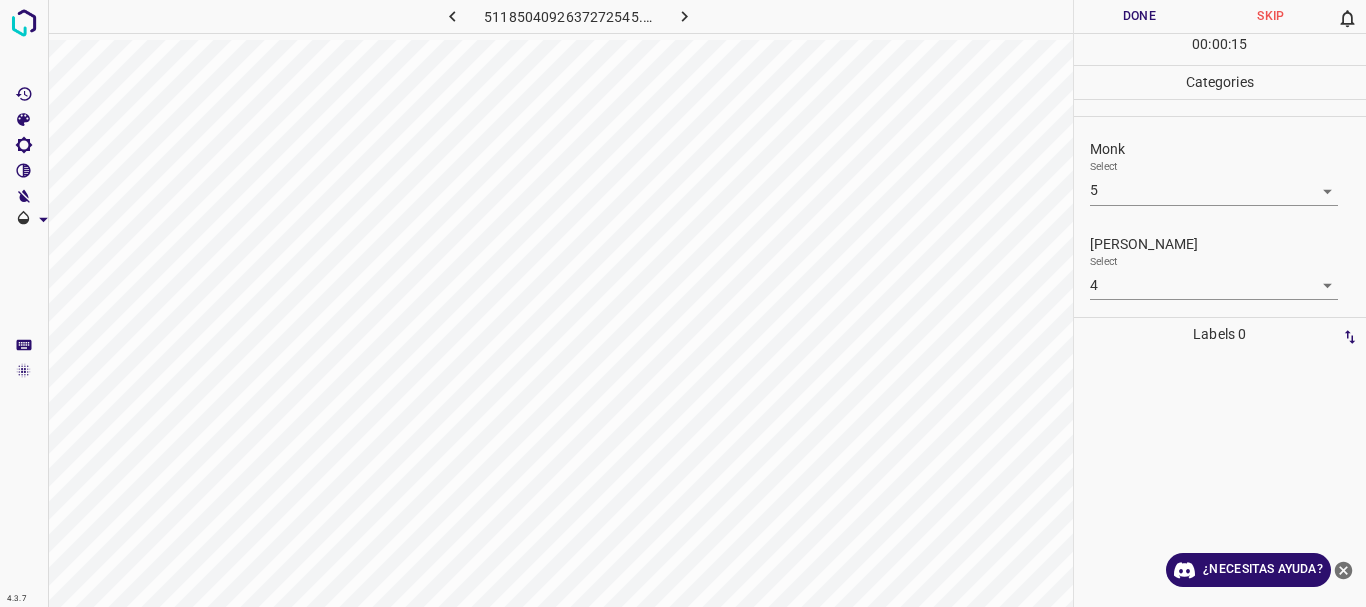 click on "4.3.7 5118504092637272545.png Done Skip 0 00   : 00   : 15   Categories Monk   Select 5 5  [PERSON_NAME]   Select 4 4 Labels   0 Categories 1 Monk 2  [PERSON_NAME] Tools Space Change between modes (Draw & Edit) I Auto labeling R Restore zoom M Zoom in N Zoom out Delete Delete selecte label Filters Z Restore filters X Saturation filter C Brightness filter V Contrast filter B Gray scale filter General O Download ¿Necesitas ayuda? Texto original Valora esta traducción Tu opinión servirá para ayudar a mejorar el Traductor de Google - Texto - Esconder - Borrar" at bounding box center [683, 303] 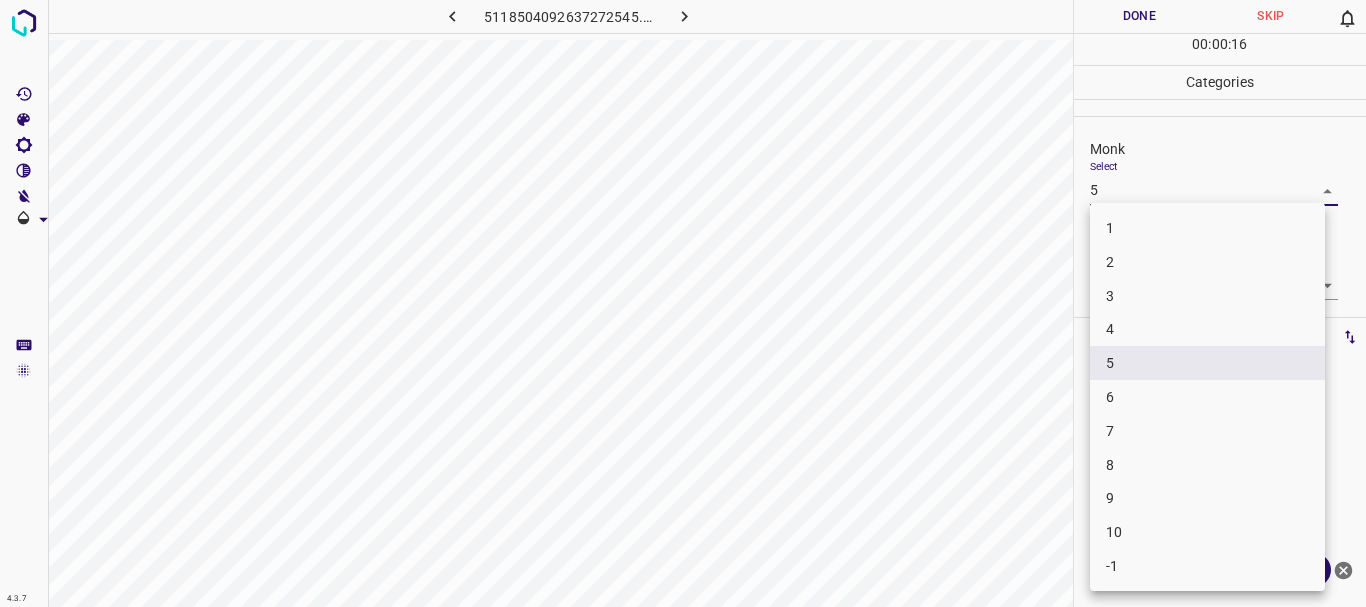 click on "6" at bounding box center [1207, 397] 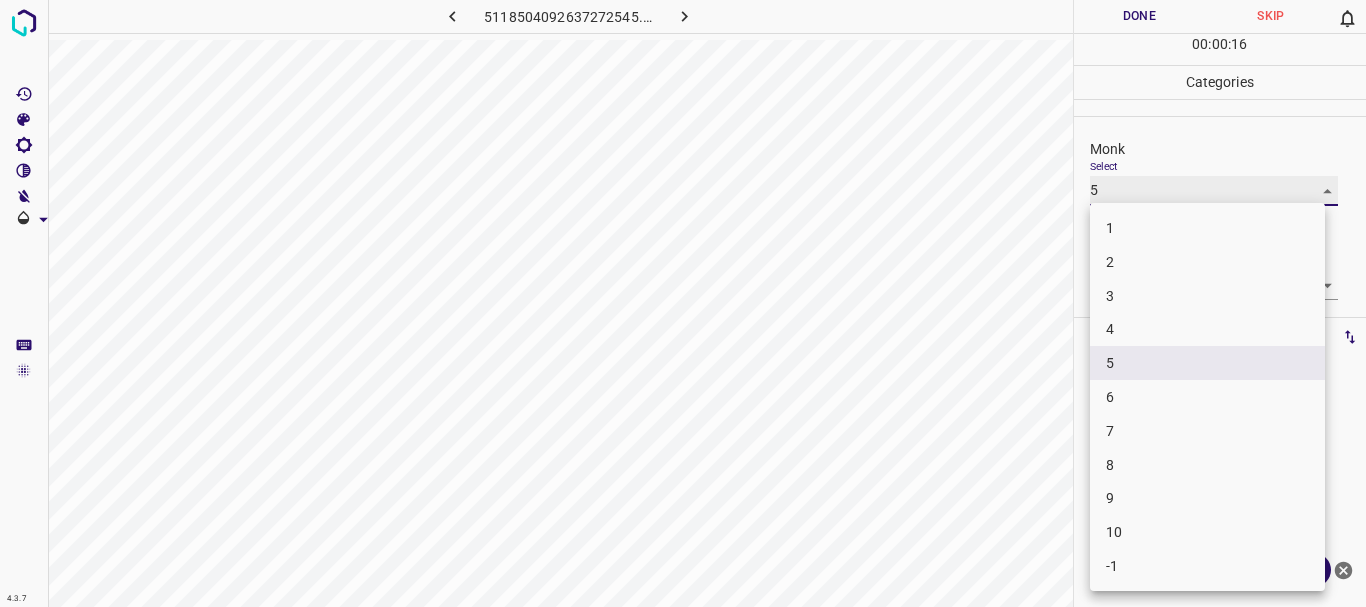 type on "6" 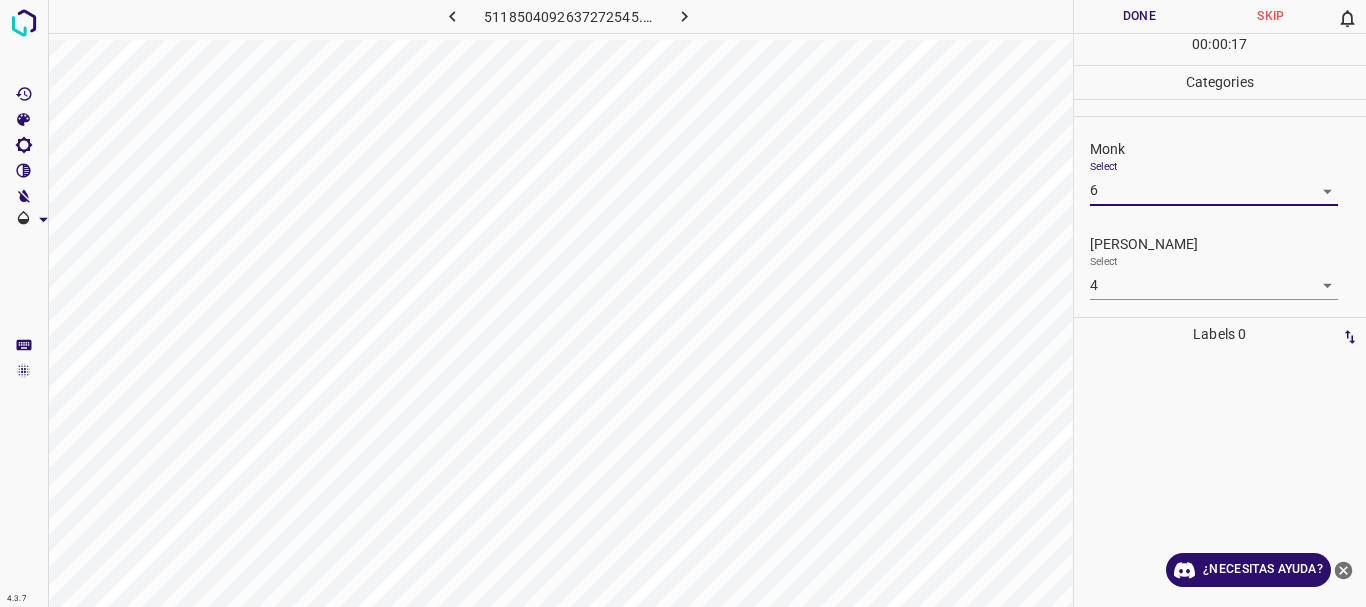 drag, startPoint x: 1145, startPoint y: 17, endPoint x: 1107, endPoint y: 5, distance: 39.849716 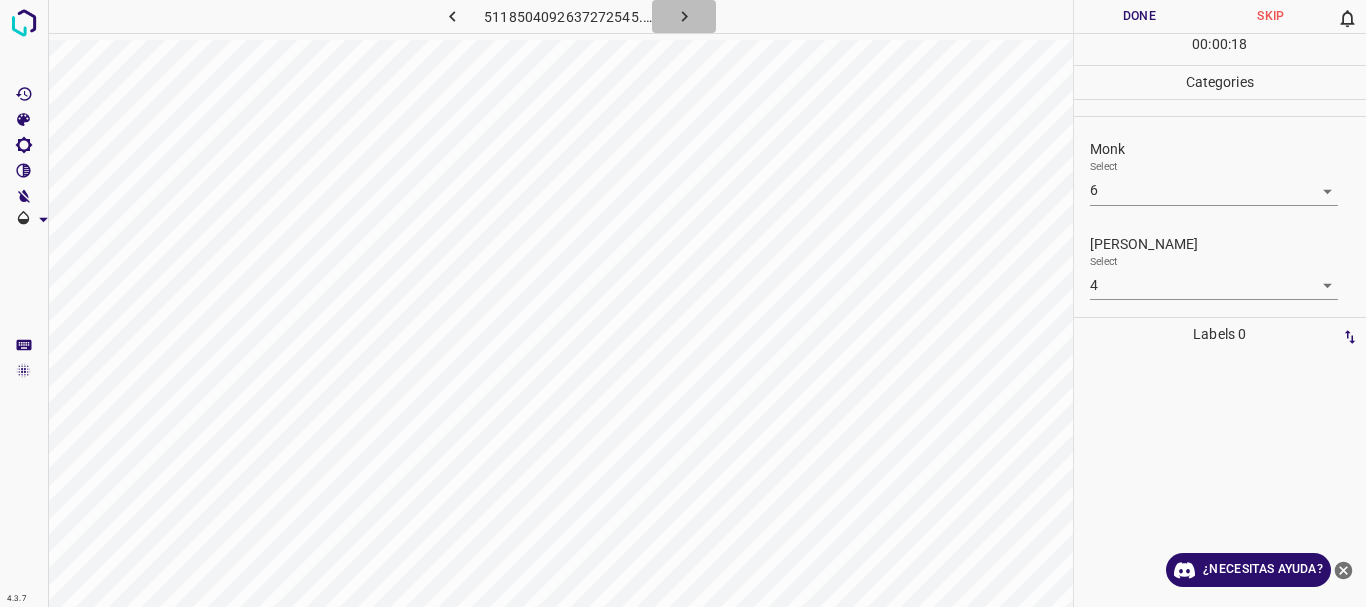 click at bounding box center [684, 16] 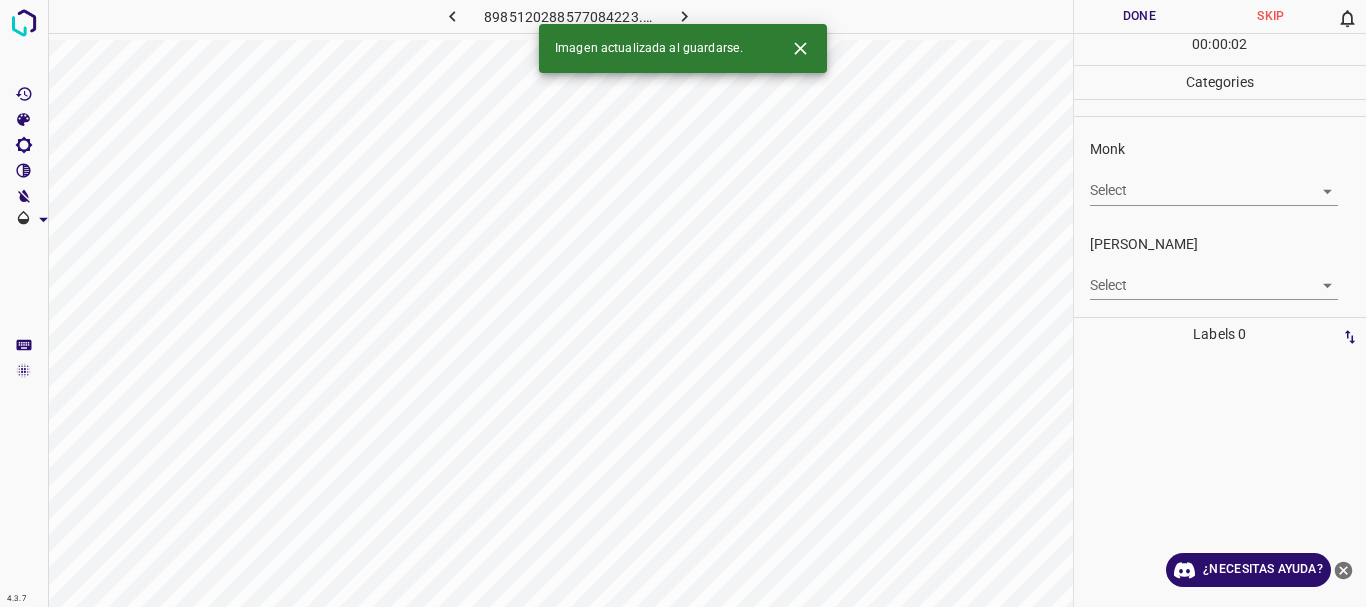 click at bounding box center (684, 16) 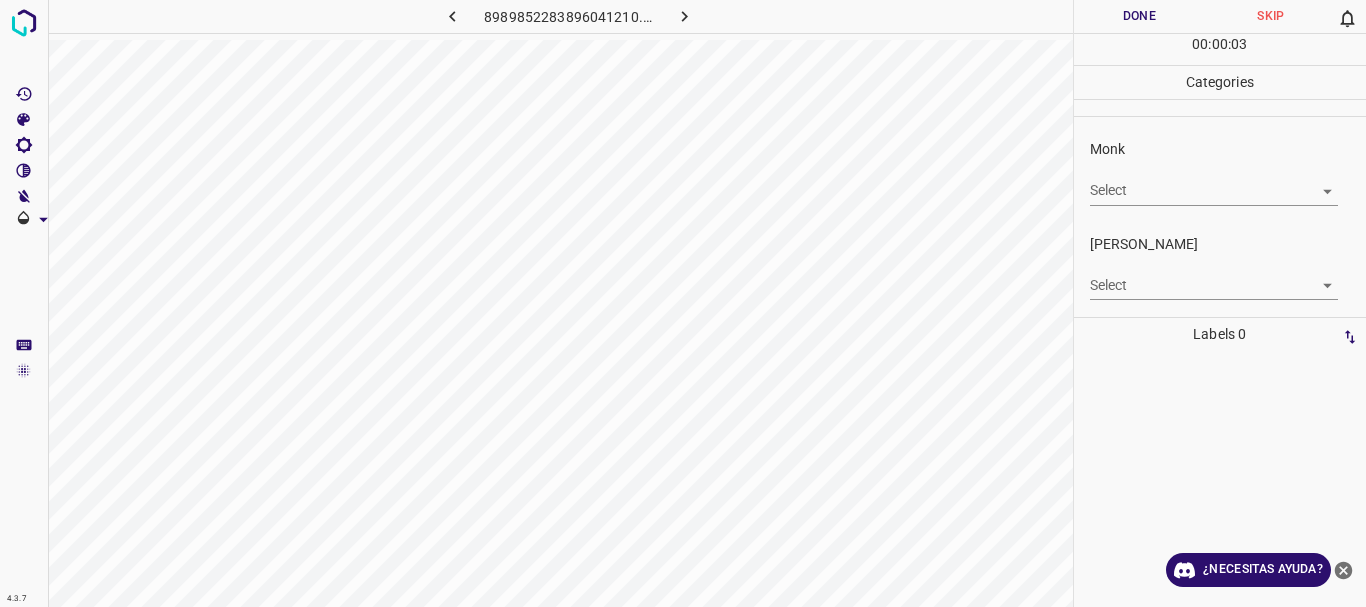 click 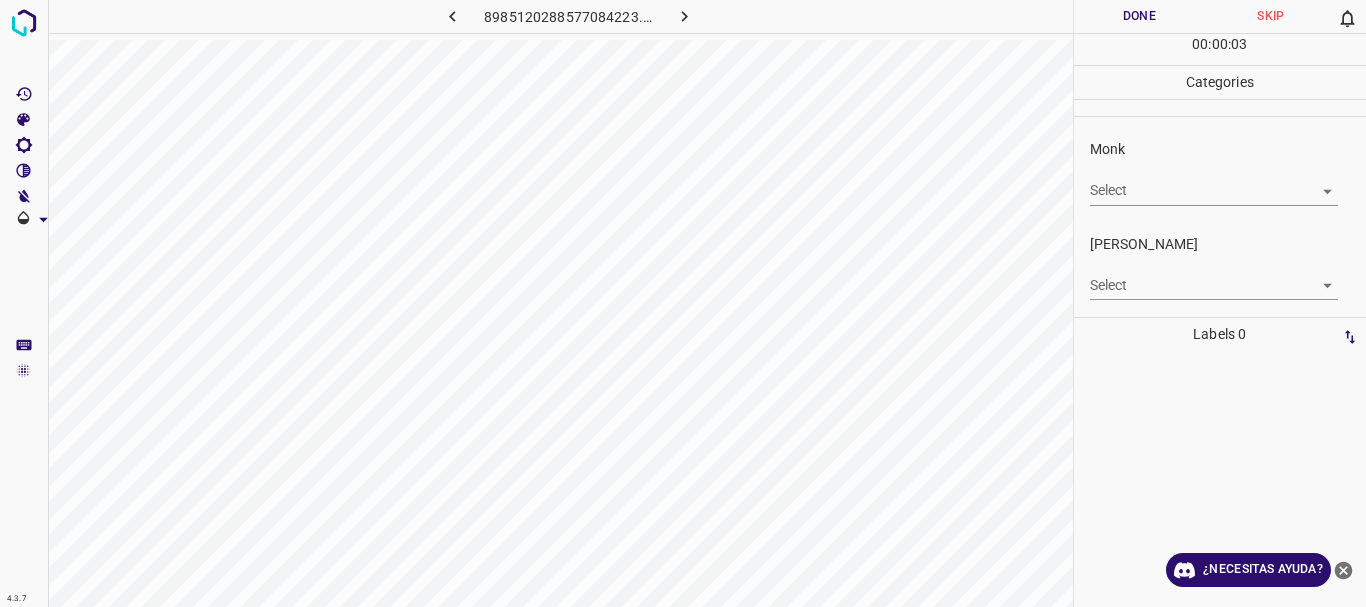 click on "4.3.7 8985120288577084223.png Done Skip 0 00   : 00   : 03   Categories Monk   Select ​  [PERSON_NAME]   Select ​ Labels   0 Categories 1 Monk 2  [PERSON_NAME] Tools Space Change between modes (Draw & Edit) I Auto labeling R Restore zoom M Zoom in N Zoom out Delete Delete selecte label Filters Z Restore filters X Saturation filter C Brightness filter V Contrast filter B Gray scale filter General O Download ¿Necesitas ayuda? Texto original Valora esta traducción Tu opinión servirá para ayudar a mejorar el Traductor de Google - Texto - Esconder - Borrar" at bounding box center (683, 303) 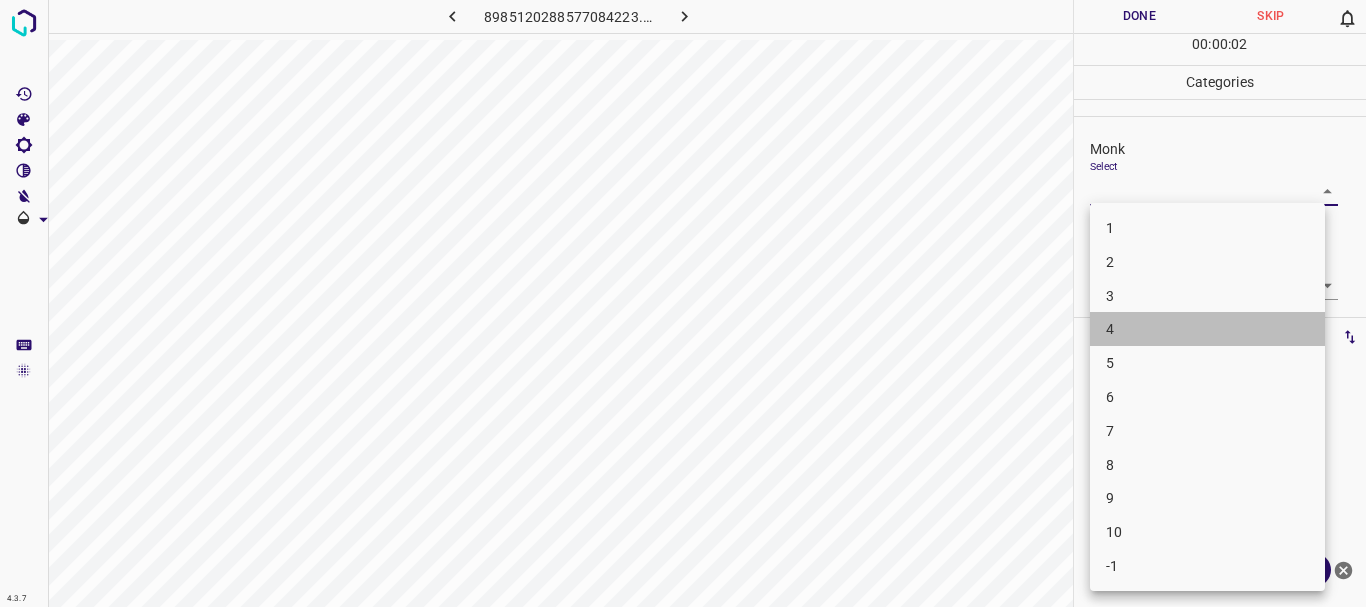 click on "4" at bounding box center [1207, 329] 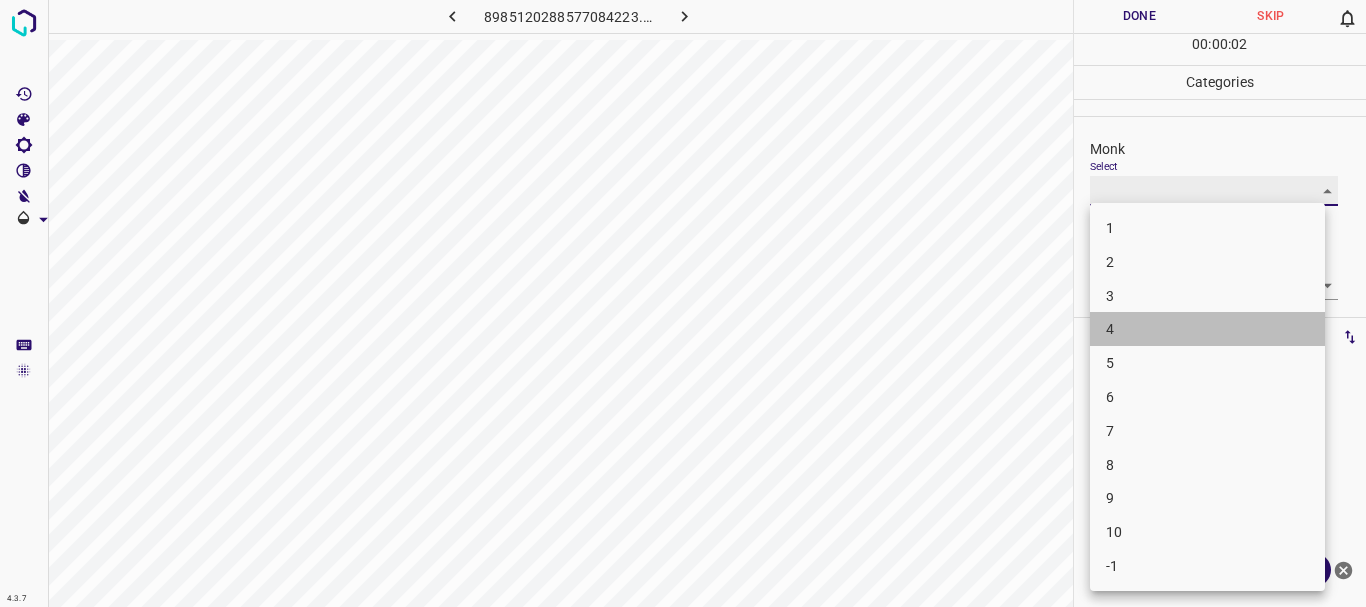 type on "4" 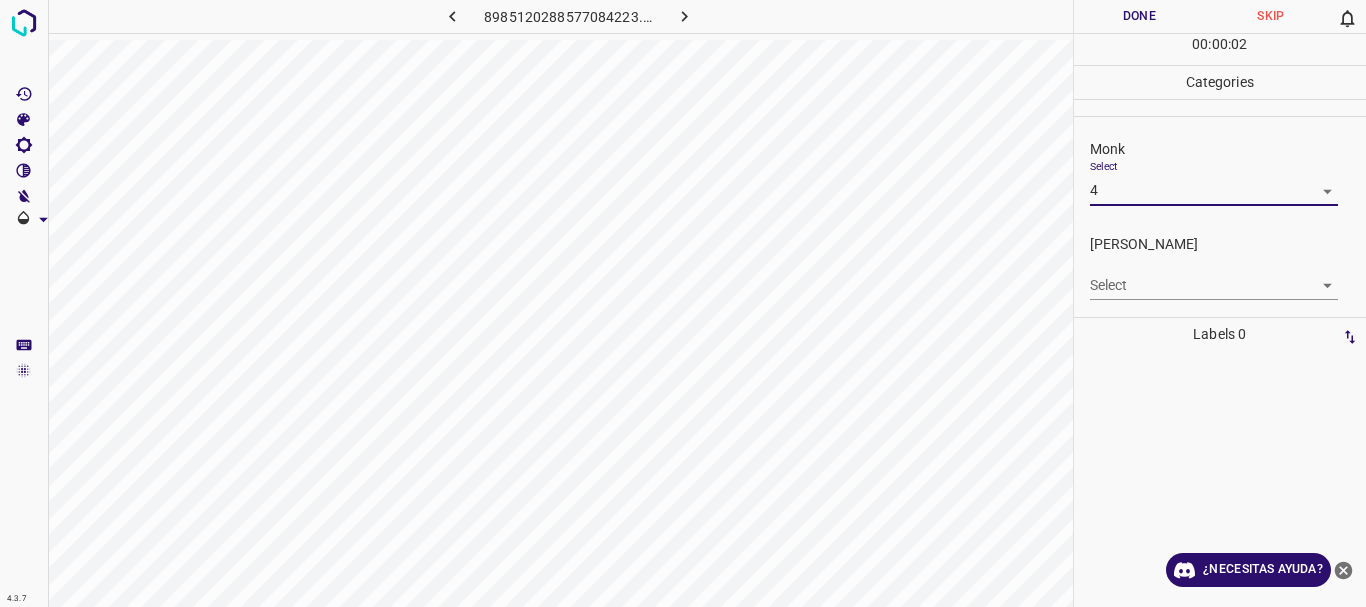 click on "4.3.7 8985120288577084223.png Done Skip 0 00   : 00   : 02   Categories Monk   Select 4 4  [PERSON_NAME]   Select ​ Labels   0 Categories 1 Monk 2  [PERSON_NAME] Tools Space Change between modes (Draw & Edit) I Auto labeling R Restore zoom M Zoom in N Zoom out Delete Delete selecte label Filters Z Restore filters X Saturation filter C Brightness filter V Contrast filter B Gray scale filter General O Download ¿Necesitas ayuda? Texto original Valora esta traducción Tu opinión servirá para ayudar a mejorar el Traductor de Google - Texto - Esconder - Borrar 1 2 3 4 5 6 7 8 9 10 -1" at bounding box center (683, 303) 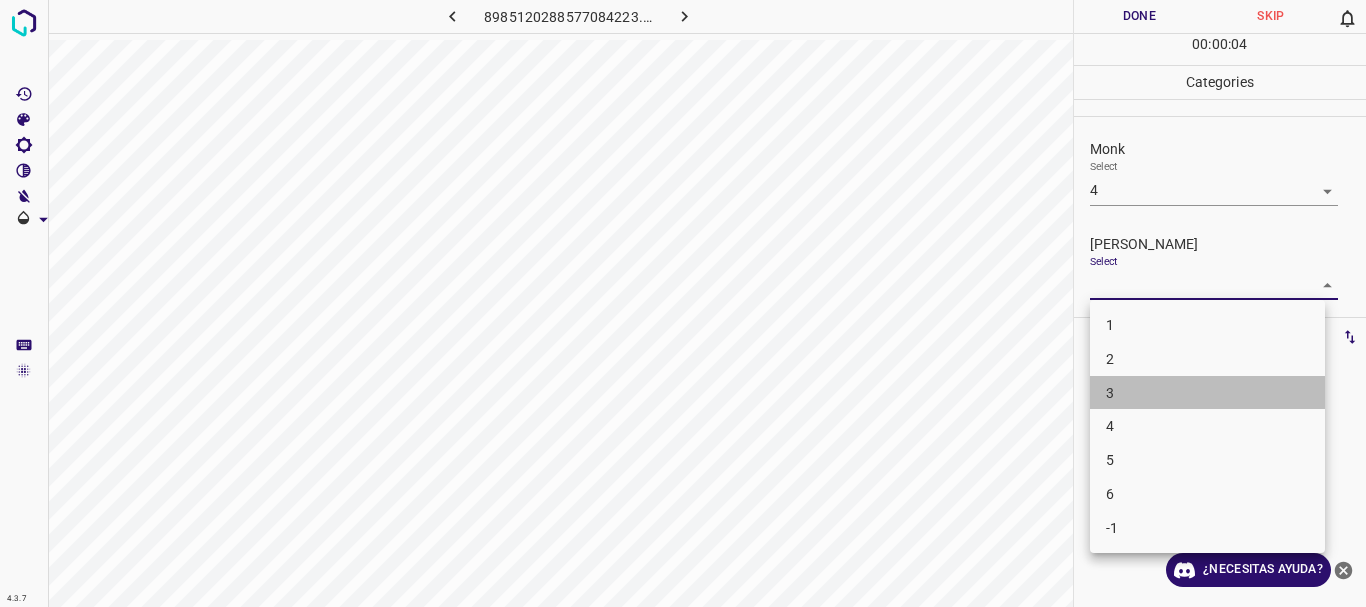 click on "3" at bounding box center (1207, 393) 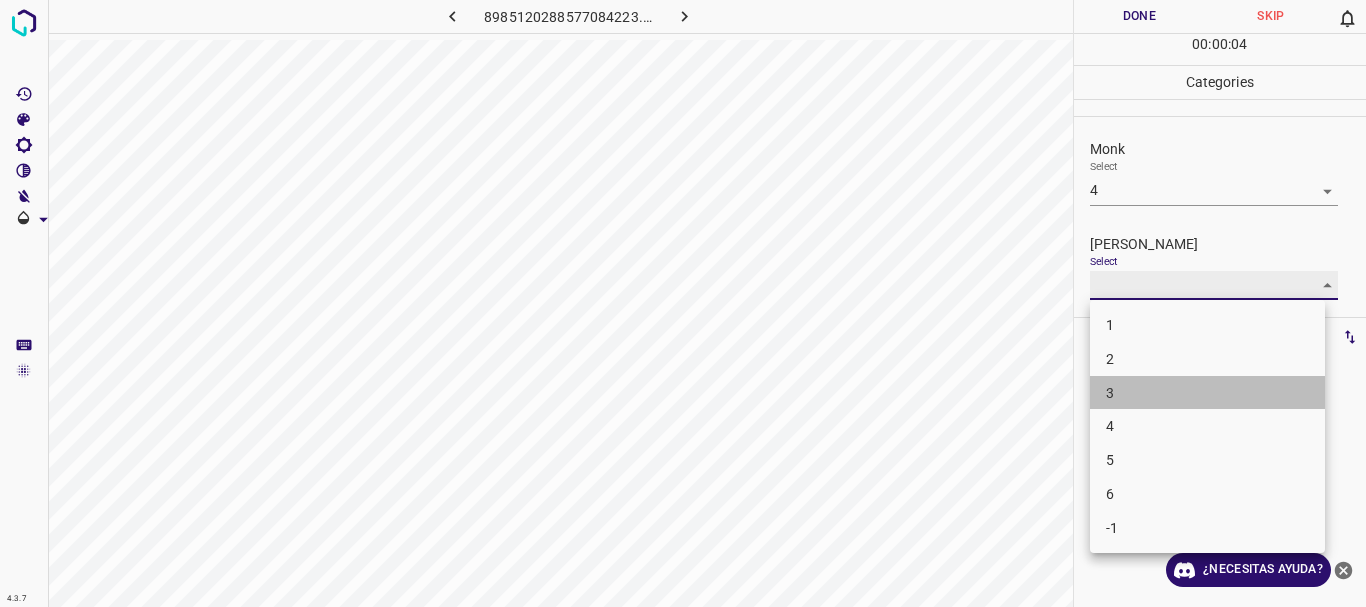 type on "3" 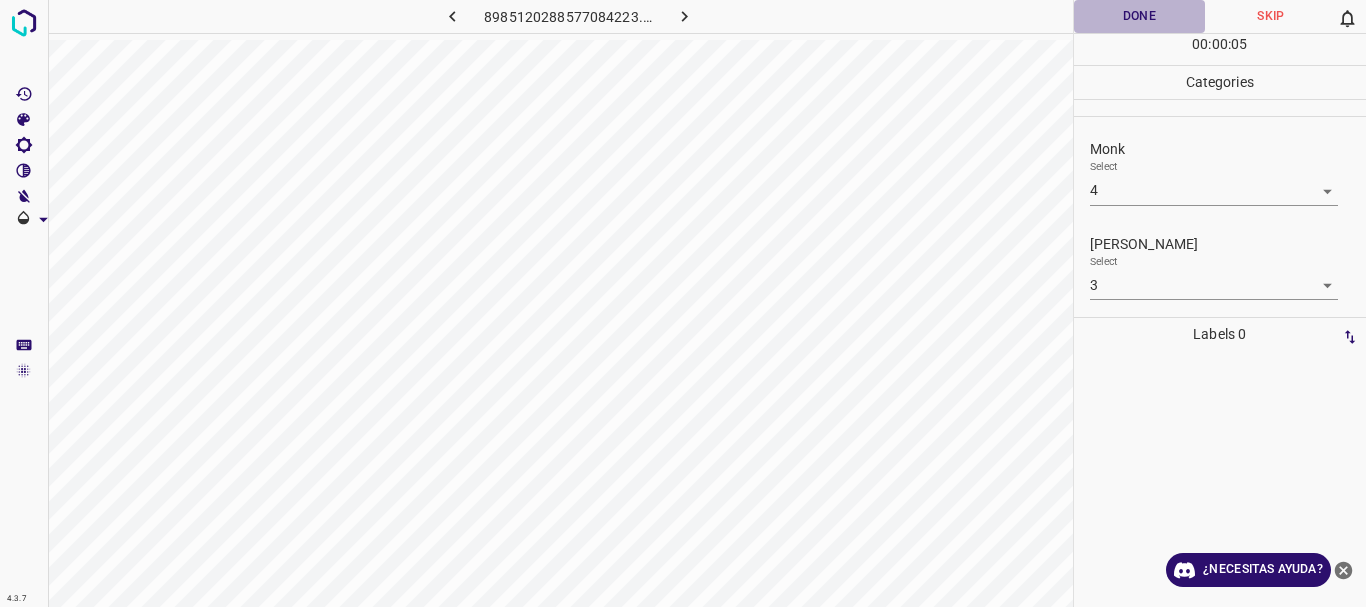 click on "Done" at bounding box center (1140, 16) 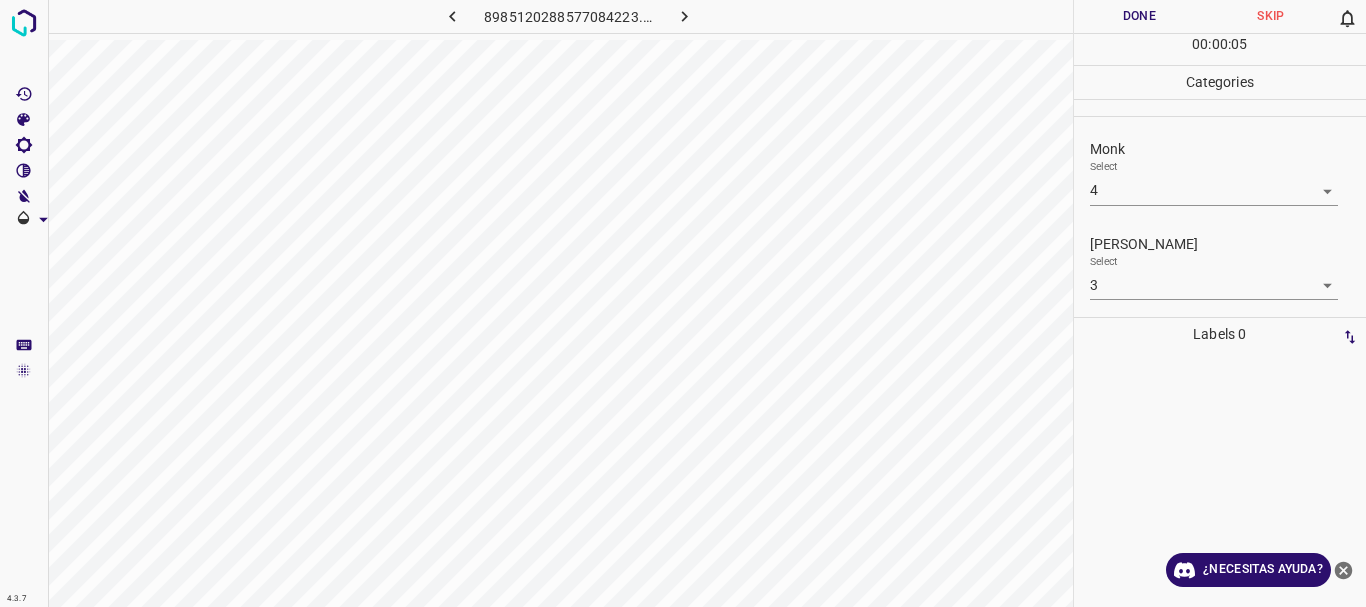 click 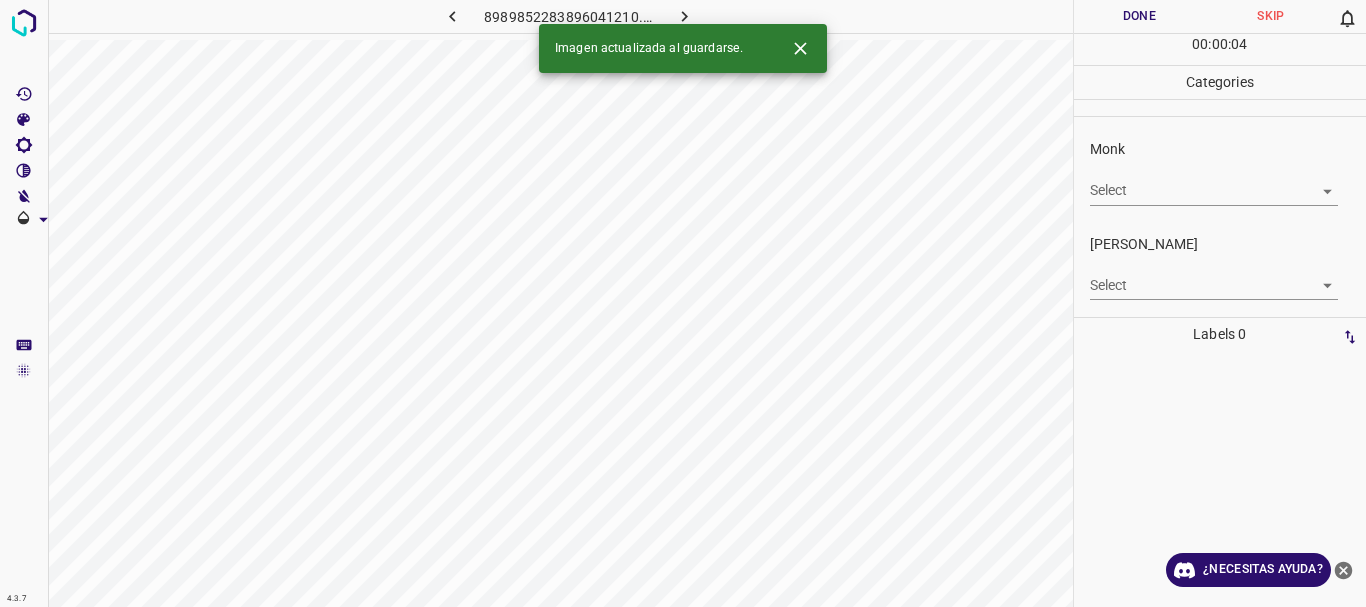 click on "4.3.7 8989852283896041210.png Done Skip 0 00   : 00   : 04   Categories Monk   Select ​  [PERSON_NAME]   Select ​ Labels   0 Categories 1 Monk 2  [PERSON_NAME] Tools Space Change between modes (Draw & Edit) I Auto labeling R Restore zoom M Zoom in N Zoom out Delete Delete selecte label Filters Z Restore filters X Saturation filter C Brightness filter V Contrast filter B Gray scale filter General O Download Imagen actualizada al guardarse. ¿Necesitas ayuda? Texto original Valora esta traducción Tu opinión servirá para ayudar a mejorar el Traductor de Google - Texto - Esconder - Borrar" at bounding box center [683, 303] 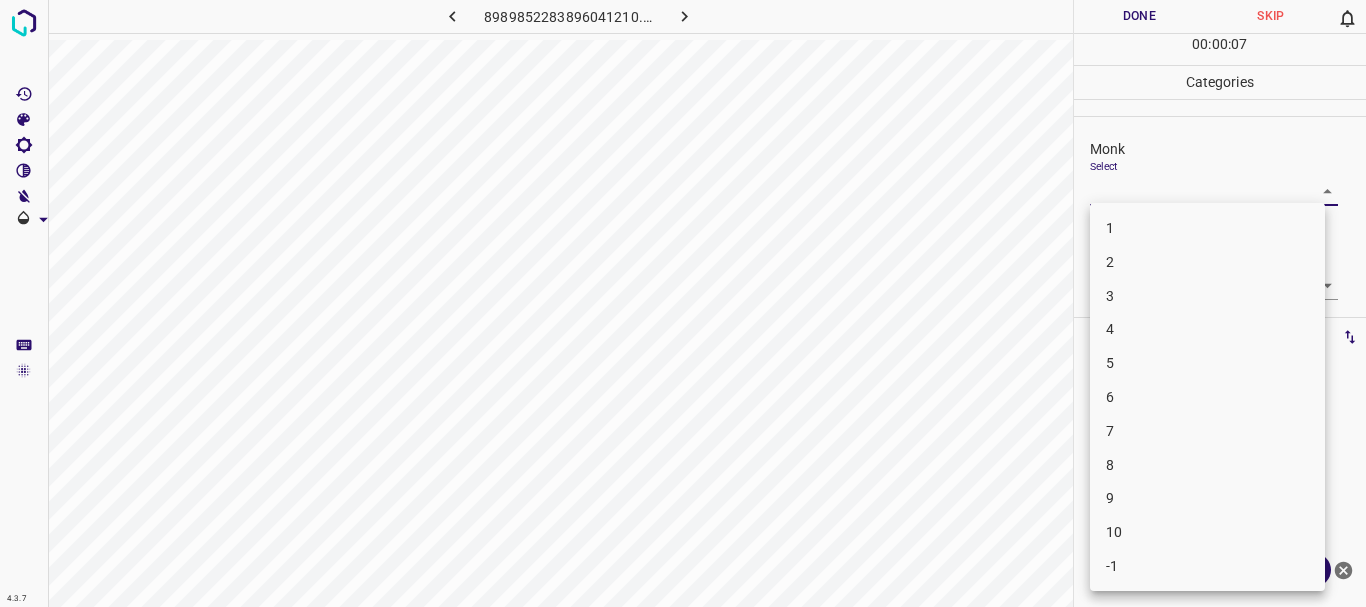 click on "4" at bounding box center (1207, 329) 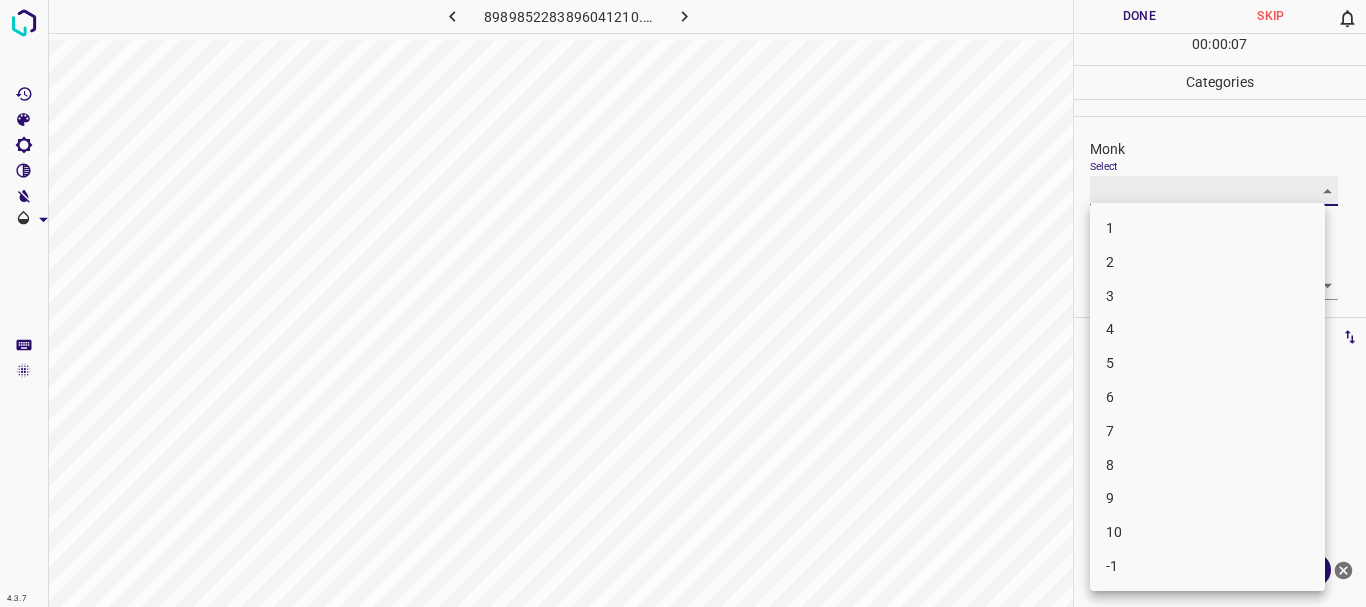 type on "4" 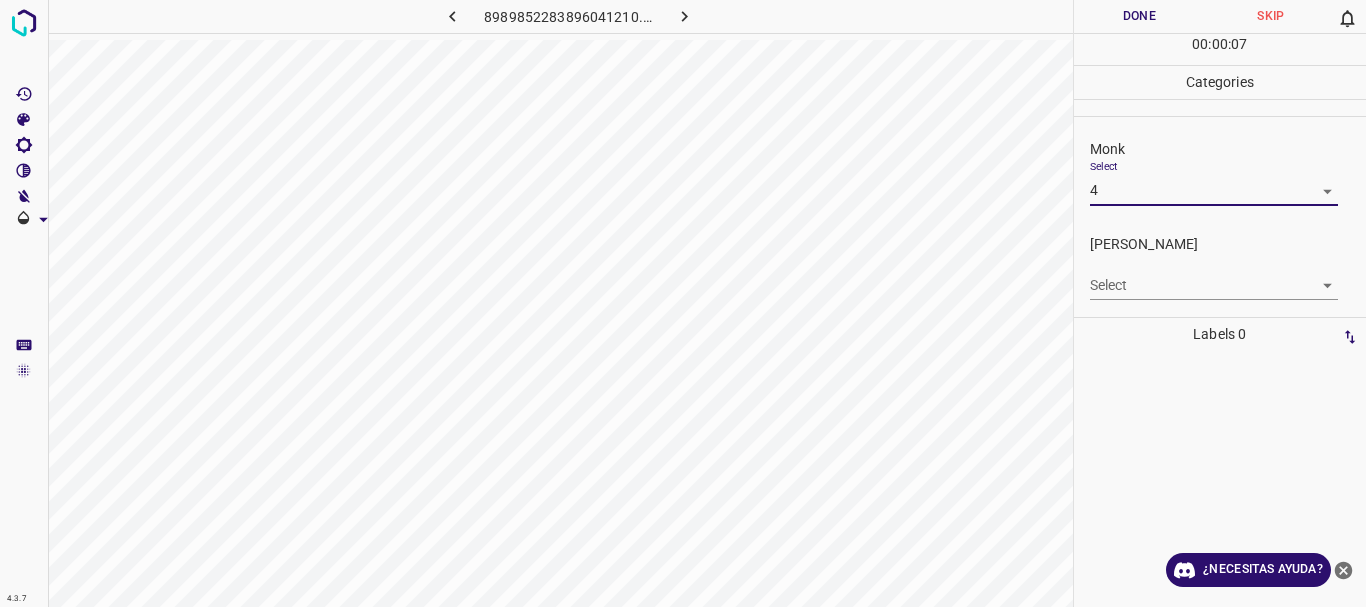 click on "4.3.7 8989852283896041210.png Done Skip 0 00   : 00   : 07   Categories Monk   Select 4 4  [PERSON_NAME]   Select ​ Labels   0 Categories 1 Monk 2  [PERSON_NAME] Tools Space Change between modes (Draw & Edit) I Auto labeling R Restore zoom M Zoom in N Zoom out Delete Delete selecte label Filters Z Restore filters X Saturation filter C Brightness filter V Contrast filter B Gray scale filter General O Download ¿Necesitas ayuda? Texto original Valora esta traducción Tu opinión servirá para ayudar a mejorar el Traductor de Google - Texto - Esconder - Borrar" at bounding box center [683, 303] 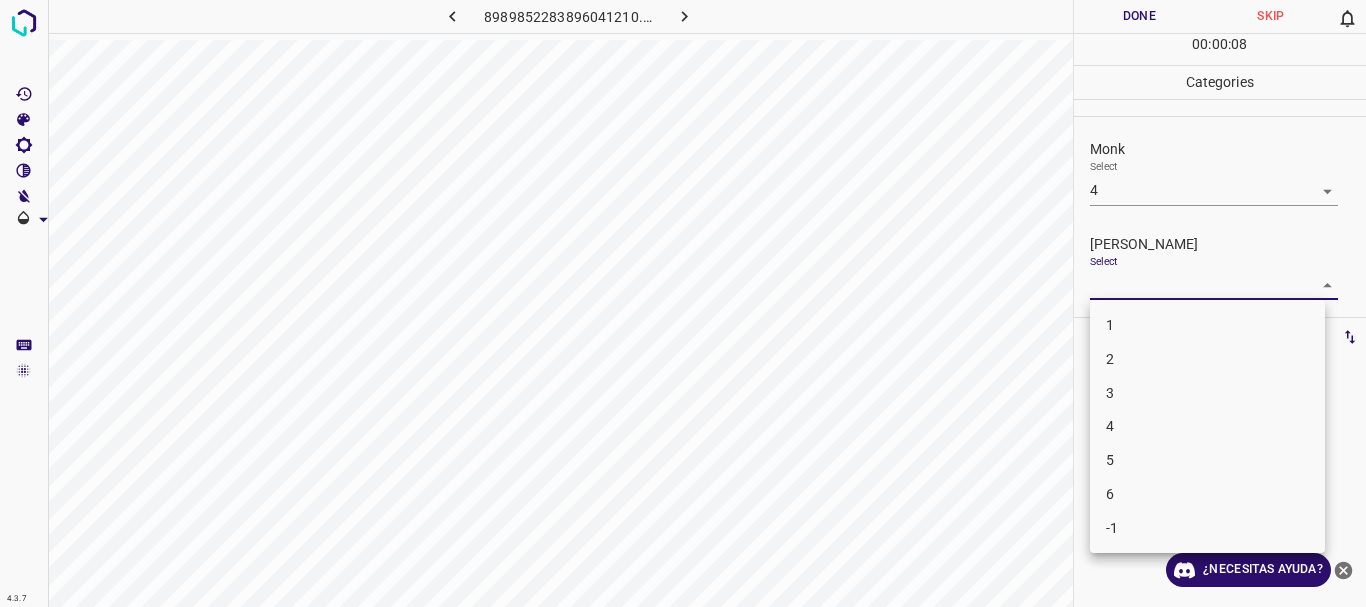 click on "1" at bounding box center [1207, 325] 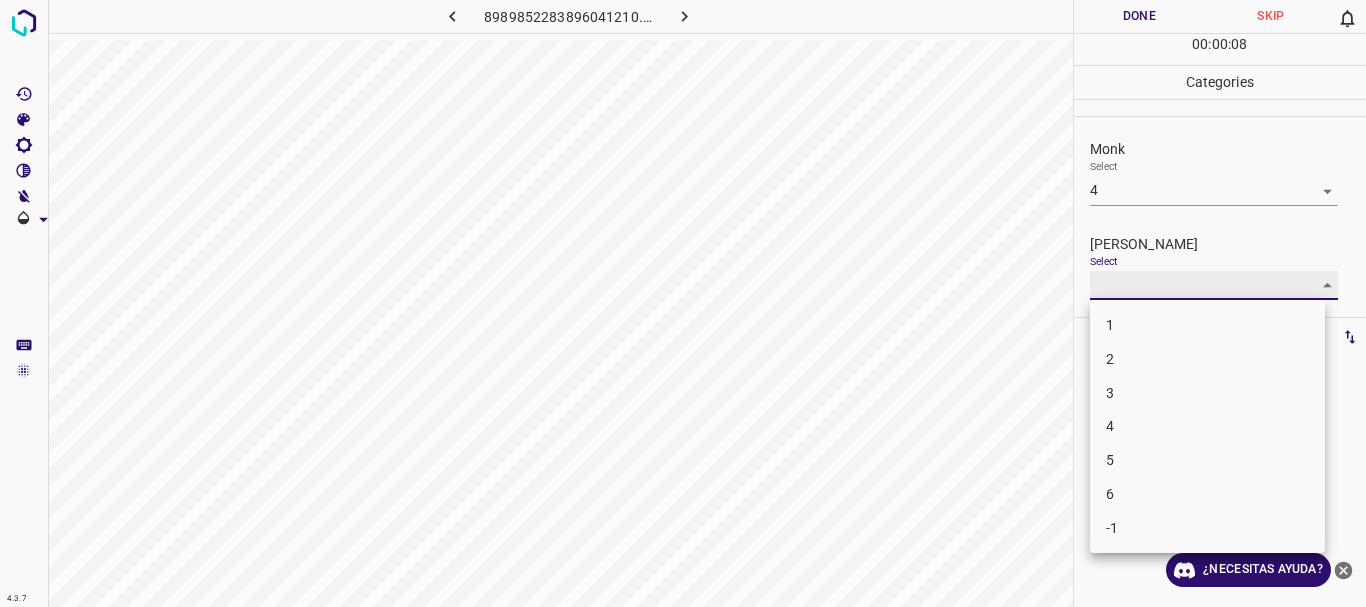 type on "1" 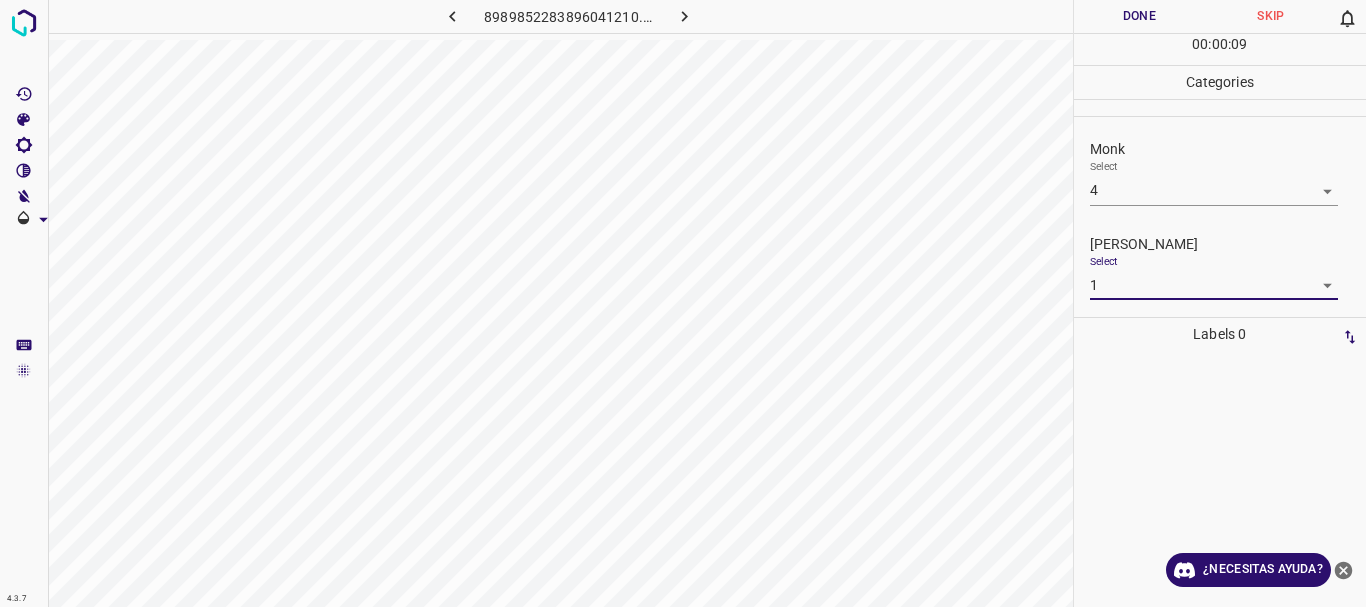click on "Done" at bounding box center [1140, 16] 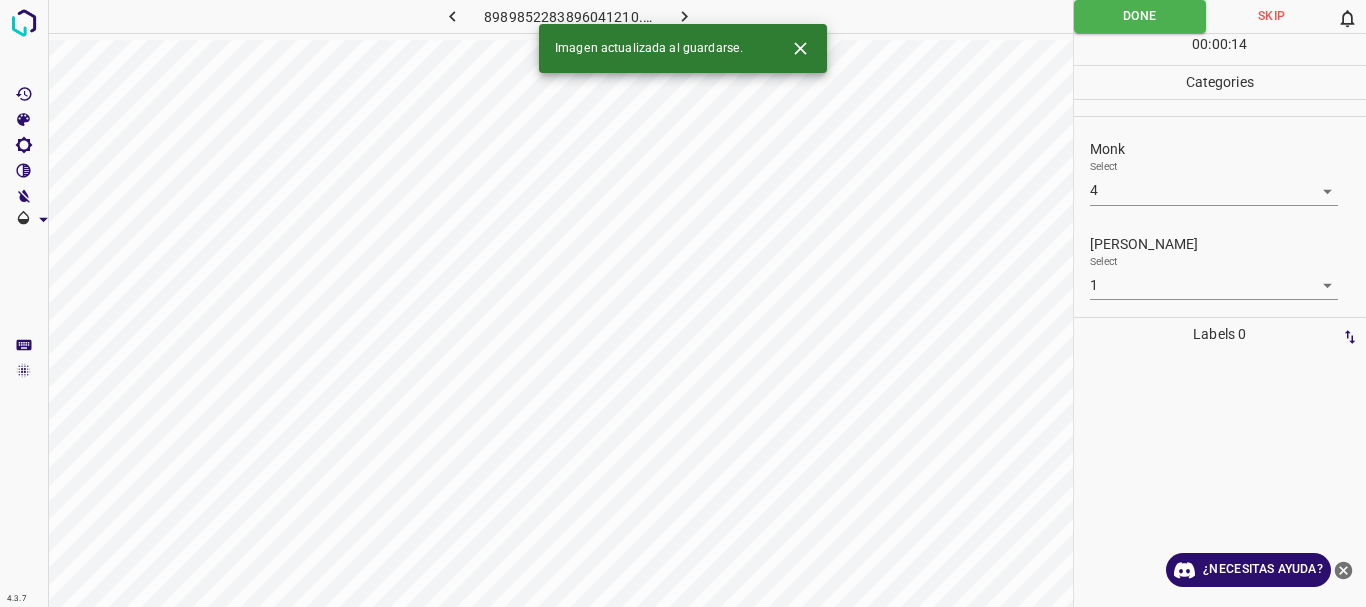 click at bounding box center [684, 16] 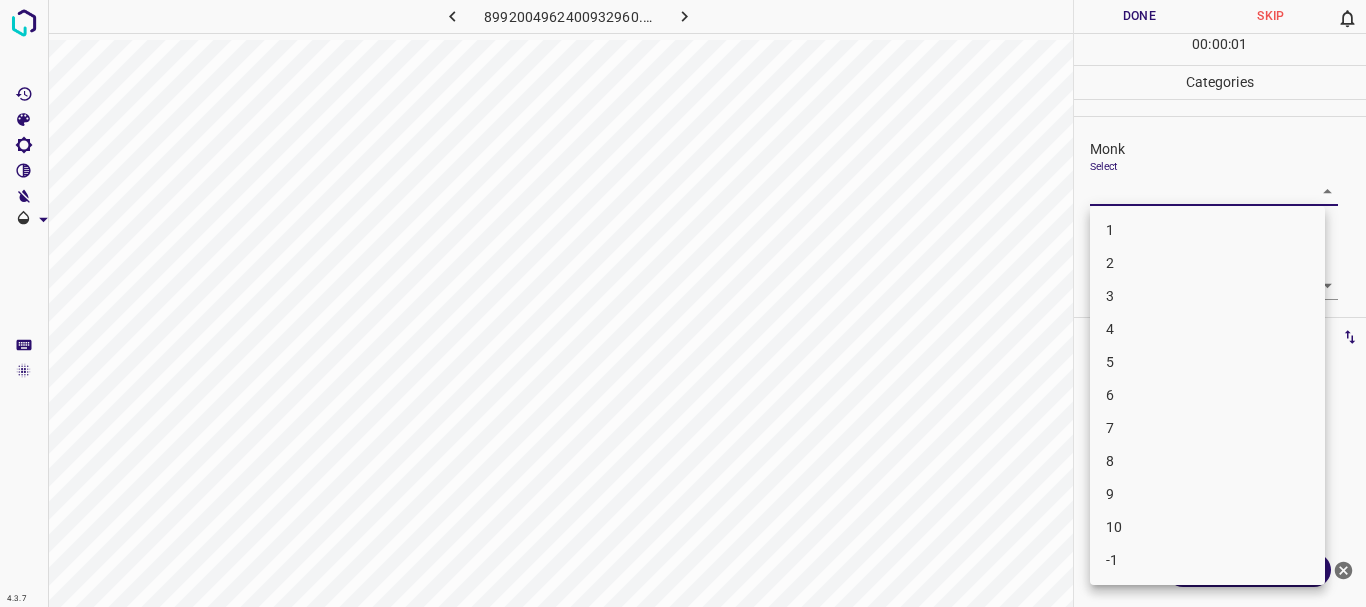 drag, startPoint x: 1145, startPoint y: 184, endPoint x: 1137, endPoint y: 264, distance: 80.399 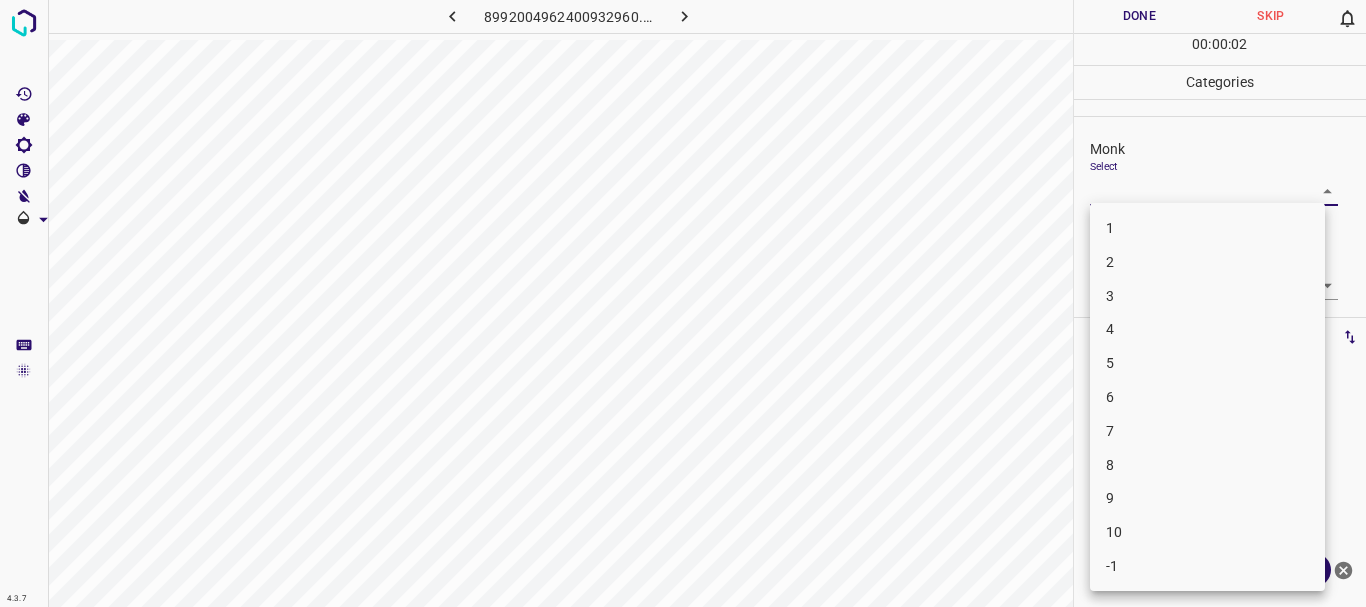 click on "4" at bounding box center [1207, 329] 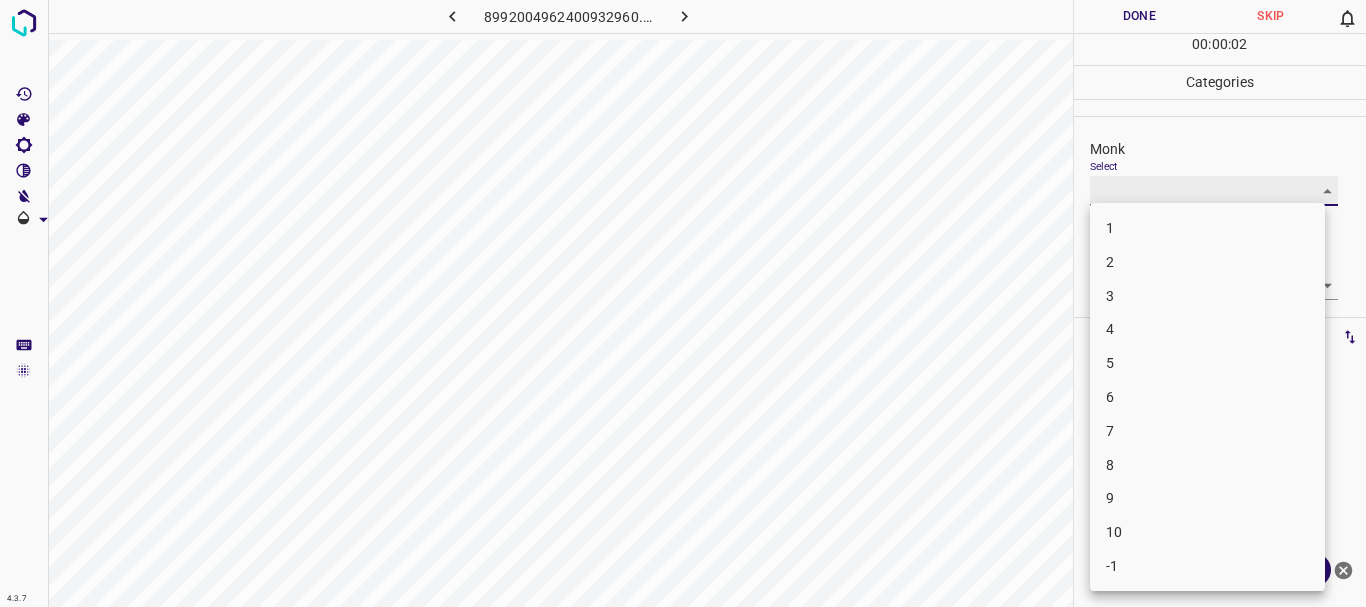 type on "4" 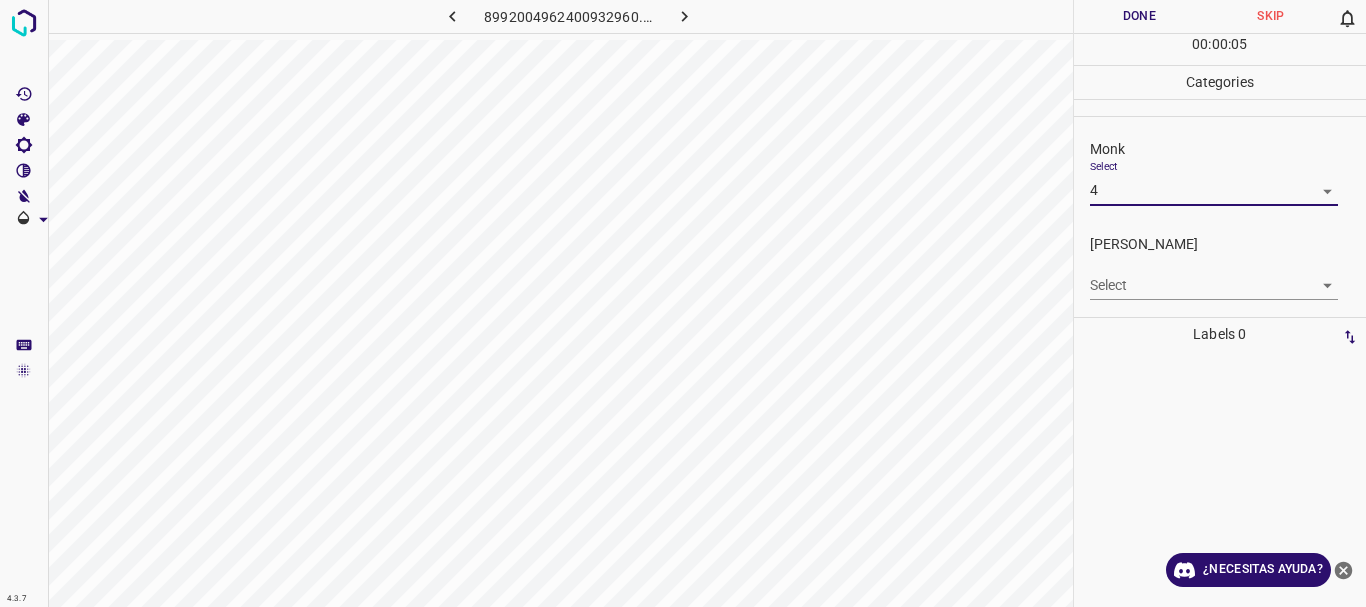 click on "4.3.7 8992004962400932960.png Done Skip 0 00   : 00   : 05   Categories Monk   Select 4 4  [PERSON_NAME]   Select ​ Labels   0 Categories 1 Monk 2  [PERSON_NAME] Tools Space Change between modes (Draw & Edit) I Auto labeling R Restore zoom M Zoom in N Zoom out Delete Delete selecte label Filters Z Restore filters X Saturation filter C Brightness filter V Contrast filter B Gray scale filter General O Download ¿Necesitas ayuda? Texto original Valora esta traducción Tu opinión servirá para ayudar a mejorar el Traductor de Google - Texto - Esconder - Borrar" at bounding box center [683, 303] 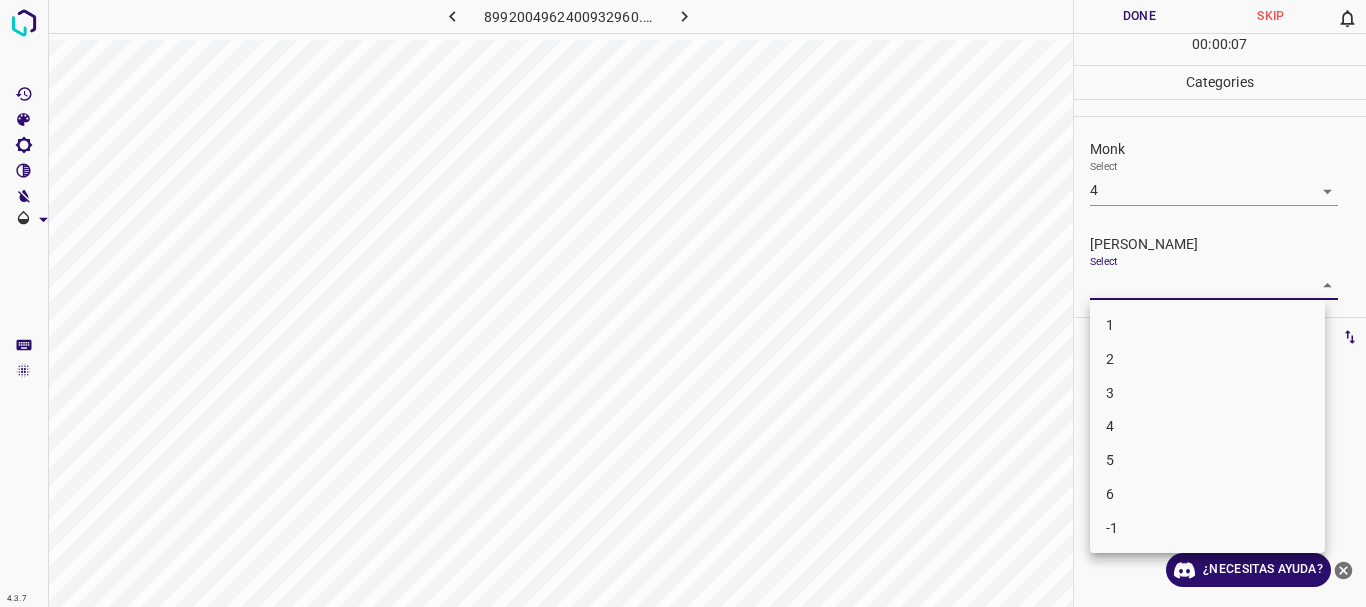 click on "2" at bounding box center (1207, 359) 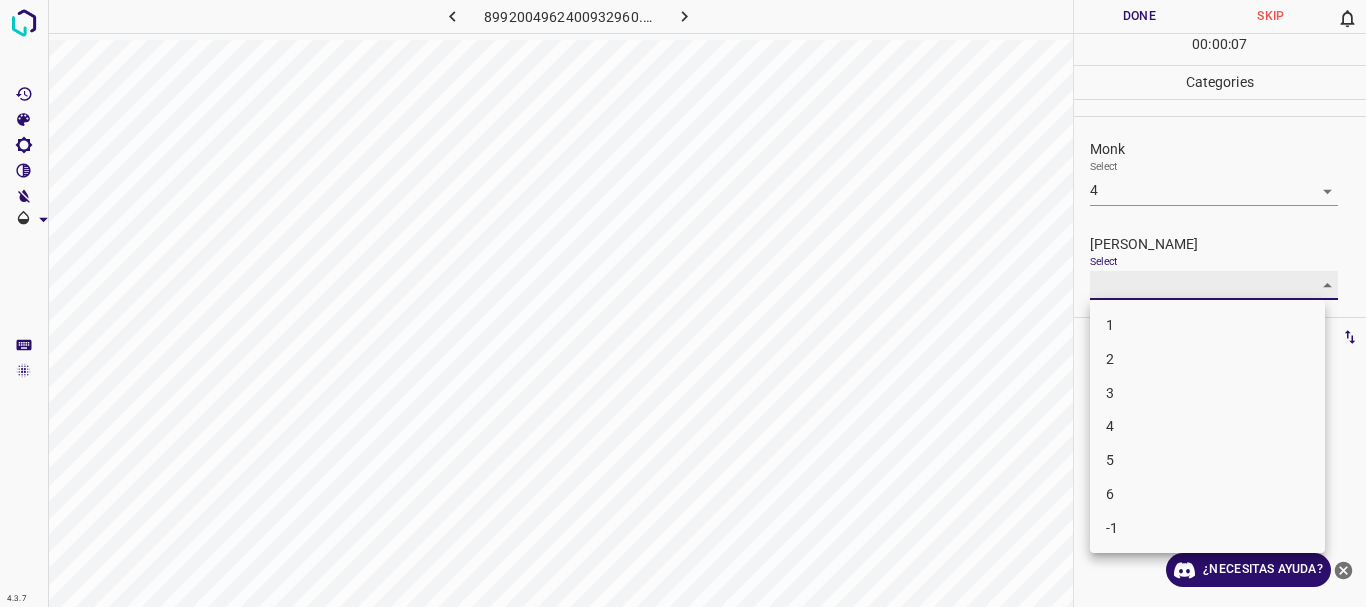 type on "2" 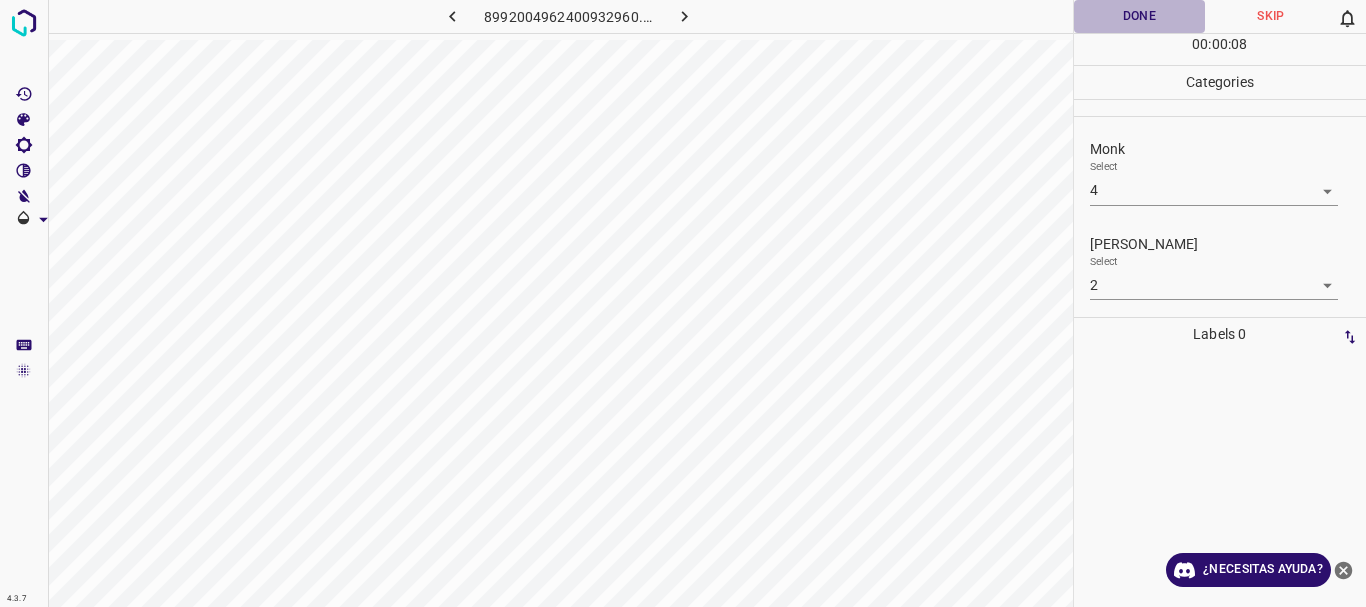 drag, startPoint x: 1150, startPoint y: 16, endPoint x: 864, endPoint y: 1, distance: 286.3931 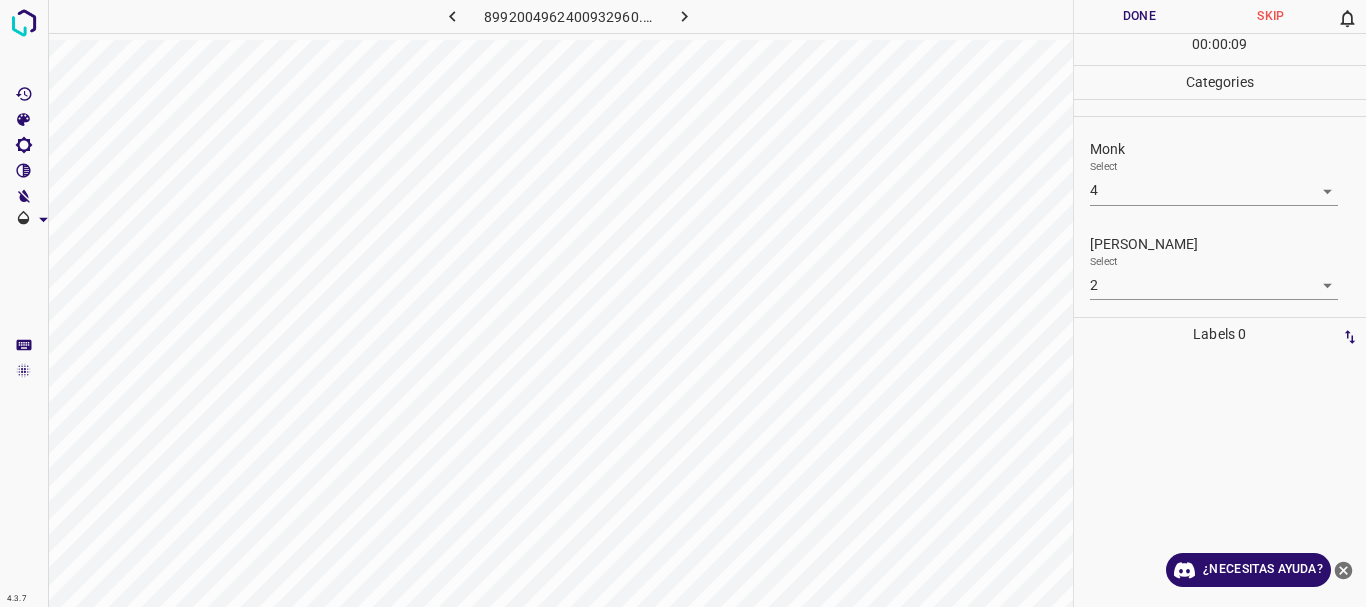 click 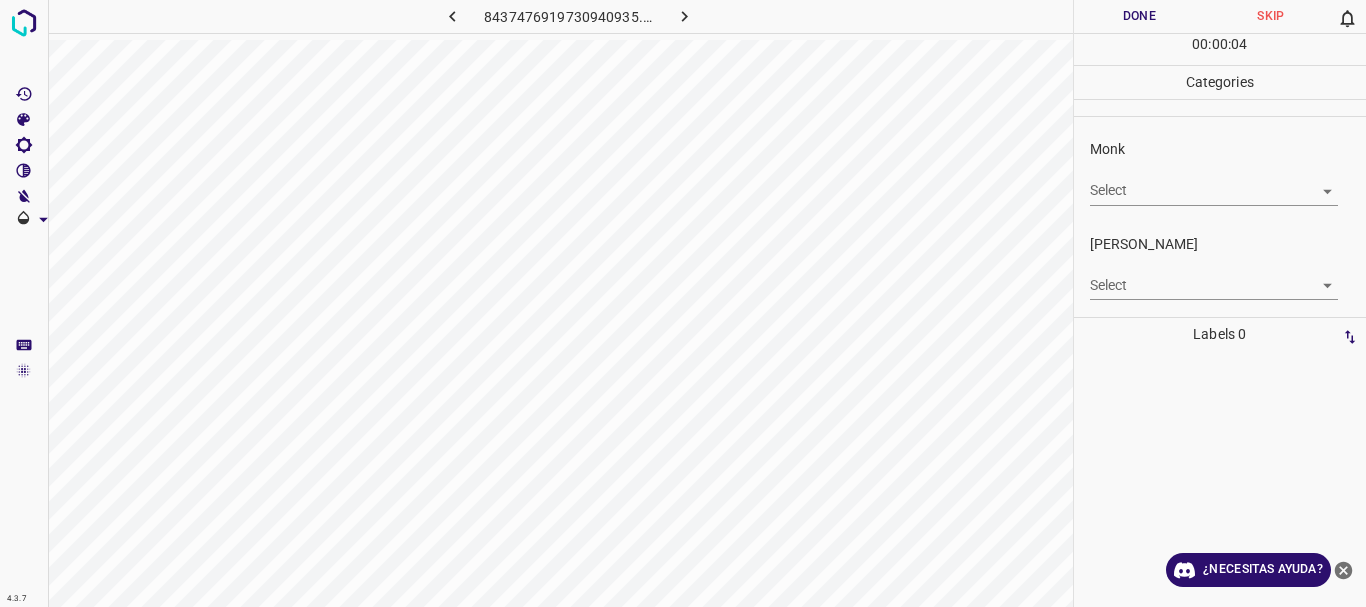 click at bounding box center (684, 16) 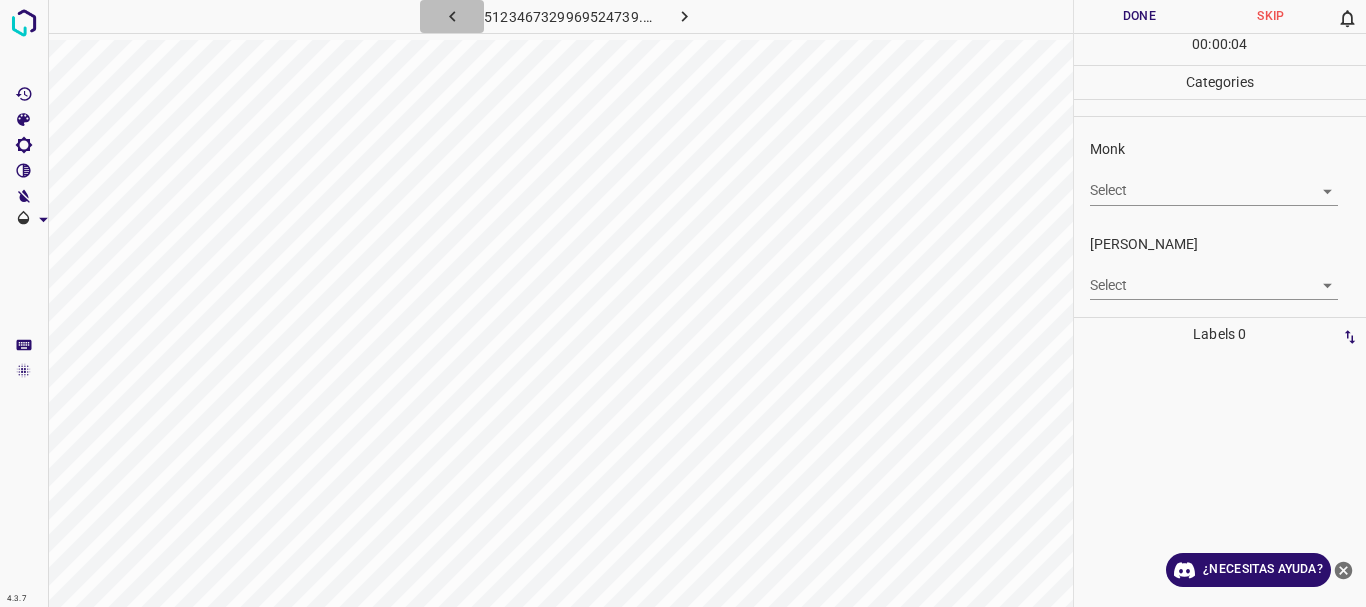 click 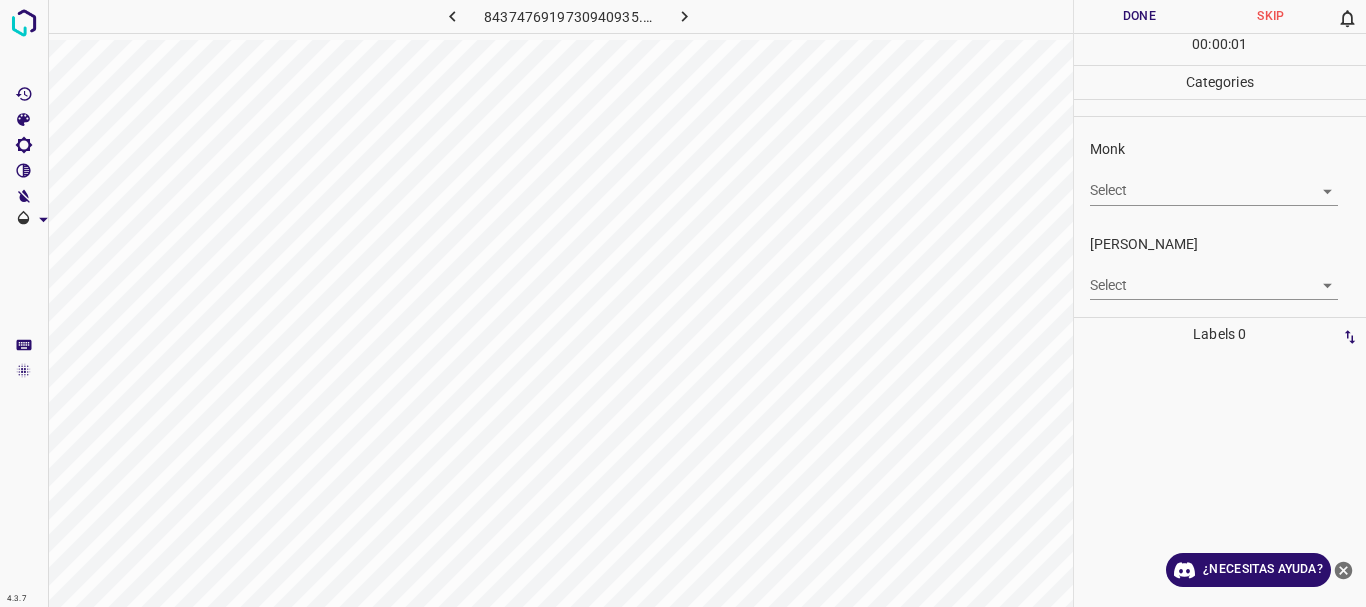 click on "4.3.7 8437476919730940935.png Done Skip 0 00   : 00   : 01   Categories Monk   Select ​  [PERSON_NAME]   Select ​ Labels   0 Categories 1 Monk 2  [PERSON_NAME] Tools Space Change between modes (Draw & Edit) I Auto labeling R Restore zoom M Zoom in N Zoom out Delete Delete selecte label Filters Z Restore filters X Saturation filter C Brightness filter V Contrast filter B Gray scale filter General O Download ¿Necesitas ayuda? Texto original Valora esta traducción Tu opinión servirá para ayudar a mejorar el Traductor de Google - Texto - Esconder - Borrar" at bounding box center (683, 303) 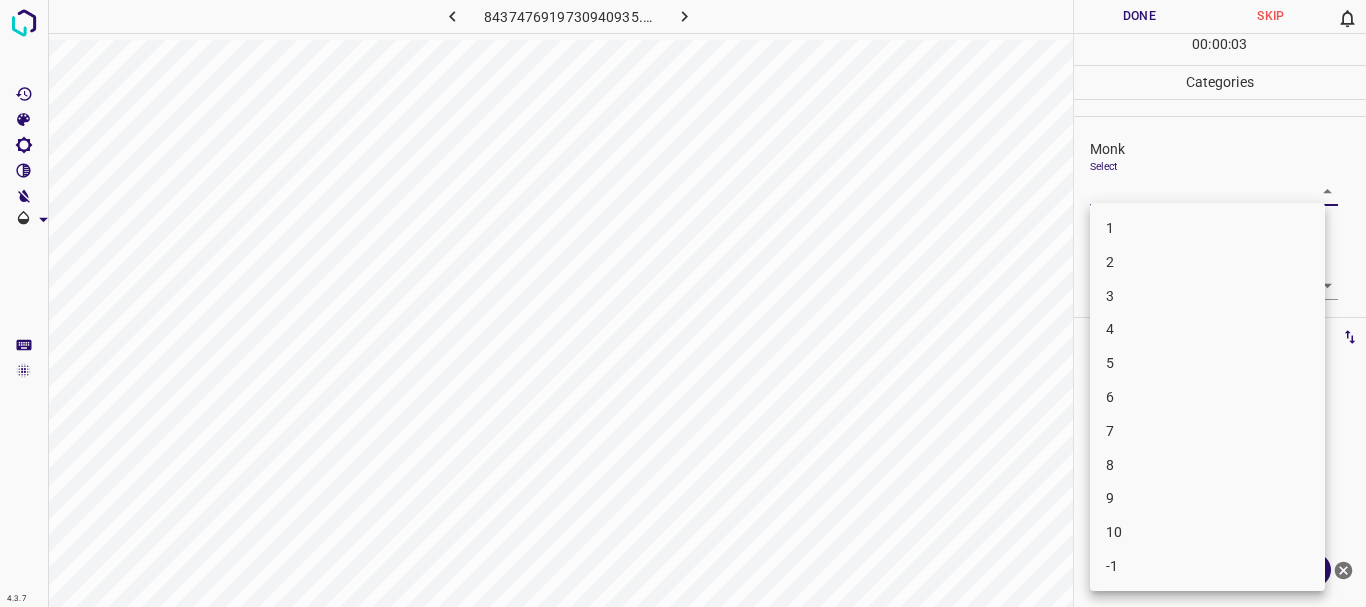 click on "5" at bounding box center [1207, 363] 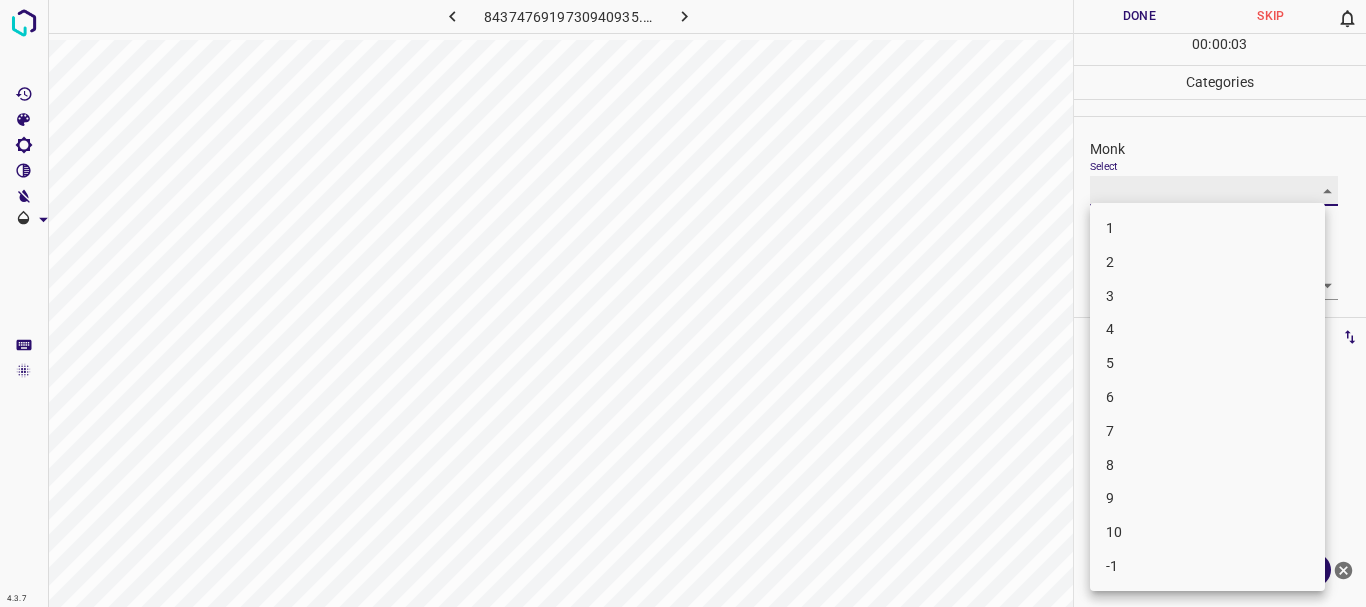 type on "5" 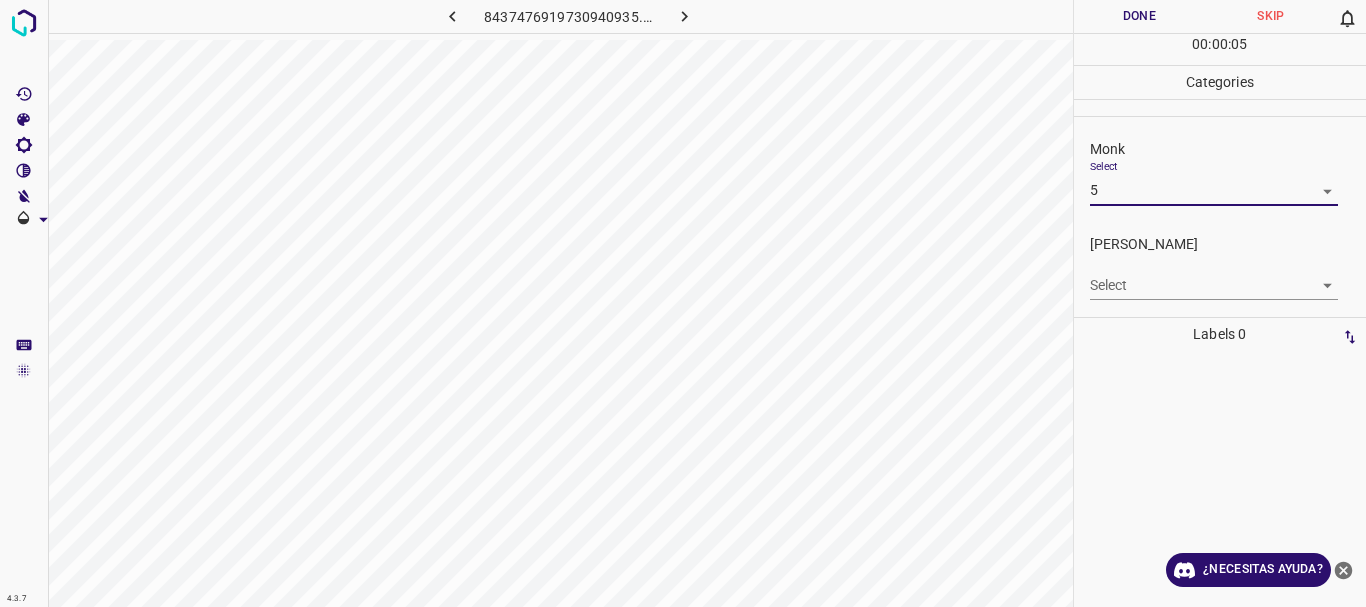 click on "4.3.7 8437476919730940935.png Done Skip 0 00   : 00   : 05   Categories Monk   Select 5 5  [PERSON_NAME]   Select ​ Labels   0 Categories 1 Monk 2  [PERSON_NAME] Tools Space Change between modes (Draw & Edit) I Auto labeling R Restore zoom M Zoom in N Zoom out Delete Delete selecte label Filters Z Restore filters X Saturation filter C Brightness filter V Contrast filter B Gray scale filter General O Download ¿Necesitas ayuda? Texto original Valora esta traducción Tu opinión servirá para ayudar a mejorar el Traductor de Google - Texto - Esconder - Borrar" at bounding box center [683, 303] 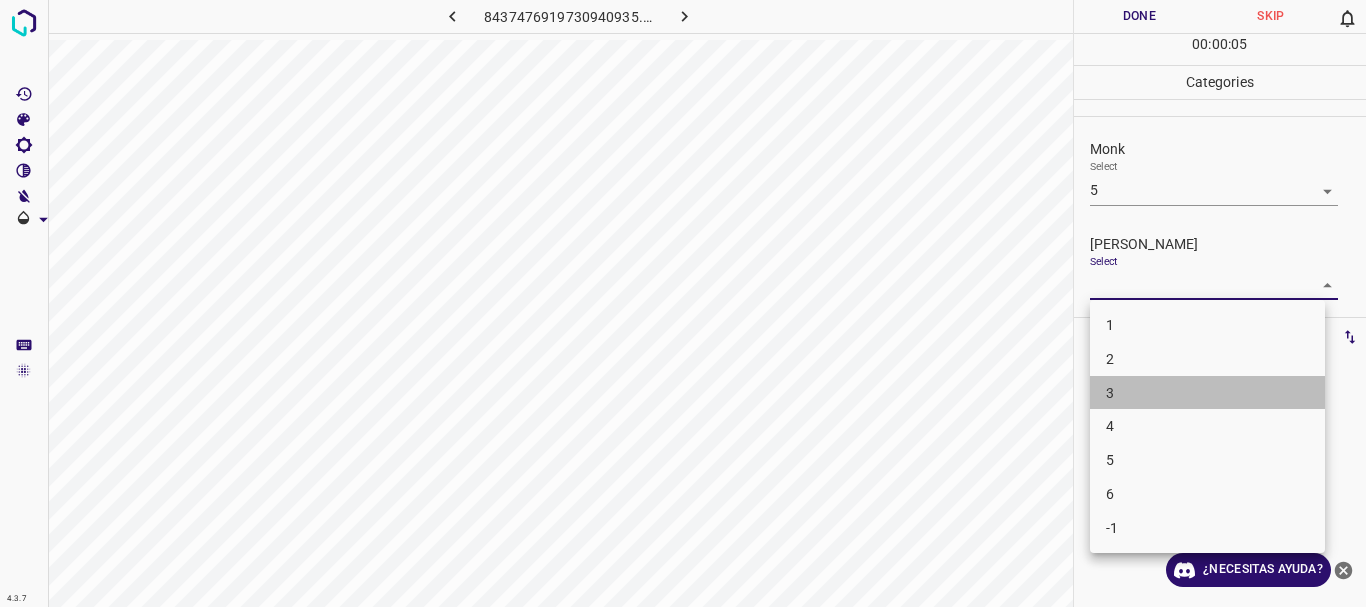 click on "3" at bounding box center (1207, 393) 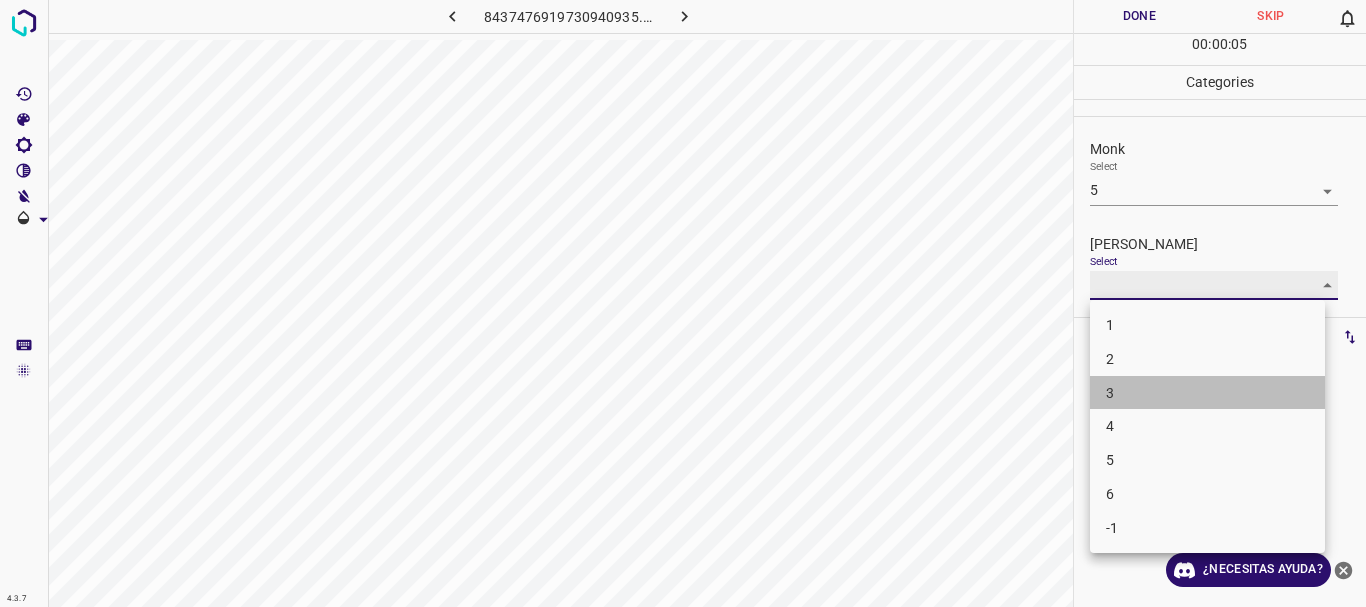 type on "3" 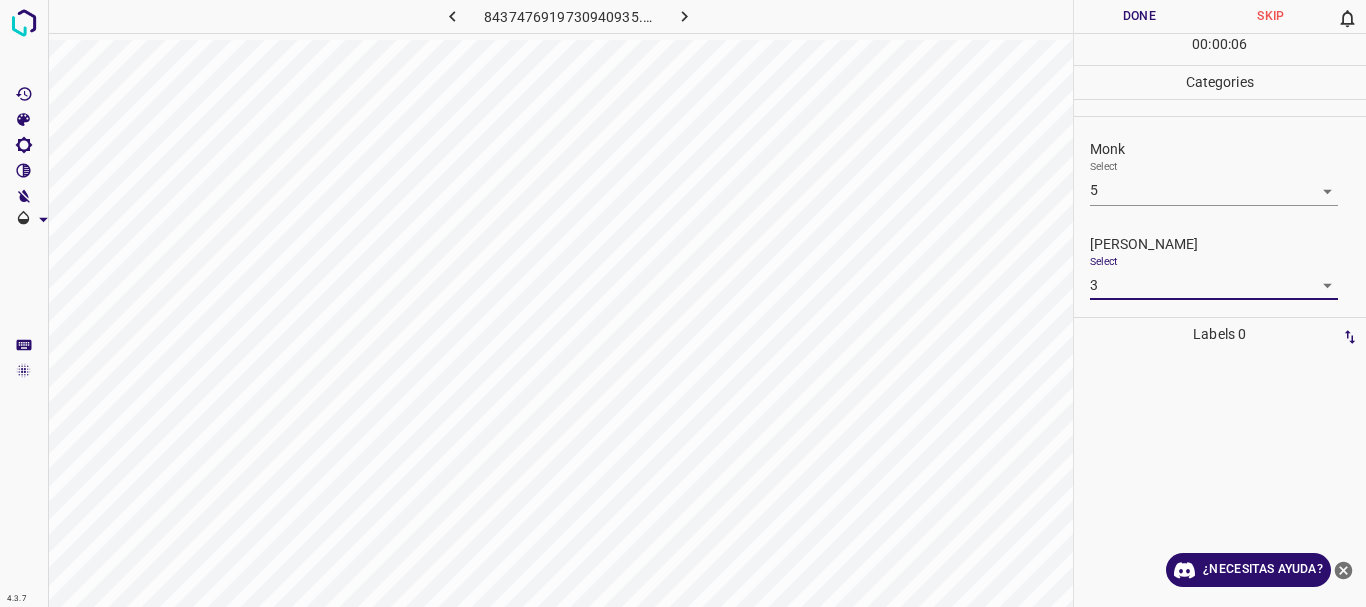 click on "Done" at bounding box center [1140, 16] 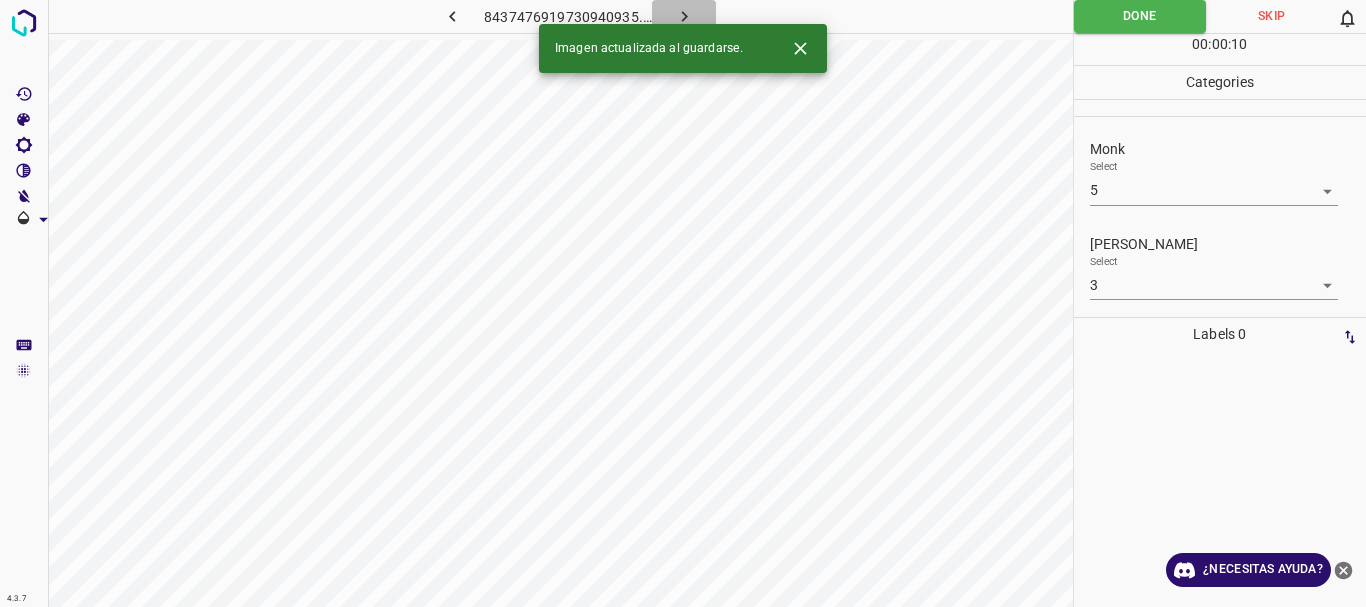 click at bounding box center [684, 16] 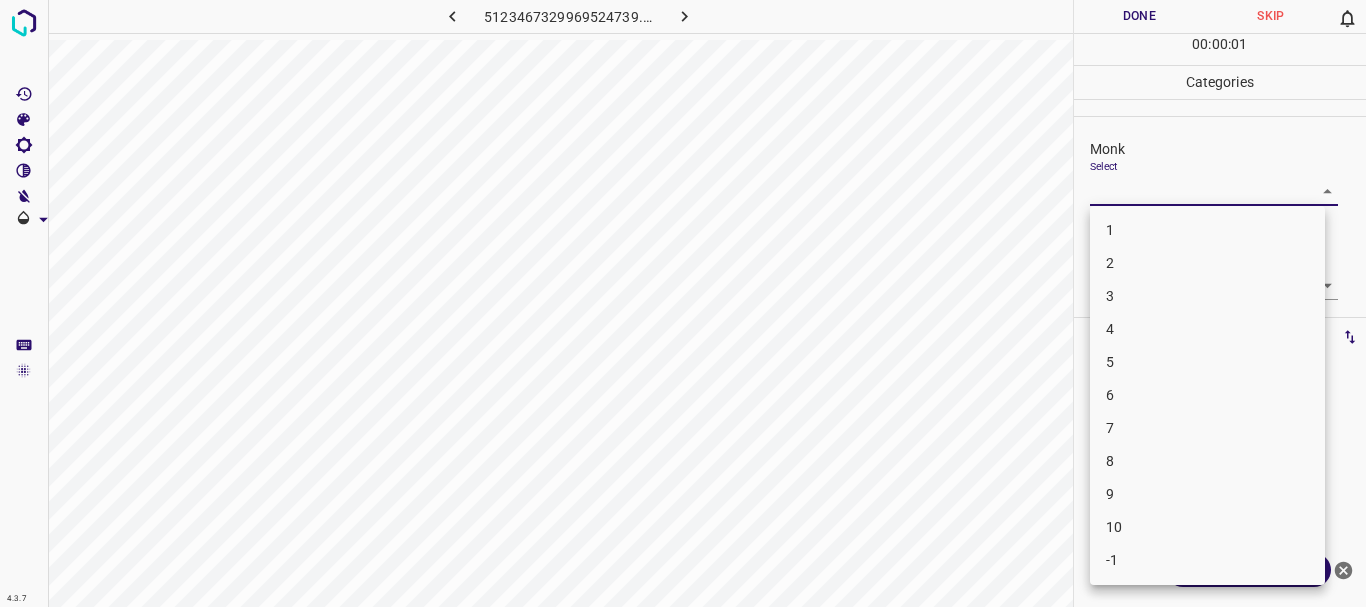 click on "4.3.7 5123467329969524739.png Done Skip 0 00   : 00   : 01   Categories Monk   Select ​  [PERSON_NAME]   Select ​ Labels   0 Categories 1 Monk 2  [PERSON_NAME] Tools Space Change between modes (Draw & Edit) I Auto labeling R Restore zoom M Zoom in N Zoom out Delete Delete selecte label Filters Z Restore filters X Saturation filter C Brightness filter V Contrast filter B Gray scale filter General O Download ¿Necesitas ayuda? Texto original Valora esta traducción Tu opinión servirá para ayudar a mejorar el Traductor de Google - Texto - Esconder - Borrar 1 2 3 4 5 6 7 8 9 10 -1" at bounding box center (683, 303) 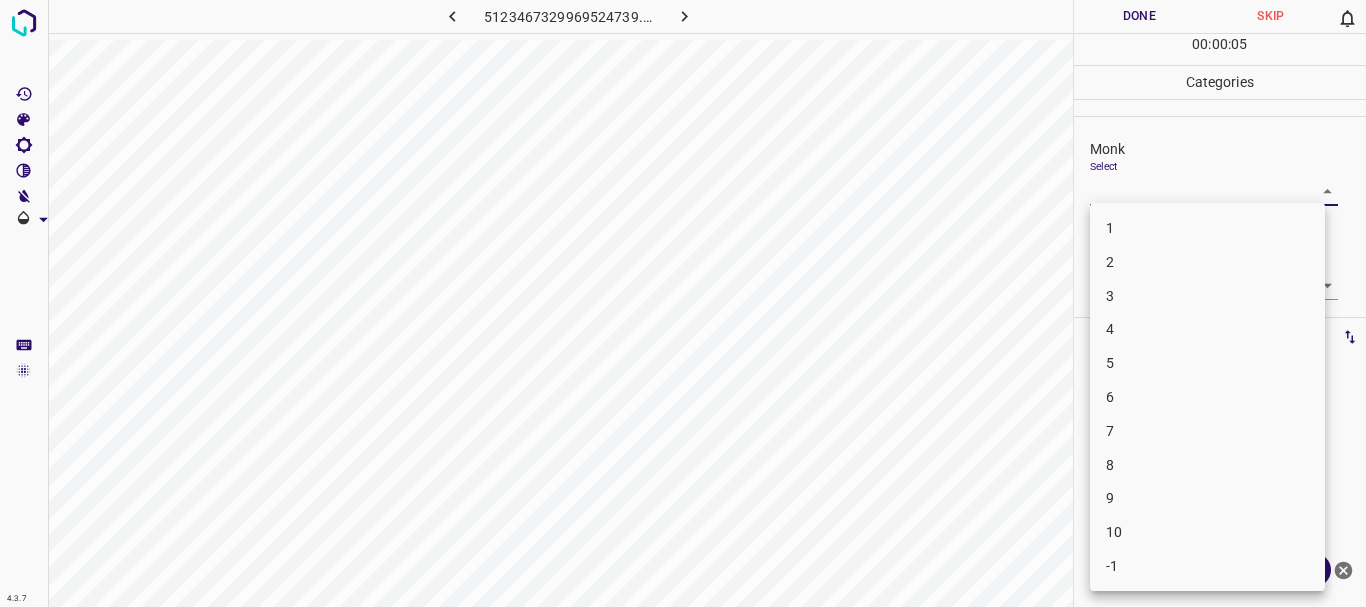 click on "4" at bounding box center (1207, 329) 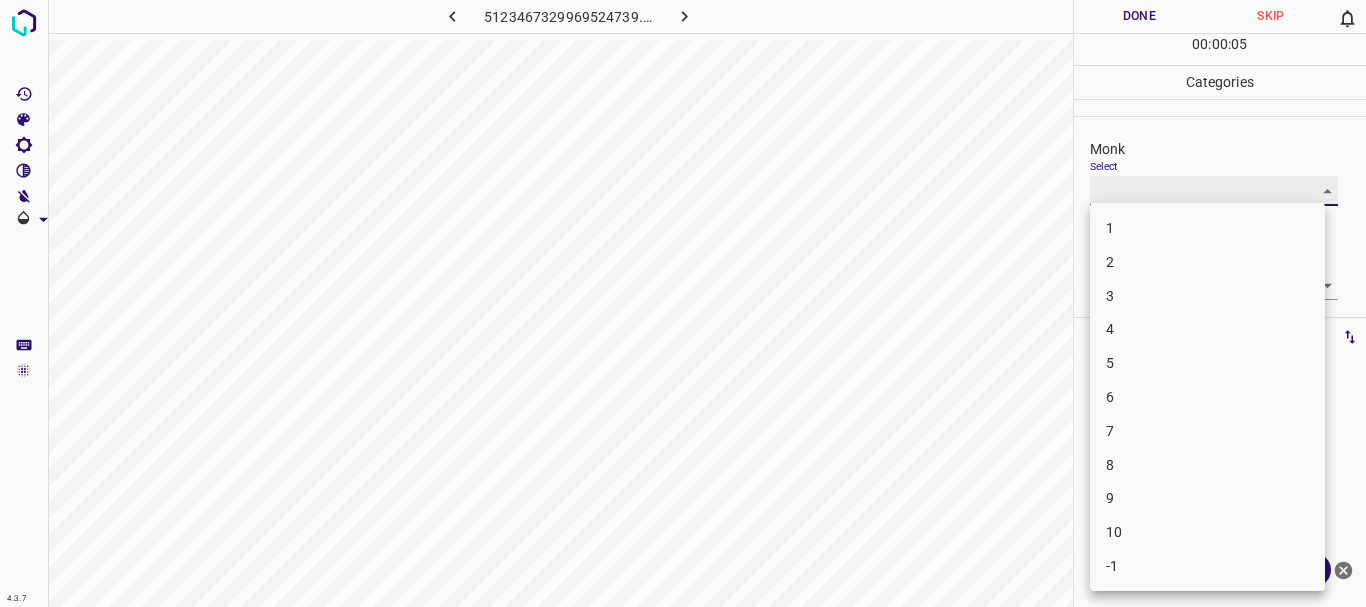 type on "4" 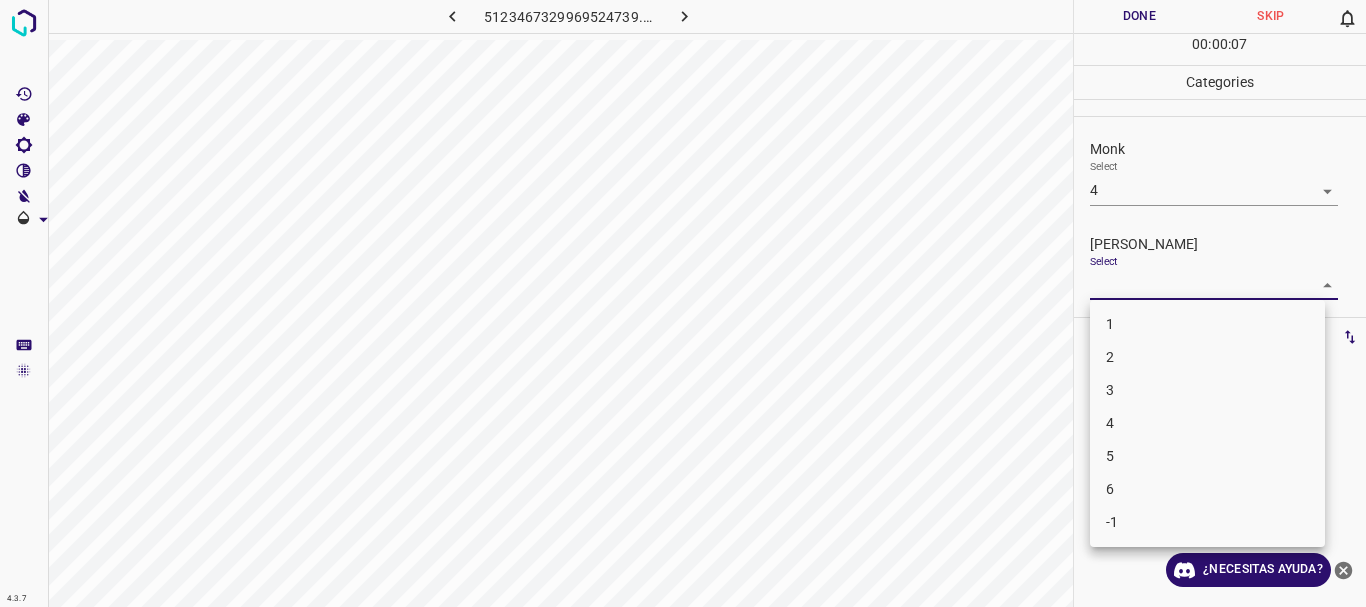click on "4.3.7 5123467329969524739.png Done Skip 0 00   : 00   : 07   Categories Monk   Select 4 4  [PERSON_NAME]   Select ​ Labels   0 Categories 1 Monk 2  [PERSON_NAME] Tools Space Change between modes (Draw & Edit) I Auto labeling R Restore zoom M Zoom in N Zoom out Delete Delete selecte label Filters Z Restore filters X Saturation filter C Brightness filter V Contrast filter B Gray scale filter General O Download ¿Necesitas ayuda? Texto original Valora esta traducción Tu opinión servirá para ayudar a mejorar el Traductor de Google - Texto - Esconder - Borrar 1 2 3 4 5 6 -1" at bounding box center [683, 303] 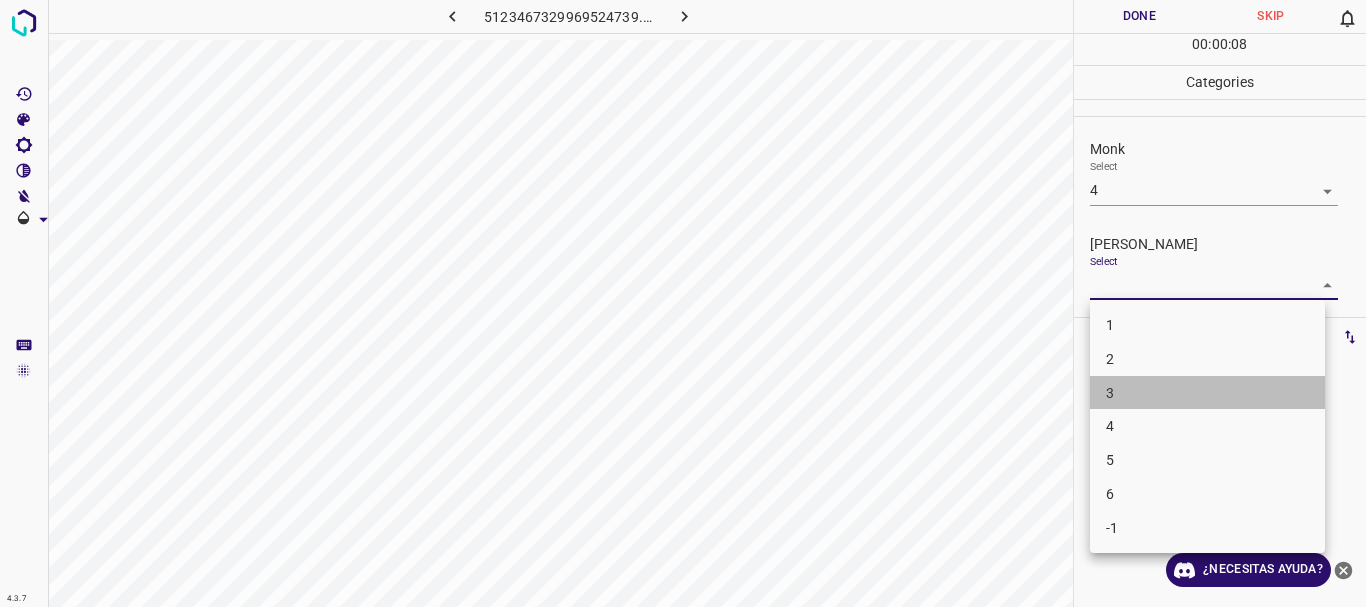 click on "3" at bounding box center (1207, 393) 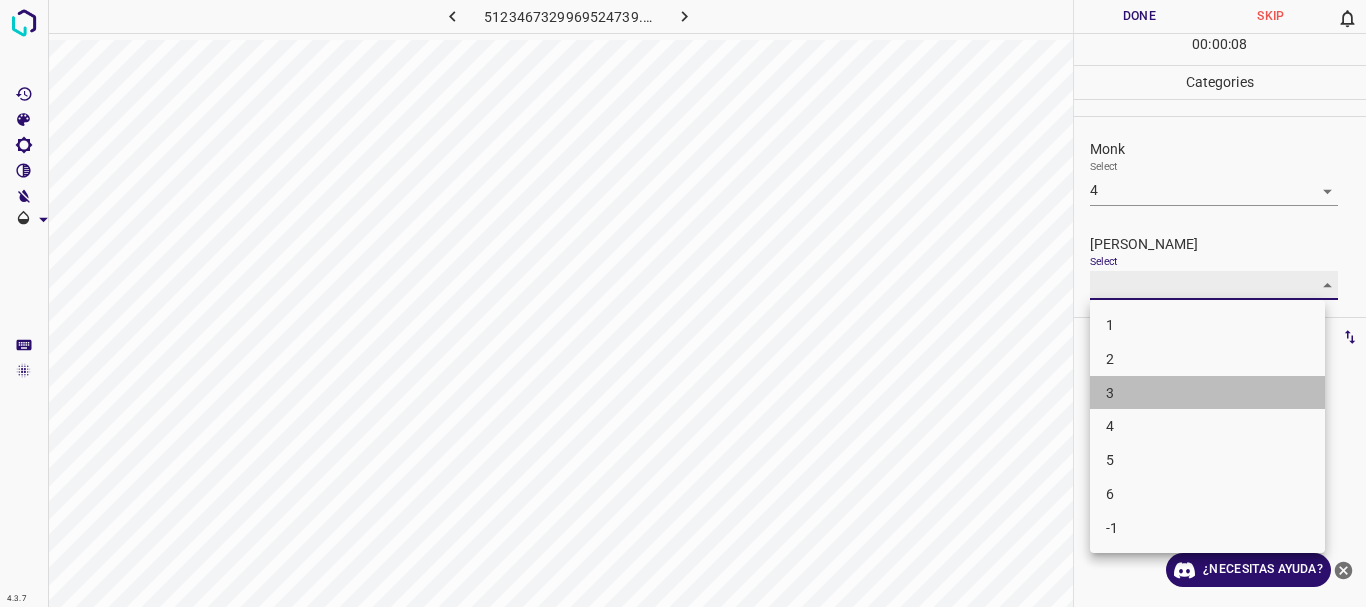 type on "3" 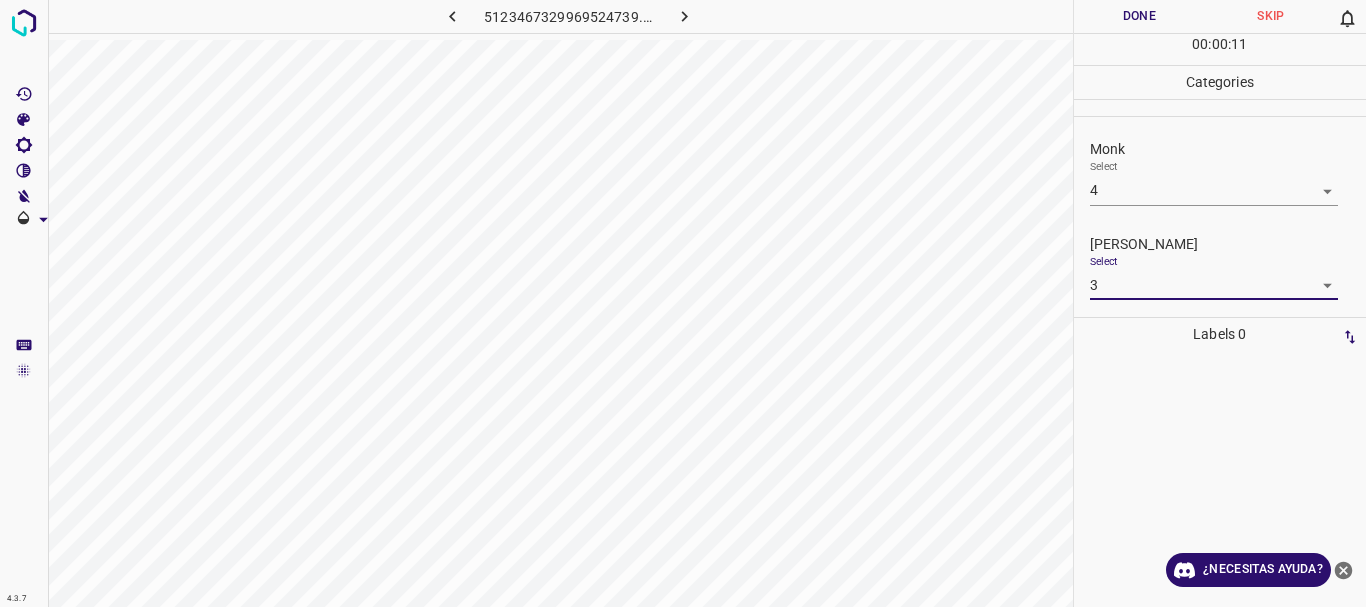 click on "Done" at bounding box center (1140, 16) 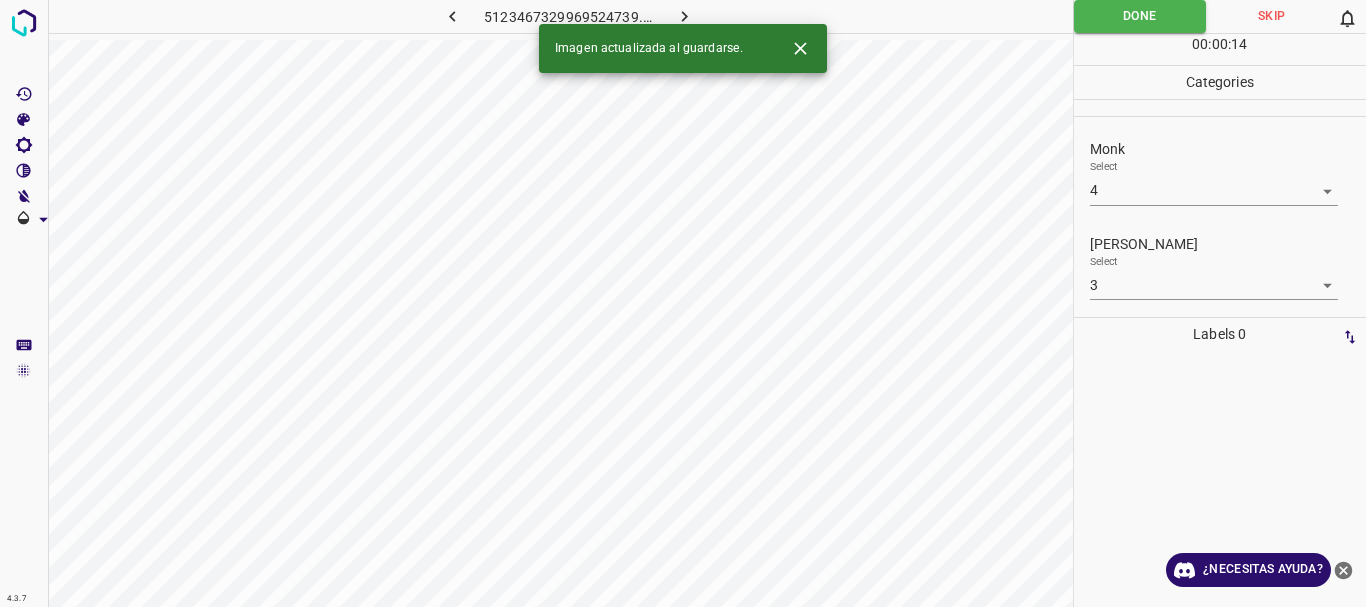 click at bounding box center [684, 16] 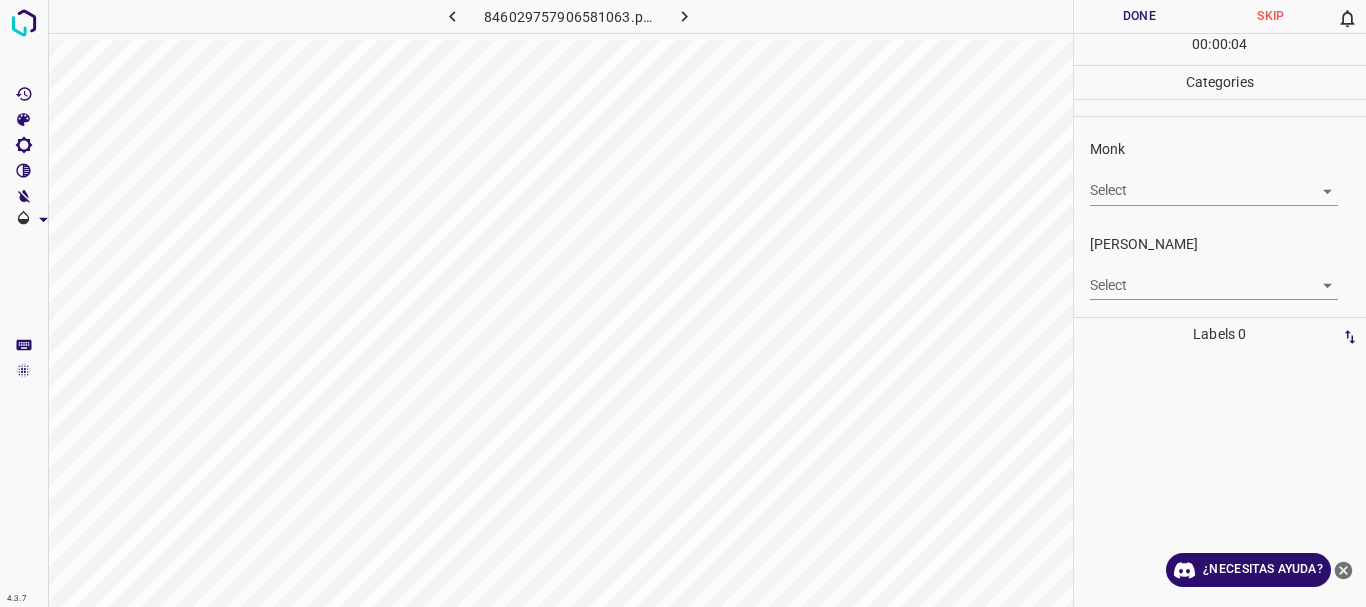 click on "4.3.7 846029757906581063.png Done Skip 0 00   : 00   : 04   Categories Monk   Select ​  [PERSON_NAME]   Select ​ Labels   0 Categories 1 Monk 2  [PERSON_NAME] Tools Space Change between modes (Draw & Edit) I Auto labeling R Restore zoom M Zoom in N Zoom out Delete Delete selecte label Filters Z Restore filters X Saturation filter C Brightness filter V Contrast filter B Gray scale filter General O Download ¿Necesitas ayuda? Texto original Valora esta traducción Tu opinión servirá para ayudar a mejorar el Traductor de Google - Texto - Esconder - Borrar" at bounding box center (683, 303) 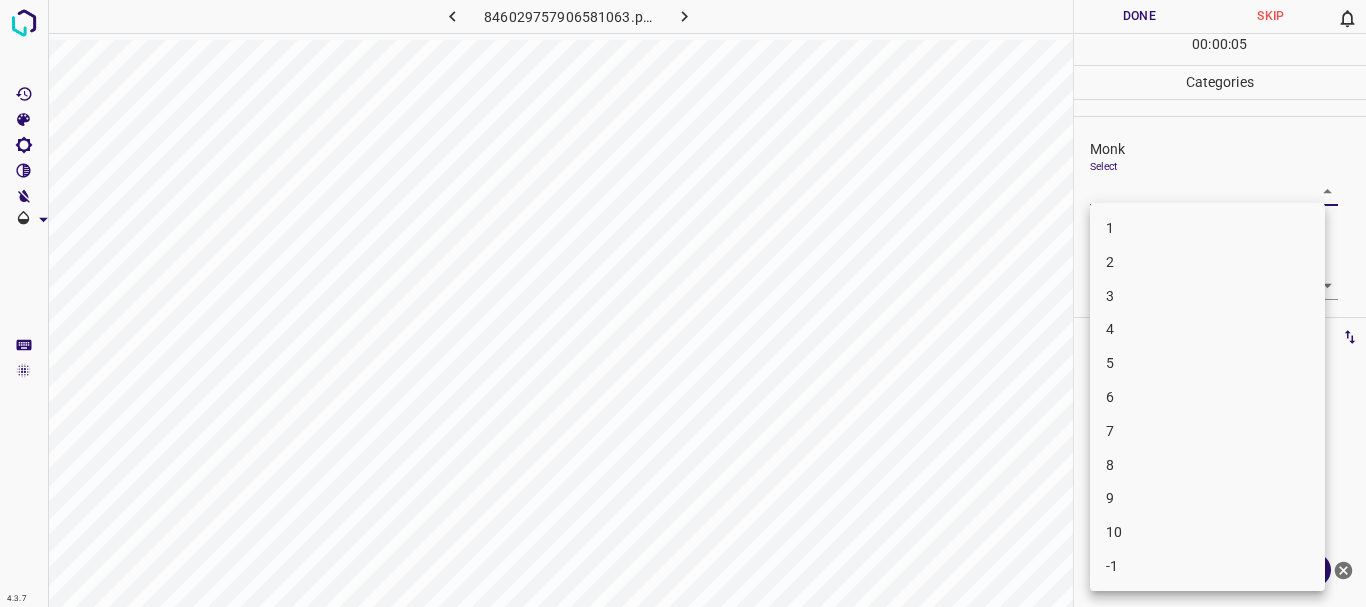 click on "4" at bounding box center [1207, 329] 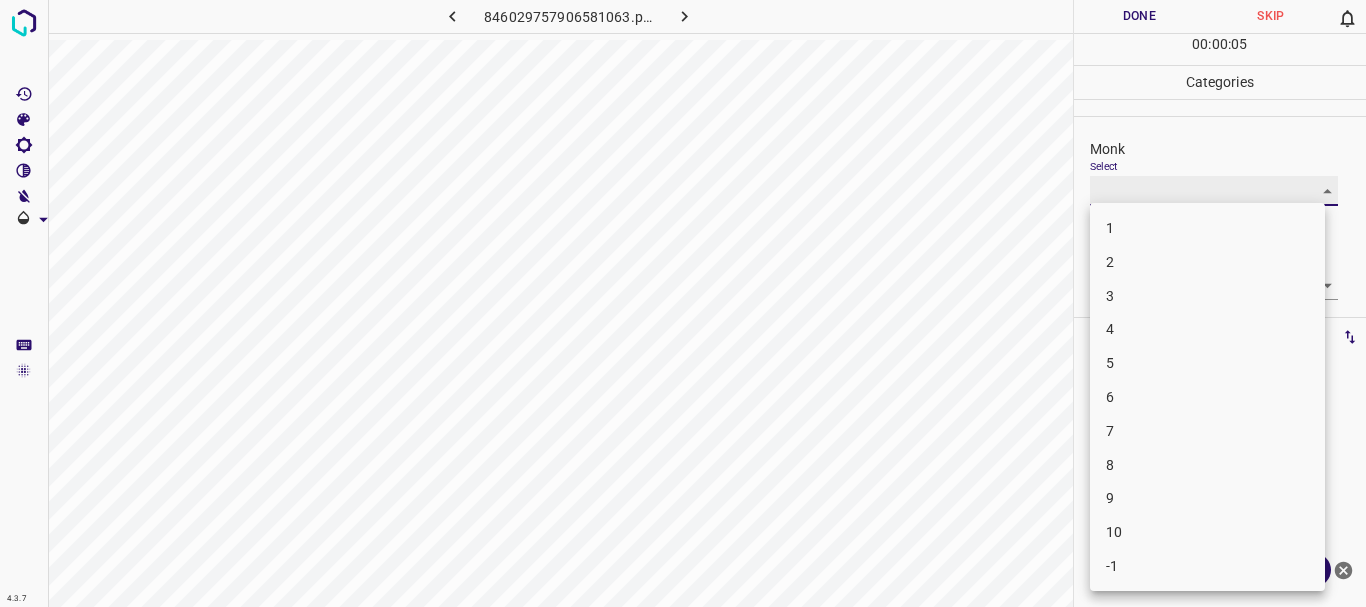 type on "4" 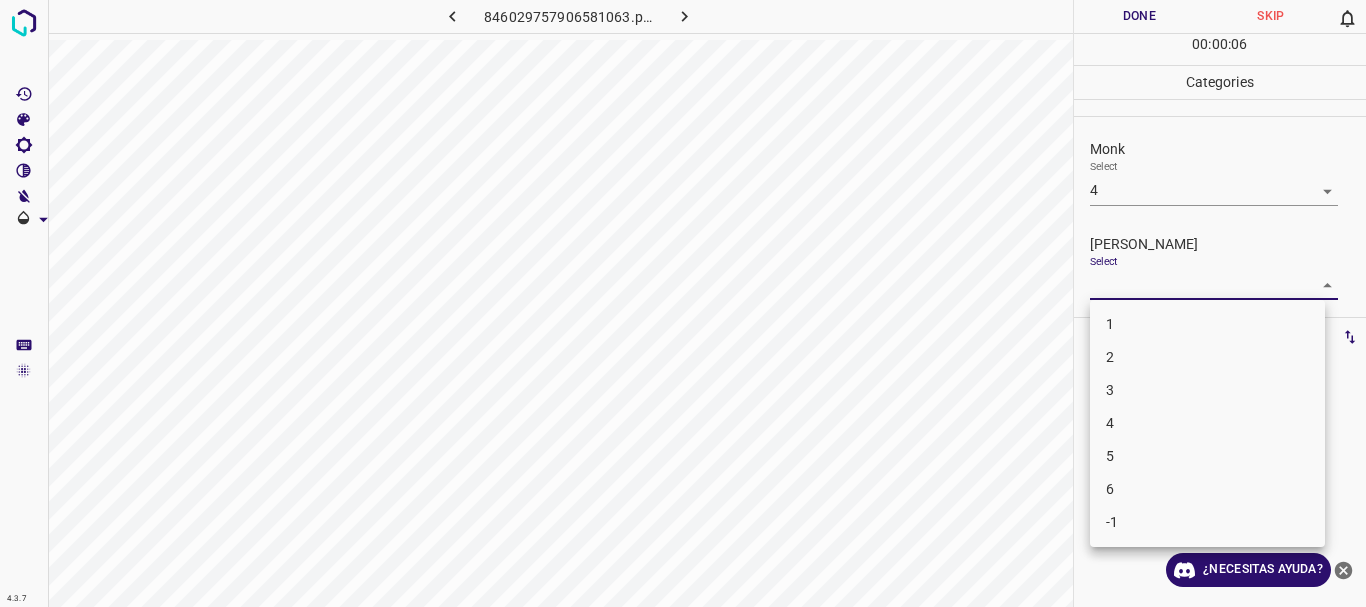 click on "4.3.7 846029757906581063.png Done Skip 0 00   : 00   : 06   Categories Monk   Select 4 4  [PERSON_NAME]   Select ​ Labels   0 Categories 1 Monk 2  [PERSON_NAME] Tools Space Change between modes (Draw & Edit) I Auto labeling R Restore zoom M Zoom in N Zoom out Delete Delete selecte label Filters Z Restore filters X Saturation filter C Brightness filter V Contrast filter B Gray scale filter General O Download ¿Necesitas ayuda? Texto original Valora esta traducción Tu opinión servirá para ayudar a mejorar el Traductor de Google - Texto - Esconder - Borrar 1 2 3 4 5 6 -1" at bounding box center [683, 303] 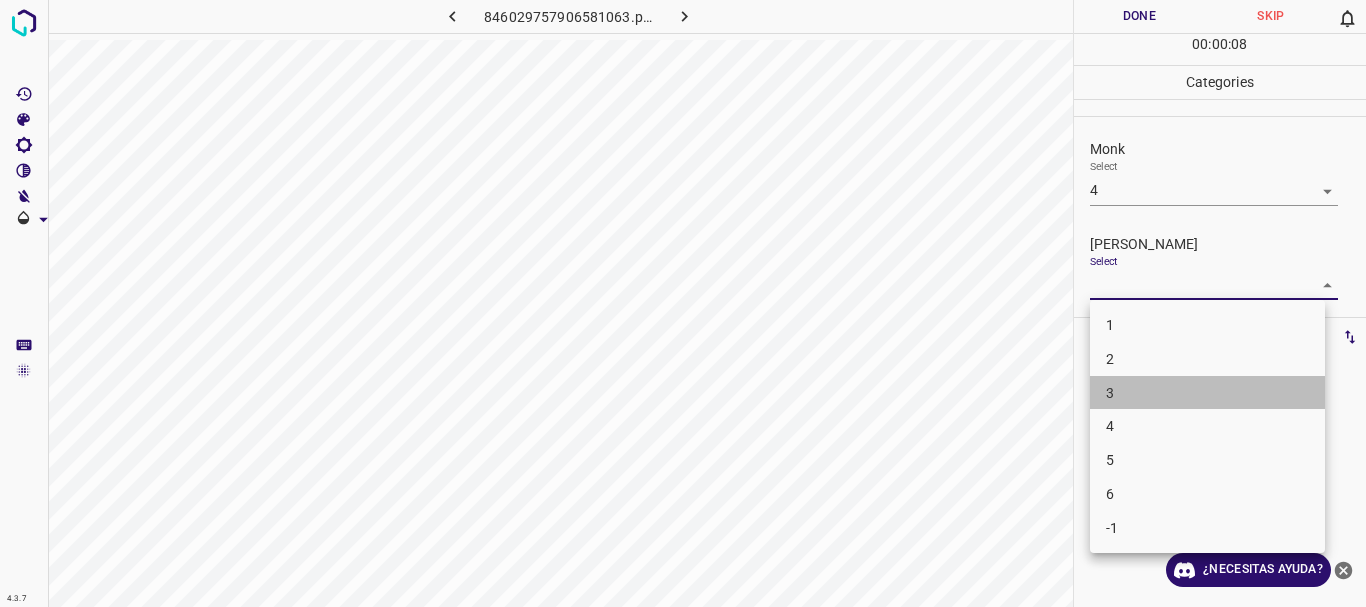 click on "3" at bounding box center (1207, 393) 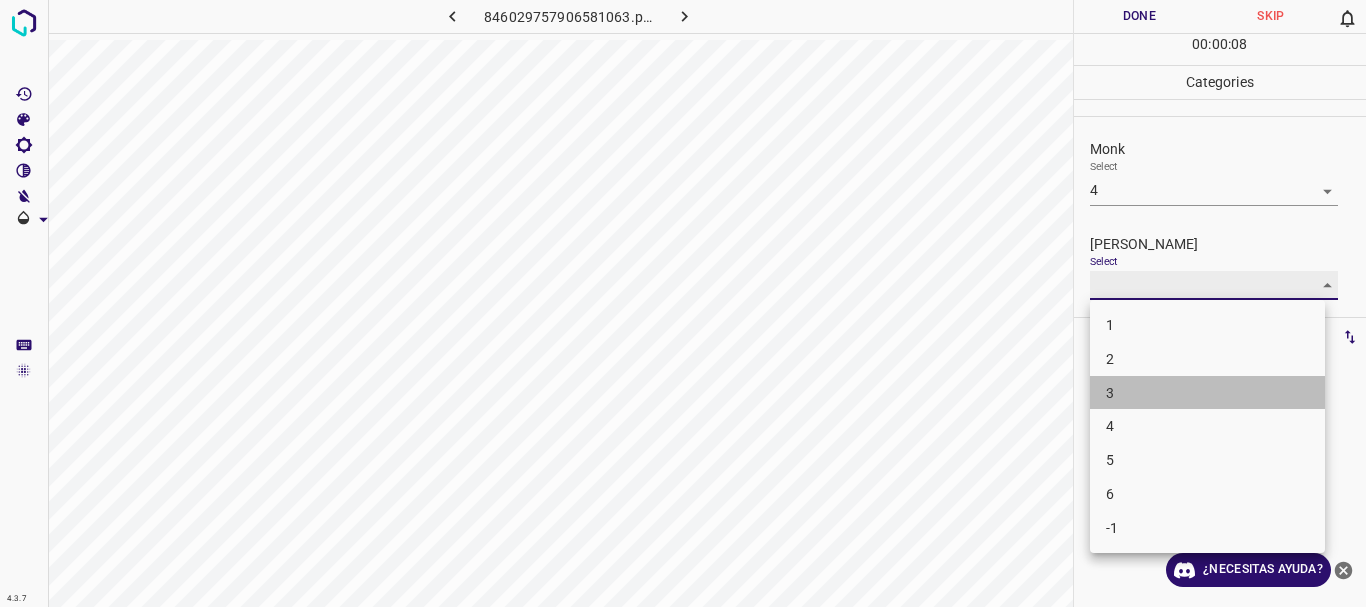 type on "3" 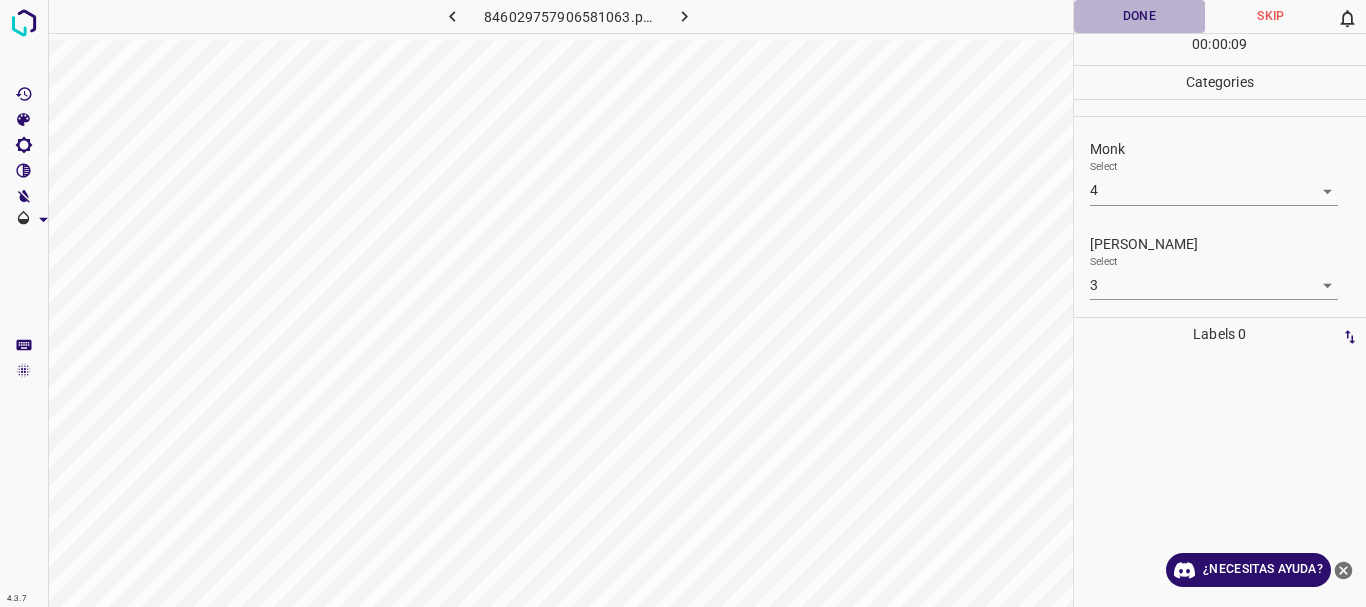 click on "Done" at bounding box center [1140, 16] 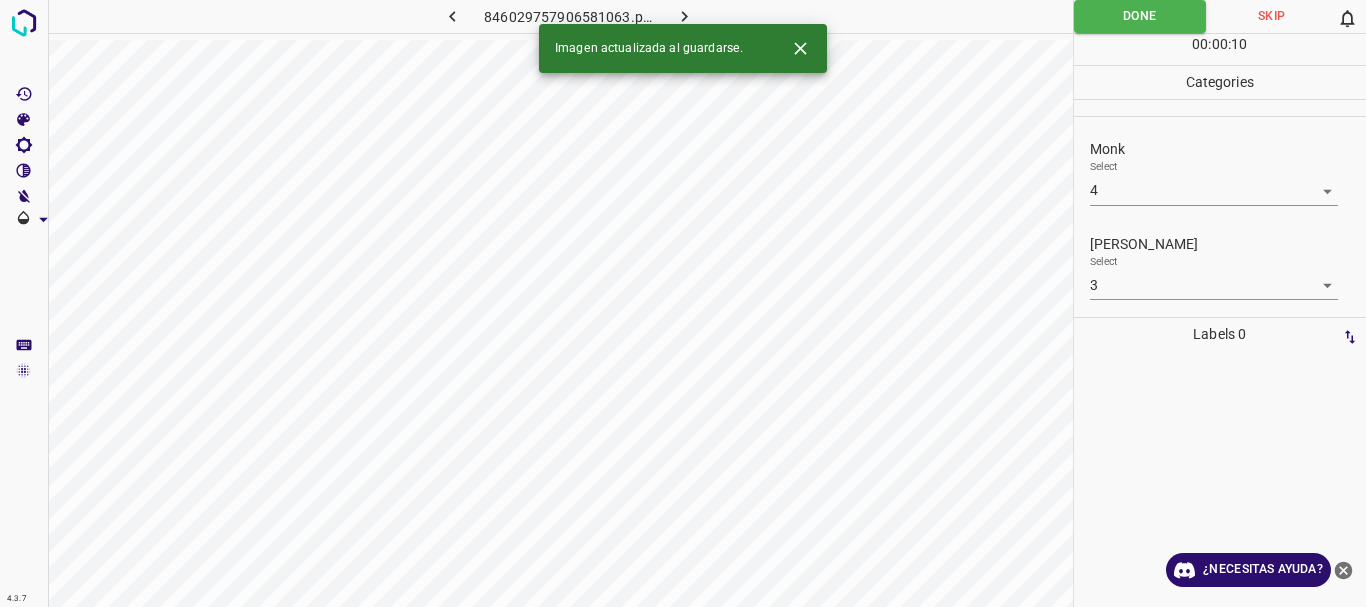 click 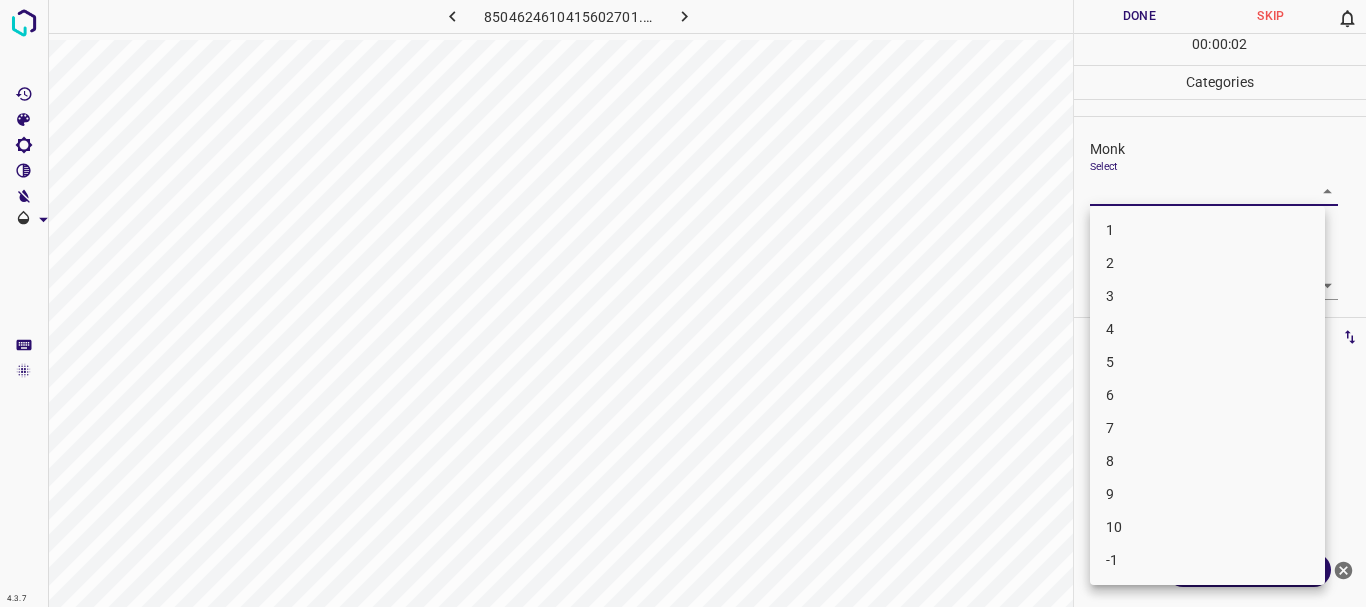 click on "4.3.7 8504624610415602701.png Done Skip 0 00   : 00   : 02   Categories Monk   Select ​  [PERSON_NAME]   Select ​ Labels   0 Categories 1 Monk 2  [PERSON_NAME] Tools Space Change between modes (Draw & Edit) I Auto labeling R Restore zoom M Zoom in N Zoom out Delete Delete selecte label Filters Z Restore filters X Saturation filter C Brightness filter V Contrast filter B Gray scale filter General O Download ¿Necesitas ayuda? Texto original Valora esta traducción Tu opinión servirá para ayudar a mejorar el Traductor de Google - Texto - Esconder - Borrar 1 2 3 4 5 6 7 8 9 10 -1" at bounding box center (683, 303) 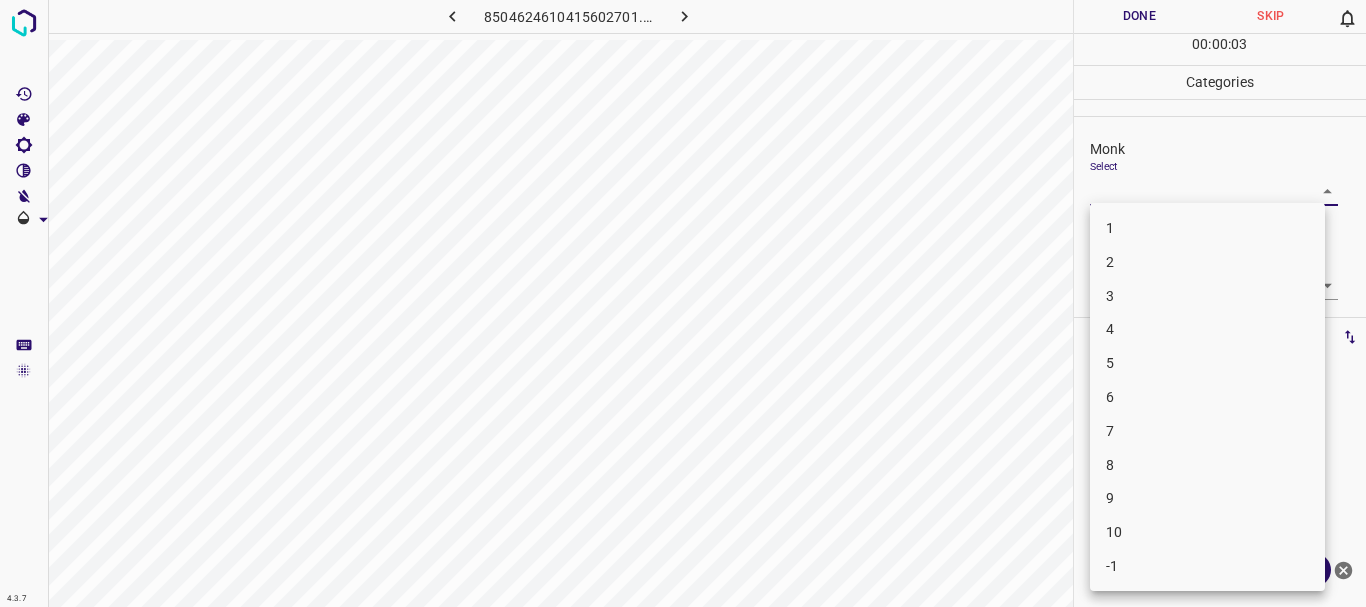 click on "4" at bounding box center (1207, 329) 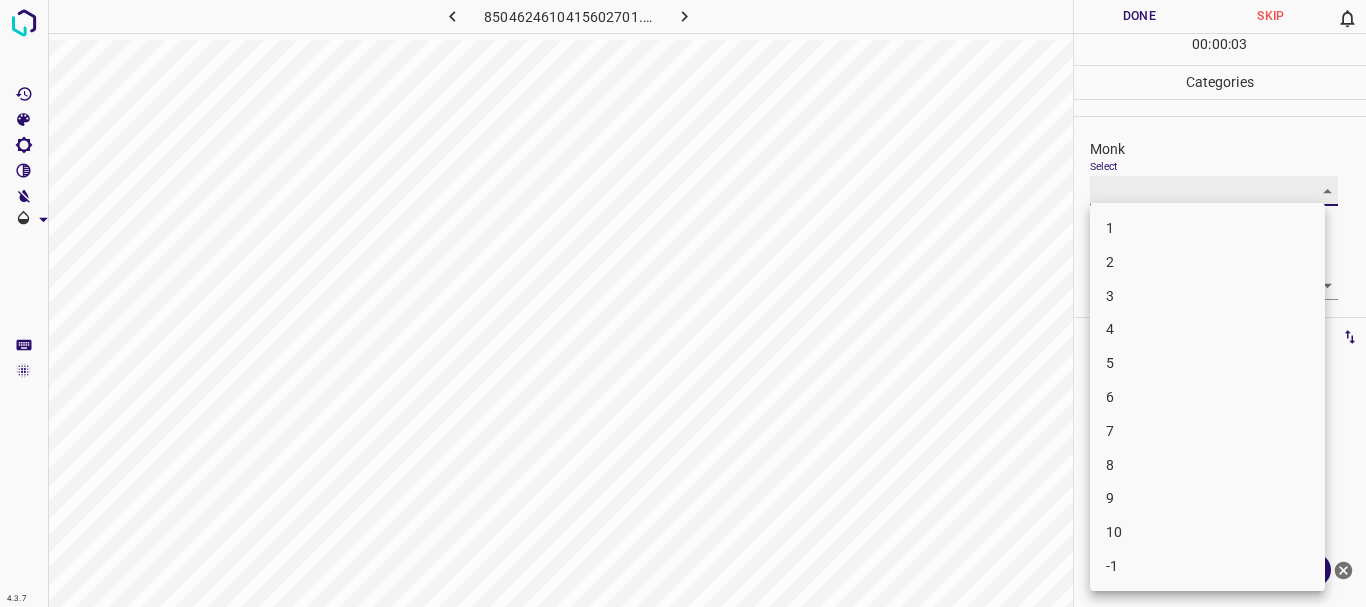 type on "4" 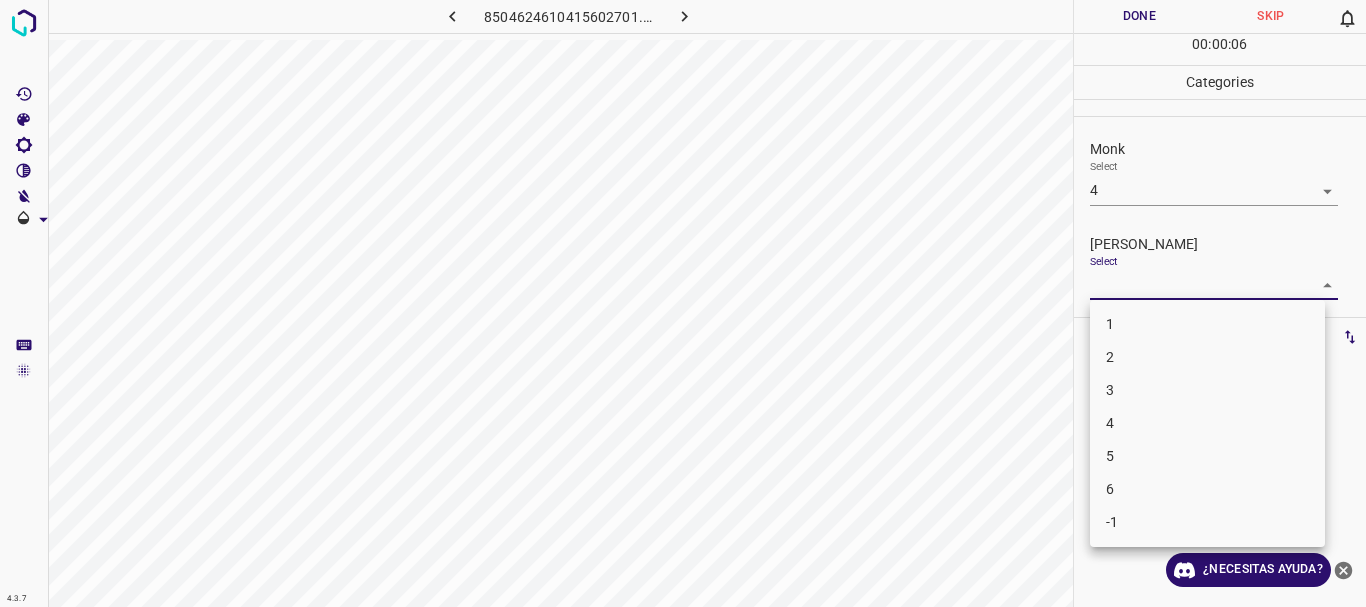 click on "4.3.7 8504624610415602701.png Done Skip 0 00   : 00   : 06   Categories Monk   Select 4 4  [PERSON_NAME]   Select ​ Labels   0 Categories 1 Monk 2  [PERSON_NAME] Tools Space Change between modes (Draw & Edit) I Auto labeling R Restore zoom M Zoom in N Zoom out Delete Delete selecte label Filters Z Restore filters X Saturation filter C Brightness filter V Contrast filter B Gray scale filter General O Download ¿Necesitas ayuda? Texto original Valora esta traducción Tu opinión servirá para ayudar a mejorar el Traductor de Google - Texto - Esconder - Borrar 1 2 3 4 5 6 -1" at bounding box center (683, 303) 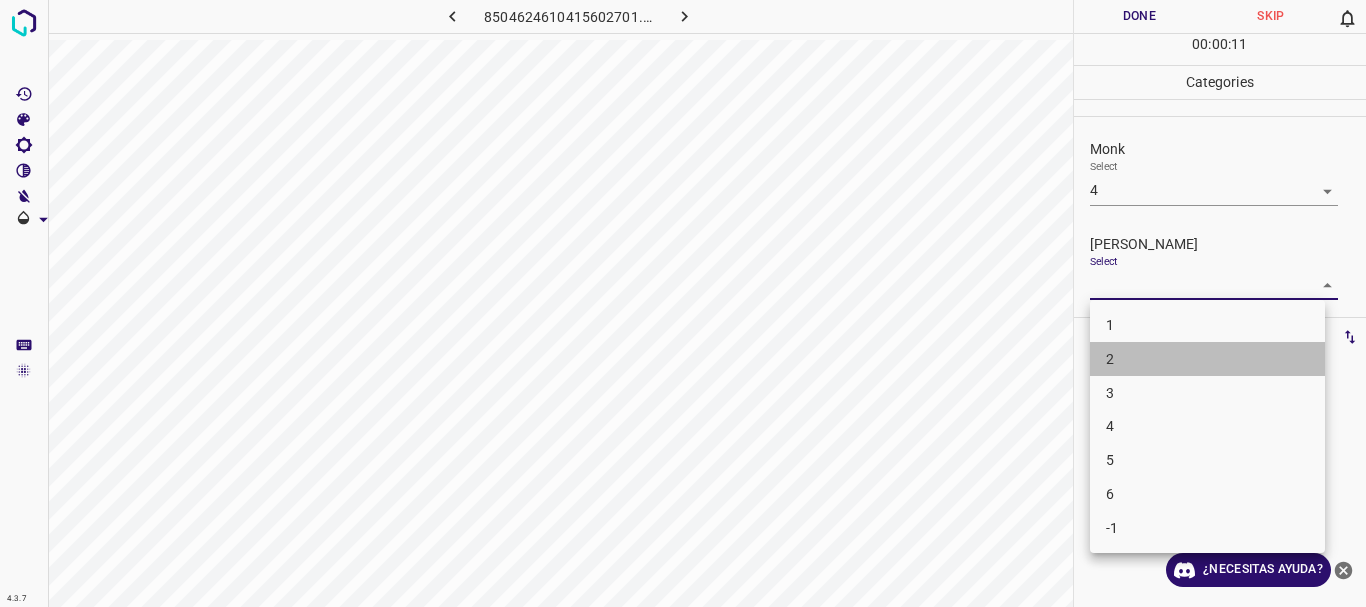 click on "2" at bounding box center [1207, 359] 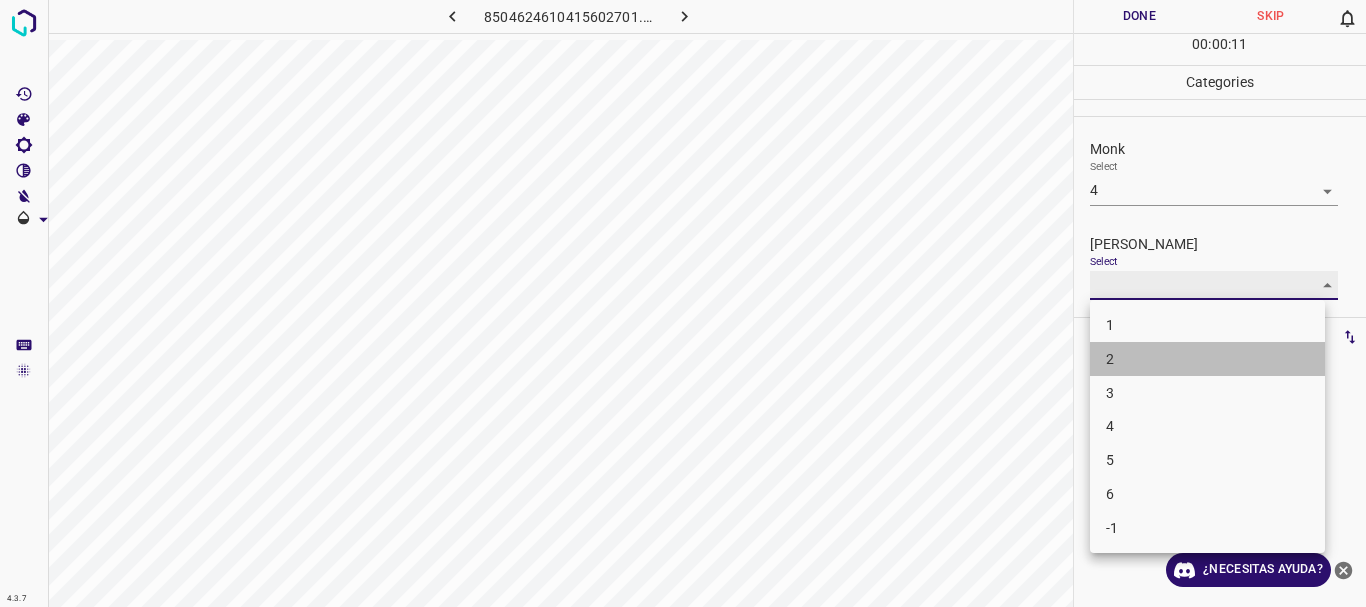 type on "2" 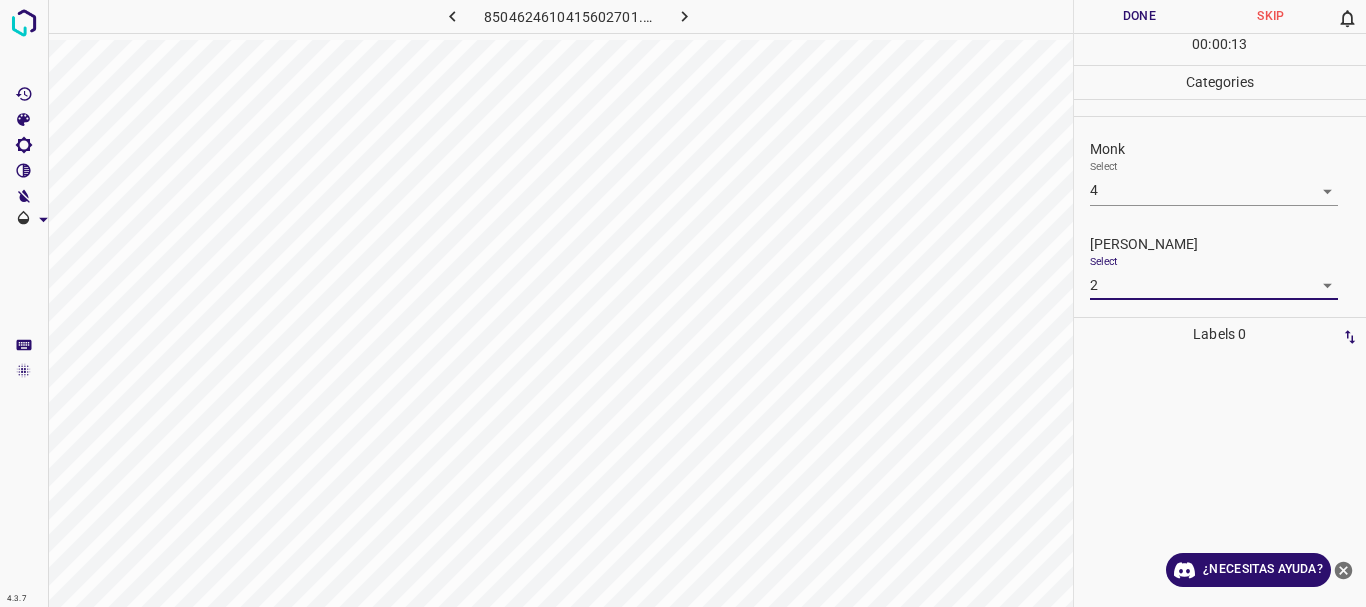 click on "Done" at bounding box center (1140, 16) 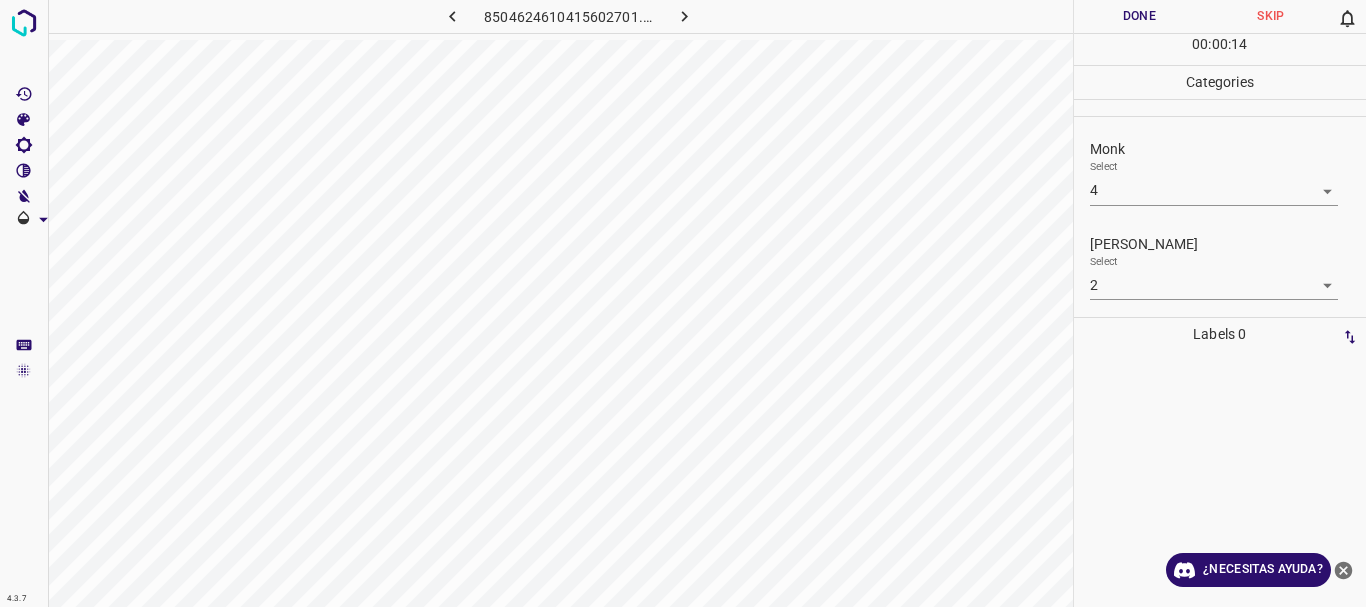 click 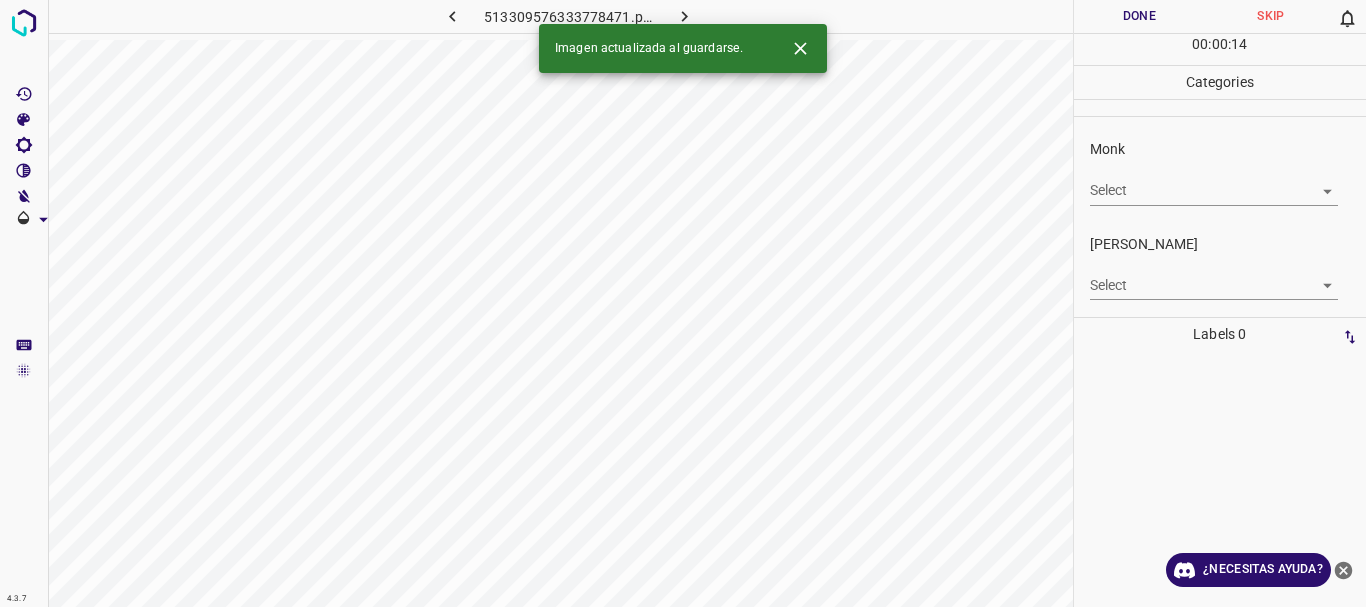 click on "4.3.7 513309576333778471.png Done Skip 0 00   : 00   : 14   Categories Monk   Select ​  [PERSON_NAME]   Select ​ Labels   0 Categories 1 Monk 2  [PERSON_NAME] Tools Space Change between modes (Draw & Edit) I Auto labeling R Restore zoom M Zoom in N Zoom out Delete Delete selecte label Filters Z Restore filters X Saturation filter C Brightness filter V Contrast filter B Gray scale filter General O Download Imagen actualizada al guardarse. ¿Necesitas ayuda? Texto original Valora esta traducción Tu opinión servirá para ayudar a mejorar el Traductor de Google - Texto - Esconder - Borrar" at bounding box center (683, 303) 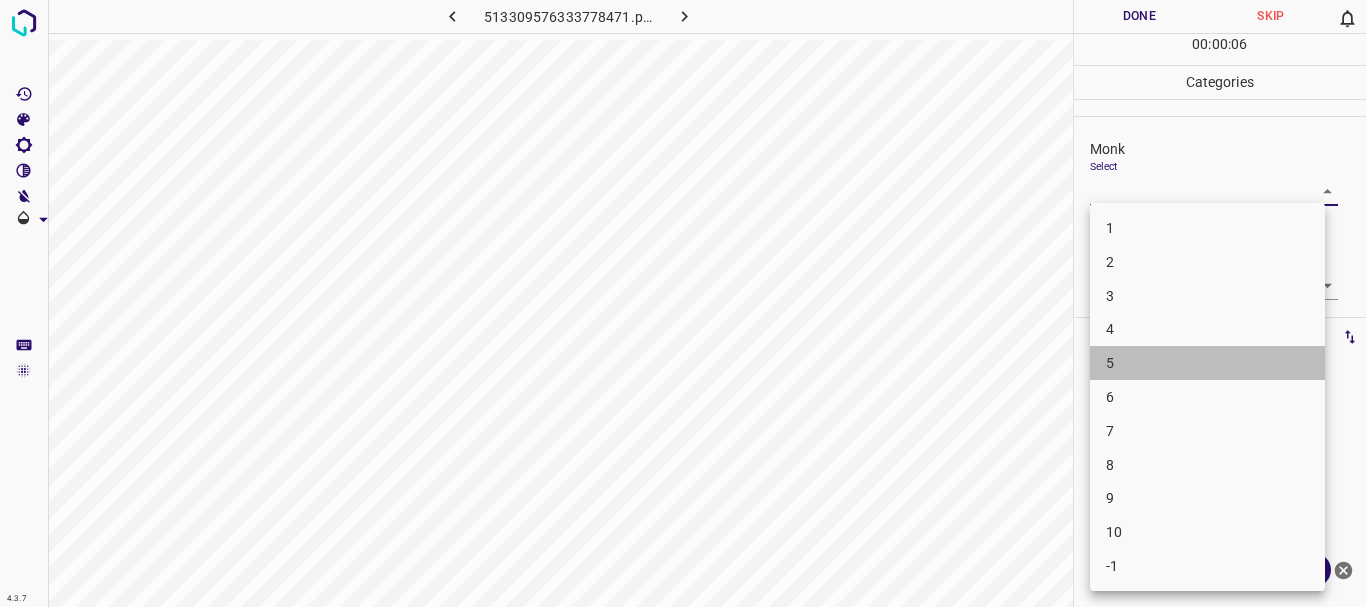 click on "5" at bounding box center (1207, 363) 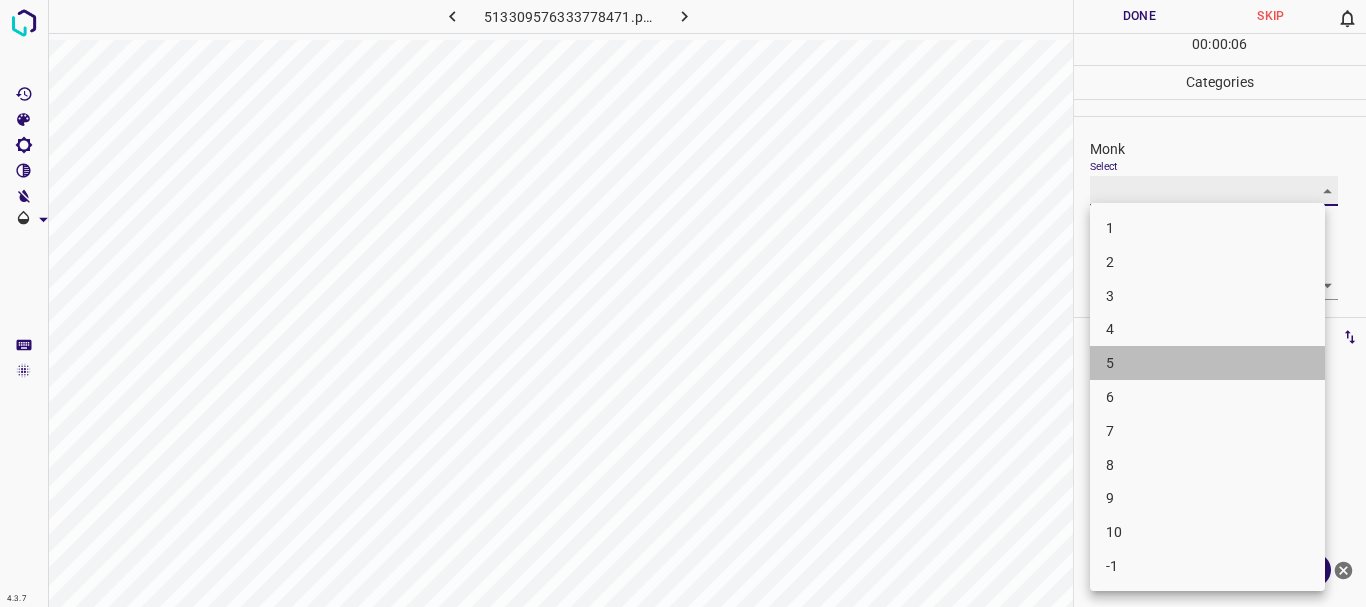type on "5" 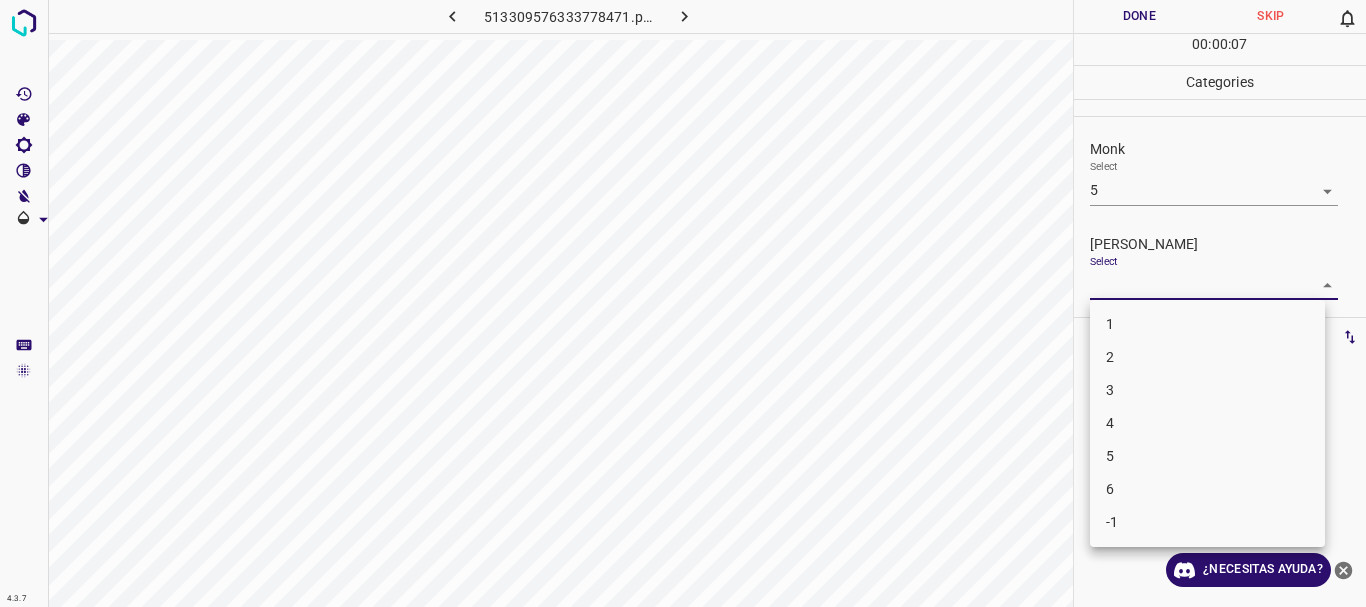 click on "4.3.7 513309576333778471.png Done Skip 0 00   : 00   : 07   Categories Monk   Select 5 5  [PERSON_NAME]   Select ​ Labels   0 Categories 1 Monk 2  [PERSON_NAME] Tools Space Change between modes (Draw & Edit) I Auto labeling R Restore zoom M Zoom in N Zoom out Delete Delete selecte label Filters Z Restore filters X Saturation filter C Brightness filter V Contrast filter B Gray scale filter General O Download ¿Necesitas ayuda? Texto original Valora esta traducción Tu opinión servirá para ayudar a mejorar el Traductor de Google - Texto - Esconder - Borrar 1 2 3 4 5 6 -1" at bounding box center [683, 303] 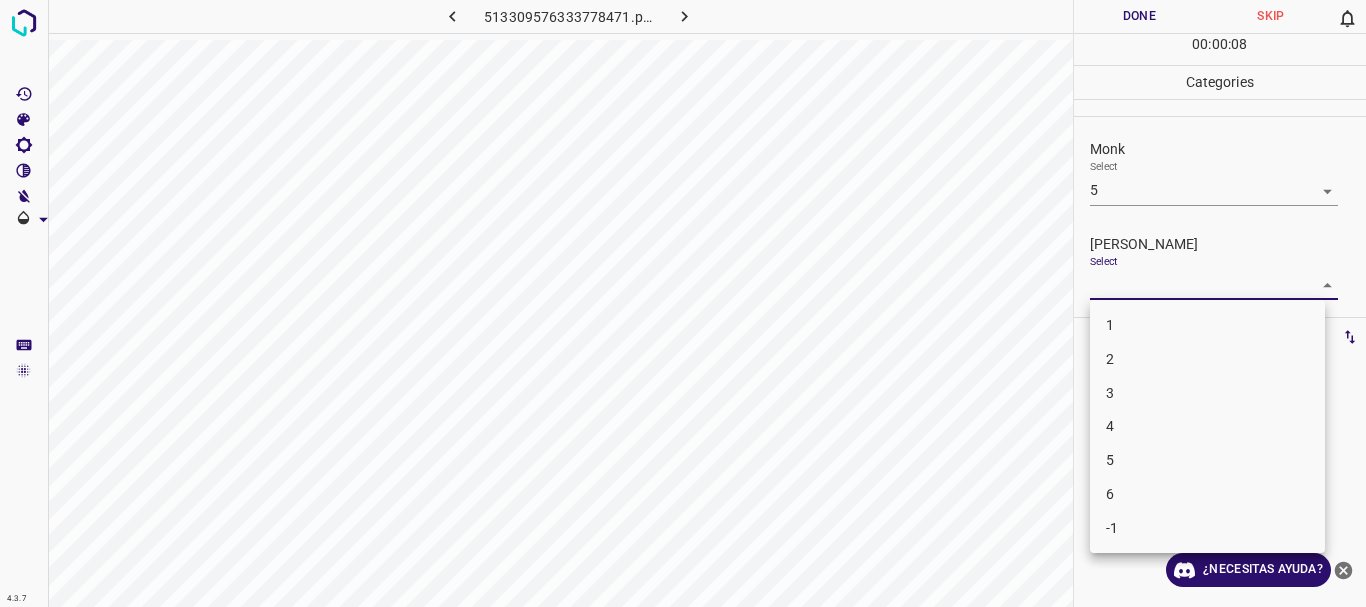 click on "2" at bounding box center [1207, 359] 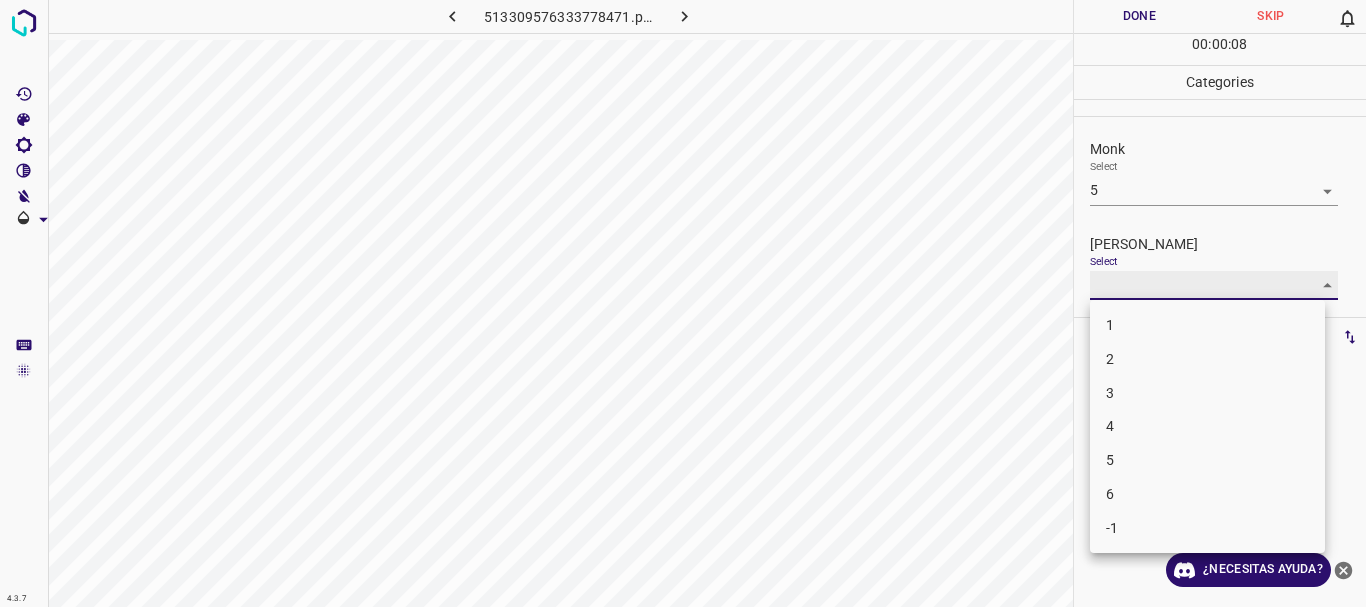 type on "2" 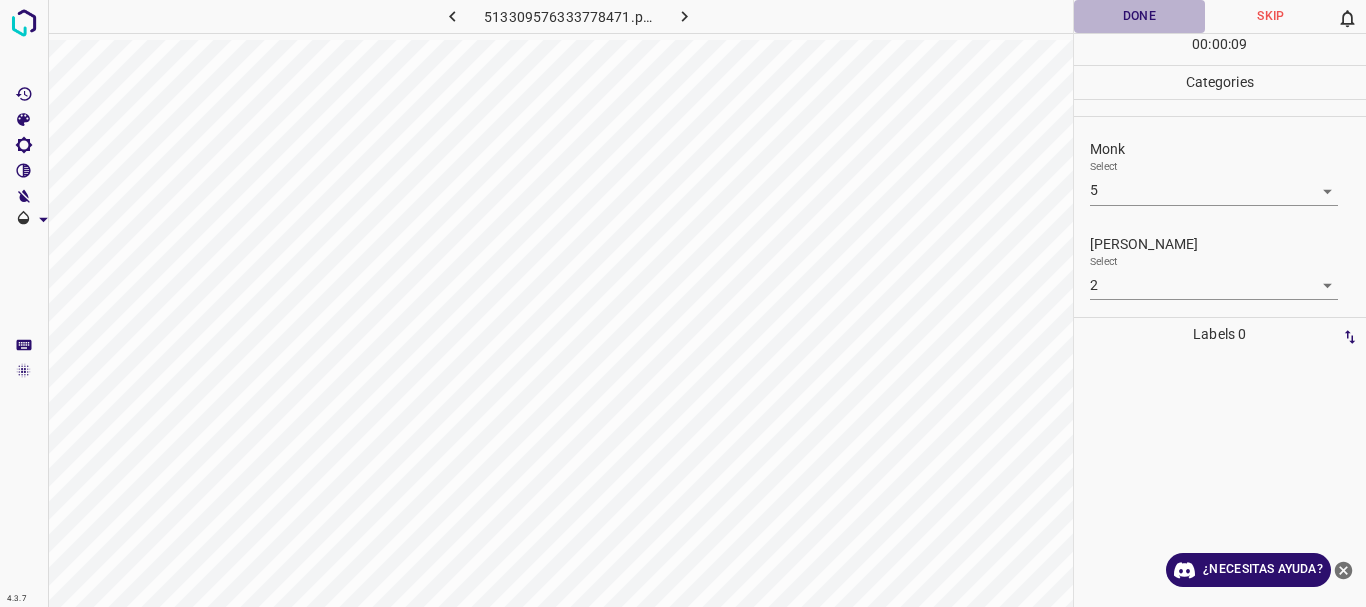click on "Done" at bounding box center (1140, 16) 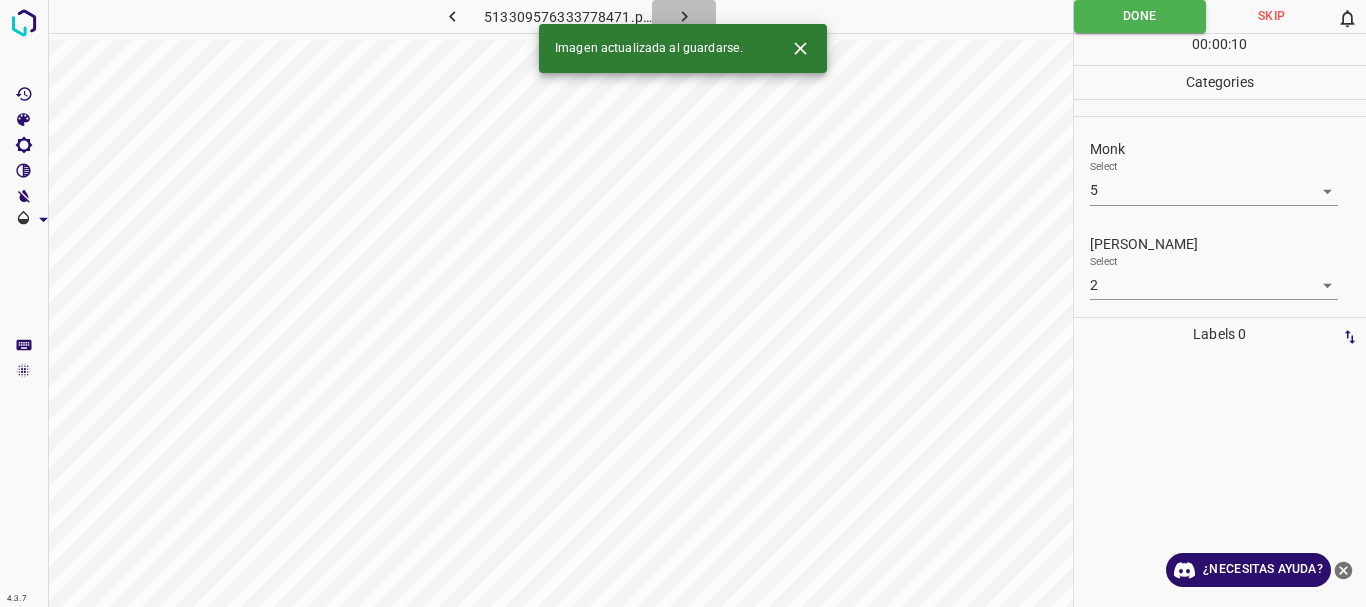 click 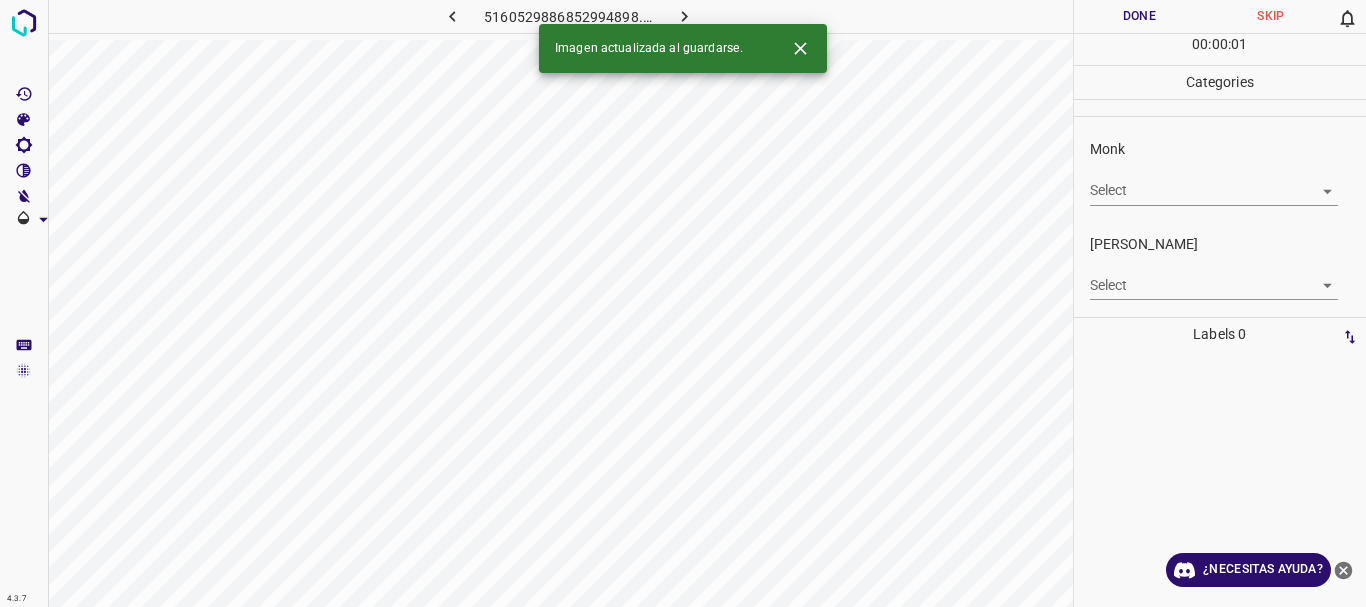 click on "4.3.7 5160529886852994898.png Done Skip 0 00   : 00   : 01   Categories Monk   Select ​  [PERSON_NAME]   Select ​ Labels   0 Categories 1 Monk 2  [PERSON_NAME] Tools Space Change between modes (Draw & Edit) I Auto labeling R Restore zoom M Zoom in N Zoom out Delete Delete selecte label Filters Z Restore filters X Saturation filter C Brightness filter V Contrast filter B Gray scale filter General O Download Imagen actualizada al guardarse. ¿Necesitas ayuda? Texto original Valora esta traducción Tu opinión servirá para ayudar a mejorar el Traductor de Google - Texto - Esconder - Borrar" at bounding box center (683, 303) 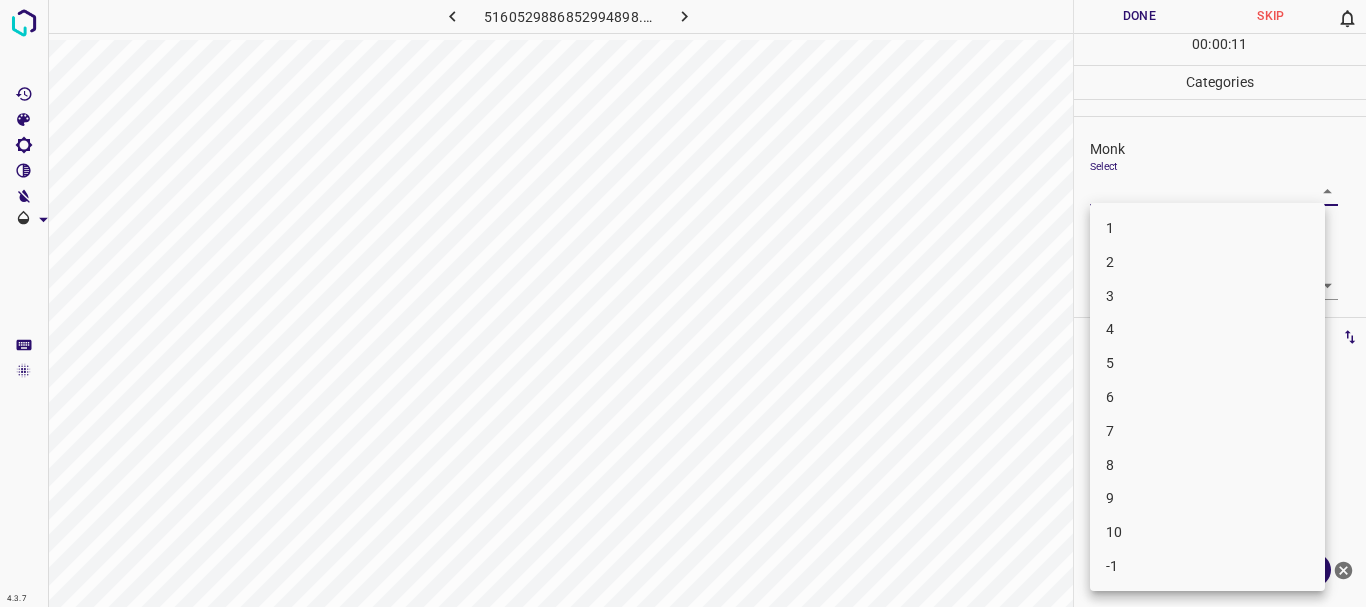 click on "4" at bounding box center [1207, 329] 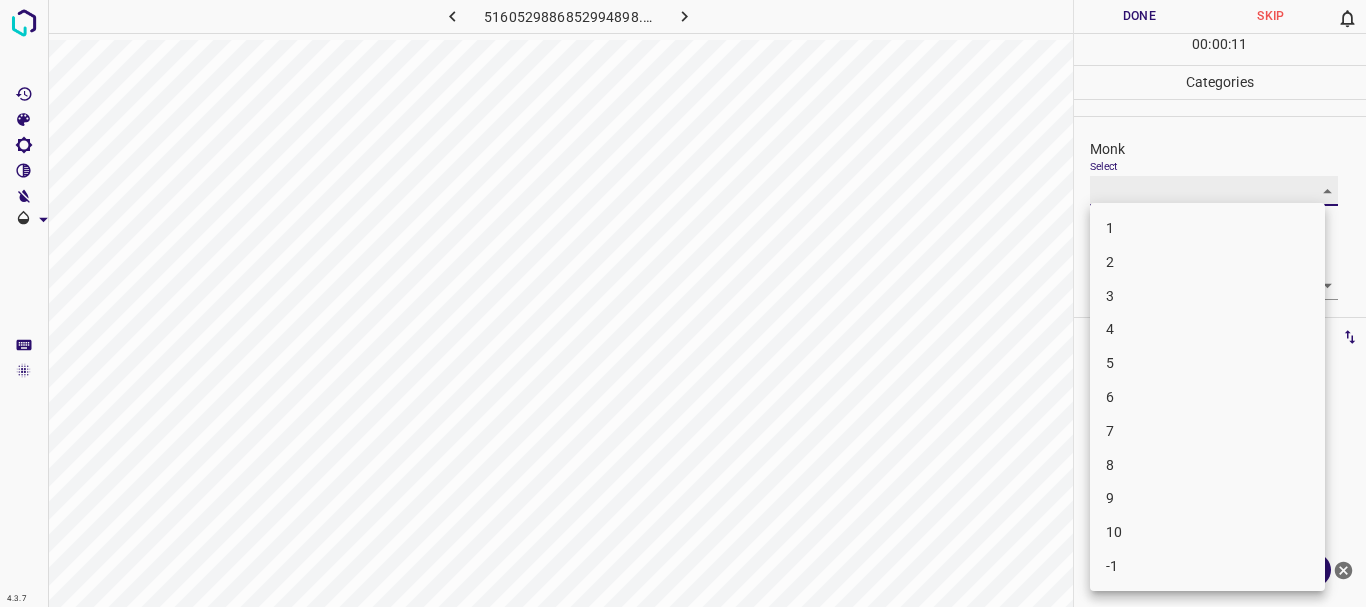 type on "4" 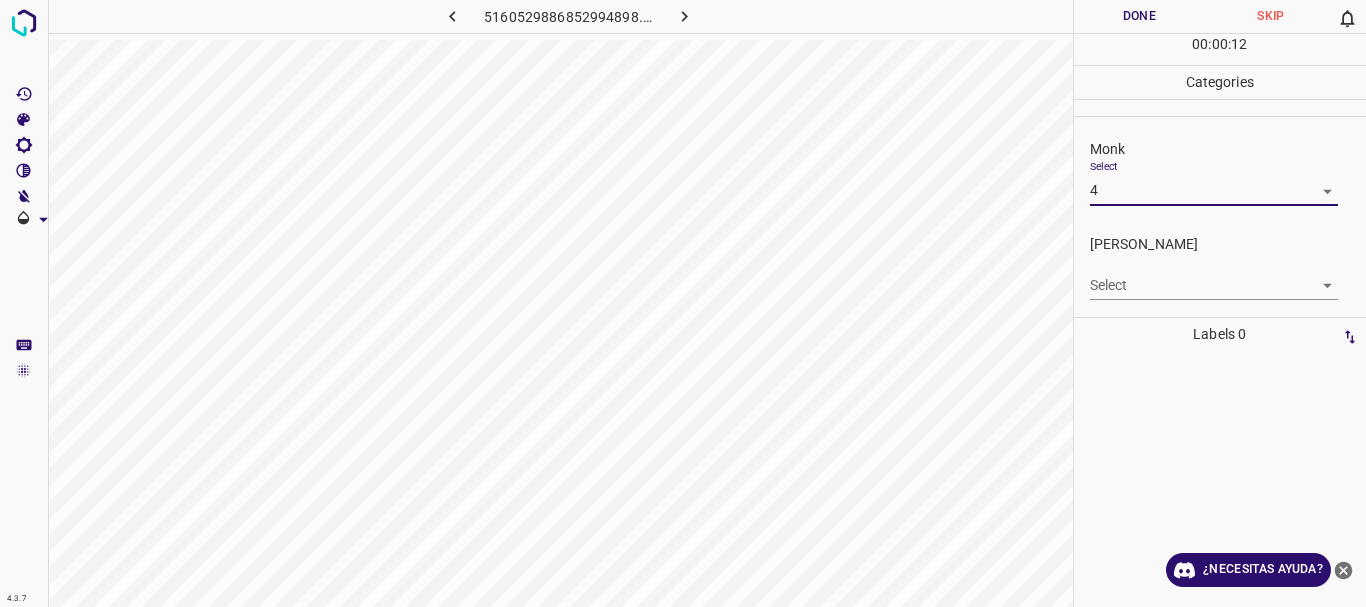 click on "4.3.7 5160529886852994898.png Done Skip 0 00   : 00   : 12   Categories Monk   Select 4 4  [PERSON_NAME]   Select ​ Labels   0 Categories 1 Monk 2  [PERSON_NAME] Tools Space Change between modes (Draw & Edit) I Auto labeling R Restore zoom M Zoom in N Zoom out Delete Delete selecte label Filters Z Restore filters X Saturation filter C Brightness filter V Contrast filter B Gray scale filter General O Download ¿Necesitas ayuda? Texto original Valora esta traducción Tu opinión servirá para ayudar a mejorar el Traductor de Google - Texto - Esconder - Borrar" at bounding box center (683, 303) 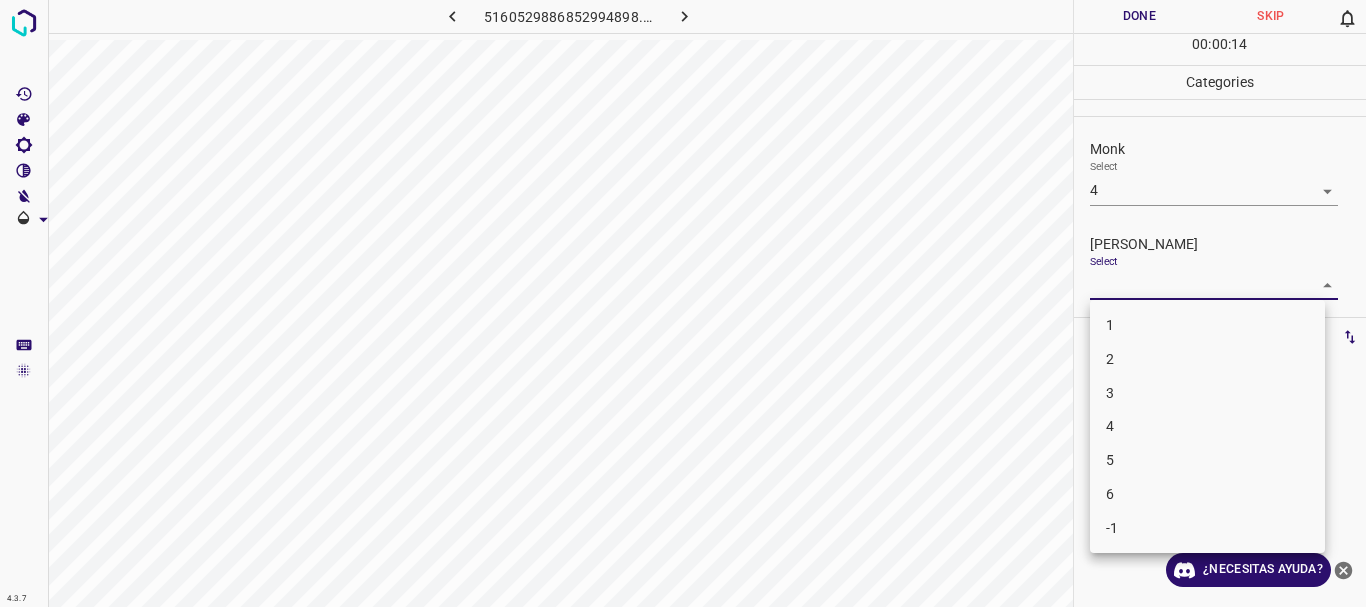 click on "2" at bounding box center (1207, 359) 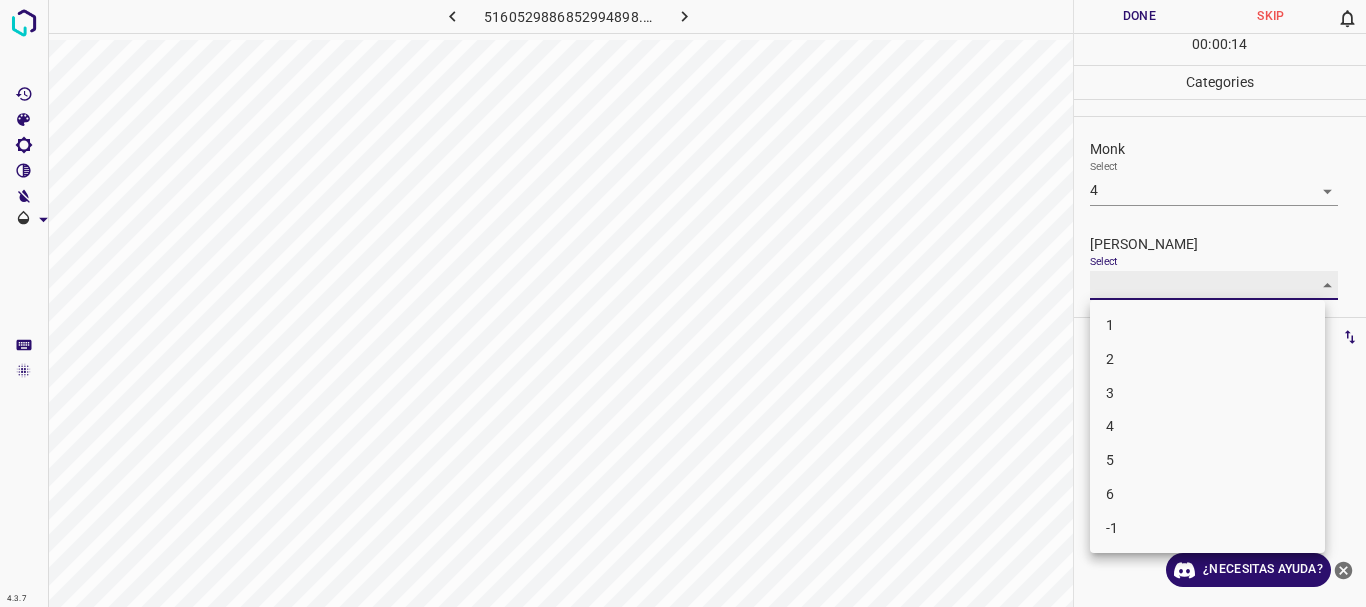 type on "2" 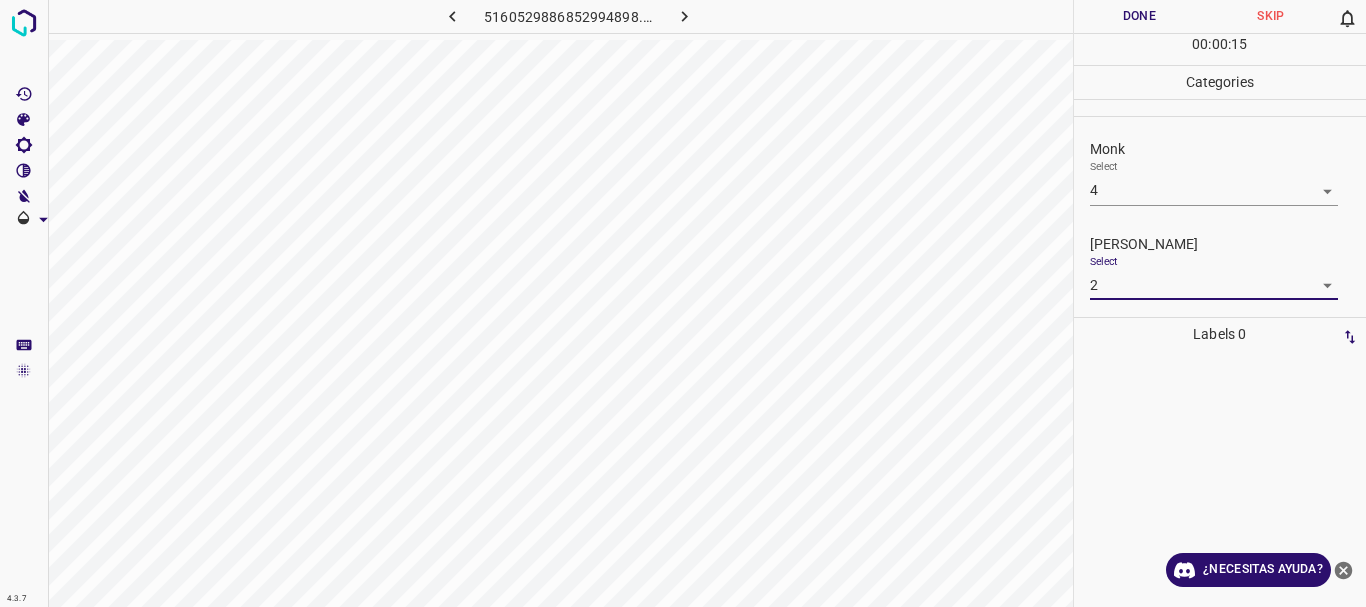 click on "Done" at bounding box center [1140, 16] 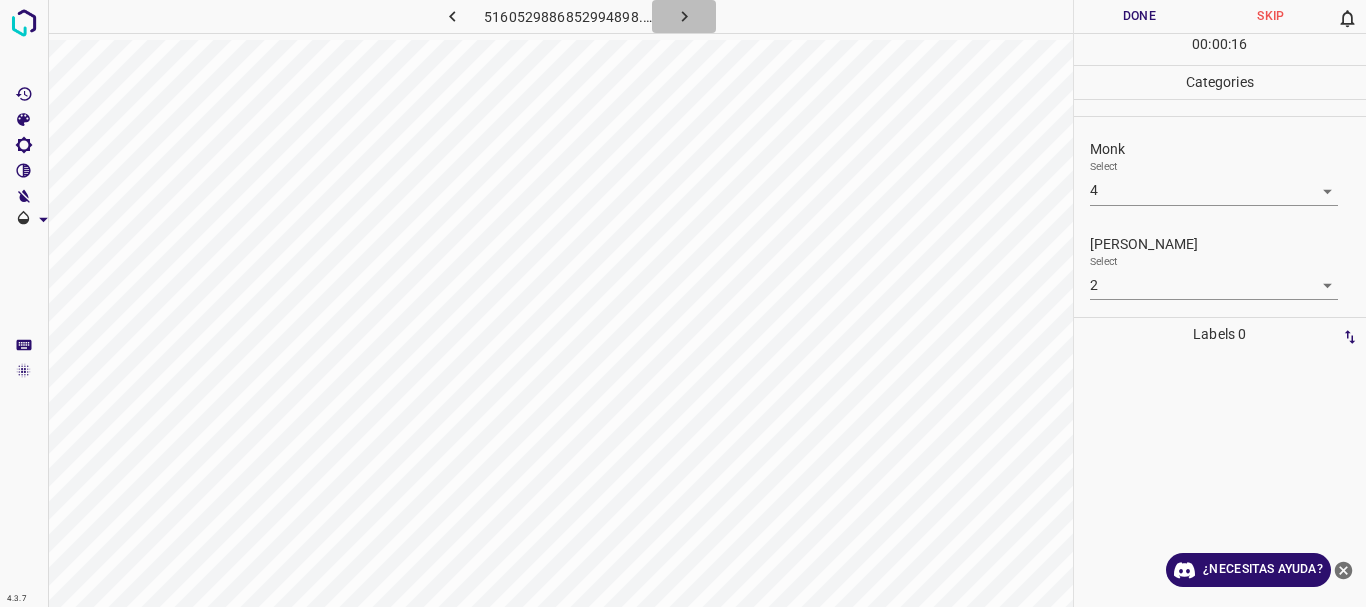 click at bounding box center [684, 16] 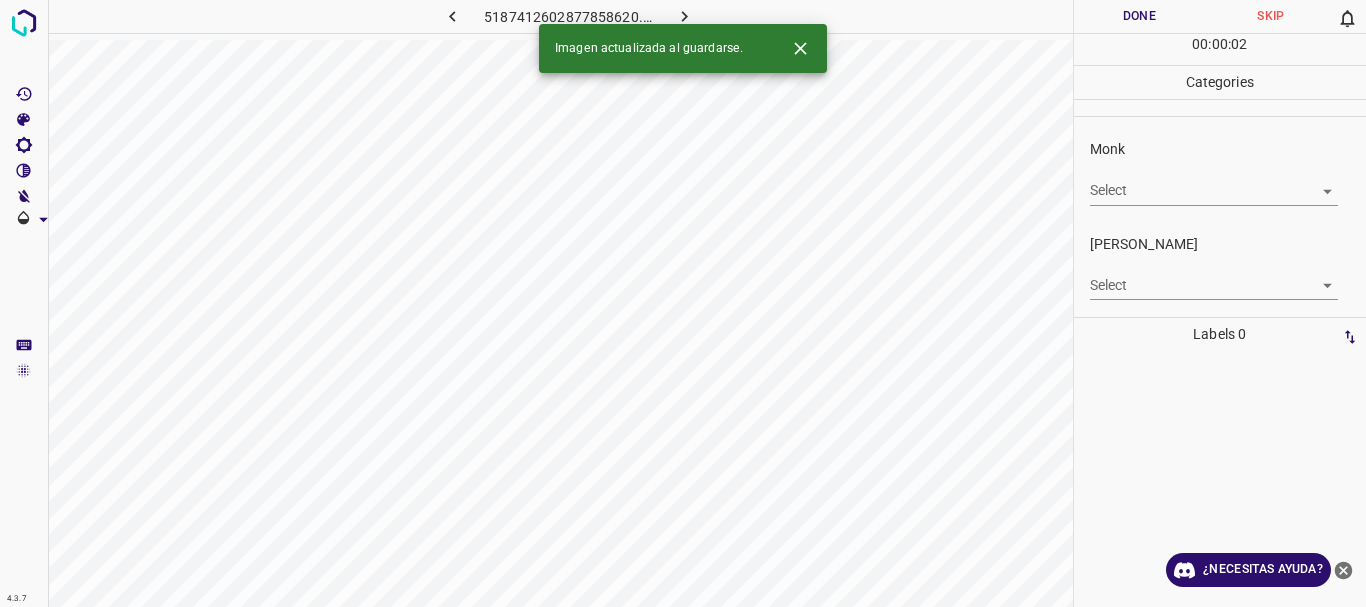 click 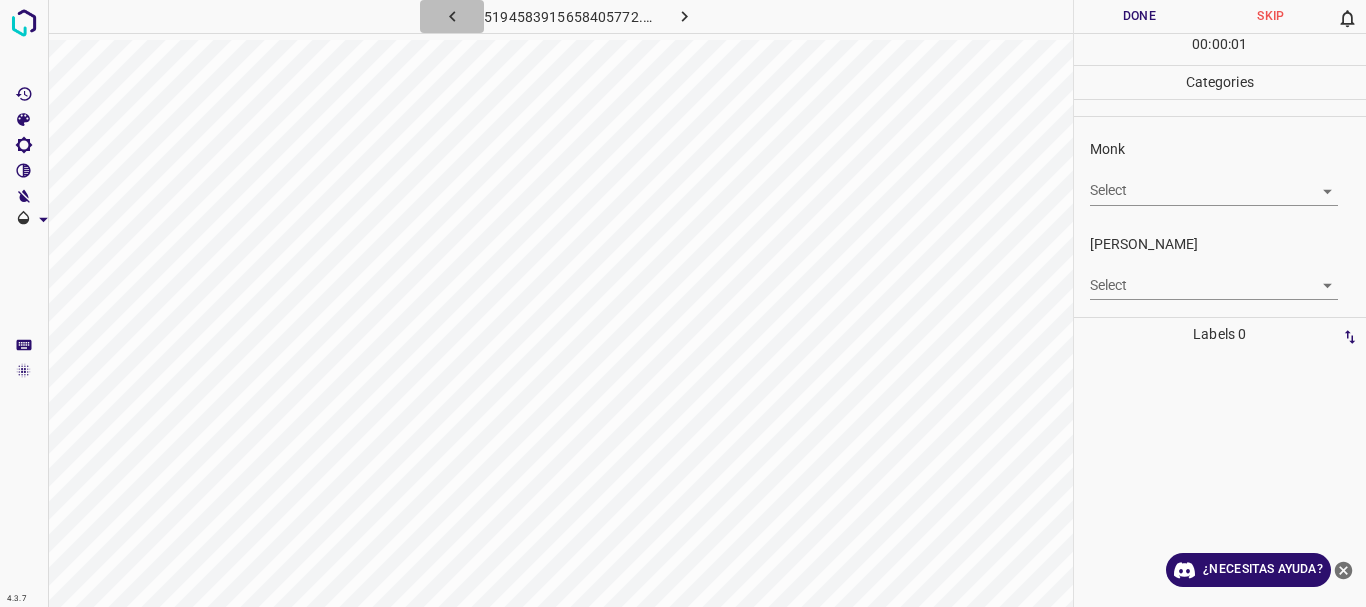 click 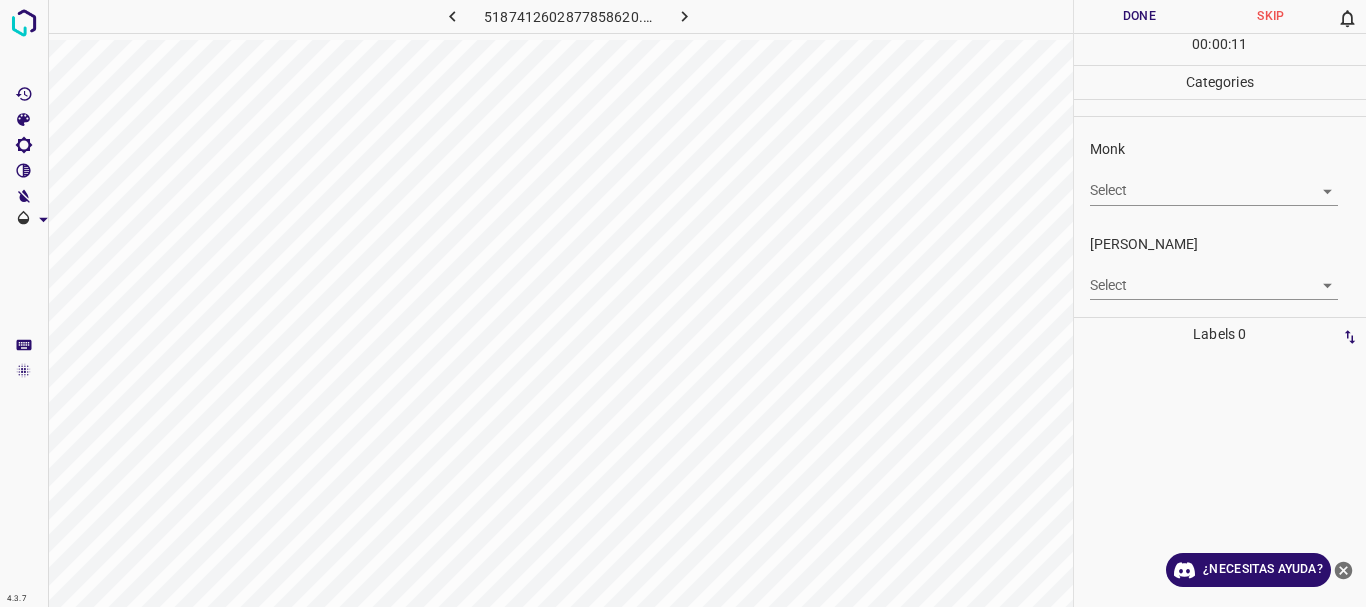 click on "4.3.7 5187412602877858620.png Done Skip 0 00   : 00   : 11   Categories Monk   Select ​  [PERSON_NAME]   Select ​ Labels   0 Categories 1 Monk 2  [PERSON_NAME] Tools Space Change between modes (Draw & Edit) I Auto labeling R Restore zoom M Zoom in N Zoom out Delete Delete selecte label Filters Z Restore filters X Saturation filter C Brightness filter V Contrast filter B Gray scale filter General O Download ¿Necesitas ayuda? Texto original Valora esta traducción Tu opinión servirá para ayudar a mejorar el Traductor de Google - Texto - Esconder - Borrar" at bounding box center (683, 303) 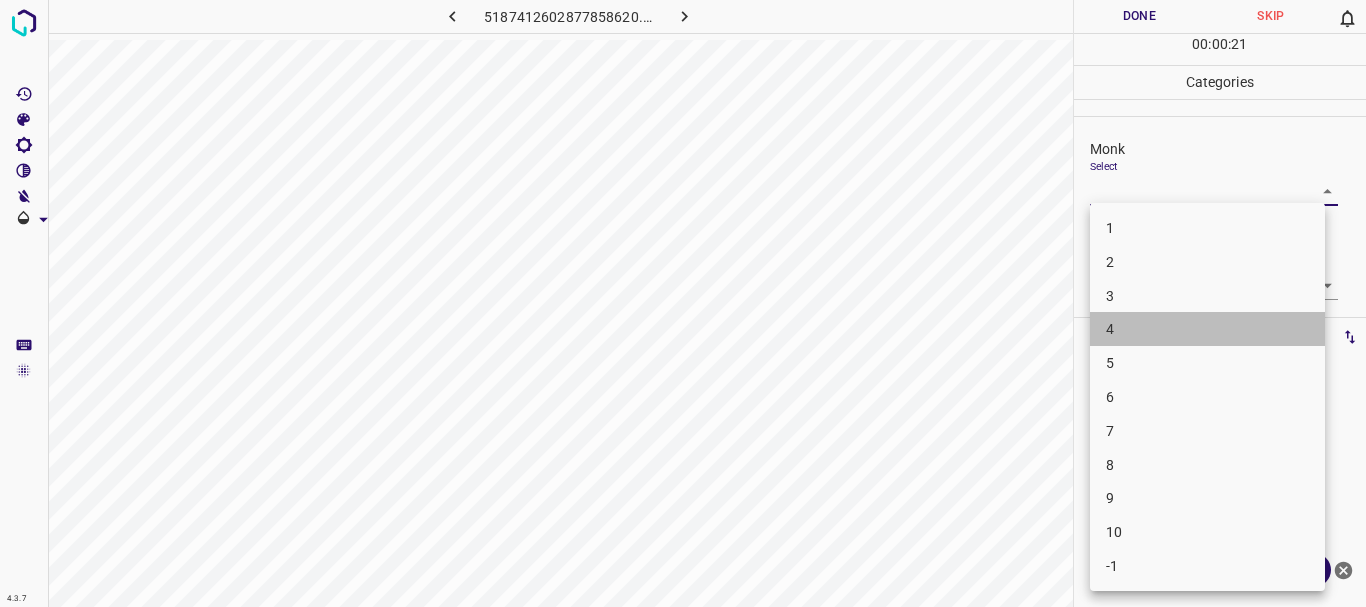 click on "4" at bounding box center (1207, 329) 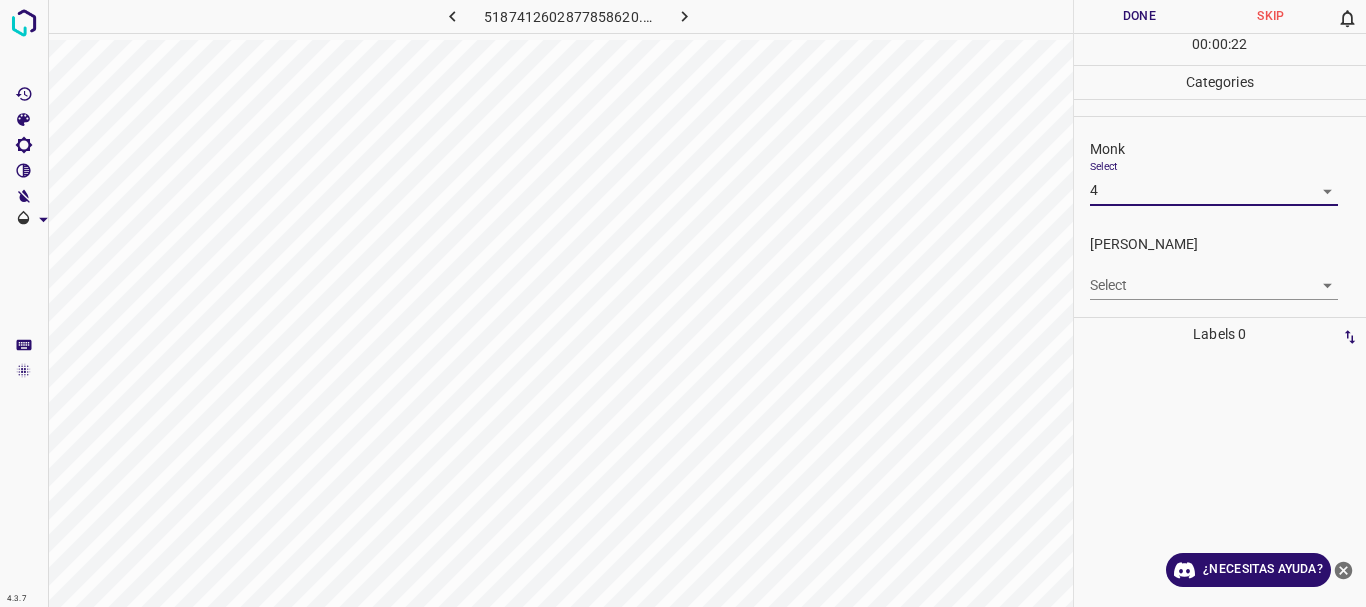 click on "4.3.7 5187412602877858620.png Done Skip 0 00   : 00   : 22   Categories Monk   Select 4 4  [PERSON_NAME]   Select ​ Labels   0 Categories 1 Monk 2  [PERSON_NAME] Tools Space Change between modes (Draw & Edit) I Auto labeling R Restore zoom M Zoom in N Zoom out Delete Delete selecte label Filters Z Restore filters X Saturation filter C Brightness filter V Contrast filter B Gray scale filter General O Download ¿Necesitas ayuda? Texto original Valora esta traducción Tu opinión servirá para ayudar a mejorar el Traductor de Google - Texto - Esconder - Borrar" at bounding box center (683, 303) 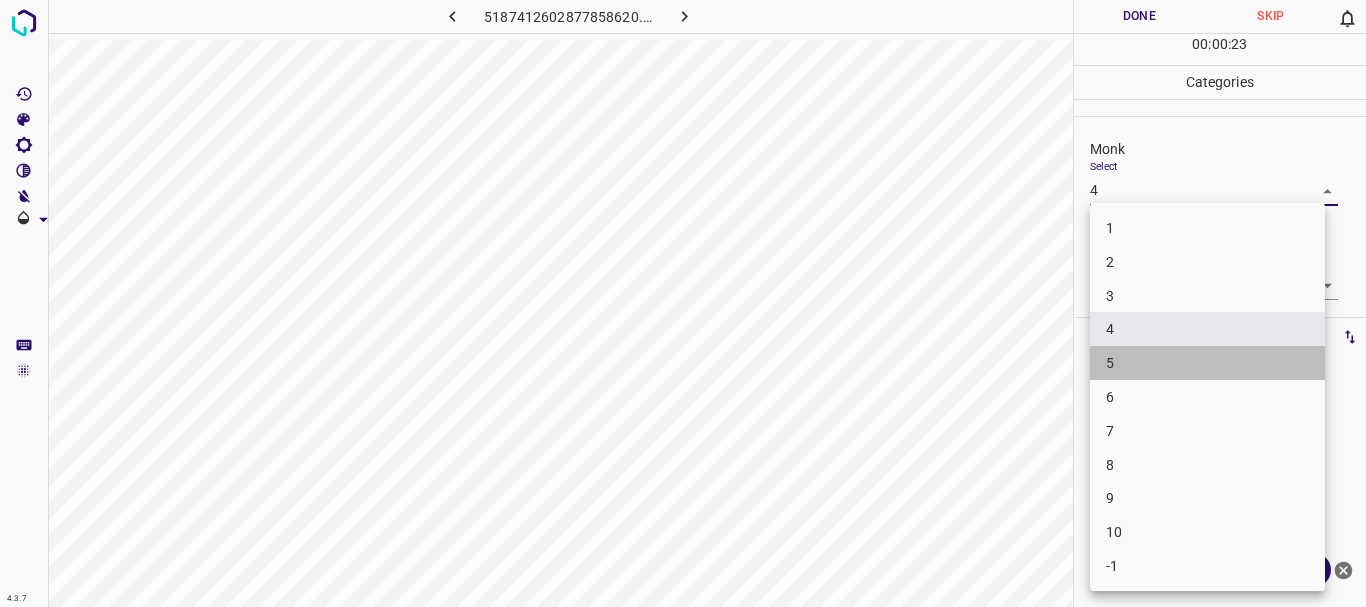 click on "5" at bounding box center (1207, 363) 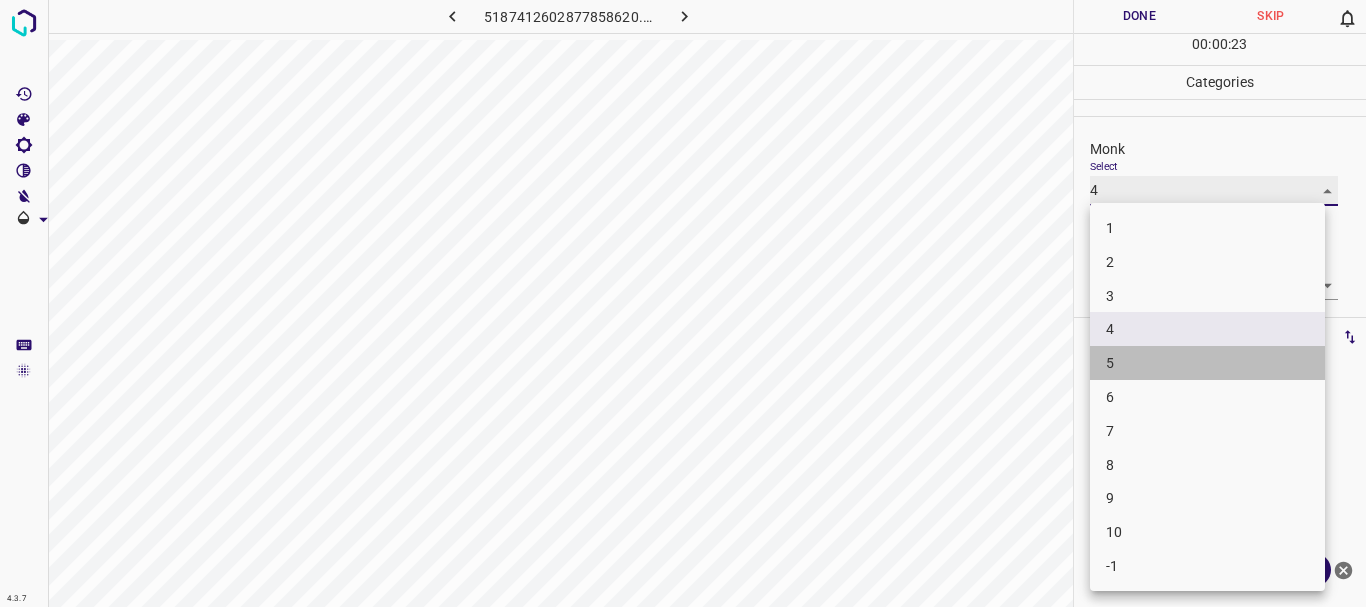 type on "5" 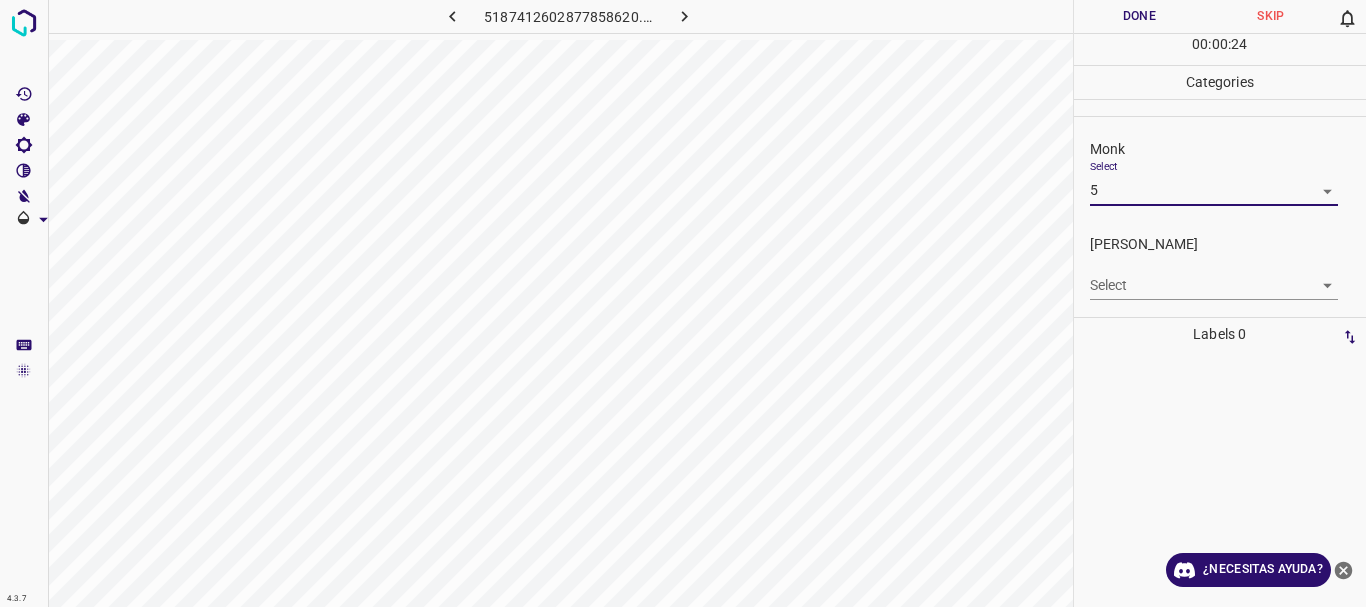 click on "4.3.7 5187412602877858620.png Done Skip 0 00   : 00   : 24   Categories Monk   Select 5 5  [PERSON_NAME]   Select ​ Labels   0 Categories 1 Monk 2  [PERSON_NAME] Tools Space Change between modes (Draw & Edit) I Auto labeling R Restore zoom M Zoom in N Zoom out Delete Delete selecte label Filters Z Restore filters X Saturation filter C Brightness filter V Contrast filter B Gray scale filter General O Download ¿Necesitas ayuda? Texto original Valora esta traducción Tu opinión servirá para ayudar a mejorar el Traductor de Google - Texto - Esconder - Borrar" at bounding box center (683, 303) 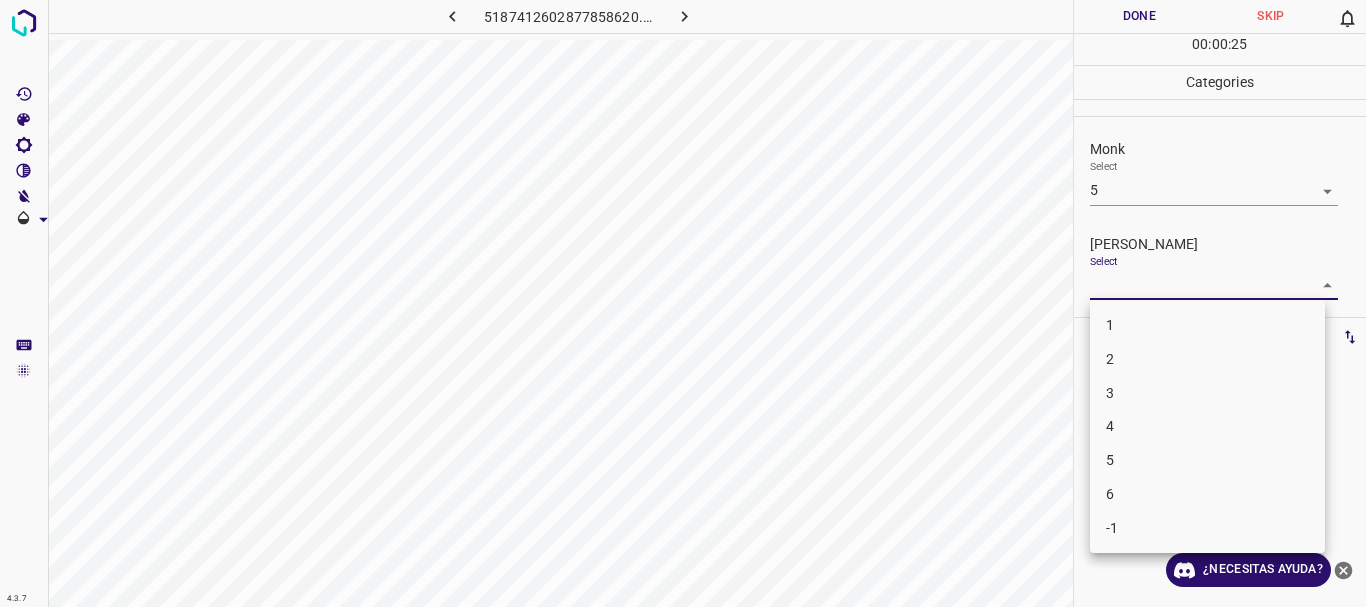 click on "2" at bounding box center (1207, 359) 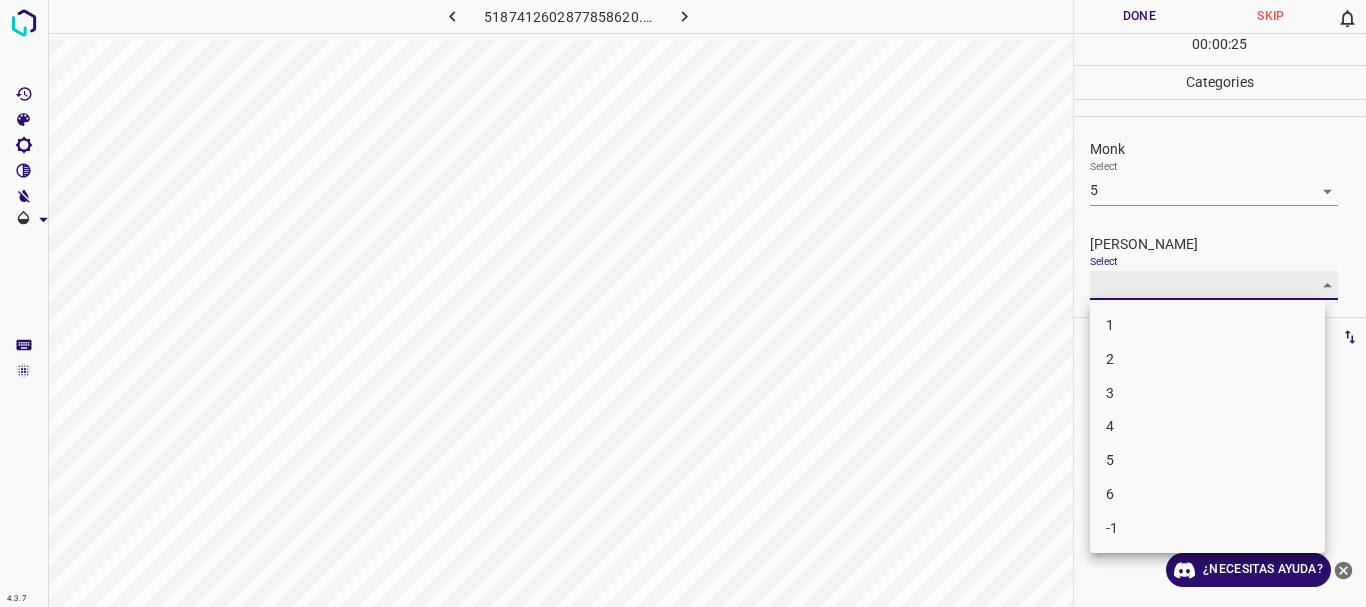 type on "2" 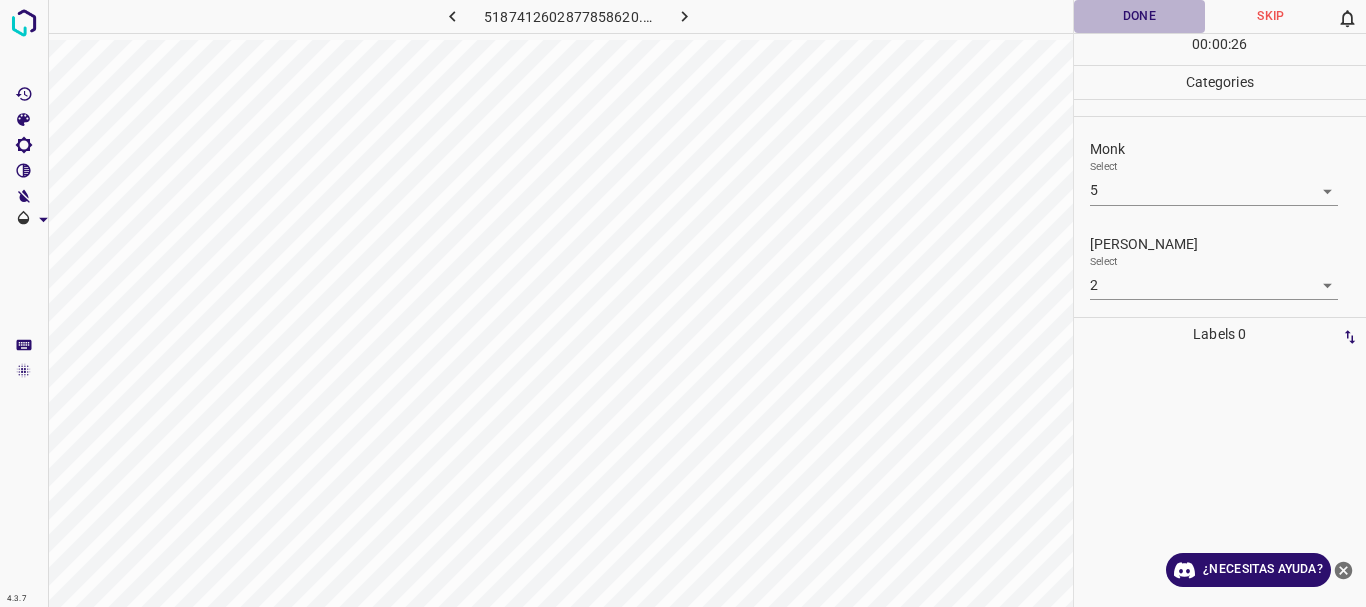 click on "Done" at bounding box center [1140, 16] 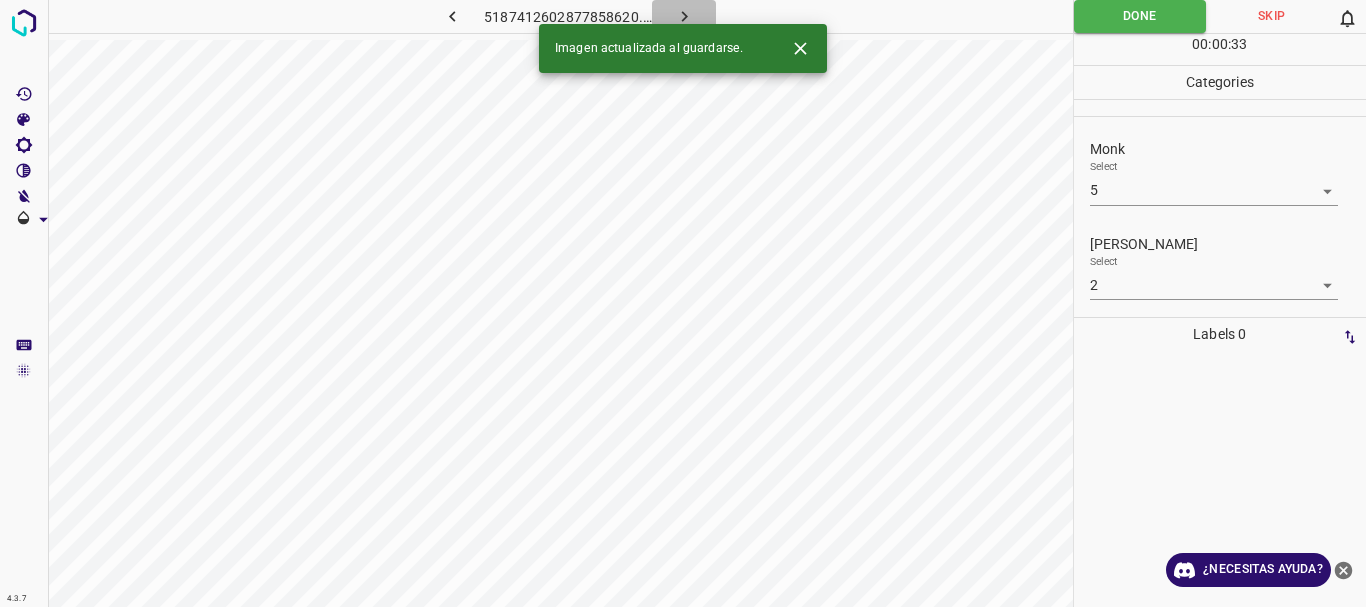 click at bounding box center [684, 16] 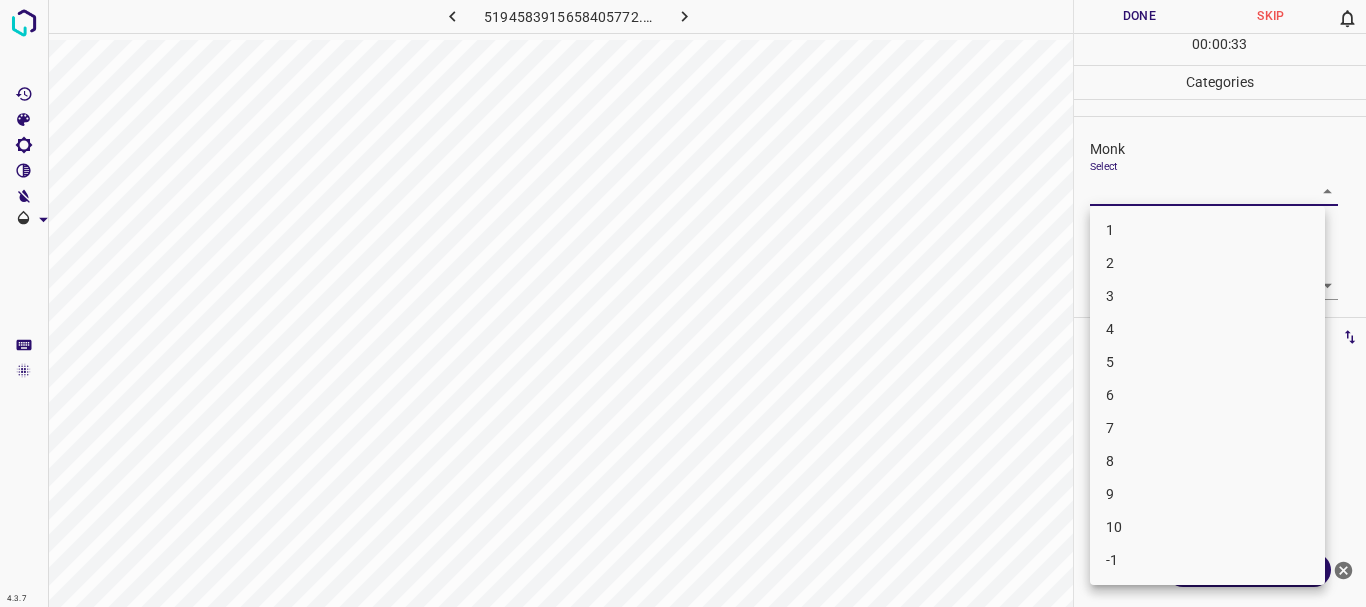 click on "4.3.7 5194583915658405772.png Done Skip 0 00   : 00   : 33   Categories Monk   Select ​  [PERSON_NAME]   Select ​ Labels   0 Categories 1 Monk 2  [PERSON_NAME] Tools Space Change between modes (Draw & Edit) I Auto labeling R Restore zoom M Zoom in N Zoom out Delete Delete selecte label Filters Z Restore filters X Saturation filter C Brightness filter V Contrast filter B Gray scale filter General O Download ¿Necesitas ayuda? Texto original Valora esta traducción Tu opinión servirá para ayudar a mejorar el Traductor de Google - Texto - Esconder - Borrar 1 2 3 4 5 6 7 8 9 10 -1" at bounding box center [683, 303] 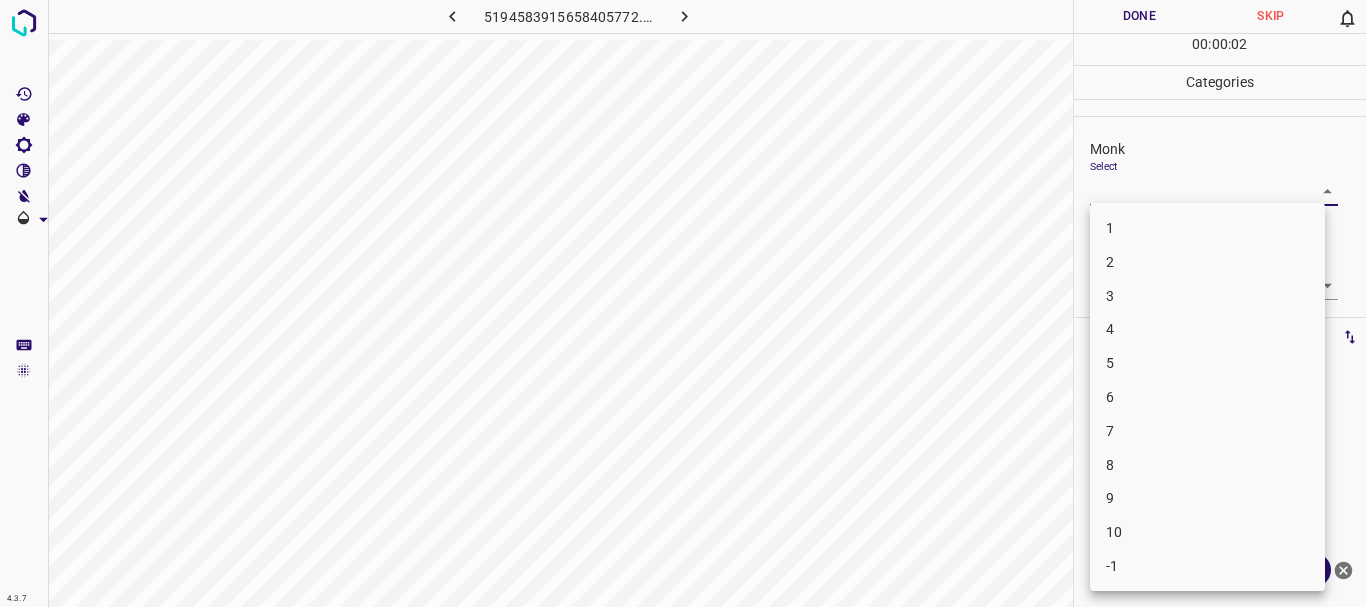 click on "4" at bounding box center [1207, 329] 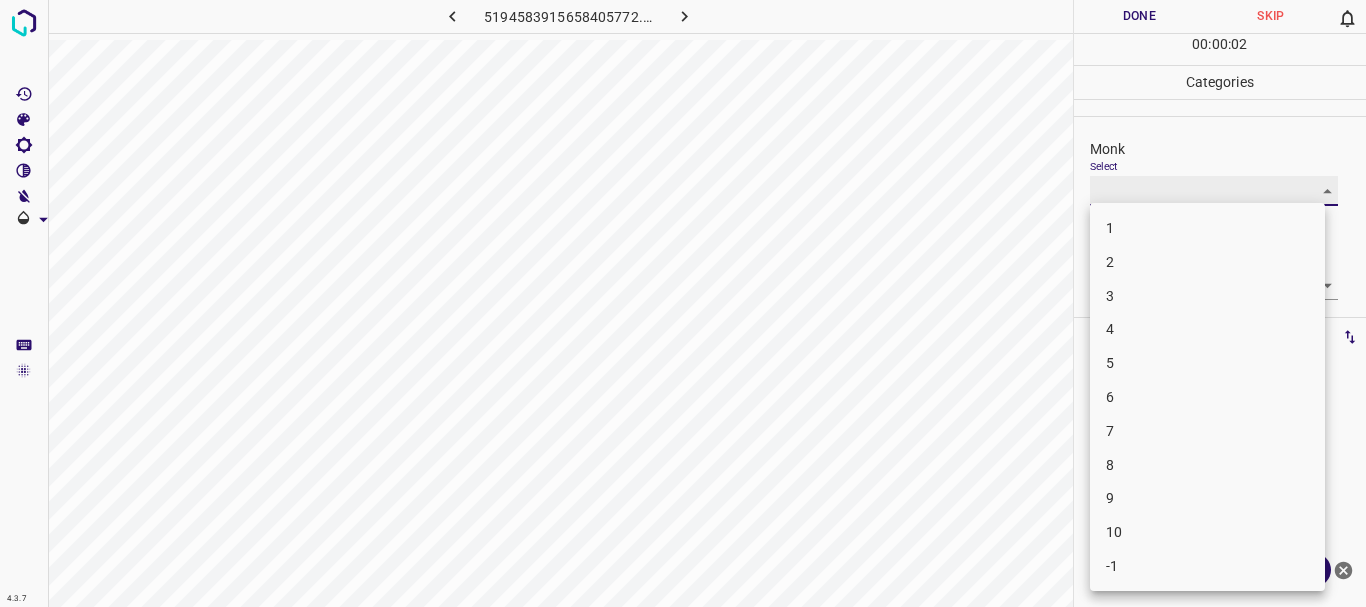 type on "4" 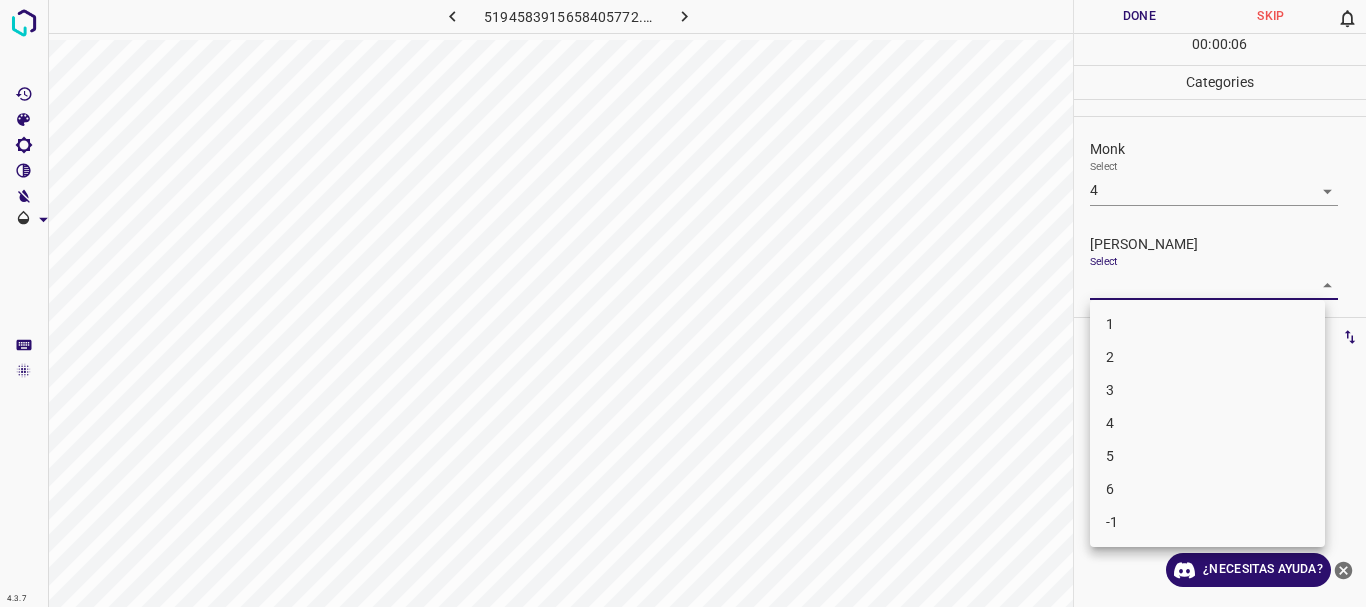 click on "4.3.7 5194583915658405772.png Done Skip 0 00   : 00   : 06   Categories Monk   Select 4 4  [PERSON_NAME]   Select ​ Labels   0 Categories 1 Monk 2  [PERSON_NAME] Tools Space Change between modes (Draw & Edit) I Auto labeling R Restore zoom M Zoom in N Zoom out Delete Delete selecte label Filters Z Restore filters X Saturation filter C Brightness filter V Contrast filter B Gray scale filter General O Download ¿Necesitas ayuda? Texto original Valora esta traducción Tu opinión servirá para ayudar a mejorar el Traductor de Google - Texto - Esconder - Borrar 1 2 3 4 5 6 -1" at bounding box center [683, 303] 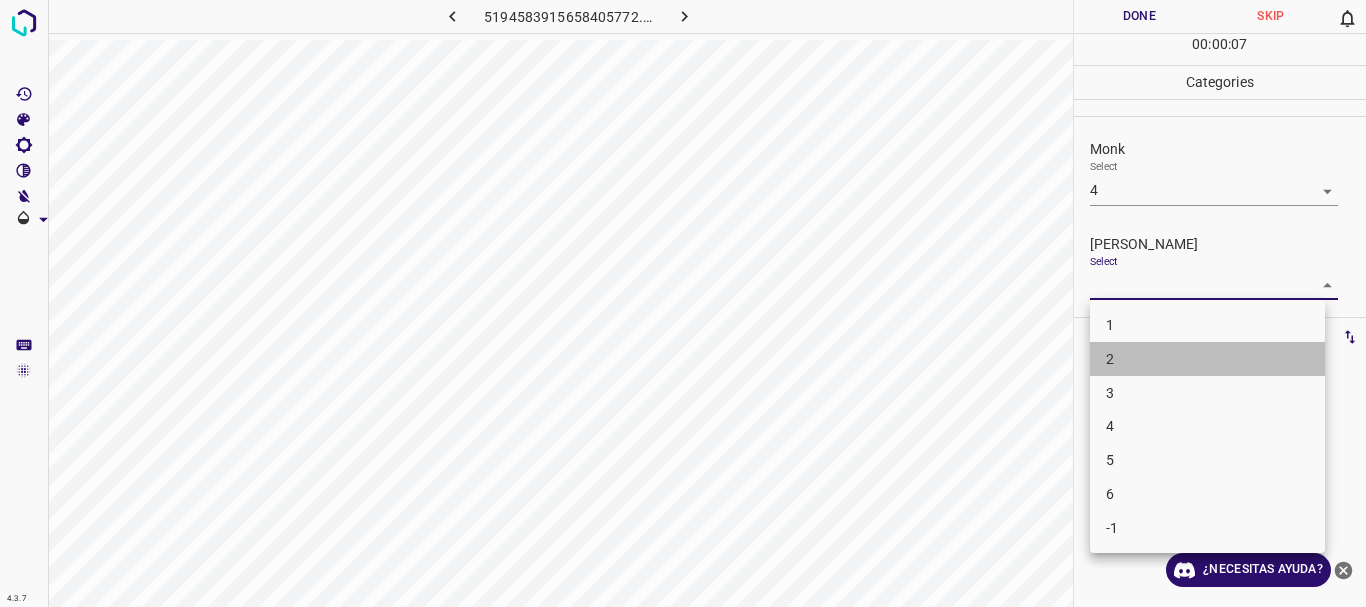 click on "2" at bounding box center [1207, 359] 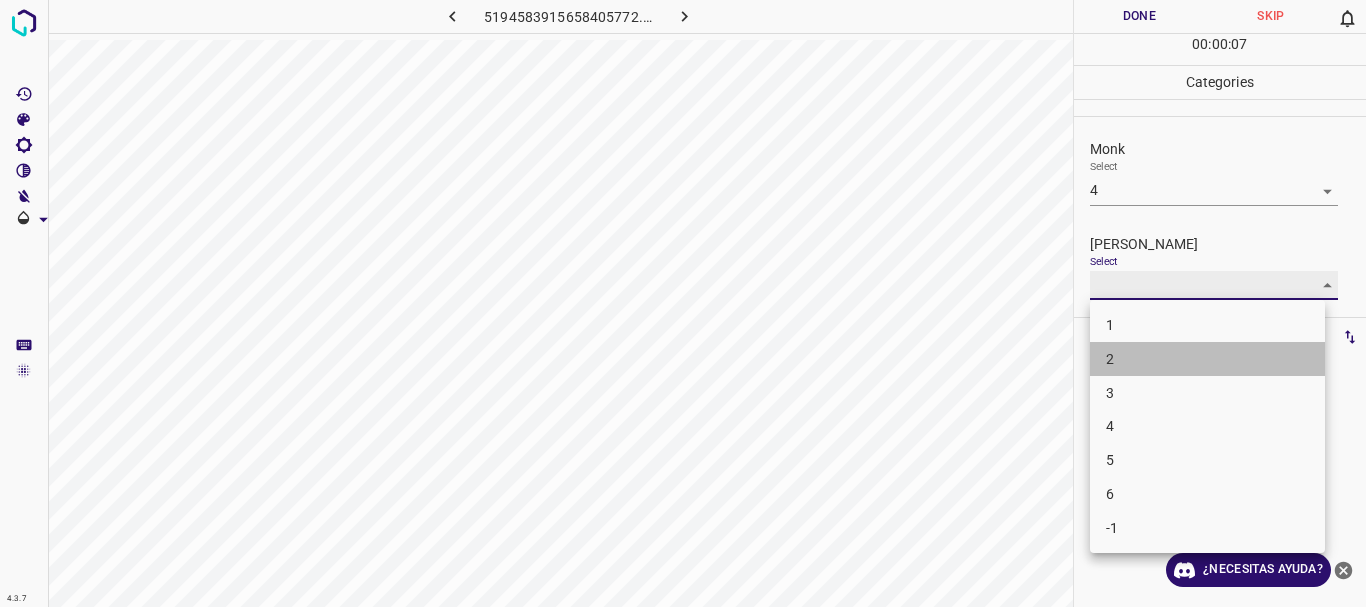 type on "2" 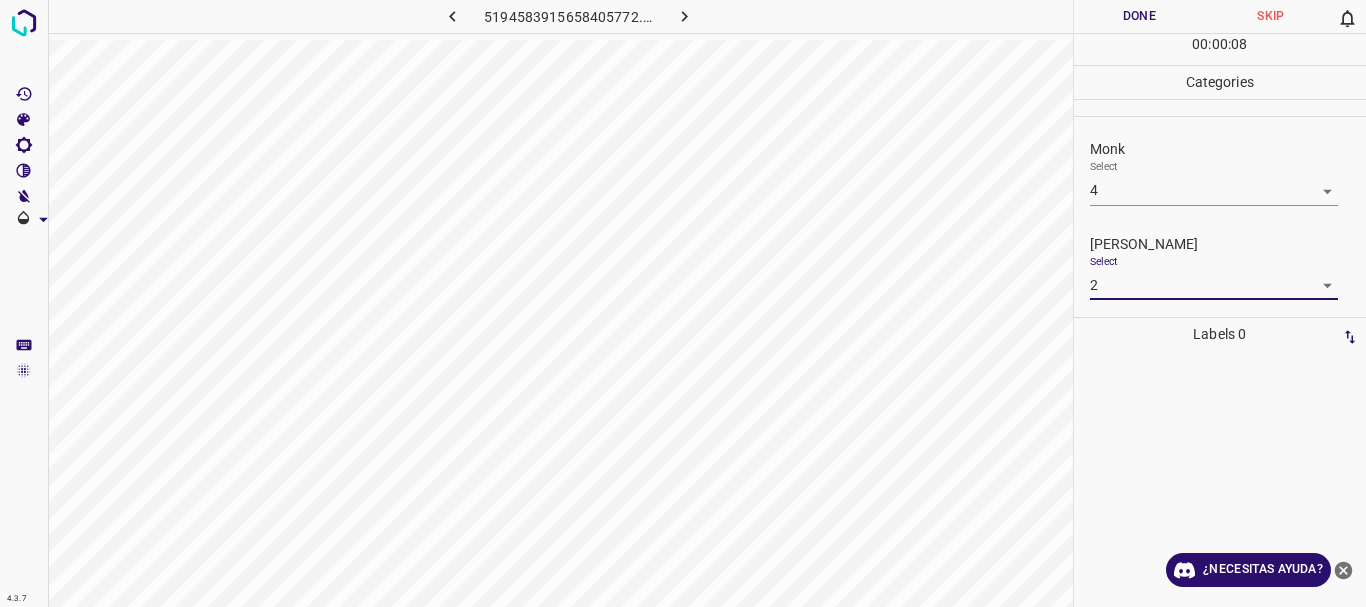 click on "Done" at bounding box center (1140, 16) 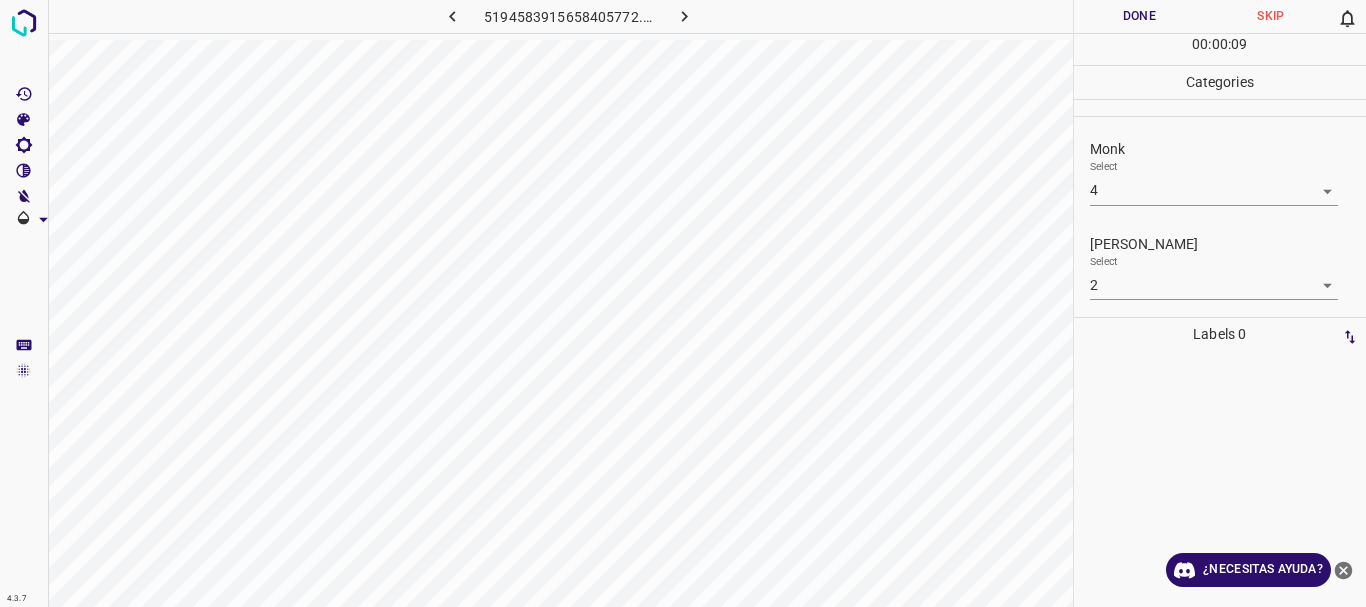 click at bounding box center [684, 16] 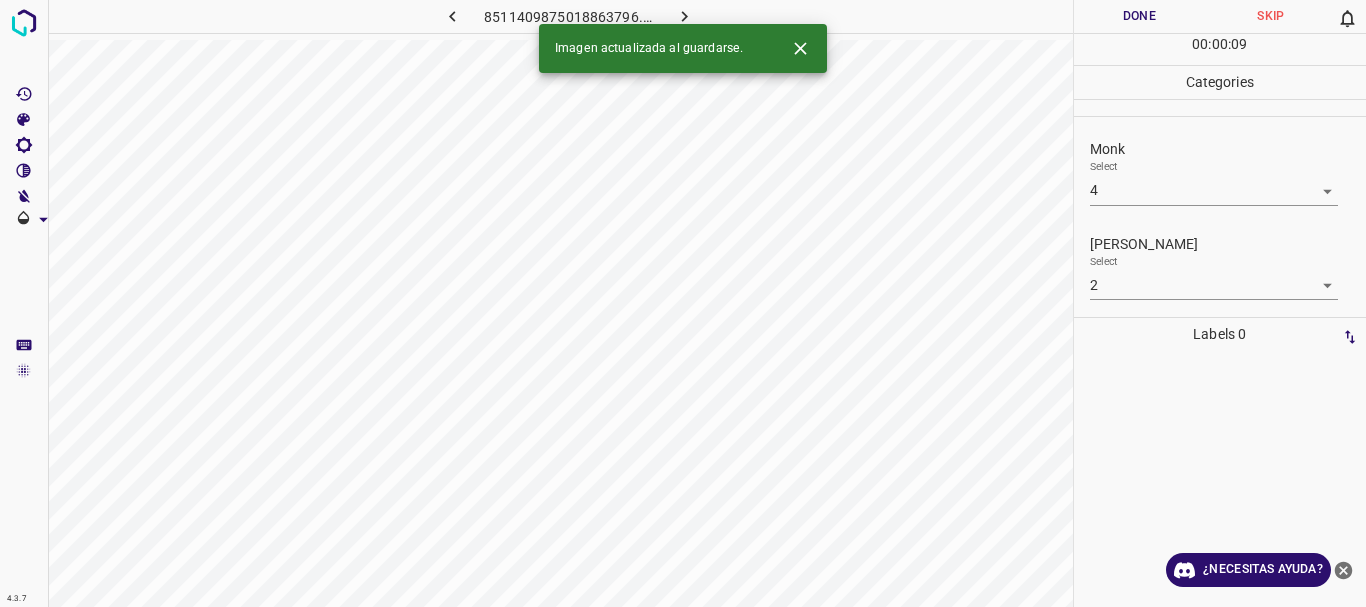 type 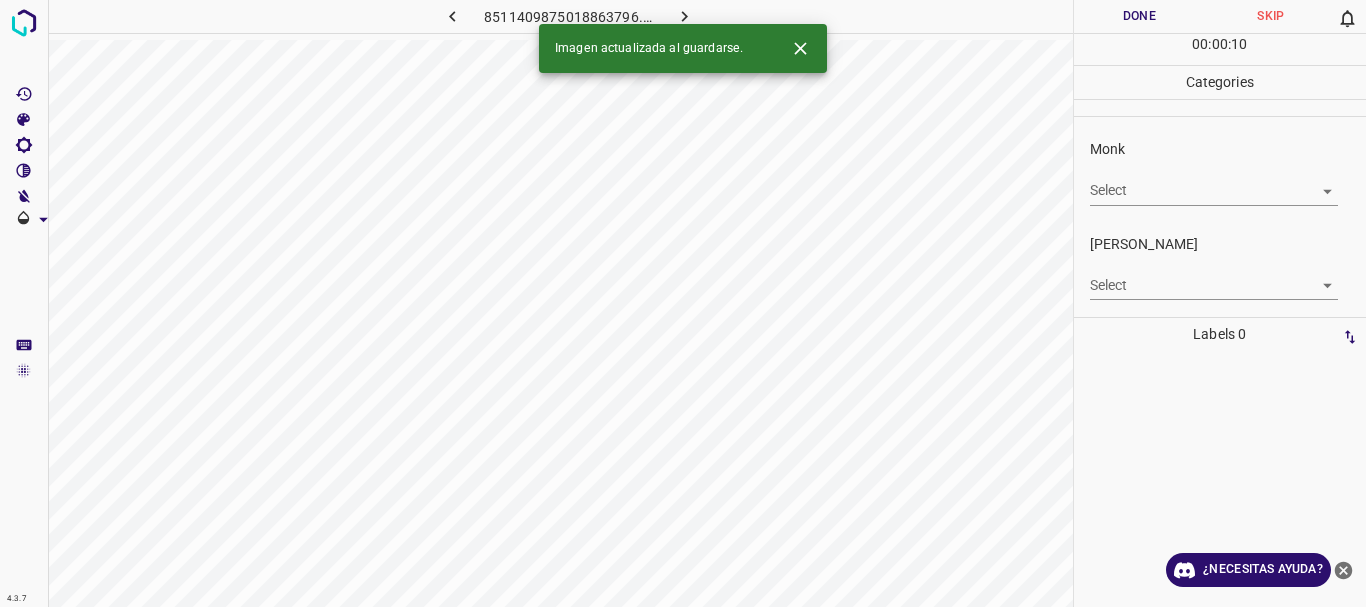click 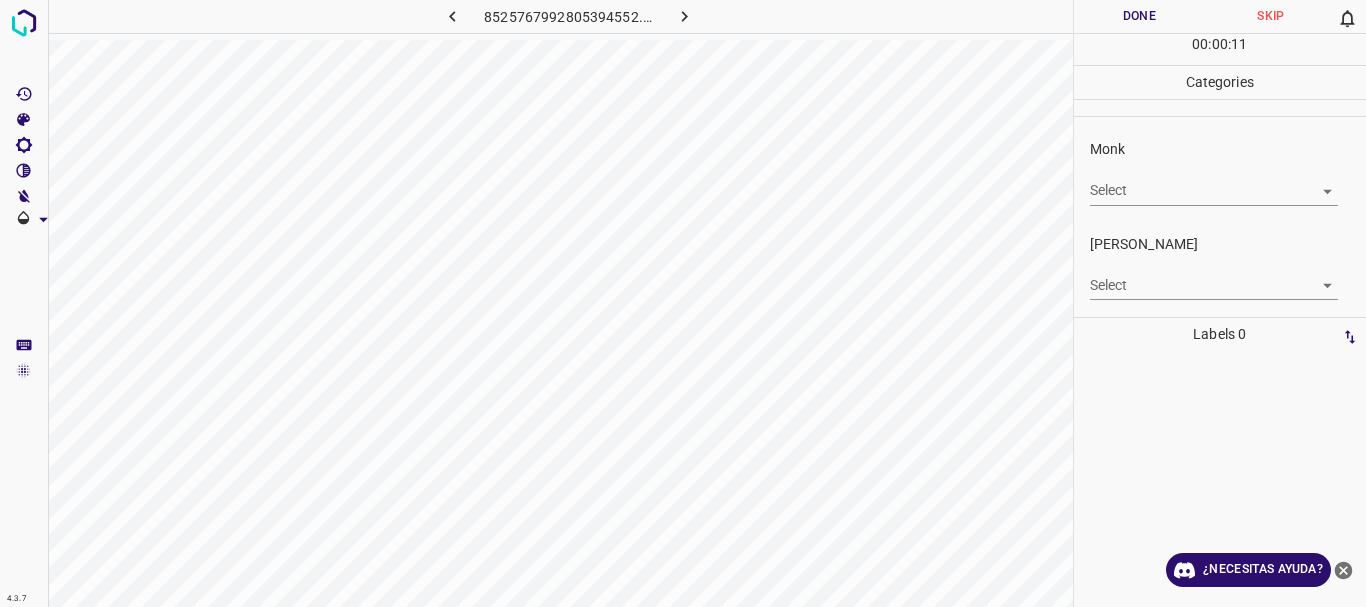 click 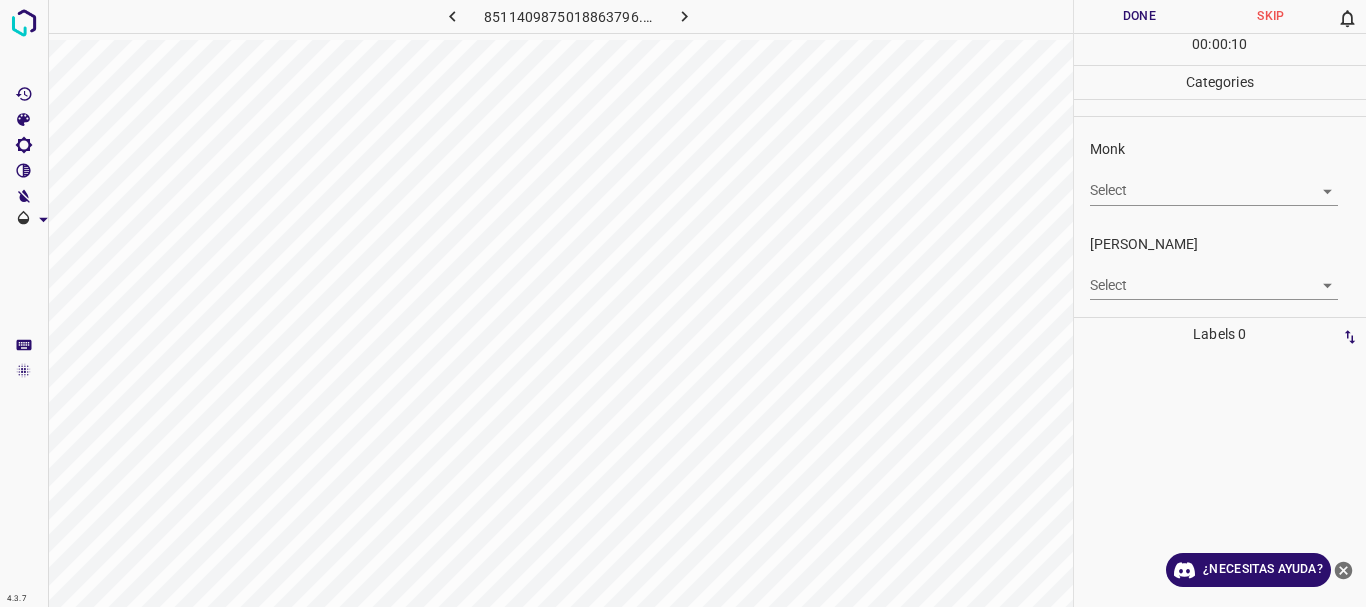 click on "4.3.7 8511409875018863796.png Done Skip 0 00   : 00   : 10   Categories Monk   Select ​  [PERSON_NAME]   Select ​ Labels   0 Categories 1 Monk 2  [PERSON_NAME] Tools Space Change between modes (Draw & Edit) I Auto labeling R Restore zoom M Zoom in N Zoom out Delete Delete selecte label Filters Z Restore filters X Saturation filter C Brightness filter V Contrast filter B Gray scale filter General O Download ¿Necesitas ayuda? Texto original Valora esta traducción Tu opinión servirá para ayudar a mejorar el Traductor de Google - Texto - Esconder - Borrar" at bounding box center [683, 303] 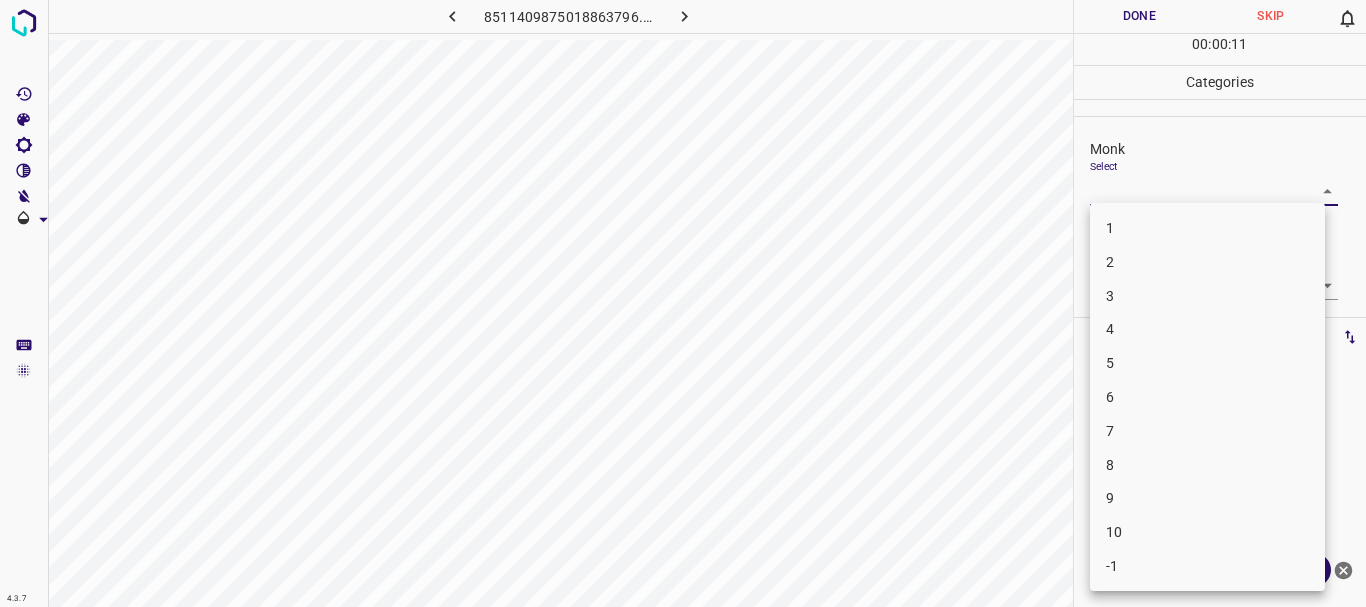click on "4" at bounding box center [1207, 329] 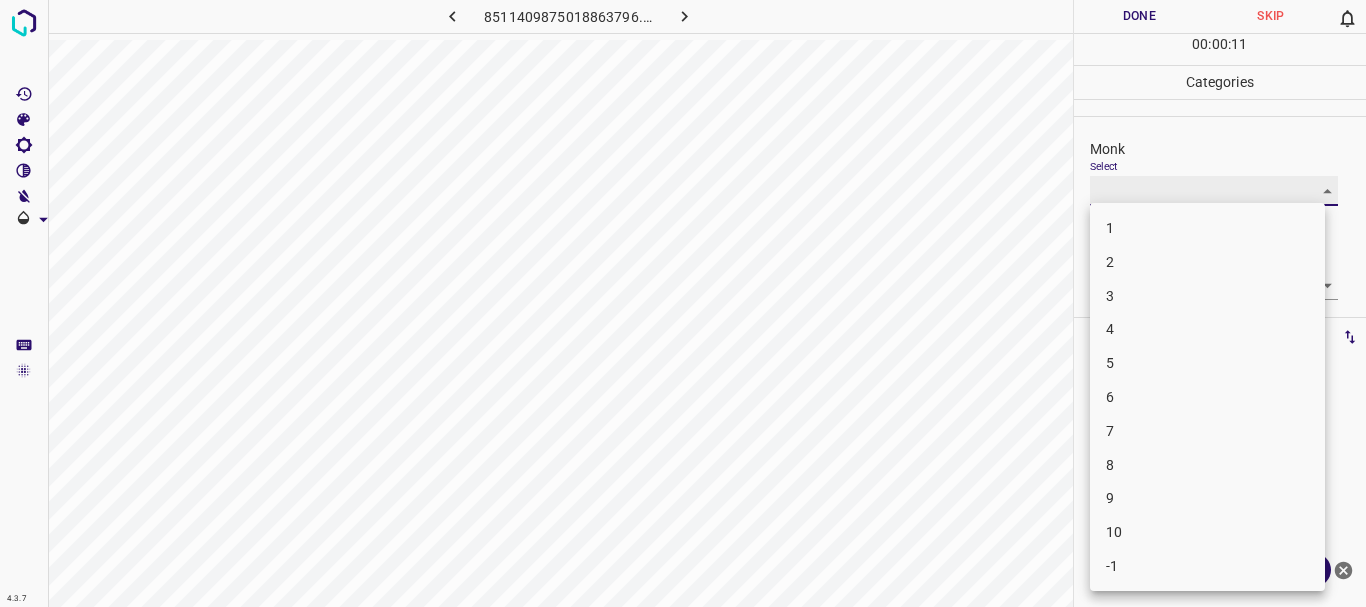 type on "4" 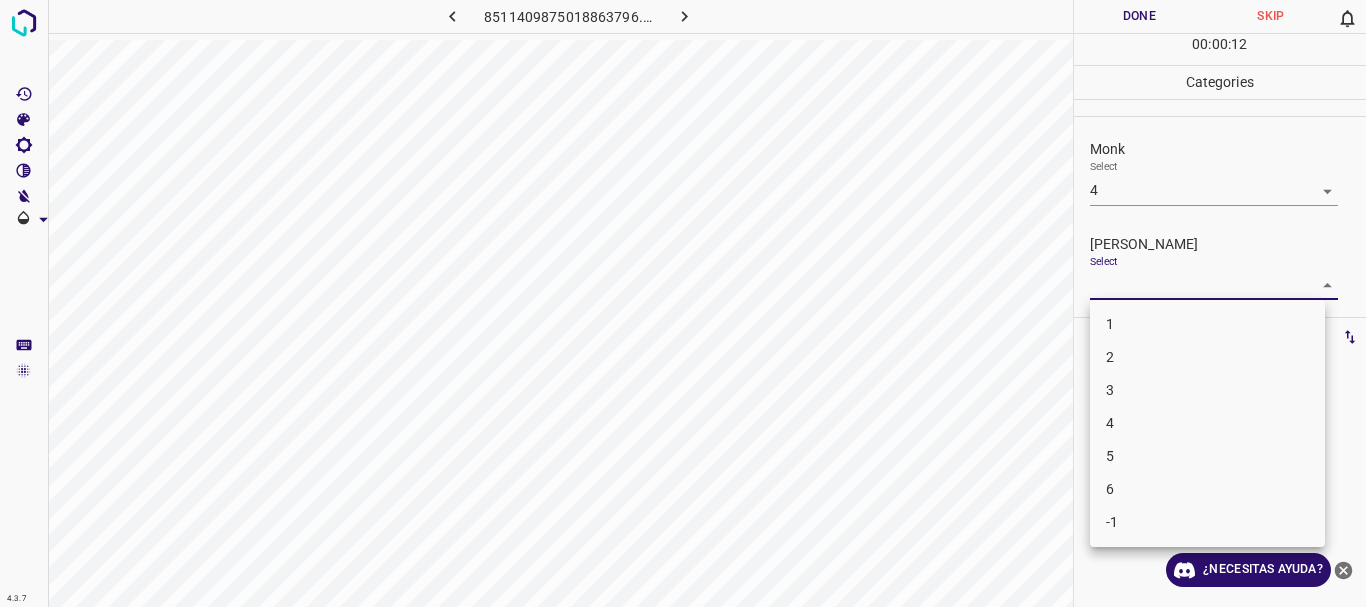 click on "4.3.7 8511409875018863796.png Done Skip 0 00   : 00   : 12   Categories Monk   Select 4 4  [PERSON_NAME]   Select ​ Labels   0 Categories 1 Monk 2  [PERSON_NAME] Tools Space Change between modes (Draw & Edit) I Auto labeling R Restore zoom M Zoom in N Zoom out Delete Delete selecte label Filters Z Restore filters X Saturation filter C Brightness filter V Contrast filter B Gray scale filter General O Download ¿Necesitas ayuda? Texto original Valora esta traducción Tu opinión servirá para ayudar a mejorar el Traductor de Google - Texto - Esconder - Borrar 1 2 3 4 5 6 -1" at bounding box center [683, 303] 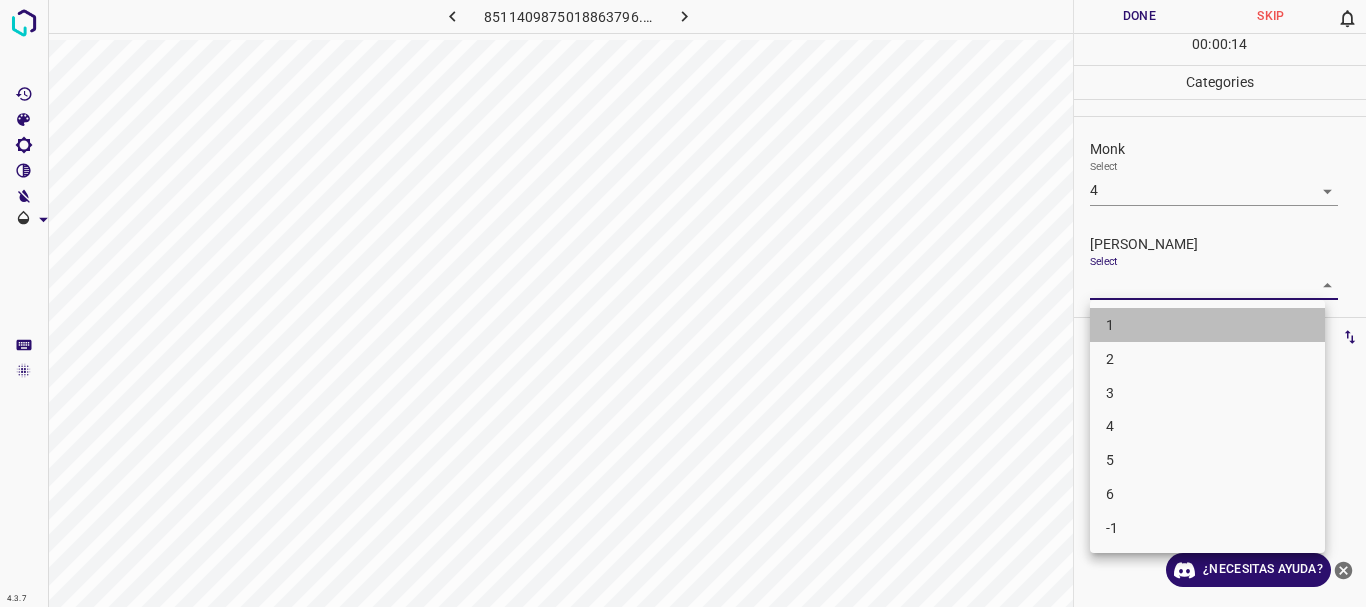 click on "1" at bounding box center (1207, 325) 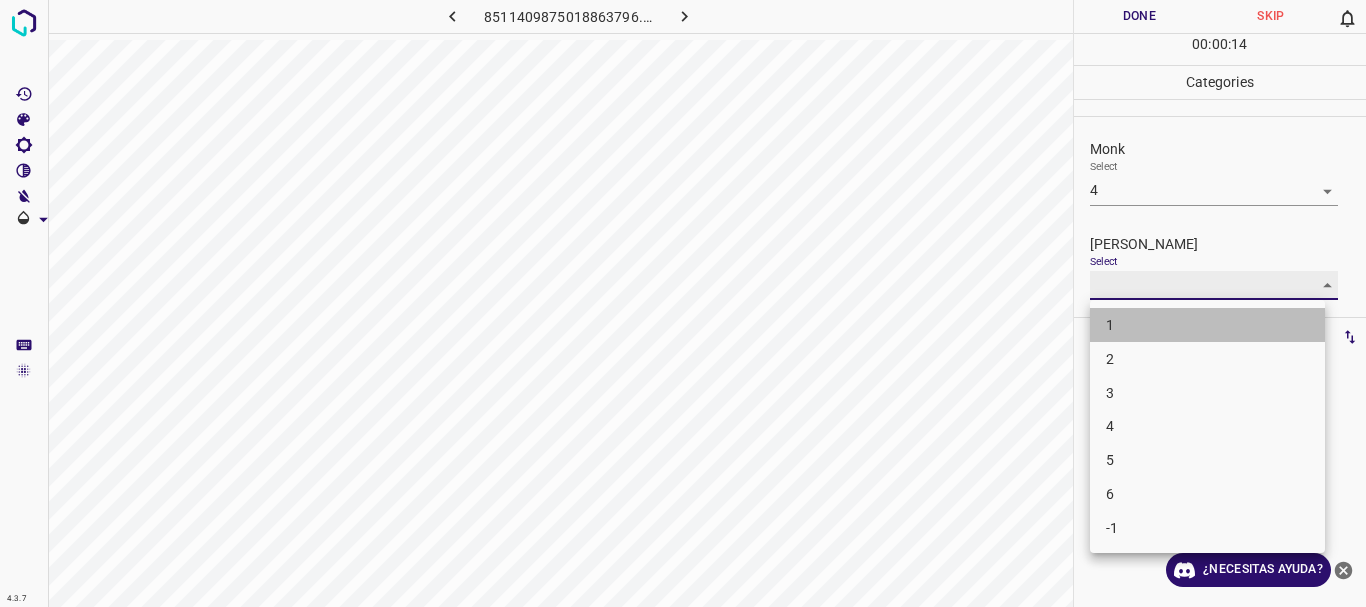 type on "1" 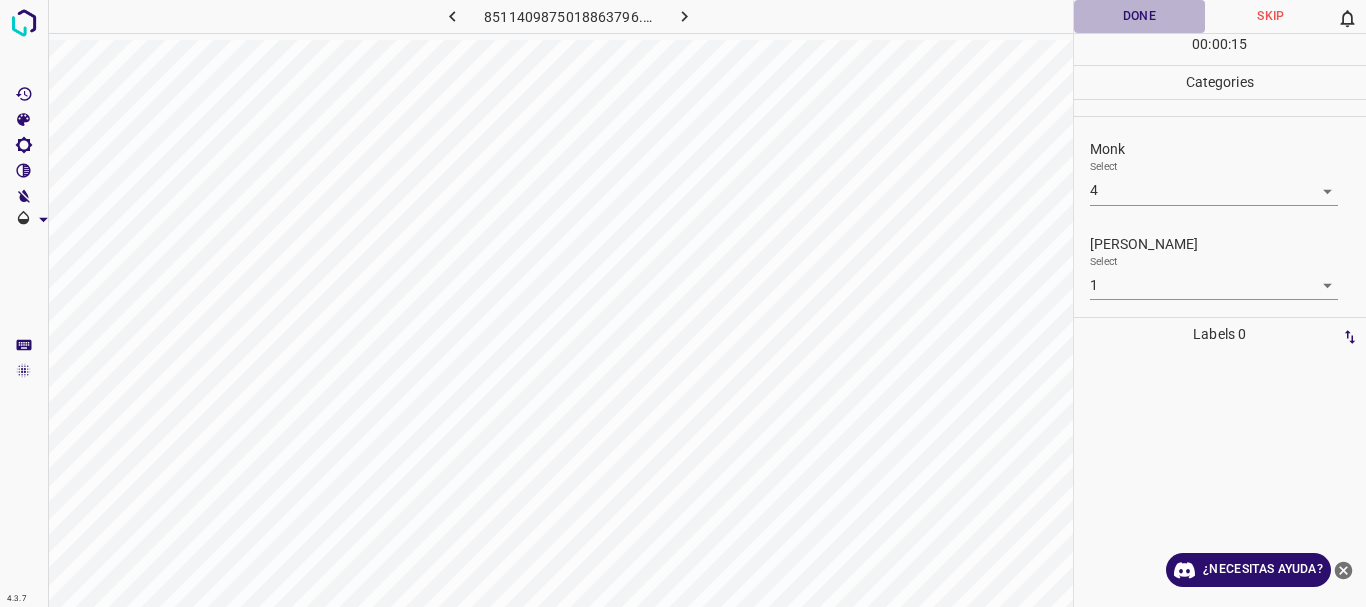 click on "Done" at bounding box center [1140, 16] 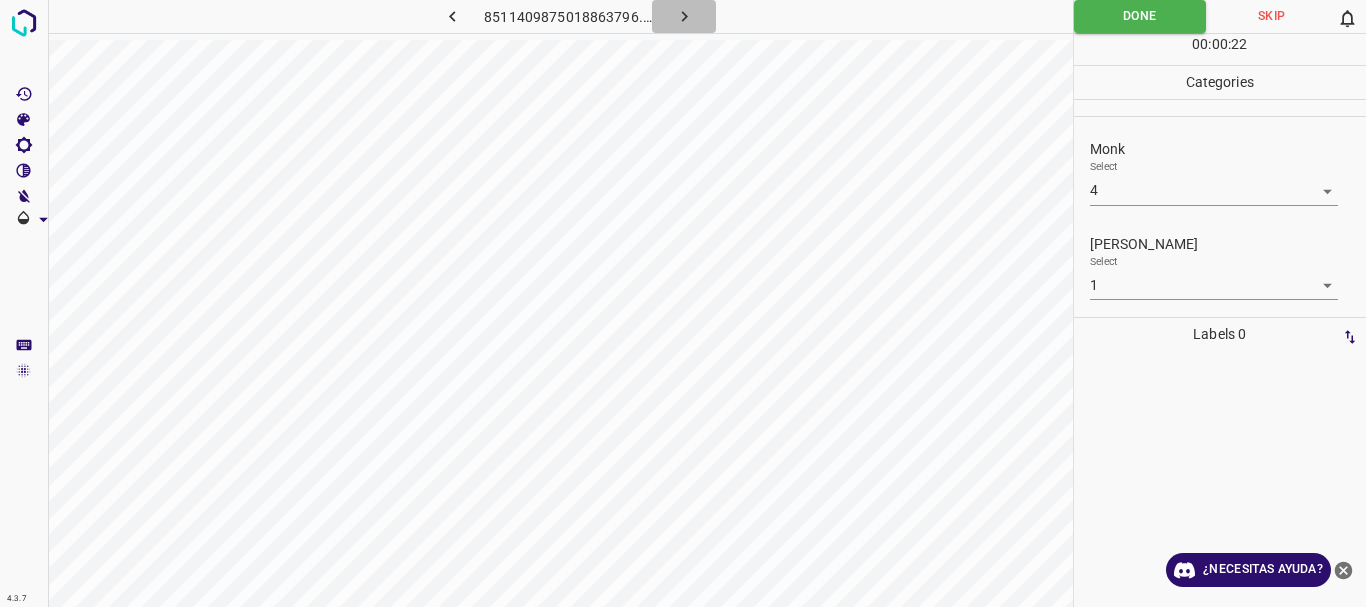 click at bounding box center (684, 16) 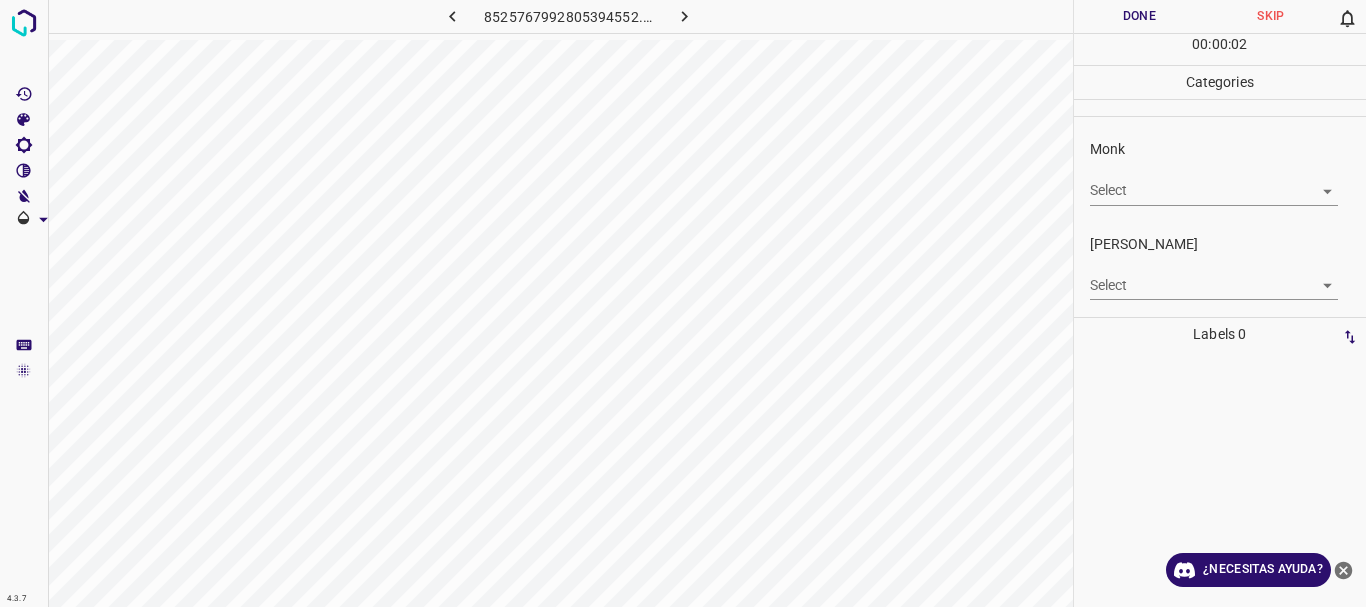 click on "Monk   Select ​" at bounding box center (1220, 172) 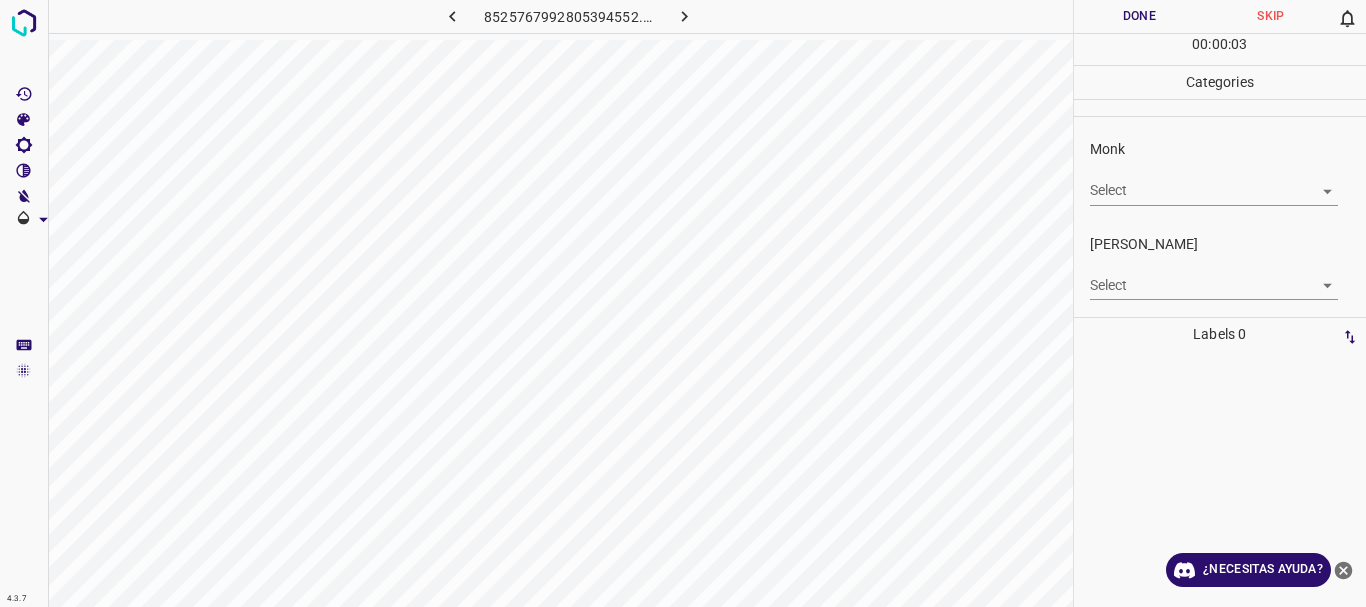 click on "Select ​" at bounding box center (1214, 182) 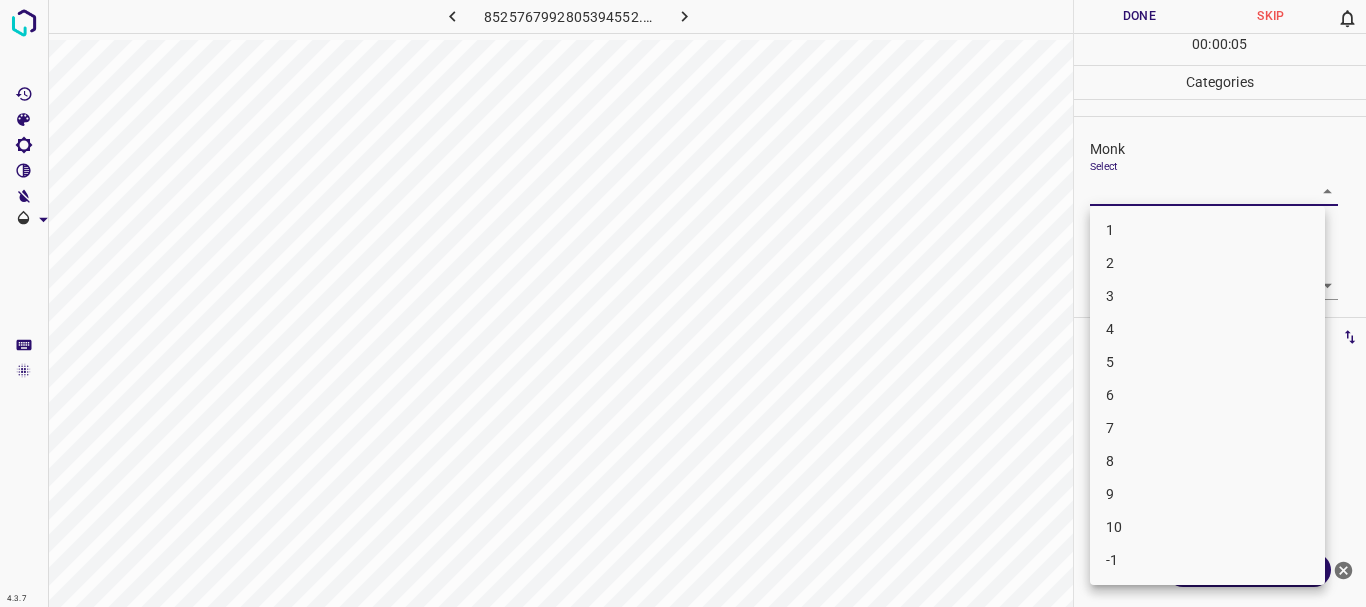 click on "4.3.7 8525767992805394552.png Done Skip 0 00   : 00   : 05   Categories Monk   Select ​  [PERSON_NAME]   Select ​ Labels   0 Categories 1 Monk 2  [PERSON_NAME] Tools Space Change between modes (Draw & Edit) I Auto labeling R Restore zoom M Zoom in N Zoom out Delete Delete selecte label Filters Z Restore filters X Saturation filter C Brightness filter V Contrast filter B Gray scale filter General O Download ¿Necesitas ayuda? Texto original Valora esta traducción Tu opinión servirá para ayudar a mejorar el Traductor de Google - Texto - Esconder - Borrar 1 2 3 4 5 6 7 8 9 10 -1" at bounding box center [683, 303] 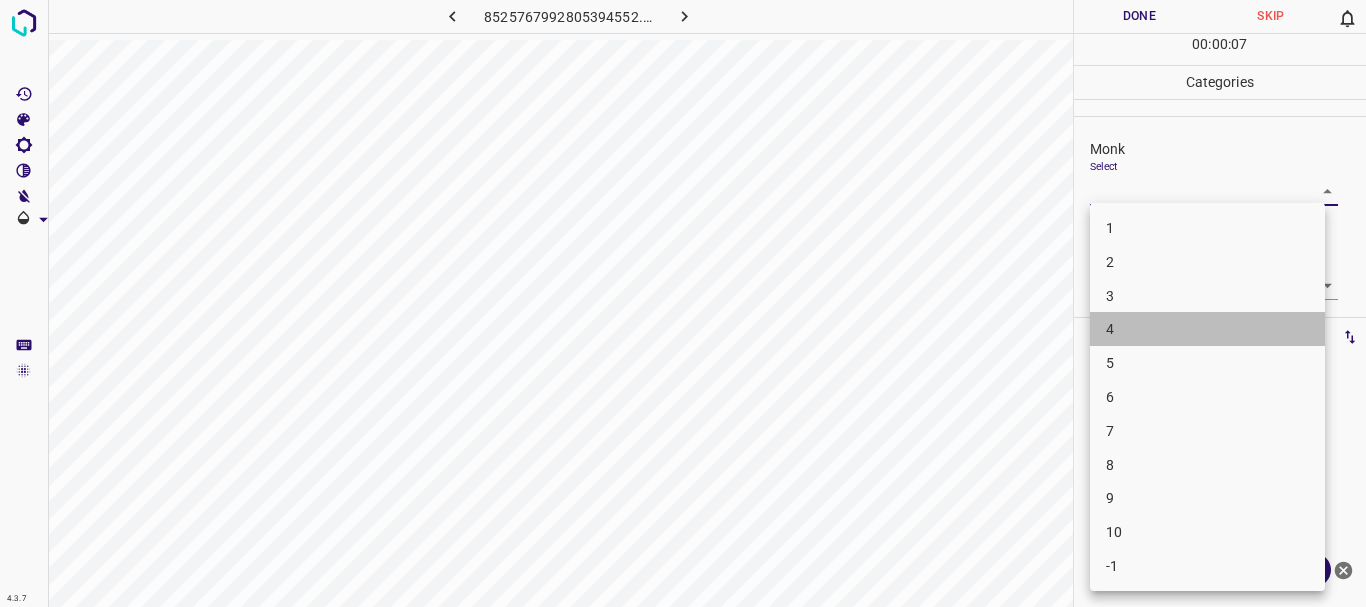 click on "4" at bounding box center (1207, 329) 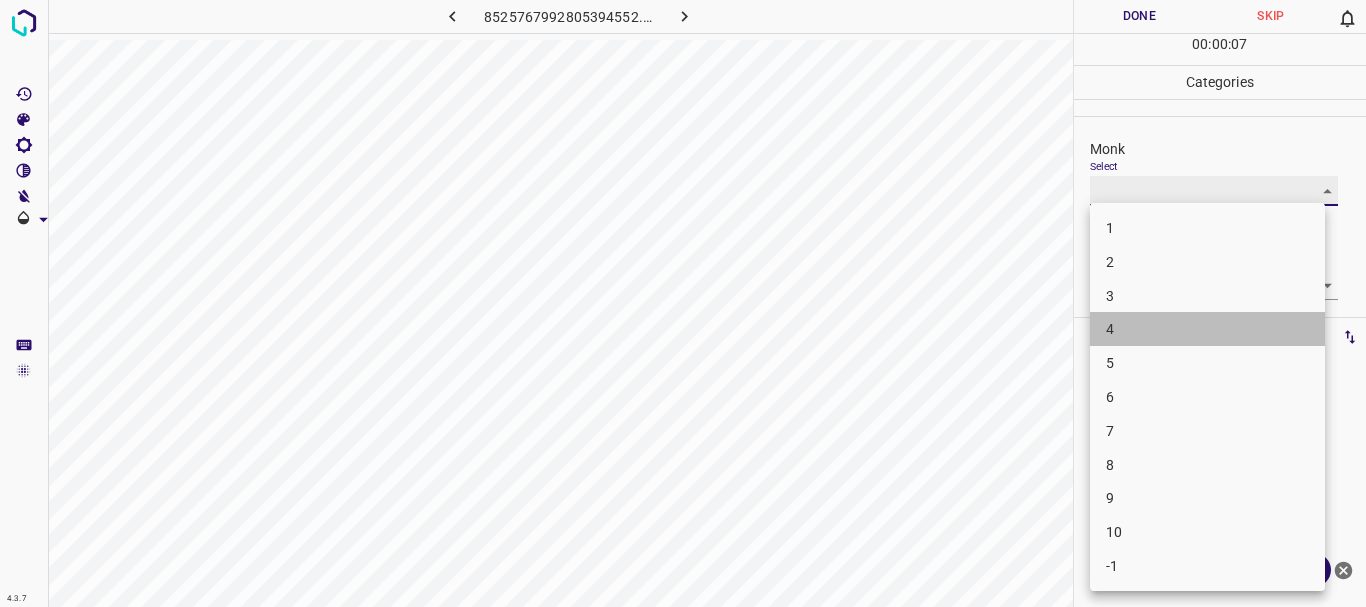 type on "4" 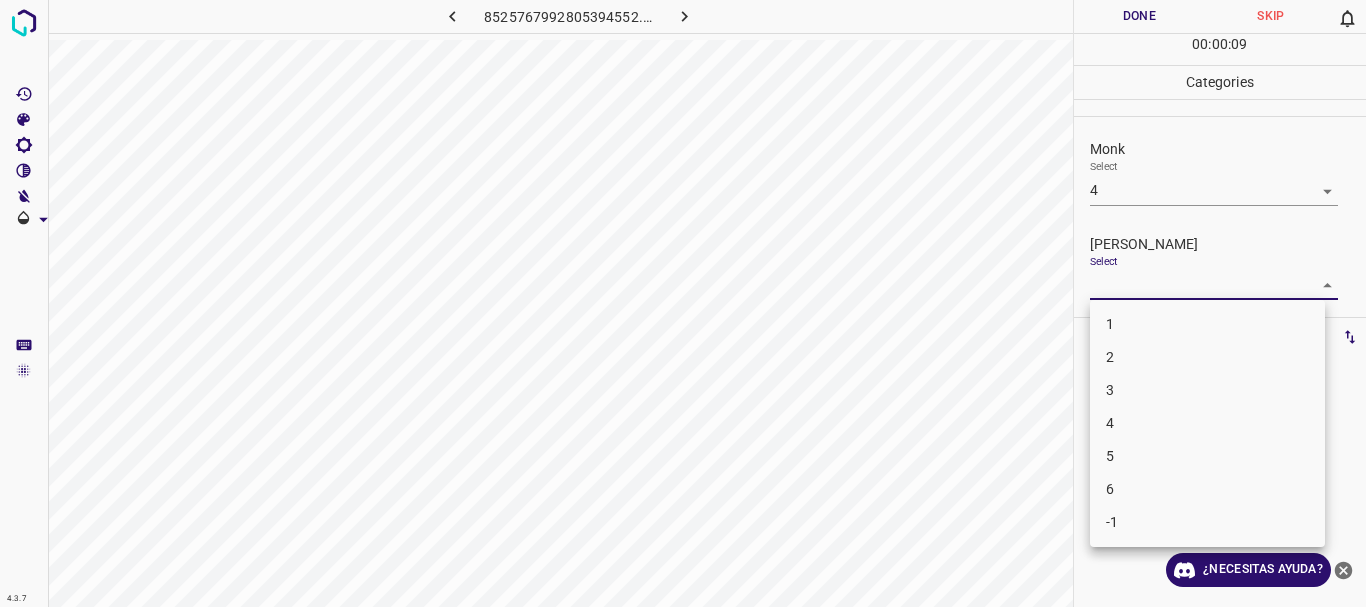 click on "4.3.7 8525767992805394552.png Done Skip 0 00   : 00   : 09   Categories Monk   Select 4 4  [PERSON_NAME]   Select ​ Labels   0 Categories 1 Monk 2  [PERSON_NAME] Tools Space Change between modes (Draw & Edit) I Auto labeling R Restore zoom M Zoom in N Zoom out Delete Delete selecte label Filters Z Restore filters X Saturation filter C Brightness filter V Contrast filter B Gray scale filter General O Download ¿Necesitas ayuda? Texto original Valora esta traducción Tu opinión servirá para ayudar a mejorar el Traductor de Google - Texto - Esconder - Borrar 1 2 3 4 5 6 -1" at bounding box center (683, 303) 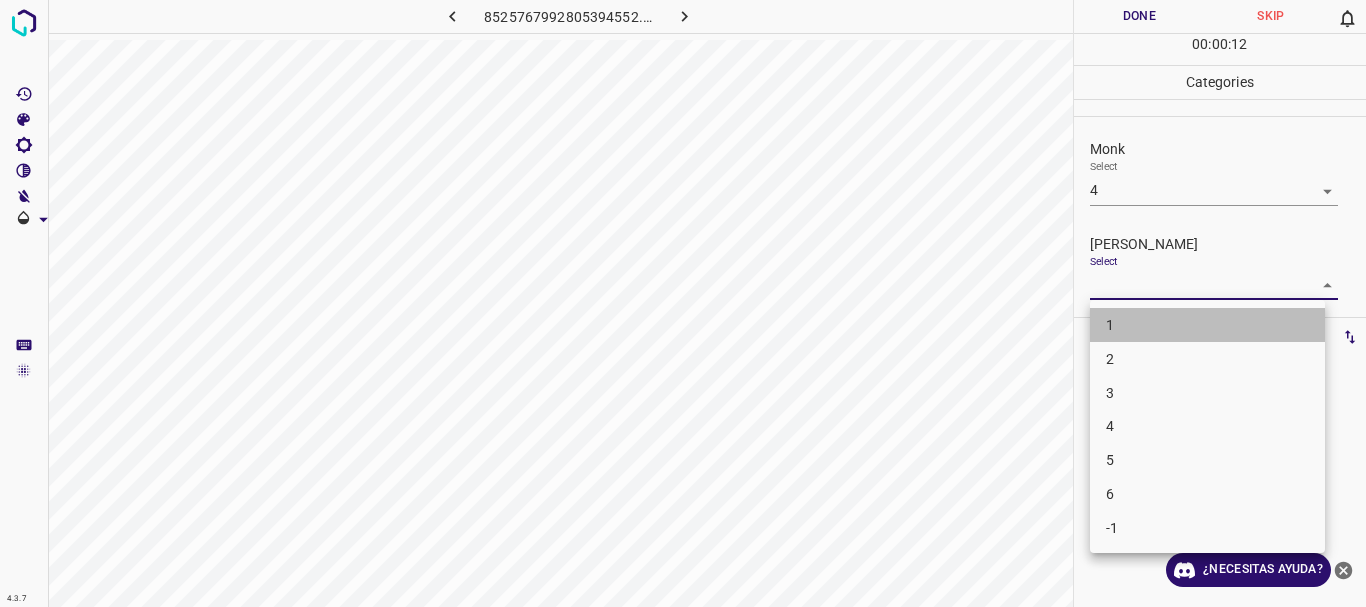 click on "1" at bounding box center (1207, 325) 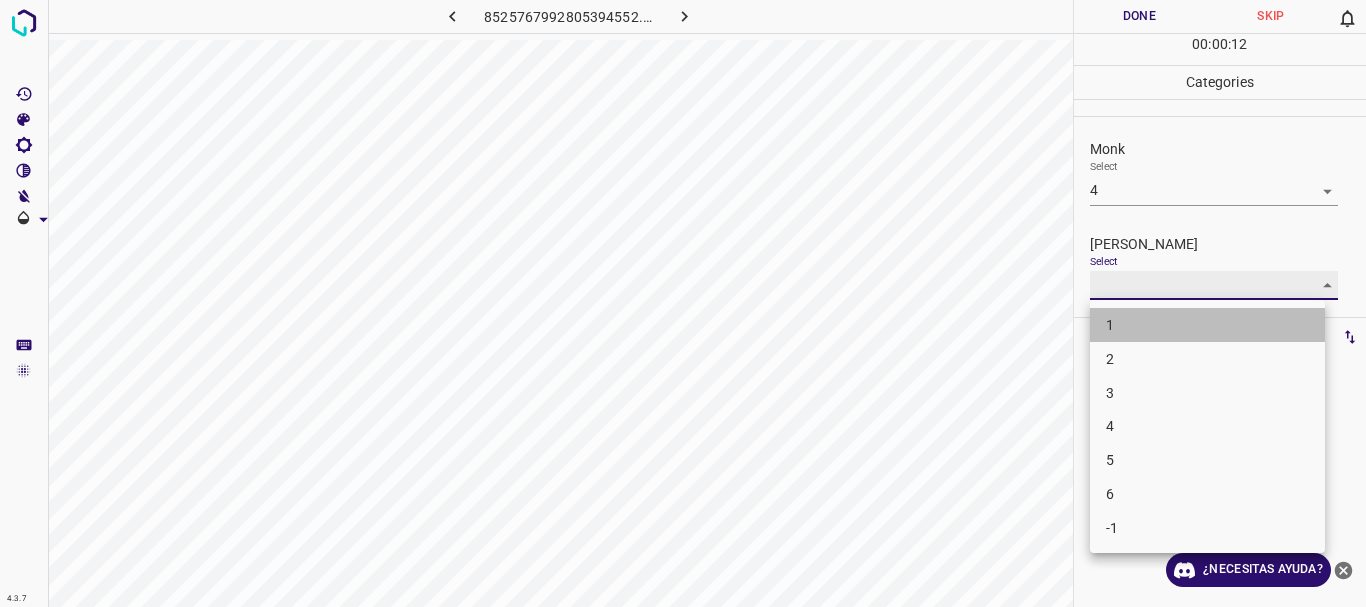 type on "1" 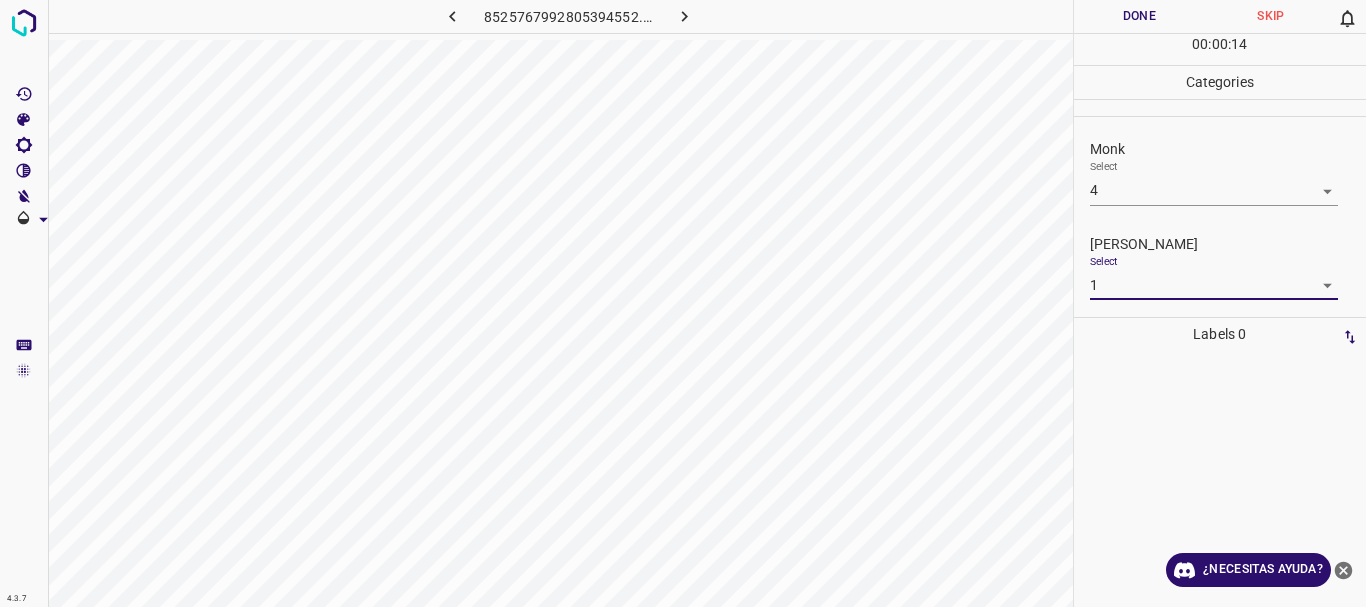 click on "Done" at bounding box center (1140, 16) 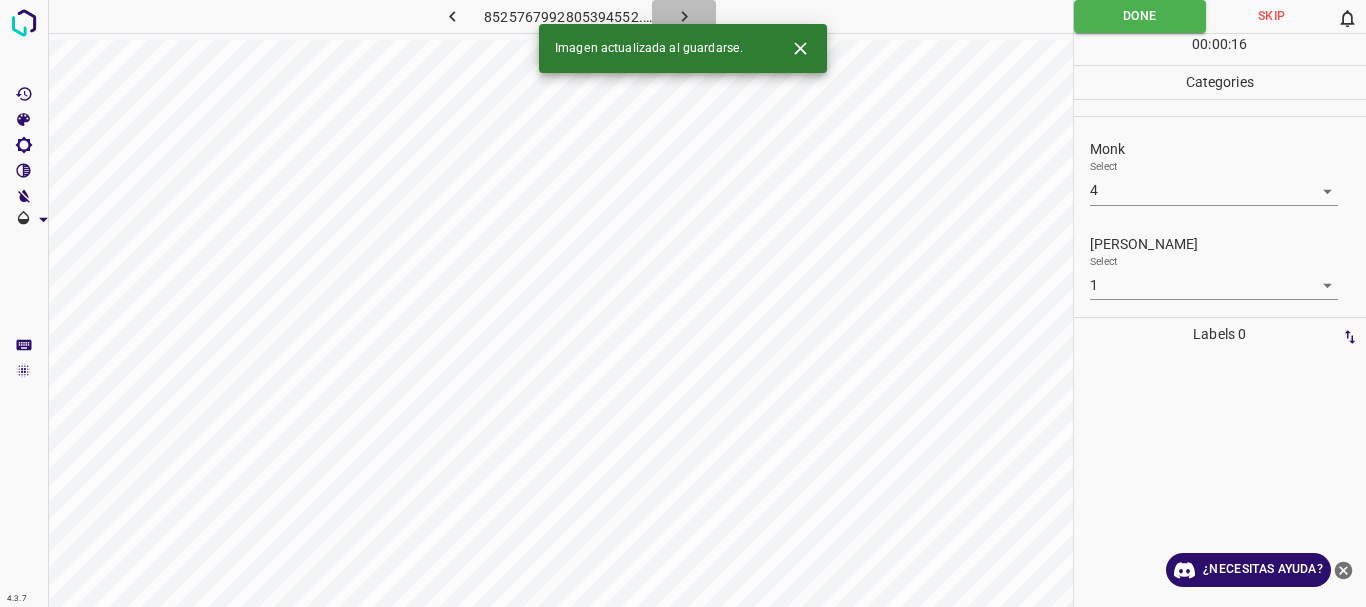 click at bounding box center [684, 16] 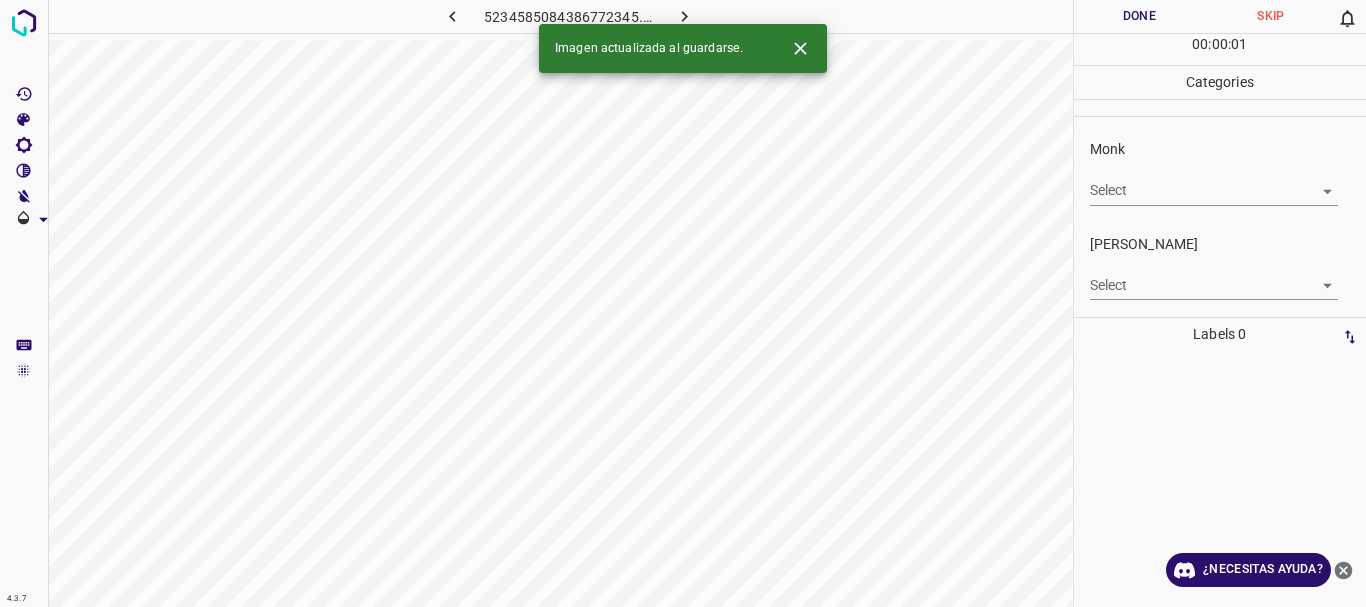 click on "4.3.7 5234585084386772345.png Done Skip 0 00   : 00   : 01   Categories Monk   Select ​  [PERSON_NAME]   Select ​ Labels   0 Categories 1 Monk 2  [PERSON_NAME] Tools Space Change between modes (Draw & Edit) I Auto labeling R Restore zoom M Zoom in N Zoom out Delete Delete selecte label Filters Z Restore filters X Saturation filter C Brightness filter V Contrast filter B Gray scale filter General O Download Imagen actualizada al guardarse. ¿Necesitas ayuda? Texto original Valora esta traducción Tu opinión servirá para ayudar a mejorar el Traductor de Google - Texto - Esconder - Borrar" at bounding box center [683, 303] 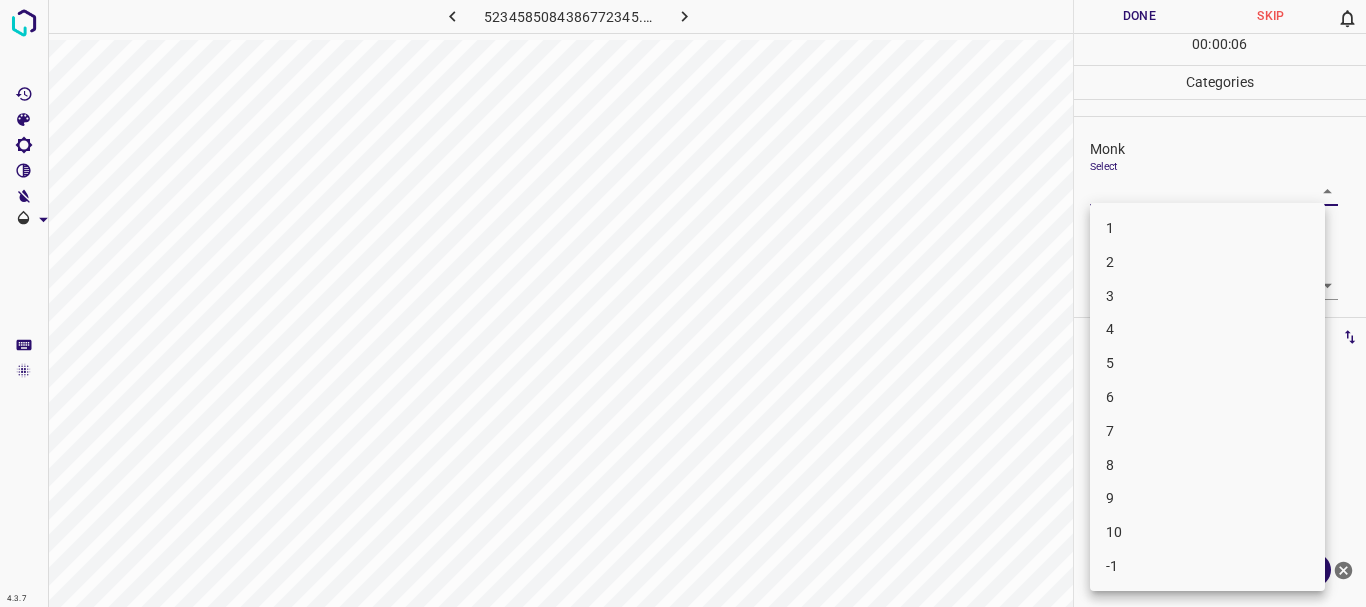click on "4" at bounding box center (1207, 329) 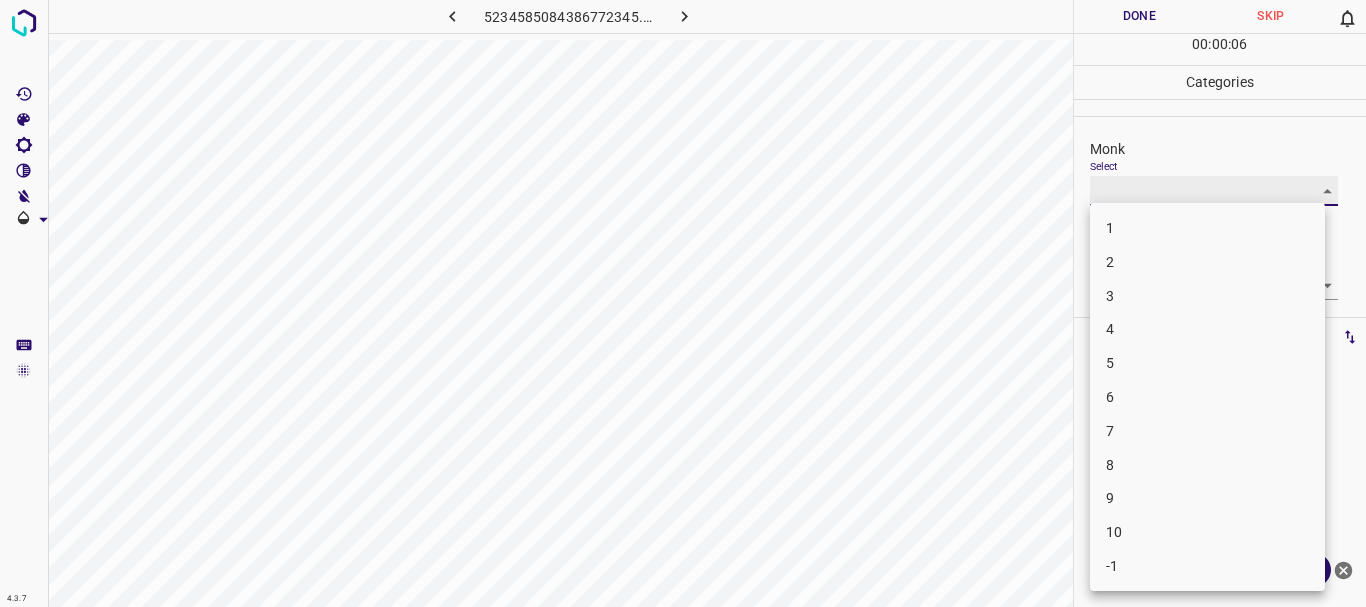 type on "4" 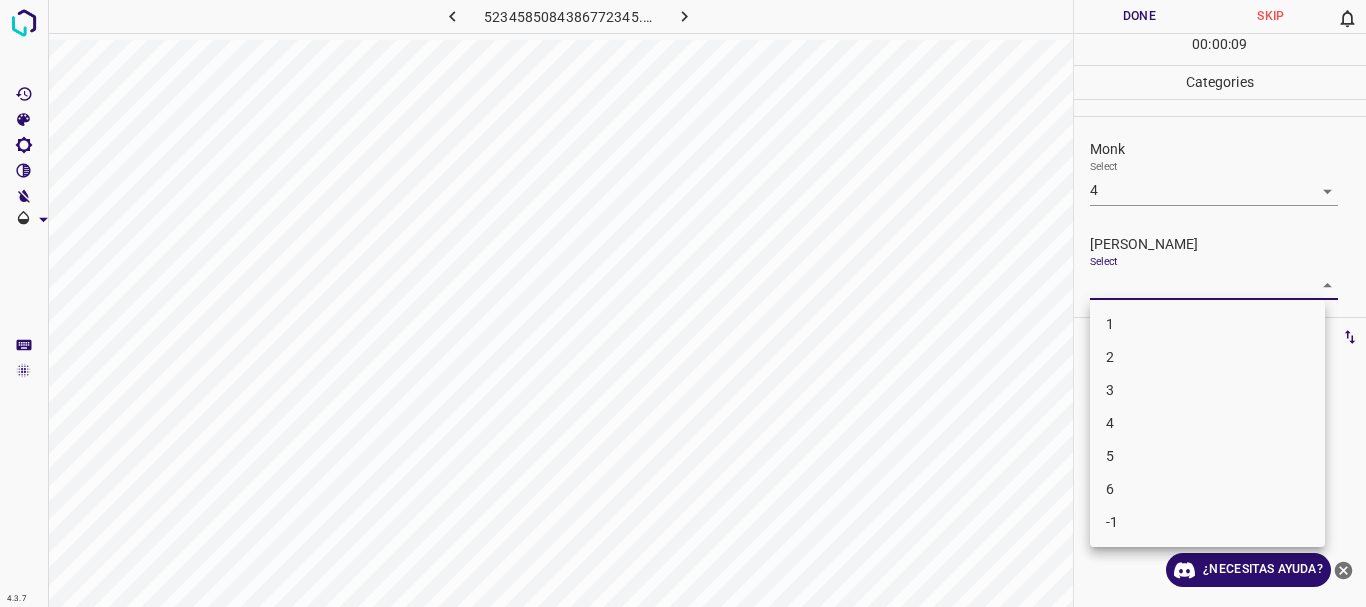 click on "4.3.7 5234585084386772345.png Done Skip 0 00   : 00   : 09   Categories Monk   Select 4 4  [PERSON_NAME]   Select ​ Labels   0 Categories 1 Monk 2  [PERSON_NAME] Tools Space Change between modes (Draw & Edit) I Auto labeling R Restore zoom M Zoom in N Zoom out Delete Delete selecte label Filters Z Restore filters X Saturation filter C Brightness filter V Contrast filter B Gray scale filter General O Download ¿Necesitas ayuda? Texto original Valora esta traducción Tu opinión servirá para ayudar a mejorar el Traductor de Google - Texto - Esconder - Borrar 1 2 3 4 5 6 -1" at bounding box center (683, 303) 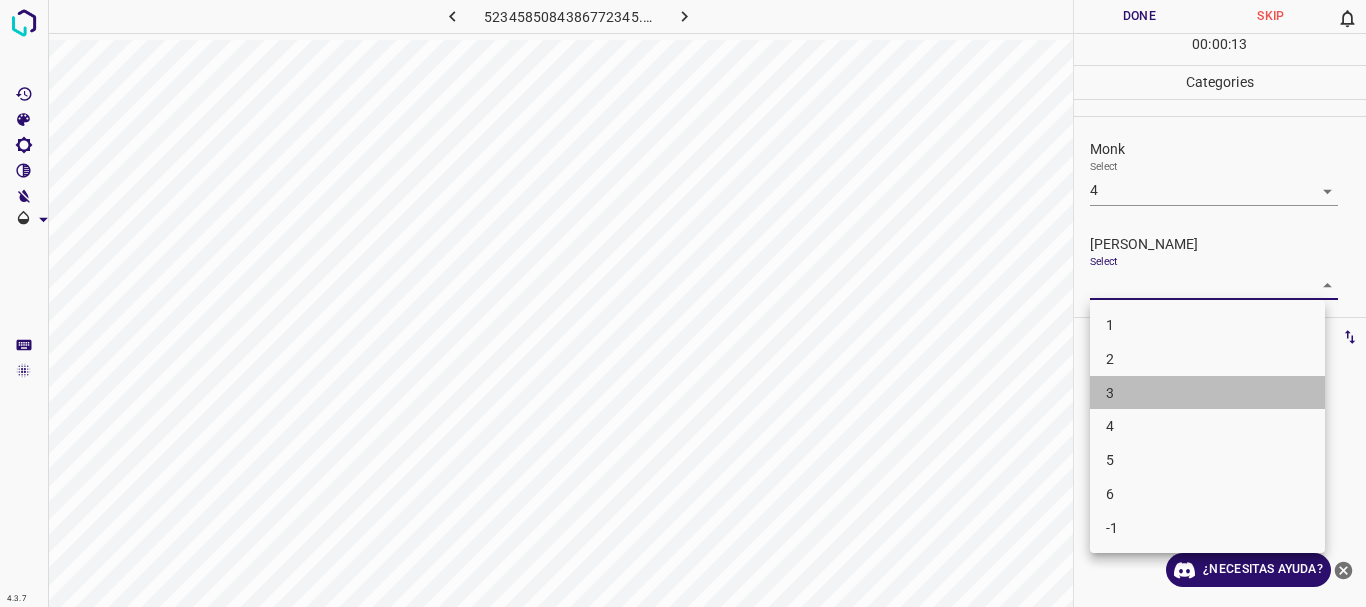 click on "3" at bounding box center (1207, 393) 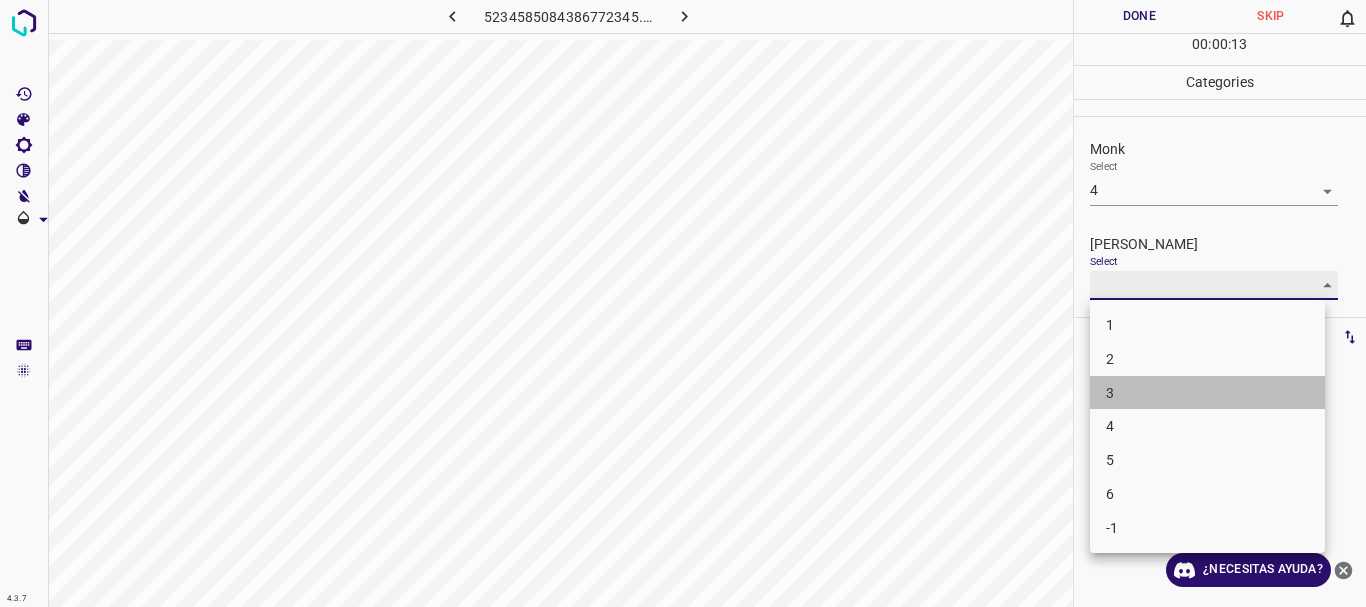 type on "3" 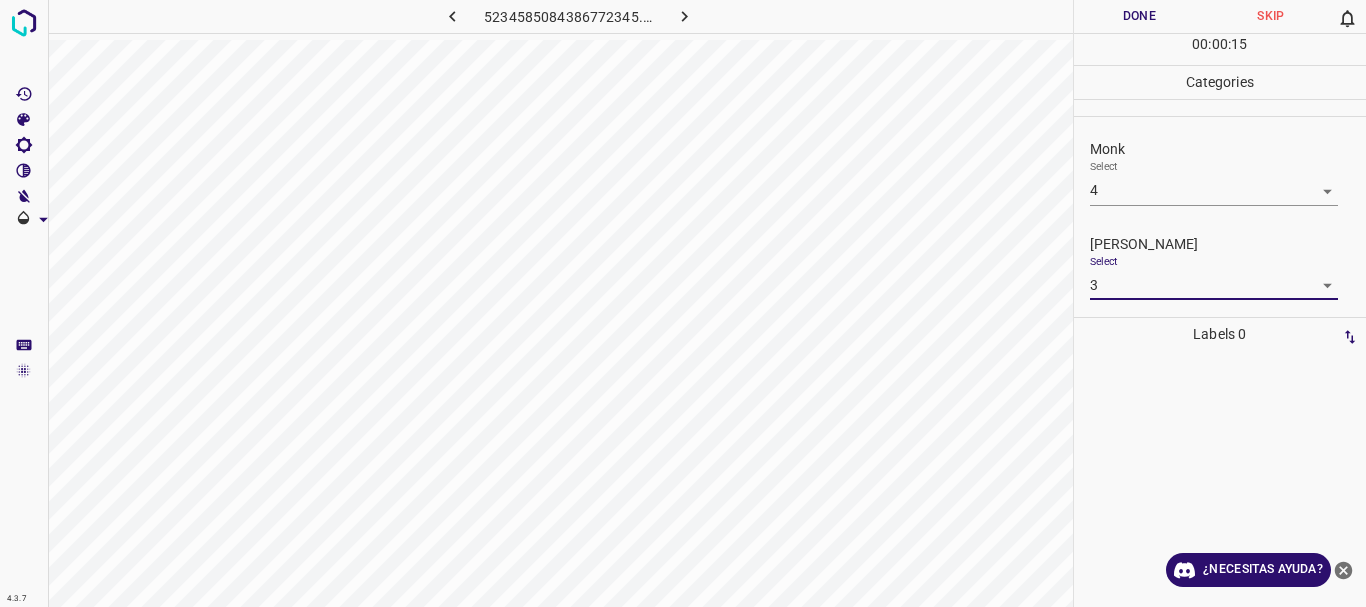 click on "Done" at bounding box center (1140, 16) 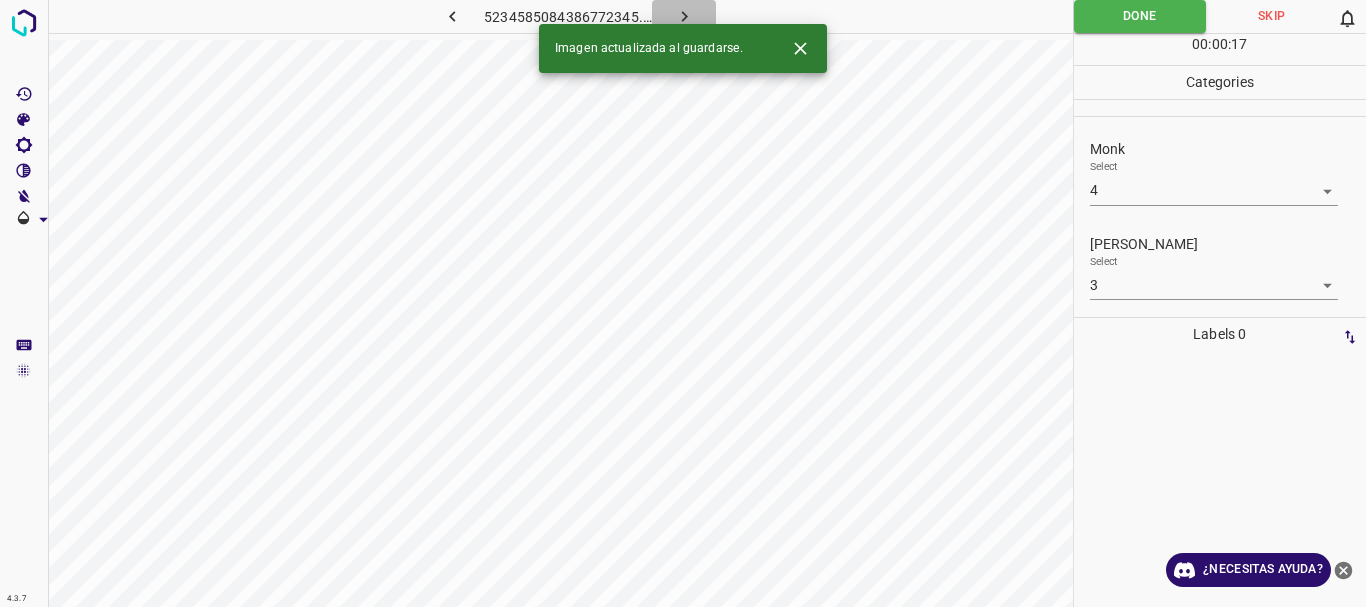 click 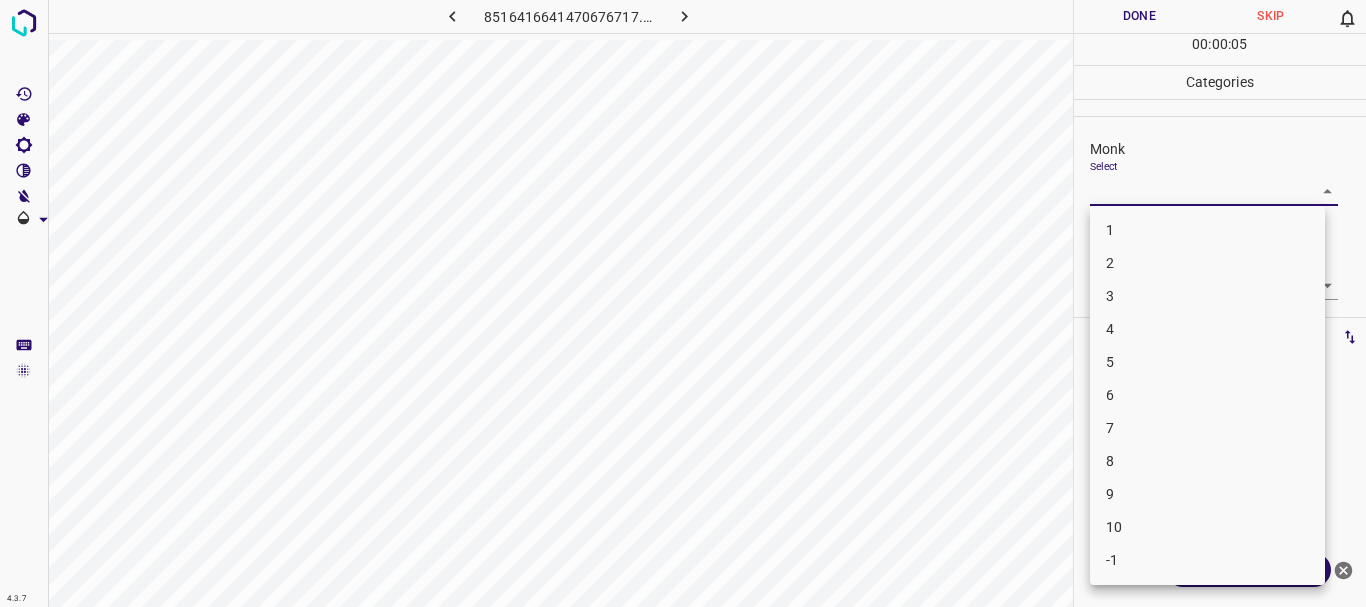 click on "4.3.7 8516416641470676717.png Done Skip 0 00   : 00   : 05   Categories Monk   Select ​  [PERSON_NAME]   Select ​ Labels   0 Categories 1 Monk 2  [PERSON_NAME] Tools Space Change between modes (Draw & Edit) I Auto labeling R Restore zoom M Zoom in N Zoom out Delete Delete selecte label Filters Z Restore filters X Saturation filter C Brightness filter V Contrast filter B Gray scale filter General O Download ¿Necesitas ayuda? Texto original Valora esta traducción Tu opinión servirá para ayudar a mejorar el Traductor de Google - Texto - Esconder - Borrar 1 2 3 4 5 6 7 8 9 10 -1" at bounding box center (683, 303) 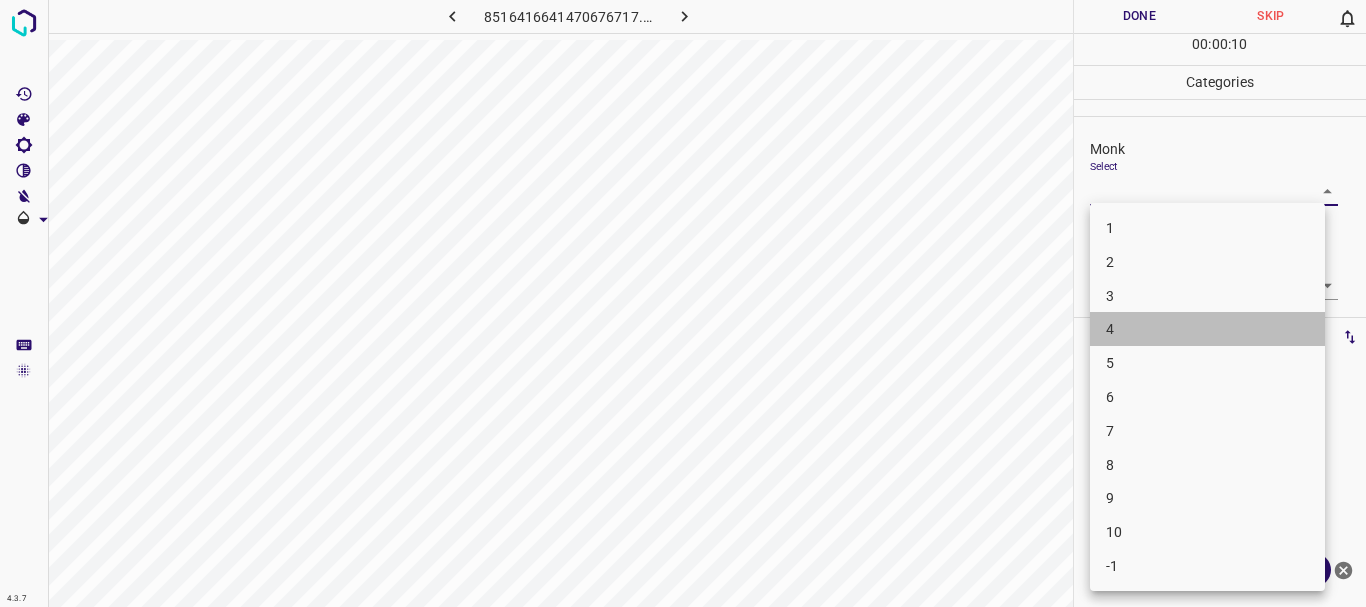 click on "4" at bounding box center (1207, 329) 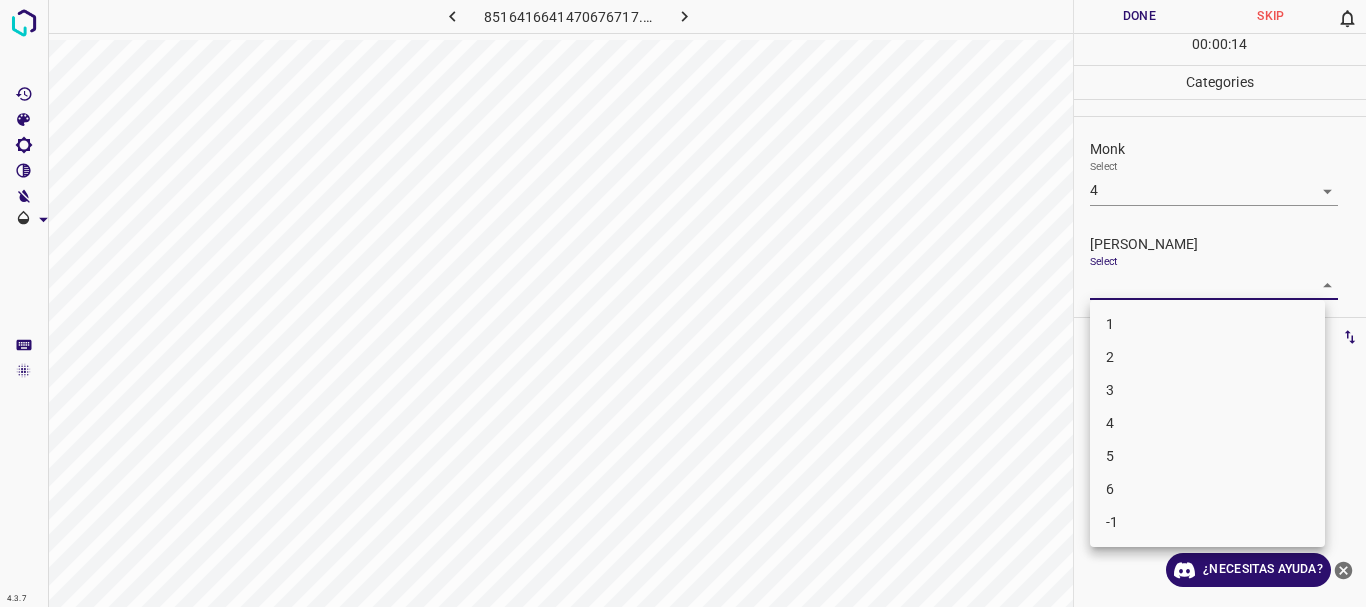 click on "4.3.7 8516416641470676717.png Done Skip 0 00   : 00   : 14   Categories Monk   Select 4 4  [PERSON_NAME]   Select ​ Labels   0 Categories 1 Monk 2  [PERSON_NAME] Tools Space Change between modes (Draw & Edit) I Auto labeling R Restore zoom M Zoom in N Zoom out Delete Delete selecte label Filters Z Restore filters X Saturation filter C Brightness filter V Contrast filter B Gray scale filter General O Download ¿Necesitas ayuda? Texto original Valora esta traducción Tu opinión servirá para ayudar a mejorar el Traductor de Google - Texto - Esconder - Borrar 1 2 3 4 5 6 -1" at bounding box center (683, 303) 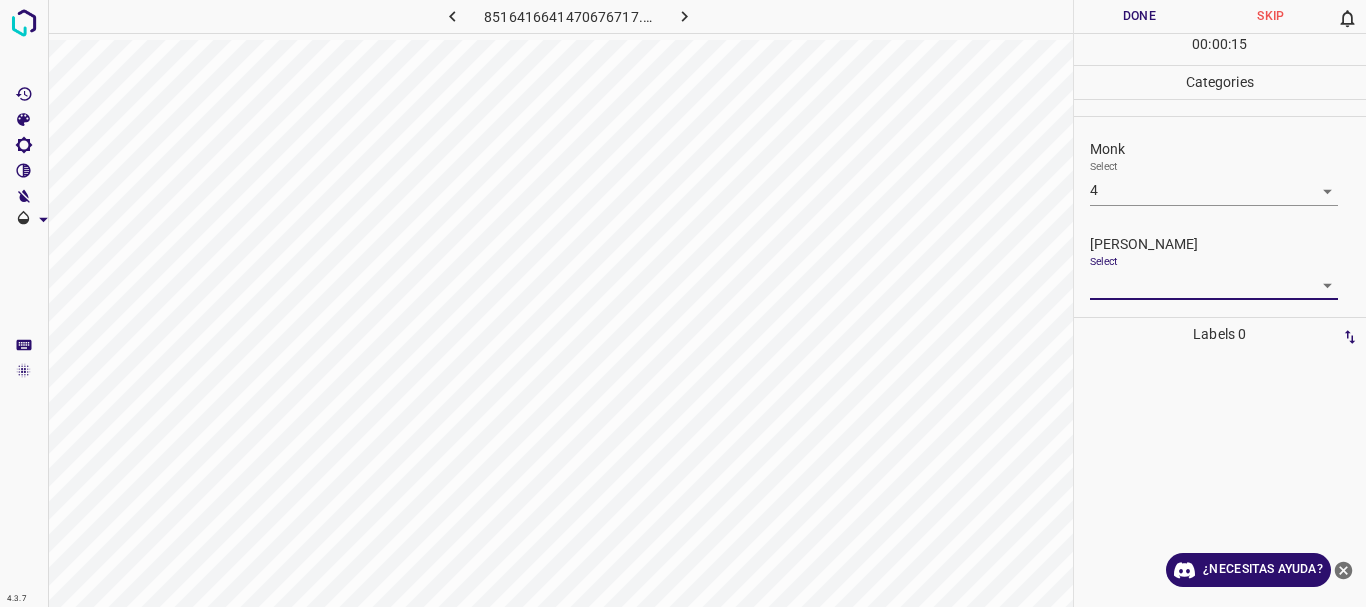 click on "4.3.7 8516416641470676717.png Done Skip 0 00   : 00   : 15   Categories Monk   Select 4 4  [PERSON_NAME]   Select ​ Labels   0 Categories 1 Monk 2  [PERSON_NAME] Tools Space Change between modes (Draw & Edit) I Auto labeling R Restore zoom M Zoom in N Zoom out Delete Delete selecte label Filters Z Restore filters X Saturation filter C Brightness filter V Contrast filter B Gray scale filter General O Download ¿Necesitas ayuda? Texto original Valora esta traducción Tu opinión servirá para ayudar a mejorar el Traductor de Google - Texto - Esconder - Borrar" at bounding box center [683, 303] 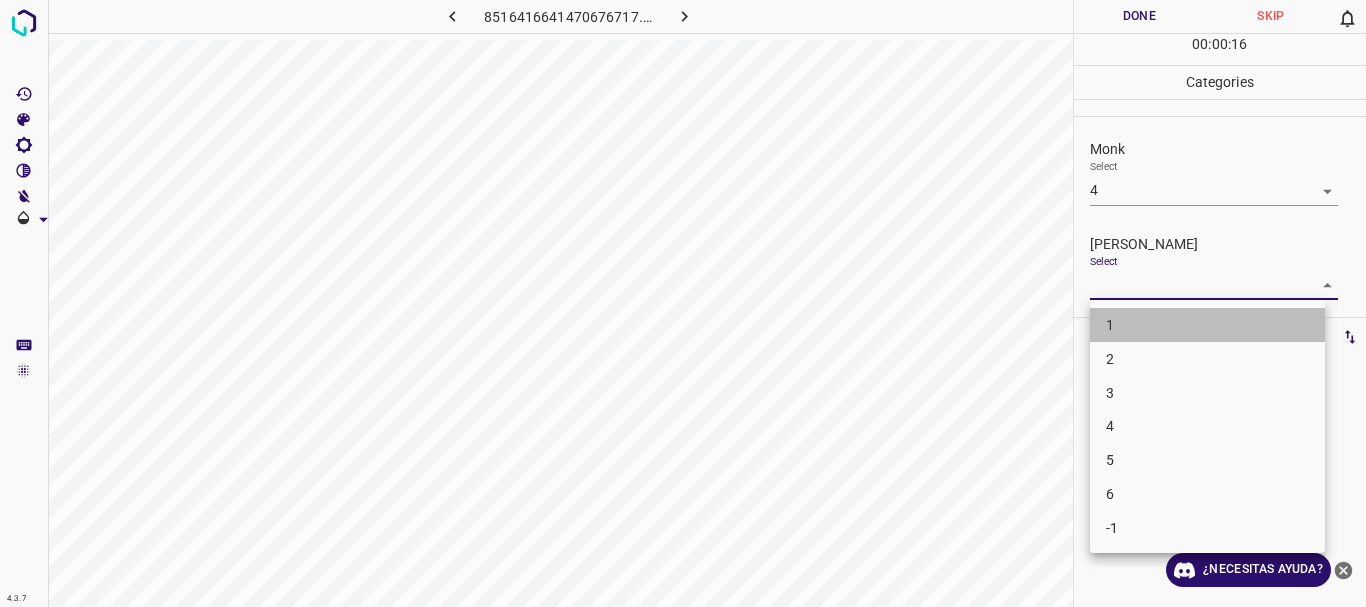 click on "1" at bounding box center (1207, 325) 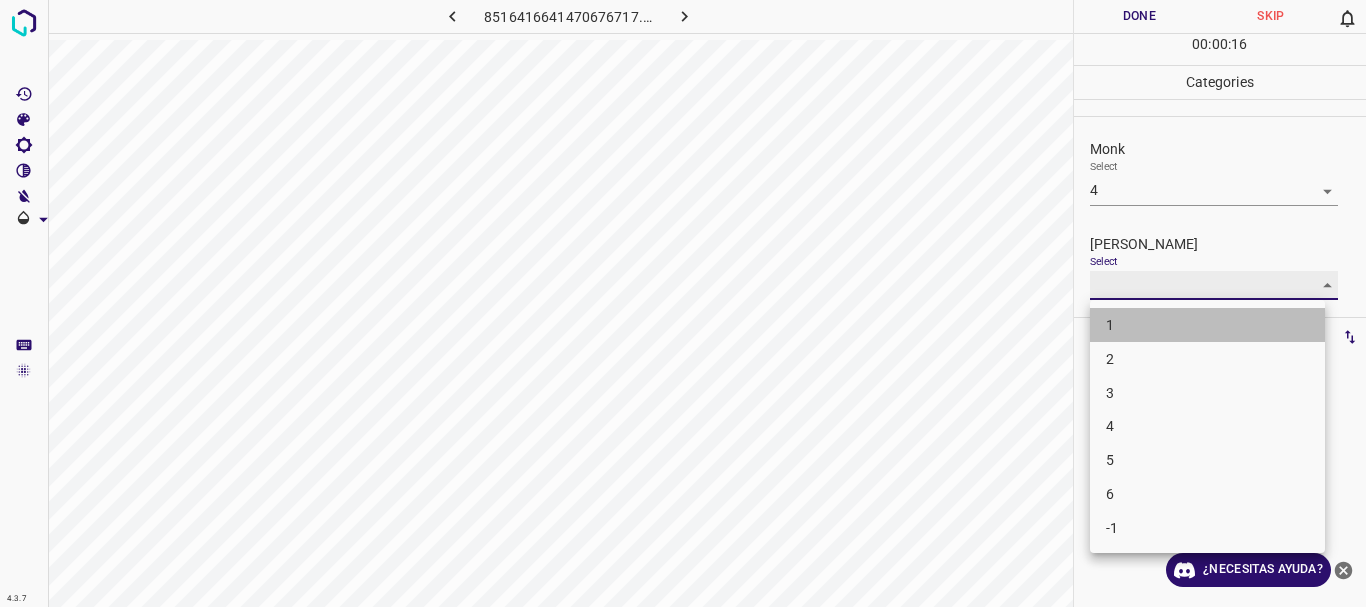 type on "1" 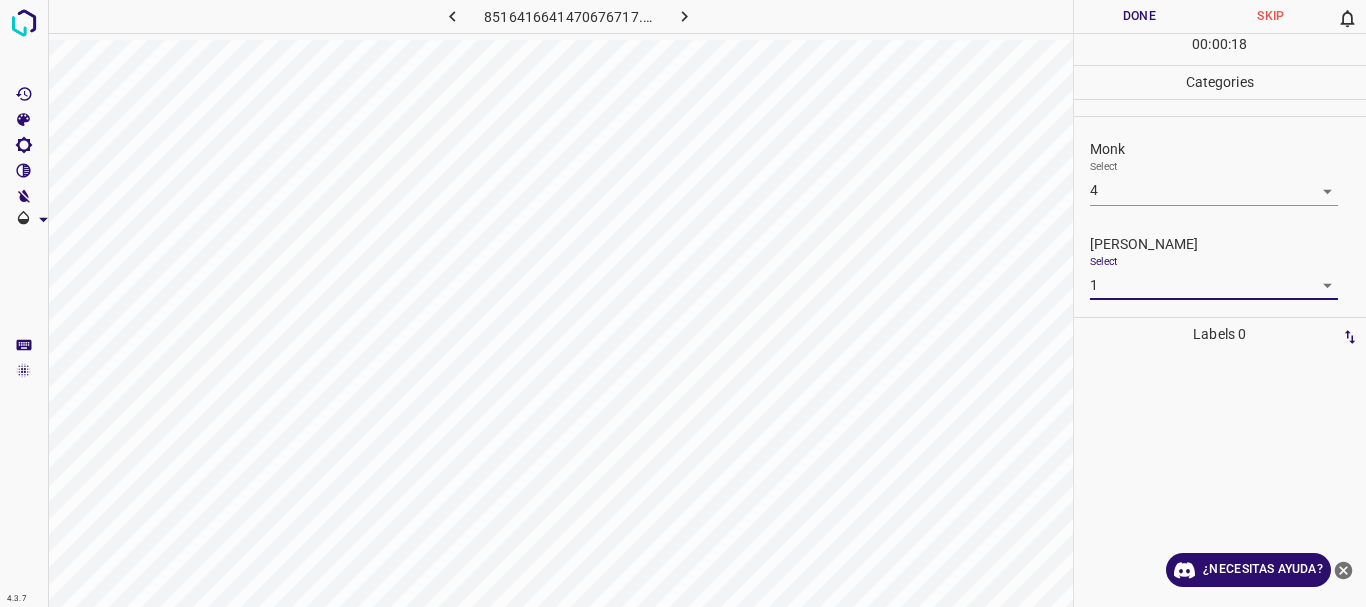 drag, startPoint x: 1151, startPoint y: 15, endPoint x: 1117, endPoint y: 6, distance: 35.17101 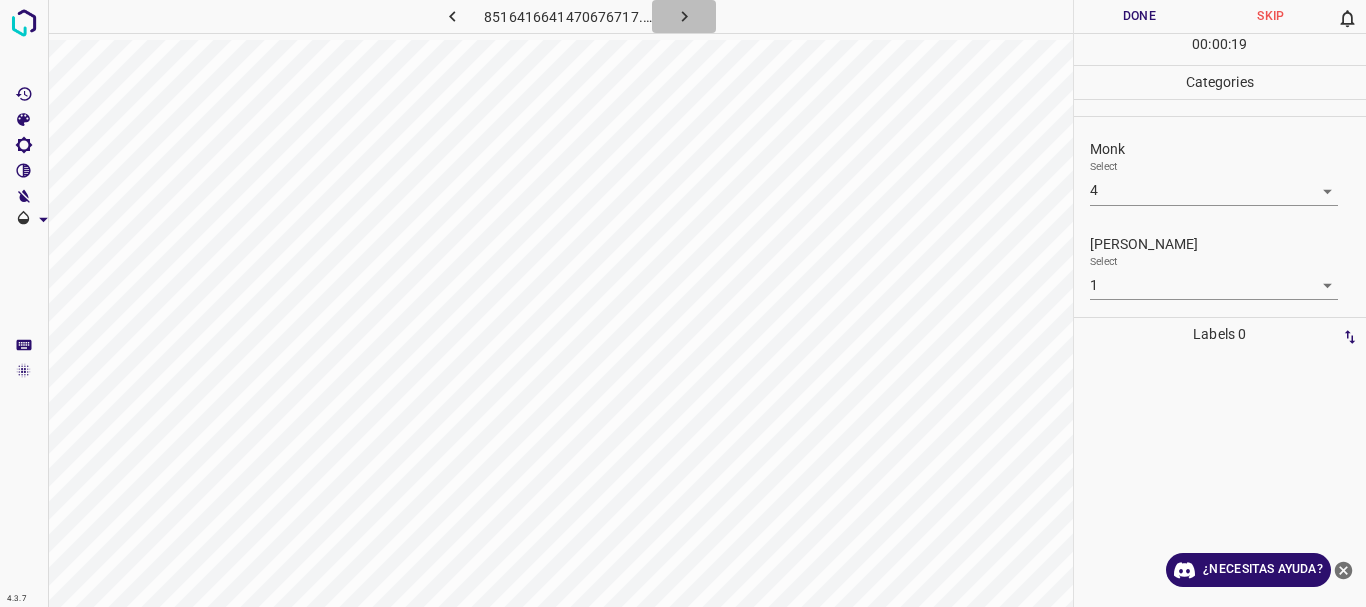 click at bounding box center [684, 16] 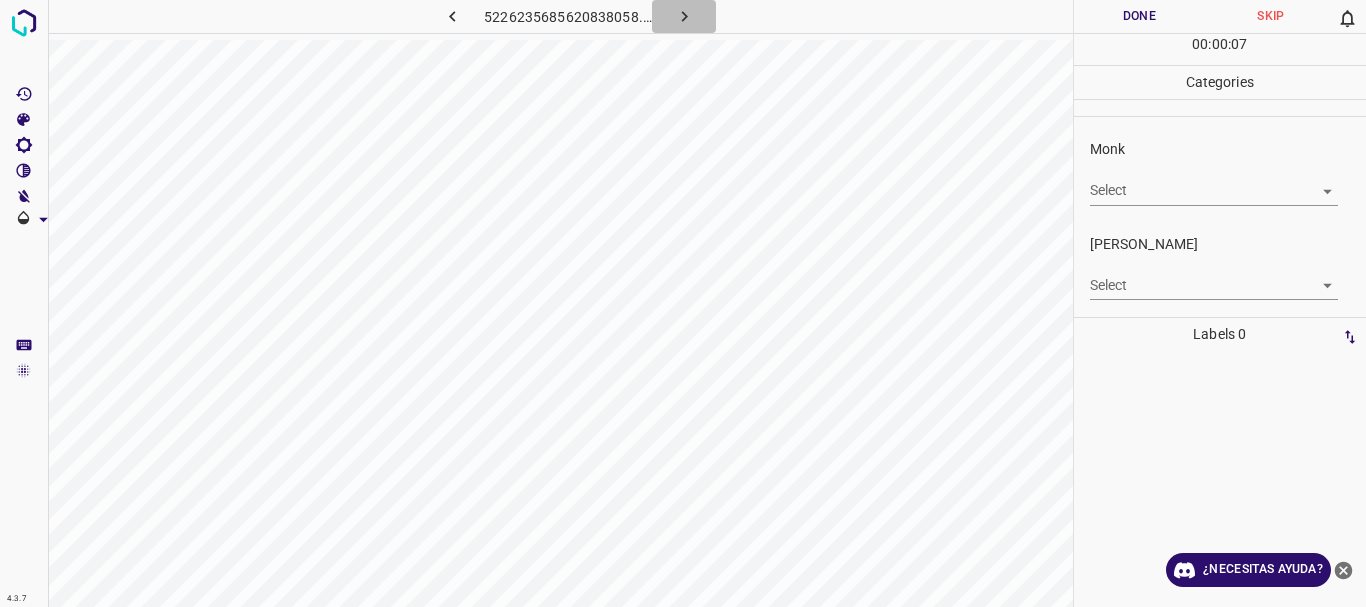 click at bounding box center (684, 16) 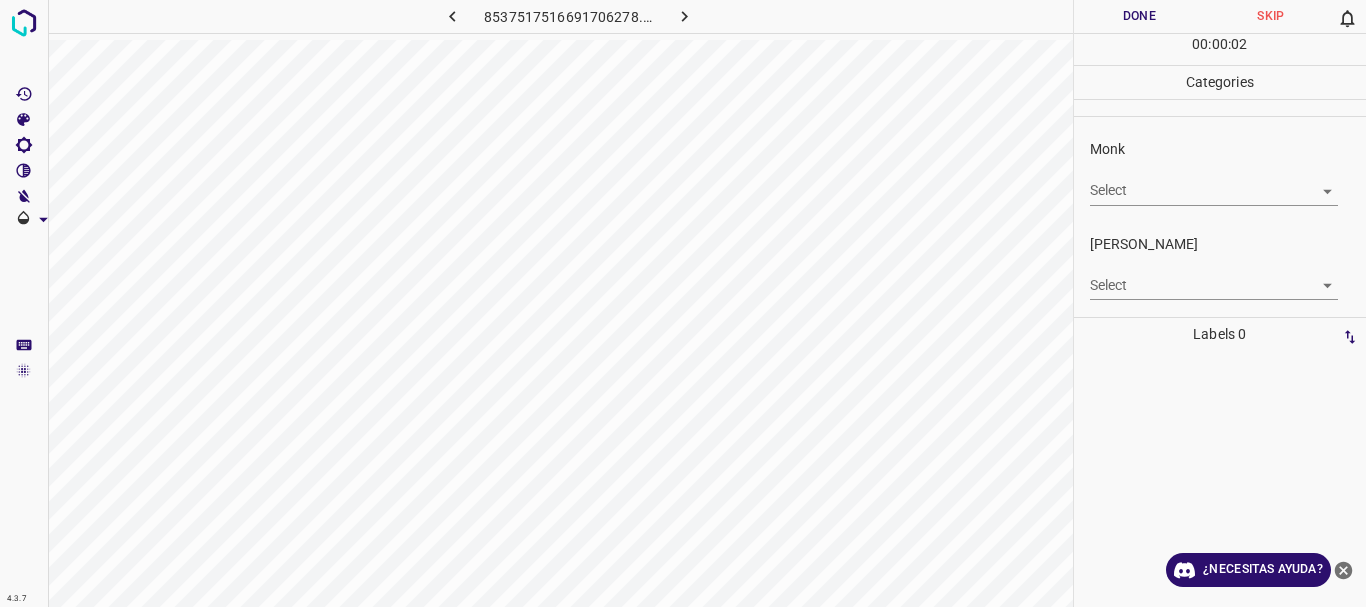 click 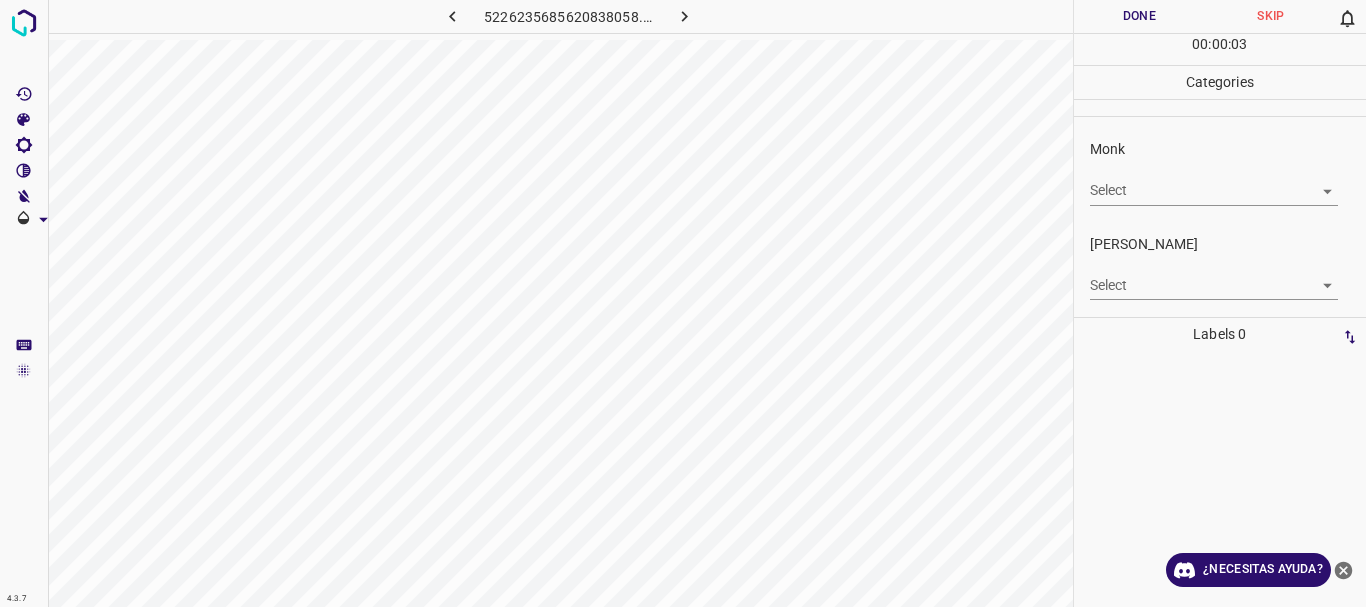 click on "4.3.7 5226235685620838058.png Done Skip 0 00   : 00   : 03   Categories Monk   Select ​  [PERSON_NAME]   Select ​ Labels   0 Categories 1 Monk 2  [PERSON_NAME] Tools Space Change between modes (Draw & Edit) I Auto labeling R Restore zoom M Zoom in N Zoom out Delete Delete selecte label Filters Z Restore filters X Saturation filter C Brightness filter V Contrast filter B Gray scale filter General O Download ¿Necesitas ayuda? Texto original Valora esta traducción Tu opinión servirá para ayudar a mejorar el Traductor de Google - Texto - Esconder - Borrar" at bounding box center [683, 303] 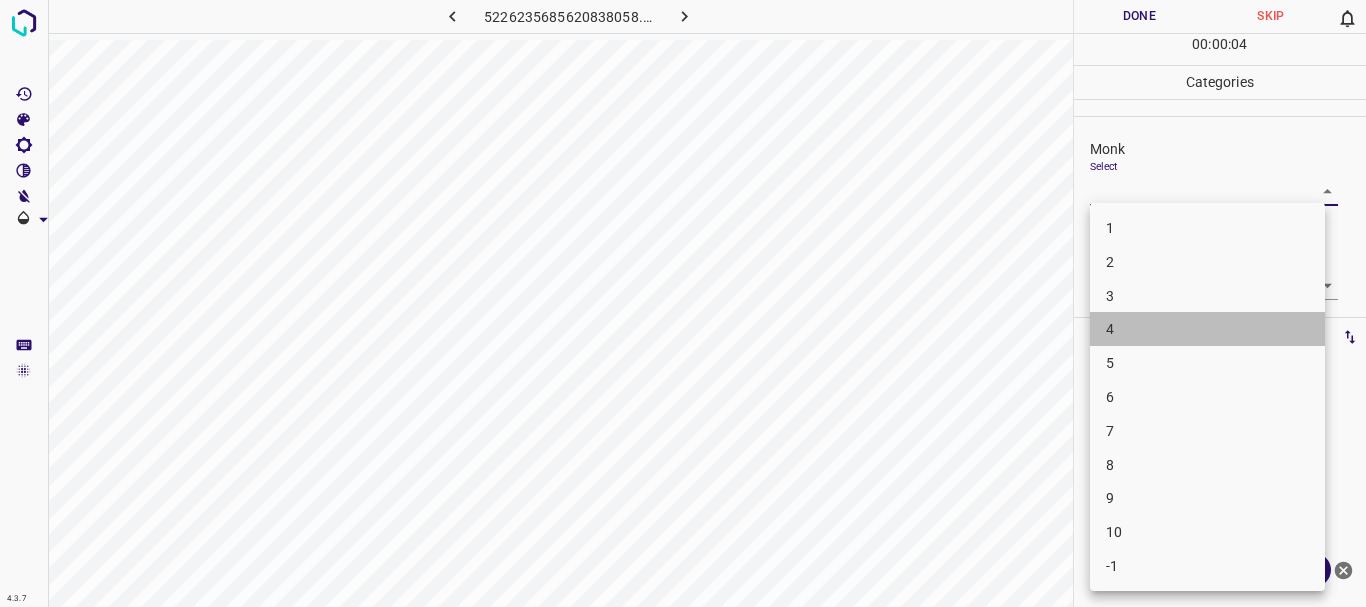 click on "4" at bounding box center (1110, 329) 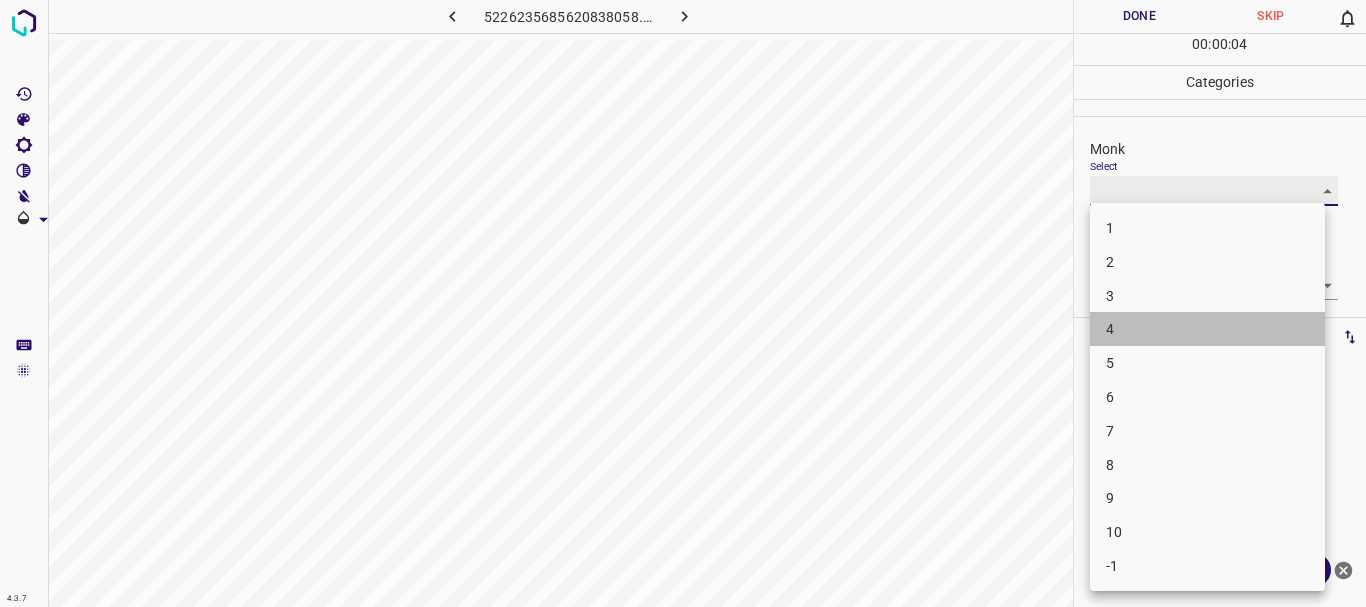 type on "4" 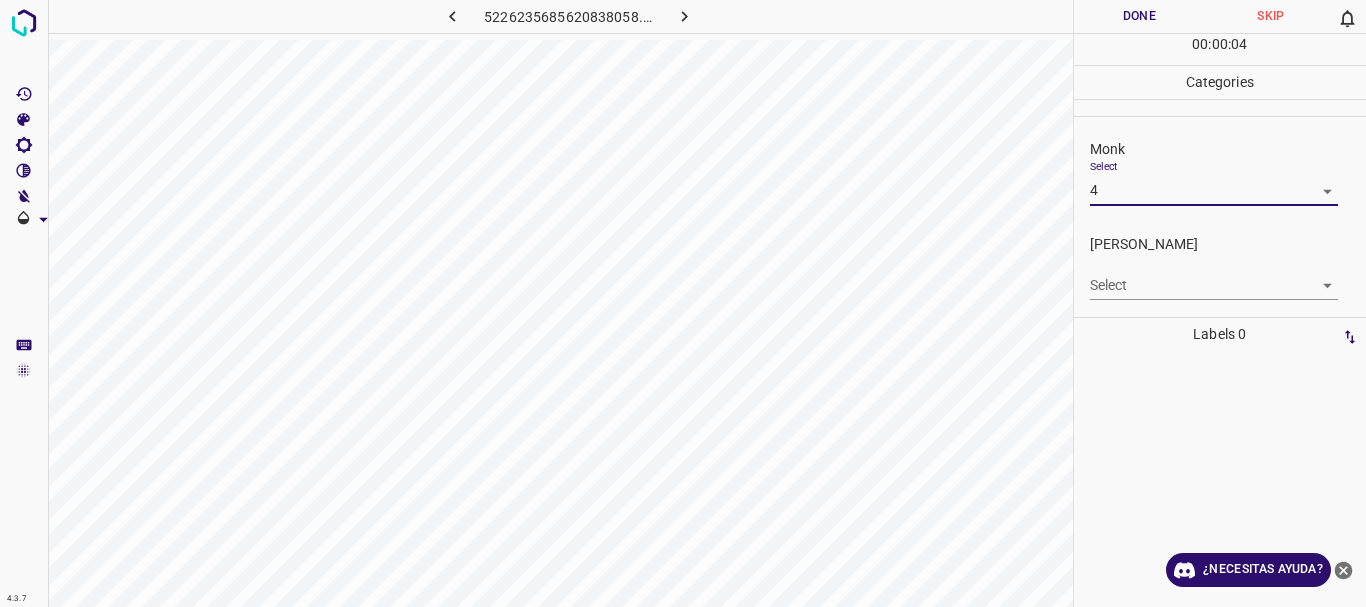 click on "4.3.7 5226235685620838058.png Done Skip 0 00   : 00   : 04   Categories Monk   Select 4 4  [PERSON_NAME]   Select ​ Labels   0 Categories 1 Monk 2  [PERSON_NAME] Tools Space Change between modes (Draw & Edit) I Auto labeling R Restore zoom M Zoom in N Zoom out Delete Delete selecte label Filters Z Restore filters X Saturation filter C Brightness filter V Contrast filter B Gray scale filter General O Download ¿Necesitas ayuda? Texto original Valora esta traducción Tu opinión servirá para ayudar a mejorar el Traductor de Google - Texto - Esconder - Borrar" at bounding box center (683, 303) 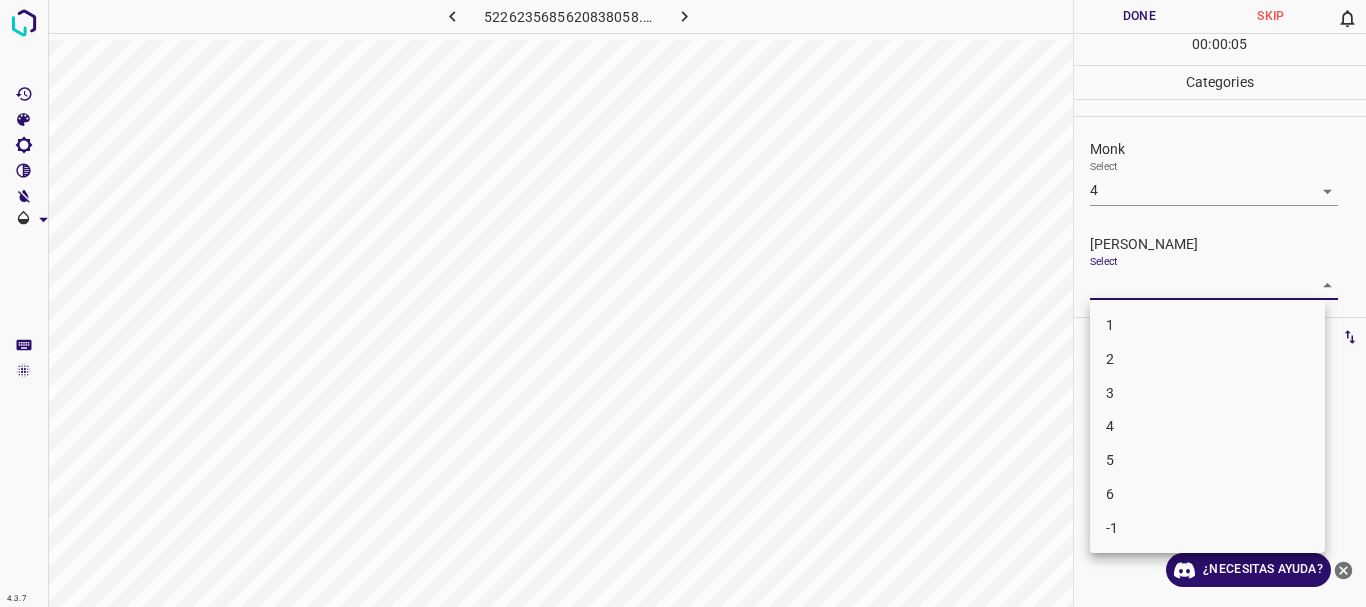 click on "1" at bounding box center [1207, 325] 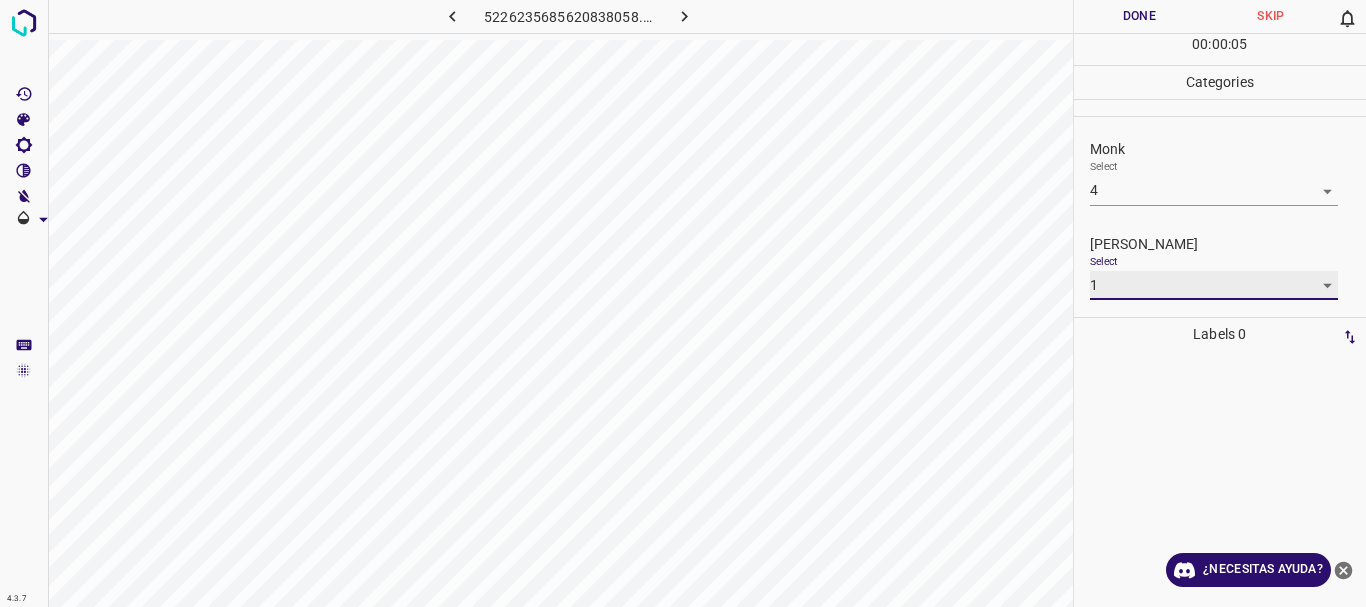 type on "1" 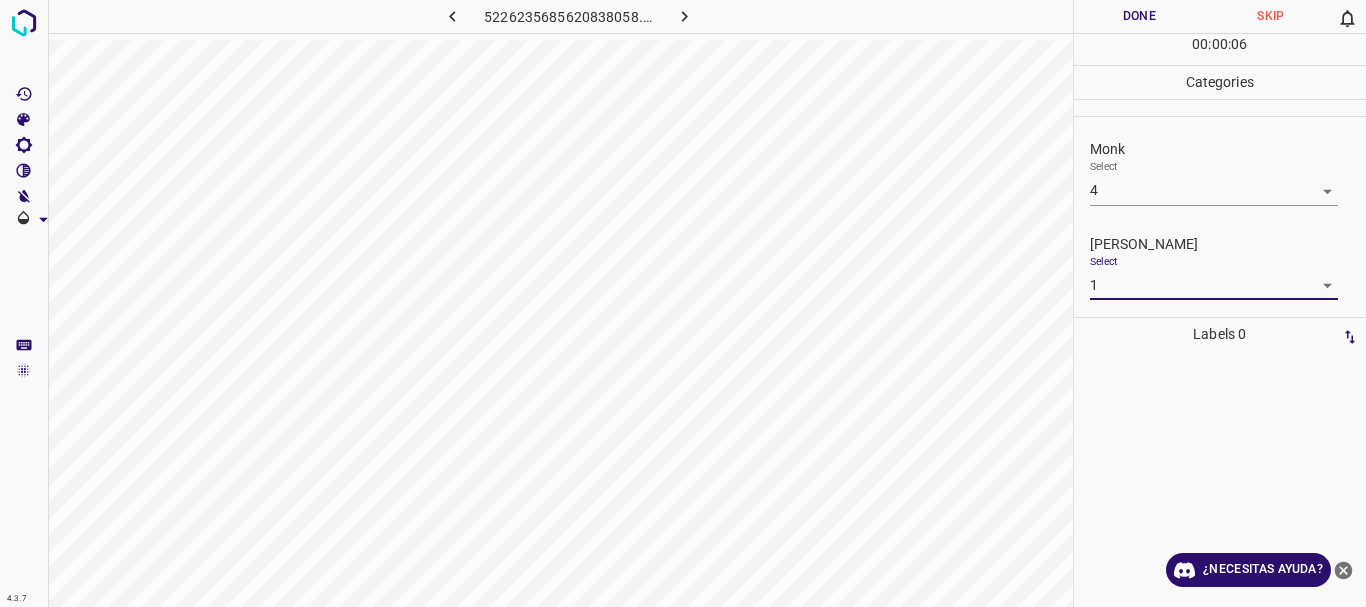 drag, startPoint x: 1157, startPoint y: 23, endPoint x: 752, endPoint y: 35, distance: 405.17773 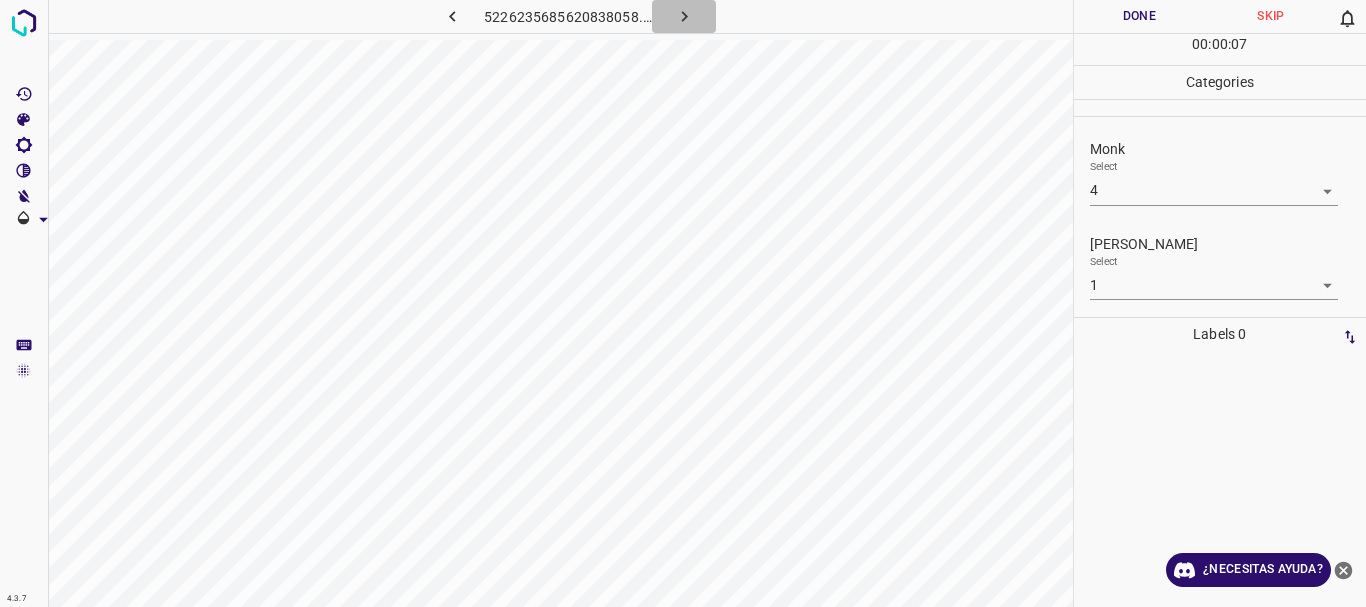 click 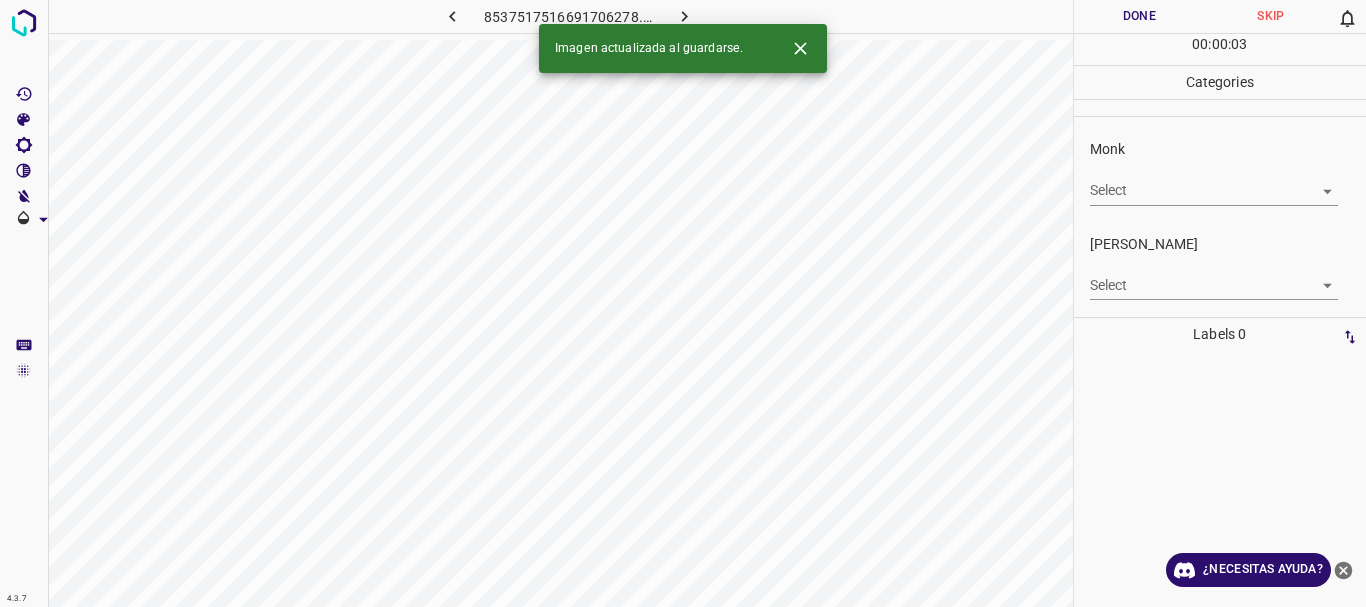 click on "4.3.7 8537517516691706278.png Done Skip 0 00   : 00   : 03   Categories Monk   Select ​  [PERSON_NAME]   Select ​ Labels   0 Categories 1 Monk 2  [PERSON_NAME] Tools Space Change between modes (Draw & Edit) I Auto labeling R Restore zoom M Zoom in N Zoom out Delete Delete selecte label Filters Z Restore filters X Saturation filter C Brightness filter V Contrast filter B Gray scale filter General O Download Imagen actualizada al guardarse. ¿Necesitas ayuda? Texto original Valora esta traducción Tu opinión servirá para ayudar a mejorar el Traductor de Google - Texto - Esconder - Borrar" at bounding box center [683, 303] 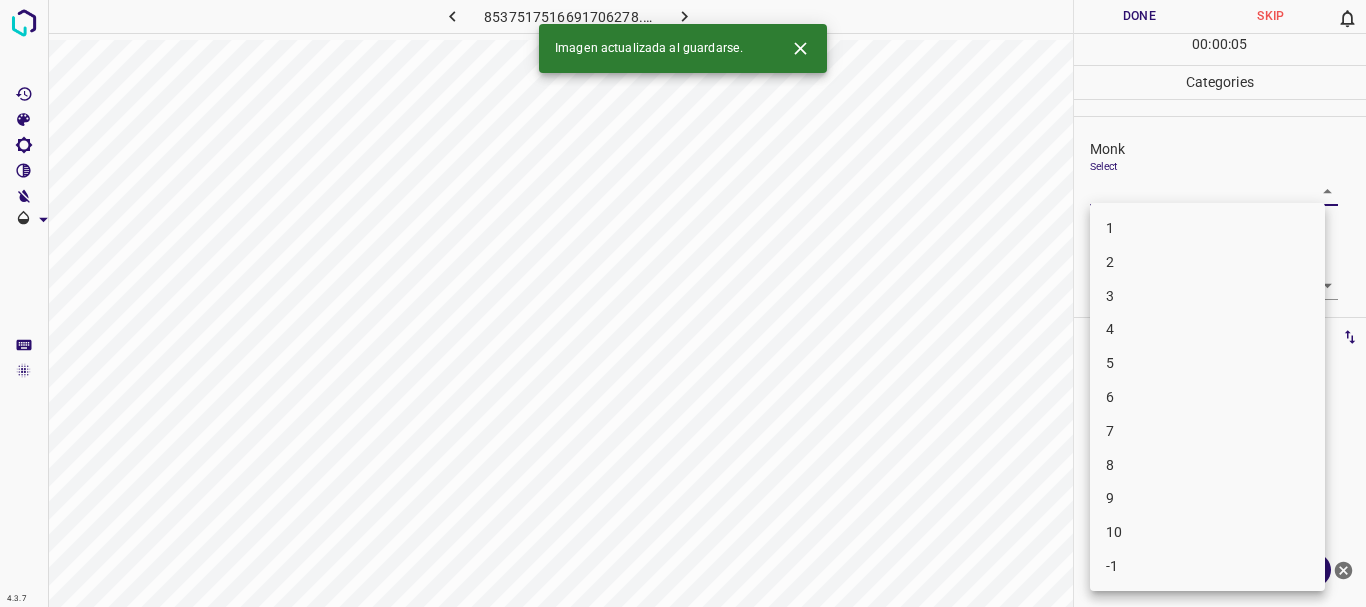 click on "3" at bounding box center (1207, 296) 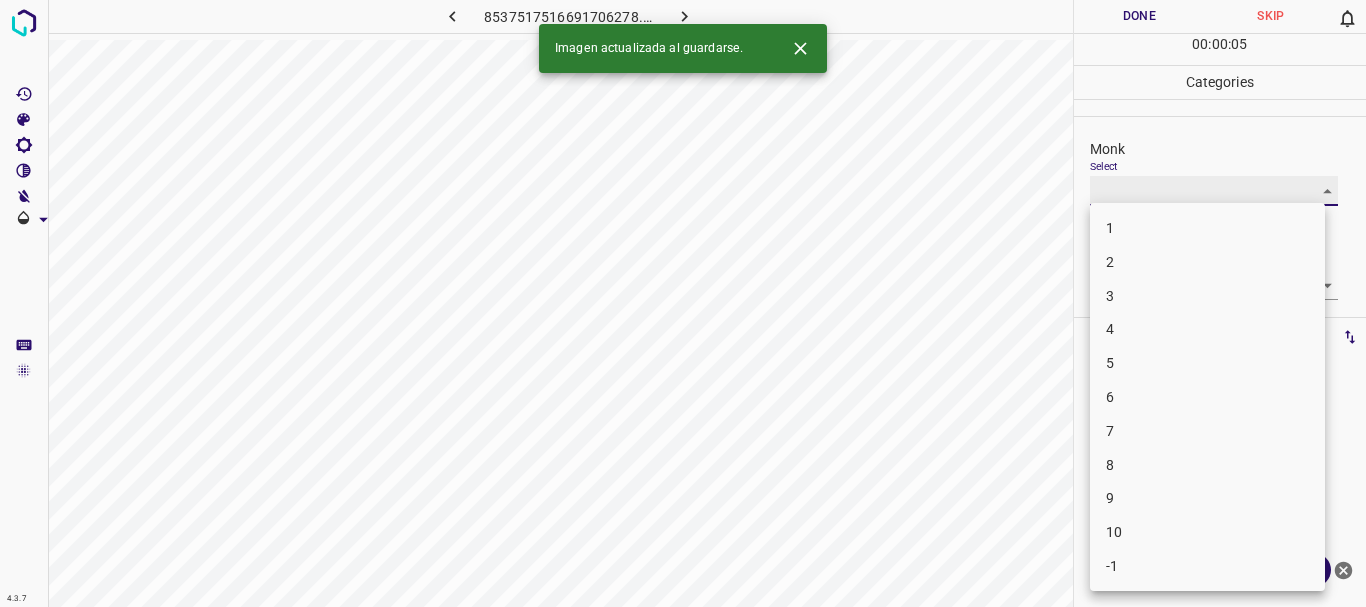 type on "3" 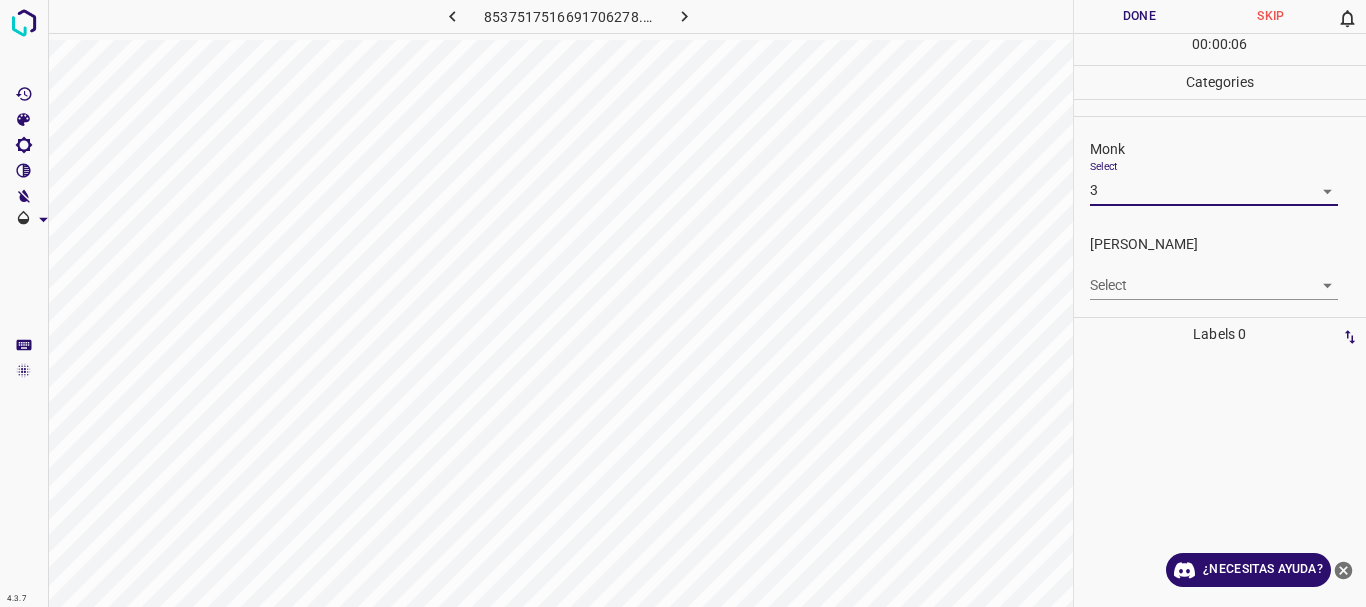 click on "4.3.7 8537517516691706278.png Done Skip 0 00   : 00   : 06   Categories Monk   Select 3 3  [PERSON_NAME]   Select ​ Labels   0 Categories 1 Monk 2  [PERSON_NAME] Tools Space Change between modes (Draw & Edit) I Auto labeling R Restore zoom M Zoom in N Zoom out Delete Delete selecte label Filters Z Restore filters X Saturation filter C Brightness filter V Contrast filter B Gray scale filter General O Download ¿Necesitas ayuda? Texto original Valora esta traducción Tu opinión servirá para ayudar a mejorar el Traductor de Google - Texto - Esconder - Borrar" at bounding box center [683, 303] 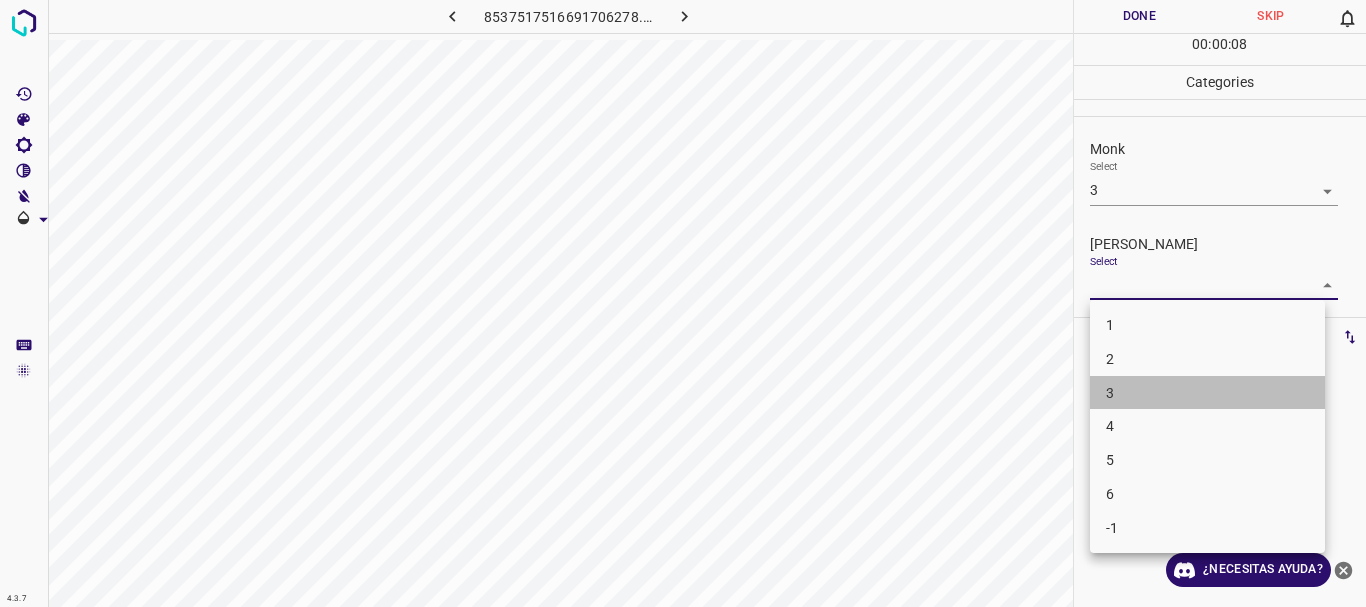 click on "3" at bounding box center (1207, 393) 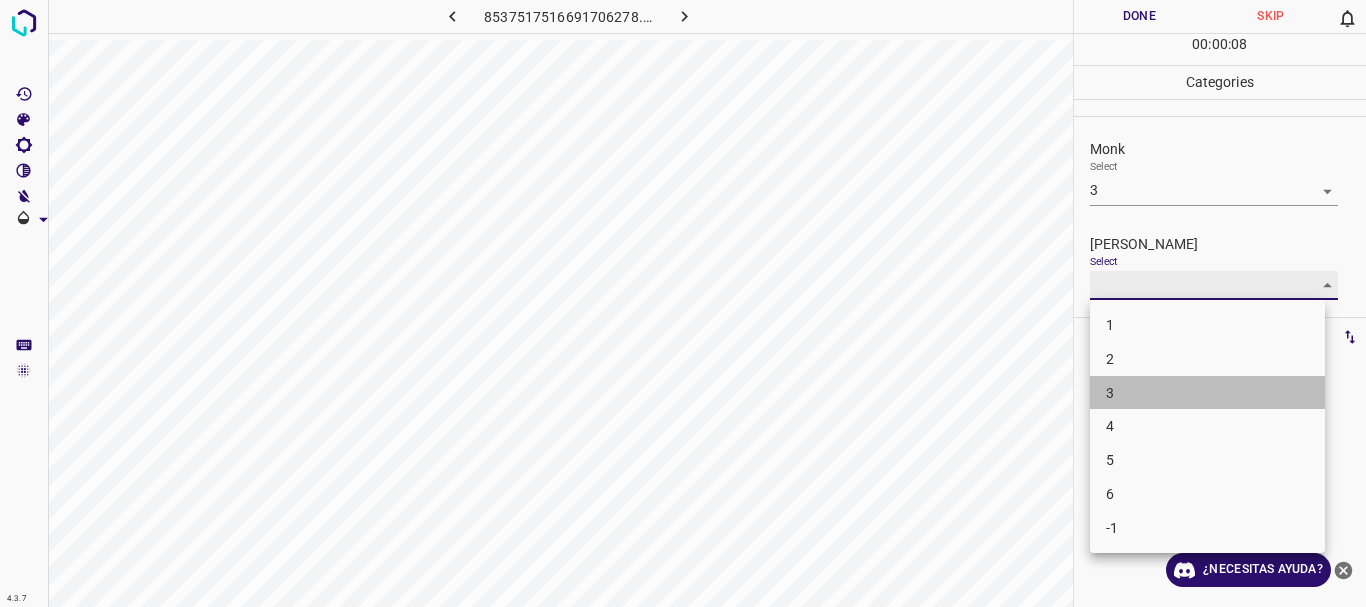 type on "3" 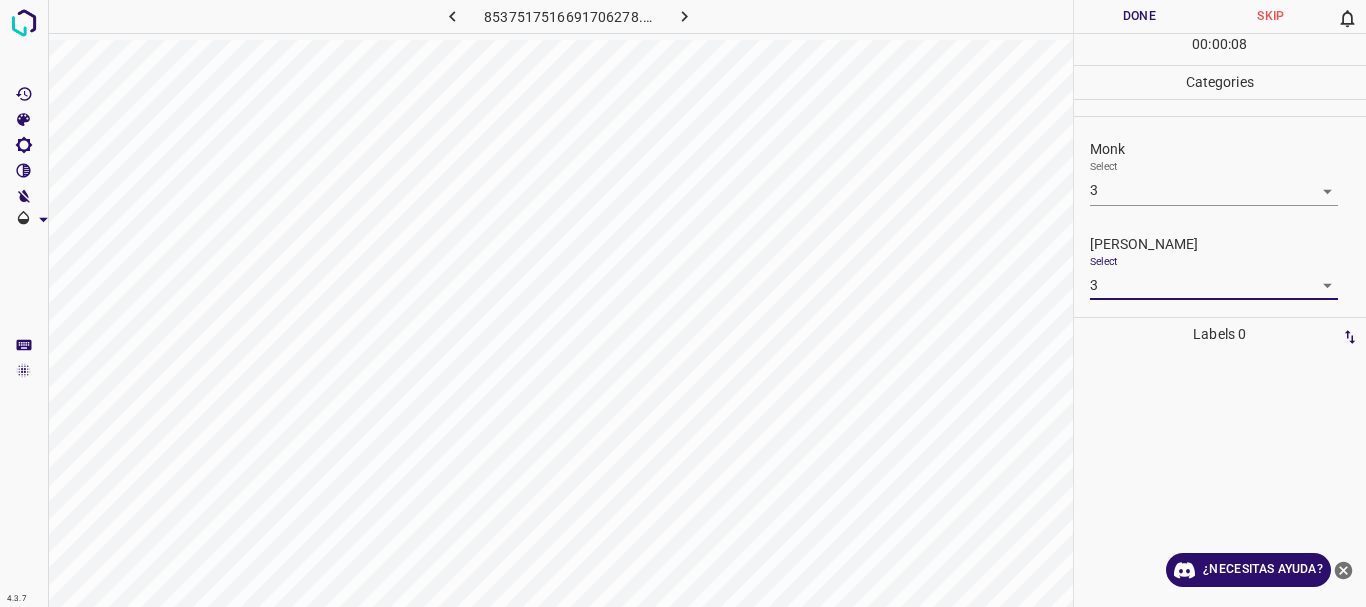 drag, startPoint x: 1130, startPoint y: 16, endPoint x: 1083, endPoint y: 3, distance: 48.76474 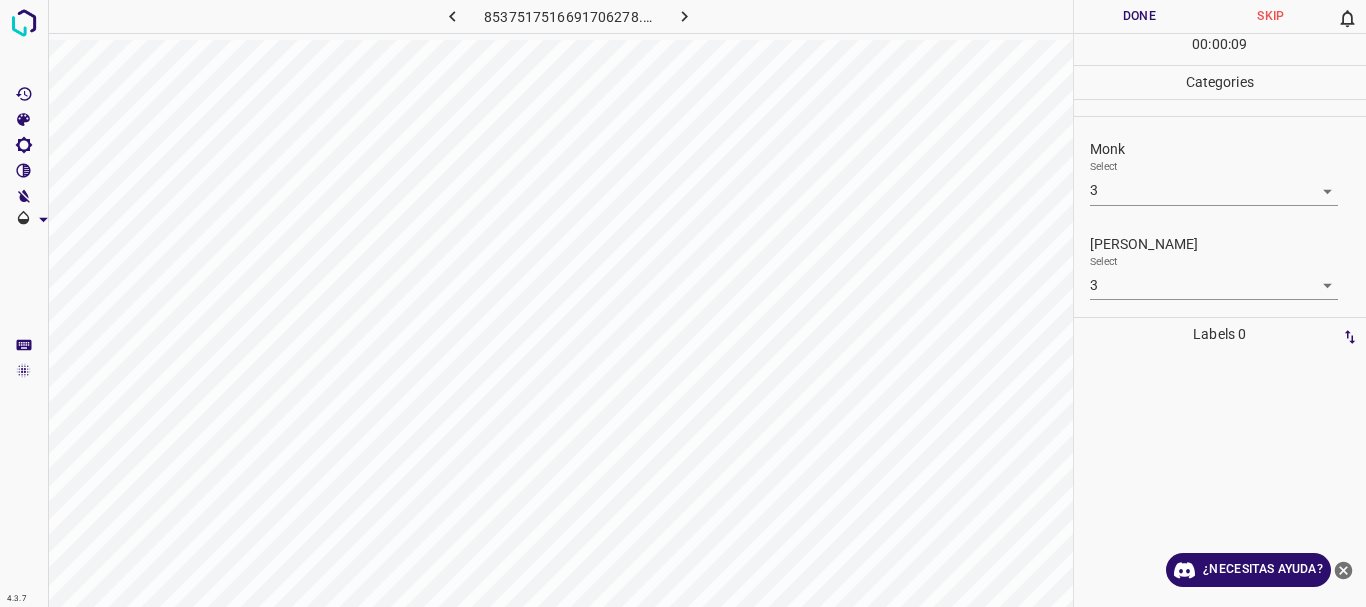 click 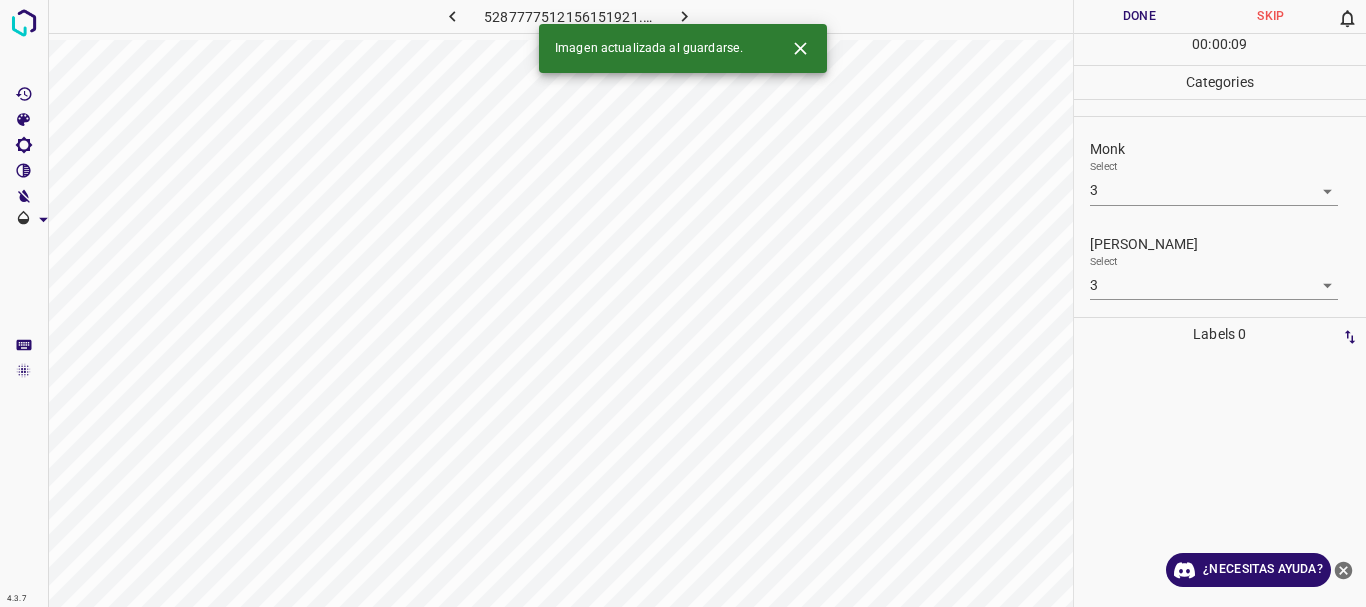 type 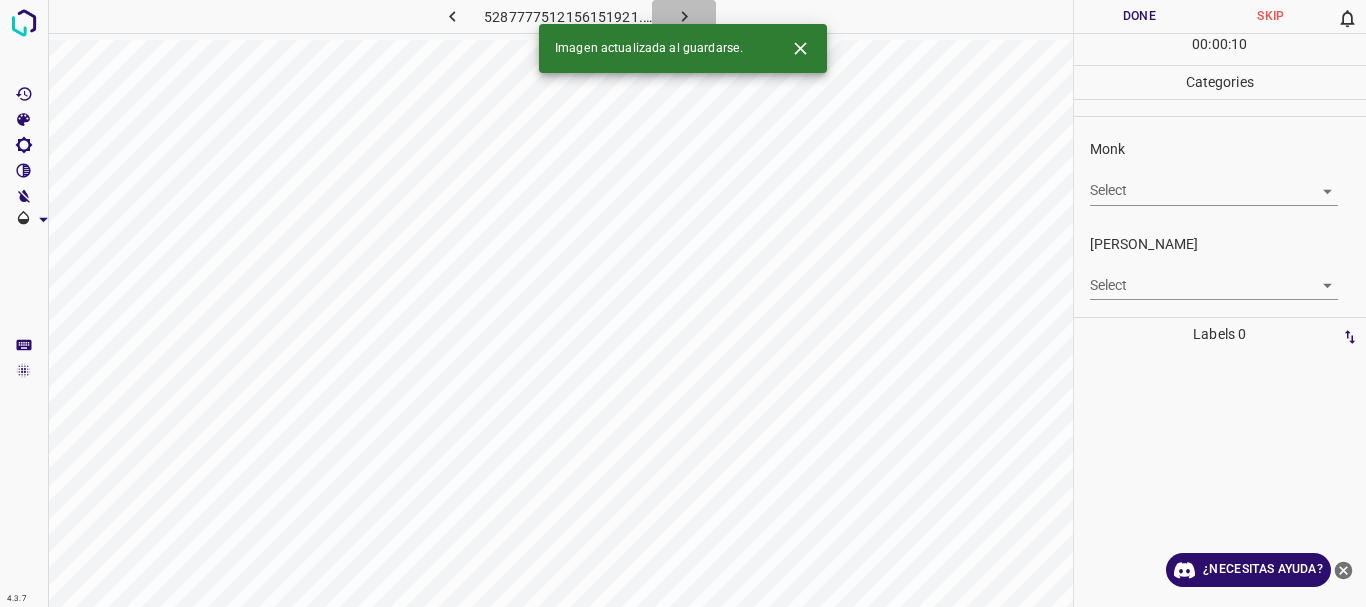 click 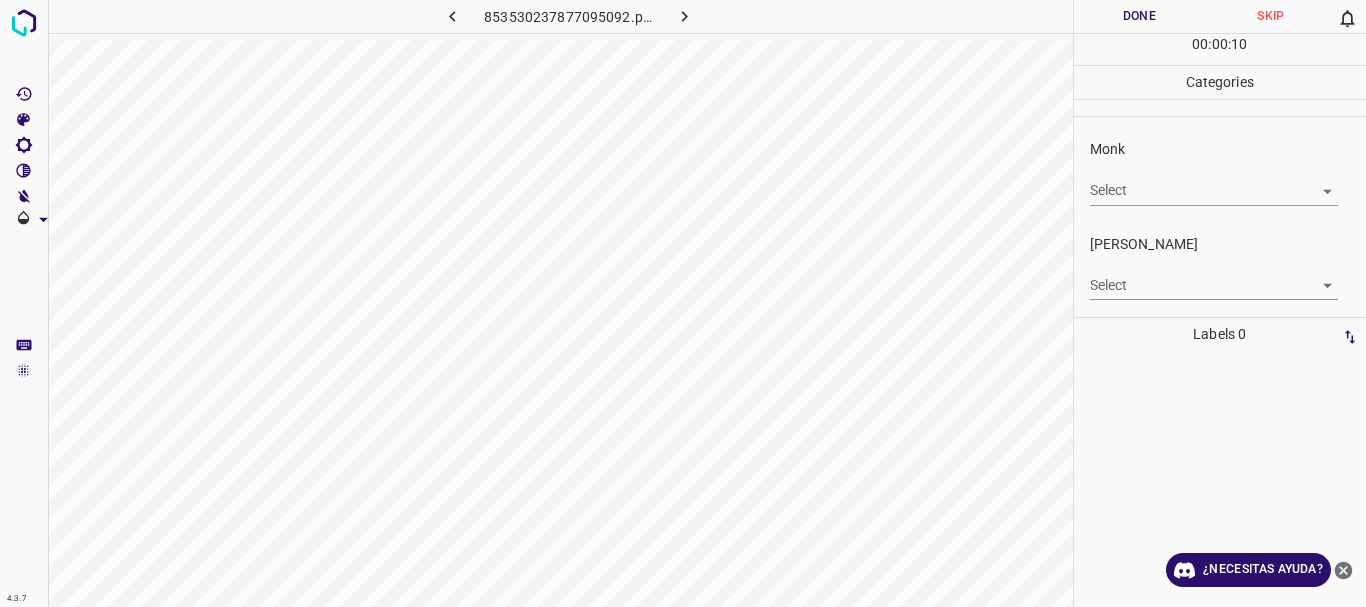 click 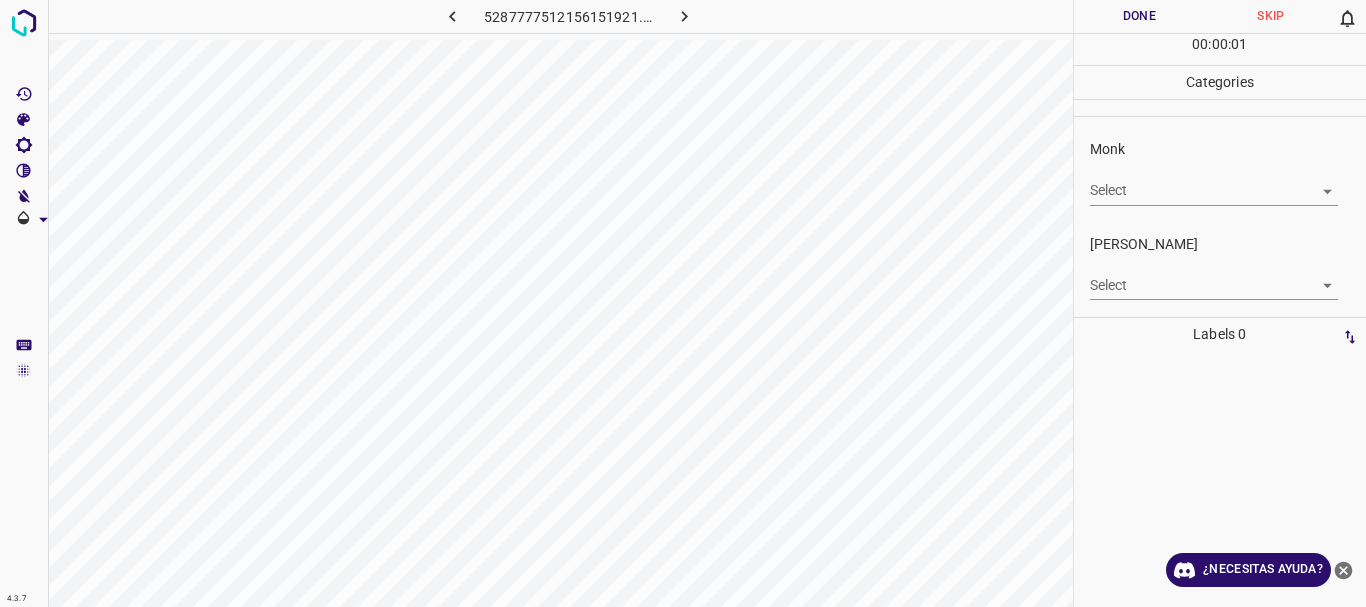 click on "4.3.7 5287777512156151921.png Done Skip 0 00   : 00   : 01   Categories Monk   Select ​  [PERSON_NAME]   Select ​ Labels   0 Categories 1 Monk 2  [PERSON_NAME] Tools Space Change between modes (Draw & Edit) I Auto labeling R Restore zoom M Zoom in N Zoom out Delete Delete selecte label Filters Z Restore filters X Saturation filter C Brightness filter V Contrast filter B Gray scale filter General O Download ¿Necesitas ayuda? Texto original Valora esta traducción Tu opinión servirá para ayudar a mejorar el Traductor de Google - Texto - Esconder - Borrar" at bounding box center (683, 303) 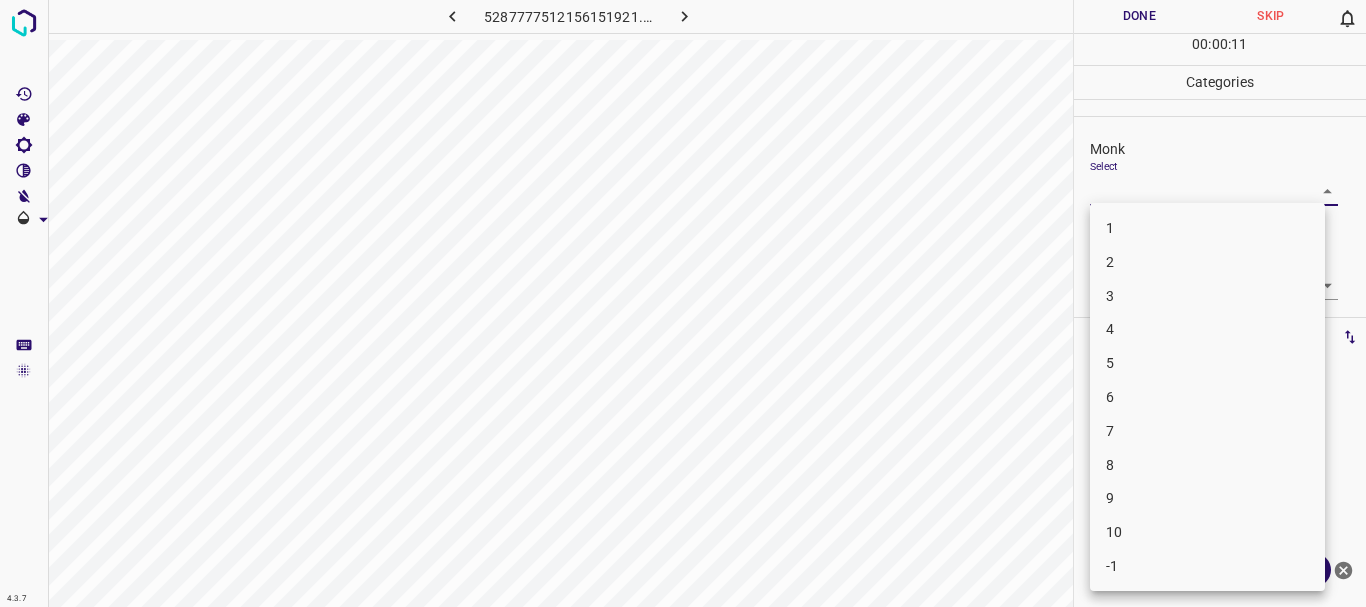 click on "3" at bounding box center (1207, 296) 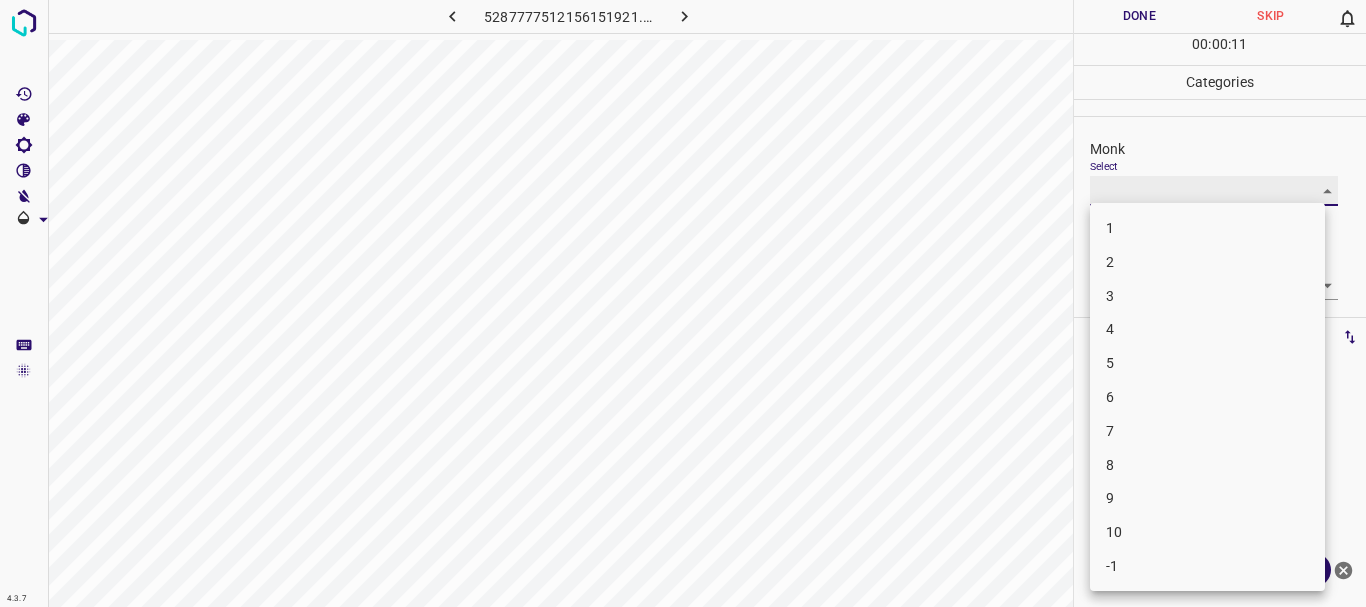 type on "3" 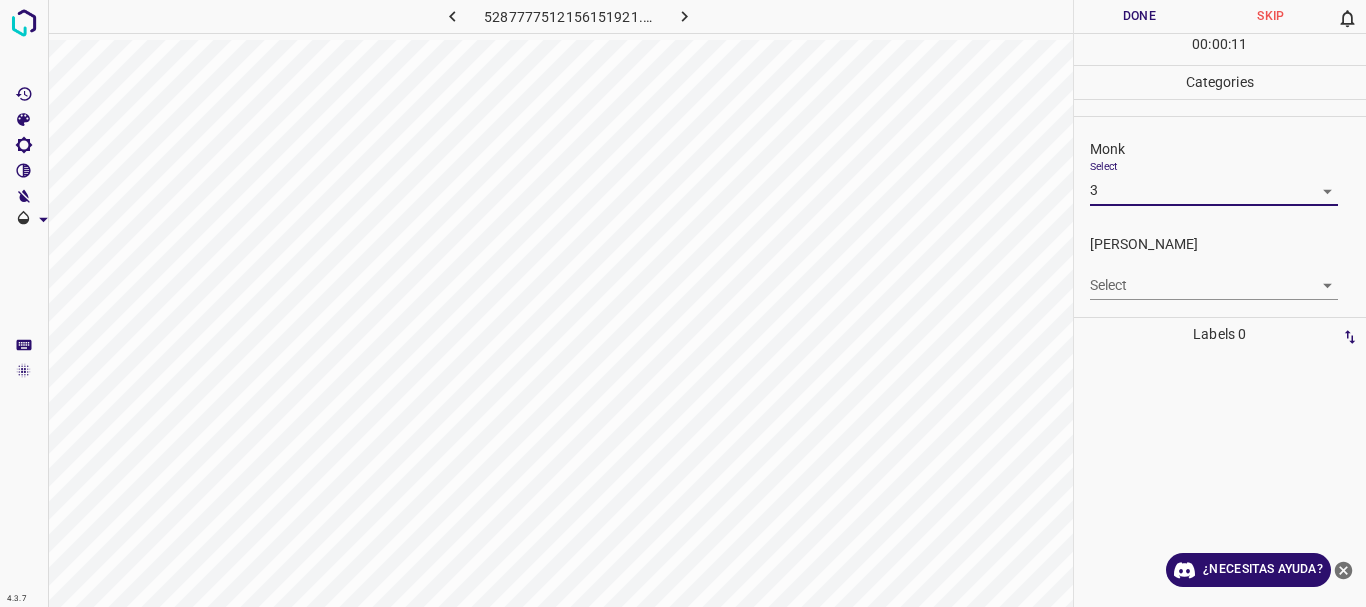 click on "4.3.7 5287777512156151921.png Done Skip 0 00   : 00   : 11   Categories Monk   Select 3 3  [PERSON_NAME]   Select ​ Labels   0 Categories 1 Monk 2  [PERSON_NAME] Tools Space Change between modes (Draw & Edit) I Auto labeling R Restore zoom M Zoom in N Zoom out Delete Delete selecte label Filters Z Restore filters X Saturation filter C Brightness filter V Contrast filter B Gray scale filter General O Download ¿Necesitas ayuda? Texto original Valora esta traducción Tu opinión servirá para ayudar a mejorar el Traductor de Google - Texto - Esconder - Borrar 1 2 3 4 5 6 7 8 9 10 -1" at bounding box center [683, 303] 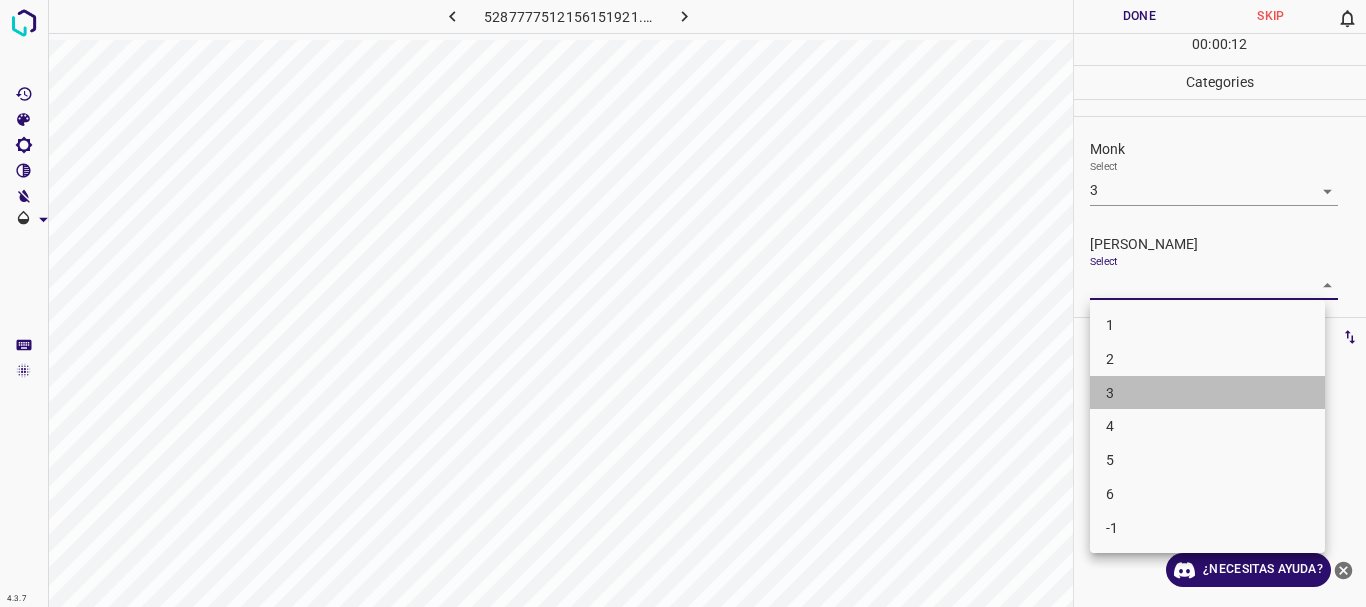click on "3" at bounding box center [1207, 393] 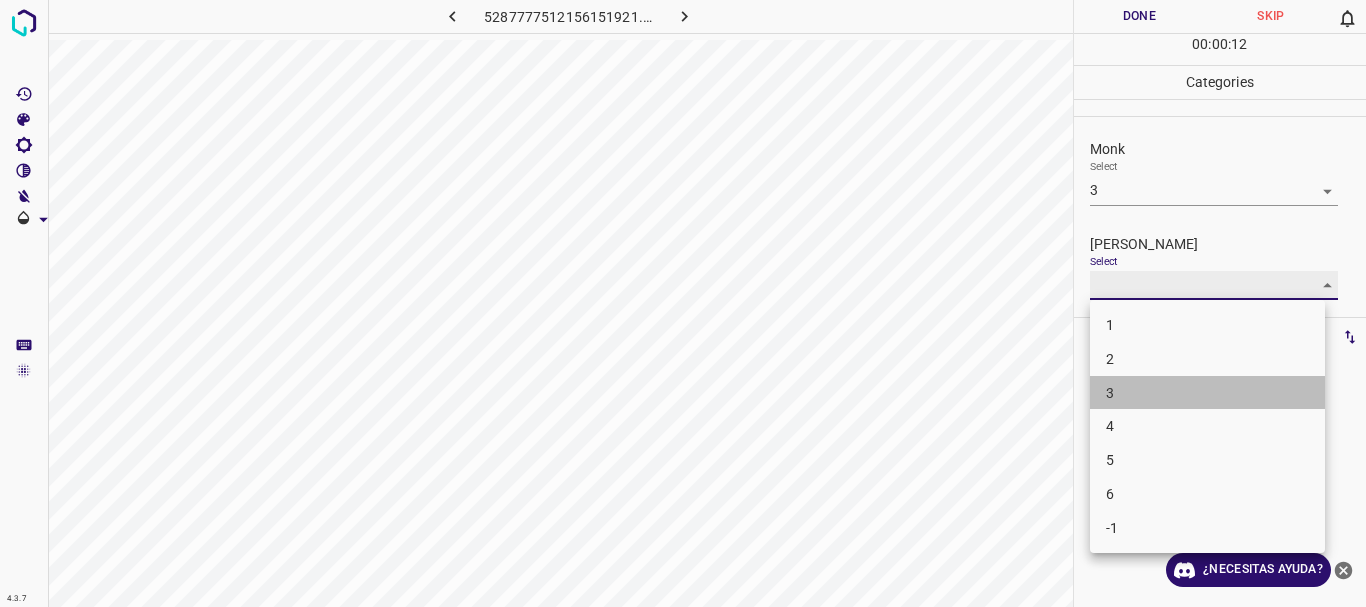 type on "3" 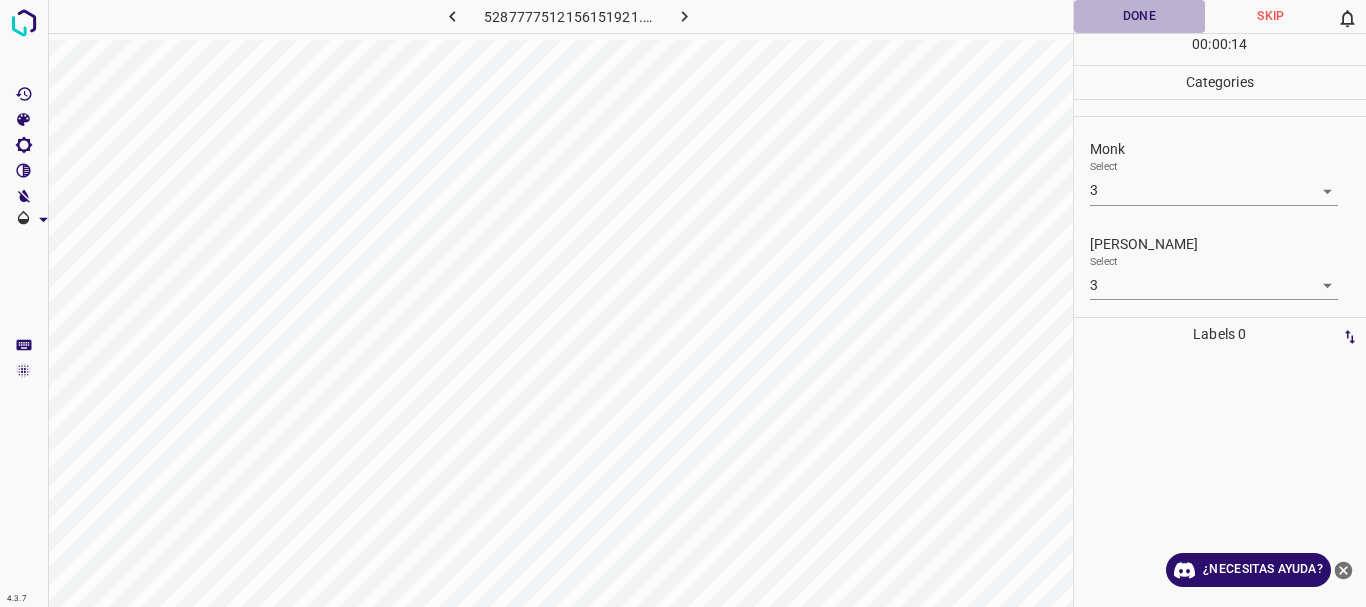 click on "Done" at bounding box center [1140, 16] 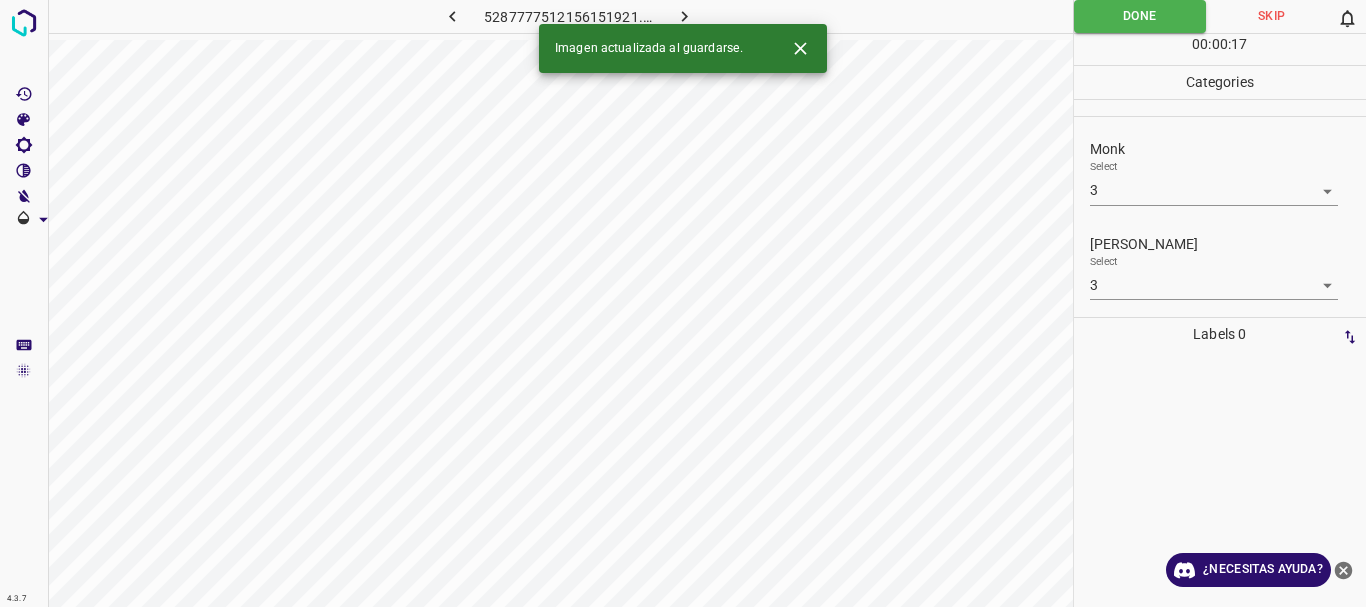 click 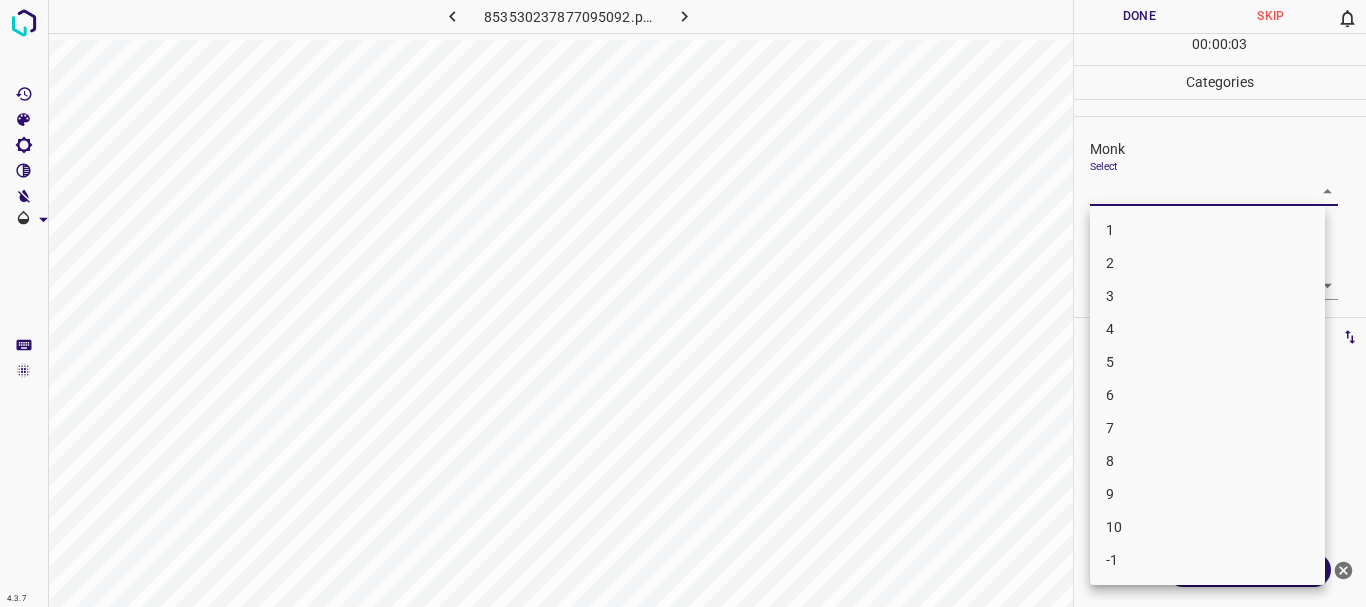 click on "4.3.7 853530237877095092.png Done Skip 0 00   : 00   : 03   Categories Monk   Select ​  [PERSON_NAME]   Select ​ Labels   0 Categories 1 Monk 2  [PERSON_NAME] Tools Space Change between modes (Draw & Edit) I Auto labeling R Restore zoom M Zoom in N Zoom out Delete Delete selecte label Filters Z Restore filters X Saturation filter C Brightness filter V Contrast filter B Gray scale filter General O Download ¿Necesitas ayuda? Texto original Valora esta traducción Tu opinión servirá para ayudar a mejorar el Traductor de Google - Texto - Esconder - Borrar 1 2 3 4 5 6 7 8 9 10 -1" at bounding box center (683, 303) 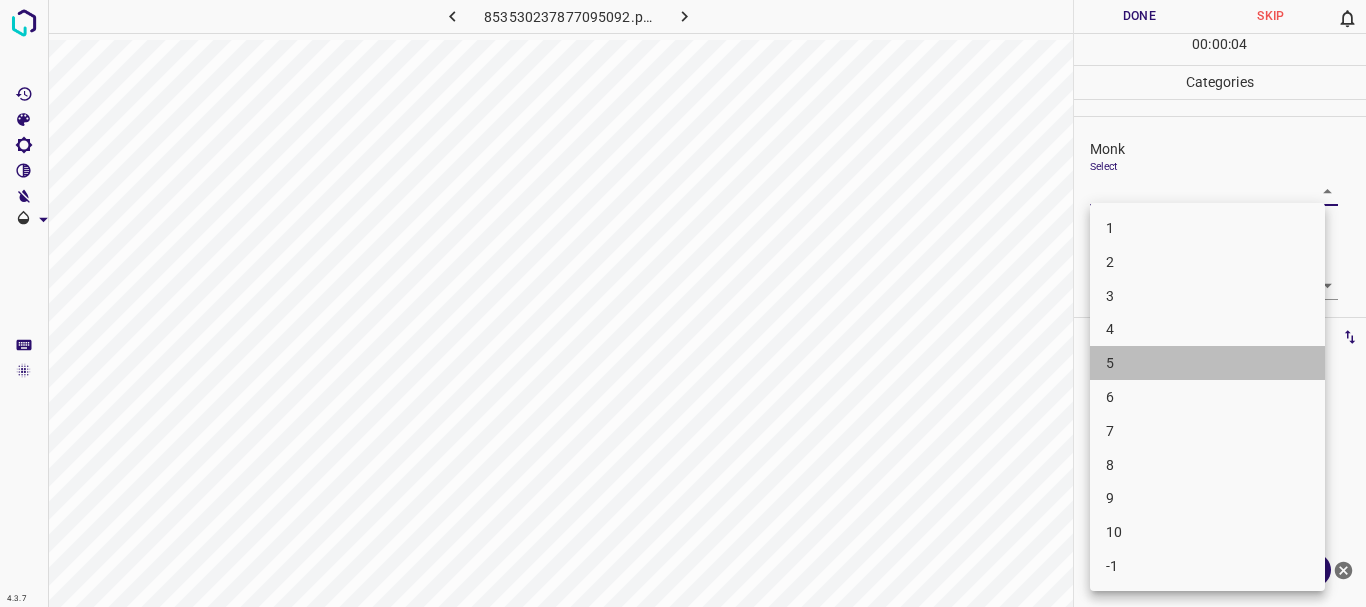 click on "5" at bounding box center [1207, 363] 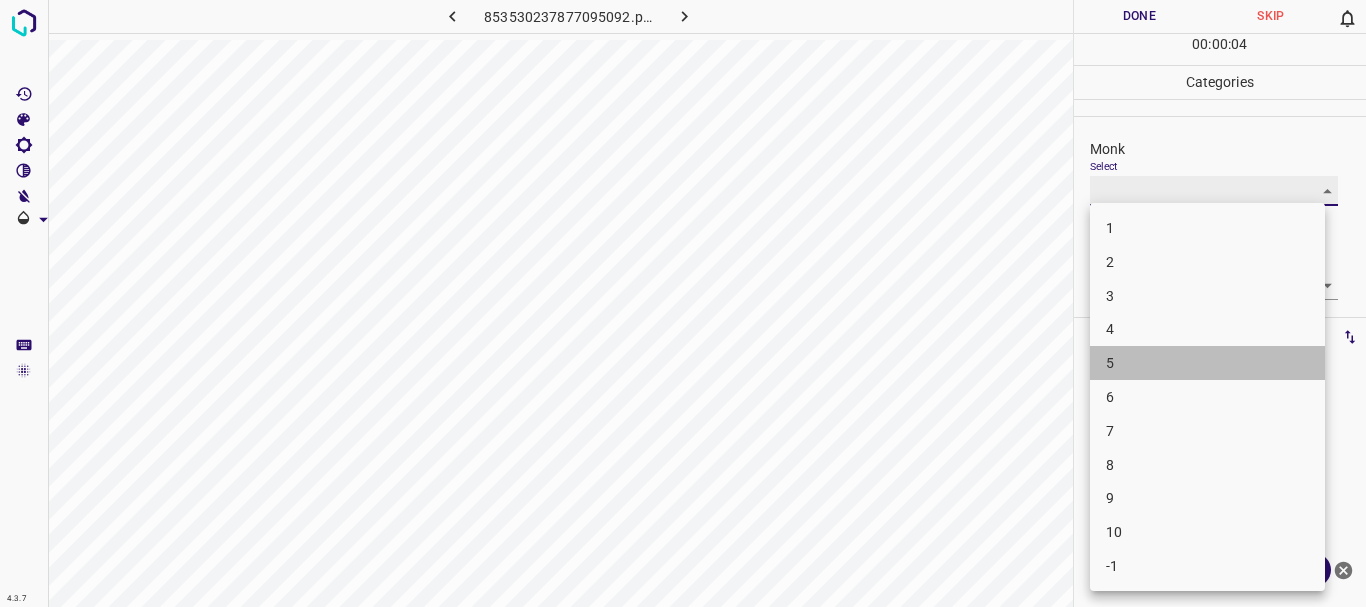 type on "5" 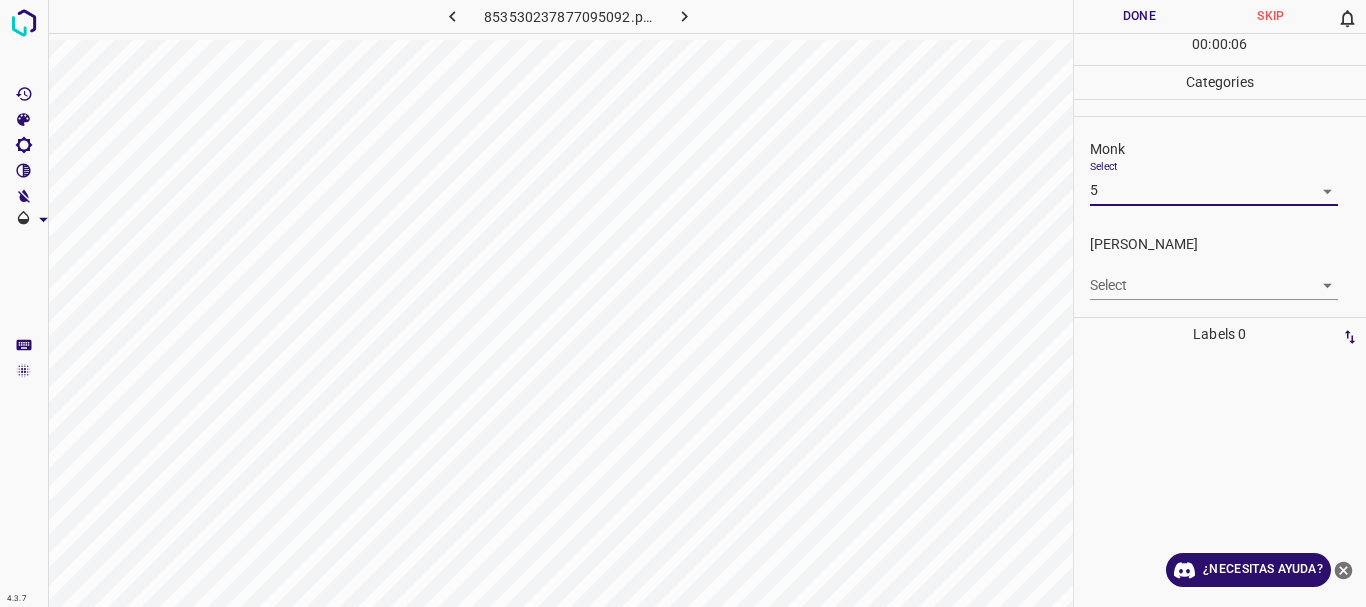 click on "4.3.7 853530237877095092.png Done Skip 0 00   : 00   : 06   Categories Monk   Select 5 5  [PERSON_NAME]   Select ​ Labels   0 Categories 1 Monk 2  [PERSON_NAME] Tools Space Change between modes (Draw & Edit) I Auto labeling R Restore zoom M Zoom in N Zoom out Delete Delete selecte label Filters Z Restore filters X Saturation filter C Brightness filter V Contrast filter B Gray scale filter General O Download ¿Necesitas ayuda? Texto original Valora esta traducción Tu opinión servirá para ayudar a mejorar el Traductor de Google - Texto - Esconder - Borrar" at bounding box center (683, 303) 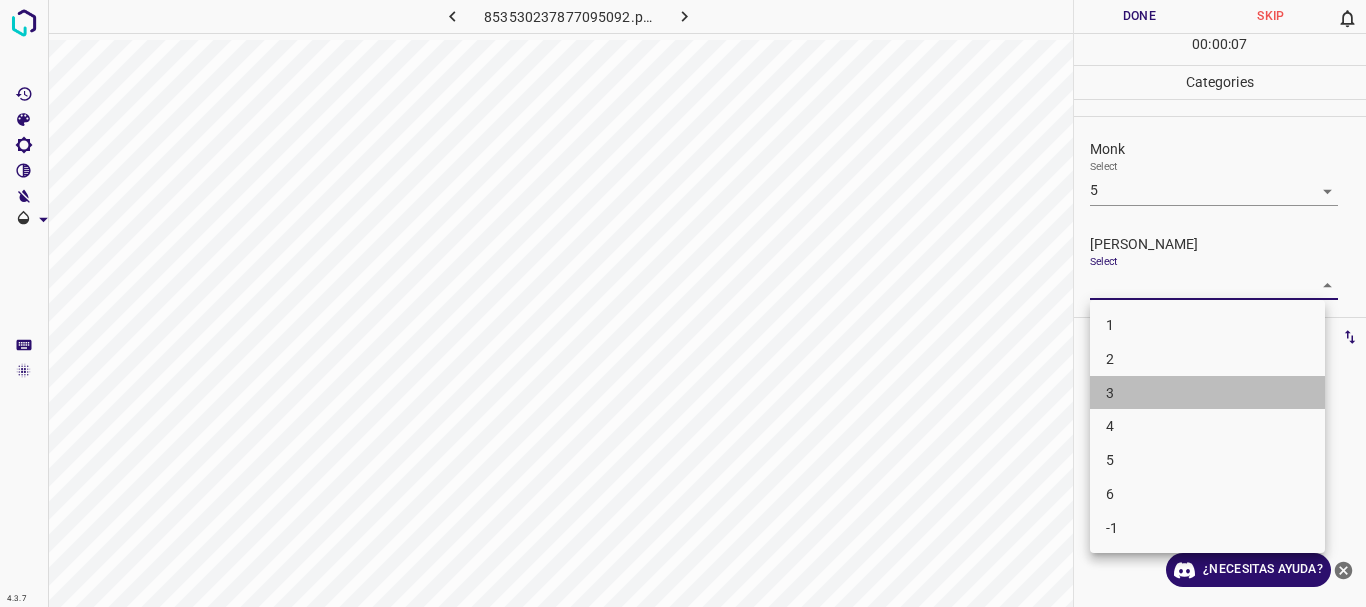 click on "3" at bounding box center (1207, 393) 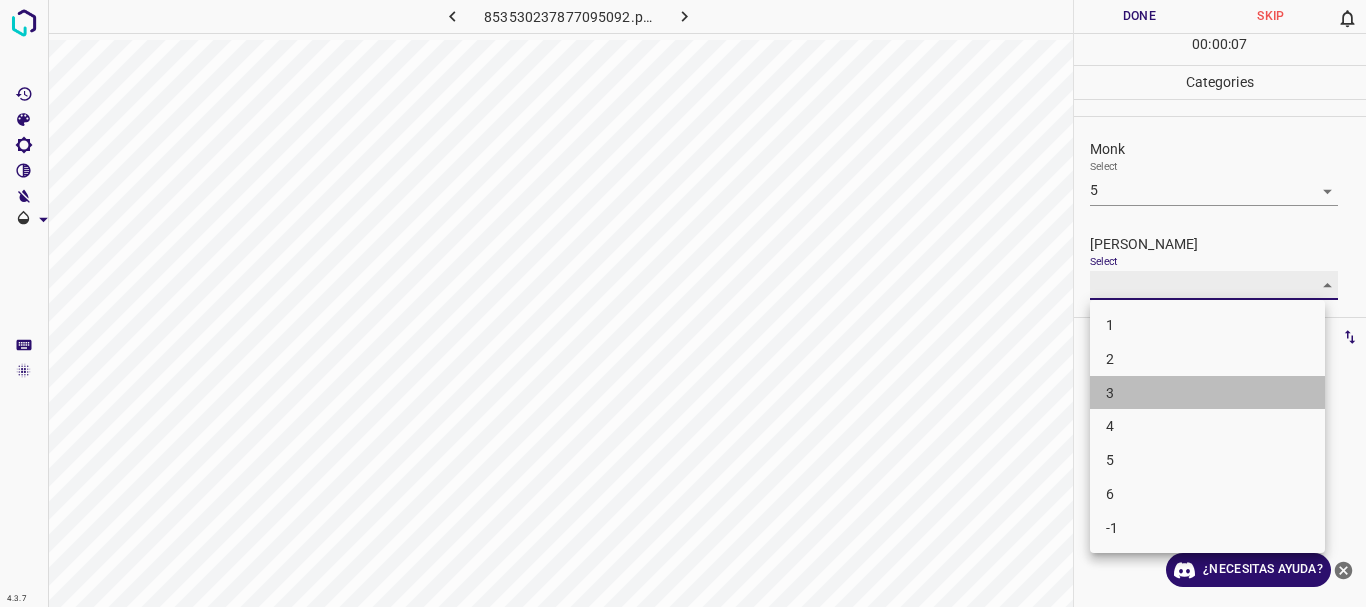 type on "3" 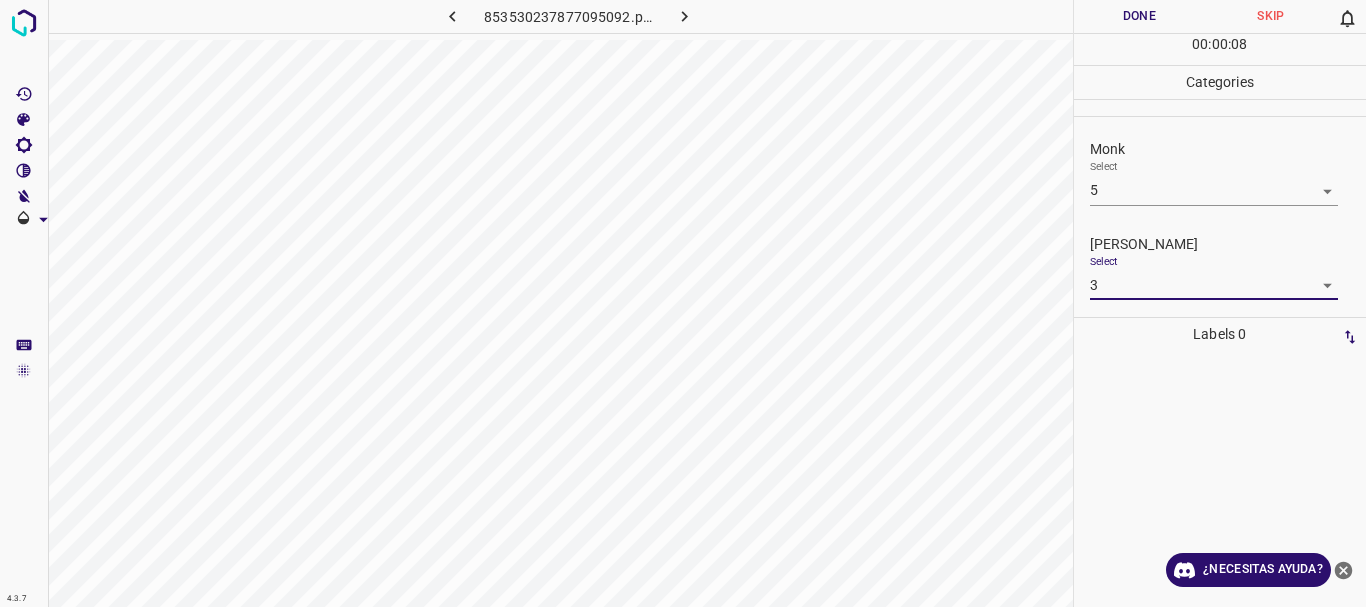 click on "Done" at bounding box center [1140, 16] 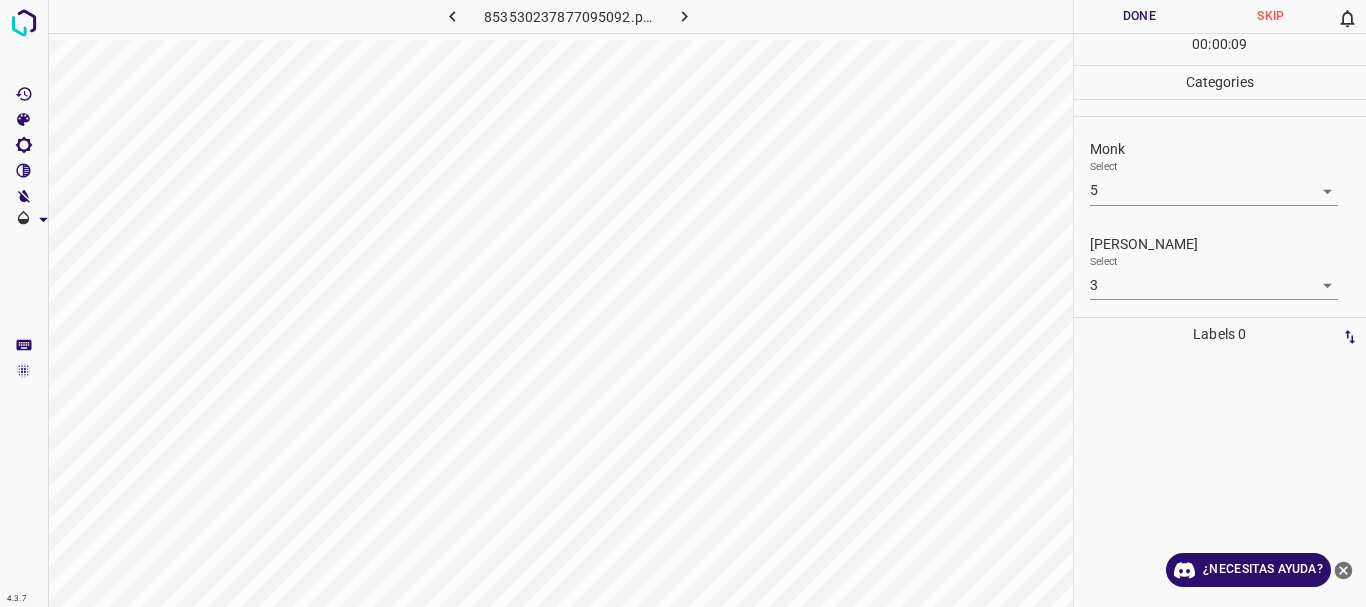 click at bounding box center (684, 16) 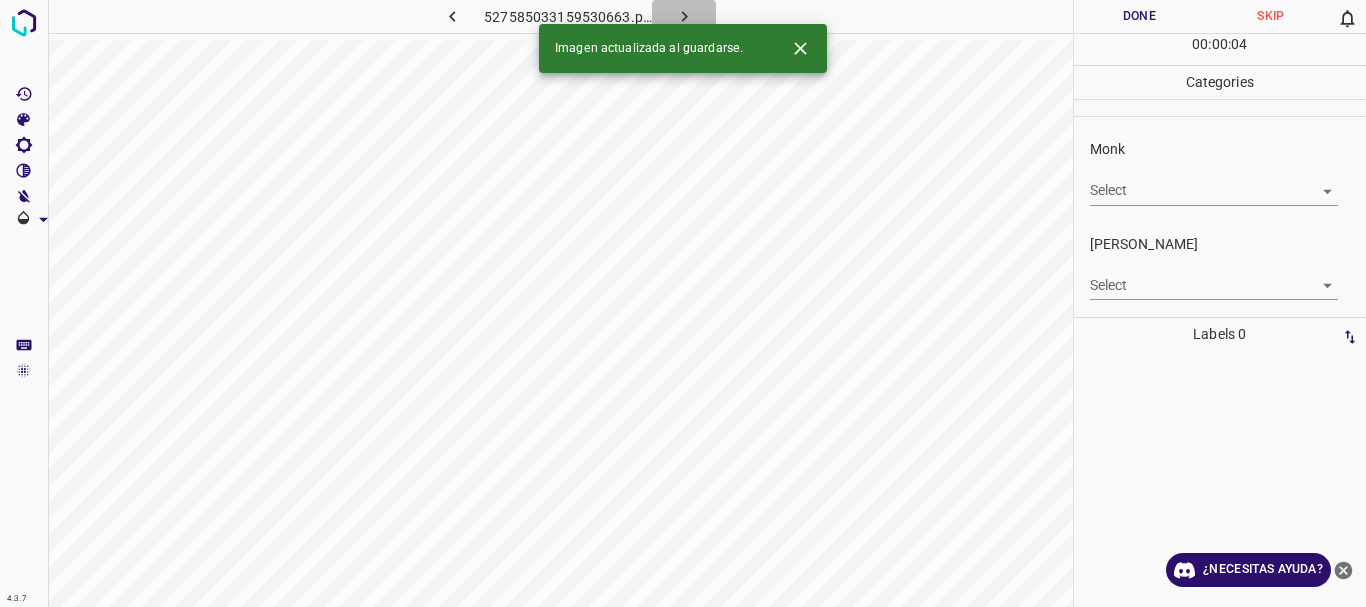 click 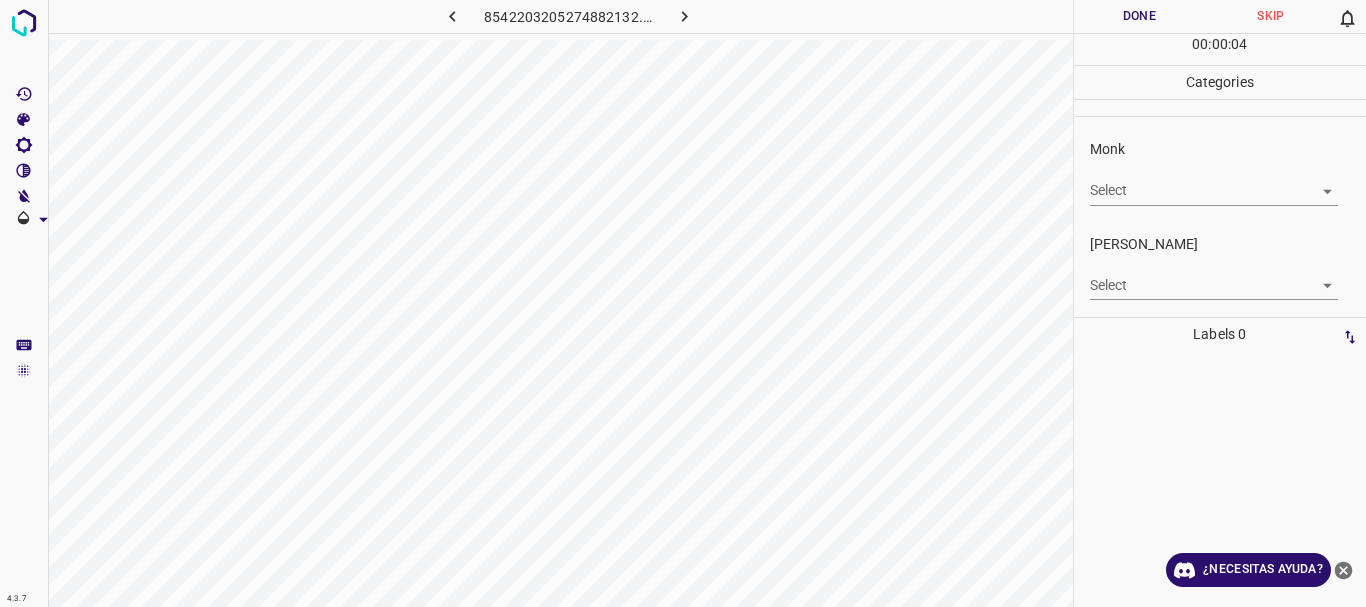 click 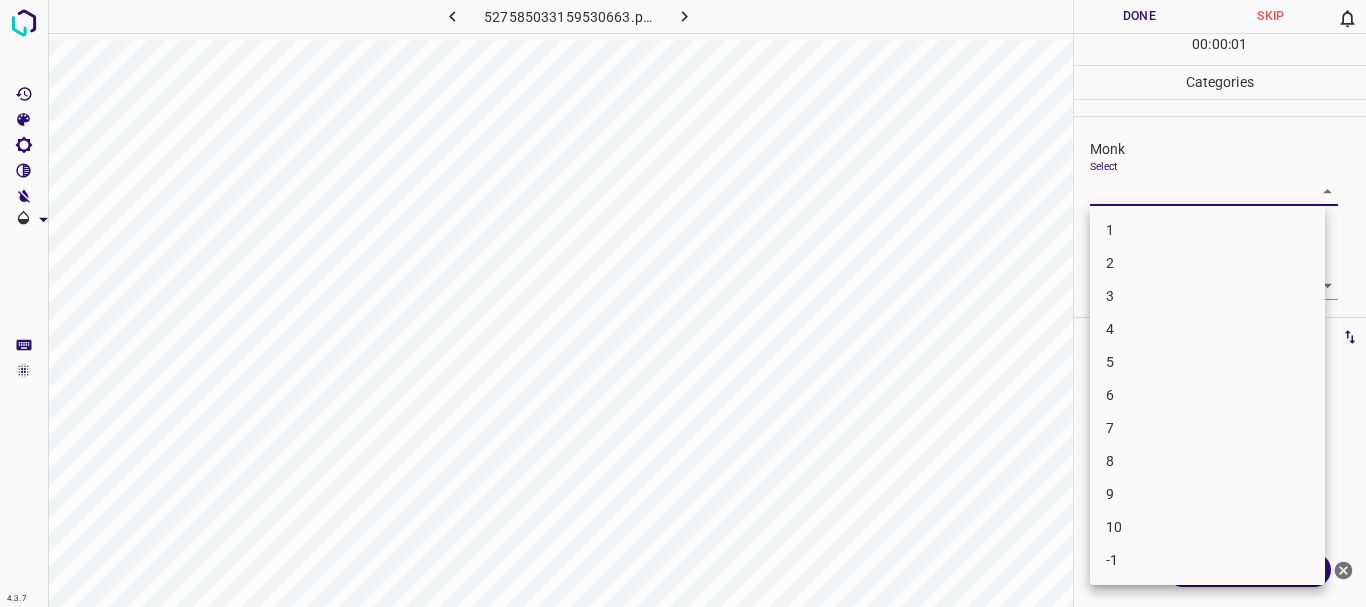 click on "4.3.7 527585033159530663.png Done Skip 0 00   : 00   : 01   Categories Monk   Select ​  [PERSON_NAME]   Select ​ Labels   0 Categories 1 Monk 2  [PERSON_NAME] Tools Space Change between modes (Draw & Edit) I Auto labeling R Restore zoom M Zoom in N Zoom out Delete Delete selecte label Filters Z Restore filters X Saturation filter C Brightness filter V Contrast filter B Gray scale filter General O Download ¿Necesitas ayuda? Texto original Valora esta traducción Tu opinión servirá para ayudar a mejorar el Traductor de Google - Texto - Esconder - Borrar 1 2 3 4 5 6 7 8 9 10 -1" at bounding box center (683, 303) 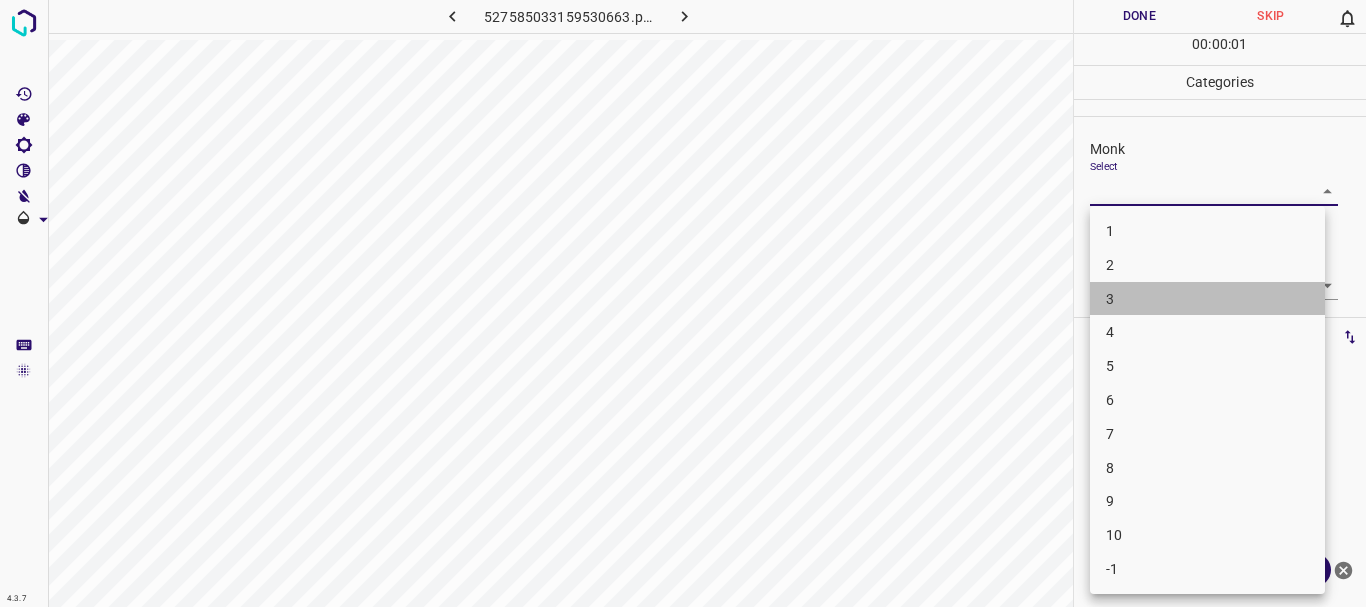 click on "3" at bounding box center (1207, 299) 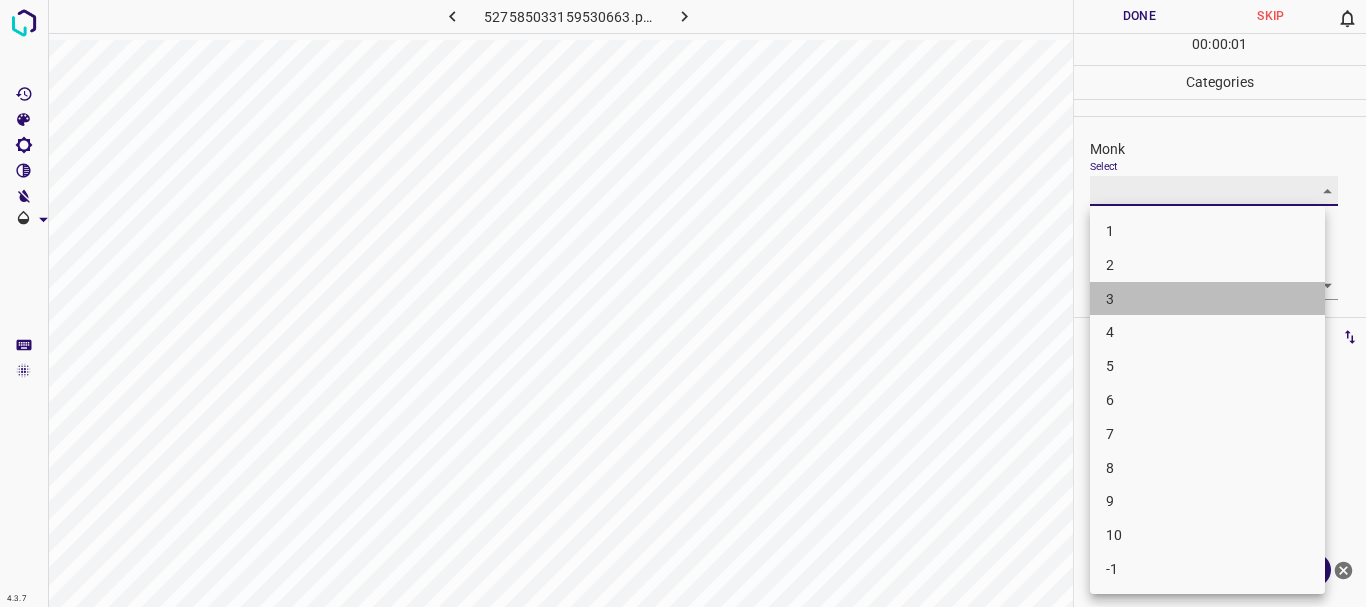 type on "3" 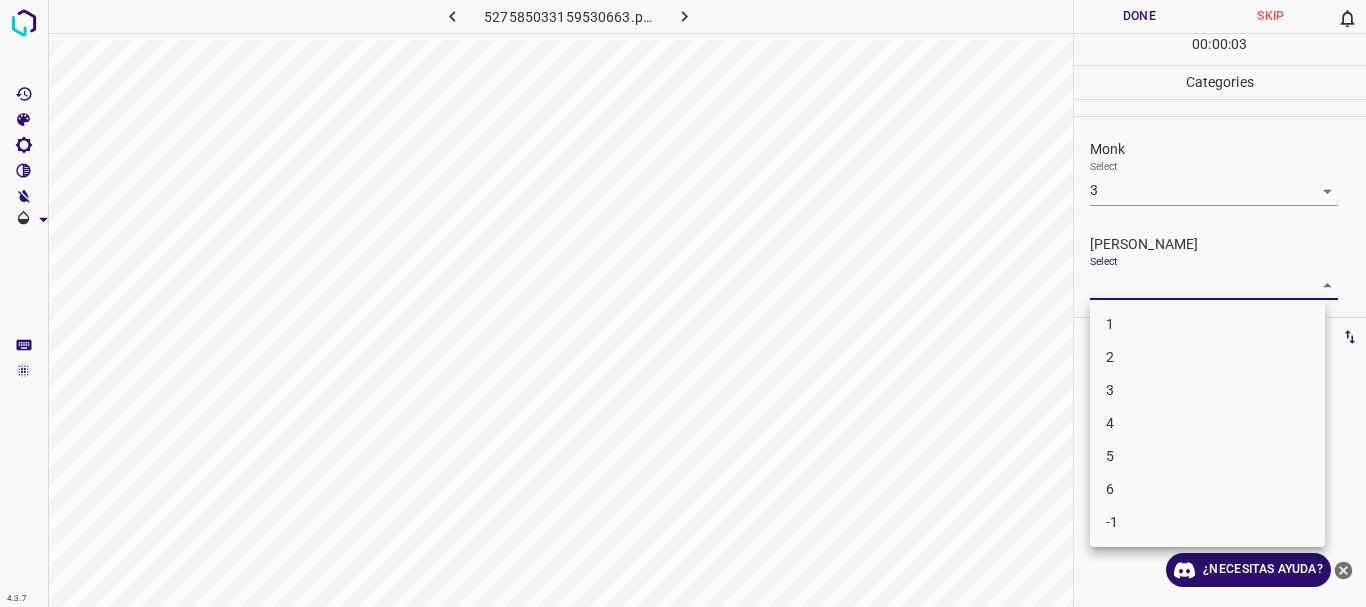 click on "4.3.7 527585033159530663.png Done Skip 0 00   : 00   : 03   Categories Monk   Select 3 3  [PERSON_NAME]   Select ​ Labels   0 Categories 1 Monk 2  [PERSON_NAME] Tools Space Change between modes (Draw & Edit) I Auto labeling R Restore zoom M Zoom in N Zoom out Delete Delete selecte label Filters Z Restore filters X Saturation filter C Brightness filter V Contrast filter B Gray scale filter General O Download ¿Necesitas ayuda? Texto original Valora esta traducción Tu opinión servirá para ayudar a mejorar el Traductor de Google - Texto - Esconder - Borrar 1 2 3 4 5 6 -1" at bounding box center (683, 303) 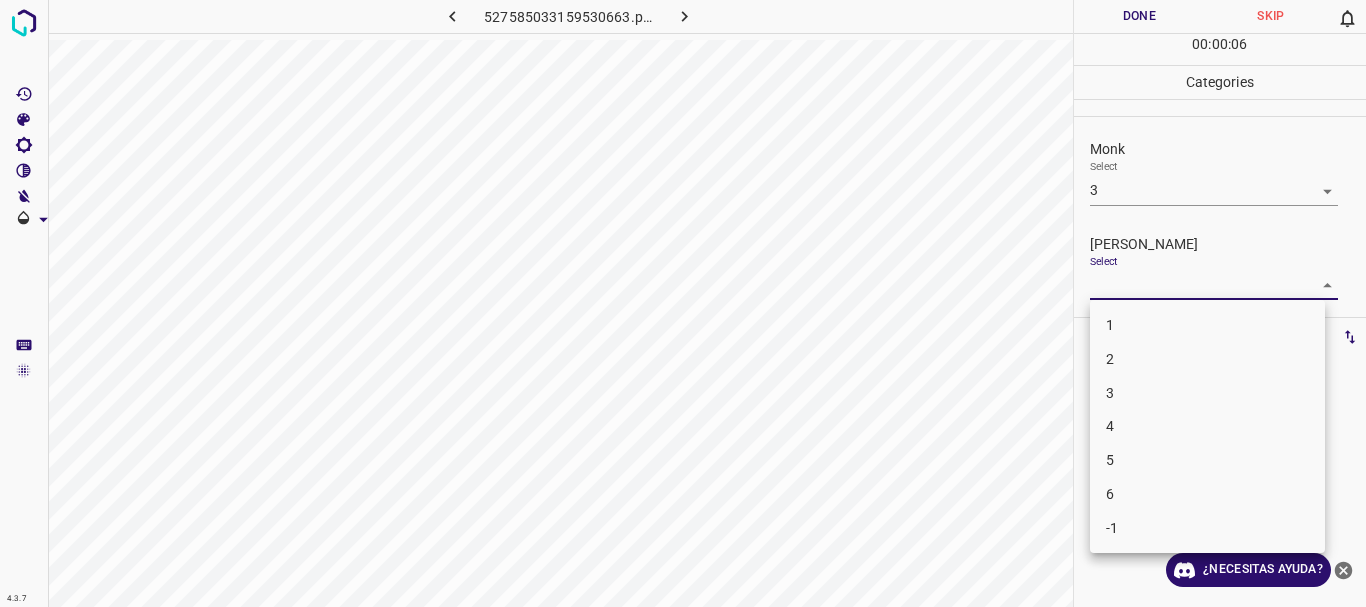 click on "1" at bounding box center (1207, 325) 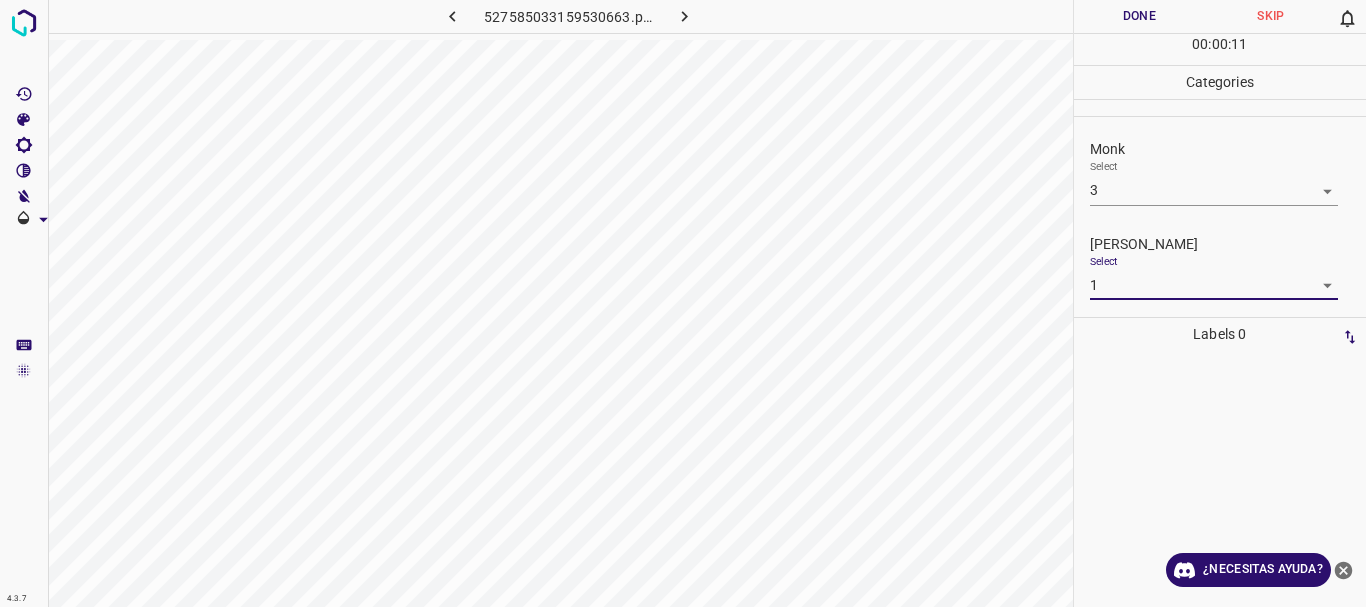 click on "Done" at bounding box center (1140, 16) 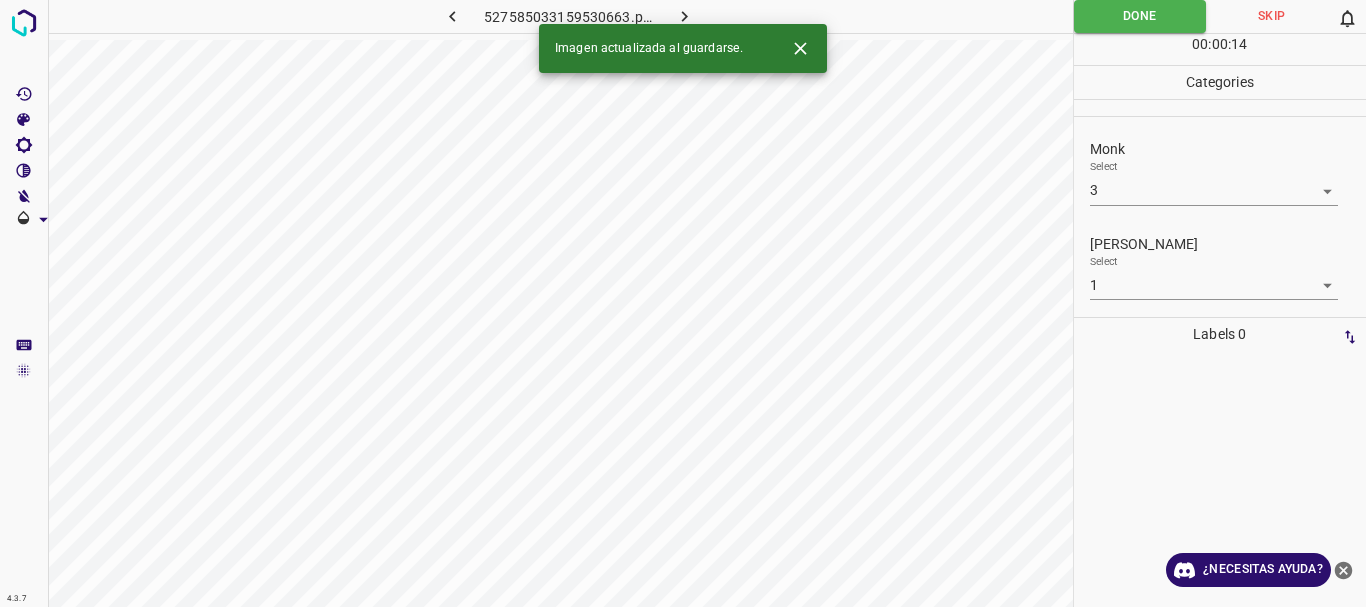 click on "4.3.7 527585033159530663.png Done Skip 0 00   : 00   : 14   Categories Monk   Select 3 3  [PERSON_NAME]   Select 1 1 Labels   0 Categories 1 Monk 2  [PERSON_NAME] Tools Space Change between modes (Draw & Edit) I Auto labeling R Restore zoom M Zoom in N Zoom out Delete Delete selecte label Filters Z Restore filters X Saturation filter C Brightness filter V Contrast filter B Gray scale filter General O Download Imagen actualizada al guardarse. ¿Necesitas ayuda? Texto original Valora esta traducción Tu opinión servirá para ayudar a mejorar el Traductor de Google - Texto - Esconder - Borrar" at bounding box center [683, 303] 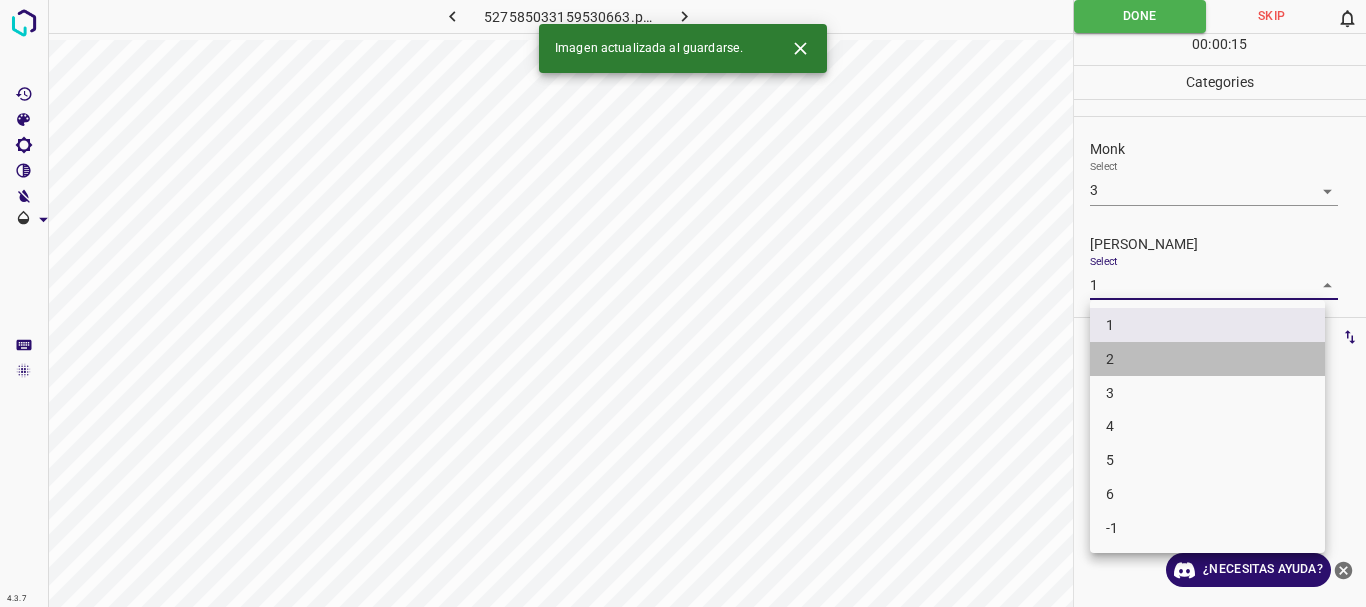 click on "2" at bounding box center (1207, 359) 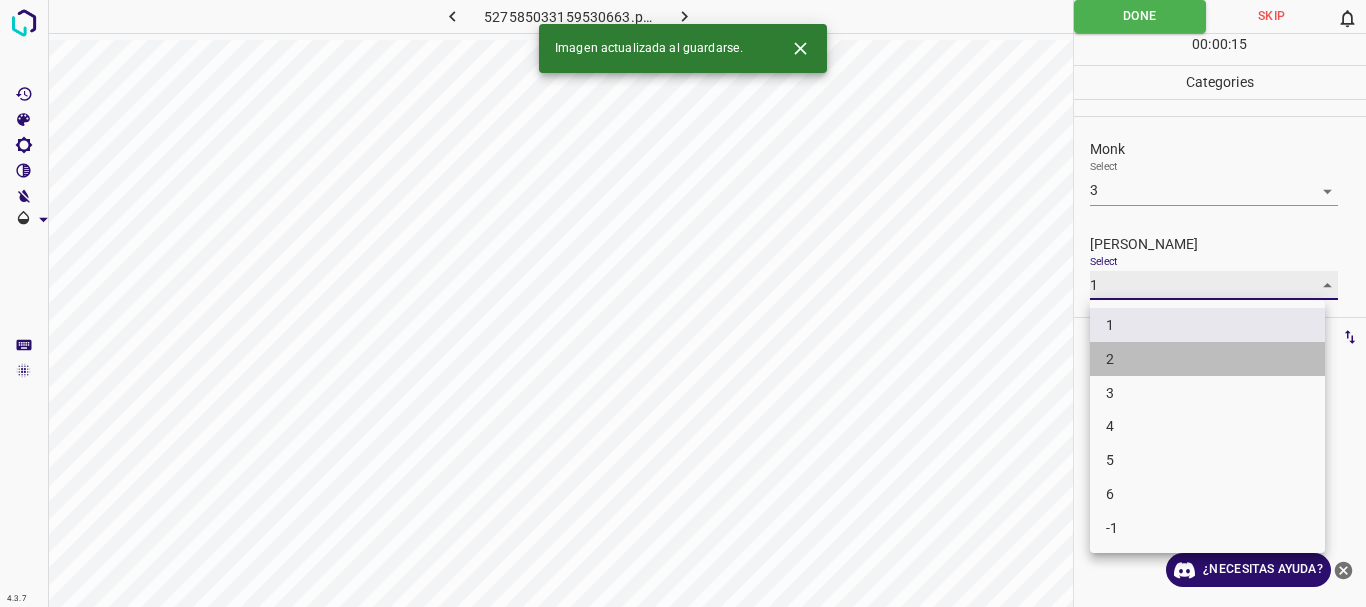 type on "2" 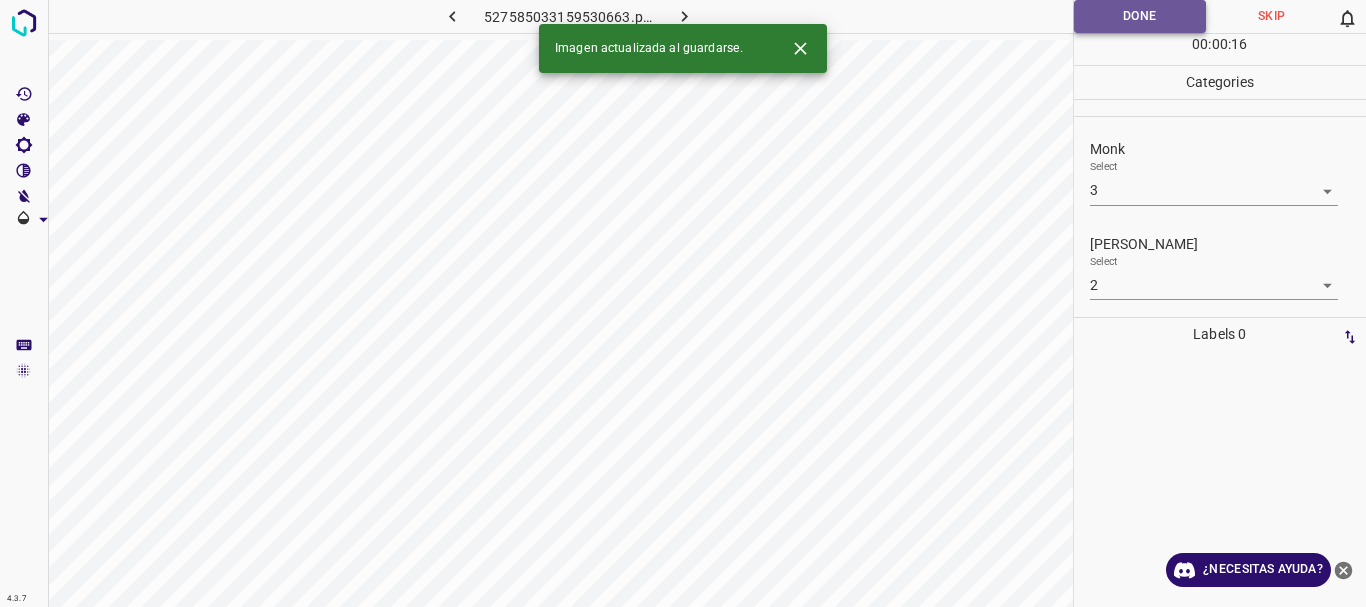 click on "Done" at bounding box center [1140, 16] 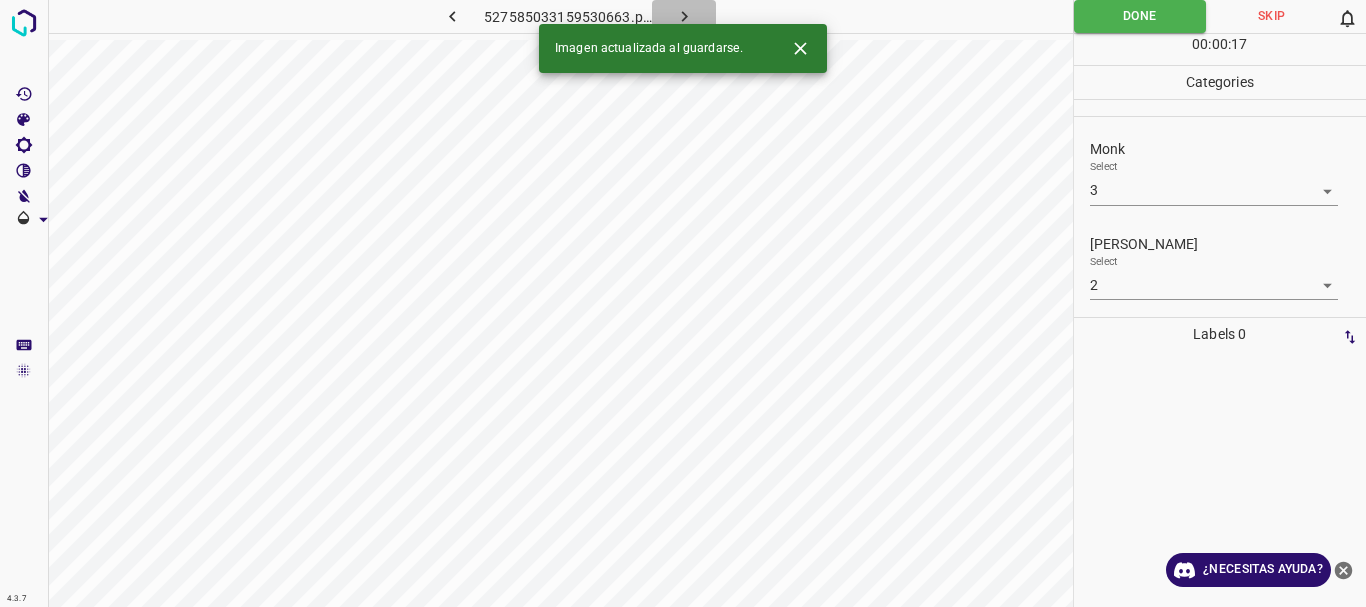click 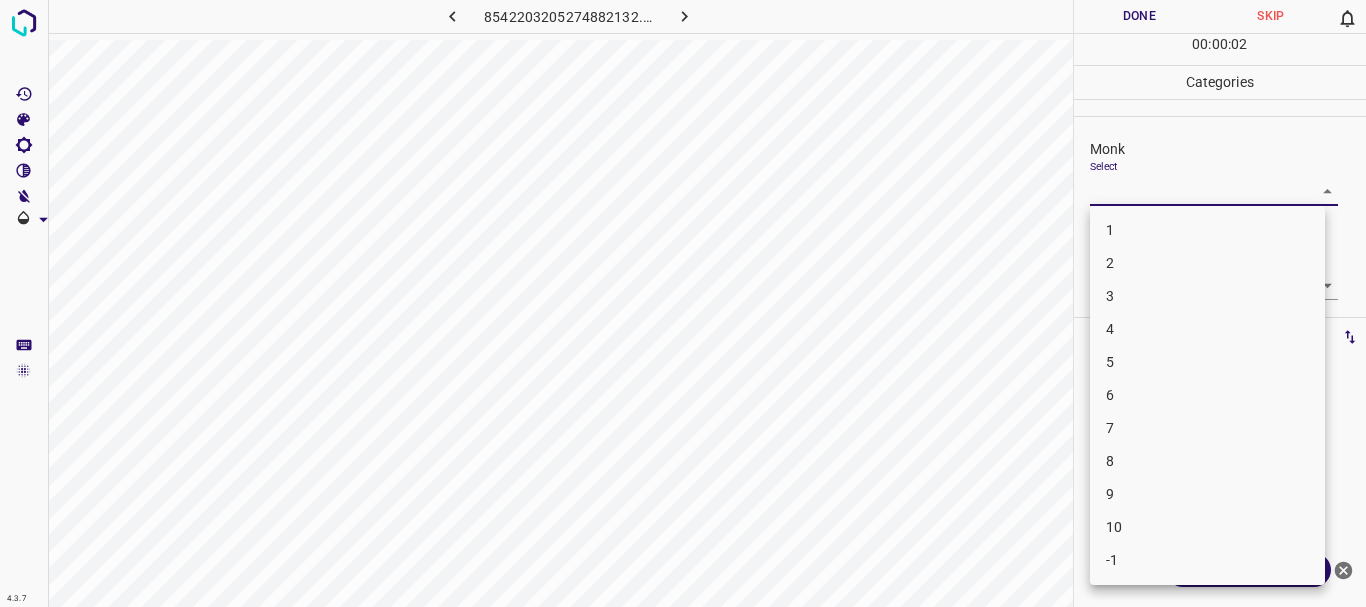 click on "4.3.7 8542203205274882132.png Done Skip 0 00   : 00   : 02   Categories Monk   Select ​  [PERSON_NAME]   Select ​ Labels   0 Categories 1 Monk 2  [PERSON_NAME] Tools Space Change between modes (Draw & Edit) I Auto labeling R Restore zoom M Zoom in N Zoom out Delete Delete selecte label Filters Z Restore filters X Saturation filter C Brightness filter V Contrast filter B Gray scale filter General O Download ¿Necesitas ayuda? Texto original Valora esta traducción Tu opinión servirá para ayudar a mejorar el Traductor de Google - Texto - Esconder - Borrar 1 2 3 4 5 6 7 8 9 10 -1" at bounding box center (683, 303) 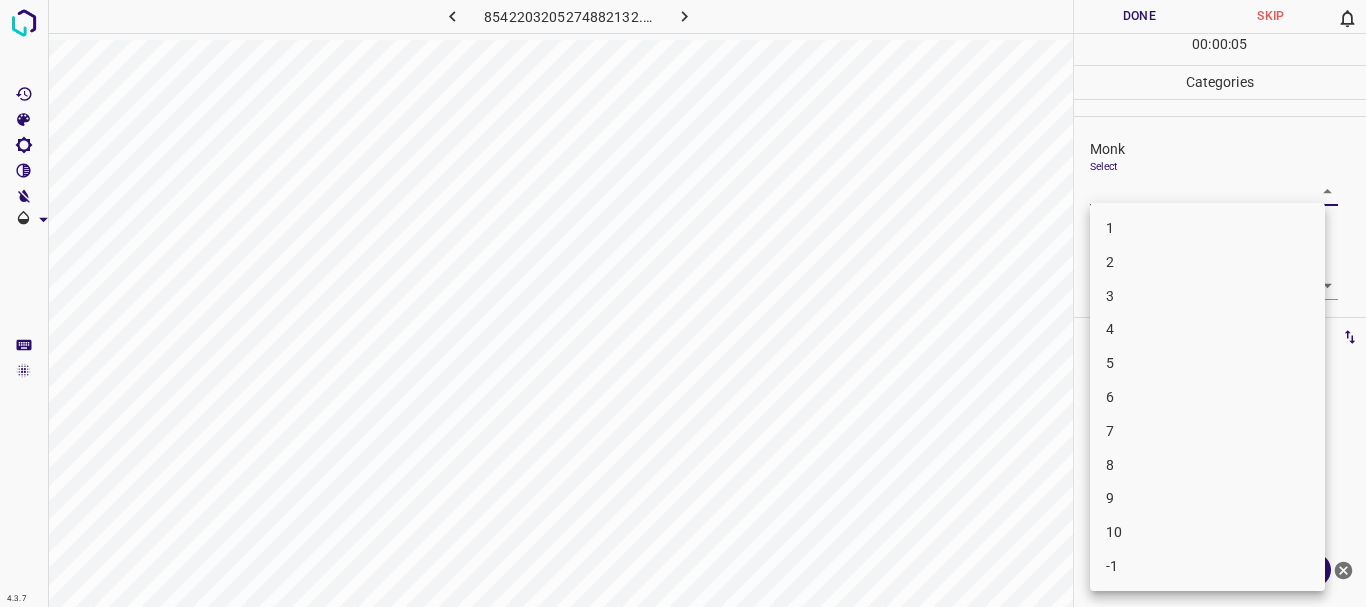 click on "4" at bounding box center (1207, 329) 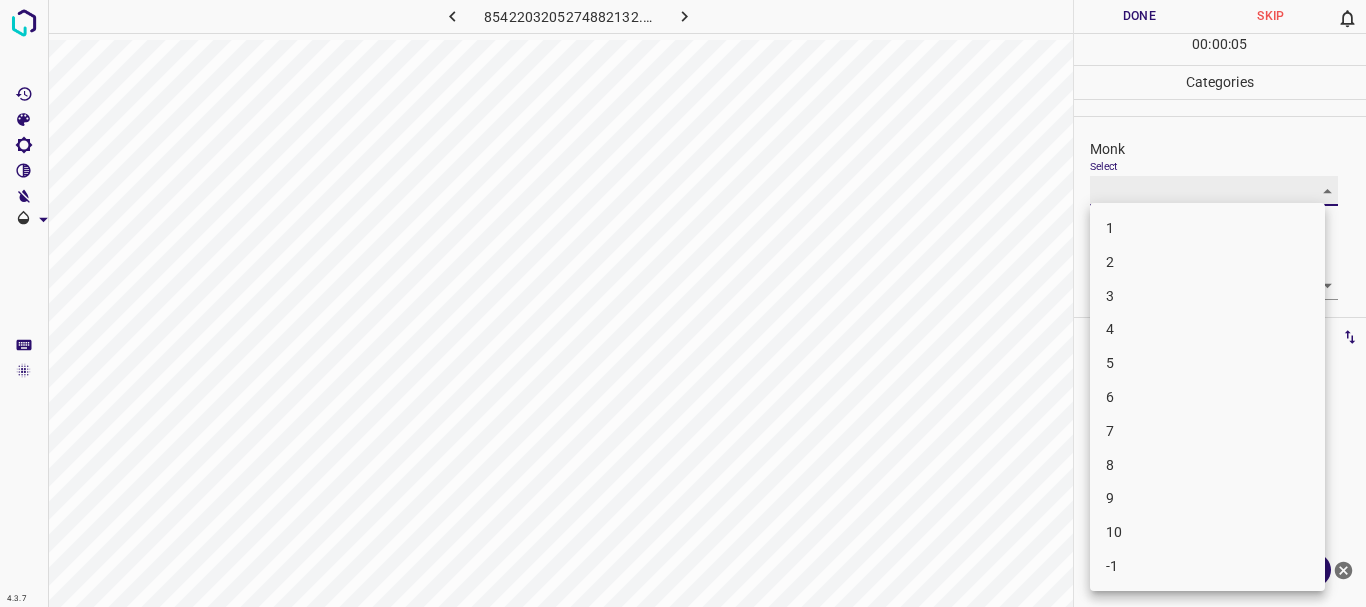 type on "4" 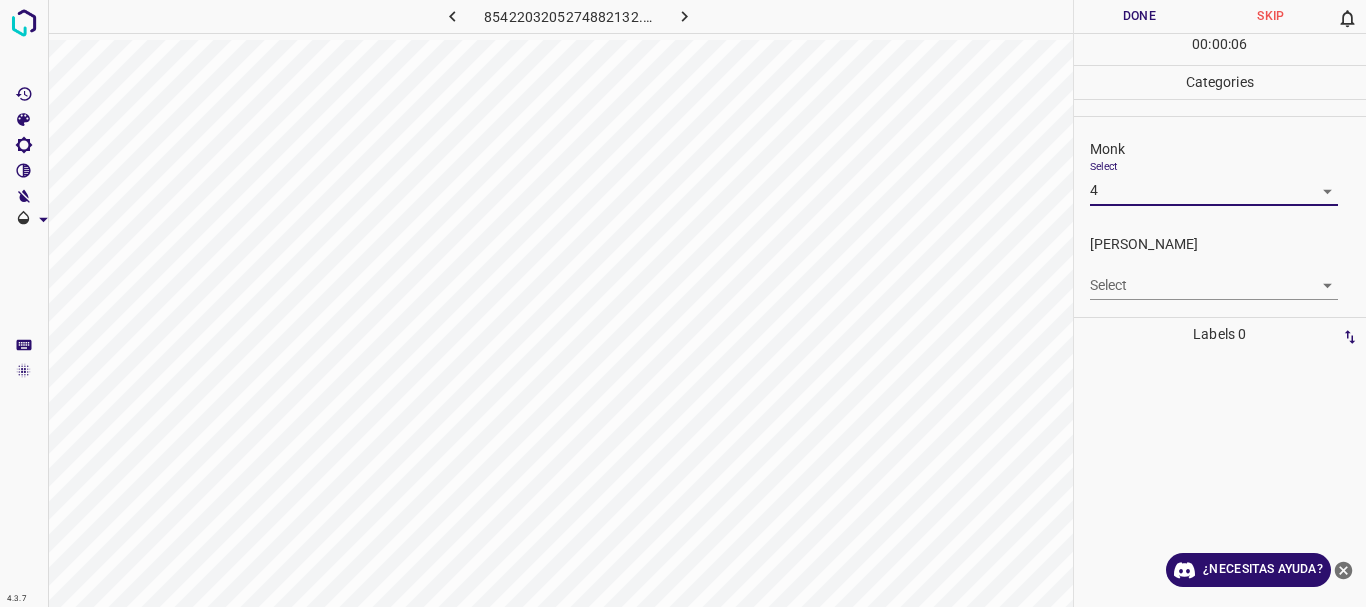 click on "4.3.7 8542203205274882132.png Done Skip 0 00   : 00   : 06   Categories Monk   Select 4 4  [PERSON_NAME]   Select ​ Labels   0 Categories 1 Monk 2  [PERSON_NAME] Tools Space Change between modes (Draw & Edit) I Auto labeling R Restore zoom M Zoom in N Zoom out Delete Delete selecte label Filters Z Restore filters X Saturation filter C Brightness filter V Contrast filter B Gray scale filter General O Download ¿Necesitas ayuda? Texto original Valora esta traducción Tu opinión servirá para ayudar a mejorar el Traductor de Google - Texto - Esconder - Borrar" at bounding box center (683, 303) 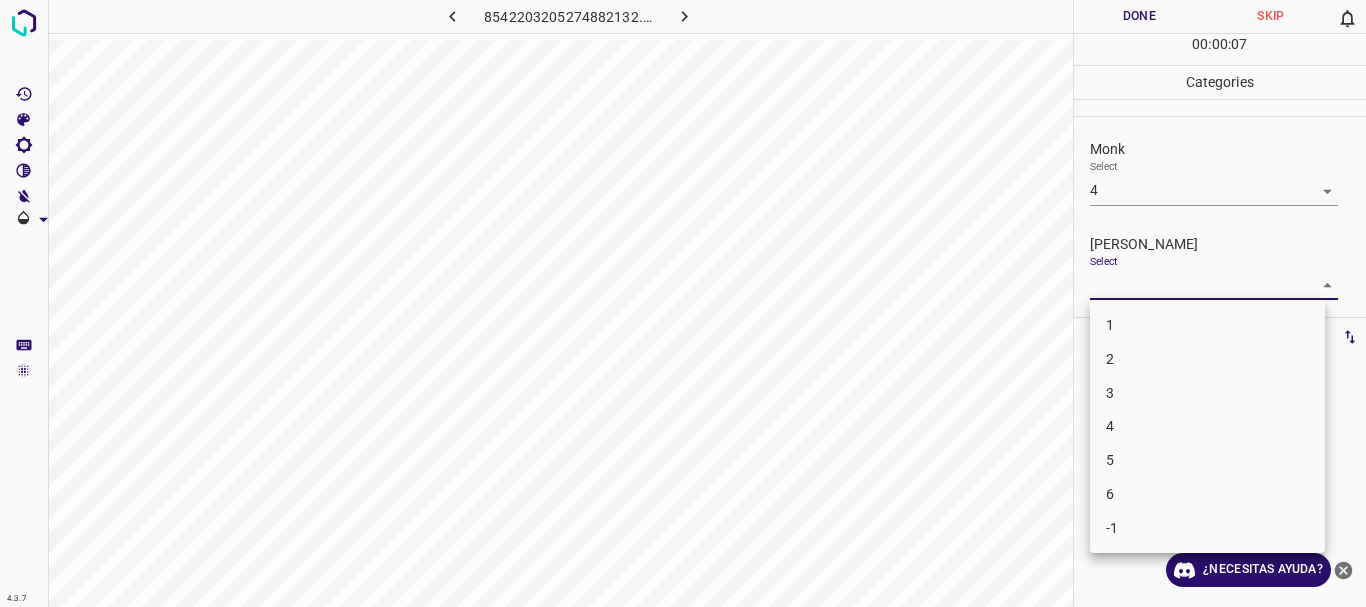 click on "3" at bounding box center (1207, 393) 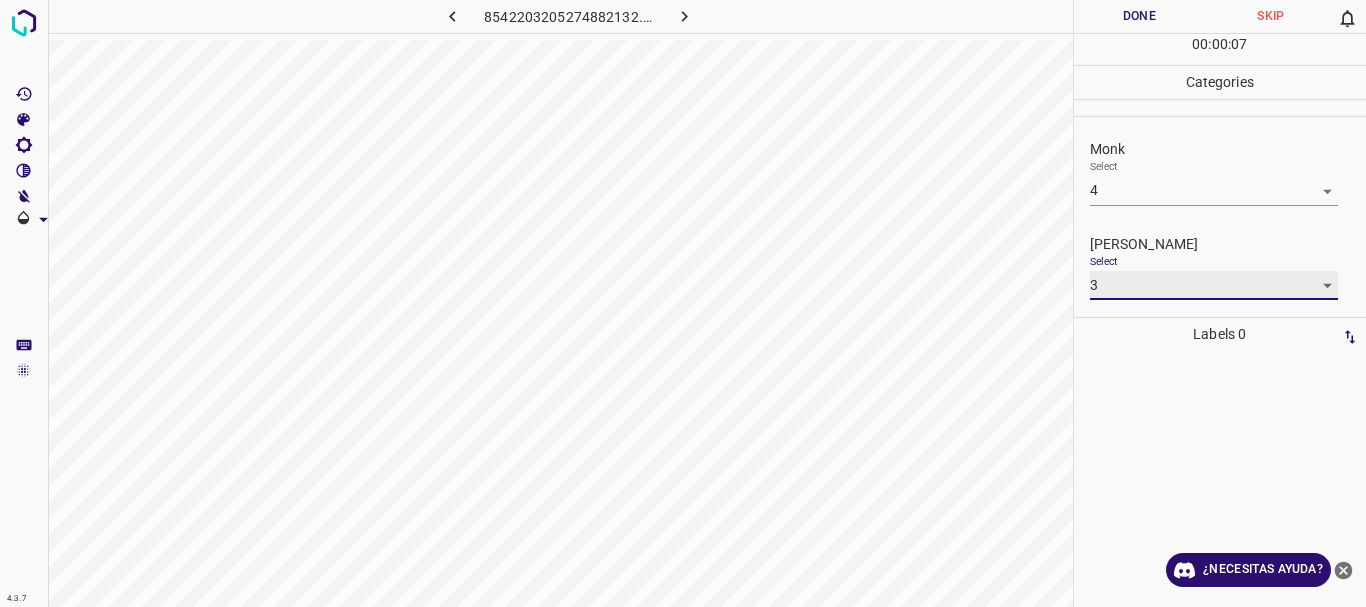 type on "3" 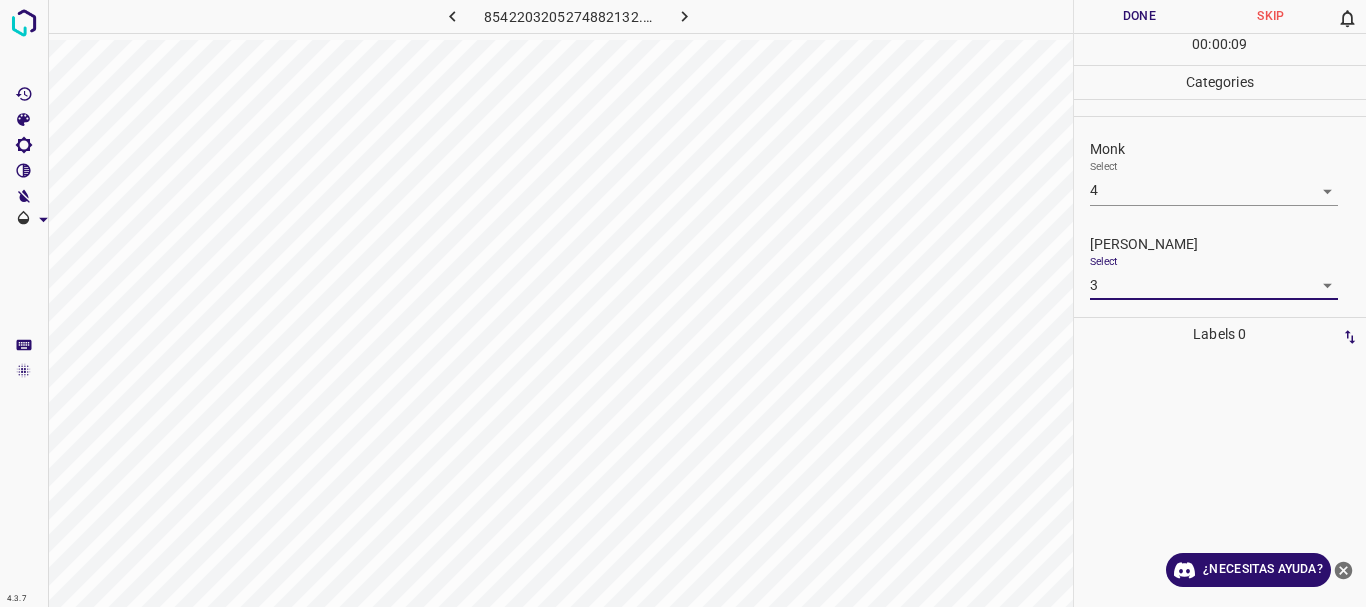 drag, startPoint x: 1170, startPoint y: 19, endPoint x: 1062, endPoint y: 19, distance: 108 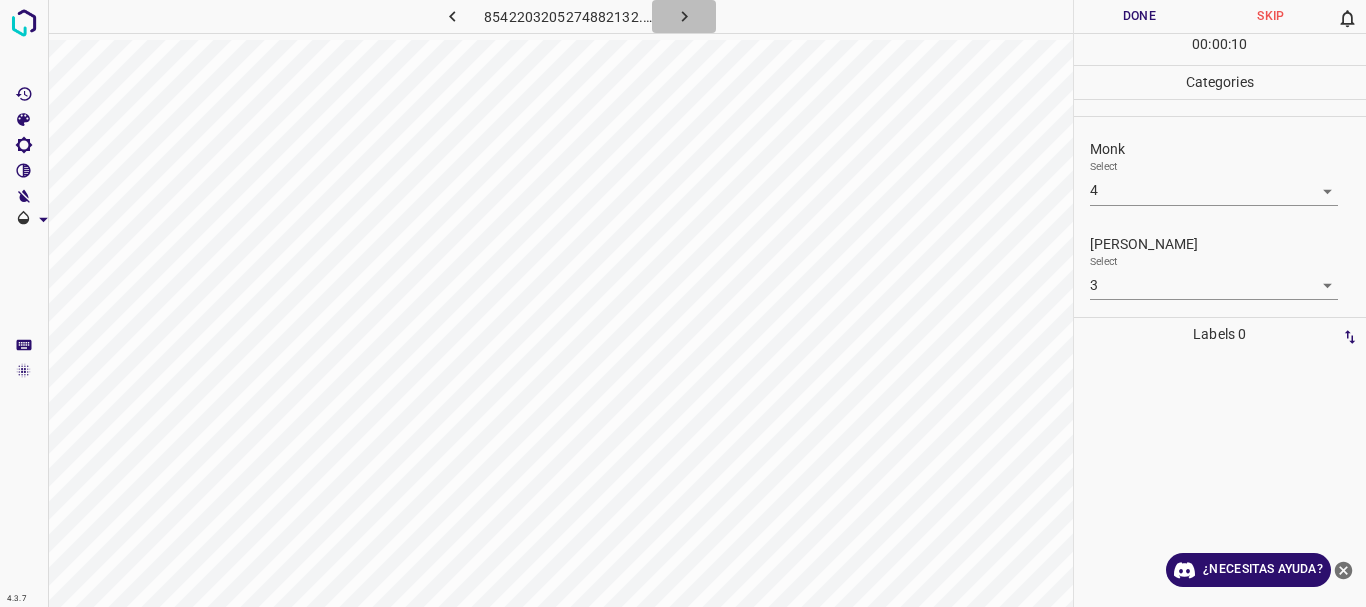click 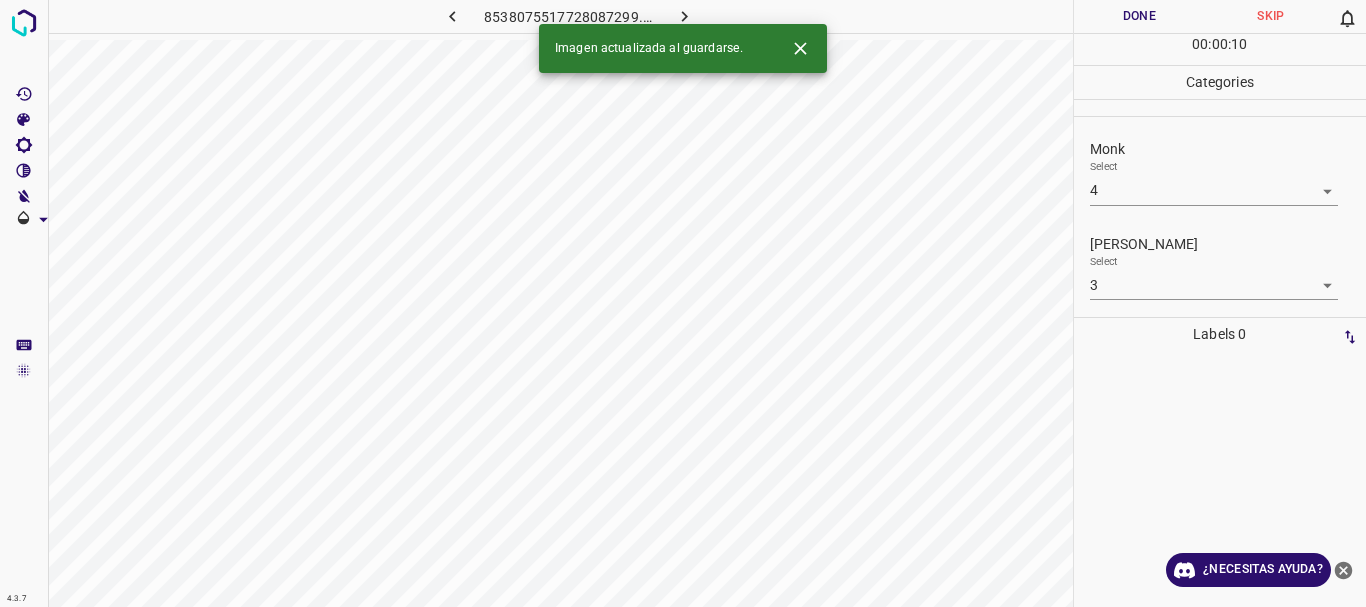 type 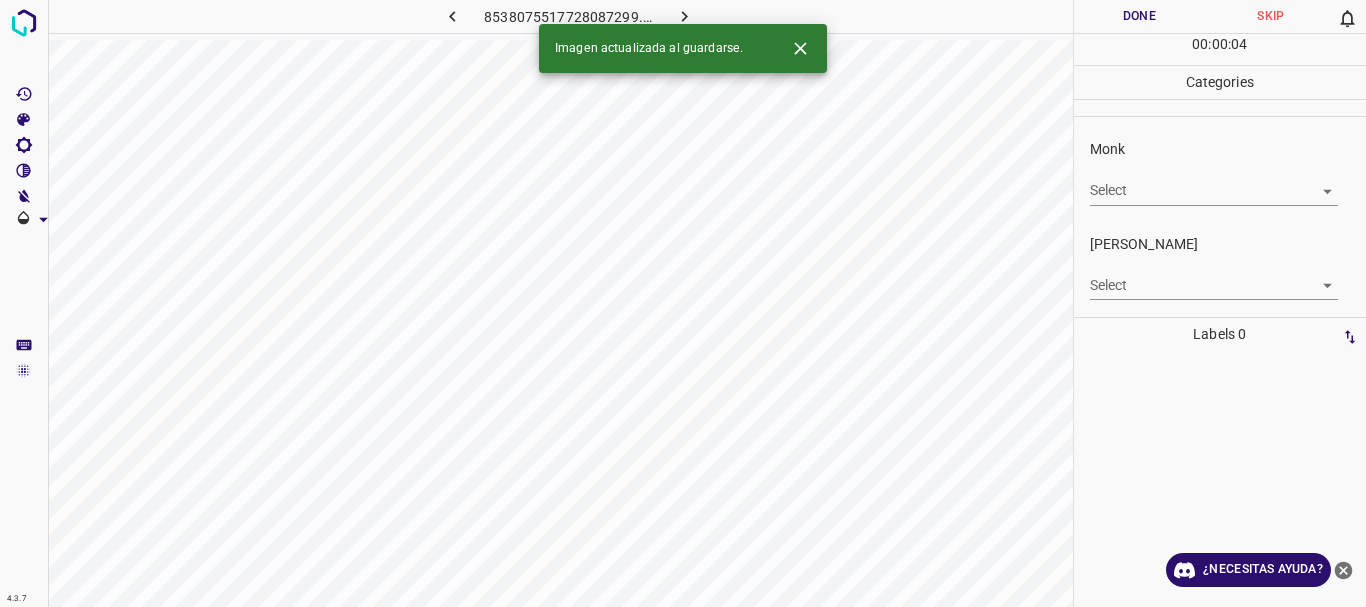 click 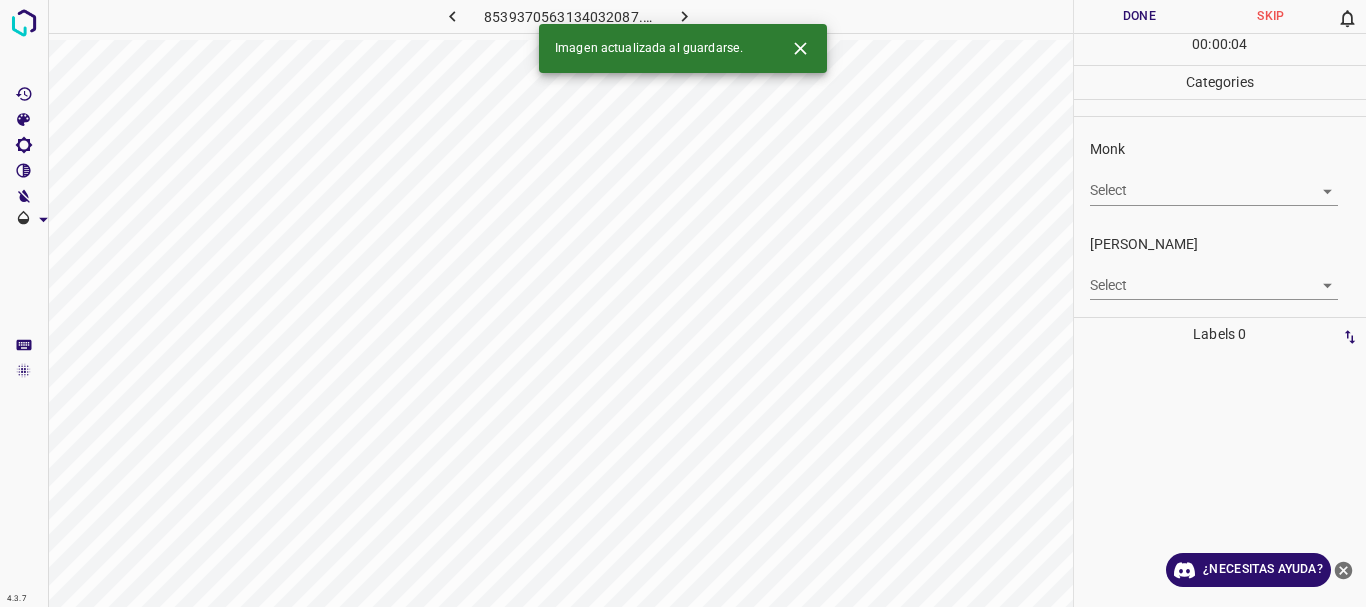 click 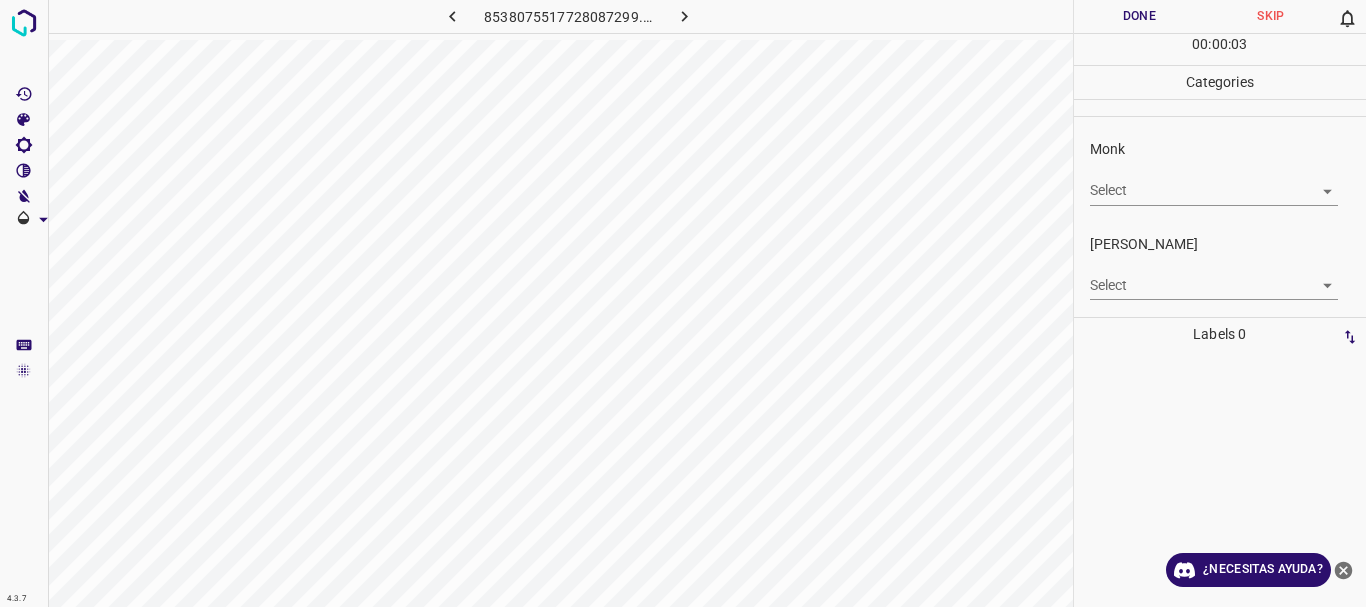click on "4.3.7 8538075517728087299.png Done Skip 0 00   : 00   : 03   Categories Monk   Select ​  [PERSON_NAME]   Select ​ Labels   0 Categories 1 Monk 2  [PERSON_NAME] Tools Space Change between modes (Draw & Edit) I Auto labeling R Restore zoom M Zoom in N Zoom out Delete Delete selecte label Filters Z Restore filters X Saturation filter C Brightness filter V Contrast filter B Gray scale filter General O Download ¿Necesitas ayuda? Texto original Valora esta traducción Tu opinión servirá para ayudar a mejorar el Traductor de Google - Texto - Esconder - Borrar" at bounding box center [683, 303] 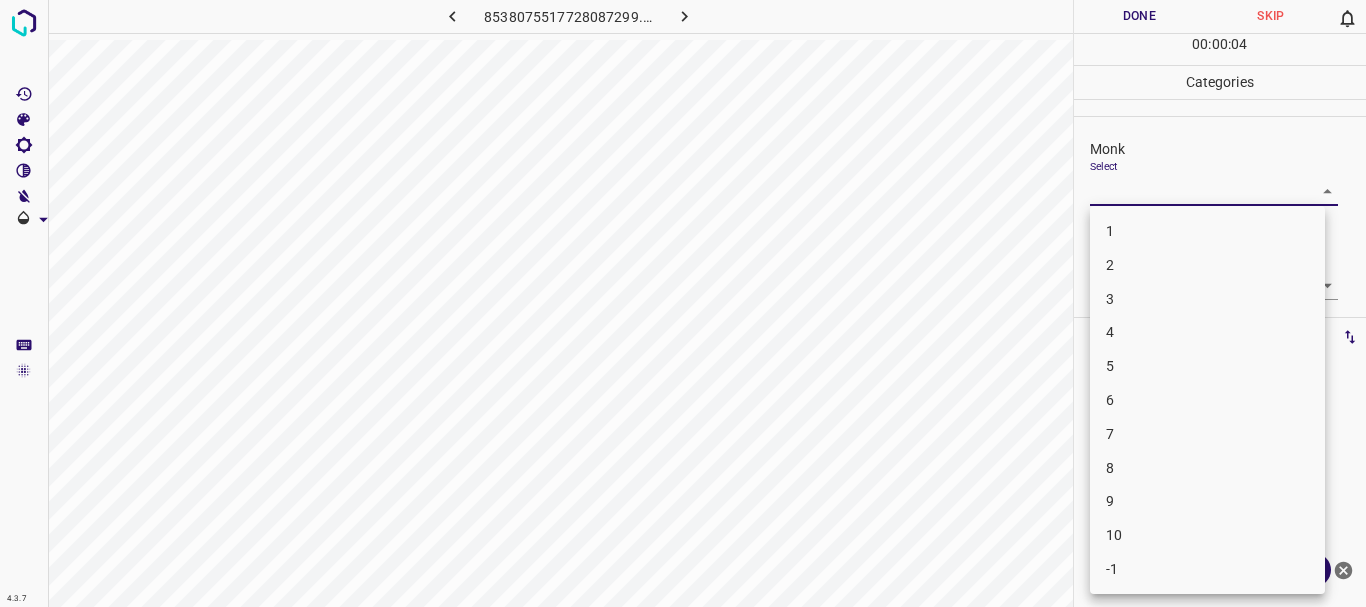 click on "3" at bounding box center [1207, 299] 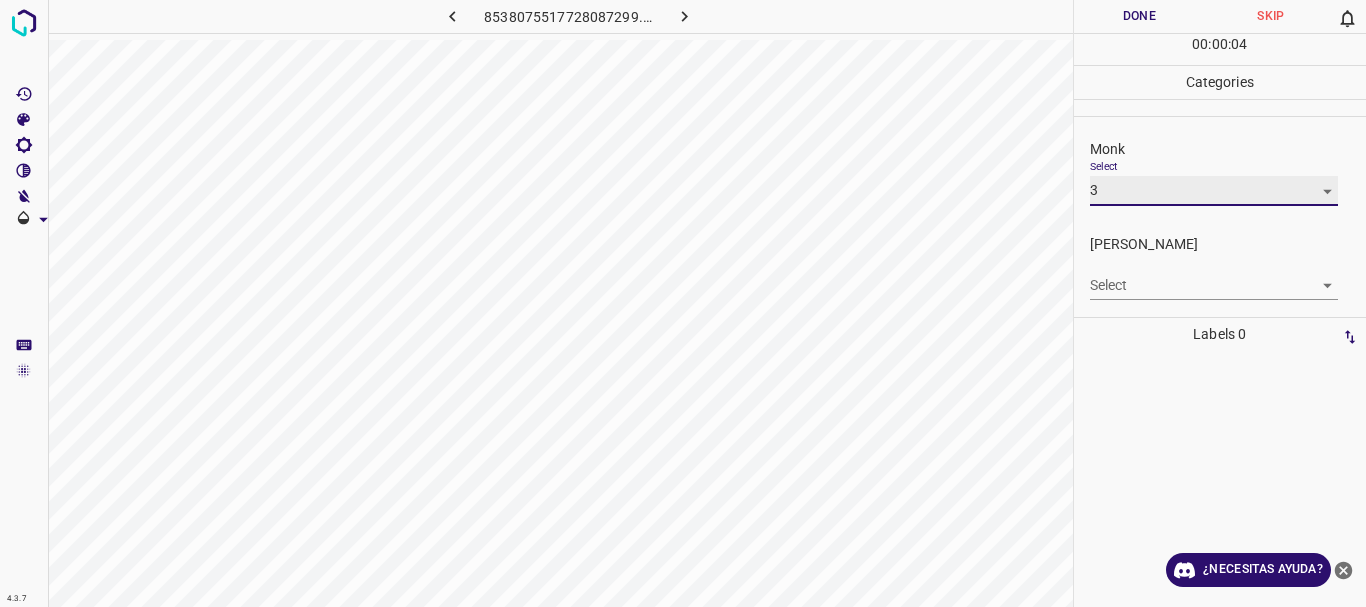type on "3" 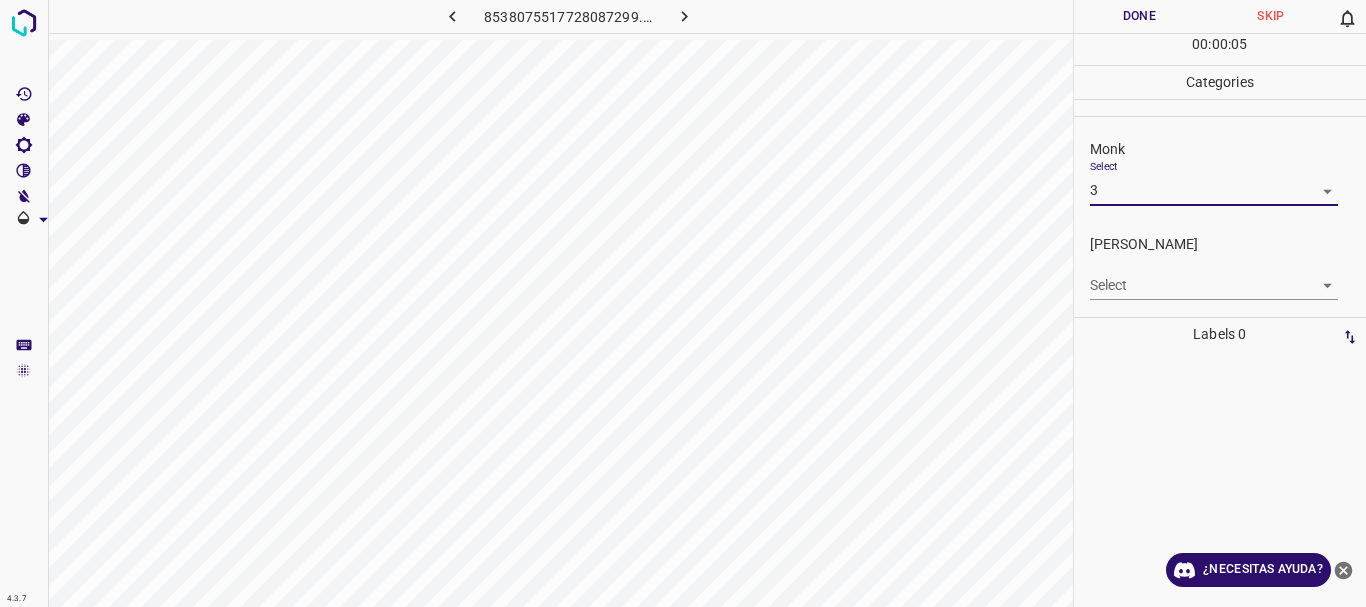 click on "4.3.7 8538075517728087299.png Done Skip 0 00   : 00   : 05   Categories Monk   Select 3 3  [PERSON_NAME]   Select ​ Labels   0 Categories 1 Monk 2  [PERSON_NAME] Tools Space Change between modes (Draw & Edit) I Auto labeling R Restore zoom M Zoom in N Zoom out Delete Delete selecte label Filters Z Restore filters X Saturation filter C Brightness filter V Contrast filter B Gray scale filter General O Download ¿Necesitas ayuda? Texto original Valora esta traducción Tu opinión servirá para ayudar a mejorar el Traductor de Google - Texto - Esconder - Borrar" at bounding box center [683, 303] 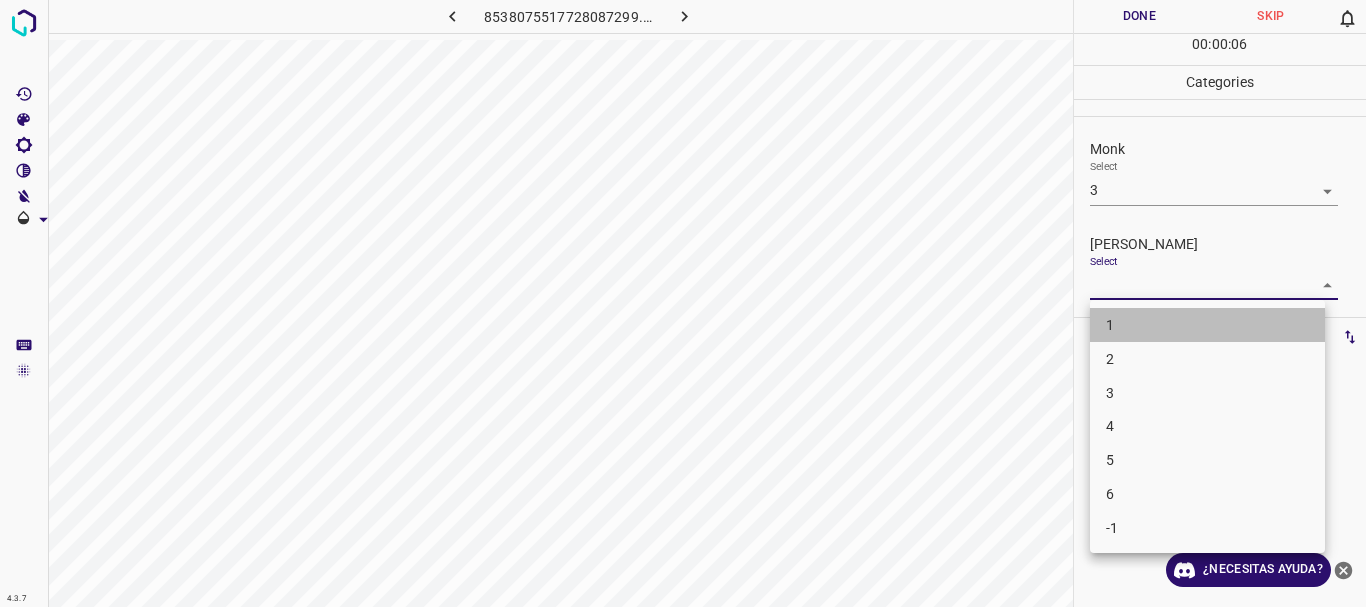 click on "1" at bounding box center (1207, 325) 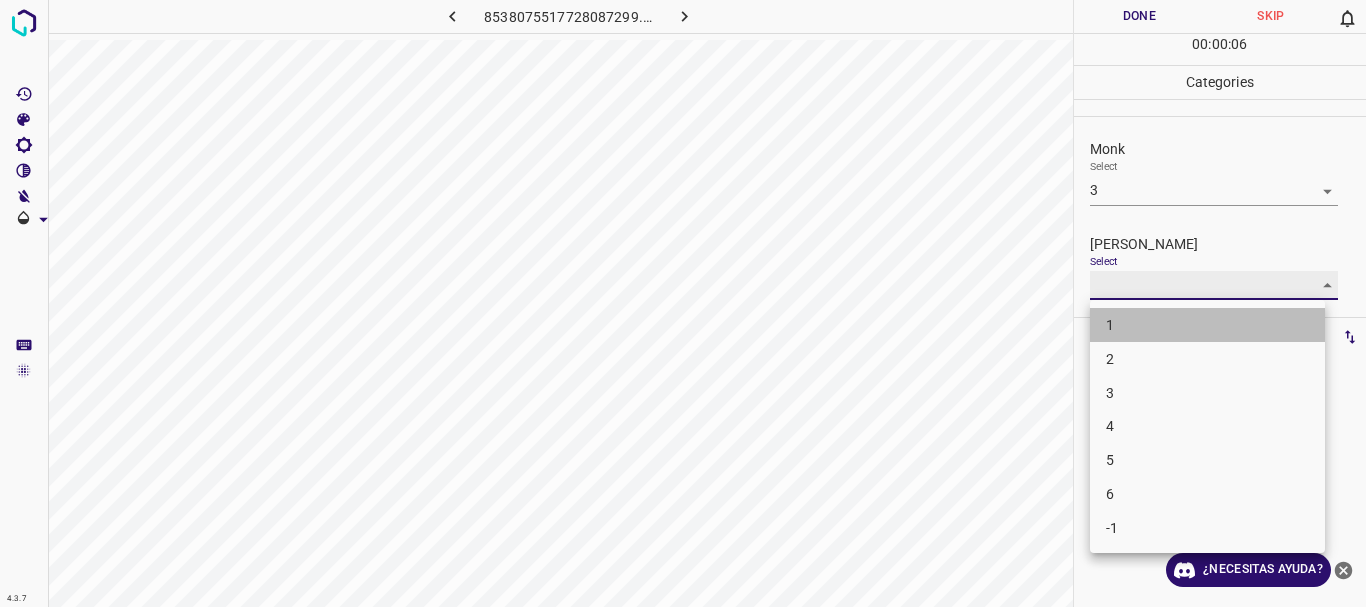 type on "1" 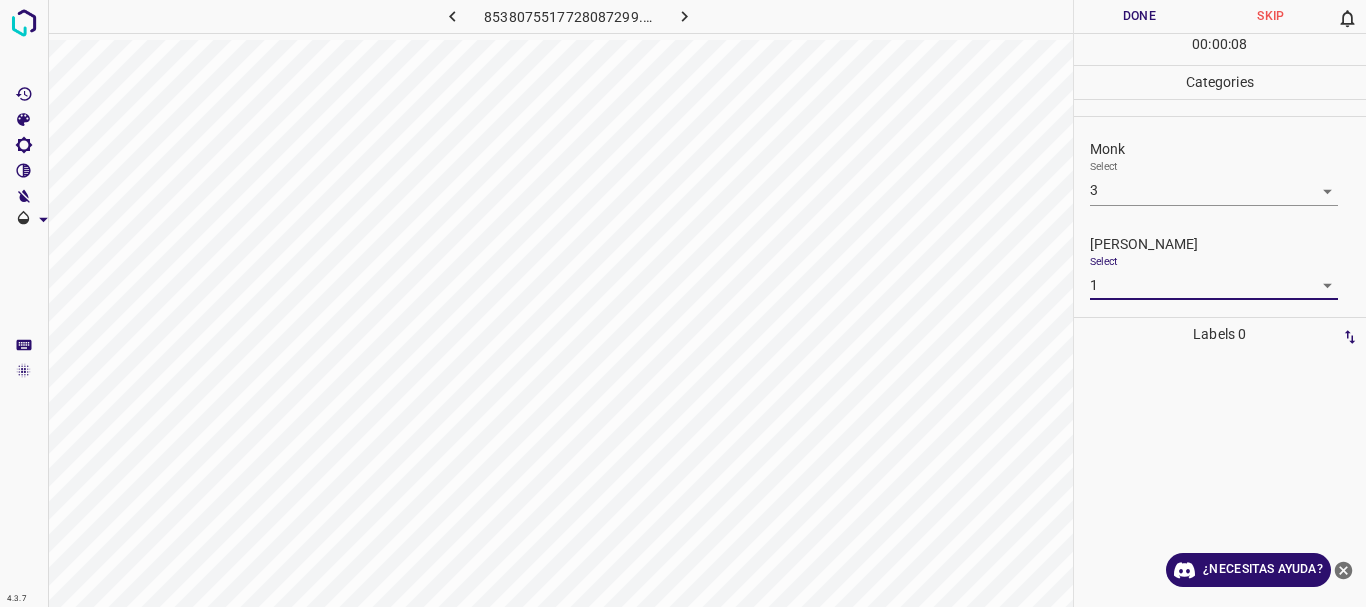 click on "Done" at bounding box center (1140, 16) 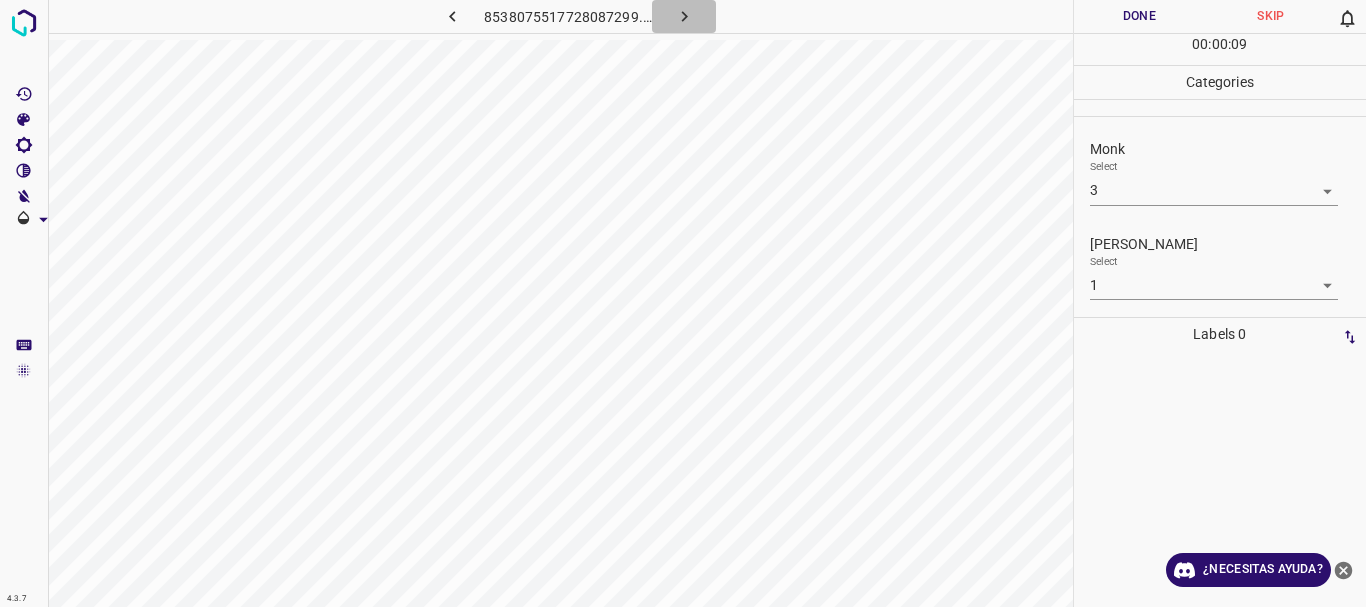click at bounding box center [684, 16] 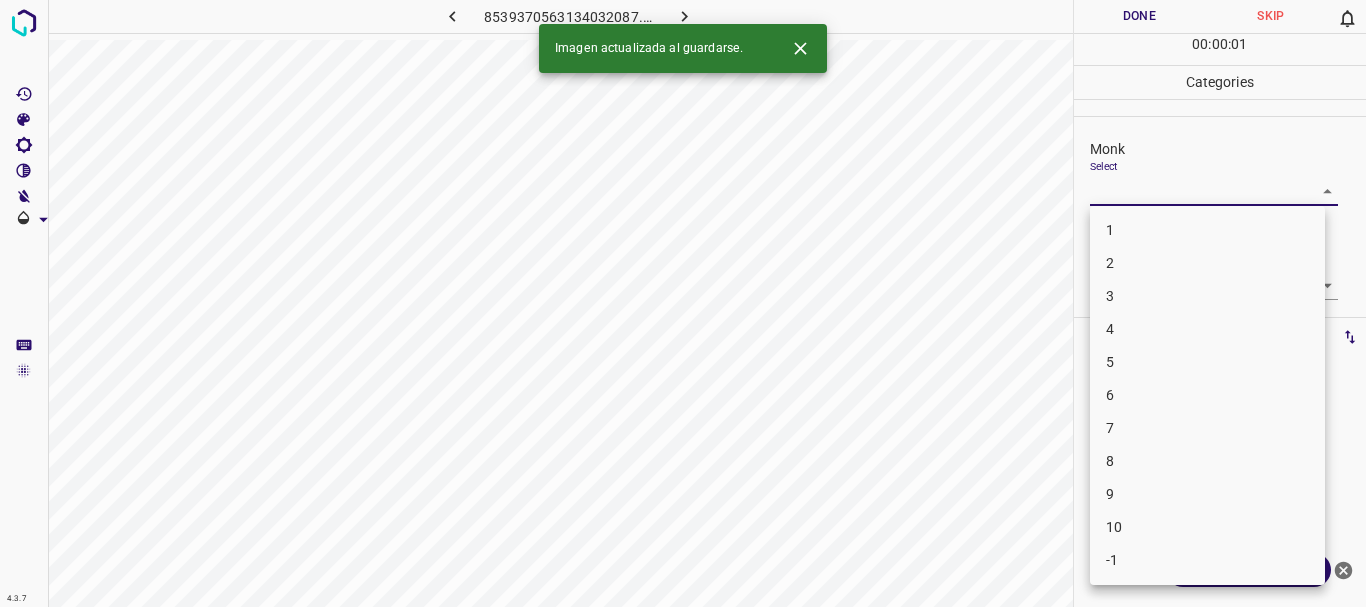 click on "4.3.7 8539370563134032087.png Done Skip 0 00   : 00   : 01   Categories Monk   Select ​  [PERSON_NAME]   Select ​ Labels   0 Categories 1 Monk 2  [PERSON_NAME] Tools Space Change between modes (Draw & Edit) I Auto labeling R Restore zoom M Zoom in N Zoom out Delete Delete selecte label Filters Z Restore filters X Saturation filter C Brightness filter V Contrast filter B Gray scale filter General O Download Imagen actualizada al guardarse. ¿Necesitas ayuda? Texto original Valora esta traducción Tu opinión servirá para ayudar a mejorar el Traductor de Google - Texto - Esconder - Borrar 1 2 3 4 5 6 7 8 9 10 -1" at bounding box center [683, 303] 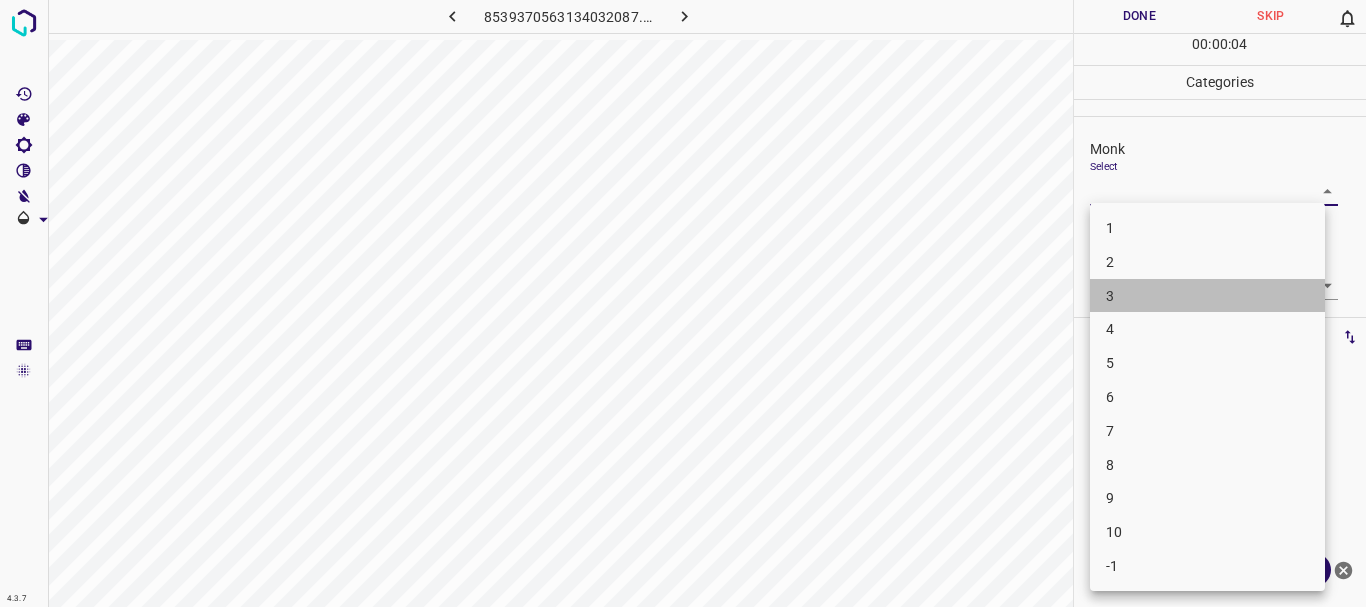 click on "3" at bounding box center (1207, 296) 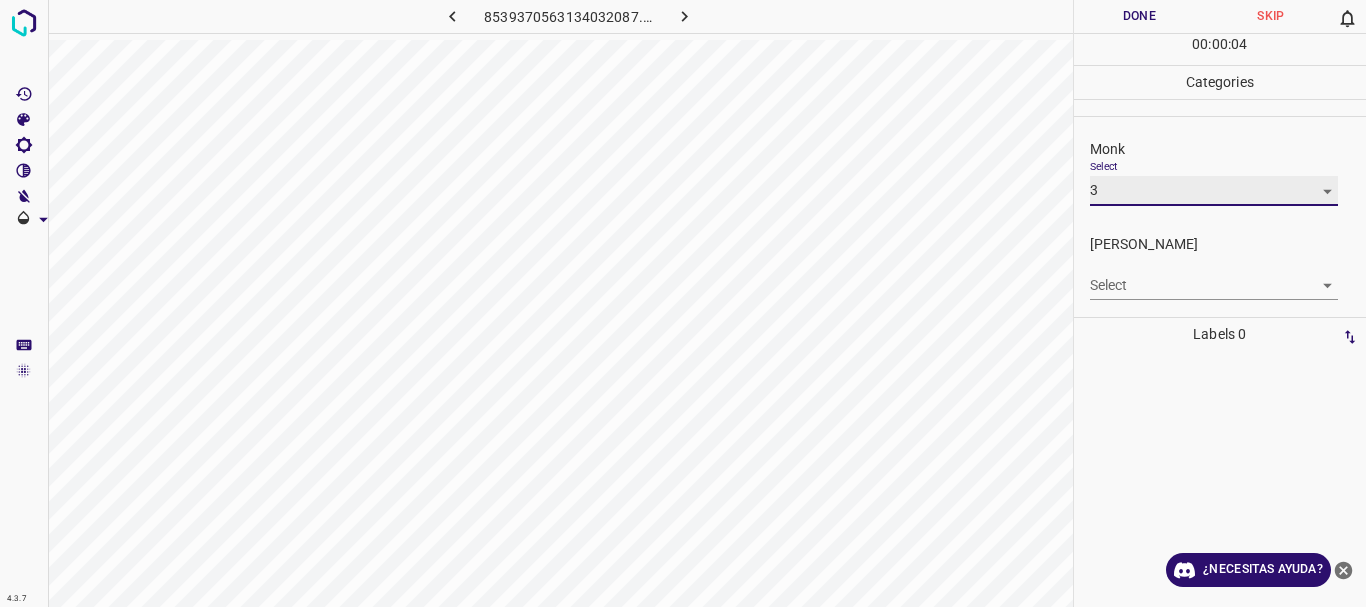 type on "3" 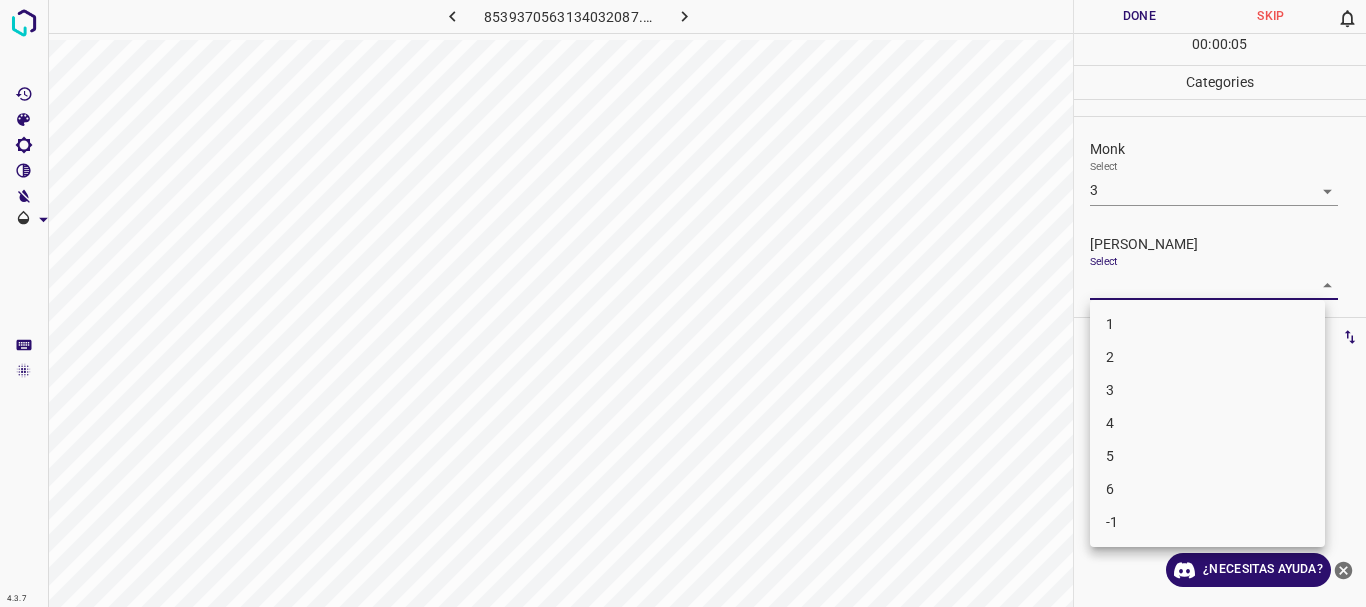 click on "4.3.7 8539370563134032087.png Done Skip 0 00   : 00   : 05   Categories Monk   Select 3 3  [PERSON_NAME]   Select ​ Labels   0 Categories 1 Monk 2  [PERSON_NAME] Tools Space Change between modes (Draw & Edit) I Auto labeling R Restore zoom M Zoom in N Zoom out Delete Delete selecte label Filters Z Restore filters X Saturation filter C Brightness filter V Contrast filter B Gray scale filter General O Download ¿Necesitas ayuda? Texto original Valora esta traducción Tu opinión servirá para ayudar a mejorar el Traductor de Google - Texto - Esconder - Borrar 1 2 3 4 5 6 -1" at bounding box center [683, 303] 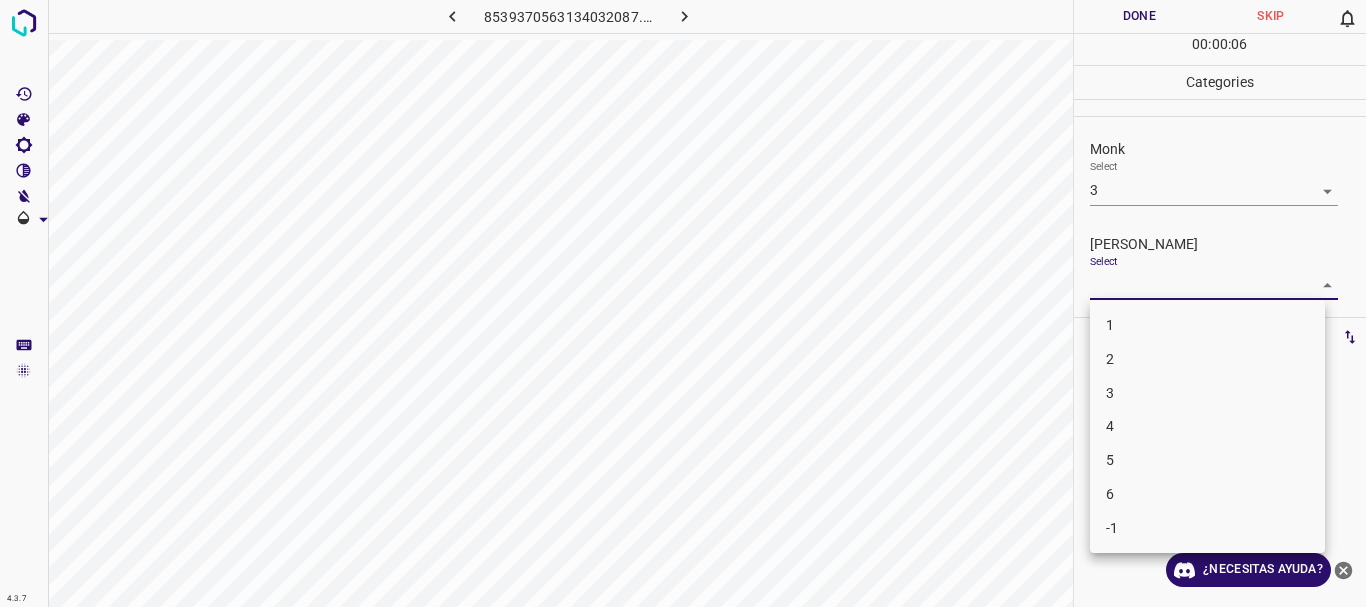 click on "3" at bounding box center [1207, 393] 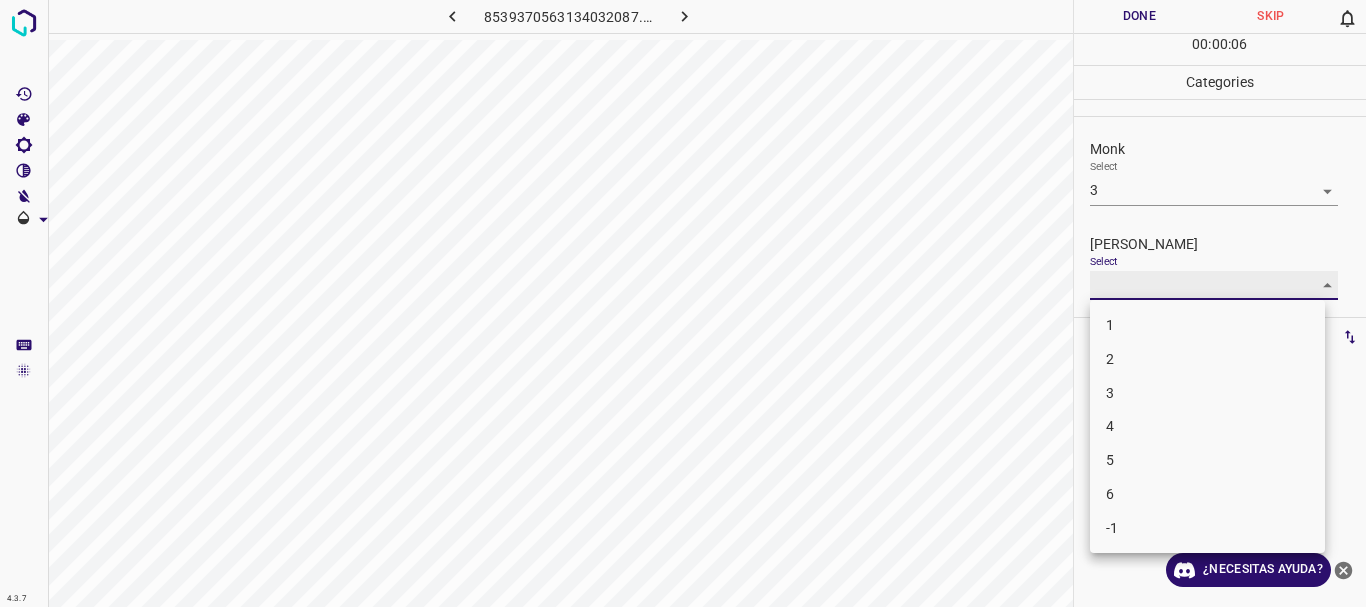 type on "3" 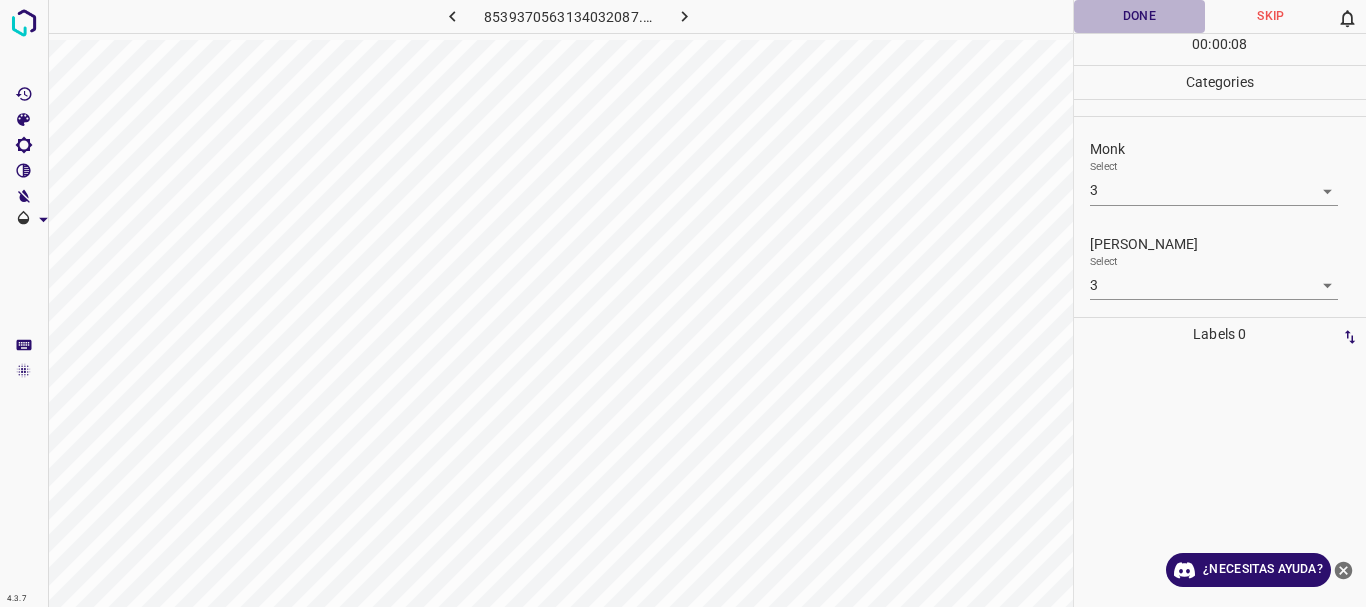 click on "Done" at bounding box center (1140, 16) 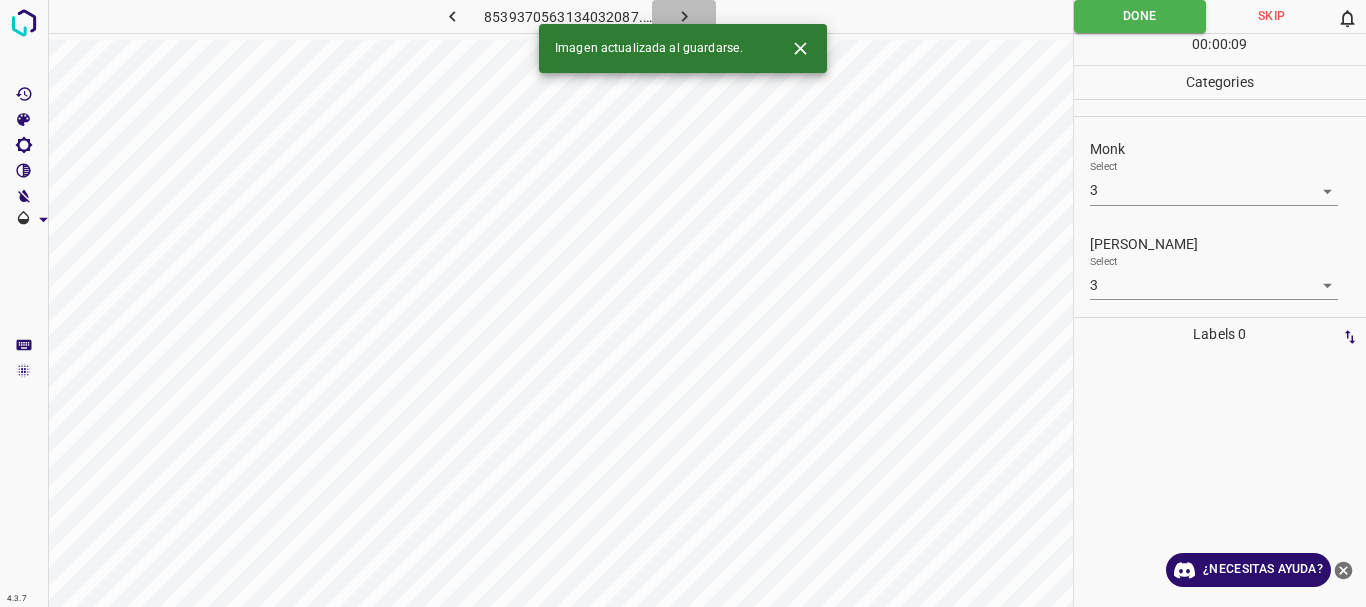 click 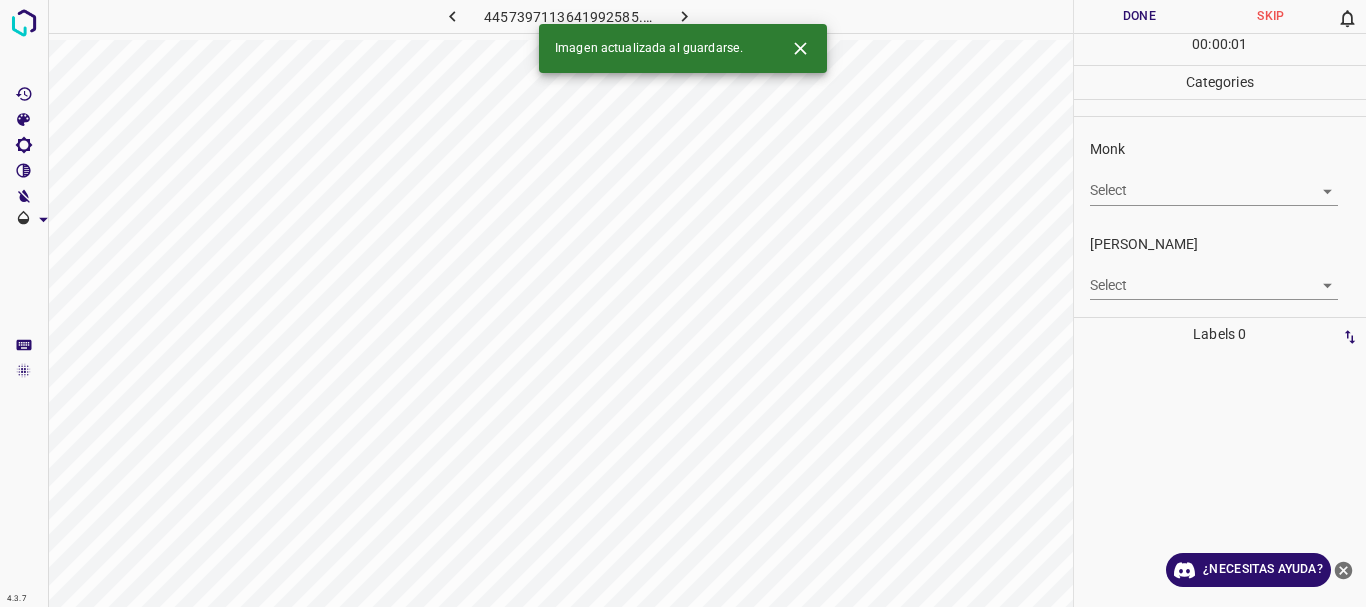 click on "4.3.7 4457397113641992585.png Done Skip 0 00   : 00   : 01   Categories Monk   Select ​  [PERSON_NAME]   Select ​ Labels   0 Categories 1 Monk 2  [PERSON_NAME] Tools Space Change between modes (Draw & Edit) I Auto labeling R Restore zoom M Zoom in N Zoom out Delete Delete selecte label Filters Z Restore filters X Saturation filter C Brightness filter V Contrast filter B Gray scale filter General O Download Imagen actualizada al guardarse. ¿Necesitas ayuda? Texto original Valora esta traducción Tu opinión servirá para ayudar a mejorar el Traductor de Google - Texto - Esconder - Borrar" at bounding box center [683, 303] 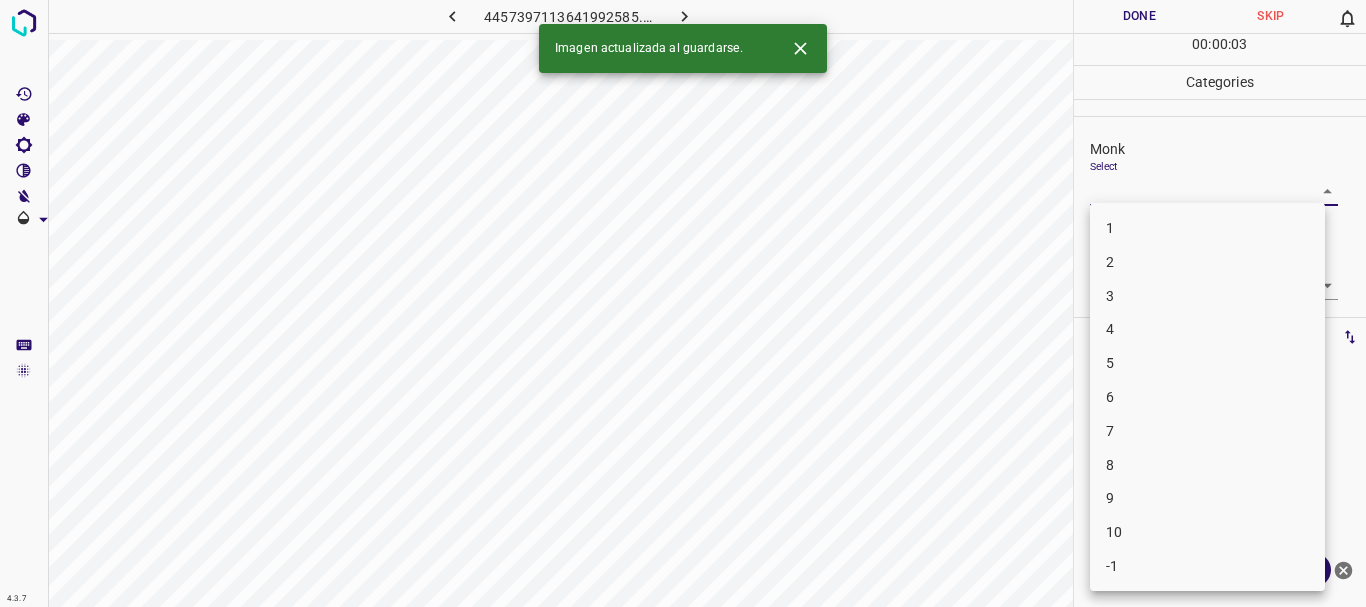 drag, startPoint x: 1150, startPoint y: 342, endPoint x: 1133, endPoint y: 273, distance: 71.063354 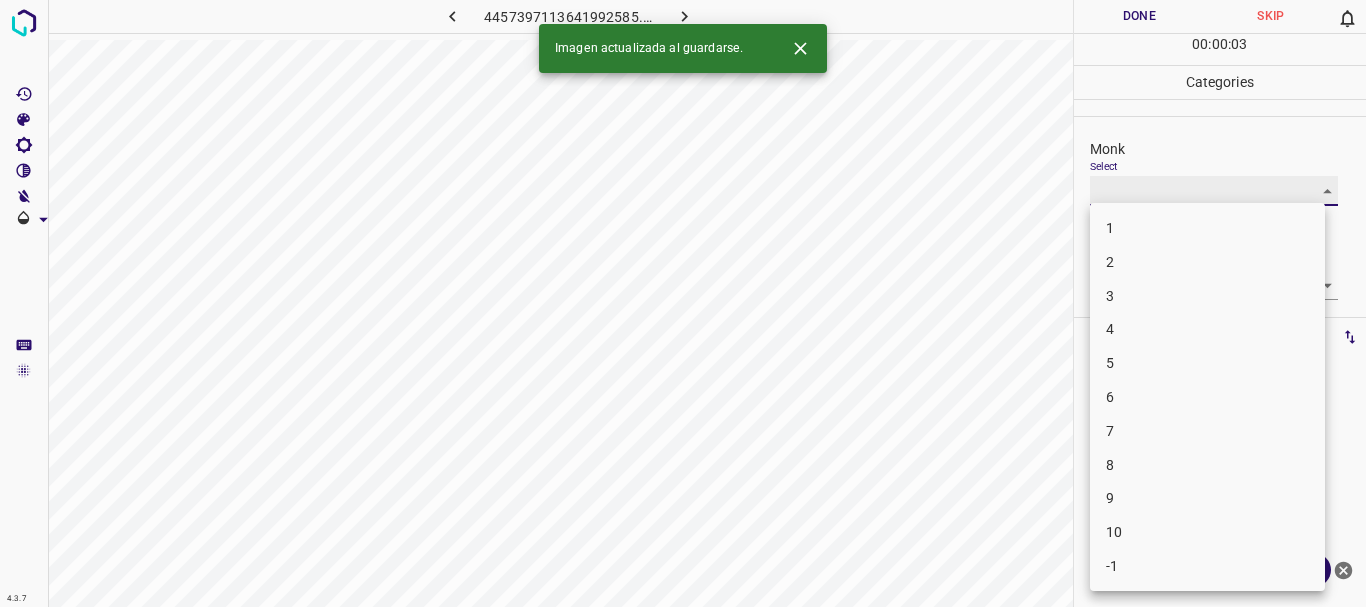 type on "4" 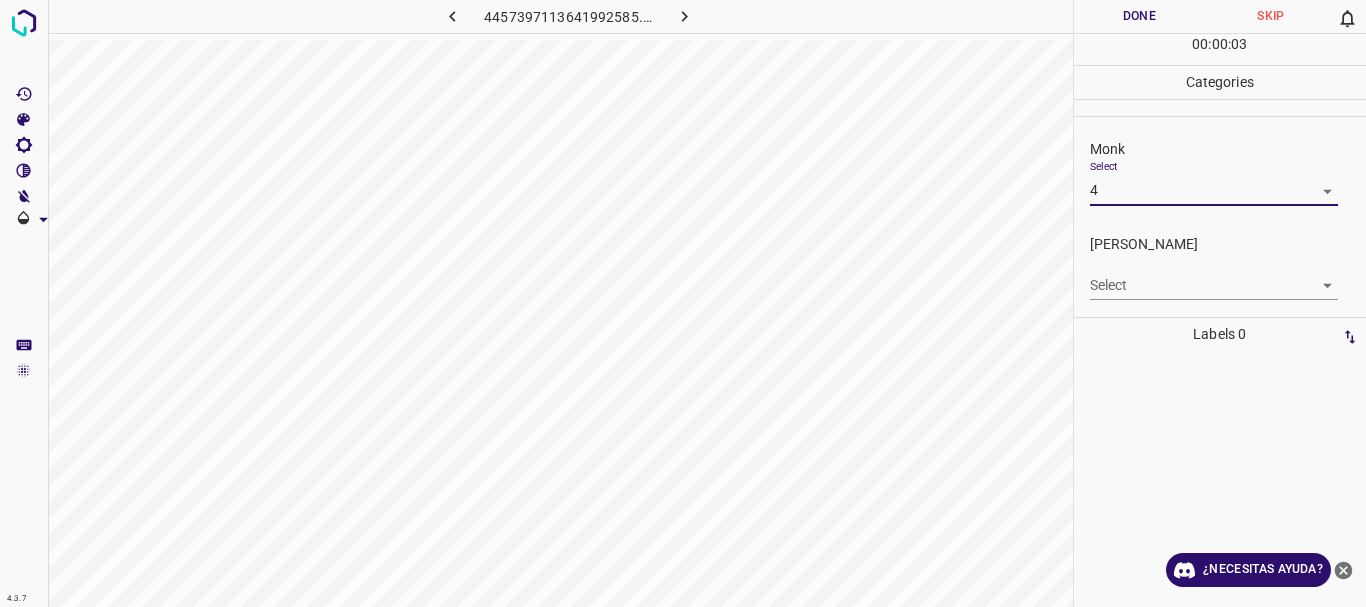 click on "4.3.7 4457397113641992585.png Done Skip 0 00   : 00   : 03   Categories Monk   Select 4 4  [PERSON_NAME]   Select ​ Labels   0 Categories 1 Monk 2  [PERSON_NAME] Tools Space Change between modes (Draw & Edit) I Auto labeling R Restore zoom M Zoom in N Zoom out Delete Delete selecte label Filters Z Restore filters X Saturation filter C Brightness filter V Contrast filter B Gray scale filter General O Download ¿Necesitas ayuda? Texto original Valora esta traducción Tu opinión servirá para ayudar a mejorar el Traductor de Google - Texto - Esconder - Borrar" at bounding box center [683, 303] 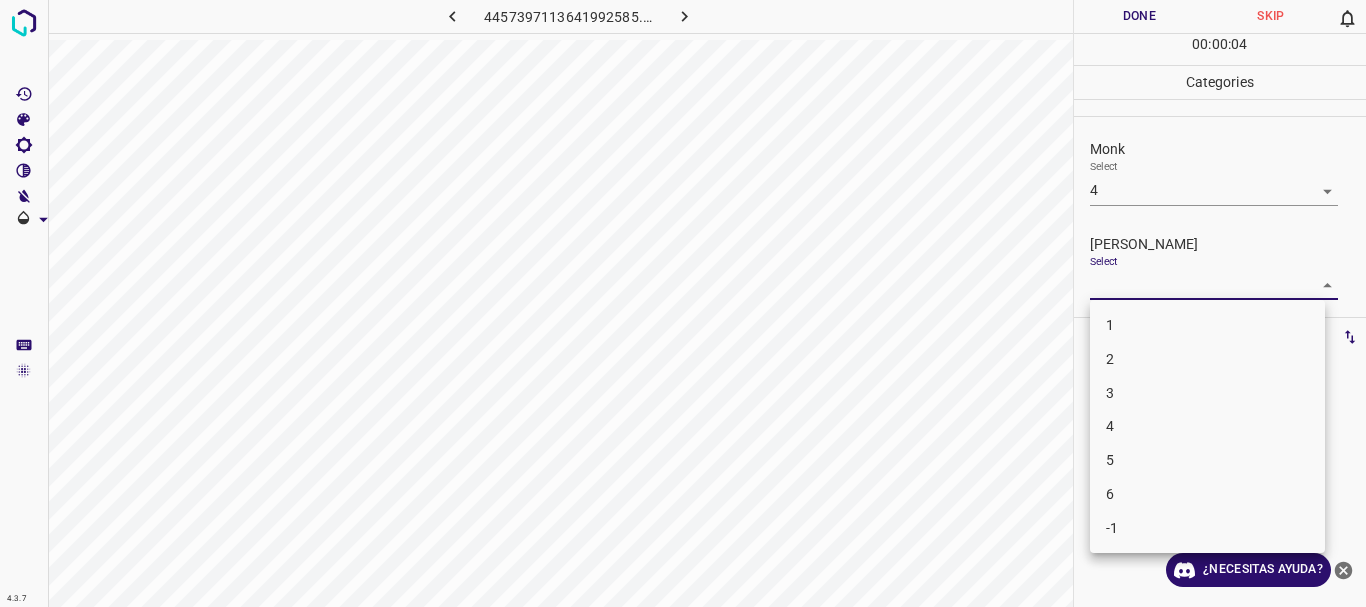 click on "3" at bounding box center [1207, 393] 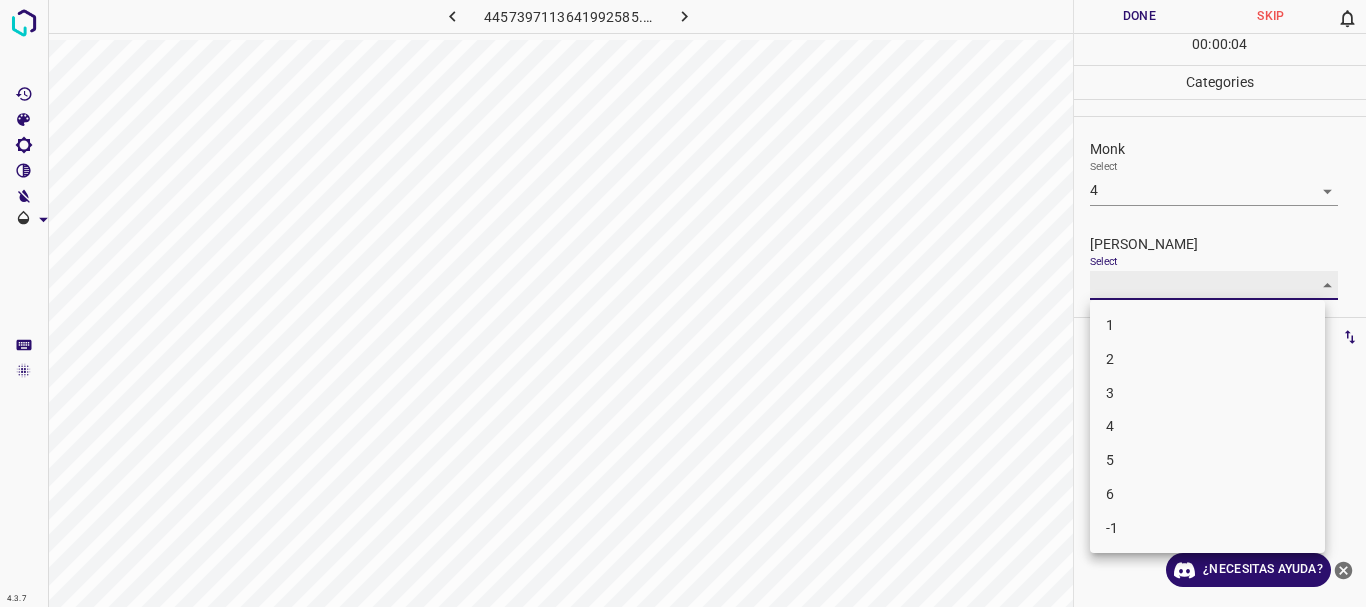 type on "3" 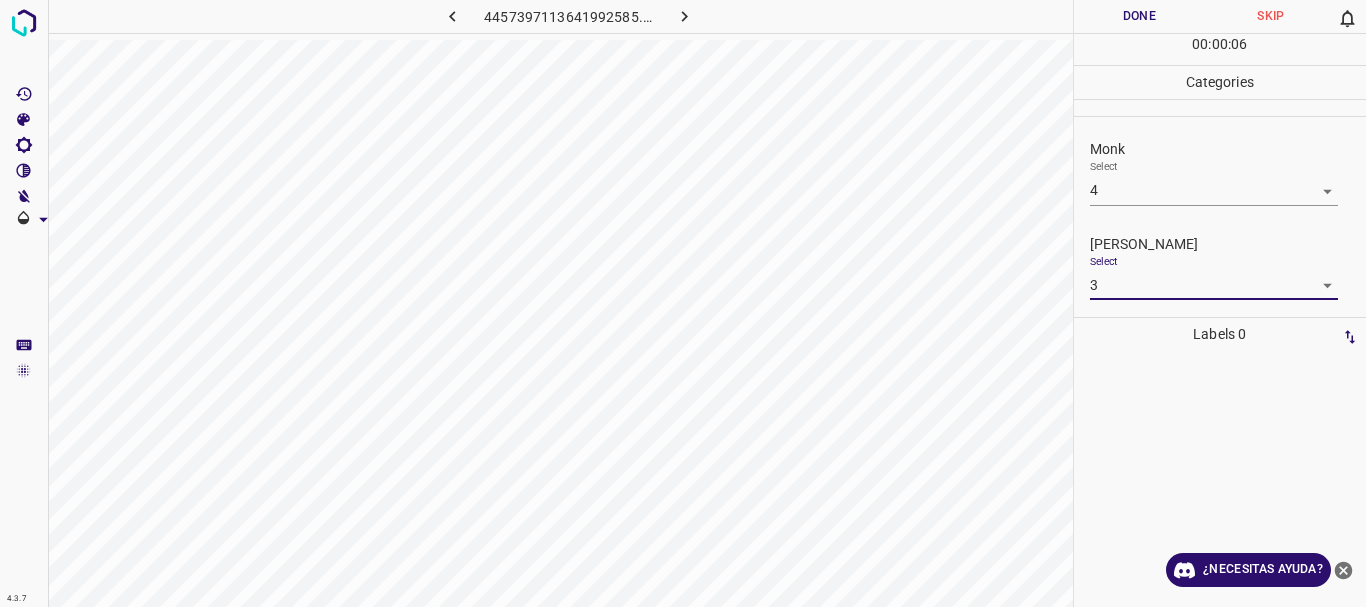 click on "Done" at bounding box center [1140, 16] 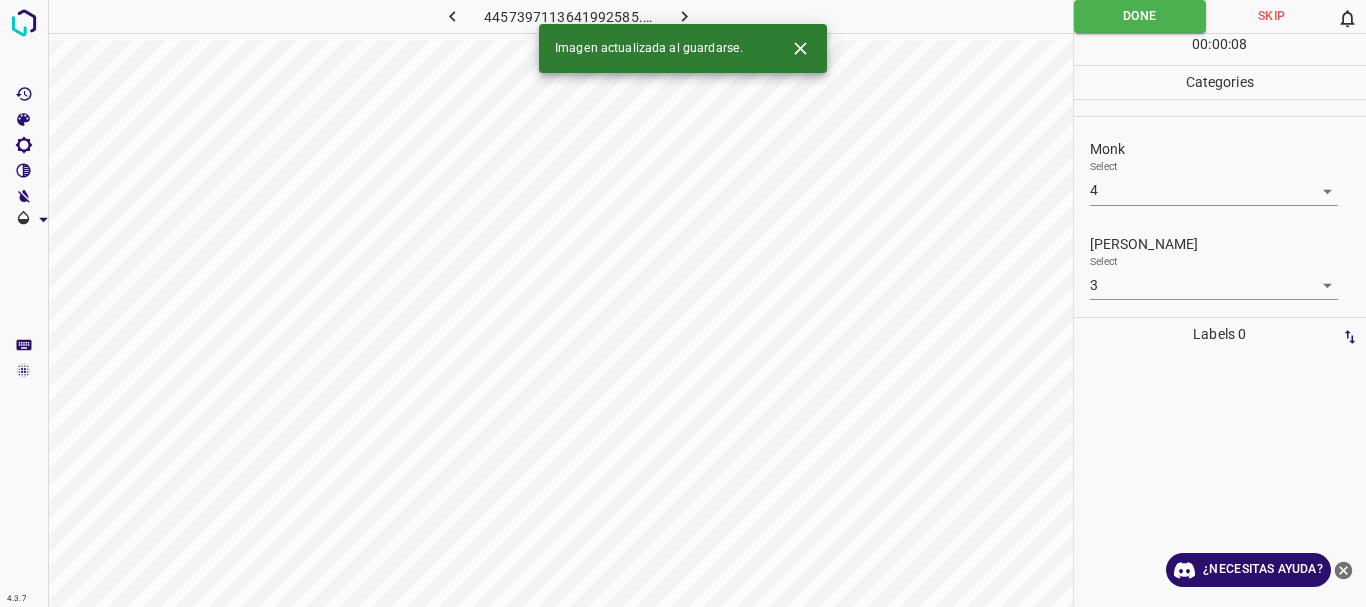 click 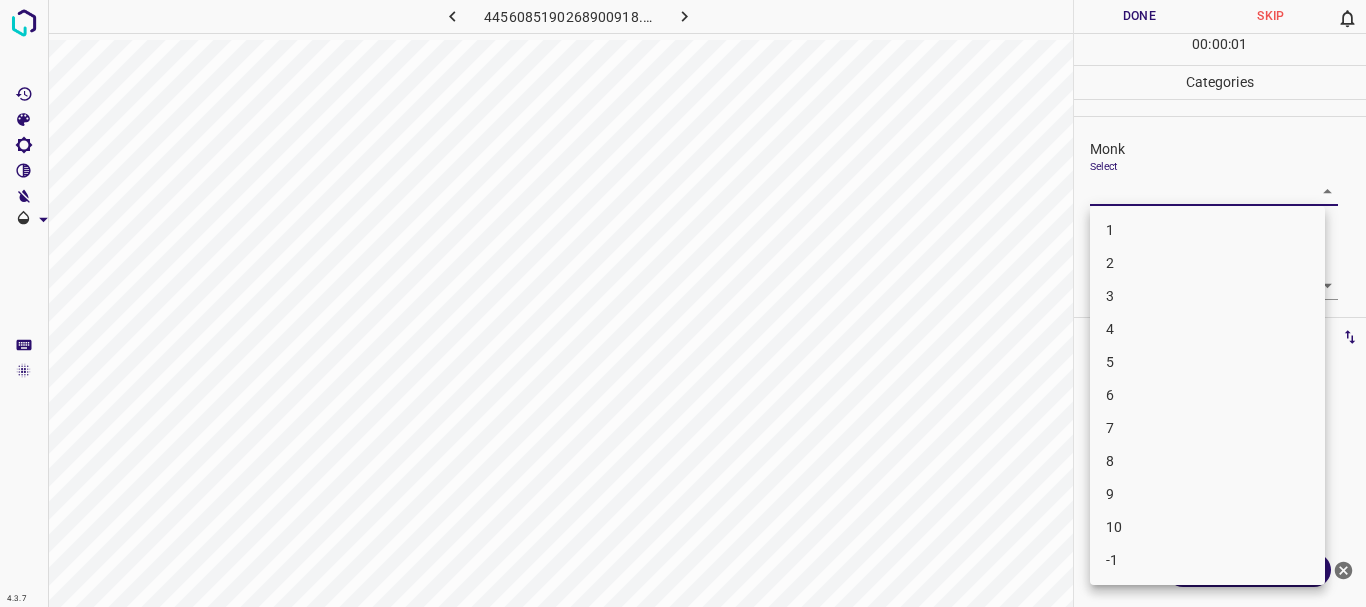 click on "4.3.7 4456085190268900918.png Done Skip 0 00   : 00   : 01   Categories Monk   Select ​  [PERSON_NAME]   Select ​ Labels   0 Categories 1 Monk 2  [PERSON_NAME] Tools Space Change between modes (Draw & Edit) I Auto labeling R Restore zoom M Zoom in N Zoom out Delete Delete selecte label Filters Z Restore filters X Saturation filter C Brightness filter V Contrast filter B Gray scale filter General O Download ¿Necesitas ayuda? Texto original Valora esta traducción Tu opinión servirá para ayudar a mejorar el Traductor de Google - Texto - Esconder - Borrar 1 2 3 4 5 6 7 8 9 10 -1" at bounding box center (683, 303) 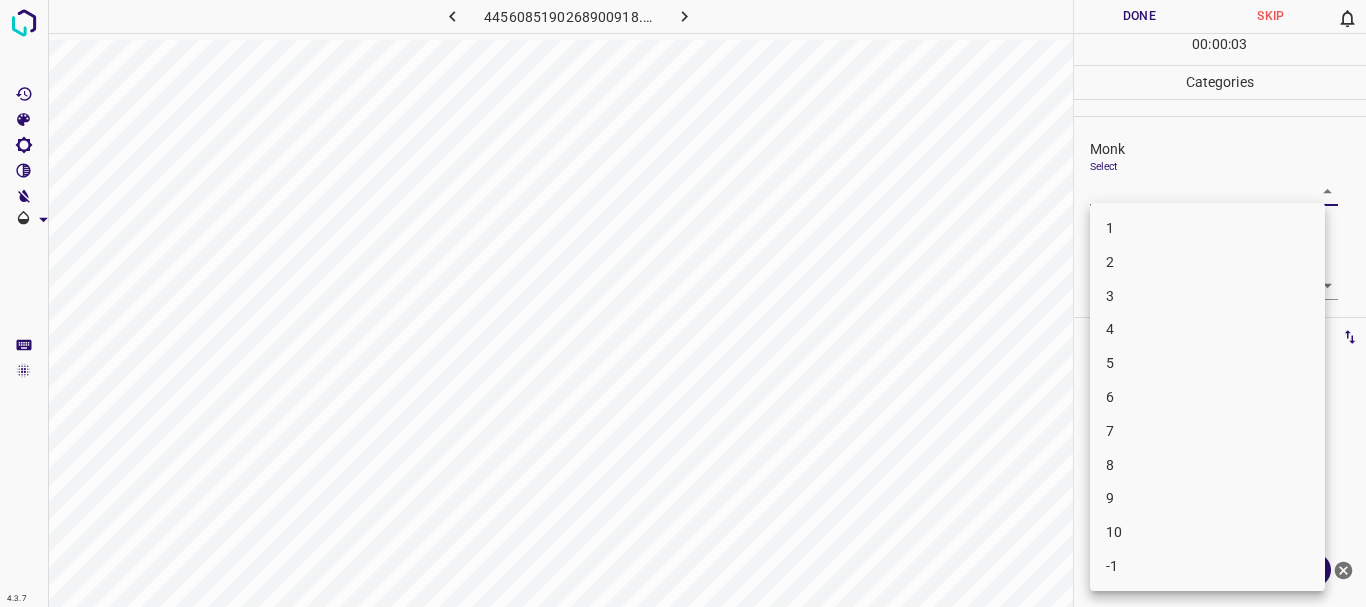 click on "4" at bounding box center (1207, 329) 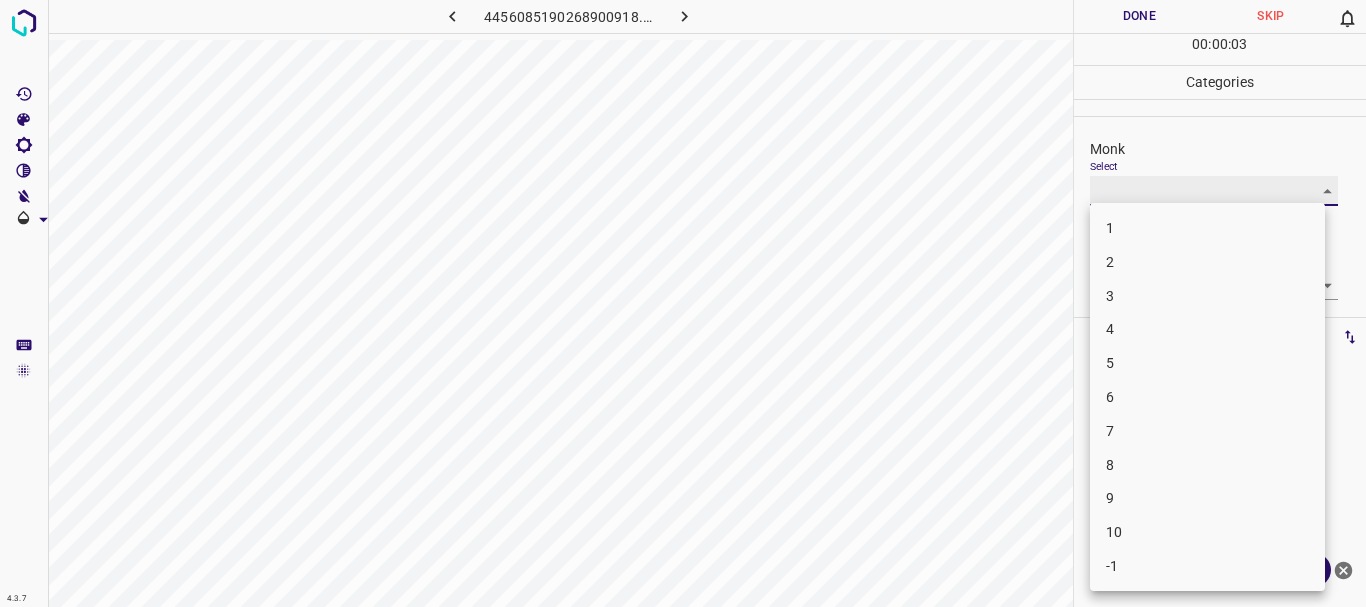 type on "4" 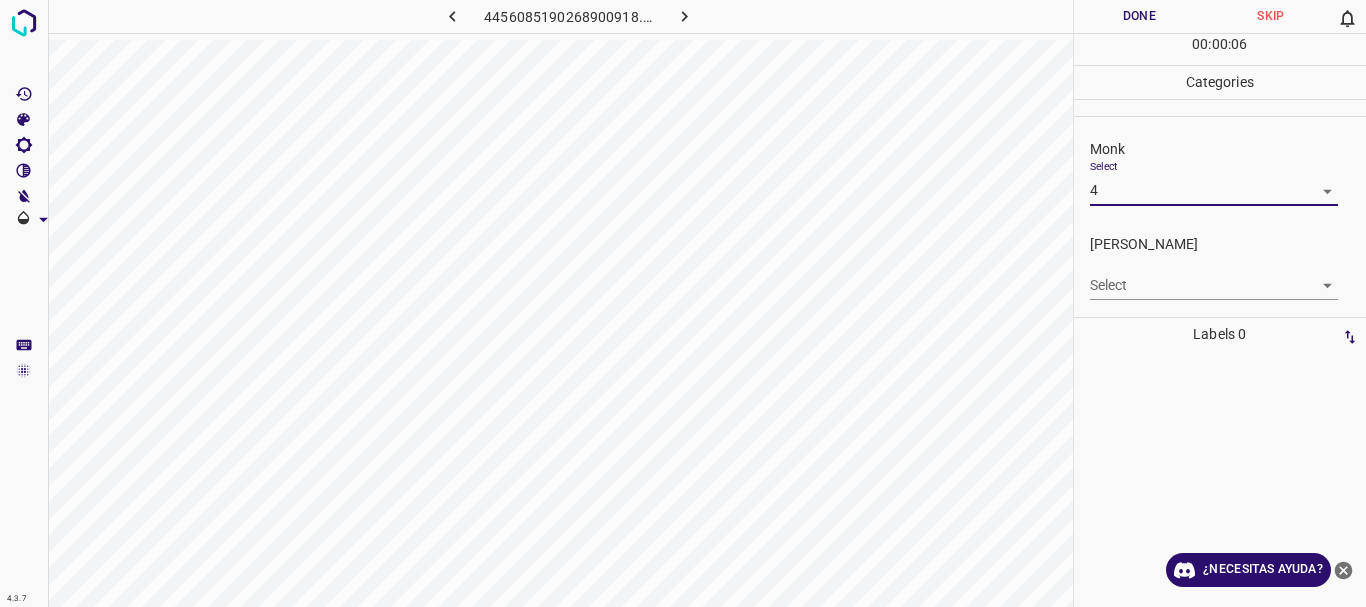 click on "4.3.7 4456085190268900918.png Done Skip 0 00   : 00   : 06   Categories Monk   Select 4 4  [PERSON_NAME]   Select ​ Labels   0 Categories 1 Monk 2  [PERSON_NAME] Tools Space Change between modes (Draw & Edit) I Auto labeling R Restore zoom M Zoom in N Zoom out Delete Delete selecte label Filters Z Restore filters X Saturation filter C Brightness filter V Contrast filter B Gray scale filter General O Download ¿Necesitas ayuda? Texto original Valora esta traducción Tu opinión servirá para ayudar a mejorar el Traductor de Google - Texto - Esconder - Borrar" at bounding box center (683, 303) 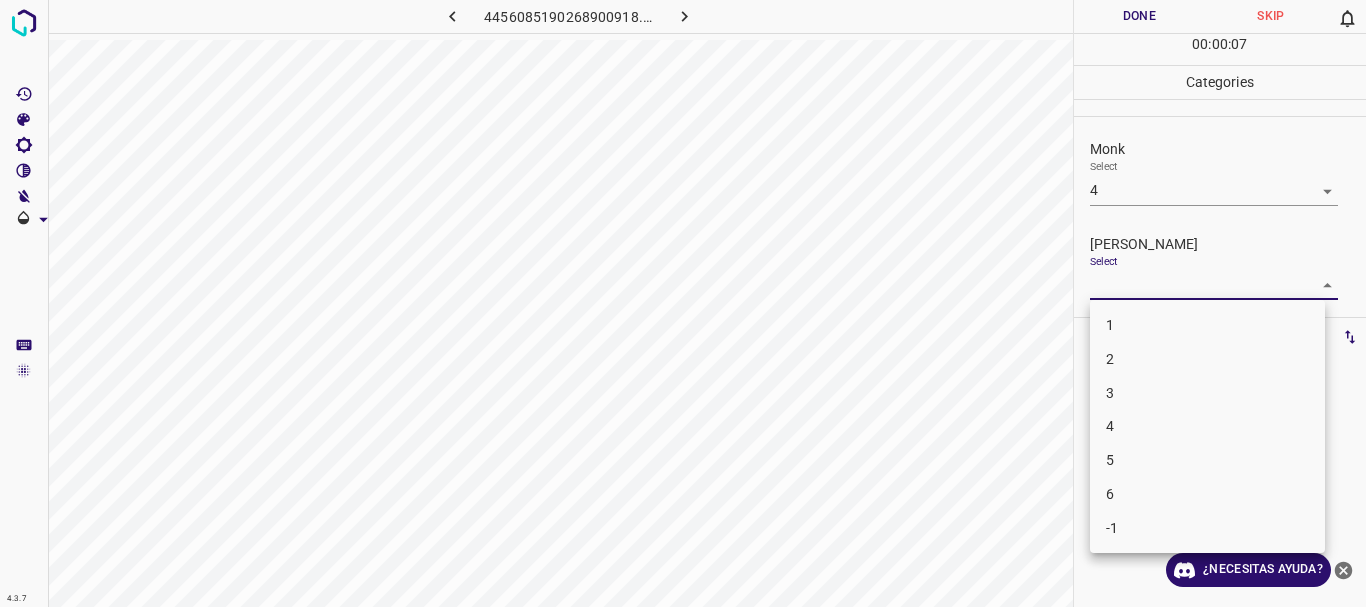 click on "3" at bounding box center [1207, 393] 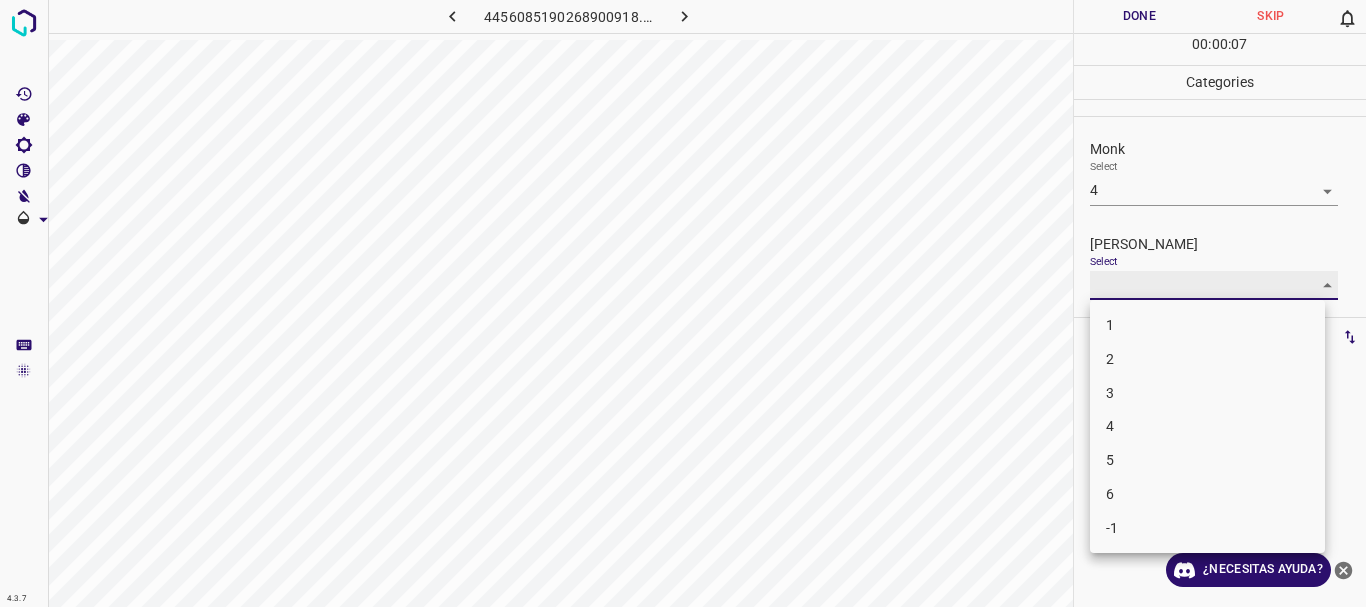 type on "3" 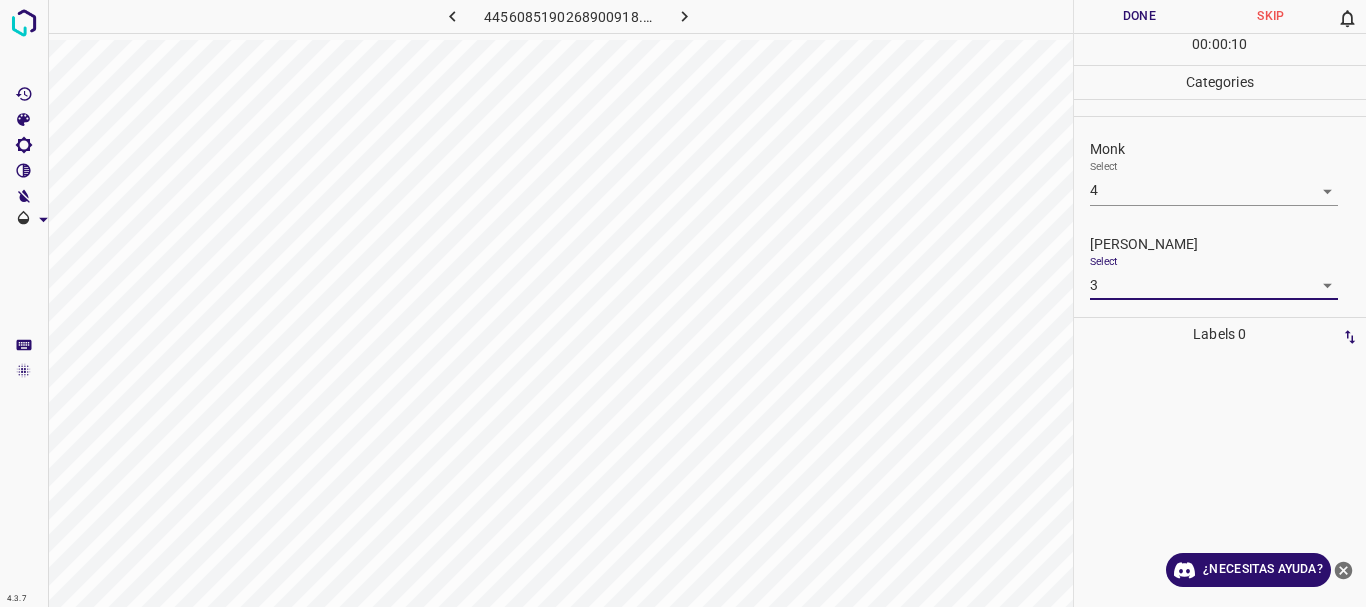 click on "Done" at bounding box center (1140, 16) 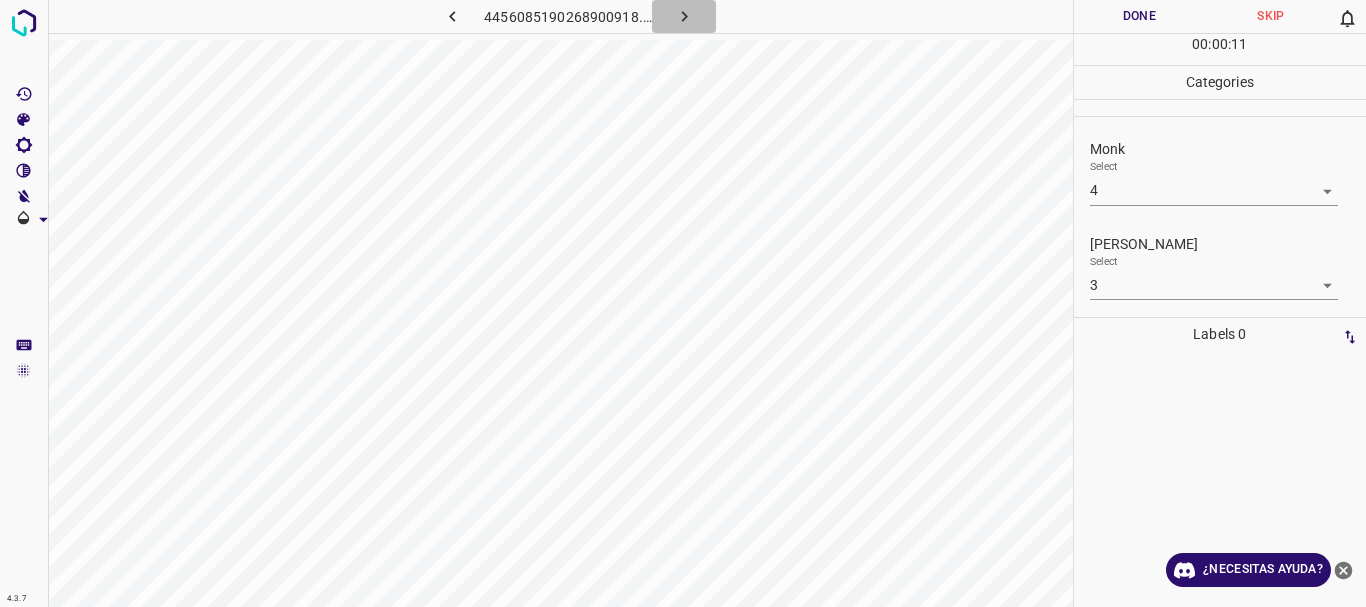click on "4.3.7 4456085190268900918.png Done Skip 0 00   : 00   : 11   Categories Monk   Select 4 4  [PERSON_NAME]   Select 3 3 Labels   0 Categories 1 Monk 2  [PERSON_NAME] Tools Space Change between modes (Draw & Edit) I Auto labeling R Restore zoom M Zoom in N Zoom out Delete Delete selecte label Filters Z Restore filters X Saturation filter C Brightness filter V Contrast filter B Gray scale filter General O Download ¿Necesitas ayuda?" at bounding box center [683, 303] 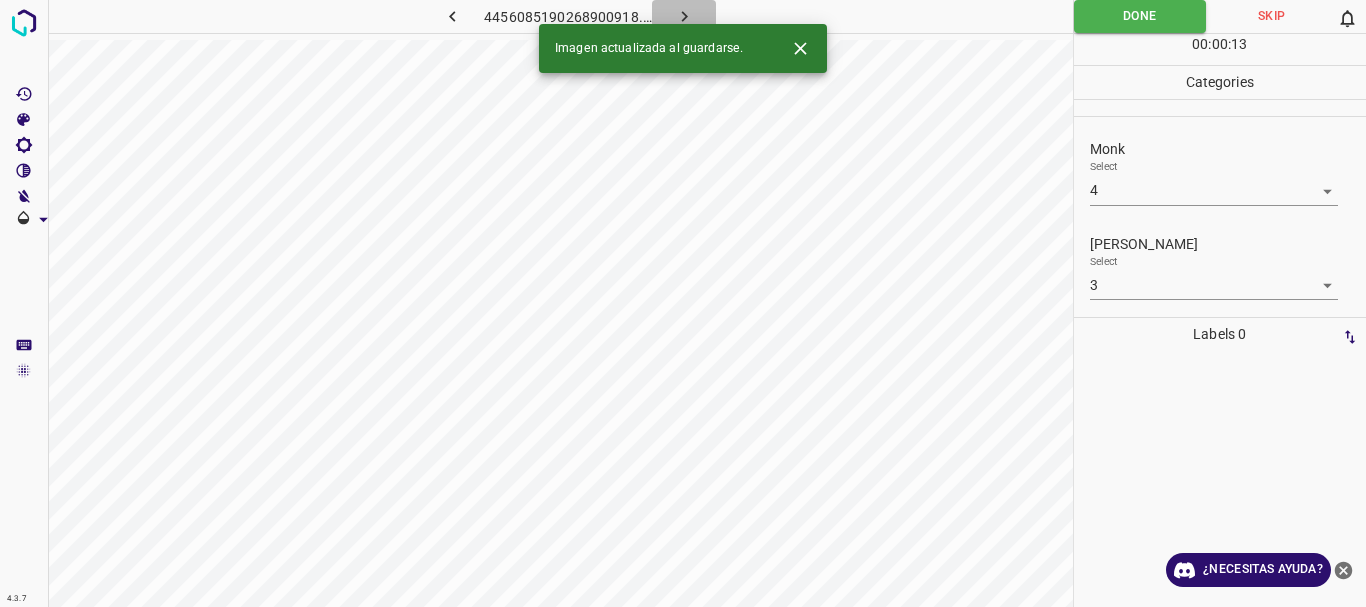 click 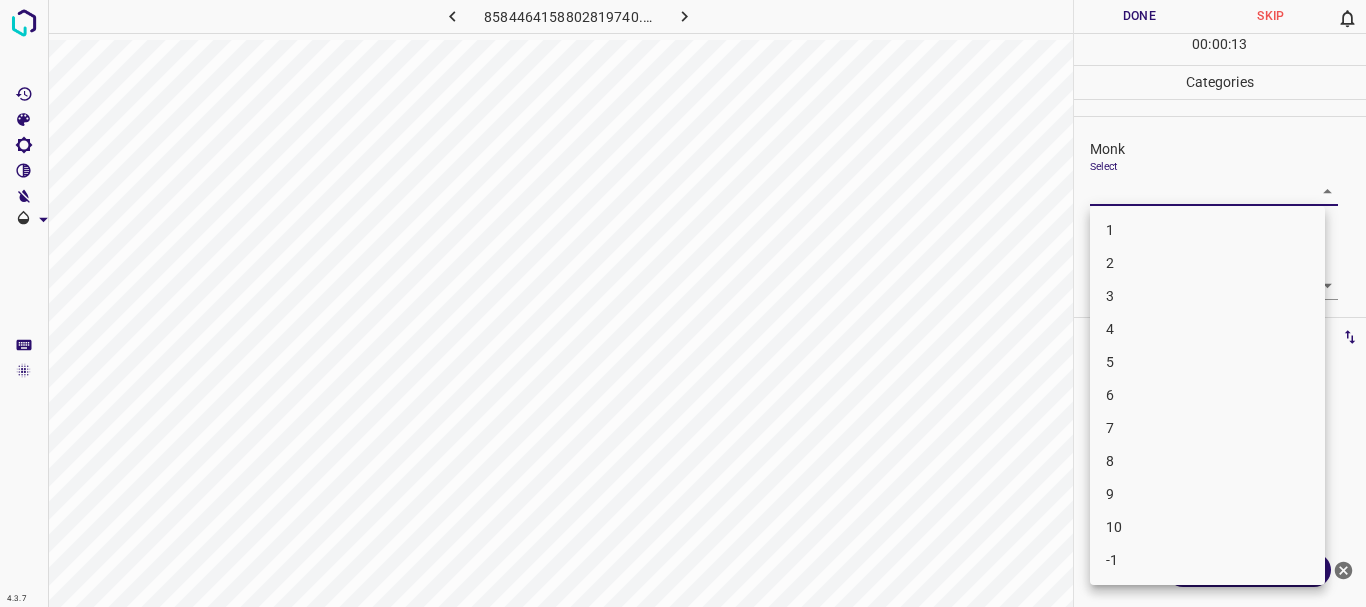 click on "4.3.7 8584464158802819740.png Done Skip 0 00   : 00   : 13   Categories Monk   Select ​  [PERSON_NAME]   Select ​ Labels   0 Categories 1 Monk 2  [PERSON_NAME] Tools Space Change between modes (Draw & Edit) I Auto labeling R Restore zoom M Zoom in N Zoom out Delete Delete selecte label Filters Z Restore filters X Saturation filter C Brightness filter V Contrast filter B Gray scale filter General O Download ¿Necesitas ayuda? Texto original Valora esta traducción Tu opinión servirá para ayudar a mejorar el Traductor de Google - Texto - Esconder - Borrar 1 2 3 4 5 6 7 8 9 10 -1" at bounding box center (683, 303) 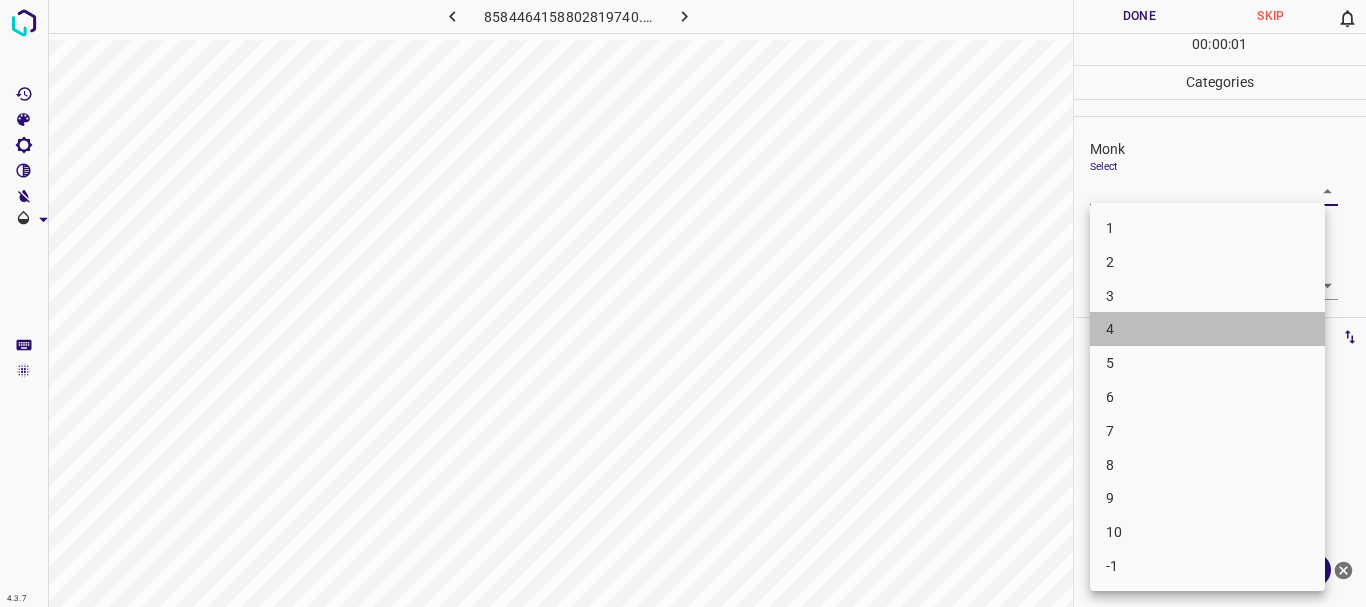 click on "4" at bounding box center [1110, 329] 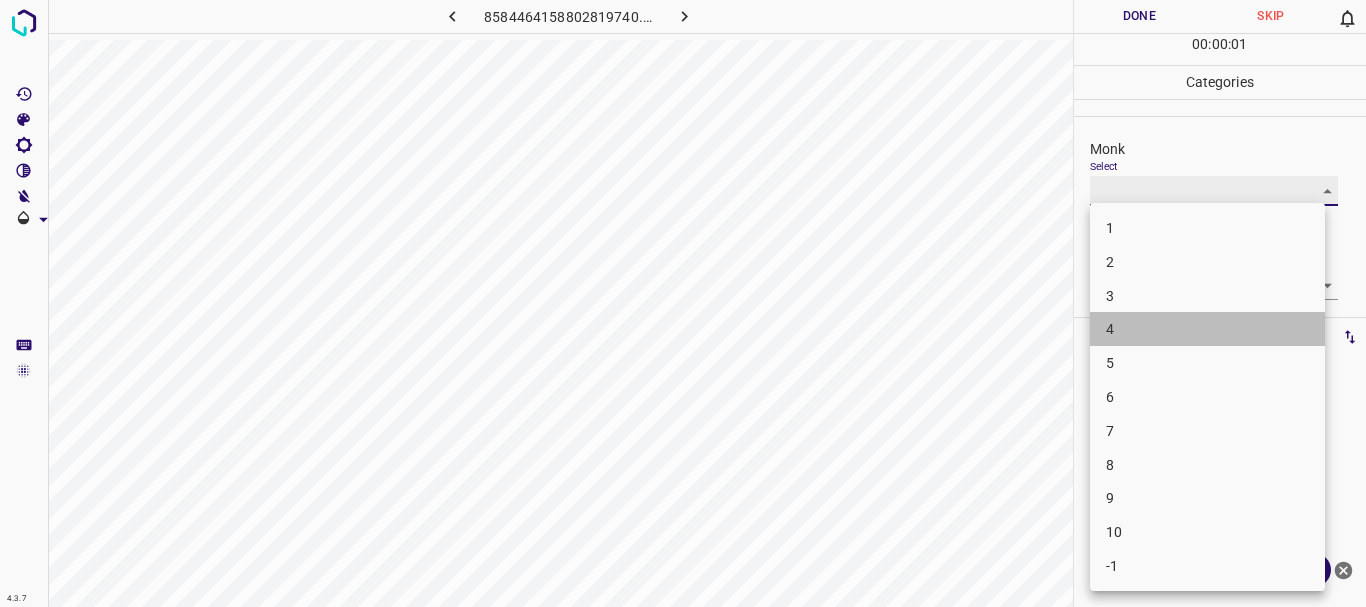type on "4" 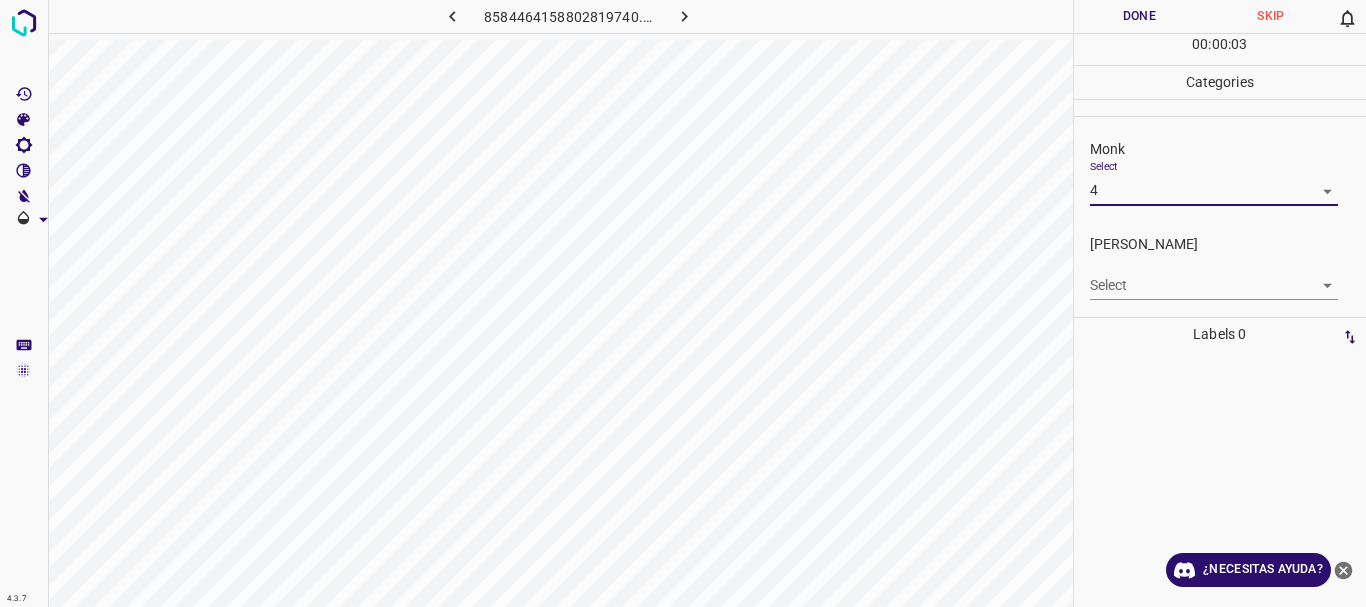 click on "4.3.7 8584464158802819740.png Done Skip 0 00   : 00   : 03   Categories Monk   Select 4 4  [PERSON_NAME]   Select ​ Labels   0 Categories 1 Monk 2  [PERSON_NAME] Tools Space Change between modes (Draw & Edit) I Auto labeling R Restore zoom M Zoom in N Zoom out Delete Delete selecte label Filters Z Restore filters X Saturation filter C Brightness filter V Contrast filter B Gray scale filter General O Download ¿Necesitas ayuda? Texto original Valora esta traducción Tu opinión servirá para ayudar a mejorar el Traductor de Google - Texto - Esconder - Borrar" at bounding box center [683, 303] 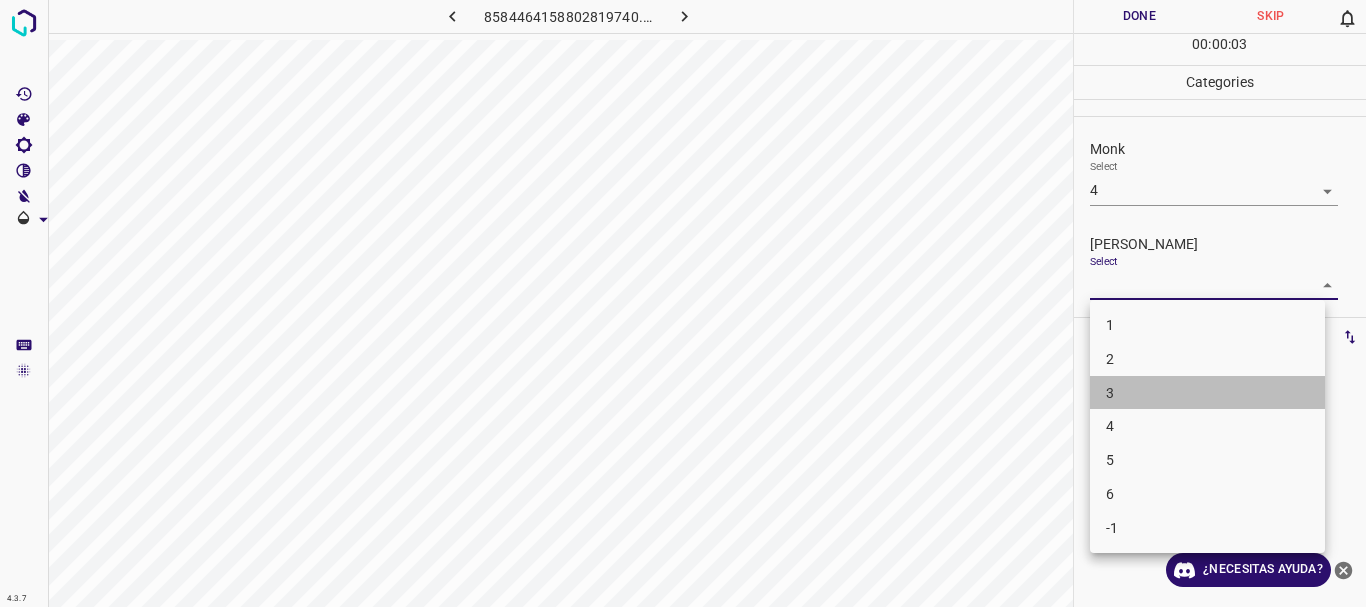 click on "3" at bounding box center [1207, 393] 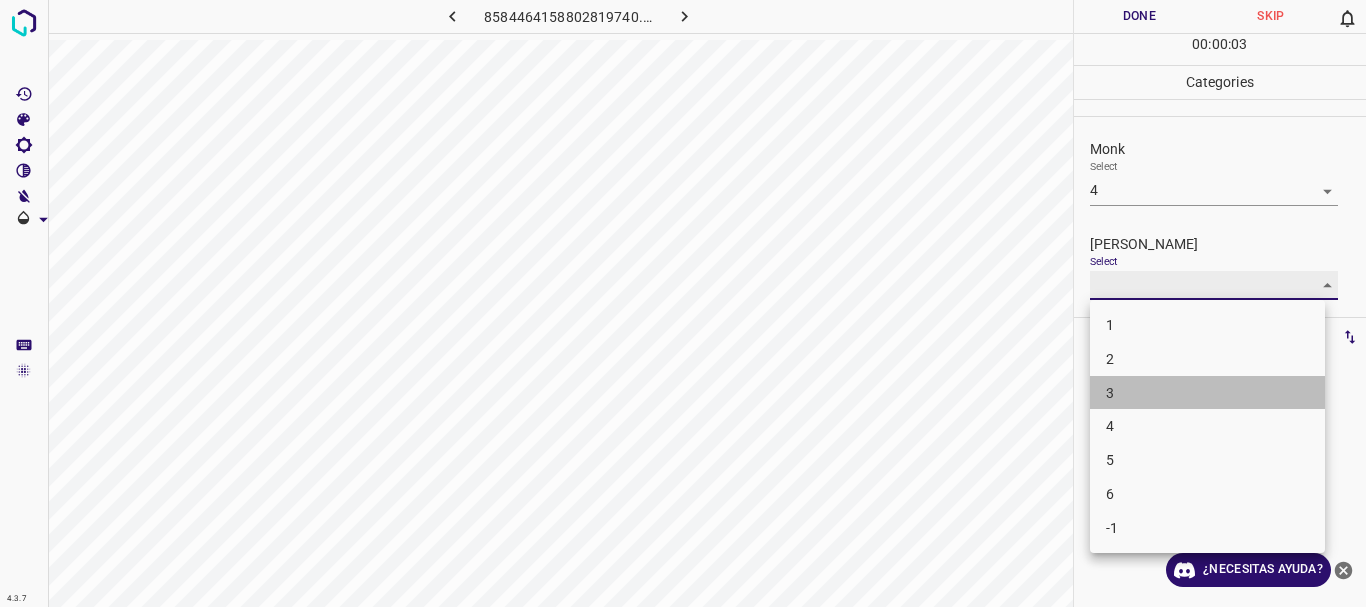 type on "3" 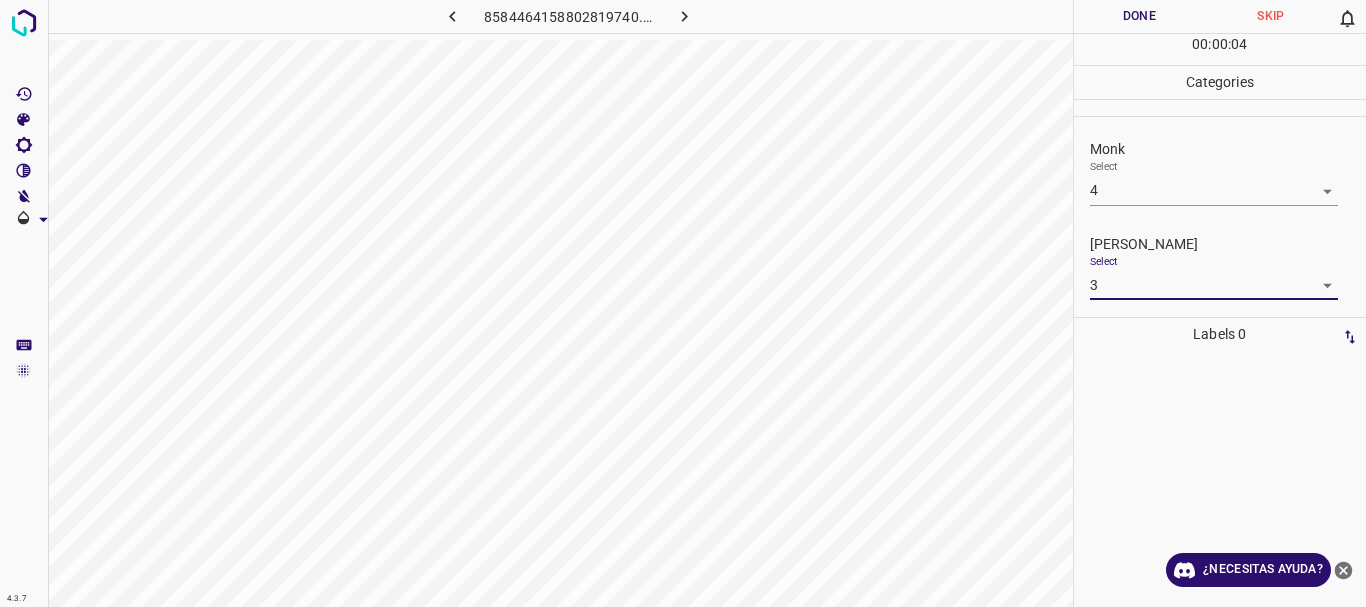 click on "Done" at bounding box center [1140, 16] 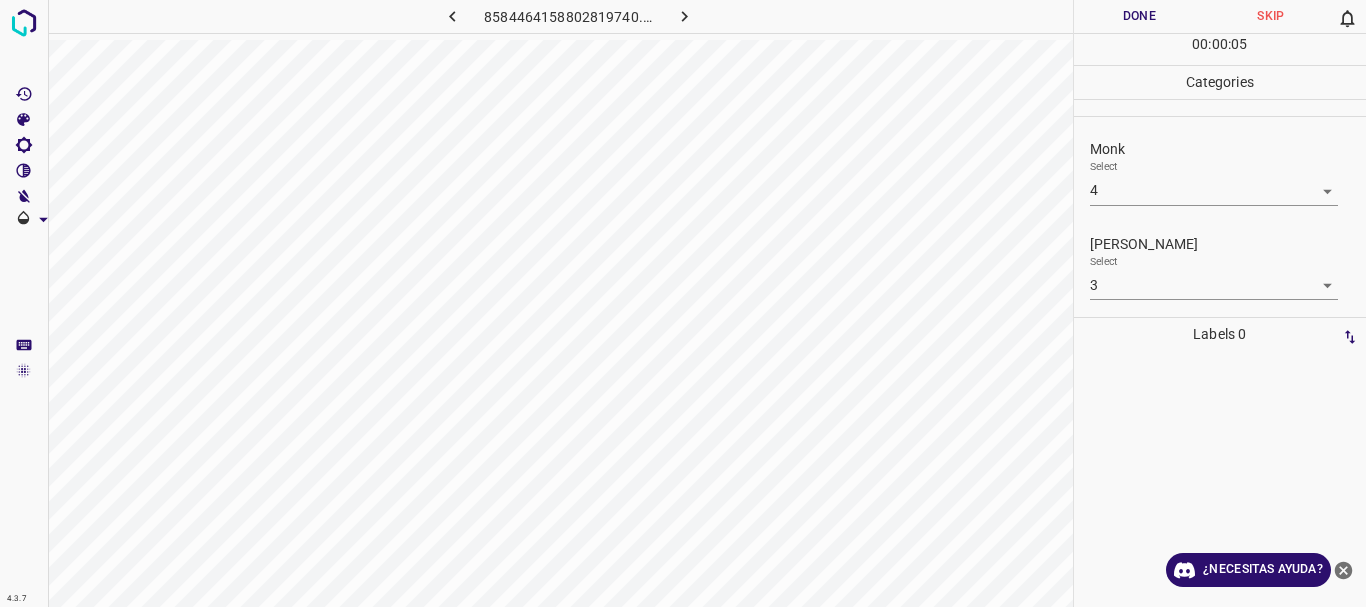 click 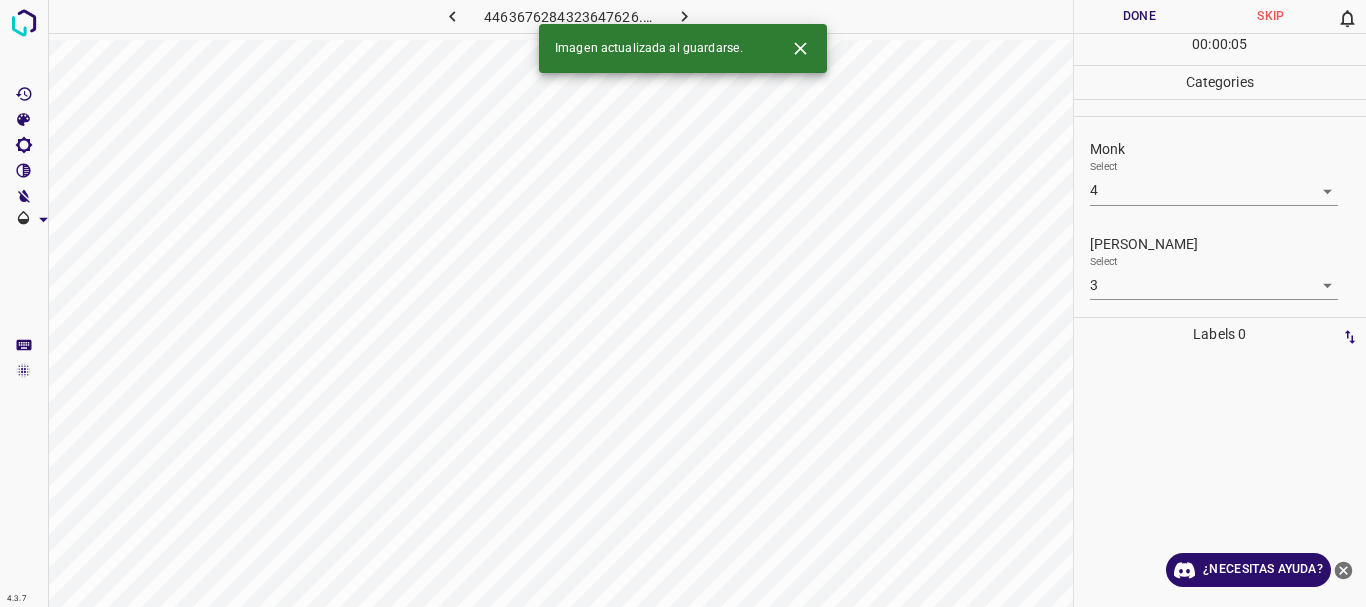 click 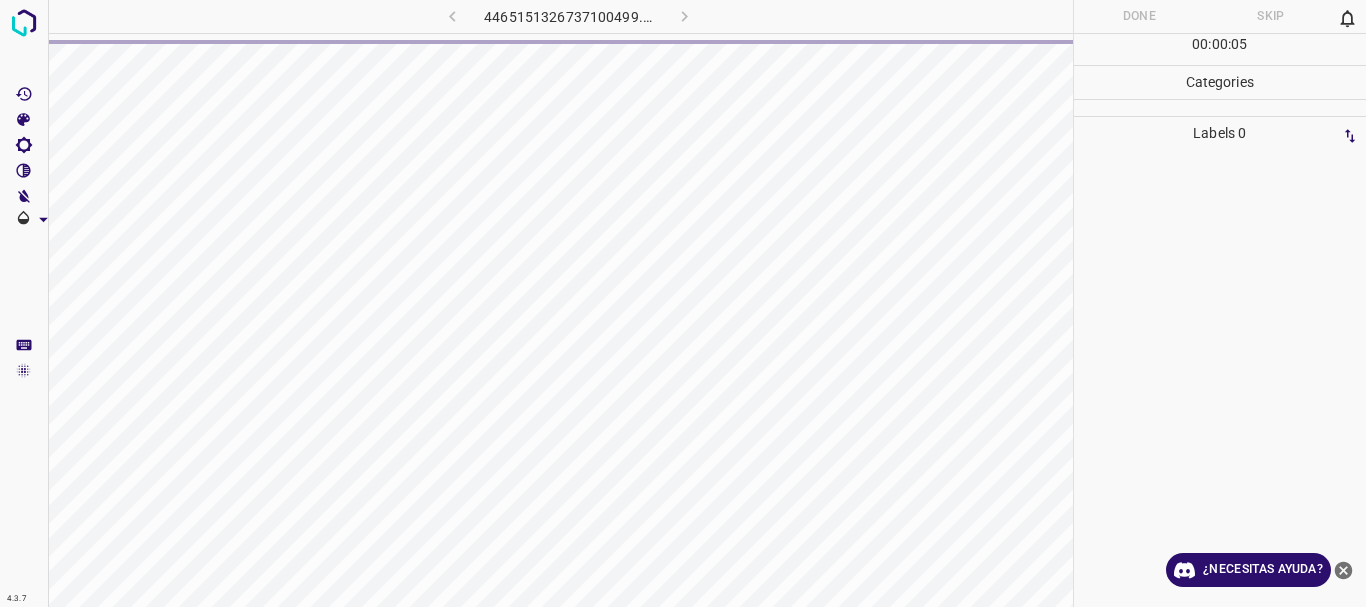 click on "4465151326737100499.png" at bounding box center (568, 16) 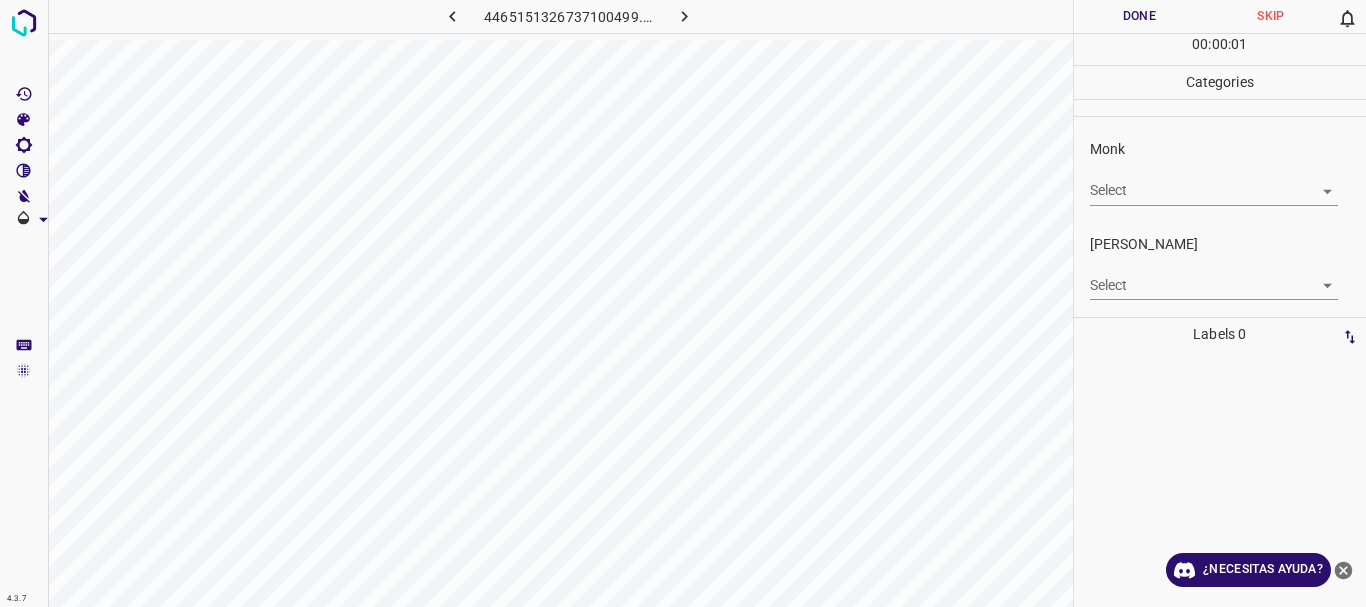 click 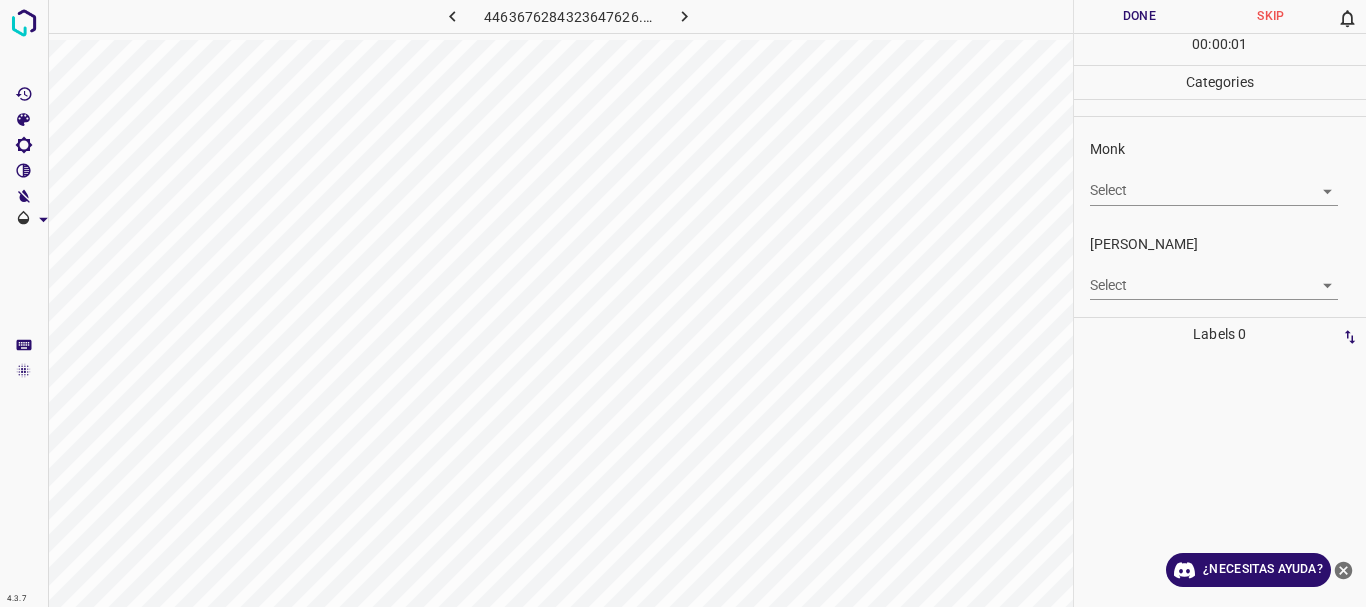 click on "4.3.7 4463676284323647626.png Done Skip 0 00   : 00   : 01   Categories Monk   Select ​  [PERSON_NAME]   Select ​ Labels   0 Categories 1 Monk 2  [PERSON_NAME] Tools Space Change between modes (Draw & Edit) I Auto labeling R Restore zoom M Zoom in N Zoom out Delete Delete selecte label Filters Z Restore filters X Saturation filter C Brightness filter V Contrast filter B Gray scale filter General O Download ¿Necesitas ayuda? Texto original Valora esta traducción Tu opinión servirá para ayudar a mejorar el Traductor de Google - Texto - Esconder - Borrar" at bounding box center (683, 303) 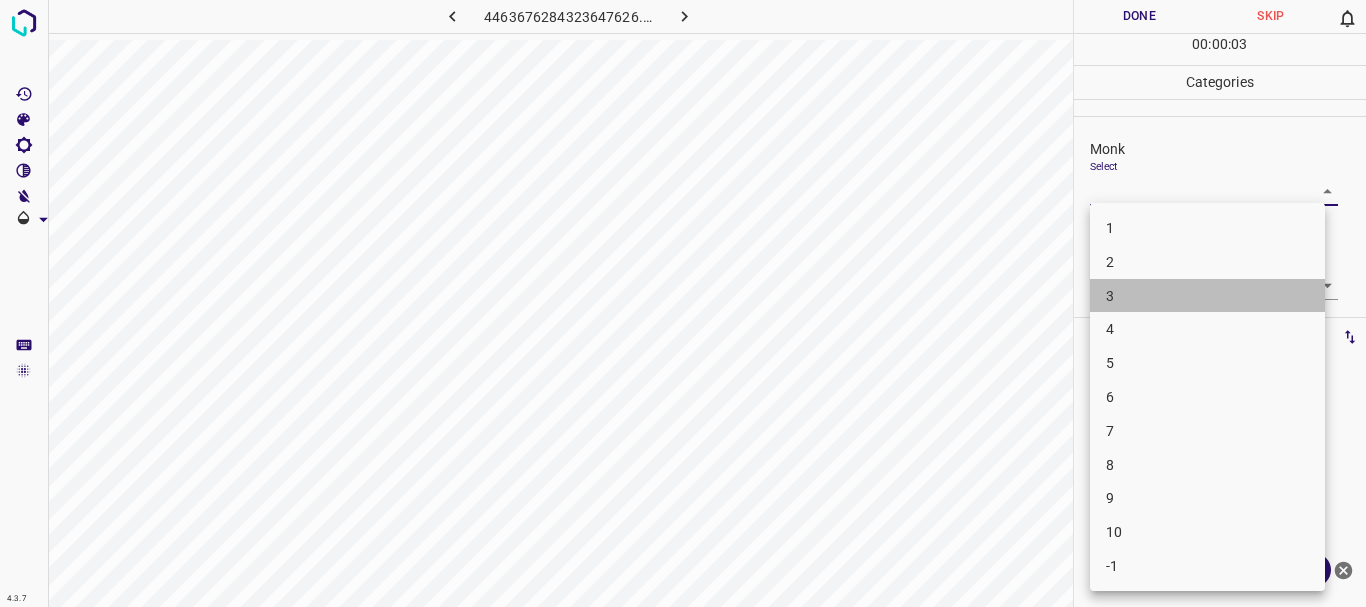 click on "3" at bounding box center (1207, 296) 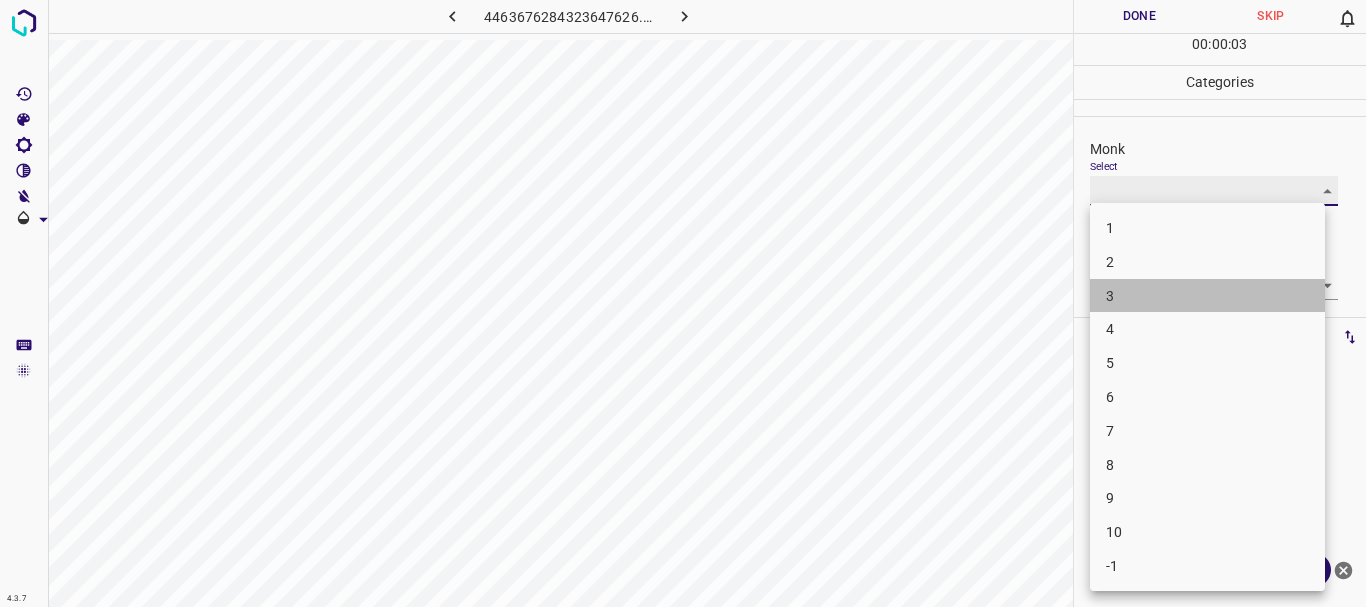 type on "3" 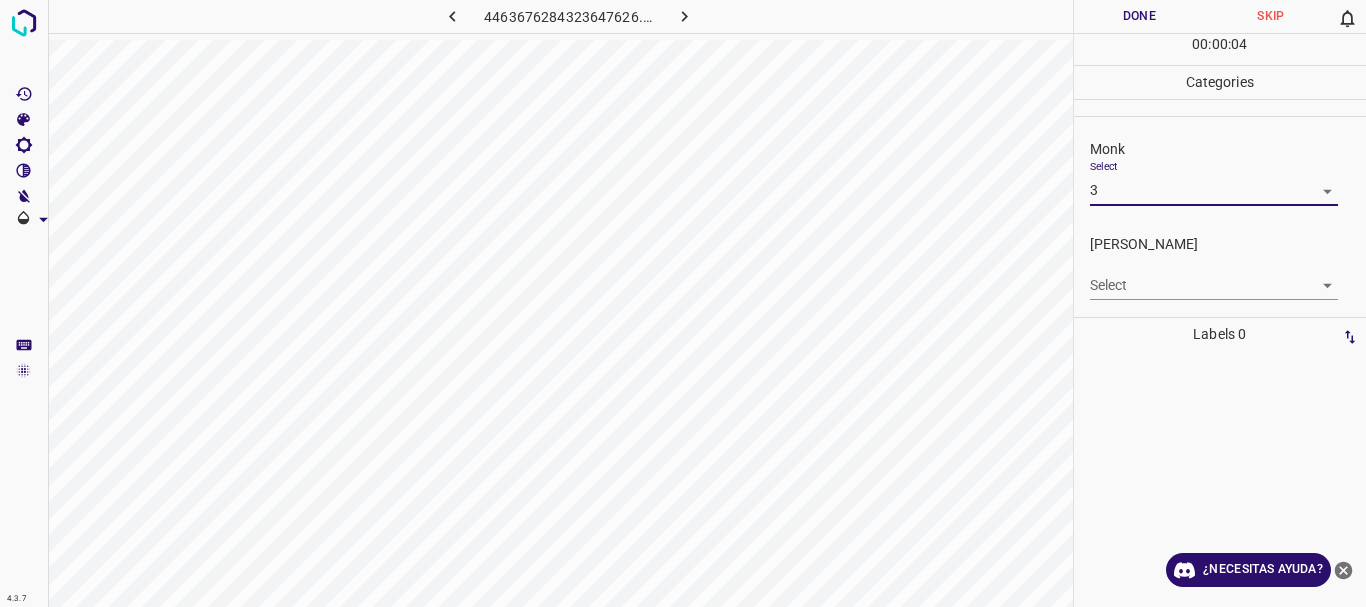 click on "4.3.7 4463676284323647626.png Done Skip 0 00   : 00   : 04   Categories Monk   Select 3 3  [PERSON_NAME]   Select ​ Labels   0 Categories 1 Monk 2  [PERSON_NAME] Tools Space Change between modes (Draw & Edit) I Auto labeling R Restore zoom M Zoom in N Zoom out Delete Delete selecte label Filters Z Restore filters X Saturation filter C Brightness filter V Contrast filter B Gray scale filter General O Download ¿Necesitas ayuda? Texto original Valora esta traducción Tu opinión servirá para ayudar a mejorar el Traductor de Google - Texto - Esconder - Borrar" at bounding box center (683, 303) 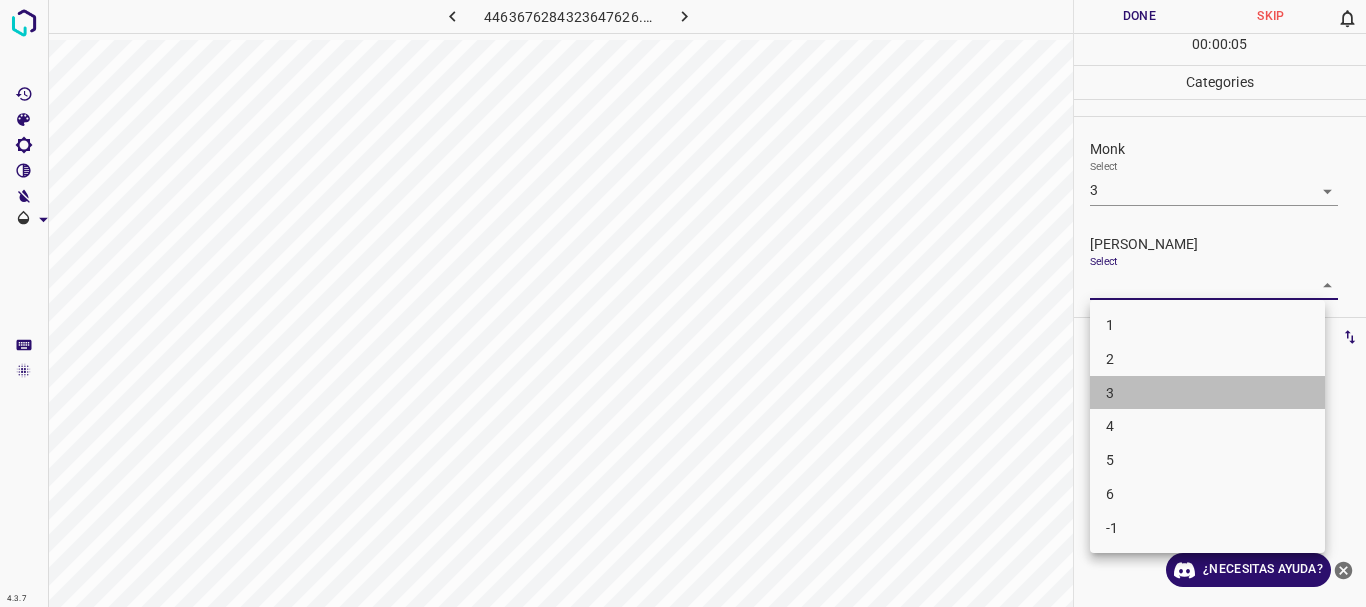 click on "3" at bounding box center (1207, 393) 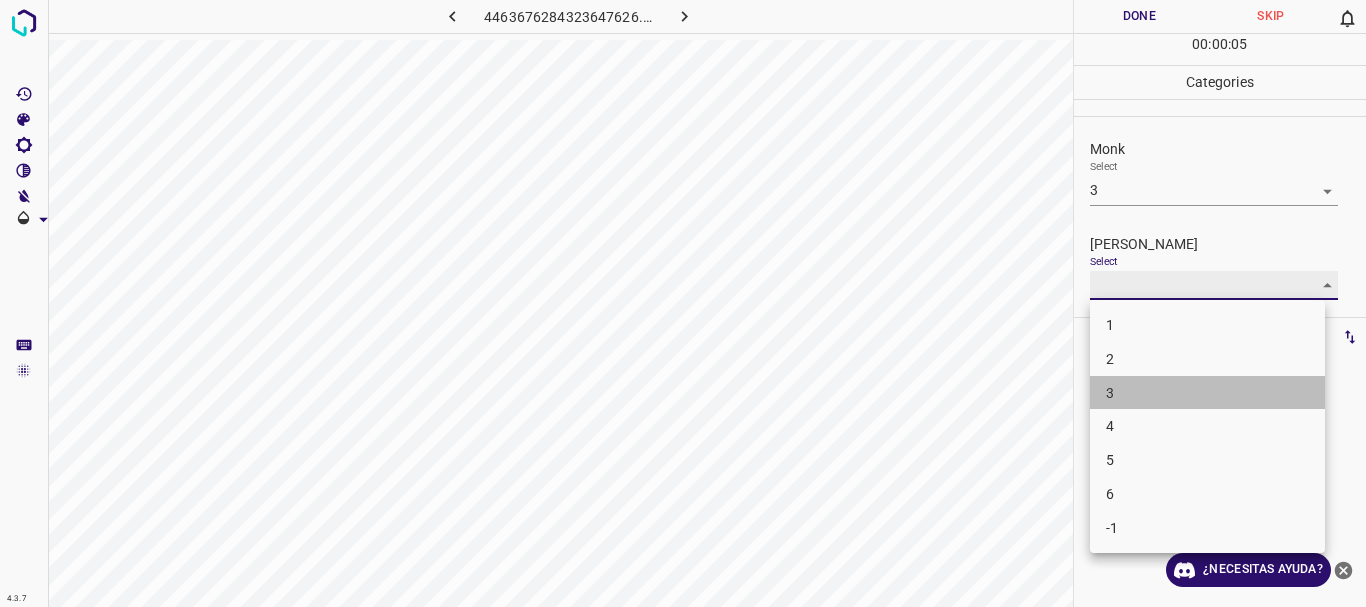 type on "3" 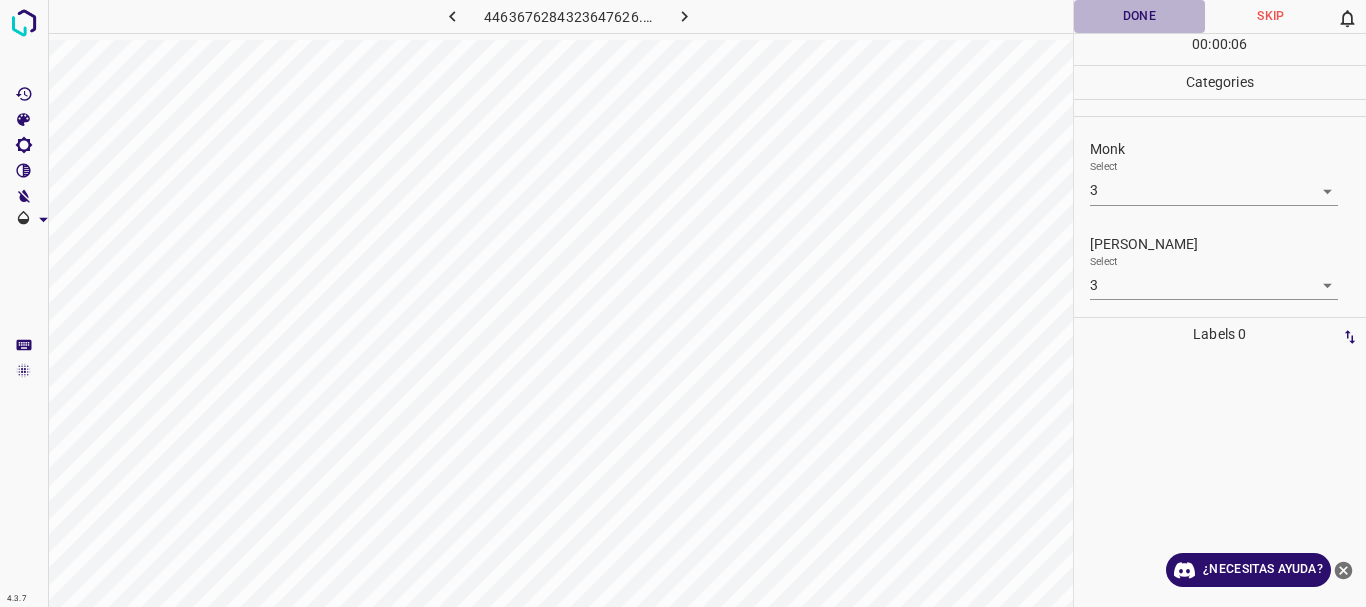 drag, startPoint x: 1130, startPoint y: 22, endPoint x: 1117, endPoint y: 22, distance: 13 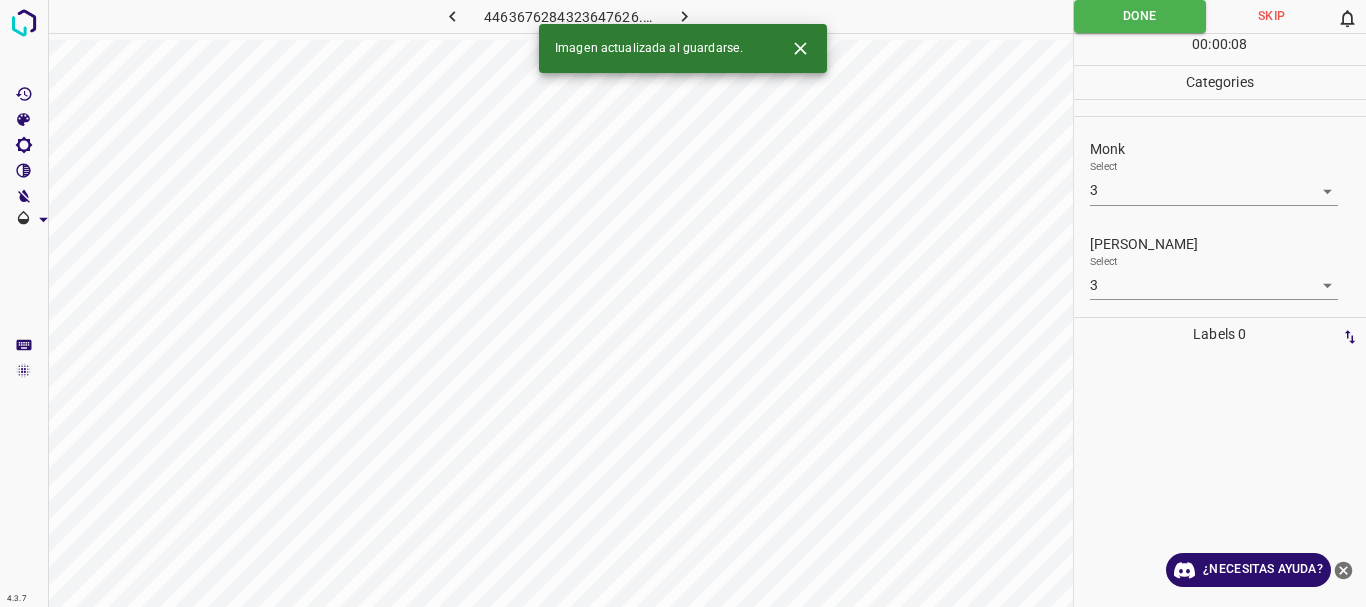 click at bounding box center (684, 16) 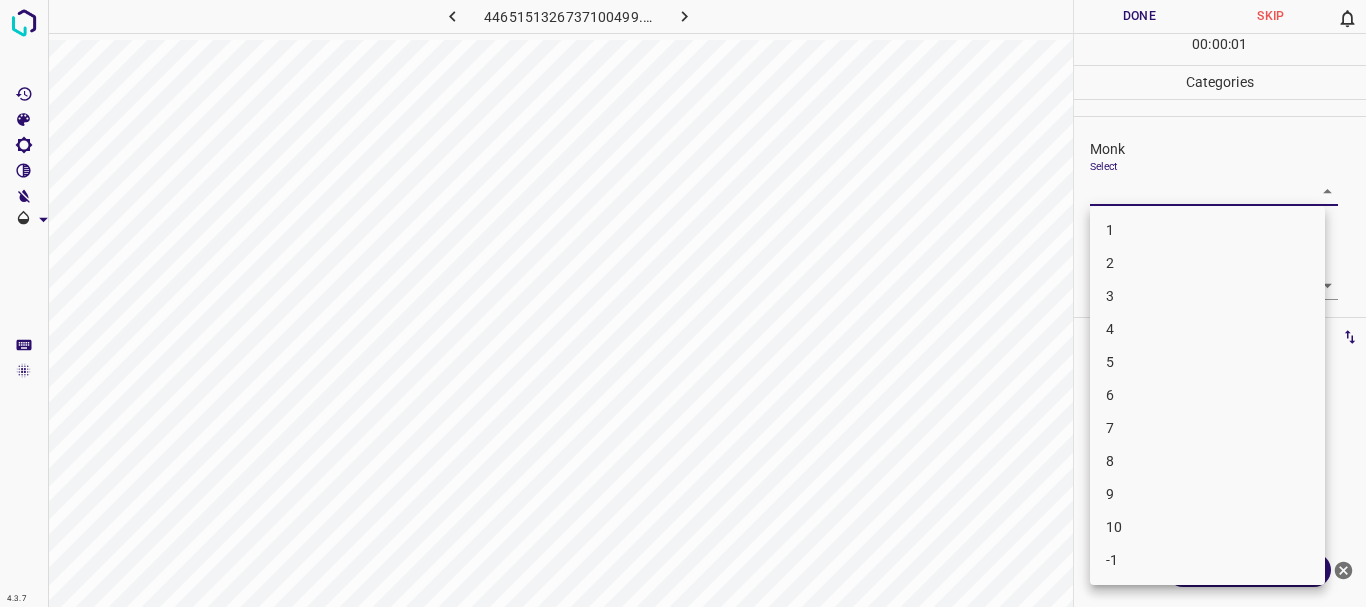 click on "4.3.7 4465151326737100499.png Done Skip 0 00   : 00   : 01   Categories Monk   Select ​  [PERSON_NAME]   Select ​ Labels   0 Categories 1 Monk 2  [PERSON_NAME] Tools Space Change between modes (Draw & Edit) I Auto labeling R Restore zoom M Zoom in N Zoom out Delete Delete selecte label Filters Z Restore filters X Saturation filter C Brightness filter V Contrast filter B Gray scale filter General O Download ¿Necesitas ayuda? Texto original Valora esta traducción Tu opinión servirá para ayudar a mejorar el Traductor de Google - Texto - Esconder - Borrar 1 2 3 4 5 6 7 8 9 10 -1" at bounding box center (683, 303) 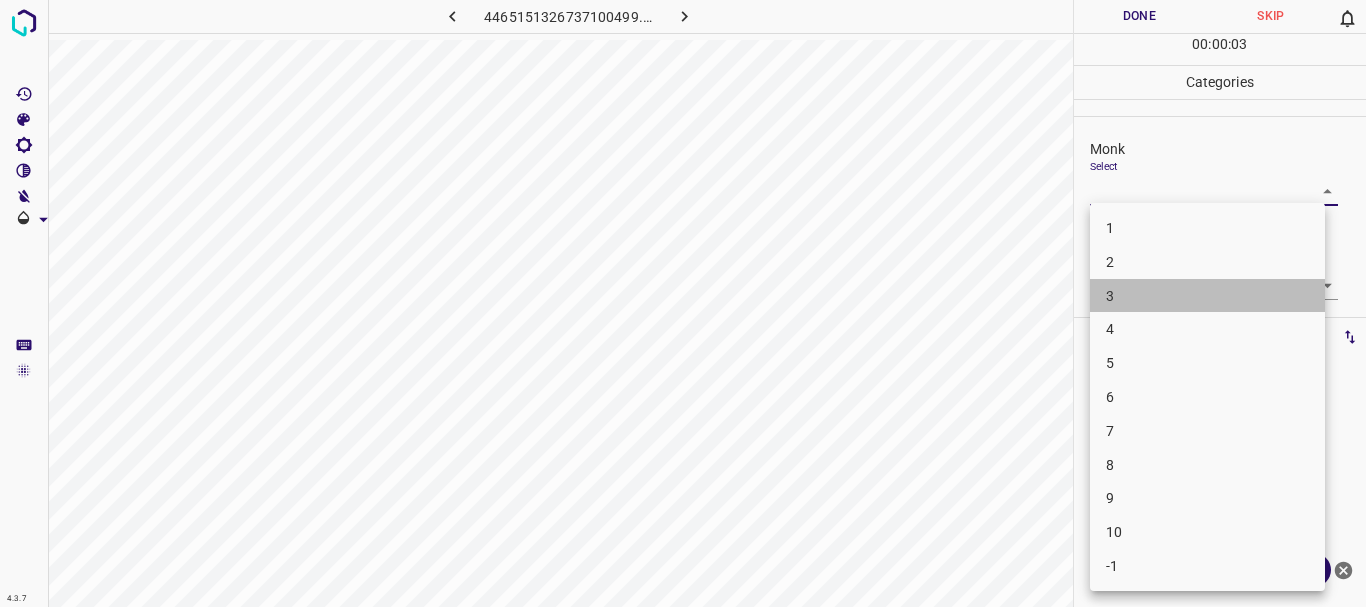 click on "3" at bounding box center [1207, 296] 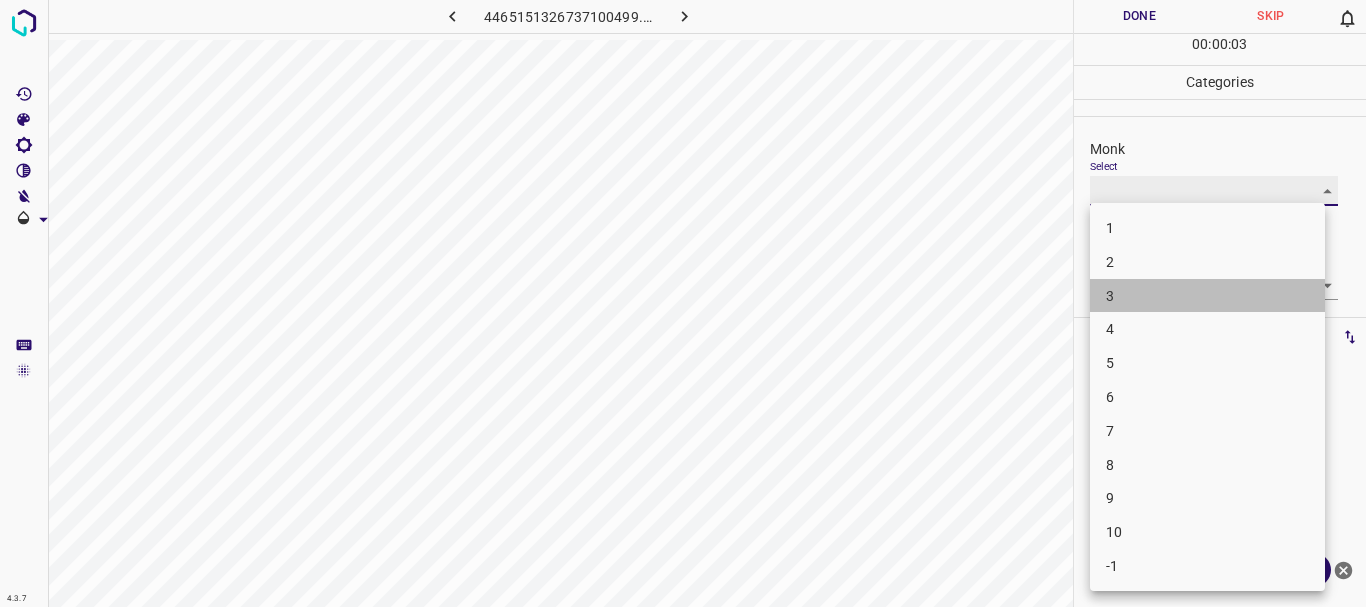 type on "3" 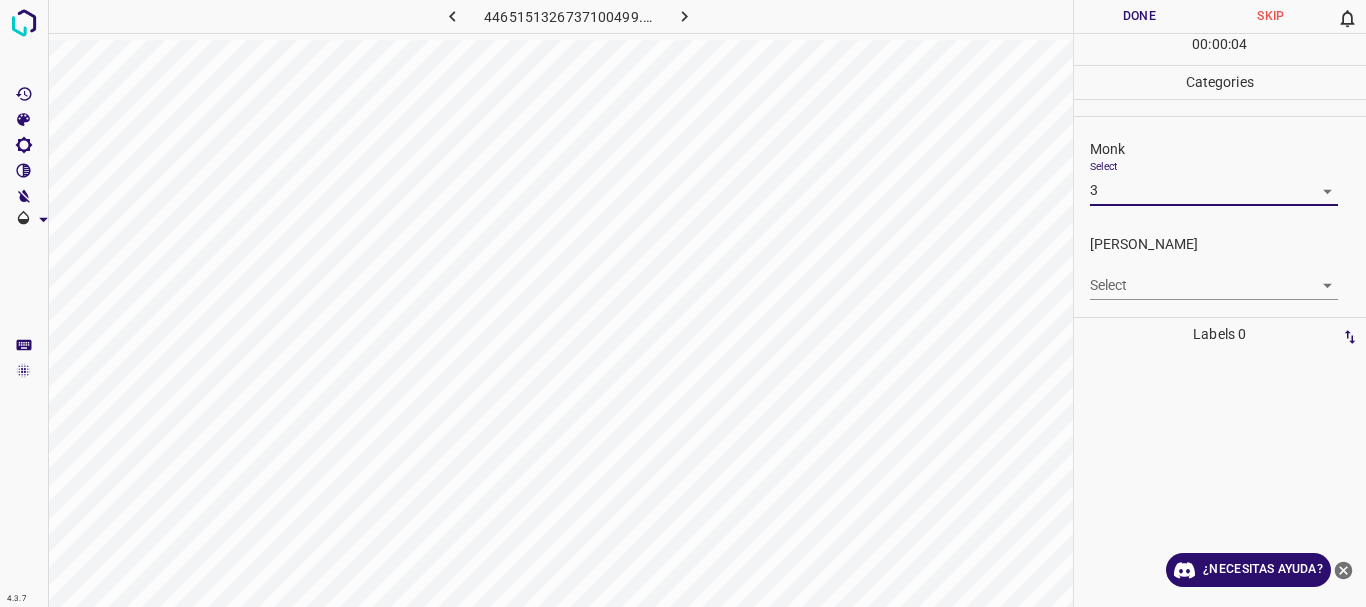 click on "4.3.7 4465151326737100499.png Done Skip 0 00   : 00   : 04   Categories Monk   Select 3 3  [PERSON_NAME]   Select ​ Labels   0 Categories 1 Monk 2  [PERSON_NAME] Tools Space Change between modes (Draw & Edit) I Auto labeling R Restore zoom M Zoom in N Zoom out Delete Delete selecte label Filters Z Restore filters X Saturation filter C Brightness filter V Contrast filter B Gray scale filter General O Download ¿Necesitas ayuda? Texto original Valora esta traducción Tu opinión servirá para ayudar a mejorar el Traductor de Google - Texto - Esconder - Borrar" at bounding box center (683, 303) 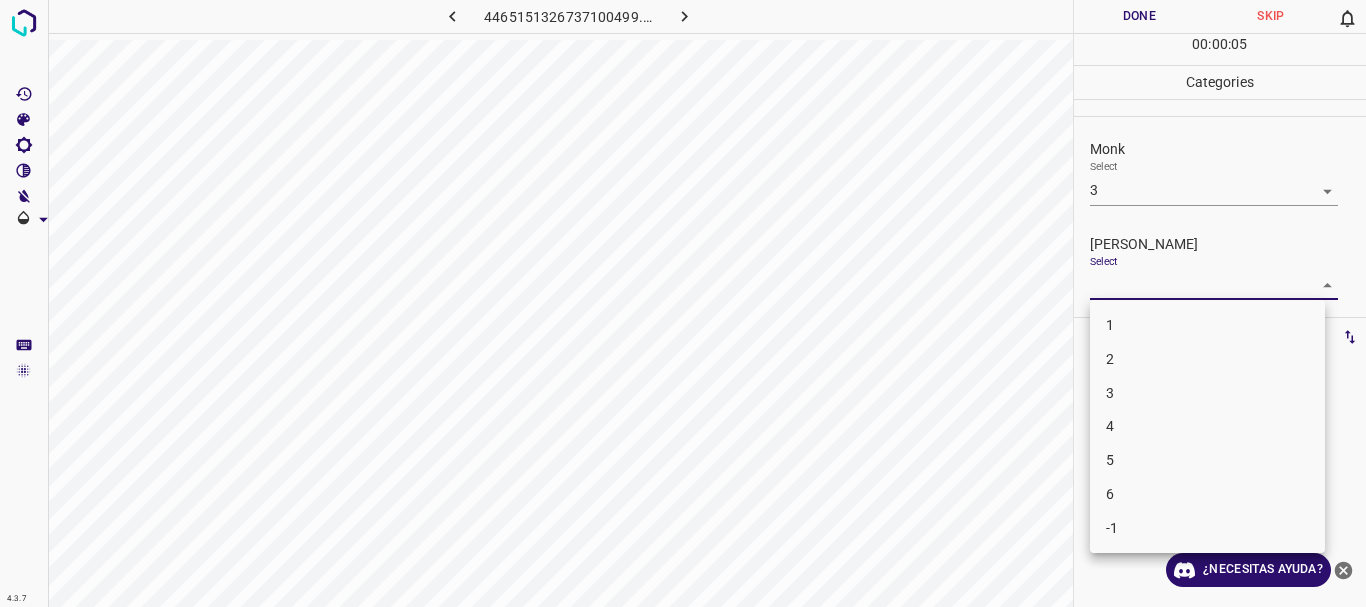 click on "1" at bounding box center [1207, 325] 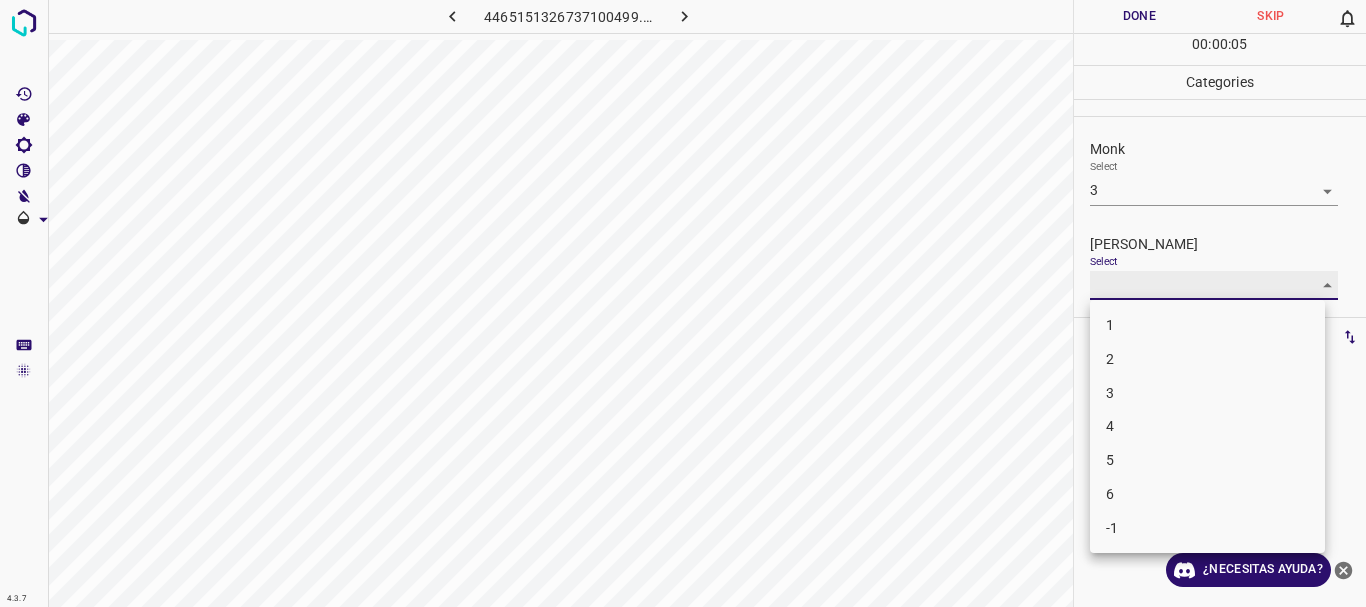 type on "1" 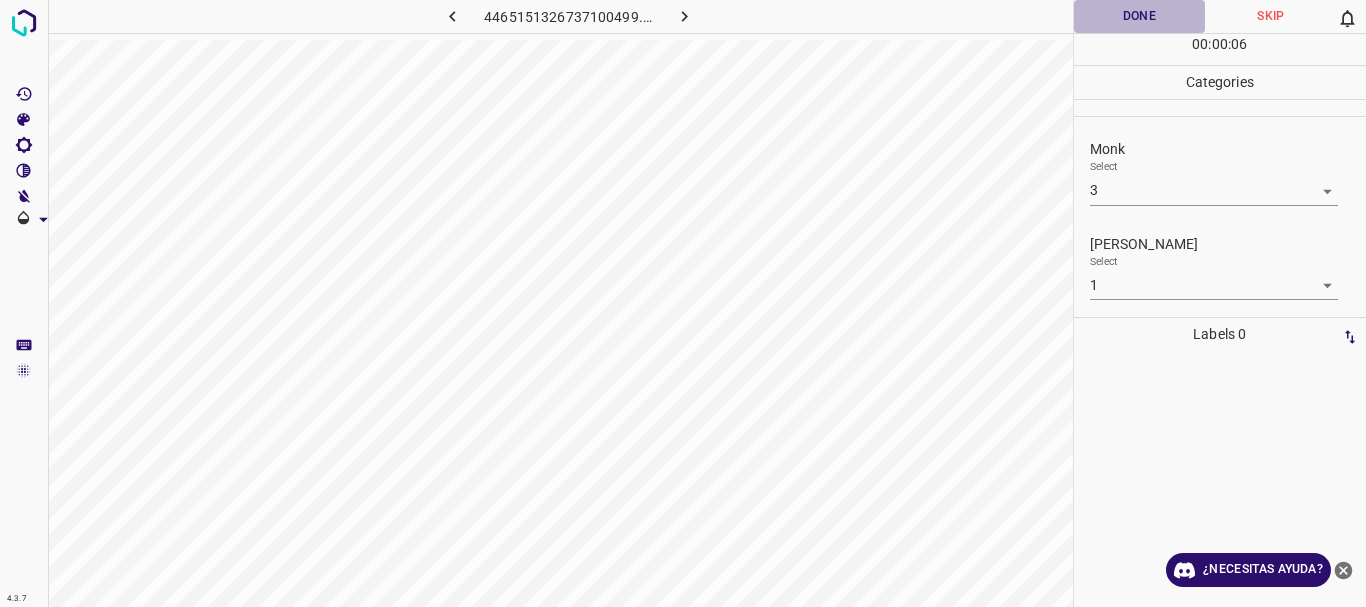 click on "Done" at bounding box center [1140, 16] 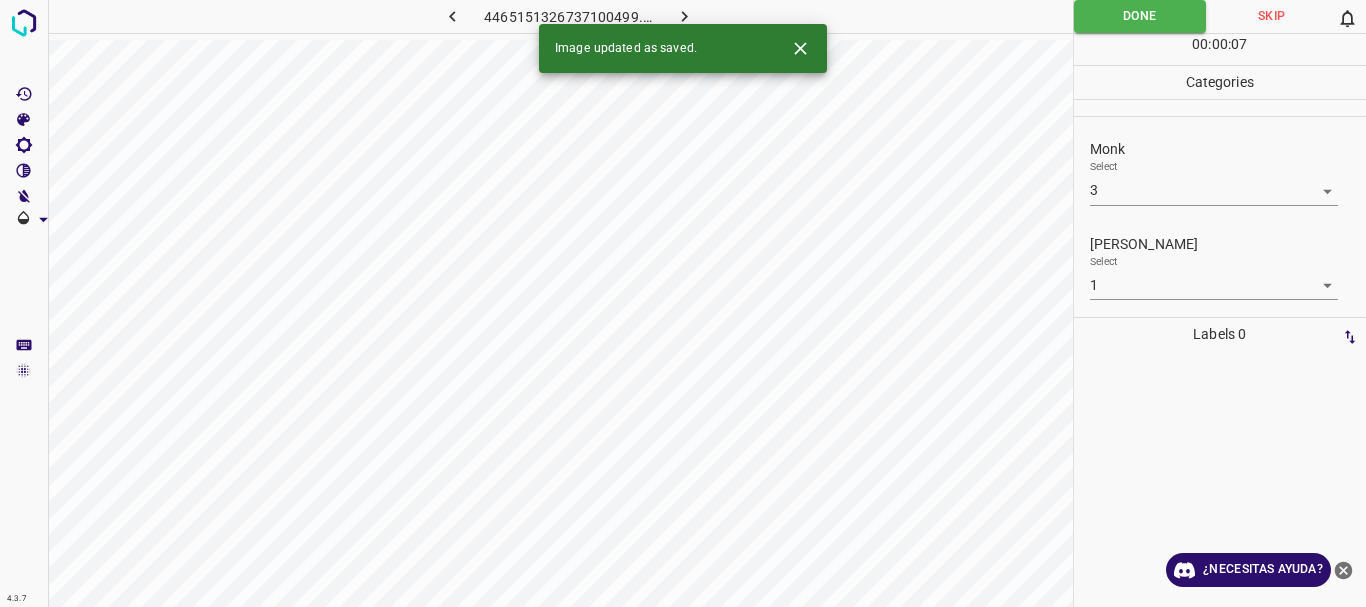 click 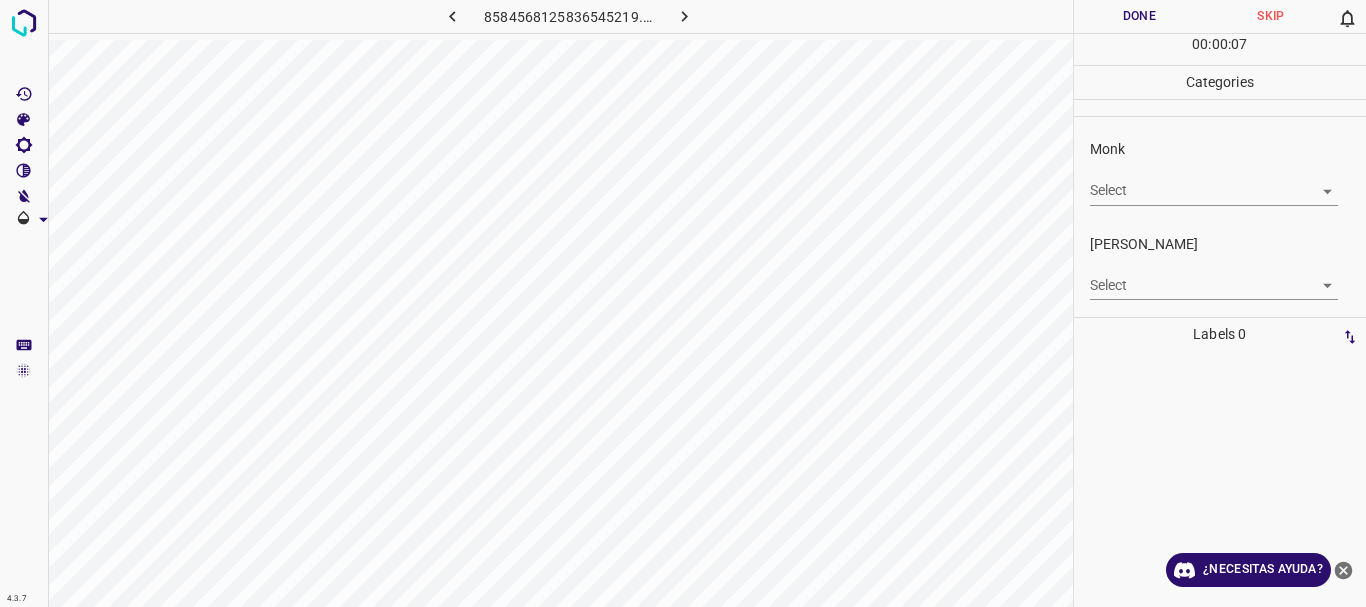 click on "4.3.7 8584568125836545219.png Done Skip 0 00   : 00   : 07   Categories Monk   Select ​  [PERSON_NAME]   Select ​ Labels   0 Categories 1 Monk 2  [PERSON_NAME] Tools Space Change between modes (Draw & Edit) I Auto labeling R Restore zoom M Zoom in N Zoom out Delete Delete selecte label Filters Z Restore filters X Saturation filter C Brightness filter V Contrast filter B Gray scale filter General O Download ¿Necesitas ayuda? Texto original Valora esta traducción Tu opinión servirá para ayudar a mejorar el Traductor de Google - Texto - Esconder - Borrar" at bounding box center (683, 303) 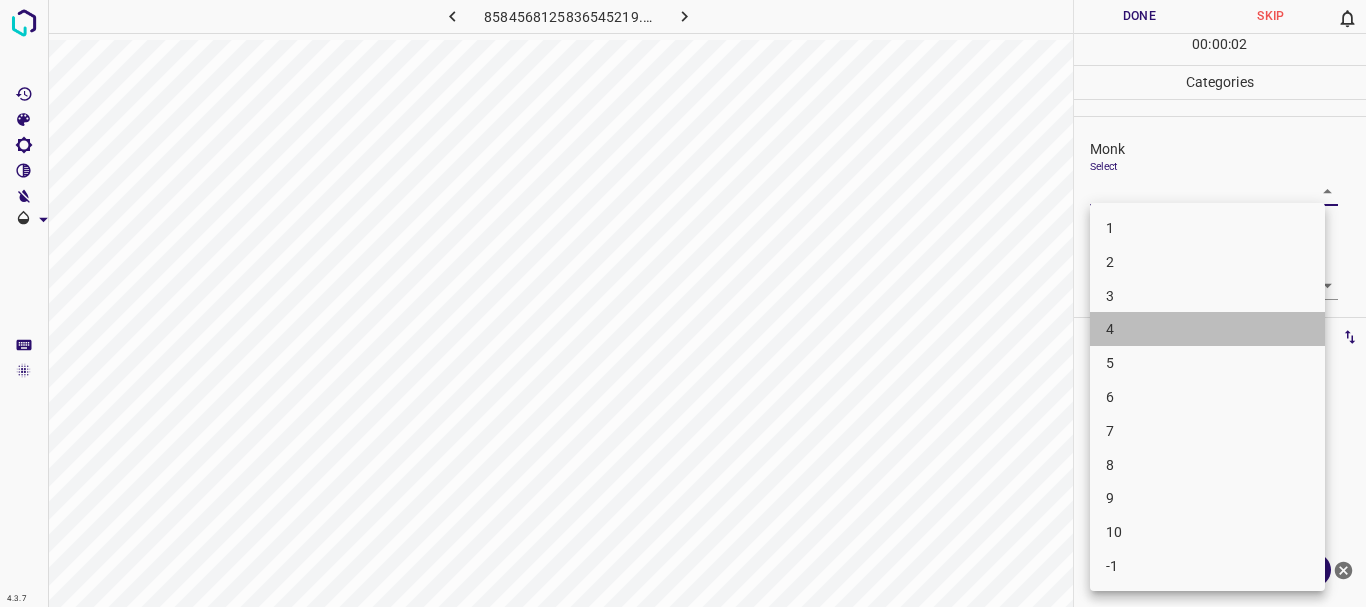 click on "4" at bounding box center [1207, 329] 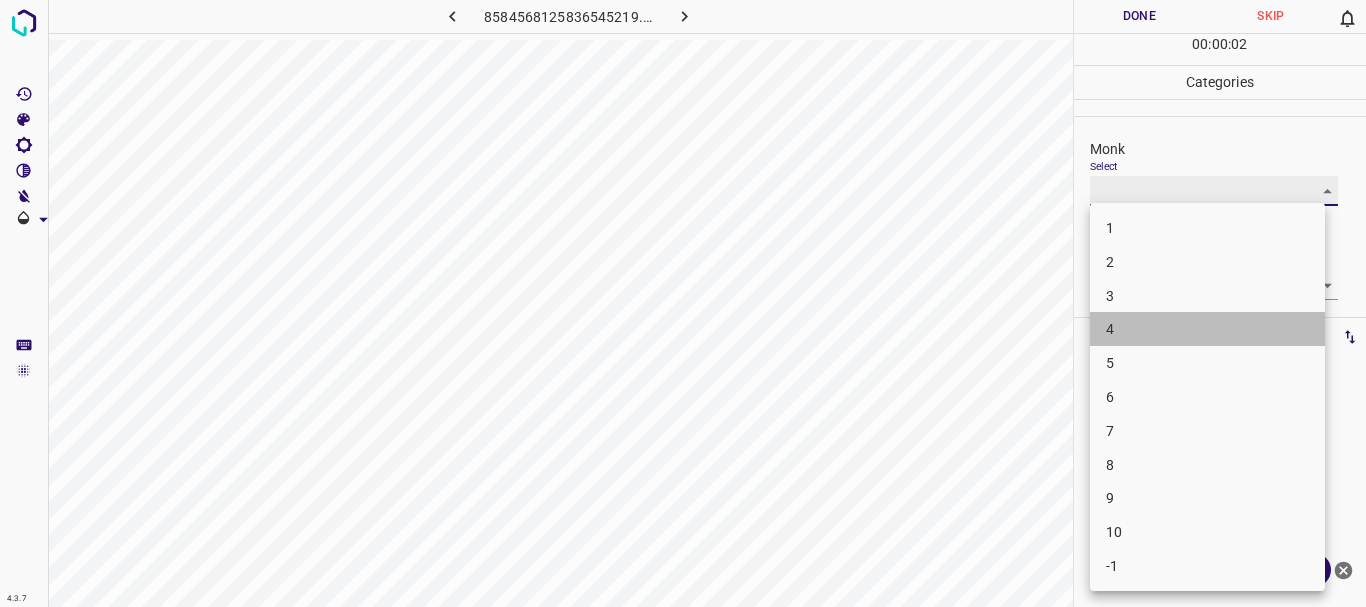 type 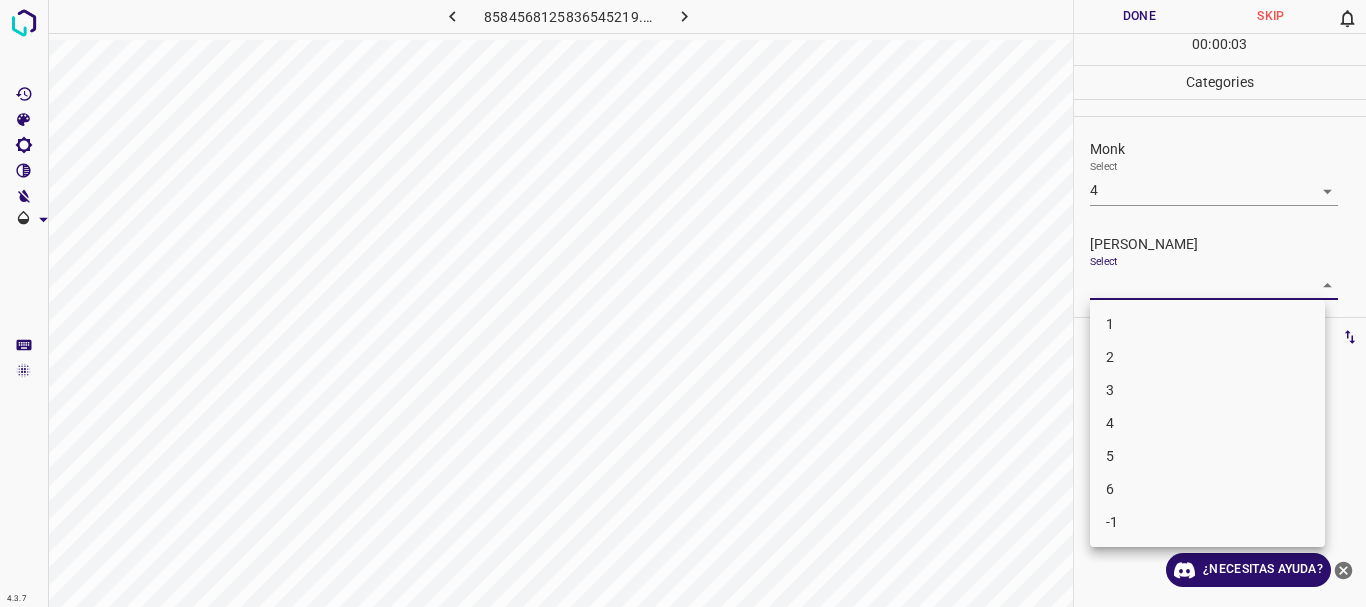 click on "4.3.7 8584568125836545219.png Done Skip 0 00   : 00   : 03   Categories Monk   Select 4 4  [PERSON_NAME]   Select ​ Labels   0 Categories 1 Monk 2  [PERSON_NAME] Tools Space Change between modes (Draw & Edit) I Auto labeling R Restore zoom M Zoom in N Zoom out Delete Delete selecte label Filters Z Restore filters X Saturation filter C Brightness filter V Contrast filter B Gray scale filter General O Download ¿Necesitas ayuda? Texto original Valora esta traducción Tu opinión servirá para ayudar a mejorar el Traductor de Google - Texto - Esconder - Borrar 1 2 3 4 5 6 -1" at bounding box center [683, 303] 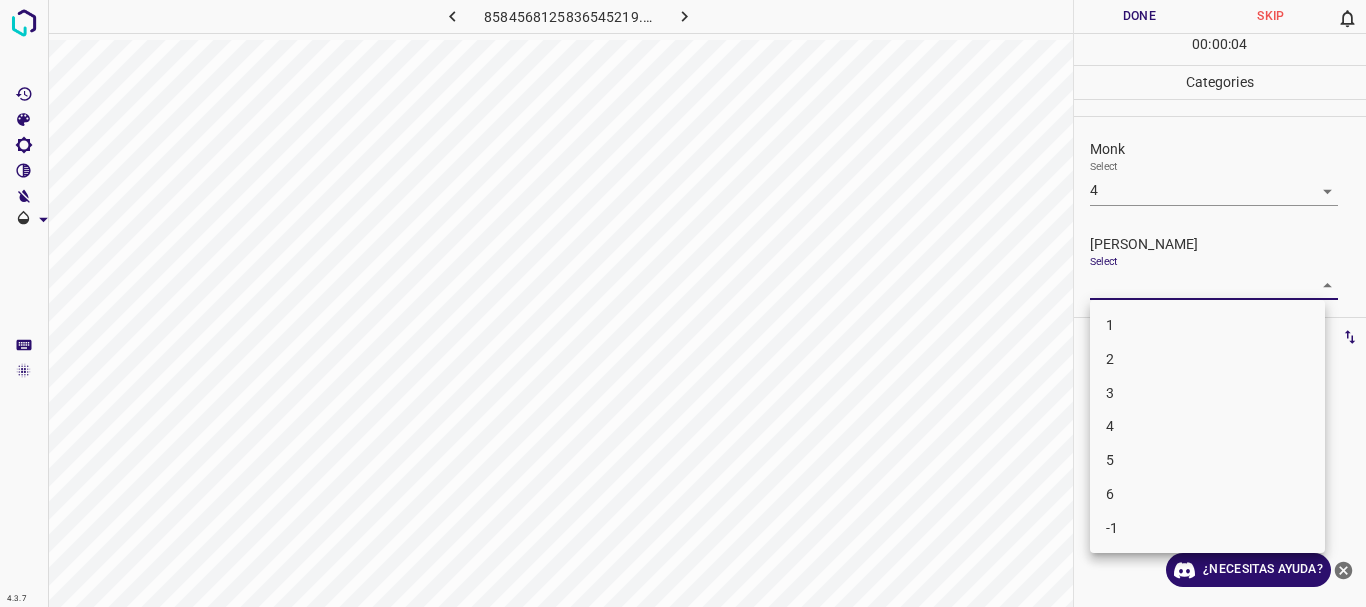 click on "1" at bounding box center [1207, 325] 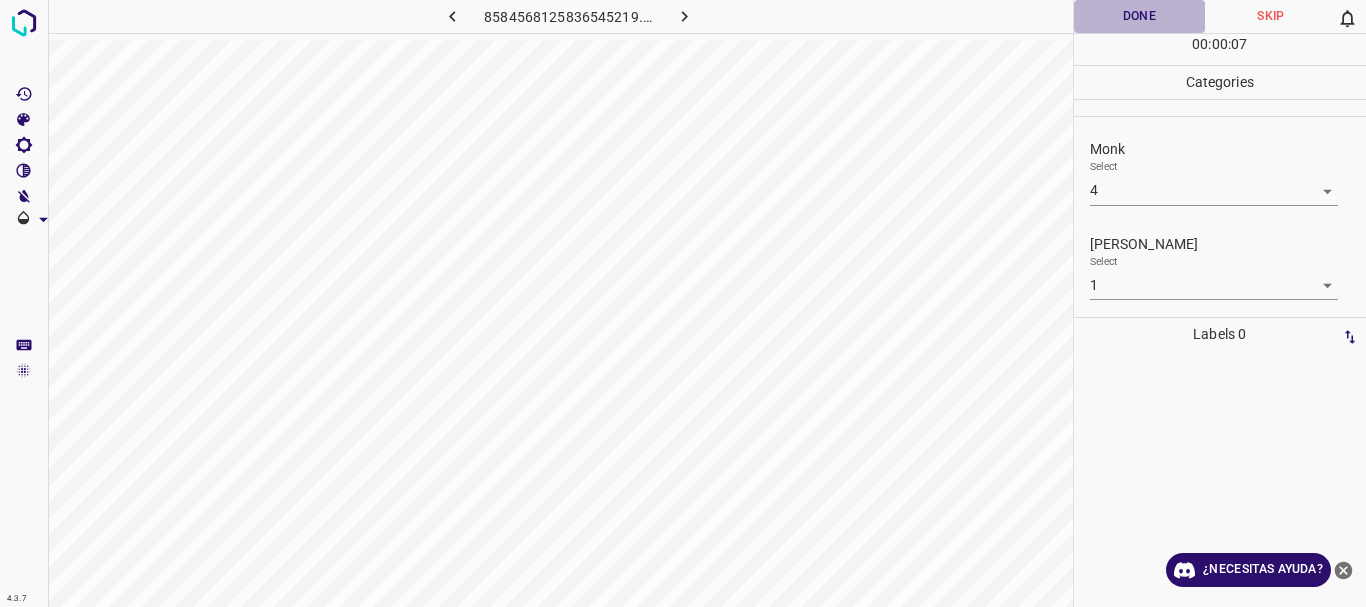 click on "Done" at bounding box center [1140, 16] 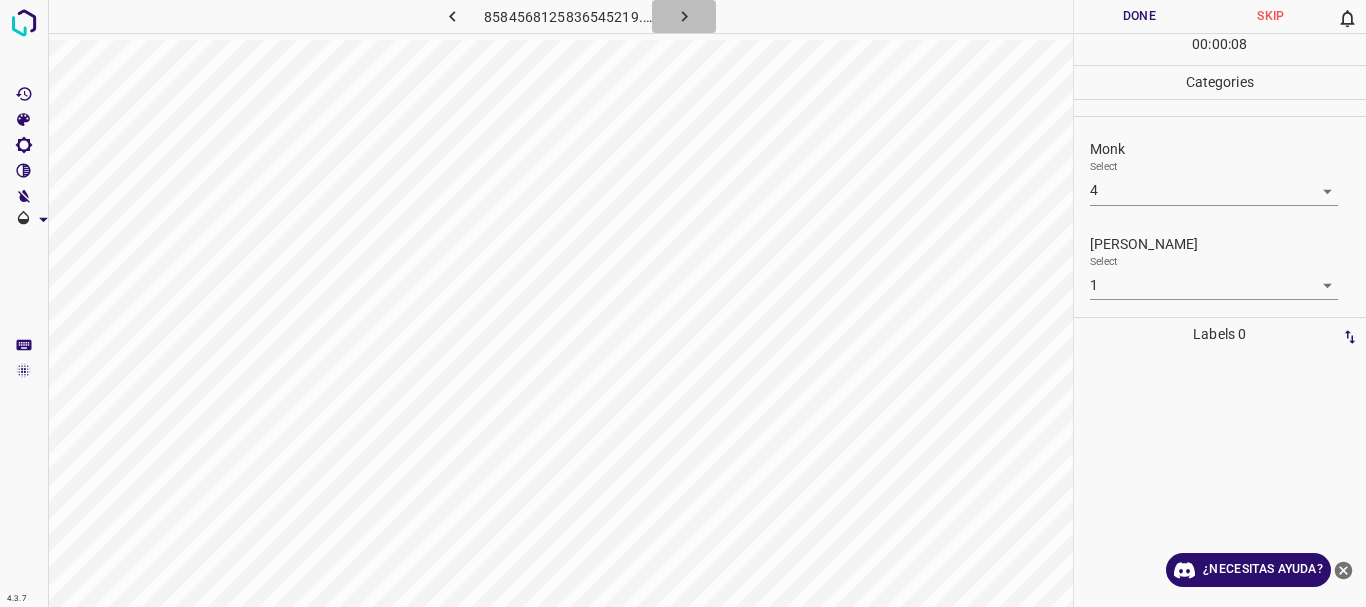 click 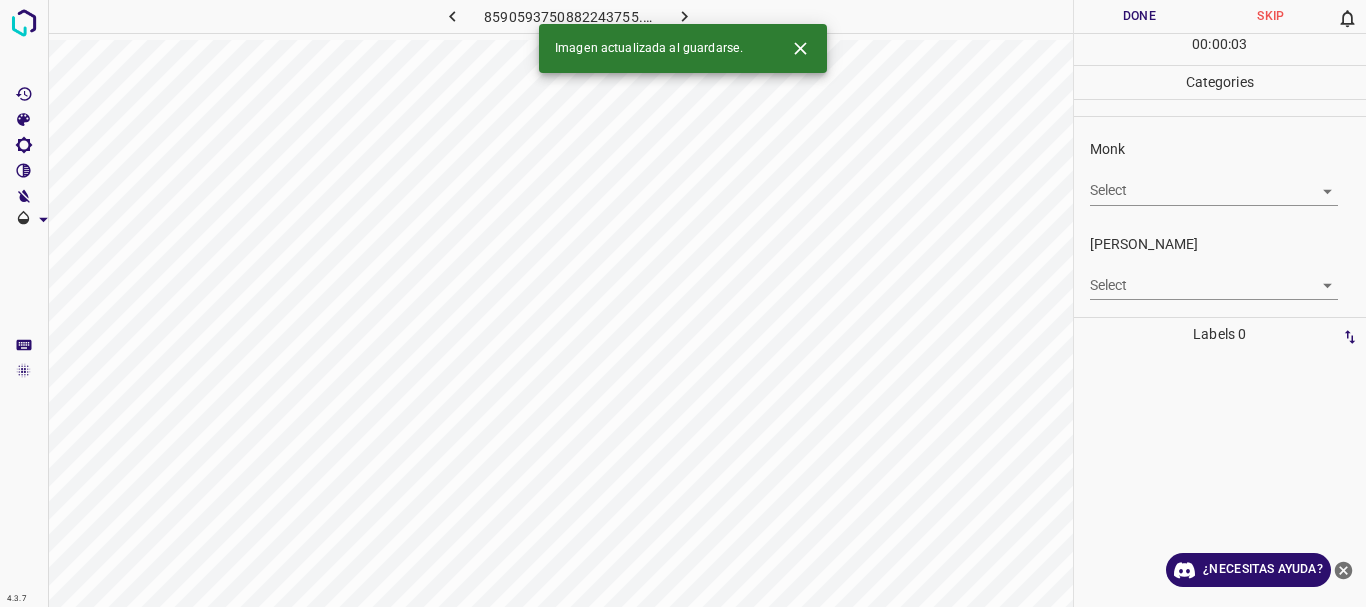 click 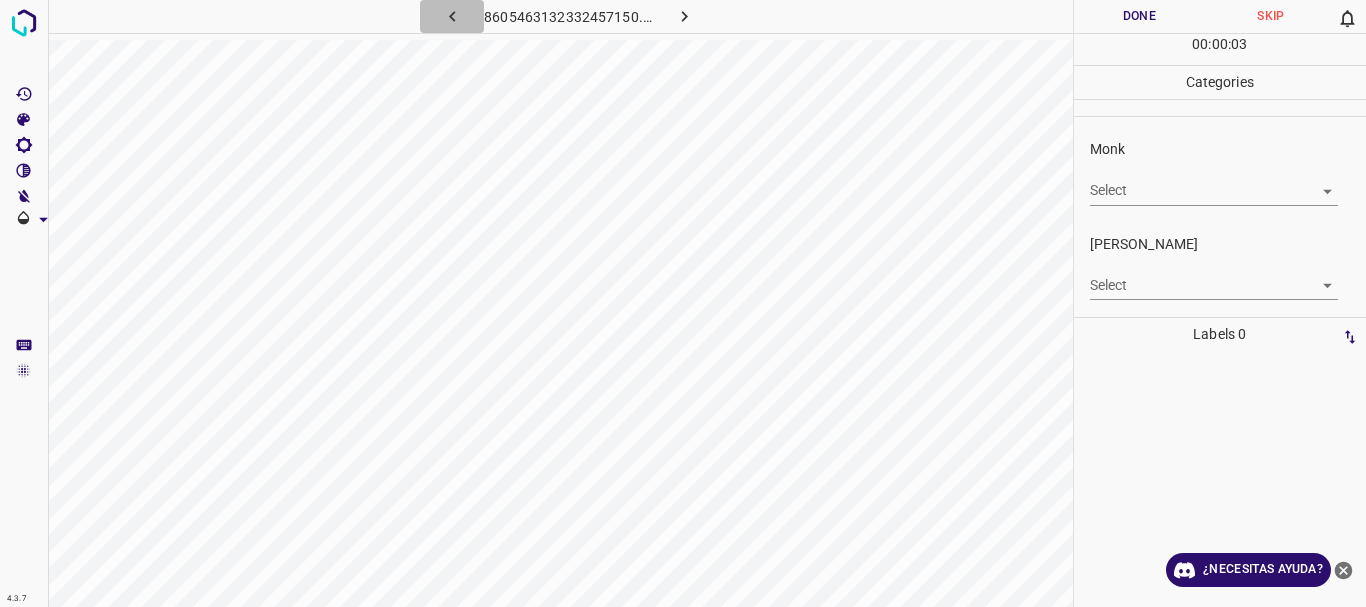 click 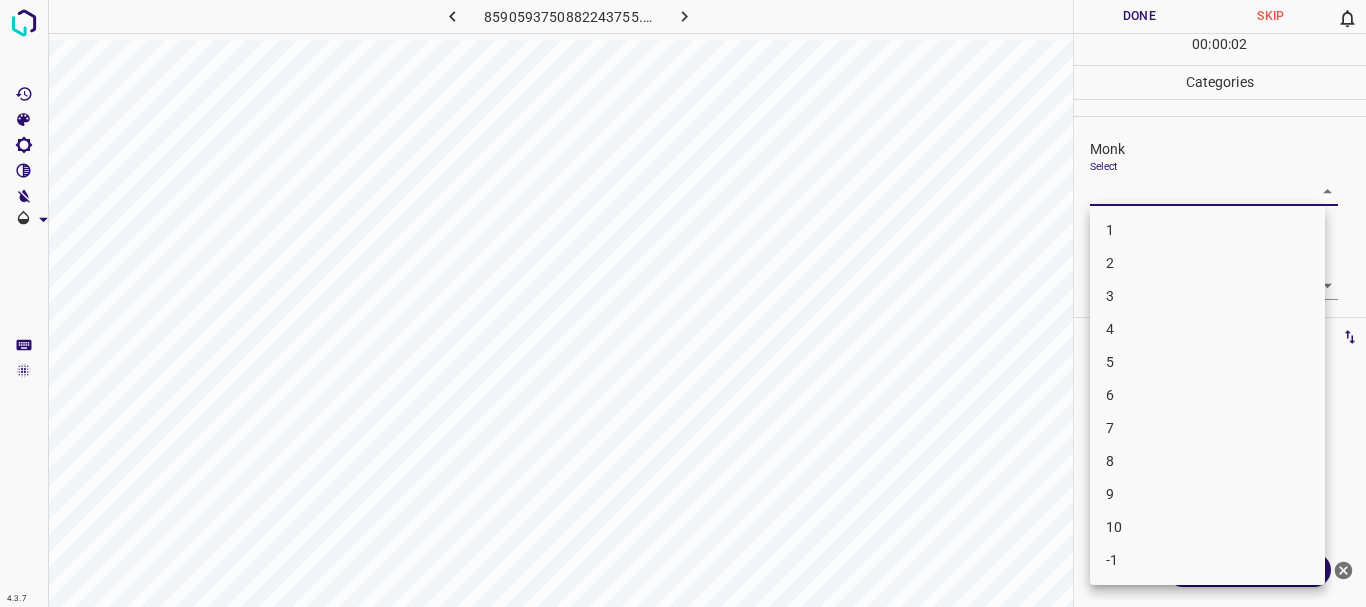 click on "4.3.7 8590593750882243755.png Done Skip 0 00   : 00   : 02   Categories Monk   Select ​  [PERSON_NAME]   Select ​ Labels   0 Categories 1 Monk 2  [PERSON_NAME] Tools Space Change between modes (Draw & Edit) I Auto labeling R Restore zoom M Zoom in N Zoom out Delete Delete selecte label Filters Z Restore filters X Saturation filter C Brightness filter V Contrast filter B Gray scale filter General O Download ¿Necesitas ayuda? Texto original Valora esta traducción Tu opinión servirá para ayudar a mejorar el Traductor de Google - Texto - Esconder - Borrar 1 2 3 4 5 6 7 8 9 10 -1" at bounding box center [683, 303] 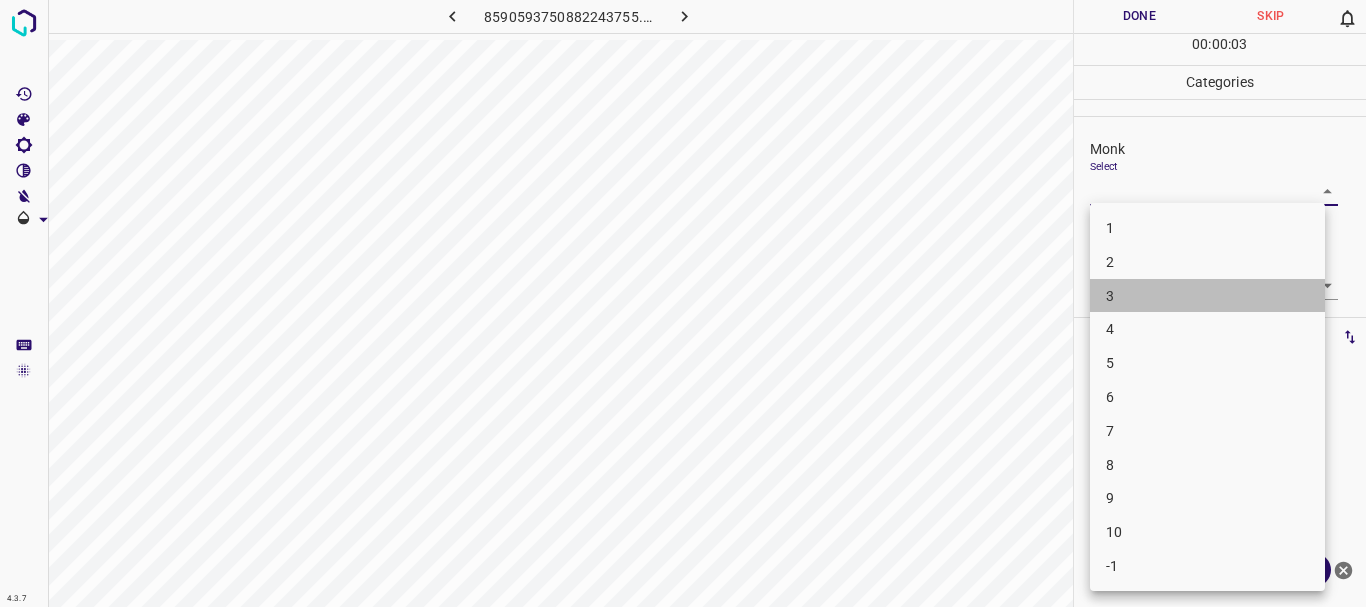 click on "3" at bounding box center (1207, 296) 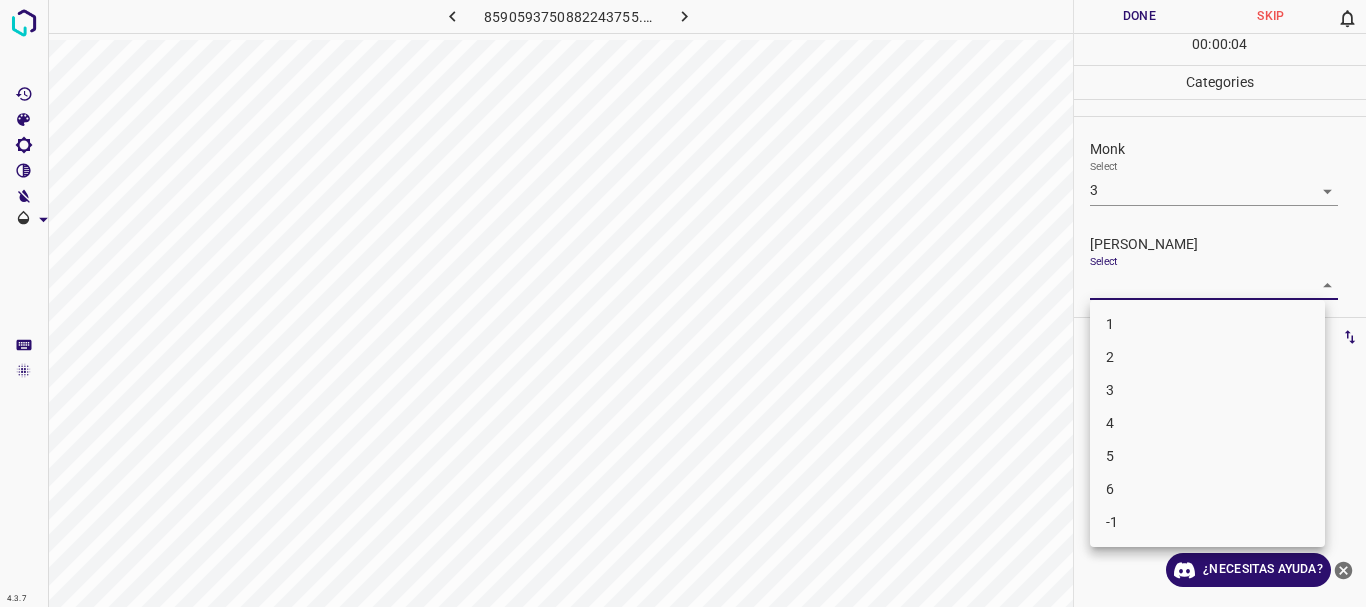 click on "4.3.7 8590593750882243755.png Done Skip 0 00   : 00   : 04   Categories Monk   Select 3 3  [PERSON_NAME]   Select ​ Labels   0 Categories 1 Monk 2  [PERSON_NAME] Tools Space Change between modes (Draw & Edit) I Auto labeling R Restore zoom M Zoom in N Zoom out Delete Delete selecte label Filters Z Restore filters X Saturation filter C Brightness filter V Contrast filter B Gray scale filter General O Download ¿Necesitas ayuda? Texto original Valora esta traducción Tu opinión servirá para ayudar a mejorar el Traductor de Google - Texto - Esconder - Borrar 1 2 3 4 5 6 -1" at bounding box center [683, 303] 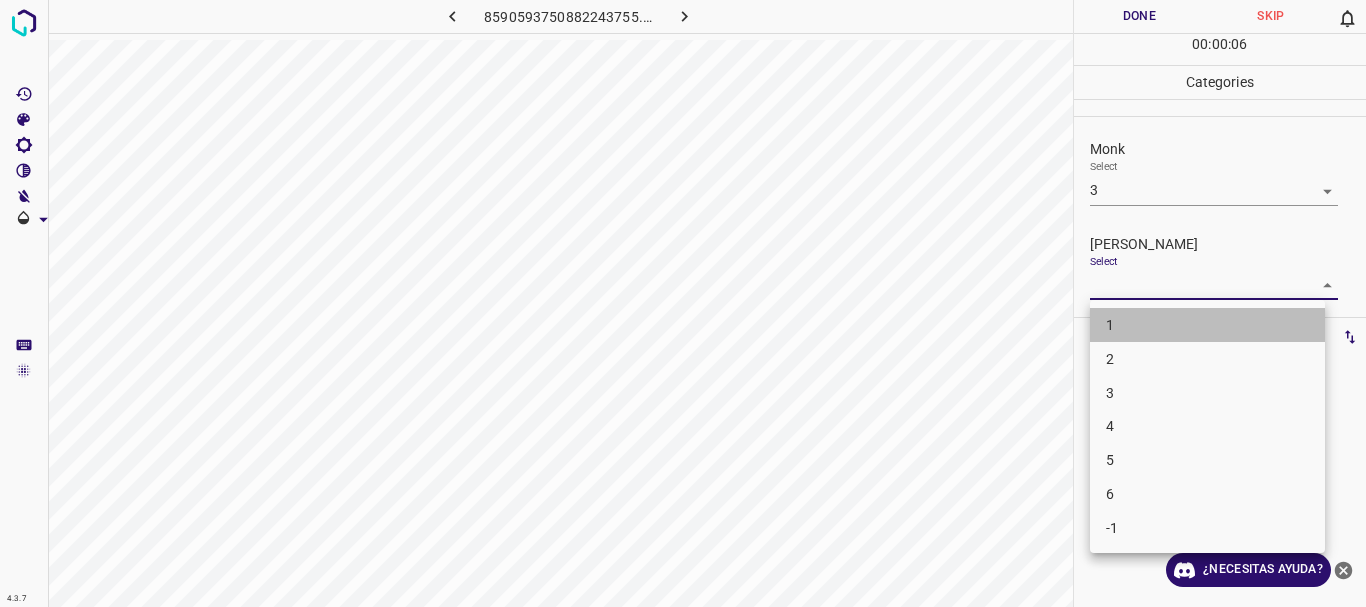 click on "1" at bounding box center (1207, 325) 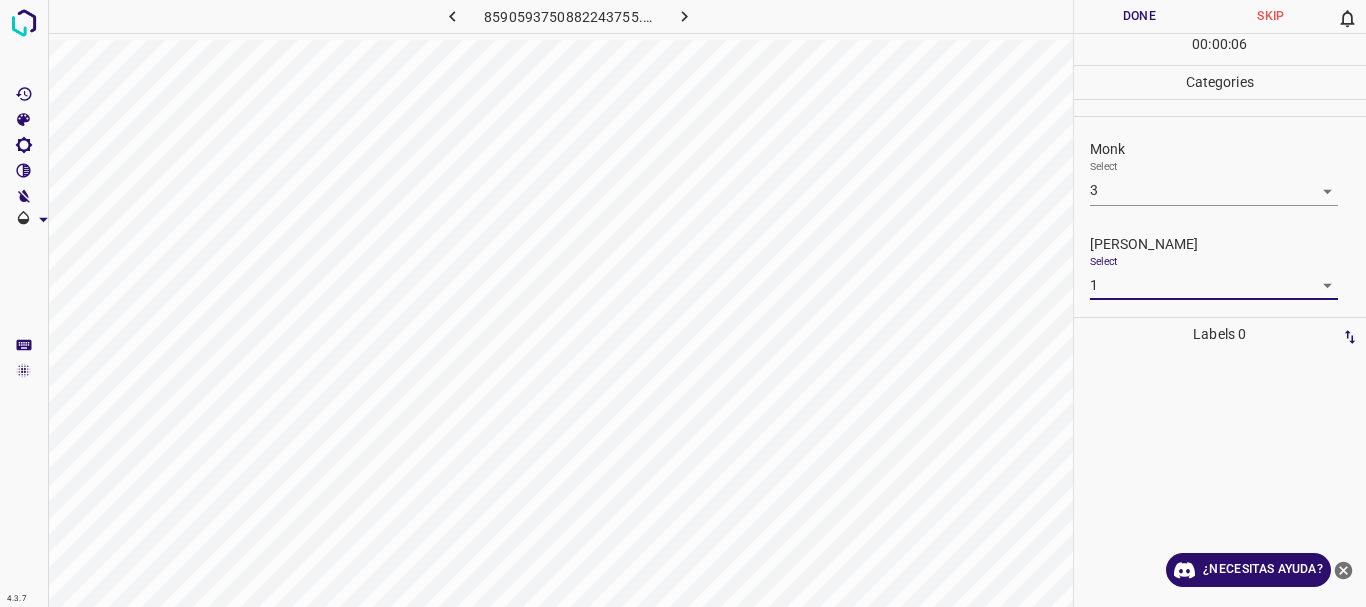 click on "Done" at bounding box center [1140, 16] 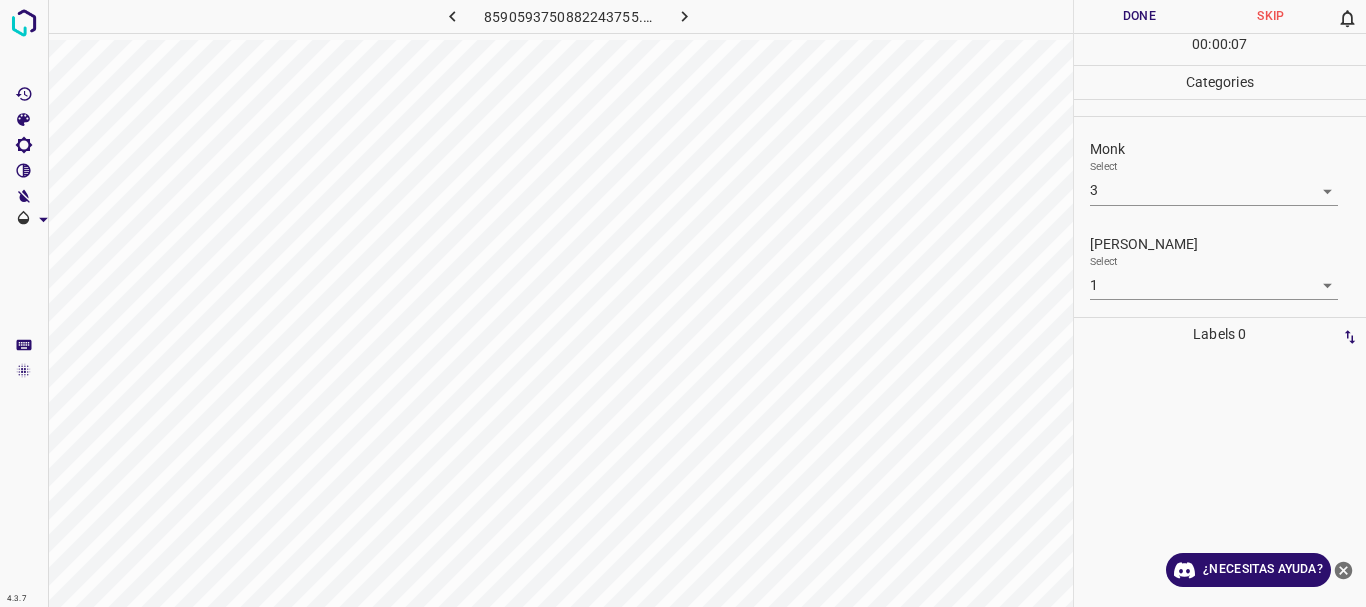 click 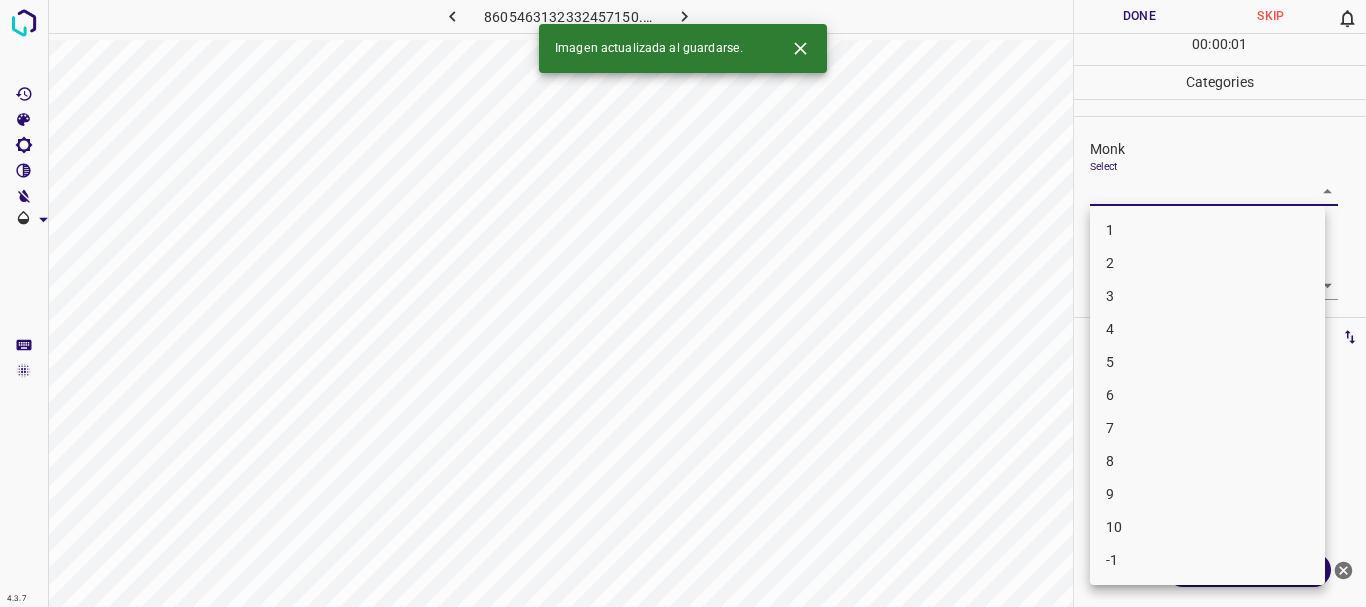 click on "4.3.7 8605463132332457150.png Done Skip 0 00   : 00   : 01   Categories Monk   Select ​  [PERSON_NAME]   Select ​ Labels   0 Categories 1 Monk 2  [PERSON_NAME] Tools Space Change between modes (Draw & Edit) I Auto labeling R Restore zoom M Zoom in N Zoom out Delete Delete selecte label Filters Z Restore filters X Saturation filter C Brightness filter V Contrast filter B Gray scale filter General O Download Imagen actualizada al guardarse. ¿Necesitas ayuda? Texto original Valora esta traducción Tu opinión servirá para ayudar a mejorar el Traductor de Google - Texto - Esconder - Borrar 1 2 3 4 5 6 7 8 9 10 -1" at bounding box center [683, 303] 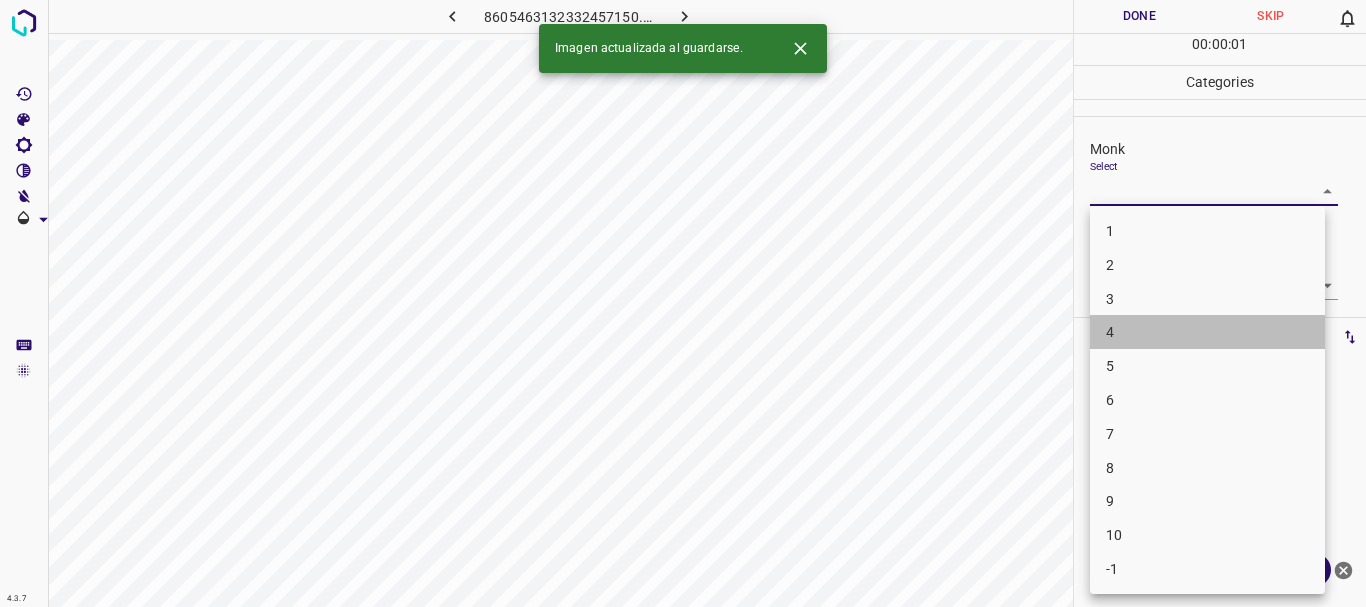 click on "4" at bounding box center (1207, 332) 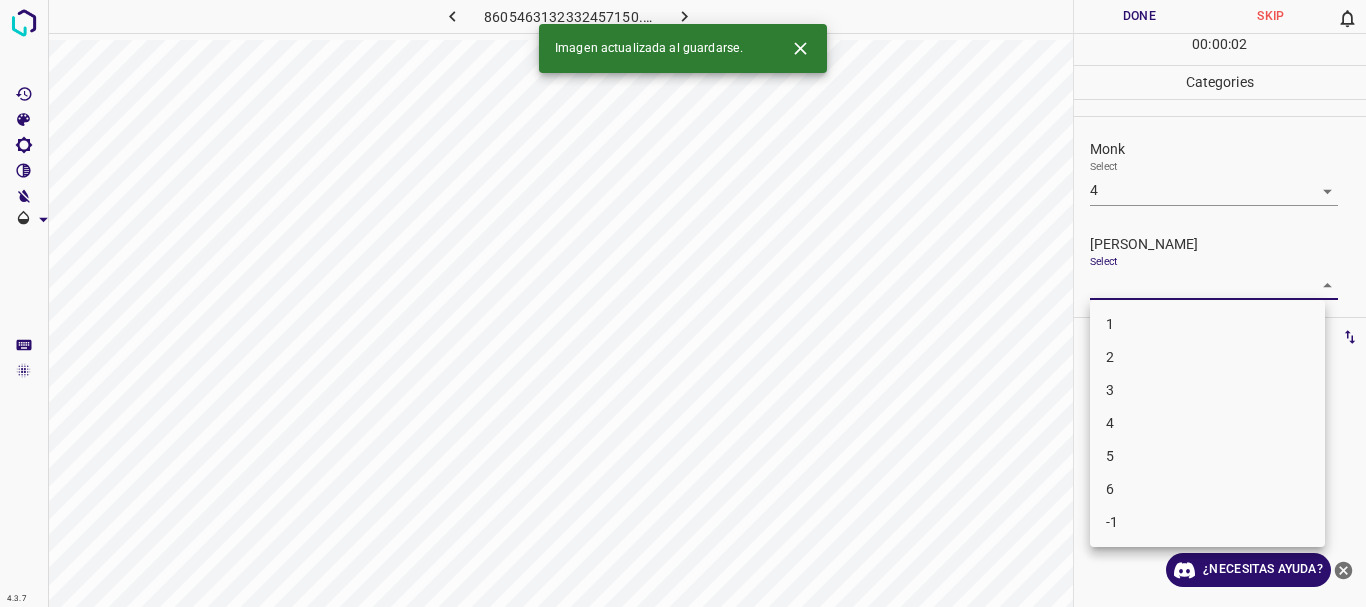 click on "4.3.7 8605463132332457150.png Done Skip 0 00   : 00   : 02   Categories Monk   Select 4 4  [PERSON_NAME]   Select ​ Labels   0 Categories 1 Monk 2  [PERSON_NAME] Tools Space Change between modes (Draw & Edit) I Auto labeling R Restore zoom M Zoom in N Zoom out Delete Delete selecte label Filters Z Restore filters X Saturation filter C Brightness filter V Contrast filter B Gray scale filter General O Download Imagen actualizada al guardarse. ¿Necesitas ayuda? Texto original Valora esta traducción Tu opinión servirá para ayudar a mejorar el Traductor de Google - Texto - Esconder - Borrar 1 2 3 4 5 6 -1" at bounding box center (683, 303) 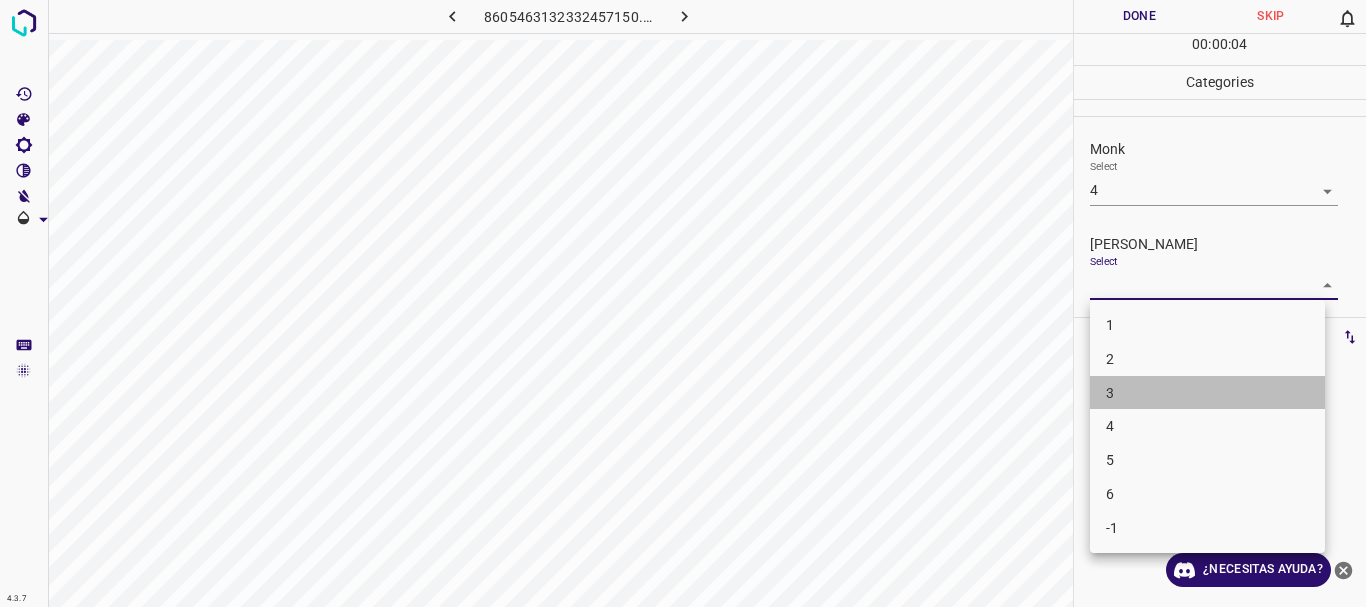 click on "3" at bounding box center [1207, 393] 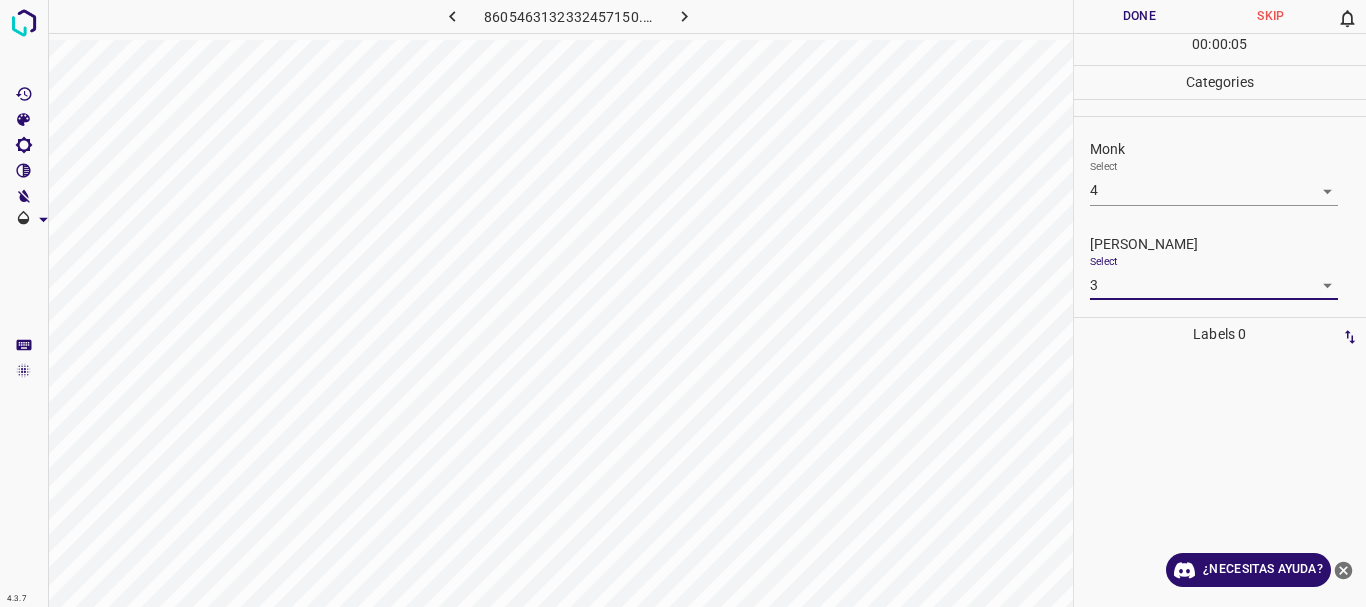click on "Done" at bounding box center (1140, 16) 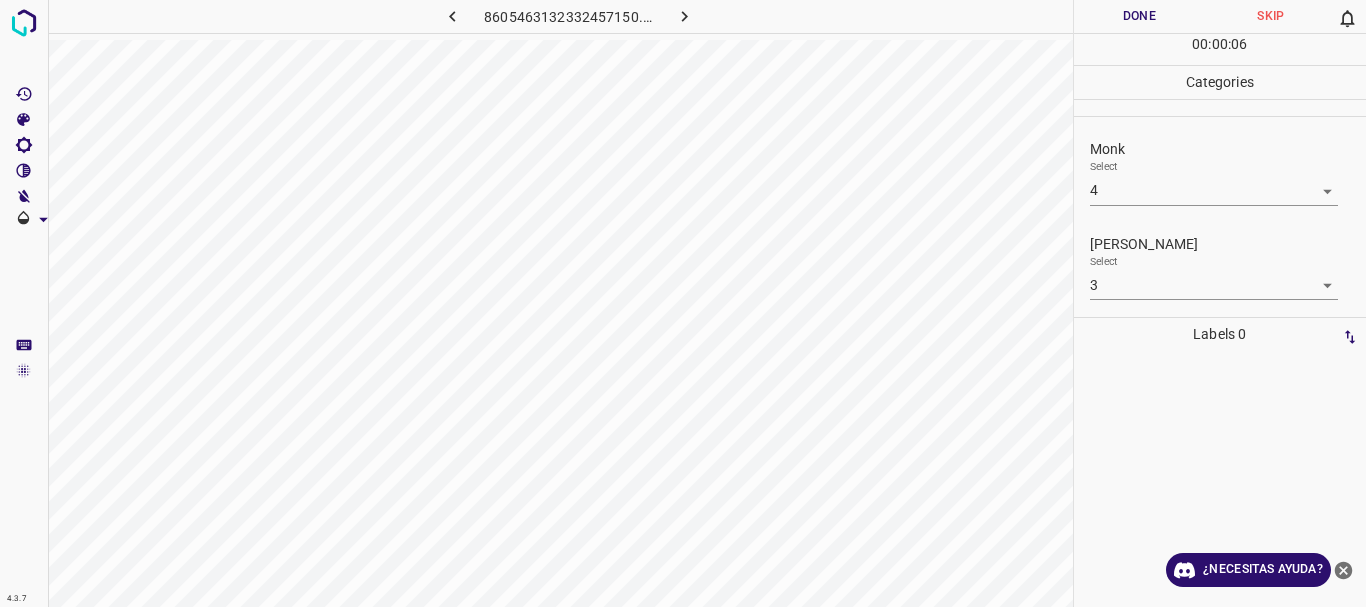 click 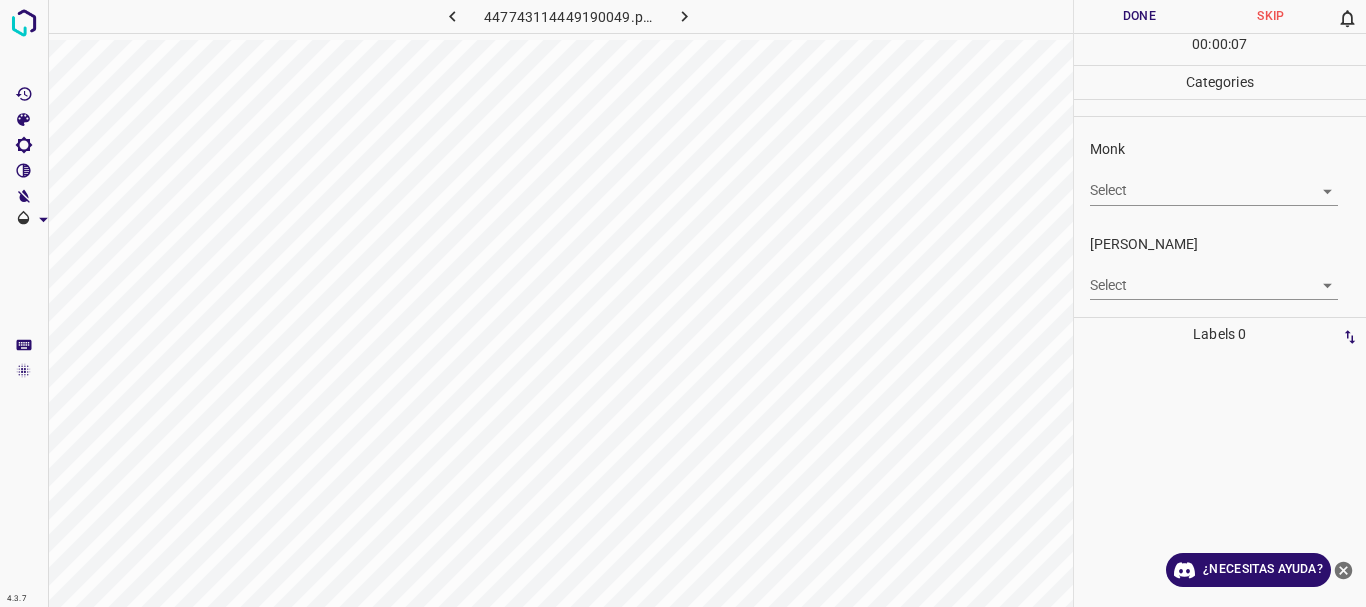 drag, startPoint x: 677, startPoint y: 19, endPoint x: 491, endPoint y: 13, distance: 186.09676 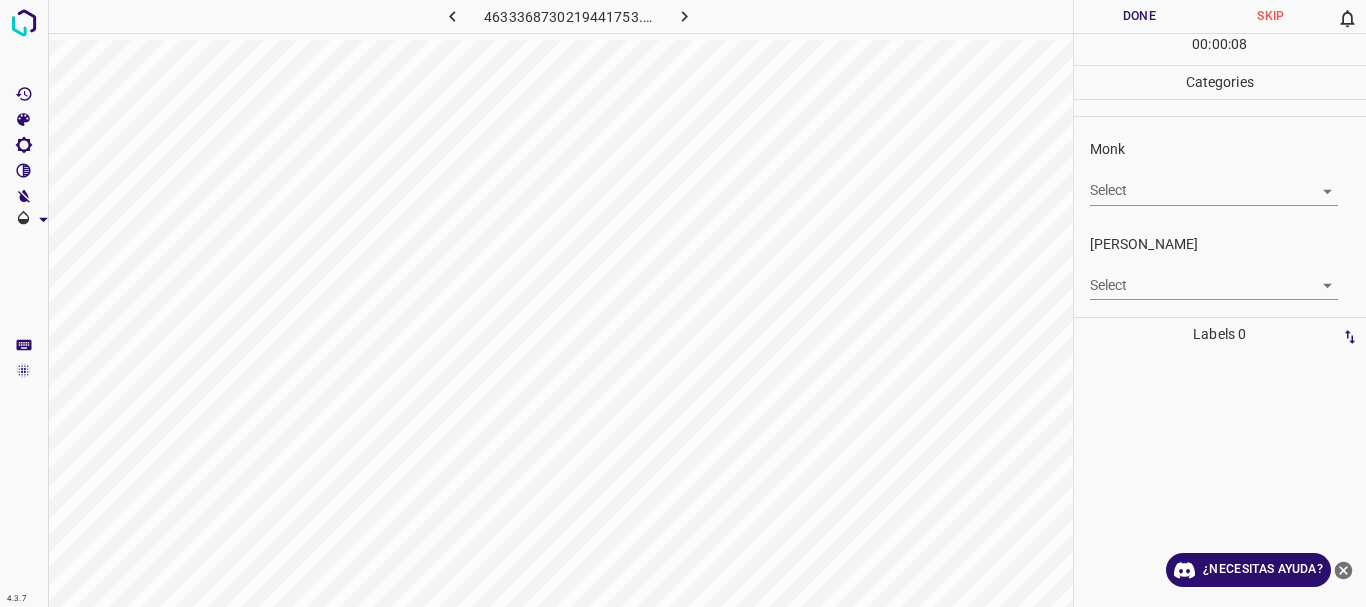 click 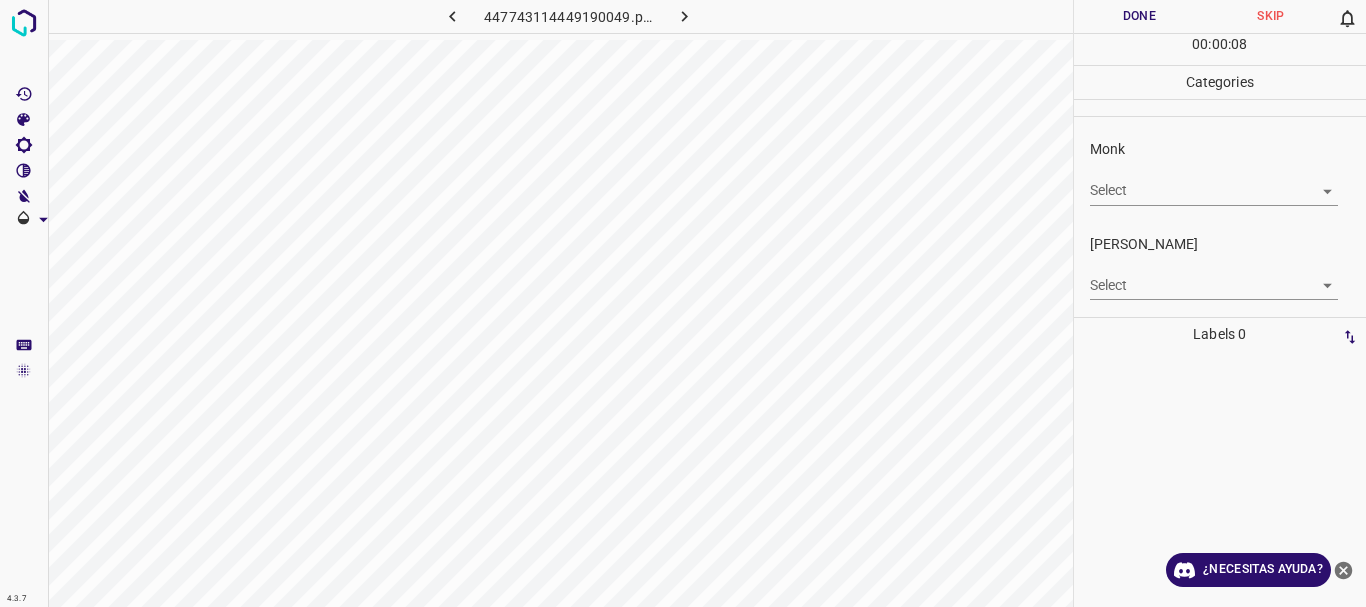 click on "4.3.7 447743114449190049.png Done Skip 0 00   : 00   : 08   Categories Monk   Select ​  [PERSON_NAME]   Select ​ Labels   0 Categories 1 Monk 2  [PERSON_NAME] Tools Space Change between modes (Draw & Edit) I Auto labeling R Restore zoom M Zoom in N Zoom out Delete Delete selecte label Filters Z Restore filters X Saturation filter C Brightness filter V Contrast filter B Gray scale filter General O Download ¿Necesitas ayuda? Texto original Valora esta traducción Tu opinión servirá para ayudar a mejorar el Traductor de Google - Texto - Esconder - Borrar" at bounding box center (683, 303) 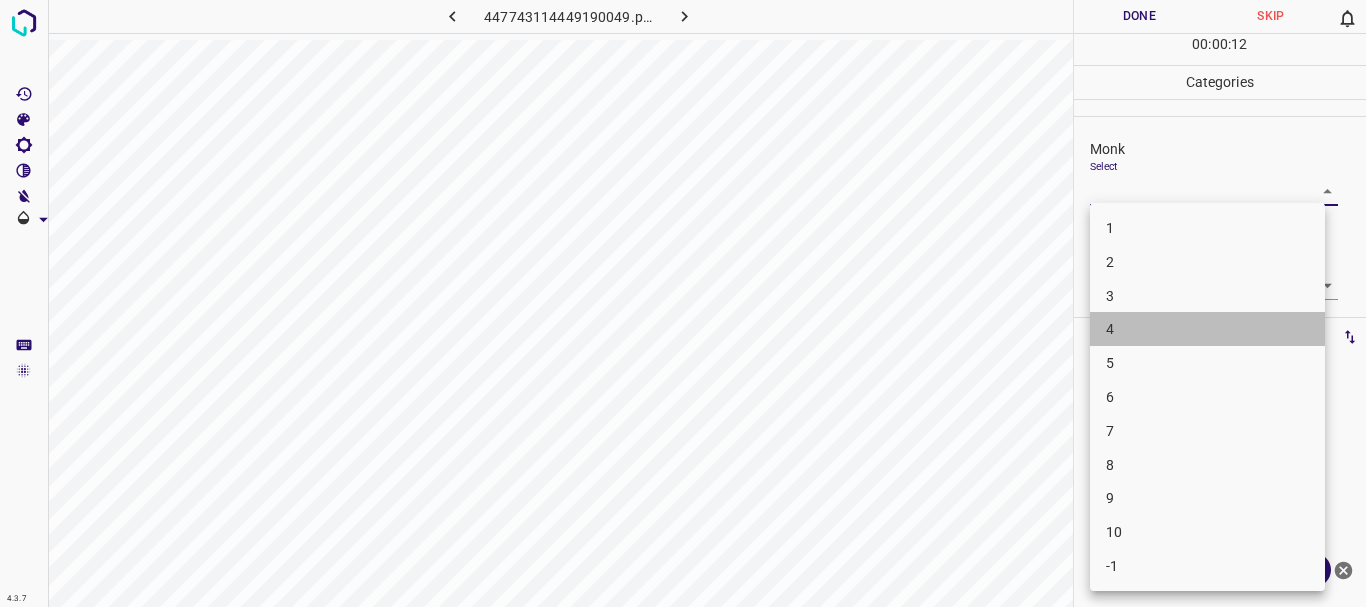 click on "4" at bounding box center (1207, 329) 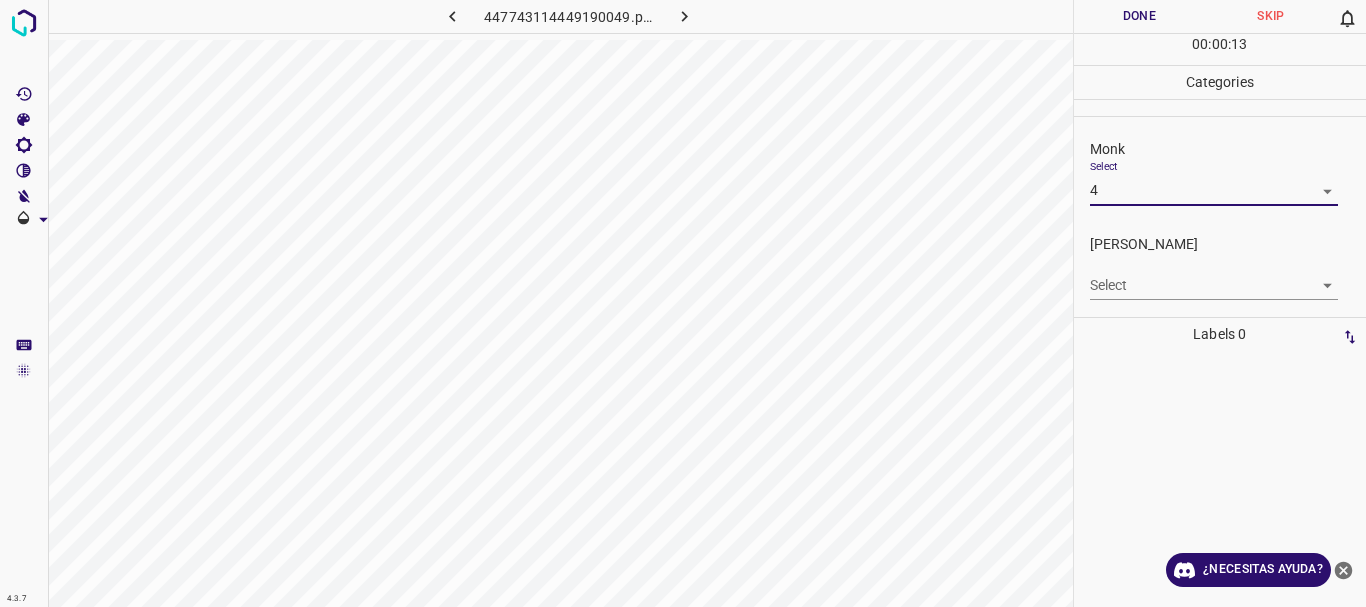 click on "4.3.7 447743114449190049.png Done Skip 0 00   : 00   : 13   Categories Monk   Select 4 4  [PERSON_NAME]   Select ​ Labels   0 Categories 1 Monk 2  [PERSON_NAME] Tools Space Change between modes (Draw & Edit) I Auto labeling R Restore zoom M Zoom in N Zoom out Delete Delete selecte label Filters Z Restore filters X Saturation filter C Brightness filter V Contrast filter B Gray scale filter General O Download ¿Necesitas ayuda? Texto original Valora esta traducción Tu opinión servirá para ayudar a mejorar el Traductor de Google - Texto - Esconder - Borrar" at bounding box center [683, 303] 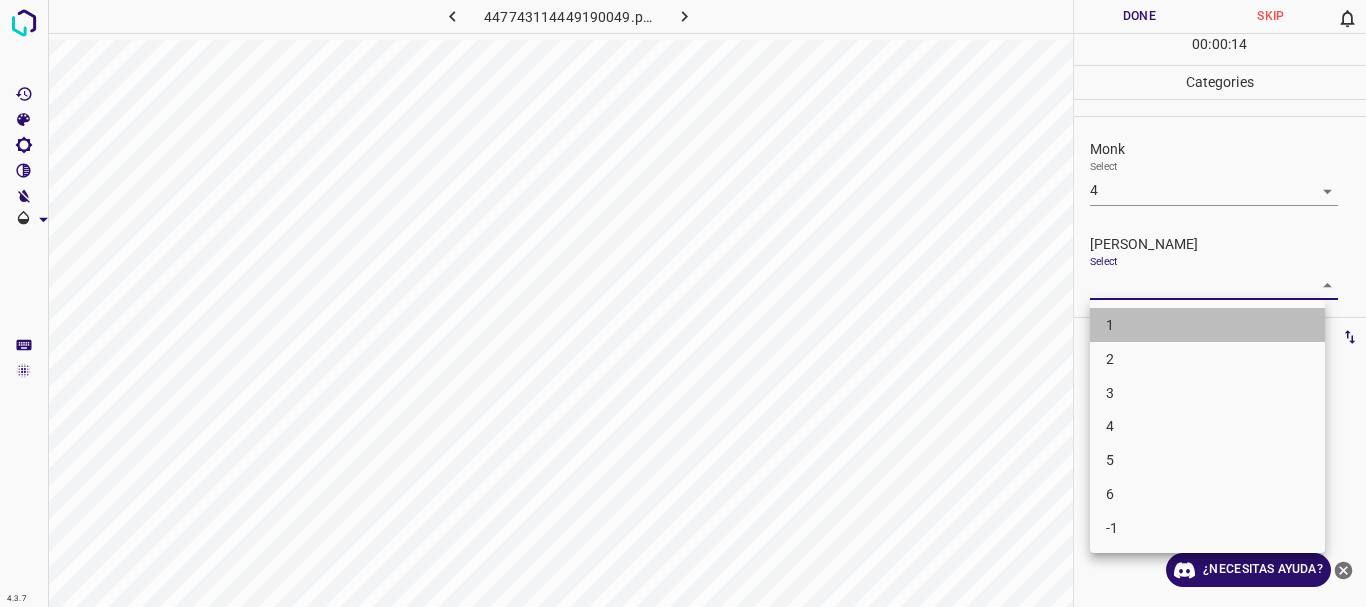 click on "1" at bounding box center [1207, 325] 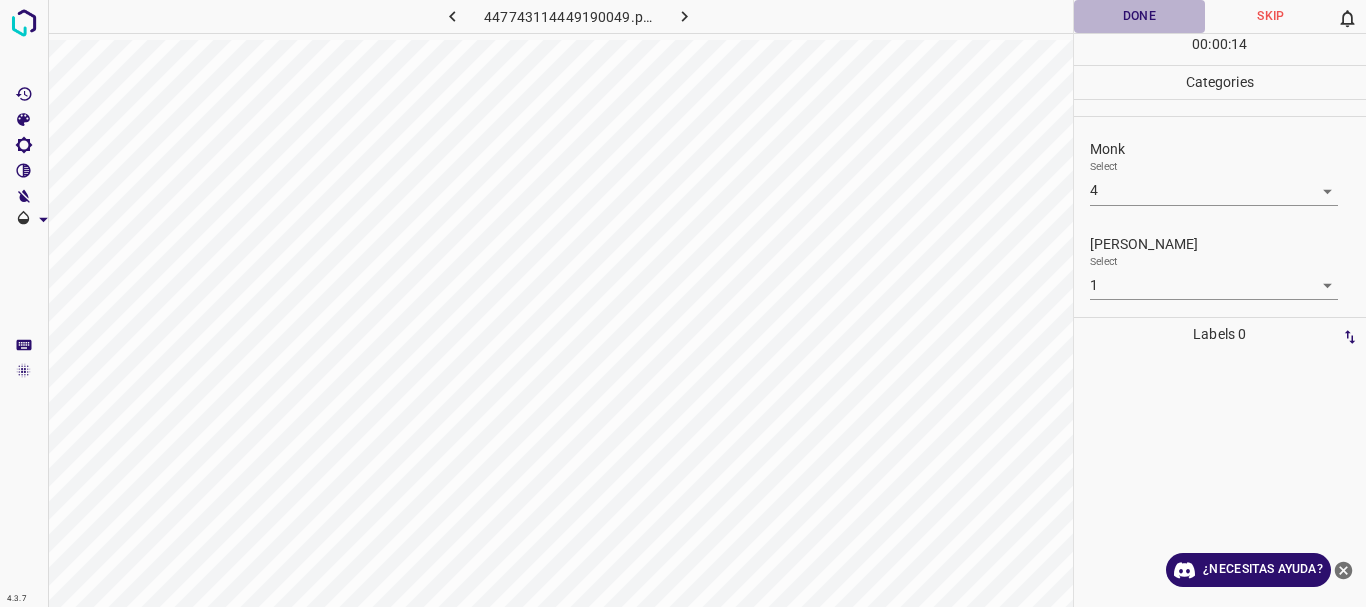 click on "Done" at bounding box center (1140, 16) 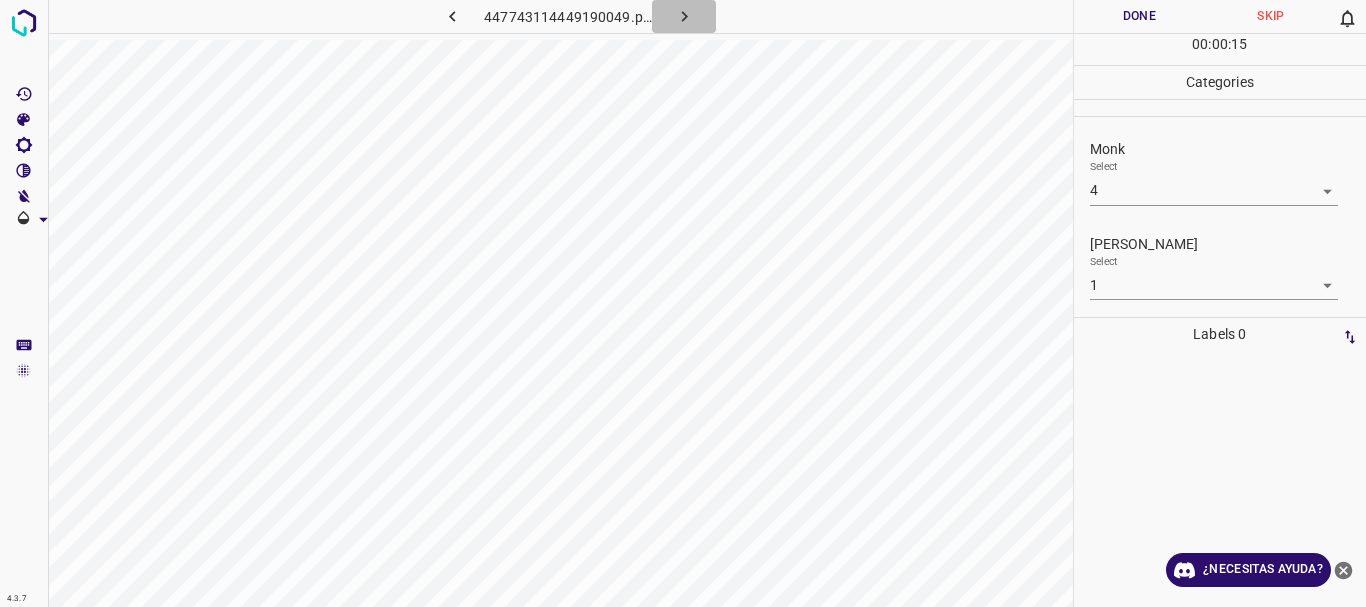 click at bounding box center [684, 16] 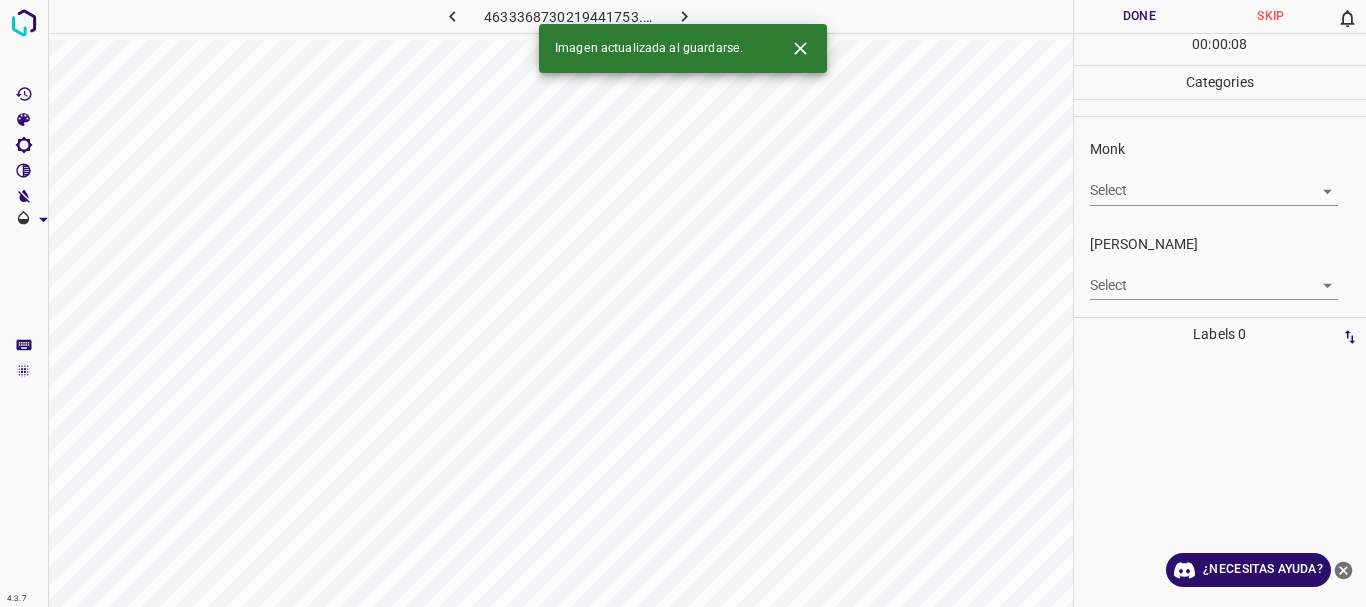 click on "4.3.7 4633368730219441753.png Done Skip 0 00   : 00   : 08   Categories Monk   Select ​  [PERSON_NAME]   Select ​ Labels   0 Categories 1 Monk 2  [PERSON_NAME] Tools Space Change between modes (Draw & Edit) I Auto labeling R Restore zoom M Zoom in N Zoom out Delete Delete selecte label Filters Z Restore filters X Saturation filter C Brightness filter V Contrast filter B Gray scale filter General O Download Imagen actualizada al guardarse. ¿Necesitas ayuda? Texto original Valora esta traducción Tu opinión servirá para ayudar a mejorar el Traductor de Google - Texto - Esconder - Borrar" at bounding box center (683, 303) 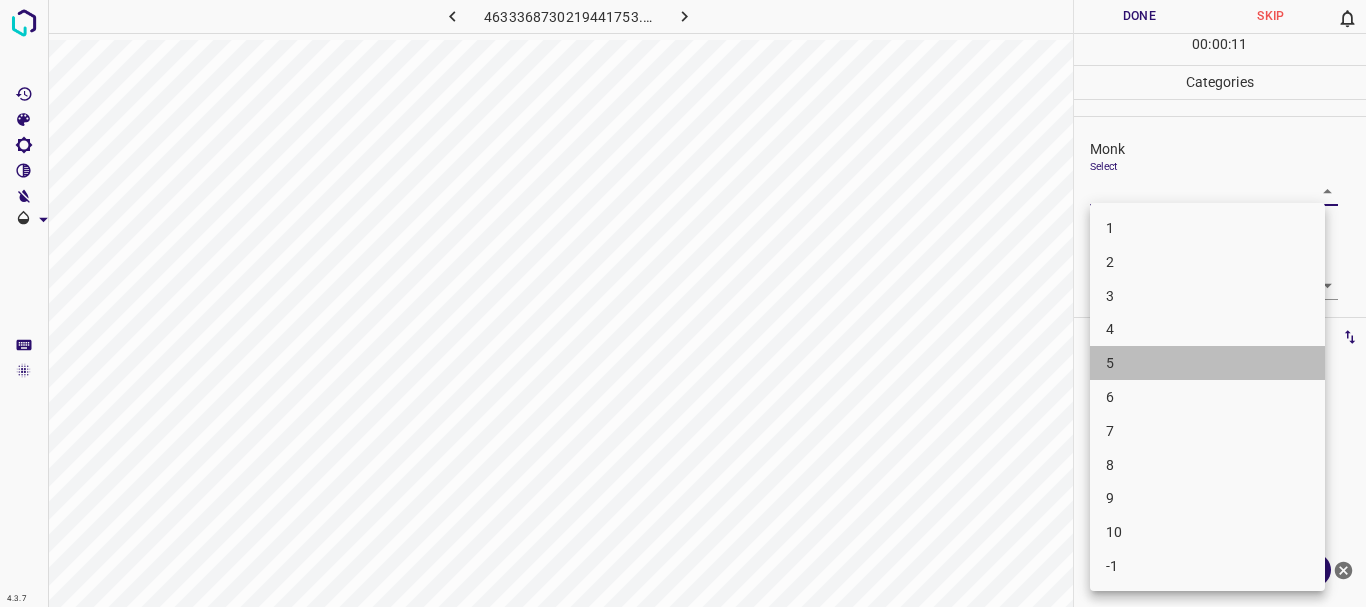 click on "5" at bounding box center (1207, 363) 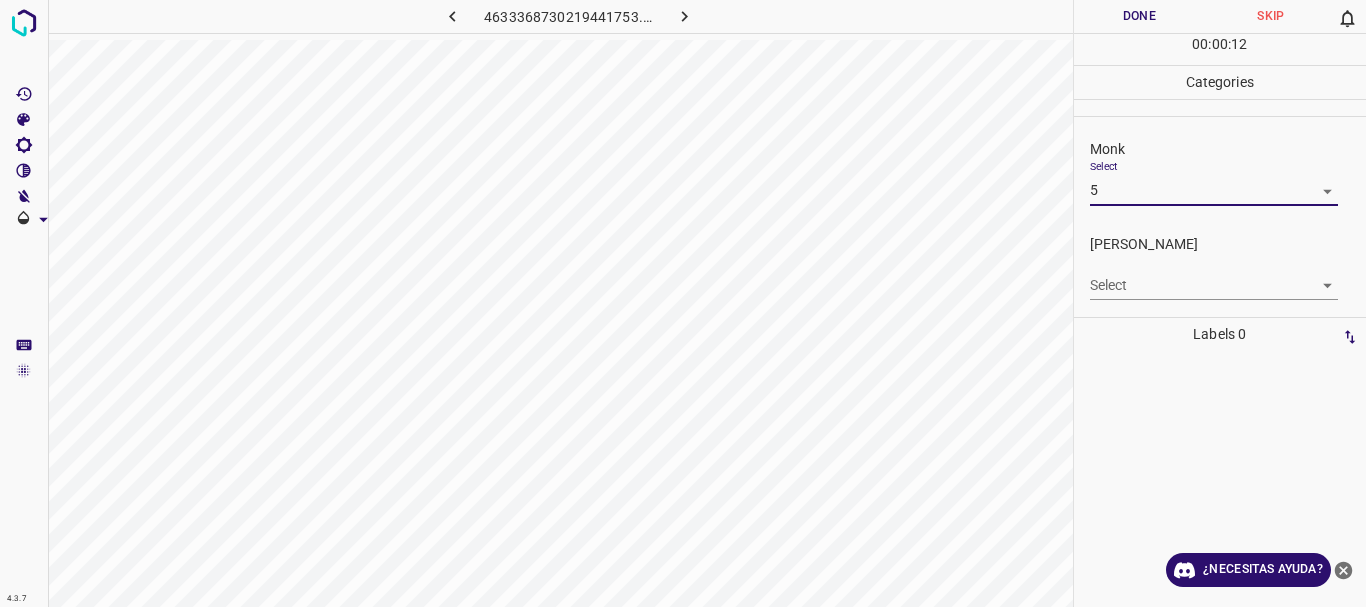 click on "4.3.7 4633368730219441753.png Done Skip 0 00   : 00   : 12   Categories Monk   Select 5 5  [PERSON_NAME]   Select ​ Labels   0 Categories 1 Monk 2  [PERSON_NAME] Tools Space Change between modes (Draw & Edit) I Auto labeling R Restore zoom M Zoom in N Zoom out Delete Delete selecte label Filters Z Restore filters X Saturation filter C Brightness filter V Contrast filter B Gray scale filter General O Download ¿Necesitas ayuda? Texto original Valora esta traducción Tu opinión servirá para ayudar a mejorar el Traductor de Google - Texto - Esconder - Borrar" at bounding box center (683, 303) 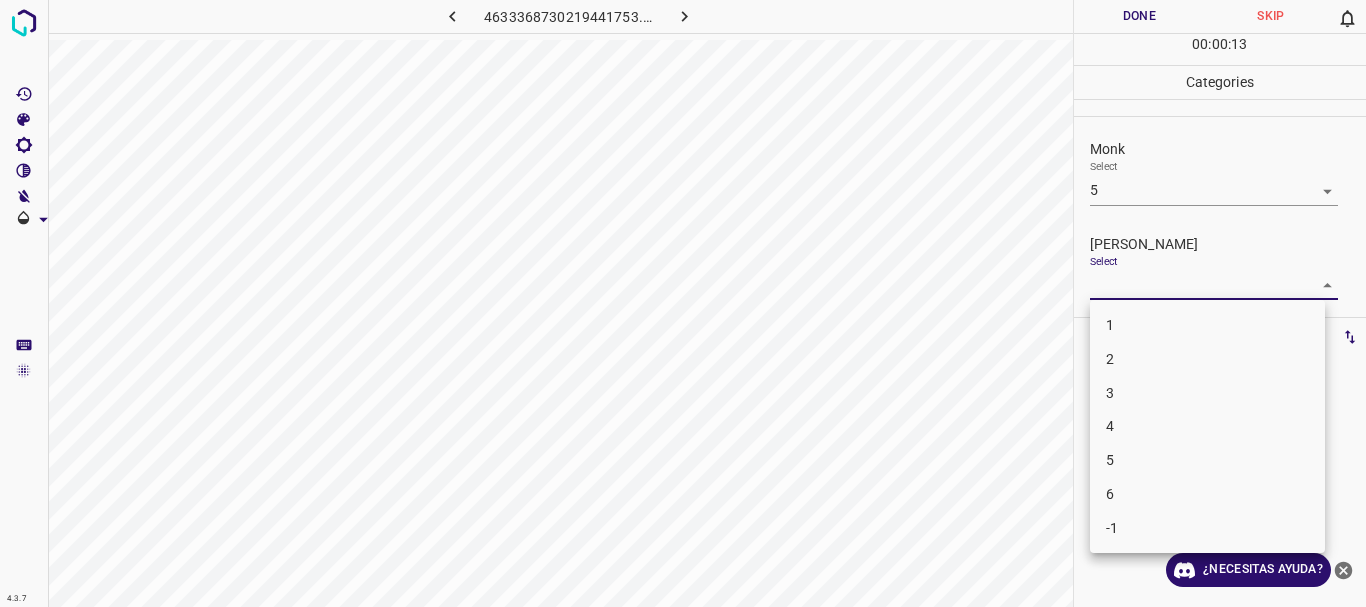click on "2" at bounding box center [1207, 359] 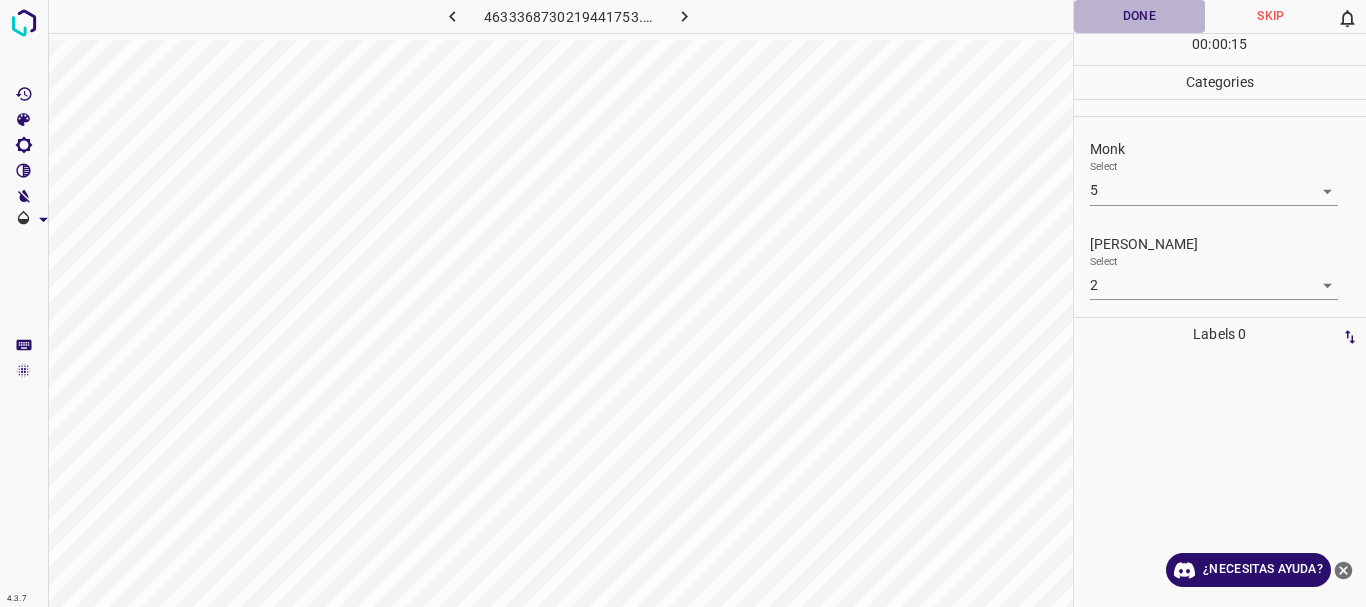 click on "Done" at bounding box center [1140, 16] 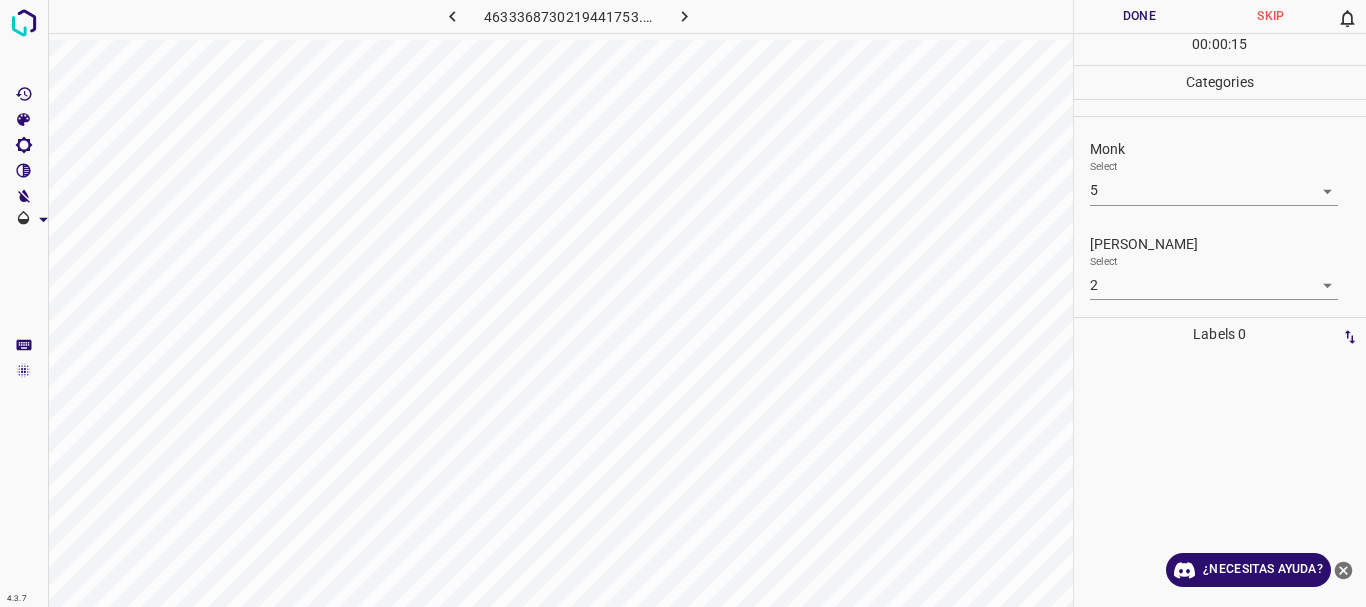 click at bounding box center [684, 16] 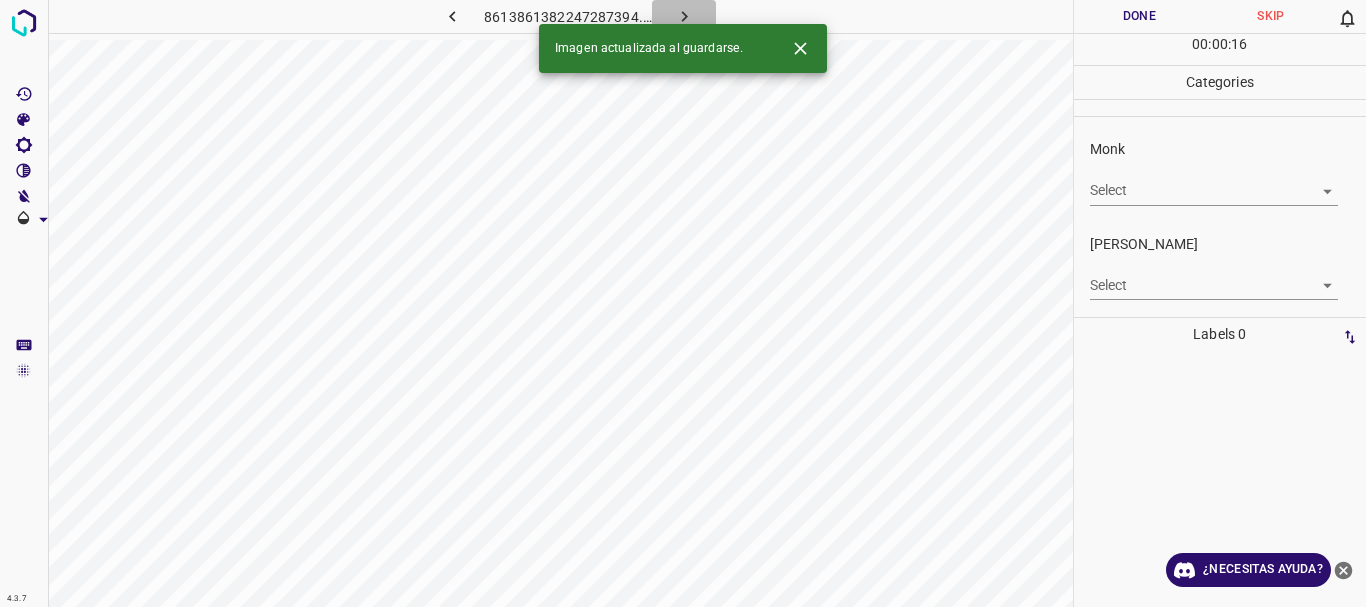 click at bounding box center (684, 16) 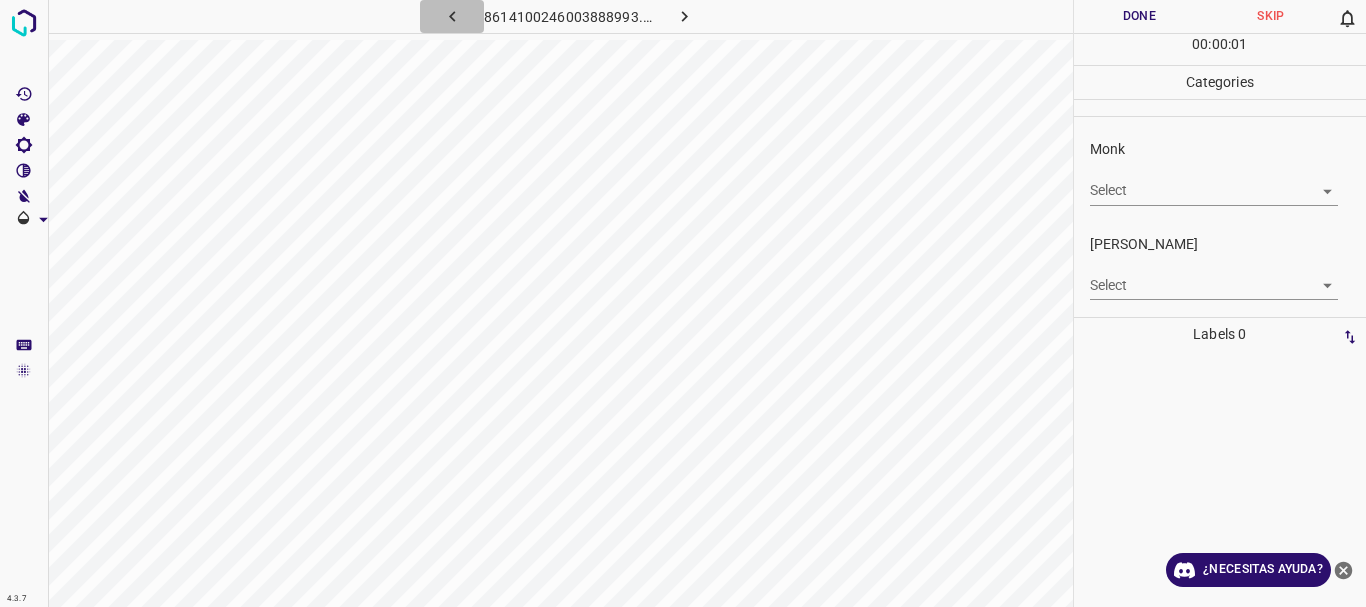 click 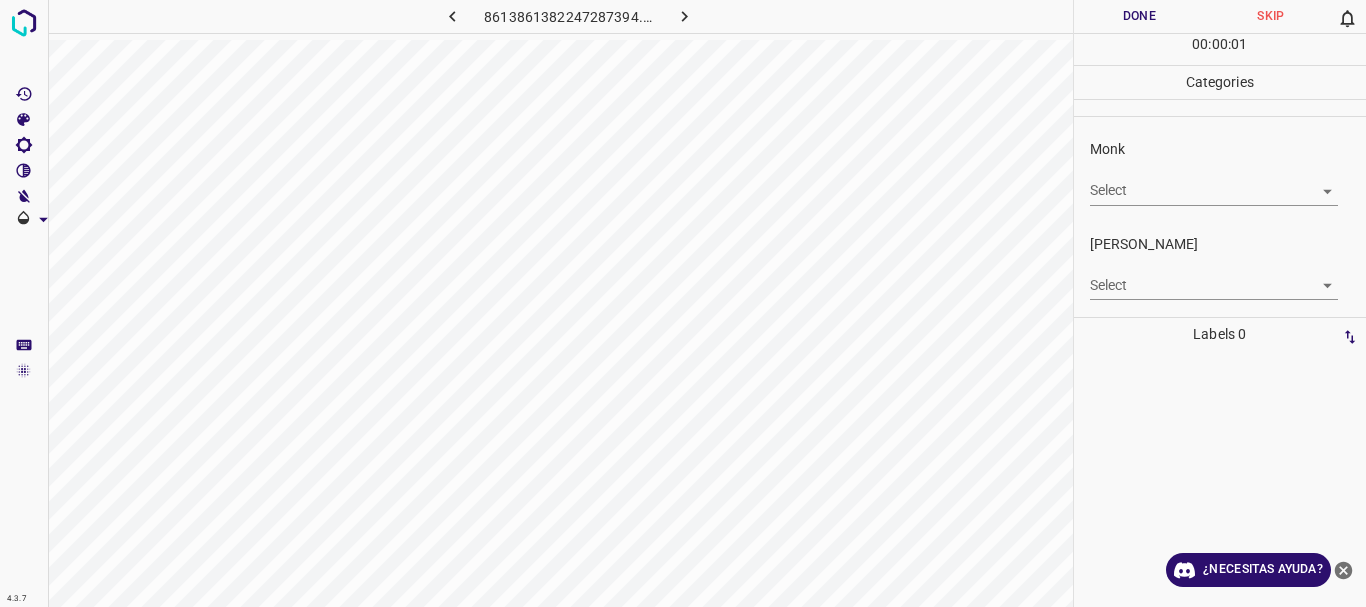 click on "4.3.7 8613861382247287394.png Done Skip 0 00   : 00   : 01   Categories Monk   Select ​  [PERSON_NAME]   Select ​ Labels   0 Categories 1 Monk 2  [PERSON_NAME] Tools Space Change between modes (Draw & Edit) I Auto labeling R Restore zoom M Zoom in N Zoom out Delete Delete selecte label Filters Z Restore filters X Saturation filter C Brightness filter V Contrast filter B Gray scale filter General O Download ¿Necesitas ayuda? Texto original Valora esta traducción Tu opinión servirá para ayudar a mejorar el Traductor de Google - Texto - Esconder - Borrar" at bounding box center [683, 303] 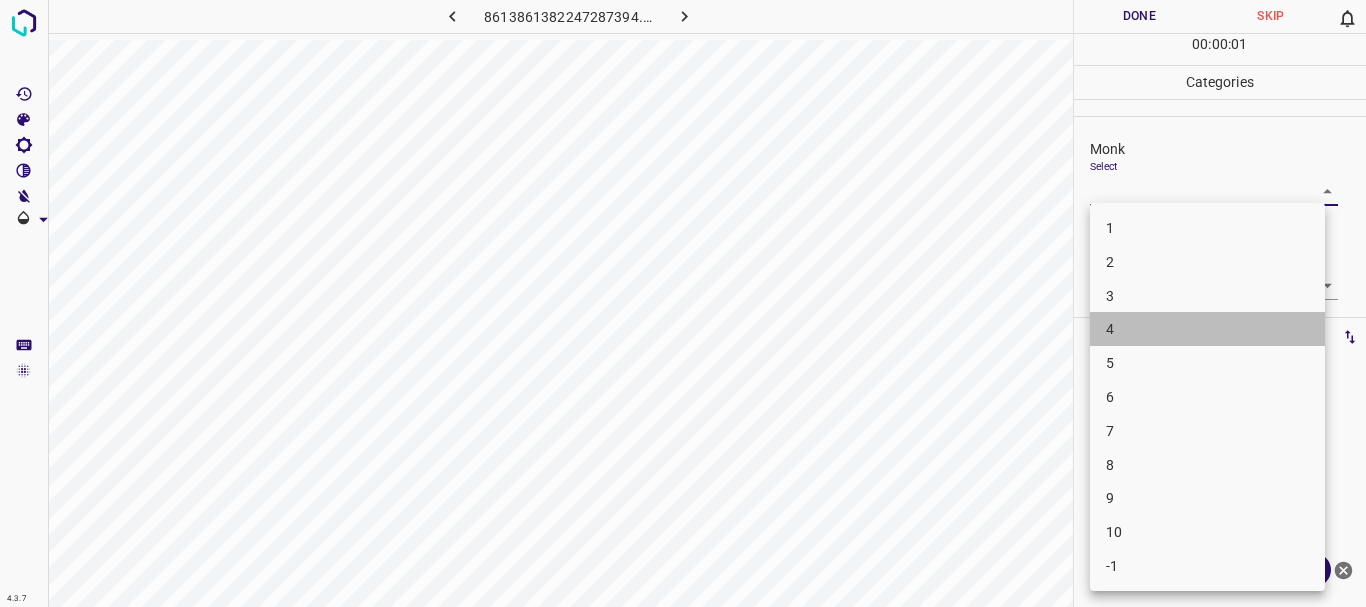 click on "4" at bounding box center [1207, 329] 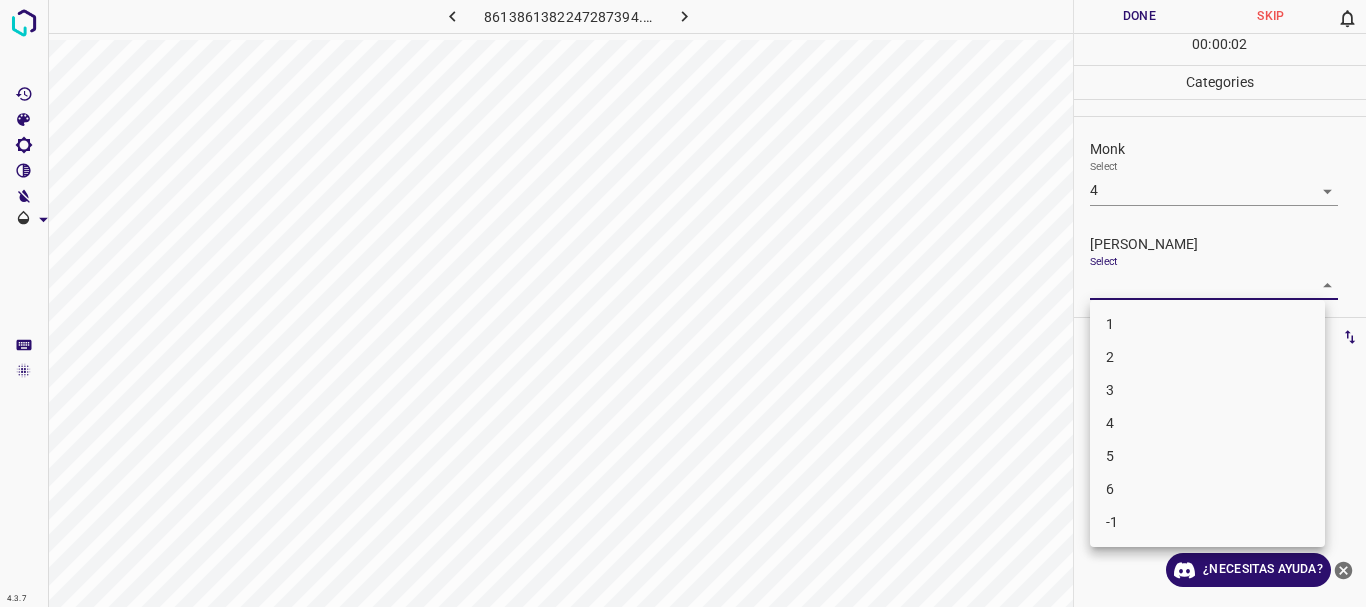 click on "4.3.7 8613861382247287394.png Done Skip 0 00   : 00   : 02   Categories Monk   Select 4 4  [PERSON_NAME]   Select ​ Labels   0 Categories 1 Monk 2  [PERSON_NAME] Tools Space Change between modes (Draw & Edit) I Auto labeling R Restore zoom M Zoom in N Zoom out Delete Delete selecte label Filters Z Restore filters X Saturation filter C Brightness filter V Contrast filter B Gray scale filter General O Download ¿Necesitas ayuda? Texto original Valora esta traducción Tu opinión servirá para ayudar a mejorar el Traductor de Google - Texto - Esconder - Borrar 1 2 3 4 5 6 -1" at bounding box center (683, 303) 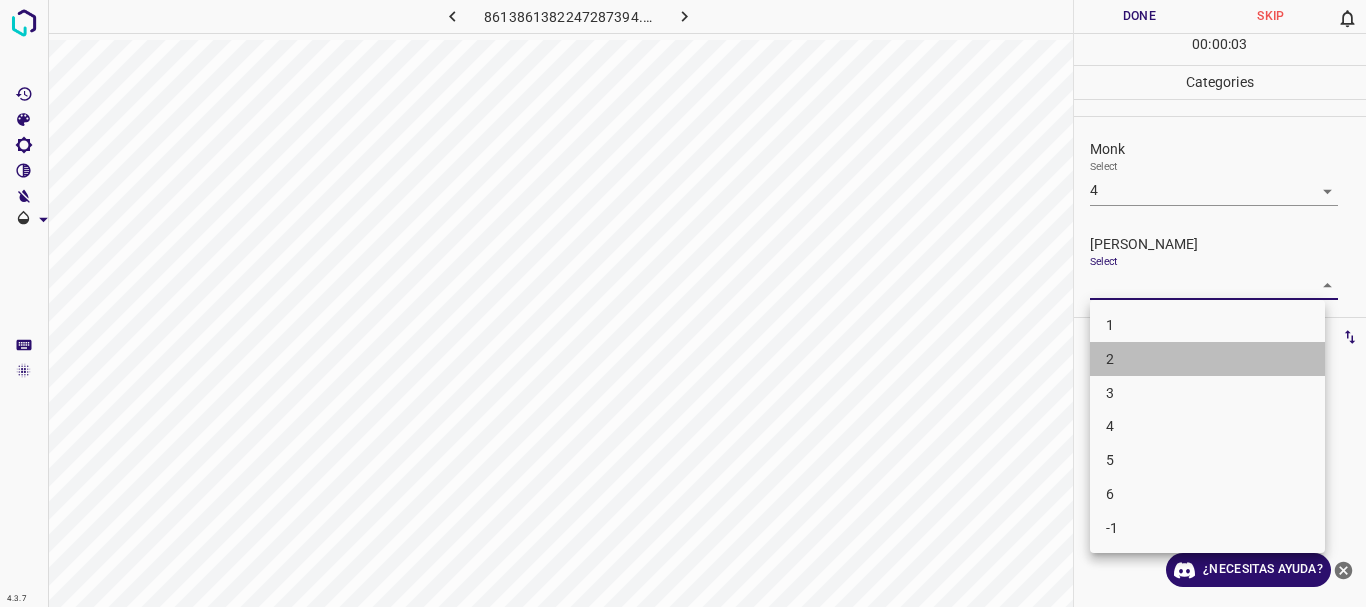 click on "2" at bounding box center [1207, 359] 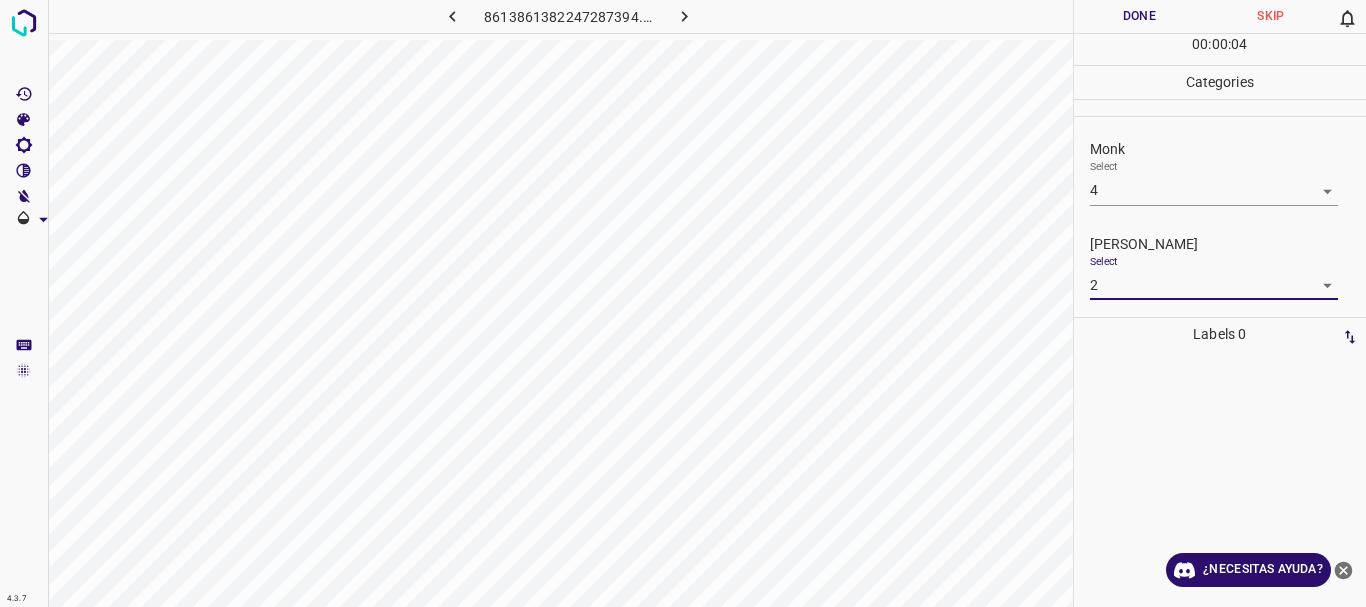 click on "4.3.7 8613861382247287394.png Done Skip 0 00   : 00   : 04   Categories Monk   Select 4 4  [PERSON_NAME]   Select 2 2 Labels   0 Categories 1 Monk 2  [PERSON_NAME] Tools Space Change between modes (Draw & Edit) I Auto labeling R Restore zoom M Zoom in N Zoom out Delete Delete selecte label Filters Z Restore filters X Saturation filter C Brightness filter V Contrast filter B Gray scale filter General O Download ¿Necesitas ayuda? Texto original Valora esta traducción Tu opinión servirá para ayudar a mejorar el Traductor de Google - Texto - Esconder - Borrar" at bounding box center [683, 303] 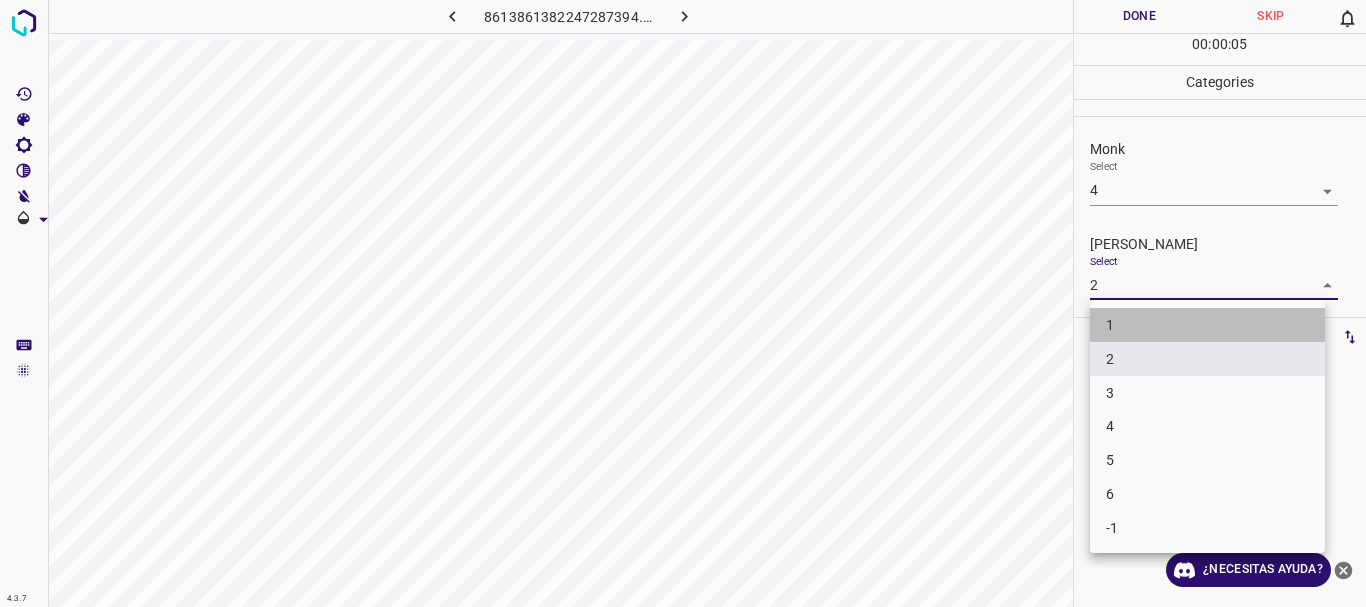 click on "1" at bounding box center (1207, 325) 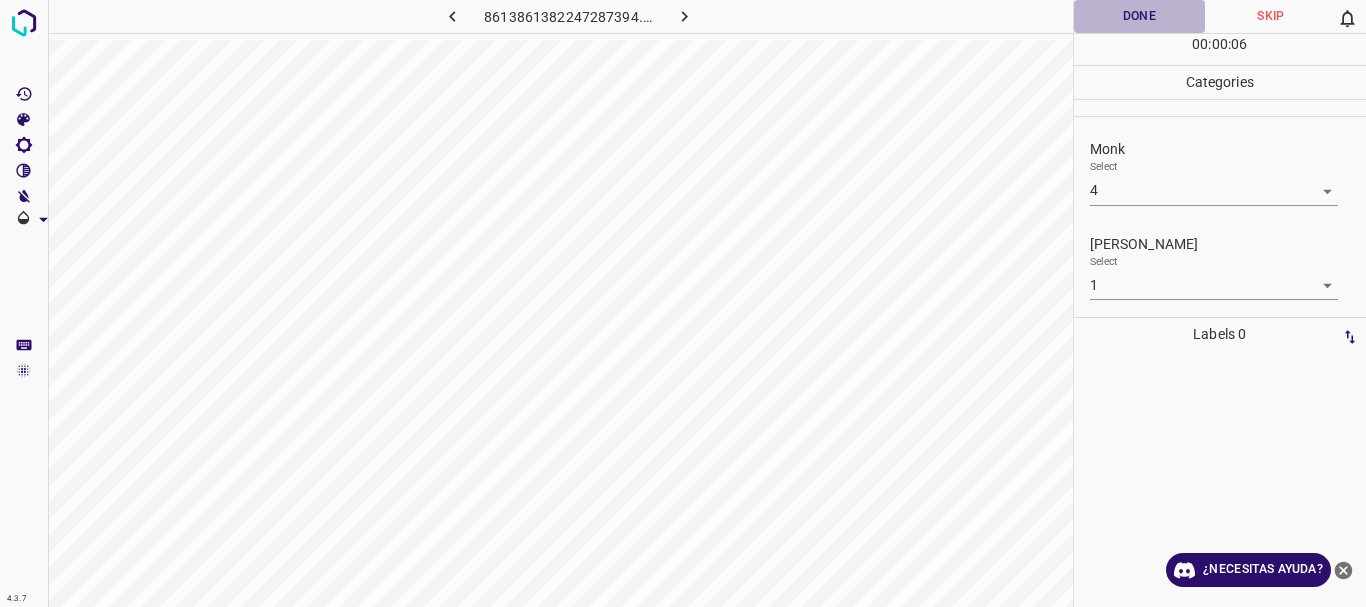 click on "Done" at bounding box center (1140, 16) 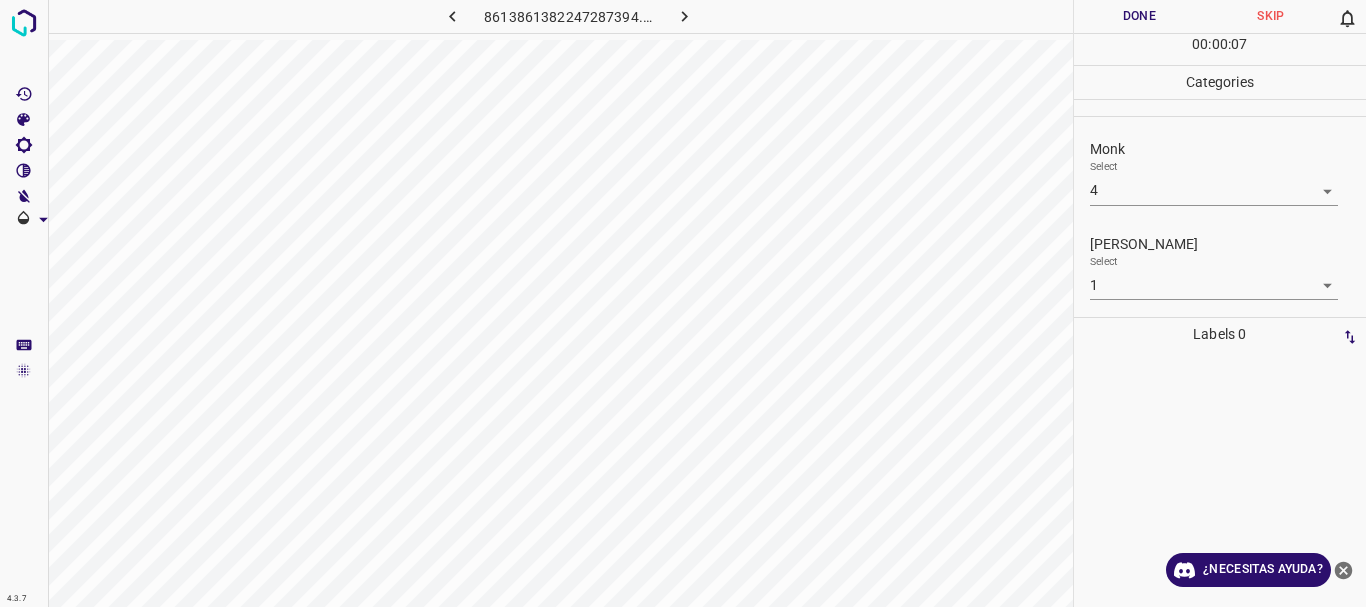 click at bounding box center (684, 16) 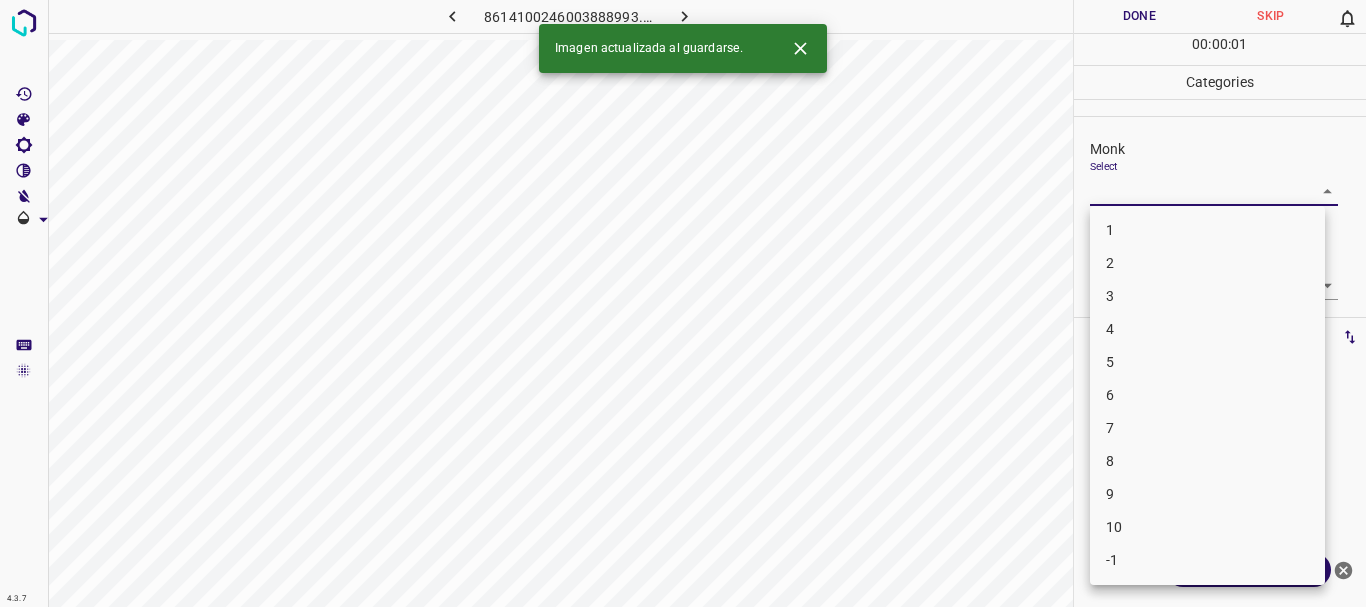 click on "4.3.7 8614100246003888993.png Done Skip 0 00   : 00   : 01   Categories Monk   Select ​  [PERSON_NAME]   Select ​ Labels   0 Categories 1 Monk 2  [PERSON_NAME] Tools Space Change between modes (Draw & Edit) I Auto labeling R Restore zoom M Zoom in N Zoom out Delete Delete selecte label Filters Z Restore filters X Saturation filter C Brightness filter V Contrast filter B Gray scale filter General O Download Imagen actualizada al guardarse. ¿Necesitas ayuda? Texto original Valora esta traducción Tu opinión servirá para ayudar a mejorar el Traductor de Google - Texto - Esconder - Borrar 1 2 3 4 5 6 7 8 9 10 -1" at bounding box center (683, 303) 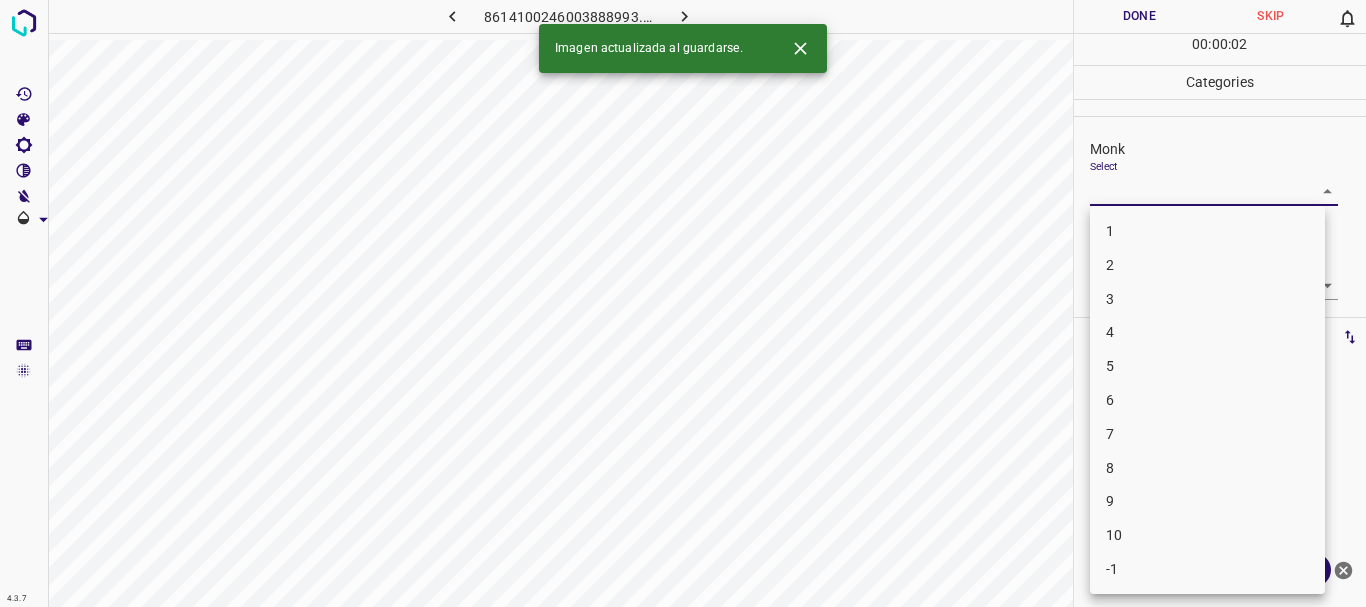 click on "6" at bounding box center [1207, 400] 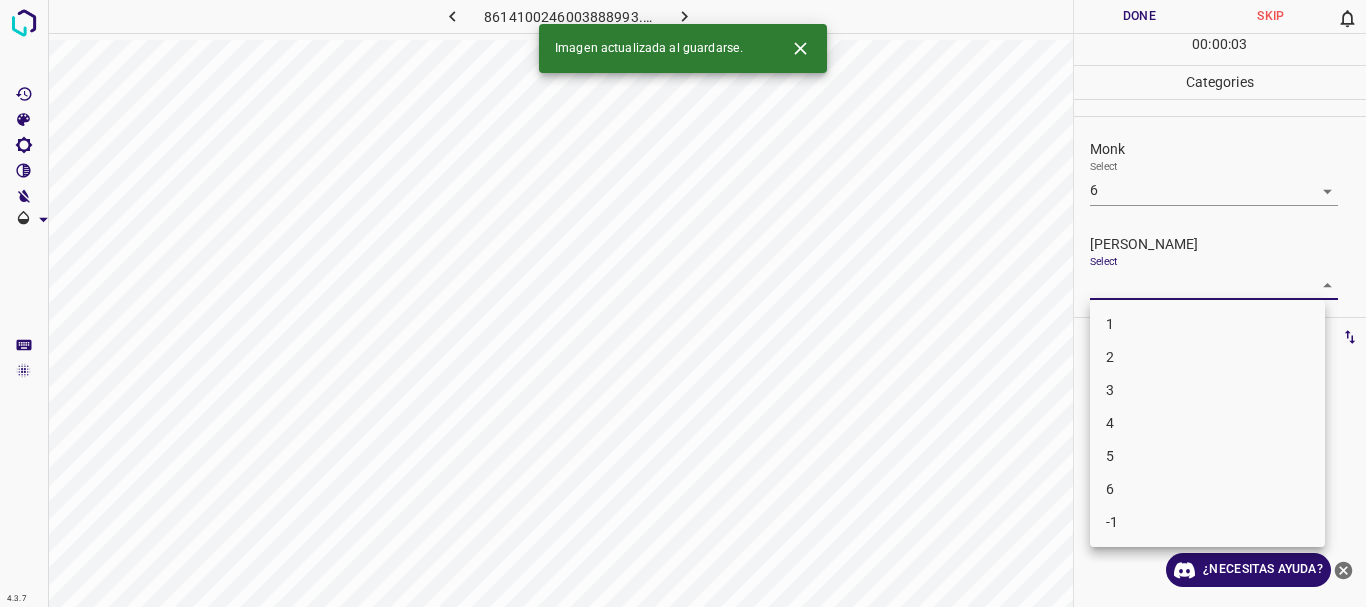 click on "4.3.7 8614100246003888993.png Done Skip 0 00   : 00   : 03   Categories Monk   Select 6 6  [PERSON_NAME]   Select ​ Labels   0 Categories 1 Monk 2  [PERSON_NAME] Tools Space Change between modes (Draw & Edit) I Auto labeling R Restore zoom M Zoom in N Zoom out Delete Delete selecte label Filters Z Restore filters X Saturation filter C Brightness filter V Contrast filter B Gray scale filter General O Download Imagen actualizada al guardarse. ¿Necesitas ayuda? Texto original Valora esta traducción Tu opinión servirá para ayudar a mejorar el Traductor de Google - Texto - Esconder - Borrar 1 2 3 4 5 6 -1" at bounding box center [683, 303] 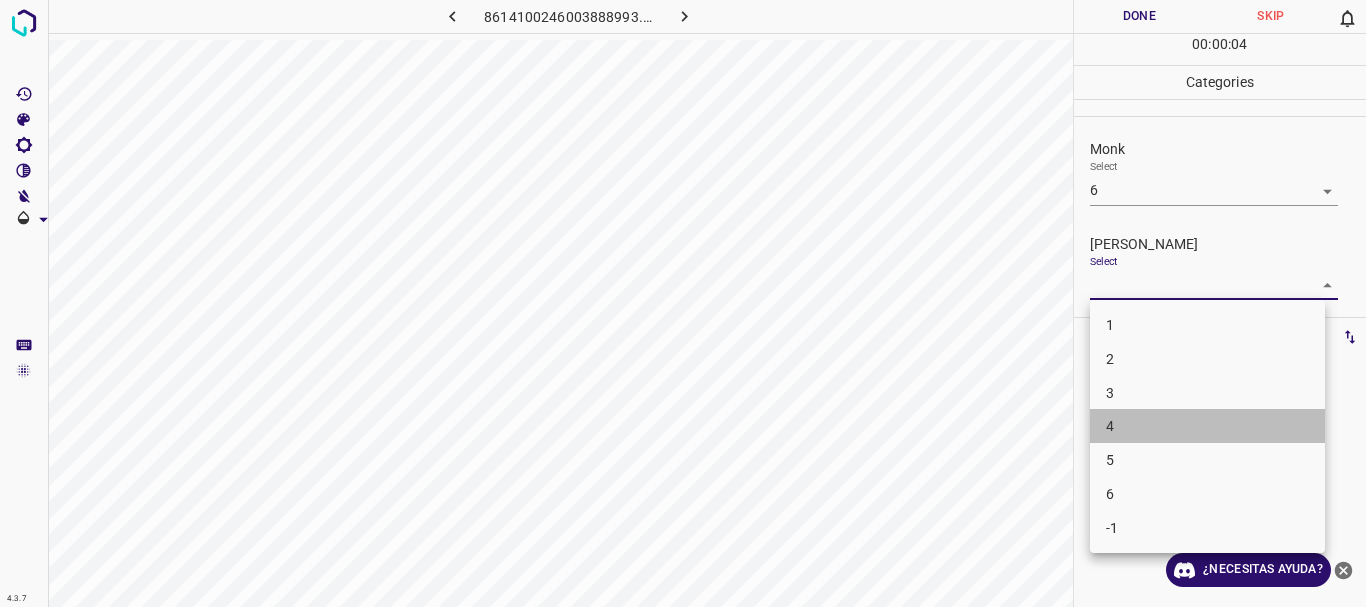 click on "4" at bounding box center (1207, 426) 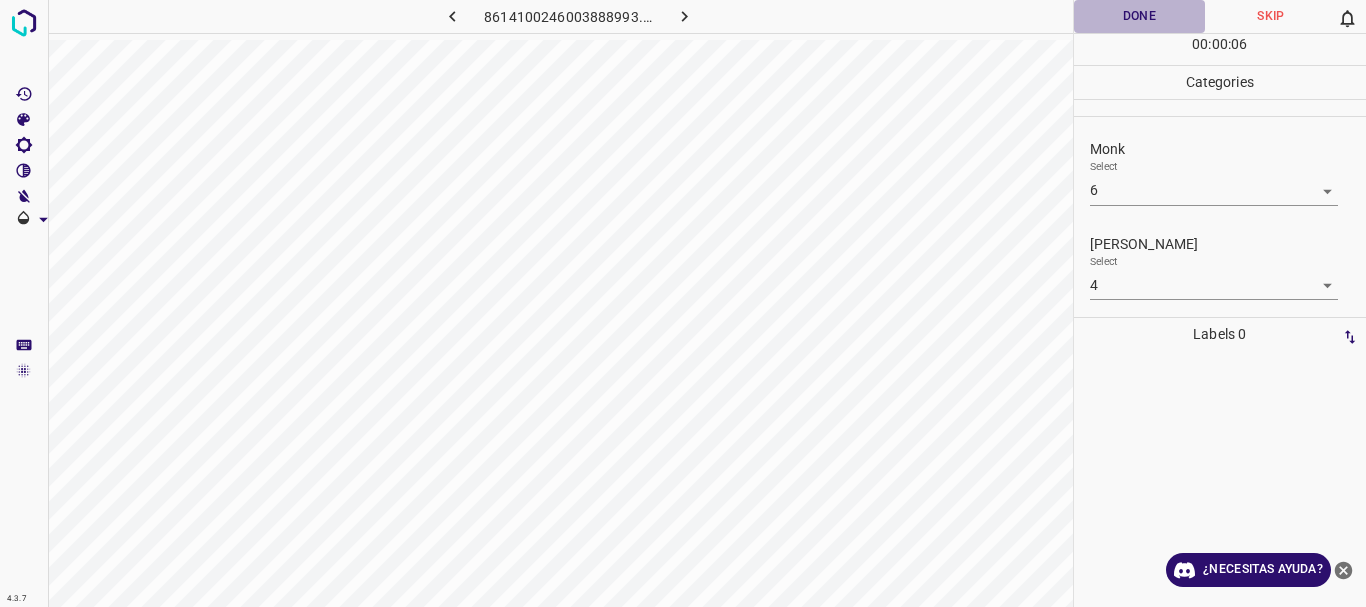click on "Done" at bounding box center (1140, 16) 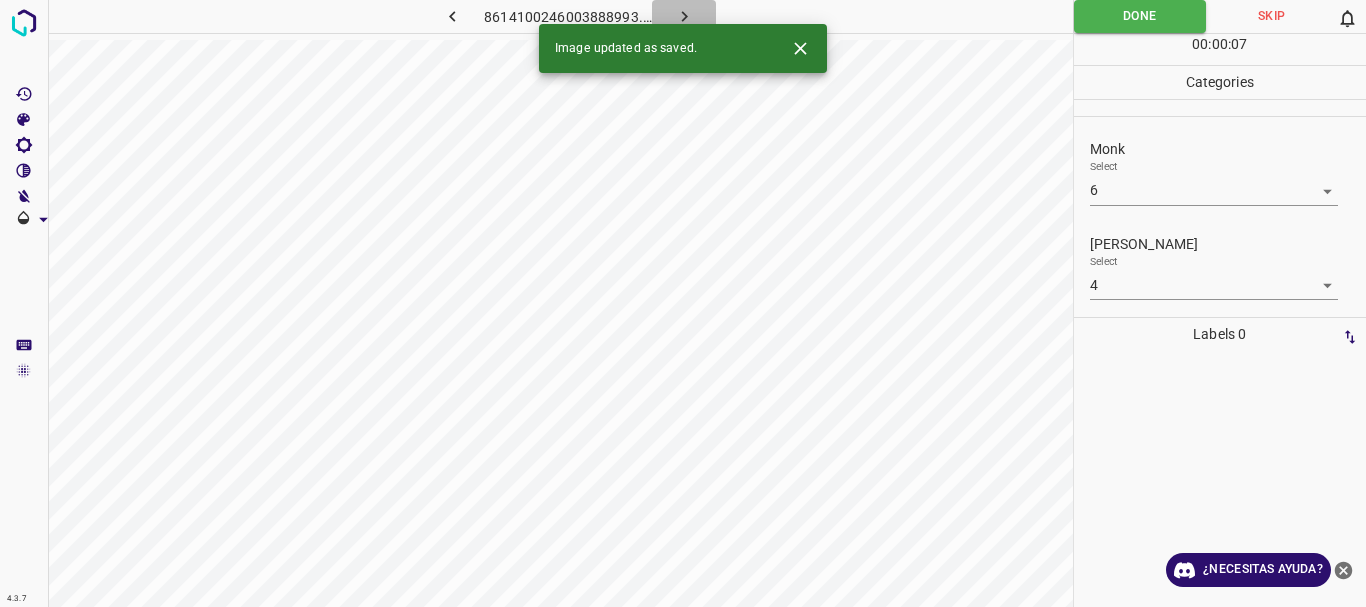 click at bounding box center [684, 16] 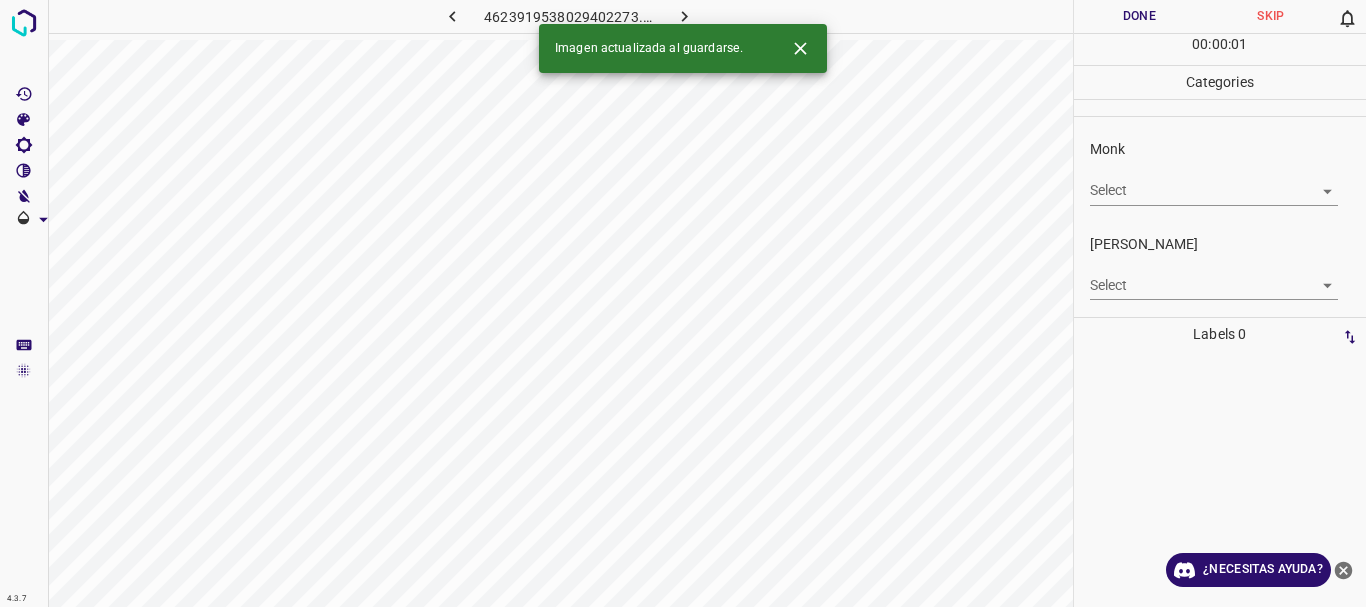 click on "4.3.7 4623919538029402273.png Done Skip 0 00   : 00   : 01   Categories Monk   Select ​  [PERSON_NAME]   Select ​ Labels   0 Categories 1 Monk 2  [PERSON_NAME] Tools Space Change between modes (Draw & Edit) I Auto labeling R Restore zoom M Zoom in N Zoom out Delete Delete selecte label Filters Z Restore filters X Saturation filter C Brightness filter V Contrast filter B Gray scale filter General O Download Imagen actualizada al guardarse. ¿Necesitas ayuda? Texto original Valora esta traducción Tu opinión servirá para ayudar a mejorar el Traductor de Google - Texto - Esconder - Borrar" at bounding box center (683, 303) 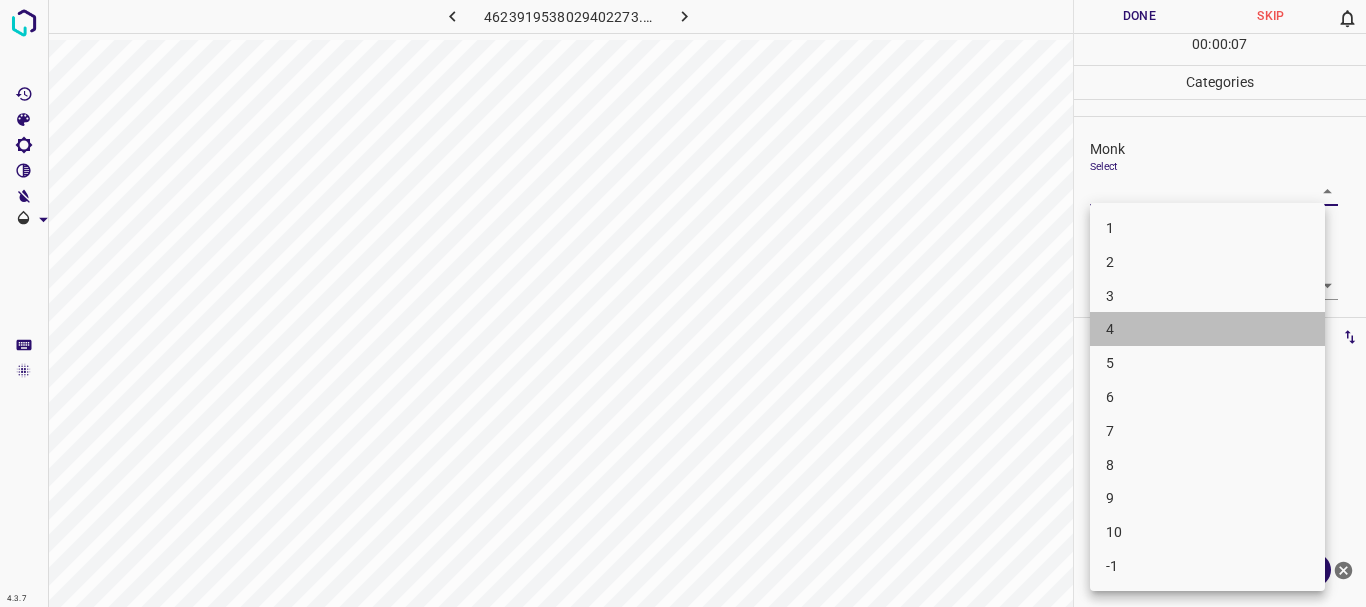 click on "4" at bounding box center (1207, 329) 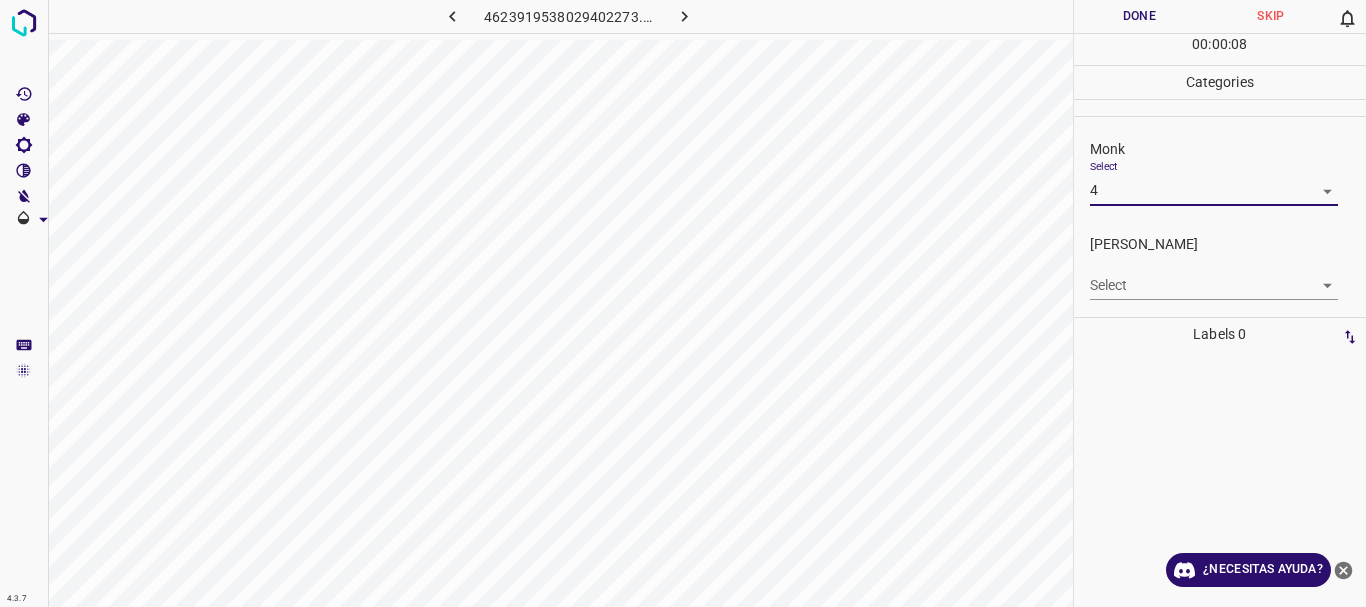 click on "Select ​" at bounding box center (1214, 277) 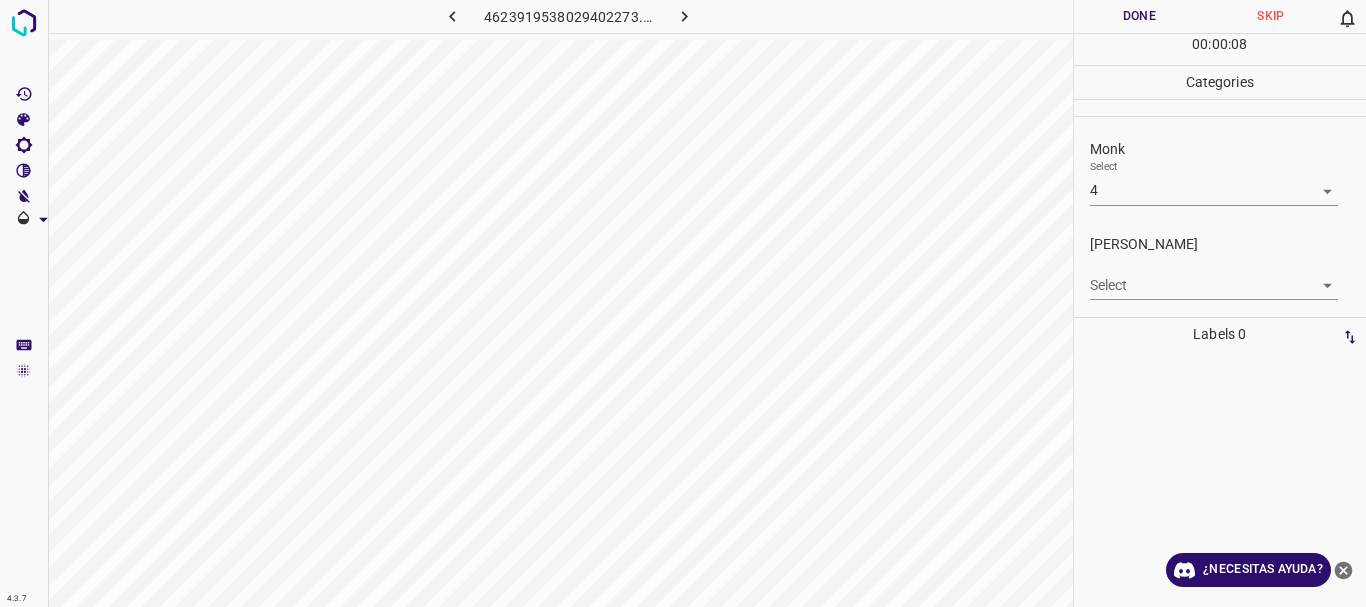 click on "4.3.7 4623919538029402273.png Done Skip 0 00   : 00   : 08   Categories Monk   Select 4 4  [PERSON_NAME]   Select ​ Labels   0 Categories 1 Monk 2  [PERSON_NAME] Tools Space Change between modes (Draw & Edit) I Auto labeling R Restore zoom M Zoom in N Zoom out Delete Delete selecte label Filters Z Restore filters X Saturation filter C Brightness filter V Contrast filter B Gray scale filter General O Download ¿Necesitas ayuda? Texto original Valora esta traducción Tu opinión servirá para ayudar a mejorar el Traductor de Google - Texto - Esconder - Borrar" at bounding box center [683, 303] 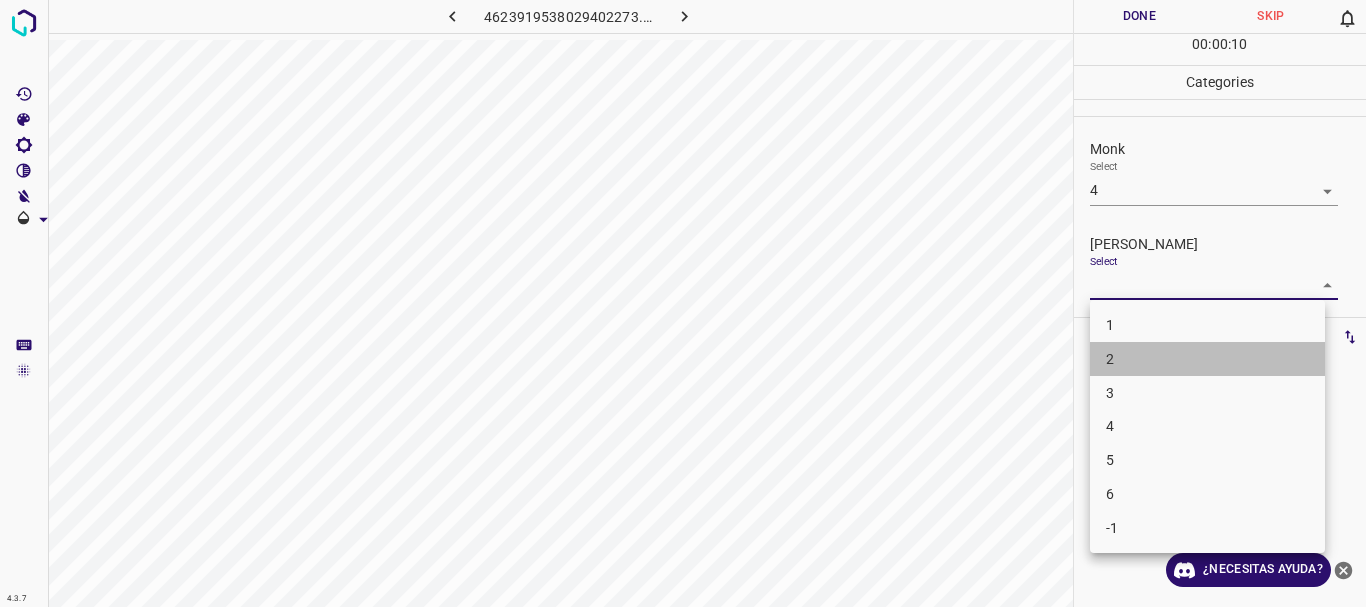 drag, startPoint x: 1146, startPoint y: 367, endPoint x: 1139, endPoint y: 378, distance: 13.038404 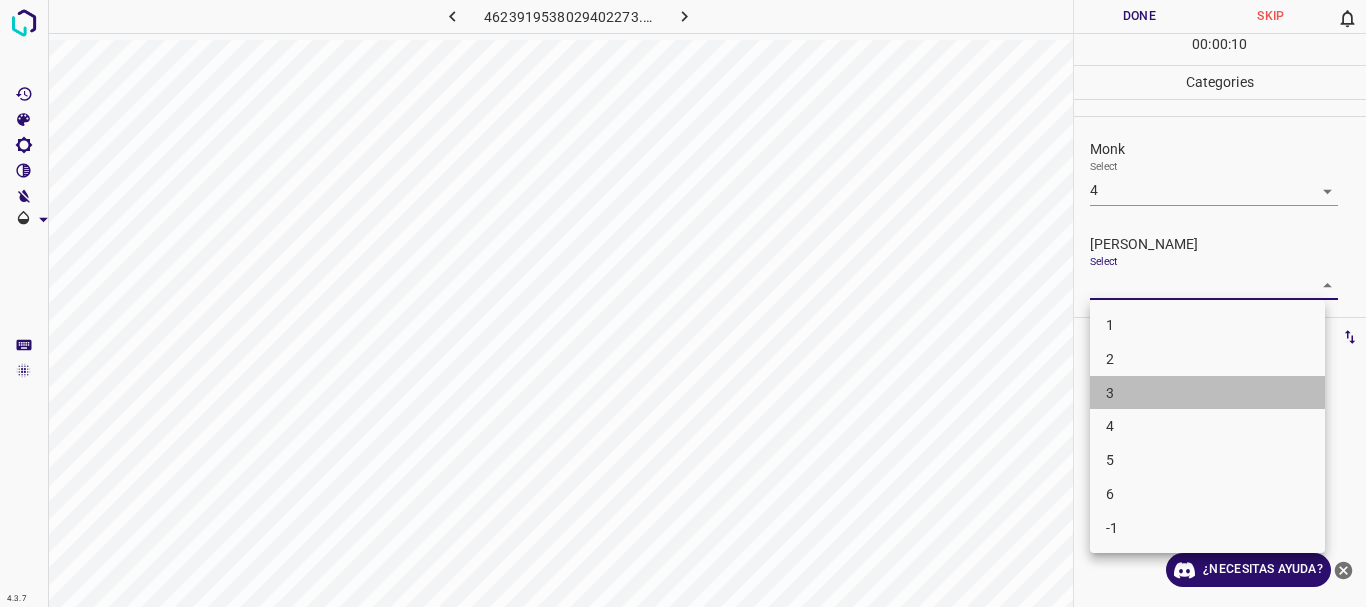 click on "3" at bounding box center [1207, 393] 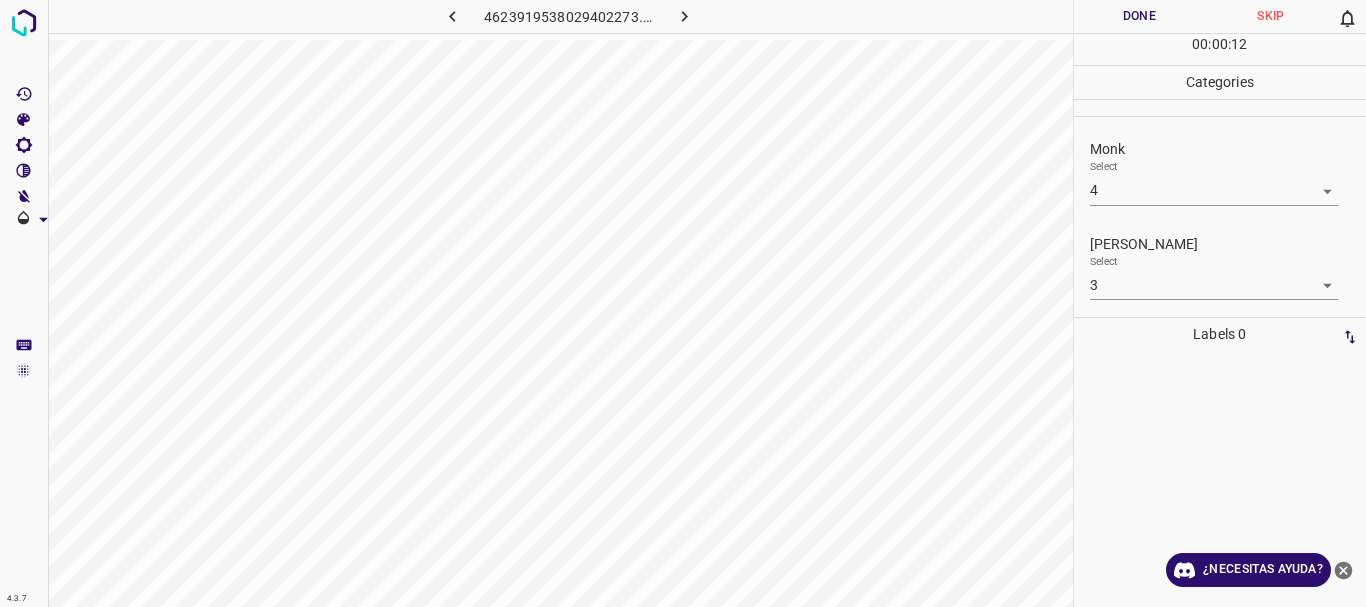 drag, startPoint x: 1133, startPoint y: 215, endPoint x: 1132, endPoint y: 195, distance: 20.024984 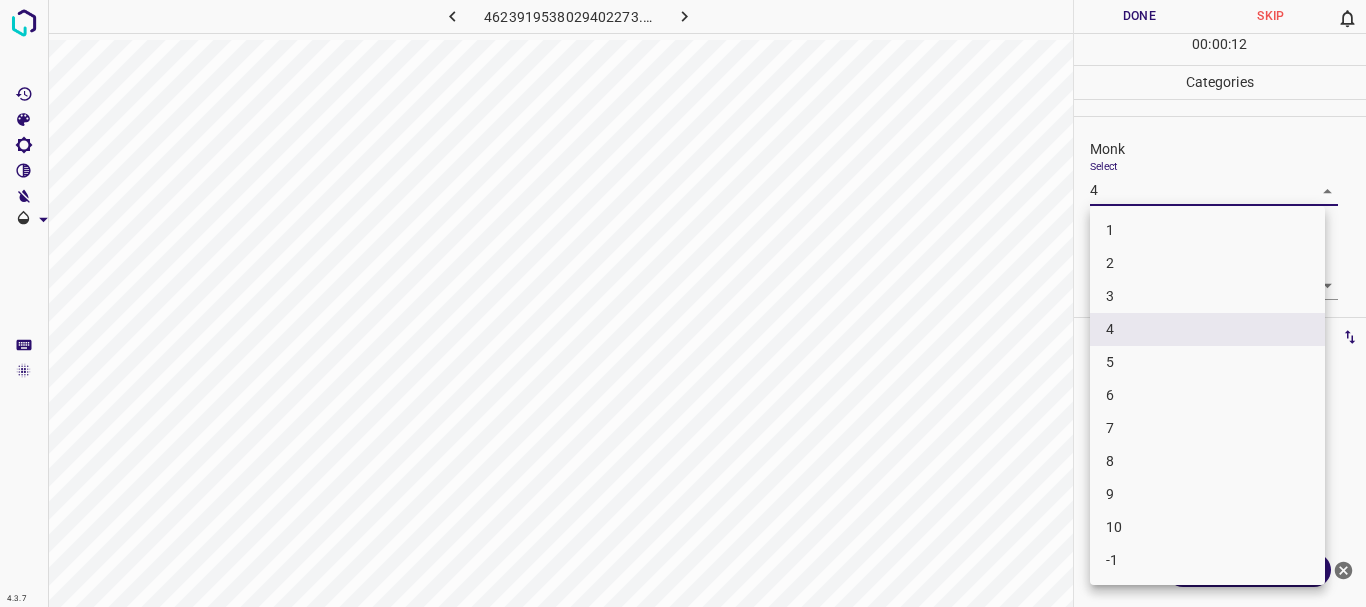 click on "4.3.7 4623919538029402273.png Done Skip 0 00   : 00   : 12   Categories Monk   Select 4 4  [PERSON_NAME]   Select 3 3 Labels   0 Categories 1 Monk 2  [PERSON_NAME] Tools Space Change between modes (Draw & Edit) I Auto labeling R Restore zoom M Zoom in N Zoom out Delete Delete selecte label Filters Z Restore filters X Saturation filter C Brightness filter V Contrast filter B Gray scale filter General O Download ¿Necesitas ayuda? Texto original Valora esta traducción Tu opinión servirá para ayudar a mejorar el Traductor de Google - Texto - Esconder - Borrar 1 2 3 4 5 6 7 8 9 10 -1" at bounding box center [683, 303] 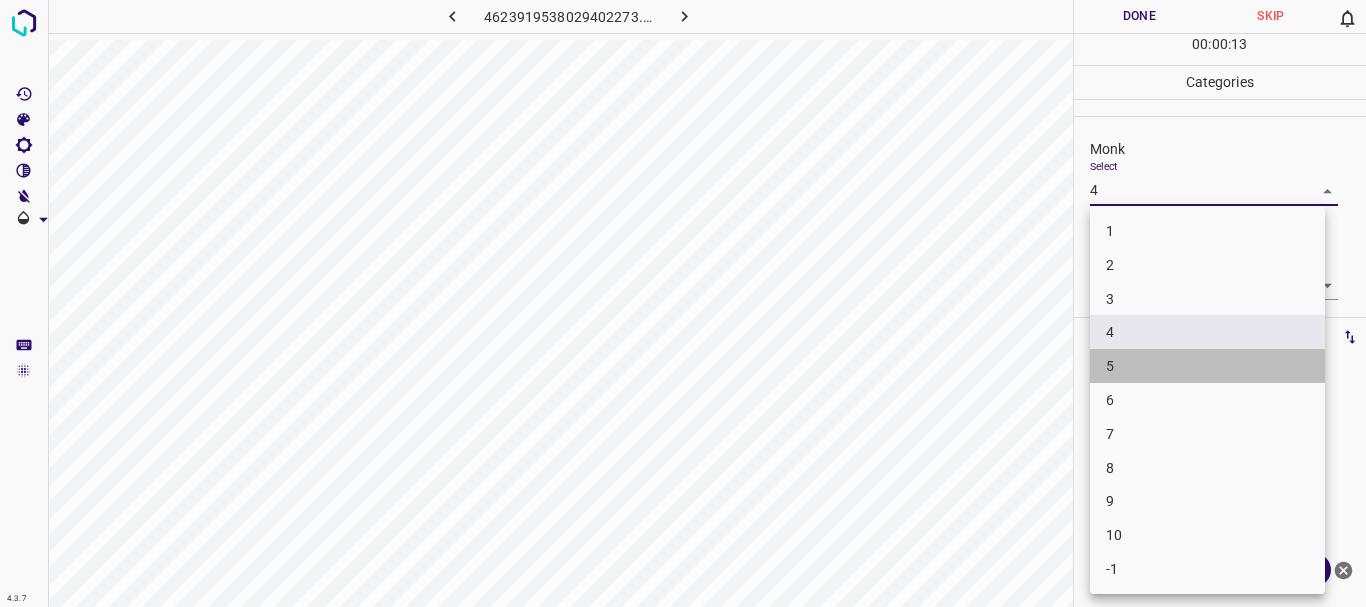 click on "5" at bounding box center (1207, 366) 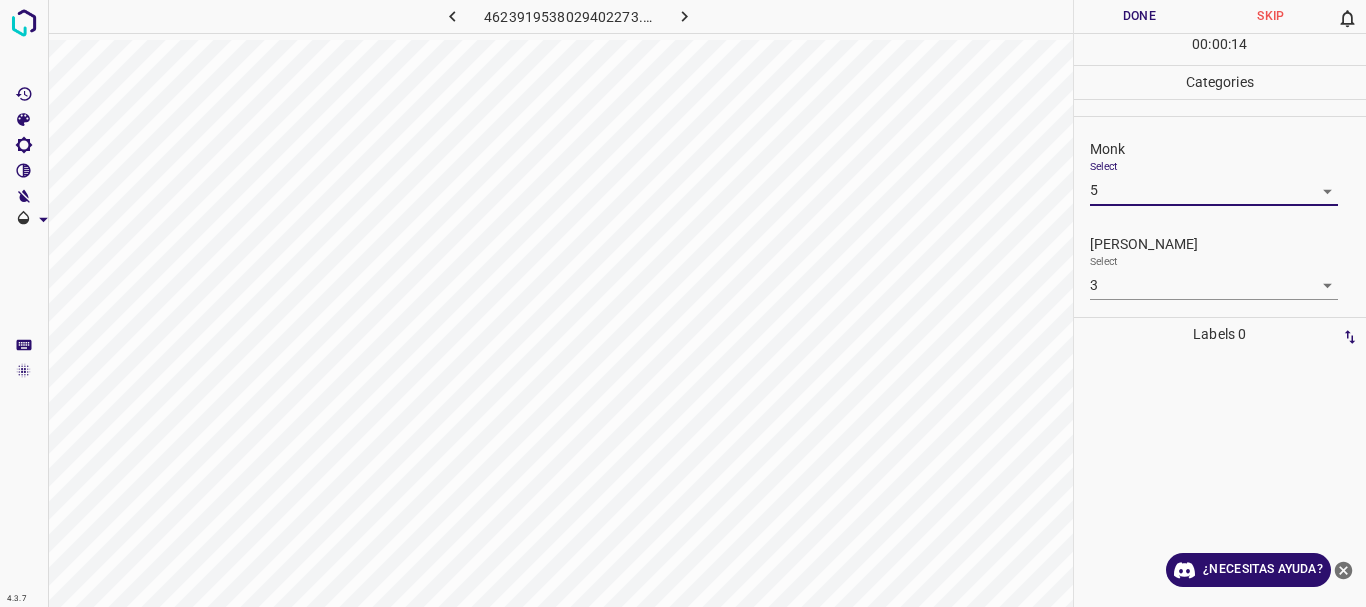 click on "Done" at bounding box center [1140, 16] 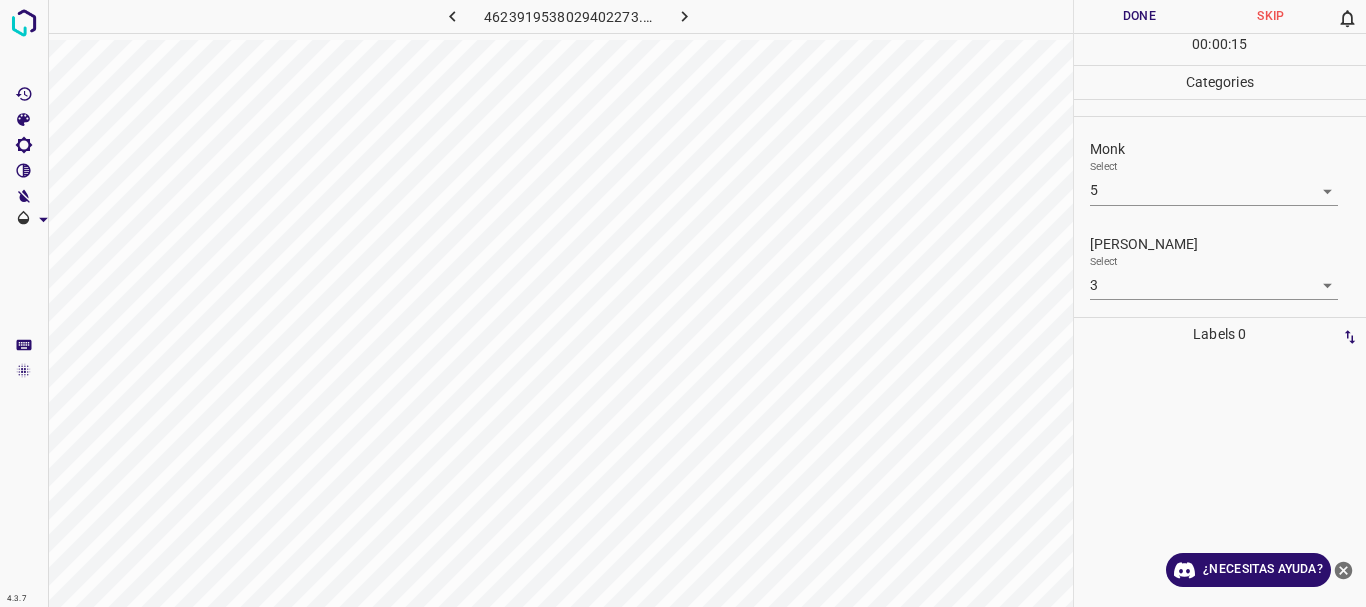 click 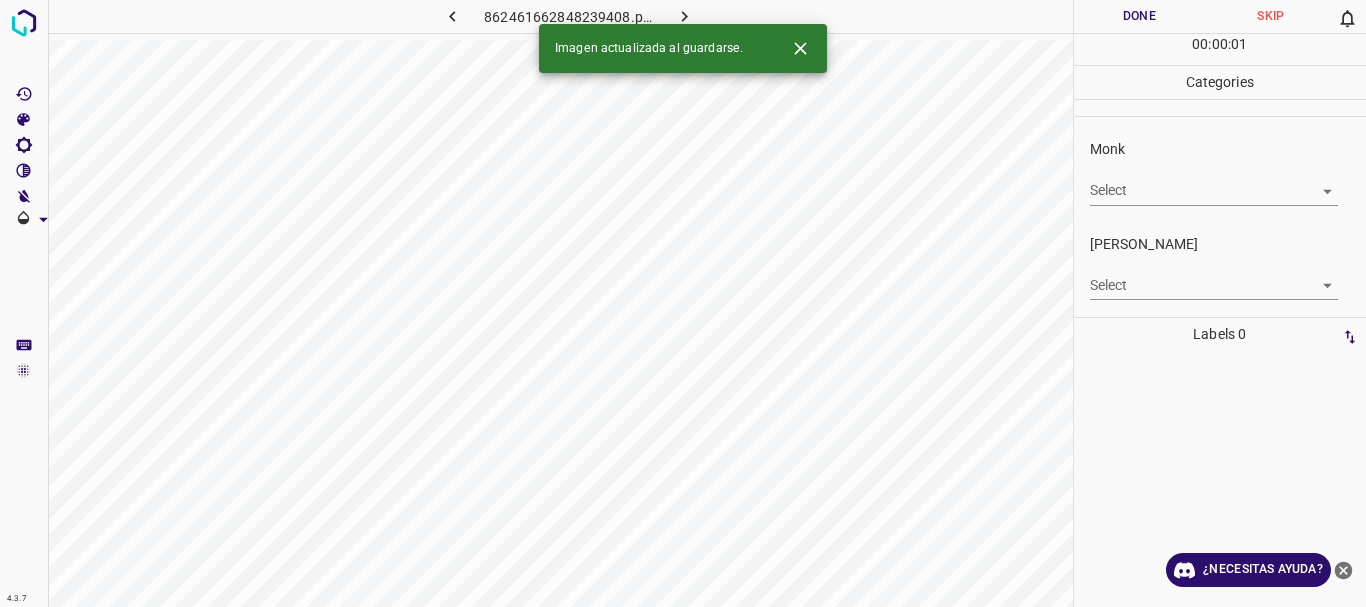 click 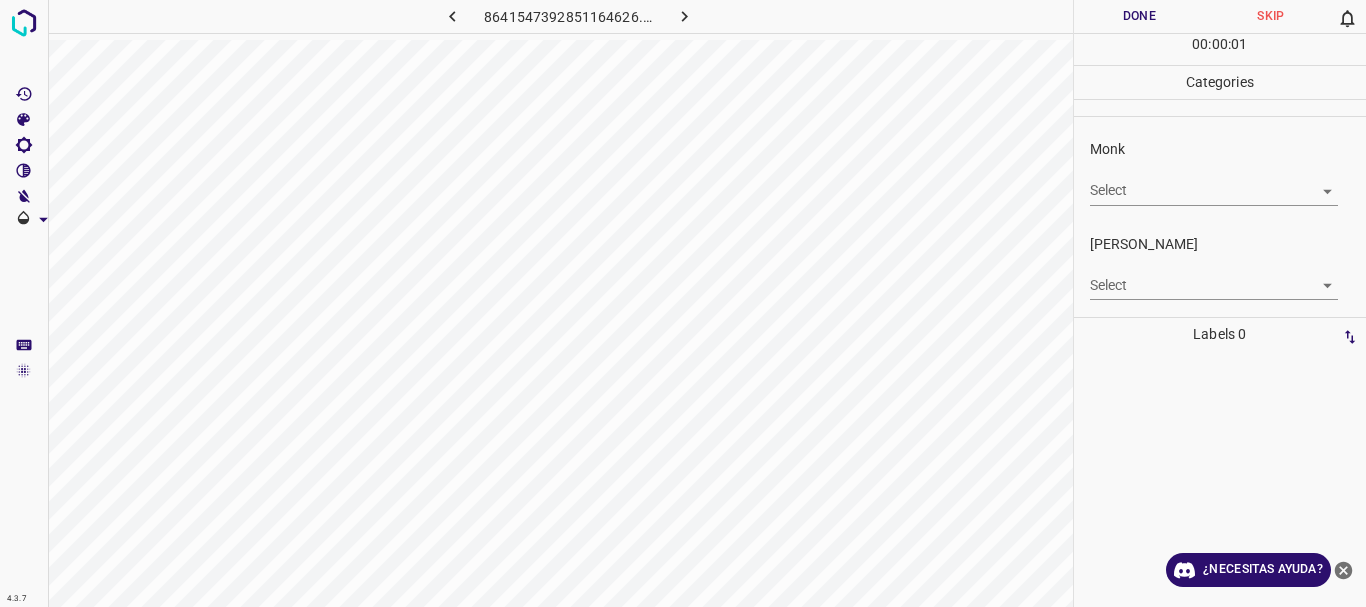 click at bounding box center (452, 16) 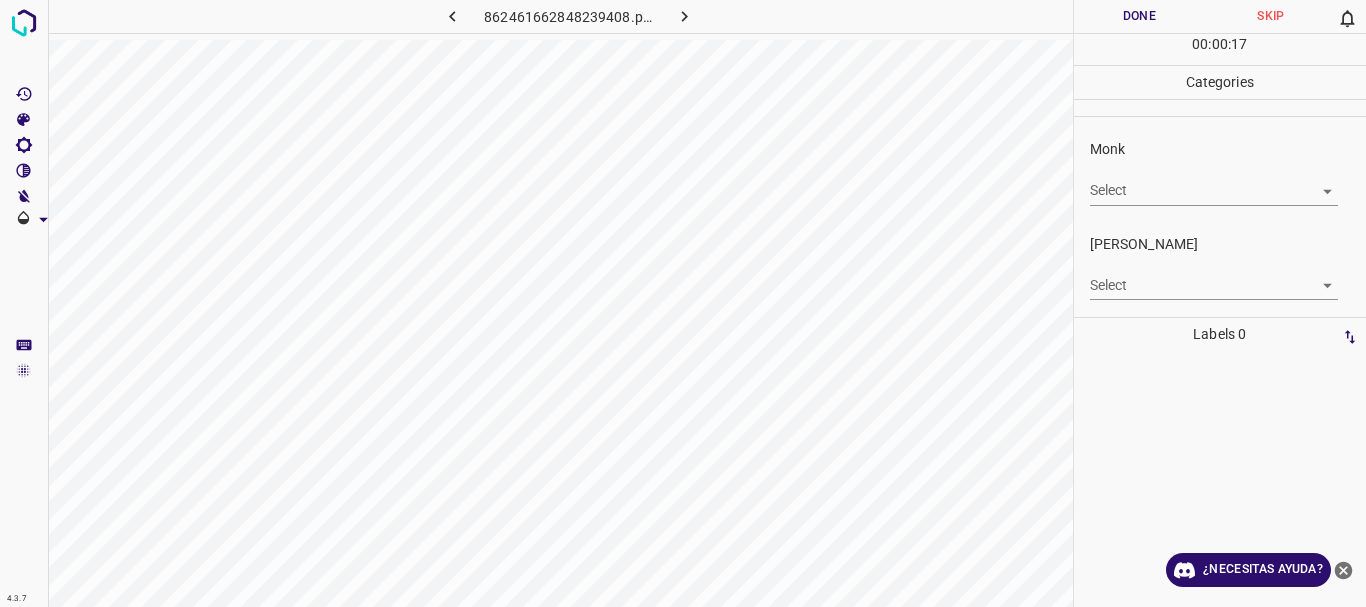 click on "4.3.7 862461662848239408.png Done Skip 0 00   : 00   : 17   Categories Monk   Select ​  [PERSON_NAME]   Select ​ Labels   0 Categories 1 Monk 2  [PERSON_NAME] Tools Space Change between modes (Draw & Edit) I Auto labeling R Restore zoom M Zoom in N Zoom out Delete Delete selecte label Filters Z Restore filters X Saturation filter C Brightness filter V Contrast filter B Gray scale filter General O Download ¿Necesitas ayuda? Texto original Valora esta traducción Tu opinión servirá para ayudar a mejorar el Traductor de Google - Texto - Esconder - Borrar" at bounding box center [683, 303] 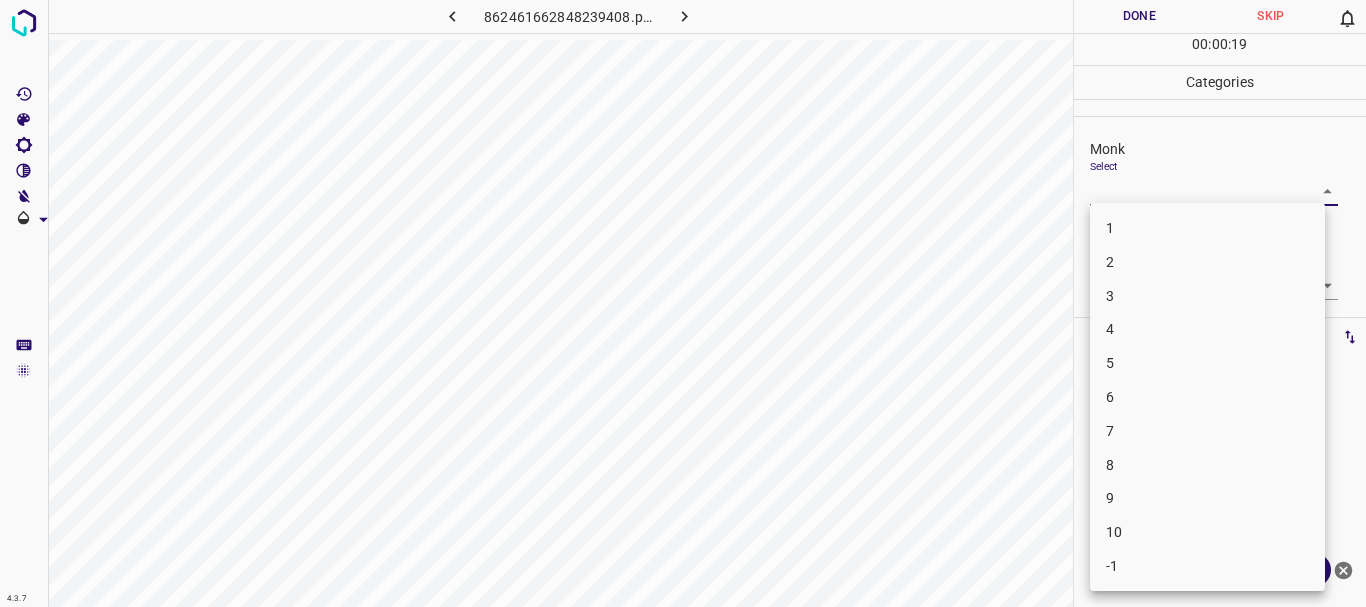 drag, startPoint x: 1217, startPoint y: 317, endPoint x: 1224, endPoint y: 300, distance: 18.384777 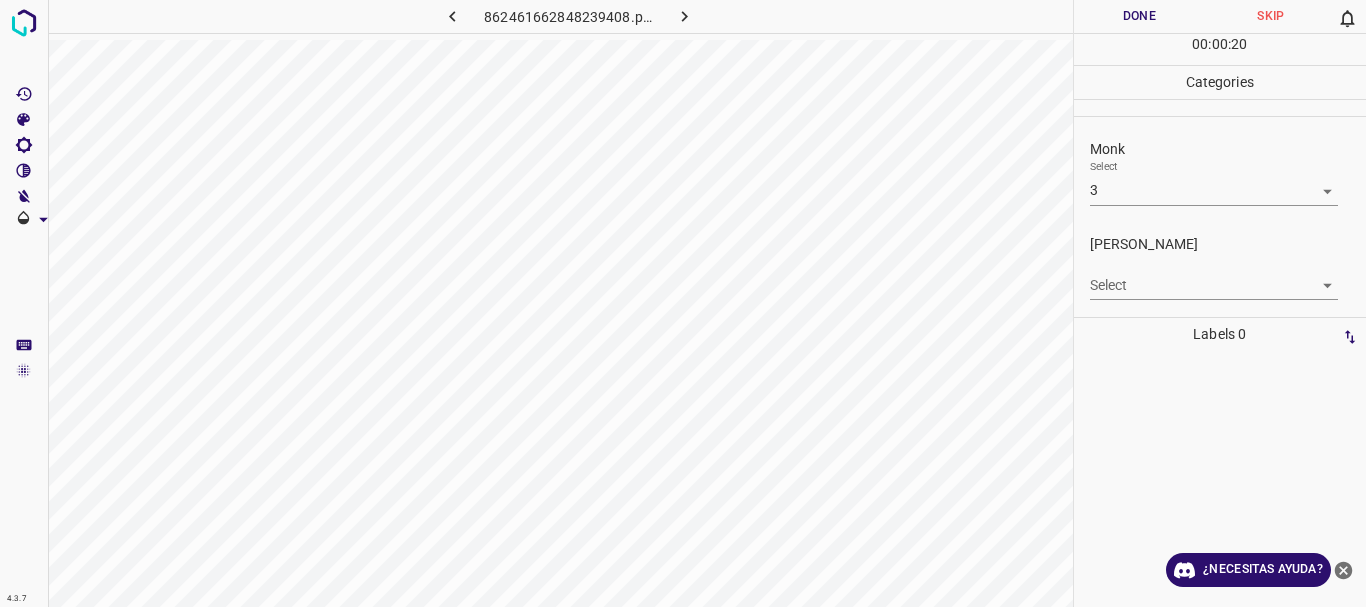 click on "4.3.7 862461662848239408.png Done Skip 0 00   : 00   : 20   Categories Monk   Select 3 3  [PERSON_NAME]   Select ​ Labels   0 Categories 1 Monk 2  [PERSON_NAME] Tools Space Change between modes (Draw & Edit) I Auto labeling R Restore zoom M Zoom in N Zoom out Delete Delete selecte label Filters Z Restore filters X Saturation filter C Brightness filter V Contrast filter B Gray scale filter General O Download ¿Necesitas ayuda? Texto original Valora esta traducción Tu opinión servirá para ayudar a mejorar el Traductor de Google - Texto - Esconder - Borrar" at bounding box center (683, 303) 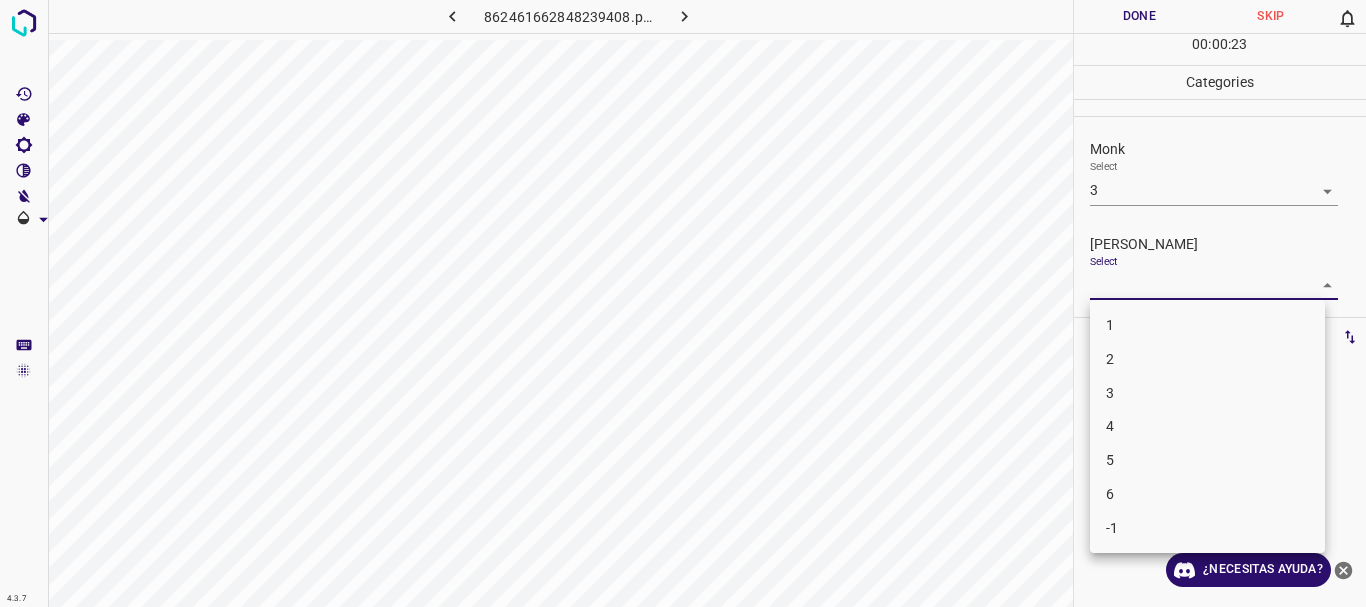 click on "1" at bounding box center (1207, 325) 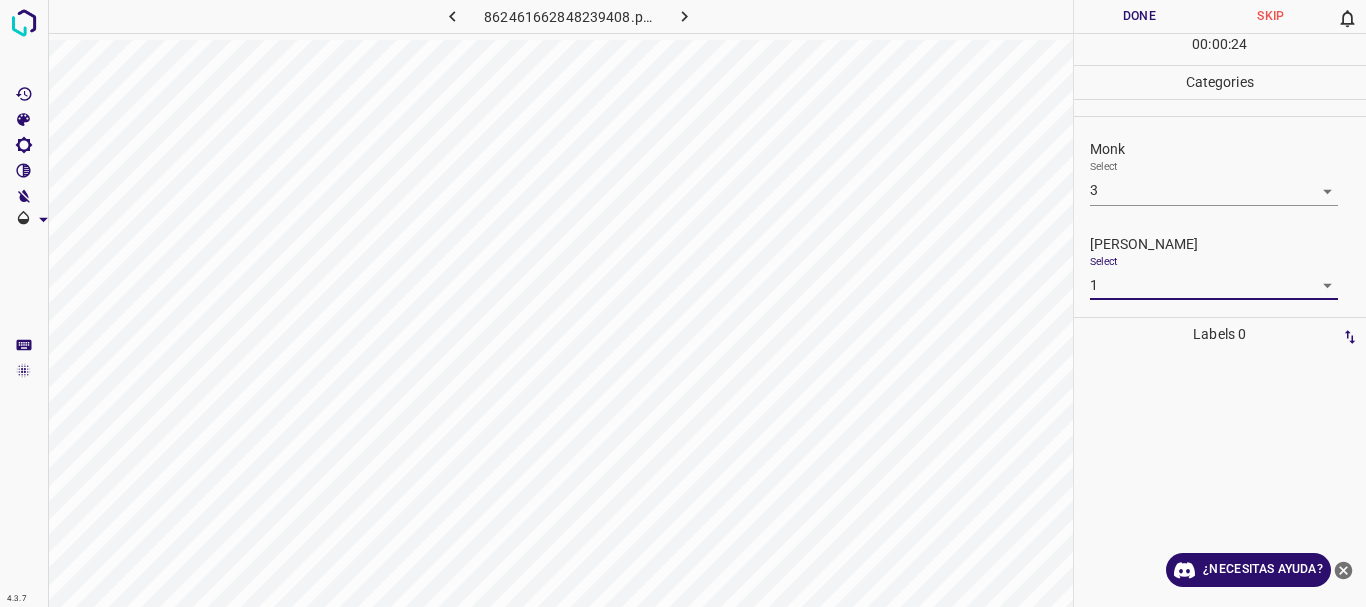 click on "Done" at bounding box center (1140, 16) 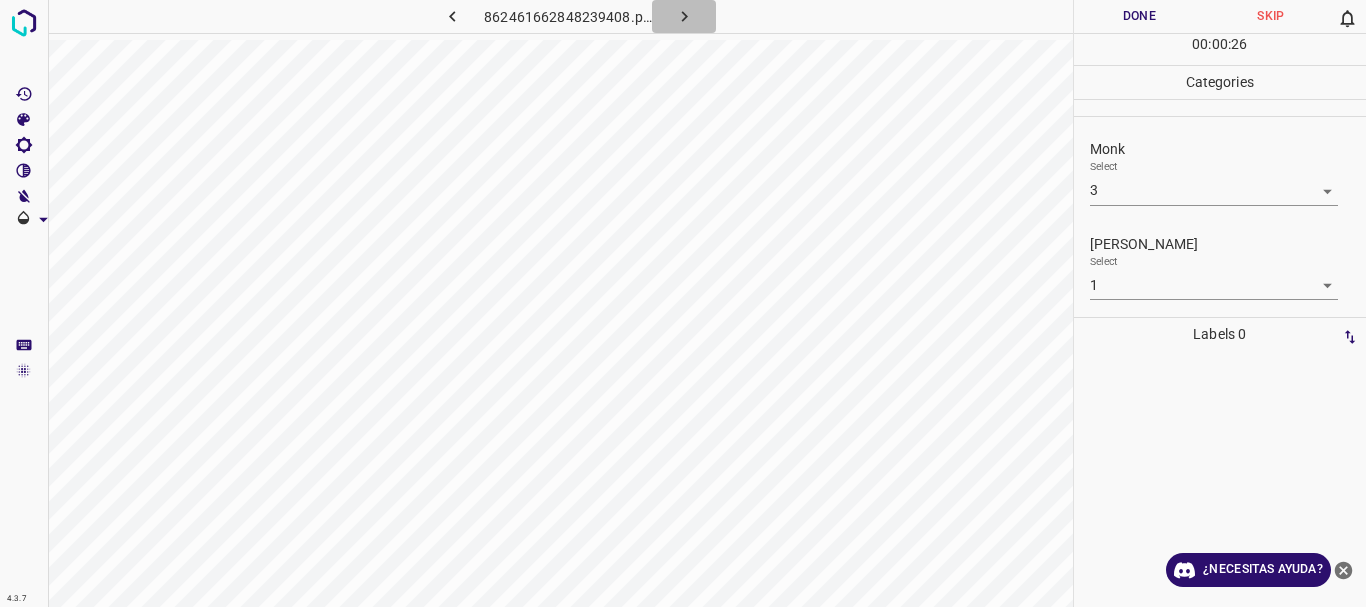 click at bounding box center [684, 16] 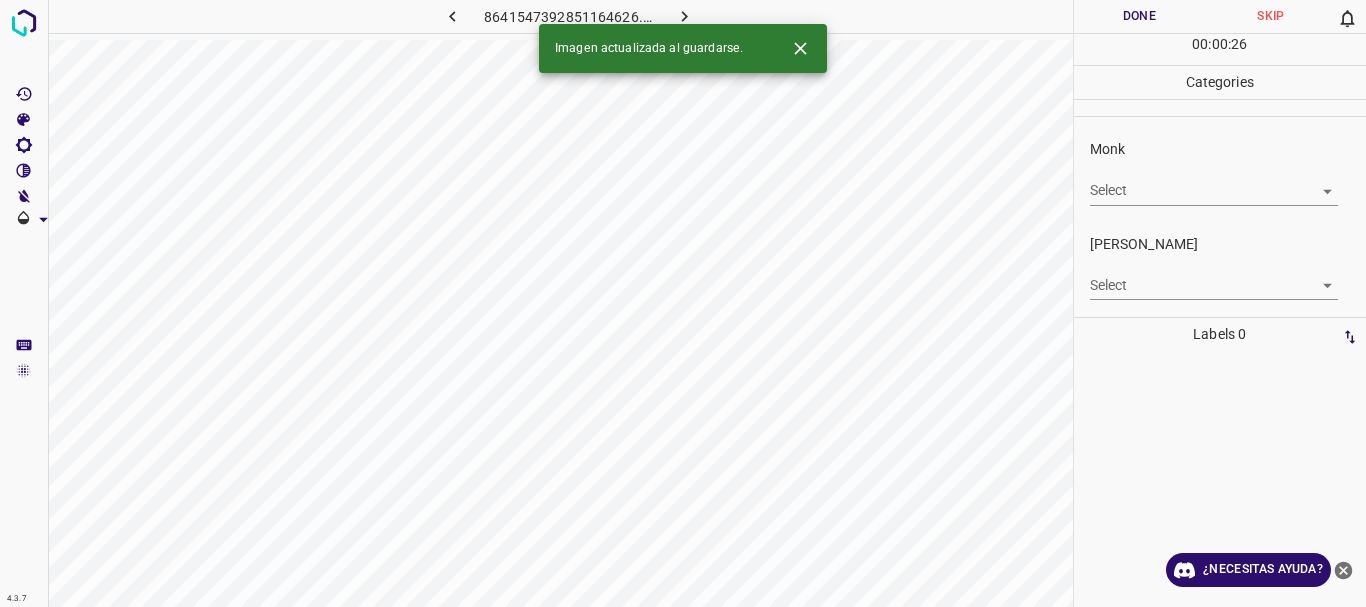click on "4.3.7 8641547392851164626.png Done Skip 0 00   : 00   : 26   Categories Monk   Select ​  [PERSON_NAME]   Select ​ Labels   0 Categories 1 Monk 2  [PERSON_NAME] Tools Space Change between modes (Draw & Edit) I Auto labeling R Restore zoom M Zoom in N Zoom out Delete Delete selecte label Filters Z Restore filters X Saturation filter C Brightness filter V Contrast filter B Gray scale filter General O Download Imagen actualizada al guardarse. ¿Necesitas ayuda? Texto original Valora esta traducción Tu opinión servirá para ayudar a mejorar el Traductor de Google - Texto - Esconder - Borrar" at bounding box center (683, 303) 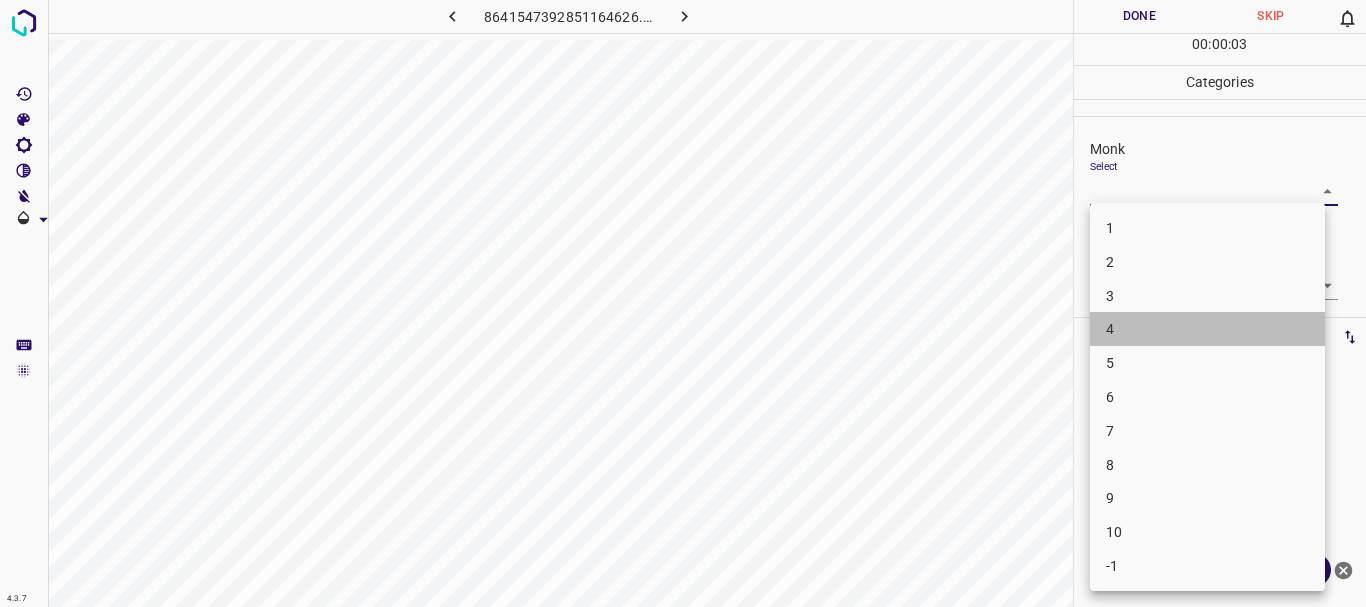 click on "4" at bounding box center [1207, 329] 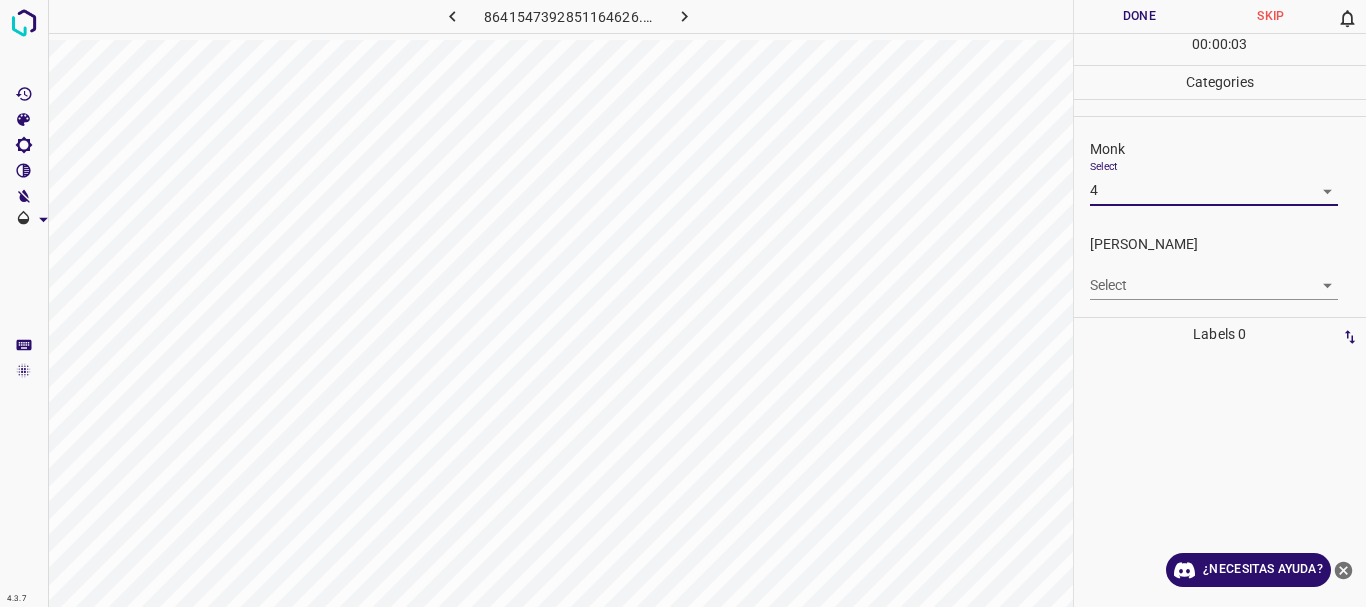 click on "4.3.7 8641547392851164626.png Done Skip 0 00   : 00   : 03   Categories Monk   Select 4 4  [PERSON_NAME]   Select ​ Labels   0 Categories 1 Monk 2  [PERSON_NAME] Tools Space Change between modes (Draw & Edit) I Auto labeling R Restore zoom M Zoom in N Zoom out Delete Delete selecte label Filters Z Restore filters X Saturation filter C Brightness filter V Contrast filter B Gray scale filter General O Download ¿Necesitas ayuda? Texto original Valora esta traducción Tu opinión servirá para ayudar a mejorar el Traductor de Google - Texto - Esconder - Borrar 1 2 3 4 5 6 7 8 9 10 -1" at bounding box center (683, 303) 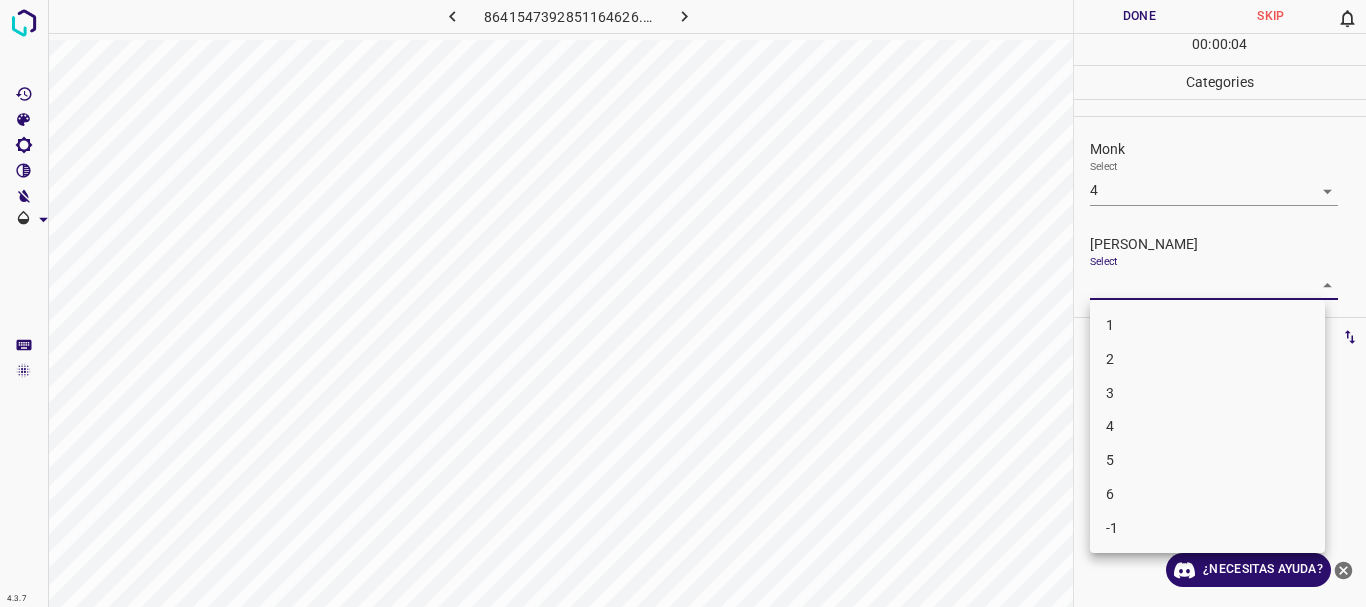 click on "3" at bounding box center [1207, 393] 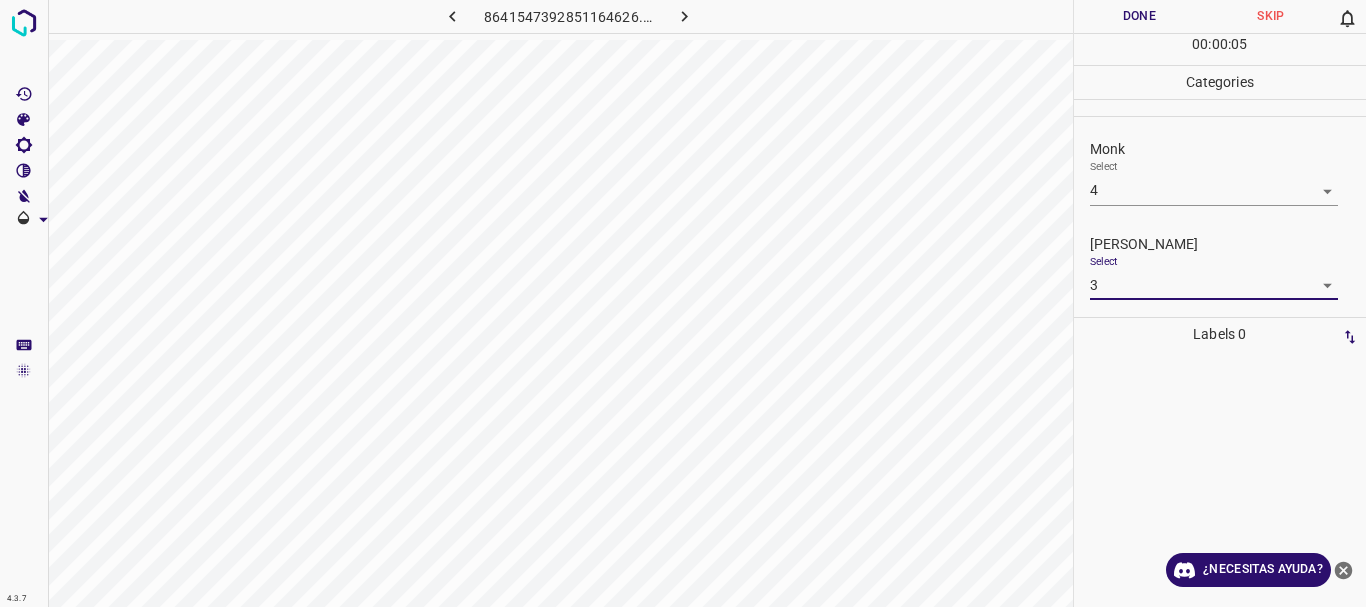 click on "Done" at bounding box center (1140, 16) 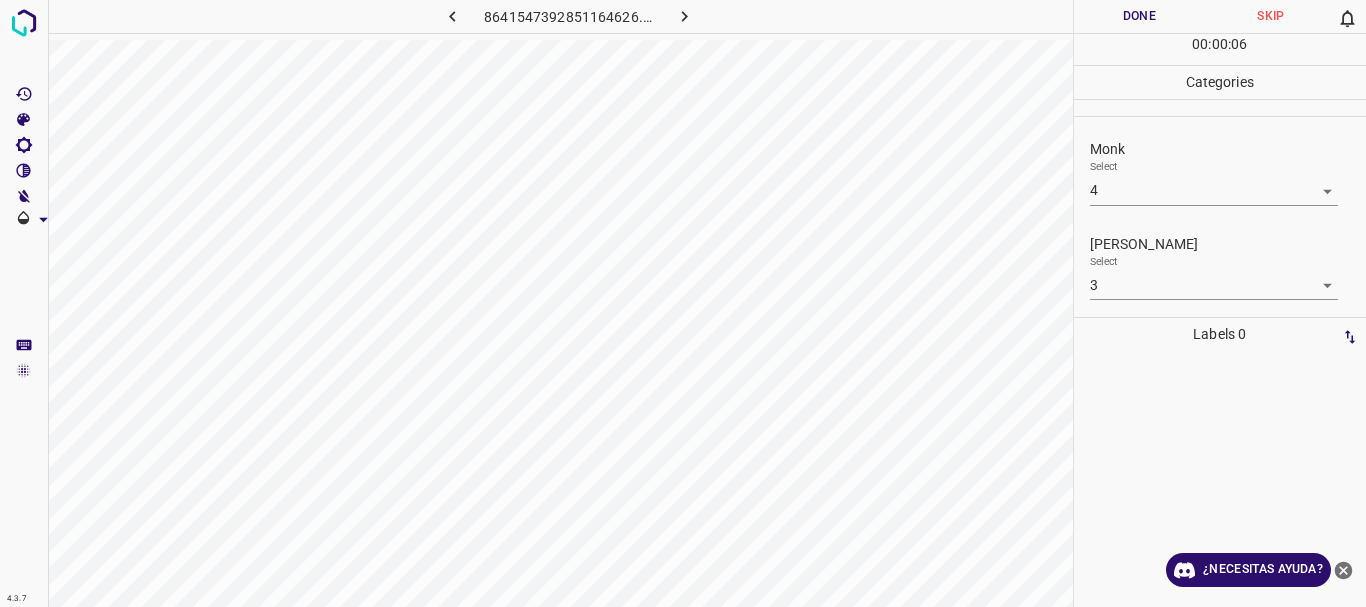 click 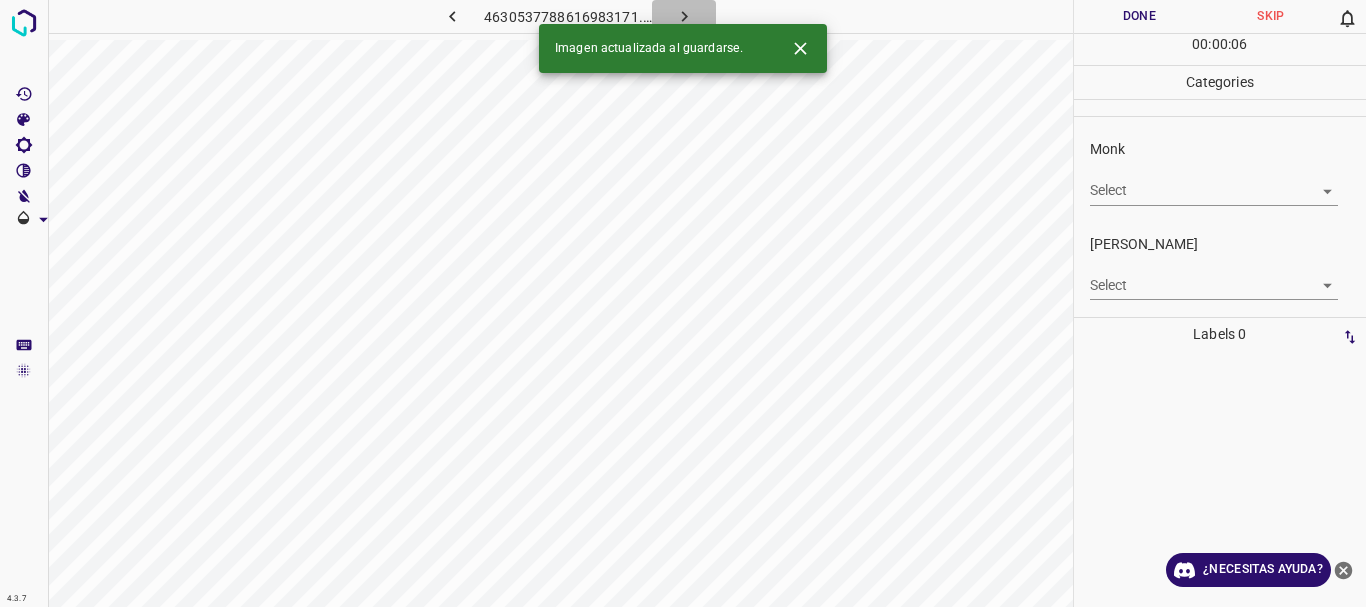 click 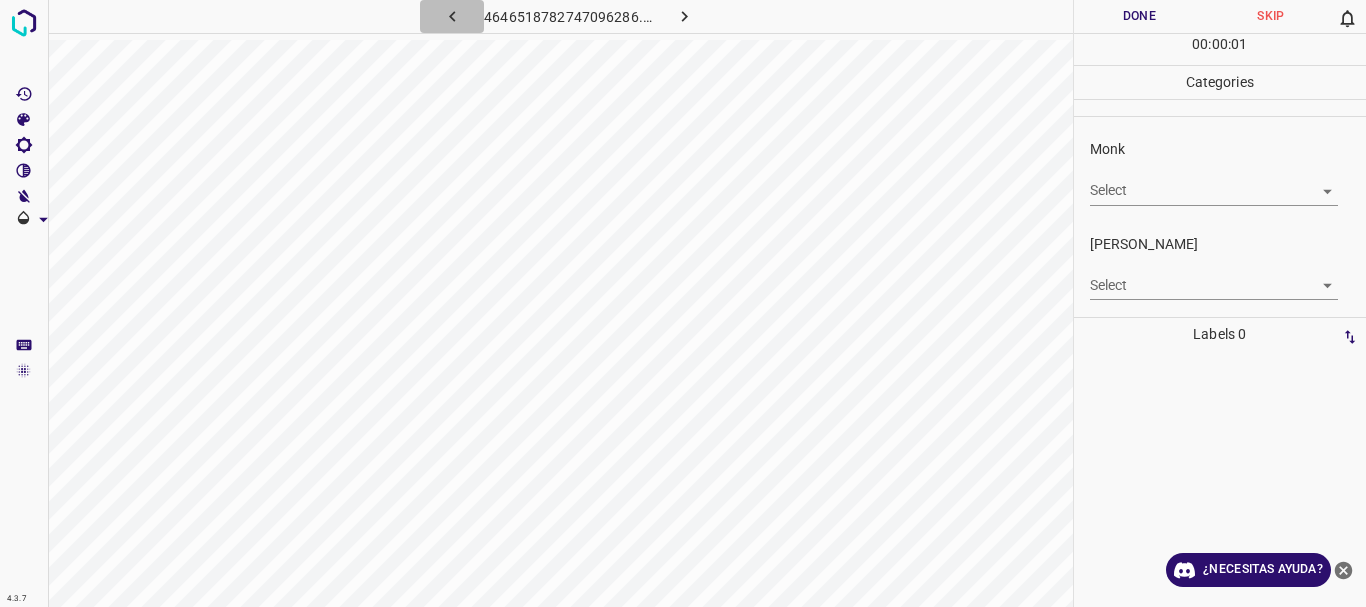 click 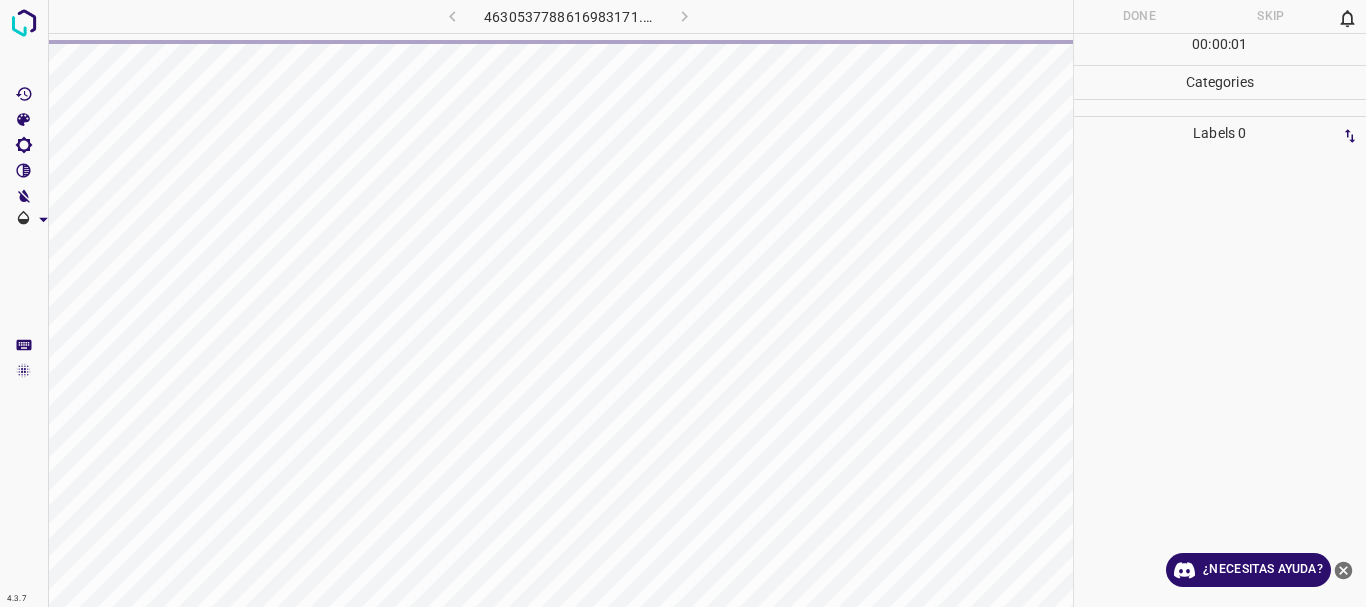 click on "4.3.7 4630537788616983171.png Done Skip 0 00   : 00   : 01   Categories Labels   0 Categories 1 Monk 2  [PERSON_NAME] Tools Space Change between modes (Draw & Edit) I Auto labeling R Restore zoom M Zoom in N Zoom out Delete Delete selecte label Filters Z Restore filters X Saturation filter C Brightness filter V Contrast filter B Gray scale filter General O Download ¿Necesitas ayuda? Texto original Valora esta traducción Tu opinión servirá para ayudar a mejorar el Traductor de Google - Texto - Esconder - Borrar" at bounding box center (683, 303) 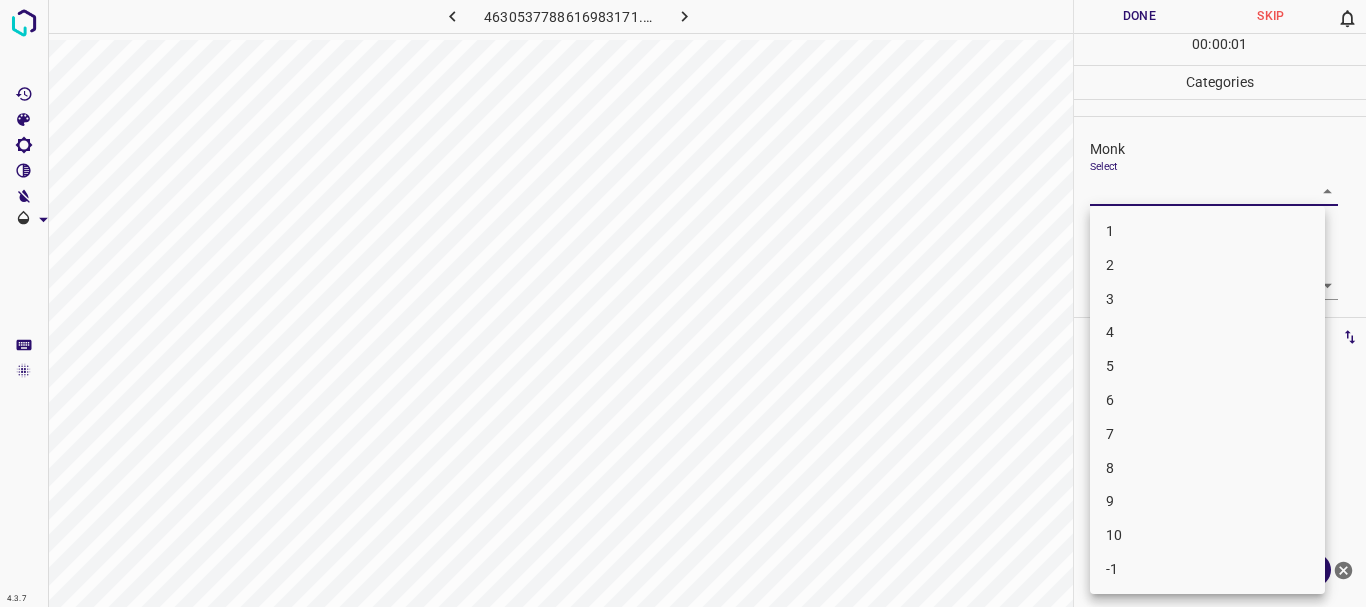 click on "4" at bounding box center [1207, 332] 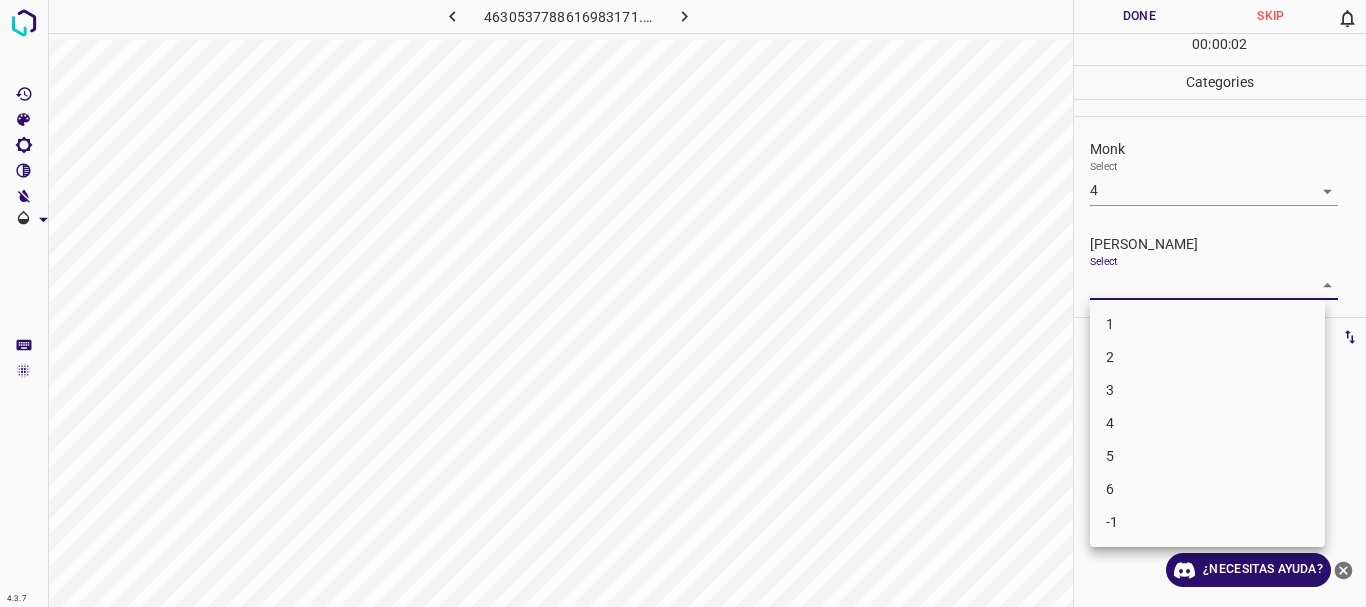 click on "4.3.7 4630537788616983171.png Done Skip 0 00   : 00   : 02   Categories Monk   Select 4 4  [PERSON_NAME]   Select ​ Labels   0 Categories 1 Monk 2  [PERSON_NAME] Tools Space Change between modes (Draw & Edit) I Auto labeling R Restore zoom M Zoom in N Zoom out Delete Delete selecte label Filters Z Restore filters X Saturation filter C Brightness filter V Contrast filter B Gray scale filter General O Download ¿Necesitas ayuda? Texto original Valora esta traducción Tu opinión servirá para ayudar a mejorar el Traductor de Google - Texto - Esconder - Borrar 1 2 3 4 5 6 -1" at bounding box center [683, 303] 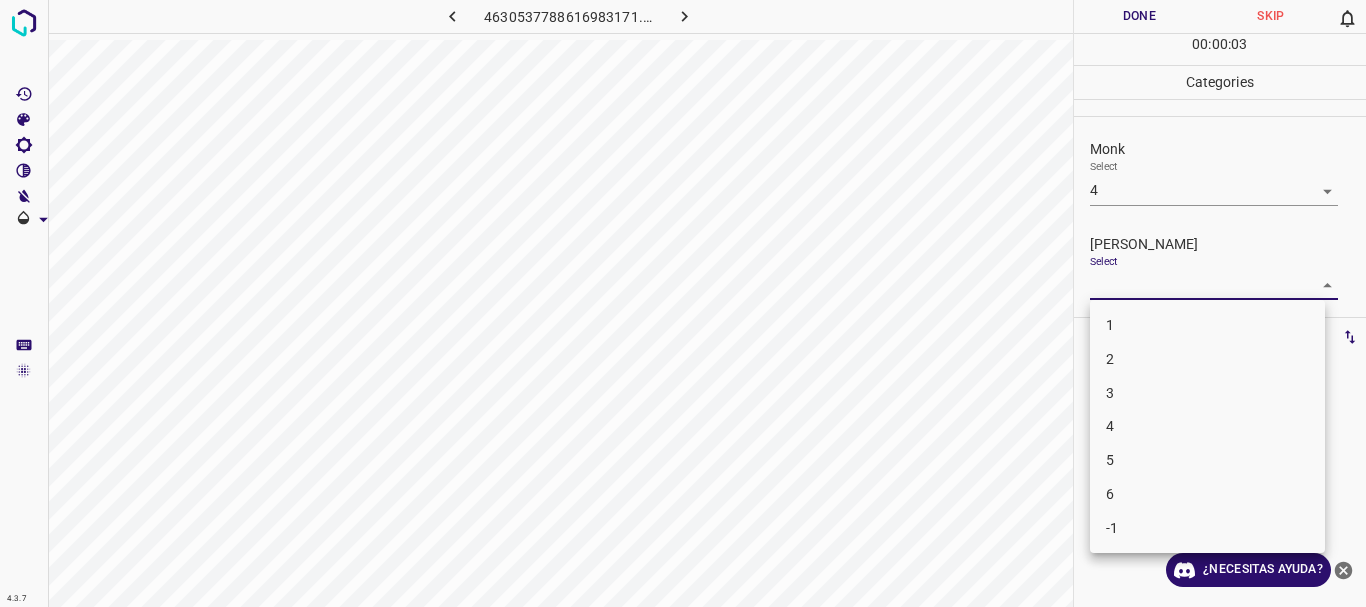 click on "2" at bounding box center (1207, 359) 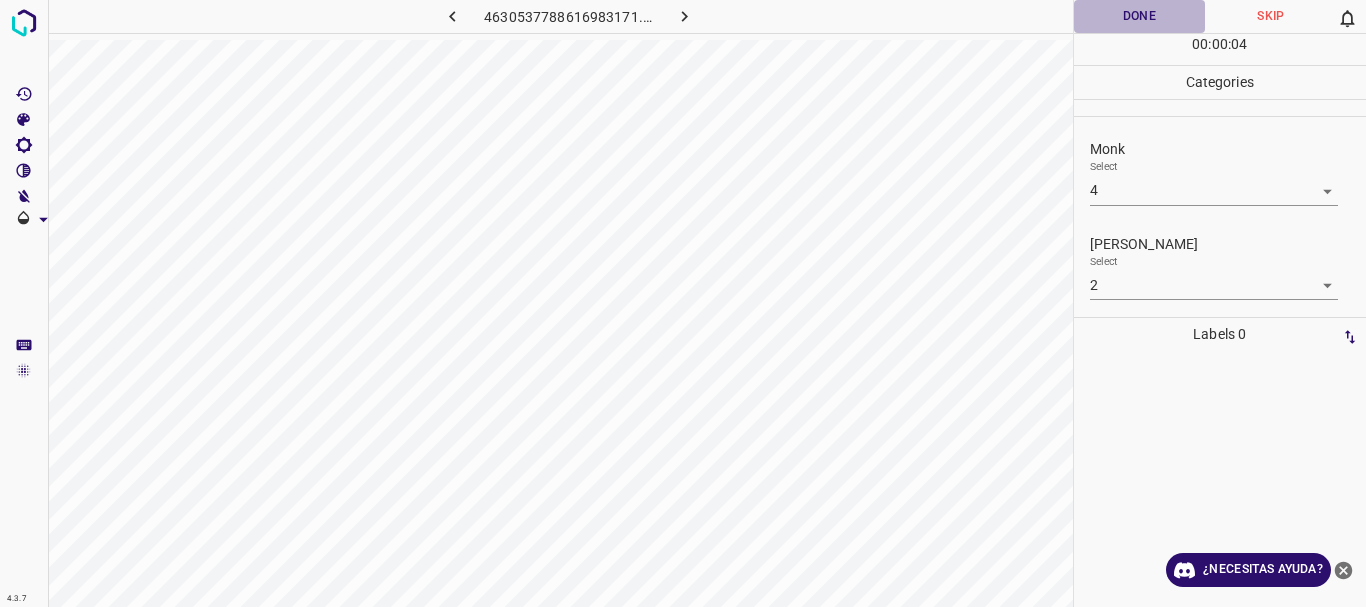 click on "Done" at bounding box center (1140, 16) 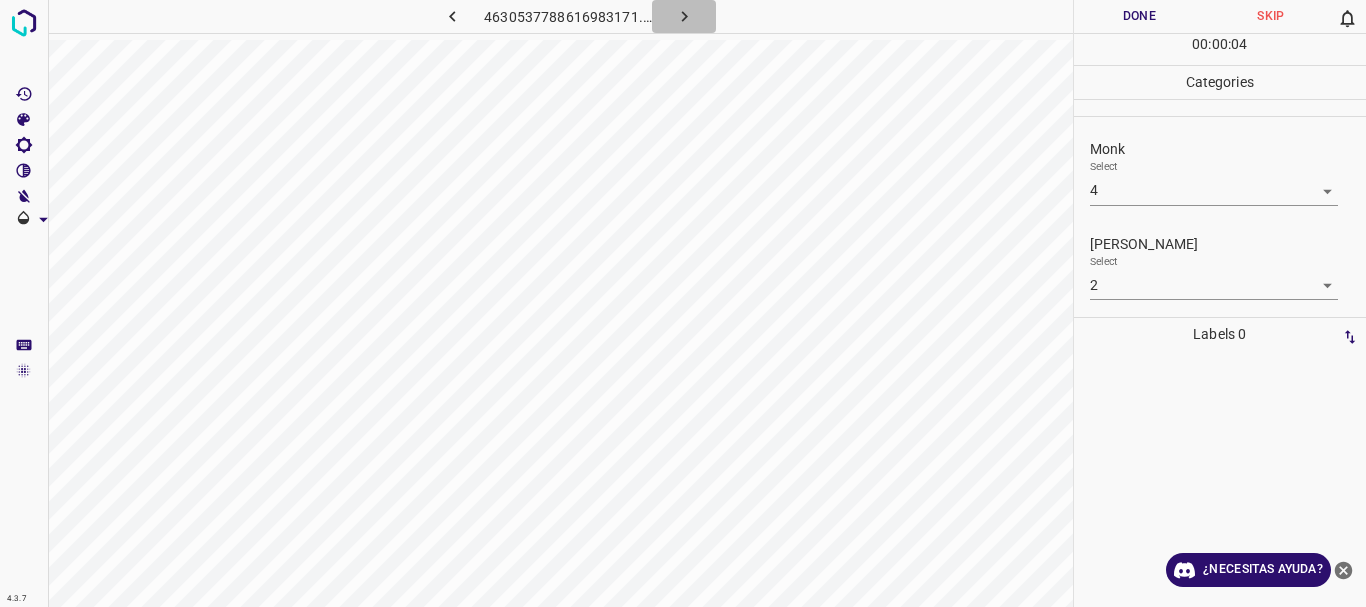click 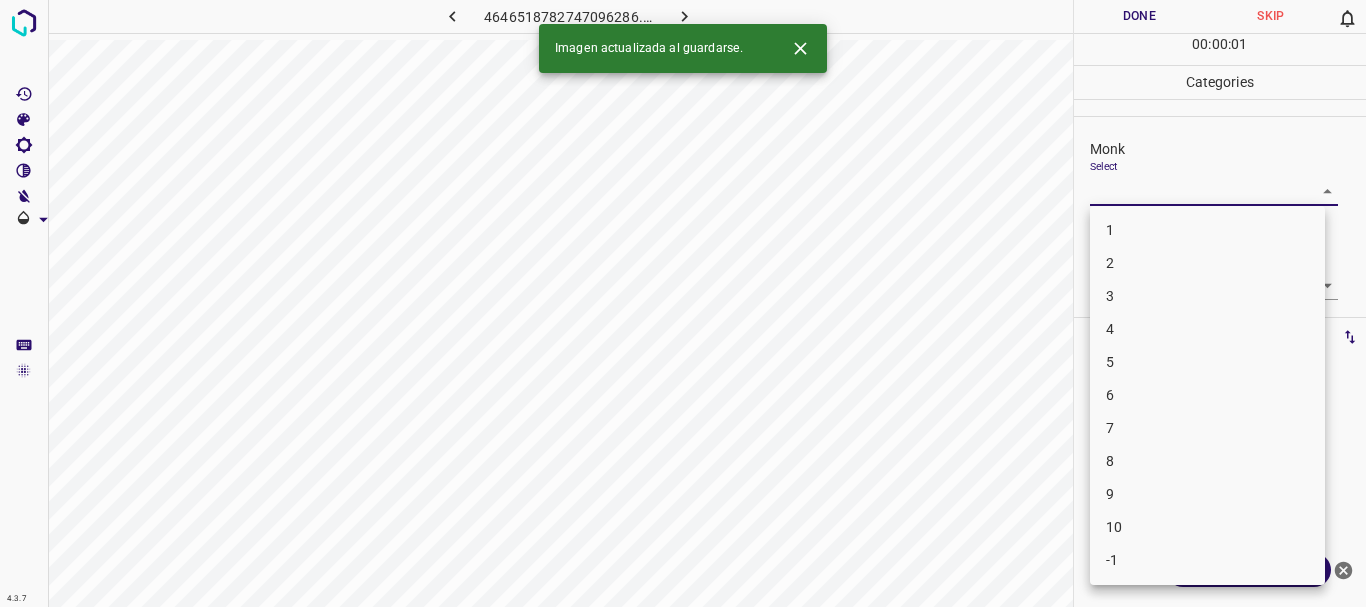 click on "4.3.7 4646518782747096286.png Done Skip 0 00   : 00   : 01   Categories Monk   Select ​  [PERSON_NAME]   Select ​ Labels   0 Categories 1 Monk 2  [PERSON_NAME] Tools Space Change between modes (Draw & Edit) I Auto labeling R Restore zoom M Zoom in N Zoom out Delete Delete selecte label Filters Z Restore filters X Saturation filter C Brightness filter V Contrast filter B Gray scale filter General O Download Imagen actualizada al guardarse. ¿Necesitas ayuda? Texto original Valora esta traducción Tu opinión servirá para ayudar a mejorar el Traductor de Google - Texto - Esconder - Borrar 1 2 3 4 5 6 7 8 9 10 -1" at bounding box center (683, 303) 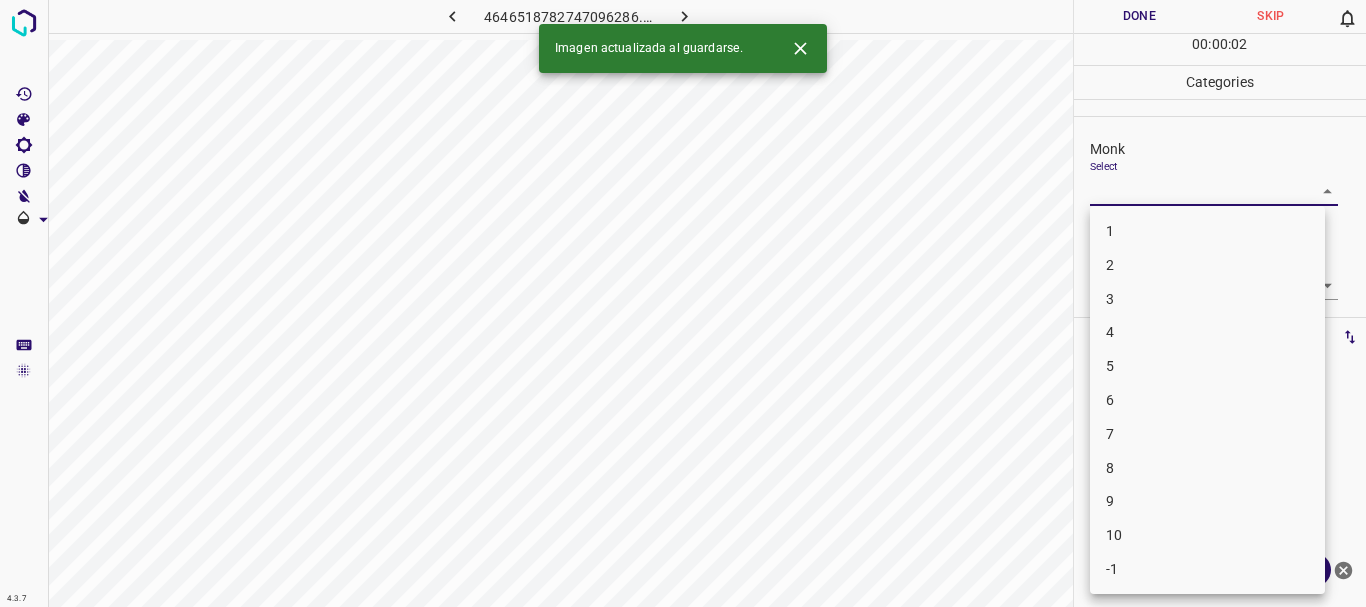 click on "3" at bounding box center (1207, 299) 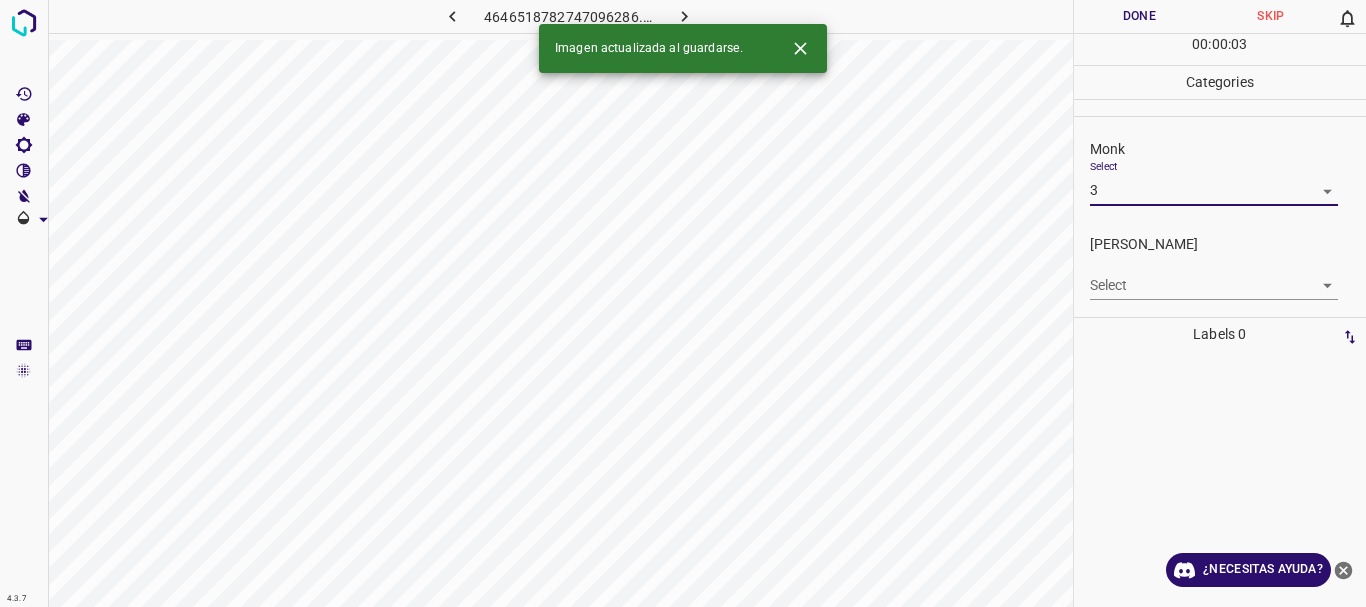 click on "4.3.7 4646518782747096286.png Done Skip 0 00   : 00   : 03   Categories Monk   Select 3 3  [PERSON_NAME]   Select ​ Labels   0 Categories 1 Monk 2  [PERSON_NAME] Tools Space Change between modes (Draw & Edit) I Auto labeling R Restore zoom M Zoom in N Zoom out Delete Delete selecte label Filters Z Restore filters X Saturation filter C Brightness filter V Contrast filter B Gray scale filter General O Download Imagen actualizada al guardarse. ¿Necesitas ayuda? Texto original Valora esta traducción Tu opinión servirá para ayudar a mejorar el Traductor de Google - Texto - Esconder - Borrar" at bounding box center (683, 303) 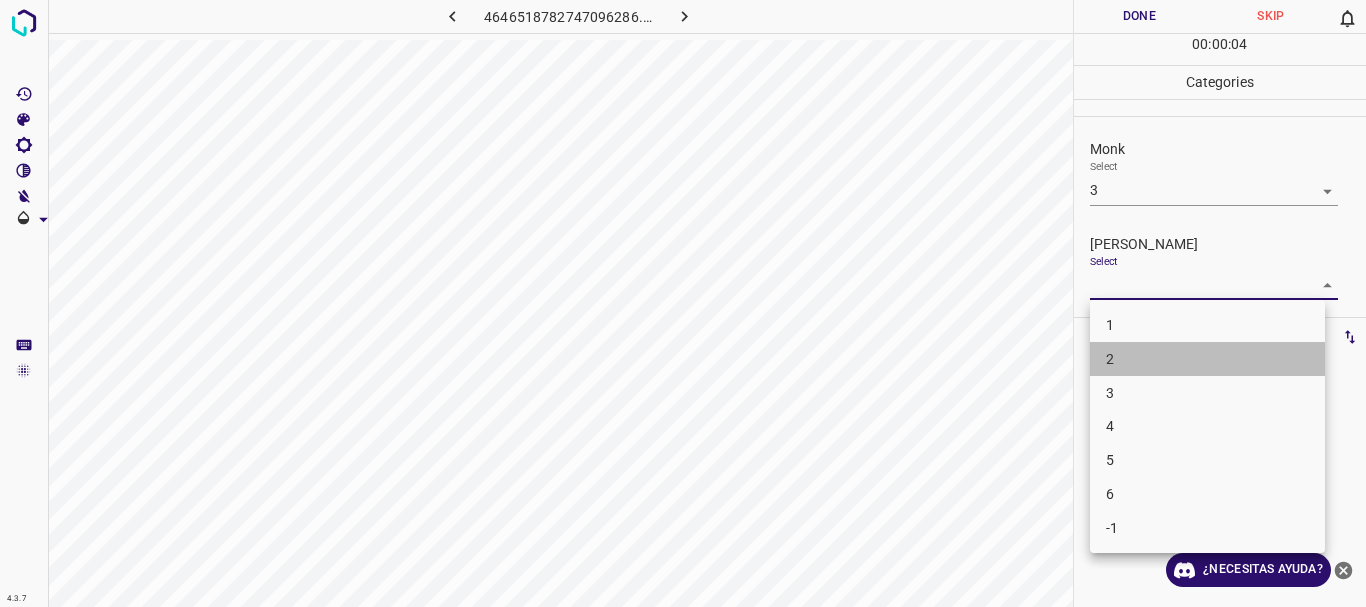 click on "2" at bounding box center [1207, 359] 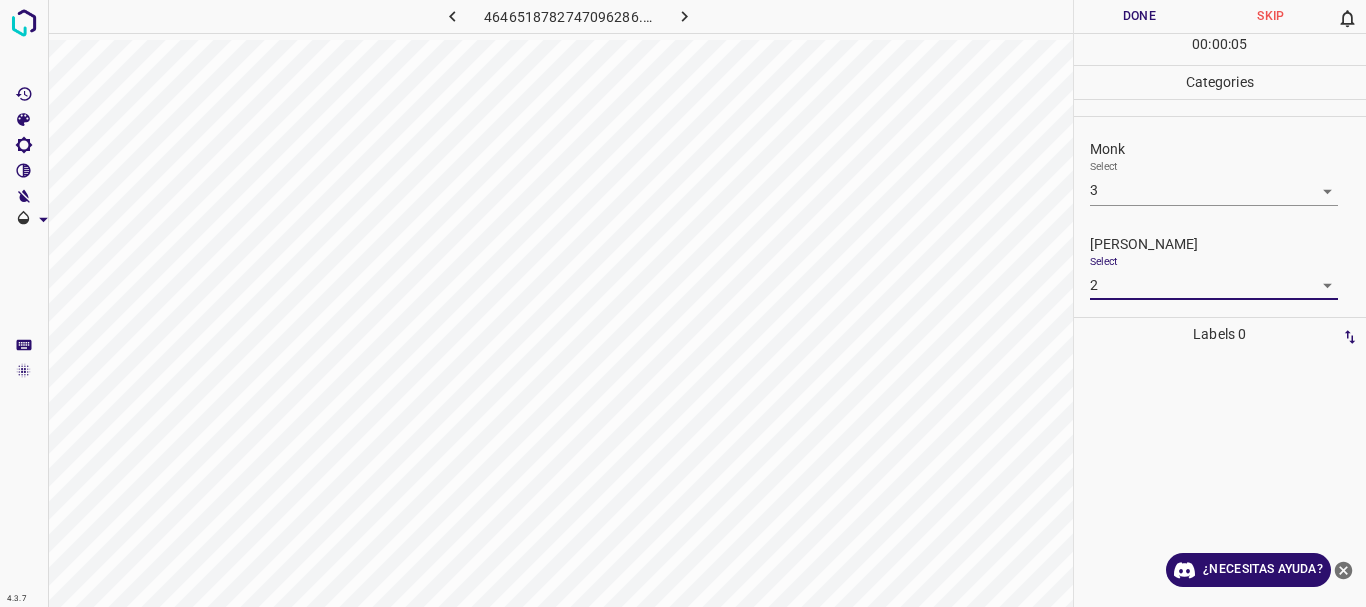 click on "Done" at bounding box center [1140, 16] 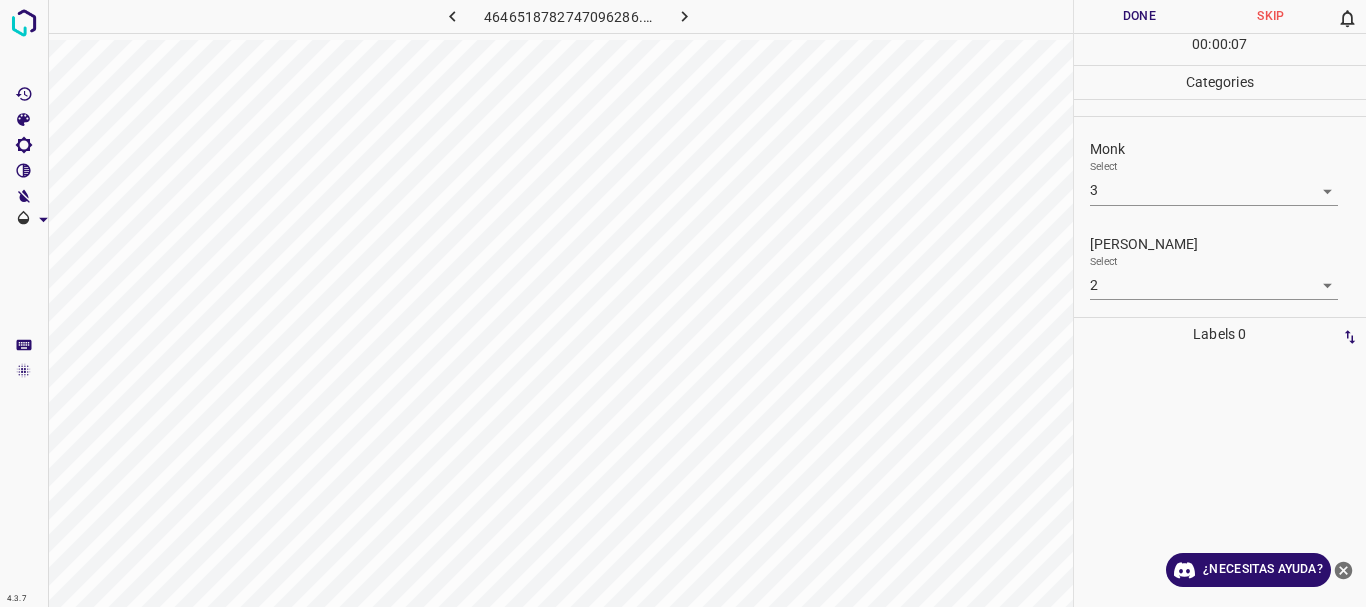 click 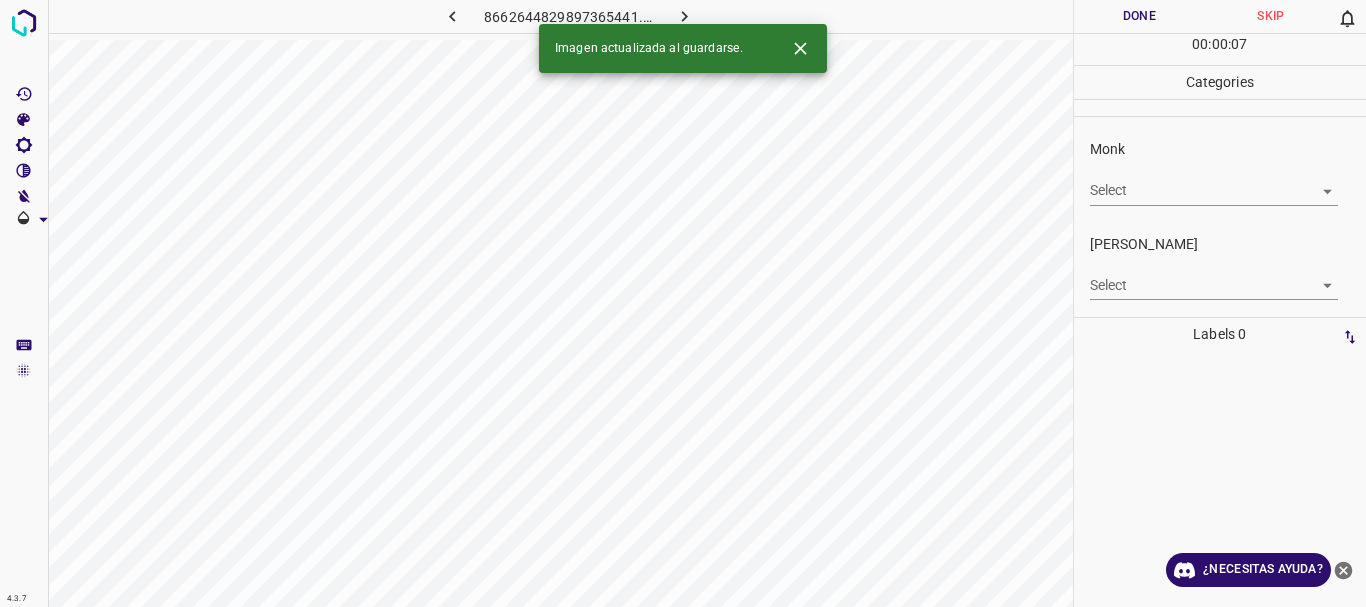 click on "4.3.7 8662644829897365441.png Done Skip 0 00   : 00   : 07   Categories Monk   Select ​  [PERSON_NAME]   Select ​ Labels   0 Categories 1 Monk 2  [PERSON_NAME] Tools Space Change between modes (Draw & Edit) I Auto labeling R Restore zoom M Zoom in N Zoom out Delete Delete selecte label Filters Z Restore filters X Saturation filter C Brightness filter V Contrast filter B Gray scale filter General O Download Imagen actualizada al guardarse. ¿Necesitas ayuda? Texto original Valora esta traducción Tu opinión servirá para ayudar a mejorar el Traductor de Google - Texto - Esconder - Borrar" at bounding box center (683, 303) 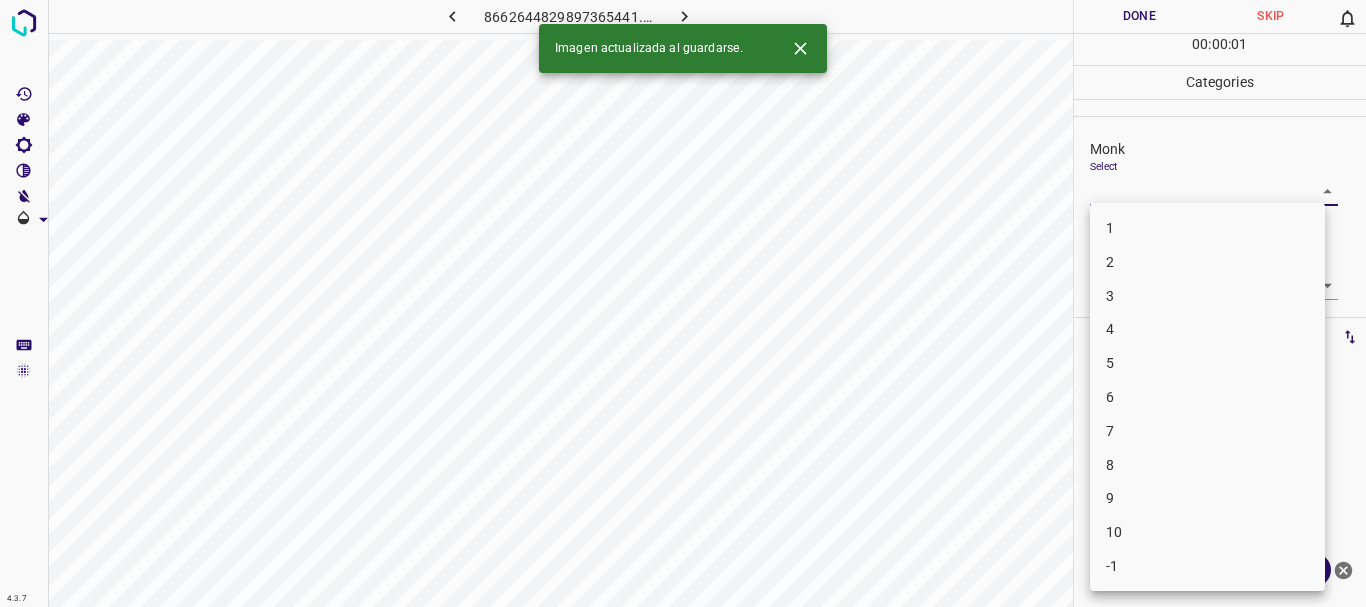click on "3" at bounding box center [1207, 296] 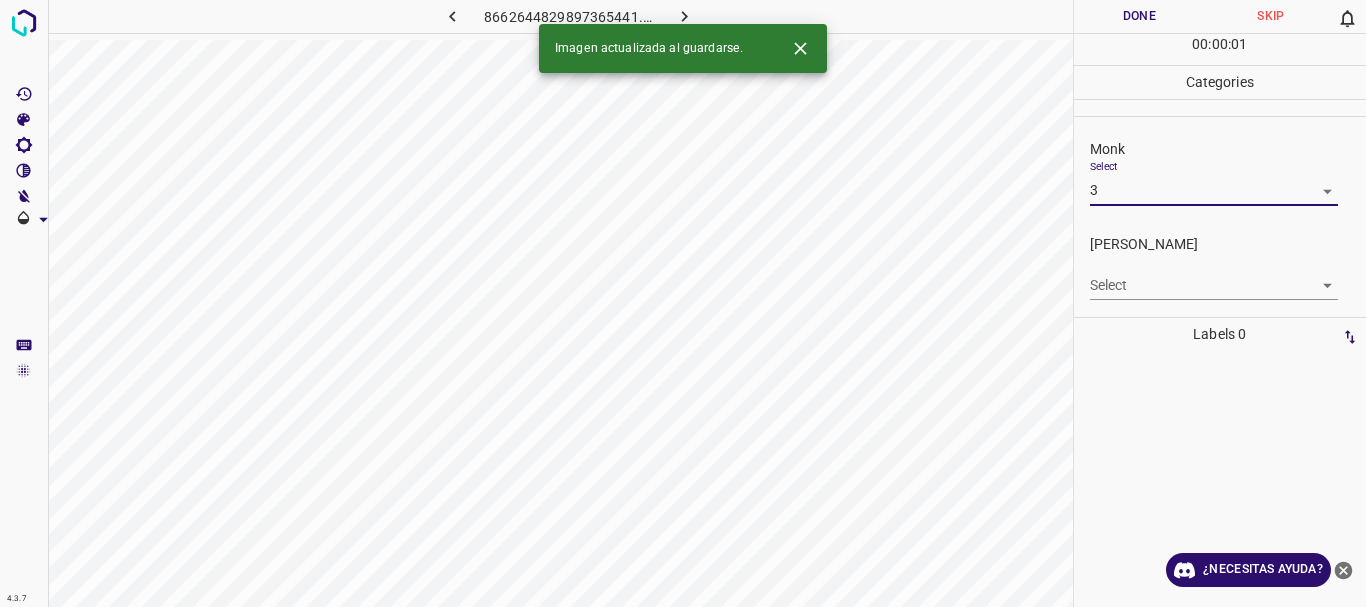 click on "4.3.7 8662644829897365441.png Done Skip 0 00   : 00   : 01   Categories Monk   Select 3 3  [PERSON_NAME]   Select ​ Labels   0 Categories 1 Monk 2  [PERSON_NAME] Tools Space Change between modes (Draw & Edit) I Auto labeling R Restore zoom M Zoom in N Zoom out Delete Delete selecte label Filters Z Restore filters X Saturation filter C Brightness filter V Contrast filter B Gray scale filter General O Download Imagen actualizada al guardarse. ¿Necesitas ayuda? Texto original Valora esta traducción Tu opinión servirá para ayudar a mejorar el Traductor de Google - Texto - Esconder - Borrar 1 2 3 4 5 6 7 8 9 10 -1" at bounding box center (683, 303) 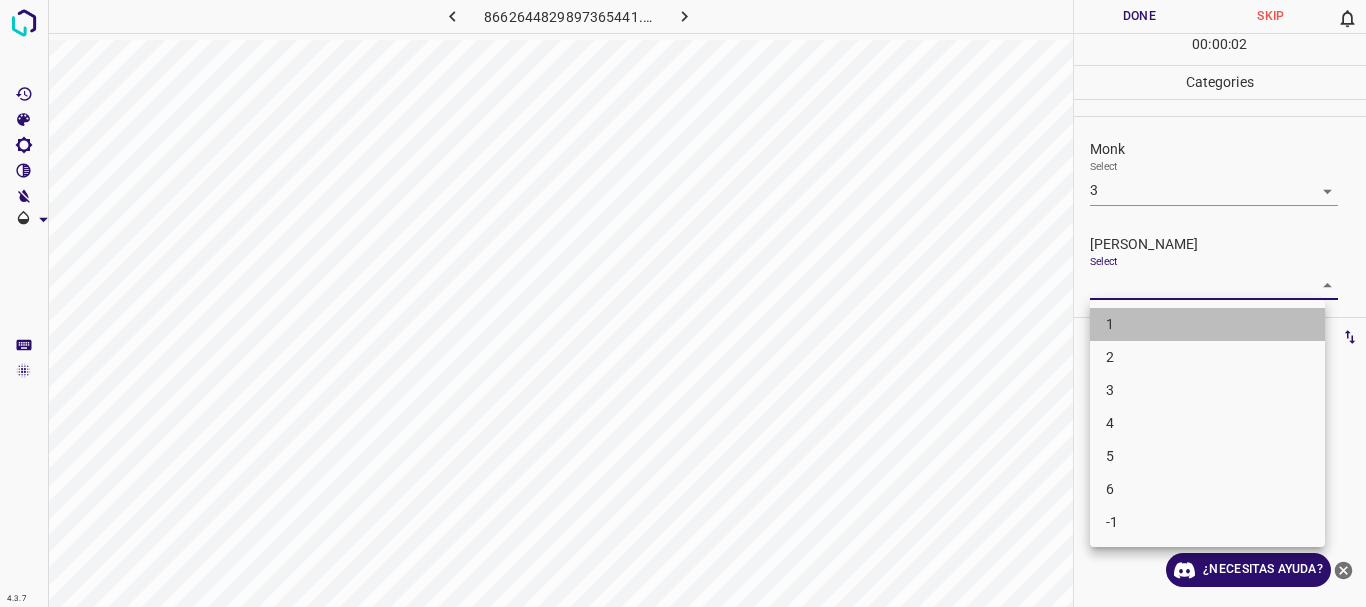 click on "1" at bounding box center (1207, 324) 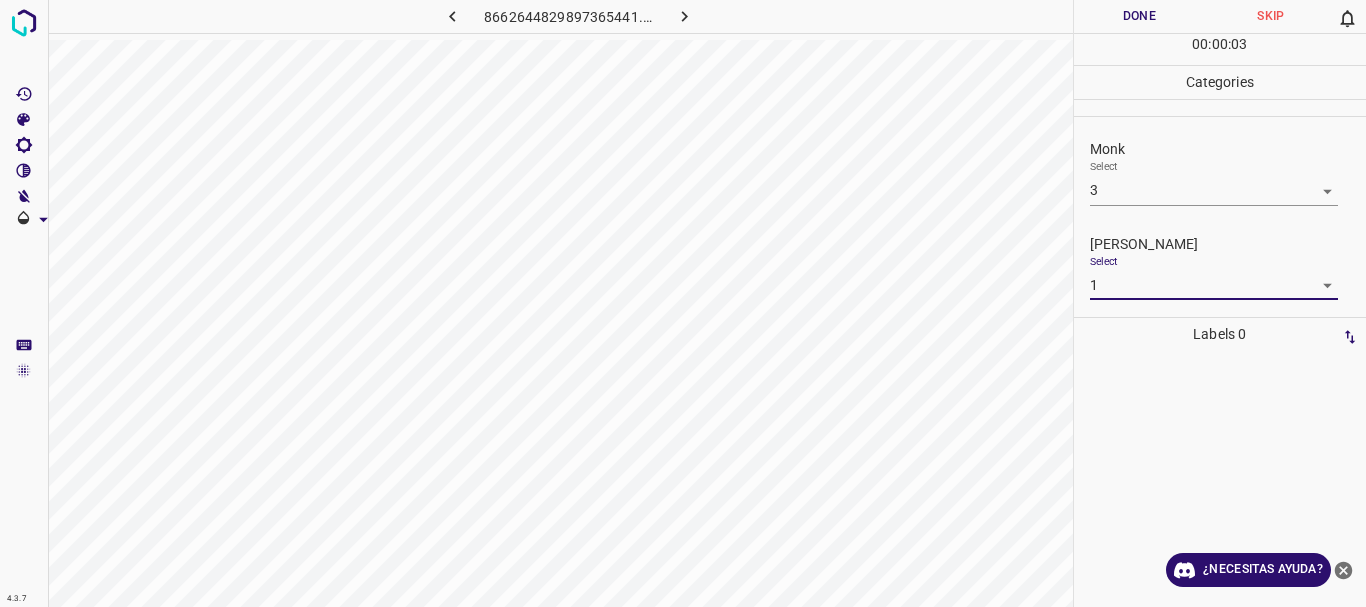 click on "Done" at bounding box center (1140, 16) 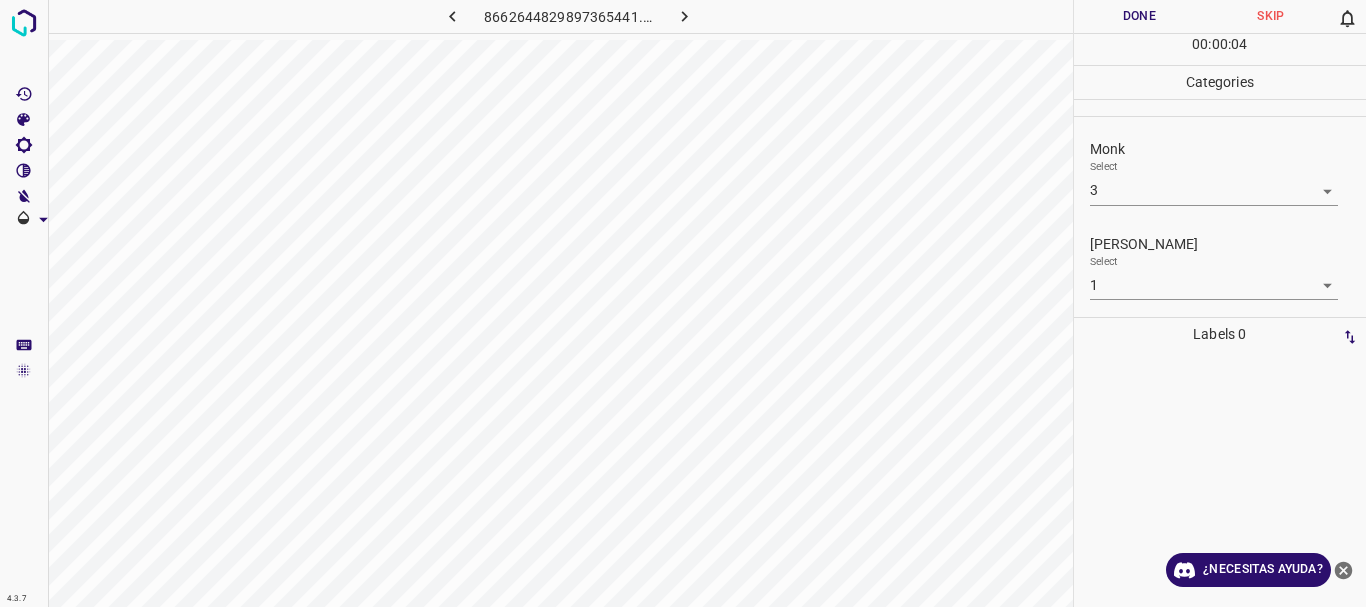 click 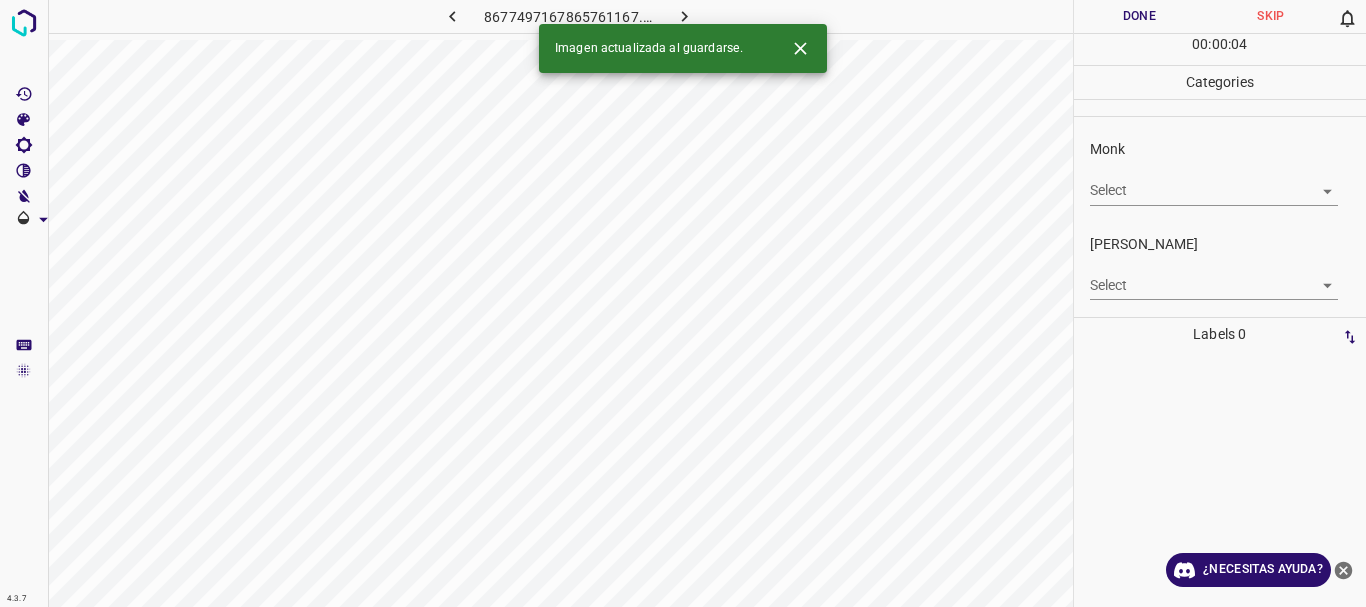 click on "4.3.7 8677497167865761167.png Done Skip 0 00   : 00   : 04   Categories Monk   Select ​  [PERSON_NAME]   Select ​ Labels   0 Categories 1 Monk 2  [PERSON_NAME] Tools Space Change between modes (Draw & Edit) I Auto labeling R Restore zoom M Zoom in N Zoom out Delete Delete selecte label Filters Z Restore filters X Saturation filter C Brightness filter V Contrast filter B Gray scale filter General O Download Imagen actualizada al guardarse. ¿Necesitas ayuda? Texto original Valora esta traducción Tu opinión servirá para ayudar a mejorar el Traductor de Google - Texto - Esconder - Borrar" at bounding box center [683, 303] 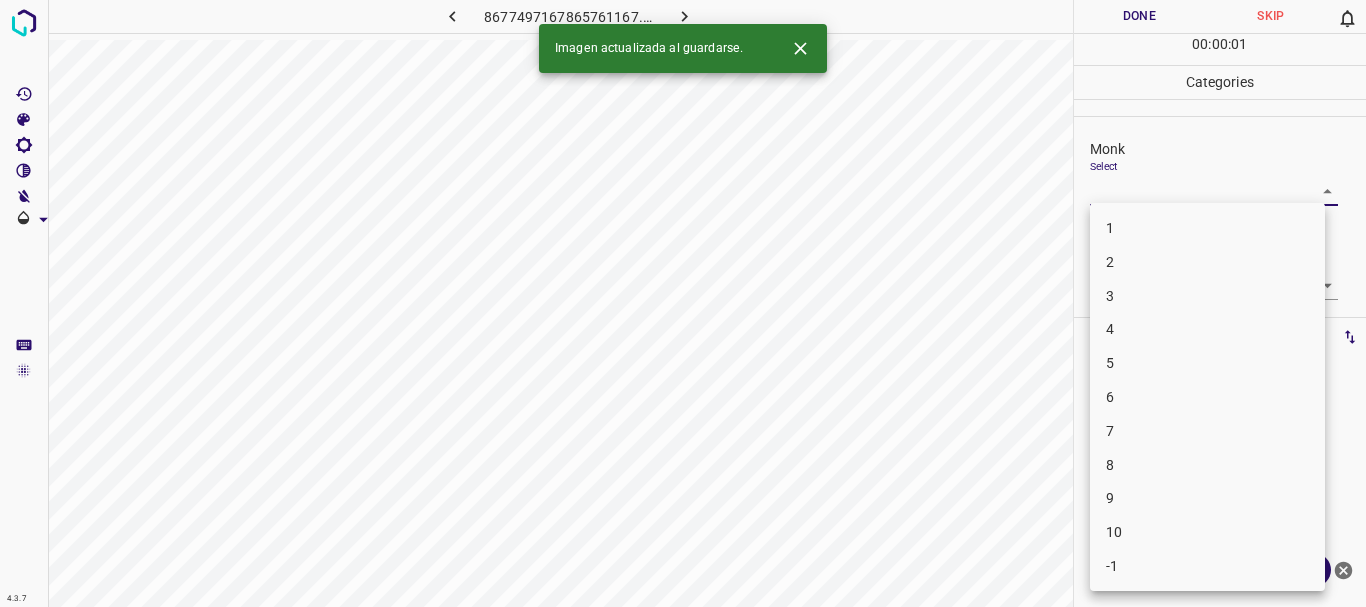 click on "5" at bounding box center [1207, 363] 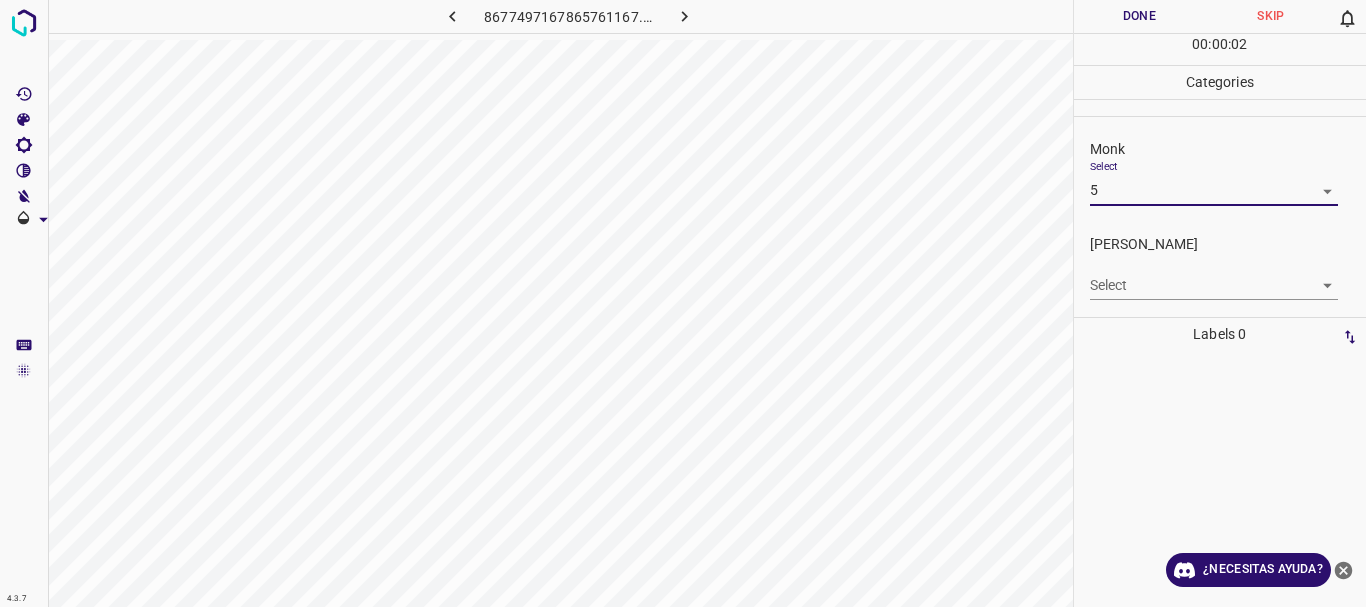 click on "4.3.7 8677497167865761167.png Done Skip 0 00   : 00   : 02   Categories Monk   Select 5 5  [PERSON_NAME]   Select ​ Labels   0 Categories 1 Monk 2  [PERSON_NAME] Tools Space Change between modes (Draw & Edit) I Auto labeling R Restore zoom M Zoom in N Zoom out Delete Delete selecte label Filters Z Restore filters X Saturation filter C Brightness filter V Contrast filter B Gray scale filter General O Download ¿Necesitas ayuda? Texto original Valora esta traducción Tu opinión servirá para ayudar a mejorar el Traductor de Google - Texto - Esconder - Borrar" at bounding box center [683, 303] 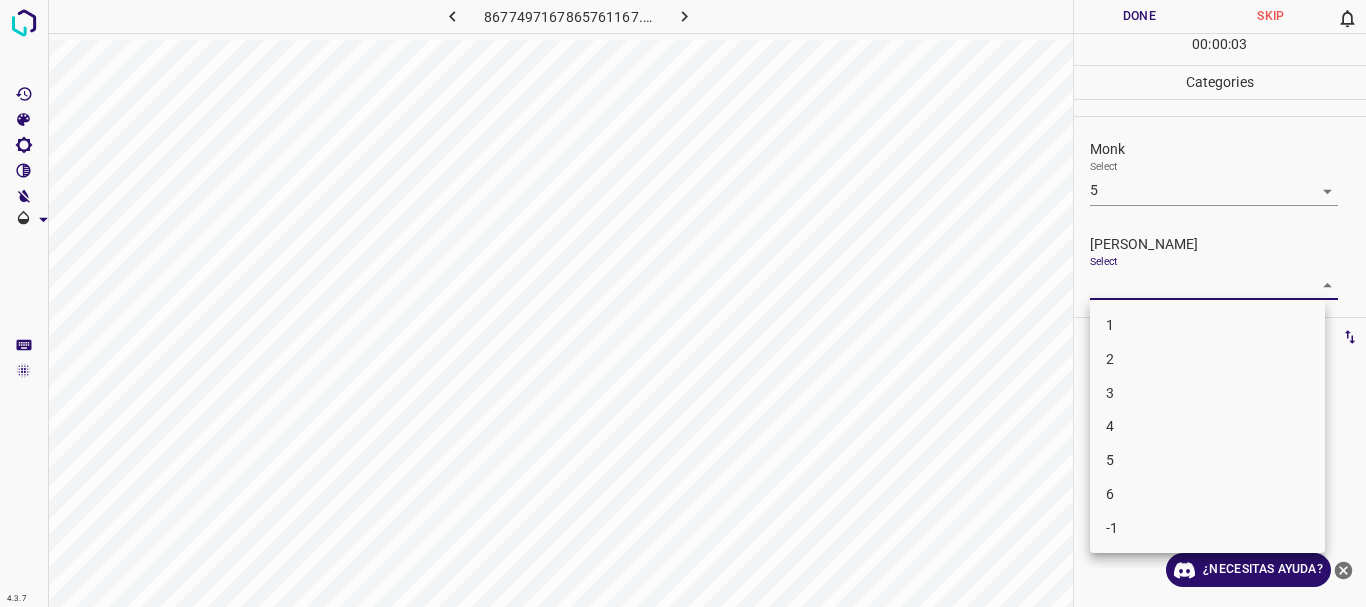 click on "2" at bounding box center [1207, 359] 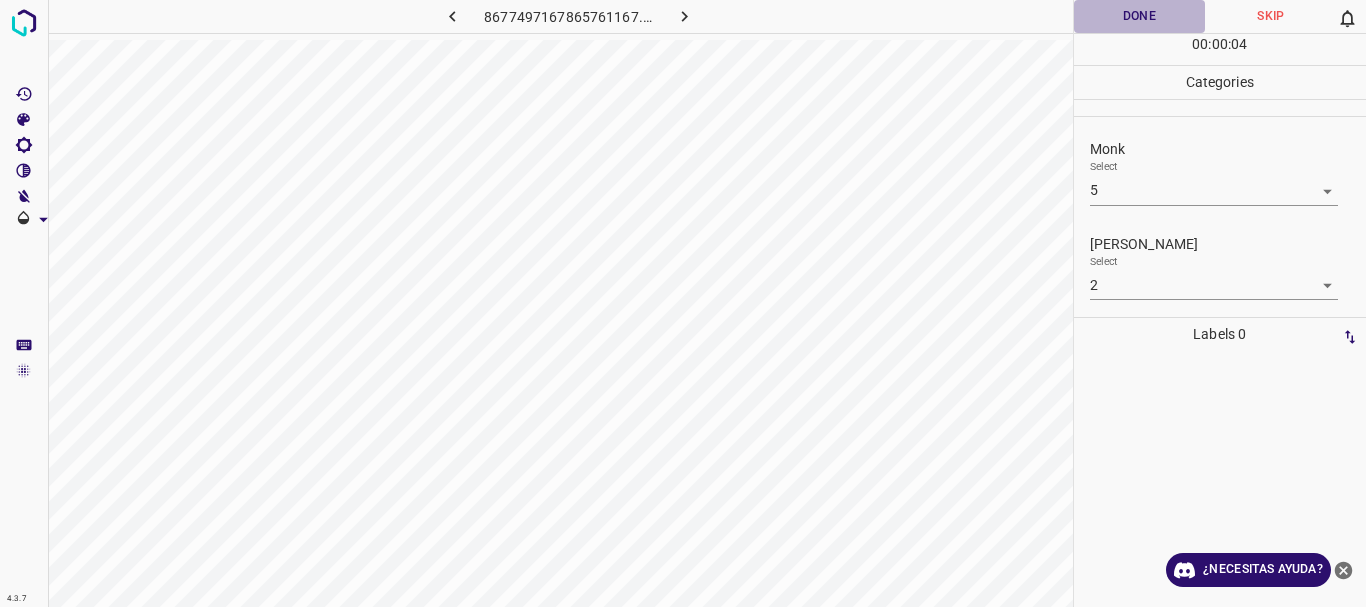 click on "Done" at bounding box center (1140, 16) 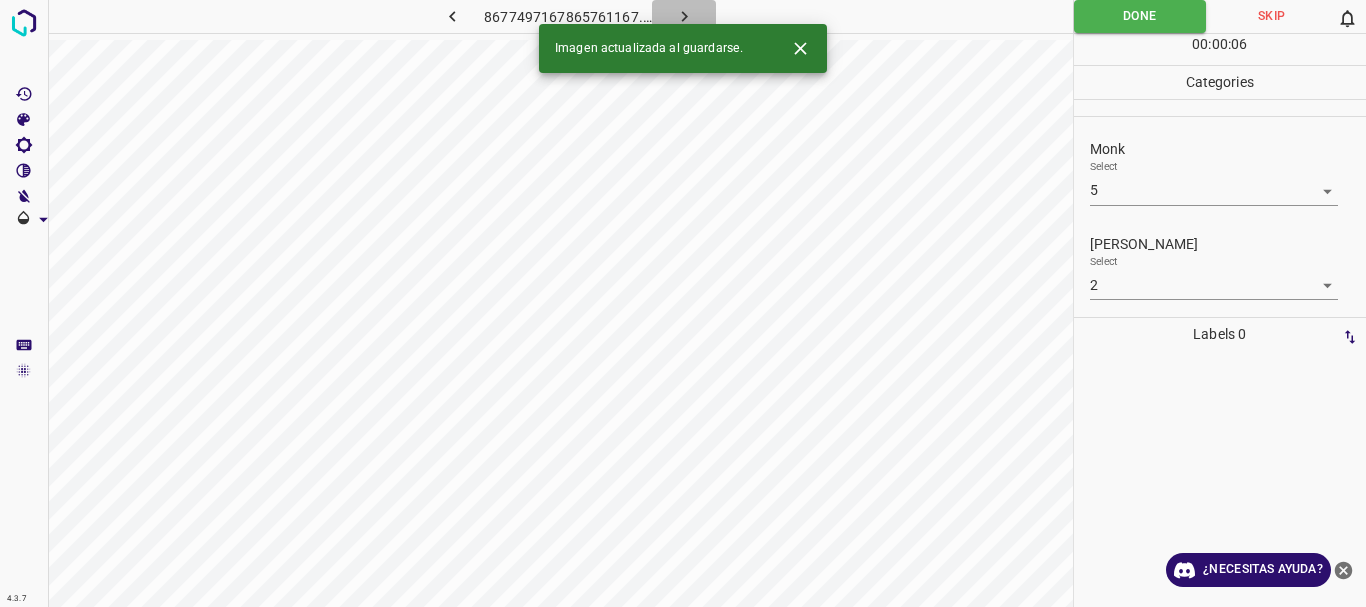 click 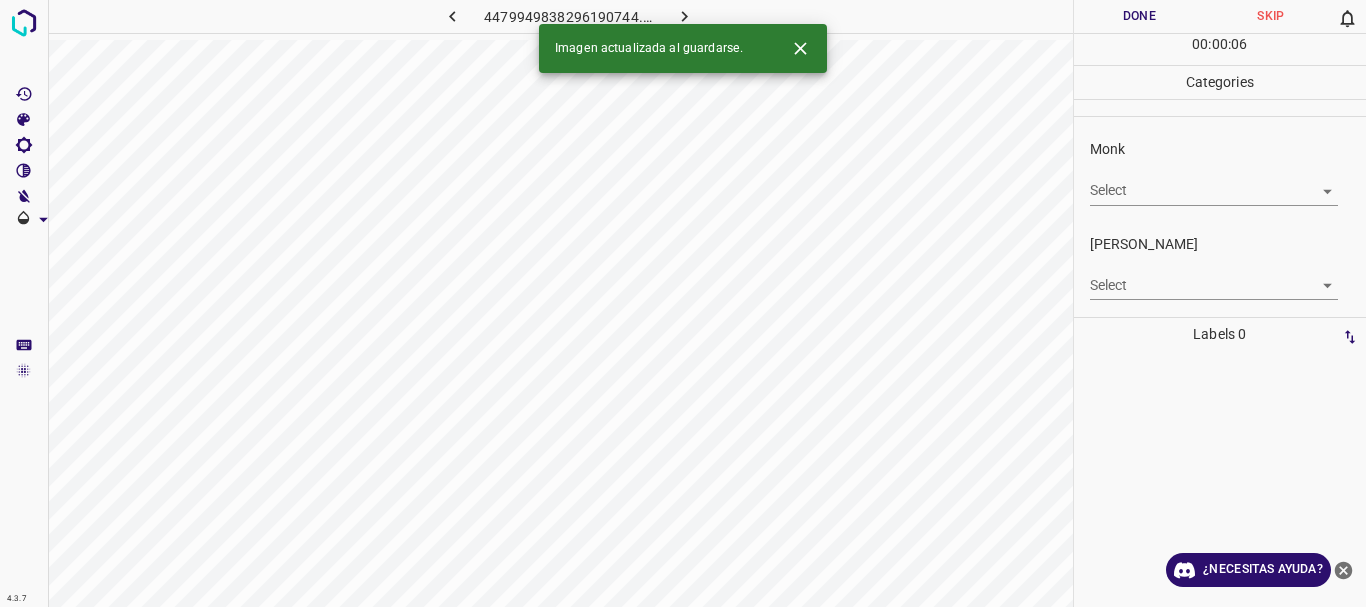 click on "4.3.7 4479949838296190744.png Done Skip 0 00   : 00   : 06   Categories Monk   Select ​  [PERSON_NAME]   Select ​ Labels   0 Categories 1 Monk 2  [PERSON_NAME] Tools Space Change between modes (Draw & Edit) I Auto labeling R Restore zoom M Zoom in N Zoom out Delete Delete selecte label Filters Z Restore filters X Saturation filter C Brightness filter V Contrast filter B Gray scale filter General O Download Imagen actualizada al guardarse. ¿Necesitas ayuda? Texto original Valora esta traducción Tu opinión servirá para ayudar a mejorar el Traductor de Google - Texto - Esconder - Borrar" at bounding box center [683, 303] 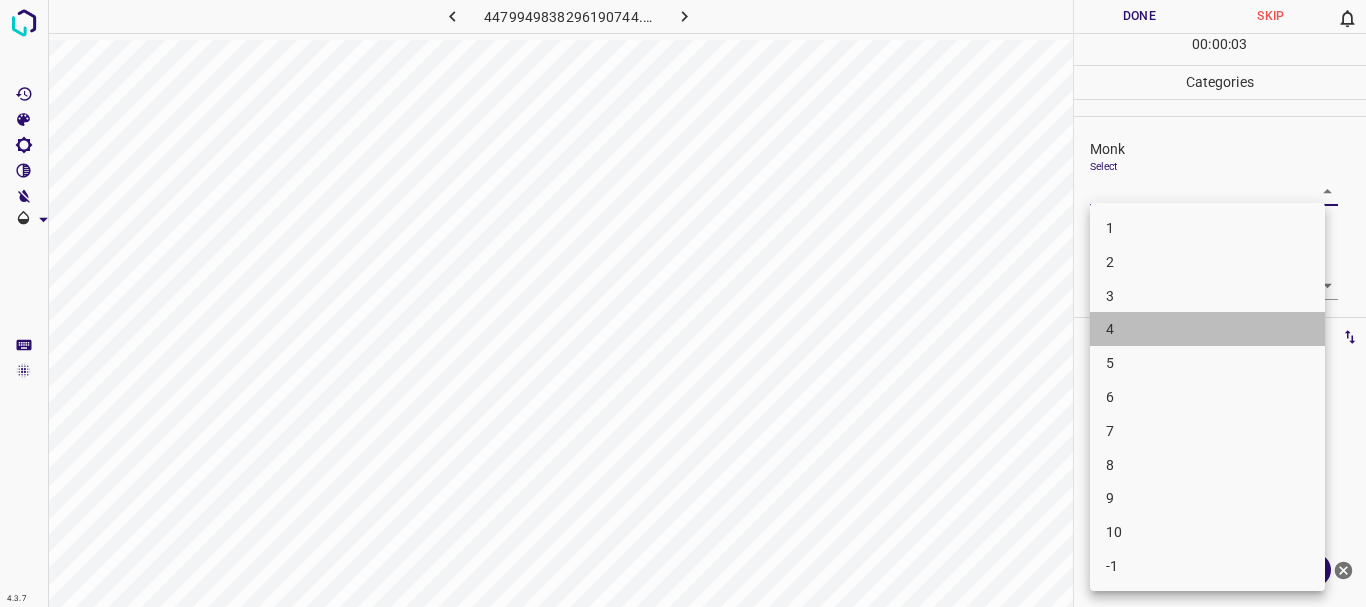 click on "4" at bounding box center (1207, 329) 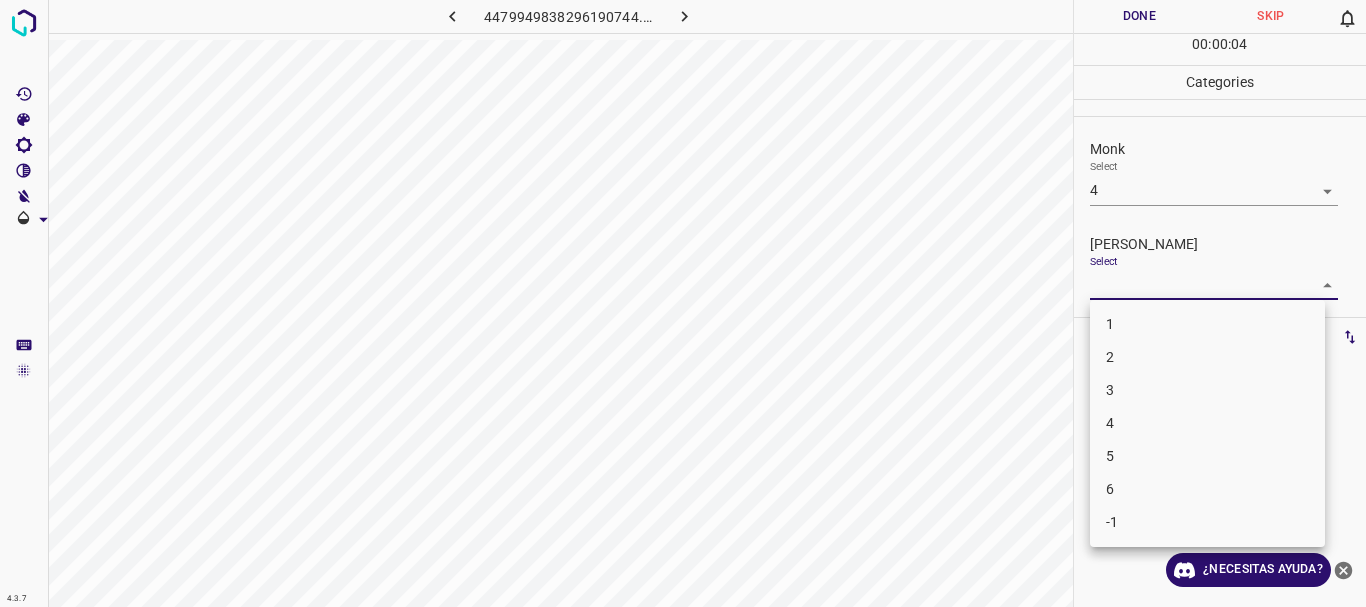 click on "4.3.7 4479949838296190744.png Done Skip 0 00   : 00   : 04   Categories Monk   Select 4 4  [PERSON_NAME]   Select ​ Labels   0 Categories 1 Monk 2  [PERSON_NAME] Tools Space Change between modes (Draw & Edit) I Auto labeling R Restore zoom M Zoom in N Zoom out Delete Delete selecte label Filters Z Restore filters X Saturation filter C Brightness filter V Contrast filter B Gray scale filter General O Download ¿Necesitas ayuda? Texto original Valora esta traducción Tu opinión servirá para ayudar a mejorar el Traductor de Google - Texto - Esconder - Borrar 1 2 3 4 5 6 -1" at bounding box center (683, 303) 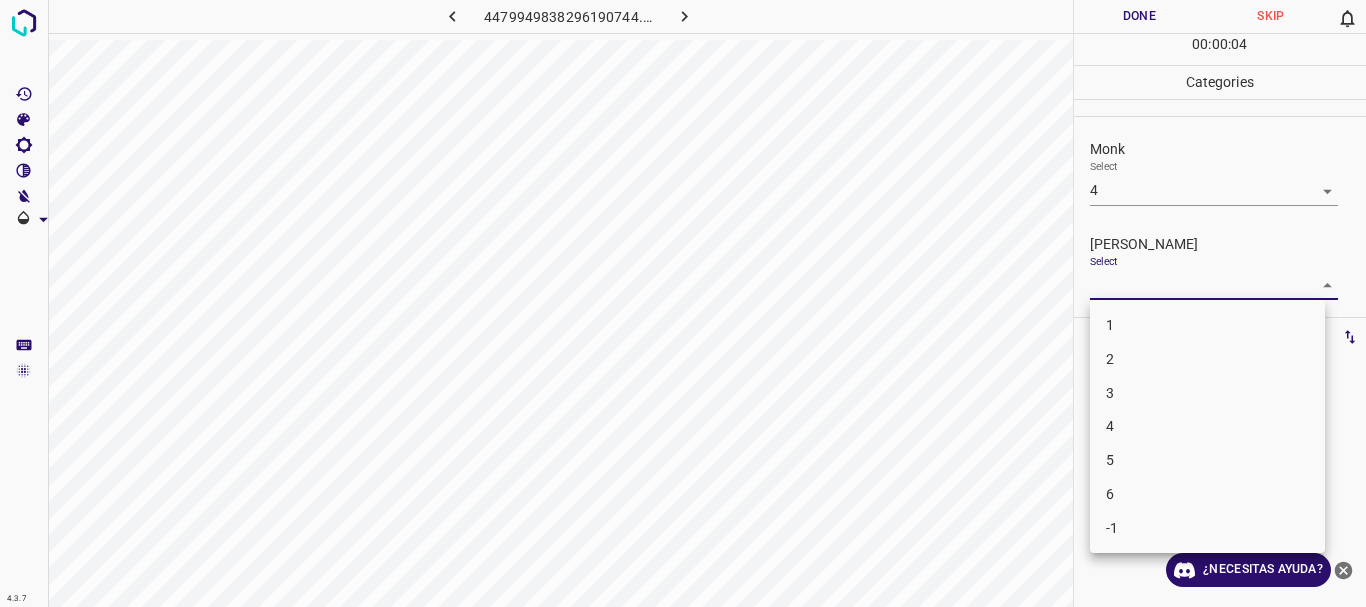 click on "3" at bounding box center (1207, 393) 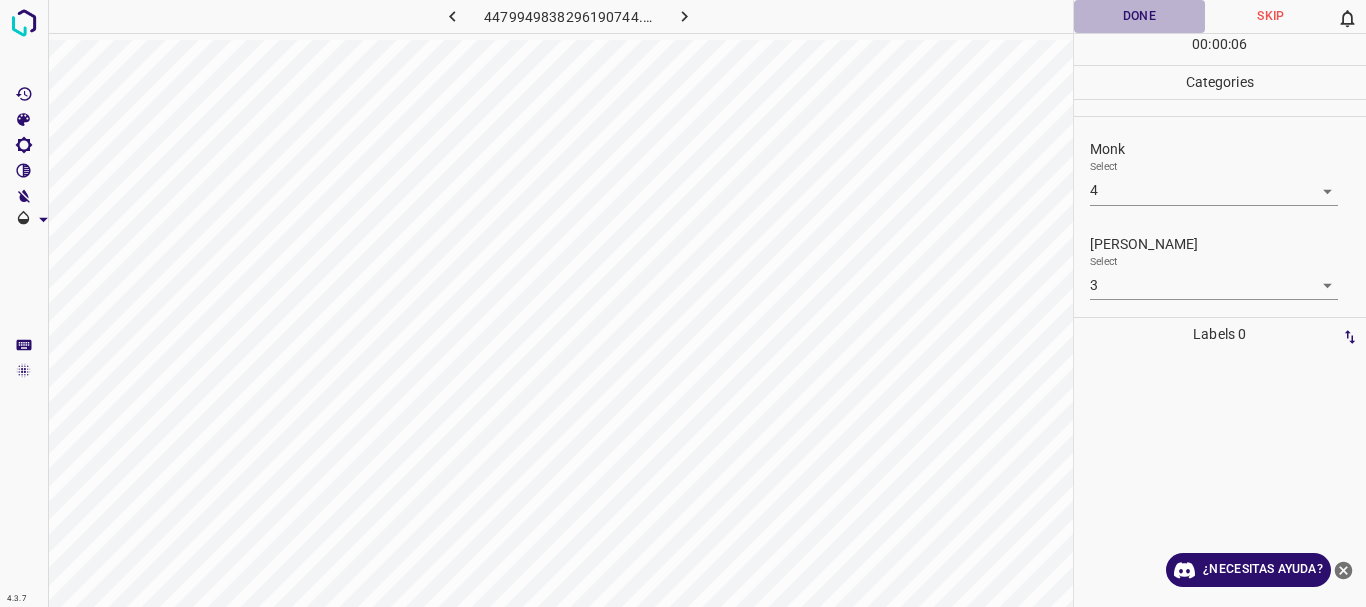 click on "Done" at bounding box center (1140, 16) 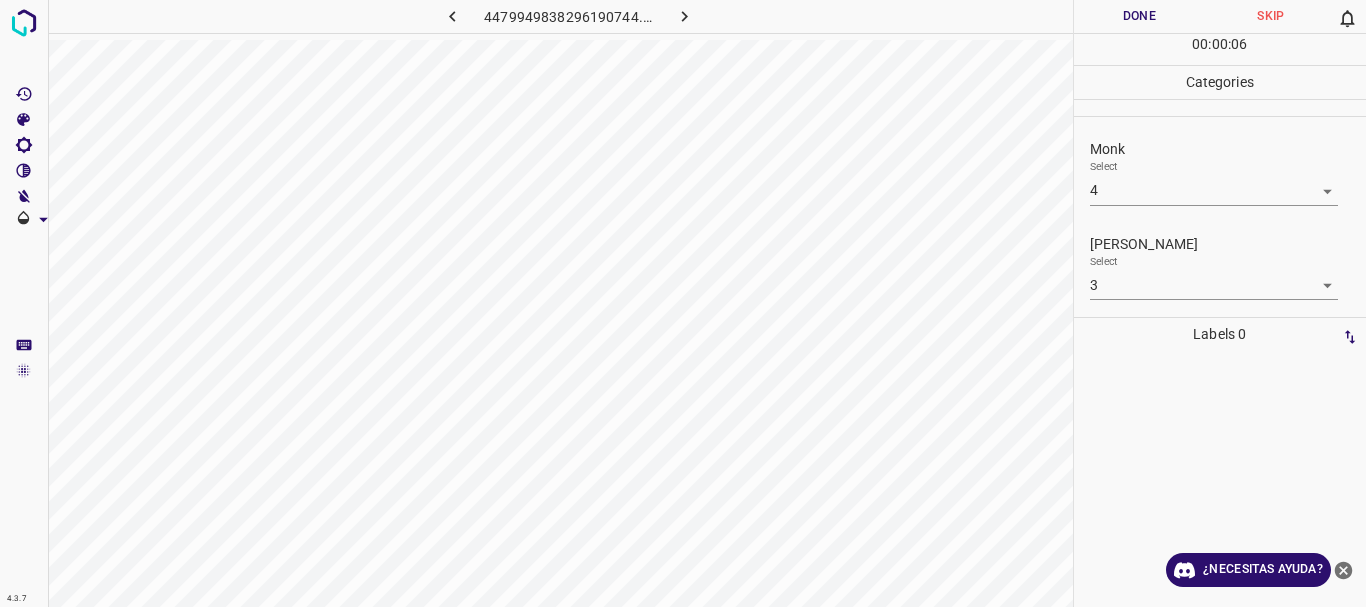 click 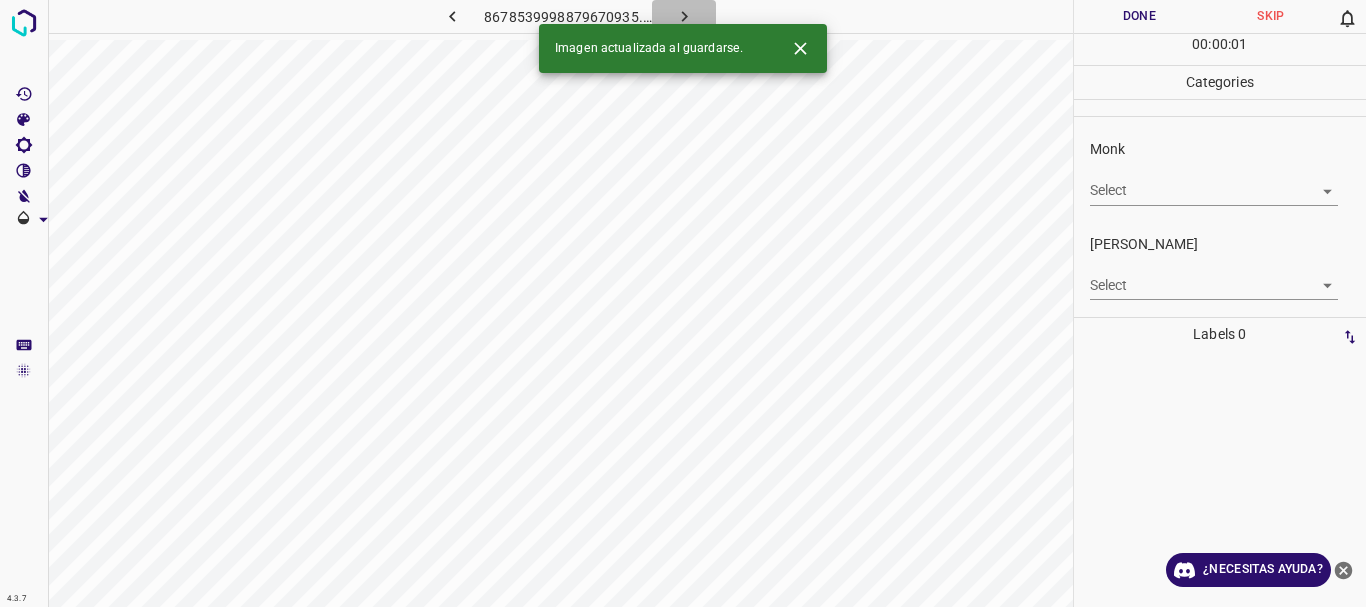 click 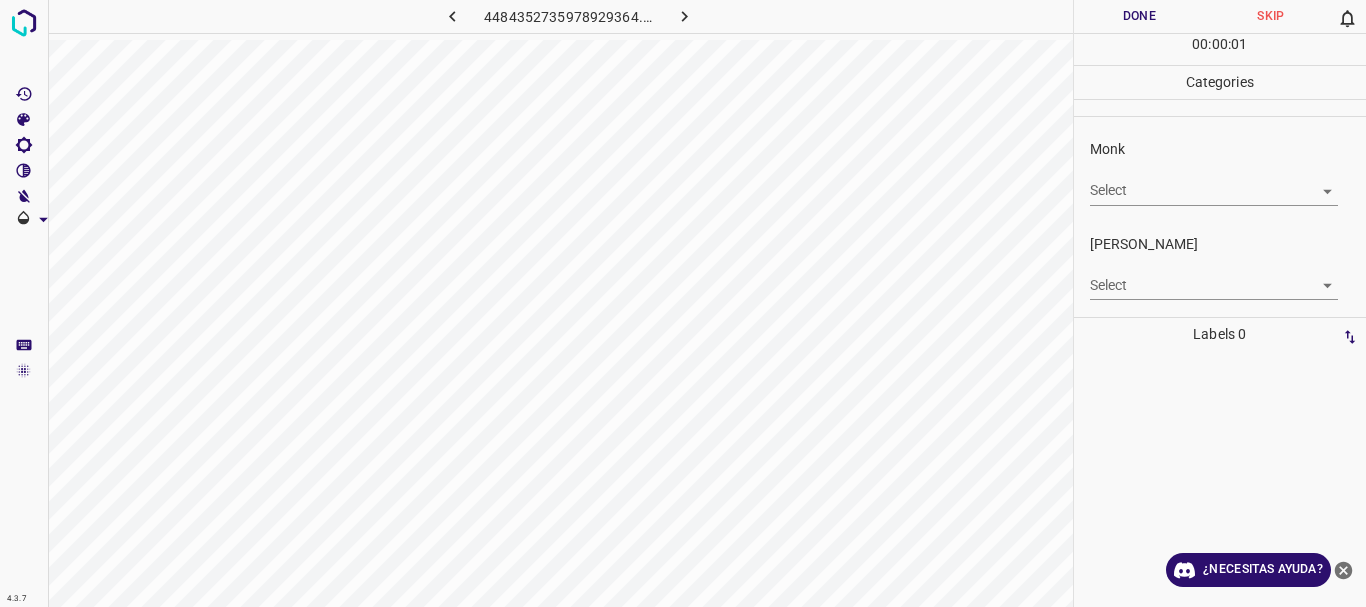 click 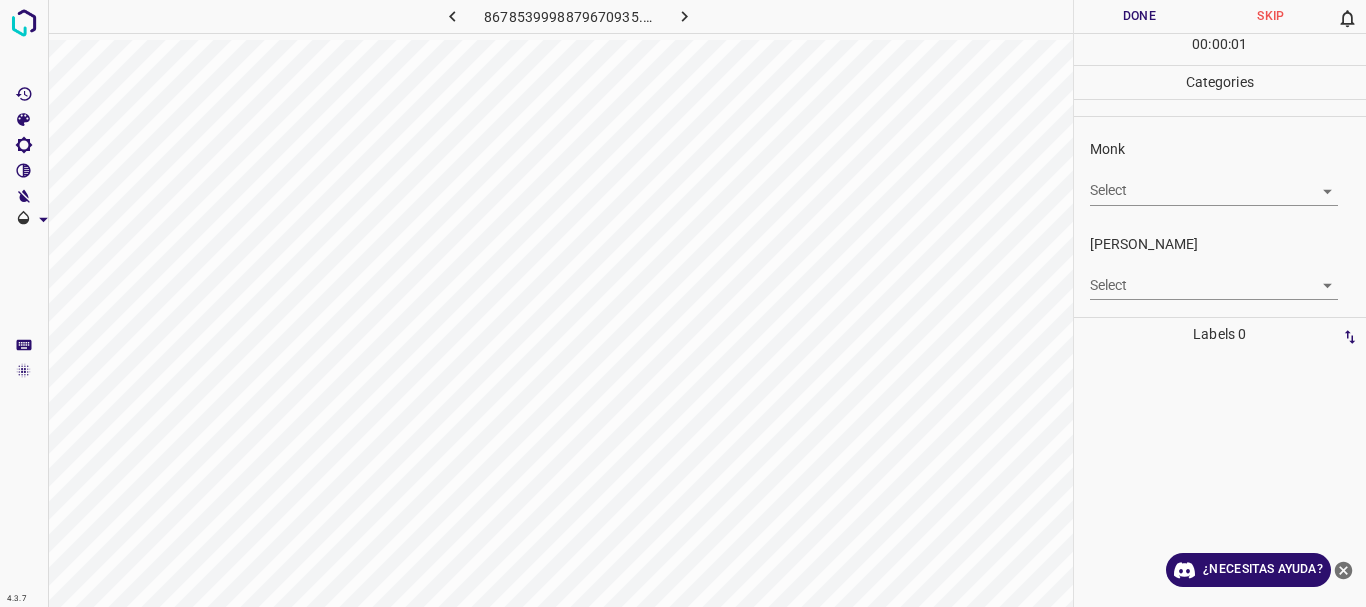 click on "Select ​" at bounding box center [1214, 182] 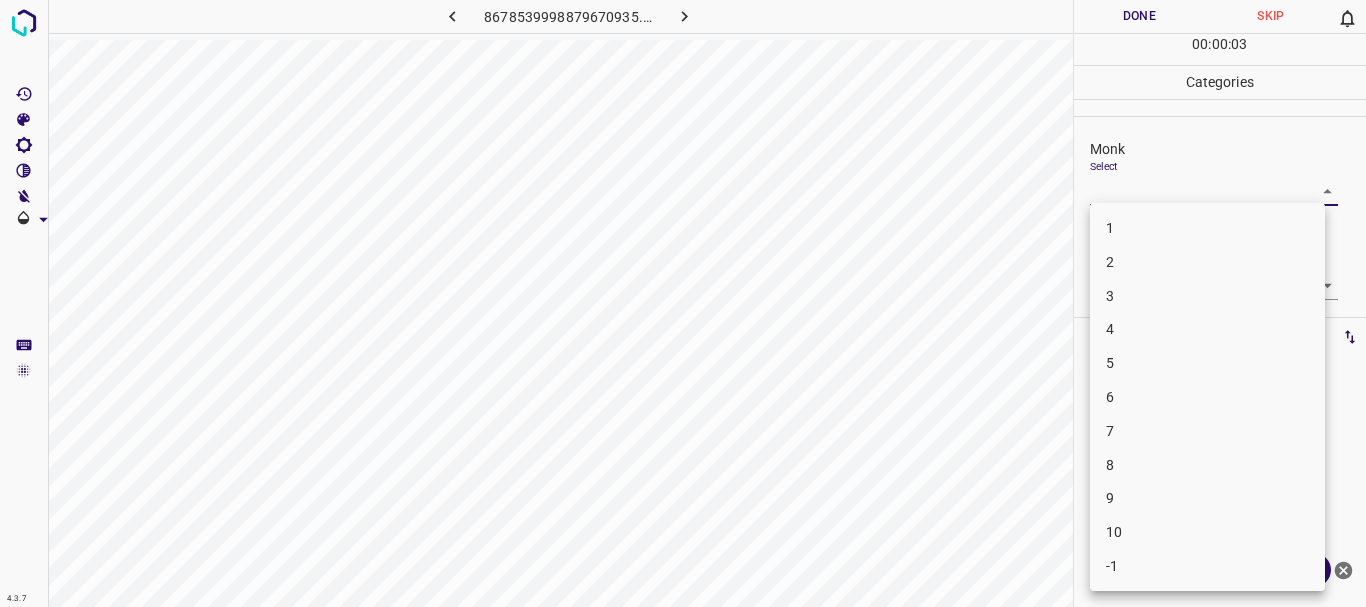 click on "5" at bounding box center [1207, 363] 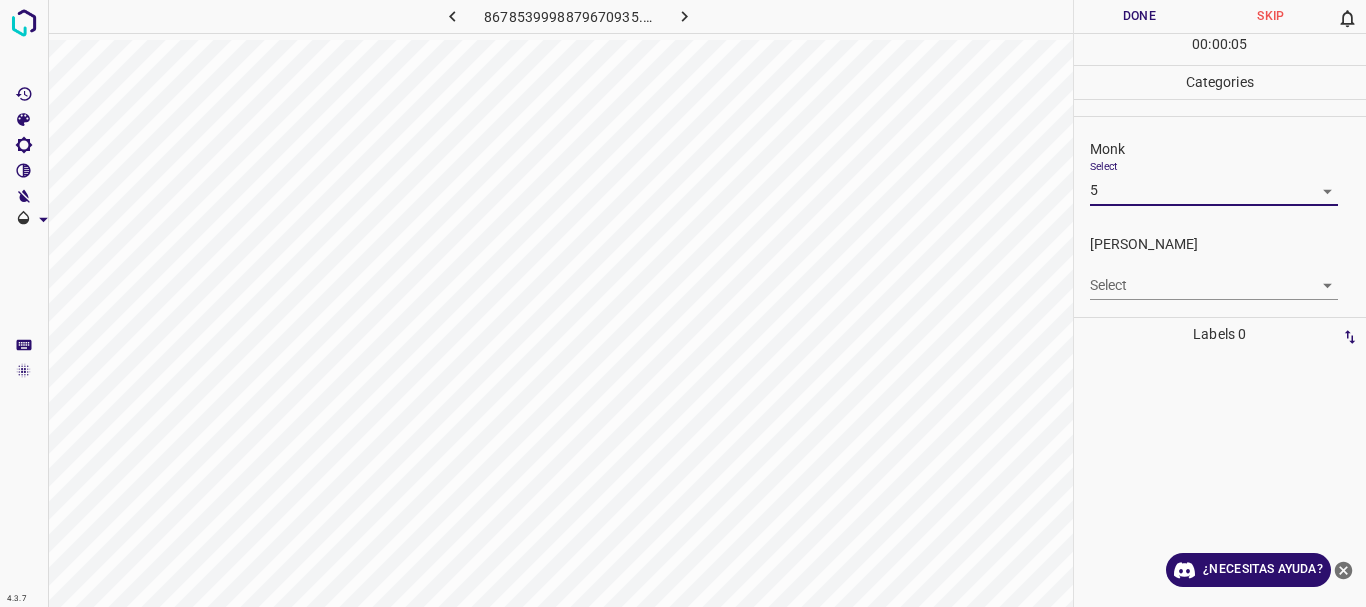 click on "4.3.7 8678539998879670935.png Done Skip 0 00   : 00   : 05   Categories Monk   Select 5 5  [PERSON_NAME]   Select ​ Labels   0 Categories 1 Monk 2  [PERSON_NAME] Tools Space Change between modes (Draw & Edit) I Auto labeling R Restore zoom M Zoom in N Zoom out Delete Delete selecte label Filters Z Restore filters X Saturation filter C Brightness filter V Contrast filter B Gray scale filter General O Download ¿Necesitas ayuda? Texto original Valora esta traducción Tu opinión servirá para ayudar a mejorar el Traductor de Google - Texto - Esconder - Borrar" at bounding box center (683, 303) 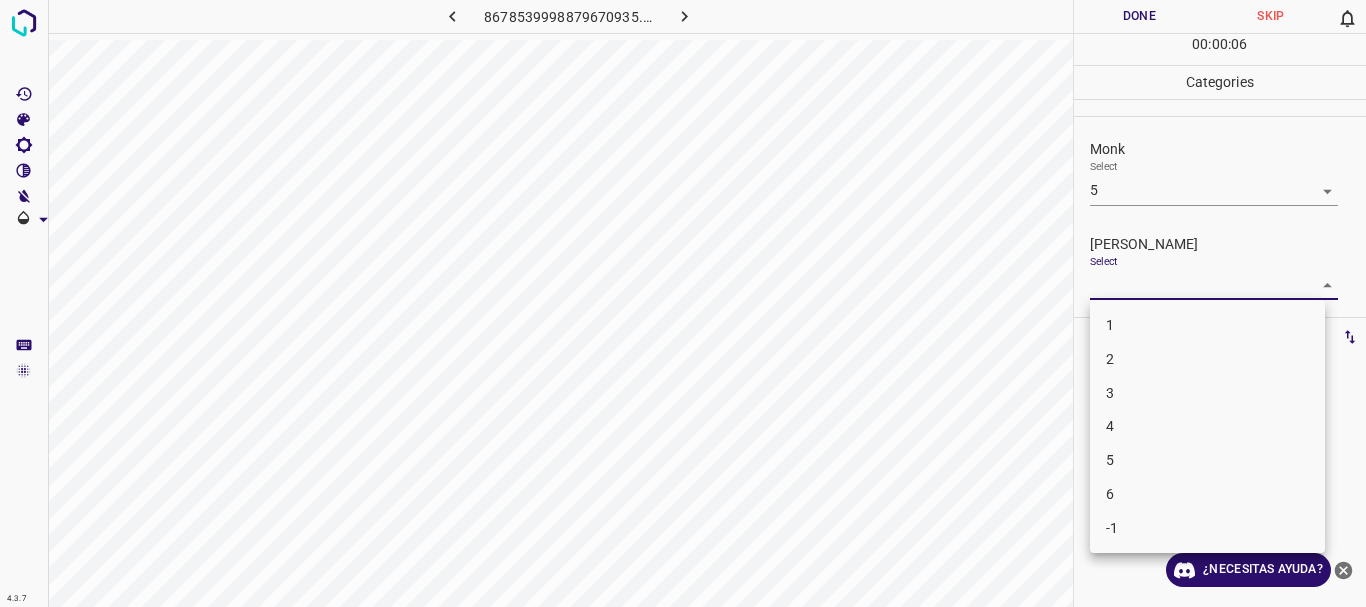 click at bounding box center (683, 303) 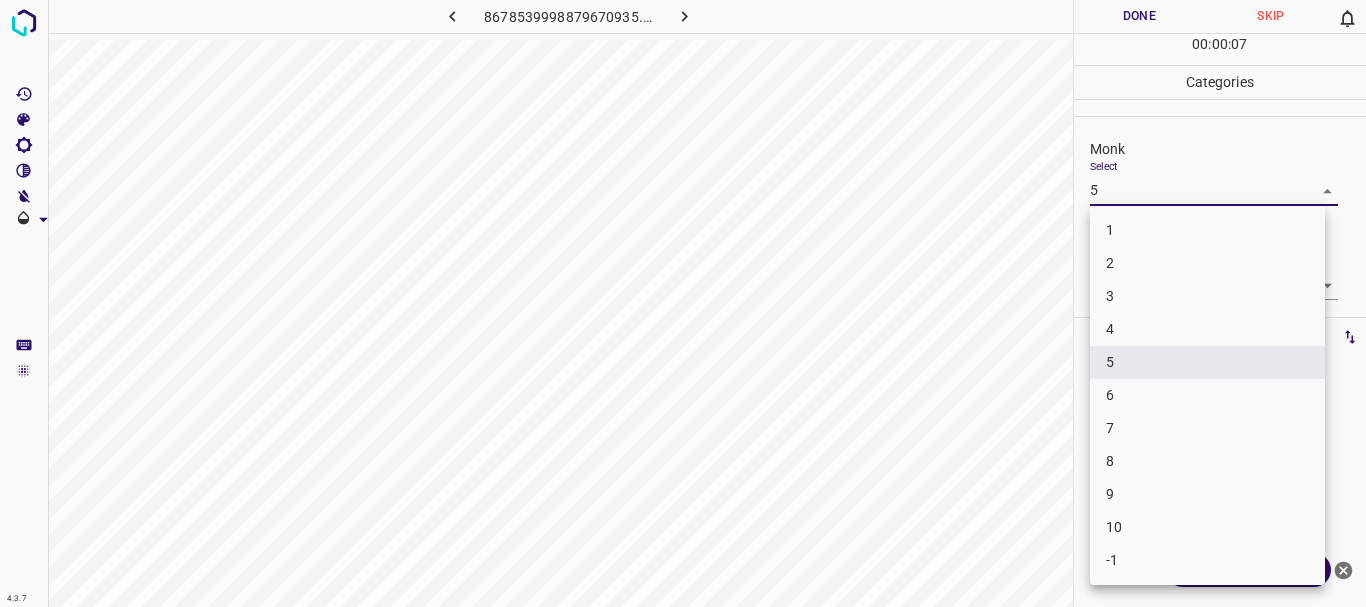 click on "4.3.7 8678539998879670935.png Done Skip 0 00   : 00   : 07   Categories Monk   Select 5 5  [PERSON_NAME]   Select ​ Labels   0 Categories 1 Monk 2  [PERSON_NAME] Tools Space Change between modes (Draw & Edit) I Auto labeling R Restore zoom M Zoom in N Zoom out Delete Delete selecte label Filters Z Restore filters X Saturation filter C Brightness filter V Contrast filter B Gray scale filter General O Download ¿Necesitas ayuda? Texto original Valora esta traducción Tu opinión servirá para ayudar a mejorar el Traductor de Google - Texto - Esconder - Borrar 1 2 3 4 5 6 7 8 9 10 -1" at bounding box center [683, 303] 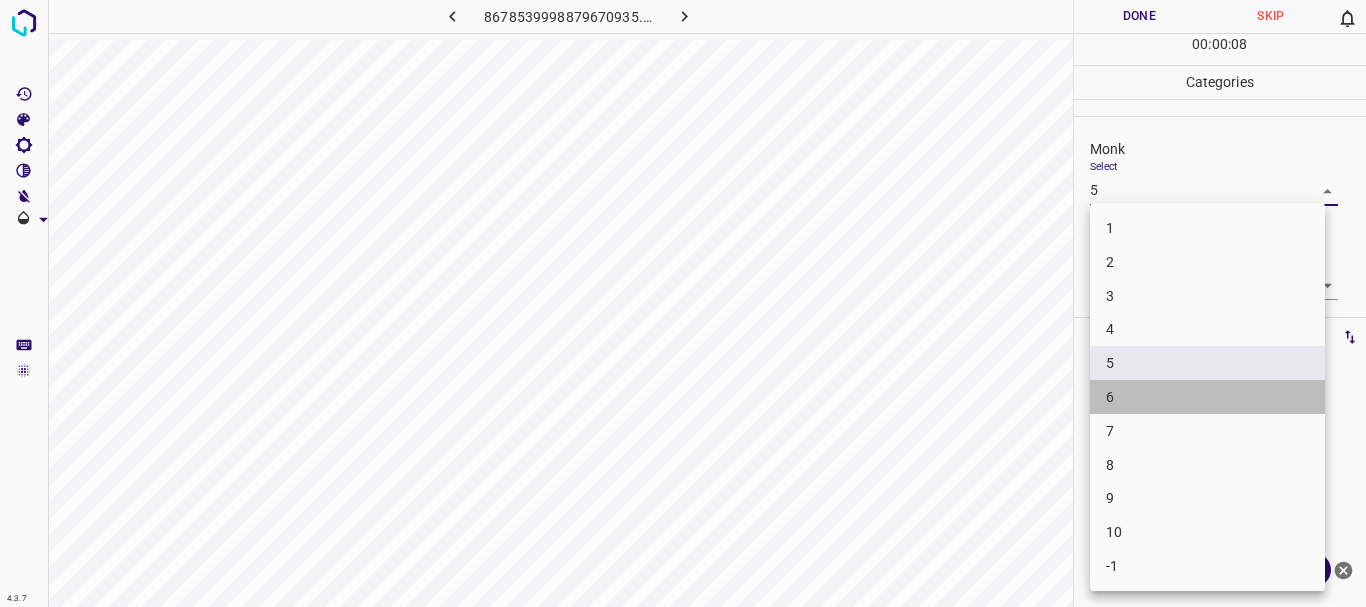 click on "6" at bounding box center (1207, 397) 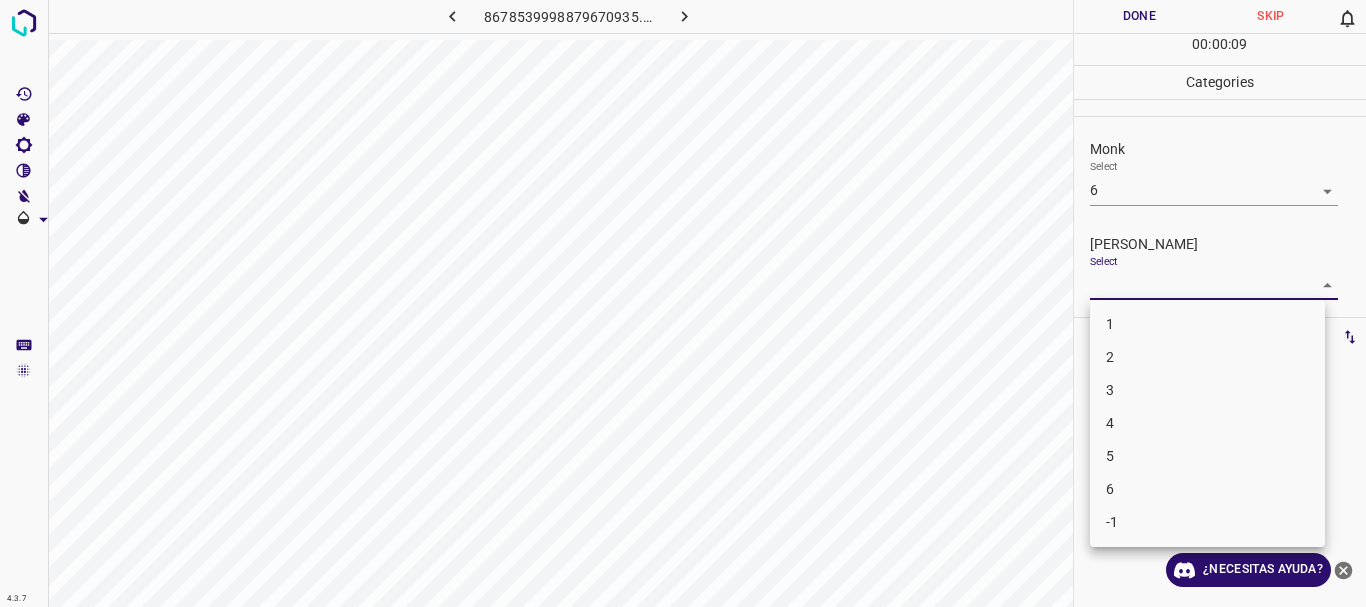 click on "4.3.7 8678539998879670935.png Done Skip 0 00   : 00   : 09   Categories Monk   Select 6 6  [PERSON_NAME]   Select ​ Labels   0 Categories 1 Monk 2  [PERSON_NAME] Tools Space Change between modes (Draw & Edit) I Auto labeling R Restore zoom M Zoom in N Zoom out Delete Delete selecte label Filters Z Restore filters X Saturation filter C Brightness filter V Contrast filter B Gray scale filter General O Download ¿Necesitas ayuda? Texto original Valora esta traducción Tu opinión servirá para ayudar a mejorar el Traductor de Google - Texto - Esconder - Borrar 1 2 3 4 5 6 -1" at bounding box center [683, 303] 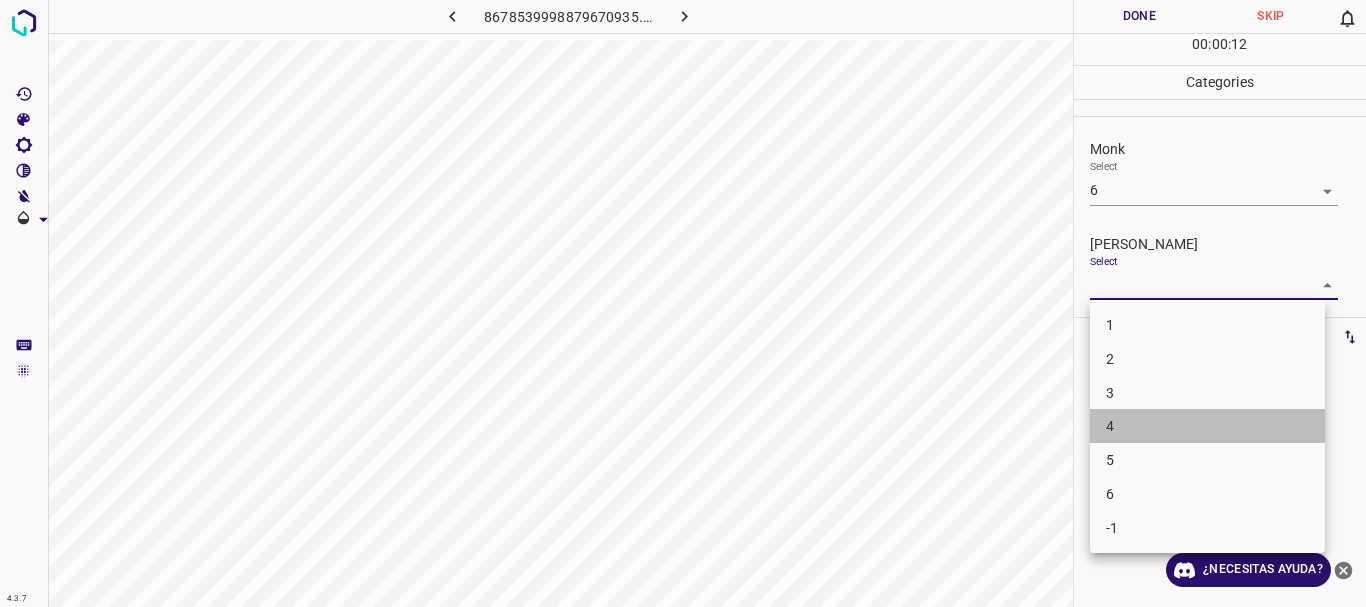 click on "4" at bounding box center (1207, 426) 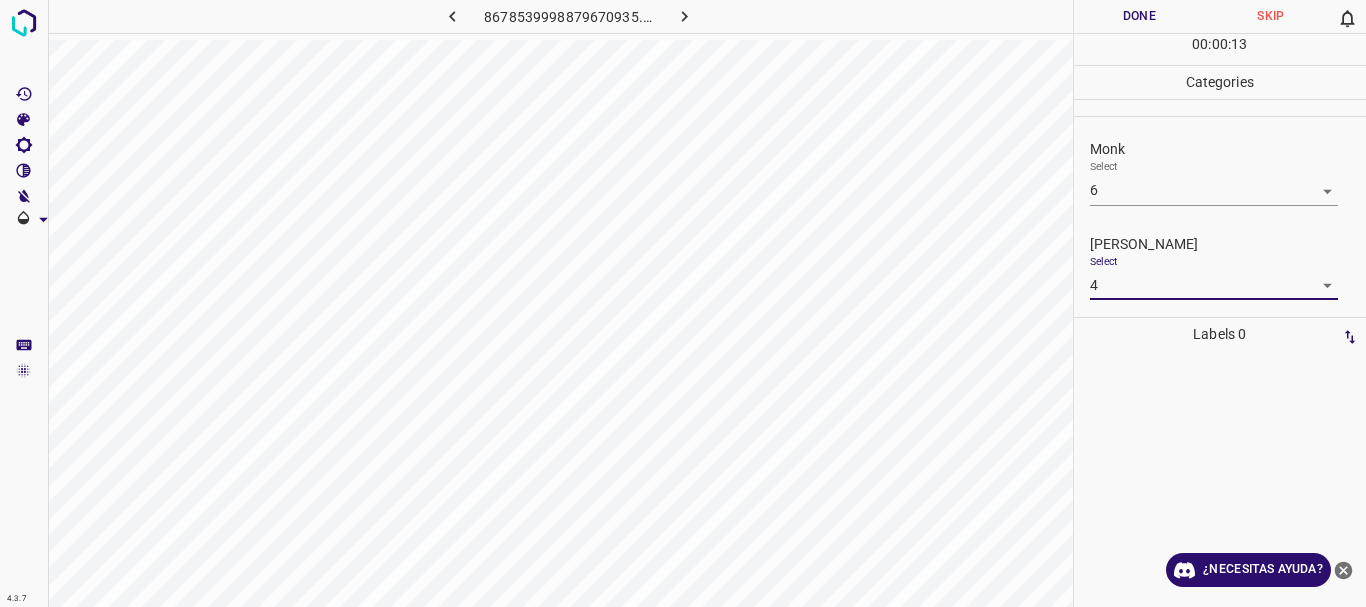 click on "Done" at bounding box center (1140, 16) 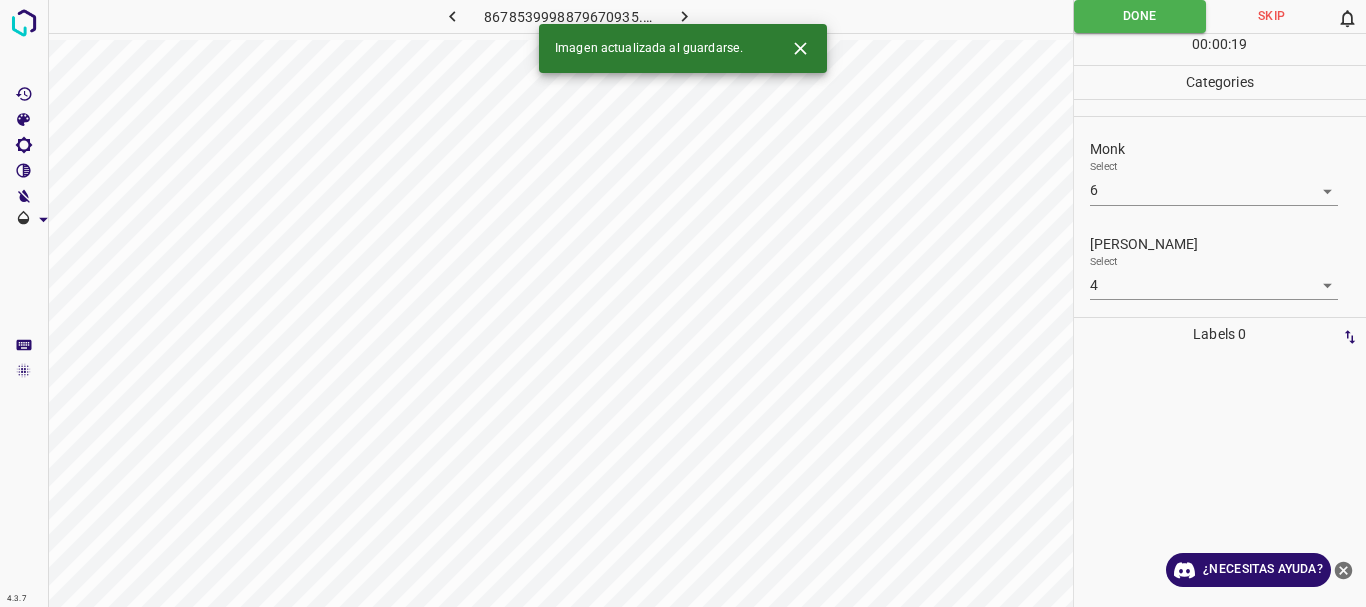 click 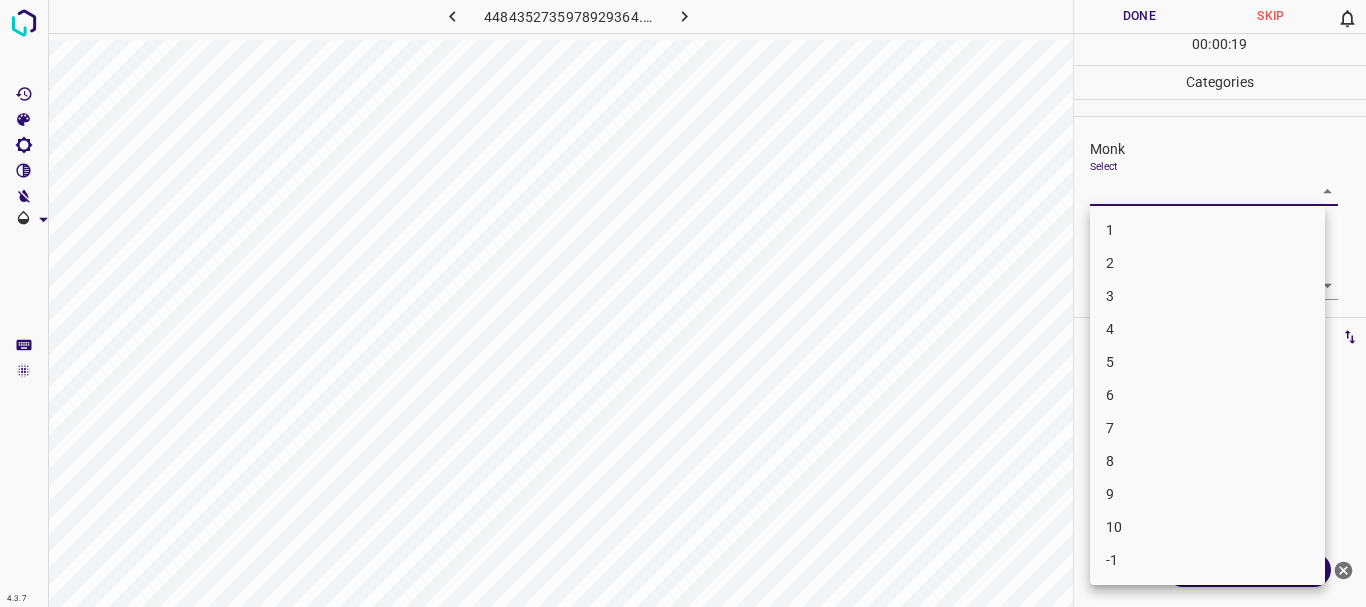 click on "4.3.7 4484352735978929364.png Done Skip 0 00   : 00   : 19   Categories Monk   Select ​  [PERSON_NAME]   Select ​ Labels   0 Categories 1 Monk 2  [PERSON_NAME] Tools Space Change between modes (Draw & Edit) I Auto labeling R Restore zoom M Zoom in N Zoom out Delete Delete selecte label Filters Z Restore filters X Saturation filter C Brightness filter V Contrast filter B Gray scale filter General O Download ¿Necesitas ayuda? Texto original Valora esta traducción Tu opinión servirá para ayudar a mejorar el Traductor de Google - Texto - Esconder - Borrar 1 2 3 4 5 6 7 8 9 10 -1" at bounding box center [683, 303] 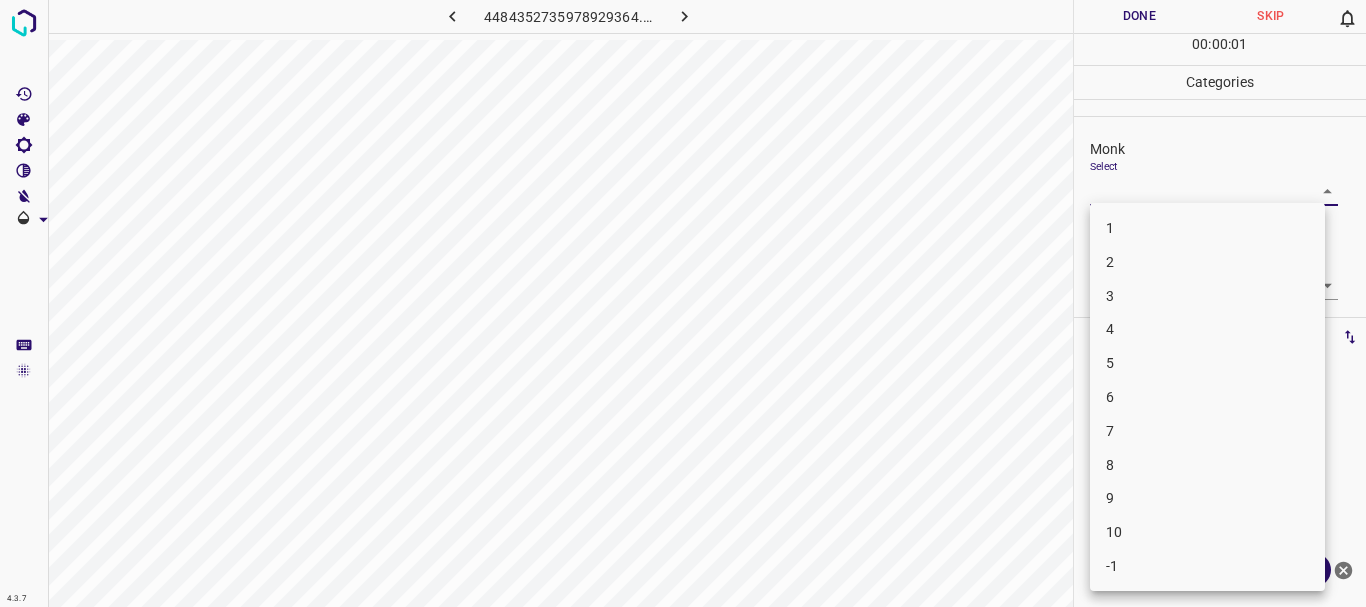 click on "4" at bounding box center (1207, 329) 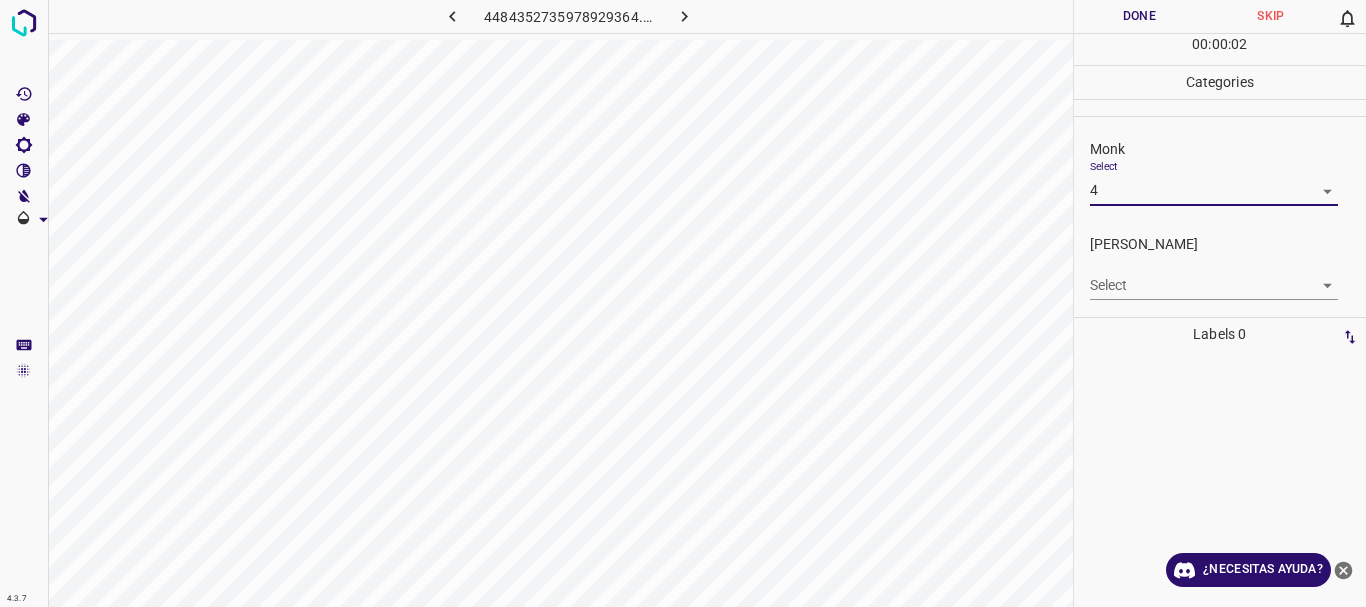 click on "4.3.7 4484352735978929364.png Done Skip 0 00   : 00   : 02   Categories Monk   Select 4 4  [PERSON_NAME]   Select ​ Labels   0 Categories 1 Monk 2  [PERSON_NAME] Tools Space Change between modes (Draw & Edit) I Auto labeling R Restore zoom M Zoom in N Zoom out Delete Delete selecte label Filters Z Restore filters X Saturation filter C Brightness filter V Contrast filter B Gray scale filter General O Download ¿Necesitas ayuda? Texto original Valora esta traducción Tu opinión servirá para ayudar a mejorar el Traductor de Google - Texto - Esconder - Borrar" at bounding box center (683, 303) 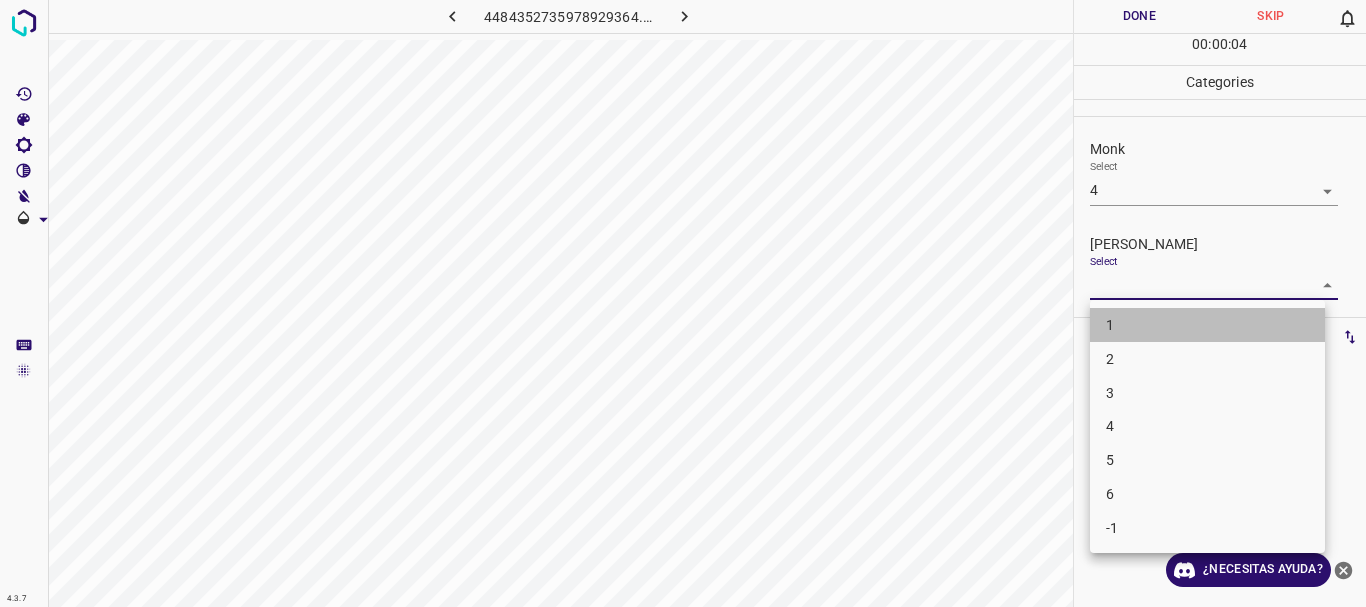 click on "1" at bounding box center (1207, 325) 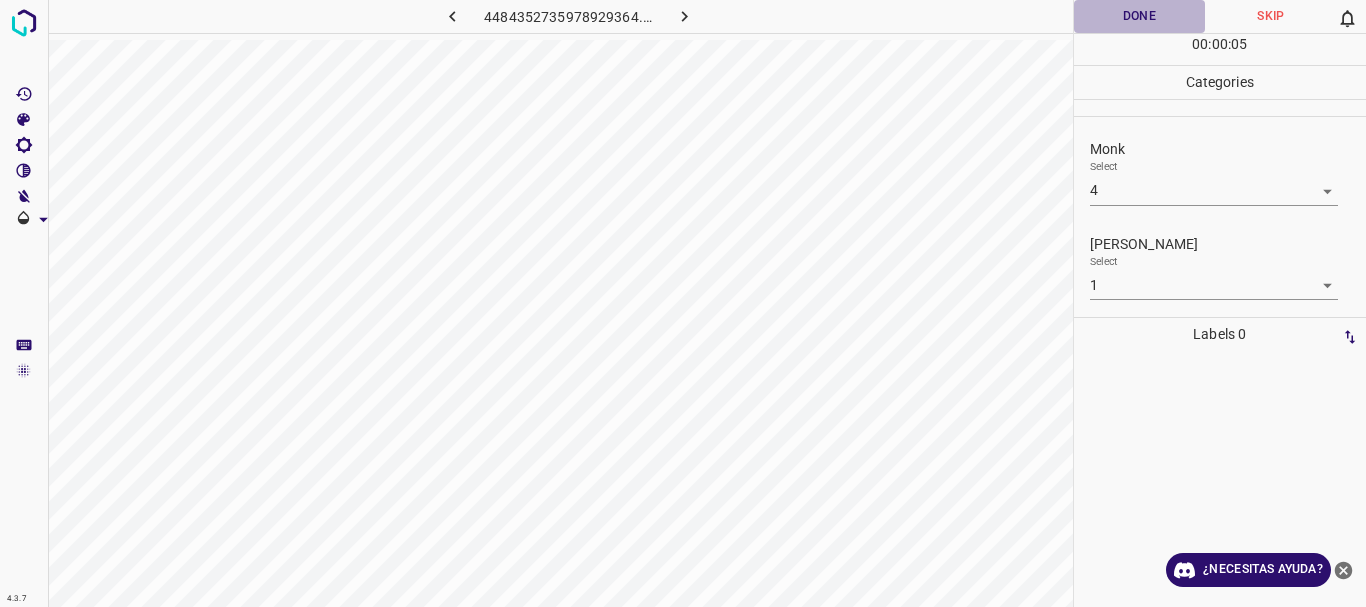 click on "Done" at bounding box center [1140, 16] 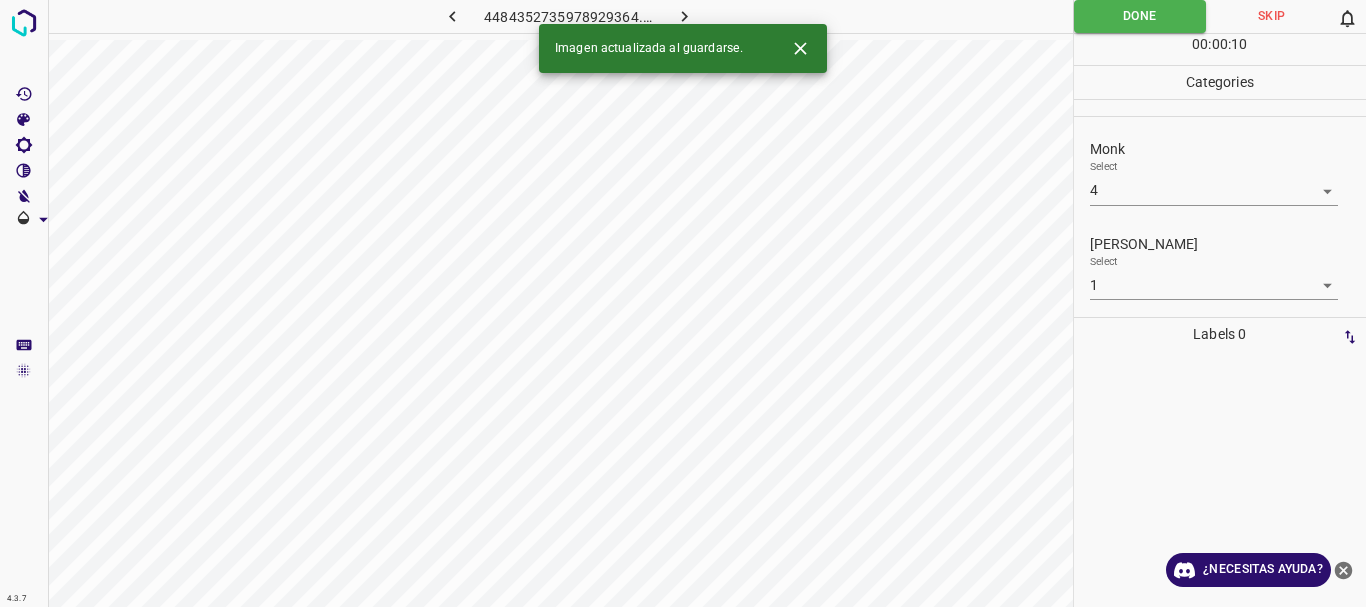 click at bounding box center [684, 16] 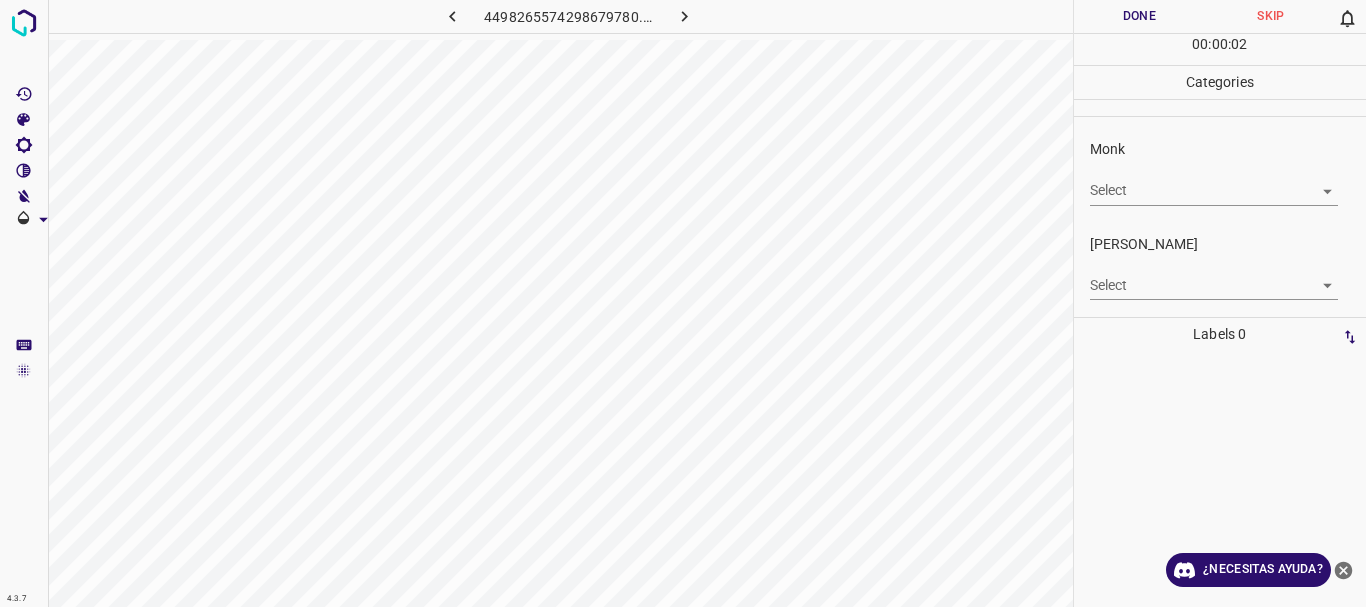 click on "4.3.7 4498265574298679780.png Done Skip 0 00   : 00   : 02   Categories Monk   Select ​  [PERSON_NAME]   Select ​ Labels   0 Categories 1 Monk 2  [PERSON_NAME] Tools Space Change between modes (Draw & Edit) I Auto labeling R Restore zoom M Zoom in N Zoom out Delete Delete selecte label Filters Z Restore filters X Saturation filter C Brightness filter V Contrast filter B Gray scale filter General O Download ¿Necesitas ayuda? Texto original Valora esta traducción Tu opinión servirá para ayudar a mejorar el Traductor de Google - Texto - Esconder - Borrar" at bounding box center [683, 303] 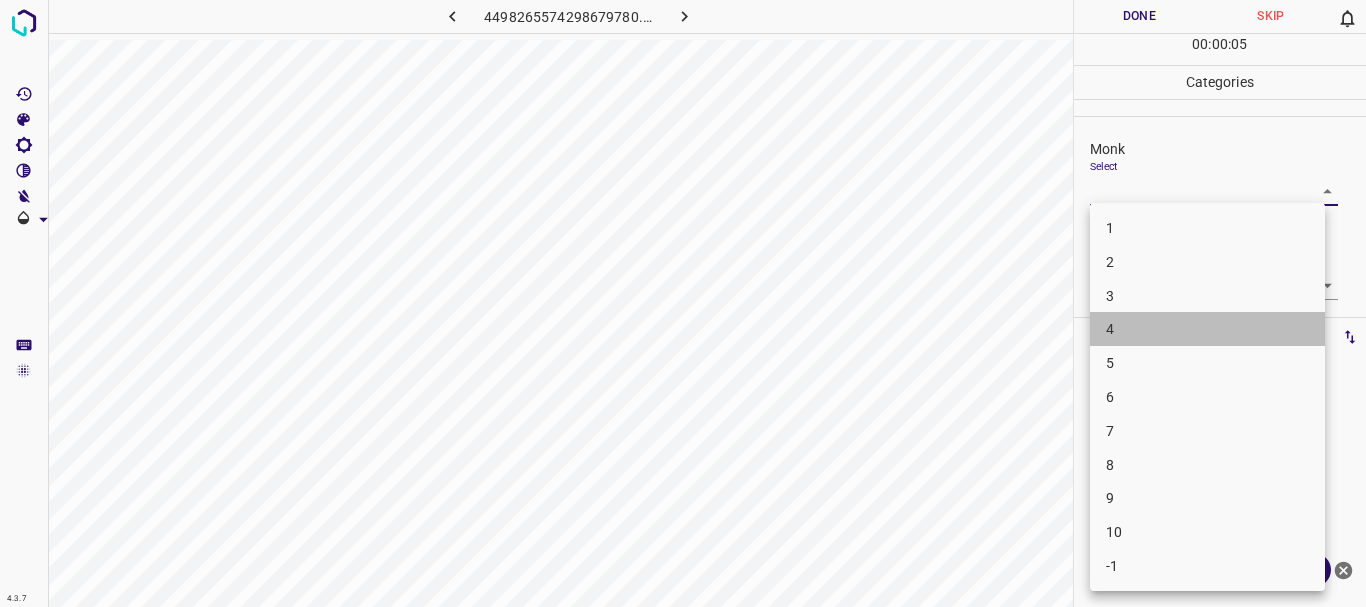 click on "4" at bounding box center [1207, 329] 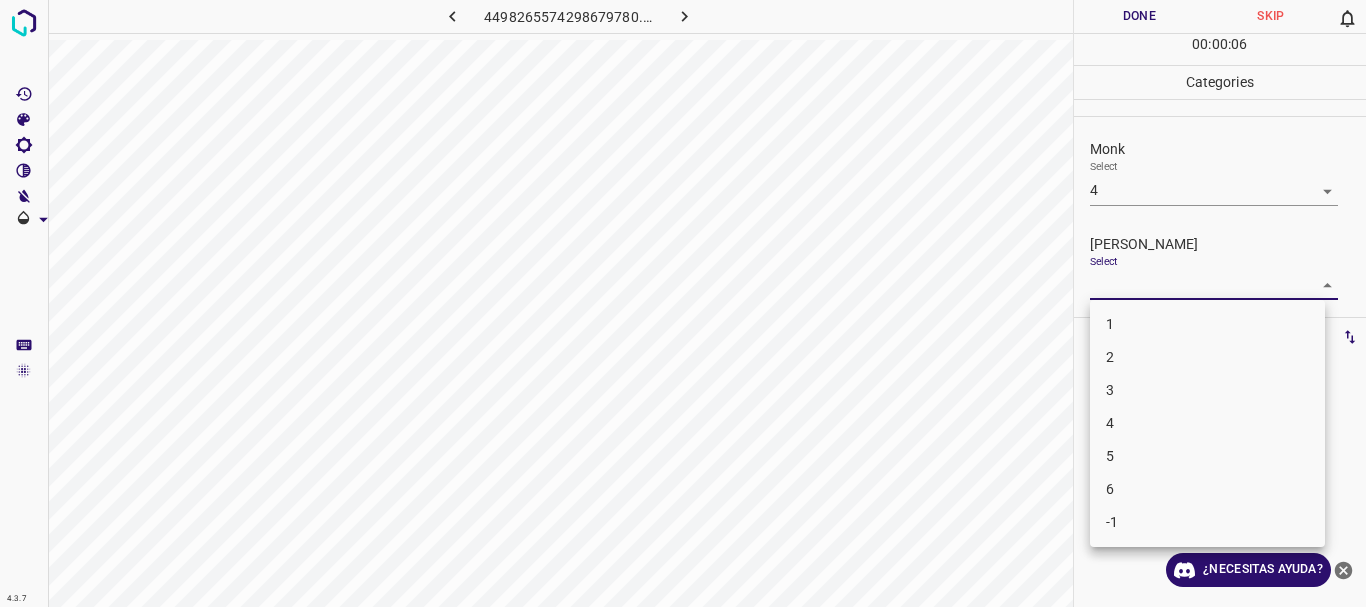 click on "4.3.7 4498265574298679780.png Done Skip 0 00   : 00   : 06   Categories Monk   Select 4 4  [PERSON_NAME]   Select ​ Labels   0 Categories 1 Monk 2  [PERSON_NAME] Tools Space Change between modes (Draw & Edit) I Auto labeling R Restore zoom M Zoom in N Zoom out Delete Delete selecte label Filters Z Restore filters X Saturation filter C Brightness filter V Contrast filter B Gray scale filter General O Download ¿Necesitas ayuda? Texto original Valora esta traducción Tu opinión servirá para ayudar a mejorar el Traductor de Google - Texto - Esconder - Borrar 1 2 3 4 5 6 -1" at bounding box center [683, 303] 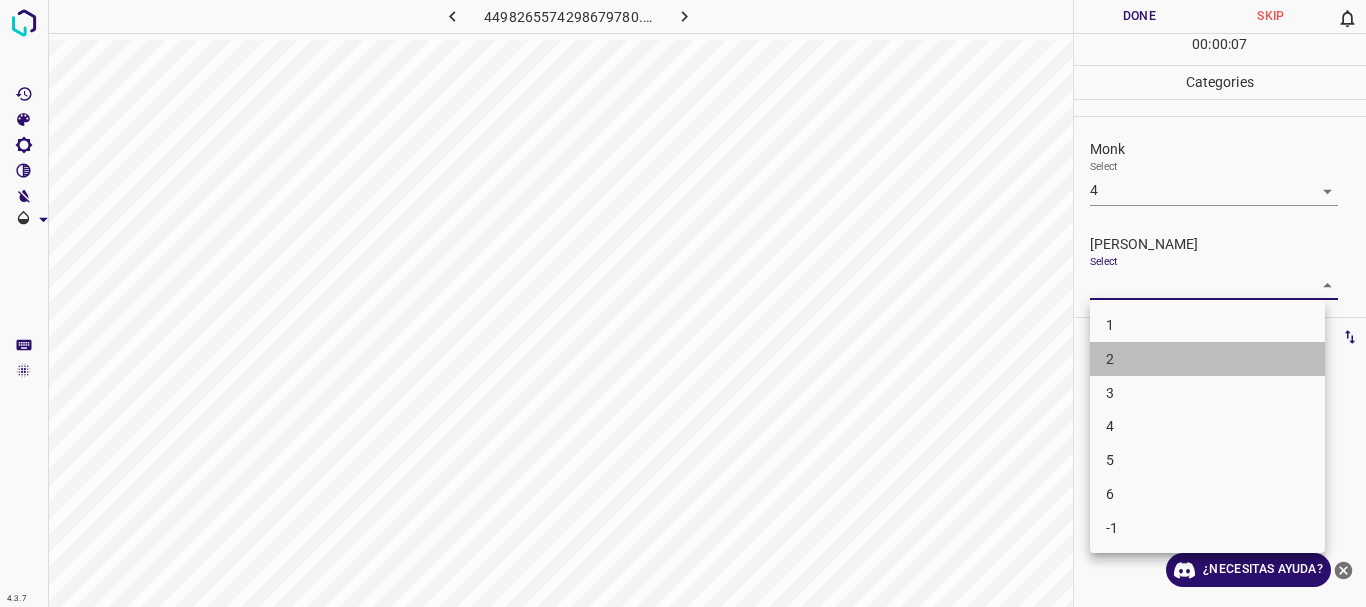 click on "2" at bounding box center [1207, 359] 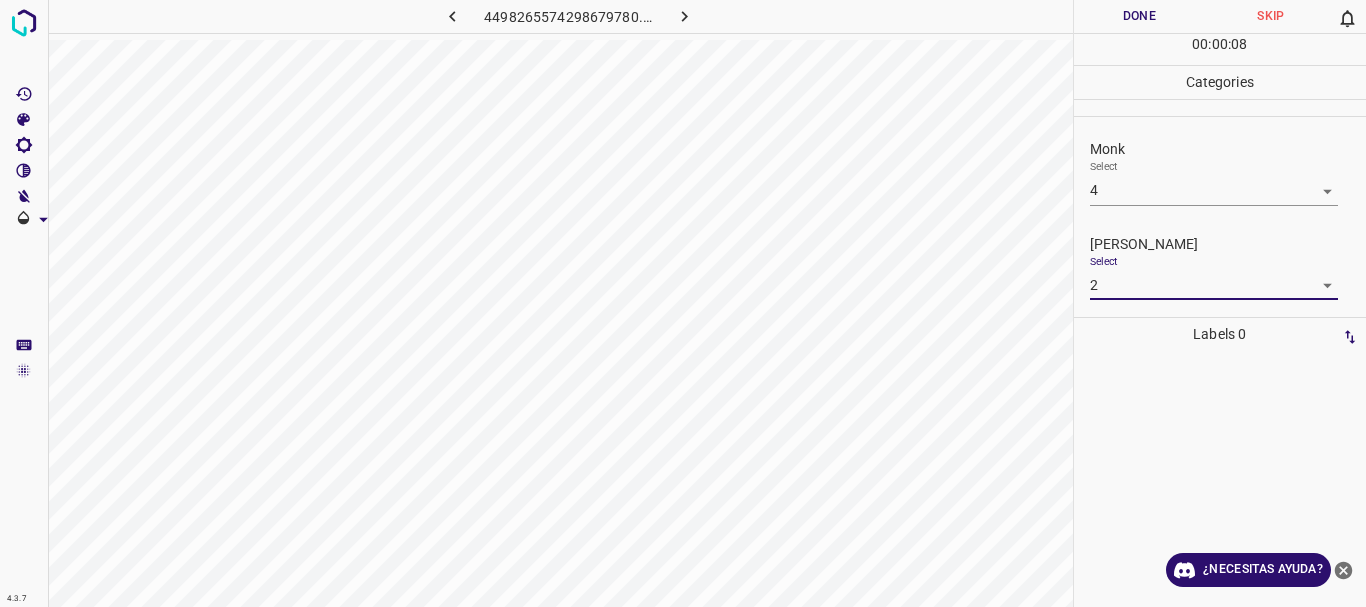 click on "Done" at bounding box center [1140, 16] 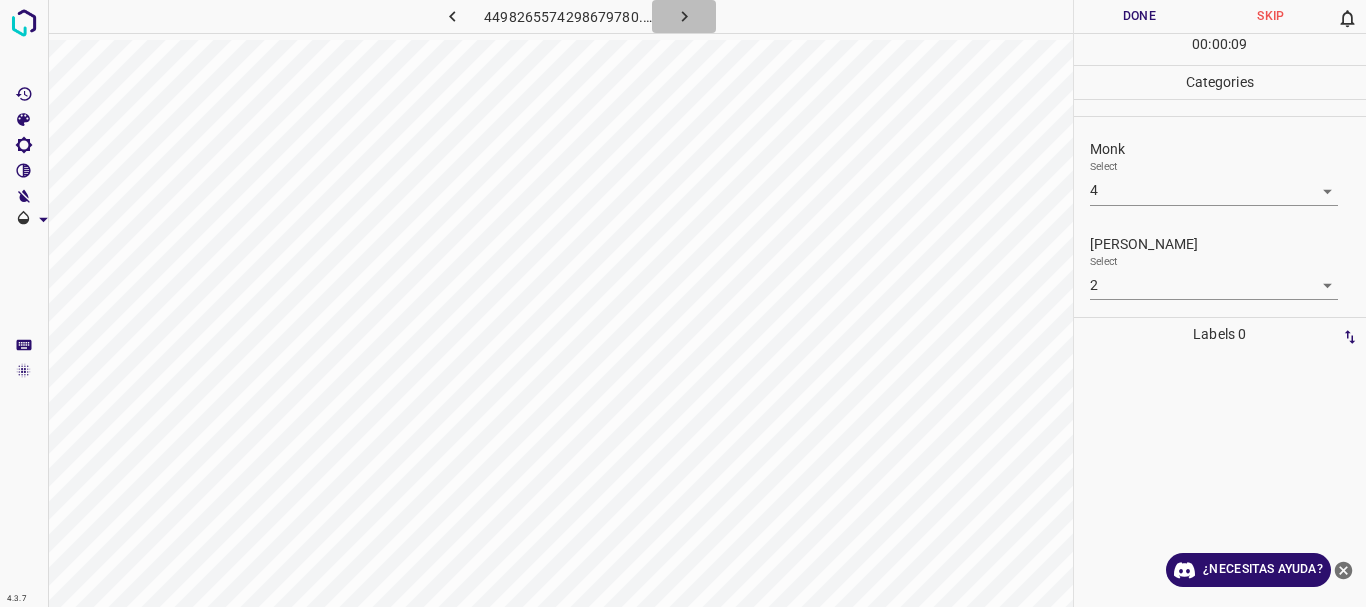 click 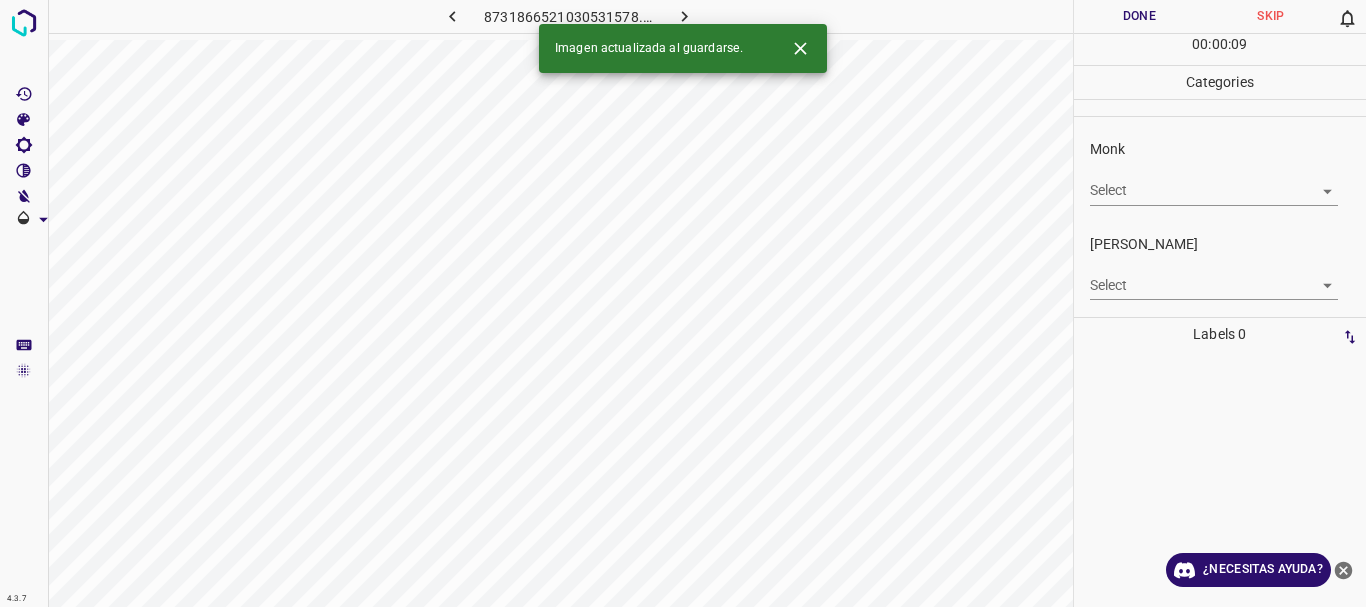 click on "4.3.7 8731866521030531578.png Done Skip 0 00   : 00   : 09   Categories Monk   Select ​  [PERSON_NAME]   Select ​ Labels   0 Categories 1 Monk 2  [PERSON_NAME] Tools Space Change between modes (Draw & Edit) I Auto labeling R Restore zoom M Zoom in N Zoom out Delete Delete selecte label Filters Z Restore filters X Saturation filter C Brightness filter V Contrast filter B Gray scale filter General O Download Imagen actualizada al guardarse. ¿Necesitas ayuda? Texto original Valora esta traducción Tu opinión servirá para ayudar a mejorar el Traductor de Google - Texto - Esconder - Borrar" at bounding box center (683, 303) 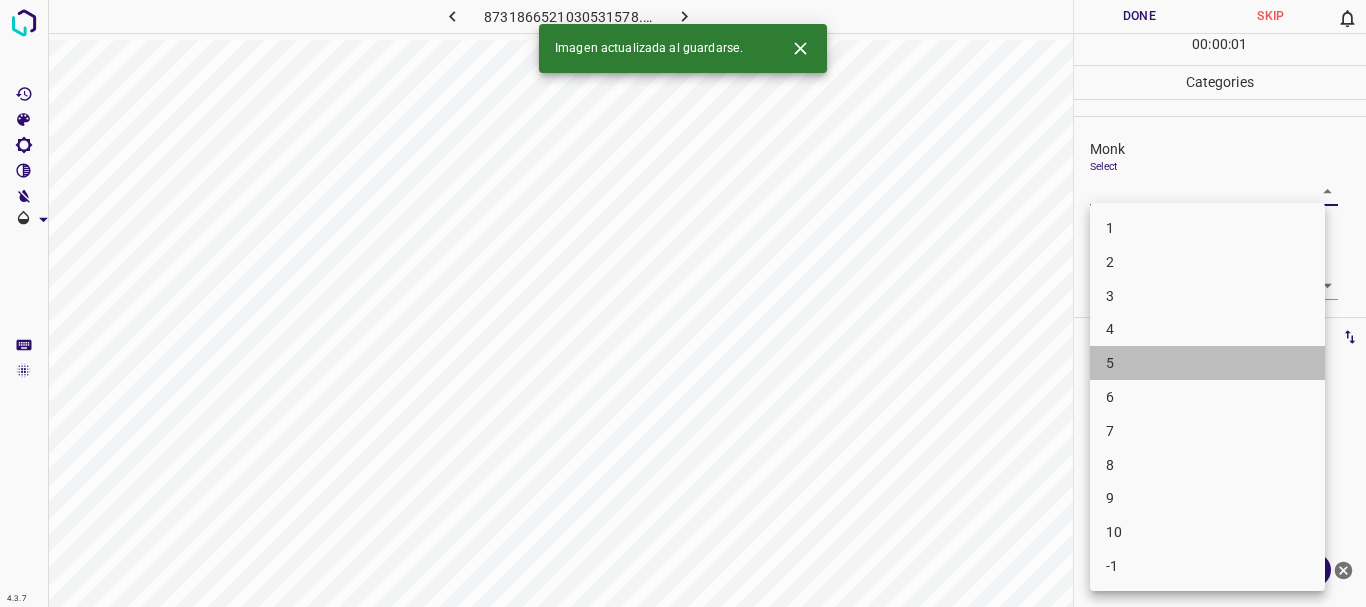 click on "5" at bounding box center [1207, 363] 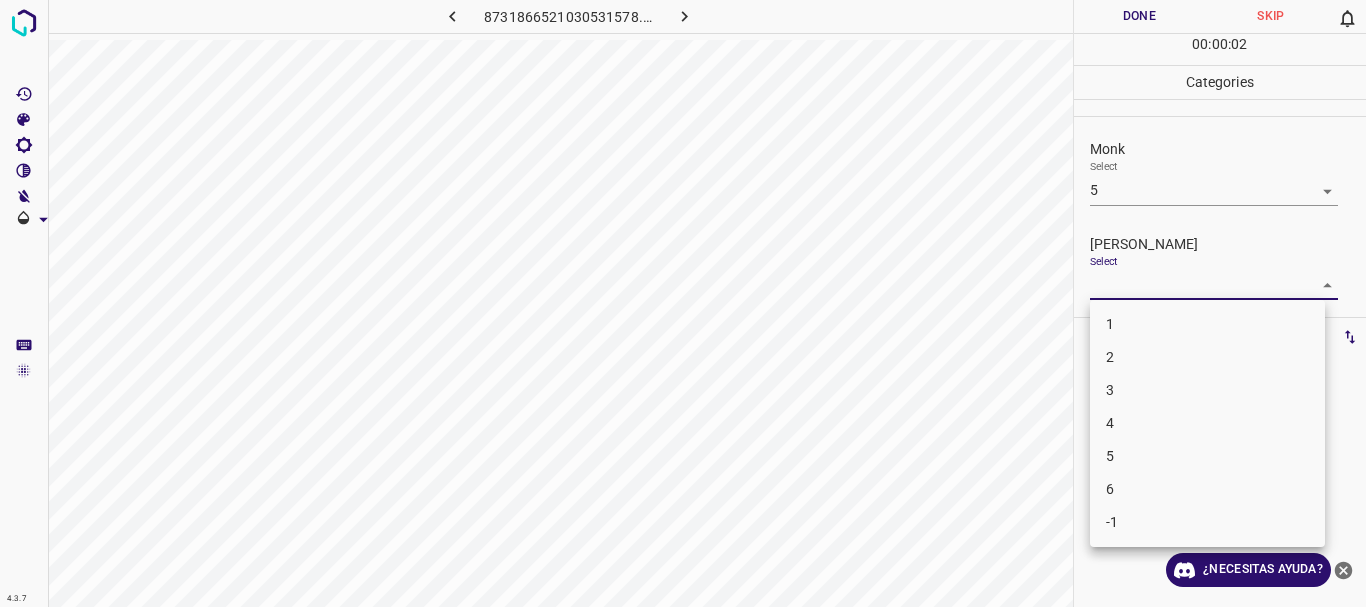 click on "4.3.7 8731866521030531578.png Done Skip 0 00   : 00   : 02   Categories Monk   Select 5 5  [PERSON_NAME]   Select ​ Labels   0 Categories 1 Monk 2  [PERSON_NAME] Tools Space Change between modes (Draw & Edit) I Auto labeling R Restore zoom M Zoom in N Zoom out Delete Delete selecte label Filters Z Restore filters X Saturation filter C Brightness filter V Contrast filter B Gray scale filter General O Download ¿Necesitas ayuda? Texto original Valora esta traducción Tu opinión servirá para ayudar a mejorar el Traductor de Google - Texto - Esconder - Borrar 1 2 3 4 5 6 -1" at bounding box center [683, 303] 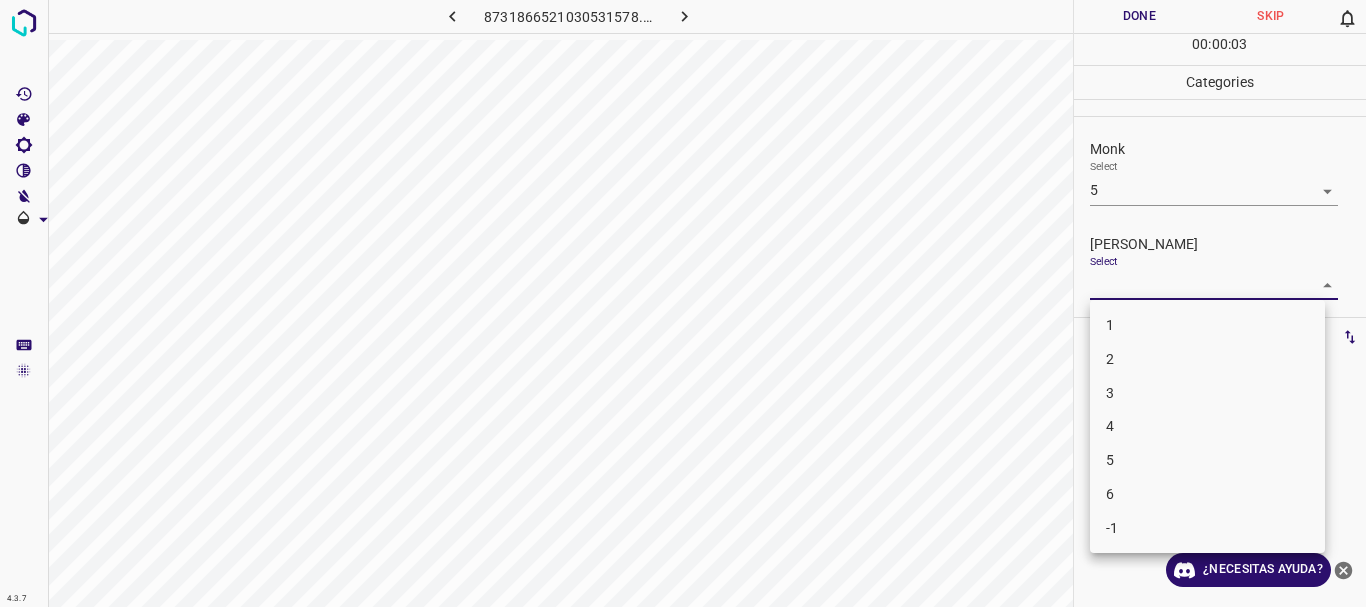 click on "3" at bounding box center (1207, 393) 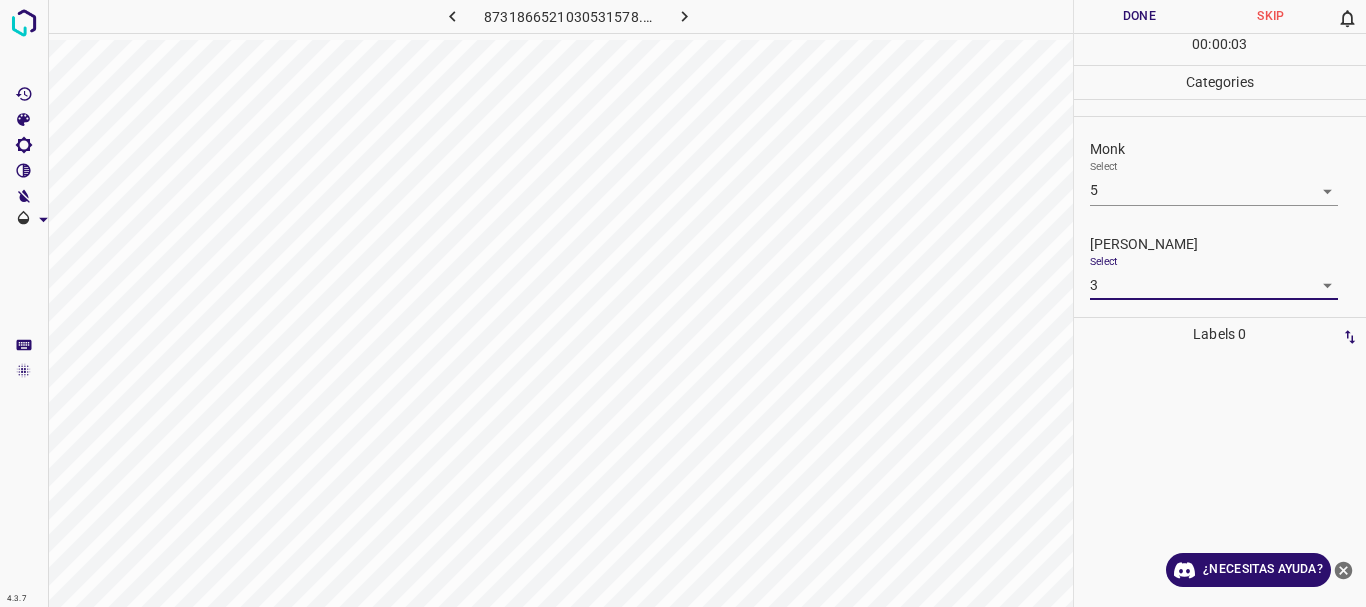 click on "Done" at bounding box center [1140, 16] 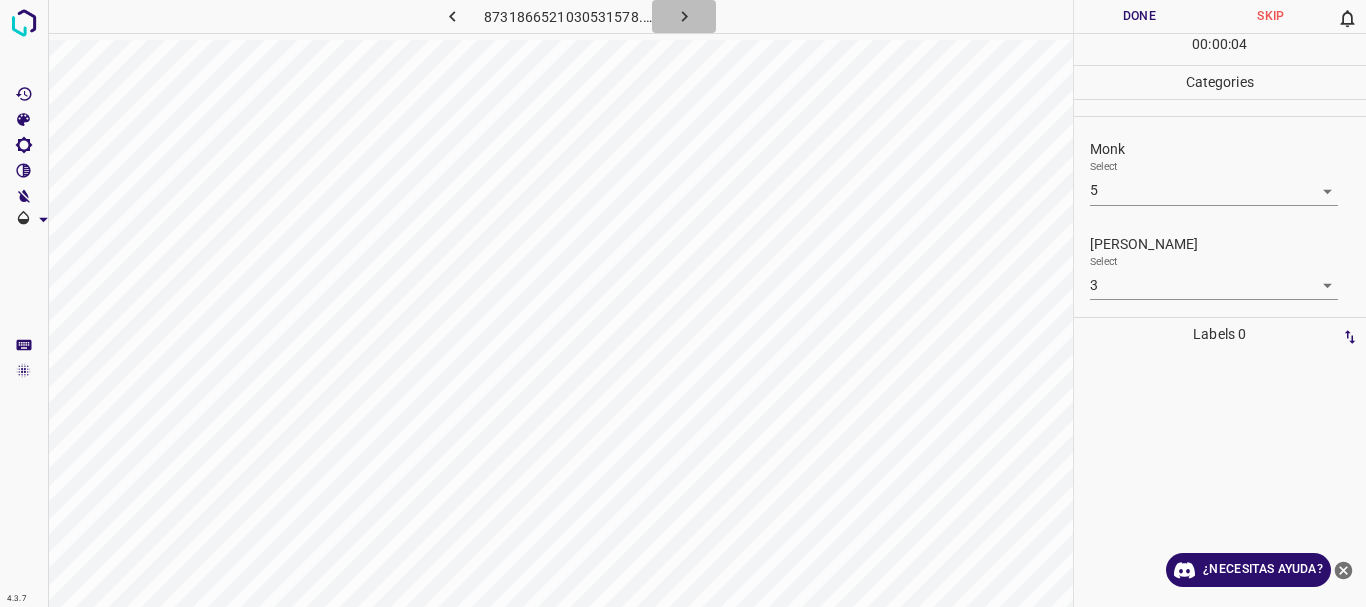 click 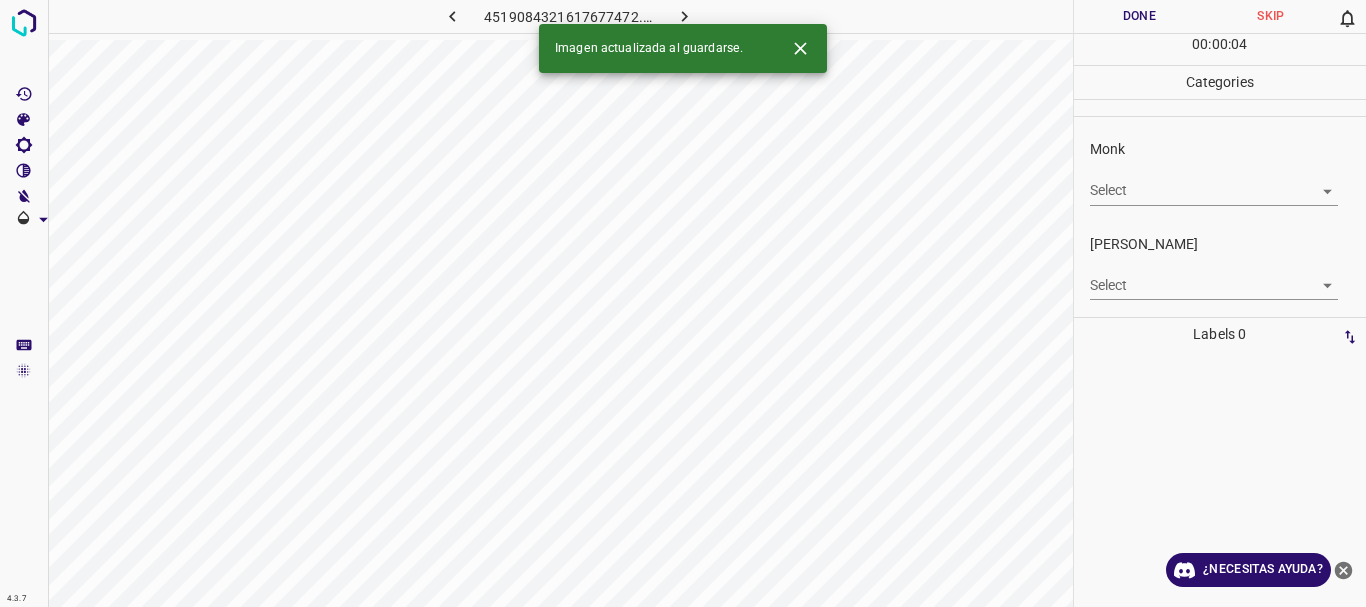 click 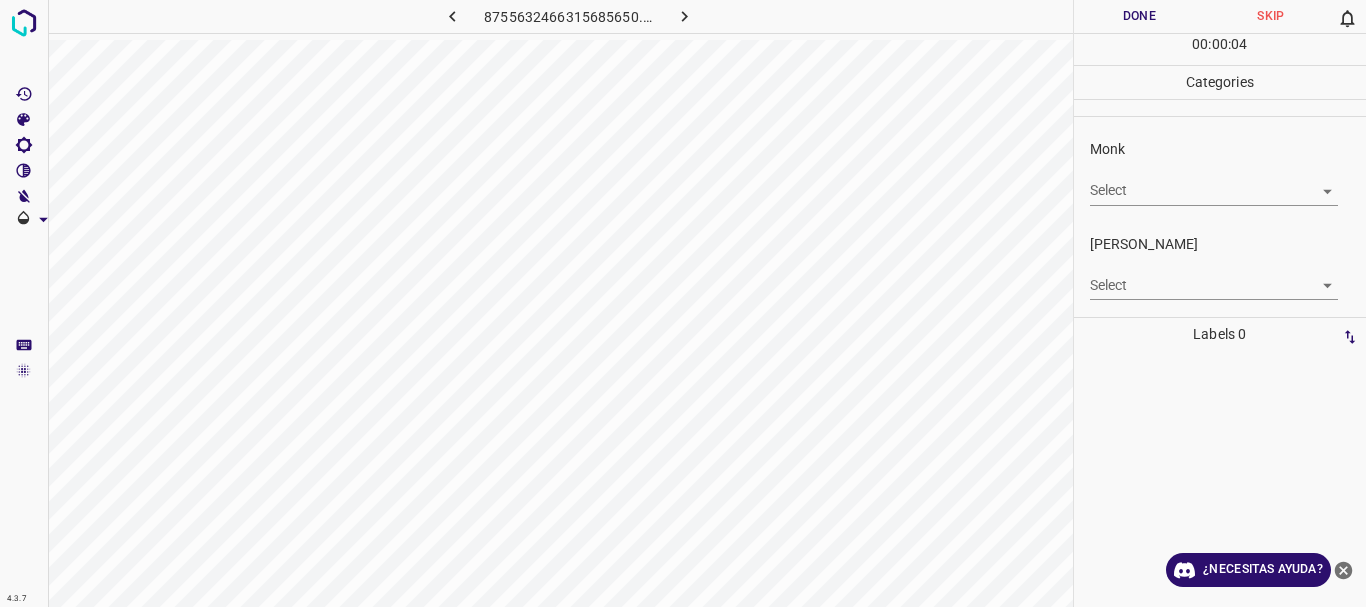 click 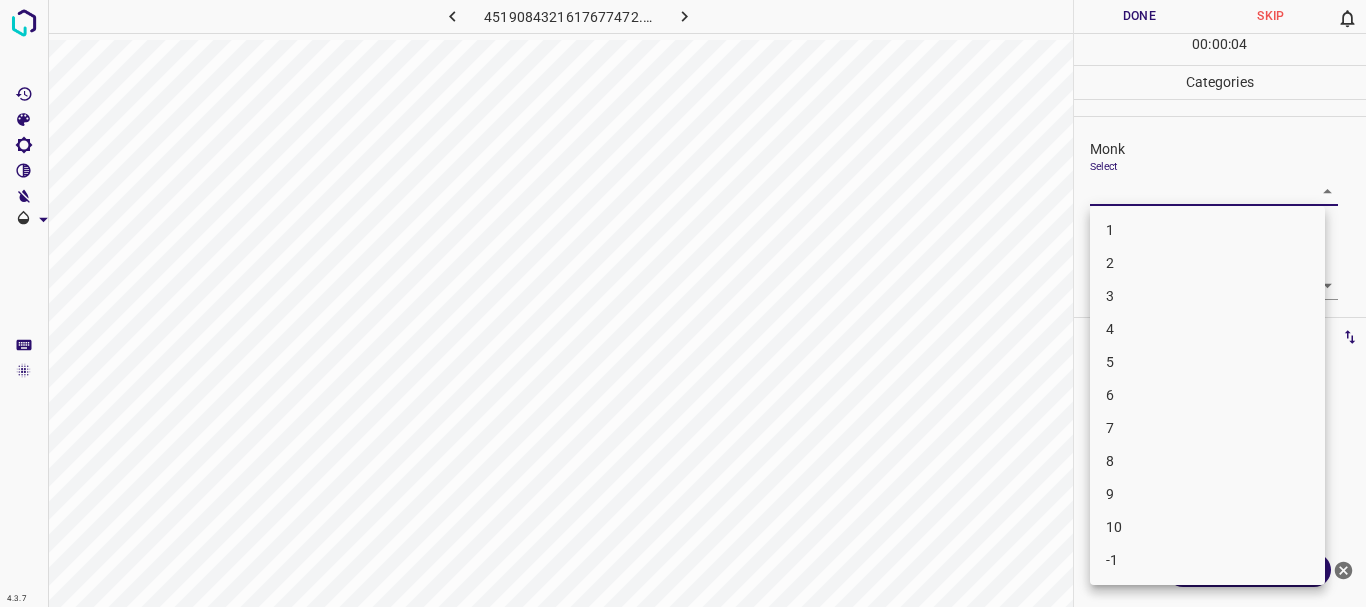click on "4.3.7 4519084321617677472.png Done Skip 0 00   : 00   : 04   Categories Monk   Select ​  [PERSON_NAME]   Select ​ Labels   0 Categories 1 Monk 2  [PERSON_NAME] Tools Space Change between modes (Draw & Edit) I Auto labeling R Restore zoom M Zoom in N Zoom out Delete Delete selecte label Filters Z Restore filters X Saturation filter C Brightness filter V Contrast filter B Gray scale filter General O Download ¿Necesitas ayuda? Texto original Valora esta traducción Tu opinión servirá para ayudar a mejorar el Traductor de Google - Texto - Esconder - Borrar 1 2 3 4 5 6 7 8 9 10 -1" at bounding box center (683, 303) 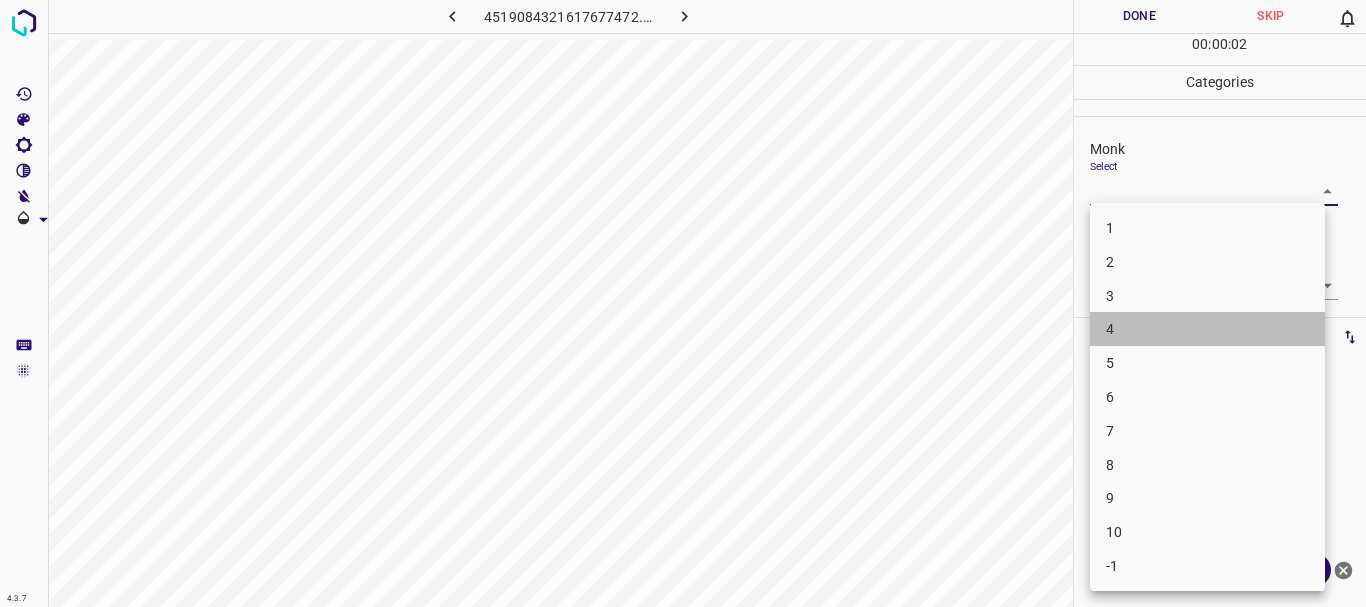 click on "4" at bounding box center [1207, 329] 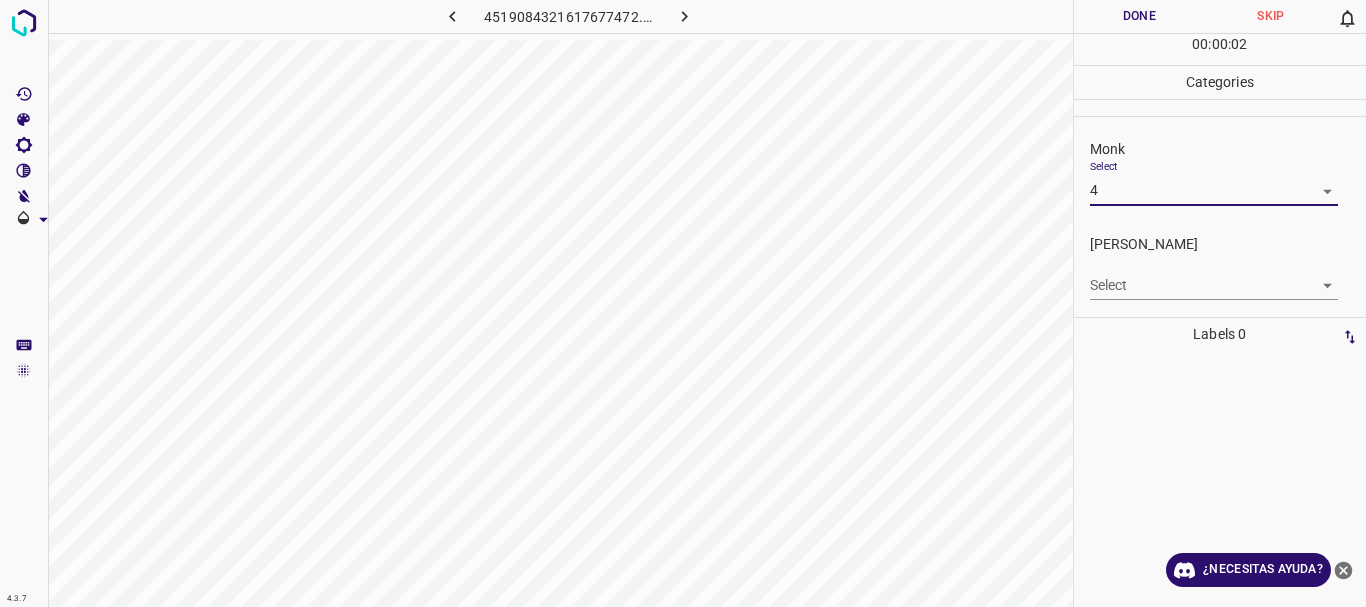 click on "4.3.7 4519084321617677472.png Done Skip 0 00   : 00   : 02   Categories Monk   Select 4 4  [PERSON_NAME]   Select ​ Labels   0 Categories 1 Monk 2  [PERSON_NAME] Tools Space Change between modes (Draw & Edit) I Auto labeling R Restore zoom M Zoom in N Zoom out Delete Delete selecte label Filters Z Restore filters X Saturation filter C Brightness filter V Contrast filter B Gray scale filter General O Download ¿Necesitas ayuda? Texto original Valora esta traducción Tu opinión servirá para ayudar a mejorar el Traductor de Google - Texto - Esconder - Borrar" at bounding box center [683, 303] 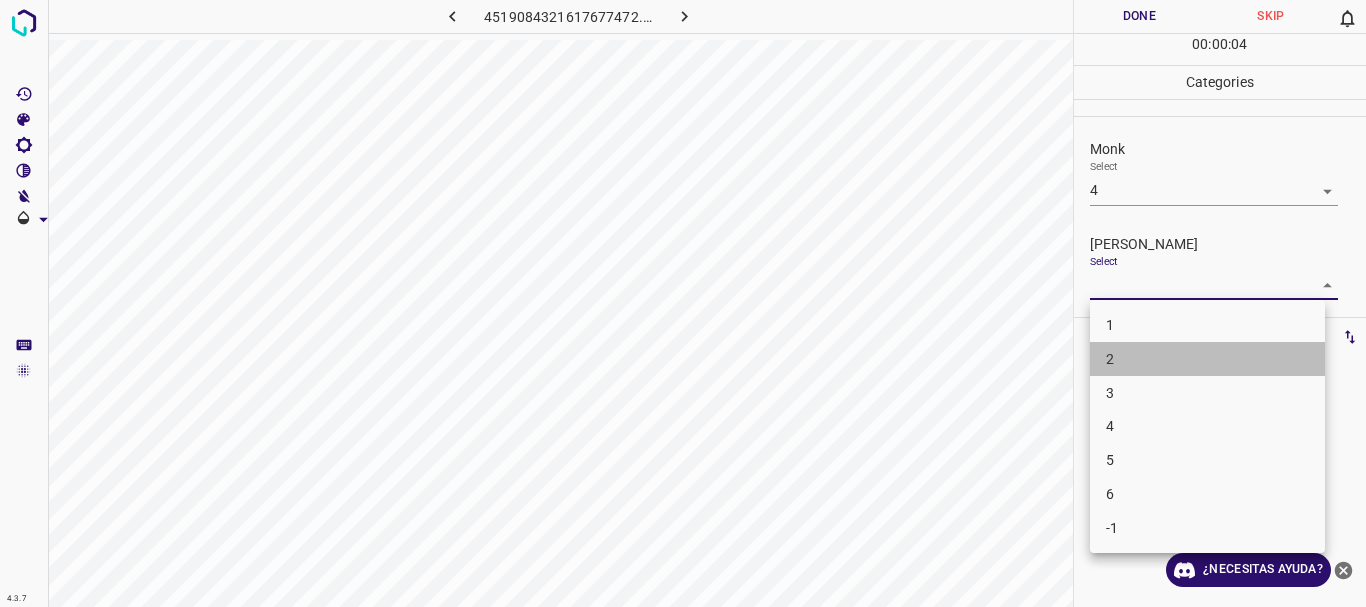 click on "2" at bounding box center (1207, 359) 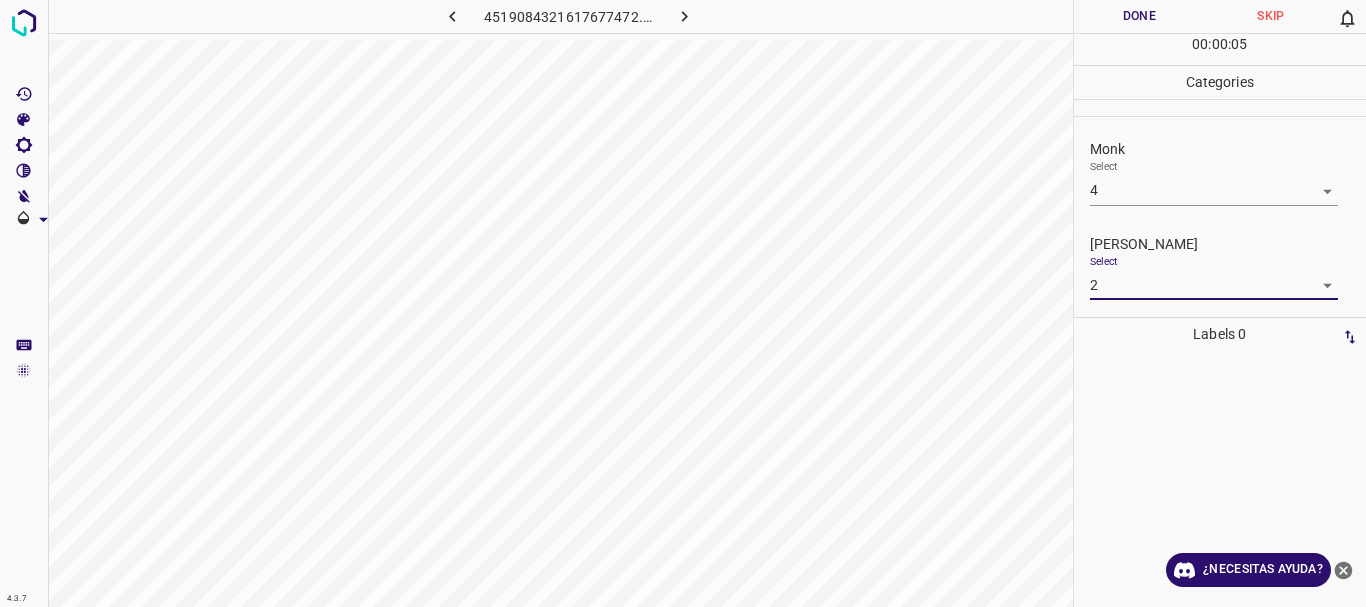 click on "Done" at bounding box center (1140, 16) 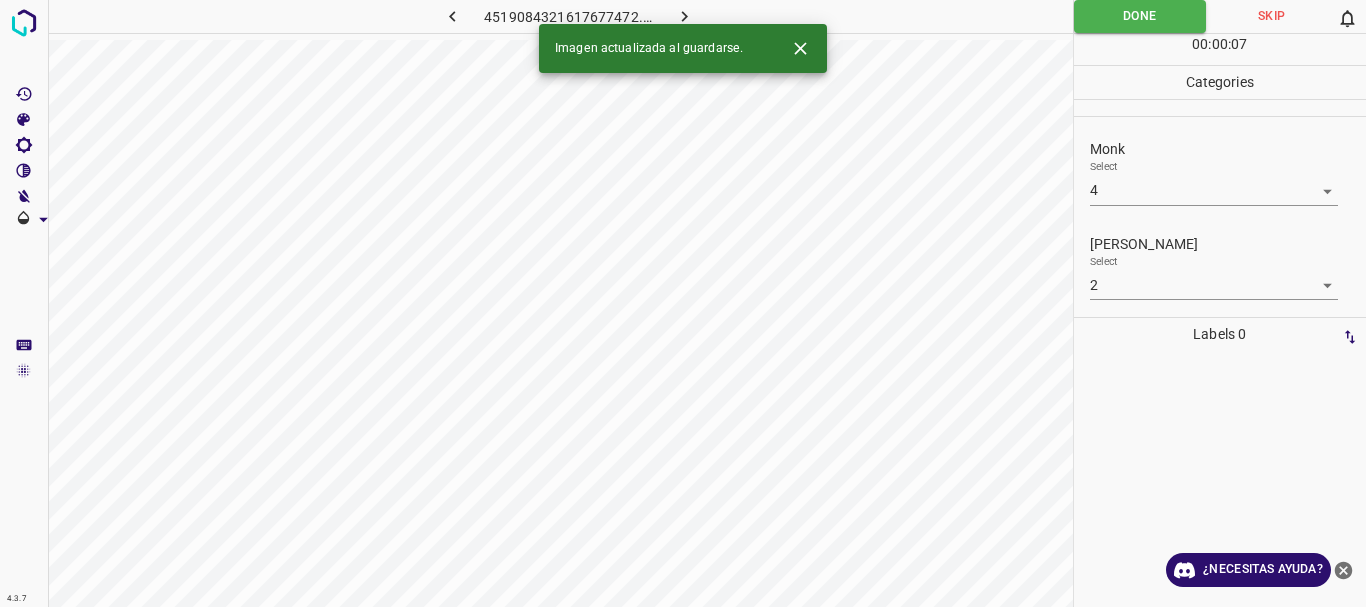 click at bounding box center [684, 16] 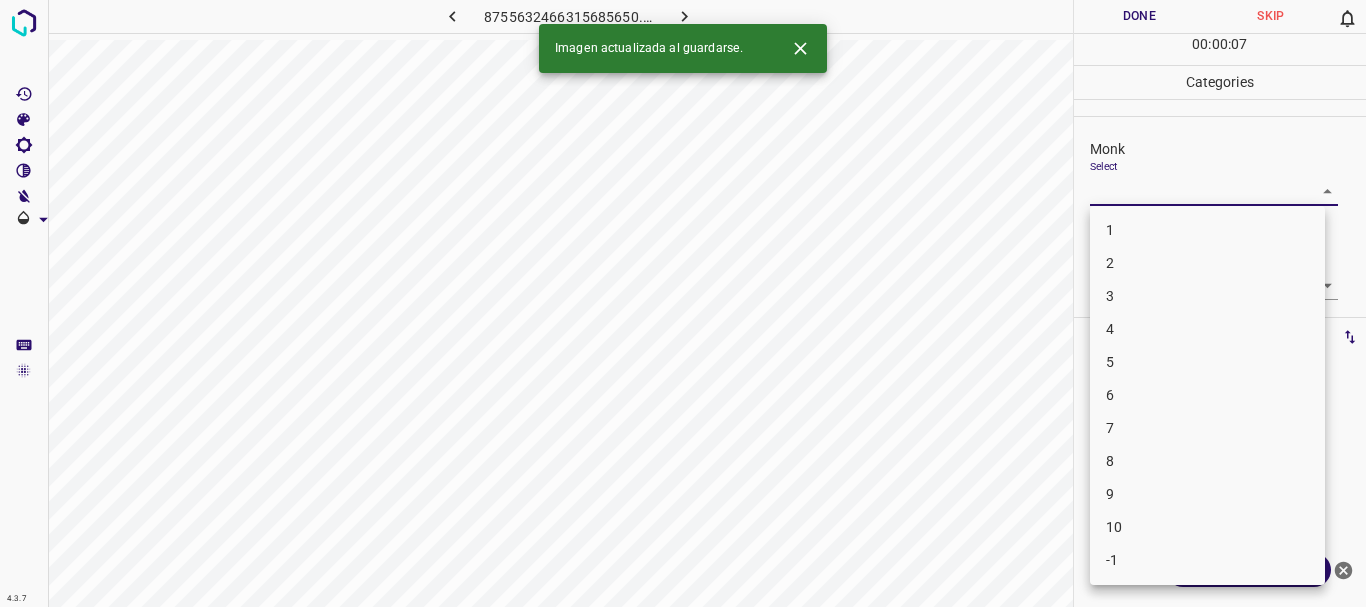 click on "4.3.7 8755632466315685650.png Done Skip 0 00   : 00   : 07   Categories Monk   Select ​  [PERSON_NAME]   Select ​ Labels   0 Categories 1 Monk 2  [PERSON_NAME] Tools Space Change between modes (Draw & Edit) I Auto labeling R Restore zoom M Zoom in N Zoom out Delete Delete selecte label Filters Z Restore filters X Saturation filter C Brightness filter V Contrast filter B Gray scale filter General O Download Imagen actualizada al guardarse. ¿Necesitas ayuda? Texto original Valora esta traducción Tu opinión servirá para ayudar a mejorar el Traductor de Google - Texto - Esconder - Borrar 1 2 3 4 5 6 7 8 9 10 -1" at bounding box center (683, 303) 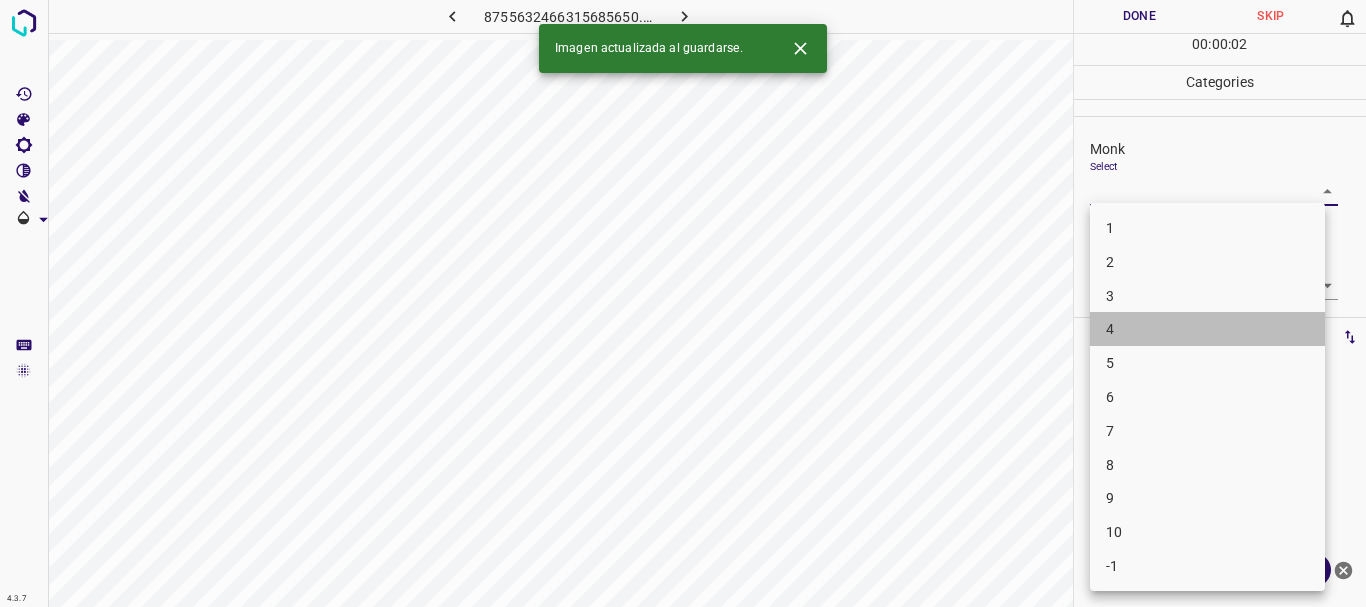 click on "4" at bounding box center (1207, 329) 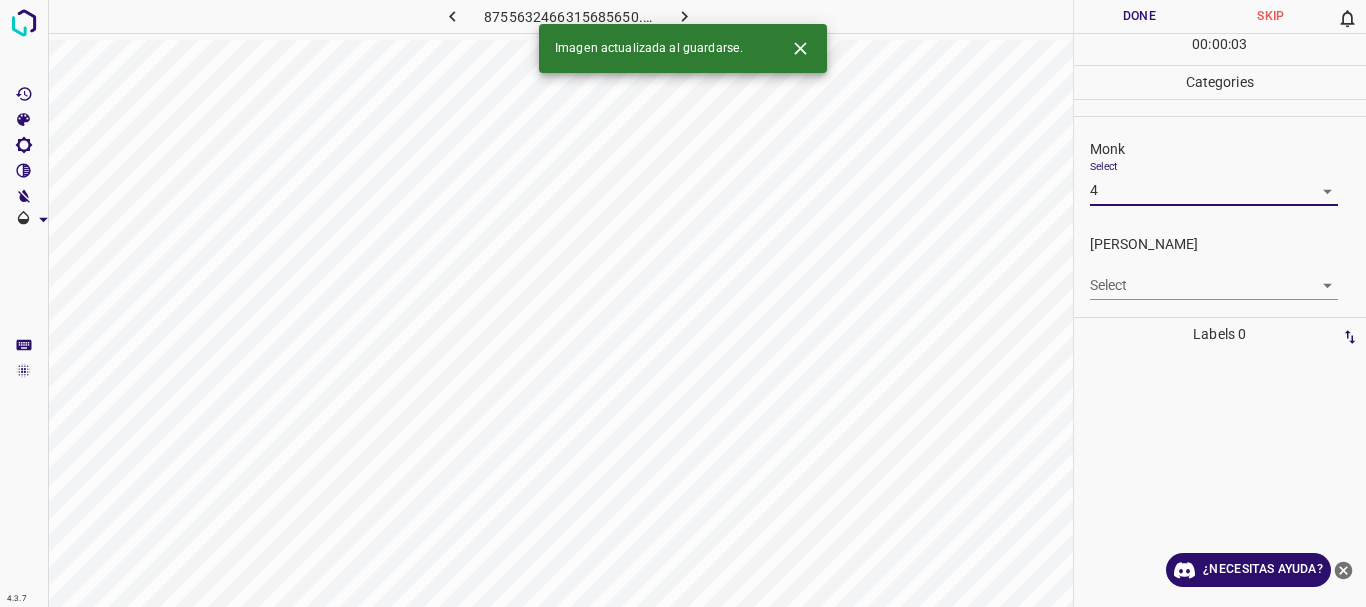 click on "4.3.7 8755632466315685650.png Done Skip 0 00   : 00   : 03   Categories Monk   Select 4 4  [PERSON_NAME]   Select ​ Labels   0 Categories 1 Monk 2  [PERSON_NAME] Tools Space Change between modes (Draw & Edit) I Auto labeling R Restore zoom M Zoom in N Zoom out Delete Delete selecte label Filters Z Restore filters X Saturation filter C Brightness filter V Contrast filter B Gray scale filter General O Download Imagen actualizada al guardarse. ¿Necesitas ayuda? Texto original Valora esta traducción Tu opinión servirá para ayudar a mejorar el Traductor de Google - Texto - Esconder - Borrar" at bounding box center [683, 303] 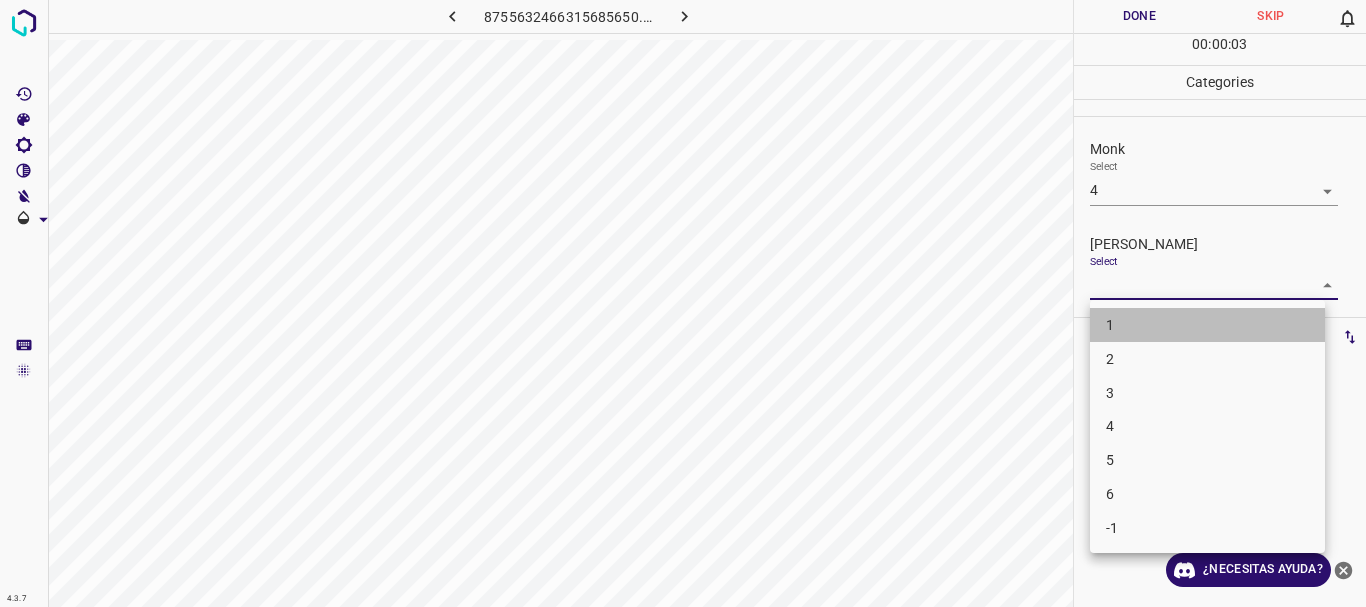 click on "1" at bounding box center (1207, 325) 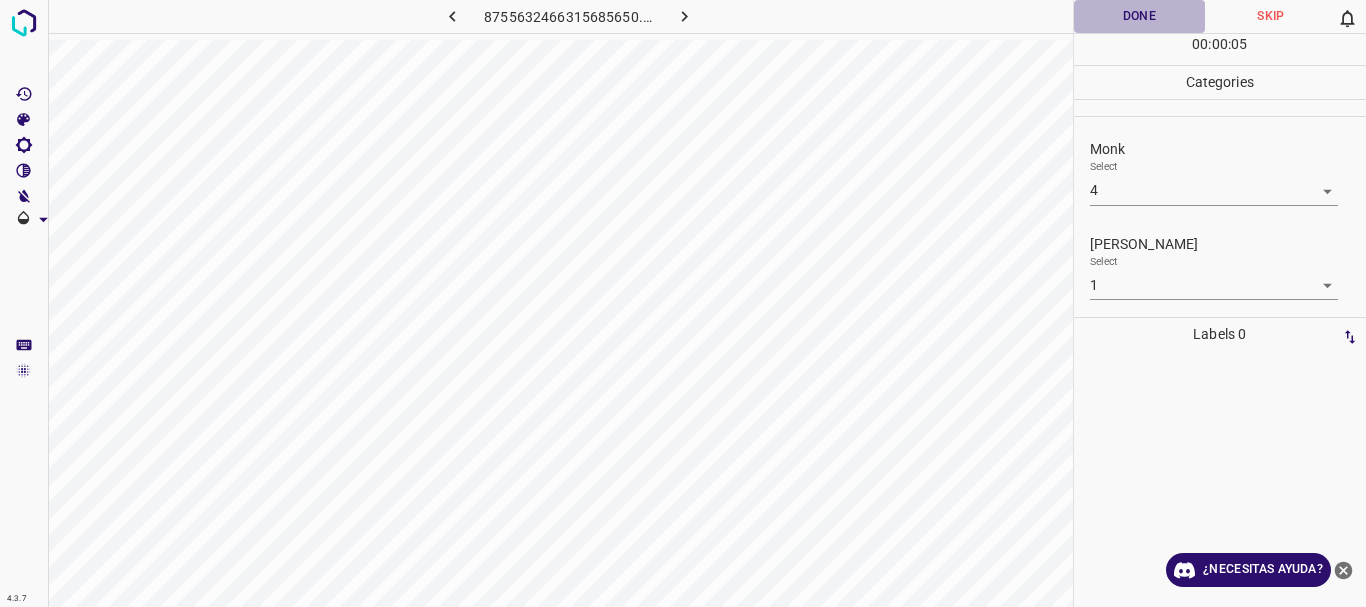 click on "Done" at bounding box center [1140, 16] 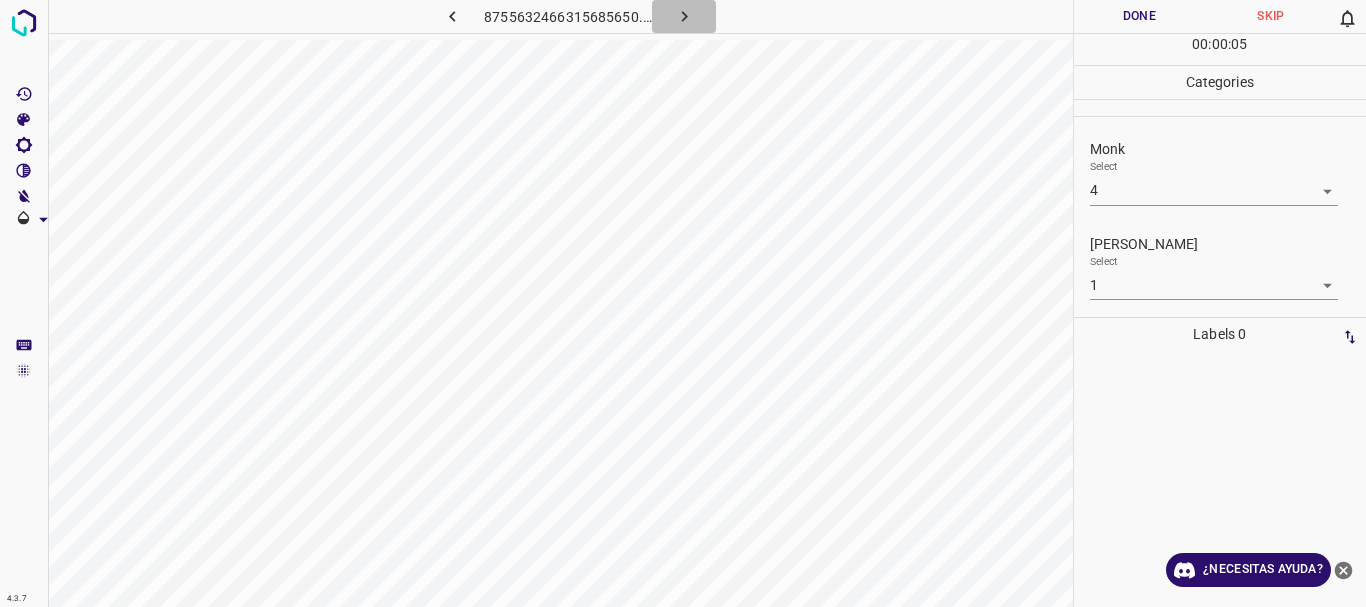 click 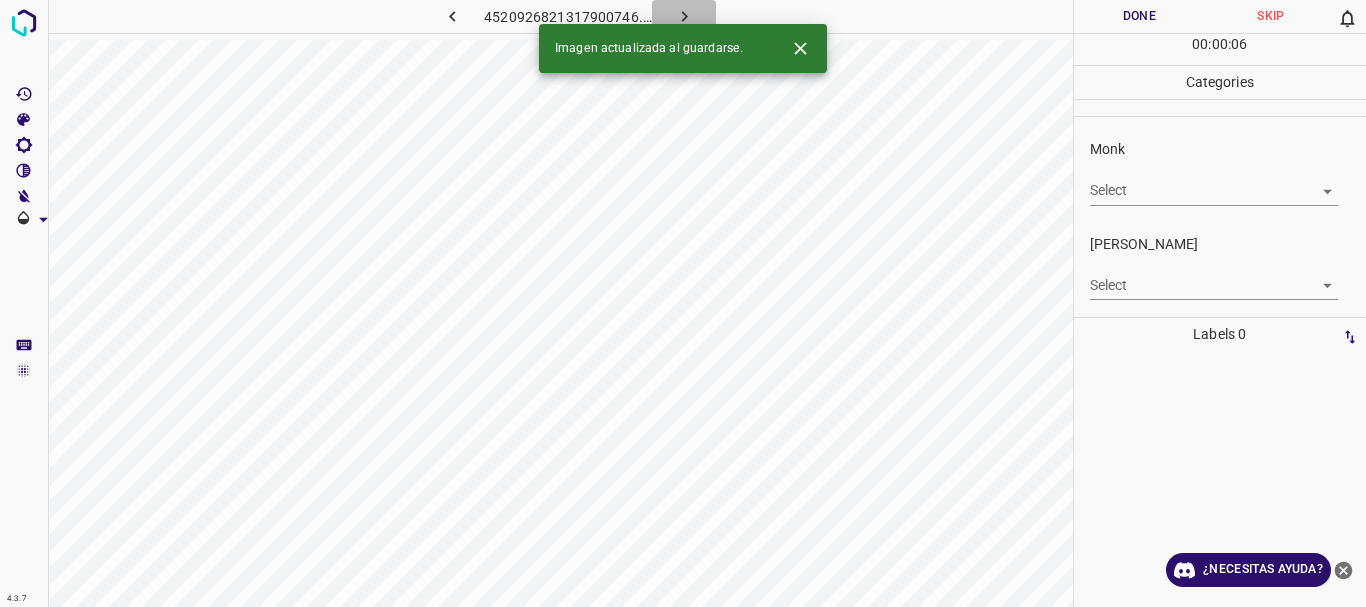 click 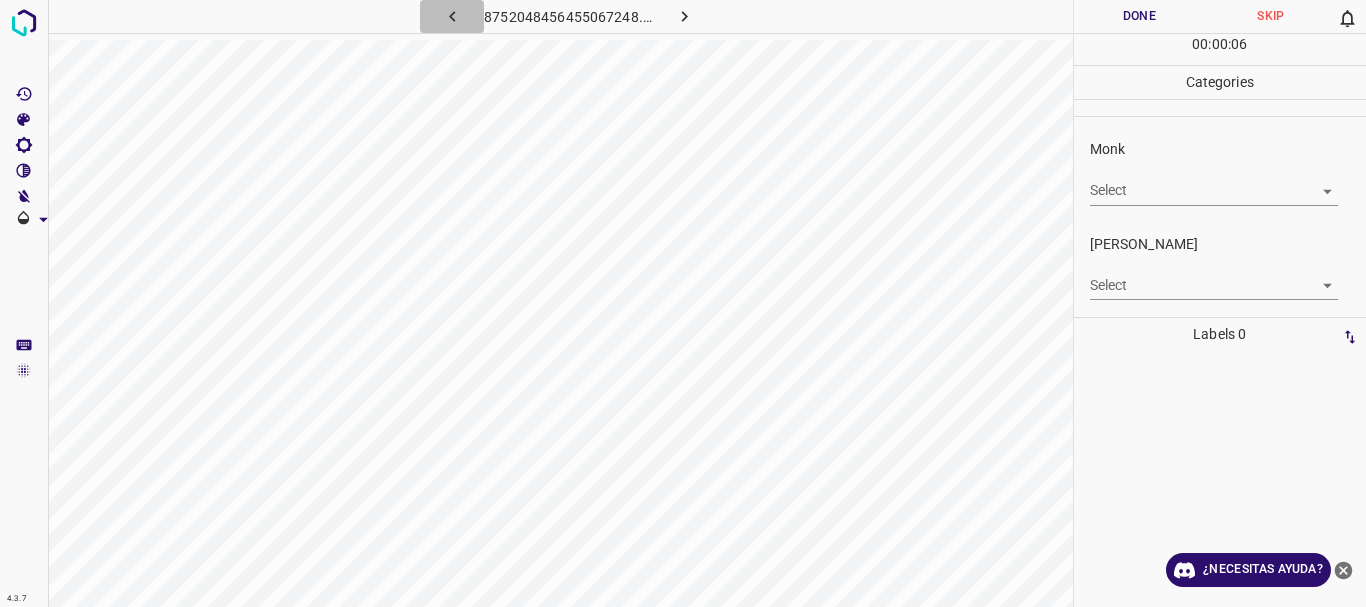 click 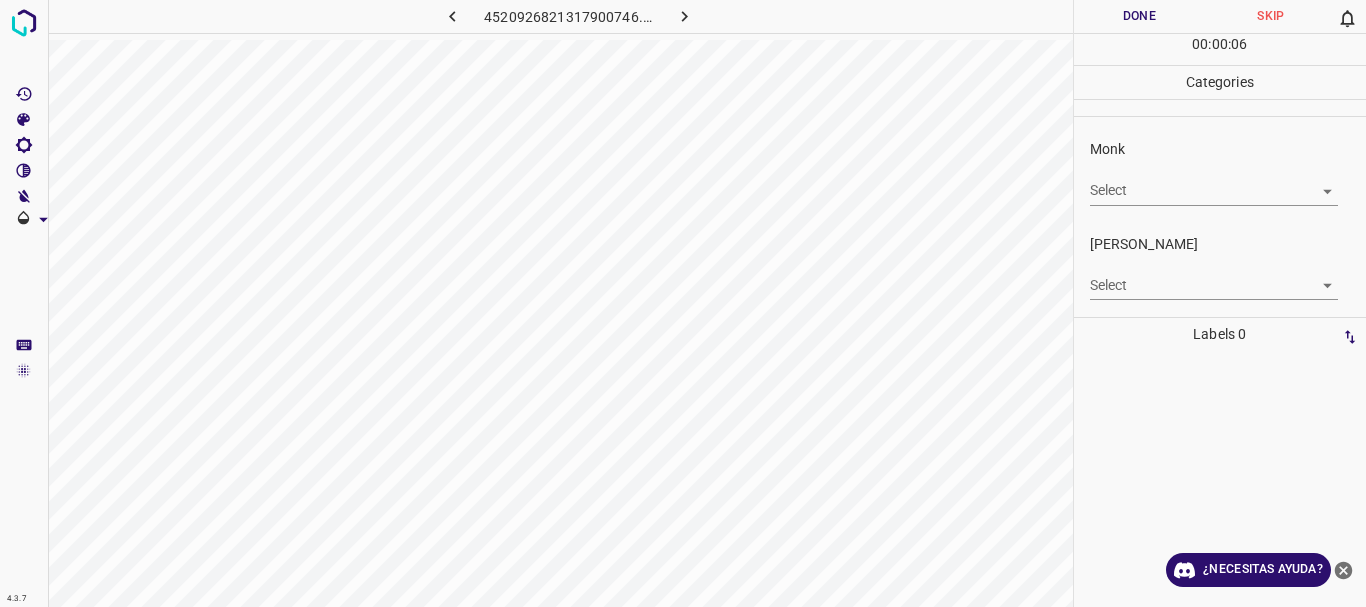 click on "4.3.7 4520926821317900746.png Done Skip 0 00   : 00   : 06   Categories Monk   Select ​  [PERSON_NAME]   Select ​ Labels   0 Categories 1 Monk 2  [PERSON_NAME] Tools Space Change between modes (Draw & Edit) I Auto labeling R Restore zoom M Zoom in N Zoom out Delete Delete selecte label Filters Z Restore filters X Saturation filter C Brightness filter V Contrast filter B Gray scale filter General O Download ¿Necesitas ayuda? Texto original Valora esta traducción Tu opinión servirá para ayudar a mejorar el Traductor de Google - Texto - Esconder - Borrar" at bounding box center (683, 303) 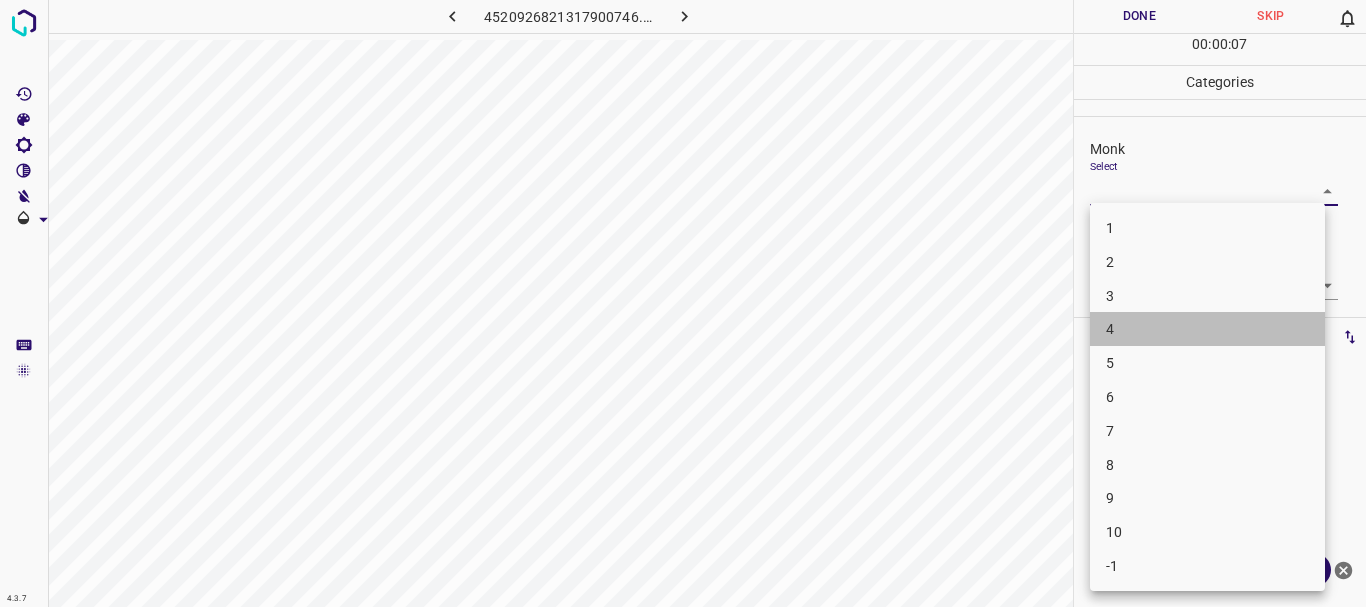 click on "4" at bounding box center (1207, 329) 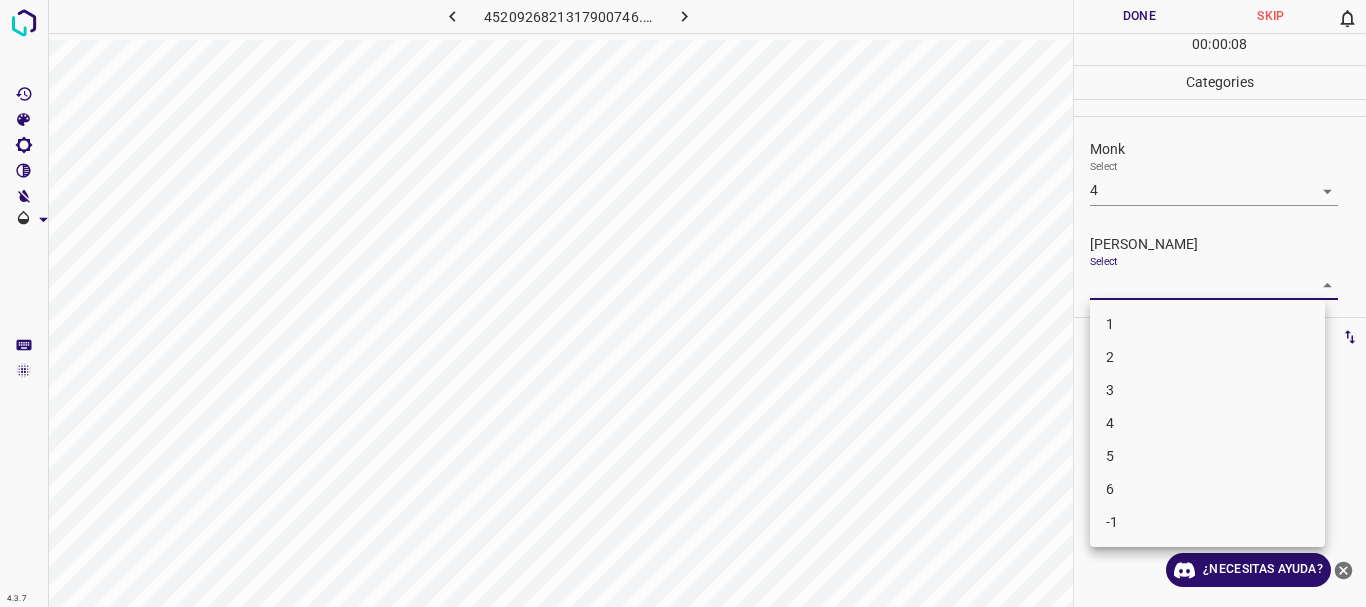 click on "4.3.7 4520926821317900746.png Done Skip 0 00   : 00   : 08   Categories Monk   Select 4 4  [PERSON_NAME]   Select ​ Labels   0 Categories 1 Monk 2  [PERSON_NAME] Tools Space Change between modes (Draw & Edit) I Auto labeling R Restore zoom M Zoom in N Zoom out Delete Delete selecte label Filters Z Restore filters X Saturation filter C Brightness filter V Contrast filter B Gray scale filter General O Download ¿Necesitas ayuda? Texto original Valora esta traducción Tu opinión servirá para ayudar a mejorar el Traductor de Google - Texto - Esconder - Borrar 1 2 3 4 5 6 -1" at bounding box center [683, 303] 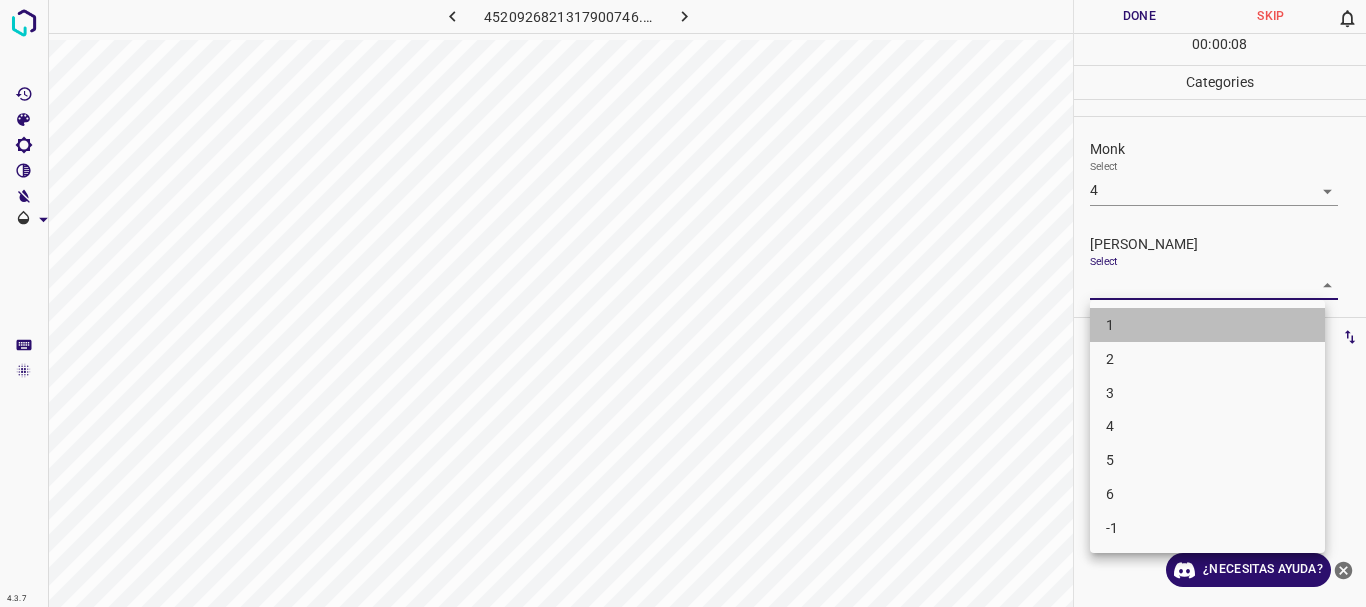 click on "1" at bounding box center [1207, 325] 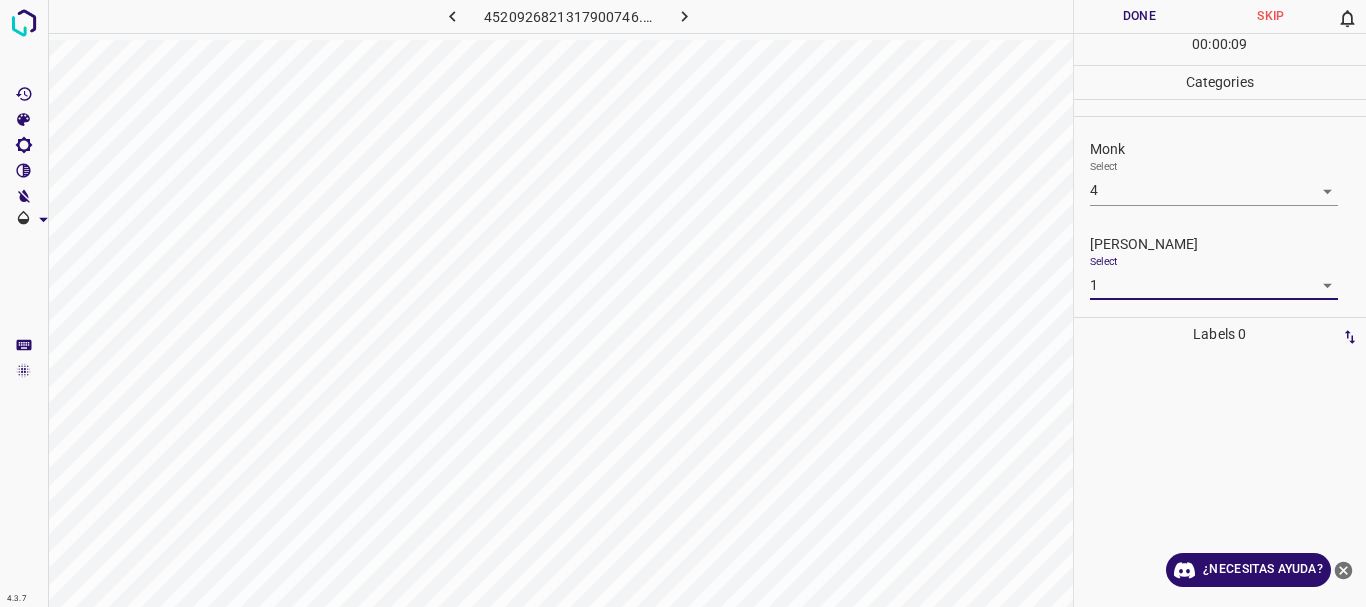 click on "Done" at bounding box center [1140, 16] 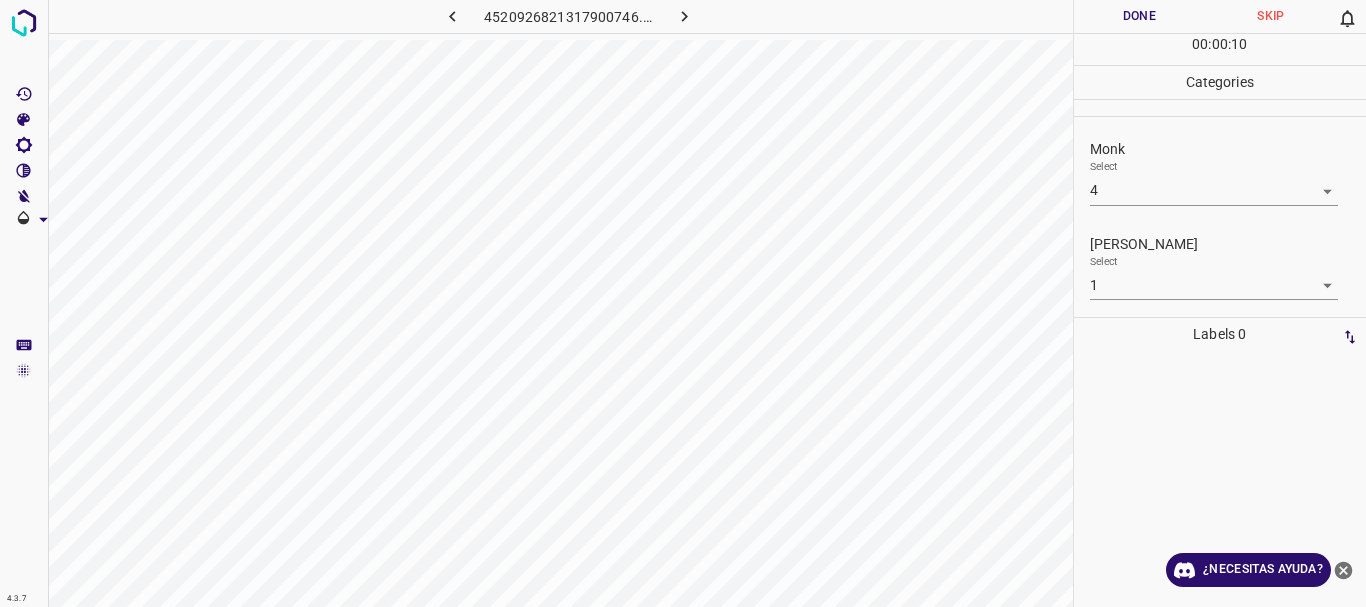 click at bounding box center [684, 16] 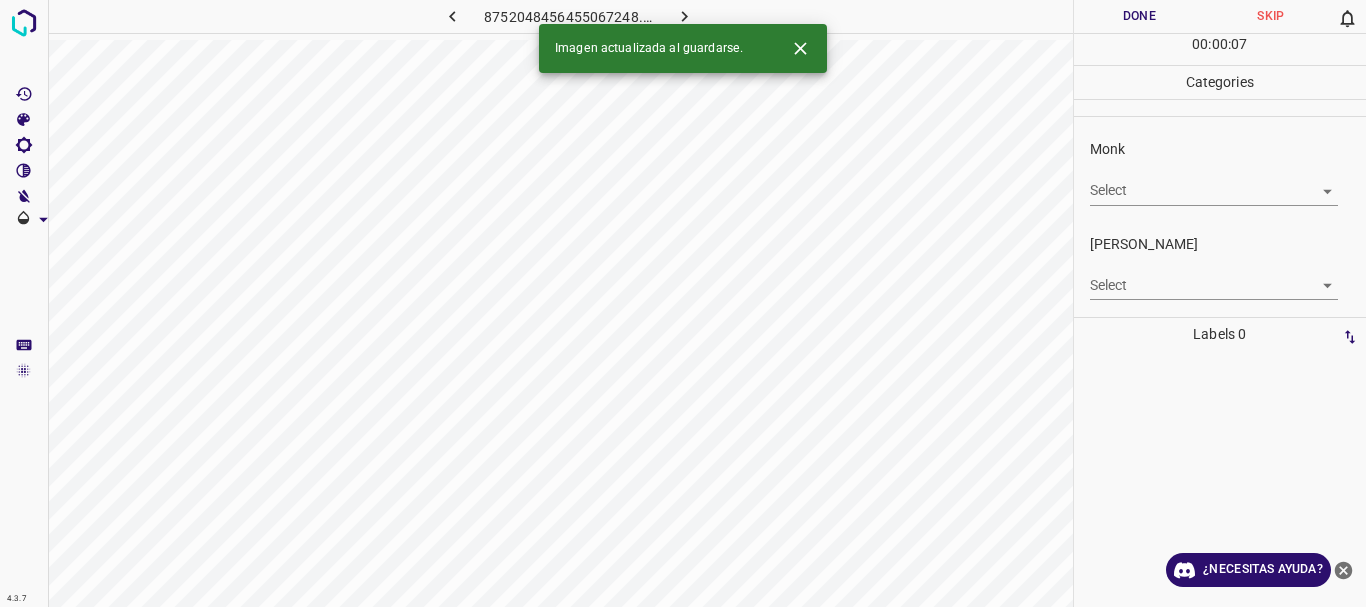 click on "4.3.7 8752048456455067248.png Done Skip 0 00   : 00   : 07   Categories Monk   Select ​  [PERSON_NAME]   Select ​ Labels   0 Categories 1 Monk 2  [PERSON_NAME] Tools Space Change between modes (Draw & Edit) I Auto labeling R Restore zoom M Zoom in N Zoom out Delete Delete selecte label Filters Z Restore filters X Saturation filter C Brightness filter V Contrast filter B Gray scale filter General O Download Imagen actualizada al guardarse. ¿Necesitas ayuda? Texto original Valora esta traducción Tu opinión servirá para ayudar a mejorar el Traductor de Google - Texto - Esconder - Borrar" at bounding box center [683, 303] 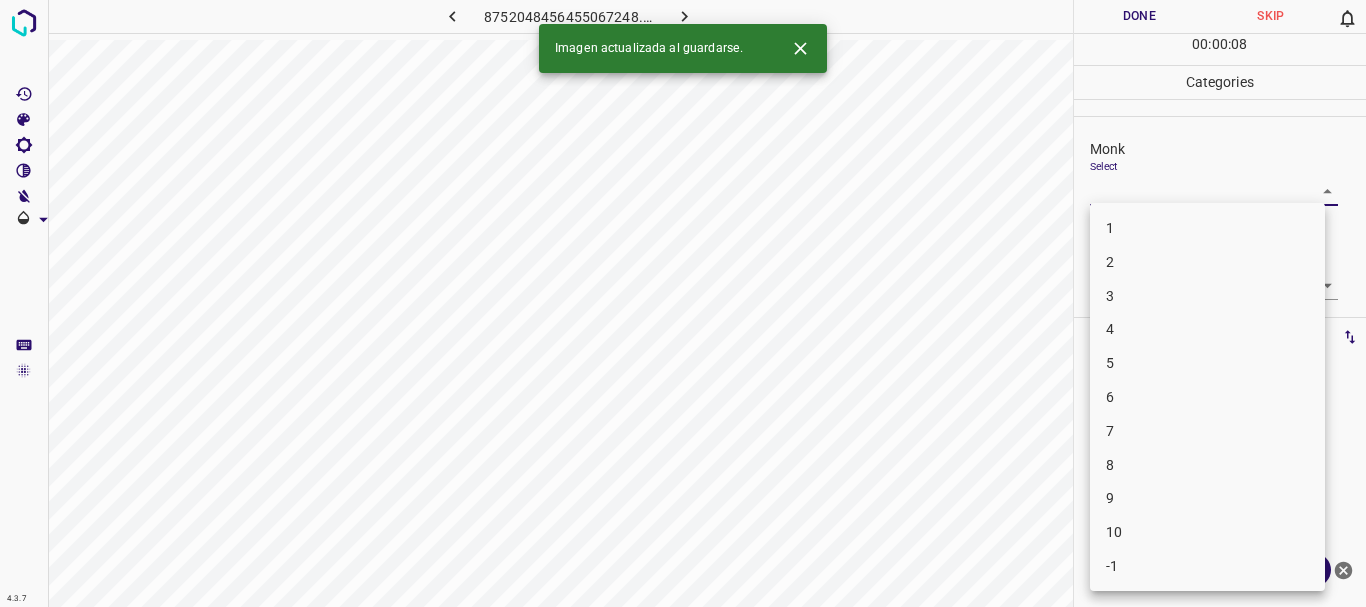 drag, startPoint x: 1137, startPoint y: 314, endPoint x: 1137, endPoint y: 329, distance: 15 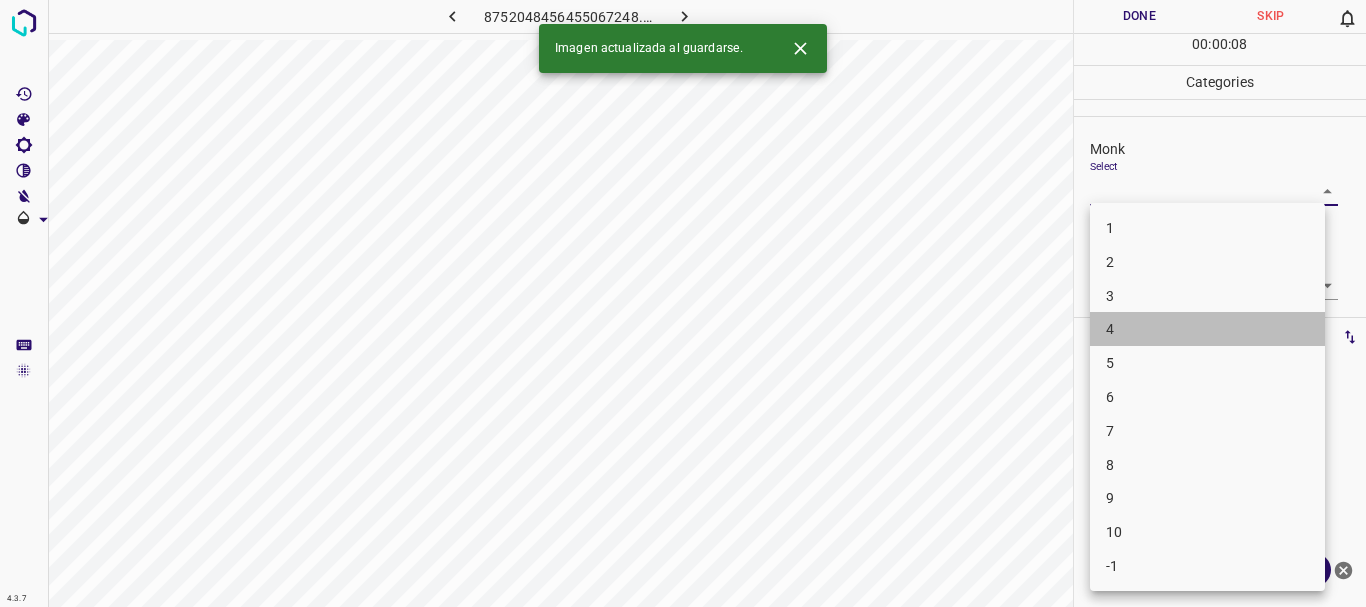 click on "4" at bounding box center (1207, 329) 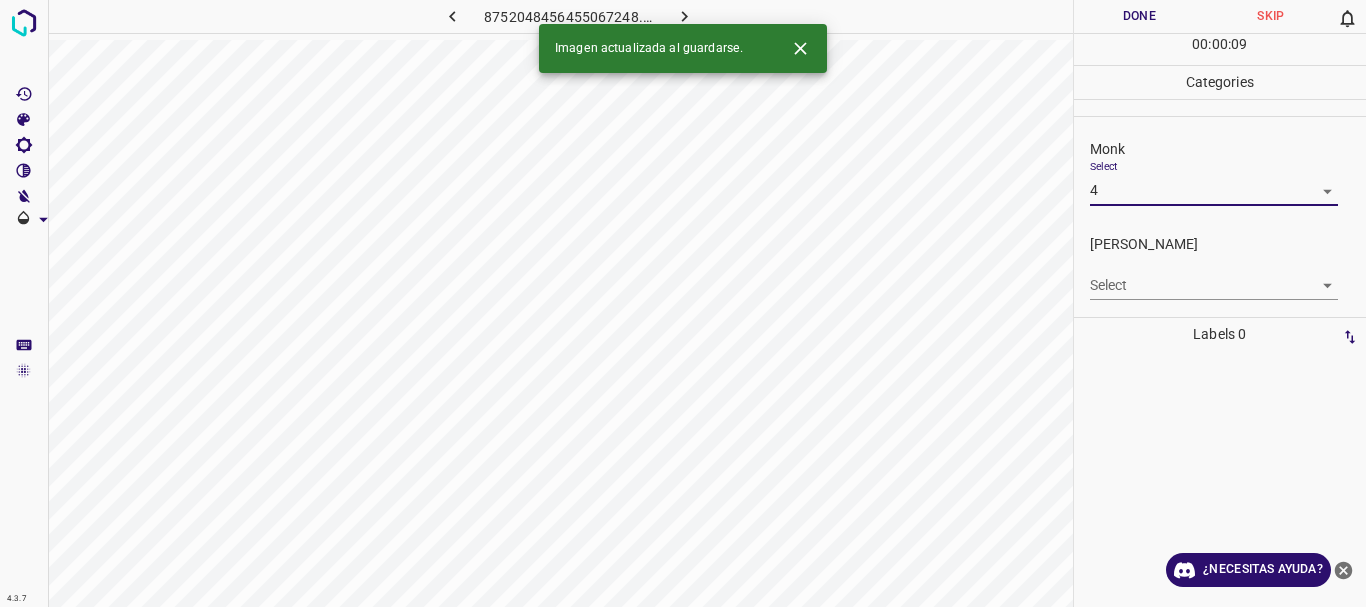 click on "4.3.7 8752048456455067248.png Done Skip 0 00   : 00   : 09   Categories Monk   Select 4 4  [PERSON_NAME]   Select ​ Labels   0 Categories 1 Monk 2  [PERSON_NAME] Tools Space Change between modes (Draw & Edit) I Auto labeling R Restore zoom M Zoom in N Zoom out Delete Delete selecte label Filters Z Restore filters X Saturation filter C Brightness filter V Contrast filter B Gray scale filter General O Download Imagen actualizada al guardarse. ¿Necesitas ayuda? Texto original Valora esta traducción Tu opinión servirá para ayudar a mejorar el Traductor de Google - Texto - Esconder - Borrar 1 2 3 4 5 6 7 8 9 10 -1" at bounding box center (683, 303) 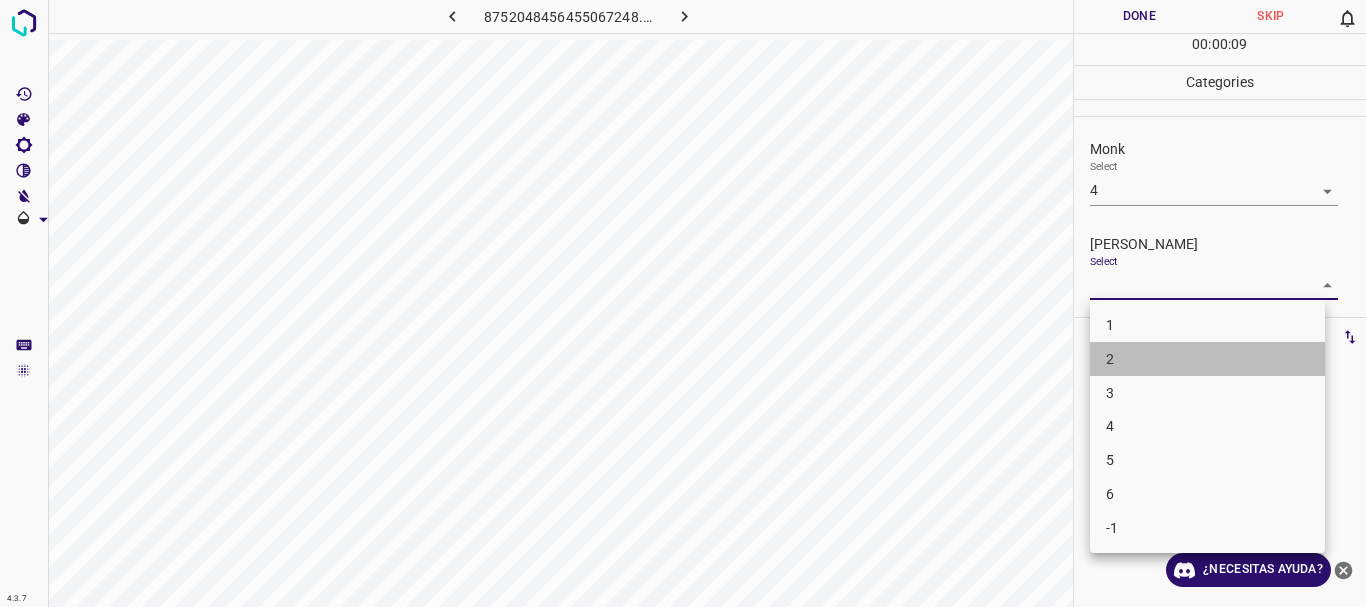 click on "2" at bounding box center [1207, 359] 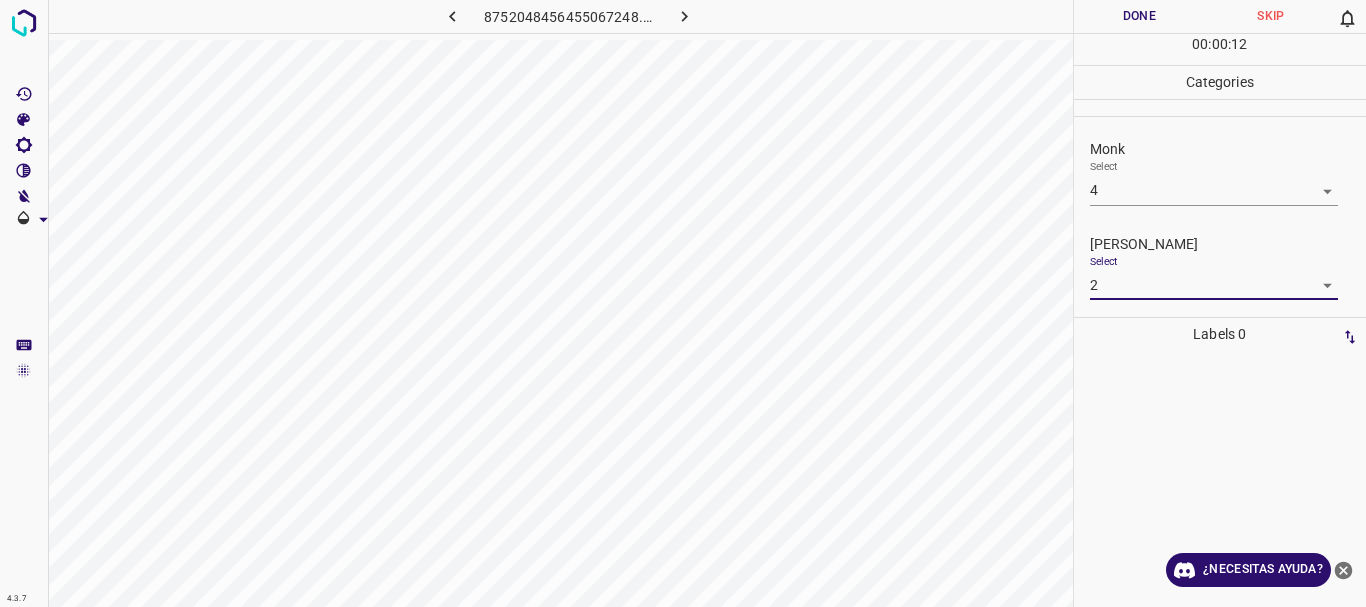 click on "4.3.7 8752048456455067248.png Done Skip 0 00   : 00   : 12   Categories Monk   Select 4 4  [PERSON_NAME]   Select 2 2 Labels   0 Categories 1 Monk 2  [PERSON_NAME] Tools Space Change between modes (Draw & Edit) I Auto labeling R Restore zoom M Zoom in N Zoom out Delete Delete selecte label Filters Z Restore filters X Saturation filter C Brightness filter V Contrast filter B Gray scale filter General O Download ¿Necesitas ayuda? Texto original Valora esta traducción Tu opinión servirá para ayudar a mejorar el Traductor de Google - Texto - Esconder - Borrar" at bounding box center [683, 303] 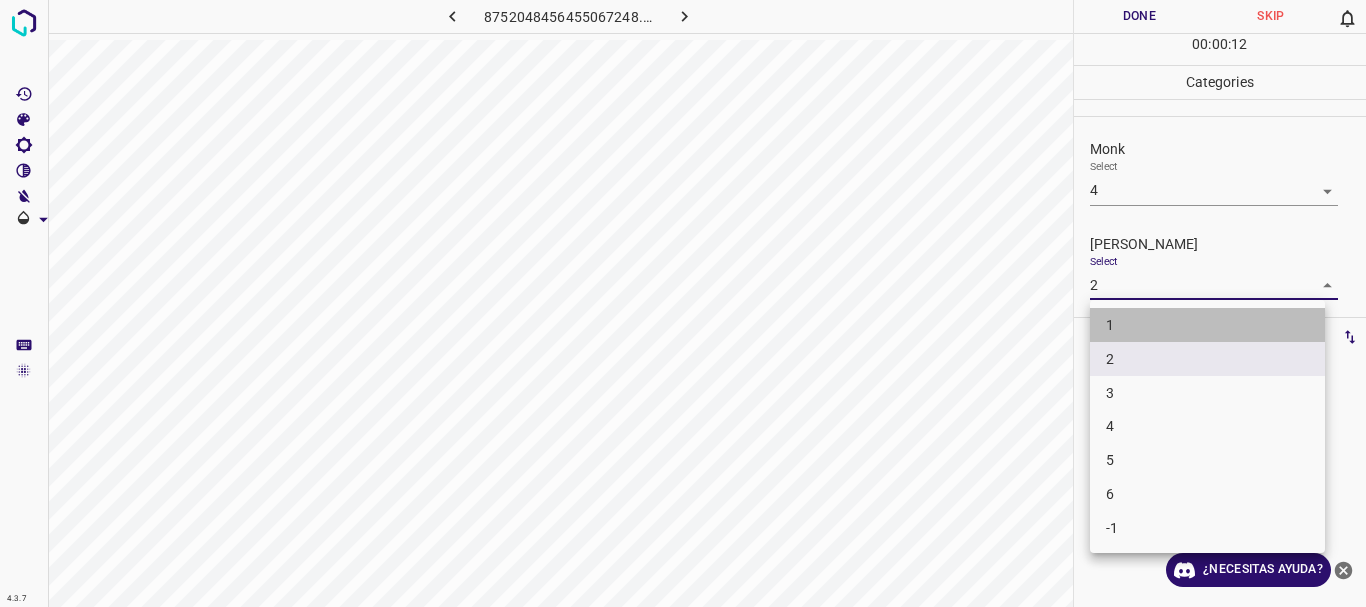 click on "1" at bounding box center (1207, 325) 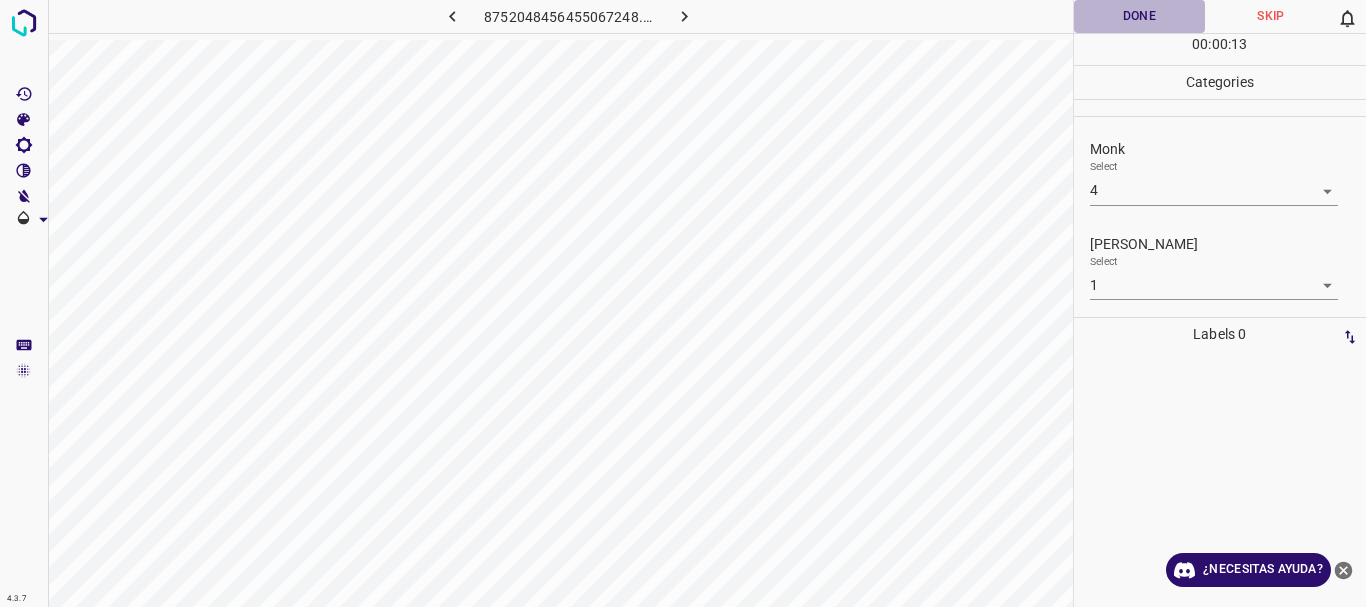 click on "Done" at bounding box center (1140, 16) 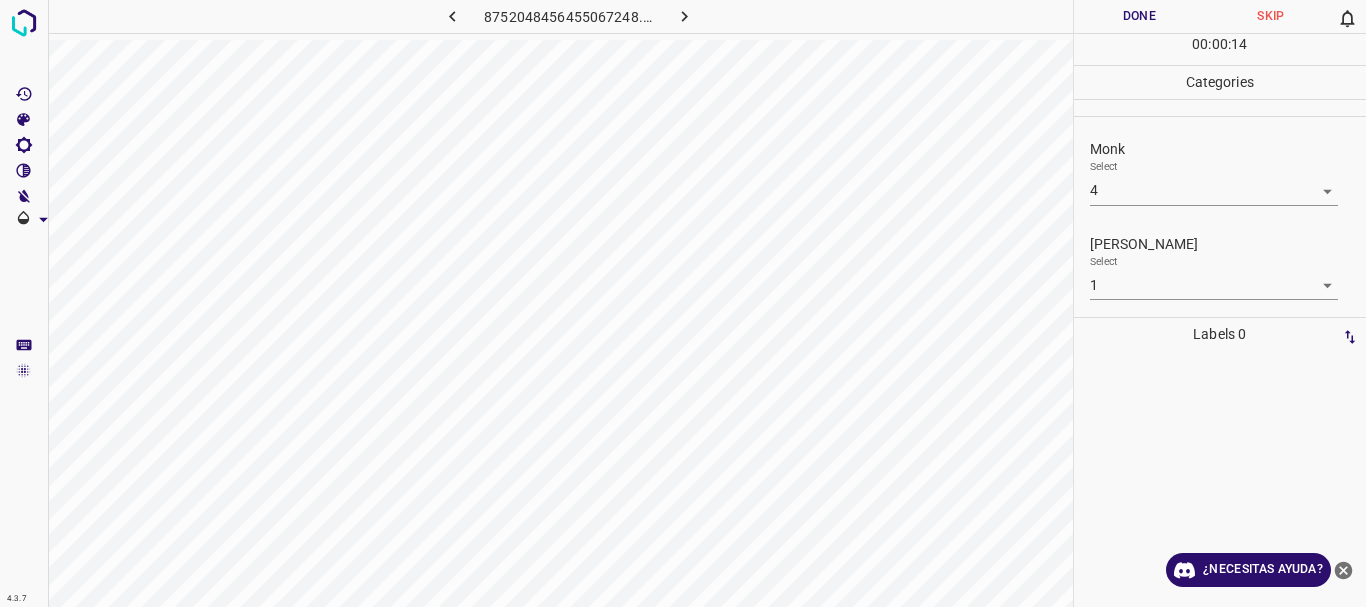 click 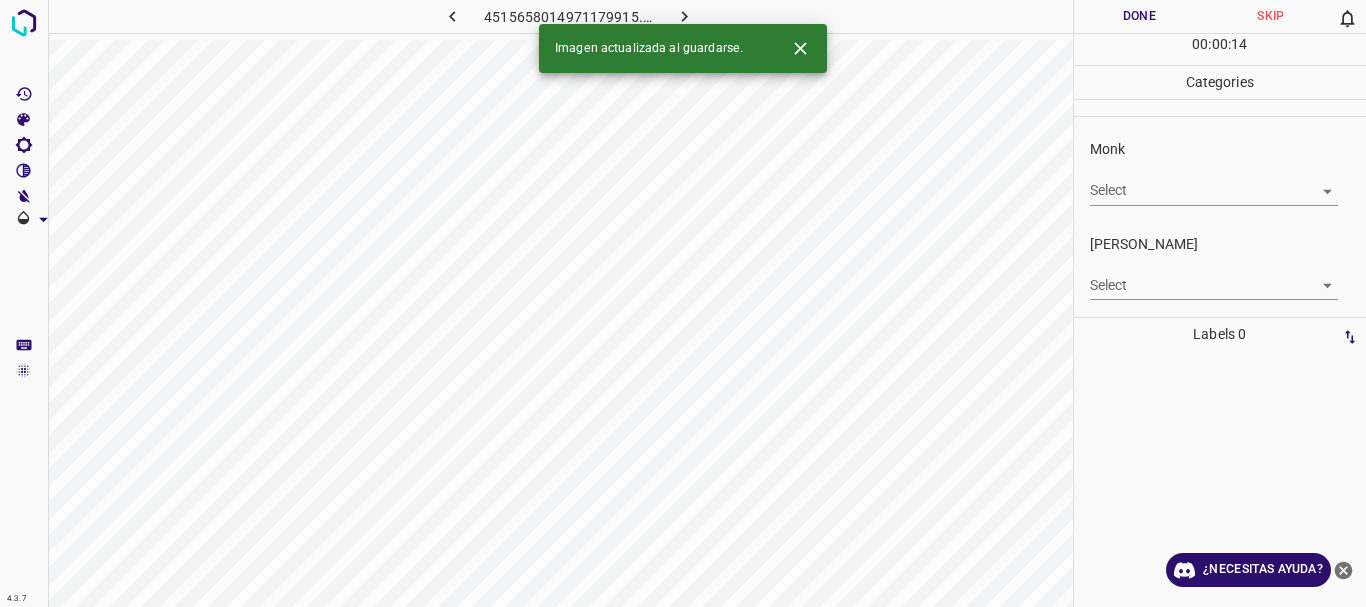 drag, startPoint x: 684, startPoint y: 15, endPoint x: 487, endPoint y: 20, distance: 197.06345 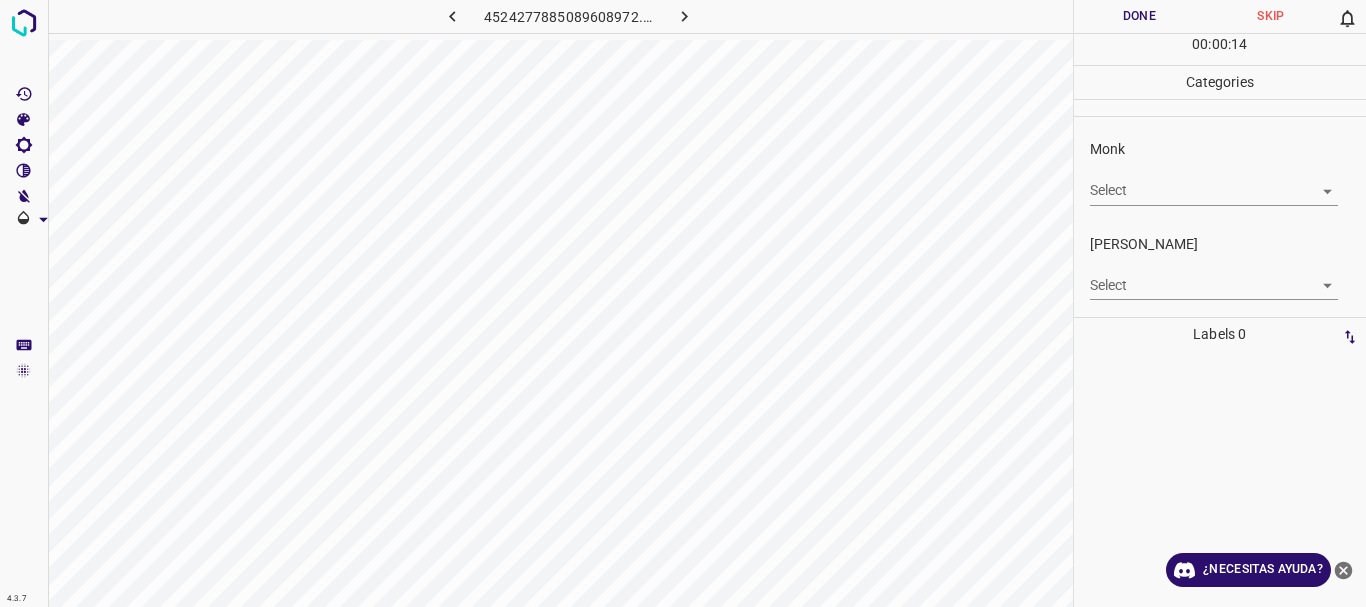 click 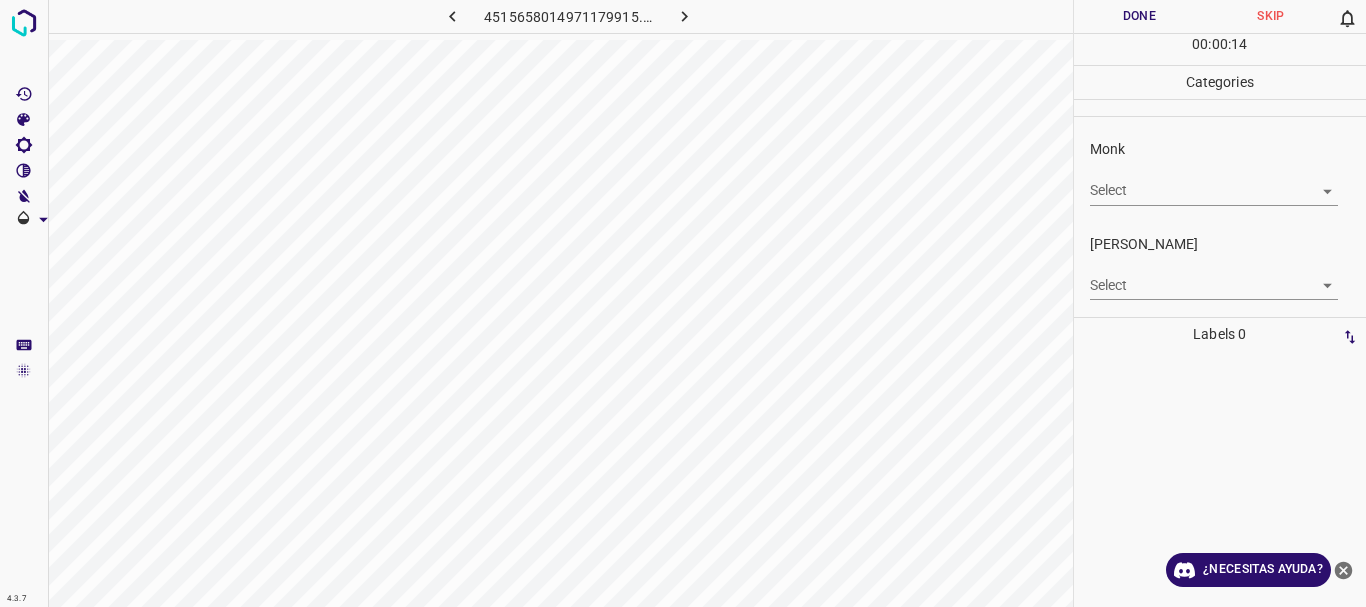 click on "4.3.7 4515658014971179915.png Done Skip 0 00   : 00   : 14   Categories Monk   Select ​  [PERSON_NAME]   Select ​ Labels   0 Categories 1 Monk 2  [PERSON_NAME] Tools Space Change between modes (Draw & Edit) I Auto labeling R Restore zoom M Zoom in N Zoom out Delete Delete selecte label Filters Z Restore filters X Saturation filter C Brightness filter V Contrast filter B Gray scale filter General O Download ¿Necesitas ayuda? Texto original Valora esta traducción Tu opinión servirá para ayudar a mejorar el Traductor de Google - Texto - Esconder - Borrar" at bounding box center (683, 303) 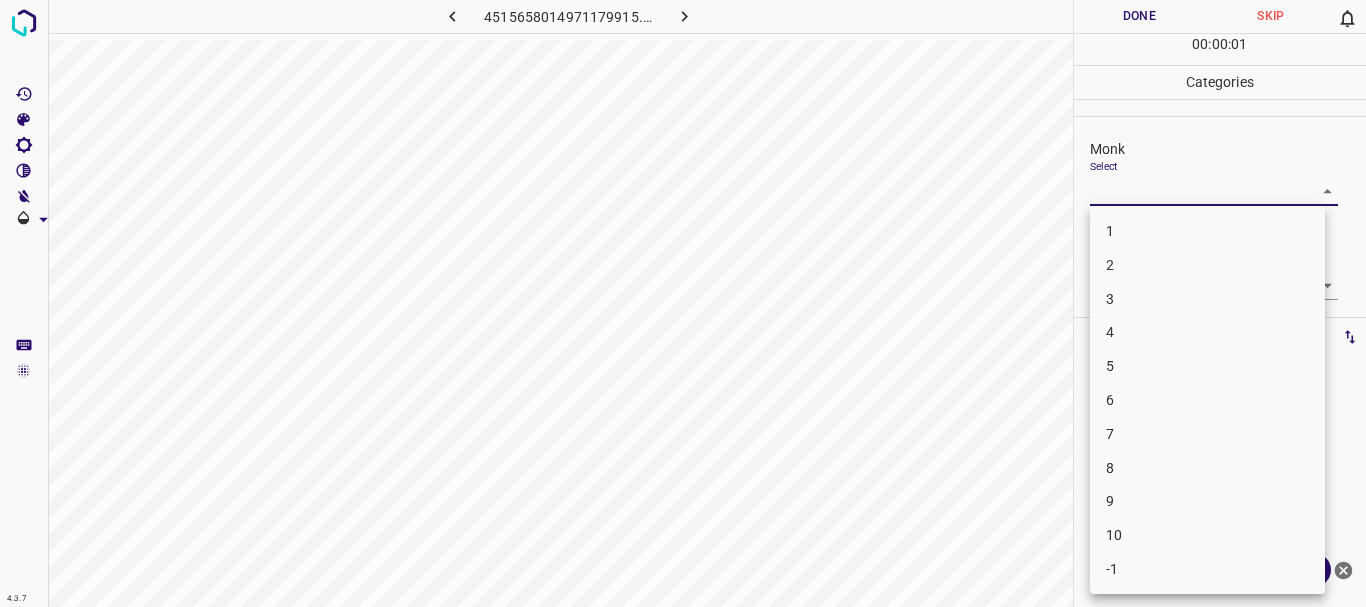 click on "3" at bounding box center (1207, 299) 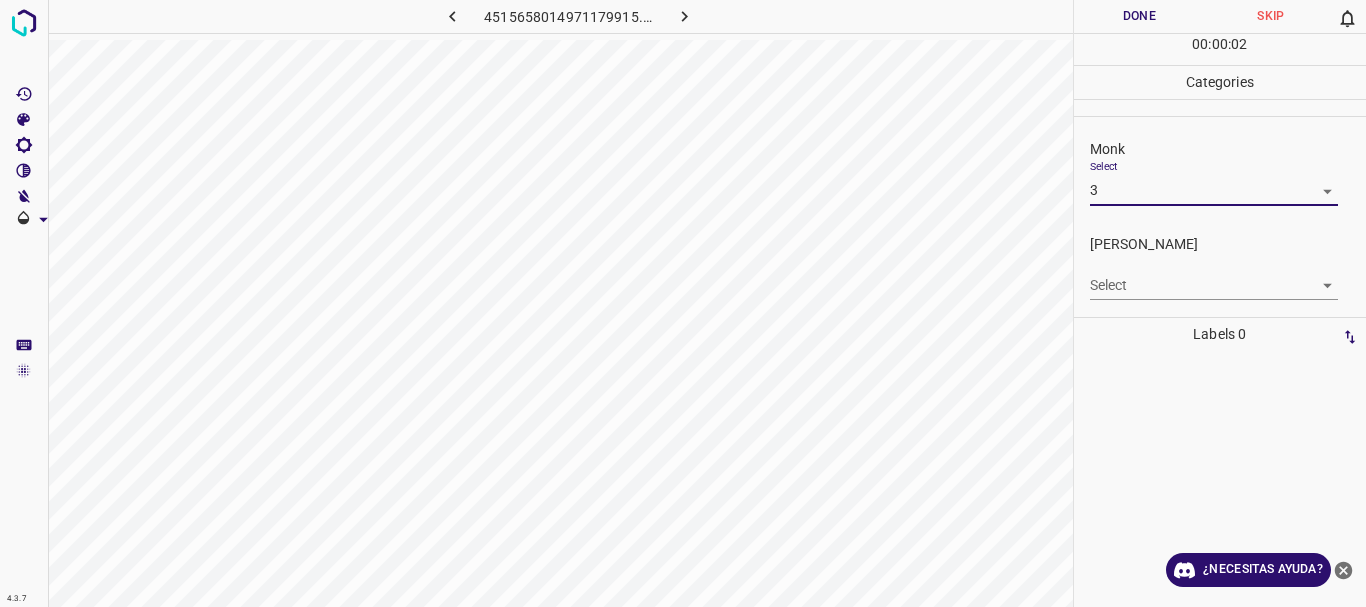 click on "4.3.7 4515658014971179915.png Done Skip 0 00   : 00   : 02   Categories Monk   Select 3 3  [PERSON_NAME]   Select ​ Labels   0 Categories 1 Monk 2  [PERSON_NAME] Tools Space Change between modes (Draw & Edit) I Auto labeling R Restore zoom M Zoom in N Zoom out Delete Delete selecte label Filters Z Restore filters X Saturation filter C Brightness filter V Contrast filter B Gray scale filter General O Download ¿Necesitas ayuda? Texto original Valora esta traducción Tu opinión servirá para ayudar a mejorar el Traductor de Google - Texto - Esconder - Borrar 1 2 3 4 5 6 7 8 9 10 -1" at bounding box center [683, 303] 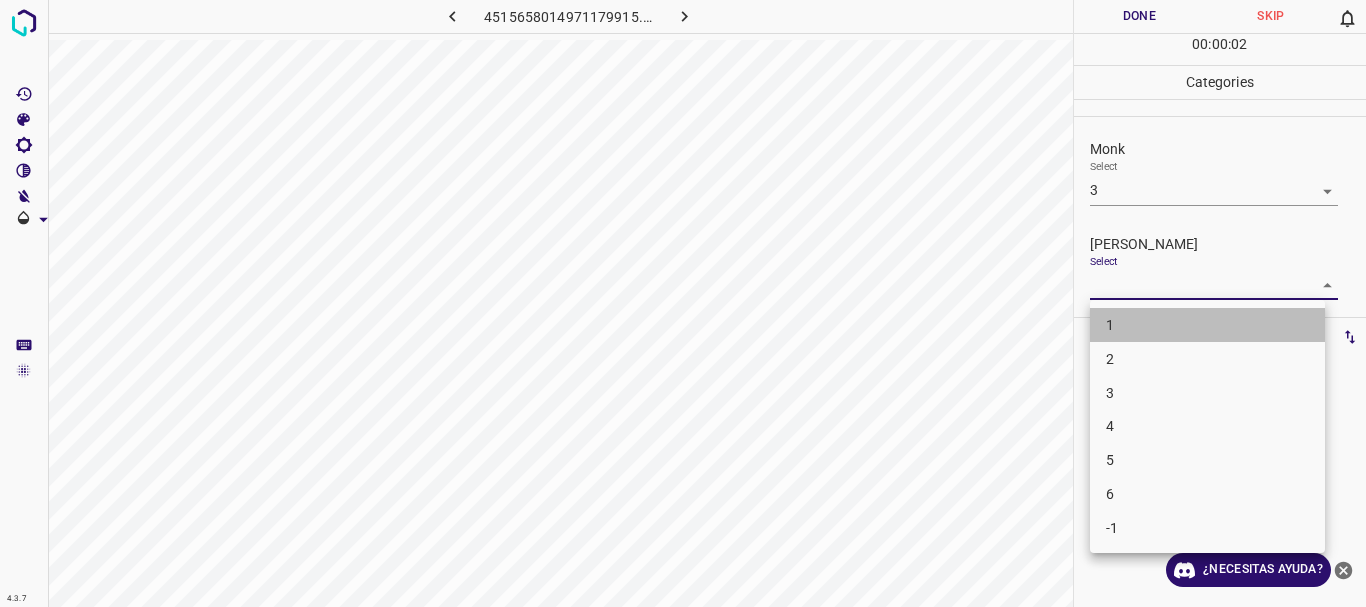 click on "1" at bounding box center [1207, 325] 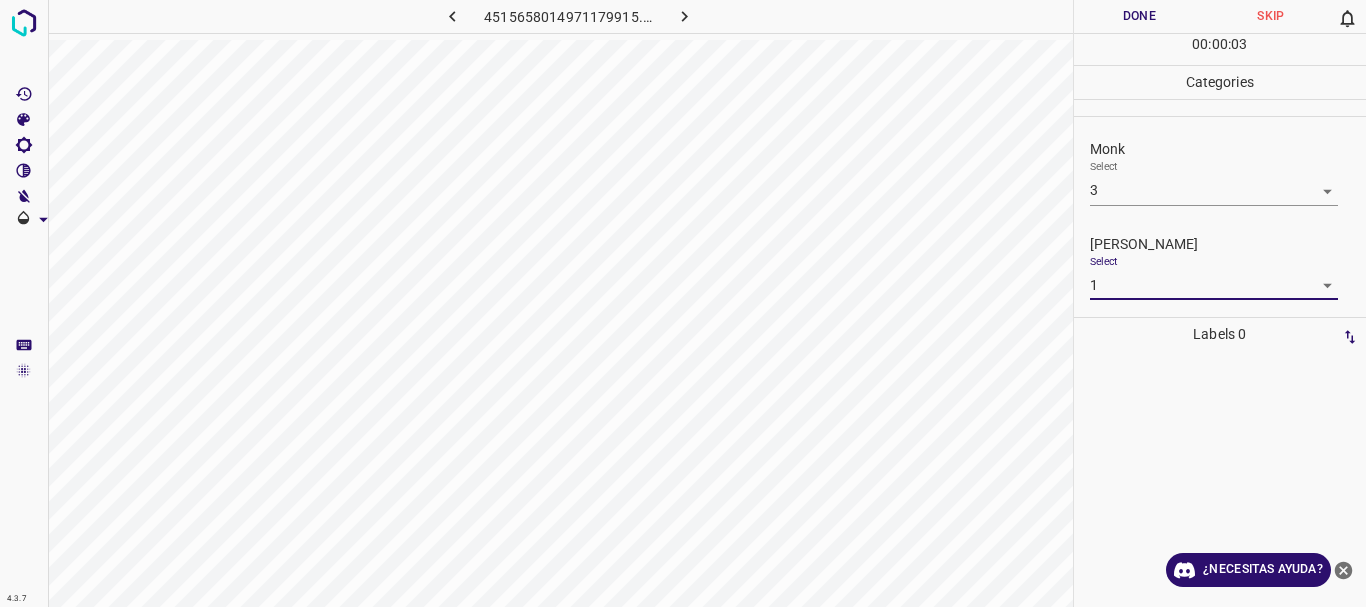 click on "4.3.7 4515658014971179915.png Done Skip 0 00   : 00   : 03   Categories Monk   Select 3 3  [PERSON_NAME]   Select 1 1 Labels   0 Categories 1 Monk 2  [PERSON_NAME] Tools Space Change between modes (Draw & Edit) I Auto labeling R Restore zoom M Zoom in N Zoom out Delete Delete selecte label Filters Z Restore filters X Saturation filter C Brightness filter V Contrast filter B Gray scale filter General O Download ¿Necesitas ayuda? Texto original Valora esta traducción Tu opinión servirá para ayudar a mejorar el Traductor de Google - Texto - Esconder - Borrar" at bounding box center (683, 303) 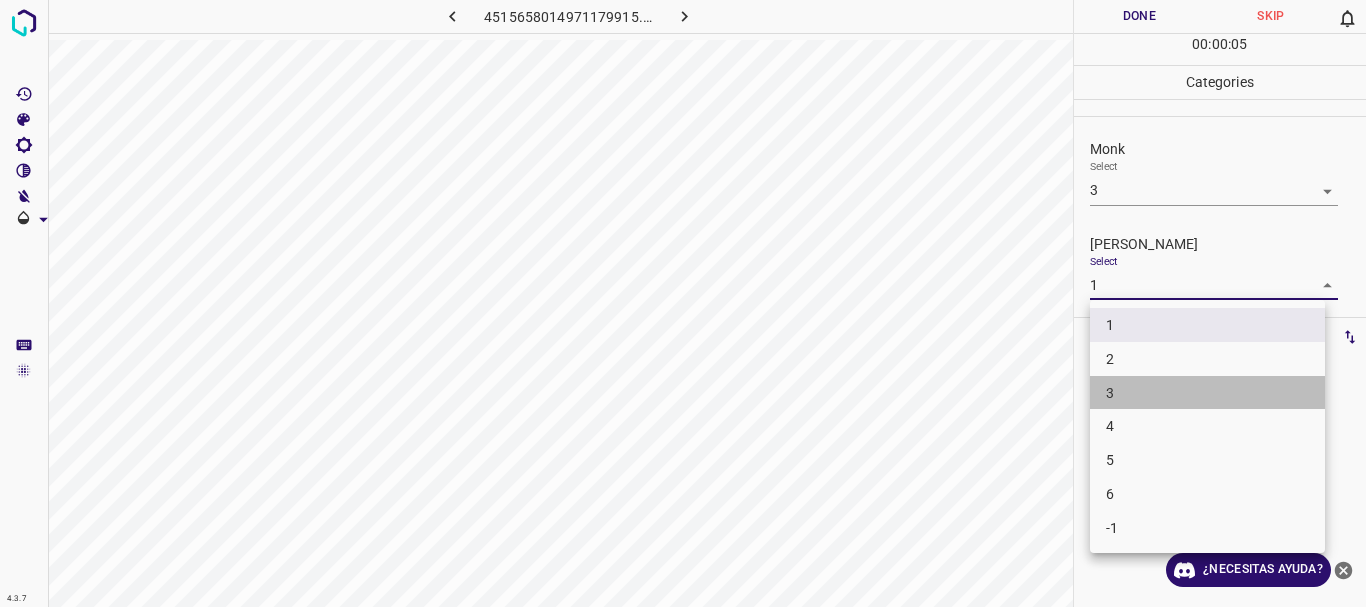 click on "3" at bounding box center (1207, 393) 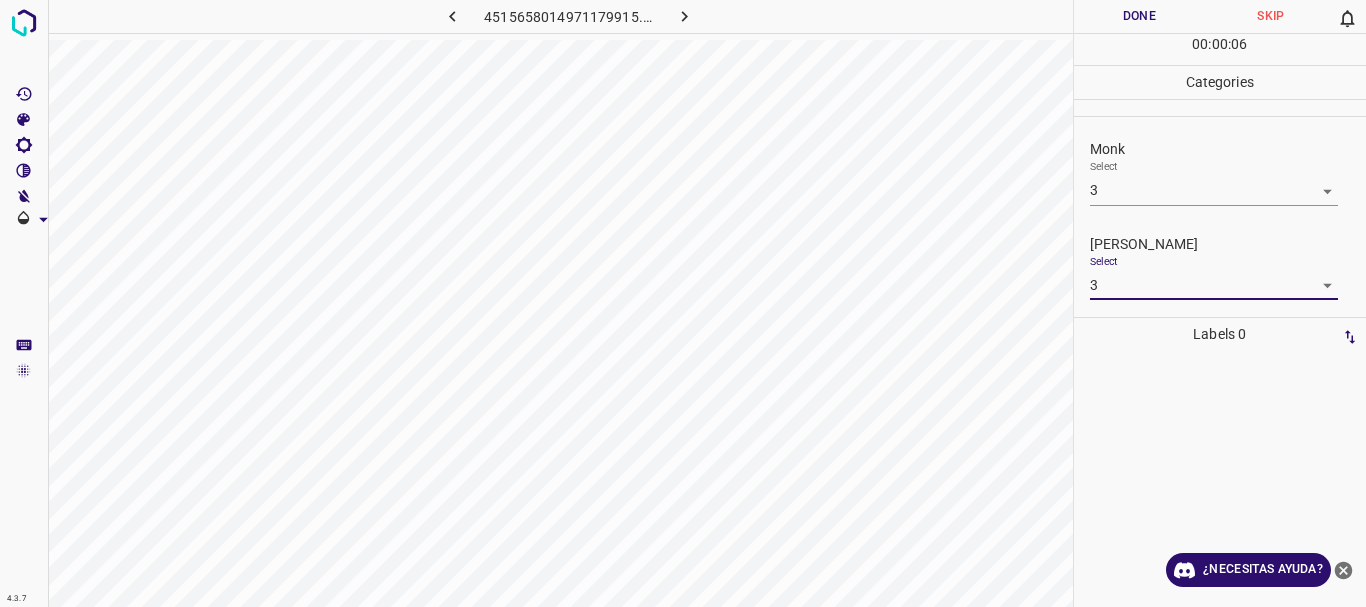 drag, startPoint x: 1129, startPoint y: 4, endPoint x: 1114, endPoint y: 16, distance: 19.209373 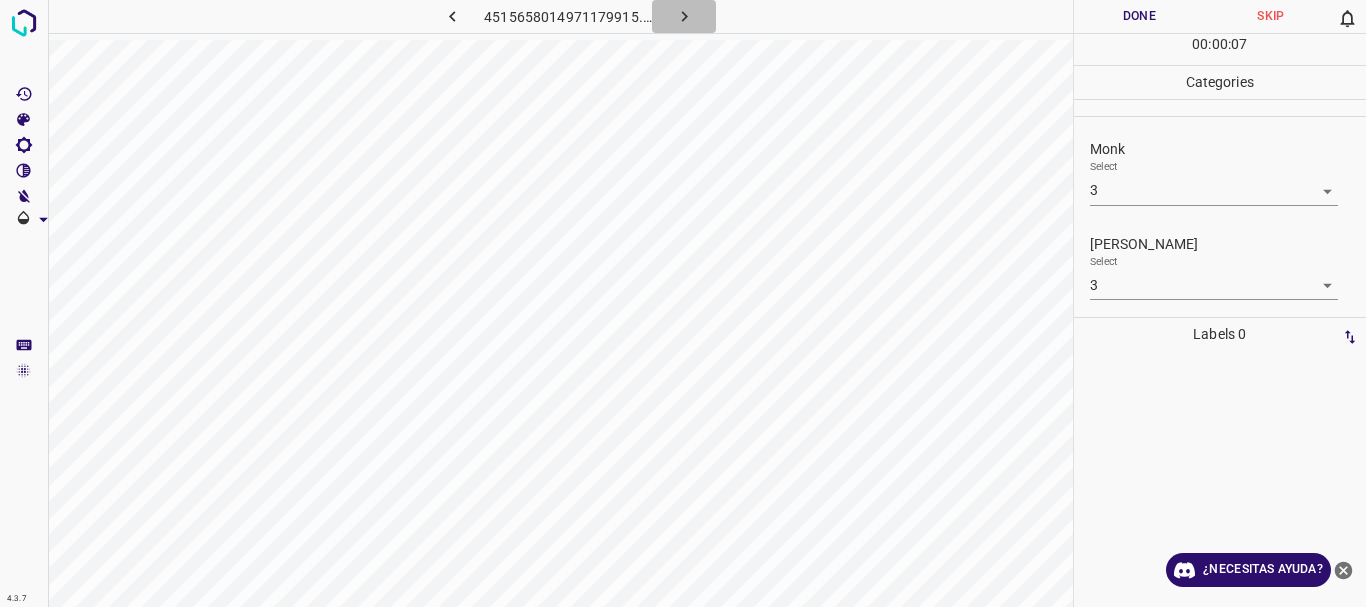 click at bounding box center (684, 16) 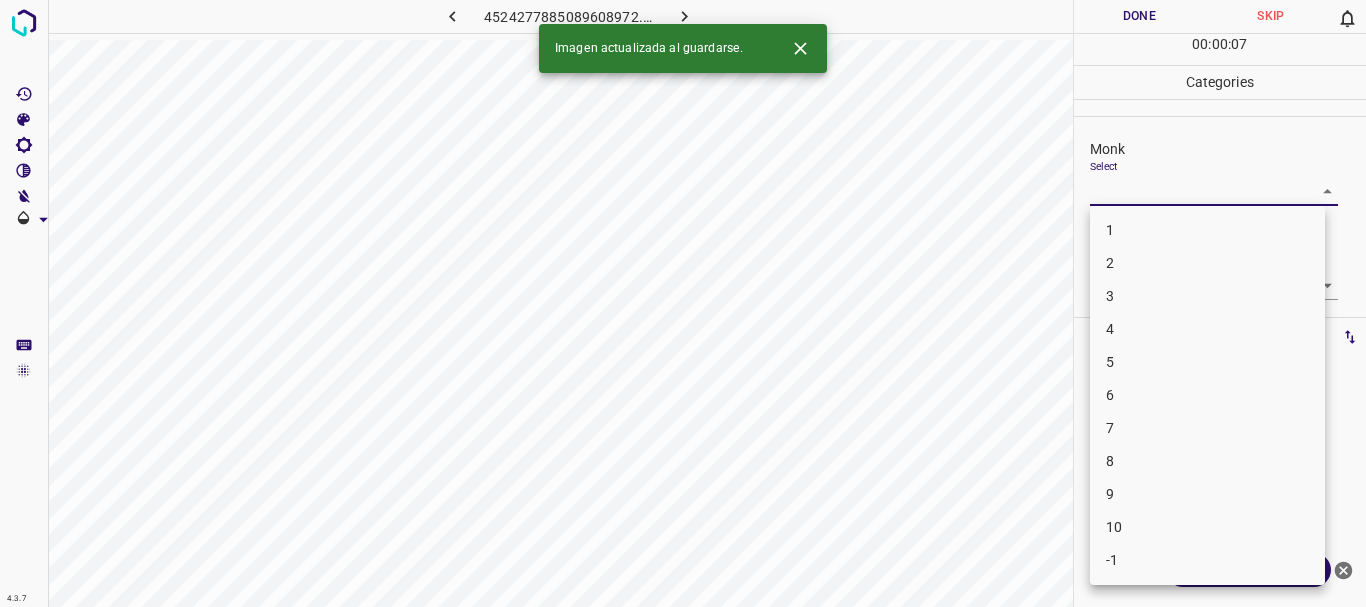 click on "4.3.7 4524277885089608972.png Done Skip 0 00   : 00   : 07   Categories Monk   Select ​  [PERSON_NAME]   Select ​ Labels   0 Categories 1 Monk 2  [PERSON_NAME] Tools Space Change between modes (Draw & Edit) I Auto labeling R Restore zoom M Zoom in N Zoom out Delete Delete selecte label Filters Z Restore filters X Saturation filter C Brightness filter V Contrast filter B Gray scale filter General O Download Imagen actualizada al guardarse. ¿Necesitas ayuda? Texto original Valora esta traducción Tu opinión servirá para ayudar a mejorar el Traductor de Google - Texto - Esconder - Borrar 1 2 3 4 5 6 7 8 9 10 -1" at bounding box center (683, 303) 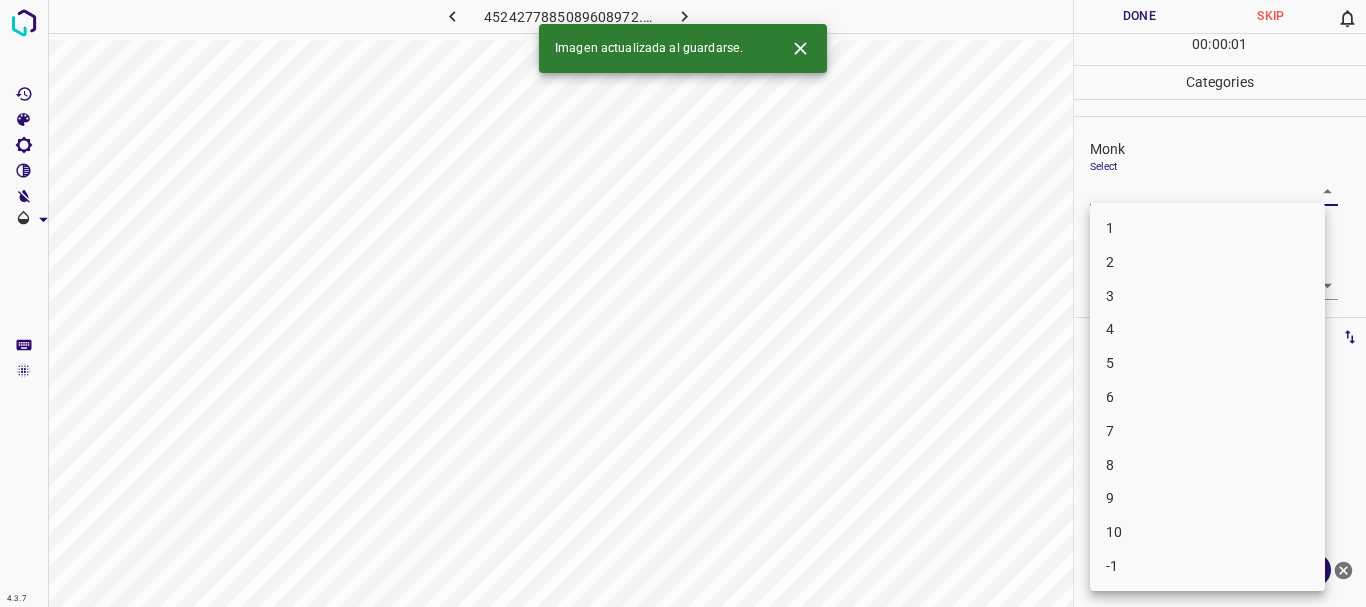 click on "4" at bounding box center (1207, 329) 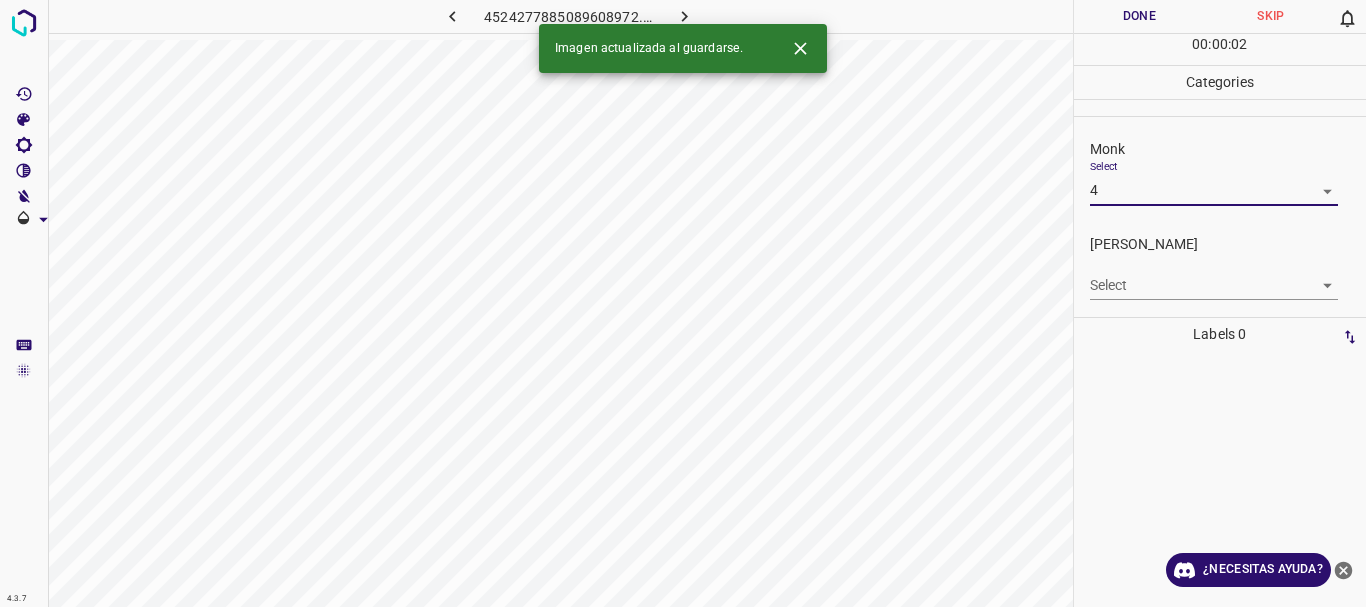 click on "4.3.7 4524277885089608972.png Done Skip 0 00   : 00   : 02   Categories Monk   Select 4 4  [PERSON_NAME]   Select ​ Labels   0 Categories 1 Monk 2  [PERSON_NAME] Tools Space Change between modes (Draw & Edit) I Auto labeling R Restore zoom M Zoom in N Zoom out Delete Delete selecte label Filters Z Restore filters X Saturation filter C Brightness filter V Contrast filter B Gray scale filter General O Download Imagen actualizada al guardarse. ¿Necesitas ayuda? Texto original Valora esta traducción Tu opinión servirá para ayudar a mejorar el Traductor de Google - Texto - Esconder - Borrar" at bounding box center (683, 303) 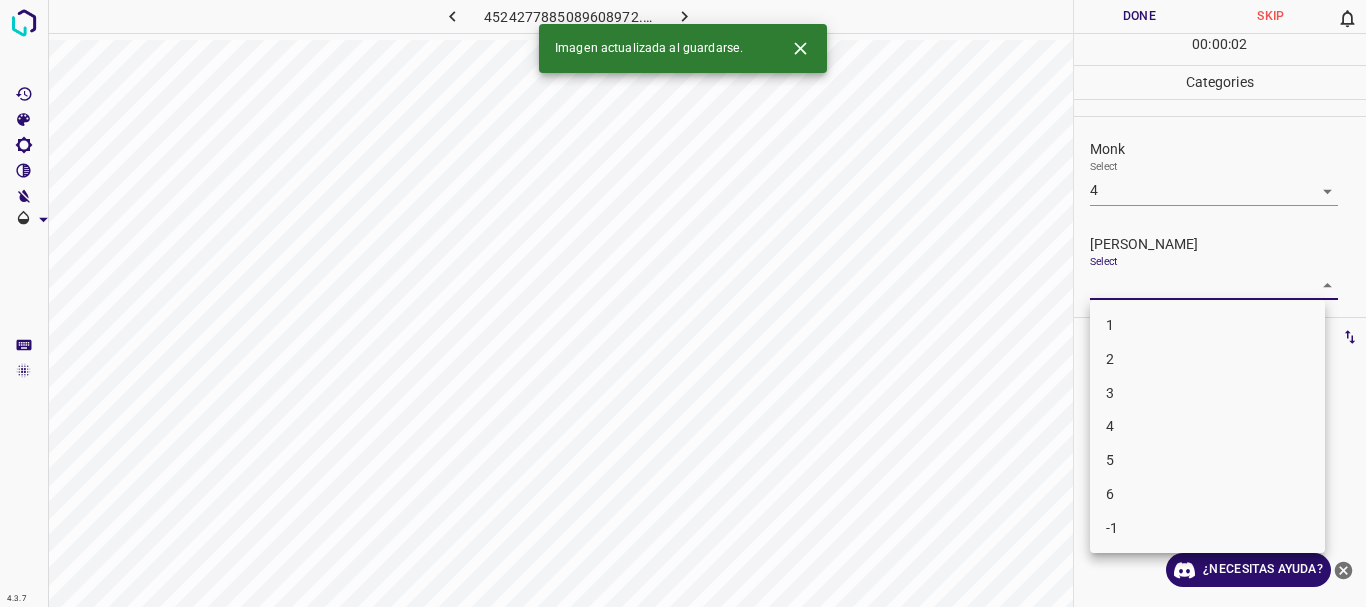 click on "2" at bounding box center [1207, 359] 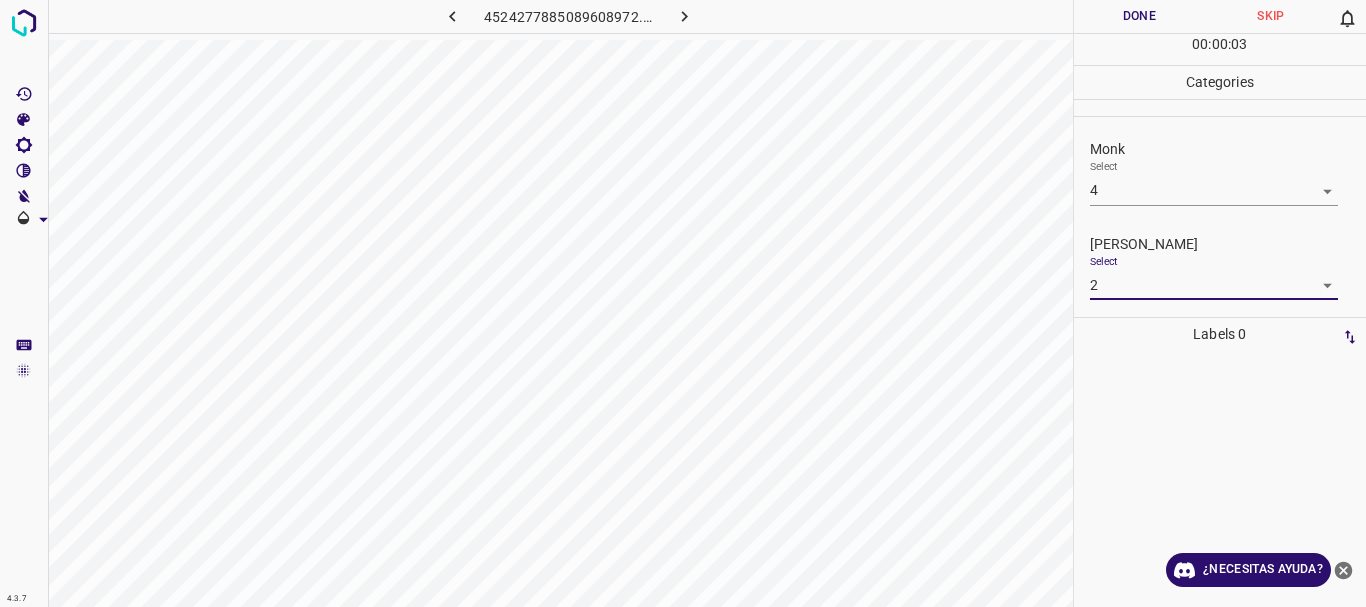 drag, startPoint x: 1141, startPoint y: 17, endPoint x: 1127, endPoint y: 15, distance: 14.142136 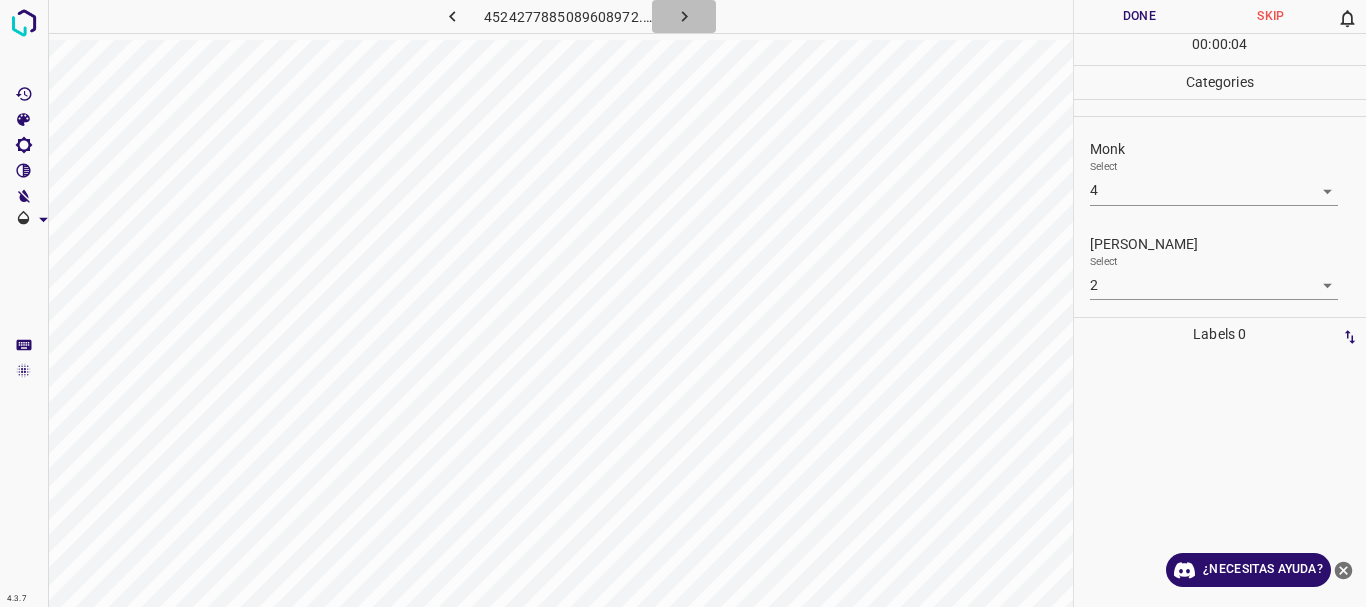 click at bounding box center (684, 16) 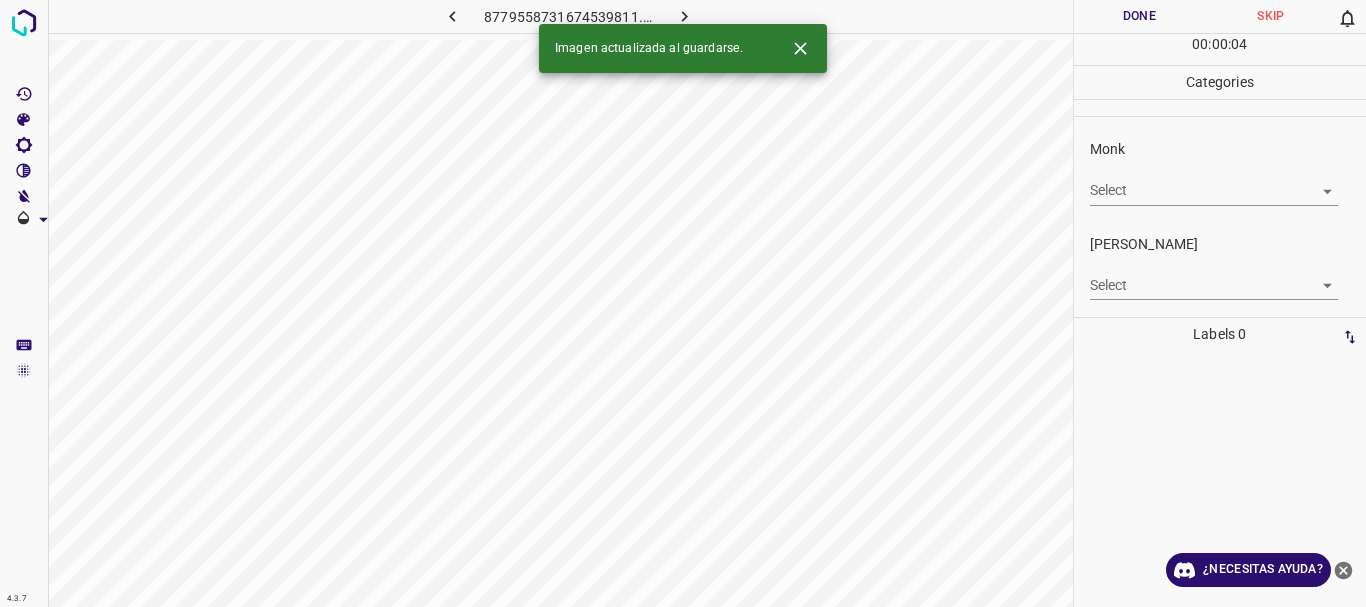 click at bounding box center [684, 16] 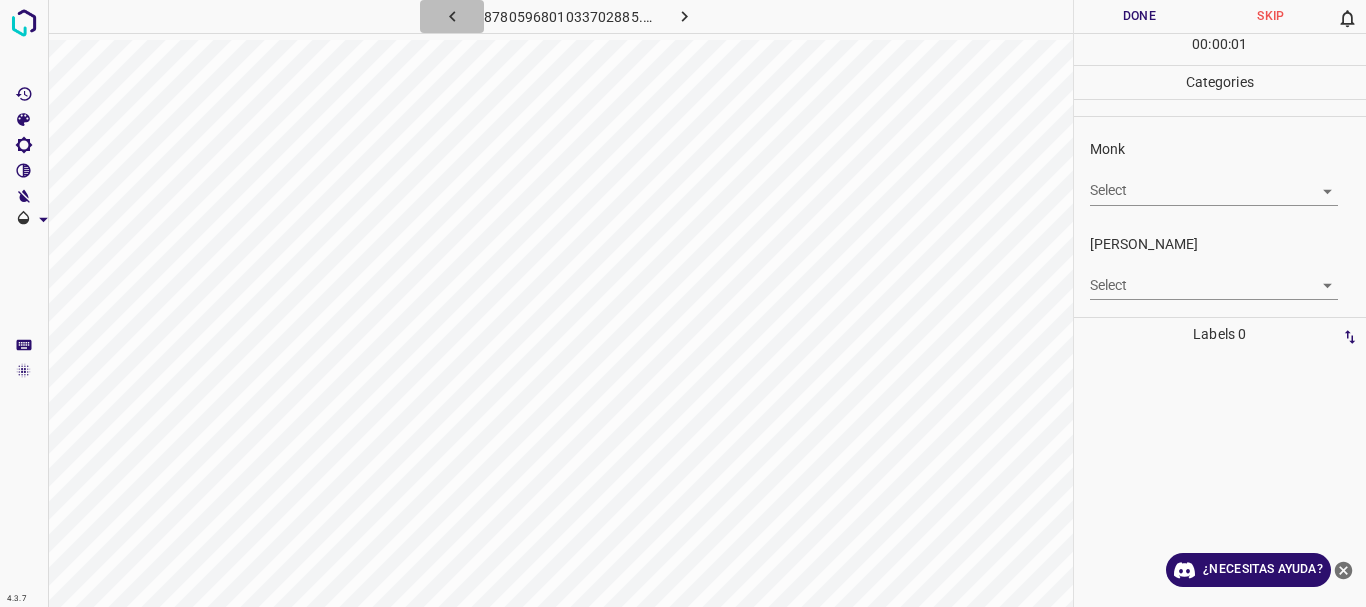 click 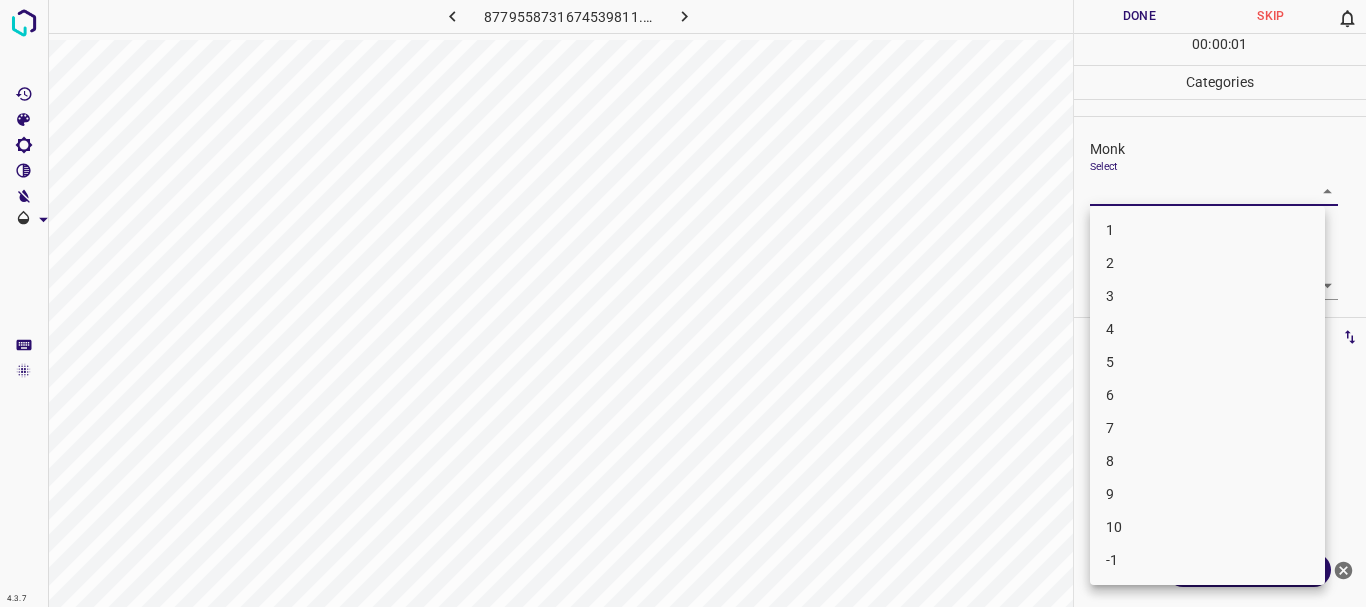 click on "4.3.7 8779558731674539811.png Done Skip 0 00   : 00   : 01   Categories Monk   Select ​  [PERSON_NAME]   Select ​ Labels   0 Categories 1 Monk 2  [PERSON_NAME] Tools Space Change between modes (Draw & Edit) I Auto labeling R Restore zoom M Zoom in N Zoom out Delete Delete selecte label Filters Z Restore filters X Saturation filter C Brightness filter V Contrast filter B Gray scale filter General O Download ¿Necesitas ayuda? Texto original Valora esta traducción Tu opinión servirá para ayudar a mejorar el Traductor de Google - Texto - Esconder - Borrar 1 2 3 4 5 6 7 8 9 10 -1" at bounding box center [683, 303] 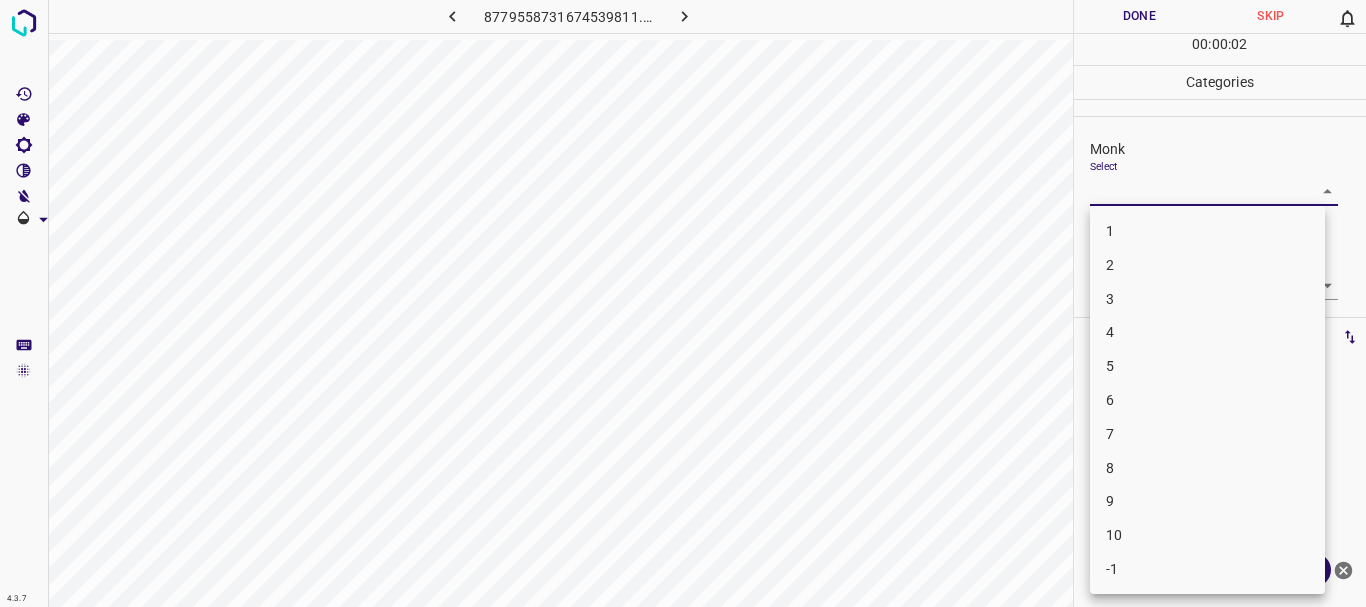 click on "3" at bounding box center [1207, 299] 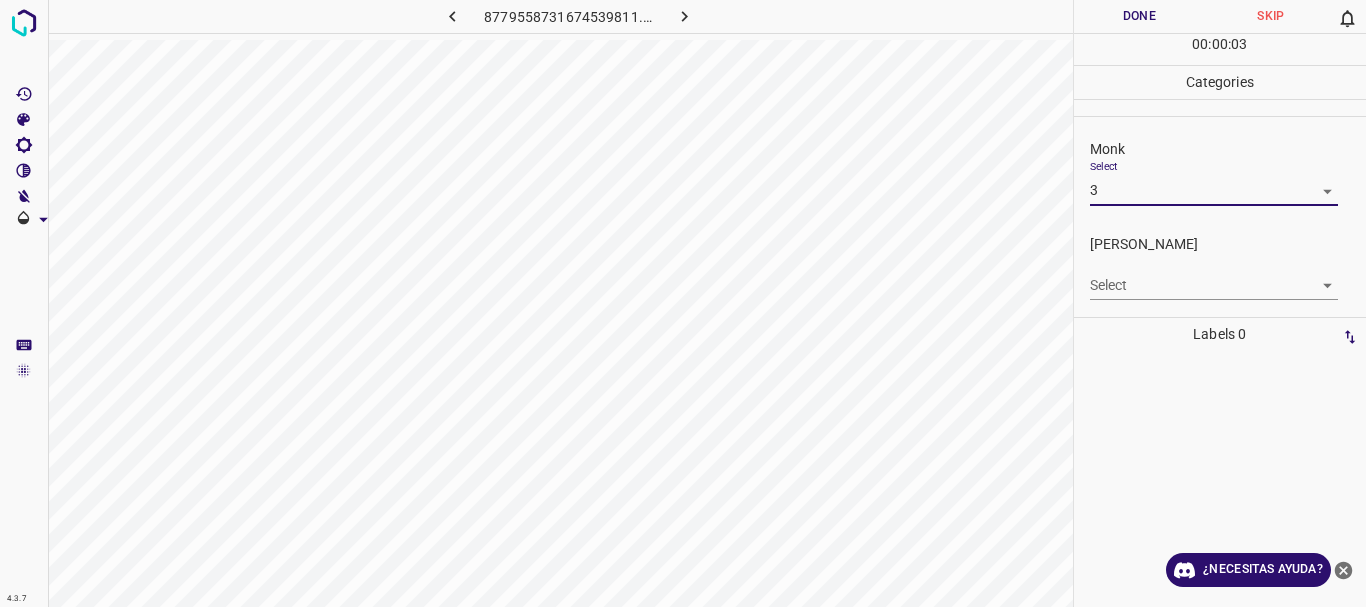 click on "Select ​" at bounding box center (1214, 277) 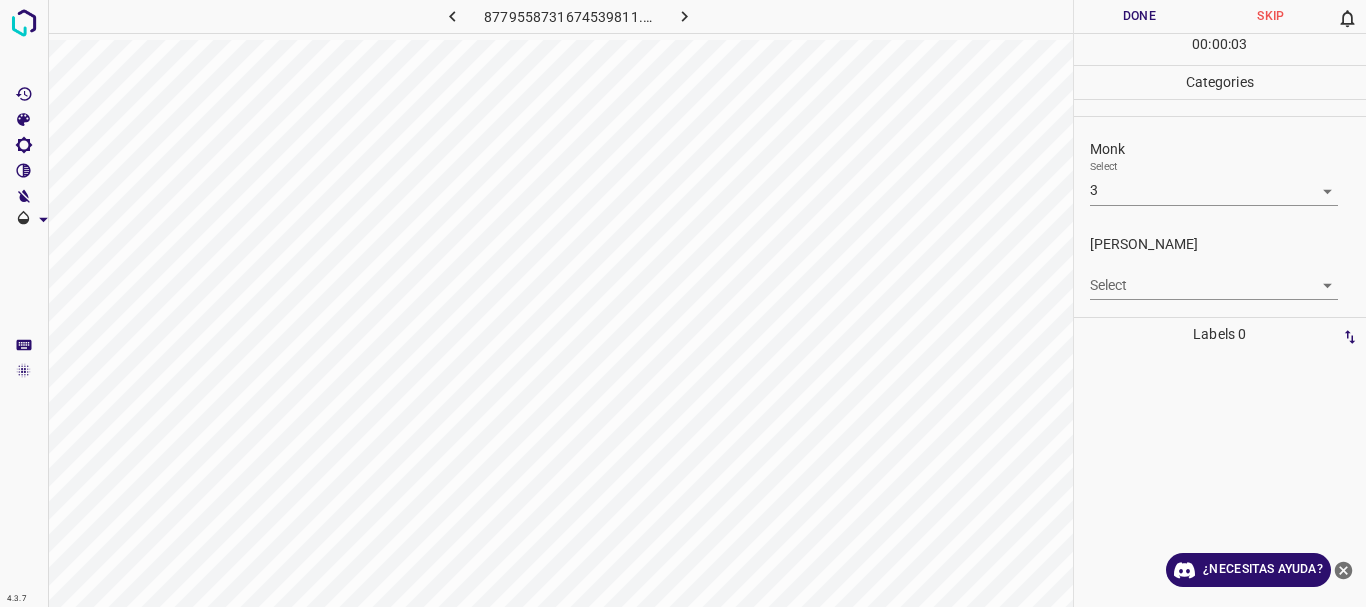 click on "4.3.7 8779558731674539811.png Done Skip 0 00   : 00   : 03   Categories Monk   Select 3 3  [PERSON_NAME]   Select ​ Labels   0 Categories 1 Monk 2  [PERSON_NAME] Tools Space Change between modes (Draw & Edit) I Auto labeling R Restore zoom M Zoom in N Zoom out Delete Delete selecte label Filters Z Restore filters X Saturation filter C Brightness filter V Contrast filter B Gray scale filter General O Download ¿Necesitas ayuda? Texto original Valora esta traducción Tu opinión servirá para ayudar a mejorar el Traductor de Google - Texto - Esconder - Borrar" at bounding box center (683, 303) 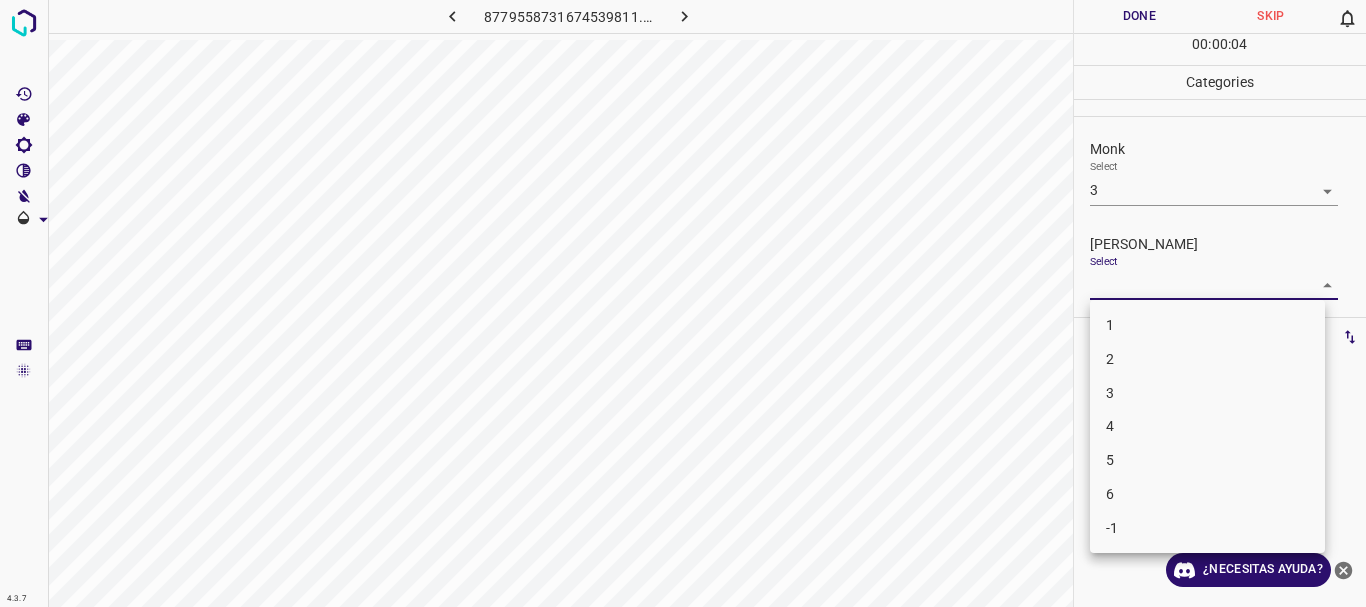 click on "1" at bounding box center (1207, 325) 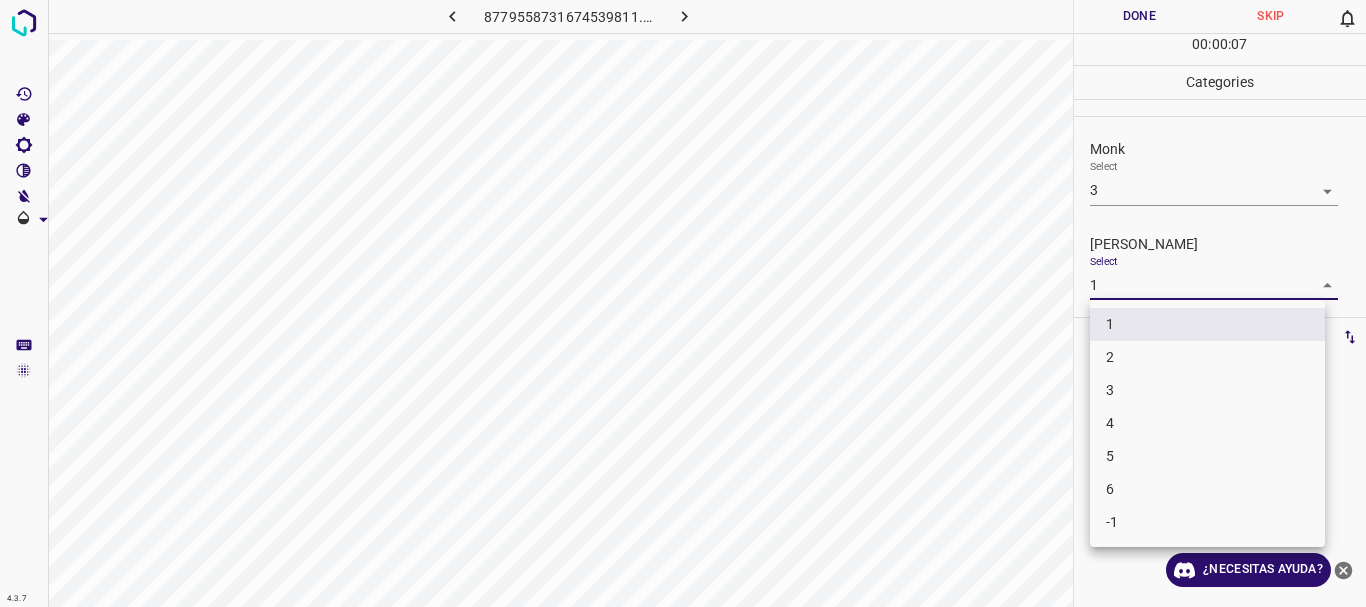click on "4.3.7 8779558731674539811.png Done Skip 0 00   : 00   : 07   Categories Monk   Select 3 3  [PERSON_NAME]   Select 1 1 Labels   0 Categories 1 Monk 2  [PERSON_NAME] Tools Space Change between modes (Draw & Edit) I Auto labeling R Restore zoom M Zoom in N Zoom out Delete Delete selecte label Filters Z Restore filters X Saturation filter C Brightness filter V Contrast filter B Gray scale filter General O Download ¿Necesitas ayuda? Texto original Valora esta traducción Tu opinión servirá para ayudar a mejorar el Traductor de Google - Texto - Esconder - Borrar 1 2 3 4 5 6 -1" at bounding box center (683, 303) 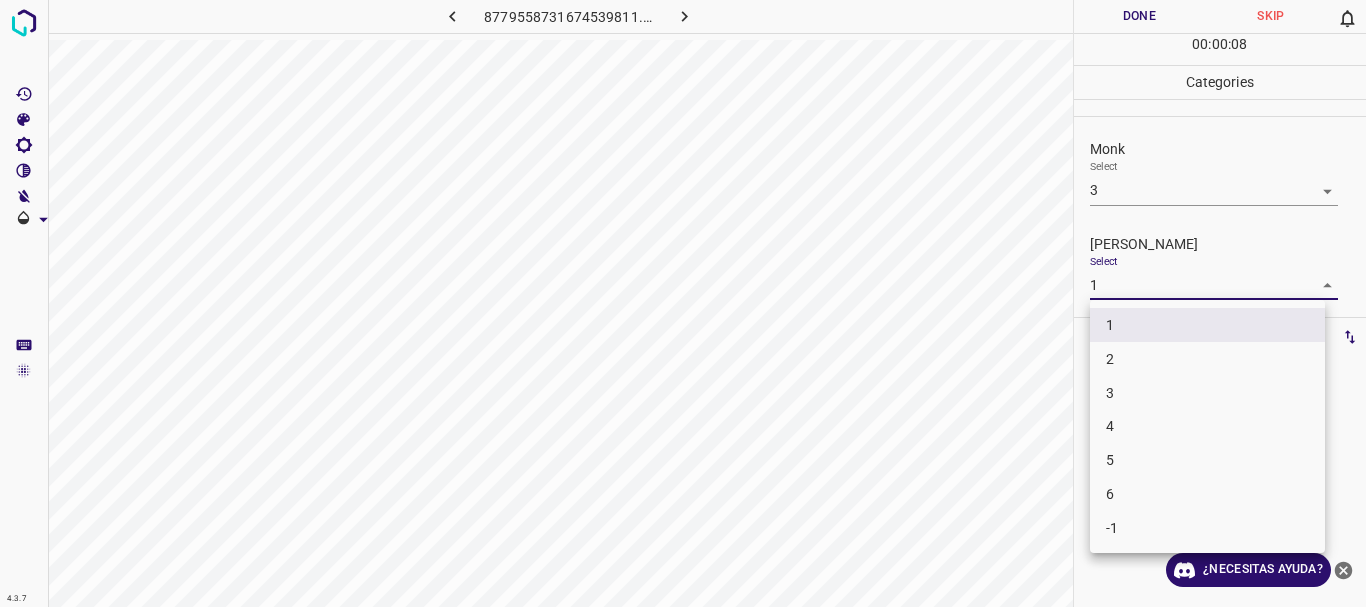 click on "2" at bounding box center (1207, 359) 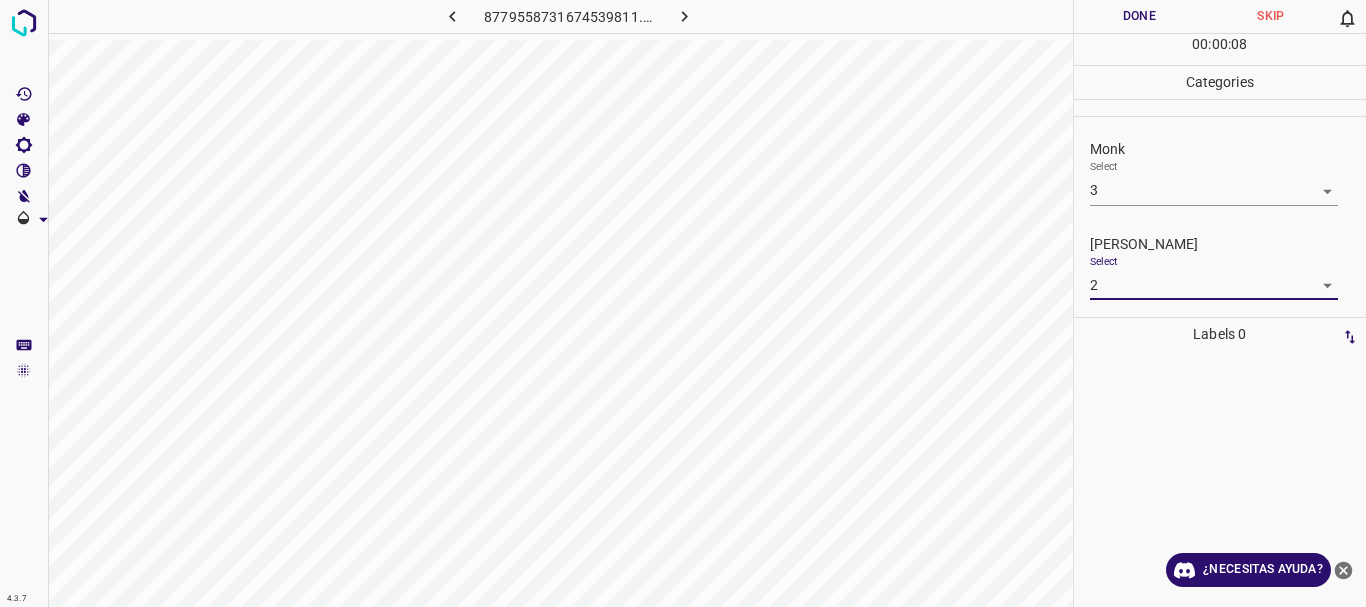 click on "Done" at bounding box center [1140, 16] 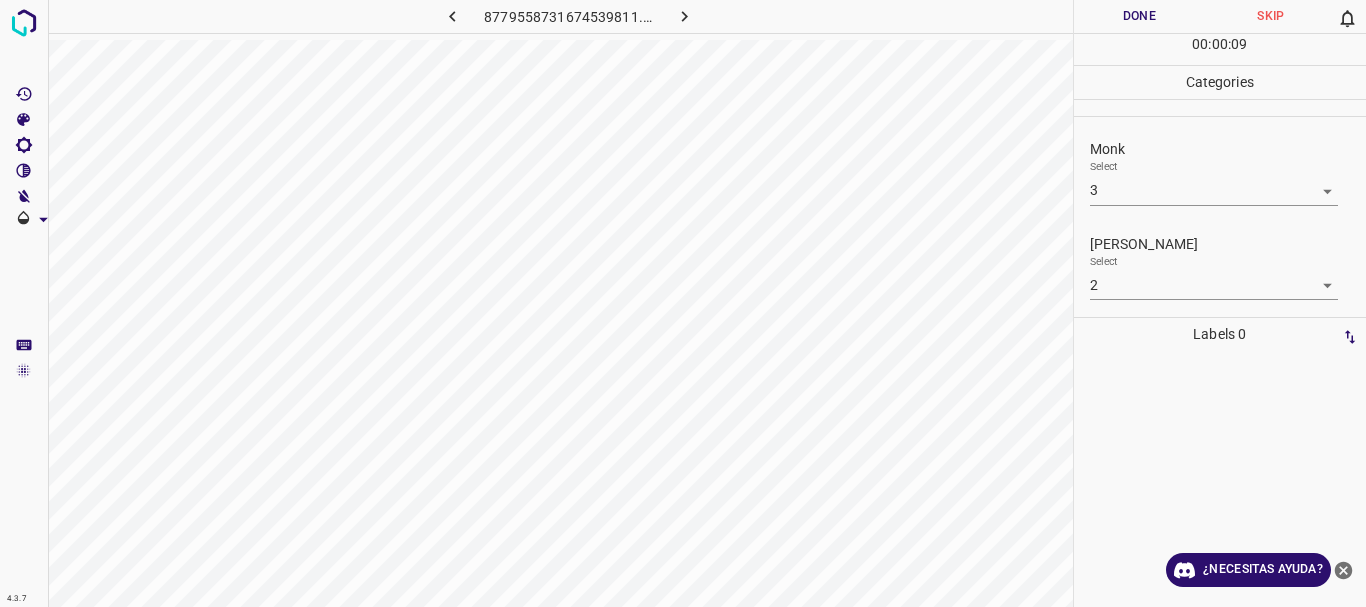click 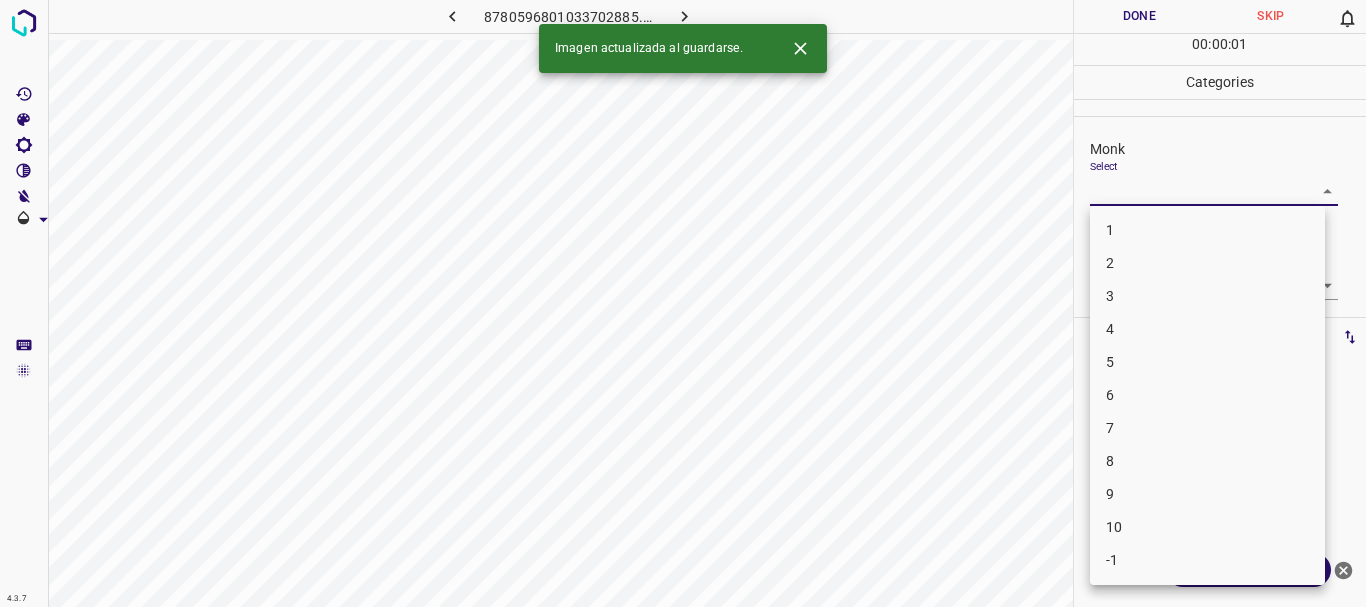click on "4.3.7 8780596801033702885.png Done Skip 0 00   : 00   : 01   Categories Monk   Select ​  [PERSON_NAME]   Select ​ Labels   0 Categories 1 Monk 2  [PERSON_NAME] Tools Space Change between modes (Draw & Edit) I Auto labeling R Restore zoom M Zoom in N Zoom out Delete Delete selecte label Filters Z Restore filters X Saturation filter C Brightness filter V Contrast filter B Gray scale filter General O Download Imagen actualizada al guardarse. ¿Necesitas ayuda? Texto original Valora esta traducción Tu opinión servirá para ayudar a mejorar el Traductor de Google - Texto - Esconder - Borrar 1 2 3 4 5 6 7 8 9 10 -1" at bounding box center [683, 303] 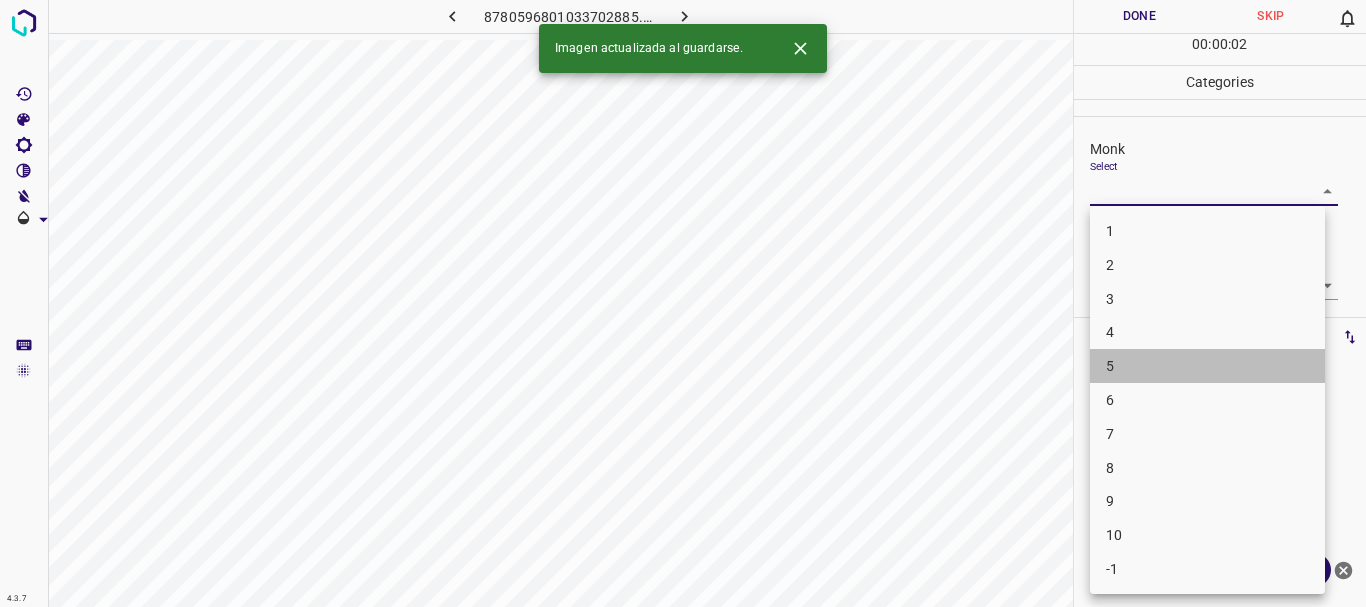 click on "5" at bounding box center (1207, 366) 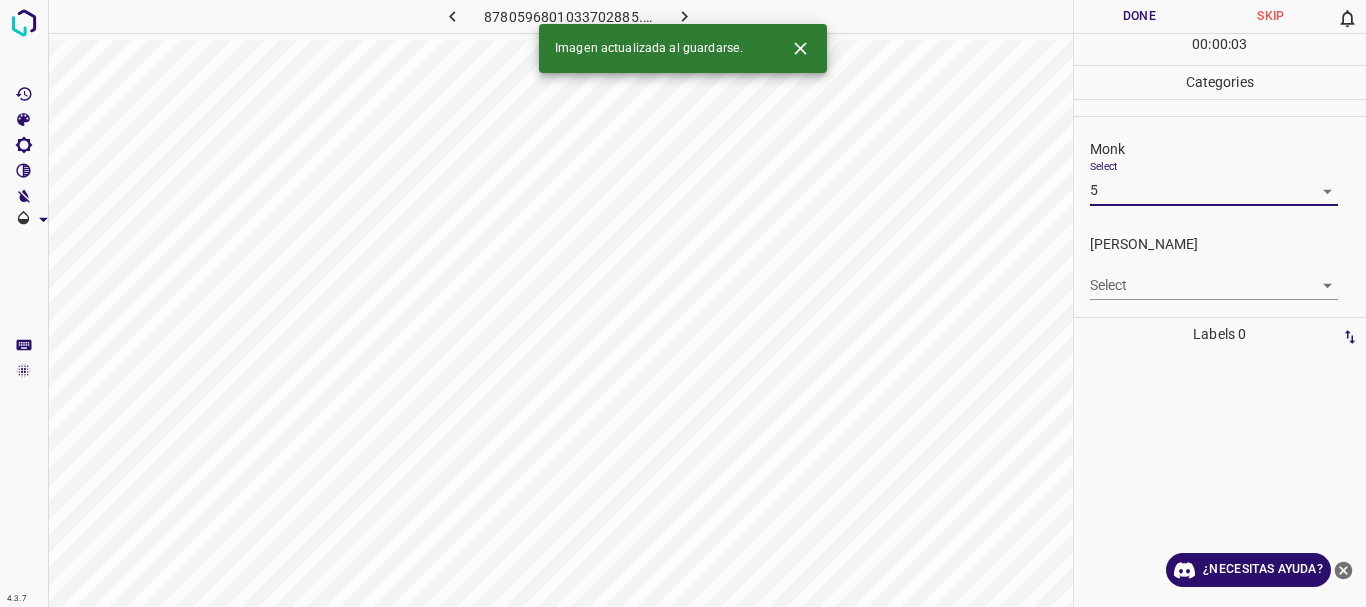 click on "4.3.7 8780596801033702885.png Done Skip 0 00   : 00   : 03   Categories Monk   Select 5 5  [PERSON_NAME]   Select ​ Labels   0 Categories 1 Monk 2  [PERSON_NAME] Tools Space Change between modes (Draw & Edit) I Auto labeling R Restore zoom M Zoom in N Zoom out Delete Delete selecte label Filters Z Restore filters X Saturation filter C Brightness filter V Contrast filter B Gray scale filter General O Download Imagen actualizada al guardarse. ¿Necesitas ayuda? Texto original Valora esta traducción Tu opinión servirá para ayudar a mejorar el Traductor de Google - Texto - Esconder - Borrar" at bounding box center (683, 303) 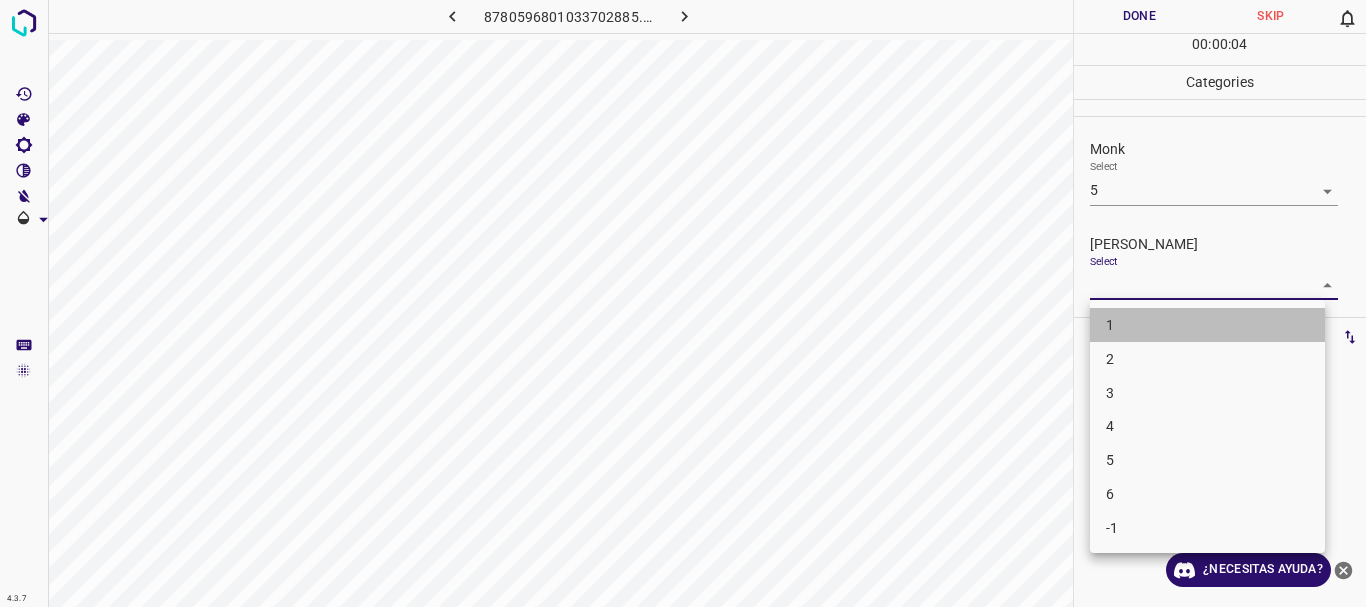 click on "1" at bounding box center (1207, 325) 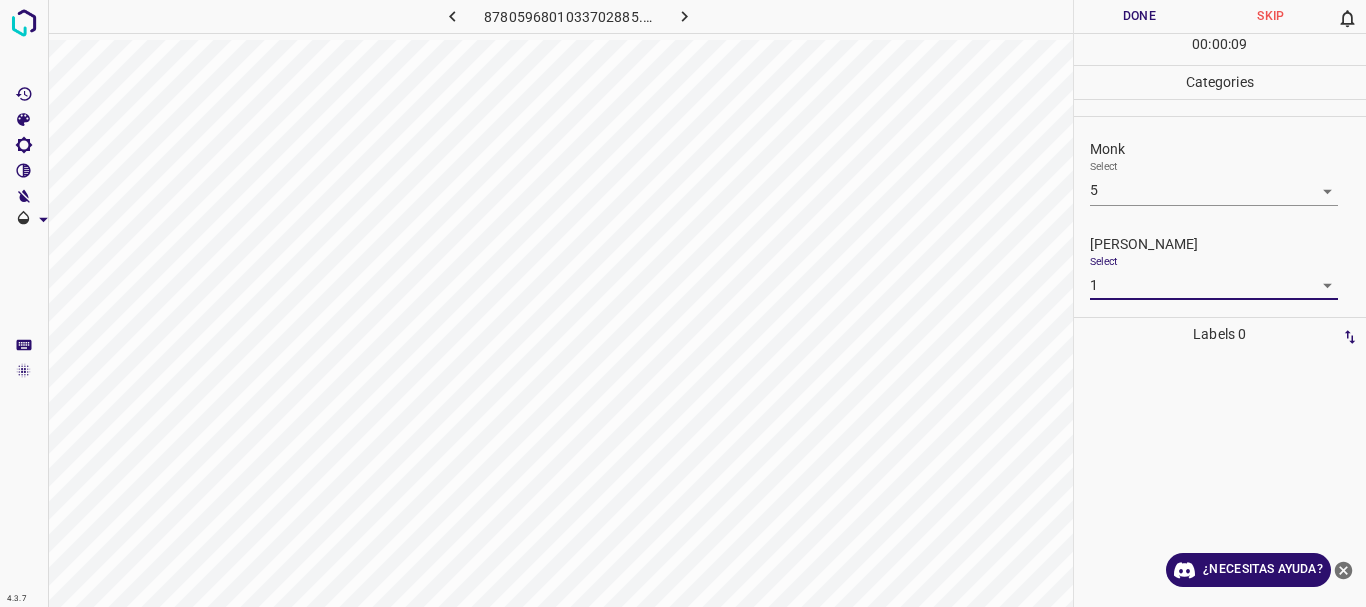 click on "4.3.7 8780596801033702885.png Done Skip 0 00   : 00   : 09   Categories Monk   Select 5 5  [PERSON_NAME]   Select 1 1 Labels   0 Categories 1 Monk 2  [PERSON_NAME] Tools Space Change between modes (Draw & Edit) I Auto labeling R Restore zoom M Zoom in N Zoom out Delete Delete selecte label Filters Z Restore filters X Saturation filter C Brightness filter V Contrast filter B Gray scale filter General O Download ¿Necesitas ayuda? Texto original Valora esta traducción Tu opinión servirá para ayudar a mejorar el Traductor de Google - Texto - Esconder - Borrar" at bounding box center (683, 303) 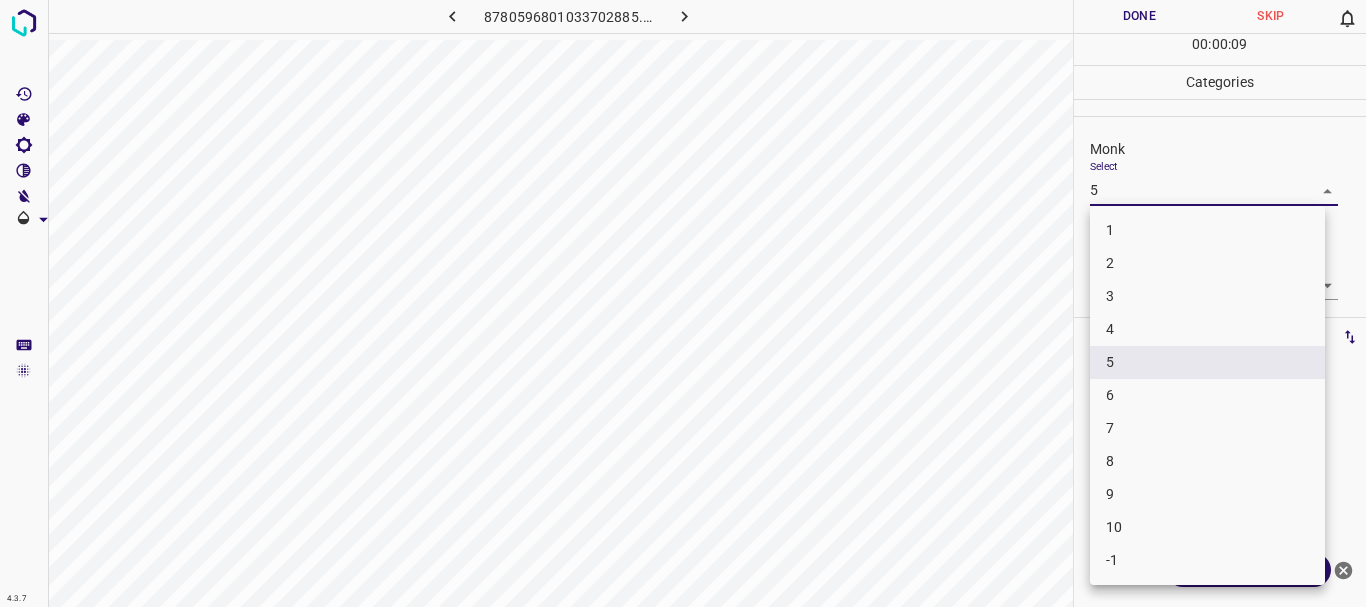 click at bounding box center [683, 303] 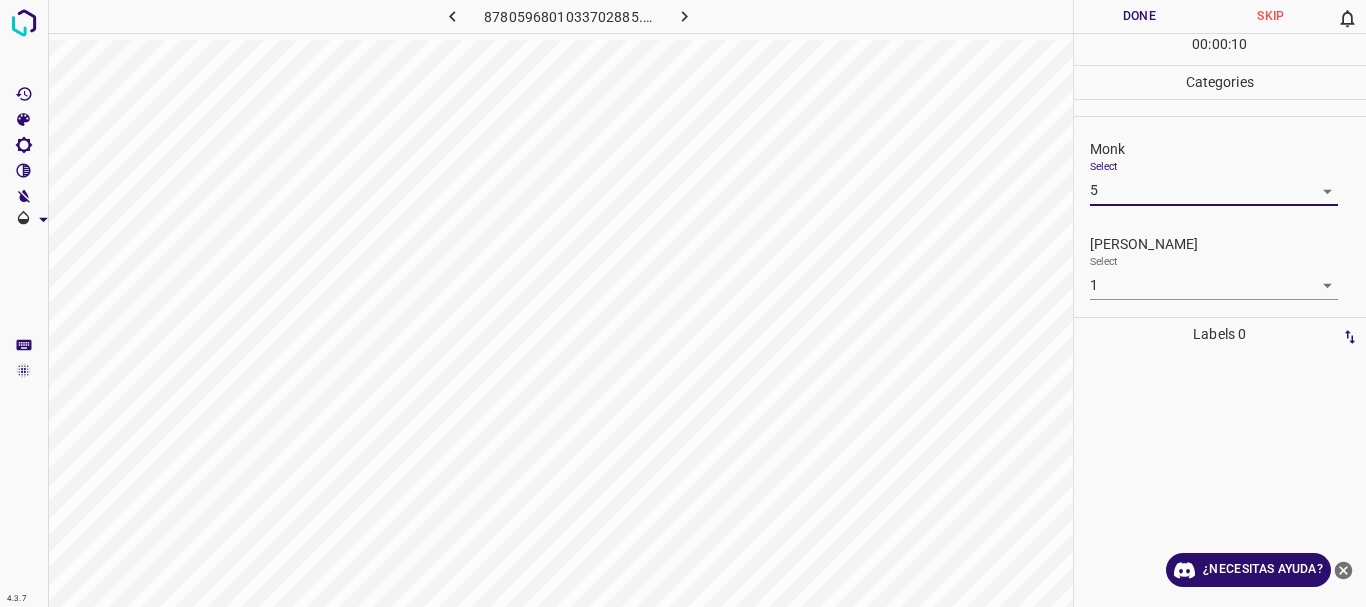 click on "4.3.7 8780596801033702885.png Done Skip 0 00   : 00   : 10   Categories Monk   Select 5 5  [PERSON_NAME]   Select 1 1 Labels   0 Categories 1 Monk 2  [PERSON_NAME] Tools Space Change between modes (Draw & Edit) I Auto labeling R Restore zoom M Zoom in N Zoom out Delete Delete selecte label Filters Z Restore filters X Saturation filter C Brightness filter V Contrast filter B Gray scale filter General O Download ¿Necesitas ayuda? Texto original Valora esta traducción Tu opinión servirá para ayudar a mejorar el Traductor de Google - Texto - Esconder - Borrar 1 2 3 4 5 6 7 8 9 10 -1" at bounding box center [683, 303] 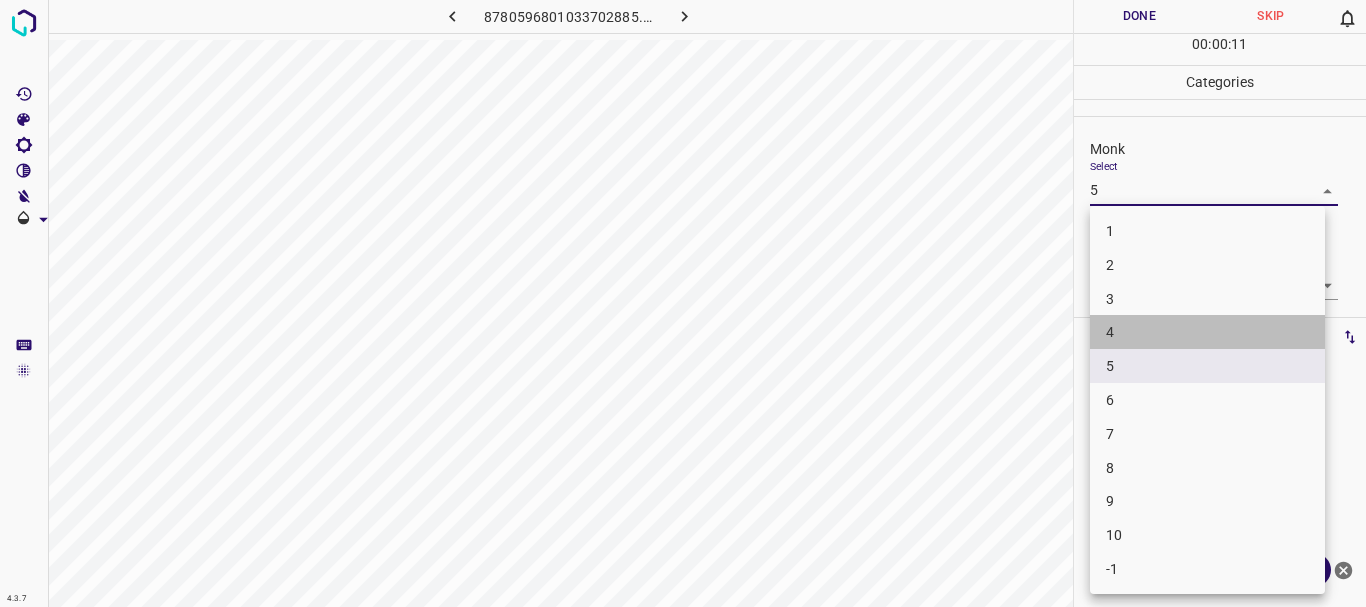click on "4" at bounding box center [1207, 332] 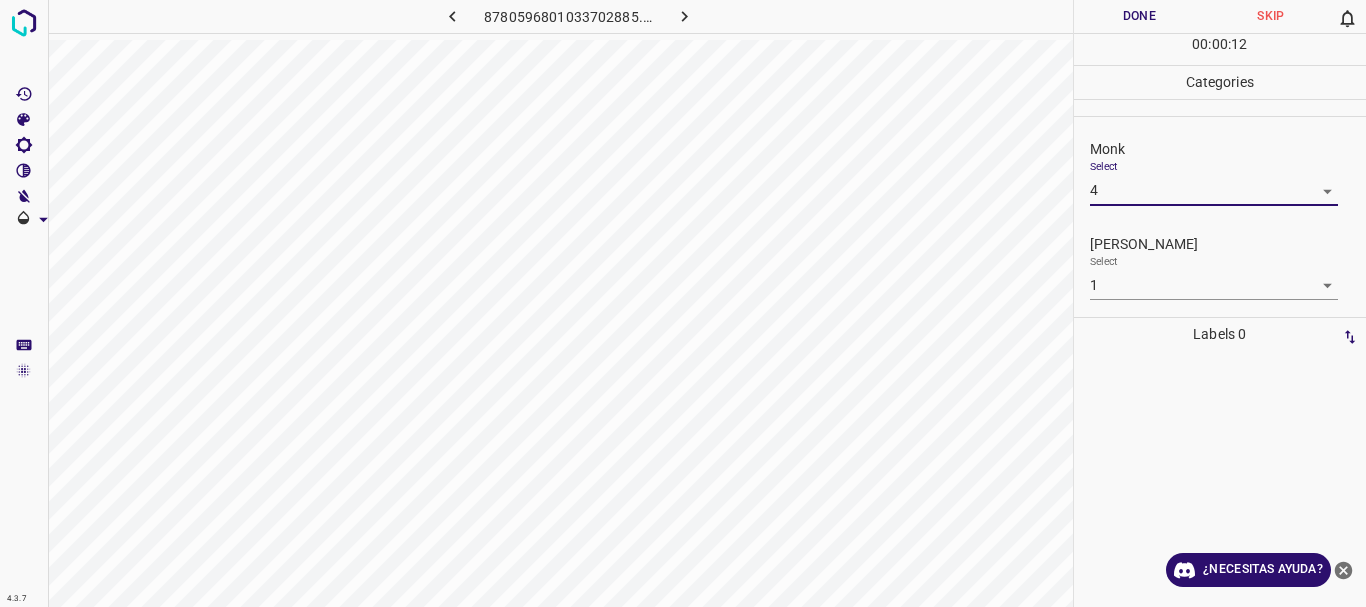 click on "4.3.7 8780596801033702885.png Done Skip 0 00   : 00   : 12   Categories Monk   Select 4 4  [PERSON_NAME]   Select 1 1 Labels   0 Categories 1 Monk 2  [PERSON_NAME] Tools Space Change between modes (Draw & Edit) I Auto labeling R Restore zoom M Zoom in N Zoom out Delete Delete selecte label Filters Z Restore filters X Saturation filter C Brightness filter V Contrast filter B Gray scale filter General O Download ¿Necesitas ayuda? Texto original Valora esta traducción Tu opinión servirá para ayudar a mejorar el Traductor de Google - Texto - Esconder - Borrar" at bounding box center (683, 303) 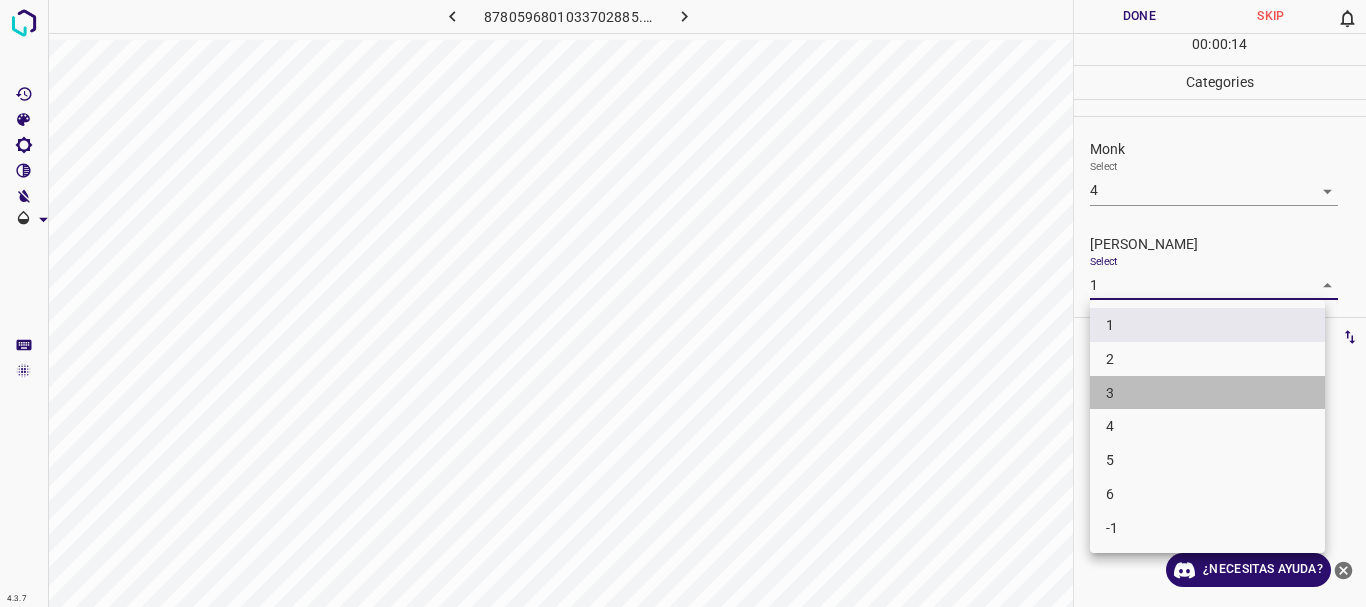 click on "3" at bounding box center [1110, 392] 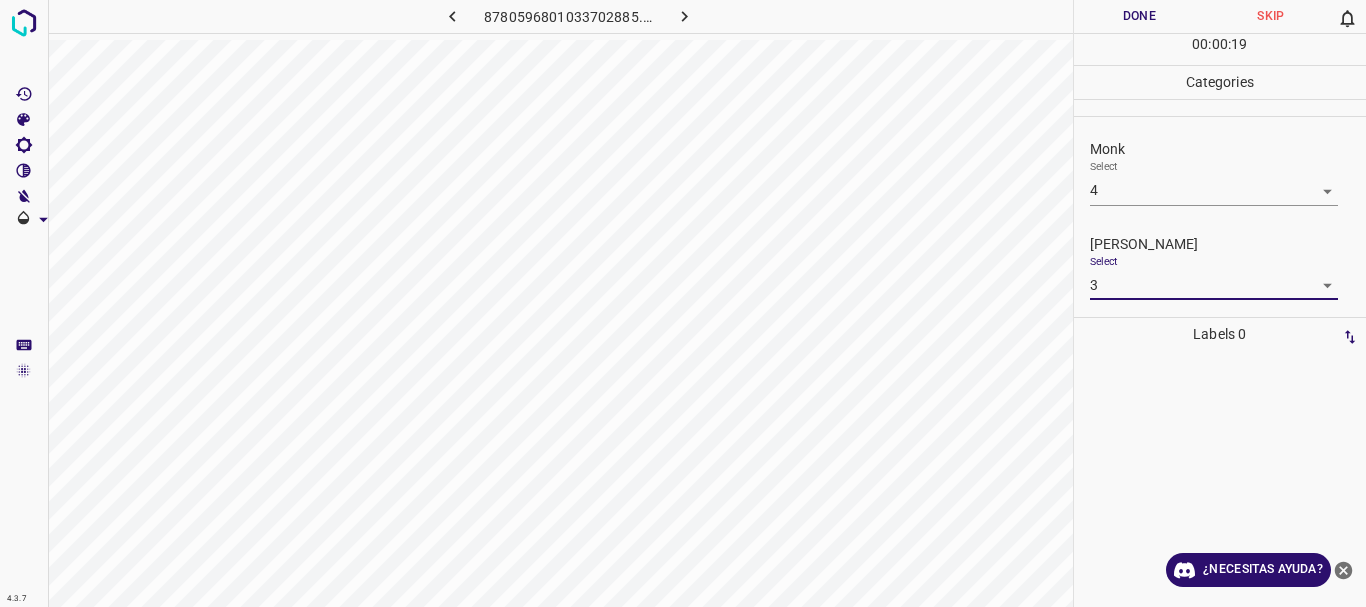 click on "Done" at bounding box center (1140, 16) 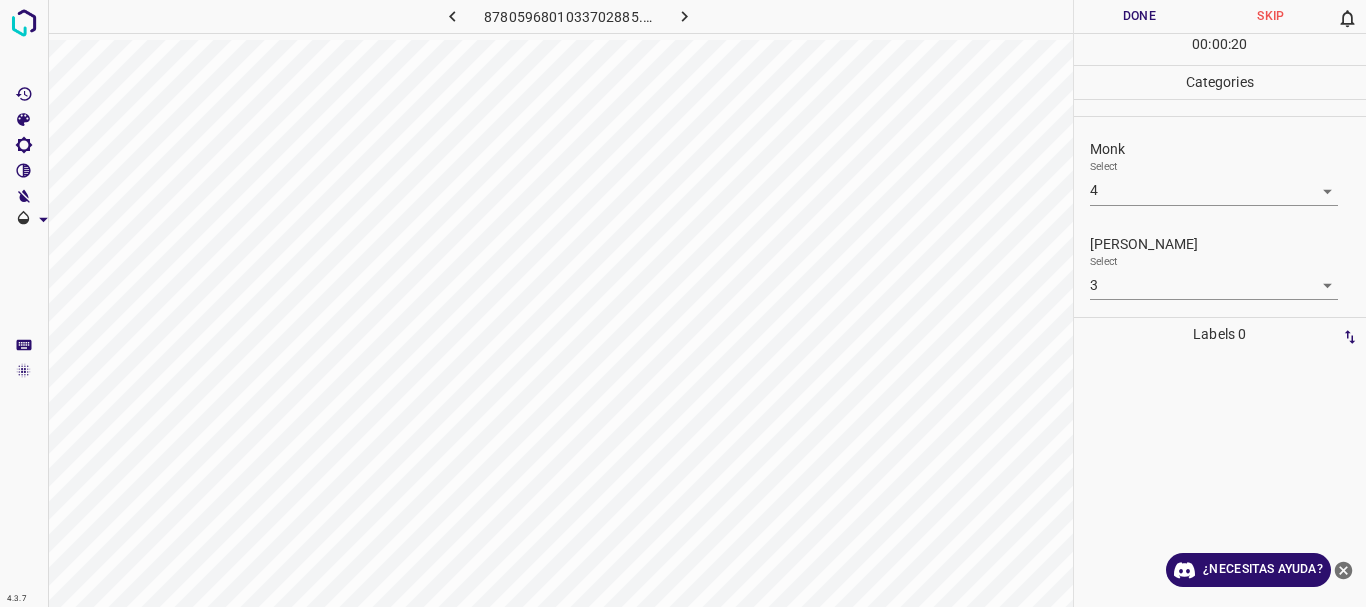 click at bounding box center (684, 16) 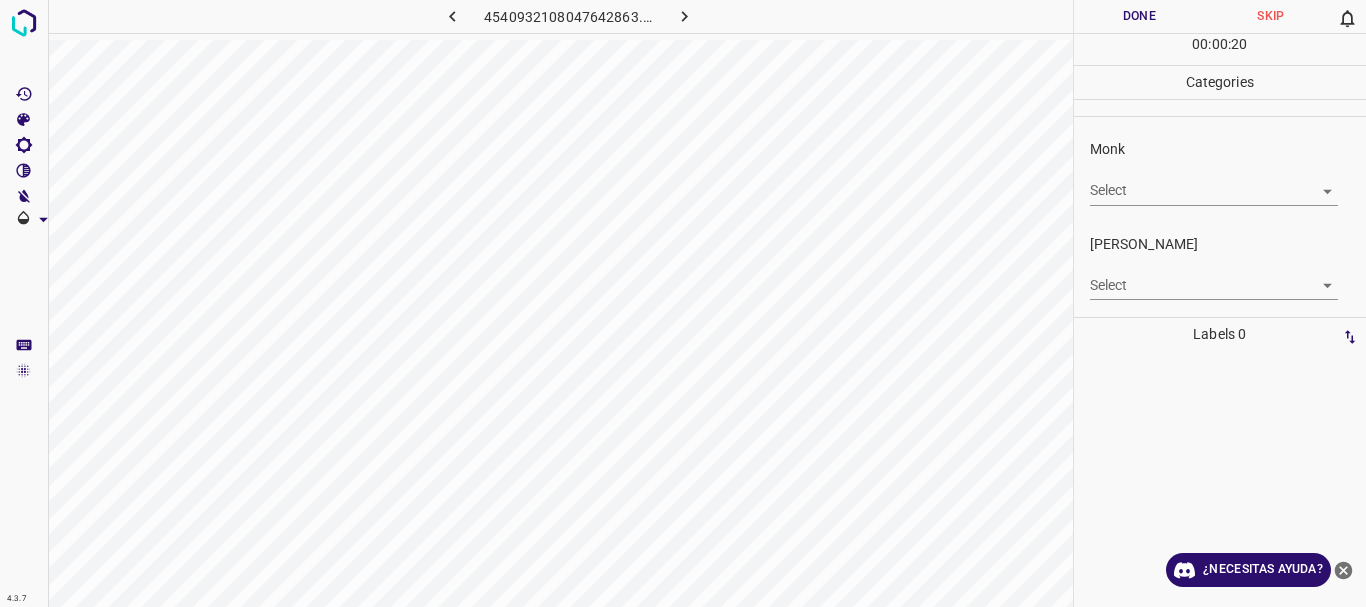 click on "4.3.7 4540932108047642863.png Done Skip 0 00   : 00   : 20   Categories Monk   Select ​  [PERSON_NAME]   Select ​ Labels   0 Categories 1 Monk 2  [PERSON_NAME] Tools Space Change between modes (Draw & Edit) I Auto labeling R Restore zoom M Zoom in N Zoom out Delete Delete selecte label Filters Z Restore filters X Saturation filter C Brightness filter V Contrast filter B Gray scale filter General O Download ¿Necesitas ayuda? Texto original Valora esta traducción Tu opinión servirá para ayudar a mejorar el Traductor de Google - Texto - Esconder - Borrar" at bounding box center (683, 303) 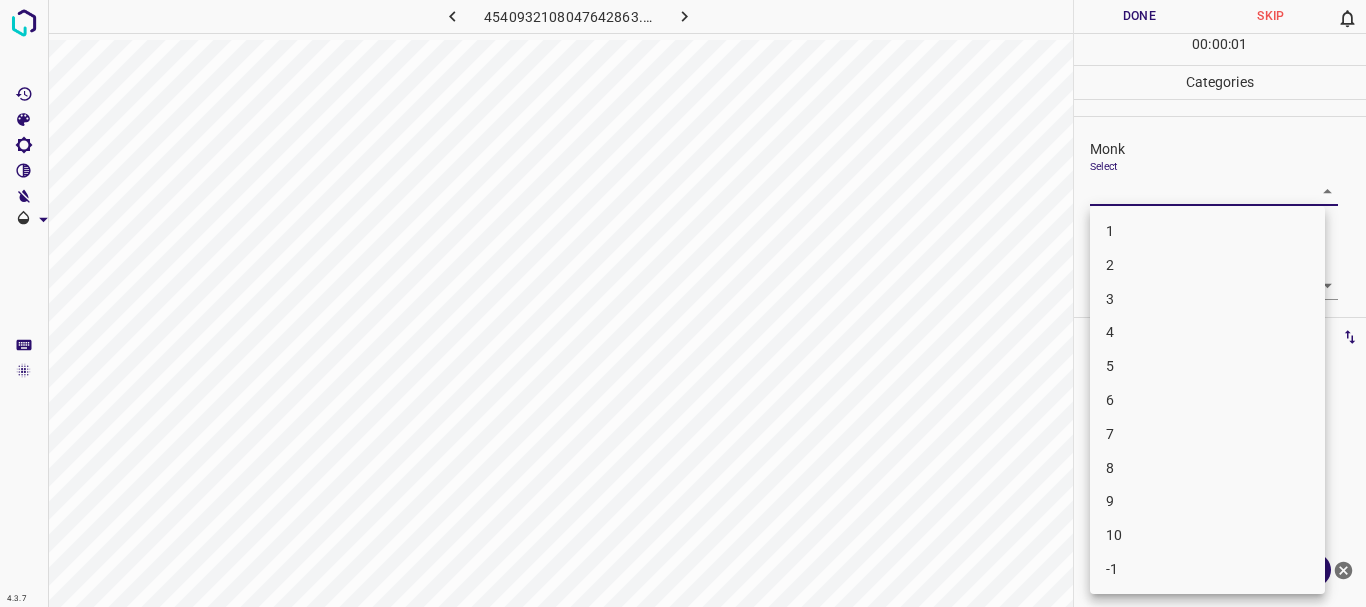 click on "4" at bounding box center [1207, 332] 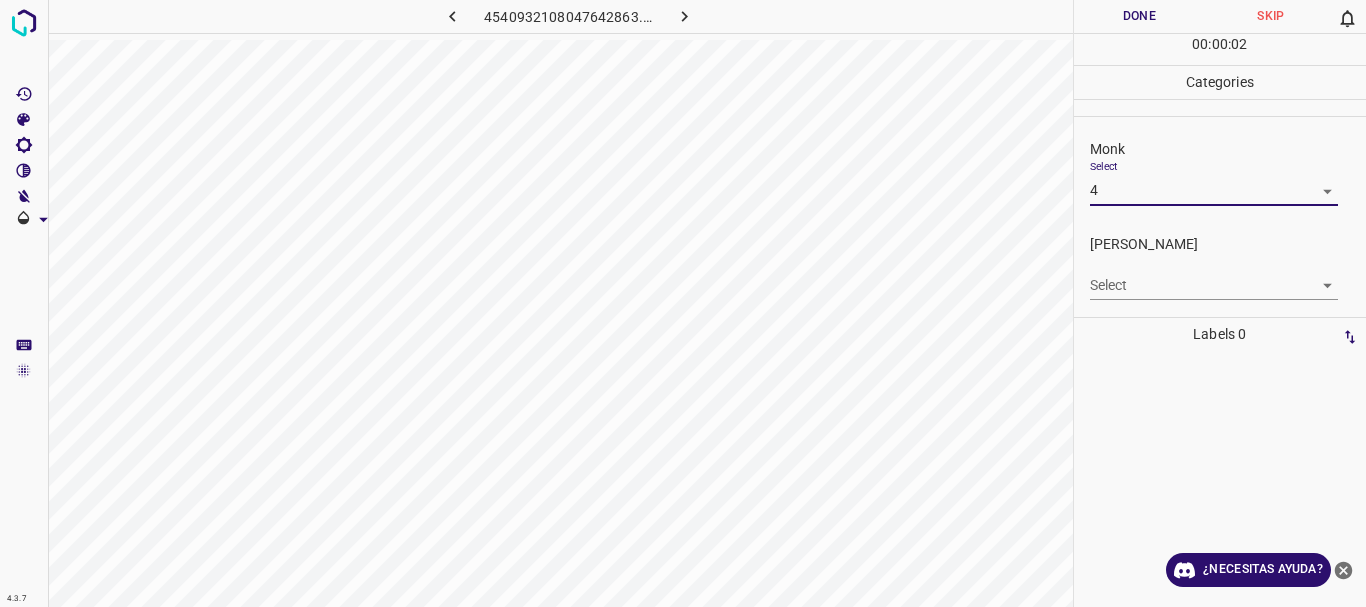 click on "4.3.7 4540932108047642863.png Done Skip 0 00   : 00   : 02   Categories Monk   Select 4 4  [PERSON_NAME]   Select ​ Labels   0 Categories 1 Monk 2  [PERSON_NAME] Tools Space Change between modes (Draw & Edit) I Auto labeling R Restore zoom M Zoom in N Zoom out Delete Delete selecte label Filters Z Restore filters X Saturation filter C Brightness filter V Contrast filter B Gray scale filter General O Download ¿Necesitas ayuda? Texto original Valora esta traducción Tu opinión servirá para ayudar a mejorar el Traductor de Google - Texto - Esconder - Borrar" at bounding box center [683, 303] 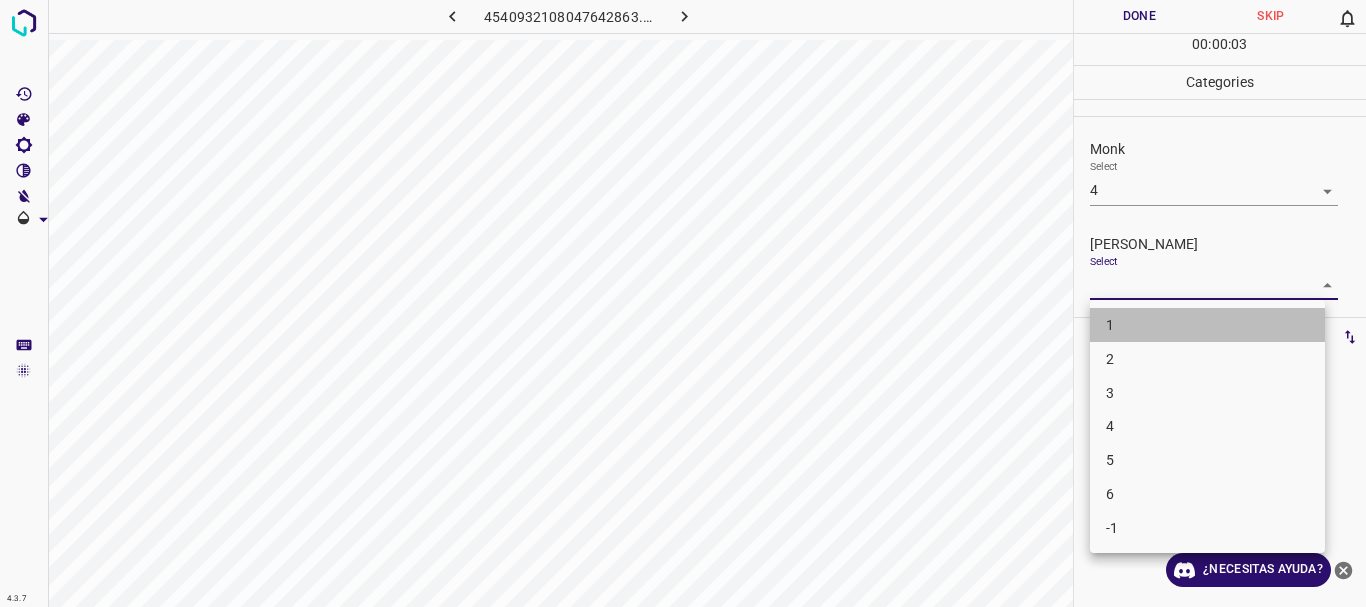 click on "1" at bounding box center (1207, 325) 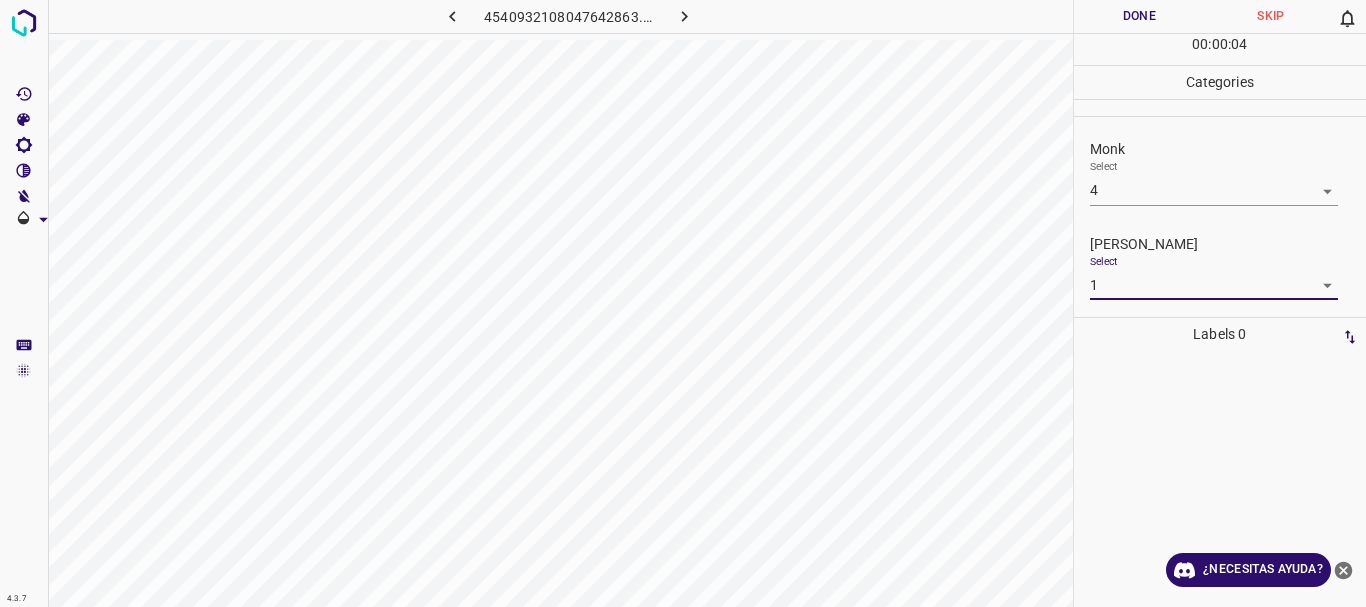 click on "Done" at bounding box center [1140, 16] 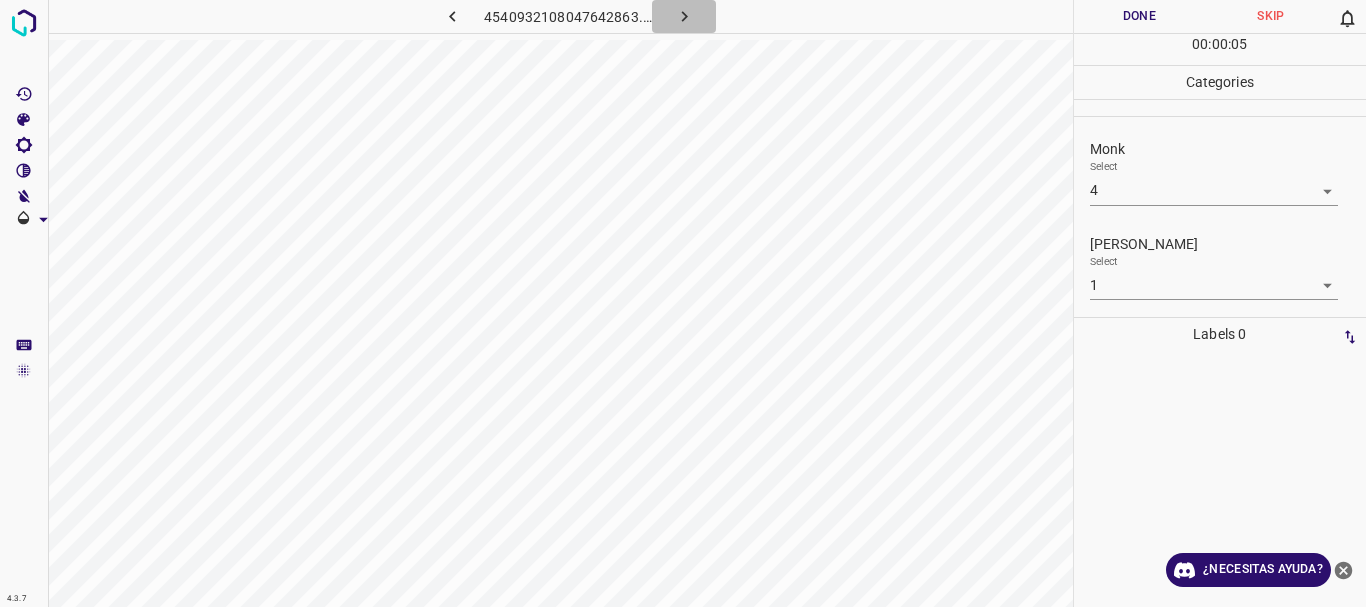 click 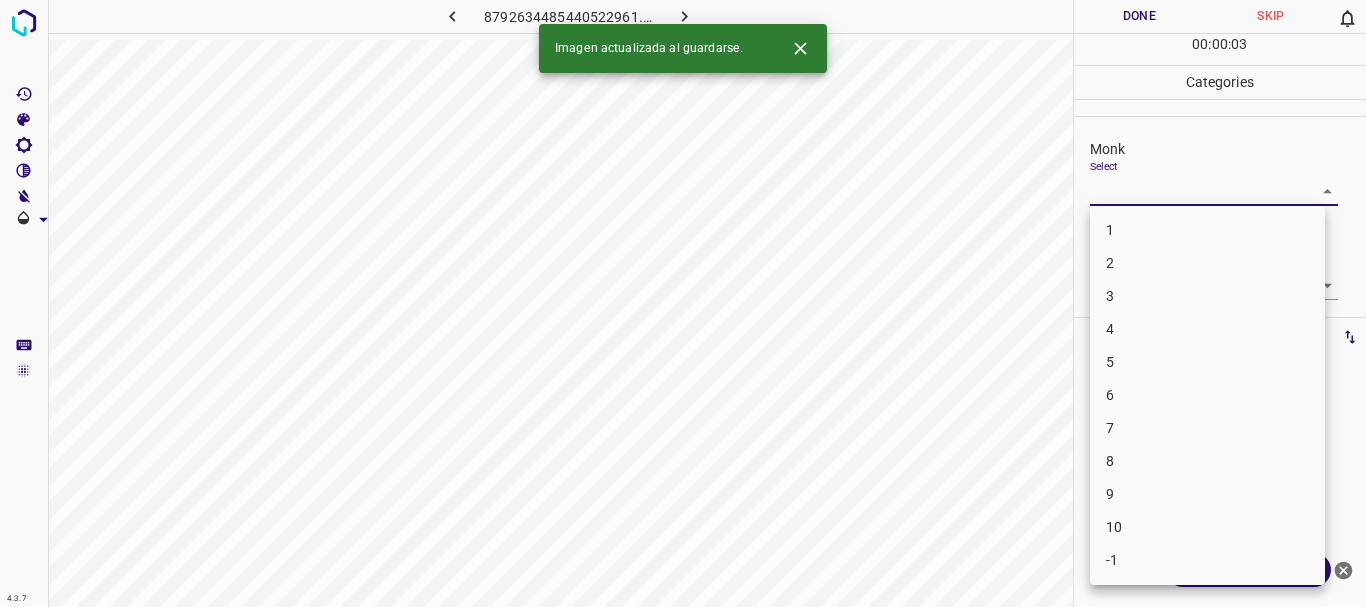 click on "4.3.7 8792634485440522961.png Done Skip 0 00   : 00   : 03   Categories Monk   Select ​  [PERSON_NAME]   Select ​ Labels   0 Categories 1 Monk 2  [PERSON_NAME] Tools Space Change between modes (Draw & Edit) I Auto labeling R Restore zoom M Zoom in N Zoom out Delete Delete selecte label Filters Z Restore filters X Saturation filter C Brightness filter V Contrast filter B Gray scale filter General O Download Imagen actualizada al guardarse. ¿Necesitas ayuda? Texto original Valora esta traducción Tu opinión servirá para ayudar a mejorar el Traductor de Google - Texto - Esconder - Borrar 1 2 3 4 5 6 7 8 9 10 -1" at bounding box center (683, 303) 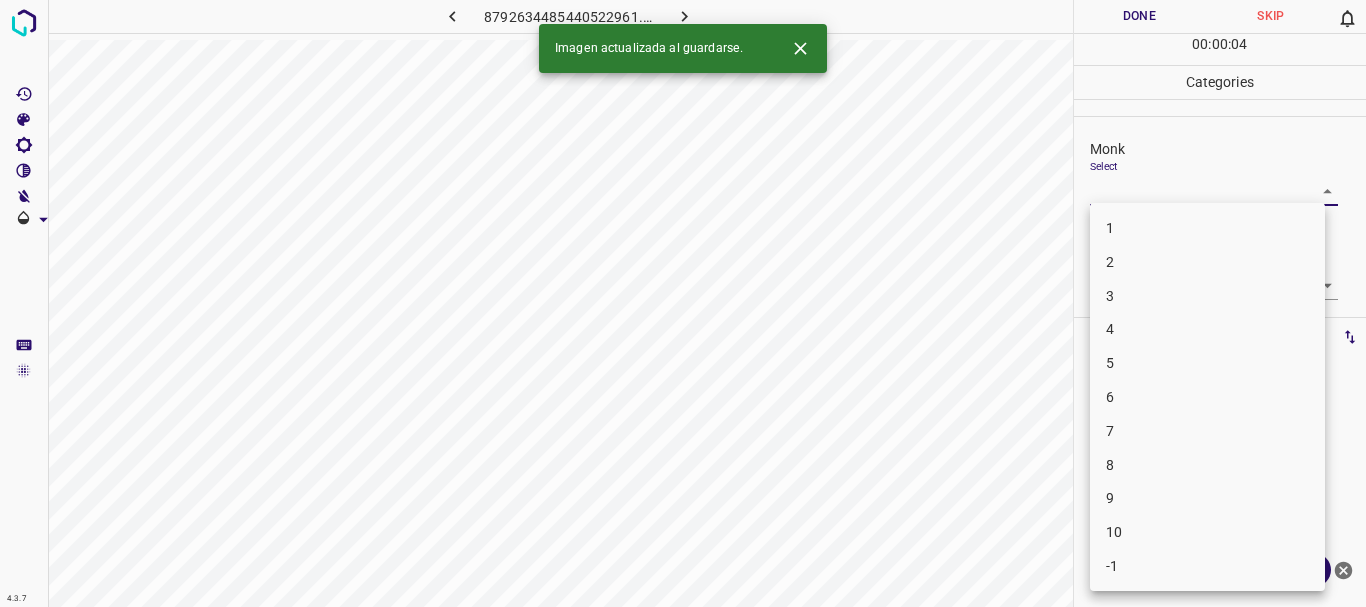 click on "4" at bounding box center [1207, 329] 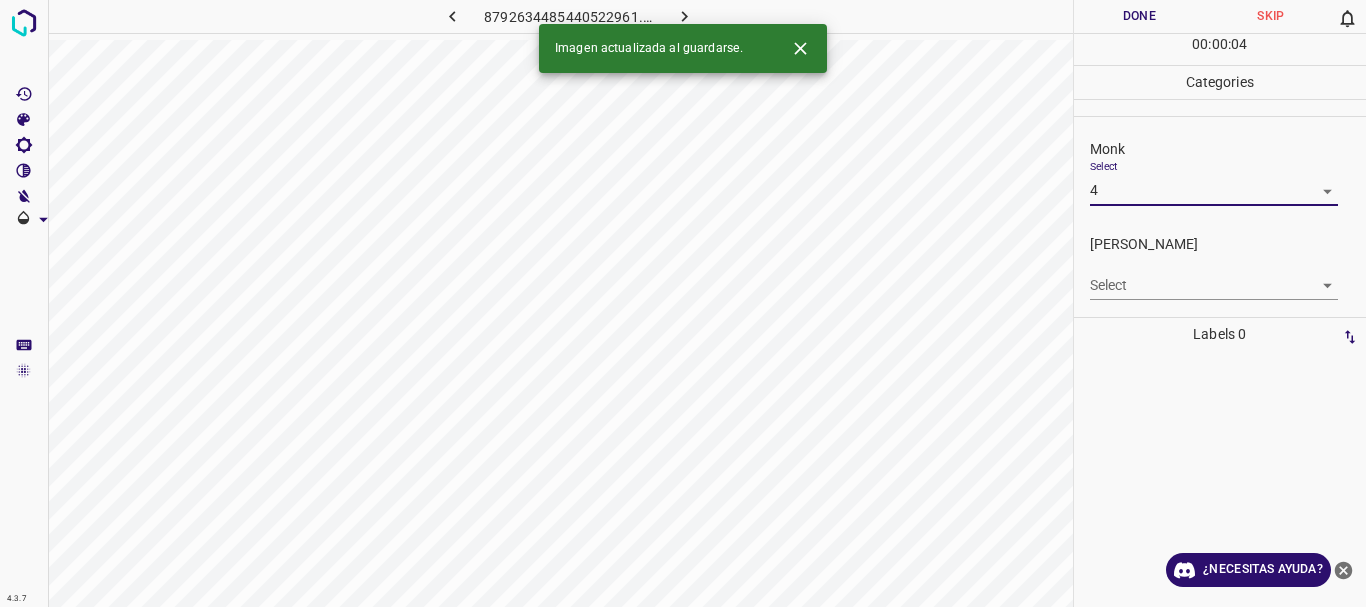 click on "4.3.7 8792634485440522961.png Done Skip 0 00   : 00   : 04   Categories Monk   Select 4 4  [PERSON_NAME]   Select ​ Labels   0 Categories 1 Monk 2  [PERSON_NAME] Tools Space Change between modes (Draw & Edit) I Auto labeling R Restore zoom M Zoom in N Zoom out Delete Delete selecte label Filters Z Restore filters X Saturation filter C Brightness filter V Contrast filter B Gray scale filter General O Download Imagen actualizada al guardarse. ¿Necesitas ayuda? Texto original Valora esta traducción Tu opinión servirá para ayudar a mejorar el Traductor de Google - Texto - Esconder - Borrar" at bounding box center (683, 303) 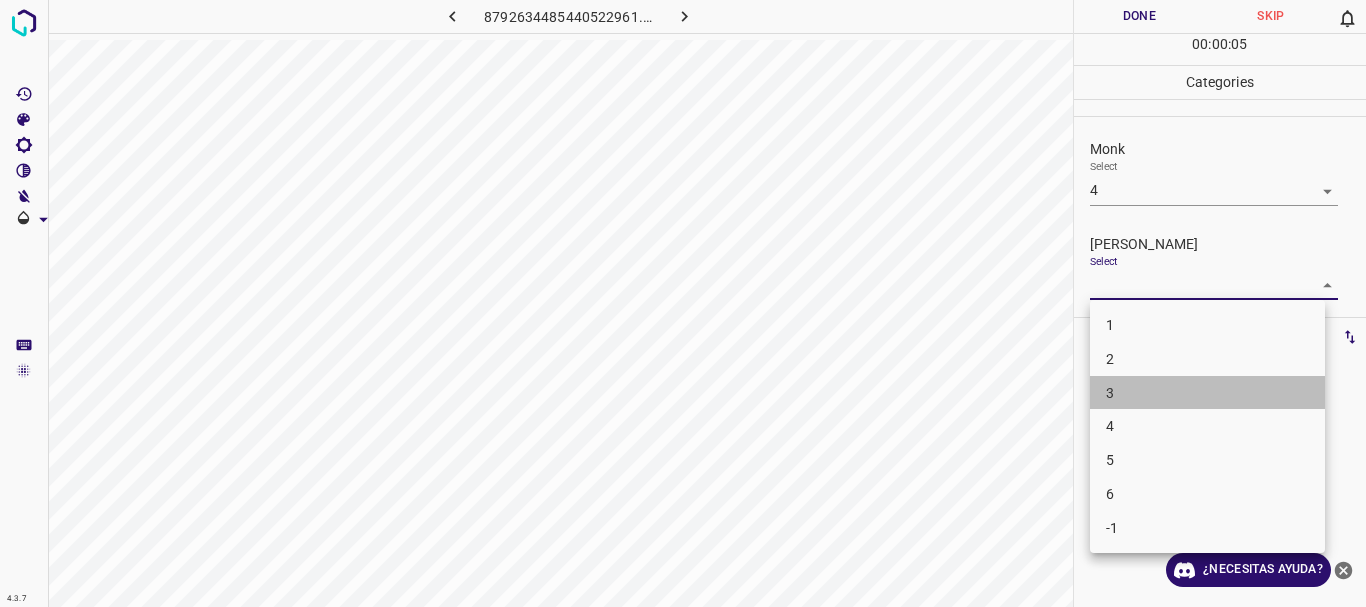click on "3" at bounding box center [1207, 393] 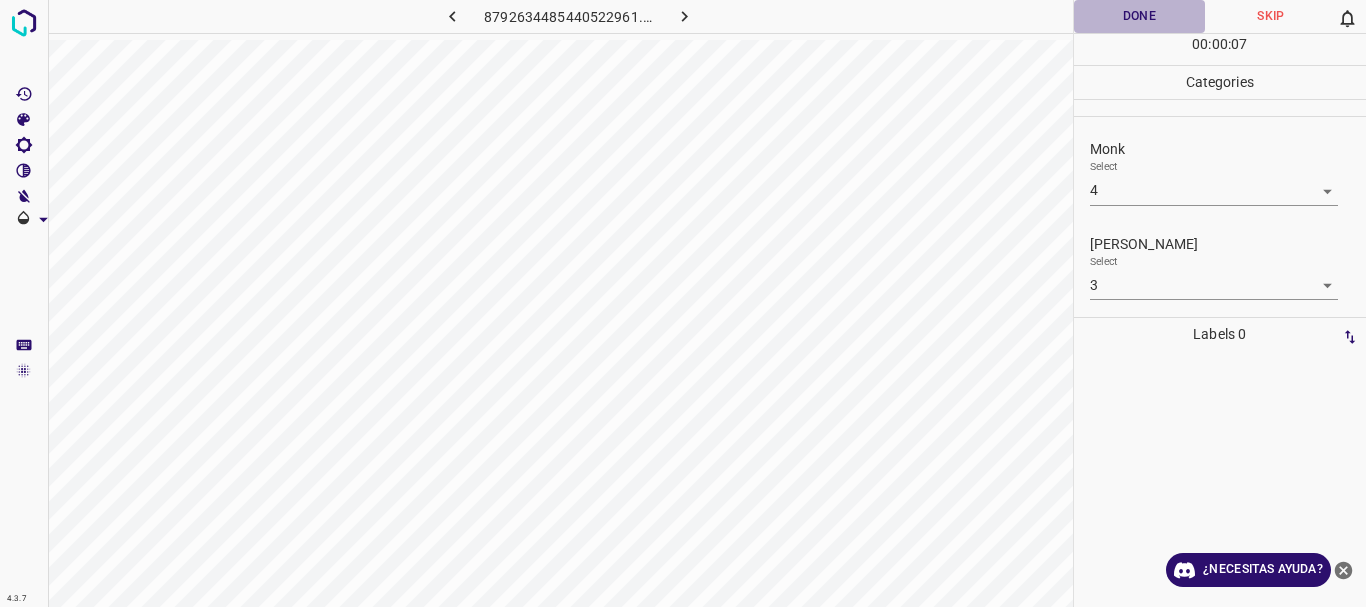 click on "Done" at bounding box center (1140, 16) 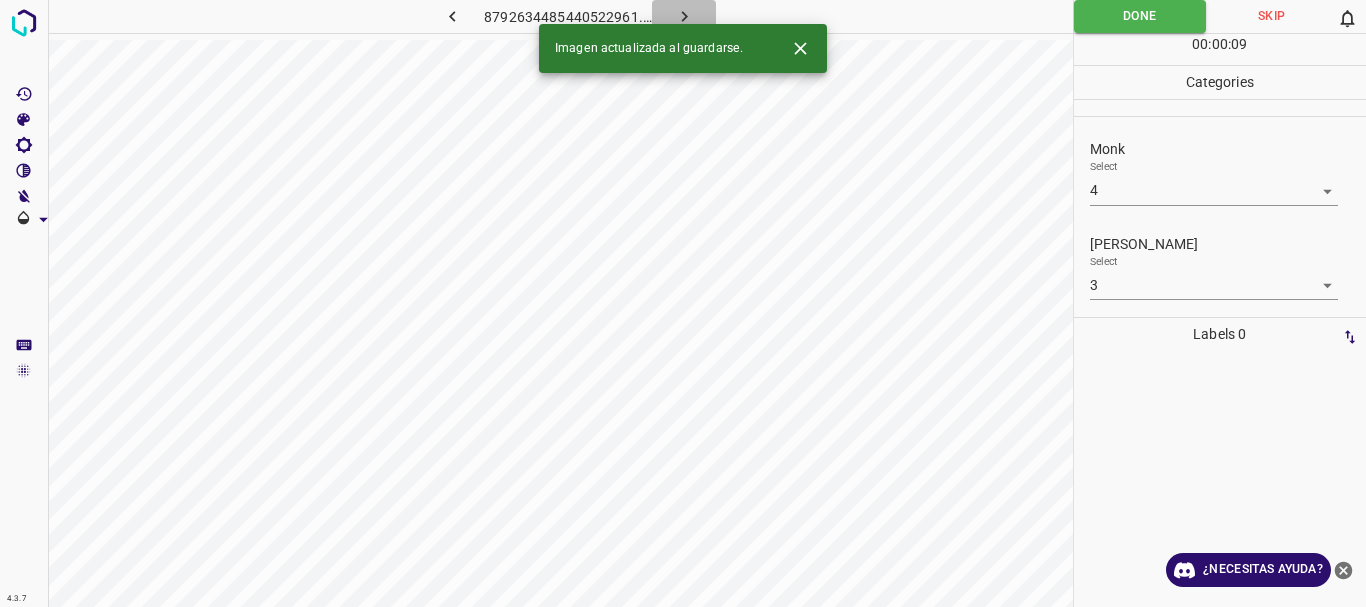 click 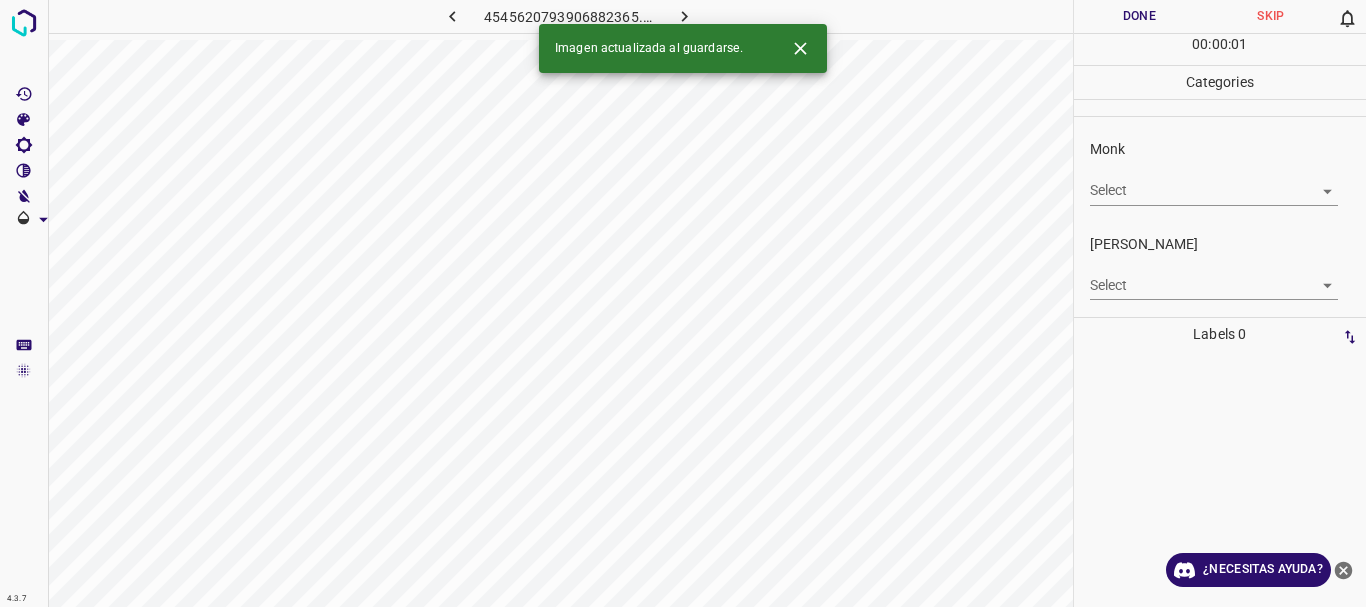 click on "4.3.7 4545620793906882365.png Done Skip 0 00   : 00   : 01   Categories Monk   Select ​  [PERSON_NAME]   Select ​ Labels   0 Categories 1 Monk 2  [PERSON_NAME] Tools Space Change between modes (Draw & Edit) I Auto labeling R Restore zoom M Zoom in N Zoom out Delete Delete selecte label Filters Z Restore filters X Saturation filter C Brightness filter V Contrast filter B Gray scale filter General O Download Imagen actualizada al guardarse. ¿Necesitas ayuda? Texto original Valora esta traducción Tu opinión servirá para ayudar a mejorar el Traductor de Google - Texto - Esconder - Borrar" at bounding box center [683, 303] 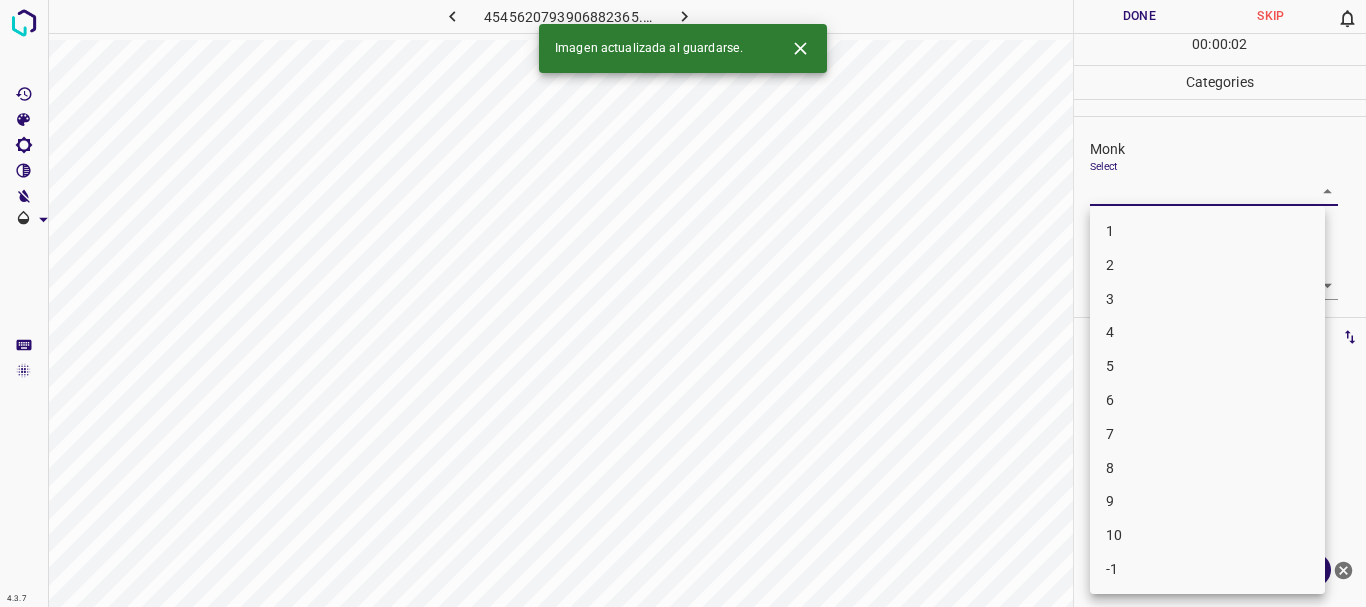 click on "5" at bounding box center [1207, 366] 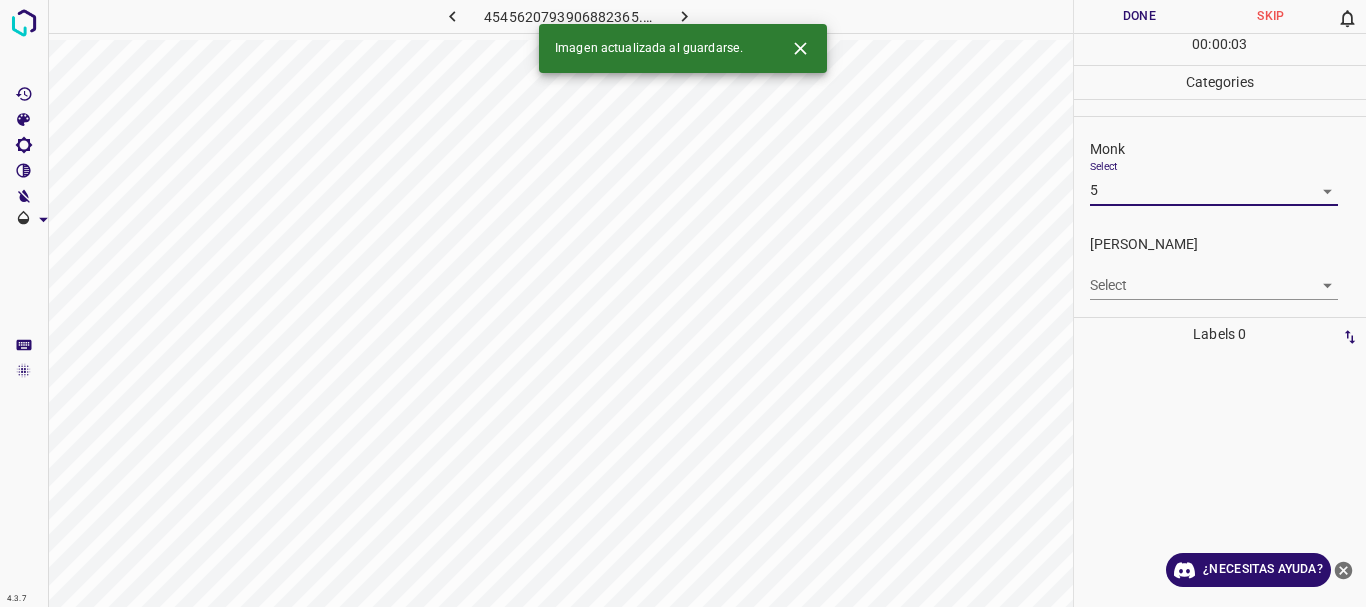 click on "4.3.7 4545620793906882365.png Done Skip 0 00   : 00   : 03   Categories Monk   Select 5 5  [PERSON_NAME]   Select ​ Labels   0 Categories 1 Monk 2  [PERSON_NAME] Tools Space Change between modes (Draw & Edit) I Auto labeling R Restore zoom M Zoom in N Zoom out Delete Delete selecte label Filters Z Restore filters X Saturation filter C Brightness filter V Contrast filter B Gray scale filter General O Download Imagen actualizada al guardarse. ¿Necesitas ayuda? Texto original Valora esta traducción Tu opinión servirá para ayudar a mejorar el Traductor de Google - Texto - Esconder - Borrar" at bounding box center (683, 303) 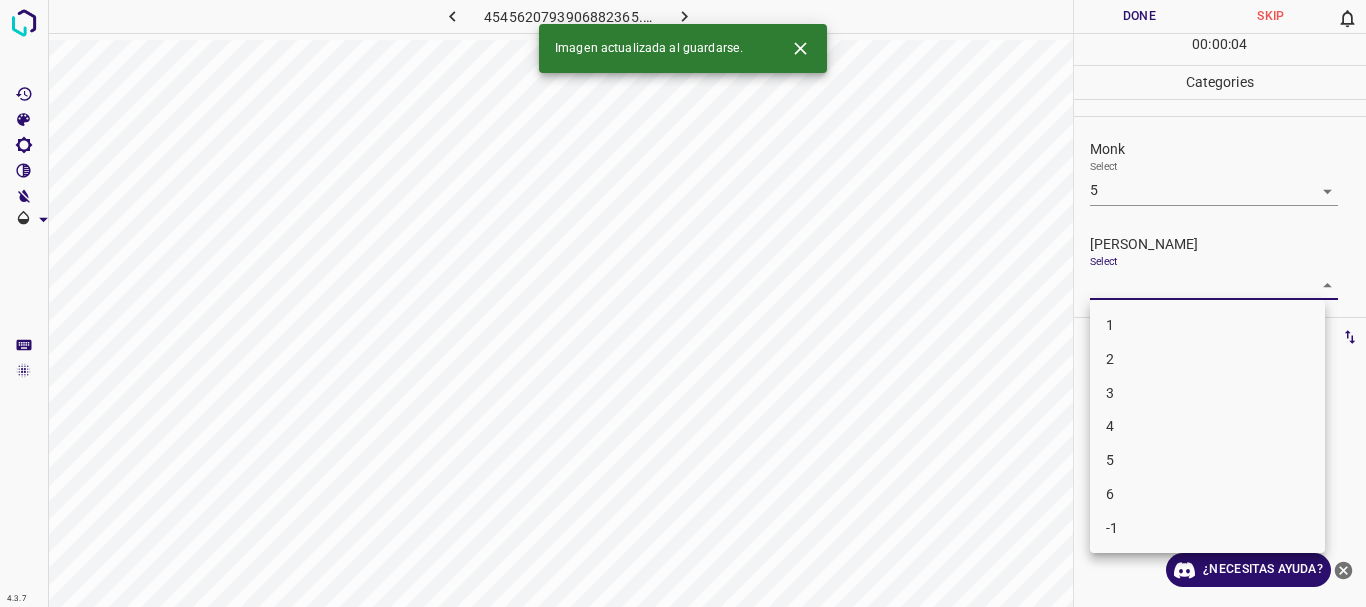 click on "2" at bounding box center [1207, 359] 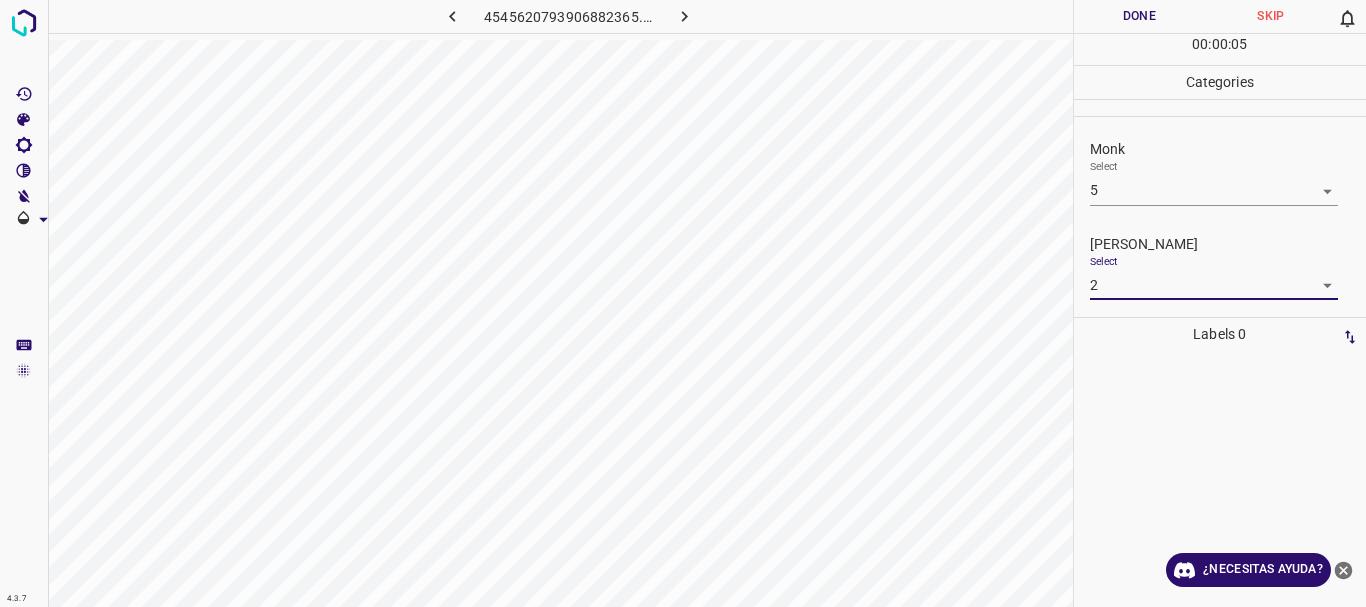 click on "Done" at bounding box center (1140, 16) 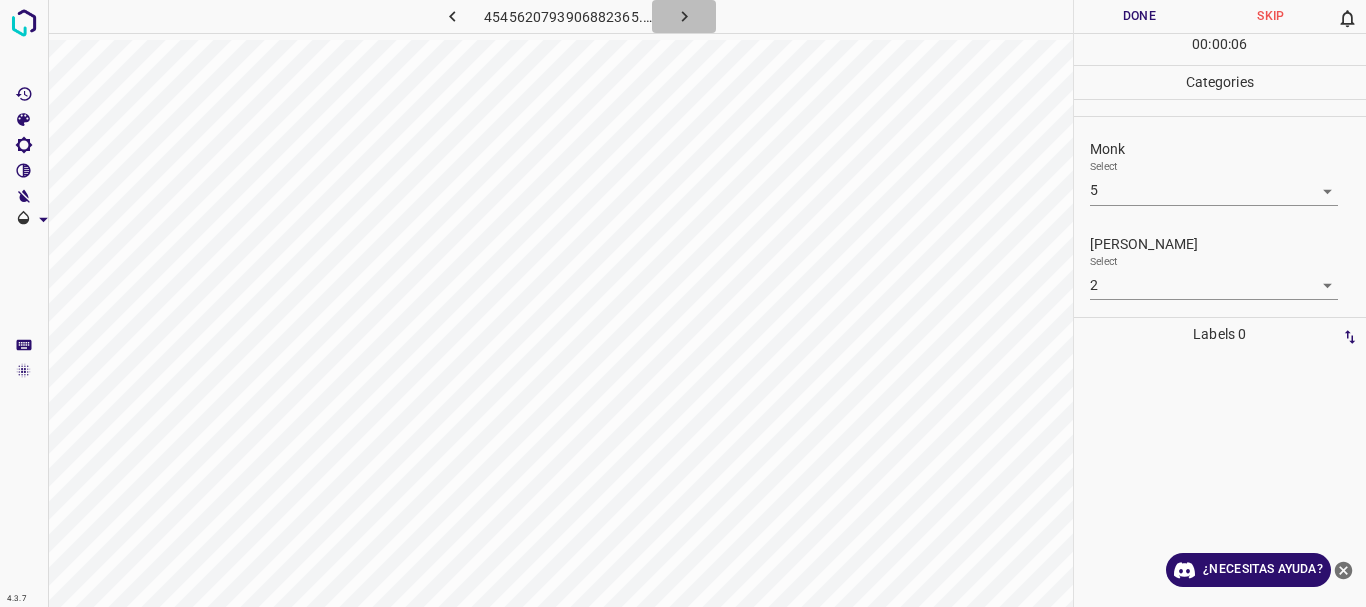 click 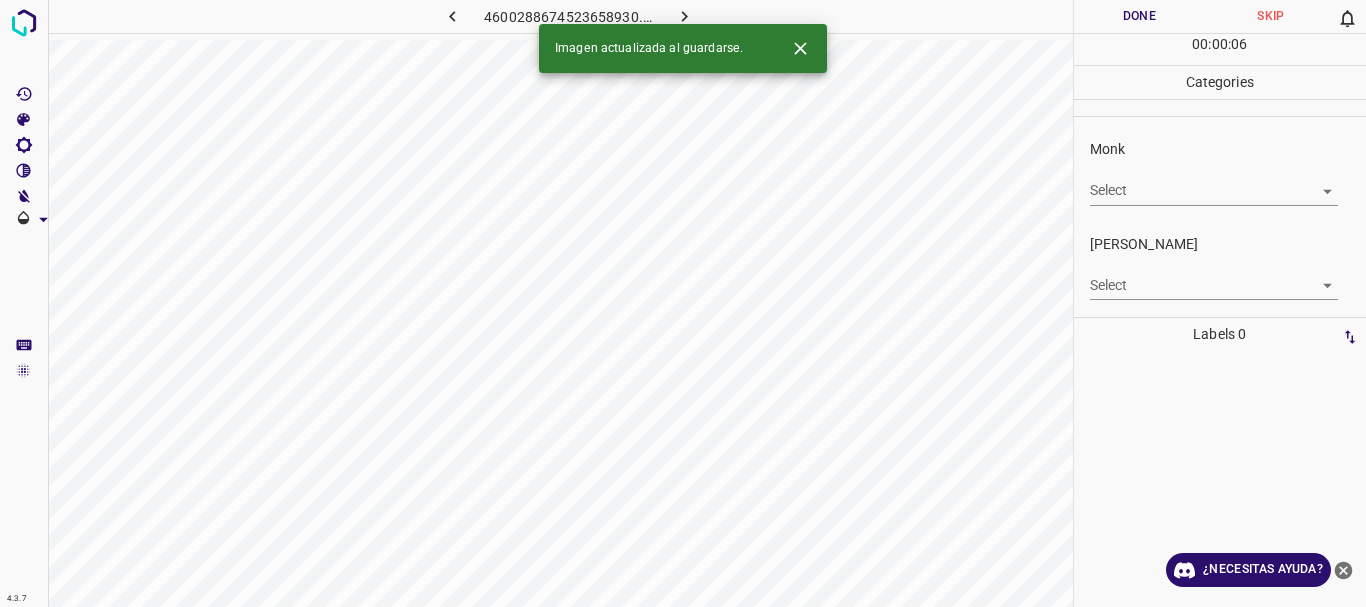 click 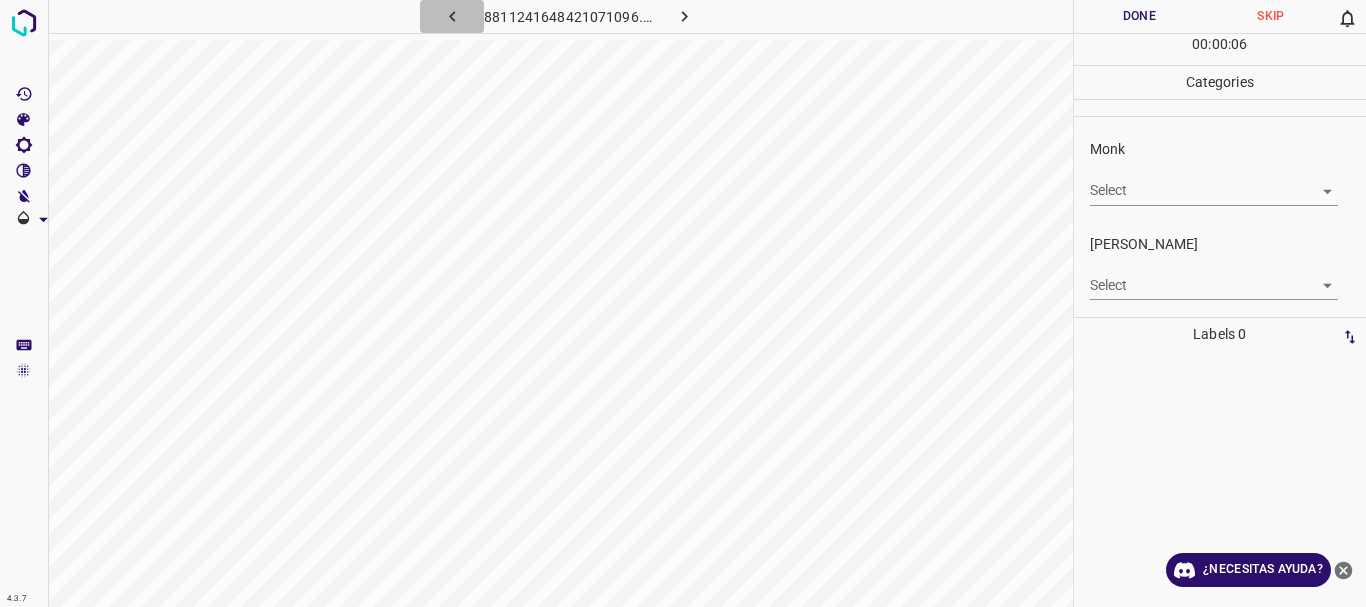 click 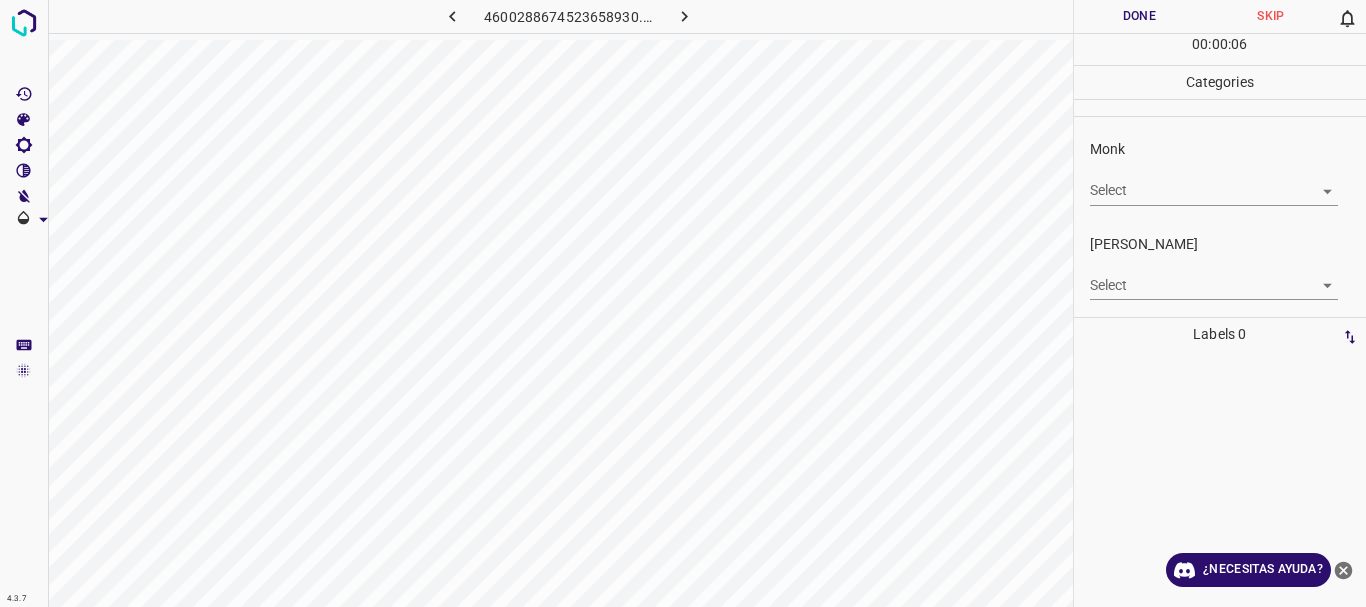 click on "4.3.7 4600288674523658930.png Done Skip 0 00   : 00   : 06   Categories Monk   Select ​  [PERSON_NAME]   Select ​ Labels   0 Categories 1 Monk 2  [PERSON_NAME] Tools Space Change between modes (Draw & Edit) I Auto labeling R Restore zoom M Zoom in N Zoom out Delete Delete selecte label Filters Z Restore filters X Saturation filter C Brightness filter V Contrast filter B Gray scale filter General O Download ¿Necesitas ayuda? Texto original Valora esta traducción Tu opinión servirá para ayudar a mejorar el Traductor de Google - Texto - Esconder - Borrar" at bounding box center [683, 303] 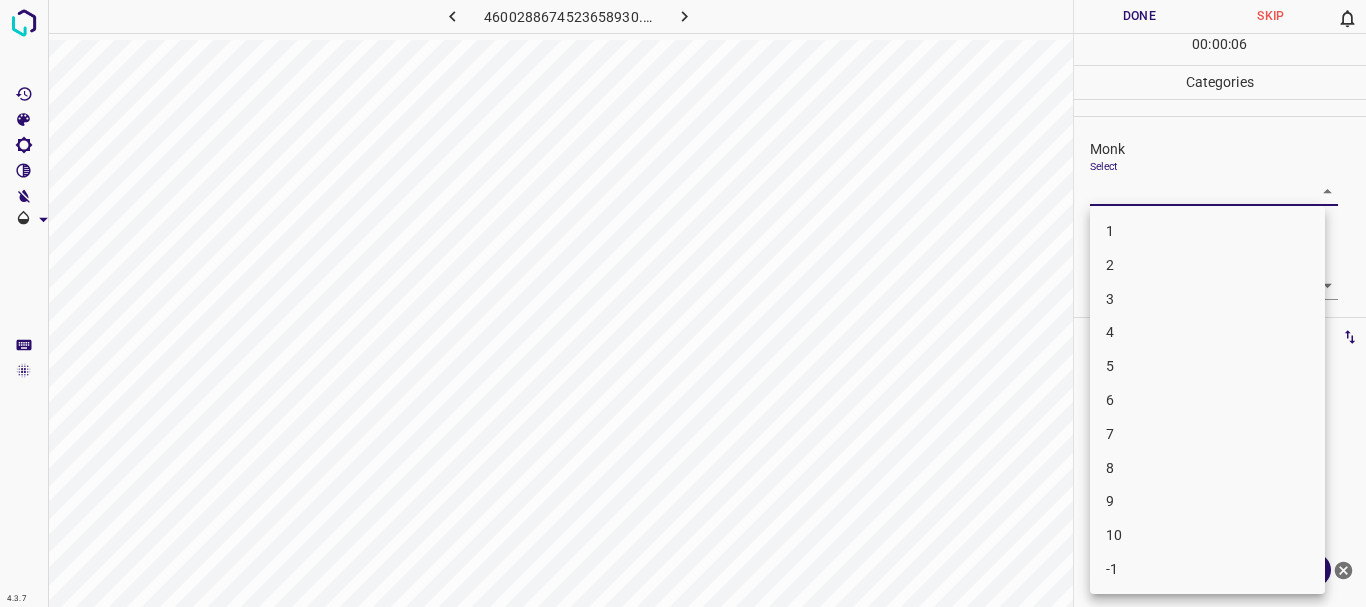 click on "4" at bounding box center [1207, 332] 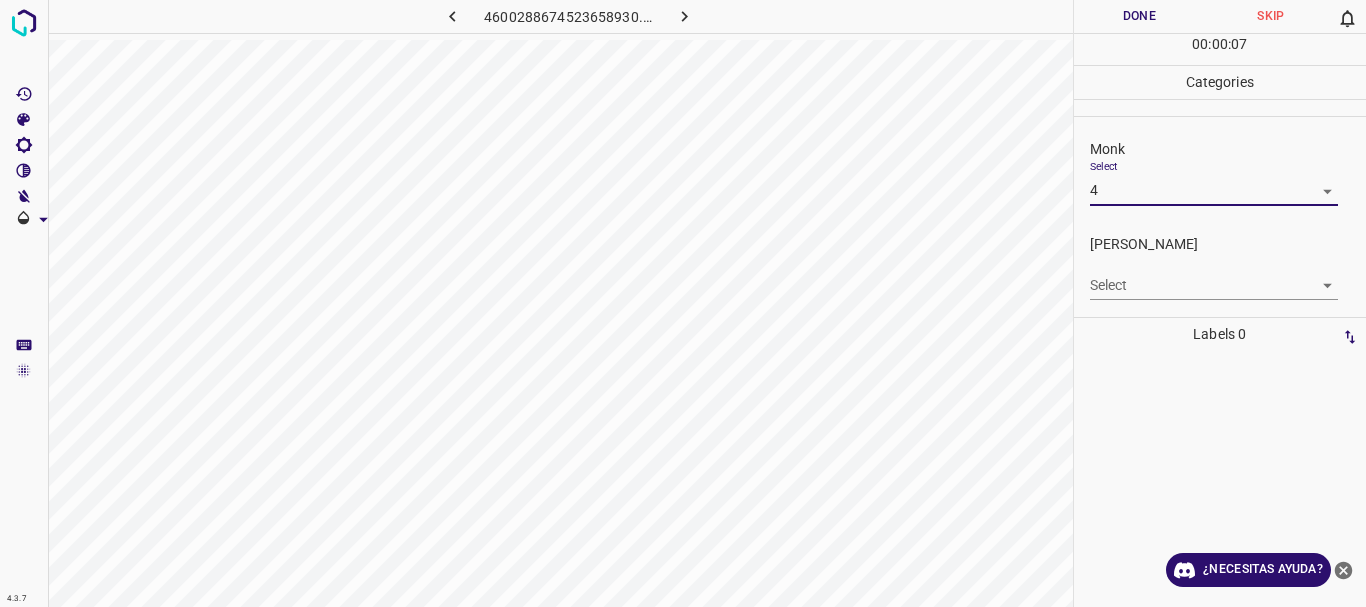 click on "4.3.7 4600288674523658930.png Done Skip 0 00   : 00   : 07   Categories Monk   Select 4 4  [PERSON_NAME]   Select ​ Labels   0 Categories 1 Monk 2  [PERSON_NAME] Tools Space Change between modes (Draw & Edit) I Auto labeling R Restore zoom M Zoom in N Zoom out Delete Delete selecte label Filters Z Restore filters X Saturation filter C Brightness filter V Contrast filter B Gray scale filter General O Download ¿Necesitas ayuda? Texto original Valora esta traducción Tu opinión servirá para ayudar a mejorar el Traductor de Google - Texto - Esconder - Borrar" at bounding box center (683, 303) 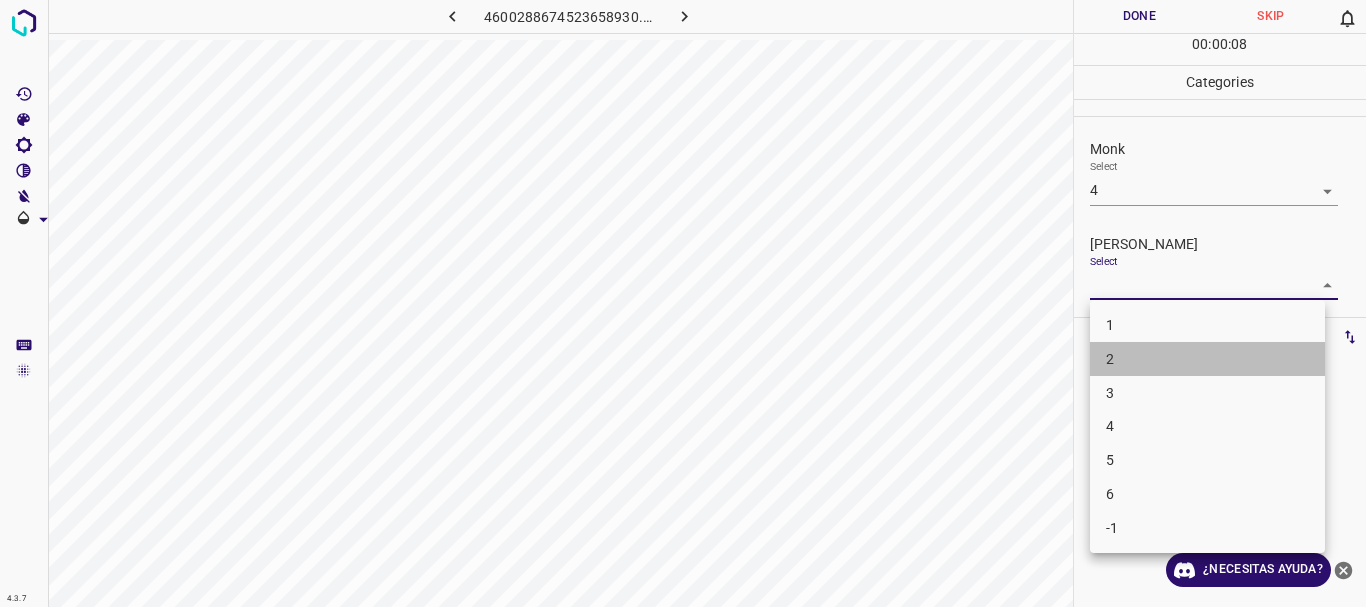 click on "2" at bounding box center [1207, 359] 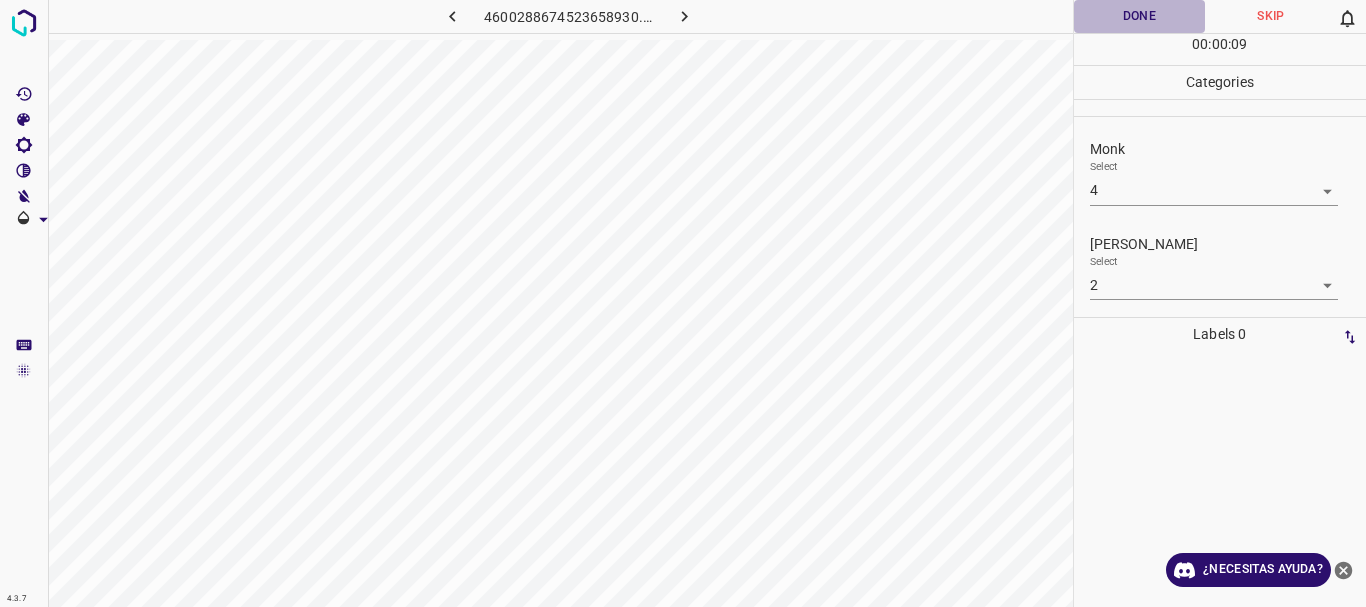 click on "Done" at bounding box center (1140, 16) 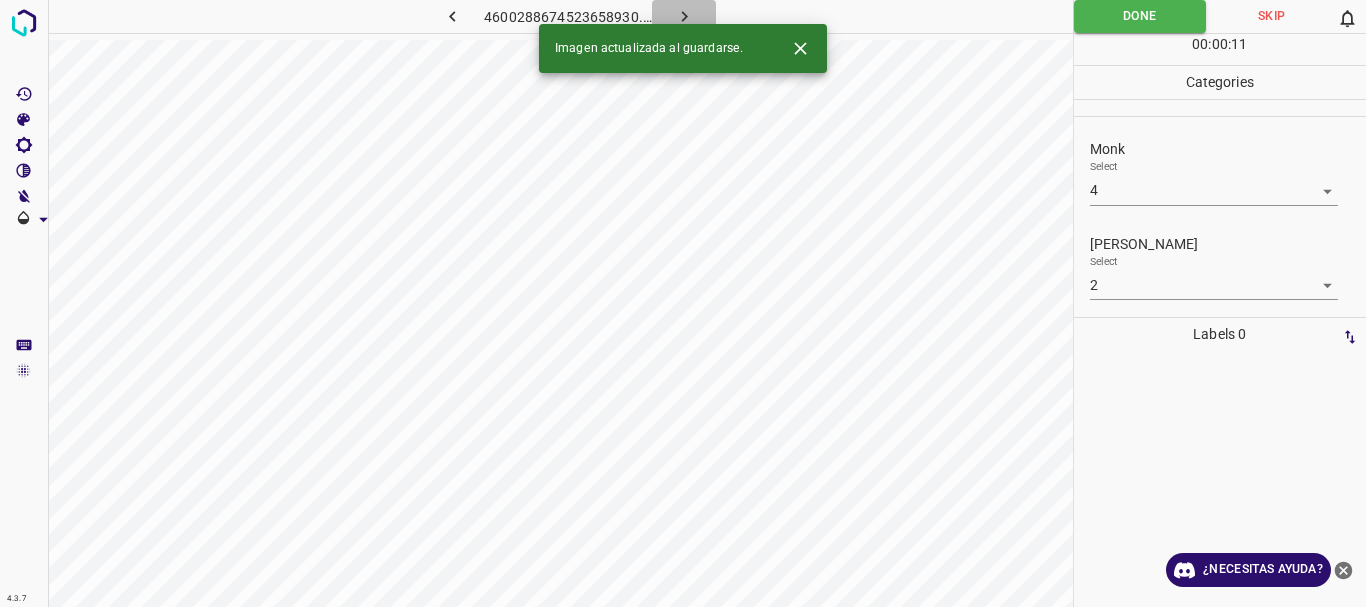 click 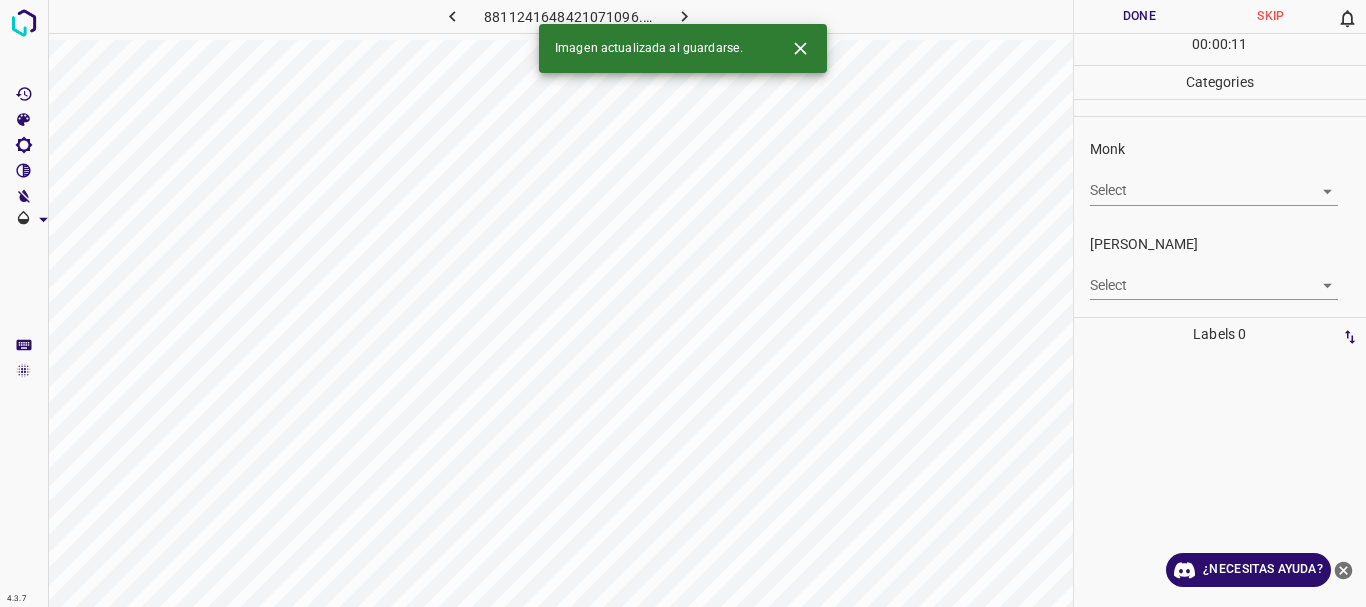click on "4.3.7 8811241648421071096.png Done Skip 0 00   : 00   : 11   Categories Monk   Select ​  [PERSON_NAME]   Select ​ Labels   0 Categories 1 Monk 2  [PERSON_NAME] Tools Space Change between modes (Draw & Edit) I Auto labeling R Restore zoom M Zoom in N Zoom out Delete Delete selecte label Filters Z Restore filters X Saturation filter C Brightness filter V Contrast filter B Gray scale filter General O Download Imagen actualizada al guardarse. ¿Necesitas ayuda? Texto original Valora esta traducción Tu opinión servirá para ayudar a mejorar el Traductor de Google - Texto - Esconder - Borrar" at bounding box center (683, 303) 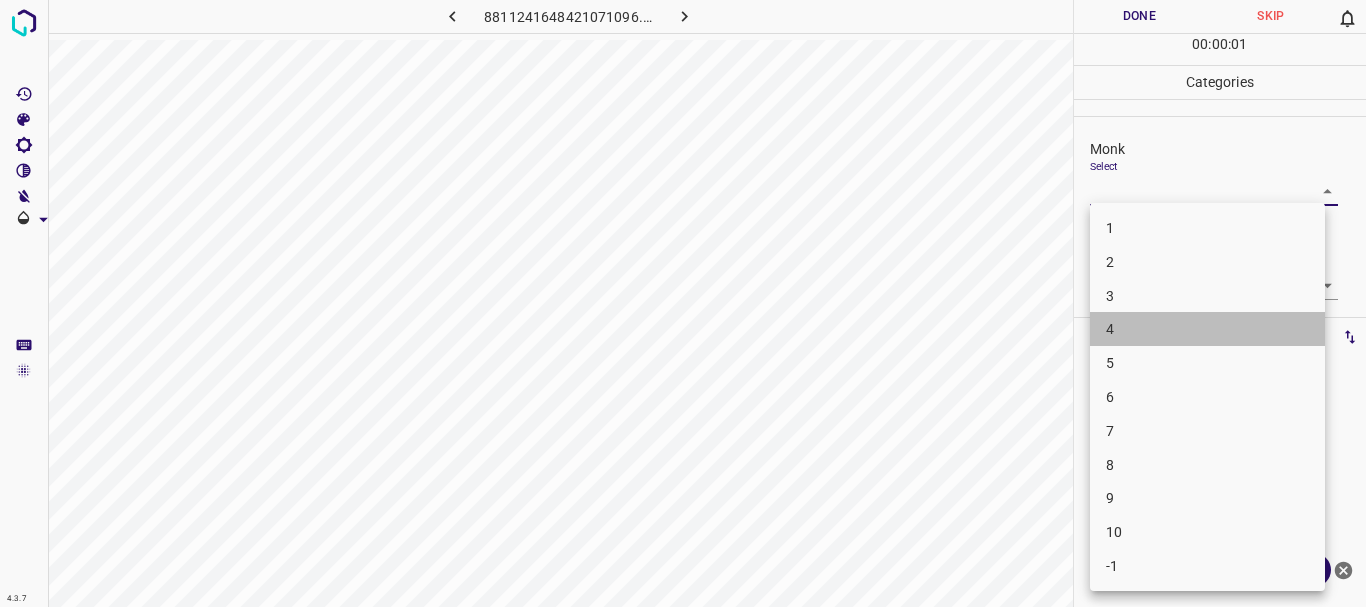 click on "4" at bounding box center [1207, 329] 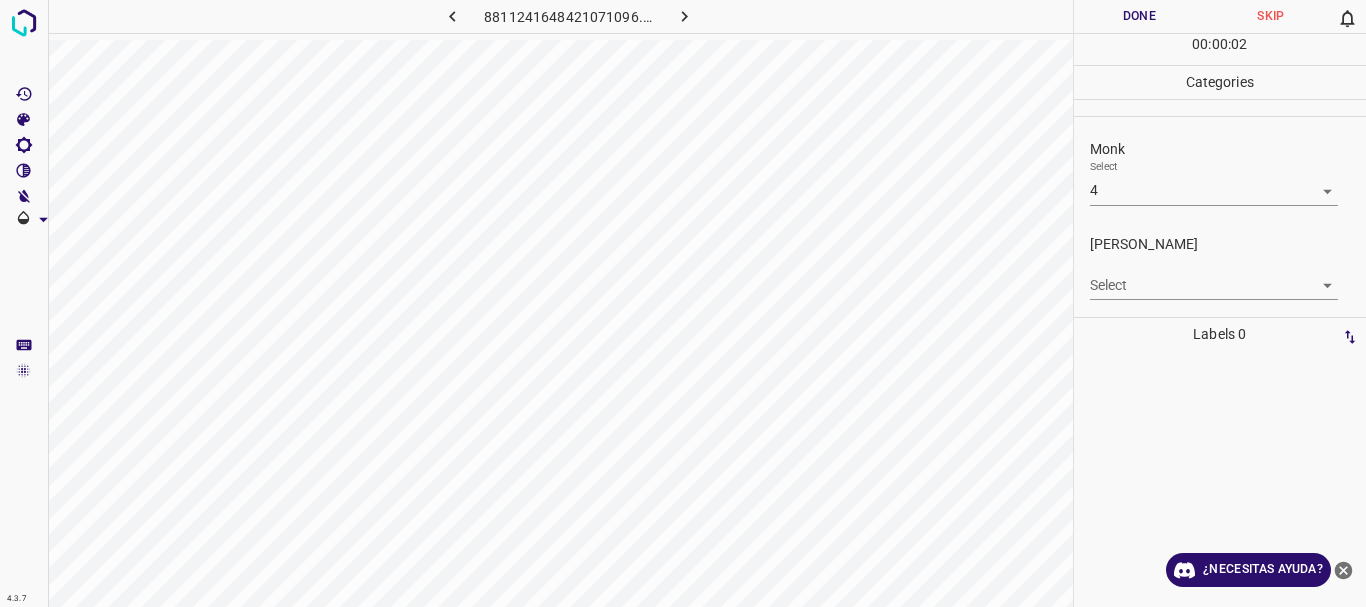 click on "Select ​" at bounding box center [1214, 277] 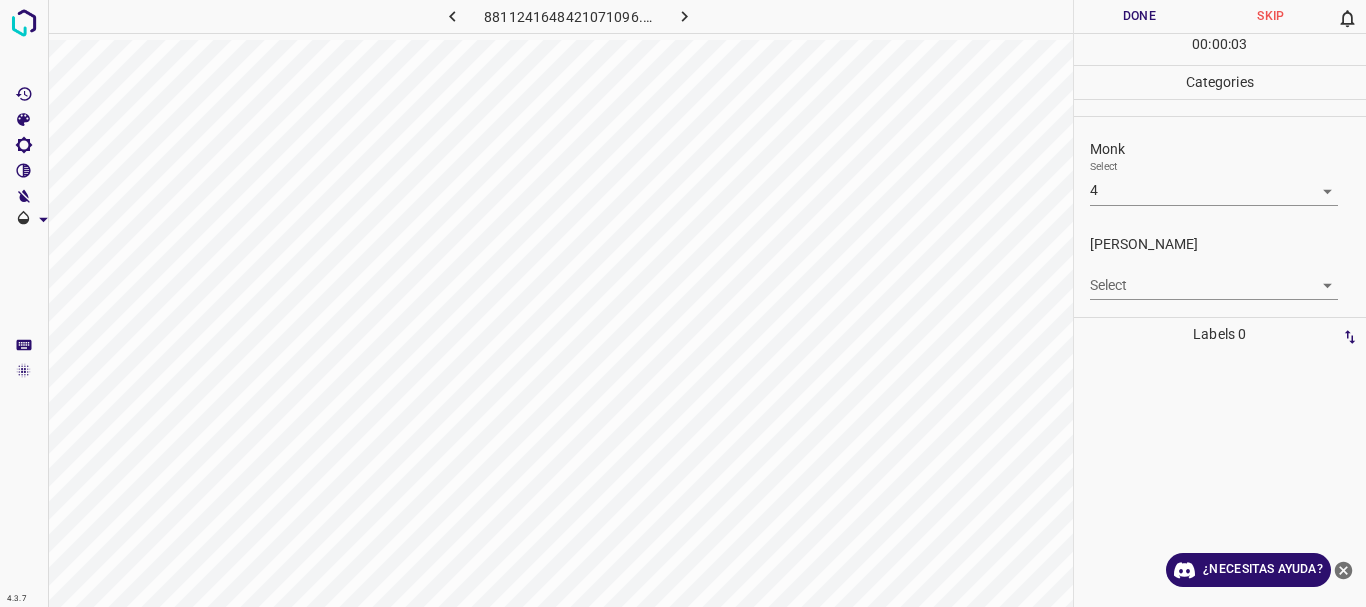 click on "4.3.7 8811241648421071096.png Done Skip 0 00   : 00   : 03   Categories Monk   Select 4 4  [PERSON_NAME]   Select ​ Labels   0 Categories 1 Monk 2  [PERSON_NAME] Tools Space Change between modes (Draw & Edit) I Auto labeling R Restore zoom M Zoom in N Zoom out Delete Delete selecte label Filters Z Restore filters X Saturation filter C Brightness filter V Contrast filter B Gray scale filter General O Download ¿Necesitas ayuda? Texto original Valora esta traducción Tu opinión servirá para ayudar a mejorar el Traductor de Google - Texto - Esconder - Borrar" at bounding box center (683, 303) 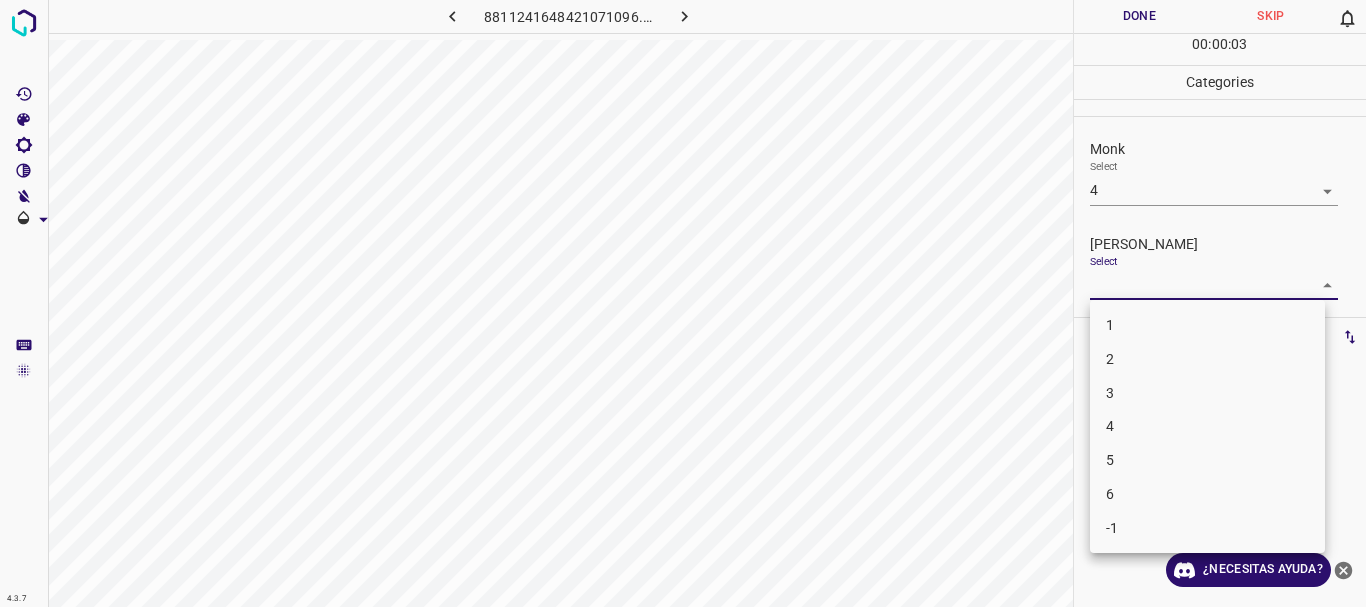 click on "1" at bounding box center (1207, 325) 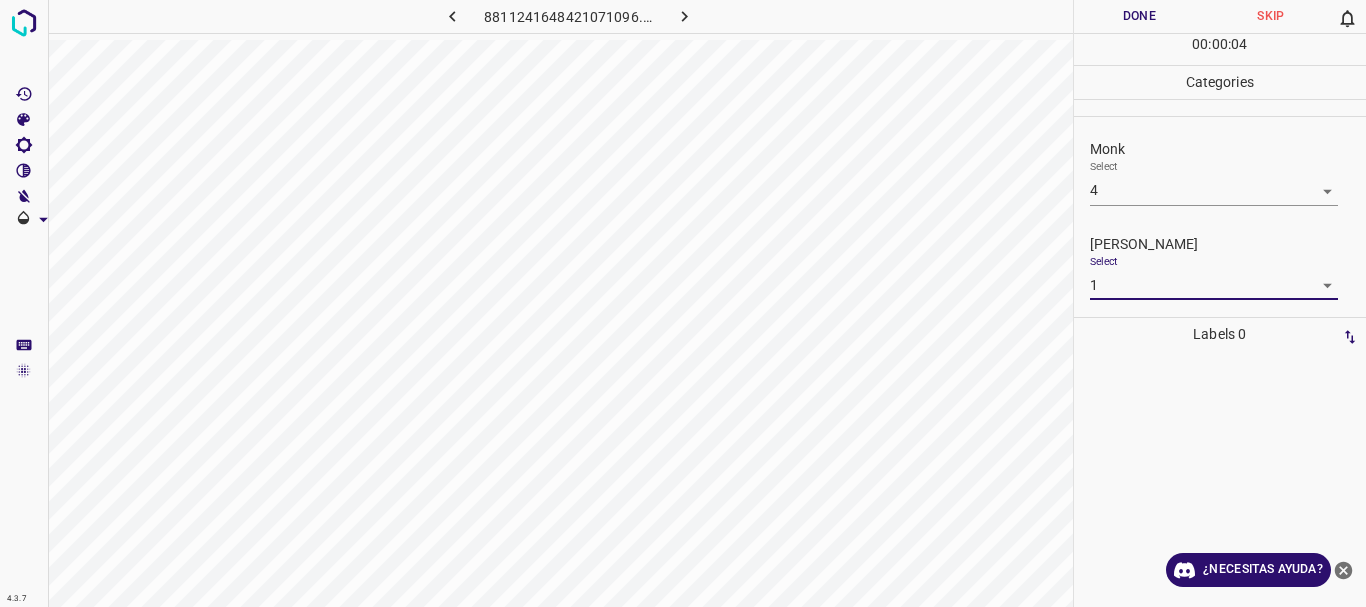 click on "Done" at bounding box center (1140, 16) 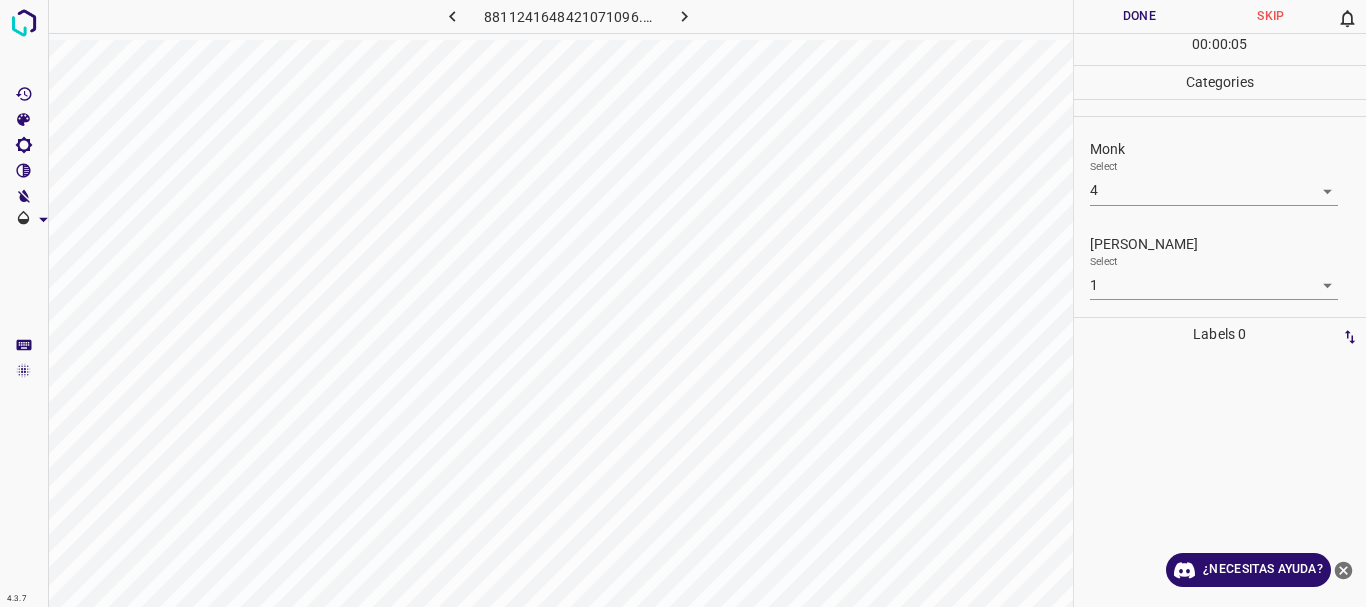 click 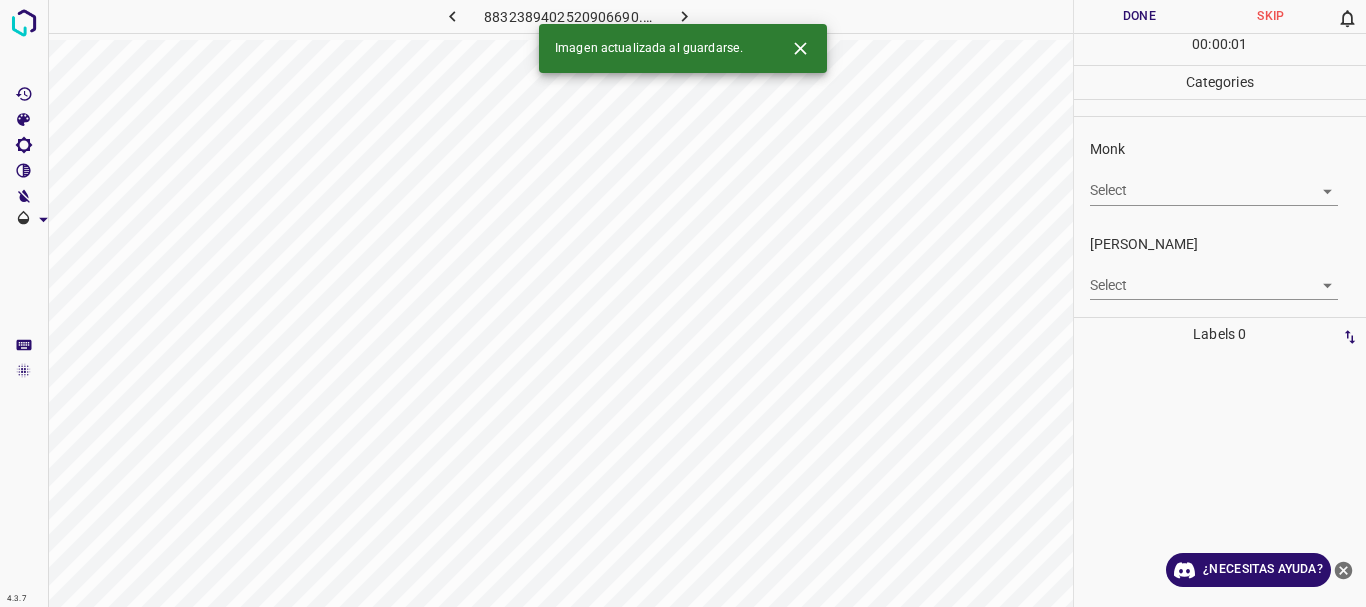 click on "4.3.7 8832389402520906690.png Done Skip 0 00   : 00   : 01   Categories Monk   Select ​  [PERSON_NAME]   Select ​ Labels   0 Categories 1 Monk 2  [PERSON_NAME] Tools Space Change between modes (Draw & Edit) I Auto labeling R Restore zoom M Zoom in N Zoom out Delete Delete selecte label Filters Z Restore filters X Saturation filter C Brightness filter V Contrast filter B Gray scale filter General O Download Imagen actualizada al guardarse. ¿Necesitas ayuda? Texto original Valora esta traducción Tu opinión servirá para ayudar a mejorar el Traductor de Google - Texto - Esconder - Borrar" at bounding box center [683, 303] 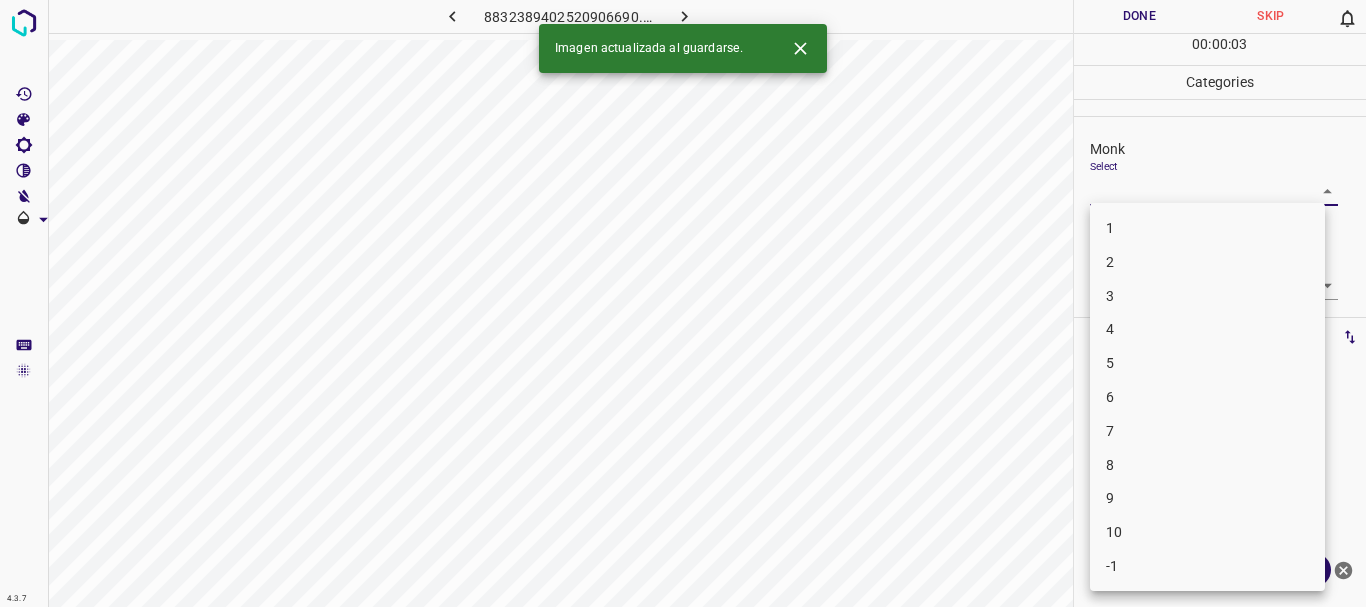 click on "4" at bounding box center [1207, 329] 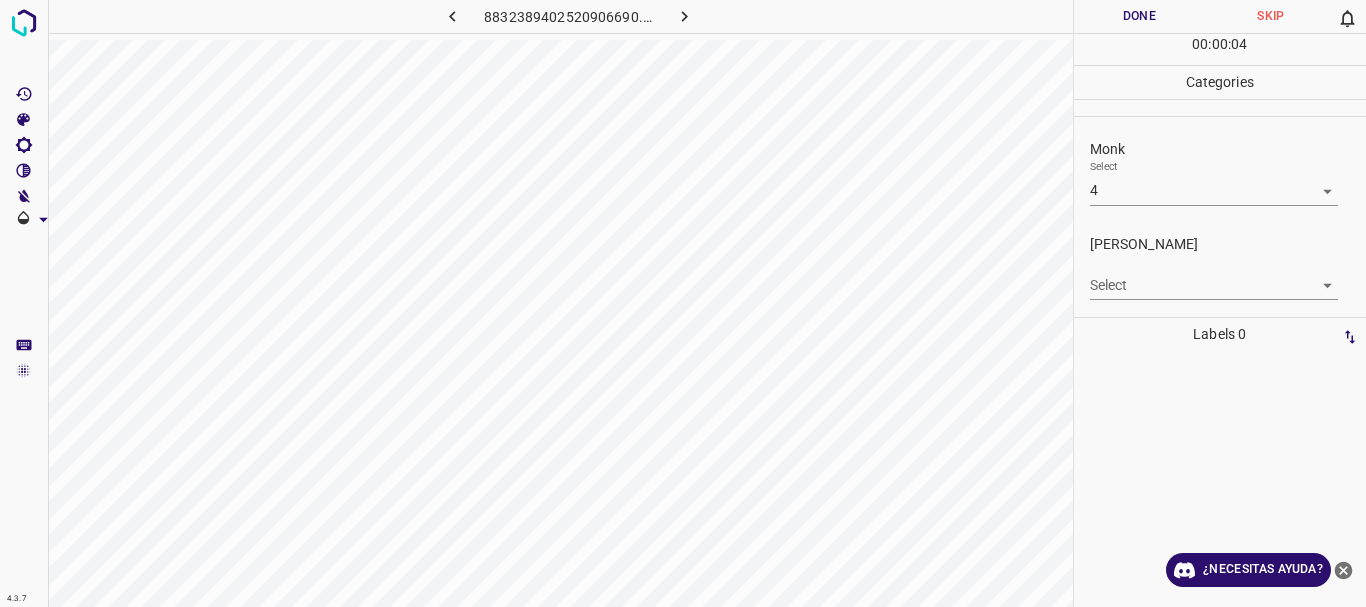 click on "4.3.7 8832389402520906690.png Done Skip 0 00   : 00   : 04   Categories Monk   Select 4 4  [PERSON_NAME]   Select ​ Labels   0 Categories 1 Monk 2  [PERSON_NAME] Tools Space Change between modes (Draw & Edit) I Auto labeling R Restore zoom M Zoom in N Zoom out Delete Delete selecte label Filters Z Restore filters X Saturation filter C Brightness filter V Contrast filter B Gray scale filter General O Download ¿Necesitas ayuda? Texto original Valora esta traducción Tu opinión servirá para ayudar a mejorar el Traductor de Google - Texto - Esconder - Borrar" at bounding box center [683, 303] 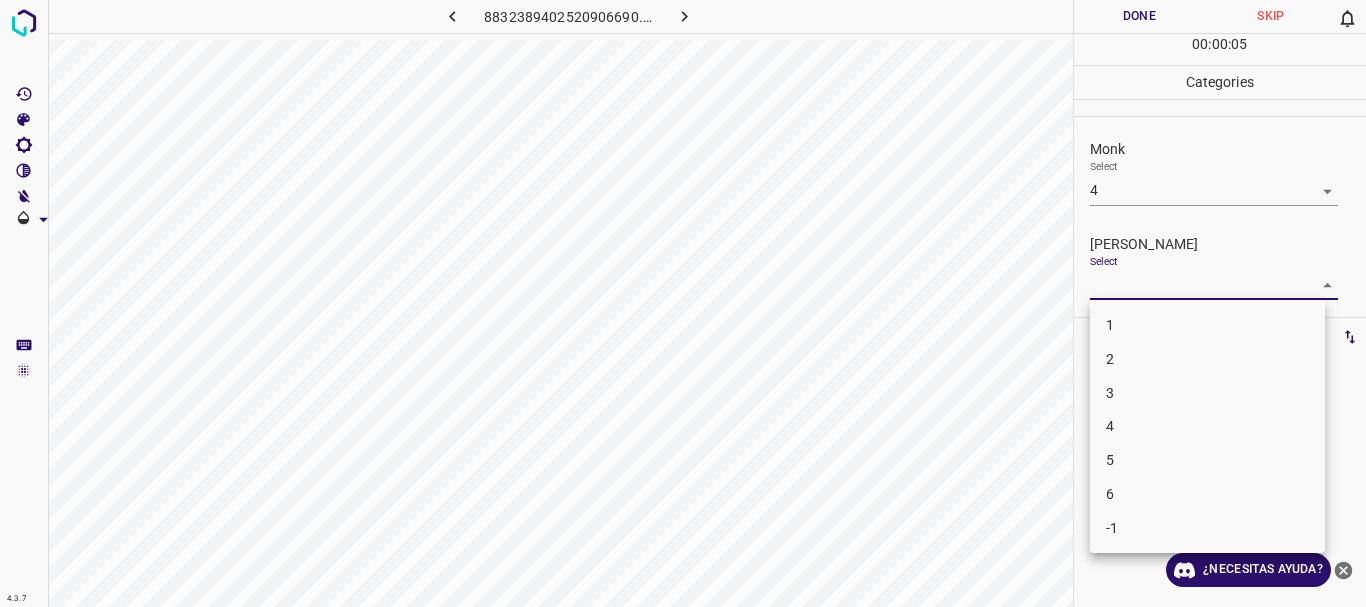 click on "1" at bounding box center [1207, 325] 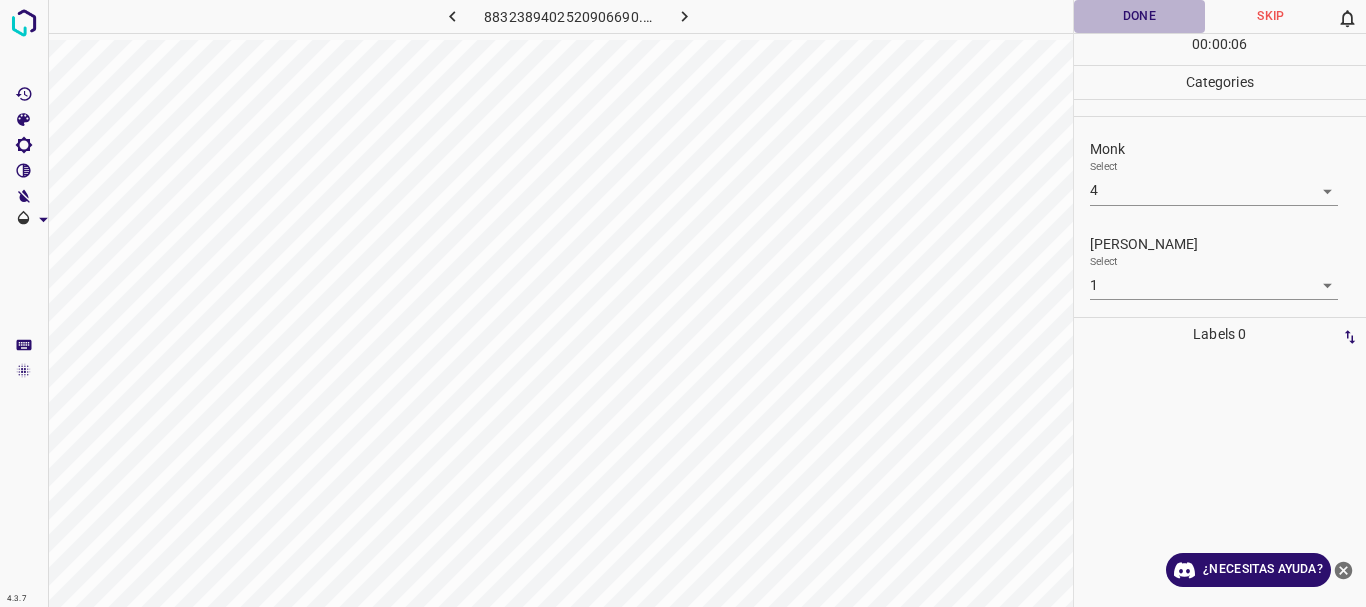click on "Done" at bounding box center (1140, 16) 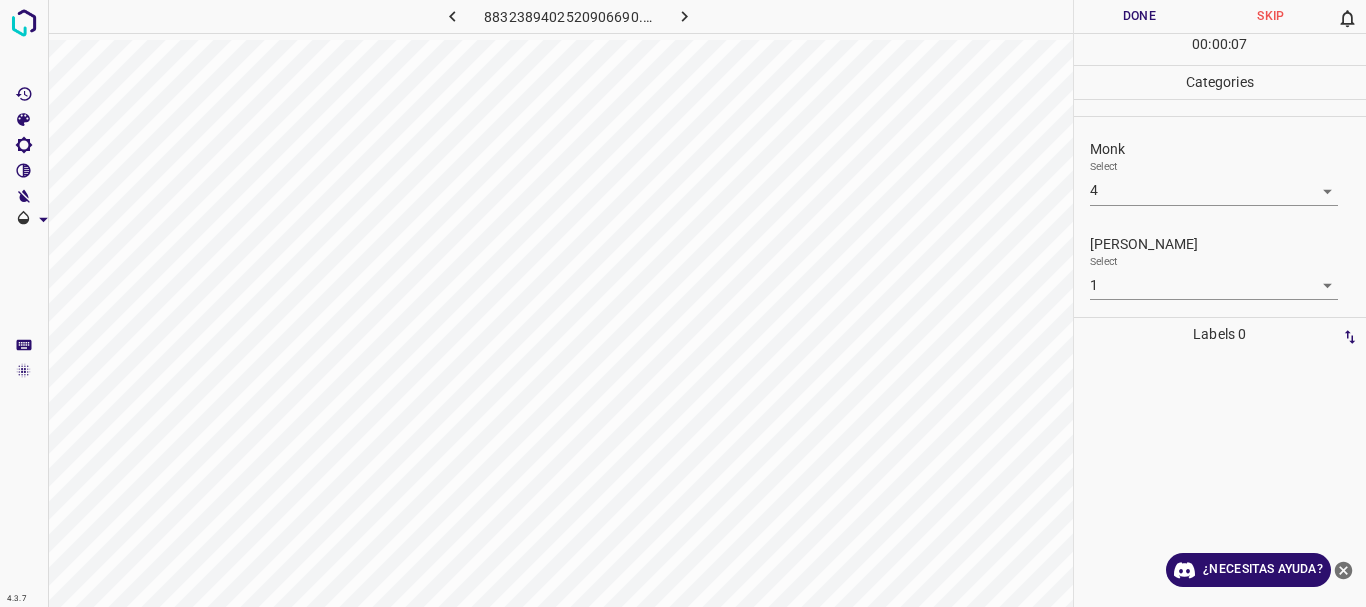 click 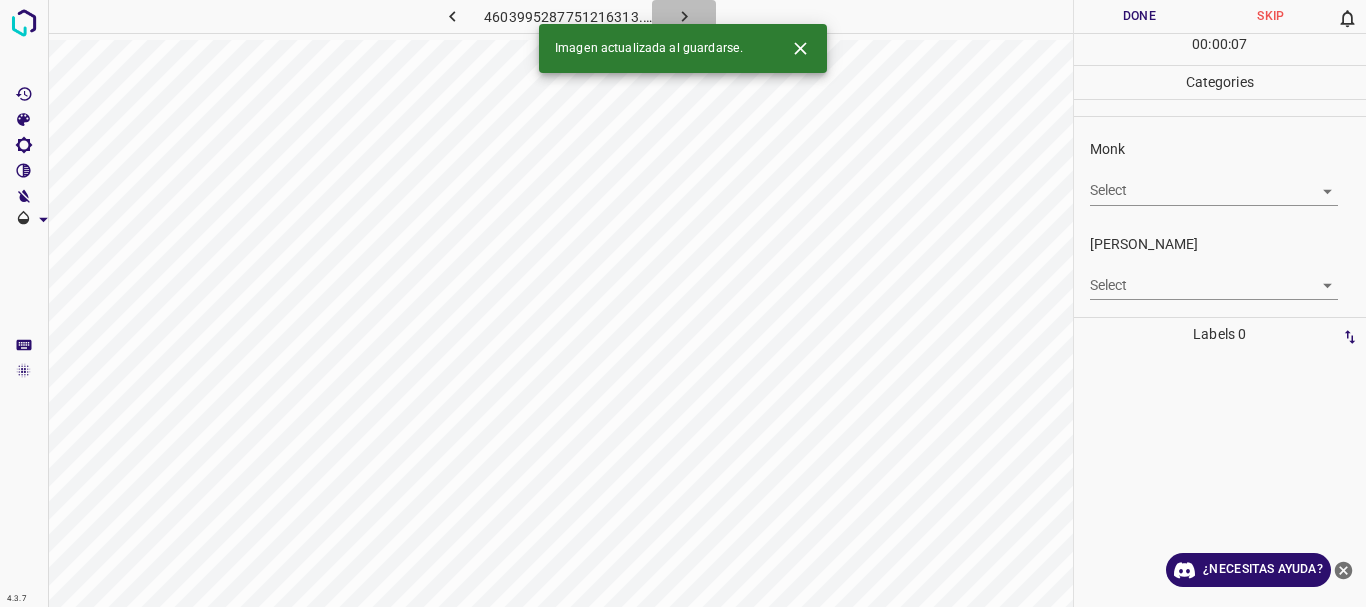 click 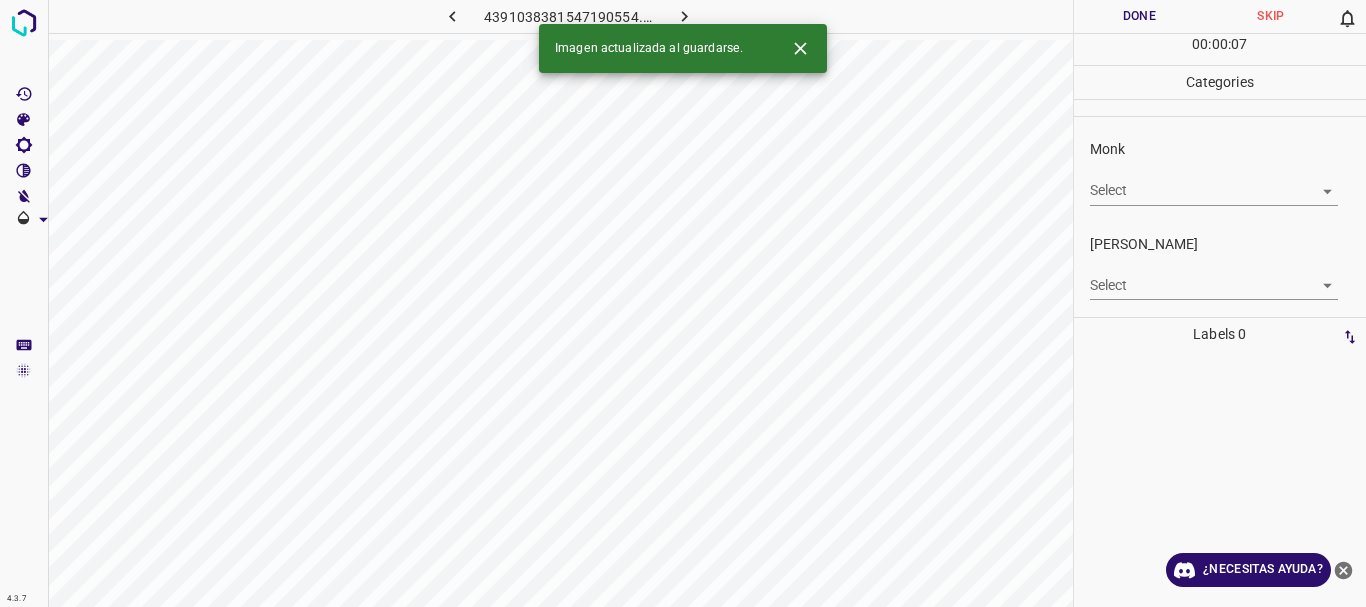 click 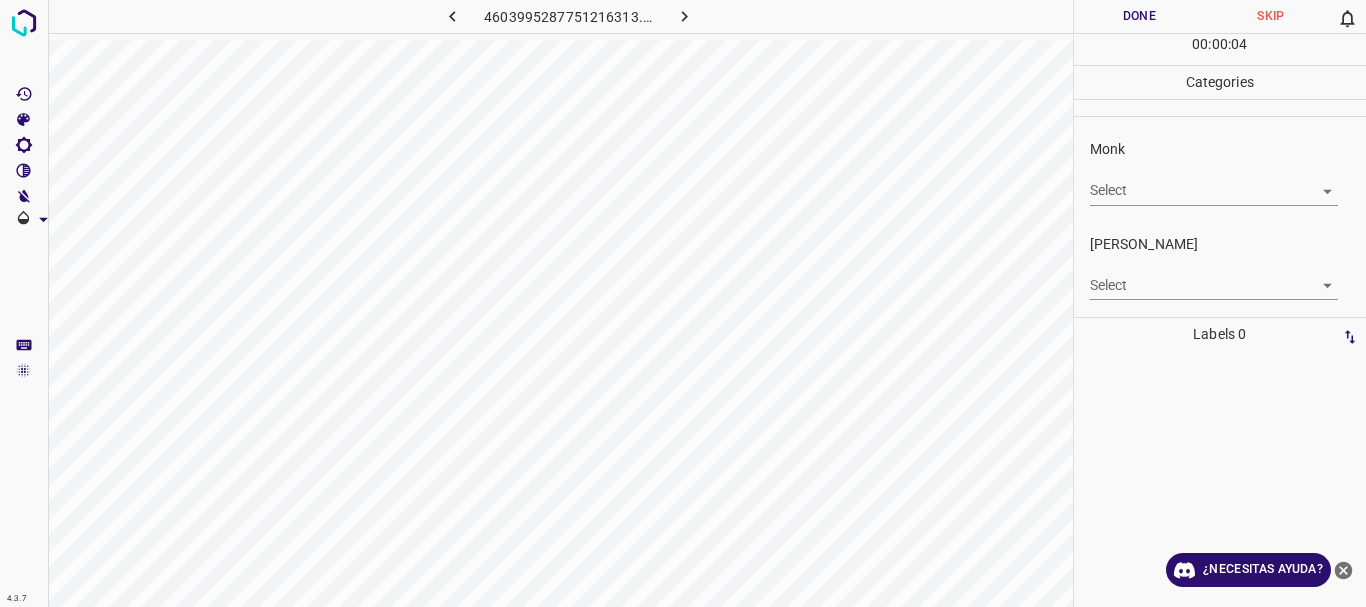 click on "4.3.7 4603995287751216313.png Done Skip 0 00   : 00   : 04   Categories Monk   Select ​  [PERSON_NAME]   Select ​ Labels   0 Categories 1 Monk 2  [PERSON_NAME] Tools Space Change between modes (Draw & Edit) I Auto labeling R Restore zoom M Zoom in N Zoom out Delete Delete selecte label Filters Z Restore filters X Saturation filter C Brightness filter V Contrast filter B Gray scale filter General O Download ¿Necesitas ayuda? Texto original Valora esta traducción Tu opinión servirá para ayudar a mejorar el Traductor de Google - Texto - Esconder - Borrar" at bounding box center (683, 303) 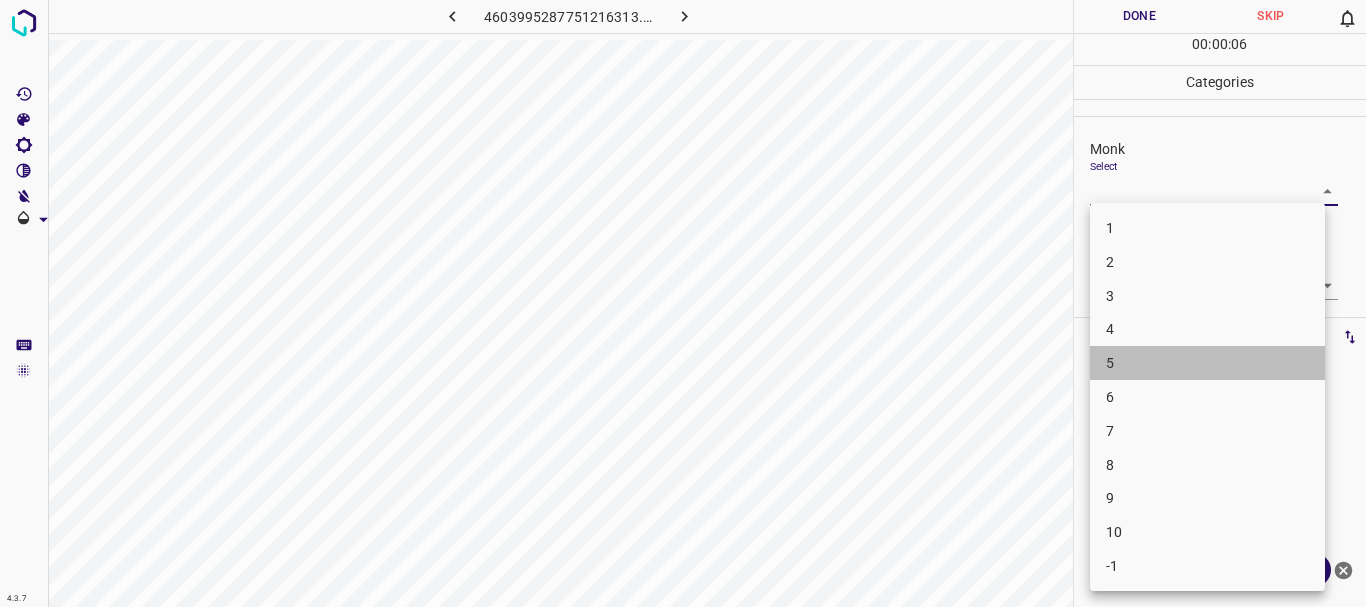 click on "5" at bounding box center (1207, 363) 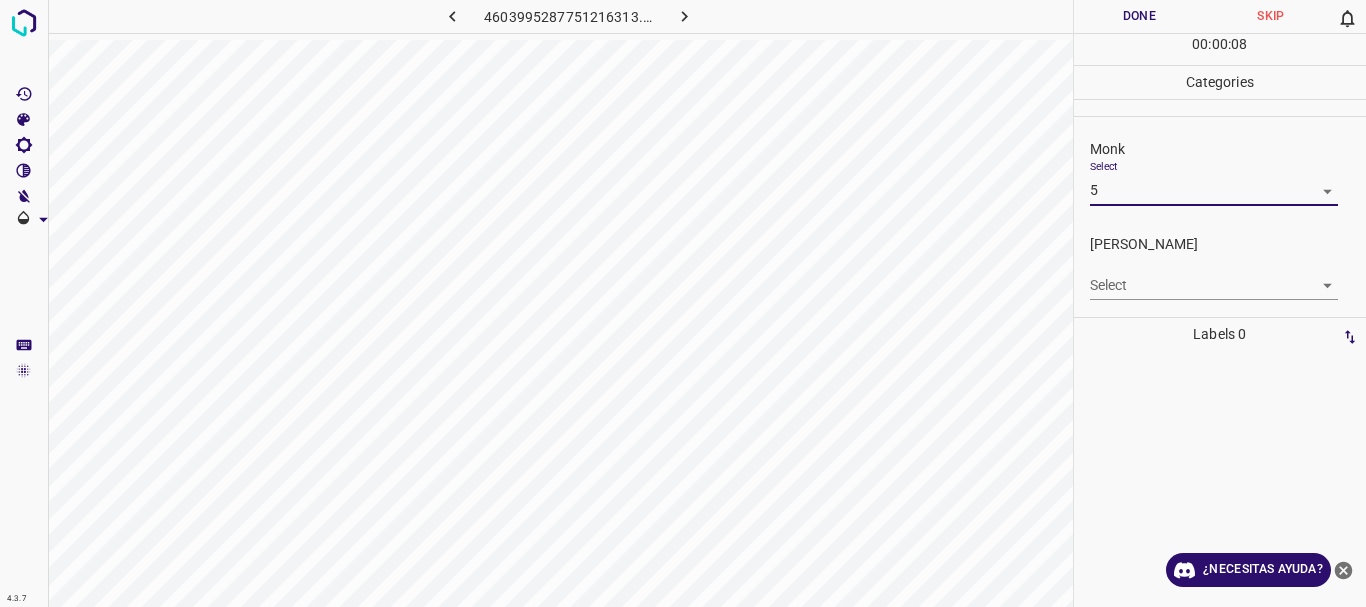 click on "4.3.7 4603995287751216313.png Done Skip 0 00   : 00   : 08   Categories Monk   Select 5 5  [PERSON_NAME]   Select ​ Labels   0 Categories 1 Monk 2  [PERSON_NAME] Tools Space Change between modes (Draw & Edit) I Auto labeling R Restore zoom M Zoom in N Zoom out Delete Delete selecte label Filters Z Restore filters X Saturation filter C Brightness filter V Contrast filter B Gray scale filter General O Download ¿Necesitas ayuda? Texto original Valora esta traducción Tu opinión servirá para ayudar a mejorar el Traductor de Google - Texto - Esconder - Borrar" at bounding box center [683, 303] 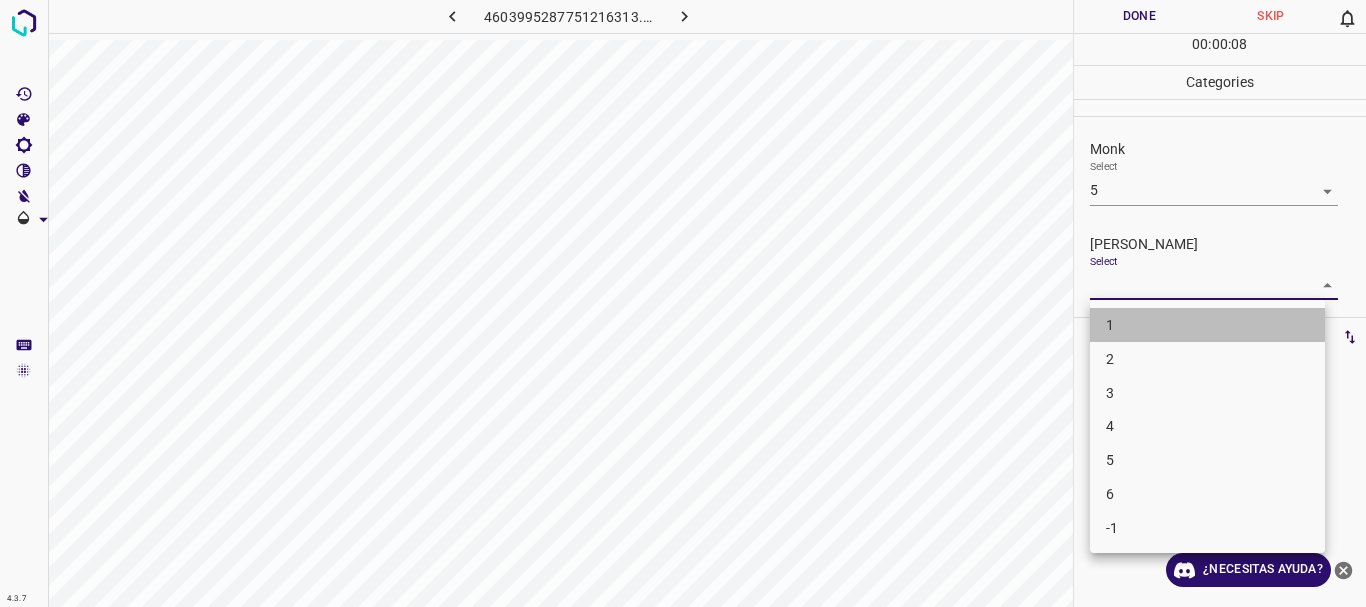 click on "1" at bounding box center [1207, 325] 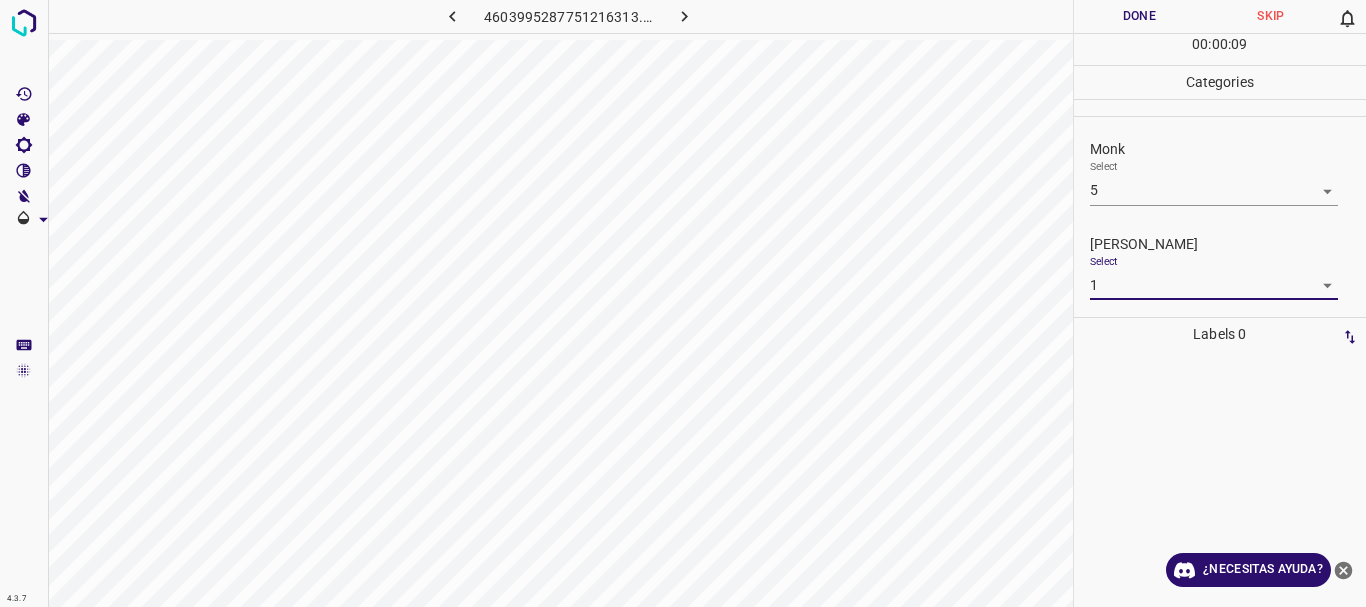 click on "Done" at bounding box center (1140, 16) 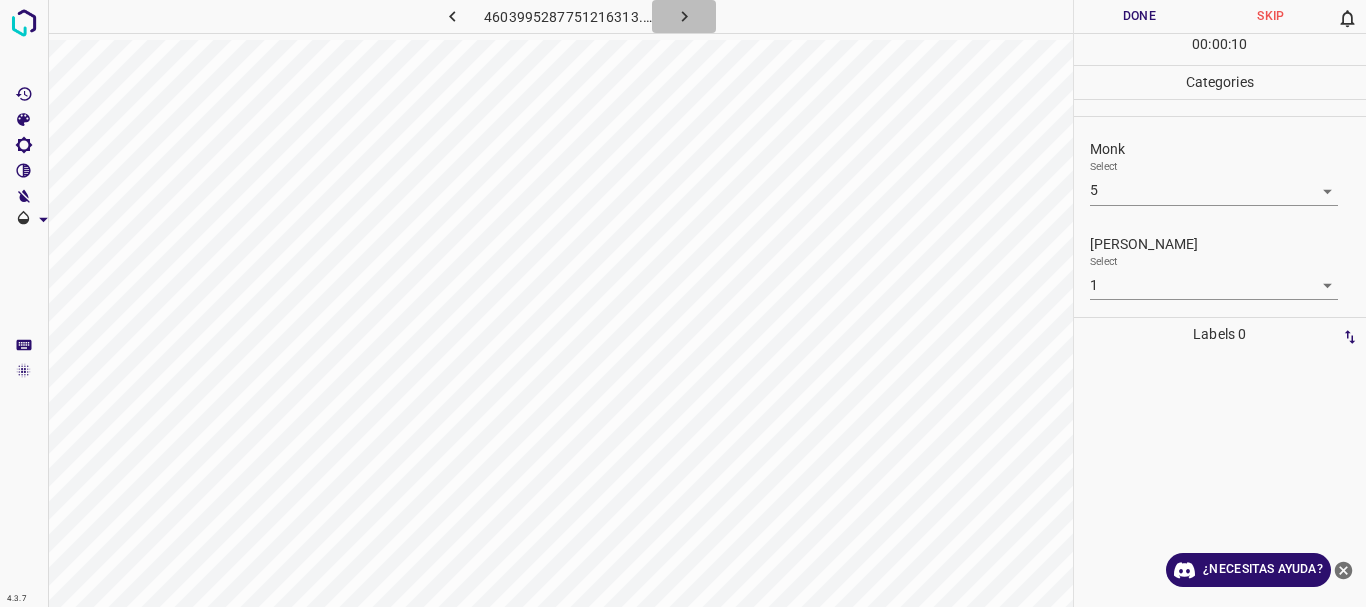 click at bounding box center [684, 16] 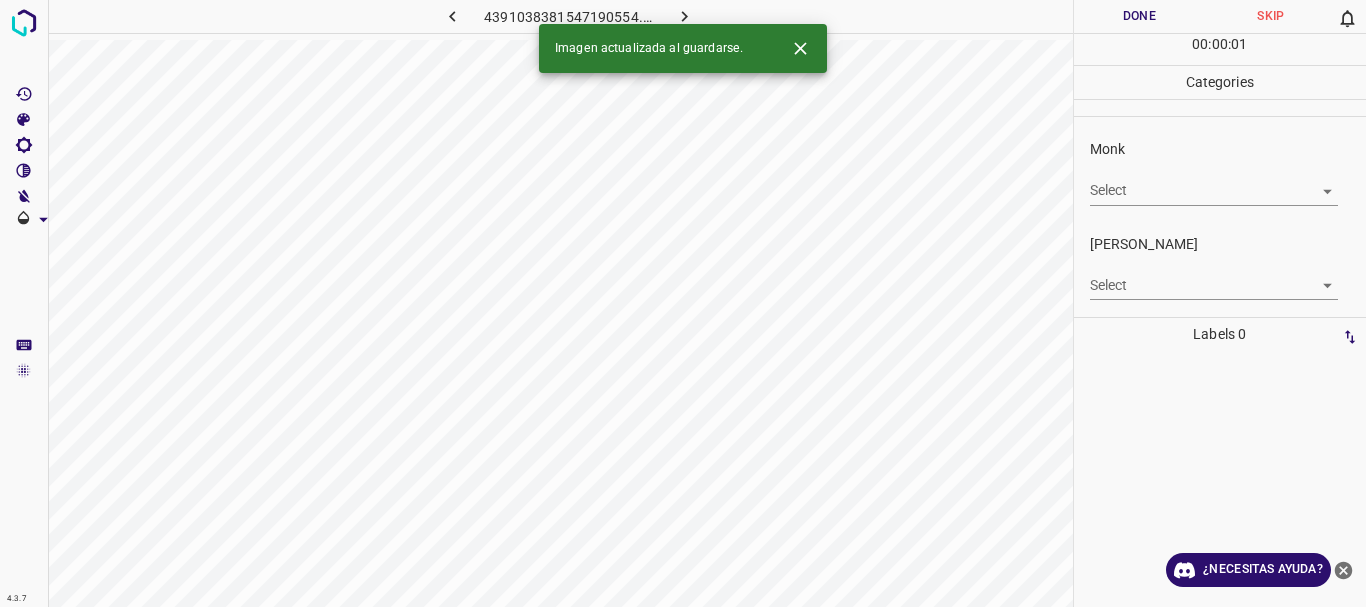 click on "4.3.7 4391038381547190554.png Done Skip 0 00   : 00   : 01   Categories Monk   Select ​  [PERSON_NAME]   Select ​ Labels   0 Categories 1 Monk 2  [PERSON_NAME] Tools Space Change between modes (Draw & Edit) I Auto labeling R Restore zoom M Zoom in N Zoom out Delete Delete selecte label Filters Z Restore filters X Saturation filter C Brightness filter V Contrast filter B Gray scale filter General O Download Imagen actualizada al guardarse. ¿Necesitas ayuda? Texto original Valora esta traducción Tu opinión servirá para ayudar a mejorar el Traductor de Google - Texto - Esconder - Borrar" at bounding box center (683, 303) 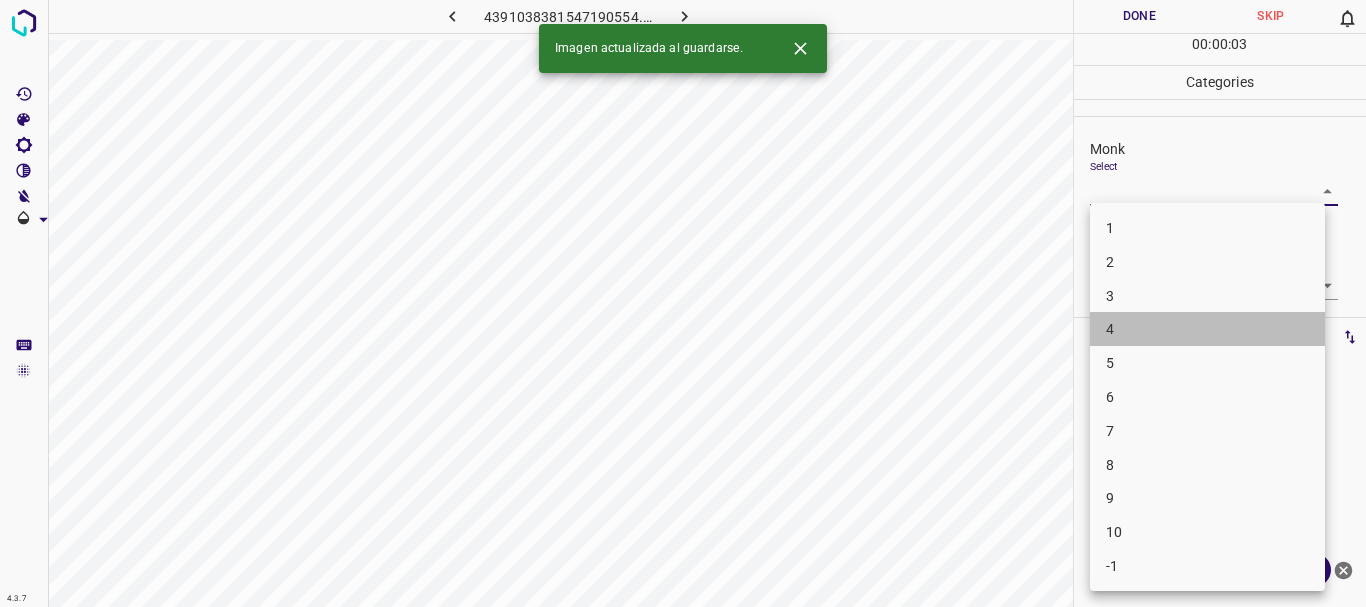 click on "4" at bounding box center (1207, 329) 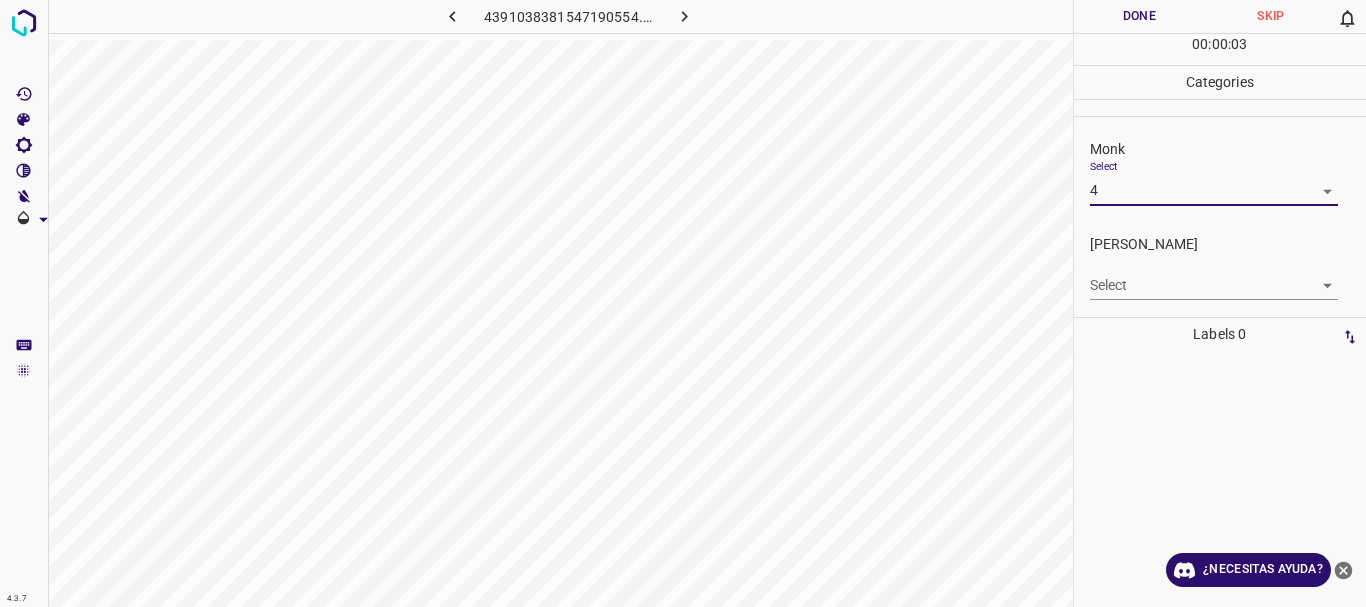 click on "4.3.7 4391038381547190554.png Done Skip 0 00   : 00   : 03   Categories Monk   Select 4 4  [PERSON_NAME]   Select ​ Labels   0 Categories 1 Monk 2  [PERSON_NAME] Tools Space Change between modes (Draw & Edit) I Auto labeling R Restore zoom M Zoom in N Zoom out Delete Delete selecte label Filters Z Restore filters X Saturation filter C Brightness filter V Contrast filter B Gray scale filter General O Download ¿Necesitas ayuda? Texto original Valora esta traducción Tu opinión servirá para ayudar a mejorar el Traductor de Google - Texto - Esconder - Borrar" at bounding box center [683, 303] 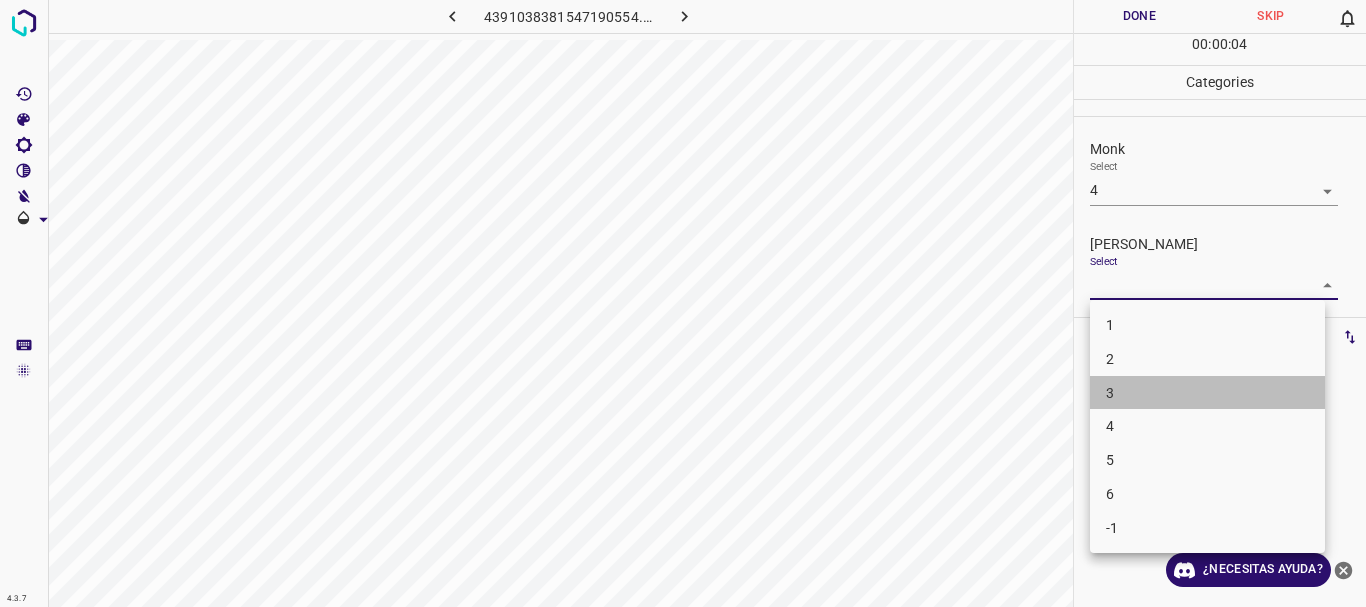 click on "3" at bounding box center (1207, 393) 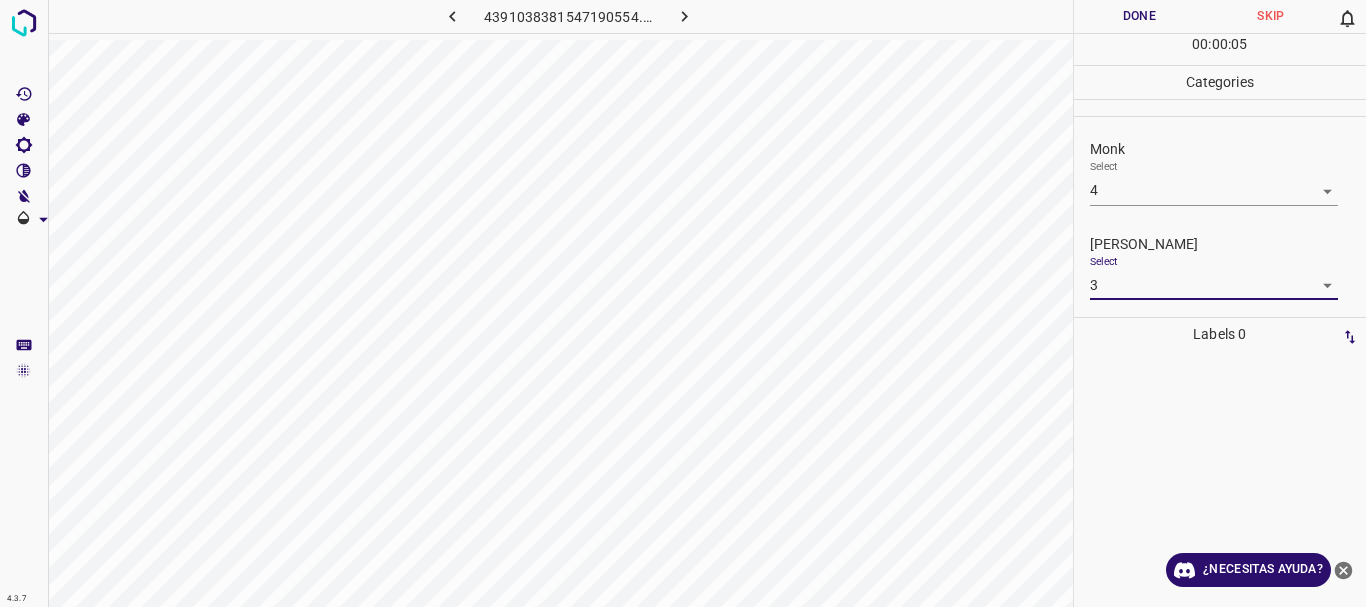 drag, startPoint x: 1150, startPoint y: 2, endPoint x: 1098, endPoint y: 11, distance: 52.773098 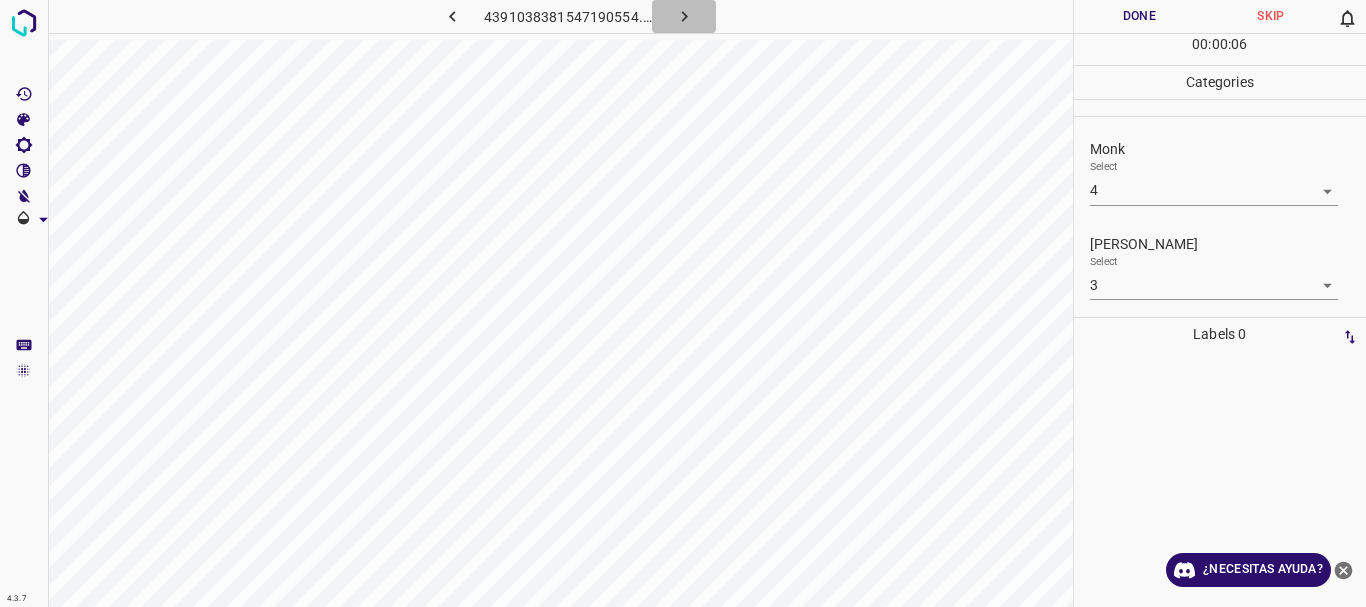 click 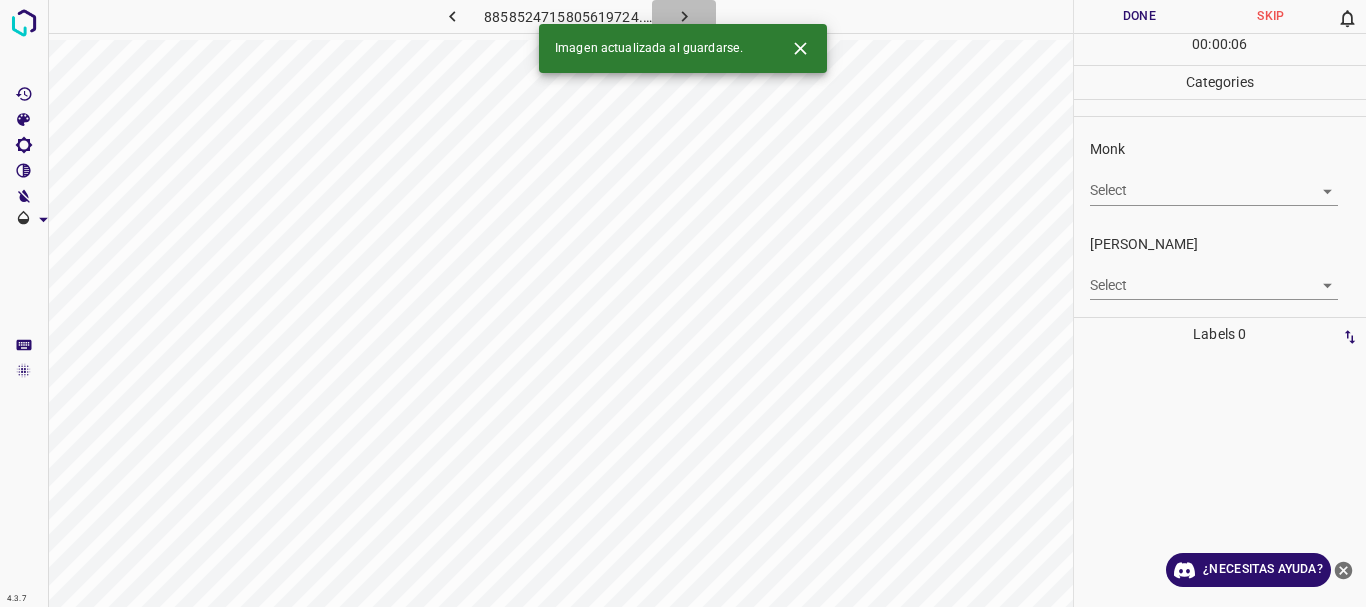 click 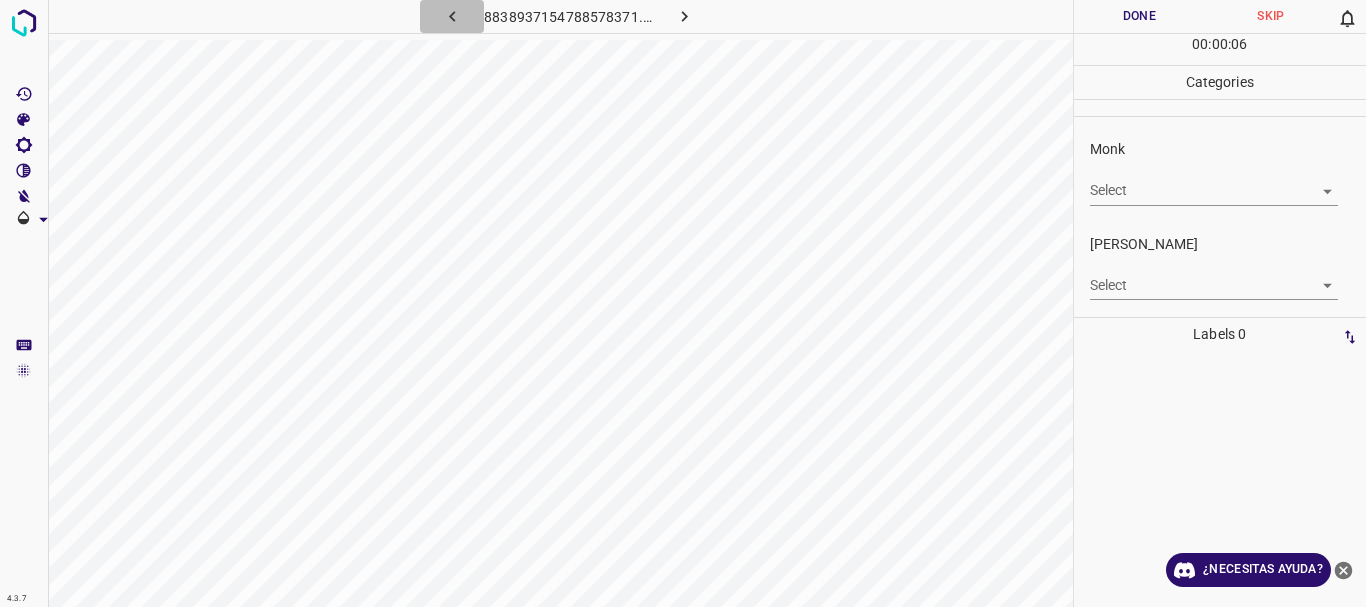 click 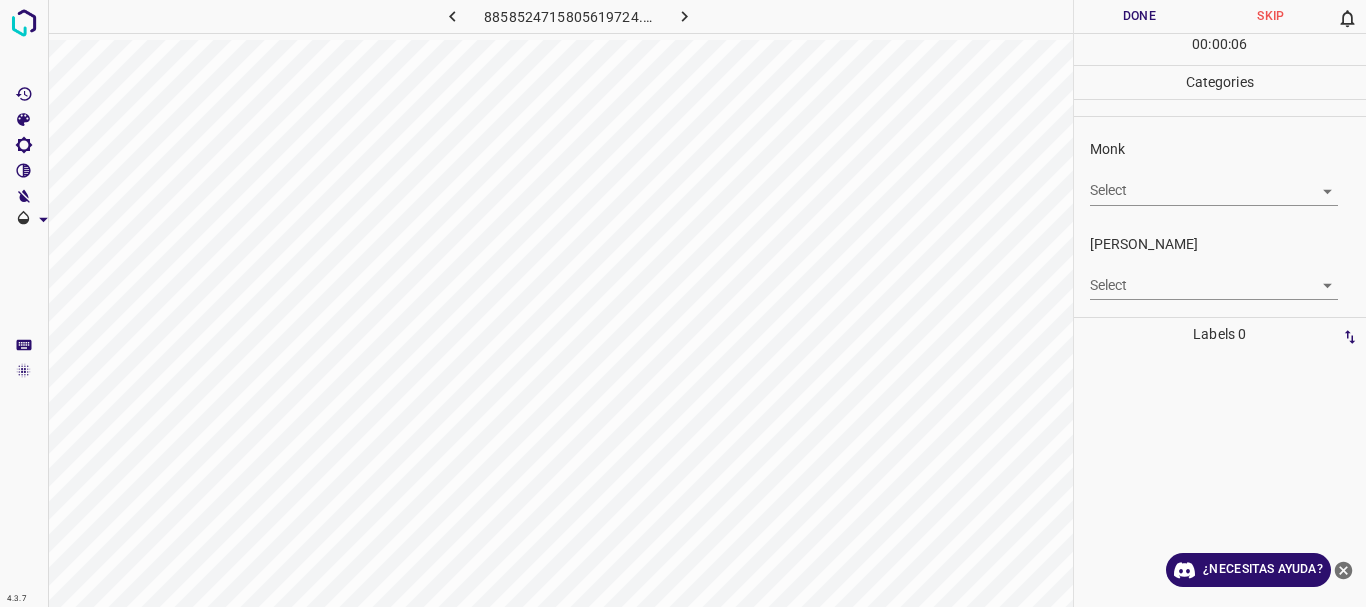 click on "4.3.7 8858524715805619724.png Done Skip 0 00   : 00   : 06   Categories Monk   Select ​  [PERSON_NAME]   Select ​ Labels   0 Categories 1 Monk 2  [PERSON_NAME] Tools Space Change between modes (Draw & Edit) I Auto labeling R Restore zoom M Zoom in N Zoom out Delete Delete selecte label Filters Z Restore filters X Saturation filter C Brightness filter V Contrast filter B Gray scale filter General O Download ¿Necesitas ayuda? Texto original Valora esta traducción Tu opinión servirá para ayudar a mejorar el Traductor de Google - Texto - Esconder - Borrar" at bounding box center (683, 303) 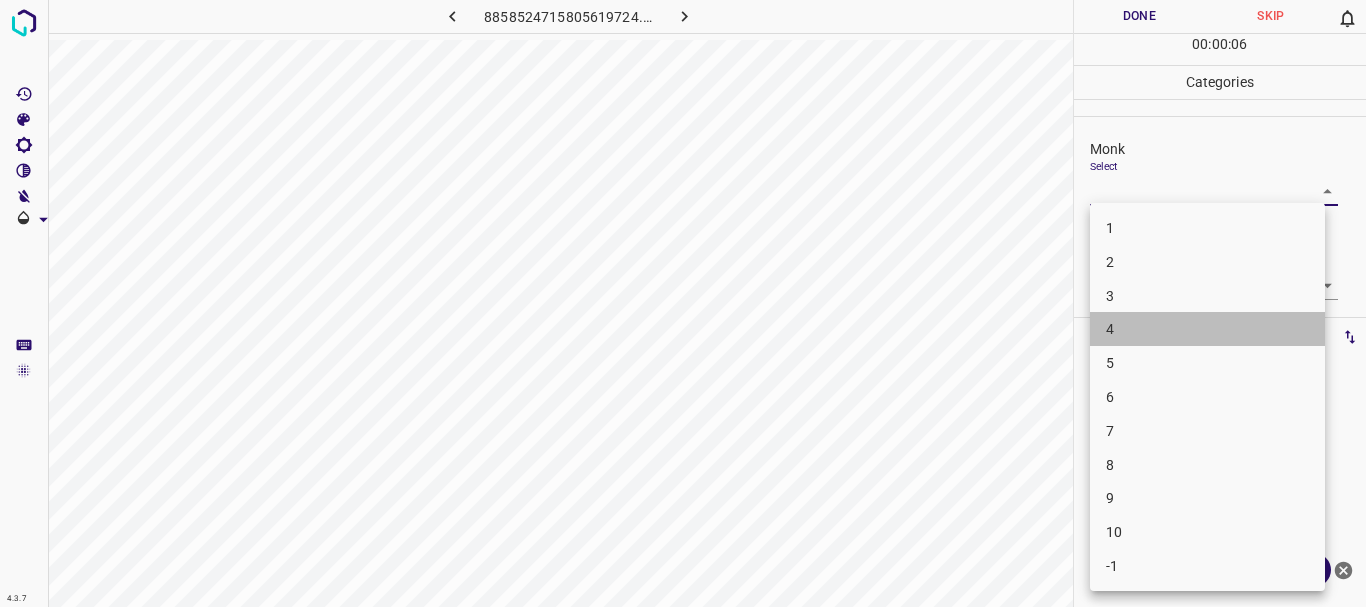 click on "4" at bounding box center (1207, 329) 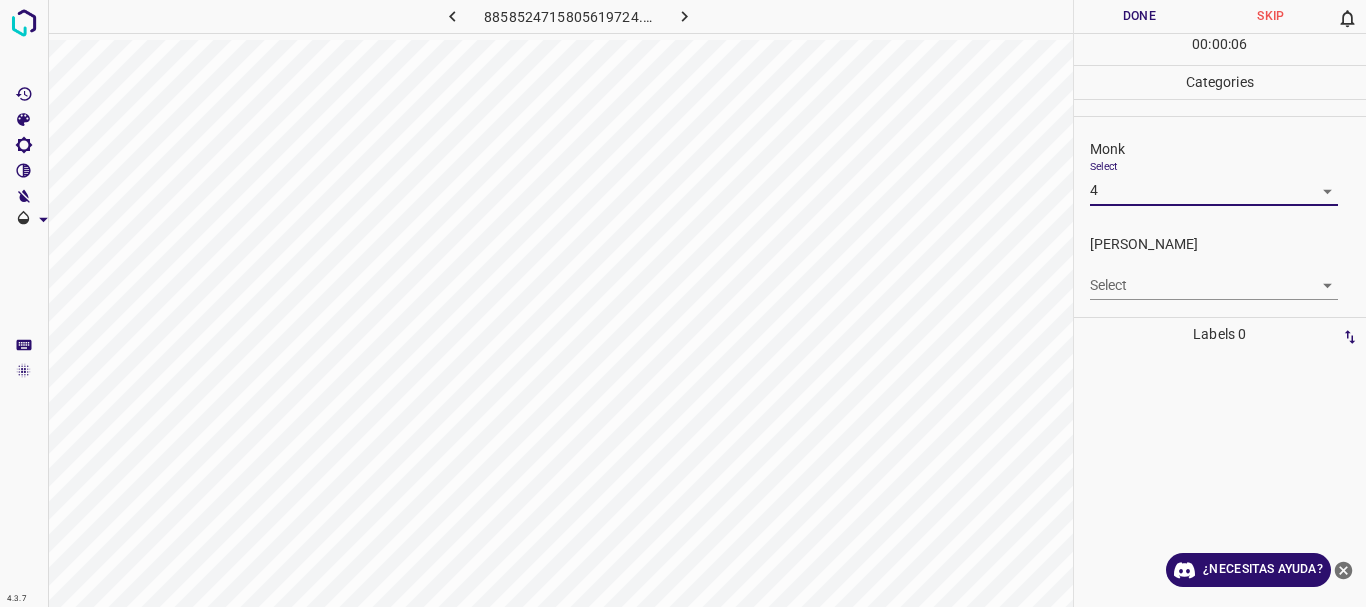 click on "4.3.7 8858524715805619724.png Done Skip 0 00   : 00   : 06   Categories Monk   Select 4 4  [PERSON_NAME]   Select ​ Labels   0 Categories 1 Monk 2  [PERSON_NAME] Tools Space Change between modes (Draw & Edit) I Auto labeling R Restore zoom M Zoom in N Zoom out Delete Delete selecte label Filters Z Restore filters X Saturation filter C Brightness filter V Contrast filter B Gray scale filter General O Download ¿Necesitas ayuda? Texto original Valora esta traducción Tu opinión servirá para ayudar a mejorar el Traductor de Google - Texto - Esconder - Borrar" at bounding box center (683, 303) 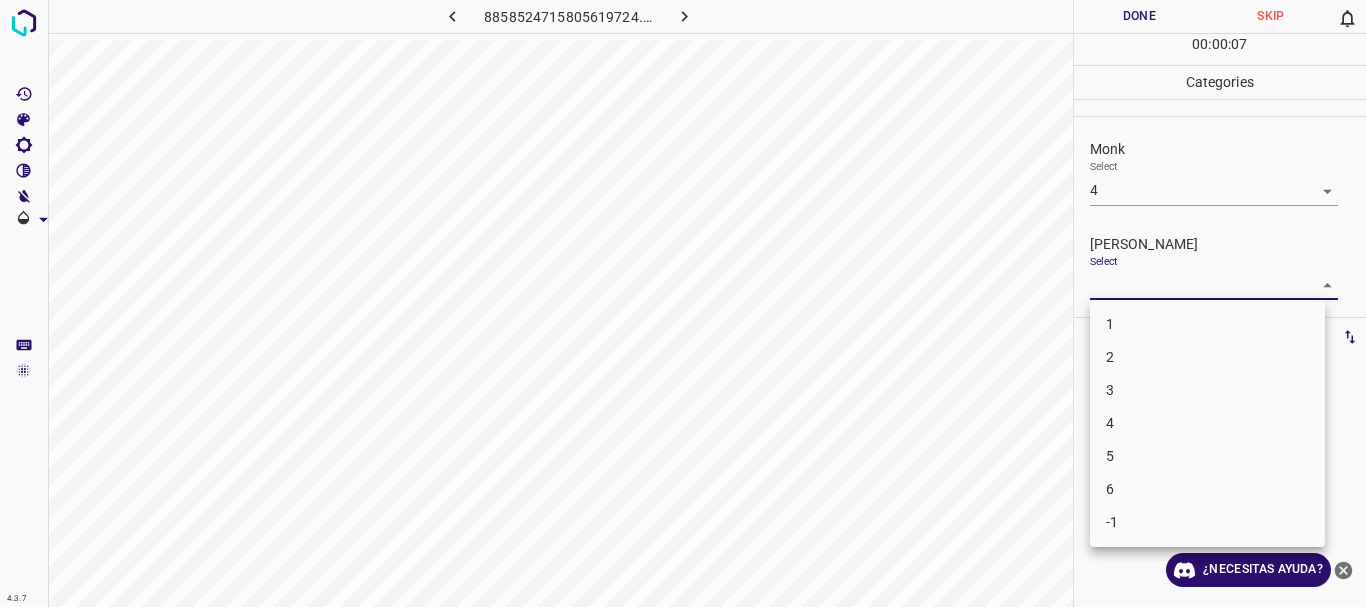 click on "1" at bounding box center (1207, 324) 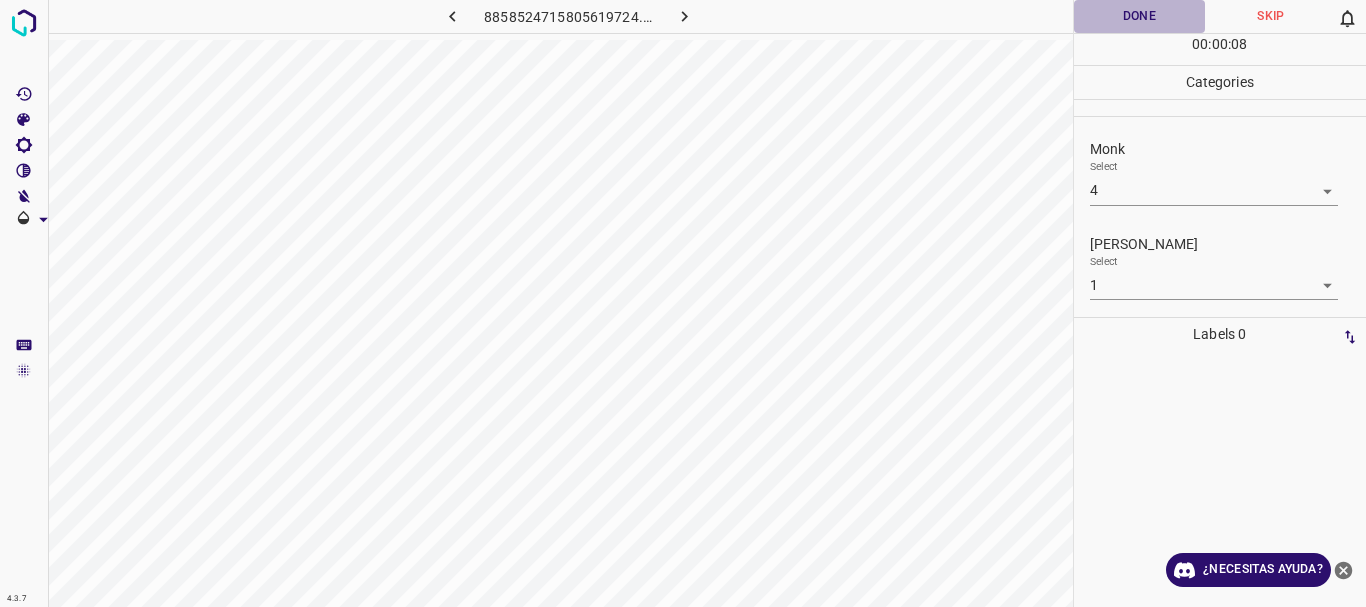 click on "Done" at bounding box center [1140, 16] 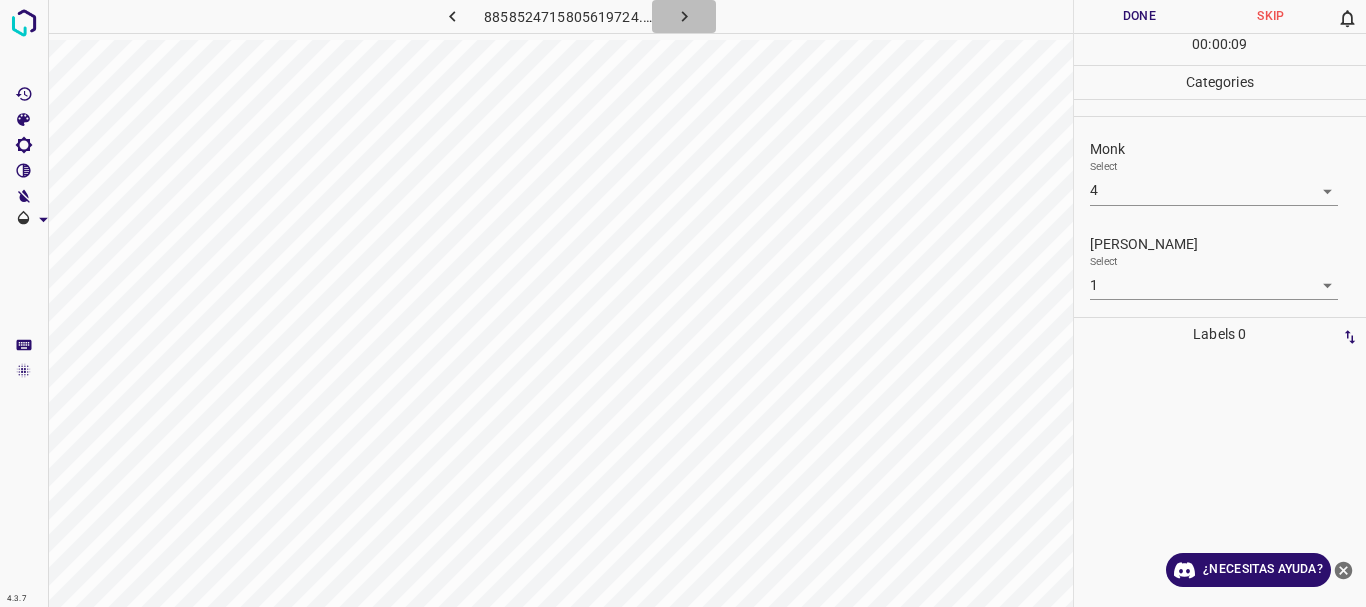 click 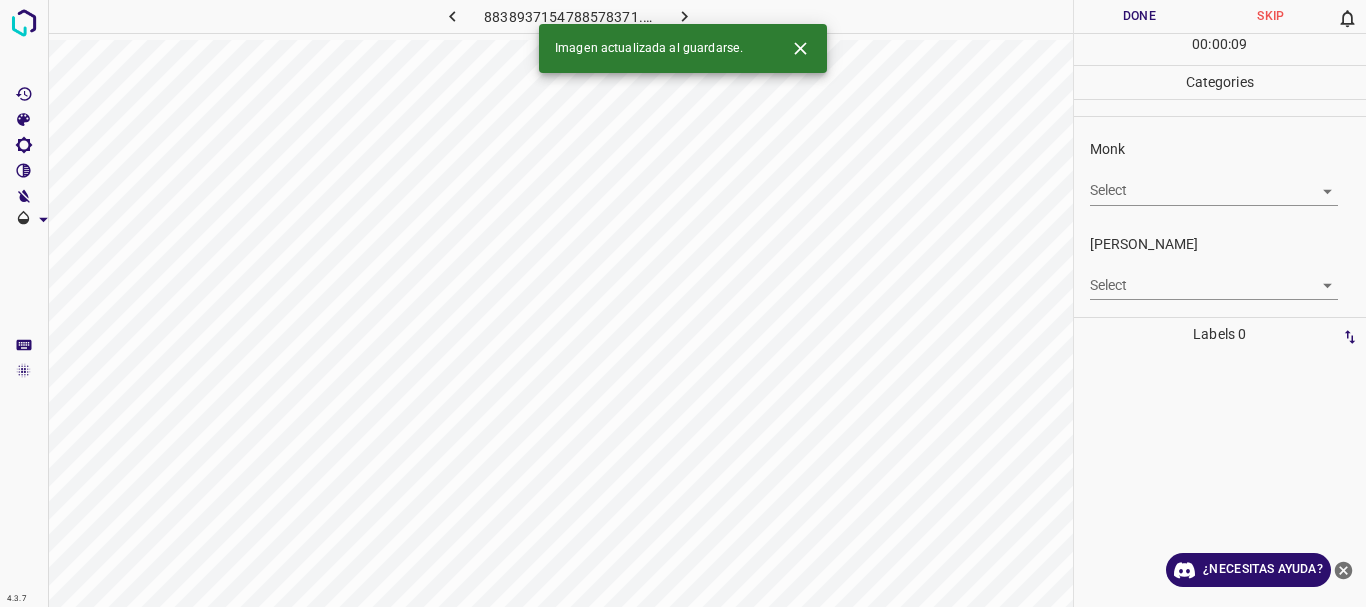 click on "4.3.7 8838937154788578371.png Done Skip 0 00   : 00   : 09   Categories Monk   Select ​  [PERSON_NAME]   Select ​ Labels   0 Categories 1 Monk 2  [PERSON_NAME] Tools Space Change between modes (Draw & Edit) I Auto labeling R Restore zoom M Zoom in N Zoom out Delete Delete selecte label Filters Z Restore filters X Saturation filter C Brightness filter V Contrast filter B Gray scale filter General O Download Imagen actualizada al guardarse. ¿Necesitas ayuda? Texto original Valora esta traducción Tu opinión servirá para ayudar a mejorar el Traductor de Google - Texto - Esconder - Borrar" at bounding box center (683, 303) 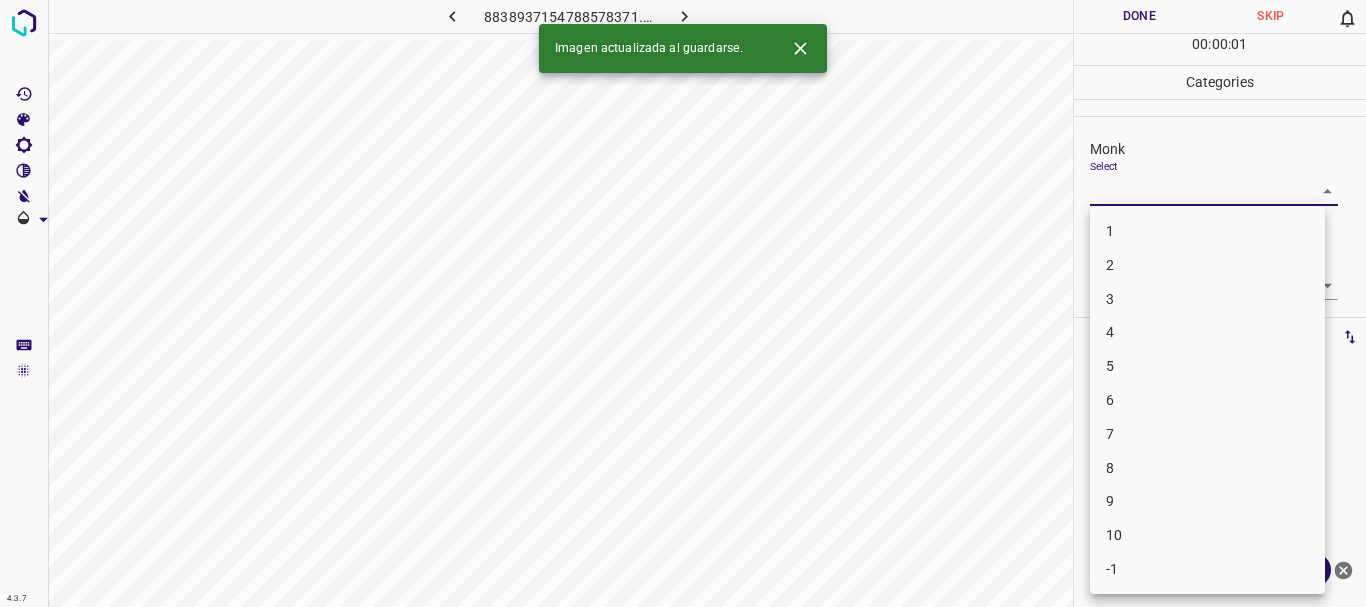 click on "4" at bounding box center [1207, 332] 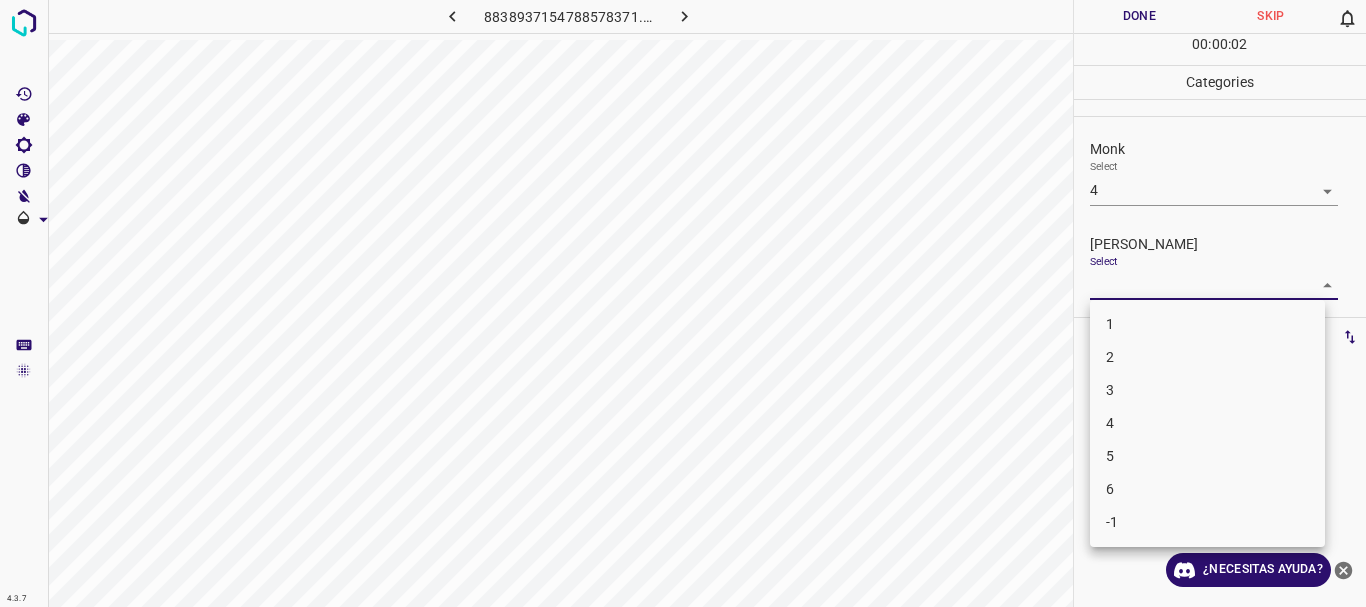 click on "4.3.7 8838937154788578371.png Done Skip 0 00   : 00   : 02   Categories Monk   Select 4 4  [PERSON_NAME]   Select ​ Labels   0 Categories 1 Monk 2  [PERSON_NAME] Tools Space Change between modes (Draw & Edit) I Auto labeling R Restore zoom M Zoom in N Zoom out Delete Delete selecte label Filters Z Restore filters X Saturation filter C Brightness filter V Contrast filter B Gray scale filter General O Download ¿Necesitas ayuda? Texto original Valora esta traducción Tu opinión servirá para ayudar a mejorar el Traductor de Google - Texto - Esconder - Borrar 1 2 3 4 5 6 -1" at bounding box center (683, 303) 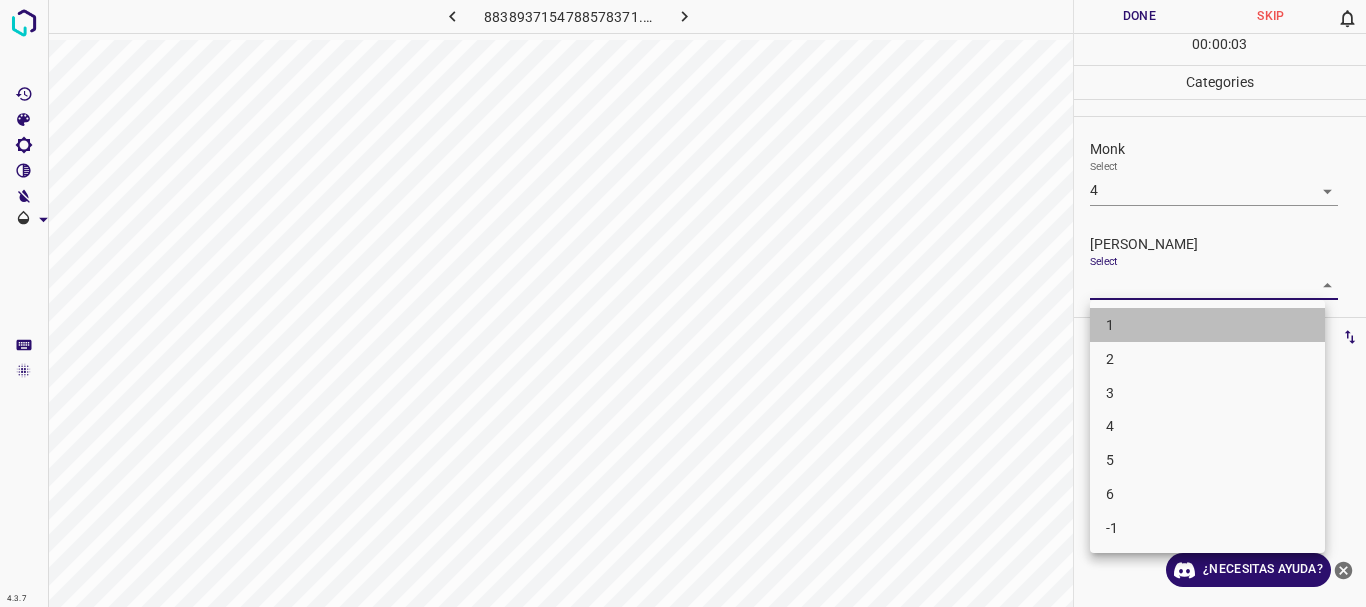 click on "1" at bounding box center (1207, 325) 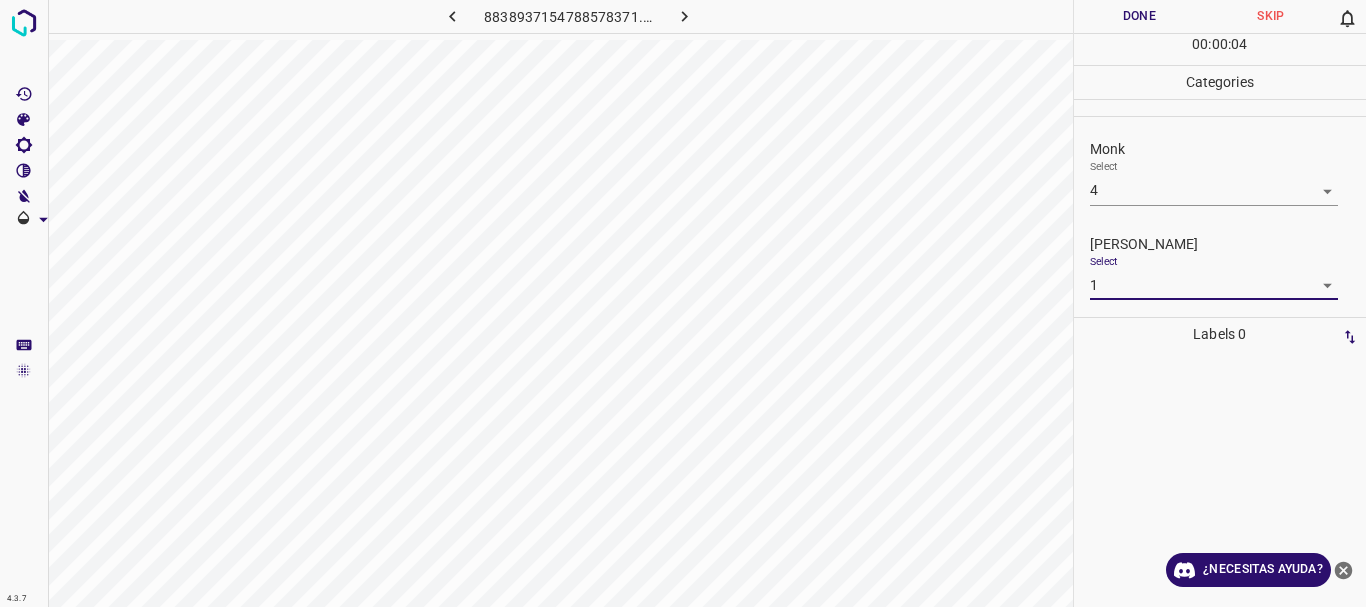 click on "Done" at bounding box center (1140, 16) 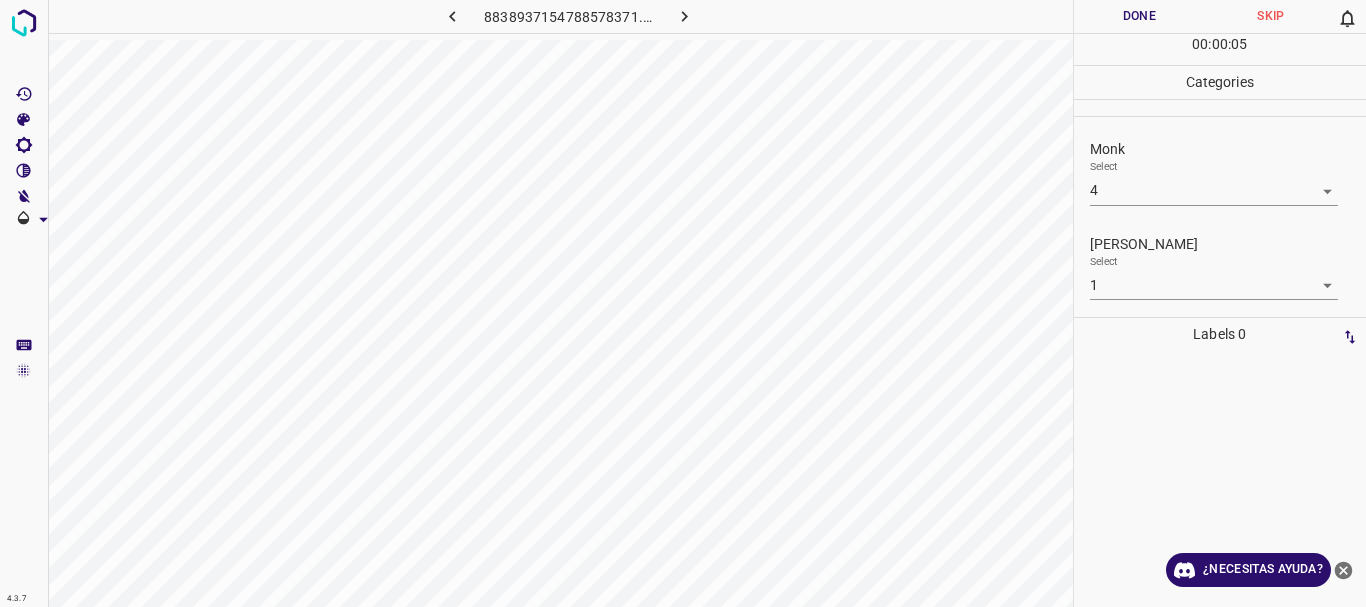 click at bounding box center (684, 16) 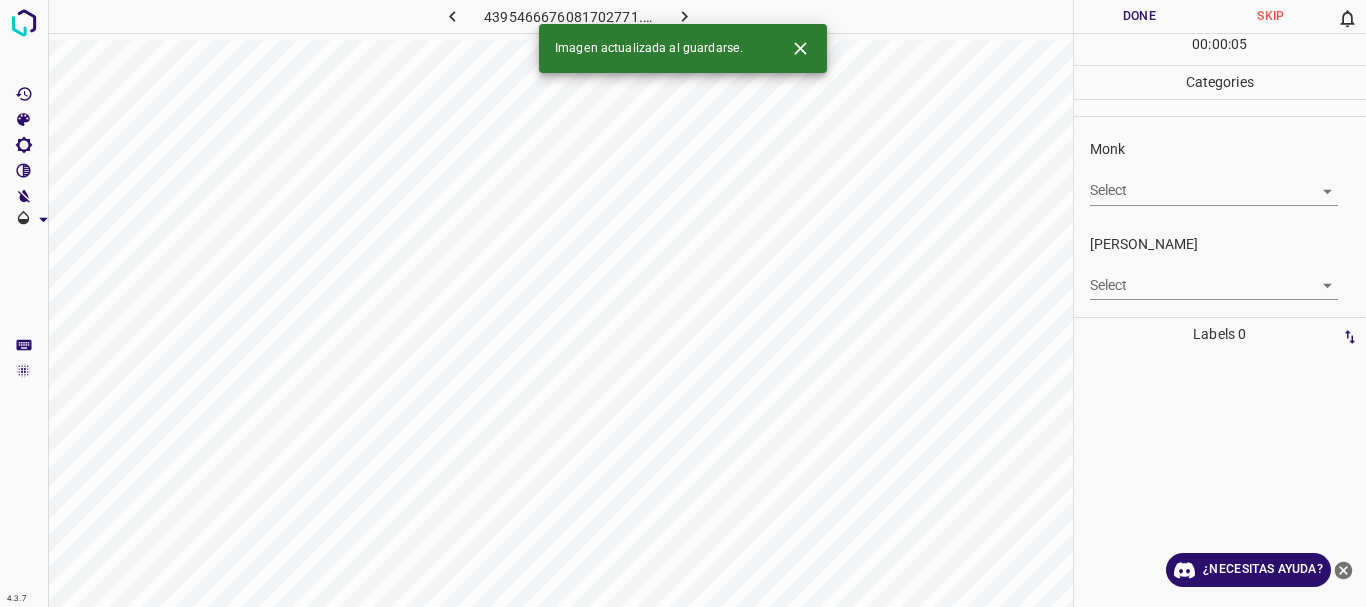 click 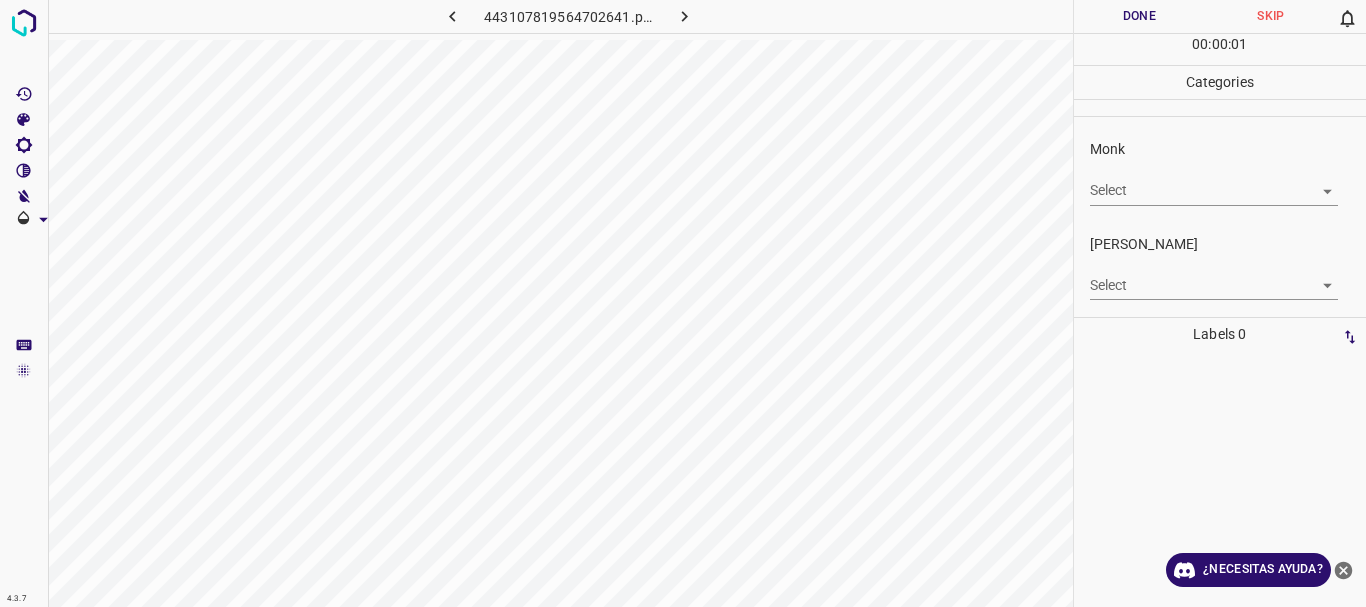 click 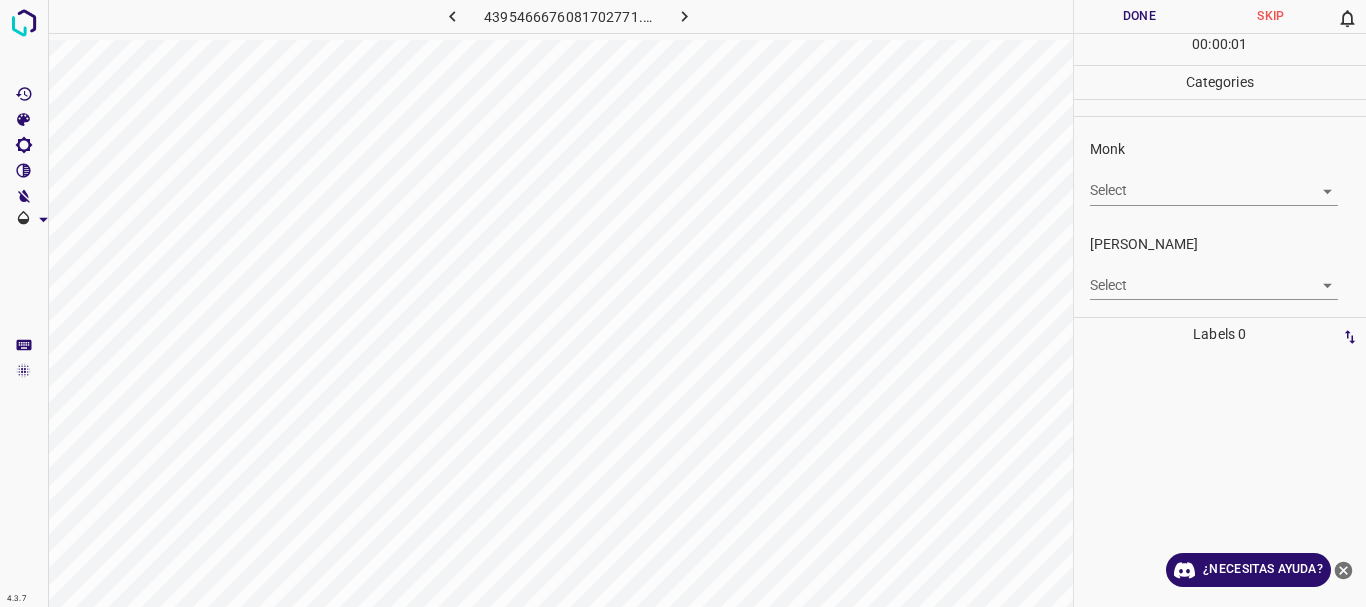 click on "Select ​" at bounding box center (1214, 182) 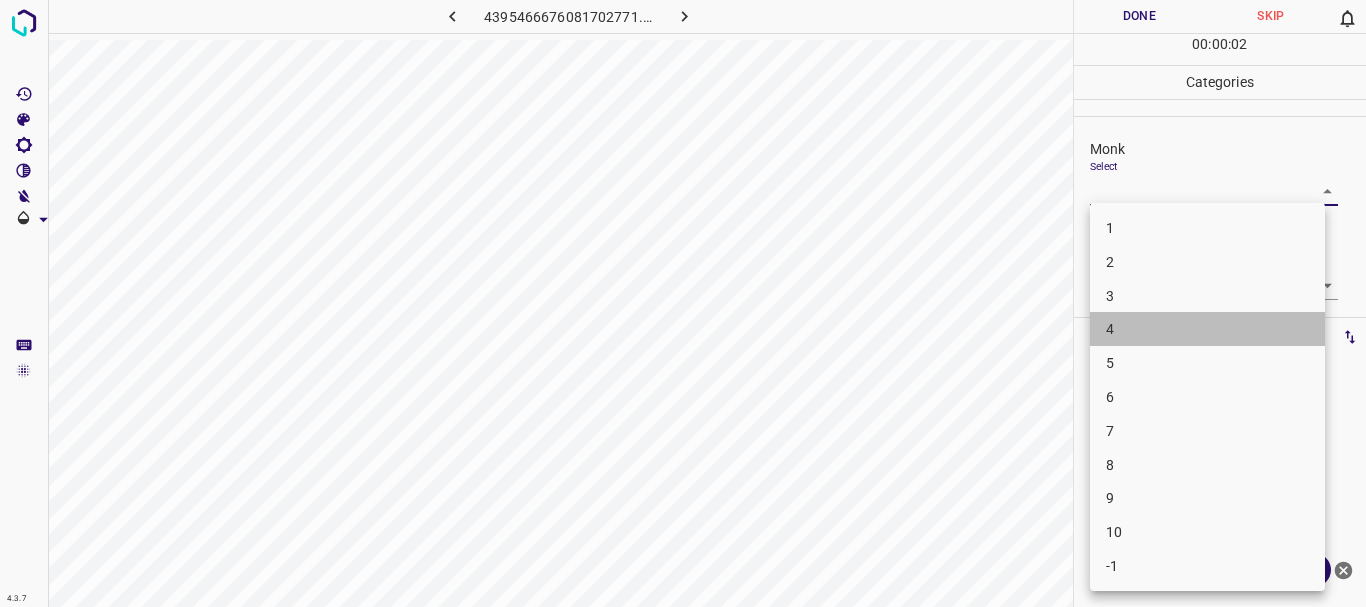 click on "4" at bounding box center (1207, 329) 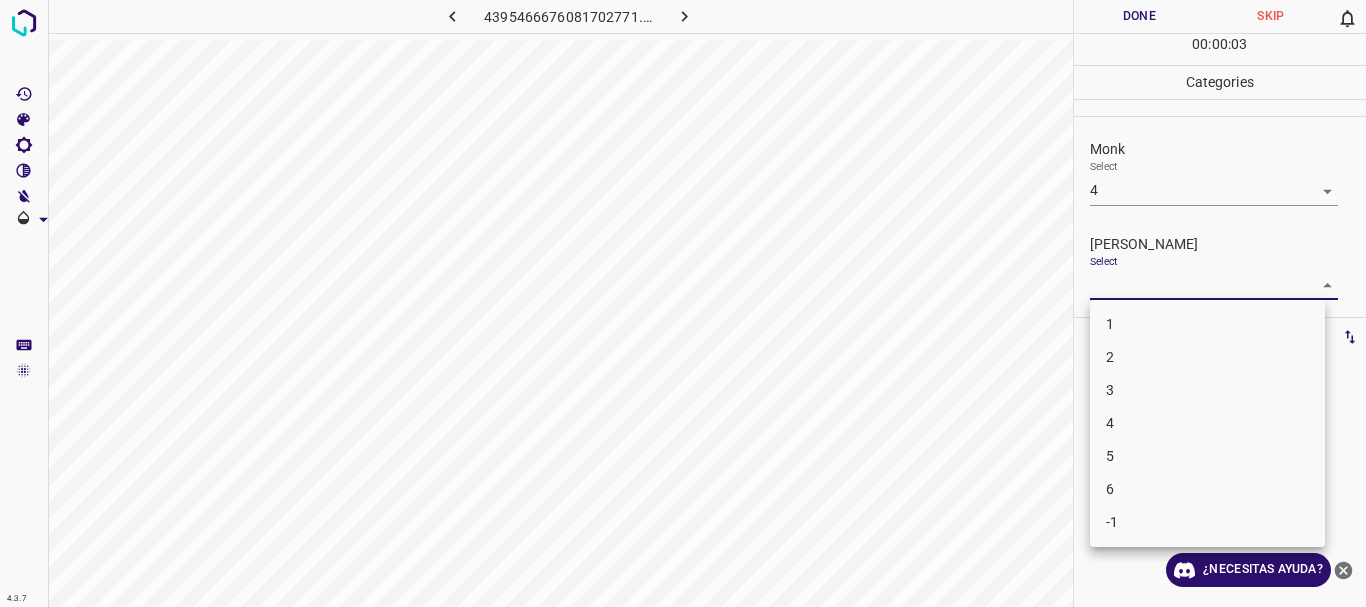 click on "4.3.7 4395466676081702771.png Done Skip 0 00   : 00   : 03   Categories Monk   Select 4 4  [PERSON_NAME]   Select ​ Labels   0 Categories 1 Monk 2  [PERSON_NAME] Tools Space Change between modes (Draw & Edit) I Auto labeling R Restore zoom M Zoom in N Zoom out Delete Delete selecte label Filters Z Restore filters X Saturation filter C Brightness filter V Contrast filter B Gray scale filter General O Download ¿Necesitas ayuda? Texto original Valora esta traducción Tu opinión servirá para ayudar a mejorar el Traductor de Google - Texto - Esconder - Borrar 1 2 3 4 5 6 -1" at bounding box center (683, 303) 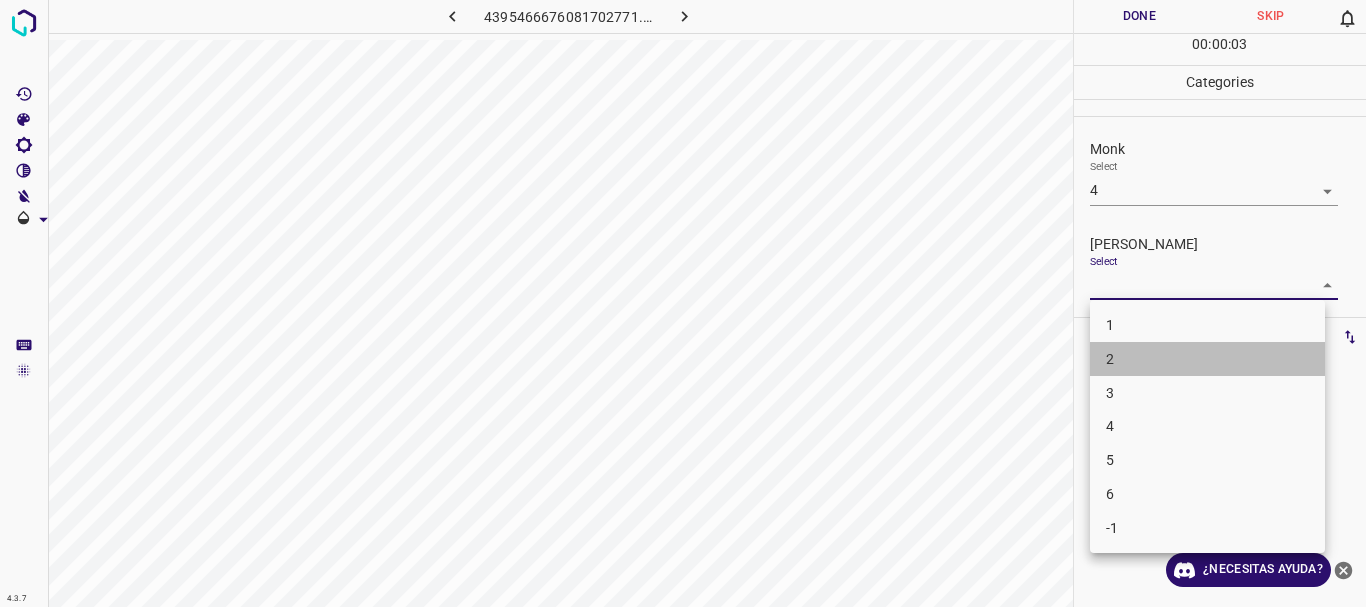 click on "2" at bounding box center [1207, 359] 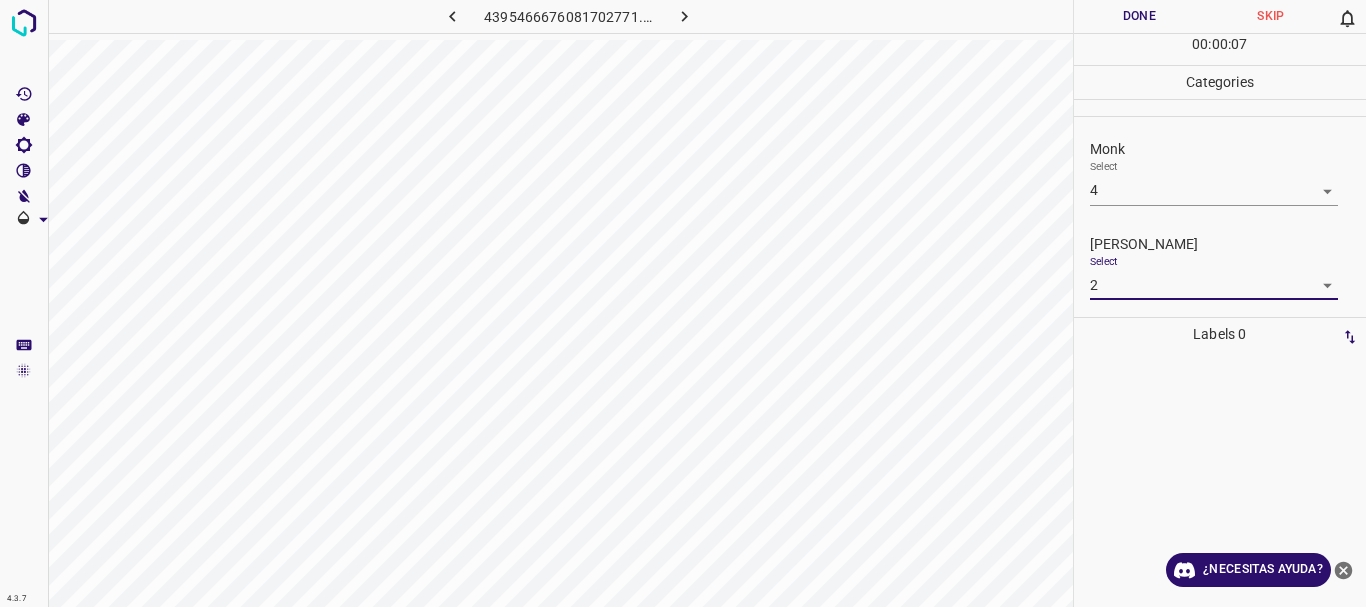 click on "Done" at bounding box center (1140, 16) 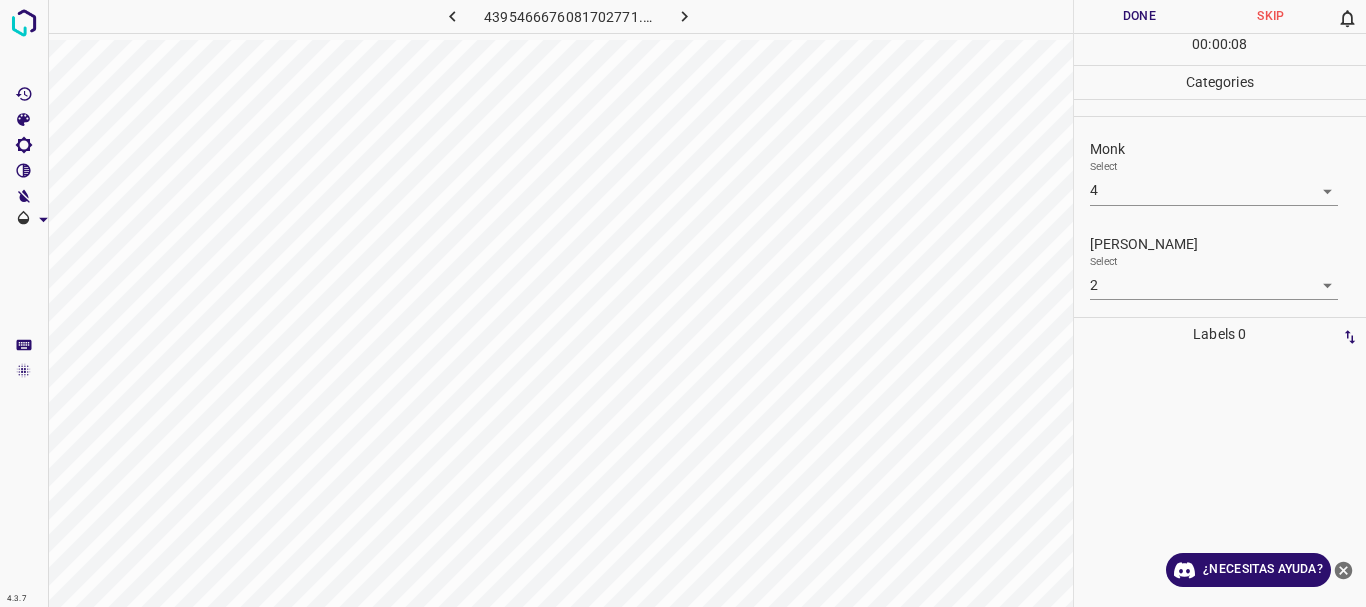click at bounding box center (684, 16) 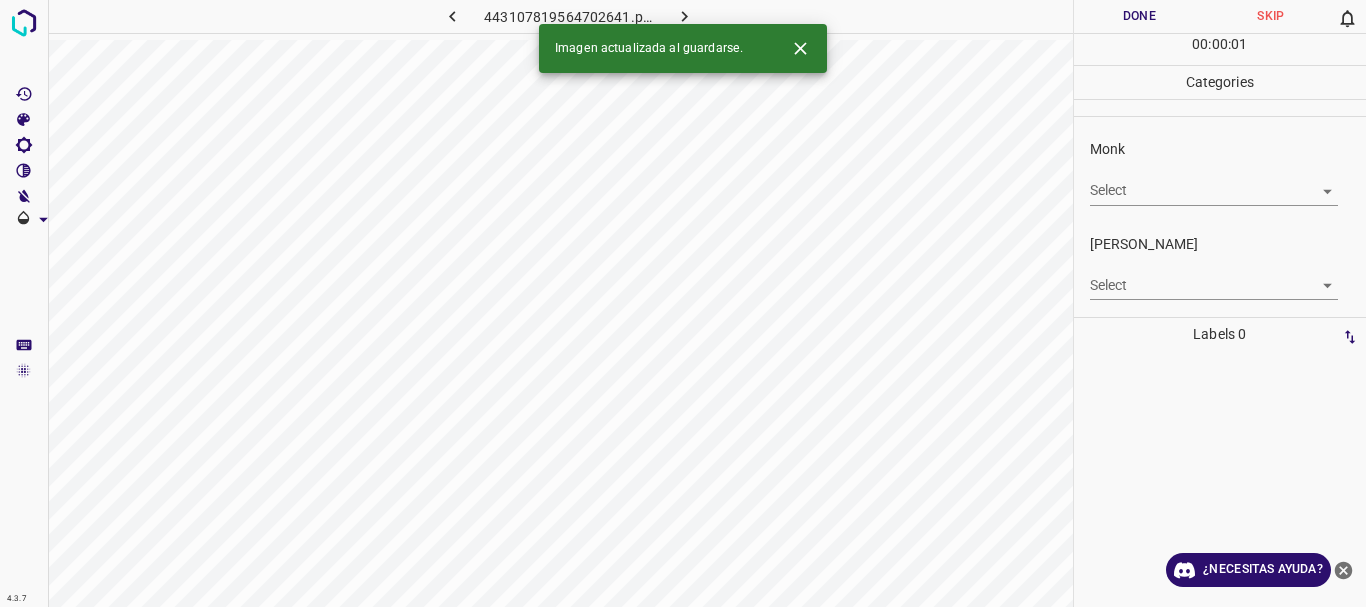 click on "4.3.7 443107819564702641.png Done Skip 0 00   : 00   : 01   Categories Monk   Select ​  [PERSON_NAME]   Select ​ Labels   0 Categories 1 Monk 2  [PERSON_NAME] Tools Space Change between modes (Draw & Edit) I Auto labeling R Restore zoom M Zoom in N Zoom out Delete Delete selecte label Filters Z Restore filters X Saturation filter C Brightness filter V Contrast filter B Gray scale filter General O Download Imagen actualizada al guardarse. ¿Necesitas ayuda? Texto original Valora esta traducción Tu opinión servirá para ayudar a mejorar el Traductor de Google - Texto - Esconder - Borrar" at bounding box center [683, 303] 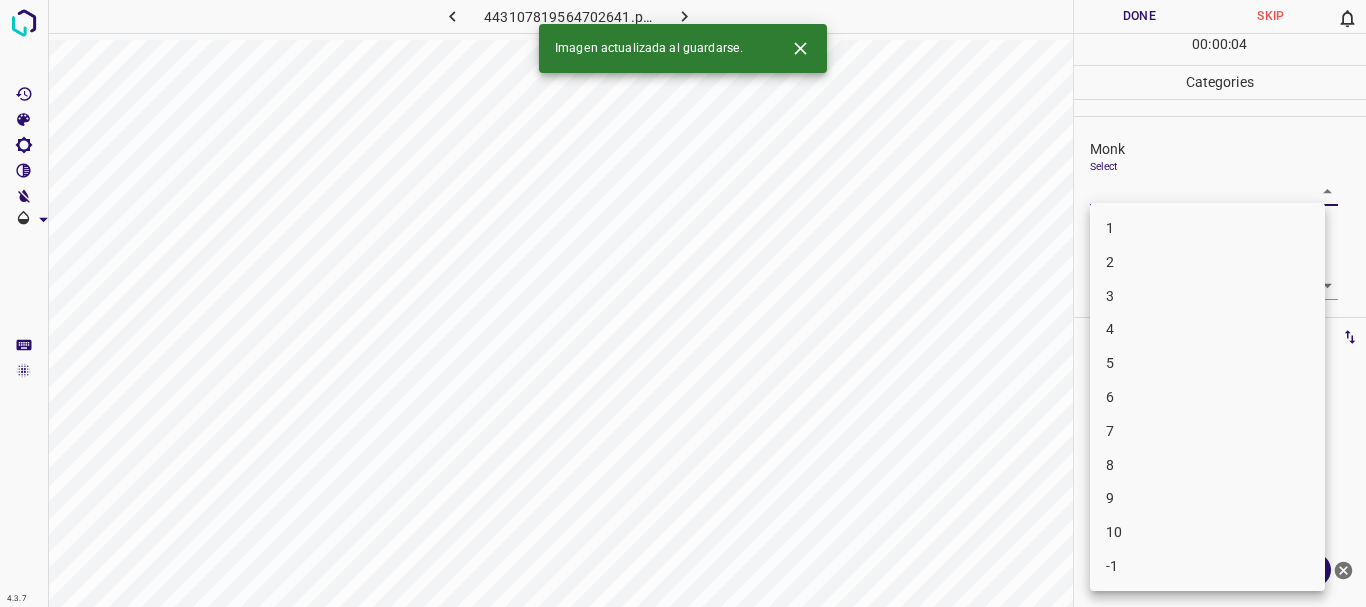 click on "4" at bounding box center (1207, 329) 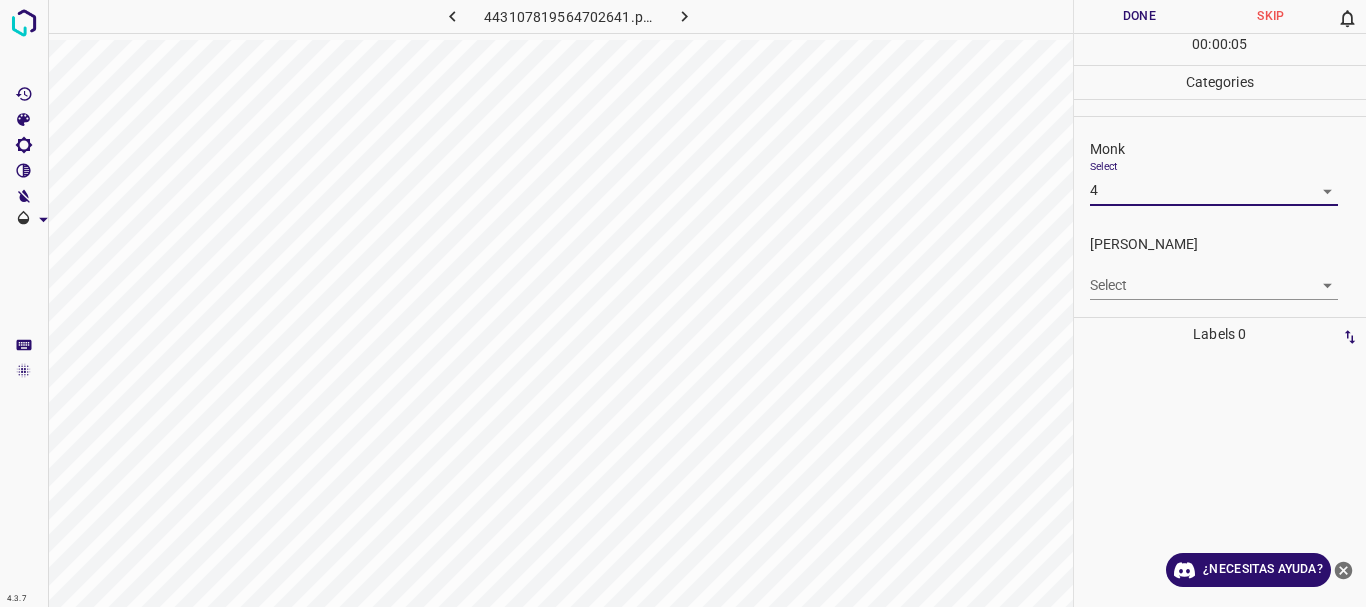 click on "4.3.7 443107819564702641.png Done Skip 0 00   : 00   : 05   Categories Monk   Select 4 4  [PERSON_NAME]   Select ​ Labels   0 Categories 1 Monk 2  [PERSON_NAME] Tools Space Change between modes (Draw & Edit) I Auto labeling R Restore zoom M Zoom in N Zoom out Delete Delete selecte label Filters Z Restore filters X Saturation filter C Brightness filter V Contrast filter B Gray scale filter General O Download ¿Necesitas ayuda? Texto original Valora esta traducción Tu opinión servirá para ayudar a mejorar el Traductor de Google - Texto - Esconder - Borrar" at bounding box center [683, 303] 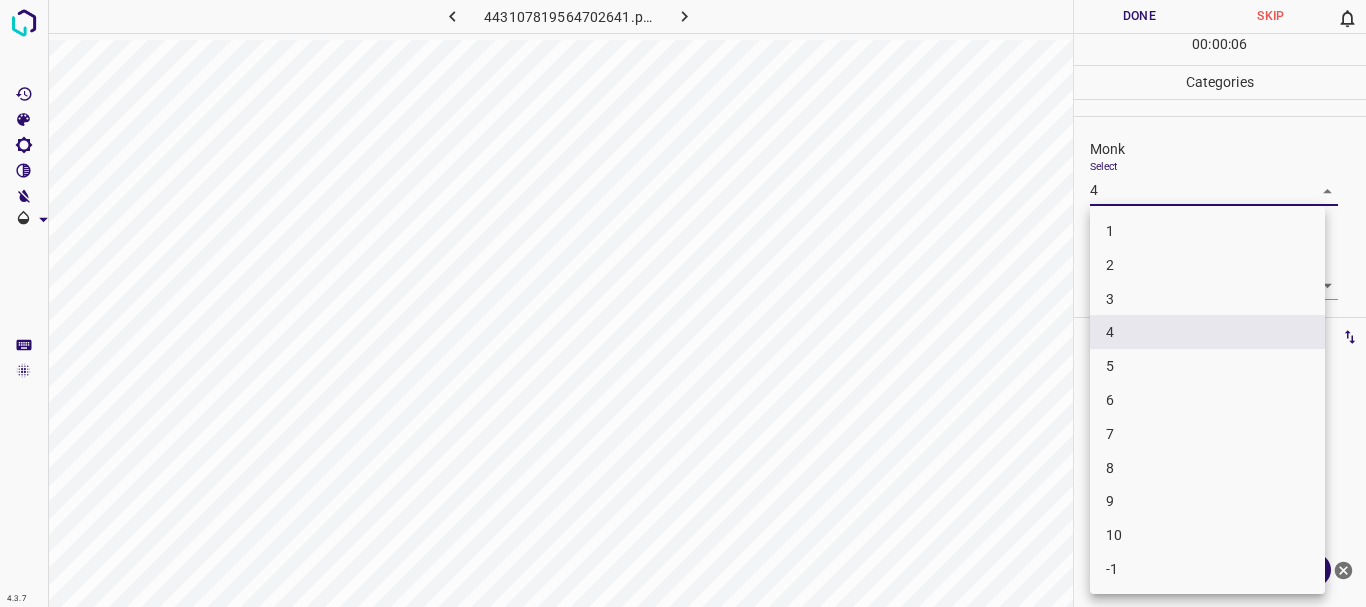 click on "3" at bounding box center [1207, 299] 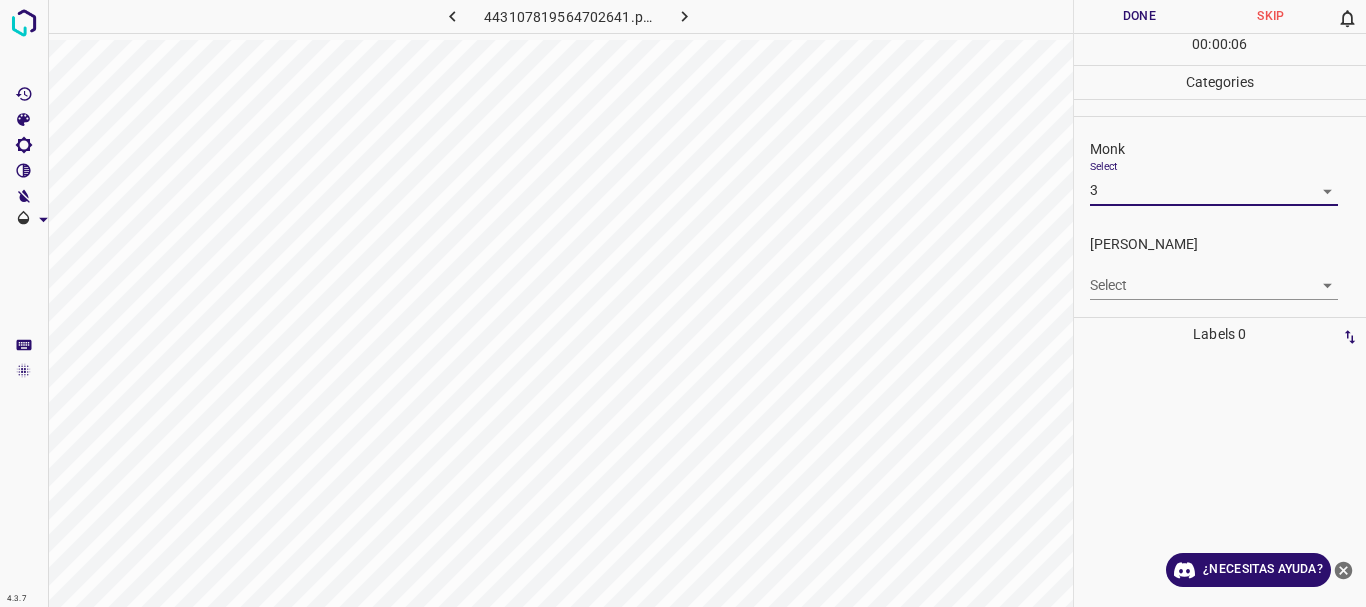 click on "4.3.7 443107819564702641.png Done Skip 0 00   : 00   : 06   Categories Monk   Select 3 3  [PERSON_NAME]   Select ​ Labels   0 Categories 1 Monk 2  [PERSON_NAME] Tools Space Change between modes (Draw & Edit) I Auto labeling R Restore zoom M Zoom in N Zoom out Delete Delete selecte label Filters Z Restore filters X Saturation filter C Brightness filter V Contrast filter B Gray scale filter General O Download ¿Necesitas ayuda? Texto original Valora esta traducción Tu opinión servirá para ayudar a mejorar el Traductor de Google - Texto - Esconder - Borrar 1 2 3 4 5 6 7 8 9 10 -1" at bounding box center [683, 303] 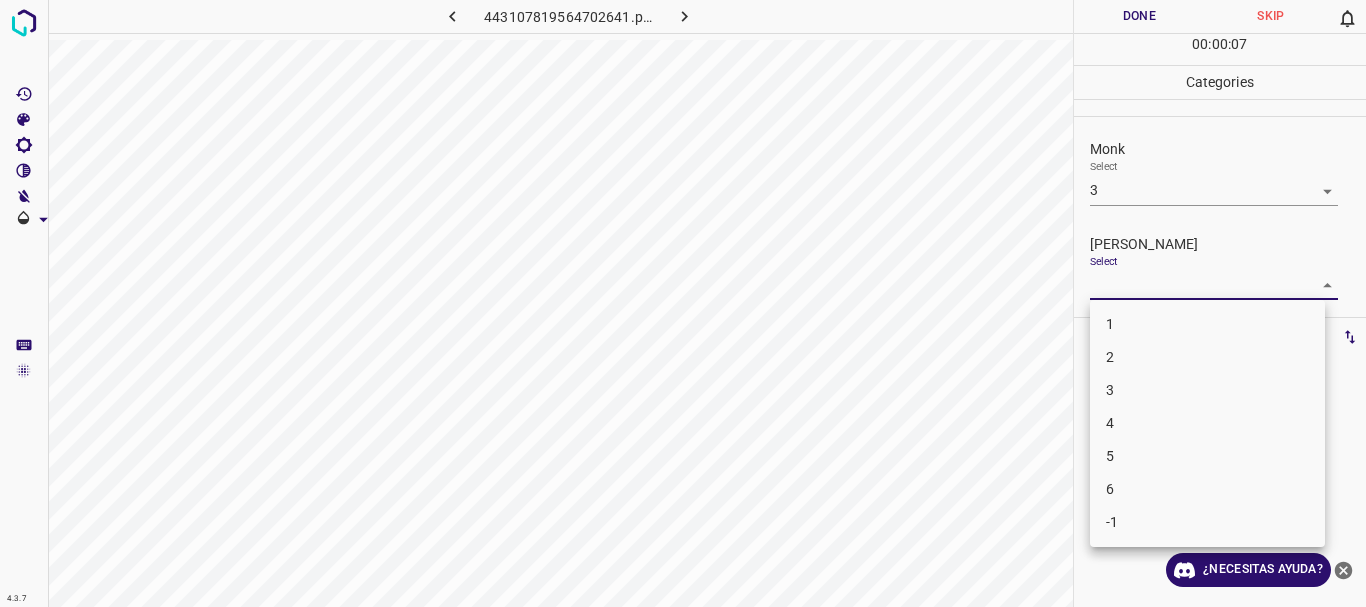 click on "1" at bounding box center (1207, 324) 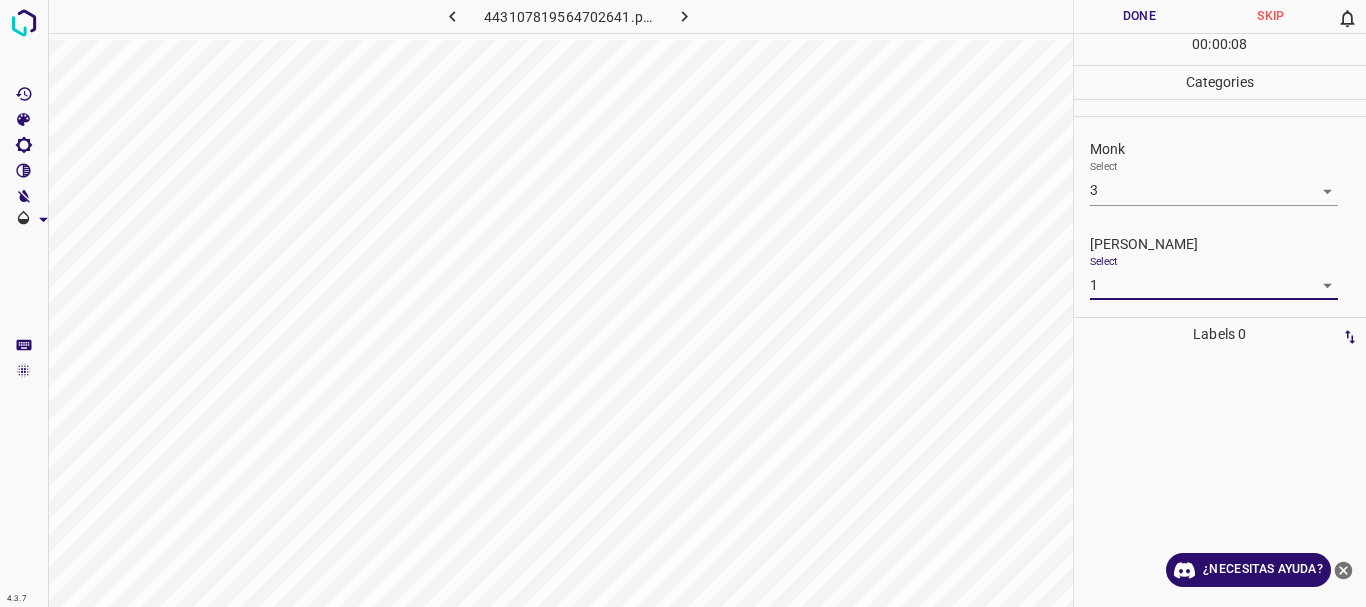 click on "Done" at bounding box center [1140, 16] 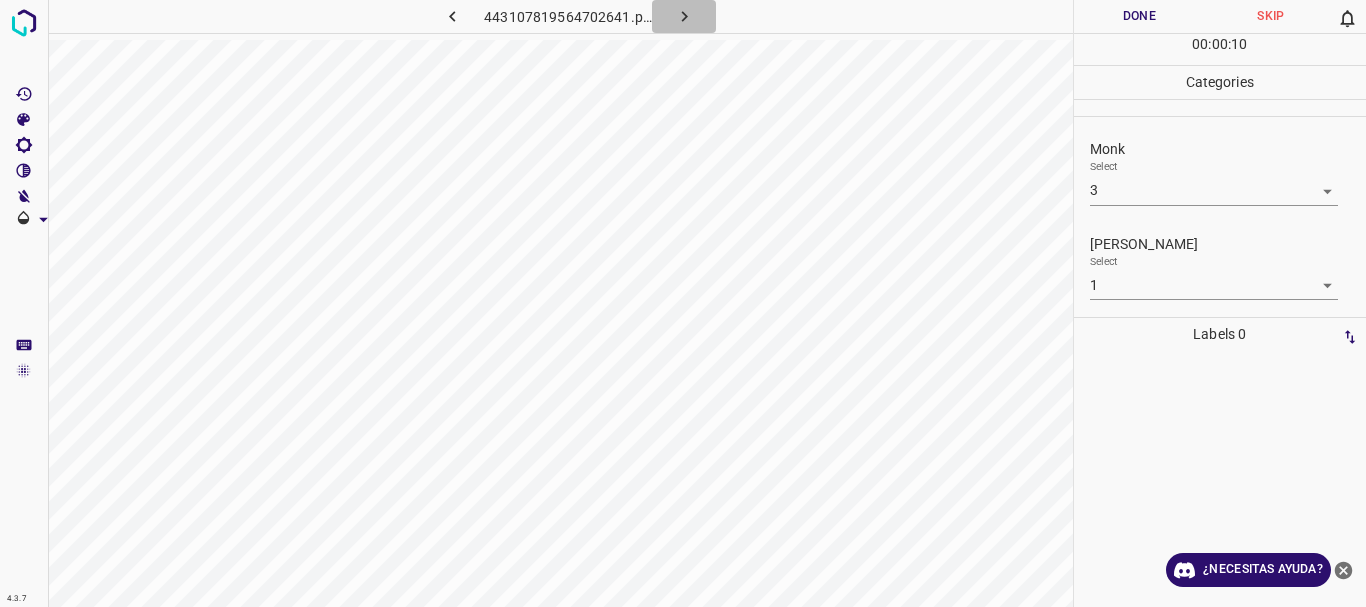 click 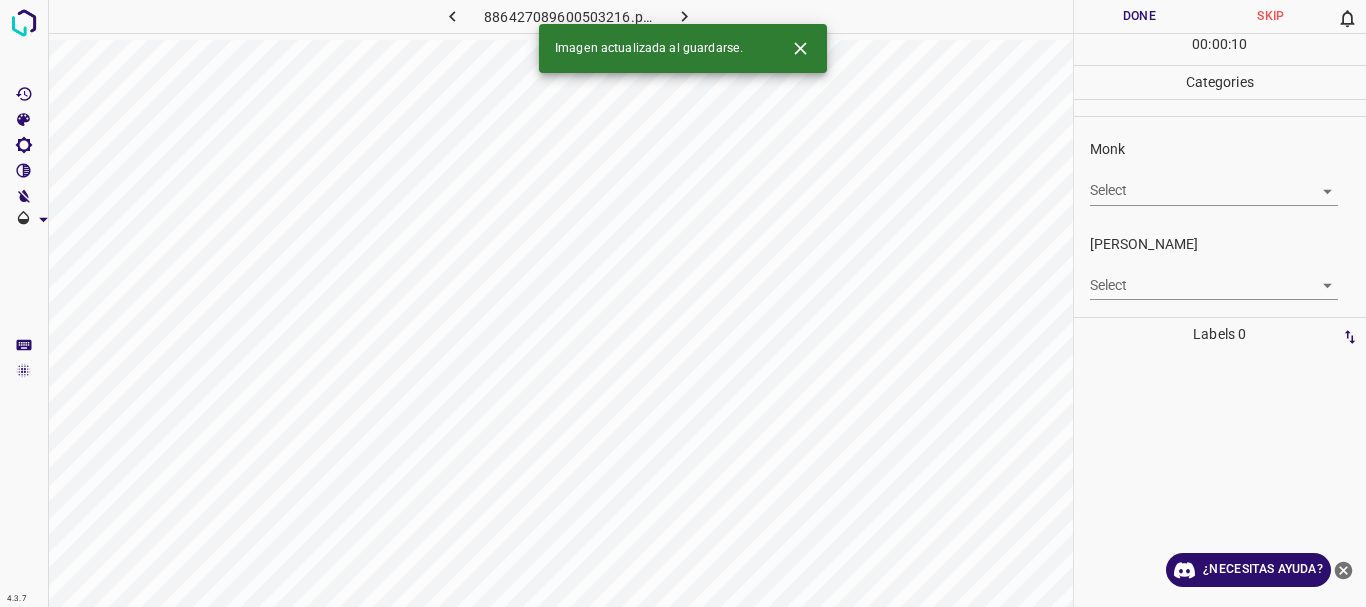 click 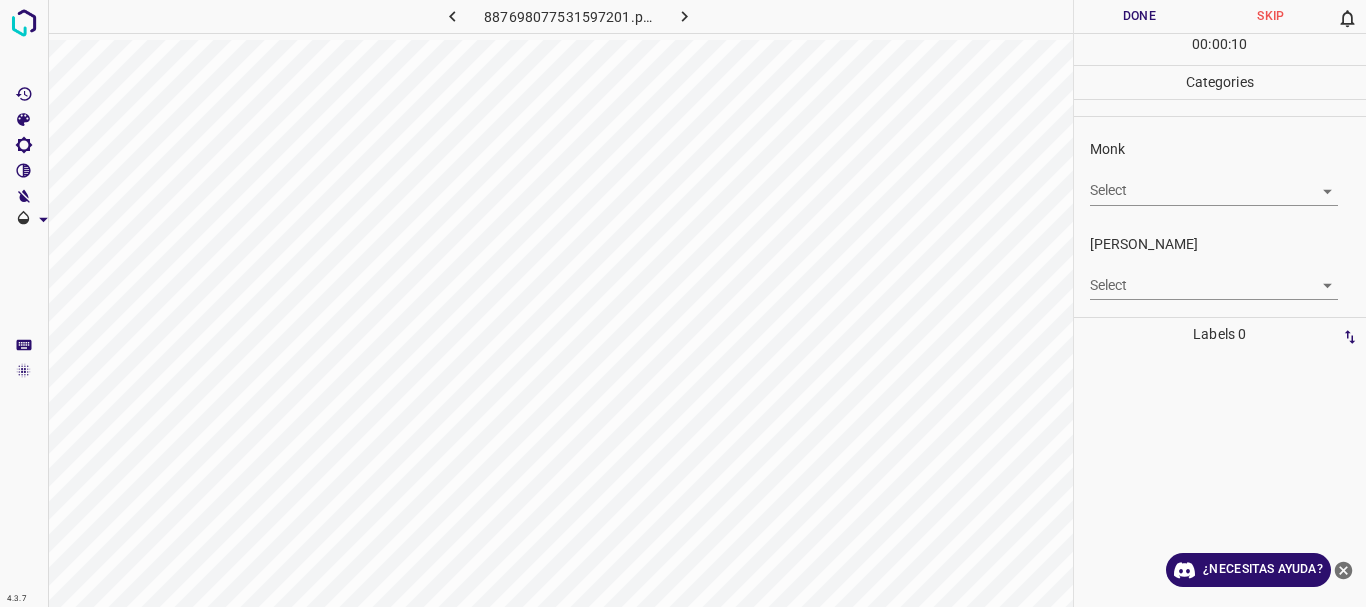 click 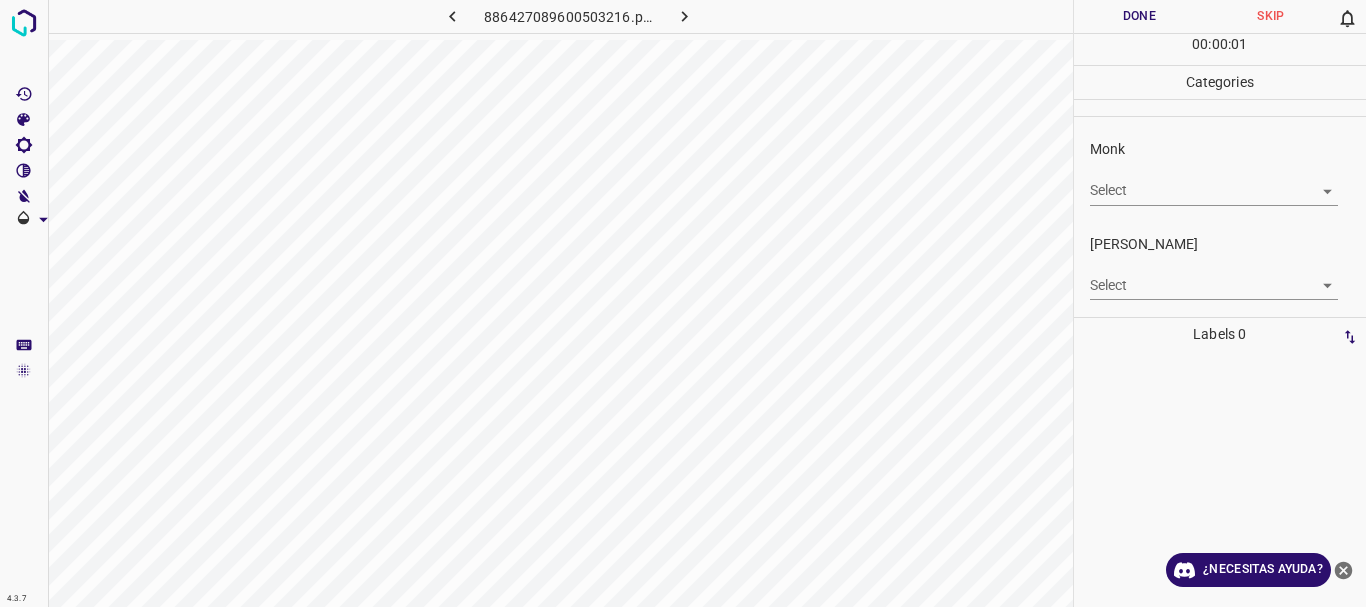 click on "4.3.7 886427089600503216.png Done Skip 0 00   : 00   : 01   Categories Monk   Select ​  [PERSON_NAME]   Select ​ Labels   0 Categories 1 Monk 2  [PERSON_NAME] Tools Space Change between modes (Draw & Edit) I Auto labeling R Restore zoom M Zoom in N Zoom out Delete Delete selecte label Filters Z Restore filters X Saturation filter C Brightness filter V Contrast filter B Gray scale filter General O Download ¿Necesitas ayuda? Texto original Valora esta traducción Tu opinión servirá para ayudar a mejorar el Traductor de Google - Texto - Esconder - Borrar" at bounding box center (683, 303) 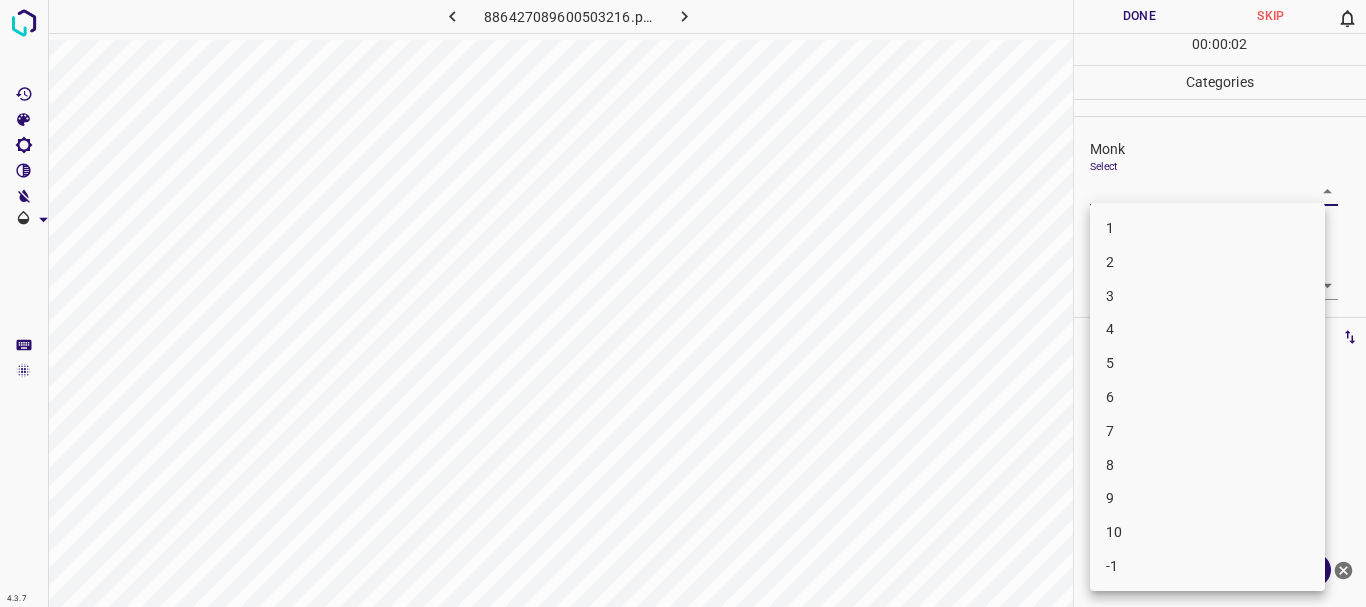 click on "5" at bounding box center (1207, 363) 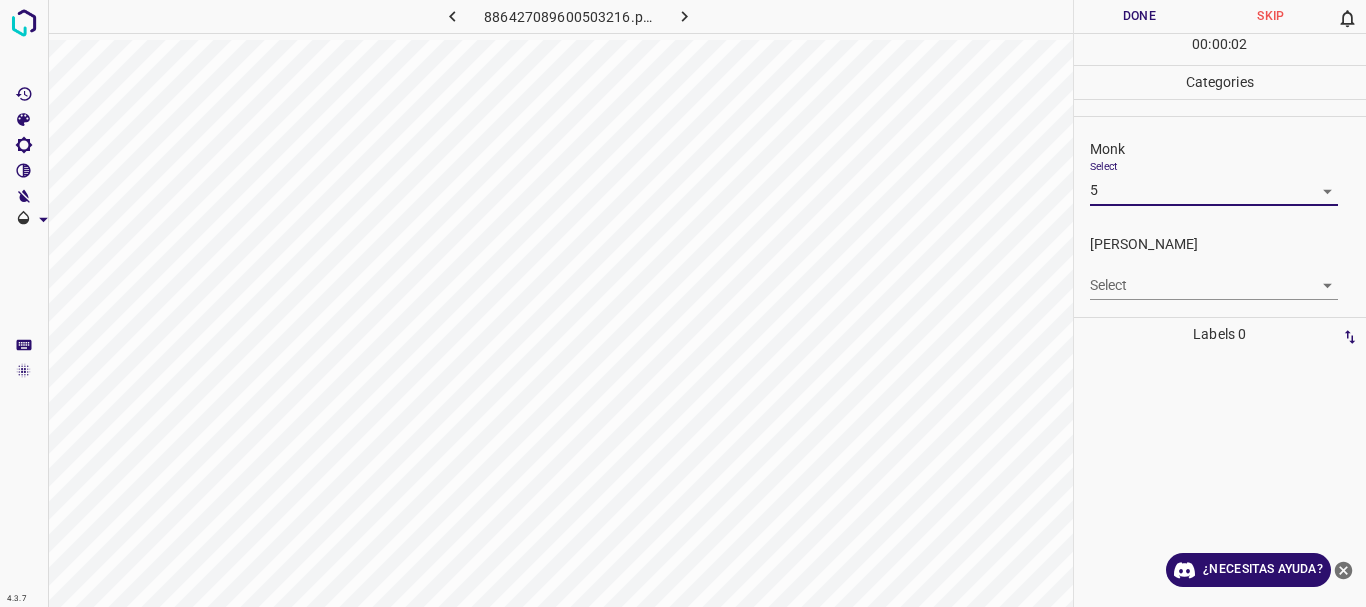 click on "4.3.7 886427089600503216.png Done Skip 0 00   : 00   : 02   Categories Monk   Select 5 5  [PERSON_NAME]   Select ​ Labels   0 Categories 1 Monk 2  [PERSON_NAME] Tools Space Change between modes (Draw & Edit) I Auto labeling R Restore zoom M Zoom in N Zoom out Delete Delete selecte label Filters Z Restore filters X Saturation filter C Brightness filter V Contrast filter B Gray scale filter General O Download ¿Necesitas ayuda? Texto original Valora esta traducción Tu opinión servirá para ayudar a mejorar el Traductor de Google - Texto - Esconder - Borrar 1 2 3 4 5 6 7 8 9 10 -1" at bounding box center [683, 303] 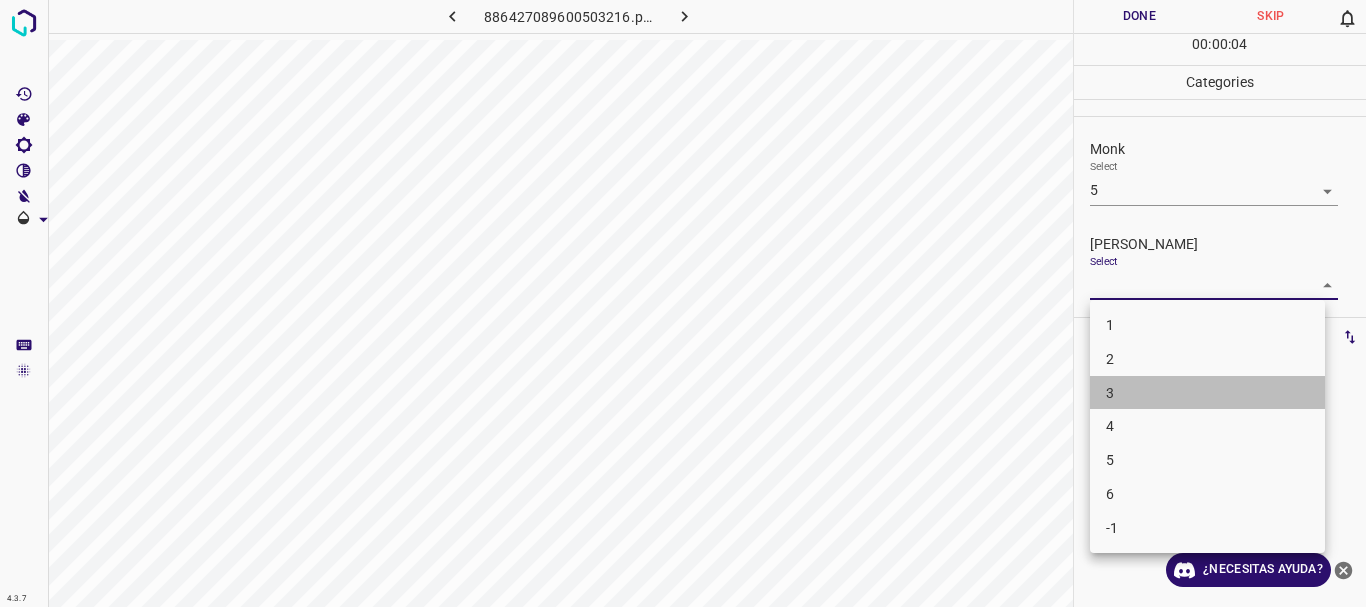 click on "3" at bounding box center (1207, 393) 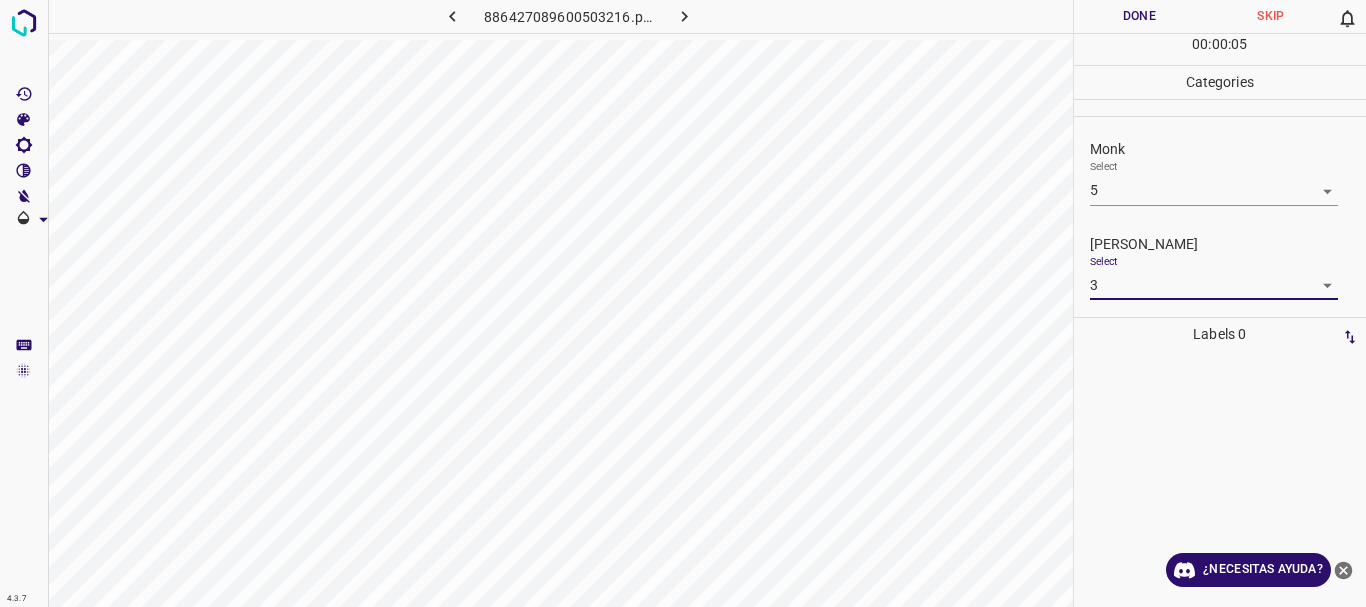 click on "Done" at bounding box center (1140, 16) 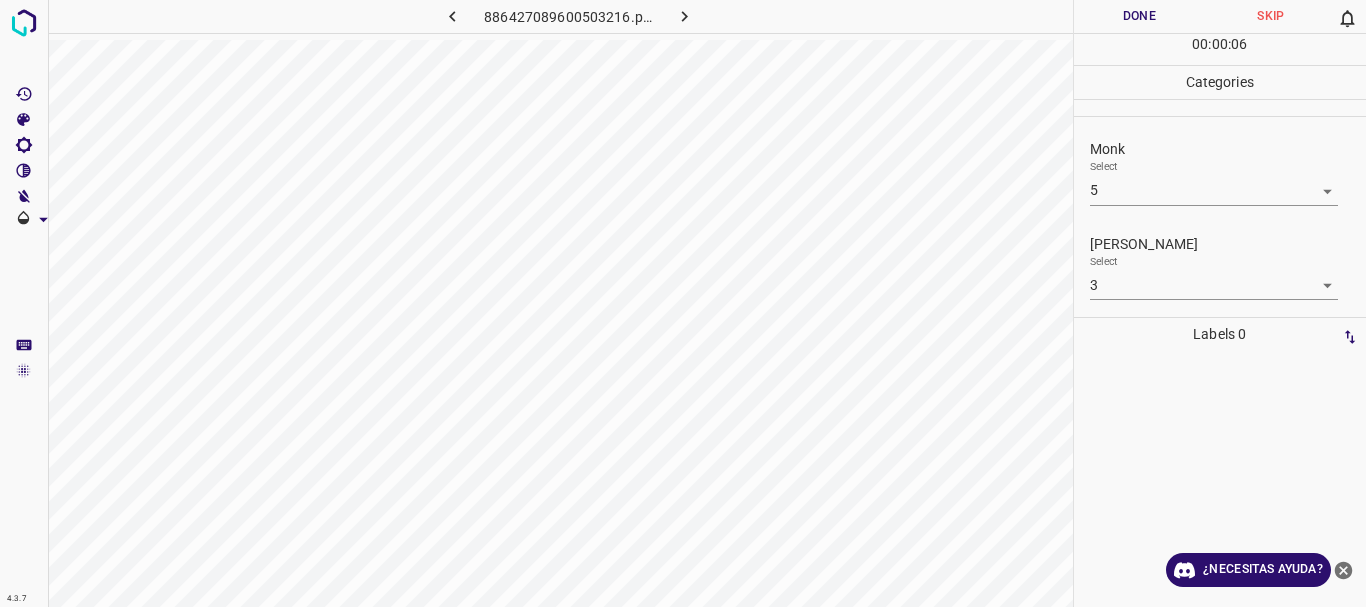 click 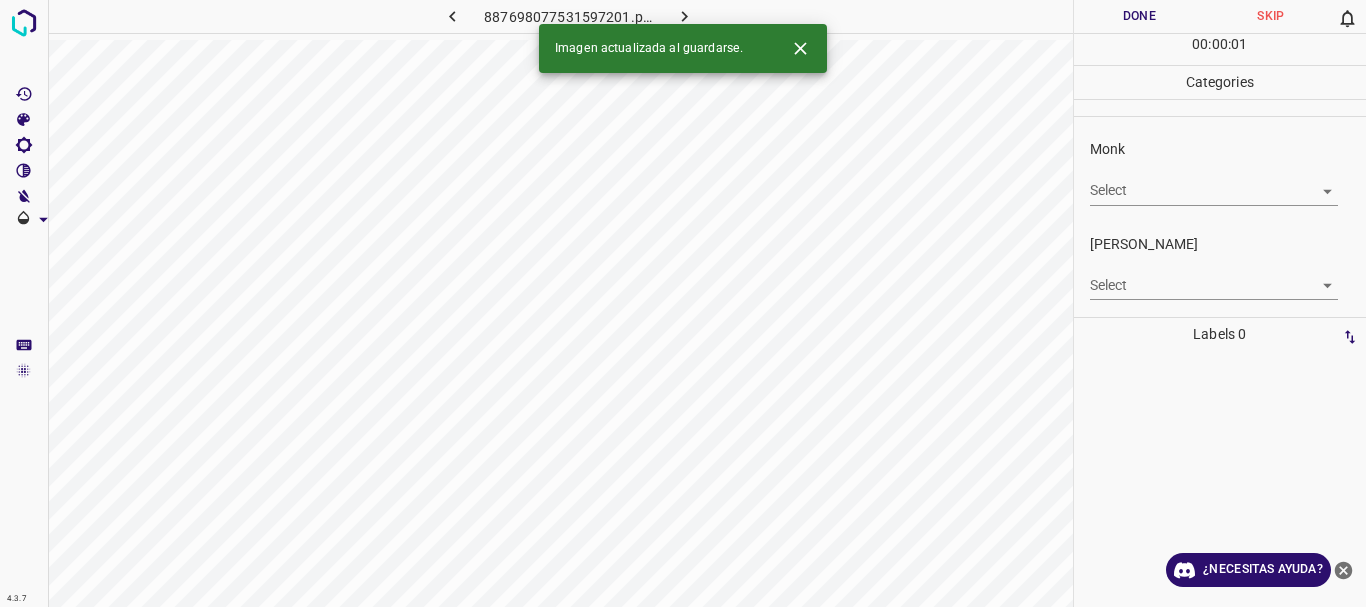 click on "4.3.7 887698077531597201.png Done Skip 0 00   : 00   : 01   Categories Monk   Select ​  [PERSON_NAME]   Select ​ Labels   0 Categories 1 Monk 2  [PERSON_NAME] Tools Space Change between modes (Draw & Edit) I Auto labeling R Restore zoom M Zoom in N Zoom out Delete Delete selecte label Filters Z Restore filters X Saturation filter C Brightness filter V Contrast filter B Gray scale filter General O Download Imagen actualizada al guardarse. ¿Necesitas ayuda? Texto original Valora esta traducción Tu opinión servirá para ayudar a mejorar el Traductor de Google - Texto - Esconder - Borrar" at bounding box center (683, 303) 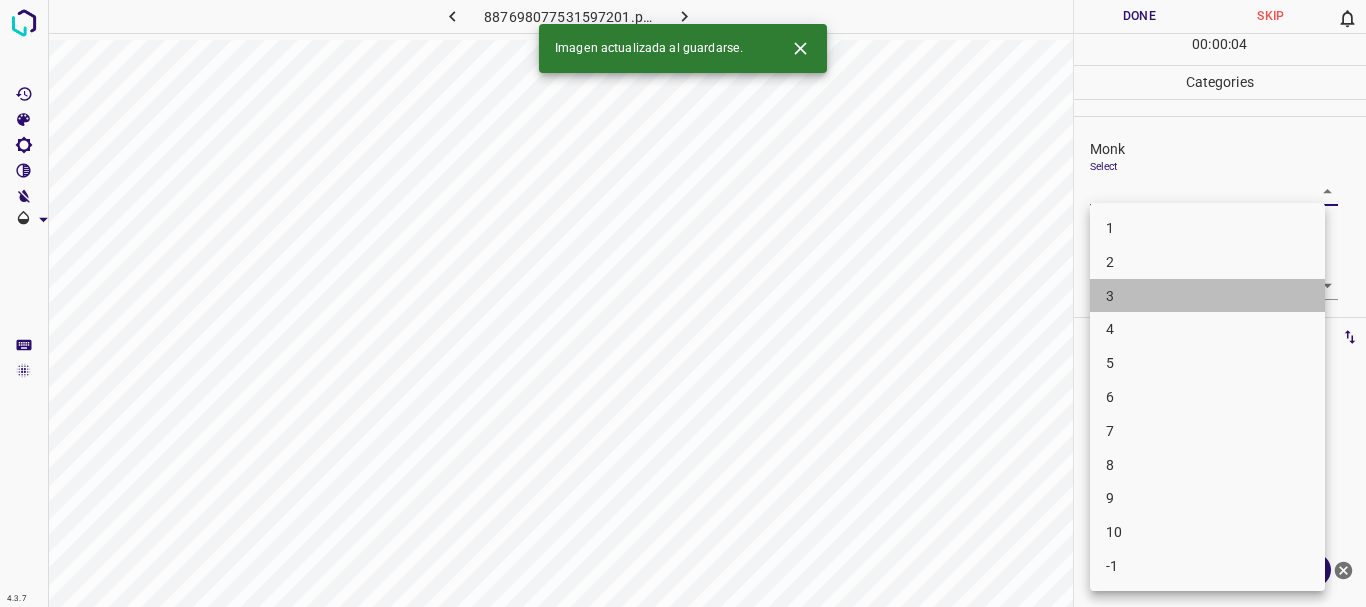 click on "3" at bounding box center [1207, 296] 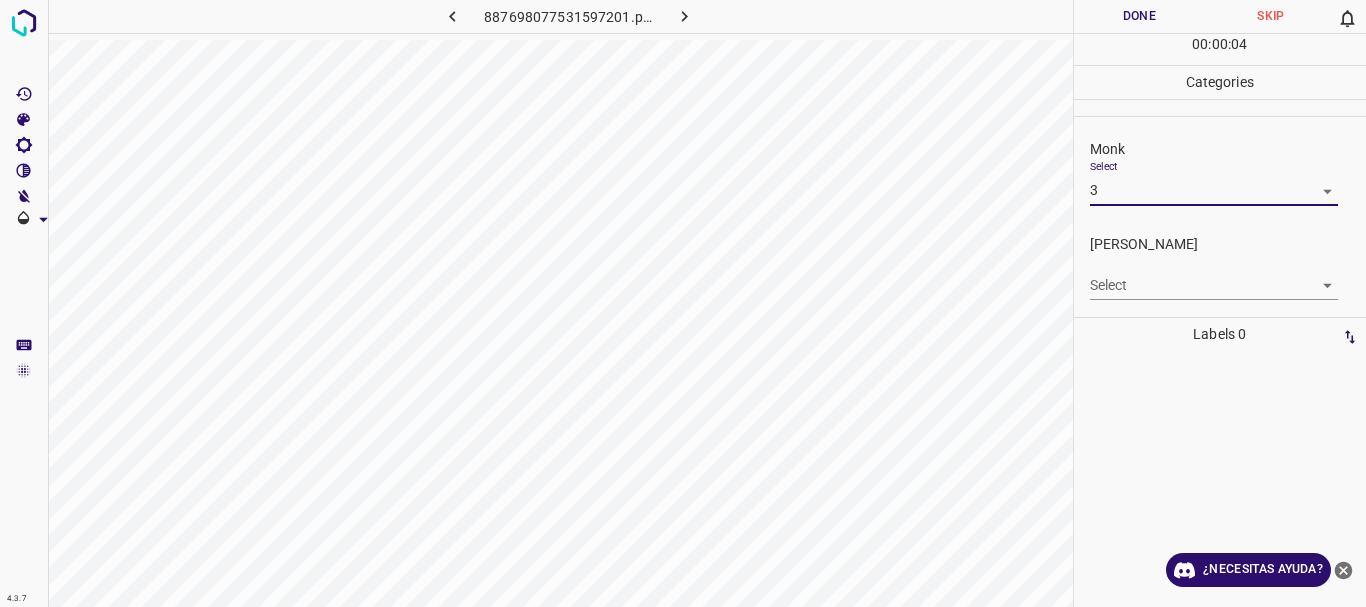 click on "4.3.7 887698077531597201.png Done Skip 0 00   : 00   : 04   Categories Monk   Select 3 3  [PERSON_NAME]   Select ​ Labels   0 Categories 1 Monk 2  [PERSON_NAME] Tools Space Change between modes (Draw & Edit) I Auto labeling R Restore zoom M Zoom in N Zoom out Delete Delete selecte label Filters Z Restore filters X Saturation filter C Brightness filter V Contrast filter B Gray scale filter General O Download ¿Necesitas ayuda? Texto original Valora esta traducción Tu opinión servirá para ayudar a mejorar el Traductor de Google - Texto - Esconder - Borrar" at bounding box center (683, 303) 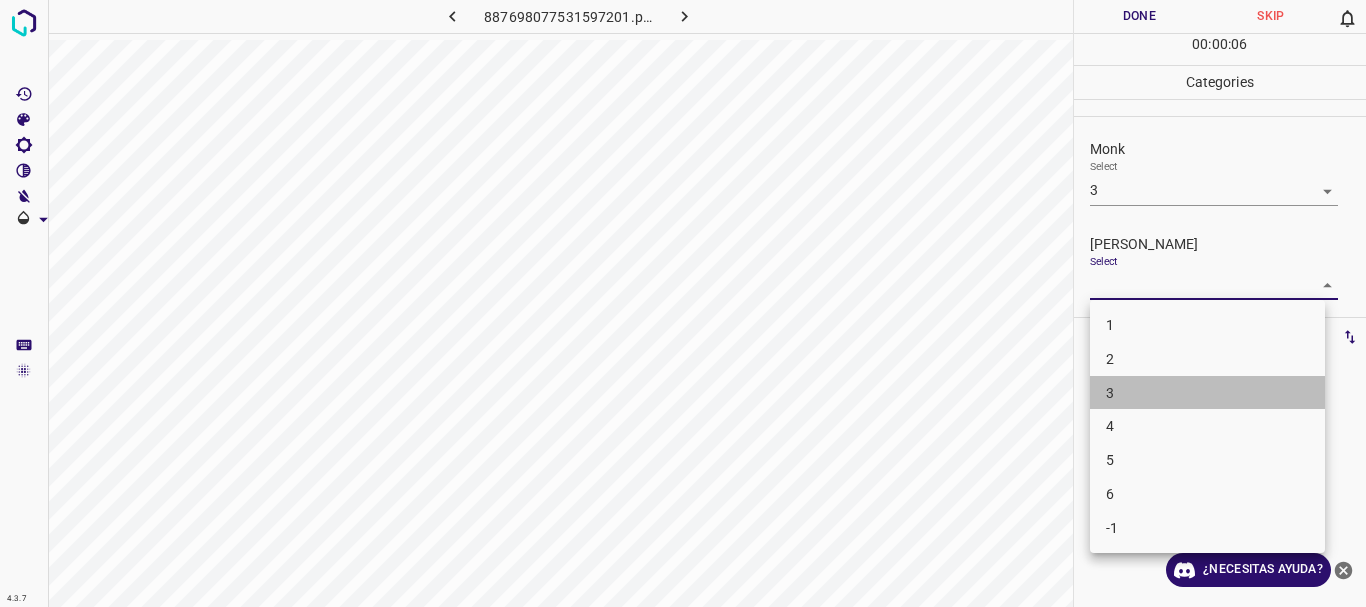 click on "3" at bounding box center (1207, 393) 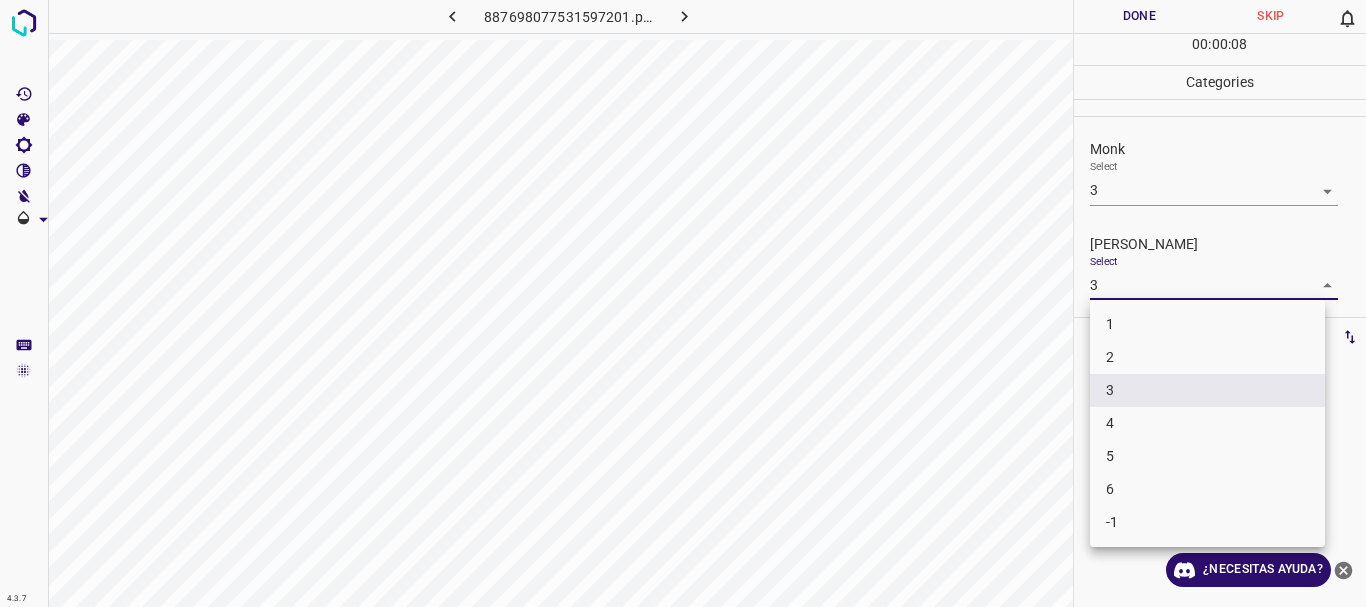 click on "4.3.7 887698077531597201.png Done Skip 0 00   : 00   : 08   Categories Monk   Select 3 3  [PERSON_NAME]   Select 3 3 Labels   0 Categories 1 Monk 2  [PERSON_NAME] Tools Space Change between modes (Draw & Edit) I Auto labeling R Restore zoom M Zoom in N Zoom out Delete Delete selecte label Filters Z Restore filters X Saturation filter C Brightness filter V Contrast filter B Gray scale filter General O Download ¿Necesitas ayuda? Texto original Valora esta traducción Tu opinión servirá para ayudar a mejorar el Traductor de Google - Texto - Esconder - Borrar 1 2 3 4 5 6 -1" at bounding box center [683, 303] 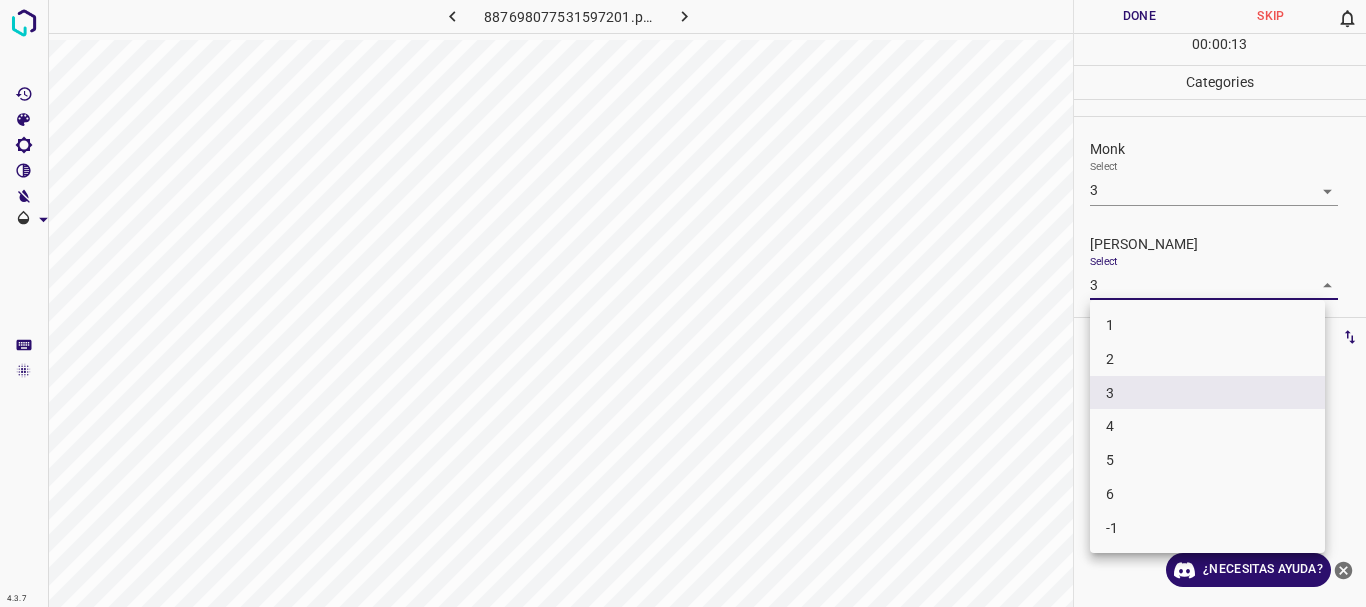 click at bounding box center (683, 303) 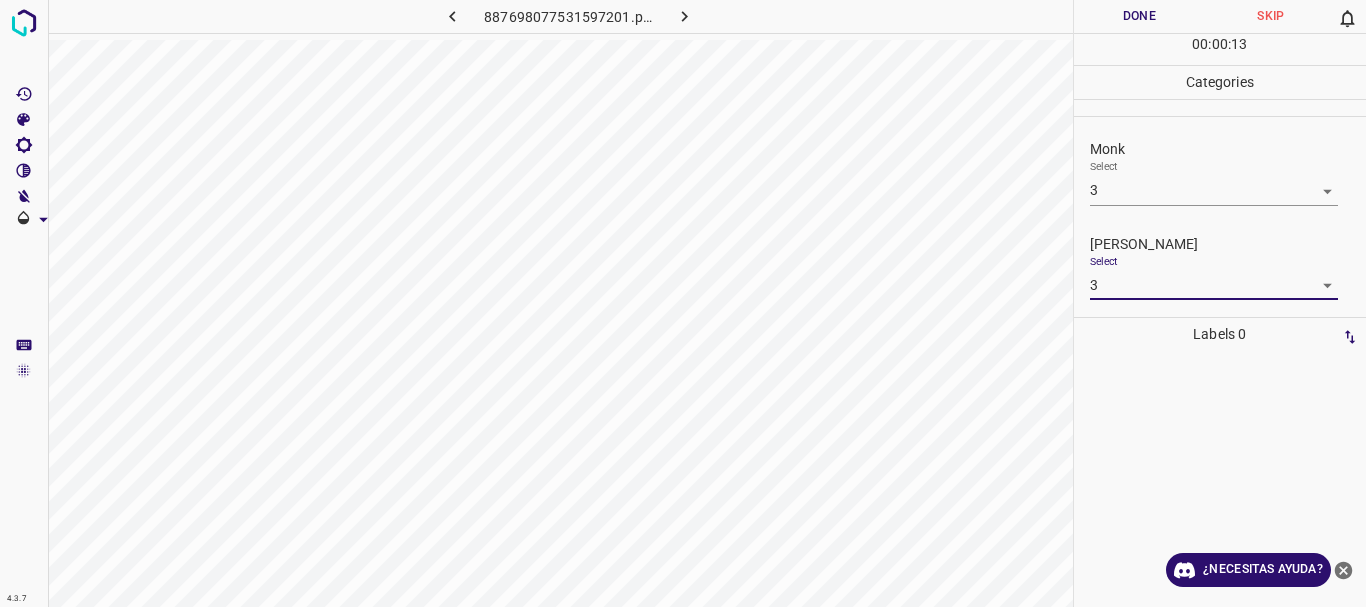 click on "1 2 3 4 5 6 -1" at bounding box center [683, 303] 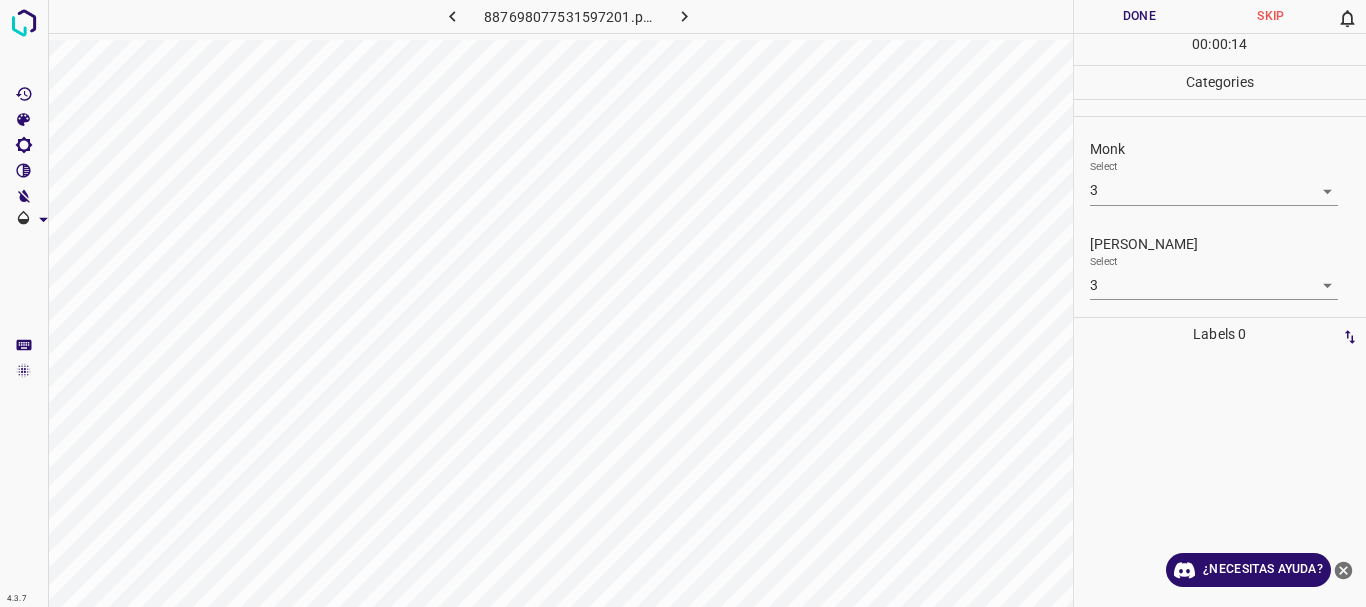 click on "Done" at bounding box center (1140, 16) 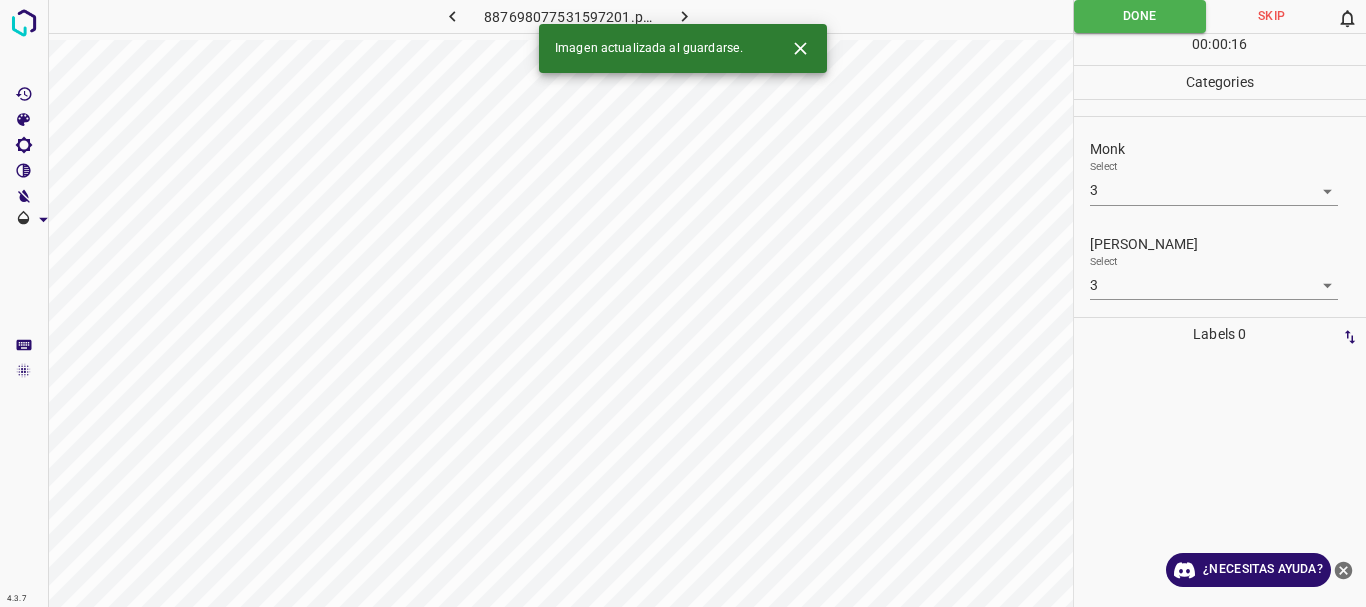click 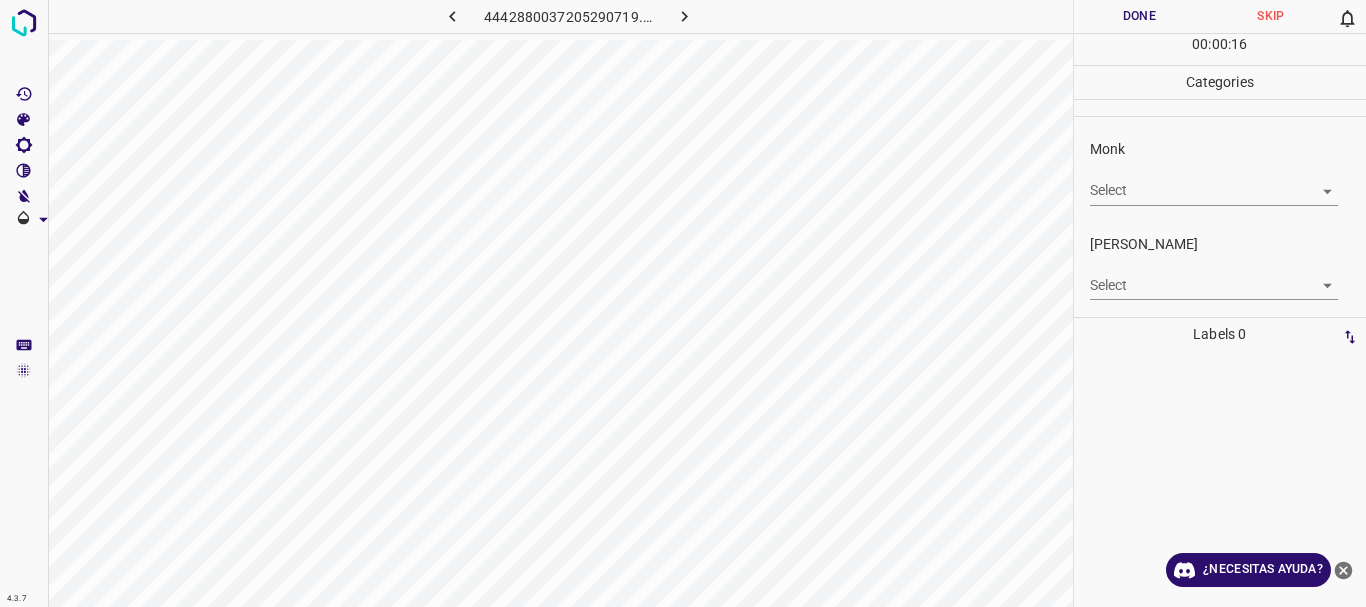 click on "4.3.7 4442880037205290719.png Done Skip 0 00   : 00   : 16   Categories Monk   Select ​  [PERSON_NAME]   Select ​ Labels   0 Categories 1 Monk 2  [PERSON_NAME] Tools Space Change between modes (Draw & Edit) I Auto labeling R Restore zoom M Zoom in N Zoom out Delete Delete selecte label Filters Z Restore filters X Saturation filter C Brightness filter V Contrast filter B Gray scale filter General O Download ¿Necesitas ayuda? Texto original Valora esta traducción Tu opinión servirá para ayudar a mejorar el Traductor de Google - Texto - Esconder - Borrar" at bounding box center [683, 303] 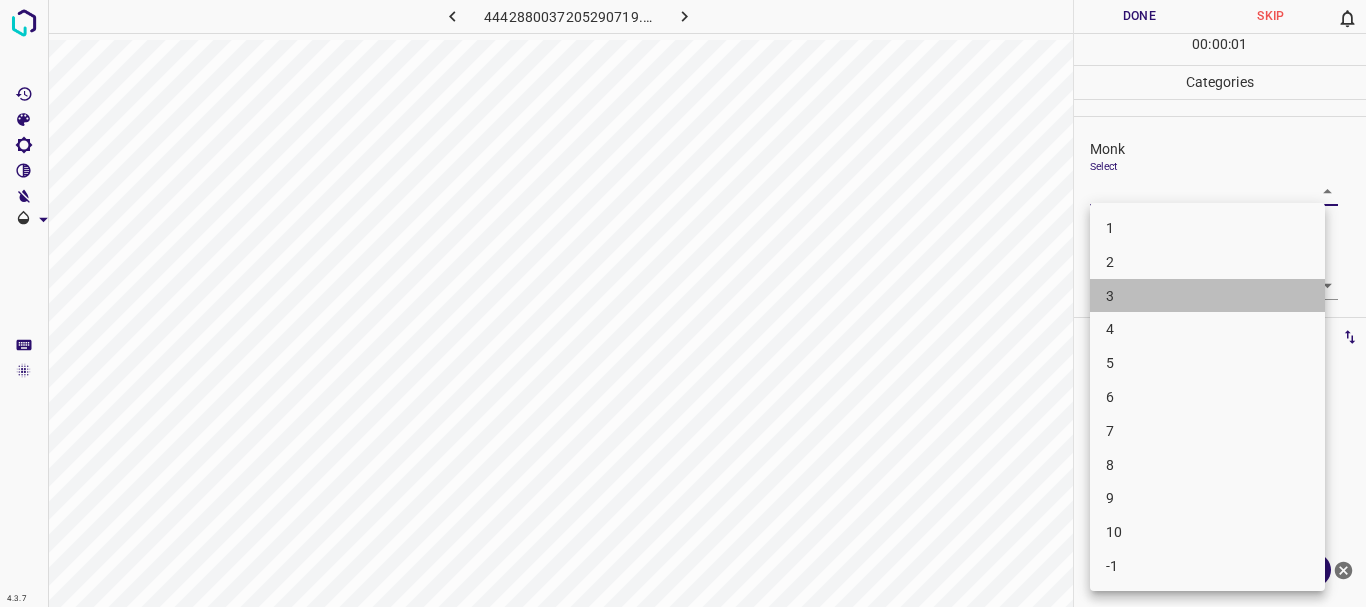 click on "3" at bounding box center (1207, 296) 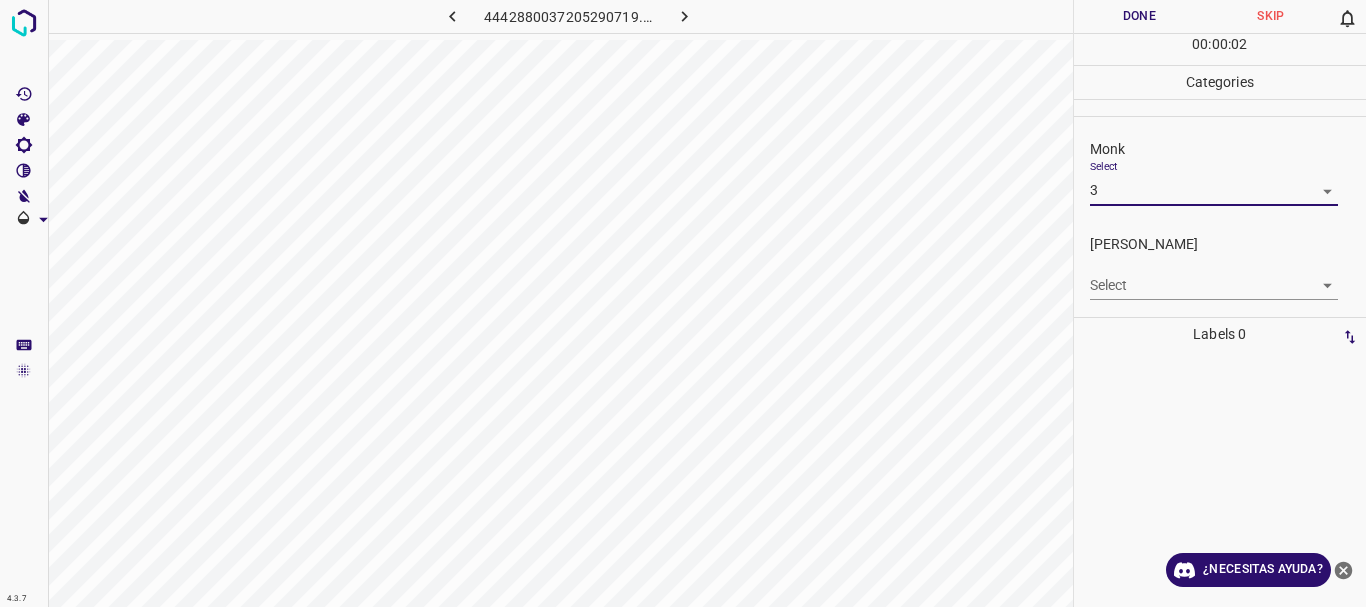click on "4.3.7 4442880037205290719.png Done Skip 0 00   : 00   : 02   Categories Monk   Select 3 3  [PERSON_NAME]   Select ​ Labels   0 Categories 1 Monk 2  [PERSON_NAME] Tools Space Change between modes (Draw & Edit) I Auto labeling R Restore zoom M Zoom in N Zoom out Delete Delete selecte label Filters Z Restore filters X Saturation filter C Brightness filter V Contrast filter B Gray scale filter General O Download ¿Necesitas ayuda? Texto original Valora esta traducción Tu opinión servirá para ayudar a mejorar el Traductor de Google - Texto - Esconder - Borrar" at bounding box center [683, 303] 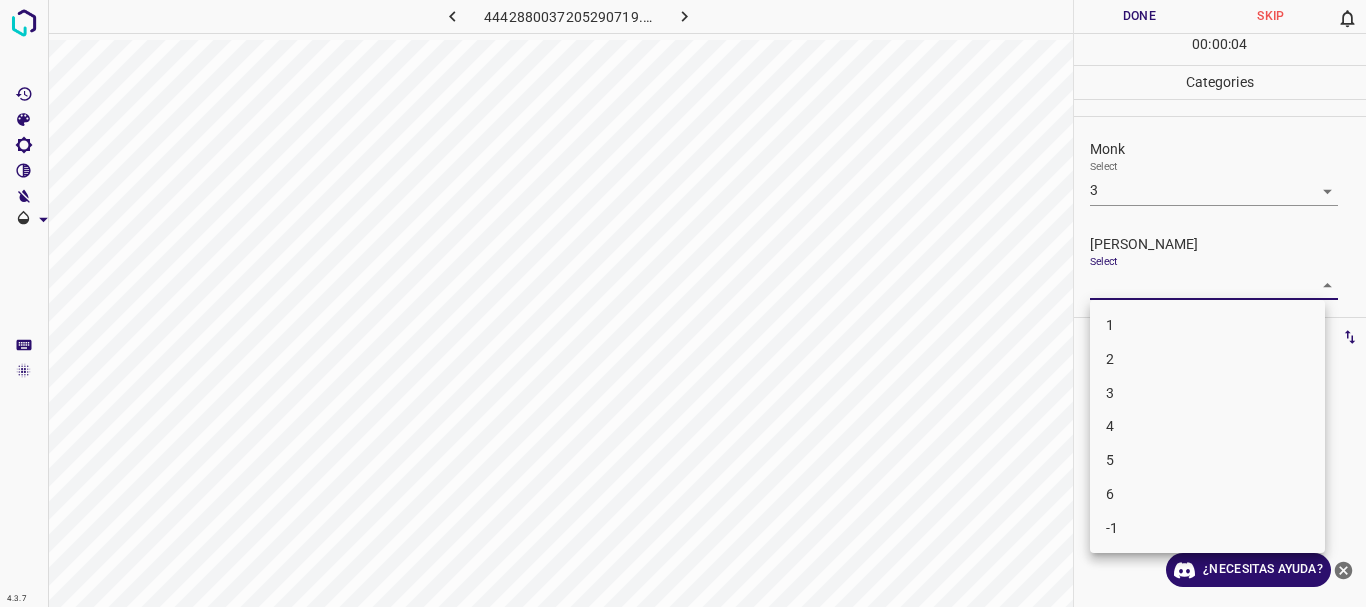 drag, startPoint x: 1150, startPoint y: 328, endPoint x: 1146, endPoint y: 374, distance: 46.173584 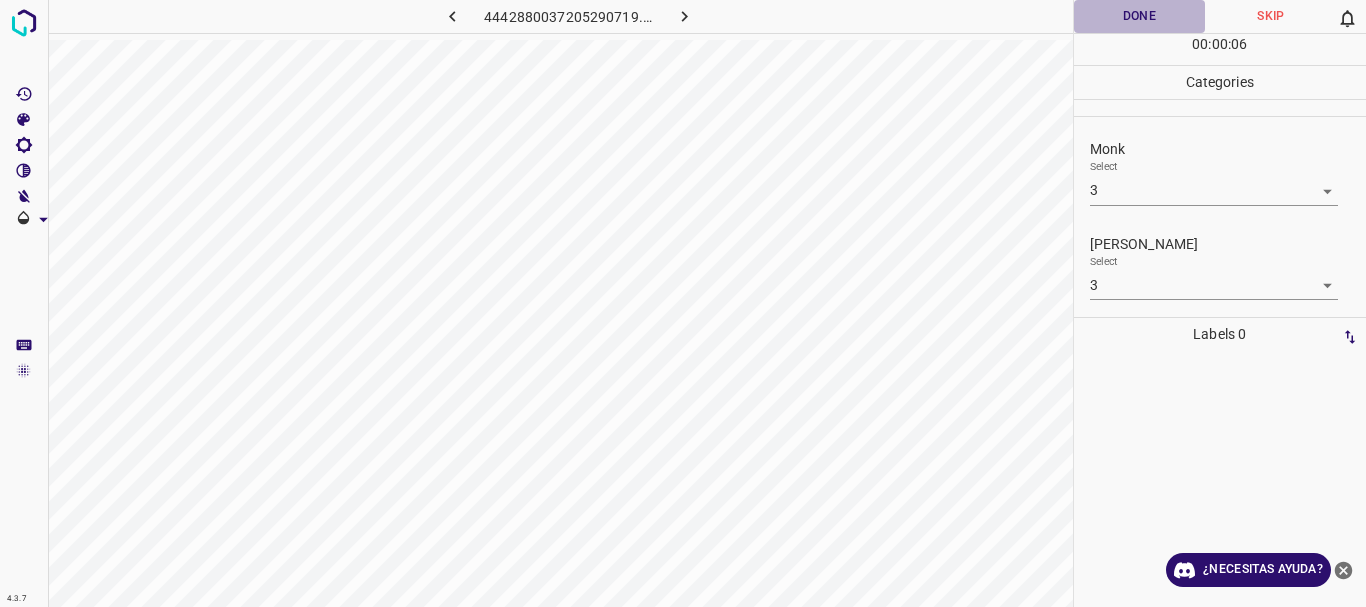 click on "Done" at bounding box center (1140, 16) 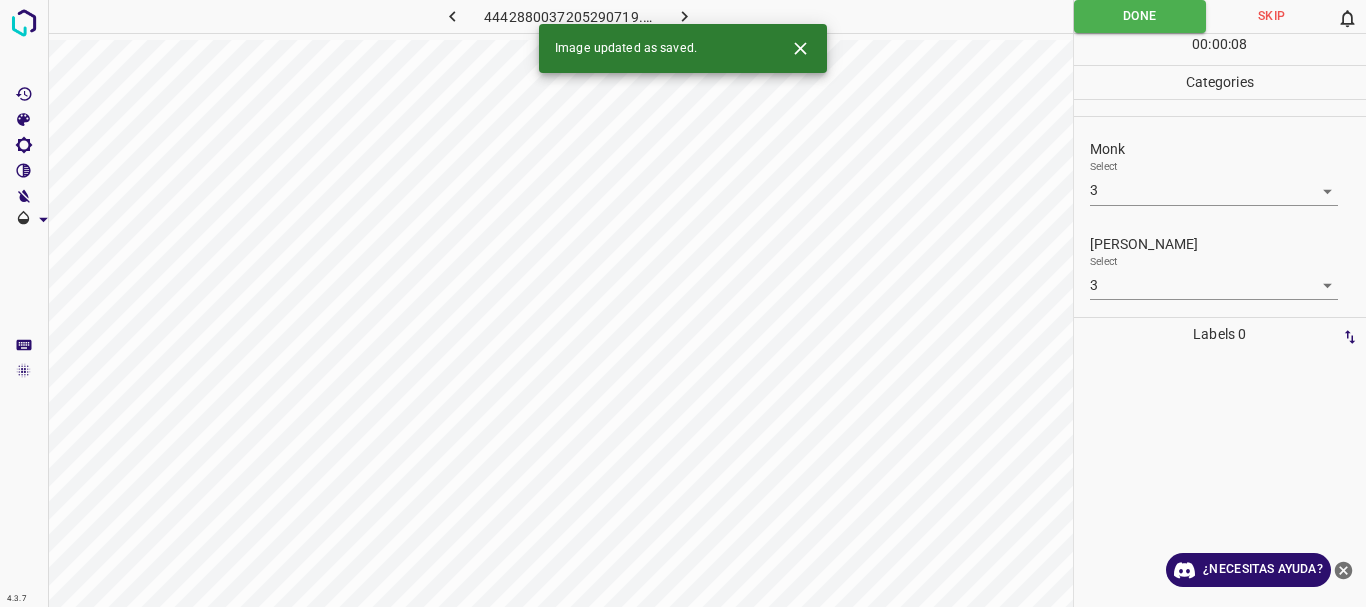 click at bounding box center [684, 16] 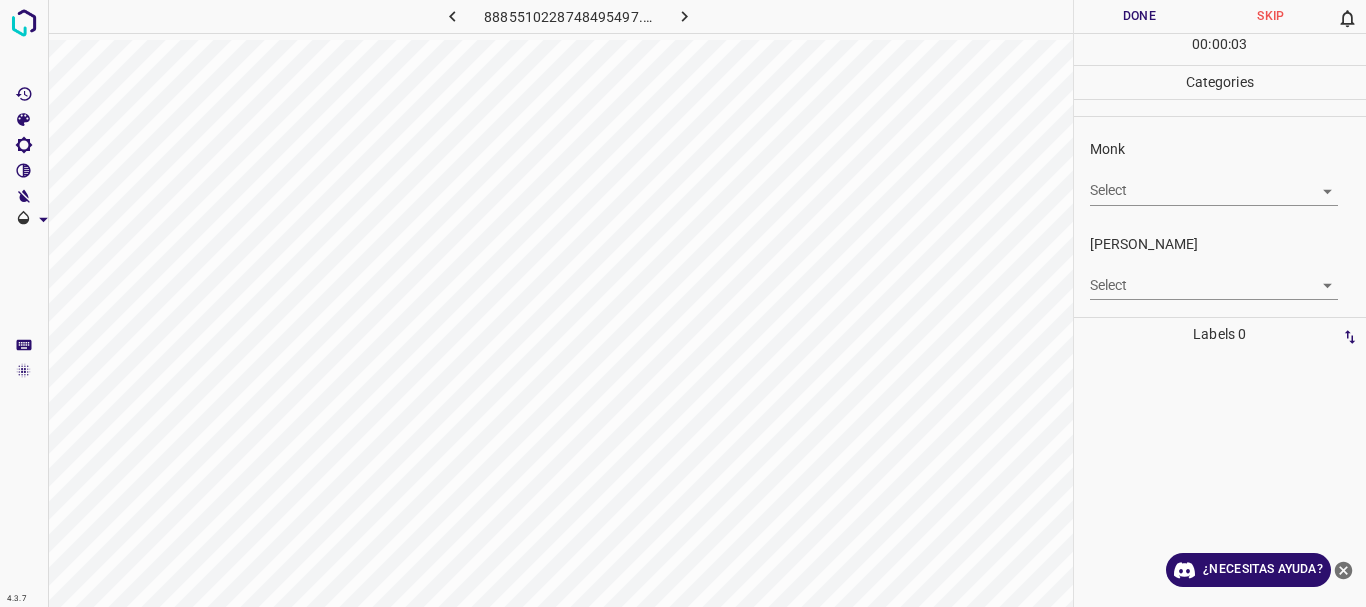 click on "4.3.7 8885510228748495497.png Done Skip 0 00   : 00   : 03   Categories Monk   Select ​  [PERSON_NAME]   Select ​ Labels   0 Categories 1 Monk 2  [PERSON_NAME] Tools Space Change between modes (Draw & Edit) I Auto labeling R Restore zoom M Zoom in N Zoom out Delete Delete selecte label Filters Z Restore filters X Saturation filter C Brightness filter V Contrast filter B Gray scale filter General O Download ¿Necesitas ayuda? Texto original Valora esta traducción Tu opinión servirá para ayudar a mejorar el Traductor de Google - Texto - Esconder - Borrar" at bounding box center [683, 303] 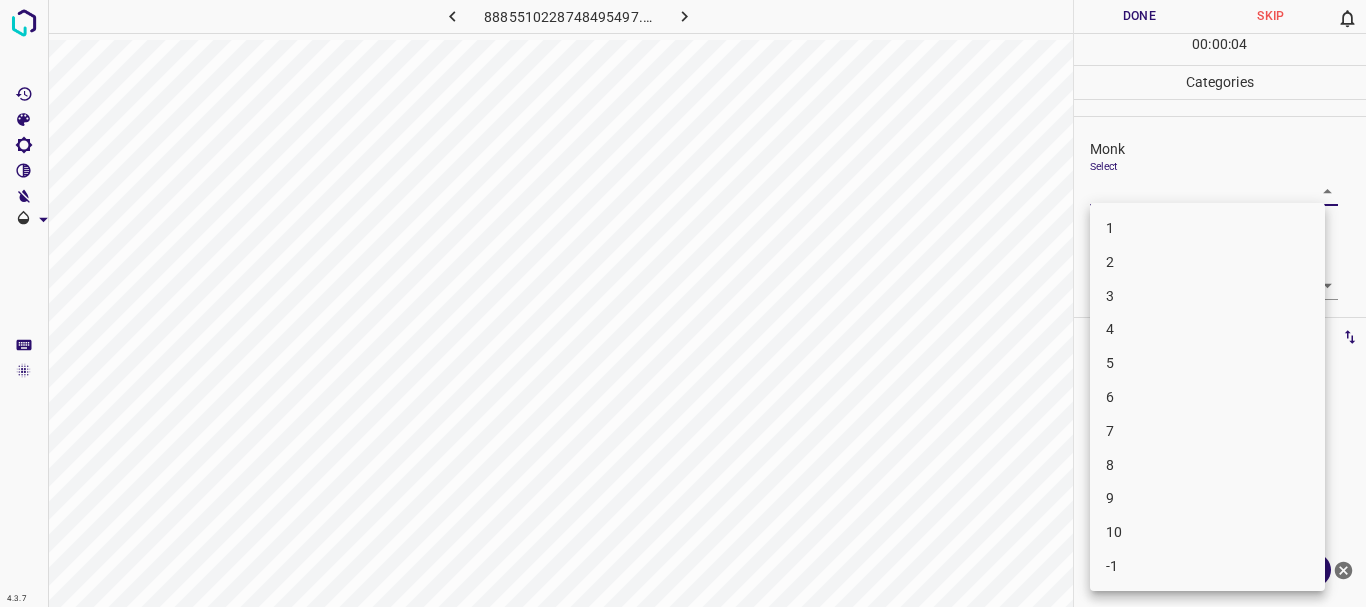 click on "3" at bounding box center (1207, 296) 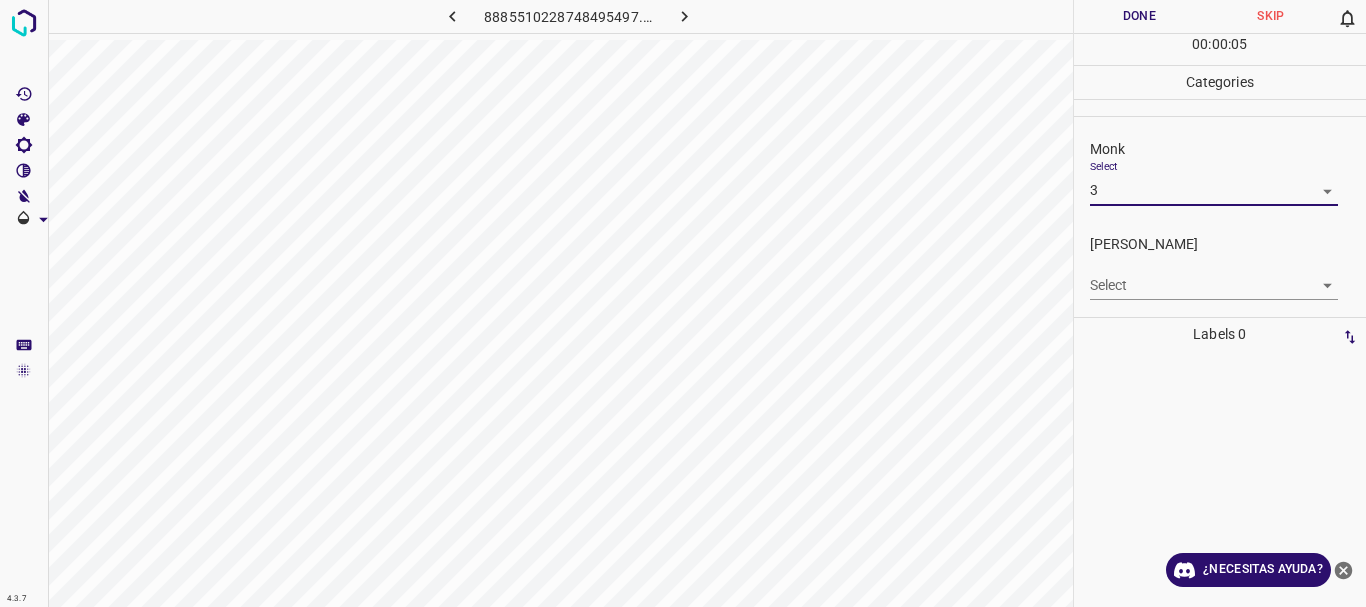 click on "4.3.7 8885510228748495497.png Done Skip 0 00   : 00   : 05   Categories Monk   Select 3 3  [PERSON_NAME]   Select ​ Labels   0 Categories 1 Monk 2  [PERSON_NAME] Tools Space Change between modes (Draw & Edit) I Auto labeling R Restore zoom M Zoom in N Zoom out Delete Delete selecte label Filters Z Restore filters X Saturation filter C Brightness filter V Contrast filter B Gray scale filter General O Download ¿Necesitas ayuda? Texto original Valora esta traducción Tu opinión servirá para ayudar a mejorar el Traductor de Google - Texto - Esconder - Borrar 1 2 3 4 5 6 7 8 9 10 -1" at bounding box center (683, 303) 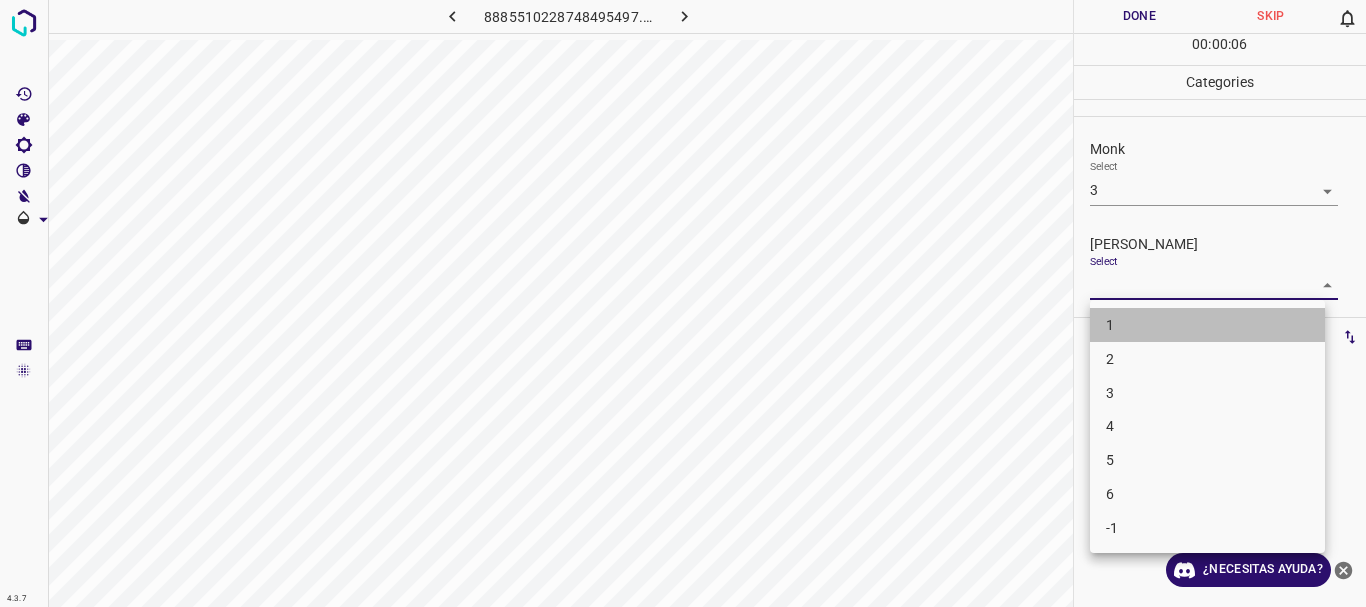 click on "1" at bounding box center [1207, 325] 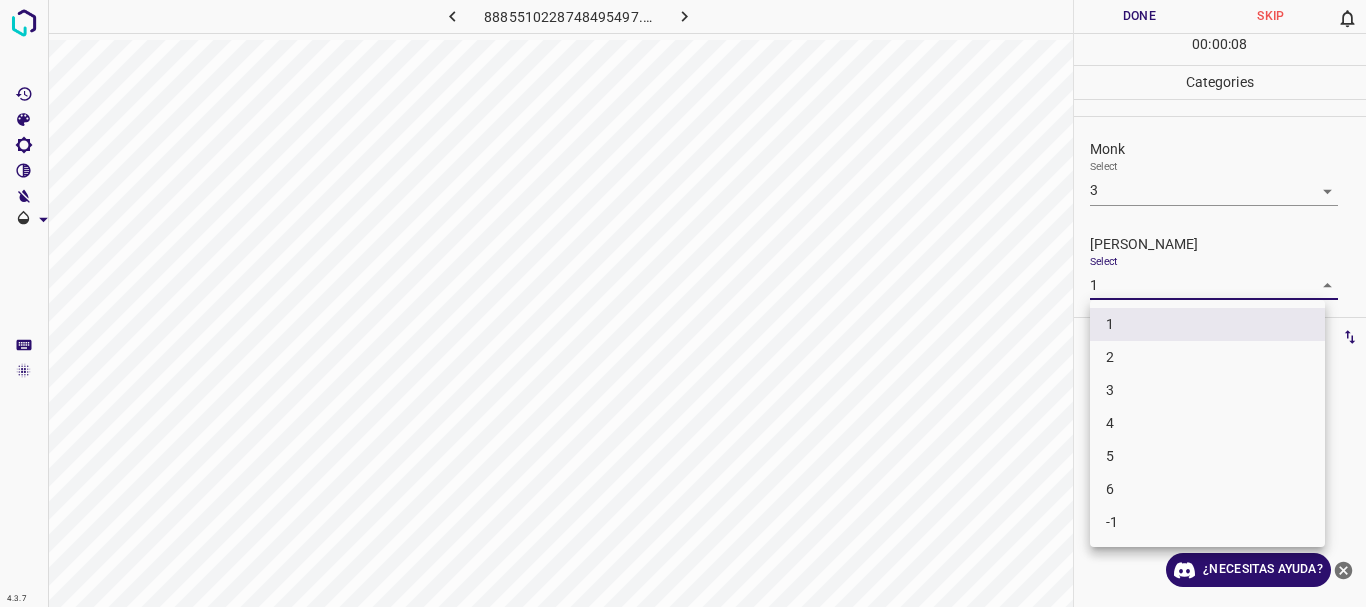 click on "4.3.7 8885510228748495497.png Done Skip 0 00   : 00   : 08   Categories Monk   Select 3 3  [PERSON_NAME]   Select 1 1 Labels   0 Categories 1 Monk 2  [PERSON_NAME] Tools Space Change between modes (Draw & Edit) I Auto labeling R Restore zoom M Zoom in N Zoom out Delete Delete selecte label Filters Z Restore filters X Saturation filter C Brightness filter V Contrast filter B Gray scale filter General O Download ¿Necesitas ayuda? Texto original Valora esta traducción Tu opinión servirá para ayudar a mejorar el Traductor de Google - Texto - Esconder - Borrar 1 2 3 4 5 6 -1" at bounding box center (683, 303) 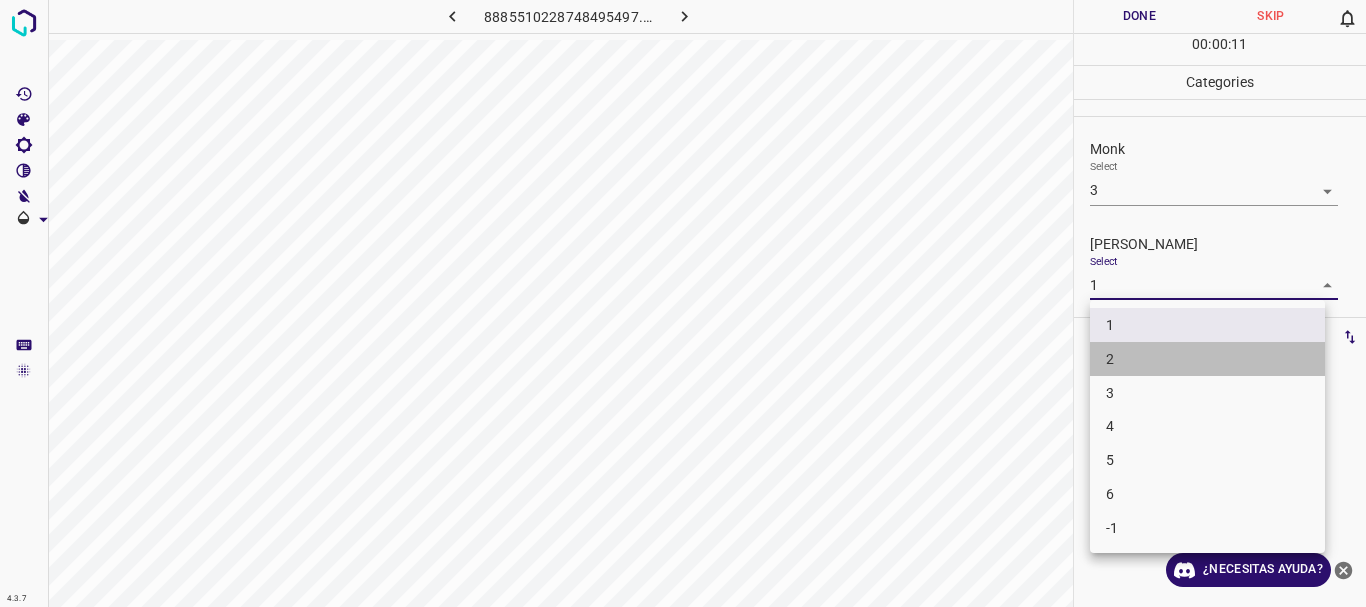 click on "2" at bounding box center [1207, 359] 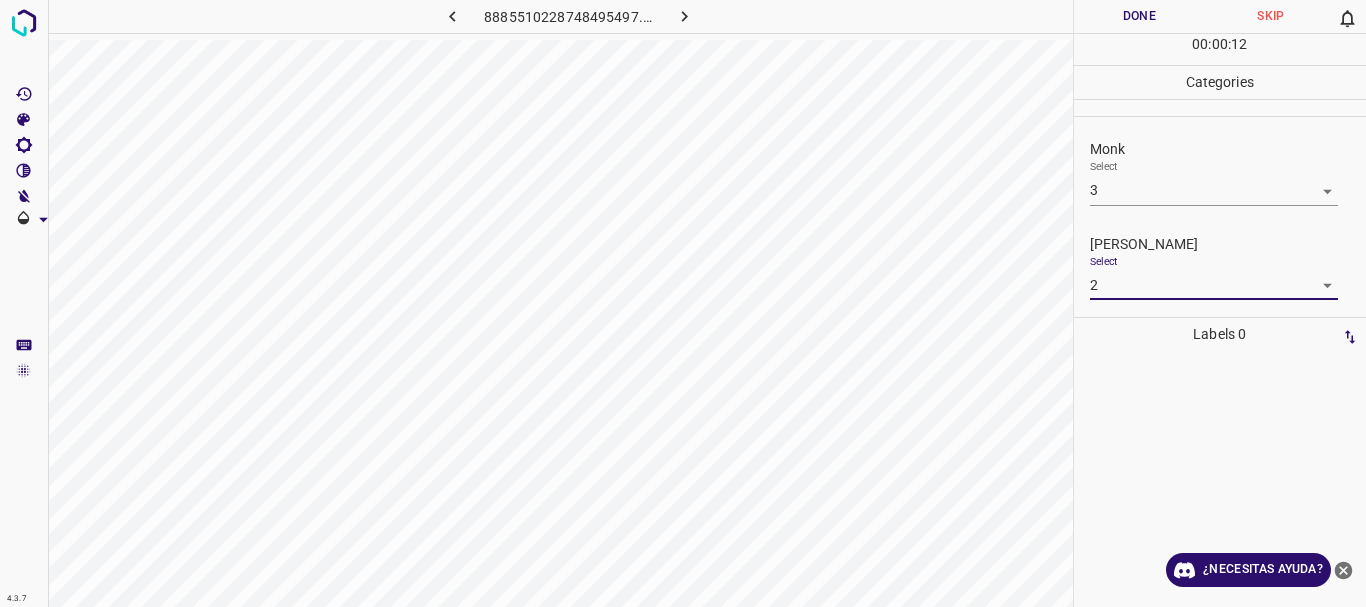 click on "Done" at bounding box center (1140, 16) 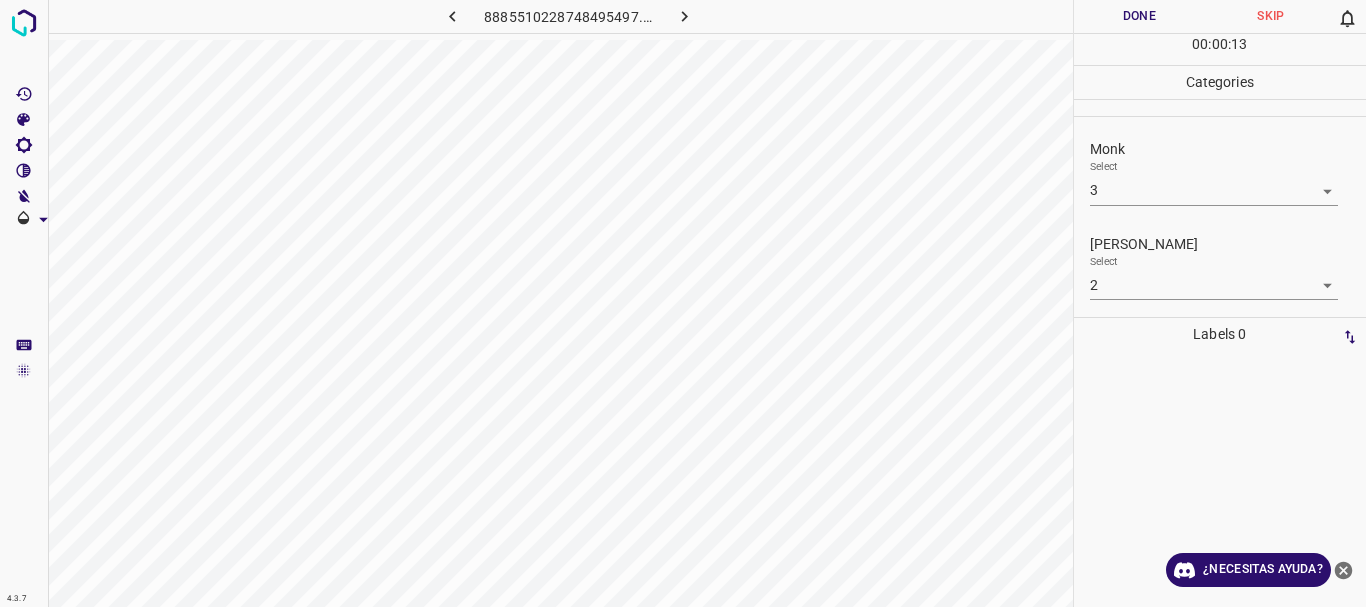 click 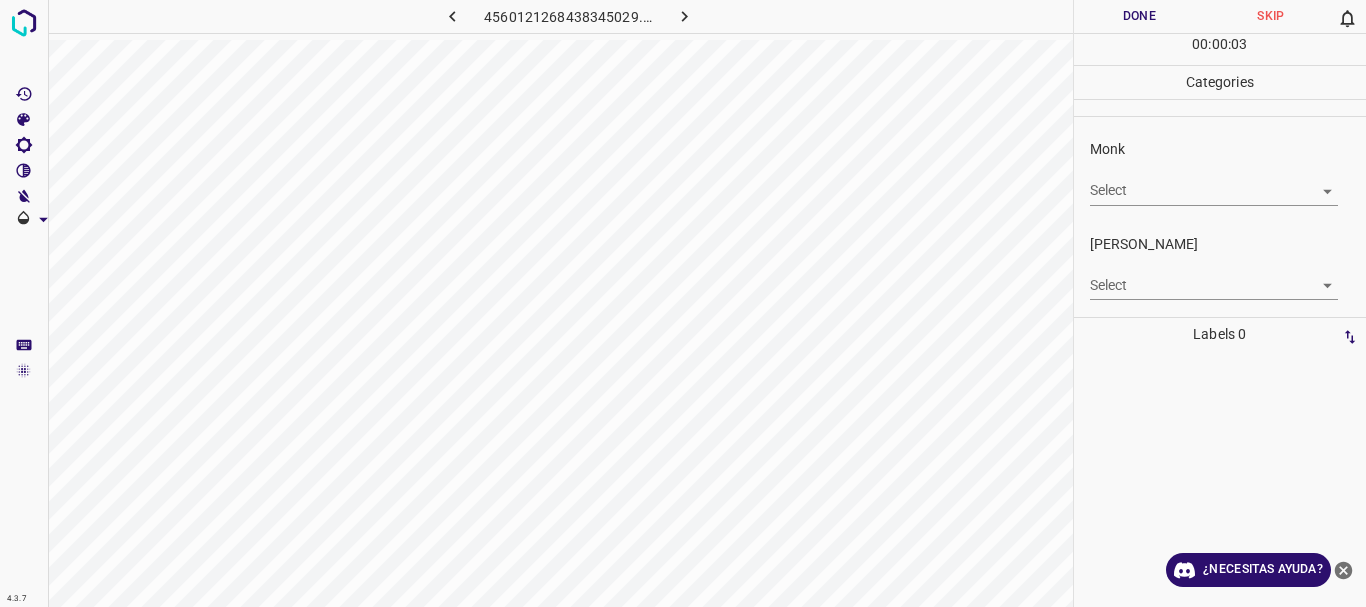 click on "4.3.7 4560121268438345029.png Done Skip 0 00   : 00   : 03   Categories Monk   Select ​  [PERSON_NAME]   Select ​ Labels   0 Categories 1 Monk 2  [PERSON_NAME] Tools Space Change between modes (Draw & Edit) I Auto labeling R Restore zoom M Zoom in N Zoom out Delete Delete selecte label Filters Z Restore filters X Saturation filter C Brightness filter V Contrast filter B Gray scale filter General O Download ¿Necesitas ayuda? Texto original Valora esta traducción Tu opinión servirá para ayudar a mejorar el Traductor de Google - Texto - Esconder - Borrar" at bounding box center [683, 303] 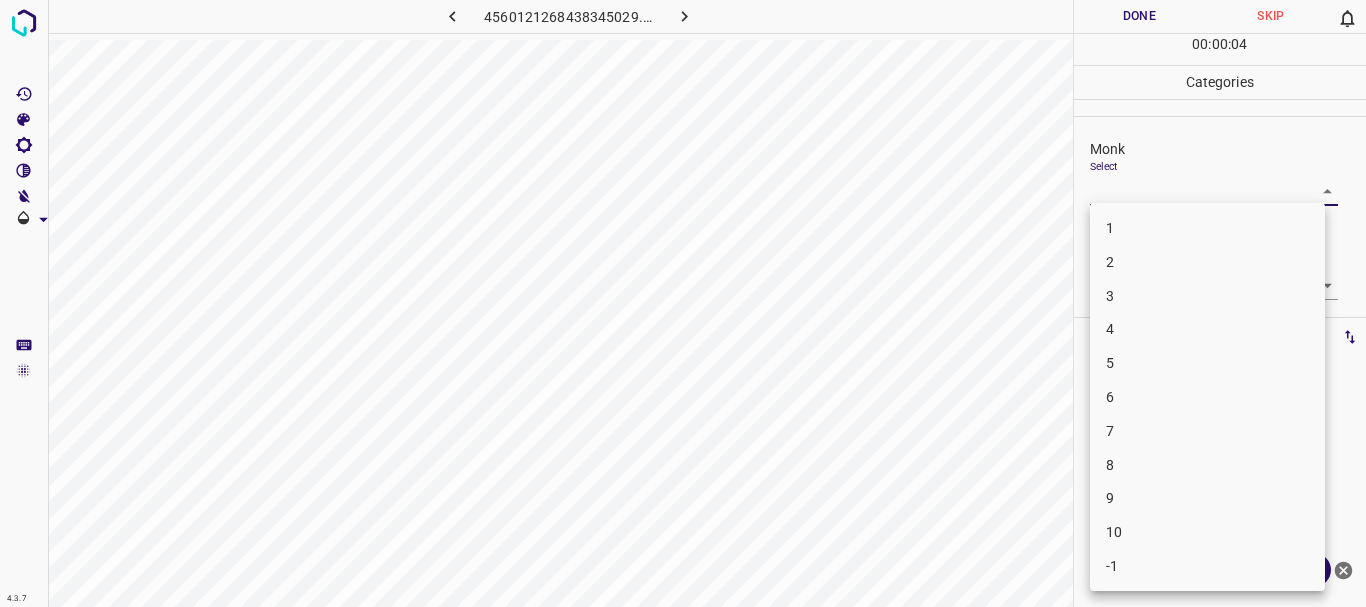 click on "4" at bounding box center (1207, 329) 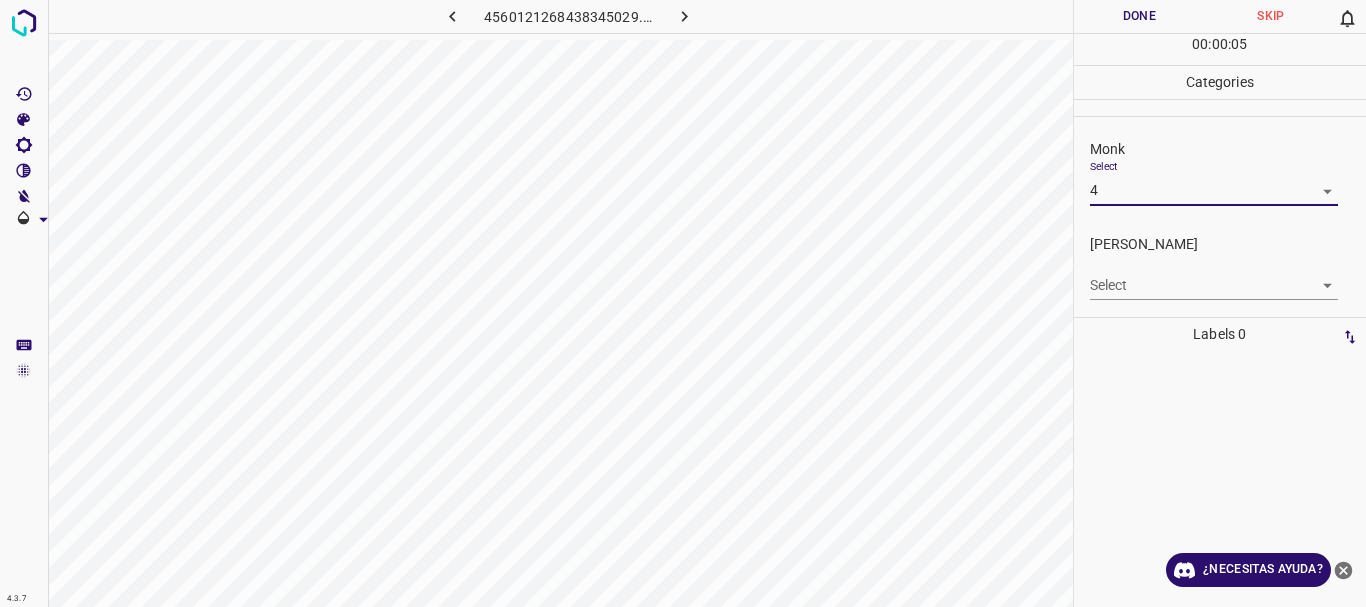 click on "4.3.7 4560121268438345029.png Done Skip 0 00   : 00   : 05   Categories Monk   Select 4 4  [PERSON_NAME]   Select ​ Labels   0 Categories 1 Monk 2  [PERSON_NAME] Tools Space Change between modes (Draw & Edit) I Auto labeling R Restore zoom M Zoom in N Zoom out Delete Delete selecte label Filters Z Restore filters X Saturation filter C Brightness filter V Contrast filter B Gray scale filter General O Download ¿Necesitas ayuda? Texto original Valora esta traducción Tu opinión servirá para ayudar a mejorar el Traductor de Google - Texto - Esconder - Borrar" at bounding box center [683, 303] 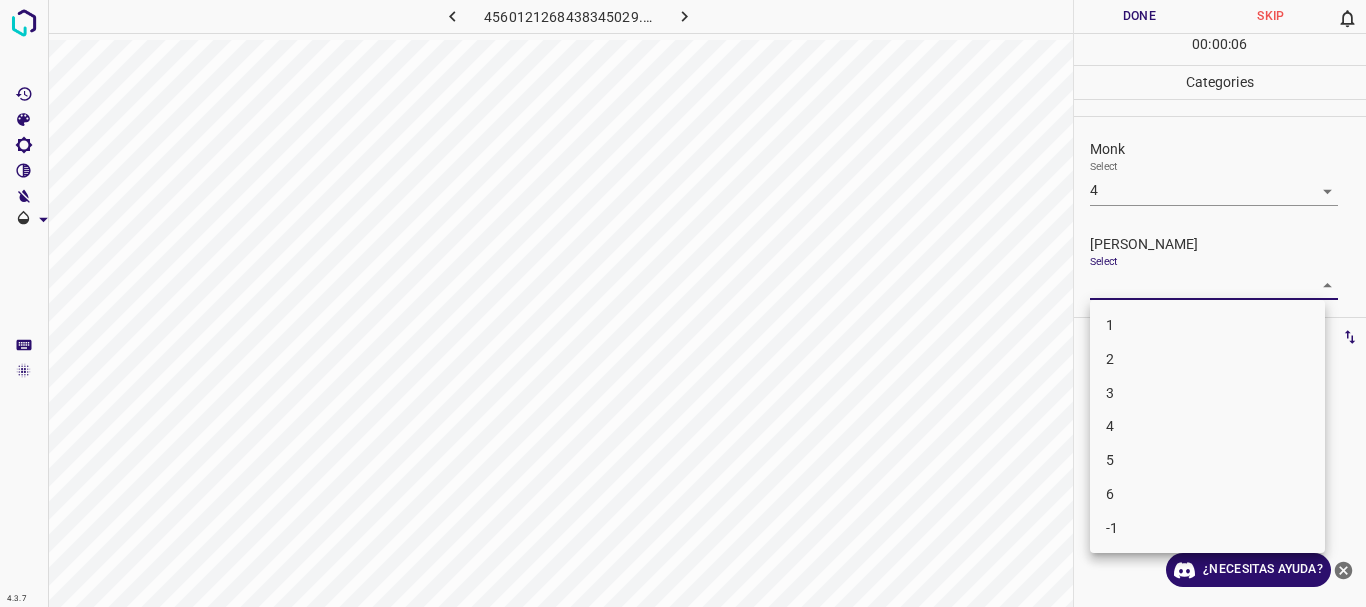 click on "1" at bounding box center (1207, 325) 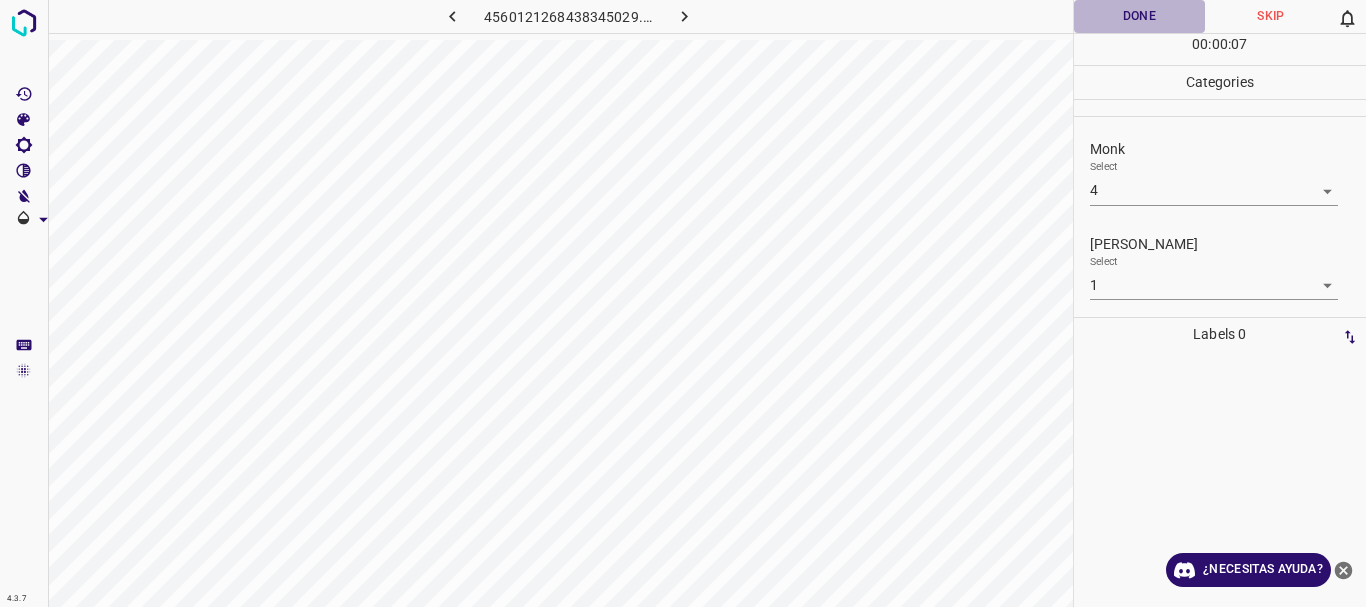 click on "Done" at bounding box center [1140, 16] 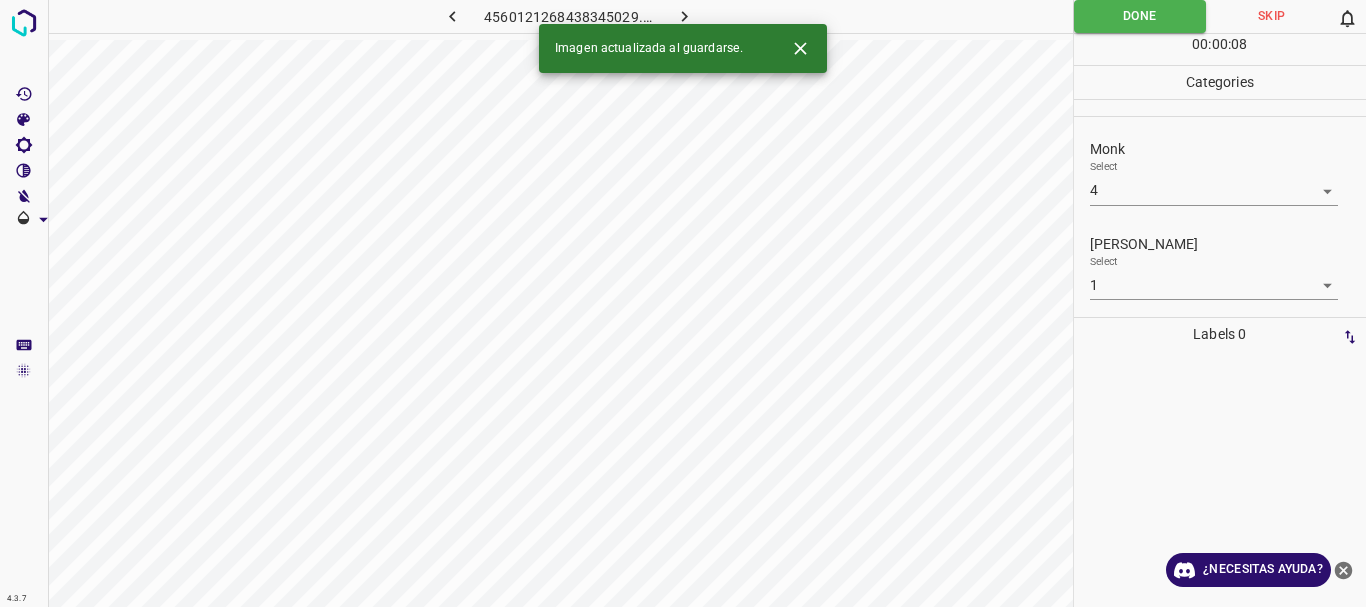 click 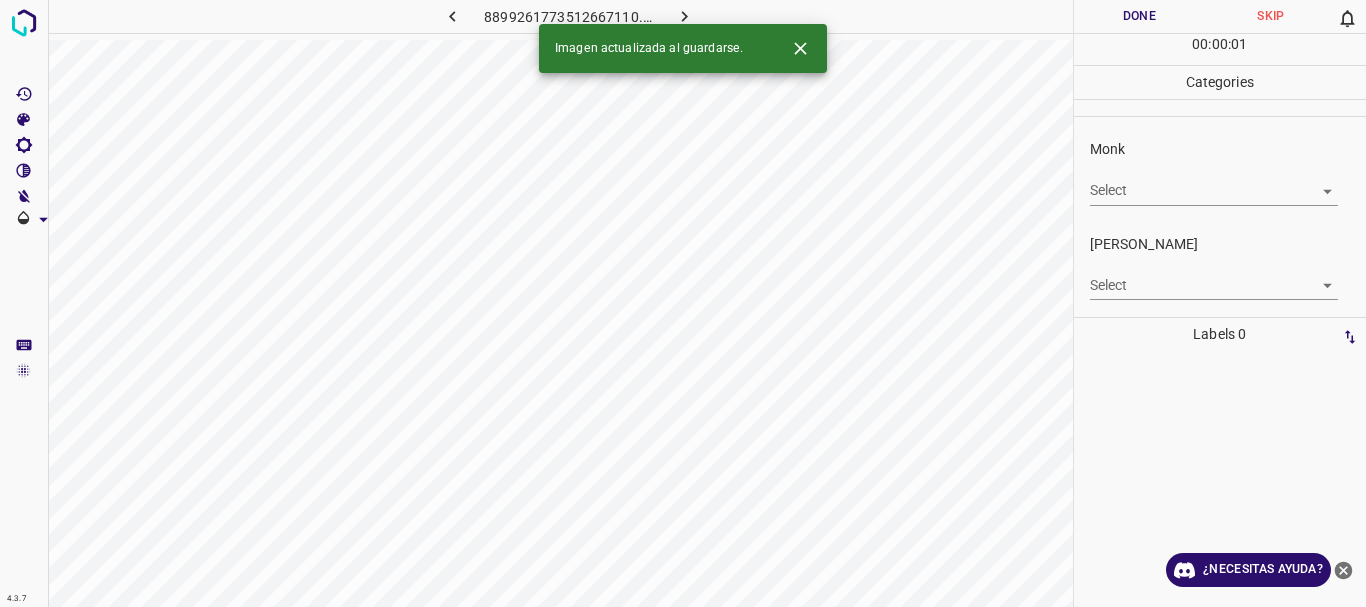 click on "4.3.7 8899261773512667110.png Done Skip 0 00   : 00   : 01   Categories Monk   Select ​  [PERSON_NAME]   Select ​ Labels   0 Categories 1 Monk 2  [PERSON_NAME] Tools Space Change between modes (Draw & Edit) I Auto labeling R Restore zoom M Zoom in N Zoom out Delete Delete selecte label Filters Z Restore filters X Saturation filter C Brightness filter V Contrast filter B Gray scale filter General O Download Imagen actualizada al guardarse. ¿Necesitas ayuda? Texto original Valora esta traducción Tu opinión servirá para ayudar a mejorar el Traductor de Google - Texto - Esconder - Borrar" at bounding box center [683, 303] 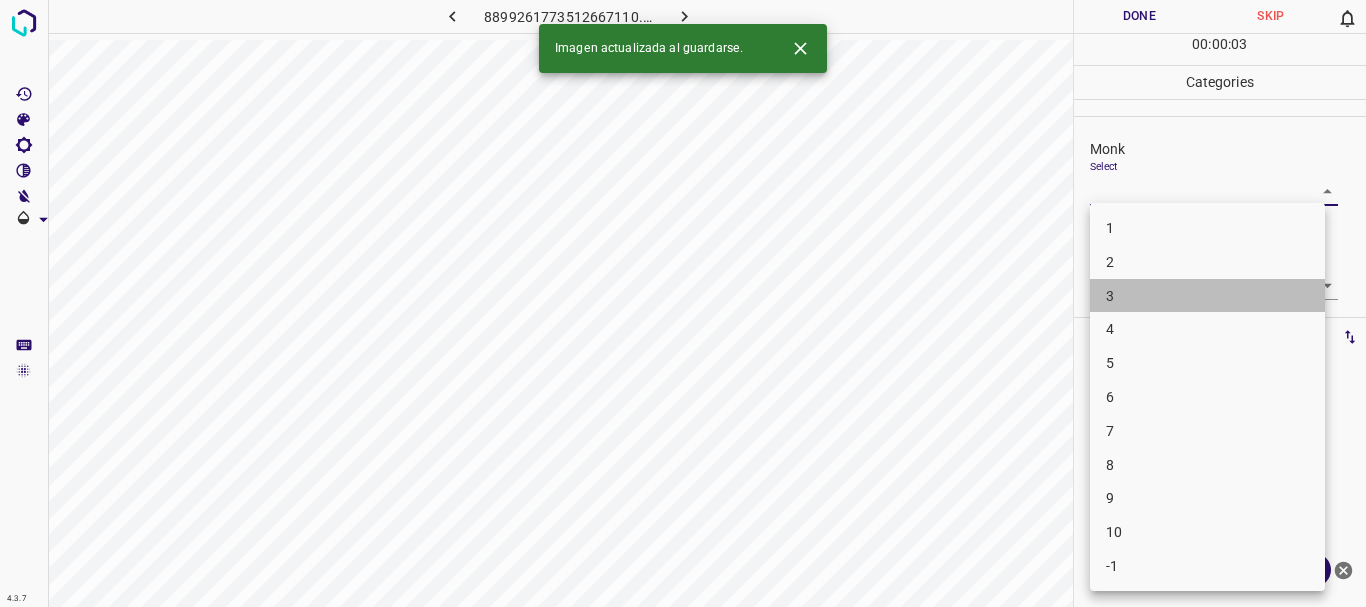 click on "3" at bounding box center (1207, 296) 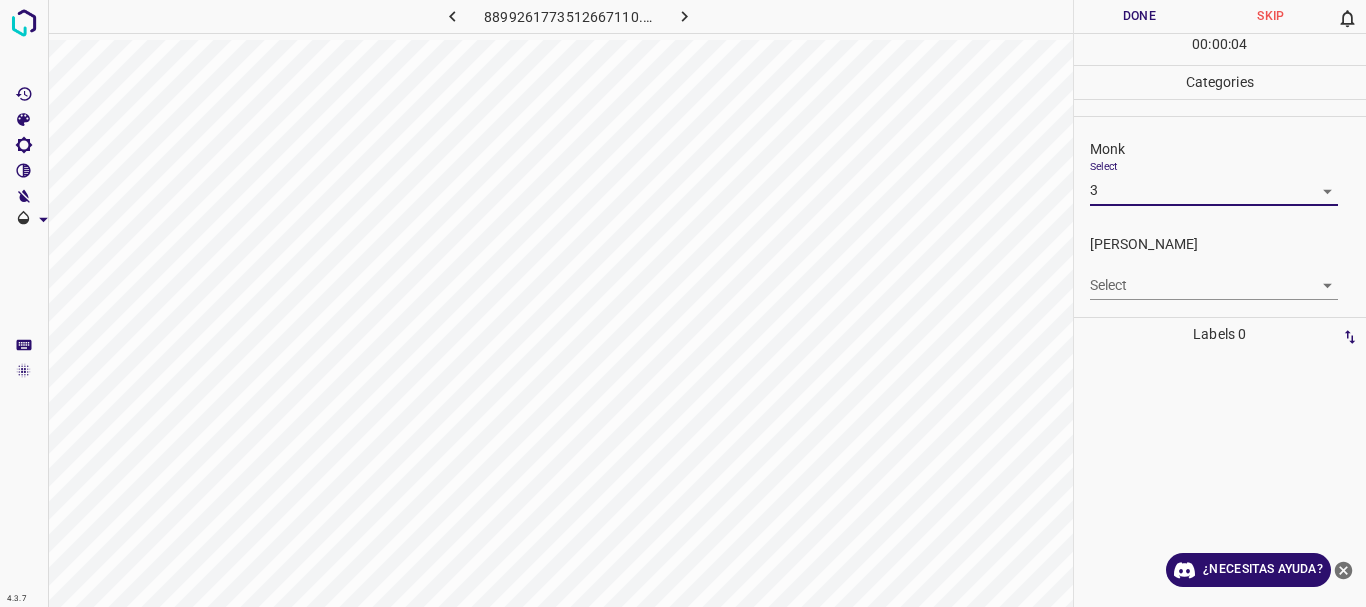 click on "4.3.7 8899261773512667110.png Done Skip 0 00   : 00   : 04   Categories Monk   Select 3 3  [PERSON_NAME]   Select ​ Labels   0 Categories 1 Monk 2  [PERSON_NAME] Tools Space Change between modes (Draw & Edit) I Auto labeling R Restore zoom M Zoom in N Zoom out Delete Delete selecte label Filters Z Restore filters X Saturation filter C Brightness filter V Contrast filter B Gray scale filter General O Download ¿Necesitas ayuda? Texto original Valora esta traducción Tu opinión servirá para ayudar a mejorar el Traductor de Google - Texto - Esconder - Borrar" at bounding box center (683, 303) 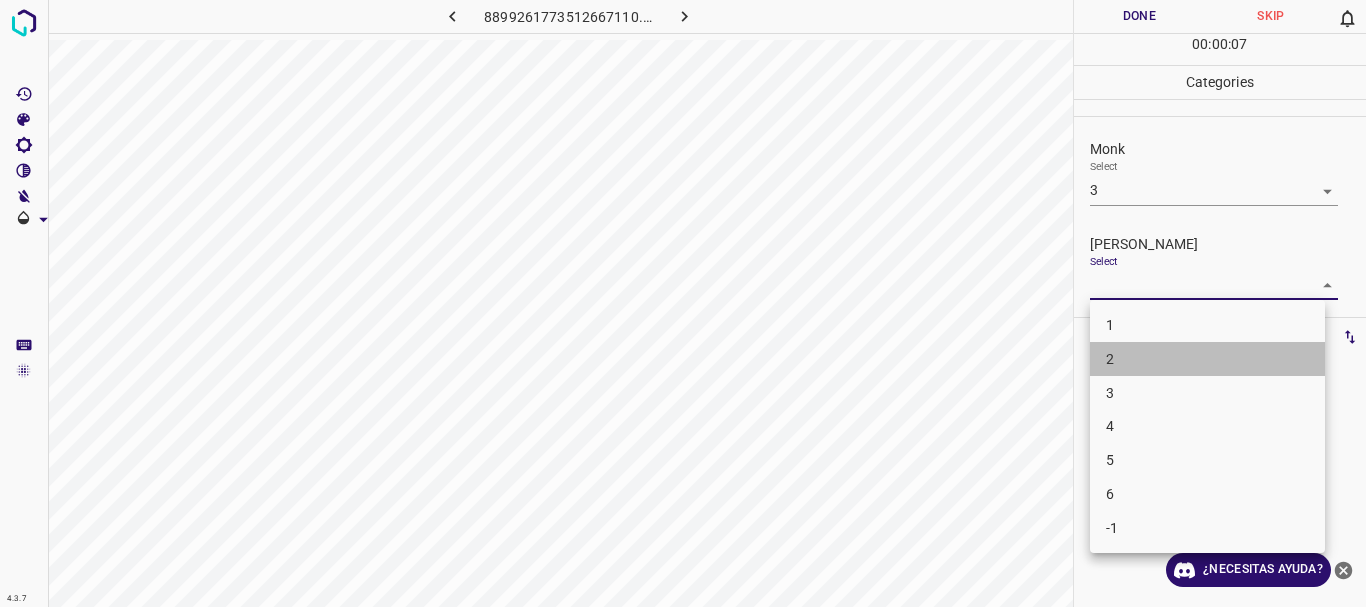 click on "2" at bounding box center [1207, 359] 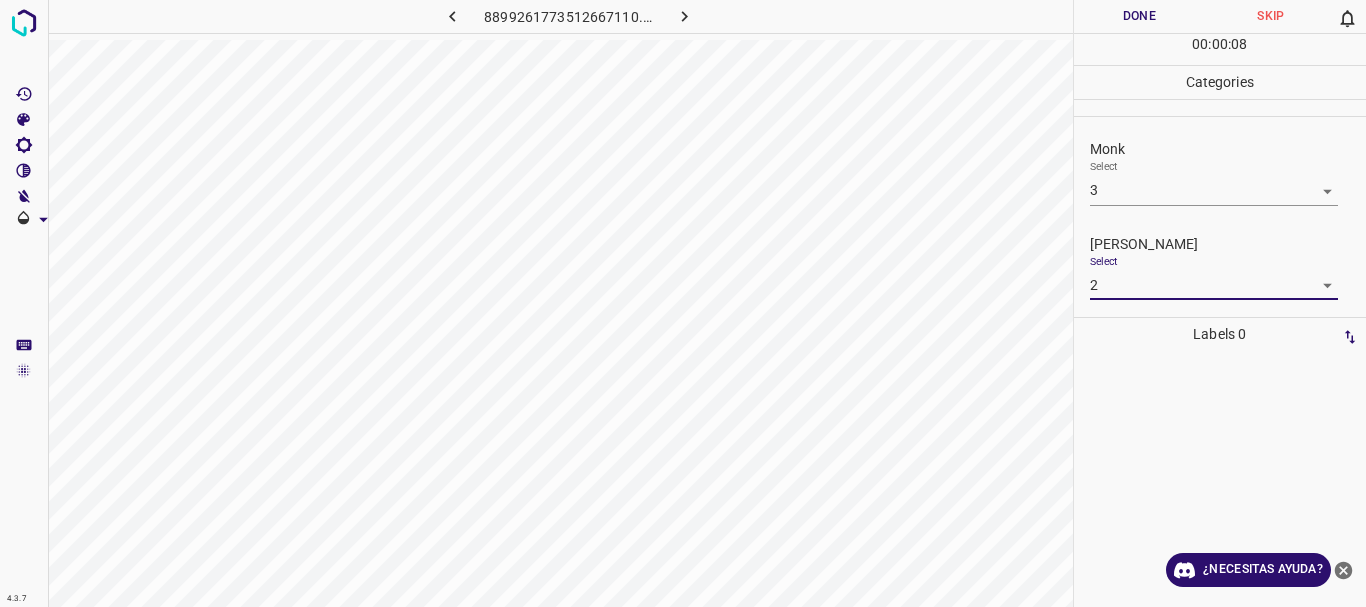 click on "Done" at bounding box center (1140, 16) 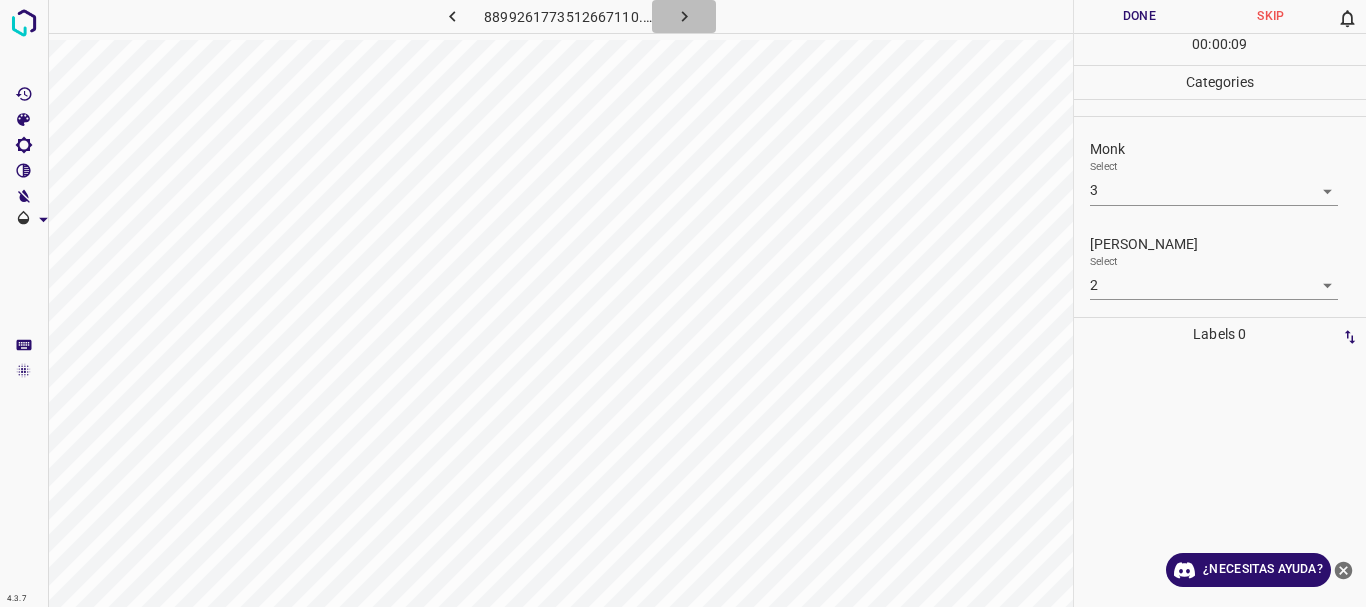 click 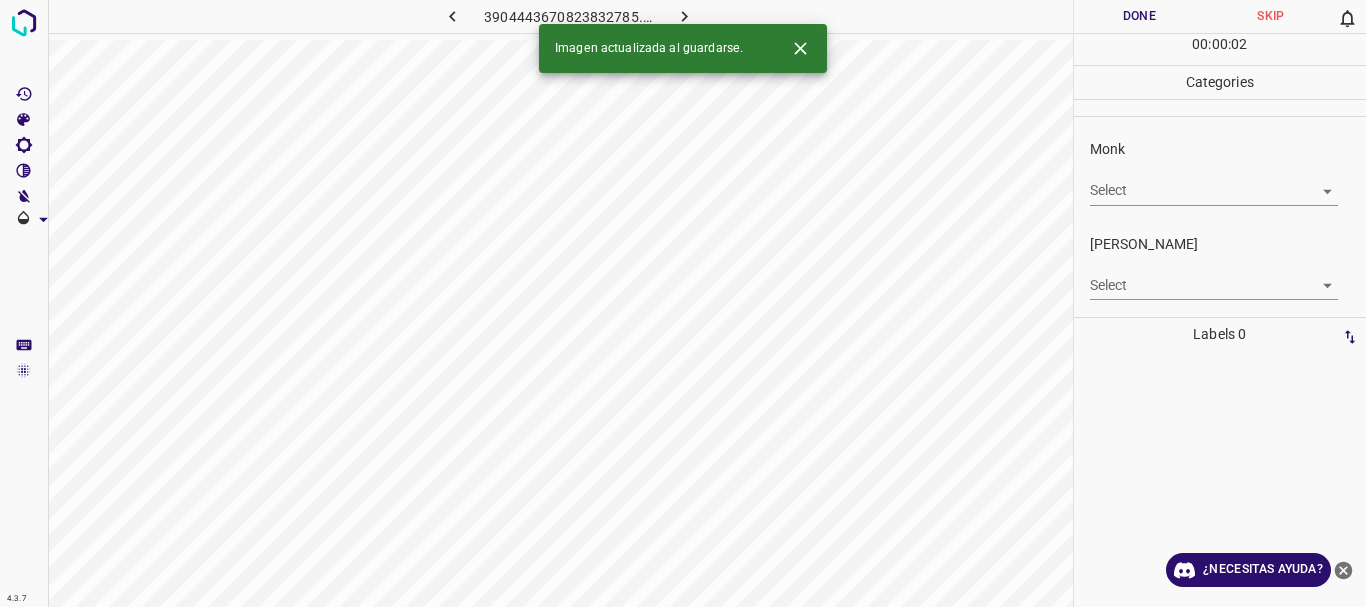 click on "4.3.7 3904443670823832785.png Done Skip 0 00   : 00   : 02   Categories Monk   Select ​  [PERSON_NAME]   Select ​ Labels   0 Categories 1 Monk 2  [PERSON_NAME] Tools Space Change between modes (Draw & Edit) I Auto labeling R Restore zoom M Zoom in N Zoom out Delete Delete selecte label Filters Z Restore filters X Saturation filter C Brightness filter V Contrast filter B Gray scale filter General O Download Imagen actualizada al guardarse. ¿Necesitas ayuda? Texto original Valora esta traducción Tu opinión servirá para ayudar a mejorar el Traductor de Google - Texto - Esconder - Borrar" at bounding box center [683, 303] 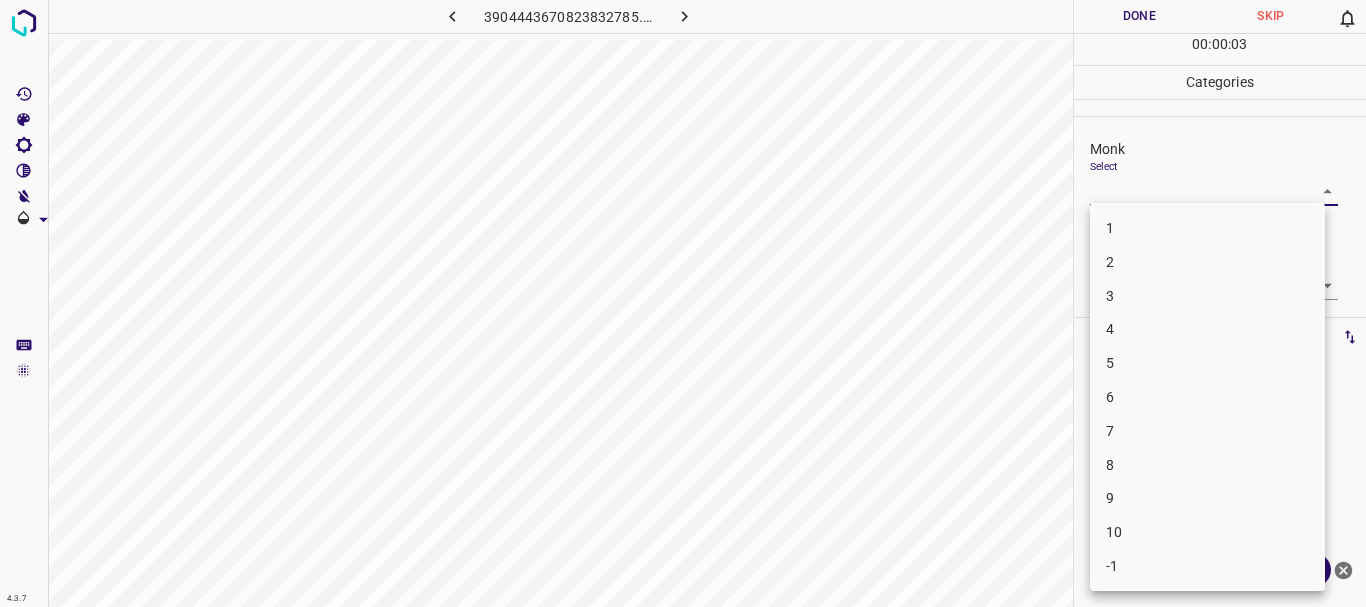click on "6" at bounding box center (1207, 397) 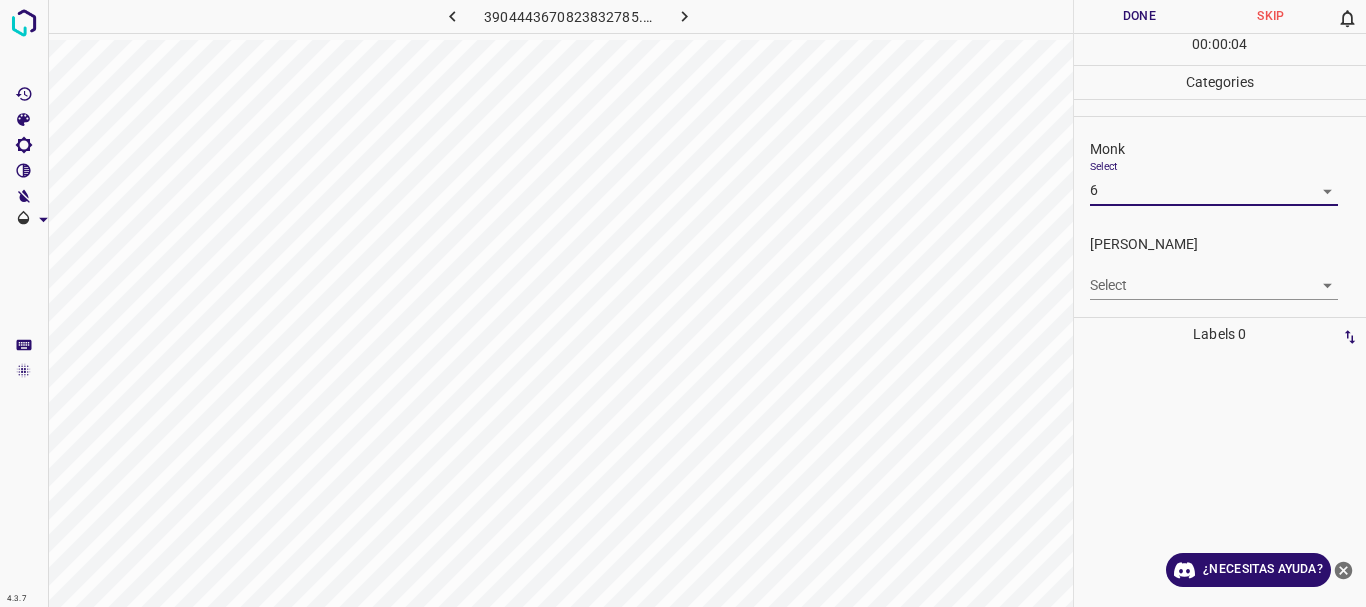 click on "4.3.7 3904443670823832785.png Done Skip 0 00   : 00   : 04   Categories Monk   Select 6 6  [PERSON_NAME]   Select ​ Labels   0 Categories 1 Monk 2  [PERSON_NAME] Tools Space Change between modes (Draw & Edit) I Auto labeling R Restore zoom M Zoom in N Zoom out Delete Delete selecte label Filters Z Restore filters X Saturation filter C Brightness filter V Contrast filter B Gray scale filter General O Download ¿Necesitas ayuda? Texto original Valora esta traducción Tu opinión servirá para ayudar a mejorar el Traductor de Google - Texto - Esconder - Borrar" at bounding box center [683, 303] 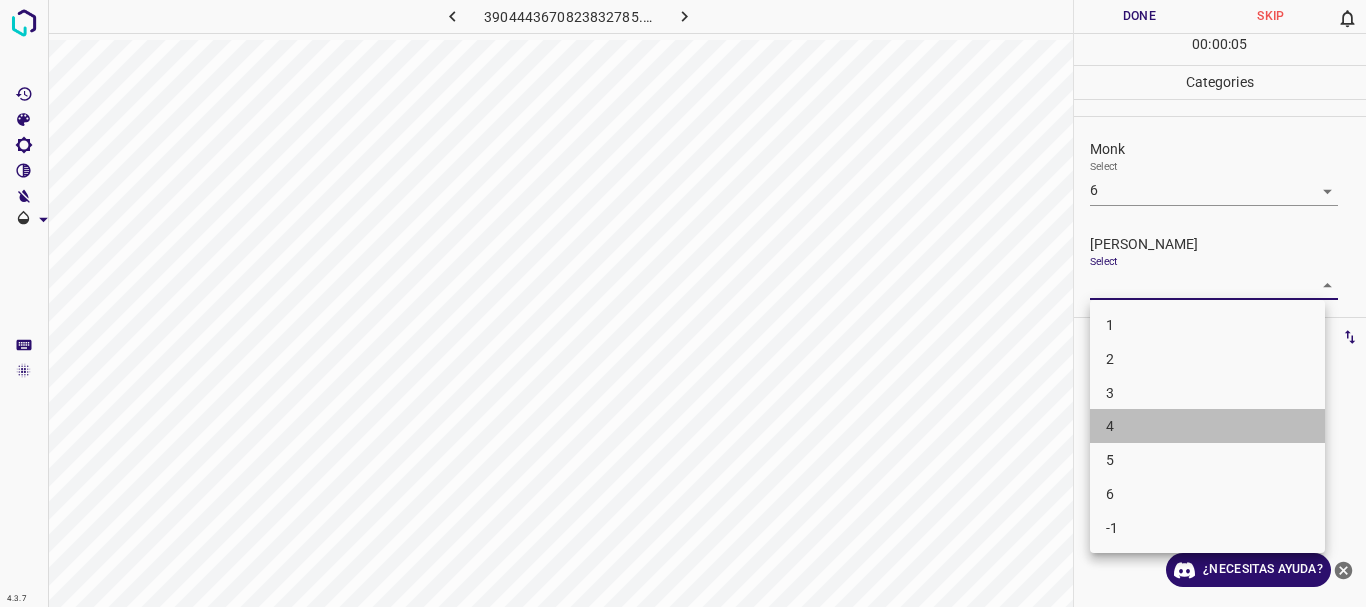 click on "4" at bounding box center (1207, 426) 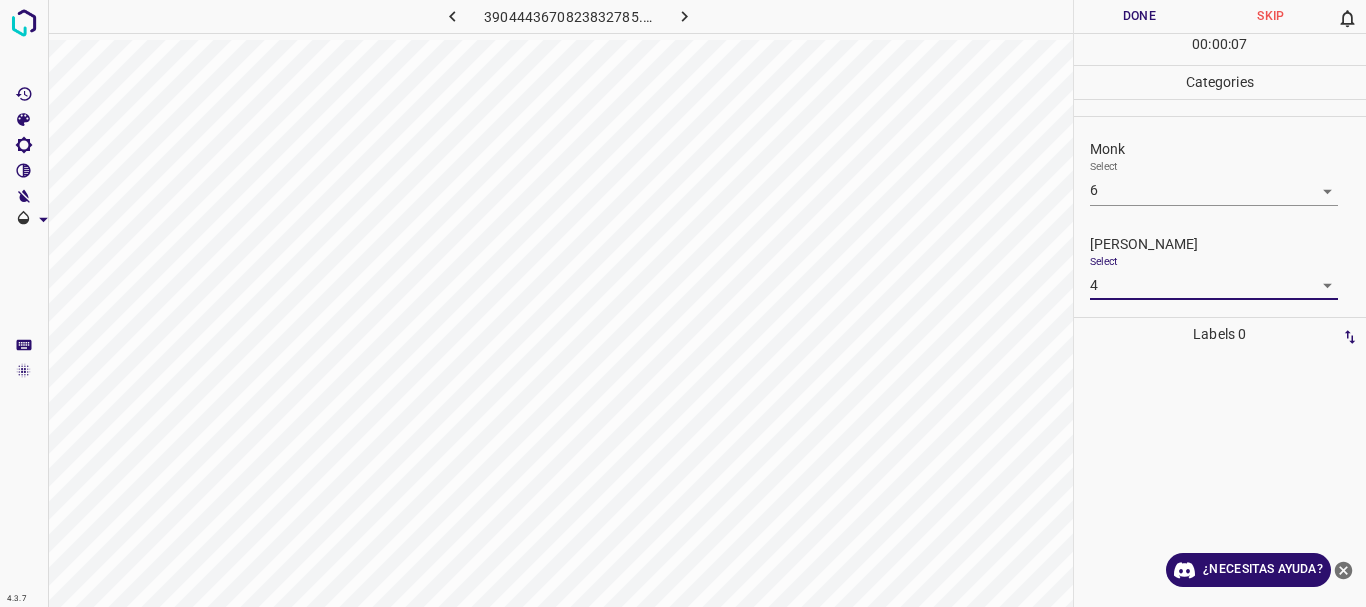 click on "Done" at bounding box center (1140, 16) 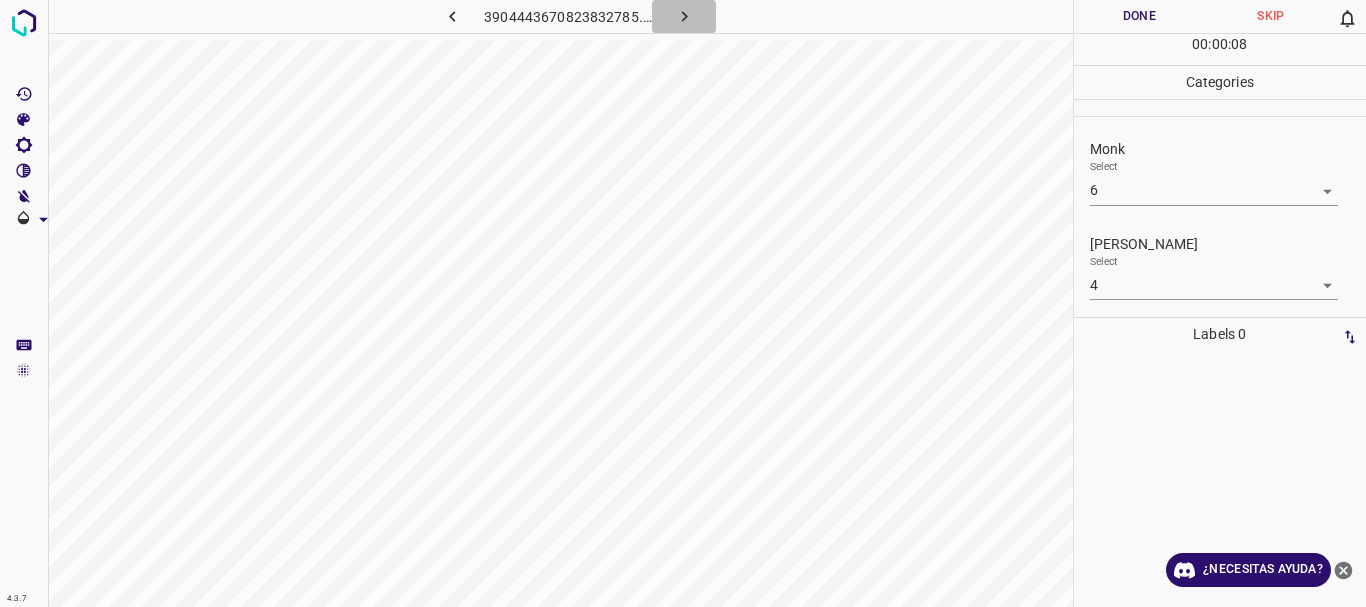 click at bounding box center [684, 16] 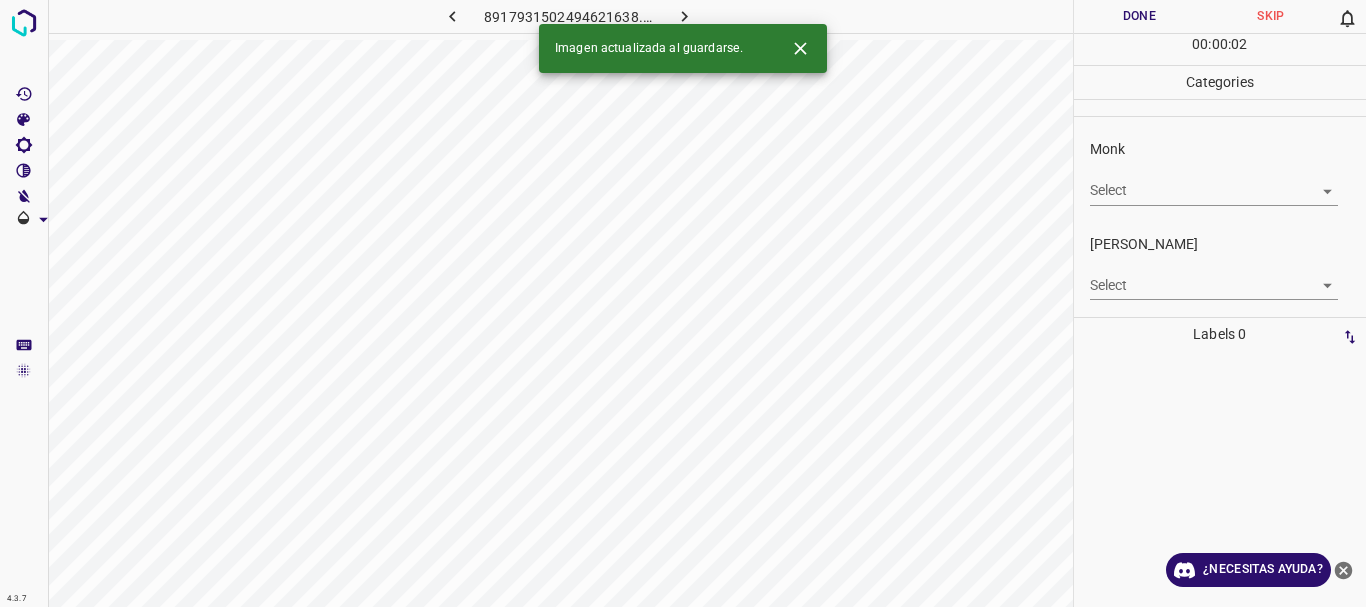 click 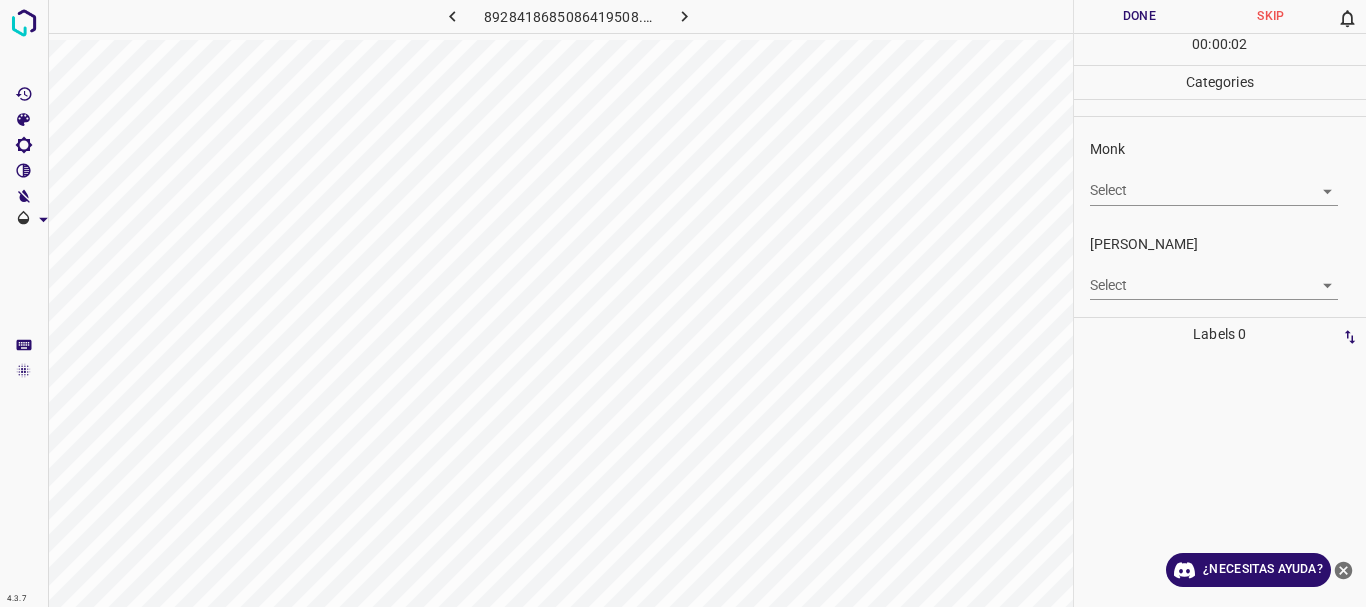 click 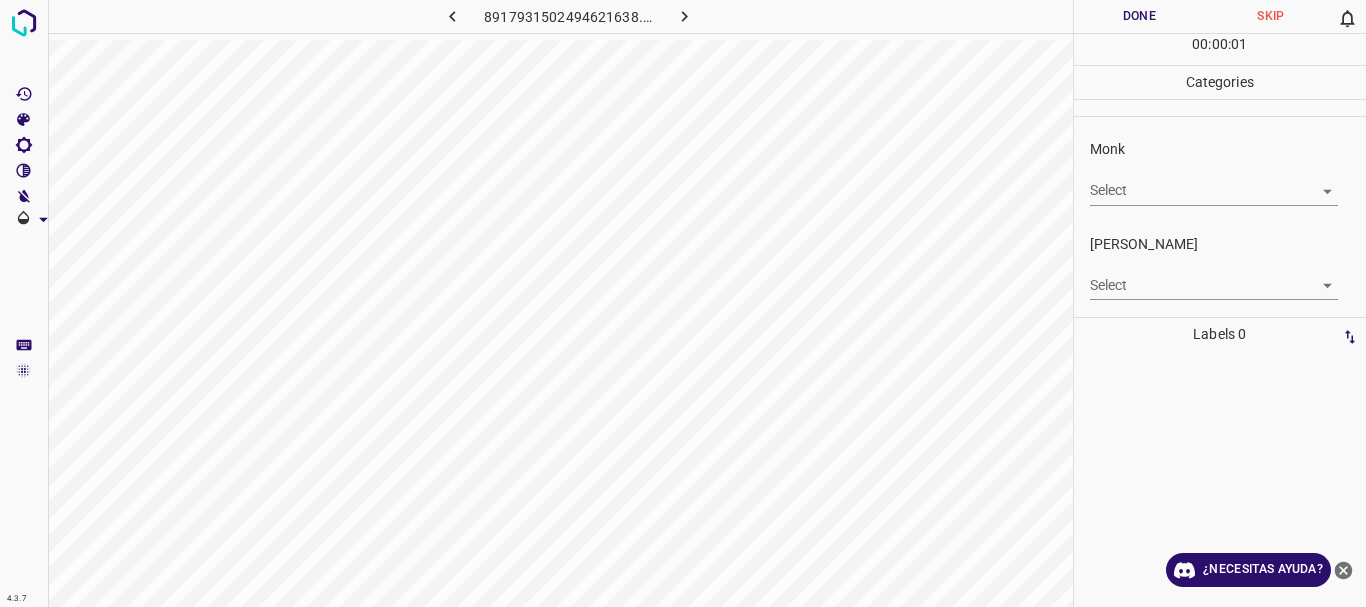 click on "4.3.7 8917931502494621638.png Done Skip 0 00   : 00   : 01   Categories Monk   Select ​  [PERSON_NAME]   Select ​ Labels   0 Categories 1 Monk 2  [PERSON_NAME] Tools Space Change between modes (Draw & Edit) I Auto labeling R Restore zoom M Zoom in N Zoom out Delete Delete selecte label Filters Z Restore filters X Saturation filter C Brightness filter V Contrast filter B Gray scale filter General O Download ¿Necesitas ayuda? Texto original Valora esta traducción Tu opinión servirá para ayudar a mejorar el Traductor de Google - Texto - Esconder - Borrar" at bounding box center [683, 303] 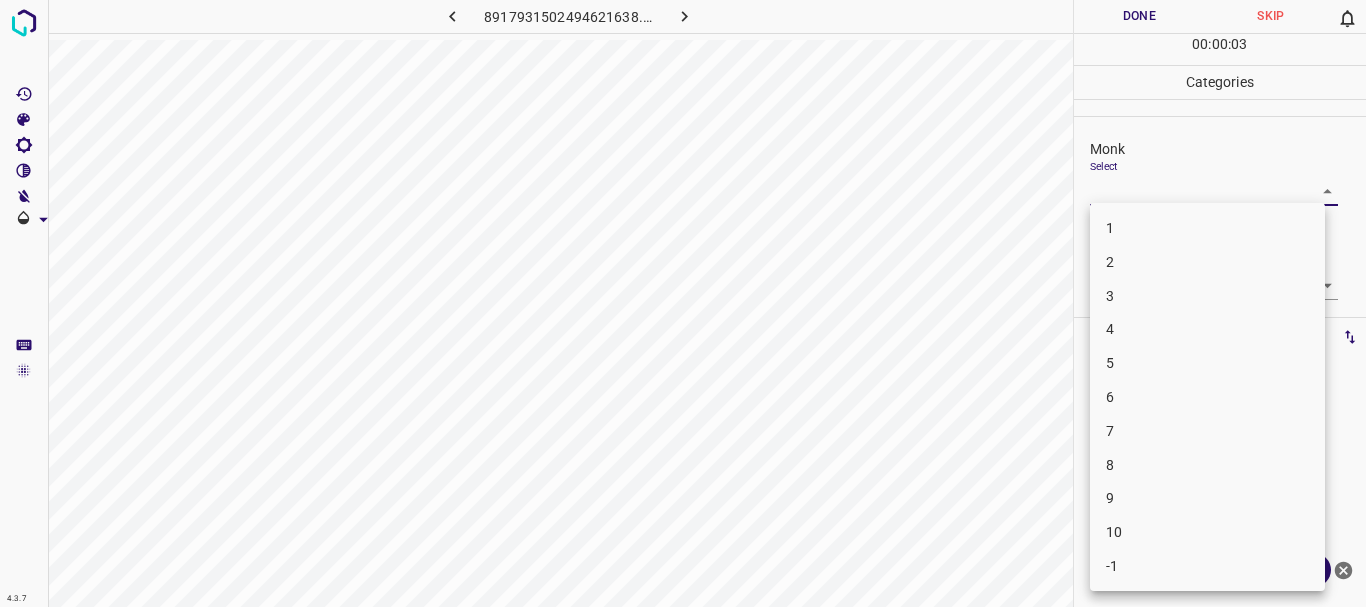 click on "3" at bounding box center (1207, 296) 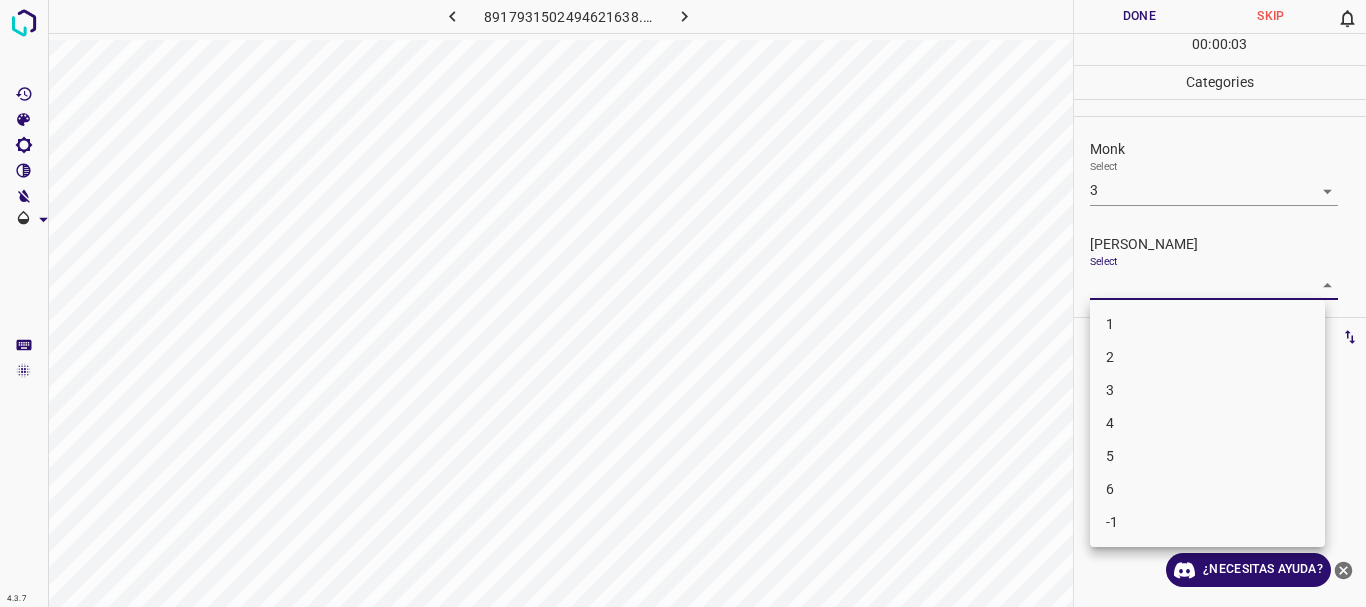 click on "4.3.7 8917931502494621638.png Done Skip 0 00   : 00   : 03   Categories Monk   Select 3 3  [PERSON_NAME]   Select ​ Labels   0 Categories 1 Monk 2  [PERSON_NAME] Tools Space Change between modes (Draw & Edit) I Auto labeling R Restore zoom M Zoom in N Zoom out Delete Delete selecte label Filters Z Restore filters X Saturation filter C Brightness filter V Contrast filter B Gray scale filter General O Download ¿Necesitas ayuda? Texto original Valora esta traducción Tu opinión servirá para ayudar a mejorar el Traductor de Google - Texto - Esconder - Borrar 1 2 3 4 5 6 -1" at bounding box center [683, 303] 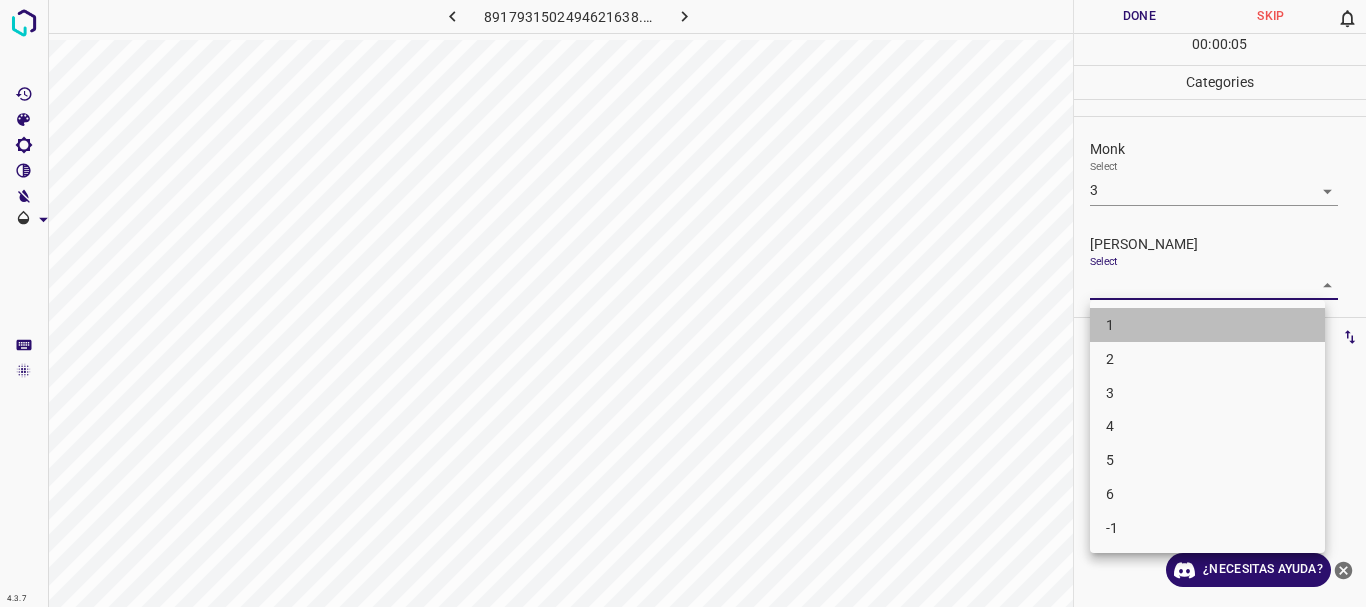 click on "1" at bounding box center (1207, 325) 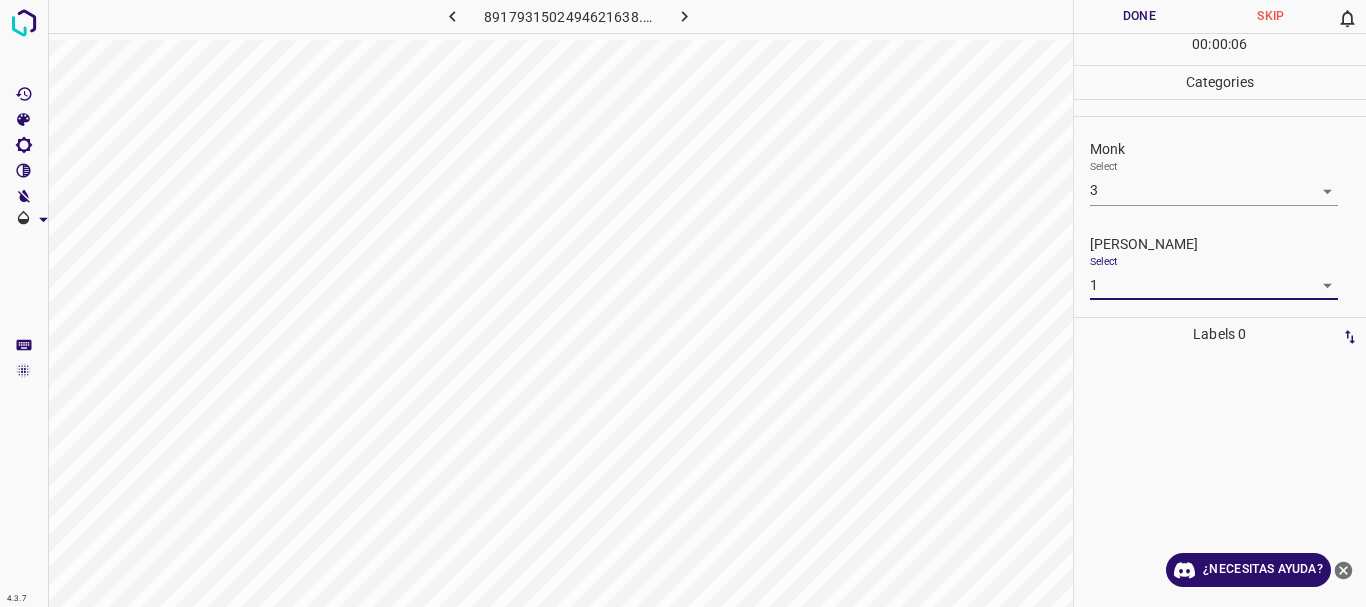 click on "Done" at bounding box center (1140, 16) 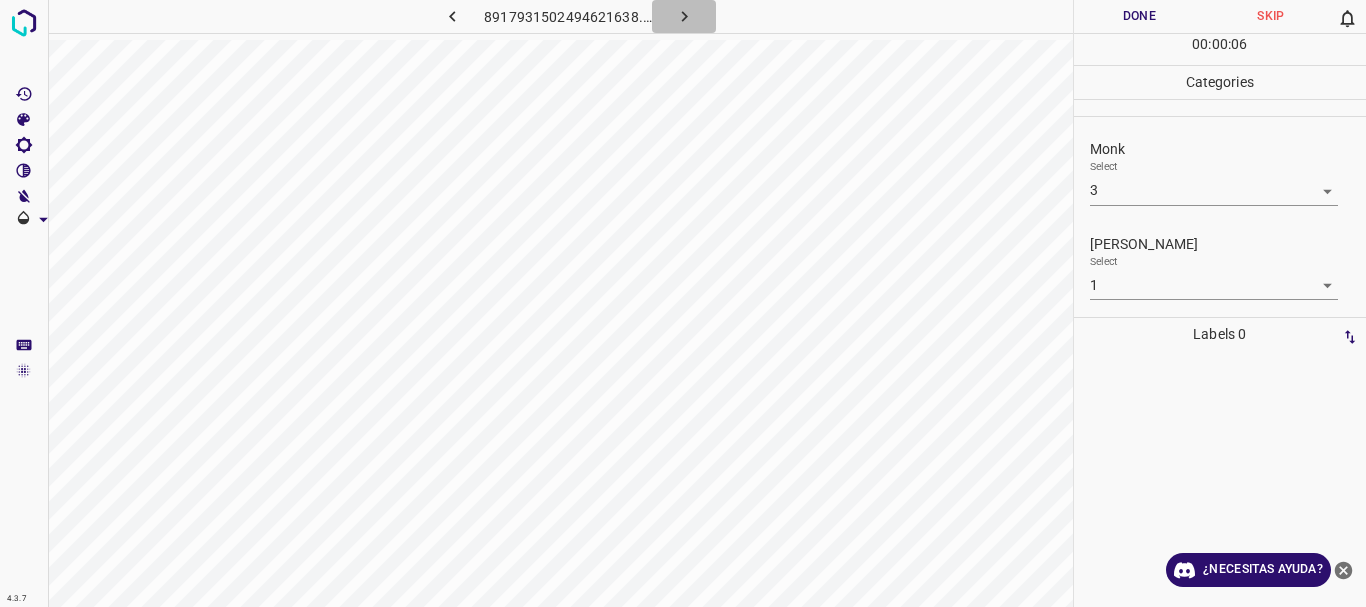 click 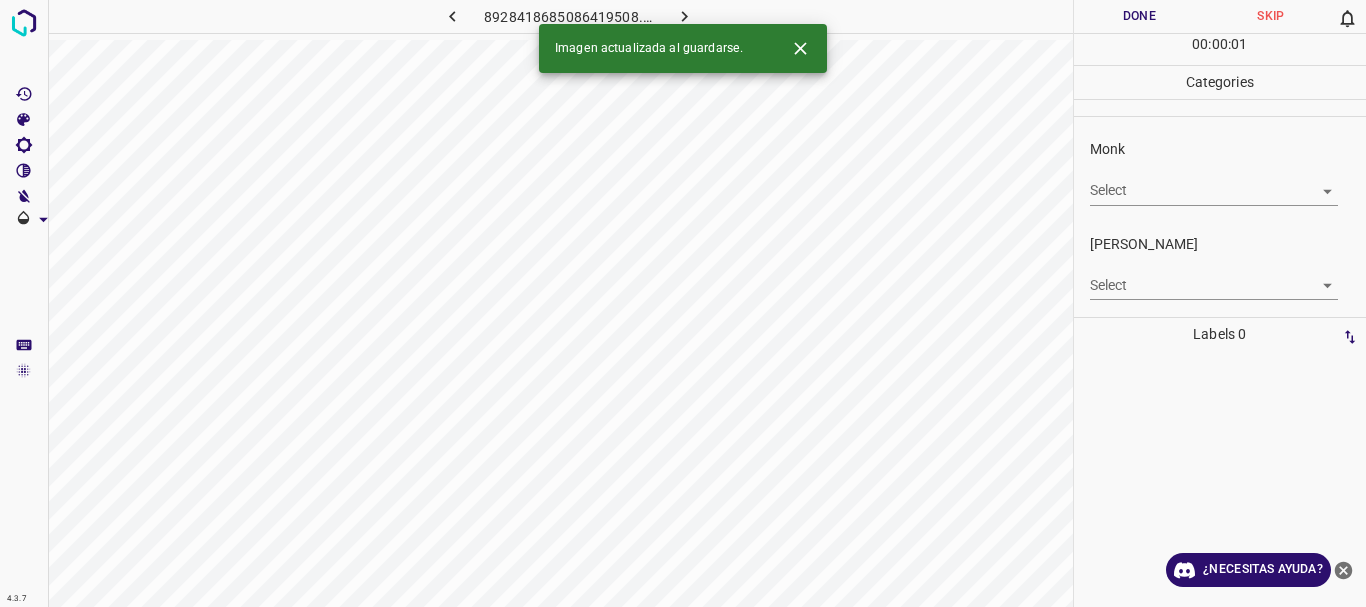 click on "4.3.7 8928418685086419508.png Done Skip 0 00   : 00   : 01   Categories Monk   Select ​  [PERSON_NAME]   Select ​ Labels   0 Categories 1 Monk 2  [PERSON_NAME] Tools Space Change between modes (Draw & Edit) I Auto labeling R Restore zoom M Zoom in N Zoom out Delete Delete selecte label Filters Z Restore filters X Saturation filter C Brightness filter V Contrast filter B Gray scale filter General O Download Imagen actualizada al guardarse. ¿Necesitas ayuda? Texto original Valora esta traducción Tu opinión servirá para ayudar a mejorar el Traductor de Google - Texto - Esconder - Borrar" at bounding box center (683, 303) 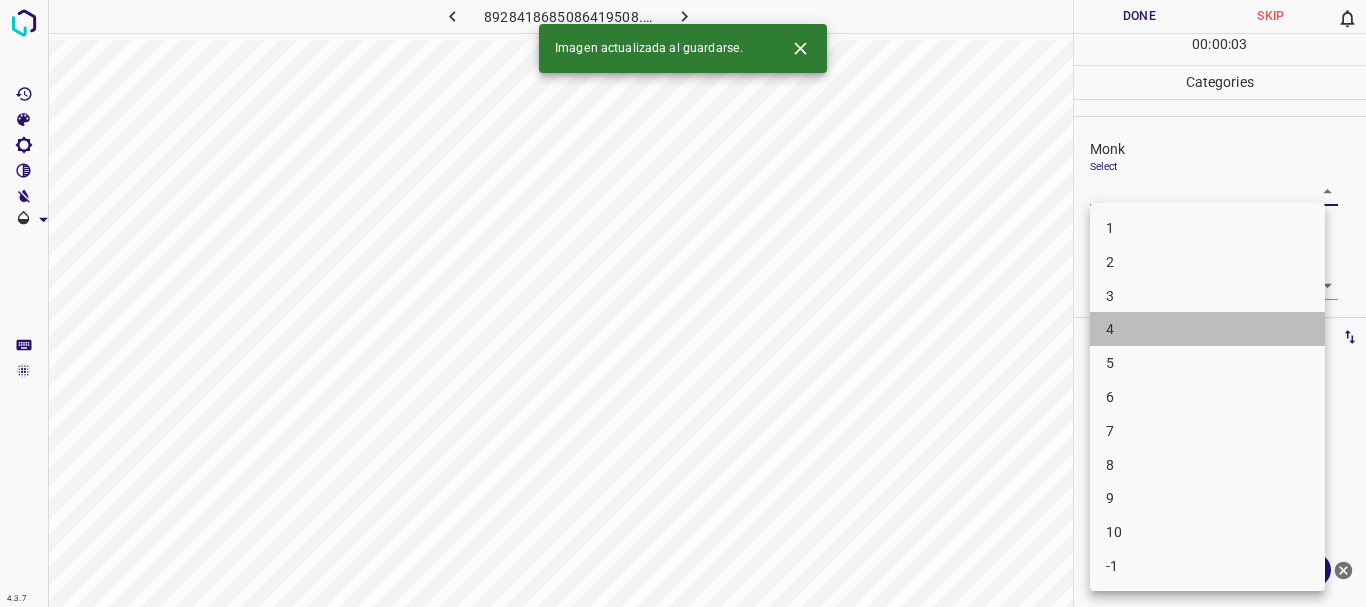 click on "4" at bounding box center [1207, 329] 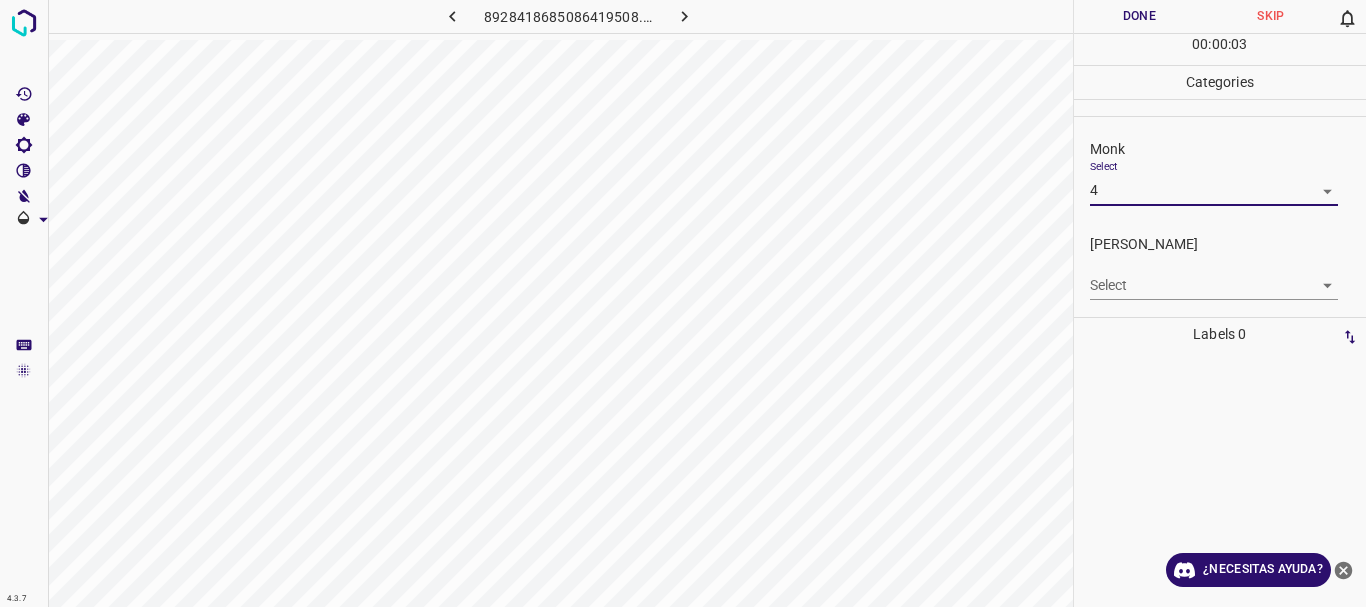 click on "4.3.7 8928418685086419508.png Done Skip 0 00   : 00   : 03   Categories Monk   Select 4 4  [PERSON_NAME]   Select ​ Labels   0 Categories 1 Monk 2  [PERSON_NAME] Tools Space Change between modes (Draw & Edit) I Auto labeling R Restore zoom M Zoom in N Zoom out Delete Delete selecte label Filters Z Restore filters X Saturation filter C Brightness filter V Contrast filter B Gray scale filter General O Download ¿Necesitas ayuda? Texto original Valora esta traducción Tu opinión servirá para ayudar a mejorar el Traductor de Google - Texto - Esconder - Borrar 1 2 3 4 5 6 7 8 9 10 -1" at bounding box center (683, 303) 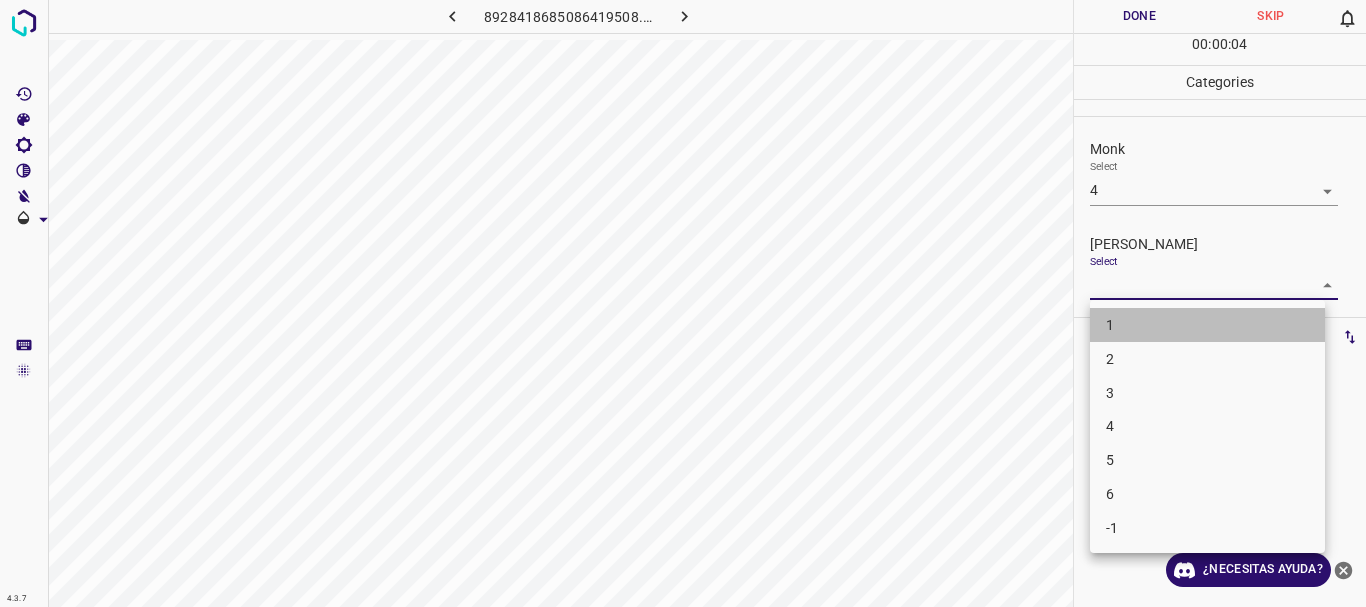 click on "1" at bounding box center [1207, 325] 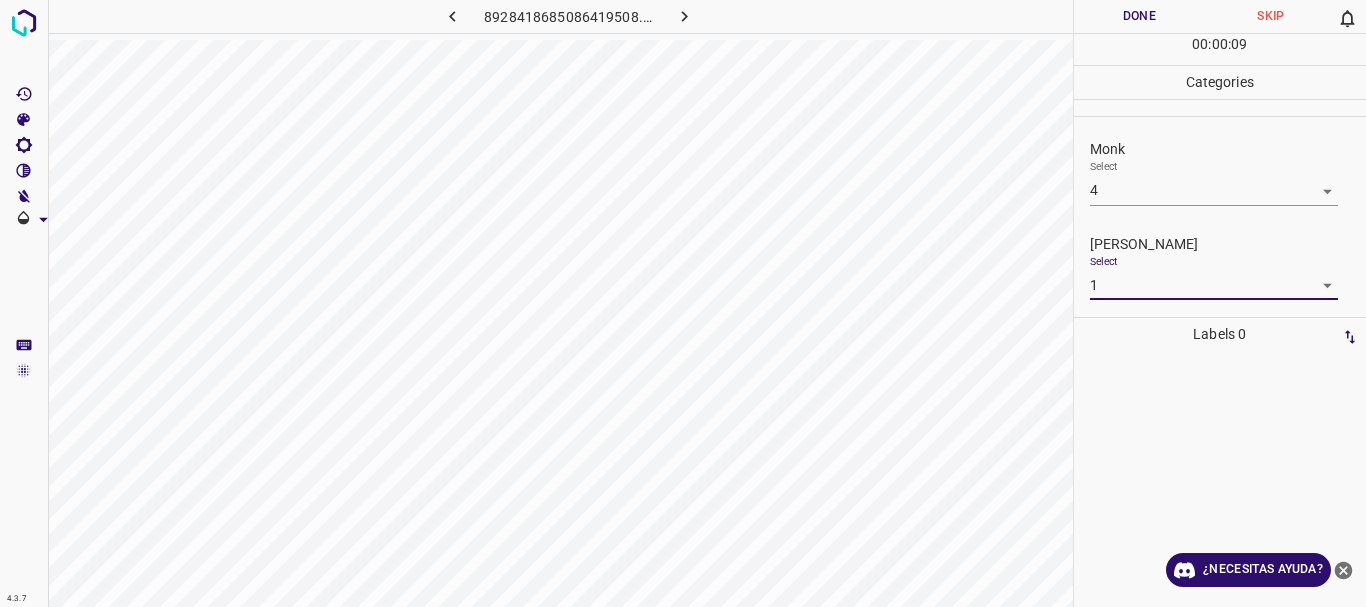click on "4.3.7 8928418685086419508.png Done Skip 0 00   : 00   : 09   Categories Monk   Select 4 4  [PERSON_NAME]   Select 1 1 Labels   0 Categories 1 Monk 2  [PERSON_NAME] Tools Space Change between modes (Draw & Edit) I Auto labeling R Restore zoom M Zoom in N Zoom out Delete Delete selecte label Filters Z Restore filters X Saturation filter C Brightness filter V Contrast filter B Gray scale filter General O Download ¿Necesitas ayuda? Texto original Valora esta traducción Tu opinión servirá para ayudar a mejorar el Traductor de Google - Texto - Esconder - Borrar" at bounding box center (683, 303) 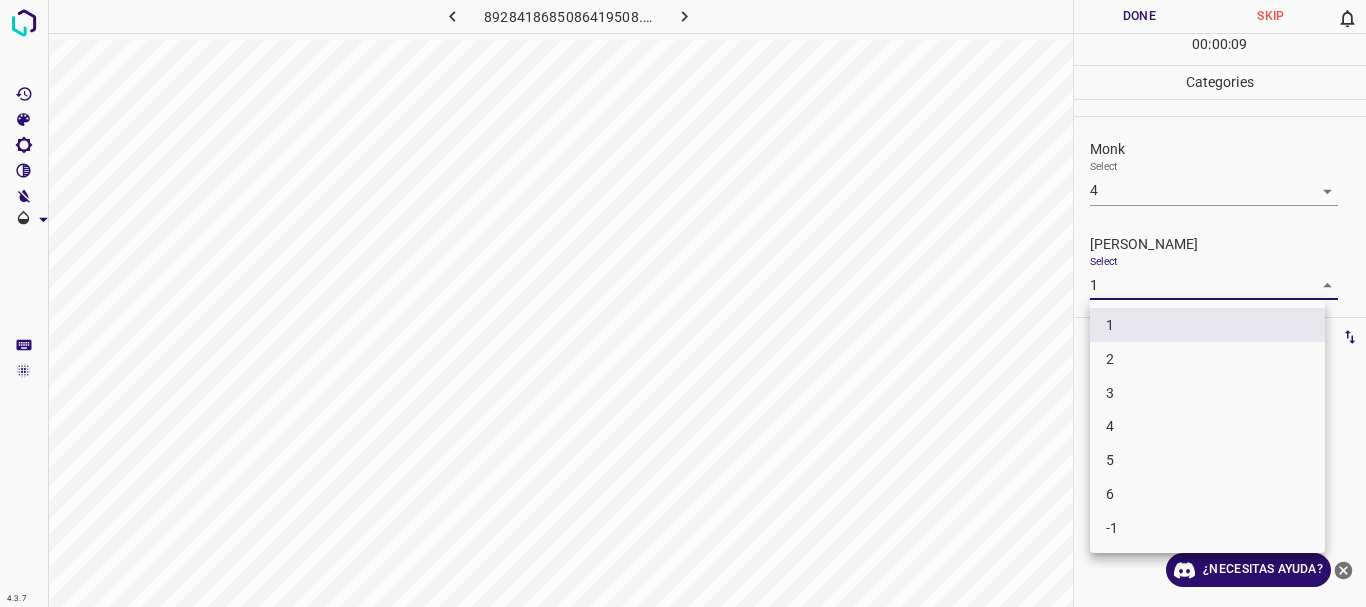 click on "3" at bounding box center [1207, 393] 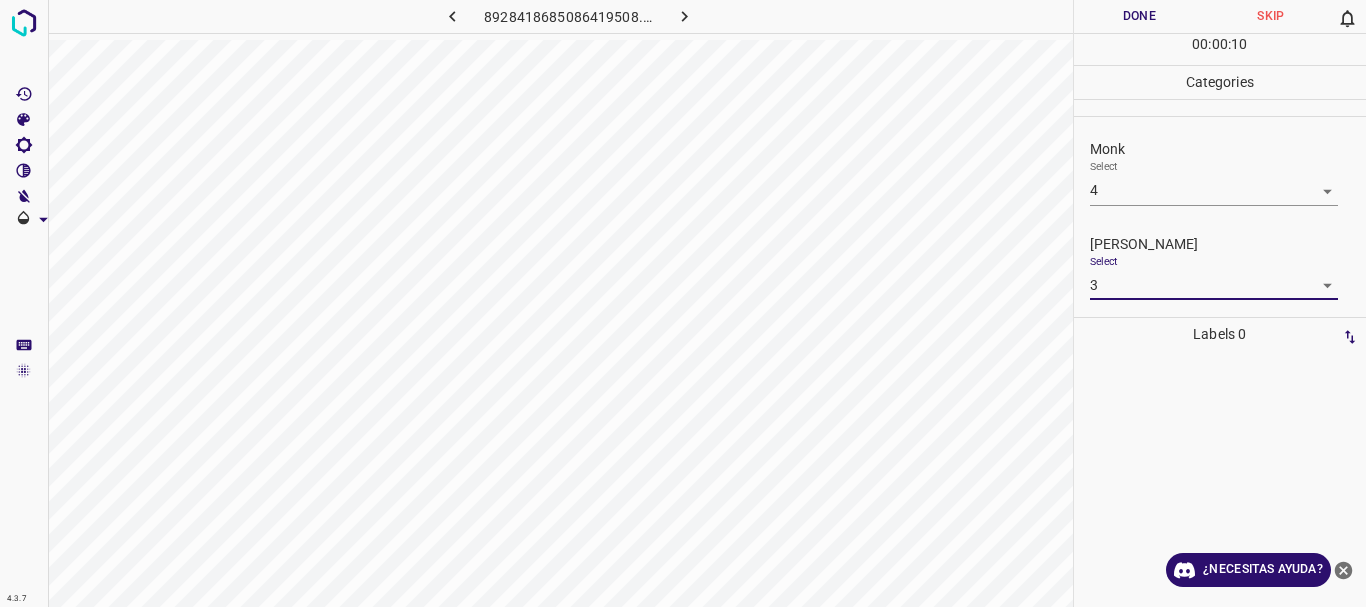 click on "Done" at bounding box center (1140, 16) 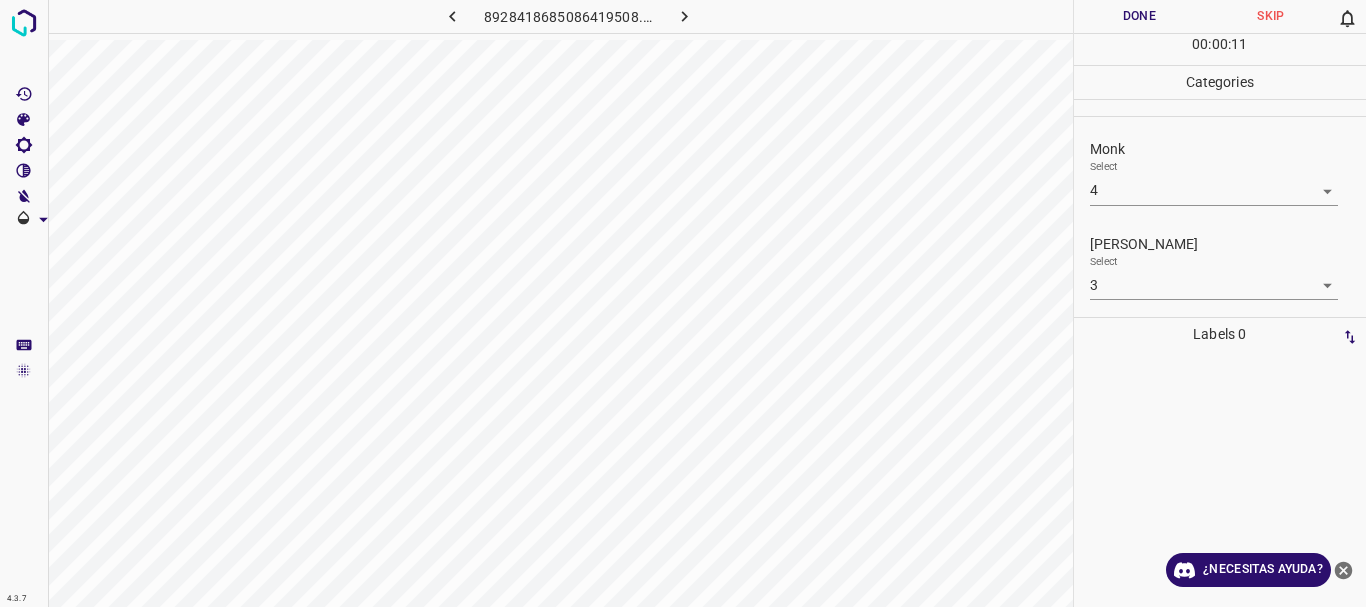 click 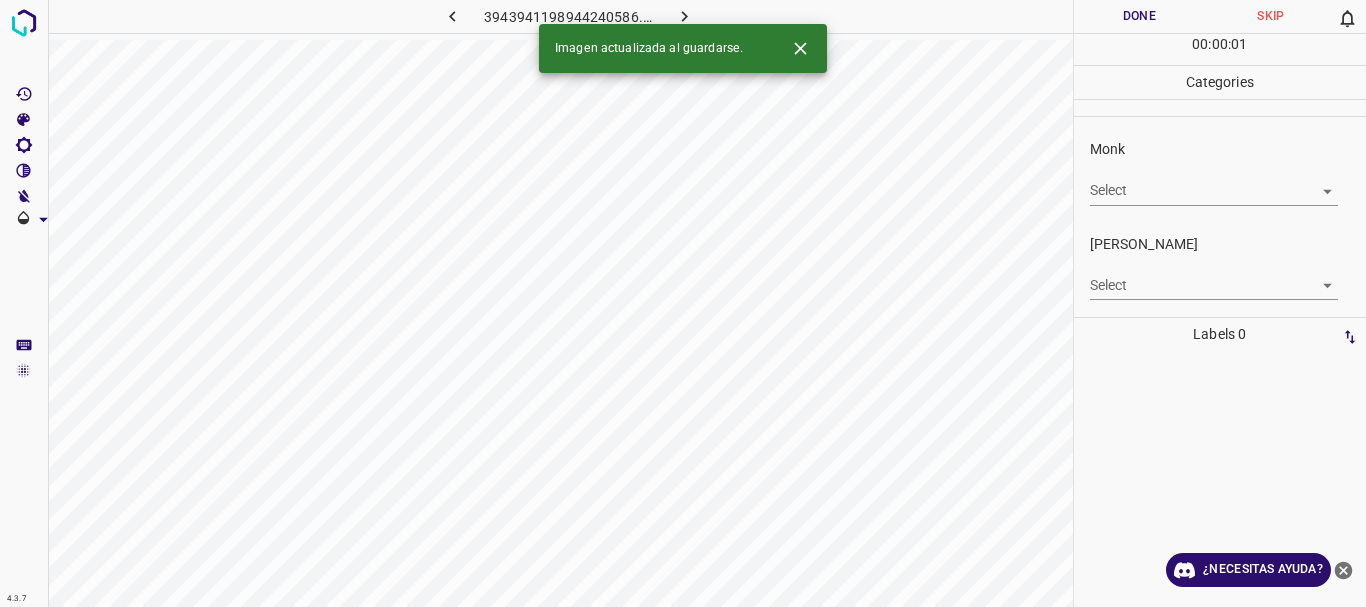 click 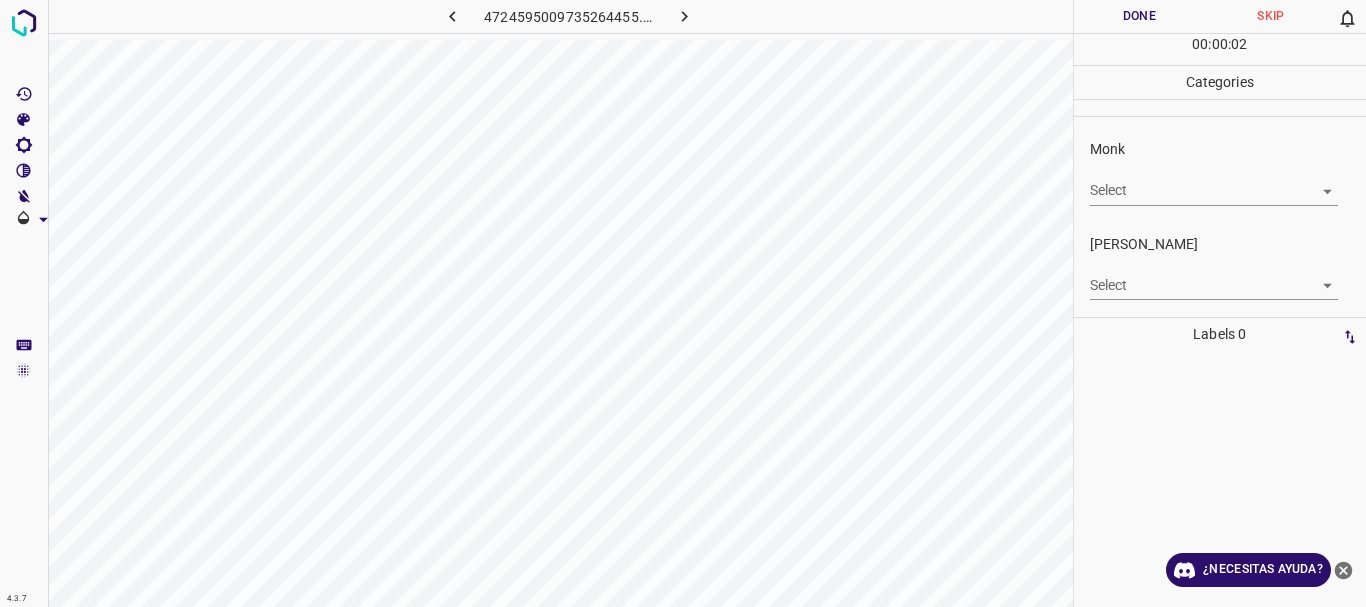 click 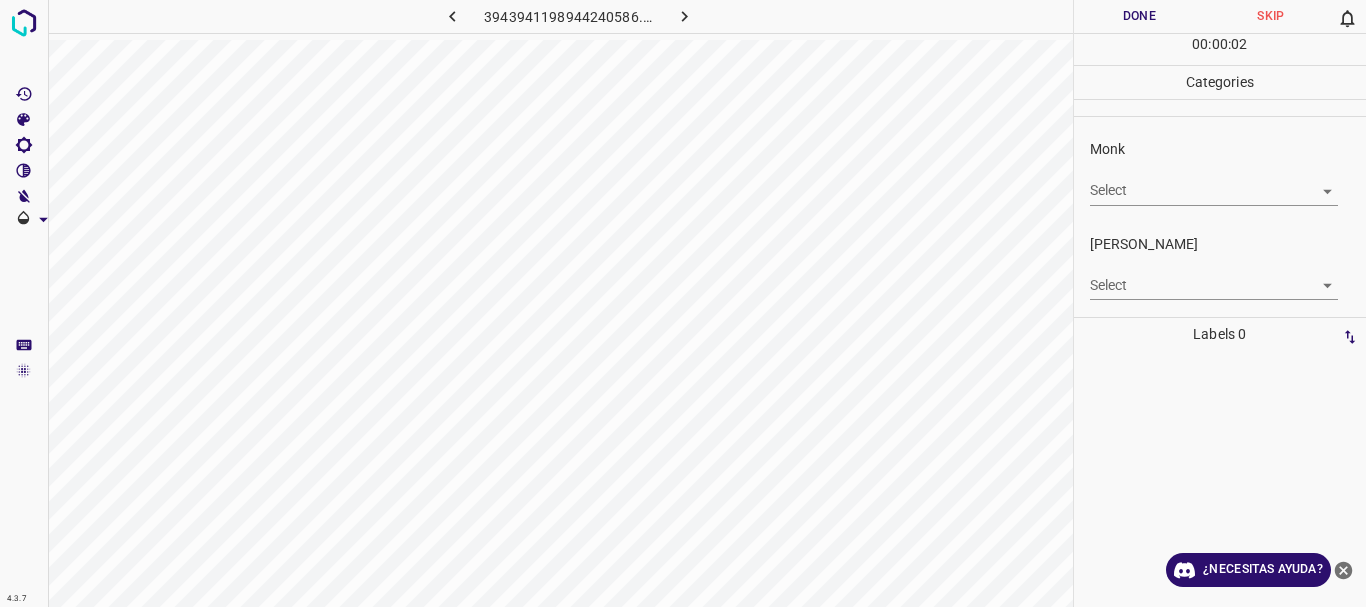 click on "4.3.7 3943941198944240586.png Done Skip 0 00   : 00   : 02   Categories Monk   Select ​  [PERSON_NAME]   Select ​ Labels   0 Categories 1 Monk 2  [PERSON_NAME] Tools Space Change between modes (Draw & Edit) I Auto labeling R Restore zoom M Zoom in N Zoom out Delete Delete selecte label Filters Z Restore filters X Saturation filter C Brightness filter V Contrast filter B Gray scale filter General O Download ¿Necesitas ayuda? Texto original Valora esta traducción Tu opinión servirá para ayudar a mejorar el Traductor de Google - Texto - Esconder - Borrar" at bounding box center [683, 303] 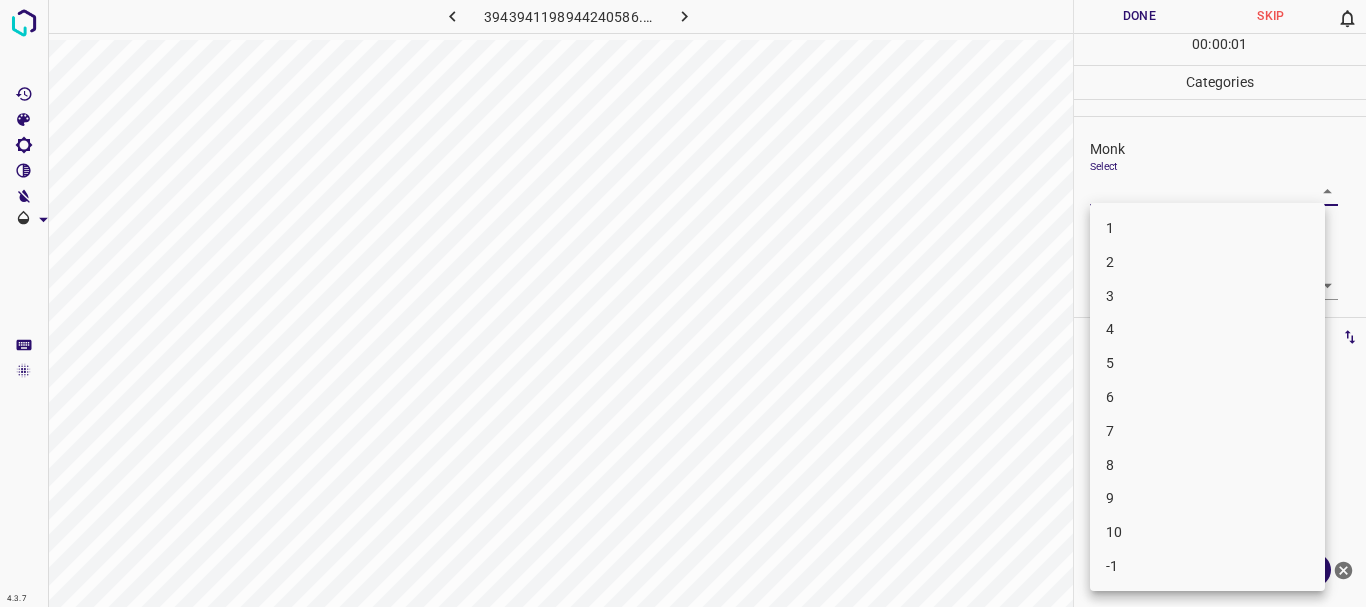 click on "3" at bounding box center (1207, 296) 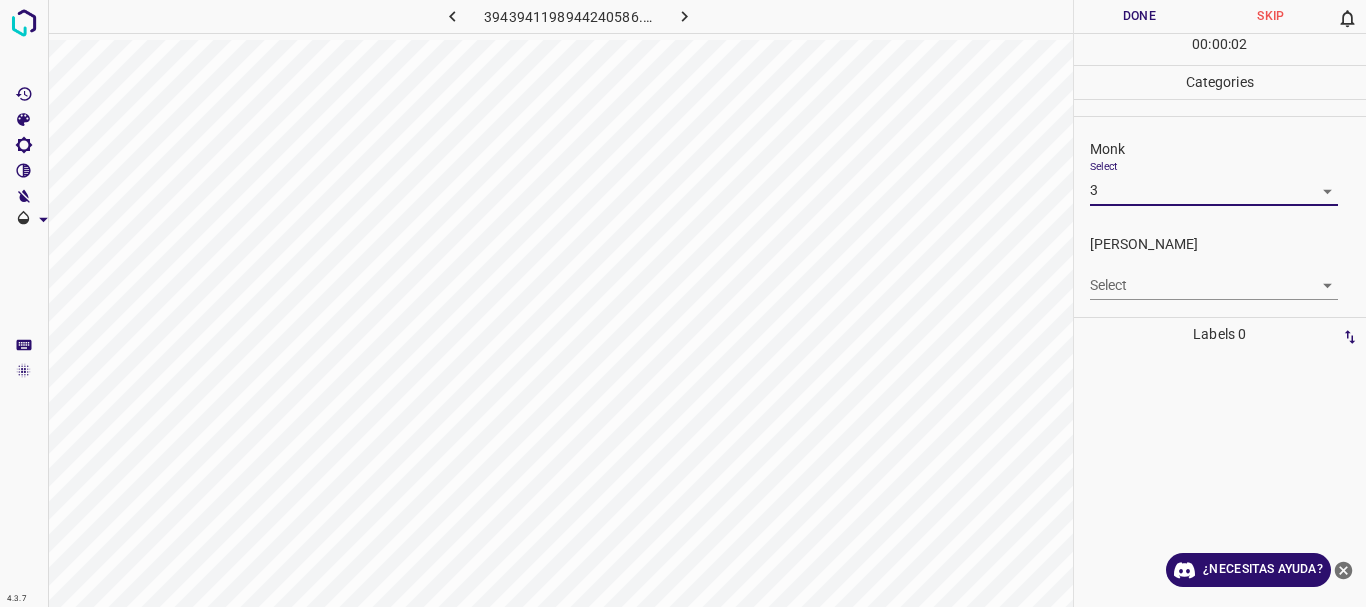 click on "4.3.7 3943941198944240586.png Done Skip 0 00   : 00   : 02   Categories Monk   Select 3 3  [PERSON_NAME]   Select ​ Labels   0 Categories 1 Monk 2  [PERSON_NAME] Tools Space Change between modes (Draw & Edit) I Auto labeling R Restore zoom M Zoom in N Zoom out Delete Delete selecte label Filters Z Restore filters X Saturation filter C Brightness filter V Contrast filter B Gray scale filter General O Download ¿Necesitas ayuda? Texto original Valora esta traducción Tu opinión servirá para ayudar a mejorar el Traductor de Google - Texto - Esconder - Borrar" at bounding box center (683, 303) 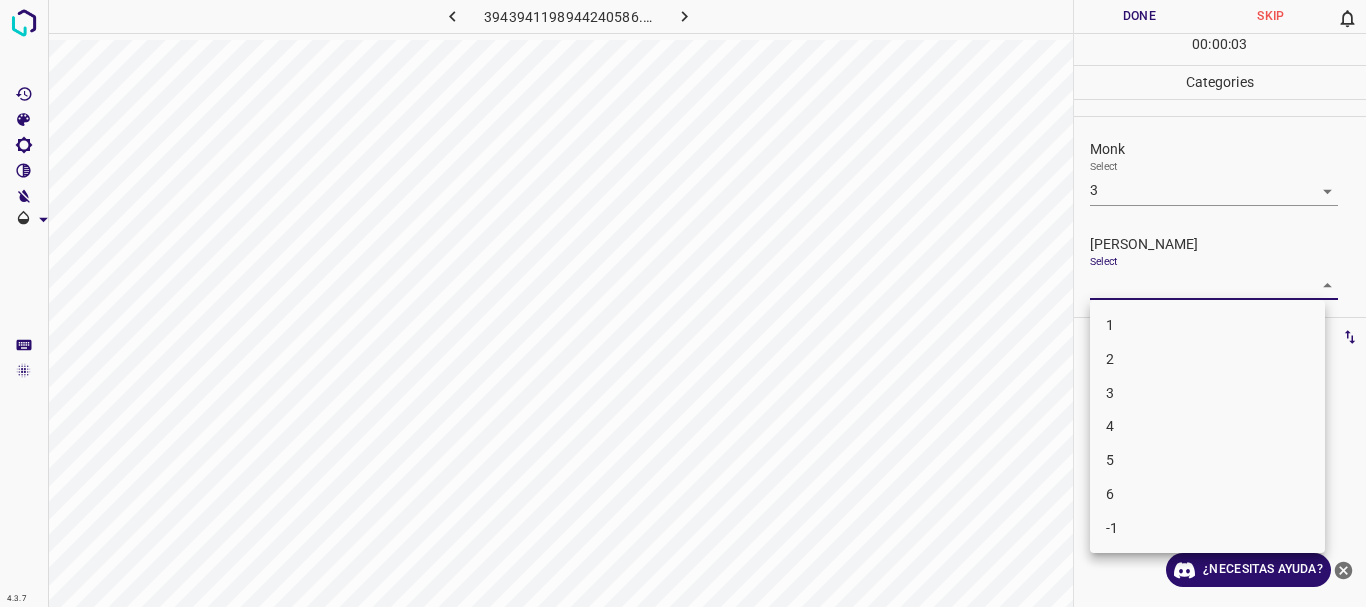 click on "1" at bounding box center (1207, 325) 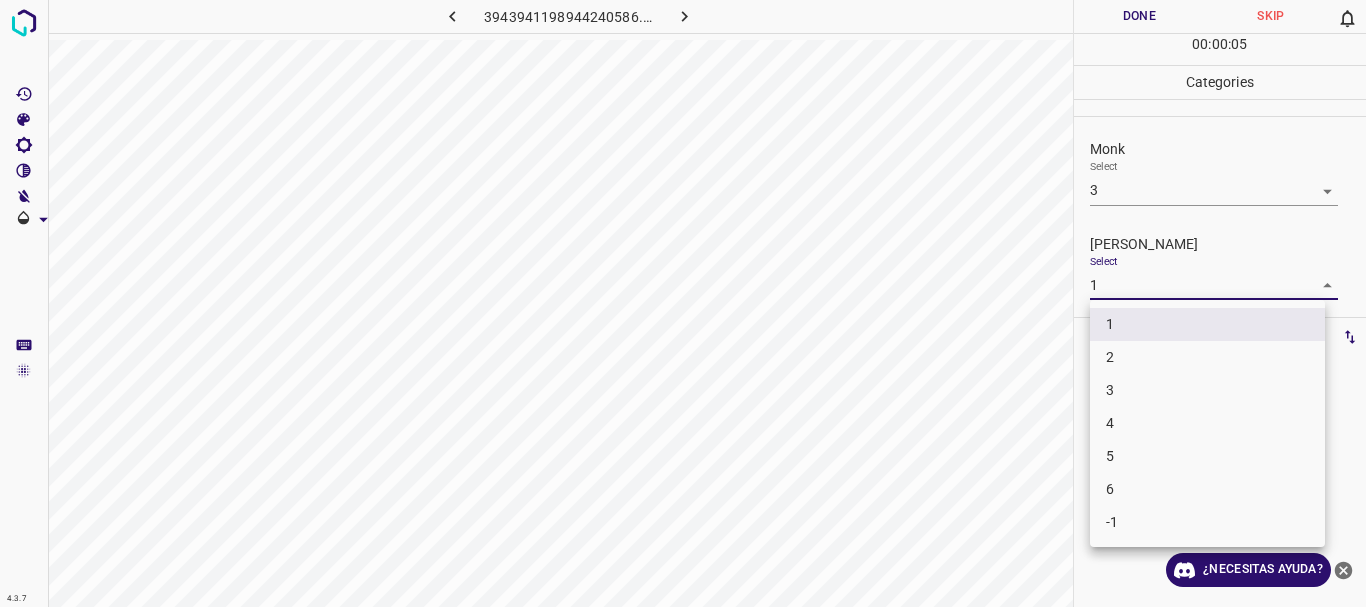 click on "4.3.7 3943941198944240586.png Done Skip 0 00   : 00   : 05   Categories Monk   Select 3 3  [PERSON_NAME]   Select 1 1 Labels   0 Categories 1 Monk 2  [PERSON_NAME] Tools Space Change between modes (Draw & Edit) I Auto labeling R Restore zoom M Zoom in N Zoom out Delete Delete selecte label Filters Z Restore filters X Saturation filter C Brightness filter V Contrast filter B Gray scale filter General O Download ¿Necesitas ayuda? Texto original Valora esta traducción Tu opinión servirá para ayudar a mejorar el Traductor de Google - Texto - Esconder - Borrar 1 2 3 4 5 6 -1" at bounding box center (683, 303) 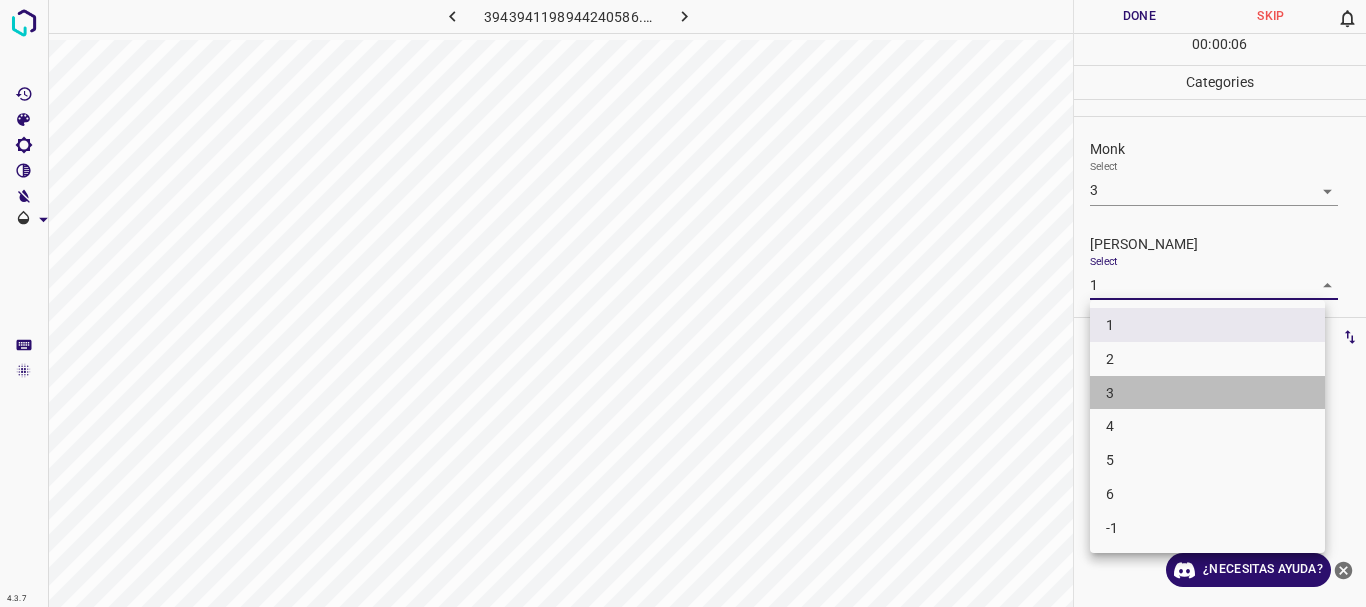 click on "3" at bounding box center (1207, 393) 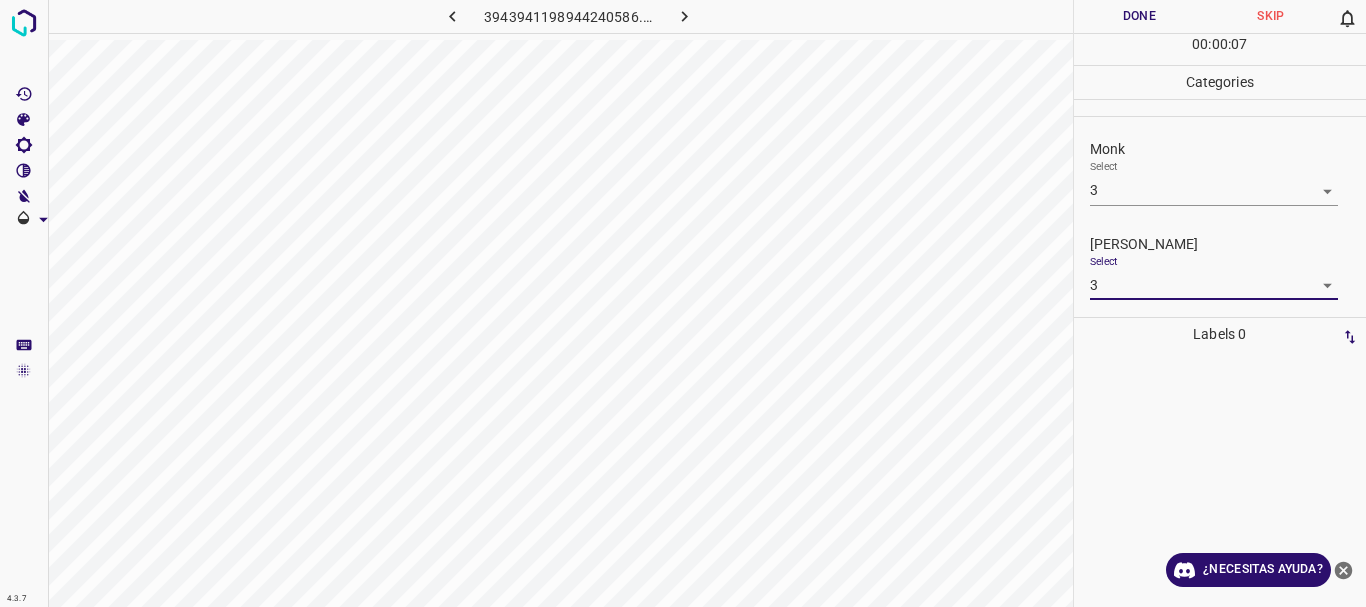 click on "Done" at bounding box center [1140, 16] 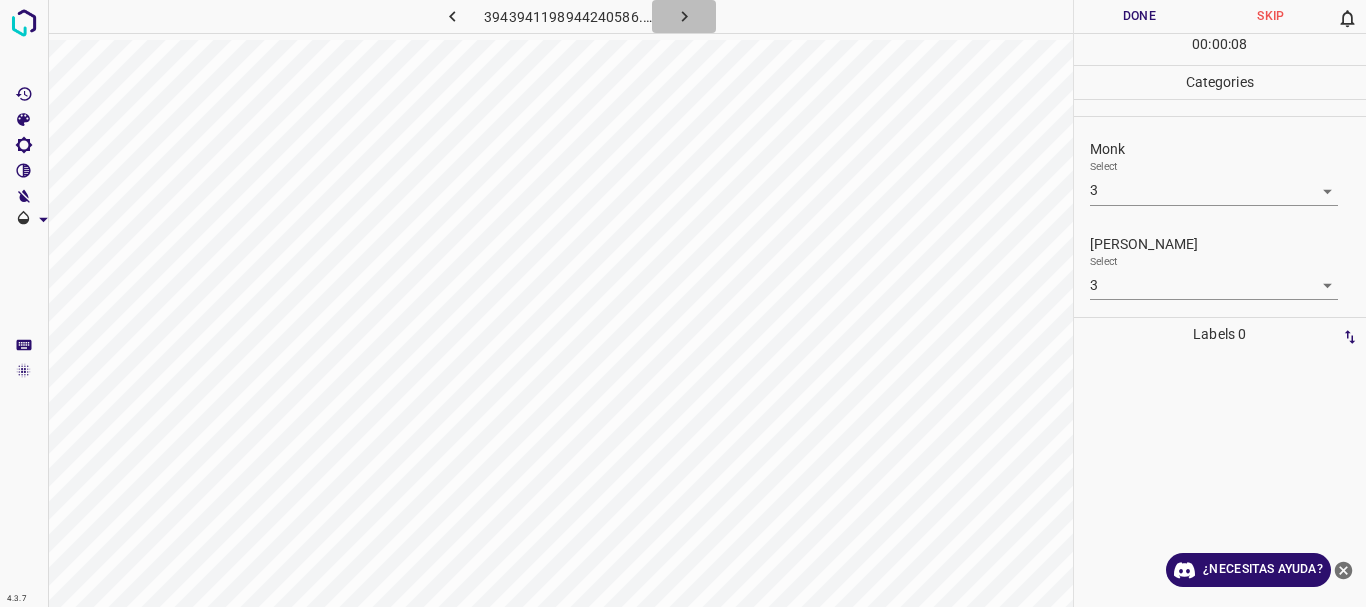 click 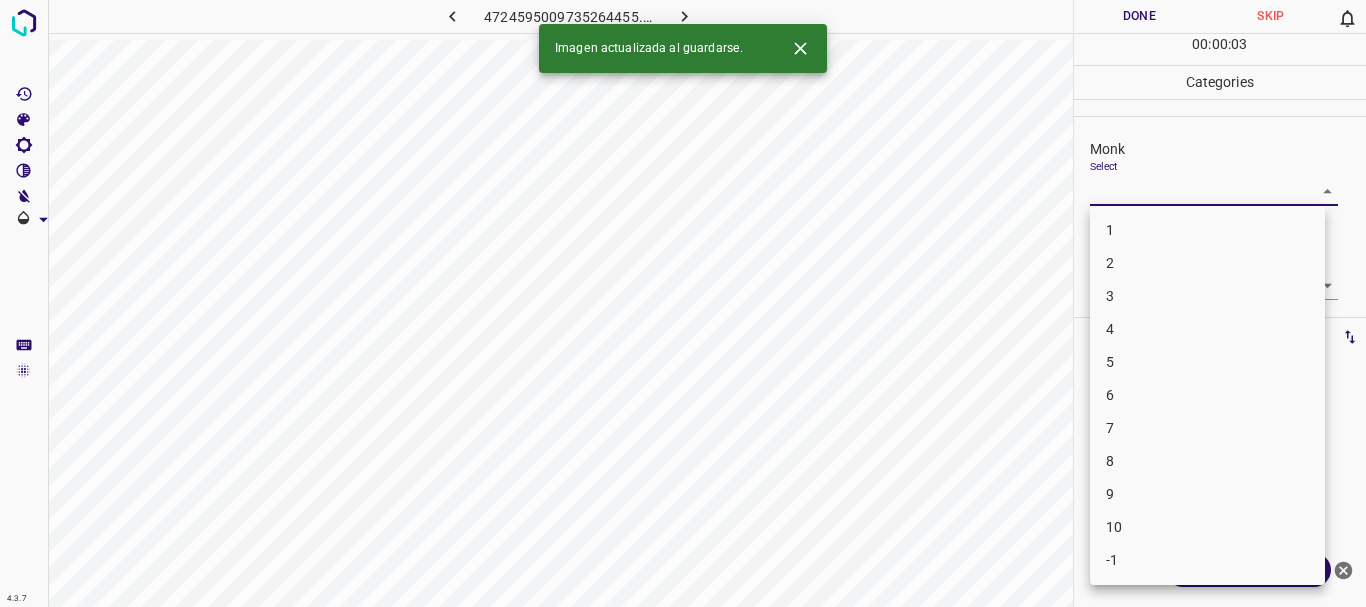 click on "4.3.7 4724595009735264455.png Done Skip 0 00   : 00   : 03   Categories Monk   Select ​  [PERSON_NAME]   Select ​ Labels   0 Categories 1 Monk 2  [PERSON_NAME] Tools Space Change between modes (Draw & Edit) I Auto labeling R Restore zoom M Zoom in N Zoom out Delete Delete selecte label Filters Z Restore filters X Saturation filter C Brightness filter V Contrast filter B Gray scale filter General O Download Imagen actualizada al guardarse. ¿Necesitas ayuda? Texto original Valora esta traducción Tu opinión servirá para ayudar a mejorar el Traductor de Google - Texto - Esconder - Borrar 1 2 3 4 5 6 7 8 9 10 -1" at bounding box center (683, 303) 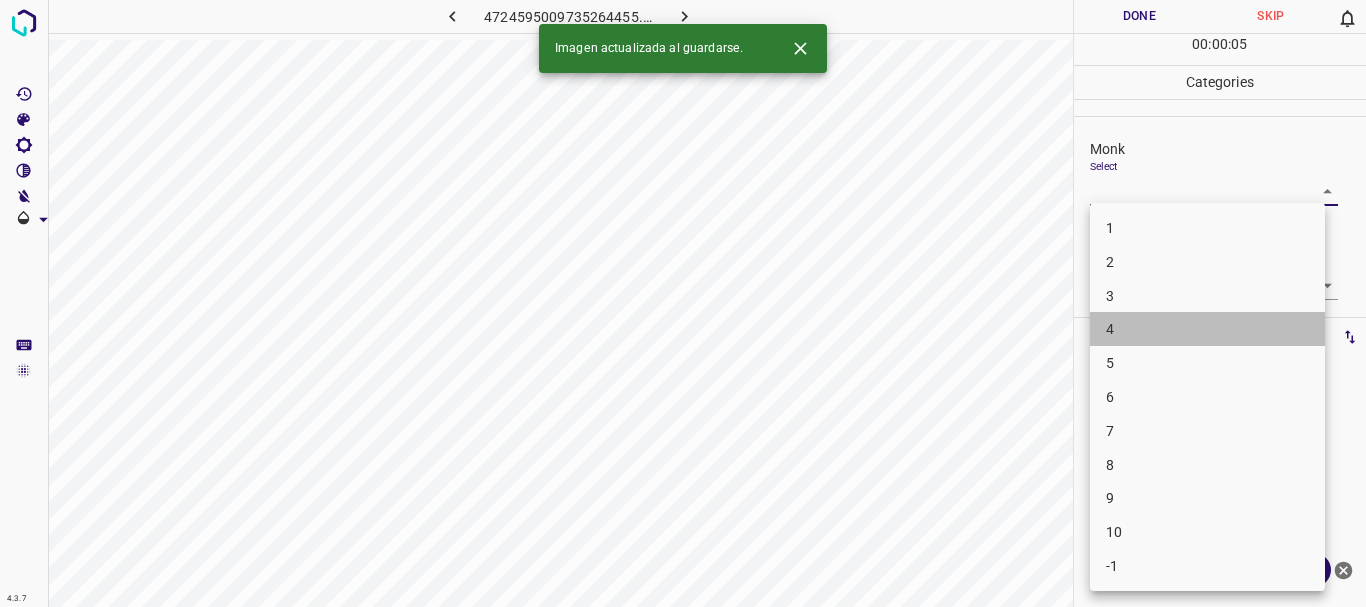 click on "4" at bounding box center (1207, 329) 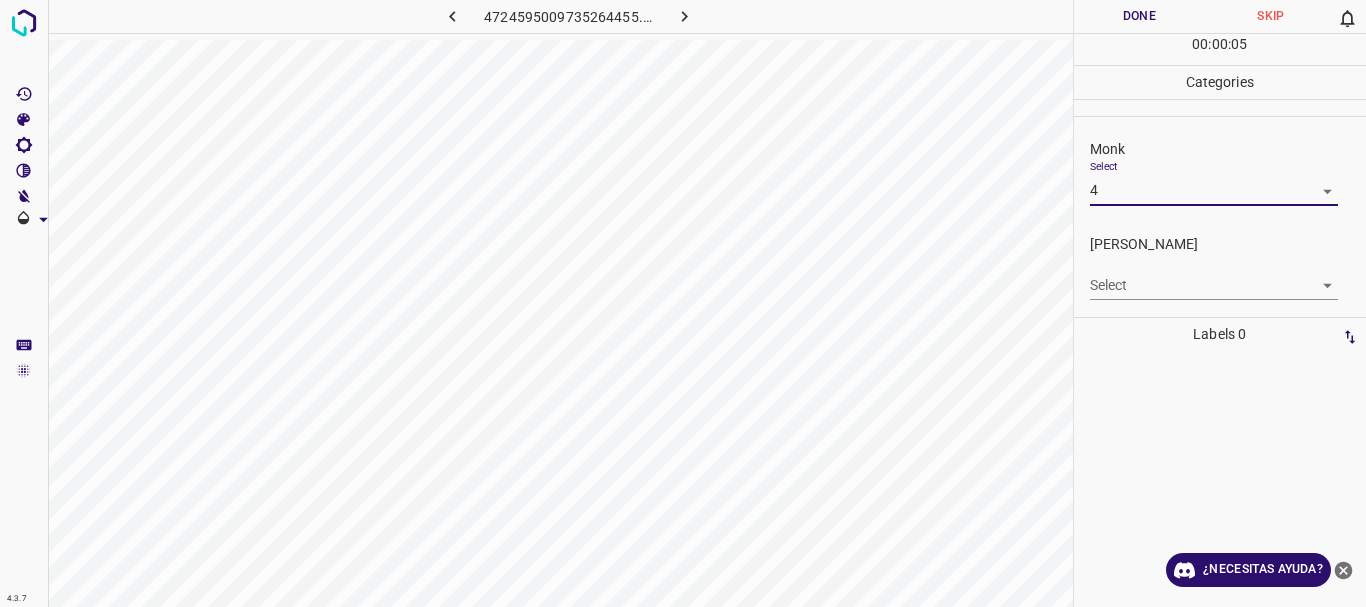 click on "4.3.7 4724595009735264455.png Done Skip 0 00   : 00   : 05   Categories Monk   Select 4 4  [PERSON_NAME]   Select ​ Labels   0 Categories 1 Monk 2  [PERSON_NAME] Tools Space Change between modes (Draw & Edit) I Auto labeling R Restore zoom M Zoom in N Zoom out Delete Delete selecte label Filters Z Restore filters X Saturation filter C Brightness filter V Contrast filter B Gray scale filter General O Download ¿Necesitas ayuda? Texto original Valora esta traducción Tu opinión servirá para ayudar a mejorar el Traductor de Google - Texto - Esconder - Borrar 1 2 3 4 5 6 7 8 9 10 -1" at bounding box center (683, 303) 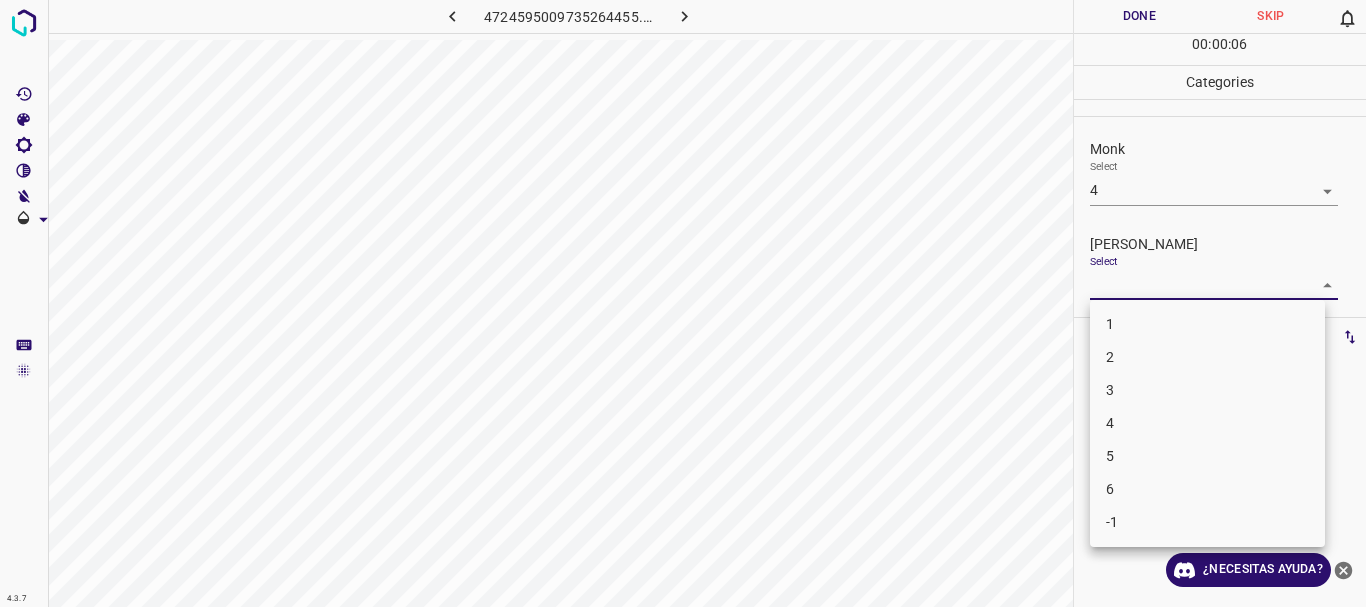click on "1" at bounding box center [1207, 324] 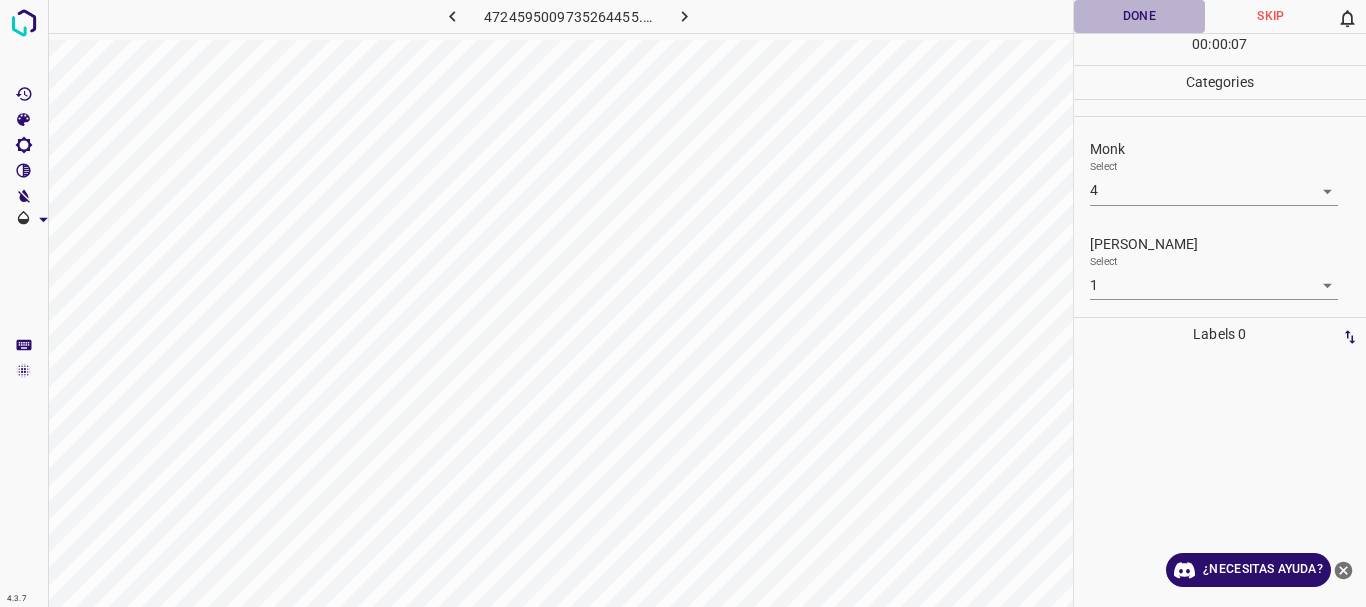 click on "Done" at bounding box center (1140, 16) 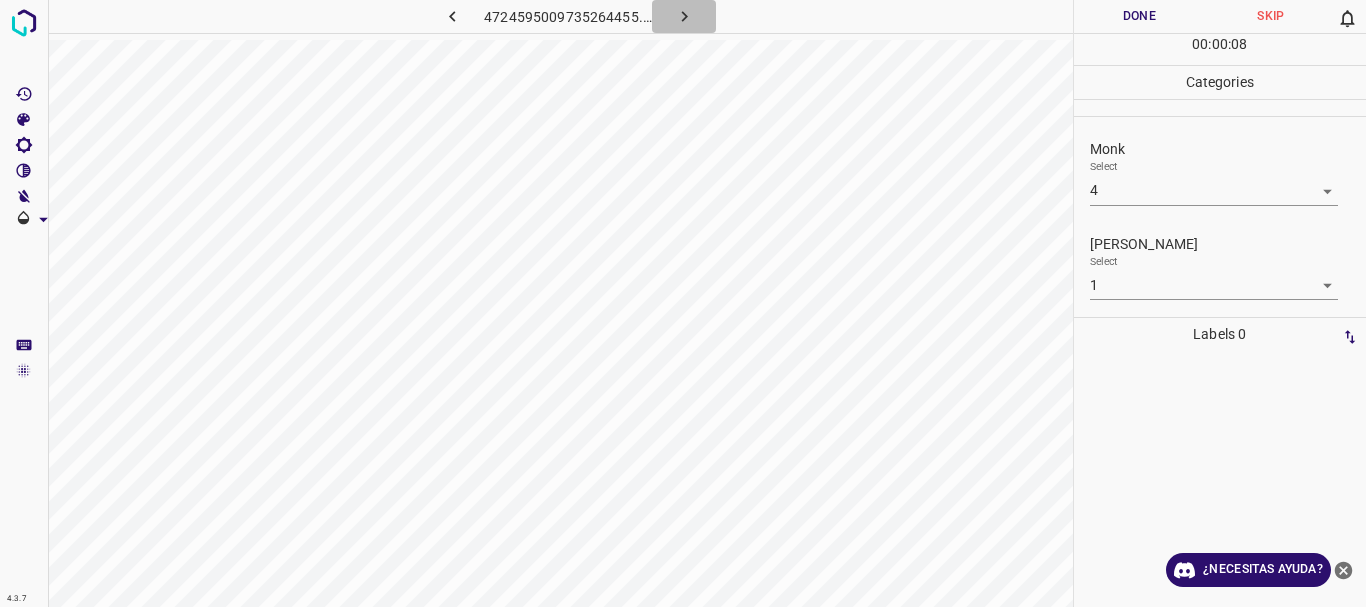 click at bounding box center (684, 16) 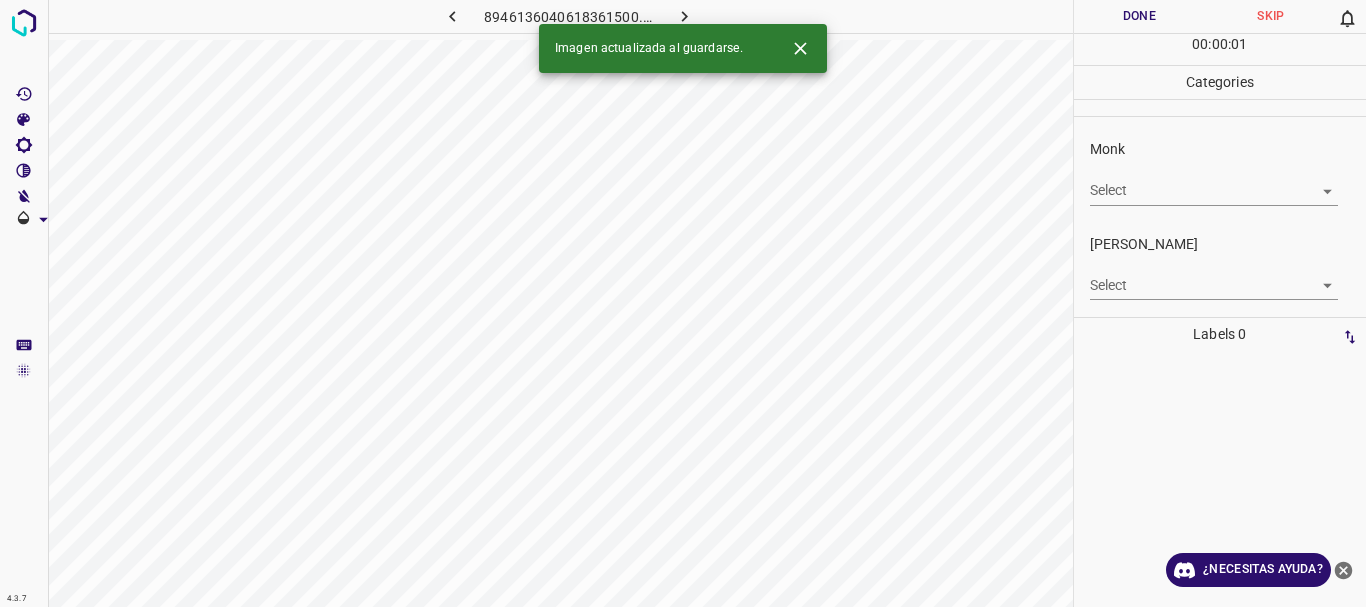click at bounding box center (684, 16) 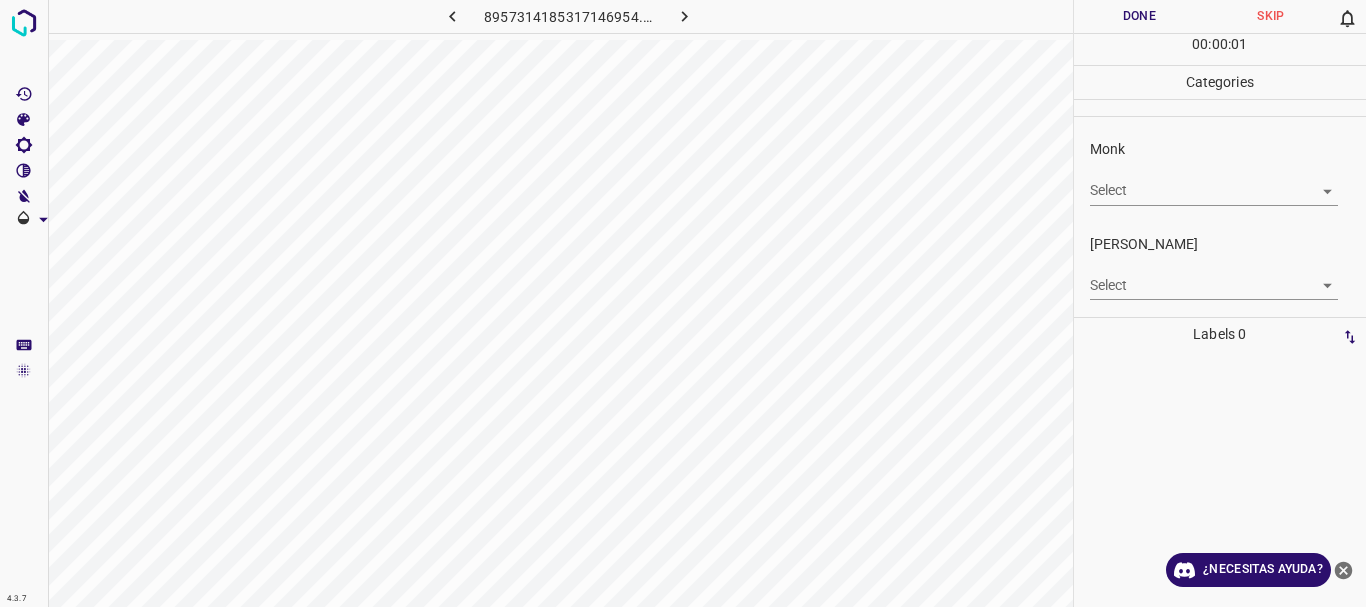 click 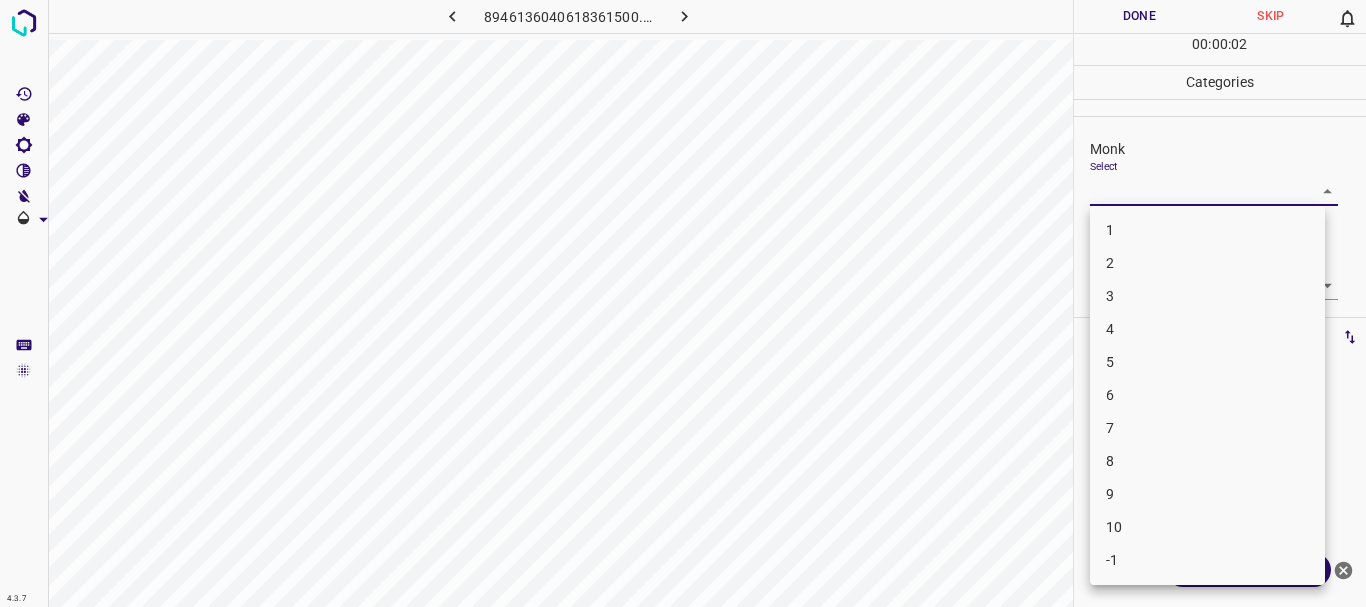 click on "4.3.7 8946136040618361500.png Done Skip 0 00   : 00   : 02   Categories Monk   Select ​  [PERSON_NAME]   Select ​ Labels   0 Categories 1 Monk 2  [PERSON_NAME] Tools Space Change between modes (Draw & Edit) I Auto labeling R Restore zoom M Zoom in N Zoom out Delete Delete selecte label Filters Z Restore filters X Saturation filter C Brightness filter V Contrast filter B Gray scale filter General O Download ¿Necesitas ayuda? Texto original Valora esta traducción Tu opinión servirá para ayudar a mejorar el Traductor de Google - Texto - Esconder - Borrar 1 2 3 4 5 6 7 8 9 10 -1" at bounding box center (683, 303) 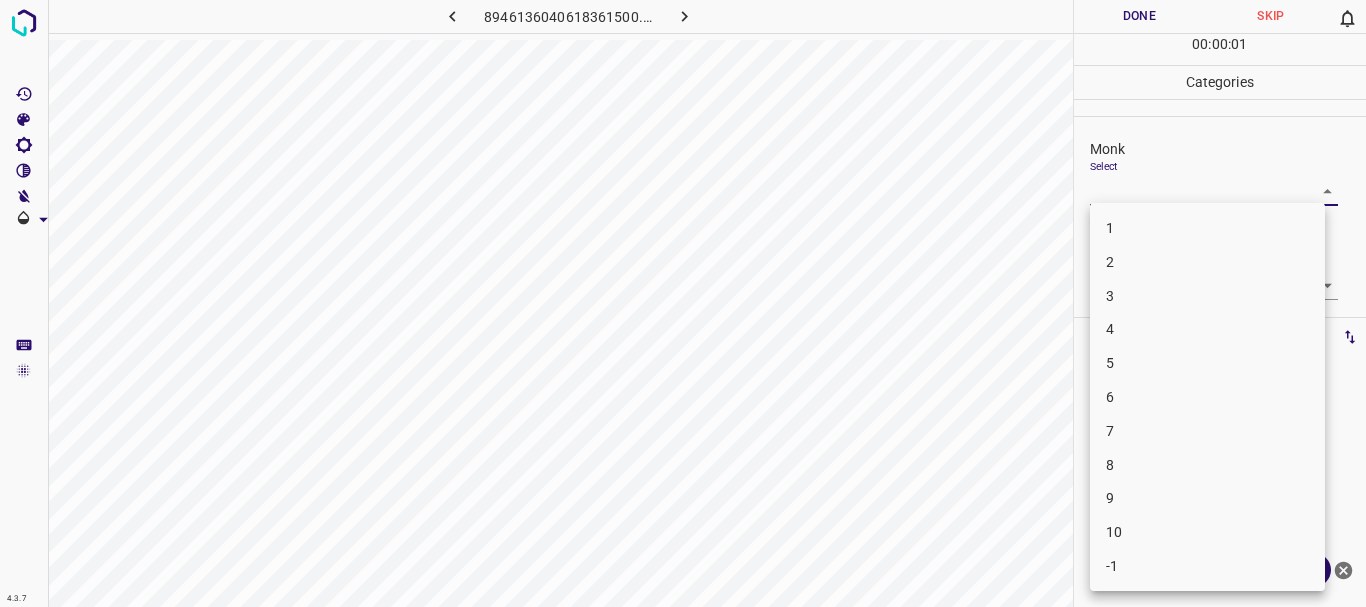 click on "3" at bounding box center (1207, 296) 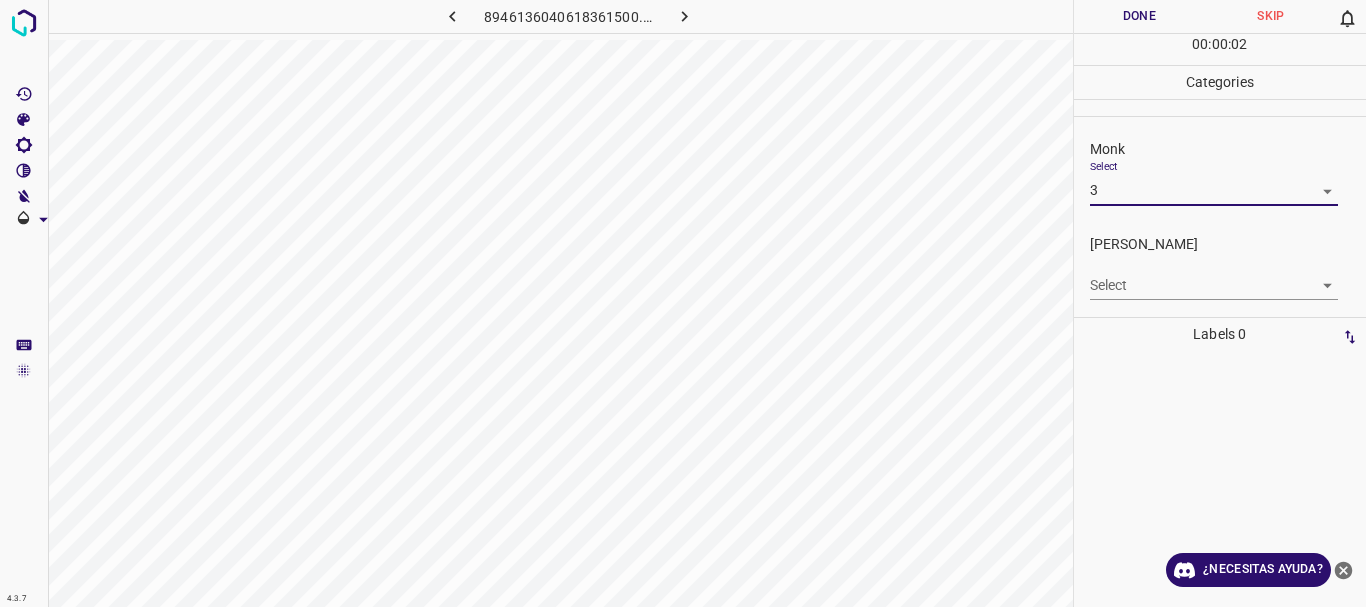 click on "4.3.7 8946136040618361500.png Done Skip 0 00   : 00   : 02   Categories Monk   Select 3 3  [PERSON_NAME]   Select ​ Labels   0 Categories 1 Monk 2  [PERSON_NAME] Tools Space Change between modes (Draw & Edit) I Auto labeling R Restore zoom M Zoom in N Zoom out Delete Delete selecte label Filters Z Restore filters X Saturation filter C Brightness filter V Contrast filter B Gray scale filter General O Download ¿Necesitas ayuda? Texto original Valora esta traducción Tu opinión servirá para ayudar a mejorar el Traductor de Google - Texto - Esconder - Borrar" at bounding box center (683, 303) 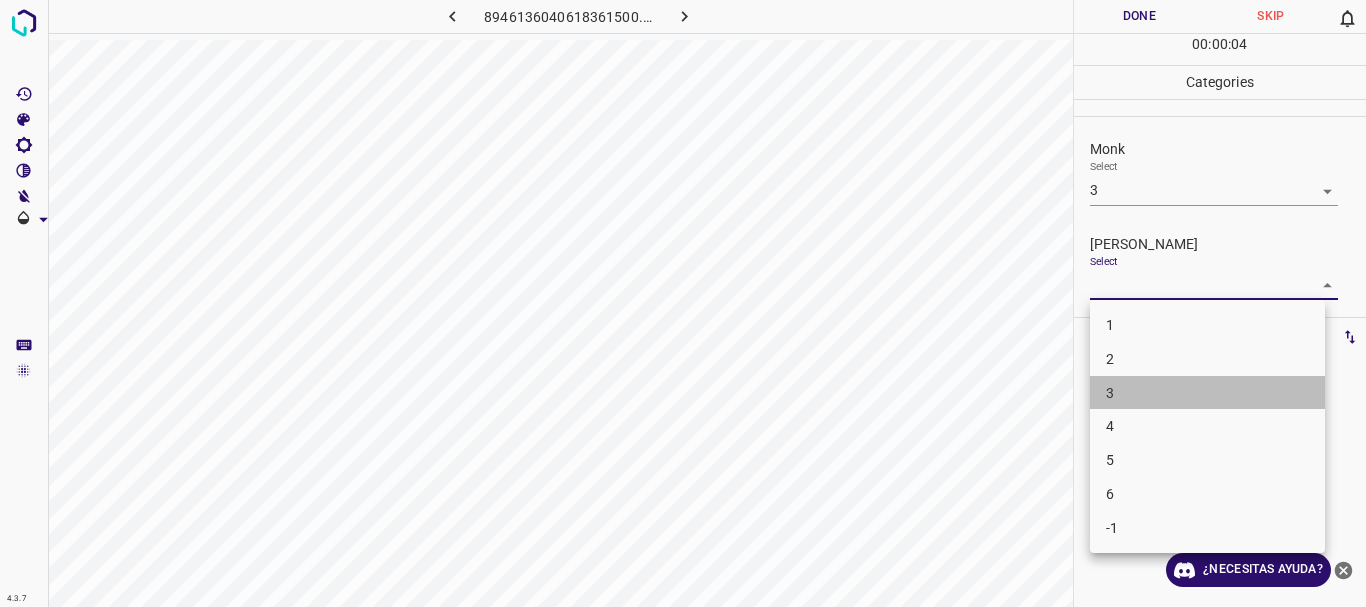 drag, startPoint x: 1124, startPoint y: 384, endPoint x: 1131, endPoint y: 374, distance: 12.206555 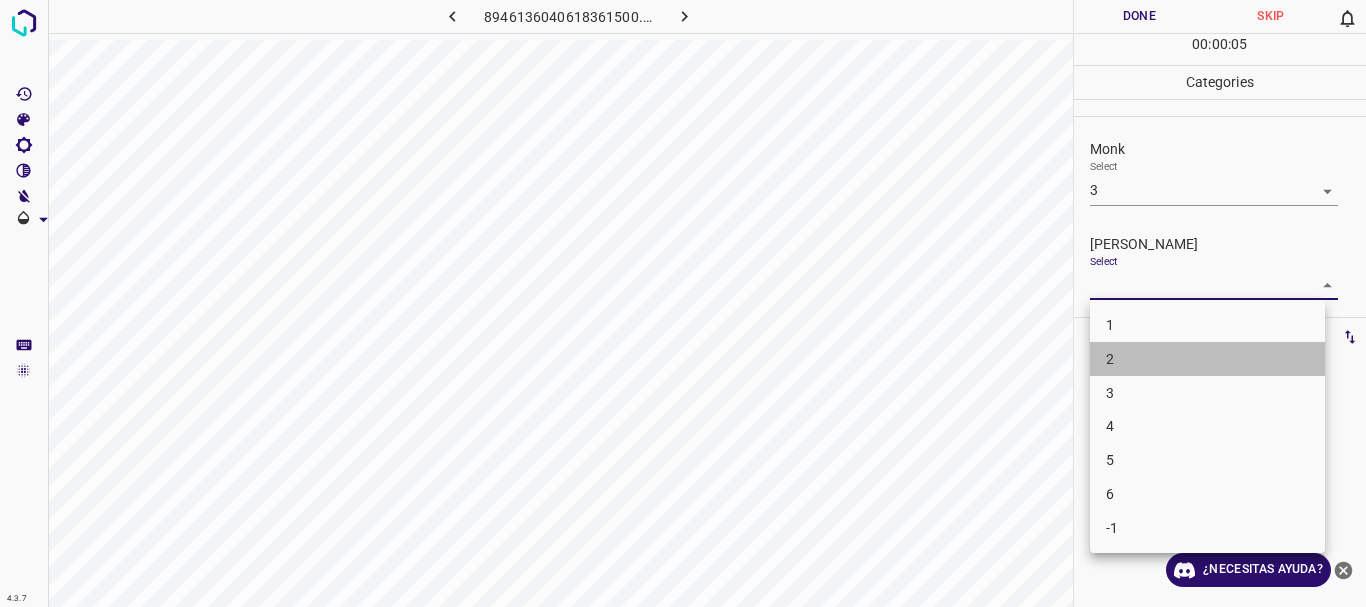 click on "2" at bounding box center [1207, 359] 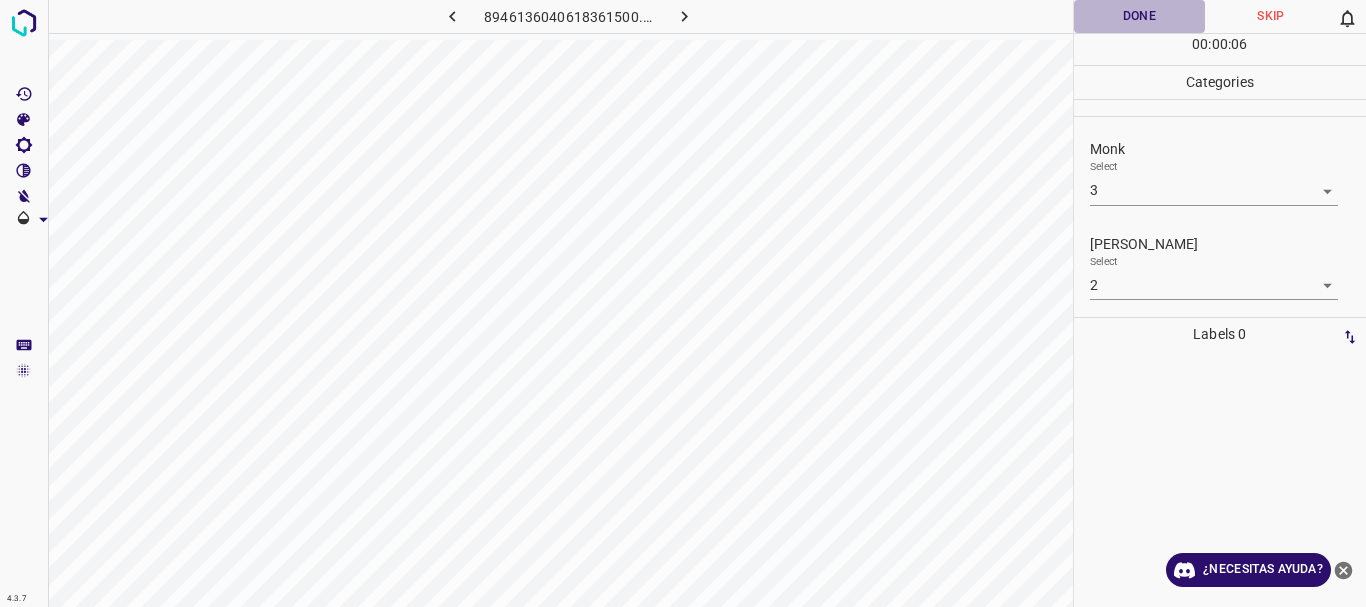 click on "Done" at bounding box center (1140, 16) 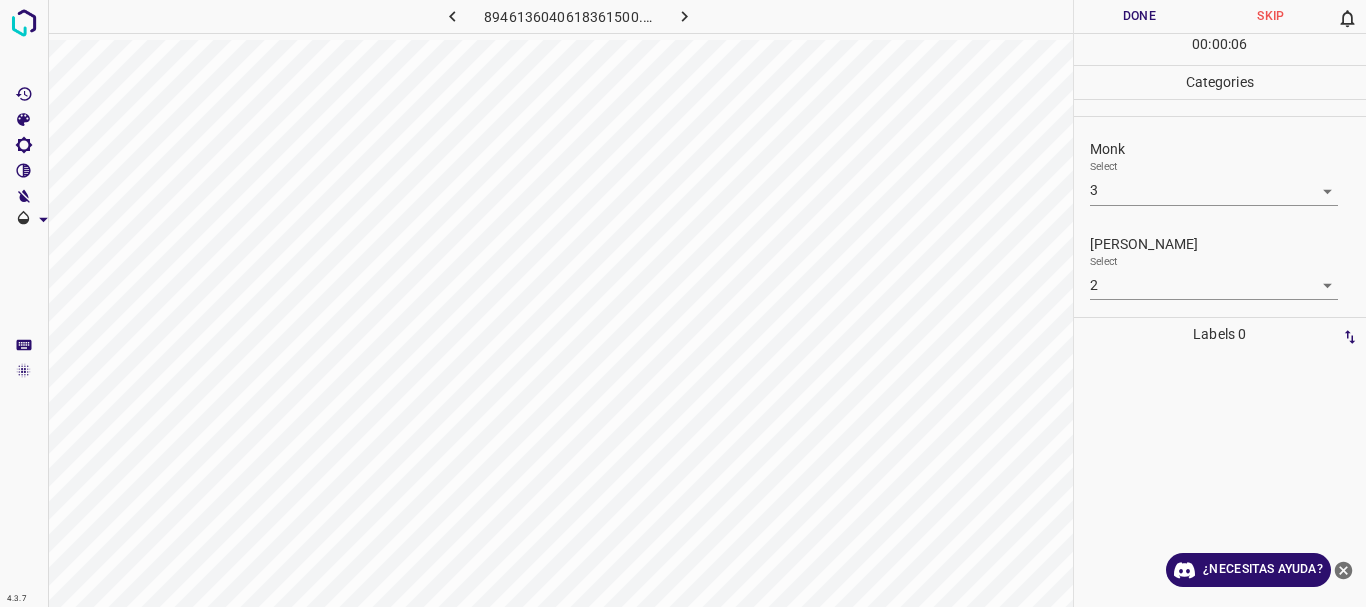 click 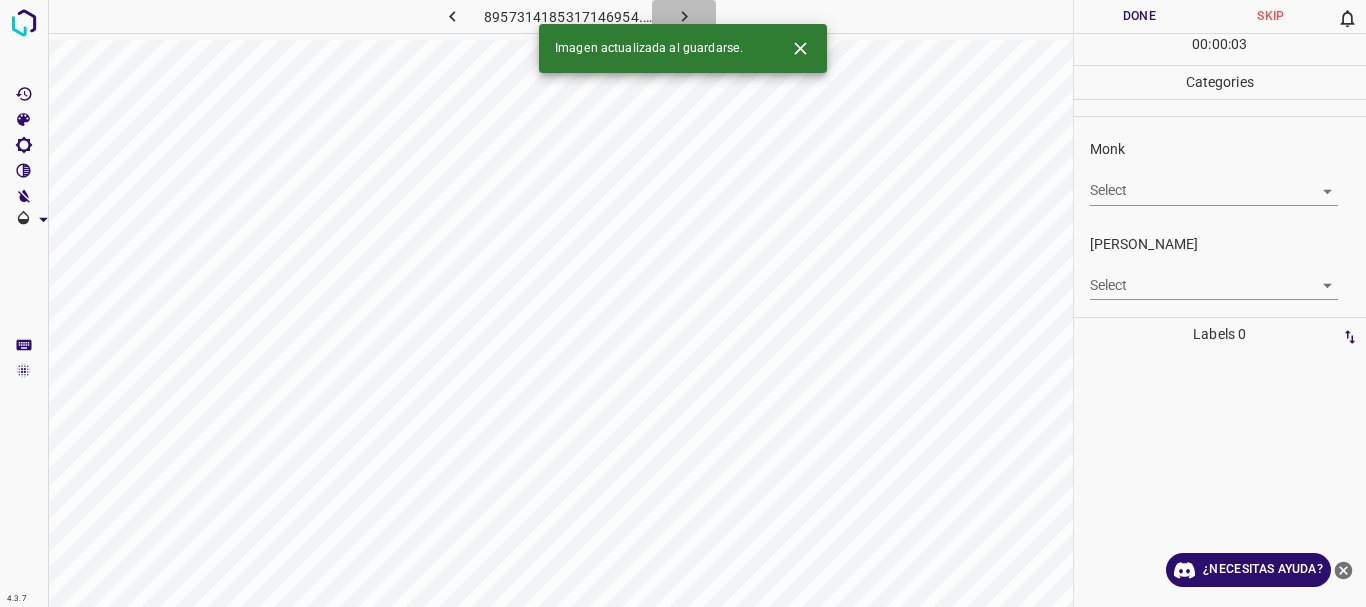 click 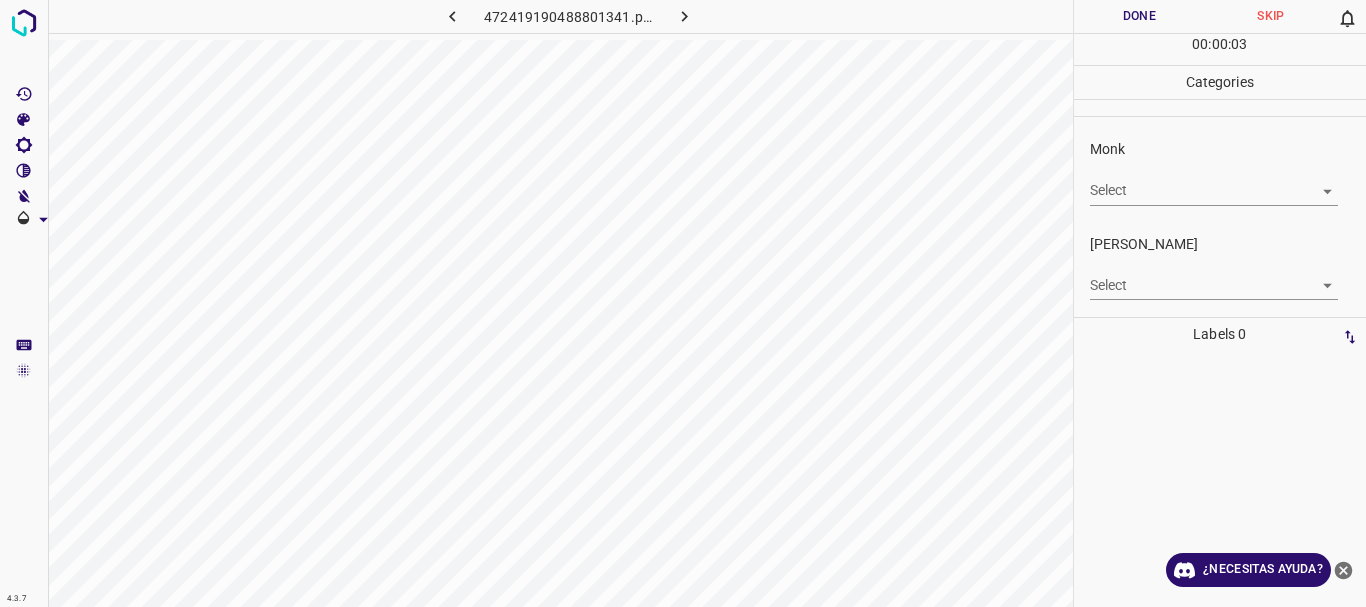 click 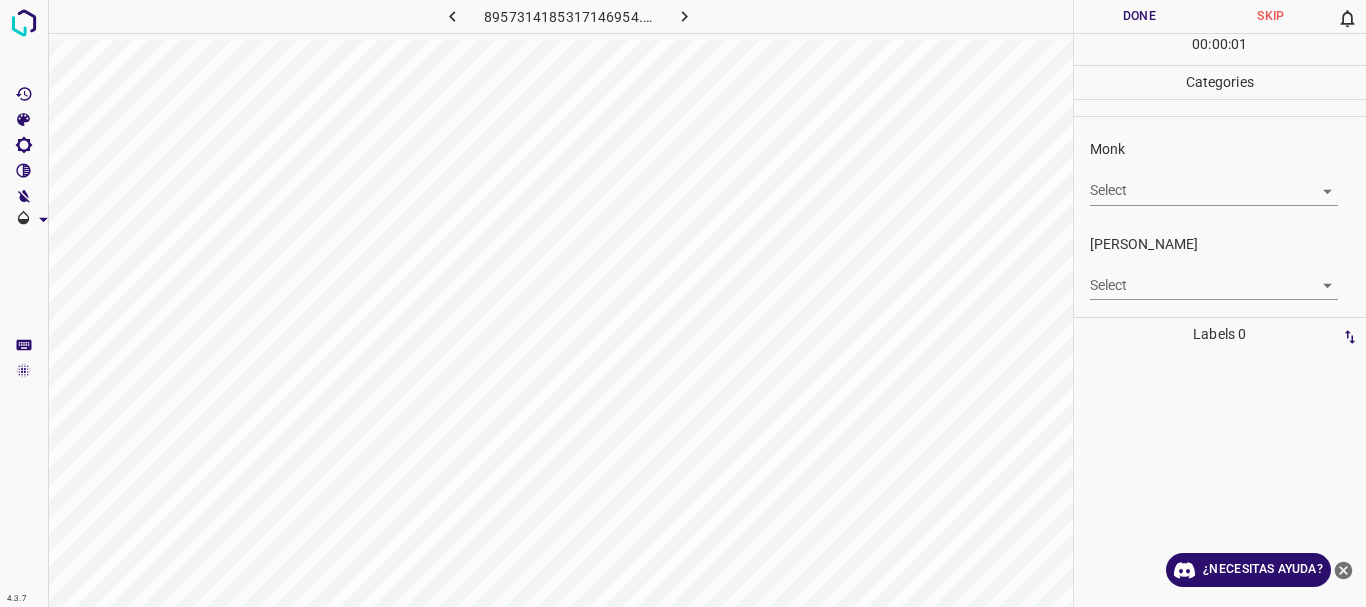 click on "4.3.7 8957314185317146954.png Done Skip 0 00   : 00   : 01   Categories Monk   Select ​  [PERSON_NAME]   Select ​ Labels   0 Categories 1 Monk 2  [PERSON_NAME] Tools Space Change between modes (Draw & Edit) I Auto labeling R Restore zoom M Zoom in N Zoom out Delete Delete selecte label Filters Z Restore filters X Saturation filter C Brightness filter V Contrast filter B Gray scale filter General O Download ¿Necesitas ayuda? Texto original Valora esta traducción Tu opinión servirá para ayudar a mejorar el Traductor de Google - Texto - Esconder - Borrar" at bounding box center (683, 303) 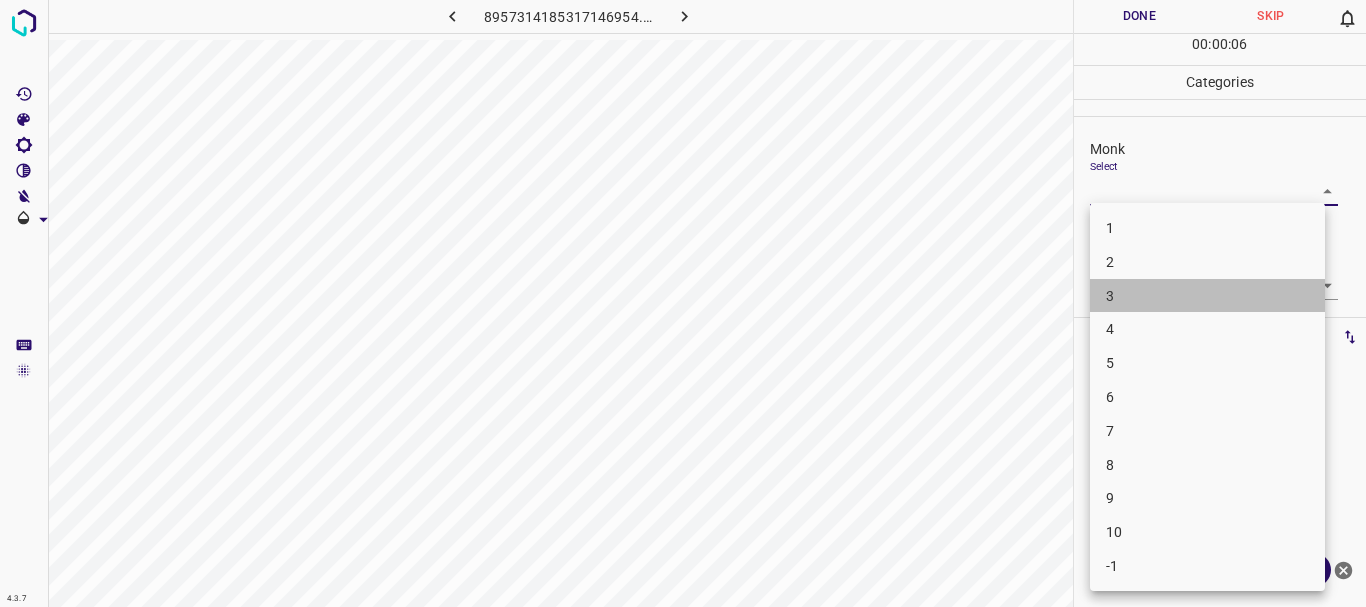 click on "3" at bounding box center (1207, 296) 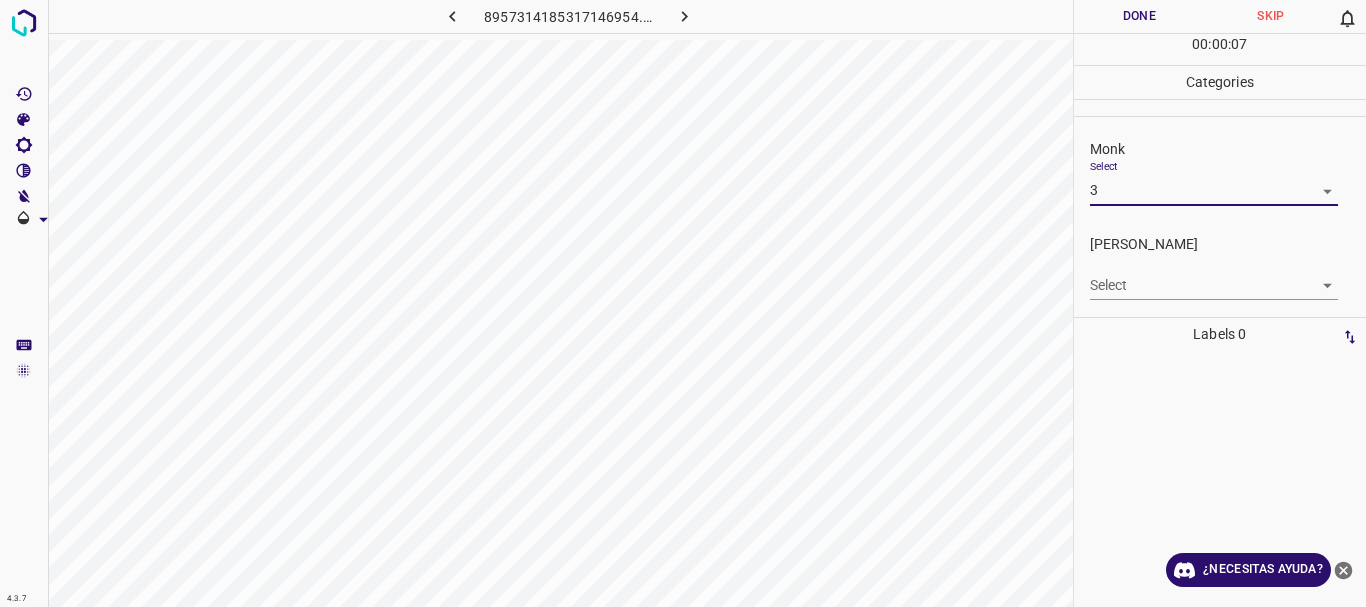 click on "4.3.7 8957314185317146954.png Done Skip 0 00   : 00   : 07   Categories Monk   Select 3 3  [PERSON_NAME]   Select ​ Labels   0 Categories 1 Monk 2  [PERSON_NAME] Tools Space Change between modes (Draw & Edit) I Auto labeling R Restore zoom M Zoom in N Zoom out Delete Delete selecte label Filters Z Restore filters X Saturation filter C Brightness filter V Contrast filter B Gray scale filter General O Download ¿Necesitas ayuda? Texto original Valora esta traducción Tu opinión servirá para ayudar a mejorar el Traductor de Google - Texto - Esconder - Borrar" at bounding box center (683, 303) 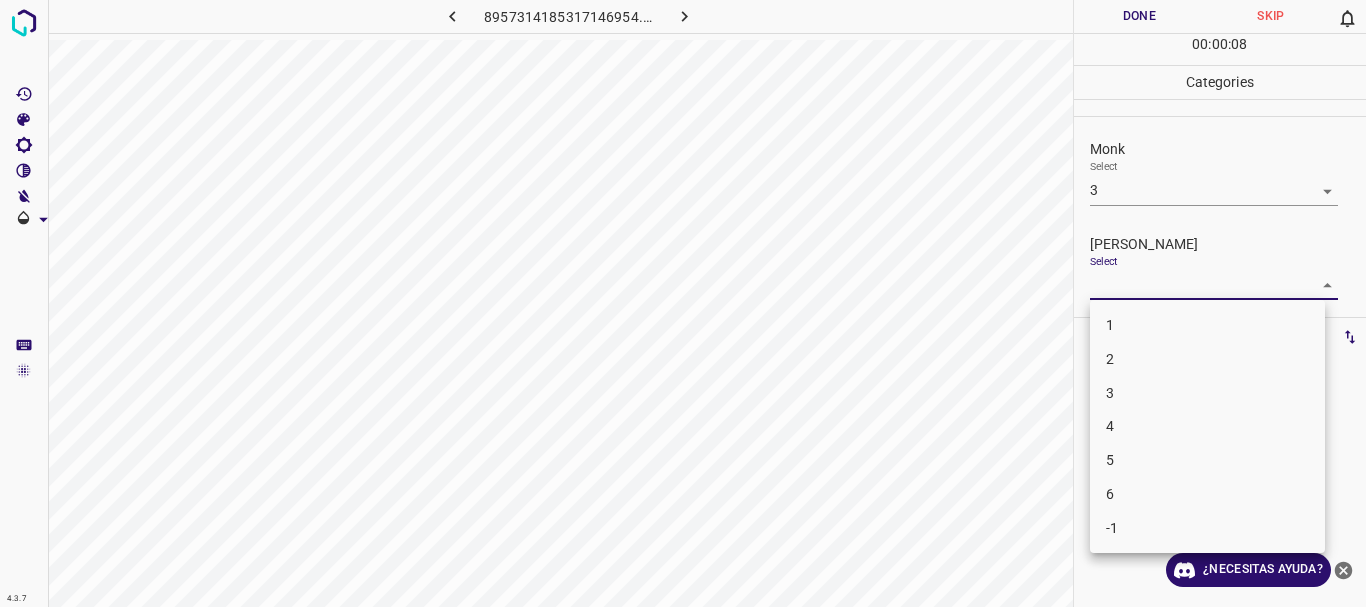 drag, startPoint x: 1134, startPoint y: 335, endPoint x: 1165, endPoint y: 237, distance: 102.78619 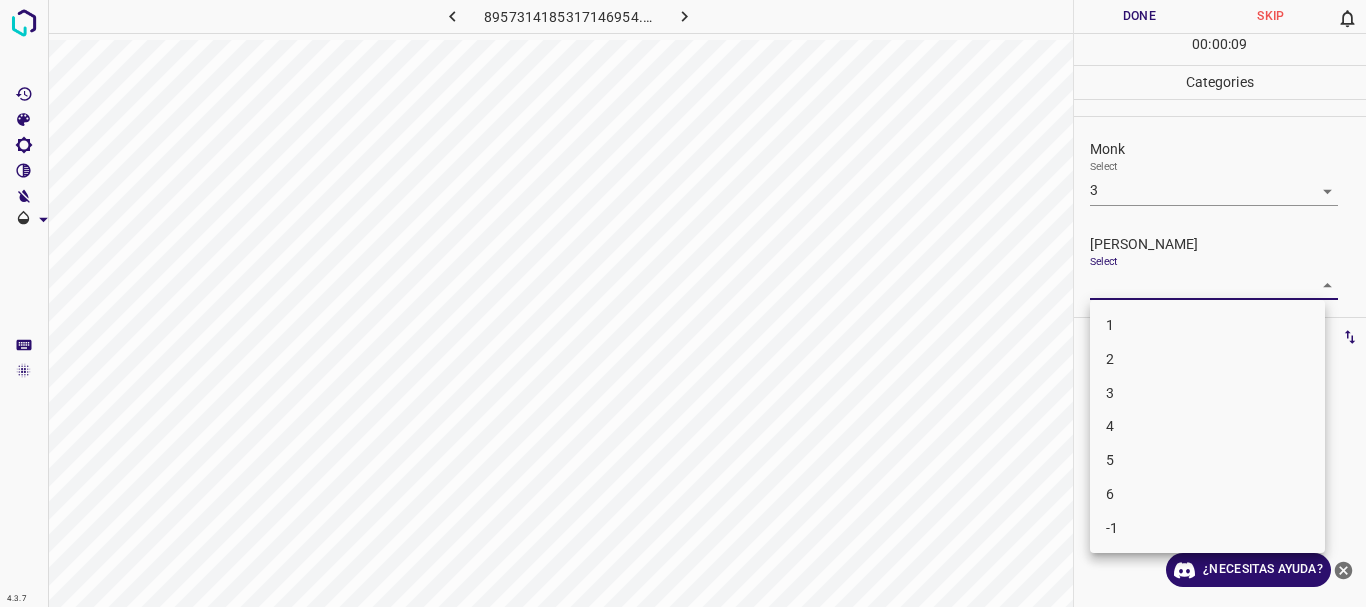 click at bounding box center [683, 303] 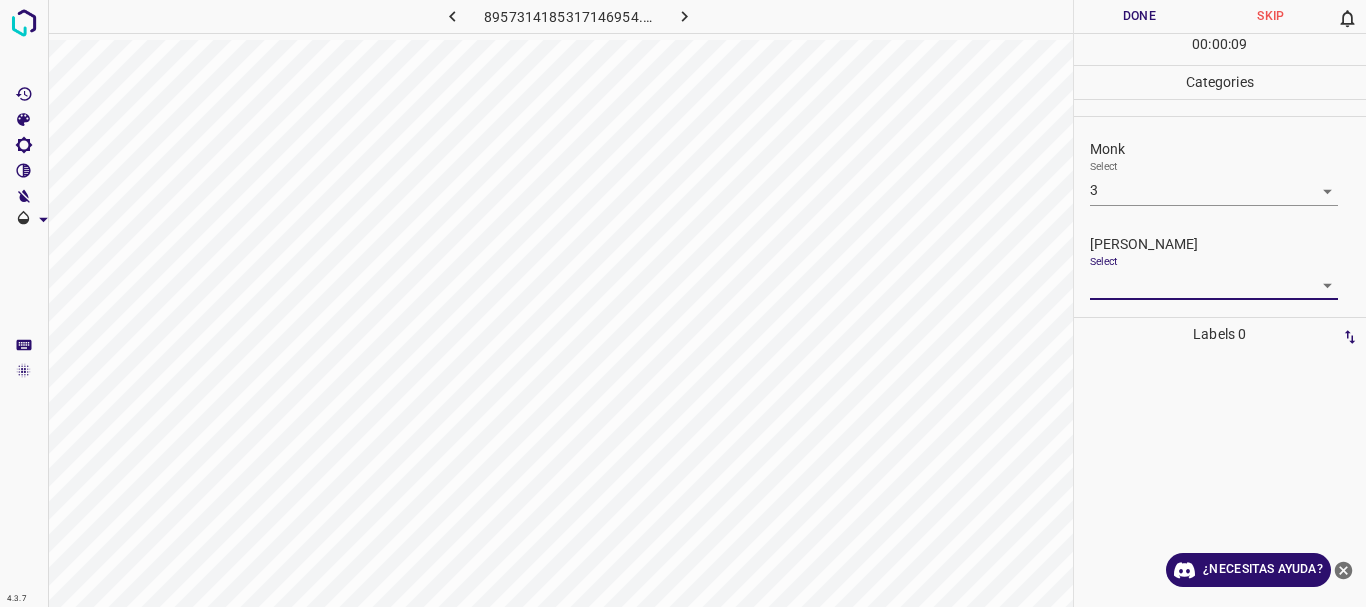 click on "4.3.7 8957314185317146954.png Done Skip 0 00   : 00   : 09   Categories Monk   Select 3 3  [PERSON_NAME]   Select ​ Labels   0 Categories 1 Monk 2  [PERSON_NAME] Tools Space Change between modes (Draw & Edit) I Auto labeling R Restore zoom M Zoom in N Zoom out Delete Delete selecte label Filters Z Restore filters X Saturation filter C Brightness filter V Contrast filter B Gray scale filter General O Download ¿Necesitas ayuda? Texto original Valora esta traducción Tu opinión servirá para ayudar a mejorar el Traductor de Google - Texto - Esconder - Borrar 1 2 3 4 5 6 -1" at bounding box center (683, 303) 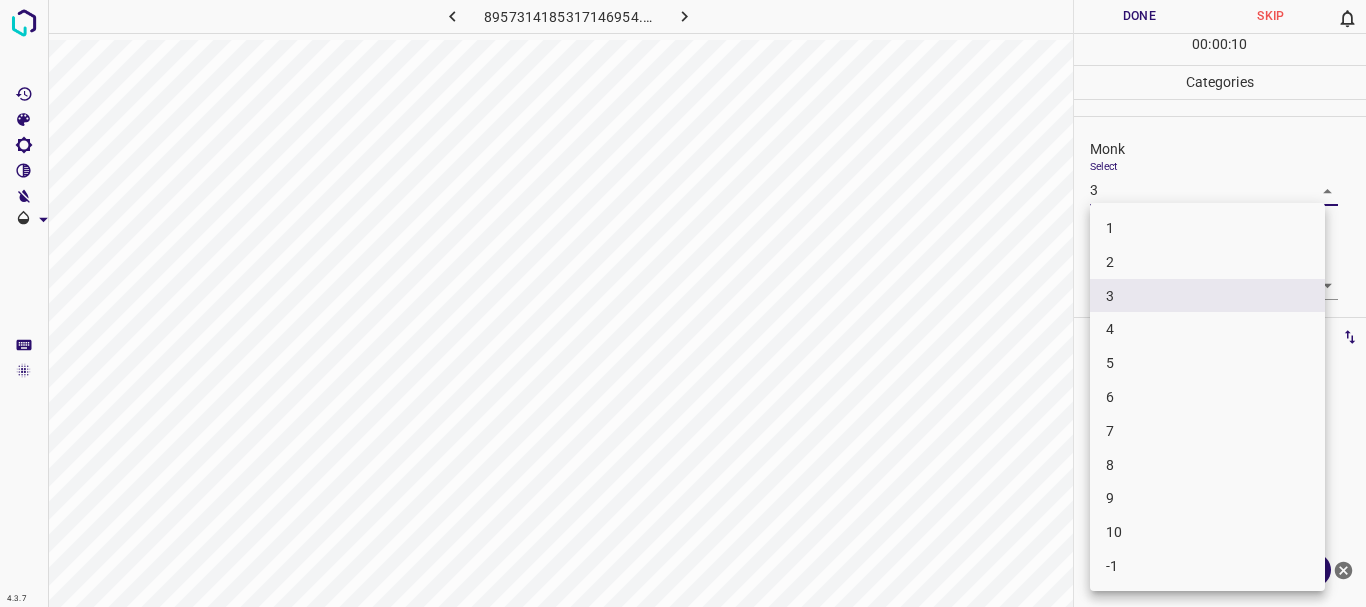 click on "2" at bounding box center [1207, 262] 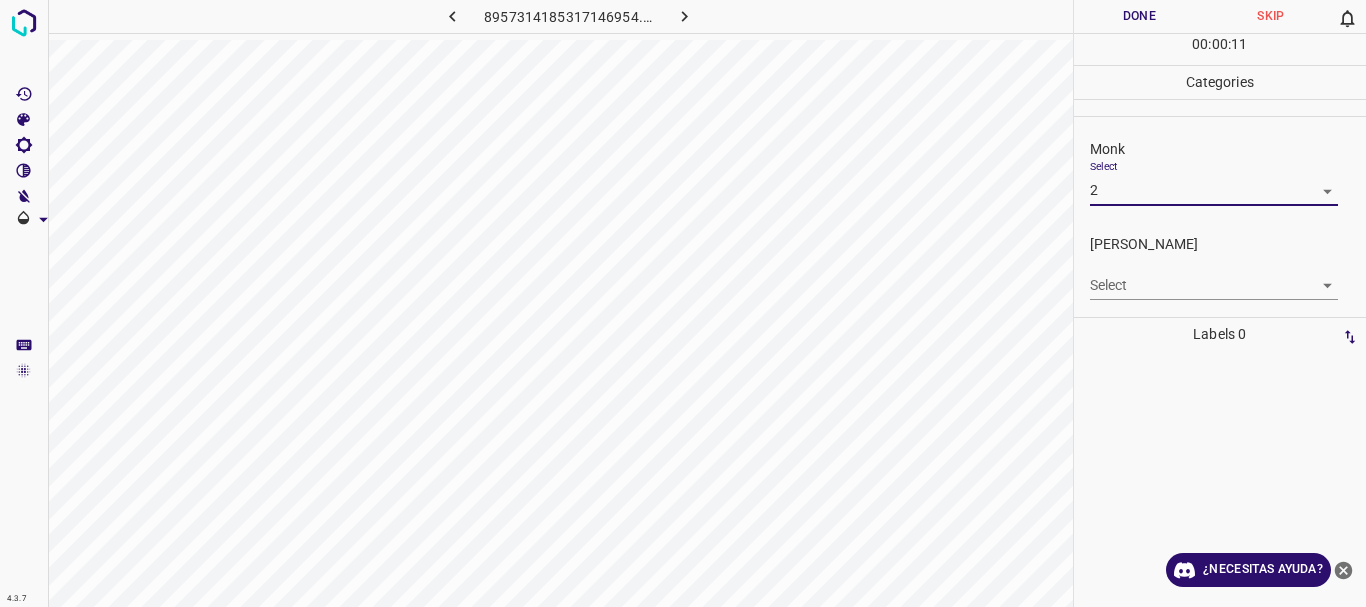 click on "4.3.7 8957314185317146954.png Done Skip 0 00   : 00   : 11   Categories Monk   Select 2 2  [PERSON_NAME]   Select ​ Labels   0 Categories 1 Monk 2  [PERSON_NAME] Tools Space Change between modes (Draw & Edit) I Auto labeling R Restore zoom M Zoom in N Zoom out Delete Delete selecte label Filters Z Restore filters X Saturation filter C Brightness filter V Contrast filter B Gray scale filter General O Download ¿Necesitas ayuda? Texto original Valora esta traducción Tu opinión servirá para ayudar a mejorar el Traductor de Google - Texto - Esconder - Borrar" at bounding box center [683, 303] 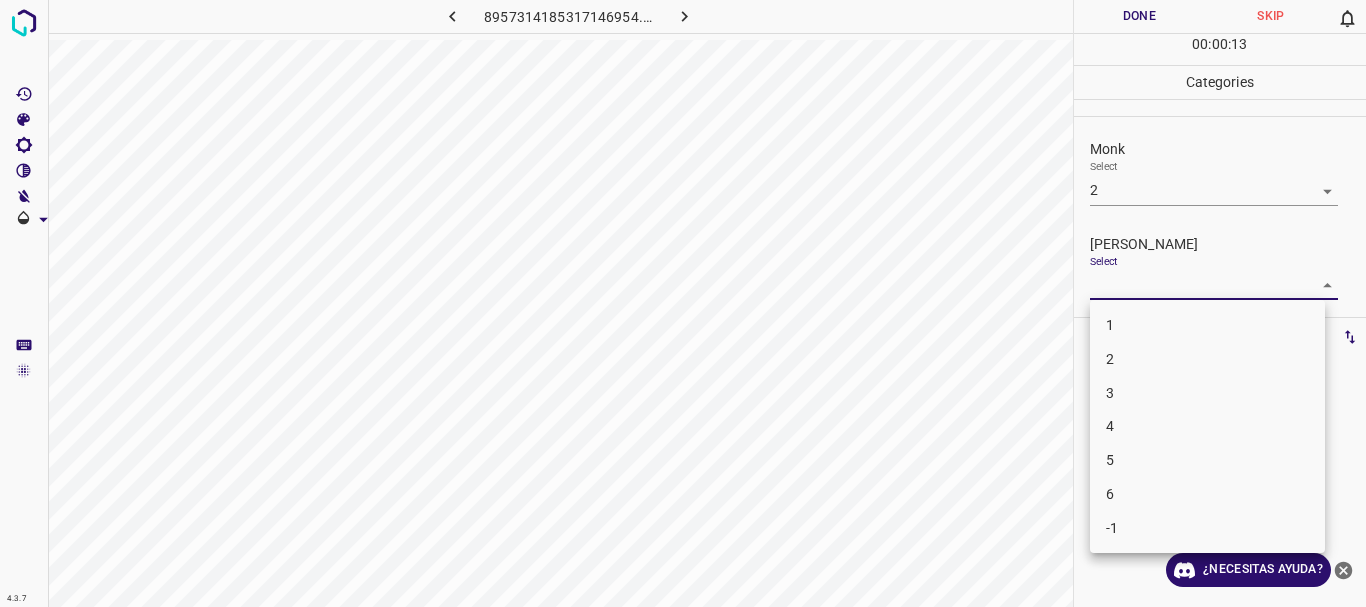 click on "3" at bounding box center [1207, 393] 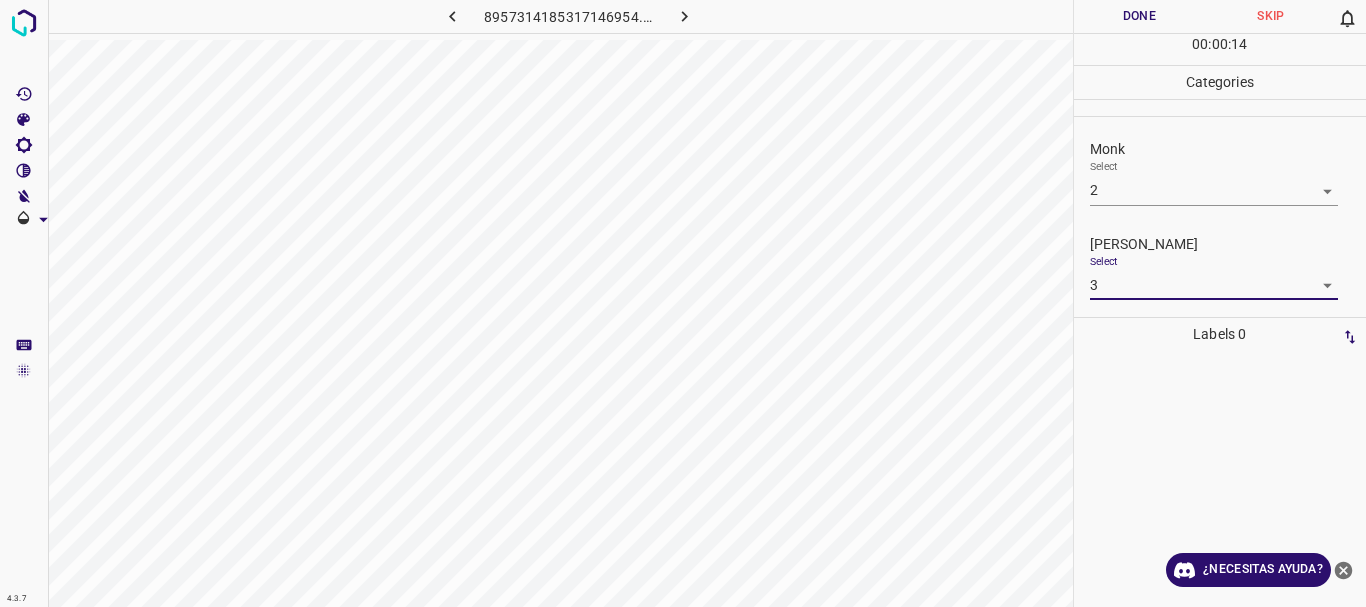 click on "Done" at bounding box center (1140, 16) 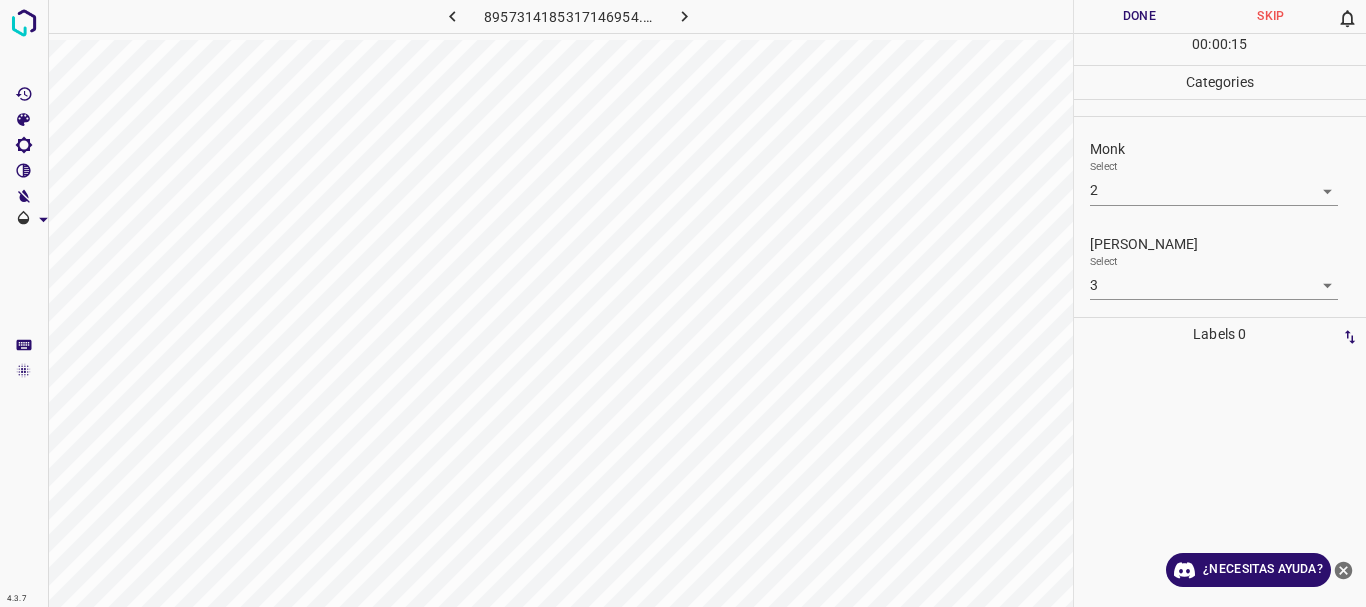 click at bounding box center (684, 16) 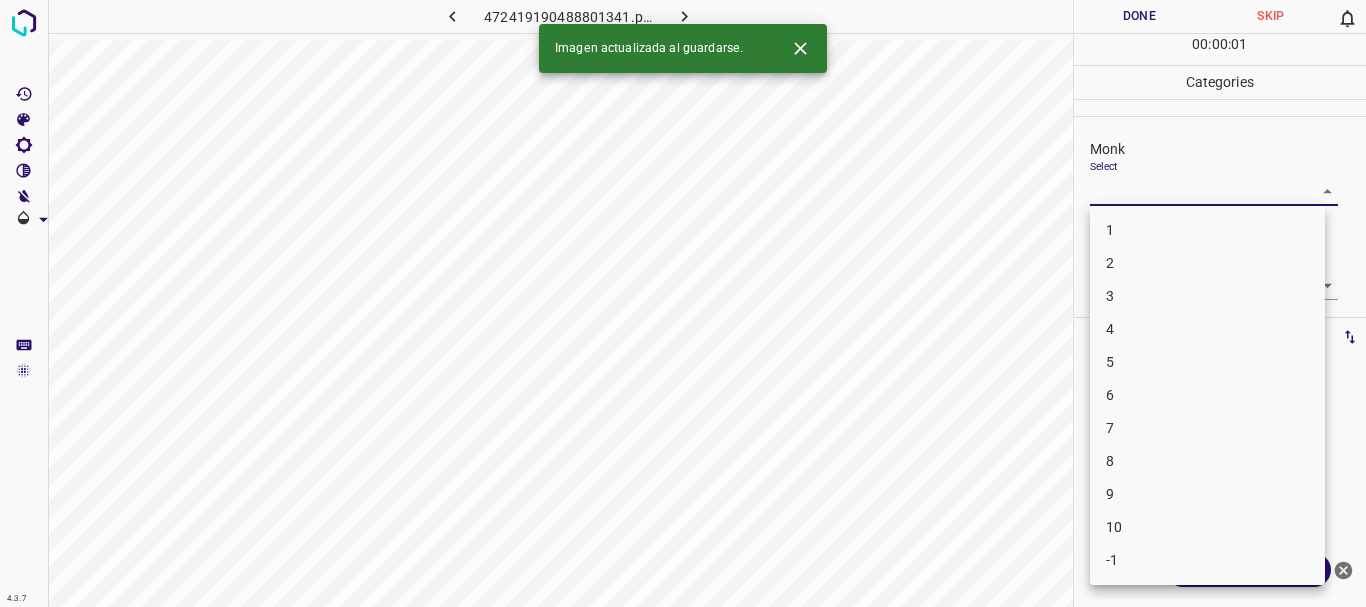 click on "4.3.7 472419190488801341.png Done Skip 0 00   : 00   : 01   Categories Monk   Select ​  [PERSON_NAME]   Select ​ Labels   0 Categories 1 Monk 2  [PERSON_NAME] Tools Space Change between modes (Draw & Edit) I Auto labeling R Restore zoom M Zoom in N Zoom out Delete Delete selecte label Filters Z Restore filters X Saturation filter C Brightness filter V Contrast filter B Gray scale filter General O Download Imagen actualizada al guardarse. ¿Necesitas ayuda? Texto original Valora esta traducción Tu opinión servirá para ayudar a mejorar el Traductor de Google - Texto - Esconder - Borrar 1 2 3 4 5 6 7 8 9 10 -1" at bounding box center (683, 303) 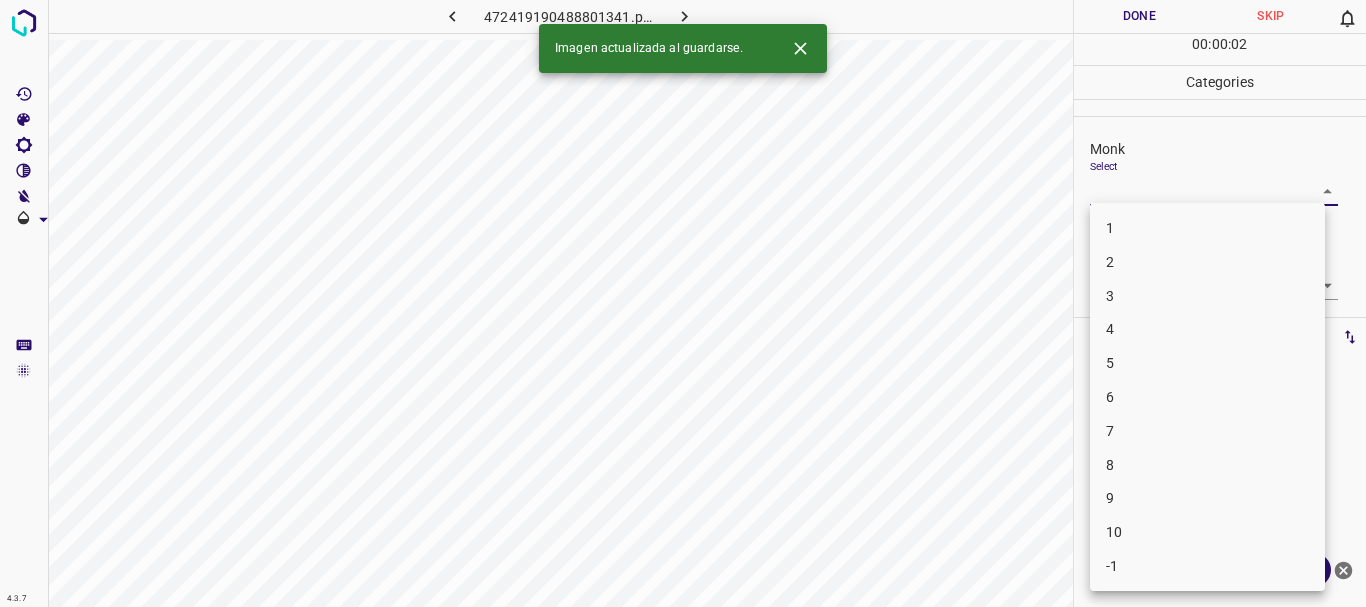 click on "6" at bounding box center (1207, 397) 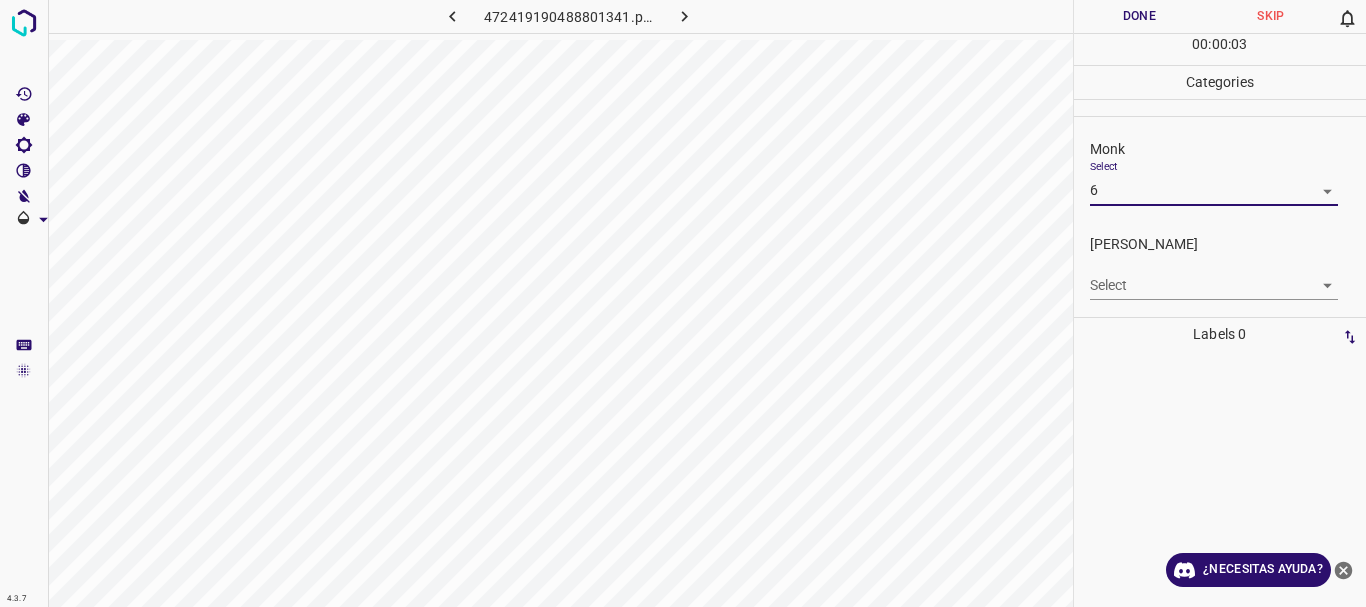 click on "4.3.7 472419190488801341.png Done Skip 0 00   : 00   : 03   Categories Monk   Select 6 6  [PERSON_NAME]   Select ​ Labels   0 Categories 1 Monk 2  [PERSON_NAME] Tools Space Change between modes (Draw & Edit) I Auto labeling R Restore zoom M Zoom in N Zoom out Delete Delete selecte label Filters Z Restore filters X Saturation filter C Brightness filter V Contrast filter B Gray scale filter General O Download ¿Necesitas ayuda? Texto original Valora esta traducción Tu opinión servirá para ayudar a mejorar el Traductor de Google - Texto - Esconder - Borrar 1 2 3 4 5 6 7 8 9 10 -1" at bounding box center (683, 303) 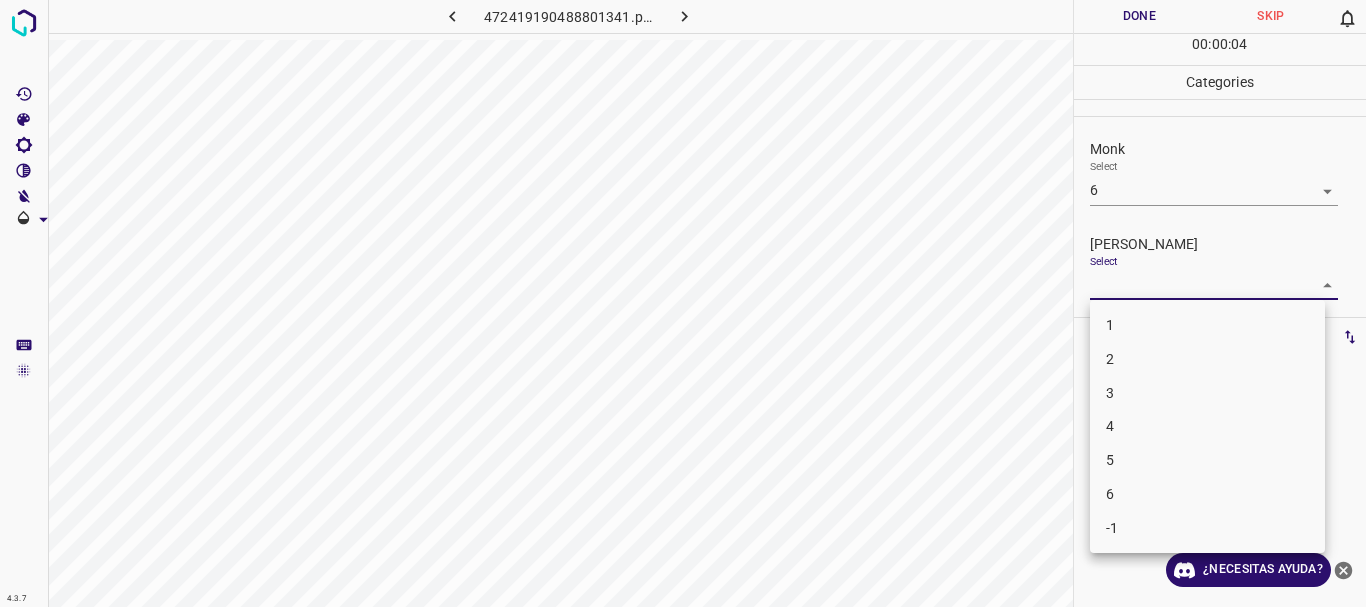 drag, startPoint x: 1154, startPoint y: 428, endPoint x: 1124, endPoint y: 325, distance: 107.28001 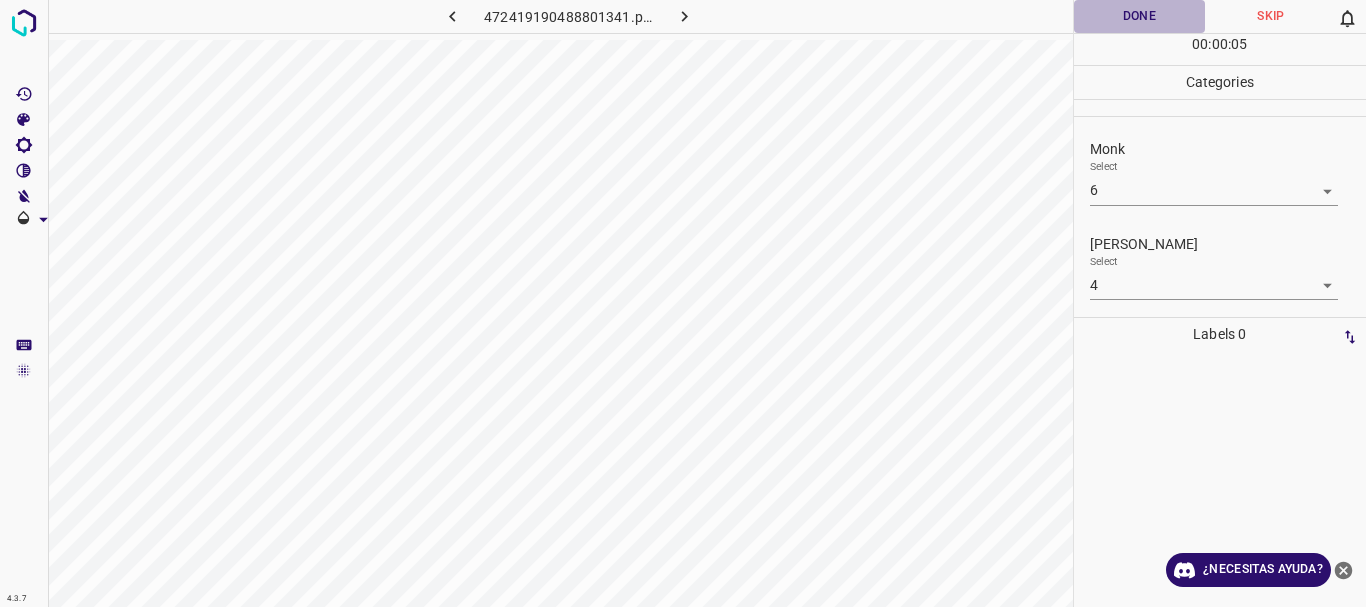 click on "Done" at bounding box center (1140, 16) 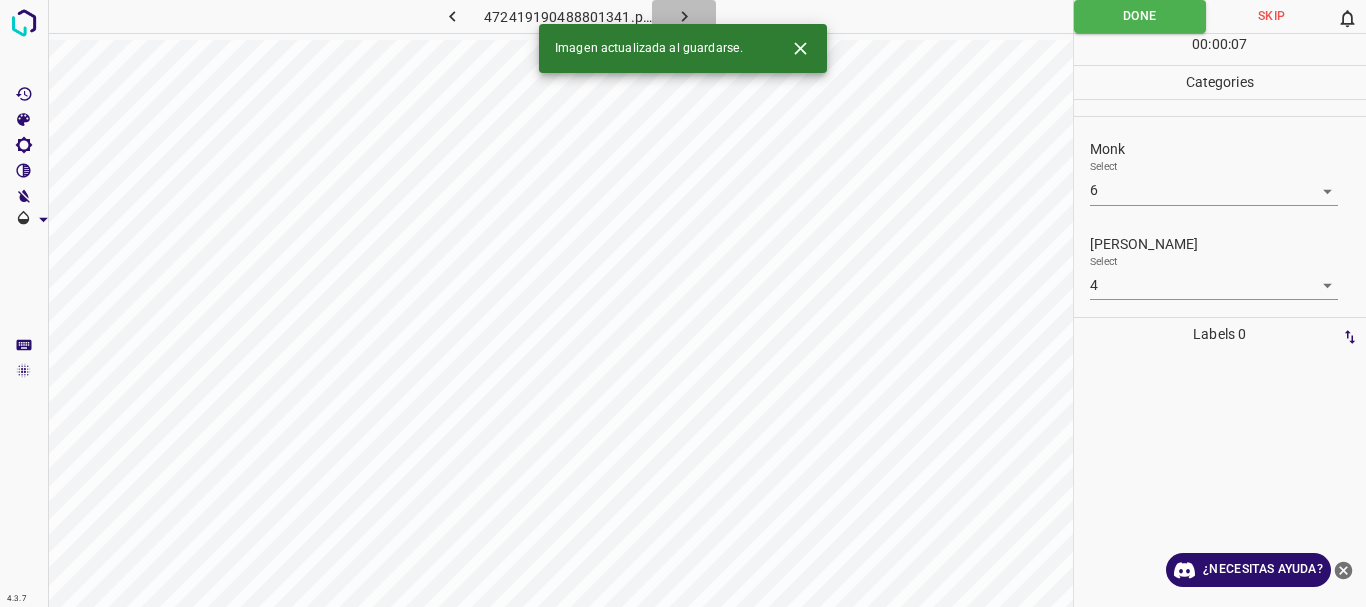 click 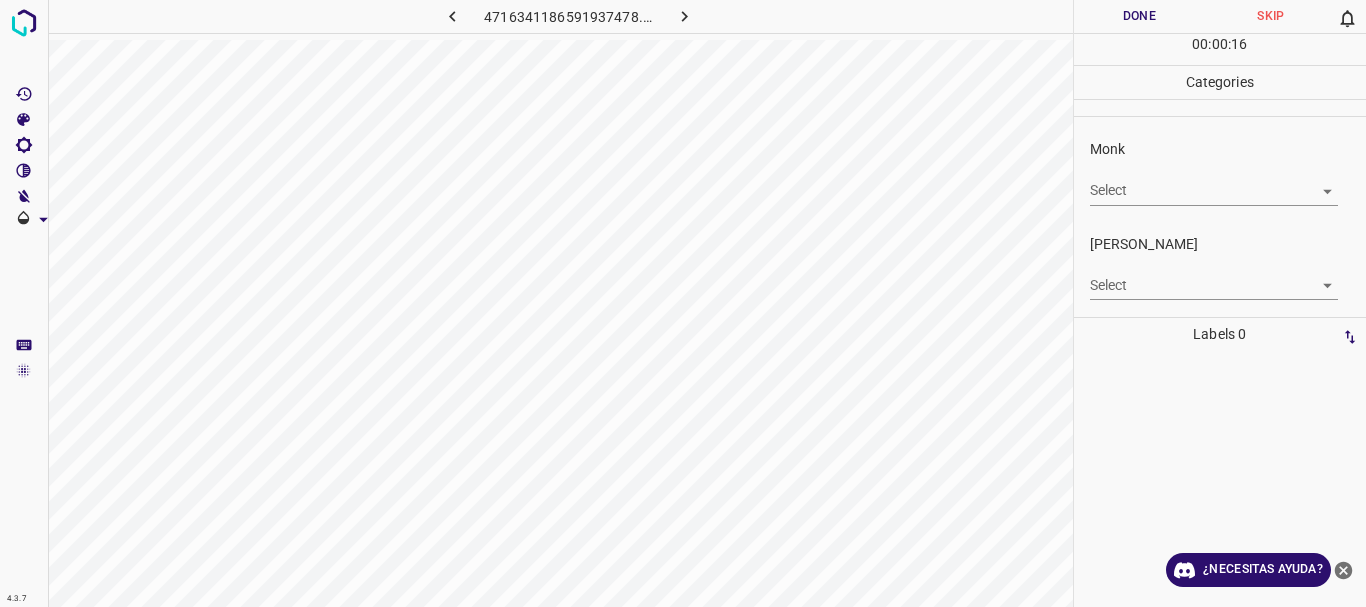 click on "4.3.7 4716341186591937478.png Done Skip 0 00   : 00   : 16   Categories Monk   Select ​  [PERSON_NAME]   Select ​ Labels   0 Categories 1 Monk 2  [PERSON_NAME] Tools Space Change between modes (Draw & Edit) I Auto labeling R Restore zoom M Zoom in N Zoom out Delete Delete selecte label Filters Z Restore filters X Saturation filter C Brightness filter V Contrast filter B Gray scale filter General O Download ¿Necesitas ayuda? Texto original Valora esta traducción Tu opinión servirá para ayudar a mejorar el Traductor de Google - Texto - Esconder - Borrar" at bounding box center (683, 303) 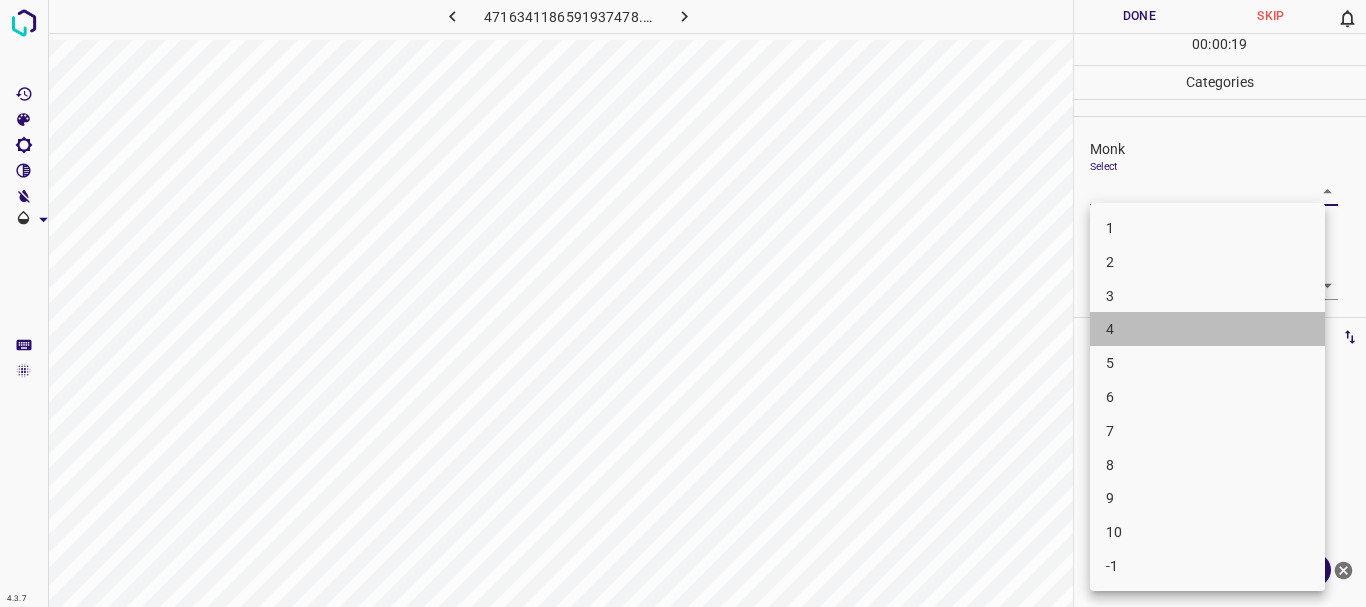 click on "4" at bounding box center (1207, 329) 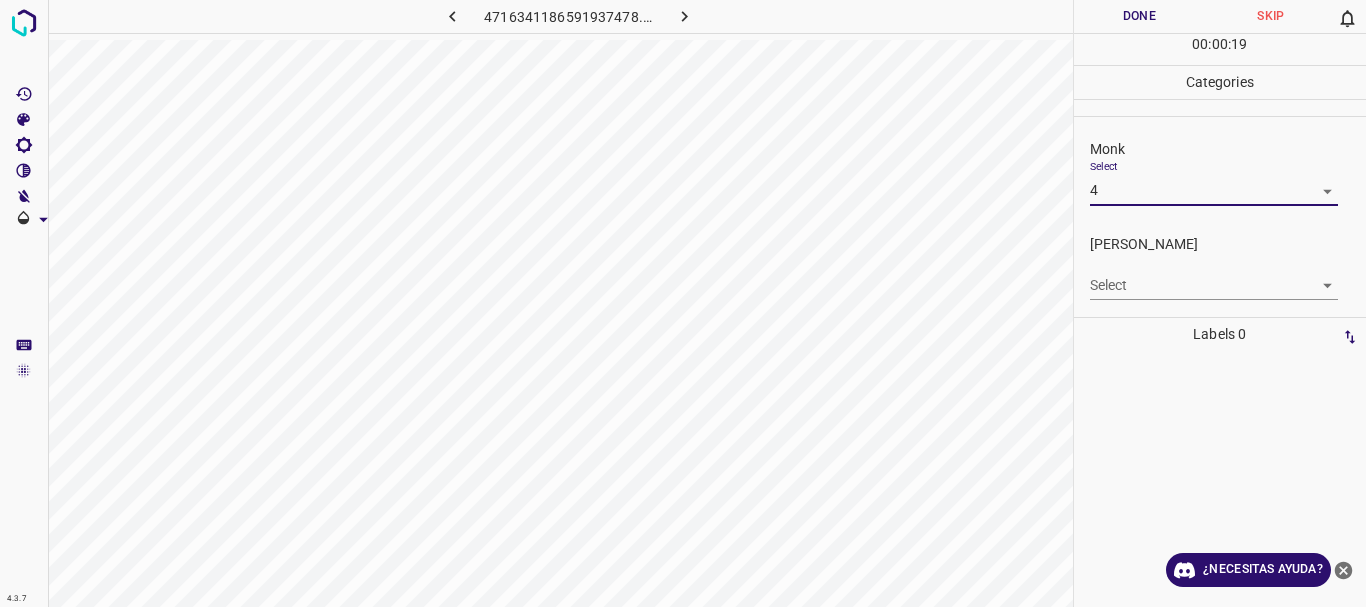 click on "4.3.7 4716341186591937478.png Done Skip 0 00   : 00   : 19   Categories Monk   Select 4 4  [PERSON_NAME]   Select ​ Labels   0 Categories 1 Monk 2  [PERSON_NAME] Tools Space Change between modes (Draw & Edit) I Auto labeling R Restore zoom M Zoom in N Zoom out Delete Delete selecte label Filters Z Restore filters X Saturation filter C Brightness filter V Contrast filter B Gray scale filter General O Download ¿Necesitas ayuda? Texto original Valora esta traducción Tu opinión servirá para ayudar a mejorar el Traductor de Google - Texto - Esconder - Borrar" at bounding box center [683, 303] 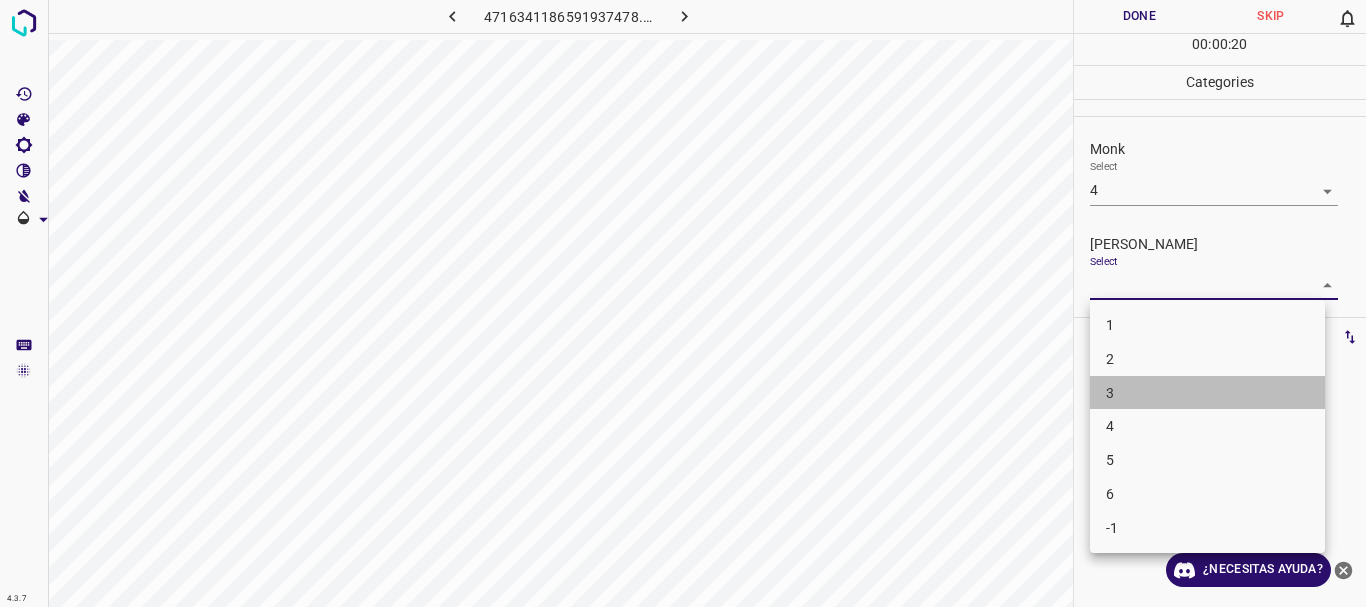 click on "3" at bounding box center [1207, 393] 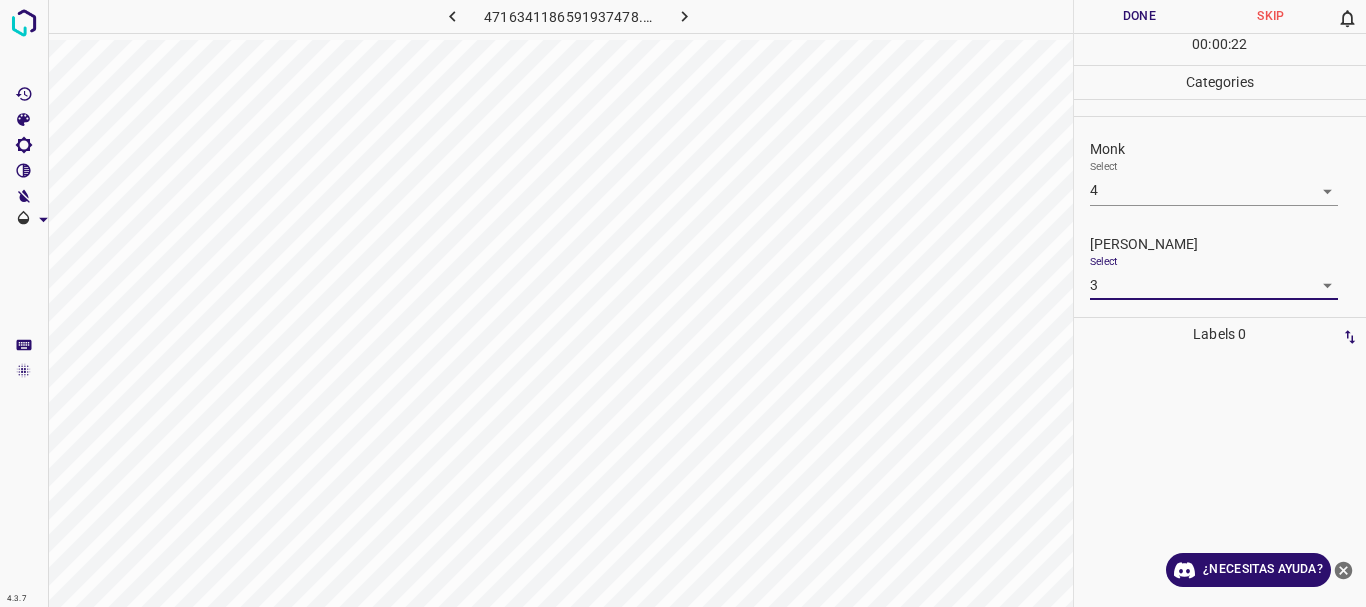 click on "Done" at bounding box center [1140, 16] 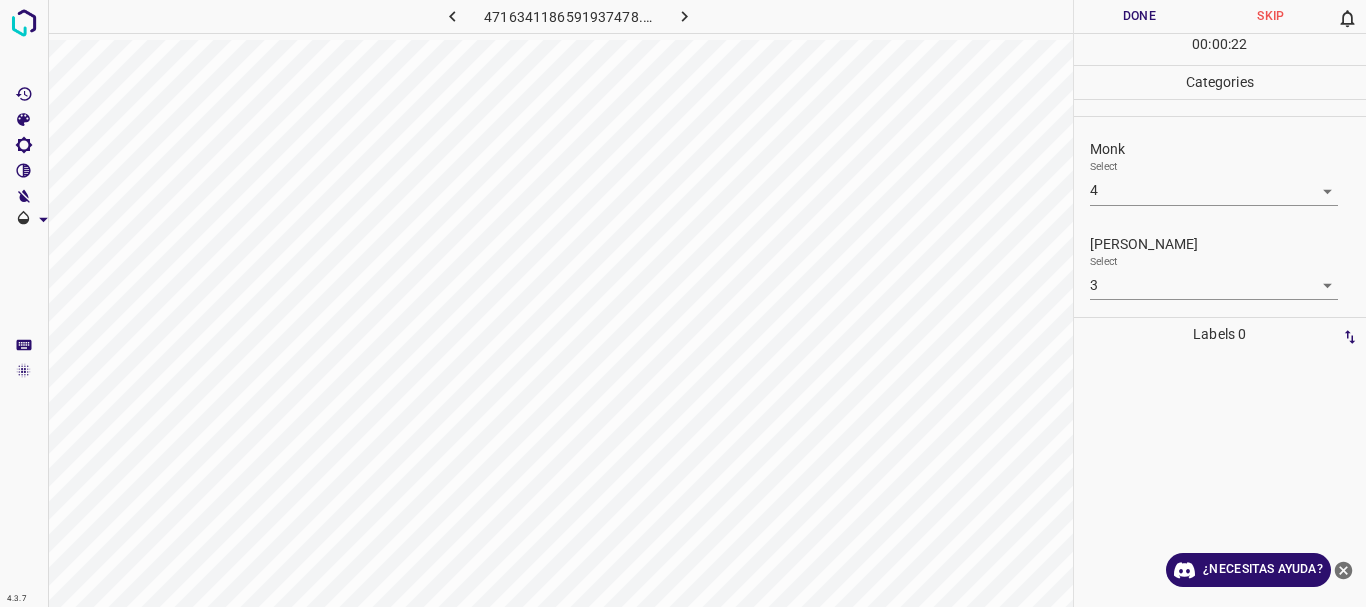 click 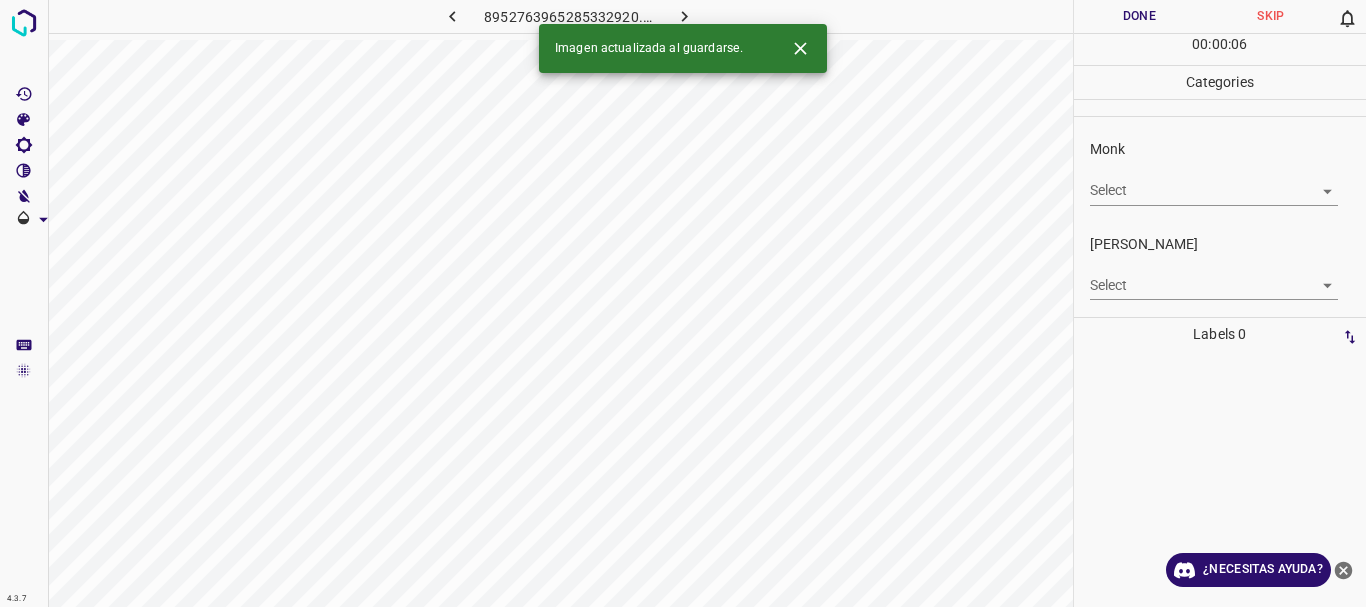 click 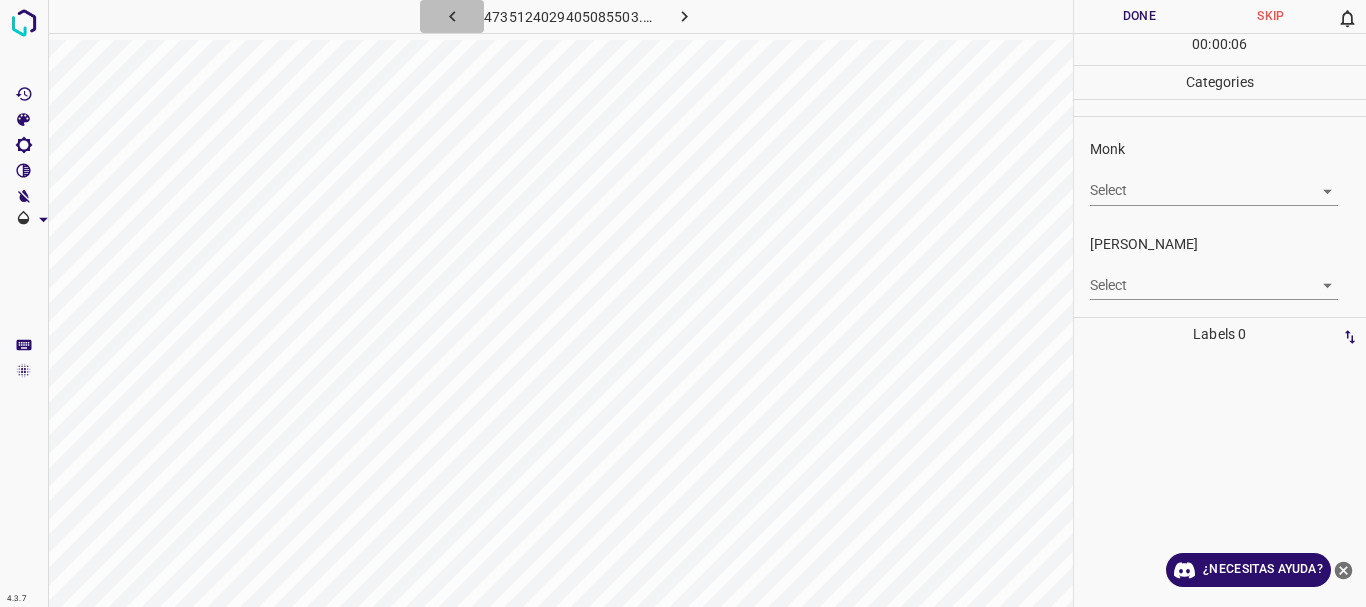 click 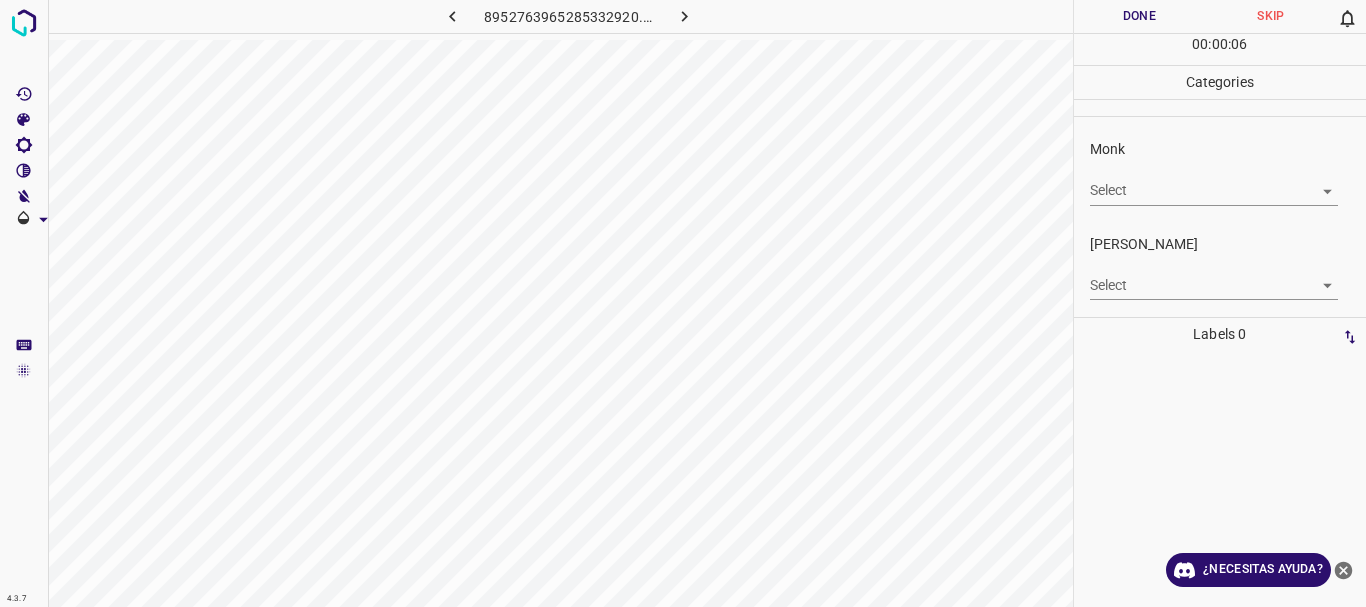 click on "4.3.7 8952763965285332920.png Done Skip 0 00   : 00   : 06   Categories Monk   Select ​  [PERSON_NAME]   Select ​ Labels   0 Categories 1 Monk 2  [PERSON_NAME] Tools Space Change between modes (Draw & Edit) I Auto labeling R Restore zoom M Zoom in N Zoom out Delete Delete selecte label Filters Z Restore filters X Saturation filter C Brightness filter V Contrast filter B Gray scale filter General O Download ¿Necesitas ayuda? Texto original Valora esta traducción Tu opinión servirá para ayudar a mejorar el Traductor de Google - Texto - Esconder - Borrar" at bounding box center (683, 303) 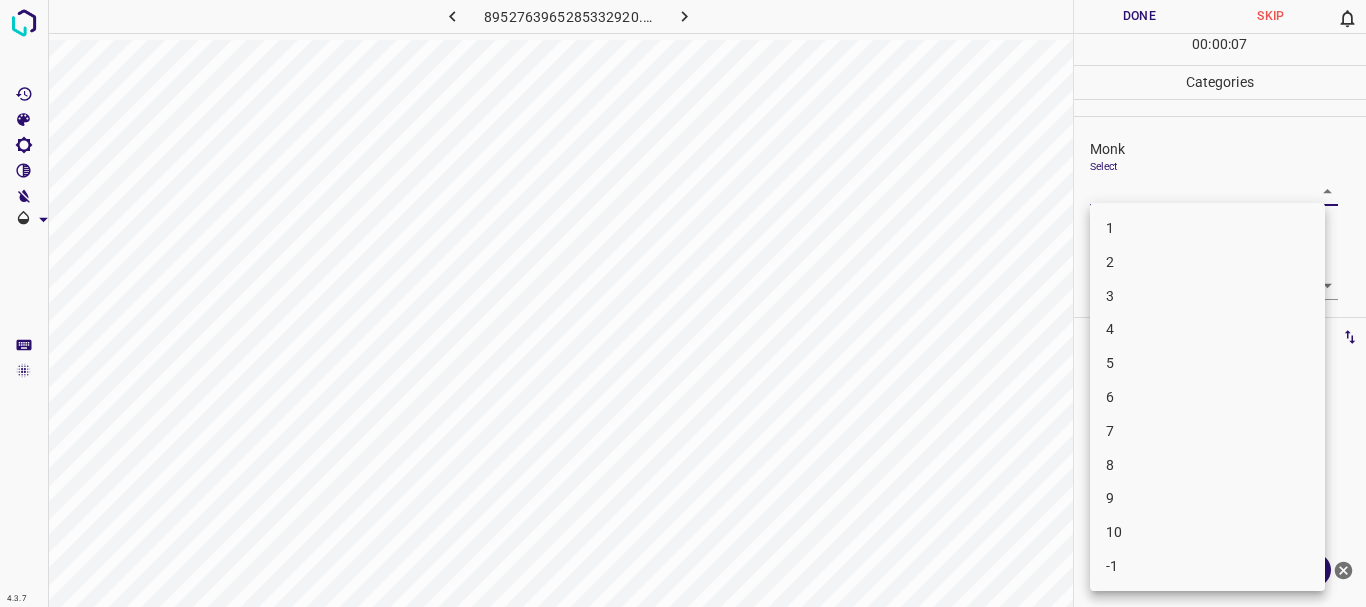 drag, startPoint x: 1126, startPoint y: 353, endPoint x: 1115, endPoint y: 336, distance: 20.248457 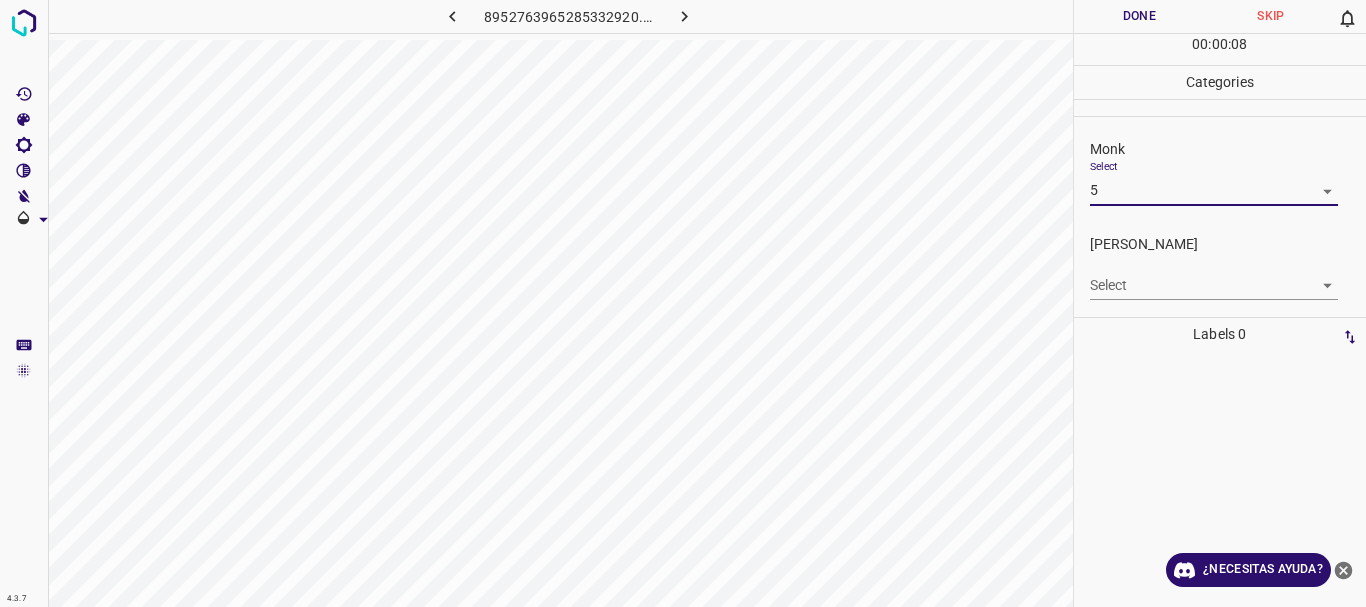 click on "4.3.7 8952763965285332920.png Done Skip 0 00   : 00   : 08   Categories Monk   Select 5 5  [PERSON_NAME]   Select ​ Labels   0 Categories 1 Monk 2  [PERSON_NAME] Tools Space Change between modes (Draw & Edit) I Auto labeling R Restore zoom M Zoom in N Zoom out Delete Delete selecte label Filters Z Restore filters X Saturation filter C Brightness filter V Contrast filter B Gray scale filter General O Download ¿Necesitas ayuda? Texto original Valora esta traducción Tu opinión servirá para ayudar a mejorar el Traductor de Google - Texto - Esconder - Borrar" at bounding box center (683, 303) 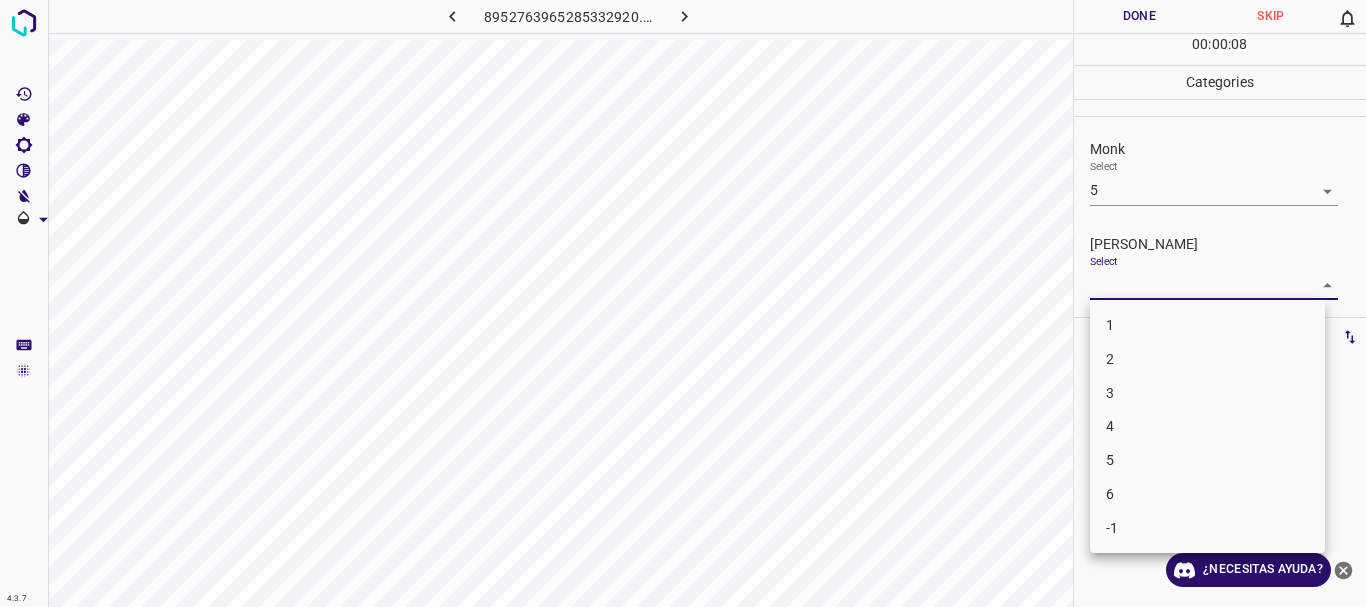 click on "3" at bounding box center [1207, 393] 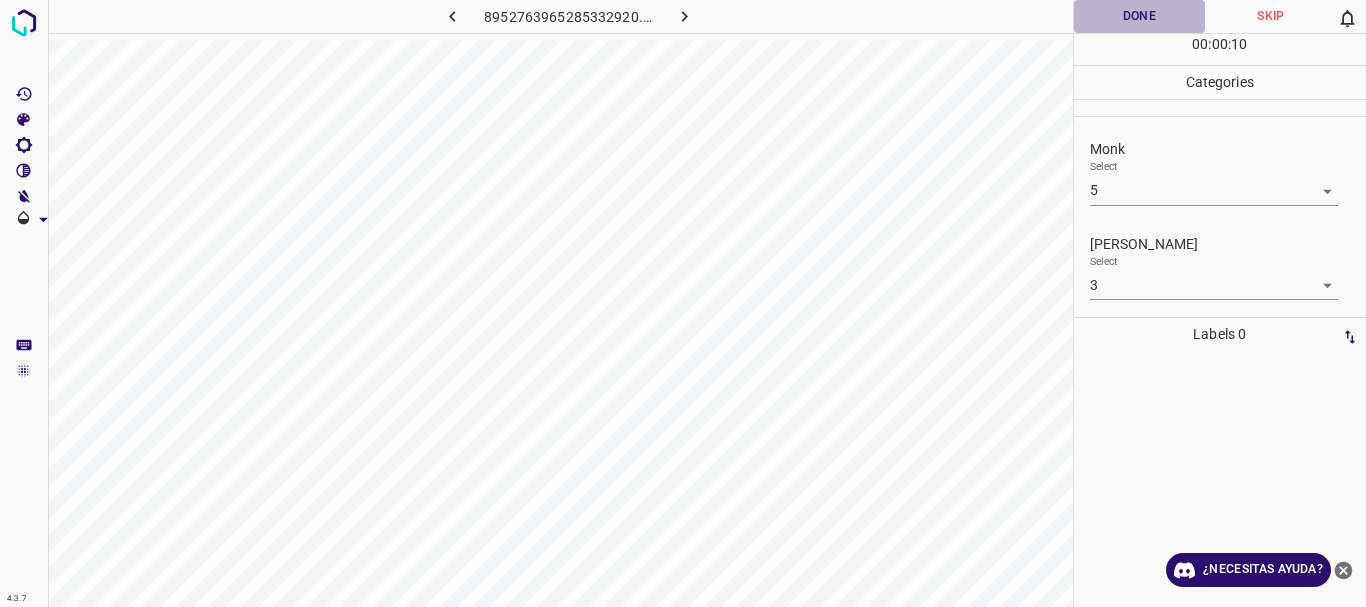 click on "Done" at bounding box center [1140, 16] 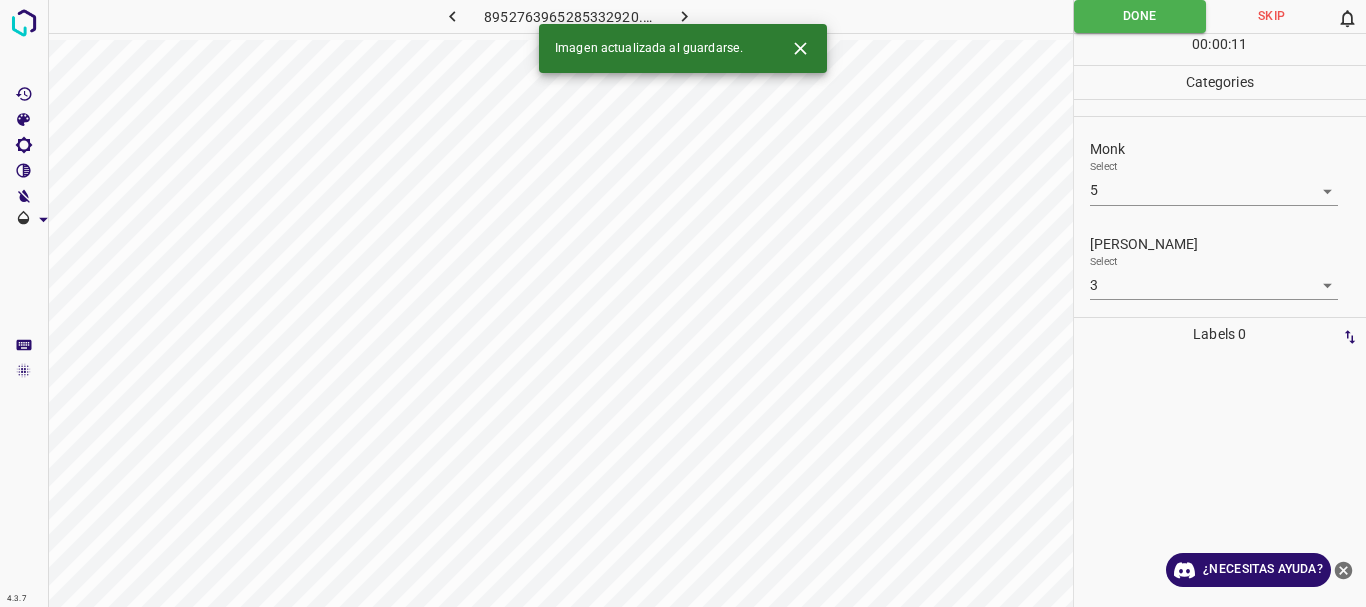 click 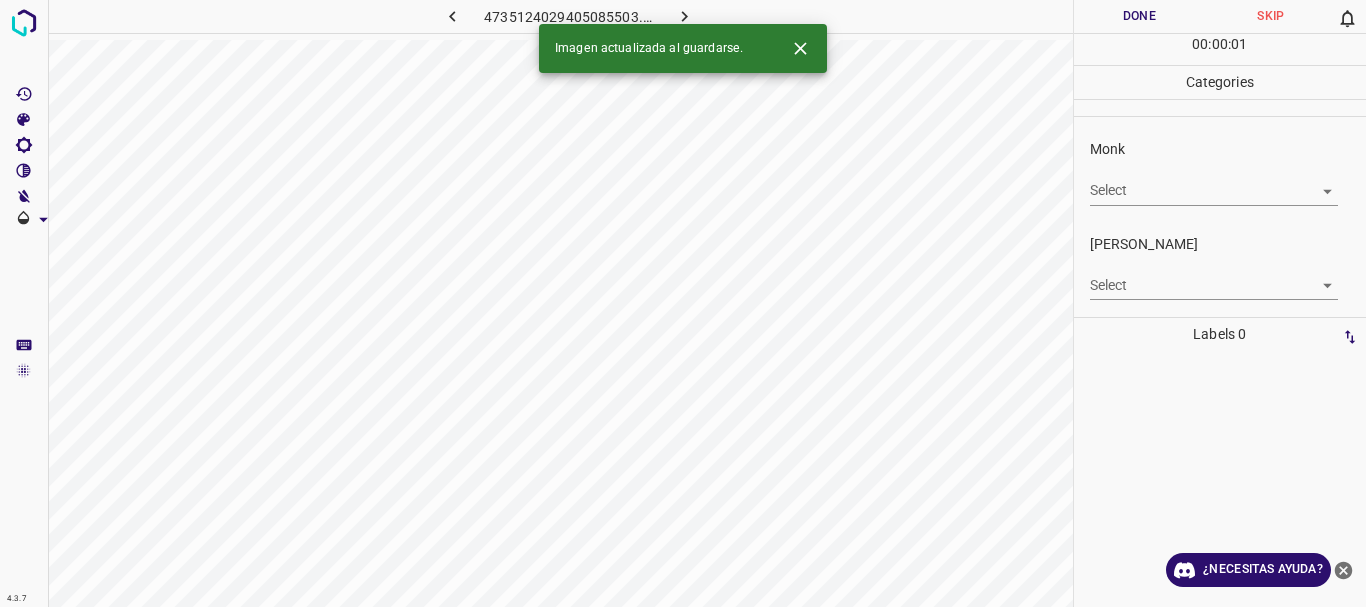 click on "4.3.7 4735124029405085503.png Done Skip 0 00   : 00   : 01   Categories Monk   Select ​  [PERSON_NAME]   Select ​ Labels   0 Categories 1 Monk 2  [PERSON_NAME] Tools Space Change between modes (Draw & Edit) I Auto labeling R Restore zoom M Zoom in N Zoom out Delete Delete selecte label Filters Z Restore filters X Saturation filter C Brightness filter V Contrast filter B Gray scale filter General O Download Imagen actualizada al guardarse. ¿Necesitas ayuda? Texto original Valora esta traducción Tu opinión servirá para ayudar a mejorar el Traductor de Google - Texto - Esconder - Borrar" at bounding box center [683, 303] 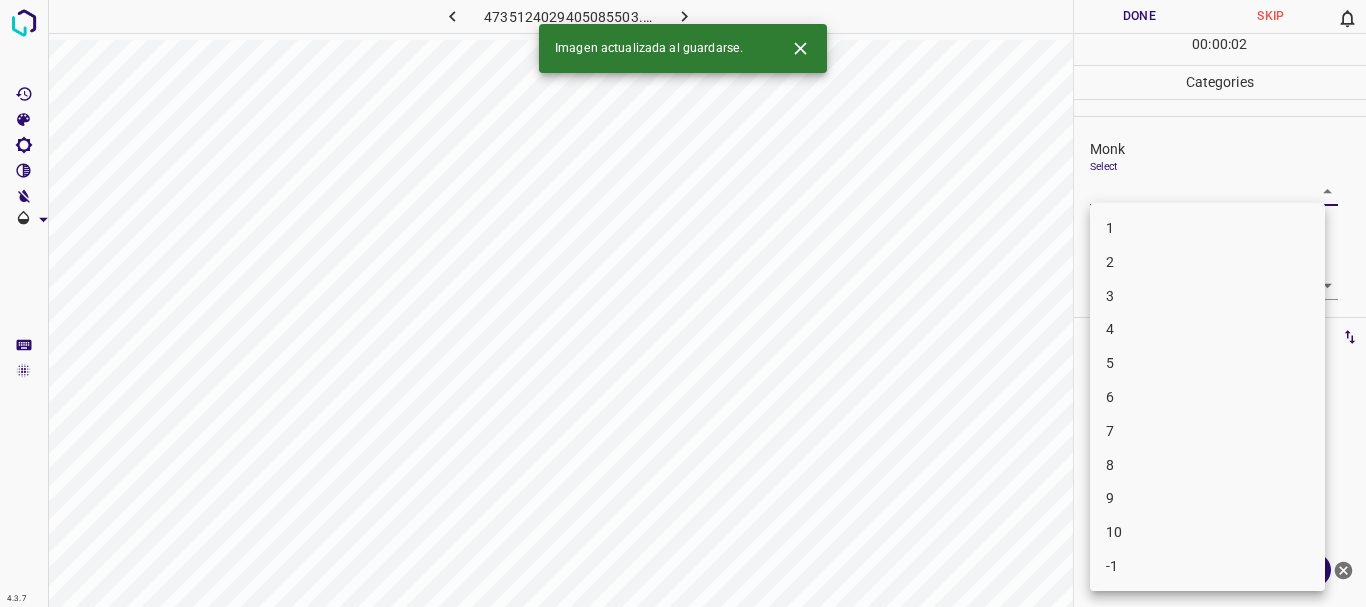 drag, startPoint x: 1155, startPoint y: 364, endPoint x: 1149, endPoint y: 399, distance: 35.510563 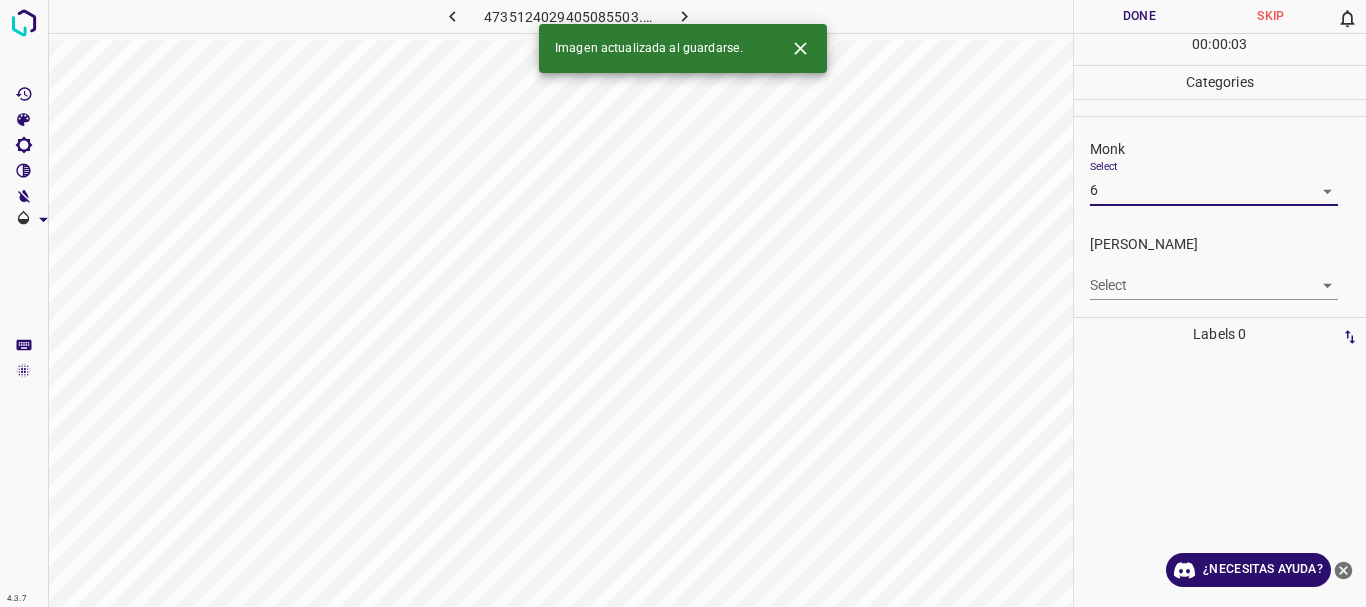 click on "4.3.7 4735124029405085503.png Done Skip 0 00   : 00   : 03   Categories Monk   Select 6 6  [PERSON_NAME]   Select ​ Labels   0 Categories 1 Monk 2  [PERSON_NAME] Tools Space Change between modes (Draw & Edit) I Auto labeling R Restore zoom M Zoom in N Zoom out Delete Delete selecte label Filters Z Restore filters X Saturation filter C Brightness filter V Contrast filter B Gray scale filter General O Download Imagen actualizada al guardarse. ¿Necesitas ayuda? Texto original Valora esta traducción Tu opinión servirá para ayudar a mejorar el Traductor de Google - Texto - Esconder - Borrar" at bounding box center (683, 303) 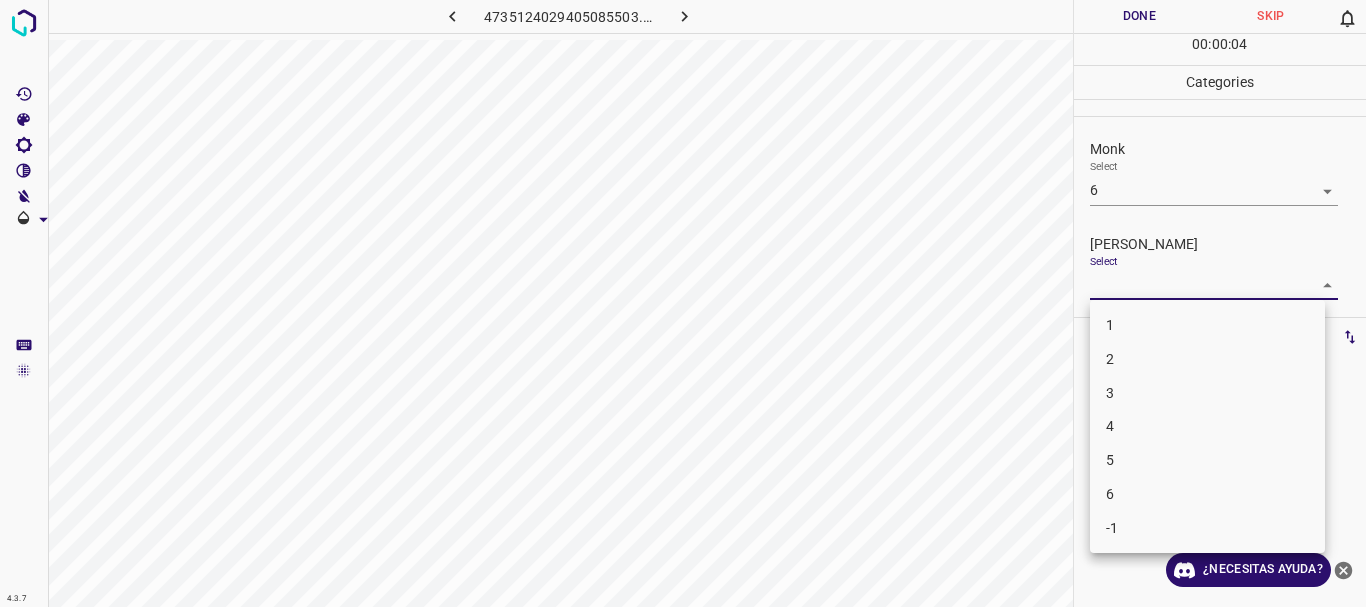 click on "4" at bounding box center [1207, 426] 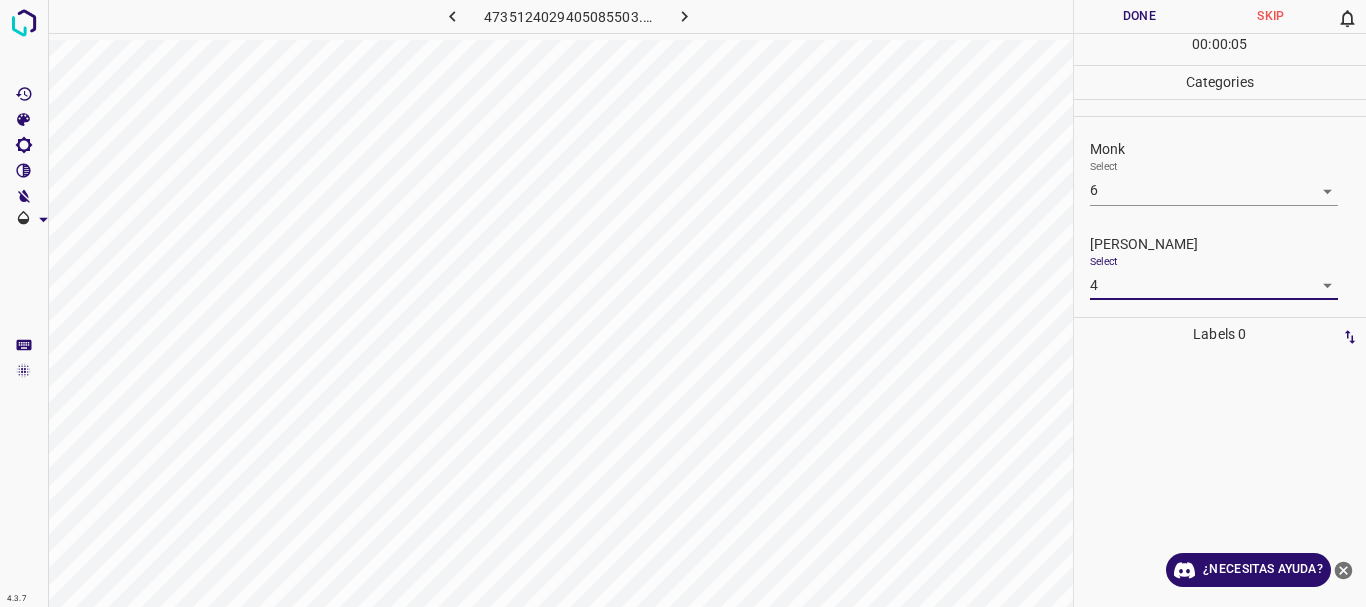 drag, startPoint x: 1157, startPoint y: 11, endPoint x: 1133, endPoint y: 4, distance: 25 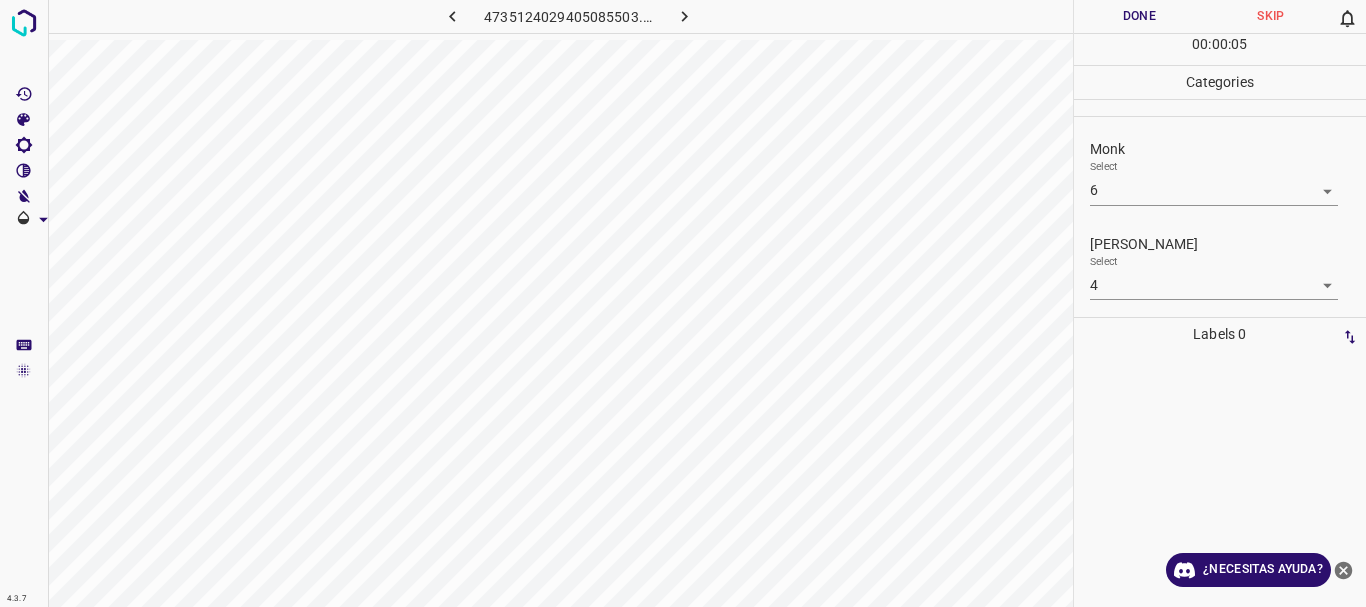 click 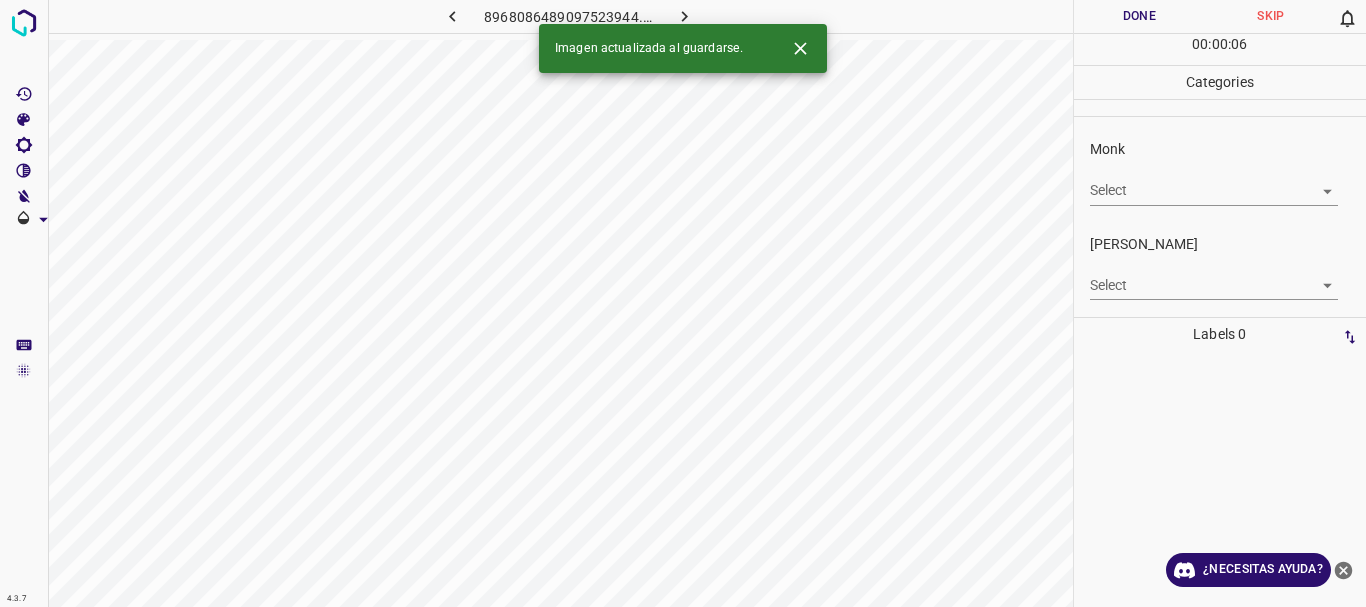 click 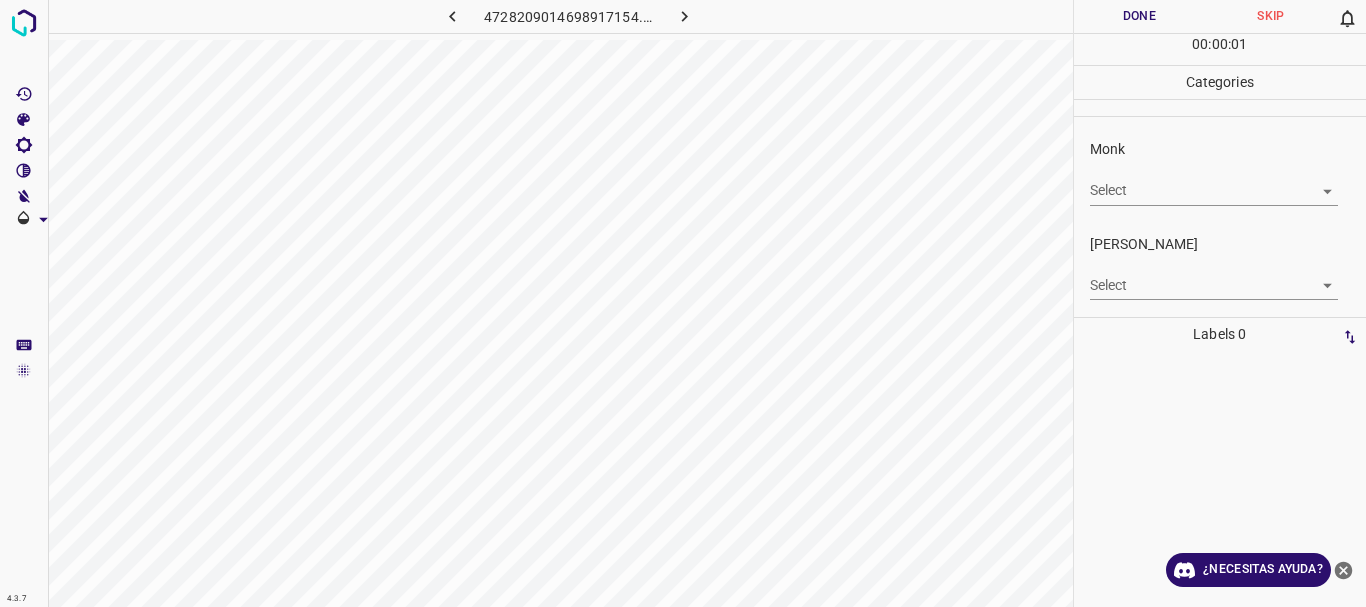 click at bounding box center (452, 16) 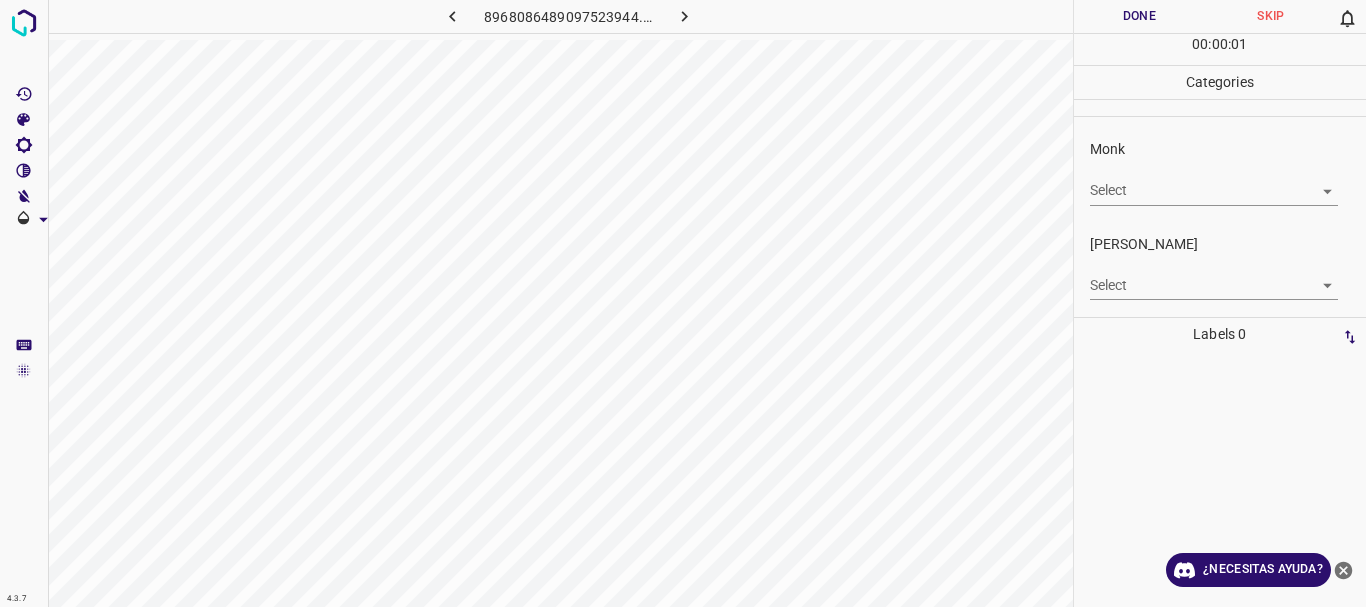 click on "4.3.7 8968086489097523944.png Done Skip 0 00   : 00   : 01   Categories Monk   Select ​  [PERSON_NAME]   Select ​ Labels   0 Categories 1 Monk 2  [PERSON_NAME] Tools Space Change between modes (Draw & Edit) I Auto labeling R Restore zoom M Zoom in N Zoom out Delete Delete selecte label Filters Z Restore filters X Saturation filter C Brightness filter V Contrast filter B Gray scale filter General O Download ¿Necesitas ayuda? Texto original Valora esta traducción Tu opinión servirá para ayudar a mejorar el Traductor de Google - Texto - Esconder - Borrar" at bounding box center [683, 303] 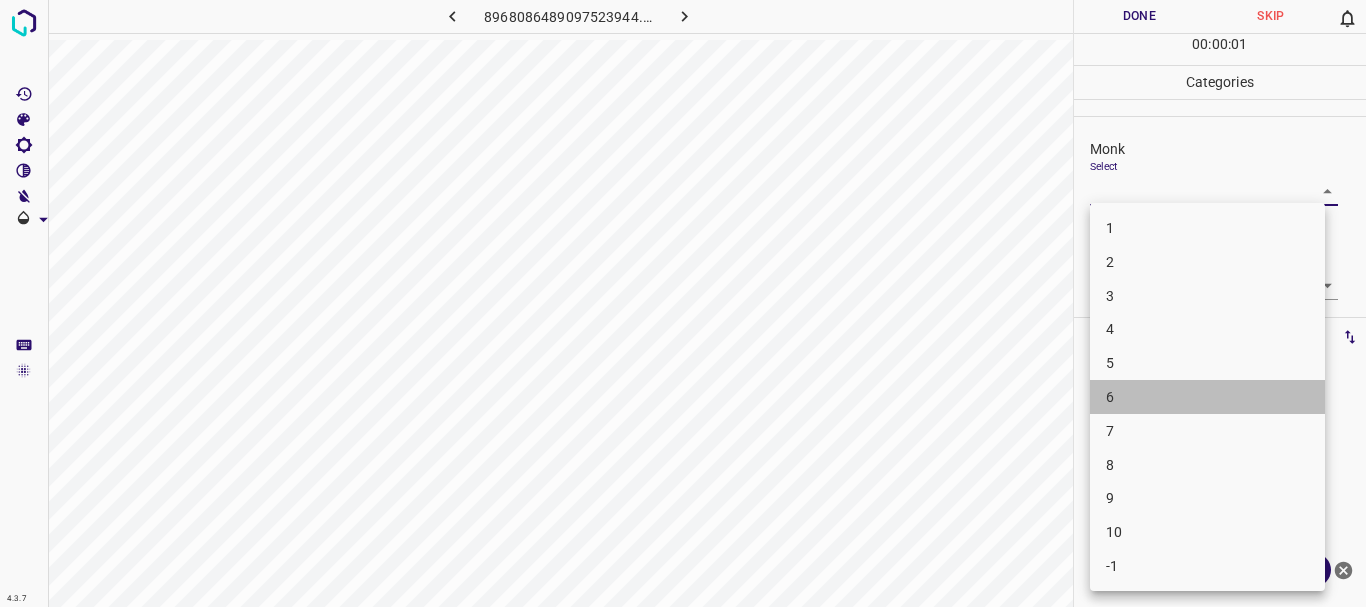 click on "6" at bounding box center [1207, 397] 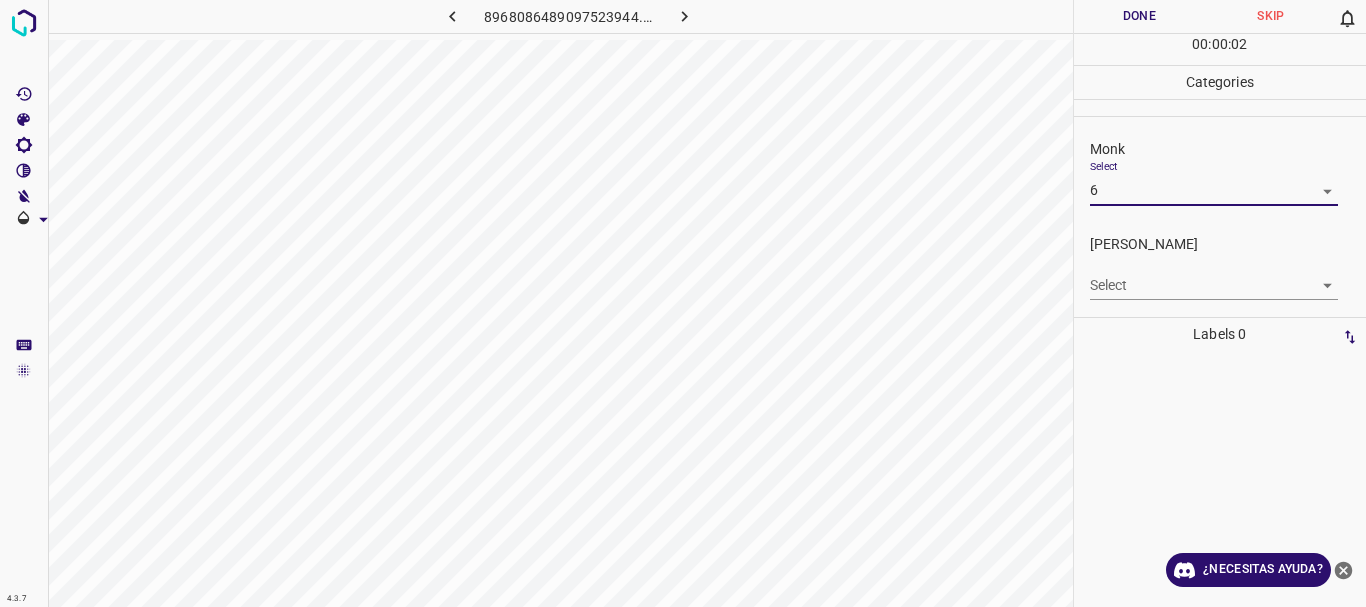 click on "4.3.7 8968086489097523944.png Done Skip 0 00   : 00   : 02   Categories Monk   Select 6 6  [PERSON_NAME]   Select ​ Labels   0 Categories 1 Monk 2  [PERSON_NAME] Tools Space Change between modes (Draw & Edit) I Auto labeling R Restore zoom M Zoom in N Zoom out Delete Delete selecte label Filters Z Restore filters X Saturation filter C Brightness filter V Contrast filter B Gray scale filter General O Download ¿Necesitas ayuda? Texto original Valora esta traducción Tu opinión servirá para ayudar a mejorar el Traductor de Google - Texto - Esconder - Borrar" at bounding box center (683, 303) 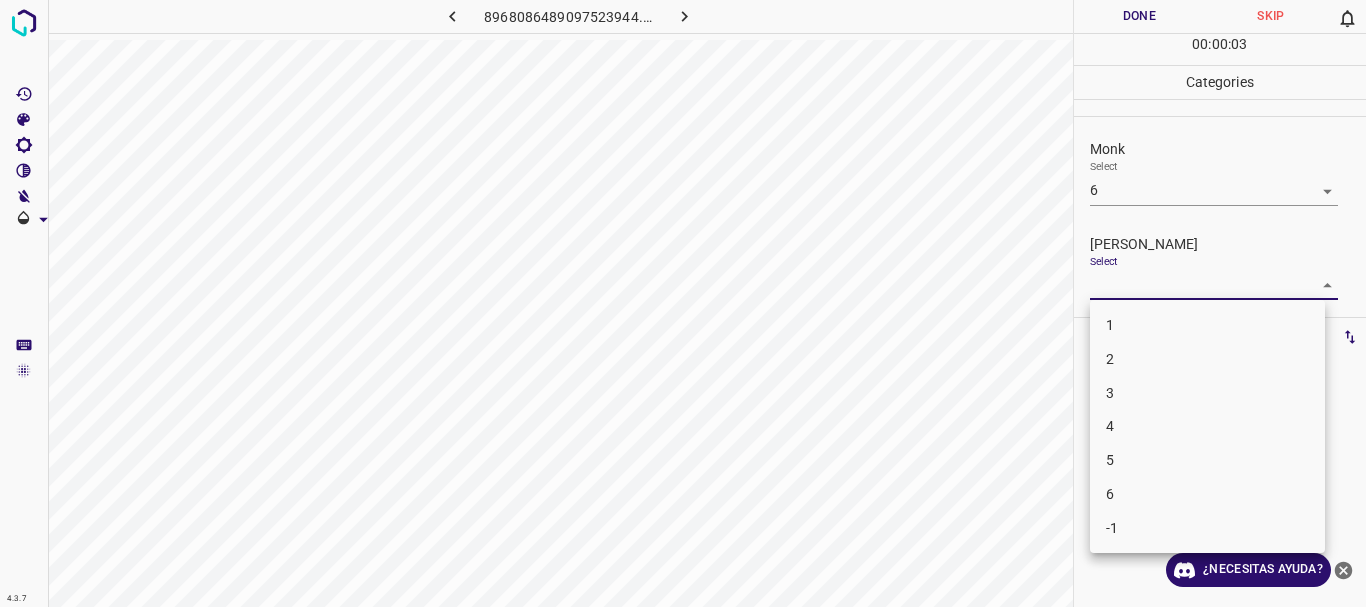 click on "3" at bounding box center (1207, 393) 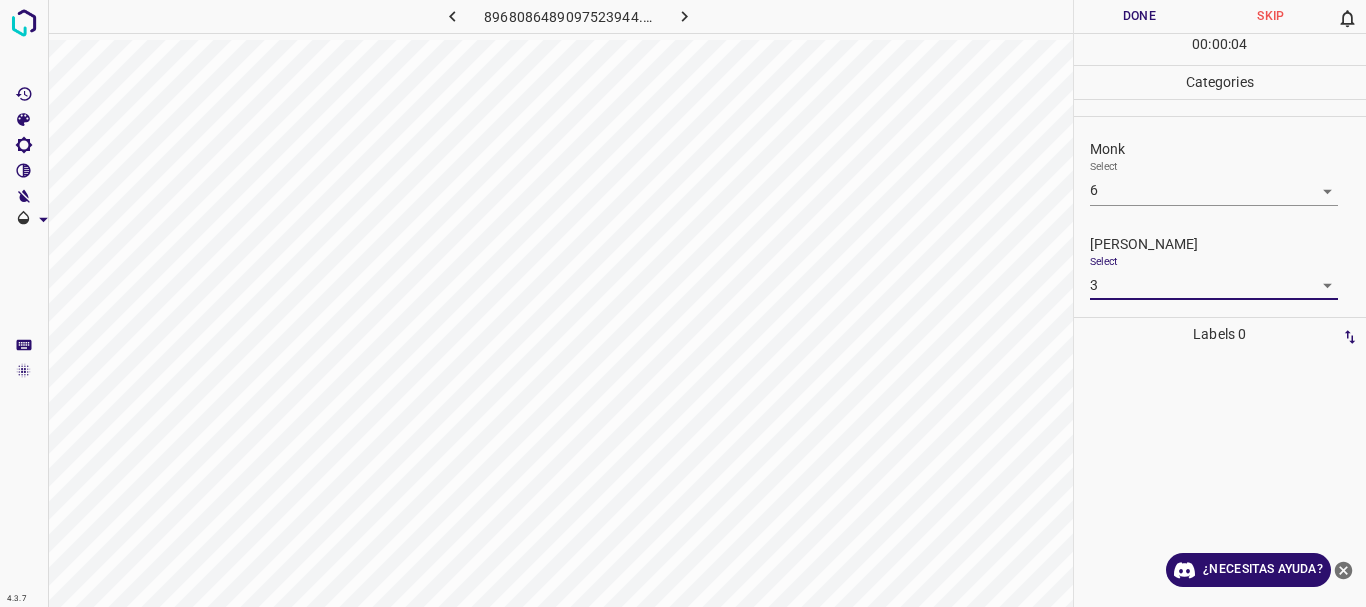 click on "Done" at bounding box center (1140, 16) 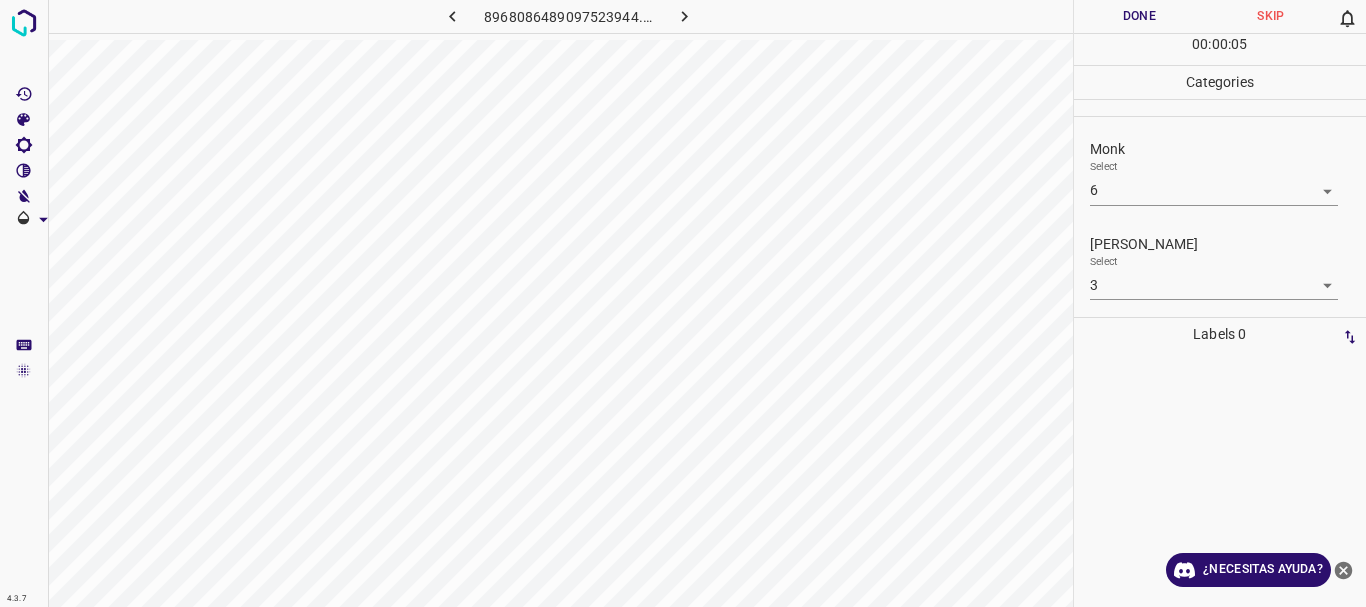 click at bounding box center [684, 16] 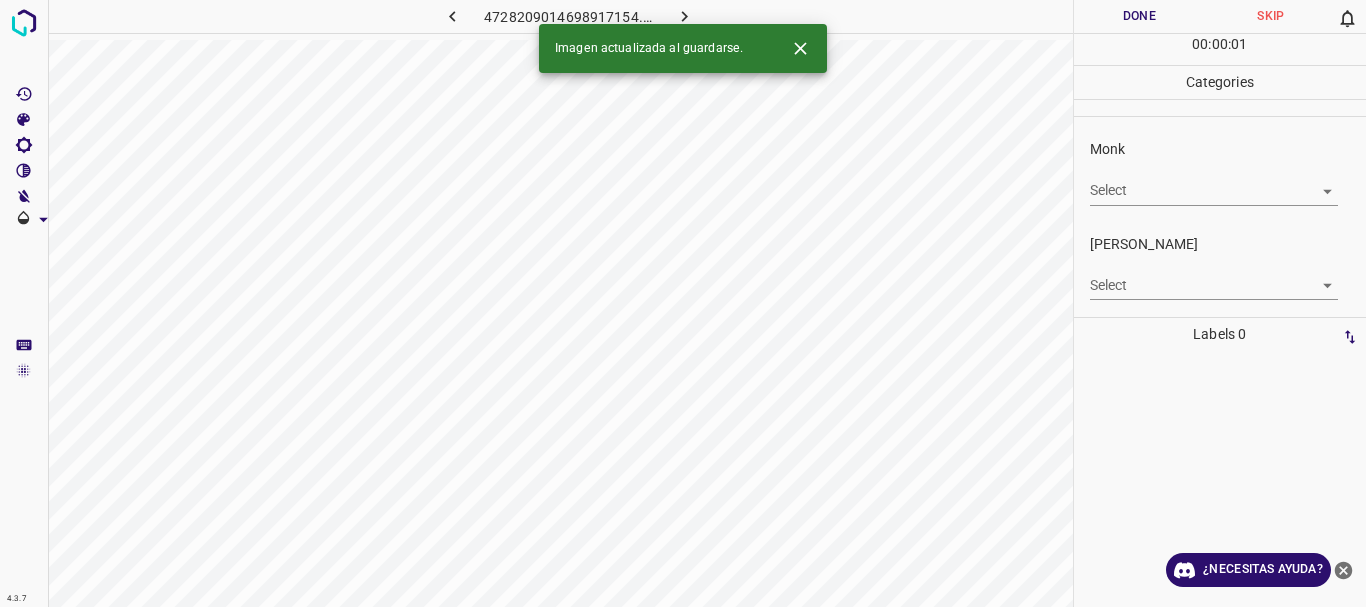 click on "4.3.7 4728209014698917154.png Done Skip 0 00   : 00   : 01   Categories Monk   Select ​  [PERSON_NAME]   Select ​ Labels   0 Categories 1 Monk 2  [PERSON_NAME] Tools Space Change between modes (Draw & Edit) I Auto labeling R Restore zoom M Zoom in N Zoom out Delete Delete selecte label Filters Z Restore filters X Saturation filter C Brightness filter V Contrast filter B Gray scale filter General O Download Imagen actualizada al guardarse. ¿Necesitas ayuda? Texto original Valora esta traducción Tu opinión servirá para ayudar a mejorar el Traductor de Google - Texto - Esconder - Borrar" at bounding box center [683, 303] 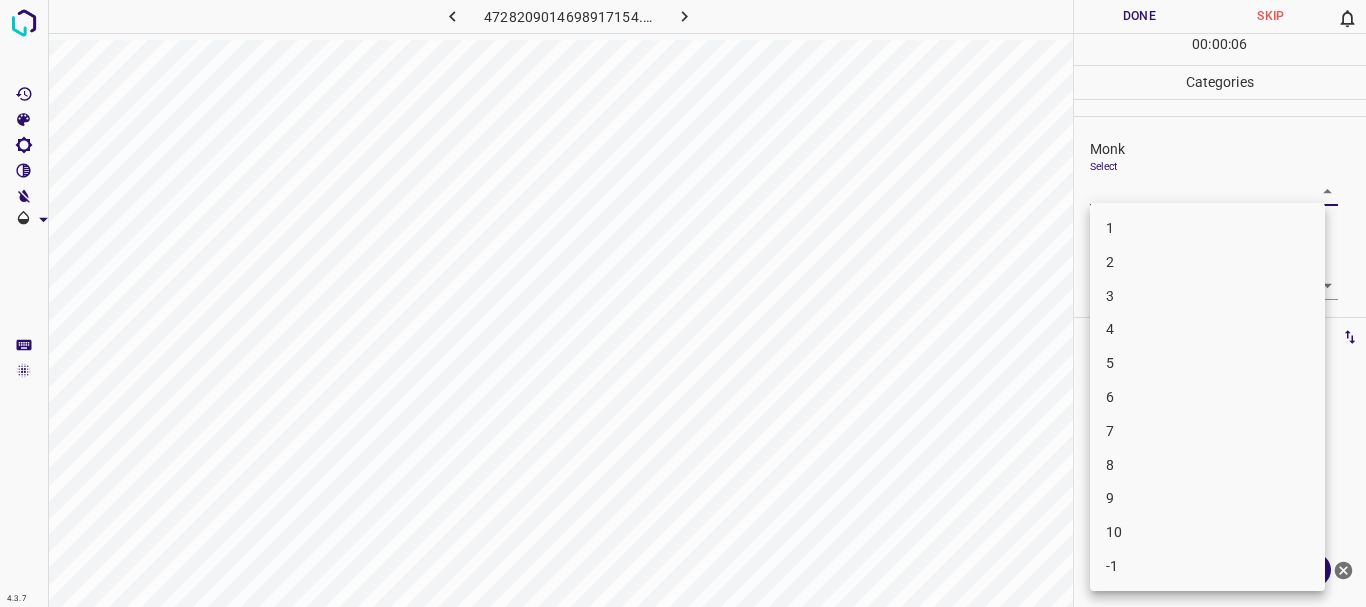 drag, startPoint x: 1168, startPoint y: 338, endPoint x: 1158, endPoint y: 370, distance: 33.526108 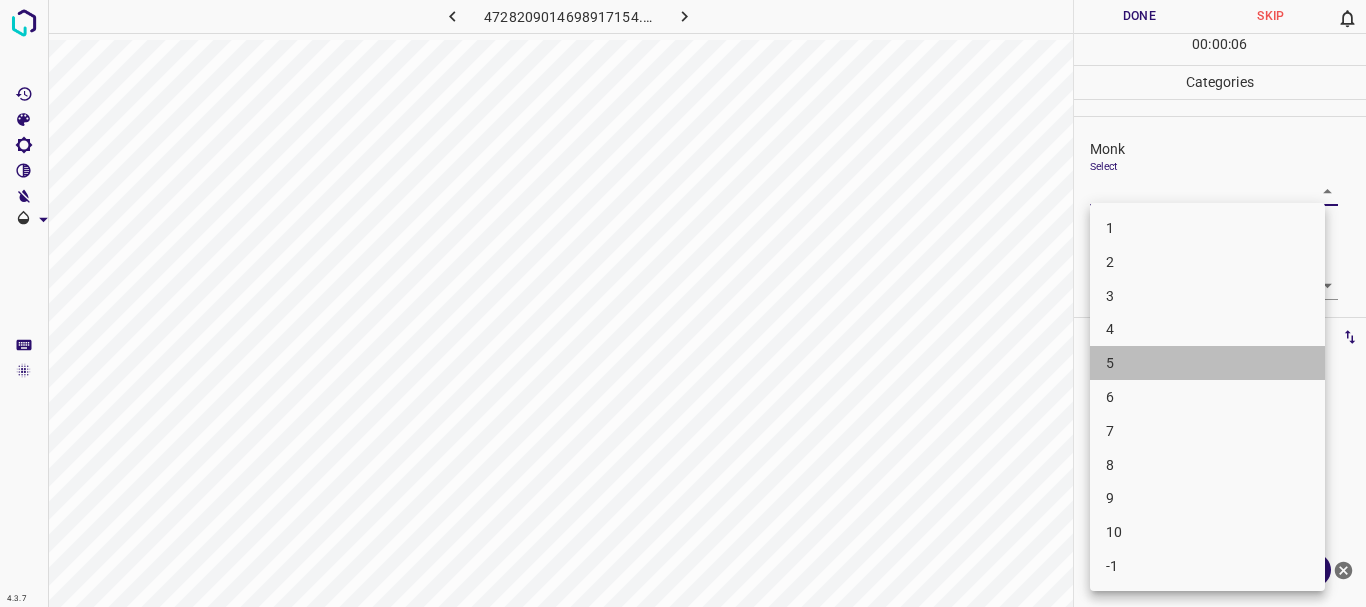 click on "5" at bounding box center [1207, 363] 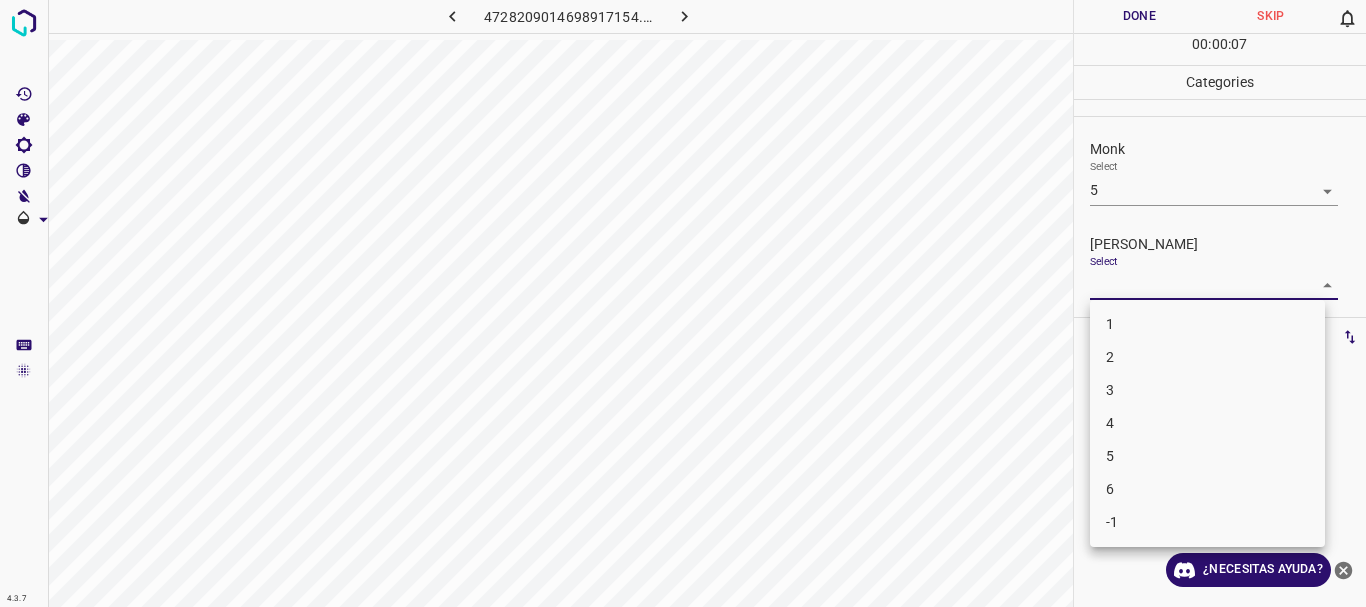 click on "4.3.7 4728209014698917154.png Done Skip 0 00   : 00   : 07   Categories Monk   Select 5 5  [PERSON_NAME]   Select ​ Labels   0 Categories 1 Monk 2  [PERSON_NAME] Tools Space Change between modes (Draw & Edit) I Auto labeling R Restore zoom M Zoom in N Zoom out Delete Delete selecte label Filters Z Restore filters X Saturation filter C Brightness filter V Contrast filter B Gray scale filter General O Download ¿Necesitas ayuda? Texto original Valora esta traducción Tu opinión servirá para ayudar a mejorar el Traductor de Google - Texto - Esconder - Borrar 1 2 3 4 5 6 -1" at bounding box center [683, 303] 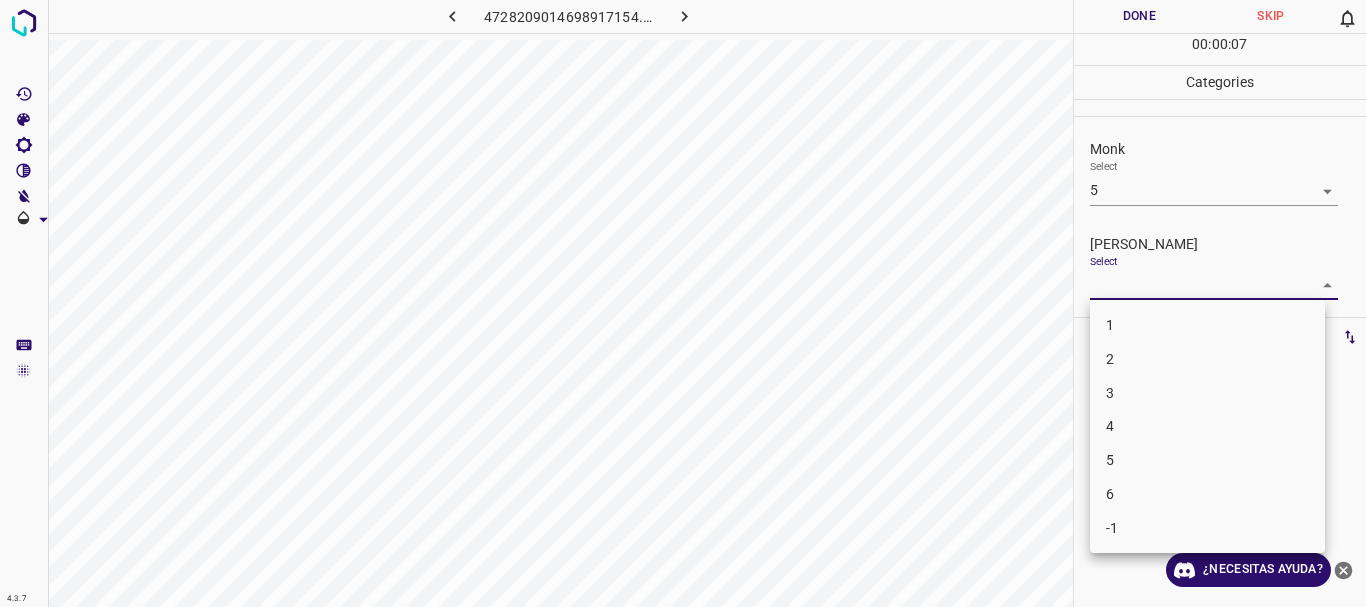 click on "3" at bounding box center (1207, 393) 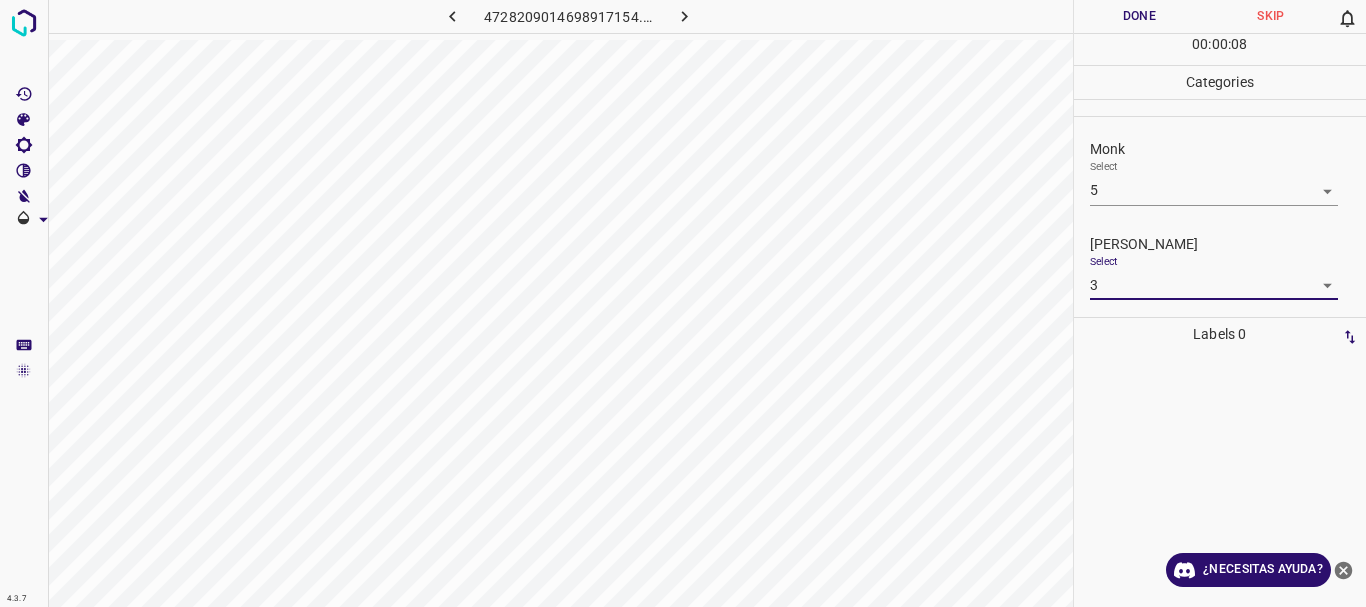 click on "Done" at bounding box center (1140, 16) 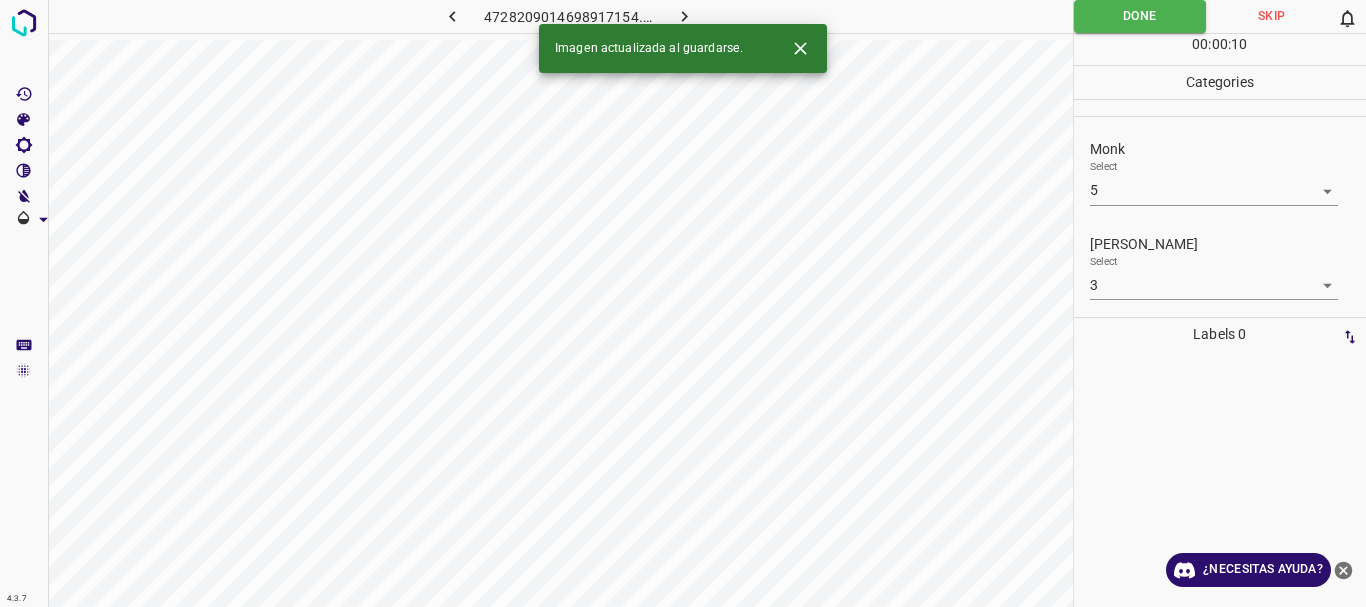 click 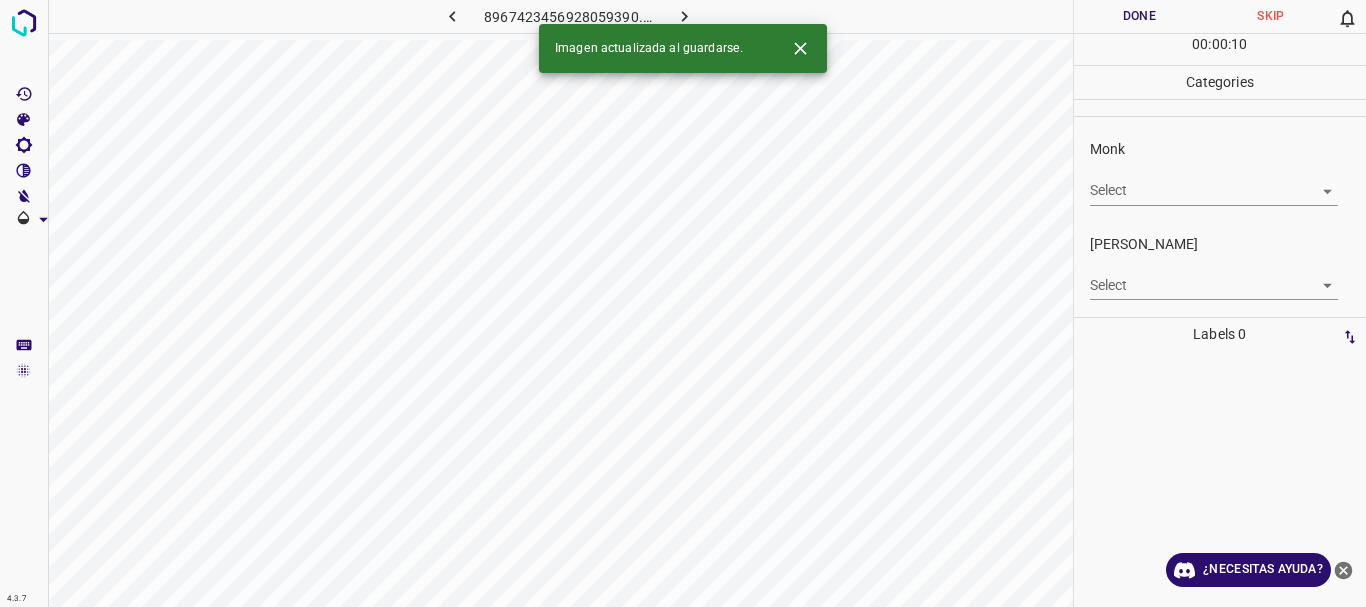 click on "4.3.7 8967423456928059390.png Done Skip 0 00   : 00   : 10   Categories Monk   Select ​  [PERSON_NAME]   Select ​ Labels   0 Categories 1 Monk 2  [PERSON_NAME] Tools Space Change between modes (Draw & Edit) I Auto labeling R Restore zoom M Zoom in N Zoom out Delete Delete selecte label Filters Z Restore filters X Saturation filter C Brightness filter V Contrast filter B Gray scale filter General O Download Imagen actualizada al guardarse. ¿Necesitas ayuda? Texto original Valora esta traducción Tu opinión servirá para ayudar a mejorar el Traductor de Google - Texto - Esconder - Borrar" at bounding box center [683, 303] 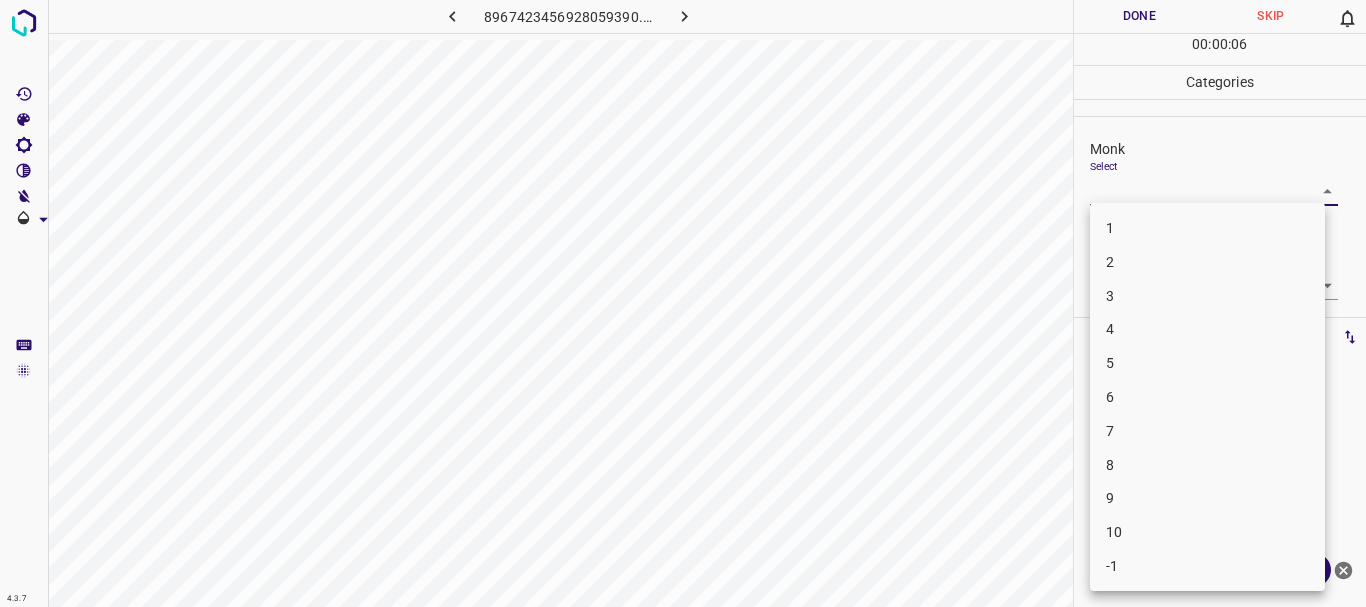 click on "3" at bounding box center [1207, 296] 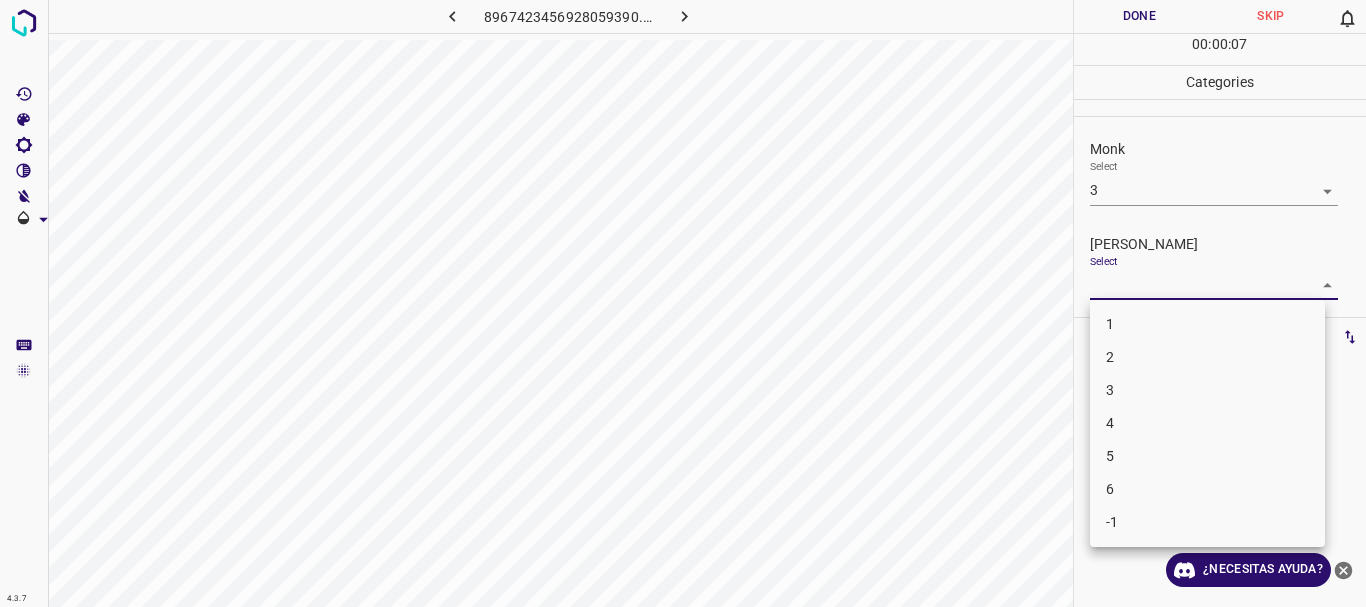 click on "4.3.7 8967423456928059390.png Done Skip 0 00   : 00   : 07   Categories Monk   Select 3 3  [PERSON_NAME]   Select ​ Labels   0 Categories 1 Monk 2  [PERSON_NAME] Tools Space Change between modes (Draw & Edit) I Auto labeling R Restore zoom M Zoom in N Zoom out Delete Delete selecte label Filters Z Restore filters X Saturation filter C Brightness filter V Contrast filter B Gray scale filter General O Download ¿Necesitas ayuda? Texto original Valora esta traducción Tu opinión servirá para ayudar a mejorar el Traductor de Google - Texto - Esconder - Borrar 1 2 3 4 5 6 -1" at bounding box center [683, 303] 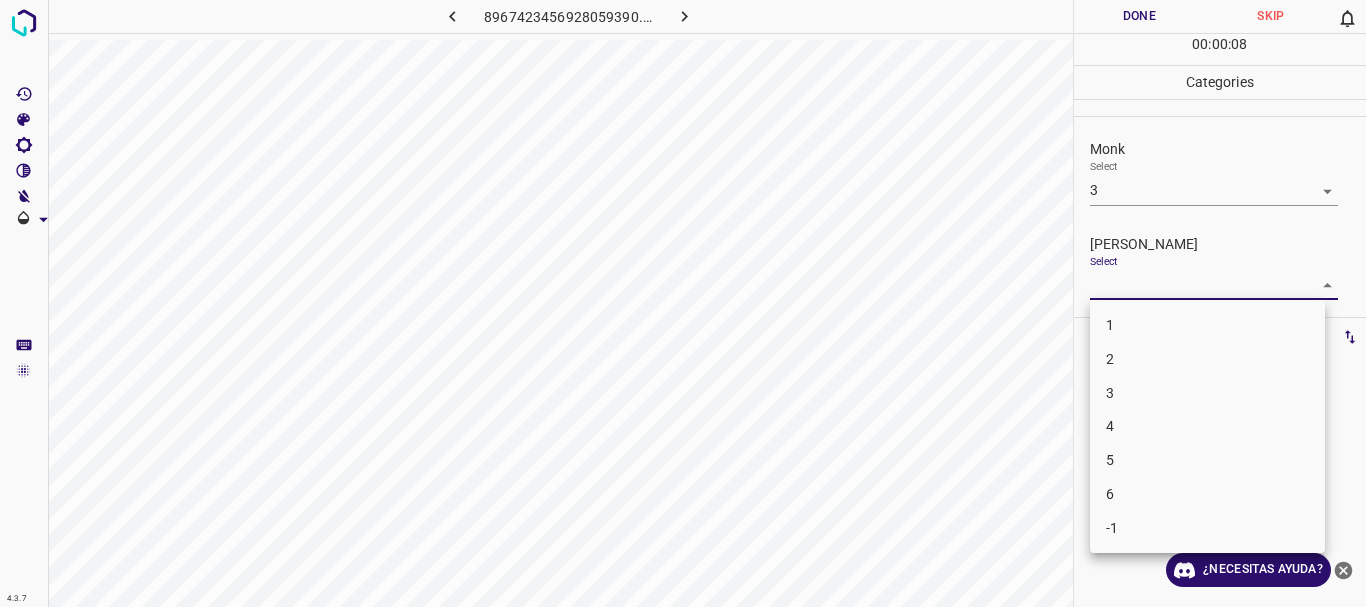 click on "1" at bounding box center (1207, 325) 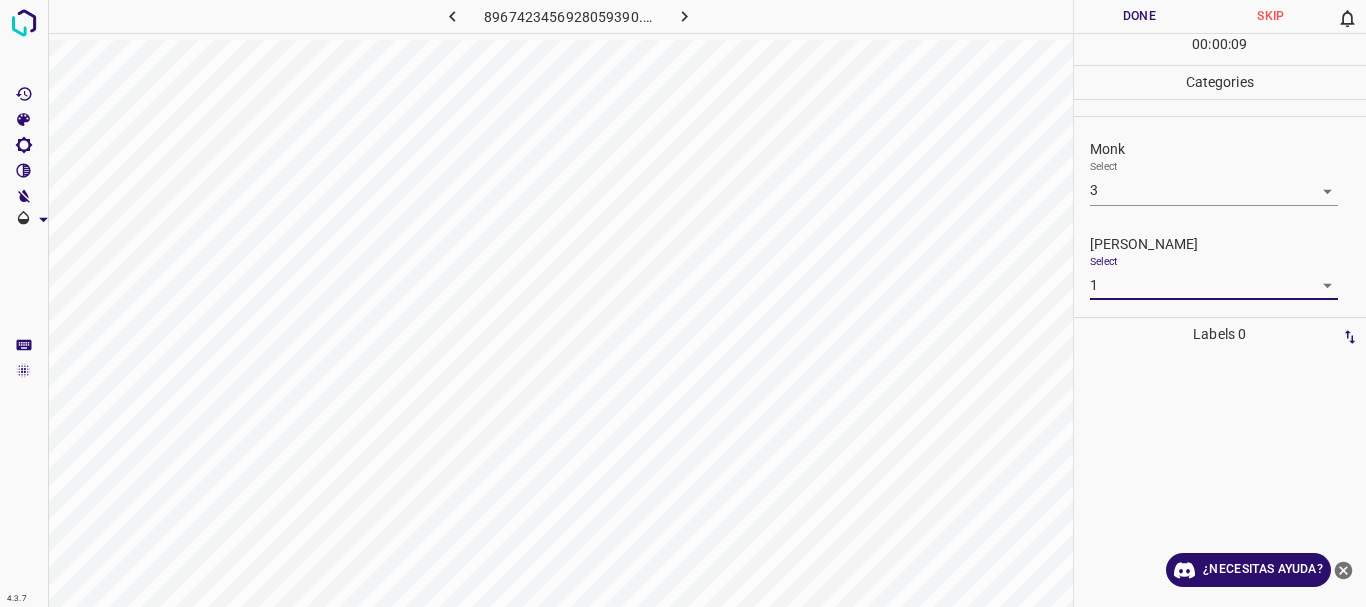 click on "4.3.7 8967423456928059390.png Done Skip 0 00   : 00   : 09   Categories Monk   Select 3 3  [PERSON_NAME]   Select 1 1 Labels   0 Categories 1 Monk 2  [PERSON_NAME] Tools Space Change between modes (Draw & Edit) I Auto labeling R Restore zoom M Zoom in N Zoom out Delete Delete selecte label Filters Z Restore filters X Saturation filter C Brightness filter V Contrast filter B Gray scale filter General O Download ¿Necesitas ayuda? Texto original Valora esta traducción Tu opinión servirá para ayudar a mejorar el Traductor de Google - Texto - Esconder - Borrar" at bounding box center [683, 303] 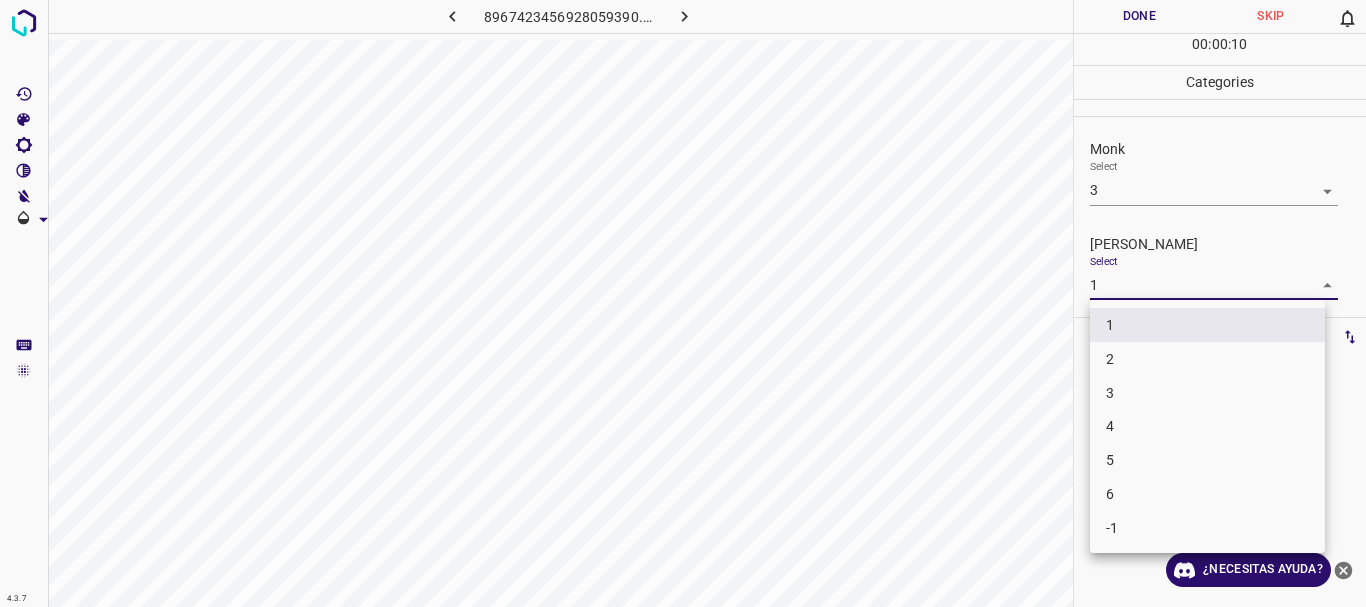 click on "2" at bounding box center (1207, 359) 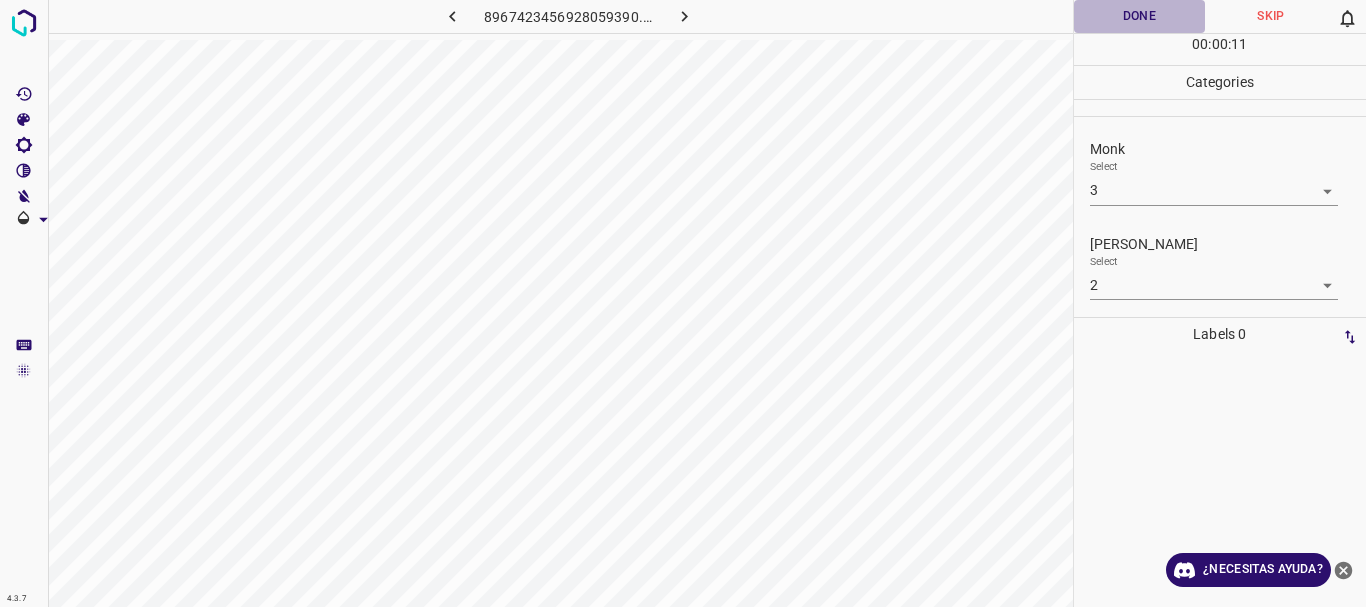 click on "Done" at bounding box center (1140, 16) 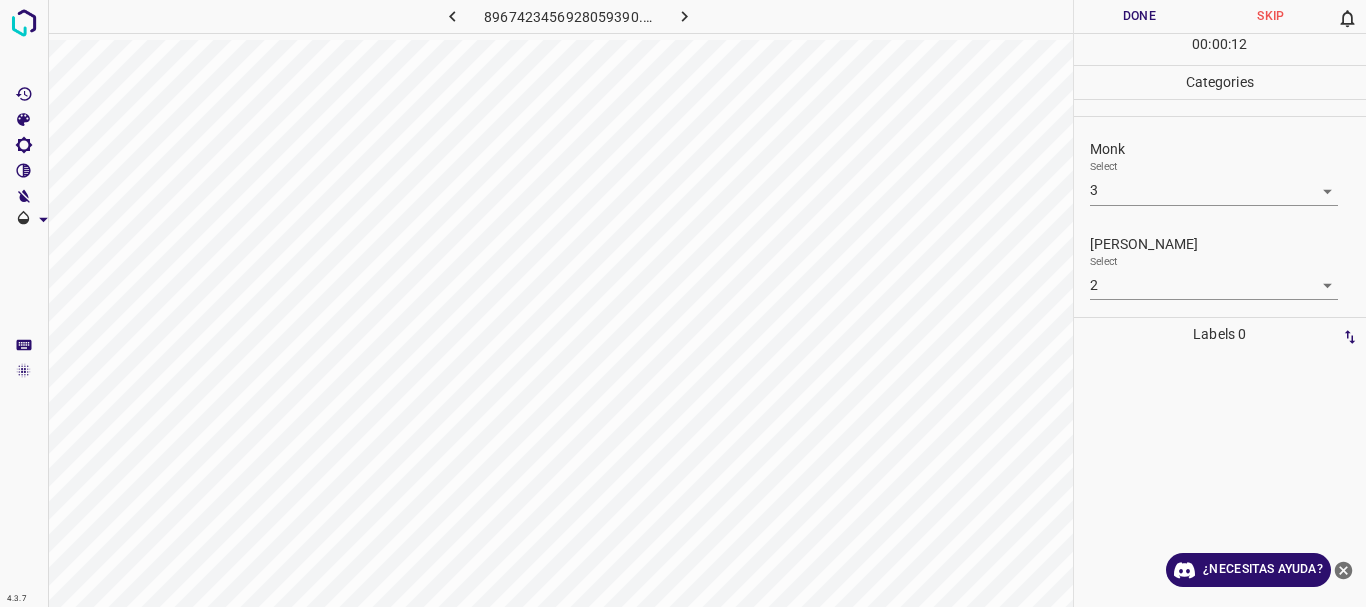 click at bounding box center (684, 16) 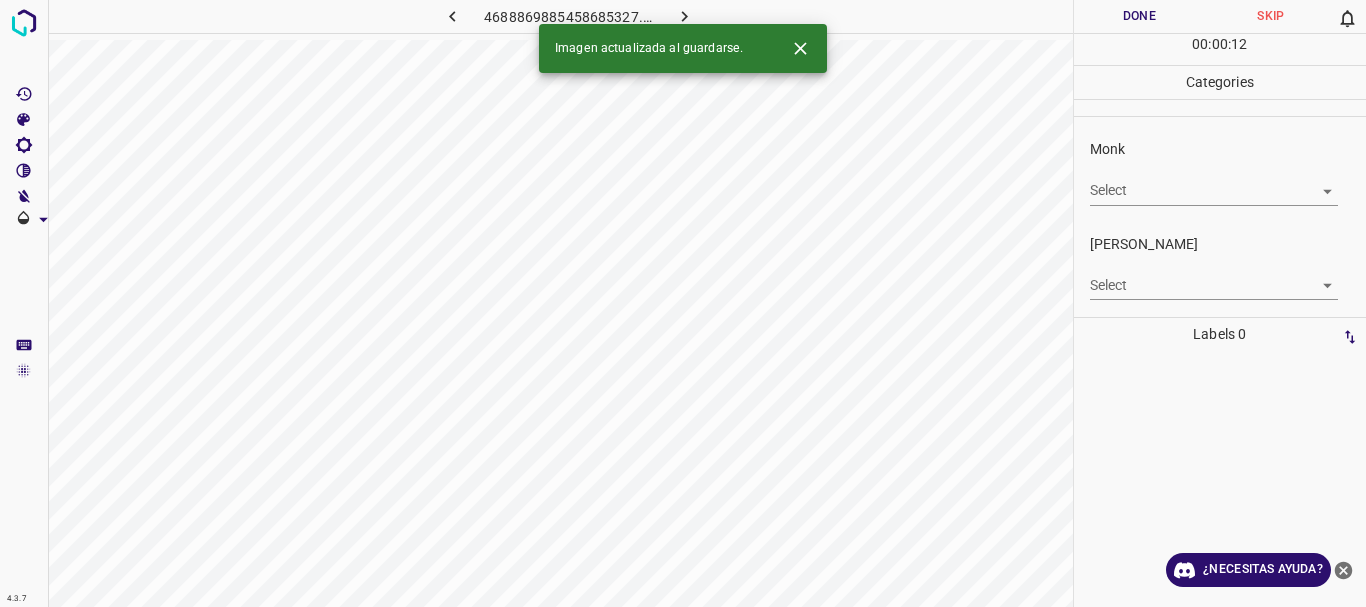 click on "4.3.7 4688869885458685327.png Done Skip 0 00   : 00   : 12   Categories Monk   Select ​  [PERSON_NAME]   Select ​ Labels   0 Categories 1 Monk 2  [PERSON_NAME] Tools Space Change between modes (Draw & Edit) I Auto labeling R Restore zoom M Zoom in N Zoom out Delete Delete selecte label Filters Z Restore filters X Saturation filter C Brightness filter V Contrast filter B Gray scale filter General O Download Imagen actualizada al guardarse. ¿Necesitas ayuda? Texto original Valora esta traducción Tu opinión servirá para ayudar a mejorar el Traductor de Google - Texto - Esconder - Borrar" at bounding box center [683, 303] 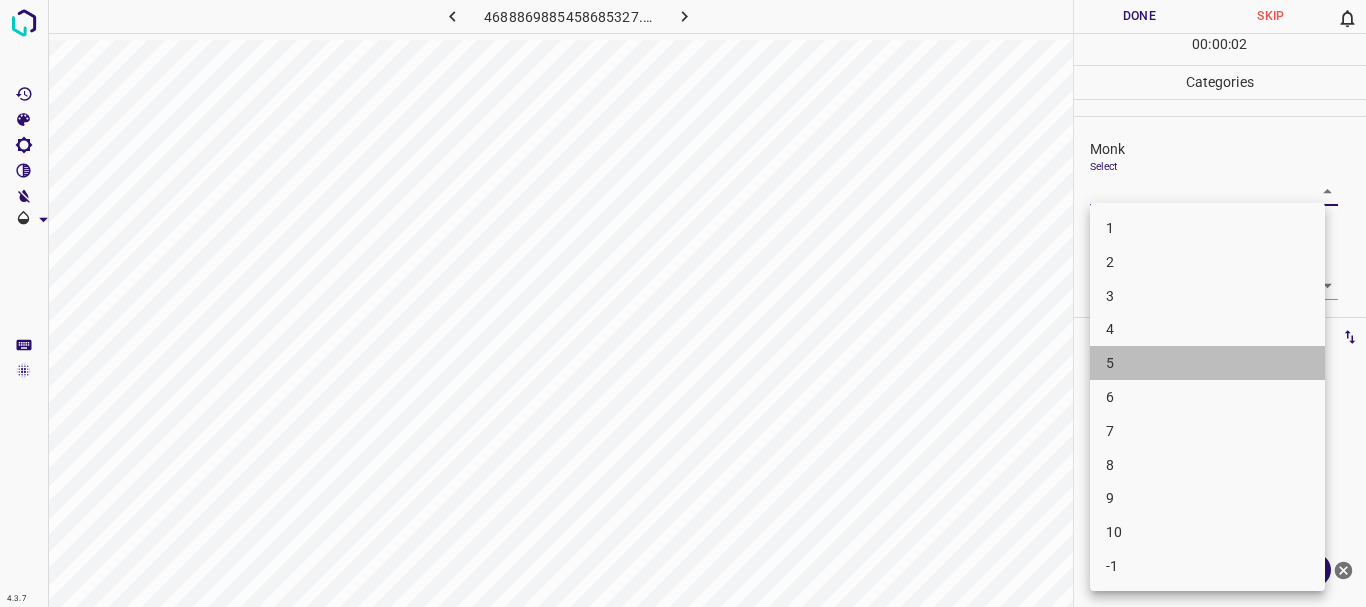 click on "5" at bounding box center [1207, 363] 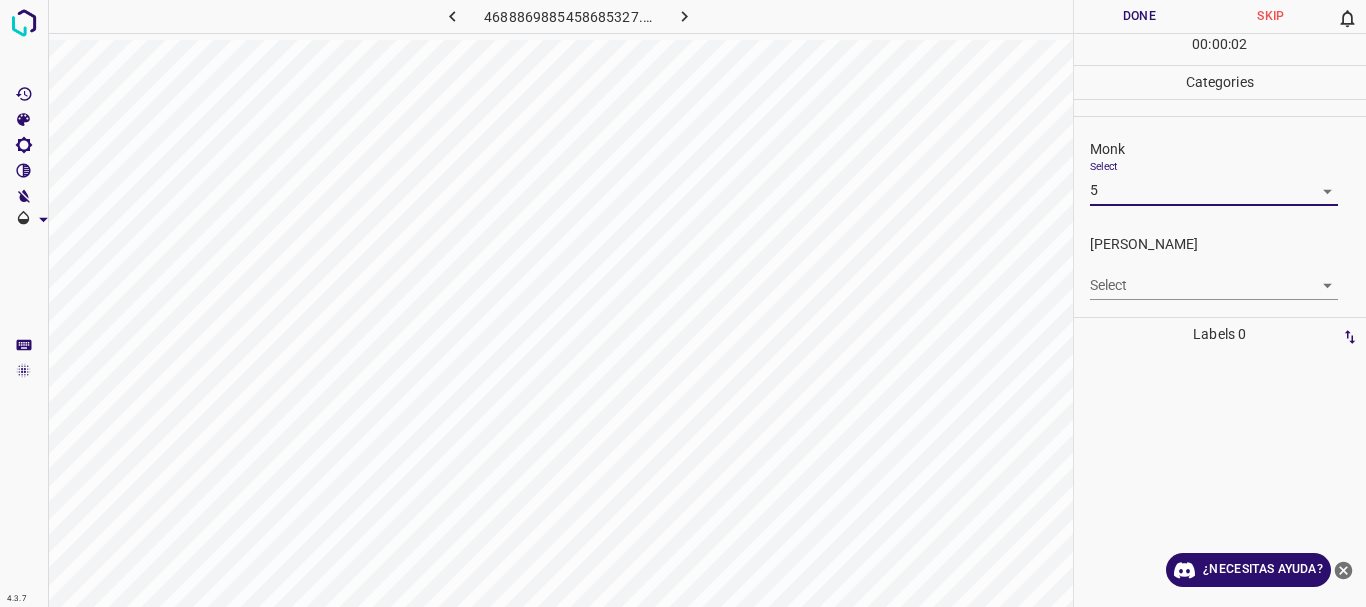 click on "4.3.7 4688869885458685327.png Done Skip 0 00   : 00   : 02   Categories Monk   Select 5 5  [PERSON_NAME]   Select ​ Labels   0 Categories 1 Monk 2  [PERSON_NAME] Tools Space Change between modes (Draw & Edit) I Auto labeling R Restore zoom M Zoom in N Zoom out Delete Delete selecte label Filters Z Restore filters X Saturation filter C Brightness filter V Contrast filter B Gray scale filter General O Download ¿Necesitas ayuda? Texto original Valora esta traducción Tu opinión servirá para ayudar a mejorar el Traductor de Google - Texto - Esconder - Borrar" at bounding box center [683, 303] 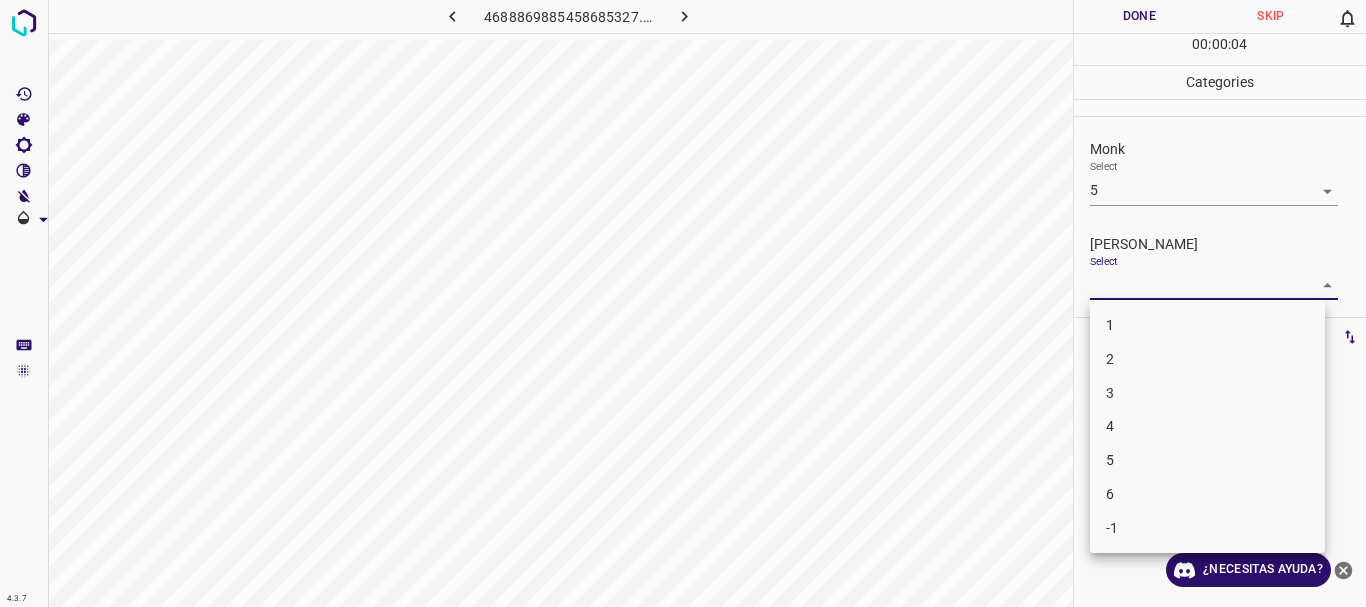 drag, startPoint x: 1151, startPoint y: 388, endPoint x: 1125, endPoint y: 250, distance: 140.42792 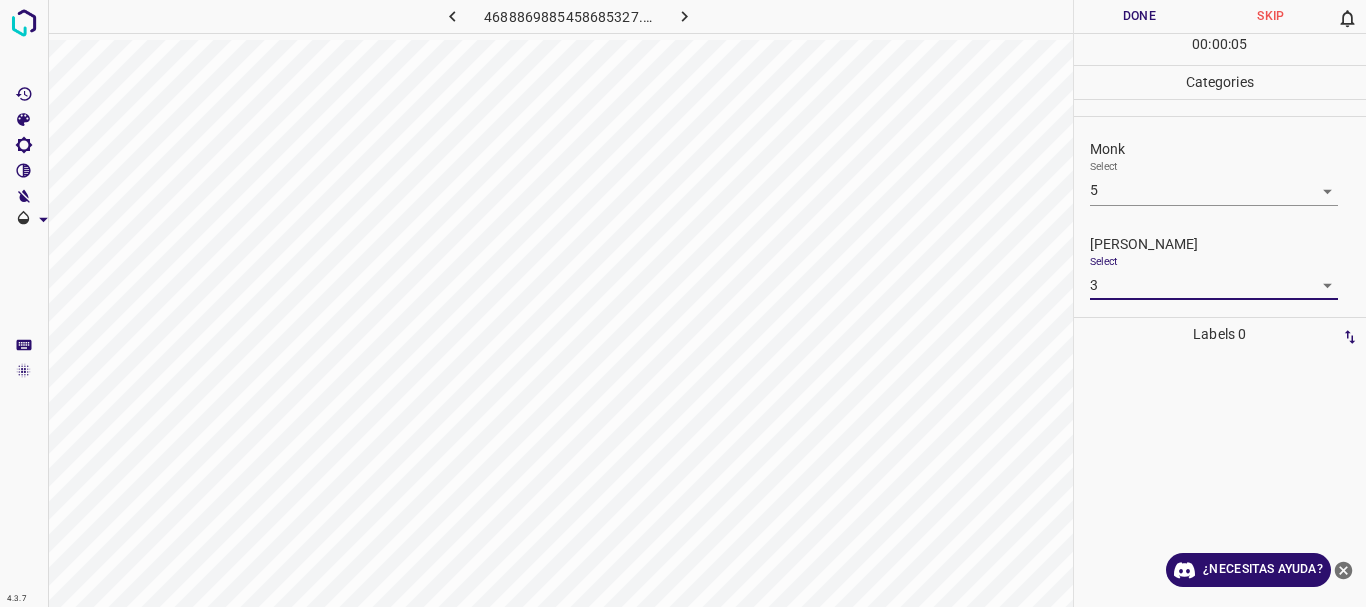 click on "4.3.7 4688869885458685327.png Done Skip 0 00   : 00   : 05   Categories Monk   Select 5 5  [PERSON_NAME]   Select 3 3 Labels   0 Categories 1 Monk 2  [PERSON_NAME] Tools Space Change between modes (Draw & Edit) I Auto labeling R Restore zoom M Zoom in N Zoom out Delete Delete selecte label Filters Z Restore filters X Saturation filter C Brightness filter V Contrast filter B Gray scale filter General O Download ¿Necesitas ayuda? Texto original Valora esta traducción Tu opinión servirá para ayudar a mejorar el Traductor de Google - Texto - Esconder - Borrar 1 2 3 4 5 6 -1" at bounding box center [683, 303] 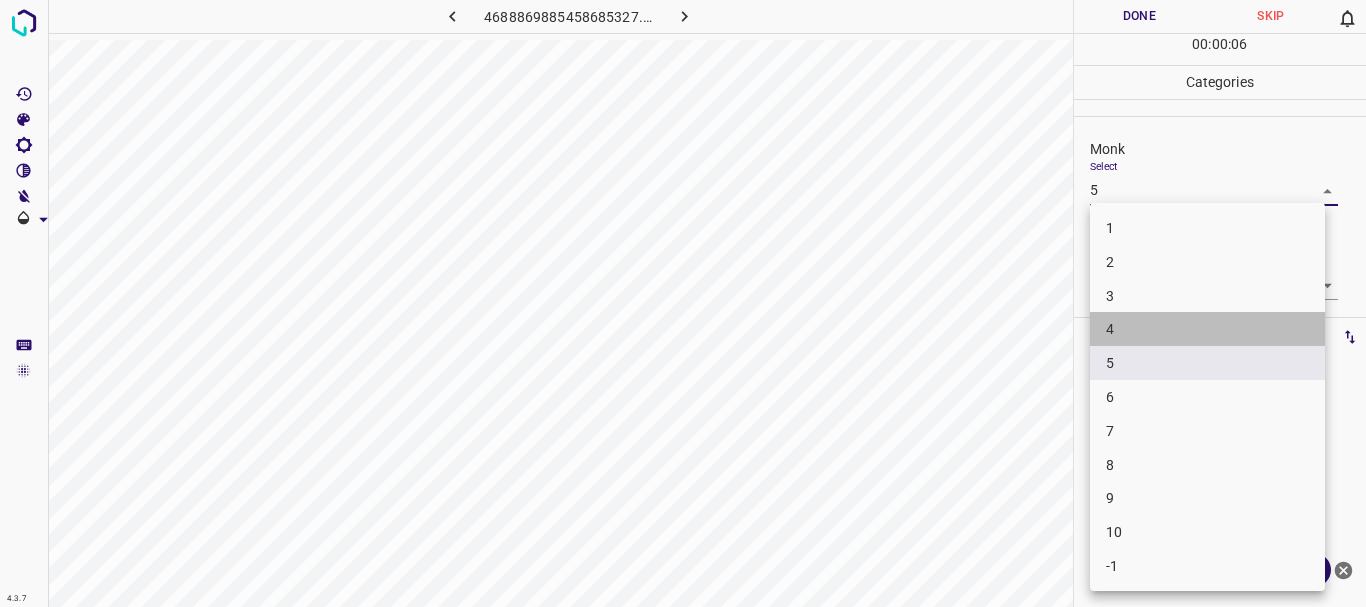 click on "4" at bounding box center (1207, 329) 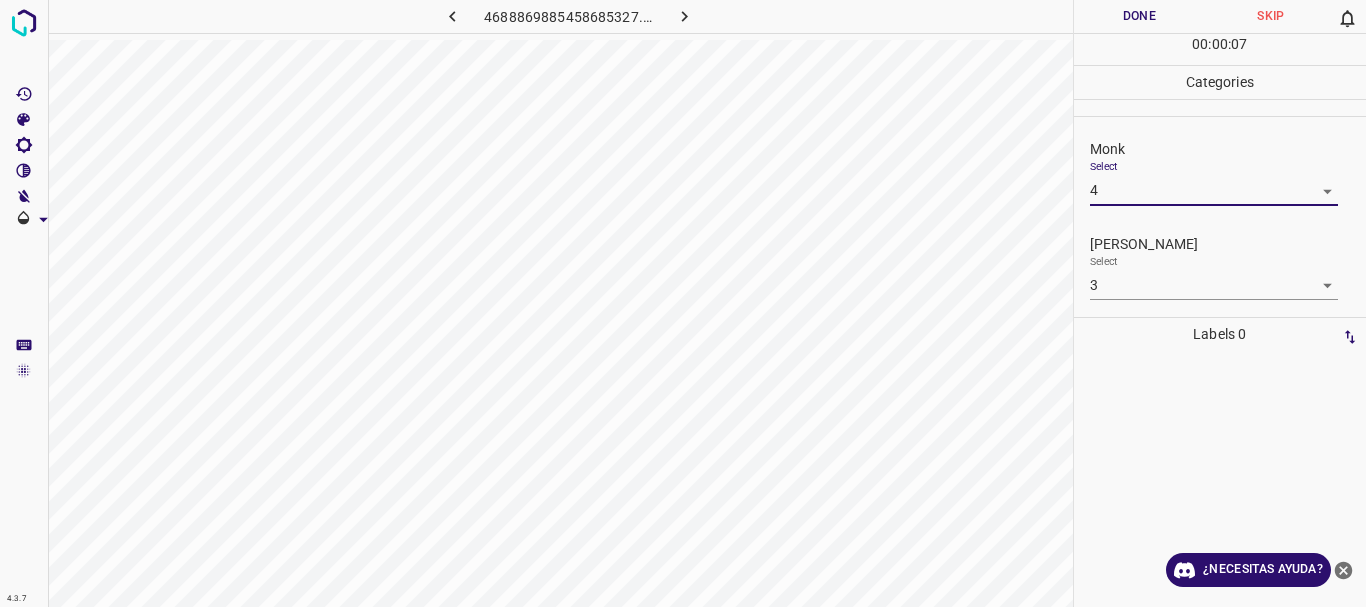 click on "Done" at bounding box center [1140, 16] 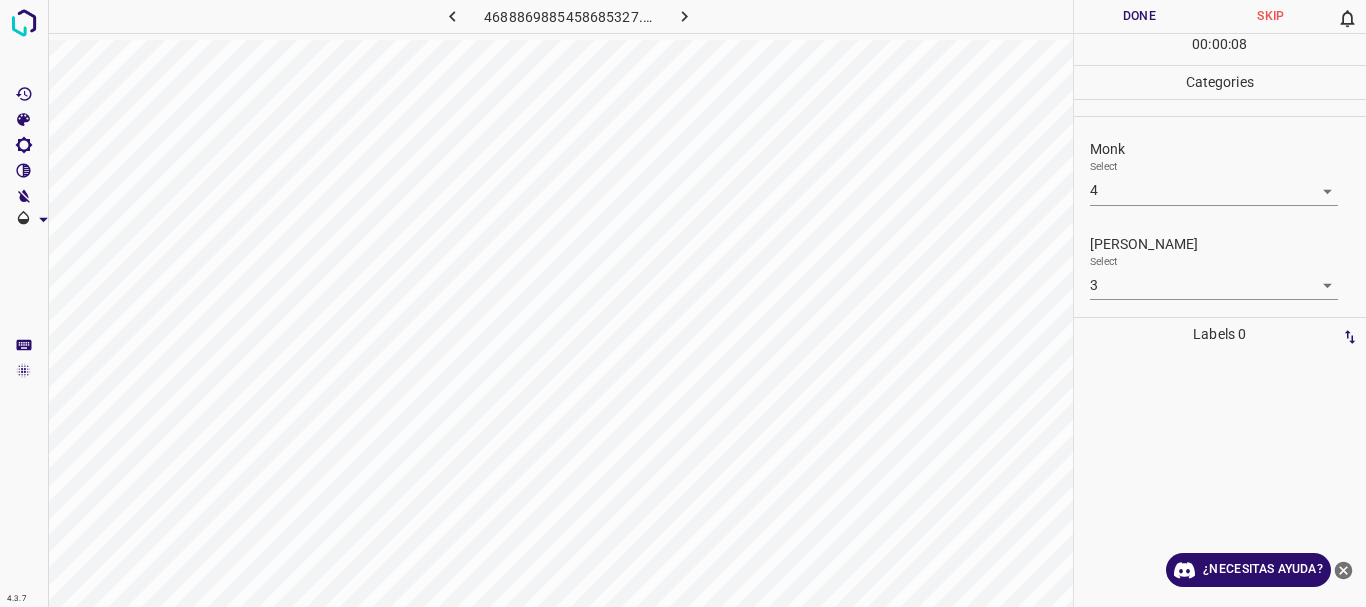 click at bounding box center [684, 16] 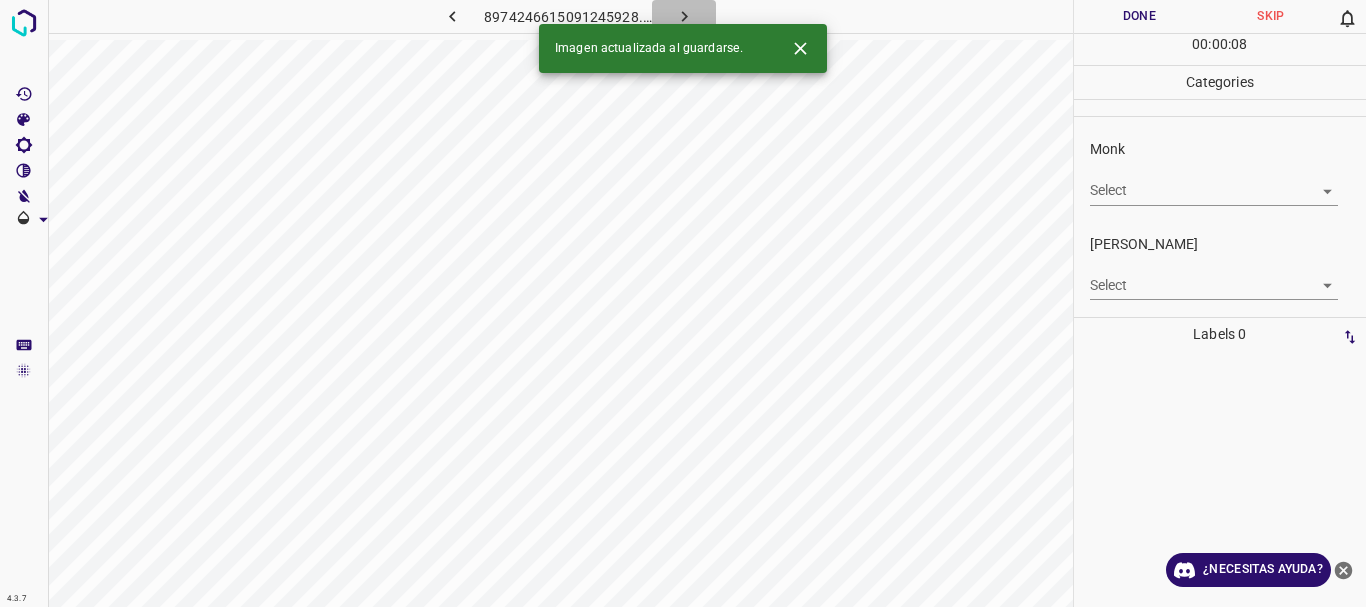 click 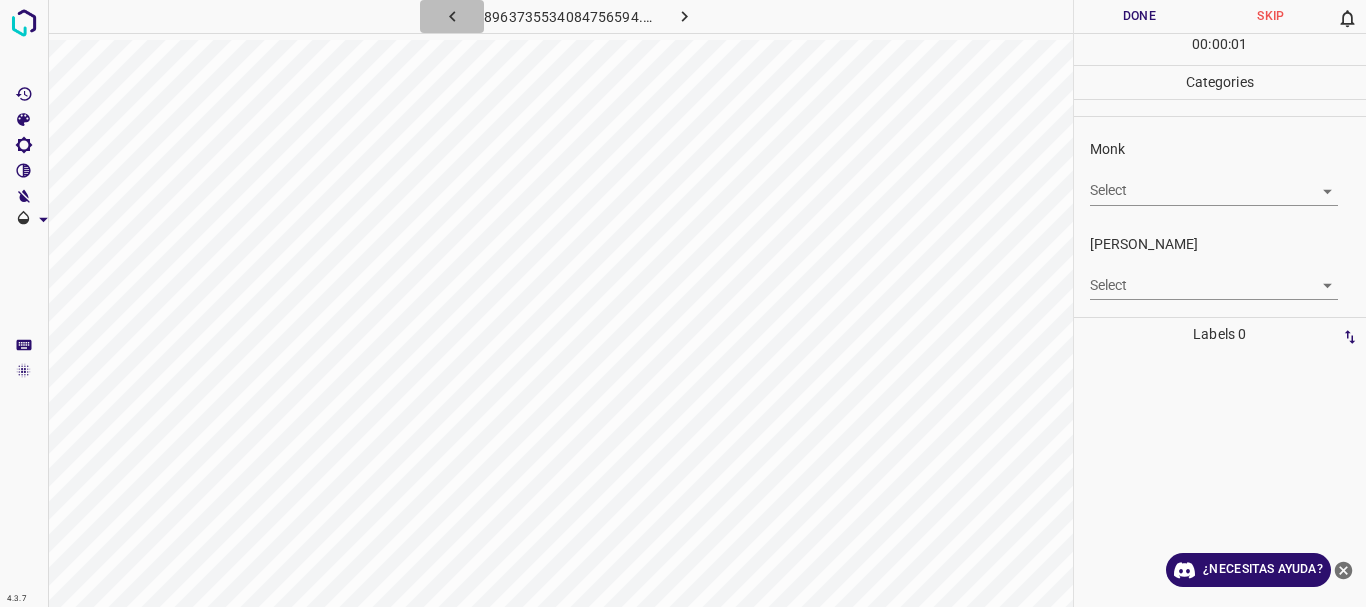 click 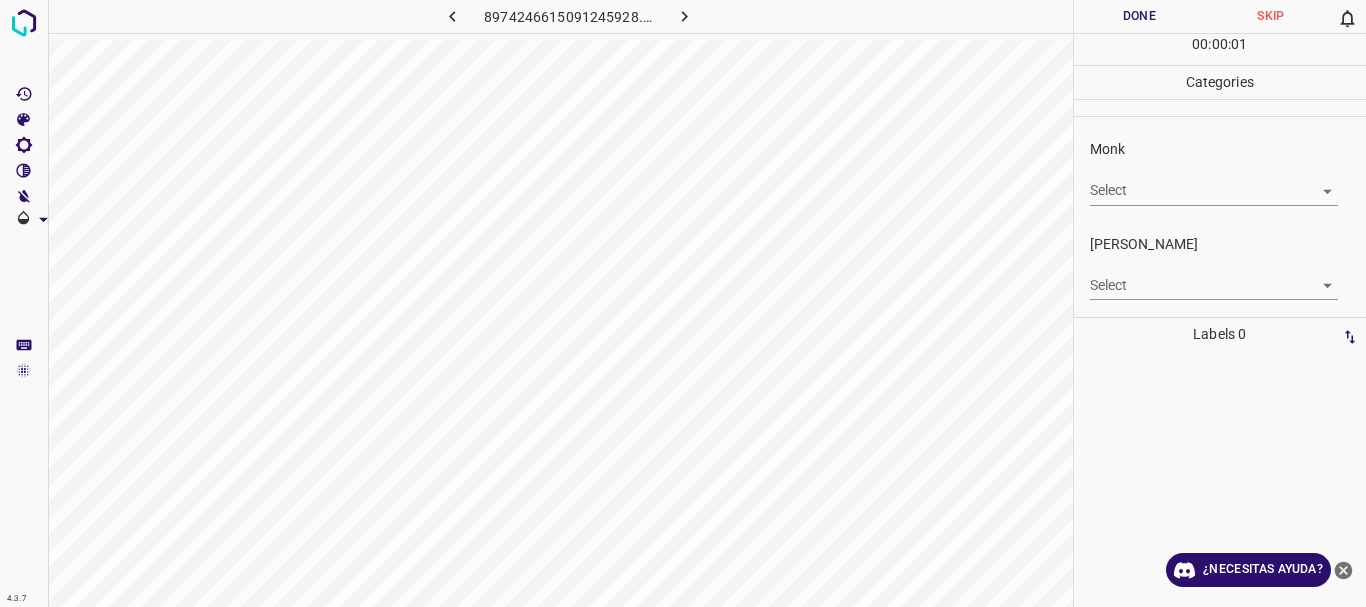 click on "4.3.7 8974246615091245928.png Done Skip 0 00   : 00   : 01   Categories Monk   Select ​  [PERSON_NAME]   Select ​ Labels   0 Categories 1 Monk 2  [PERSON_NAME] Tools Space Change between modes (Draw & Edit) I Auto labeling R Restore zoom M Zoom in N Zoom out Delete Delete selecte label Filters Z Restore filters X Saturation filter C Brightness filter V Contrast filter B Gray scale filter General O Download ¿Necesitas ayuda? Texto original Valora esta traducción Tu opinión servirá para ayudar a mejorar el Traductor de Google - Texto - Esconder - Borrar" at bounding box center (683, 303) 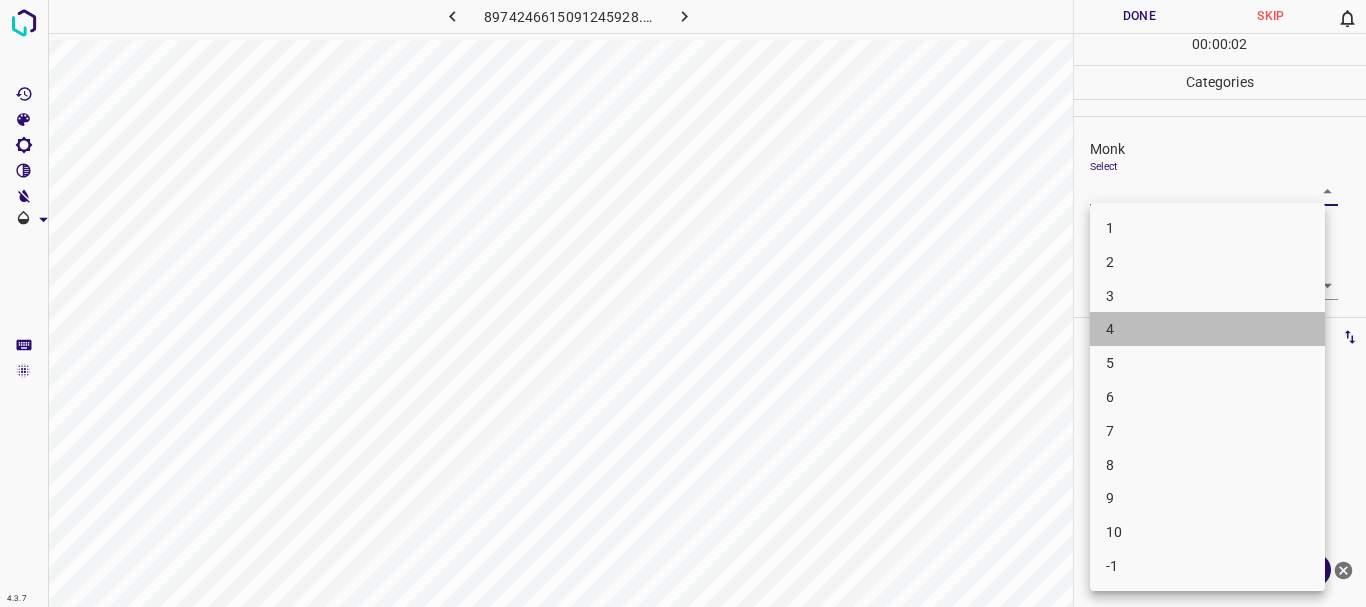 click on "4" at bounding box center [1207, 329] 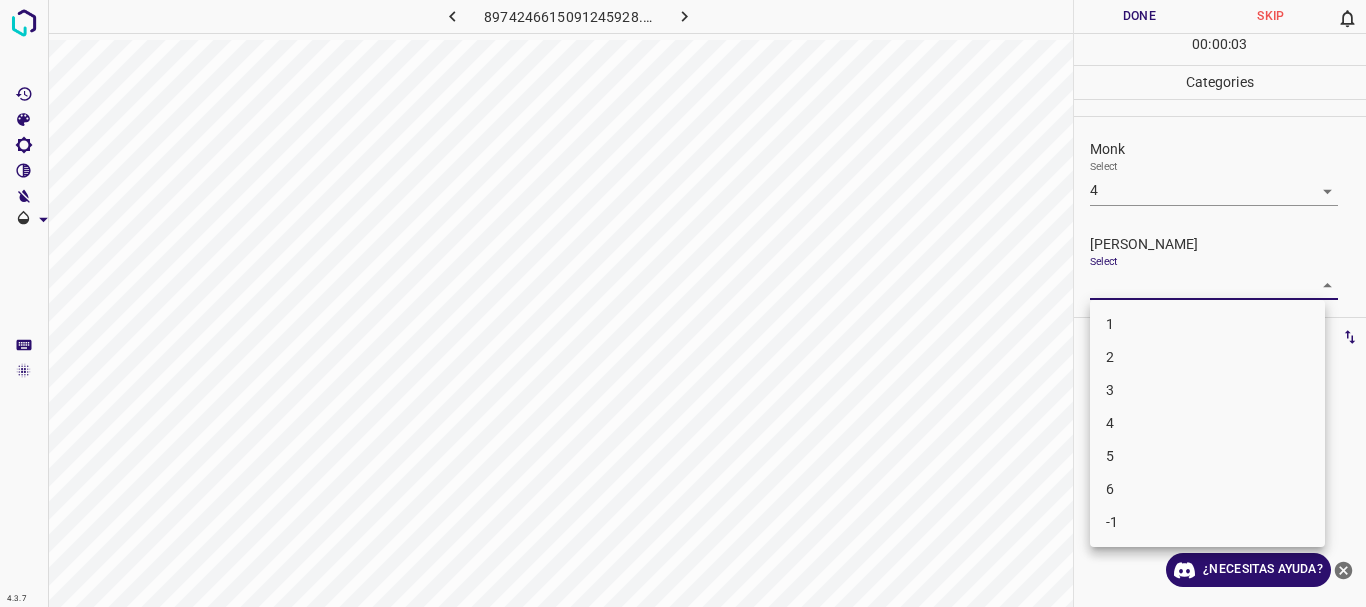 click on "4.3.7 8974246615091245928.png Done Skip 0 00   : 00   : 03   Categories Monk   Select 4 4  [PERSON_NAME]   Select ​ Labels   0 Categories 1 Monk 2  [PERSON_NAME] Tools Space Change between modes (Draw & Edit) I Auto labeling R Restore zoom M Zoom in N Zoom out Delete Delete selecte label Filters Z Restore filters X Saturation filter C Brightness filter V Contrast filter B Gray scale filter General O Download ¿Necesitas ayuda? Texto original Valora esta traducción Tu opinión servirá para ayudar a mejorar el Traductor de Google - Texto - Esconder - Borrar 1 2 3 4 5 6 -1" at bounding box center (683, 303) 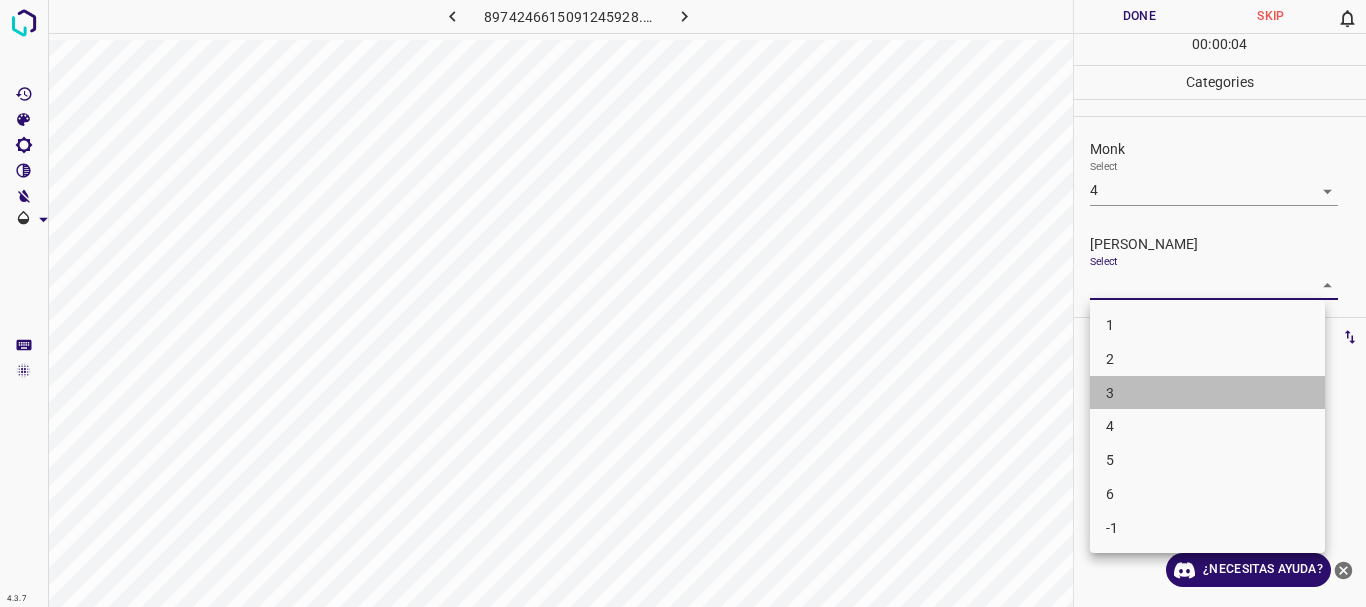 click on "3" at bounding box center (1207, 393) 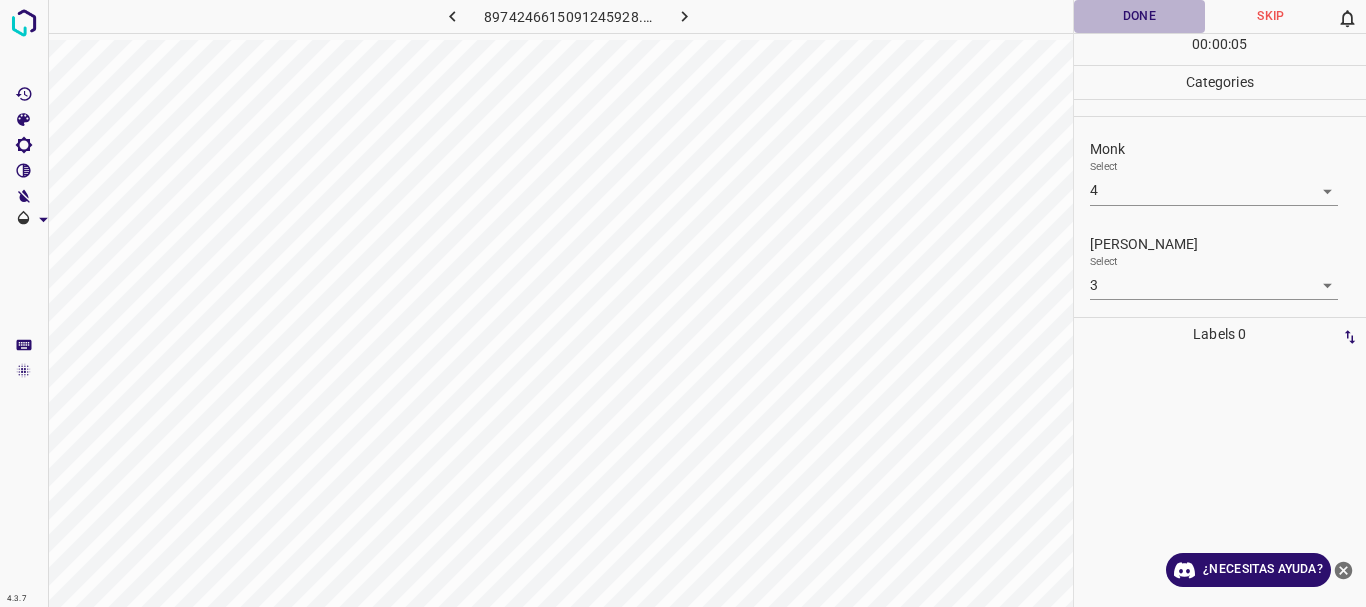 click on "Done" at bounding box center [1140, 16] 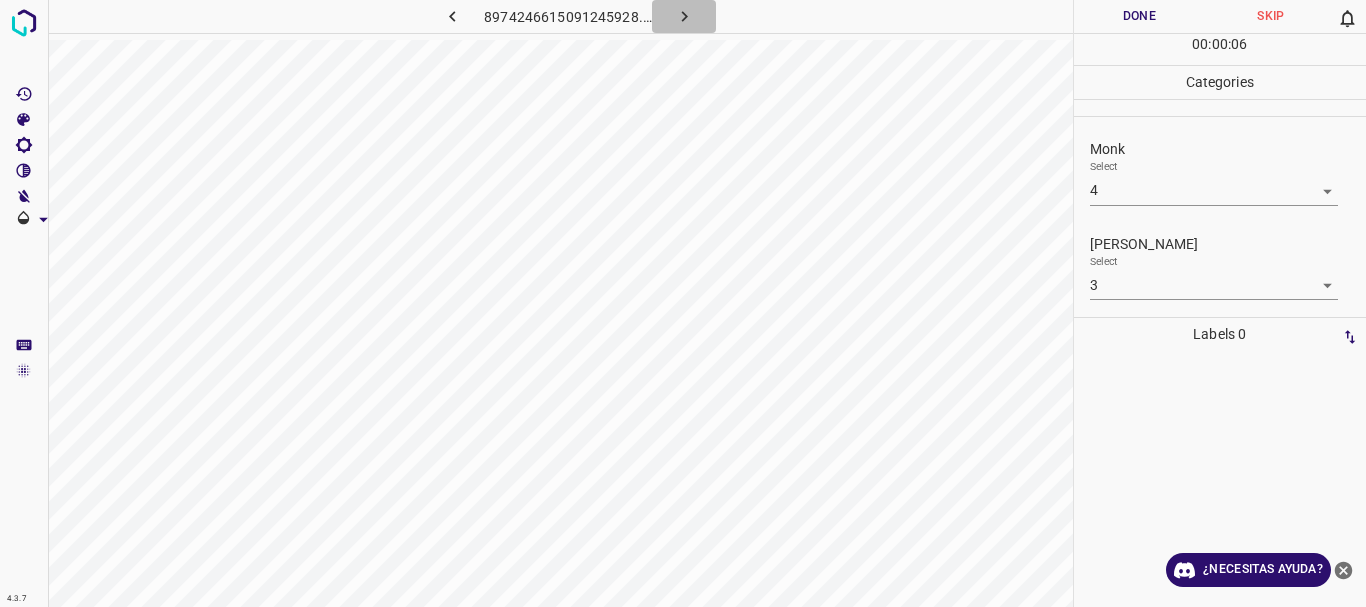 click 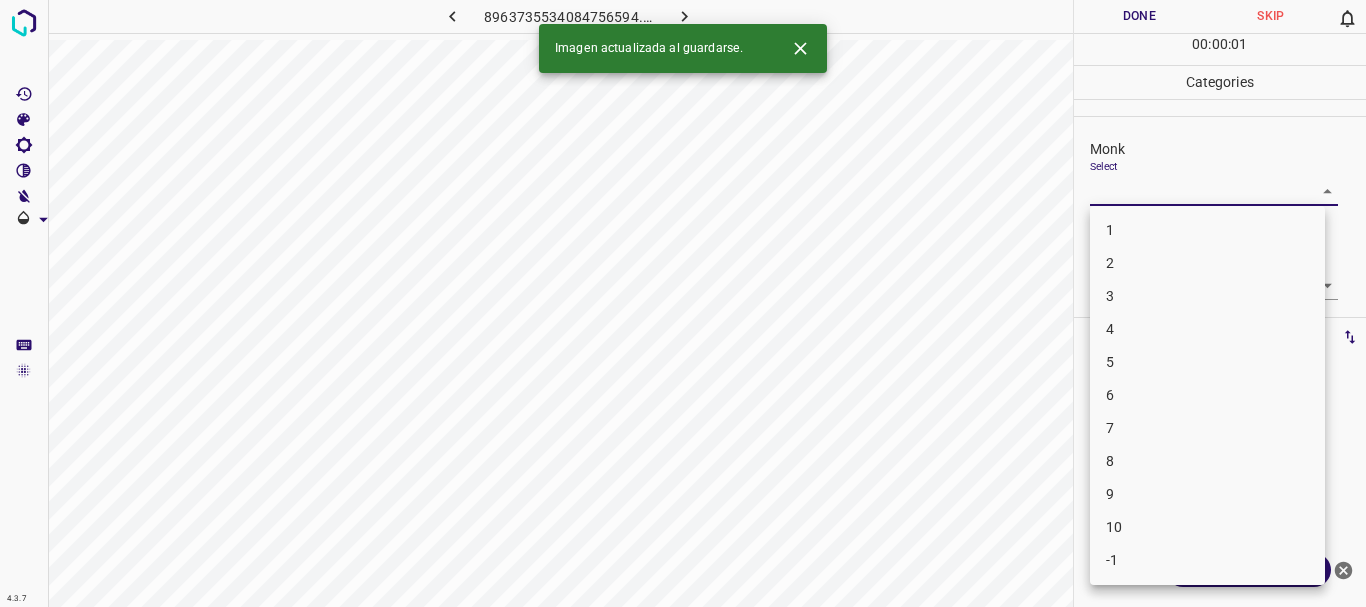click on "4.3.7 8963735534084756594.png Done Skip 0 00   : 00   : 01   Categories Monk   Select ​  [PERSON_NAME]   Select ​ Labels   0 Categories 1 Monk 2  [PERSON_NAME] Tools Space Change between modes (Draw & Edit) I Auto labeling R Restore zoom M Zoom in N Zoom out Delete Delete selecte label Filters Z Restore filters X Saturation filter C Brightness filter V Contrast filter B Gray scale filter General O Download Imagen actualizada al guardarse. ¿Necesitas ayuda? Texto original Valora esta traducción Tu opinión servirá para ayudar a mejorar el Traductor de Google - Texto - Esconder - Borrar 1 2 3 4 5 6 7 8 9 10 -1" at bounding box center (683, 303) 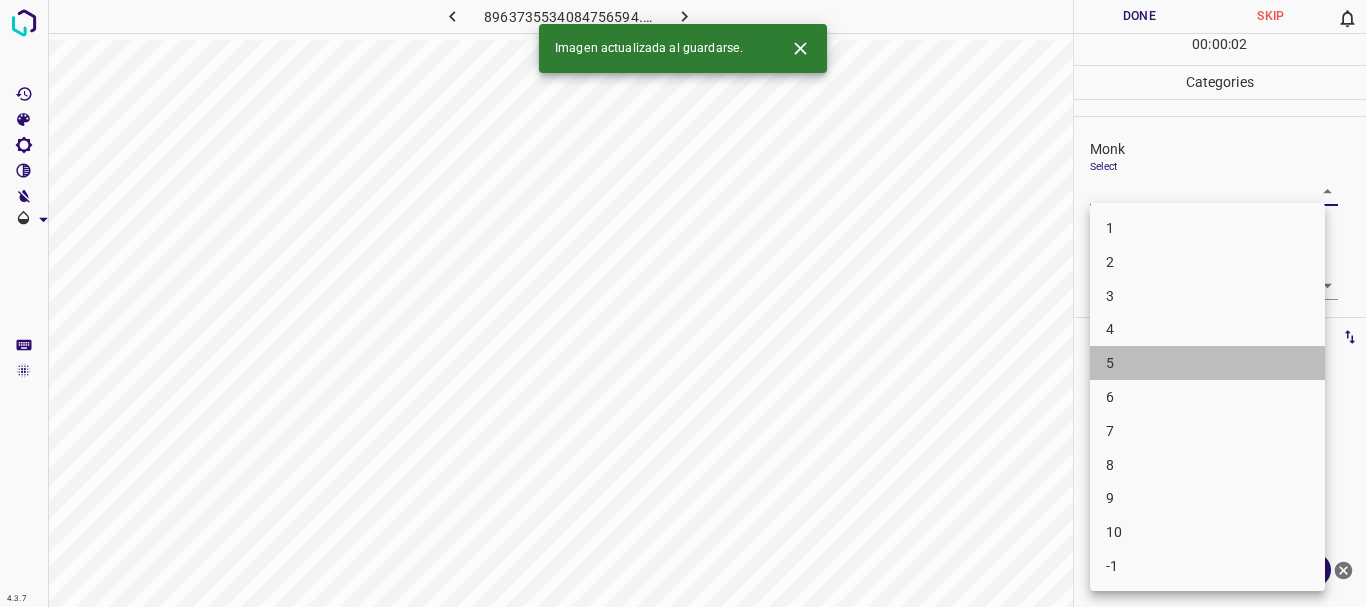 click on "5" at bounding box center [1207, 363] 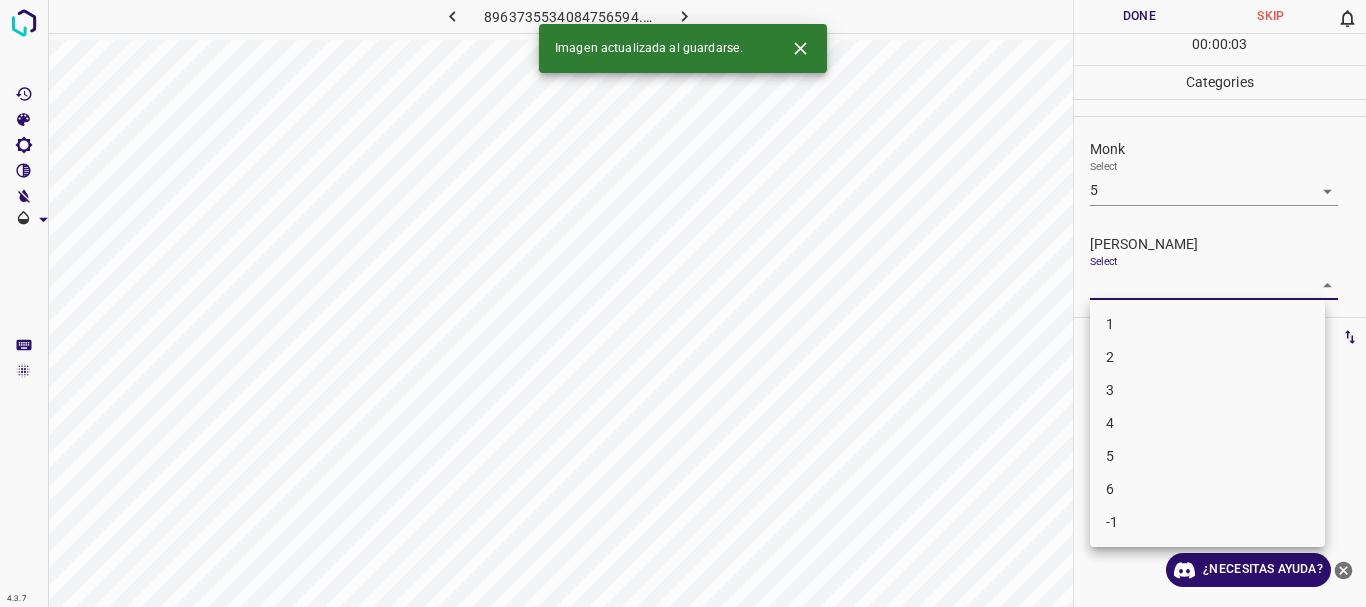 click on "4.3.7 8963735534084756594.png Done Skip 0 00   : 00   : 03   Categories Monk   Select 5 5  [PERSON_NAME]   Select ​ Labels   0 Categories 1 Monk 2  [PERSON_NAME] Tools Space Change between modes (Draw & Edit) I Auto labeling R Restore zoom M Zoom in N Zoom out Delete Delete selecte label Filters Z Restore filters X Saturation filter C Brightness filter V Contrast filter B Gray scale filter General O Download Imagen actualizada al guardarse. ¿Necesitas ayuda? Texto original Valora esta traducción Tu opinión servirá para ayudar a mejorar el Traductor de Google - Texto - Esconder - Borrar 1 2 3 4 5 6 -1" at bounding box center [683, 303] 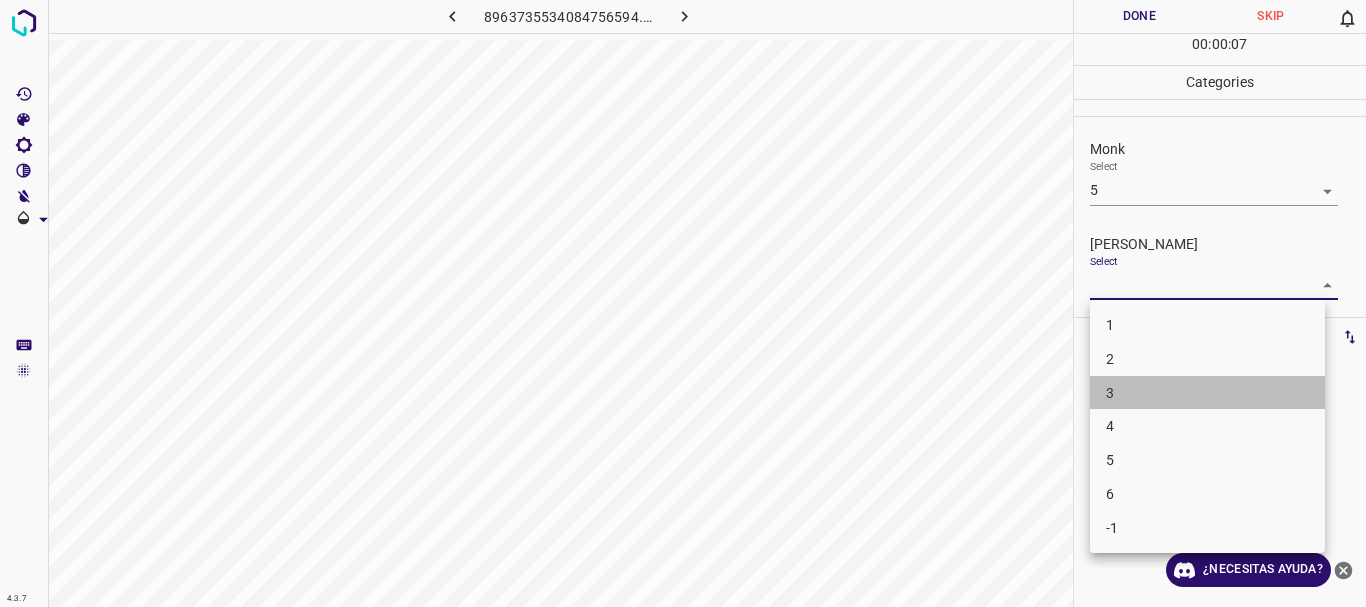 click on "3" at bounding box center (1207, 393) 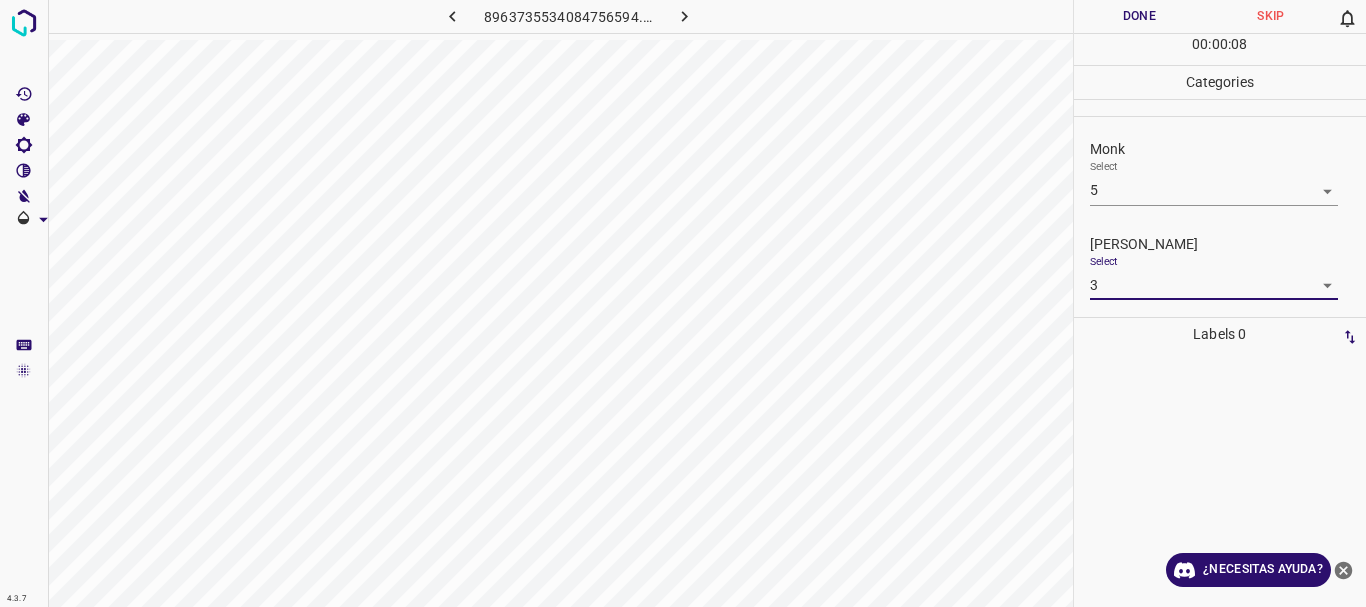 click on "Done" at bounding box center [1140, 16] 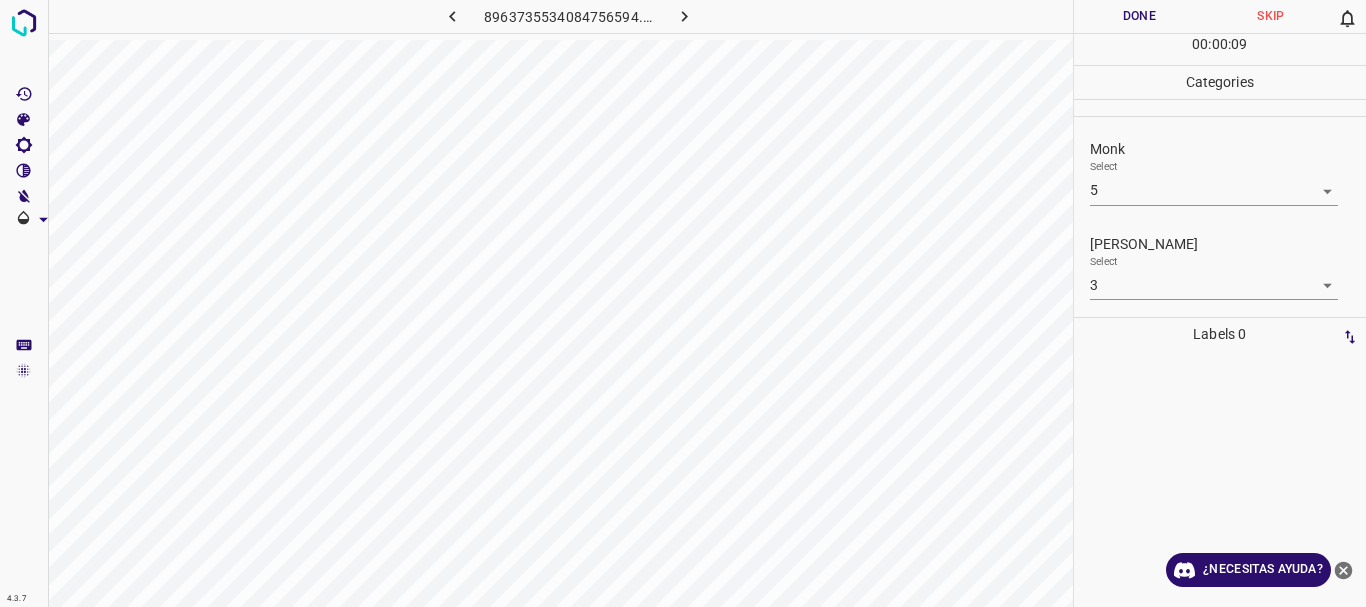 click 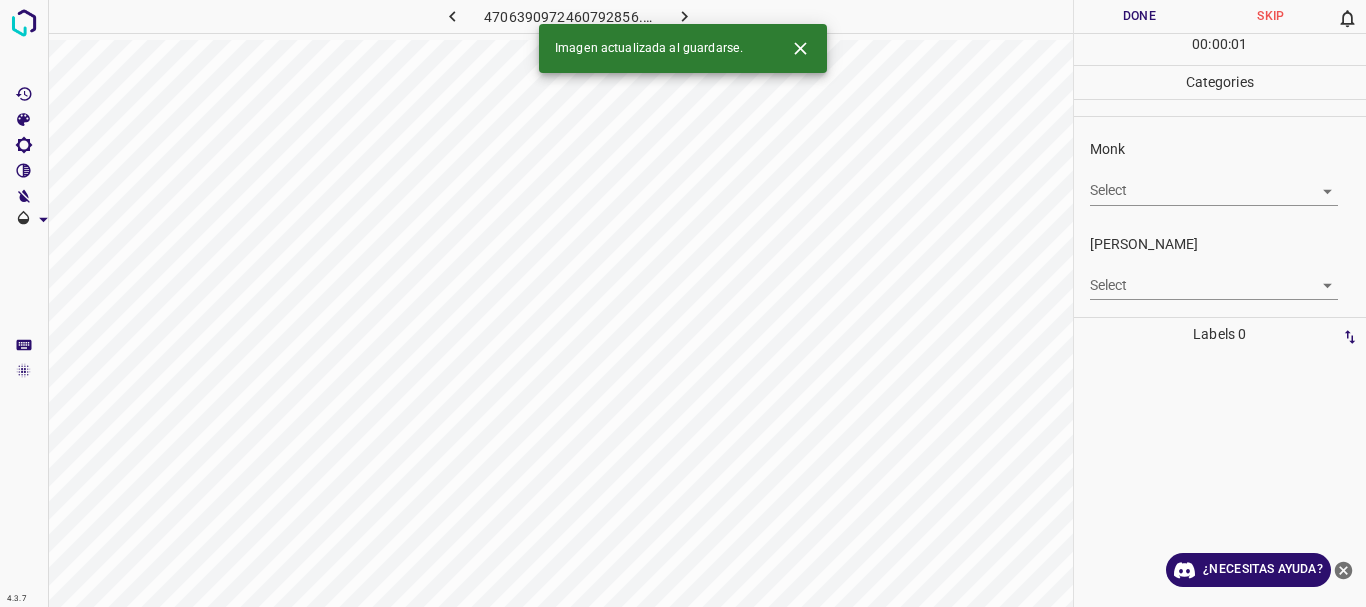 click on "4.3.7 4706390972460792856.png Done Skip 0 00   : 00   : 01   Categories Monk   Select ​  [PERSON_NAME]   Select ​ Labels   0 Categories 1 Monk 2  [PERSON_NAME] Tools Space Change between modes (Draw & Edit) I Auto labeling R Restore zoom M Zoom in N Zoom out Delete Delete selecte label Filters Z Restore filters X Saturation filter C Brightness filter V Contrast filter B Gray scale filter General O Download Imagen actualizada al guardarse. ¿Necesitas ayuda? Texto original Valora esta traducción Tu opinión servirá para ayudar a mejorar el Traductor de Google - Texto - Esconder - Borrar" at bounding box center [683, 303] 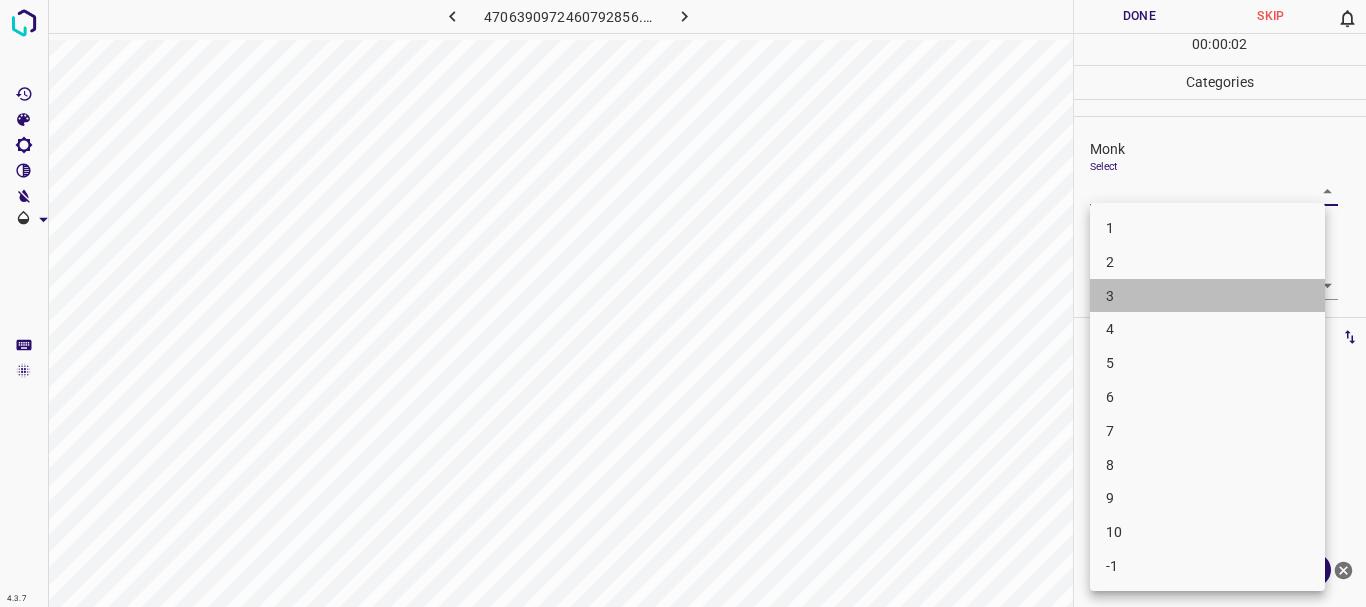 click on "3" at bounding box center [1207, 296] 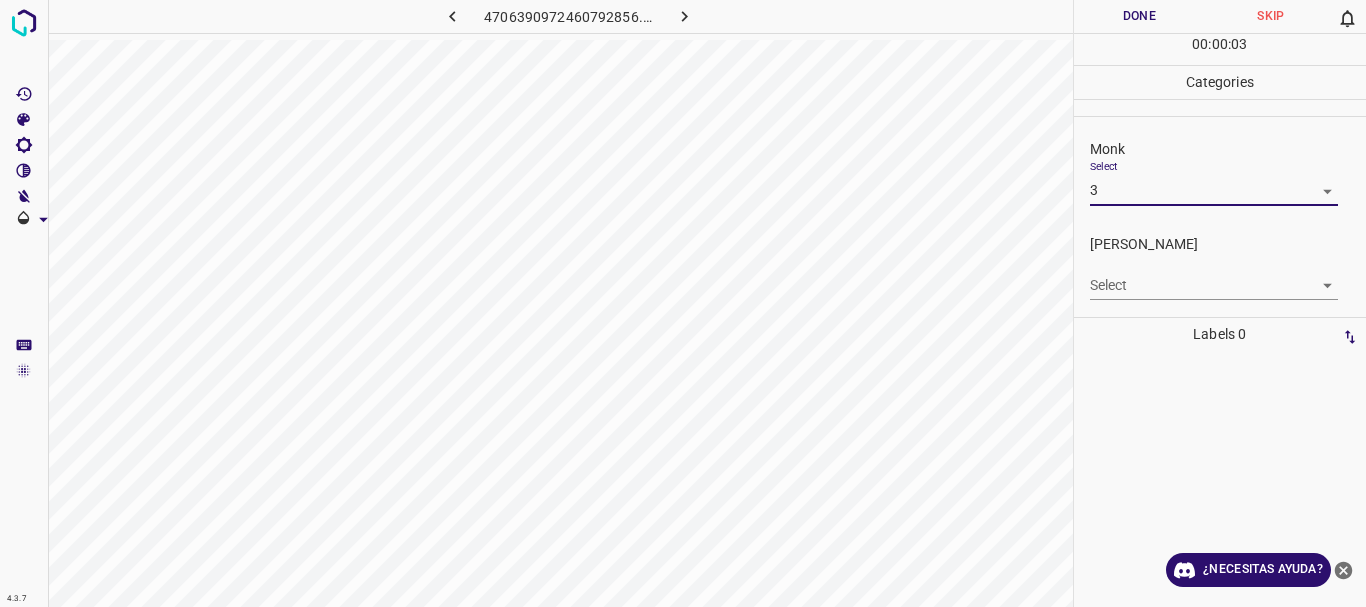 click on "4.3.7 4706390972460792856.png Done Skip 0 00   : 00   : 03   Categories Monk   Select 3 3  [PERSON_NAME]   Select ​ Labels   0 Categories 1 Monk 2  [PERSON_NAME] Tools Space Change between modes (Draw & Edit) I Auto labeling R Restore zoom M Zoom in N Zoom out Delete Delete selecte label Filters Z Restore filters X Saturation filter C Brightness filter V Contrast filter B Gray scale filter General O Download ¿Necesitas ayuda? Texto original Valora esta traducción Tu opinión servirá para ayudar a mejorar el Traductor de Google - Texto - Esconder - Borrar" at bounding box center (683, 303) 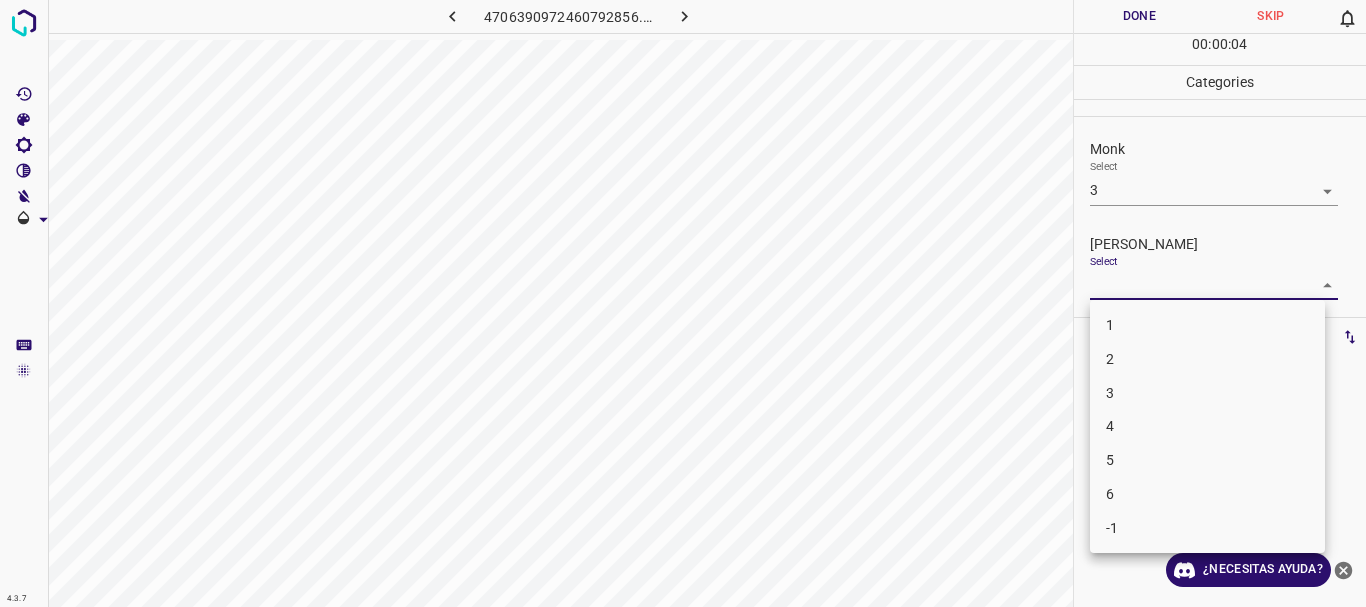 click on "2" at bounding box center [1207, 359] 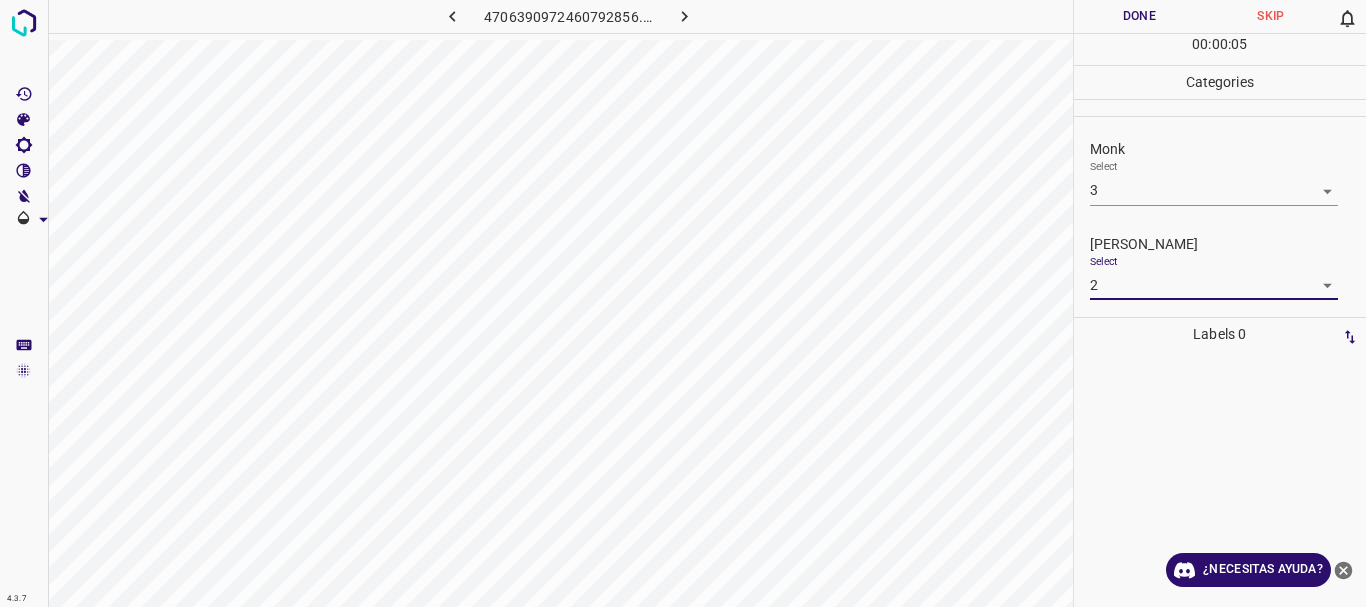 click on "Done" at bounding box center [1140, 16] 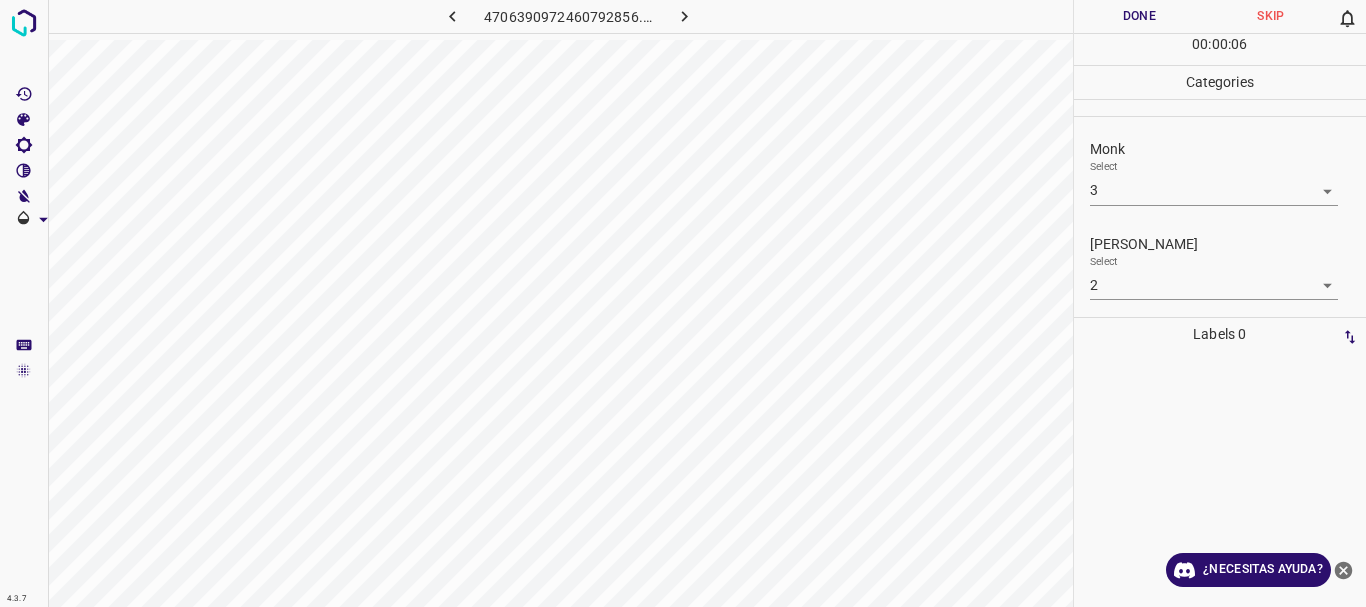 click 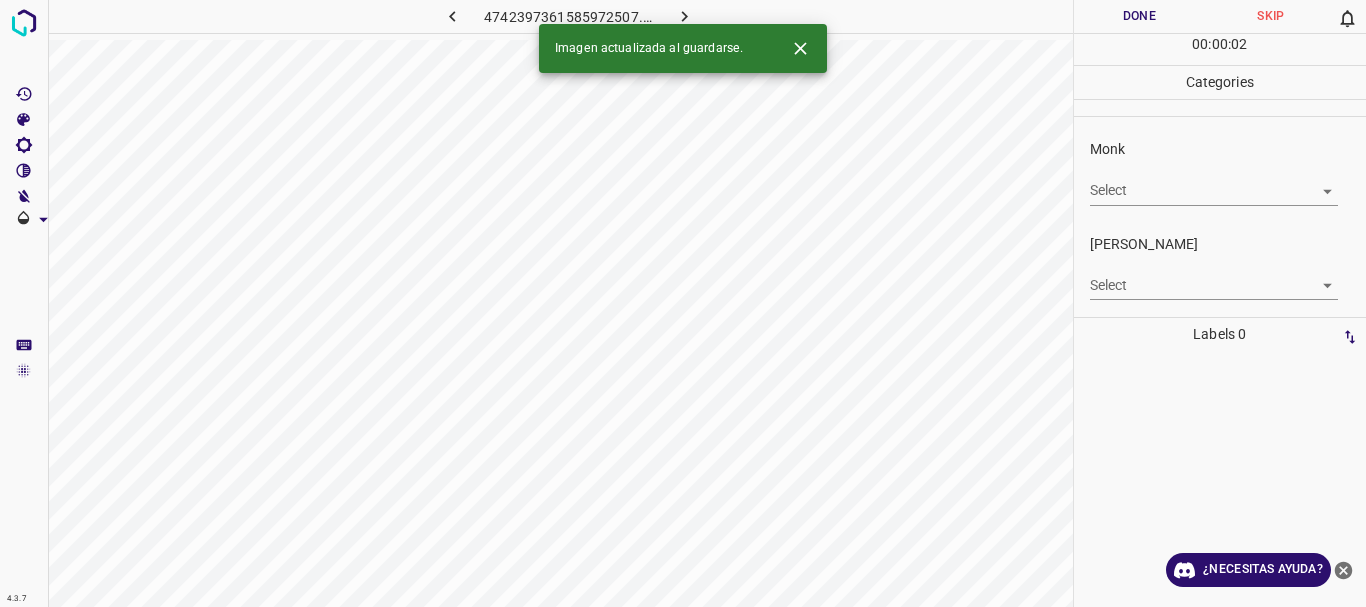 click on "Monk   Select ​" at bounding box center (1220, 172) 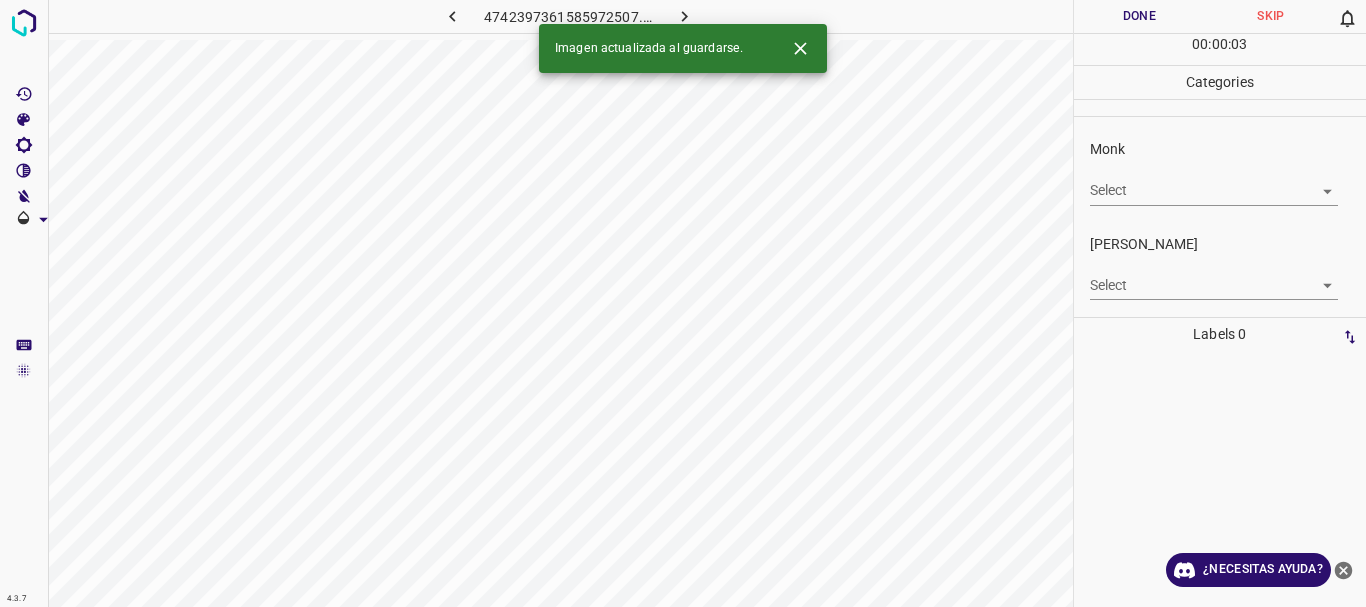 click on "4.3.7 4742397361585972507.png Done Skip 0 00   : 00   : 03   Categories Monk   Select ​  [PERSON_NAME]   Select ​ Labels   0 Categories 1 Monk 2  [PERSON_NAME] Tools Space Change between modes (Draw & Edit) I Auto labeling R Restore zoom M Zoom in N Zoom out Delete Delete selecte label Filters Z Restore filters X Saturation filter C Brightness filter V Contrast filter B Gray scale filter General O Download Imagen actualizada al guardarse. ¿Necesitas ayuda? Texto original Valora esta traducción Tu opinión servirá para ayudar a mejorar el Traductor de Google - Texto - Esconder - Borrar" at bounding box center [683, 303] 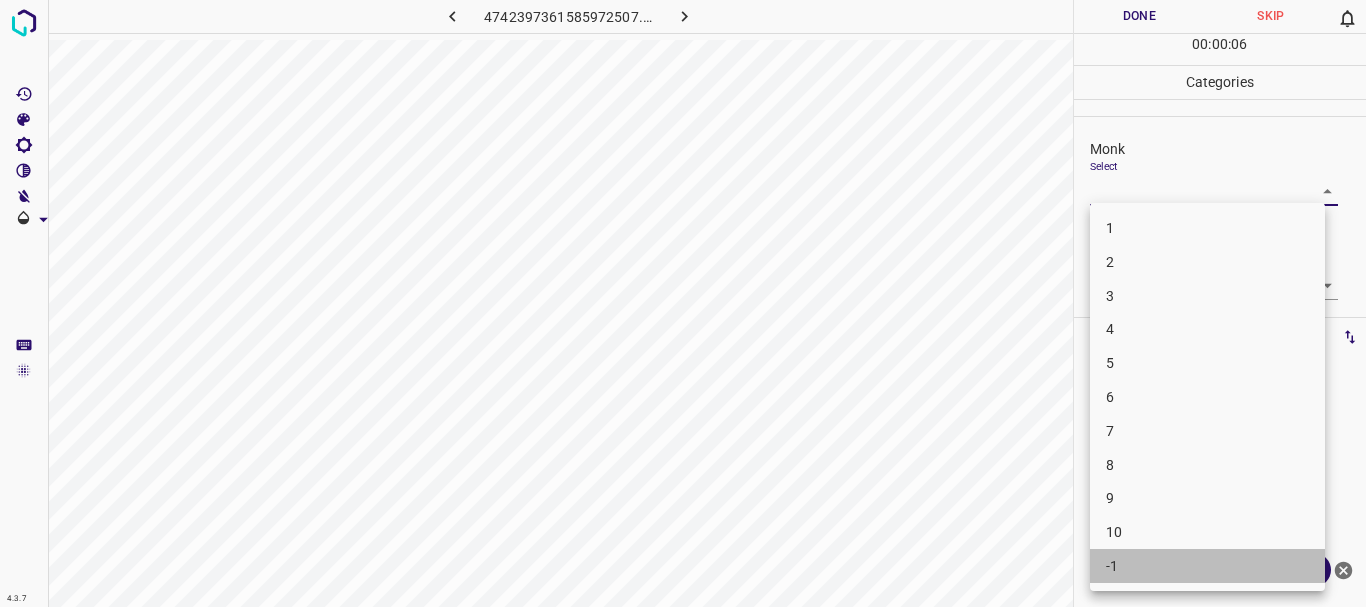 click on "-1" at bounding box center [1207, 566] 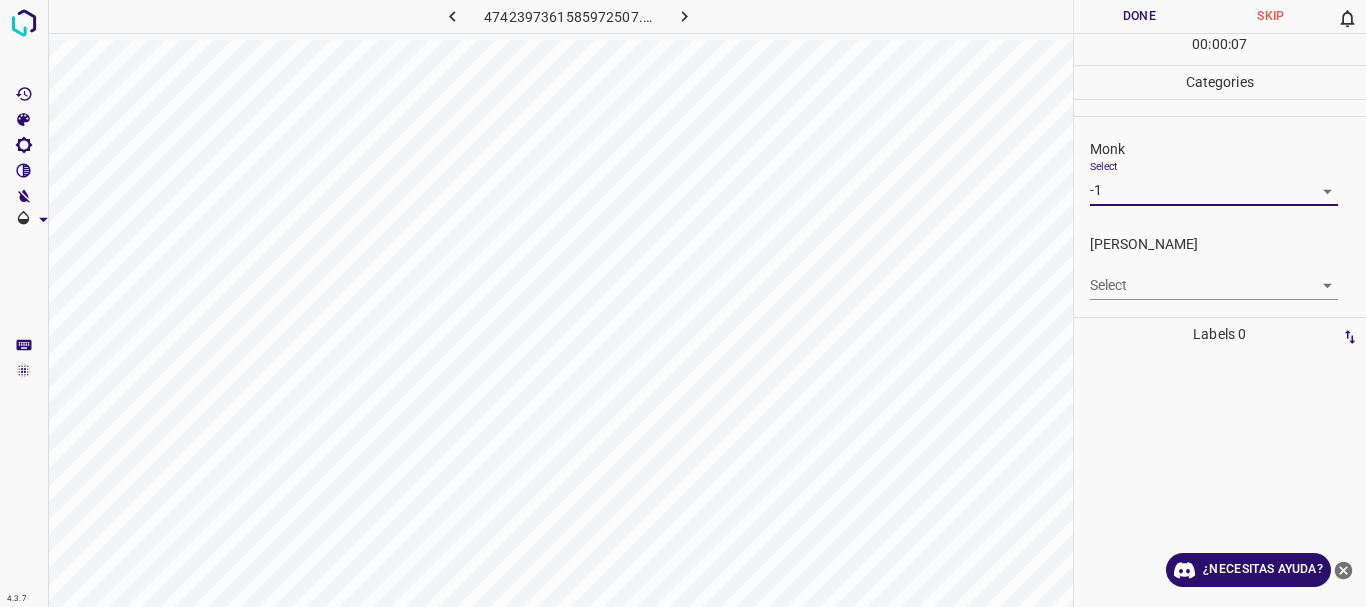 click on "4.3.7 4742397361585972507.png Done Skip 0 00   : 00   : 07   Categories Monk   Select -1 -1  [PERSON_NAME]   Select ​ Labels   0 Categories 1 Monk 2  [PERSON_NAME] Tools Space Change between modes (Draw & Edit) I Auto labeling R Restore zoom M Zoom in N Zoom out Delete Delete selecte label Filters Z Restore filters X Saturation filter C Brightness filter V Contrast filter B Gray scale filter General O Download ¿Necesitas ayuda? Texto original Valora esta traducción Tu opinión servirá para ayudar a mejorar el Traductor de Google - Texto - Esconder - Borrar" at bounding box center (683, 303) 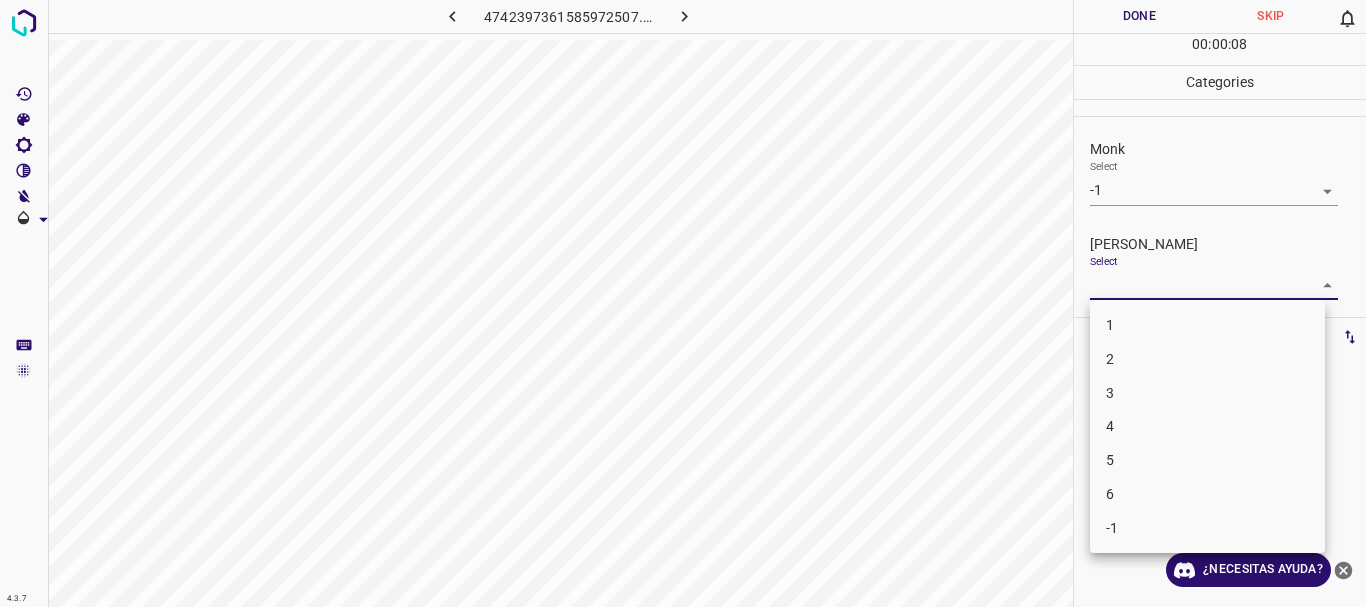 click on "-1" at bounding box center (1207, 528) 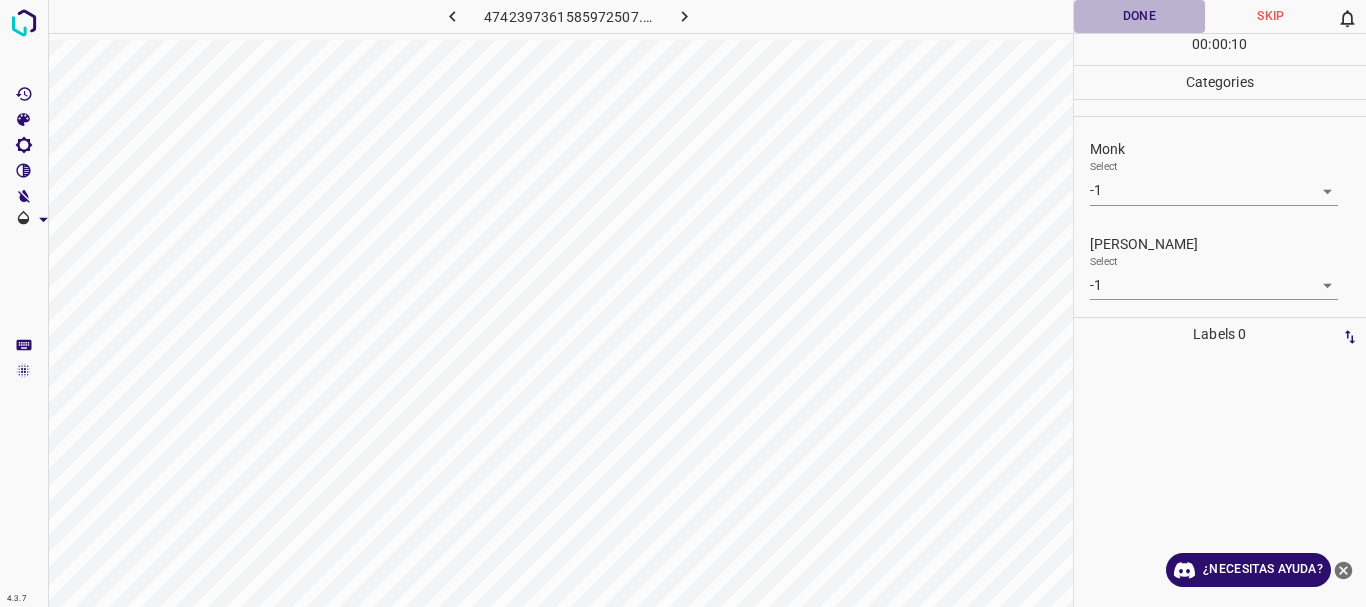 click on "Done" at bounding box center (1140, 16) 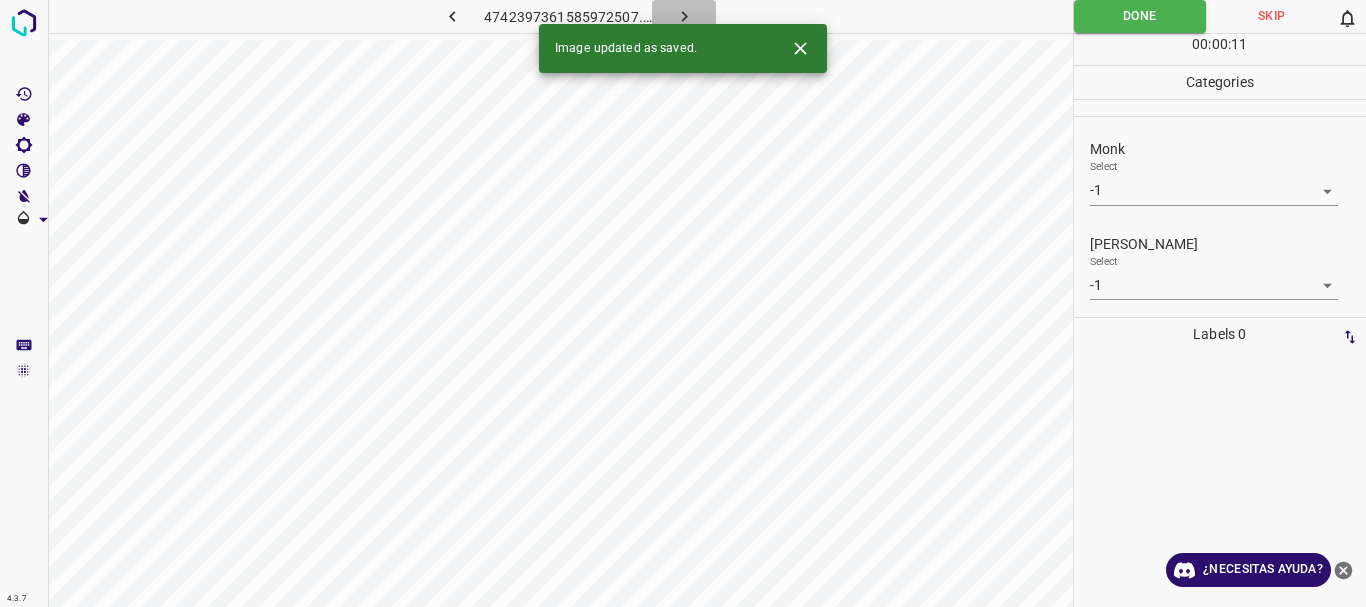 click 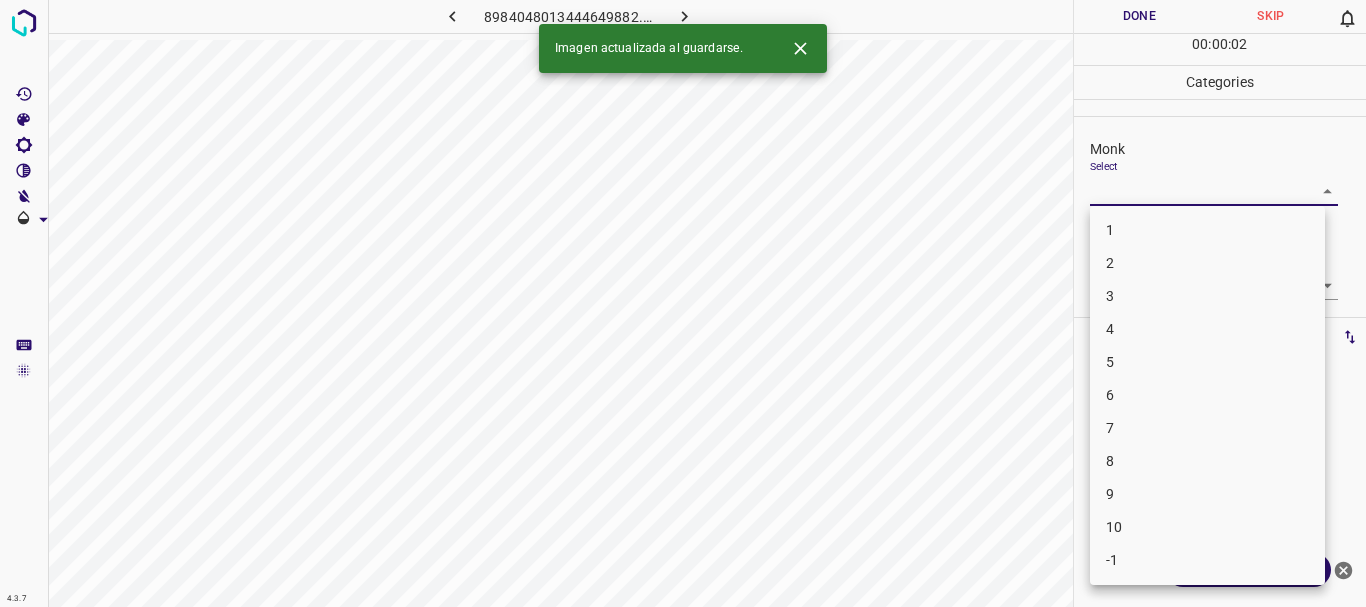 click on "4.3.7 8984048013444649882.png Done Skip 0 00   : 00   : 02   Categories Monk   Select ​  [PERSON_NAME]   Select ​ Labels   0 Categories 1 Monk 2  [PERSON_NAME] Tools Space Change between modes (Draw & Edit) I Auto labeling R Restore zoom M Zoom in N Zoom out Delete Delete selecte label Filters Z Restore filters X Saturation filter C Brightness filter V Contrast filter B Gray scale filter General O Download Imagen actualizada al guardarse. ¿Necesitas ayuda? Texto original Valora esta traducción Tu opinión servirá para ayudar a mejorar el Traductor de Google - Texto - Esconder - Borrar 1 2 3 4 5 6 7 8 9 10 -1" at bounding box center [683, 303] 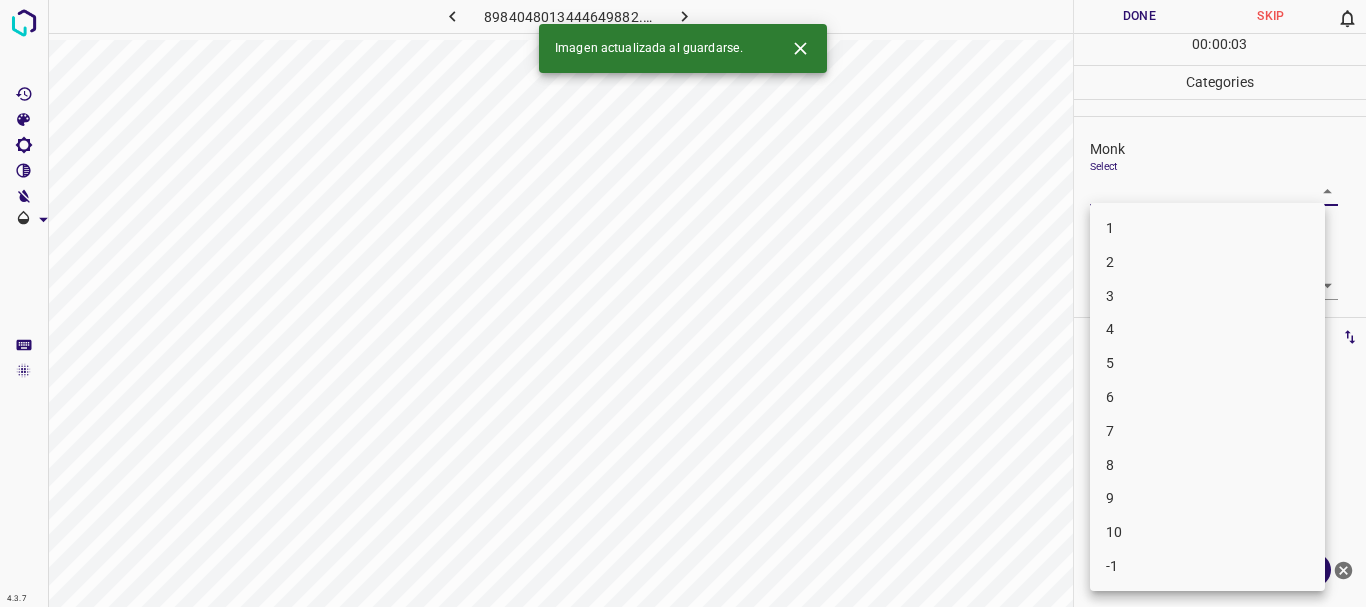 click on "3" at bounding box center (1110, 295) 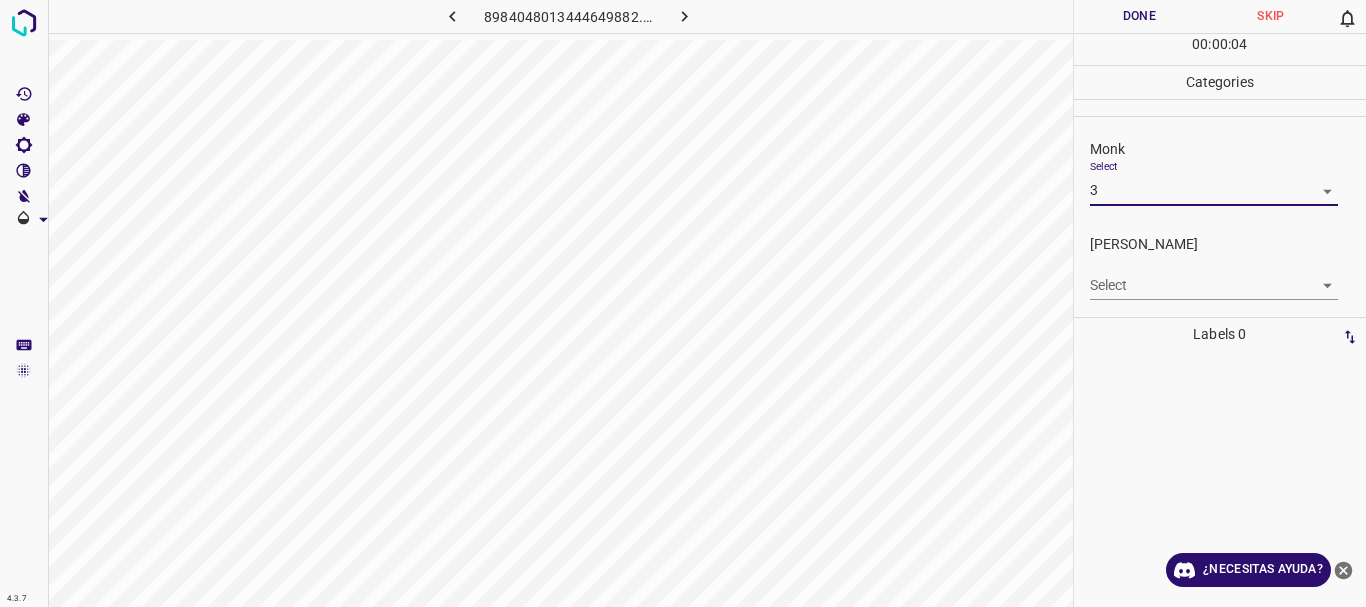 click on "4.3.7 8984048013444649882.png Done Skip 0 00   : 00   : 04   Categories Monk   Select 3 3  [PERSON_NAME]   Select ​ Labels   0 Categories 1 Monk 2  [PERSON_NAME] Tools Space Change between modes (Draw & Edit) I Auto labeling R Restore zoom M Zoom in N Zoom out Delete Delete selecte label Filters Z Restore filters X Saturation filter C Brightness filter V Contrast filter B Gray scale filter General O Download ¿Necesitas ayuda? Texto original Valora esta traducción Tu opinión servirá para ayudar a mejorar el Traductor de Google - Texto - Esconder - Borrar" at bounding box center [683, 303] 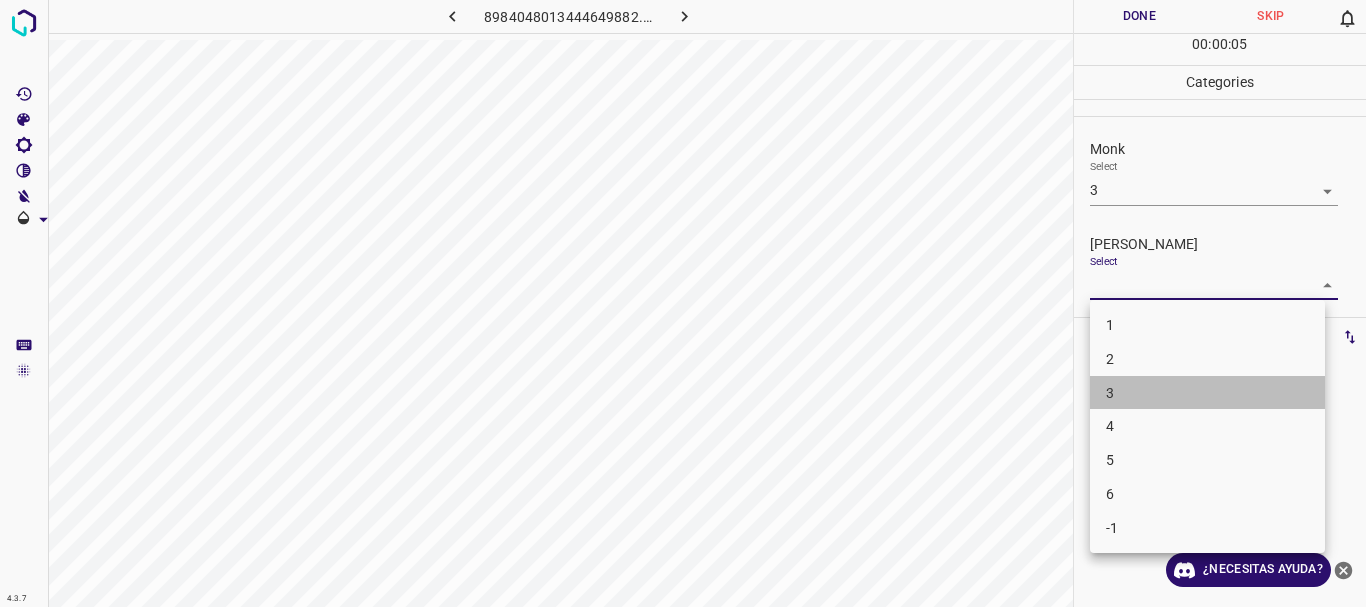 click on "3" at bounding box center (1207, 393) 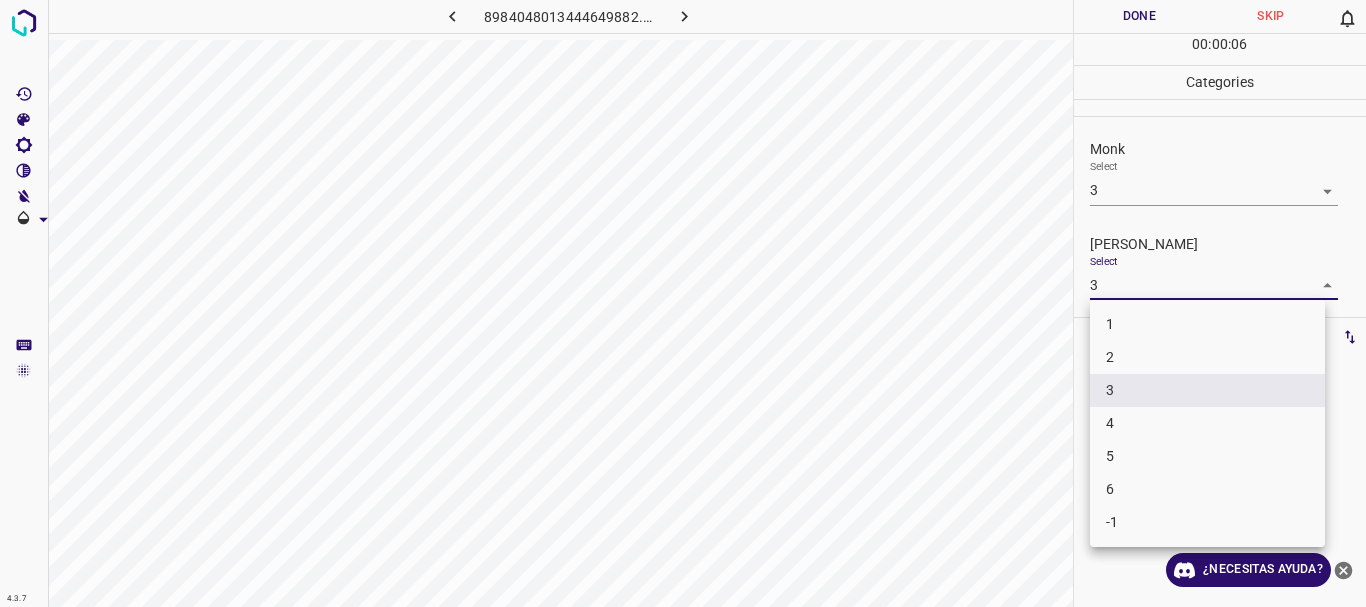 click on "4.3.7 8984048013444649882.png Done Skip 0 00   : 00   : 06   Categories Monk   Select 3 3  [PERSON_NAME]   Select 3 3 Labels   0 Categories 1 Monk 2  [PERSON_NAME] Tools Space Change between modes (Draw & Edit) I Auto labeling R Restore zoom M Zoom in N Zoom out Delete Delete selecte label Filters Z Restore filters X Saturation filter C Brightness filter V Contrast filter B Gray scale filter General O Download ¿Necesitas ayuda? Texto original Valora esta traducción Tu opinión servirá para ayudar a mejorar el Traductor de Google - Texto - Esconder - Borrar 1 2 3 4 5 6 -1" at bounding box center [683, 303] 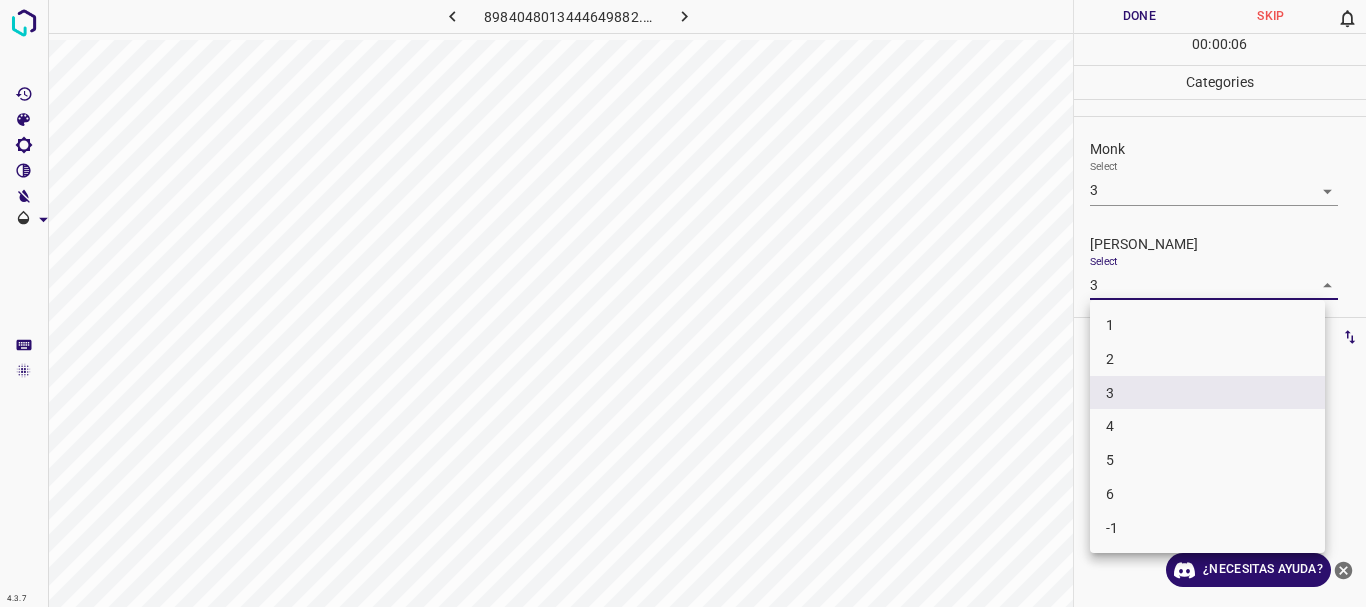 click on "2" at bounding box center [1207, 359] 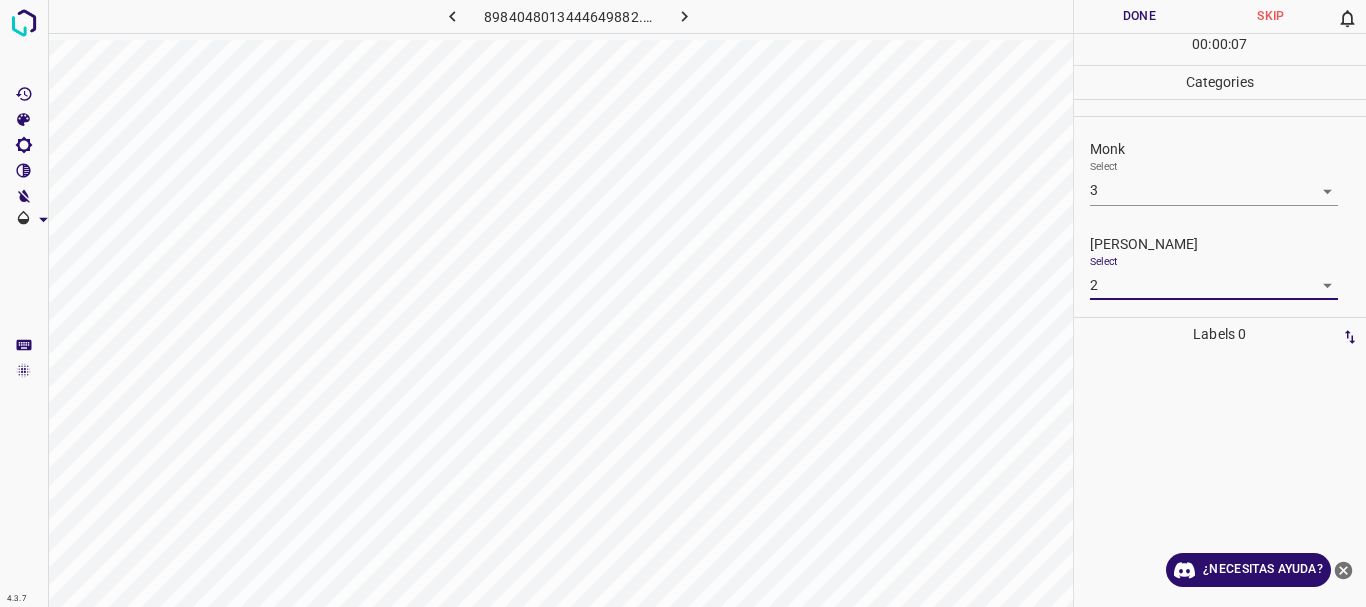 click on "Done" at bounding box center [1140, 16] 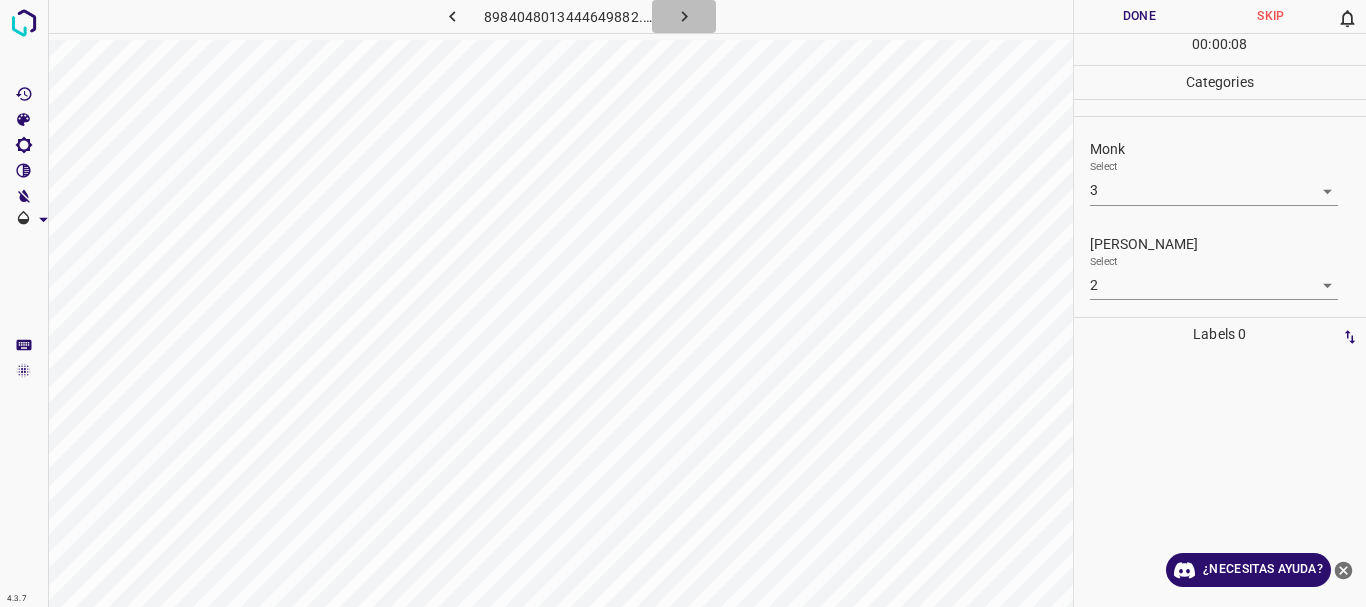 click 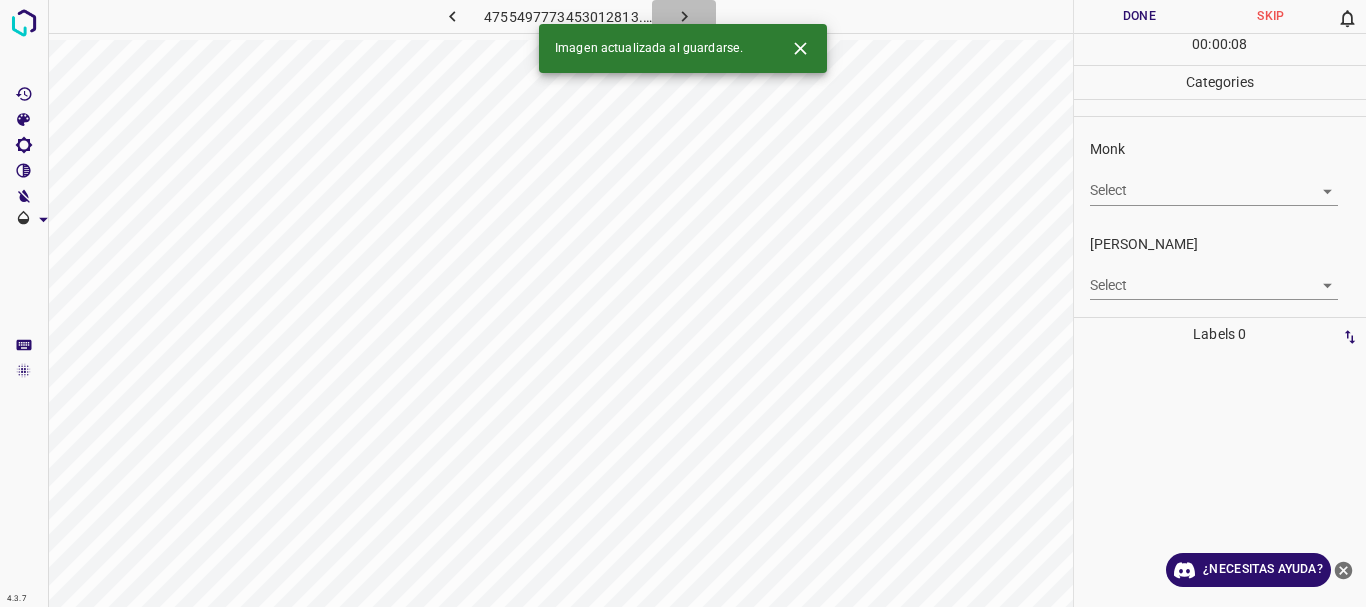 click 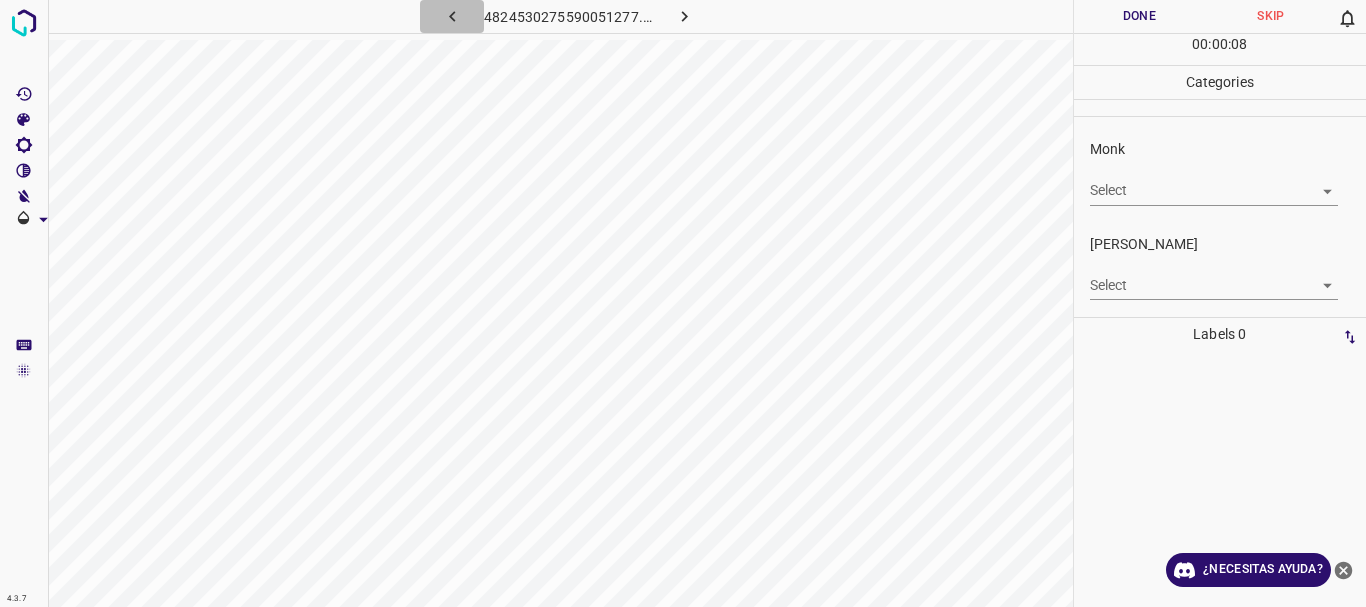 click 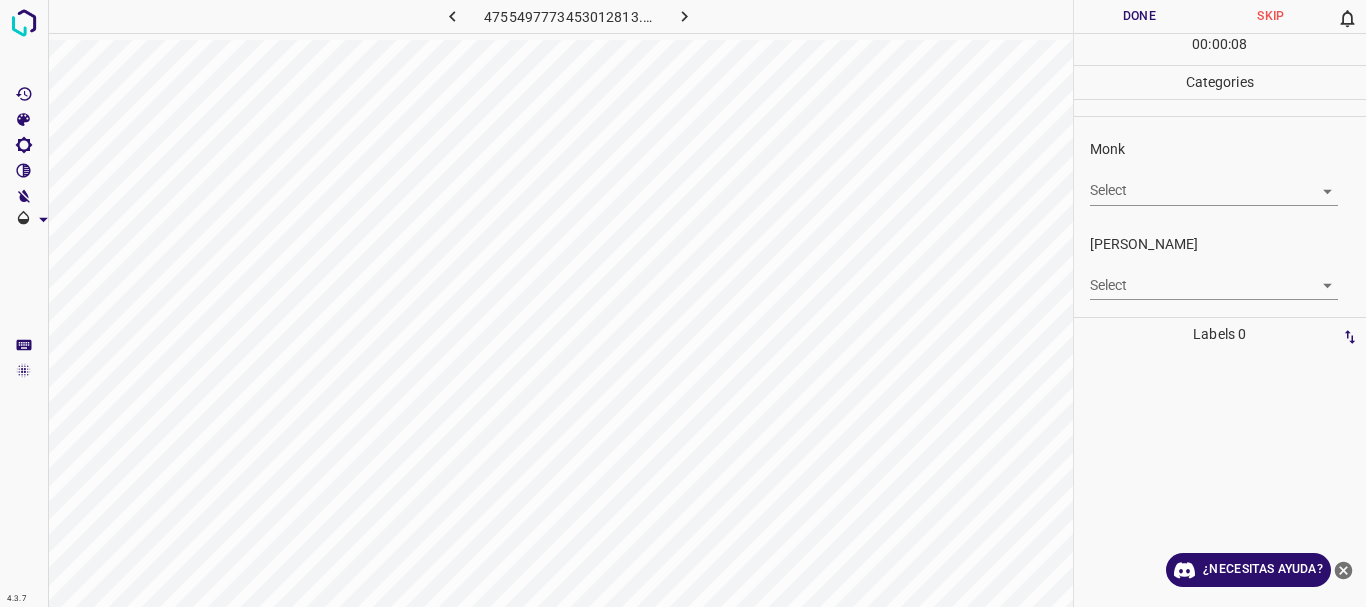 click on "4.3.7 4755497773453012813.png Done Skip 0 00   : 00   : 08   Categories Monk   Select ​  [PERSON_NAME]   Select ​ Labels   0 Categories 1 Monk 2  [PERSON_NAME] Tools Space Change between modes (Draw & Edit) I Auto labeling R Restore zoom M Zoom in N Zoom out Delete Delete selecte label Filters Z Restore filters X Saturation filter C Brightness filter V Contrast filter B Gray scale filter General O Download ¿Necesitas ayuda? Texto original Valora esta traducción Tu opinión servirá para ayudar a mejorar el Traductor de Google - Texto - Esconder - Borrar" at bounding box center (683, 303) 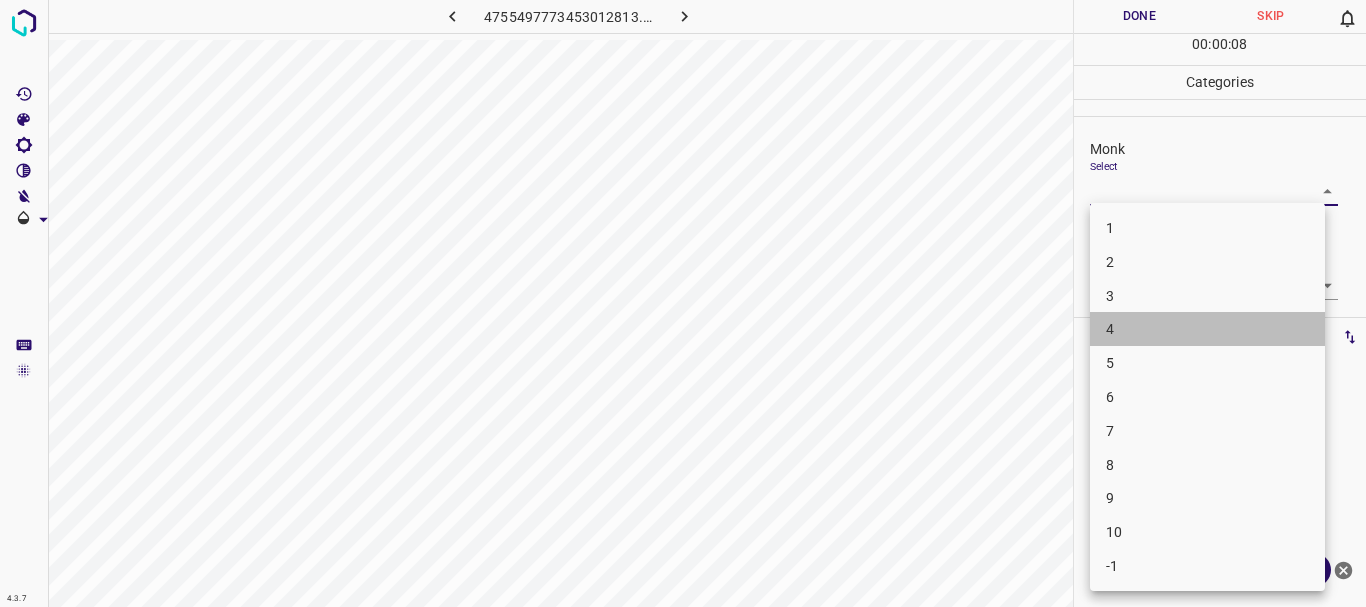 click on "4" at bounding box center (1207, 329) 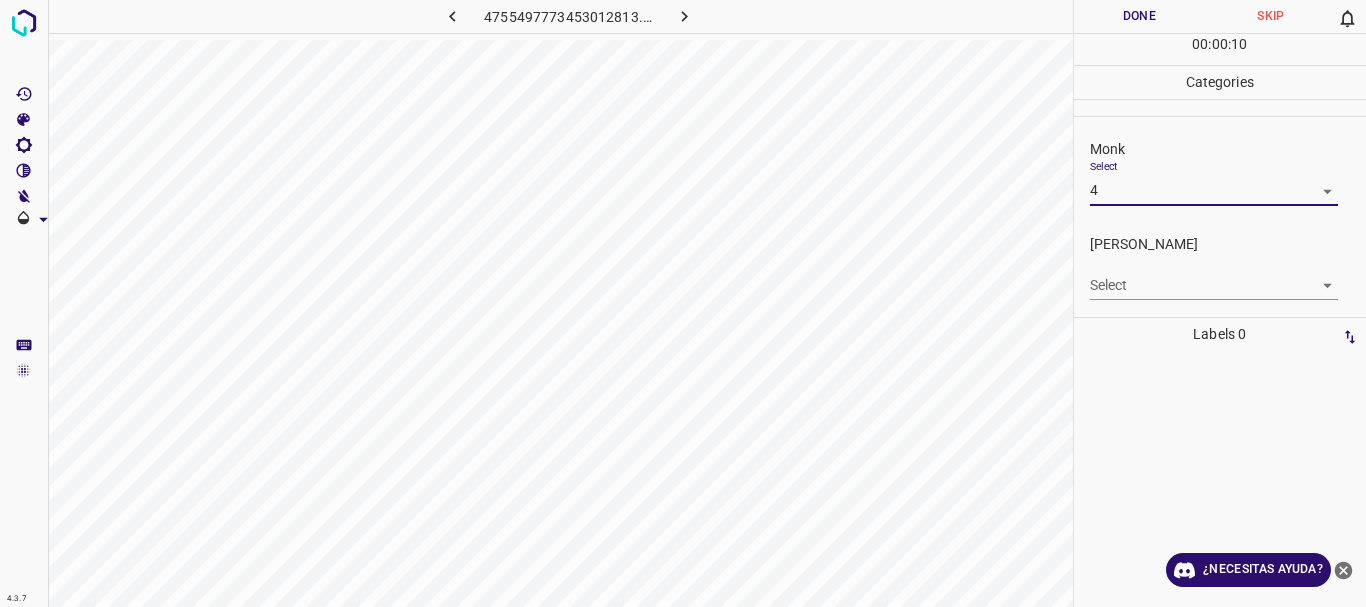 click on "4.3.7 4755497773453012813.png Done Skip 0 00   : 00   : 10   Categories Monk   Select 4 4  [PERSON_NAME]   Select ​ Labels   0 Categories 1 Monk 2  [PERSON_NAME] Tools Space Change between modes (Draw & Edit) I Auto labeling R Restore zoom M Zoom in N Zoom out Delete Delete selecte label Filters Z Restore filters X Saturation filter C Brightness filter V Contrast filter B Gray scale filter General O Download ¿Necesitas ayuda? Texto original Valora esta traducción Tu opinión servirá para ayudar a mejorar el Traductor de Google - Texto - Esconder - Borrar" at bounding box center [683, 303] 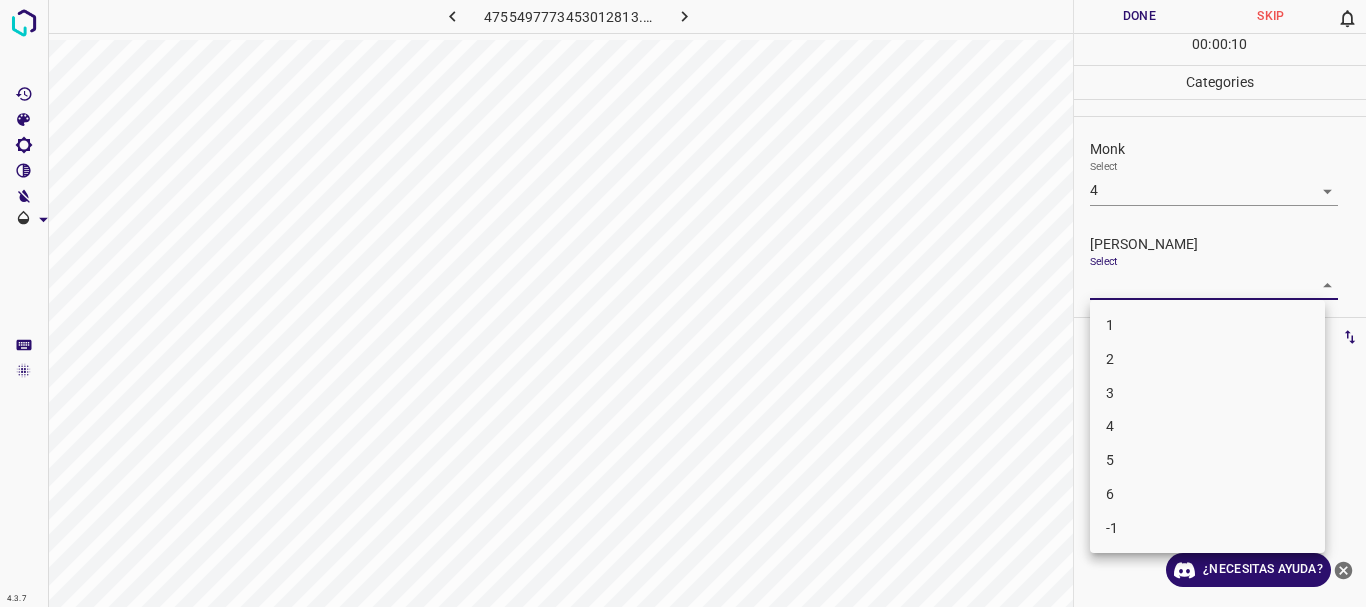click on "3" at bounding box center [1207, 393] 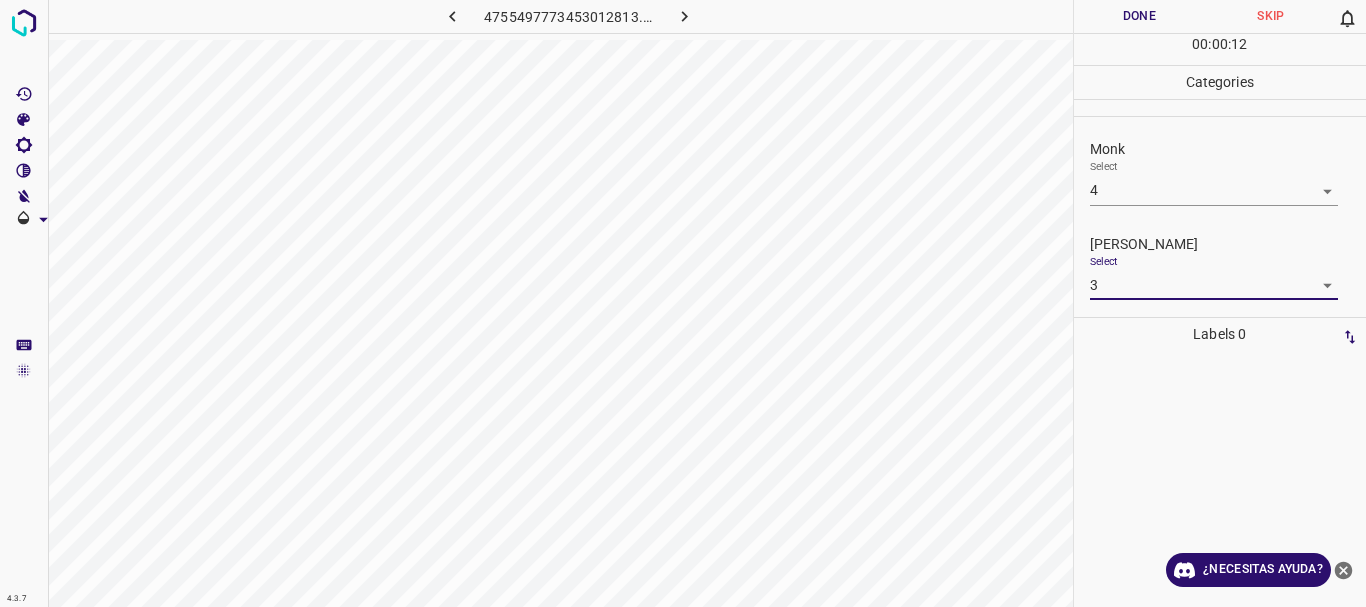 click on "Done" at bounding box center (1140, 16) 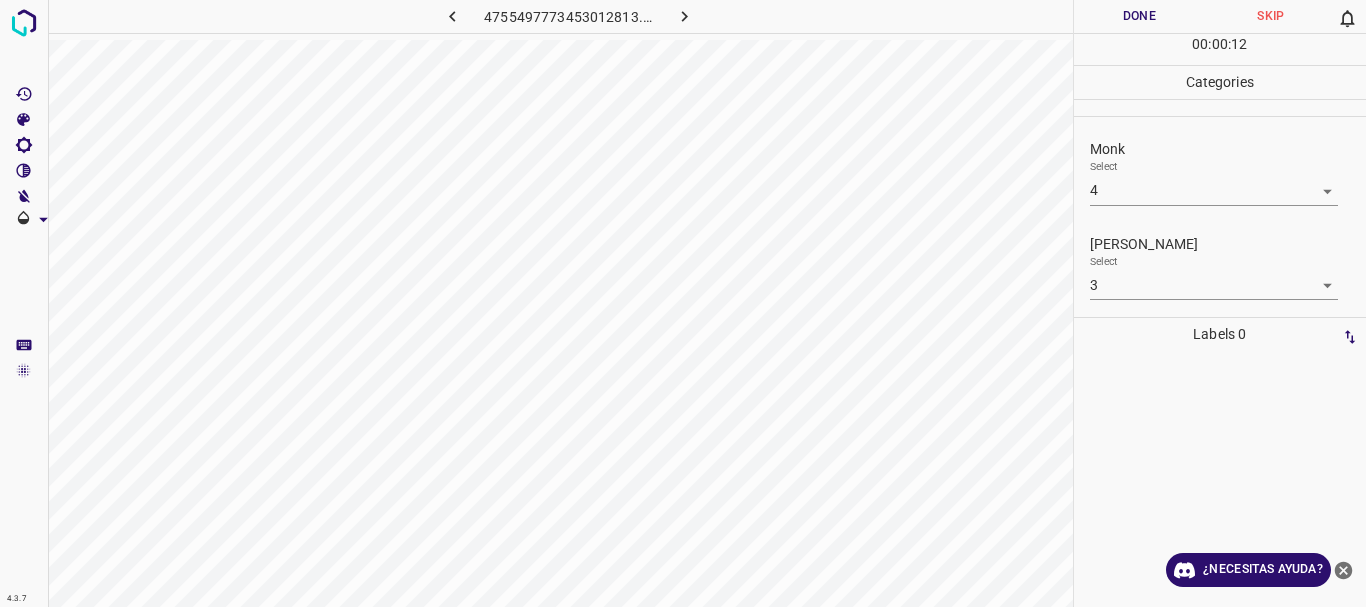 click at bounding box center (684, 16) 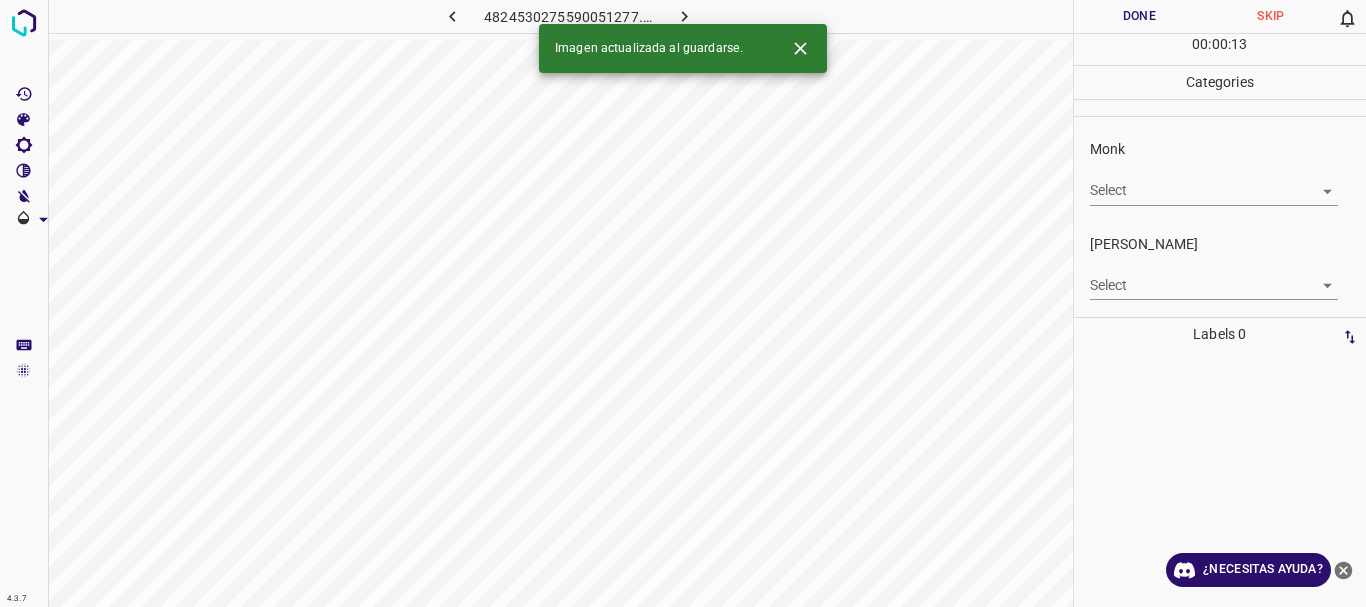 click on "4.3.7 4824530275590051277.png Done Skip 0 00   : 00   : 13   Categories Monk   Select ​  [PERSON_NAME]   Select ​ Labels   0 Categories 1 Monk 2  [PERSON_NAME] Tools Space Change between modes (Draw & Edit) I Auto labeling R Restore zoom M Zoom in N Zoom out Delete Delete selecte label Filters Z Restore filters X Saturation filter C Brightness filter V Contrast filter B Gray scale filter General O Download Imagen actualizada al guardarse. ¿Necesitas ayuda? Texto original Valora esta traducción Tu opinión servirá para ayudar a mejorar el Traductor de Google - Texto - Esconder - Borrar" at bounding box center (683, 303) 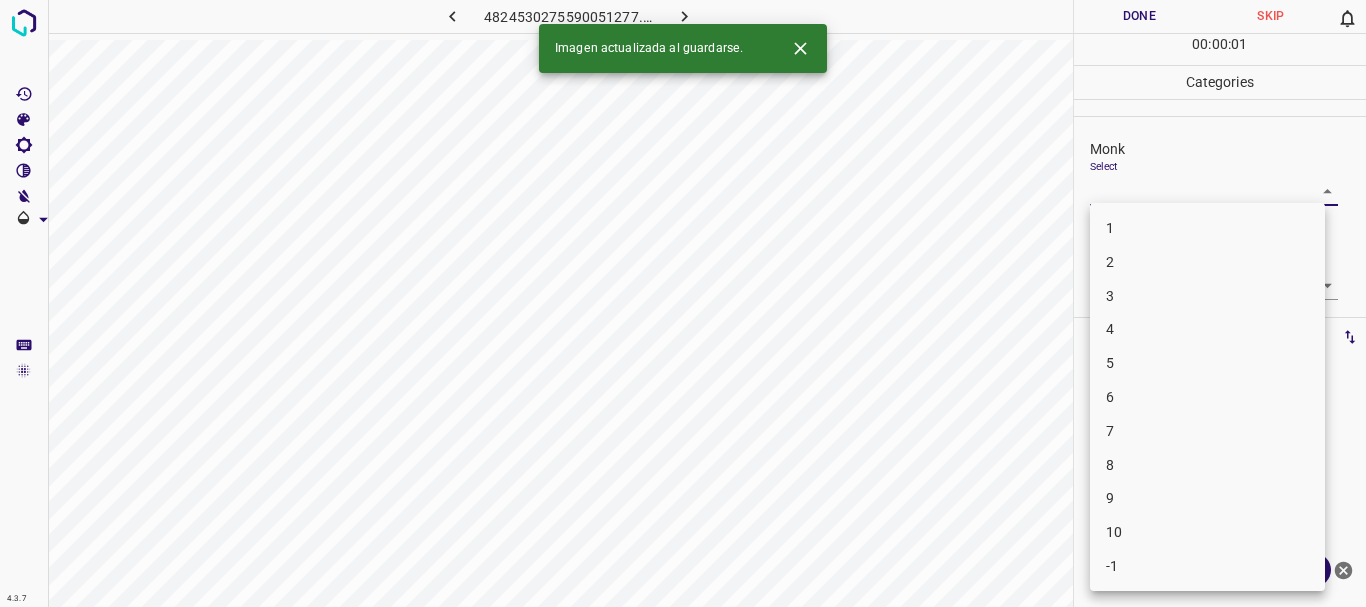 click on "3" at bounding box center (1207, 296) 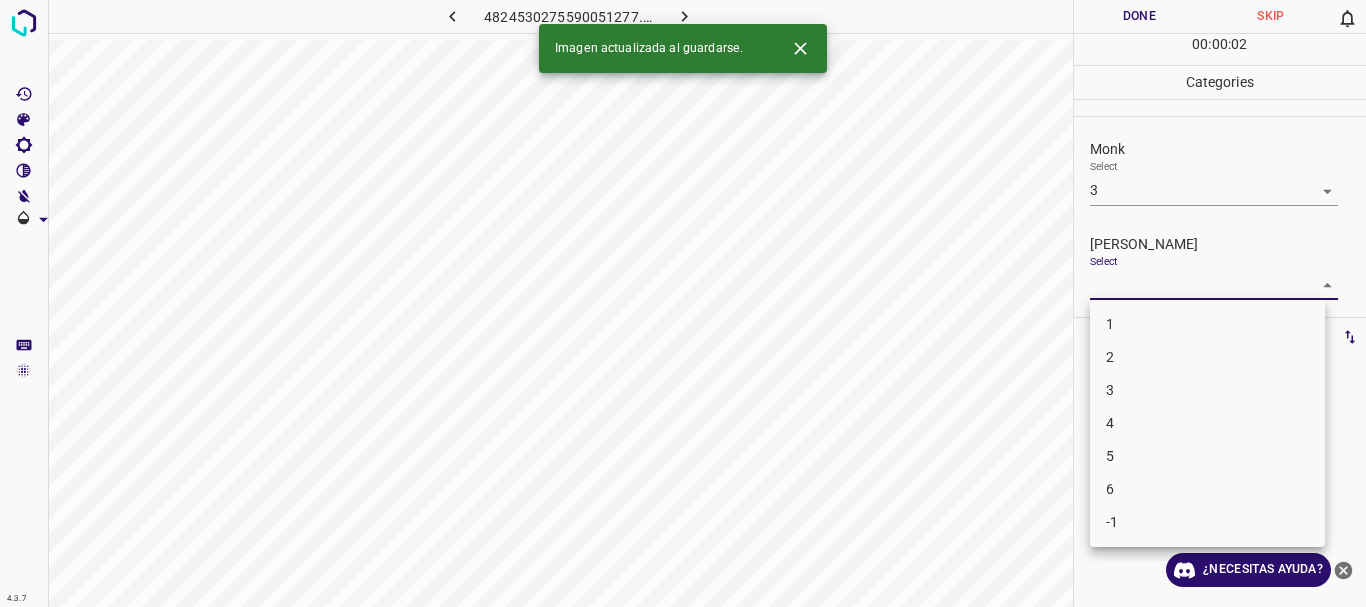 click on "4.3.7 4824530275590051277.png Done Skip 0 00   : 00   : 02   Categories Monk   Select 3 3  [PERSON_NAME]   Select ​ Labels   0 Categories 1 Monk 2  [PERSON_NAME] Tools Space Change between modes (Draw & Edit) I Auto labeling R Restore zoom M Zoom in N Zoom out Delete Delete selecte label Filters Z Restore filters X Saturation filter C Brightness filter V Contrast filter B Gray scale filter General O Download Imagen actualizada al guardarse. ¿Necesitas ayuda? Texto original Valora esta traducción Tu opinión servirá para ayudar a mejorar el Traductor de Google - Texto - Esconder - Borrar 1 2 3 4 5 6 -1" at bounding box center [683, 303] 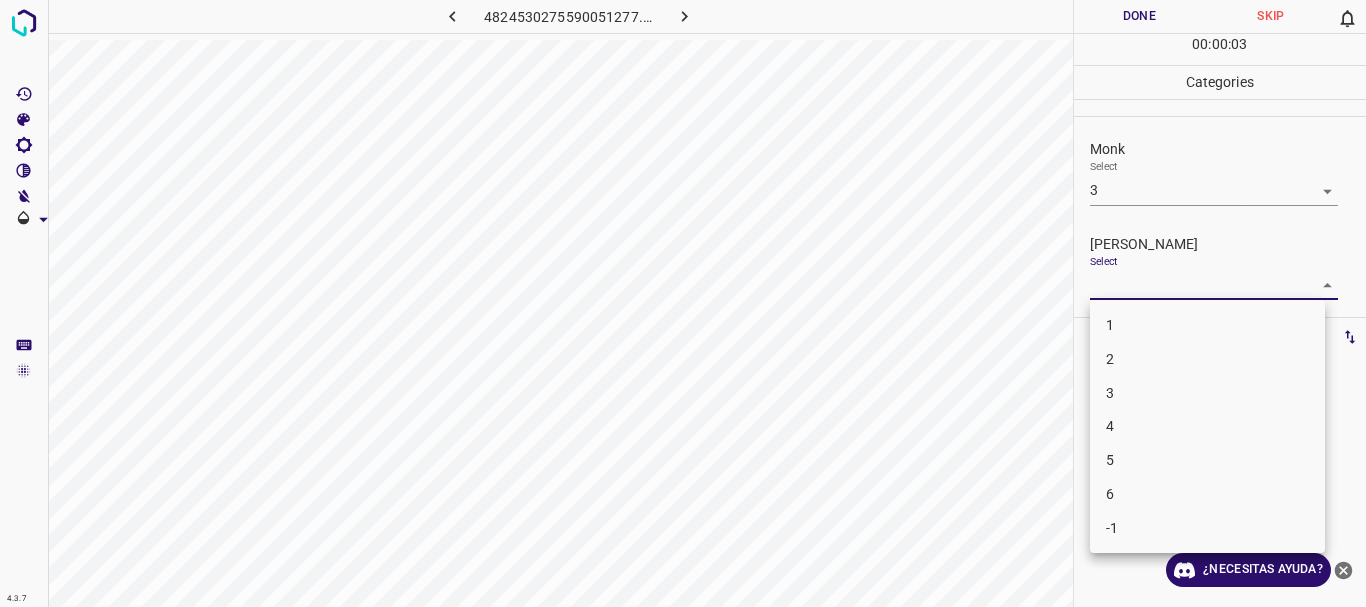 click on "3" at bounding box center (1207, 393) 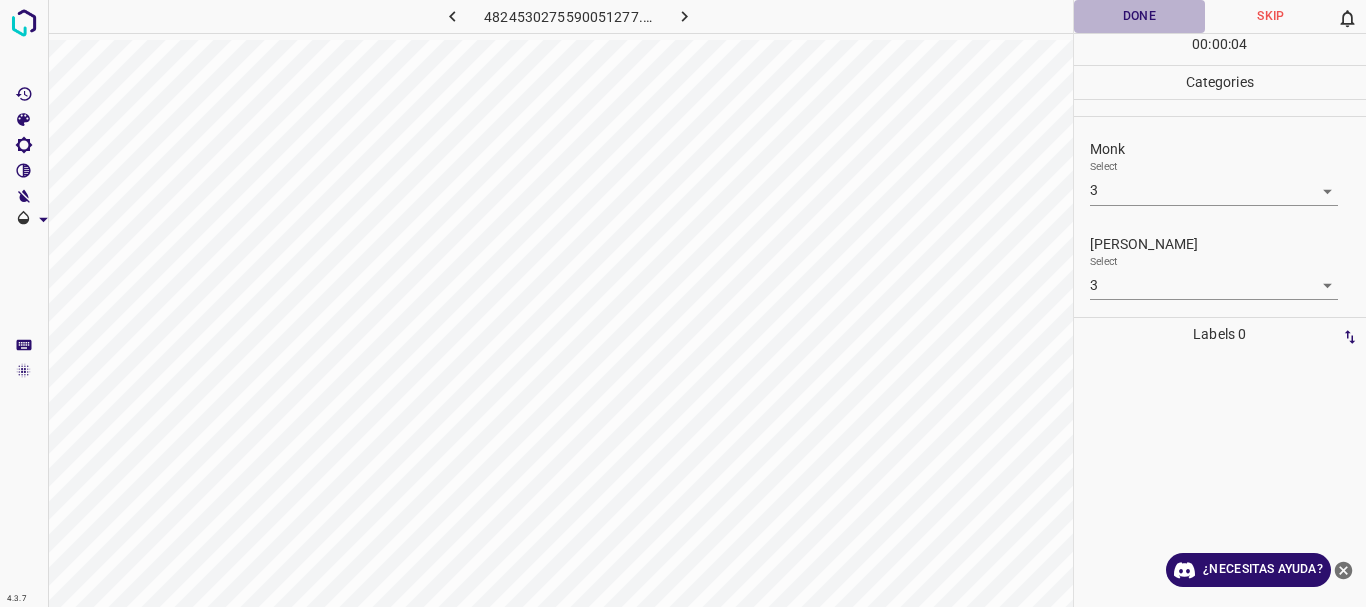 click on "Done" at bounding box center [1140, 16] 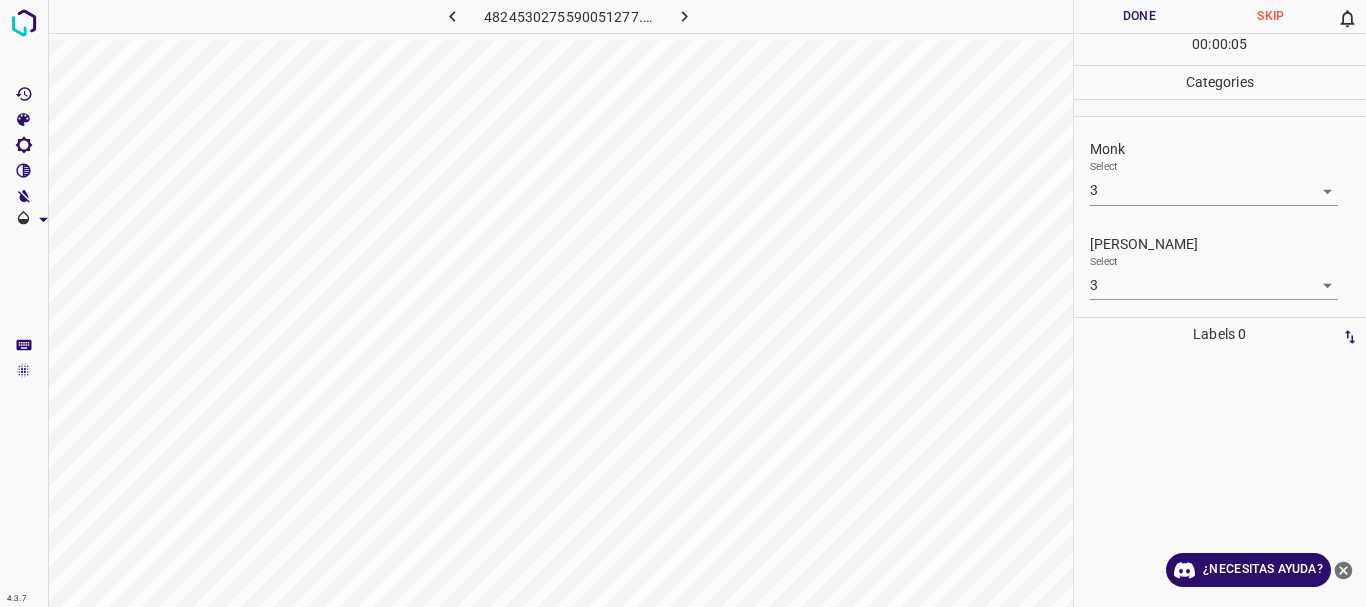 click at bounding box center [684, 16] 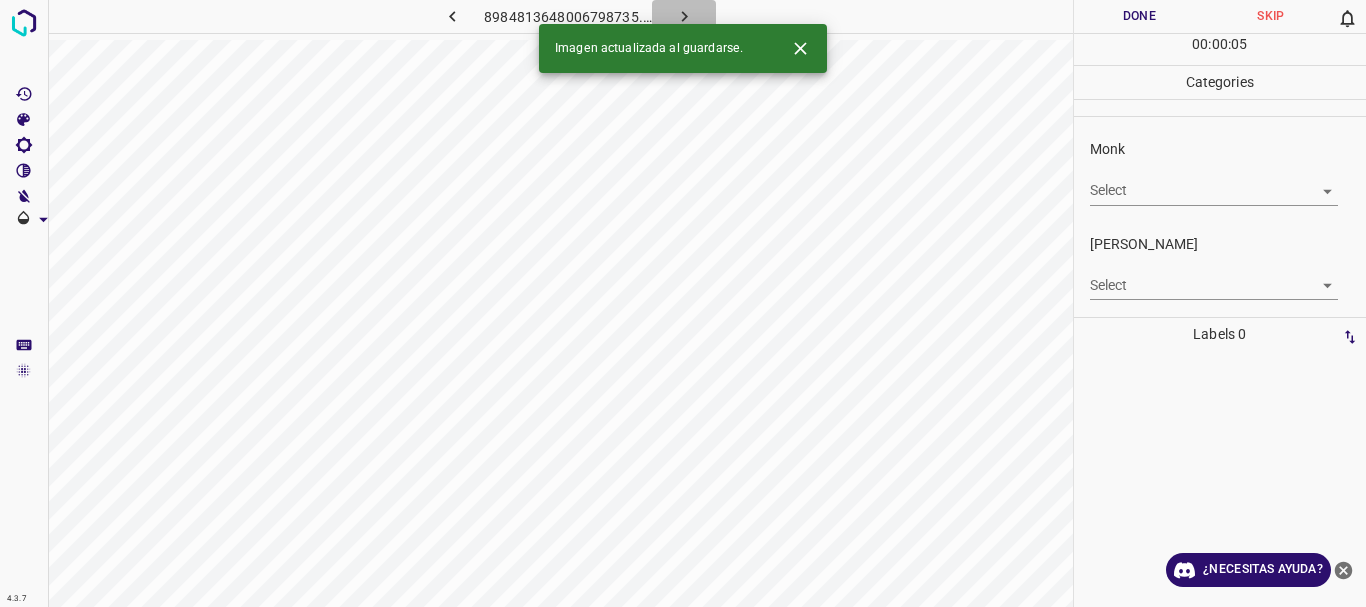 click at bounding box center (684, 16) 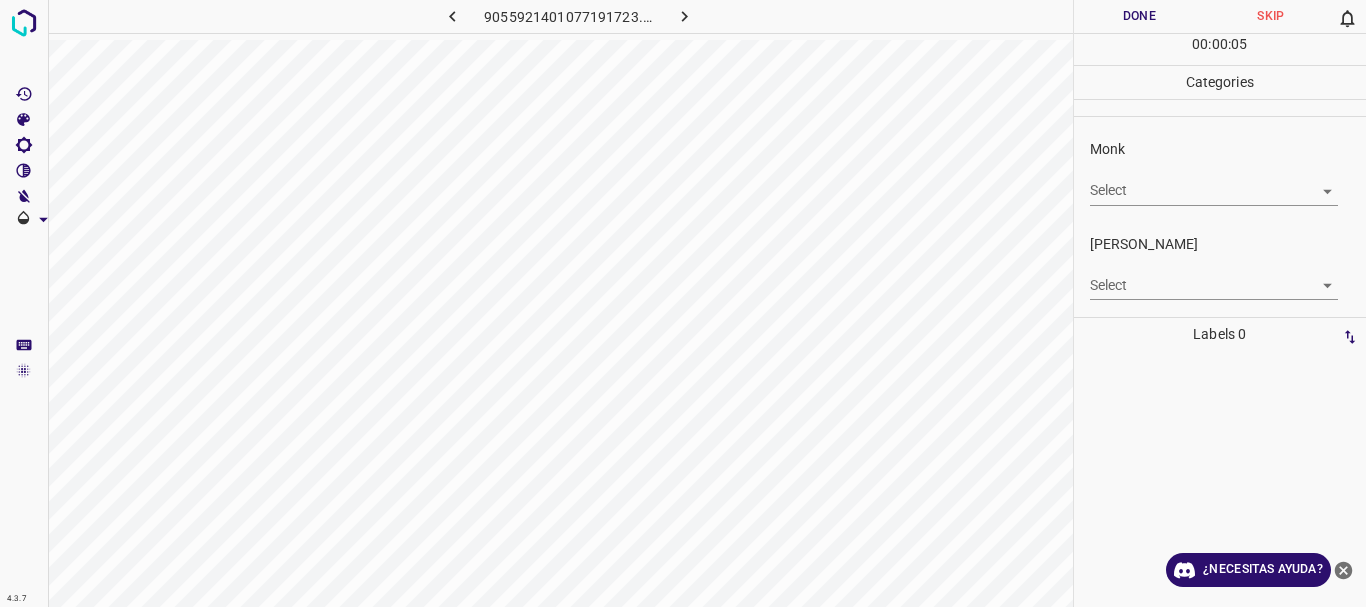 click 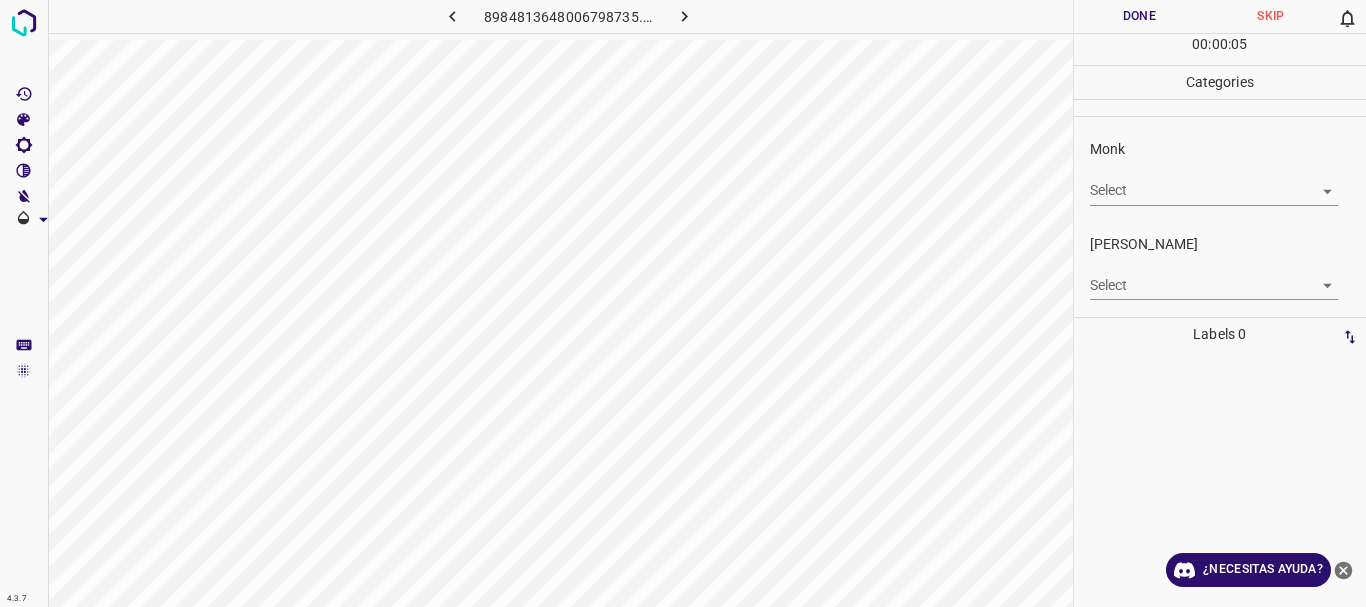 click on "4.3.7 8984813648006798735.png Done Skip 0 00   : 00   : 05   Categories Monk   Select ​  [PERSON_NAME]   Select ​ Labels   0 Categories 1 Monk 2  [PERSON_NAME] Tools Space Change between modes (Draw & Edit) I Auto labeling R Restore zoom M Zoom in N Zoom out Delete Delete selecte label Filters Z Restore filters X Saturation filter C Brightness filter V Contrast filter B Gray scale filter General O Download ¿Necesitas ayuda? Texto original Valora esta traducción Tu opinión servirá para ayudar a mejorar el Traductor de Google - Texto - Esconder - Borrar" at bounding box center [683, 303] 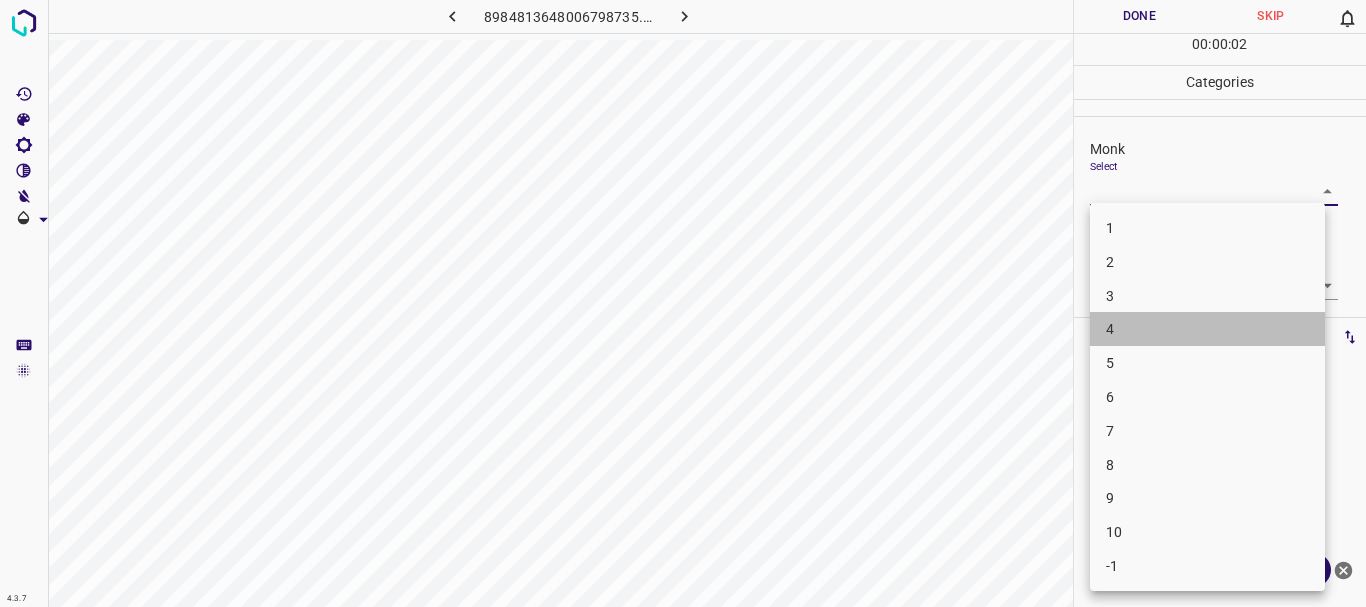 click on "4" at bounding box center (1207, 329) 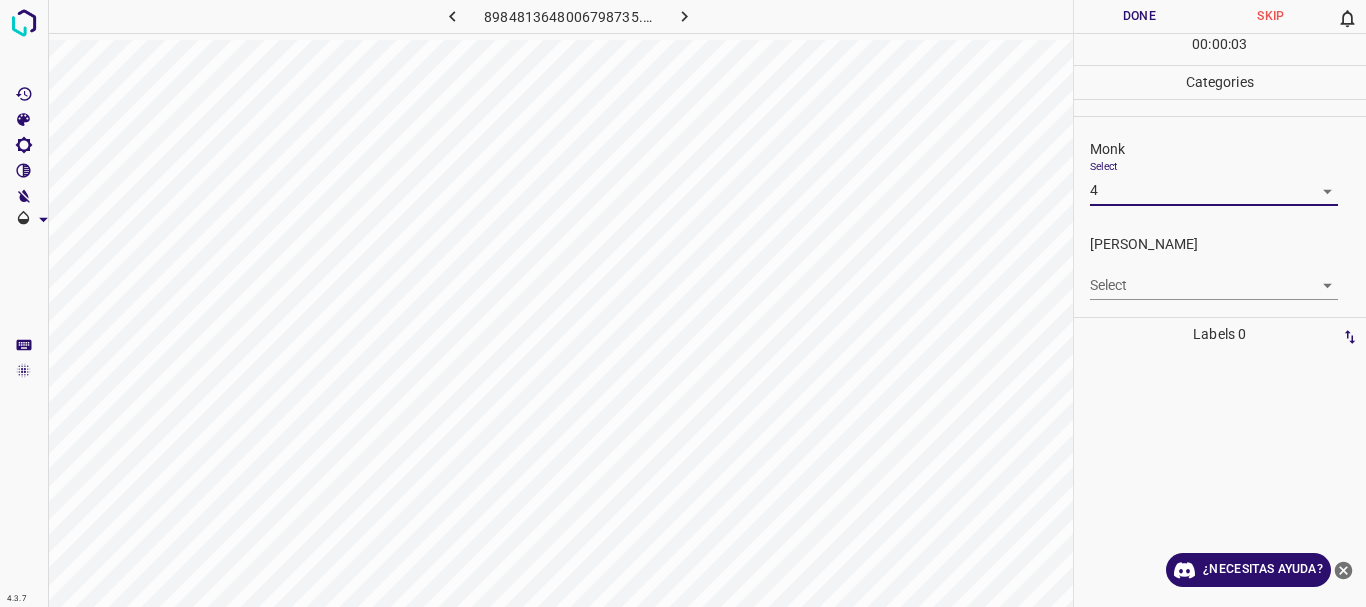 click on "4.3.7 8984813648006798735.png Done Skip 0 00   : 00   : 03   Categories Monk   Select 4 4  [PERSON_NAME]   Select ​ Labels   0 Categories 1 Monk 2  [PERSON_NAME] Tools Space Change between modes (Draw & Edit) I Auto labeling R Restore zoom M Zoom in N Zoom out Delete Delete selecte label Filters Z Restore filters X Saturation filter C Brightness filter V Contrast filter B Gray scale filter General O Download ¿Necesitas ayuda? Texto original Valora esta traducción Tu opinión servirá para ayudar a mejorar el Traductor de Google - Texto - Esconder - Borrar" at bounding box center (683, 303) 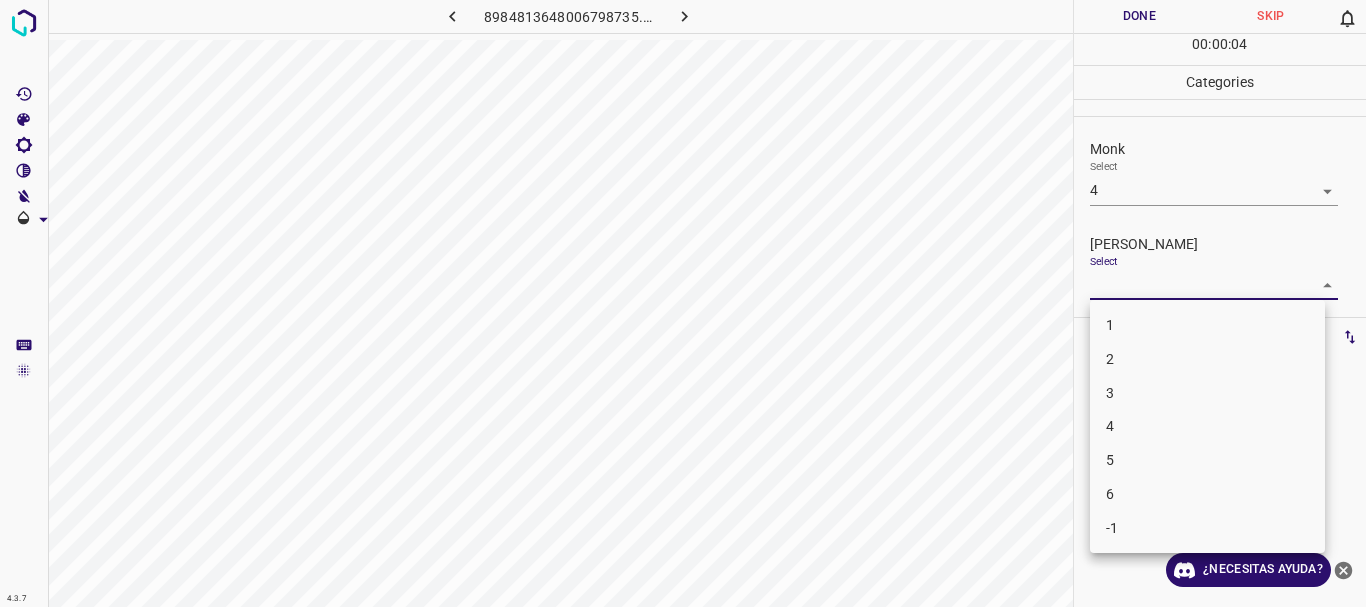 click on "3" at bounding box center (1207, 393) 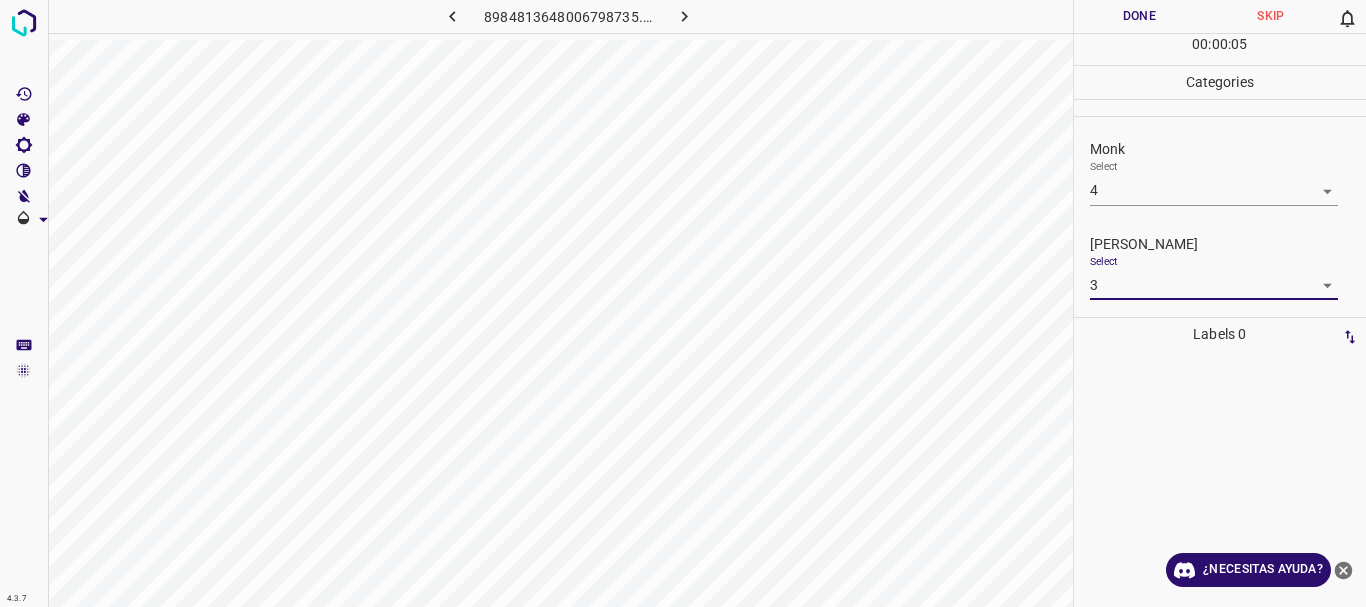 click on "Done" at bounding box center [1140, 16] 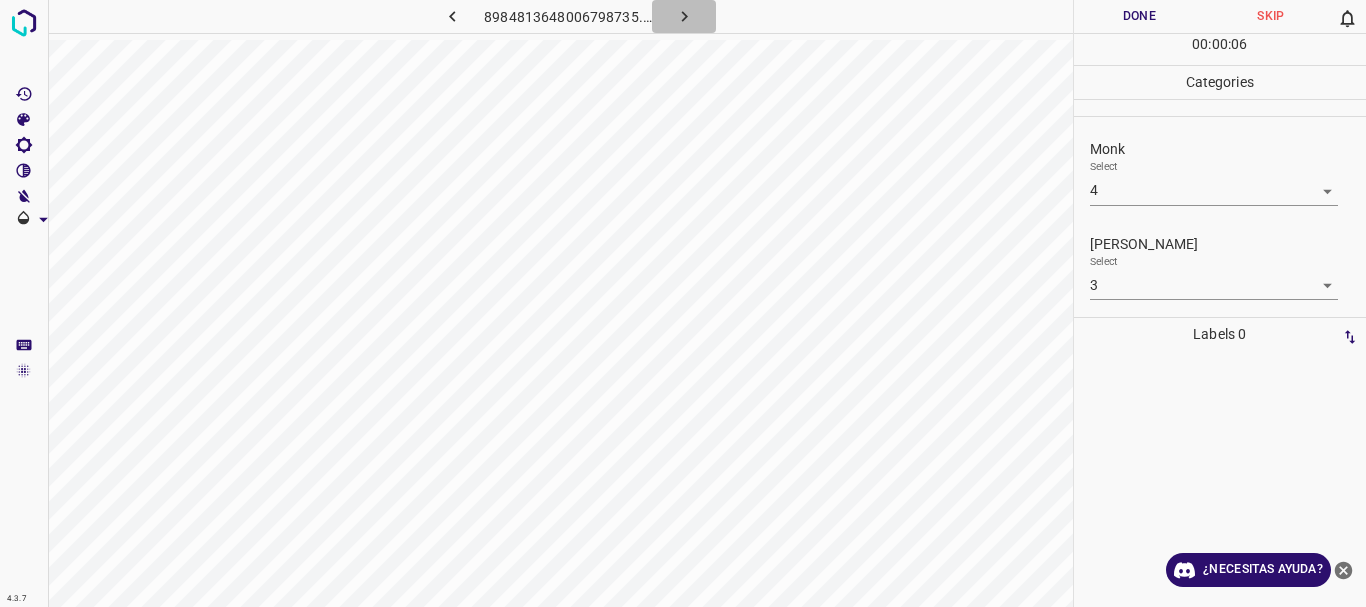 click at bounding box center [684, 16] 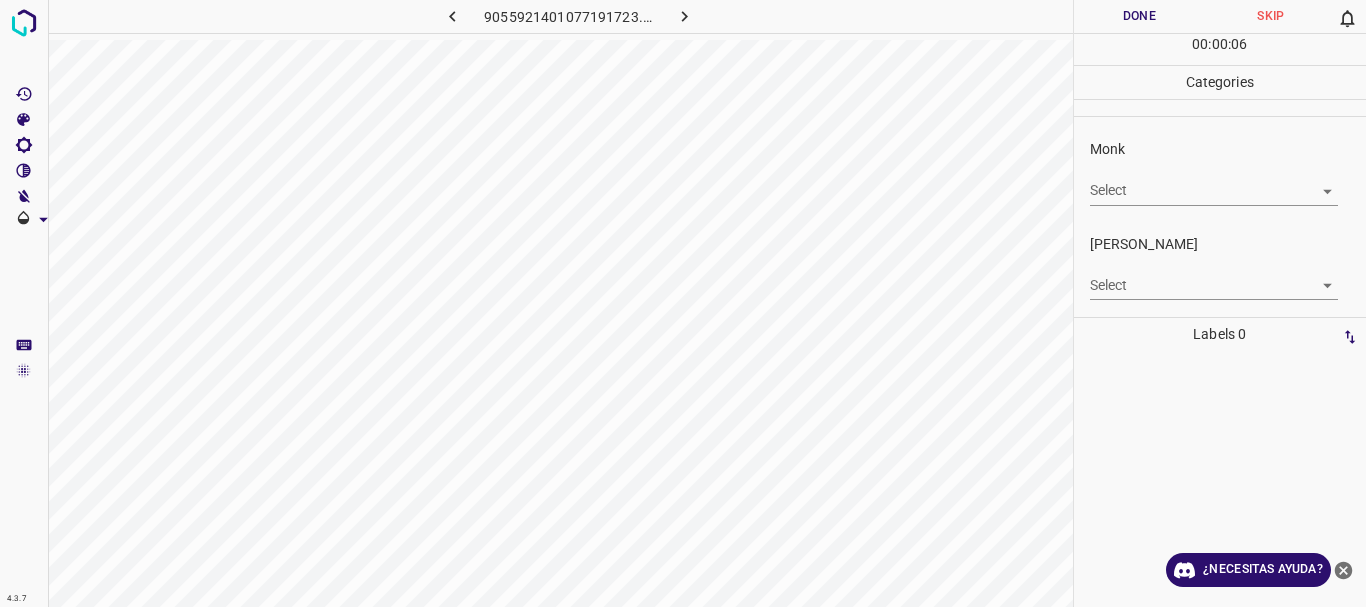 click on "4.3.7 9055921401077191723.png Done Skip 0 00   : 00   : 06   Categories Monk   Select ​  [PERSON_NAME]   Select ​ Labels   0 Categories 1 Monk 2  [PERSON_NAME] Tools Space Change between modes (Draw & Edit) I Auto labeling R Restore zoom M Zoom in N Zoom out Delete Delete selecte label Filters Z Restore filters X Saturation filter C Brightness filter V Contrast filter B Gray scale filter General O Download ¿Necesitas ayuda? Texto original Valora esta traducción Tu opinión servirá para ayudar a mejorar el Traductor de Google - Texto - Esconder - Borrar" at bounding box center (683, 303) 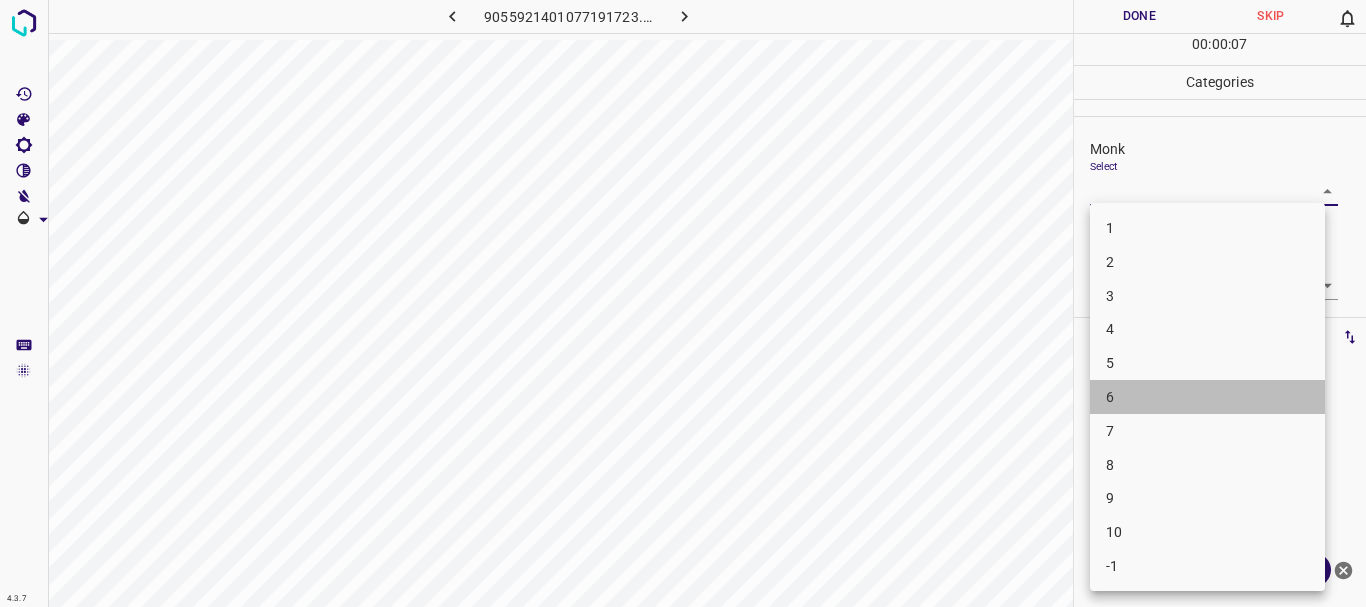 click on "6" at bounding box center [1207, 397] 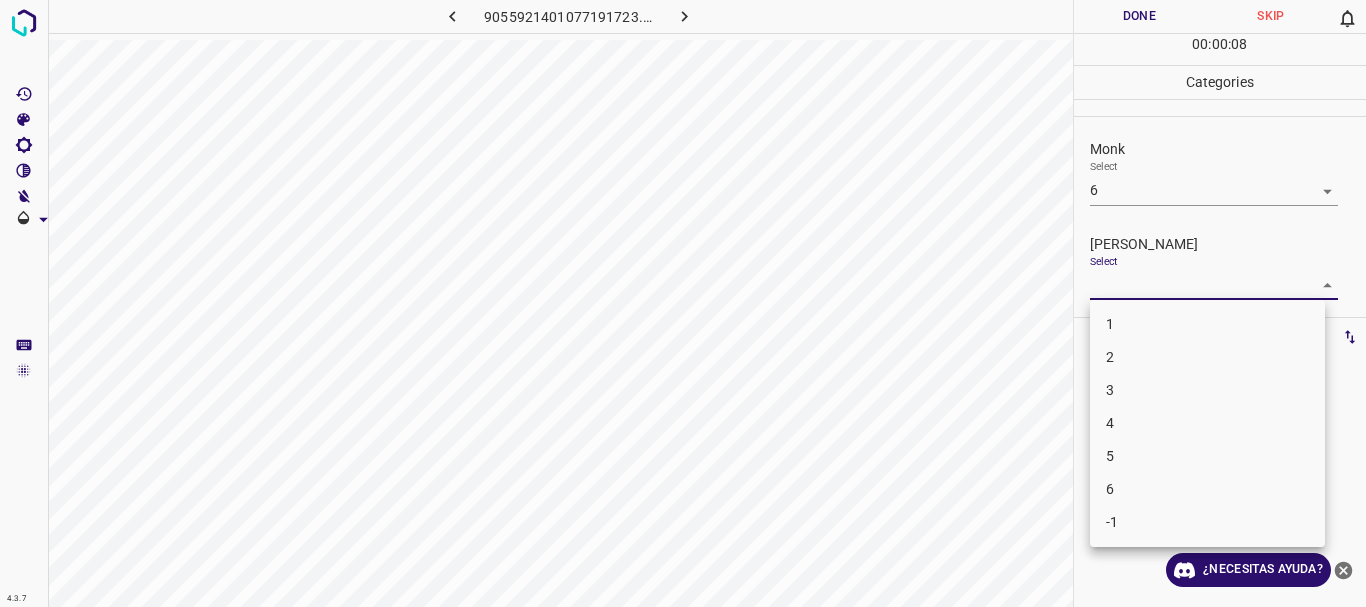 click on "4.3.7 9055921401077191723.png Done Skip 0 00   : 00   : 08   Categories Monk   Select 6 6  [PERSON_NAME]   Select ​ Labels   0 Categories 1 Monk 2  [PERSON_NAME] Tools Space Change between modes (Draw & Edit) I Auto labeling R Restore zoom M Zoom in N Zoom out Delete Delete selecte label Filters Z Restore filters X Saturation filter C Brightness filter V Contrast filter B Gray scale filter General O Download ¿Necesitas ayuda? Texto original Valora esta traducción Tu opinión servirá para ayudar a mejorar el Traductor de Google - Texto - Esconder - Borrar 1 2 3 4 5 6 -1" at bounding box center [683, 303] 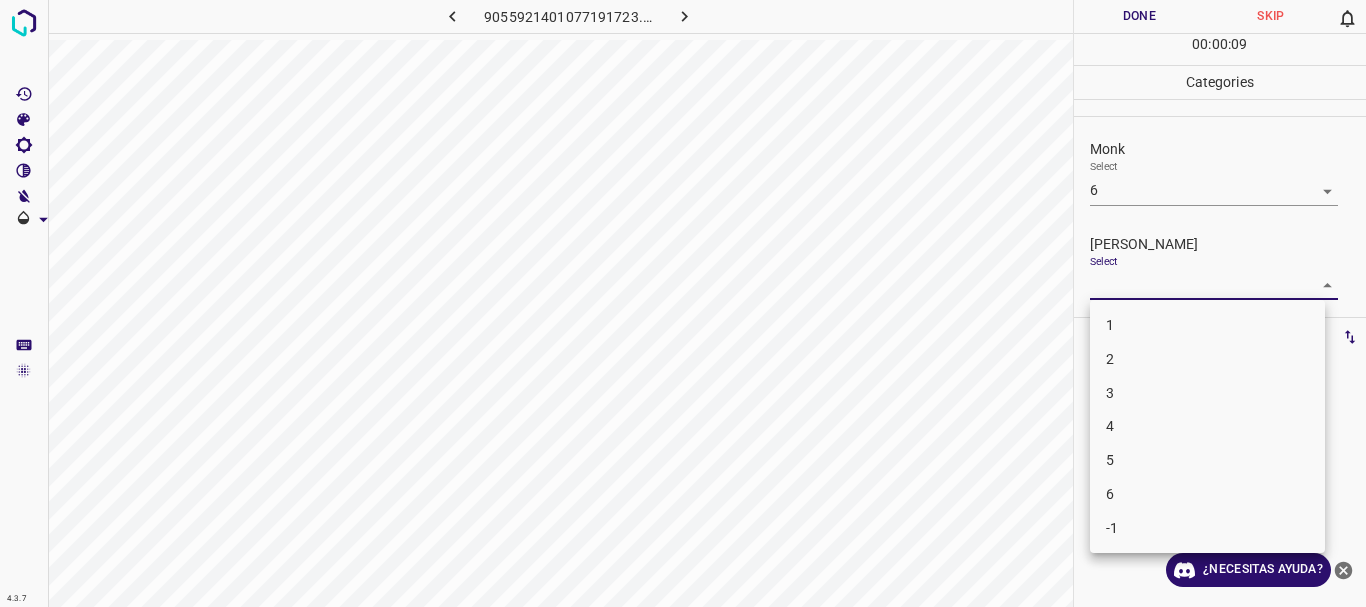 click on "4" at bounding box center (1207, 426) 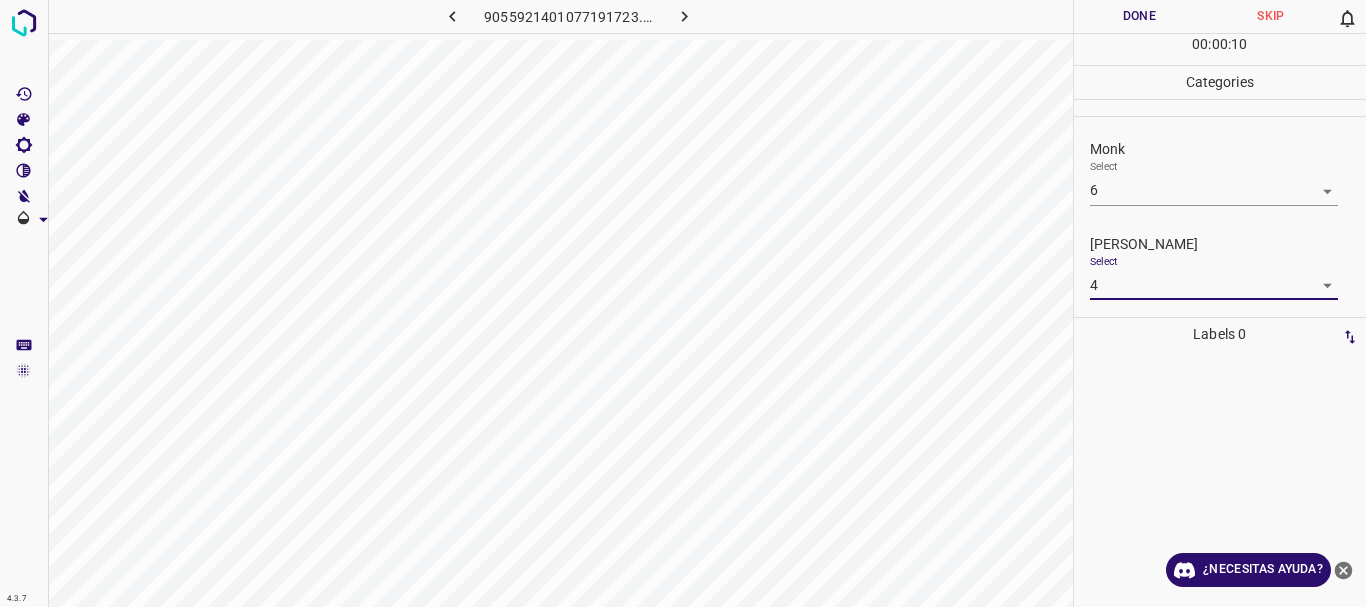 click on "Done" at bounding box center (1140, 16) 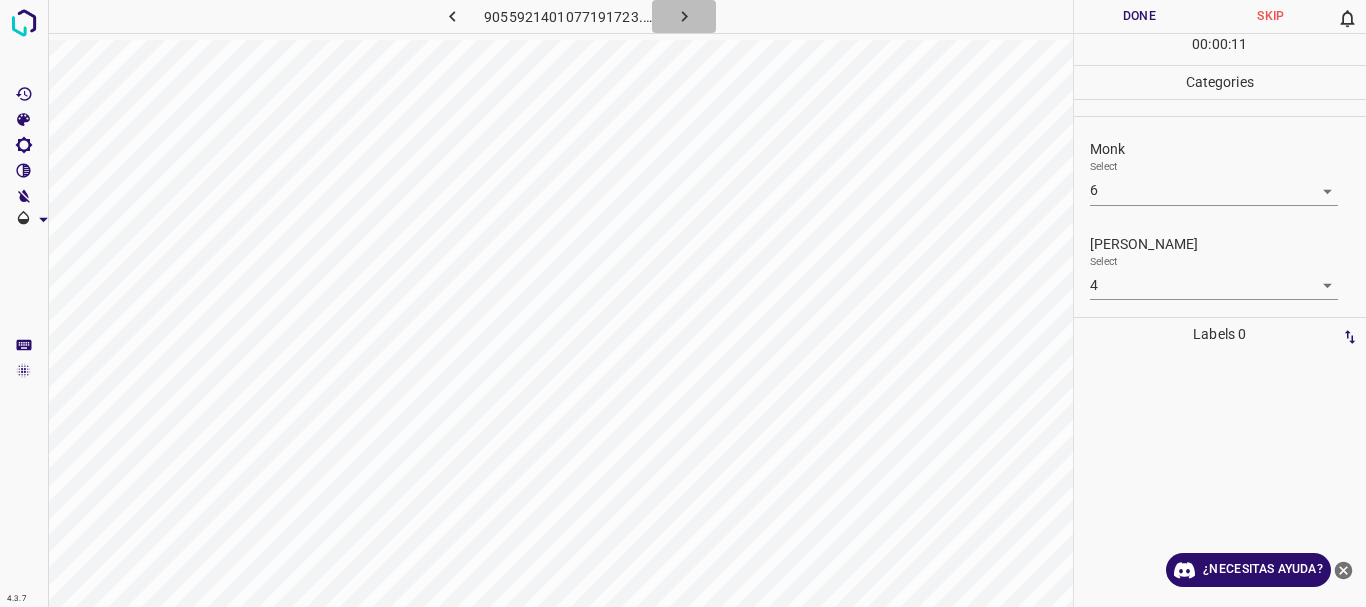 click 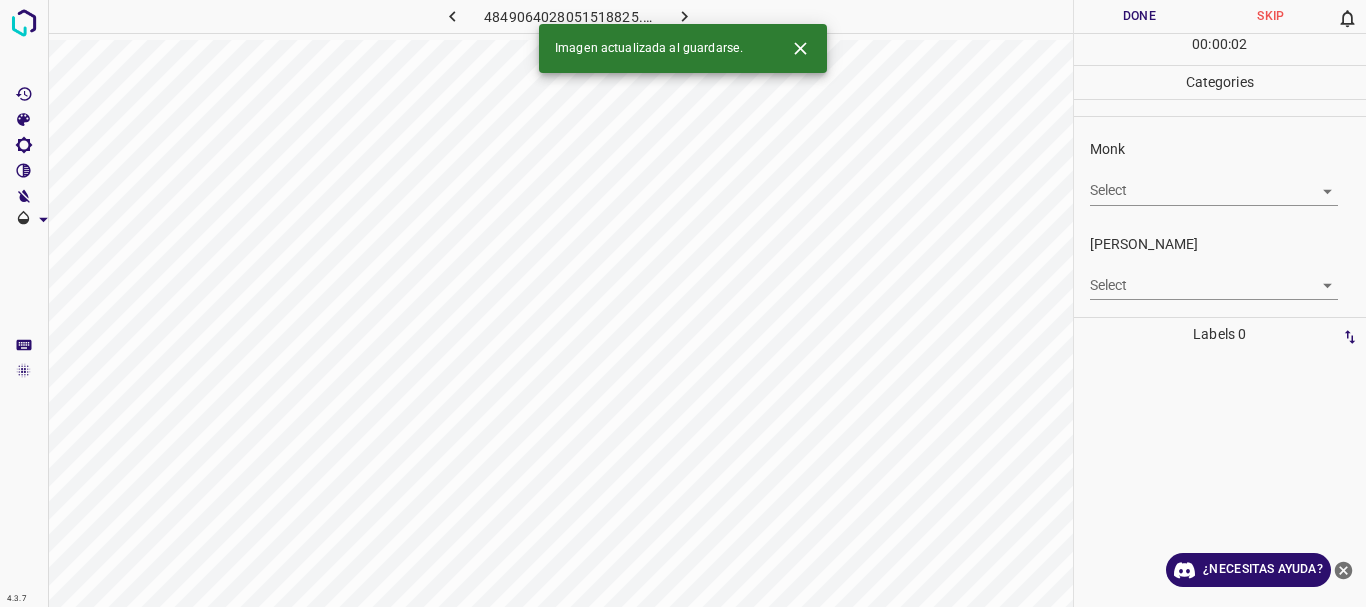 click on "4.3.7 4849064028051518825.png Done Skip 0 00   : 00   : 02   Categories Monk   Select ​  [PERSON_NAME]   Select ​ Labels   0 Categories 1 Monk 2  [PERSON_NAME] Tools Space Change between modes (Draw & Edit) I Auto labeling R Restore zoom M Zoom in N Zoom out Delete Delete selecte label Filters Z Restore filters X Saturation filter C Brightness filter V Contrast filter B Gray scale filter General O Download Imagen actualizada al guardarse. ¿Necesitas ayuda? Texto original Valora esta traducción Tu opinión servirá para ayudar a mejorar el Traductor de Google - Texto - Esconder - Borrar" at bounding box center [683, 303] 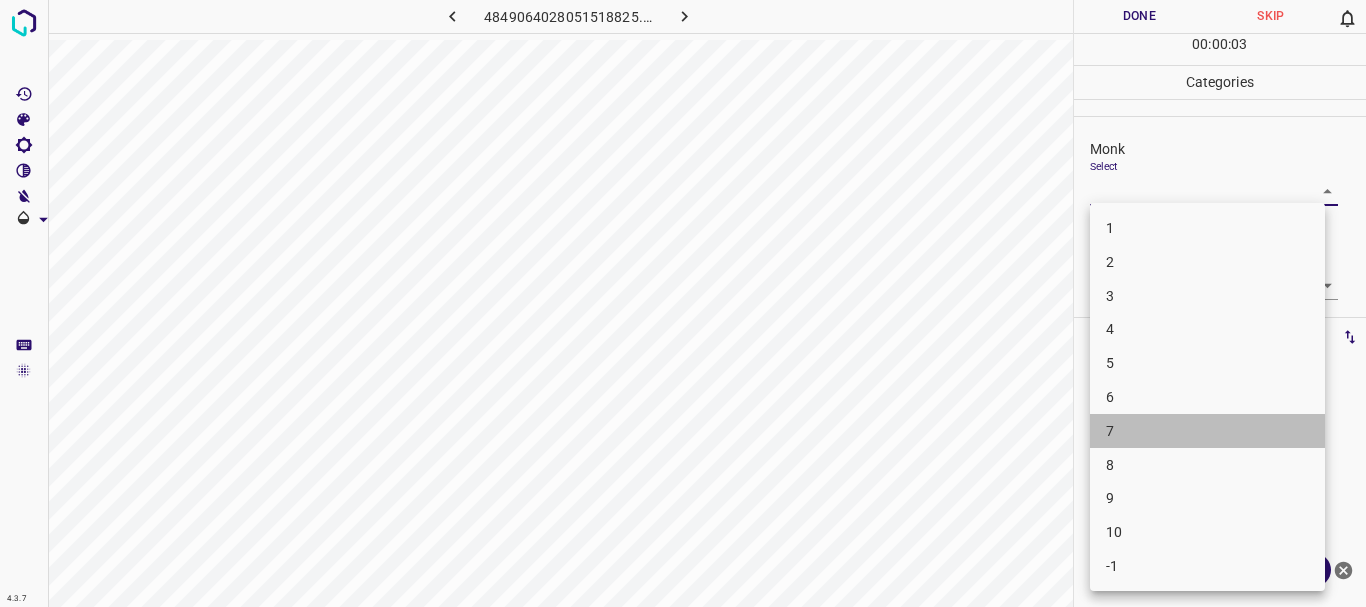 click on "7" at bounding box center [1207, 431] 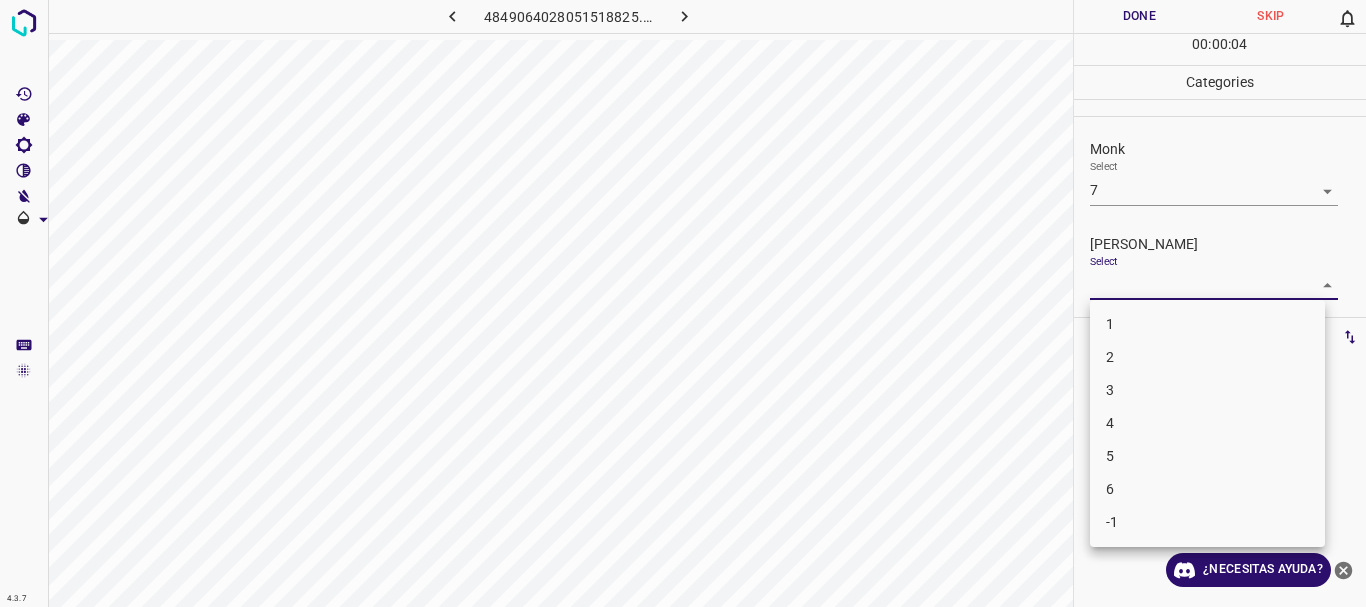 click on "4.3.7 4849064028051518825.png Done Skip 0 00   : 00   : 04   Categories Monk   Select 7 7  [PERSON_NAME]   Select ​ Labels   0 Categories 1 Monk 2  [PERSON_NAME] Tools Space Change between modes (Draw & Edit) I Auto labeling R Restore zoom M Zoom in N Zoom out Delete Delete selecte label Filters Z Restore filters X Saturation filter C Brightness filter V Contrast filter B Gray scale filter General O Download ¿Necesitas ayuda? Texto original Valora esta traducción Tu opinión servirá para ayudar a mejorar el Traductor de Google - Texto - Esconder - Borrar 1 2 3 4 5 6 -1" at bounding box center [683, 303] 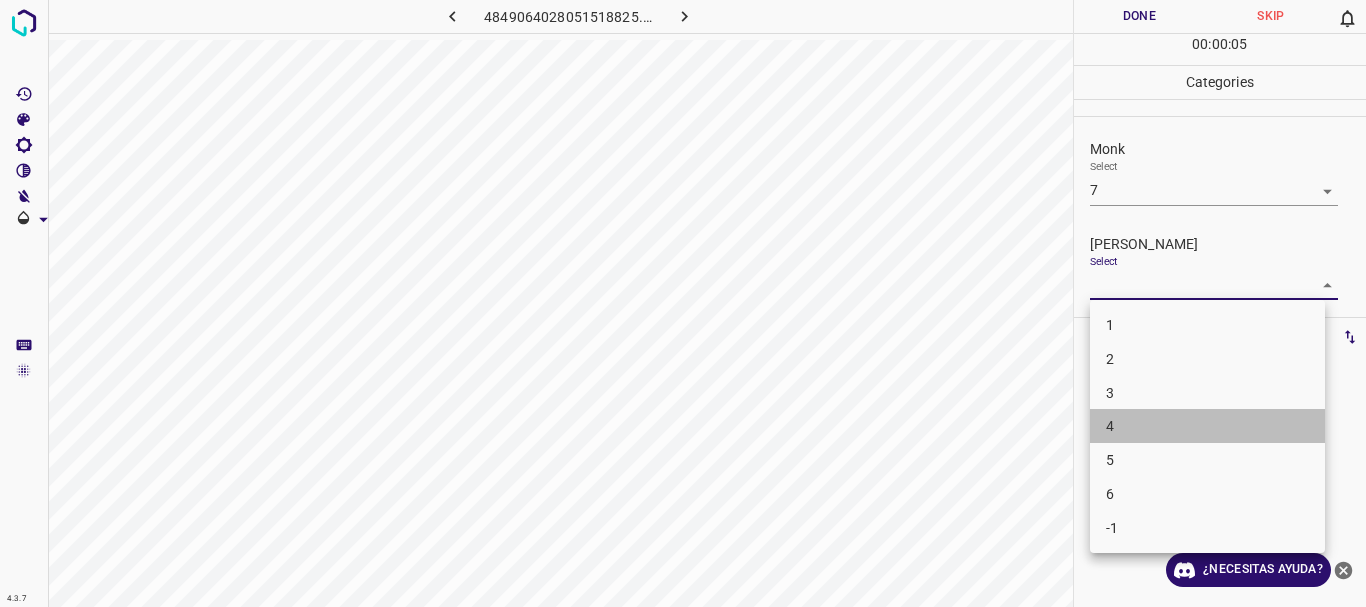 click on "4" at bounding box center [1207, 426] 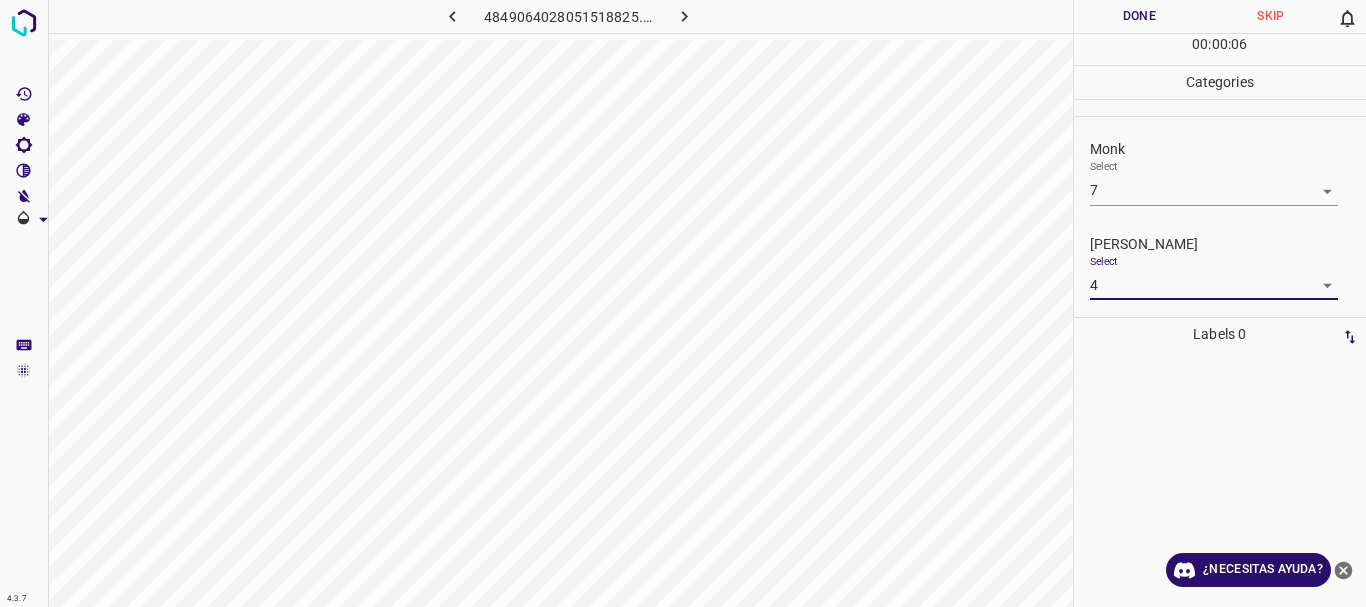 click on "Done" at bounding box center (1140, 16) 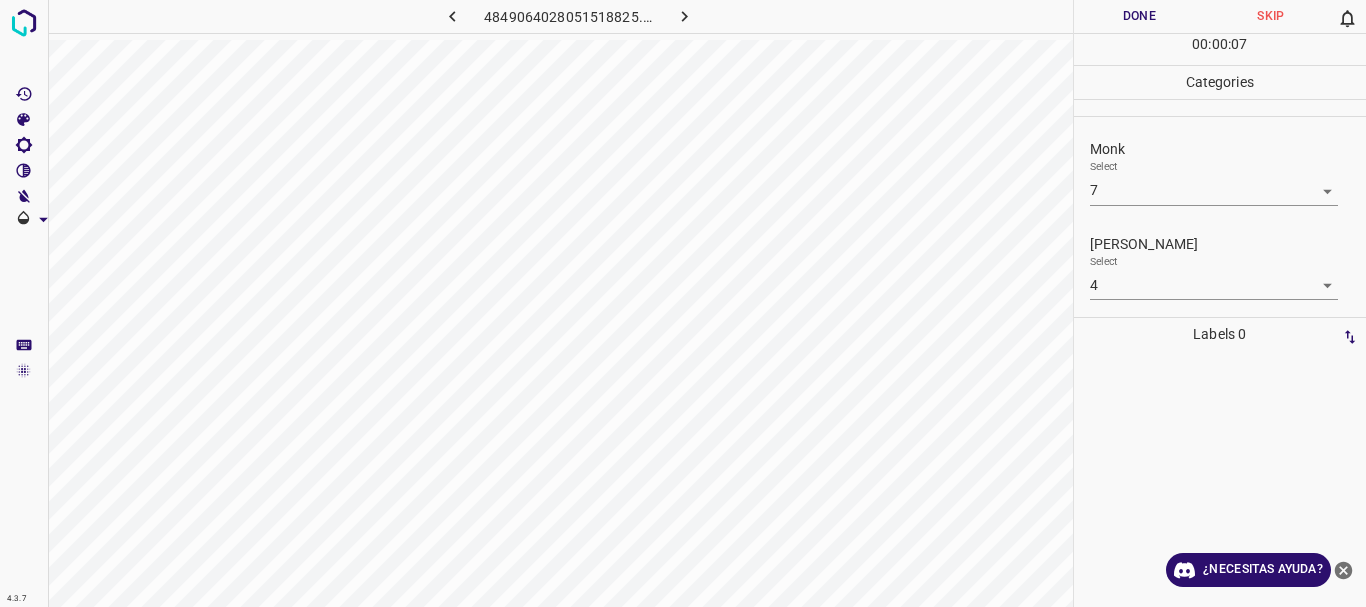 click 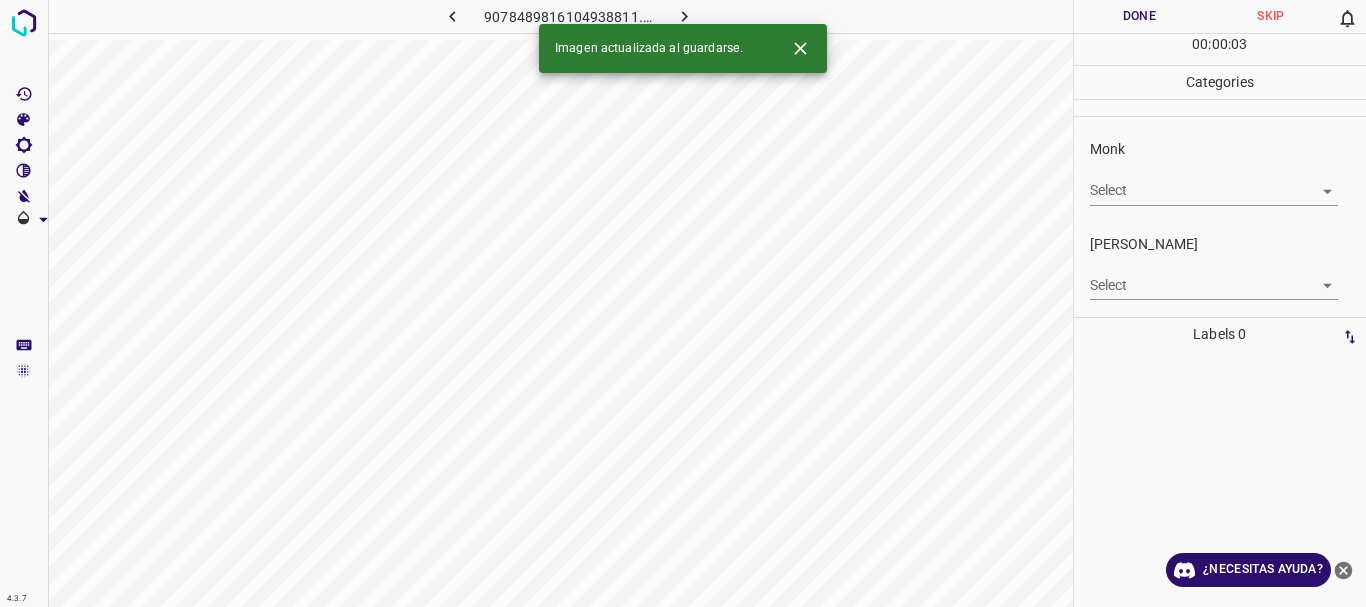 click on "4.3.7 9078489816104938811.png Done Skip 0 00   : 00   : 03   Categories Monk   Select ​  [PERSON_NAME]   Select ​ Labels   0 Categories 1 Monk 2  [PERSON_NAME] Tools Space Change between modes (Draw & Edit) I Auto labeling R Restore zoom M Zoom in N Zoom out Delete Delete selecte label Filters Z Restore filters X Saturation filter C Brightness filter V Contrast filter B Gray scale filter General O Download Imagen actualizada al guardarse. ¿Necesitas ayuda? Texto original Valora esta traducción Tu opinión servirá para ayudar a mejorar el Traductor de Google - Texto - Esconder - Borrar" at bounding box center [683, 303] 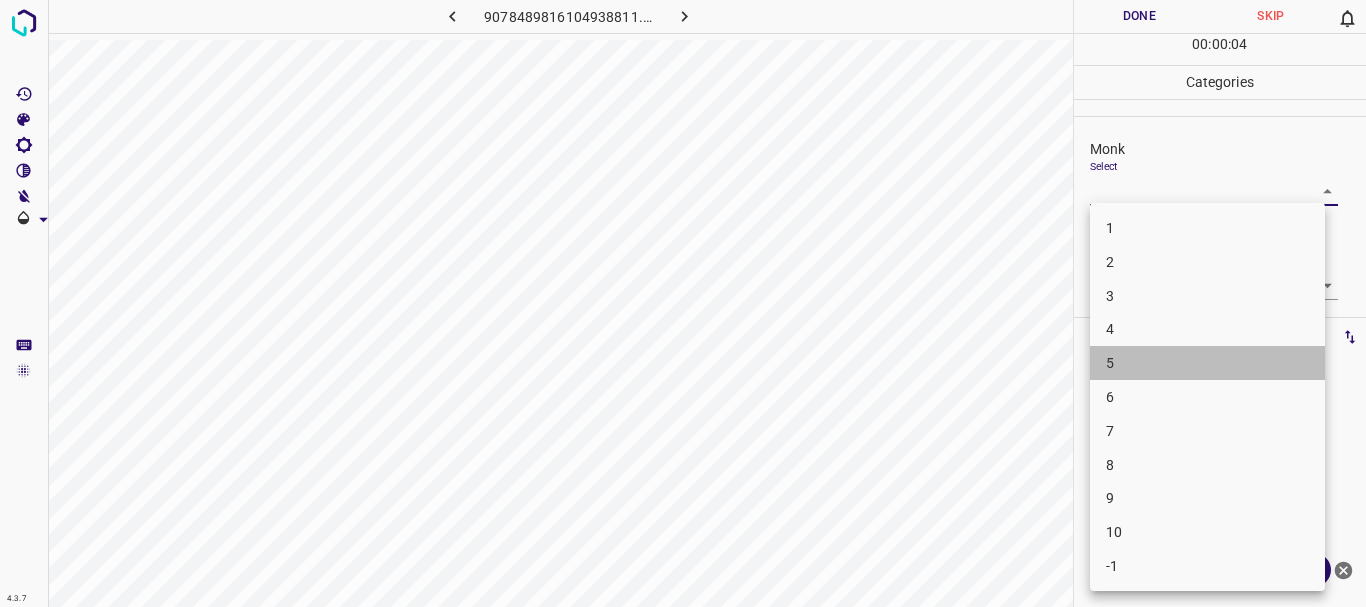 click on "5" at bounding box center [1207, 363] 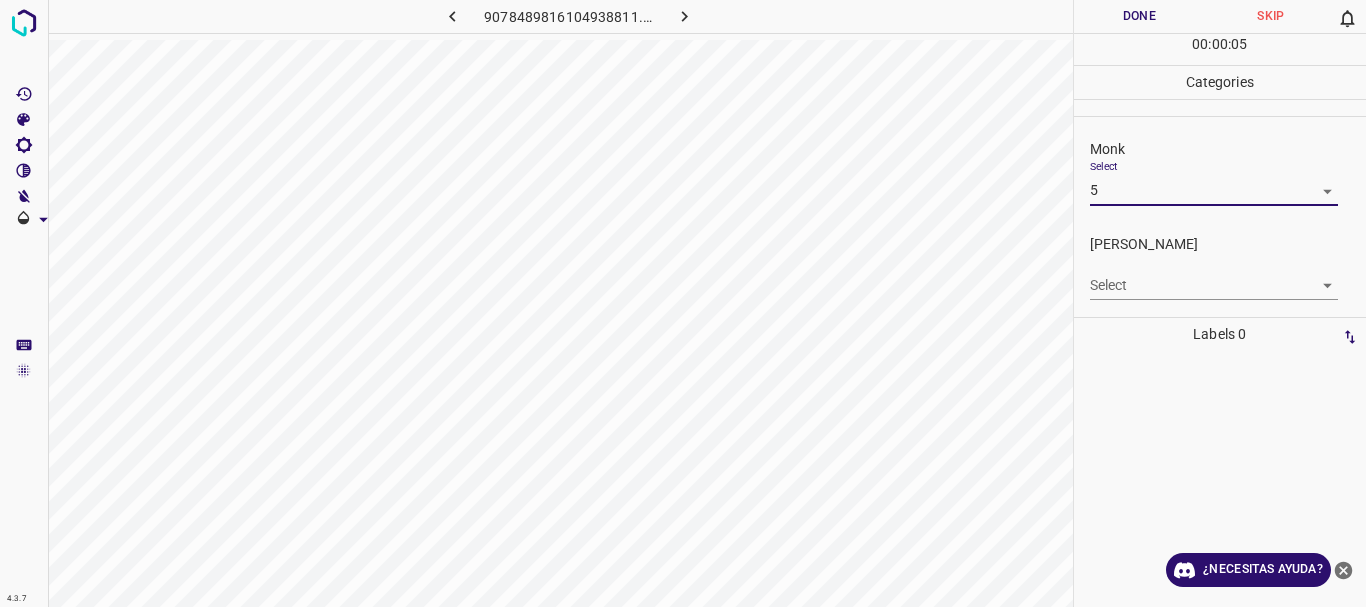 click on "4.3.7 9078489816104938811.png Done Skip 0 00   : 00   : 05   Categories Monk   Select 5 5  [PERSON_NAME]   Select ​ Labels   0 Categories 1 Monk 2  [PERSON_NAME] Tools Space Change between modes (Draw & Edit) I Auto labeling R Restore zoom M Zoom in N Zoom out Delete Delete selecte label Filters Z Restore filters X Saturation filter C Brightness filter V Contrast filter B Gray scale filter General O Download ¿Necesitas ayuda? Texto original Valora esta traducción Tu opinión servirá para ayudar a mejorar el Traductor de Google - Texto - Esconder - Borrar" at bounding box center (683, 303) 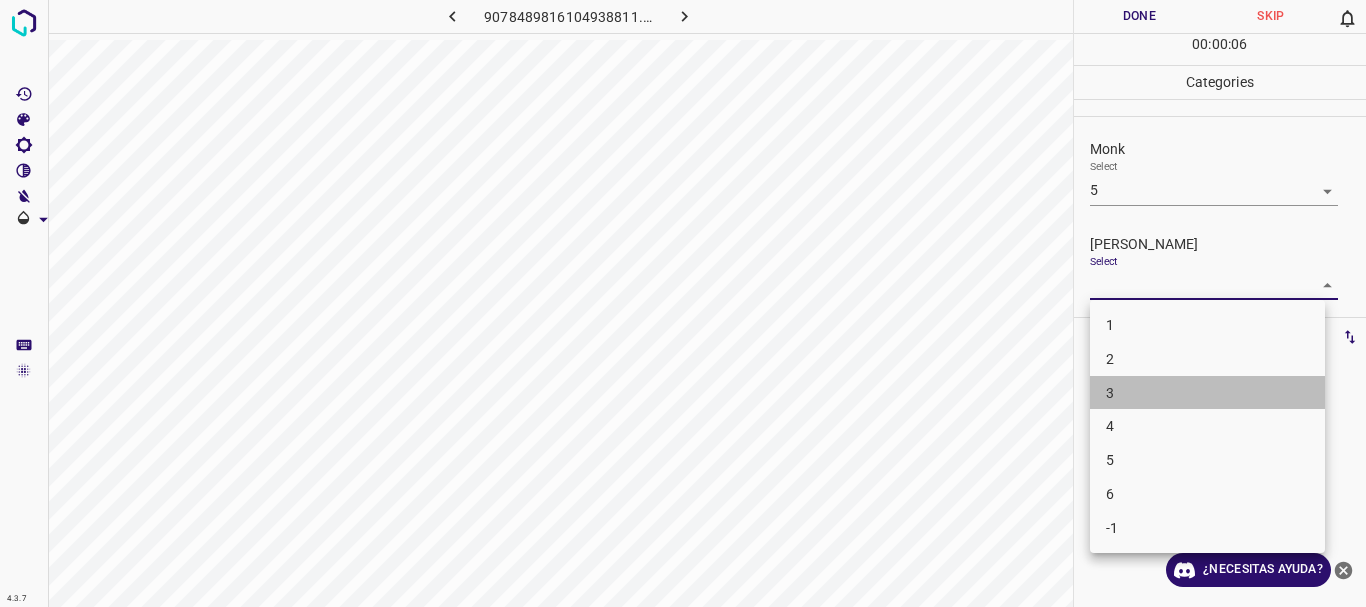 click on "3" at bounding box center [1207, 393] 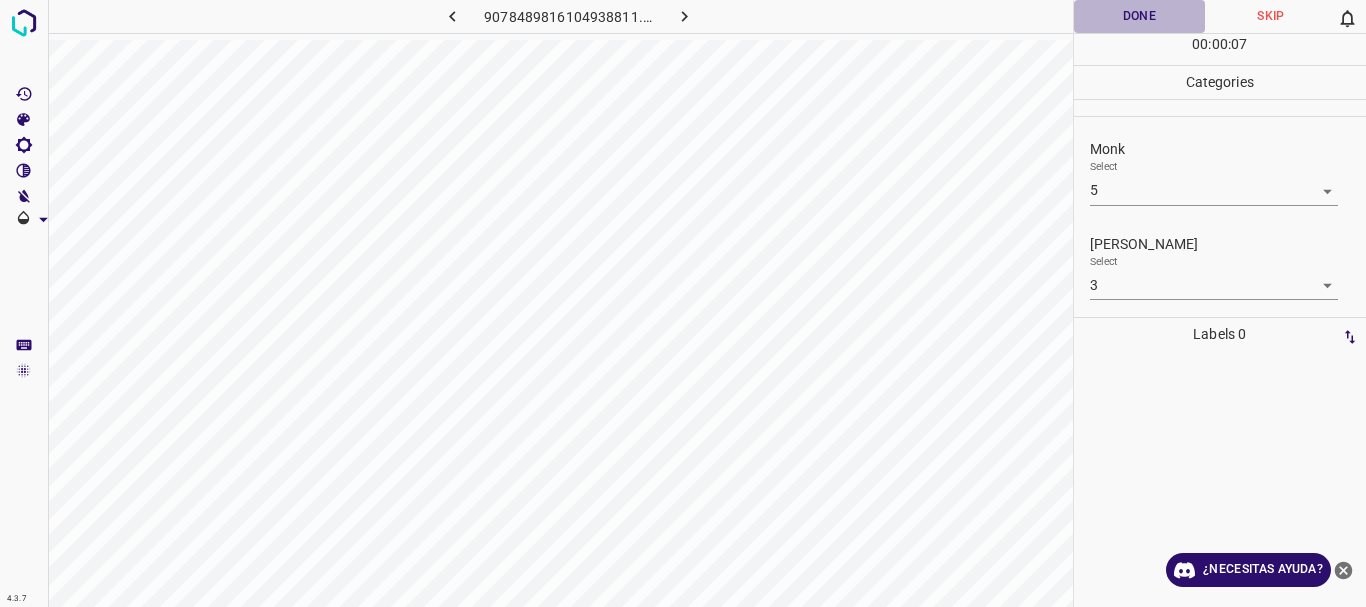 drag, startPoint x: 1145, startPoint y: 5, endPoint x: 1129, endPoint y: 0, distance: 16.763054 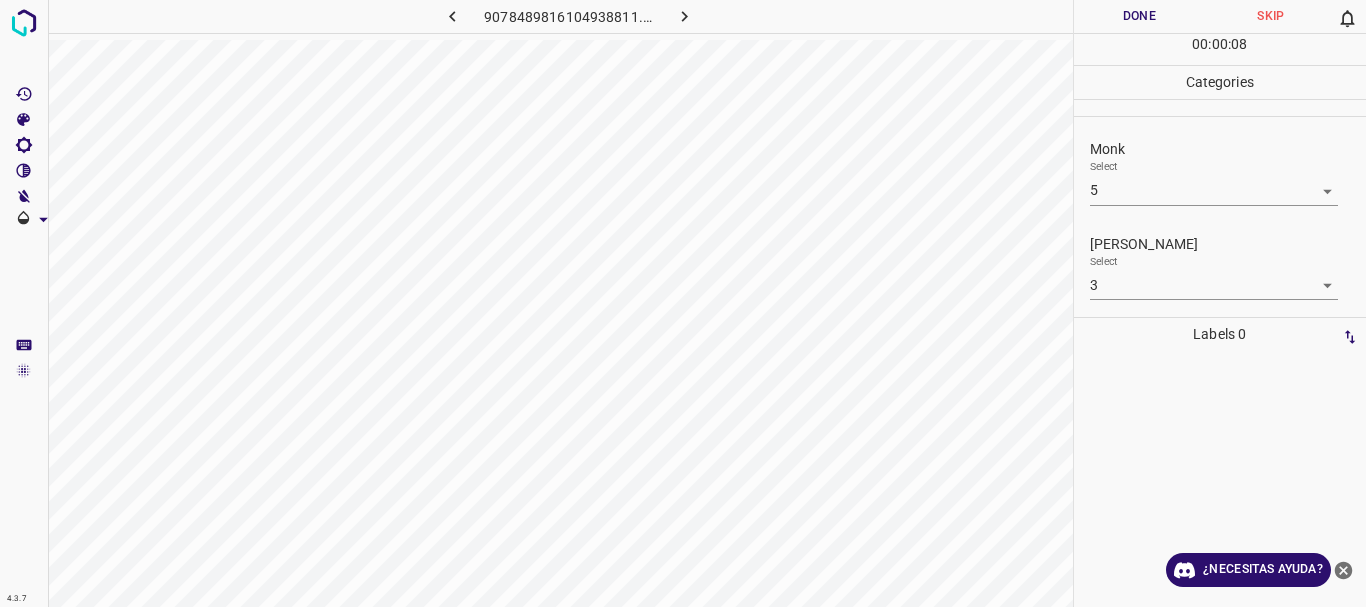 click at bounding box center [684, 16] 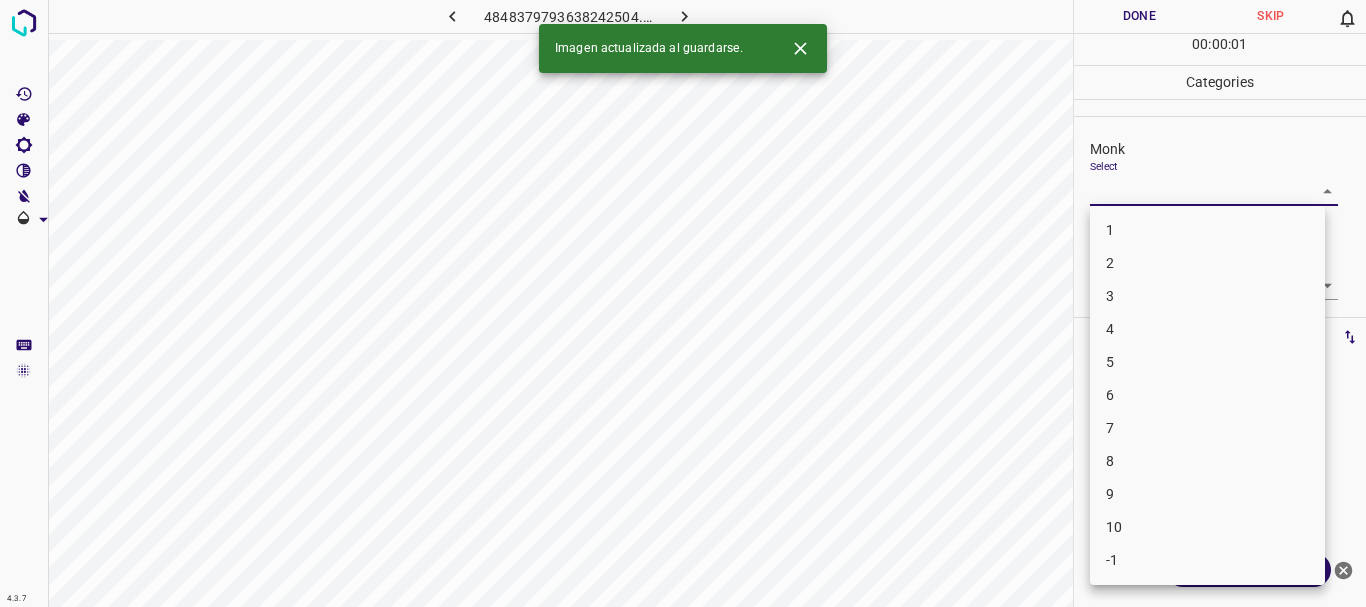 click on "4.3.7 4848379793638242504.png Done Skip 0 00   : 00   : 01   Categories Monk   Select ​  [PERSON_NAME]   Select ​ Labels   0 Categories 1 Monk 2  [PERSON_NAME] Tools Space Change between modes (Draw & Edit) I Auto labeling R Restore zoom M Zoom in N Zoom out Delete Delete selecte label Filters Z Restore filters X Saturation filter C Brightness filter V Contrast filter B Gray scale filter General O Download Imagen actualizada al guardarse. ¿Necesitas ayuda? Texto original Valora esta traducción Tu opinión servirá para ayudar a mejorar el Traductor de Google - Texto - Esconder - Borrar 1 2 3 4 5 6 7 8 9 10 -1" at bounding box center [683, 303] 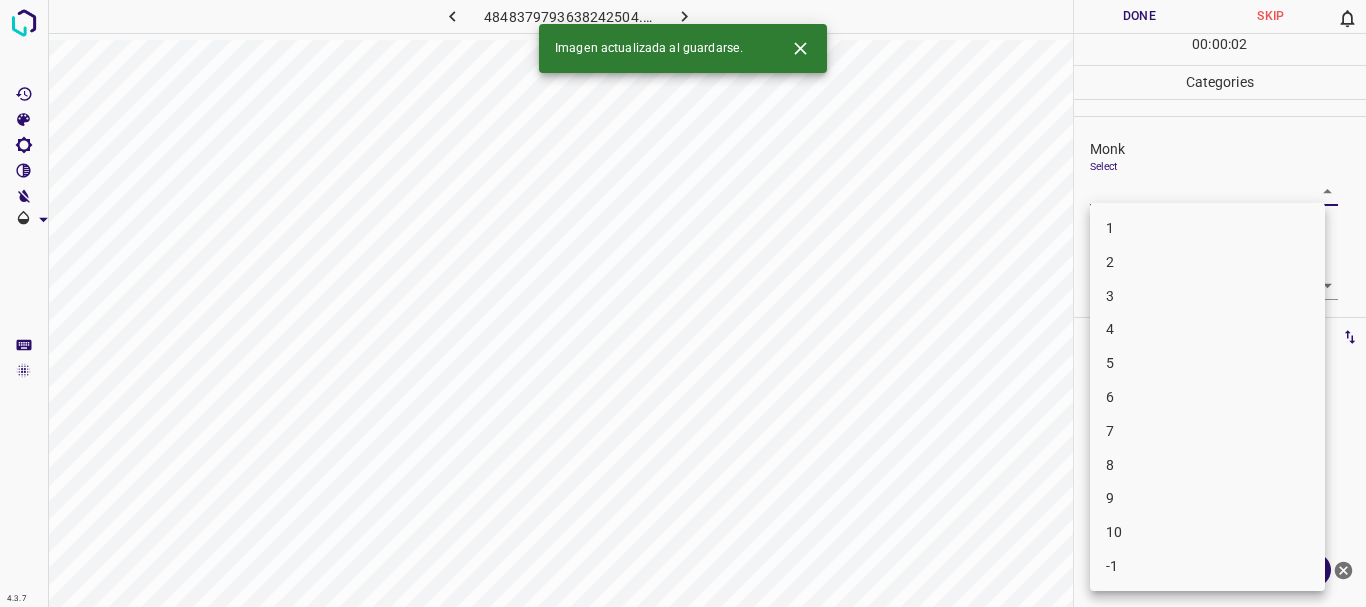 click on "4" at bounding box center [1207, 329] 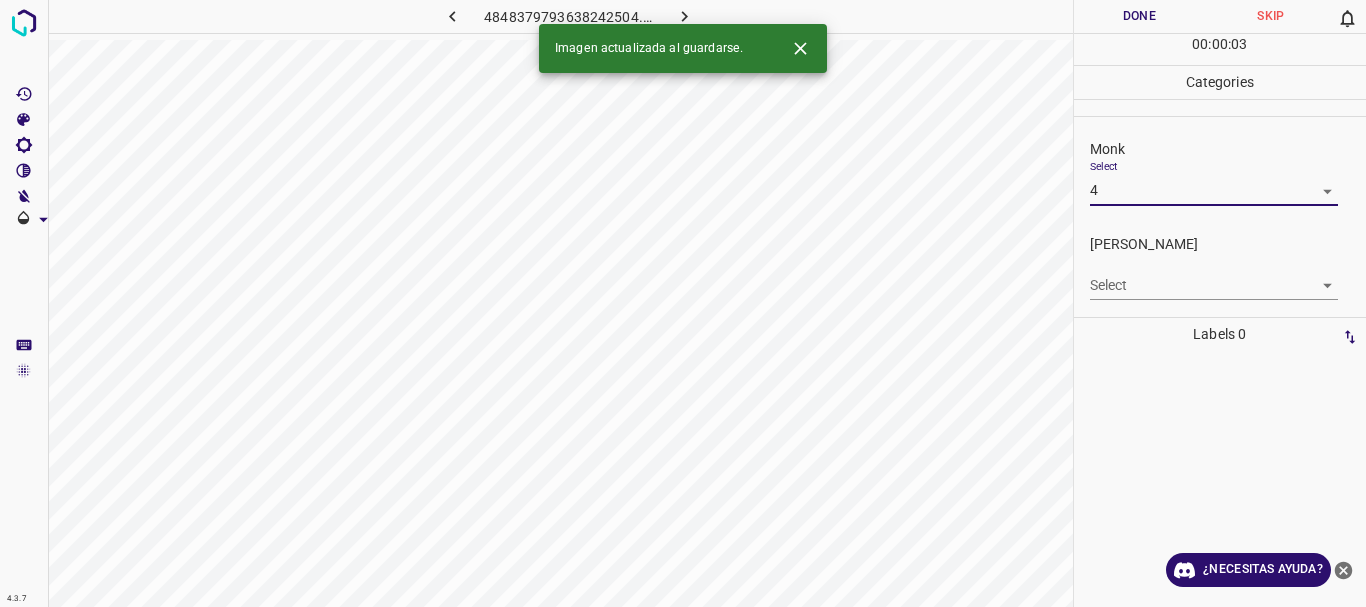 click on "4.3.7 4848379793638242504.png Done Skip 0 00   : 00   : 03   Categories Monk   Select 4 4  [PERSON_NAME]   Select ​ Labels   0 Categories 1 Monk 2  [PERSON_NAME] Tools Space Change between modes (Draw & Edit) I Auto labeling R Restore zoom M Zoom in N Zoom out Delete Delete selecte label Filters Z Restore filters X Saturation filter C Brightness filter V Contrast filter B Gray scale filter General O Download Imagen actualizada al guardarse. ¿Necesitas ayuda? Texto original Valora esta traducción Tu opinión servirá para ayudar a mejorar el Traductor de Google - Texto - Esconder - Borrar" at bounding box center [683, 303] 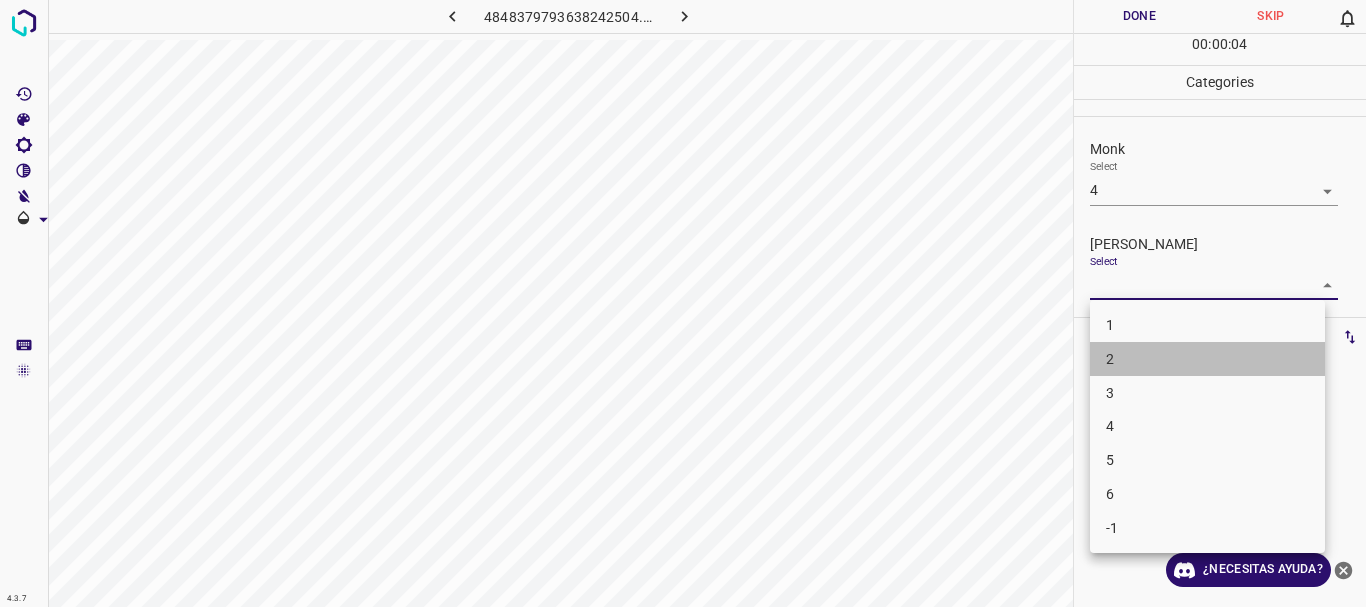 click on "2" at bounding box center [1207, 359] 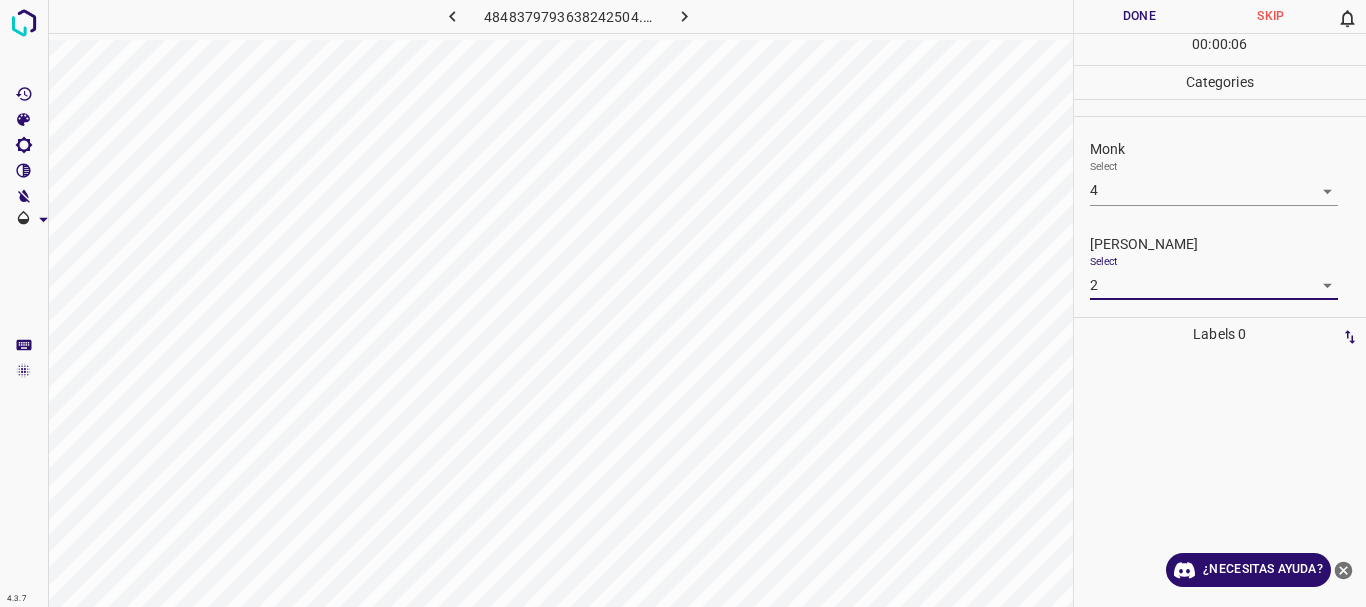 drag, startPoint x: 1131, startPoint y: 300, endPoint x: 1141, endPoint y: 269, distance: 32.572994 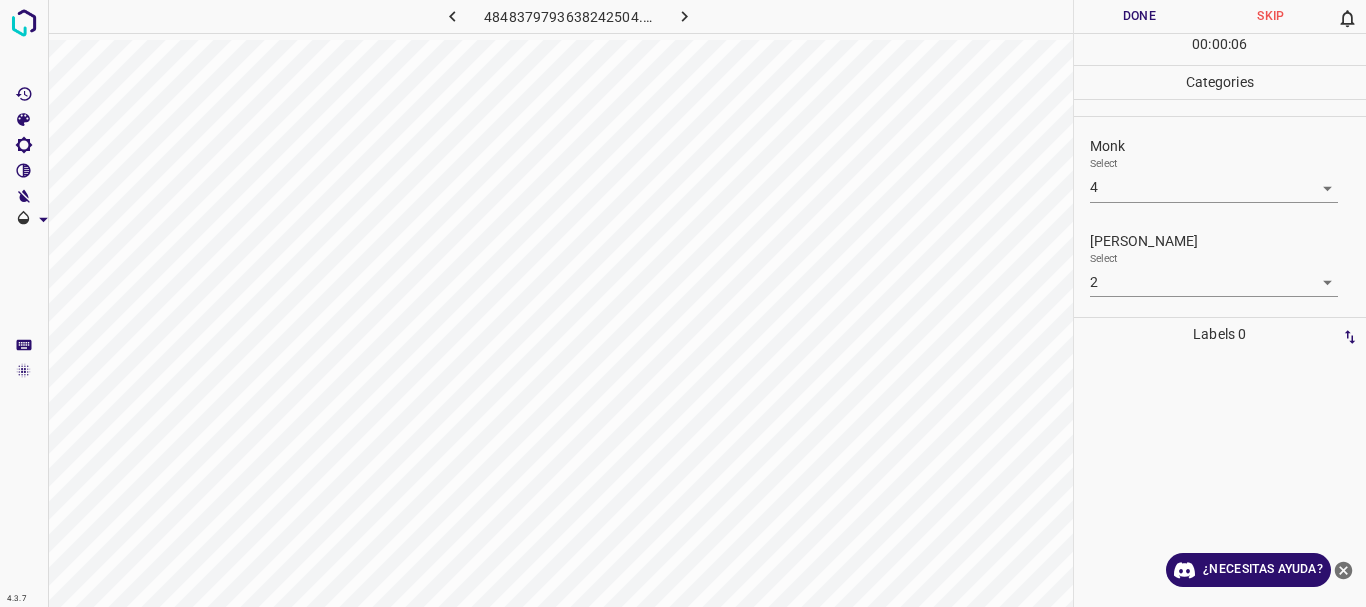 click on "4.3.7 4848379793638242504.png Done Skip 0 00   : 00   : 06   Categories Monk   Select 4 4  [PERSON_NAME]   Select 2 2 Labels   0 Categories 1 Monk 2  [PERSON_NAME] Tools Space Change between modes (Draw & Edit) I Auto labeling R Restore zoom M Zoom in N Zoom out Delete Delete selecte label Filters Z Restore filters X Saturation filter C Brightness filter V Contrast filter B Gray scale filter General O Download ¿Necesitas ayuda? Texto original Valora esta traducción Tu opinión servirá para ayudar a mejorar el Traductor de Google - Texto - Esconder - Borrar" at bounding box center (683, 303) 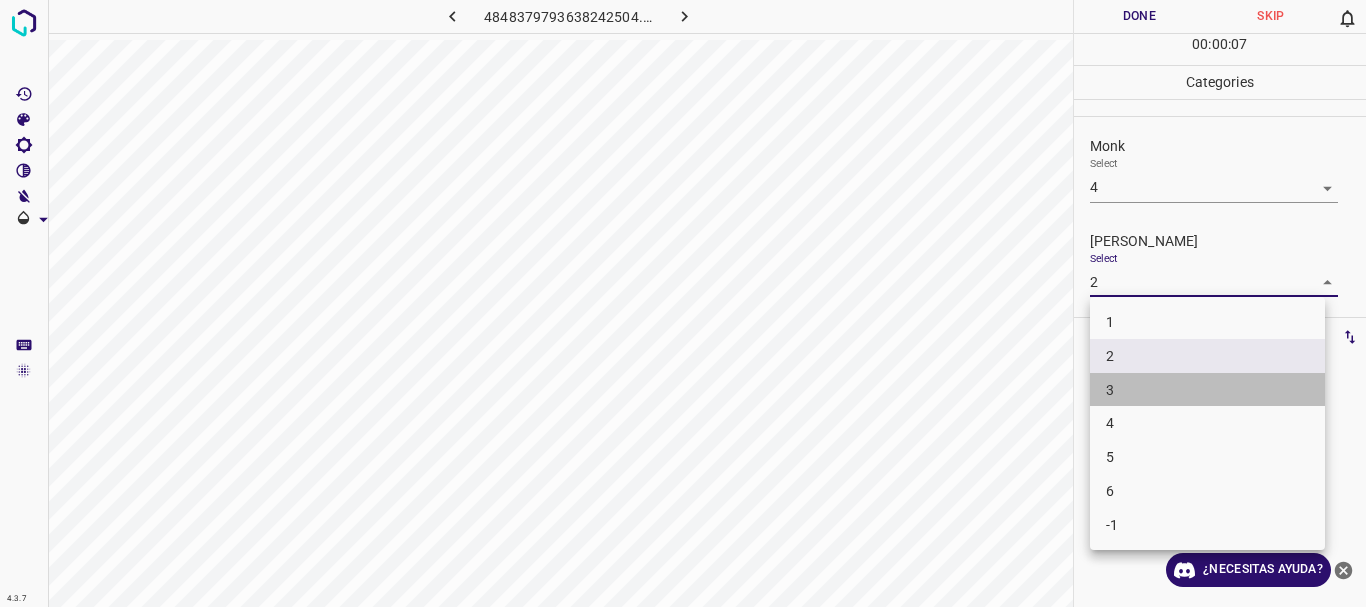 click on "3" at bounding box center (1207, 390) 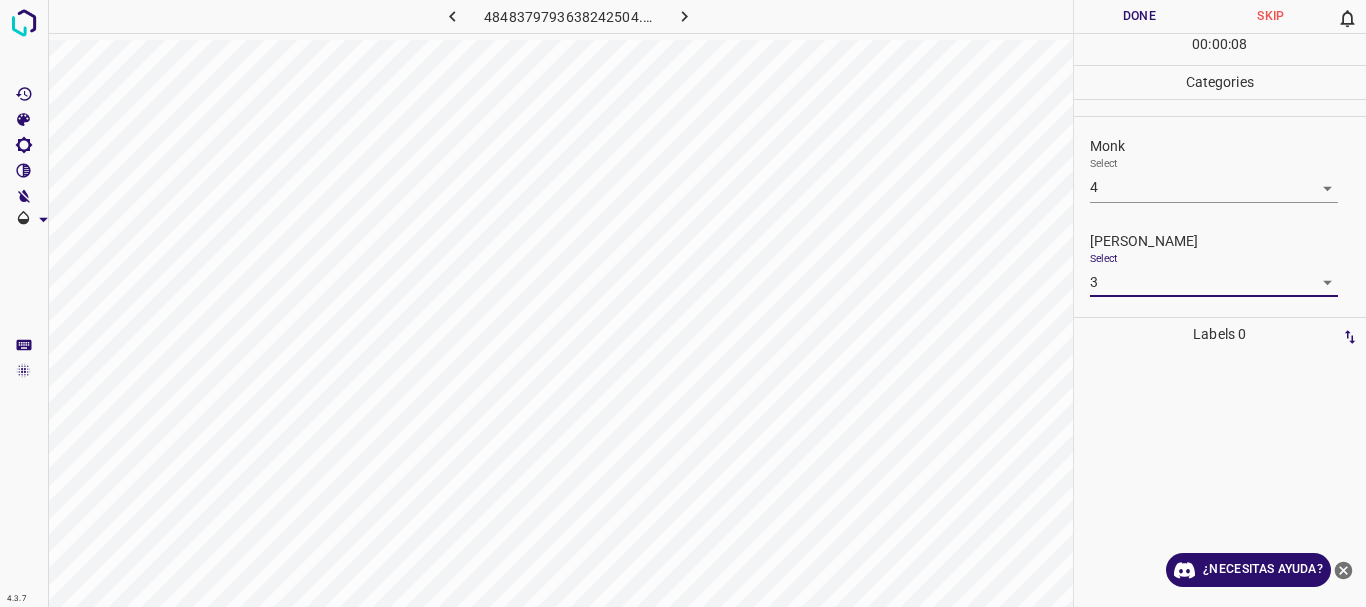 click on "Done" at bounding box center (1140, 16) 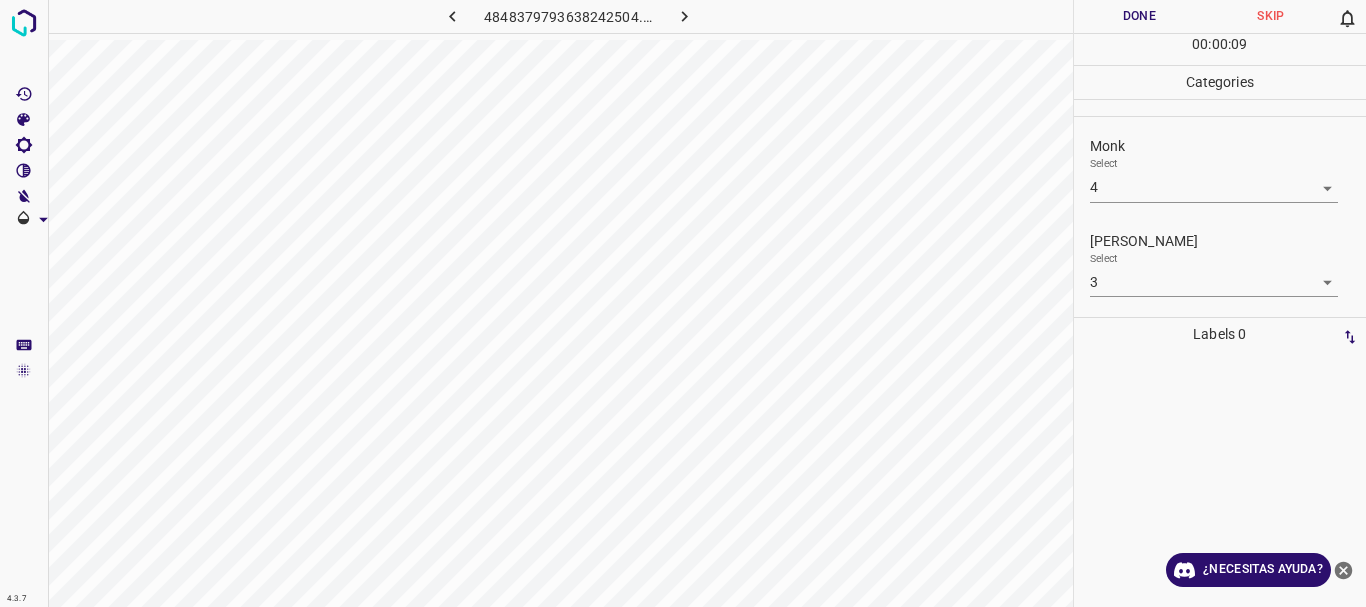 click at bounding box center [684, 16] 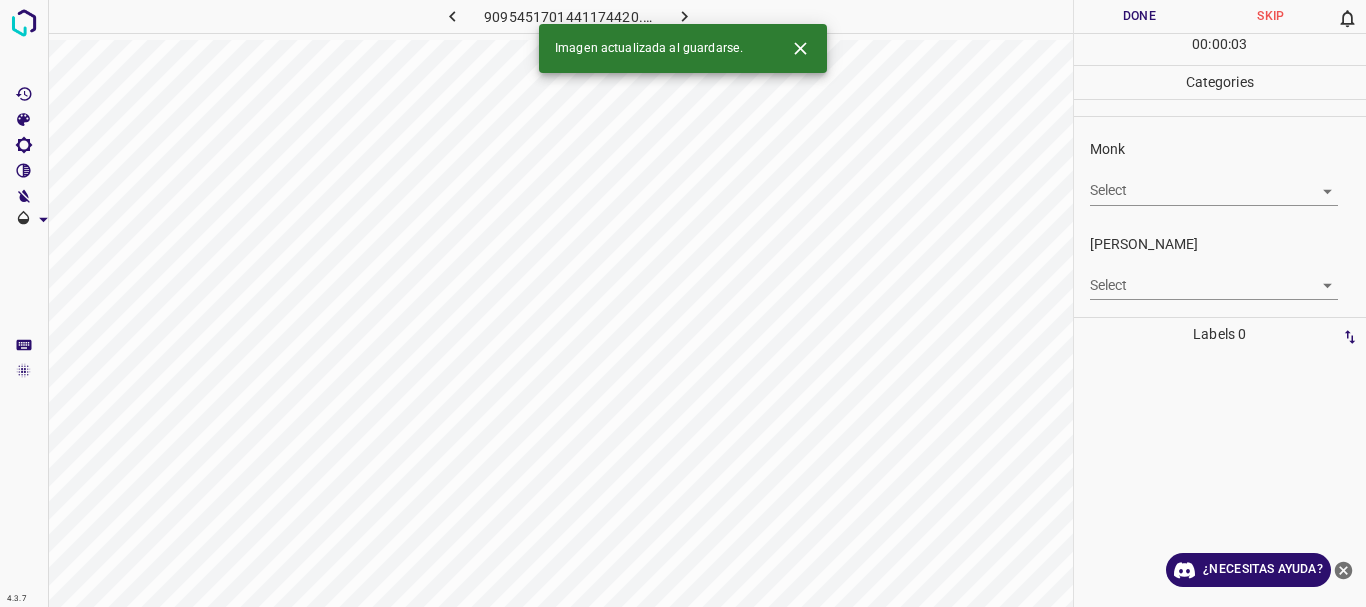 click 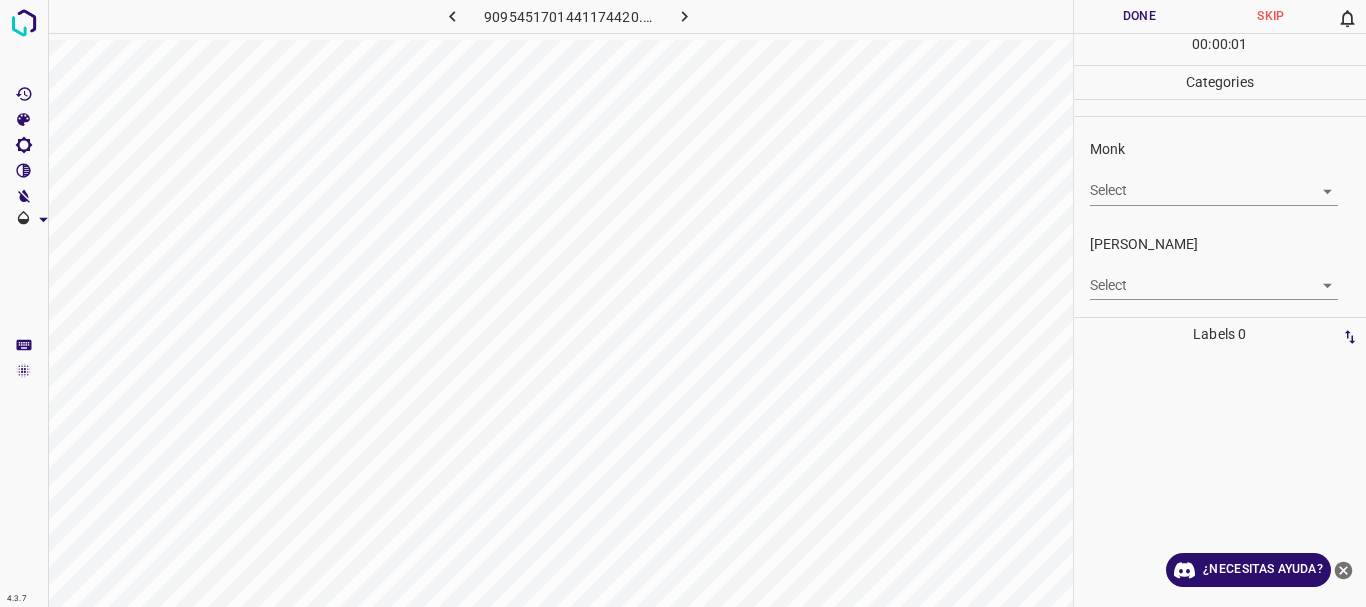 click on "Select ​" at bounding box center [1214, 182] 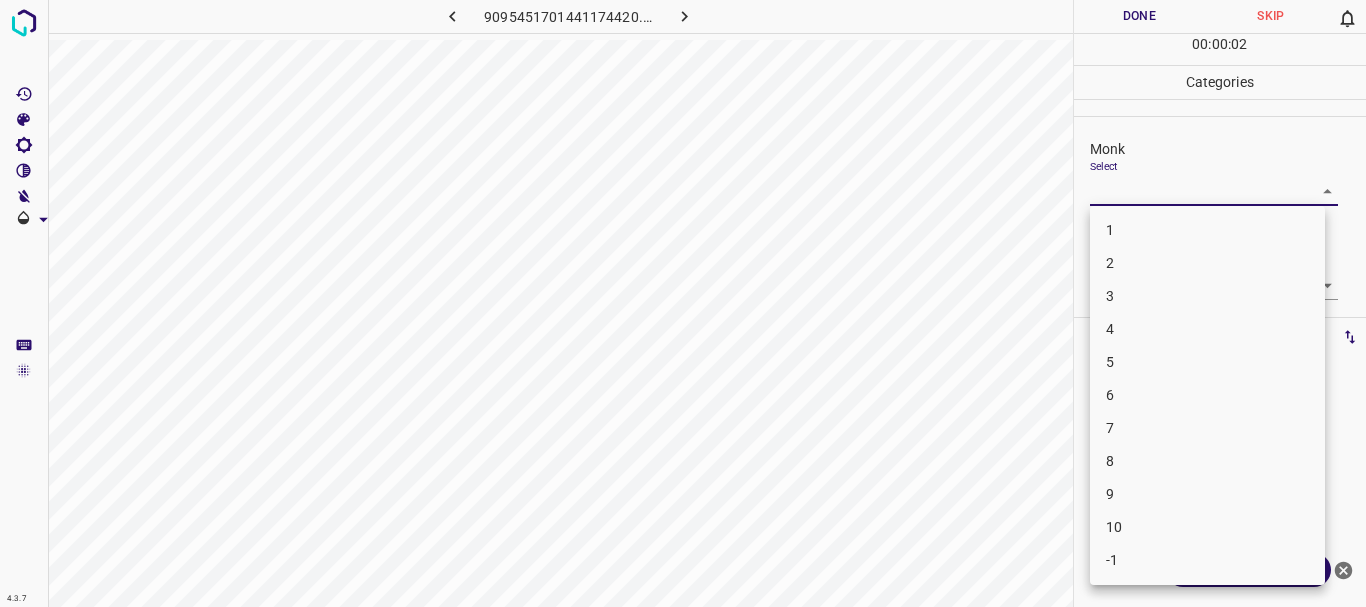 click on "4.3.7 9095451701441174420.png Done Skip 0 00   : 00   : 02   Categories Monk   Select ​  [PERSON_NAME]   Select ​ Labels   0 Categories 1 Monk 2  [PERSON_NAME] Tools Space Change between modes (Draw & Edit) I Auto labeling R Restore zoom M Zoom in N Zoom out Delete Delete selecte label Filters Z Restore filters X Saturation filter C Brightness filter V Contrast filter B Gray scale filter General O Download ¿Necesitas ayuda? Texto original Valora esta traducción Tu opinión servirá para ayudar a mejorar el Traductor de Google - Texto - Esconder - Borrar 1 2 3 4 5 6 7 8 9 10 -1" at bounding box center [683, 303] 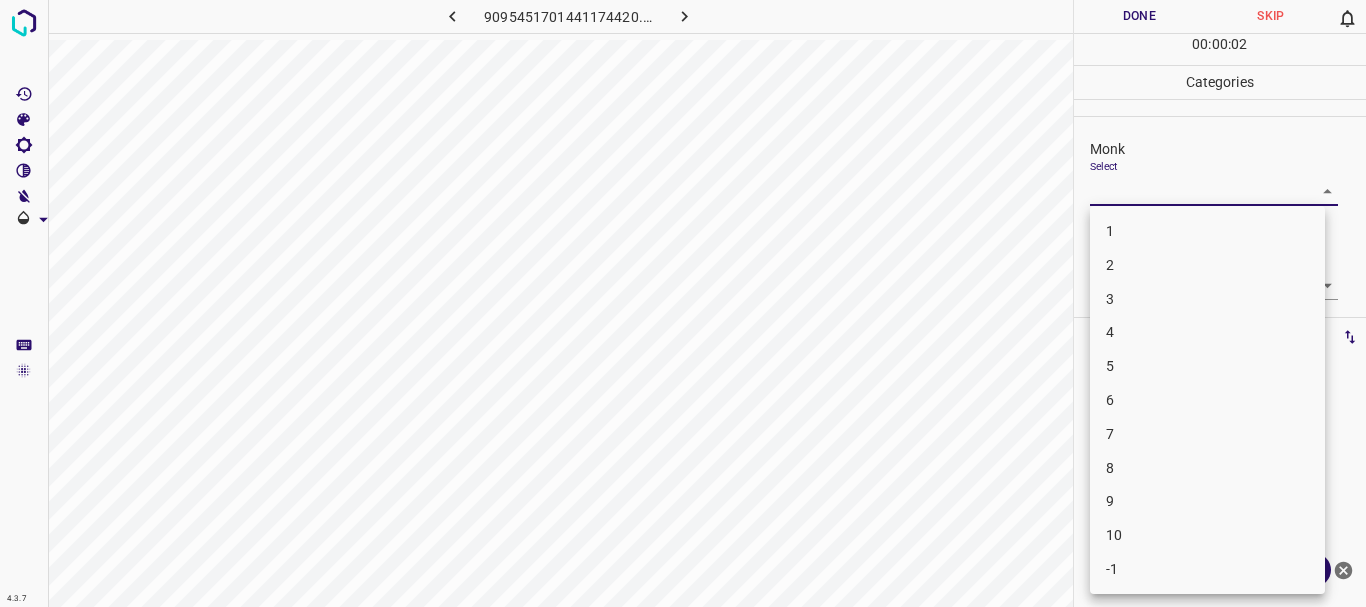drag, startPoint x: 1102, startPoint y: 376, endPoint x: 1129, endPoint y: 296, distance: 84.4334 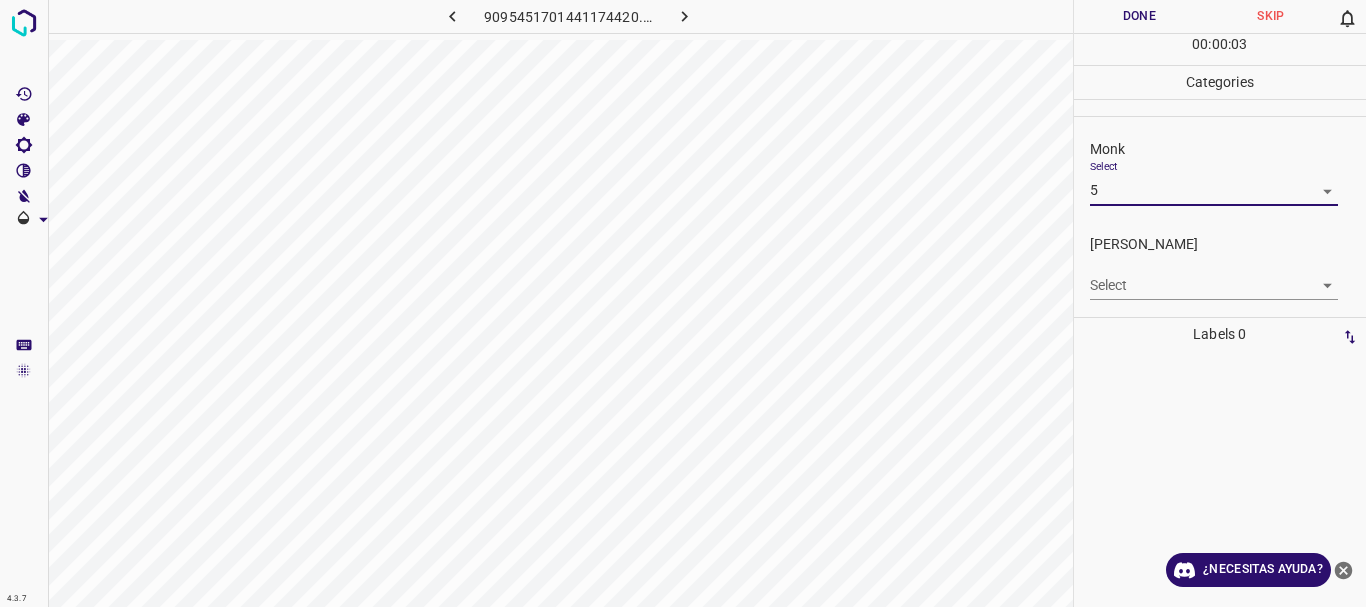 click on "4.3.7 9095451701441174420.png Done Skip 0 00   : 00   : 03   Categories Monk   Select 5 5  [PERSON_NAME]   Select ​ Labels   0 Categories 1 Monk 2  [PERSON_NAME] Tools Space Change between modes (Draw & Edit) I Auto labeling R Restore zoom M Zoom in N Zoom out Delete Delete selecte label Filters Z Restore filters X Saturation filter C Brightness filter V Contrast filter B Gray scale filter General O Download ¿Necesitas ayuda? Texto original Valora esta traducción Tu opinión servirá para ayudar a mejorar el Traductor de Google - Texto - Esconder - Borrar 1 2 3 4 5 6 7 8 9 10 -1" at bounding box center (683, 303) 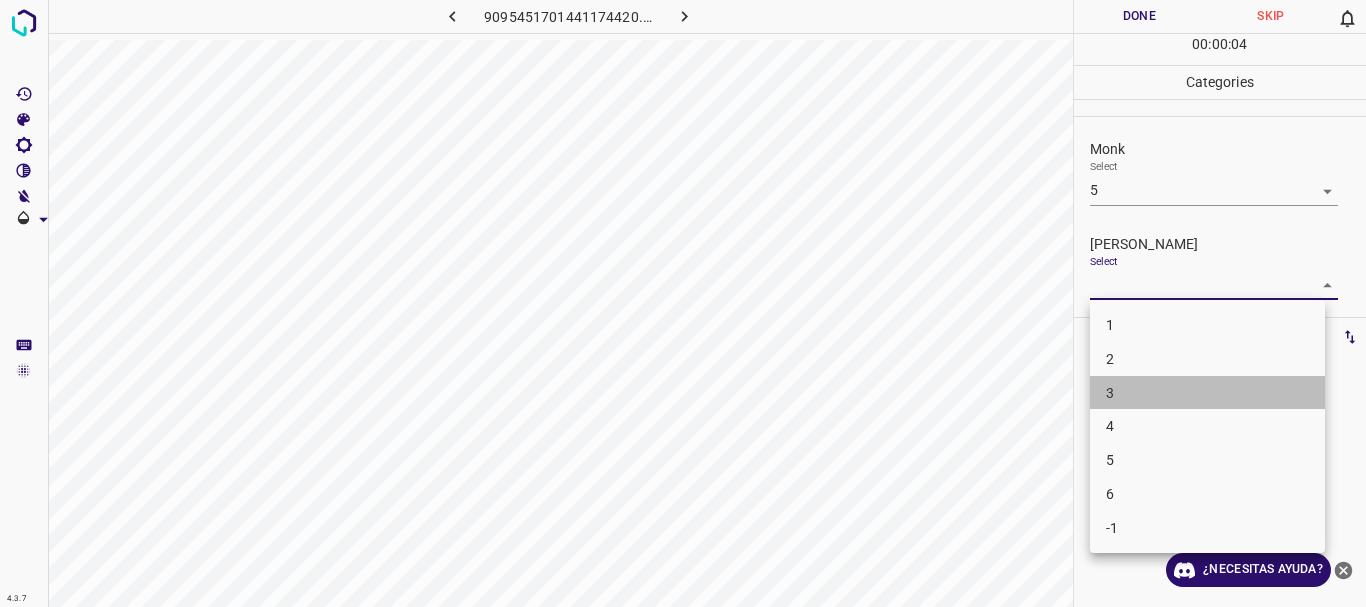 click on "3" at bounding box center [1110, 392] 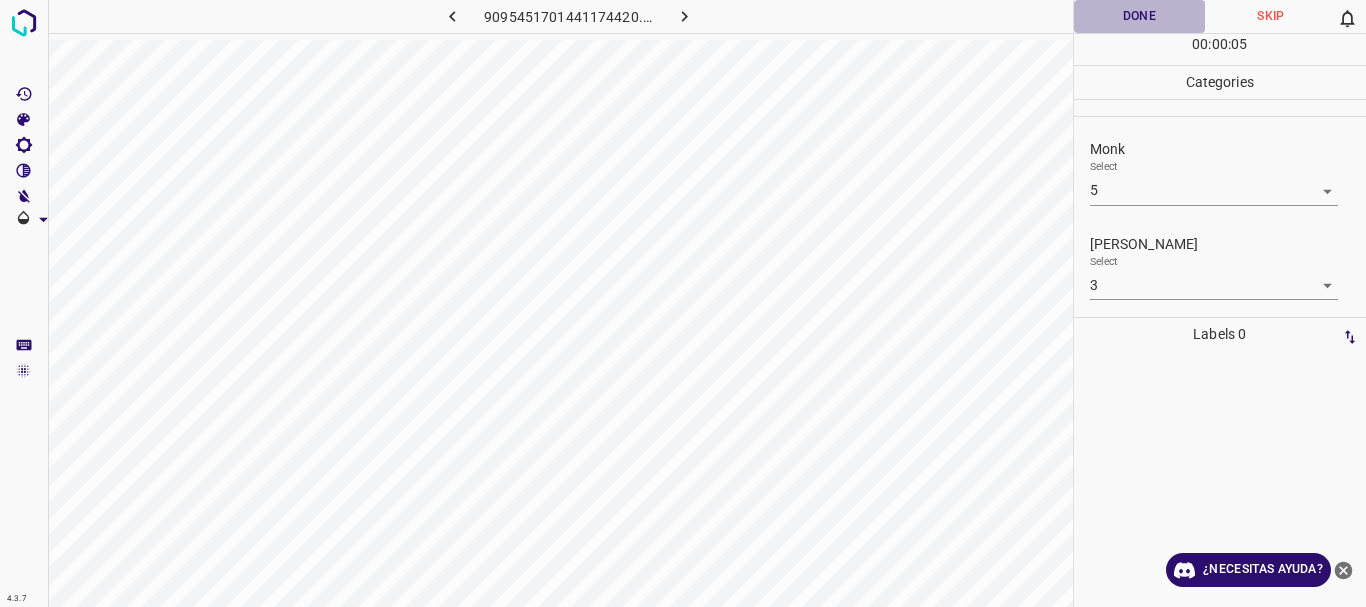 click on "Done" at bounding box center [1140, 16] 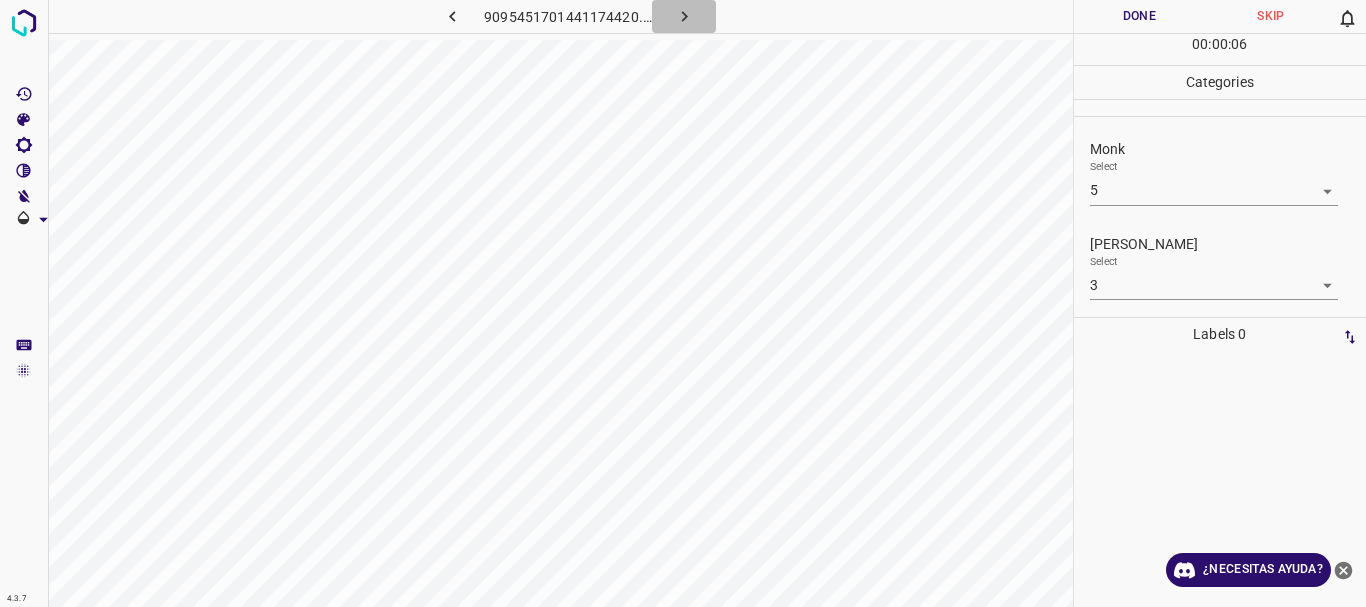 click 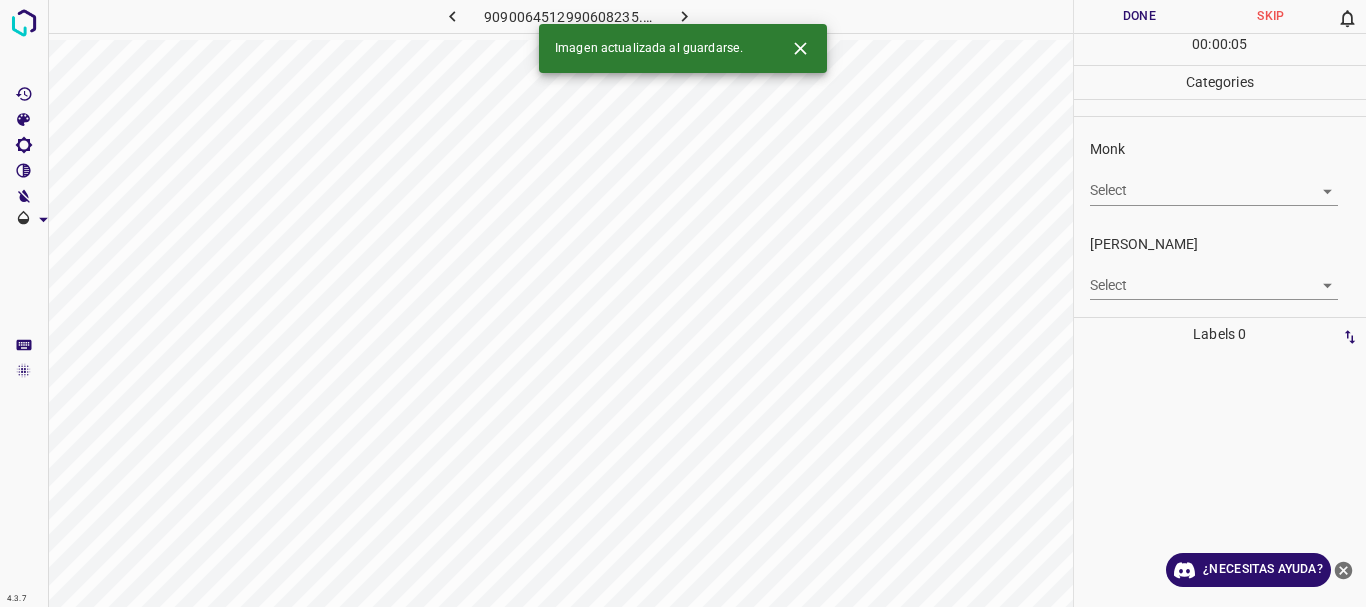 click on "4.3.7 9090064512990608235.png Done Skip 0 00   : 00   : 05   Categories Monk   Select ​  [PERSON_NAME]   Select ​ Labels   0 Categories 1 Monk 2  [PERSON_NAME] Tools Space Change between modes (Draw & Edit) I Auto labeling R Restore zoom M Zoom in N Zoom out Delete Delete selecte label Filters Z Restore filters X Saturation filter C Brightness filter V Contrast filter B Gray scale filter General O Download Imagen actualizada al guardarse. ¿Necesitas ayuda? Texto original Valora esta traducción Tu opinión servirá para ayudar a mejorar el Traductor de Google - Texto - Esconder - Borrar" at bounding box center (683, 303) 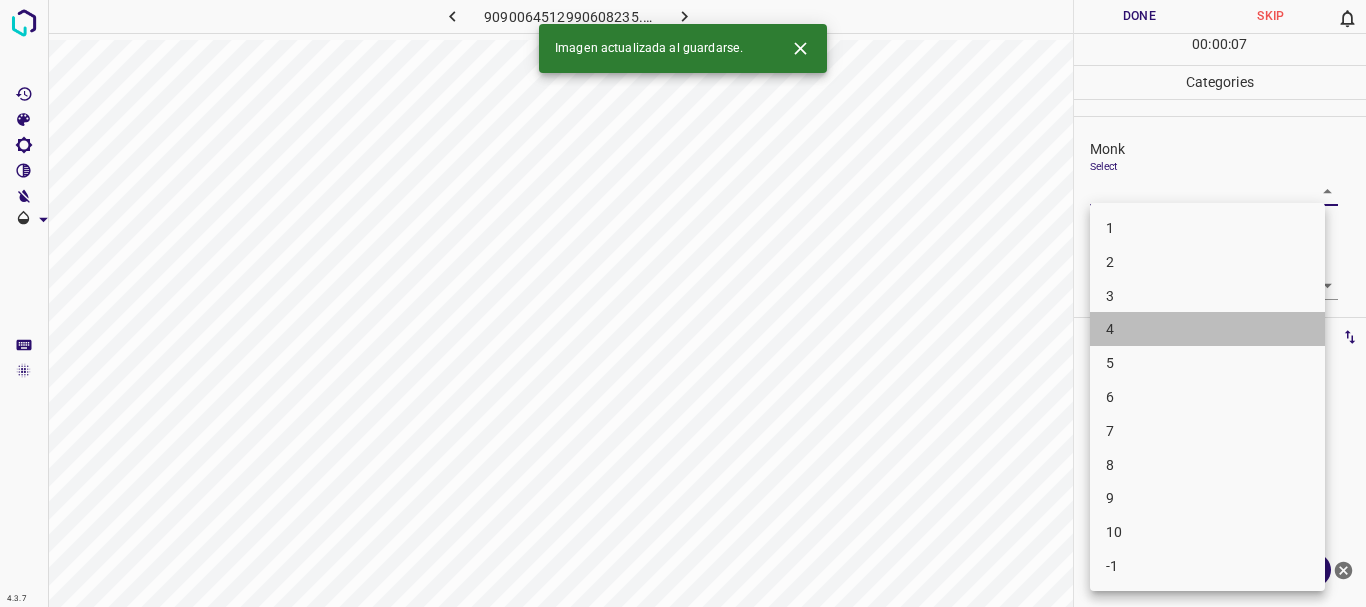 click on "4" at bounding box center [1207, 329] 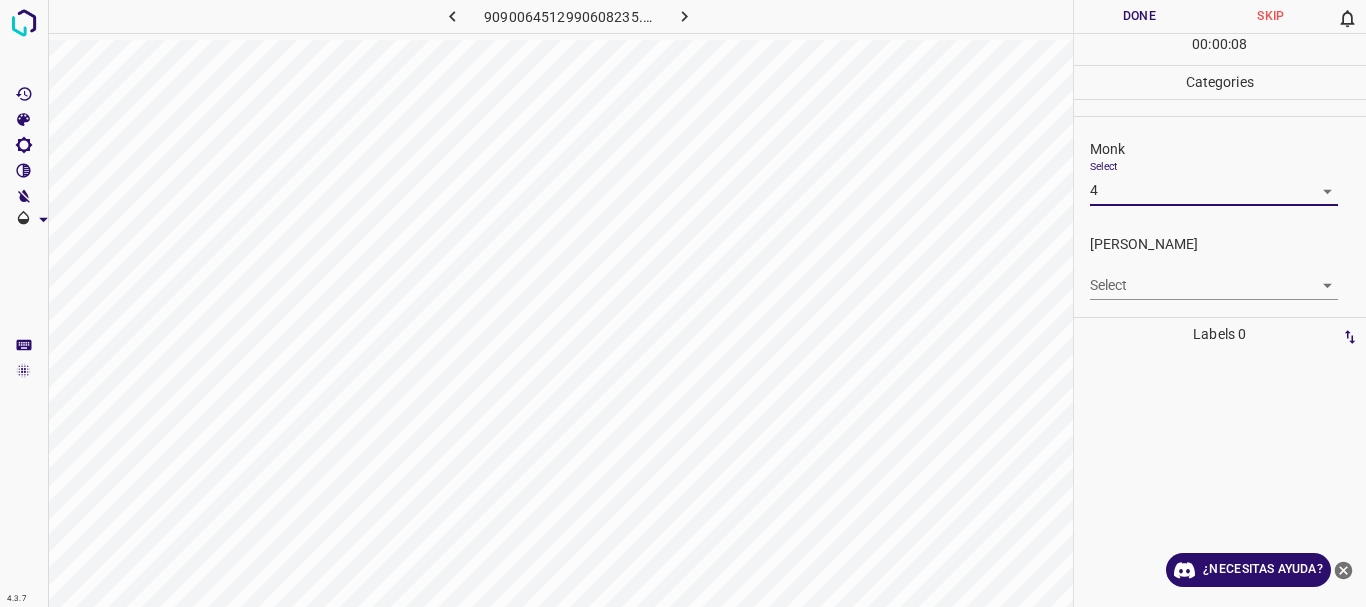 click on "4.3.7 9090064512990608235.png Done Skip 0 00   : 00   : 08   Categories Monk   Select 4 4  [PERSON_NAME]   Select ​ Labels   0 Categories 1 Monk 2  [PERSON_NAME] Tools Space Change between modes (Draw & Edit) I Auto labeling R Restore zoom M Zoom in N Zoom out Delete Delete selecte label Filters Z Restore filters X Saturation filter C Brightness filter V Contrast filter B Gray scale filter General O Download ¿Necesitas ayuda? Texto original Valora esta traducción Tu opinión servirá para ayudar a mejorar el Traductor de Google - Texto - Esconder - Borrar" at bounding box center (683, 303) 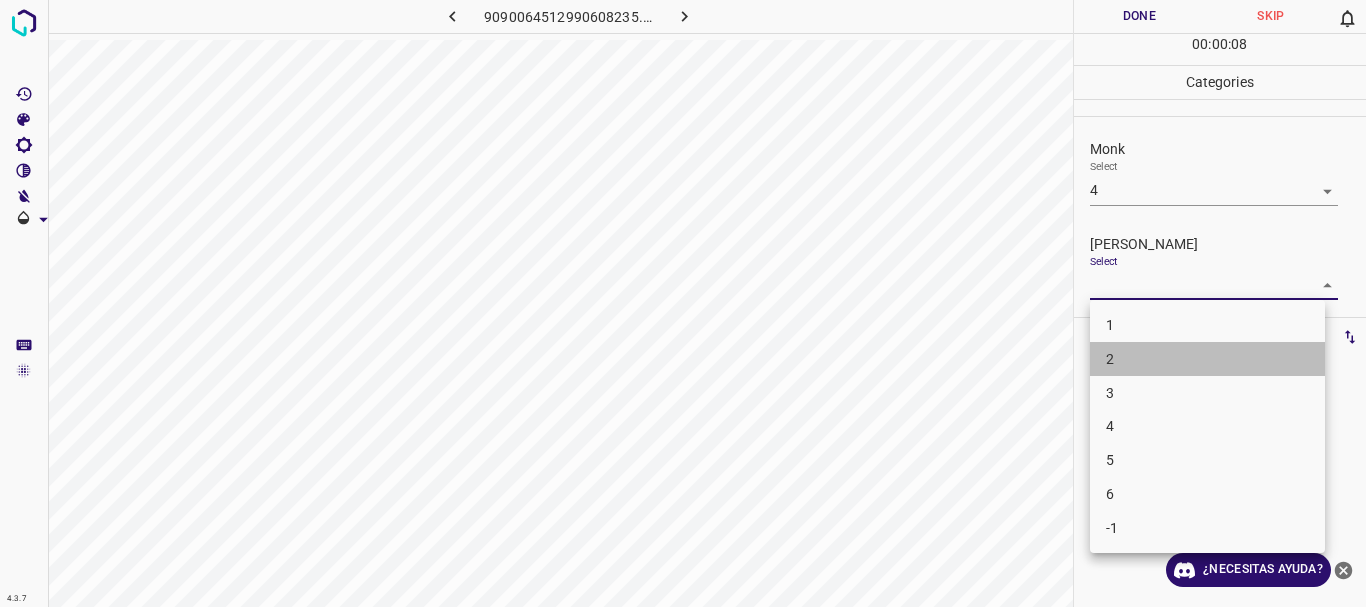 click on "2" at bounding box center [1207, 359] 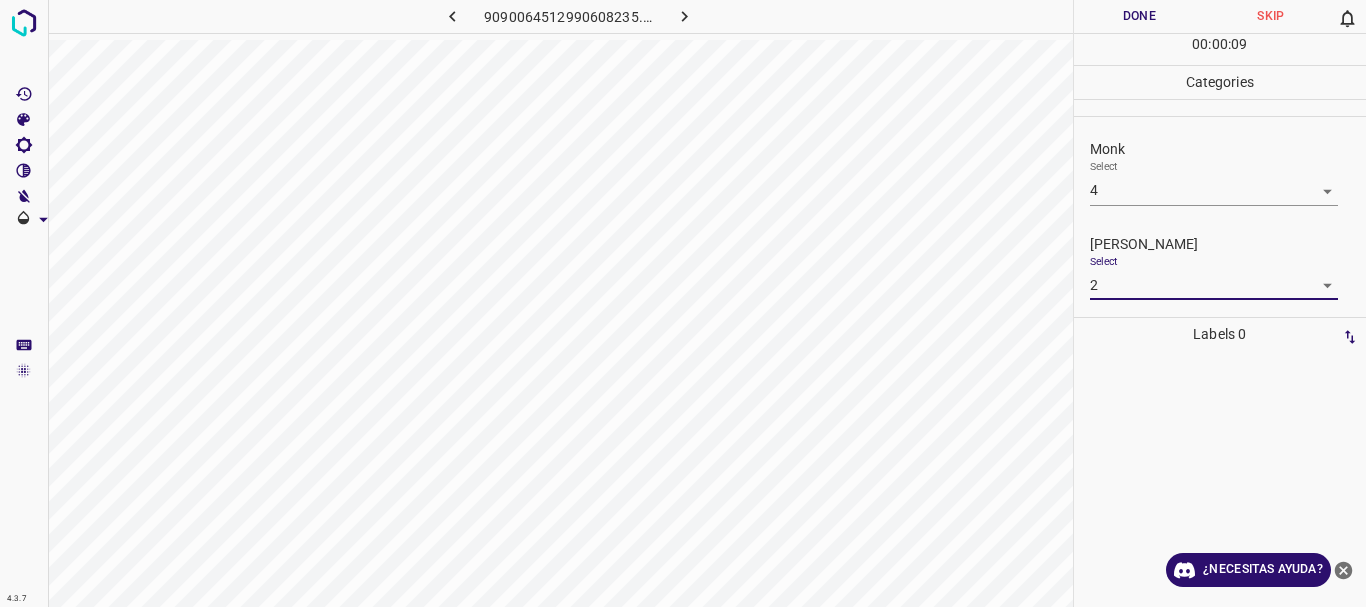 click on "Done" at bounding box center (1140, 16) 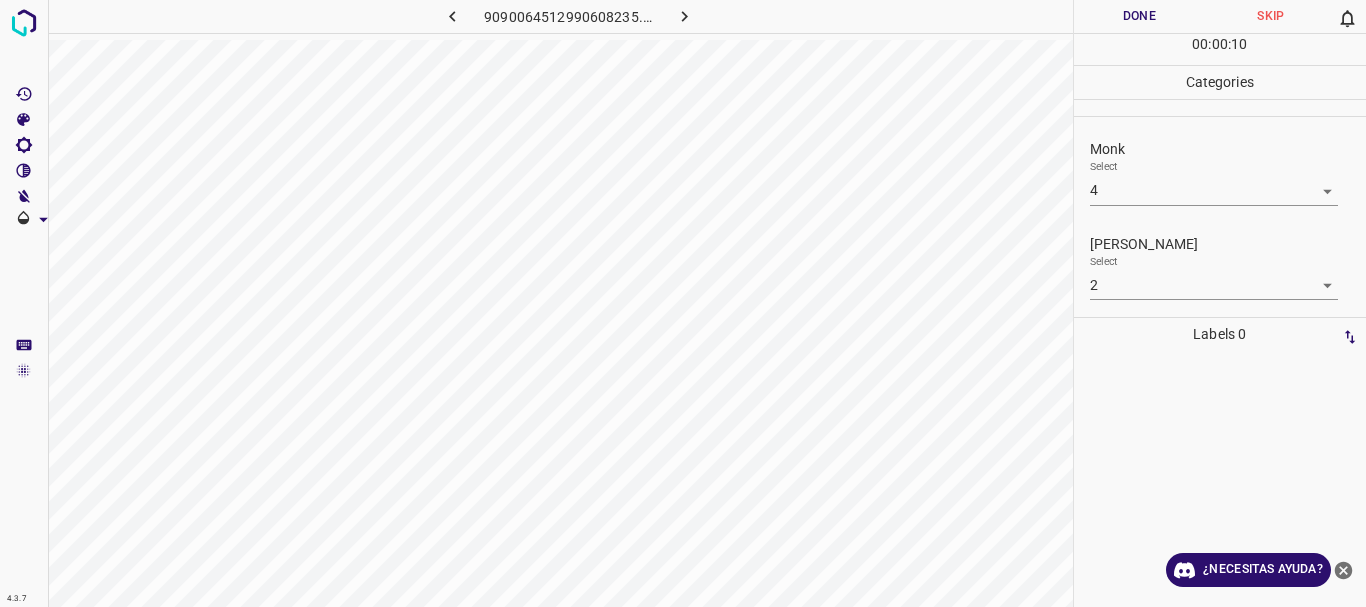 click at bounding box center [684, 16] 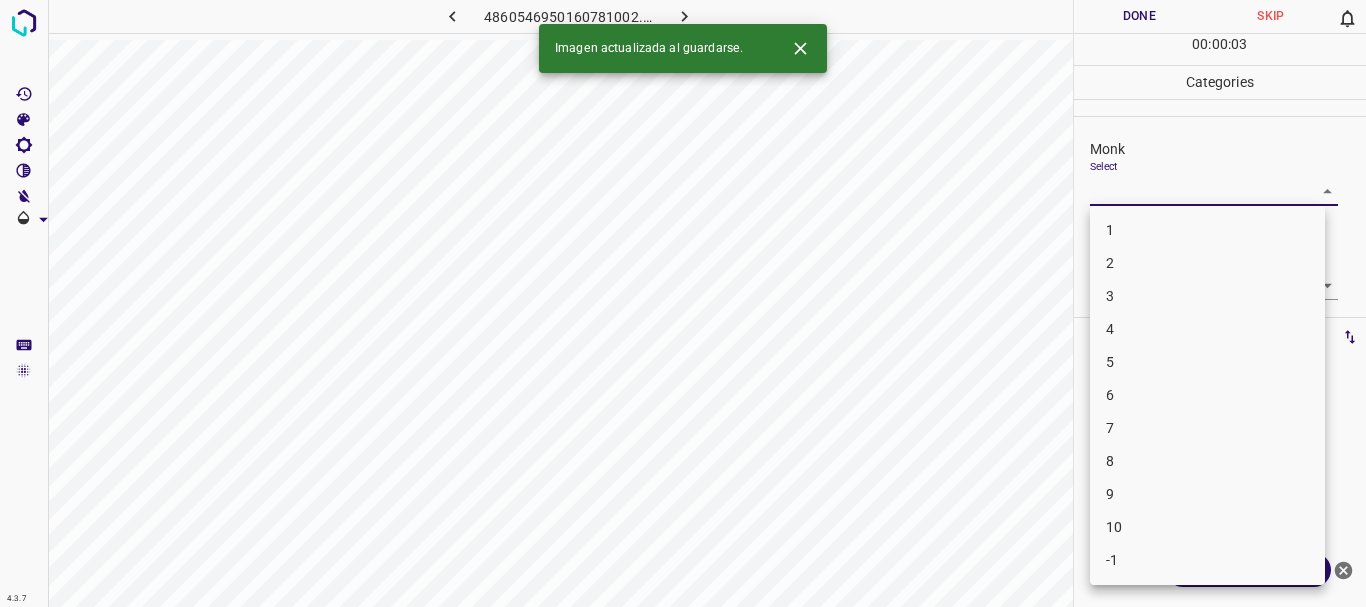 click on "4.3.7 4860546950160781002.png Done Skip 0 00   : 00   : 03   Categories Monk   Select ​  [PERSON_NAME]   Select ​ Labels   0 Categories 1 Monk 2  [PERSON_NAME] Tools Space Change between modes (Draw & Edit) I Auto labeling R Restore zoom M Zoom in N Zoom out Delete Delete selecte label Filters Z Restore filters X Saturation filter C Brightness filter V Contrast filter B Gray scale filter General O Download Imagen actualizada al guardarse. ¿Necesitas ayuda? Texto original Valora esta traducción Tu opinión servirá para ayudar a mejorar el Traductor de Google - Texto - Esconder - Borrar 1 2 3 4 5 6 7 8 9 10 -1" at bounding box center [683, 303] 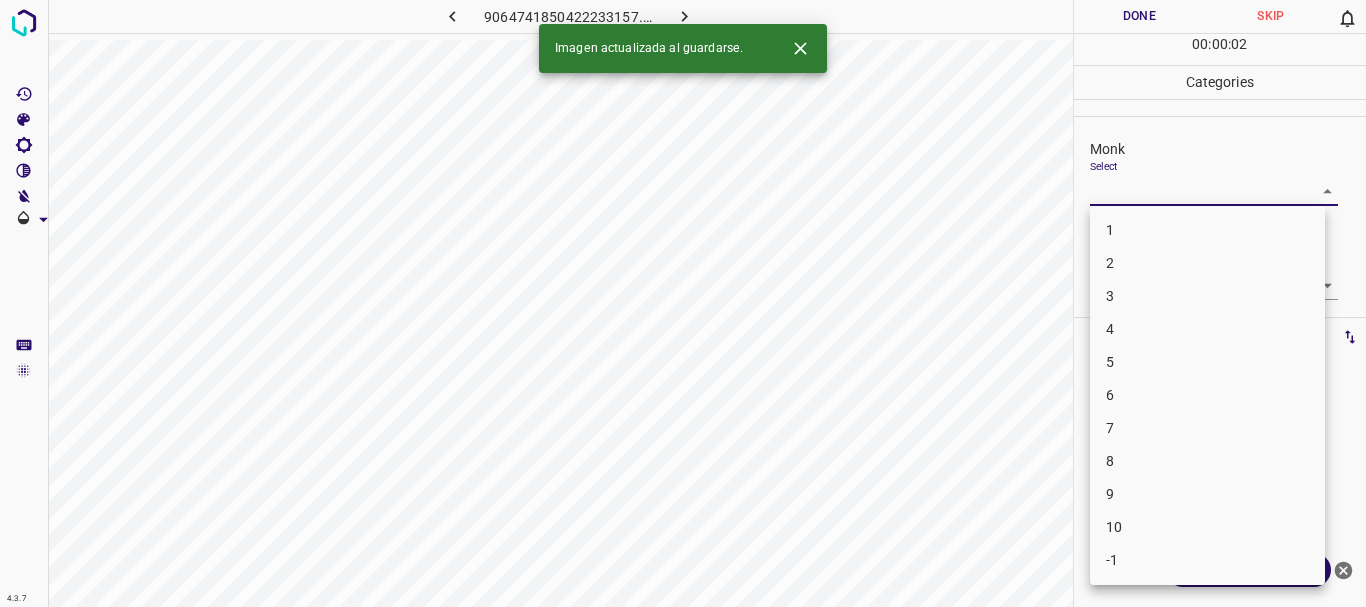 click on "4.3.7 9064741850422233157.png Done Skip 0 00   : 00   : 02   Categories Monk   Select ​  [PERSON_NAME]   Select ​ Labels   0 Categories 1 Monk 2  [PERSON_NAME] Tools Space Change between modes (Draw & Edit) I Auto labeling R Restore zoom M Zoom in N Zoom out Delete Delete selecte label Filters Z Restore filters X Saturation filter C Brightness filter V Contrast filter B Gray scale filter General O Download Imagen actualizada al guardarse. ¿Necesitas ayuda? Texto original Valora esta traducción Tu opinión servirá para ayudar a mejorar el Traductor de Google - Texto - Esconder - Borrar 1 2 3 4 5 6 7 8 9 10 -1" at bounding box center [683, 303] 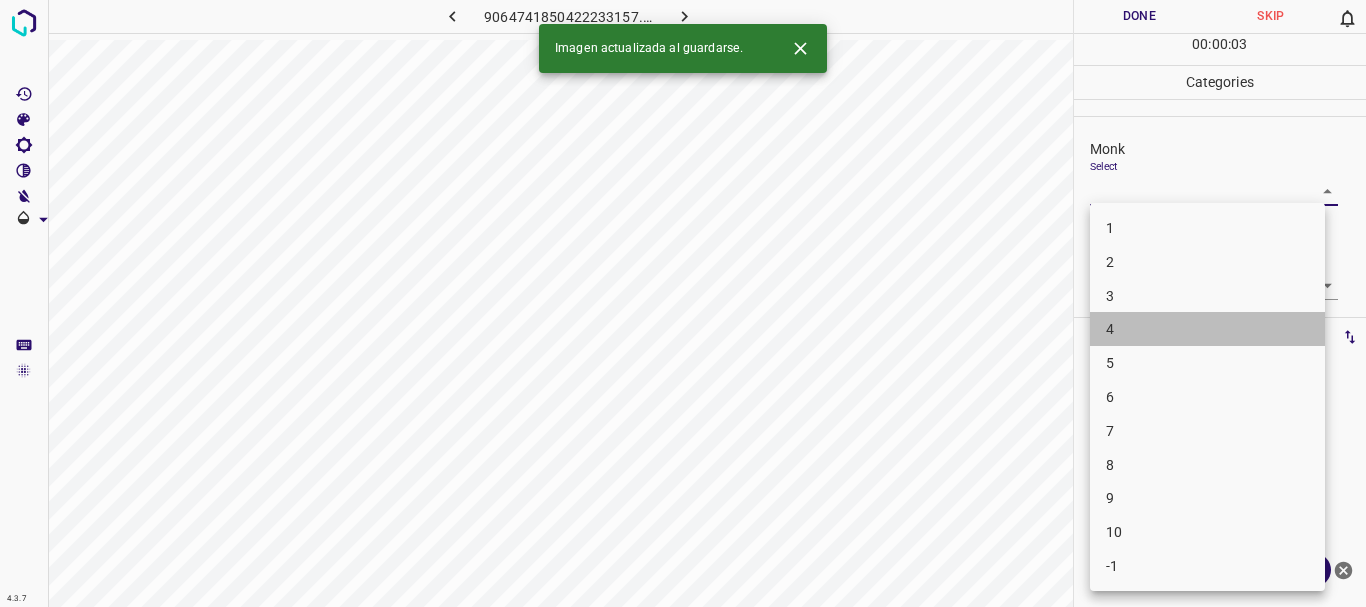click on "4" at bounding box center (1207, 329) 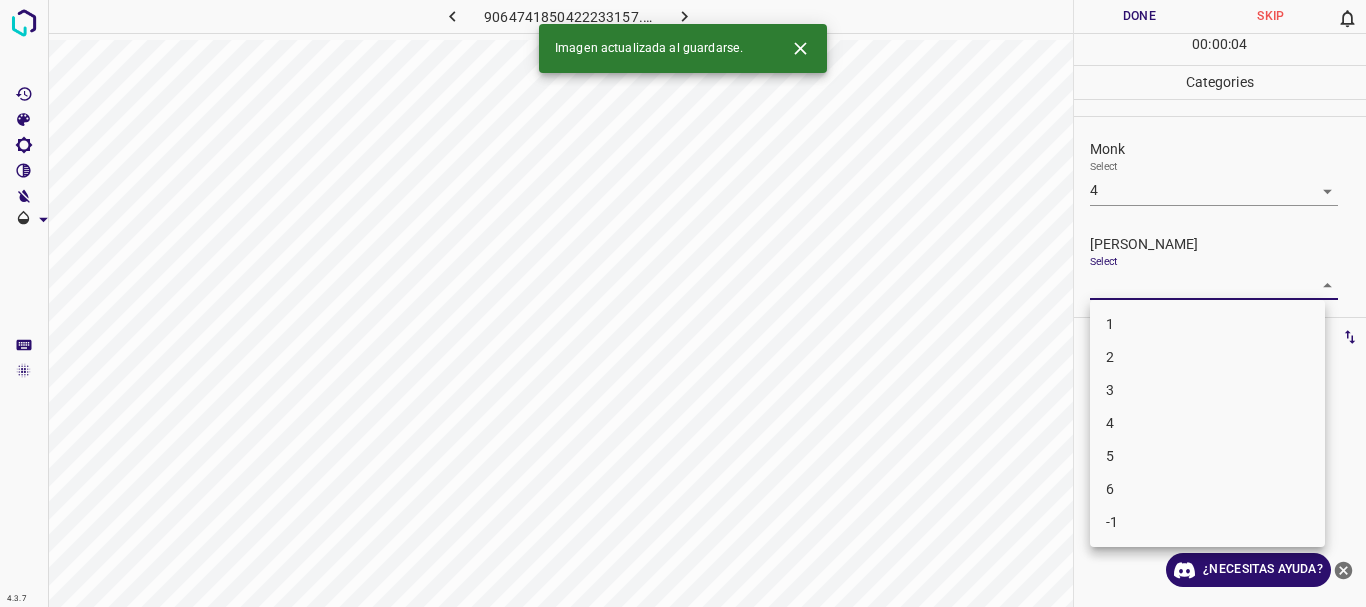 click on "4.3.7 9064741850422233157.png Done Skip 0 00   : 00   : 04   Categories Monk   Select 4 4  [PERSON_NAME]   Select ​ Labels   0 Categories 1 Monk 2  [PERSON_NAME] Tools Space Change between modes (Draw & Edit) I Auto labeling R Restore zoom M Zoom in N Zoom out Delete Delete selecte label Filters Z Restore filters X Saturation filter C Brightness filter V Contrast filter B Gray scale filter General O Download Imagen actualizada al guardarse. ¿Necesitas ayuda? Texto original Valora esta traducción Tu opinión servirá para ayudar a mejorar el Traductor de Google - Texto - Esconder - Borrar 1 2 3 4 5 6 -1" at bounding box center (683, 303) 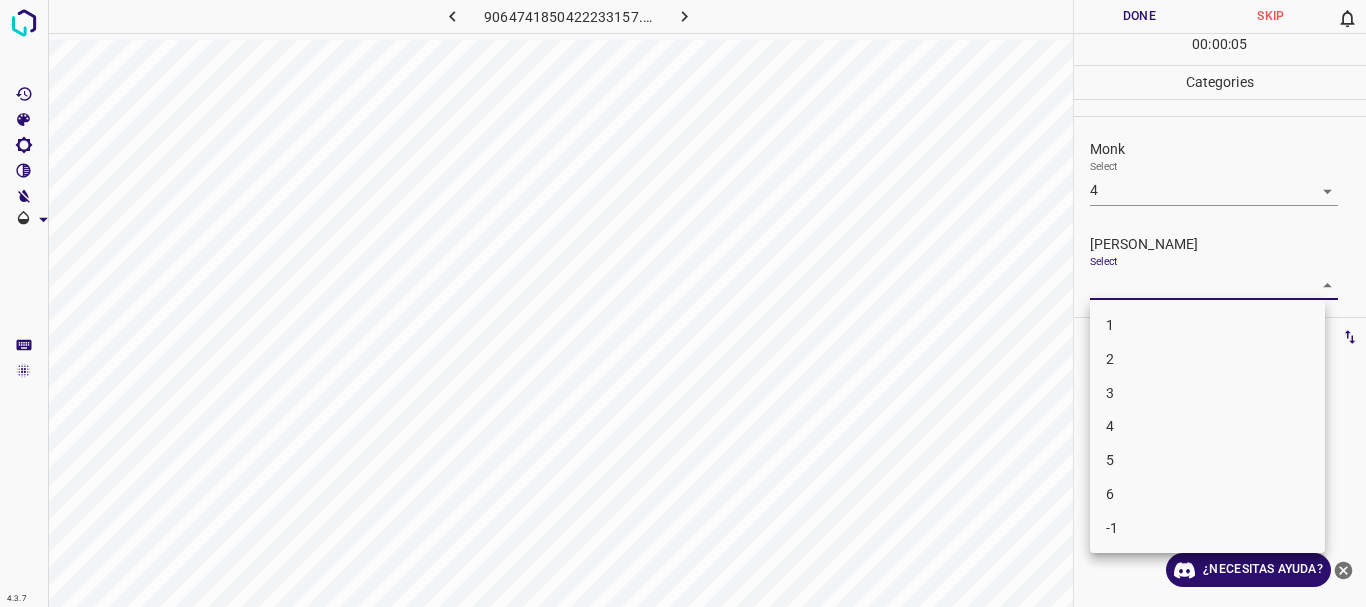 click on "2" at bounding box center (1207, 359) 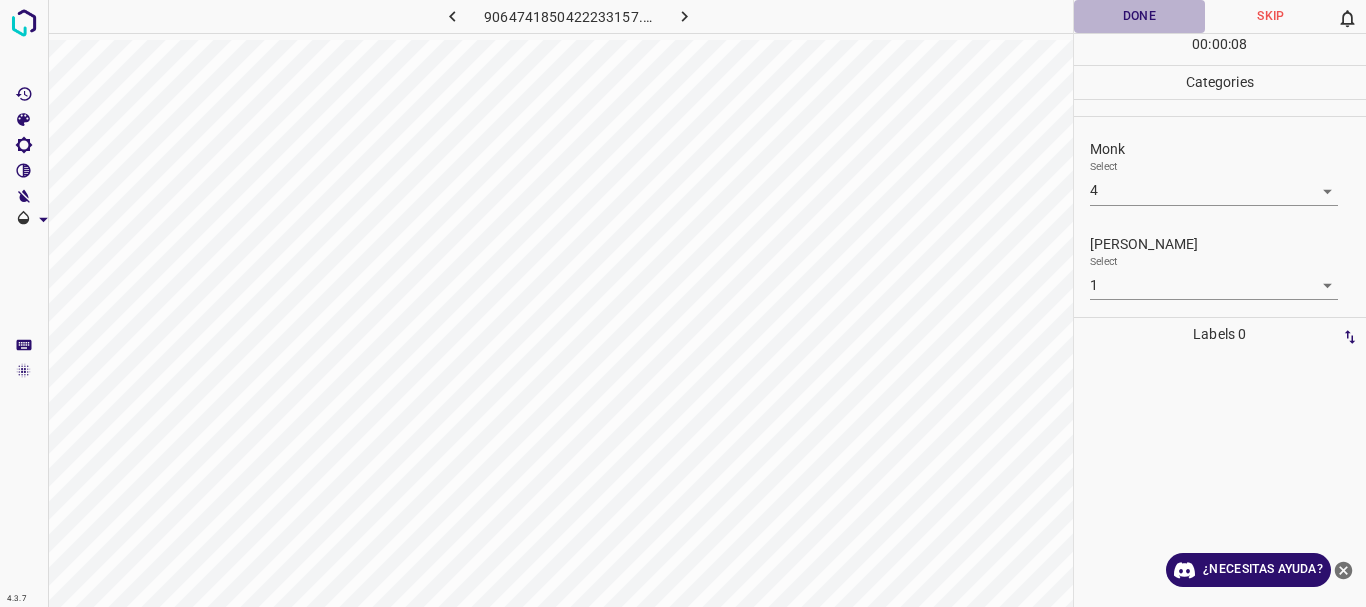 drag, startPoint x: 1145, startPoint y: 22, endPoint x: 1139, endPoint y: 0, distance: 22.803509 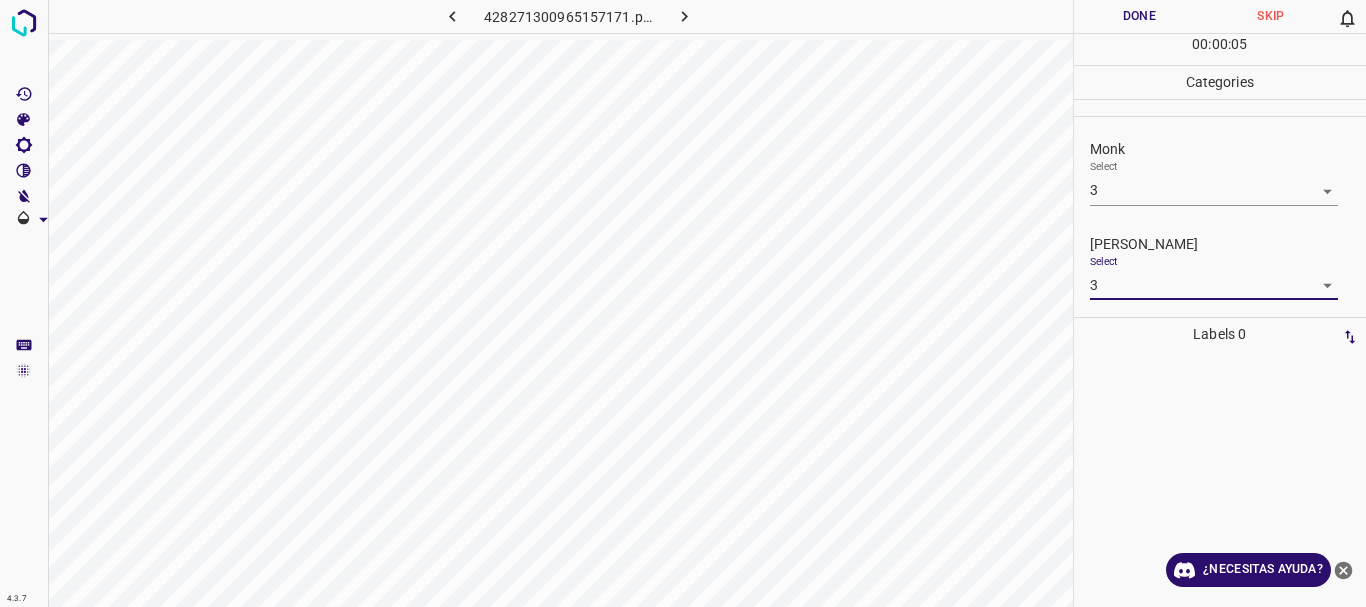 drag, startPoint x: 1163, startPoint y: 17, endPoint x: 663, endPoint y: 39, distance: 500.48376 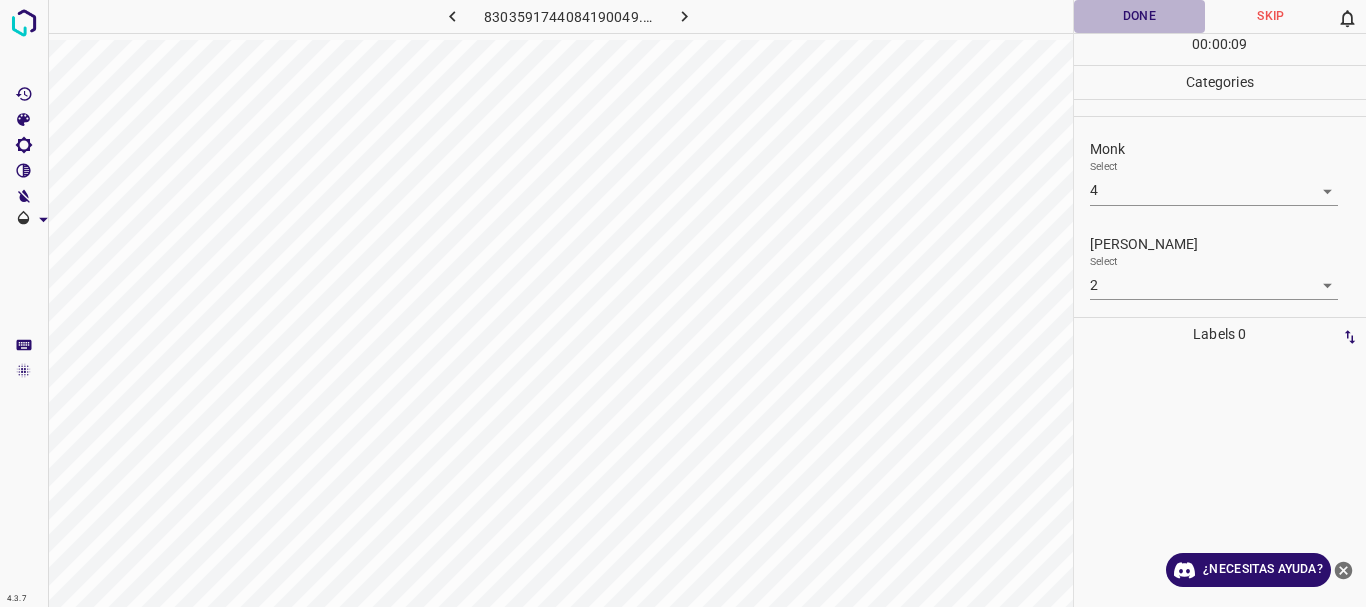 drag, startPoint x: 1140, startPoint y: 16, endPoint x: 1092, endPoint y: 23, distance: 48.507732 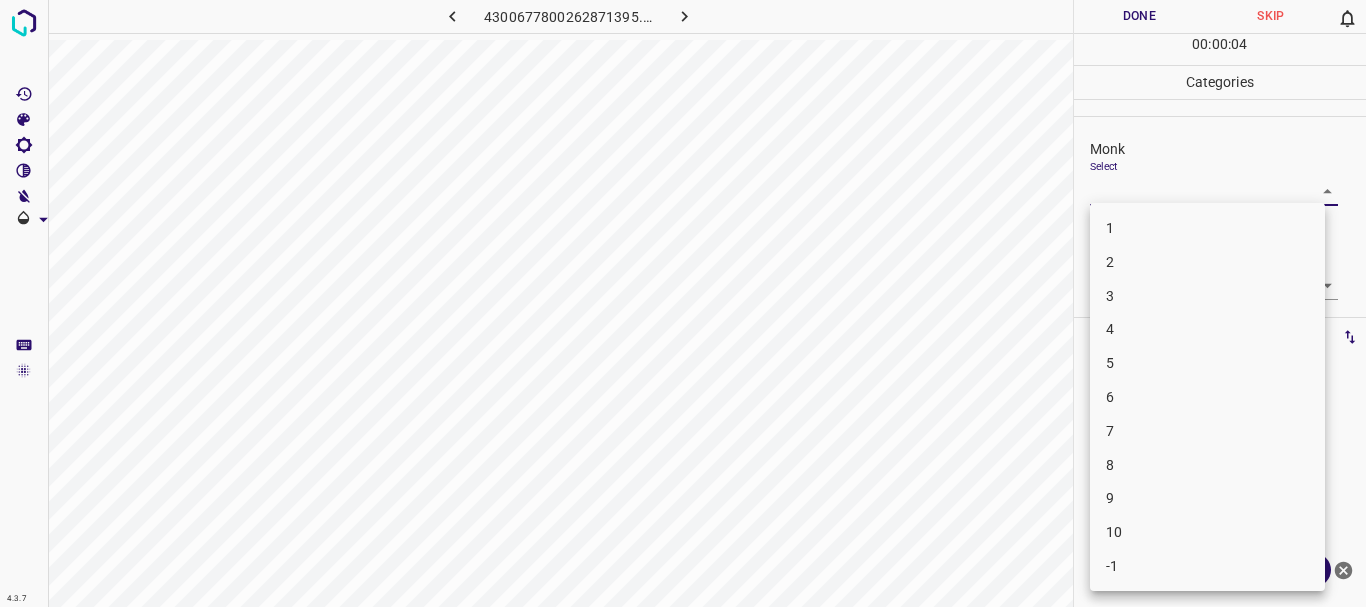 drag, startPoint x: 1141, startPoint y: 300, endPoint x: 1136, endPoint y: 335, distance: 35.35534 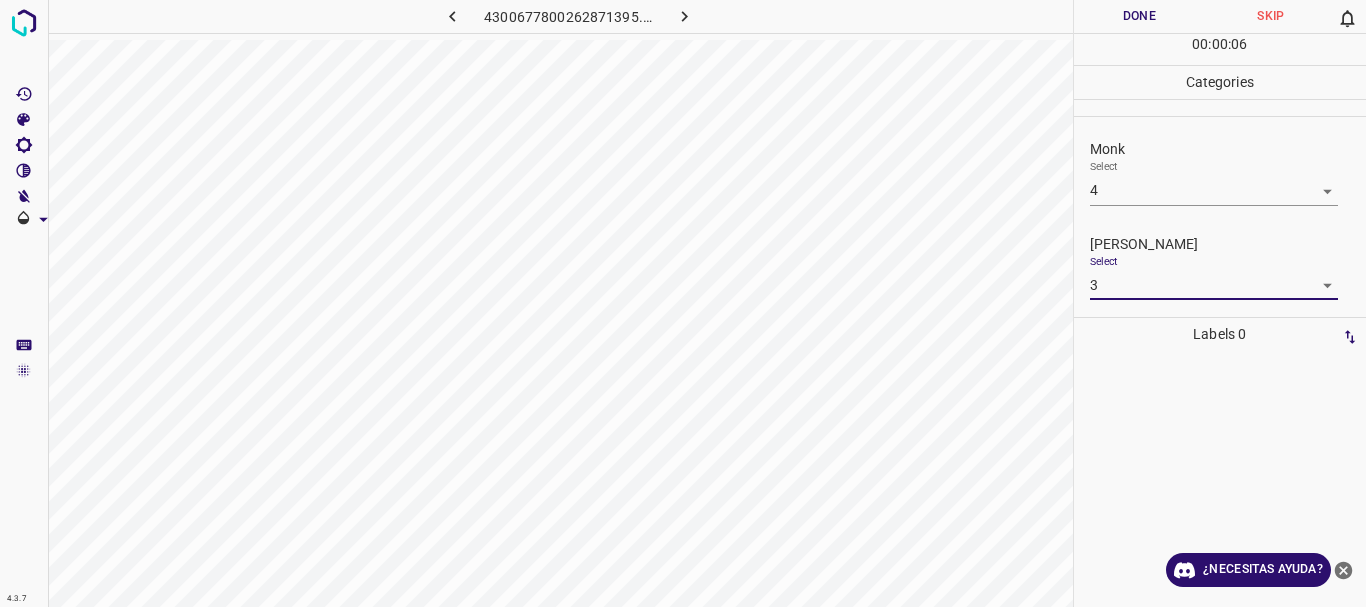 scroll, scrollTop: 0, scrollLeft: 0, axis: both 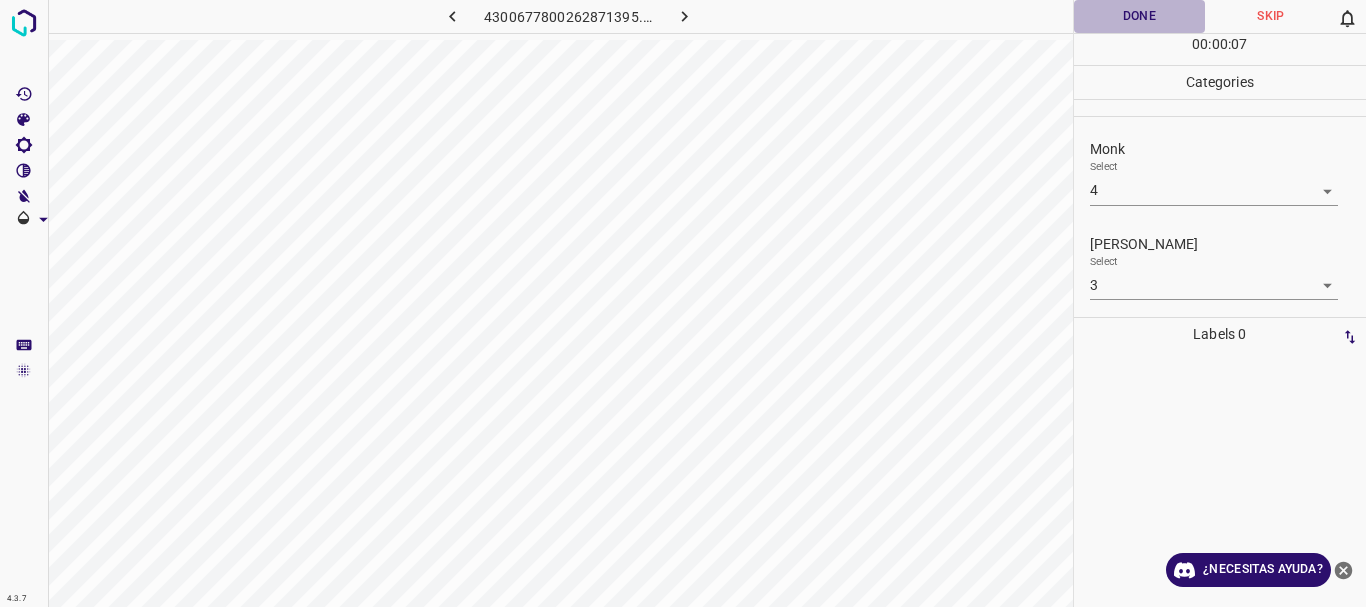 click on "Done" at bounding box center (1140, 16) 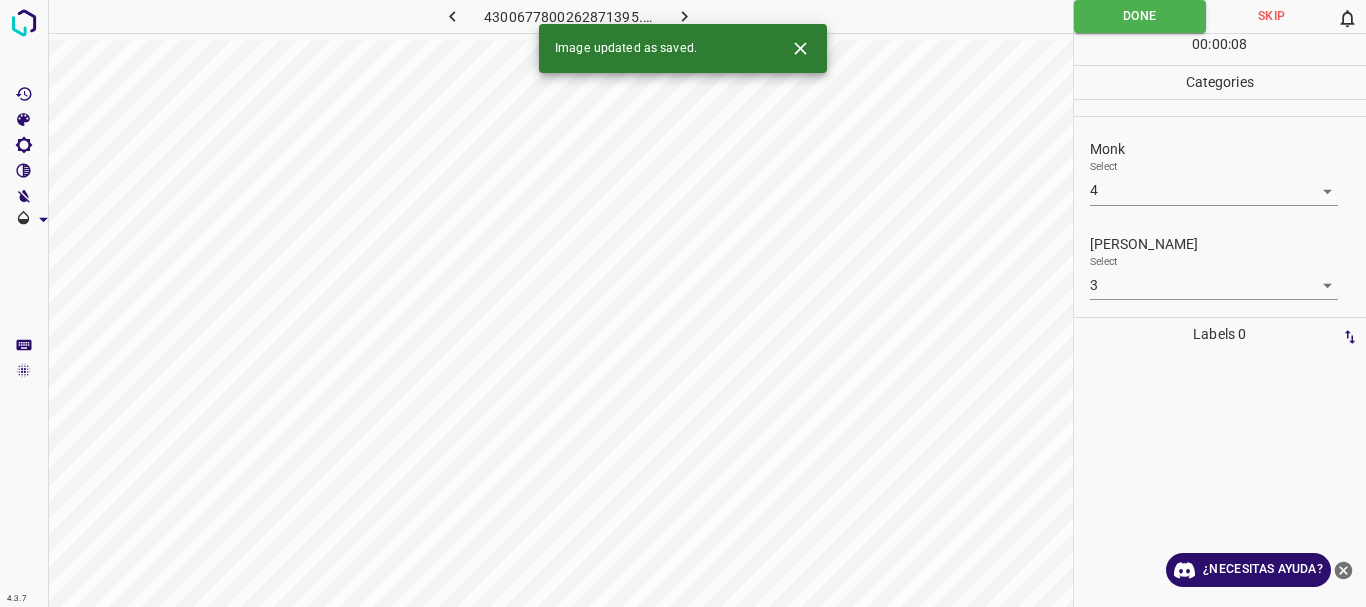 click at bounding box center [684, 16] 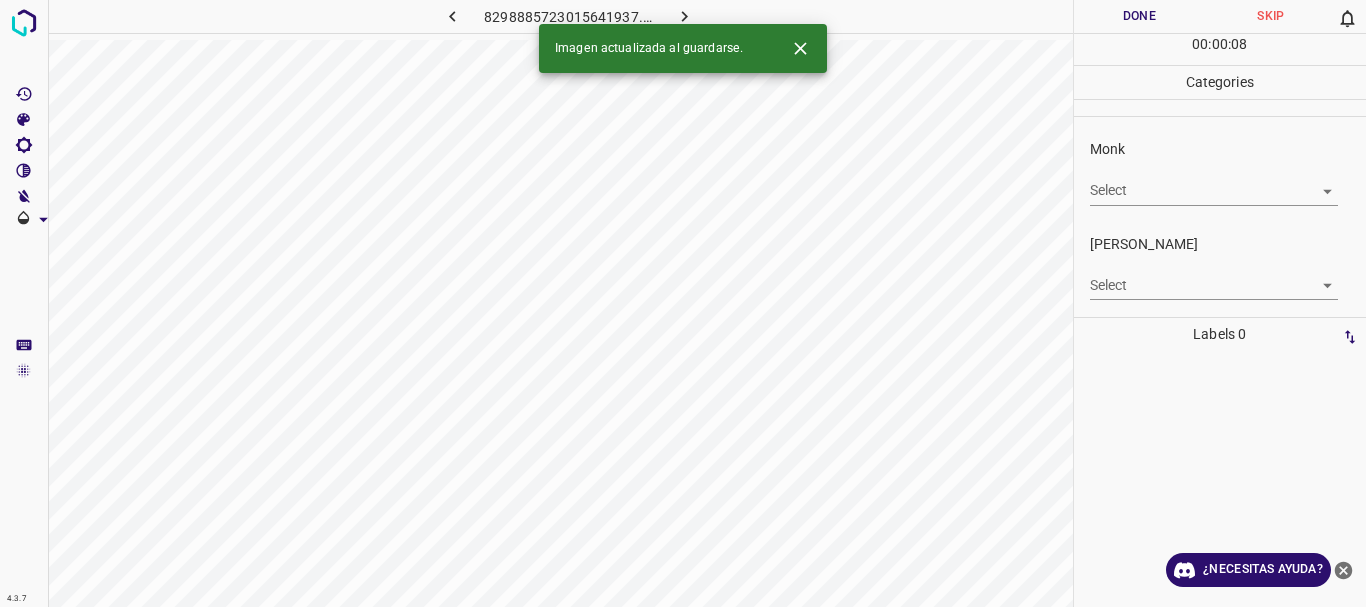 click on "4.3.7 8298885723015641937.png Done Skip 0 00   : 00   : 08   Categories Monk   Select ​  [PERSON_NAME]   Select ​ Labels   0 Categories 1 Monk 2  [PERSON_NAME] Tools Space Change between modes (Draw & Edit) I Auto labeling R Restore zoom M Zoom in N Zoom out Delete Delete selecte label Filters Z Restore filters X Saturation filter C Brightness filter V Contrast filter B Gray scale filter General O Download Imagen actualizada al guardarse. ¿Necesitas ayuda? Texto original Valora esta traducción Tu opinión servirá para ayudar a mejorar el Traductor de Google - Texto - Esconder - Borrar" at bounding box center [683, 303] 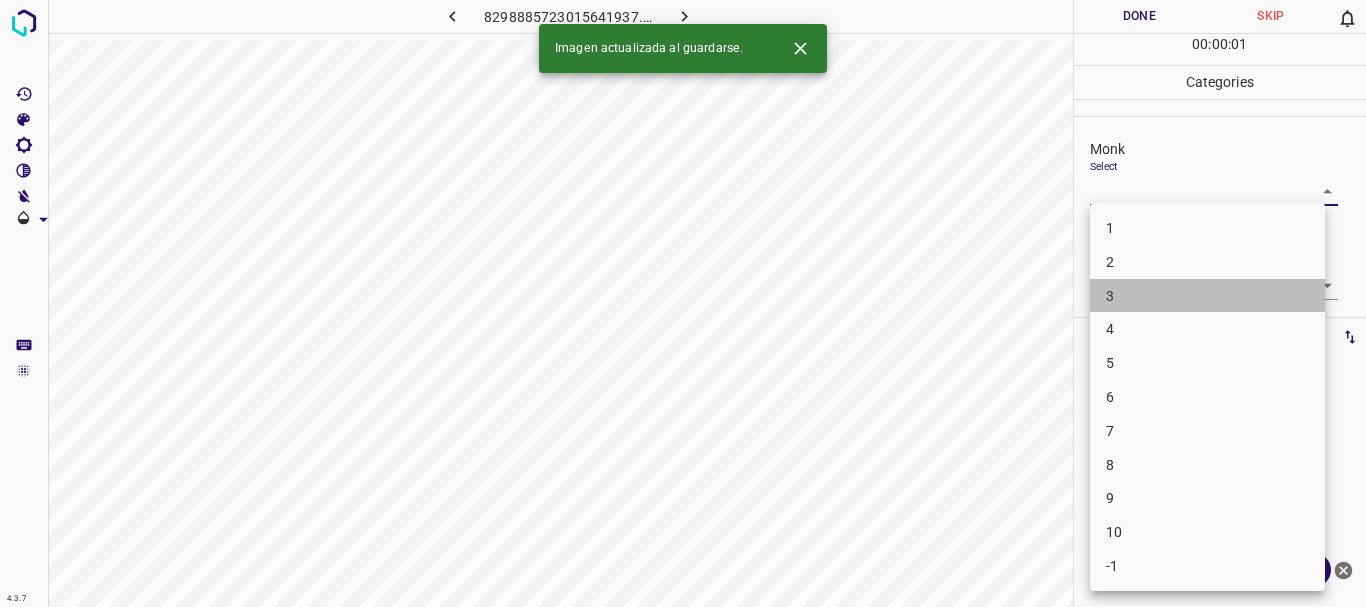 click on "3" at bounding box center (1207, 296) 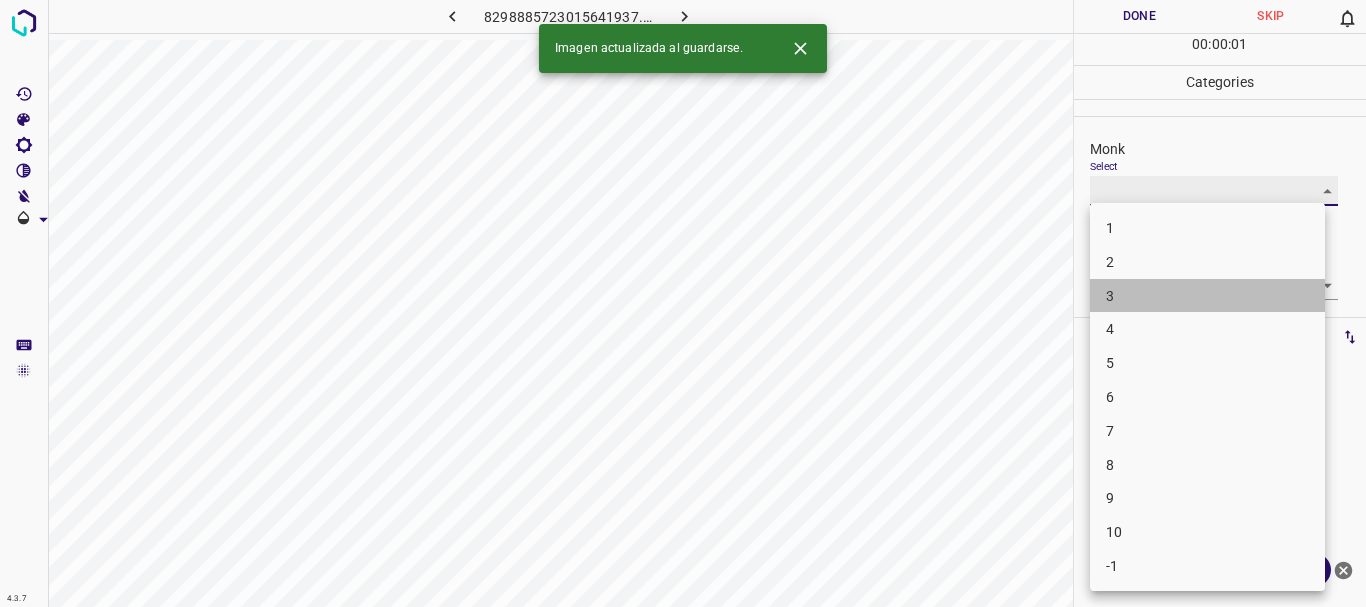 type on "3" 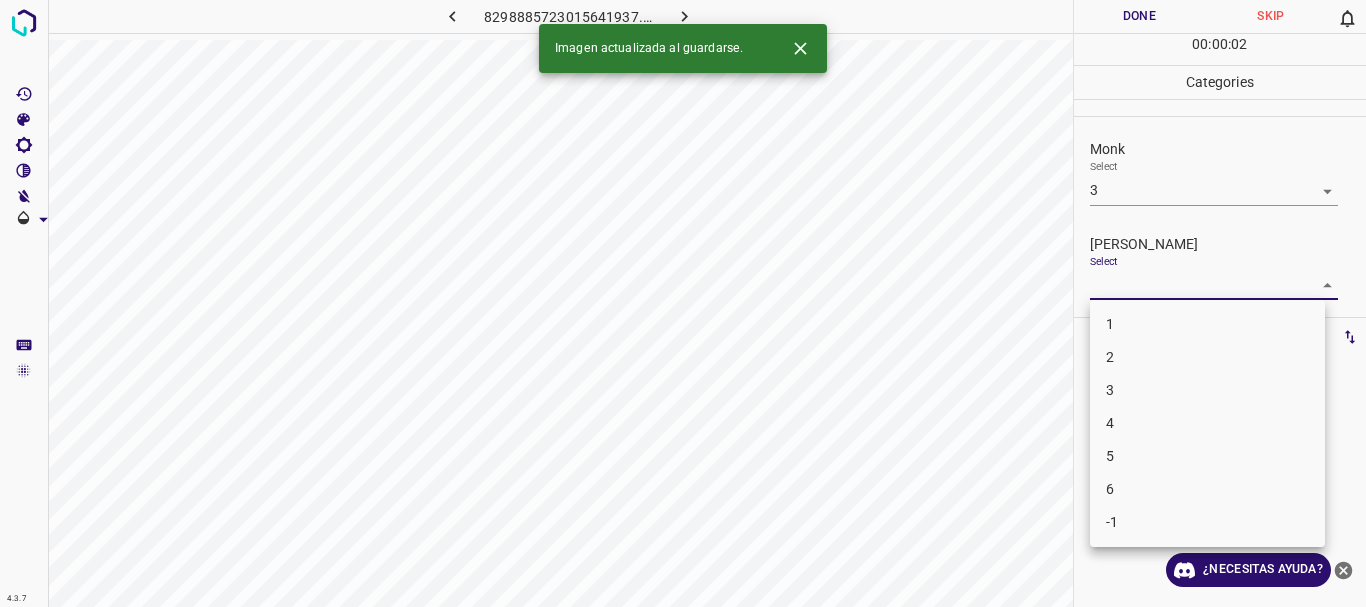 click on "4.3.7 8298885723015641937.png Done Skip 0 00   : 00   : 02   Categories Monk   Select 3 3  [PERSON_NAME]   Select ​ Labels   0 Categories 1 Monk 2  [PERSON_NAME] Tools Space Change between modes (Draw & Edit) I Auto labeling R Restore zoom M Zoom in N Zoom out Delete Delete selecte label Filters Z Restore filters X Saturation filter C Brightness filter V Contrast filter B Gray scale filter General O Download Imagen actualizada al guardarse. ¿Necesitas ayuda? Texto original Valora esta traducción Tu opinión servirá para ayudar a mejorar el Traductor de Google - Texto - Esconder - Borrar 1 2 3 4 5 6 -1" at bounding box center (683, 303) 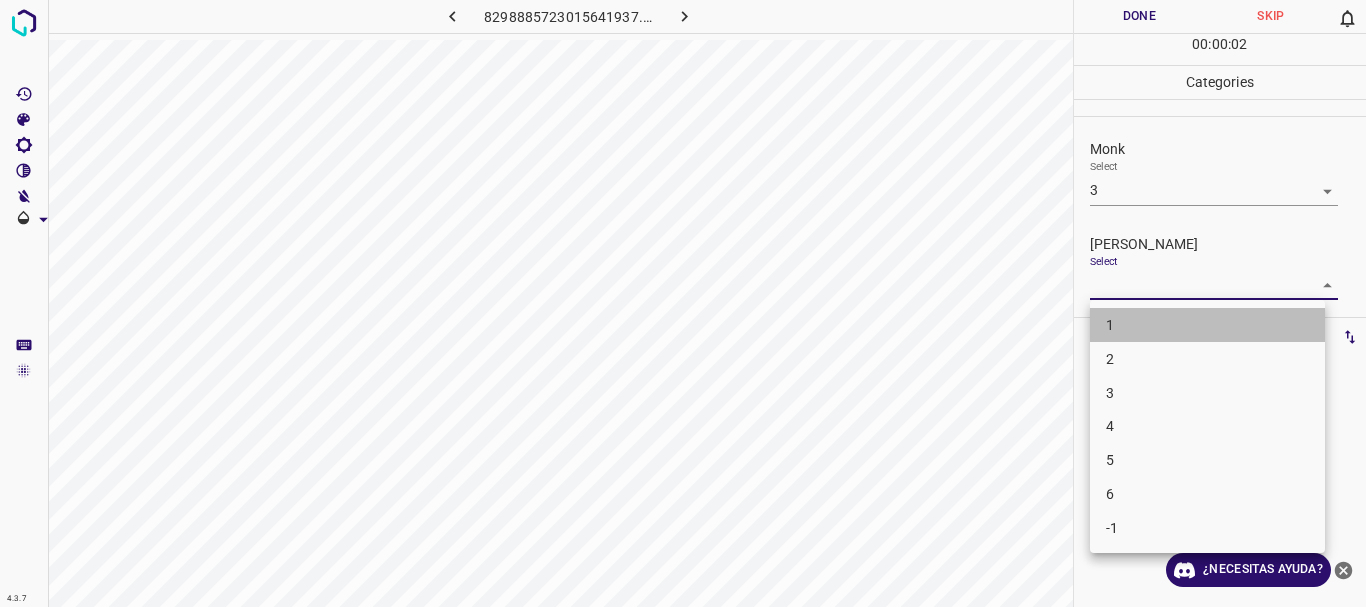 click on "1" at bounding box center (1207, 325) 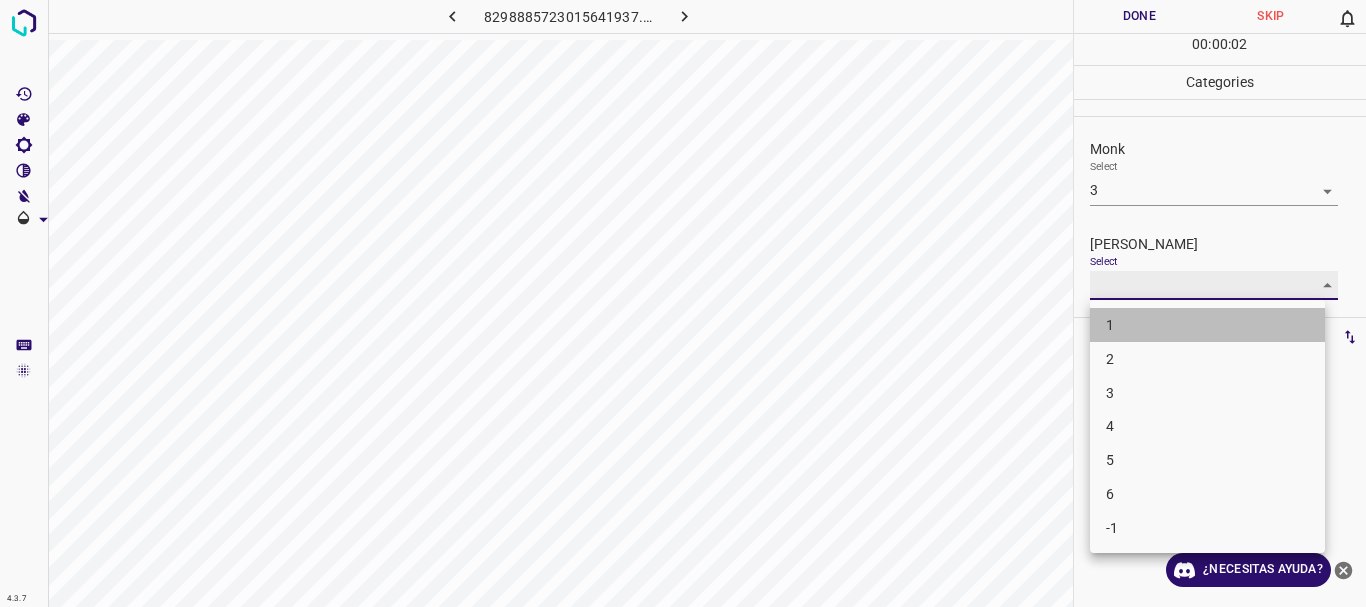 type on "1" 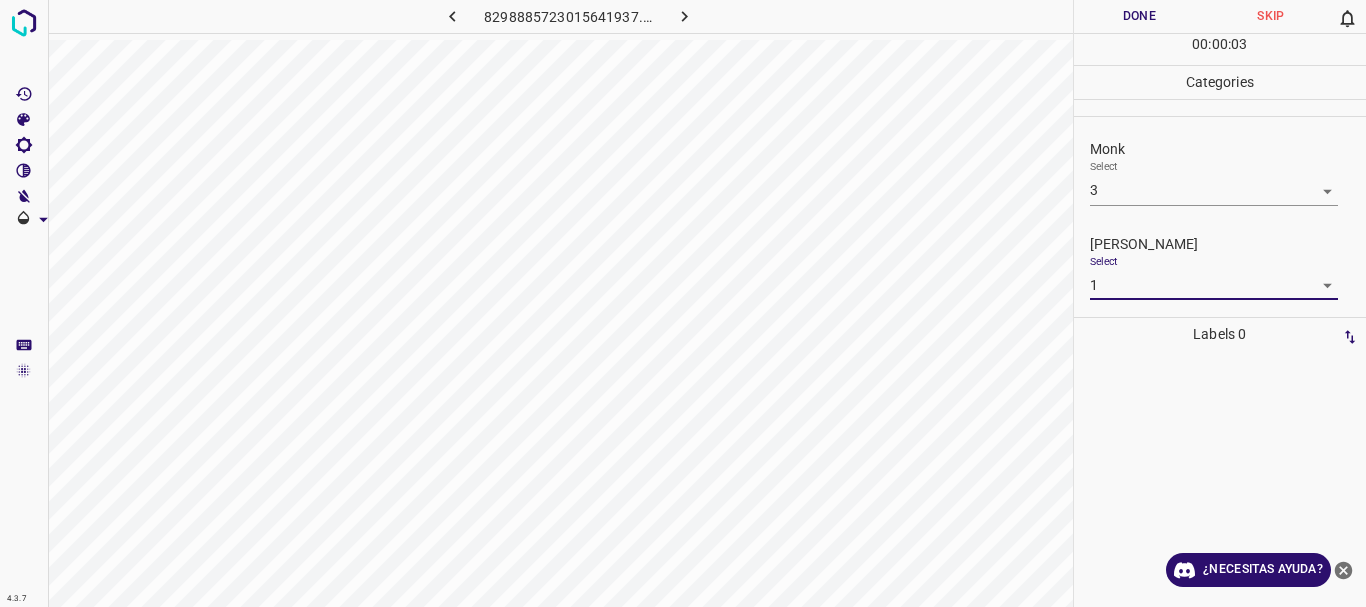 click on "Done" at bounding box center [1140, 16] 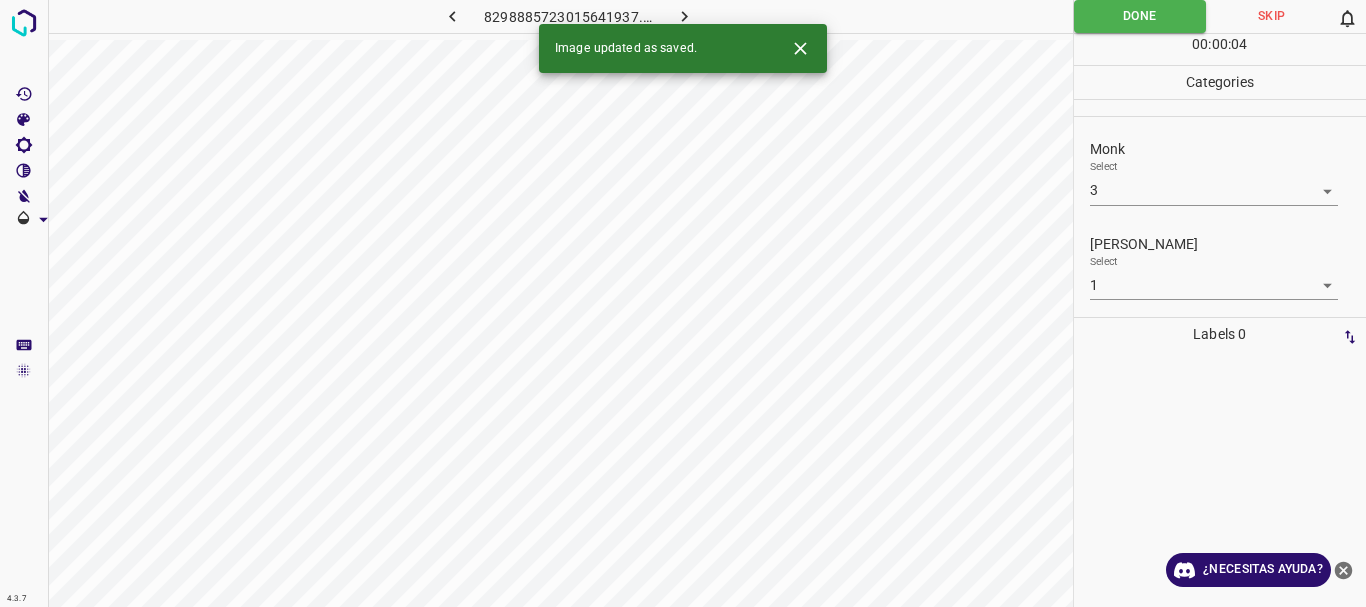 click at bounding box center (684, 16) 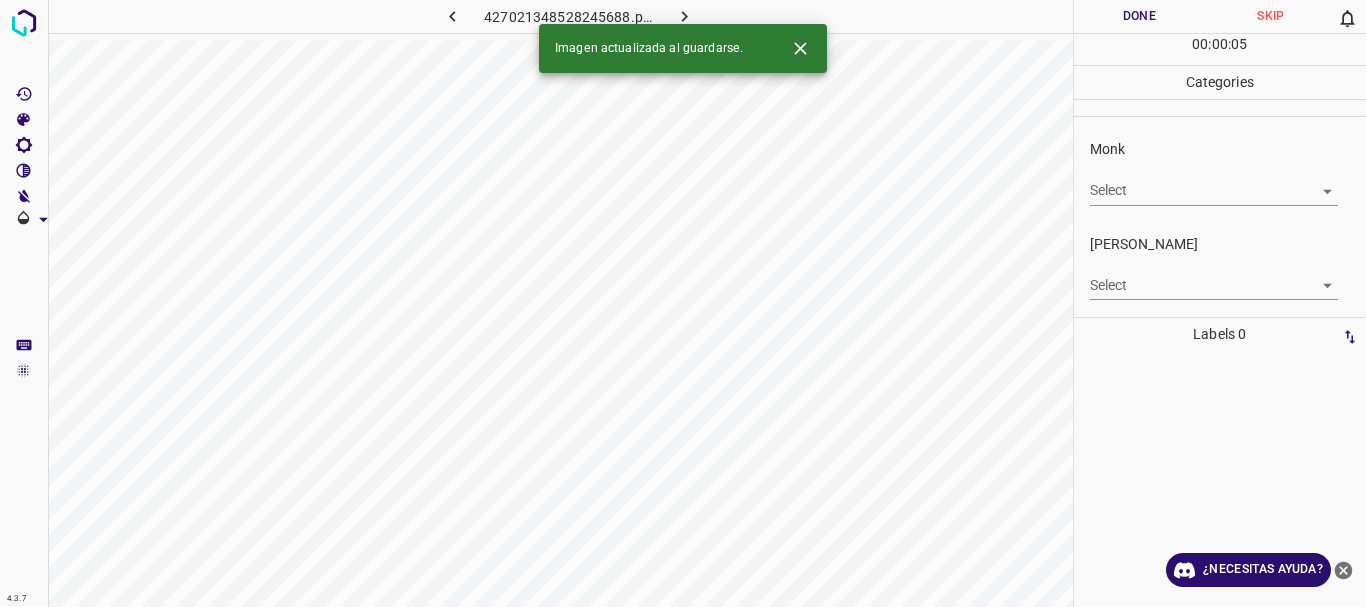 click on "4.3.7 427021348528245688.png Done Skip 0 00   : 00   : 05   Categories Monk   Select ​  [PERSON_NAME]   Select ​ Labels   0 Categories 1 Monk 2  [PERSON_NAME] Tools Space Change between modes (Draw & Edit) I Auto labeling R Restore zoom M Zoom in N Zoom out Delete Delete selecte label Filters Z Restore filters X Saturation filter C Brightness filter V Contrast filter B Gray scale filter General O Download Imagen actualizada al guardarse. ¿Necesitas ayuda? Texto original Valora esta traducción Tu opinión servirá para ayudar a mejorar el Traductor de Google - Texto - Esconder - Borrar" at bounding box center [683, 303] 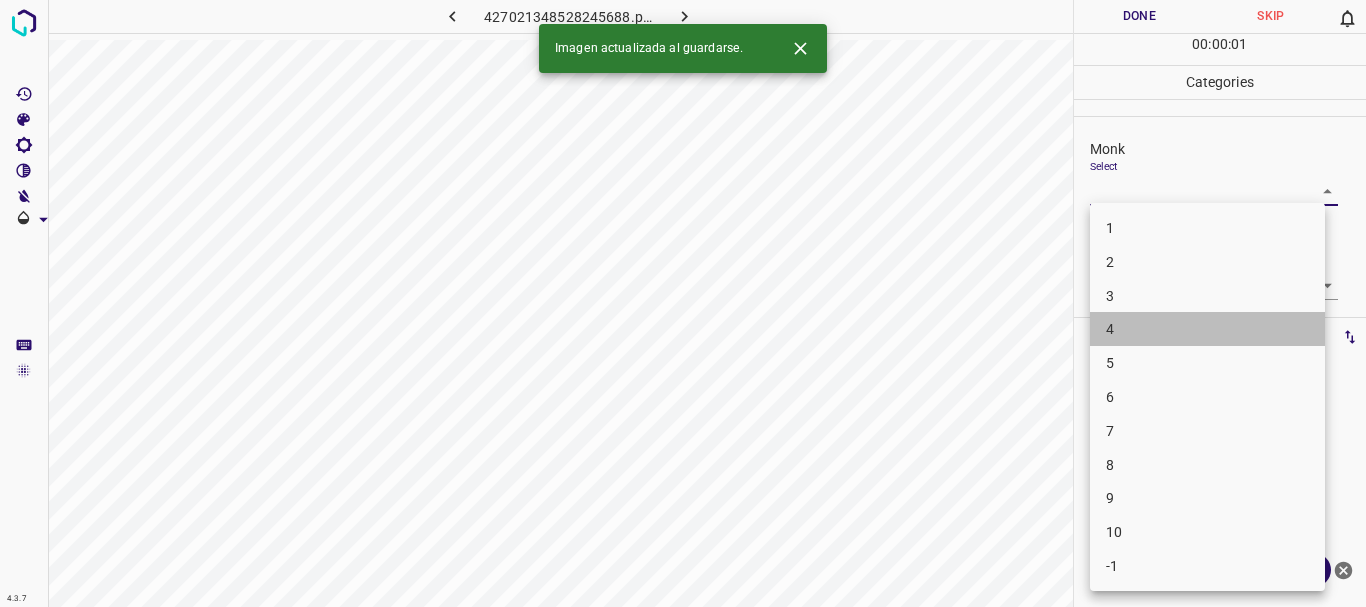 click on "4" at bounding box center [1207, 329] 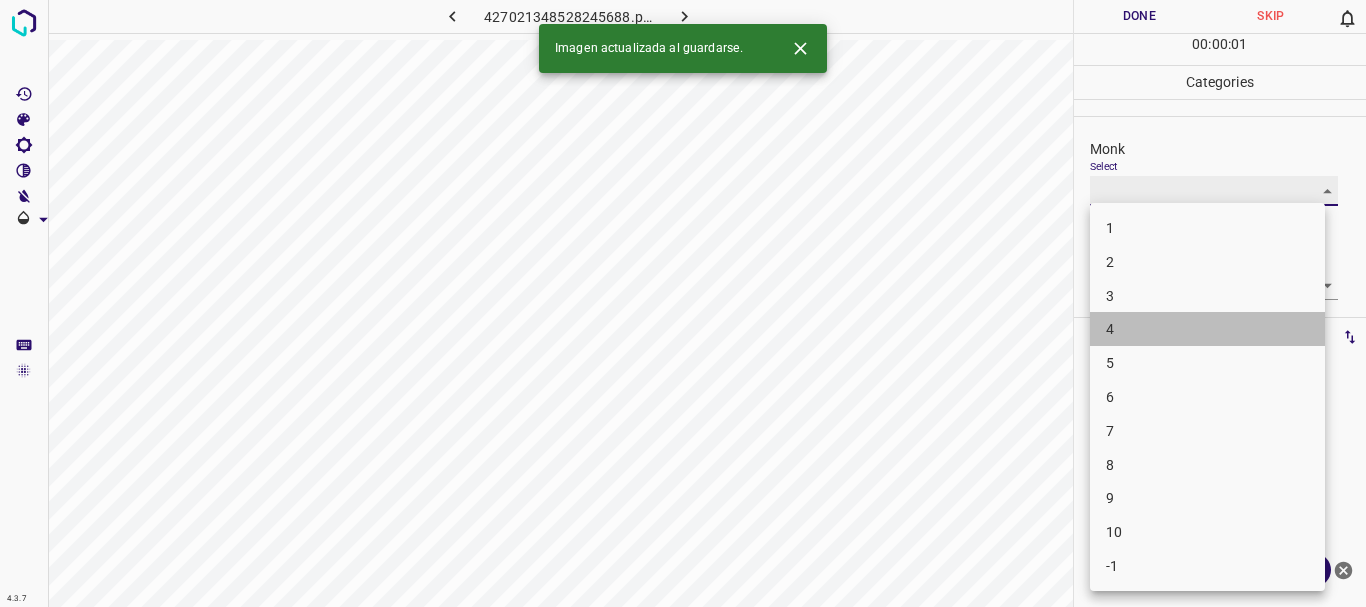 type on "4" 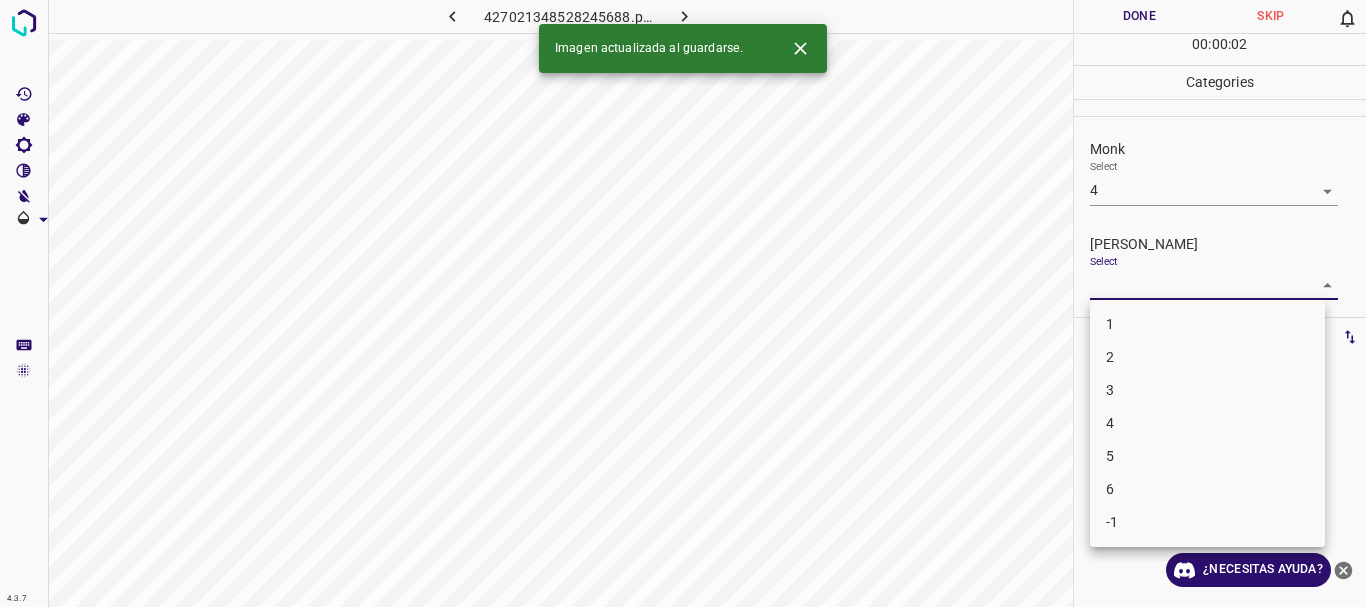 click on "4.3.7 427021348528245688.png Done Skip 0 00   : 00   : 02   Categories Monk   Select 4 4  Fitzpatrick   Select ​ Labels   0 Categories 1 Monk 2  Fitzpatrick Tools Space Change between modes (Draw & Edit) I Auto labeling R Restore zoom M Zoom in N Zoom out Delete Delete selecte label Filters Z Restore filters X Saturation filter C Brightness filter V Contrast filter B Gray scale filter General O Download Imagen actualizada al guardarse. ¿Necesitas ayuda? Texto original Valora esta traducción Tu opinión servirá para ayudar a mejorar el Traductor de Google - Texto - Esconder - Borrar 1 2 3 4 5 6 -1" at bounding box center (683, 303) 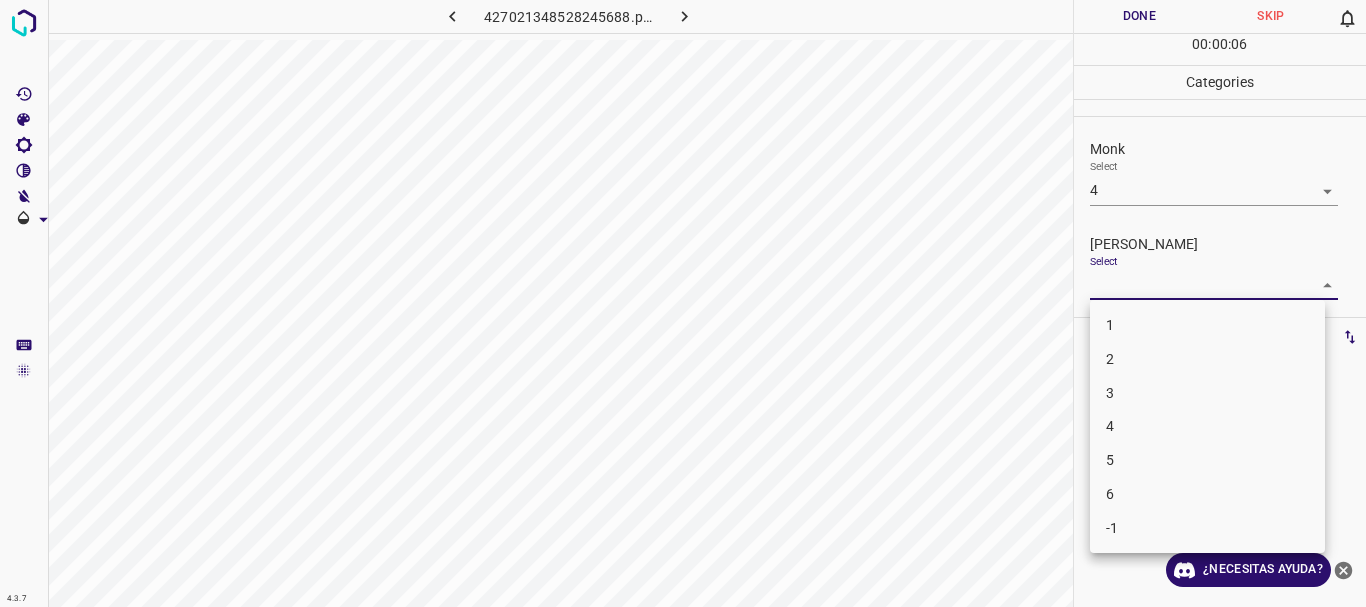 click on "2" at bounding box center [1207, 359] 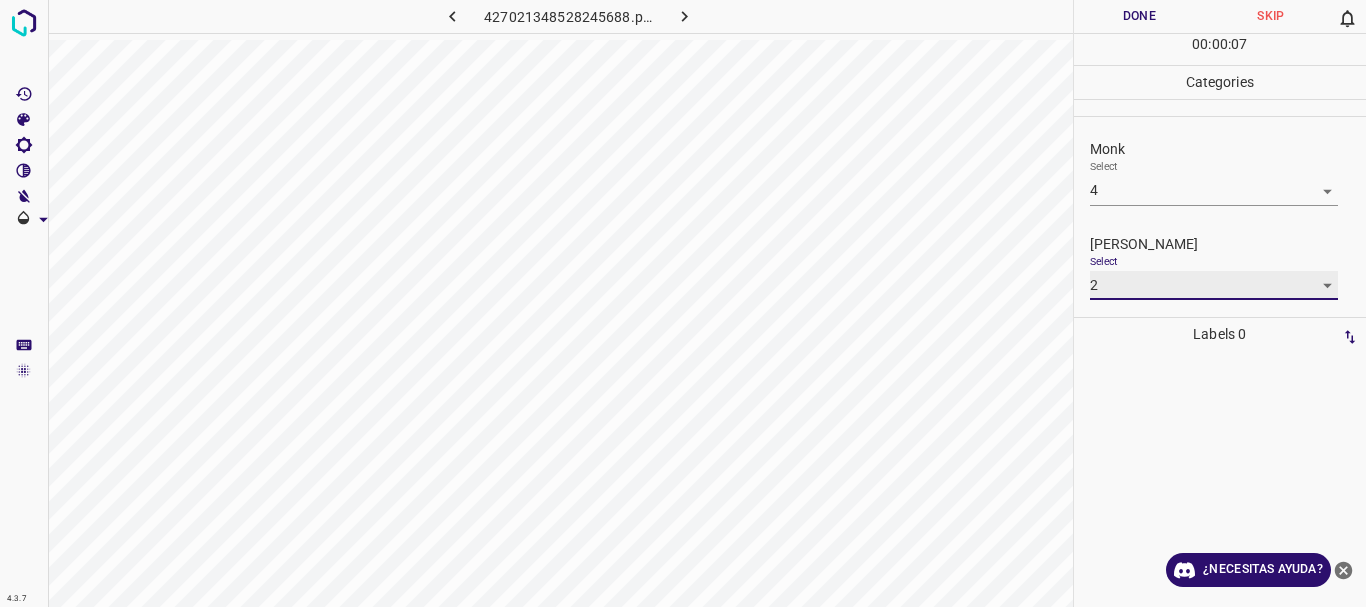 type on "2" 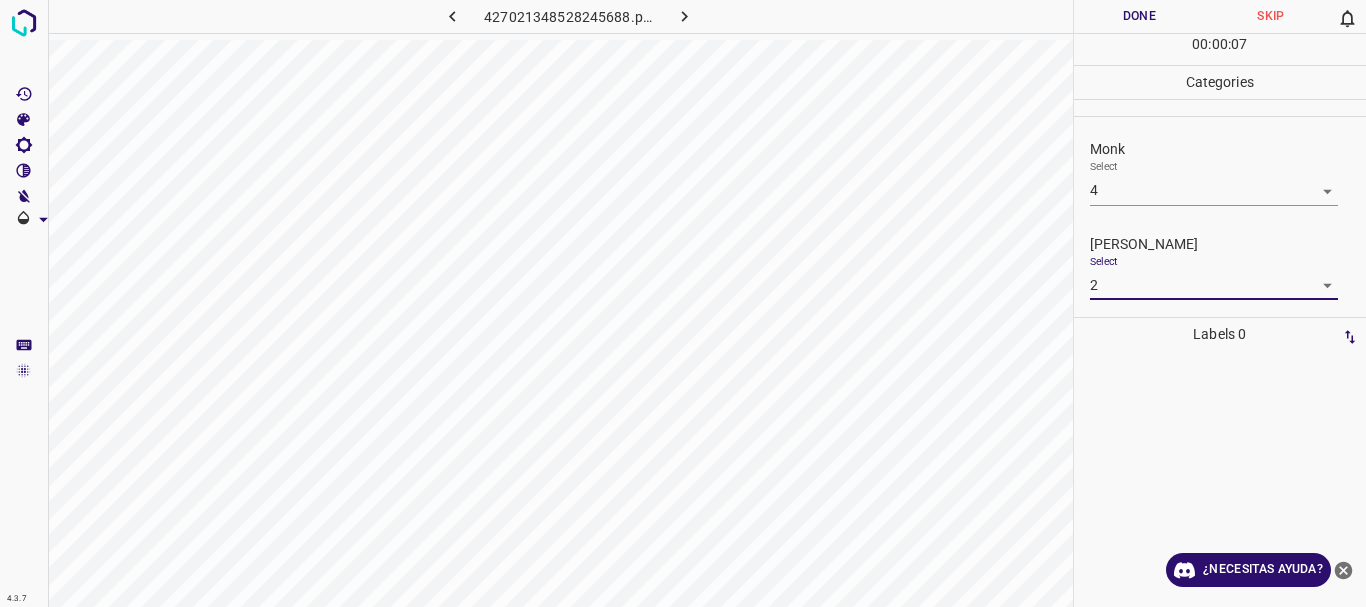 click on "Done" at bounding box center [1140, 16] 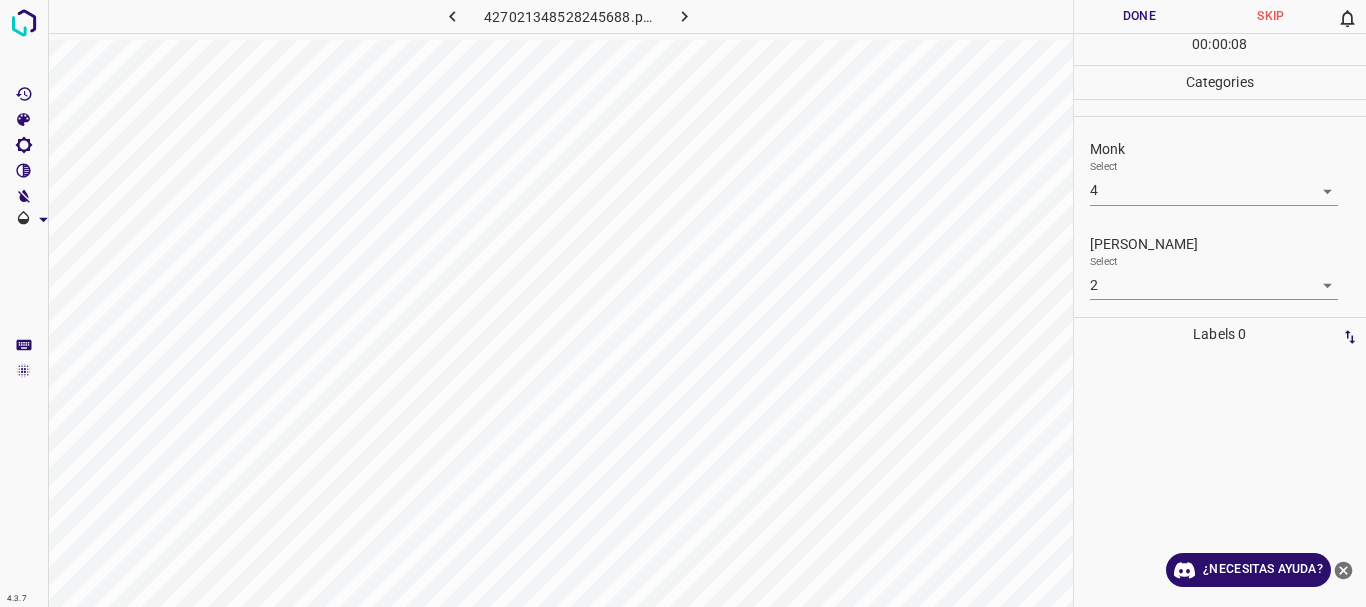 click 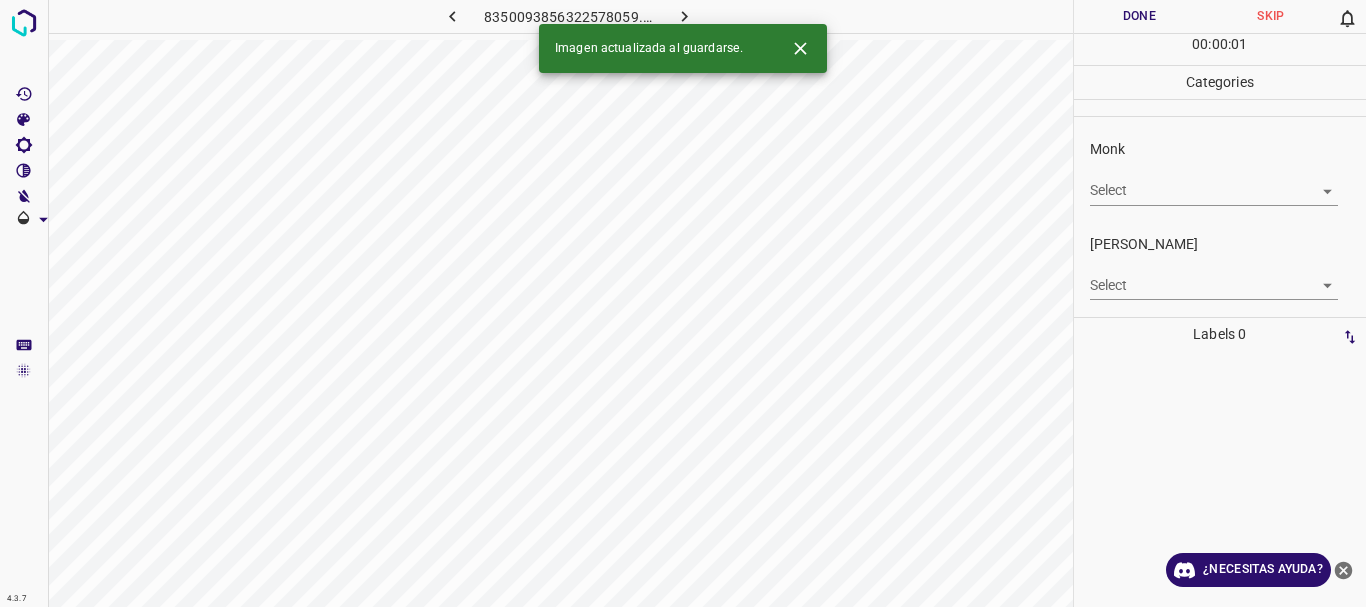 click on "4.3.7 8350093856322578059.png Done Skip 0 00   : 00   : 01   Categories Monk   Select ​  Fitzpatrick   Select ​ Labels   0 Categories 1 Monk 2  Fitzpatrick Tools Space Change between modes (Draw & Edit) I Auto labeling R Restore zoom M Zoom in N Zoom out Delete Delete selecte label Filters Z Restore filters X Saturation filter C Brightness filter V Contrast filter B Gray scale filter General O Download Imagen actualizada al guardarse. ¿Necesitas ayuda? Texto original Valora esta traducción Tu opinión servirá para ayudar a mejorar el Traductor de Google - Texto - Esconder - Borrar" at bounding box center [683, 303] 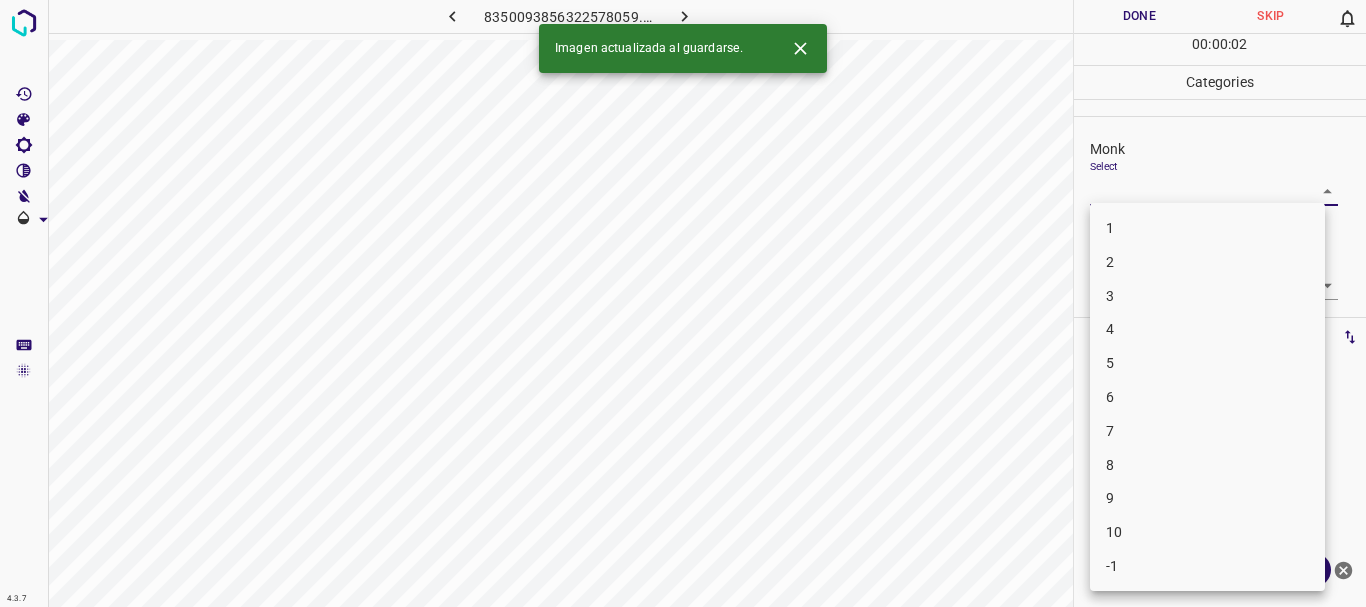 click on "3" at bounding box center (1207, 296) 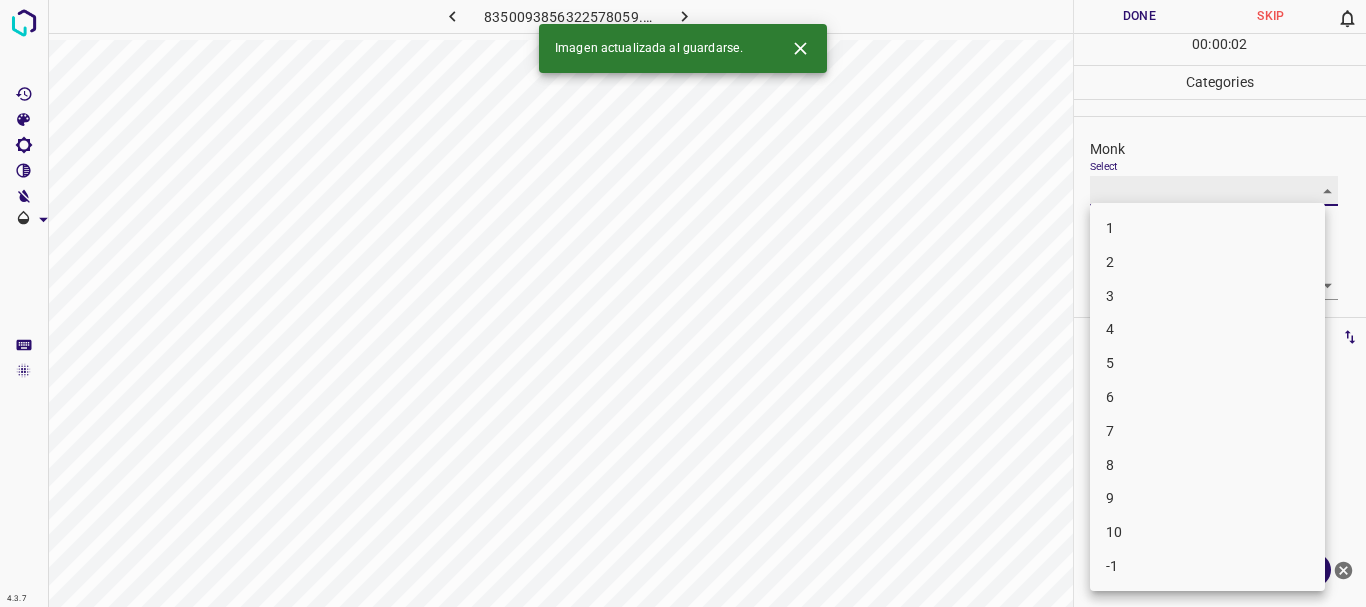 type on "3" 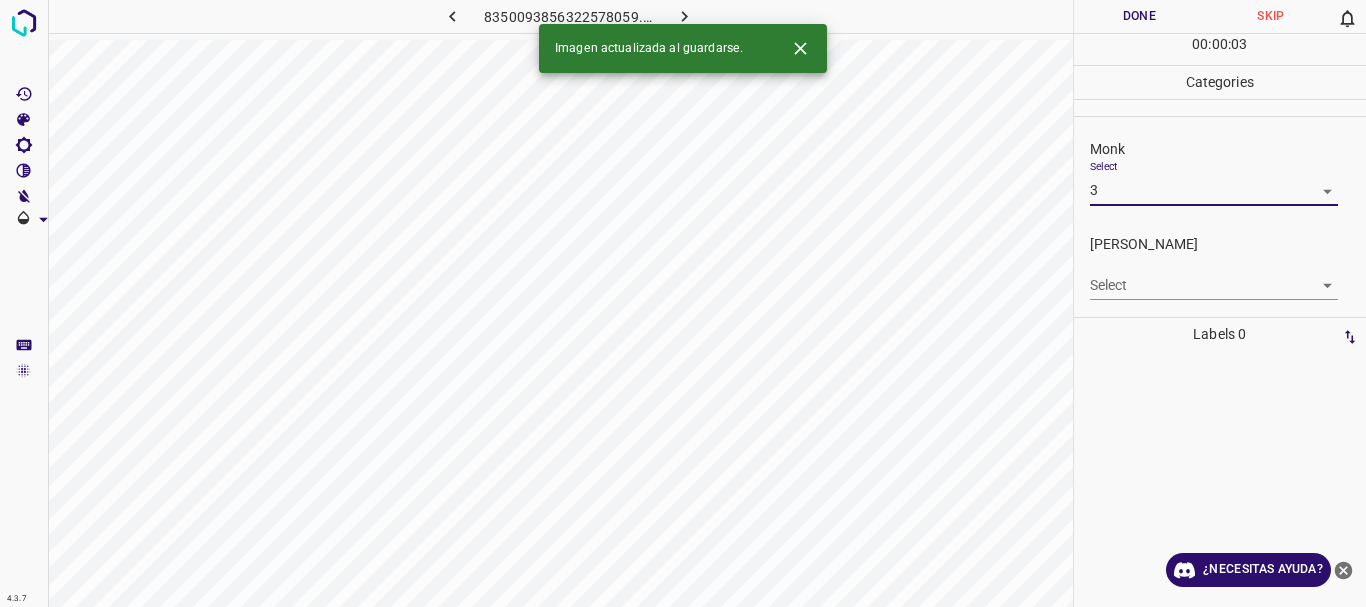 click on "4.3.7 8350093856322578059.png Done Skip 0 00   : 00   : 03   Categories Monk   Select 3 3  Fitzpatrick   Select ​ Labels   0 Categories 1 Monk 2  Fitzpatrick Tools Space Change between modes (Draw & Edit) I Auto labeling R Restore zoom M Zoom in N Zoom out Delete Delete selecte label Filters Z Restore filters X Saturation filter C Brightness filter V Contrast filter B Gray scale filter General O Download Imagen actualizada al guardarse. ¿Necesitas ayuda? Texto original Valora esta traducción Tu opinión servirá para ayudar a mejorar el Traductor de Google - Texto - Esconder - Borrar" at bounding box center [683, 303] 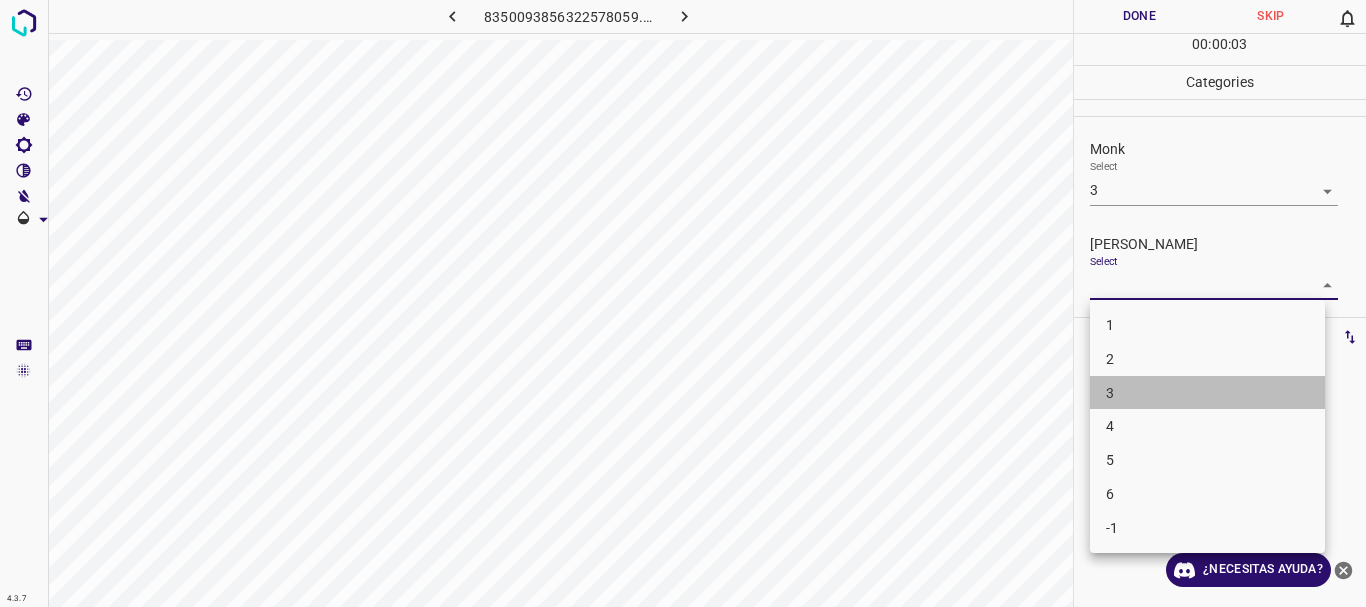 click on "3" at bounding box center (1207, 393) 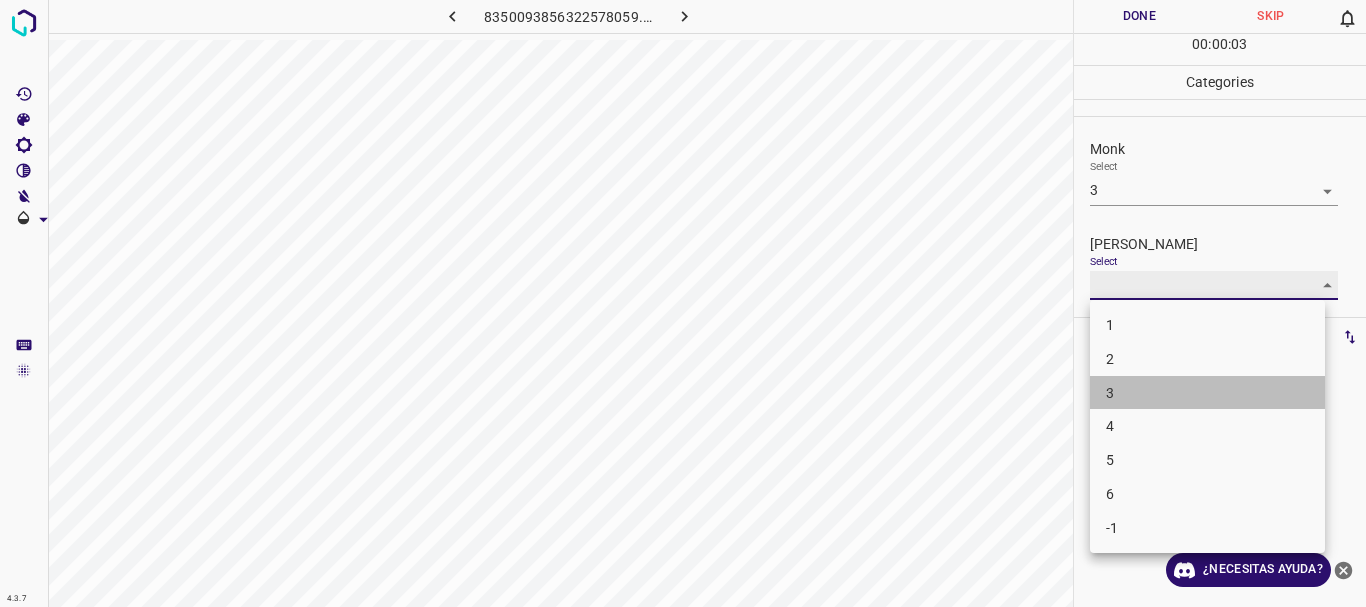 type on "3" 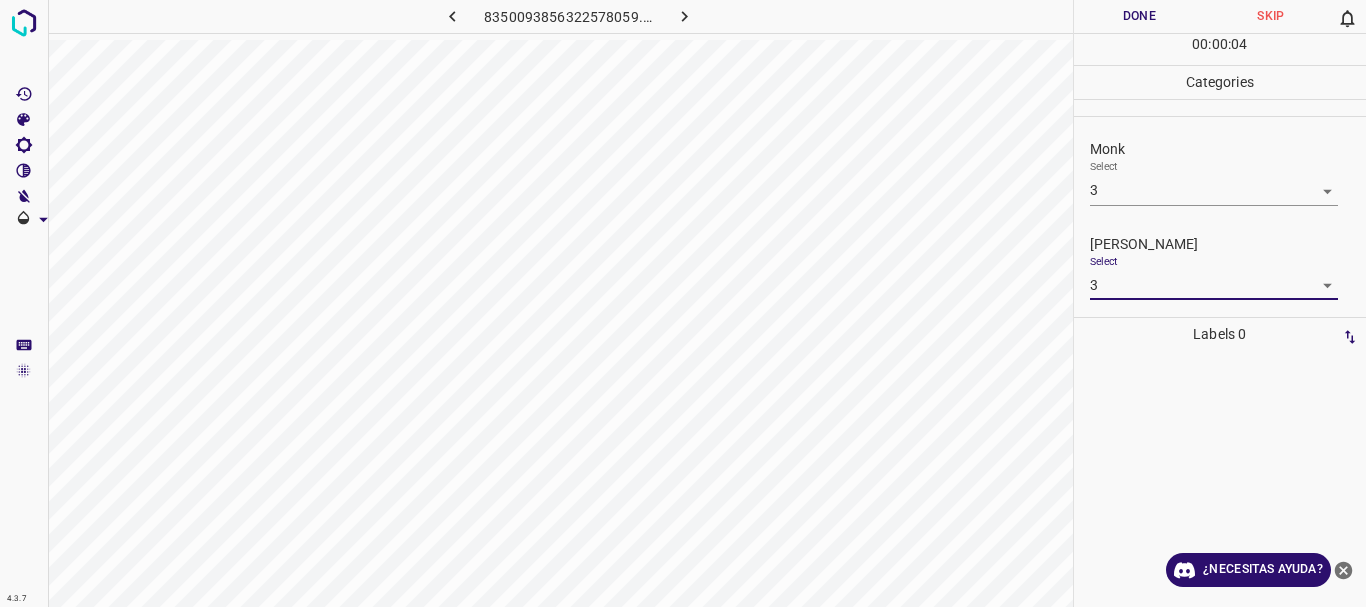 click on "Done" at bounding box center [1140, 16] 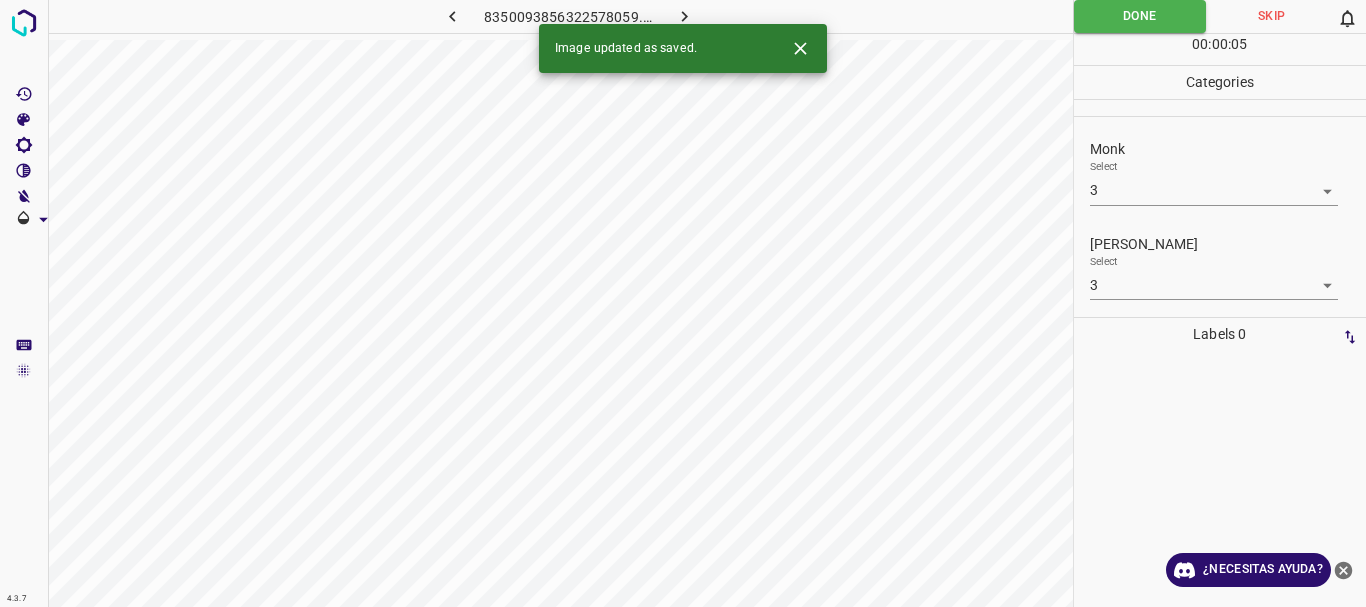 click 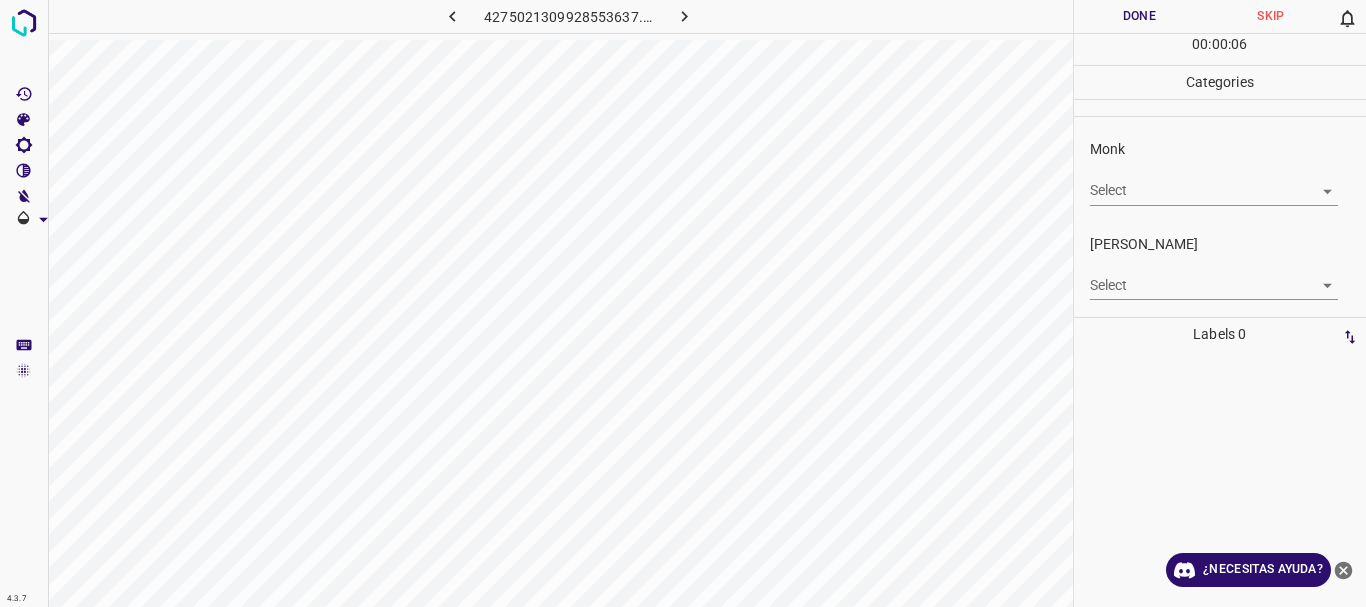 click on "4.3.7 4275021309928553637.png Done Skip 0 00   : 00   : 06   Categories Monk   Select ​  Fitzpatrick   Select ​ Labels   0 Categories 1 Monk 2  Fitzpatrick Tools Space Change between modes (Draw & Edit) I Auto labeling R Restore zoom M Zoom in N Zoom out Delete Delete selecte label Filters Z Restore filters X Saturation filter C Brightness filter V Contrast filter B Gray scale filter General O Download ¿Necesitas ayuda? Texto original Valora esta traducción Tu opinión servirá para ayudar a mejorar el Traductor de Google - Texto - Esconder - Borrar" at bounding box center [683, 303] 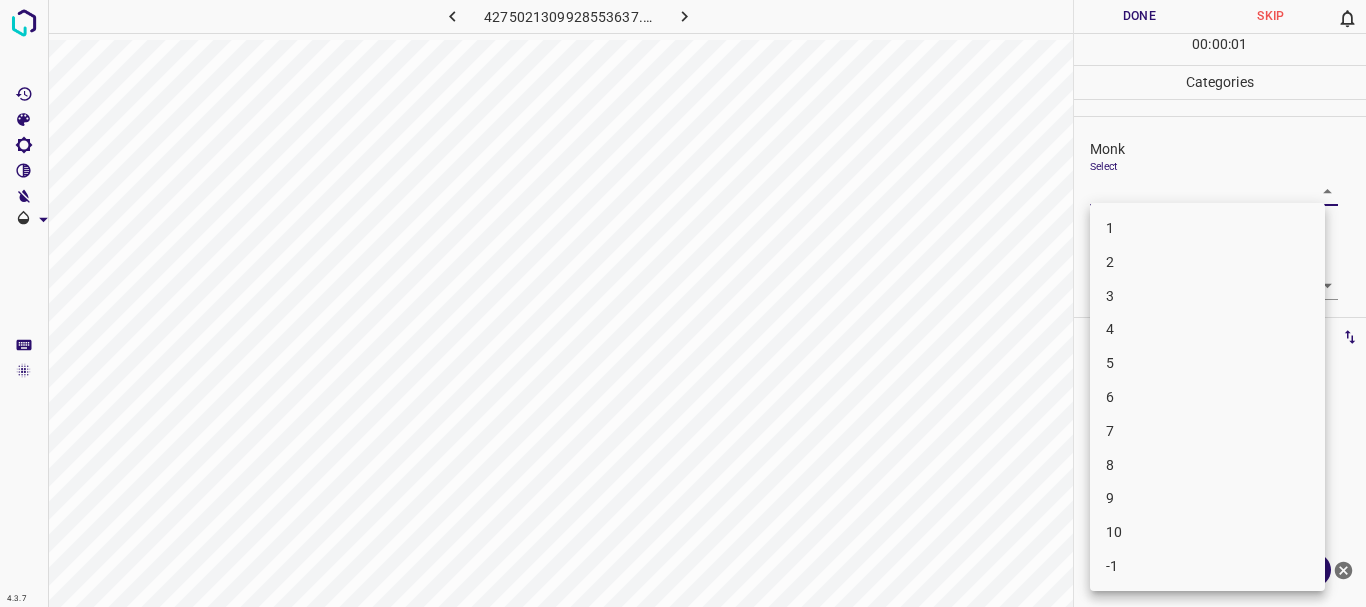 click on "4" at bounding box center [1207, 329] 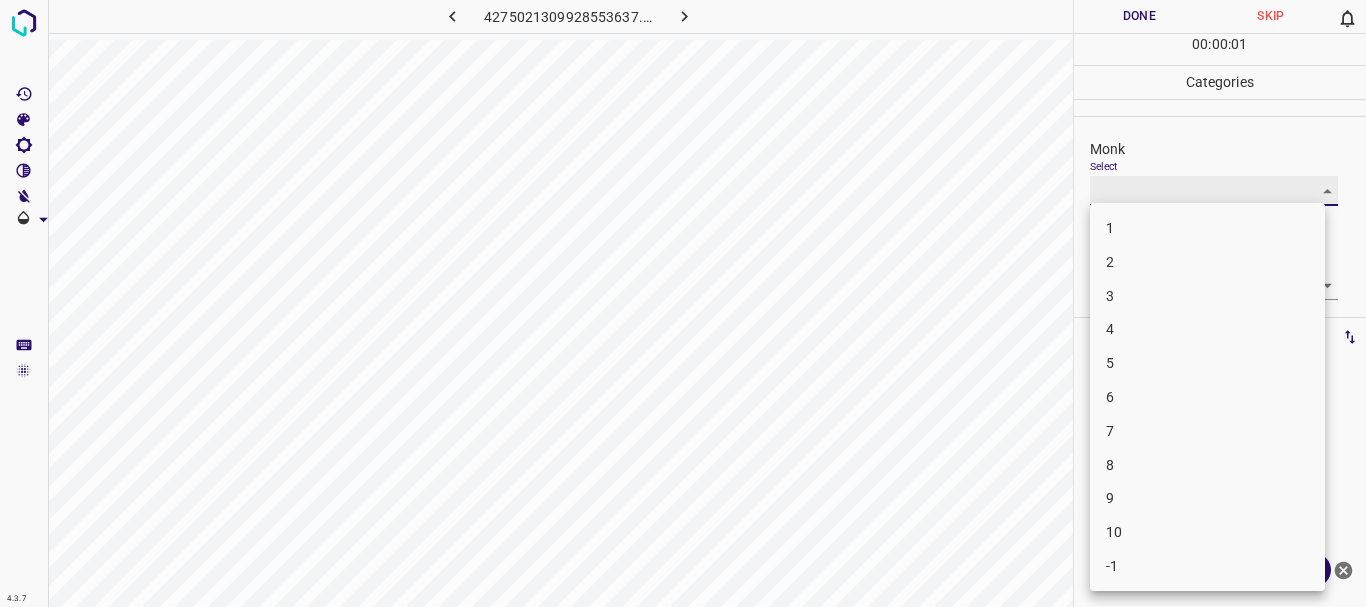type on "4" 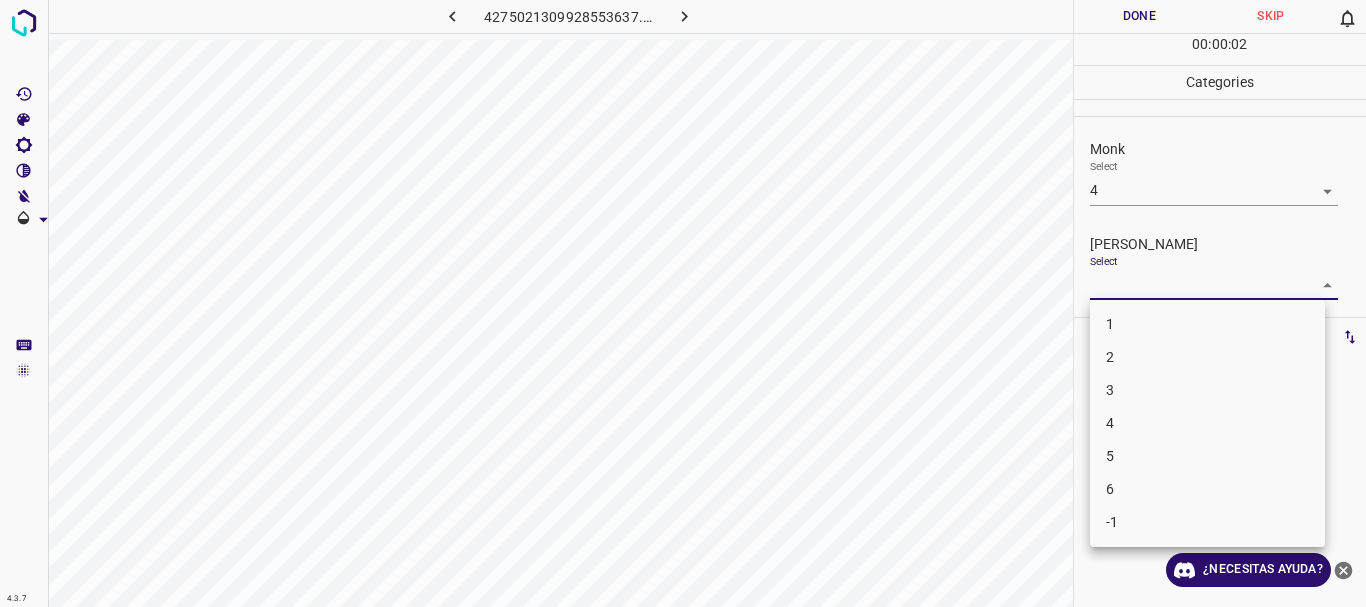 click on "4.3.7 4275021309928553637.png Done Skip 0 00   : 00   : 02   Categories Monk   Select 4 4  Fitzpatrick   Select ​ Labels   0 Categories 1 Monk 2  Fitzpatrick Tools Space Change between modes (Draw & Edit) I Auto labeling R Restore zoom M Zoom in N Zoom out Delete Delete selecte label Filters Z Restore filters X Saturation filter C Brightness filter V Contrast filter B Gray scale filter General O Download ¿Necesitas ayuda? Texto original Valora esta traducción Tu opinión servirá para ayudar a mejorar el Traductor de Google - Texto - Esconder - Borrar 1 2 3 4 5 6 -1" at bounding box center [683, 303] 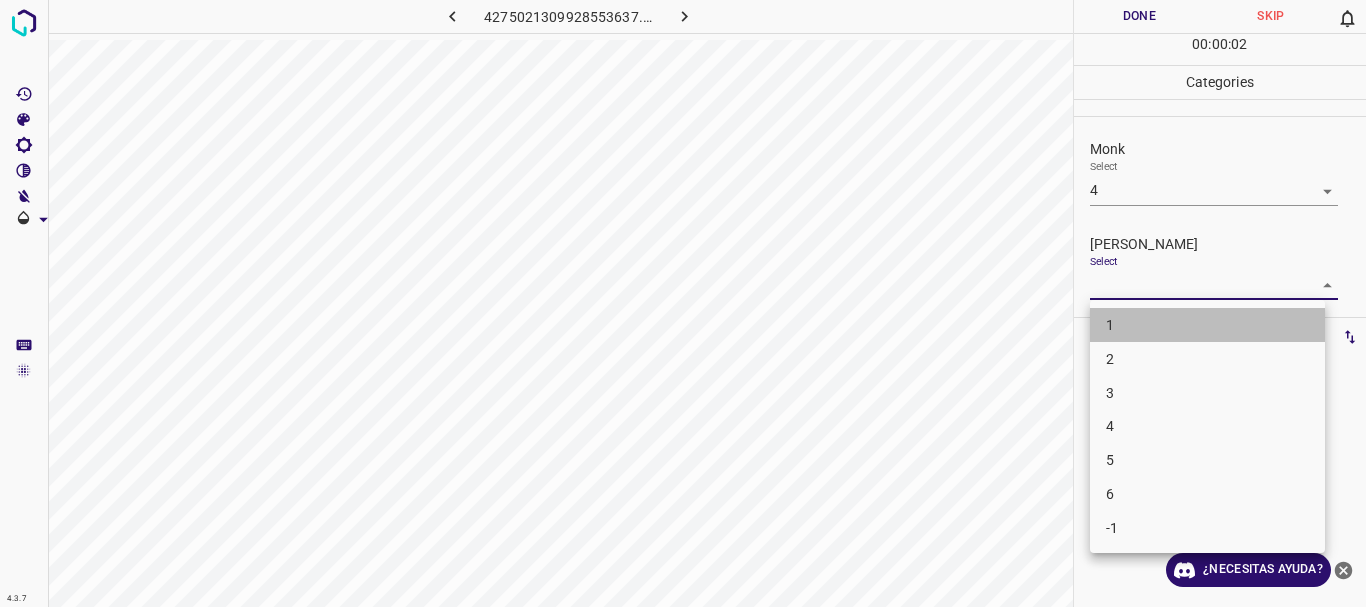 click on "1" at bounding box center (1207, 325) 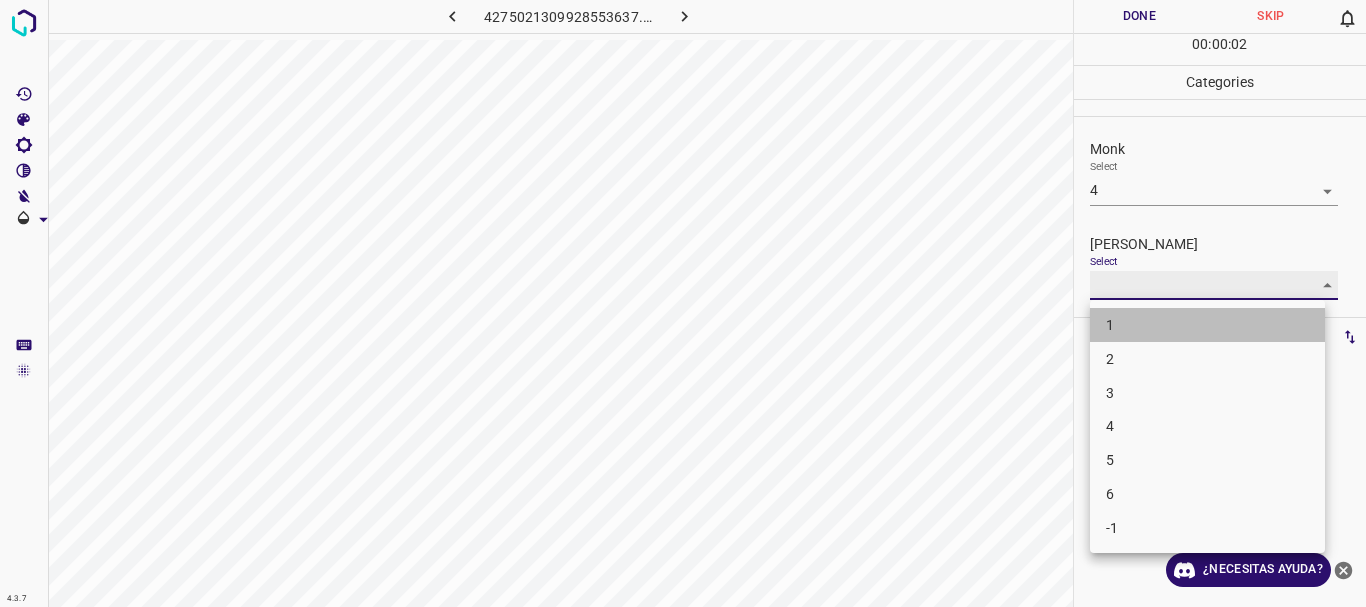 type on "1" 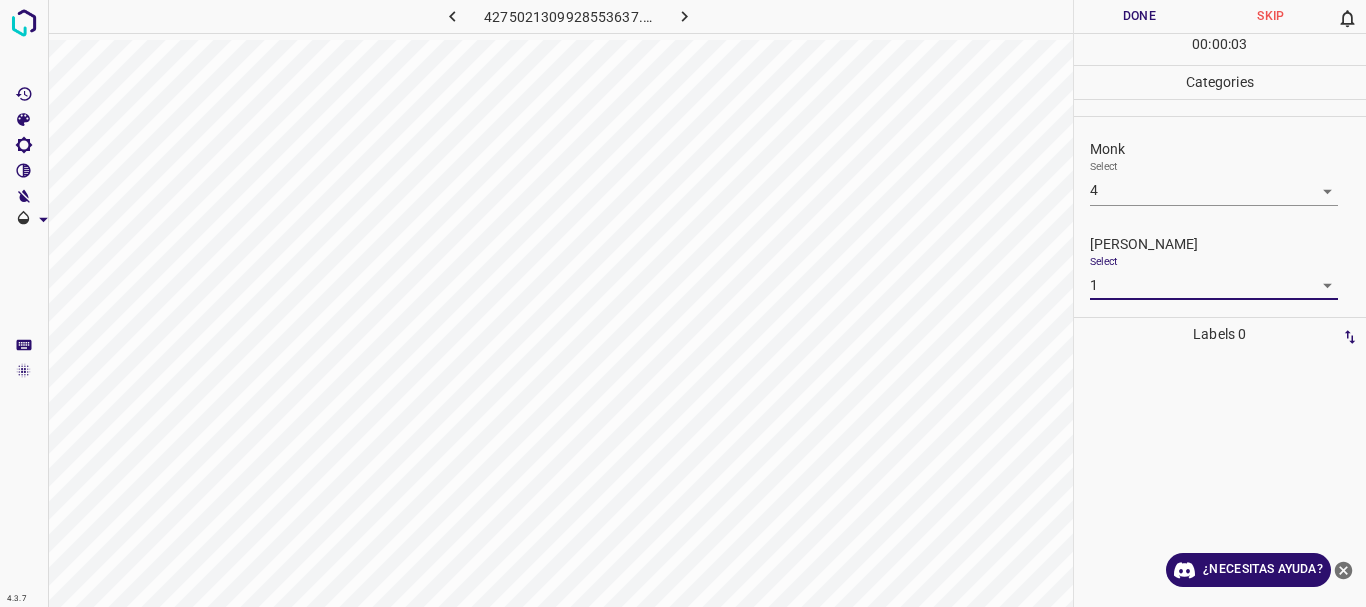 drag, startPoint x: 1144, startPoint y: 1, endPoint x: 1128, endPoint y: 0, distance: 16.03122 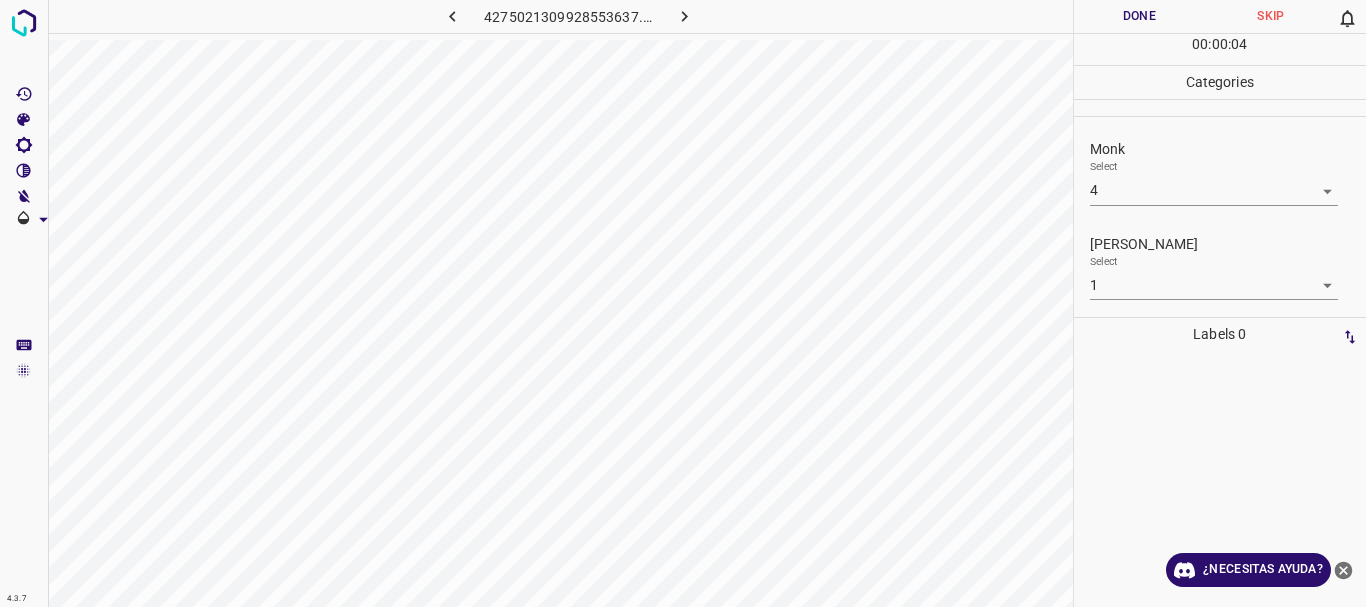 drag, startPoint x: 698, startPoint y: 6, endPoint x: 688, endPoint y: 4, distance: 10.198039 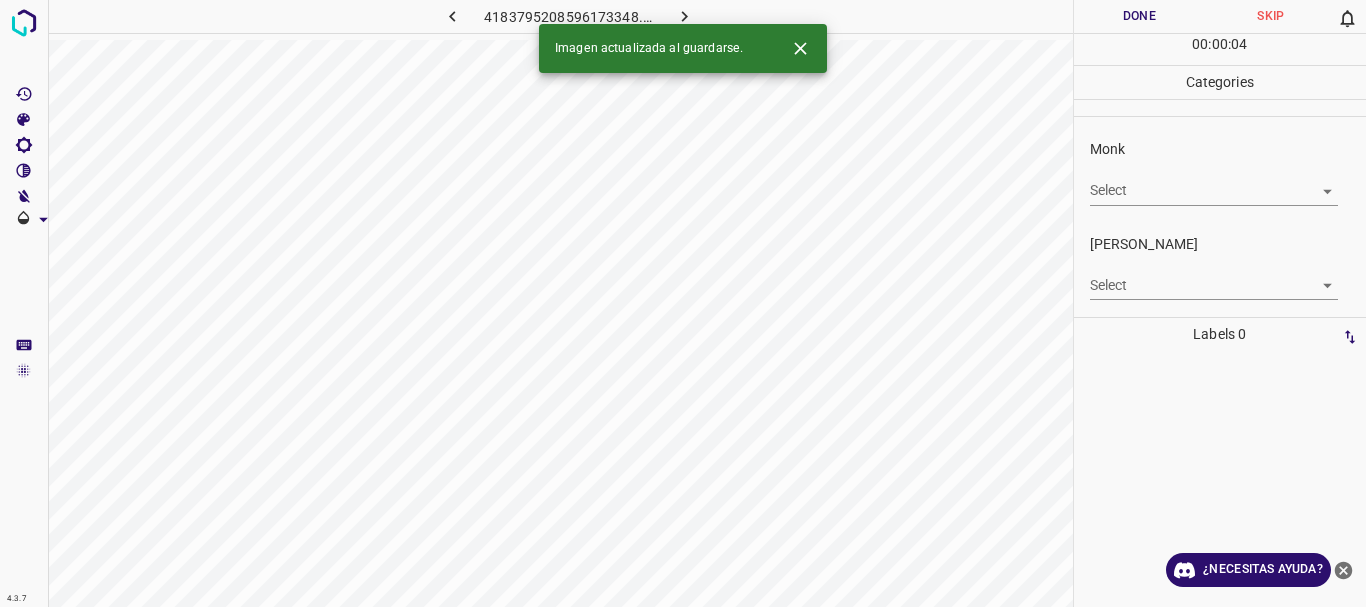 click 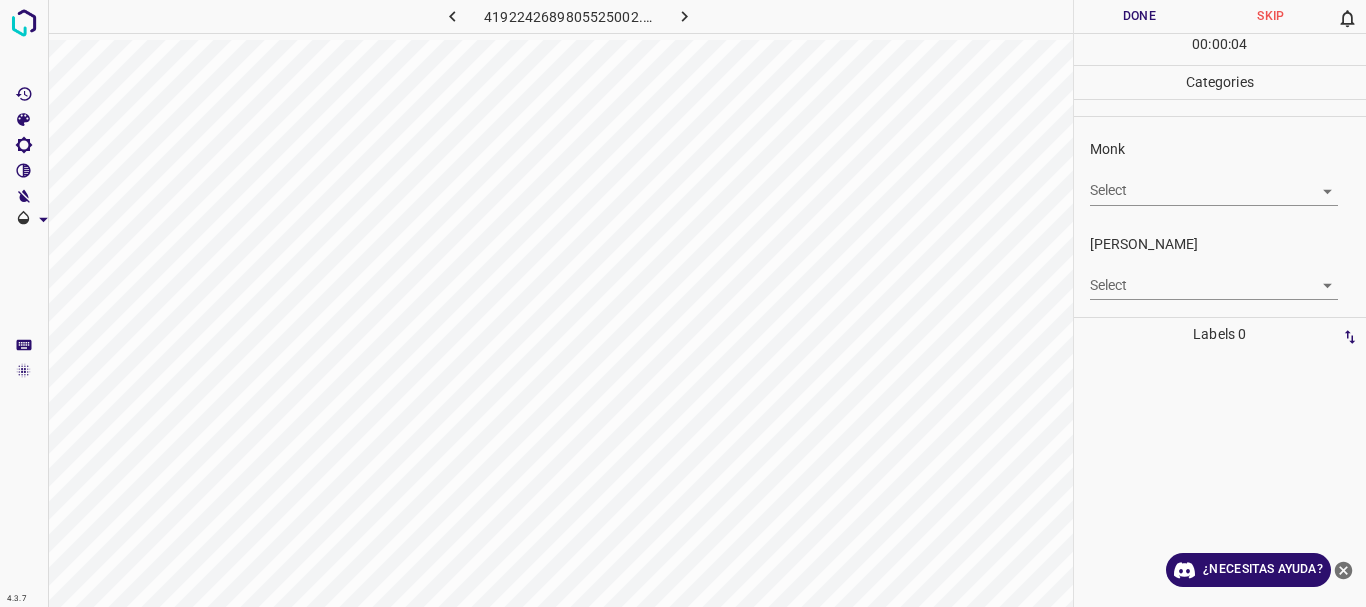 click 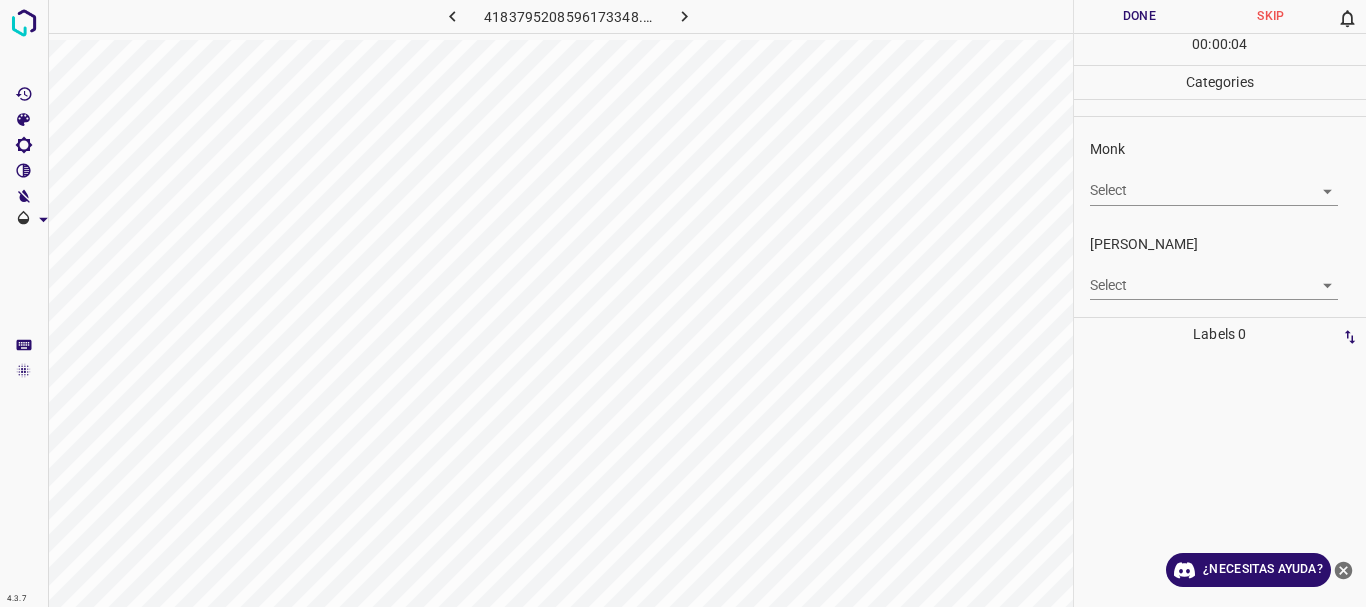 click on "4.3.7 4183795208596173348.png Done Skip 0 00   : 00   : 04   Categories Monk   Select ​  Fitzpatrick   Select ​ Labels   0 Categories 1 Monk 2  Fitzpatrick Tools Space Change between modes (Draw & Edit) I Auto labeling R Restore zoom M Zoom in N Zoom out Delete Delete selecte label Filters Z Restore filters X Saturation filter C Brightness filter V Contrast filter B Gray scale filter General O Download ¿Necesitas ayuda? Texto original Valora esta traducción Tu opinión servirá para ayudar a mejorar el Traductor de Google - Texto - Esconder - Borrar" at bounding box center (683, 303) 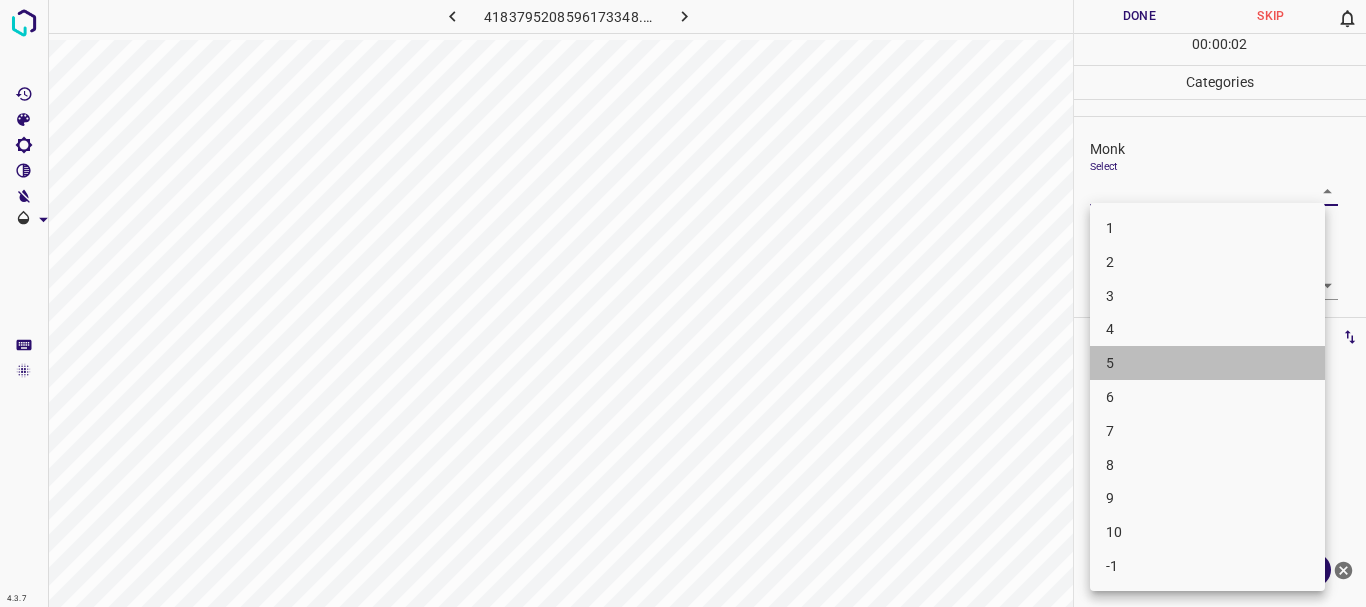 click on "5" at bounding box center (1207, 363) 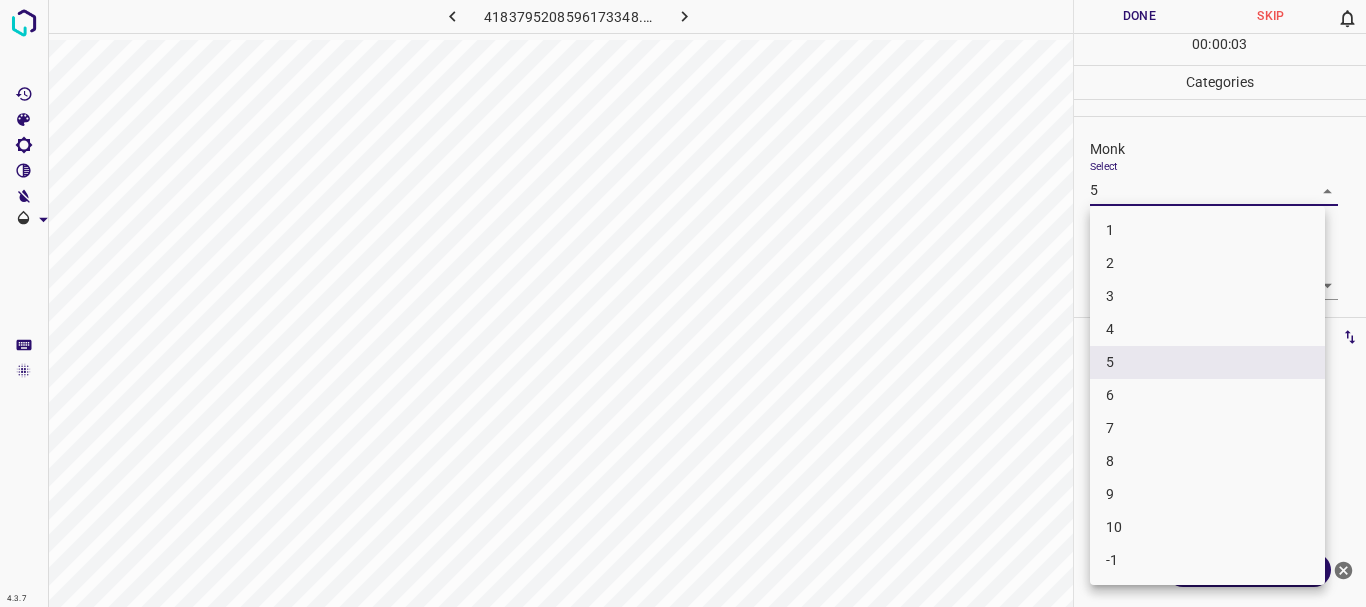 click on "4.3.7 4183795208596173348.png Done Skip 0 00   : 00   : 03   Categories Monk   Select 5 5  Fitzpatrick   Select ​ Labels   0 Categories 1 Monk 2  Fitzpatrick Tools Space Change between modes (Draw & Edit) I Auto labeling R Restore zoom M Zoom in N Zoom out Delete Delete selecte label Filters Z Restore filters X Saturation filter C Brightness filter V Contrast filter B Gray scale filter General O Download ¿Necesitas ayuda? Texto original Valora esta traducción Tu opinión servirá para ayudar a mejorar el Traductor de Google - Texto - Esconder - Borrar 1 2 3 4 5 6 7 8 9 10 -1" at bounding box center (683, 303) 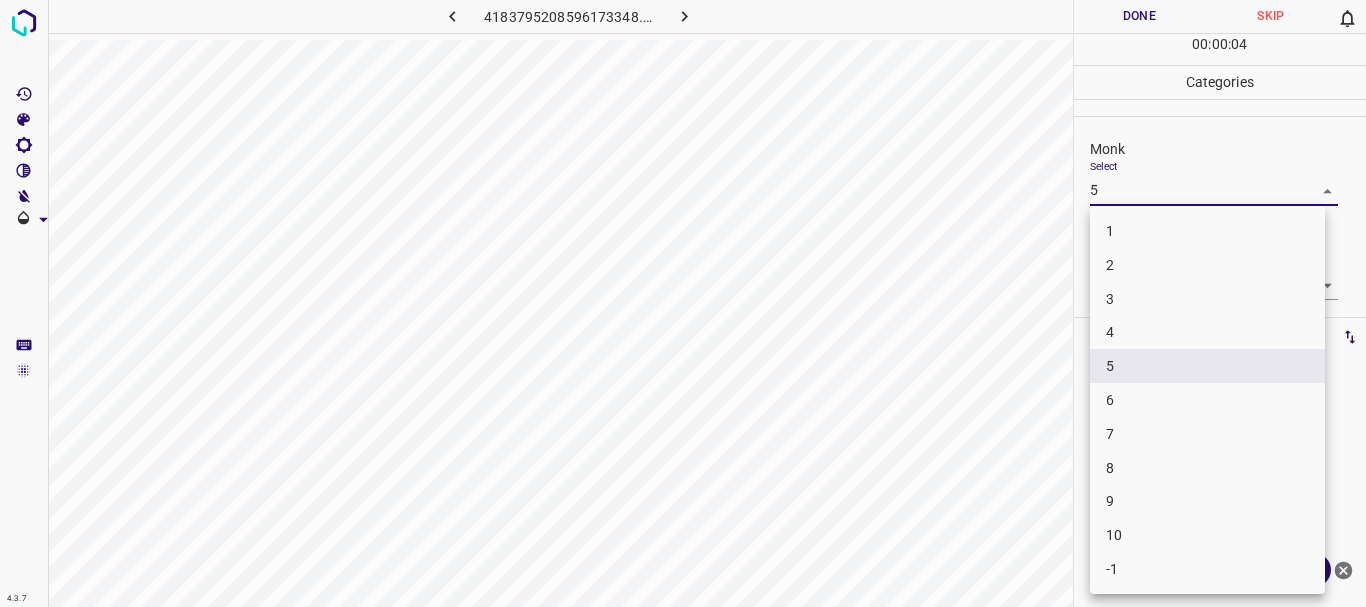 click on "4" at bounding box center (1207, 332) 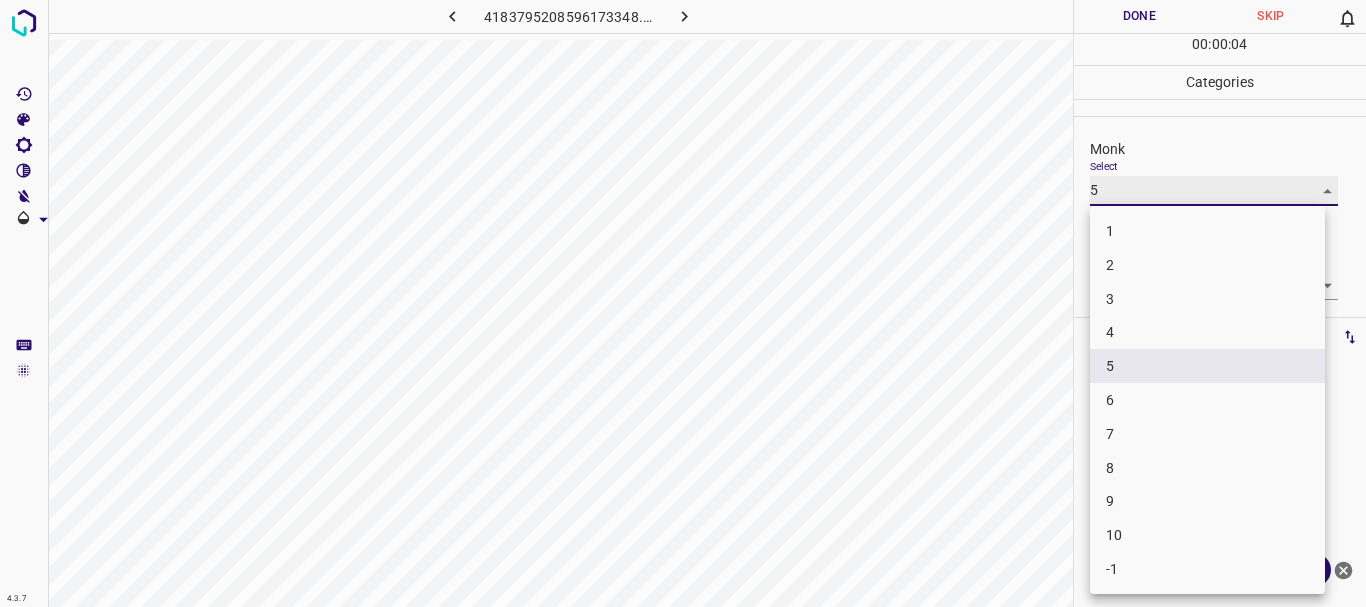type on "4" 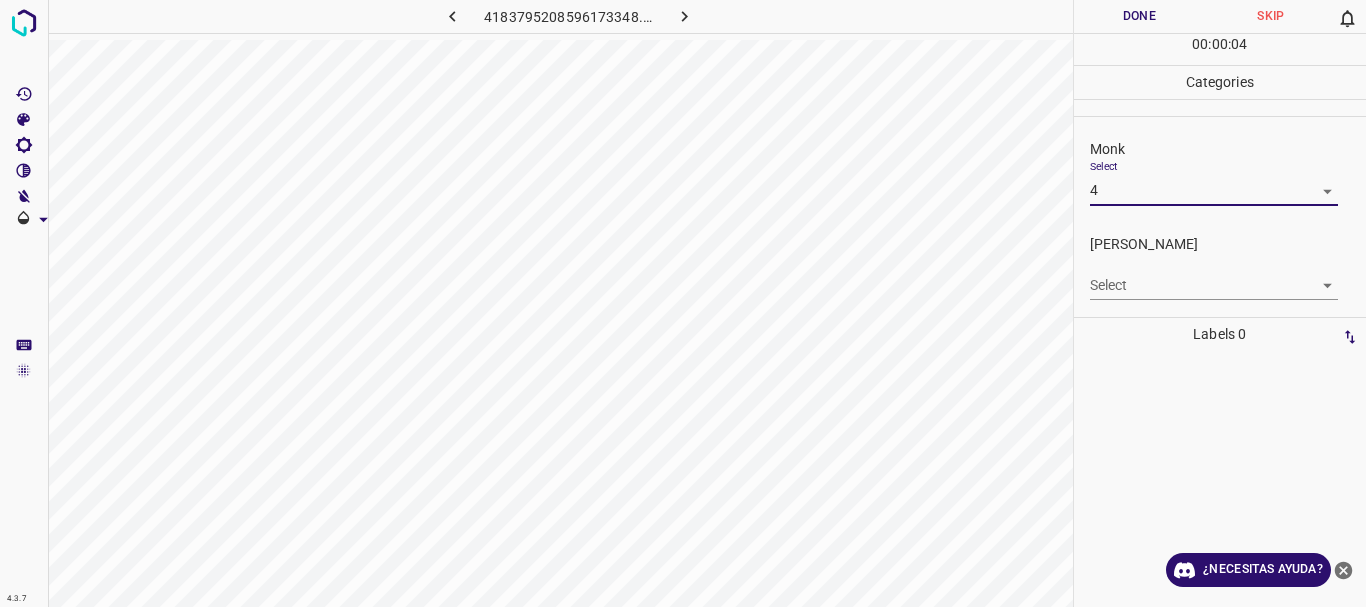 click on "4.3.7 4183795208596173348.png Done Skip 0 00   : 00   : 04   Categories Monk   Select 4 4  Fitzpatrick   Select ​ Labels   0 Categories 1 Monk 2  Fitzpatrick Tools Space Change between modes (Draw & Edit) I Auto labeling R Restore zoom M Zoom in N Zoom out Delete Delete selecte label Filters Z Restore filters X Saturation filter C Brightness filter V Contrast filter B Gray scale filter General O Download ¿Necesitas ayuda? Texto original Valora esta traducción Tu opinión servirá para ayudar a mejorar el Traductor de Google - Texto - Esconder - Borrar 1 2 3 4 5 6 7 8 9 10 -1" at bounding box center (683, 303) 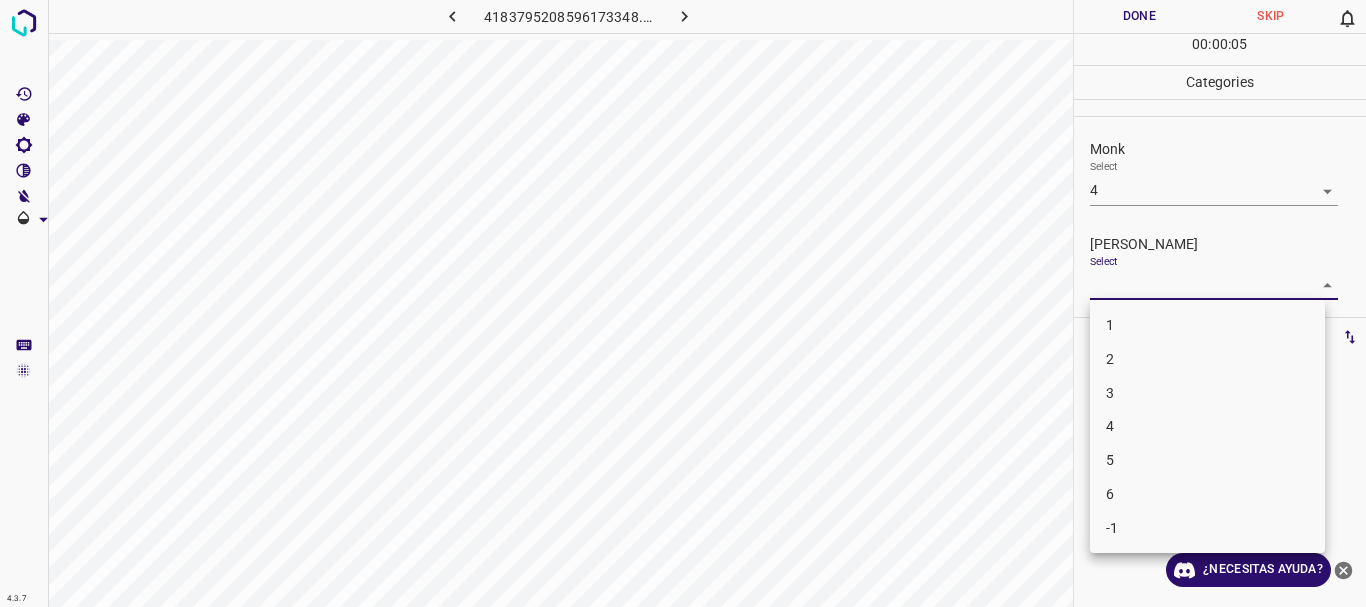 click on "3" at bounding box center [1207, 393] 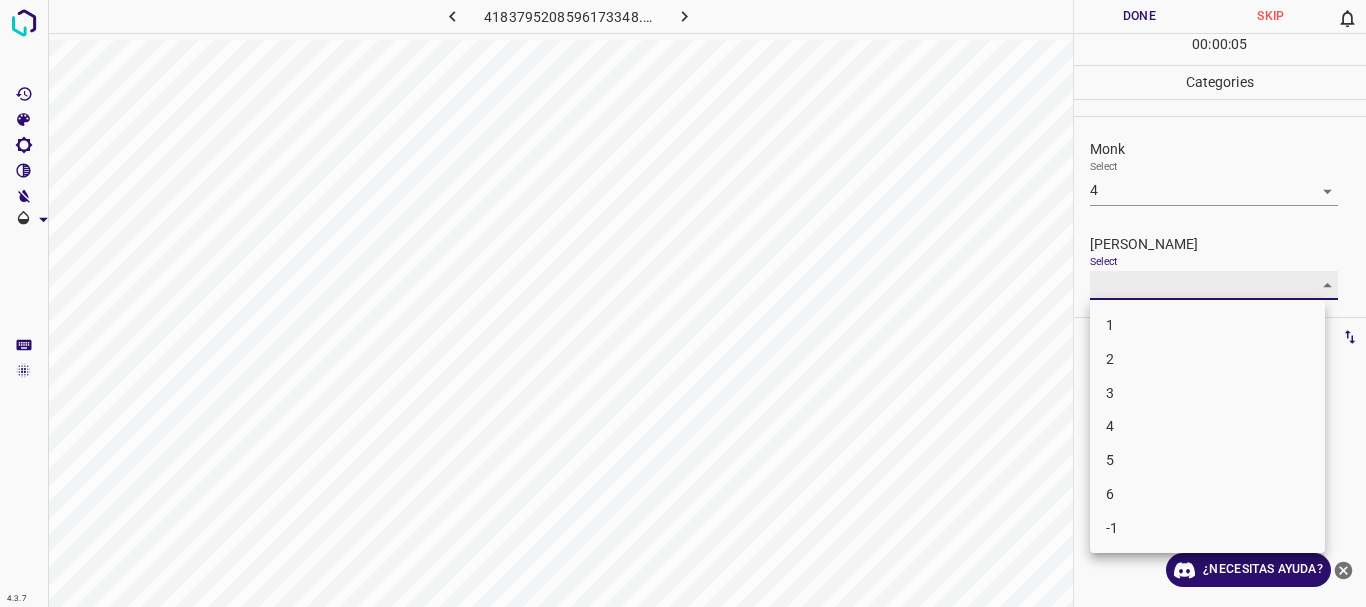 type on "3" 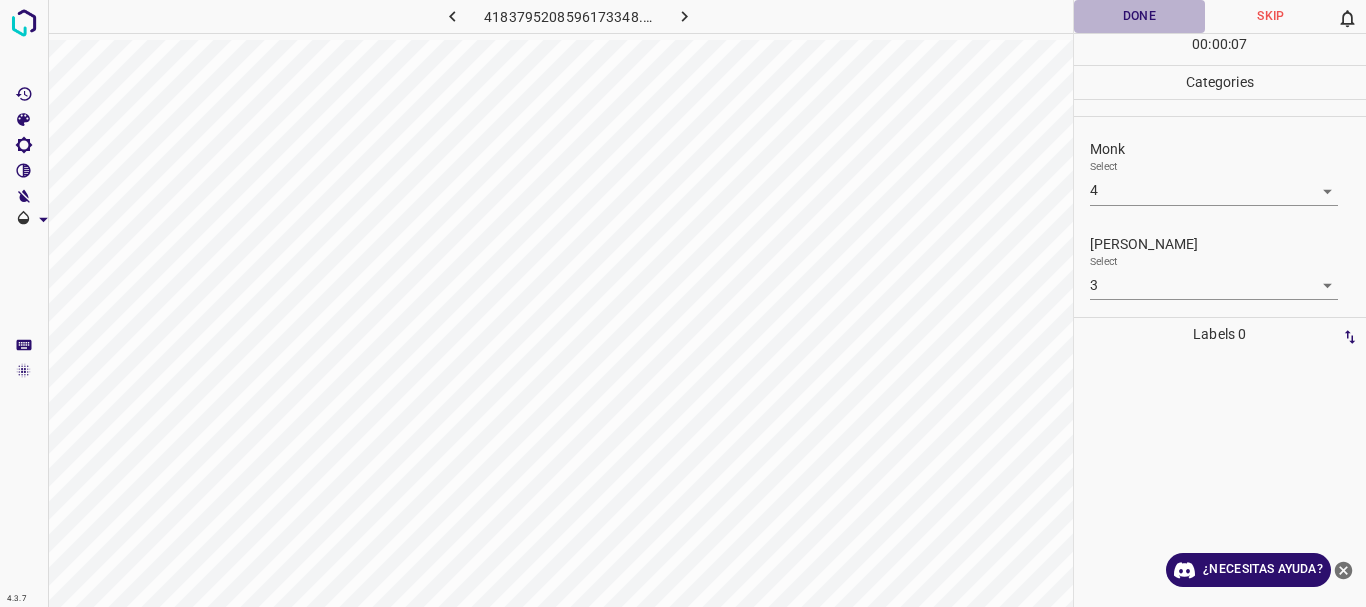 click on "Done" at bounding box center [1140, 16] 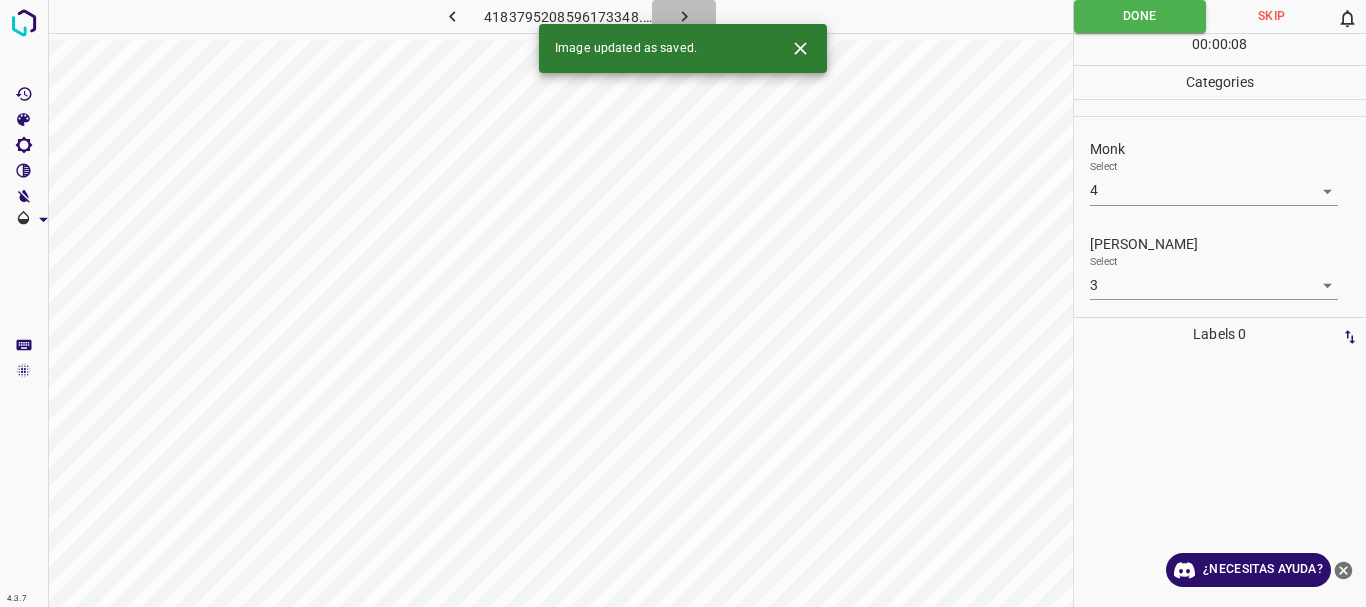 click at bounding box center (684, 16) 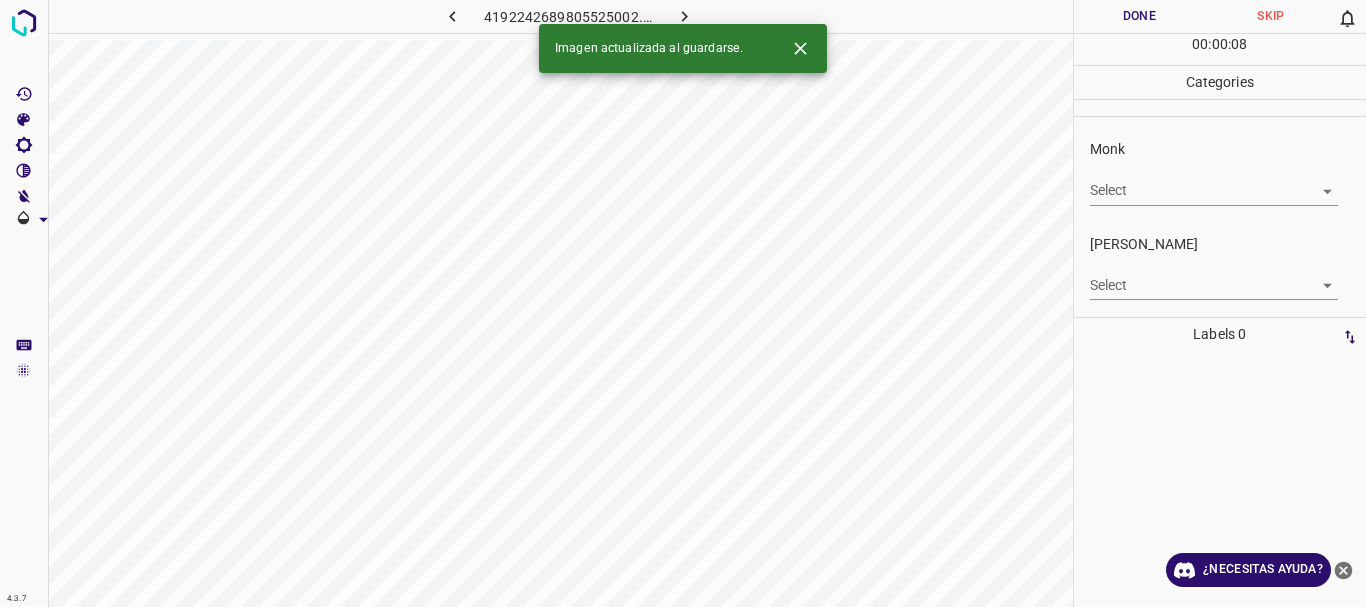 click on "4.3.7 4192242689805525002.png Done Skip 0 00   : 00   : 08   Categories Monk   Select ​  Fitzpatrick   Select ​ Labels   0 Categories 1 Monk 2  Fitzpatrick Tools Space Change between modes (Draw & Edit) I Auto labeling R Restore zoom M Zoom in N Zoom out Delete Delete selecte label Filters Z Restore filters X Saturation filter C Brightness filter V Contrast filter B Gray scale filter General O Download Imagen actualizada al guardarse. ¿Necesitas ayuda? Texto original Valora esta traducción Tu opinión servirá para ayudar a mejorar el Traductor de Google - Texto - Esconder - Borrar" at bounding box center [683, 303] 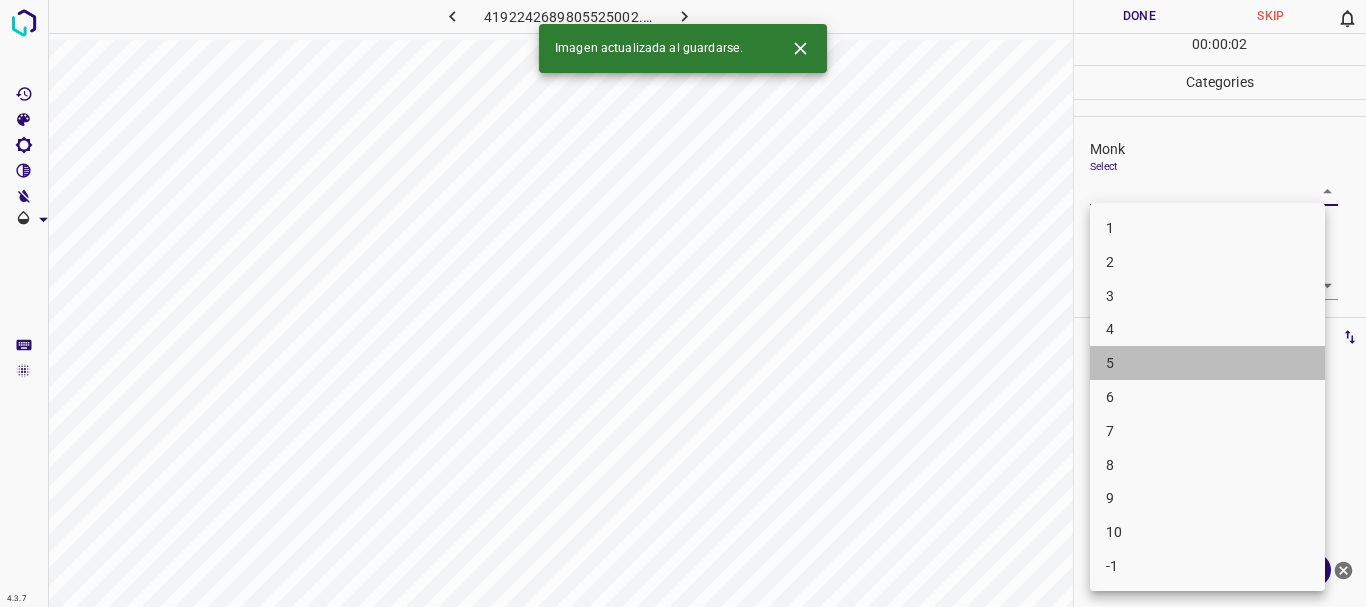 click on "5" at bounding box center [1207, 363] 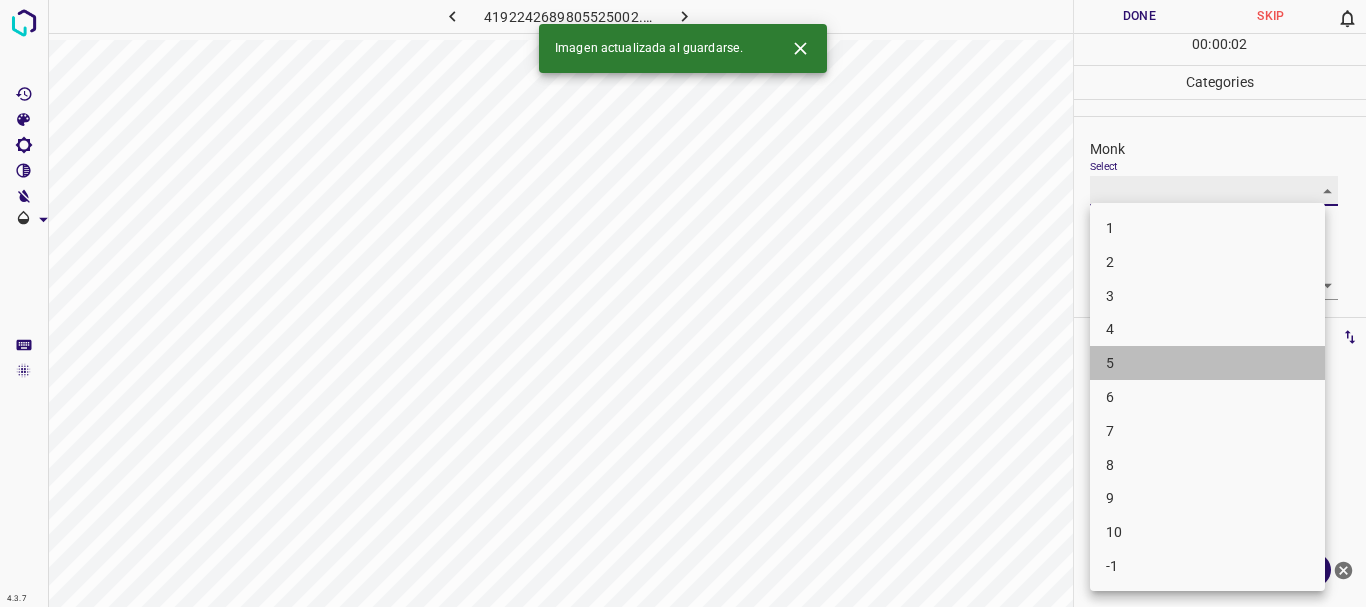 type on "5" 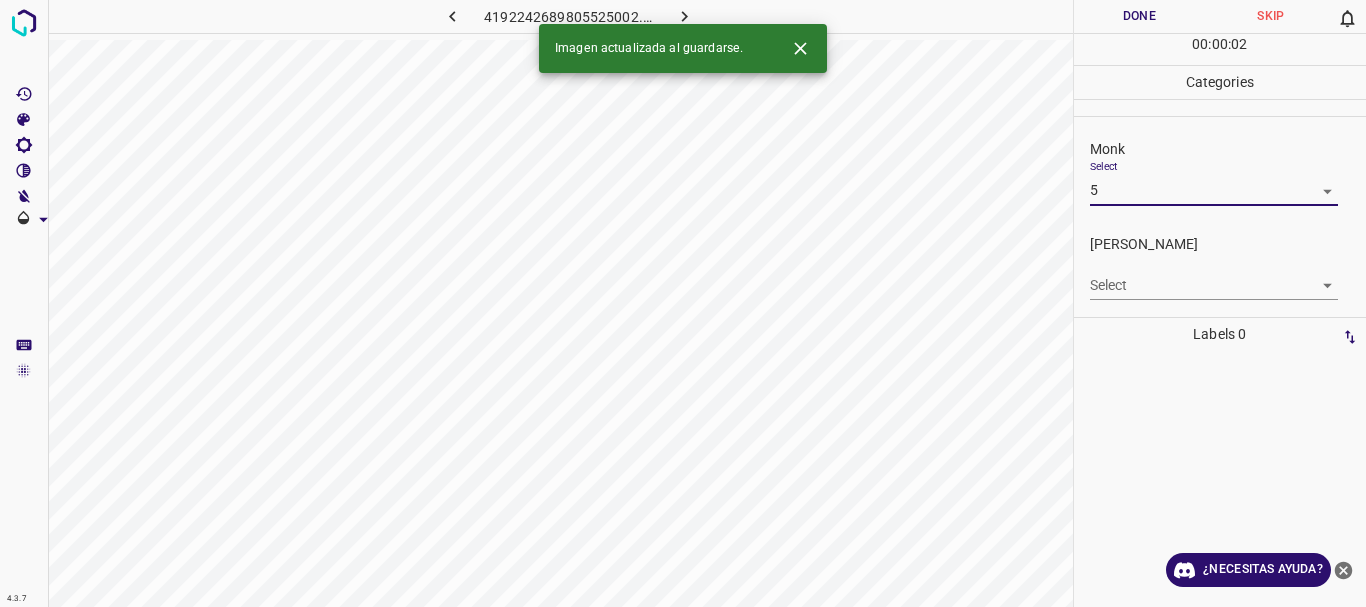 click on "4.3.7 4192242689805525002.png Done Skip 0 00   : 00   : 02   Categories Monk   Select 5 5  Fitzpatrick   Select ​ Labels   0 Categories 1 Monk 2  Fitzpatrick Tools Space Change between modes (Draw & Edit) I Auto labeling R Restore zoom M Zoom in N Zoom out Delete Delete selecte label Filters Z Restore filters X Saturation filter C Brightness filter V Contrast filter B Gray scale filter General O Download Imagen actualizada al guardarse. ¿Necesitas ayuda? Texto original Valora esta traducción Tu opinión servirá para ayudar a mejorar el Traductor de Google - Texto - Esconder - Borrar" at bounding box center (683, 303) 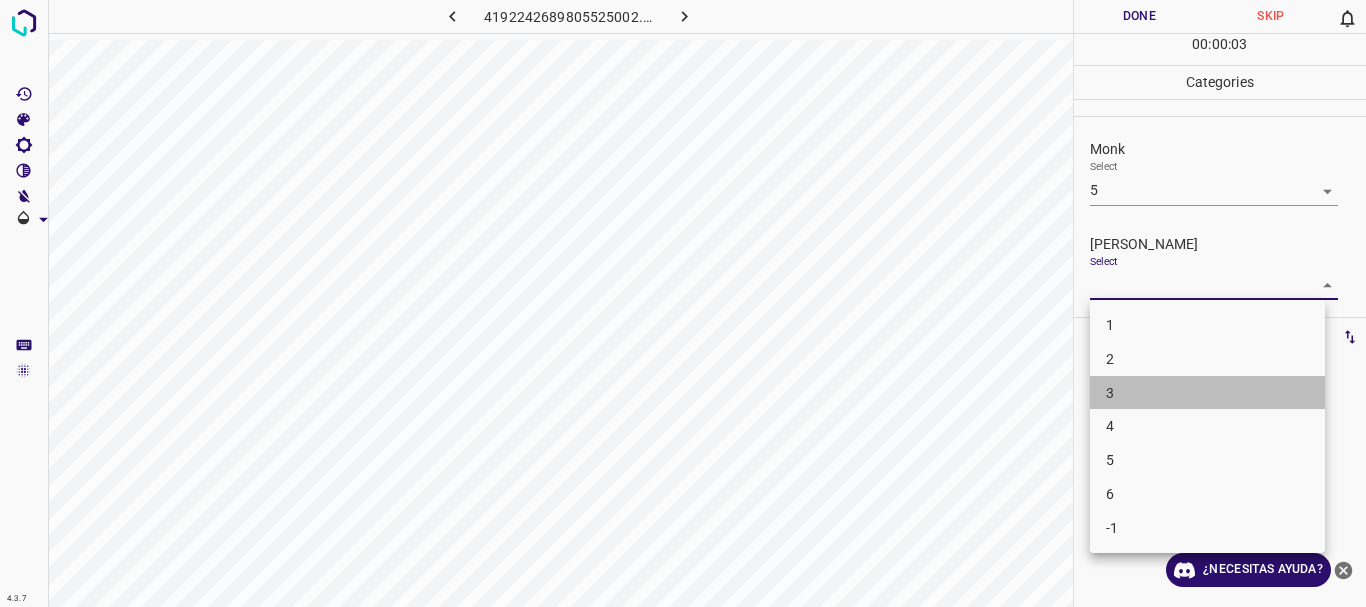 click on "3" at bounding box center (1207, 393) 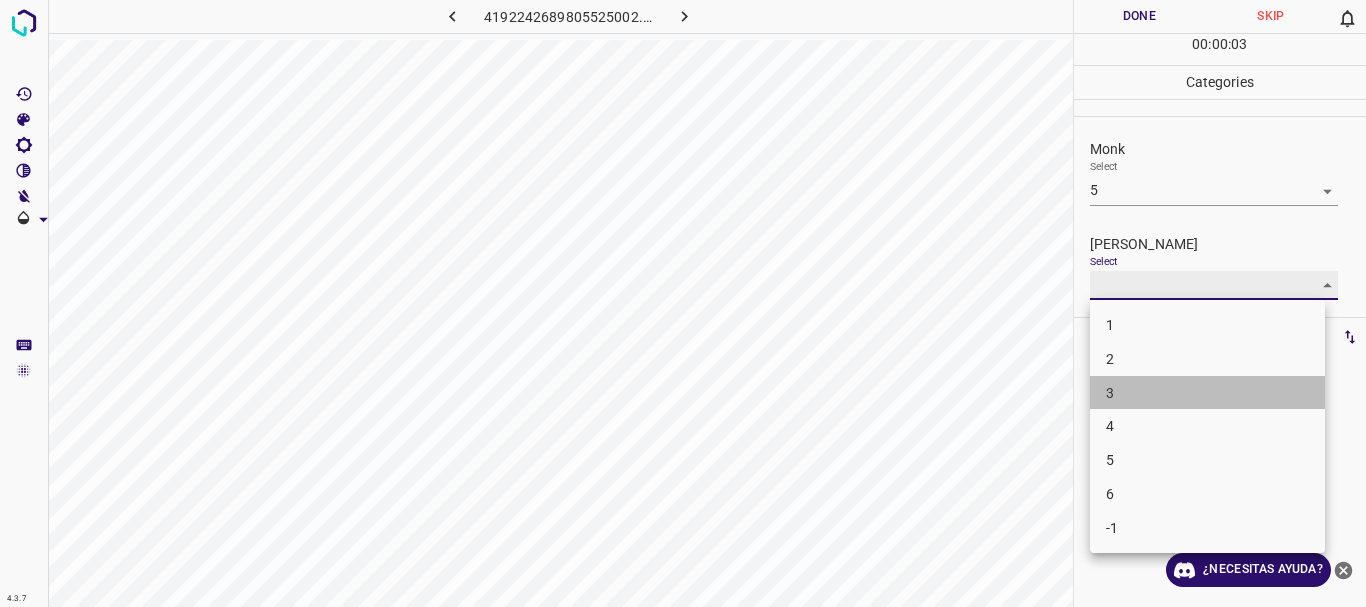 type on "3" 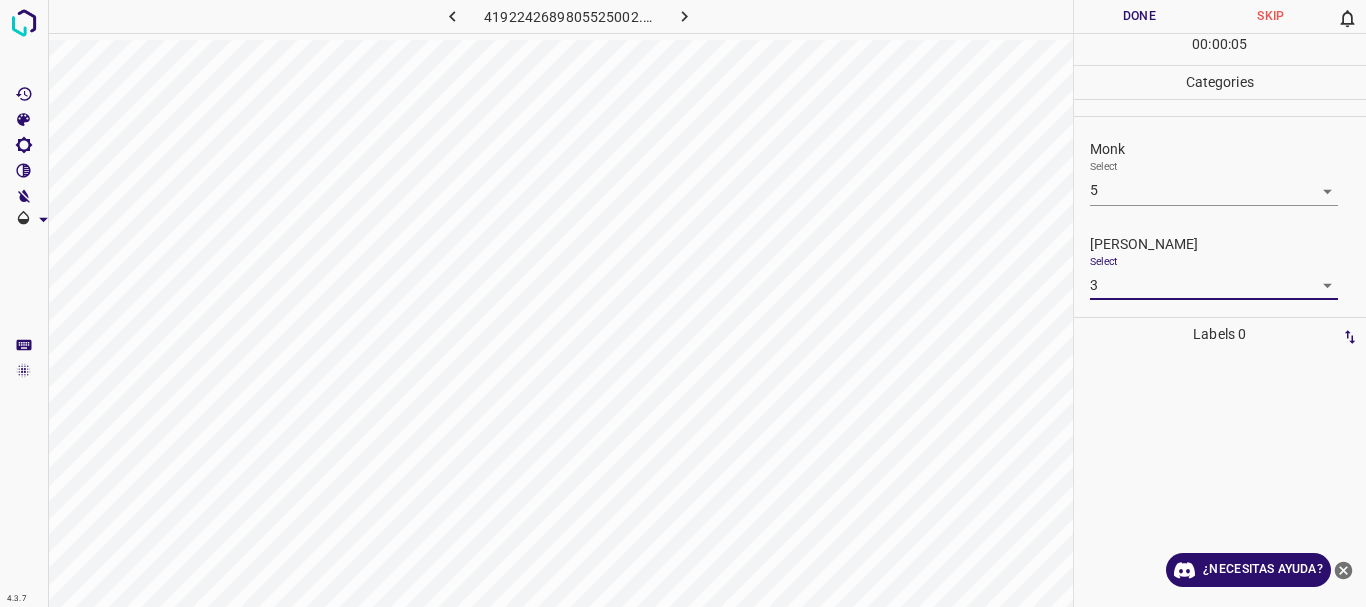 click on "Done" at bounding box center (1140, 16) 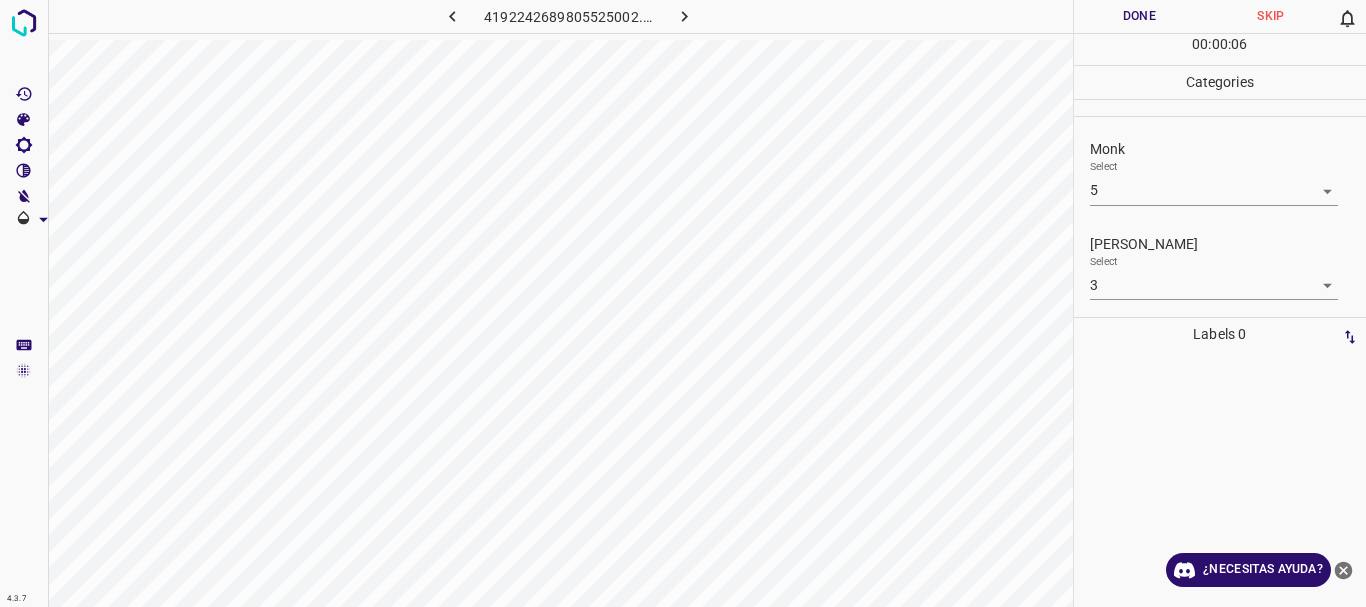 click 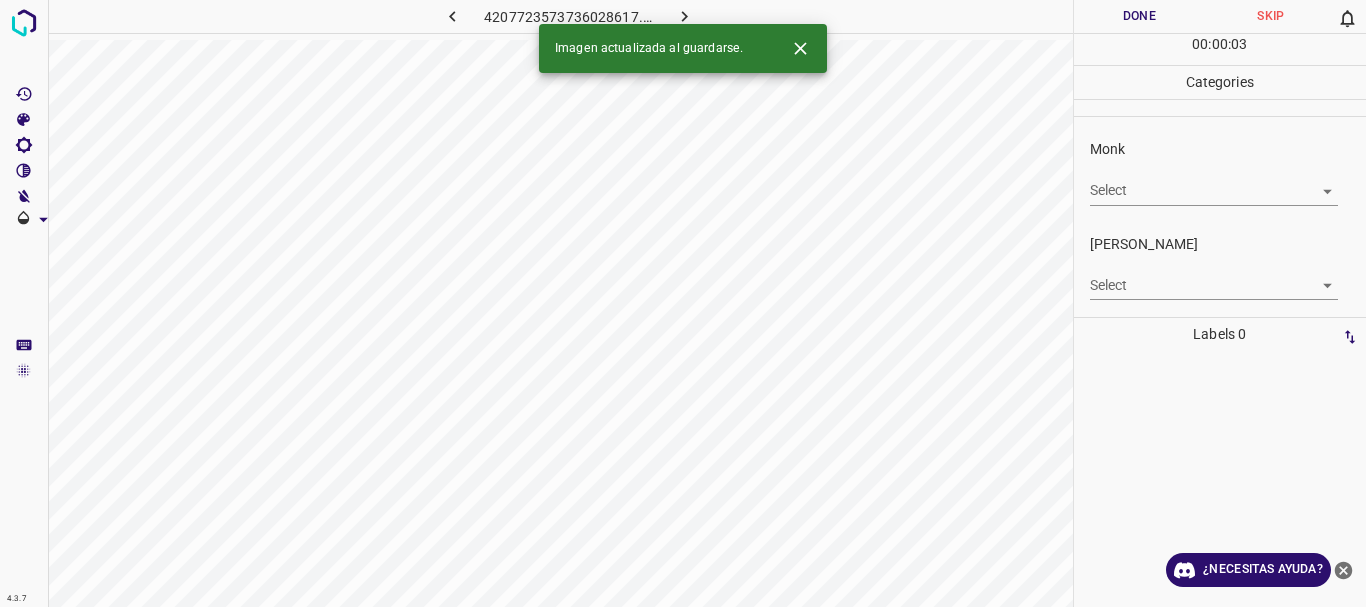click on "4.3.7 4207723573736028617.png Done Skip 0 00   : 00   : 03   Categories Monk   Select ​  Fitzpatrick   Select ​ Labels   0 Categories 1 Monk 2  Fitzpatrick Tools Space Change between modes (Draw & Edit) I Auto labeling R Restore zoom M Zoom in N Zoom out Delete Delete selecte label Filters Z Restore filters X Saturation filter C Brightness filter V Contrast filter B Gray scale filter General O Download Imagen actualizada al guardarse. ¿Necesitas ayuda? Texto original Valora esta traducción Tu opinión servirá para ayudar a mejorar el Traductor de Google - Texto - Esconder - Borrar" at bounding box center [683, 303] 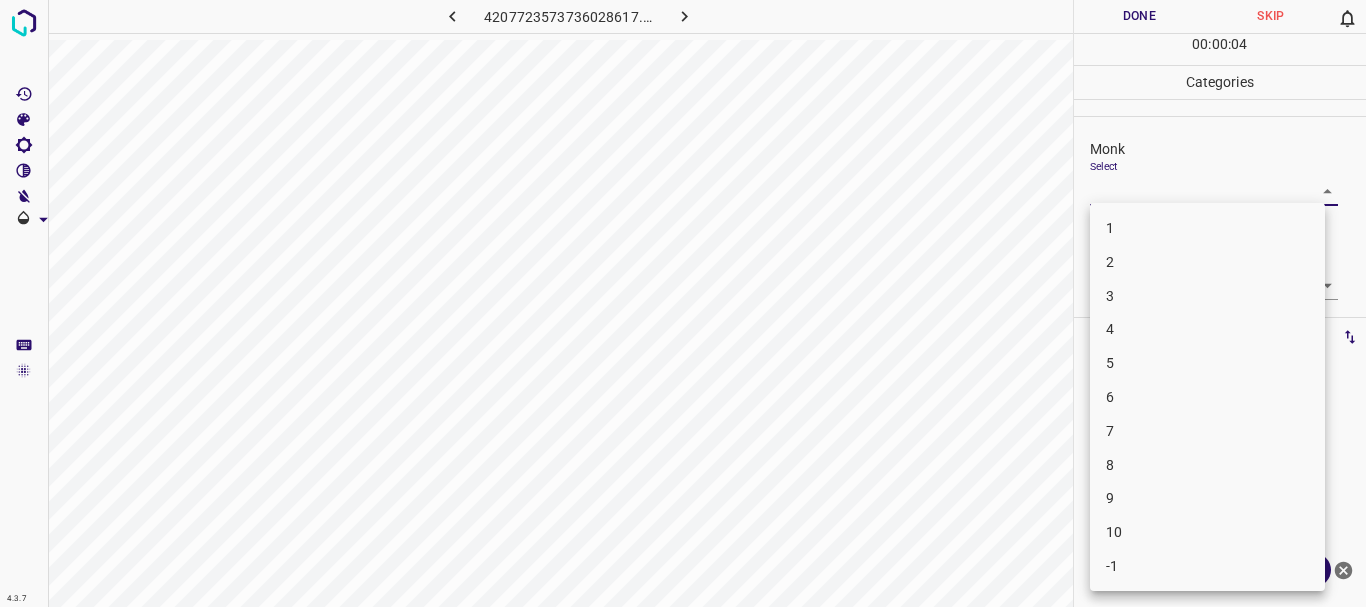 click on "-1" at bounding box center [1207, 566] 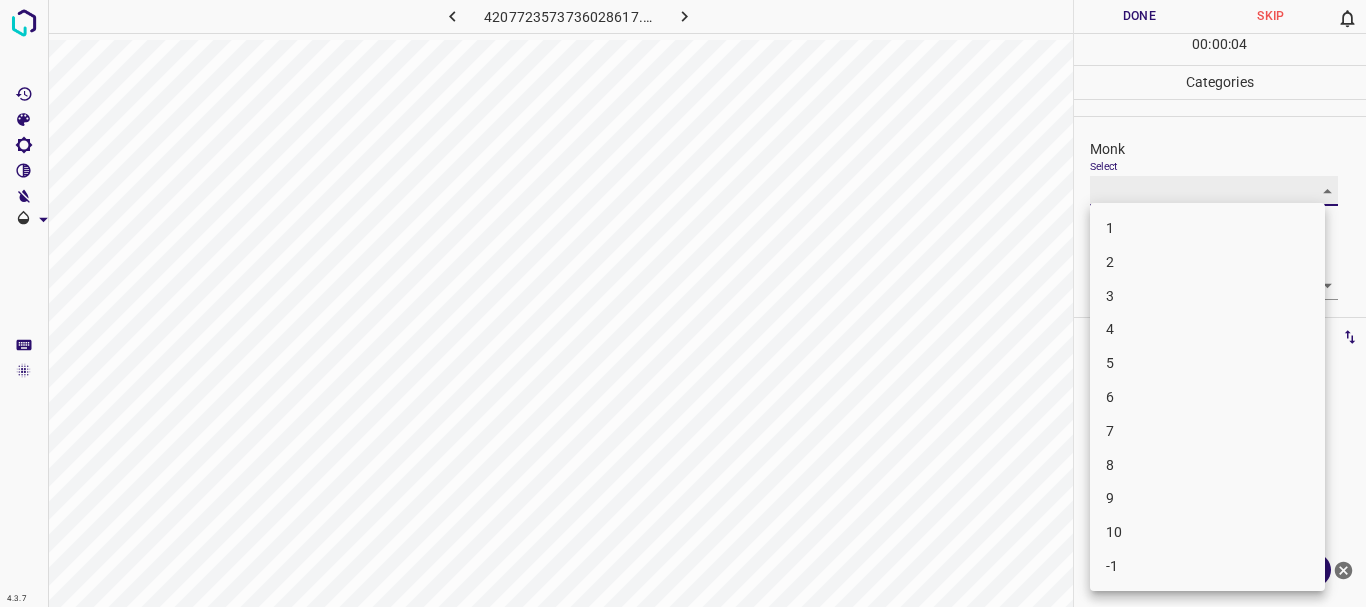type on "-1" 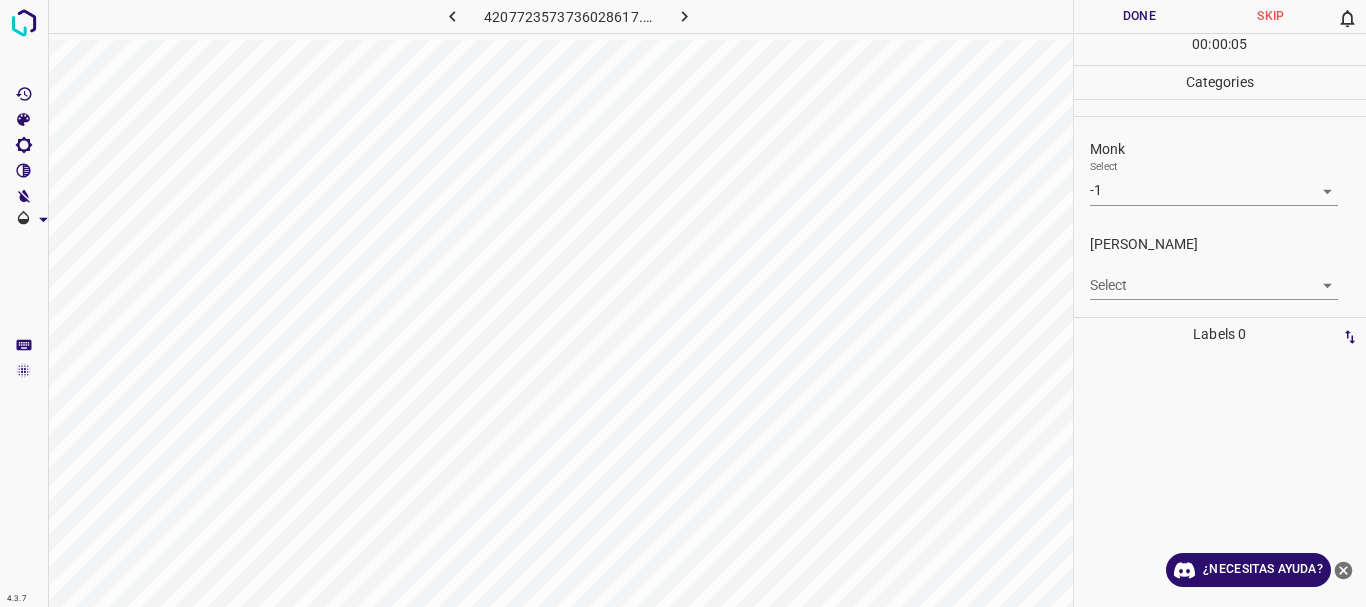 click on "Select ​" at bounding box center [1214, 277] 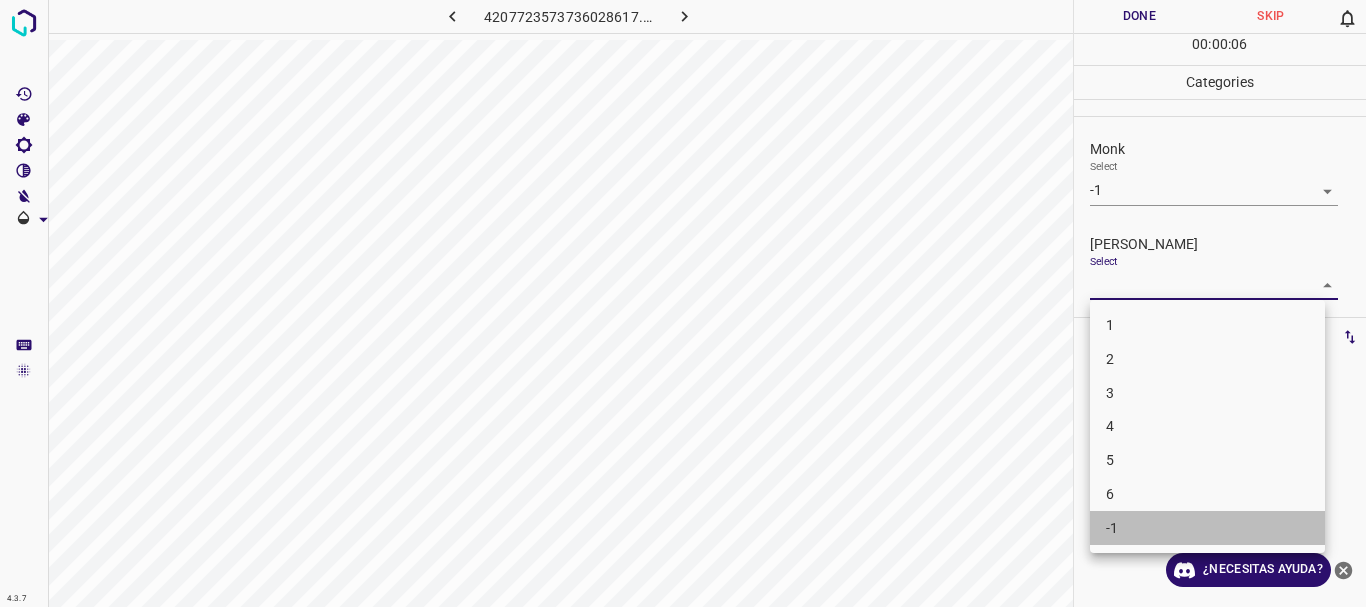 click on "-1" at bounding box center [1207, 528] 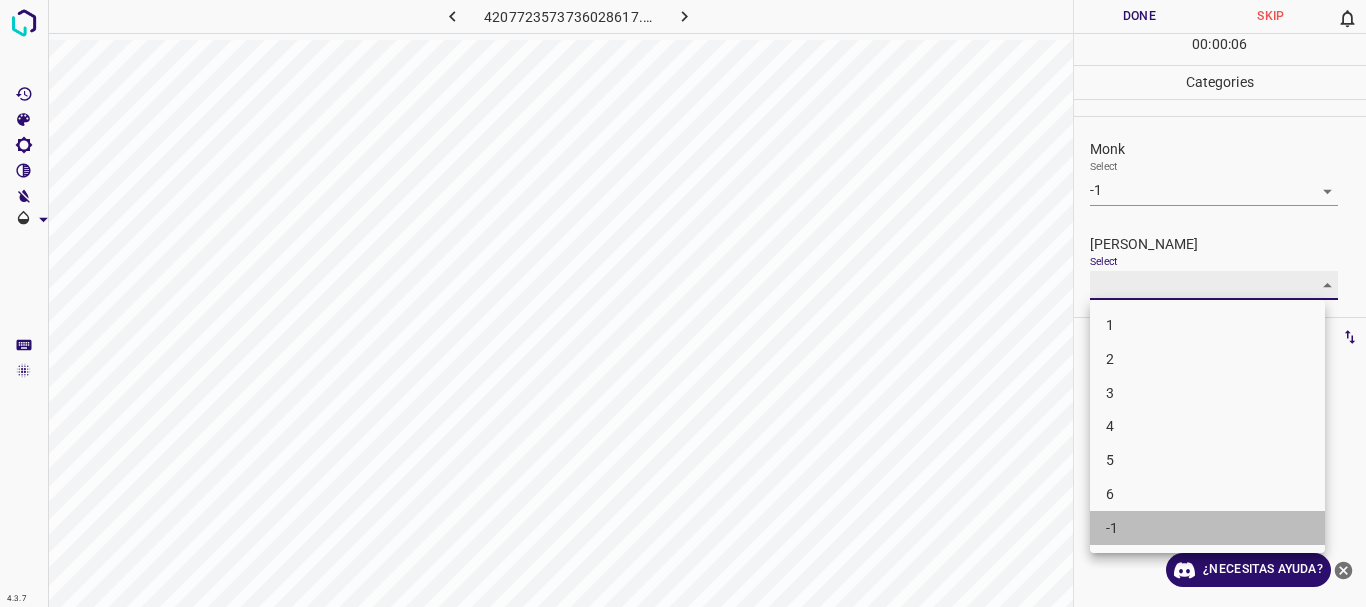 type on "-1" 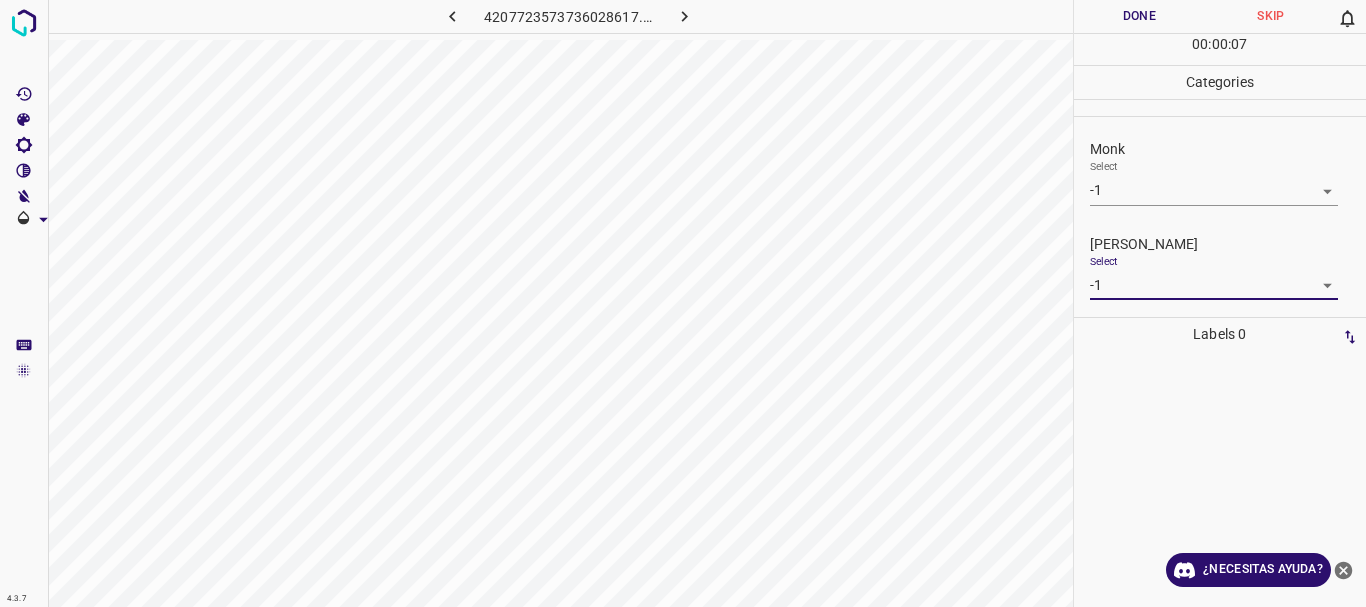 click on "Done" at bounding box center (1140, 16) 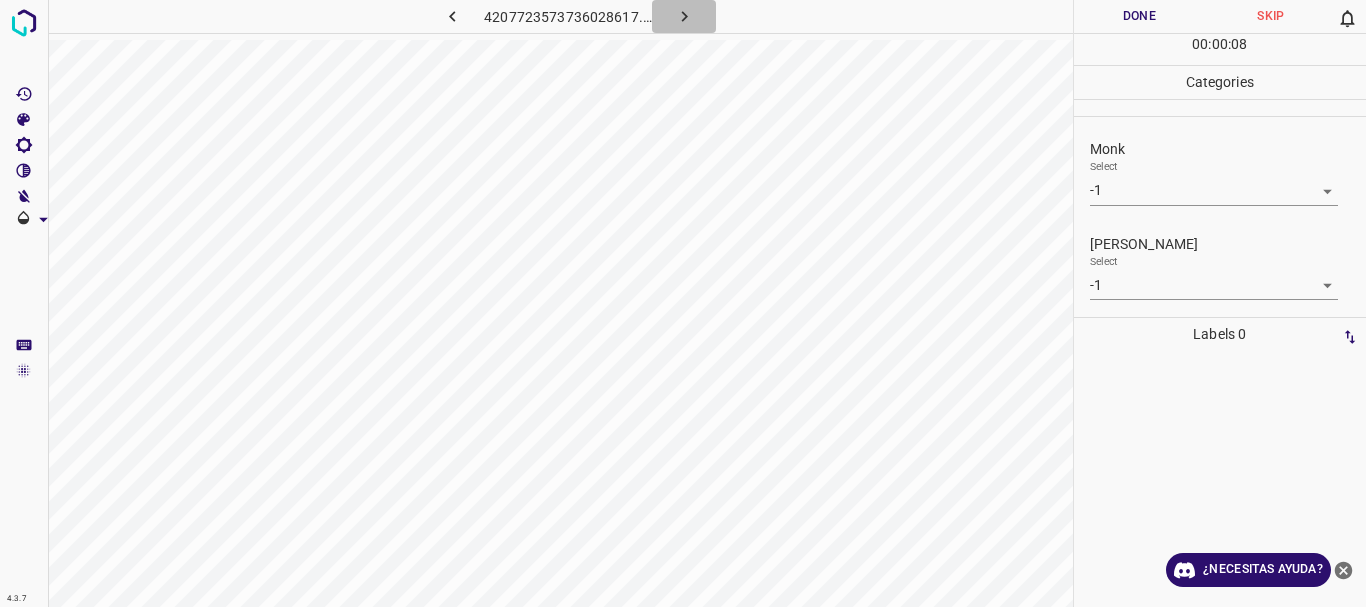 click 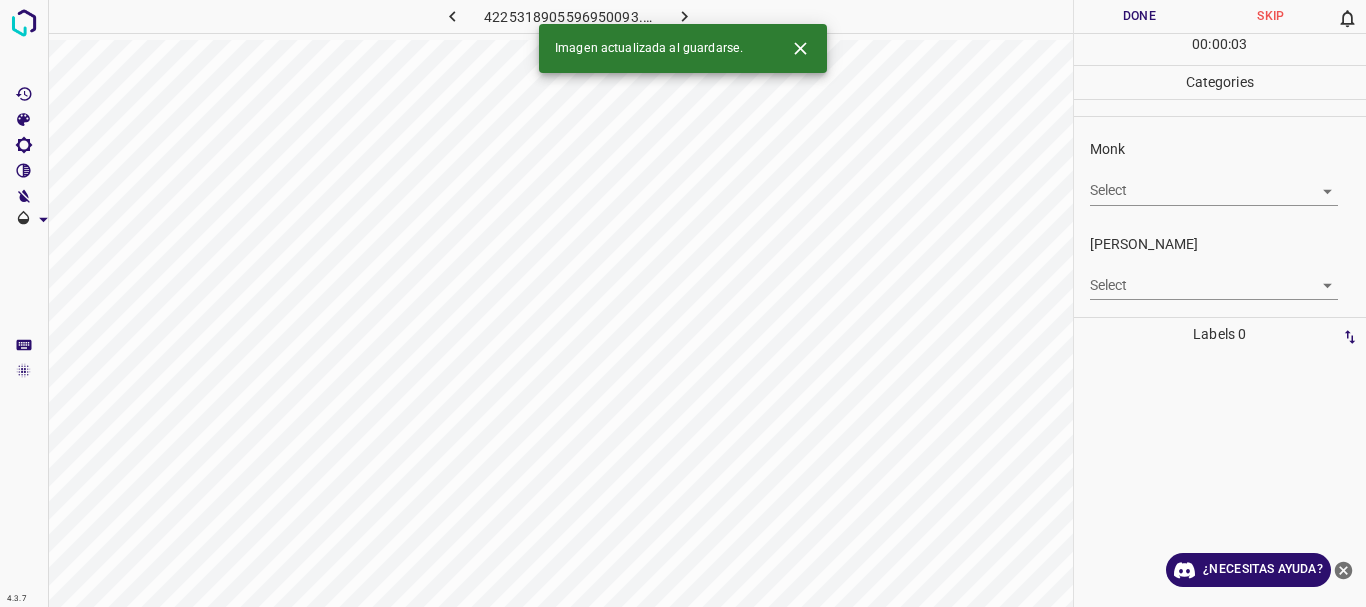 click 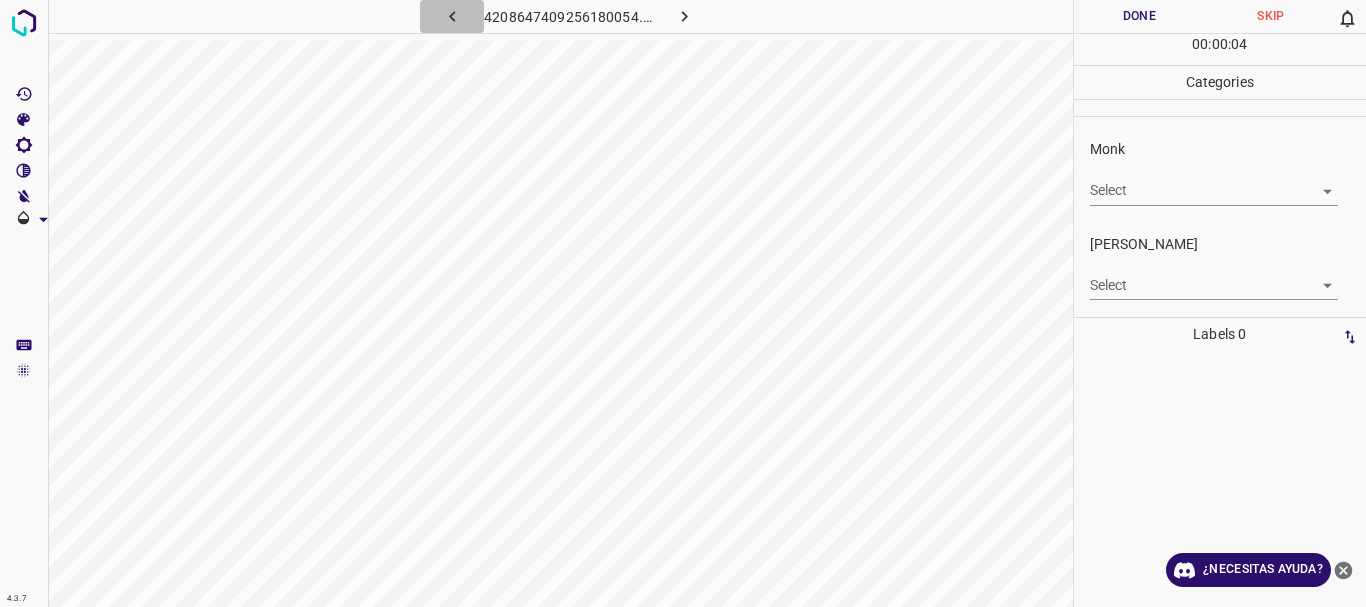 click 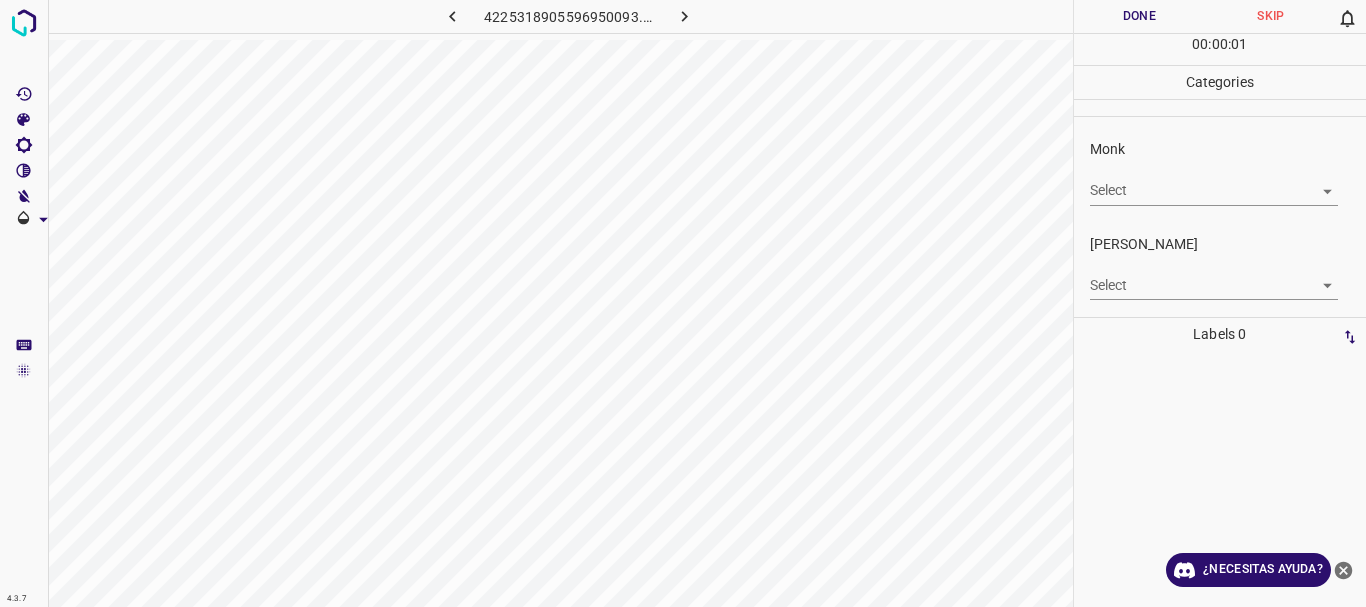 click on "4.3.7 4225318905596950093.png Done Skip 0 00   : 00   : 01   Categories Monk   Select ​  Fitzpatrick   Select ​ Labels   0 Categories 1 Monk 2  Fitzpatrick Tools Space Change between modes (Draw & Edit) I Auto labeling R Restore zoom M Zoom in N Zoom out Delete Delete selecte label Filters Z Restore filters X Saturation filter C Brightness filter V Contrast filter B Gray scale filter General O Download ¿Necesitas ayuda? Texto original Valora esta traducción Tu opinión servirá para ayudar a mejorar el Traductor de Google - Texto - Esconder - Borrar" at bounding box center [683, 303] 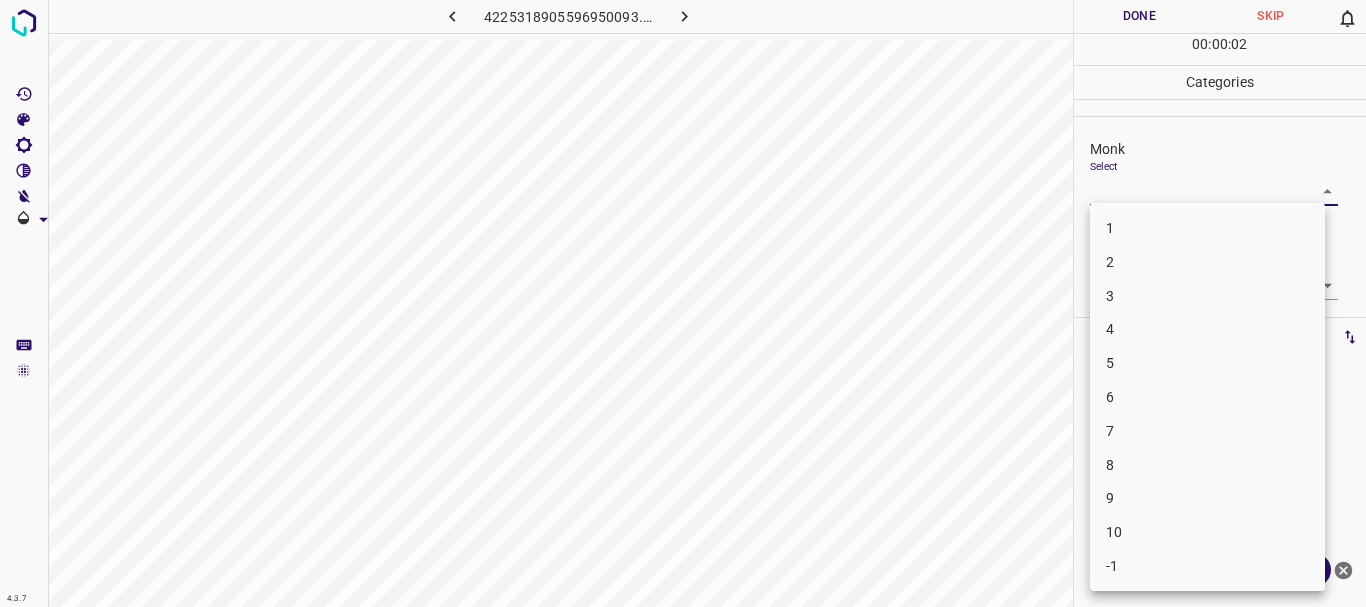 click on "1 2 3 4 5 6 7 8 9 10 -1" at bounding box center (1207, 397) 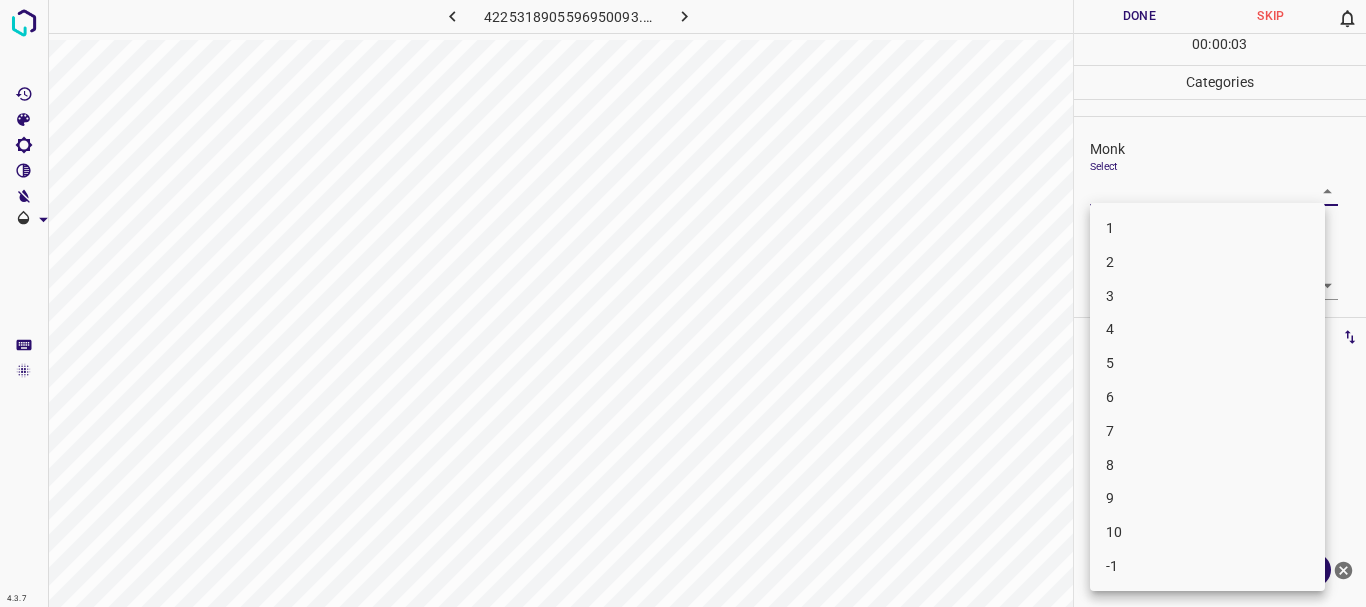 click on "3" at bounding box center (1207, 296) 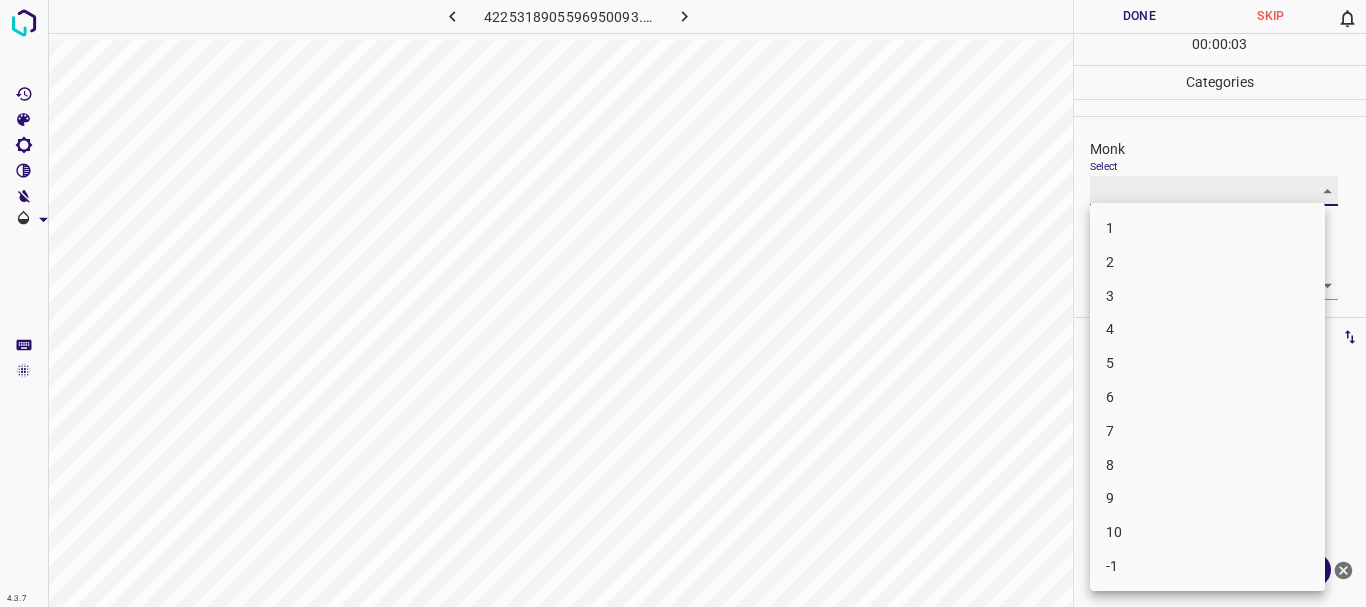type on "3" 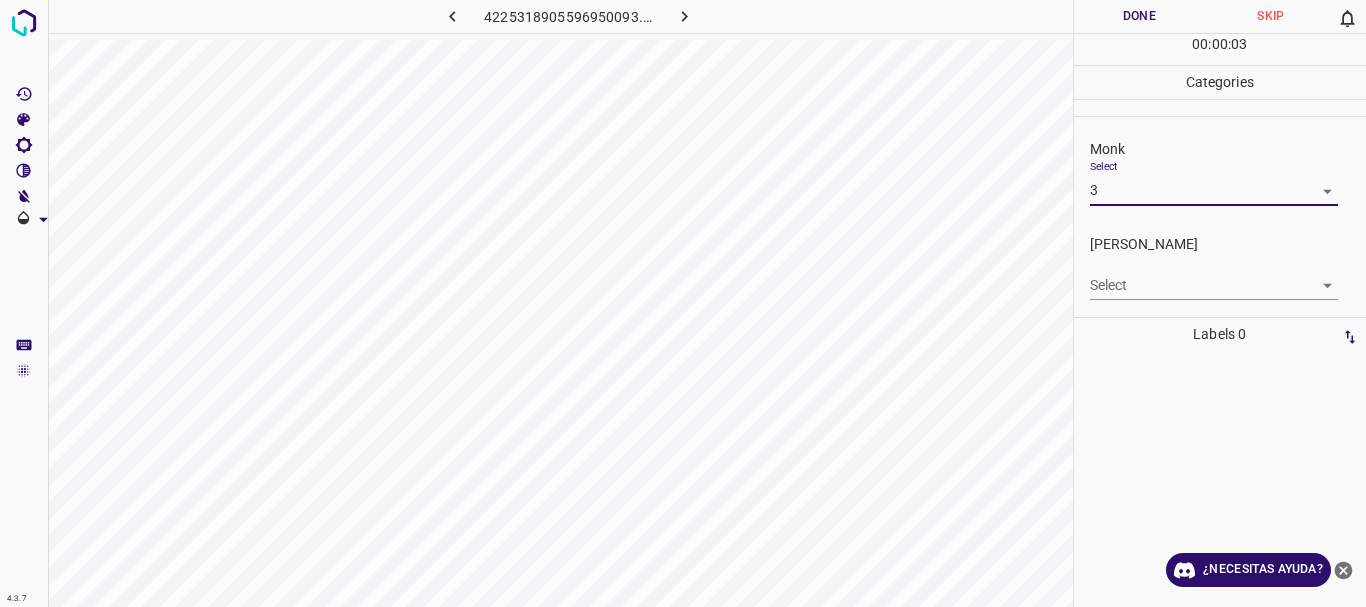 click on "4.3.7 4225318905596950093.png Done Skip 0 00   : 00   : 03   Categories Monk   Select 3 3  Fitzpatrick   Select ​ Labels   0 Categories 1 Monk 2  Fitzpatrick Tools Space Change between modes (Draw & Edit) I Auto labeling R Restore zoom M Zoom in N Zoom out Delete Delete selecte label Filters Z Restore filters X Saturation filter C Brightness filter V Contrast filter B Gray scale filter General O Download ¿Necesitas ayuda? Texto original Valora esta traducción Tu opinión servirá para ayudar a mejorar el Traductor de Google - Texto - Esconder - Borrar" at bounding box center (683, 303) 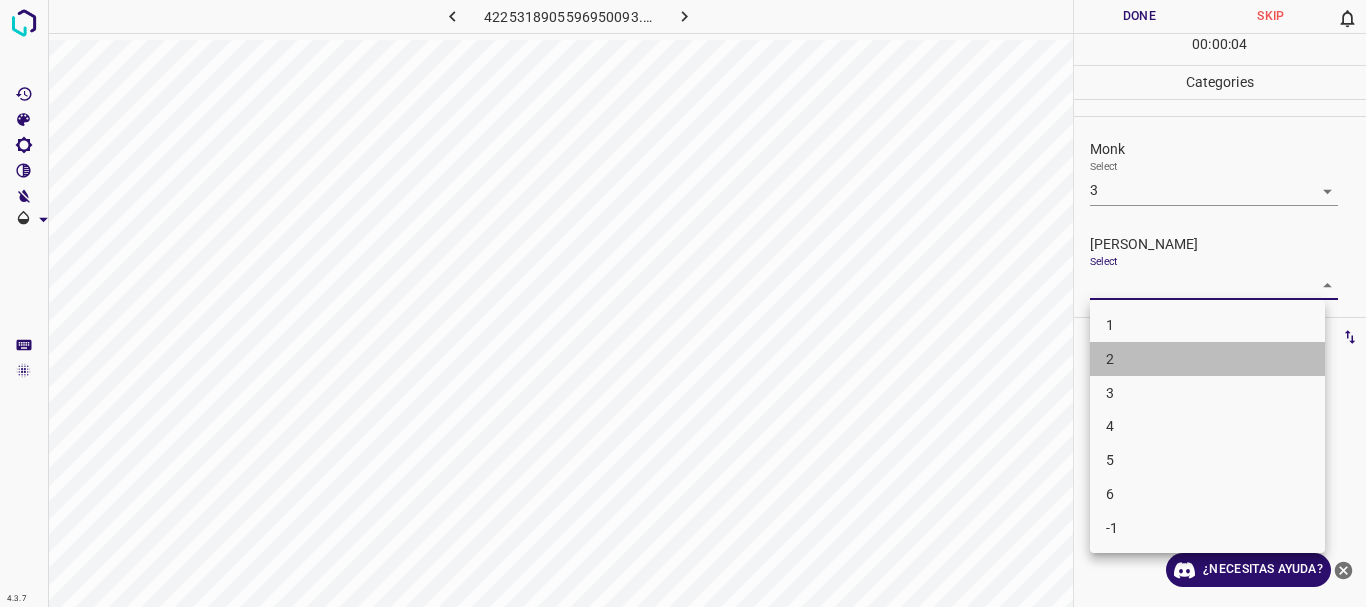 click on "2" at bounding box center (1207, 359) 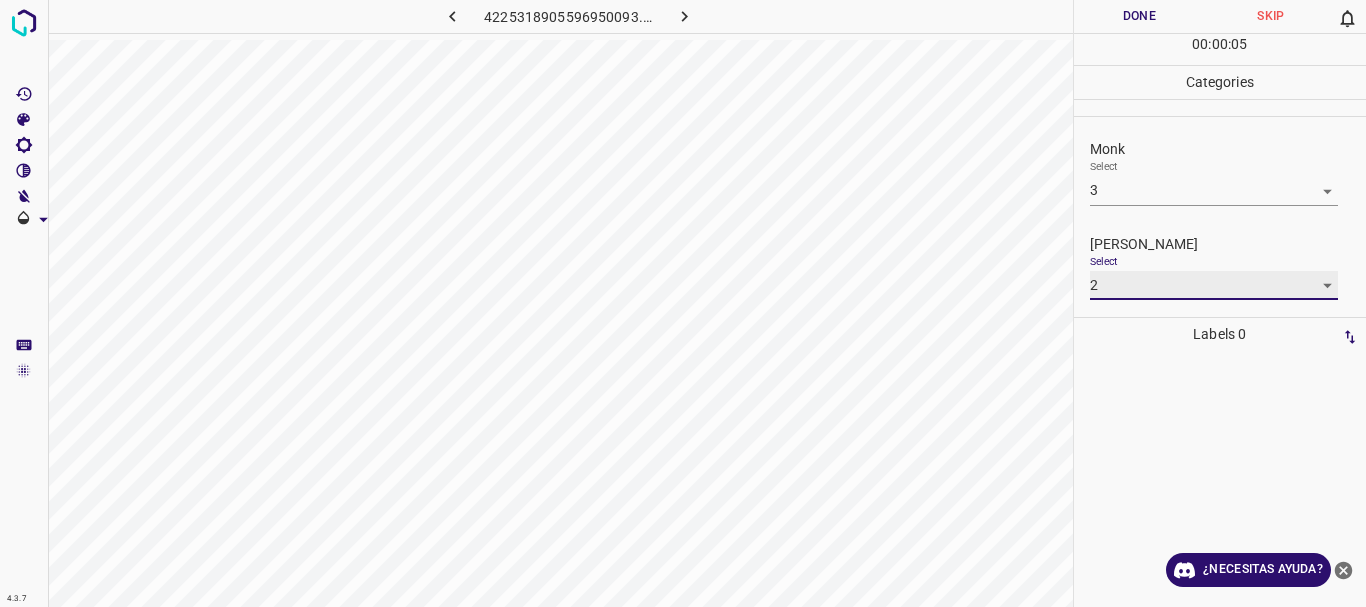 type on "2" 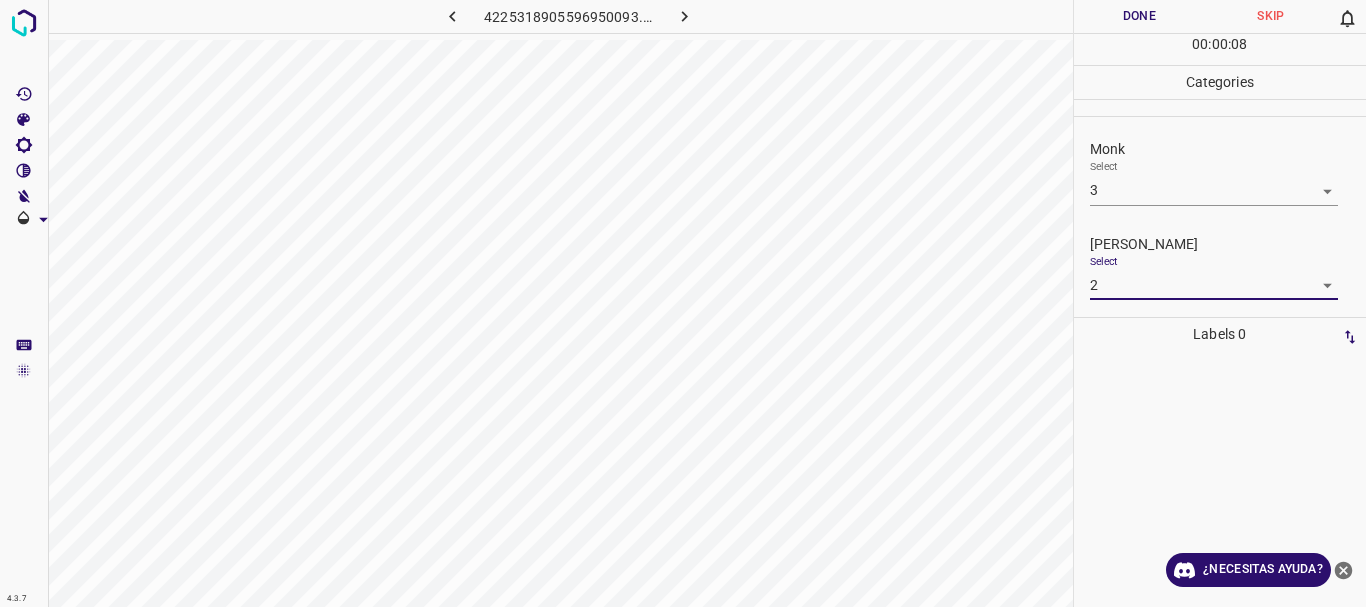 click on "Done" at bounding box center [1140, 16] 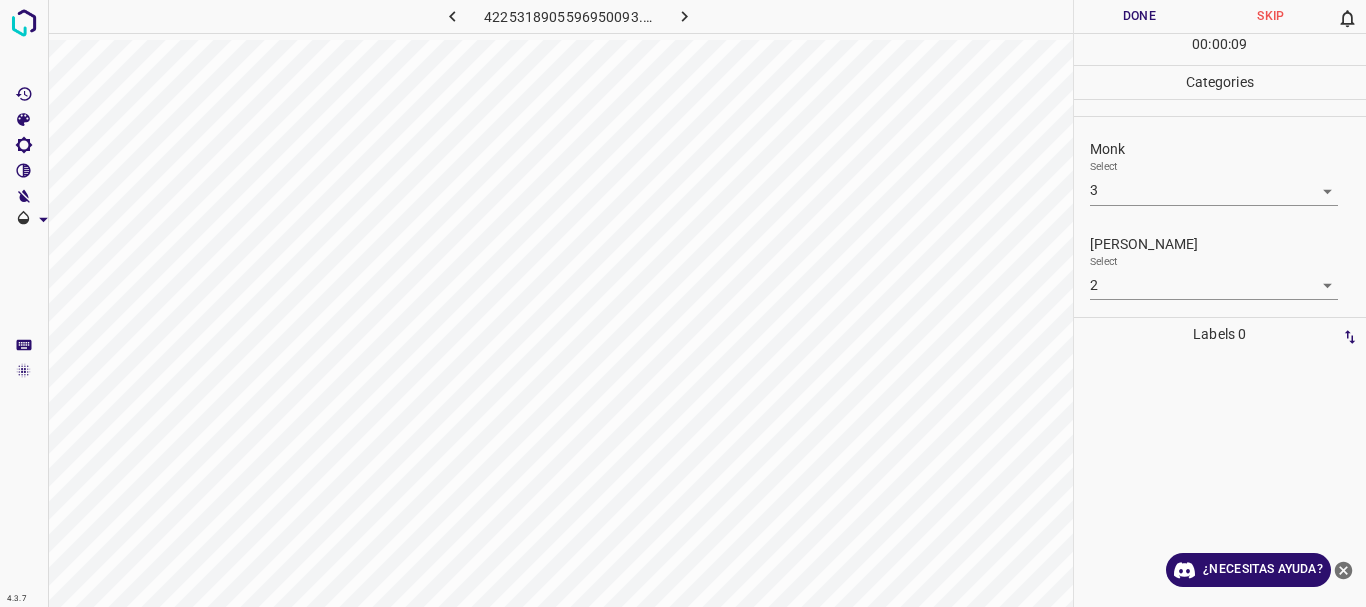click 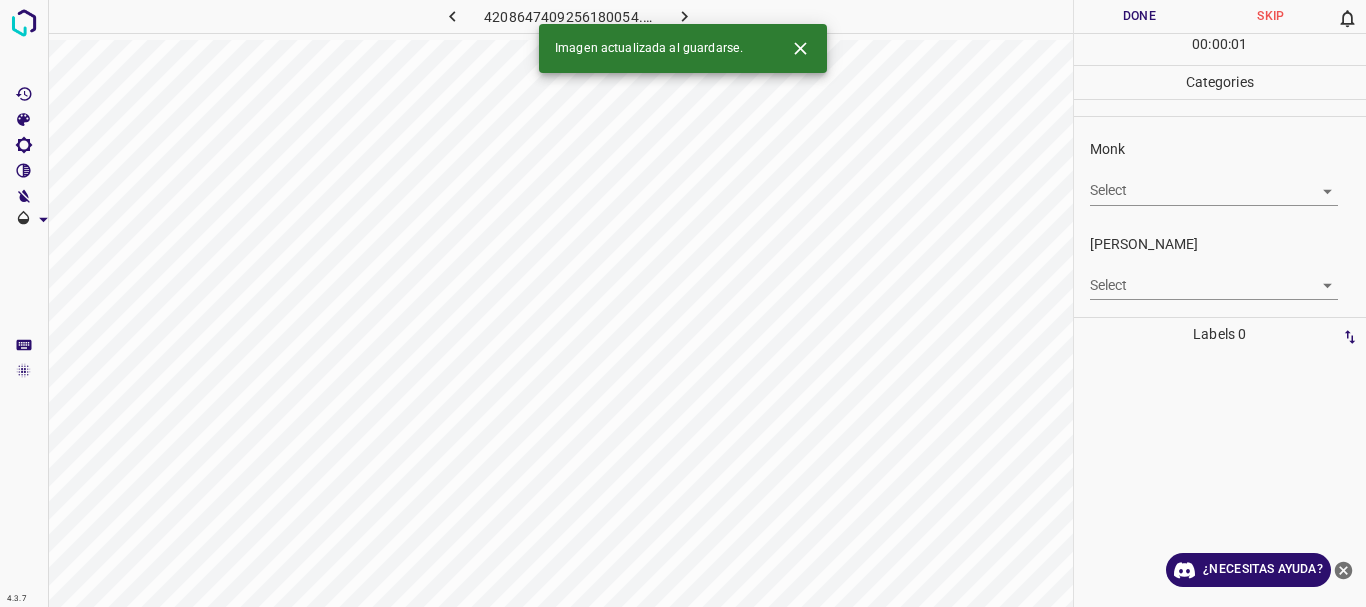 click on "4.3.7 4208647409256180054.png Done Skip 0 00   : 00   : 01   Categories Monk   Select ​  Fitzpatrick   Select ​ Labels   0 Categories 1 Monk 2  Fitzpatrick Tools Space Change between modes (Draw & Edit) I Auto labeling R Restore zoom M Zoom in N Zoom out Delete Delete selecte label Filters Z Restore filters X Saturation filter C Brightness filter V Contrast filter B Gray scale filter General O Download Imagen actualizada al guardarse. ¿Necesitas ayuda? Texto original Valora esta traducción Tu opinión servirá para ayudar a mejorar el Traductor de Google - Texto - Esconder - Borrar" at bounding box center (683, 303) 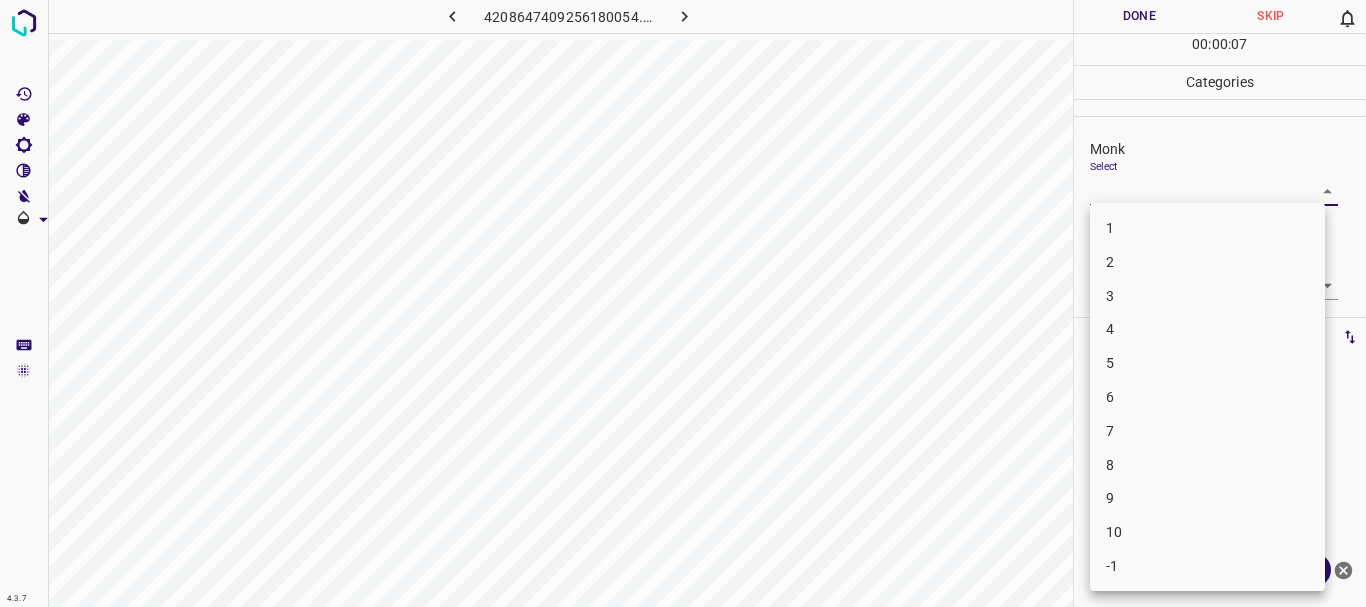 click on "4" at bounding box center [1110, 329] 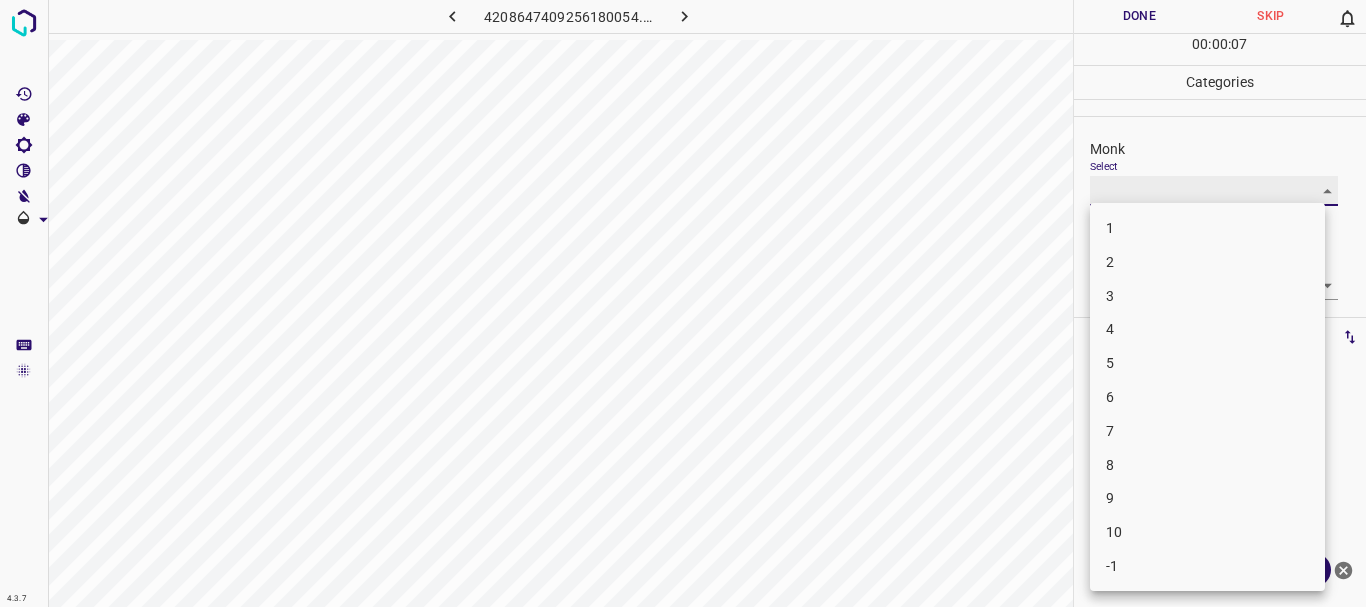 type on "4" 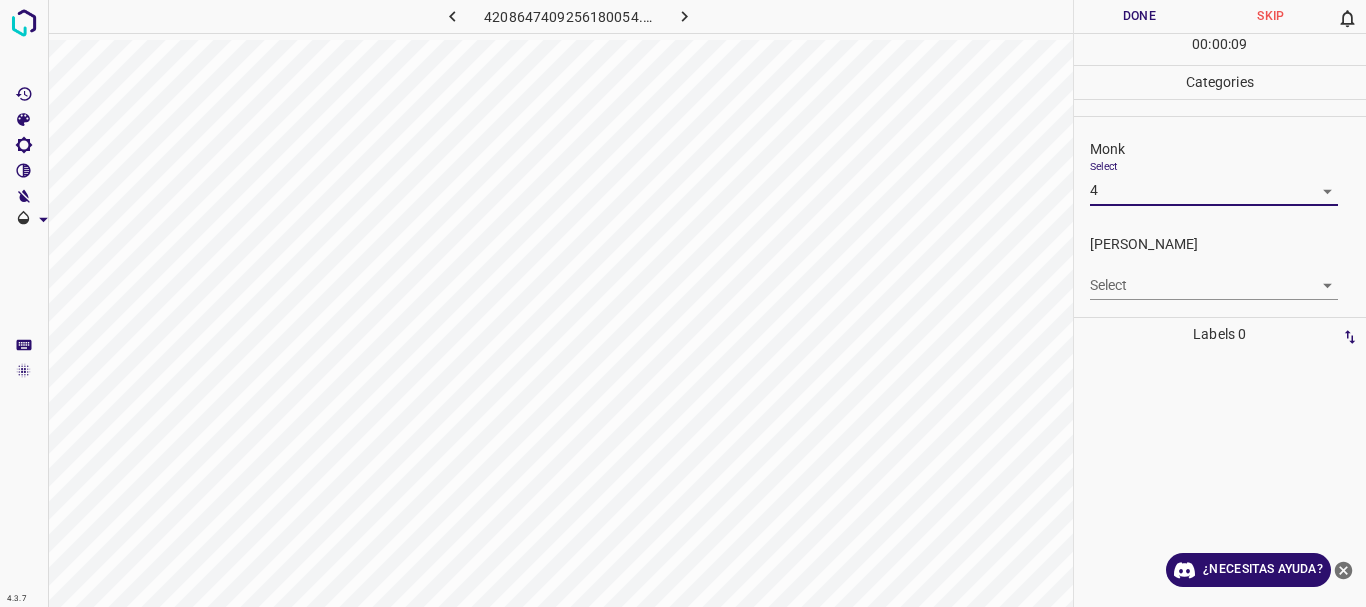 click on "4.3.7 4208647409256180054.png Done Skip 0 00   : 00   : 09   Categories Monk   Select 4 4  Fitzpatrick   Select ​ Labels   0 Categories 1 Monk 2  Fitzpatrick Tools Space Change between modes (Draw & Edit) I Auto labeling R Restore zoom M Zoom in N Zoom out Delete Delete selecte label Filters Z Restore filters X Saturation filter C Brightness filter V Contrast filter B Gray scale filter General O Download ¿Necesitas ayuda? Texto original Valora esta traducción Tu opinión servirá para ayudar a mejorar el Traductor de Google - Texto - Esconder - Borrar" at bounding box center [683, 303] 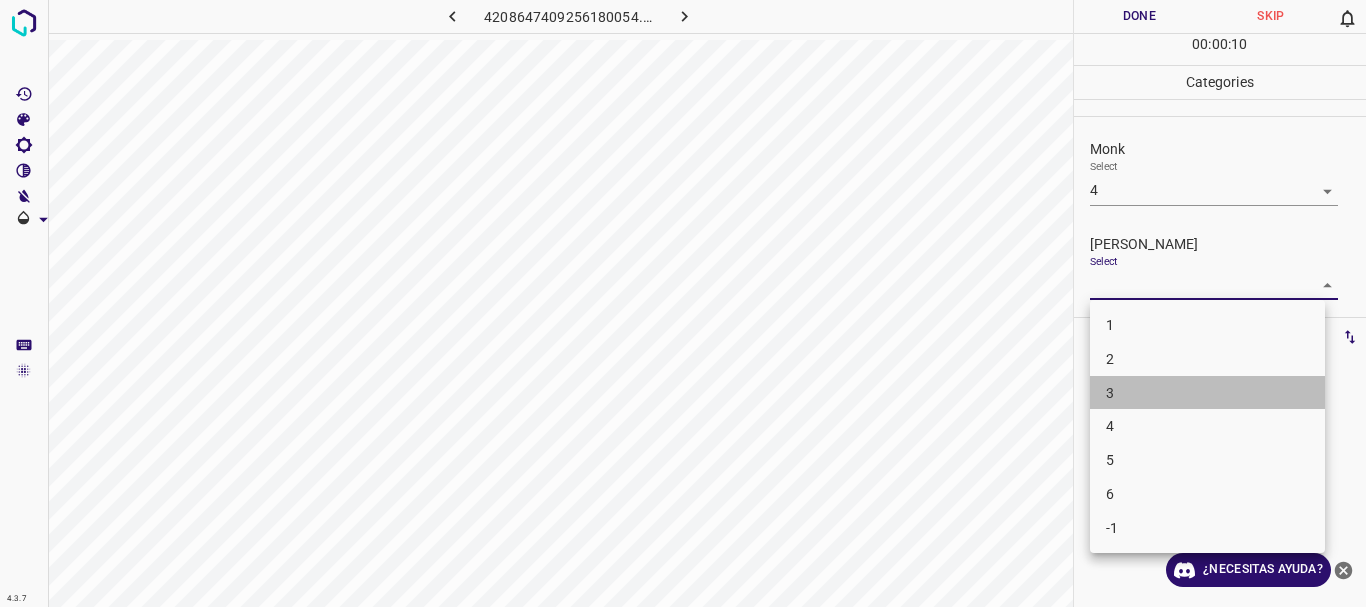 click on "3" at bounding box center [1207, 393] 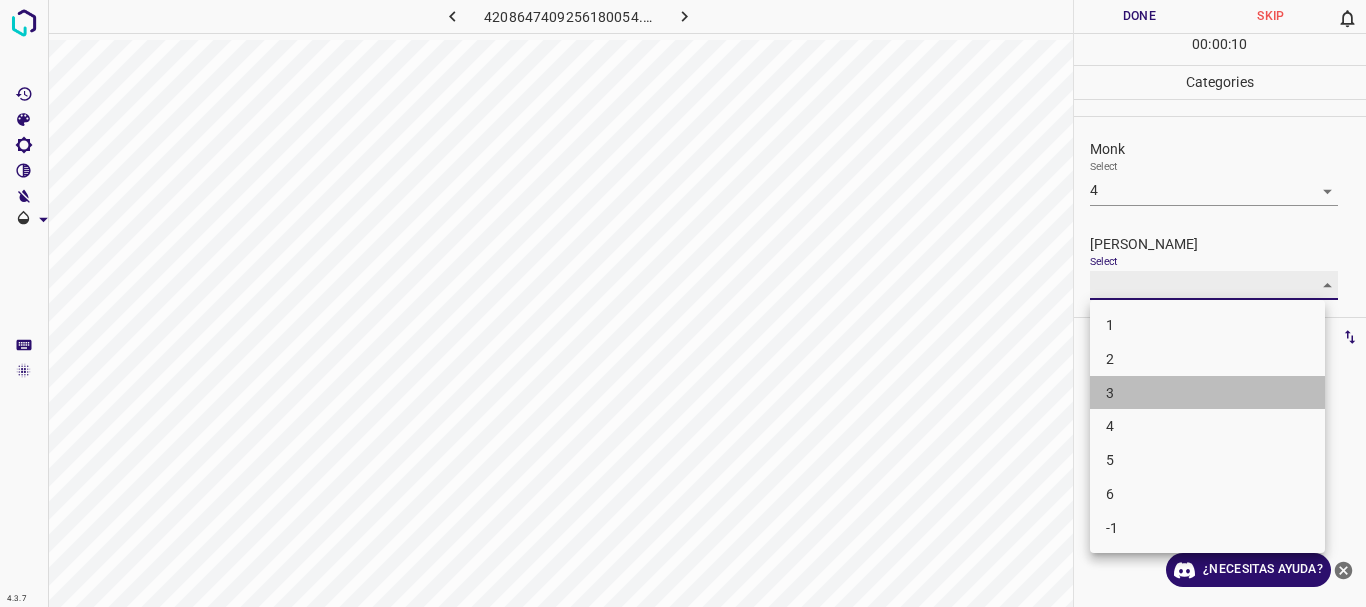 type on "3" 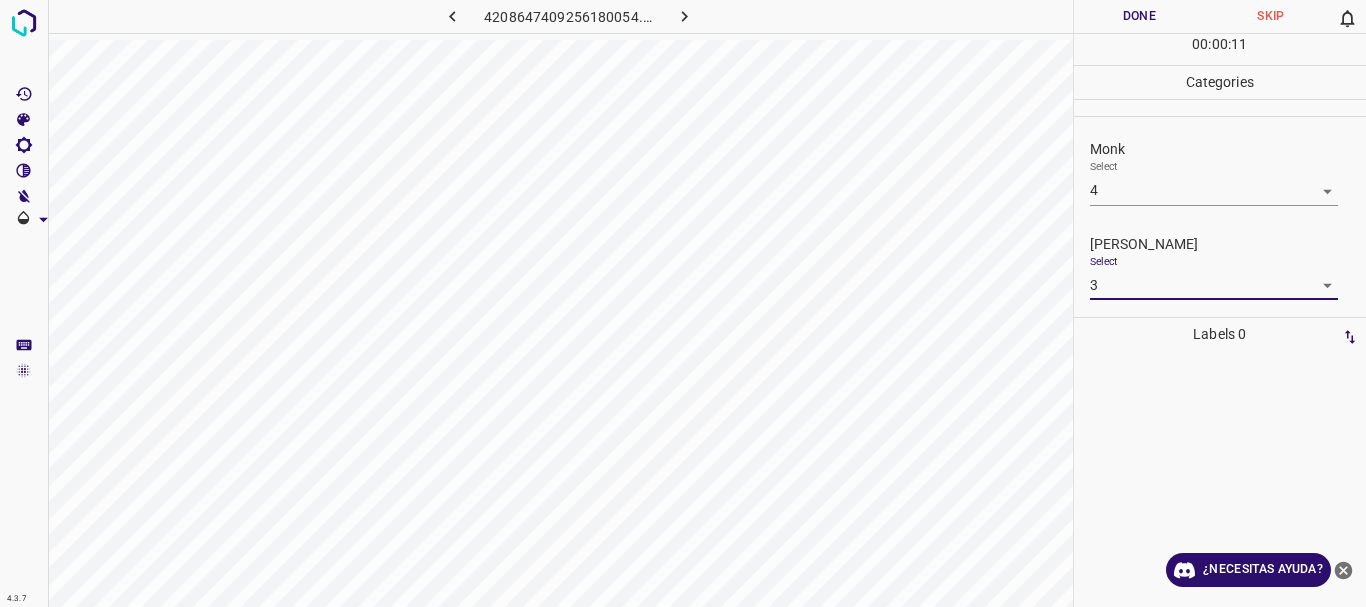 click on "Done" at bounding box center (1140, 16) 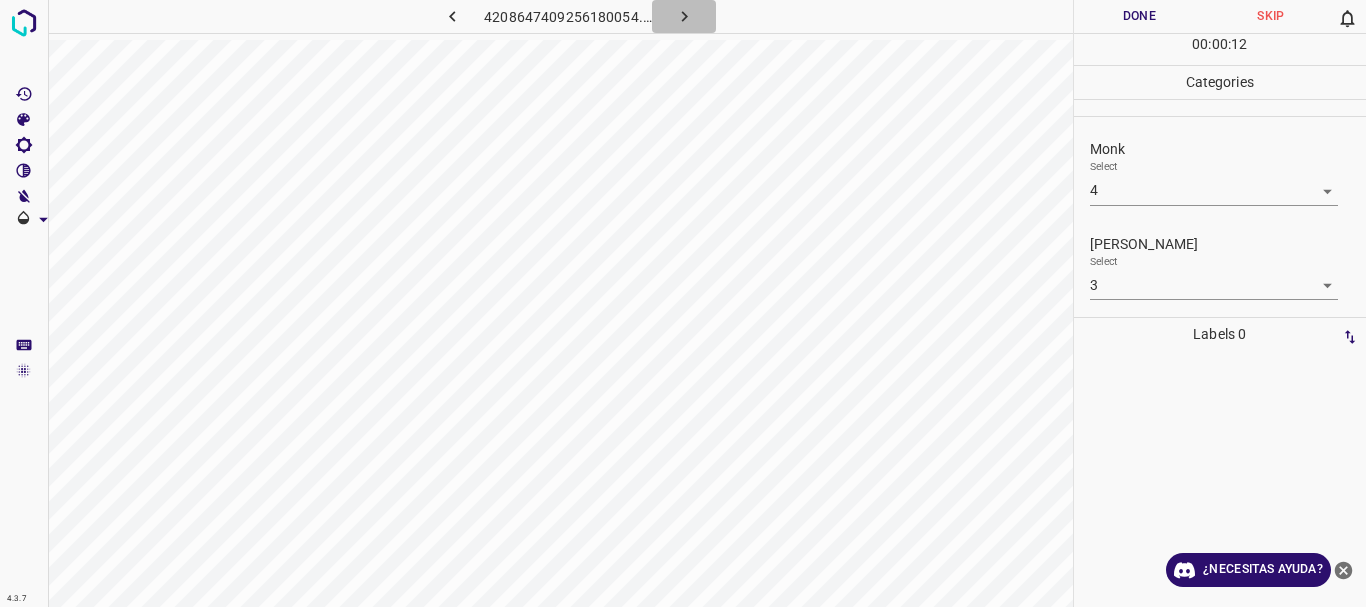click 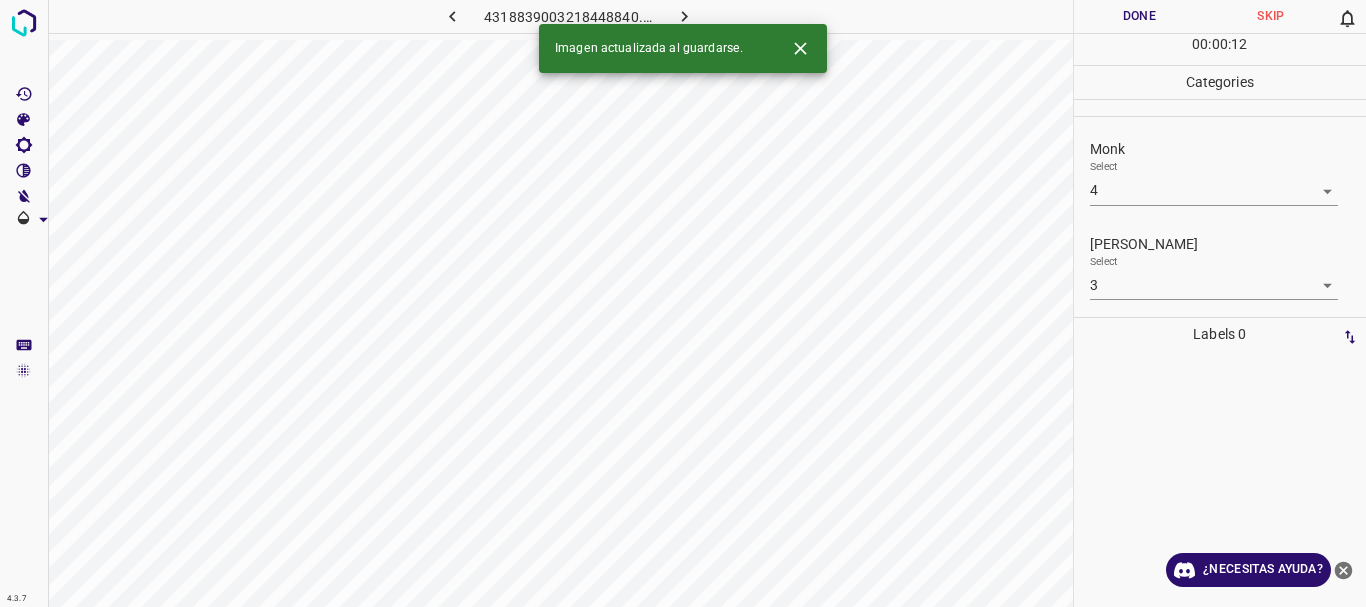 type 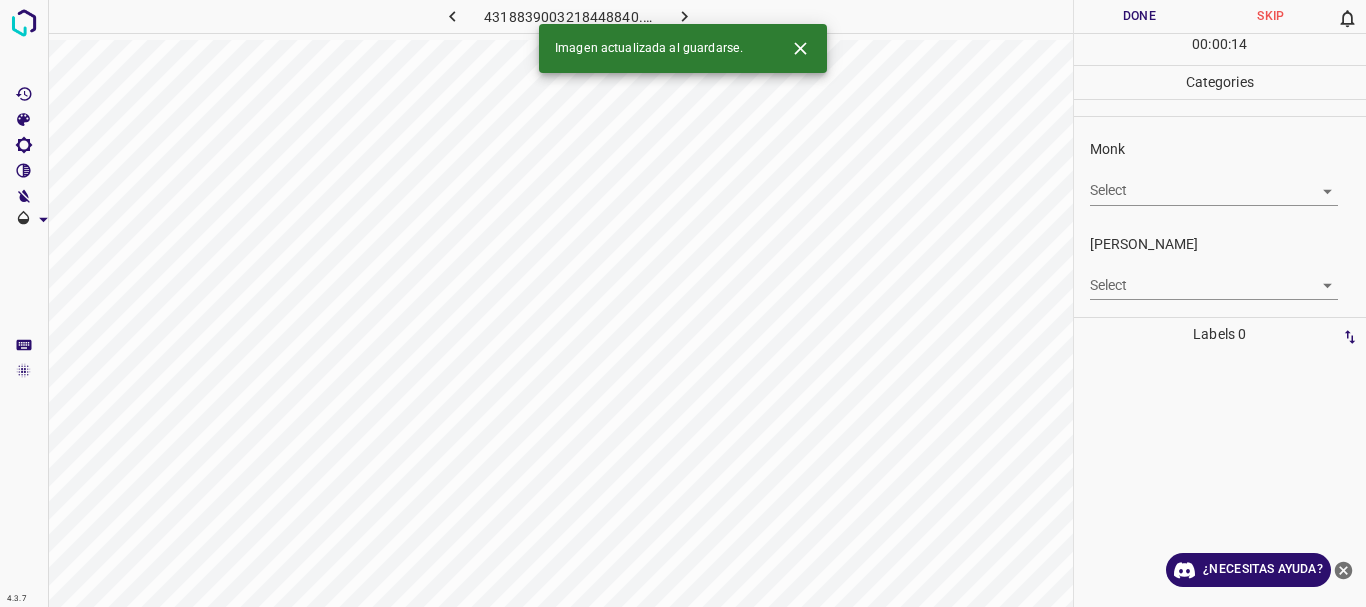 click on "4.3.7 4318839003218448840.png Done Skip 0 00   : 00   : 14   Categories Monk   Select ​  Fitzpatrick   Select ​ Labels   0 Categories 1 Monk 2  Fitzpatrick Tools Space Change between modes (Draw & Edit) I Auto labeling R Restore zoom M Zoom in N Zoom out Delete Delete selecte label Filters Z Restore filters X Saturation filter C Brightness filter V Contrast filter B Gray scale filter General O Download Imagen actualizada al guardarse. ¿Necesitas ayuda? Texto original Valora esta traducción Tu opinión servirá para ayudar a mejorar el Traductor de Google - Texto - Esconder - Borrar" at bounding box center [683, 303] 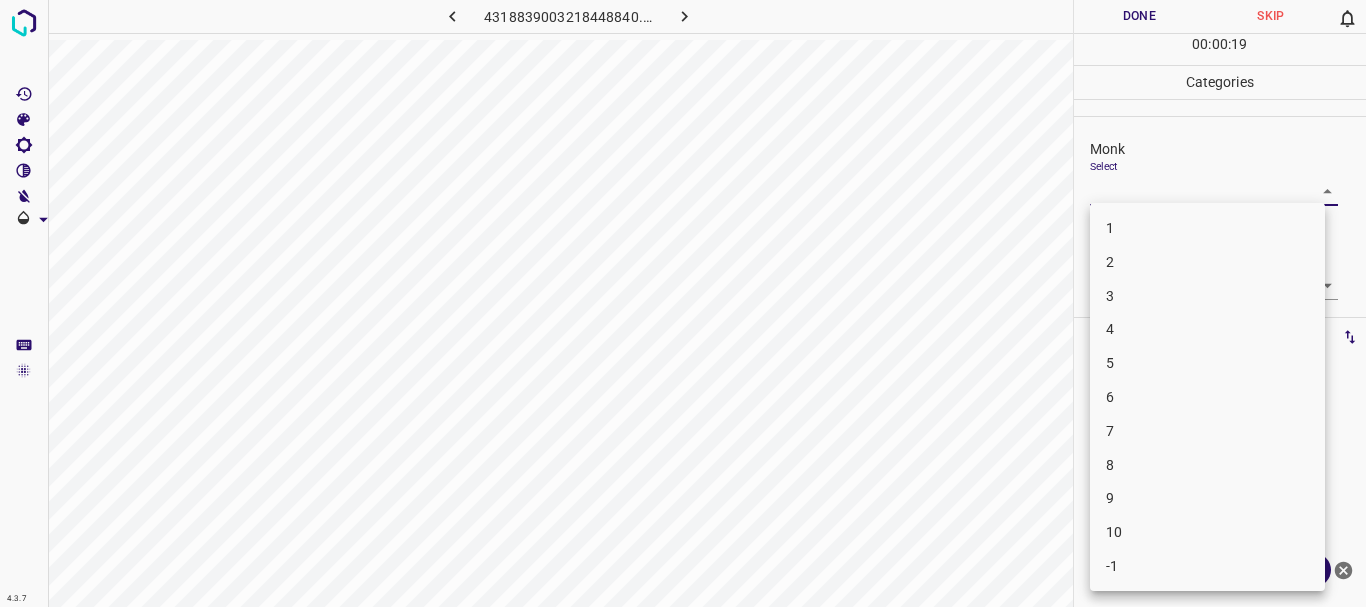 click at bounding box center (683, 303) 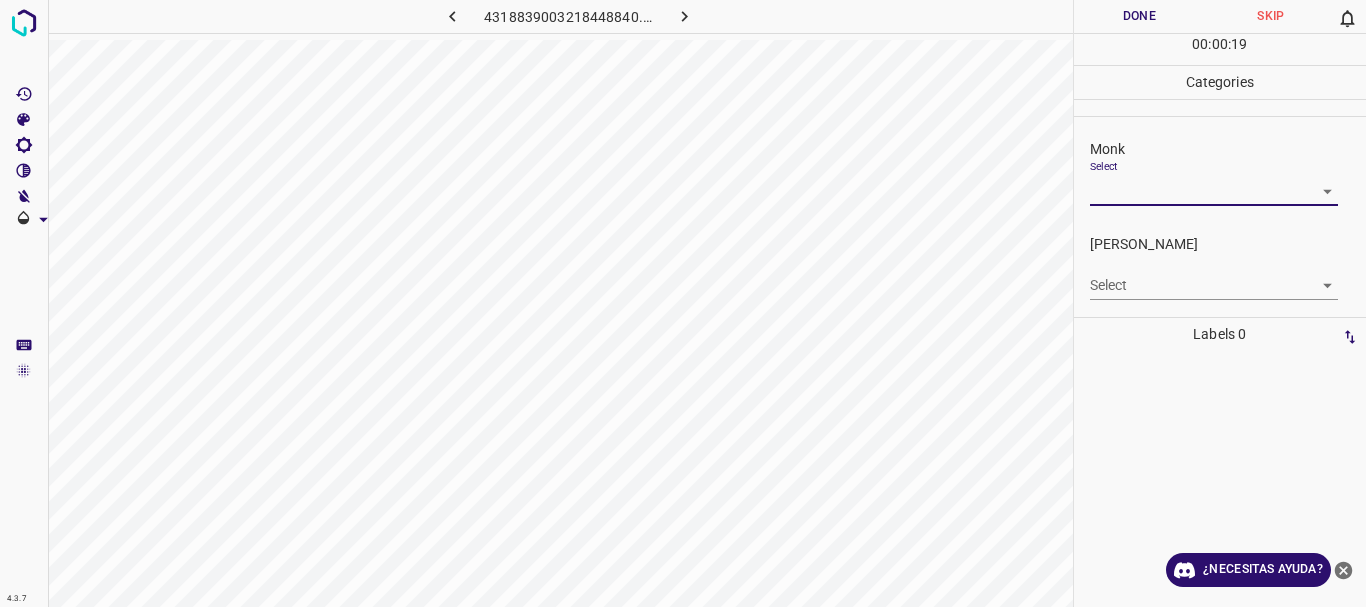 click 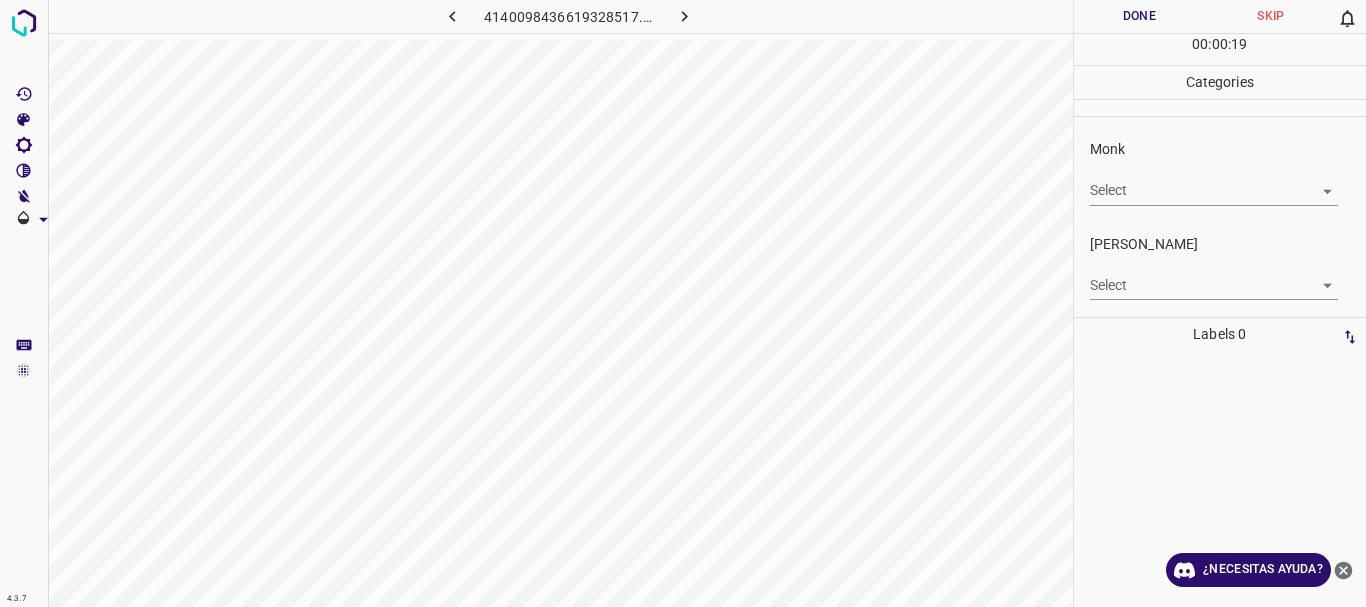 click 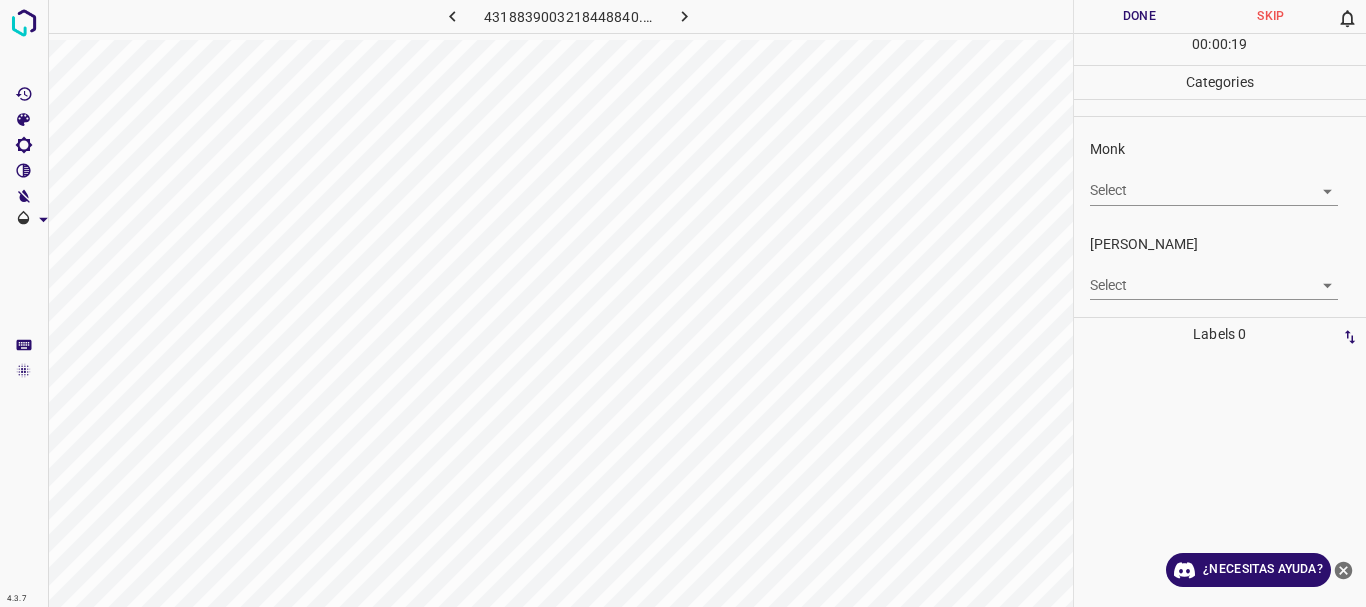 click on "4.3.7 4318839003218448840.png Done Skip 0 00   : 00   : 19   Categories Monk   Select ​  Fitzpatrick   Select ​ Labels   0 Categories 1 Monk 2  Fitzpatrick Tools Space Change between modes (Draw & Edit) I Auto labeling R Restore zoom M Zoom in N Zoom out Delete Delete selecte label Filters Z Restore filters X Saturation filter C Brightness filter V Contrast filter B Gray scale filter General O Download ¿Necesitas ayuda? Texto original Valora esta traducción Tu opinión servirá para ayudar a mejorar el Traductor de Google - Texto - Esconder - Borrar" at bounding box center [683, 303] 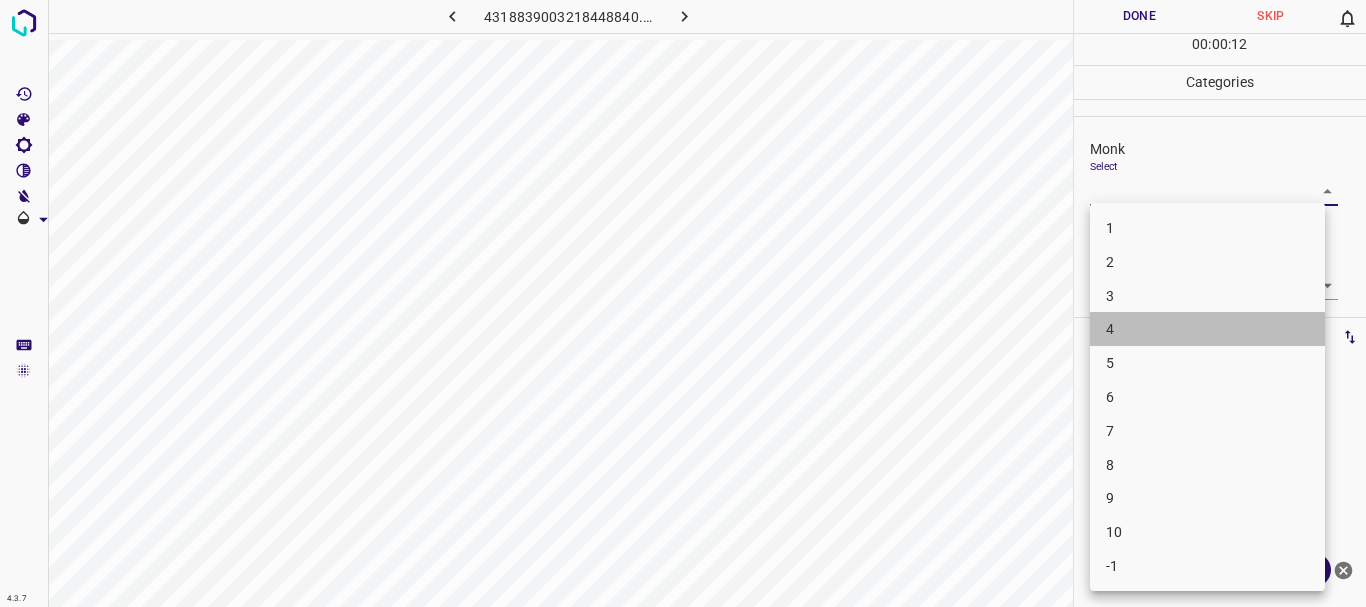 click on "4" at bounding box center [1207, 329] 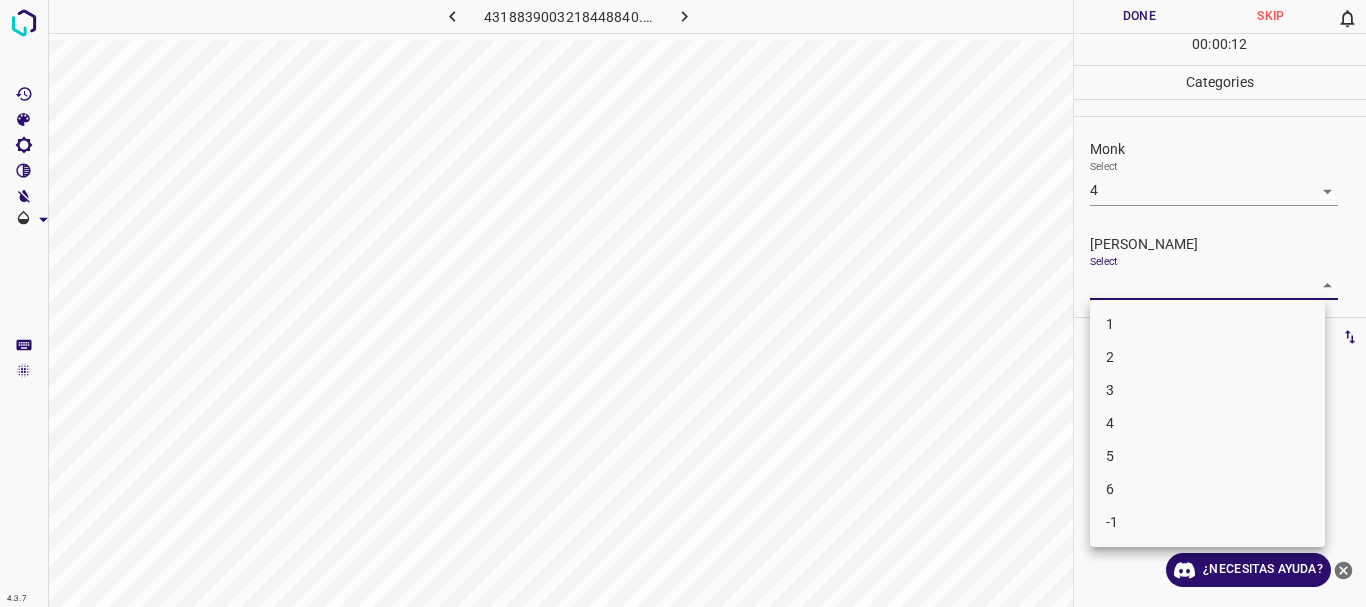 click on "4.3.7 4318839003218448840.png Done Skip 0 00   : 00   : 12   Categories Monk   Select 4 4  Fitzpatrick   Select ​ Labels   0 Categories 1 Monk 2  Fitzpatrick Tools Space Change between modes (Draw & Edit) I Auto labeling R Restore zoom M Zoom in N Zoom out Delete Delete selecte label Filters Z Restore filters X Saturation filter C Brightness filter V Contrast filter B Gray scale filter General O Download ¿Necesitas ayuda? Texto original Valora esta traducción Tu opinión servirá para ayudar a mejorar el Traductor de Google - Texto - Esconder - Borrar 1 2 3 4 5 6 -1" at bounding box center [683, 303] 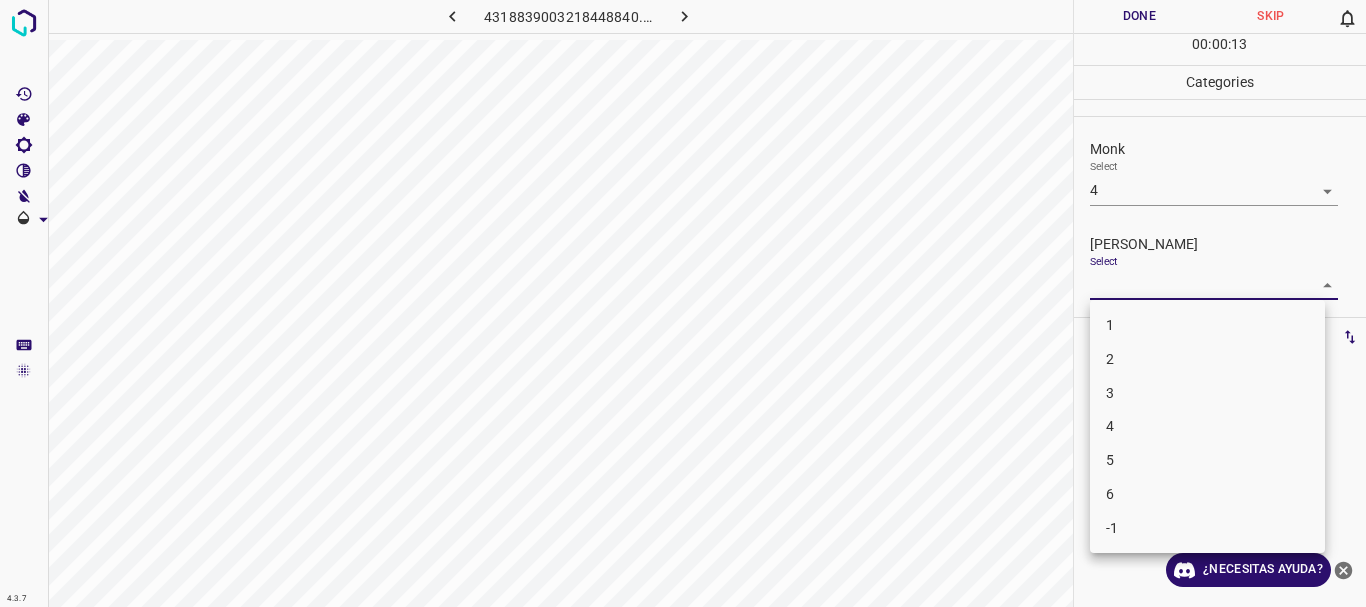 click at bounding box center [683, 303] 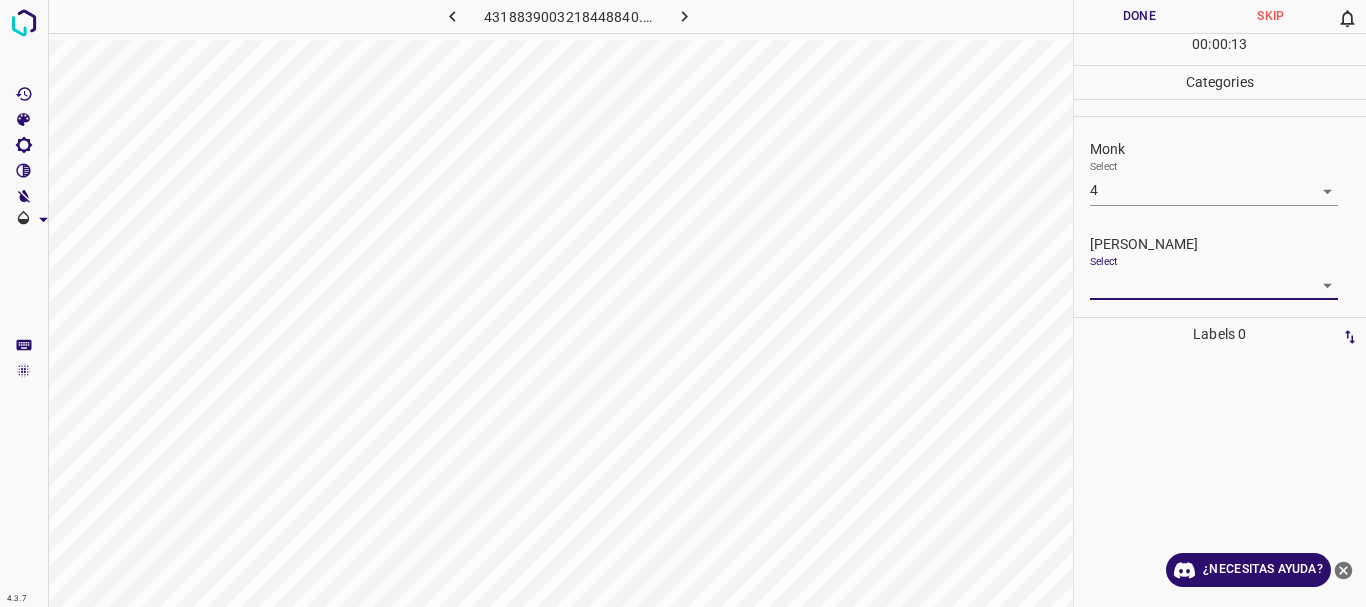 click on "1 2 3 4 5 6 -1" at bounding box center (683, 303) 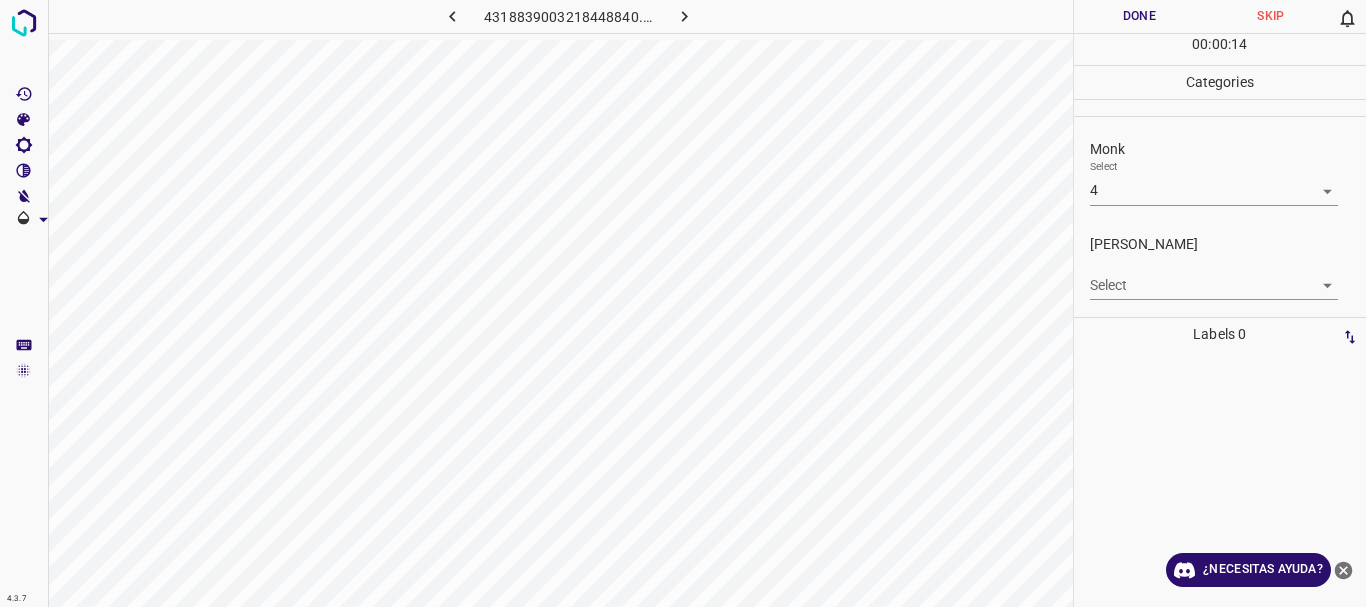 click on "4.3.7 4318839003218448840.png Done Skip 0 00   : 00   : 14   Categories Monk   Select 4 4  Fitzpatrick   Select ​ Labels   0 Categories 1 Monk 2  Fitzpatrick Tools Space Change between modes (Draw & Edit) I Auto labeling R Restore zoom M Zoom in N Zoom out Delete Delete selecte label Filters Z Restore filters X Saturation filter C Brightness filter V Contrast filter B Gray scale filter General O Download ¿Necesitas ayuda? Texto original Valora esta traducción Tu opinión servirá para ayudar a mejorar el Traductor de Google - Texto - Esconder - Borrar 1 2 3 4 5 6 -1" at bounding box center [683, 303] 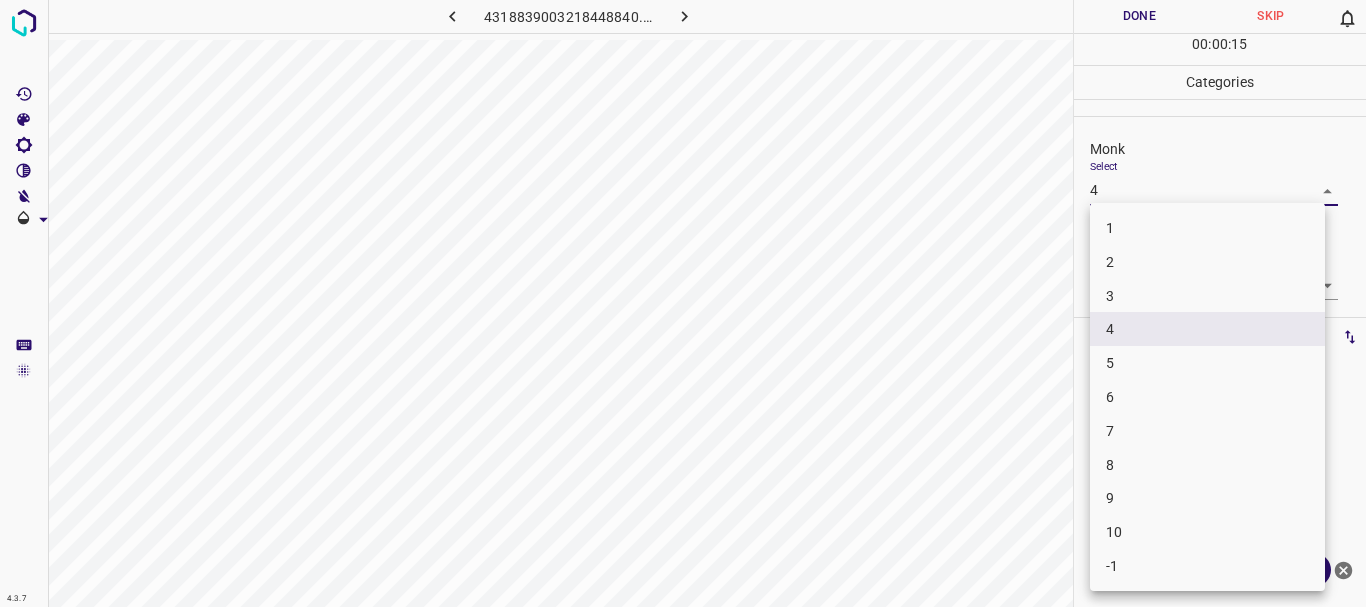 click on "3" at bounding box center [1207, 296] 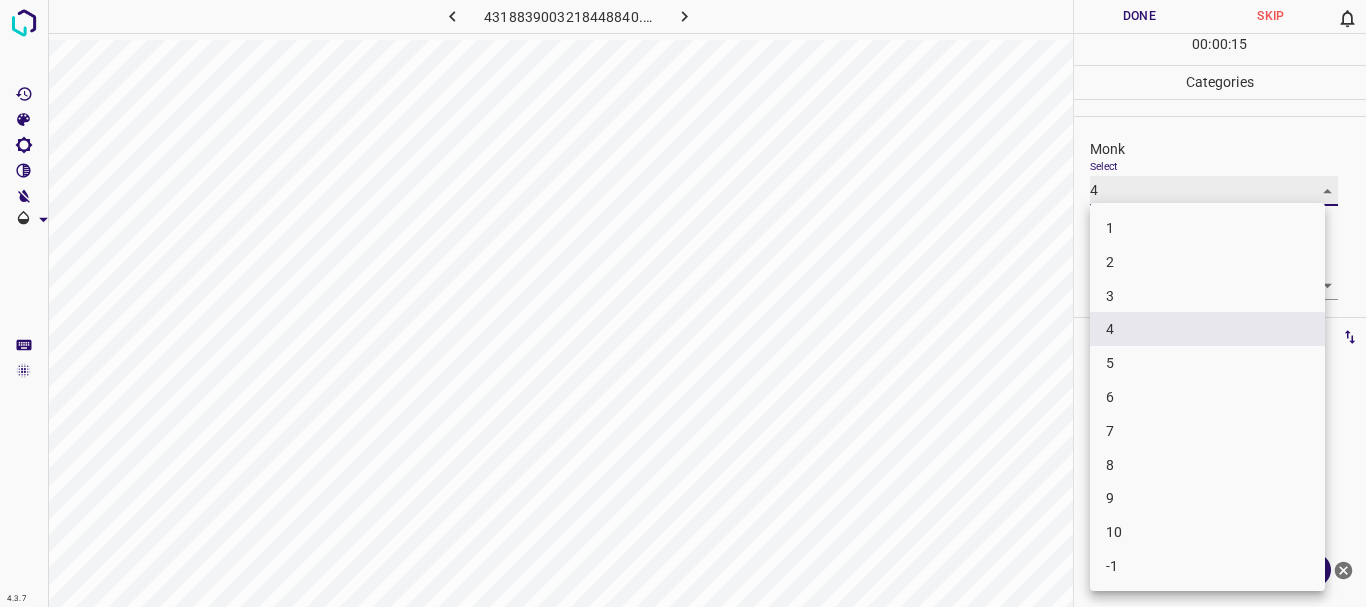 type on "3" 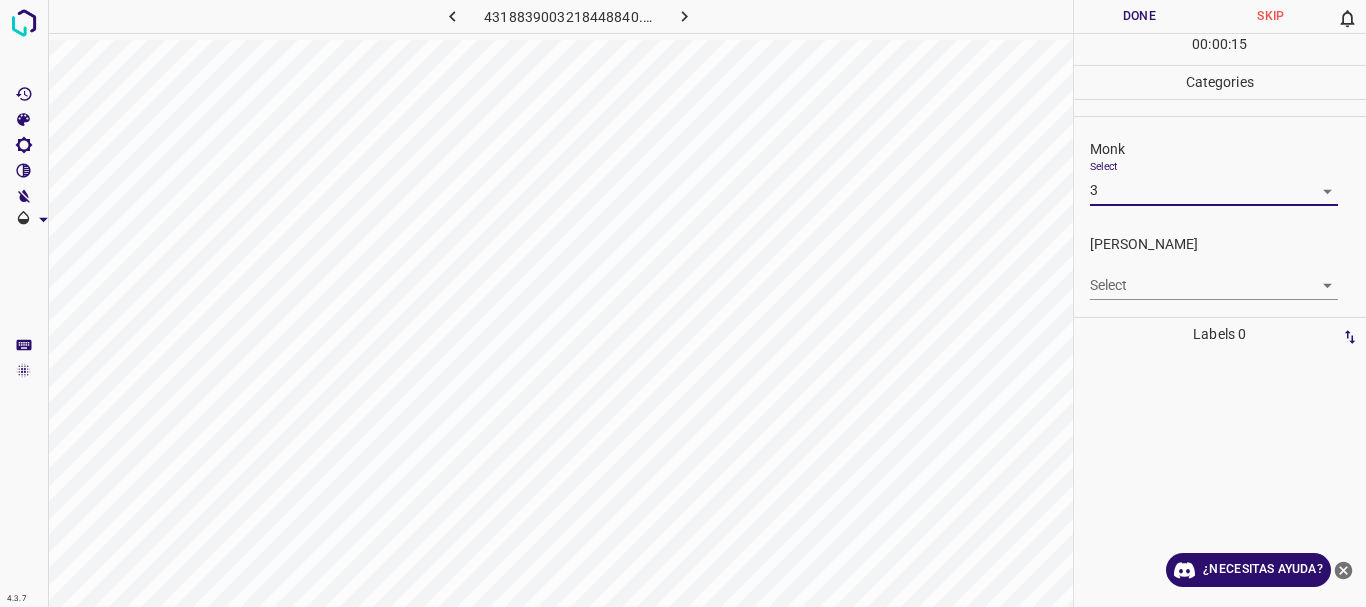click on "4.3.7 4318839003218448840.png Done Skip 0 00   : 00   : 15   Categories Monk   Select 3 3  Fitzpatrick   Select ​ Labels   0 Categories 1 Monk 2  Fitzpatrick Tools Space Change between modes (Draw & Edit) I Auto labeling R Restore zoom M Zoom in N Zoom out Delete Delete selecte label Filters Z Restore filters X Saturation filter C Brightness filter V Contrast filter B Gray scale filter General O Download ¿Necesitas ayuda? Texto original Valora esta traducción Tu opinión servirá para ayudar a mejorar el Traductor de Google - Texto - Esconder - Borrar" at bounding box center [683, 303] 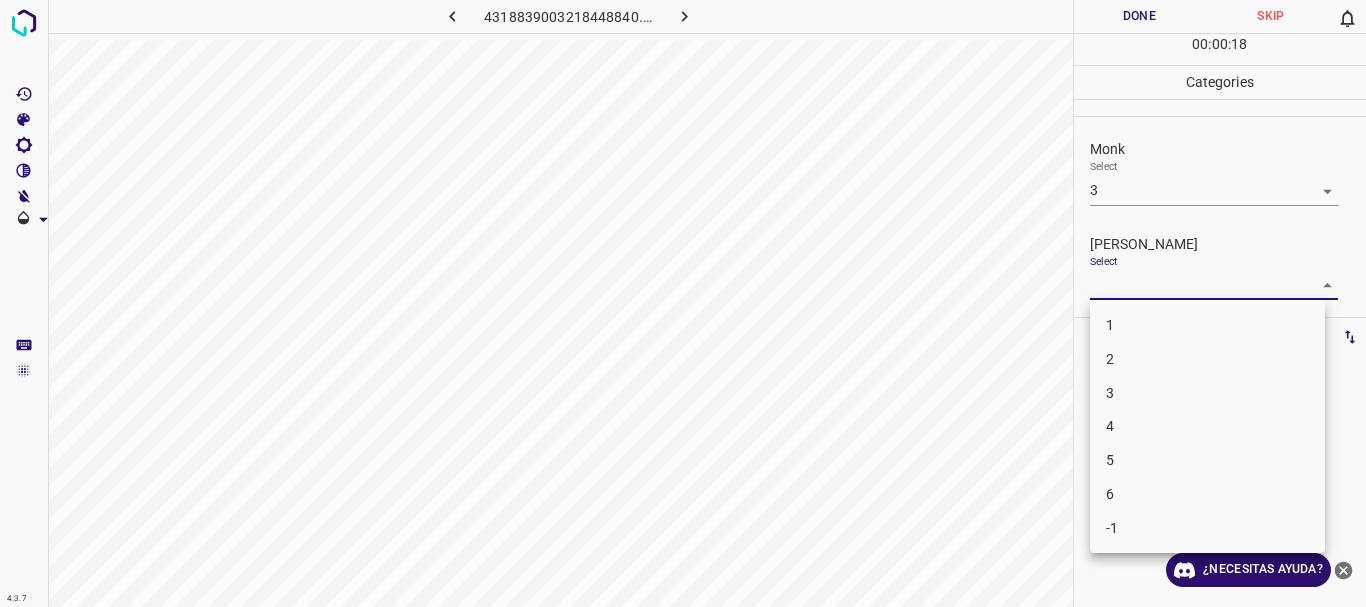 click on "2" at bounding box center [1207, 359] 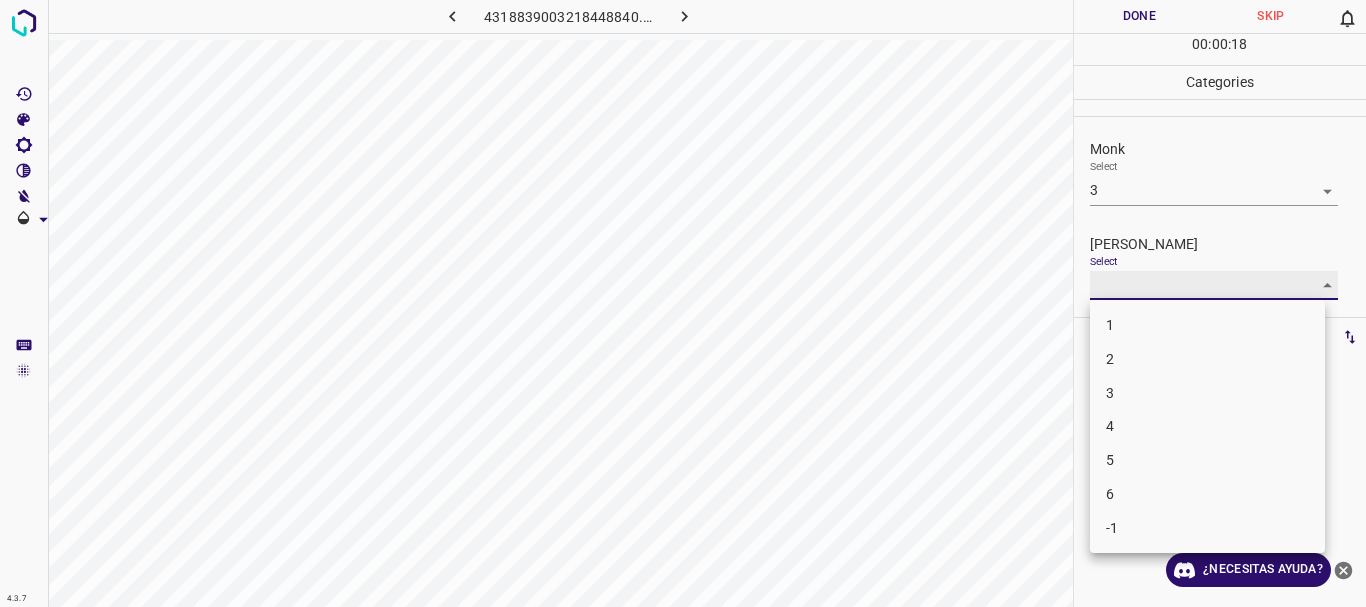 type on "2" 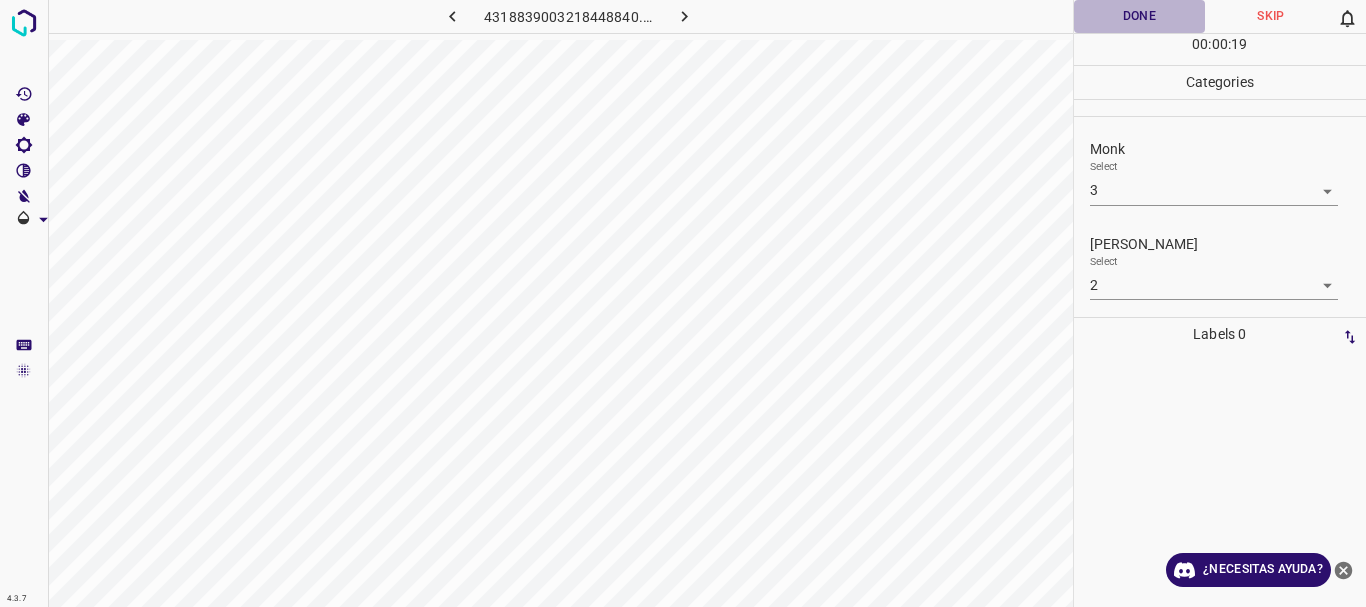 click on "Done" at bounding box center [1140, 16] 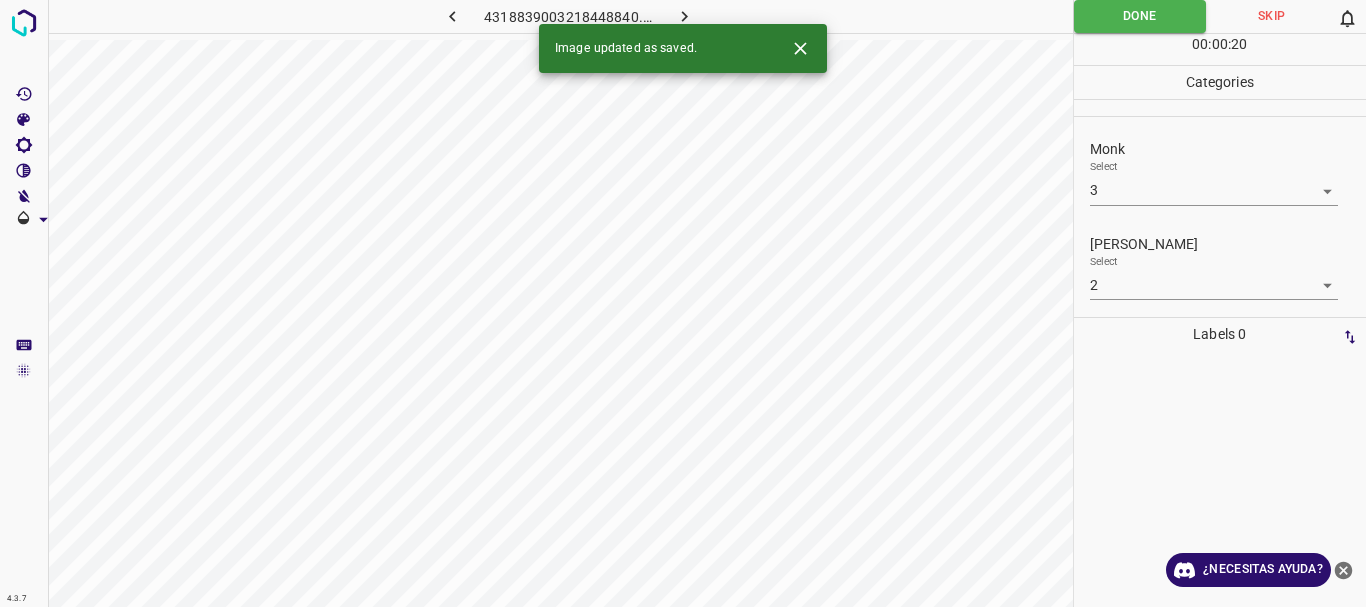 click 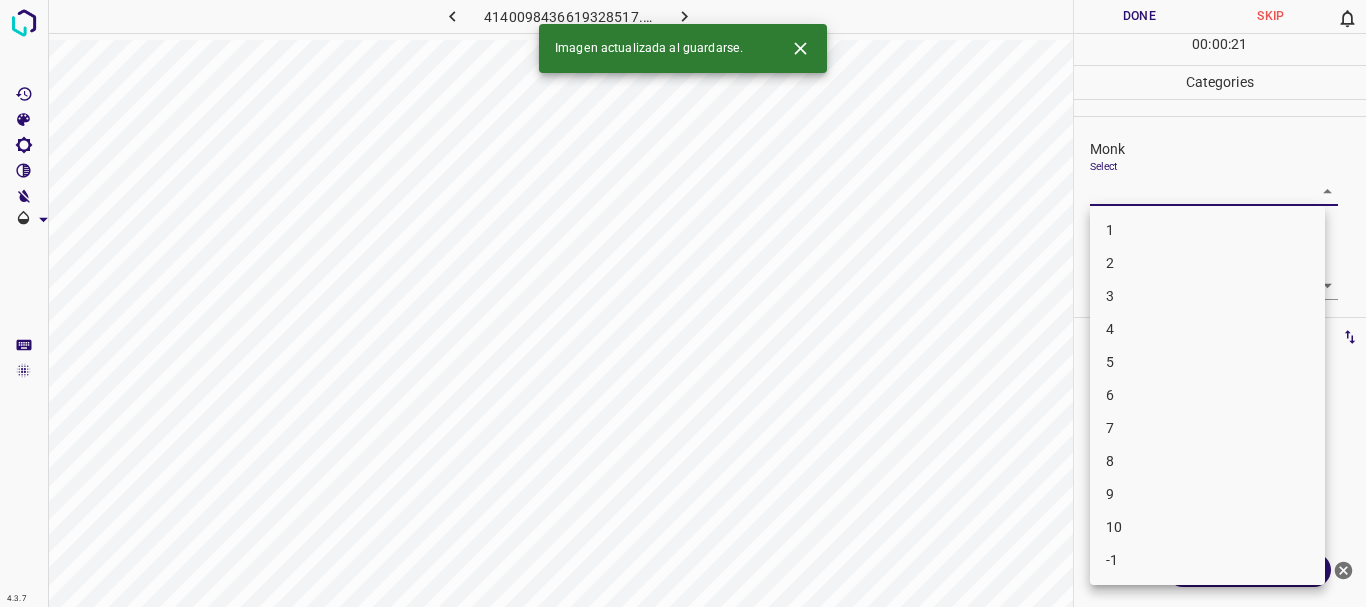click on "4.3.7 4140098436619328517.png Done Skip 0 00   : 00   : 21   Categories Monk   Select ​  Fitzpatrick   Select ​ Labels   0 Categories 1 Monk 2  Fitzpatrick Tools Space Change between modes (Draw & Edit) I Auto labeling R Restore zoom M Zoom in N Zoom out Delete Delete selecte label Filters Z Restore filters X Saturation filter C Brightness filter V Contrast filter B Gray scale filter General O Download Imagen actualizada al guardarse. ¿Necesitas ayuda? Texto original Valora esta traducción Tu opinión servirá para ayudar a mejorar el Traductor de Google - Texto - Esconder - Borrar 1 2 3 4 5 6 7 8 9 10 -1" at bounding box center (683, 303) 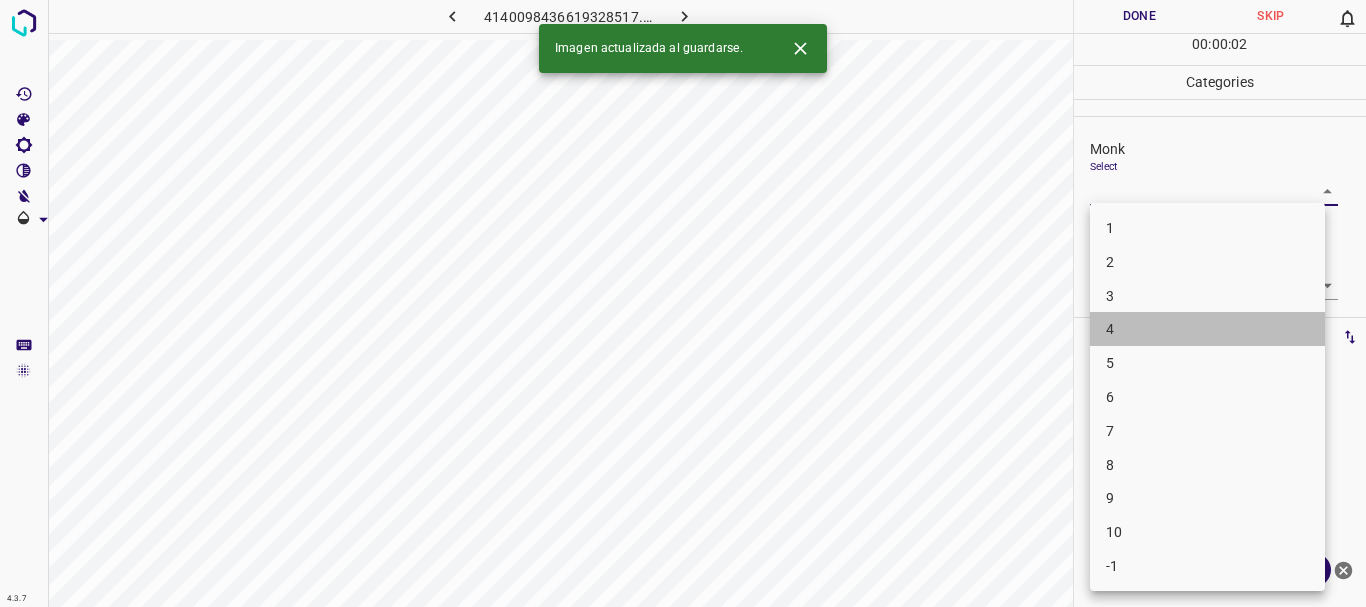 click on "4" at bounding box center [1207, 329] 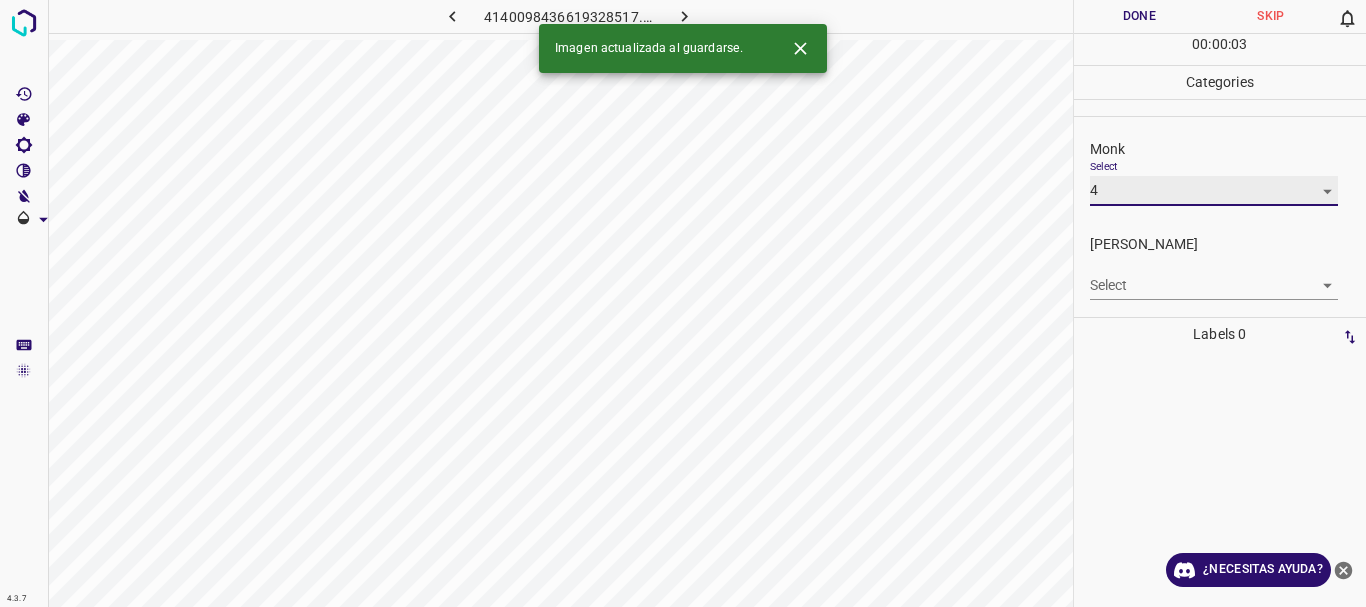 type on "4" 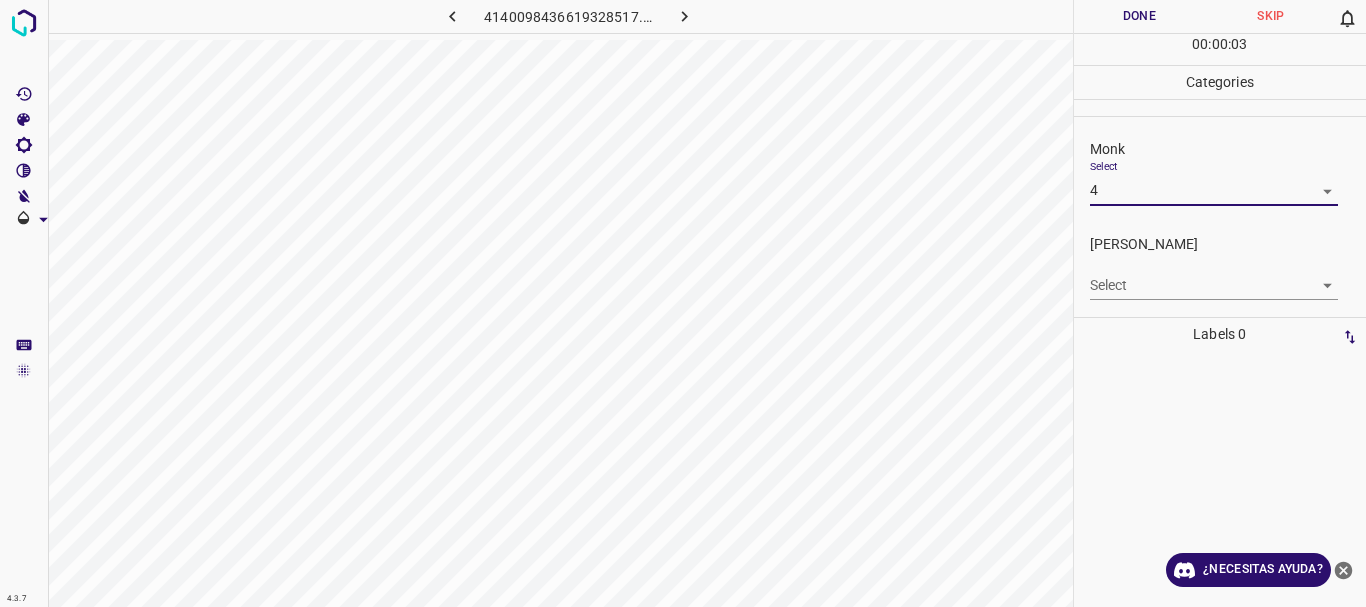 click on "4.3.7 4140098436619328517.png Done Skip 0 00   : 00   : 03   Categories Monk   Select 4 4  Fitzpatrick   Select ​ Labels   0 Categories 1 Monk 2  Fitzpatrick Tools Space Change between modes (Draw & Edit) I Auto labeling R Restore zoom M Zoom in N Zoom out Delete Delete selecte label Filters Z Restore filters X Saturation filter C Brightness filter V Contrast filter B Gray scale filter General O Download ¿Necesitas ayuda? Texto original Valora esta traducción Tu opinión servirá para ayudar a mejorar el Traductor de Google - Texto - Esconder - Borrar" at bounding box center (683, 303) 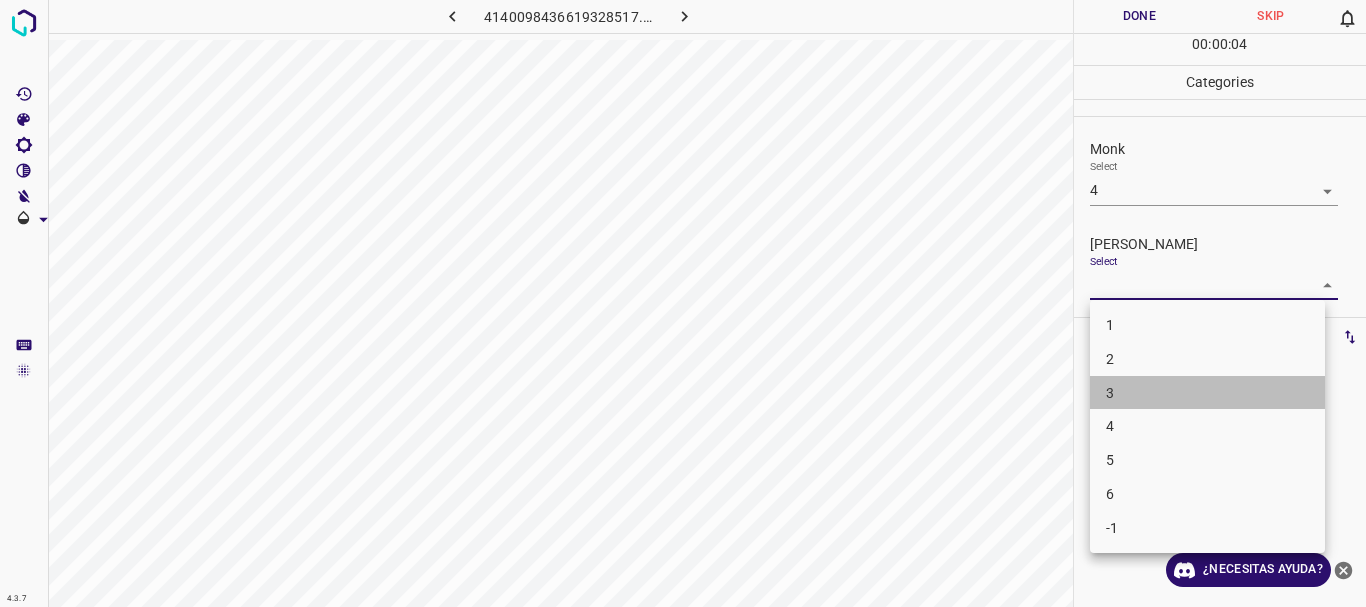 click on "3" at bounding box center [1207, 393] 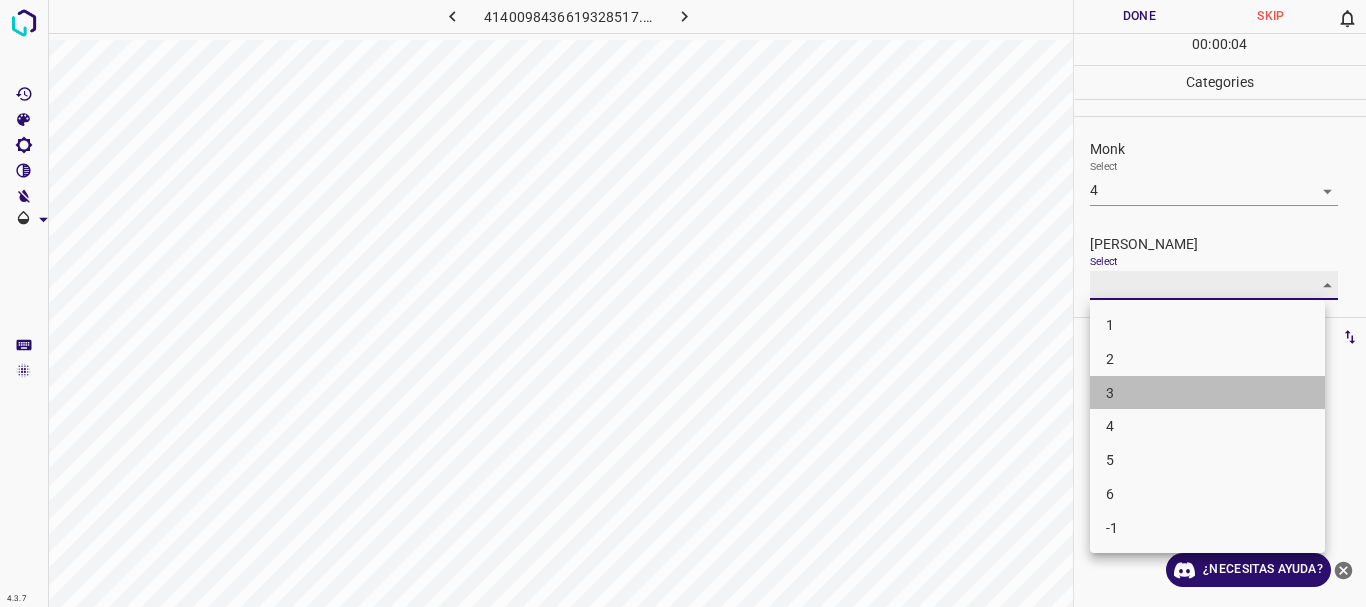 type on "3" 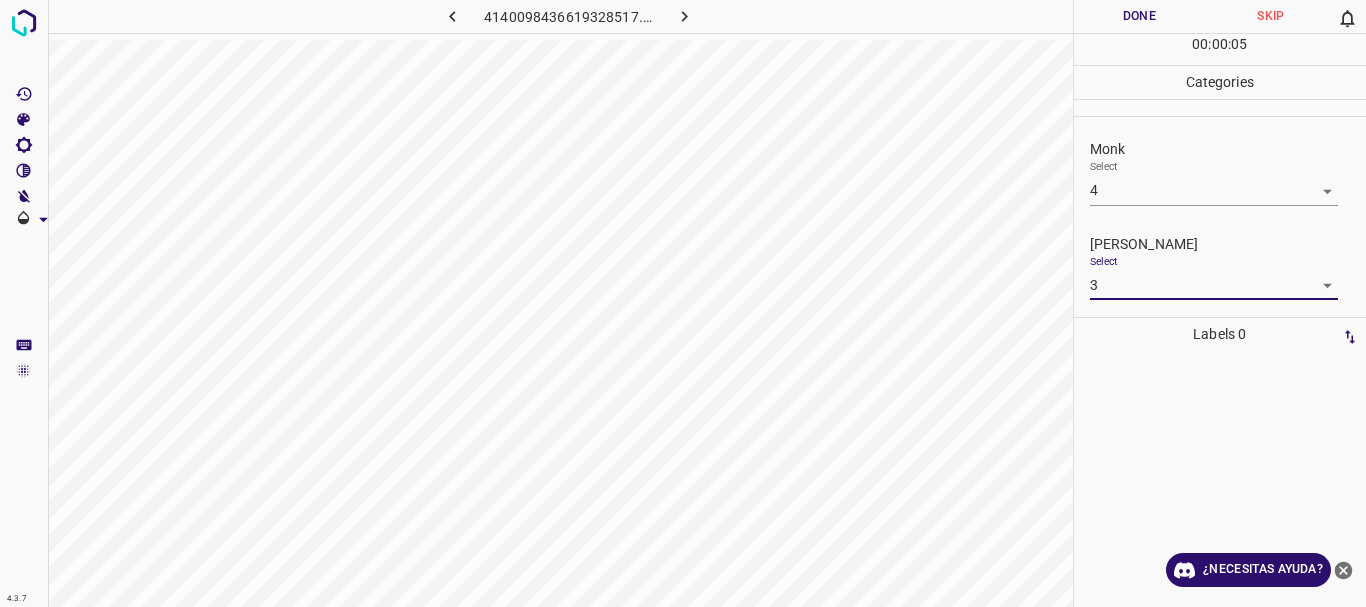 click on "Done" at bounding box center [1140, 16] 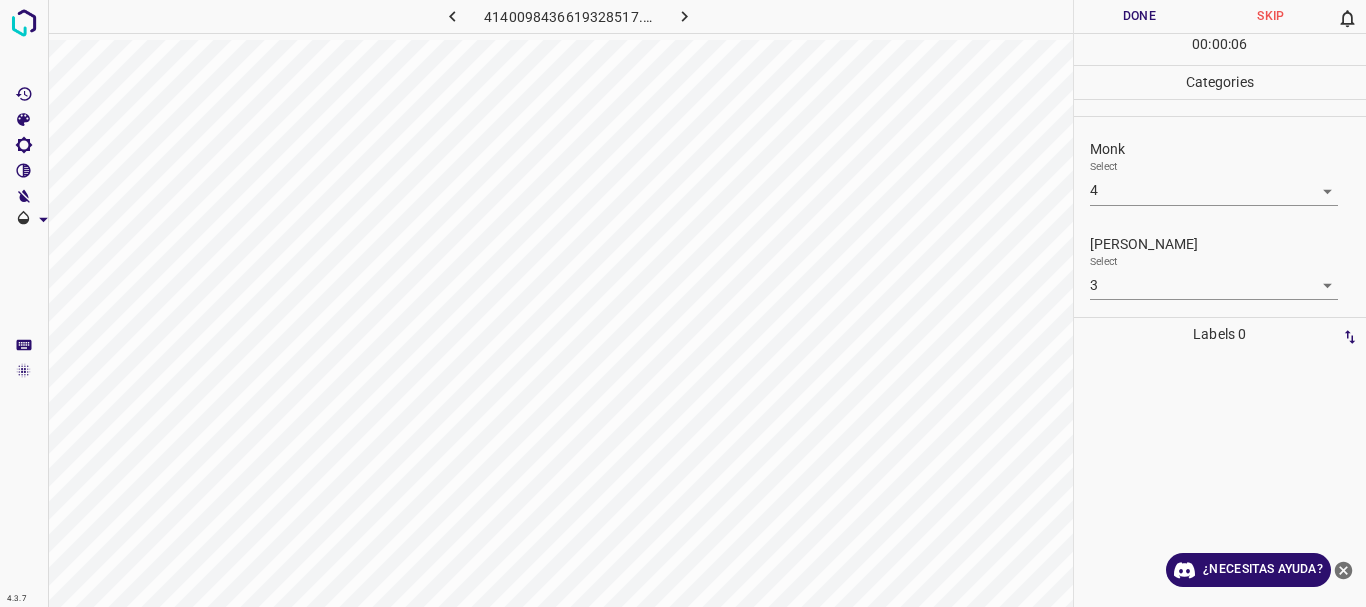 click 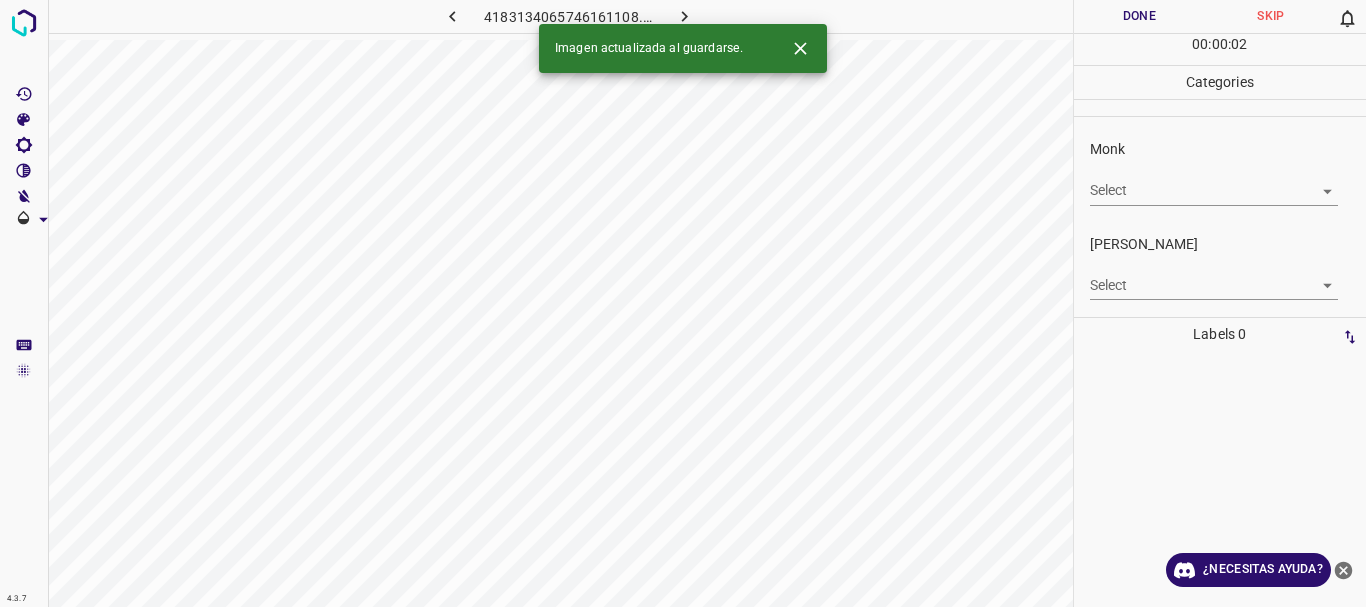 click on "4.3.7 4183134065746161108.png Done Skip 0 00   : 00   : 02   Categories Monk   Select ​  Fitzpatrick   Select ​ Labels   0 Categories 1 Monk 2  Fitzpatrick Tools Space Change between modes (Draw & Edit) I Auto labeling R Restore zoom M Zoom in N Zoom out Delete Delete selecte label Filters Z Restore filters X Saturation filter C Brightness filter V Contrast filter B Gray scale filter General O Download Imagen actualizada al guardarse. ¿Necesitas ayuda? Texto original Valora esta traducción Tu opinión servirá para ayudar a mejorar el Traductor de Google - Texto - Esconder - Borrar" at bounding box center [683, 303] 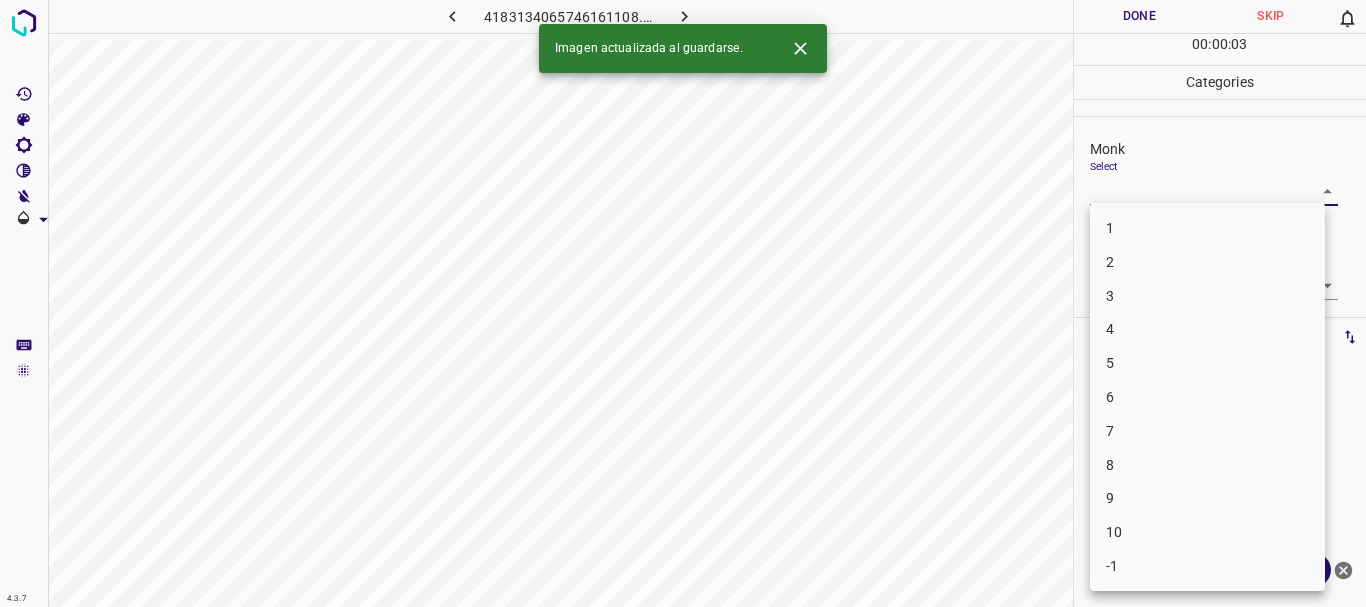 click on "4" at bounding box center [1207, 329] 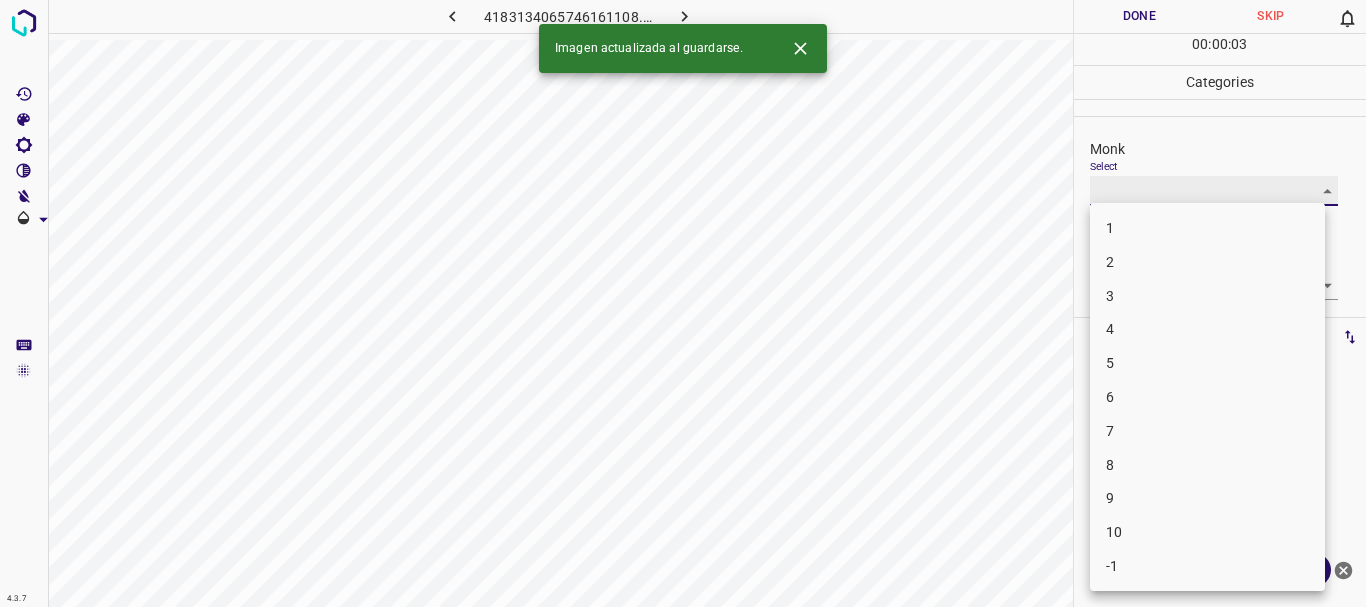 type on "4" 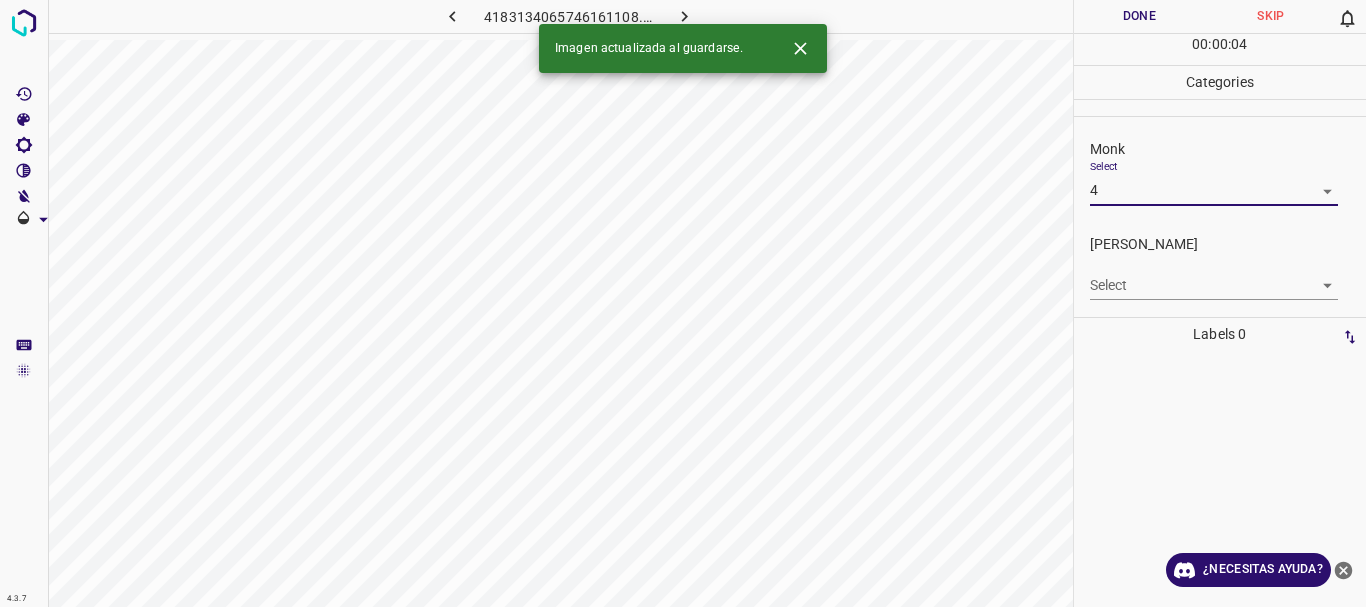 click on "4.3.7 4183134065746161108.png Done Skip 0 00   : 00   : 04   Categories Monk   Select 4 4  Fitzpatrick   Select ​ Labels   0 Categories 1 Monk 2  Fitzpatrick Tools Space Change between modes (Draw & Edit) I Auto labeling R Restore zoom M Zoom in N Zoom out Delete Delete selecte label Filters Z Restore filters X Saturation filter C Brightness filter V Contrast filter B Gray scale filter General O Download Imagen actualizada al guardarse. ¿Necesitas ayuda? Texto original Valora esta traducción Tu opinión servirá para ayudar a mejorar el Traductor de Google - Texto - Esconder - Borrar" at bounding box center (683, 303) 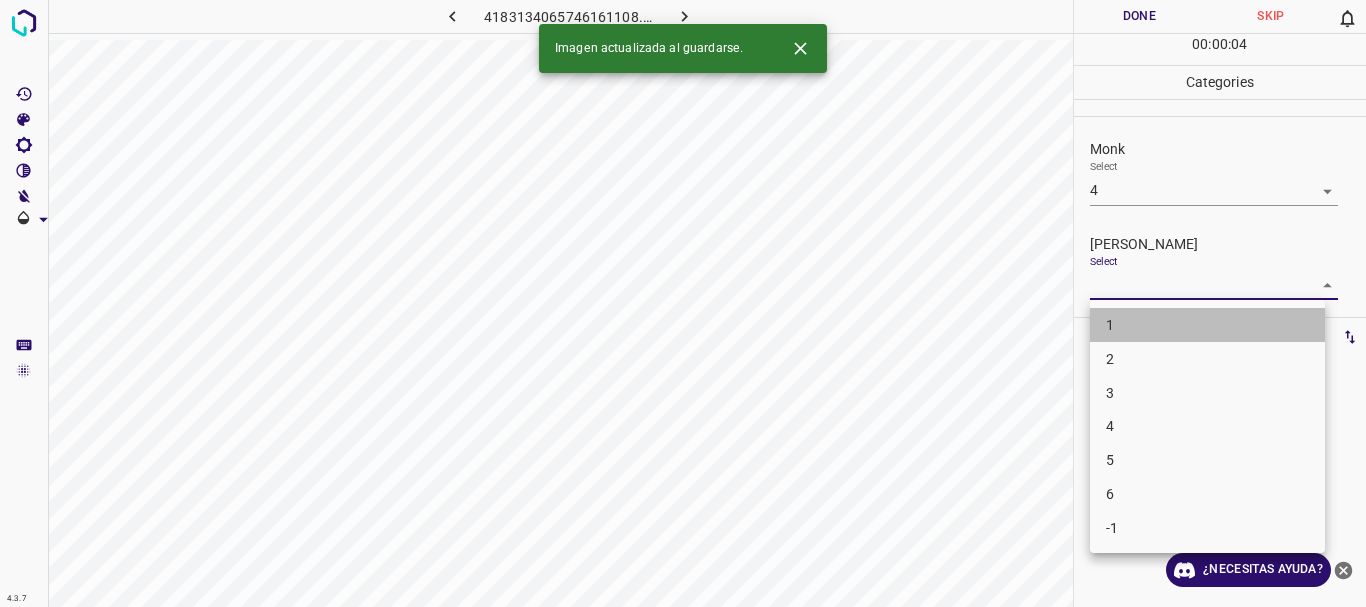 click on "1" at bounding box center (1207, 325) 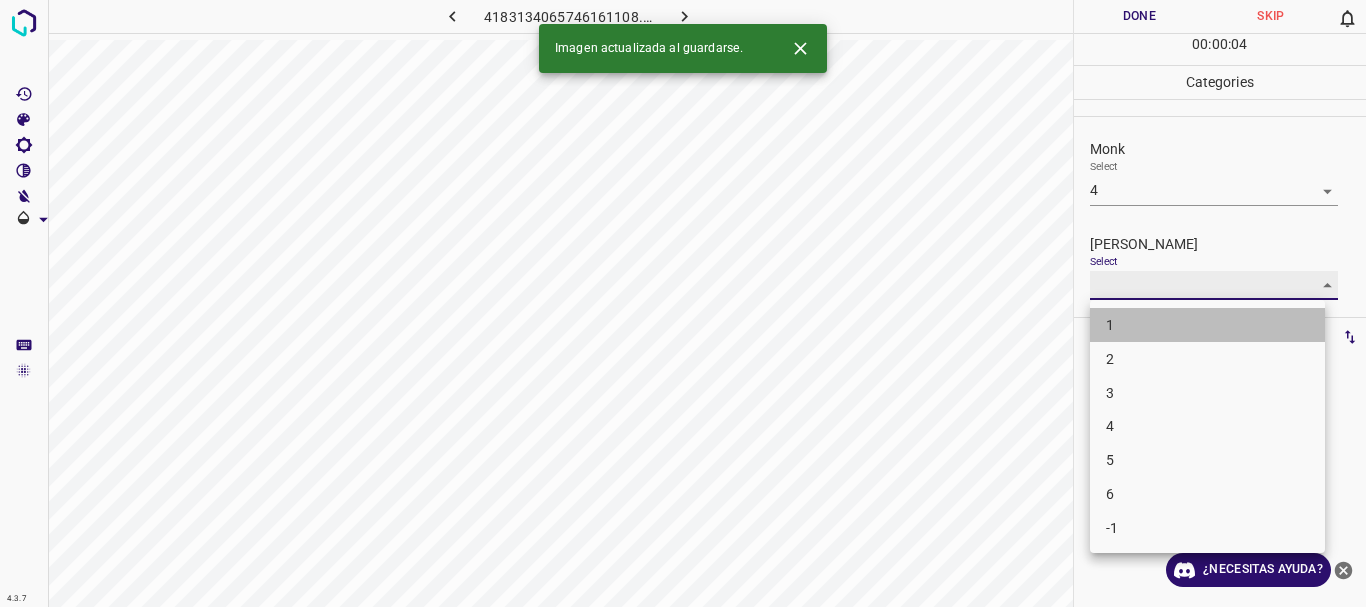 type on "1" 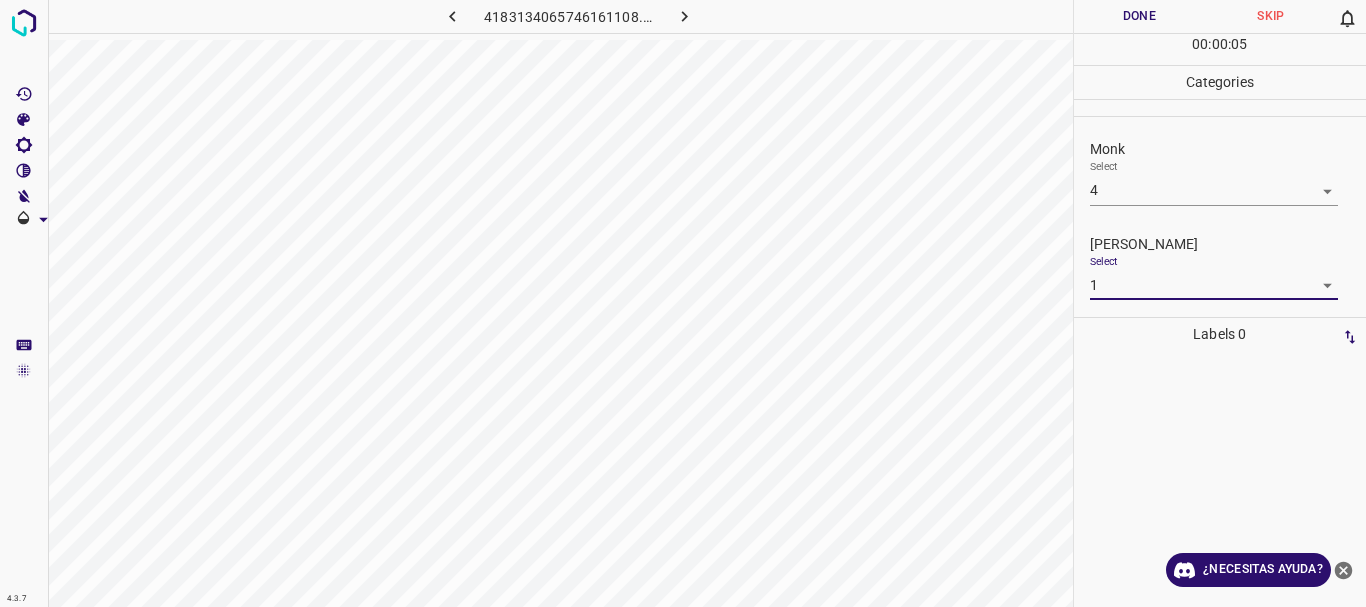 click on "Done" at bounding box center (1140, 16) 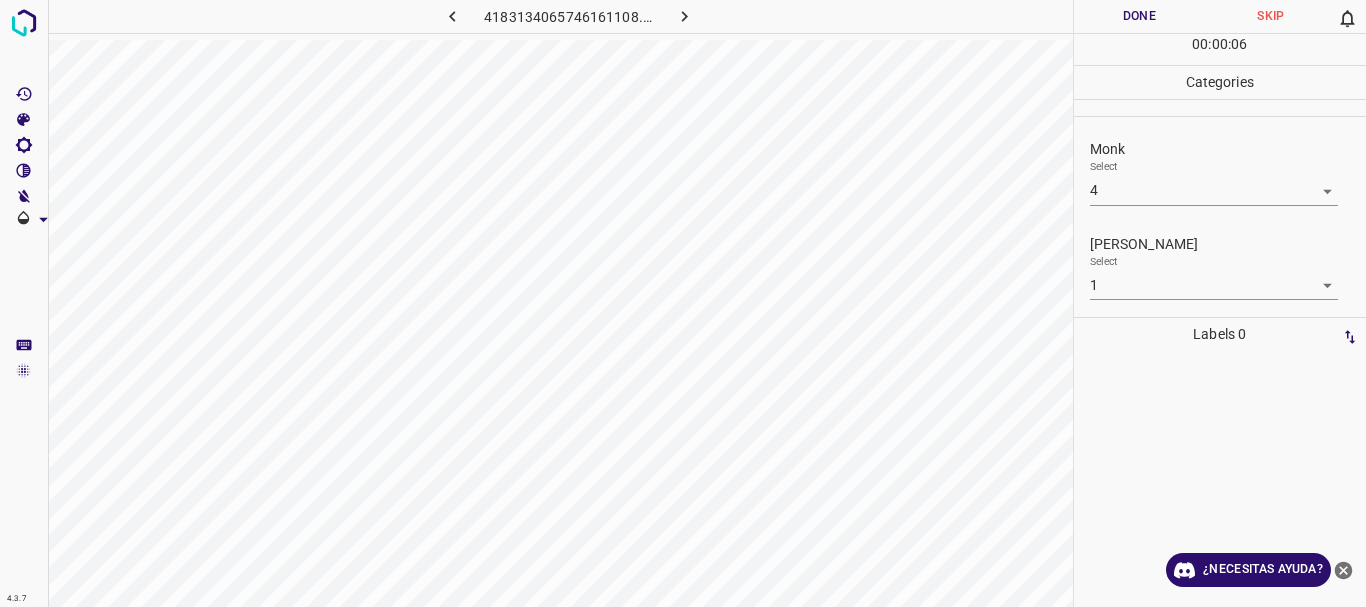 click 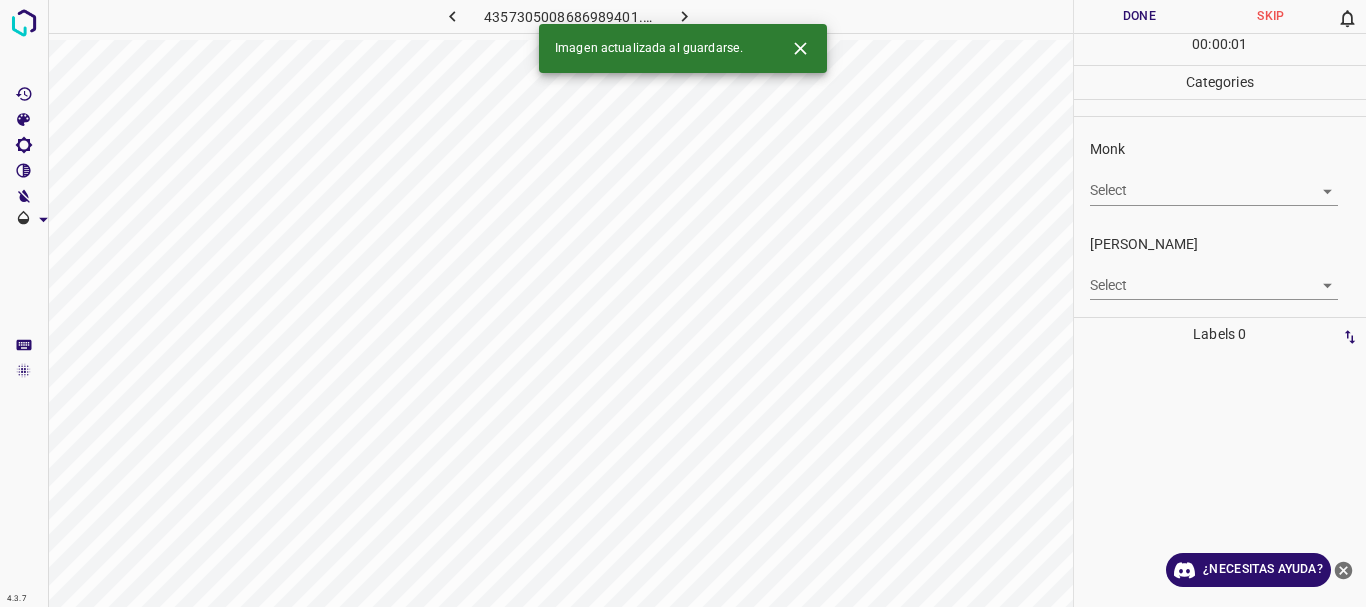 click 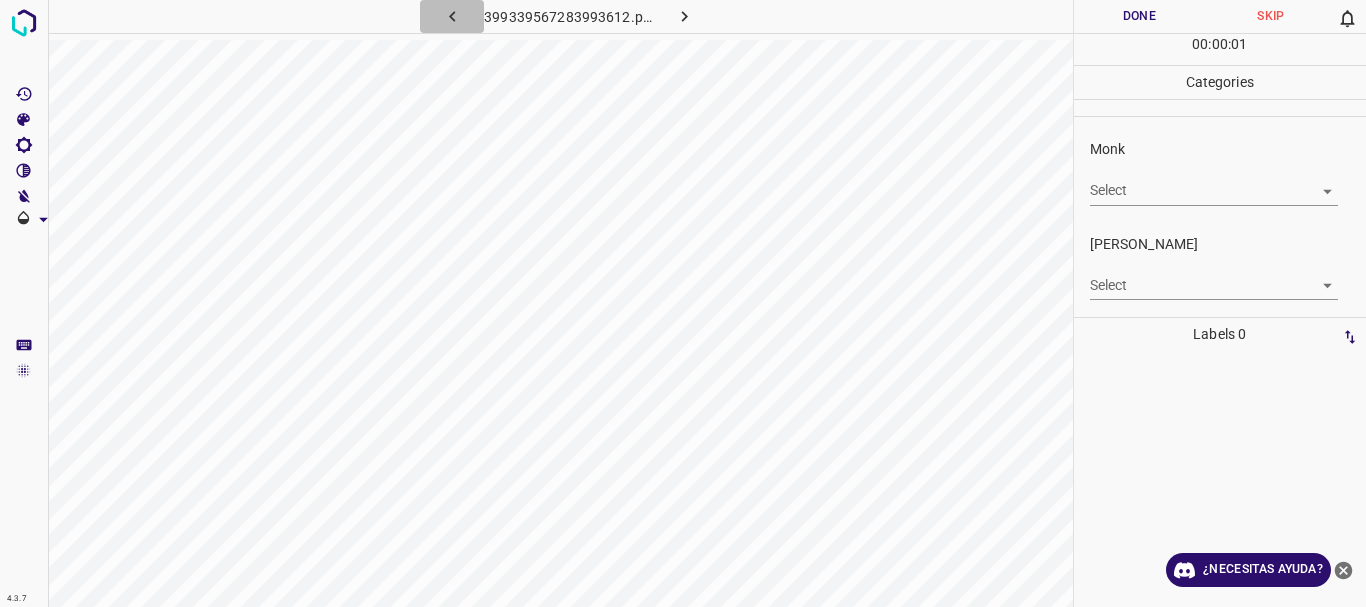 click 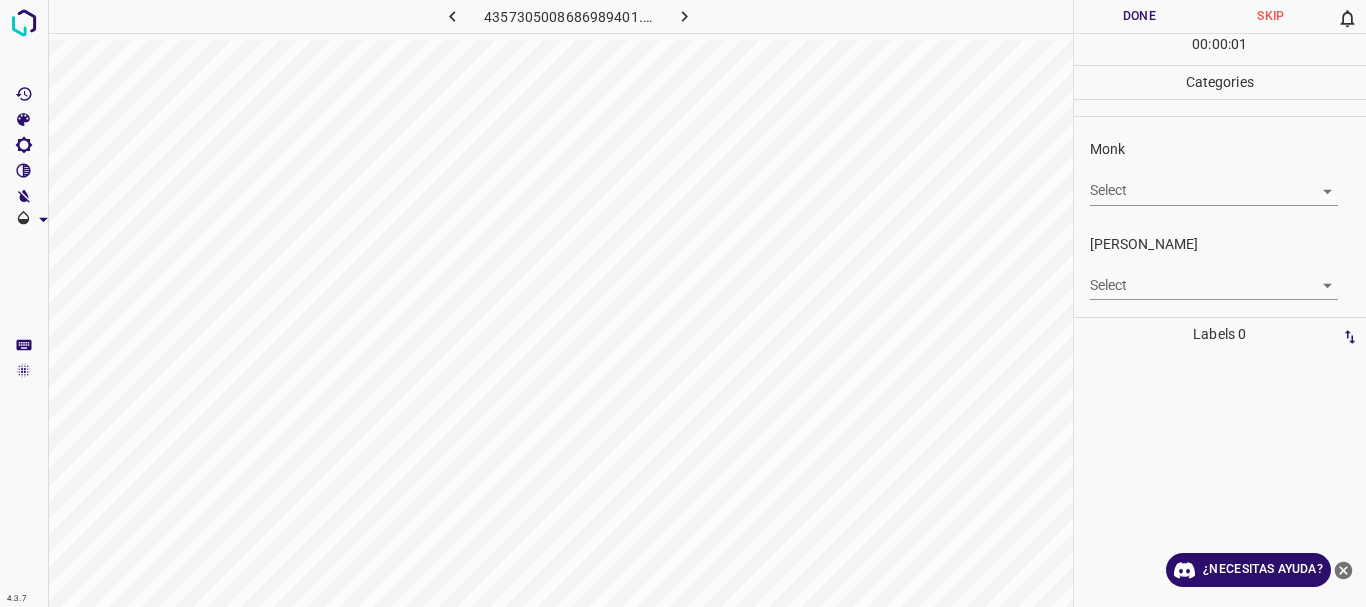 click on "4.3.7 4357305008686989401.png Done Skip 0 00   : 00   : 01   Categories Monk   Select ​  Fitzpatrick   Select ​ Labels   0 Categories 1 Monk 2  Fitzpatrick Tools Space Change between modes (Draw & Edit) I Auto labeling R Restore zoom M Zoom in N Zoom out Delete Delete selecte label Filters Z Restore filters X Saturation filter C Brightness filter V Contrast filter B Gray scale filter General O Download ¿Necesitas ayuda? Texto original Valora esta traducción Tu opinión servirá para ayudar a mejorar el Traductor de Google - Texto - Esconder - Borrar" at bounding box center (683, 303) 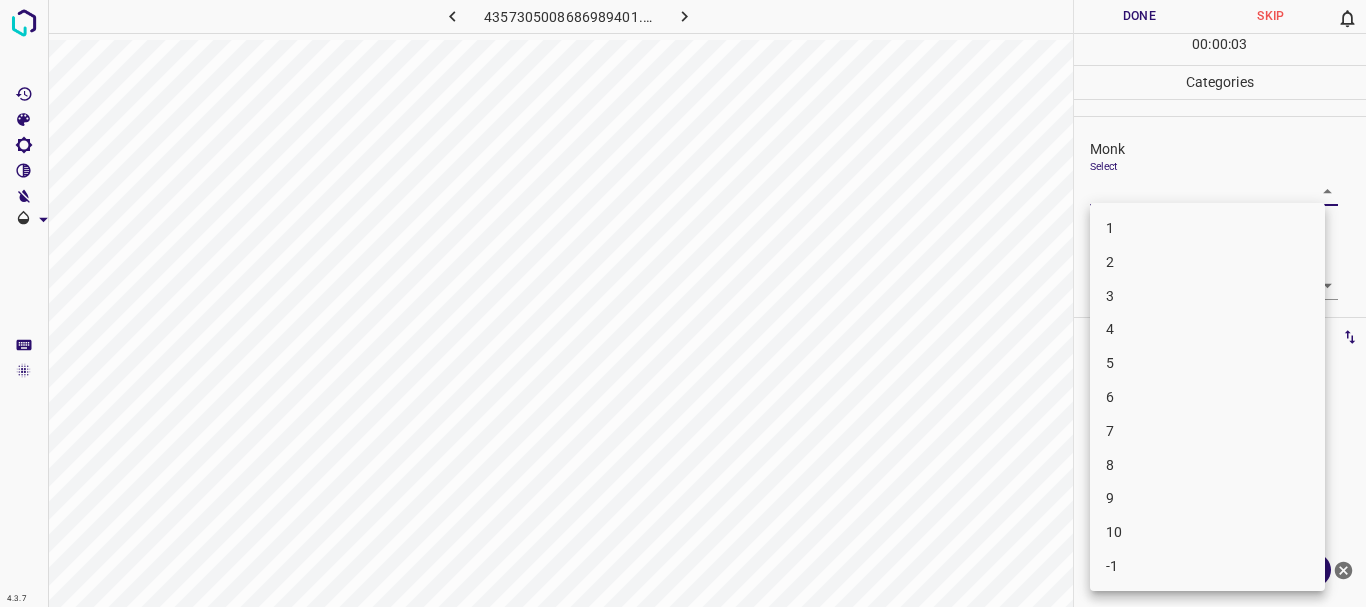 drag, startPoint x: 1154, startPoint y: 291, endPoint x: 1110, endPoint y: 337, distance: 63.655323 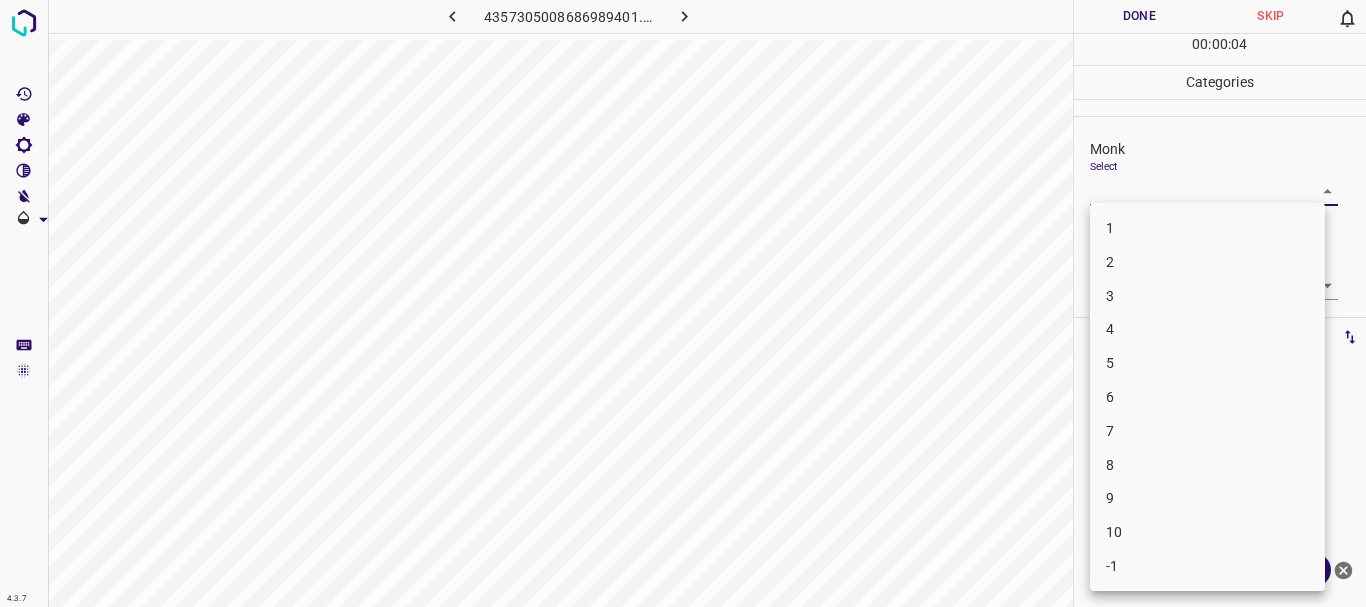 click on "4" at bounding box center [1110, 329] 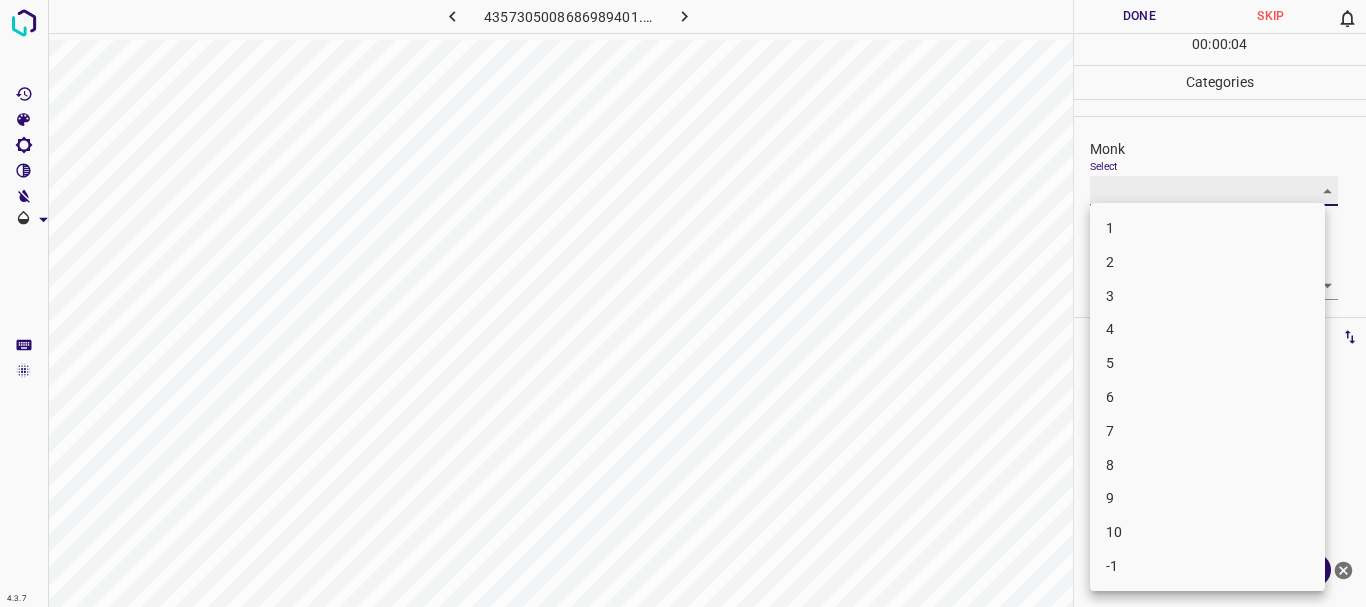 type on "4" 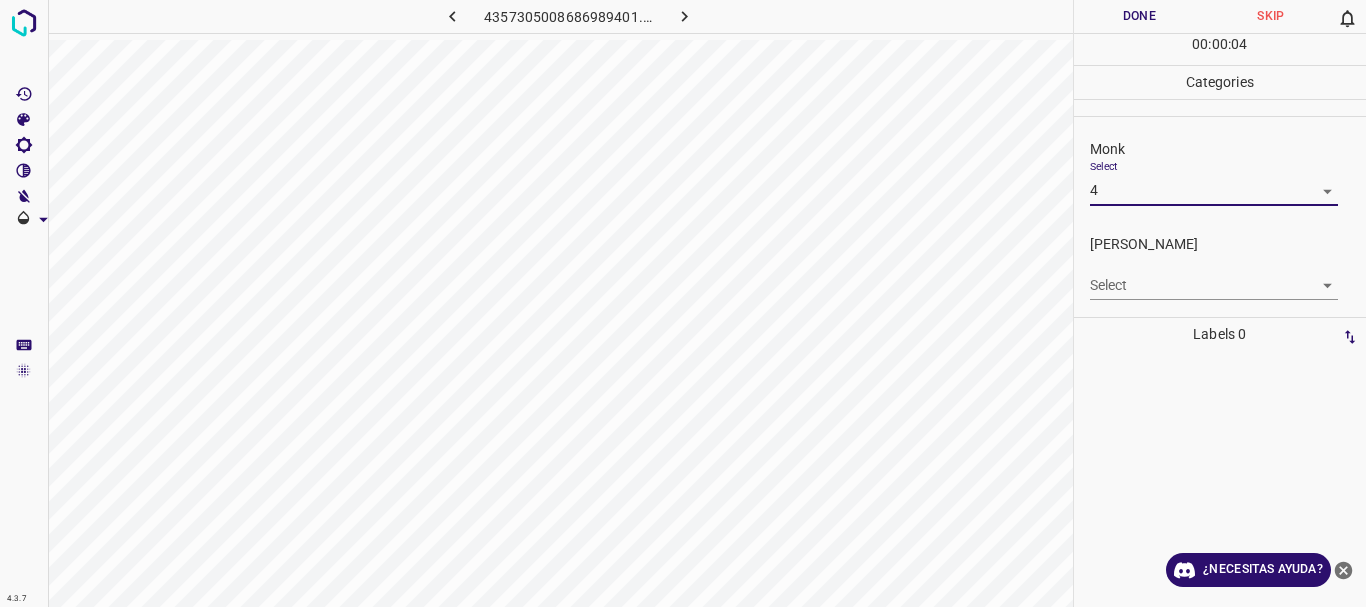click on "4.3.7 4357305008686989401.png Done Skip 0 00   : 00   : 04   Categories Monk   Select 4 4  Fitzpatrick   Select ​ Labels   0 Categories 1 Monk 2  Fitzpatrick Tools Space Change between modes (Draw & Edit) I Auto labeling R Restore zoom M Zoom in N Zoom out Delete Delete selecte label Filters Z Restore filters X Saturation filter C Brightness filter V Contrast filter B Gray scale filter General O Download ¿Necesitas ayuda? Texto original Valora esta traducción Tu opinión servirá para ayudar a mejorar el Traductor de Google - Texto - Esconder - Borrar" at bounding box center (683, 303) 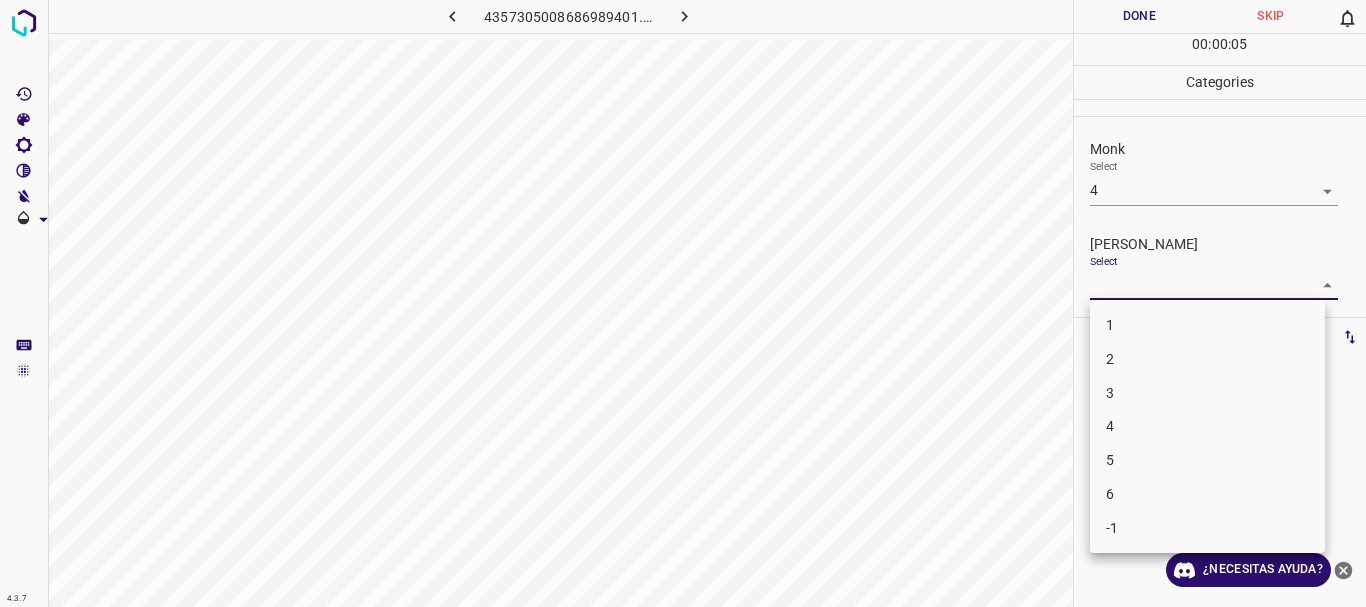 click on "1" at bounding box center [1207, 325] 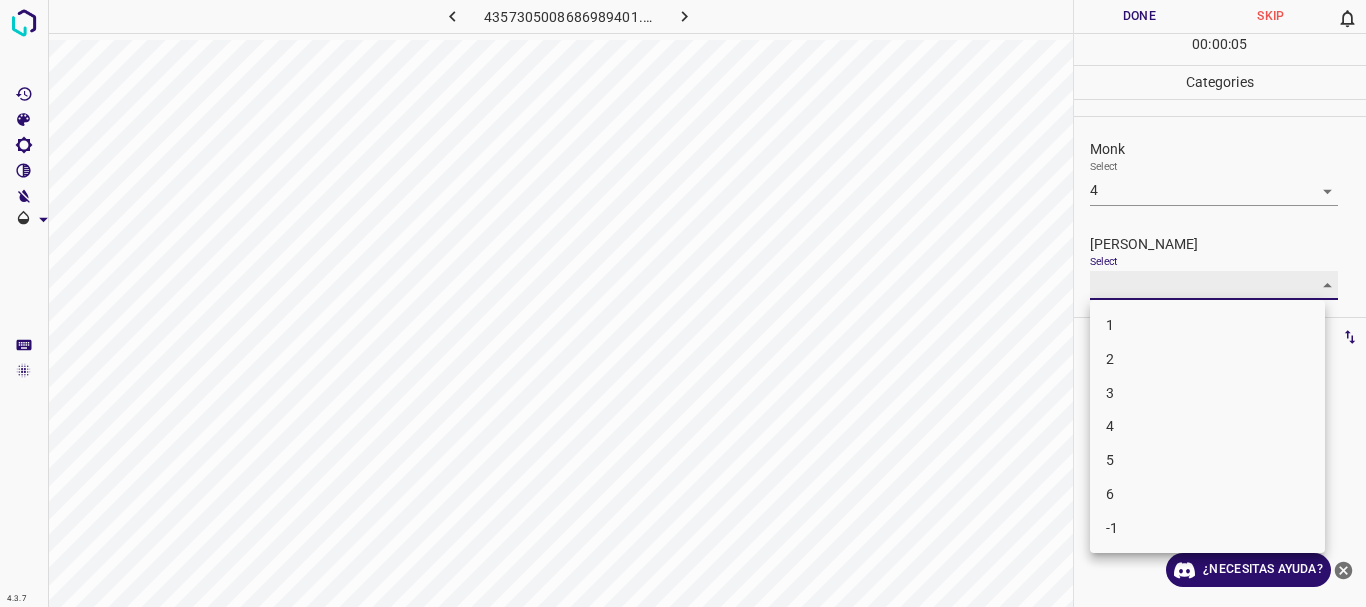 type on "1" 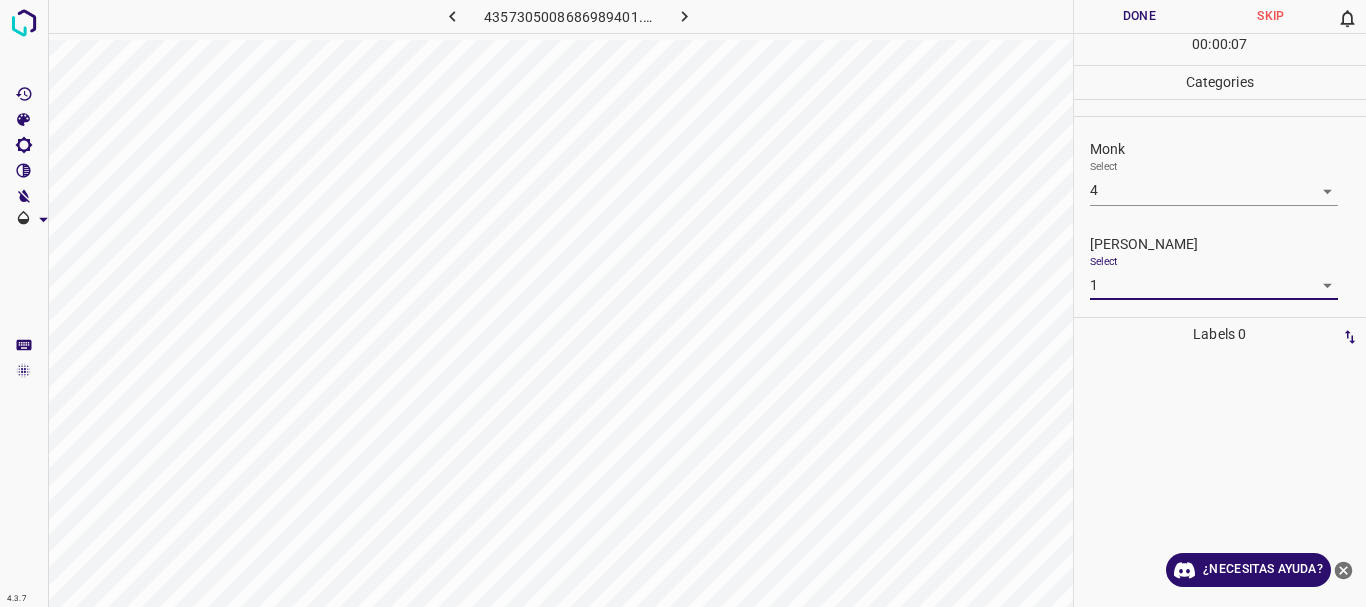 click on "Done" at bounding box center [1140, 16] 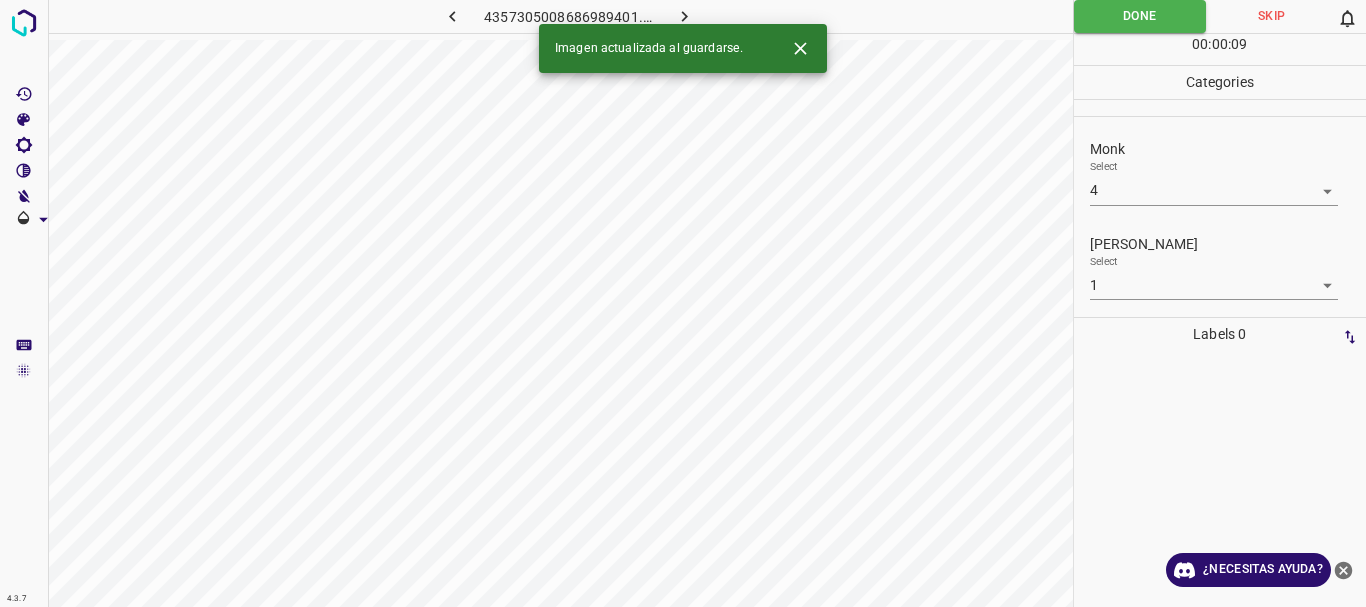 click at bounding box center (684, 16) 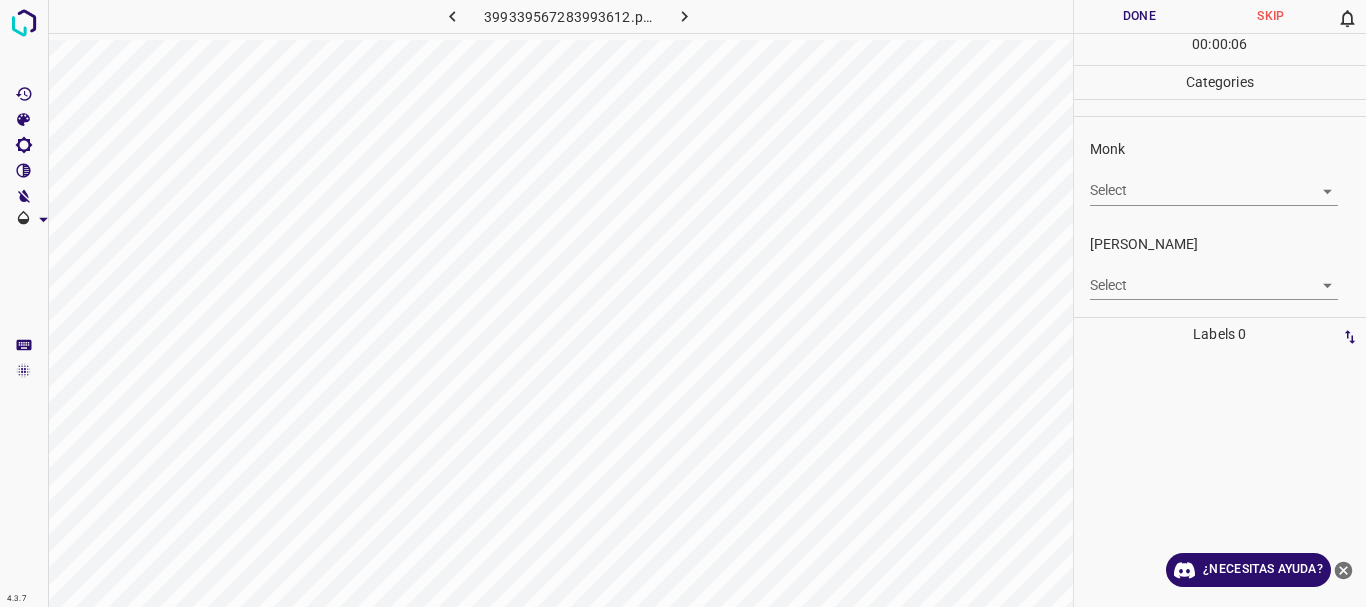 click on "4.3.7 399339567283993612.png Done Skip 0 00   : 00   : 06   Categories Monk   Select ​  Fitzpatrick   Select ​ Labels   0 Categories 1 Monk 2  Fitzpatrick Tools Space Change between modes (Draw & Edit) I Auto labeling R Restore zoom M Zoom in N Zoom out Delete Delete selecte label Filters Z Restore filters X Saturation filter C Brightness filter V Contrast filter B Gray scale filter General O Download ¿Necesitas ayuda? Texto original Valora esta traducción Tu opinión servirá para ayudar a mejorar el Traductor de Google - Texto - Esconder - Borrar" at bounding box center (683, 303) 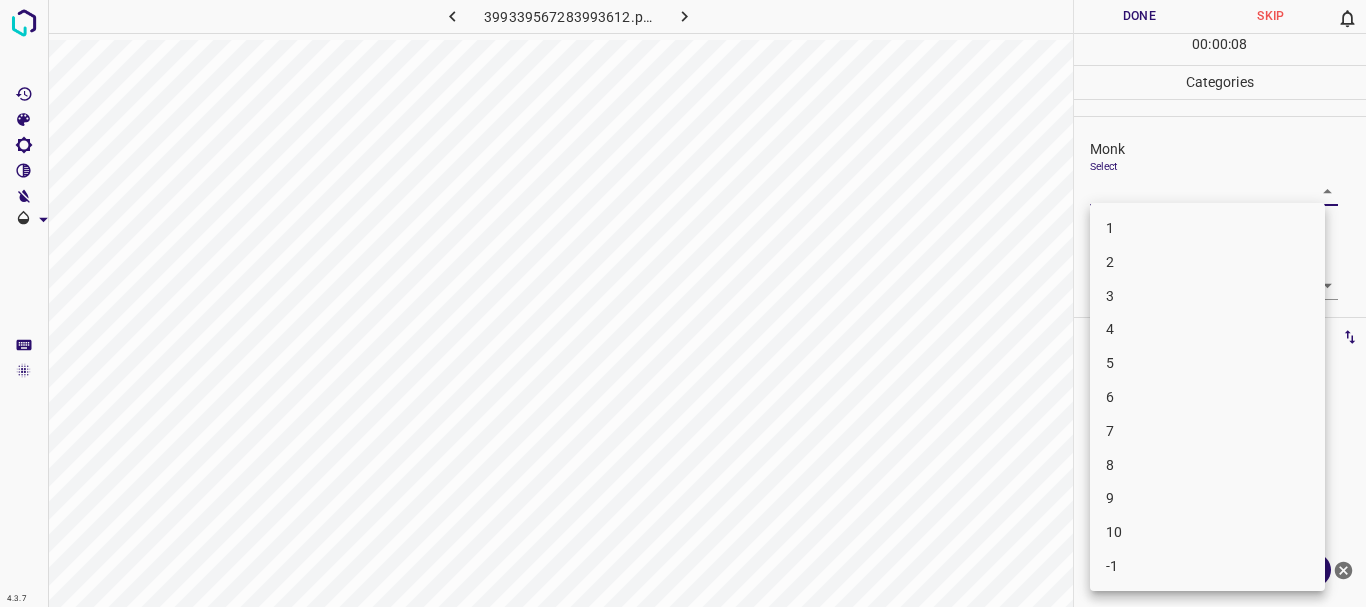 click on "3" at bounding box center [1207, 296] 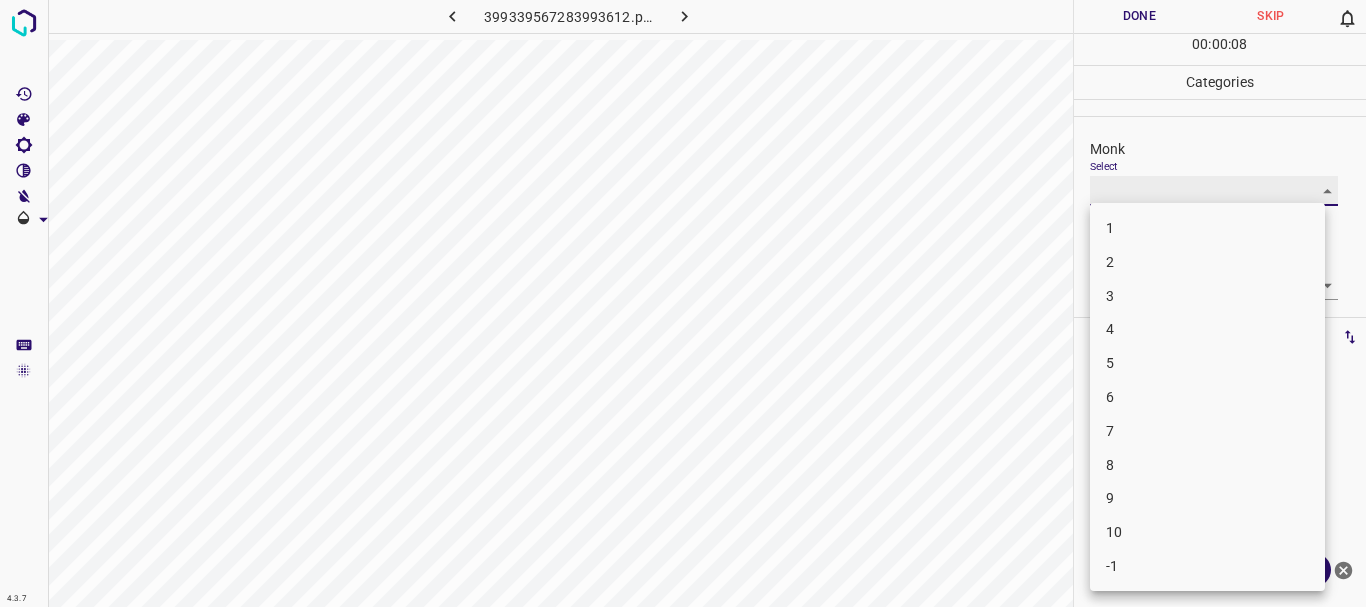 type on "3" 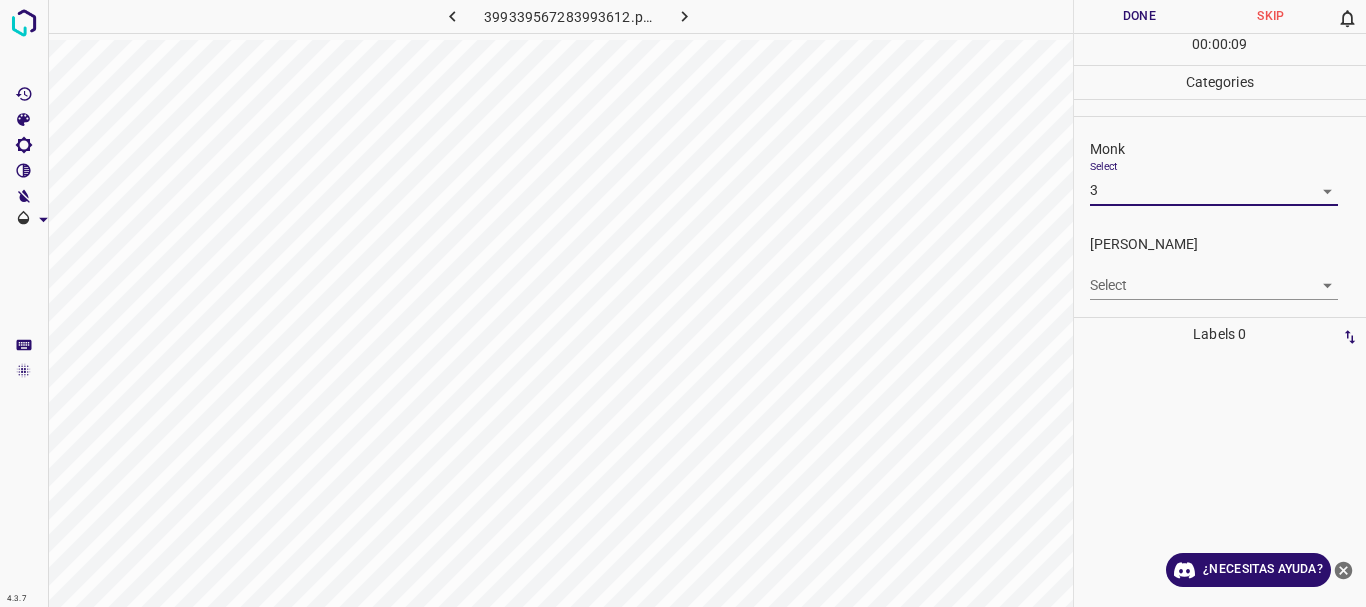 click on "4.3.7 399339567283993612.png Done Skip 0 00   : 00   : 09   Categories Monk   Select 3 3  Fitzpatrick   Select ​ Labels   0 Categories 1 Monk 2  Fitzpatrick Tools Space Change between modes (Draw & Edit) I Auto labeling R Restore zoom M Zoom in N Zoom out Delete Delete selecte label Filters Z Restore filters X Saturation filter C Brightness filter V Contrast filter B Gray scale filter General O Download ¿Necesitas ayuda? Texto original Valora esta traducción Tu opinión servirá para ayudar a mejorar el Traductor de Google - Texto - Esconder - Borrar" at bounding box center [683, 303] 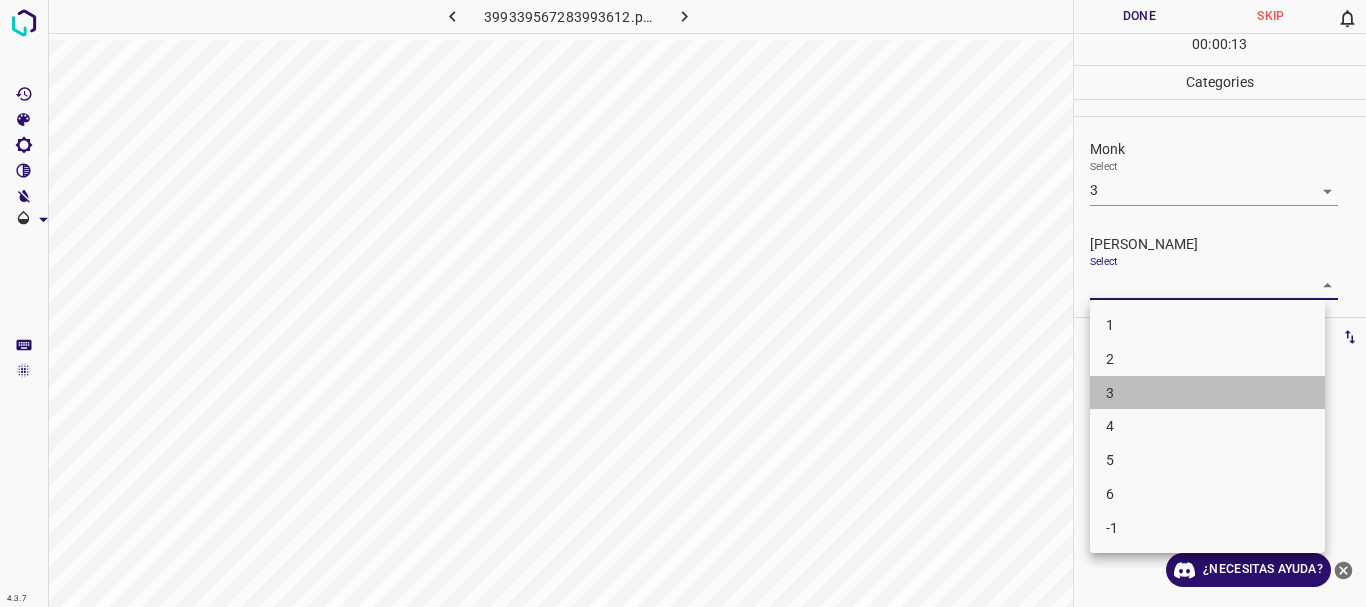 click on "3" at bounding box center [1207, 393] 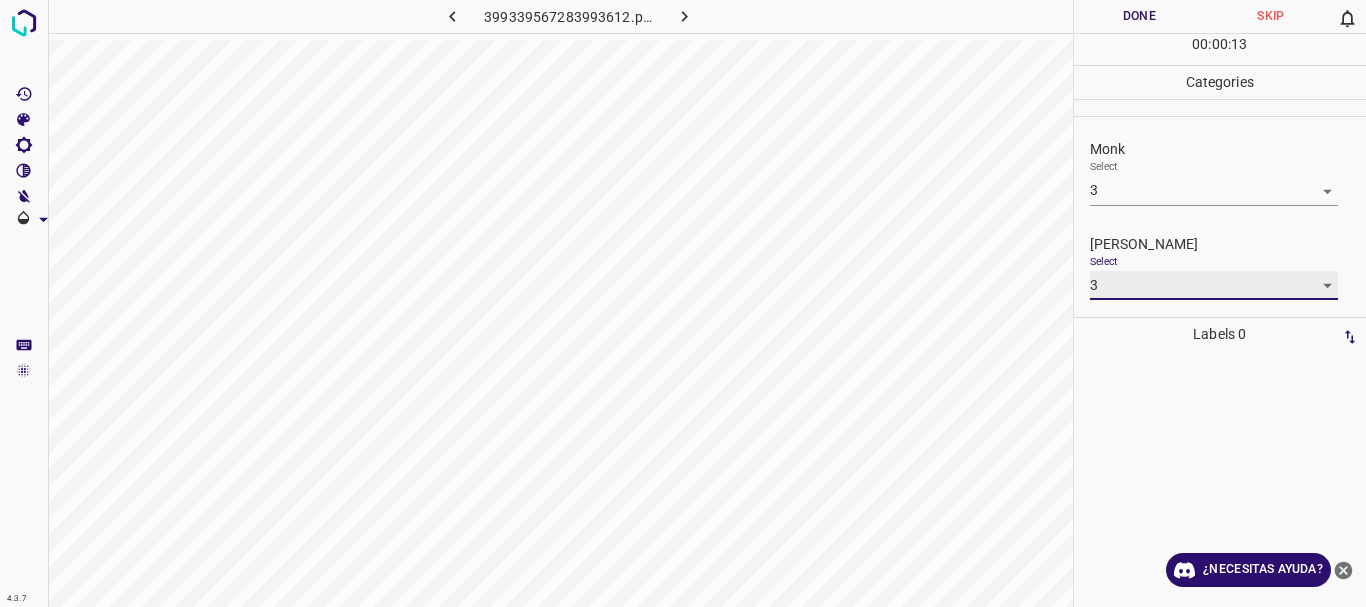 type on "3" 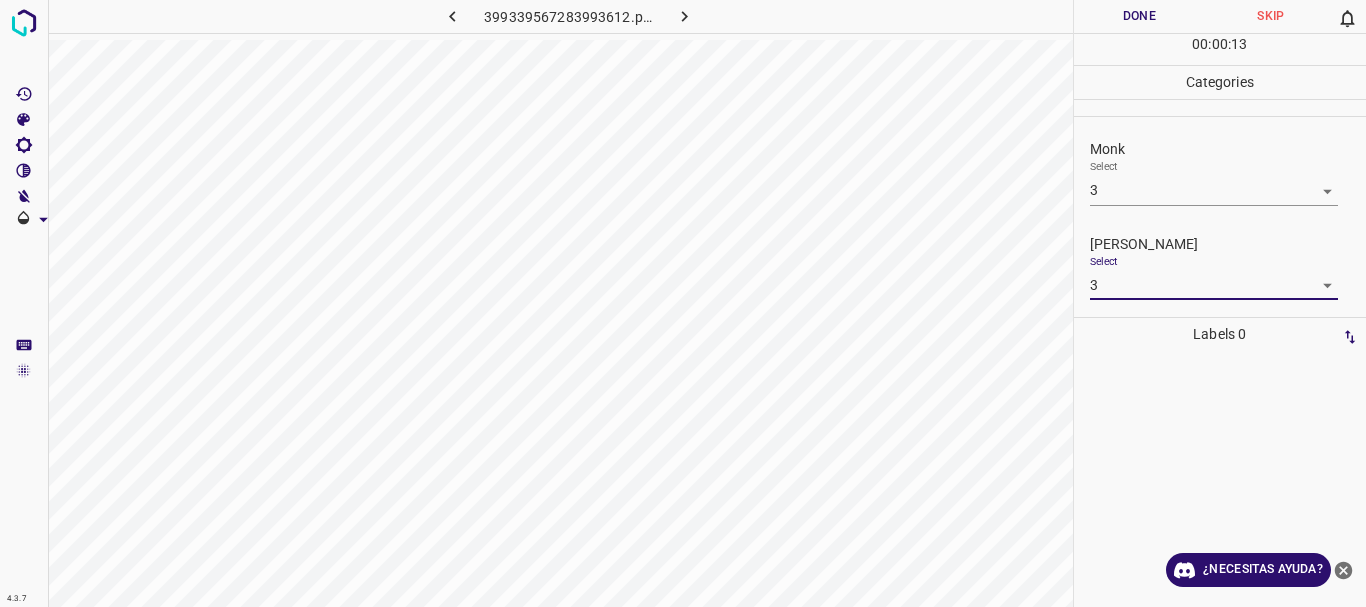 click on "Done" at bounding box center (1140, 16) 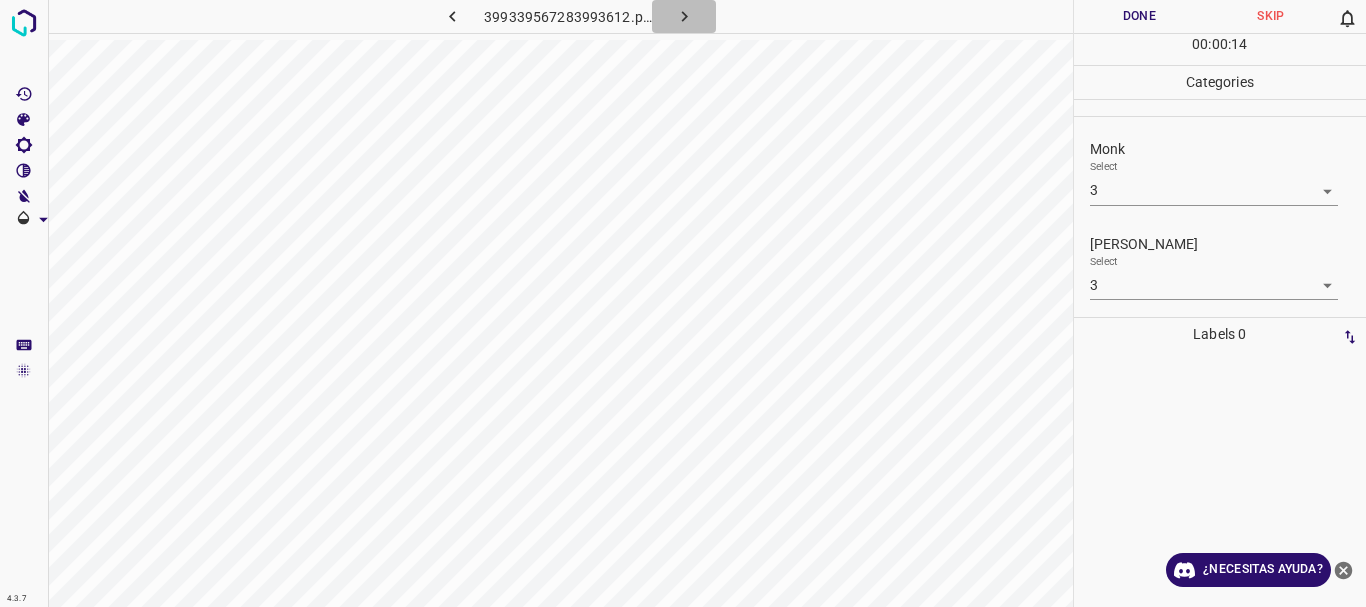 click 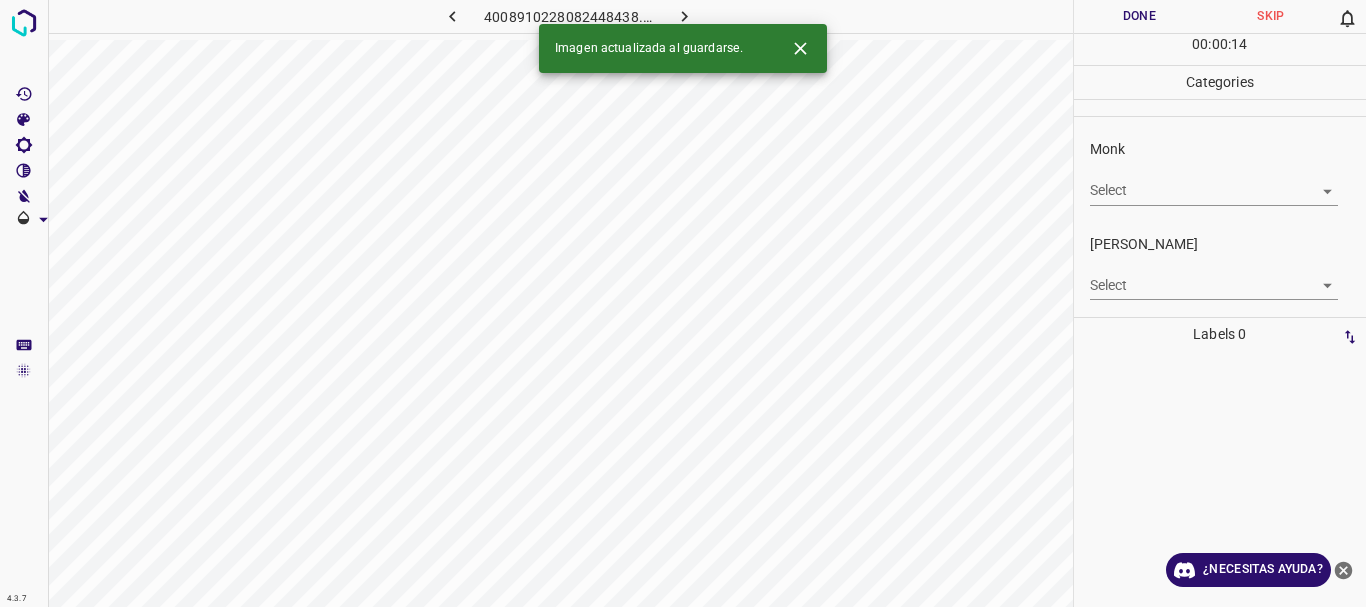 type 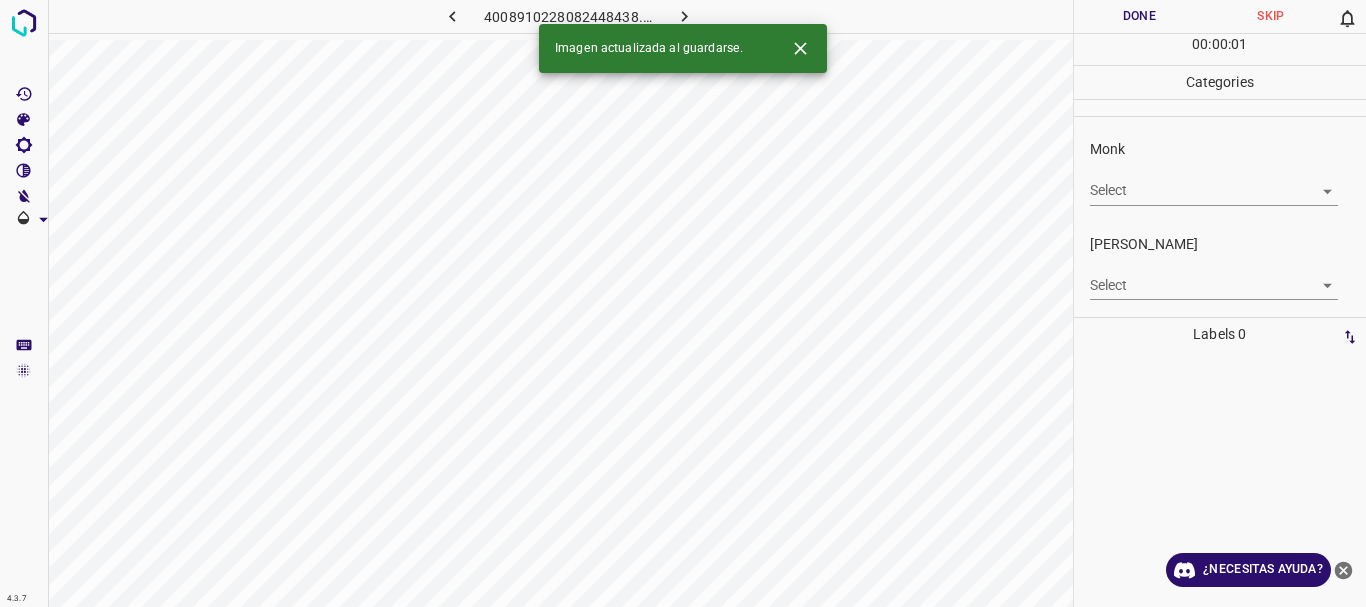 click at bounding box center [684, 16] 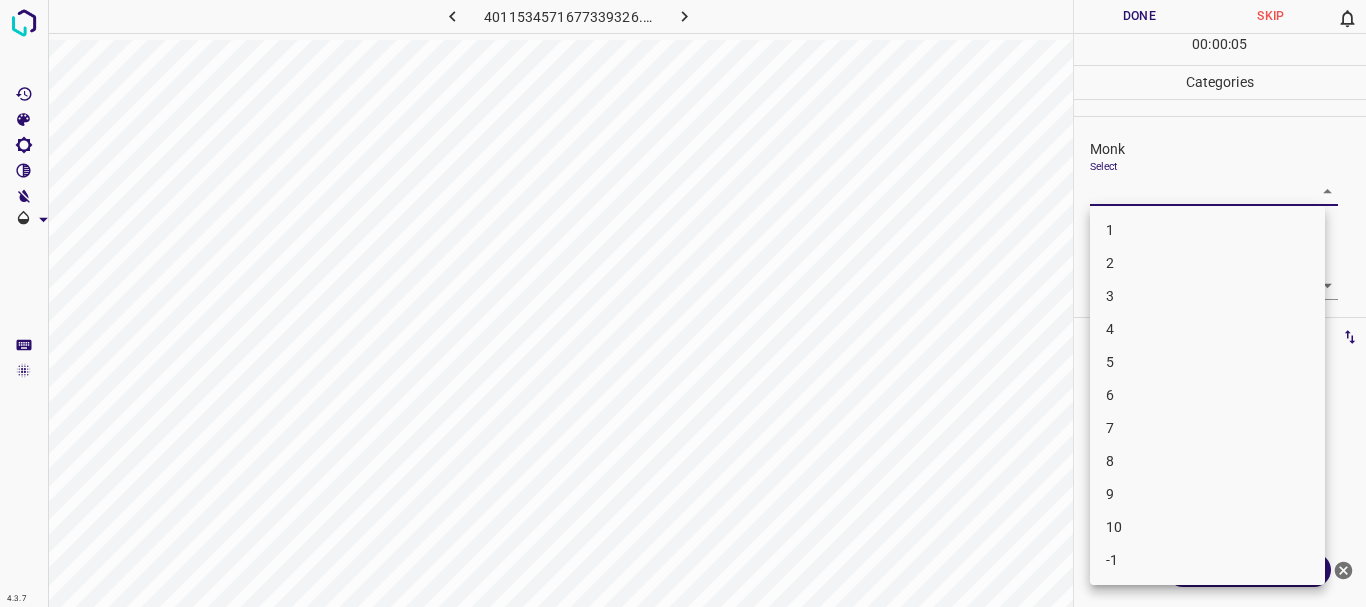 click on "4.3.7 4011534571677339326.png Done Skip 0 00   : 00   : 05   Categories Monk   Select ​  Fitzpatrick   Select ​ Labels   0 Categories 1 Monk 2  Fitzpatrick Tools Space Change between modes (Draw & Edit) I Auto labeling R Restore zoom M Zoom in N Zoom out Delete Delete selecte label Filters Z Restore filters X Saturation filter C Brightness filter V Contrast filter B Gray scale filter General O Download ¿Necesitas ayuda? Texto original Valora esta traducción Tu opinión servirá para ayudar a mejorar el Traductor de Google - Texto - Esconder - Borrar 1 2 3 4 5 6 7 8 9 10 -1" at bounding box center [683, 303] 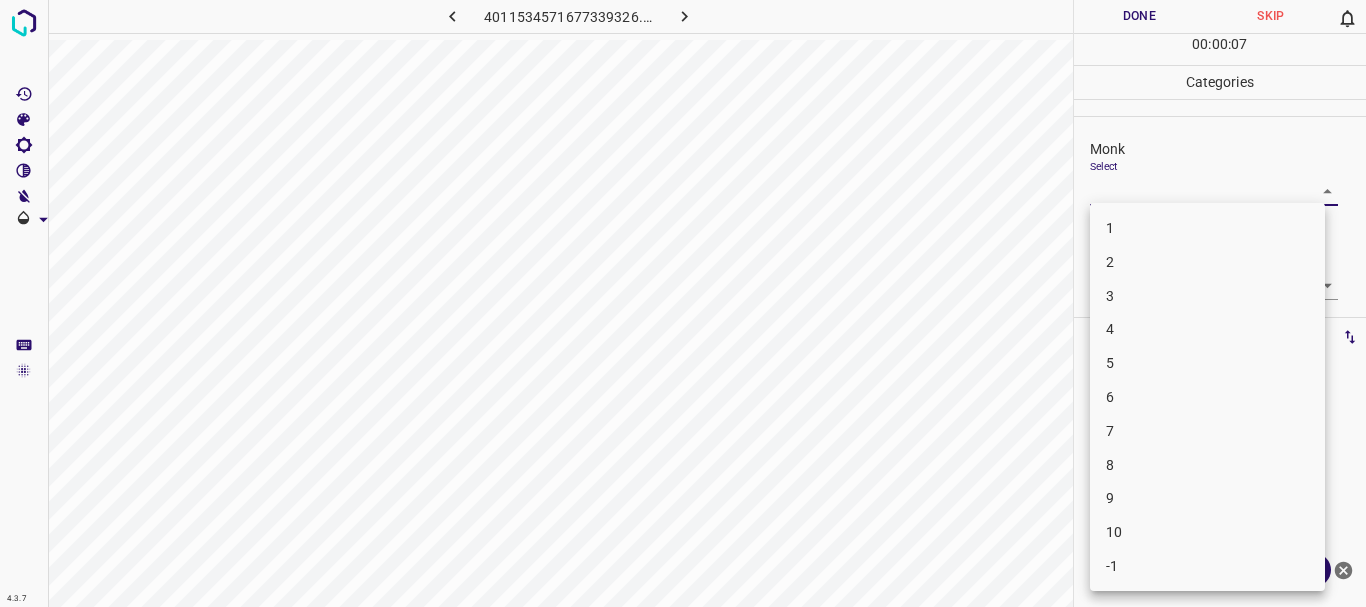 click on "4" at bounding box center [1207, 329] 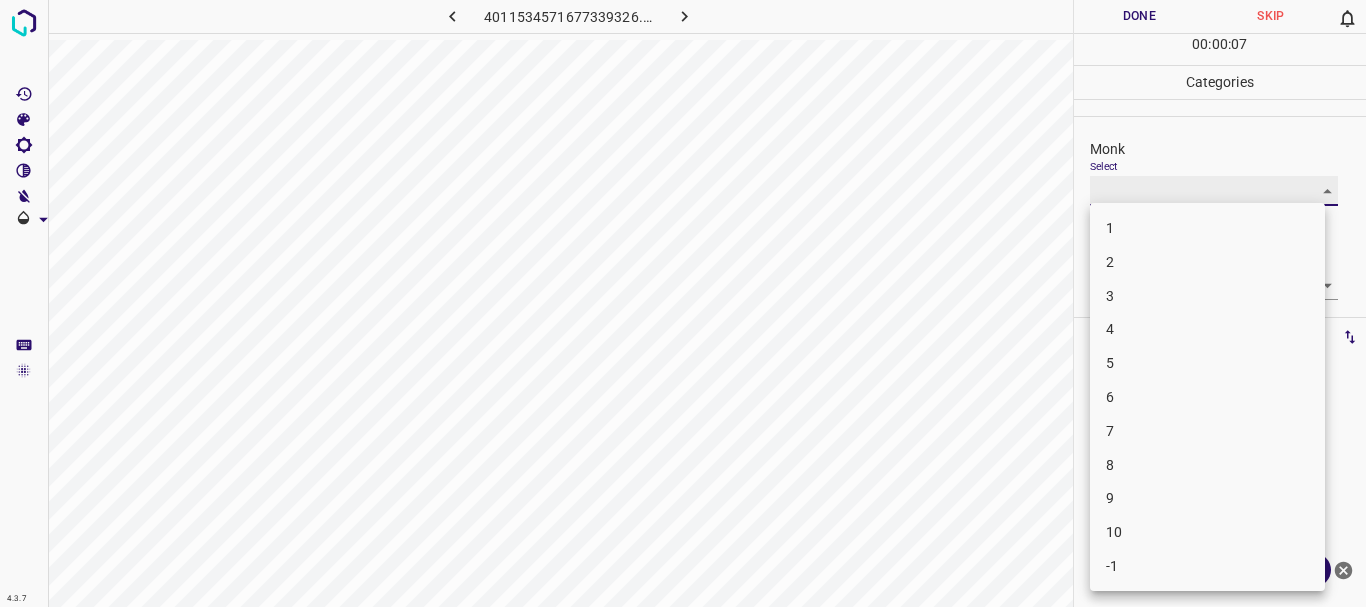 type on "4" 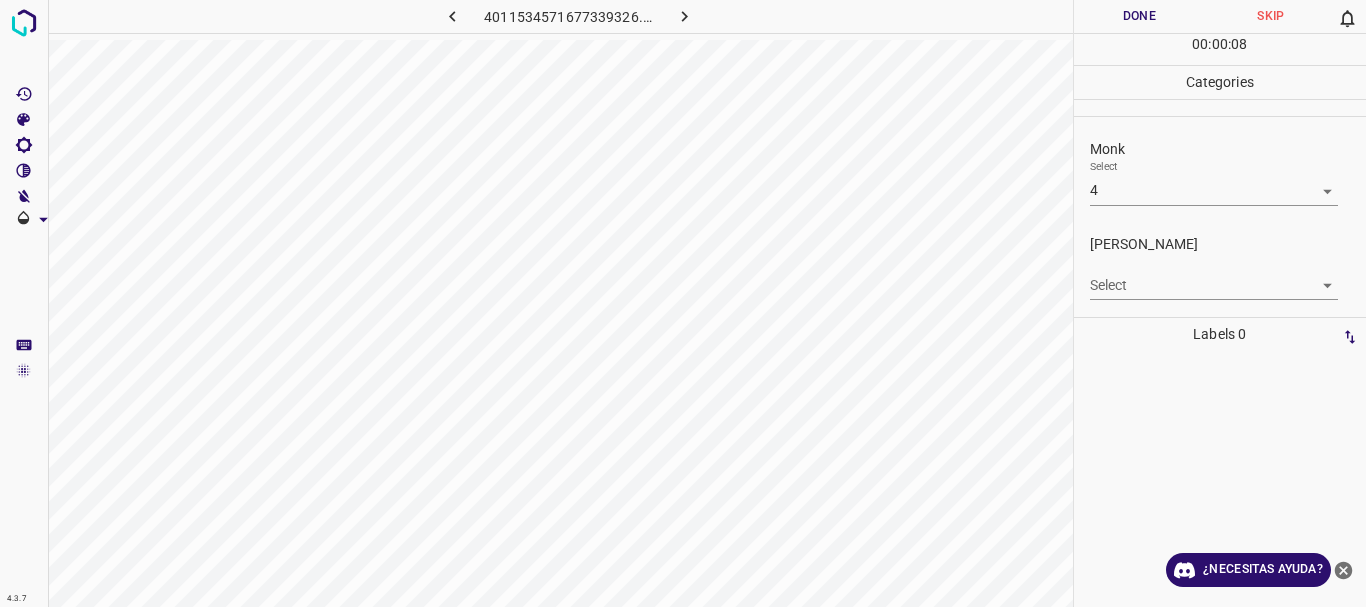 click on "Select ​" at bounding box center (1214, 277) 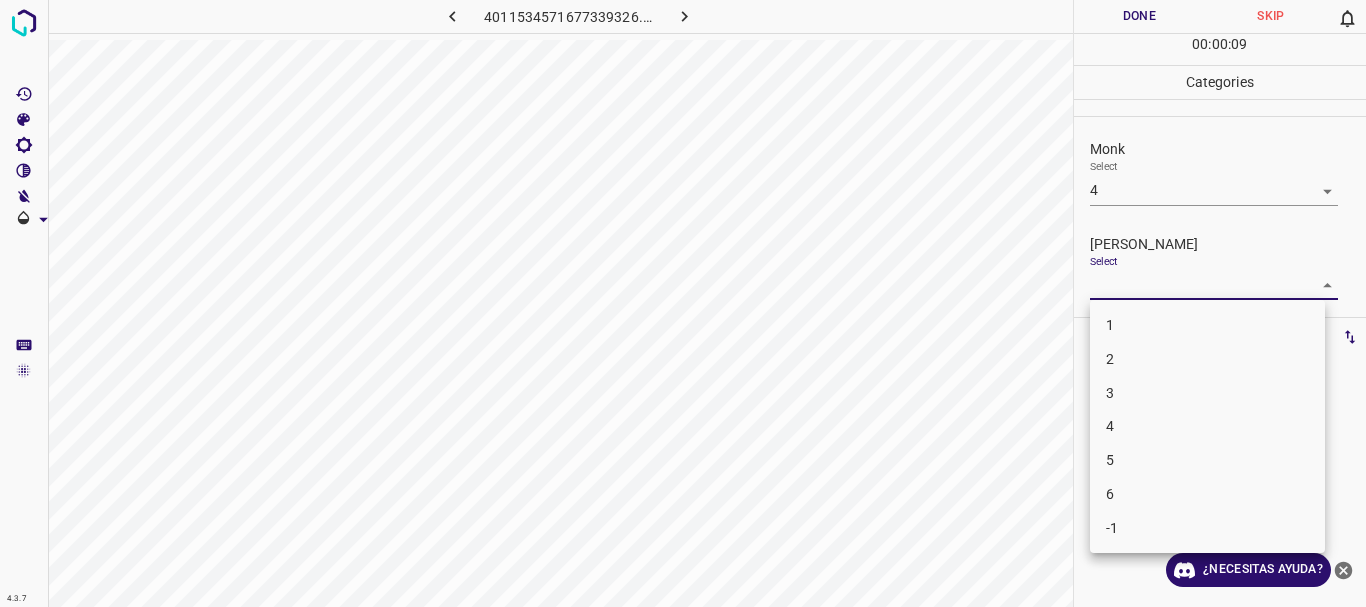 click on "1" at bounding box center [1207, 325] 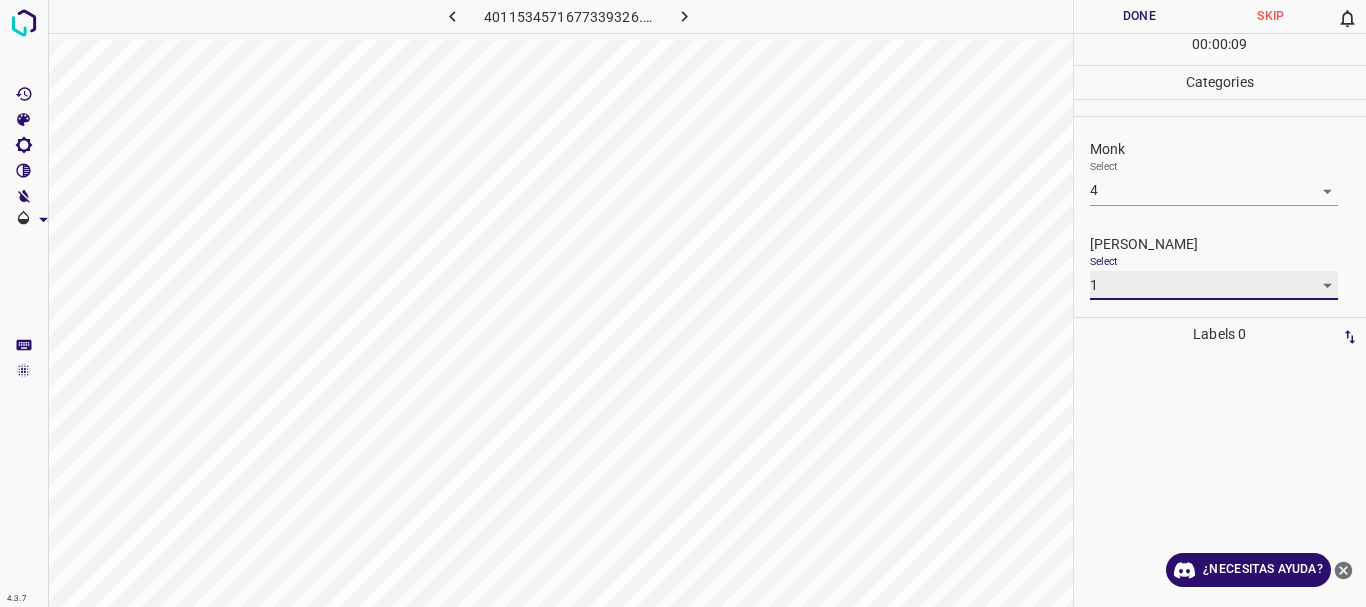 type on "1" 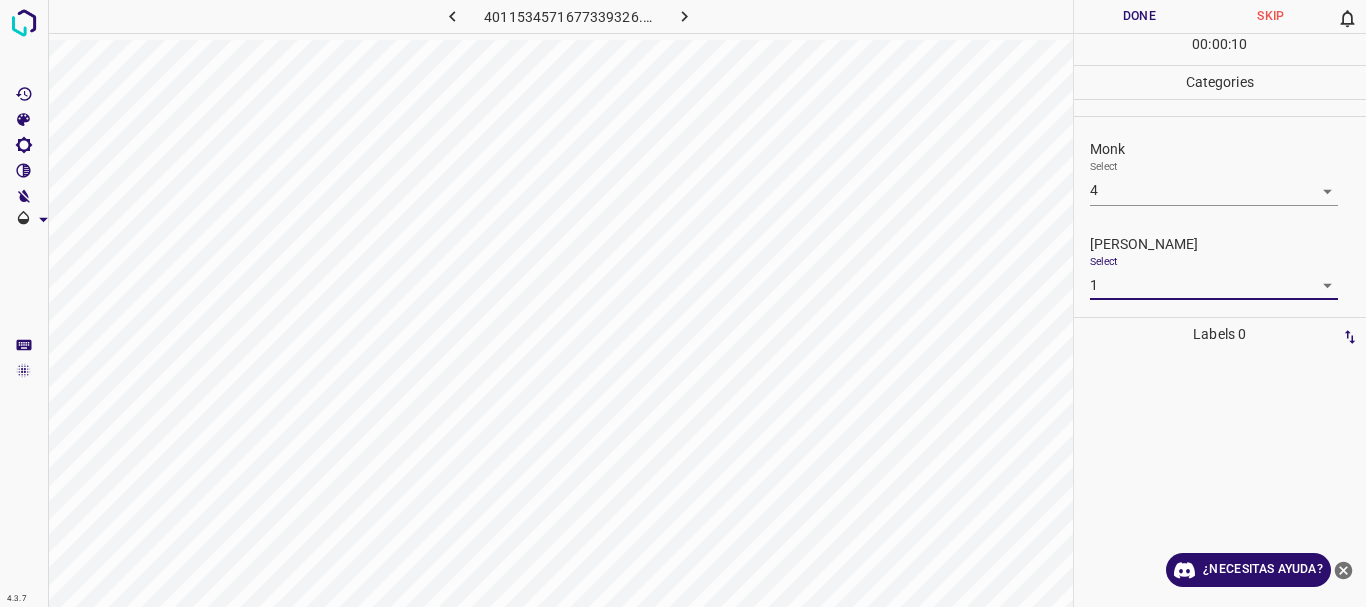 click on "Done" at bounding box center [1140, 16] 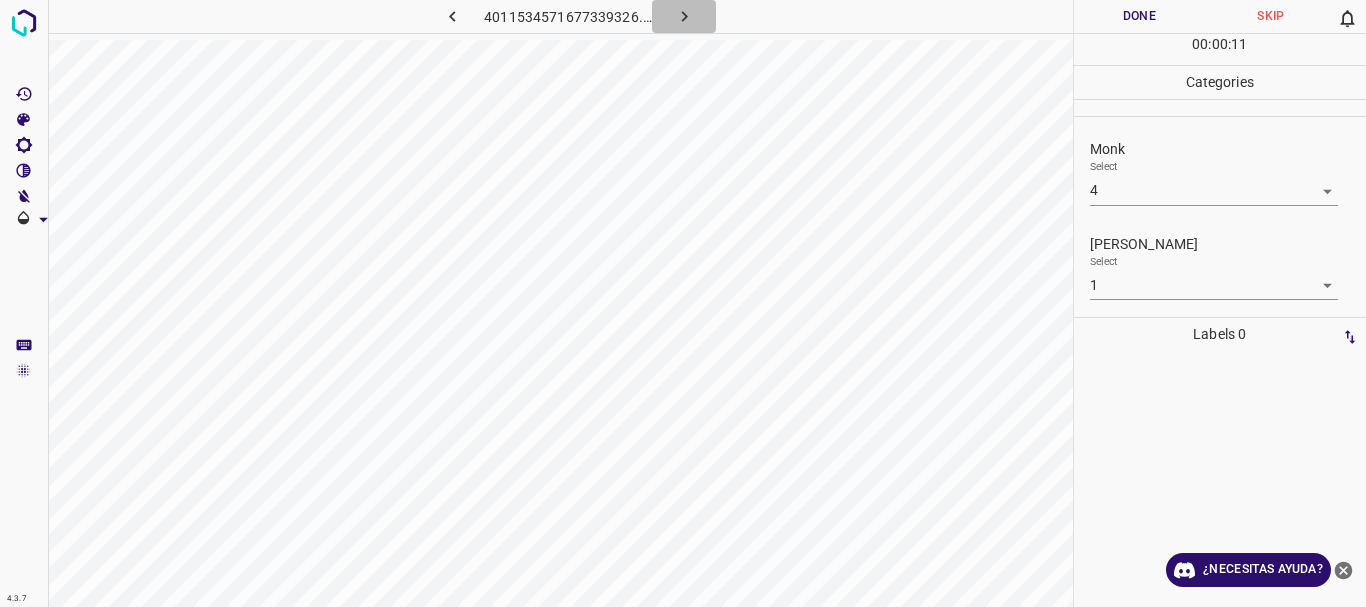 click 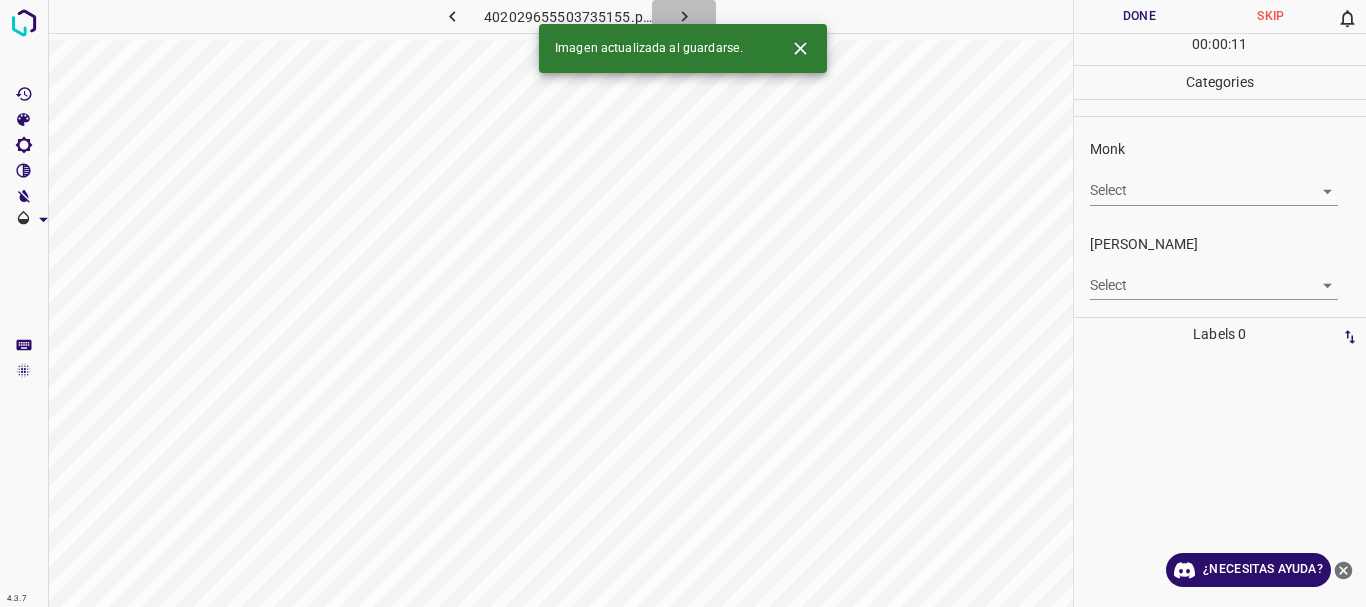 click 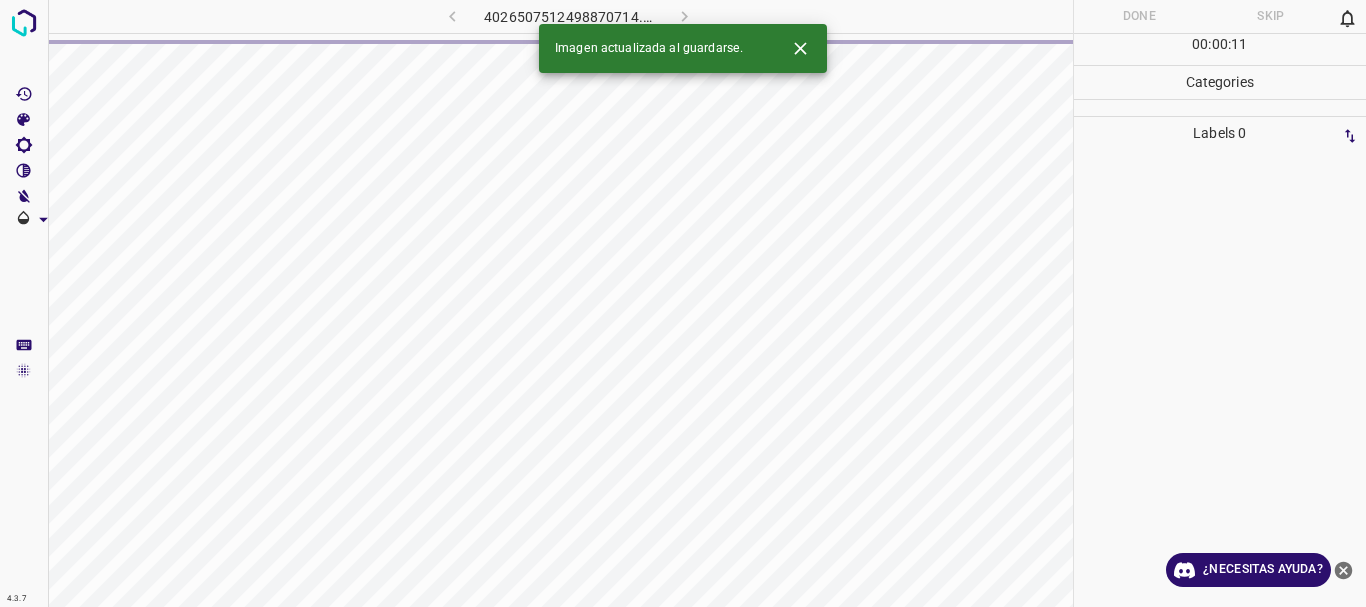 click 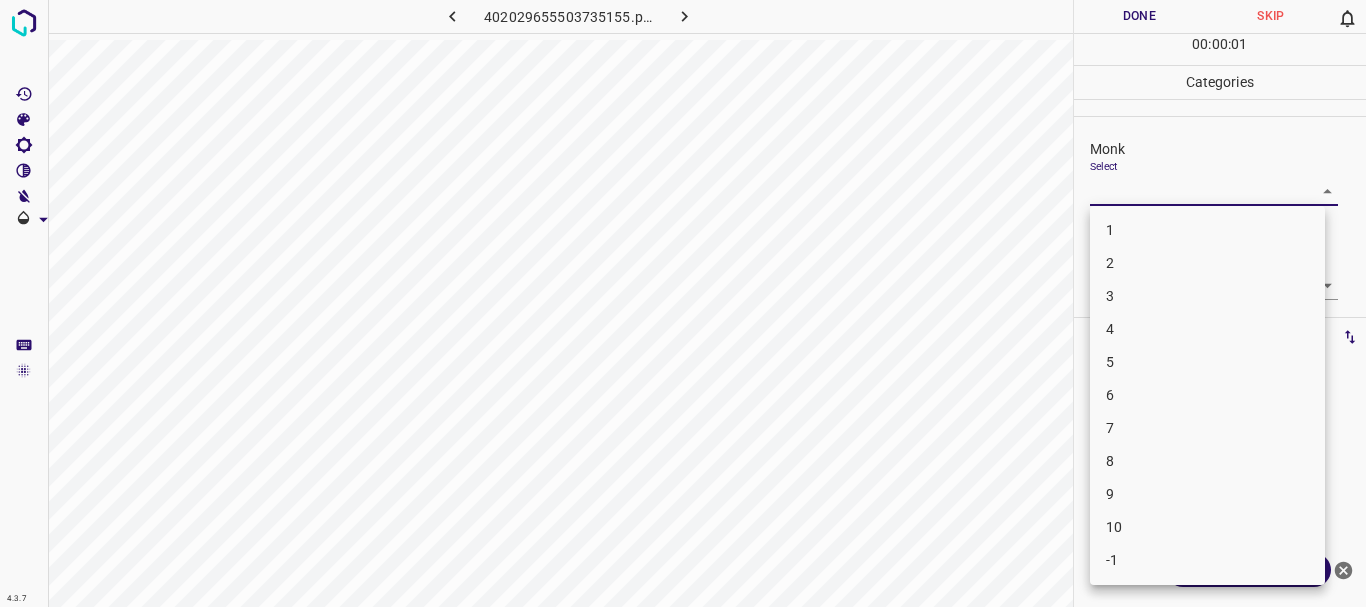 click on "4.3.7 402029655503735155.png Done Skip 0 00   : 00   : 01   Categories Monk   Select ​  Fitzpatrick   Select ​ Labels   0 Categories 1 Monk 2  Fitzpatrick Tools Space Change between modes (Draw & Edit) I Auto labeling R Restore zoom M Zoom in N Zoom out Delete Delete selecte label Filters Z Restore filters X Saturation filter C Brightness filter V Contrast filter B Gray scale filter General O Download ¿Necesitas ayuda? Texto original Valora esta traducción Tu opinión servirá para ayudar a mejorar el Traductor de Google - Texto - Esconder - Borrar 1 2 3 4 5 6 7 8 9 10 -1" at bounding box center [683, 303] 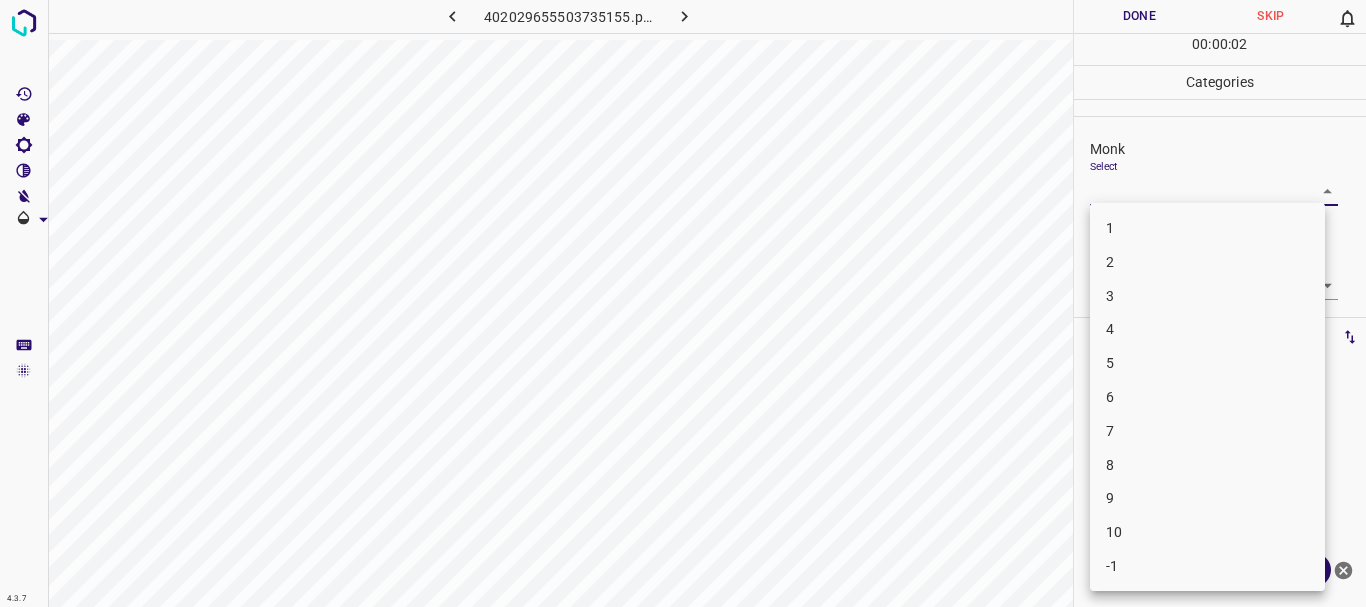click on "4" at bounding box center [1207, 329] 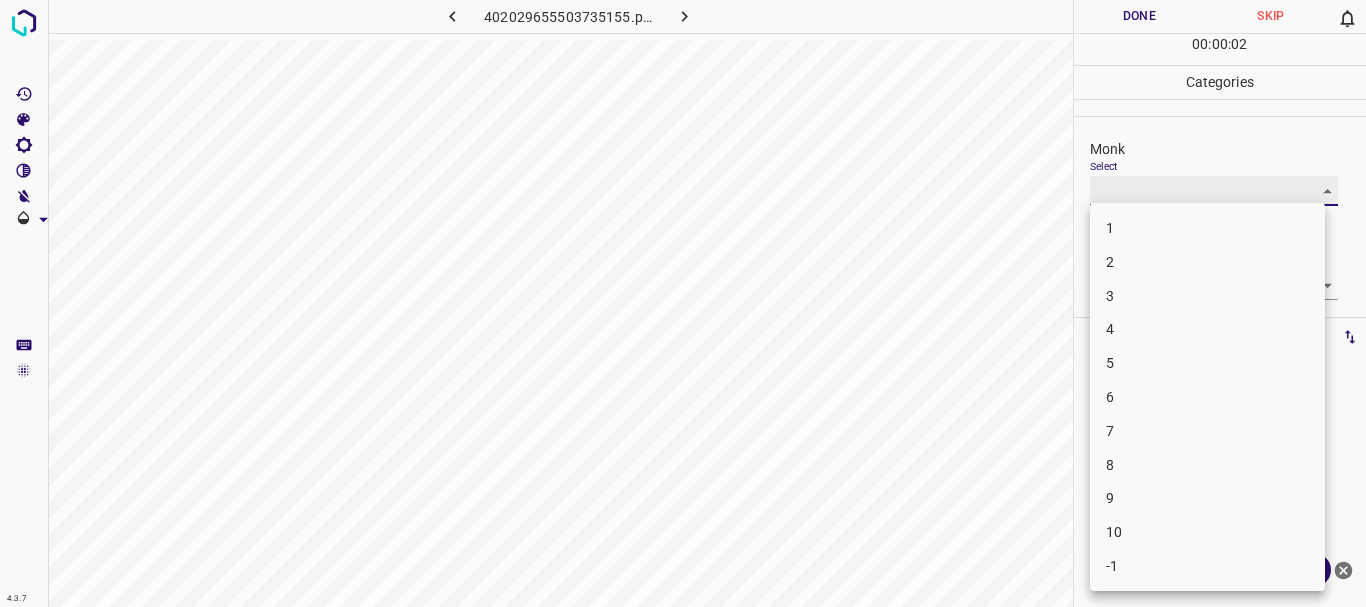 type on "4" 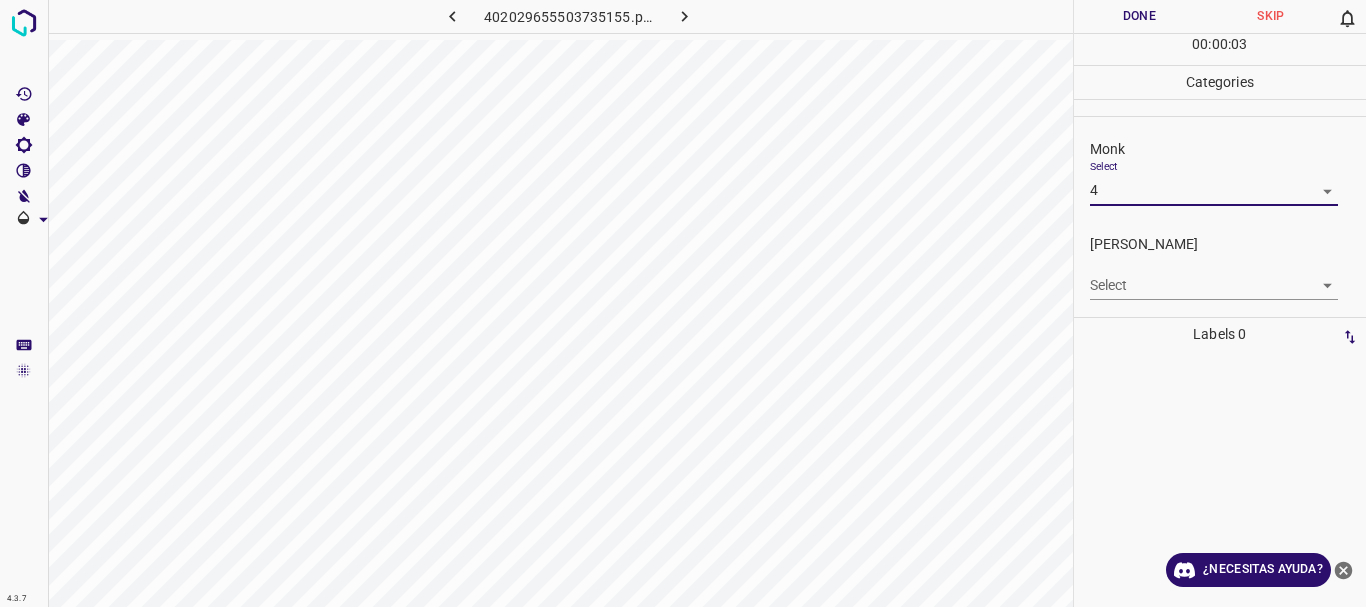 click on "4.3.7 402029655503735155.png Done Skip 0 00   : 00   : 03   Categories Monk   Select 4 4  Fitzpatrick   Select ​ Labels   0 Categories 1 Monk 2  Fitzpatrick Tools Space Change between modes (Draw & Edit) I Auto labeling R Restore zoom M Zoom in N Zoom out Delete Delete selecte label Filters Z Restore filters X Saturation filter C Brightness filter V Contrast filter B Gray scale filter General O Download ¿Necesitas ayuda? Texto original Valora esta traducción Tu opinión servirá para ayudar a mejorar el Traductor de Google - Texto - Esconder - Borrar" at bounding box center (683, 303) 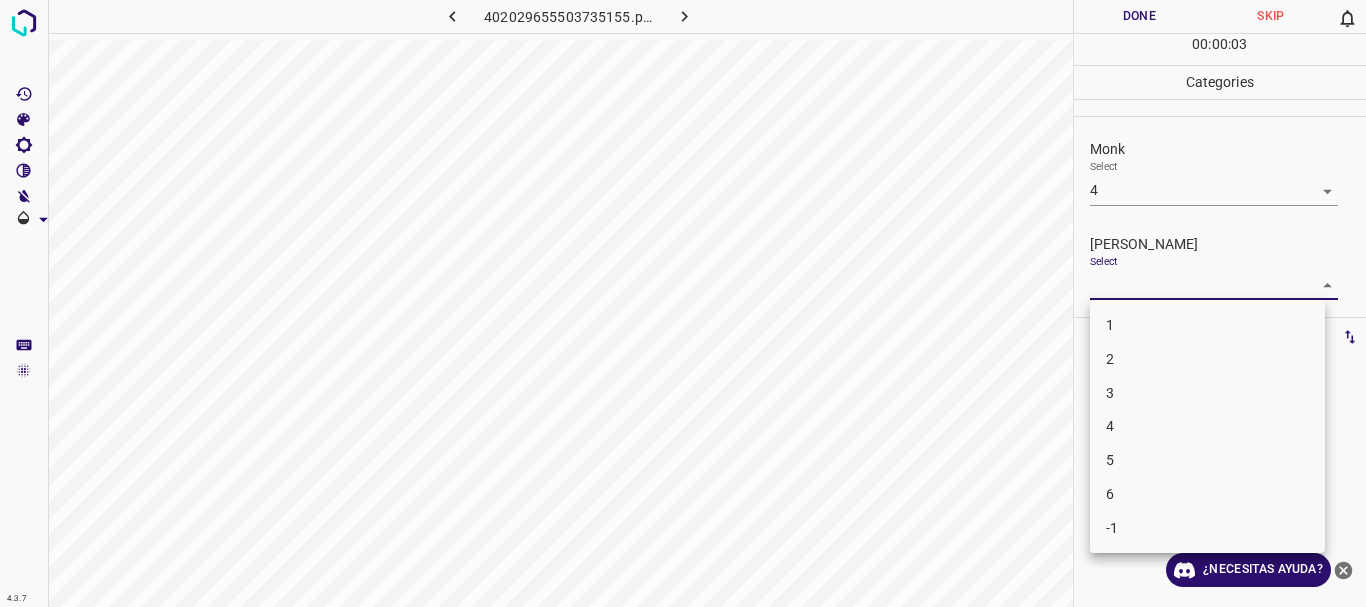 click on "3" at bounding box center (1207, 393) 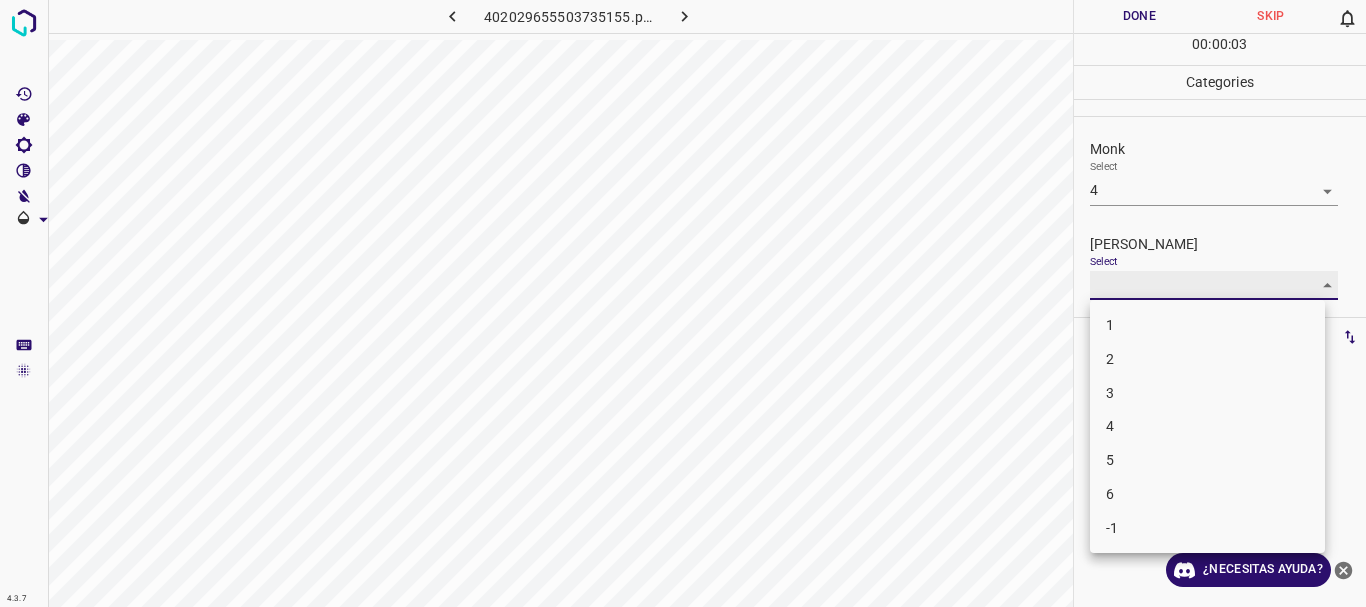 type on "3" 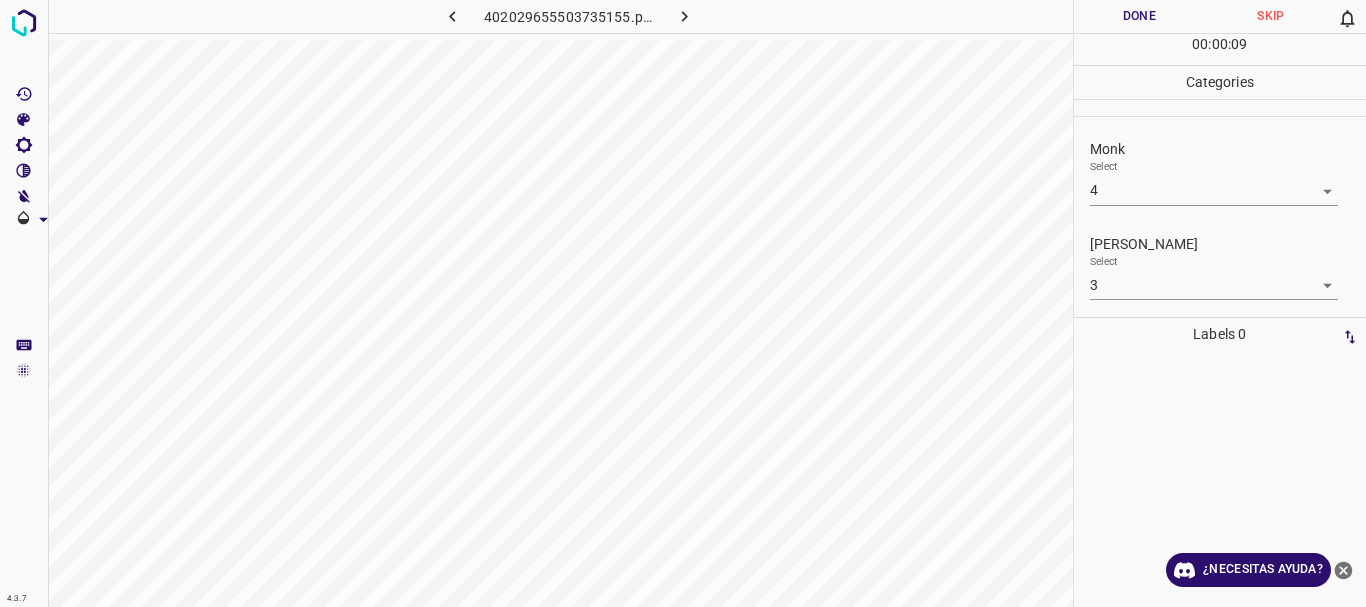 drag, startPoint x: 1160, startPoint y: 18, endPoint x: 815, endPoint y: 36, distance: 345.46924 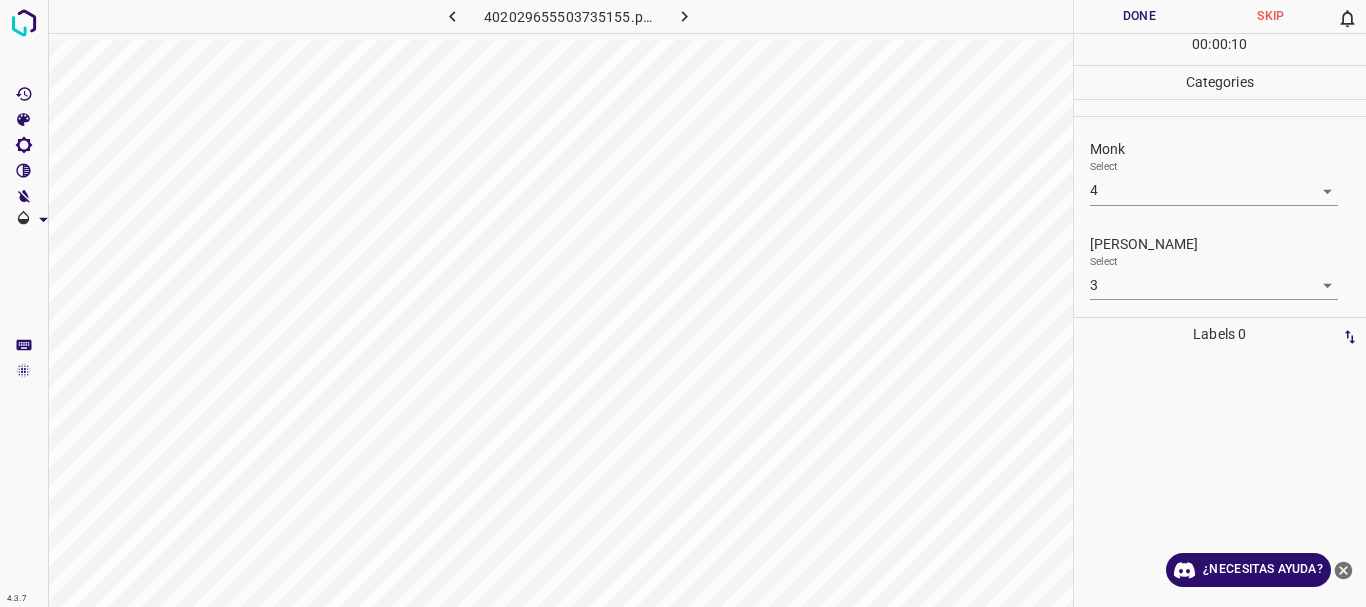 click 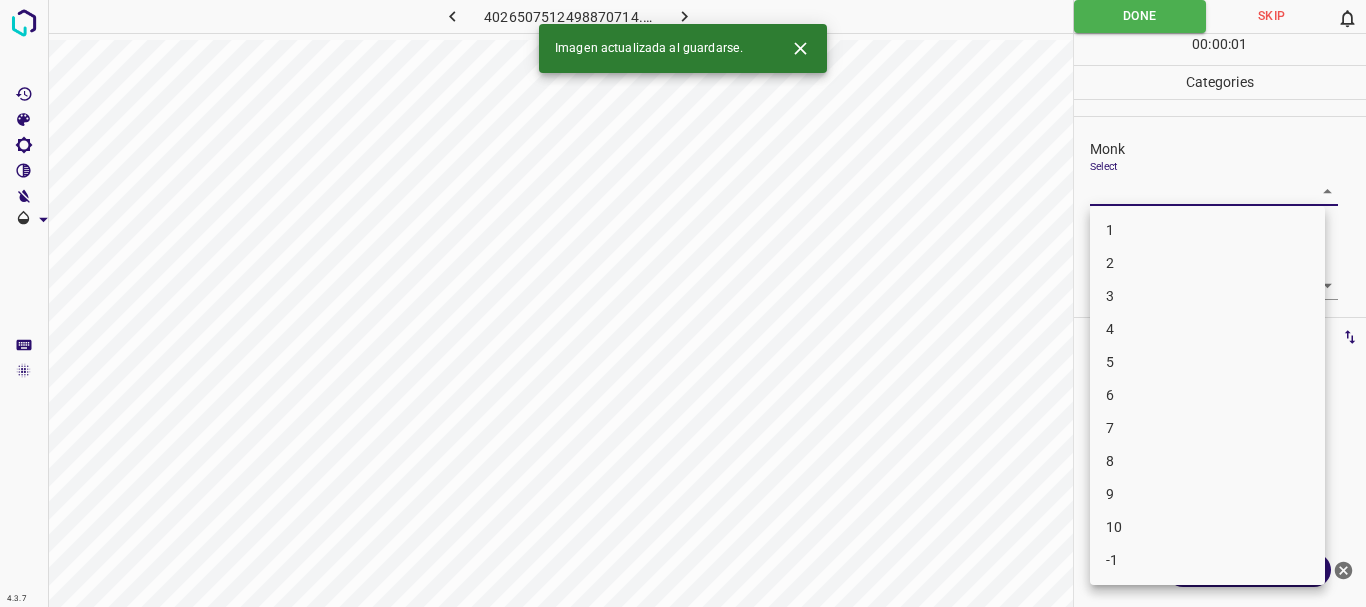 click on "4.3.7 4026507512498870714.png Done Skip 0 00   : 00   : 01   Categories Monk   Select ​  Fitzpatrick   Select ​ Labels   0 Categories 1 Monk 2  Fitzpatrick Tools Space Change between modes (Draw & Edit) I Auto labeling R Restore zoom M Zoom in N Zoom out Delete Delete selecte label Filters Z Restore filters X Saturation filter C Brightness filter V Contrast filter B Gray scale filter General O Download Imagen actualizada al guardarse. ¿Necesitas ayuda? Texto original Valora esta traducción Tu opinión servirá para ayudar a mejorar el Traductor de Google - Texto - Esconder - Borrar 1 2 3 4 5 6 7 8 9 10 -1" at bounding box center [683, 303] 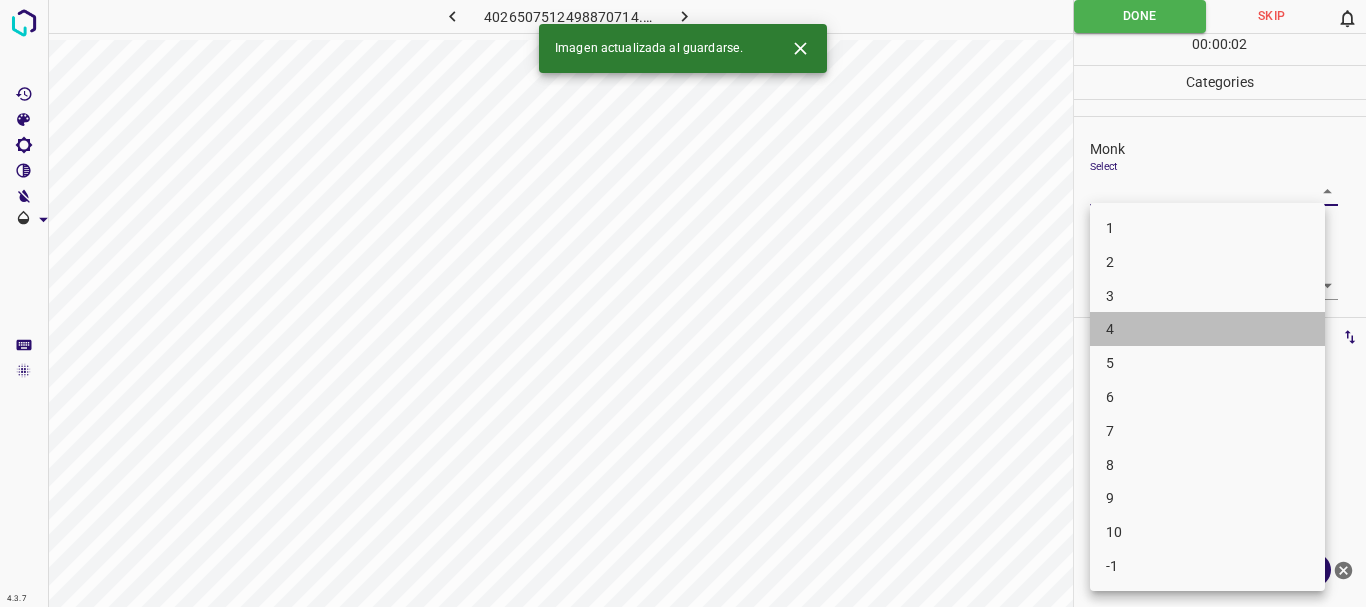 click on "4" at bounding box center [1207, 329] 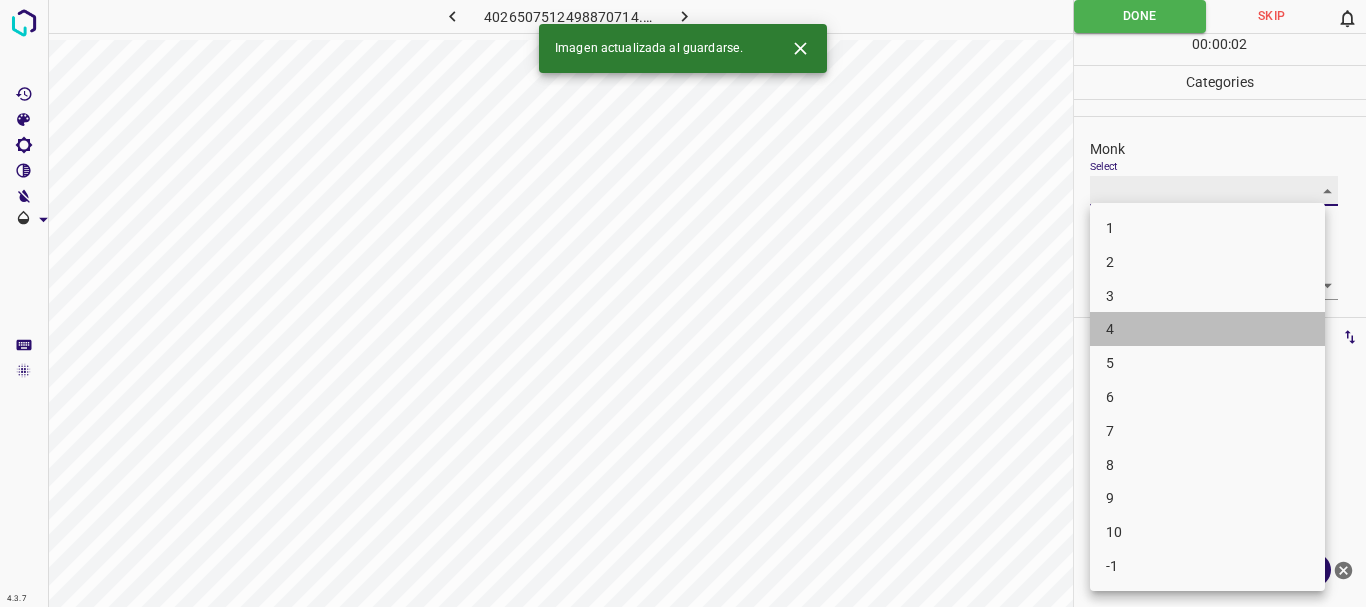 type on "4" 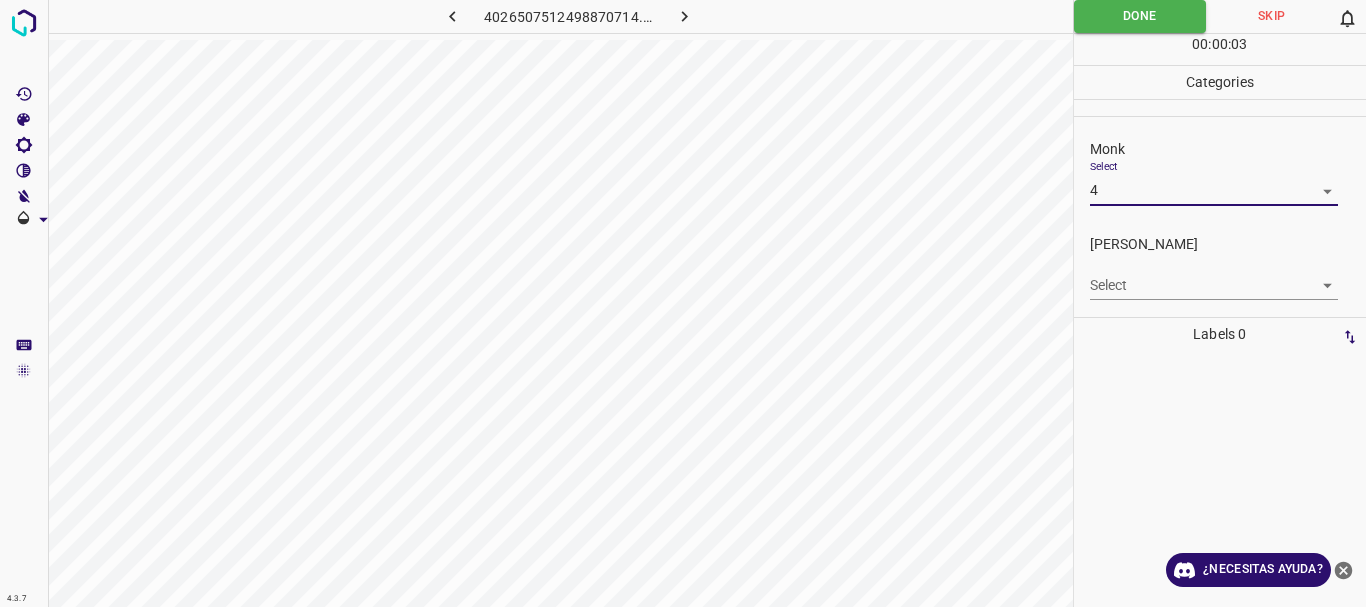 click on "4.3.7 4026507512498870714.png Done Skip 0 00   : 00   : 03   Categories Monk   Select 4 4  Fitzpatrick   Select ​ Labels   0 Categories 1 Monk 2  Fitzpatrick Tools Space Change between modes (Draw & Edit) I Auto labeling R Restore zoom M Zoom in N Zoom out Delete Delete selecte label Filters Z Restore filters X Saturation filter C Brightness filter V Contrast filter B Gray scale filter General O Download ¿Necesitas ayuda? Texto original Valora esta traducción Tu opinión servirá para ayudar a mejorar el Traductor de Google - Texto - Esconder - Borrar 1 2 3 4 5 6 7 8 9 10 -1" at bounding box center (683, 303) 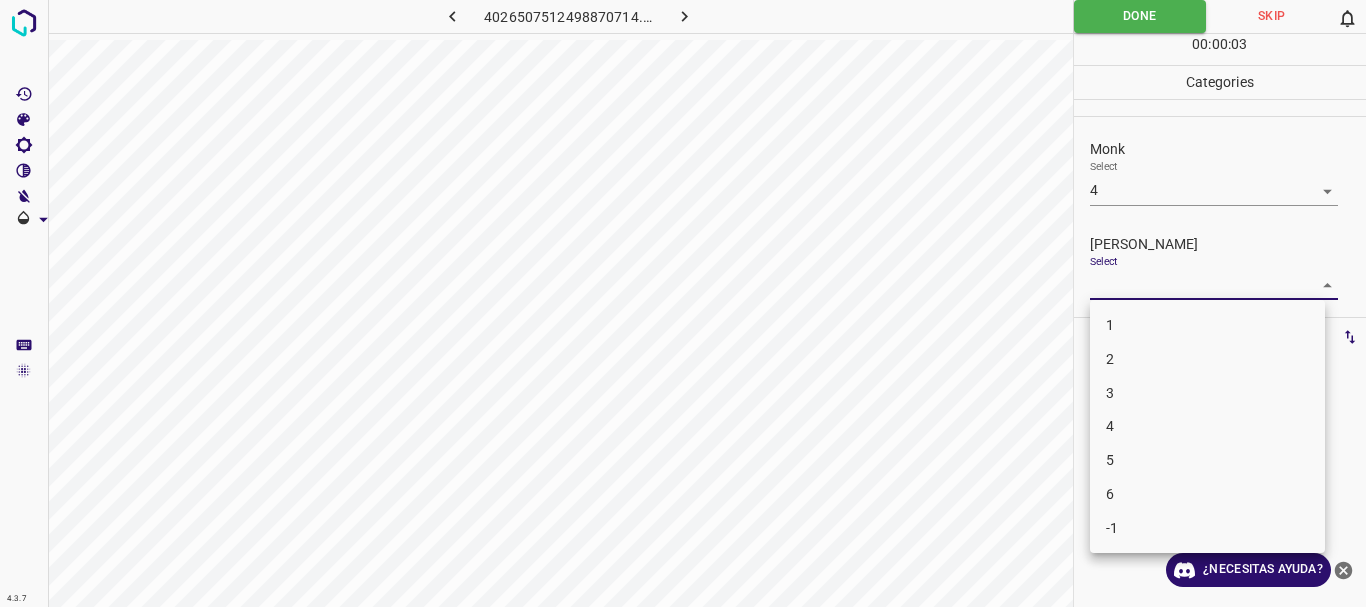 click on "3" at bounding box center [1207, 393] 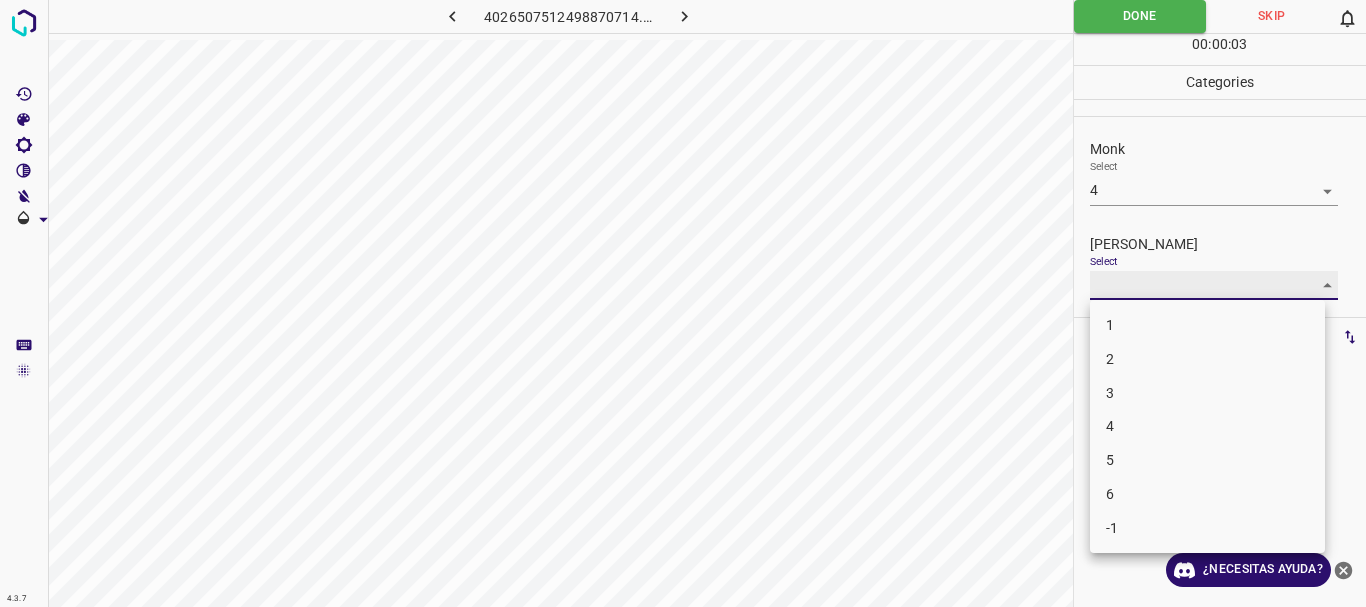 type on "3" 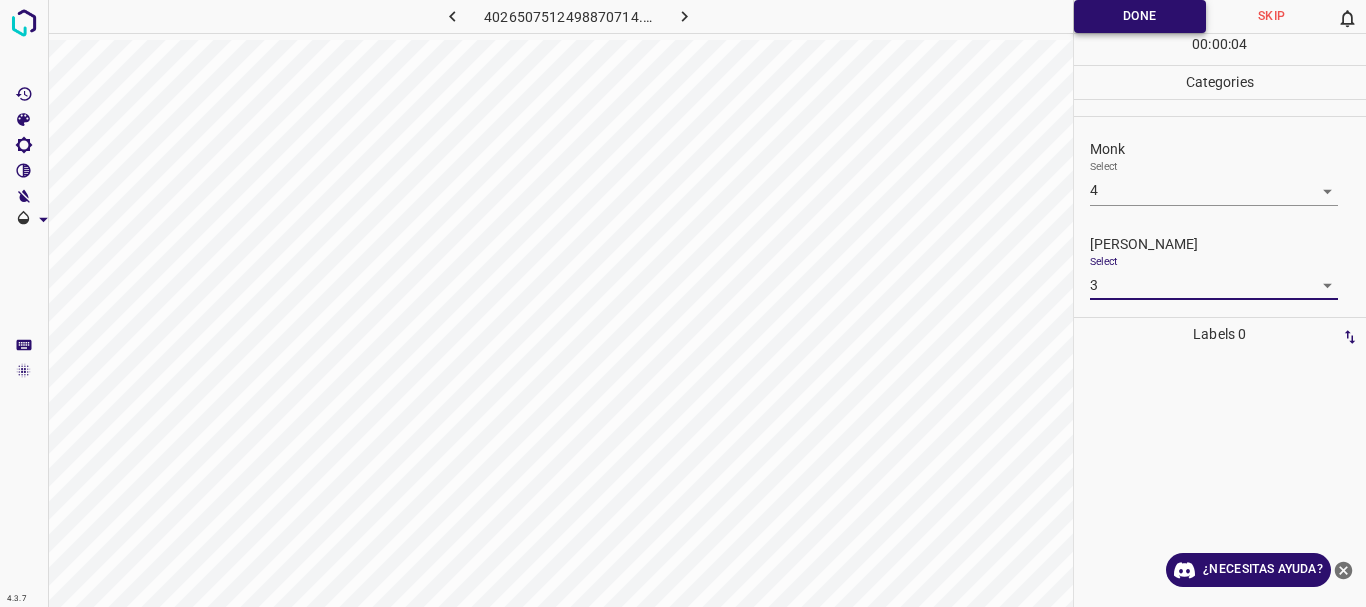 click on "Done" at bounding box center [1140, 16] 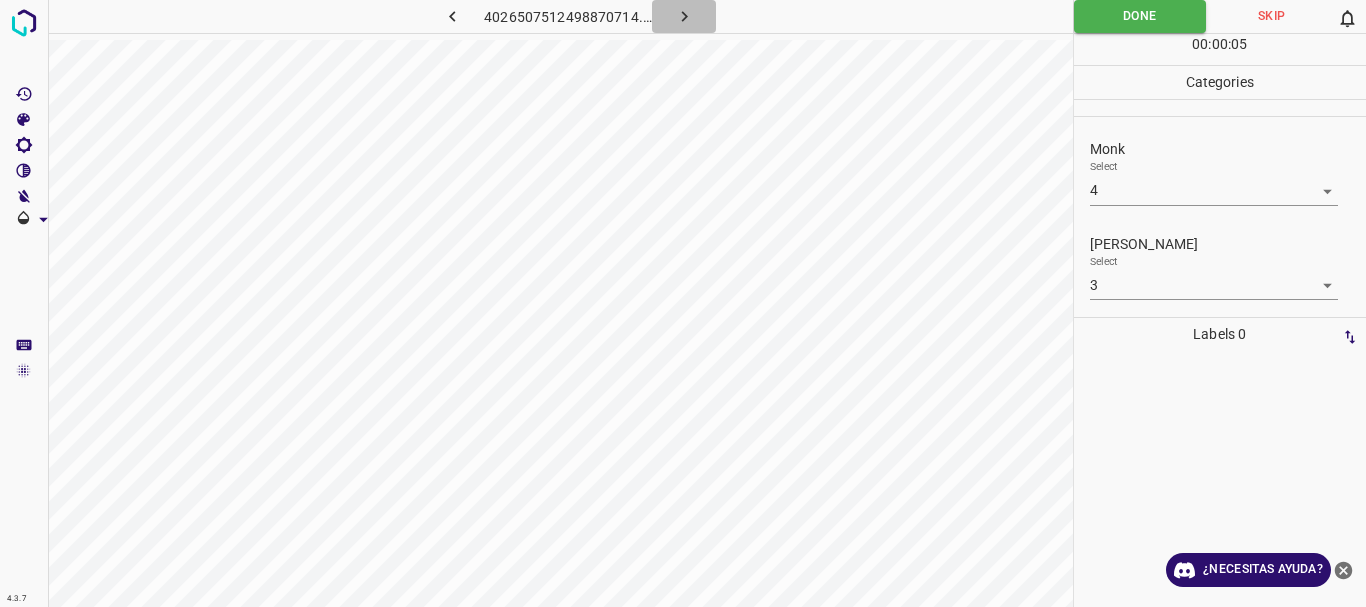 click 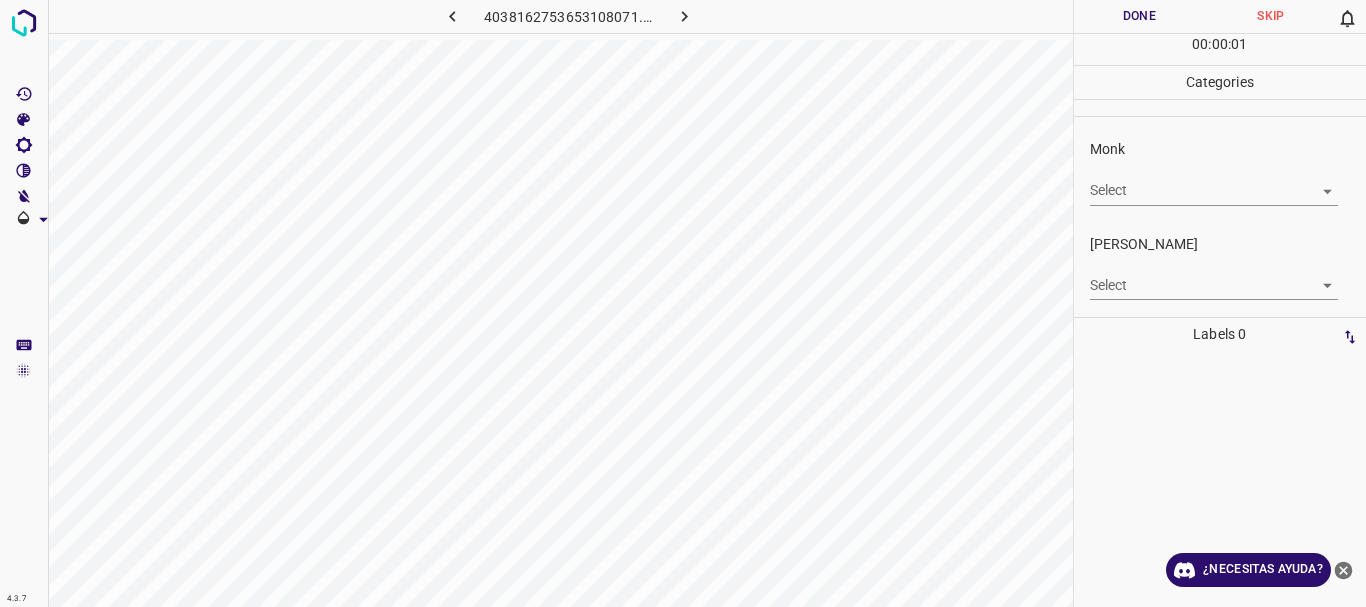 click on "4.3.7 4038162753653108071.png Done Skip 0 00   : 00   : 01   Categories Monk   Select ​  Fitzpatrick   Select ​ Labels   0 Categories 1 Monk 2  Fitzpatrick Tools Space Change between modes (Draw & Edit) I Auto labeling R Restore zoom M Zoom in N Zoom out Delete Delete selecte label Filters Z Restore filters X Saturation filter C Brightness filter V Contrast filter B Gray scale filter General O Download ¿Necesitas ayuda? Texto original Valora esta traducción Tu opinión servirá para ayudar a mejorar el Traductor de Google - Texto - Esconder - Borrar" at bounding box center [683, 303] 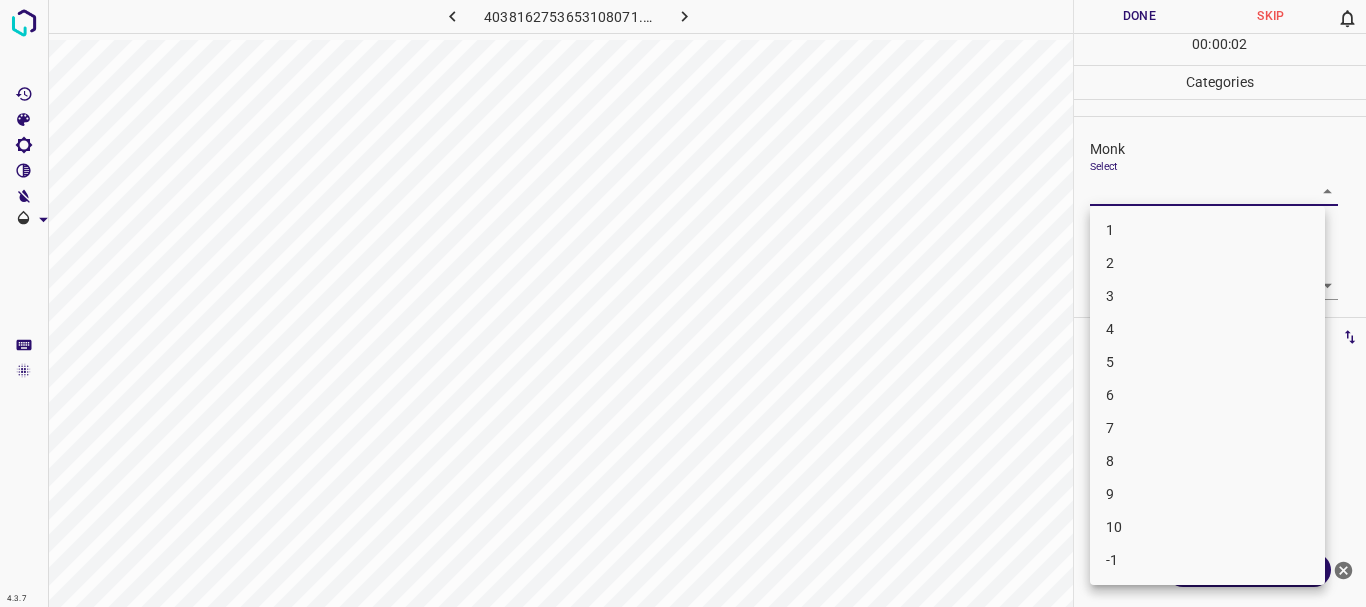 click at bounding box center [683, 303] 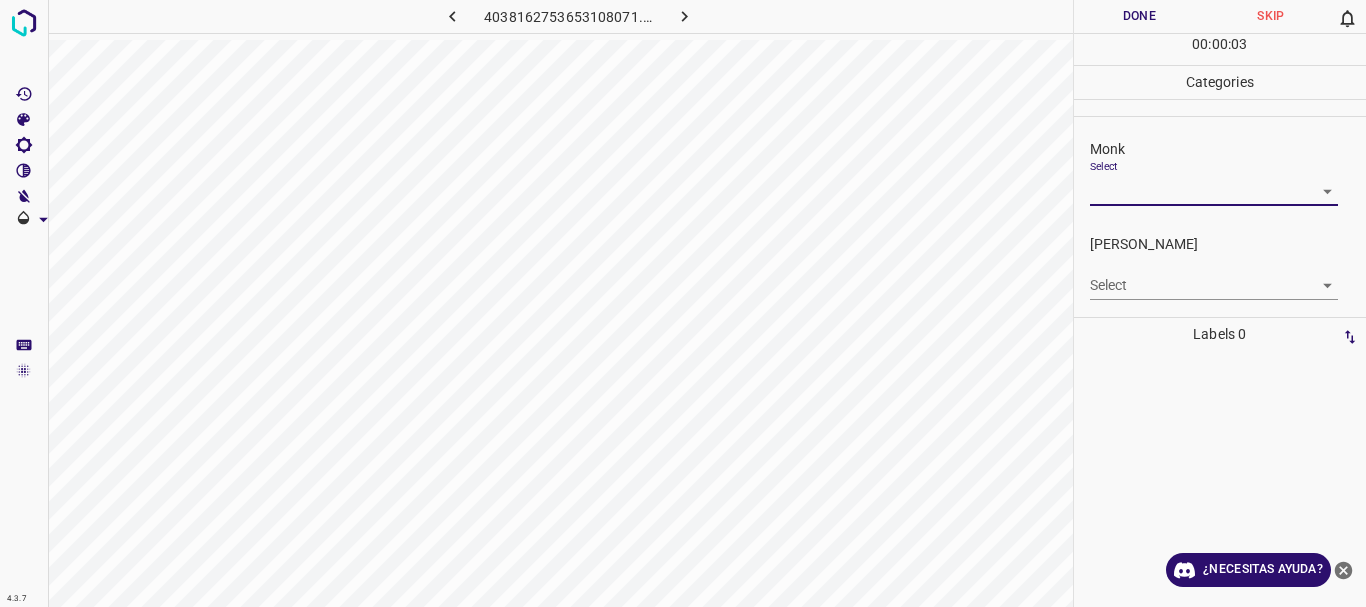 click on "4.3.7 4038162753653108071.png Done Skip 0 00   : 00   : 03   Categories Monk   Select ​  Fitzpatrick   Select ​ Labels   0 Categories 1 Monk 2  Fitzpatrick Tools Space Change between modes (Draw & Edit) I Auto labeling R Restore zoom M Zoom in N Zoom out Delete Delete selecte label Filters Z Restore filters X Saturation filter C Brightness filter V Contrast filter B Gray scale filter General O Download ¿Necesitas ayuda? Texto original Valora esta traducción Tu opinión servirá para ayudar a mejorar el Traductor de Google - Texto - Esconder - Borrar" at bounding box center (683, 303) 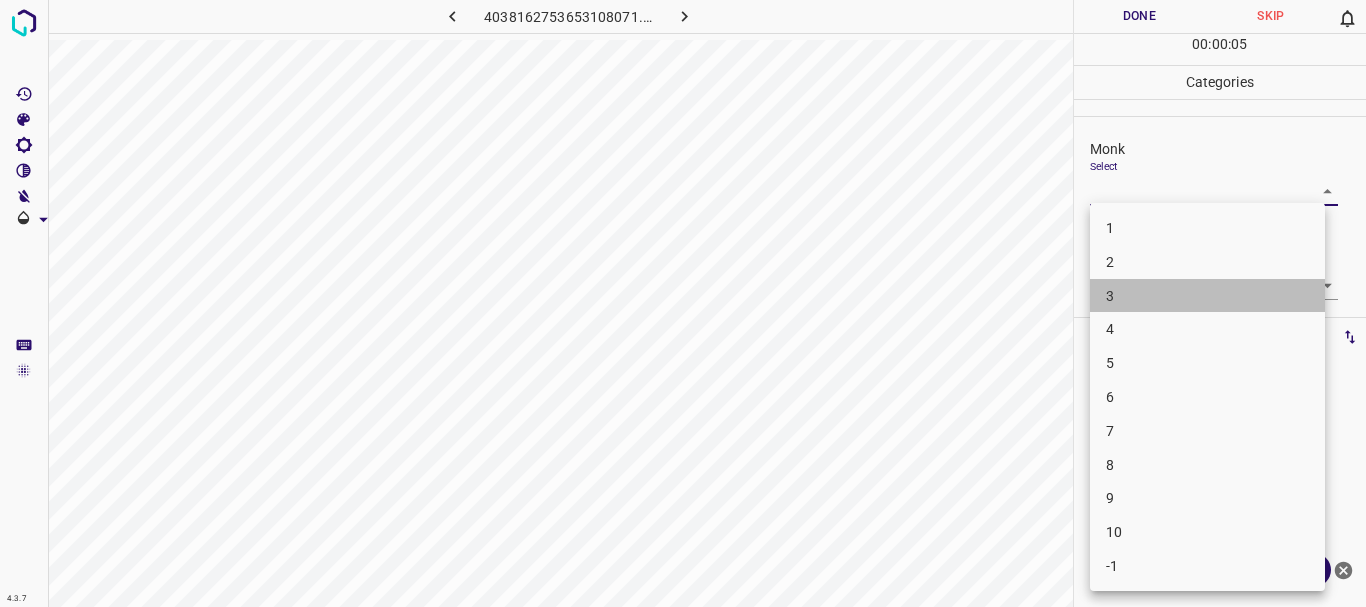 click on "3" at bounding box center (1207, 296) 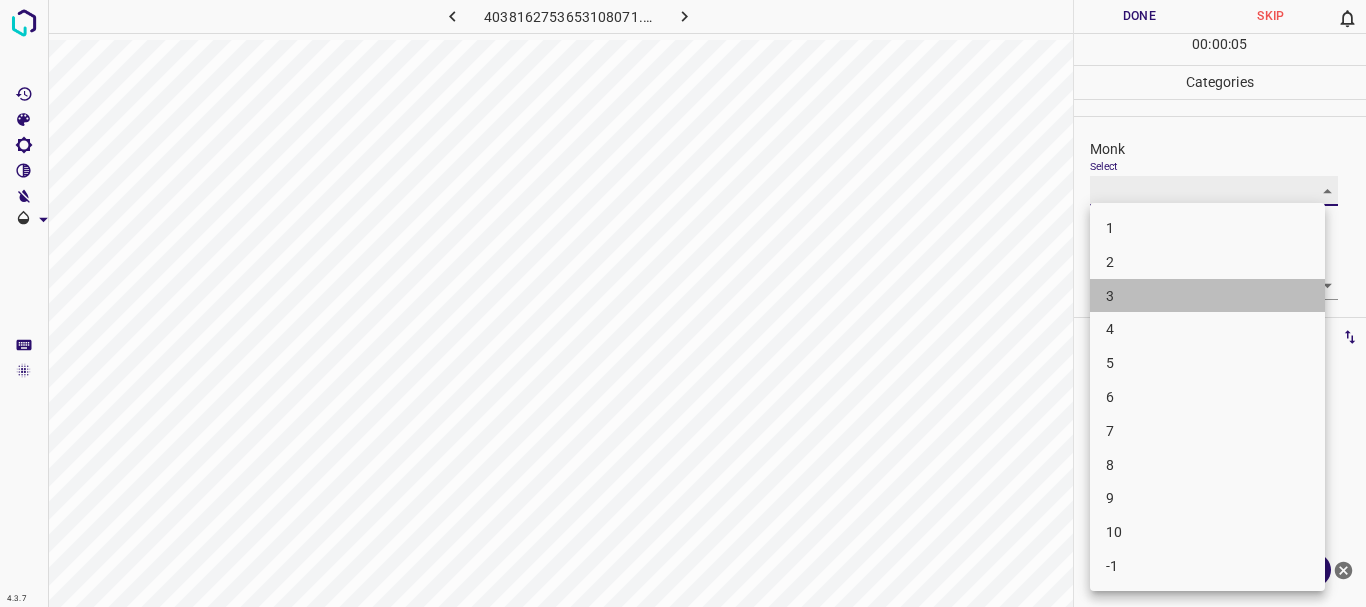 type on "3" 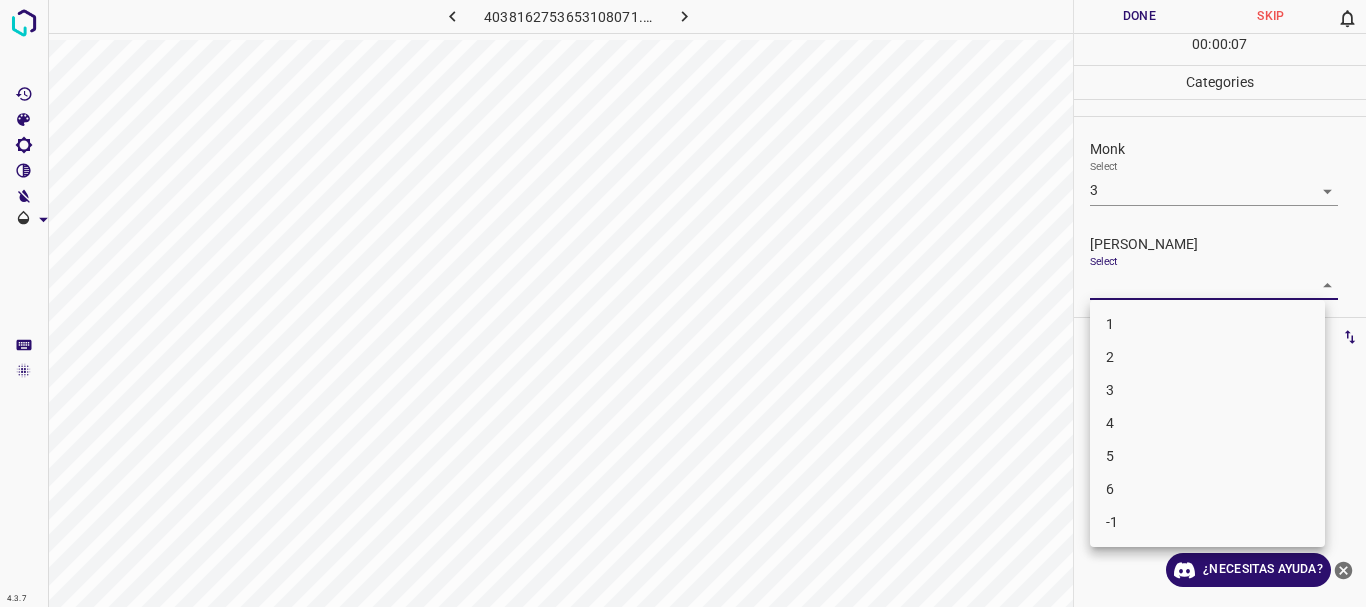 click on "4.3.7 4038162753653108071.png Done Skip 0 00   : 00   : 07   Categories Monk   Select 3 3  Fitzpatrick   Select ​ Labels   0 Categories 1 Monk 2  Fitzpatrick Tools Space Change between modes (Draw & Edit) I Auto labeling R Restore zoom M Zoom in N Zoom out Delete Delete selecte label Filters Z Restore filters X Saturation filter C Brightness filter V Contrast filter B Gray scale filter General O Download ¿Necesitas ayuda? Texto original Valora esta traducción Tu opinión servirá para ayudar a mejorar el Traductor de Google - Texto - Esconder - Borrar 1 2 3 4 5 6 -1" at bounding box center [683, 303] 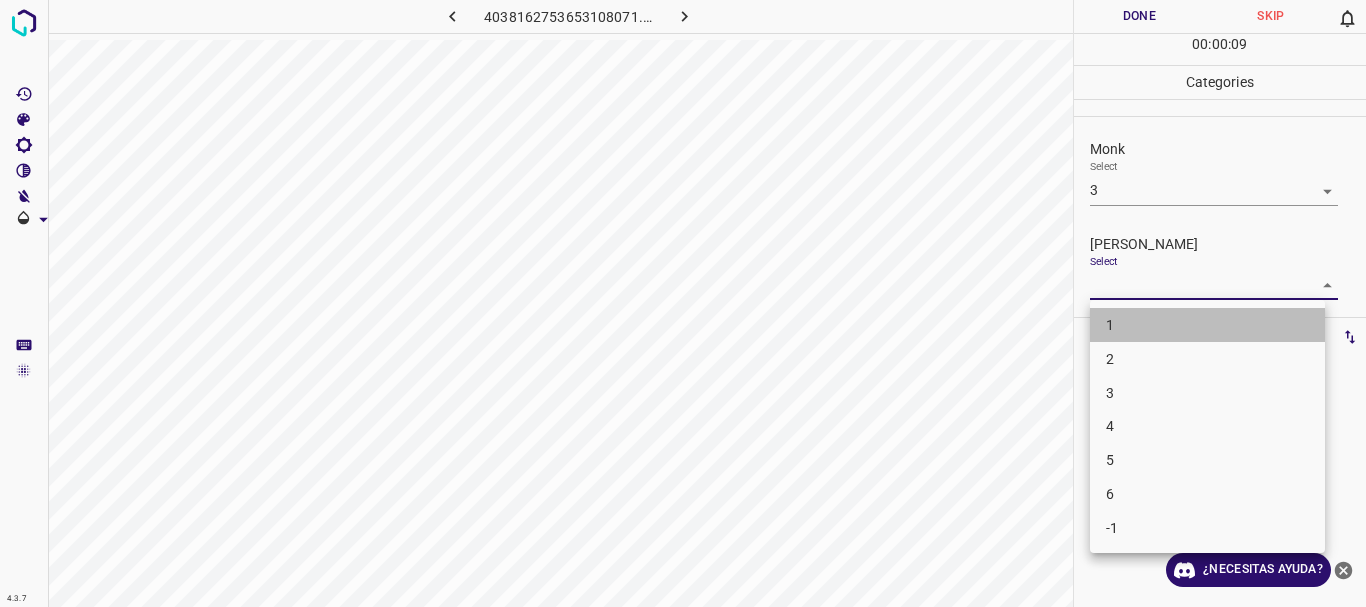 click on "1" at bounding box center [1207, 325] 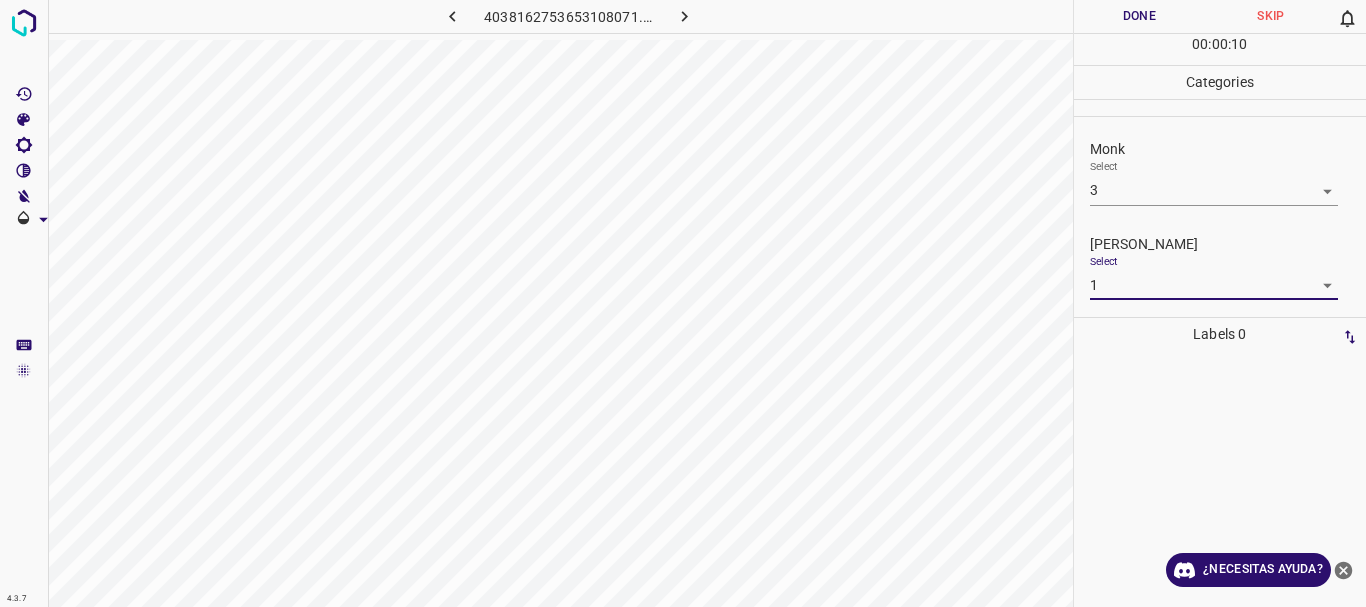click on "4.3.7 4038162753653108071.png Done Skip 0 00   : 00   : 10   Categories Monk   Select 3 3  Fitzpatrick   Select 1 1 Labels   0 Categories 1 Monk 2  Fitzpatrick Tools Space Change between modes (Draw & Edit) I Auto labeling R Restore zoom M Zoom in N Zoom out Delete Delete selecte label Filters Z Restore filters X Saturation filter C Brightness filter V Contrast filter B Gray scale filter General O Download ¿Necesitas ayuda? Texto original Valora esta traducción Tu opinión servirá para ayudar a mejorar el Traductor de Google - Texto - Esconder - Borrar" at bounding box center (683, 303) 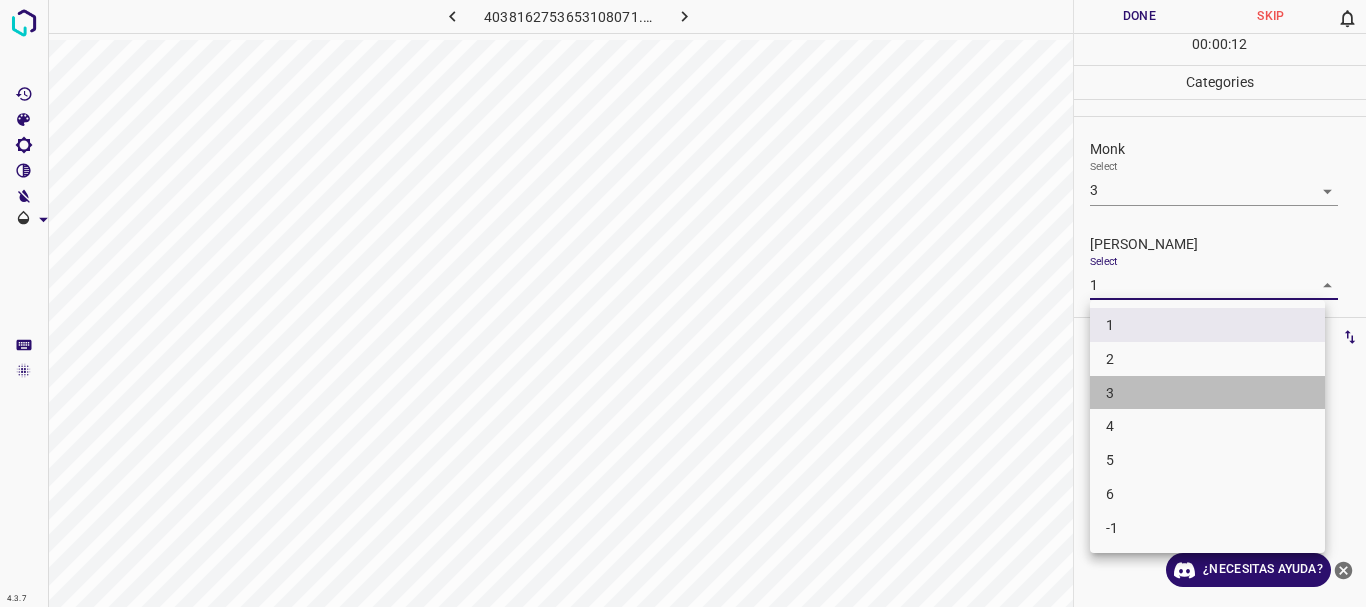 click on "3" at bounding box center [1207, 393] 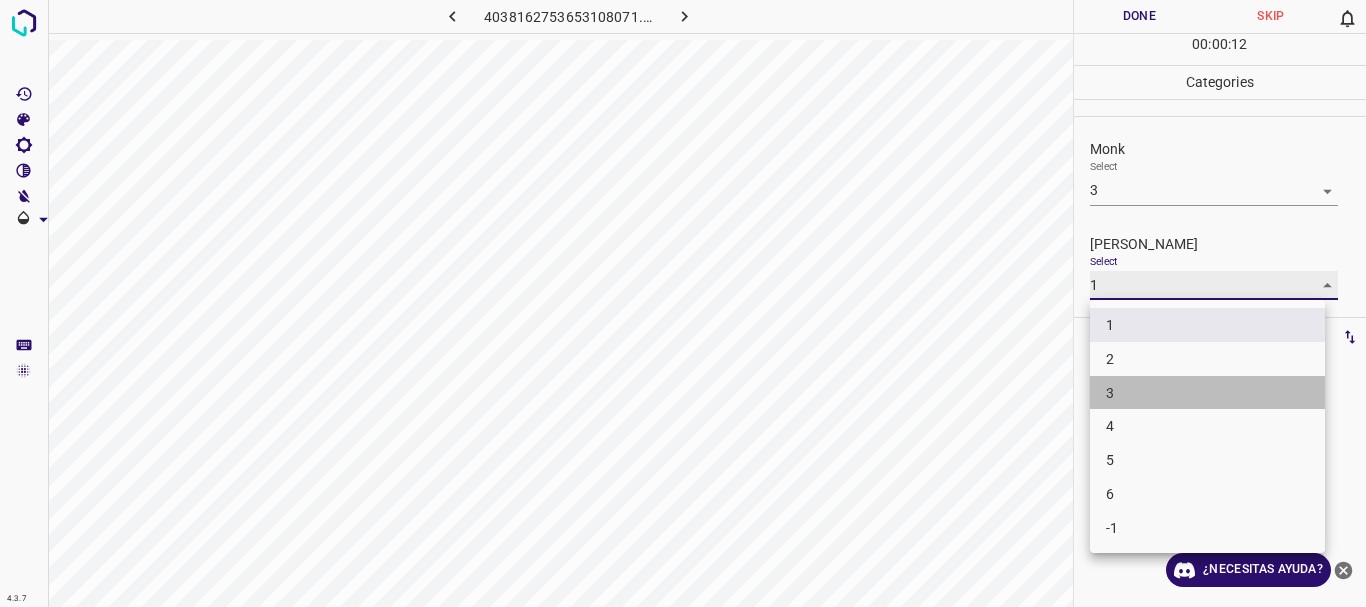 type on "3" 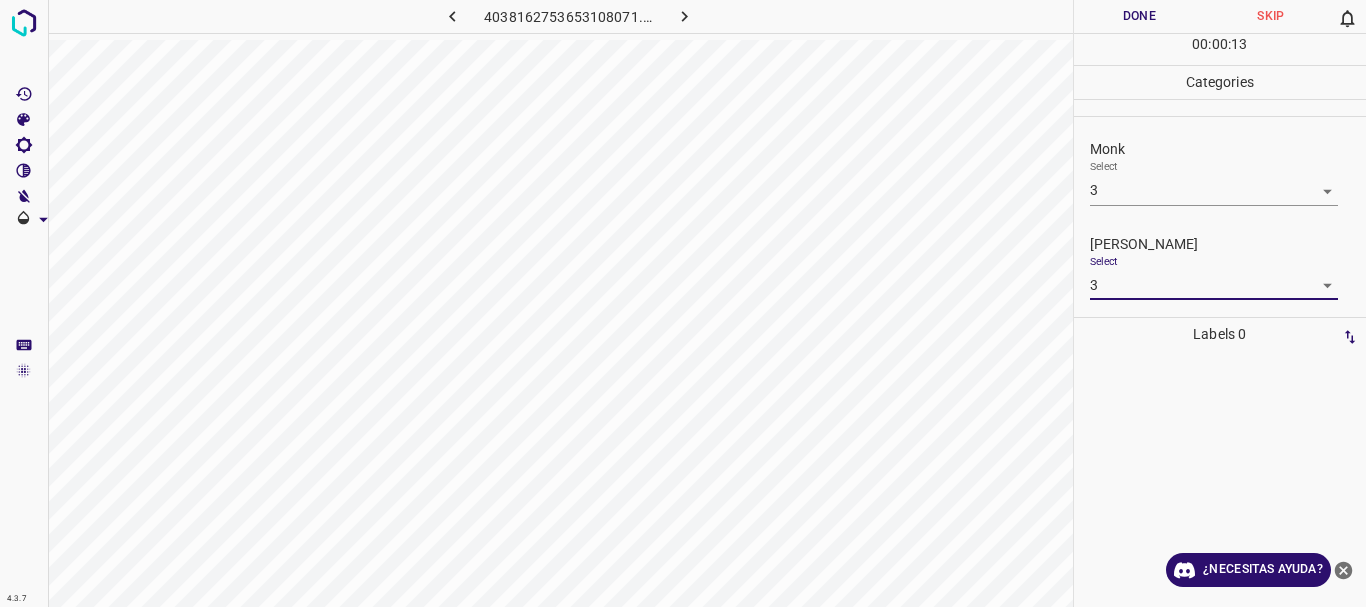 click on "Done" at bounding box center (1140, 16) 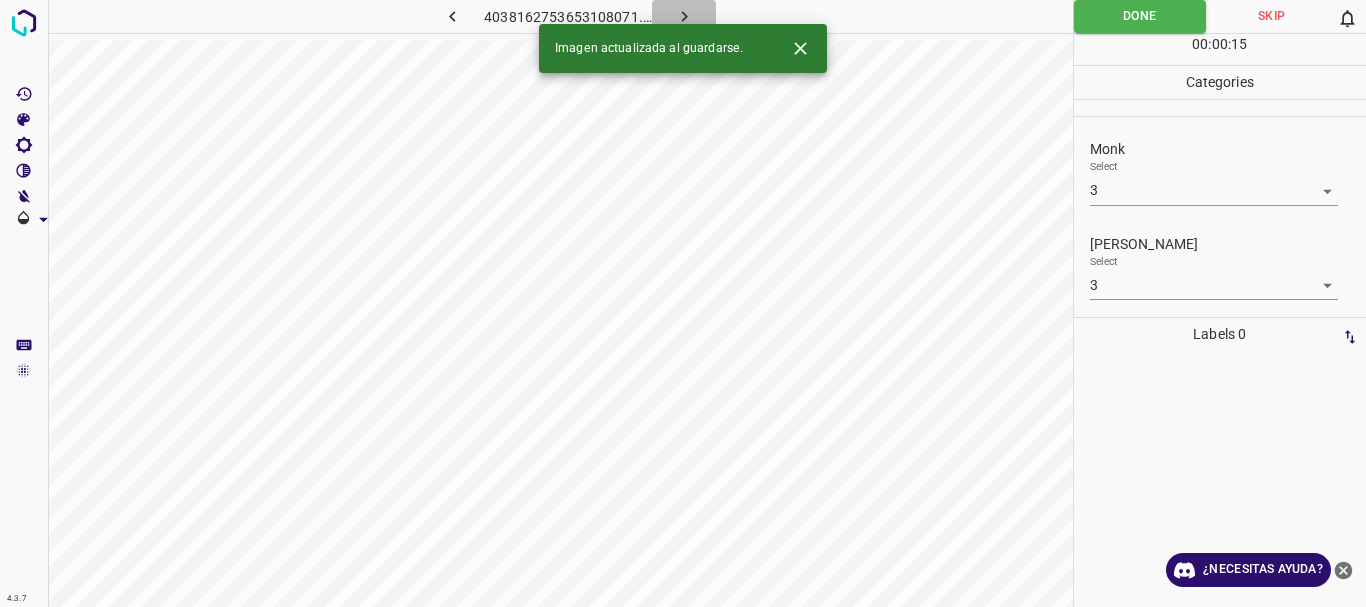 click at bounding box center (684, 16) 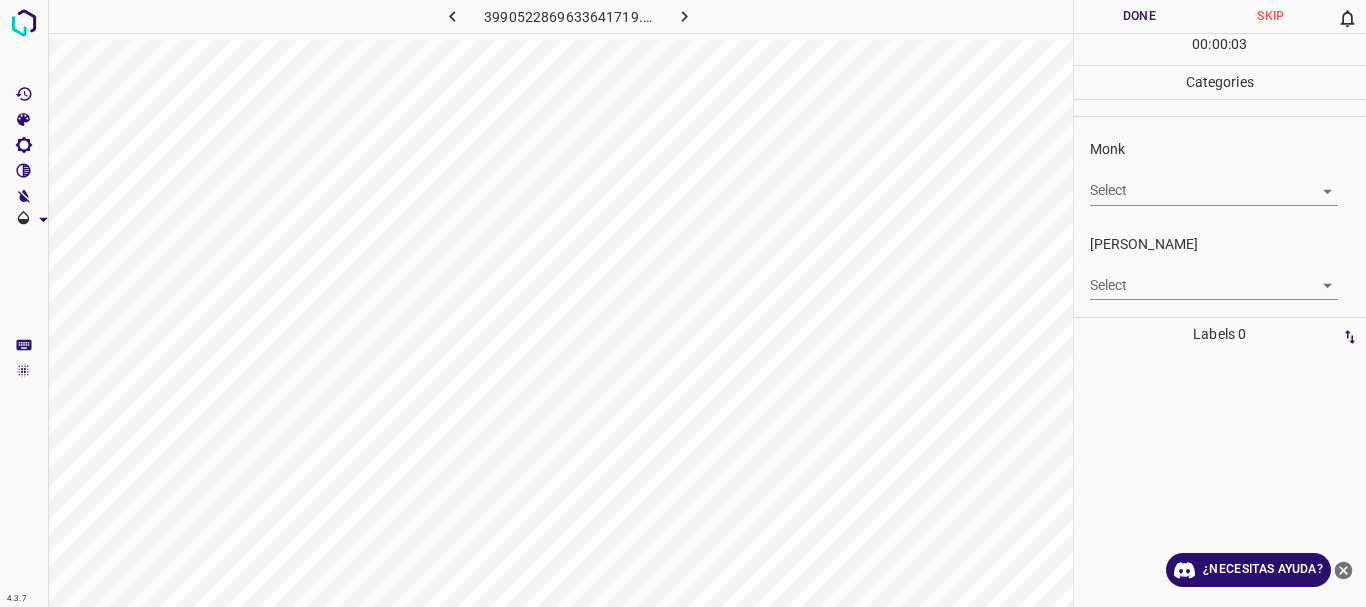 click on "4.3.7 3990522869633641719.png Done Skip 0 00   : 00   : 03   Categories Monk   Select ​  Fitzpatrick   Select ​ Labels   0 Categories 1 Monk 2  Fitzpatrick Tools Space Change between modes (Draw & Edit) I Auto labeling R Restore zoom M Zoom in N Zoom out Delete Delete selecte label Filters Z Restore filters X Saturation filter C Brightness filter V Contrast filter B Gray scale filter General O Download ¿Necesitas ayuda? Texto original Valora esta traducción Tu opinión servirá para ayudar a mejorar el Traductor de Google - Texto - Esconder - Borrar" at bounding box center [683, 303] 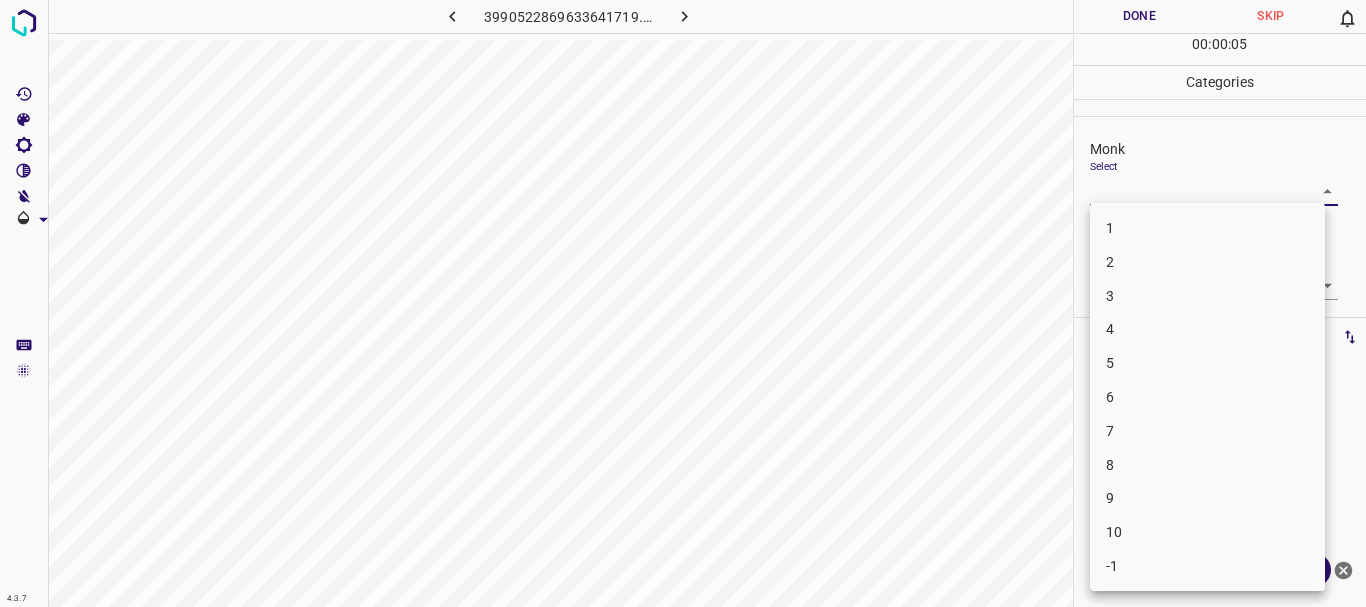 click on "4" at bounding box center (1207, 329) 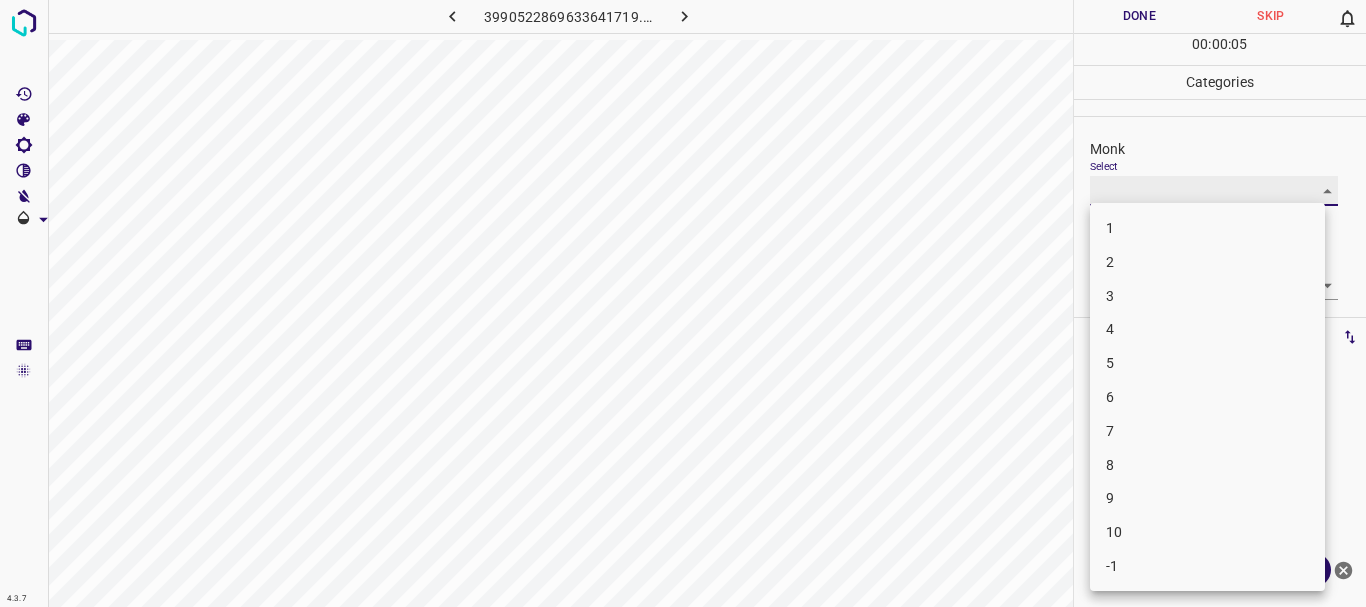 type on "4" 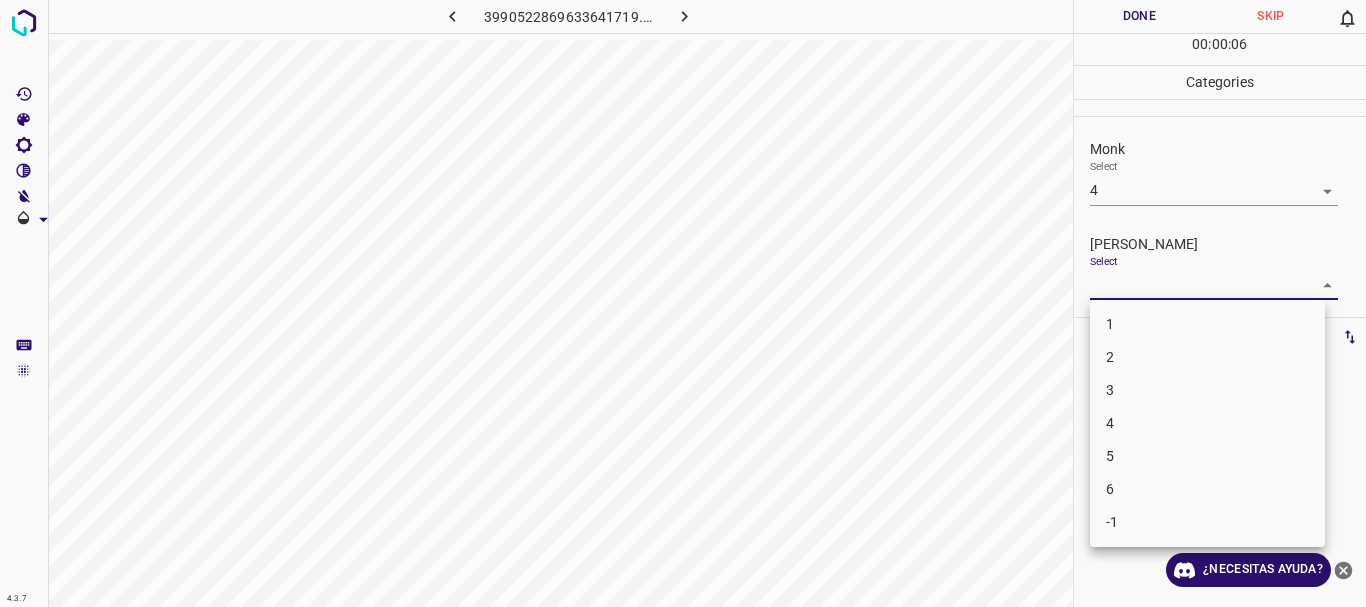 click on "4.3.7 3990522869633641719.png Done Skip 0 00   : 00   : 06   Categories Monk   Select 4 4  Fitzpatrick   Select ​ Labels   0 Categories 1 Monk 2  Fitzpatrick Tools Space Change between modes (Draw & Edit) I Auto labeling R Restore zoom M Zoom in N Zoom out Delete Delete selecte label Filters Z Restore filters X Saturation filter C Brightness filter V Contrast filter B Gray scale filter General O Download ¿Necesitas ayuda? Texto original Valora esta traducción Tu opinión servirá para ayudar a mejorar el Traductor de Google - Texto - Esconder - Borrar 1 2 3 4 5 6 -1" at bounding box center (683, 303) 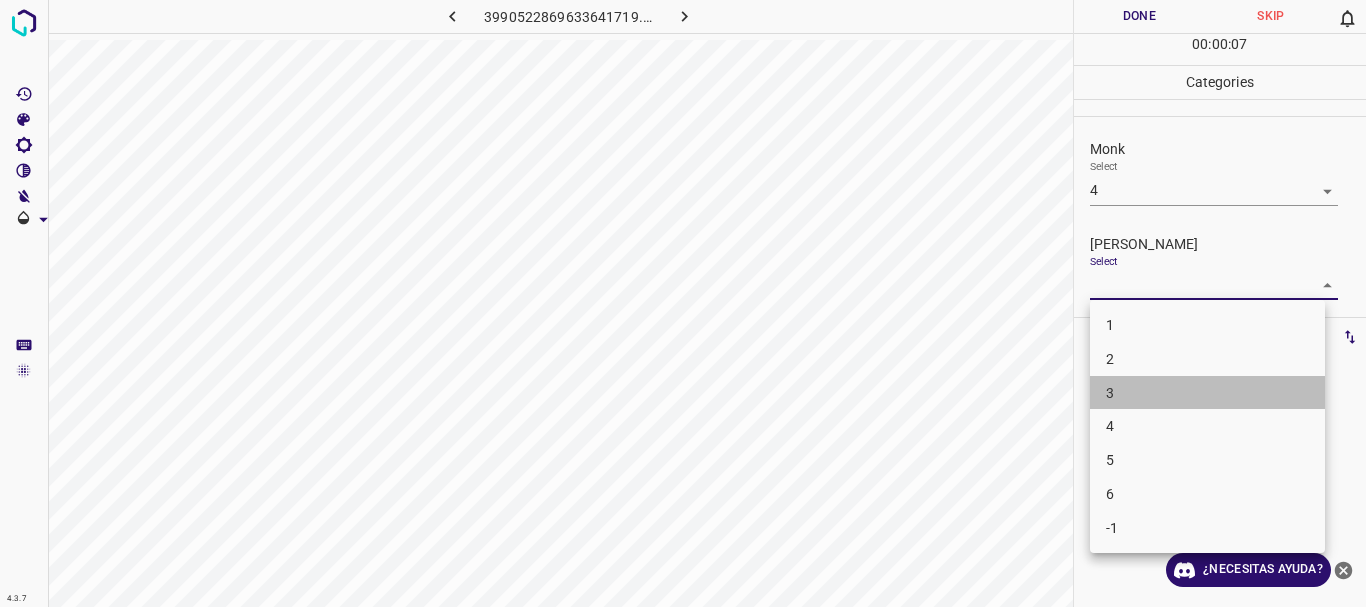click on "3" at bounding box center (1207, 393) 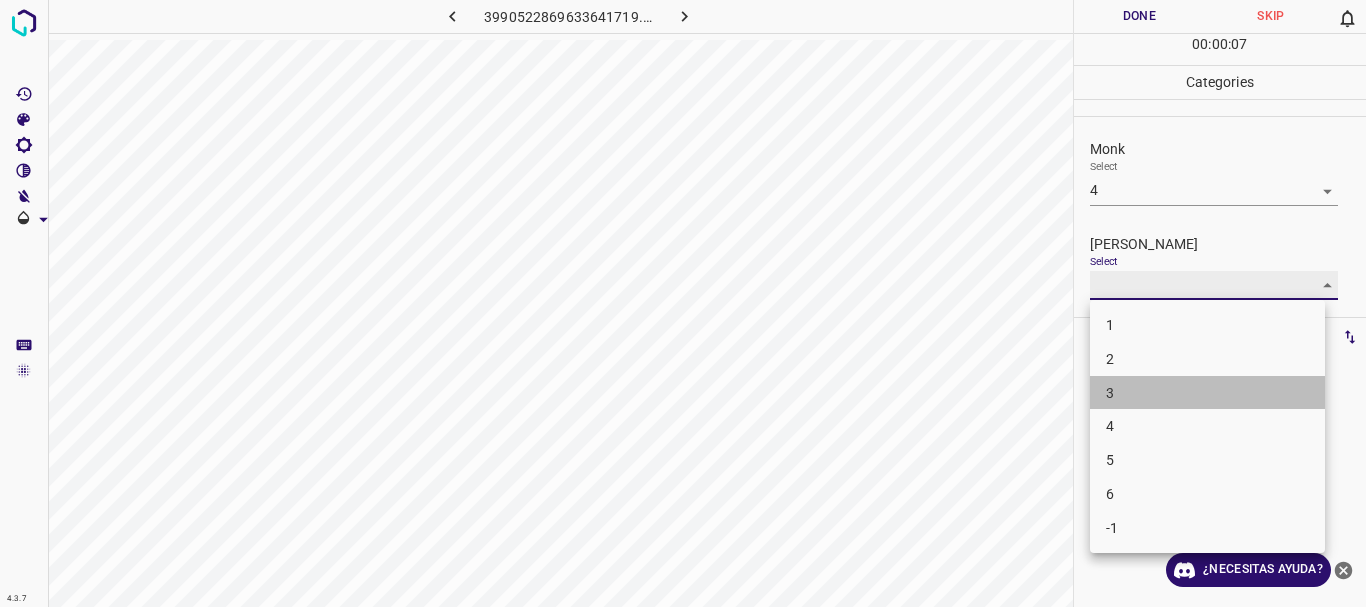 type on "3" 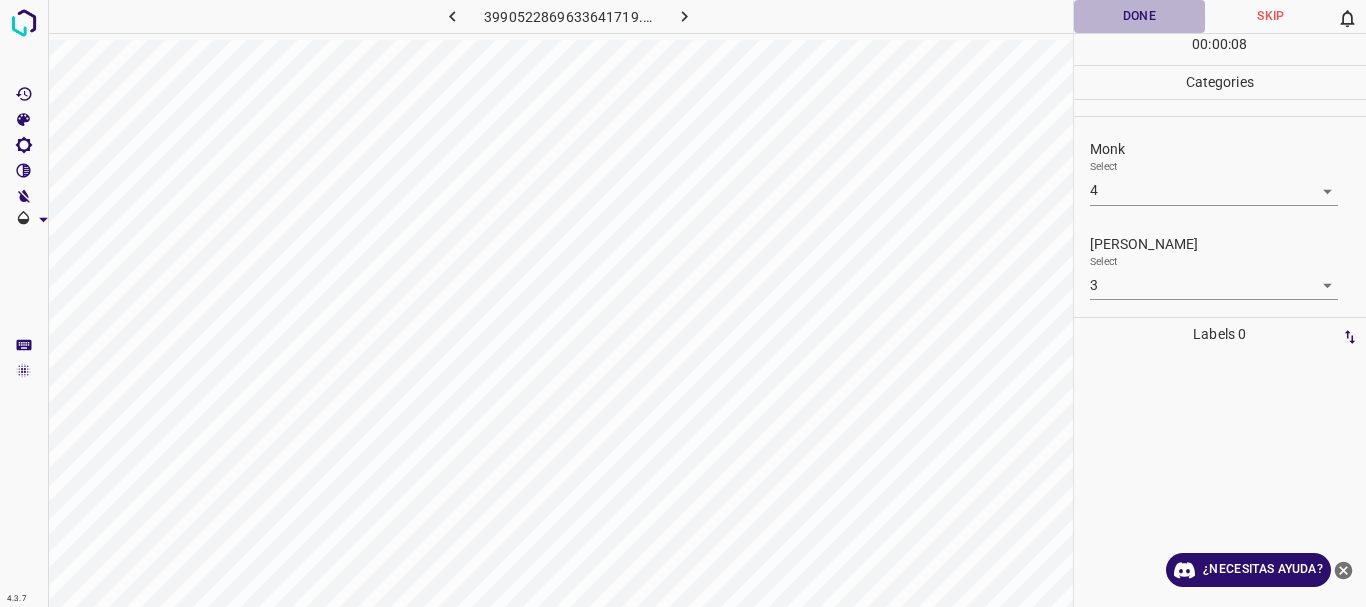 click on "Done" at bounding box center [1140, 16] 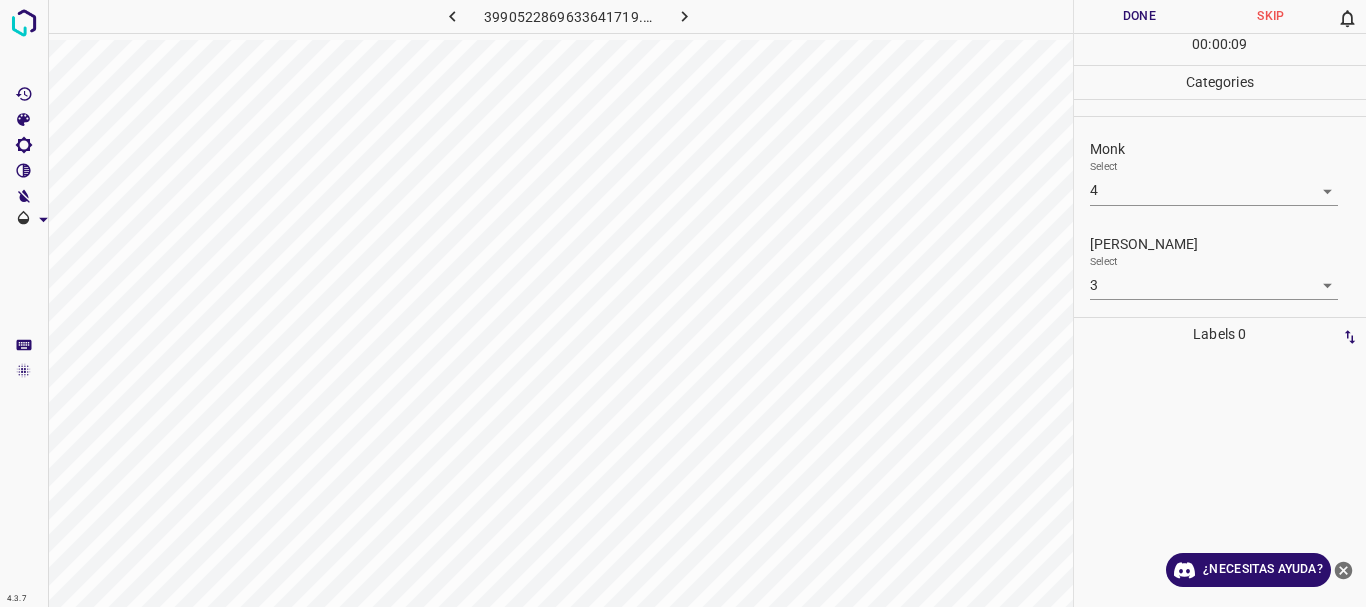click 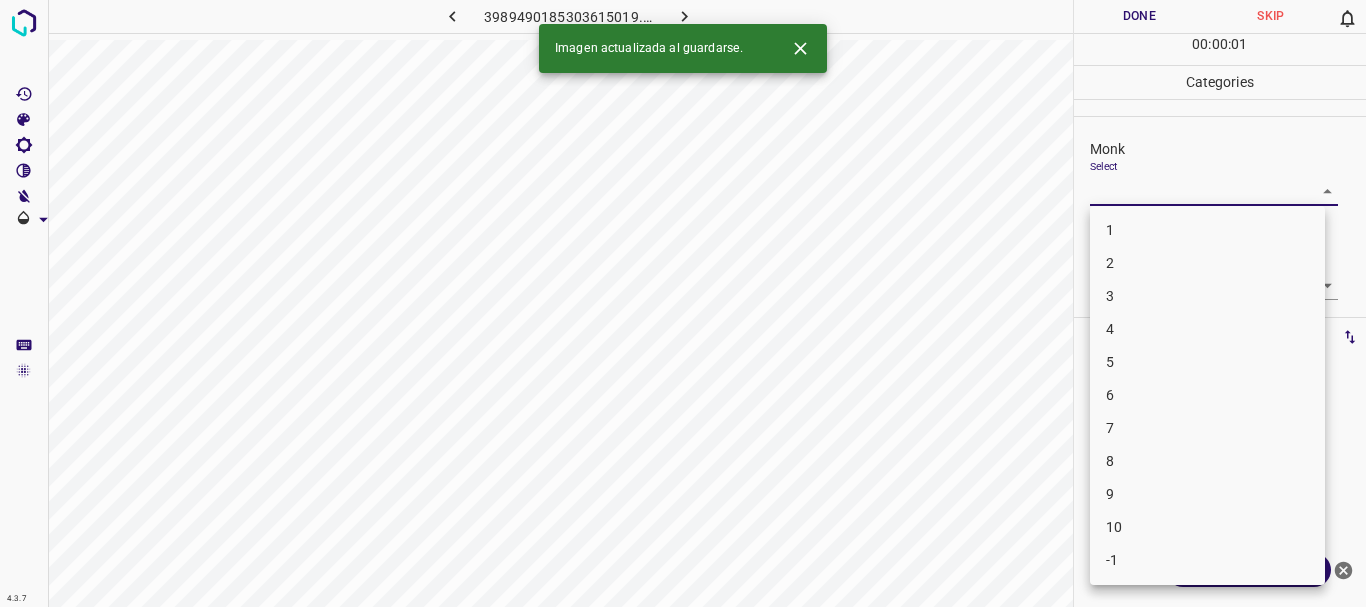 click on "4.3.7 3989490185303615019.png Done Skip 0 00   : 00   : 01   Categories Monk   Select ​  Fitzpatrick   Select ​ Labels   0 Categories 1 Monk 2  Fitzpatrick Tools Space Change between modes (Draw & Edit) I Auto labeling R Restore zoom M Zoom in N Zoom out Delete Delete selecte label Filters Z Restore filters X Saturation filter C Brightness filter V Contrast filter B Gray scale filter General O Download Imagen actualizada al guardarse. ¿Necesitas ayuda? Texto original Valora esta traducción Tu opinión servirá para ayudar a mejorar el Traductor de Google - Texto - Esconder - Borrar 1 2 3 4 5 6 7 8 9 10 -1" at bounding box center (683, 303) 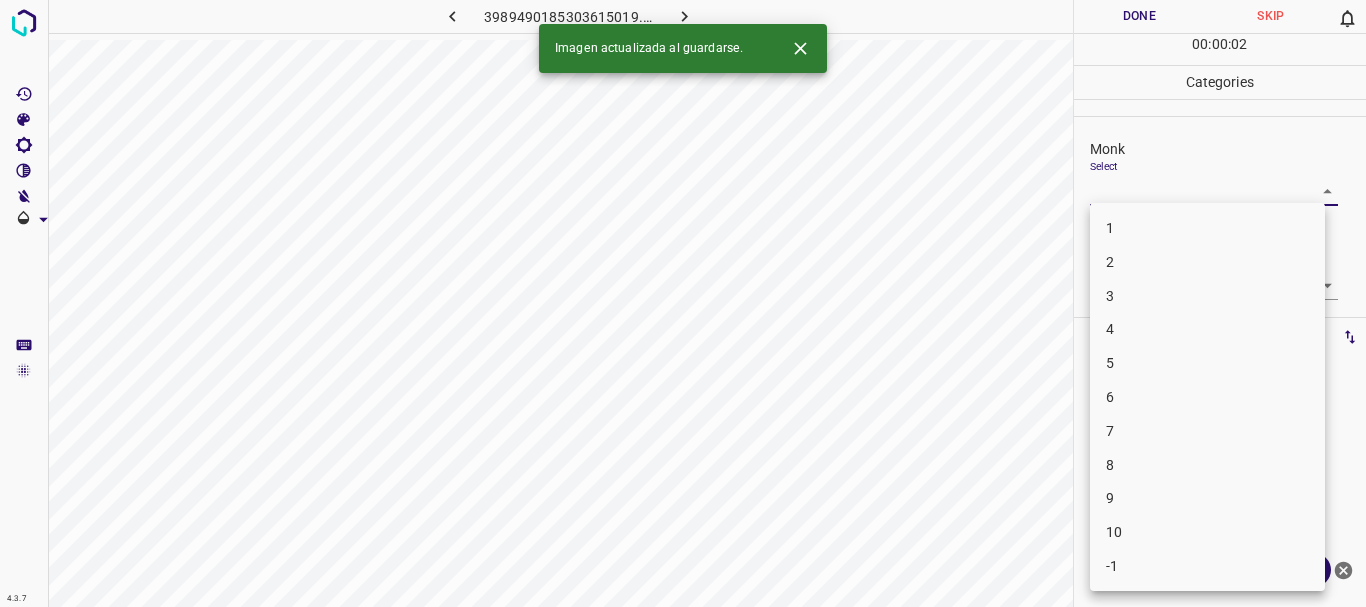 click on "5" at bounding box center [1207, 363] 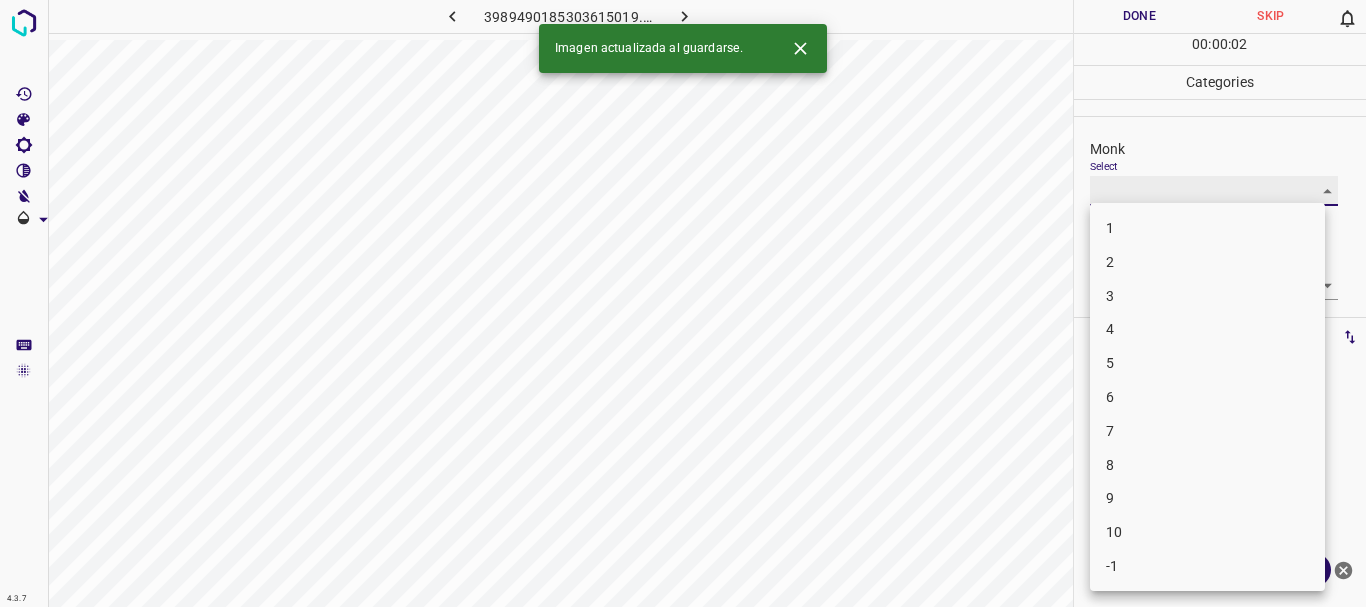 type on "5" 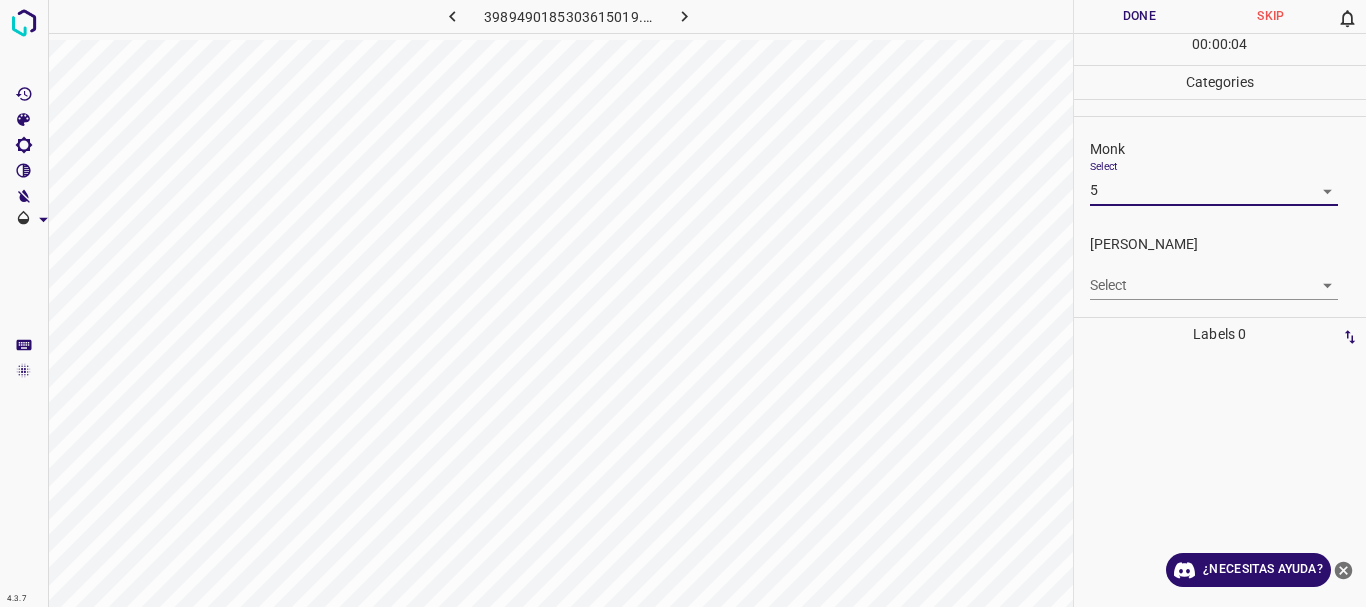 click on "4.3.7 3989490185303615019.png Done Skip 0 00   : 00   : 04   Categories Monk   Select 5 5  Fitzpatrick   Select ​ Labels   0 Categories 1 Monk 2  Fitzpatrick Tools Space Change between modes (Draw & Edit) I Auto labeling R Restore zoom M Zoom in N Zoom out Delete Delete selecte label Filters Z Restore filters X Saturation filter C Brightness filter V Contrast filter B Gray scale filter General O Download ¿Necesitas ayuda? Texto original Valora esta traducción Tu opinión servirá para ayudar a mejorar el Traductor de Google - Texto - Esconder - Borrar" at bounding box center [683, 303] 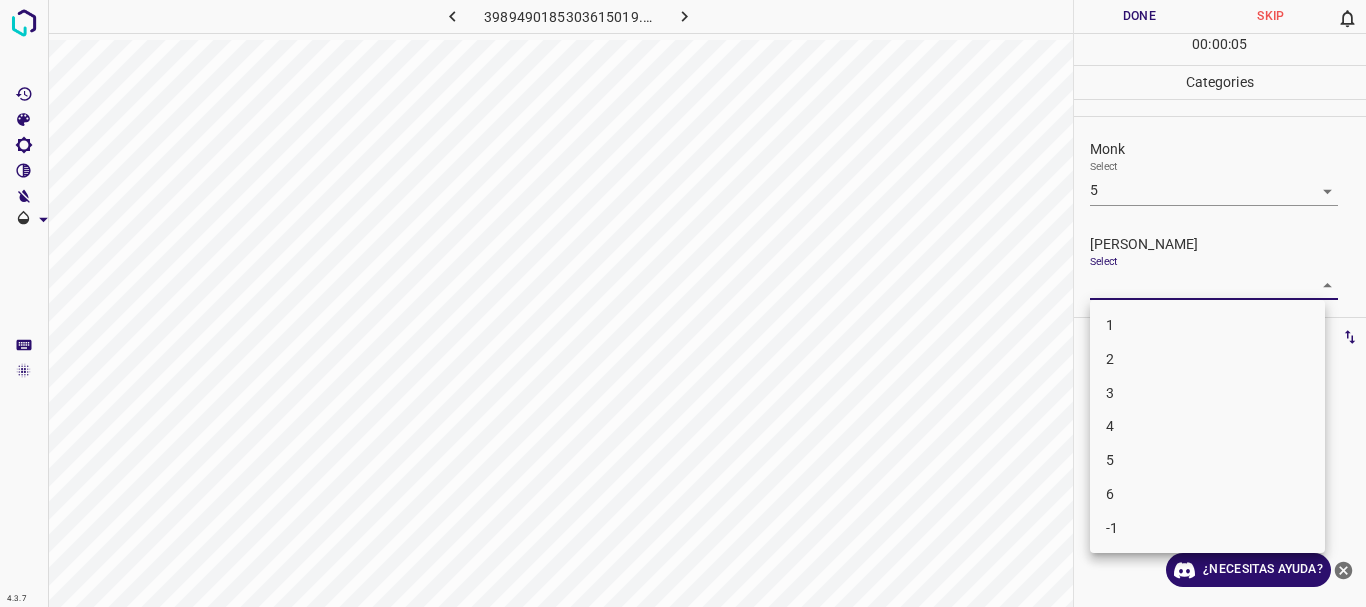 click on "3" at bounding box center (1207, 393) 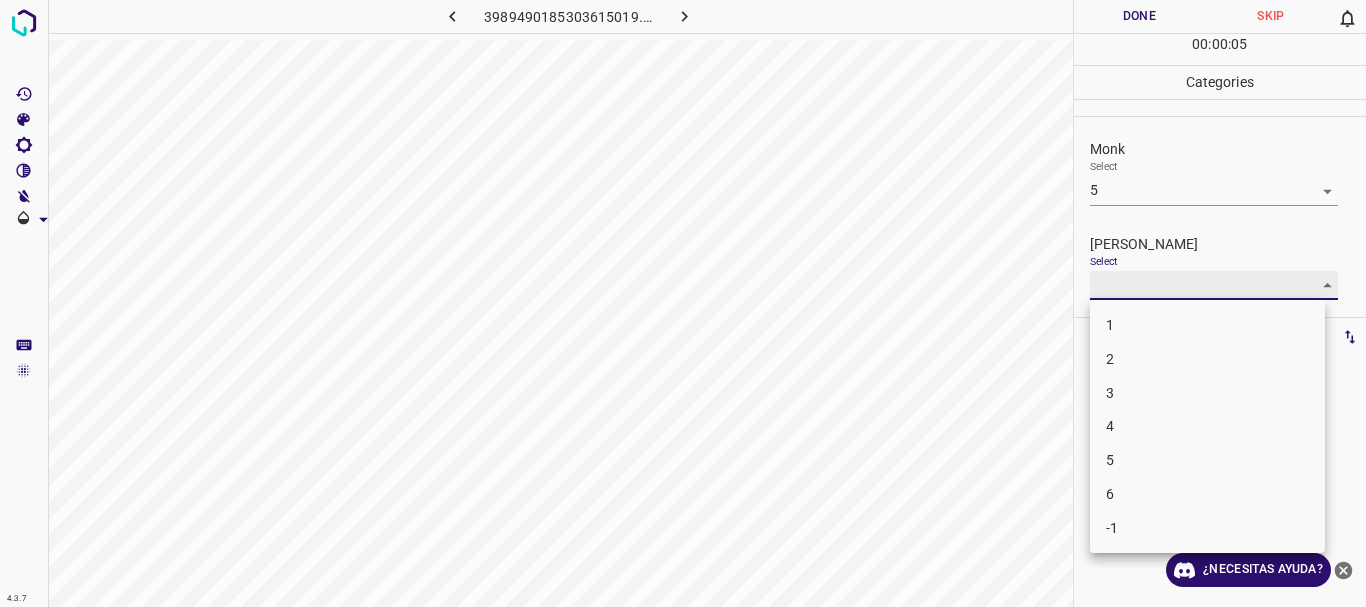 type on "3" 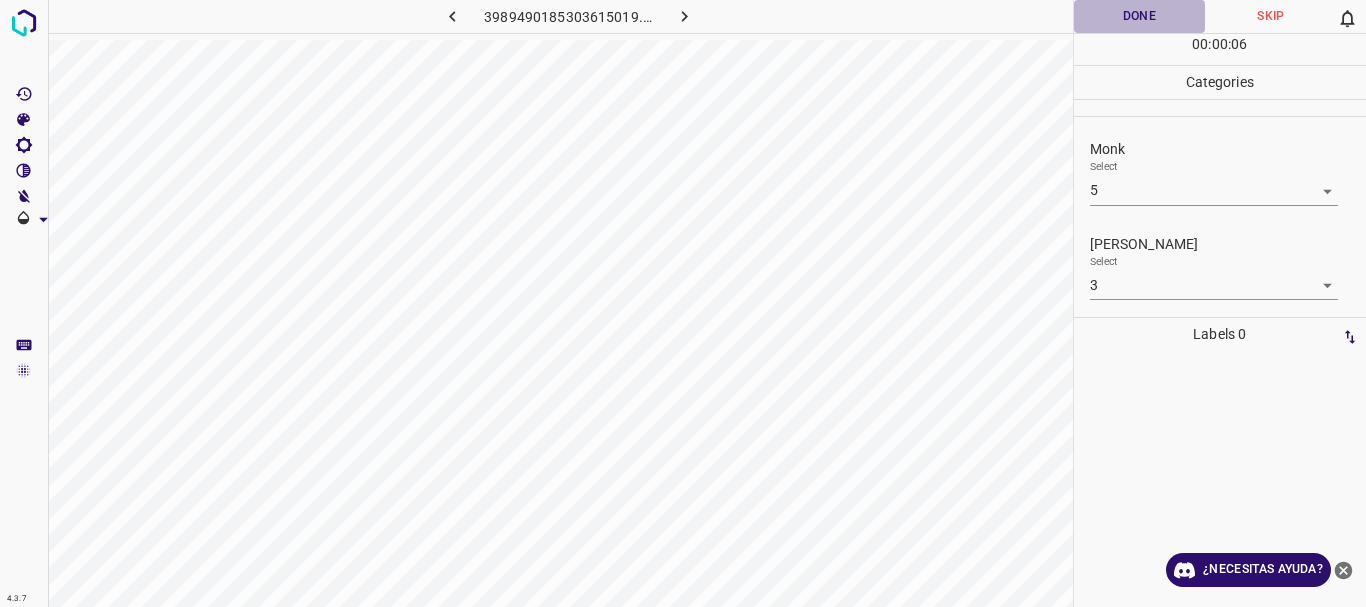click on "Done" at bounding box center (1140, 16) 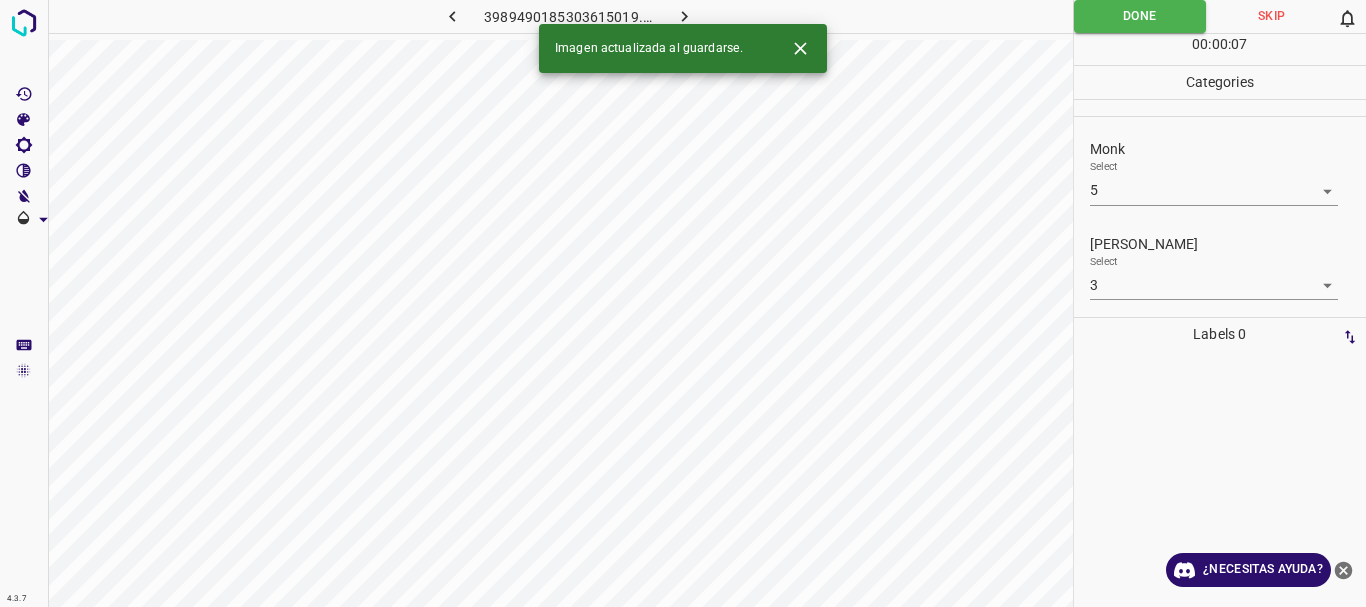 click 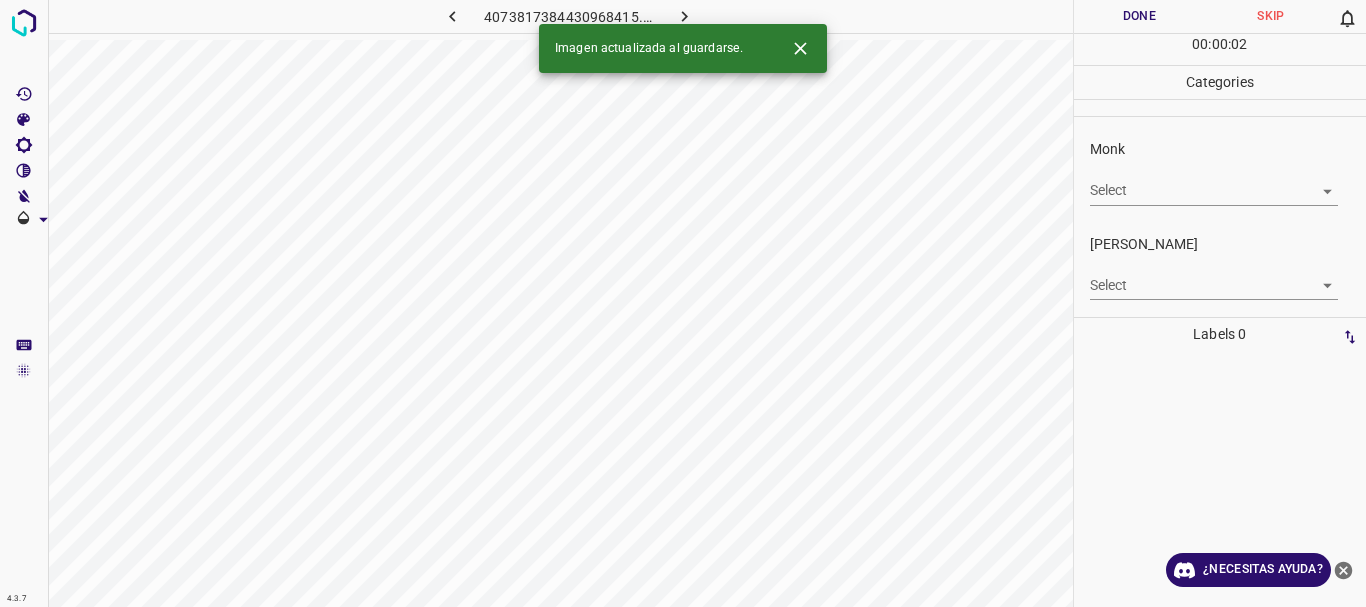 click on "4.3.7 4073817384430968415.png Done Skip 0 00   : 00   : 02   Categories Monk   Select ​  Fitzpatrick   Select ​ Labels   0 Categories 1 Monk 2  Fitzpatrick Tools Space Change between modes (Draw & Edit) I Auto labeling R Restore zoom M Zoom in N Zoom out Delete Delete selecte label Filters Z Restore filters X Saturation filter C Brightness filter V Contrast filter B Gray scale filter General O Download Imagen actualizada al guardarse. ¿Necesitas ayuda? Texto original Valora esta traducción Tu opinión servirá para ayudar a mejorar el Traductor de Google - Texto - Esconder - Borrar" at bounding box center (683, 303) 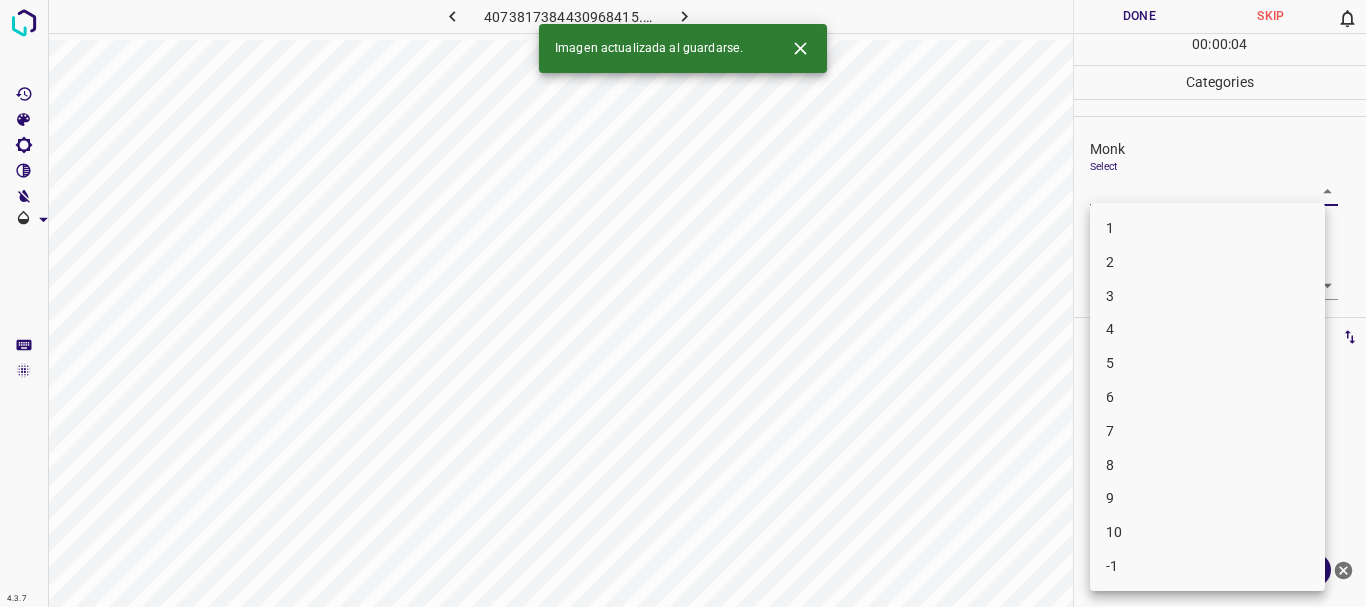click on "6" at bounding box center (1207, 397) 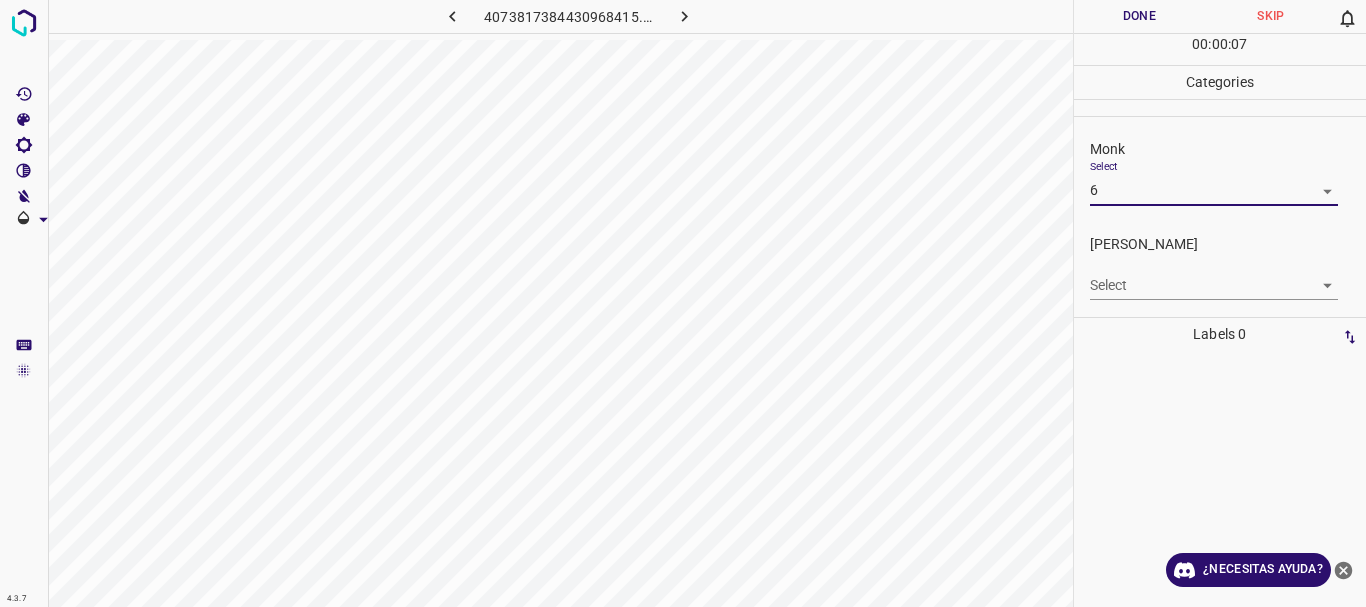 click on "4.3.7 4073817384430968415.png Done Skip 0 00   : 00   : 07   Categories Monk   Select 6 6  Fitzpatrick   Select ​ Labels   0 Categories 1 Monk 2  Fitzpatrick Tools Space Change between modes (Draw & Edit) I Auto labeling R Restore zoom M Zoom in N Zoom out Delete Delete selecte label Filters Z Restore filters X Saturation filter C Brightness filter V Contrast filter B Gray scale filter General O Download ¿Necesitas ayuda? Texto original Valora esta traducción Tu opinión servirá para ayudar a mejorar el Traductor de Google - Texto - Esconder - Borrar" at bounding box center (683, 303) 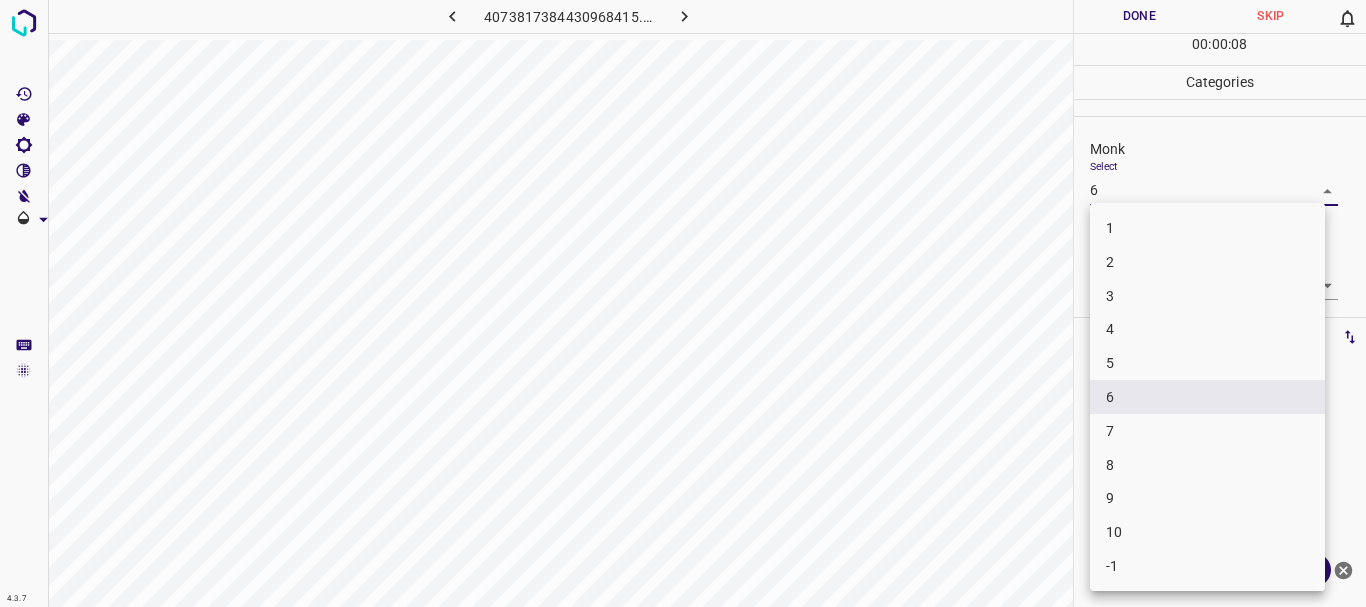 click on "7" at bounding box center [1207, 431] 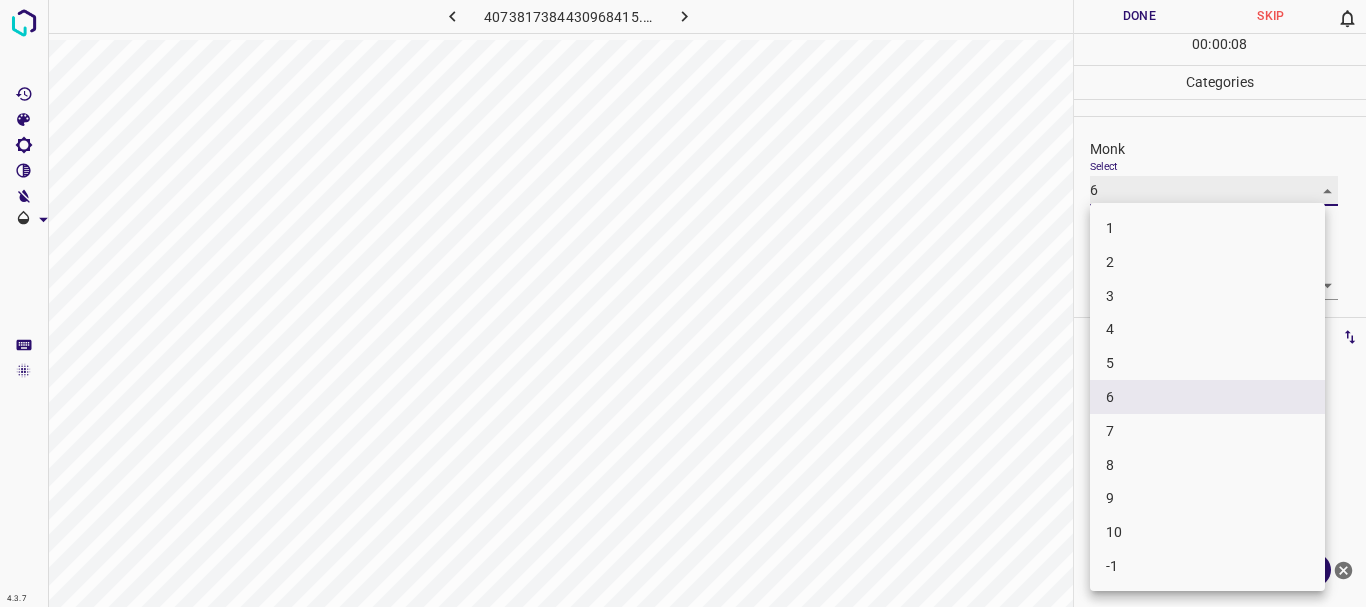 type on "7" 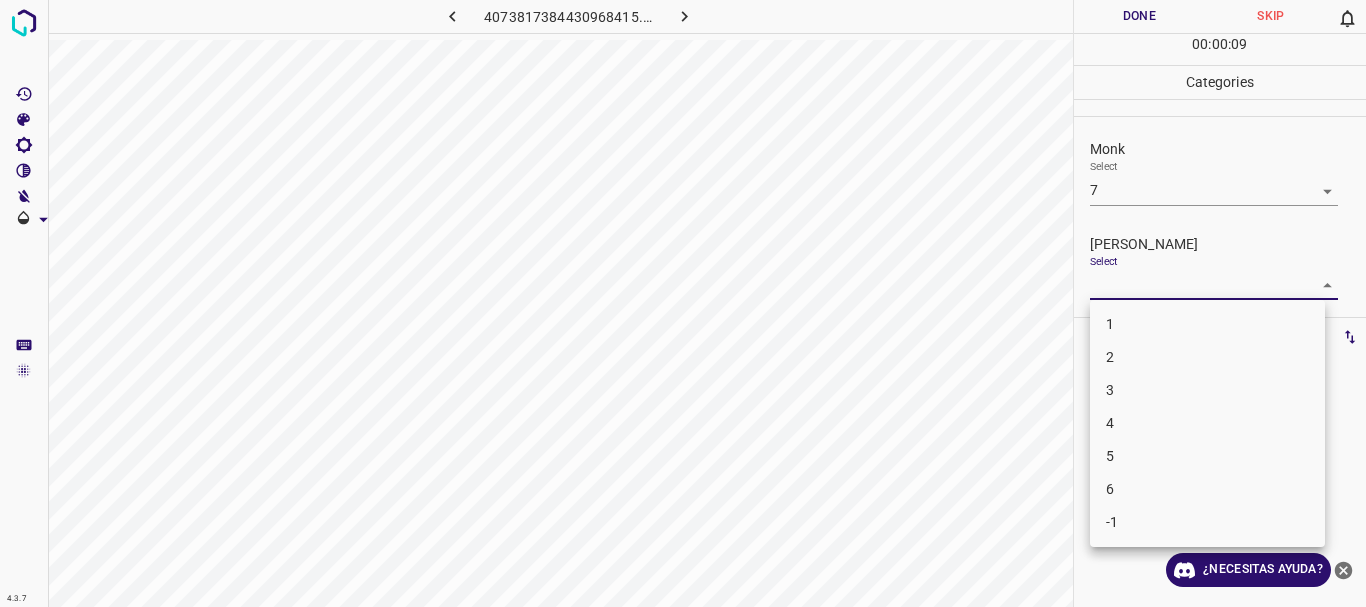click on "4.3.7 4073817384430968415.png Done Skip 0 00   : 00   : 09   Categories Monk   Select 7 7  Fitzpatrick   Select ​ Labels   0 Categories 1 Monk 2  Fitzpatrick Tools Space Change between modes (Draw & Edit) I Auto labeling R Restore zoom M Zoom in N Zoom out Delete Delete selecte label Filters Z Restore filters X Saturation filter C Brightness filter V Contrast filter B Gray scale filter General O Download ¿Necesitas ayuda? Texto original Valora esta traducción Tu opinión servirá para ayudar a mejorar el Traductor de Google - Texto - Esconder - Borrar 1 2 3 4 5 6 -1" at bounding box center (683, 303) 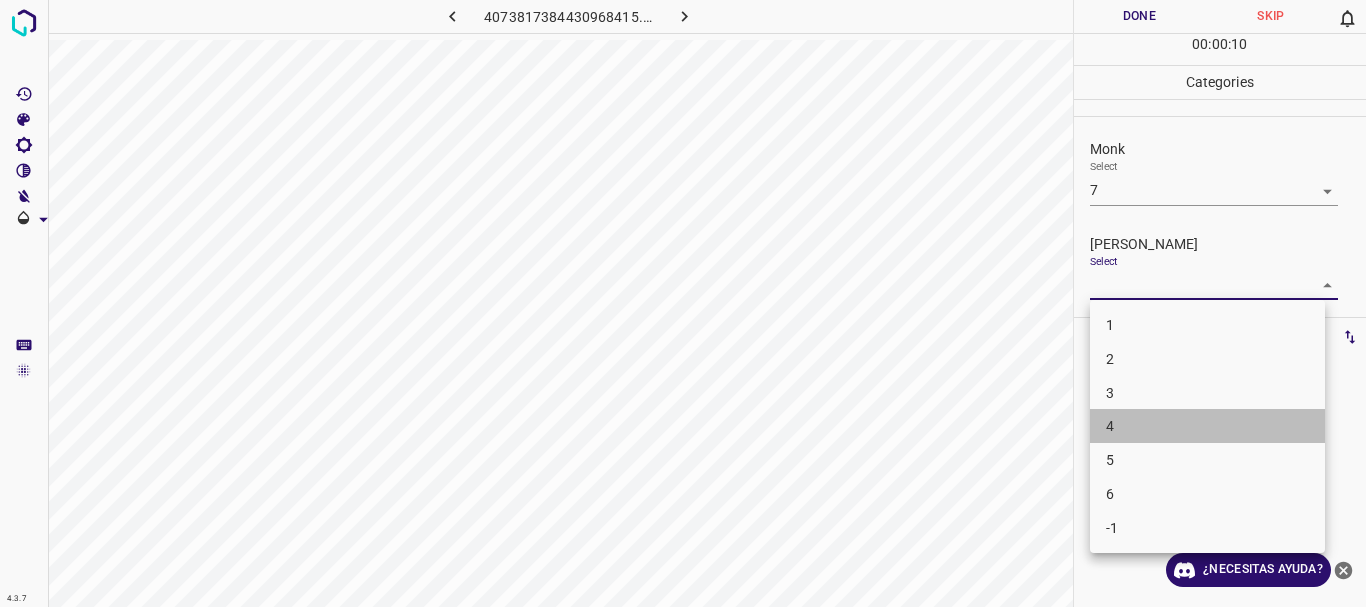click on "4" at bounding box center (1207, 426) 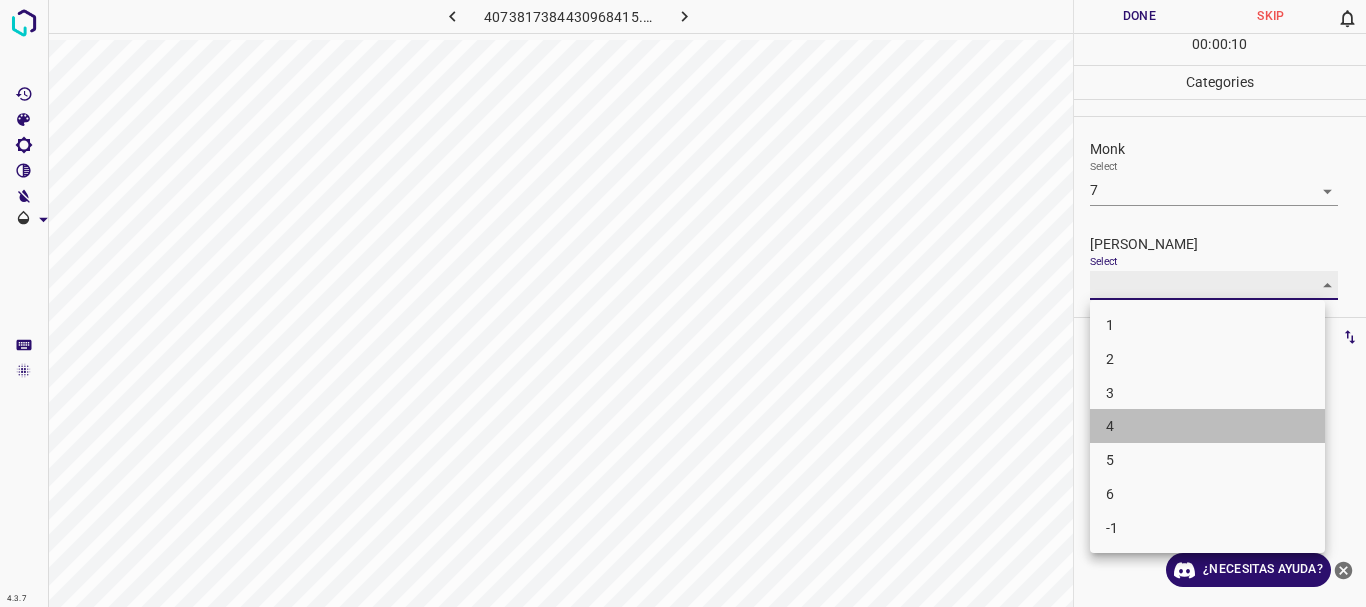 type on "4" 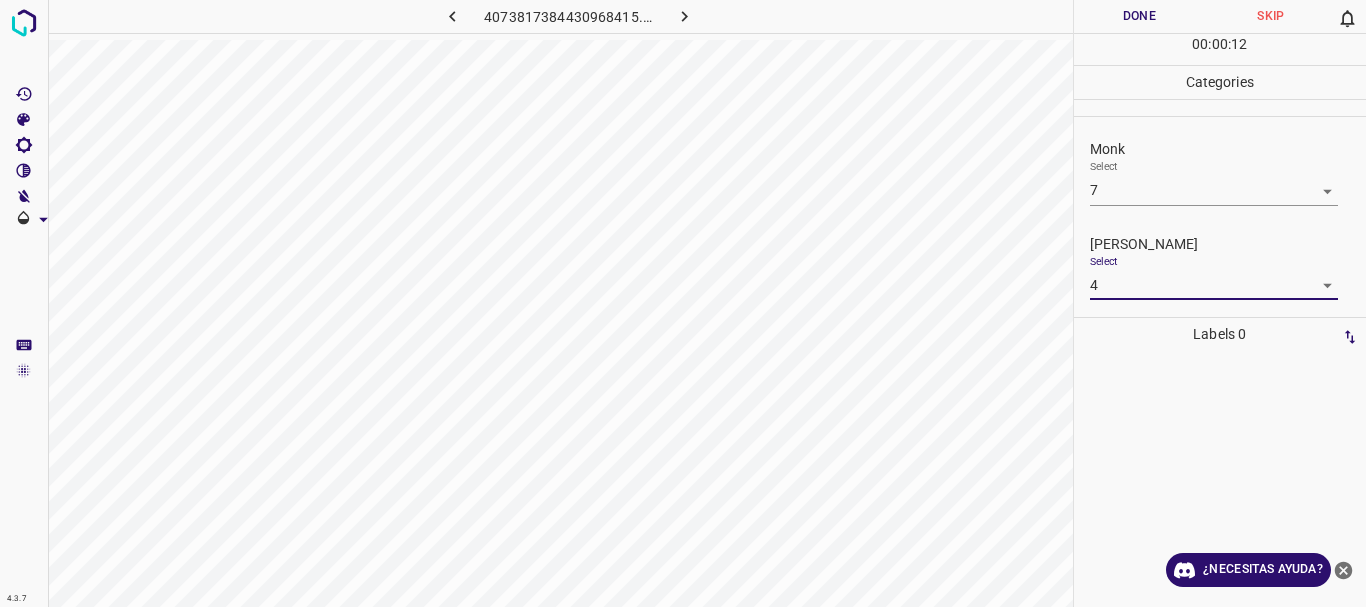 click on "Done" at bounding box center [1140, 16] 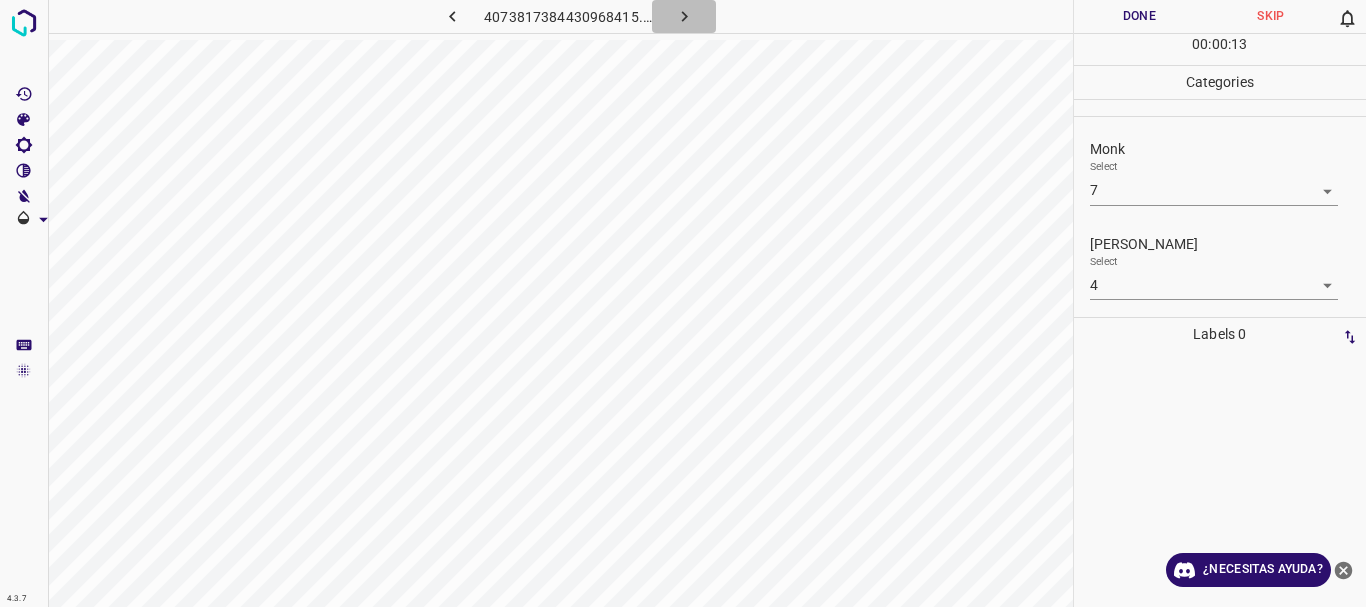 click 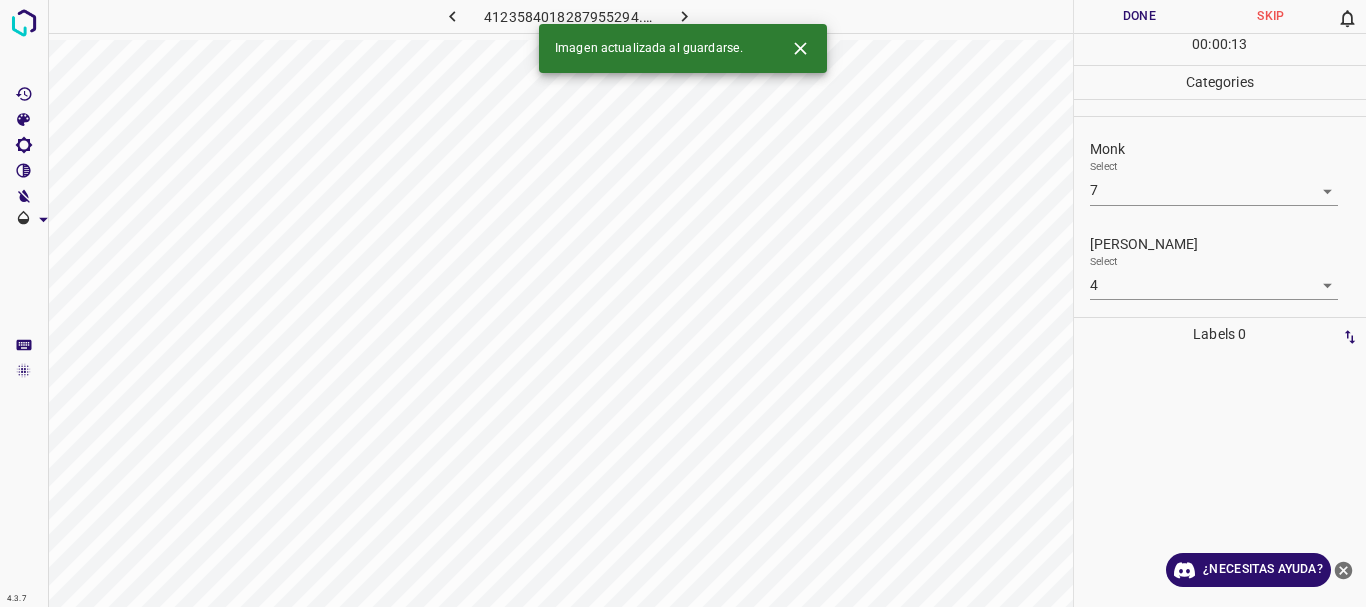 click 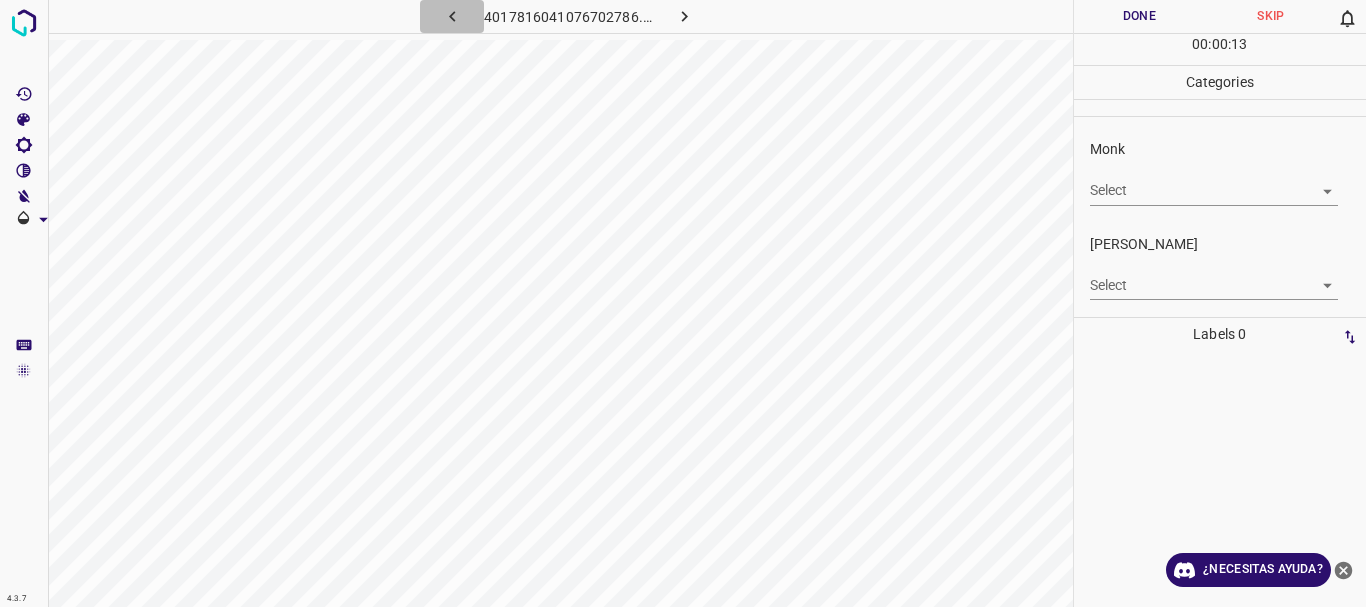 click 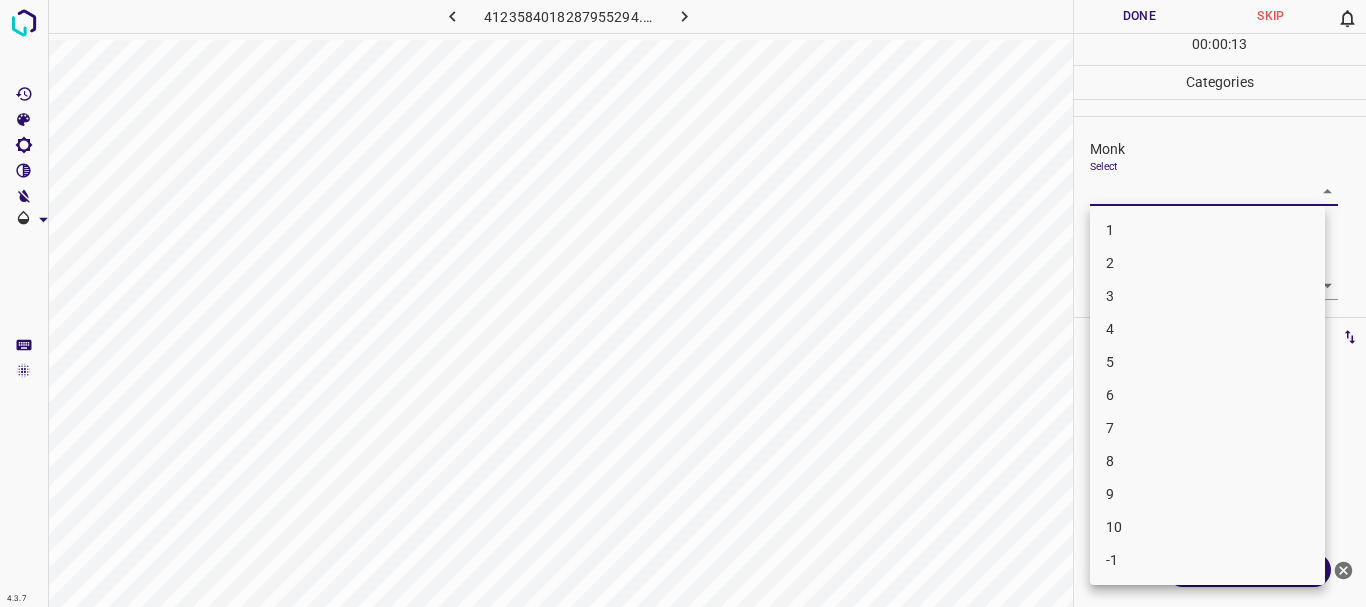 click on "4.3.7 4123584018287955294.png Done Skip 0 00   : 00   : 13   Categories Monk   Select ​  Fitzpatrick   Select ​ Labels   0 Categories 1 Monk 2  Fitzpatrick Tools Space Change between modes (Draw & Edit) I Auto labeling R Restore zoom M Zoom in N Zoom out Delete Delete selecte label Filters Z Restore filters X Saturation filter C Brightness filter V Contrast filter B Gray scale filter General O Download ¿Necesitas ayuda? Texto original Valora esta traducción Tu opinión servirá para ayudar a mejorar el Traductor de Google - Texto - Esconder - Borrar 1 2 3 4 5 6 7 8 9 10 -1" at bounding box center (683, 303) 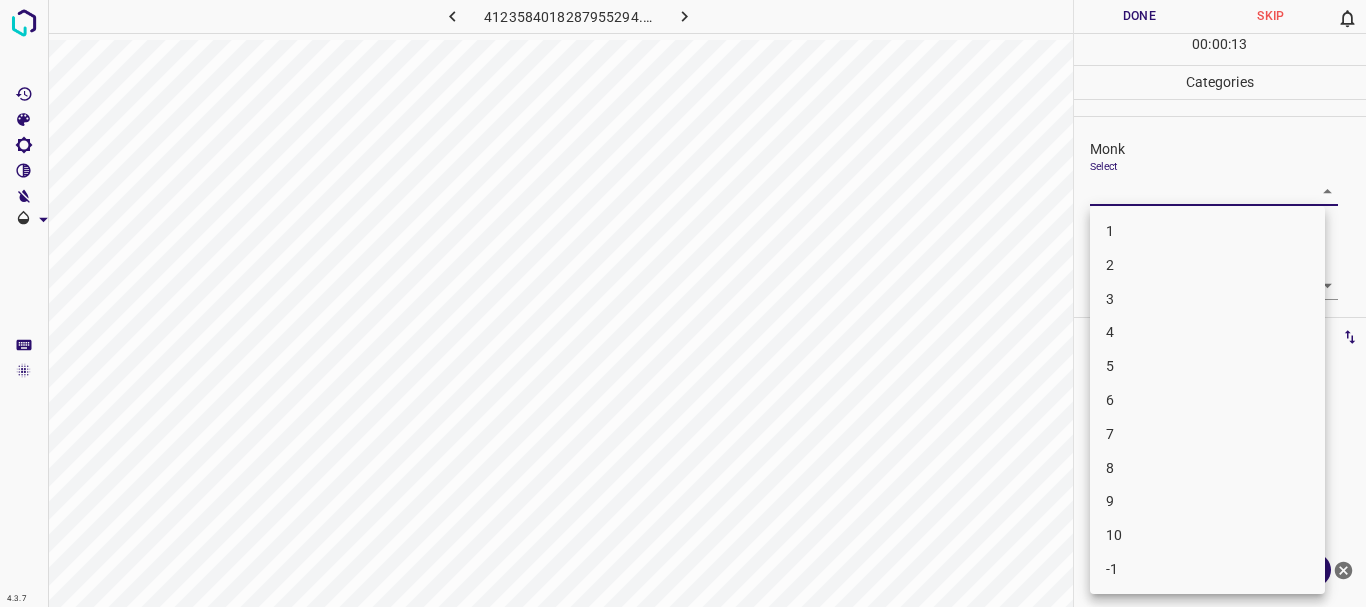 click on "3" at bounding box center [1207, 299] 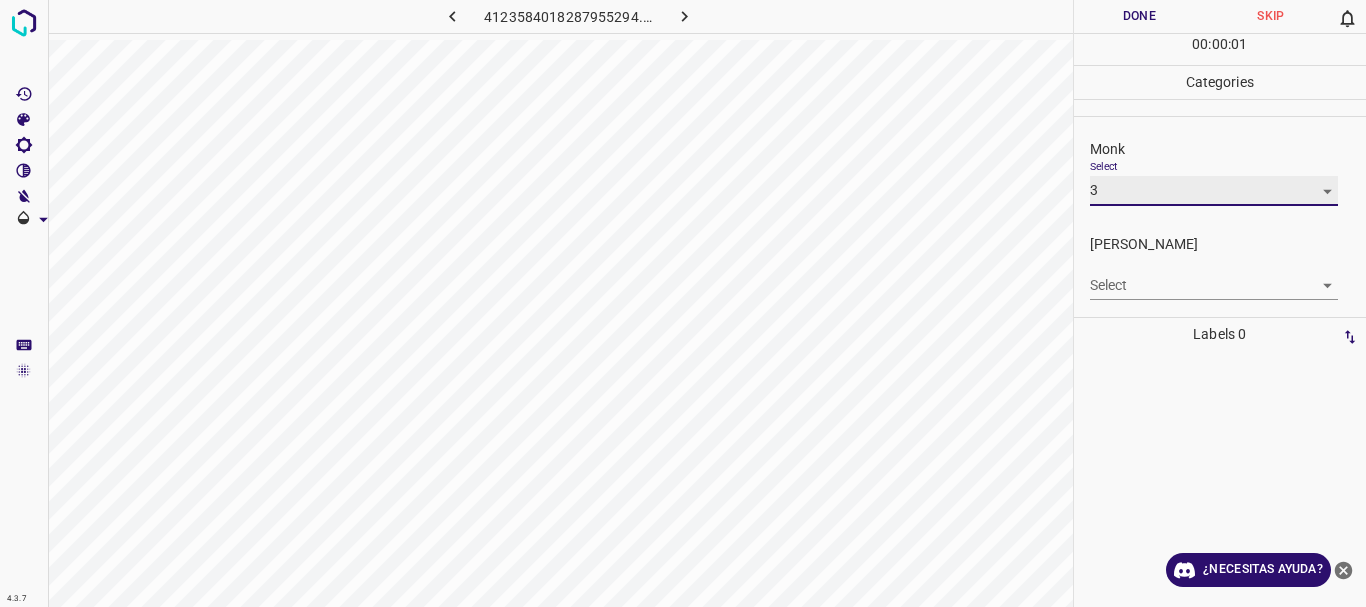 type on "3" 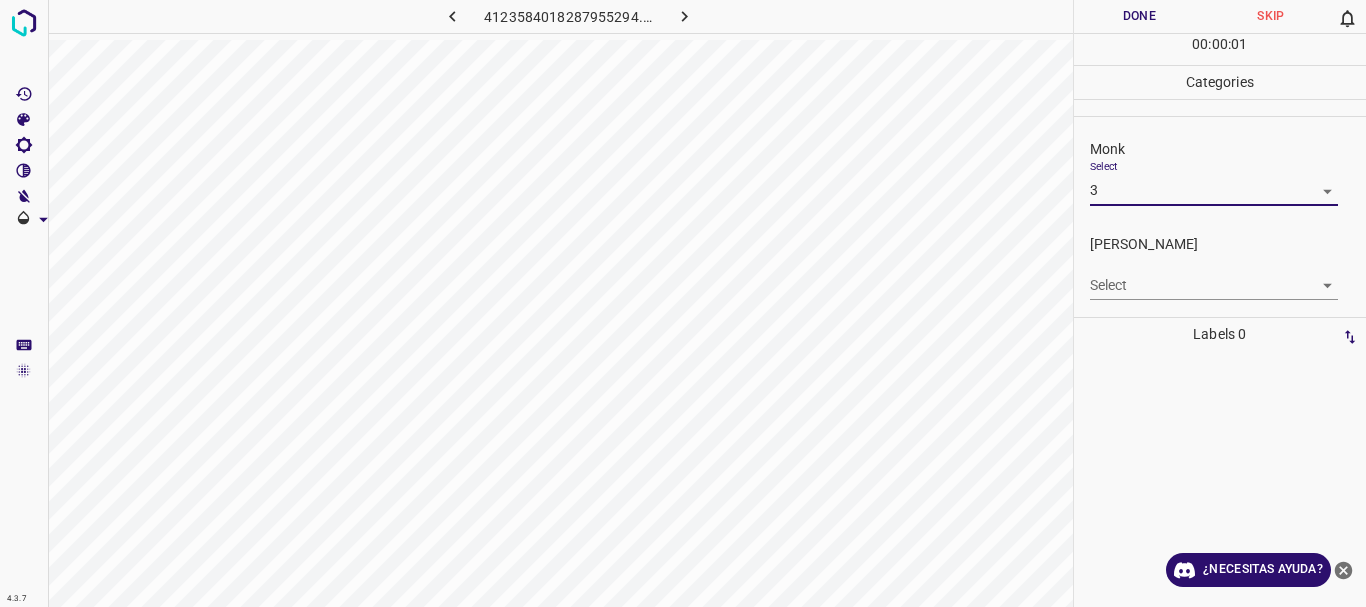 click on "4.3.7 4123584018287955294.png Done Skip 0 00   : 00   : 01   Categories Monk   Select 3 3  Fitzpatrick   Select ​ Labels   0 Categories 1 Monk 2  Fitzpatrick Tools Space Change between modes (Draw & Edit) I Auto labeling R Restore zoom M Zoom in N Zoom out Delete Delete selecte label Filters Z Restore filters X Saturation filter C Brightness filter V Contrast filter B Gray scale filter General O Download ¿Necesitas ayuda? Texto original Valora esta traducción Tu opinión servirá para ayudar a mejorar el Traductor de Google - Texto - Esconder - Borrar" at bounding box center [683, 303] 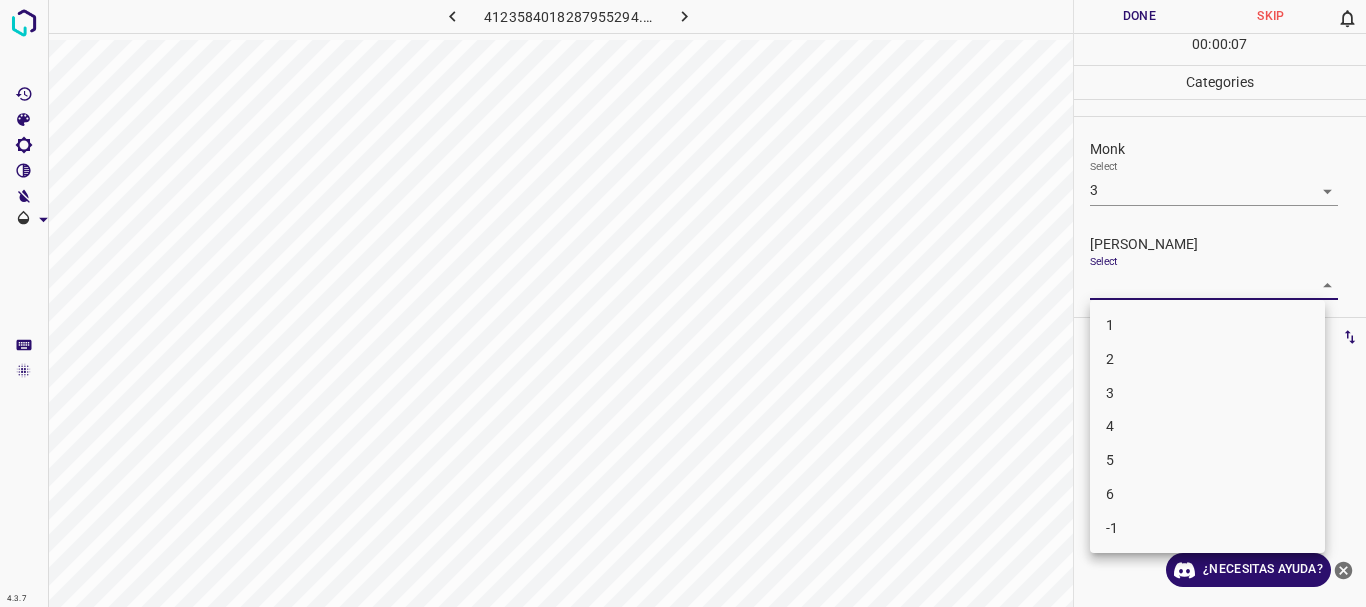 drag, startPoint x: 1152, startPoint y: 333, endPoint x: 1146, endPoint y: 9, distance: 324.05554 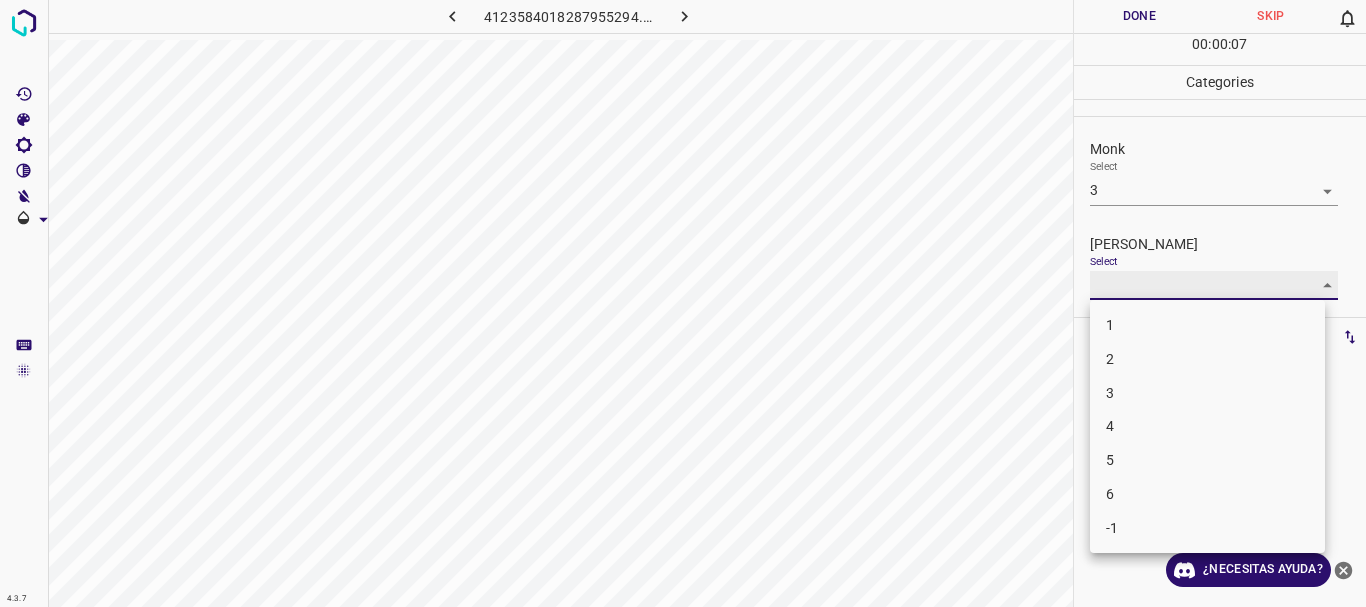 type on "1" 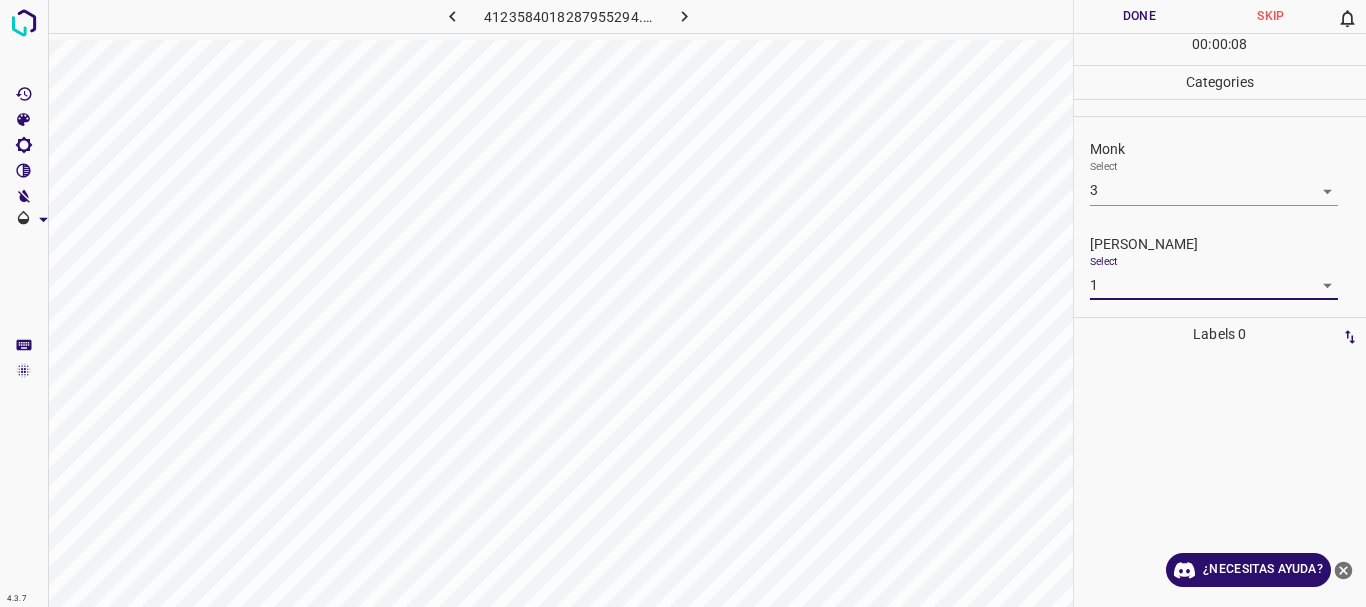 click on "Done" at bounding box center (1140, 16) 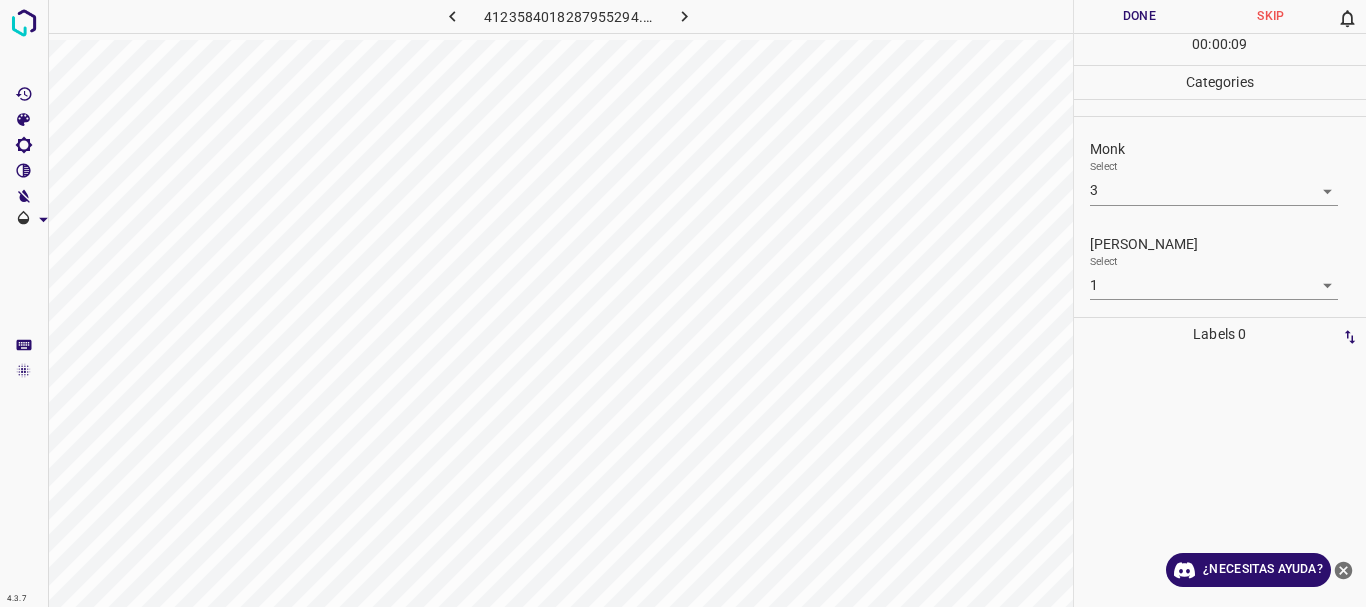 click at bounding box center (684, 16) 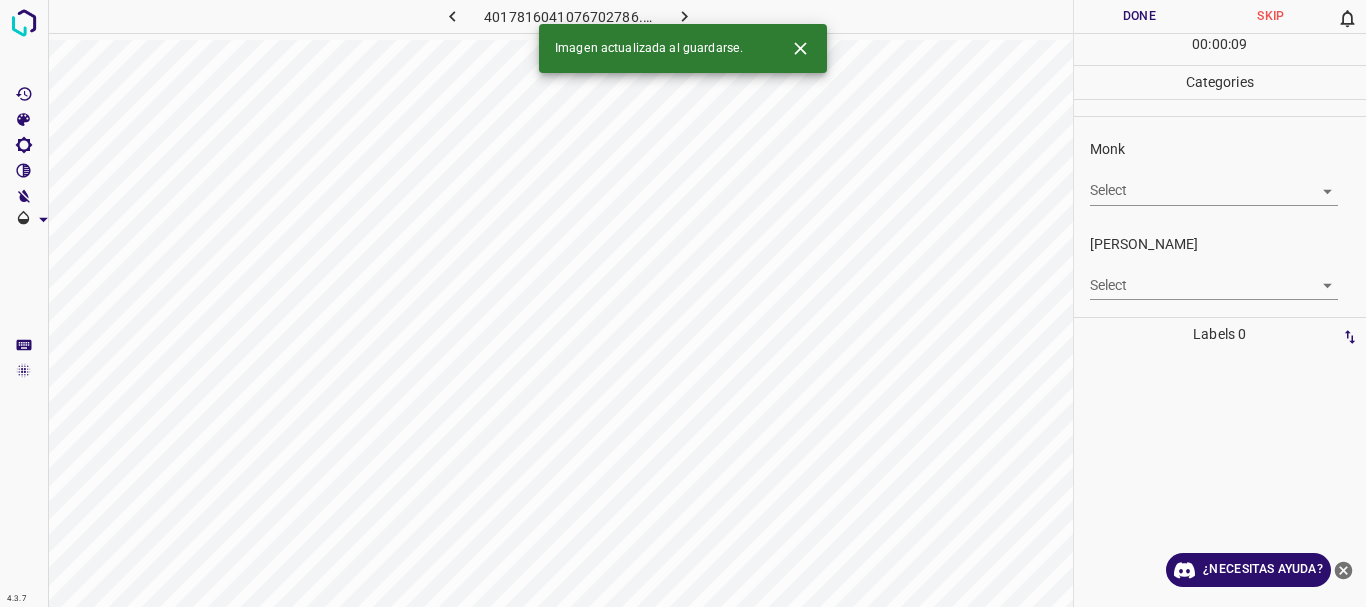 click on "4.3.7 4017816041076702786.png Done Skip 0 00   : 00   : 09   Categories Monk   Select ​  Fitzpatrick   Select ​ Labels   0 Categories 1 Monk 2  Fitzpatrick Tools Space Change between modes (Draw & Edit) I Auto labeling R Restore zoom M Zoom in N Zoom out Delete Delete selecte label Filters Z Restore filters X Saturation filter C Brightness filter V Contrast filter B Gray scale filter General O Download Imagen actualizada al guardarse. ¿Necesitas ayuda? Texto original Valora esta traducción Tu opinión servirá para ayudar a mejorar el Traductor de Google - Texto - Esconder - Borrar" at bounding box center [683, 303] 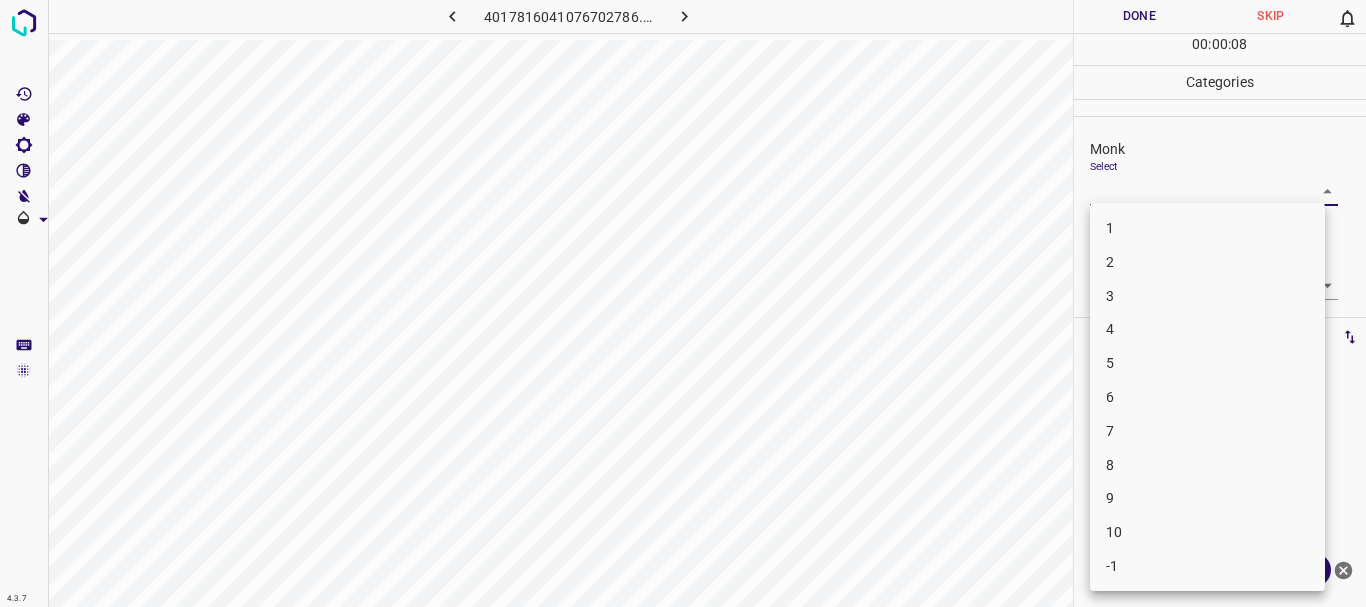 click on "7" at bounding box center [1207, 431] 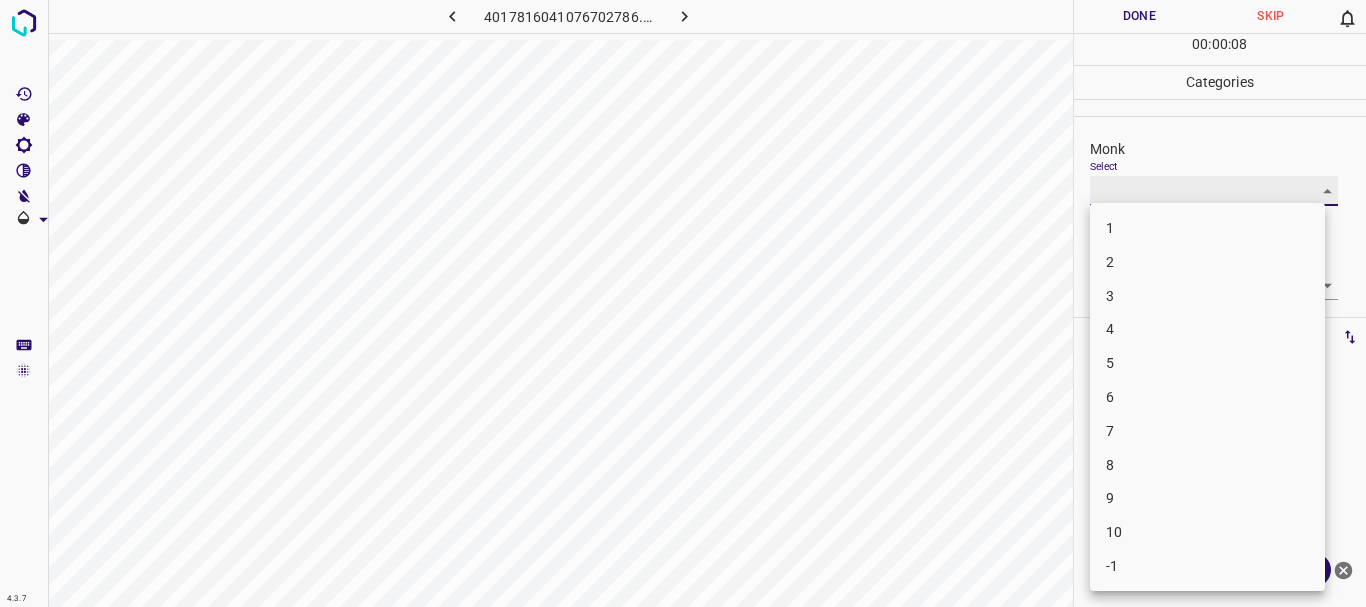 type on "7" 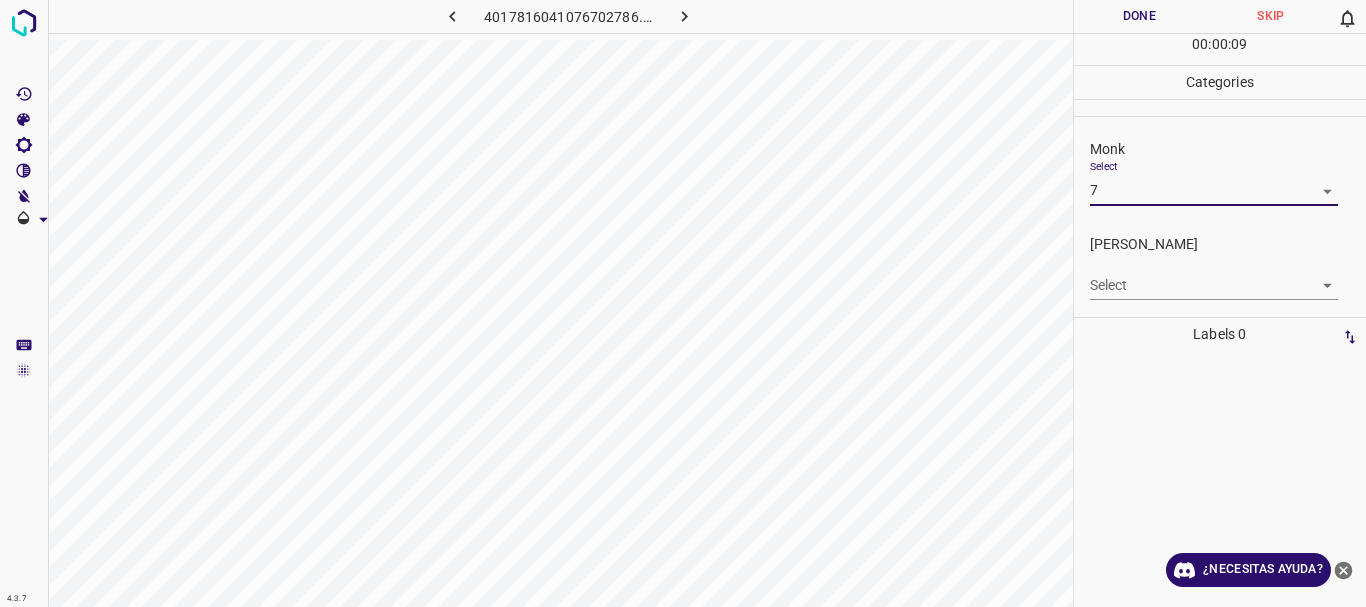 click on "4.3.7 4017816041076702786.png Done Skip 0 00   : 00   : 09   Categories Monk   Select 7 7  Fitzpatrick   Select ​ Labels   0 Categories 1 Monk 2  Fitzpatrick Tools Space Change between modes (Draw & Edit) I Auto labeling R Restore zoom M Zoom in N Zoom out Delete Delete selecte label Filters Z Restore filters X Saturation filter C Brightness filter V Contrast filter B Gray scale filter General O Download ¿Necesitas ayuda? Texto original Valora esta traducción Tu opinión servirá para ayudar a mejorar el Traductor de Google - Texto - Esconder - Borrar" at bounding box center [683, 303] 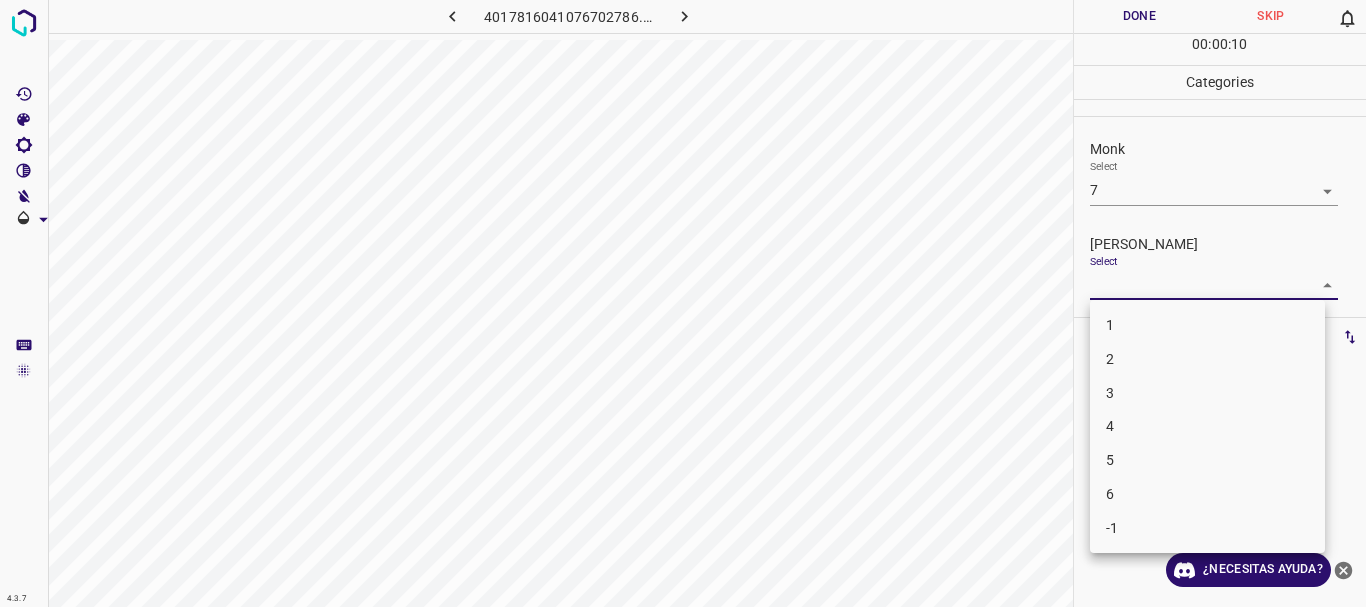 click on "3" at bounding box center [1207, 393] 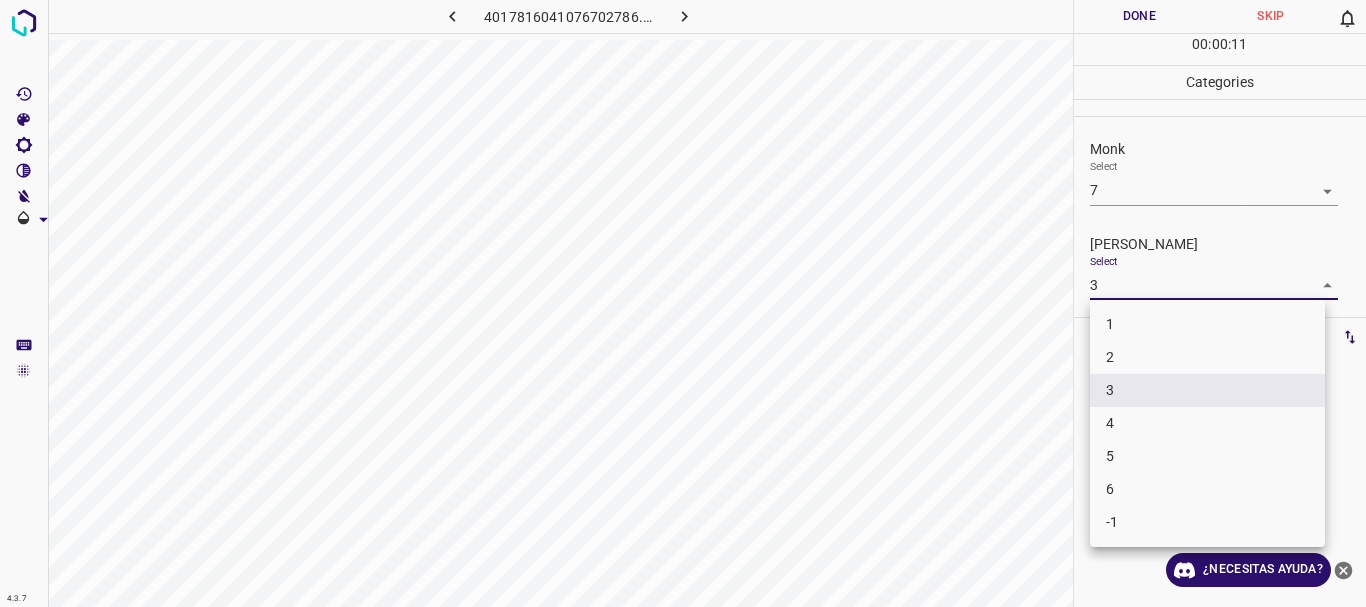 click on "4.3.7 4017816041076702786.png Done Skip 0 00   : 00   : 11   Categories Monk   Select 7 7  Fitzpatrick   Select 3 3 Labels   0 Categories 1 Monk 2  Fitzpatrick Tools Space Change between modes (Draw & Edit) I Auto labeling R Restore zoom M Zoom in N Zoom out Delete Delete selecte label Filters Z Restore filters X Saturation filter C Brightness filter V Contrast filter B Gray scale filter General O Download ¿Necesitas ayuda? Texto original Valora esta traducción Tu opinión servirá para ayudar a mejorar el Traductor de Google - Texto - Esconder - Borrar 1 2 3 4 5 6 -1" at bounding box center (683, 303) 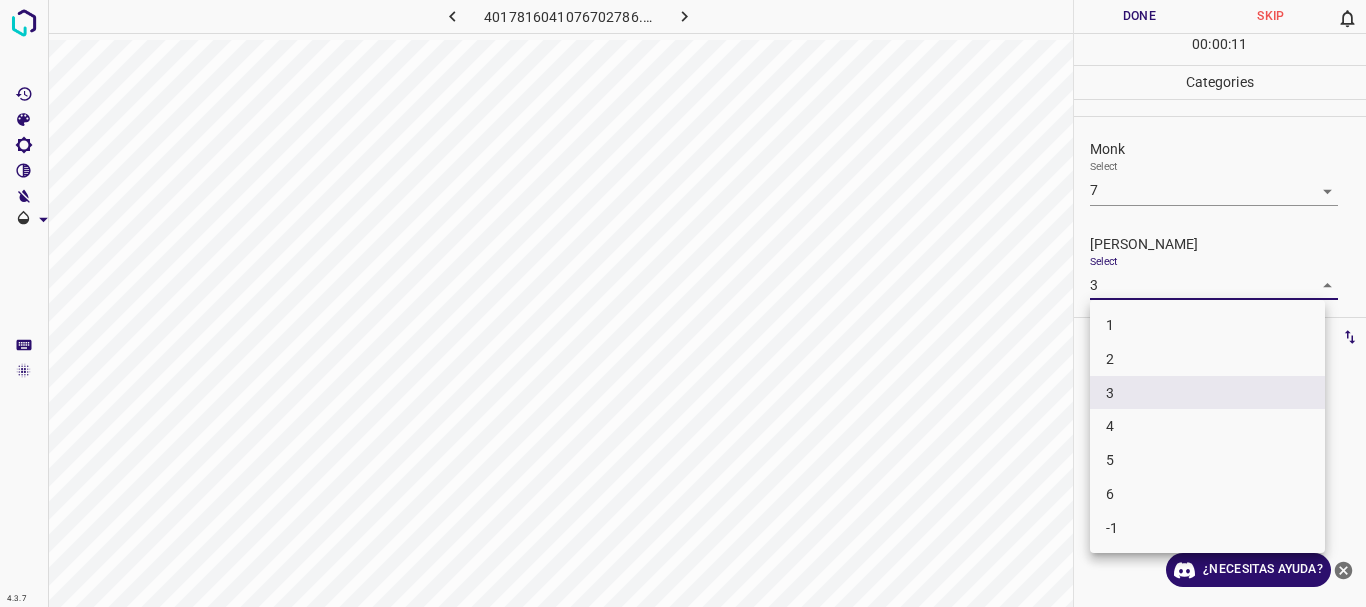 click on "4" at bounding box center [1207, 426] 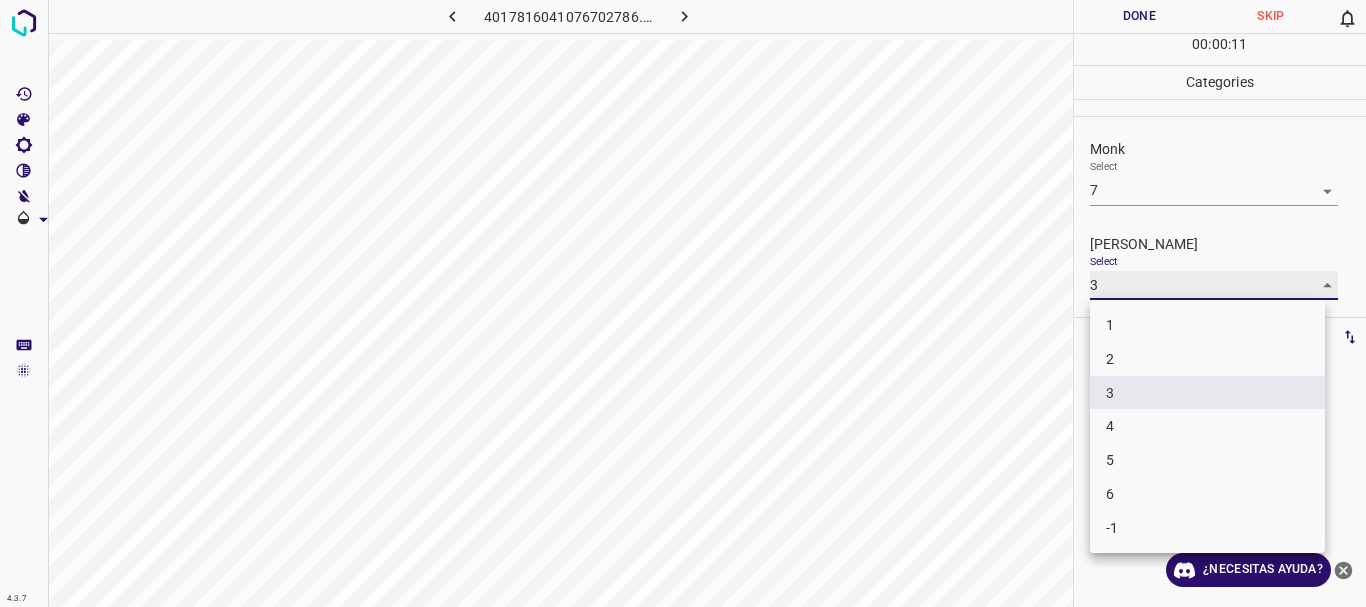 type on "4" 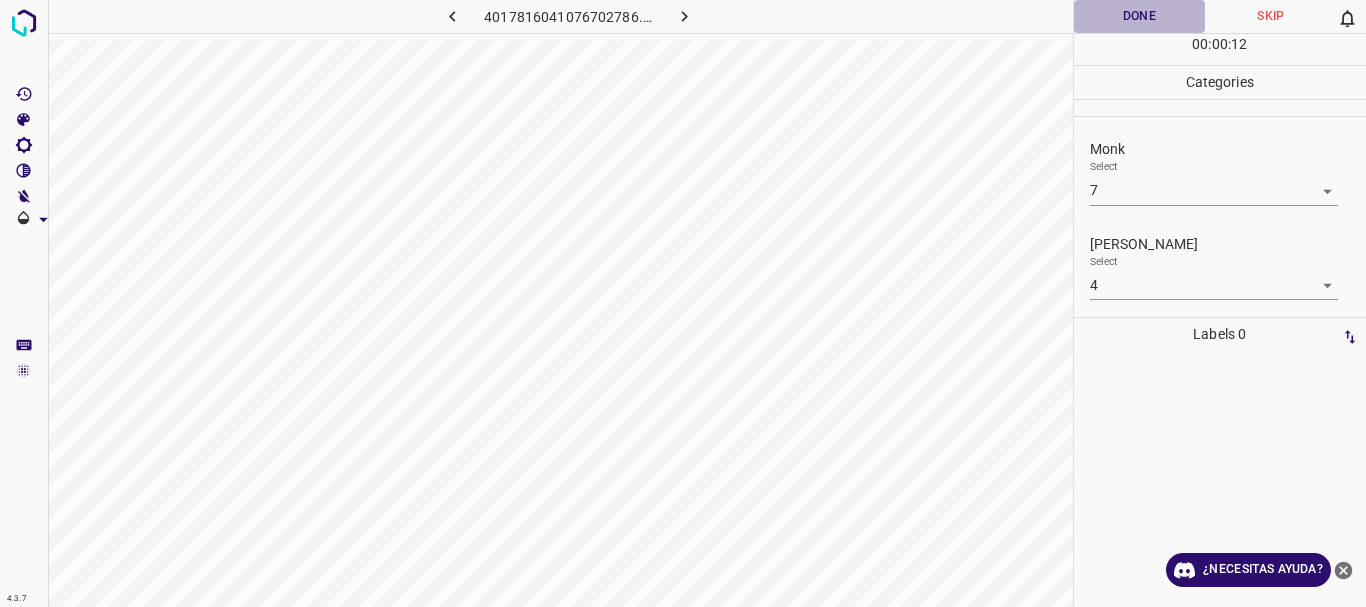 click on "Done" at bounding box center (1140, 16) 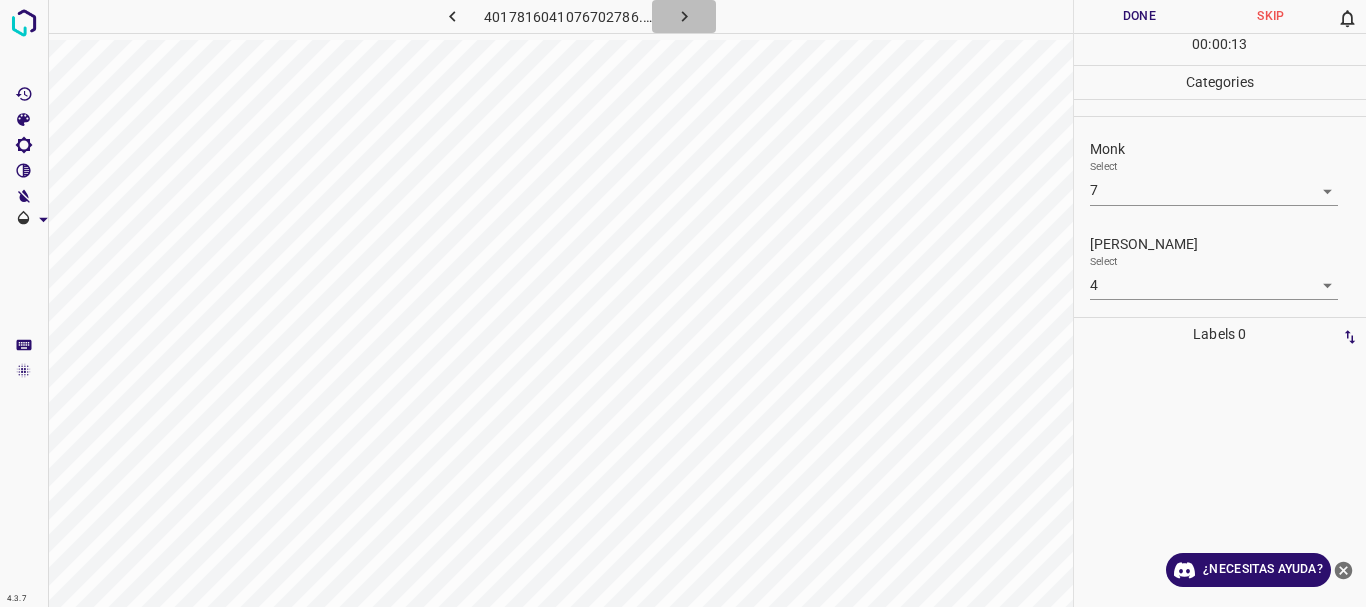 click 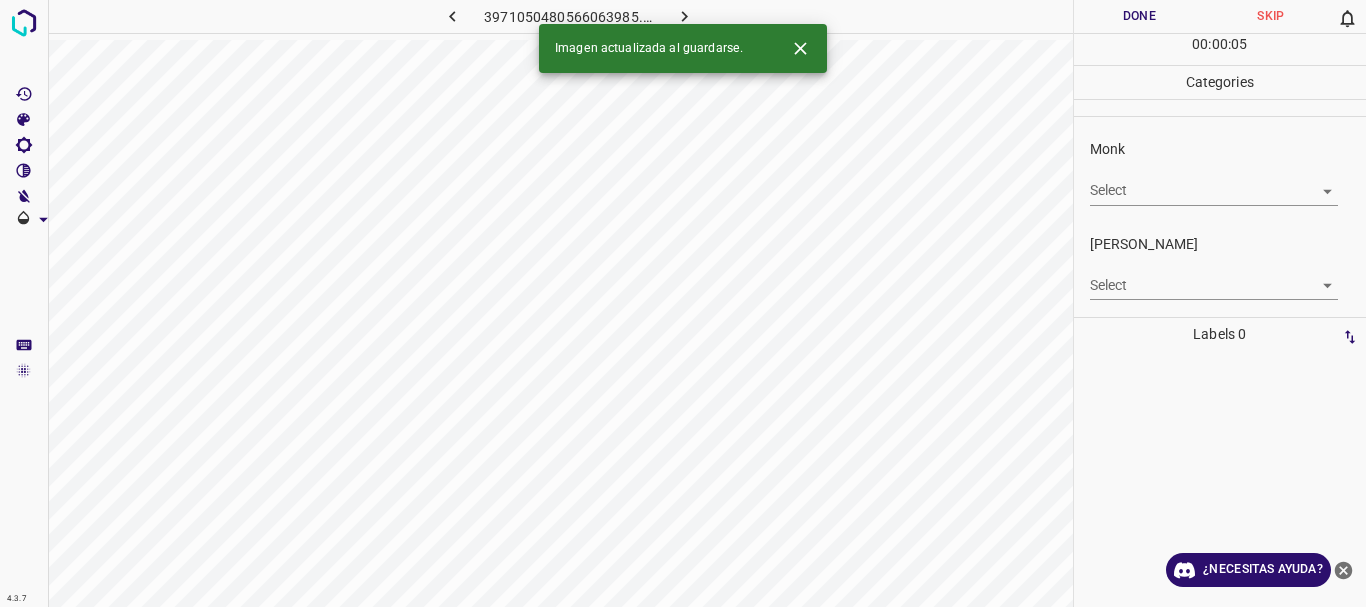 click on "4.3.7 3971050480566063985.png Done Skip 0 00   : 00   : 05   Categories Monk   Select ​  Fitzpatrick   Select ​ Labels   0 Categories 1 Monk 2  Fitzpatrick Tools Space Change between modes (Draw & Edit) I Auto labeling R Restore zoom M Zoom in N Zoom out Delete Delete selecte label Filters Z Restore filters X Saturation filter C Brightness filter V Contrast filter B Gray scale filter General O Download Imagen actualizada al guardarse. ¿Necesitas ayuda? Texto original Valora esta traducción Tu opinión servirá para ayudar a mejorar el Traductor de Google - Texto - Esconder - Borrar" at bounding box center (683, 303) 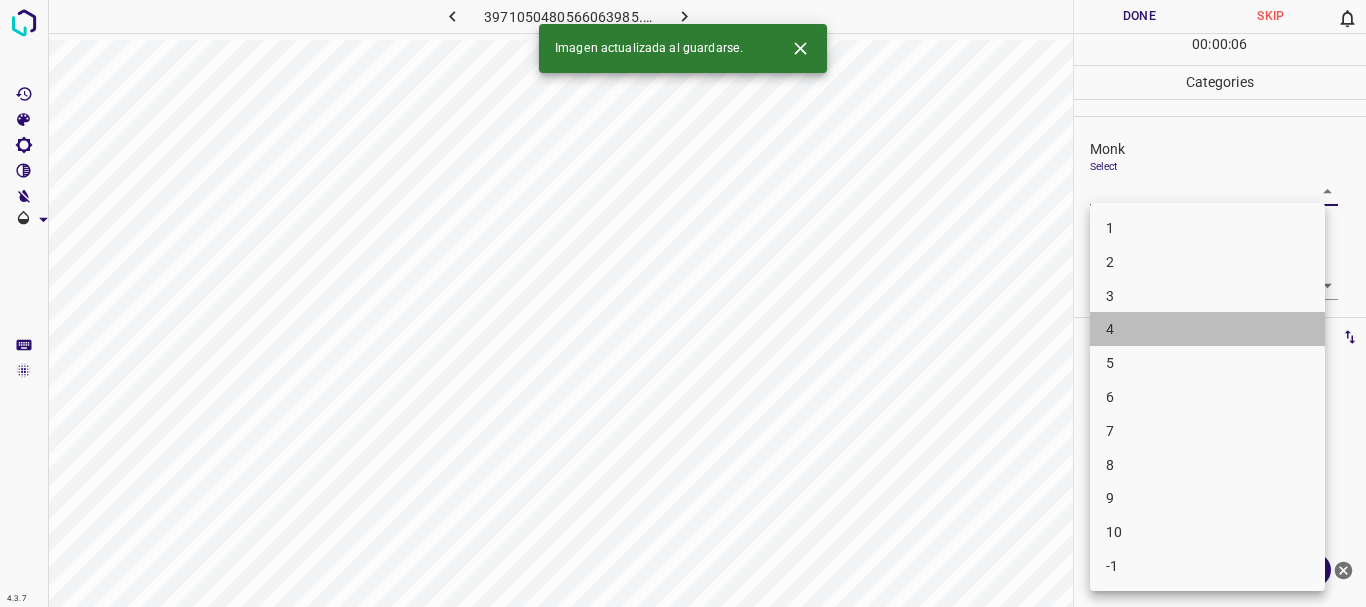 click on "4" at bounding box center (1207, 329) 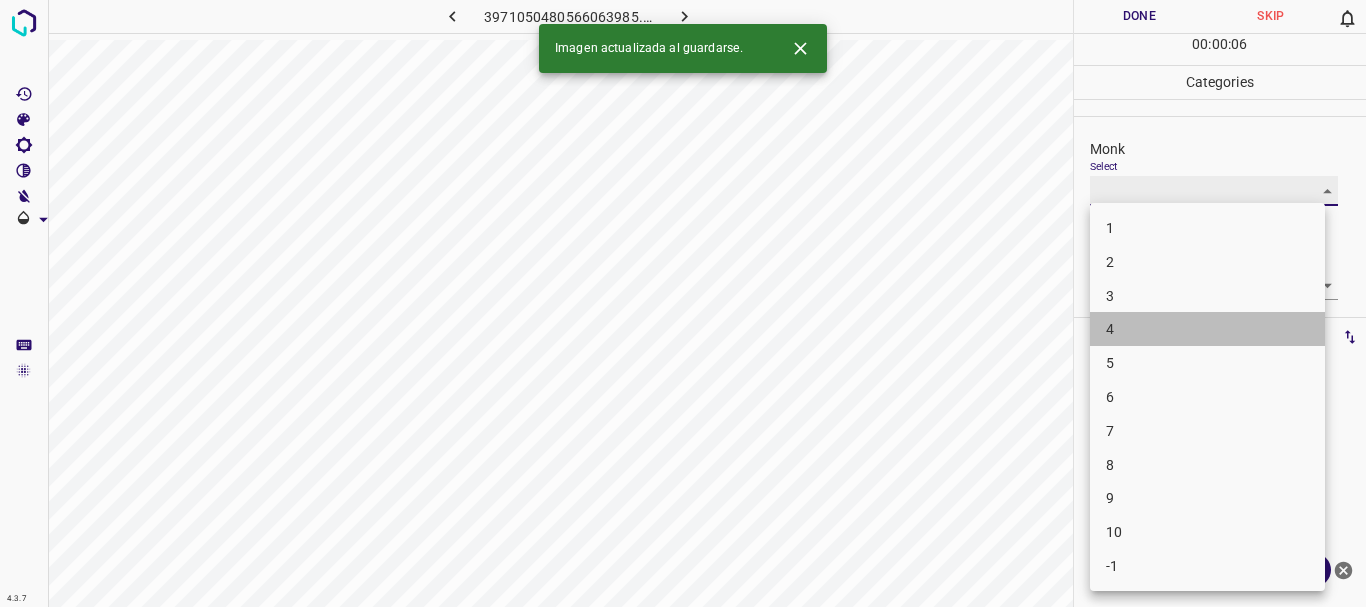 type on "4" 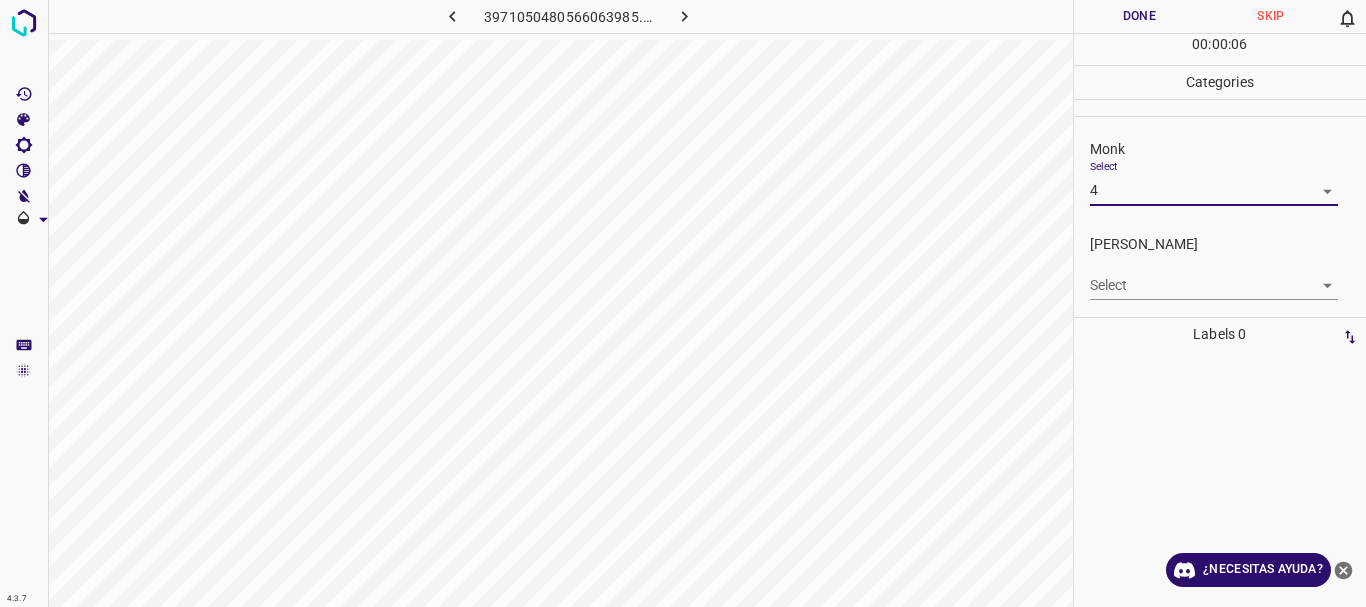 click on "4.3.7 3971050480566063985.png Done Skip 0 00   : 00   : 06   Categories Monk   Select 4 4  Fitzpatrick   Select ​ Labels   0 Categories 1 Monk 2  Fitzpatrick Tools Space Change between modes (Draw & Edit) I Auto labeling R Restore zoom M Zoom in N Zoom out Delete Delete selecte label Filters Z Restore filters X Saturation filter C Brightness filter V Contrast filter B Gray scale filter General O Download ¿Necesitas ayuda? Texto original Valora esta traducción Tu opinión servirá para ayudar a mejorar el Traductor de Google - Texto - Esconder - Borrar 1 2 3 4 5 6 7 8 9 10 -1" at bounding box center (683, 303) 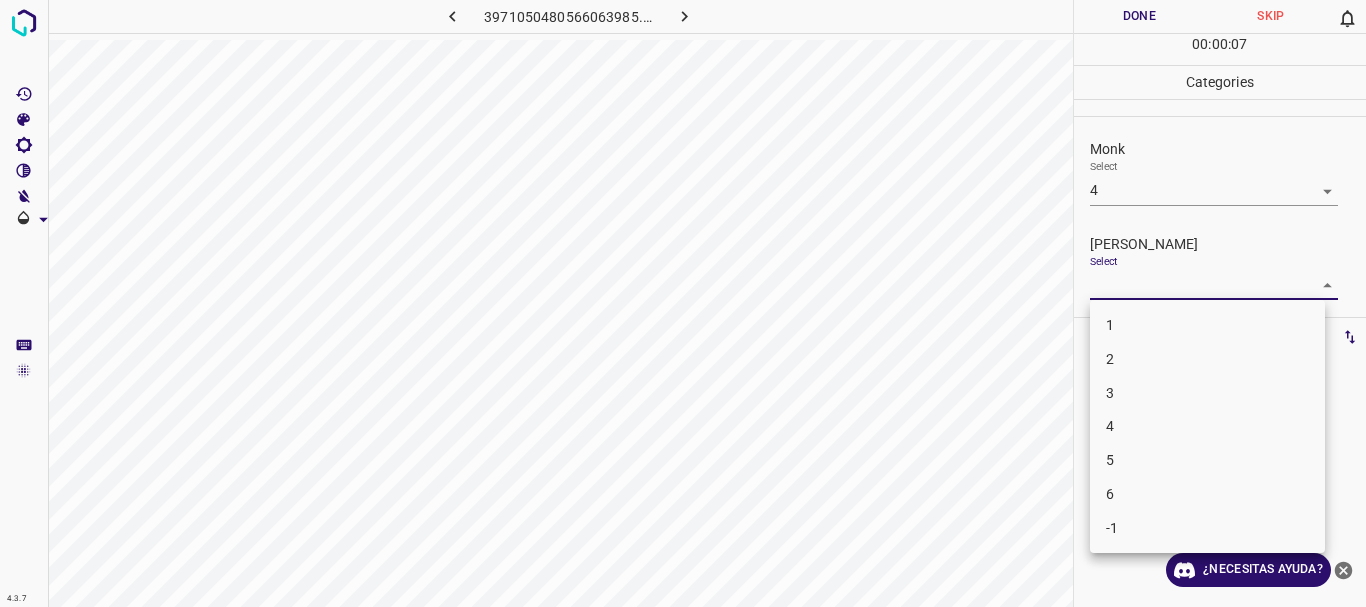 click on "3" at bounding box center (1207, 393) 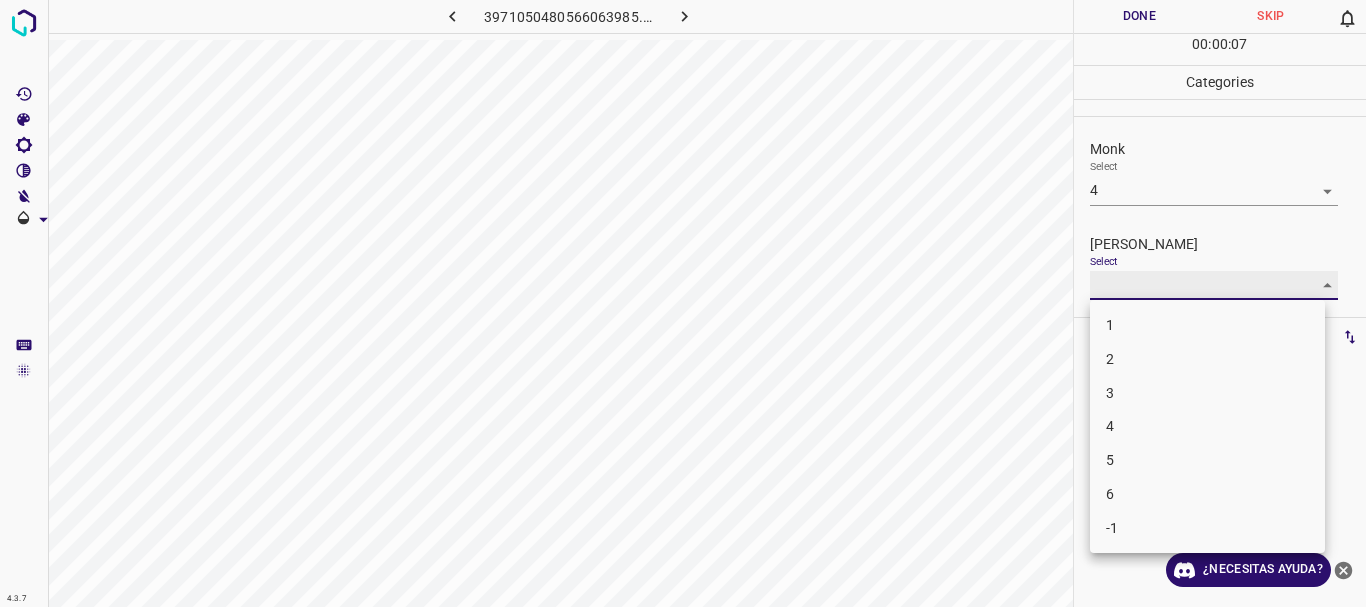 type on "3" 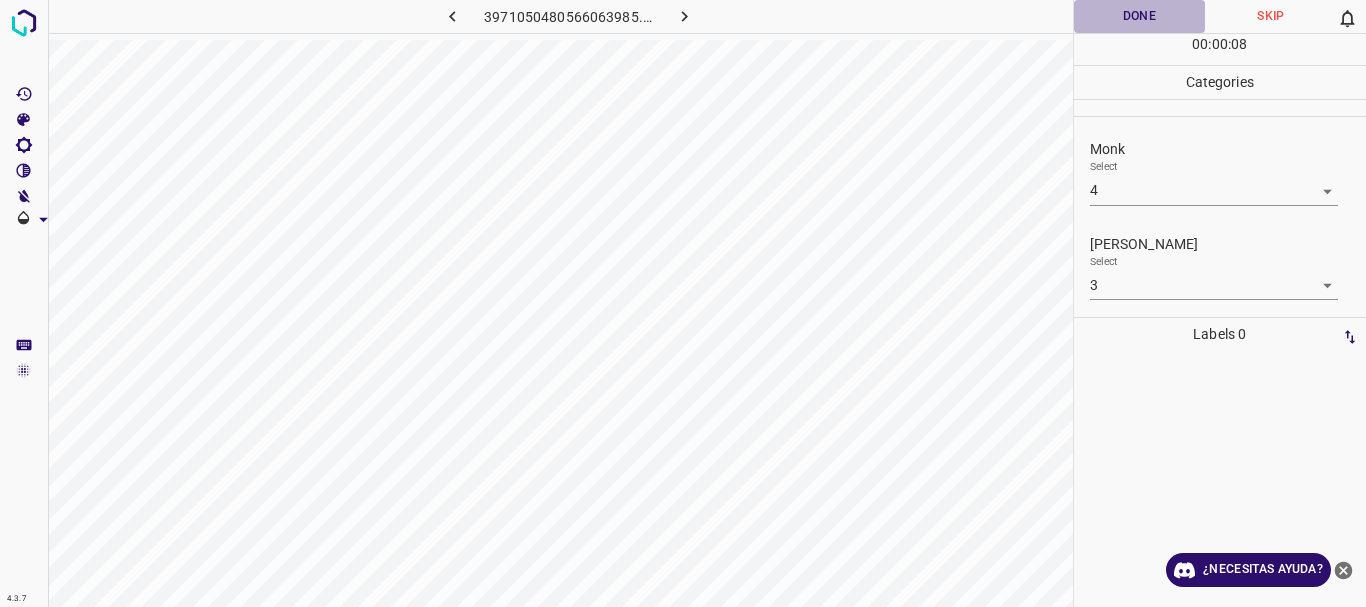click on "Done" at bounding box center (1140, 16) 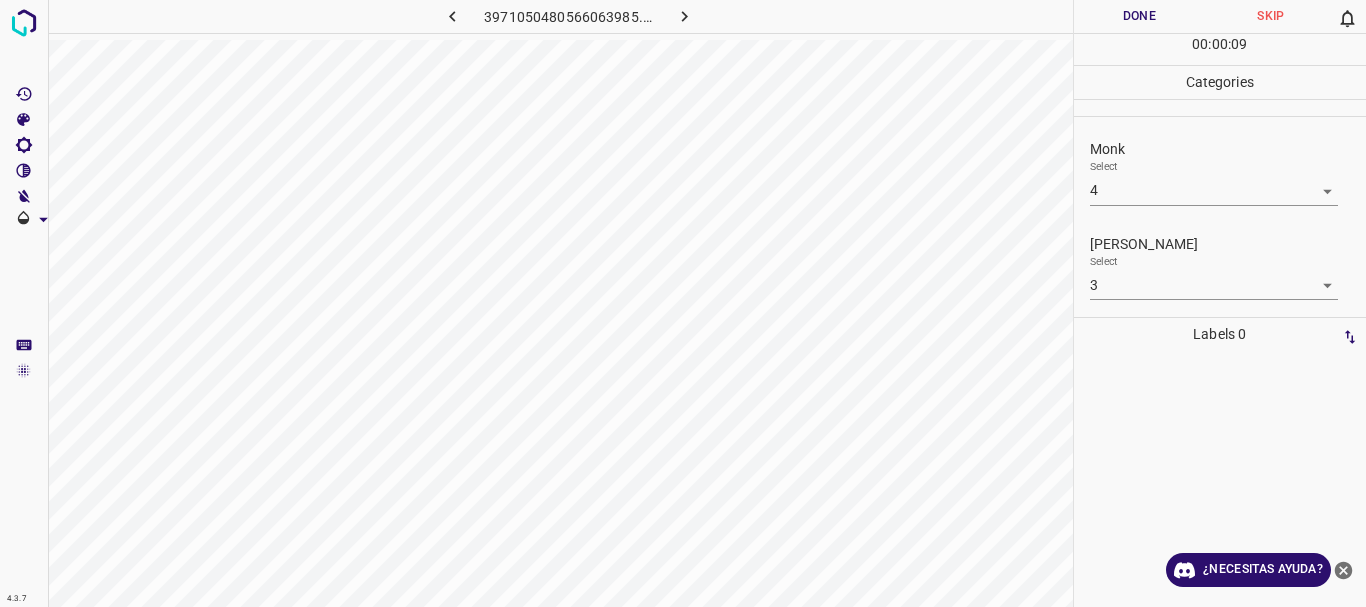 click 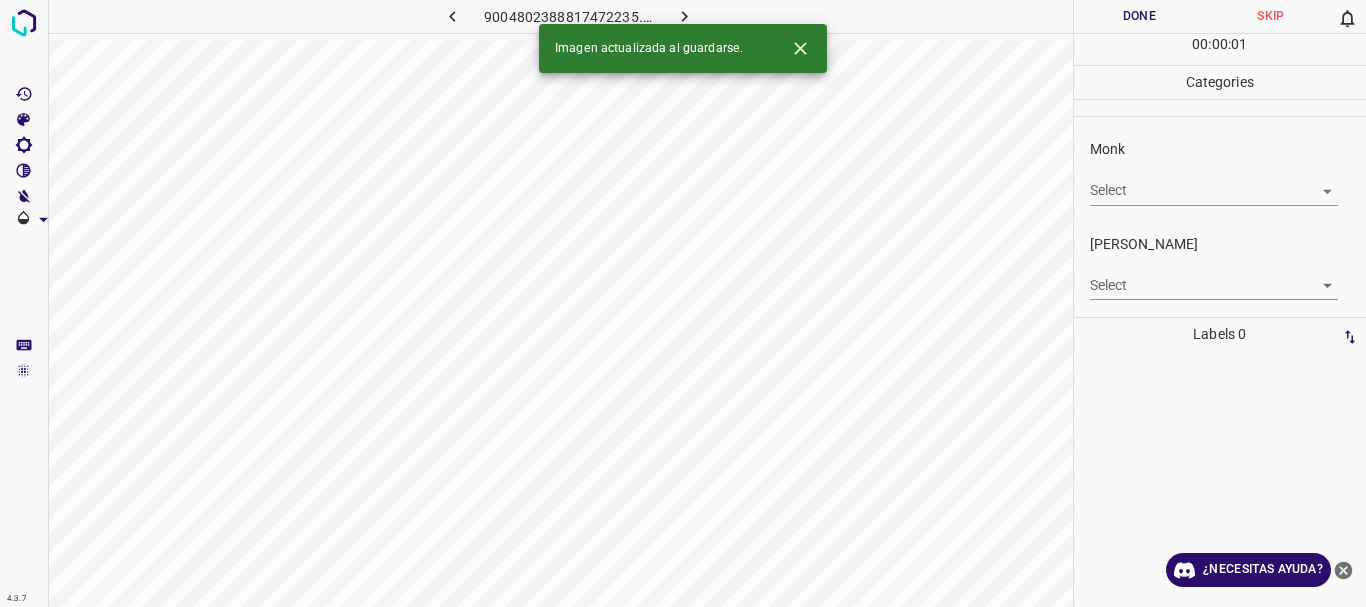 click on "4.3.7 9004802388817472235.png Done Skip 0 00   : 00   : 01   Categories Monk   Select ​  Fitzpatrick   Select ​ Labels   0 Categories 1 Monk 2  Fitzpatrick Tools Space Change between modes (Draw & Edit) I Auto labeling R Restore zoom M Zoom in N Zoom out Delete Delete selecte label Filters Z Restore filters X Saturation filter C Brightness filter V Contrast filter B Gray scale filter General O Download Imagen actualizada al guardarse. ¿Necesitas ayuda? Texto original Valora esta traducción Tu opinión servirá para ayudar a mejorar el Traductor de Google - Texto - Esconder - Borrar" at bounding box center (683, 303) 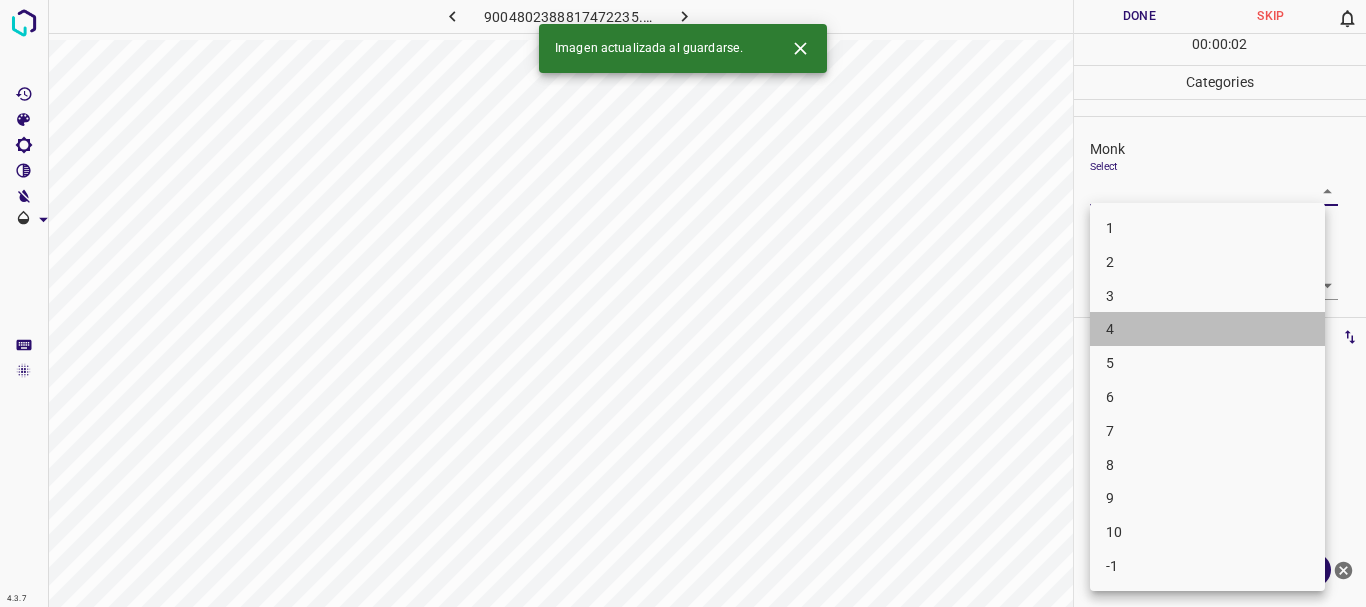 click on "4" at bounding box center [1207, 329] 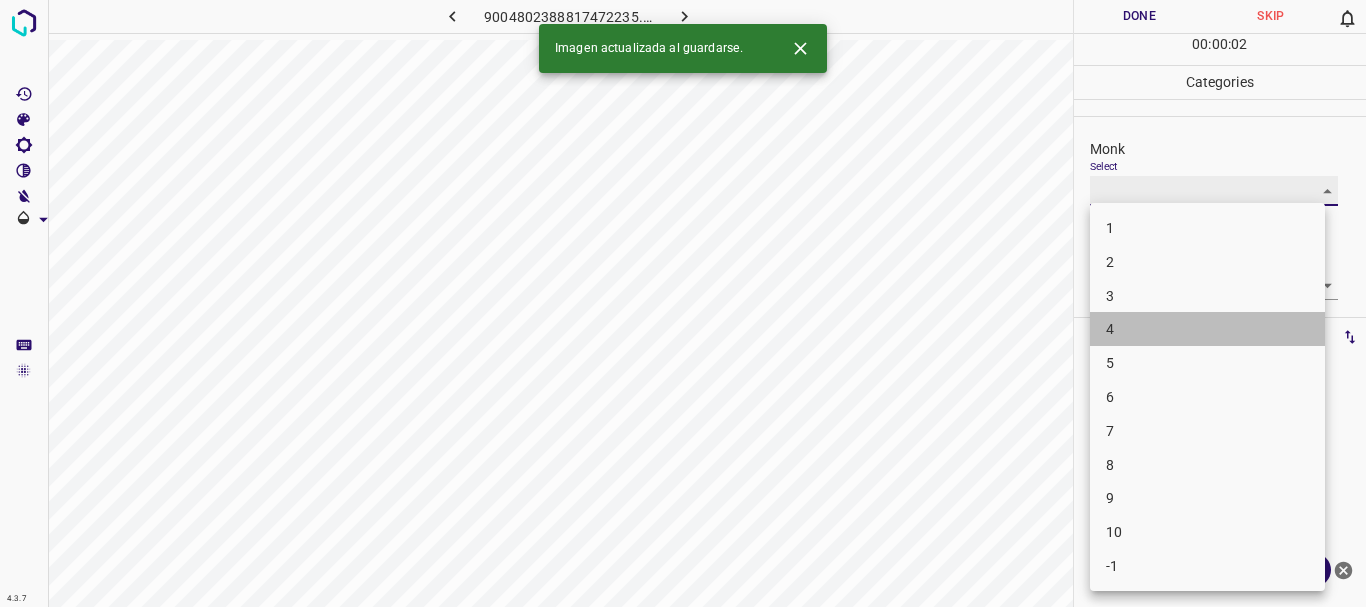 type on "4" 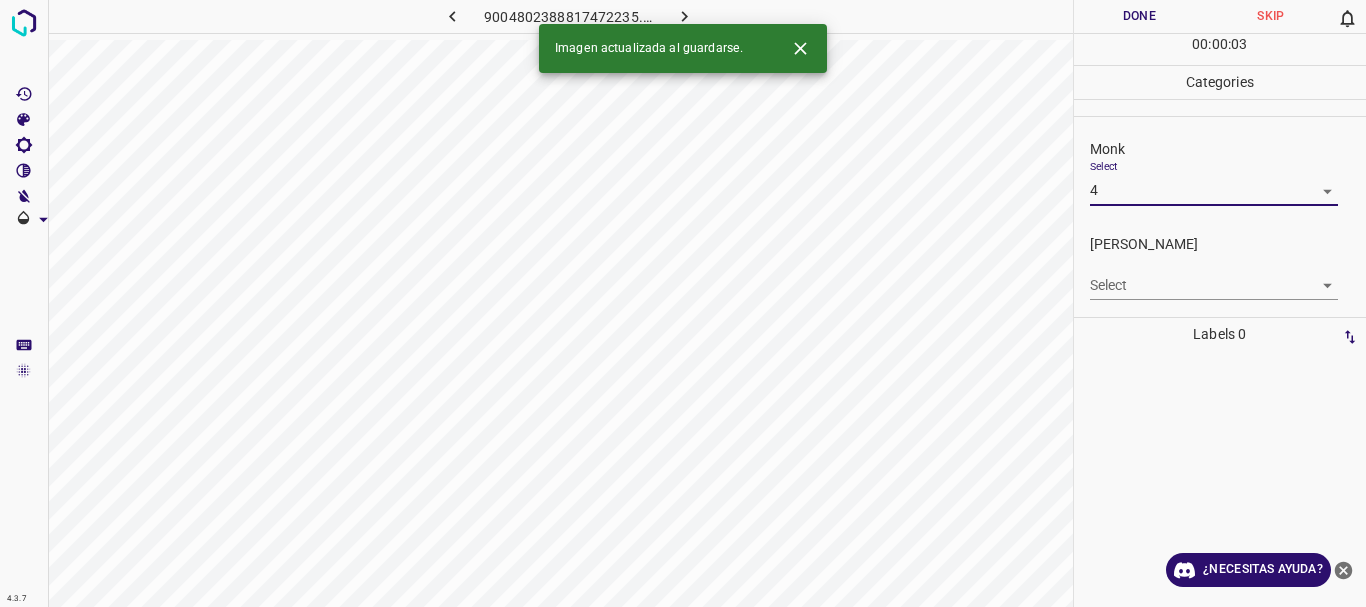 click on "4.3.7 9004802388817472235.png Done Skip 0 00   : 00   : 03   Categories Monk   Select 4 4  Fitzpatrick   Select ​ Labels   0 Categories 1 Monk 2  Fitzpatrick Tools Space Change between modes (Draw & Edit) I Auto labeling R Restore zoom M Zoom in N Zoom out Delete Delete selecte label Filters Z Restore filters X Saturation filter C Brightness filter V Contrast filter B Gray scale filter General O Download Imagen actualizada al guardarse. ¿Necesitas ayuda? Texto original Valora esta traducción Tu opinión servirá para ayudar a mejorar el Traductor de Google - Texto - Esconder - Borrar" at bounding box center [683, 303] 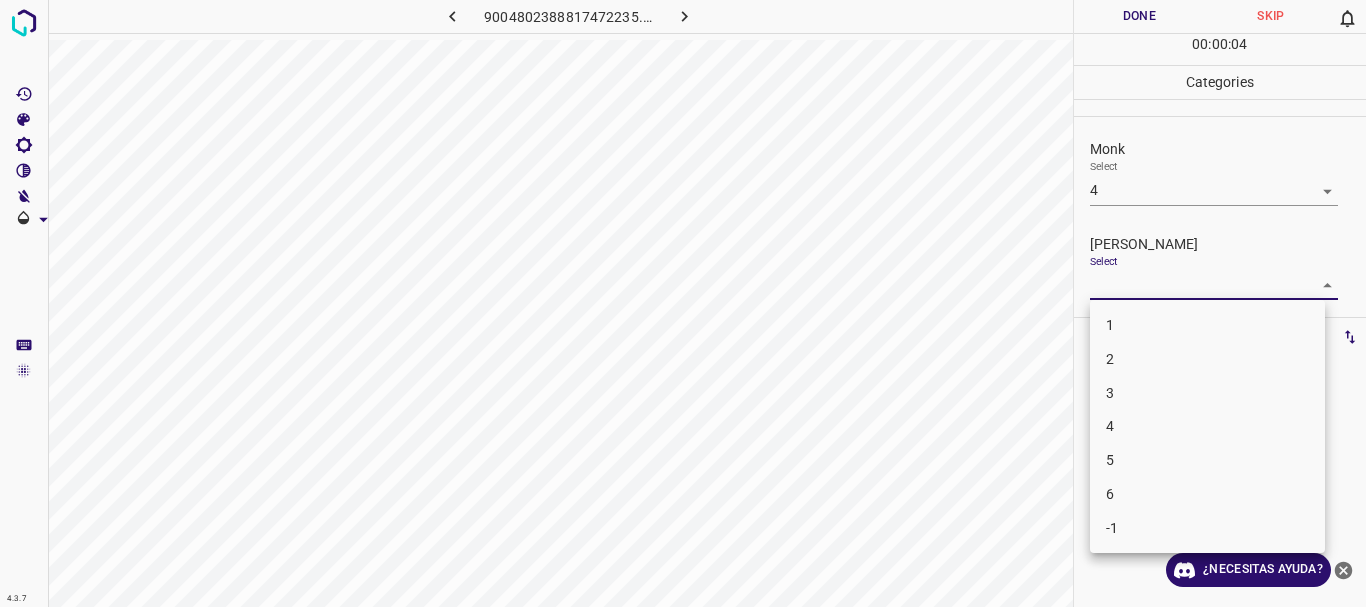 click on "2" at bounding box center [1207, 359] 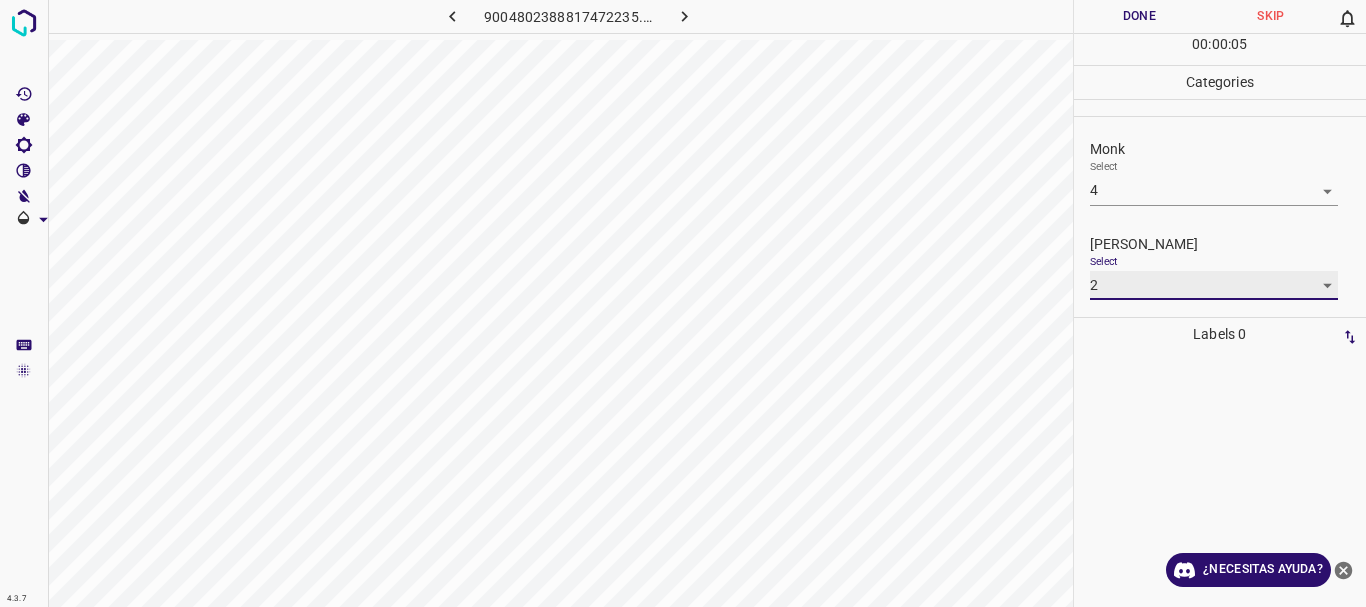 type on "2" 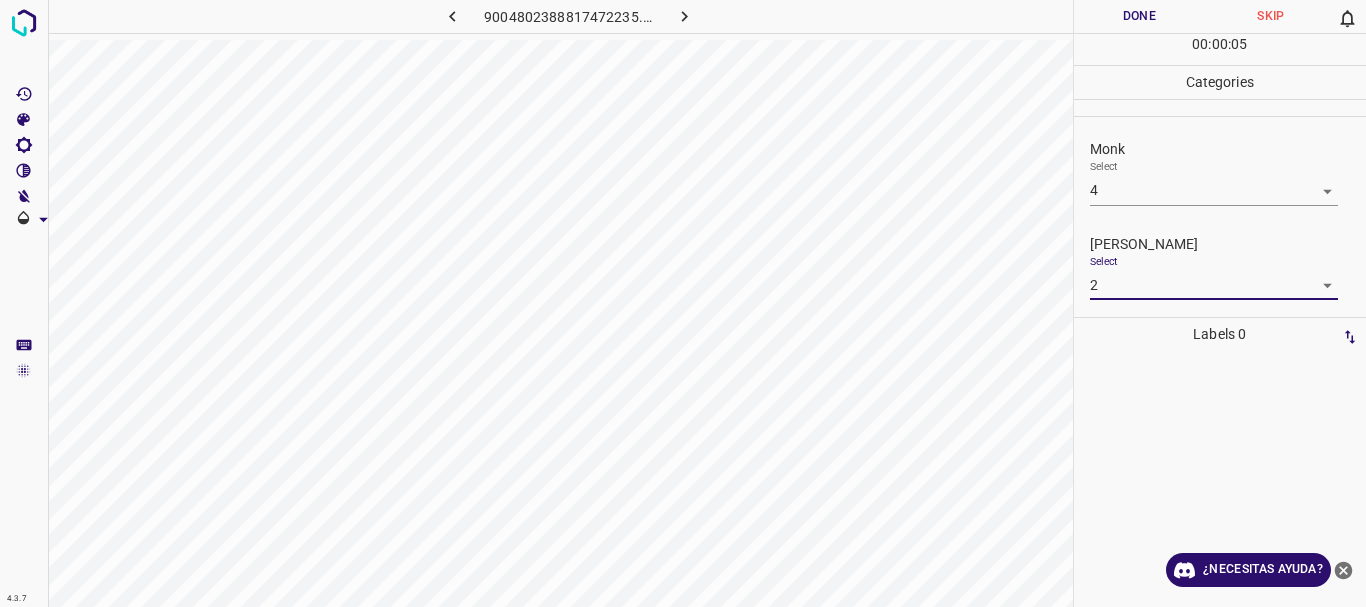 click on "Done" at bounding box center (1140, 16) 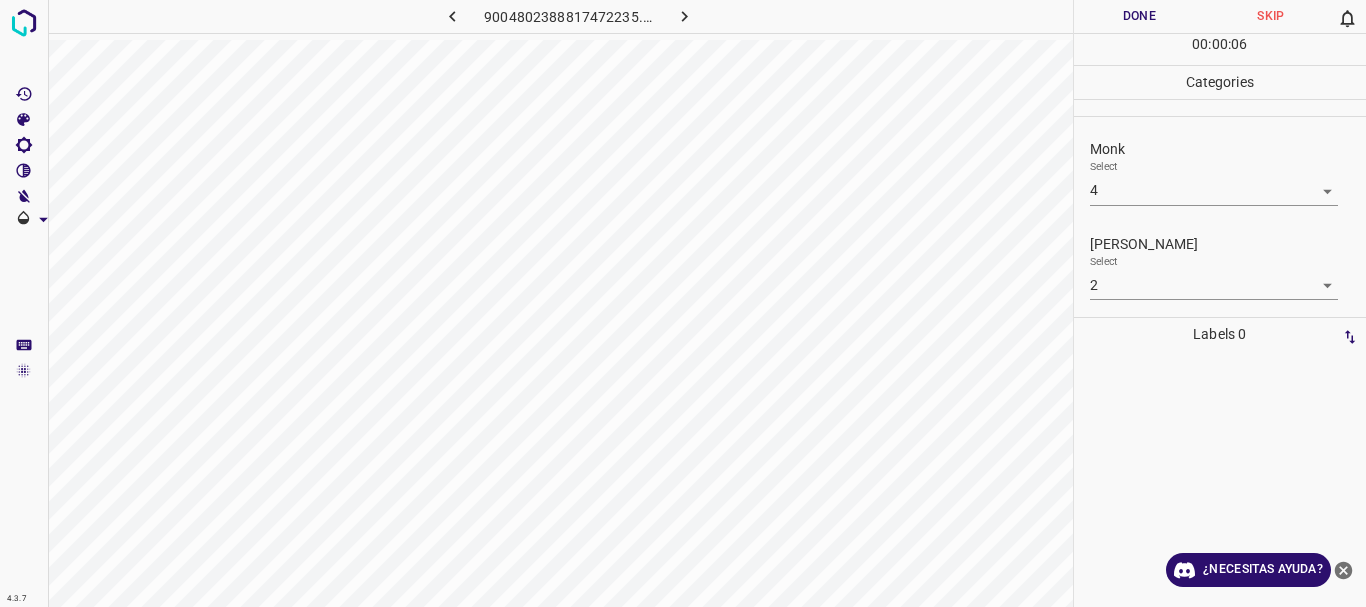 click at bounding box center (684, 16) 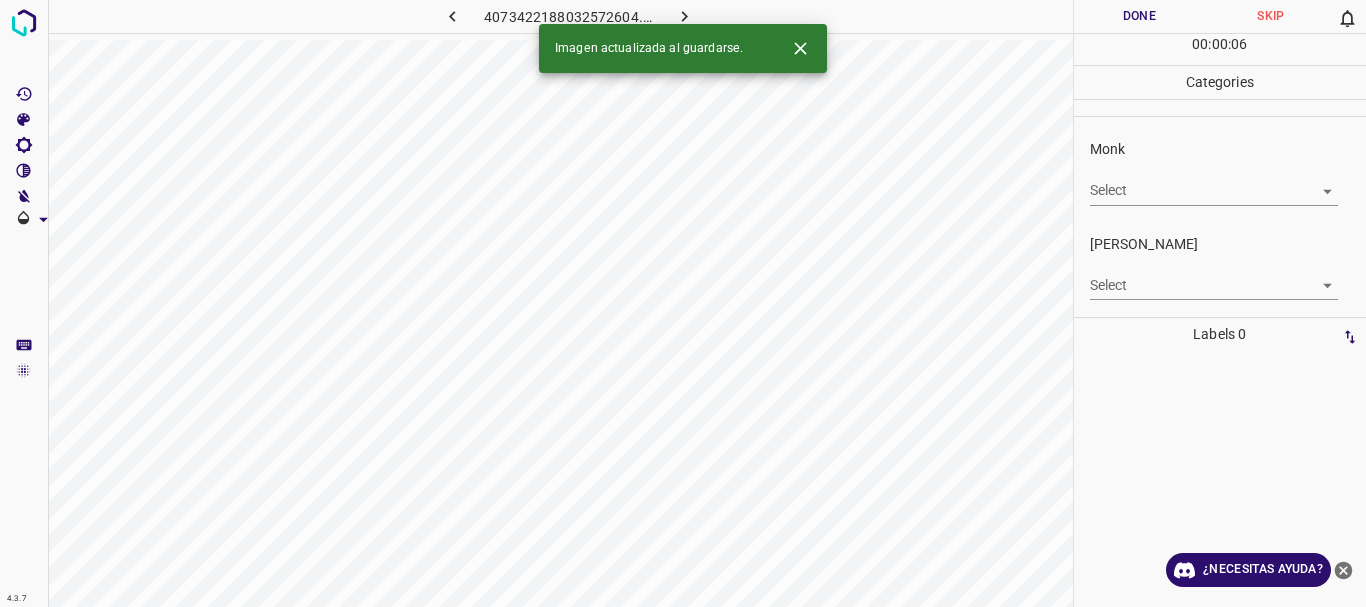 click on "4.3.7 4073422188032572604.png Done Skip 0 00   : 00   : 06   Categories Monk   Select ​  Fitzpatrick   Select ​ Labels   0 Categories 1 Monk 2  Fitzpatrick Tools Space Change between modes (Draw & Edit) I Auto labeling R Restore zoom M Zoom in N Zoom out Delete Delete selecte label Filters Z Restore filters X Saturation filter C Brightness filter V Contrast filter B Gray scale filter General O Download Imagen actualizada al guardarse. ¿Necesitas ayuda? Texto original Valora esta traducción Tu opinión servirá para ayudar a mejorar el Traductor de Google - Texto - Esconder - Borrar" at bounding box center (683, 303) 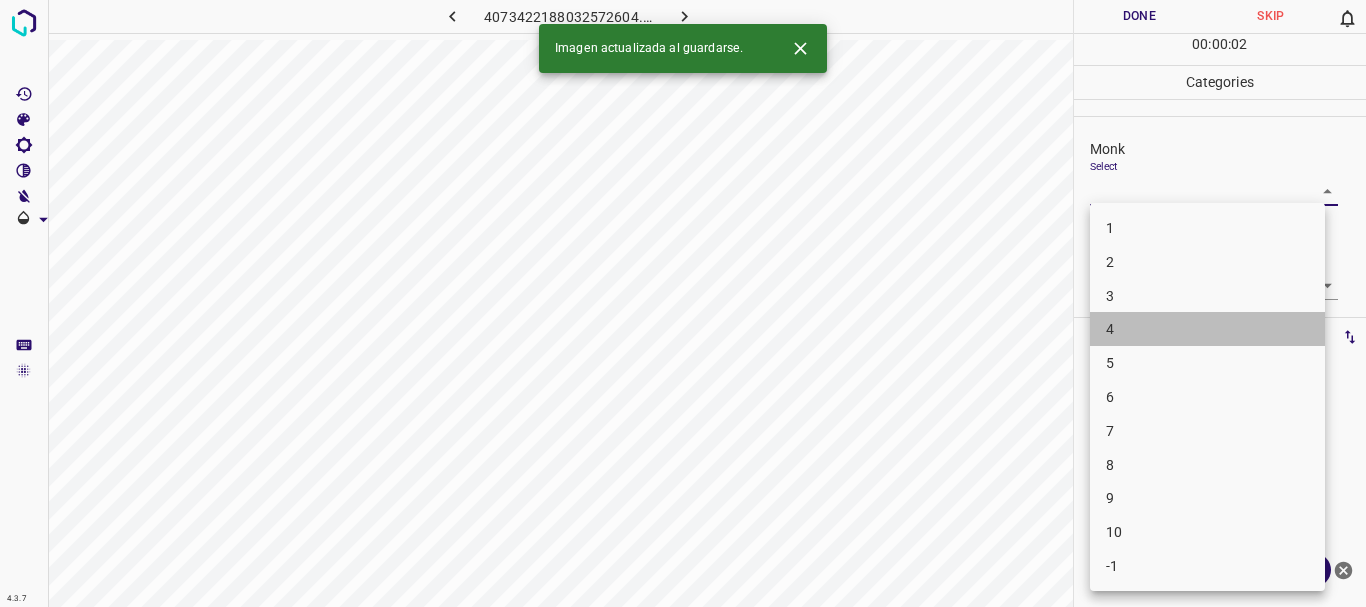 click on "4" at bounding box center [1207, 329] 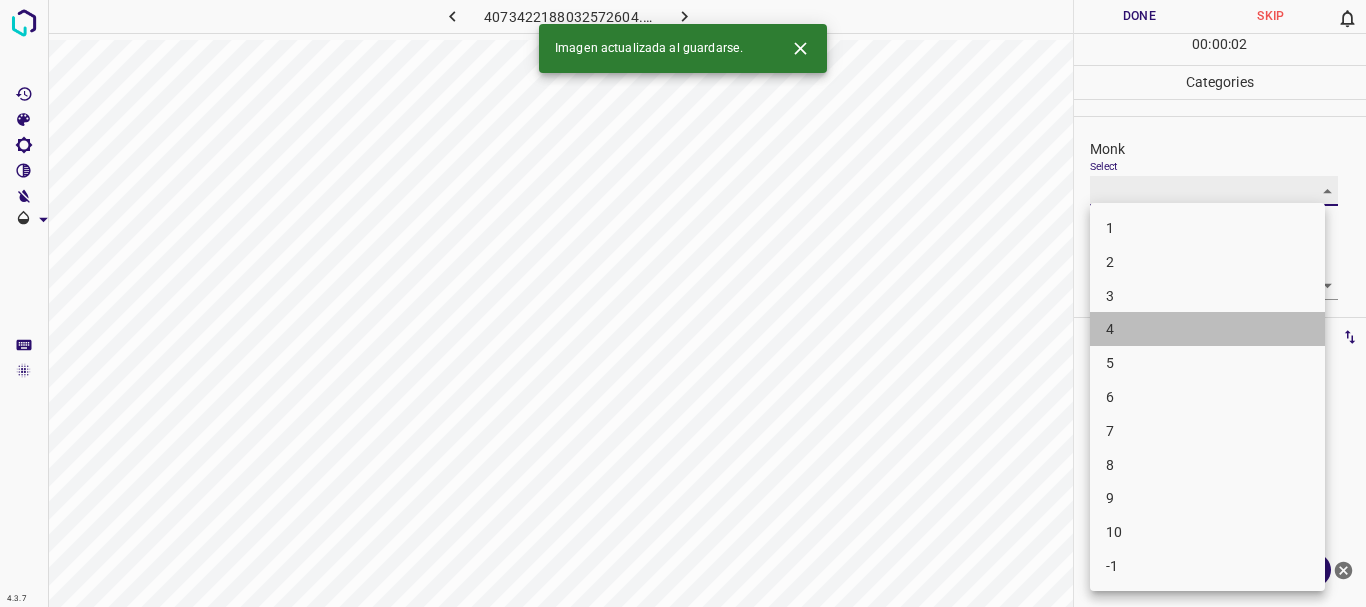 type on "4" 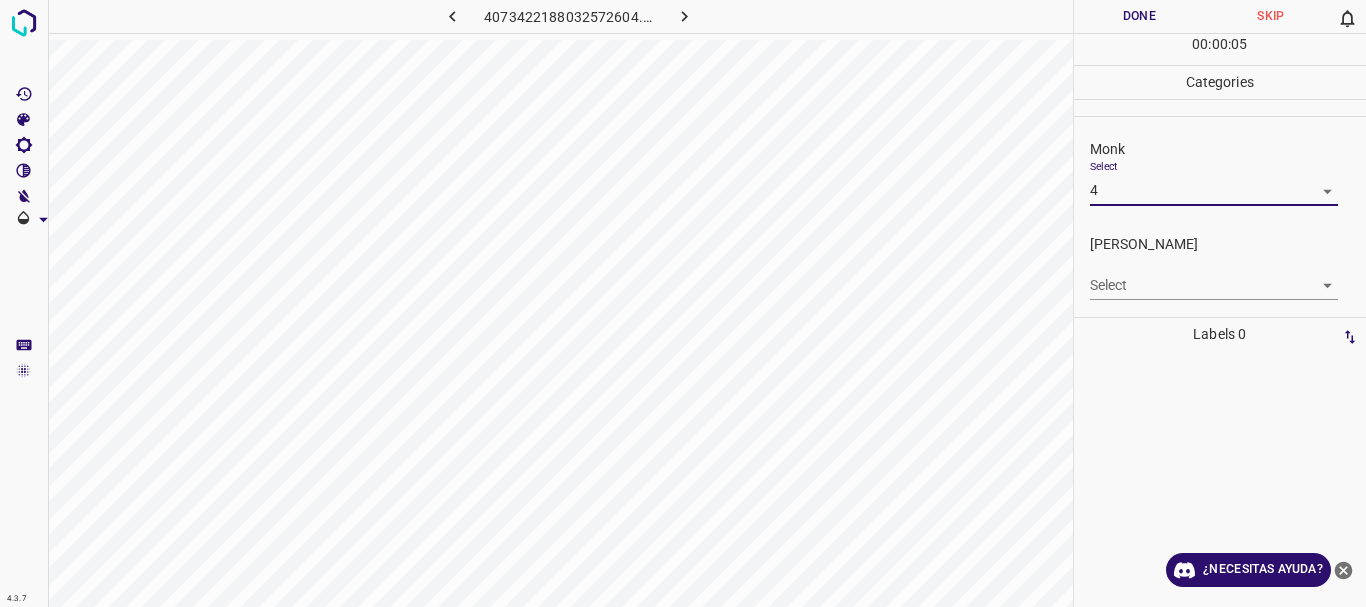 click on "4.3.7 4073422188032572604.png Done Skip 0 00   : 00   : 05   Categories Monk   Select 4 4  Fitzpatrick   Select ​ Labels   0 Categories 1 Monk 2  Fitzpatrick Tools Space Change between modes (Draw & Edit) I Auto labeling R Restore zoom M Zoom in N Zoom out Delete Delete selecte label Filters Z Restore filters X Saturation filter C Brightness filter V Contrast filter B Gray scale filter General O Download ¿Necesitas ayuda? Texto original Valora esta traducción Tu opinión servirá para ayudar a mejorar el Traductor de Google - Texto - Esconder - Borrar" at bounding box center (683, 303) 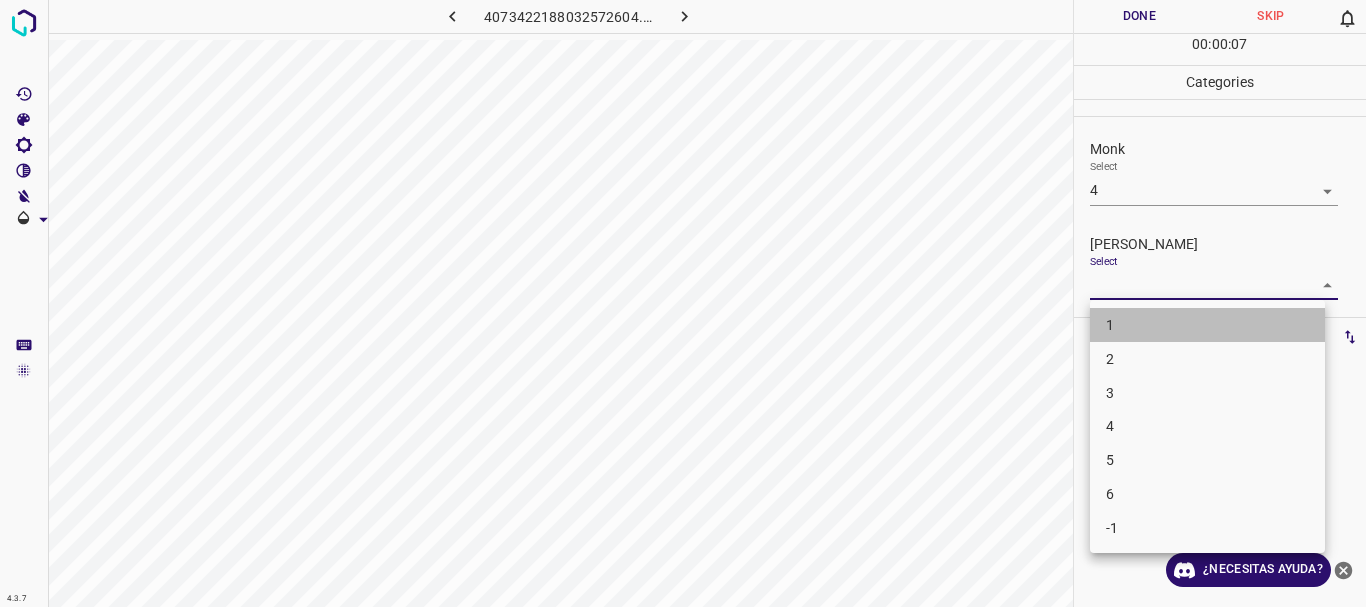 click on "1" at bounding box center [1207, 325] 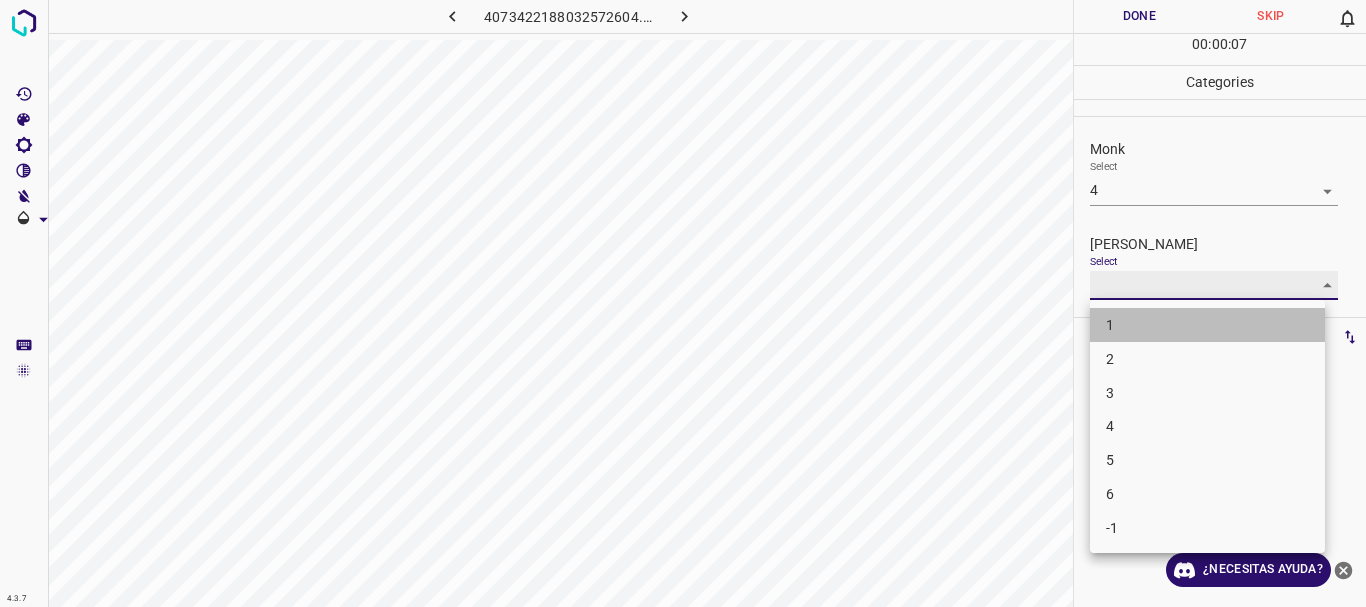 type on "1" 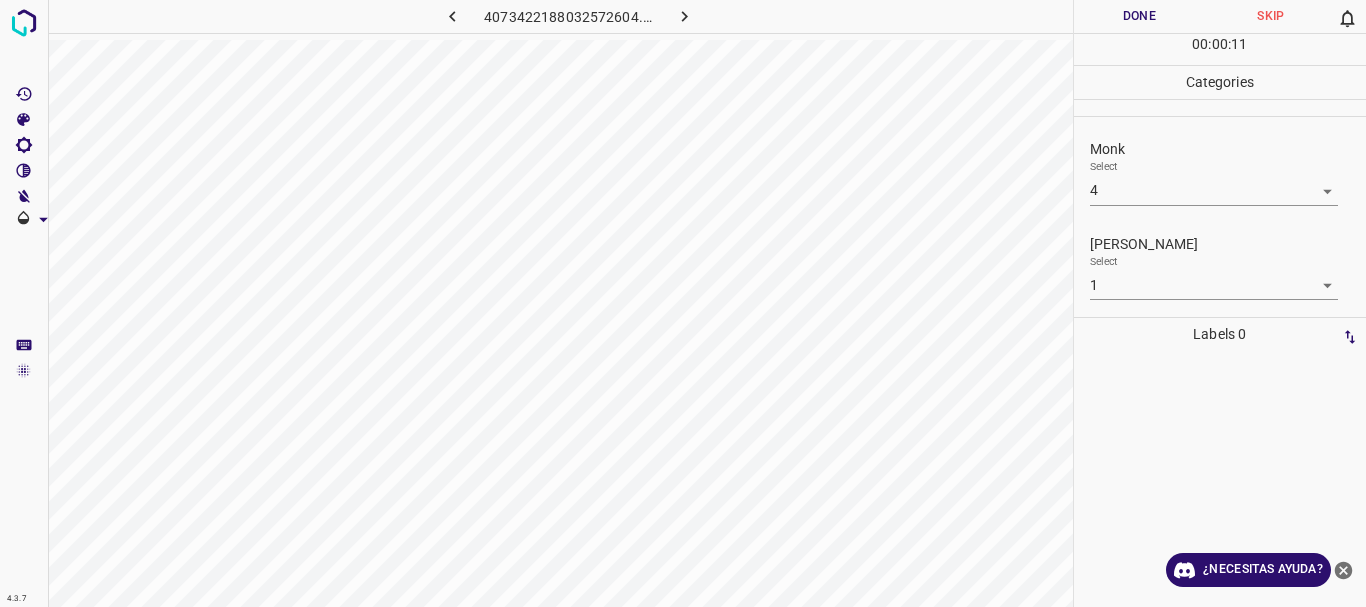 click on "Done" at bounding box center [1140, 16] 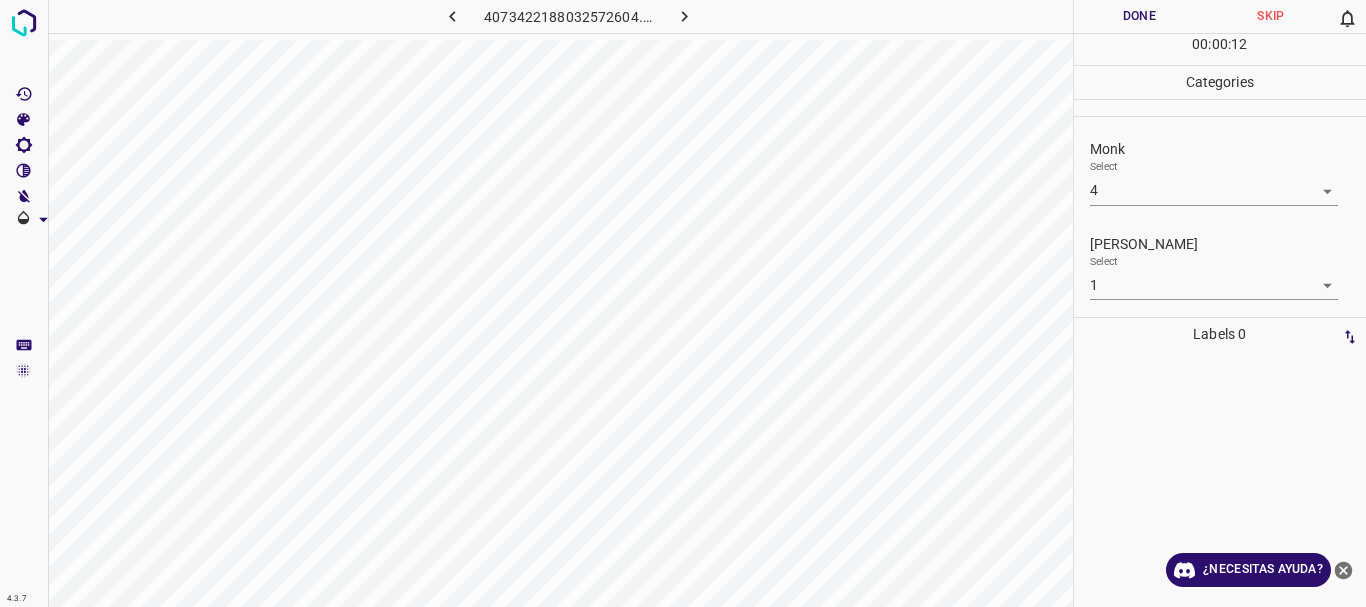 click at bounding box center (684, 16) 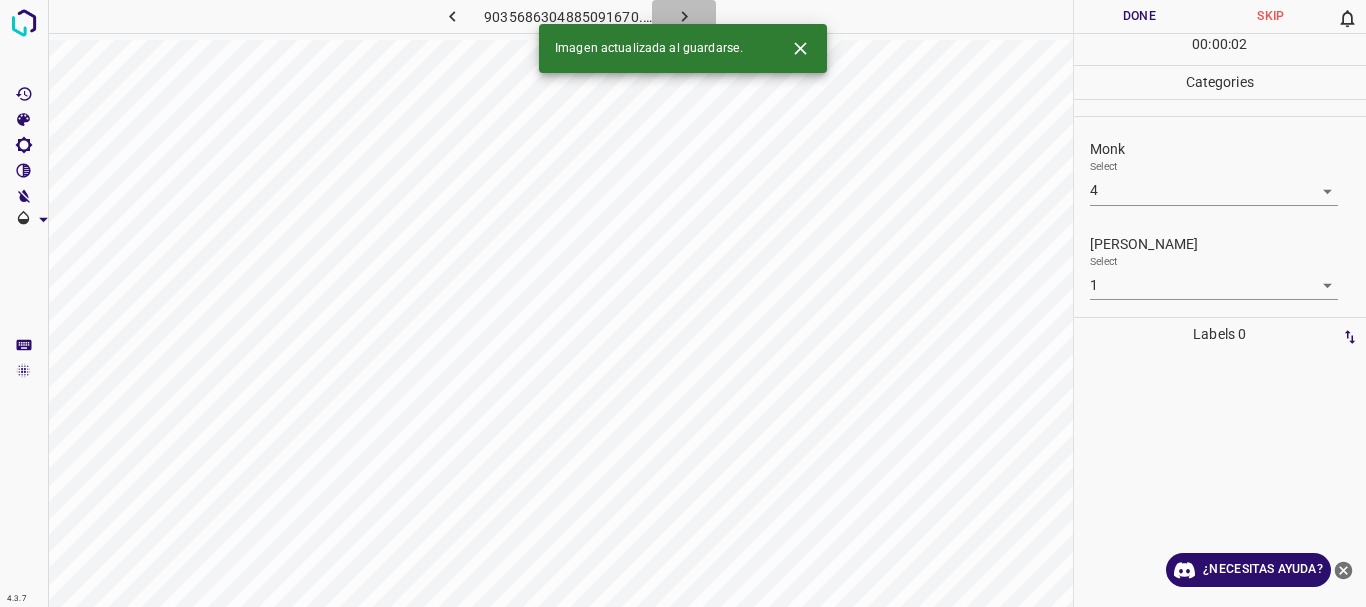 click 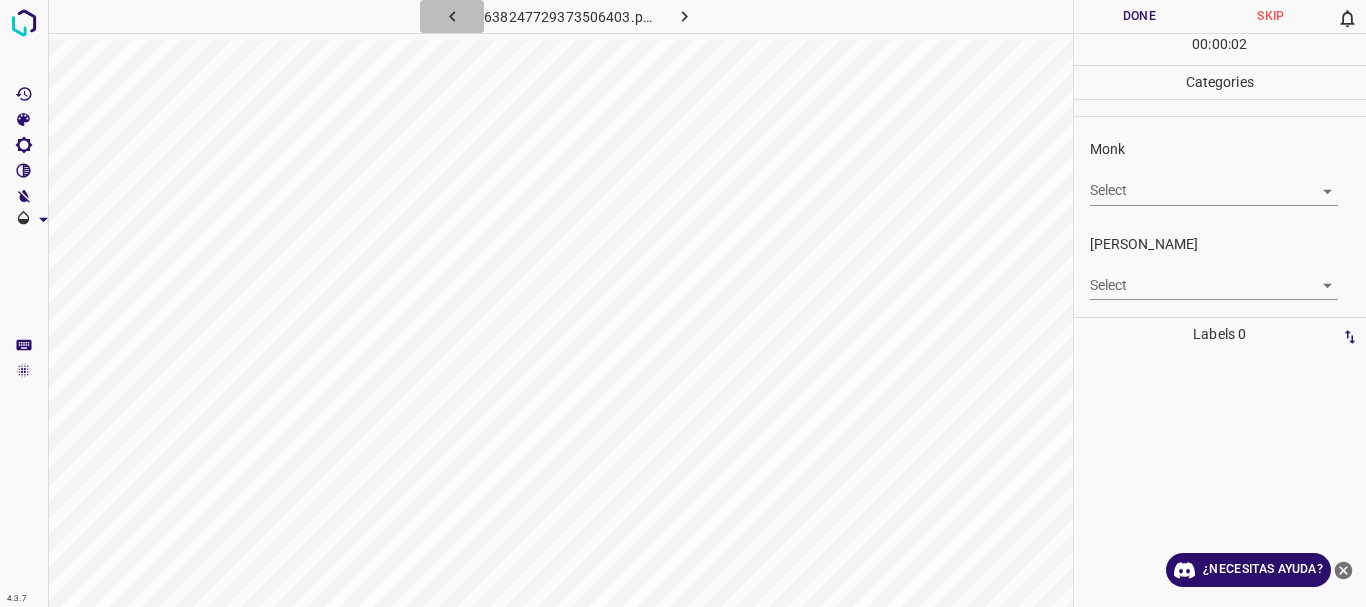click 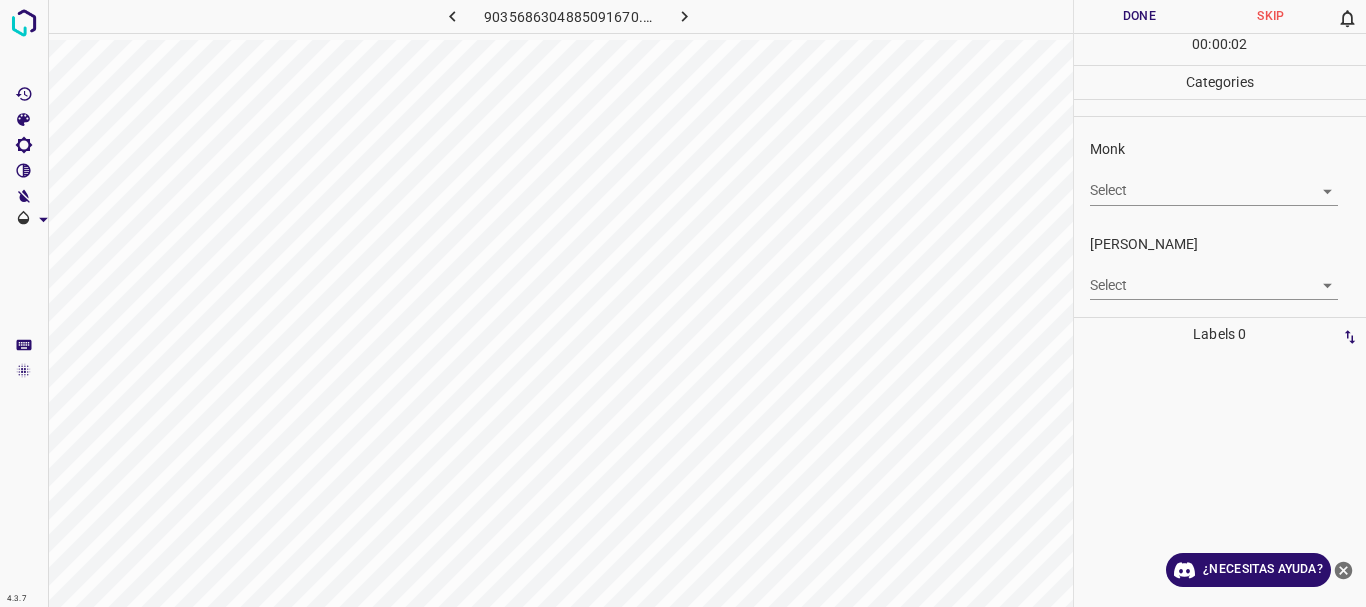 click on "4.3.7 9035686304885091670.png Done Skip 0 00   : 00   : 02   Categories Monk   Select ​  Fitzpatrick   Select ​ Labels   0 Categories 1 Monk 2  Fitzpatrick Tools Space Change between modes (Draw & Edit) I Auto labeling R Restore zoom M Zoom in N Zoom out Delete Delete selecte label Filters Z Restore filters X Saturation filter C Brightness filter V Contrast filter B Gray scale filter General O Download ¿Necesitas ayuda? Texto original Valora esta traducción Tu opinión servirá para ayudar a mejorar el Traductor de Google - Texto - Esconder - Borrar" at bounding box center [683, 303] 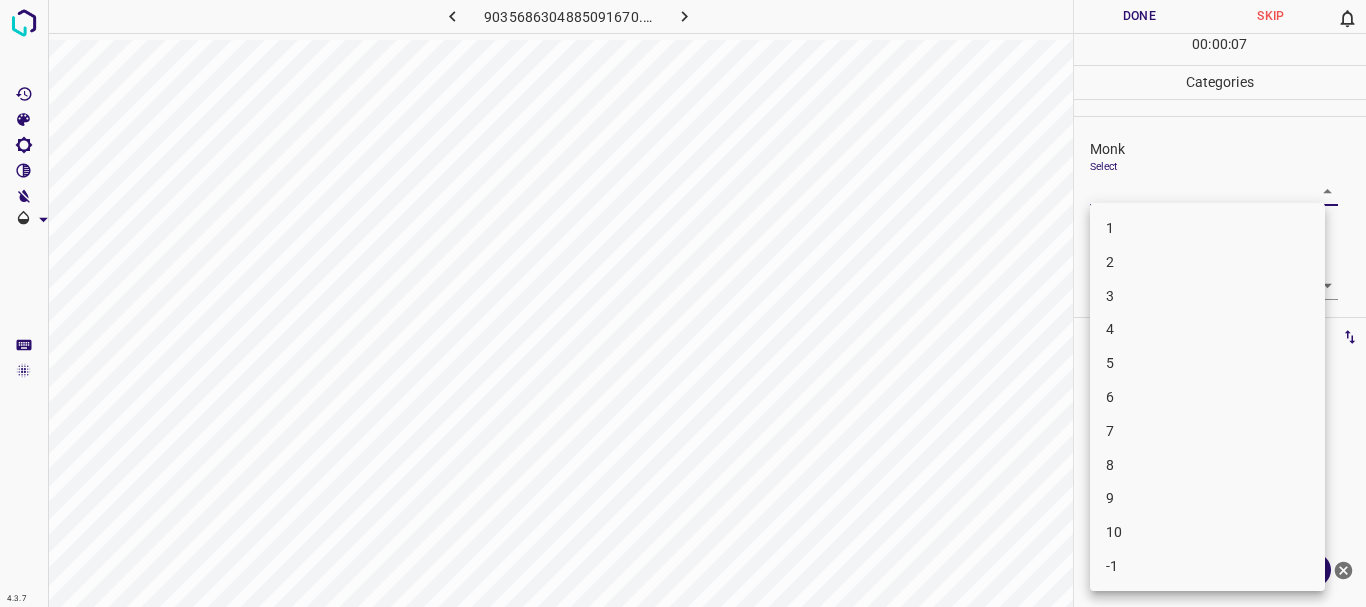 click on "4" at bounding box center [1207, 329] 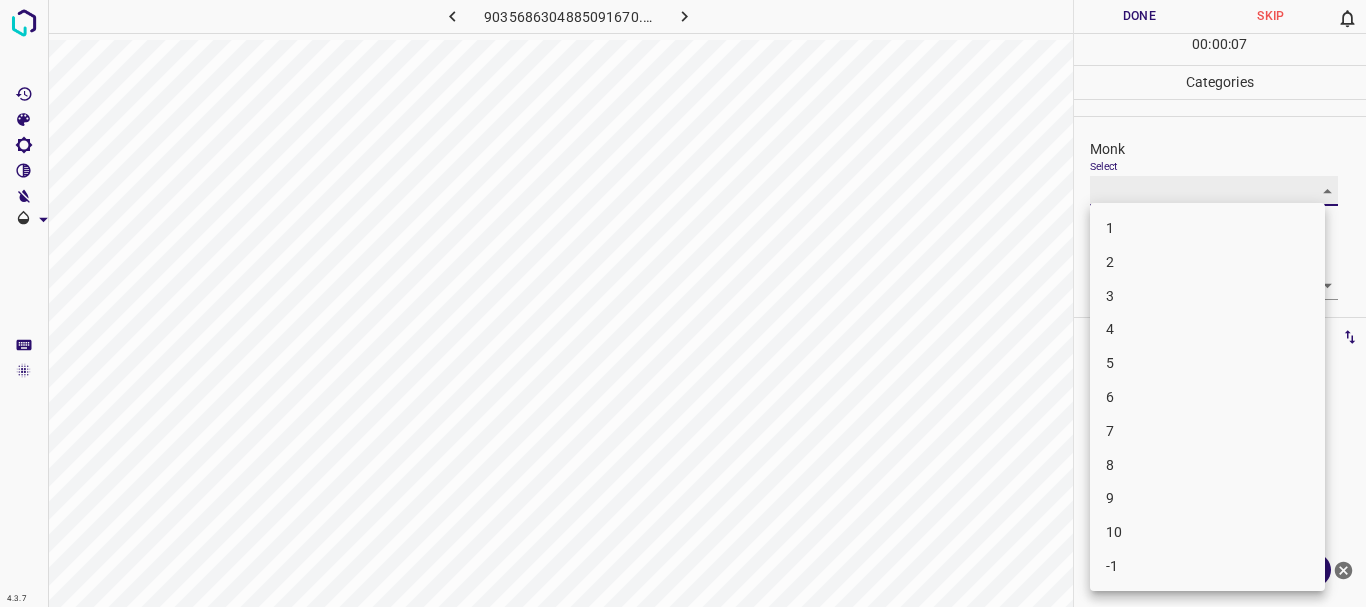 type on "4" 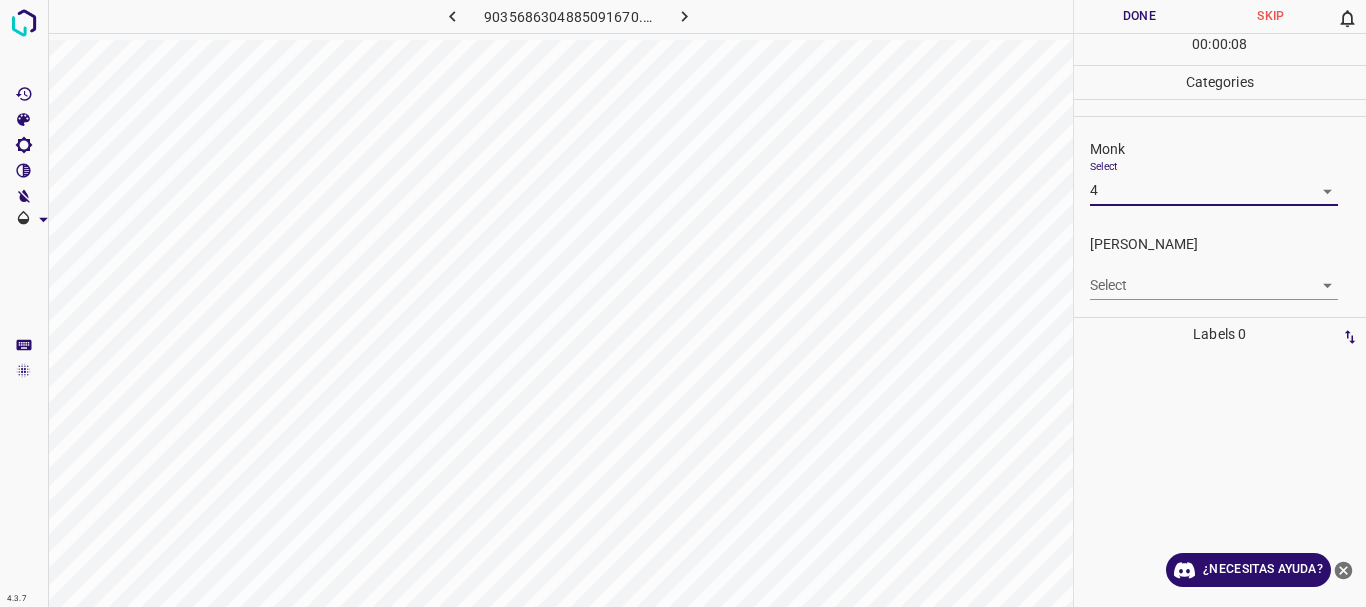 click on "4.3.7 9035686304885091670.png Done Skip 0 00   : 00   : 08   Categories Monk   Select 4 4  Fitzpatrick   Select ​ Labels   0 Categories 1 Monk 2  Fitzpatrick Tools Space Change between modes (Draw & Edit) I Auto labeling R Restore zoom M Zoom in N Zoom out Delete Delete selecte label Filters Z Restore filters X Saturation filter C Brightness filter V Contrast filter B Gray scale filter General O Download ¿Necesitas ayuda? Texto original Valora esta traducción Tu opinión servirá para ayudar a mejorar el Traductor de Google - Texto - Esconder - Borrar" at bounding box center [683, 303] 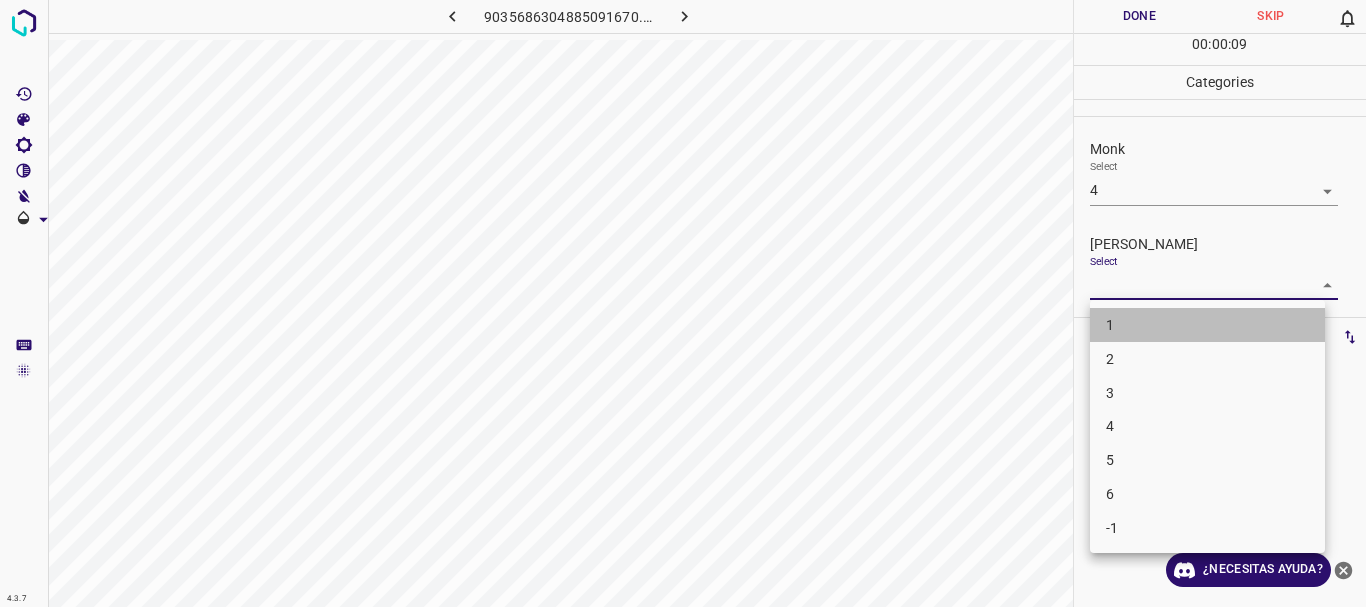 click on "1" at bounding box center (1110, 325) 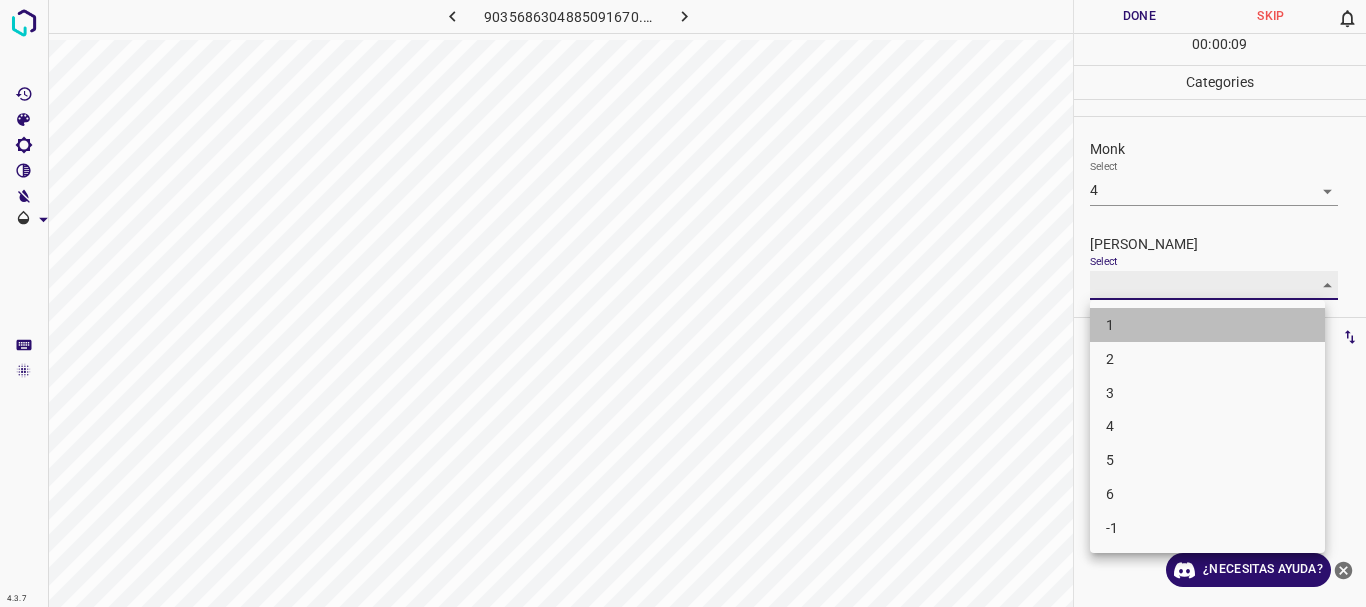 type on "1" 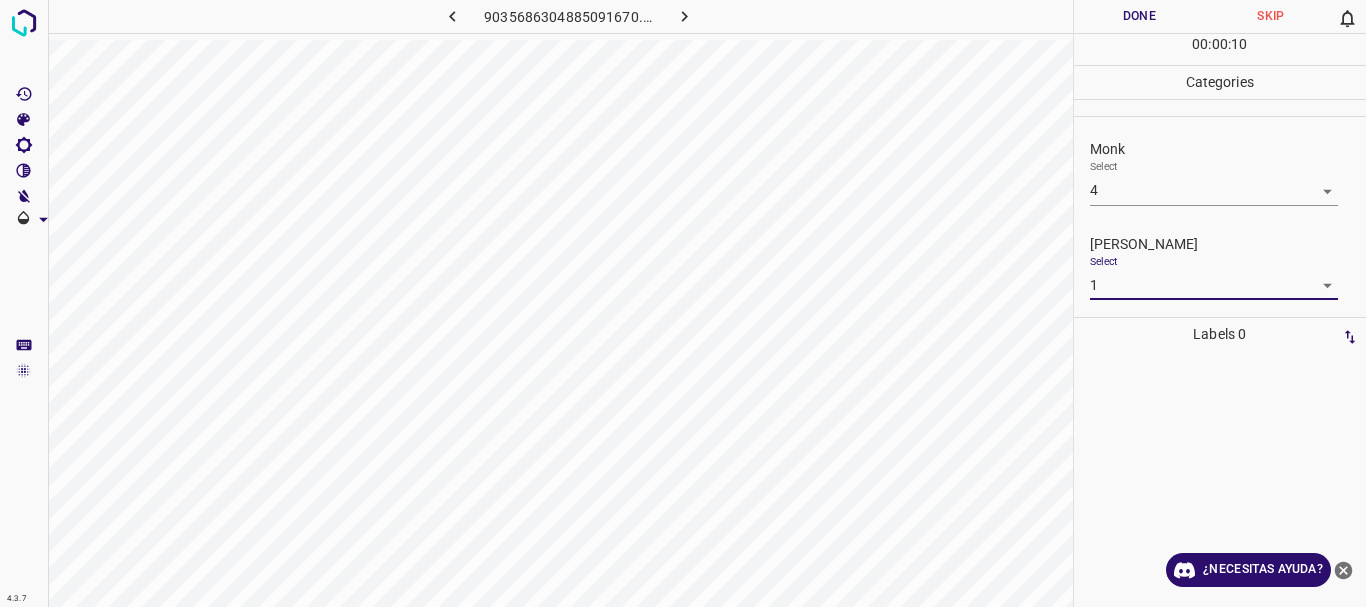 click on "Done" at bounding box center (1140, 16) 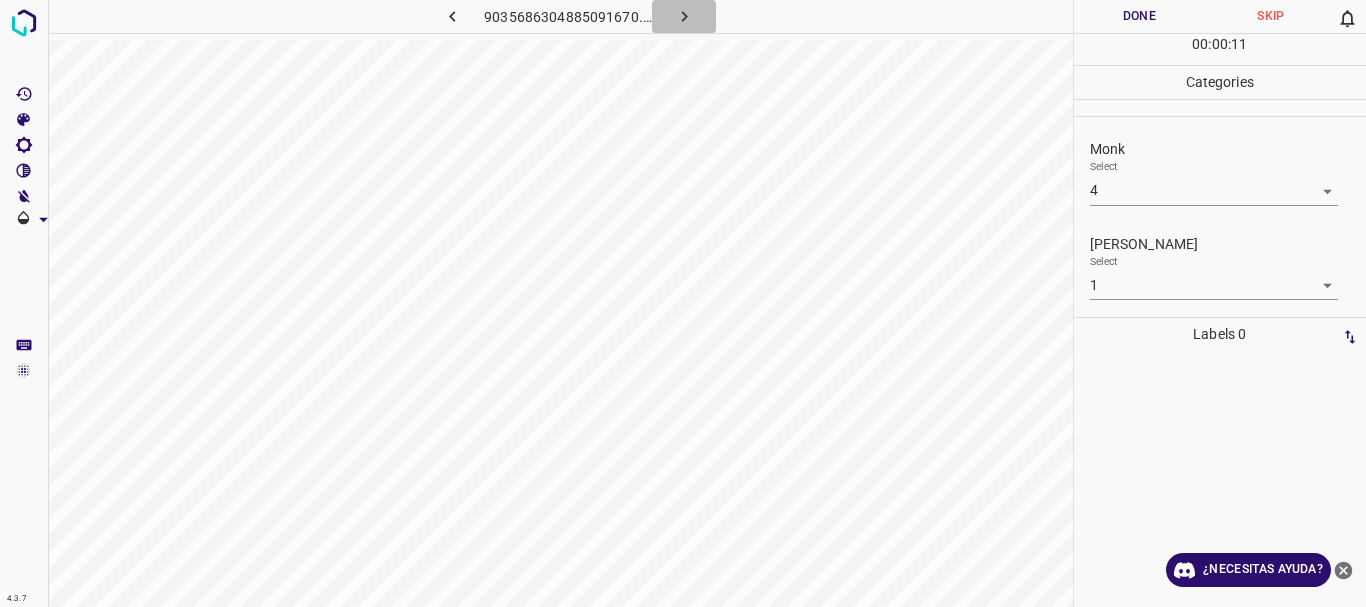 click 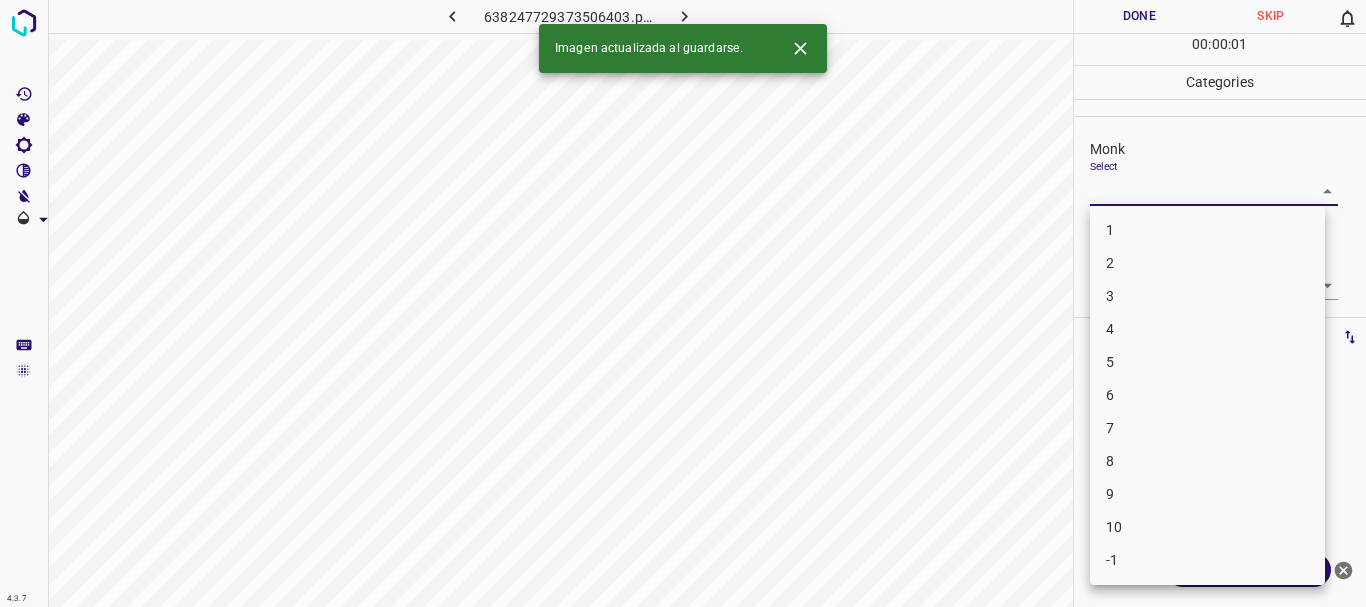 click on "4.3.7 638247729373506403.png Done Skip 0 00   : 00   : 01   Categories Monk   Select ​  Fitzpatrick   Select ​ Labels   0 Categories 1 Monk 2  Fitzpatrick Tools Space Change between modes (Draw & Edit) I Auto labeling R Restore zoom M Zoom in N Zoom out Delete Delete selecte label Filters Z Restore filters X Saturation filter C Brightness filter V Contrast filter B Gray scale filter General O Download Imagen actualizada al guardarse. ¿Necesitas ayuda? Texto original Valora esta traducción Tu opinión servirá para ayudar a mejorar el Traductor de Google - Texto - Esconder - Borrar 1 2 3 4 5 6 7 8 9 10 -1" at bounding box center (683, 303) 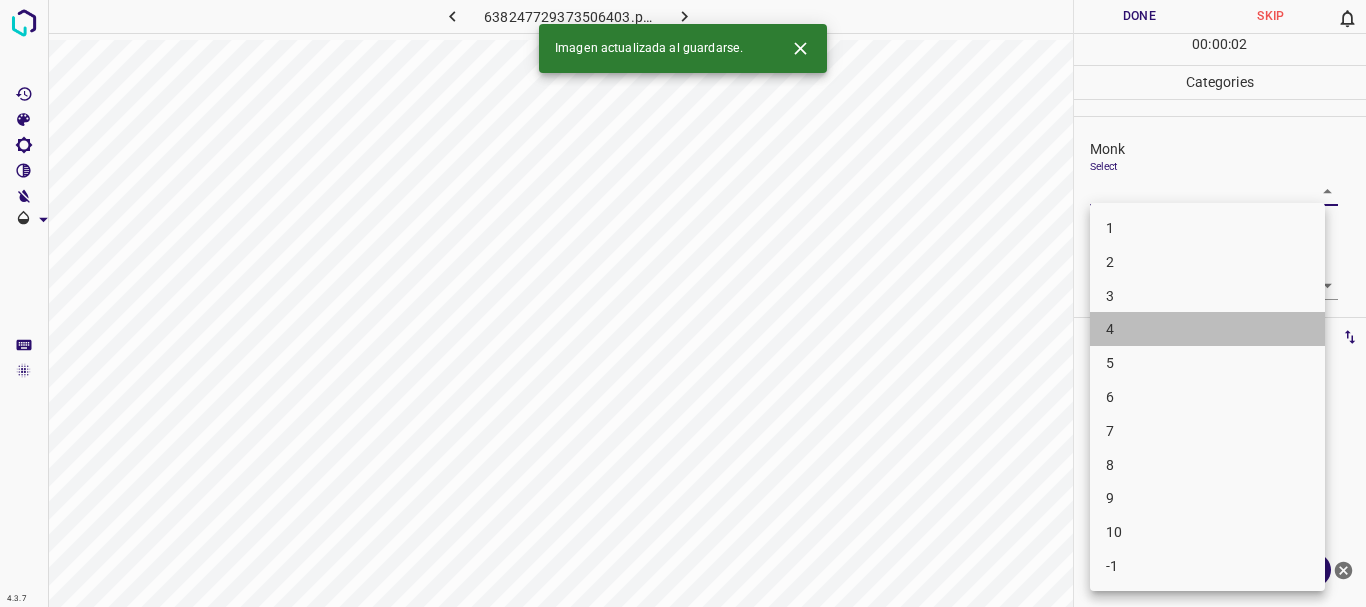 click on "4" at bounding box center (1207, 329) 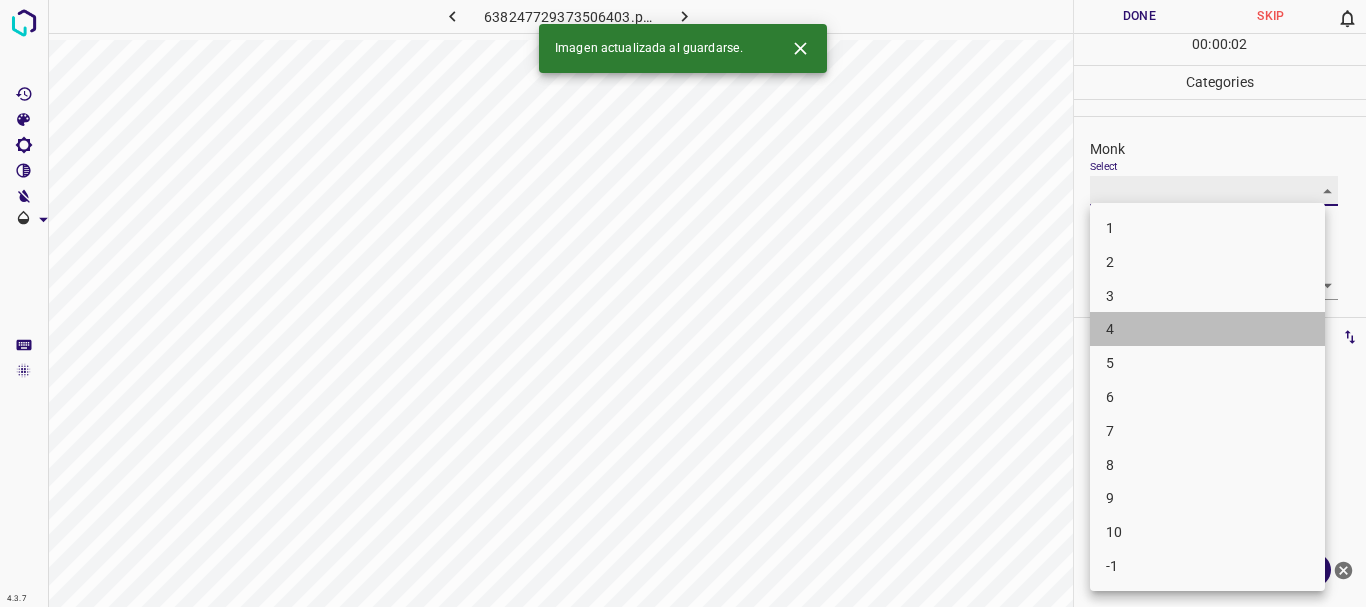 type on "4" 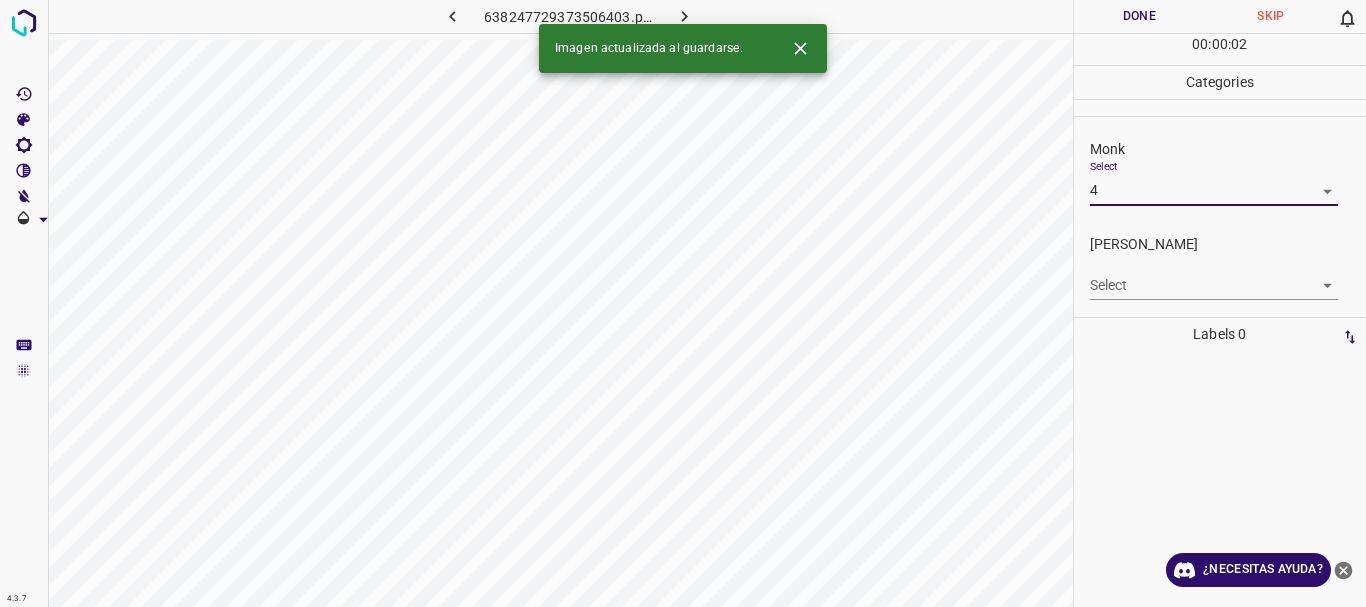 click on "4.3.7 638247729373506403.png Done Skip 0 00   : 00   : 02   Categories Monk   Select 4 4  Fitzpatrick   Select ​ Labels   0 Categories 1 Monk 2  Fitzpatrick Tools Space Change between modes (Draw & Edit) I Auto labeling R Restore zoom M Zoom in N Zoom out Delete Delete selecte label Filters Z Restore filters X Saturation filter C Brightness filter V Contrast filter B Gray scale filter General O Download Imagen actualizada al guardarse. ¿Necesitas ayuda? Texto original Valora esta traducción Tu opinión servirá para ayudar a mejorar el Traductor de Google - Texto - Esconder - Borrar 1 2 3 4 5 6 7 8 9 10 -1" at bounding box center (683, 303) 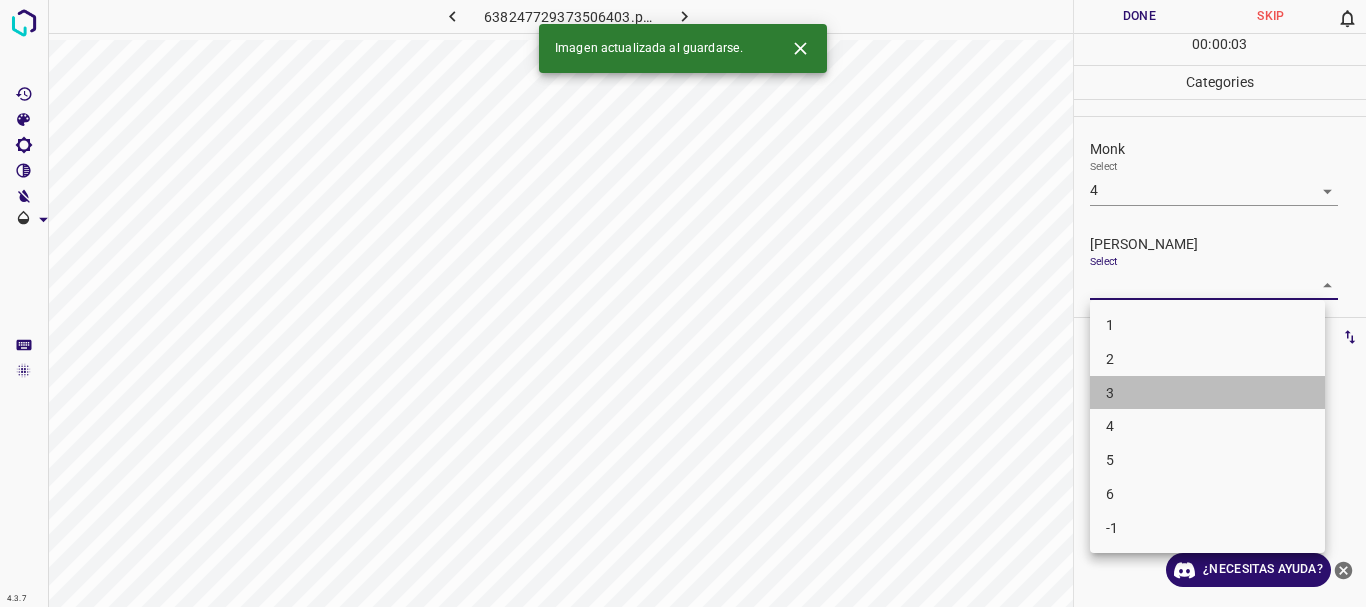 click on "3" at bounding box center [1207, 393] 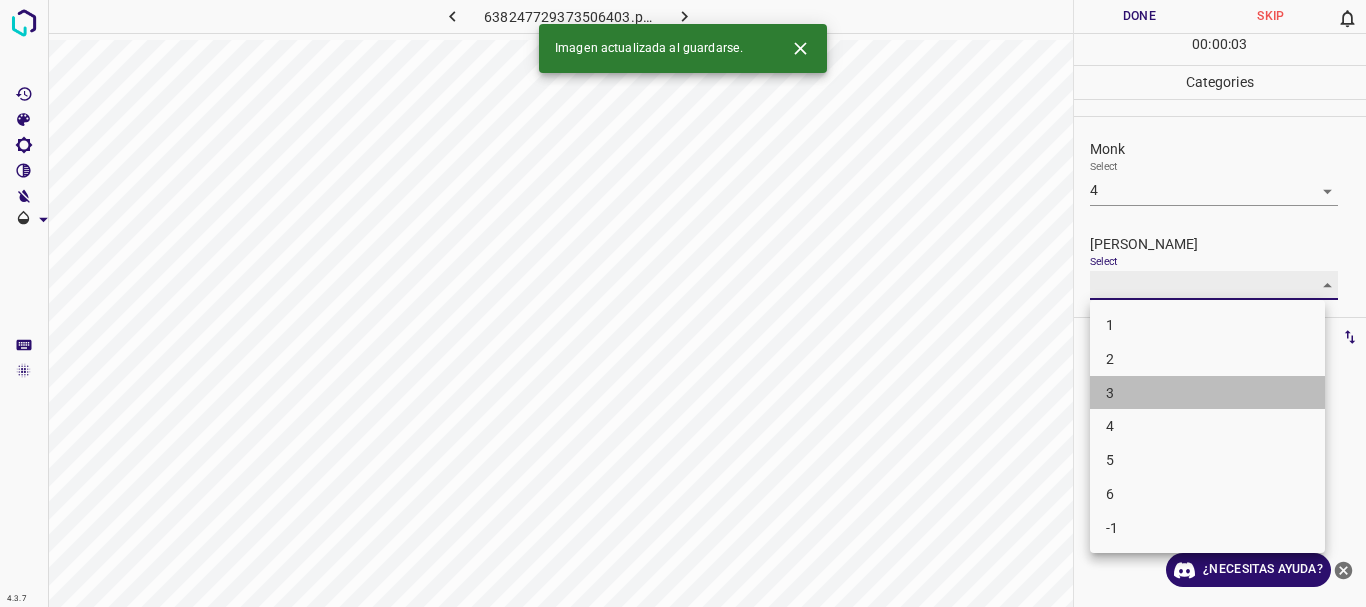 type on "3" 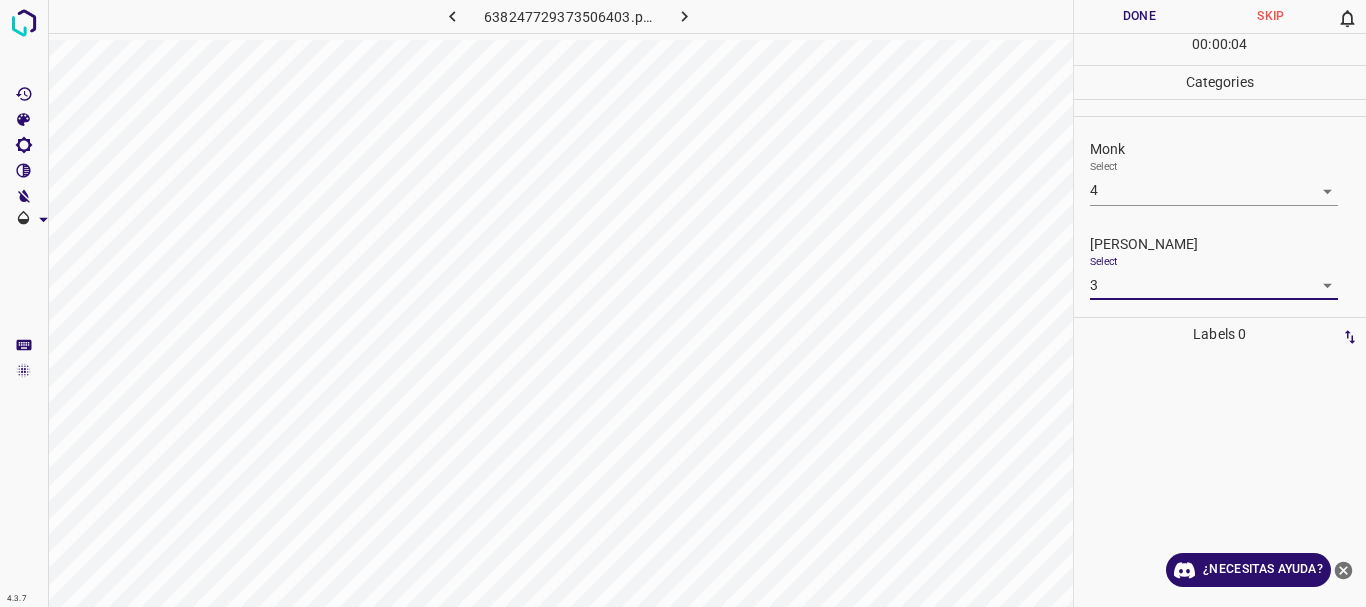 click on "Done" at bounding box center [1140, 16] 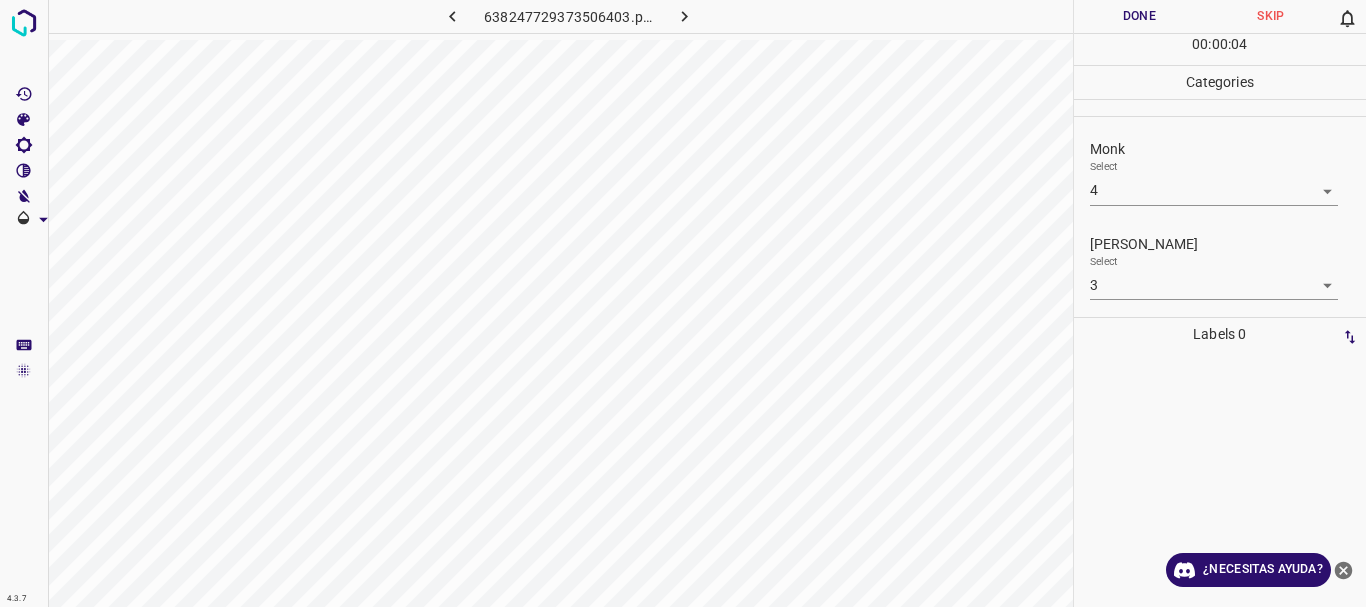 click 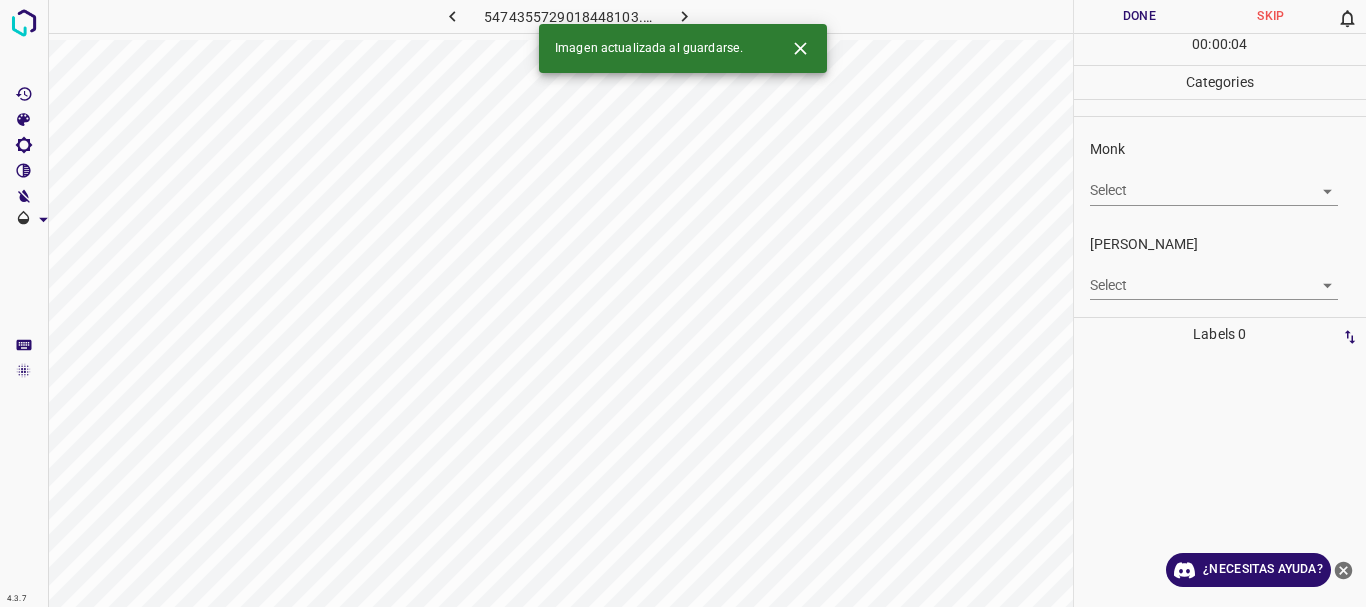 click 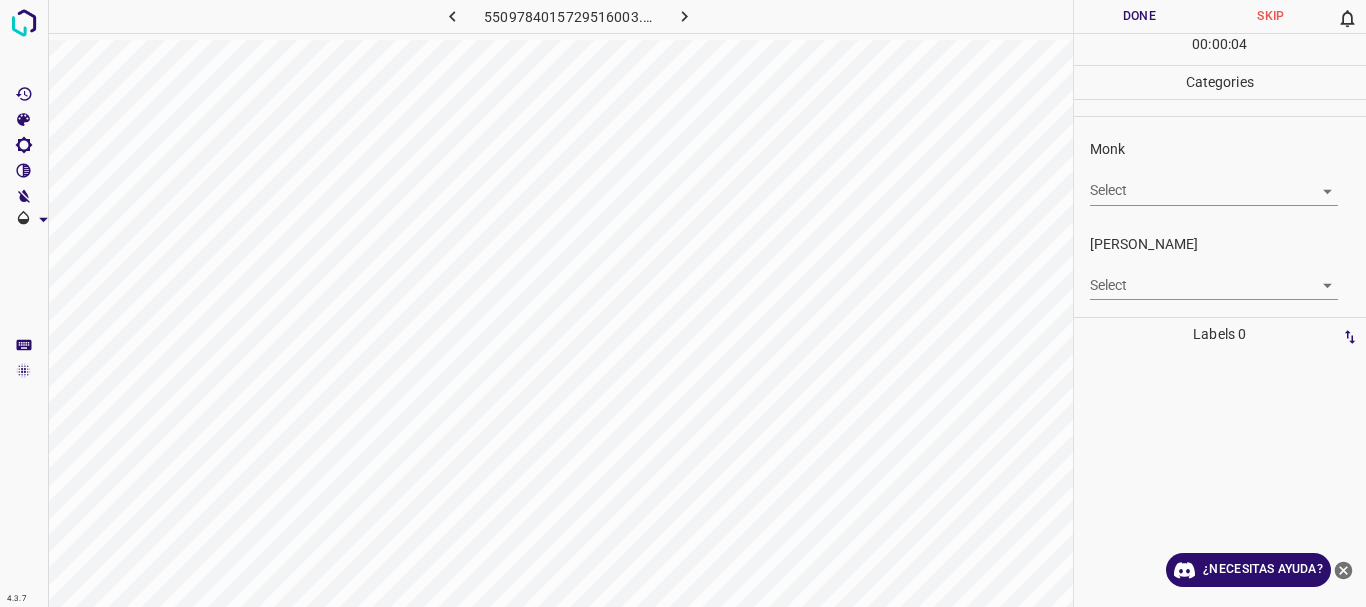 click 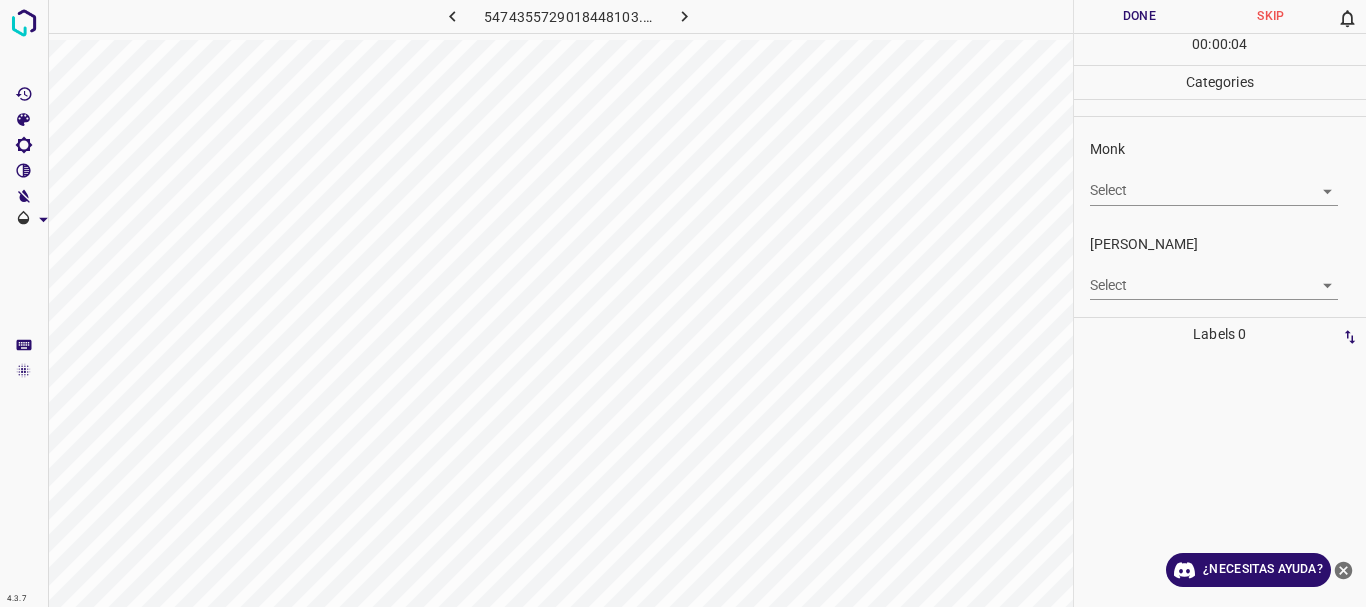 click on "4.3.7 5474355729018448103.png Done Skip 0 00   : 00   : 04   Categories Monk   Select ​  Fitzpatrick   Select ​ Labels   0 Categories 1 Monk 2  Fitzpatrick Tools Space Change between modes (Draw & Edit) I Auto labeling R Restore zoom M Zoom in N Zoom out Delete Delete selecte label Filters Z Restore filters X Saturation filter C Brightness filter V Contrast filter B Gray scale filter General O Download ¿Necesitas ayuda? Texto original Valora esta traducción Tu opinión servirá para ayudar a mejorar el Traductor de Google - Texto - Esconder - Borrar" at bounding box center (683, 303) 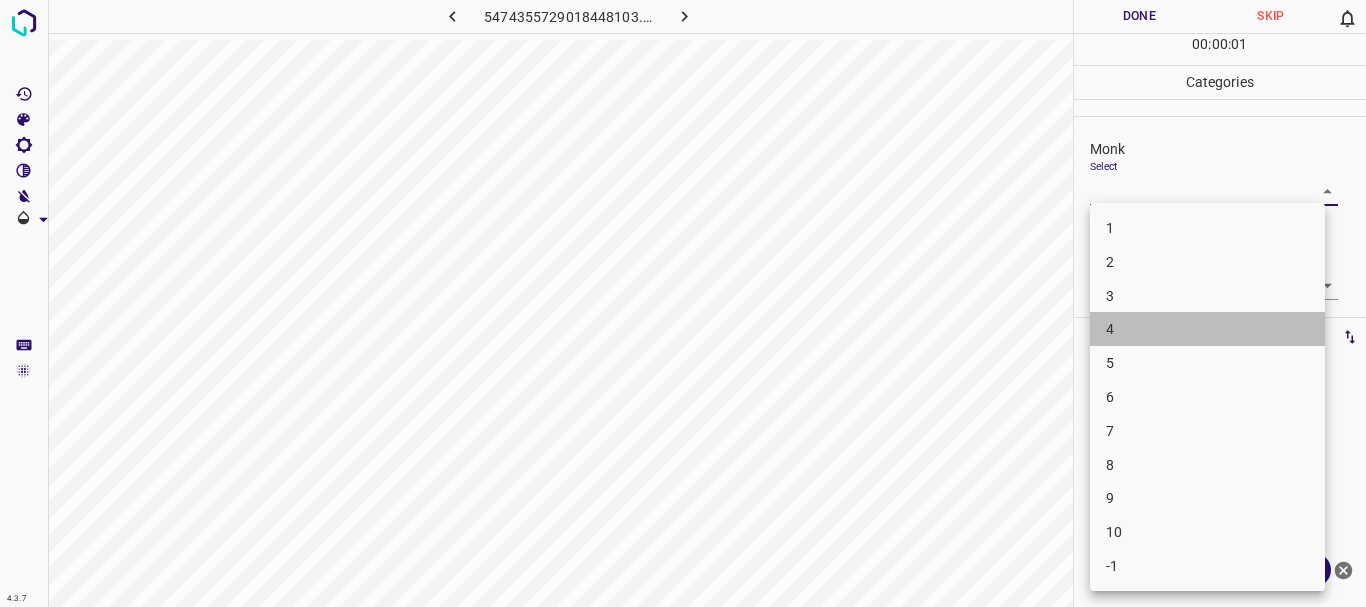 drag, startPoint x: 1161, startPoint y: 342, endPoint x: 1160, endPoint y: 332, distance: 10.049875 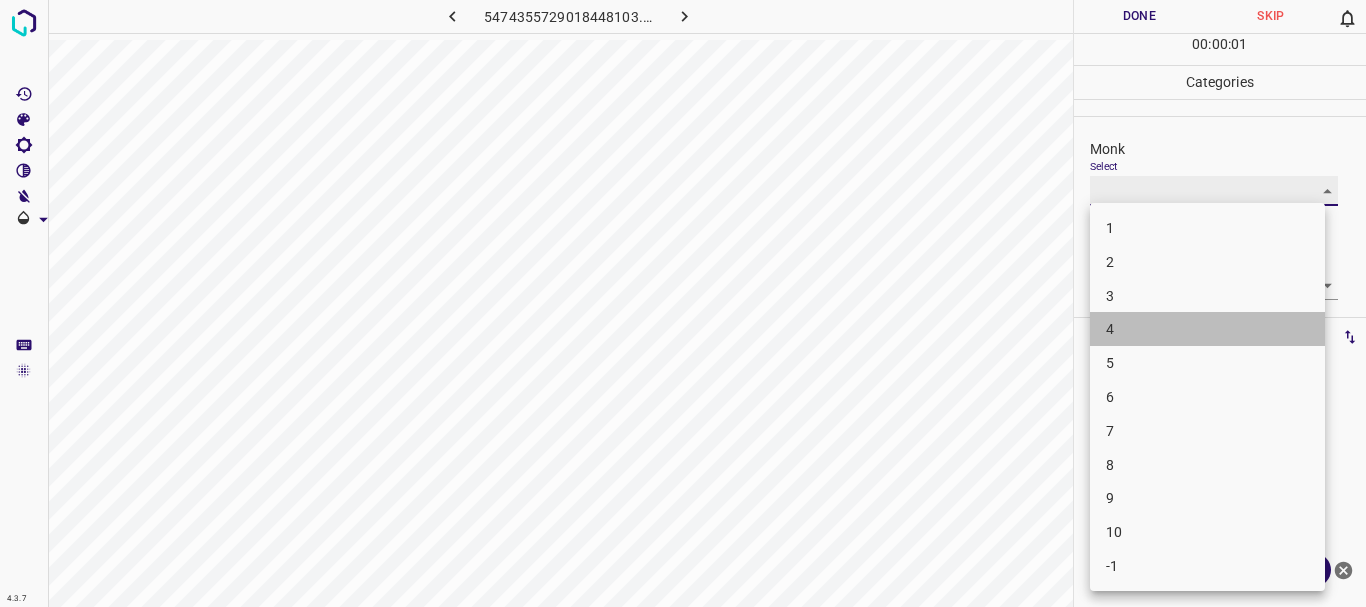 type on "4" 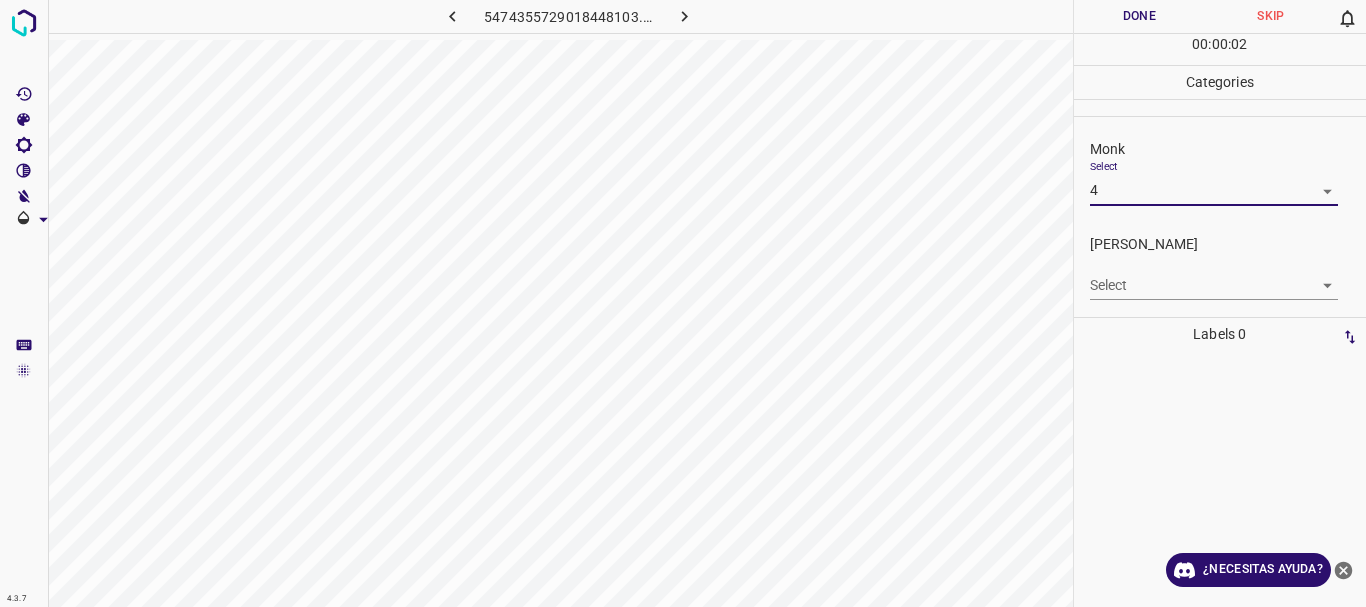 click on "4.3.7 5474355729018448103.png Done Skip 0 00   : 00   : 02   Categories Monk   Select 4 4  Fitzpatrick   Select ​ Labels   0 Categories 1 Monk 2  Fitzpatrick Tools Space Change between modes (Draw & Edit) I Auto labeling R Restore zoom M Zoom in N Zoom out Delete Delete selecte label Filters Z Restore filters X Saturation filter C Brightness filter V Contrast filter B Gray scale filter General O Download ¿Necesitas ayuda? Texto original Valora esta traducción Tu opinión servirá para ayudar a mejorar el Traductor de Google - Texto - Esconder - Borrar 1 2 3 4 5 6 7 8 9 10 -1" at bounding box center [683, 303] 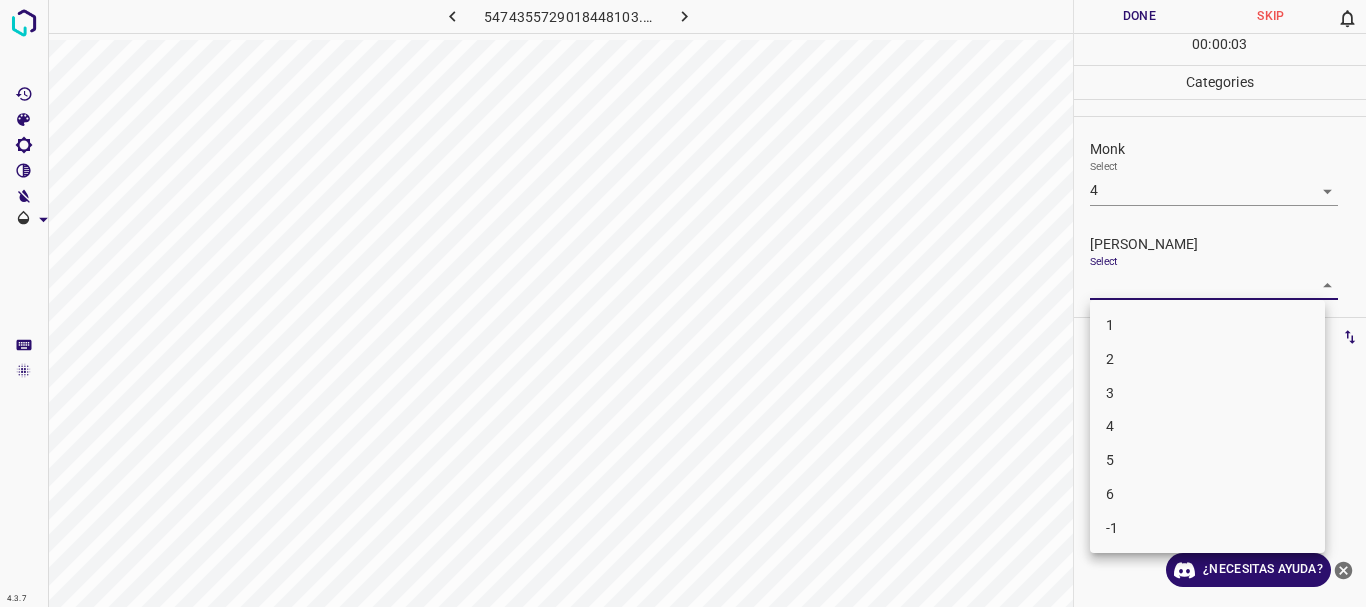 click on "3" at bounding box center (1207, 393) 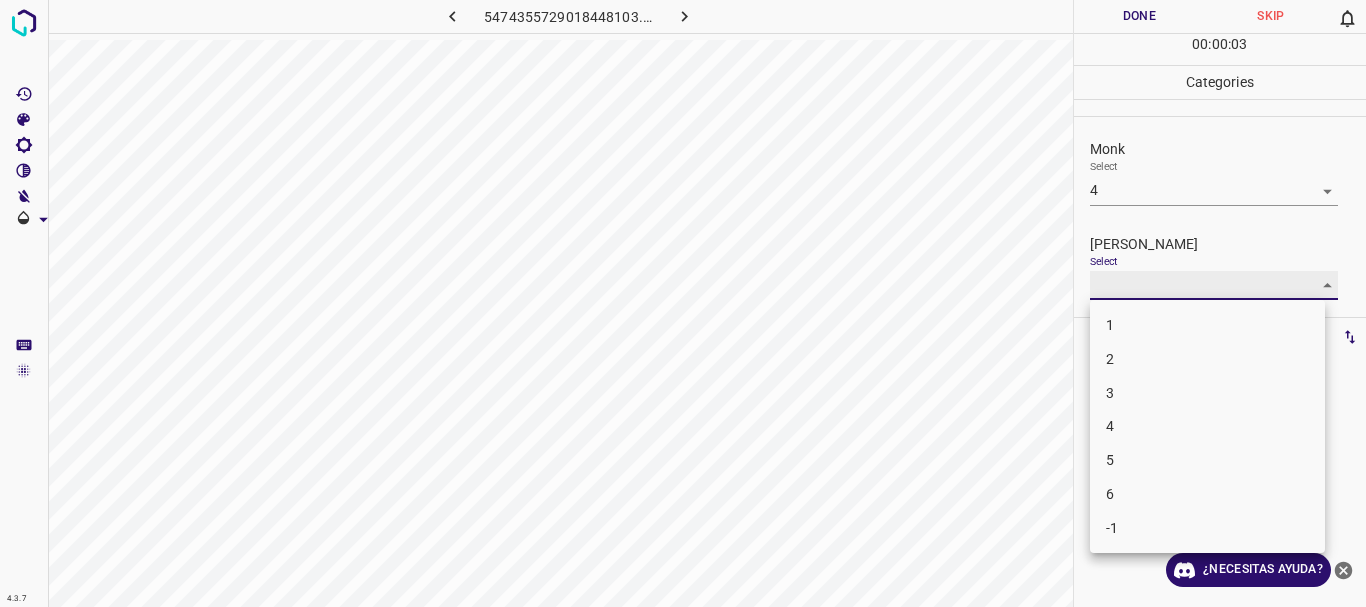 type on "3" 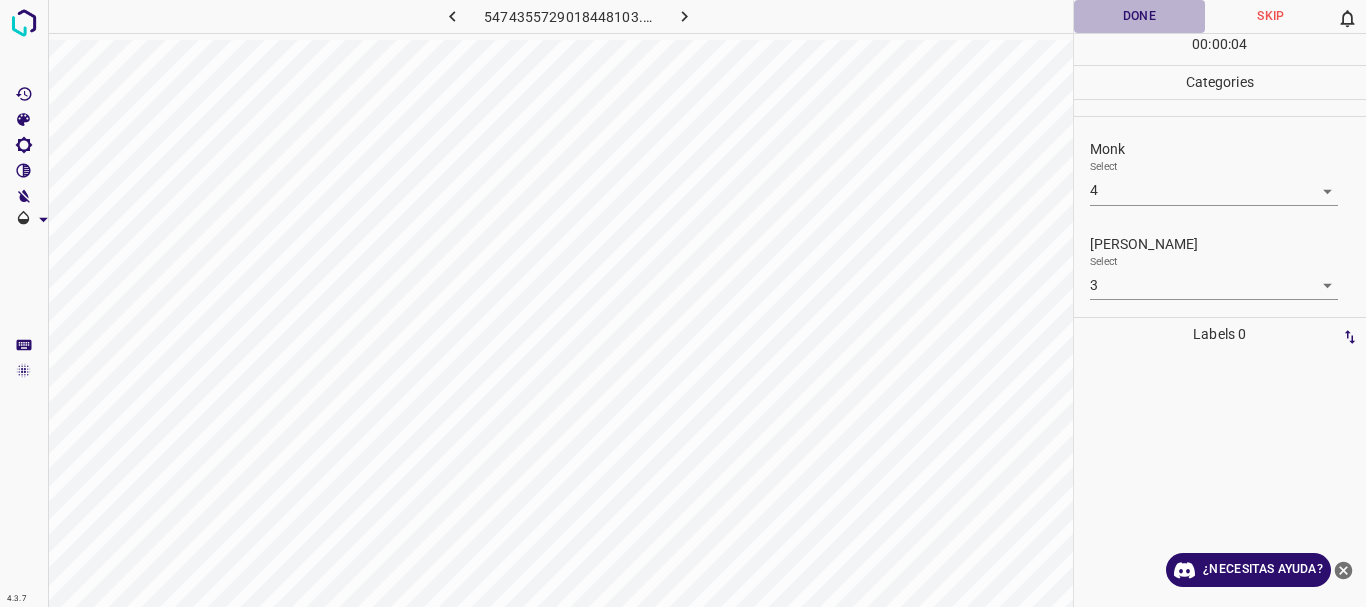 click on "Done" at bounding box center (1140, 16) 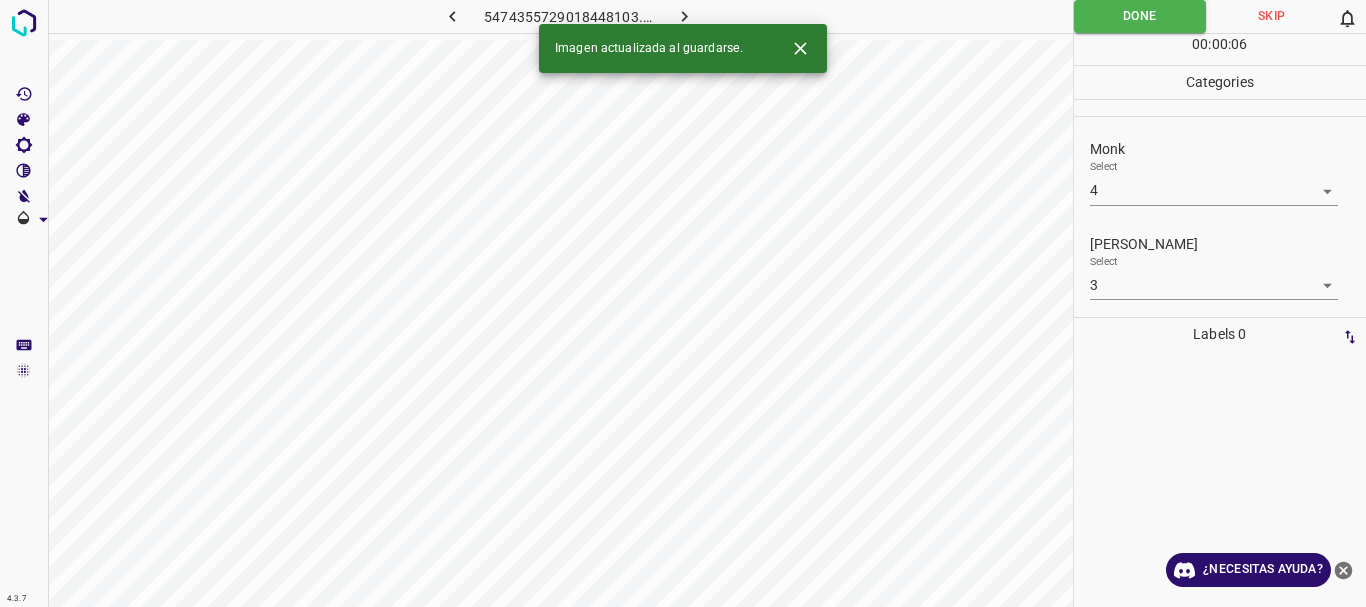 click at bounding box center (684, 16) 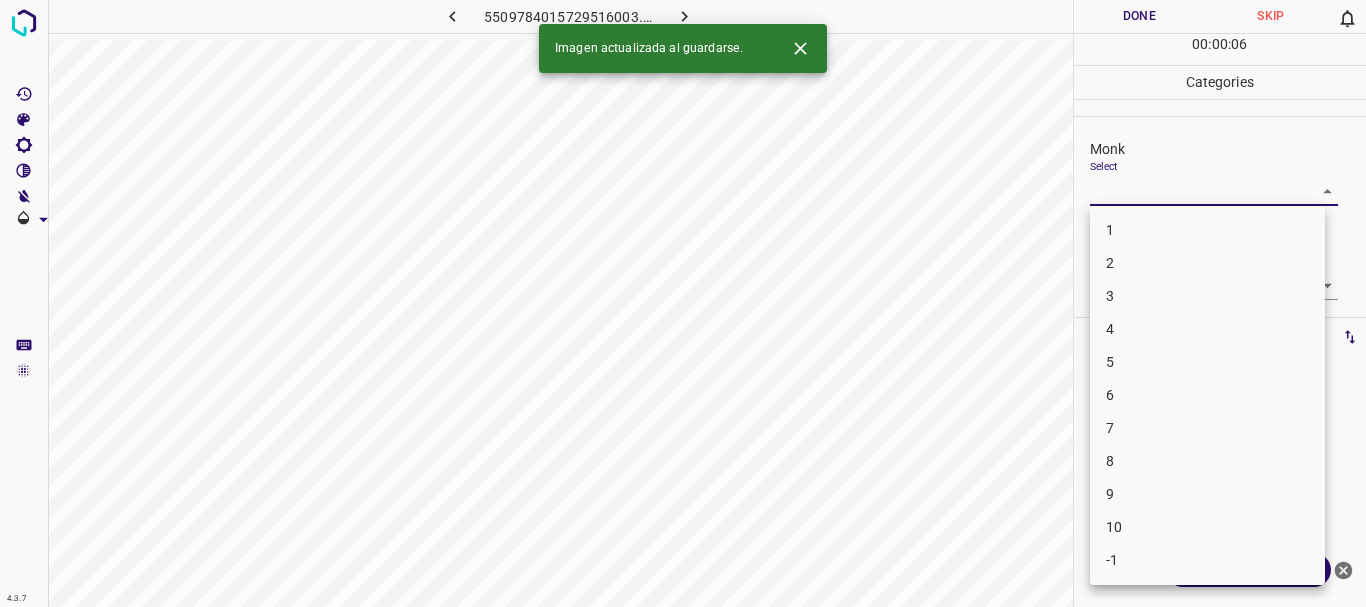 click on "4.3.7 5509784015729516003.png Done Skip 0 00   : 00   : 06   Categories Monk   Select ​  Fitzpatrick   Select ​ Labels   0 Categories 1 Monk 2  Fitzpatrick Tools Space Change between modes (Draw & Edit) I Auto labeling R Restore zoom M Zoom in N Zoom out Delete Delete selecte label Filters Z Restore filters X Saturation filter C Brightness filter V Contrast filter B Gray scale filter General O Download Imagen actualizada al guardarse. ¿Necesitas ayuda? Texto original Valora esta traducción Tu opinión servirá para ayudar a mejorar el Traductor de Google - Texto - Esconder - Borrar 1 2 3 4 5 6 7 8 9 10 -1" at bounding box center (683, 303) 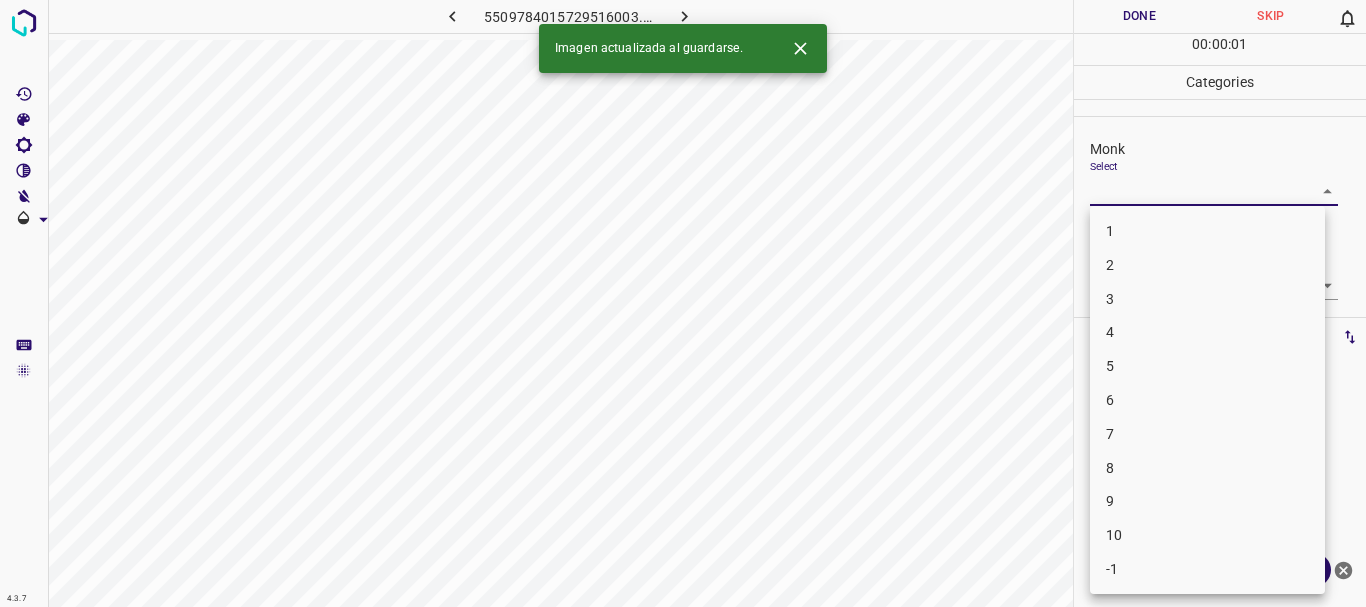 click on "5" at bounding box center (1207, 366) 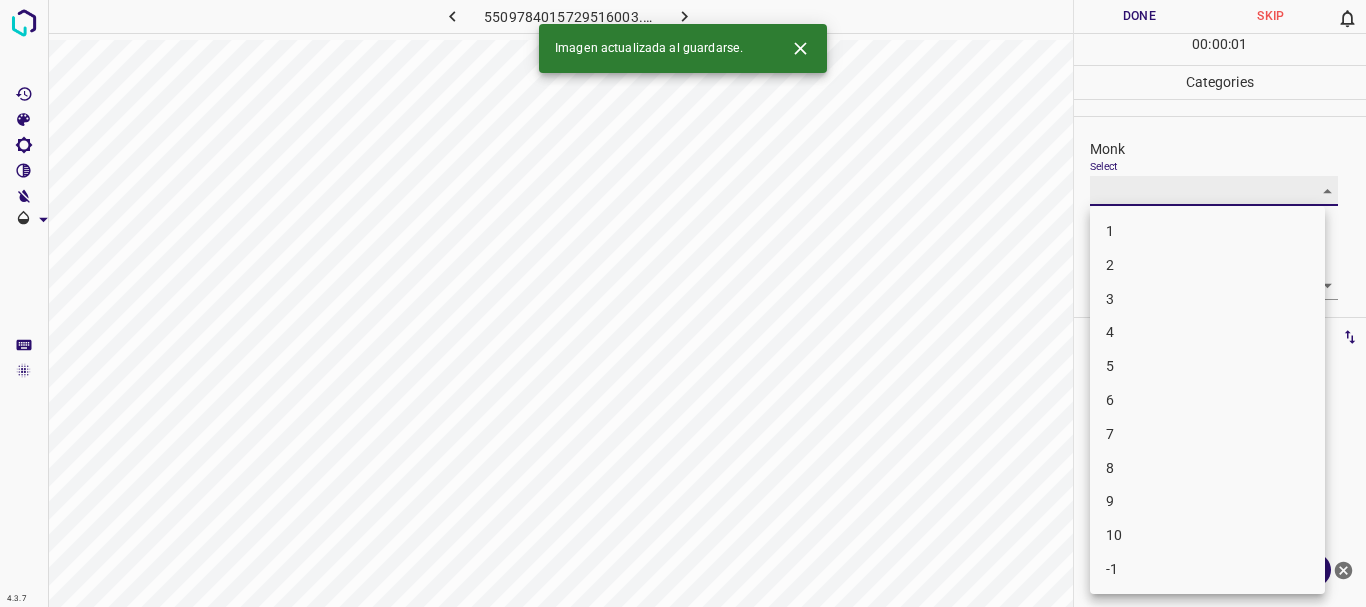 type on "5" 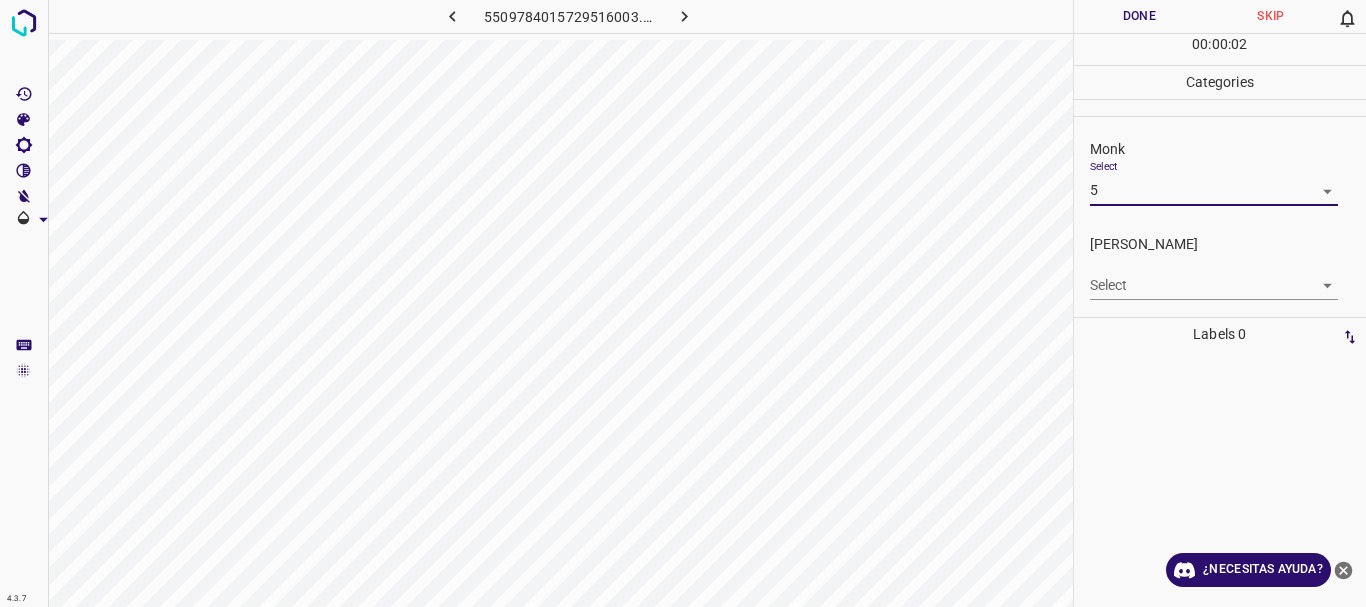 click on "4.3.7 5509784015729516003.png Done Skip 0 00   : 00   : 02   Categories Monk   Select 5 5  Fitzpatrick   Select ​ Labels   0 Categories 1 Monk 2  Fitzpatrick Tools Space Change between modes (Draw & Edit) I Auto labeling R Restore zoom M Zoom in N Zoom out Delete Delete selecte label Filters Z Restore filters X Saturation filter C Brightness filter V Contrast filter B Gray scale filter General O Download ¿Necesitas ayuda? Texto original Valora esta traducción Tu opinión servirá para ayudar a mejorar el Traductor de Google - Texto - Esconder - Borrar" at bounding box center [683, 303] 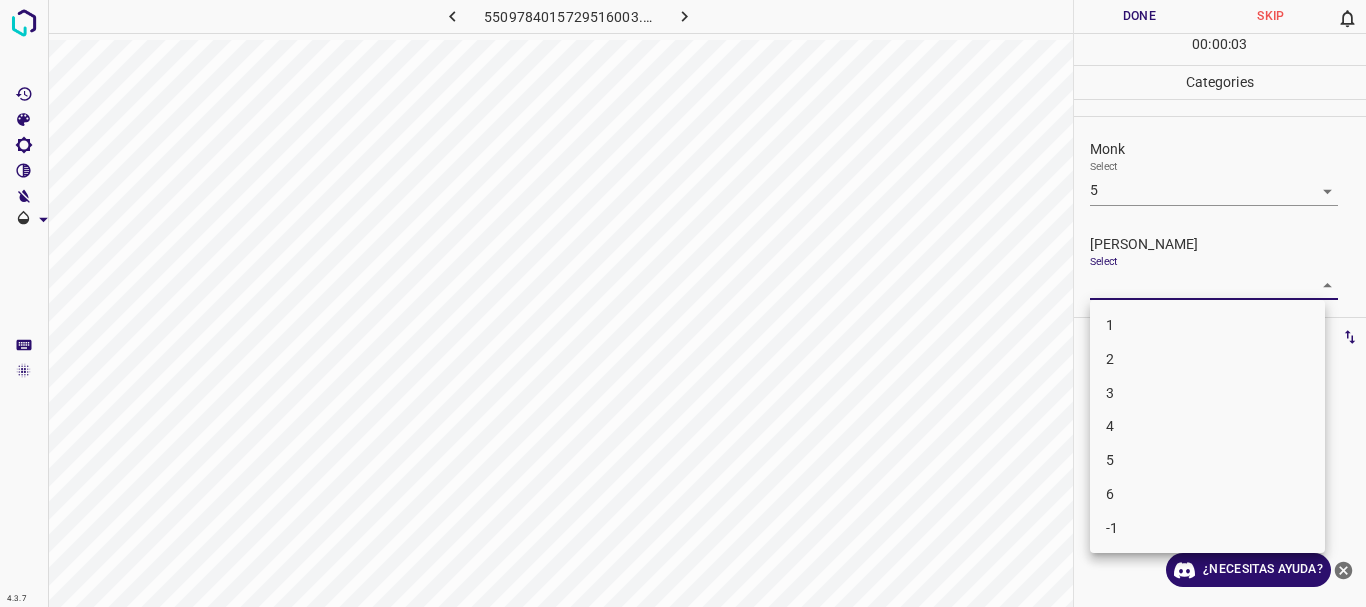 drag, startPoint x: 1141, startPoint y: 329, endPoint x: 1138, endPoint y: 367, distance: 38.118237 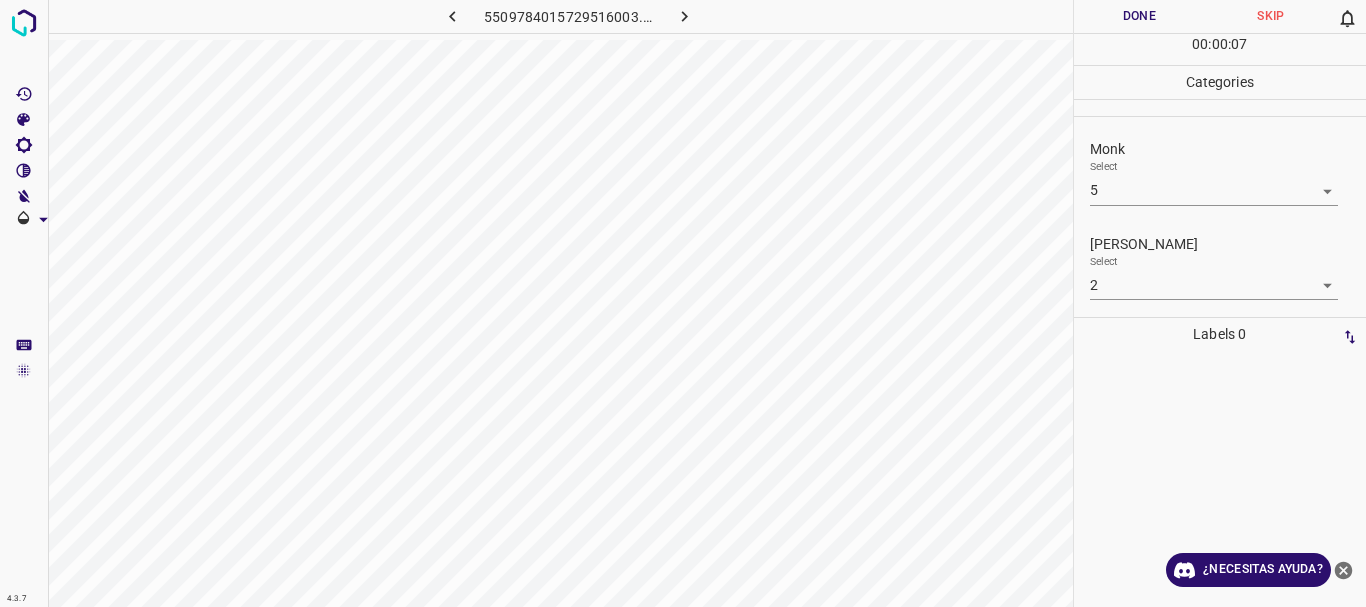 click on "Done" at bounding box center (1140, 16) 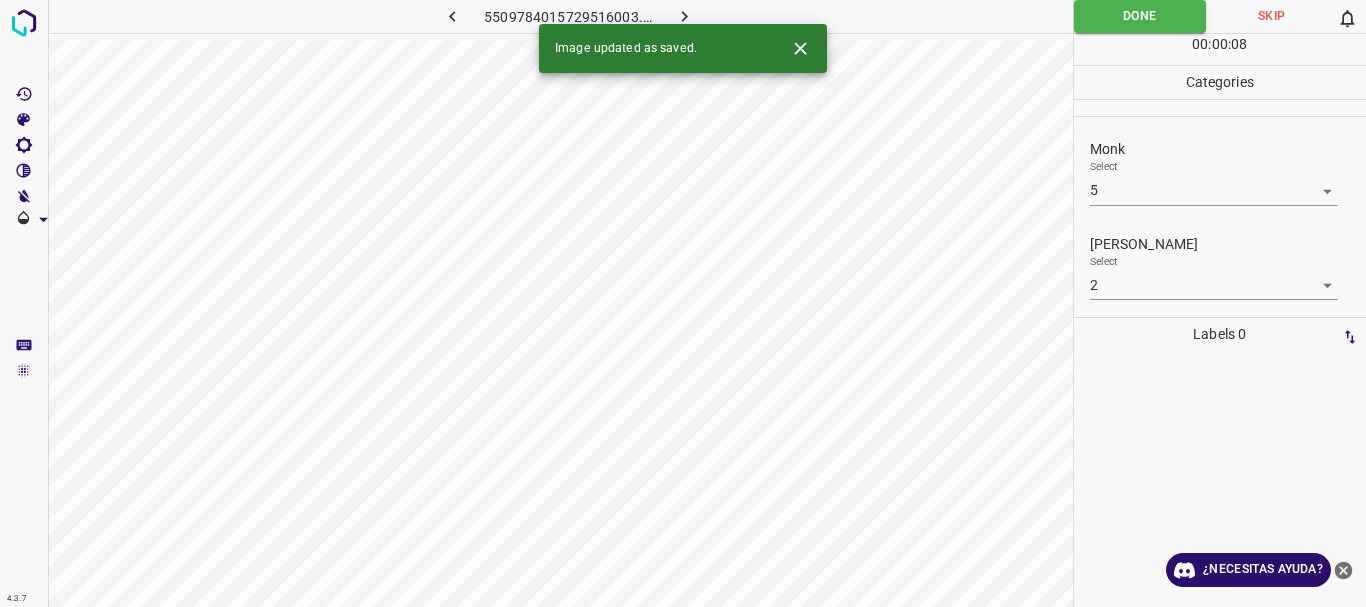 click on "4.3.7 5509784015729516003.png Done Skip 0 00   : 00   : 08   Categories Monk   Select 5 5  Fitzpatrick   Select 2 2 Labels   0 Categories 1 Monk 2  Fitzpatrick Tools Space Change between modes (Draw & Edit) I Auto labeling R Restore zoom M Zoom in N Zoom out Delete Delete selecte label Filters Z Restore filters X Saturation filter C Brightness filter V Contrast filter B Gray scale filter General O Download Image updated as saved. ¿Necesitas ayuda? Texto original Valora esta traducción Tu opinión servirá para ayudar a mejorar el Traductor de Google - Texto - Esconder - Borrar" at bounding box center [683, 303] 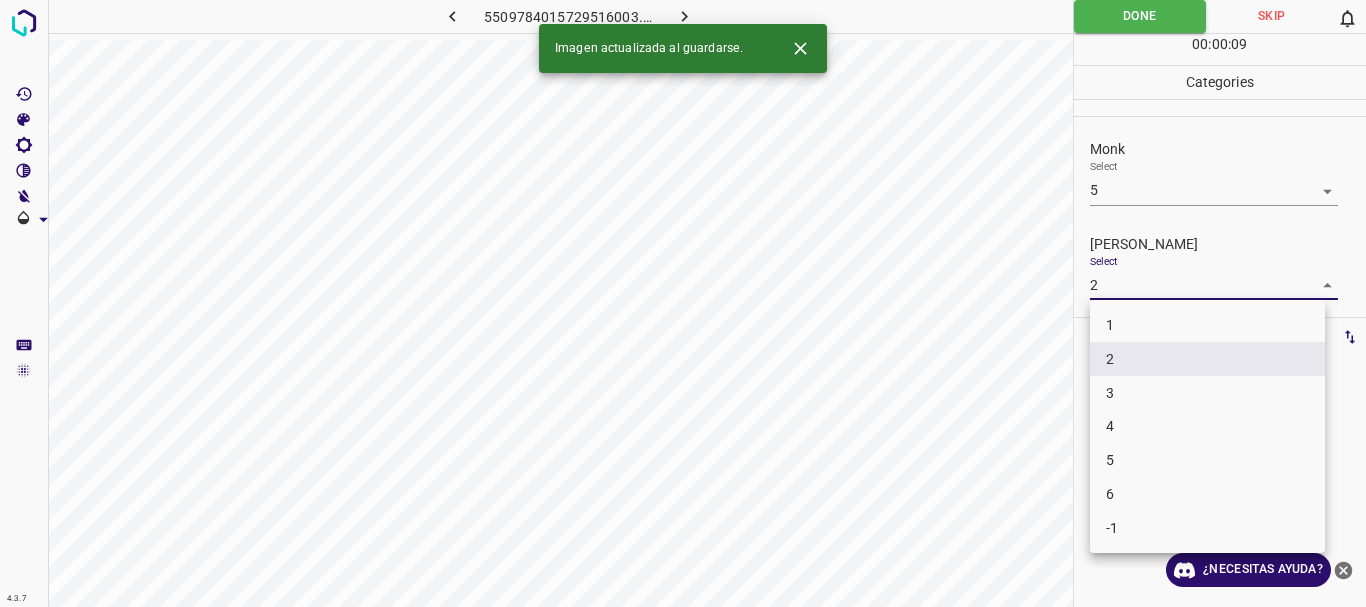 click on "1" at bounding box center (1207, 325) 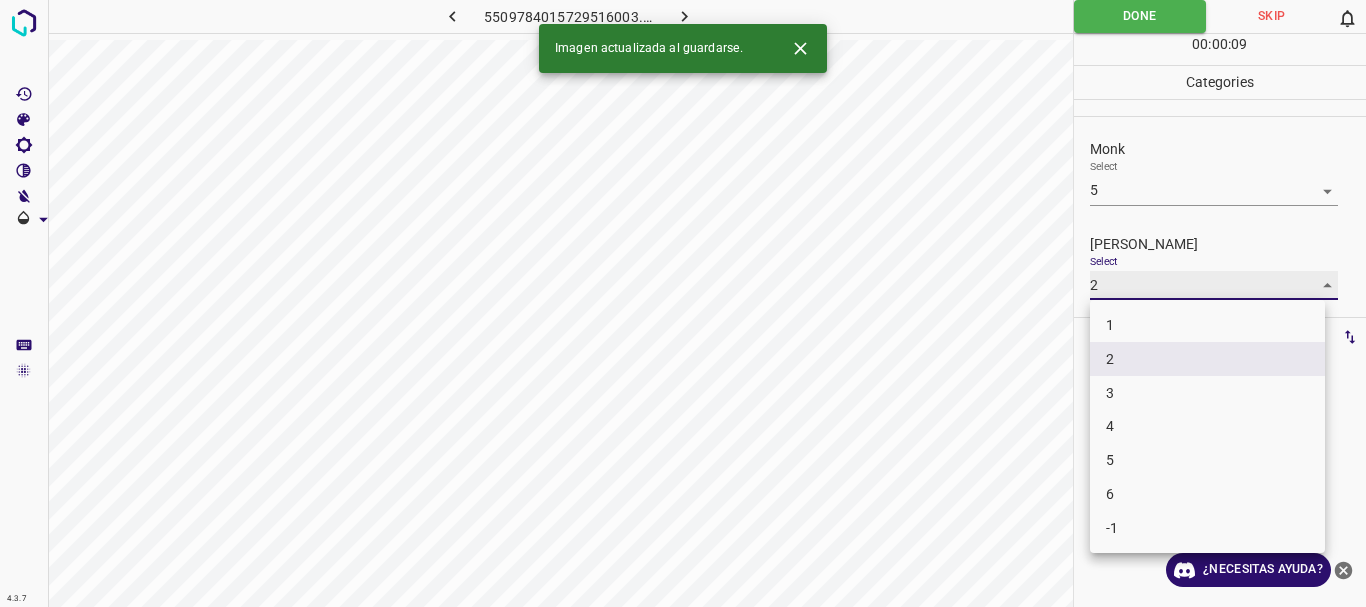 type on "1" 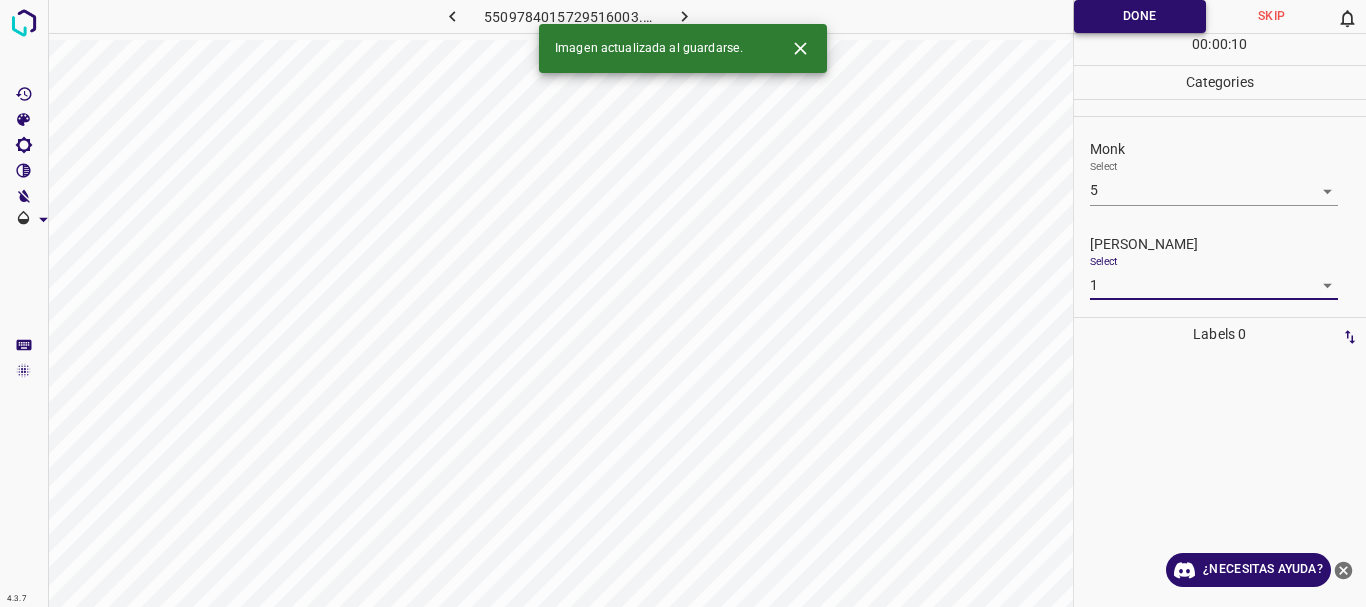 click on "Done" at bounding box center (1140, 16) 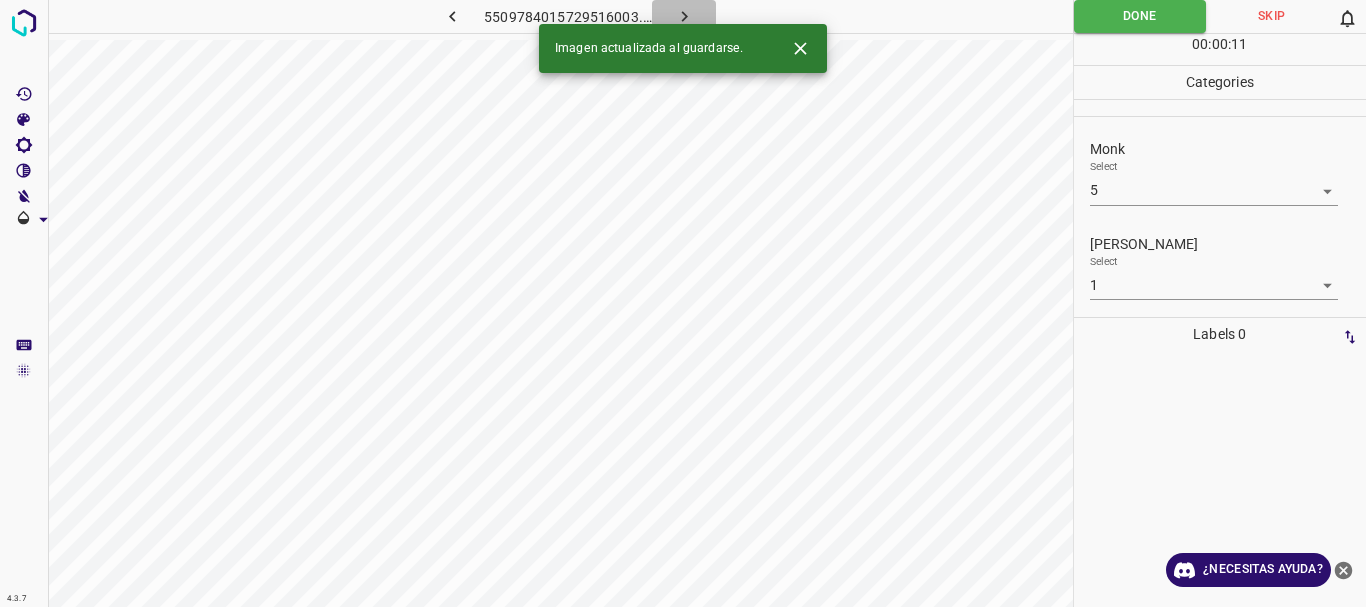 click 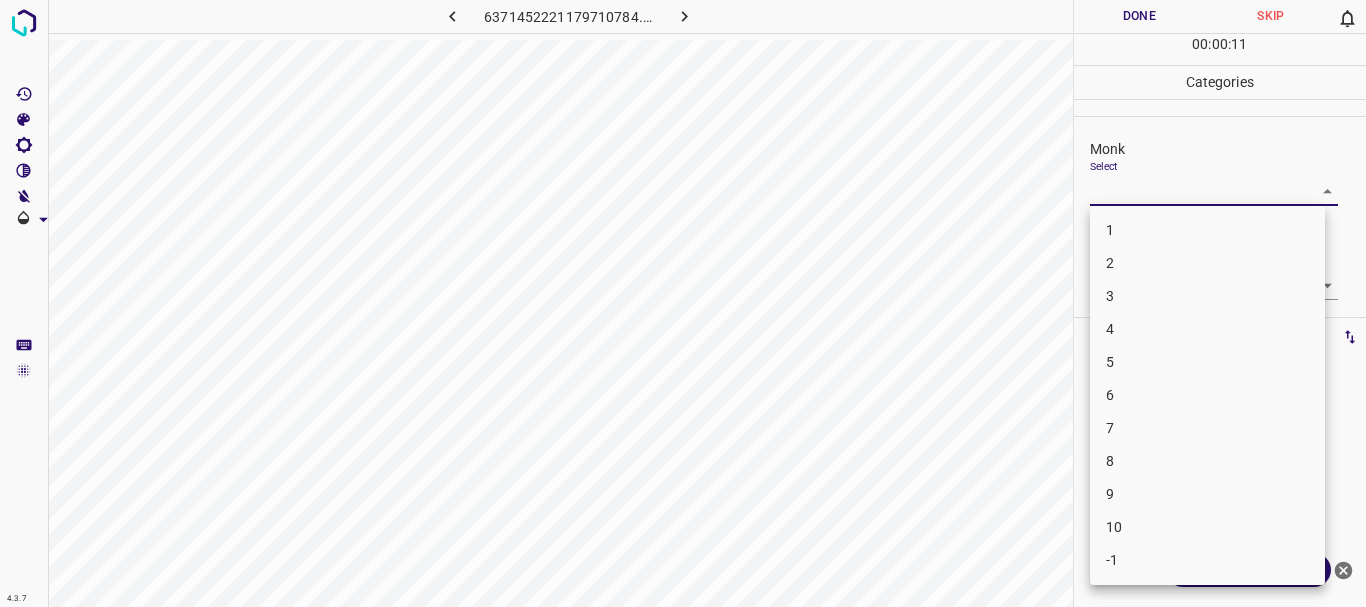 click on "4.3.7 6371452221179710784.png Done Skip 0 00   : 00   : 11   Categories Monk   Select ​  Fitzpatrick   Select ​ Labels   0 Categories 1 Monk 2  Fitzpatrick Tools Space Change between modes (Draw & Edit) I Auto labeling R Restore zoom M Zoom in N Zoom out Delete Delete selecte label Filters Z Restore filters X Saturation filter C Brightness filter V Contrast filter B Gray scale filter General O Download ¿Necesitas ayuda? Texto original Valora esta traducción Tu opinión servirá para ayudar a mejorar el Traductor de Google - Texto - Esconder - Borrar 1 2 3 4 5 6 7 8 9 10 -1" at bounding box center (683, 303) 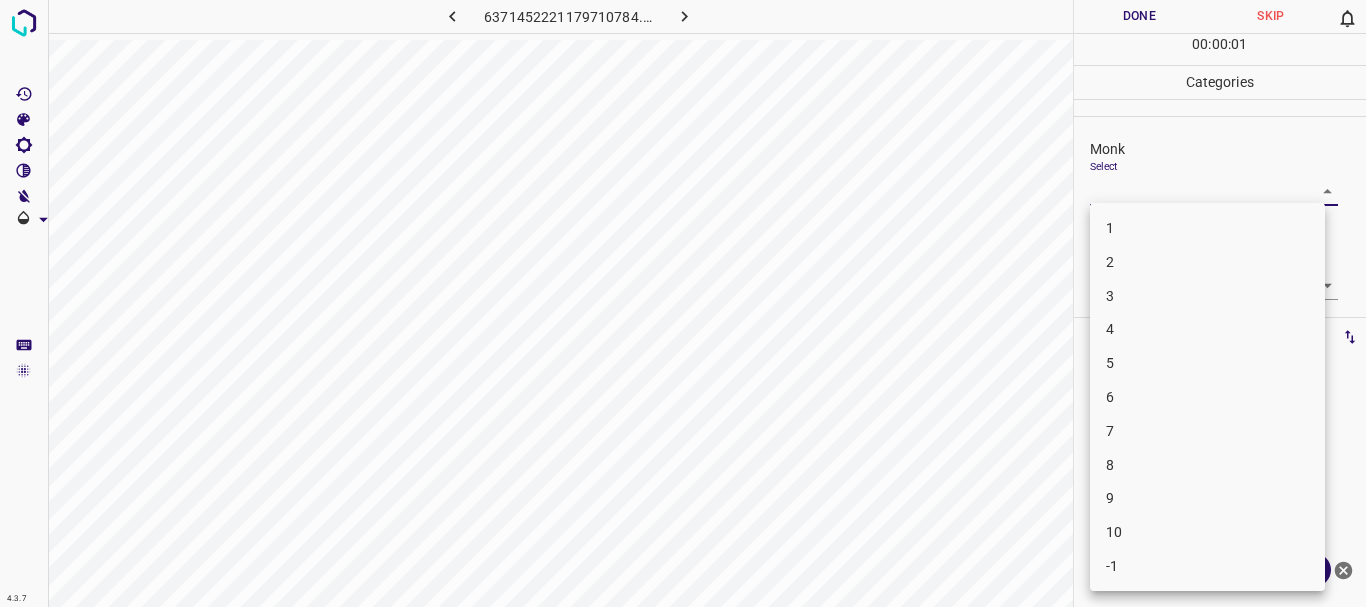 click on "4" at bounding box center [1207, 329] 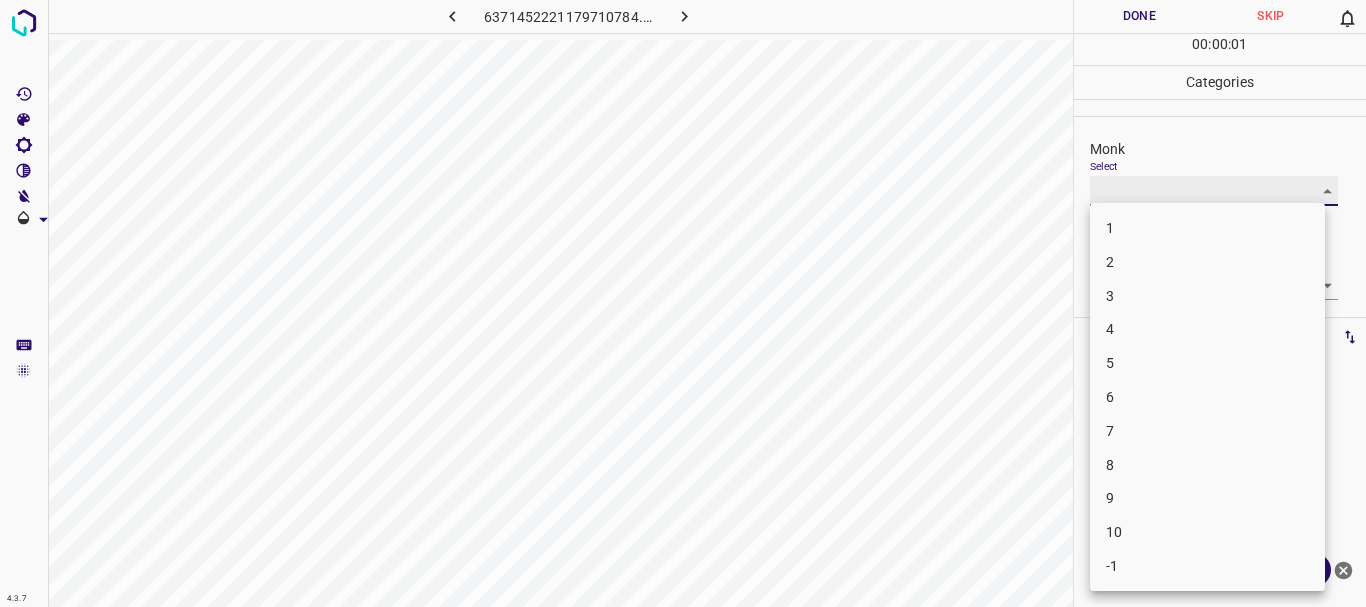 type on "4" 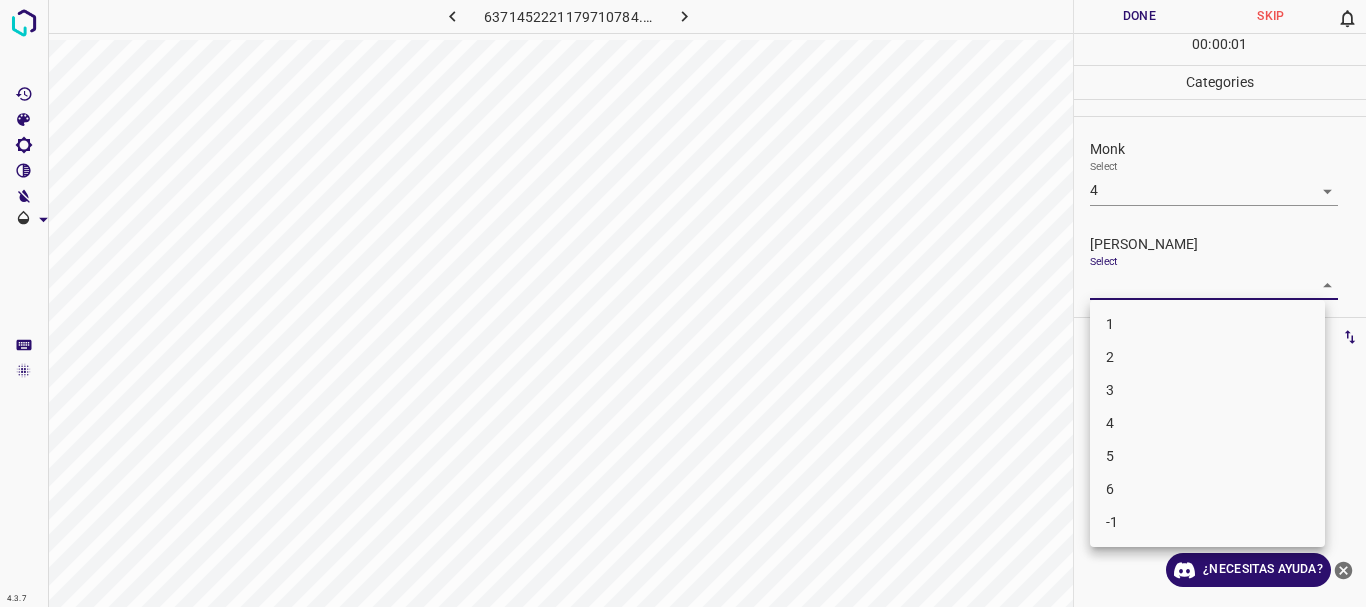click on "4.3.7 6371452221179710784.png Done Skip 0 00   : 00   : 01   Categories Monk   Select 4 4  Fitzpatrick   Select ​ Labels   0 Categories 1 Monk 2  Fitzpatrick Tools Space Change between modes (Draw & Edit) I Auto labeling R Restore zoom M Zoom in N Zoom out Delete Delete selecte label Filters Z Restore filters X Saturation filter C Brightness filter V Contrast filter B Gray scale filter General O Download ¿Necesitas ayuda? Texto original Valora esta traducción Tu opinión servirá para ayudar a mejorar el Traductor de Google - Texto - Esconder - Borrar 1 2 3 4 5 6 -1" at bounding box center [683, 303] 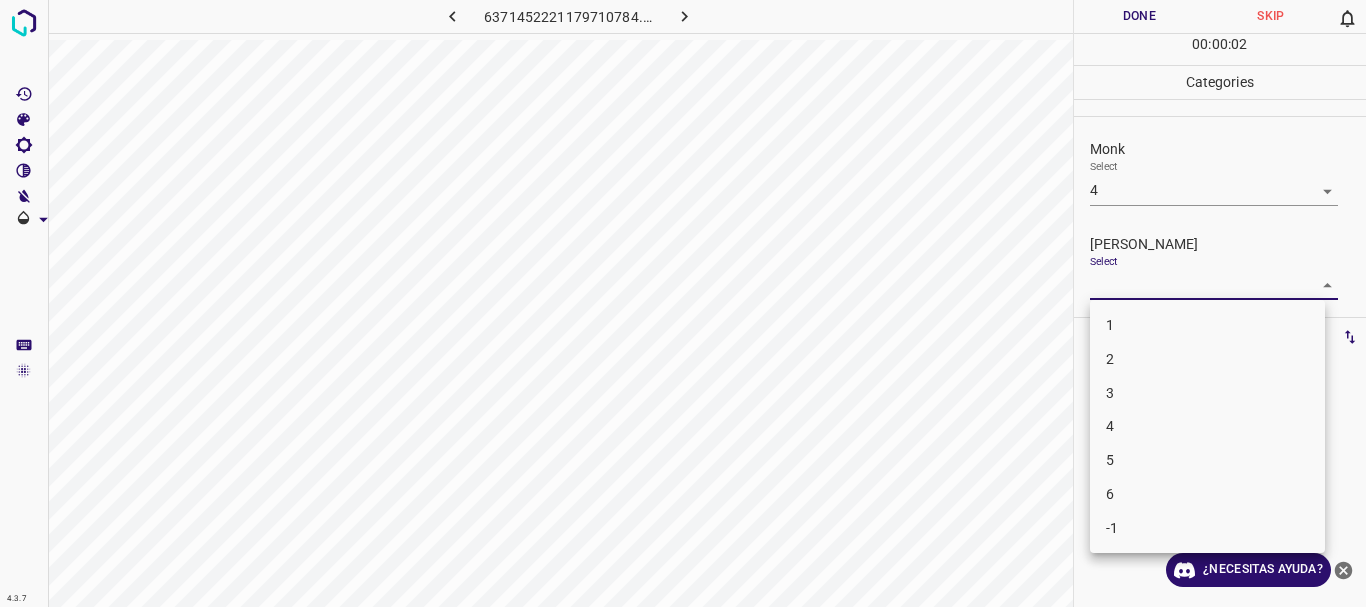 click on "2" at bounding box center [1207, 359] 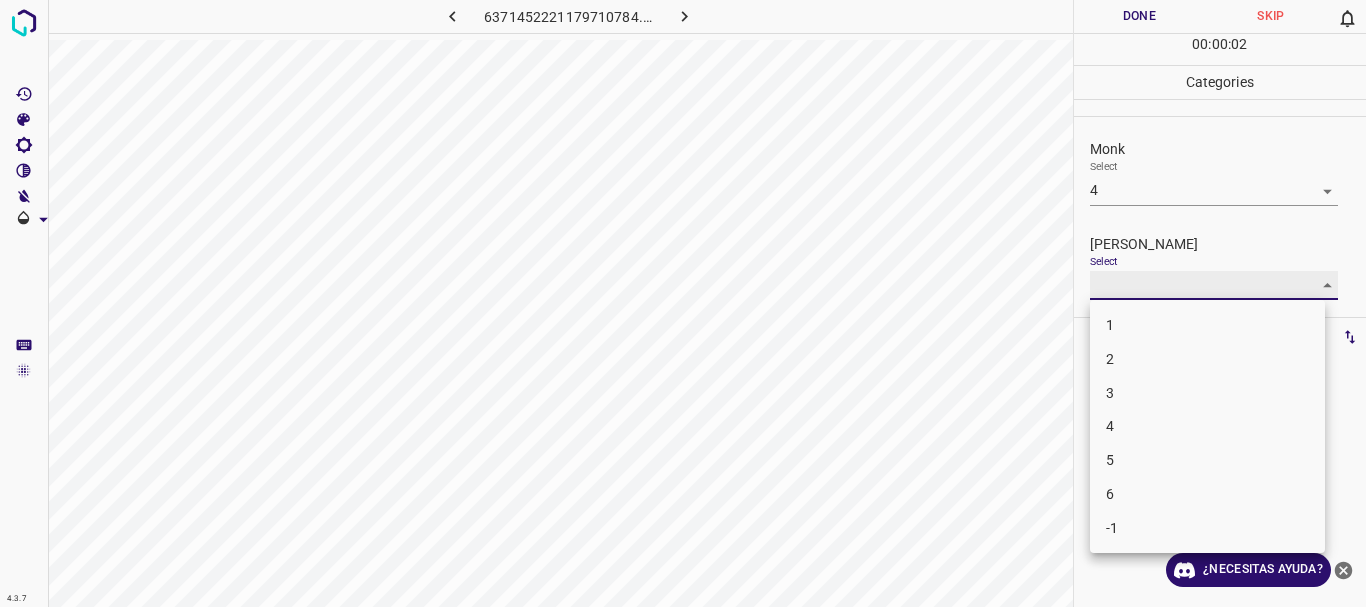 type on "2" 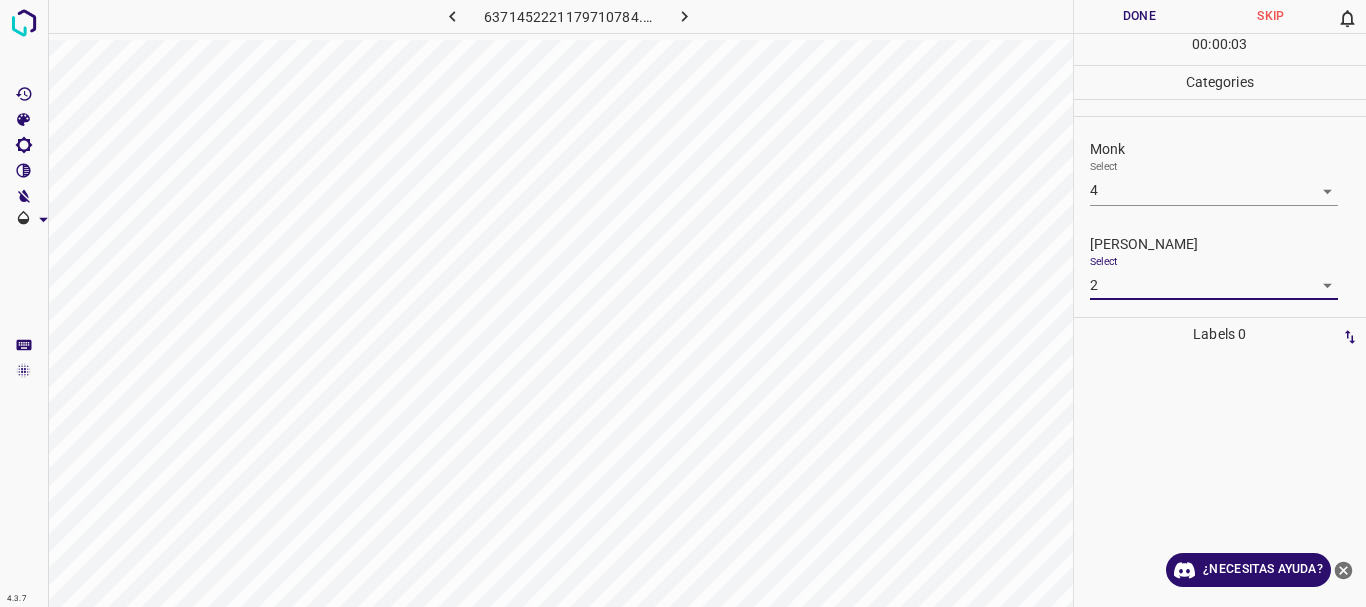 click on "Done" at bounding box center [1140, 16] 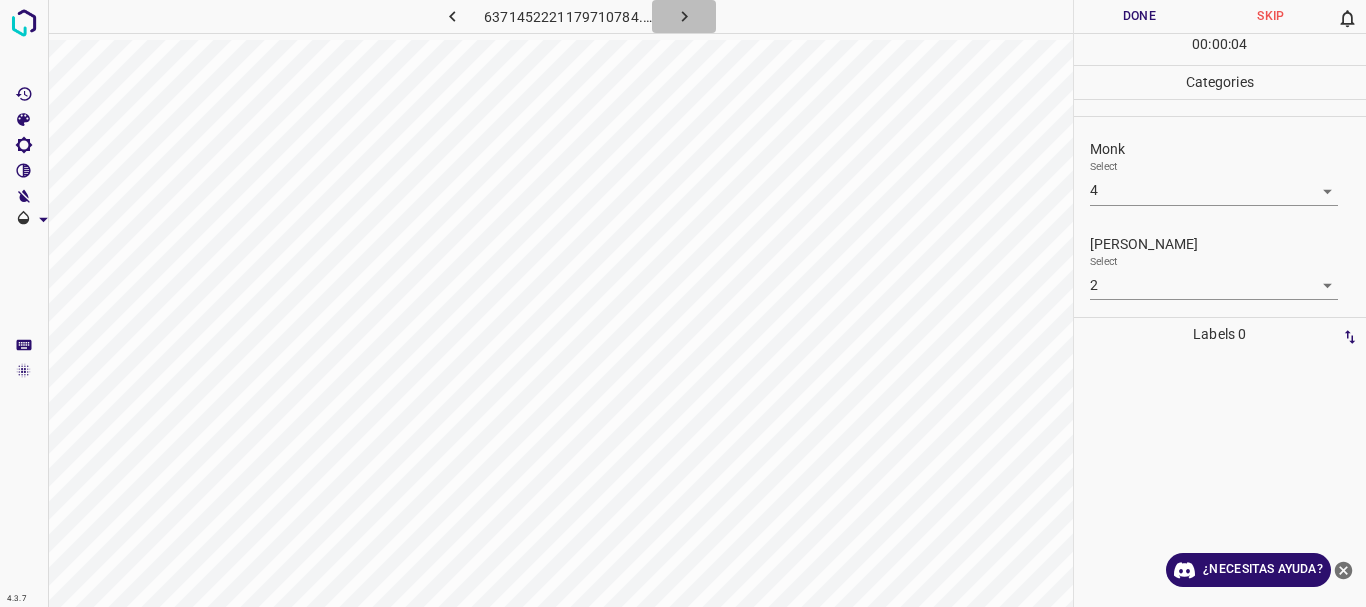 click 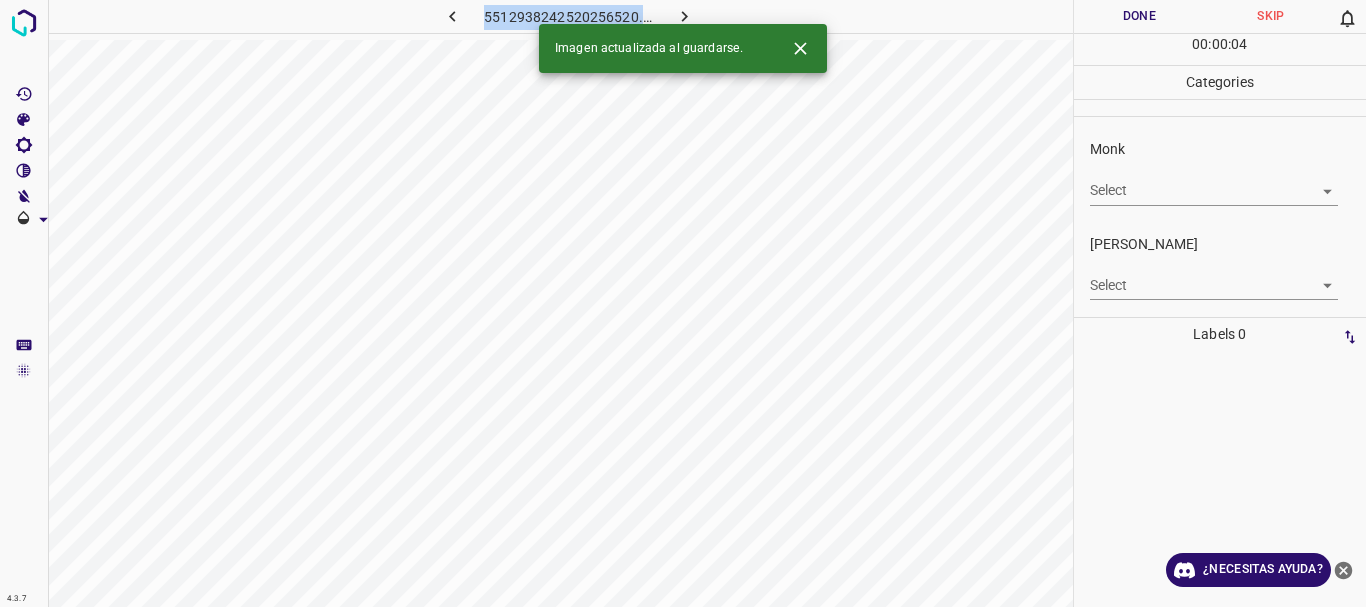 click 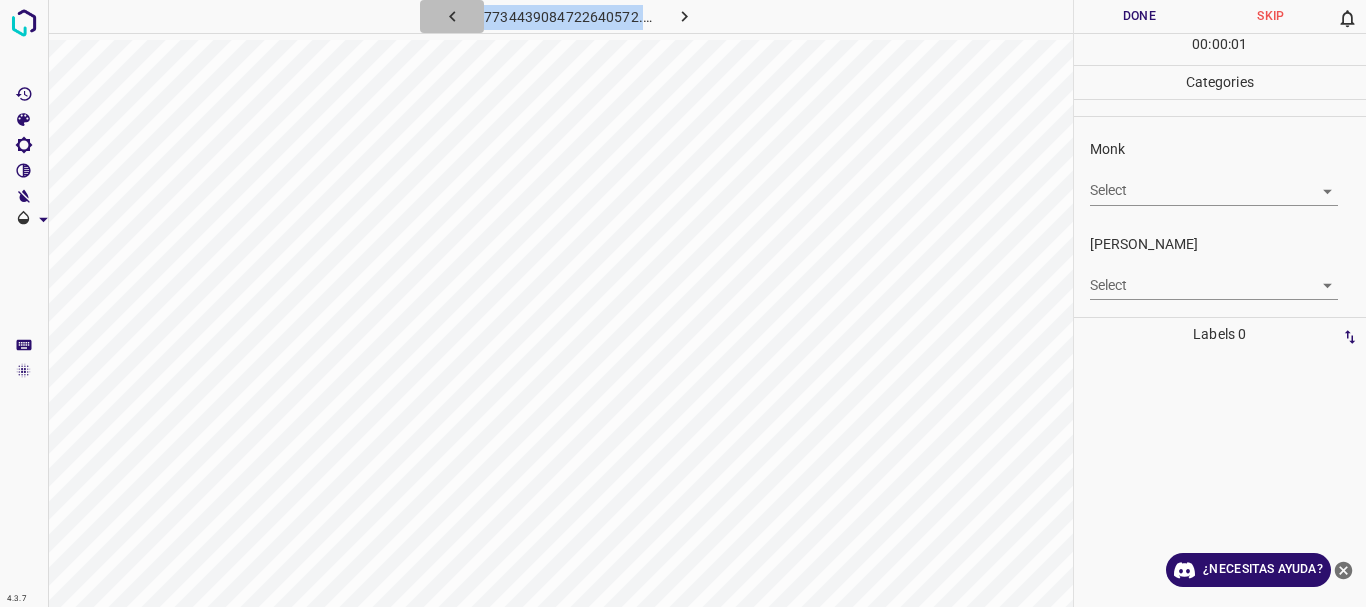 click 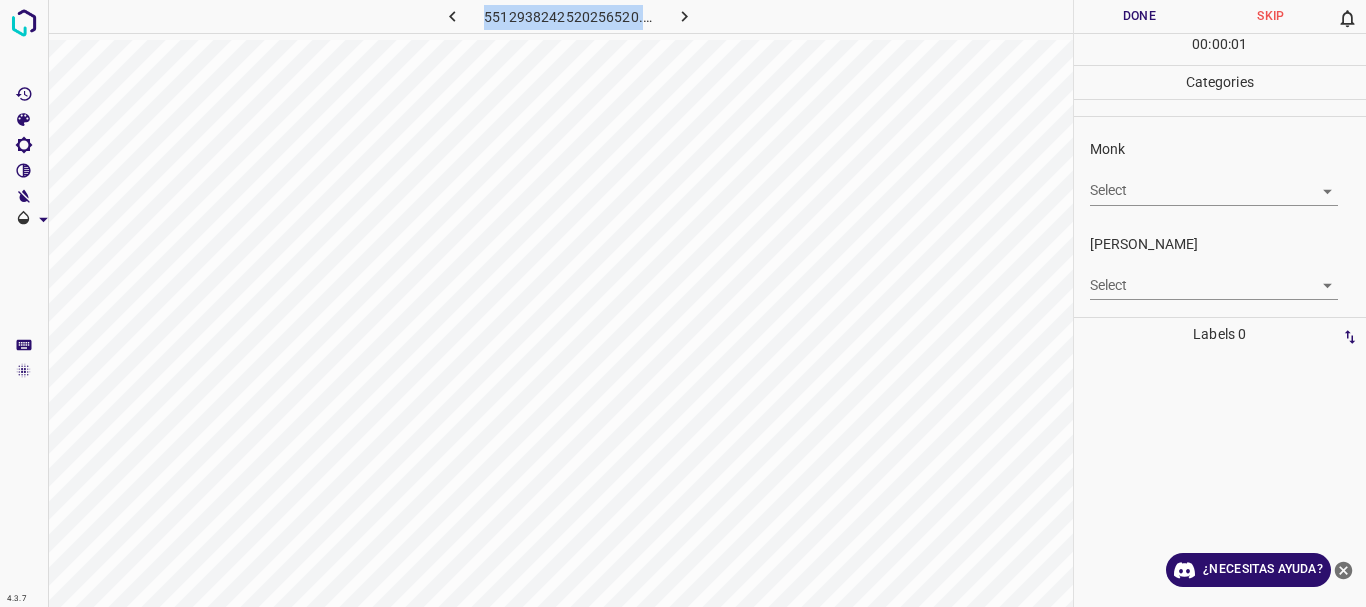 click on "4.3.7 5512938242520256520.png Done Skip 0 00   : 00   : 01   Categories Monk   Select ​  Fitzpatrick   Select ​ Labels   0 Categories 1 Monk 2  Fitzpatrick Tools Space Change between modes (Draw & Edit) I Auto labeling R Restore zoom M Zoom in N Zoom out Delete Delete selecte label Filters Z Restore filters X Saturation filter C Brightness filter V Contrast filter B Gray scale filter General O Download ¿Necesitas ayuda? Texto original Valora esta traducción Tu opinión servirá para ayudar a mejorar el Traductor de Google - Texto - Esconder - Borrar" at bounding box center [683, 303] 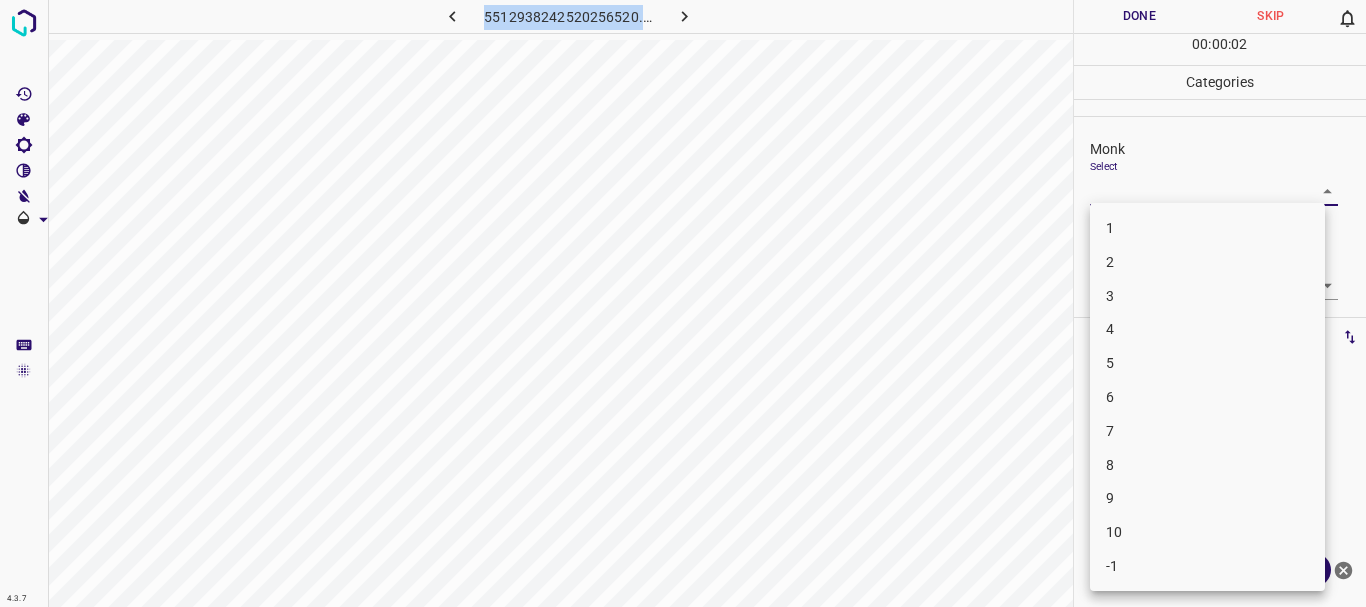 click on "5" at bounding box center (1207, 363) 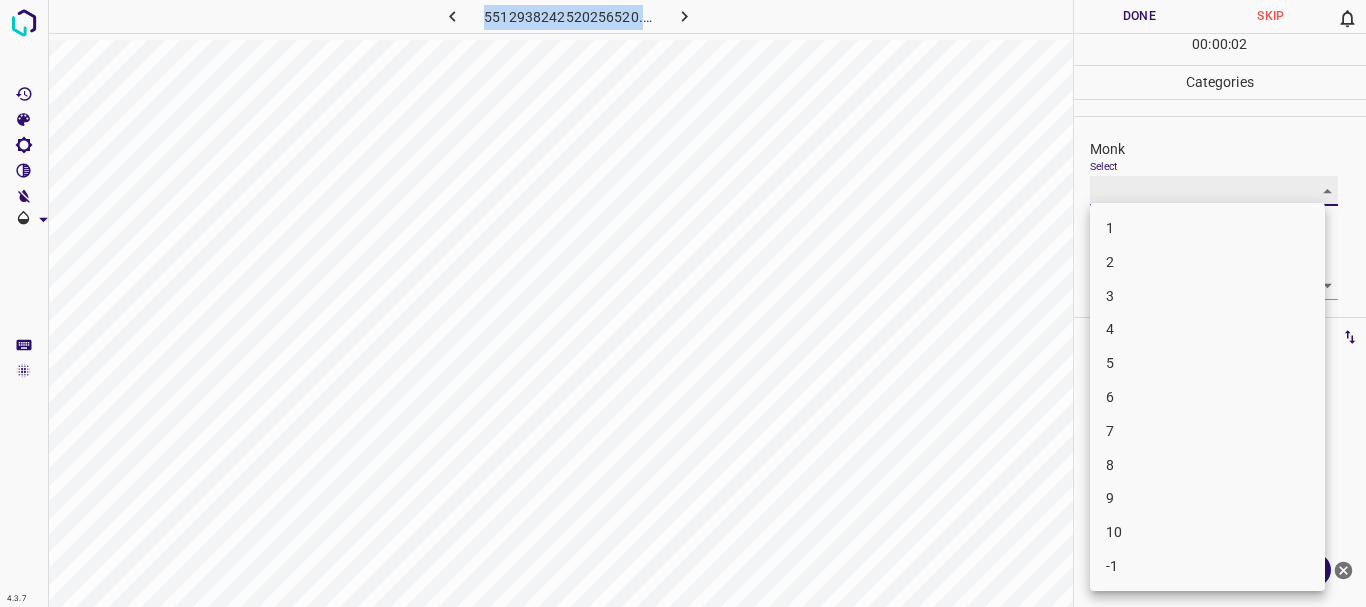 type on "5" 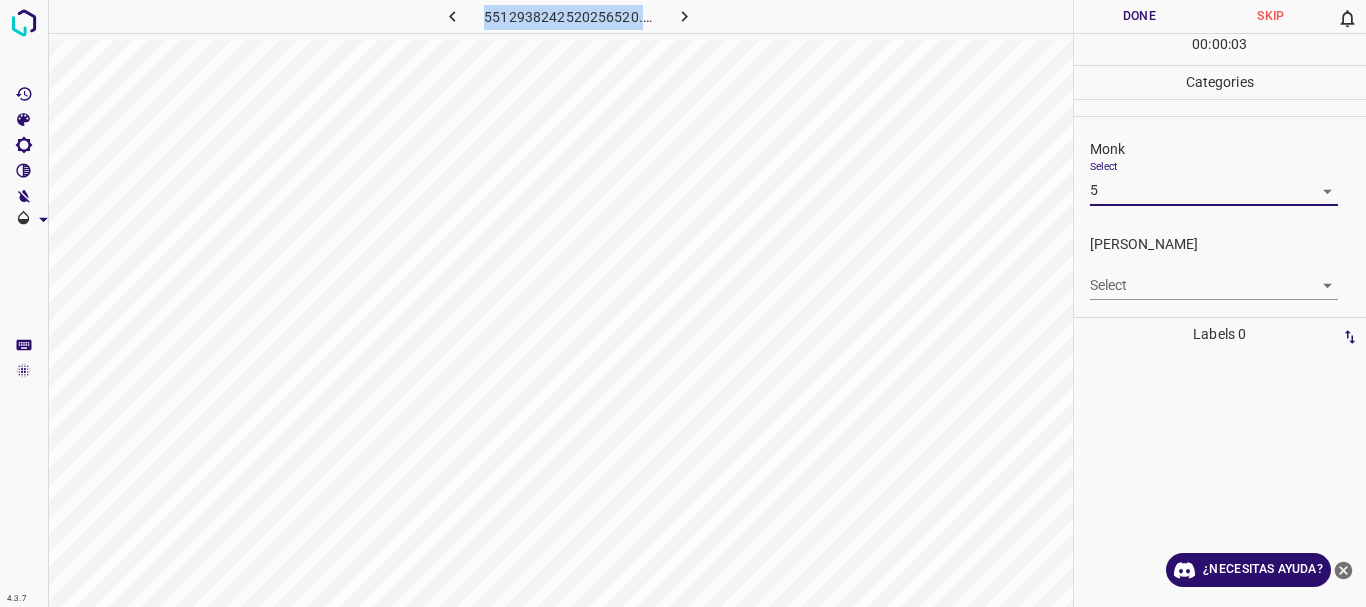 click on "4.3.7 5512938242520256520.png Done Skip 0 00   : 00   : 03   Categories Monk   Select 5 5  Fitzpatrick   Select ​ Labels   0 Categories 1 Monk 2  Fitzpatrick Tools Space Change between modes (Draw & Edit) I Auto labeling R Restore zoom M Zoom in N Zoom out Delete Delete selecte label Filters Z Restore filters X Saturation filter C Brightness filter V Contrast filter B Gray scale filter General O Download ¿Necesitas ayuda? Texto original Valora esta traducción Tu opinión servirá para ayudar a mejorar el Traductor de Google - Texto - Esconder - Borrar" at bounding box center [683, 303] 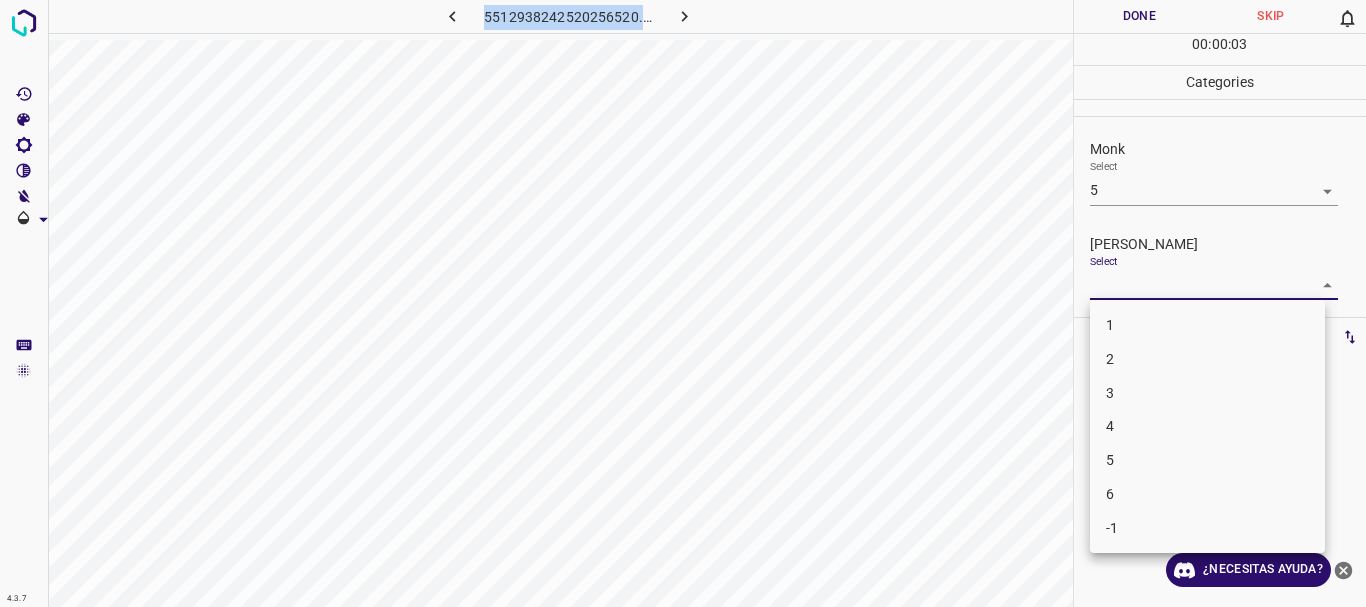 click on "4" at bounding box center (1207, 426) 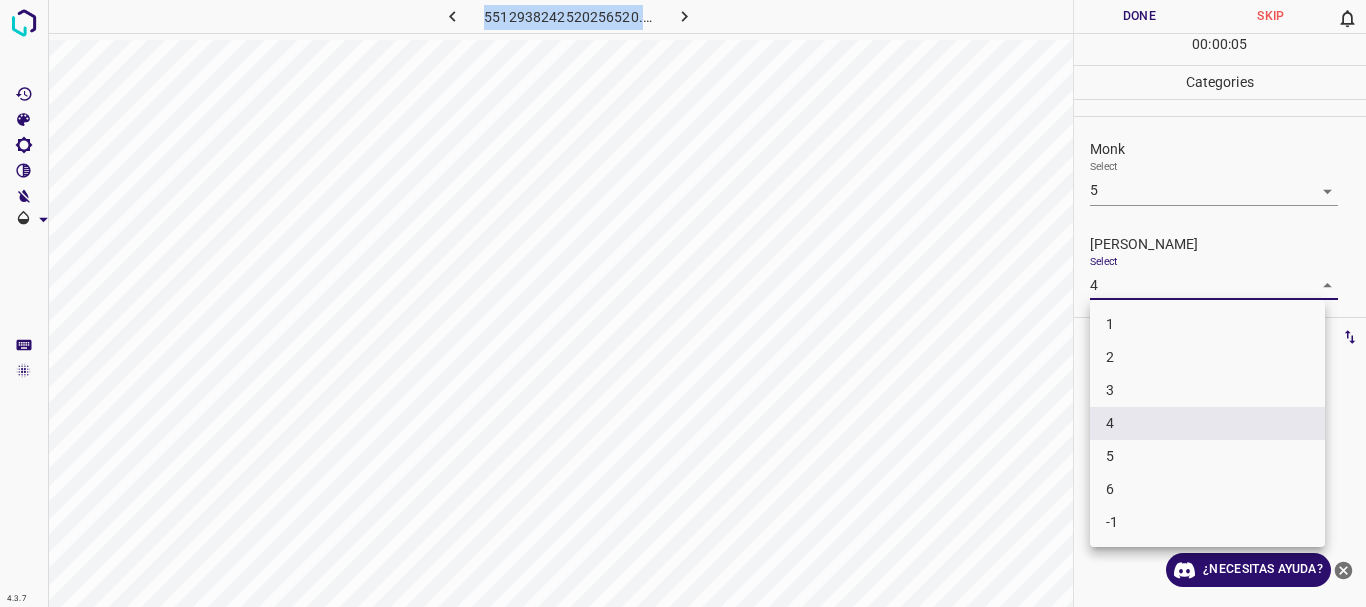 click on "4.3.7 5512938242520256520.png Done Skip 0 00   : 00   : 05   Categories Monk   Select 5 5  Fitzpatrick   Select 4 4 Labels   0 Categories 1 Monk 2  Fitzpatrick Tools Space Change between modes (Draw & Edit) I Auto labeling R Restore zoom M Zoom in N Zoom out Delete Delete selecte label Filters Z Restore filters X Saturation filter C Brightness filter V Contrast filter B Gray scale filter General O Download ¿Necesitas ayuda? Texto original Valora esta traducción Tu opinión servirá para ayudar a mejorar el Traductor de Google - Texto - Esconder - Borrar 1 2 3 4 5 6 -1" at bounding box center (683, 303) 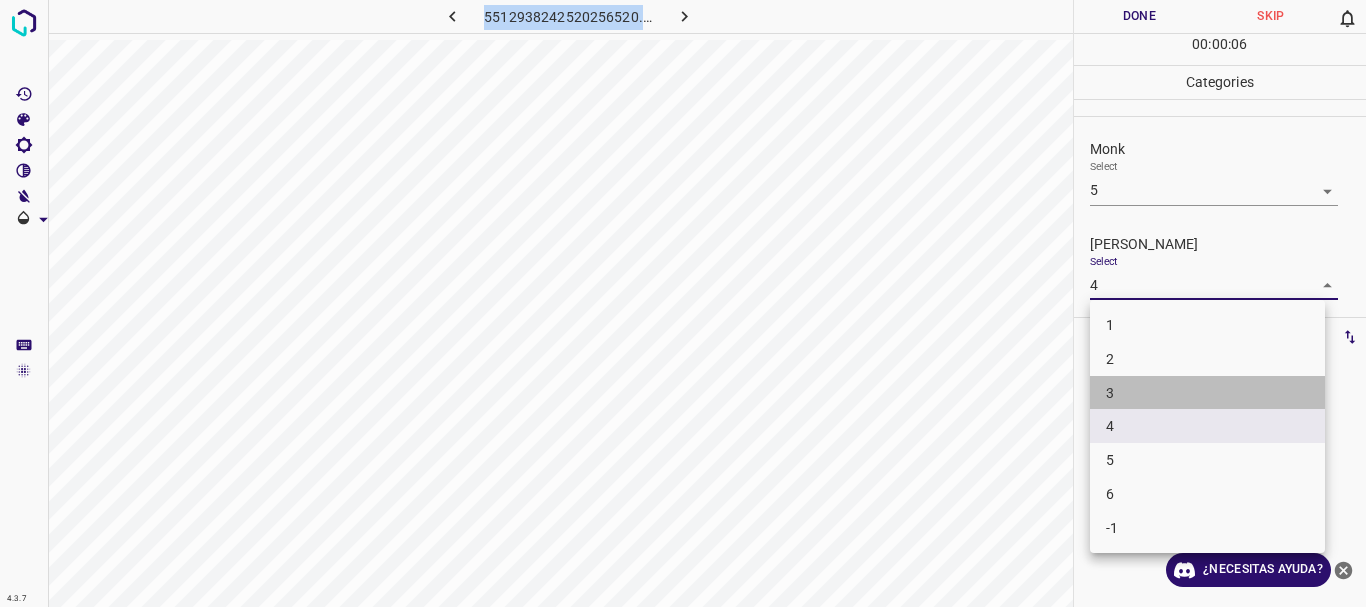 click on "3" at bounding box center [1207, 393] 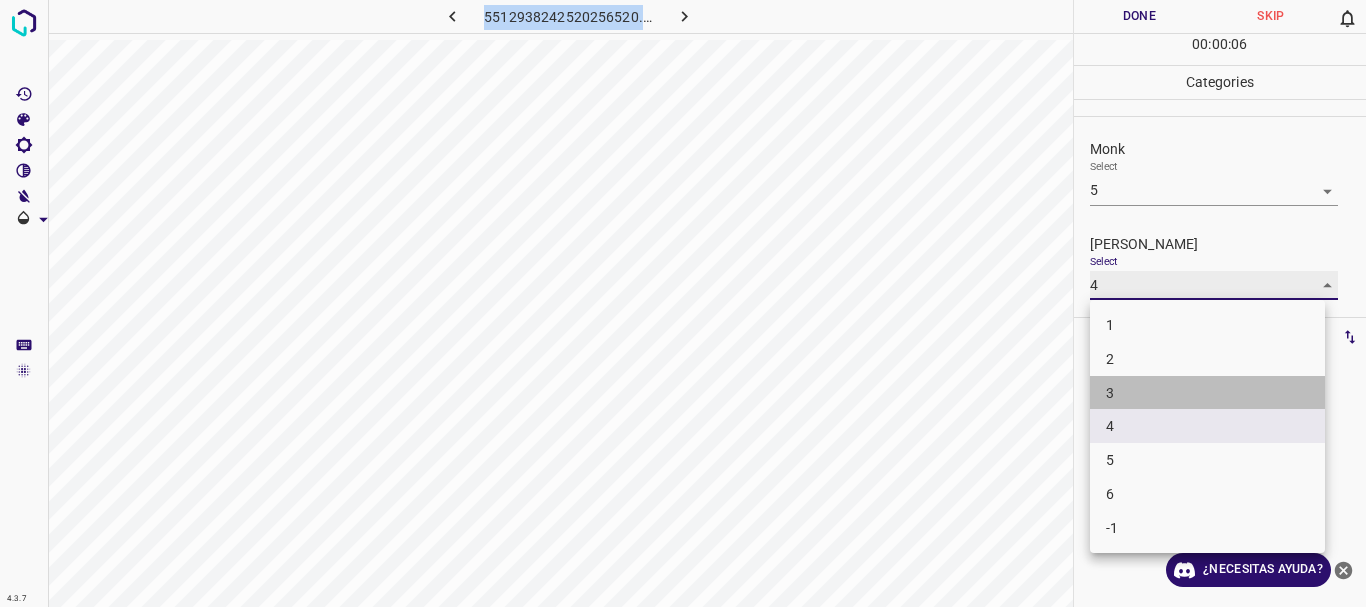type on "3" 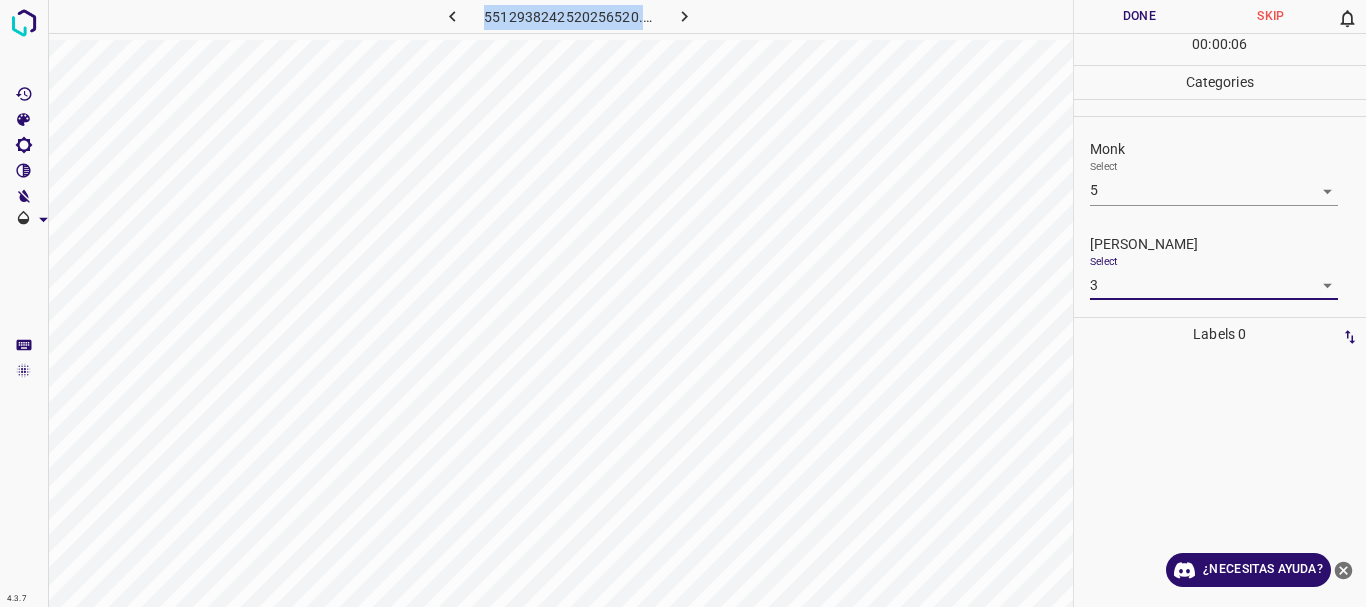 click on "Done" at bounding box center (1140, 16) 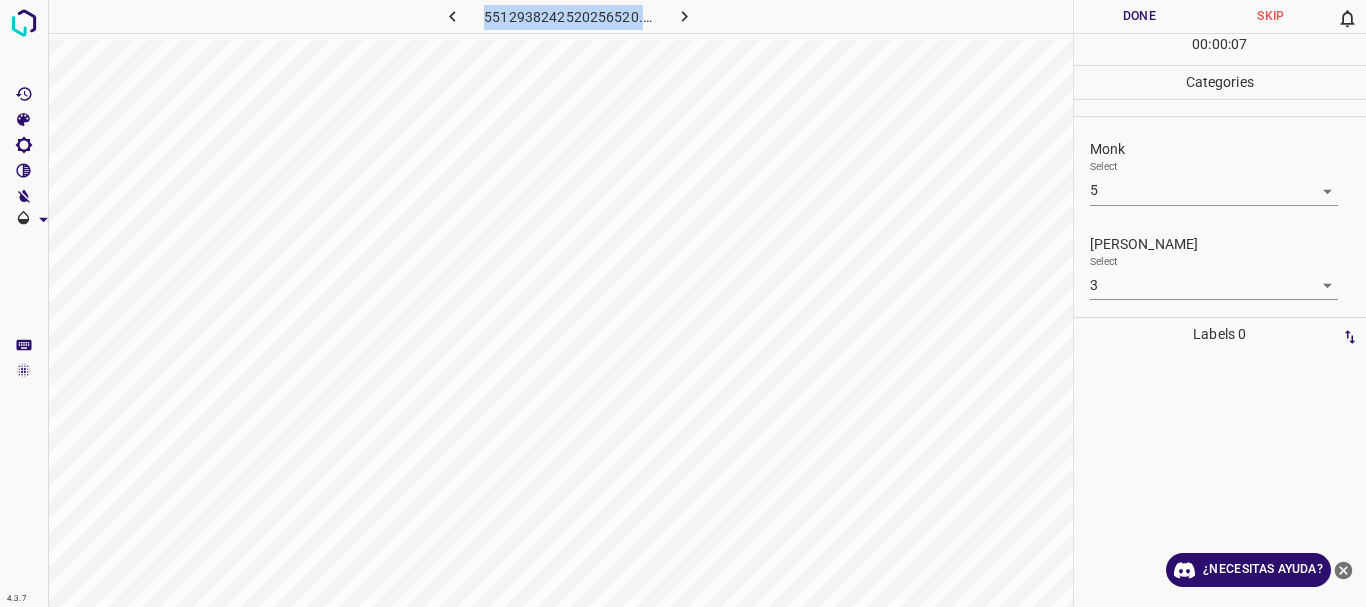 click 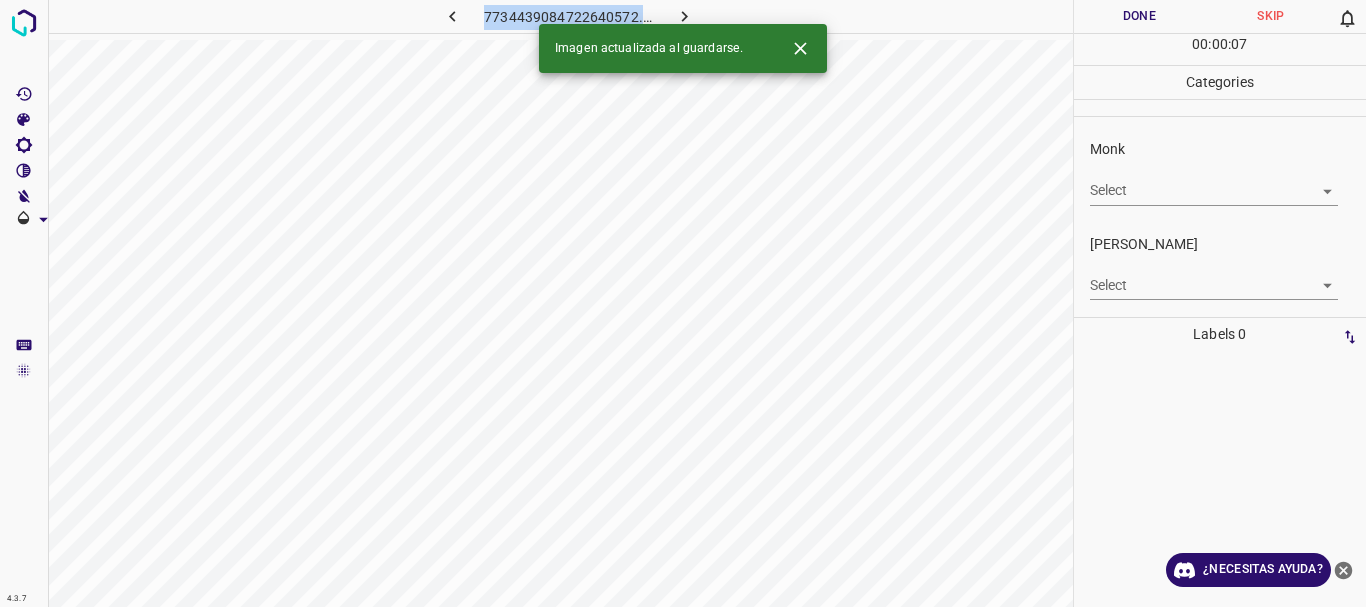 click on "4.3.7 7734439084722640572.png Done Skip 0 00   : 00   : 07   Categories Monk   Select ​  Fitzpatrick   Select ​ Labels   0 Categories 1 Monk 2  Fitzpatrick Tools Space Change between modes (Draw & Edit) I Auto labeling R Restore zoom M Zoom in N Zoom out Delete Delete selecte label Filters Z Restore filters X Saturation filter C Brightness filter V Contrast filter B Gray scale filter General O Download Imagen actualizada al guardarse. ¿Necesitas ayuda? Texto original Valora esta traducción Tu opinión servirá para ayudar a mejorar el Traductor de Google - Texto - Esconder - Borrar" at bounding box center [683, 303] 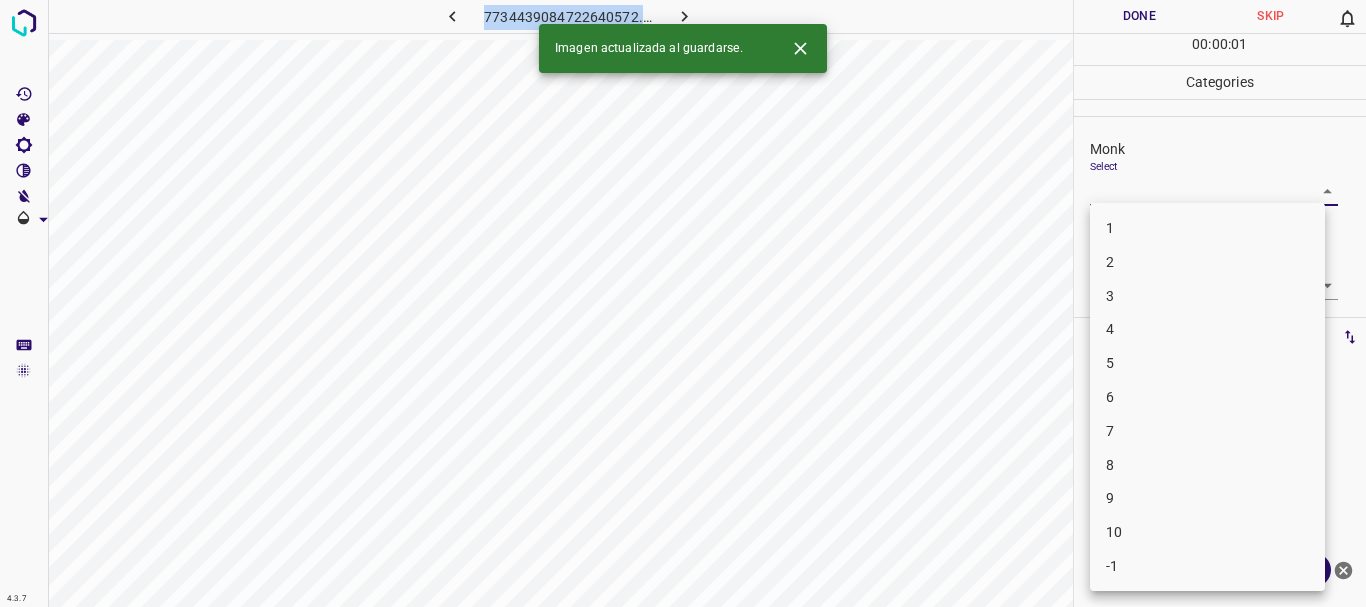 click on "5" at bounding box center (1207, 363) 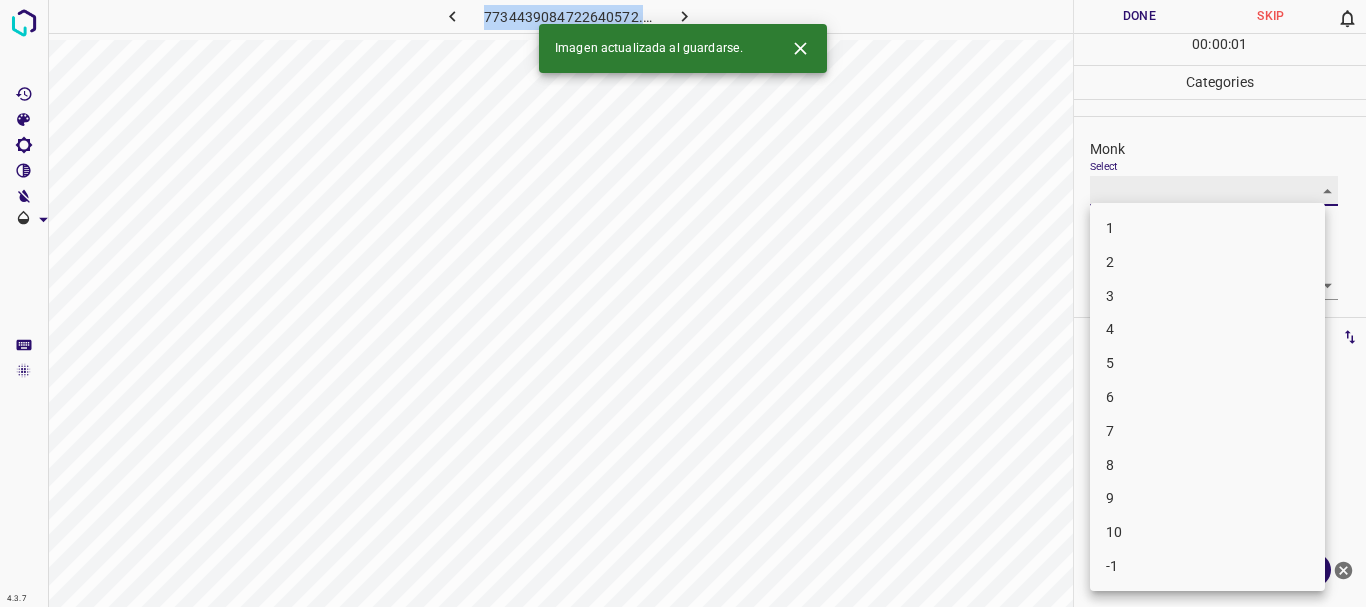 type on "5" 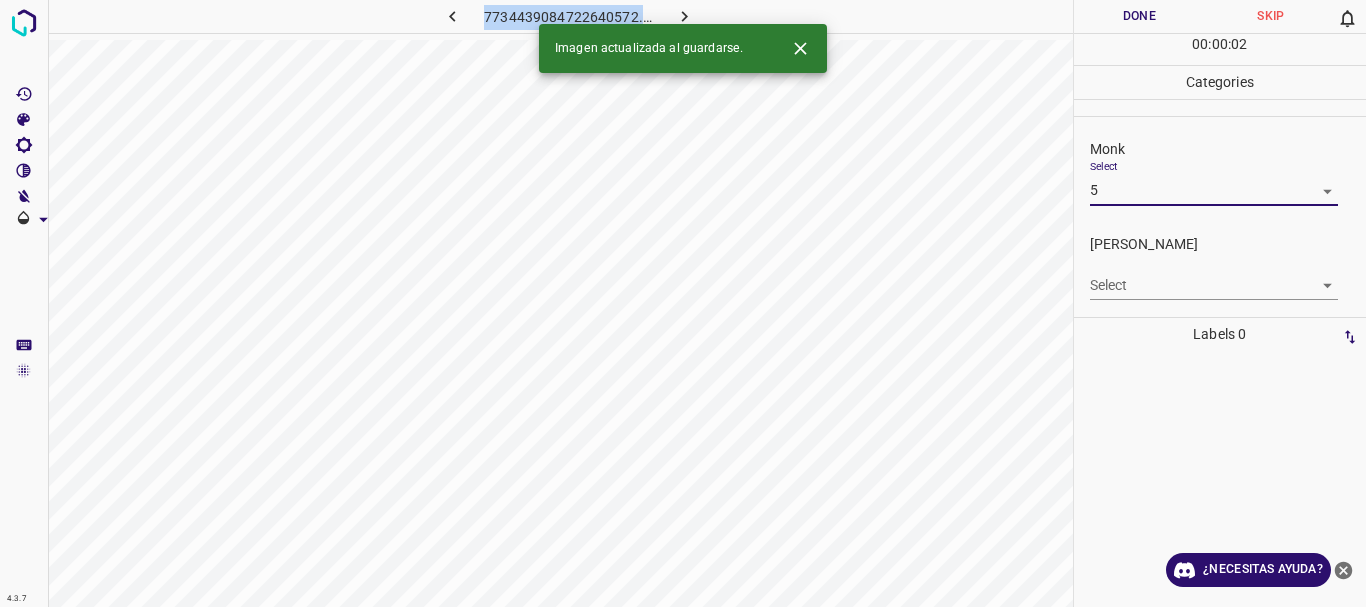 click on "4.3.7 7734439084722640572.png Done Skip 0 00   : 00   : 02   Categories Monk   Select 5 5  Fitzpatrick   Select ​ Labels   0 Categories 1 Monk 2  Fitzpatrick Tools Space Change between modes (Draw & Edit) I Auto labeling R Restore zoom M Zoom in N Zoom out Delete Delete selecte label Filters Z Restore filters X Saturation filter C Brightness filter V Contrast filter B Gray scale filter General O Download Imagen actualizada al guardarse. ¿Necesitas ayuda? Texto original Valora esta traducción Tu opinión servirá para ayudar a mejorar el Traductor de Google - Texto - Esconder - Borrar" at bounding box center (683, 303) 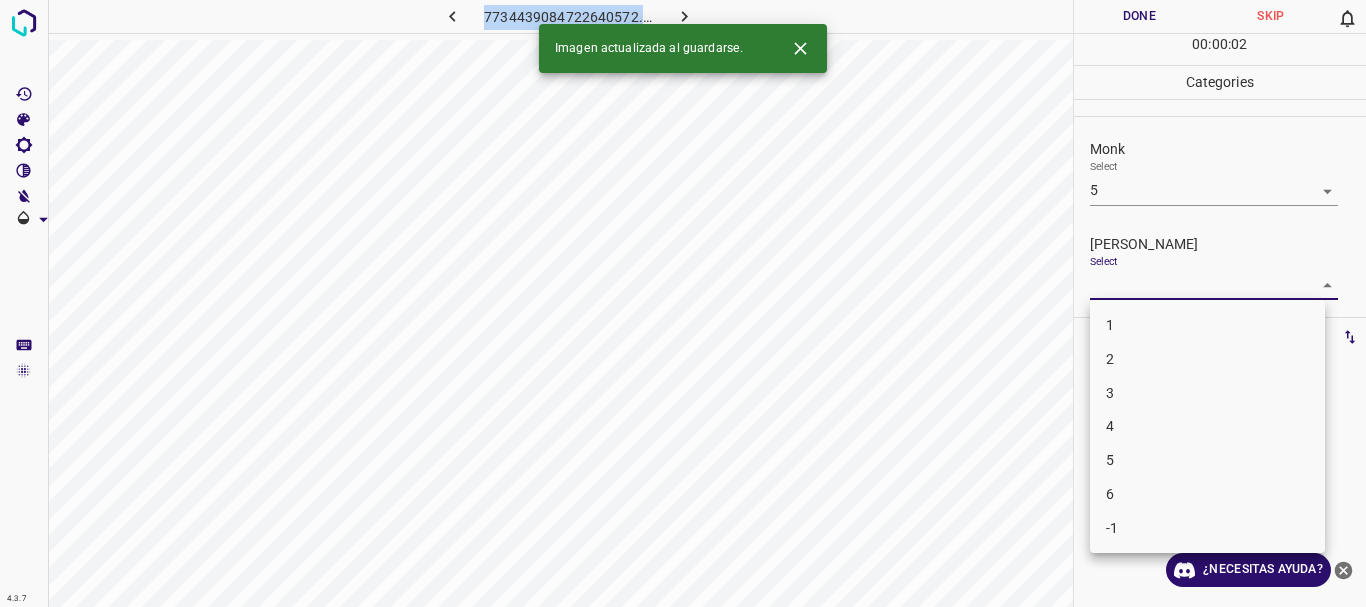 click on "1" at bounding box center (1207, 325) 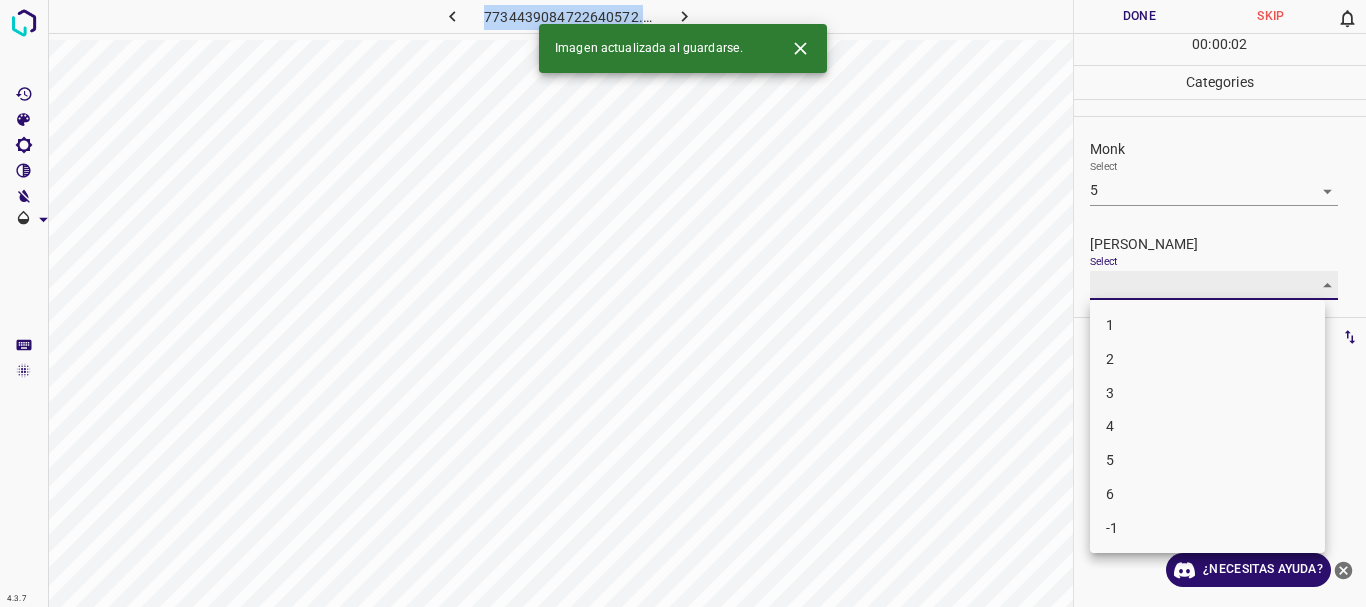 type on "1" 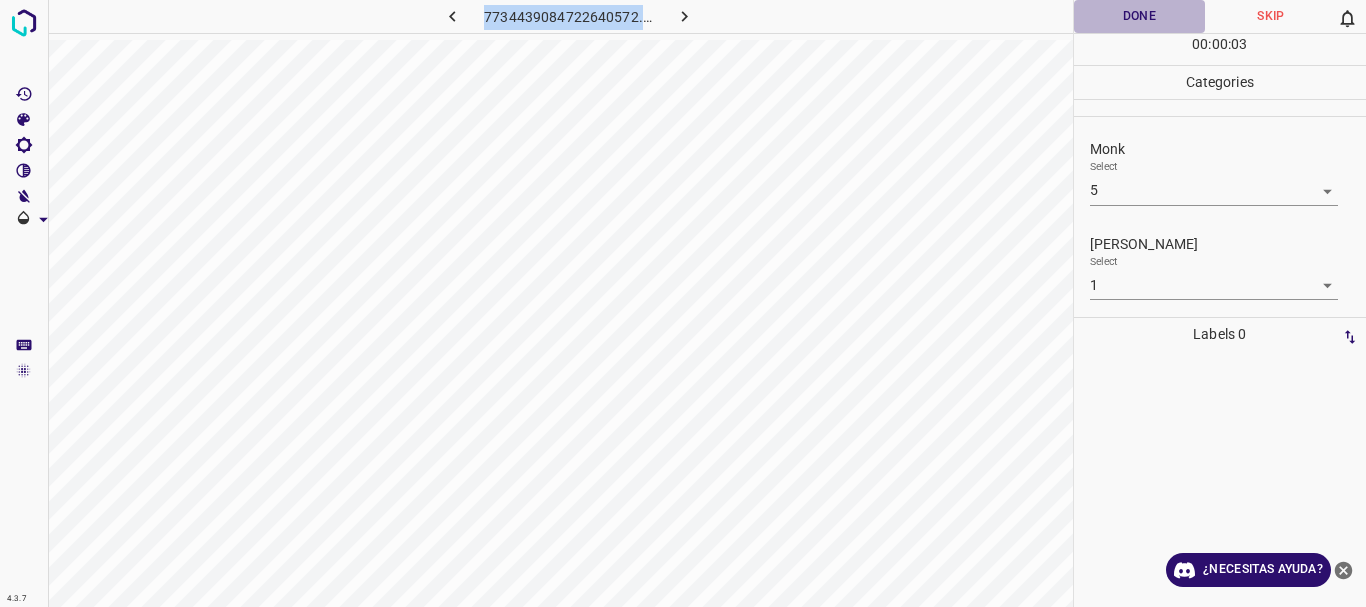 click on "Done" at bounding box center [1140, 16] 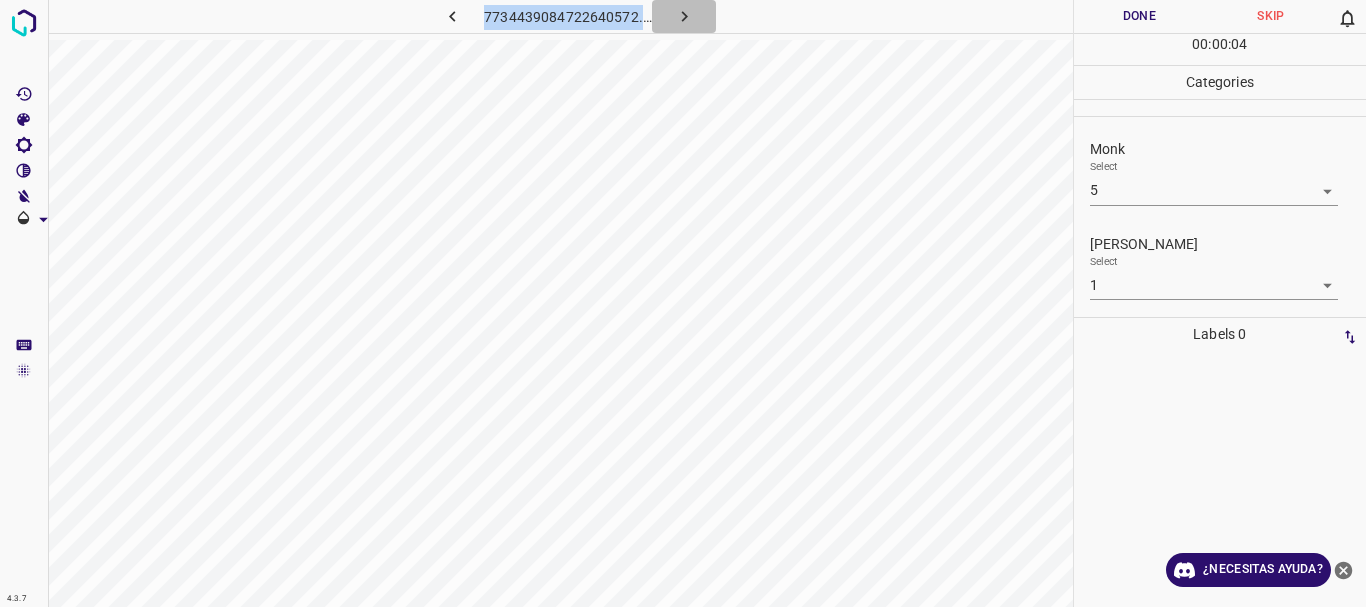 click 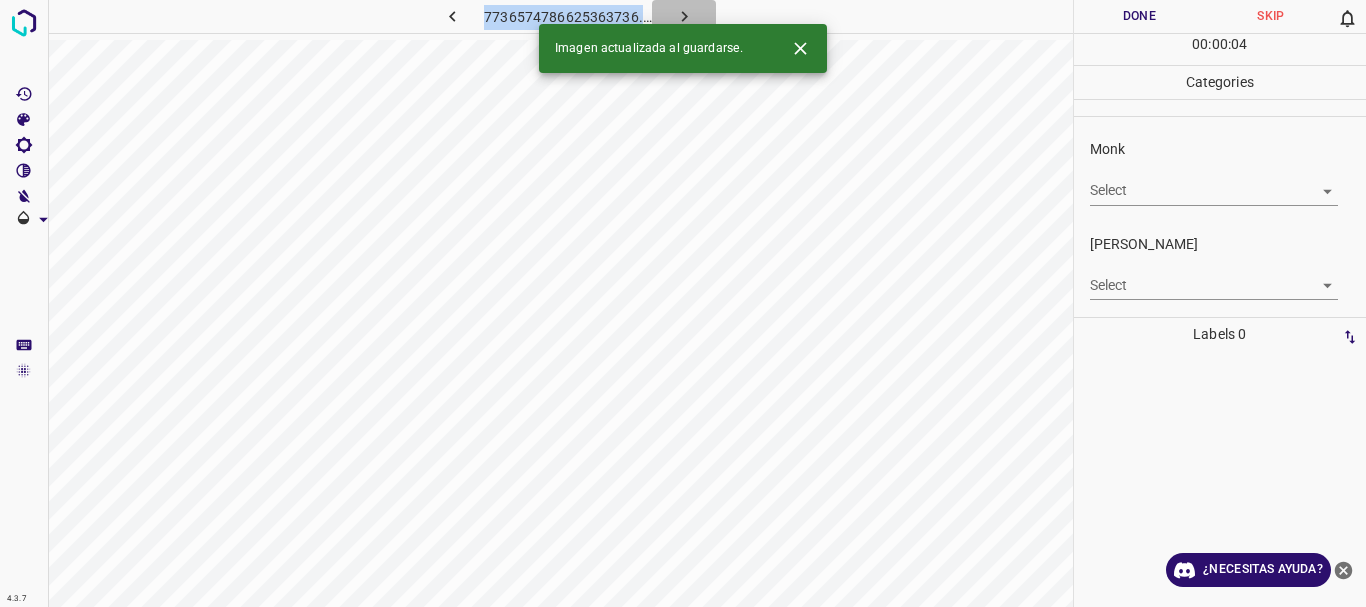 click 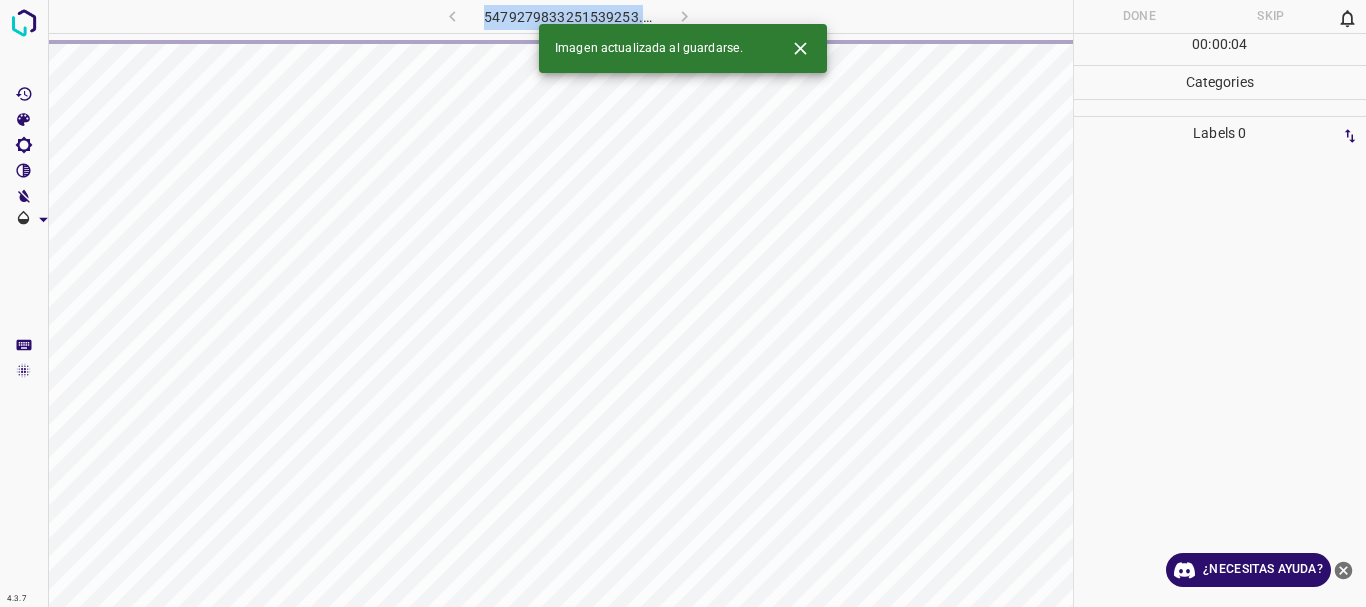 click on "5479279833251539253.png" at bounding box center [568, 16] 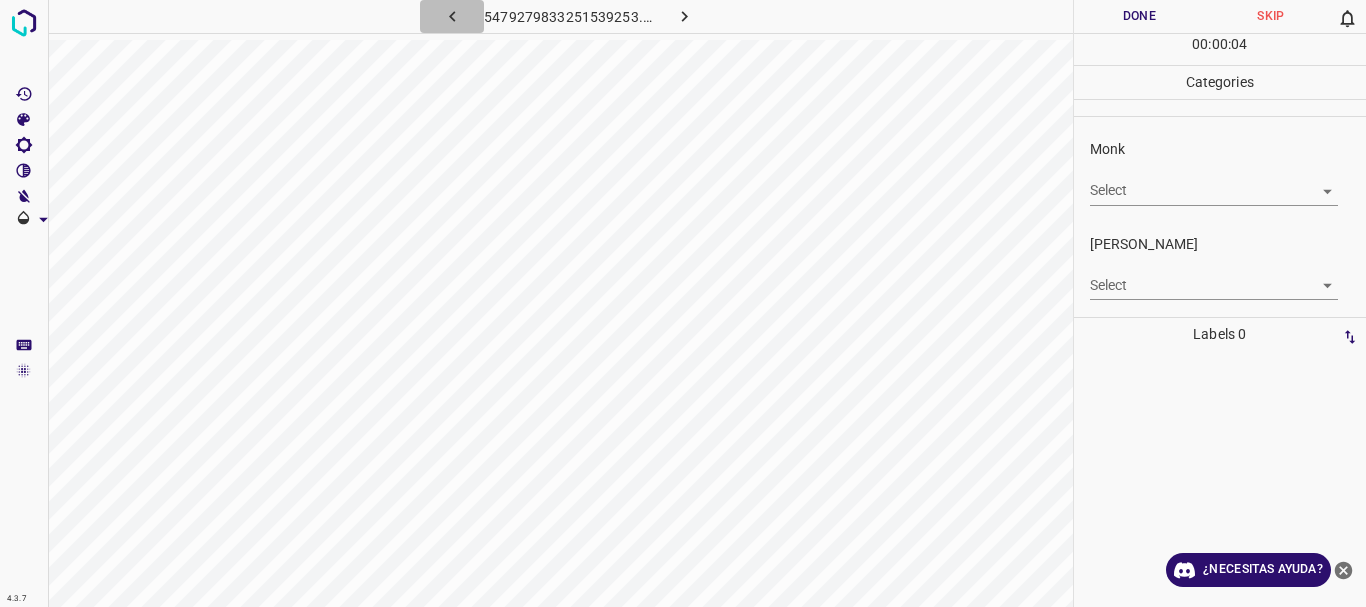 click 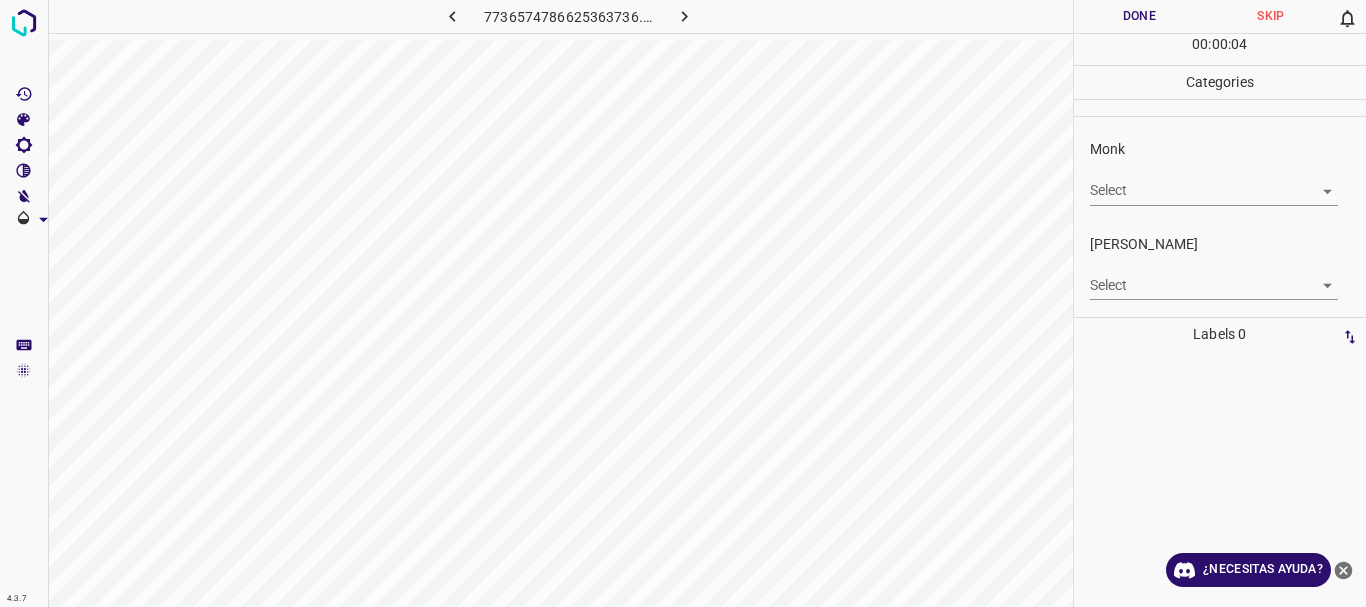 click on "4.3.7 7736574786625363736.png Done Skip 0 00   : 00   : 04   Categories Monk   Select ​  Fitzpatrick   Select ​ Labels   0 Categories 1 Monk 2  Fitzpatrick Tools Space Change between modes (Draw & Edit) I Auto labeling R Restore zoom M Zoom in N Zoom out Delete Delete selecte label Filters Z Restore filters X Saturation filter C Brightness filter V Contrast filter B Gray scale filter General O Download ¿Necesitas ayuda? Texto original Valora esta traducción Tu opinión servirá para ayudar a mejorar el Traductor de Google - Texto - Esconder - Borrar" at bounding box center [683, 303] 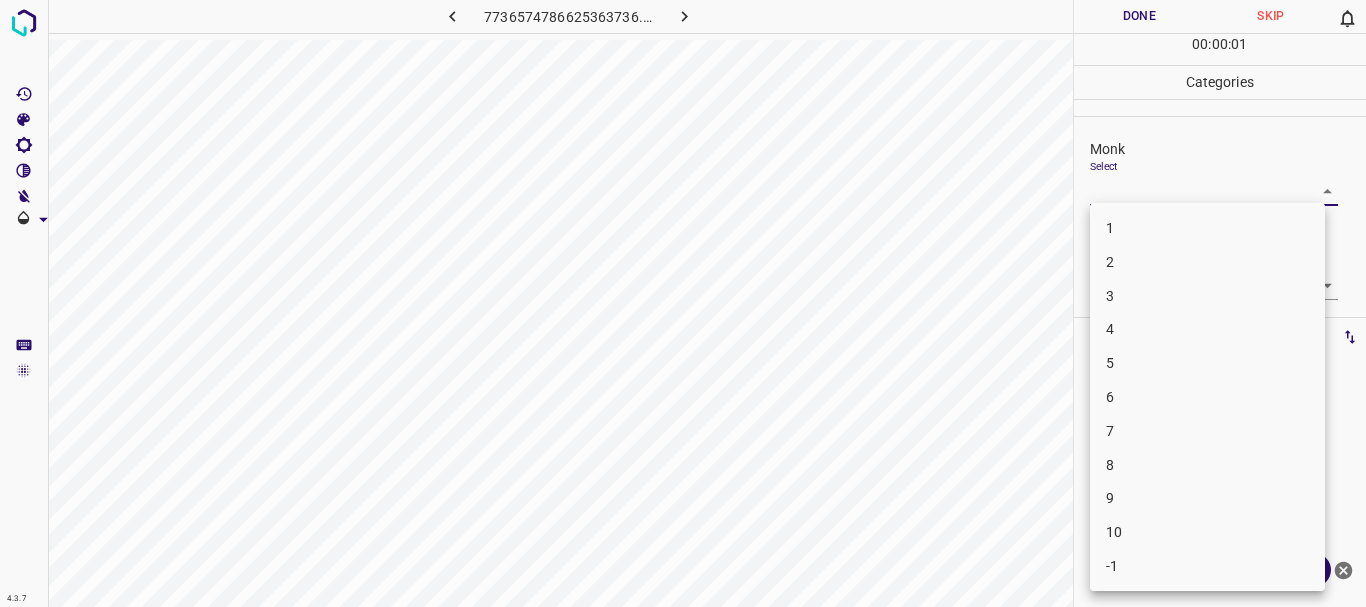 click on "6" at bounding box center (1207, 397) 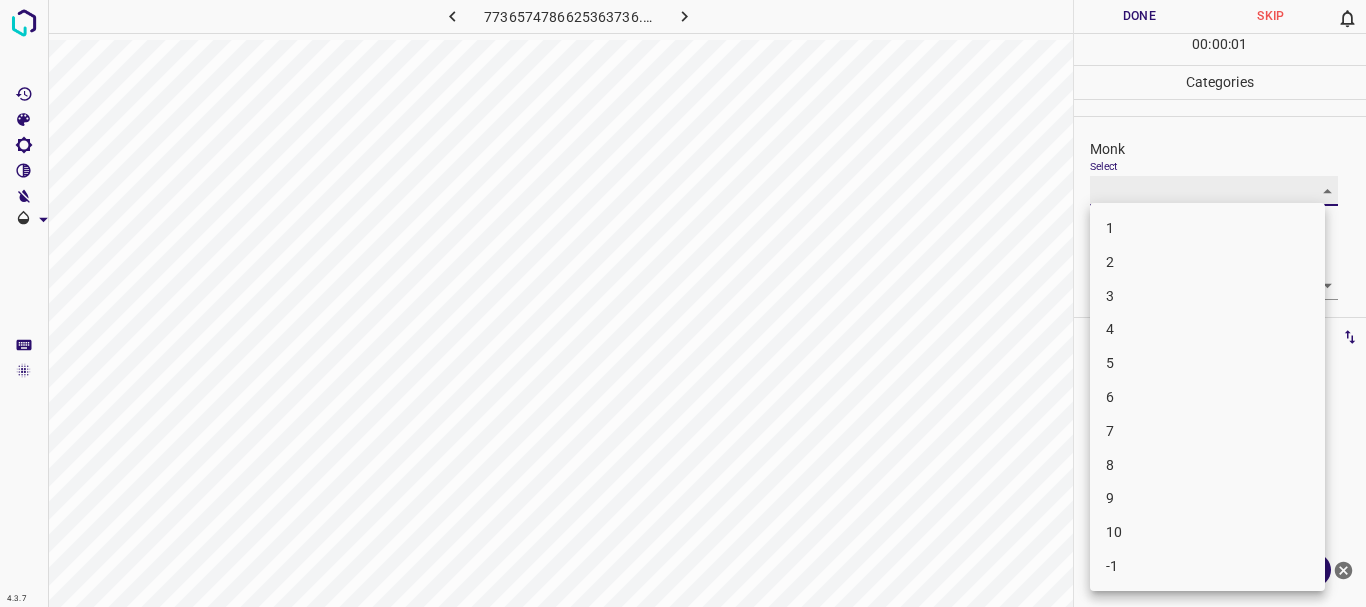 type on "6" 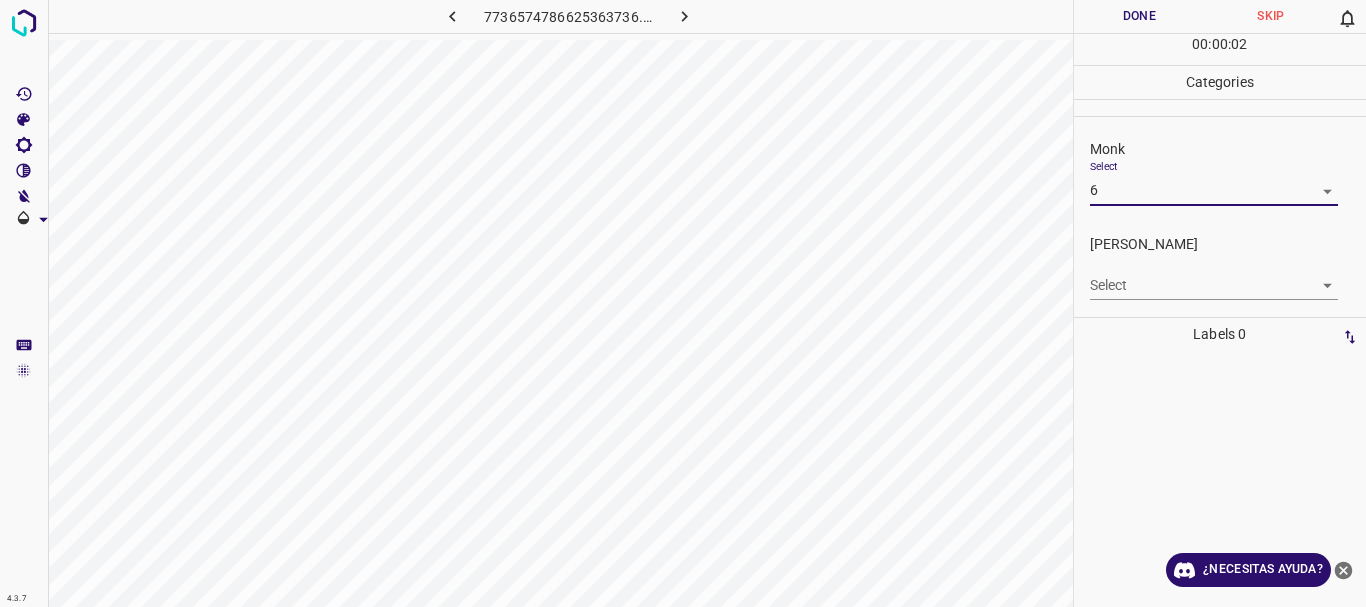 click on "4.3.7 7736574786625363736.png Done Skip 0 00   : 00   : 02   Categories Monk   Select 6 6  Fitzpatrick   Select ​ Labels   0 Categories 1 Monk 2  Fitzpatrick Tools Space Change between modes (Draw & Edit) I Auto labeling R Restore zoom M Zoom in N Zoom out Delete Delete selecte label Filters Z Restore filters X Saturation filter C Brightness filter V Contrast filter B Gray scale filter General O Download ¿Necesitas ayuda? Texto original Valora esta traducción Tu opinión servirá para ayudar a mejorar el Traductor de Google - Texto - Esconder - Borrar" at bounding box center (683, 303) 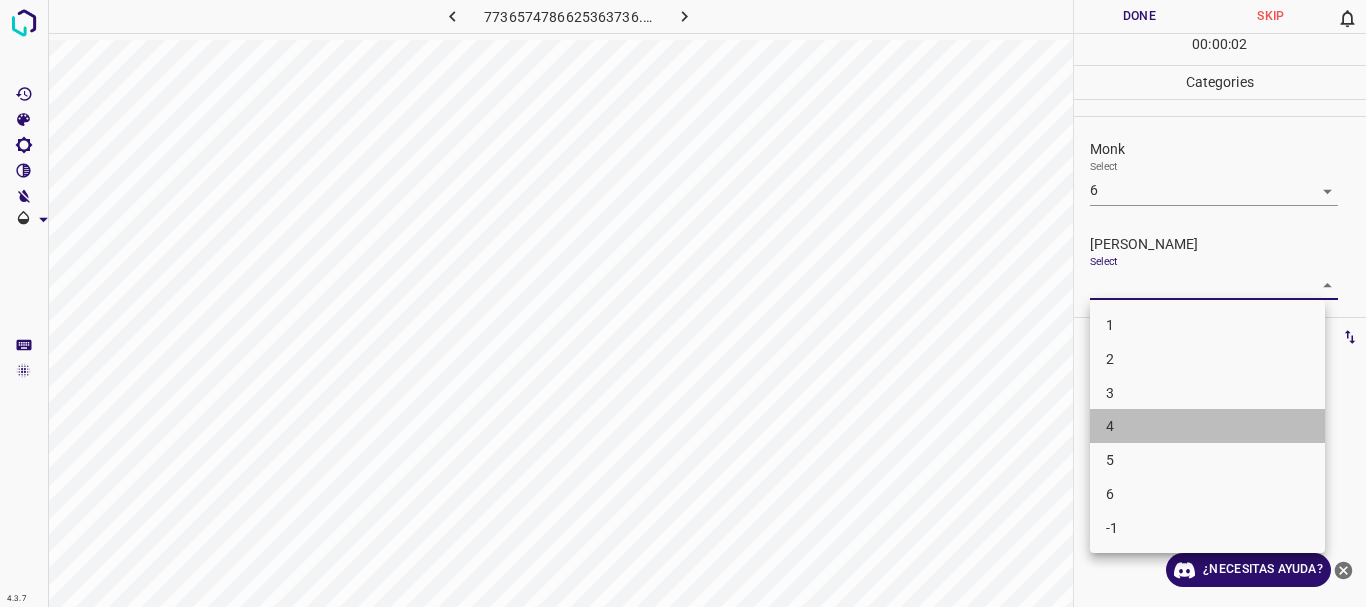 click on "4" at bounding box center (1207, 426) 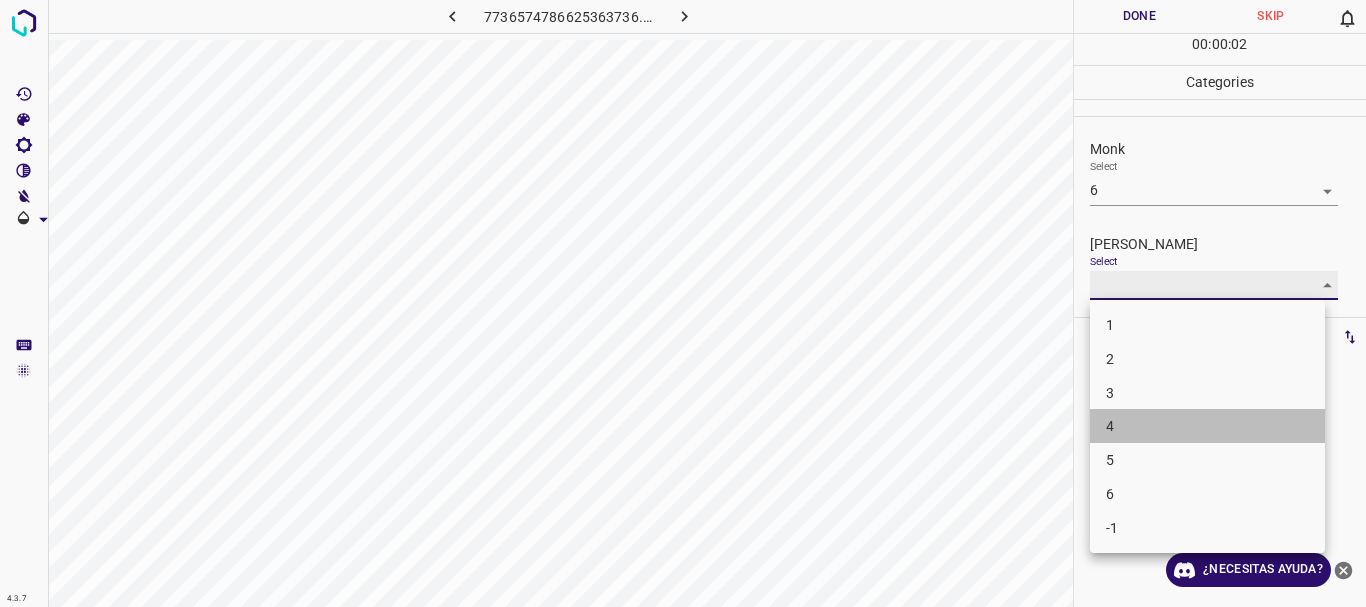 type on "4" 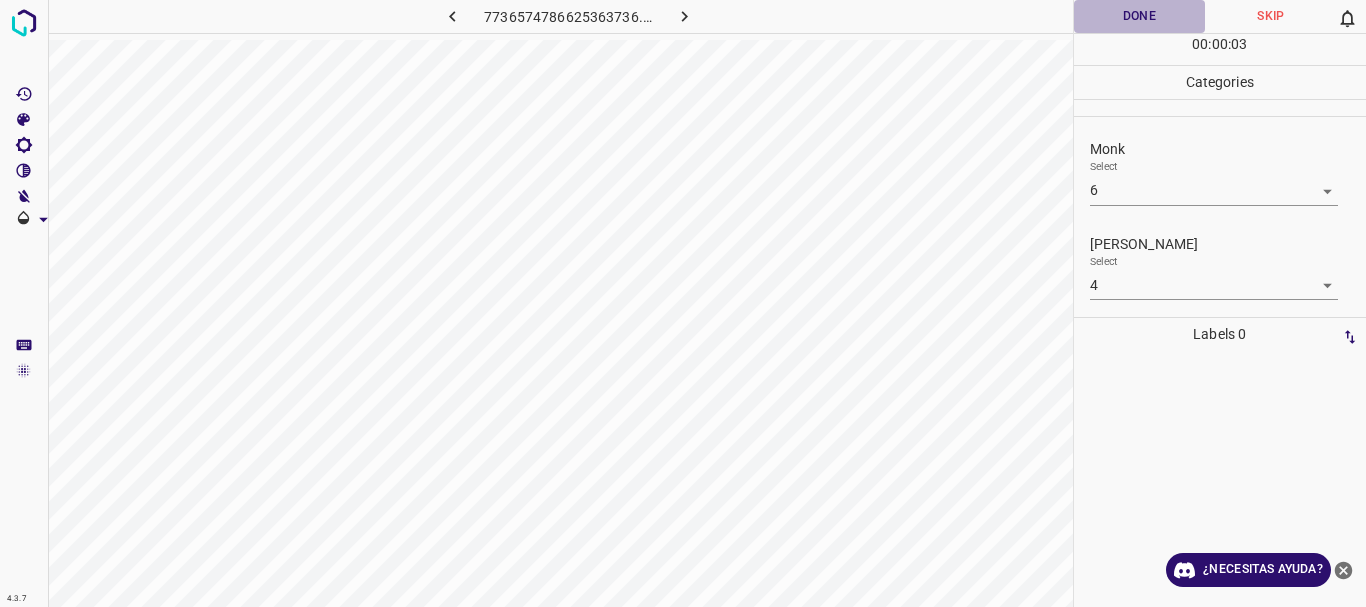 click on "Done" at bounding box center [1140, 16] 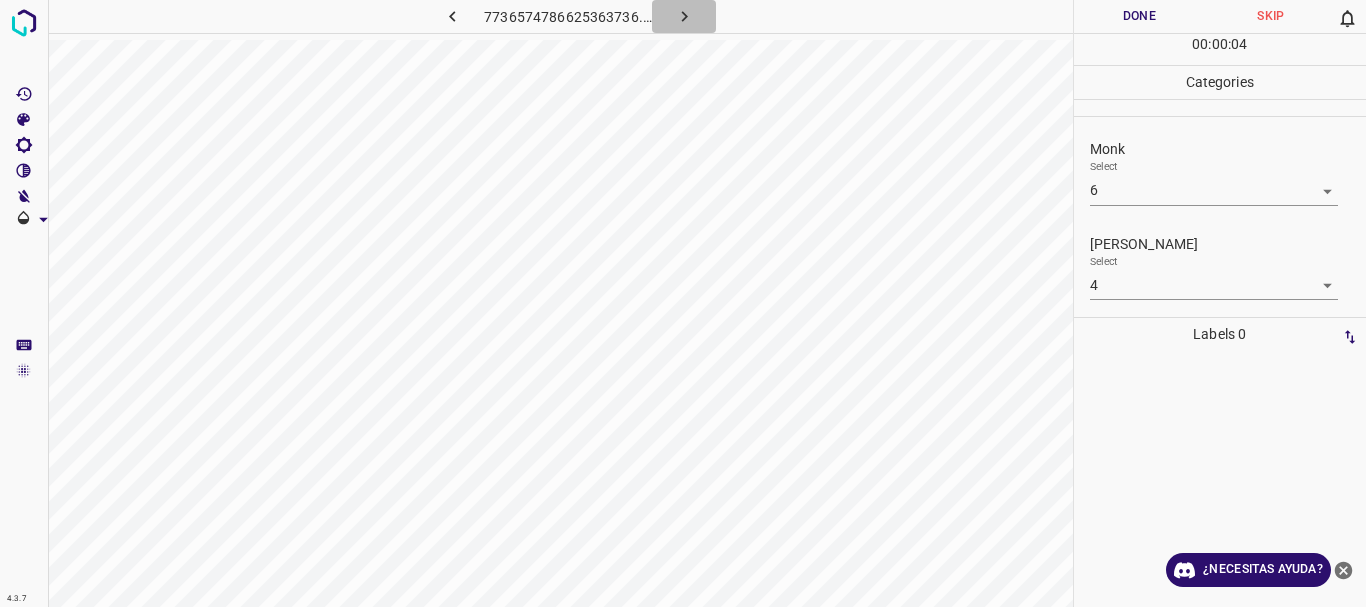 click 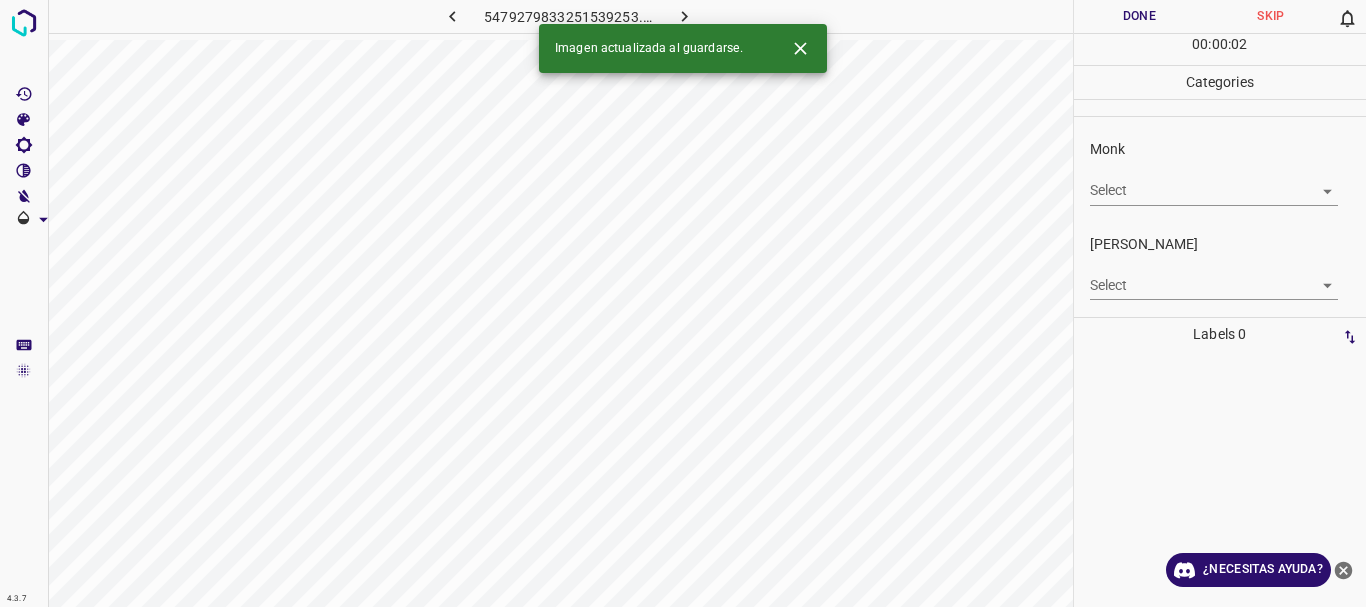 click on "4.3.7 5479279833251539253.png Done Skip 0 00   : 00   : 02   Categories Monk   Select ​  Fitzpatrick   Select ​ Labels   0 Categories 1 Monk 2  Fitzpatrick Tools Space Change between modes (Draw & Edit) I Auto labeling R Restore zoom M Zoom in N Zoom out Delete Delete selecte label Filters Z Restore filters X Saturation filter C Brightness filter V Contrast filter B Gray scale filter General O Download Imagen actualizada al guardarse. ¿Necesitas ayuda? Texto original Valora esta traducción Tu opinión servirá para ayudar a mejorar el Traductor de Google - Texto - Esconder - Borrar" at bounding box center [683, 303] 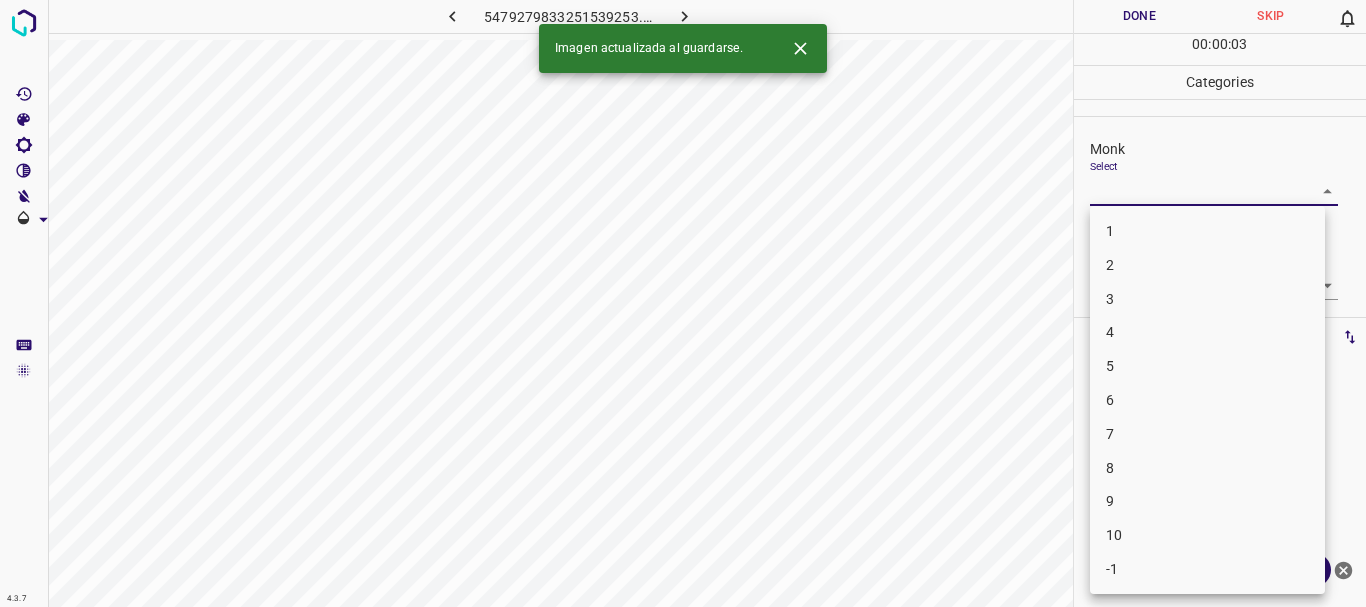 click on "5" at bounding box center (1207, 366) 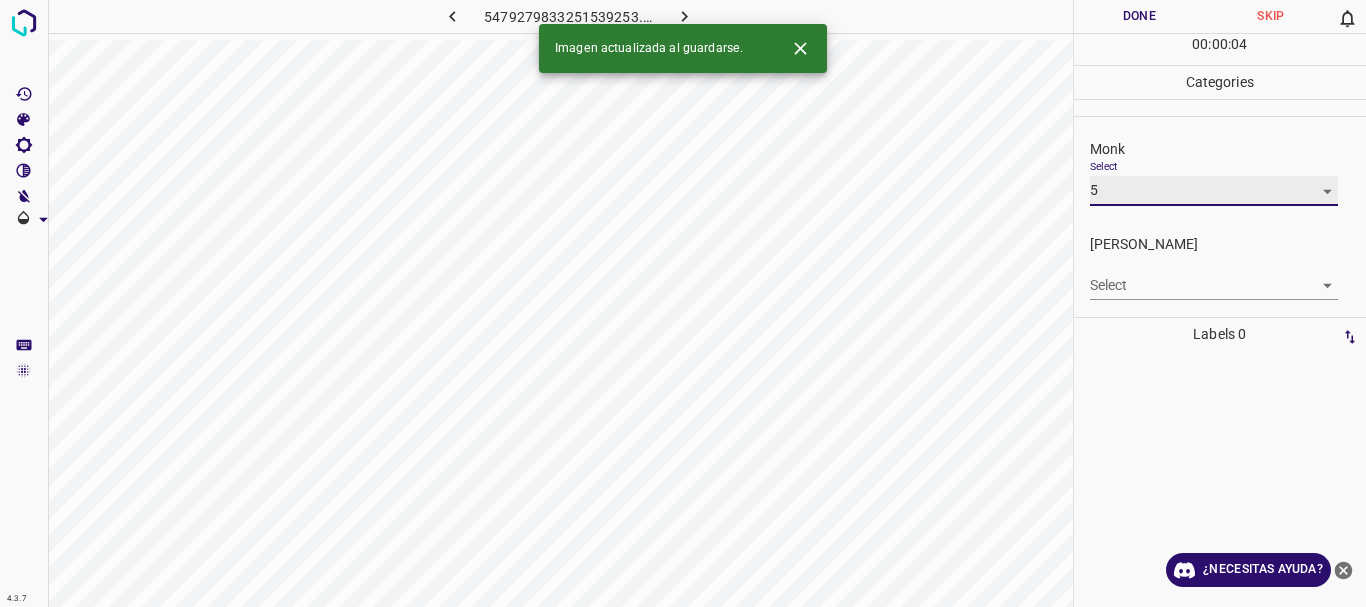 type on "5" 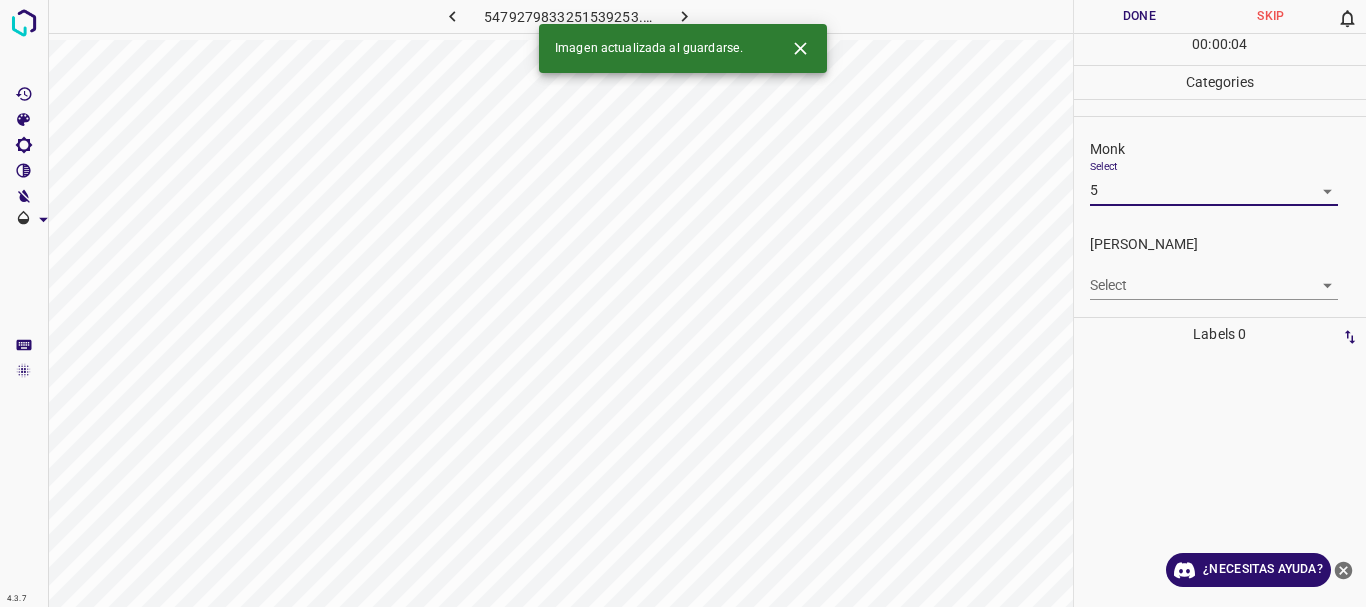 click on "4.3.7 5479279833251539253.png Done Skip 0 00   : 00   : 04   Categories Monk   Select 5 5  Fitzpatrick   Select ​ Labels   0 Categories 1 Monk 2  Fitzpatrick Tools Space Change between modes (Draw & Edit) I Auto labeling R Restore zoom M Zoom in N Zoom out Delete Delete selecte label Filters Z Restore filters X Saturation filter C Brightness filter V Contrast filter B Gray scale filter General O Download Imagen actualizada al guardarse. ¿Necesitas ayuda? Texto original Valora esta traducción Tu opinión servirá para ayudar a mejorar el Traductor de Google - Texto - Esconder - Borrar 1 2 3 4 5 6 7 8 9 10 -1" at bounding box center [683, 303] 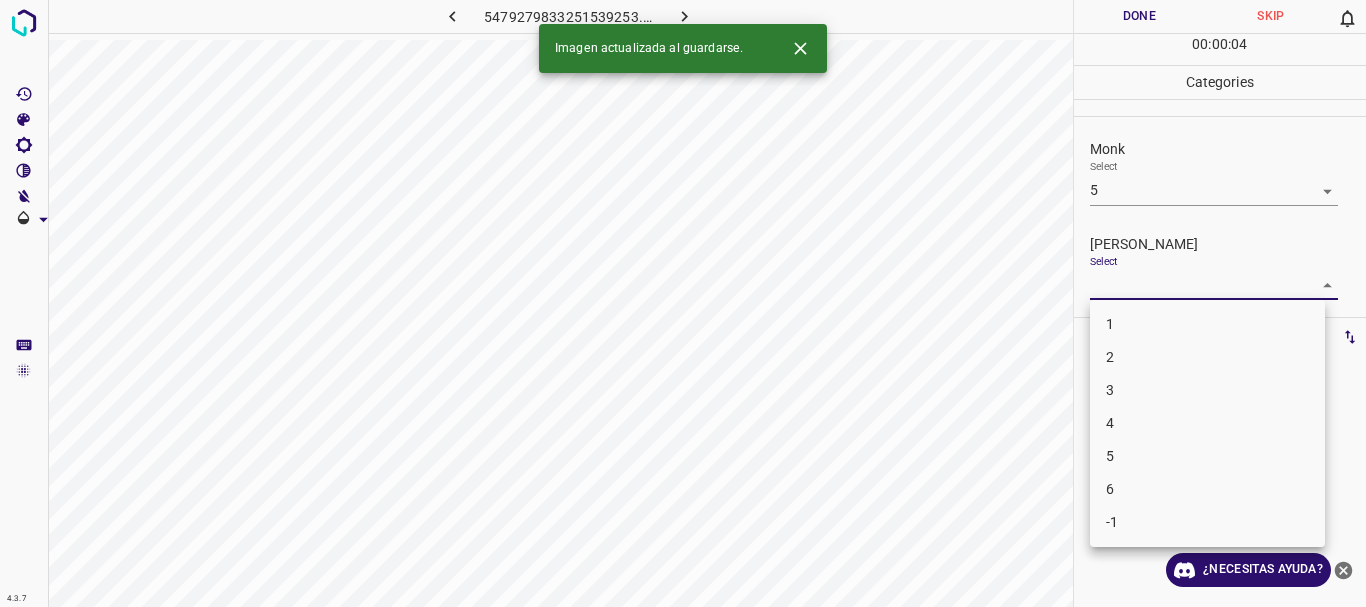 click on "1" at bounding box center [1207, 324] 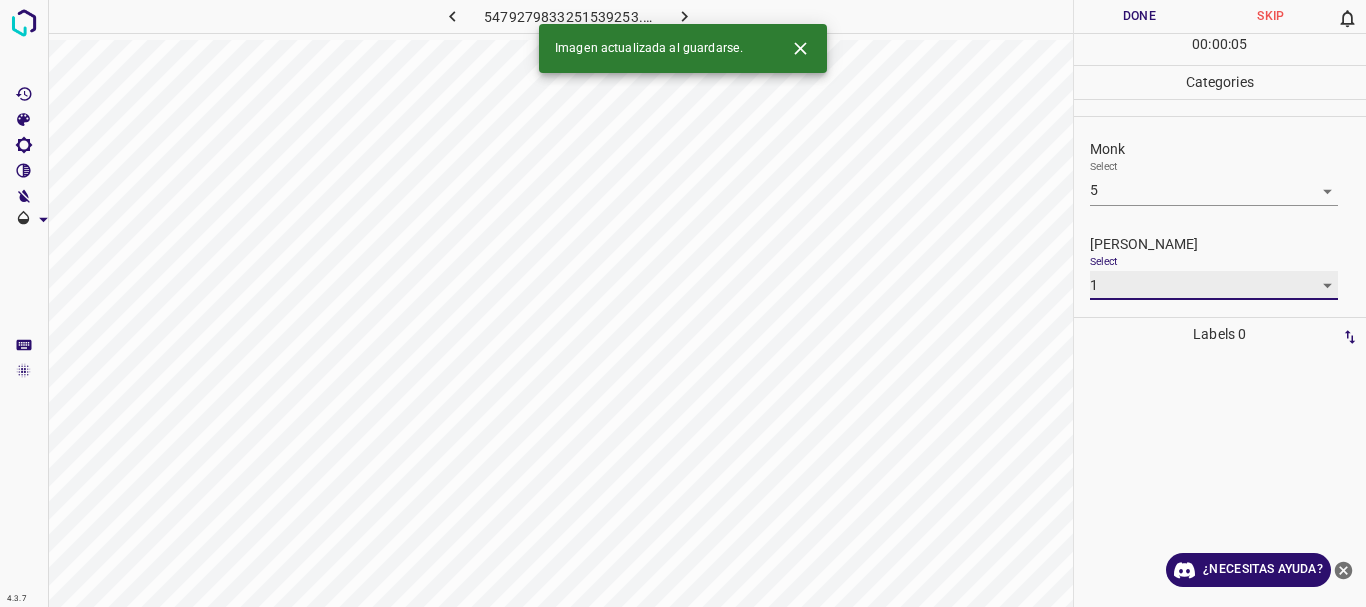 type on "1" 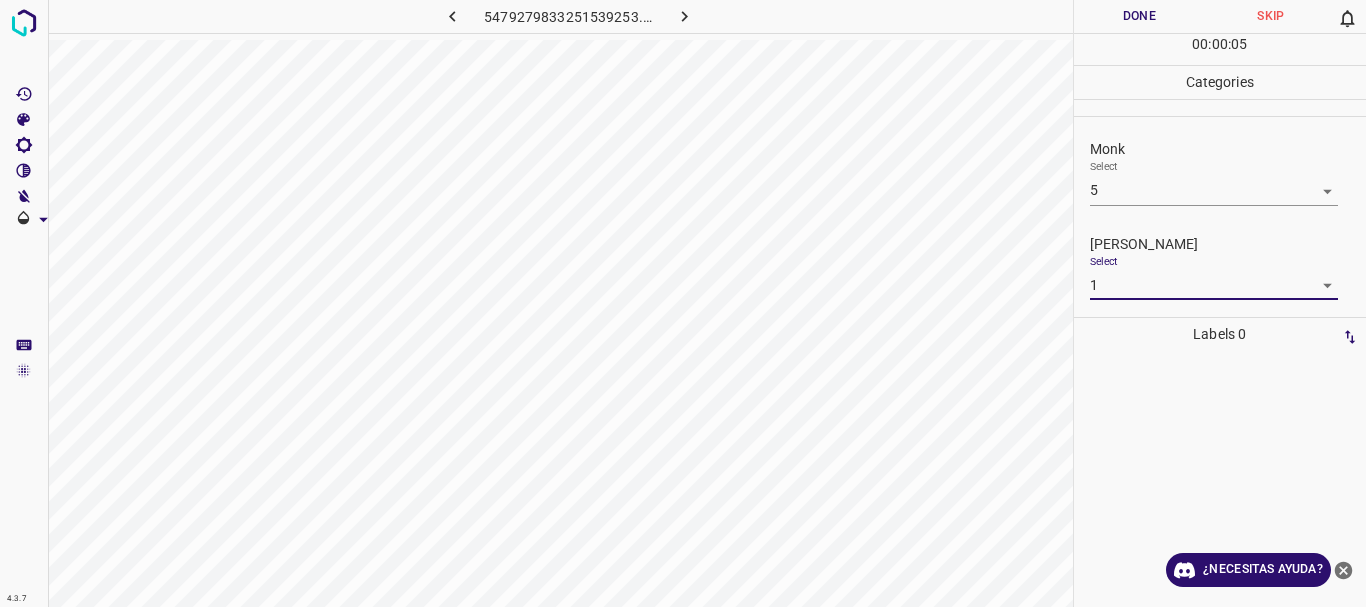 click on "Done" at bounding box center [1140, 16] 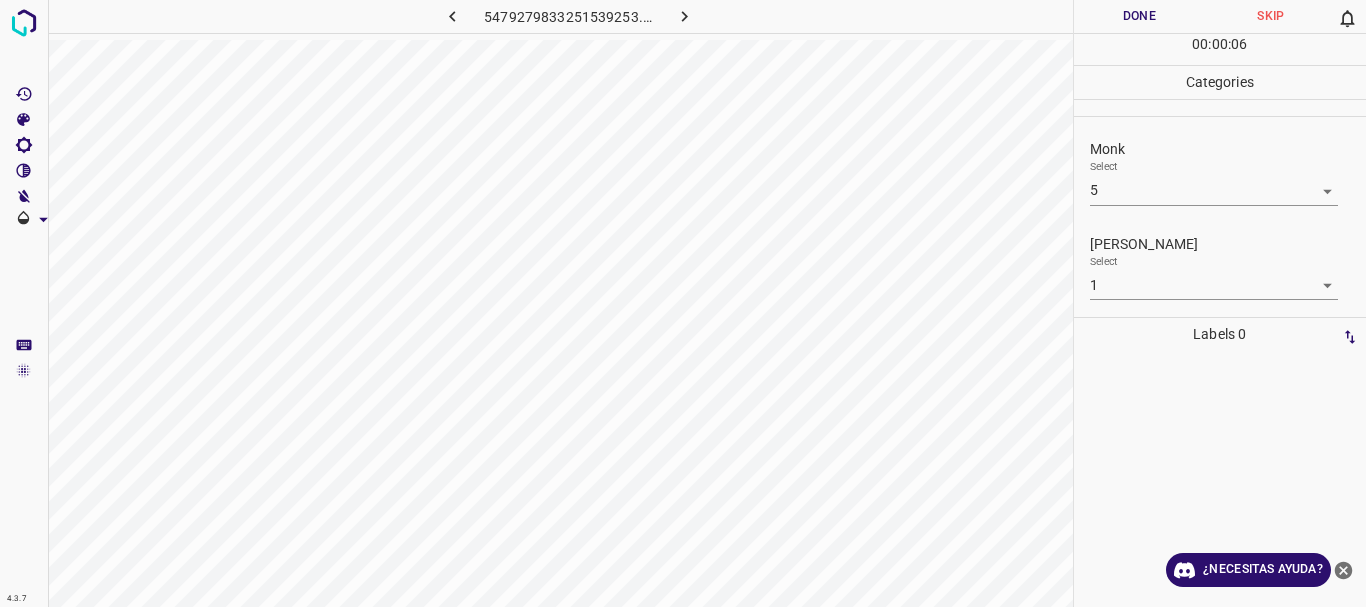 click at bounding box center (684, 16) 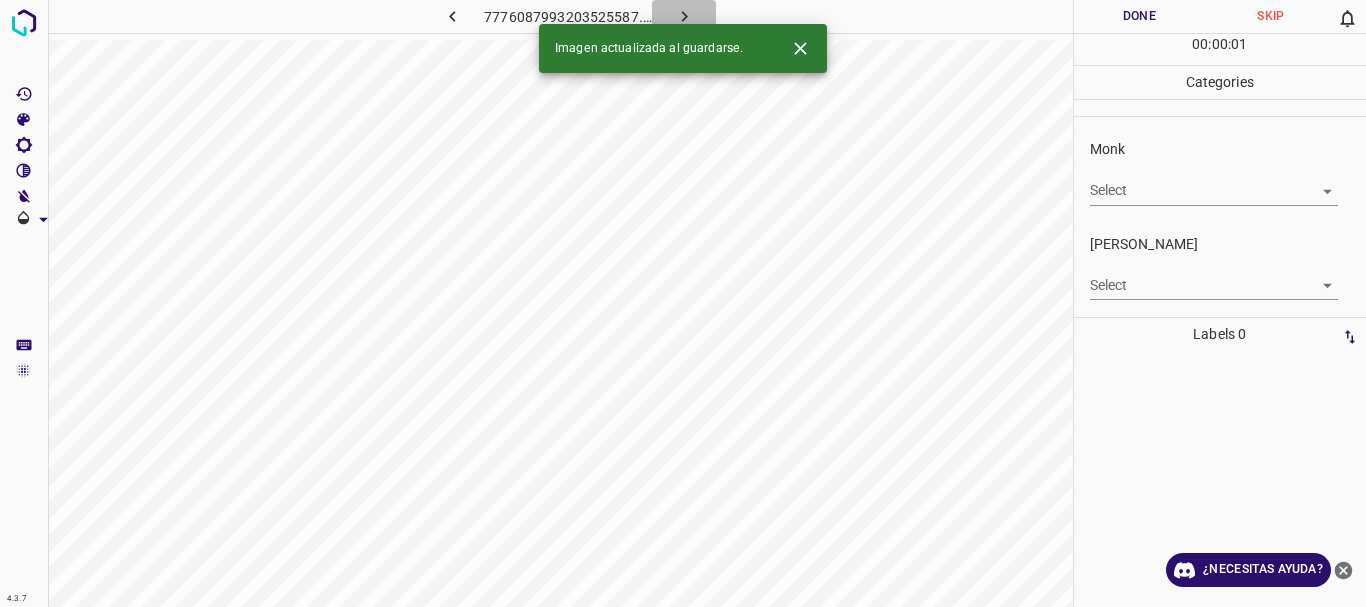 click 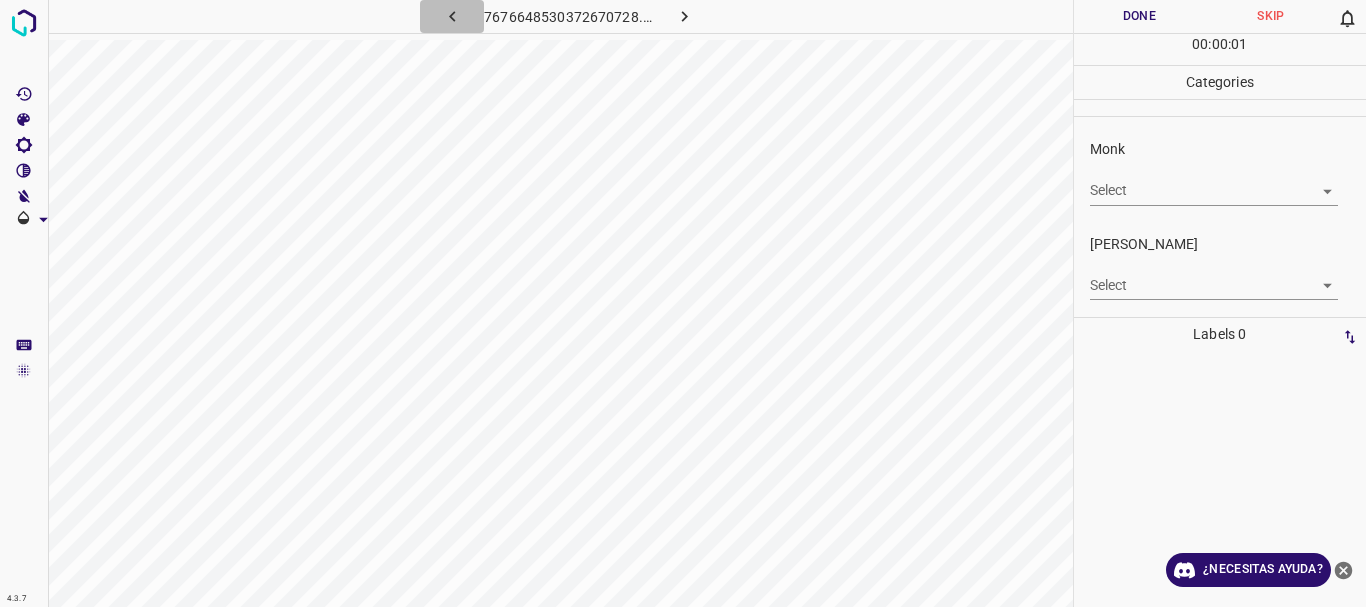click 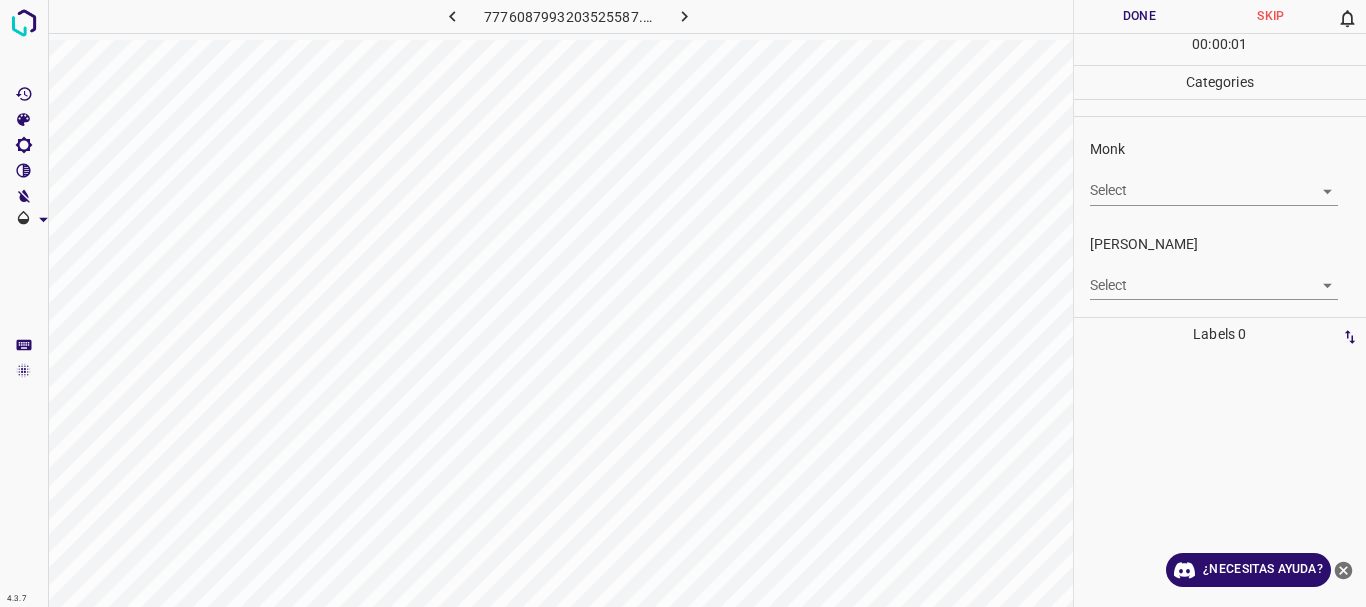 click on "4.3.7 7776087993203525587.png Done Skip 0 00   : 00   : 01   Categories Monk   Select ​  Fitzpatrick   Select ​ Labels   0 Categories 1 Monk 2  Fitzpatrick Tools Space Change between modes (Draw & Edit) I Auto labeling R Restore zoom M Zoom in N Zoom out Delete Delete selecte label Filters Z Restore filters X Saturation filter C Brightness filter V Contrast filter B Gray scale filter General O Download ¿Necesitas ayuda? Texto original Valora esta traducción Tu opinión servirá para ayudar a mejorar el Traductor de Google - Texto - Esconder - Borrar" at bounding box center (683, 303) 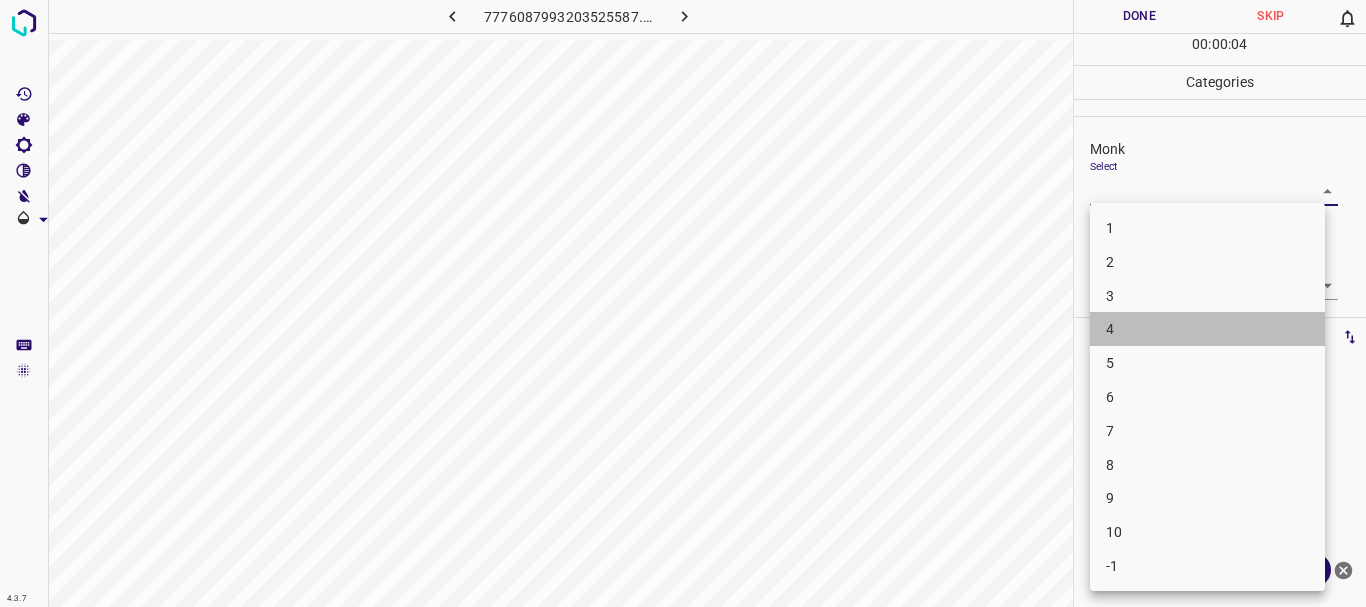 click on "4" at bounding box center [1207, 329] 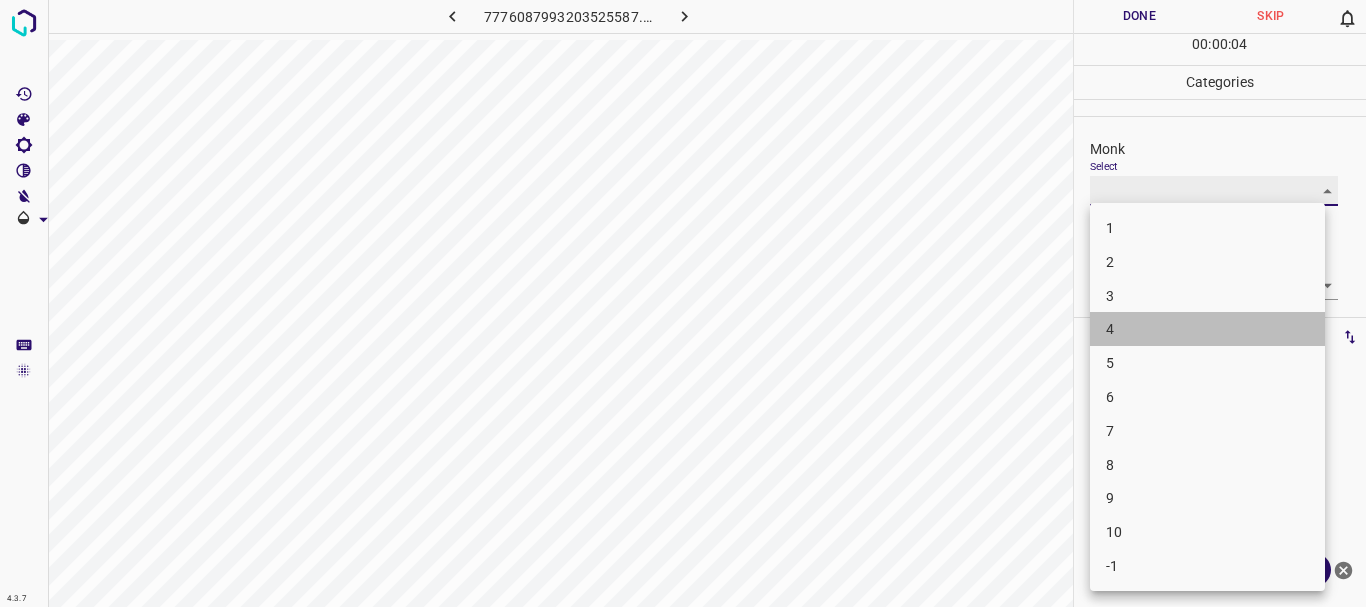 type on "4" 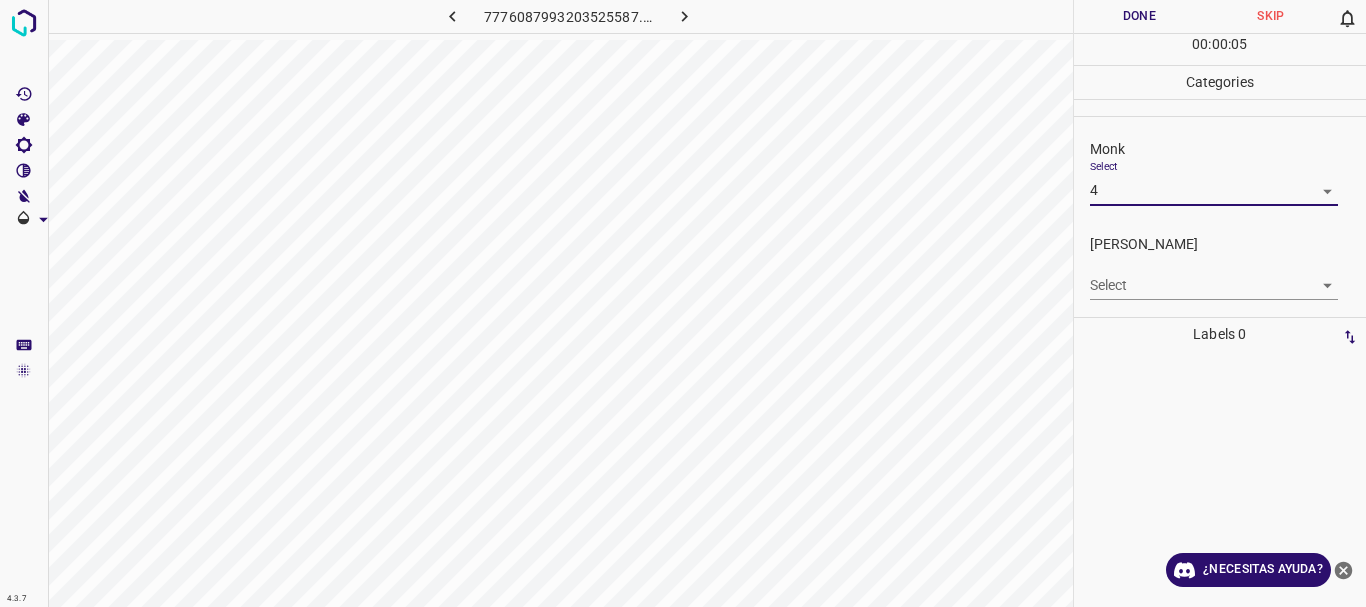 click on "4.3.7 7776087993203525587.png Done Skip 0 00   : 00   : 05   Categories Monk   Select 4 4  Fitzpatrick   Select ​ Labels   0 Categories 1 Monk 2  Fitzpatrick Tools Space Change between modes (Draw & Edit) I Auto labeling R Restore zoom M Zoom in N Zoom out Delete Delete selecte label Filters Z Restore filters X Saturation filter C Brightness filter V Contrast filter B Gray scale filter General O Download ¿Necesitas ayuda? Texto original Valora esta traducción Tu opinión servirá para ayudar a mejorar el Traductor de Google - Texto - Esconder - Borrar" at bounding box center [683, 303] 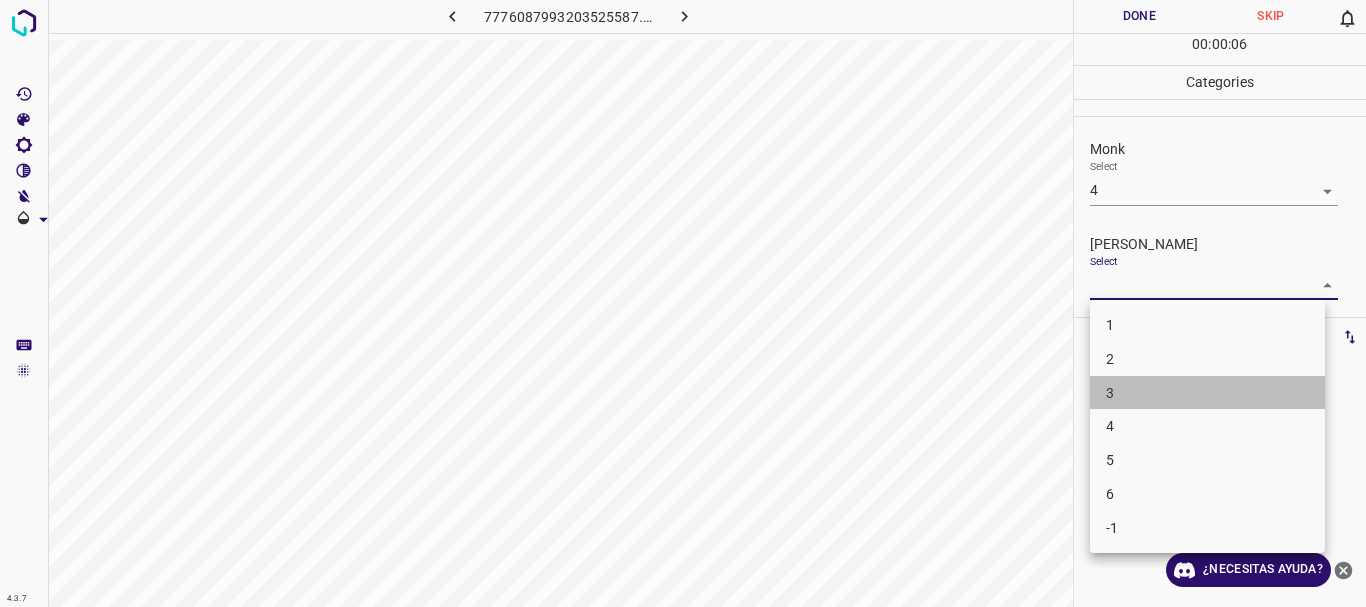 click on "3" at bounding box center [1207, 393] 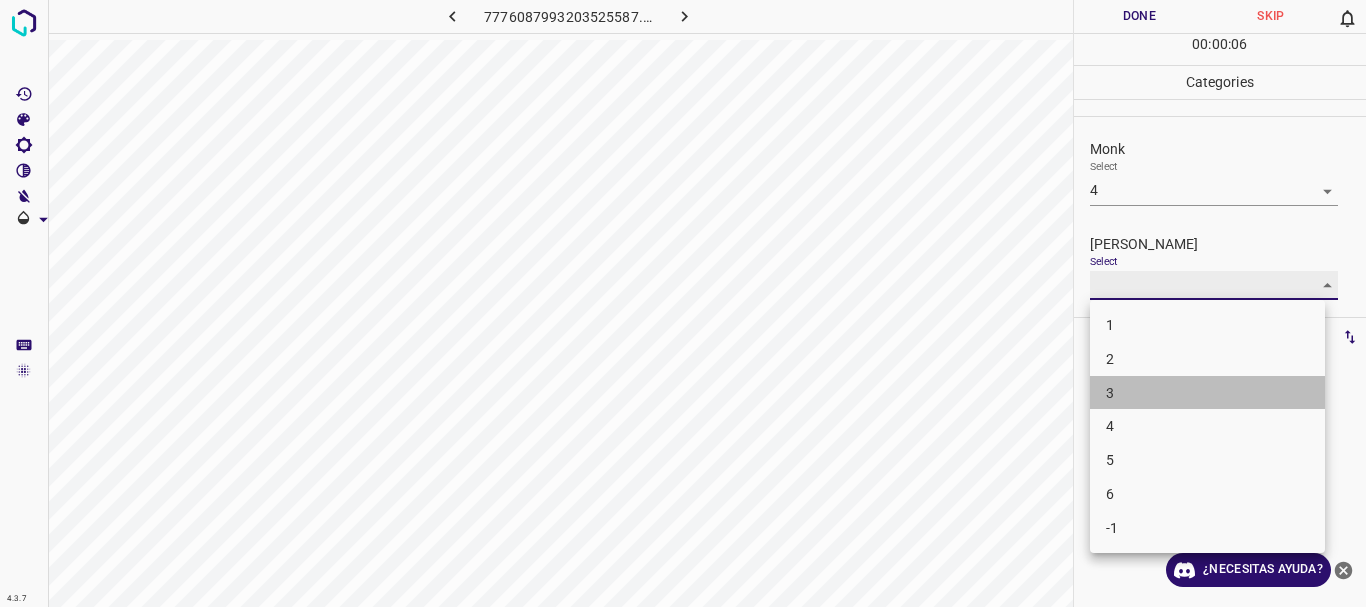 type on "3" 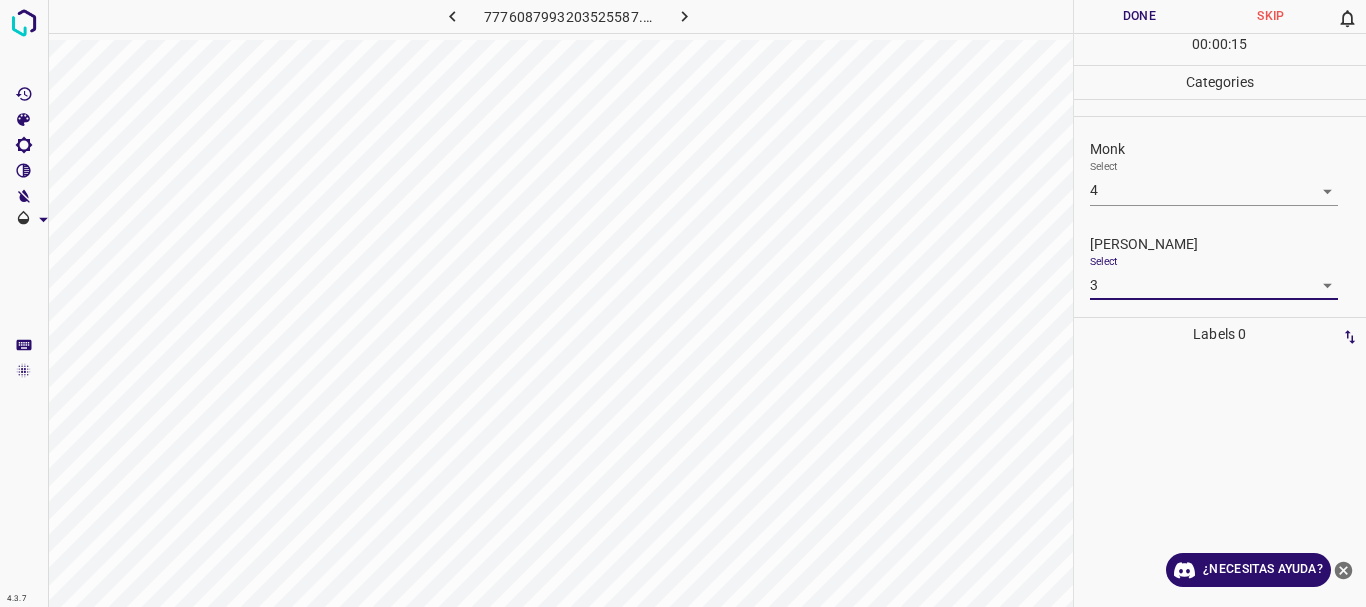 click on "4.3.7 7776087993203525587.png Done Skip 0 00   : 00   : 15   Categories Monk   Select 4 4  Fitzpatrick   Select 3 3 Labels   0 Categories 1 Monk 2  Fitzpatrick Tools Space Change between modes (Draw & Edit) I Auto labeling R Restore zoom M Zoom in N Zoom out Delete Delete selecte label Filters Z Restore filters X Saturation filter C Brightness filter V Contrast filter B Gray scale filter General O Download ¿Necesitas ayuda? Texto original Valora esta traducción Tu opinión servirá para ayudar a mejorar el Traductor de Google - Texto - Esconder - Borrar" at bounding box center [683, 303] 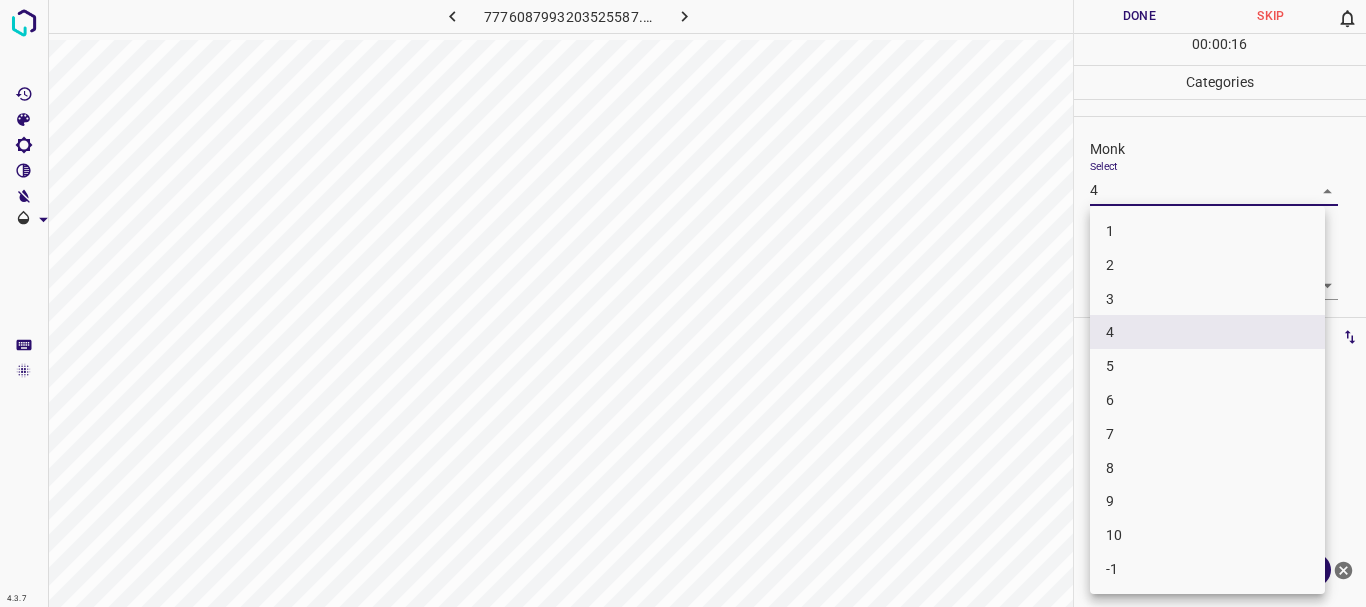 click on "5" at bounding box center [1207, 366] 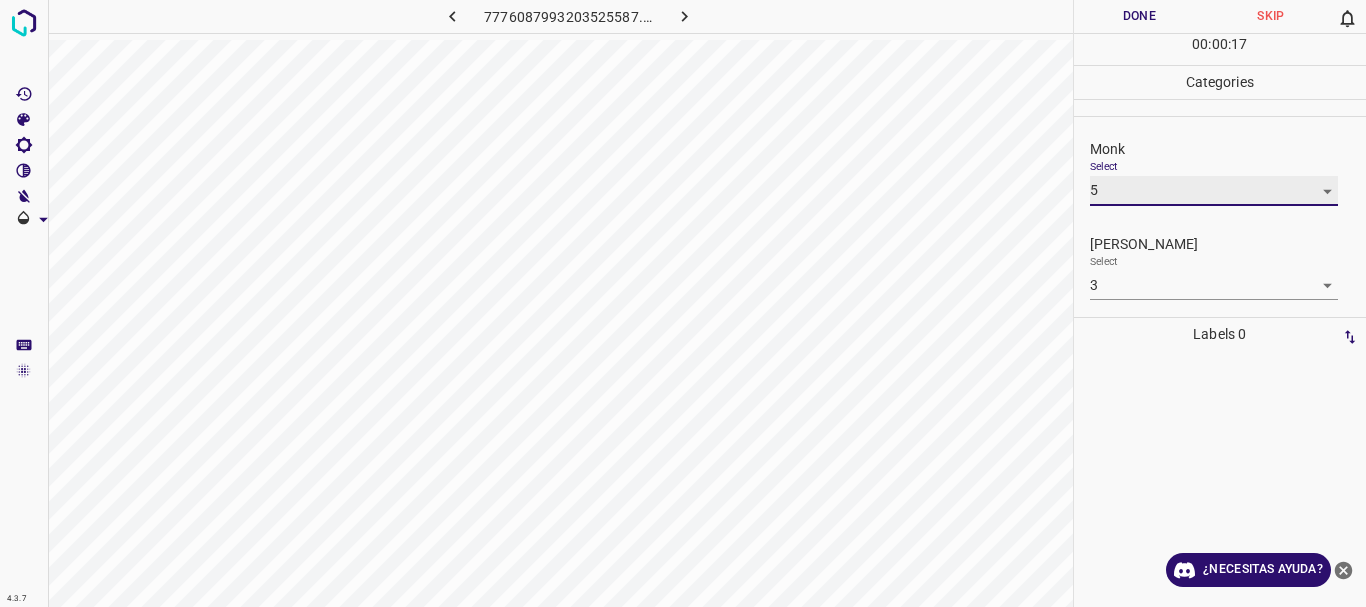 type on "5" 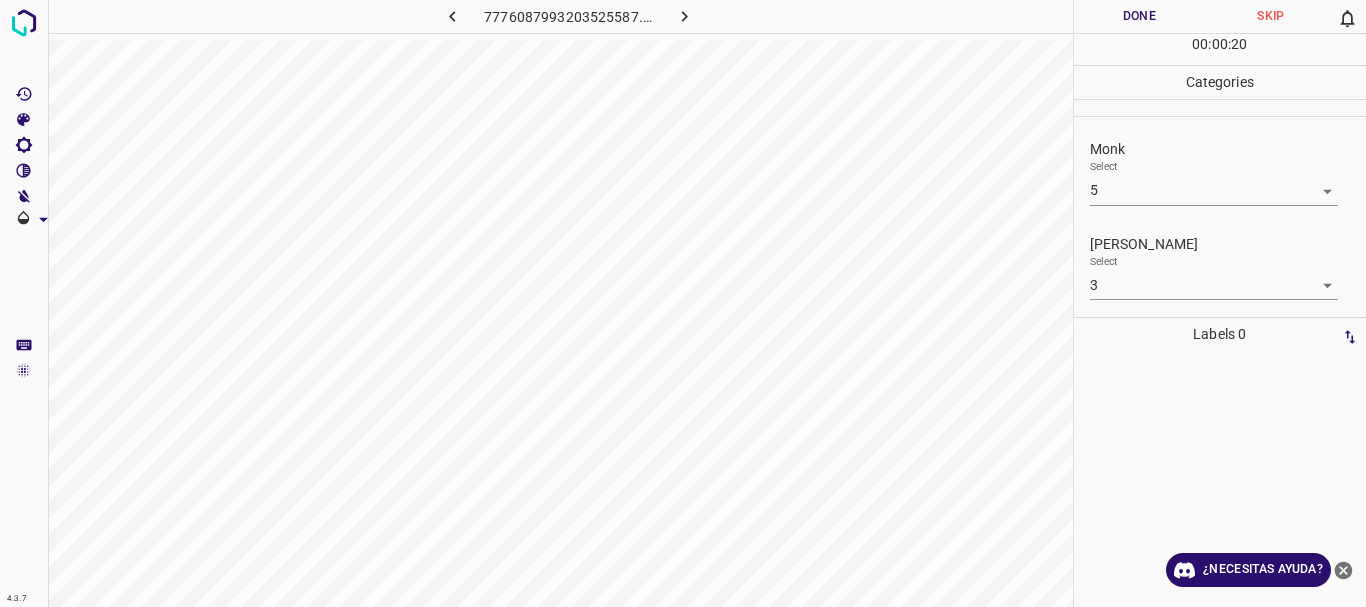 click on "4.3.7 7776087993203525587.png Done Skip 0 00   : 00   : 20   Categories Monk   Select 5 5  Fitzpatrick   Select 3 3 Labels   0 Categories 1 Monk 2  Fitzpatrick Tools Space Change between modes (Draw & Edit) I Auto labeling R Restore zoom M Zoom in N Zoom out Delete Delete selecte label Filters Z Restore filters X Saturation filter C Brightness filter V Contrast filter B Gray scale filter General O Download ¿Necesitas ayuda? Texto original Valora esta traducción Tu opinión servirá para ayudar a mejorar el Traductor de Google - Texto - Esconder - Borrar" at bounding box center (683, 303) 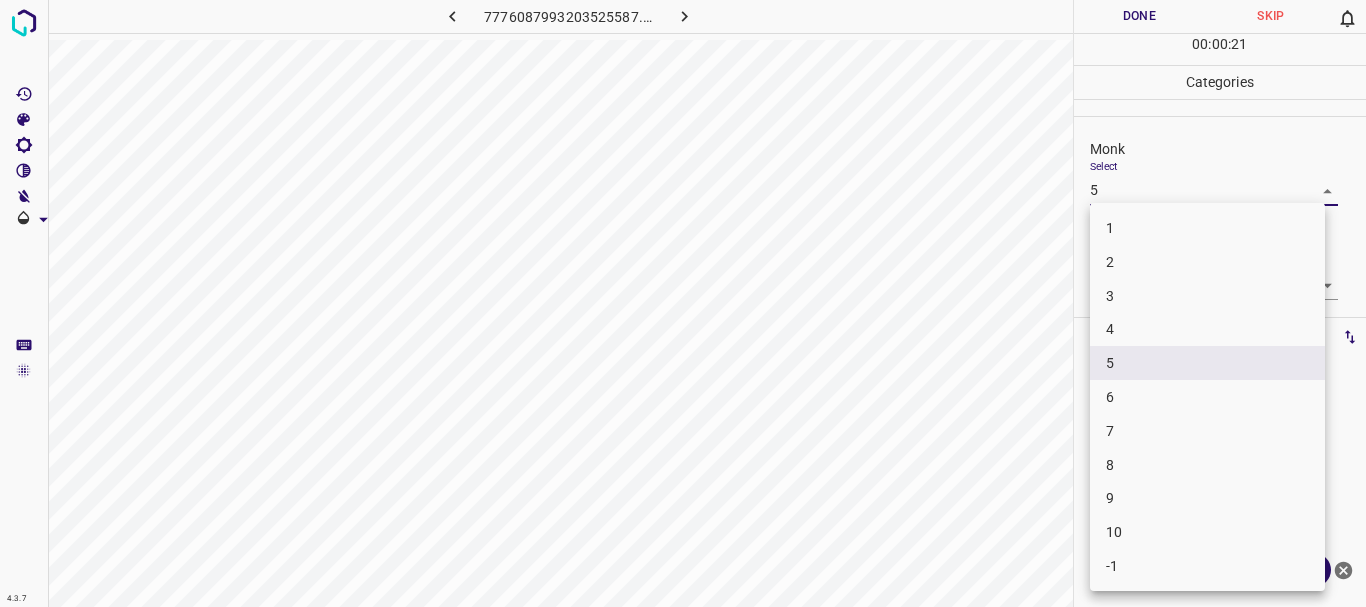 click at bounding box center [683, 303] 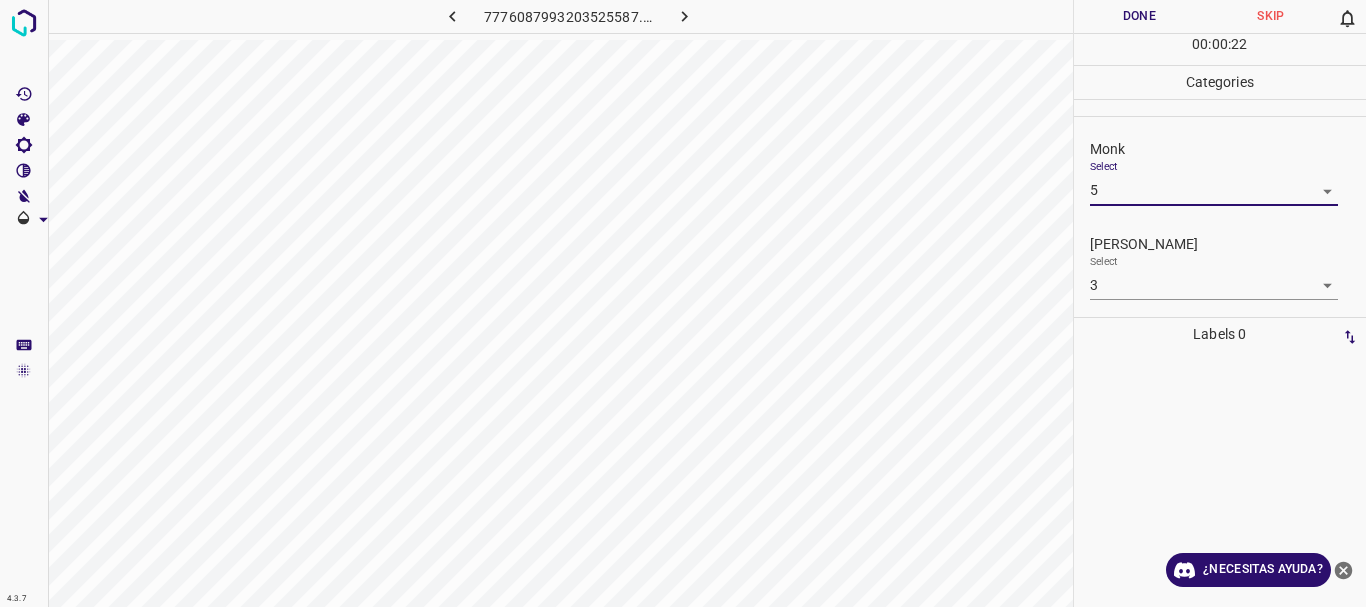 click on "4.3.7 7776087993203525587.png Done Skip 0 00   : 00   : 22   Categories Monk   Select 5 5  Fitzpatrick   Select 3 3 Labels   0 Categories 1 Monk 2  Fitzpatrick Tools Space Change between modes (Draw & Edit) I Auto labeling R Restore zoom M Zoom in N Zoom out Delete Delete selecte label Filters Z Restore filters X Saturation filter C Brightness filter V Contrast filter B Gray scale filter General O Download ¿Necesitas ayuda? Texto original Valora esta traducción Tu opinión servirá para ayudar a mejorar el Traductor de Google - Texto - Esconder - Borrar" at bounding box center (683, 303) 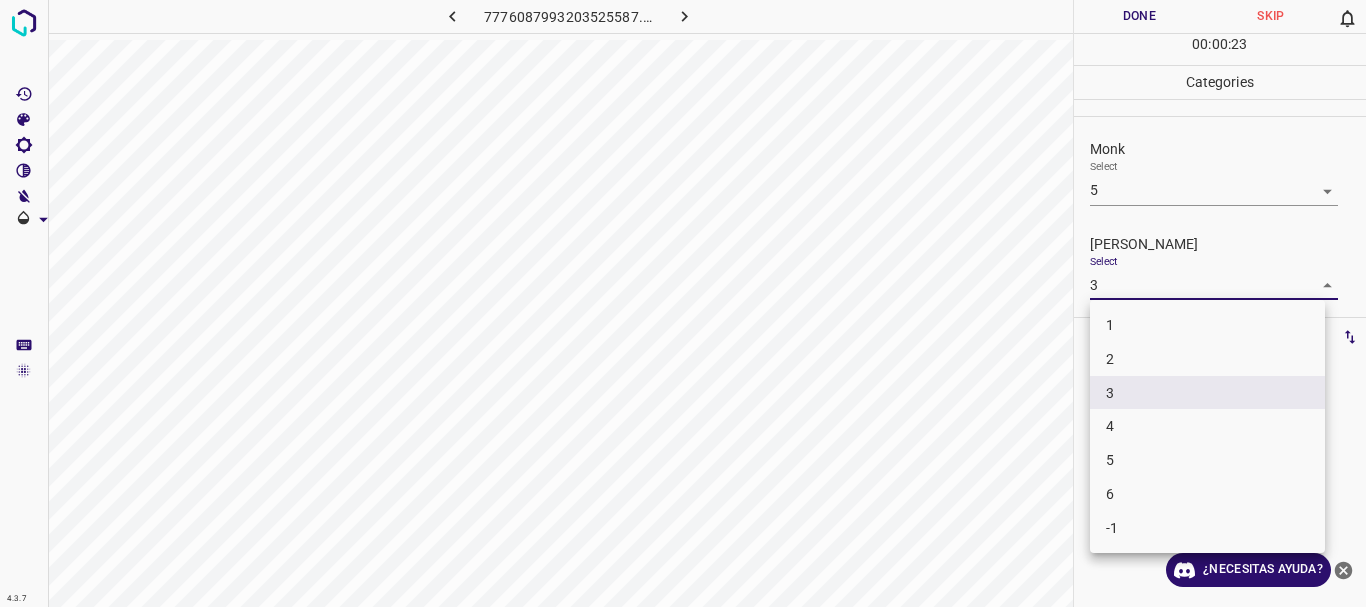 click on "1" at bounding box center [1207, 325] 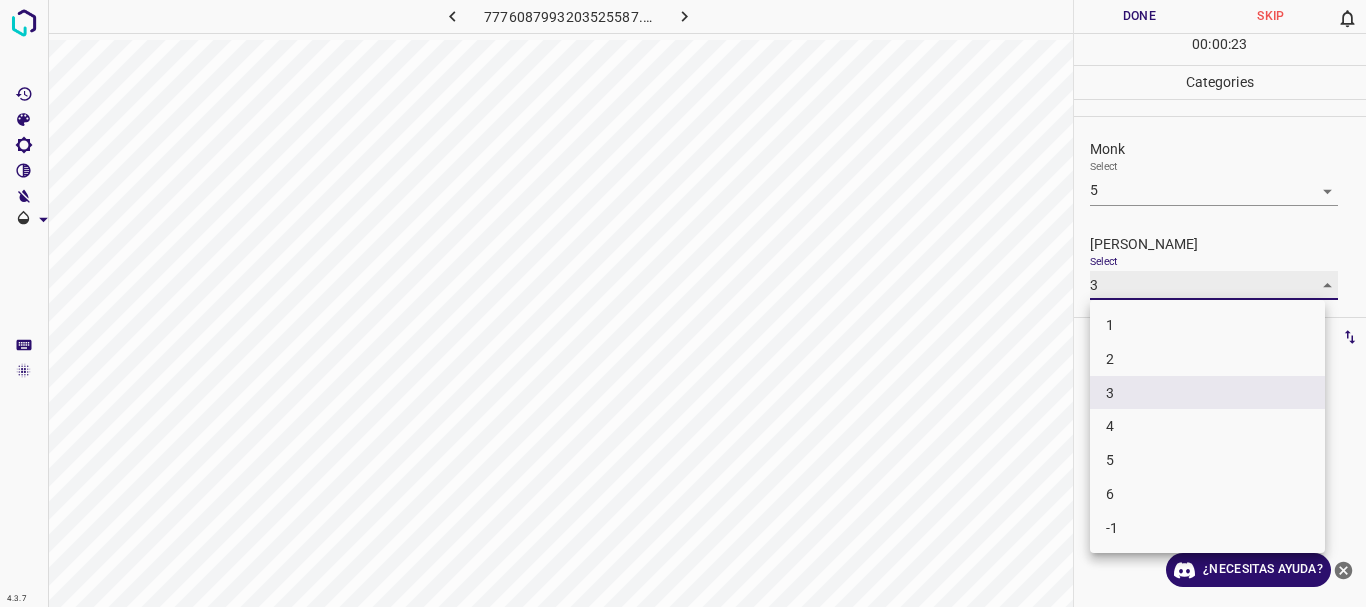 type on "1" 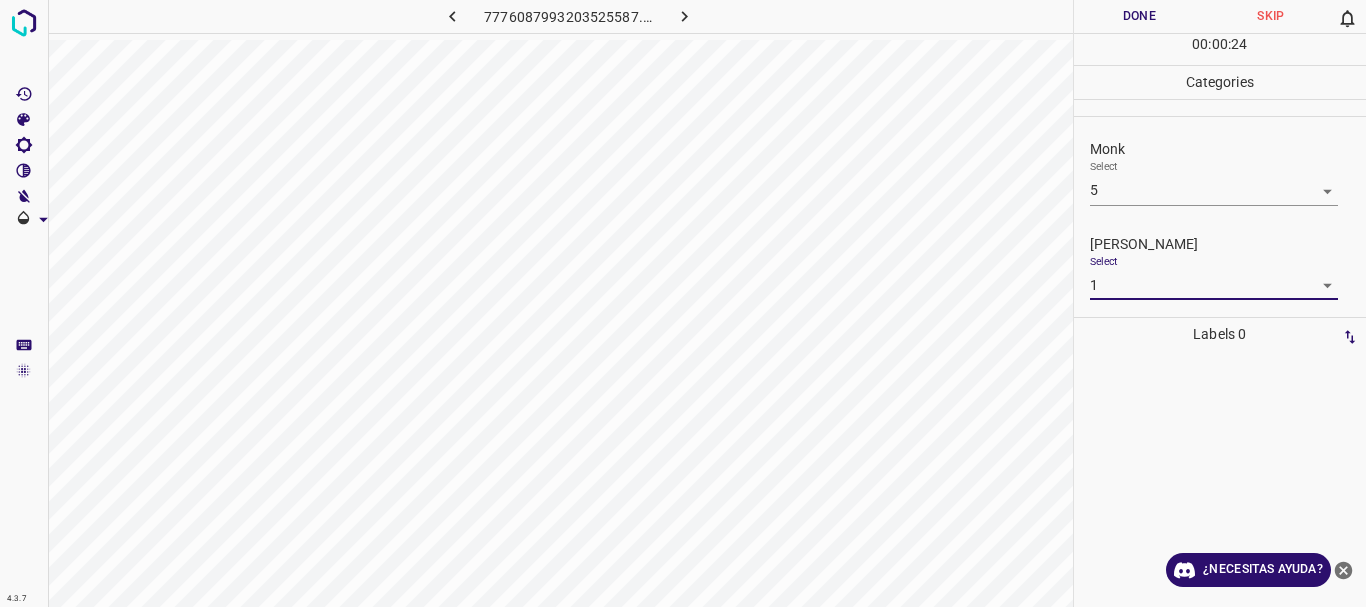 drag, startPoint x: 1163, startPoint y: 13, endPoint x: 981, endPoint y: 38, distance: 183.70901 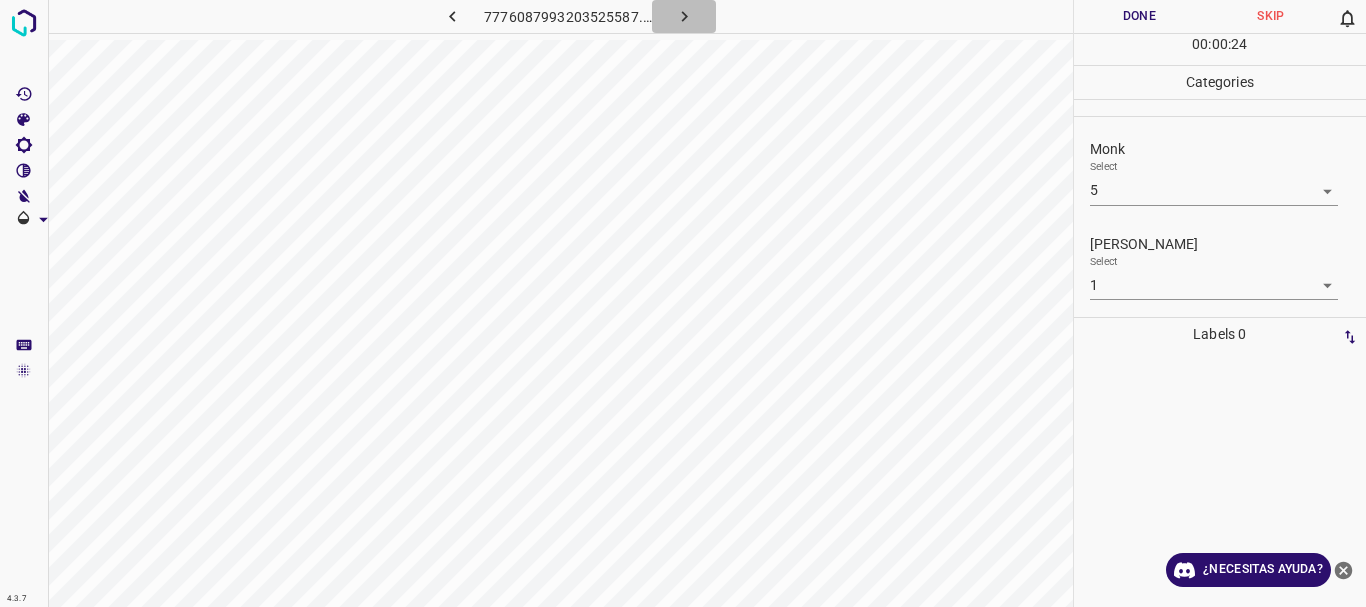 click at bounding box center [684, 16] 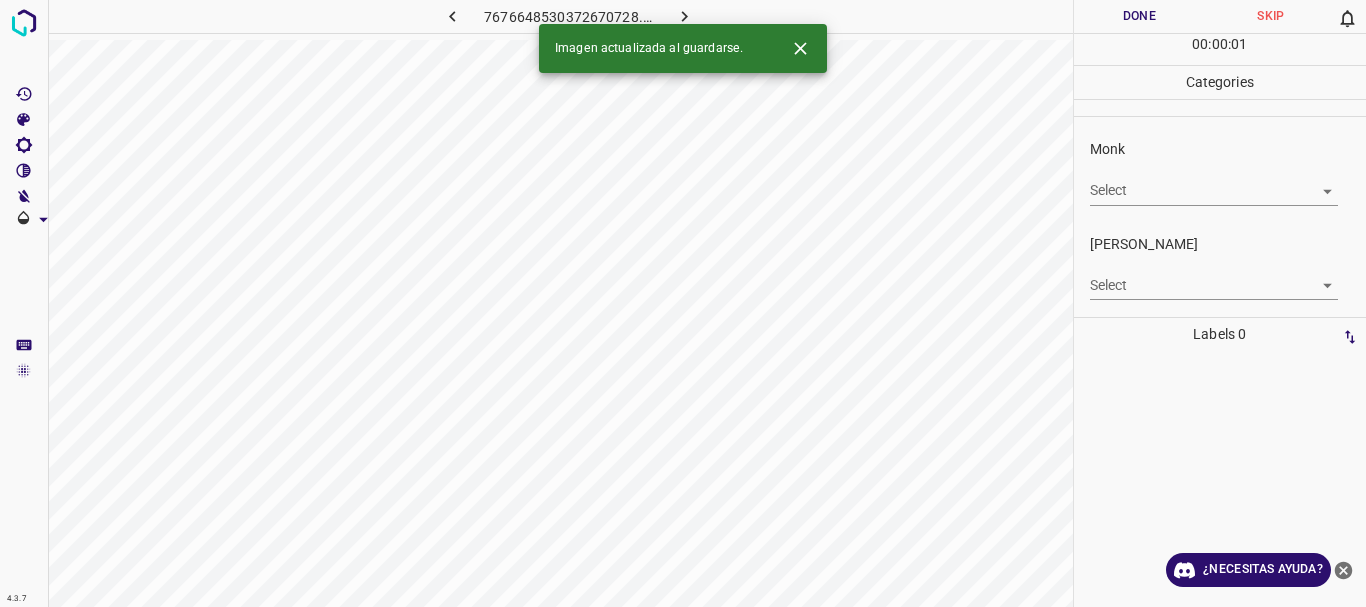 click on "4.3.7 7676648530372670728.png Done Skip 0 00   : 00   : 01   Categories Monk   Select ​  Fitzpatrick   Select ​ Labels   0 Categories 1 Monk 2  Fitzpatrick Tools Space Change between modes (Draw & Edit) I Auto labeling R Restore zoom M Zoom in N Zoom out Delete Delete selecte label Filters Z Restore filters X Saturation filter C Brightness filter V Contrast filter B Gray scale filter General O Download Imagen actualizada al guardarse. ¿Necesitas ayuda? Texto original Valora esta traducción Tu opinión servirá para ayudar a mejorar el Traductor de Google - Texto - Esconder - Borrar" at bounding box center (683, 303) 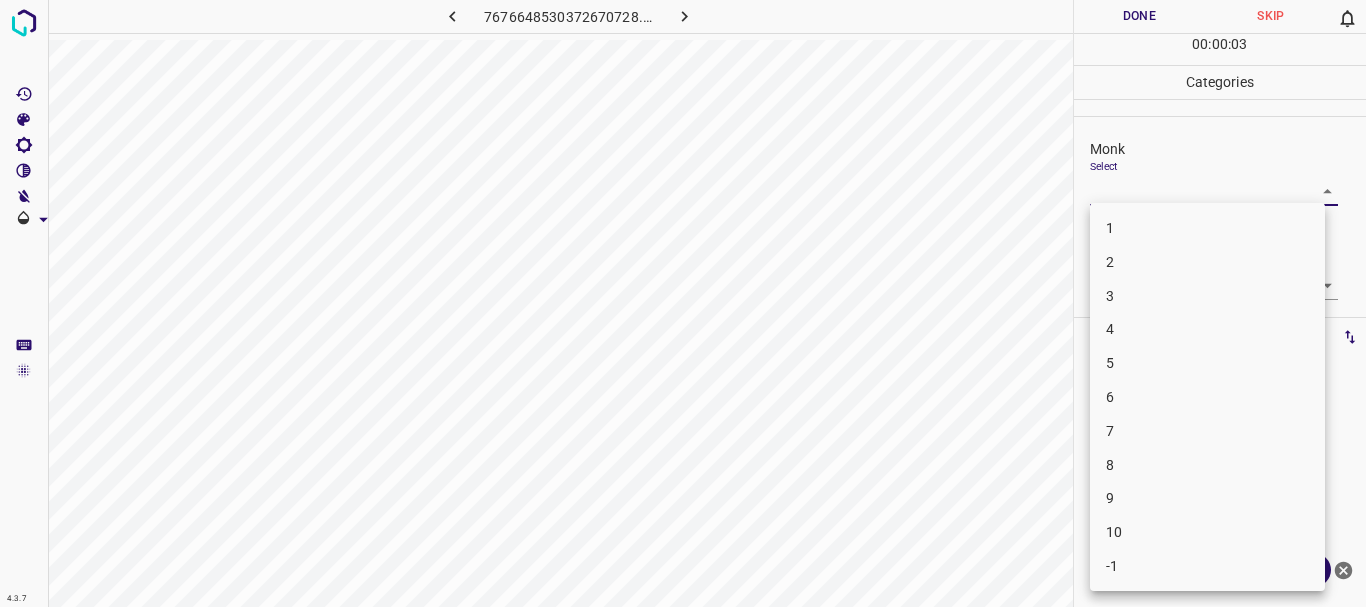 click on "4" at bounding box center (1207, 329) 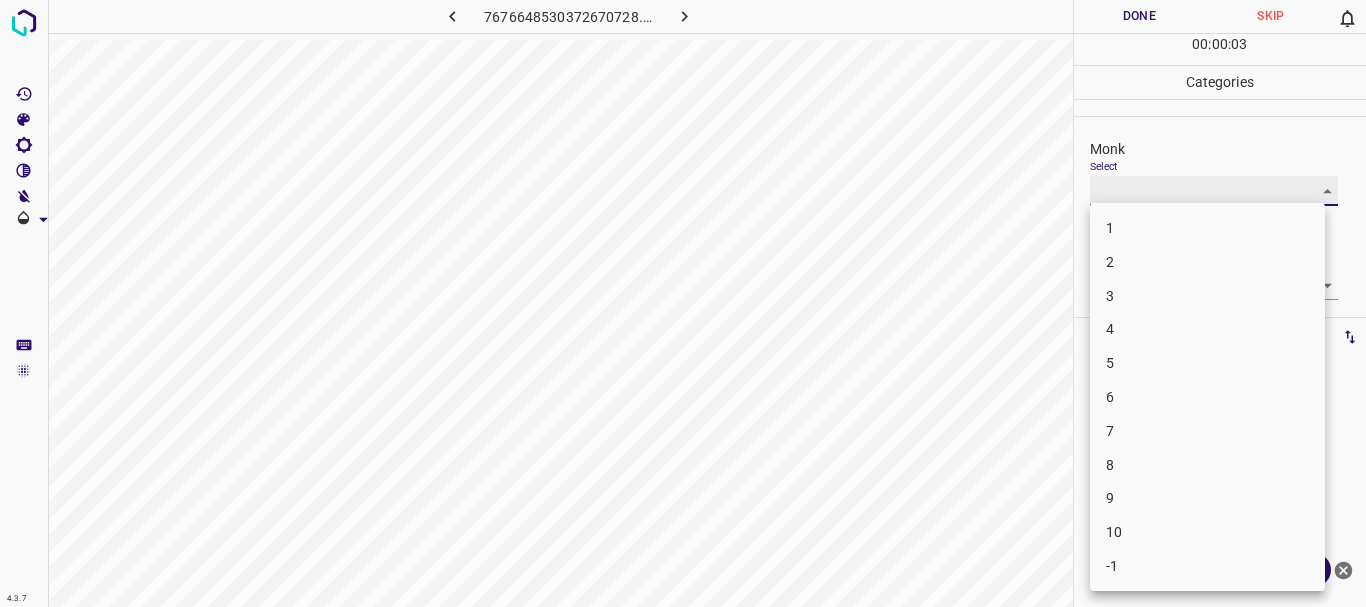 type on "4" 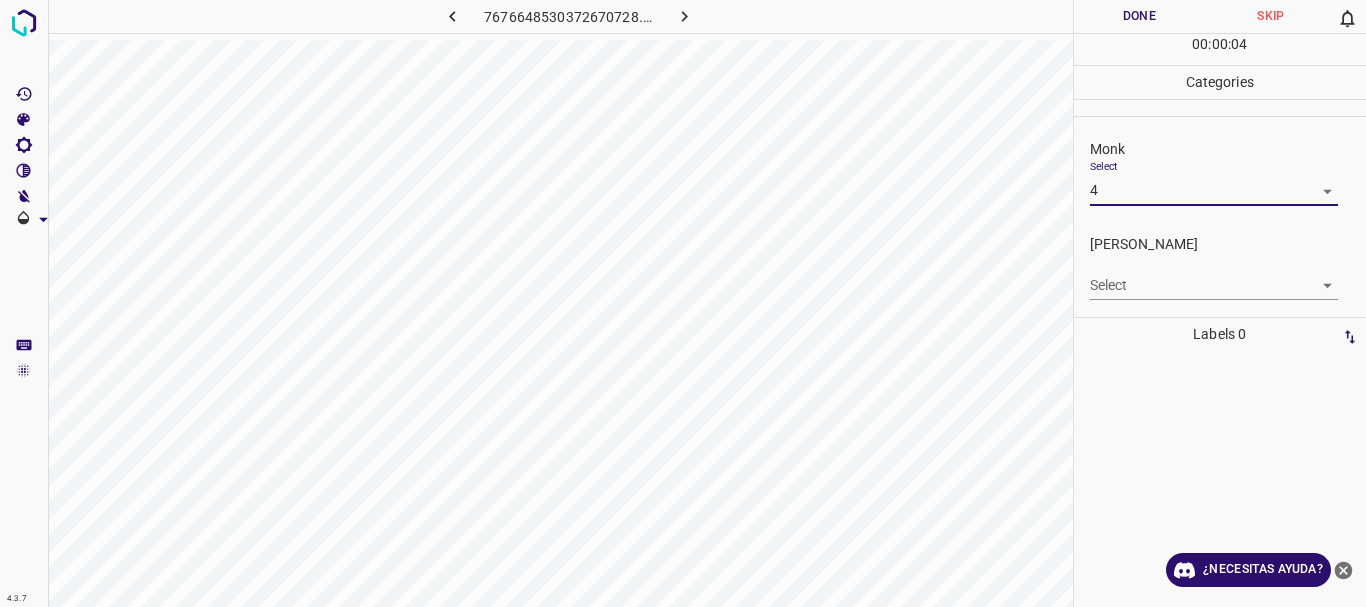 click on "4.3.7 7676648530372670728.png Done Skip 0 00   : 00   : 04   Categories Monk   Select 4 4  Fitzpatrick   Select ​ Labels   0 Categories 1 Monk 2  Fitzpatrick Tools Space Change between modes (Draw & Edit) I Auto labeling R Restore zoom M Zoom in N Zoom out Delete Delete selecte label Filters Z Restore filters X Saturation filter C Brightness filter V Contrast filter B Gray scale filter General O Download ¿Necesitas ayuda? Texto original Valora esta traducción Tu opinión servirá para ayudar a mejorar el Traductor de Google - Texto - Esconder - Borrar" at bounding box center [683, 303] 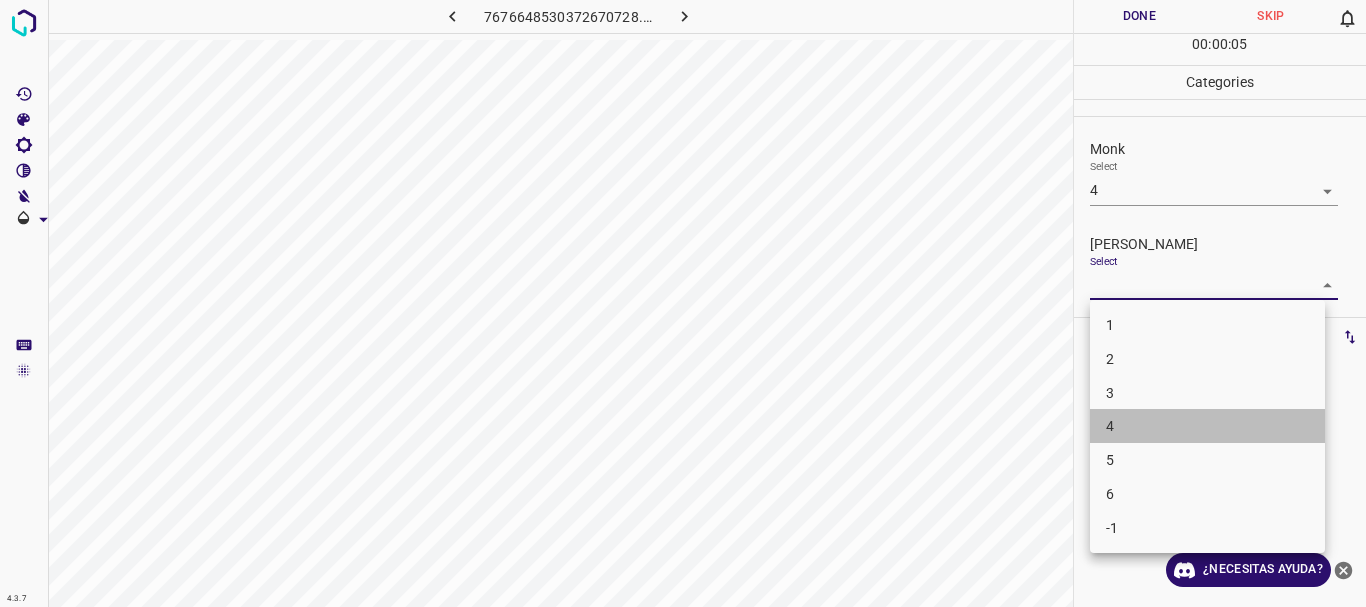 click on "4" at bounding box center (1207, 426) 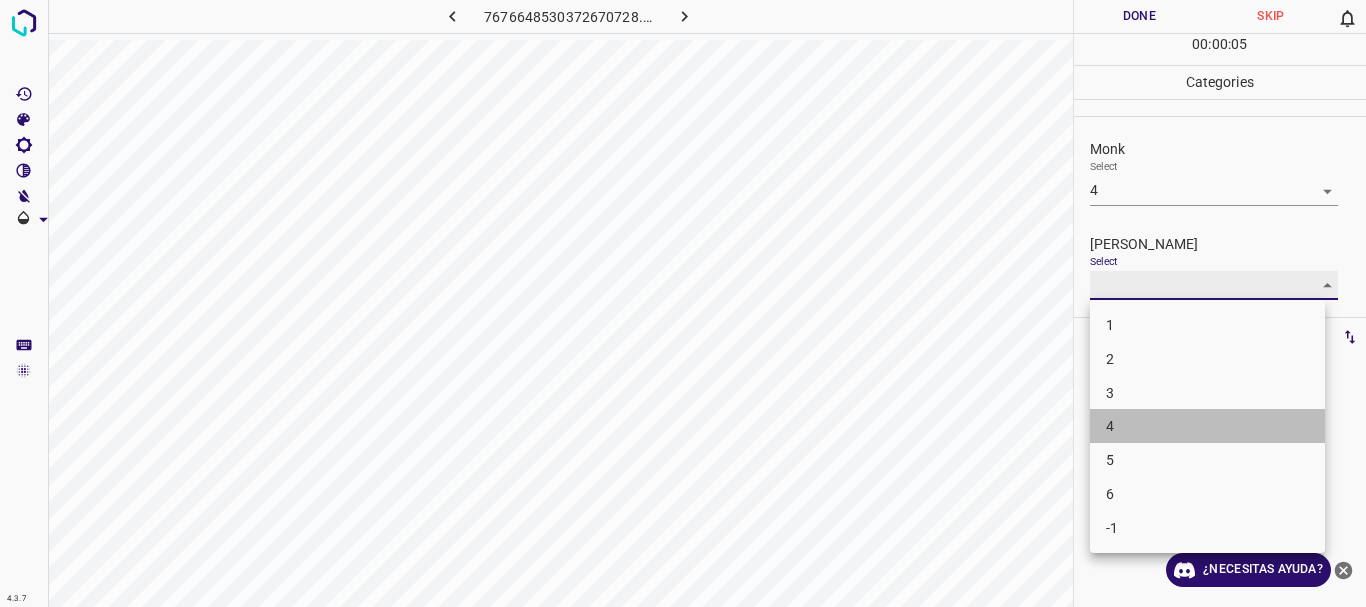 type on "4" 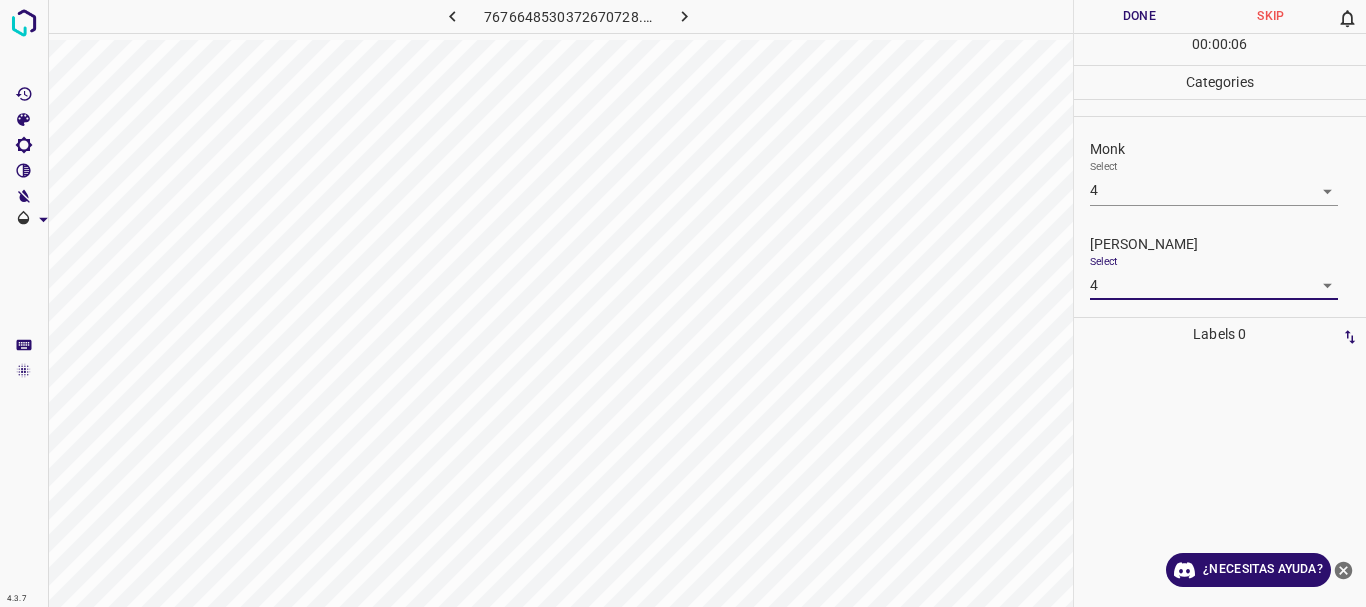 click on "Done" at bounding box center [1140, 16] 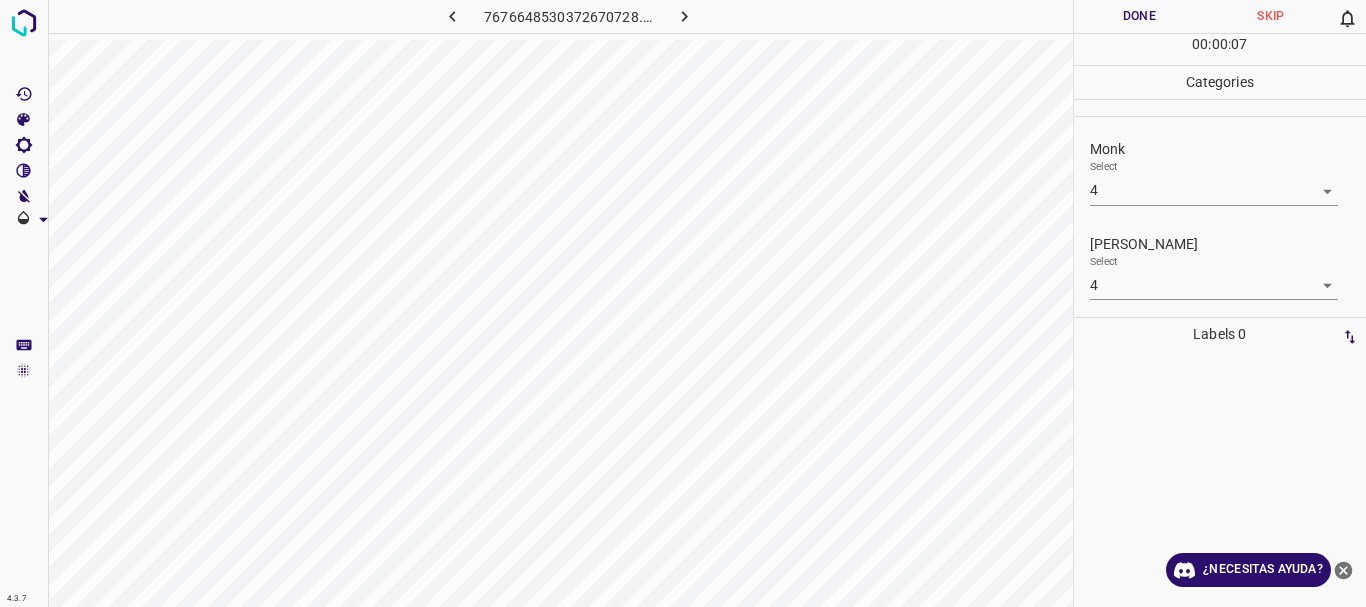 click 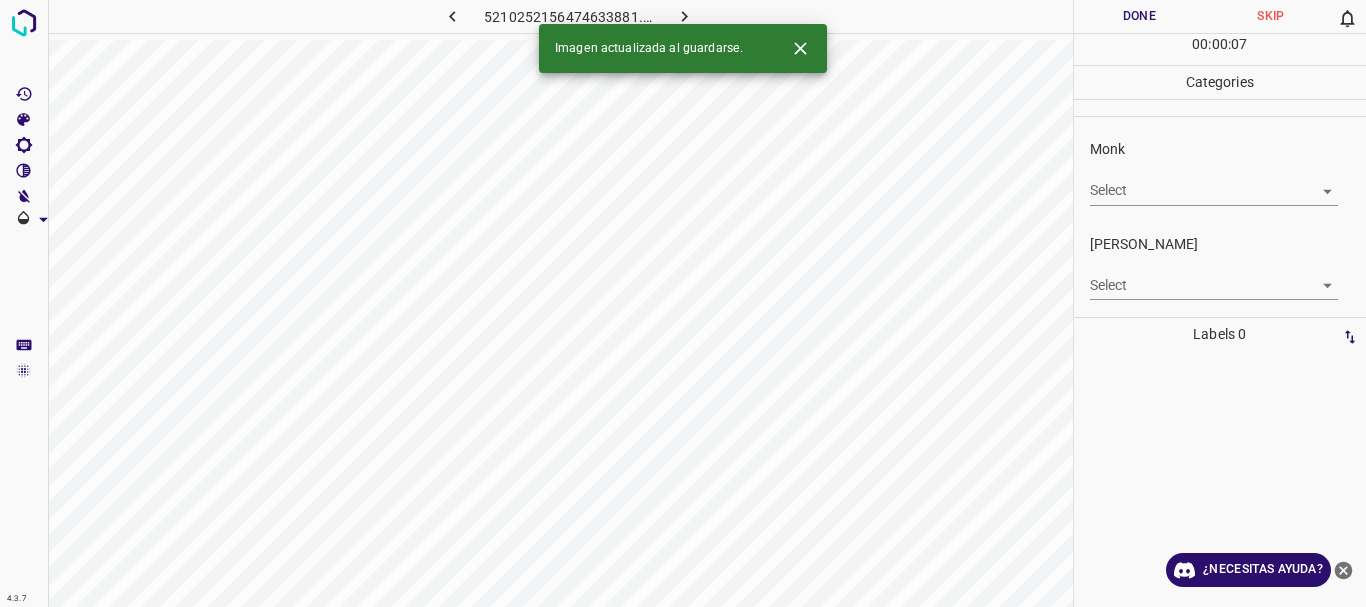 click on "4.3.7 5210252156474633881.png Done Skip 0 00   : 00   : 07   Categories Monk   Select ​  Fitzpatrick   Select ​ Labels   0 Categories 1 Monk 2  Fitzpatrick Tools Space Change between modes (Draw & Edit) I Auto labeling R Restore zoom M Zoom in N Zoom out Delete Delete selecte label Filters Z Restore filters X Saturation filter C Brightness filter V Contrast filter B Gray scale filter General O Download Imagen actualizada al guardarse. ¿Necesitas ayuda? Texto original Valora esta traducción Tu opinión servirá para ayudar a mejorar el Traductor de Google - Texto - Esconder - Borrar" at bounding box center [683, 303] 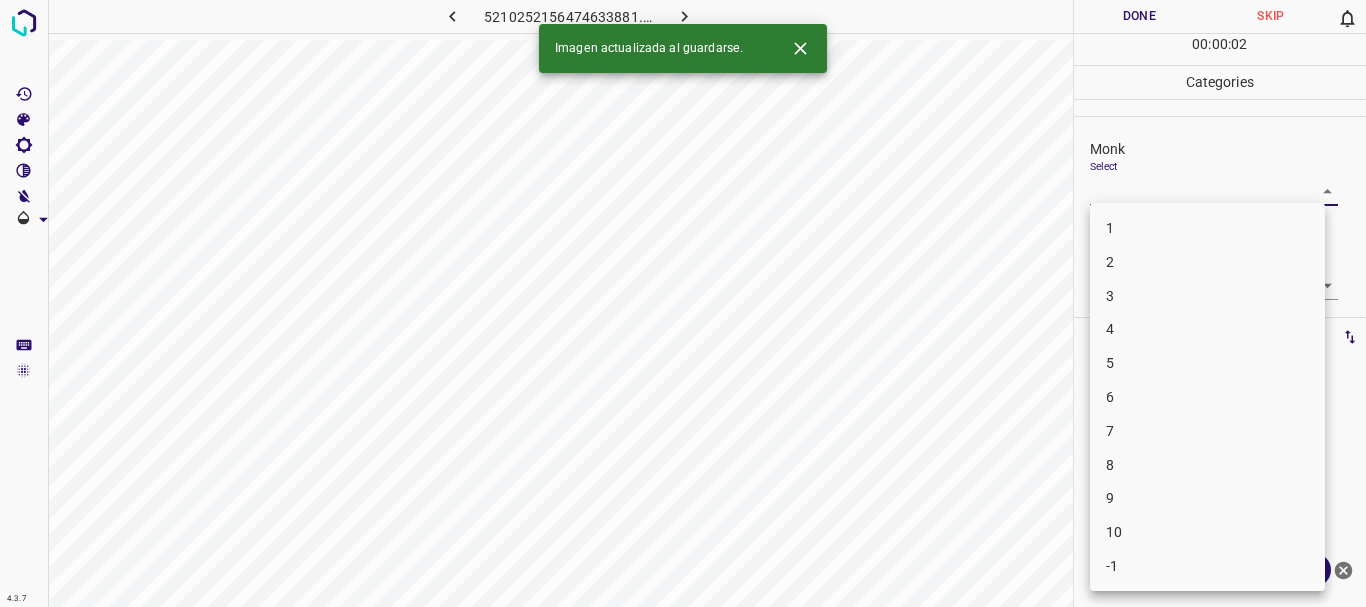 click on "4" at bounding box center (1207, 329) 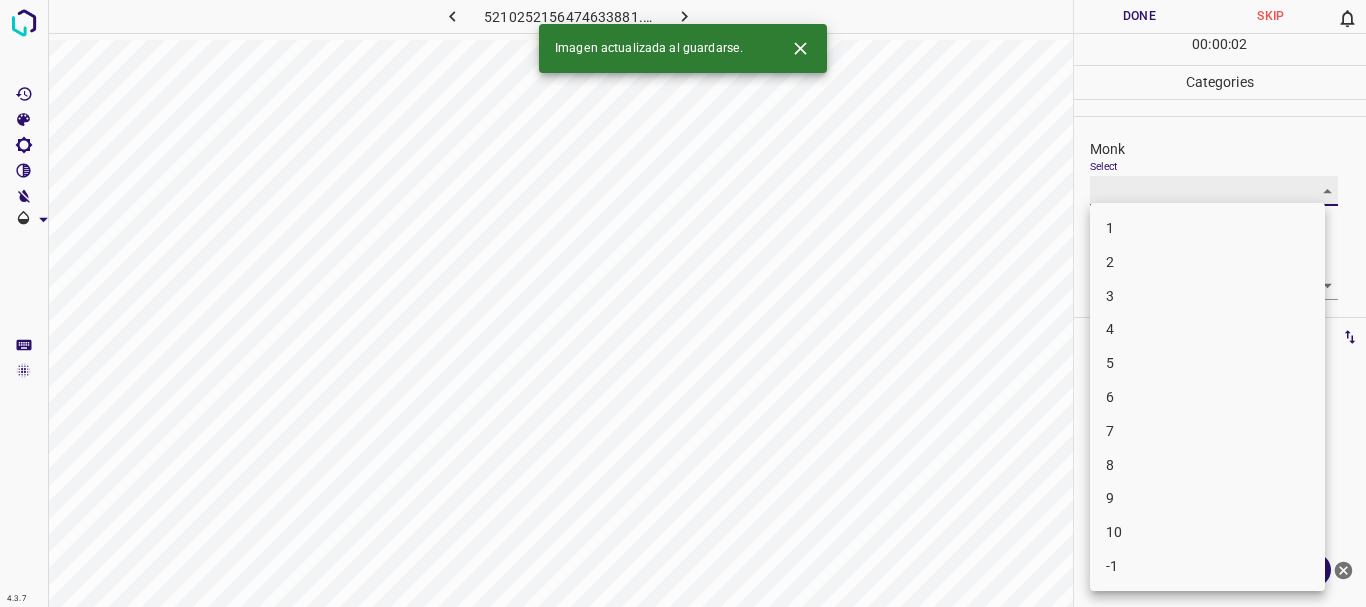 type on "4" 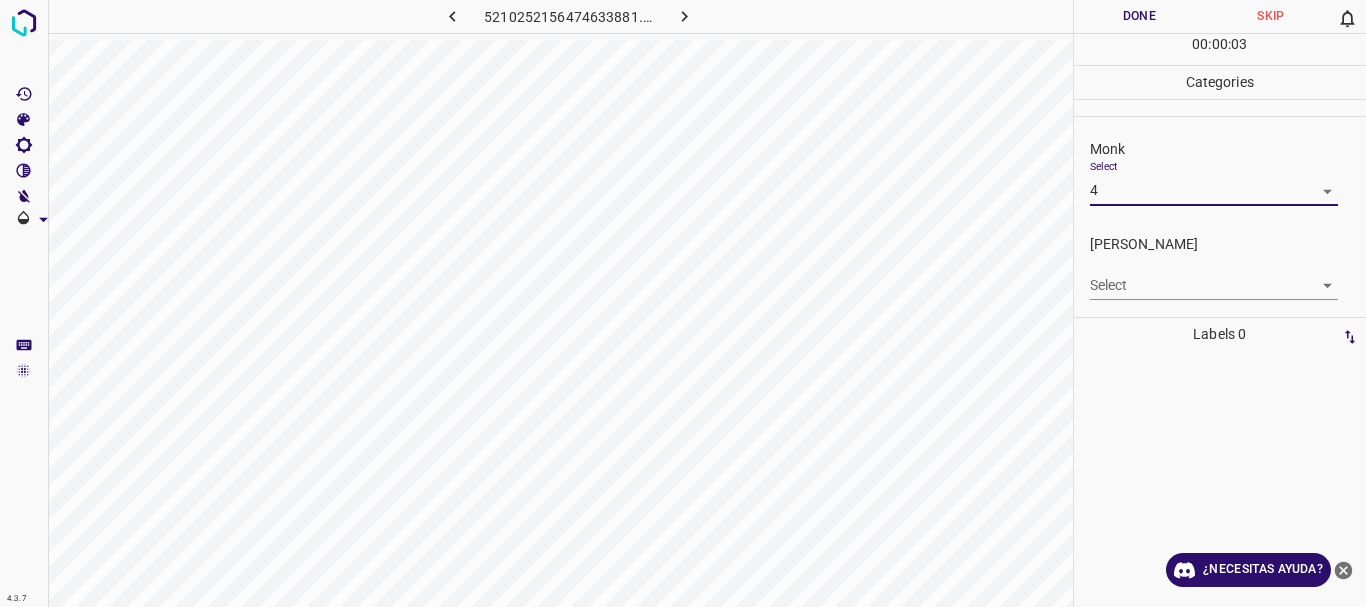 click on "4.3.7 5210252156474633881.png Done Skip 0 00   : 00   : 03   Categories Monk   Select 4 4  Fitzpatrick   Select ​ Labels   0 Categories 1 Monk 2  Fitzpatrick Tools Space Change between modes (Draw & Edit) I Auto labeling R Restore zoom M Zoom in N Zoom out Delete Delete selecte label Filters Z Restore filters X Saturation filter C Brightness filter V Contrast filter B Gray scale filter General O Download ¿Necesitas ayuda? Texto original Valora esta traducción Tu opinión servirá para ayudar a mejorar el Traductor de Google - Texto - Esconder - Borrar" at bounding box center (683, 303) 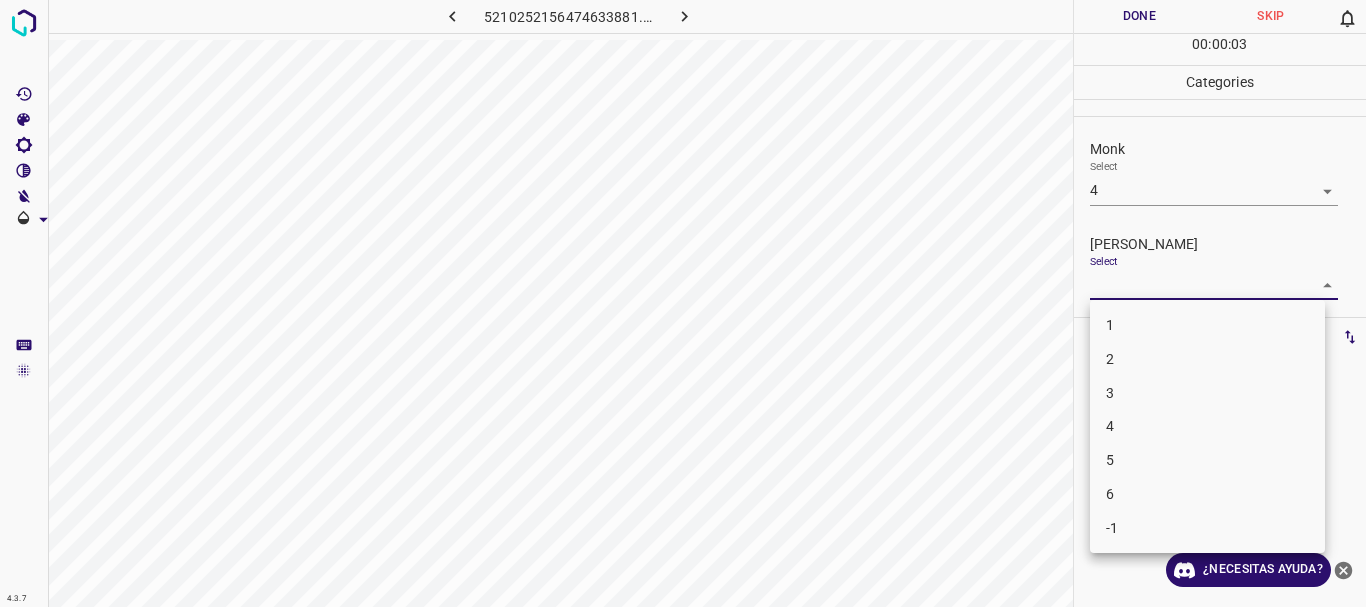click on "3" at bounding box center (1207, 393) 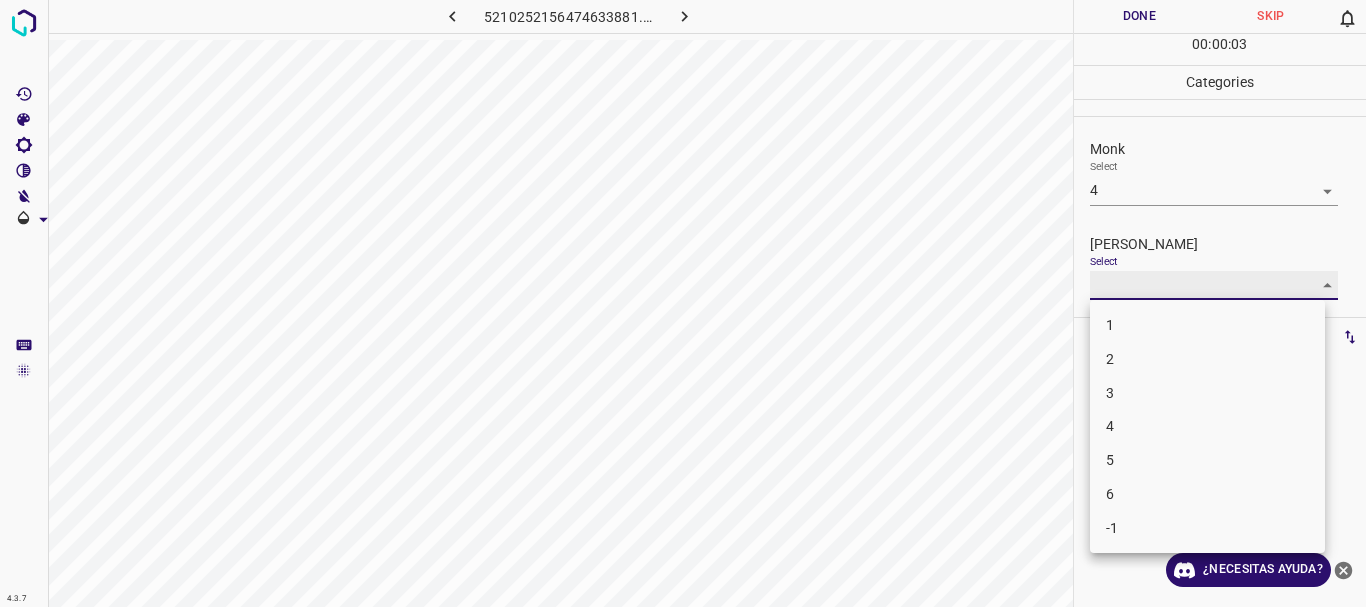 type on "3" 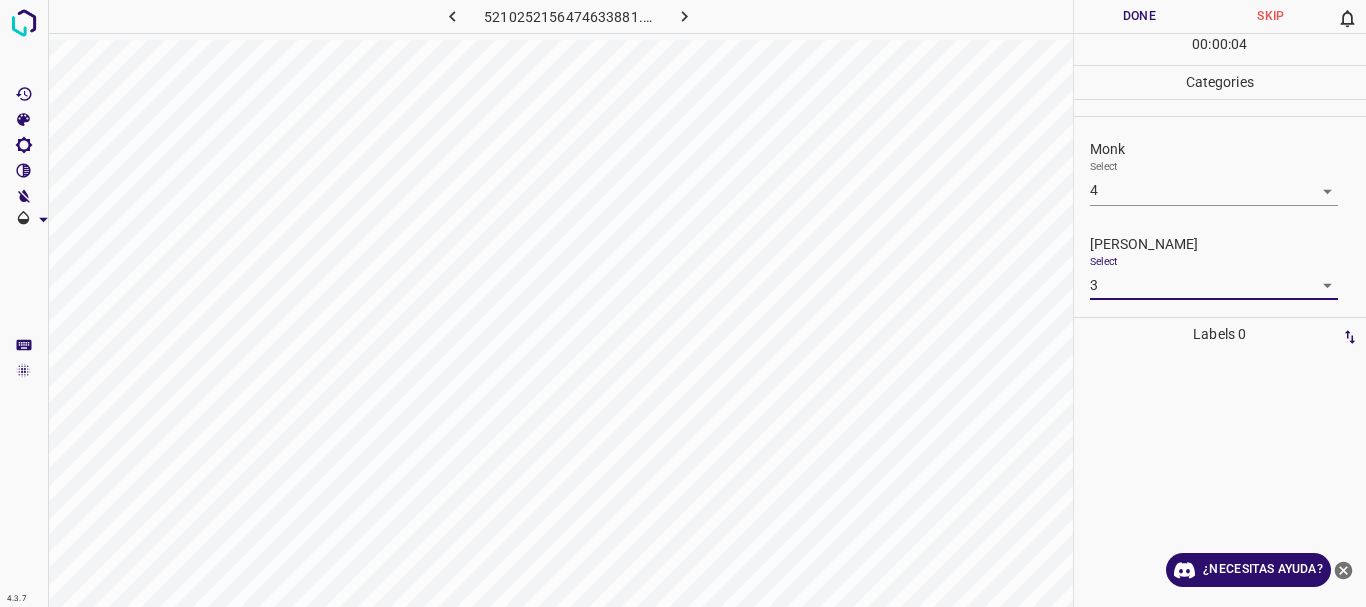 click on "Done" at bounding box center (1140, 16) 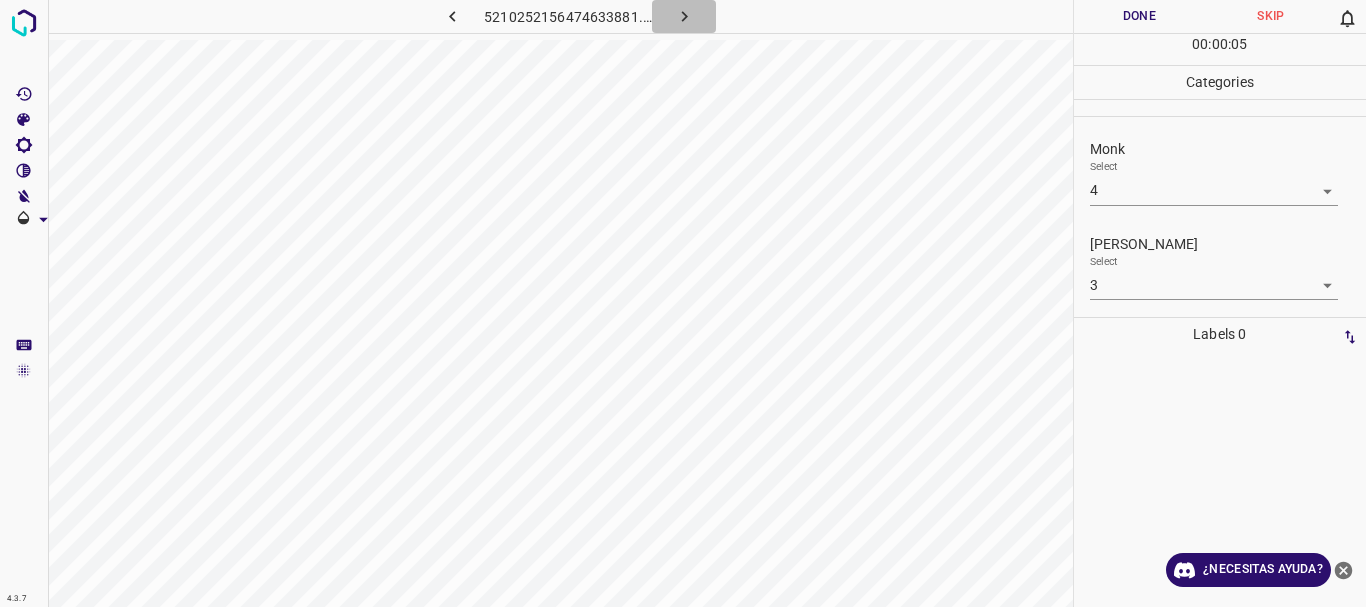 click 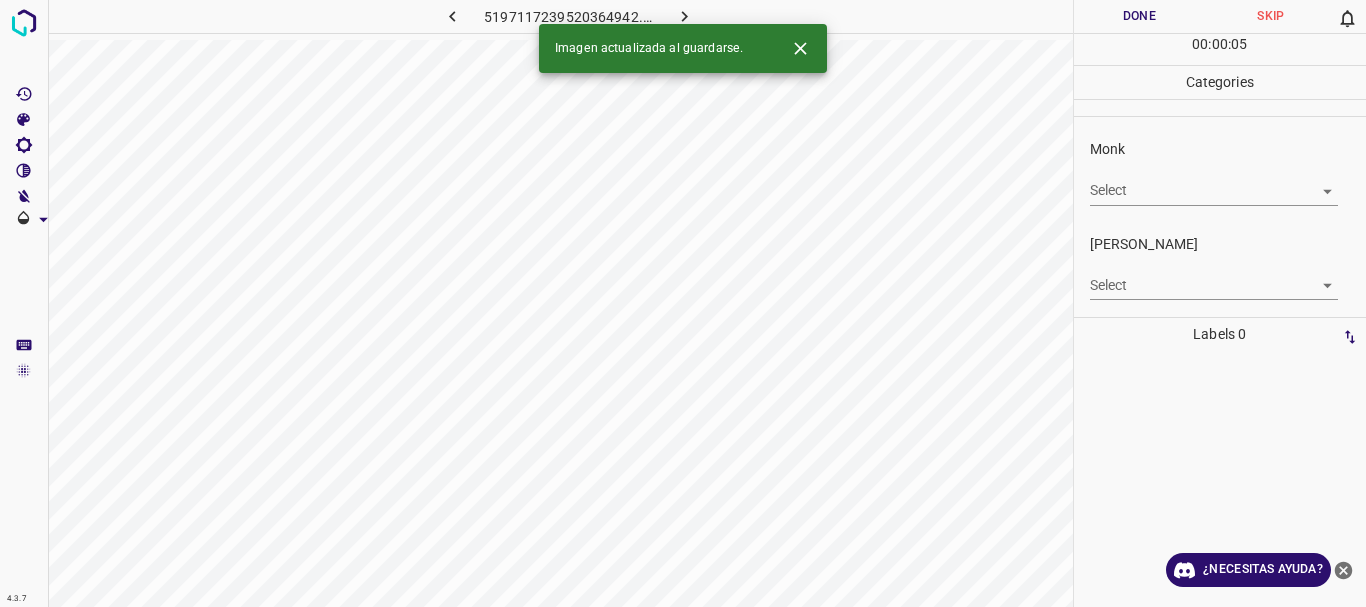 click 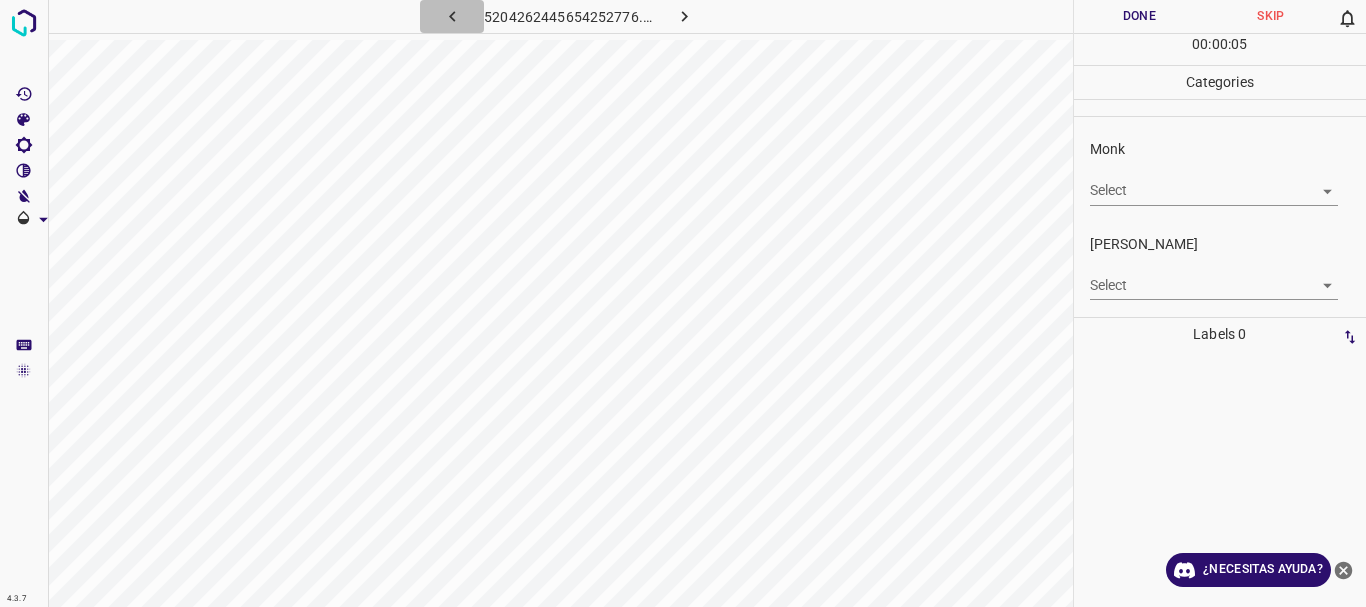 click 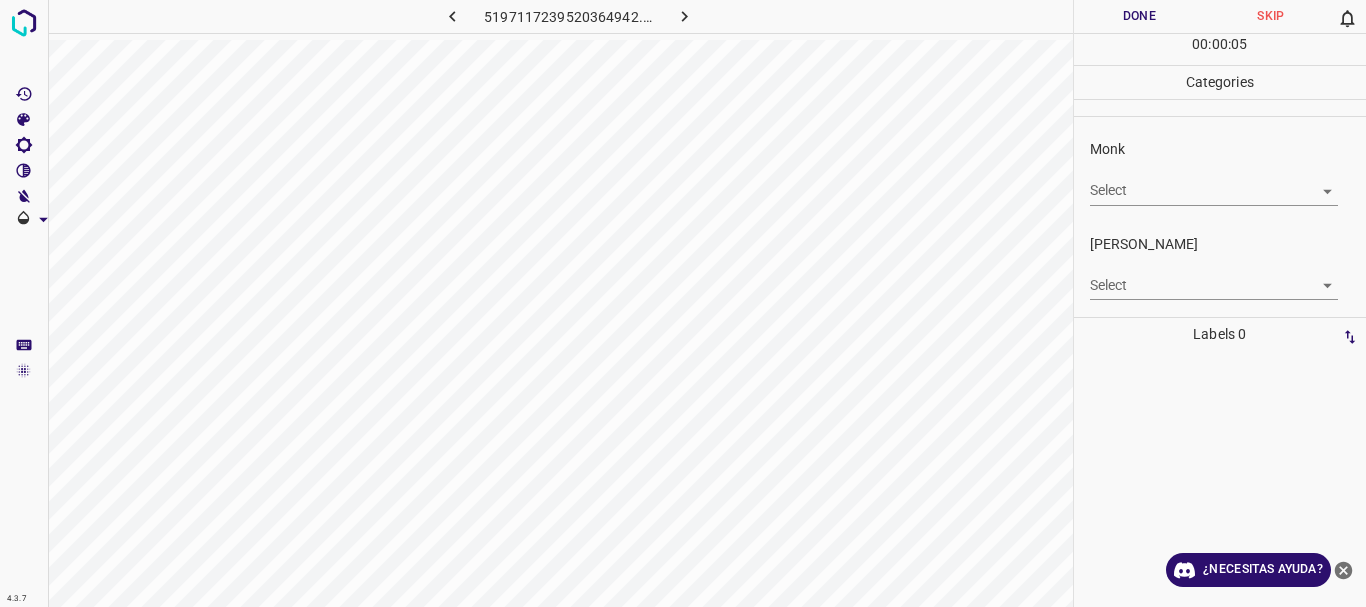 click on "4.3.7 5197117239520364942.png Done Skip 0 00   : 00   : 05   Categories Monk   Select ​  Fitzpatrick   Select ​ Labels   0 Categories 1 Monk 2  Fitzpatrick Tools Space Change between modes (Draw & Edit) I Auto labeling R Restore zoom M Zoom in N Zoom out Delete Delete selecte label Filters Z Restore filters X Saturation filter C Brightness filter V Contrast filter B Gray scale filter General O Download ¿Necesitas ayuda? Texto original Valora esta traducción Tu opinión servirá para ayudar a mejorar el Traductor de Google - Texto - Esconder - Borrar" at bounding box center [683, 303] 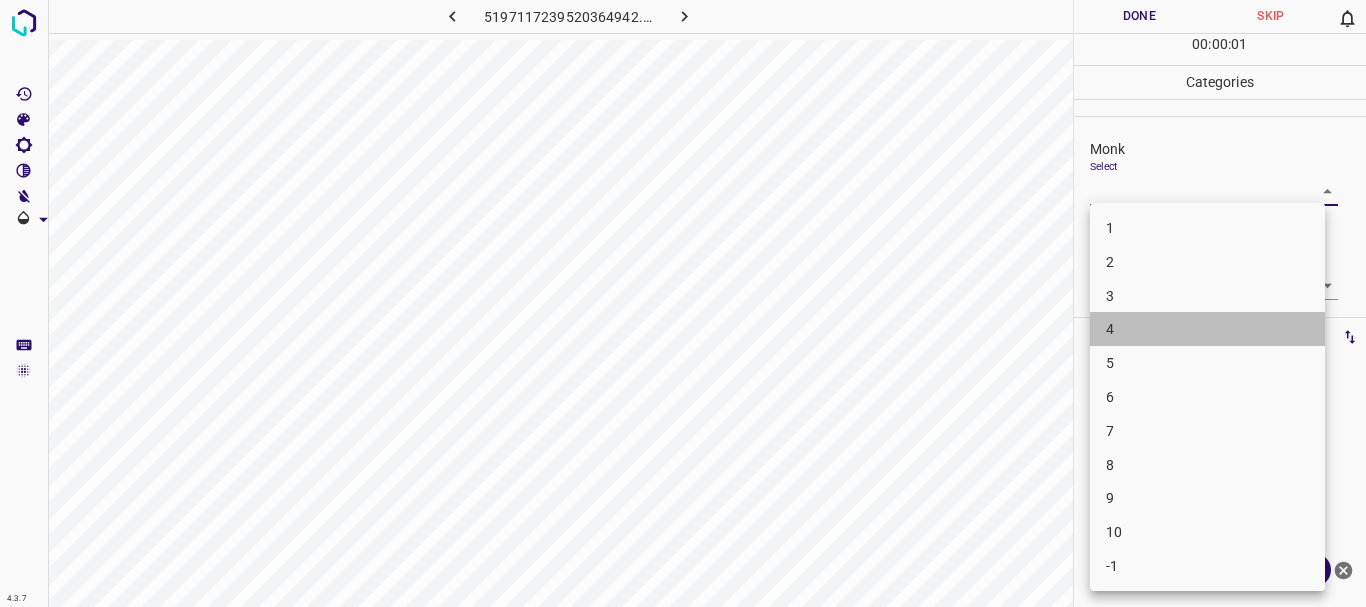 click on "4" at bounding box center (1207, 329) 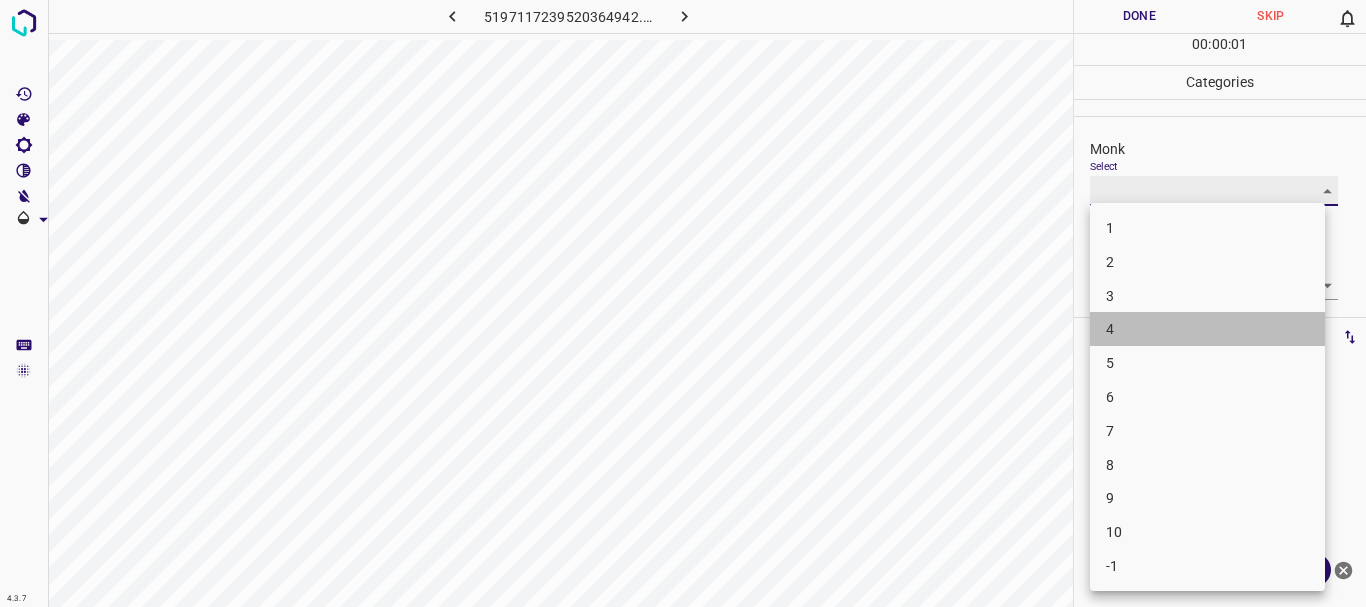 type on "4" 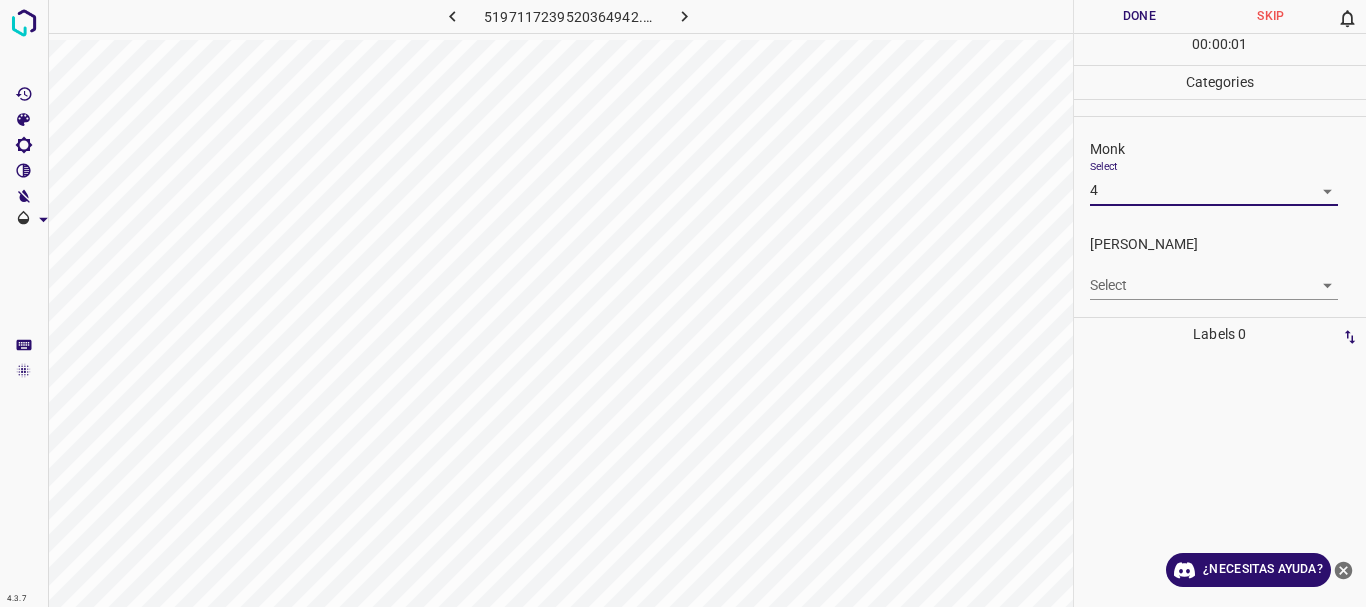 click on "4.3.7 5197117239520364942.png Done Skip 0 00   : 00   : 01   Categories Monk   Select 4 4  Fitzpatrick   Select ​ Labels   0 Categories 1 Monk 2  Fitzpatrick Tools Space Change between modes (Draw & Edit) I Auto labeling R Restore zoom M Zoom in N Zoom out Delete Delete selecte label Filters Z Restore filters X Saturation filter C Brightness filter V Contrast filter B Gray scale filter General O Download ¿Necesitas ayuda? Texto original Valora esta traducción Tu opinión servirá para ayudar a mejorar el Traductor de Google - Texto - Esconder - Borrar" at bounding box center [683, 303] 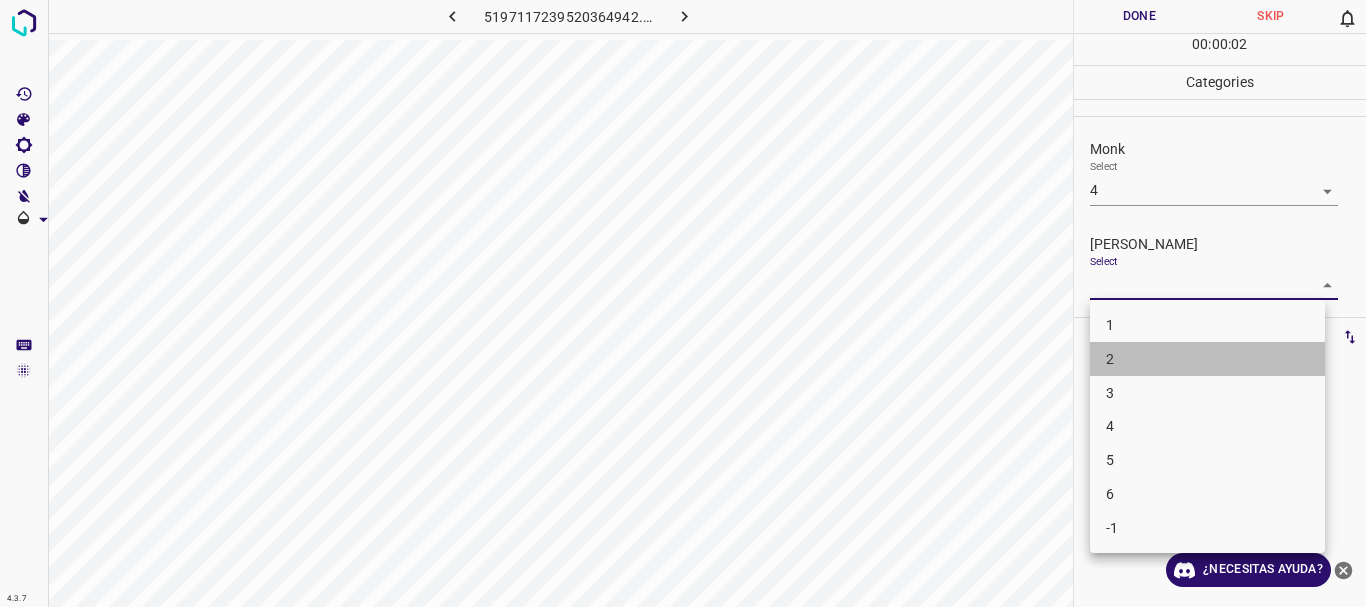 click on "2" at bounding box center (1207, 359) 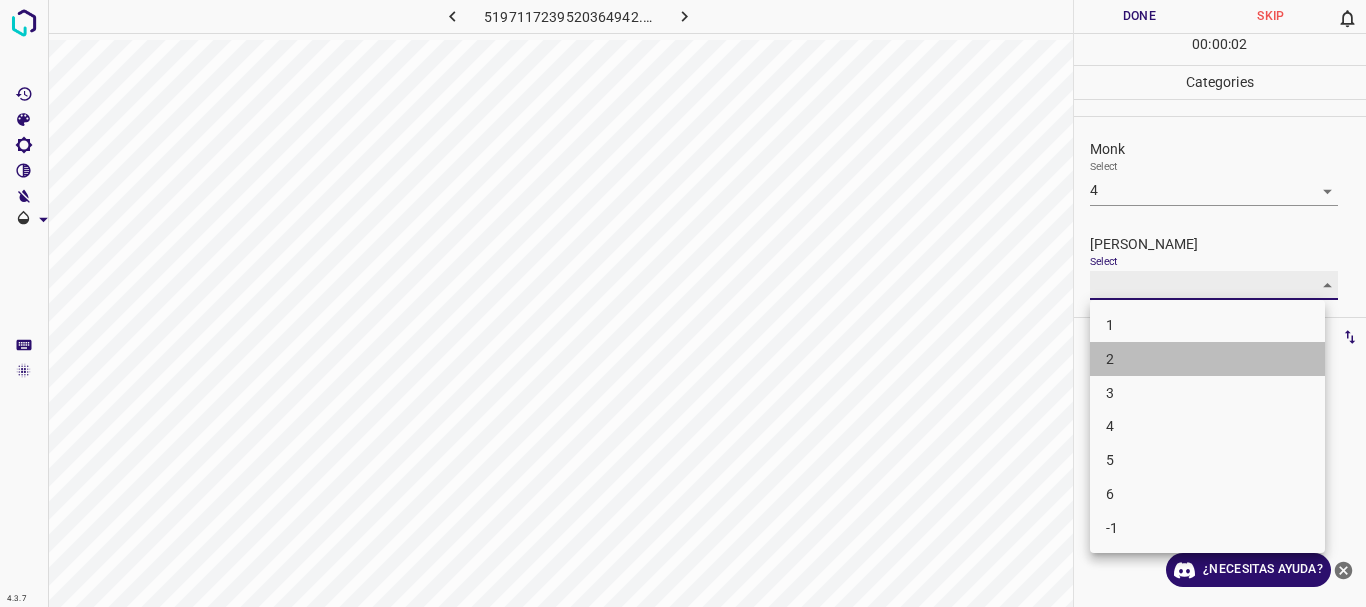 type on "2" 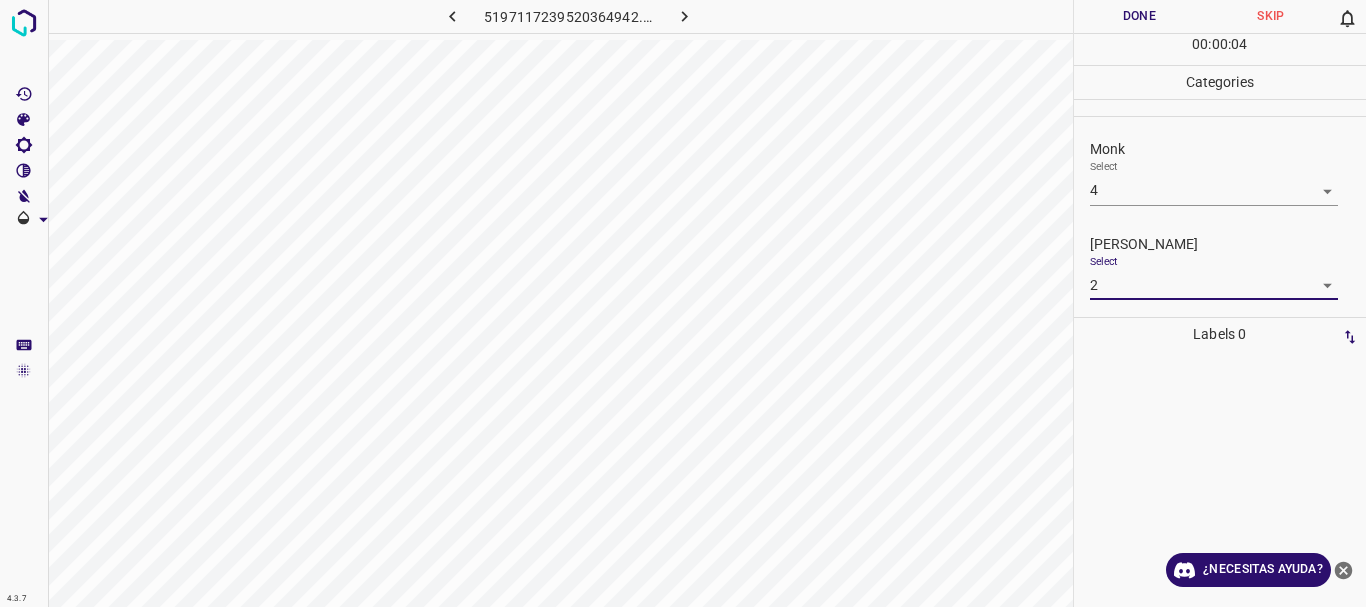 drag, startPoint x: 1141, startPoint y: 15, endPoint x: 720, endPoint y: 24, distance: 421.0962 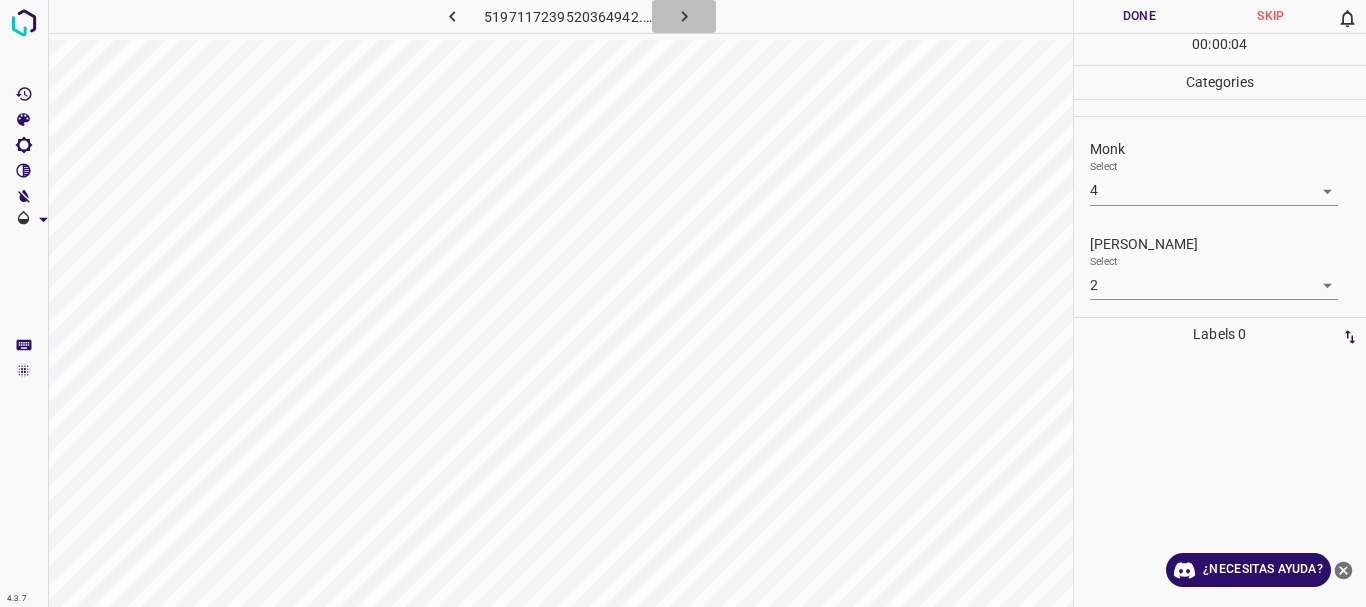 click 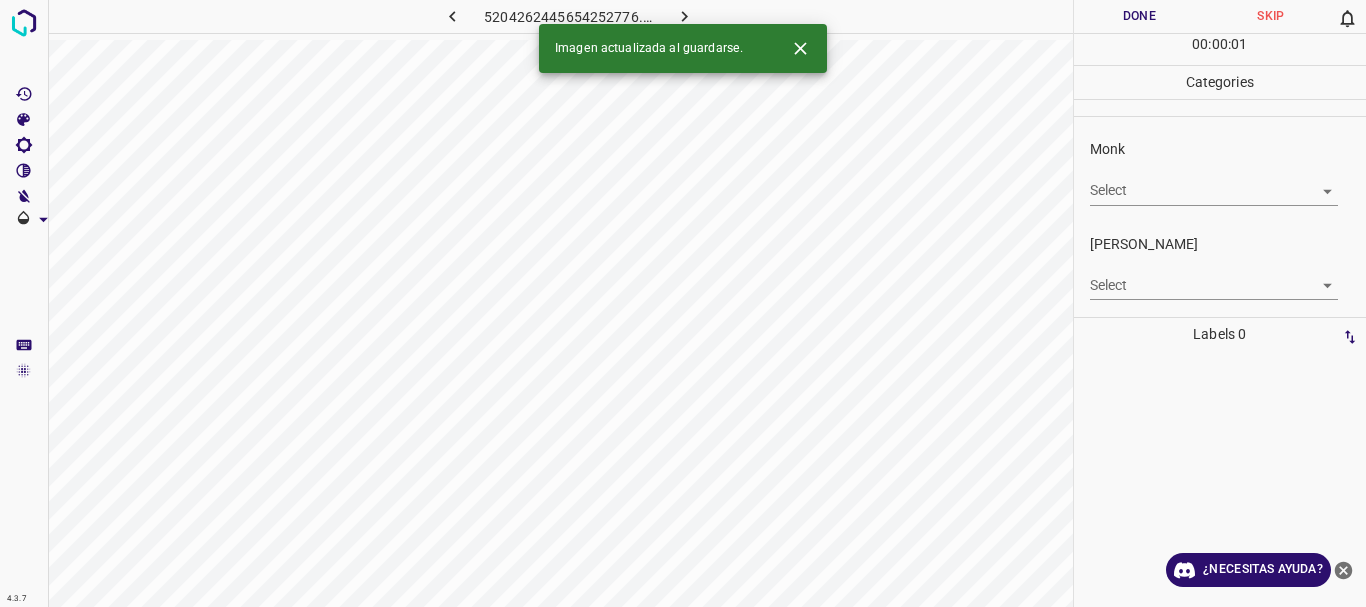 click on "4.3.7 5204262445654252776.png Done Skip 0 00   : 00   : 01   Categories Monk   Select ​  Fitzpatrick   Select ​ Labels   0 Categories 1 Monk 2  Fitzpatrick Tools Space Change between modes (Draw & Edit) I Auto labeling R Restore zoom M Zoom in N Zoom out Delete Delete selecte label Filters Z Restore filters X Saturation filter C Brightness filter V Contrast filter B Gray scale filter General O Download Imagen actualizada al guardarse. ¿Necesitas ayuda? Texto original Valora esta traducción Tu opinión servirá para ayudar a mejorar el Traductor de Google - Texto - Esconder - Borrar" at bounding box center (683, 303) 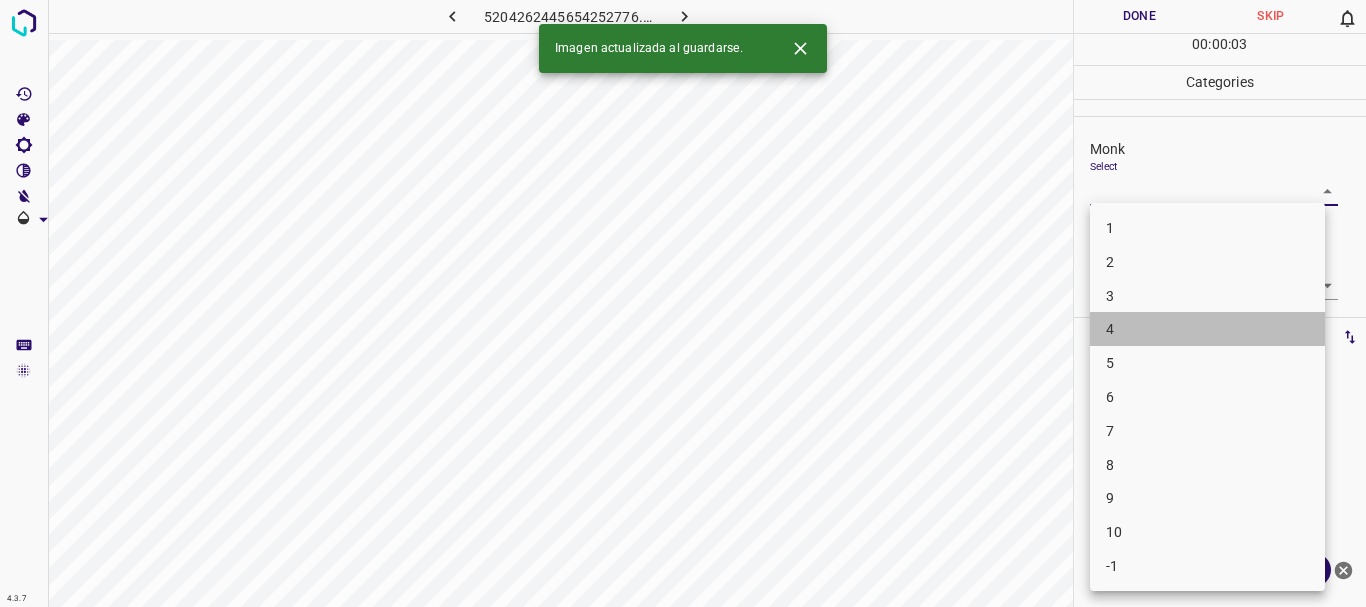 click on "4" at bounding box center [1207, 329] 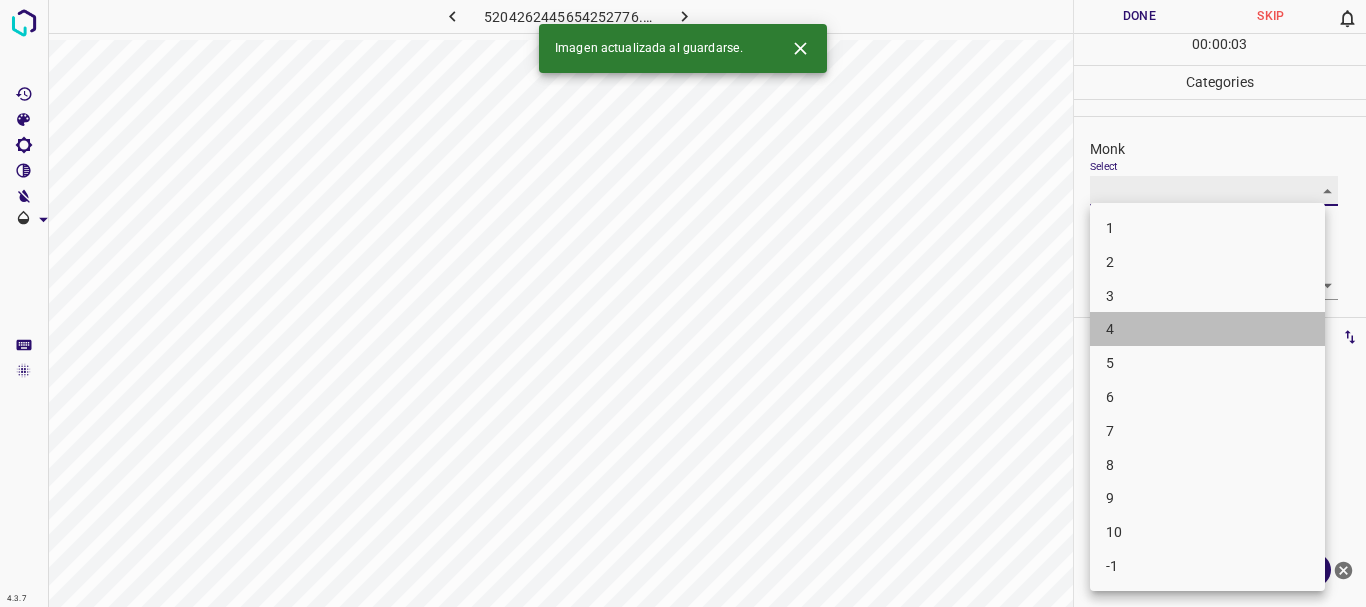 type on "4" 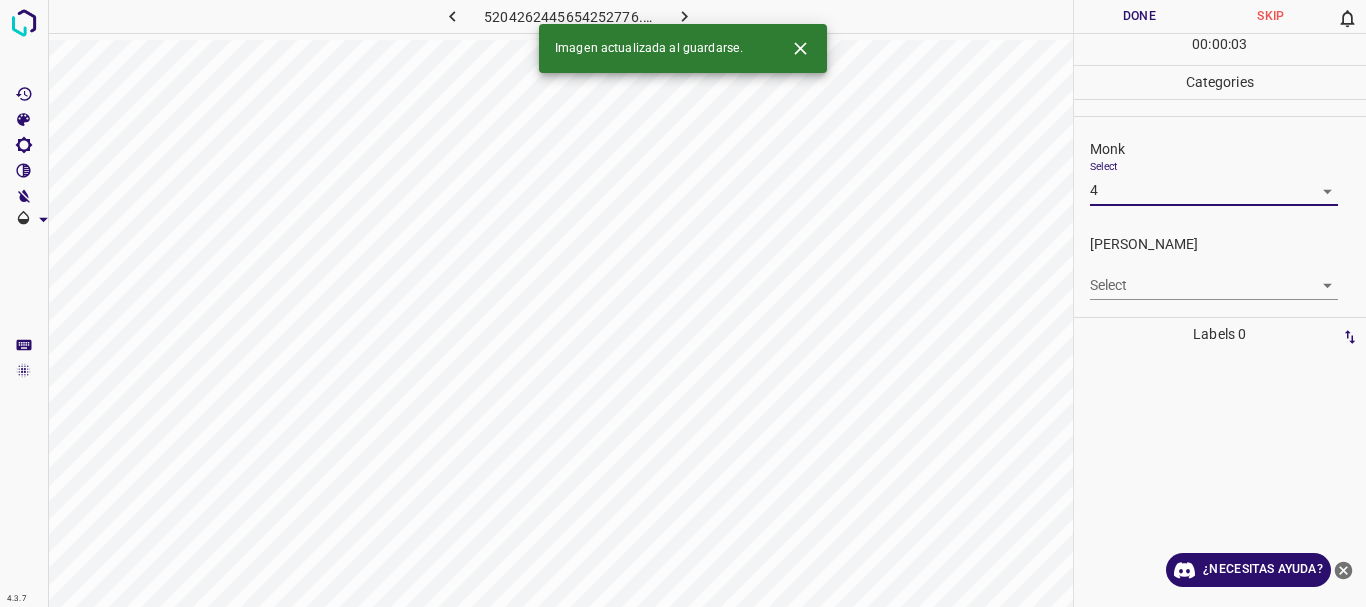 click on "4.3.7 5204262445654252776.png Done Skip 0 00   : 00   : 03   Categories Monk   Select 4 4  Fitzpatrick   Select ​ Labels   0 Categories 1 Monk 2  Fitzpatrick Tools Space Change between modes (Draw & Edit) I Auto labeling R Restore zoom M Zoom in N Zoom out Delete Delete selecte label Filters Z Restore filters X Saturation filter C Brightness filter V Contrast filter B Gray scale filter General O Download Imagen actualizada al guardarse. ¿Necesitas ayuda? Texto original Valora esta traducción Tu opinión servirá para ayudar a mejorar el Traductor de Google - Texto - Esconder - Borrar" at bounding box center [683, 303] 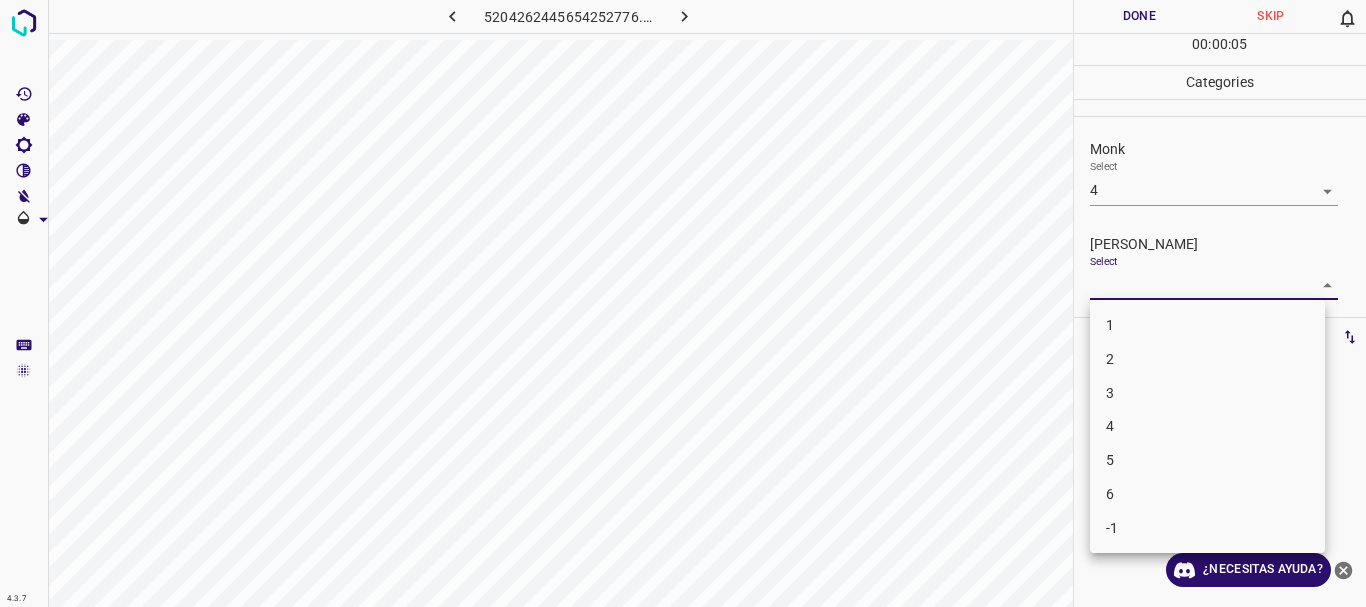 drag, startPoint x: 1134, startPoint y: 322, endPoint x: 1129, endPoint y: 381, distance: 59.211487 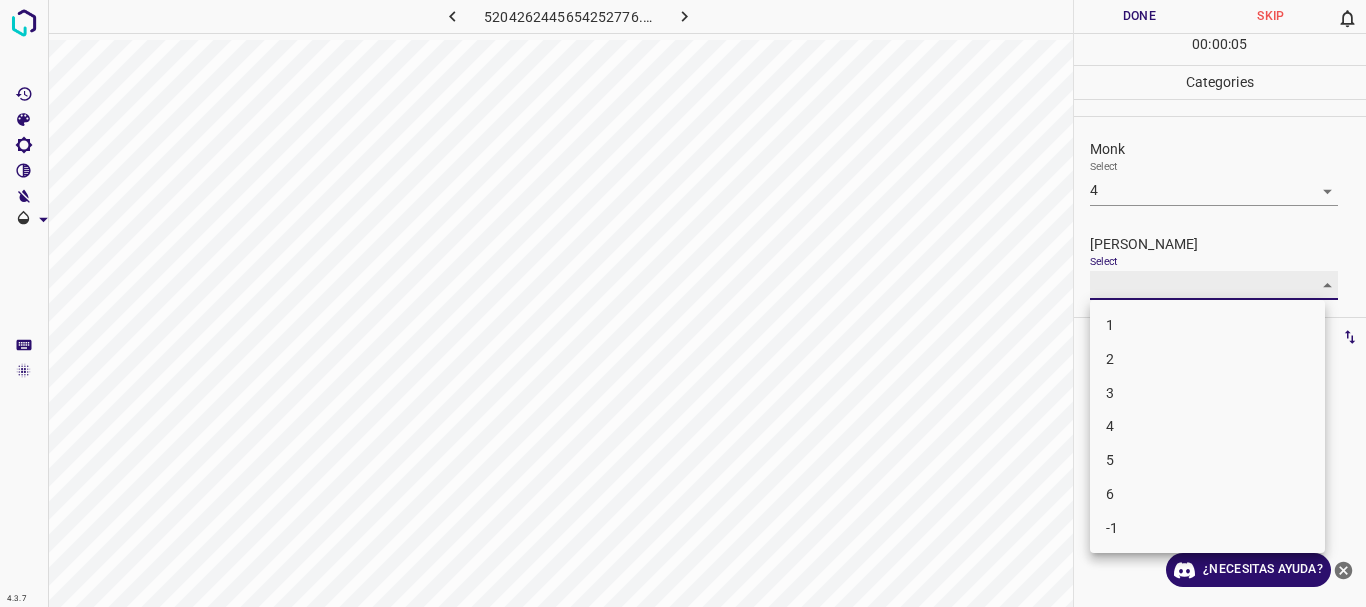 type on "3" 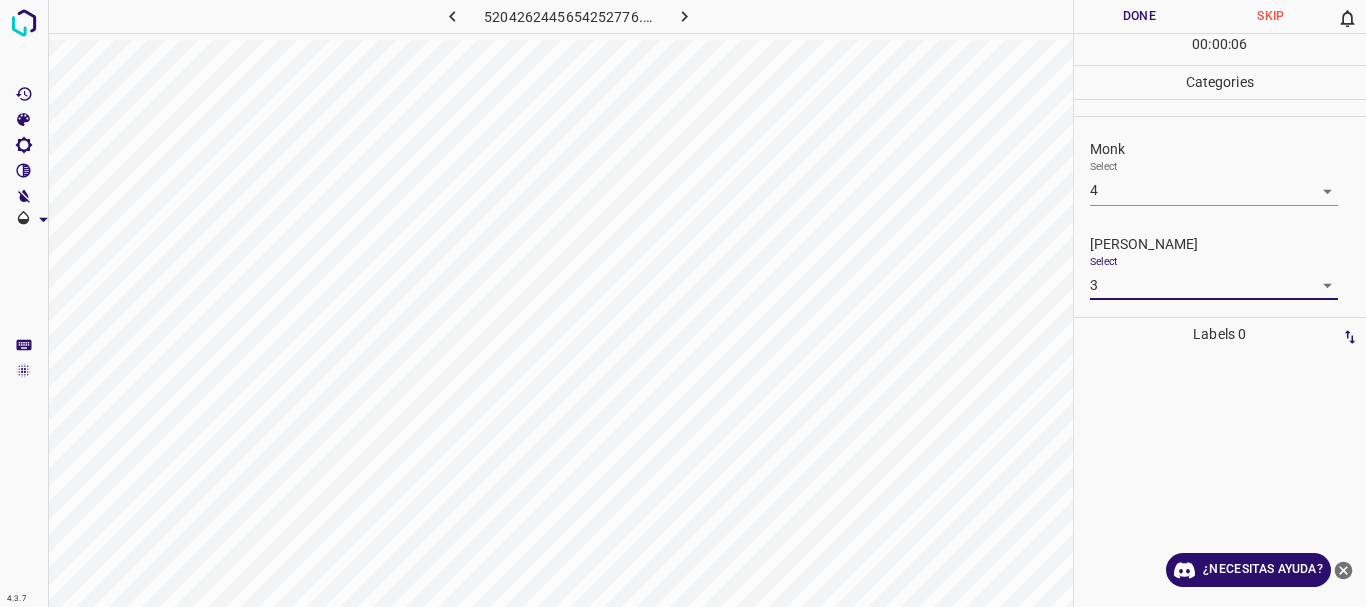 drag, startPoint x: 1141, startPoint y: 23, endPoint x: 1111, endPoint y: 29, distance: 30.594116 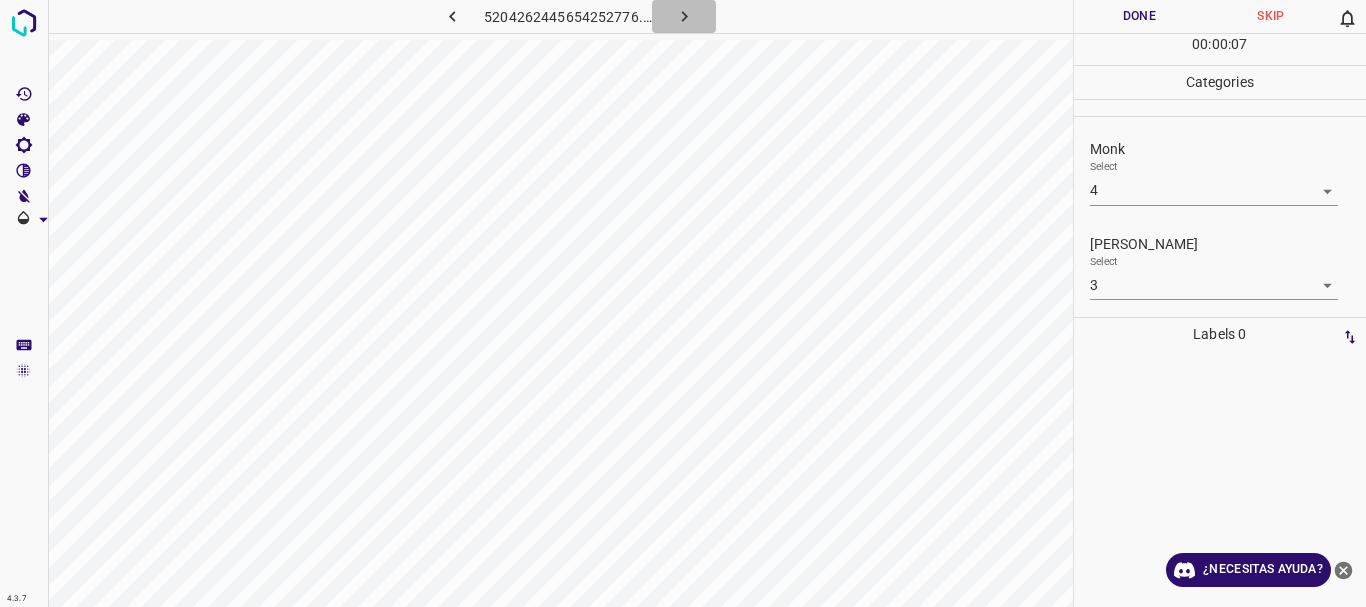 click 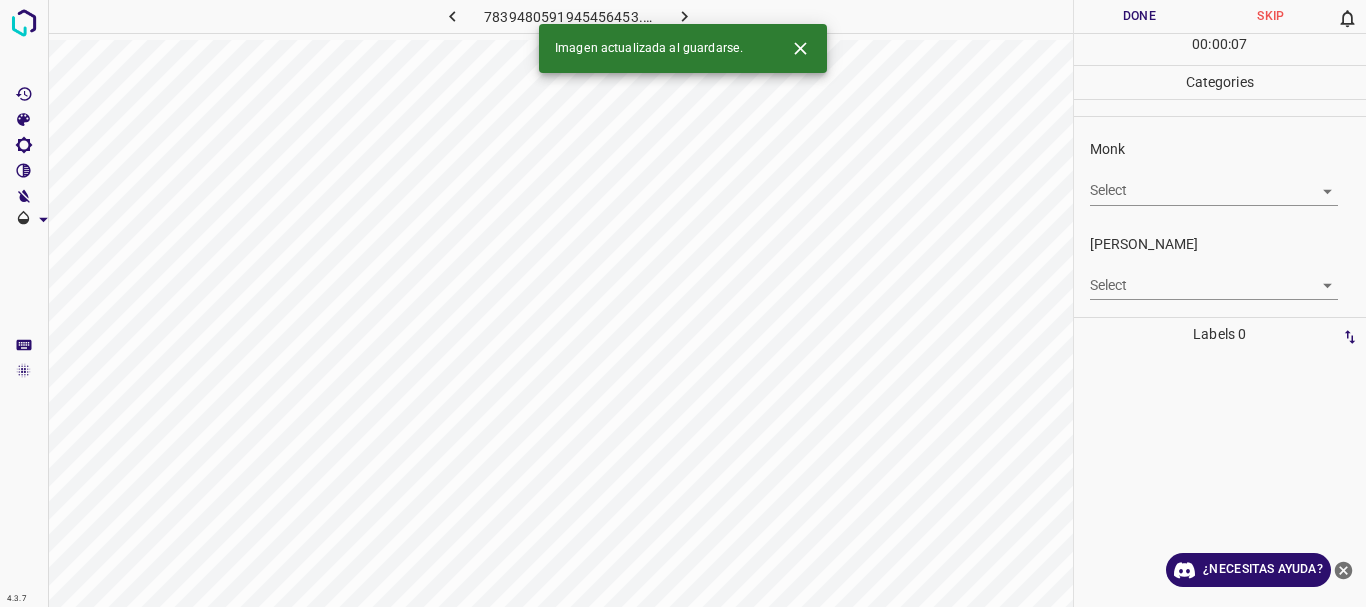 click 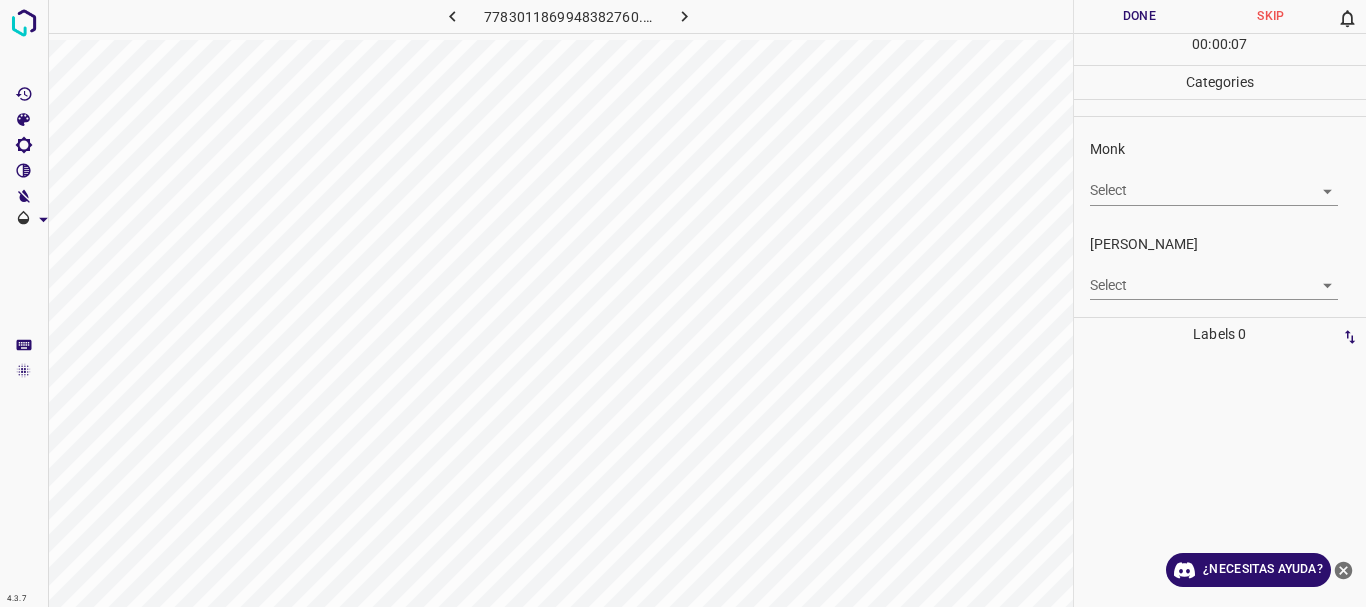 click 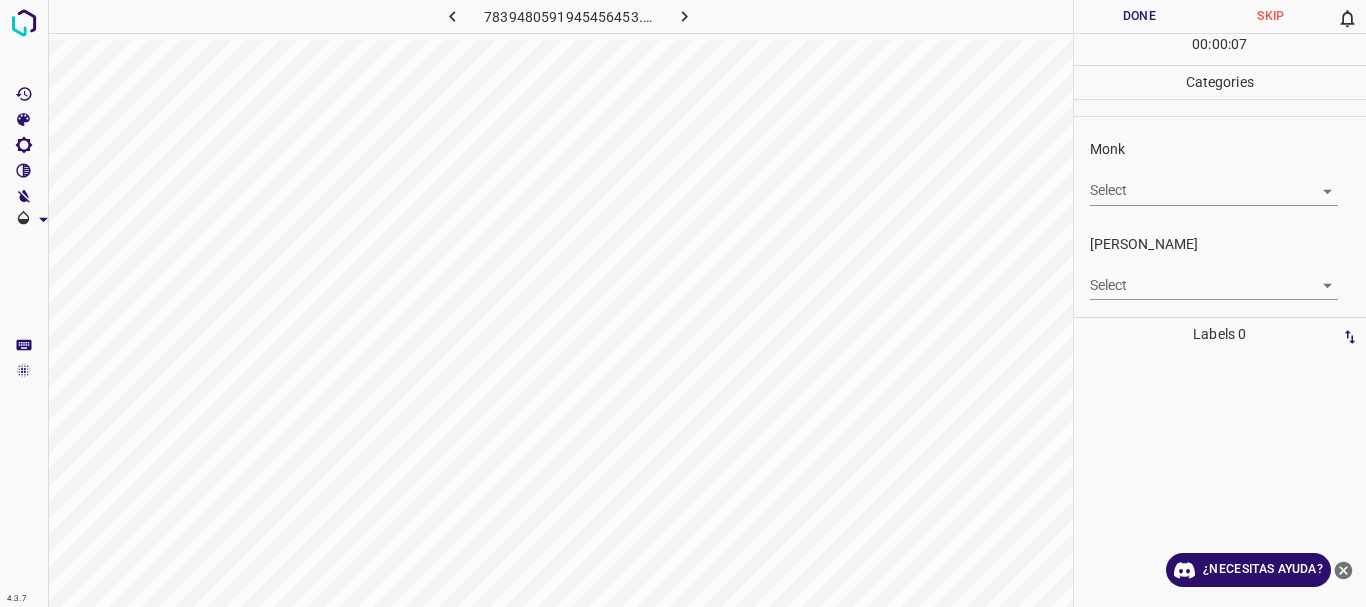 click on "4.3.7 7839480591945456453.png Done Skip 0 00   : 00   : 07   Categories Monk   Select ​  Fitzpatrick   Select ​ Labels   0 Categories 1 Monk 2  Fitzpatrick Tools Space Change between modes (Draw & Edit) I Auto labeling R Restore zoom M Zoom in N Zoom out Delete Delete selecte label Filters Z Restore filters X Saturation filter C Brightness filter V Contrast filter B Gray scale filter General O Download ¿Necesitas ayuda? Texto original Valora esta traducción Tu opinión servirá para ayudar a mejorar el Traductor de Google - Texto - Esconder - Borrar" at bounding box center [683, 303] 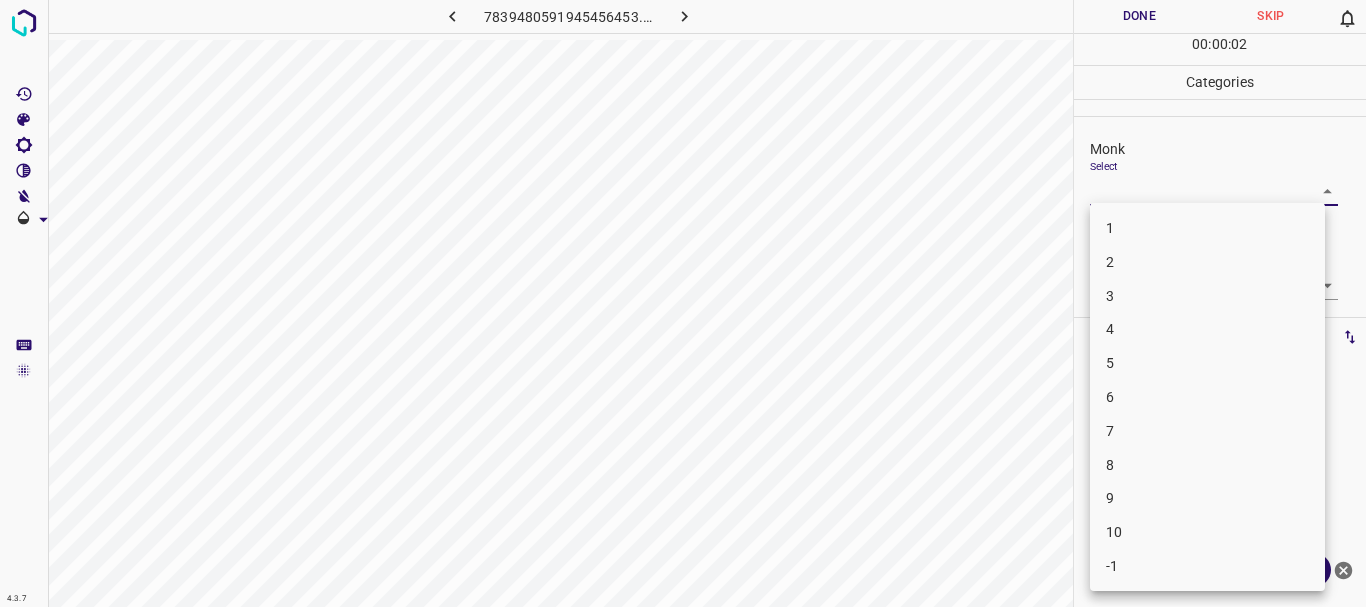 drag, startPoint x: 1109, startPoint y: 359, endPoint x: 1109, endPoint y: 385, distance: 26 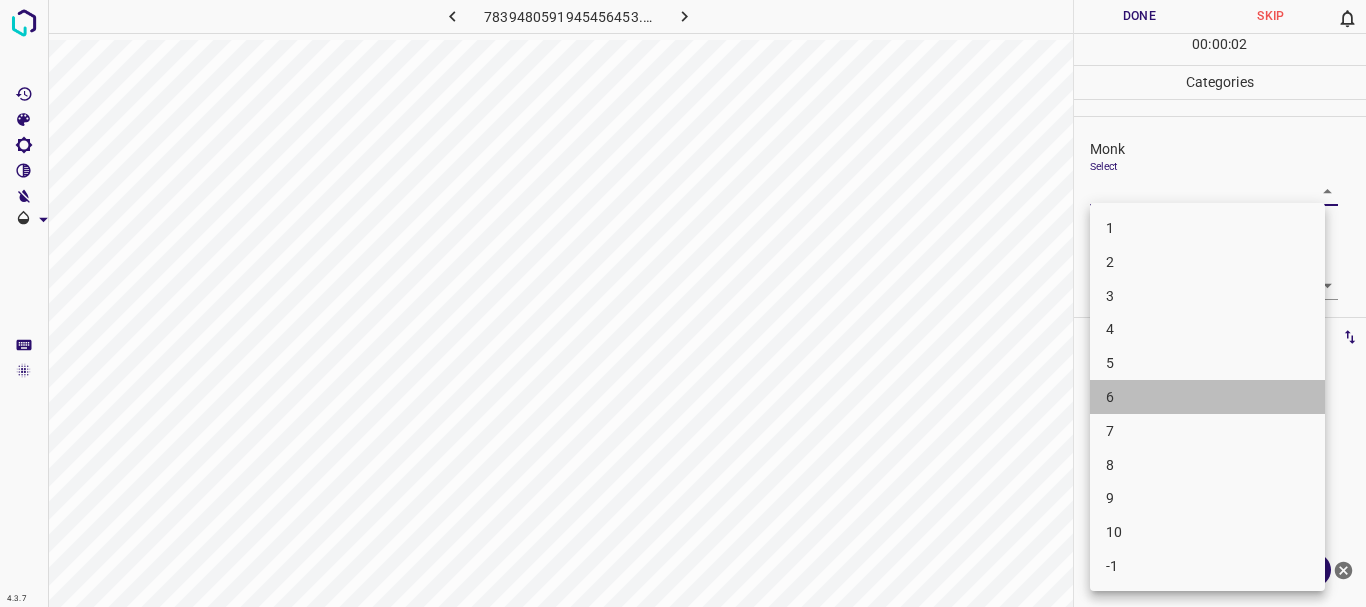 click on "6" at bounding box center [1110, 397] 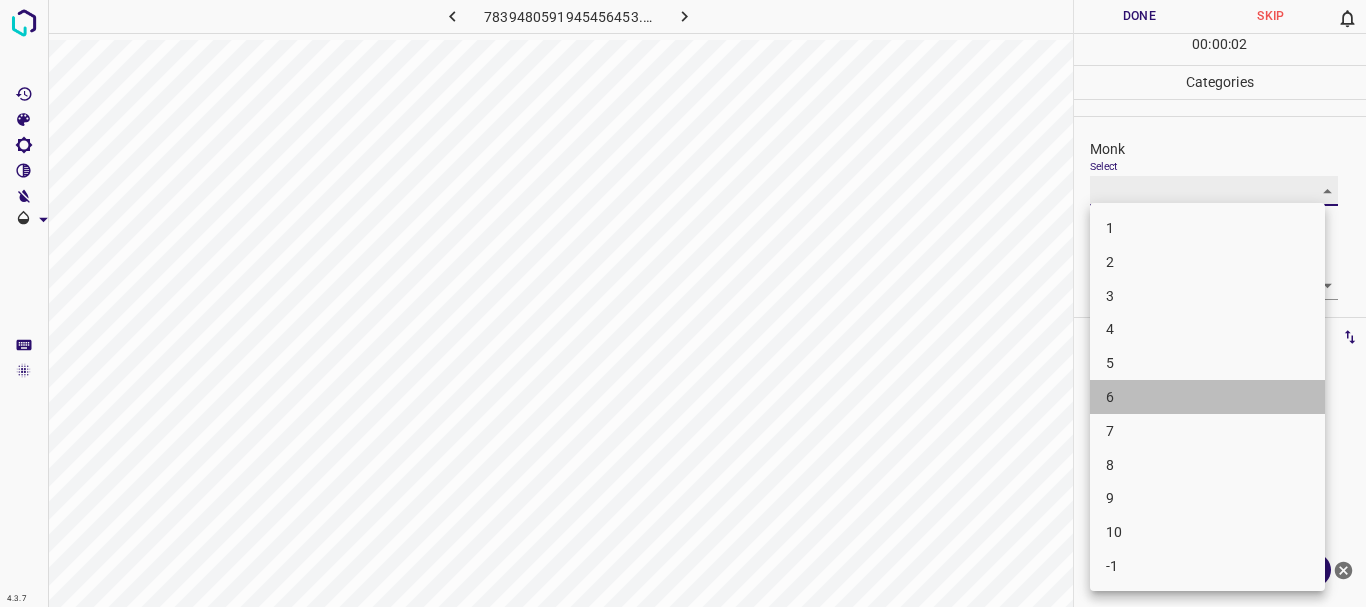 type on "6" 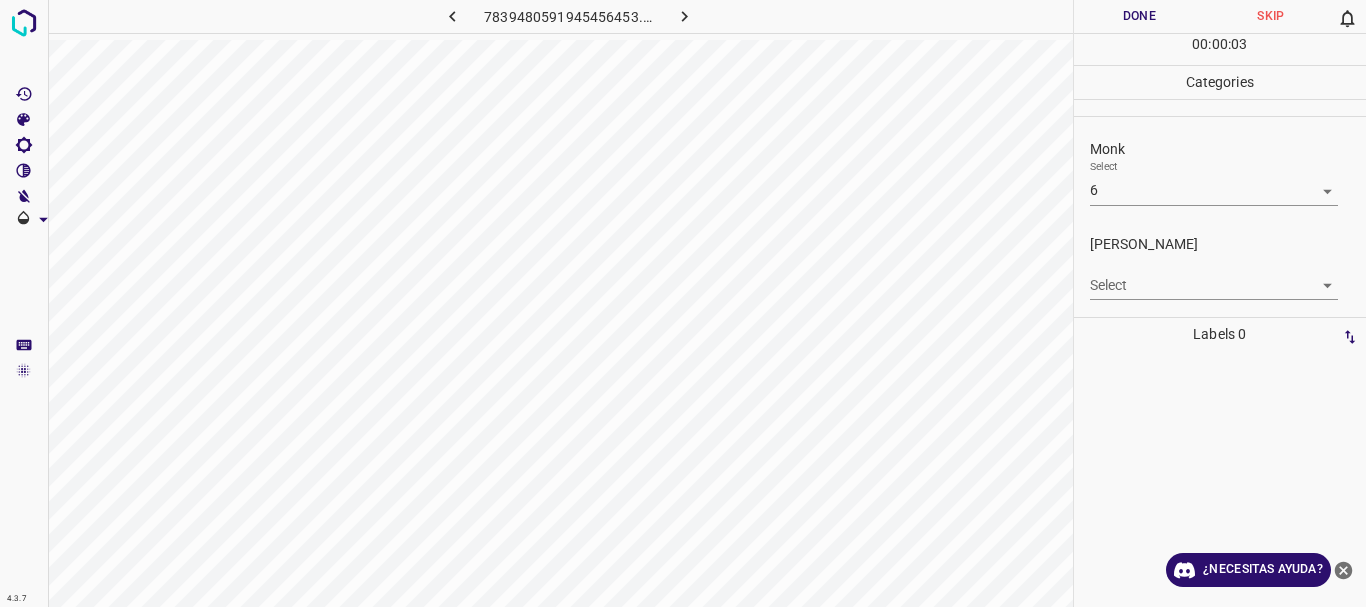 click on "4.3.7 7839480591945456453.png Done Skip 0 00   : 00   : 03   Categories Monk   Select 6 6  Fitzpatrick   Select ​ Labels   0 Categories 1 Monk 2  Fitzpatrick Tools Space Change between modes (Draw & Edit) I Auto labeling R Restore zoom M Zoom in N Zoom out Delete Delete selecte label Filters Z Restore filters X Saturation filter C Brightness filter V Contrast filter B Gray scale filter General O Download ¿Necesitas ayuda? Texto original Valora esta traducción Tu opinión servirá para ayudar a mejorar el Traductor de Google - Texto - Esconder - Borrar" at bounding box center (683, 303) 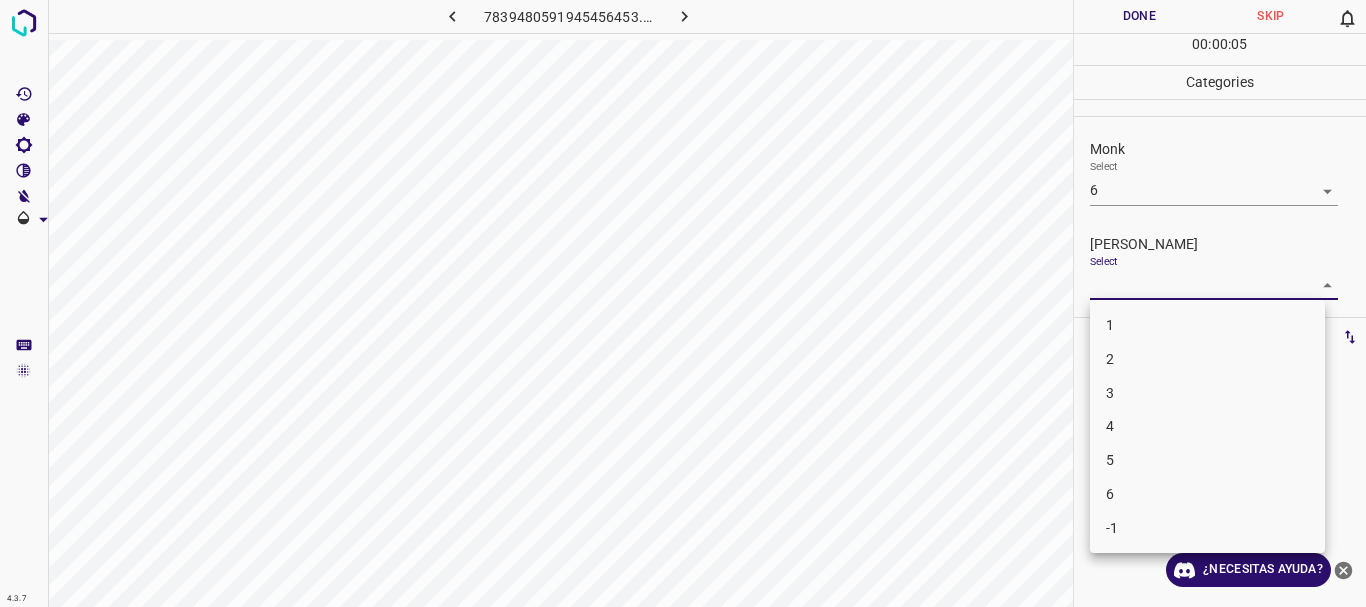 drag, startPoint x: 1115, startPoint y: 407, endPoint x: 1115, endPoint y: 427, distance: 20 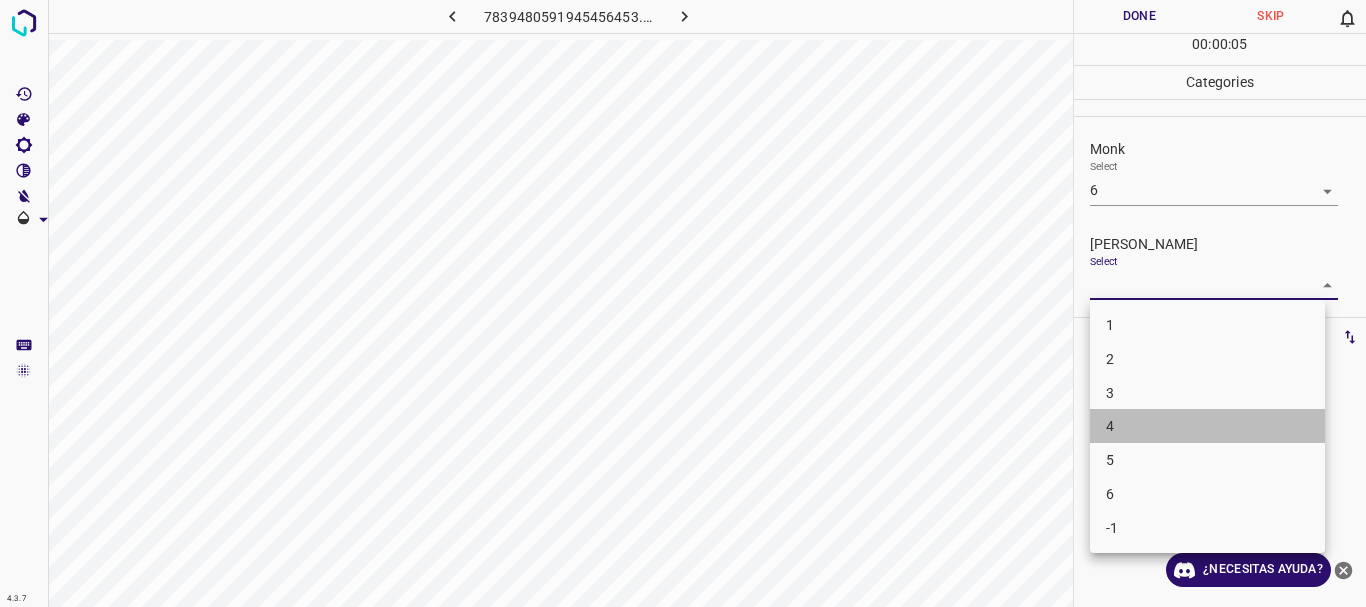 click on "4" at bounding box center (1207, 426) 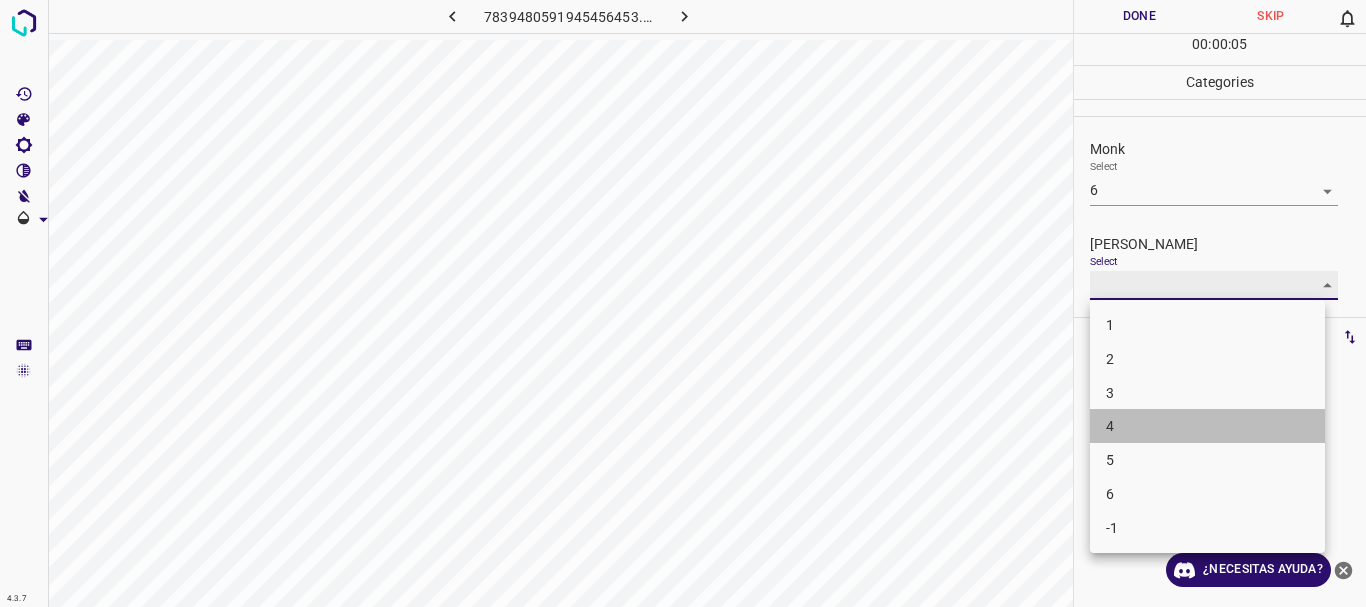 type on "4" 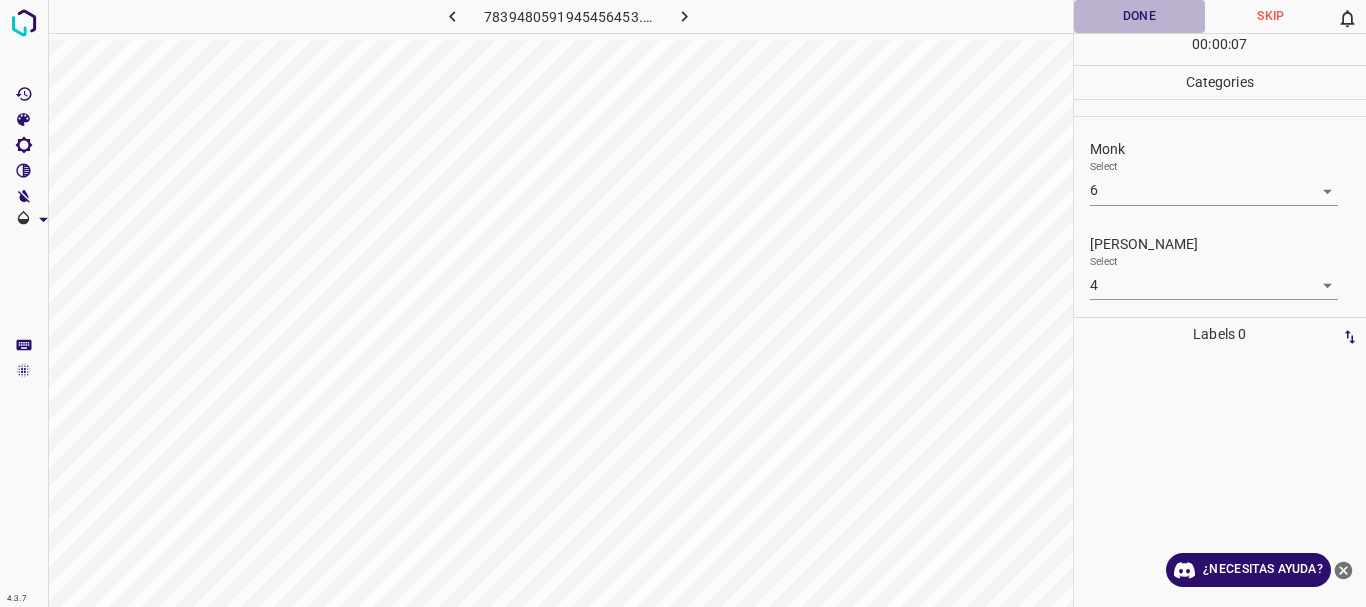 click on "Done" at bounding box center (1140, 16) 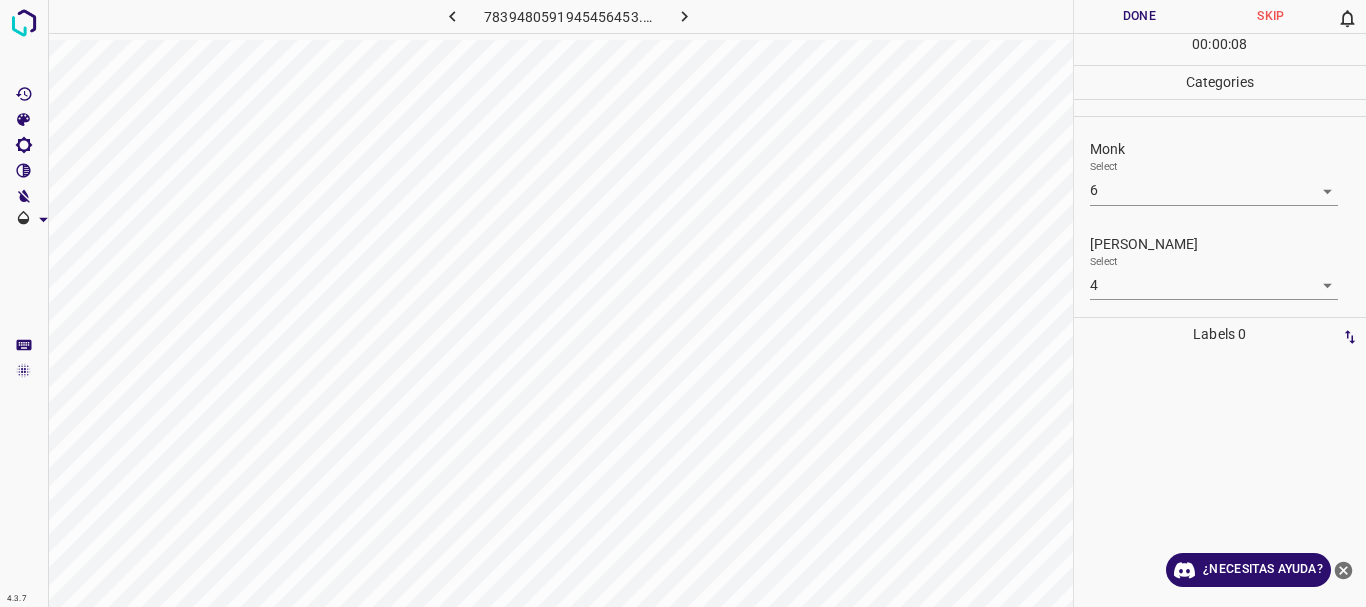 click 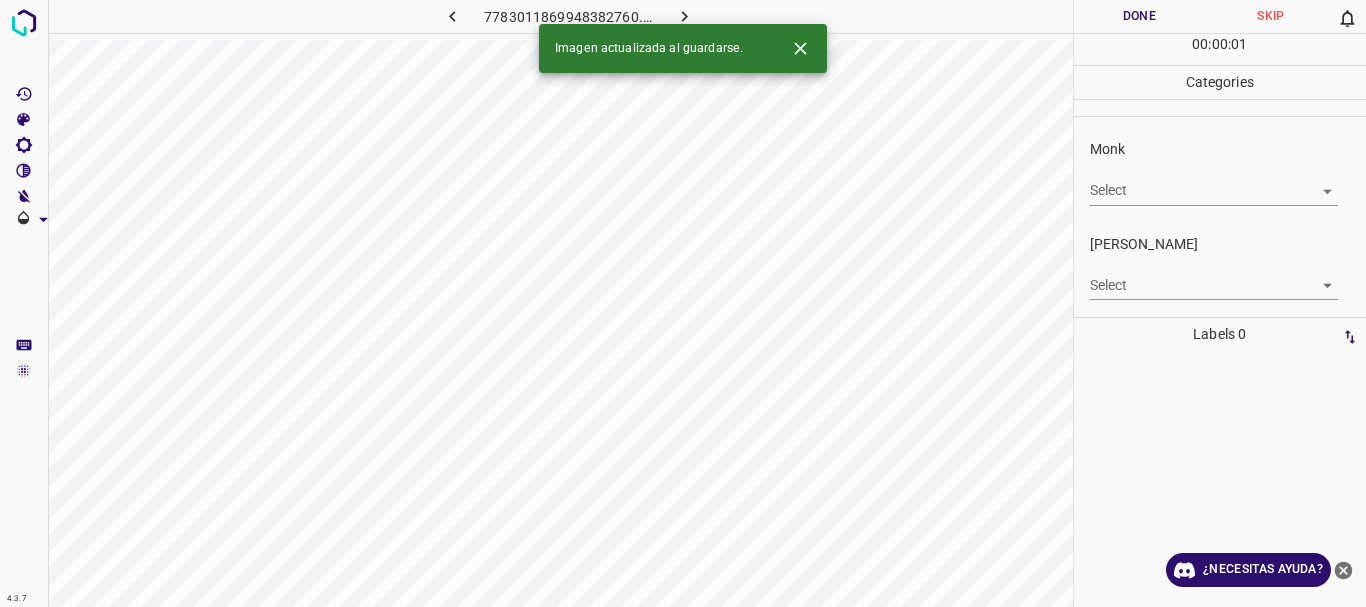 click on "4.3.7 7783011869948382760.png Done Skip 0 00   : 00   : 01   Categories Monk   Select ​  Fitzpatrick   Select ​ Labels   0 Categories 1 Monk 2  Fitzpatrick Tools Space Change between modes (Draw & Edit) I Auto labeling R Restore zoom M Zoom in N Zoom out Delete Delete selecte label Filters Z Restore filters X Saturation filter C Brightness filter V Contrast filter B Gray scale filter General O Download Imagen actualizada al guardarse. ¿Necesitas ayuda? Texto original Valora esta traducción Tu opinión servirá para ayudar a mejorar el Traductor de Google - Texto - Esconder - Borrar" at bounding box center (683, 303) 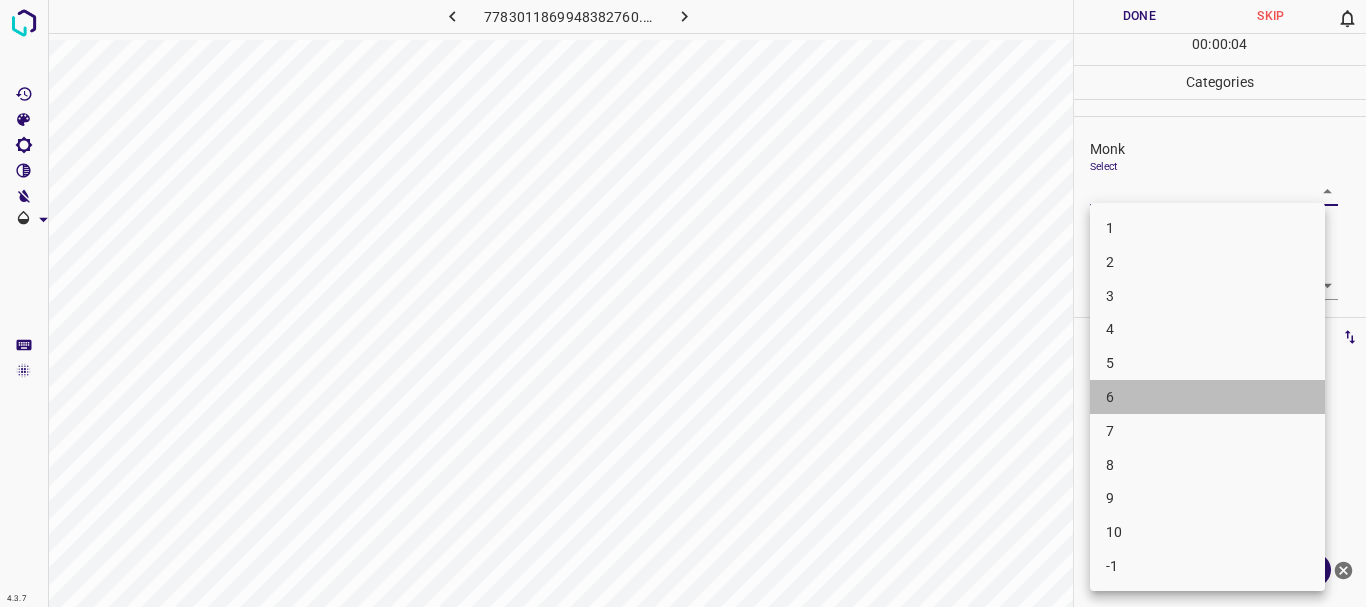 click on "6" at bounding box center [1207, 397] 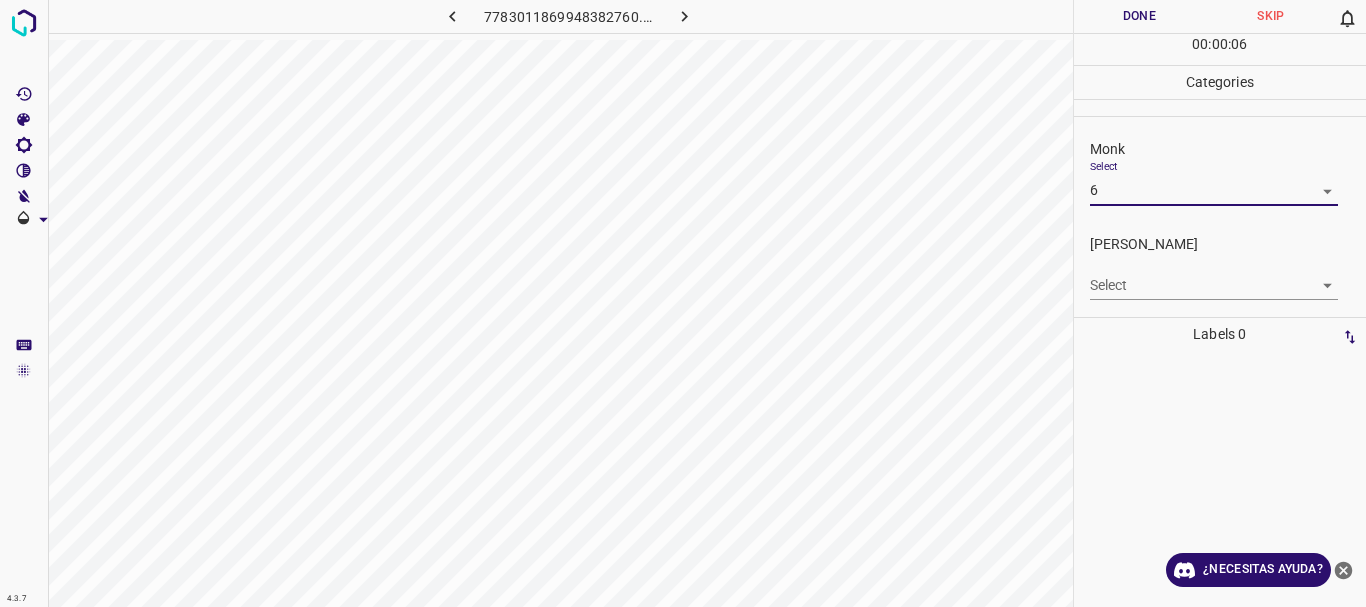 click on "4.3.7 7783011869948382760.png Done Skip 0 00   : 00   : 06   Categories Monk   Select 6 6  Fitzpatrick   Select ​ Labels   0 Categories 1 Monk 2  Fitzpatrick Tools Space Change between modes (Draw & Edit) I Auto labeling R Restore zoom M Zoom in N Zoom out Delete Delete selecte label Filters Z Restore filters X Saturation filter C Brightness filter V Contrast filter B Gray scale filter General O Download ¿Necesitas ayuda? Texto original Valora esta traducción Tu opinión servirá para ayudar a mejorar el Traductor de Google - Texto - Esconder - Borrar" at bounding box center [683, 303] 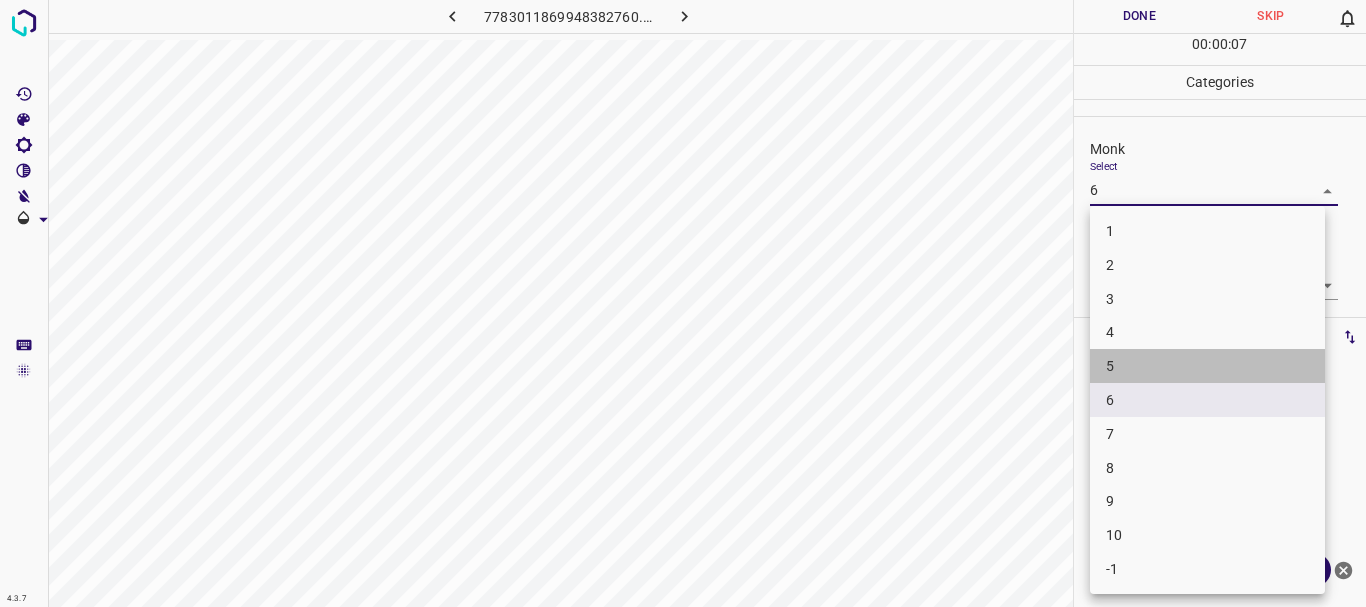 drag, startPoint x: 1153, startPoint y: 364, endPoint x: 1142, endPoint y: 319, distance: 46.32494 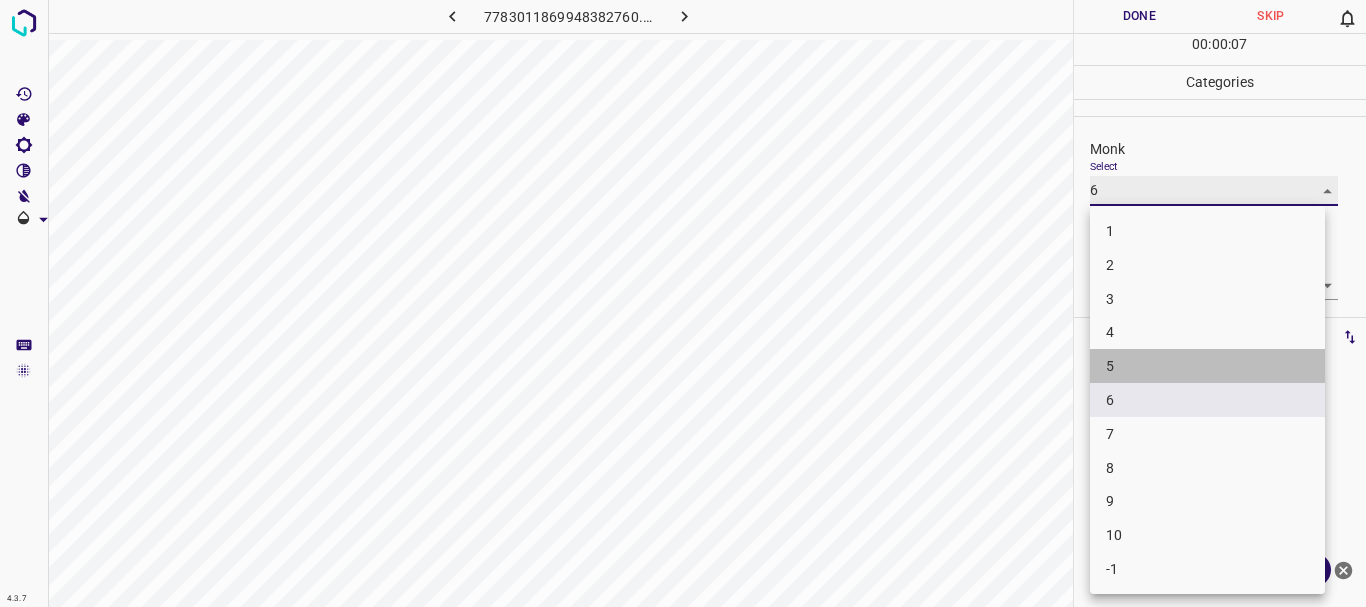 type on "5" 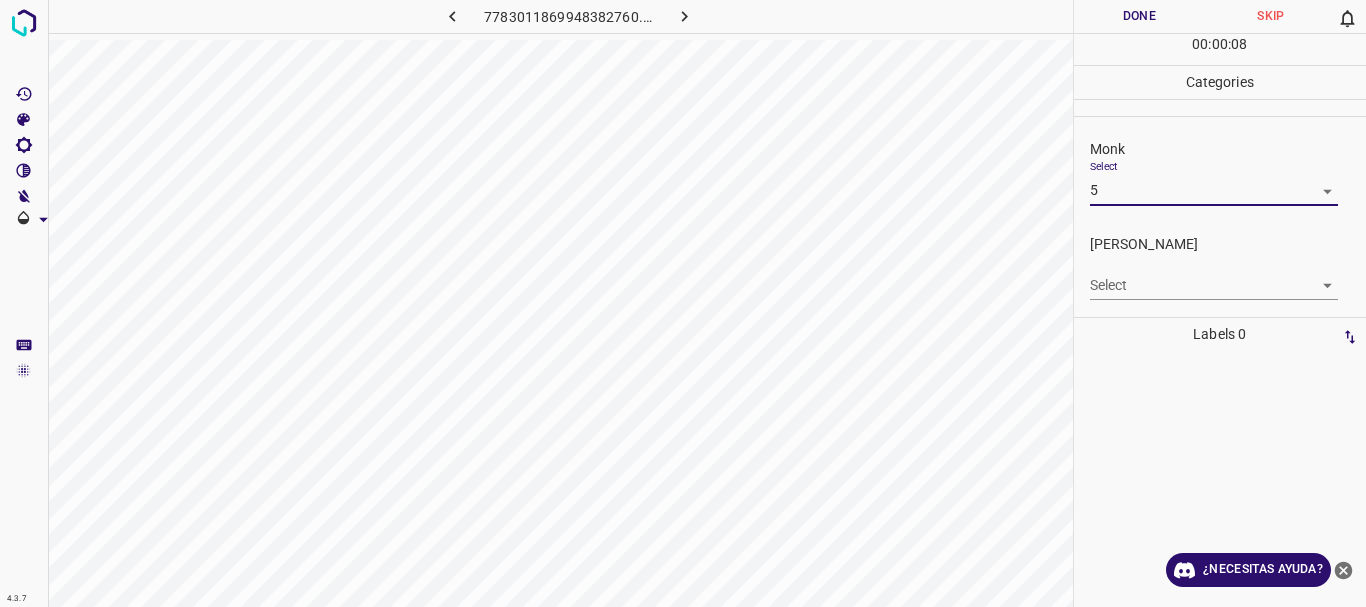 click on "4.3.7 7783011869948382760.png Done Skip 0 00   : 00   : 08   Categories Monk   Select 5 5  Fitzpatrick   Select ​ Labels   0 Categories 1 Monk 2  Fitzpatrick Tools Space Change between modes (Draw & Edit) I Auto labeling R Restore zoom M Zoom in N Zoom out Delete Delete selecte label Filters Z Restore filters X Saturation filter C Brightness filter V Contrast filter B Gray scale filter General O Download ¿Necesitas ayuda? Texto original Valora esta traducción Tu opinión servirá para ayudar a mejorar el Traductor de Google - Texto - Esconder - Borrar 1 2 3 4 5 6 7 8 9 10 -1" at bounding box center (683, 303) 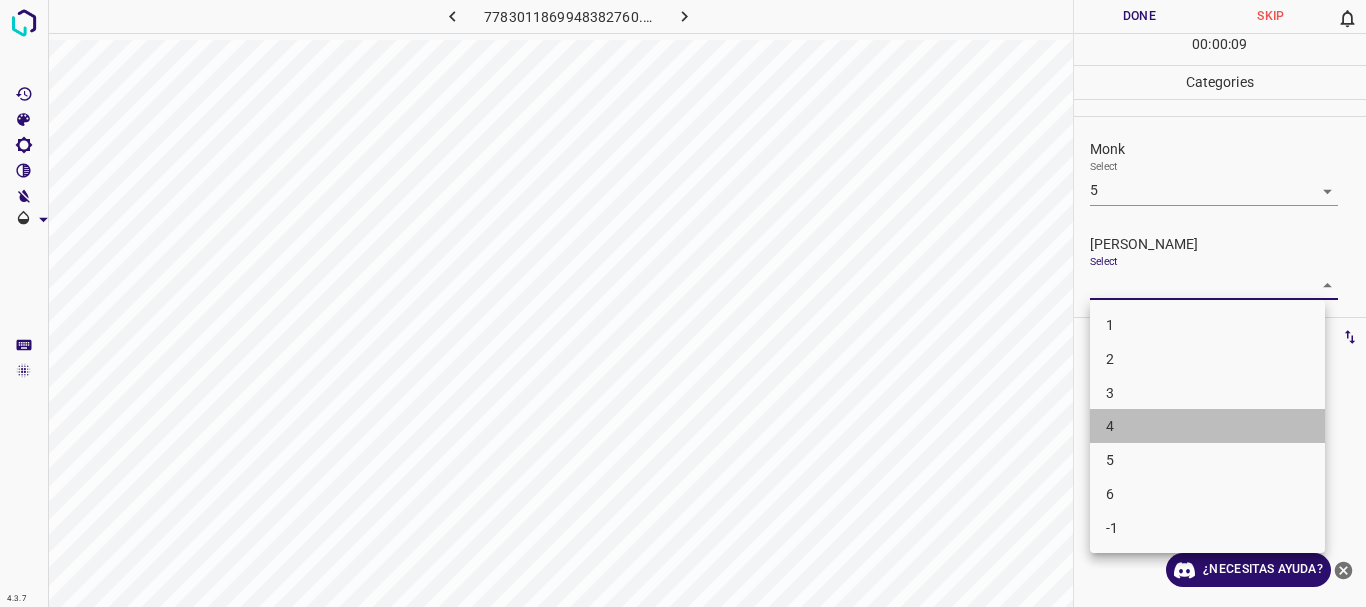 click on "4" at bounding box center (1207, 426) 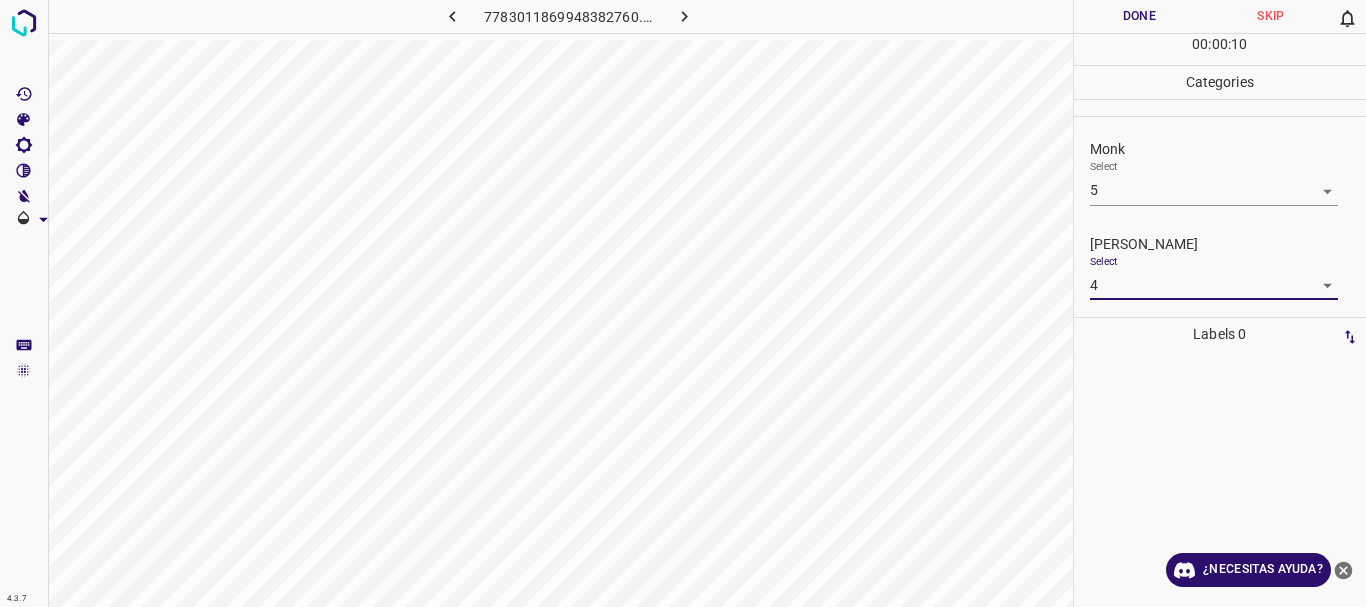 click on "4.3.7 7783011869948382760.png Done Skip 0 00   : 00   : 10   Categories Monk   Select 5 5  Fitzpatrick   Select 4 4 Labels   0 Categories 1 Monk 2  Fitzpatrick Tools Space Change between modes (Draw & Edit) I Auto labeling R Restore zoom M Zoom in N Zoom out Delete Delete selecte label Filters Z Restore filters X Saturation filter C Brightness filter V Contrast filter B Gray scale filter General O Download ¿Necesitas ayuda? Texto original Valora esta traducción Tu opinión servirá para ayudar a mejorar el Traductor de Google - Texto - Esconder - Borrar" at bounding box center (683, 303) 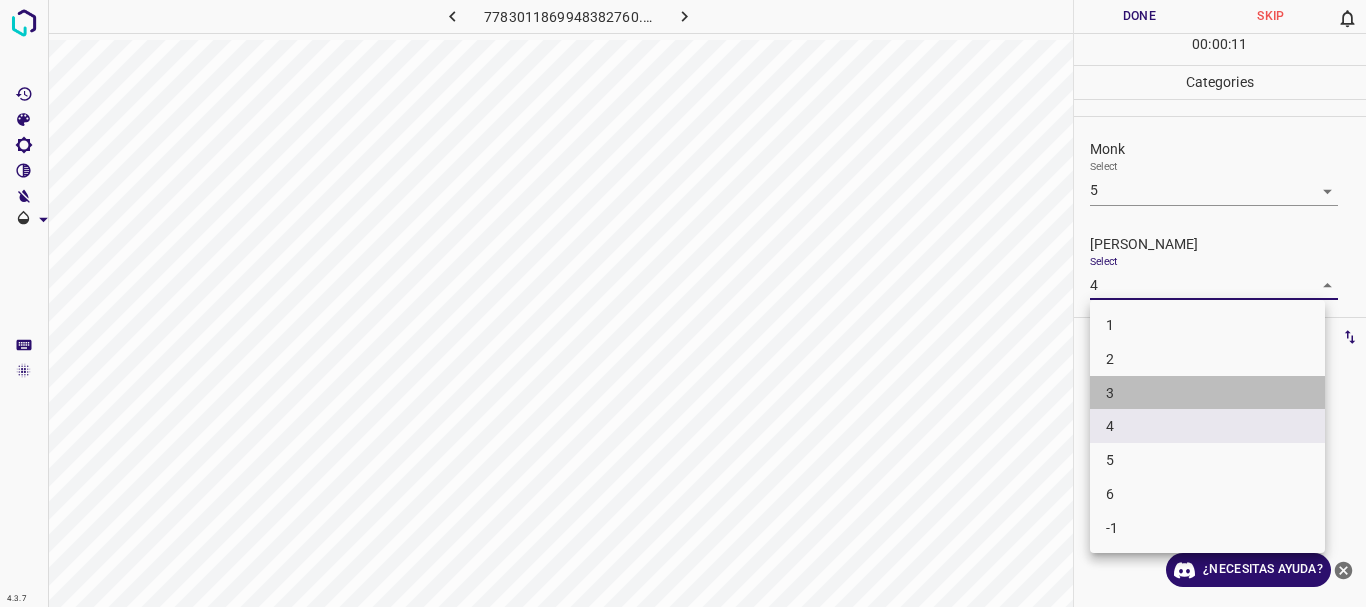 click on "3" at bounding box center (1207, 393) 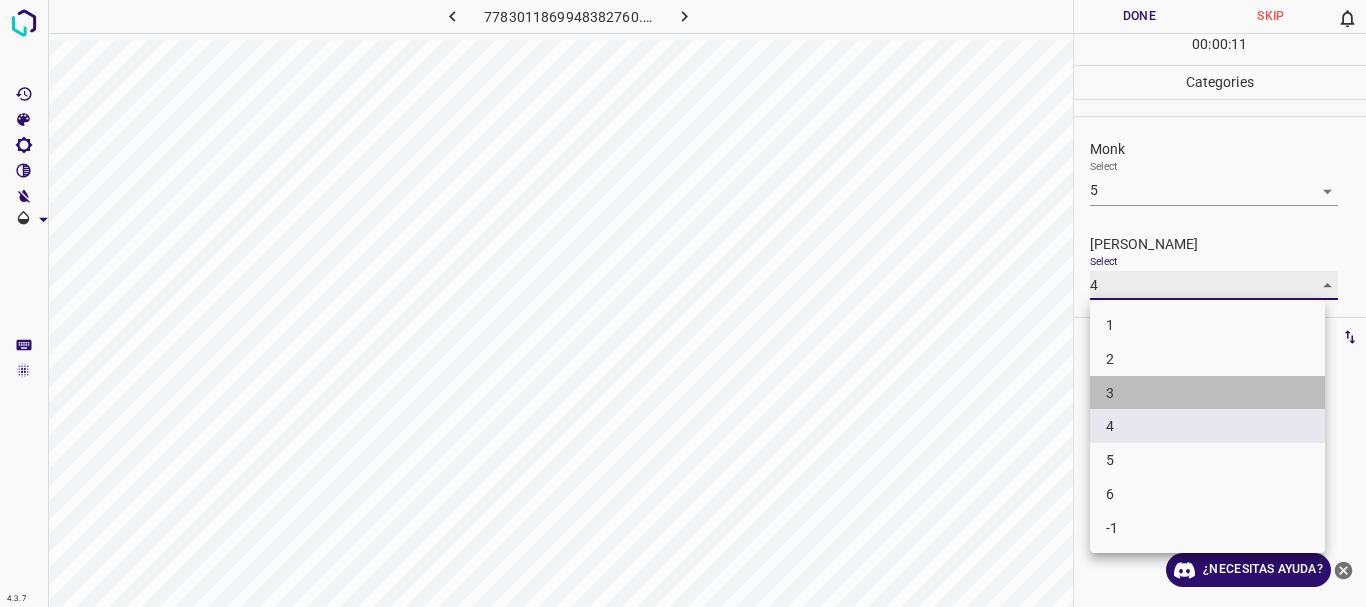 type on "3" 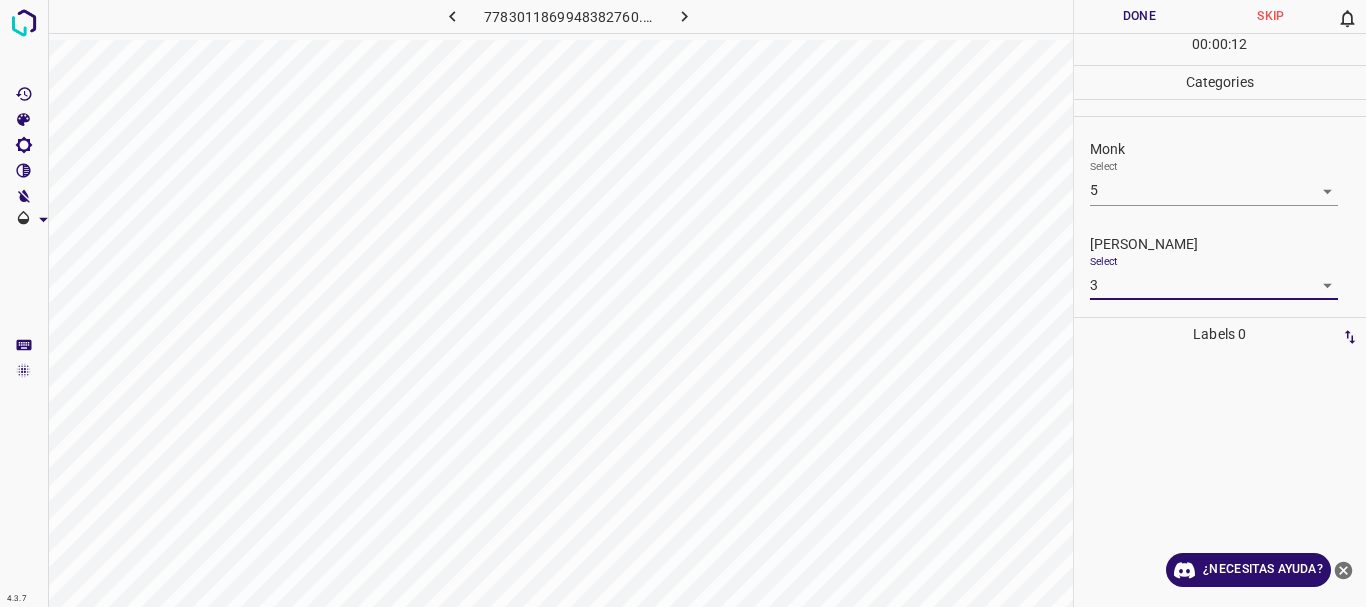 click on "Done" at bounding box center [1140, 16] 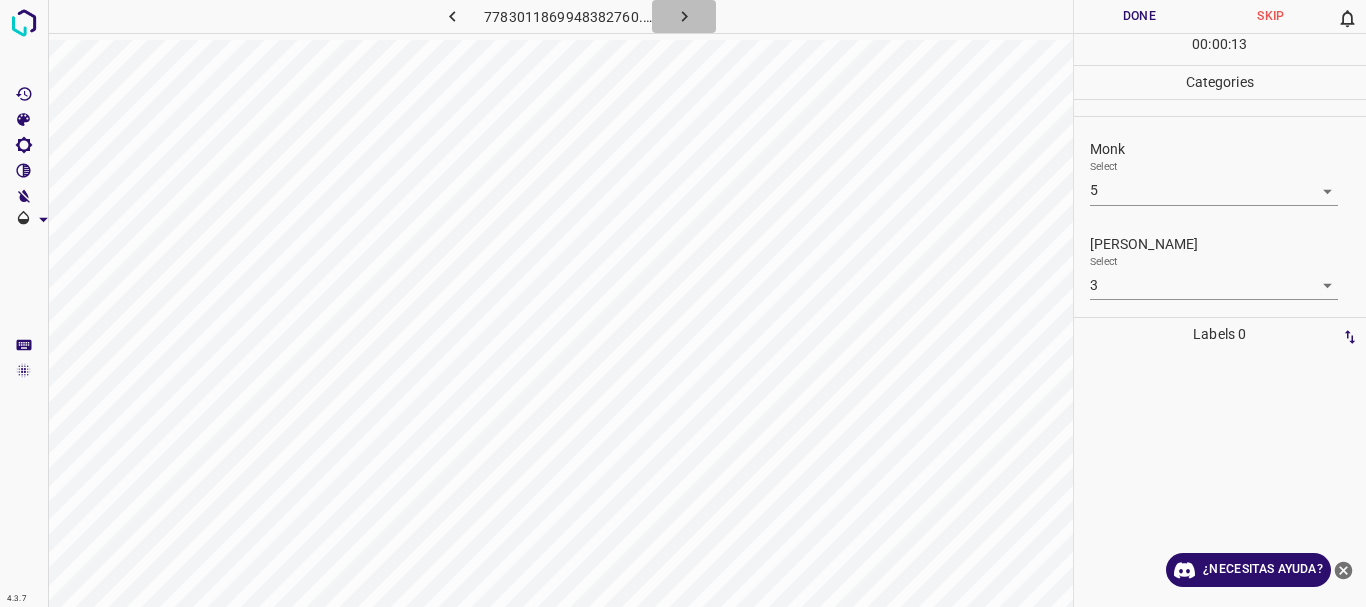 click 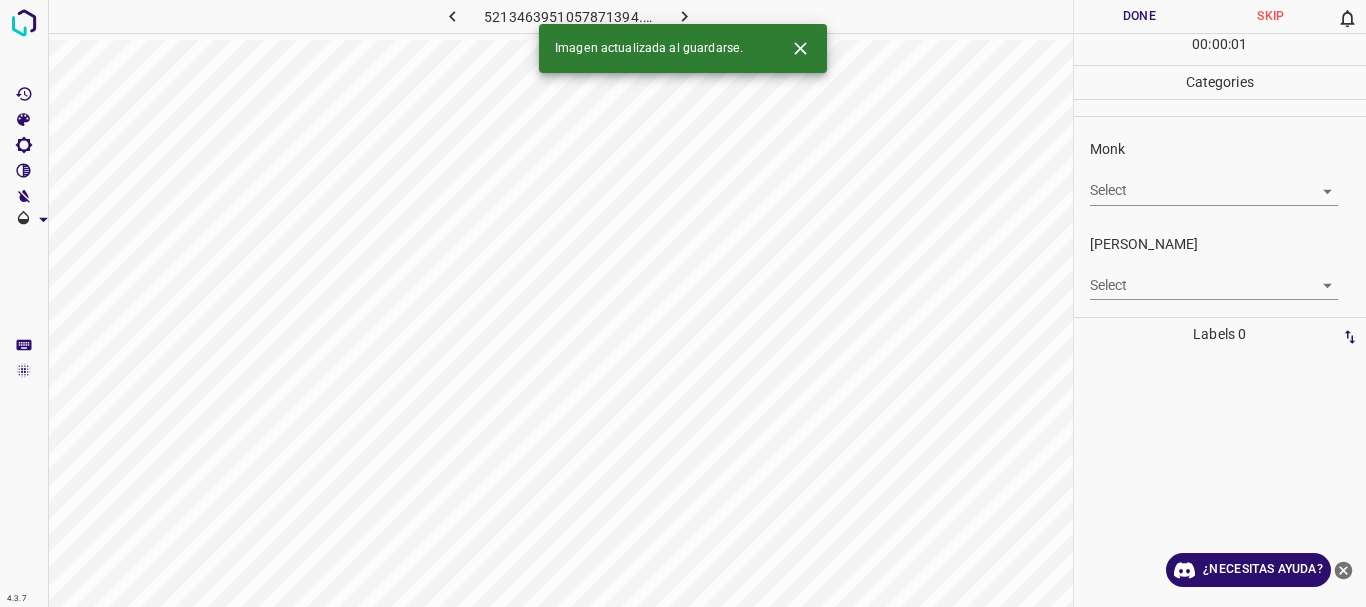 click at bounding box center (684, 16) 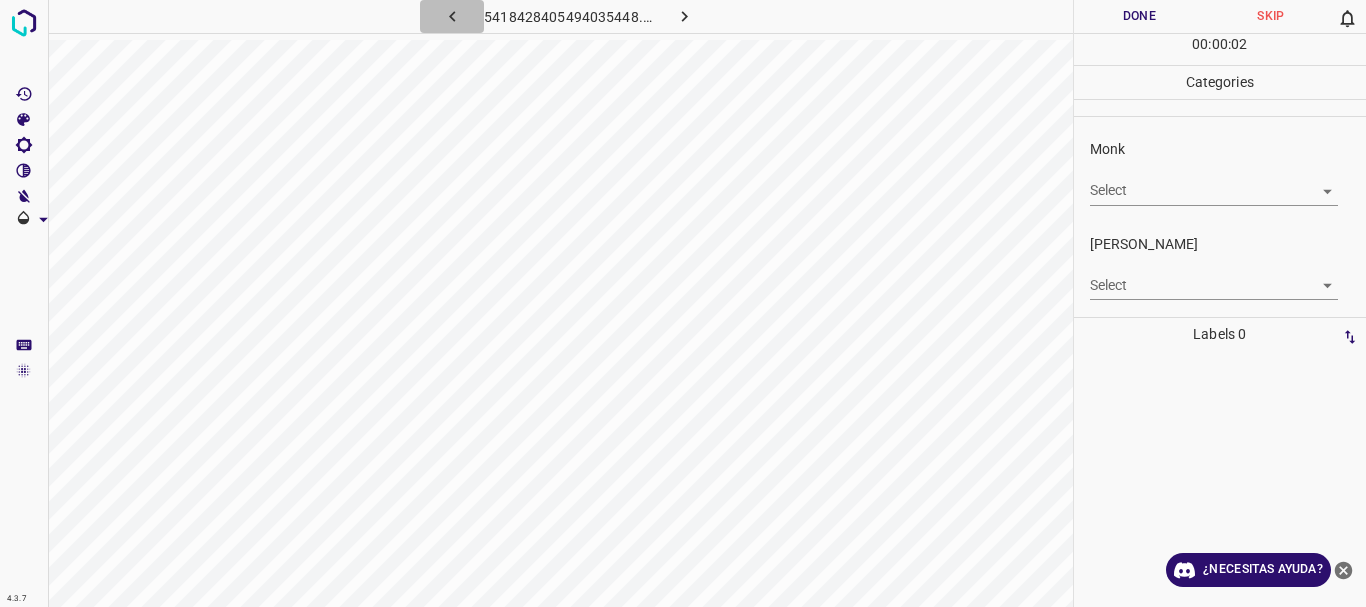 click 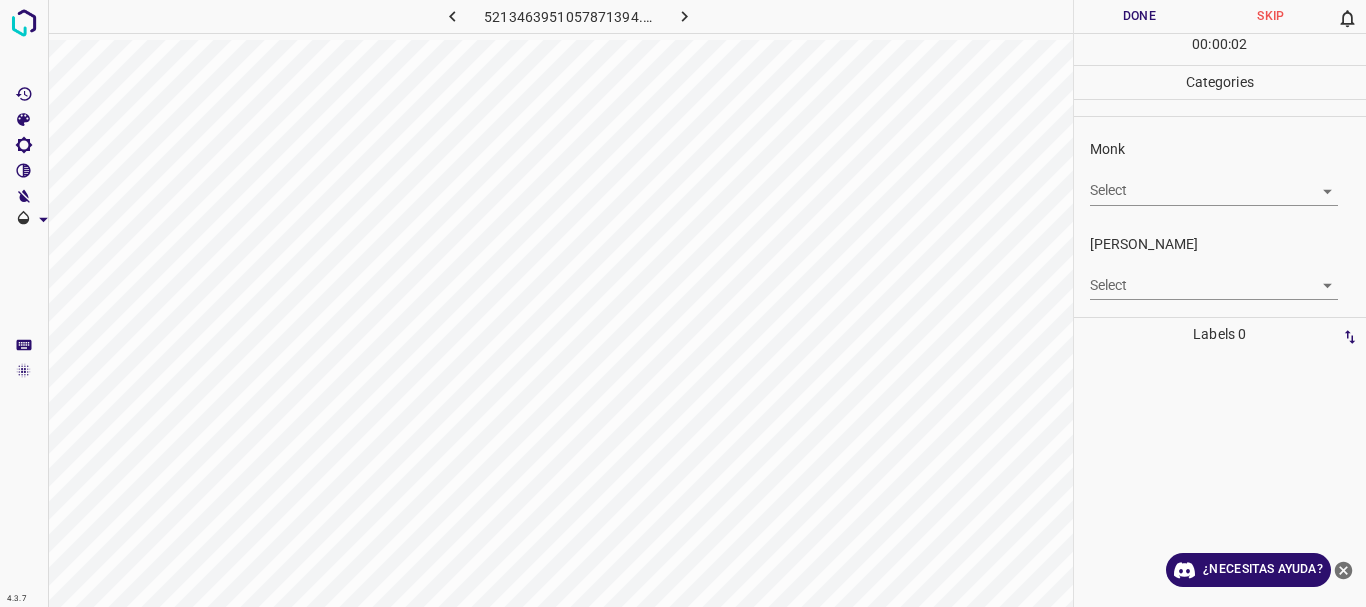 click on "4.3.7 5213463951057871394.png Done Skip 0 00   : 00   : 02   Categories Monk   Select ​  Fitzpatrick   Select ​ Labels   0 Categories 1 Monk 2  Fitzpatrick Tools Space Change between modes (Draw & Edit) I Auto labeling R Restore zoom M Zoom in N Zoom out Delete Delete selecte label Filters Z Restore filters X Saturation filter C Brightness filter V Contrast filter B Gray scale filter General O Download ¿Necesitas ayuda? Texto original Valora esta traducción Tu opinión servirá para ayudar a mejorar el Traductor de Google - Texto - Esconder - Borrar" at bounding box center [683, 303] 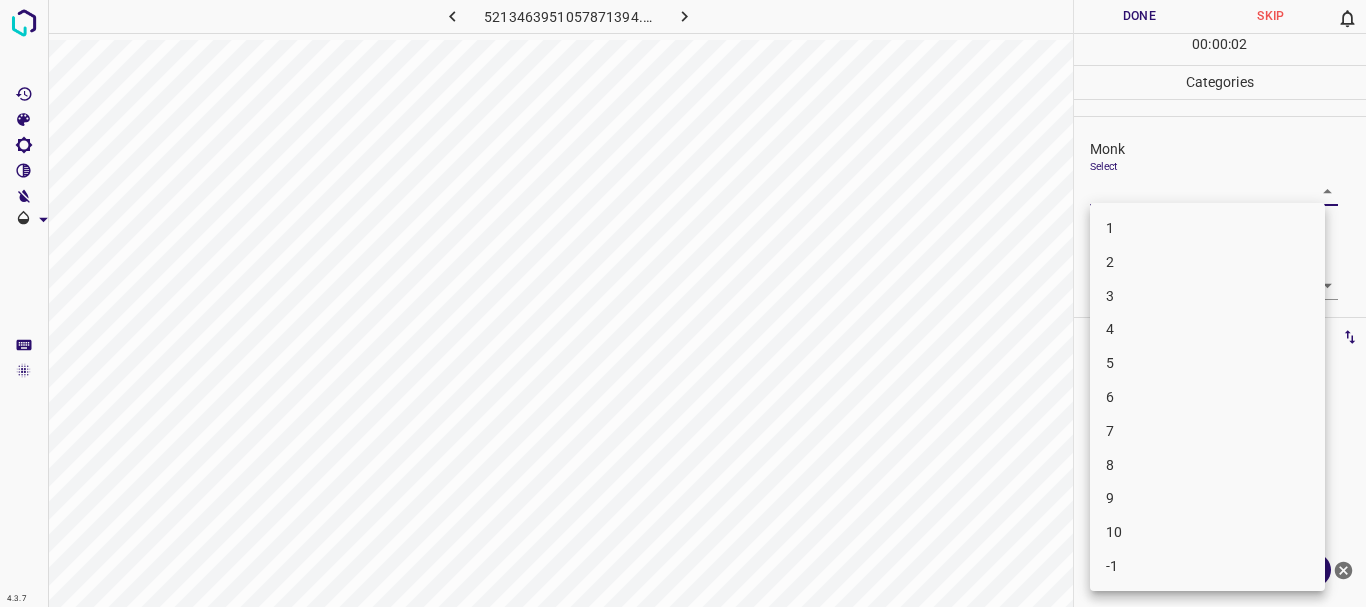 click on "4" at bounding box center (1207, 329) 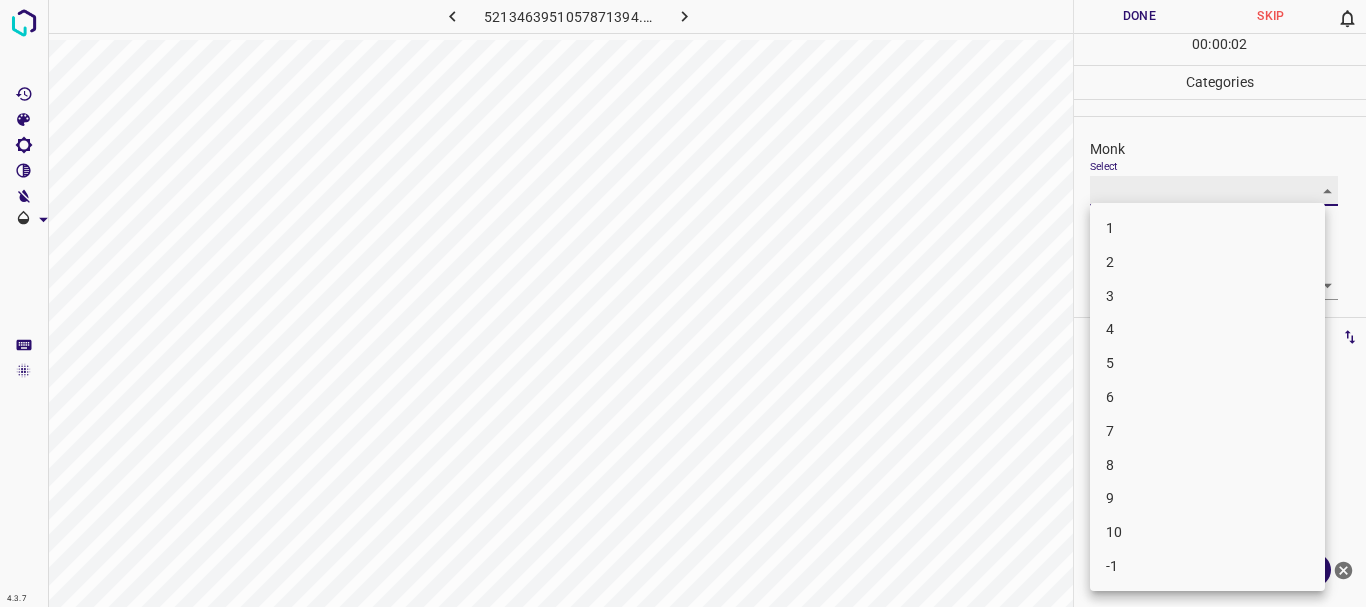 type on "4" 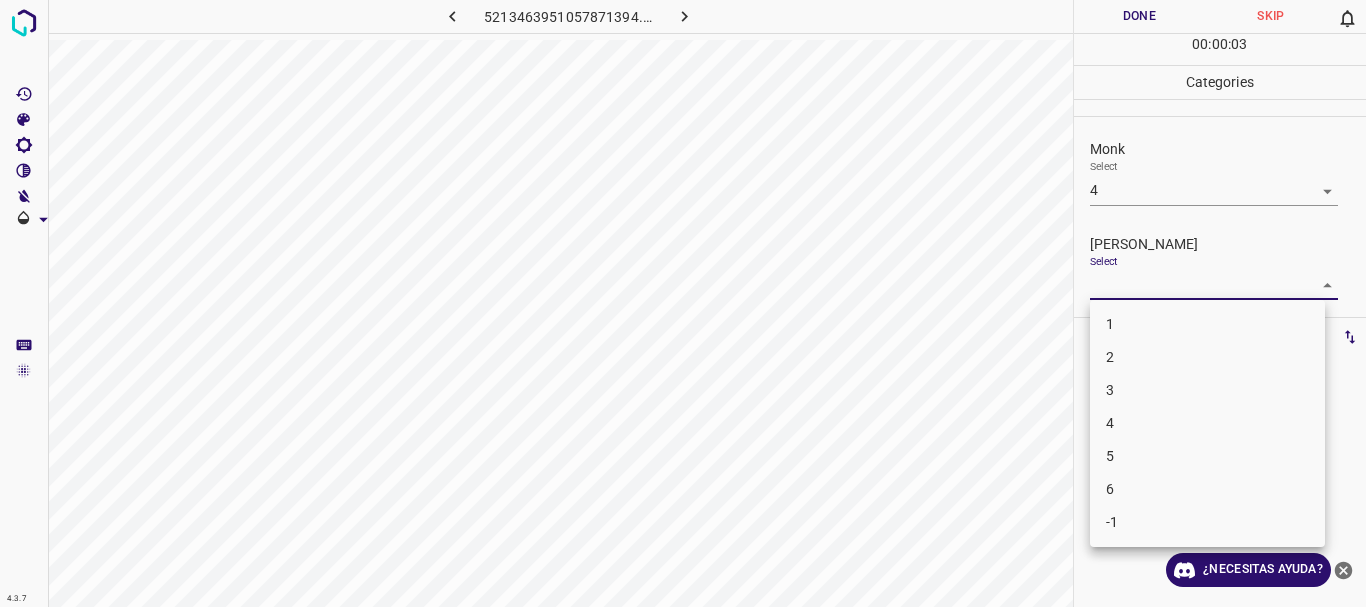 click on "4.3.7 5213463951057871394.png Done Skip 0 00   : 00   : 03   Categories Monk   Select 4 4  Fitzpatrick   Select ​ Labels   0 Categories 1 Monk 2  Fitzpatrick Tools Space Change between modes (Draw & Edit) I Auto labeling R Restore zoom M Zoom in N Zoom out Delete Delete selecte label Filters Z Restore filters X Saturation filter C Brightness filter V Contrast filter B Gray scale filter General O Download ¿Necesitas ayuda? Texto original Valora esta traducción Tu opinión servirá para ayudar a mejorar el Traductor de Google - Texto - Esconder - Borrar 1 2 3 4 5 6 -1" at bounding box center (683, 303) 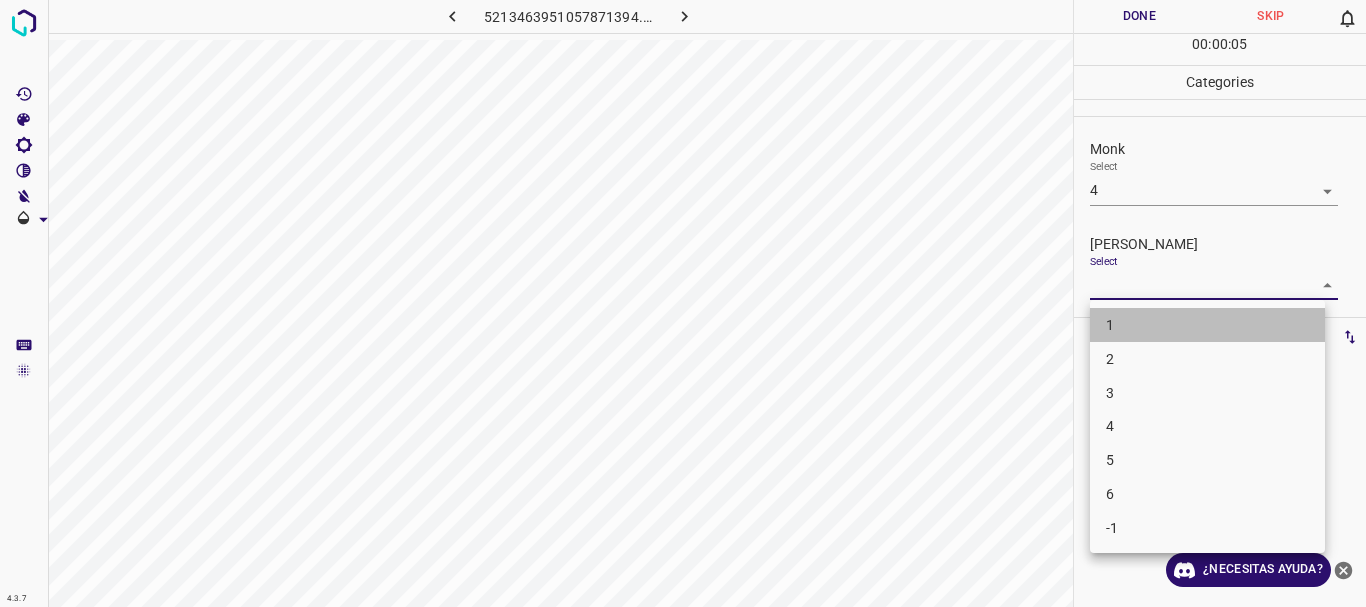 click on "1" at bounding box center (1207, 325) 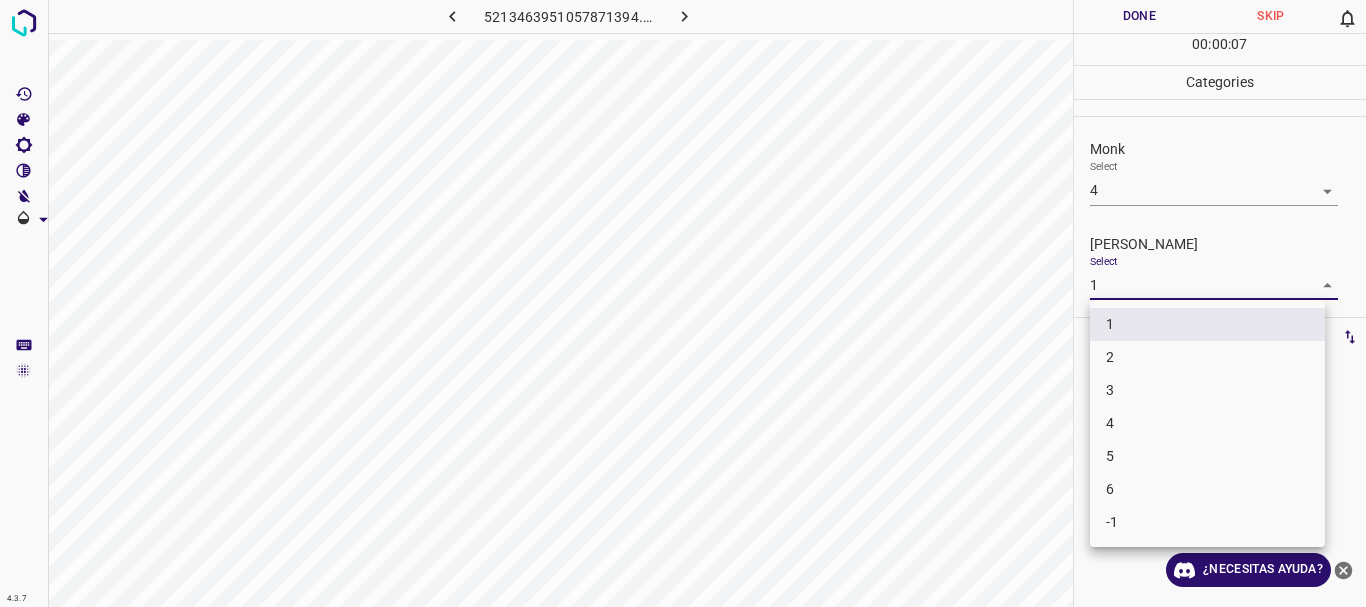 click on "4.3.7 5213463951057871394.png Done Skip 0 00   : 00   : 07   Categories Monk   Select 4 4  Fitzpatrick   Select 1 1 Labels   0 Categories 1 Monk 2  Fitzpatrick Tools Space Change between modes (Draw & Edit) I Auto labeling R Restore zoom M Zoom in N Zoom out Delete Delete selecte label Filters Z Restore filters X Saturation filter C Brightness filter V Contrast filter B Gray scale filter General O Download ¿Necesitas ayuda? Texto original Valora esta traducción Tu opinión servirá para ayudar a mejorar el Traductor de Google - Texto - Esconder - Borrar 1 2 3 4 5 6 -1" at bounding box center (683, 303) 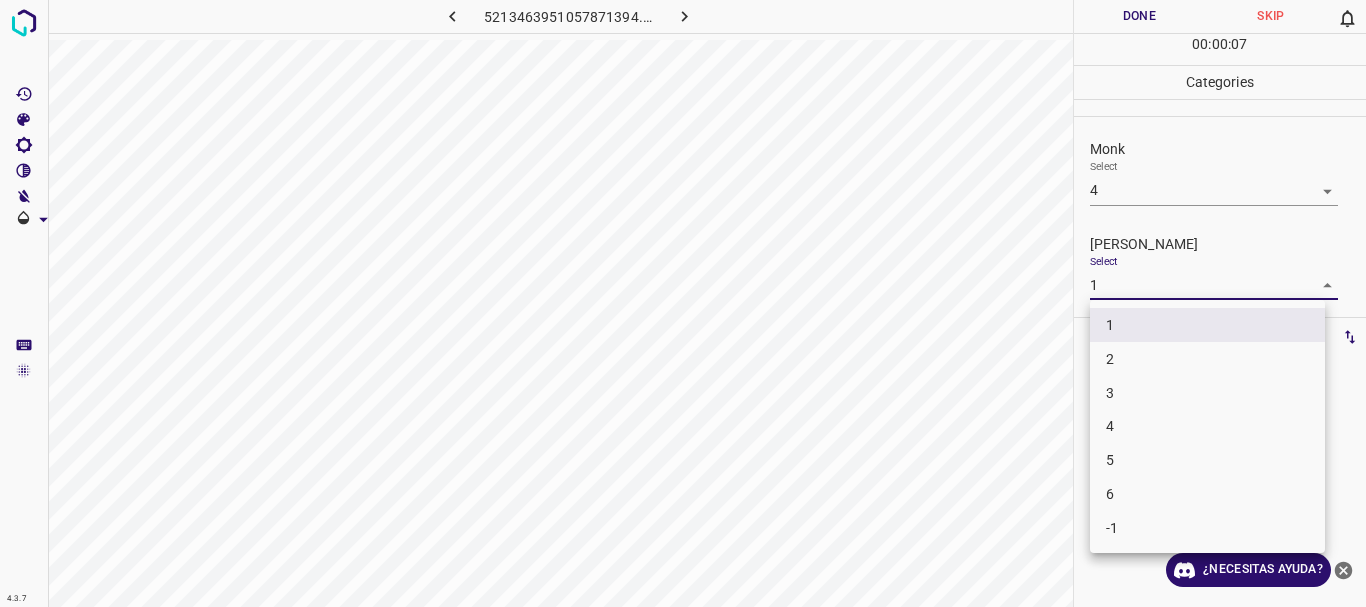 click on "2" at bounding box center [1207, 359] 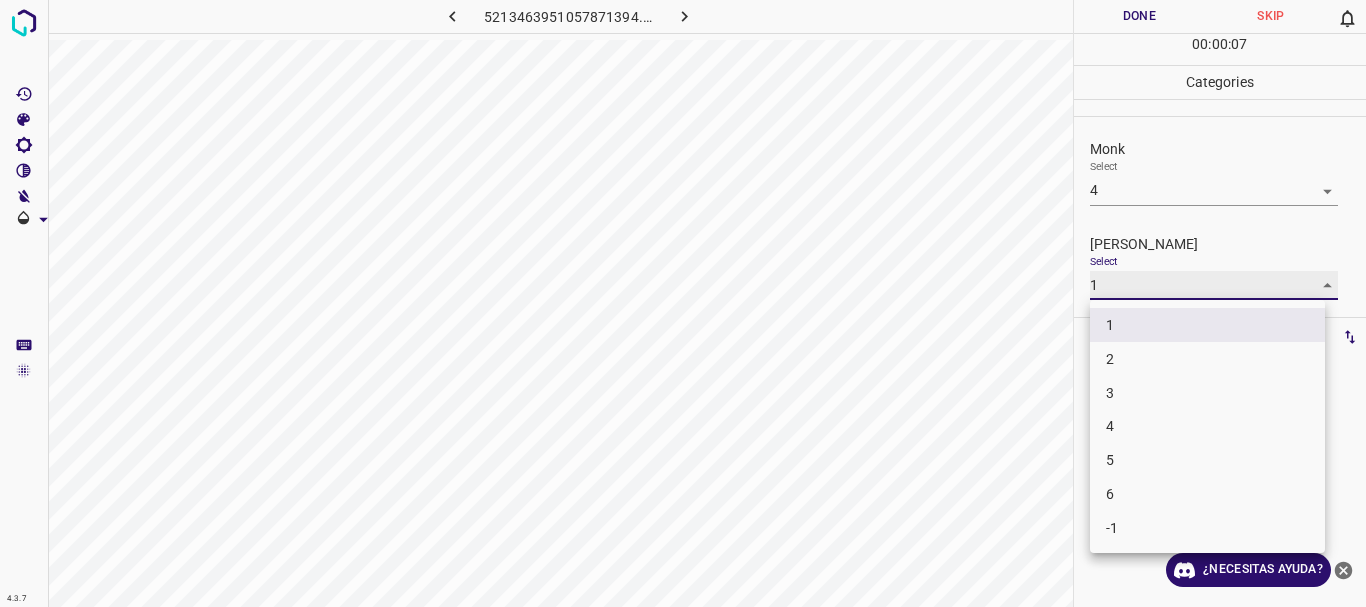 type on "2" 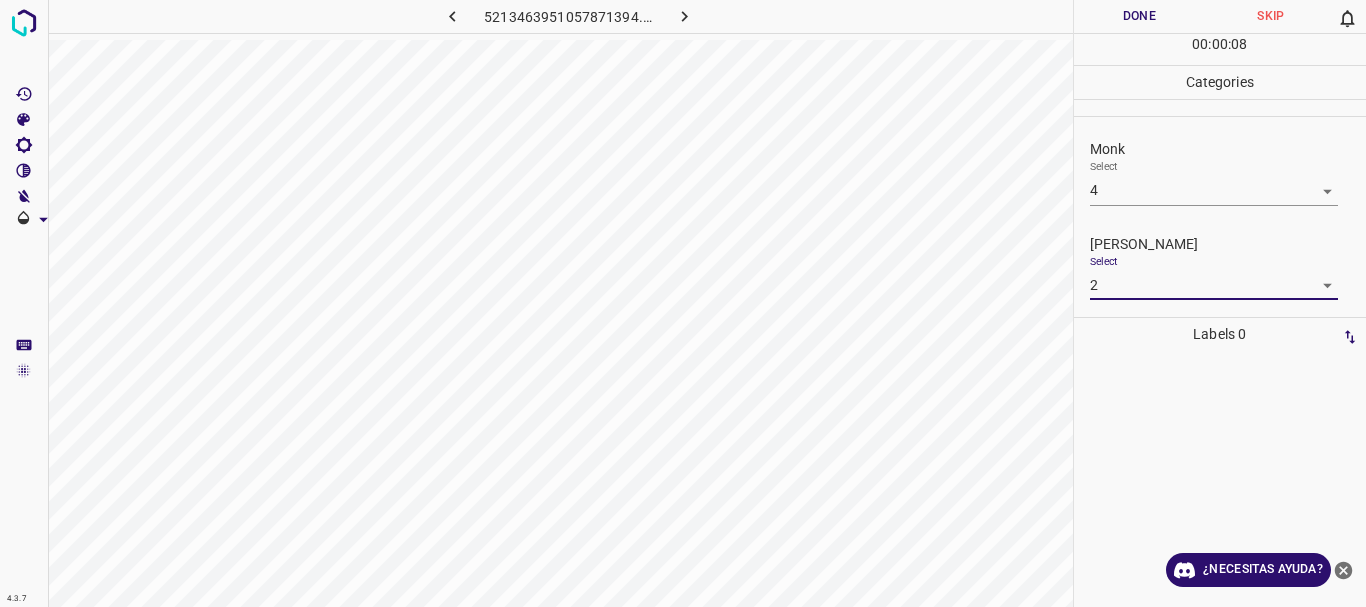 click on "Done" at bounding box center (1140, 16) 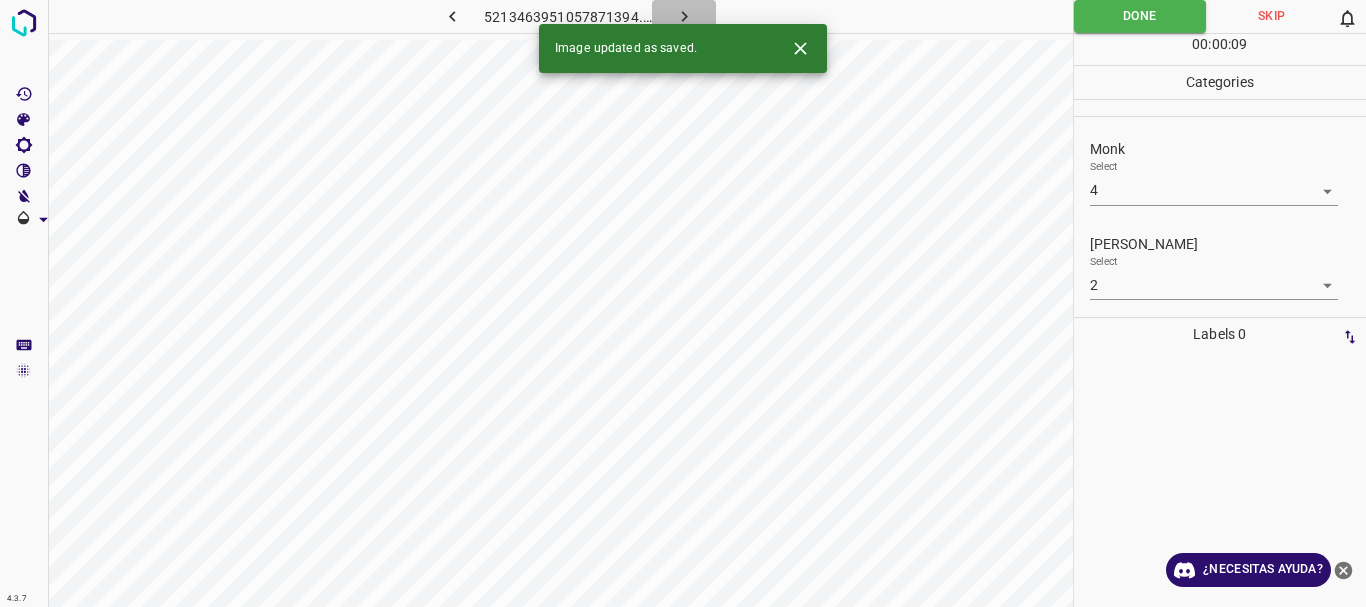 click at bounding box center (684, 16) 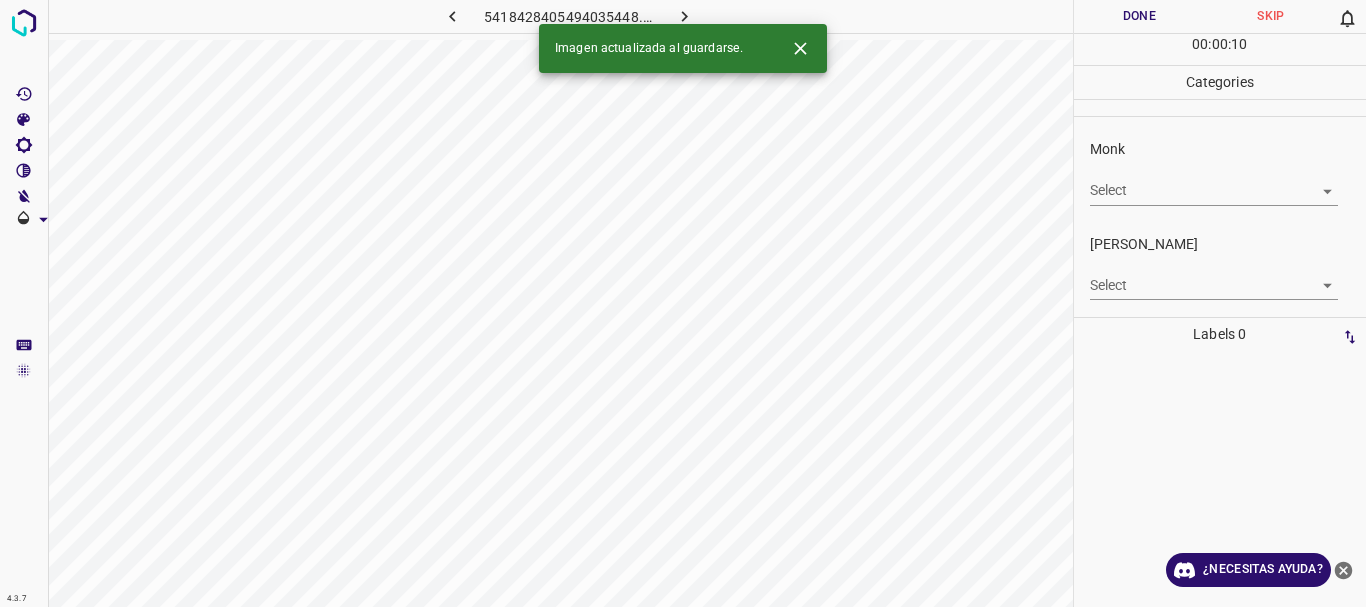 click on "4.3.7 5418428405494035448.png Done Skip 0 00   : 00   : 10   Categories Monk   Select ​  Fitzpatrick   Select ​ Labels   0 Categories 1 Monk 2  Fitzpatrick Tools Space Change between modes (Draw & Edit) I Auto labeling R Restore zoom M Zoom in N Zoom out Delete Delete selecte label Filters Z Restore filters X Saturation filter C Brightness filter V Contrast filter B Gray scale filter General O Download Imagen actualizada al guardarse. ¿Necesitas ayuda? Texto original Valora esta traducción Tu opinión servirá para ayudar a mejorar el Traductor de Google - Texto - Esconder - Borrar" at bounding box center (683, 303) 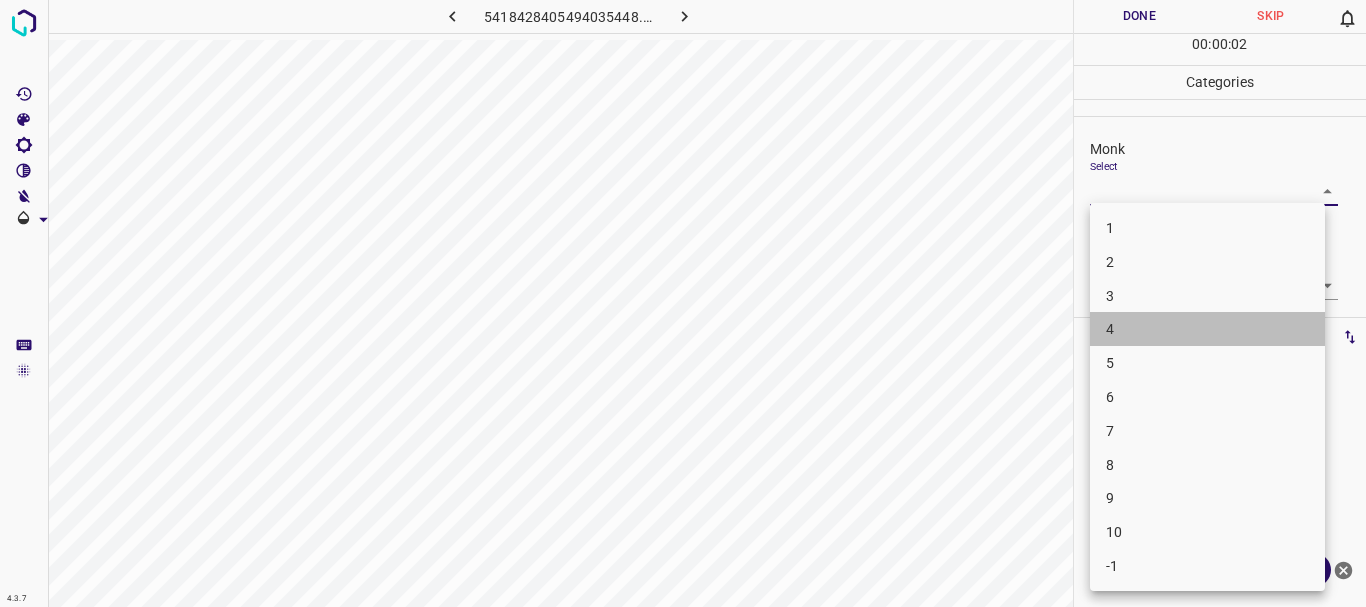 click on "4" at bounding box center (1207, 329) 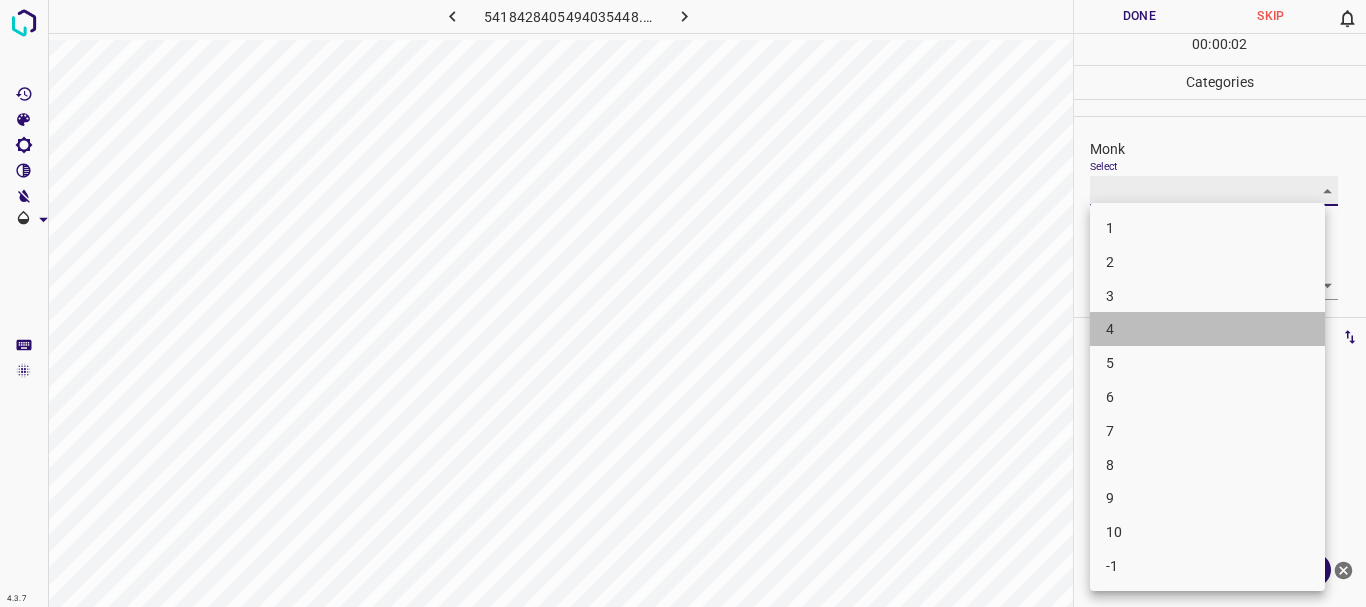 type on "4" 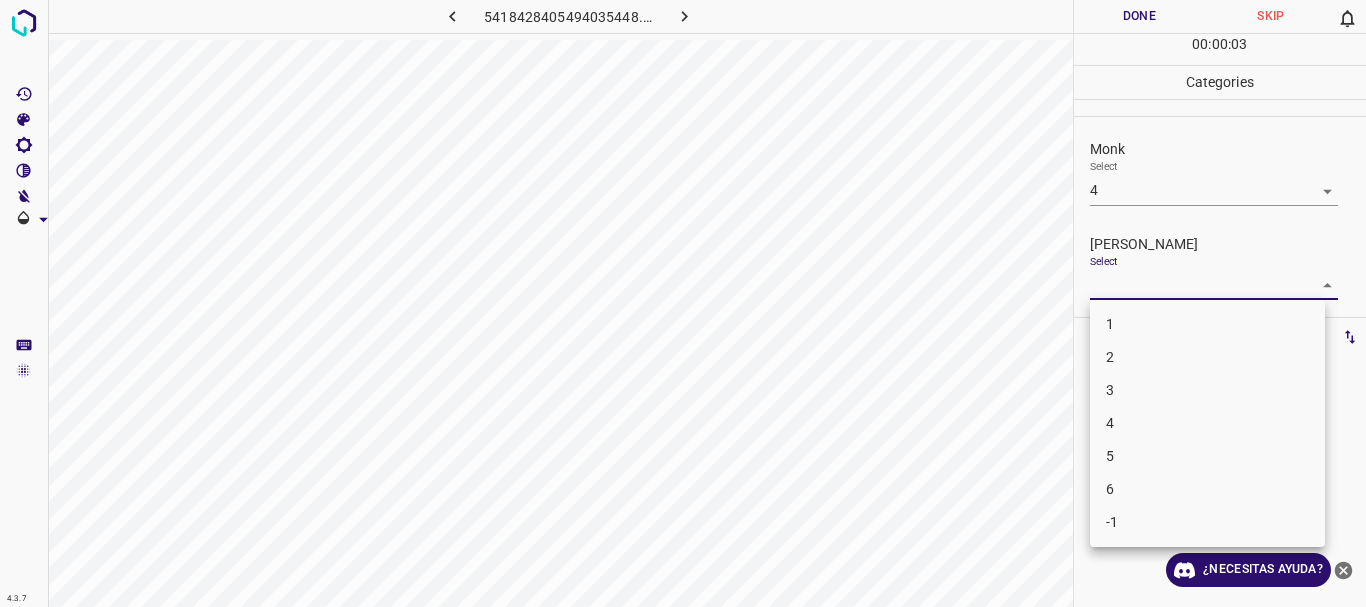 click on "4.3.7 5418428405494035448.png Done Skip 0 00   : 00   : 03   Categories Monk   Select 4 4  Fitzpatrick   Select ​ Labels   0 Categories 1 Monk 2  Fitzpatrick Tools Space Change between modes (Draw & Edit) I Auto labeling R Restore zoom M Zoom in N Zoom out Delete Delete selecte label Filters Z Restore filters X Saturation filter C Brightness filter V Contrast filter B Gray scale filter General O Download ¿Necesitas ayuda? Texto original Valora esta traducción Tu opinión servirá para ayudar a mejorar el Traductor de Google - Texto - Esconder - Borrar 1 2 3 4 5 6 -1" at bounding box center [683, 303] 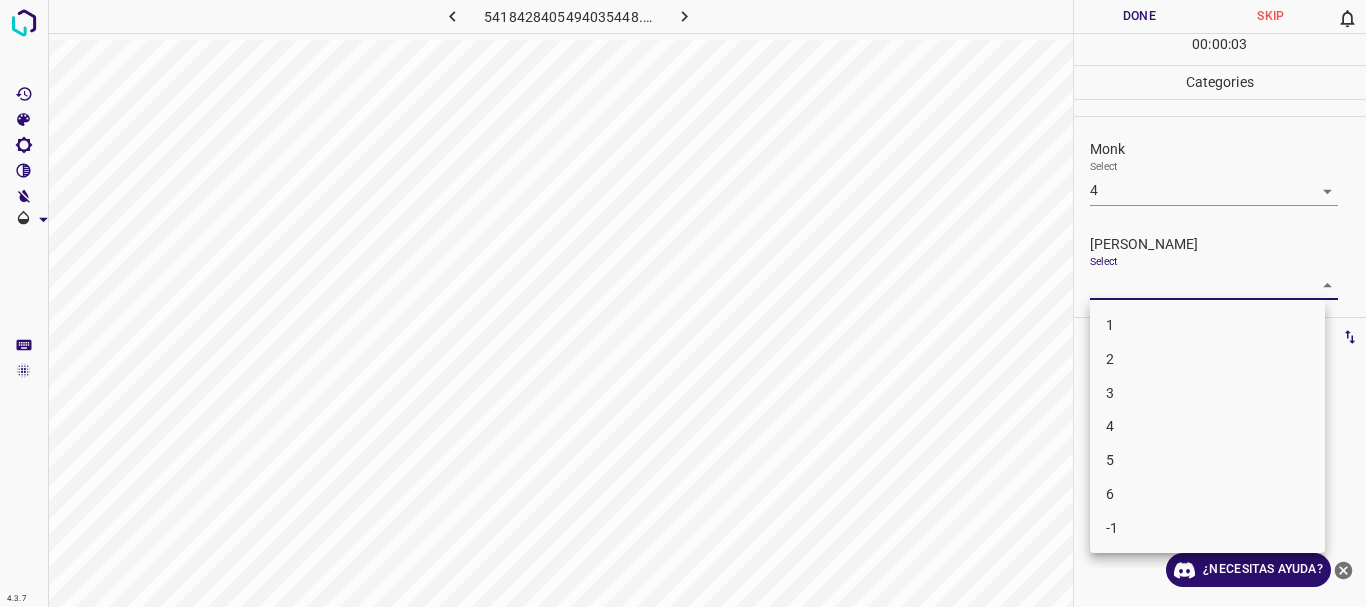 click on "3" at bounding box center [1207, 393] 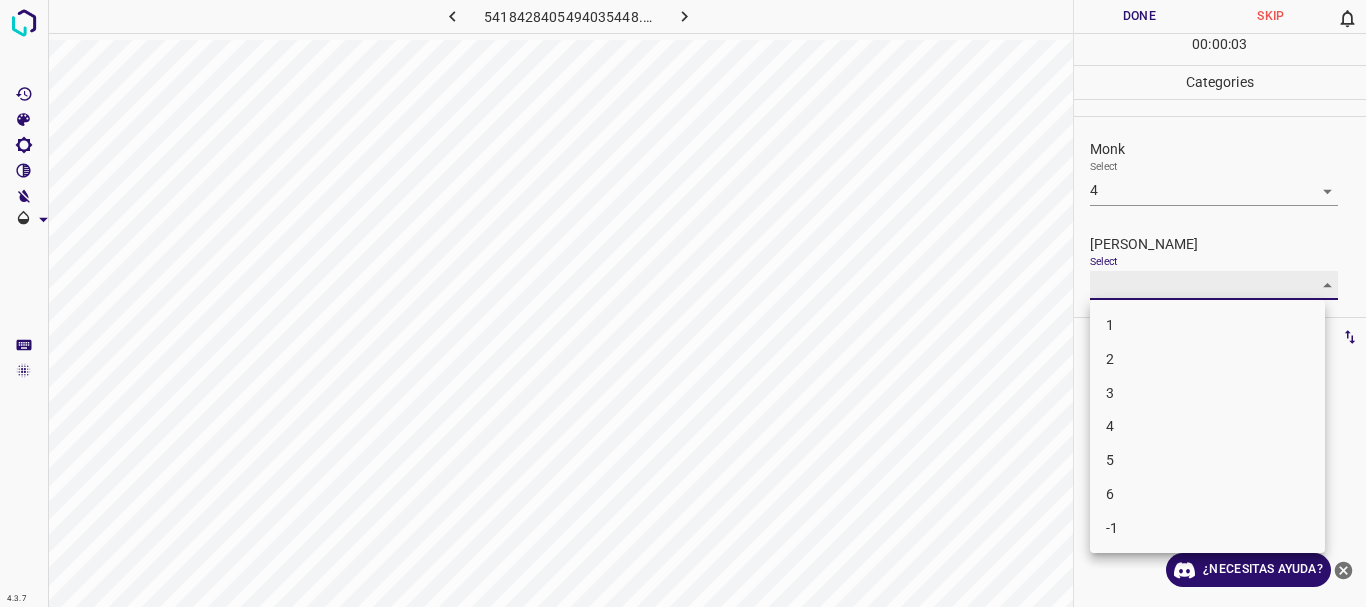 type on "3" 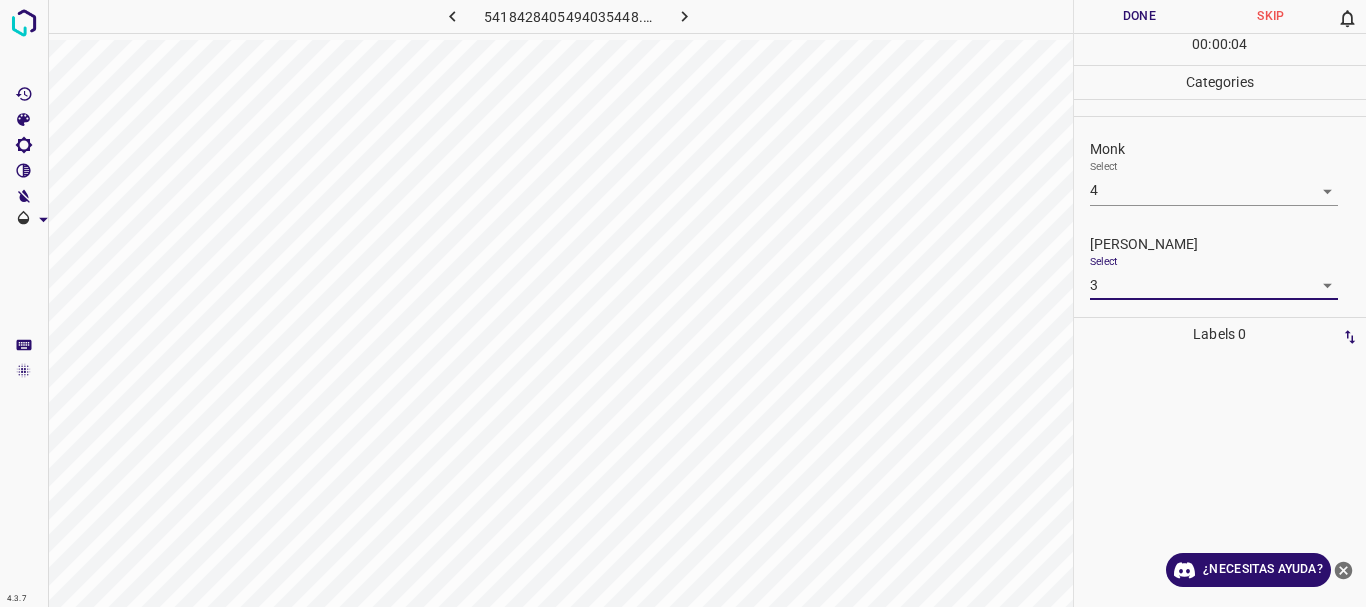 drag, startPoint x: 1158, startPoint y: 23, endPoint x: 1010, endPoint y: 14, distance: 148.27339 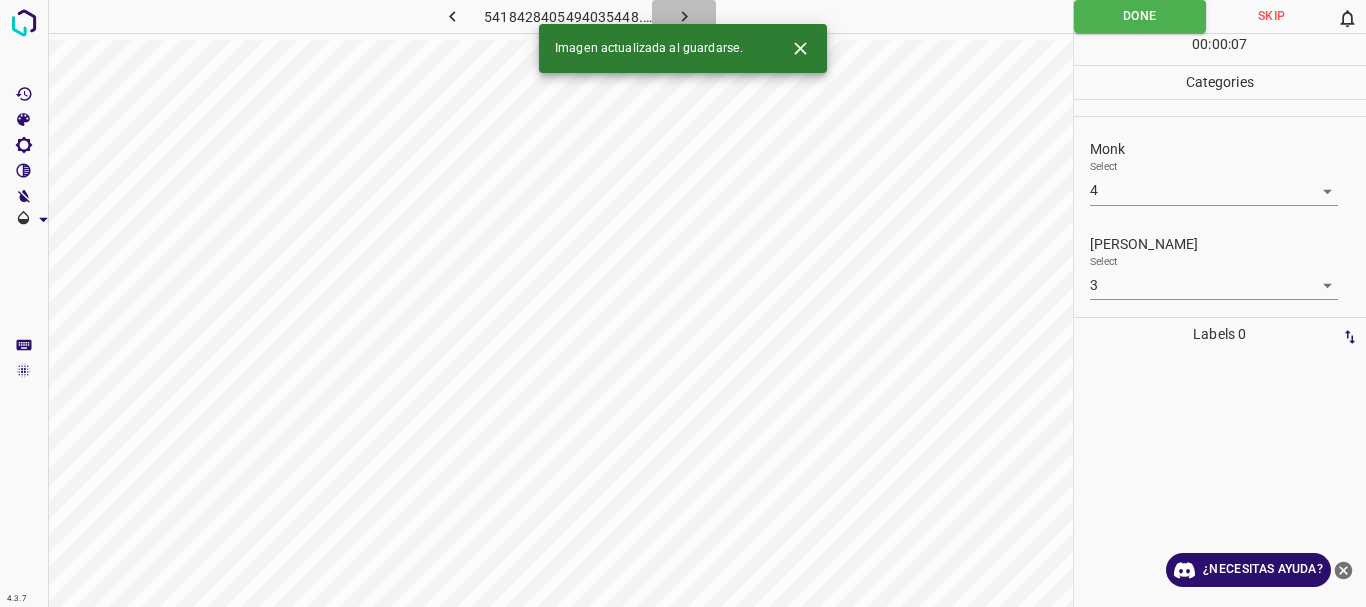 click 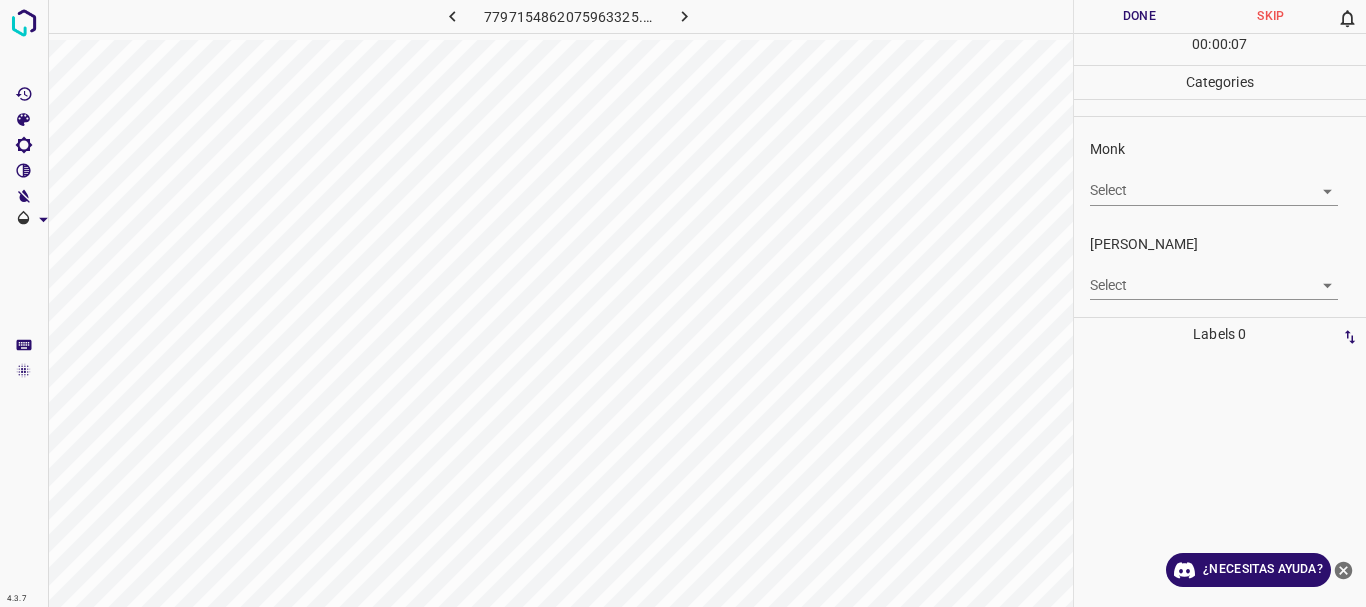 click on "4.3.7 7797154862075963325.png Done Skip 0 00   : 00   : 07   Categories Monk   Select ​  Fitzpatrick   Select ​ Labels   0 Categories 1 Monk 2  Fitzpatrick Tools Space Change between modes (Draw & Edit) I Auto labeling R Restore zoom M Zoom in N Zoom out Delete Delete selecte label Filters Z Restore filters X Saturation filter C Brightness filter V Contrast filter B Gray scale filter General O Download ¿Necesitas ayuda? Texto original Valora esta traducción Tu opinión servirá para ayudar a mejorar el Traductor de Google - Texto - Esconder - Borrar" at bounding box center [683, 303] 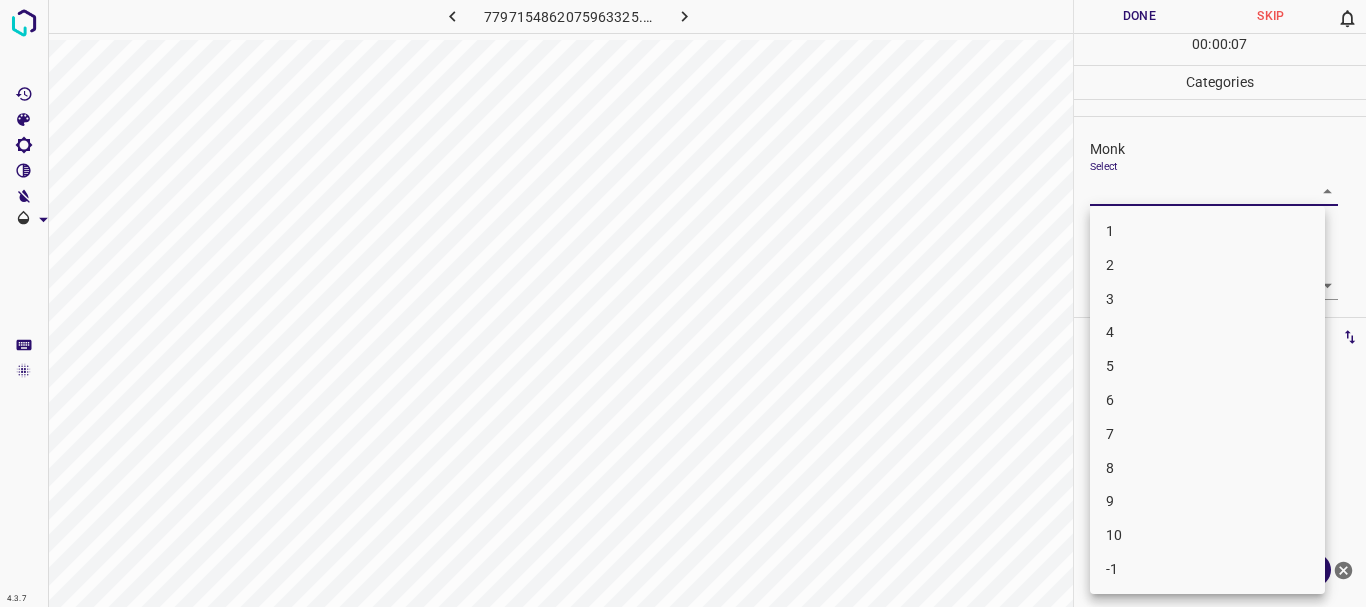 click on "4" at bounding box center [1207, 332] 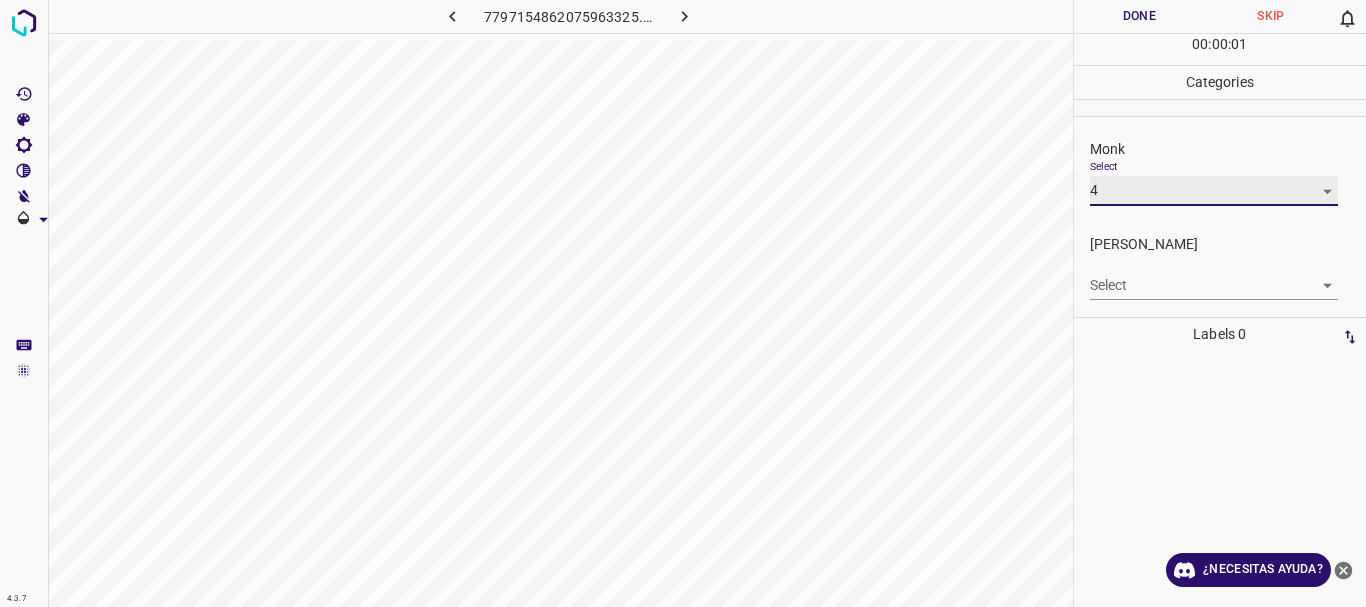 type on "4" 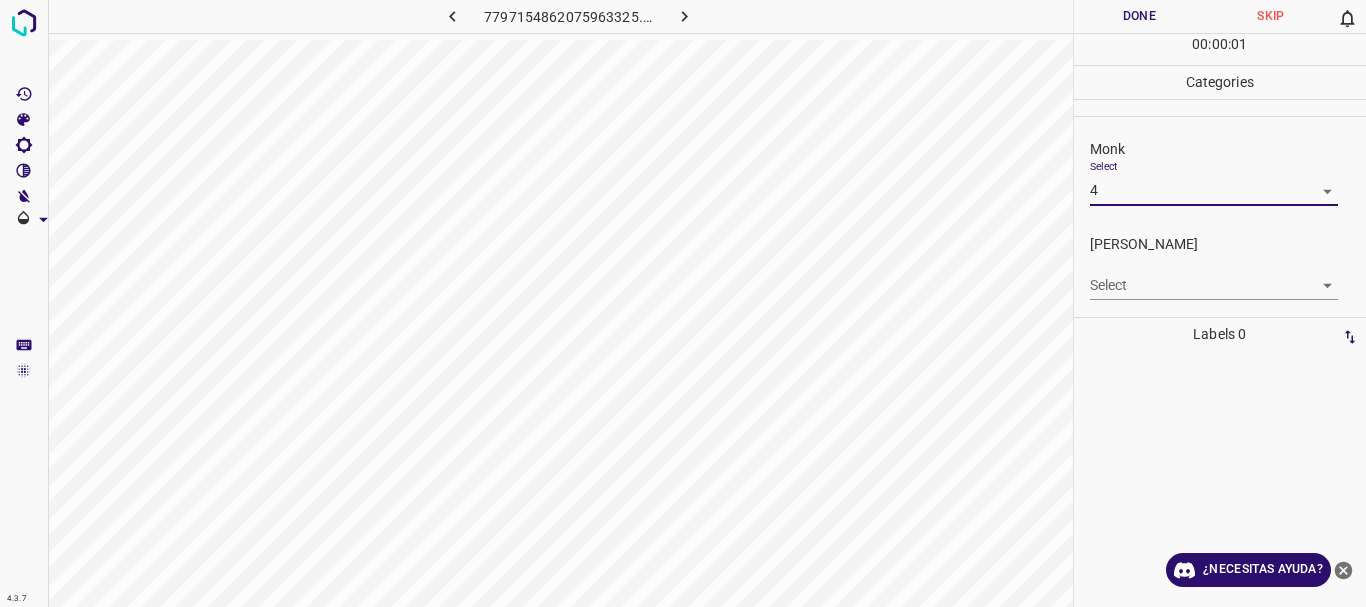 click on "4.3.7 7797154862075963325.png Done Skip 0 00   : 00   : 01   Categories Monk   Select 4 4  Fitzpatrick   Select ​ Labels   0 Categories 1 Monk 2  Fitzpatrick Tools Space Change between modes (Draw & Edit) I Auto labeling R Restore zoom M Zoom in N Zoom out Delete Delete selecte label Filters Z Restore filters X Saturation filter C Brightness filter V Contrast filter B Gray scale filter General O Download ¿Necesitas ayuda? Texto original Valora esta traducción Tu opinión servirá para ayudar a mejorar el Traductor de Google - Texto - Esconder - Borrar" at bounding box center [683, 303] 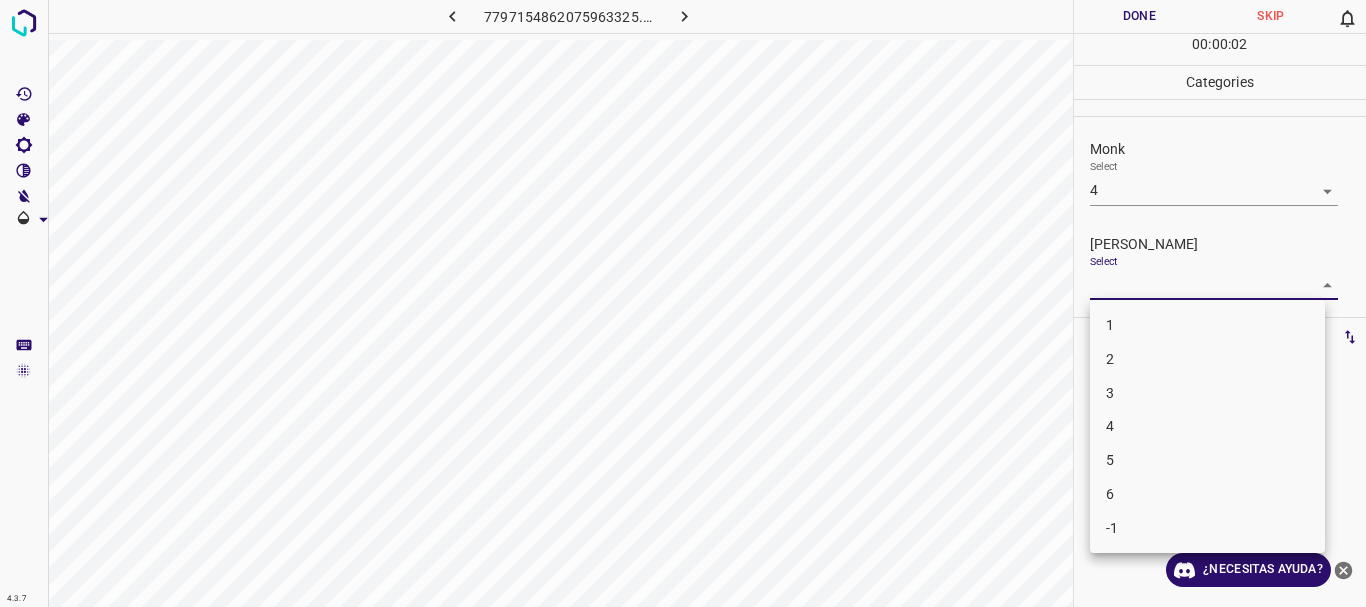 drag, startPoint x: 1143, startPoint y: 367, endPoint x: 1144, endPoint y: 386, distance: 19.026299 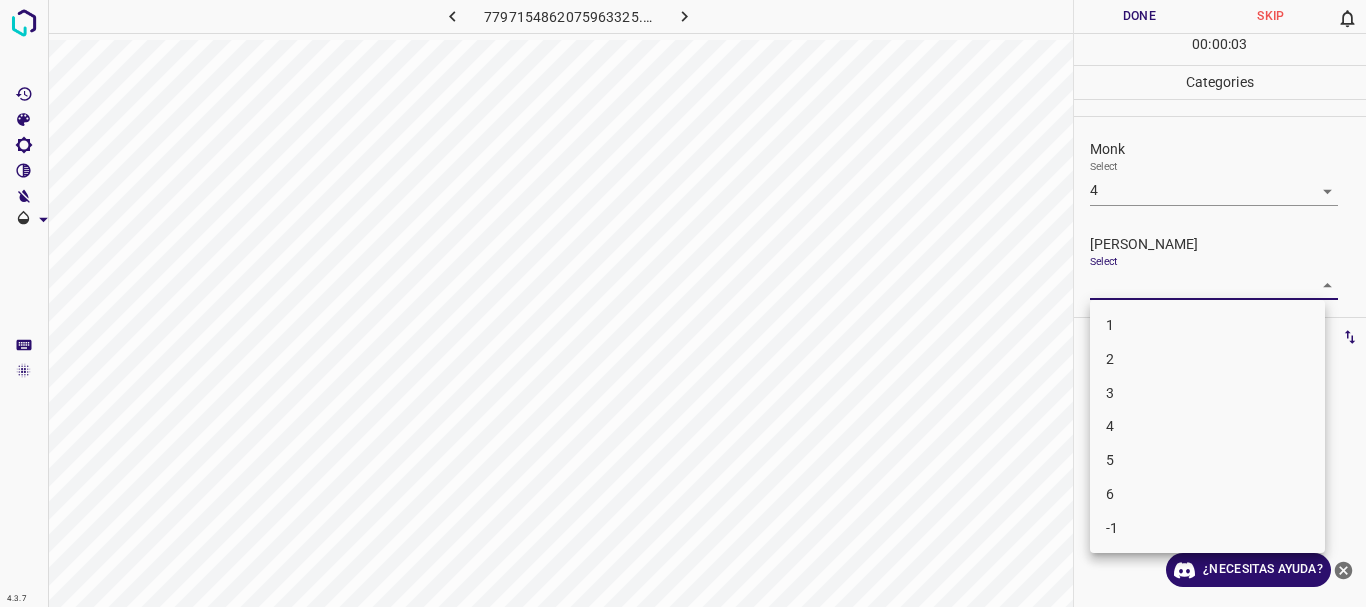 click on "3" at bounding box center [1207, 393] 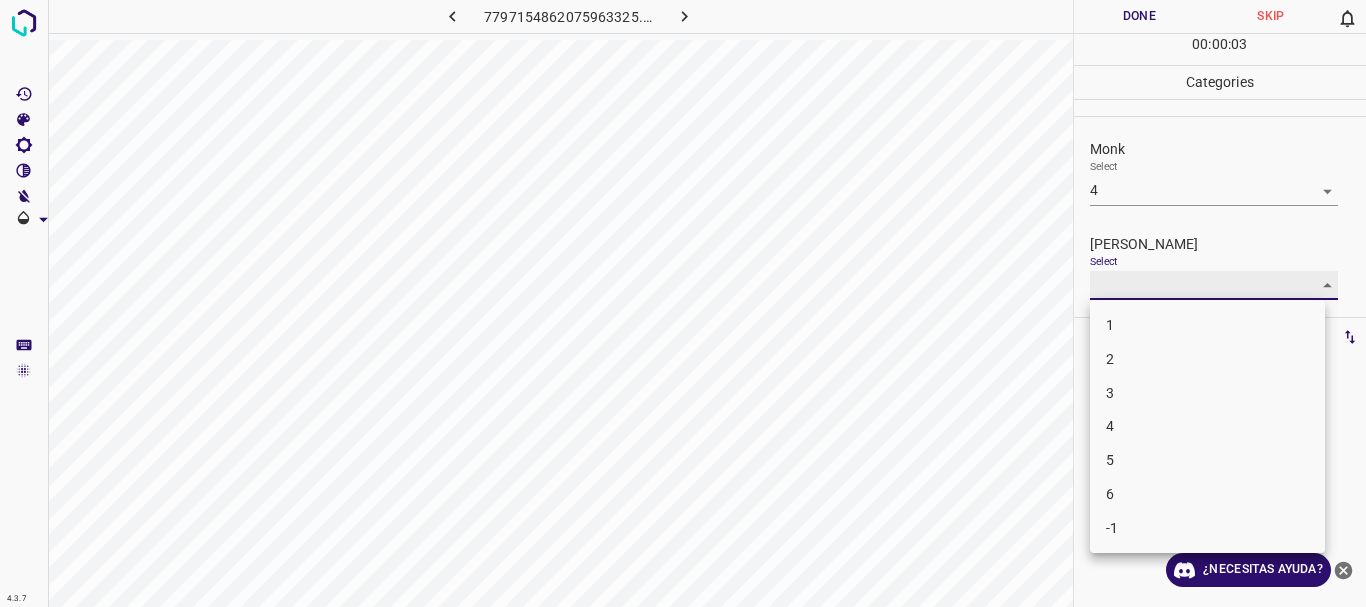 type on "3" 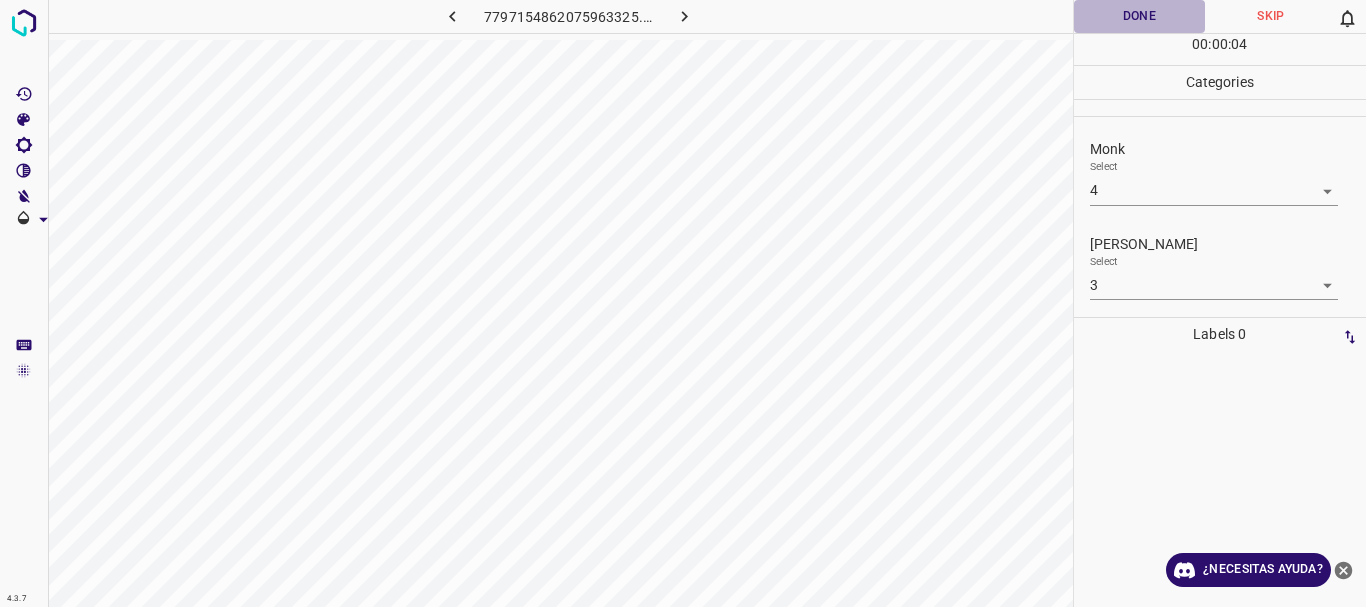 click on "Done" at bounding box center (1140, 16) 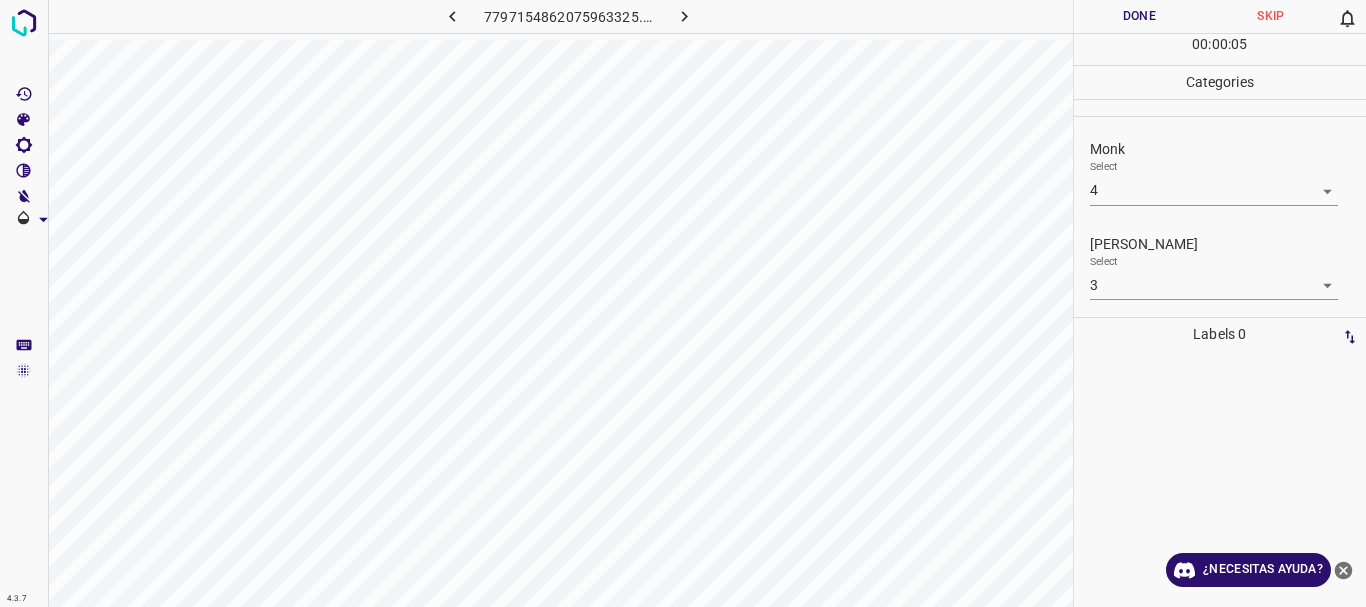click at bounding box center [684, 16] 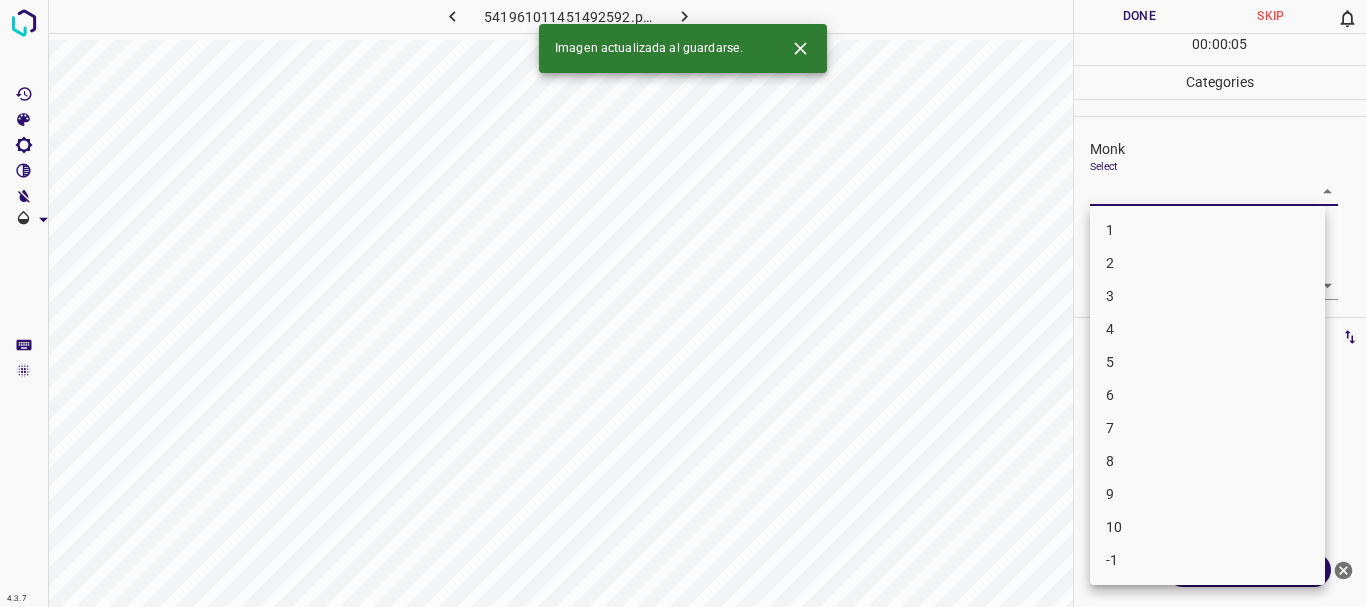 click on "4.3.7 541961011451492592.png Done Skip 0 00   : 00   : 05   Categories Monk   Select ​  Fitzpatrick   Select ​ Labels   0 Categories 1 Monk 2  Fitzpatrick Tools Space Change between modes (Draw & Edit) I Auto labeling R Restore zoom M Zoom in N Zoom out Delete Delete selecte label Filters Z Restore filters X Saturation filter C Brightness filter V Contrast filter B Gray scale filter General O Download Imagen actualizada al guardarse. ¿Necesitas ayuda? Texto original Valora esta traducción Tu opinión servirá para ayudar a mejorar el Traductor de Google - Texto - Esconder - Borrar 1 2 3 4 5 6 7 8 9 10 -1" at bounding box center (683, 303) 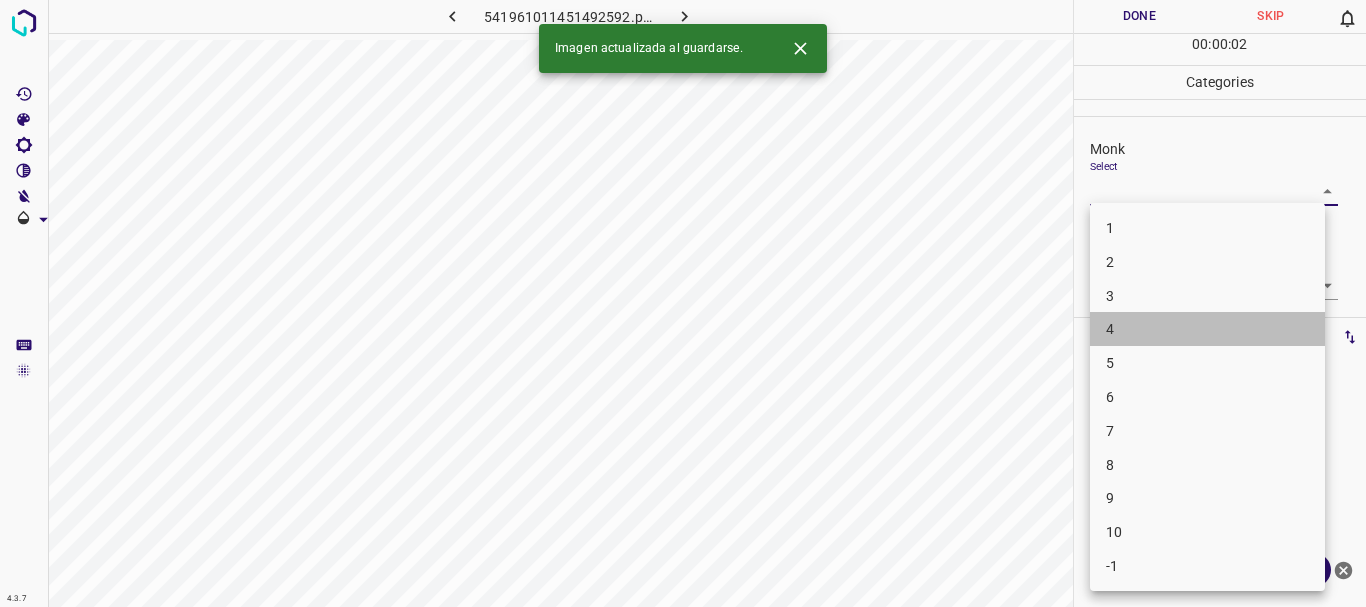 click on "4" at bounding box center [1207, 329] 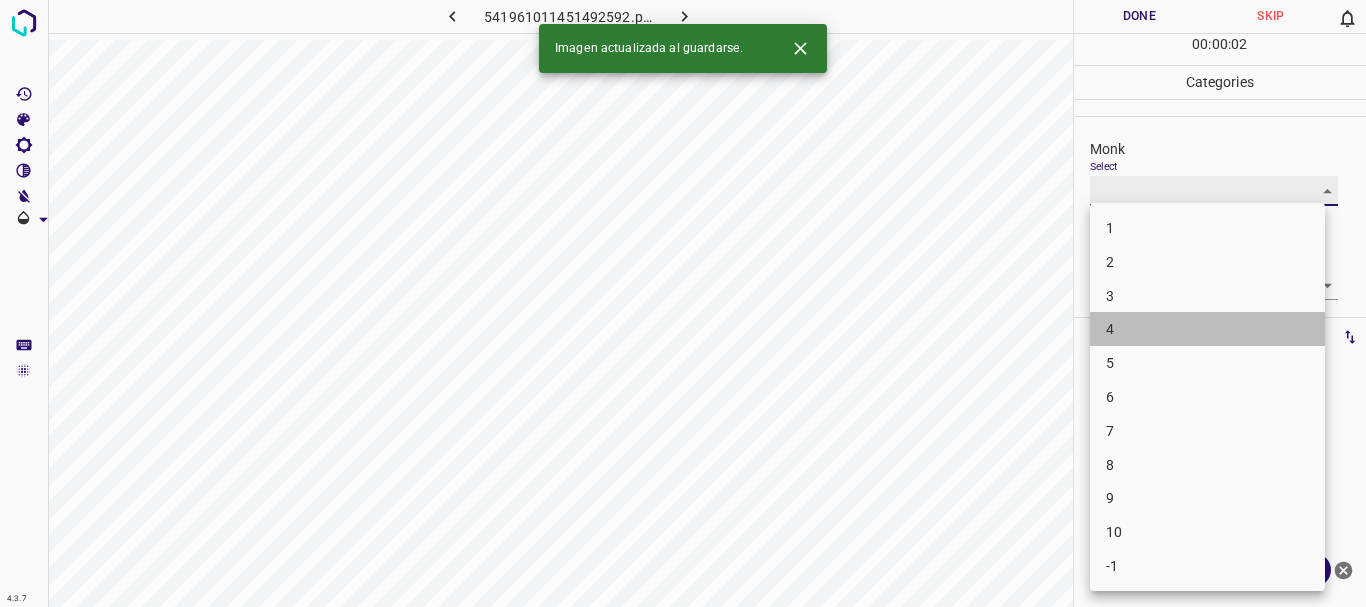 type on "4" 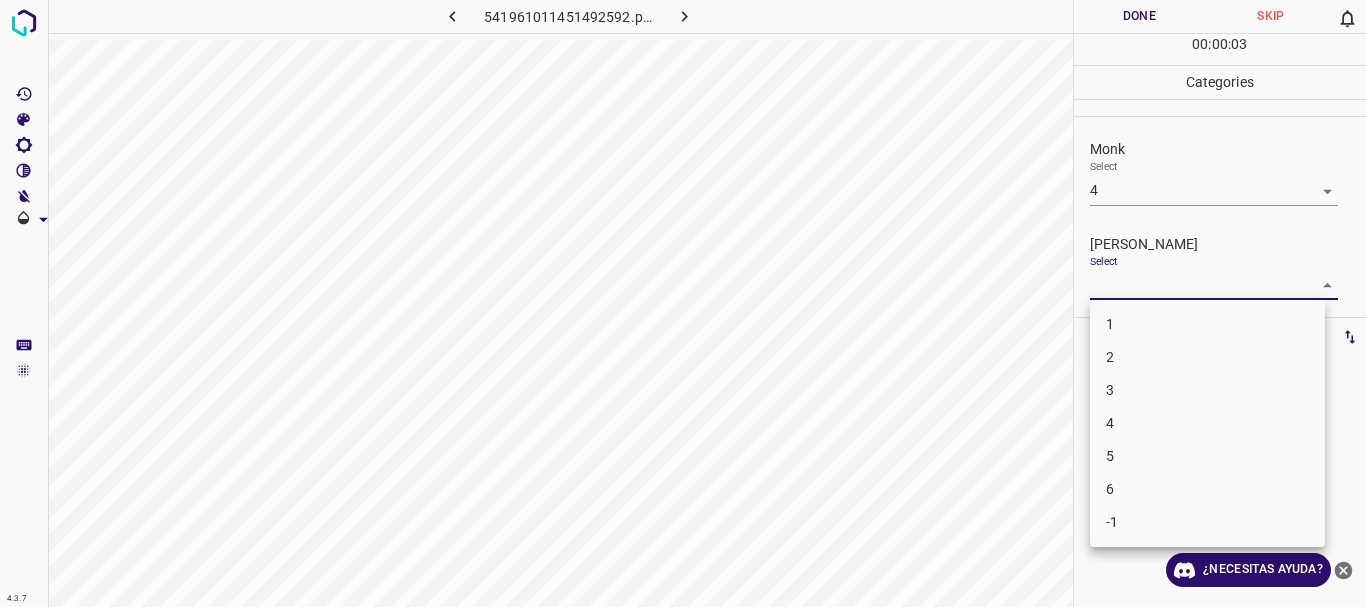 click on "4.3.7 541961011451492592.png Done Skip 0 00   : 00   : 03   Categories Monk   Select 4 4  Fitzpatrick   Select ​ Labels   0 Categories 1 Monk 2  Fitzpatrick Tools Space Change between modes (Draw & Edit) I Auto labeling R Restore zoom M Zoom in N Zoom out Delete Delete selecte label Filters Z Restore filters X Saturation filter C Brightness filter V Contrast filter B Gray scale filter General O Download ¿Necesitas ayuda? Texto original Valora esta traducción Tu opinión servirá para ayudar a mejorar el Traductor de Google - Texto - Esconder - Borrar 1 2 3 4 5 6 -1" at bounding box center [683, 303] 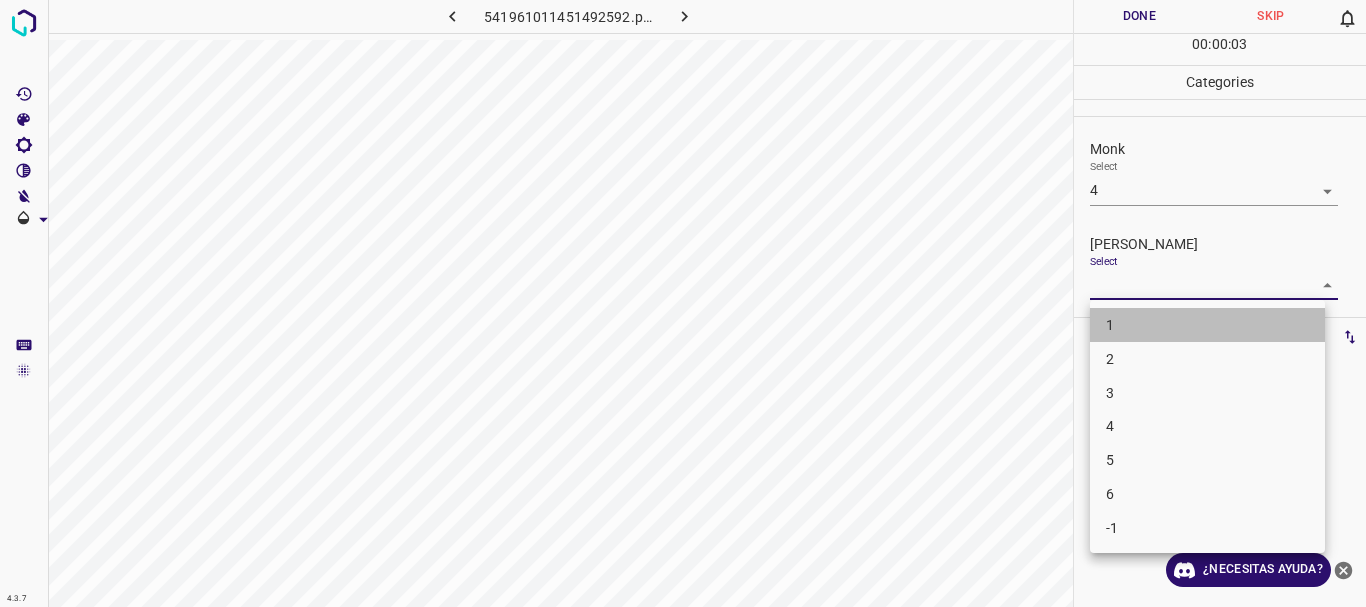 drag, startPoint x: 1139, startPoint y: 331, endPoint x: 1111, endPoint y: 69, distance: 263.49194 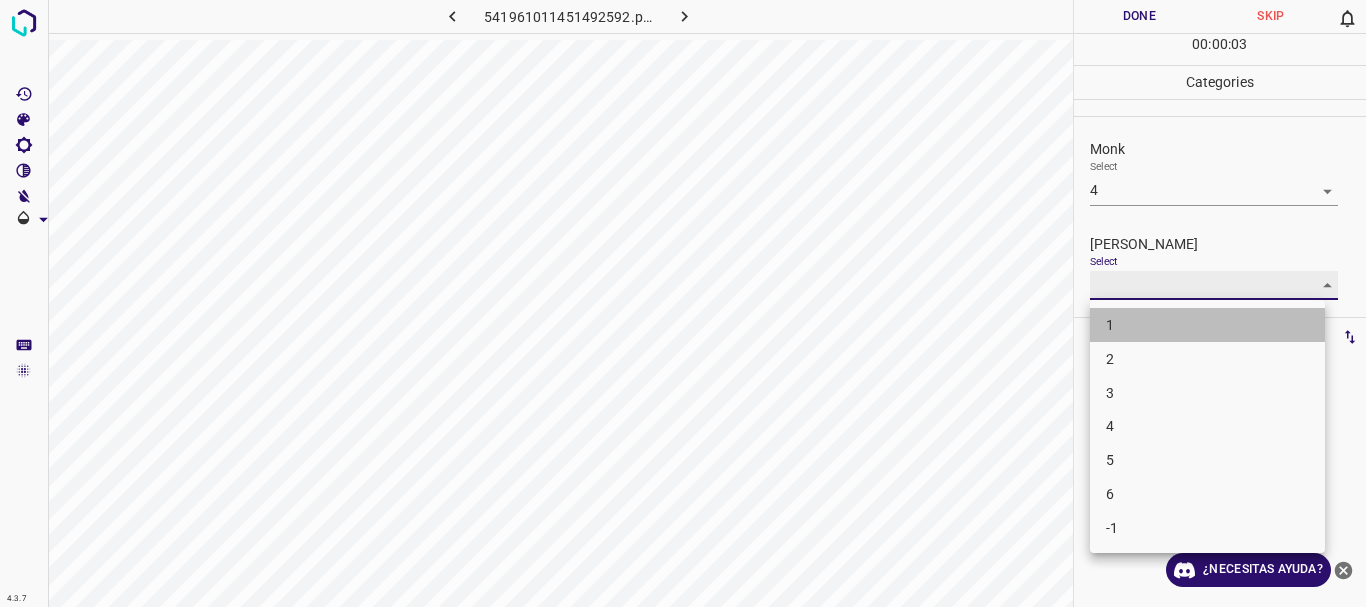type on "1" 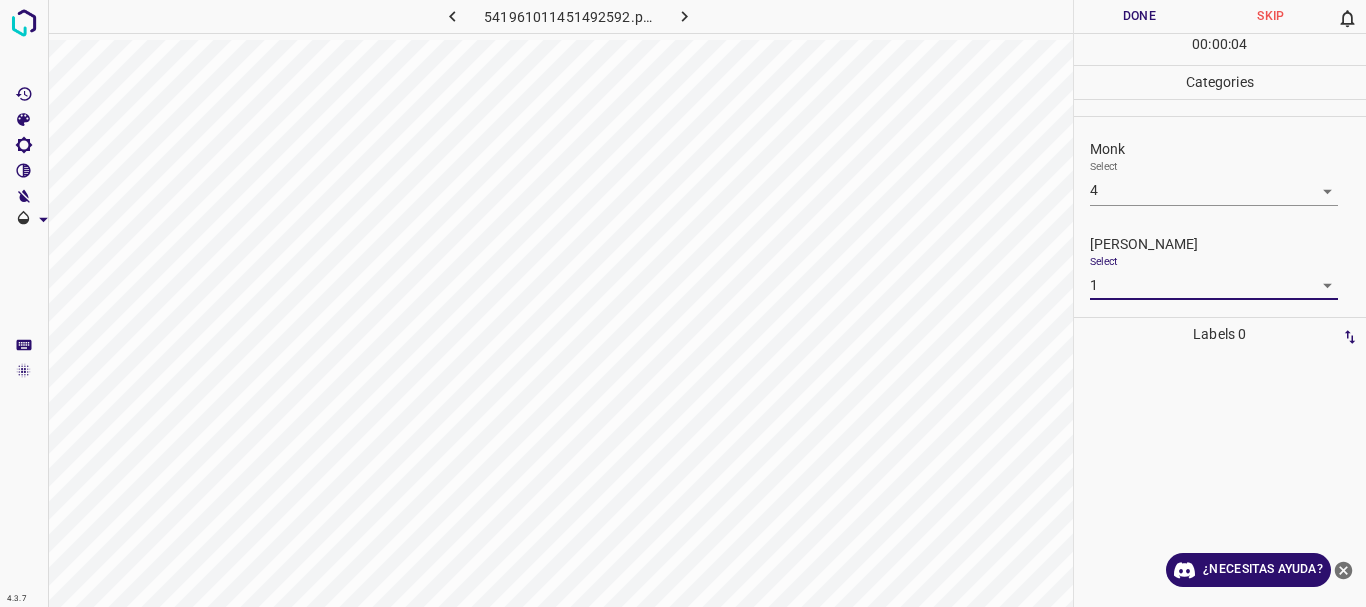 click on "Done" at bounding box center (1140, 16) 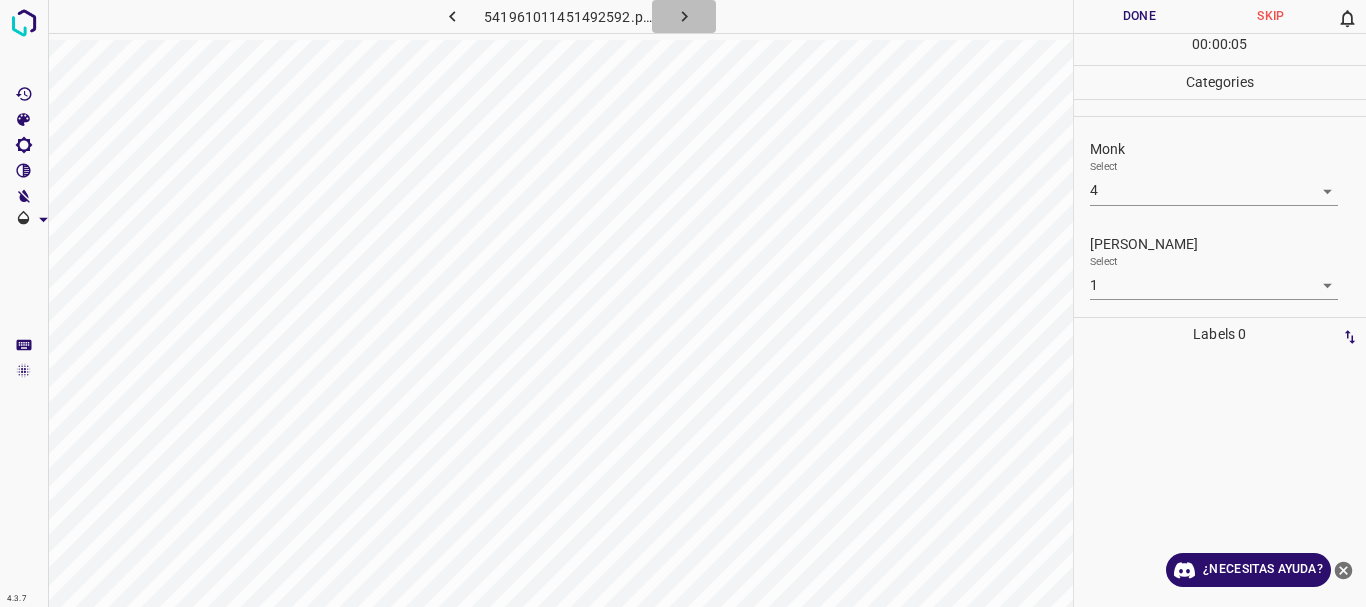 click at bounding box center (684, 16) 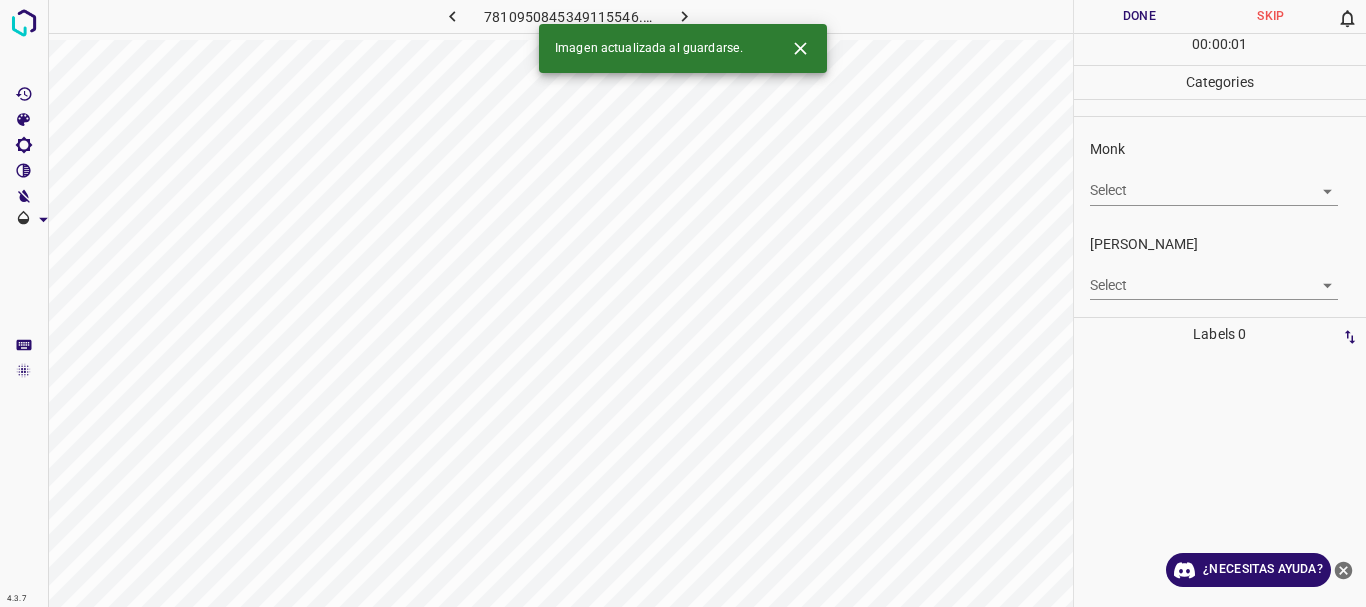 click on "4.3.7 7810950845349115546.png Done Skip 0 00   : 00   : 01   Categories Monk   Select ​  Fitzpatrick   Select ​ Labels   0 Categories 1 Monk 2  Fitzpatrick Tools Space Change between modes (Draw & Edit) I Auto labeling R Restore zoom M Zoom in N Zoom out Delete Delete selecte label Filters Z Restore filters X Saturation filter C Brightness filter V Contrast filter B Gray scale filter General O Download Imagen actualizada al guardarse. ¿Necesitas ayuda? Texto original Valora esta traducción Tu opinión servirá para ayudar a mejorar el Traductor de Google - Texto - Esconder - Borrar" at bounding box center [683, 303] 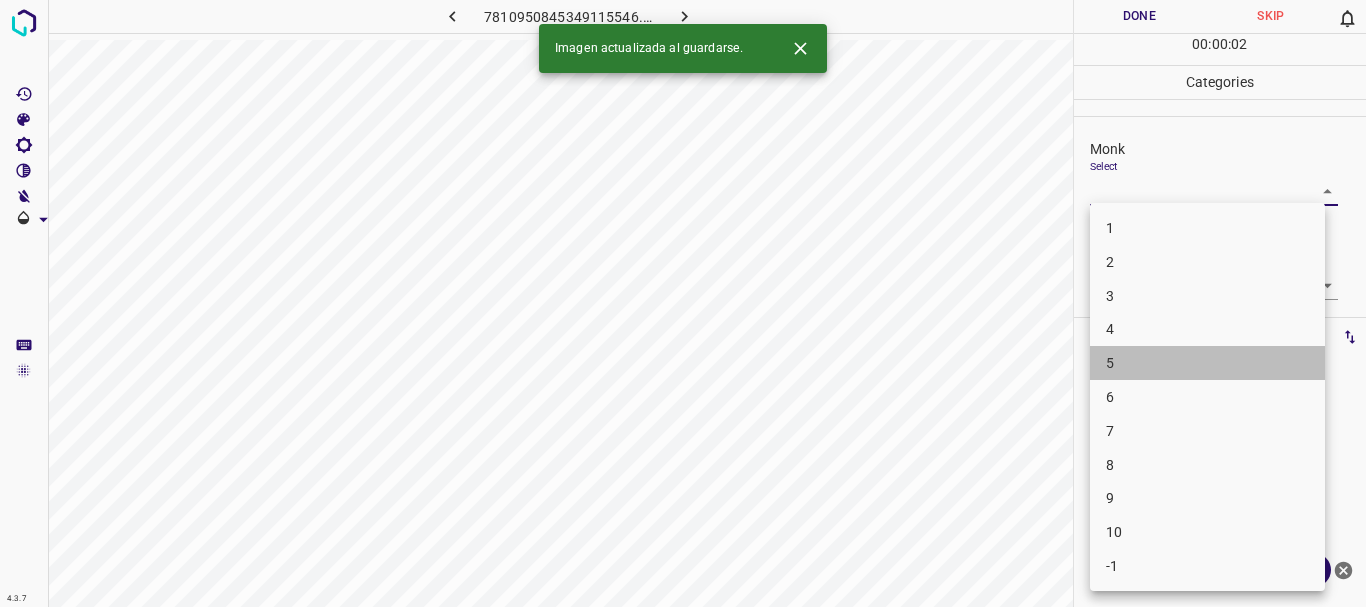 click on "5" at bounding box center (1207, 363) 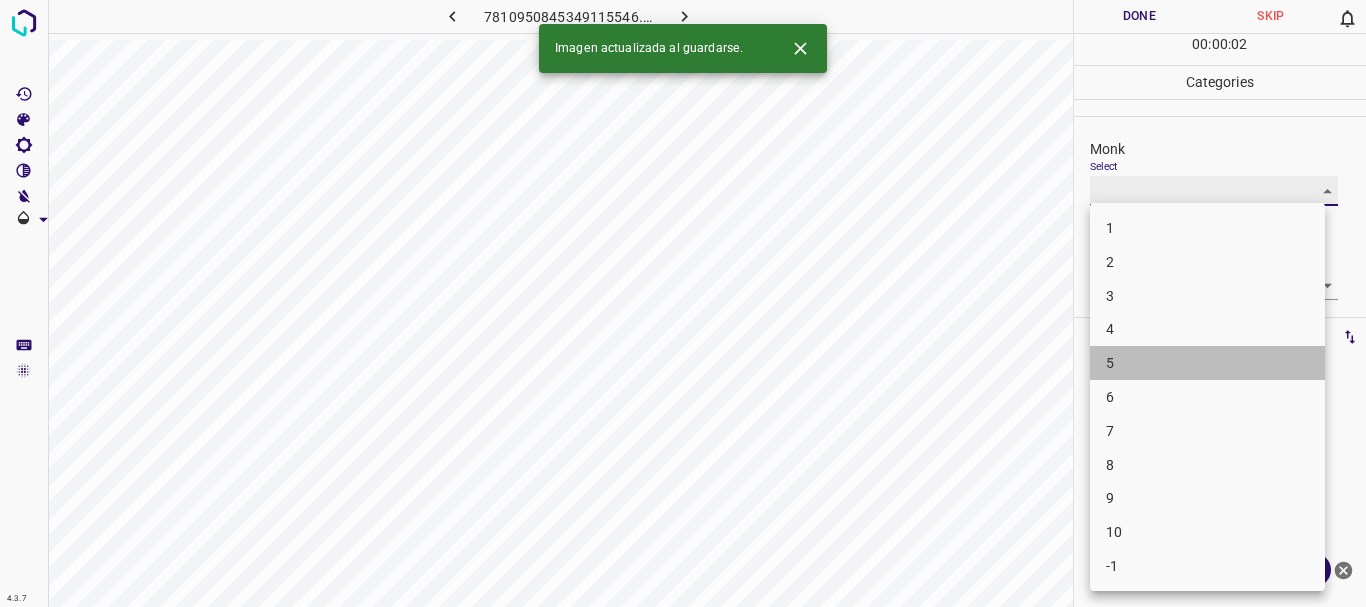 type on "5" 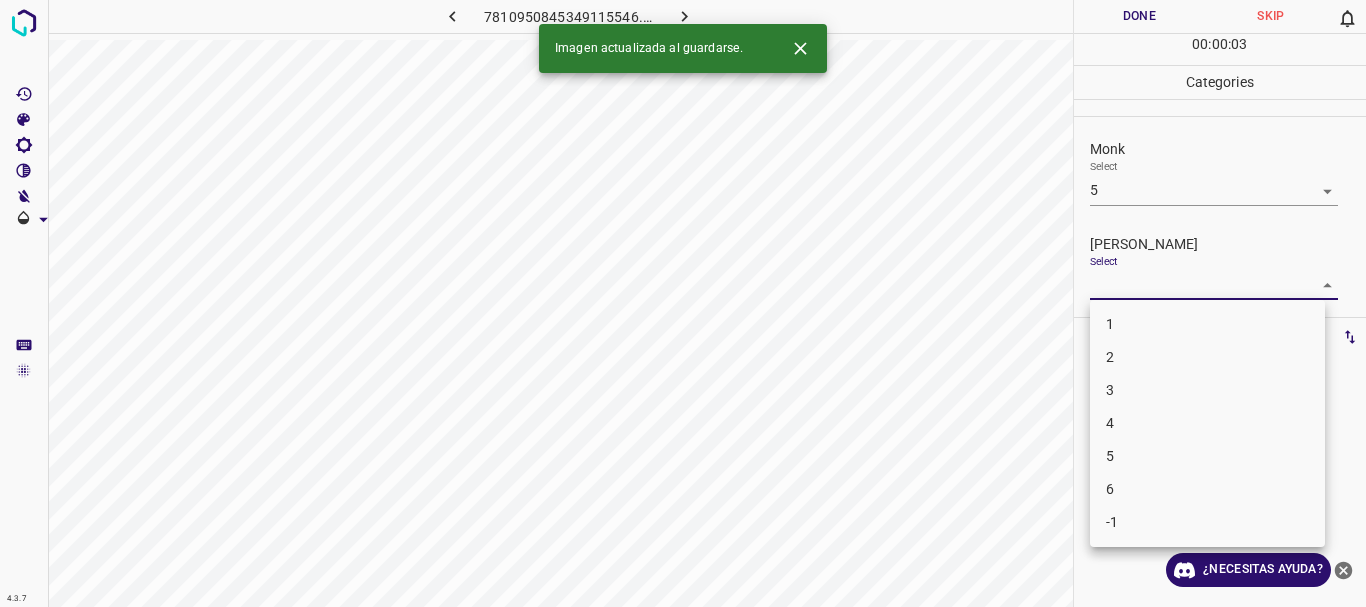 drag, startPoint x: 1134, startPoint y: 290, endPoint x: 1139, endPoint y: 361, distance: 71.17584 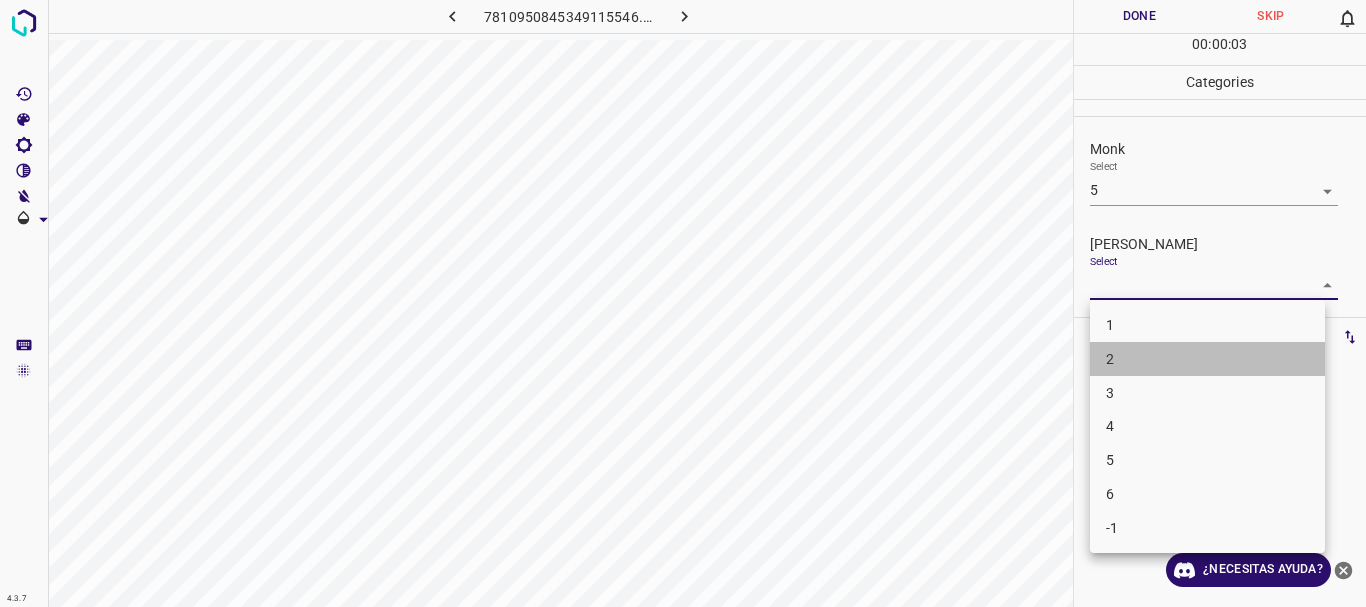 click on "2" at bounding box center [1207, 359] 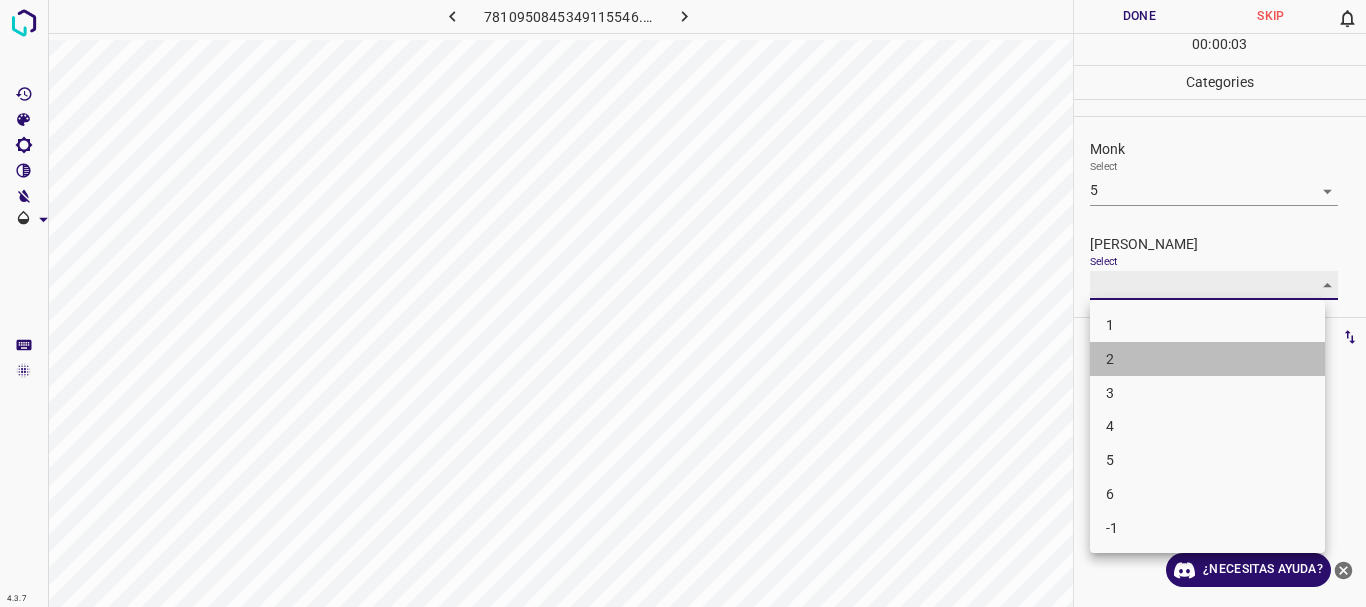 type on "2" 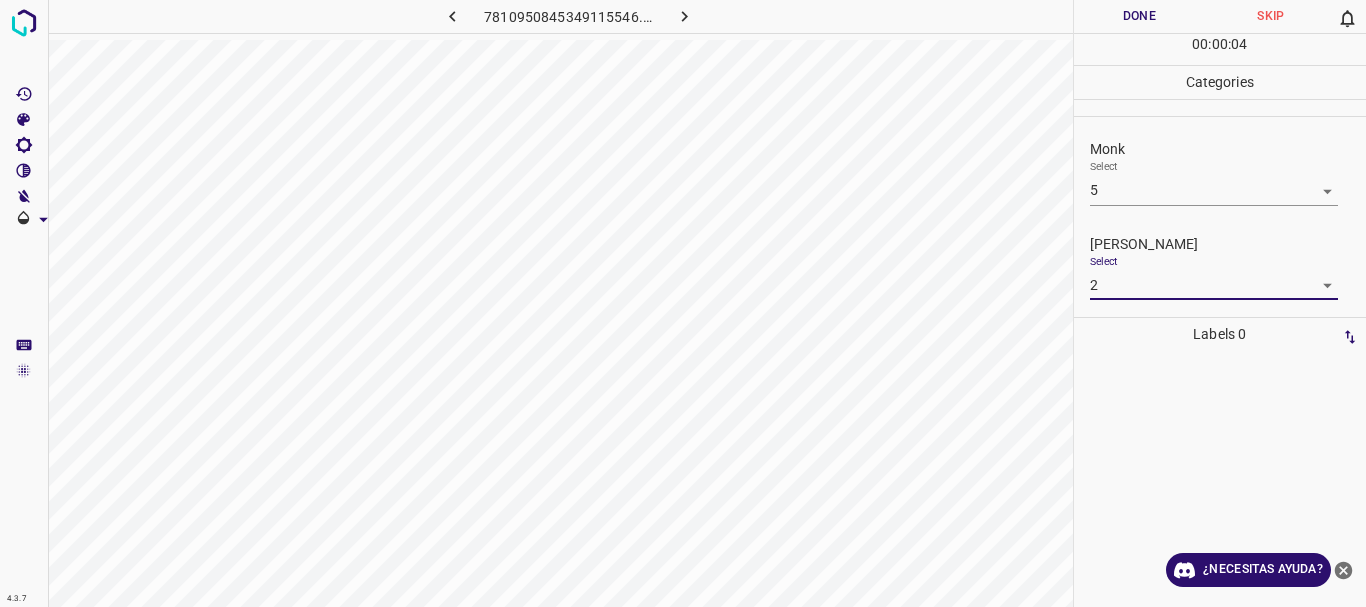 click on "Done" at bounding box center [1140, 16] 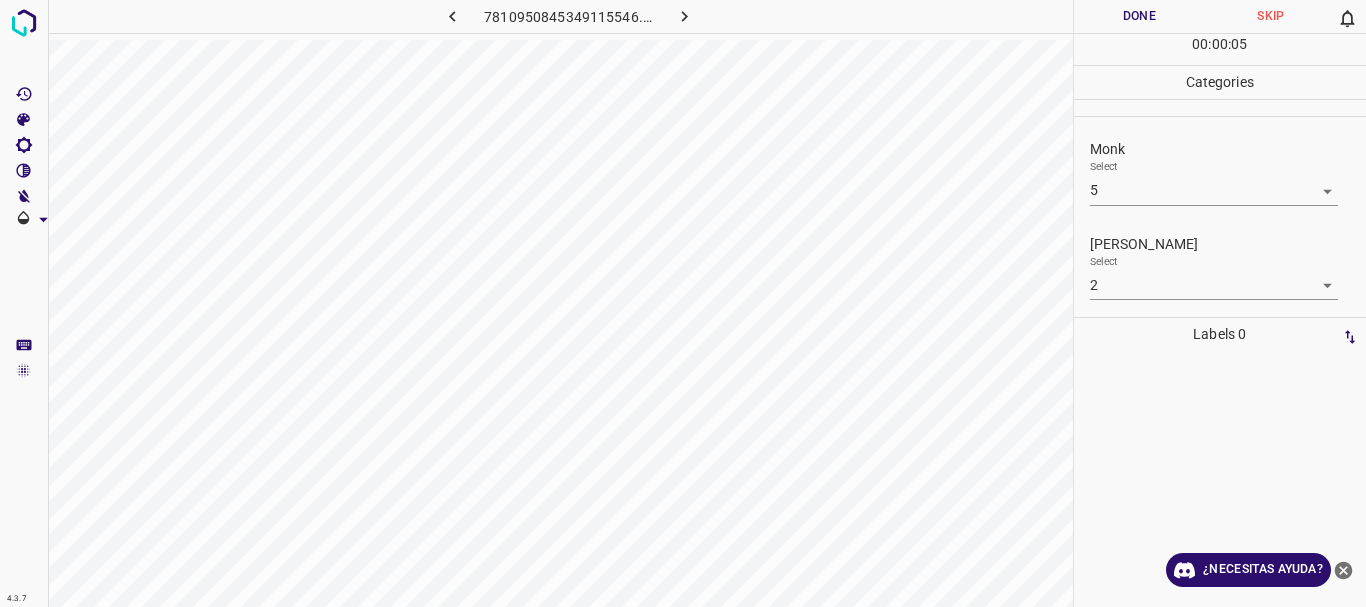 click 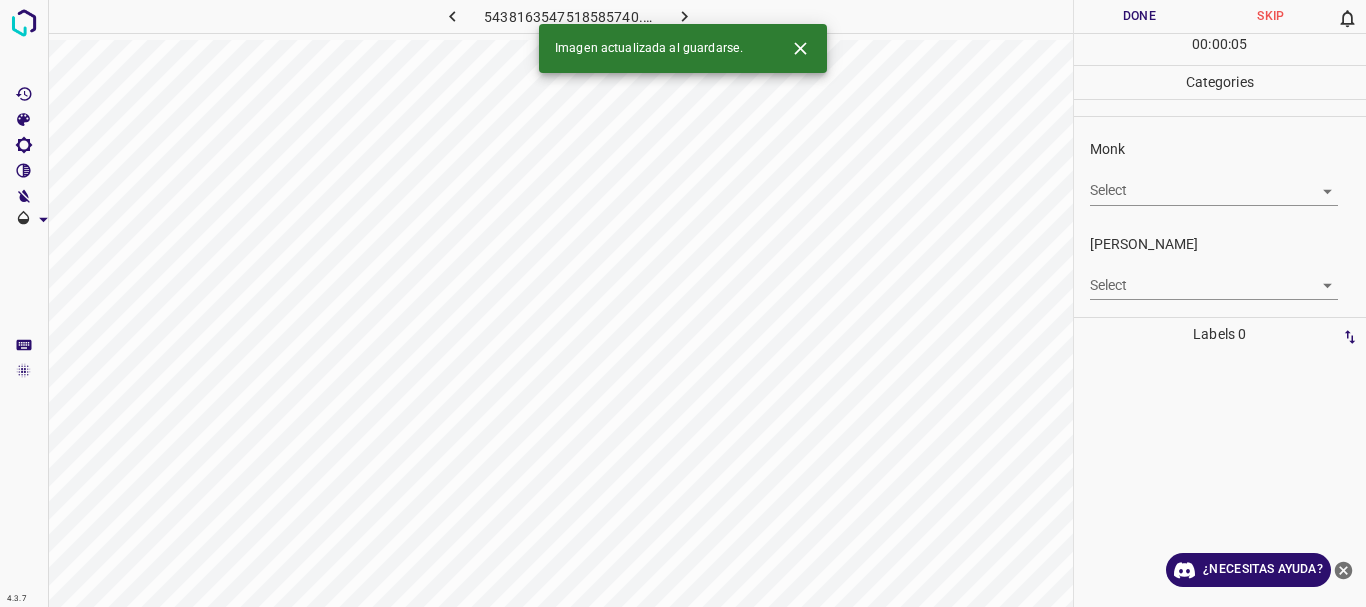 click on "4.3.7 5438163547518585740.png Done Skip 0 00   : 00   : 05   Categories Monk   Select ​  Fitzpatrick   Select ​ Labels   0 Categories 1 Monk 2  Fitzpatrick Tools Space Change between modes (Draw & Edit) I Auto labeling R Restore zoom M Zoom in N Zoom out Delete Delete selecte label Filters Z Restore filters X Saturation filter C Brightness filter V Contrast filter B Gray scale filter General O Download Imagen actualizada al guardarse. ¿Necesitas ayuda? Texto original Valora esta traducción Tu opinión servirá para ayudar a mejorar el Traductor de Google - Texto - Esconder - Borrar" at bounding box center [683, 303] 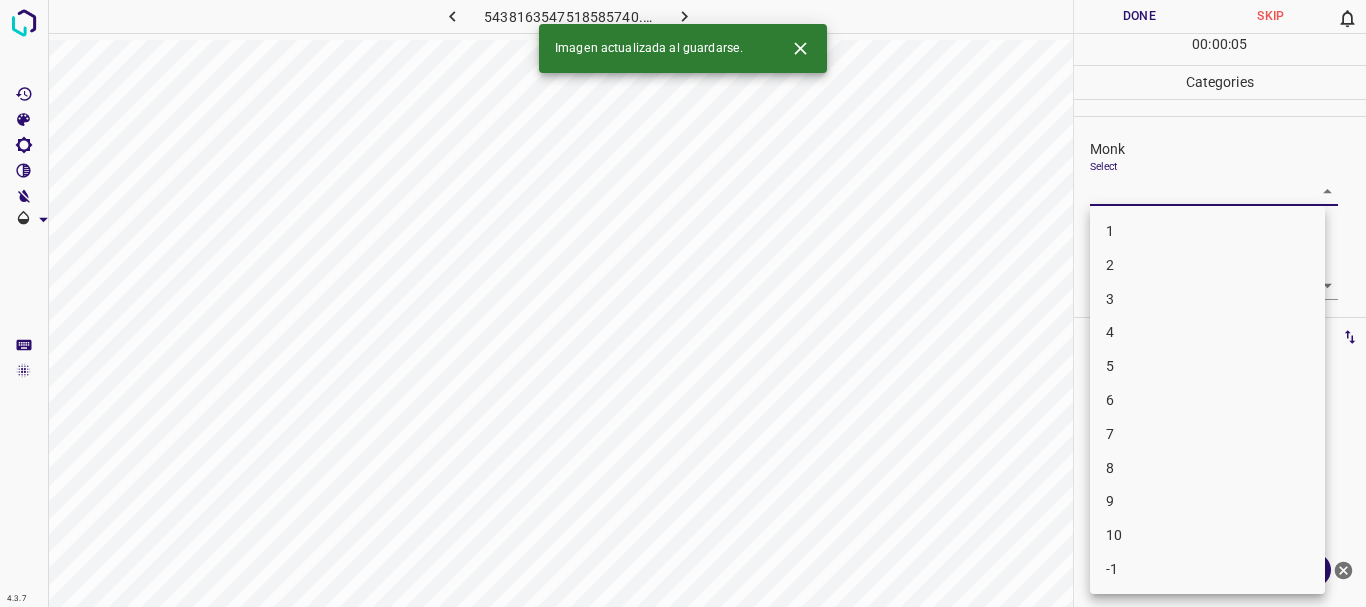 click on "4" at bounding box center (1207, 332) 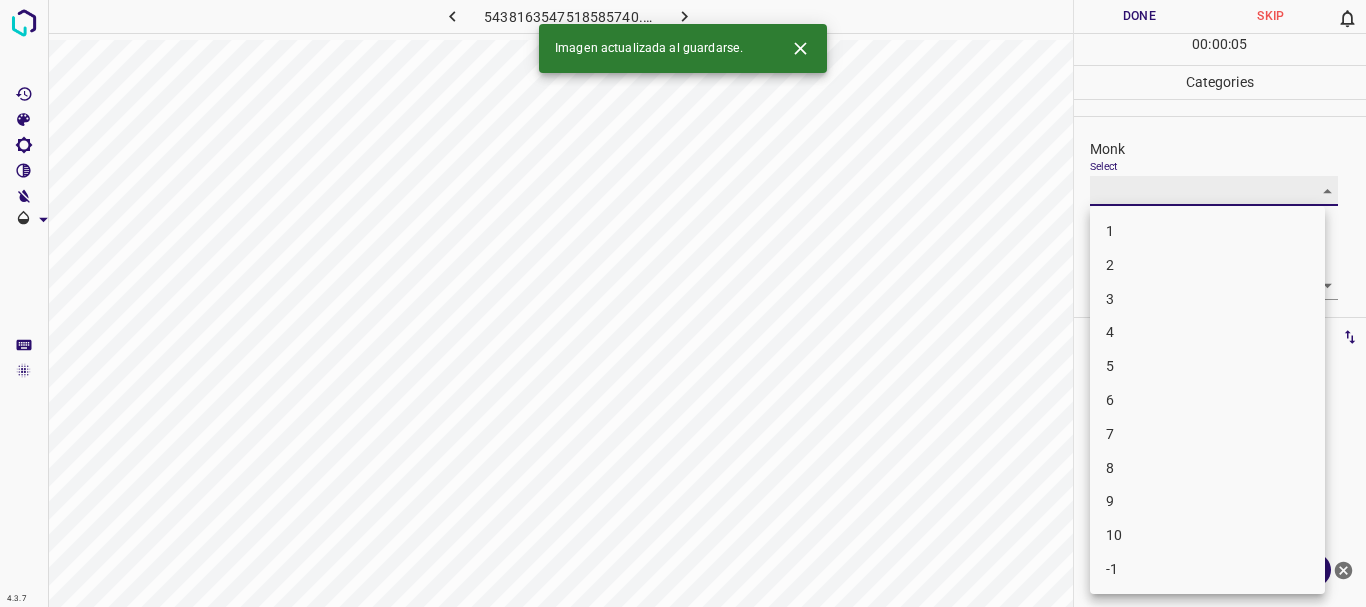 type on "4" 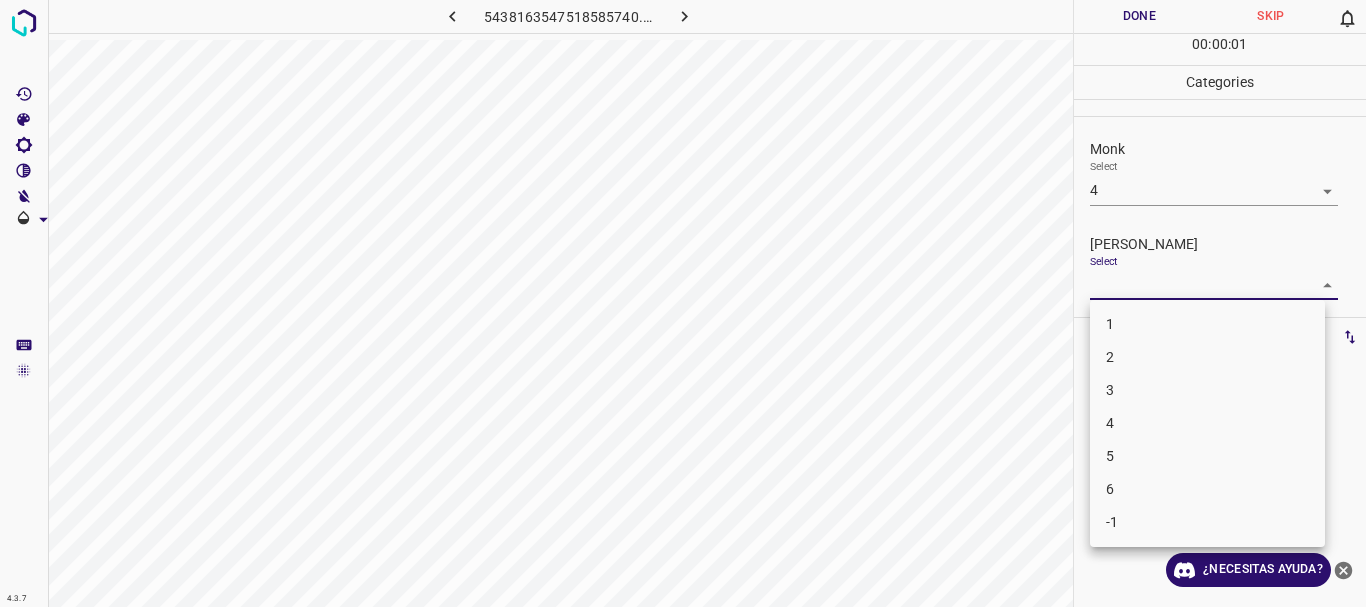 click on "4.3.7 5438163547518585740.png Done Skip 0 00   : 00   : 01   Categories Monk   Select 4 4  Fitzpatrick   Select ​ Labels   0 Categories 1 Monk 2  Fitzpatrick Tools Space Change between modes (Draw & Edit) I Auto labeling R Restore zoom M Zoom in N Zoom out Delete Delete selecte label Filters Z Restore filters X Saturation filter C Brightness filter V Contrast filter B Gray scale filter General O Download ¿Necesitas ayuda? Texto original Valora esta traducción Tu opinión servirá para ayudar a mejorar el Traductor de Google - Texto - Esconder - Borrar 1 2 3 4 5 6 -1" at bounding box center (683, 303) 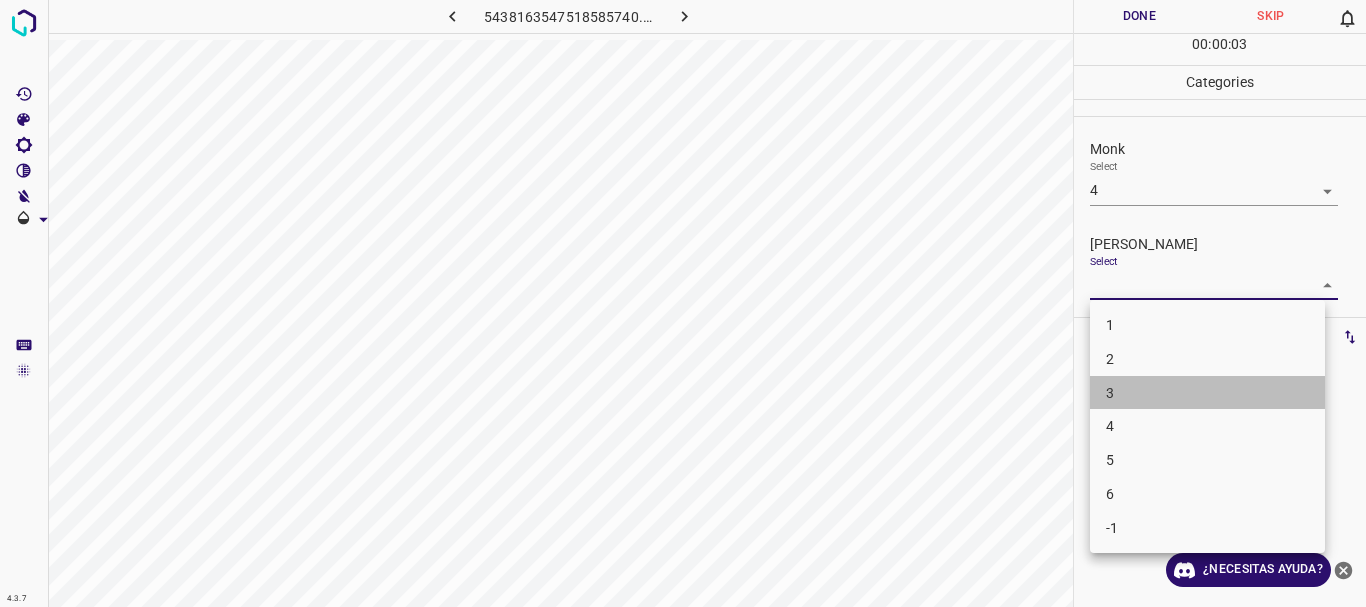 drag, startPoint x: 1124, startPoint y: 394, endPoint x: 1155, endPoint y: 350, distance: 53.823788 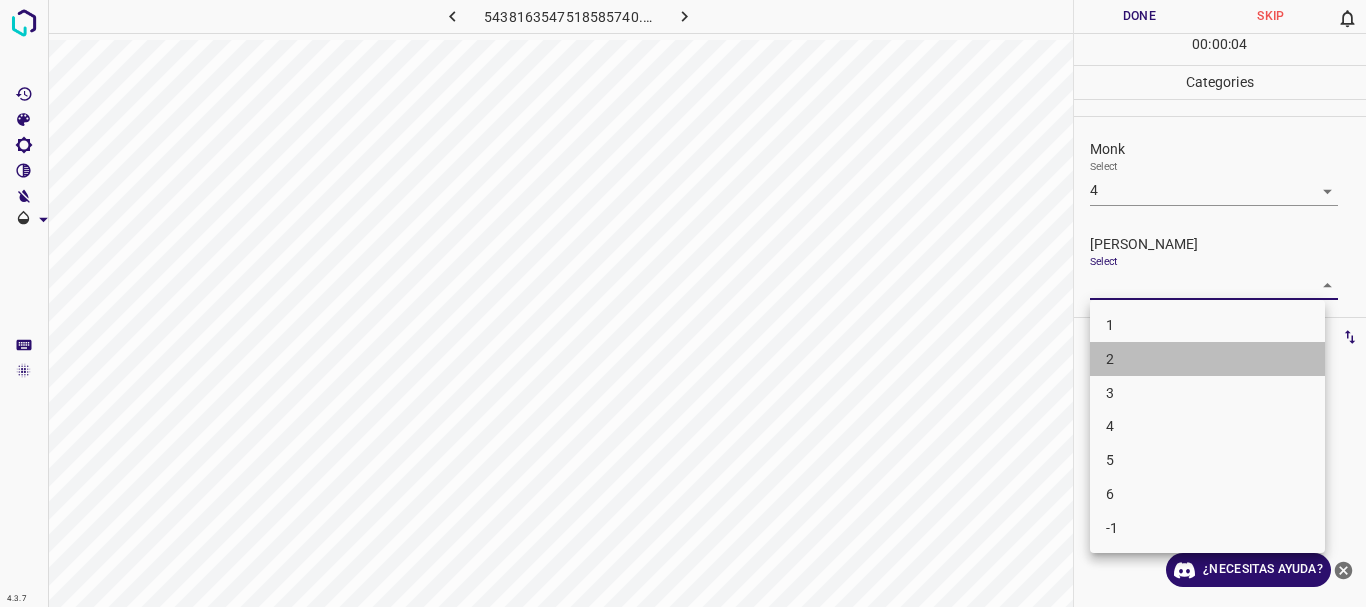 click on "2" at bounding box center [1207, 359] 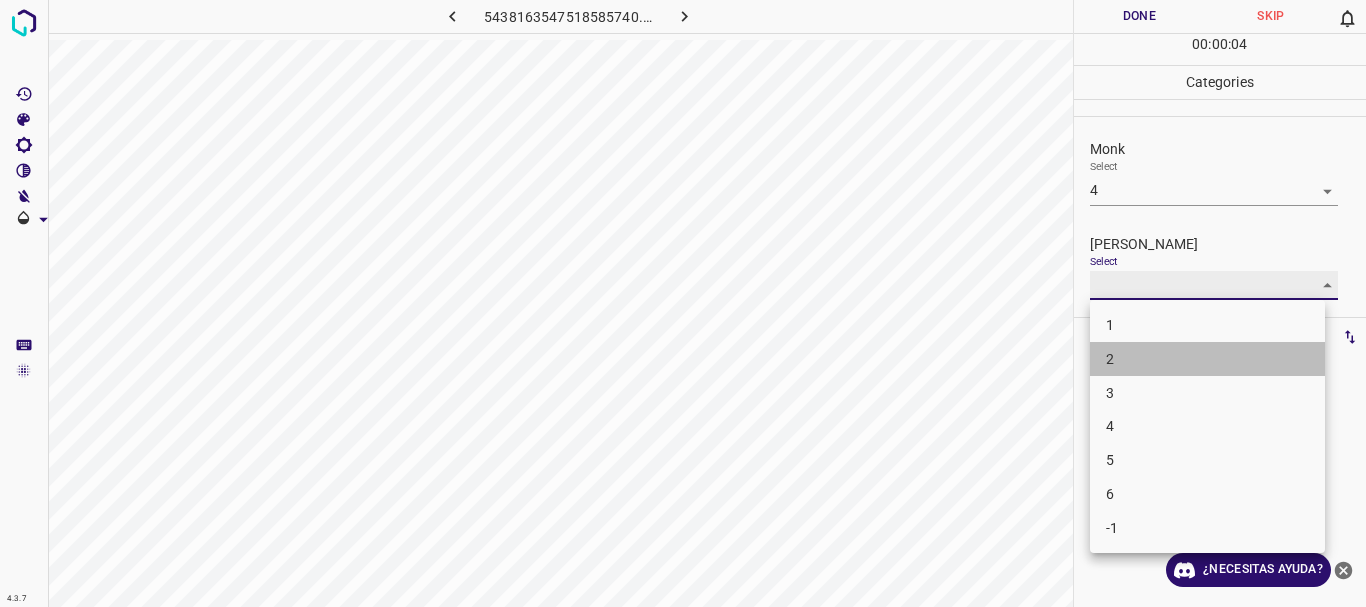type on "2" 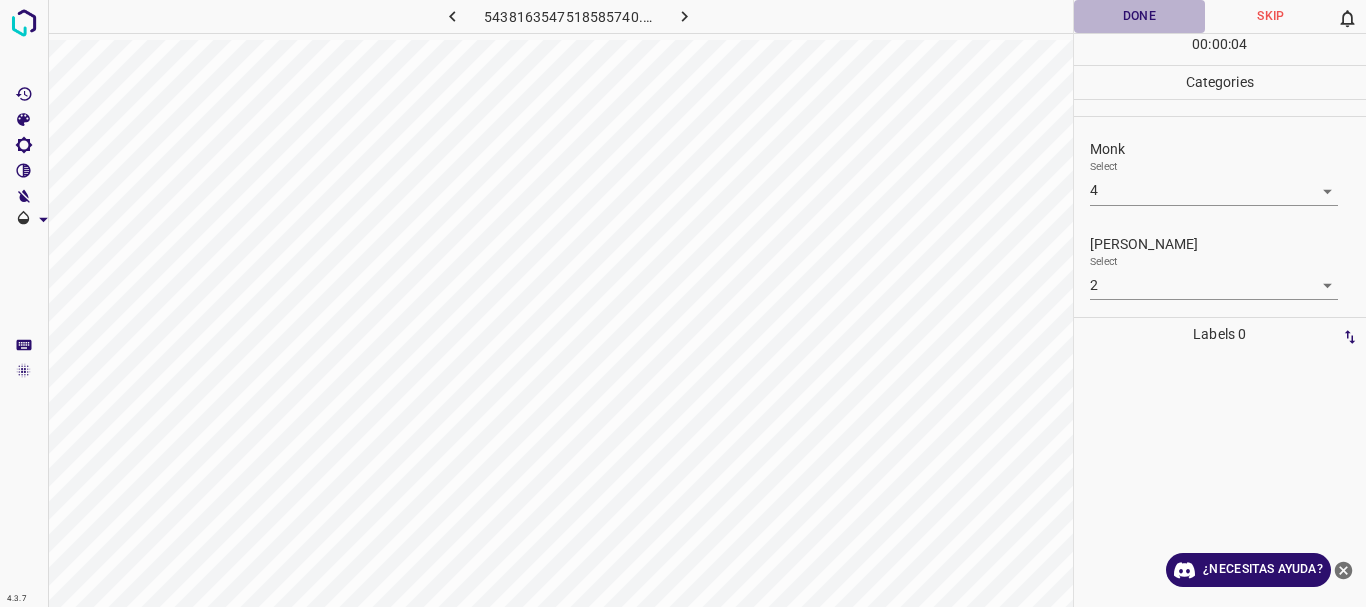 click on "Done" at bounding box center (1140, 16) 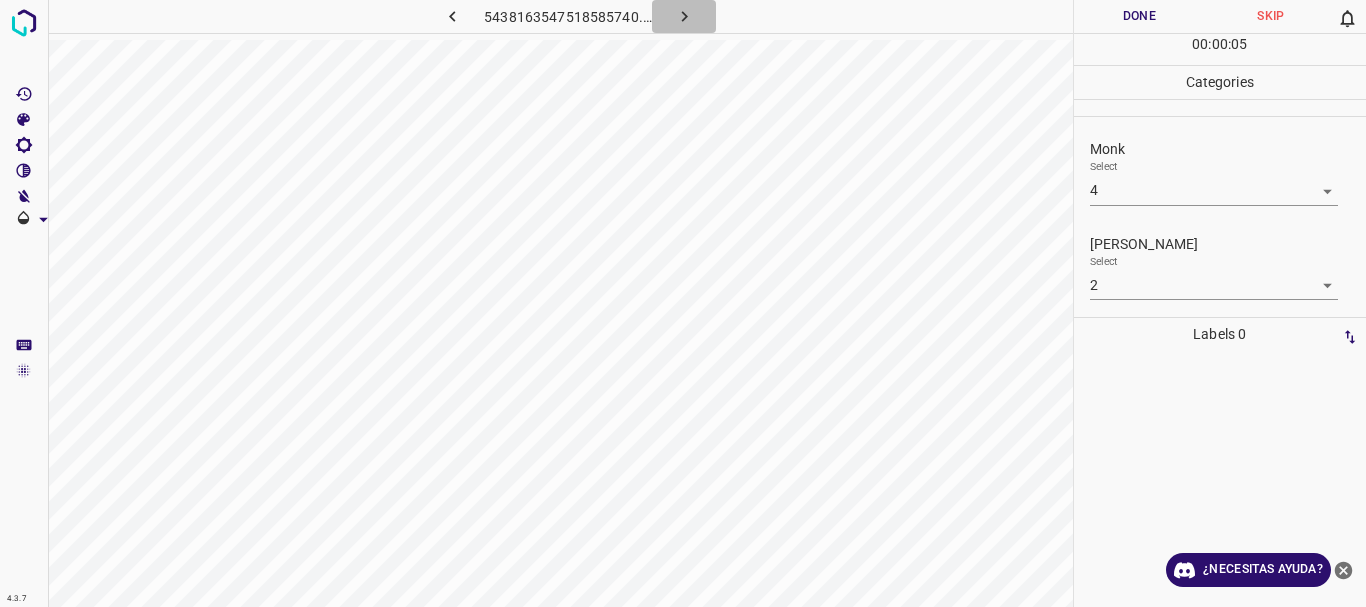 click 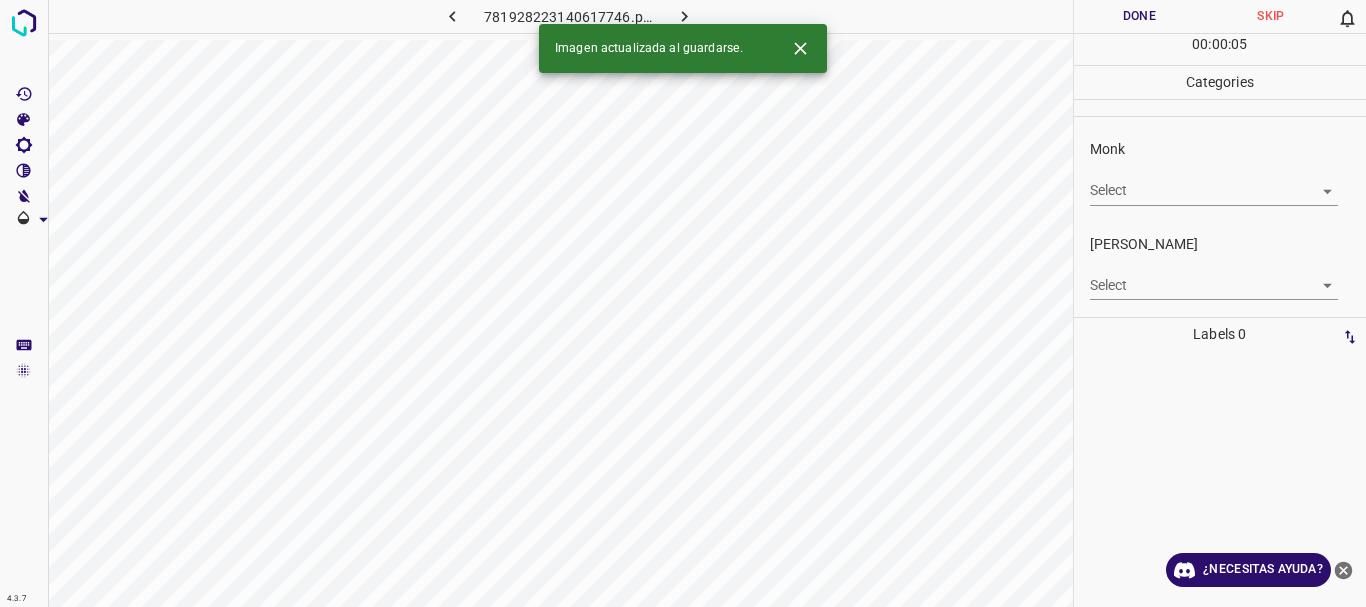 click 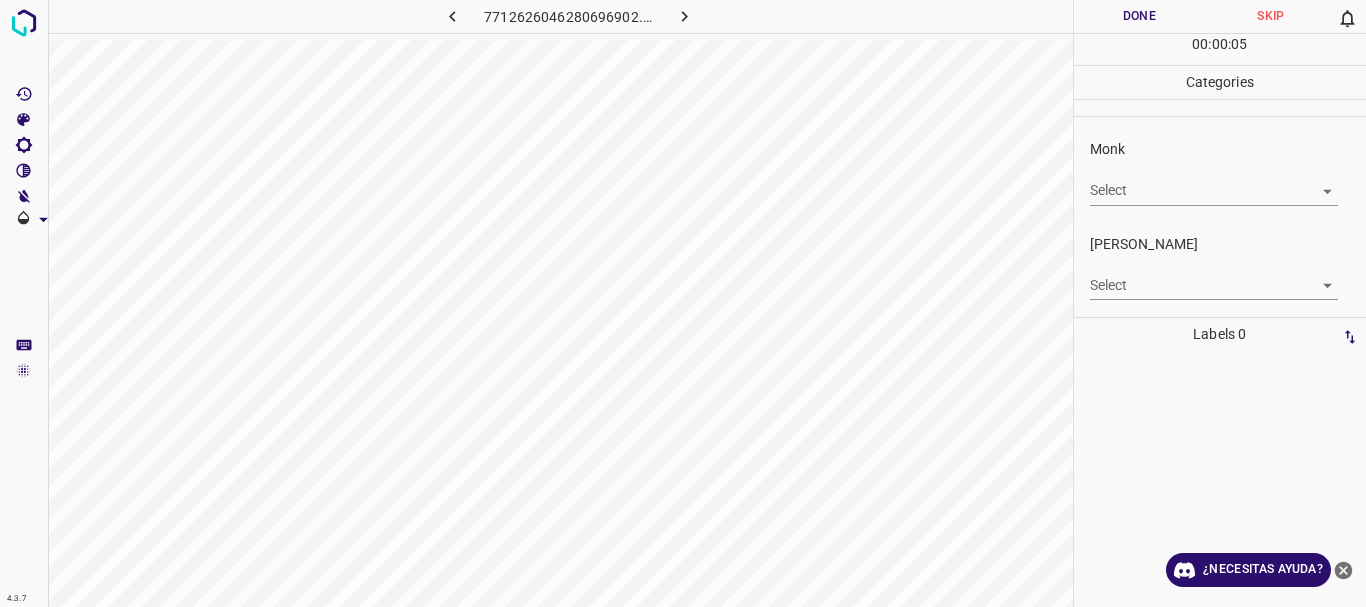 click 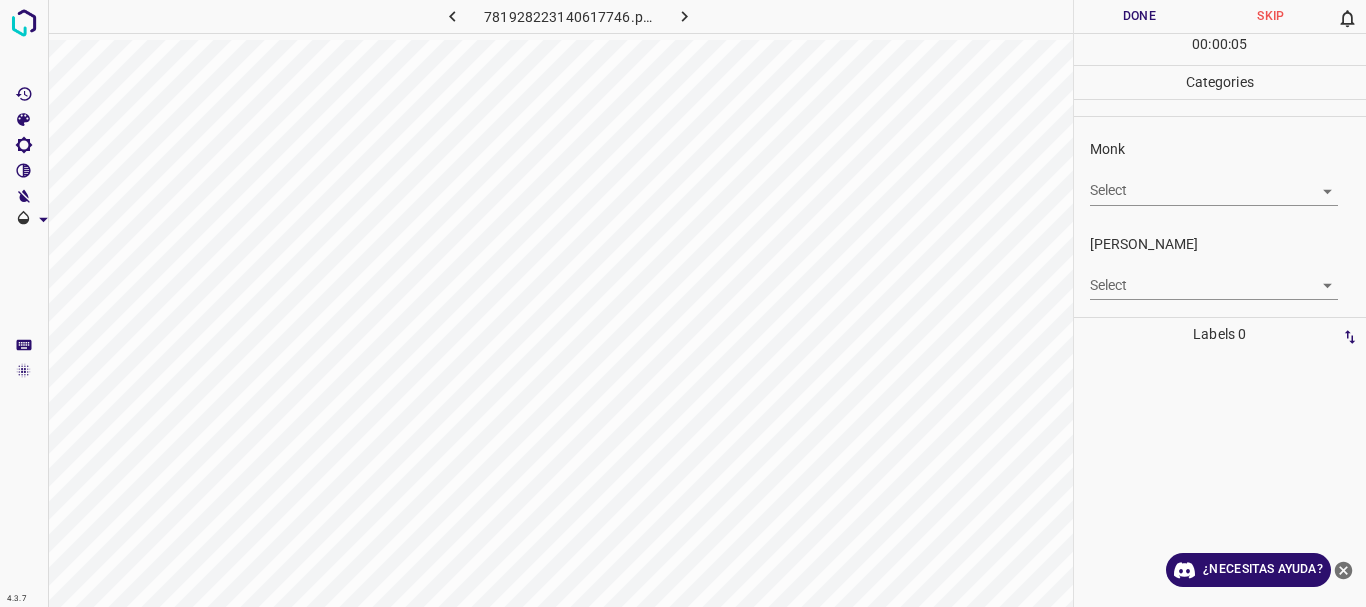 click on "4.3.7 781928223140617746.png Done Skip 0 00   : 00   : 05   Categories Monk   Select ​  Fitzpatrick   Select ​ Labels   0 Categories 1 Monk 2  Fitzpatrick Tools Space Change between modes (Draw & Edit) I Auto labeling R Restore zoom M Zoom in N Zoom out Delete Delete selecte label Filters Z Restore filters X Saturation filter C Brightness filter V Contrast filter B Gray scale filter General O Download ¿Necesitas ayuda? Texto original Valora esta traducción Tu opinión servirá para ayudar a mejorar el Traductor de Google - Texto - Esconder - Borrar" at bounding box center (683, 303) 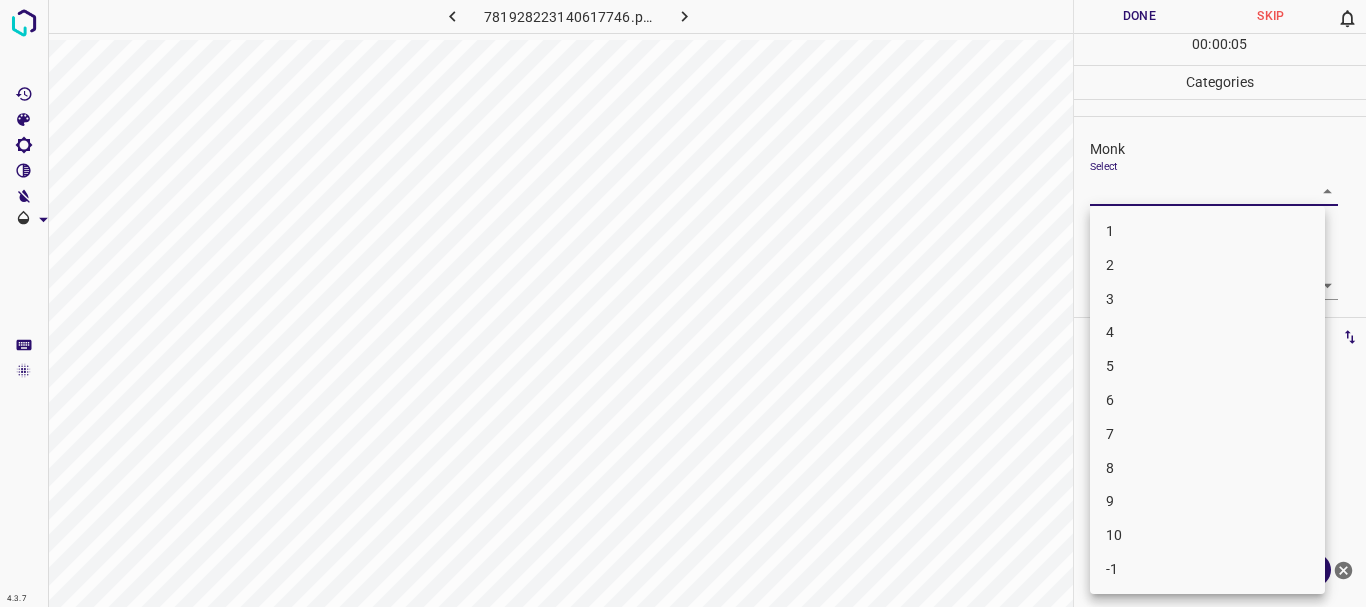 drag, startPoint x: 1104, startPoint y: 336, endPoint x: 1108, endPoint y: 299, distance: 37.215588 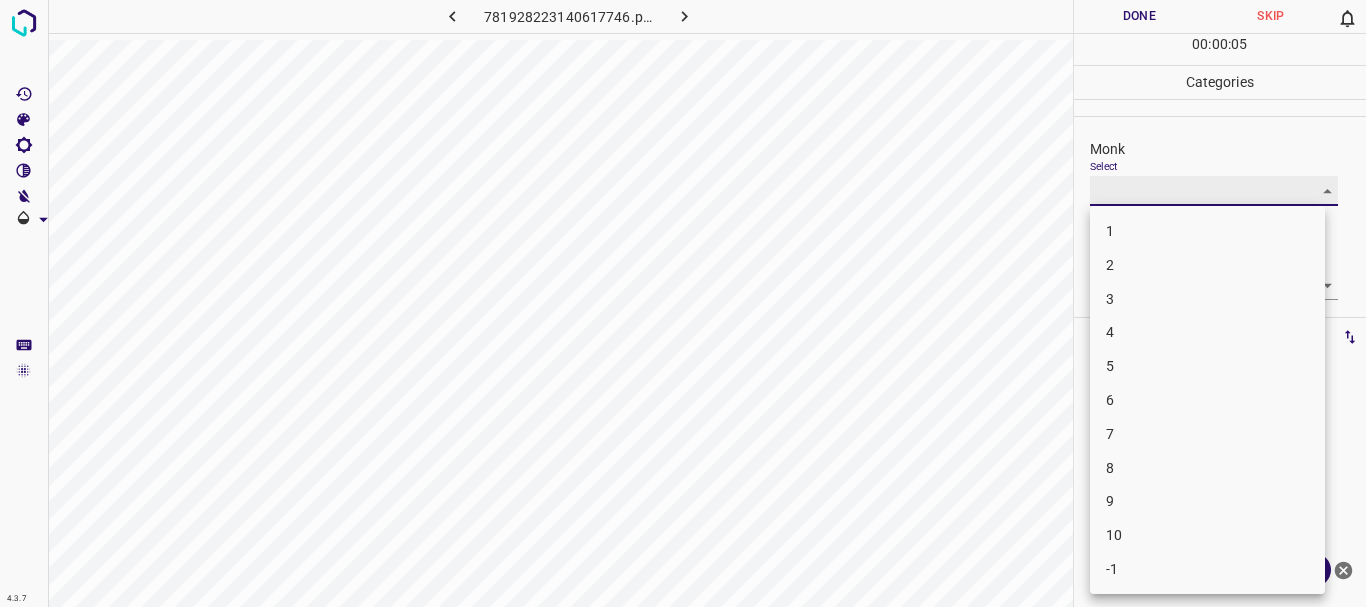 type on "4" 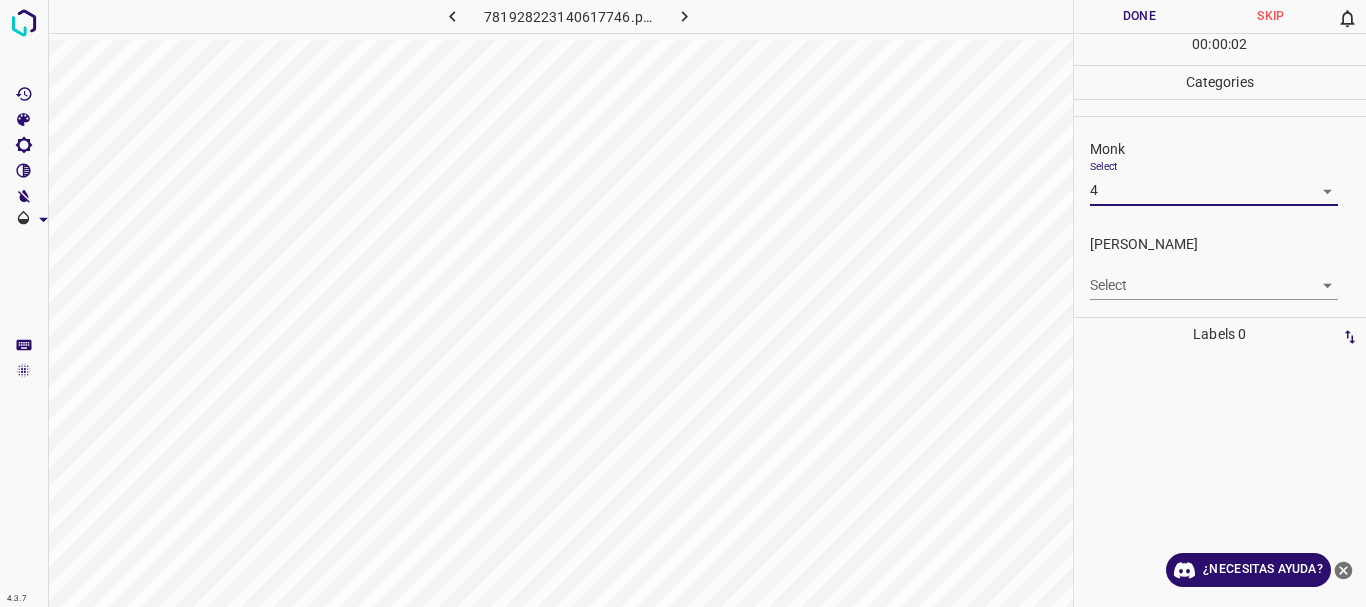 click on "4.3.7 781928223140617746.png Done Skip 0 00   : 00   : 02   Categories Monk   Select 4 4  Fitzpatrick   Select ​ Labels   0 Categories 1 Monk 2  Fitzpatrick Tools Space Change between modes (Draw & Edit) I Auto labeling R Restore zoom M Zoom in N Zoom out Delete Delete selecte label Filters Z Restore filters X Saturation filter C Brightness filter V Contrast filter B Gray scale filter General O Download ¿Necesitas ayuda? Texto original Valora esta traducción Tu opinión servirá para ayudar a mejorar el Traductor de Google - Texto - Esconder - Borrar" at bounding box center [683, 303] 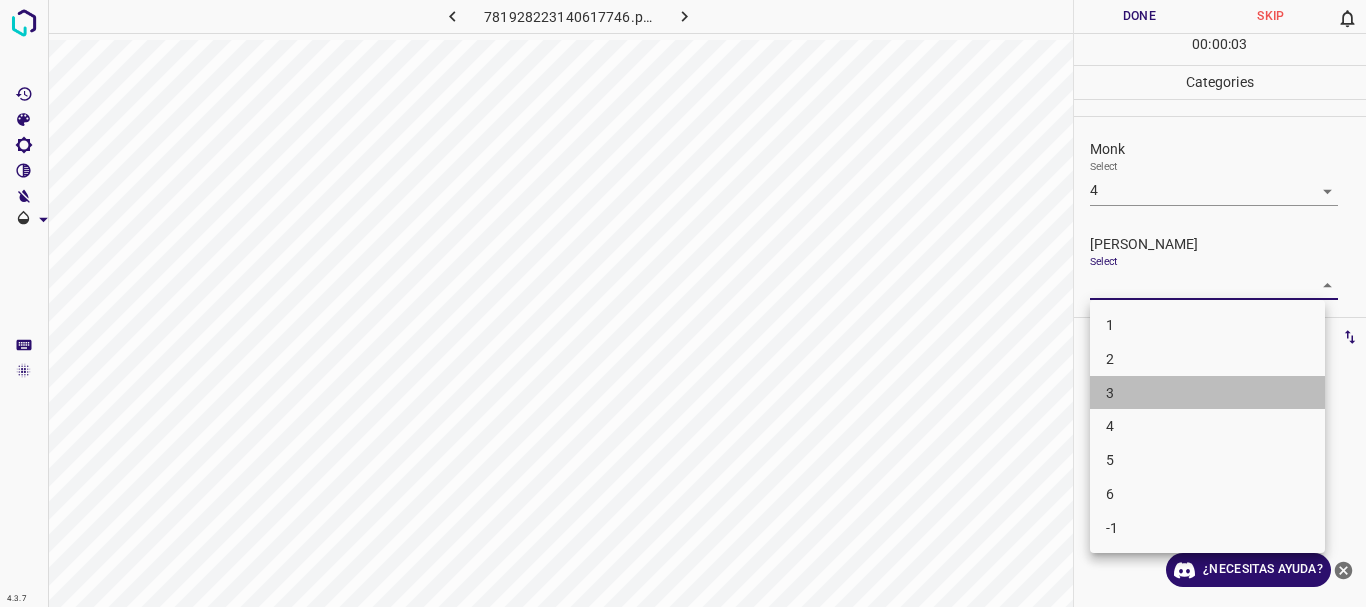 click on "3" at bounding box center (1207, 393) 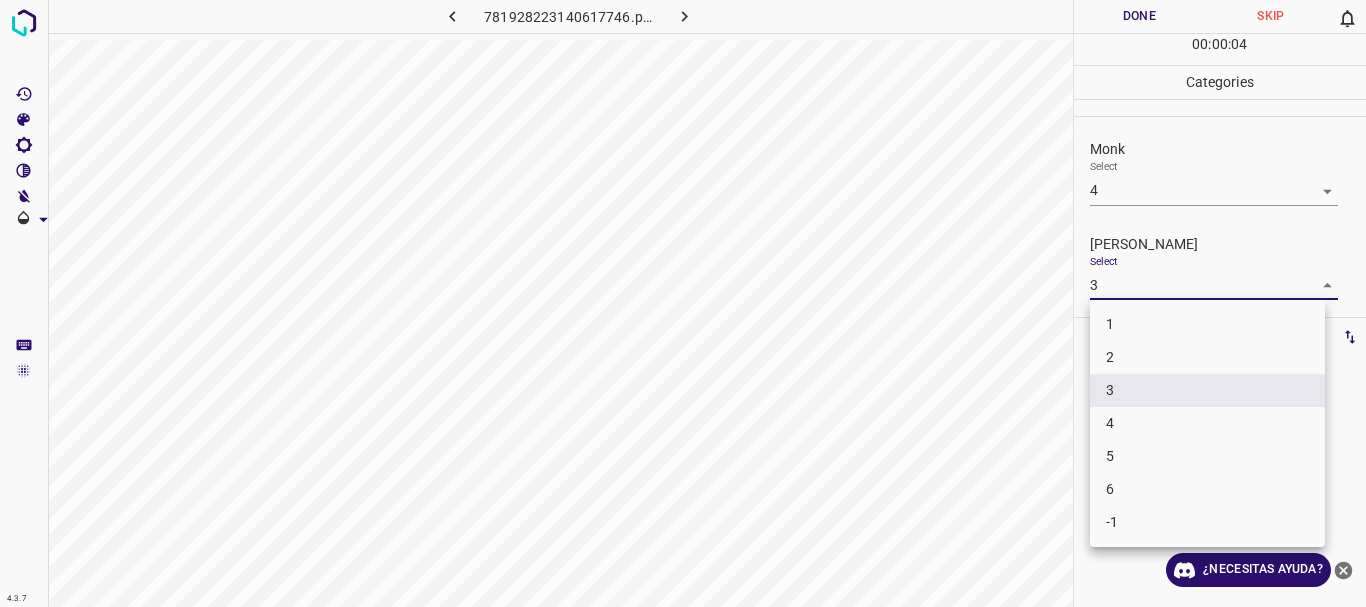 click on "4.3.7 781928223140617746.png Done Skip 0 00   : 00   : 04   Categories Monk   Select 4 4  Fitzpatrick   Select 3 3 Labels   0 Categories 1 Monk 2  Fitzpatrick Tools Space Change between modes (Draw & Edit) I Auto labeling R Restore zoom M Zoom in N Zoom out Delete Delete selecte label Filters Z Restore filters X Saturation filter C Brightness filter V Contrast filter B Gray scale filter General O Download ¿Necesitas ayuda? Texto original Valora esta traducción Tu opinión servirá para ayudar a mejorar el Traductor de Google - Texto - Esconder - Borrar 1 2 3 4 5 6 -1" at bounding box center (683, 303) 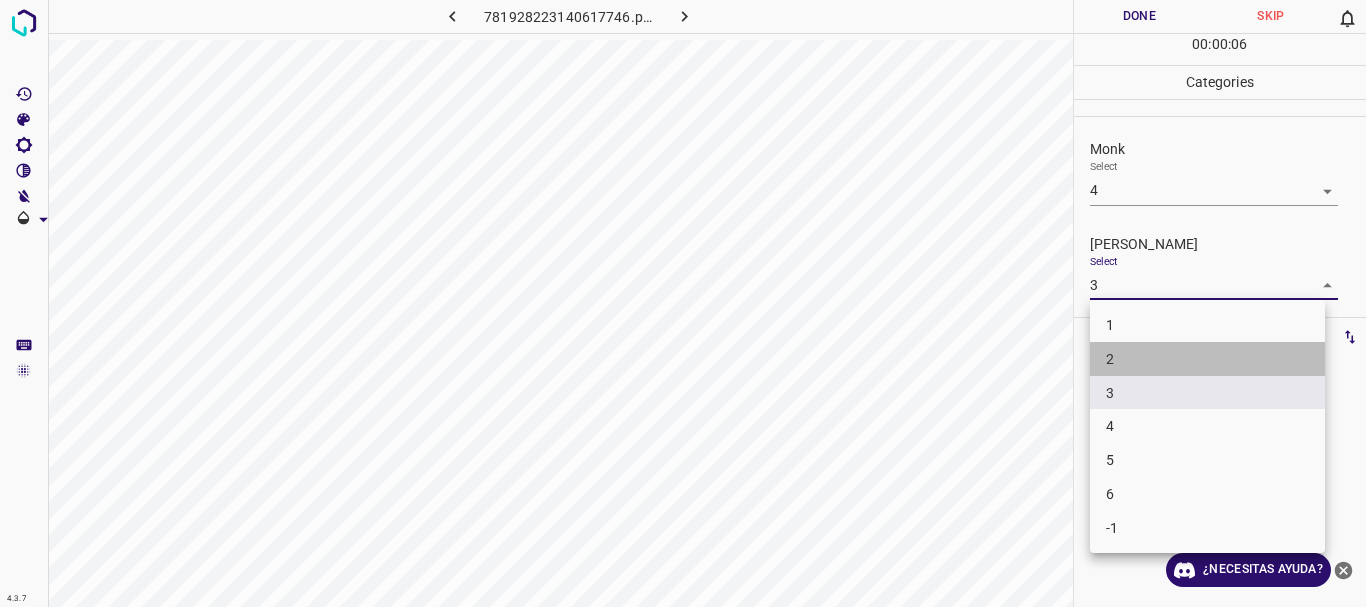 click on "2" at bounding box center (1207, 359) 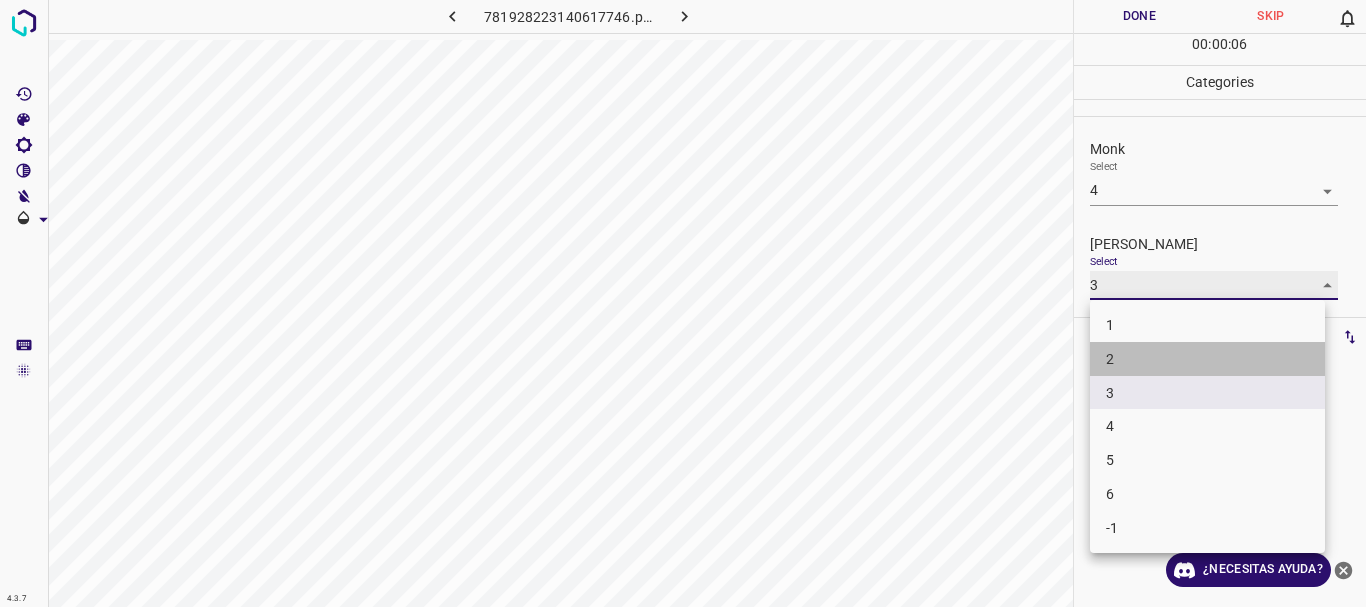 type on "2" 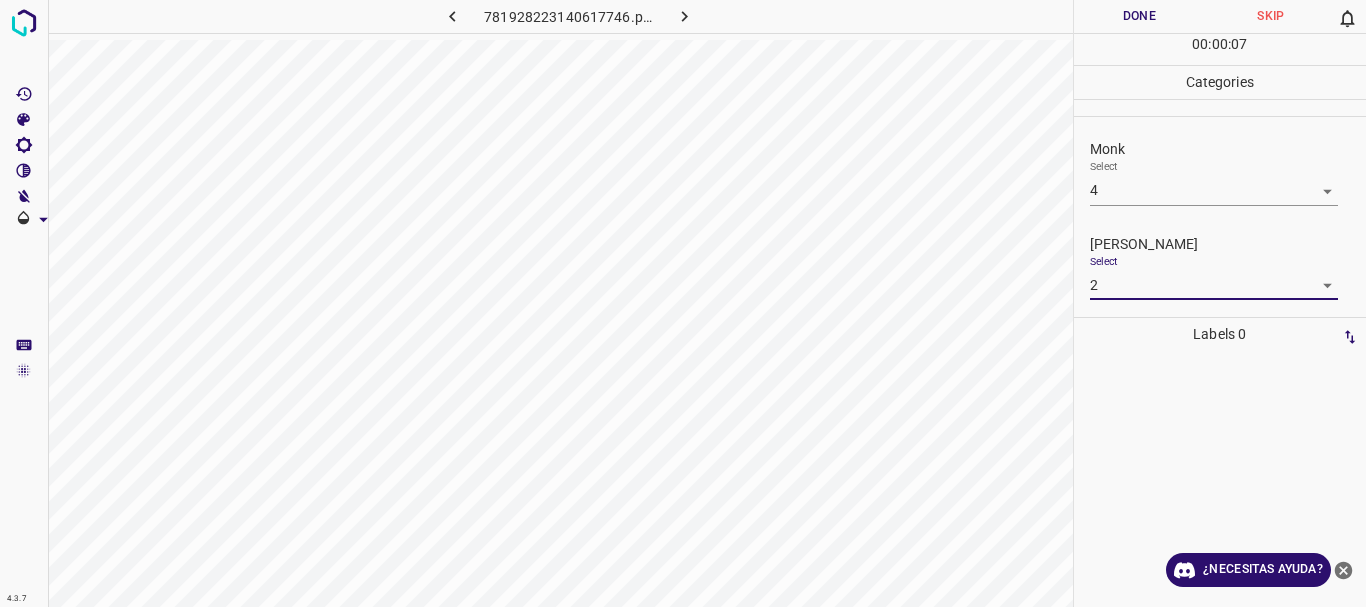 click on "Done" at bounding box center (1140, 16) 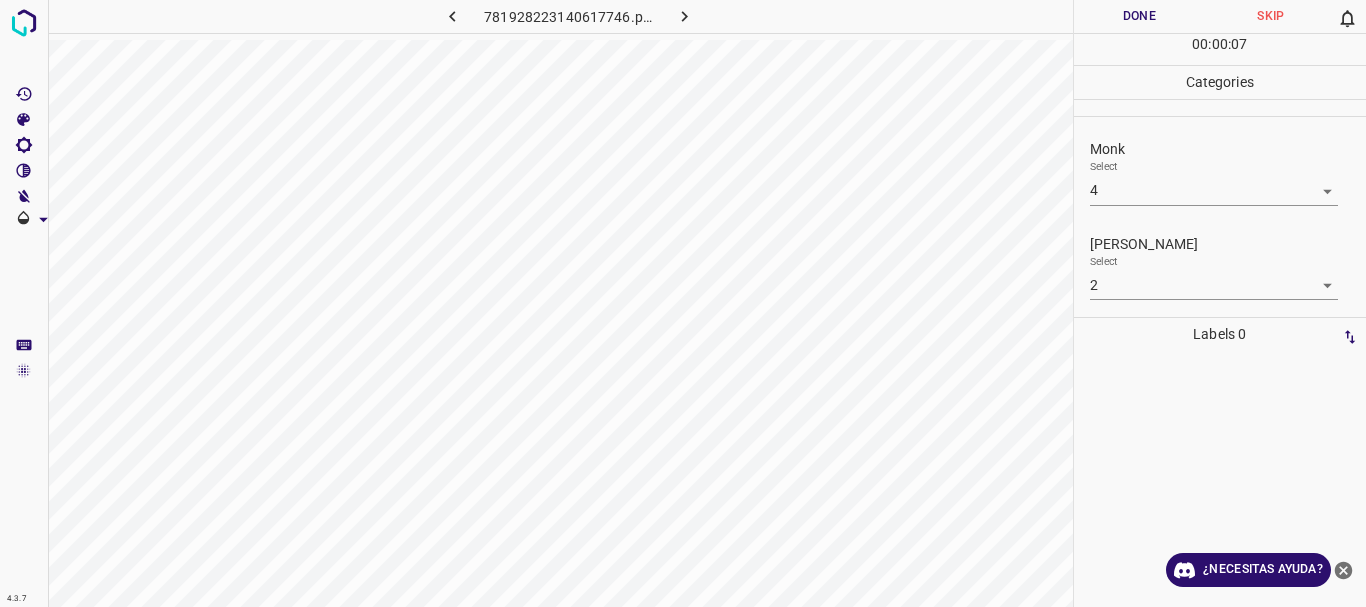 click at bounding box center [684, 16] 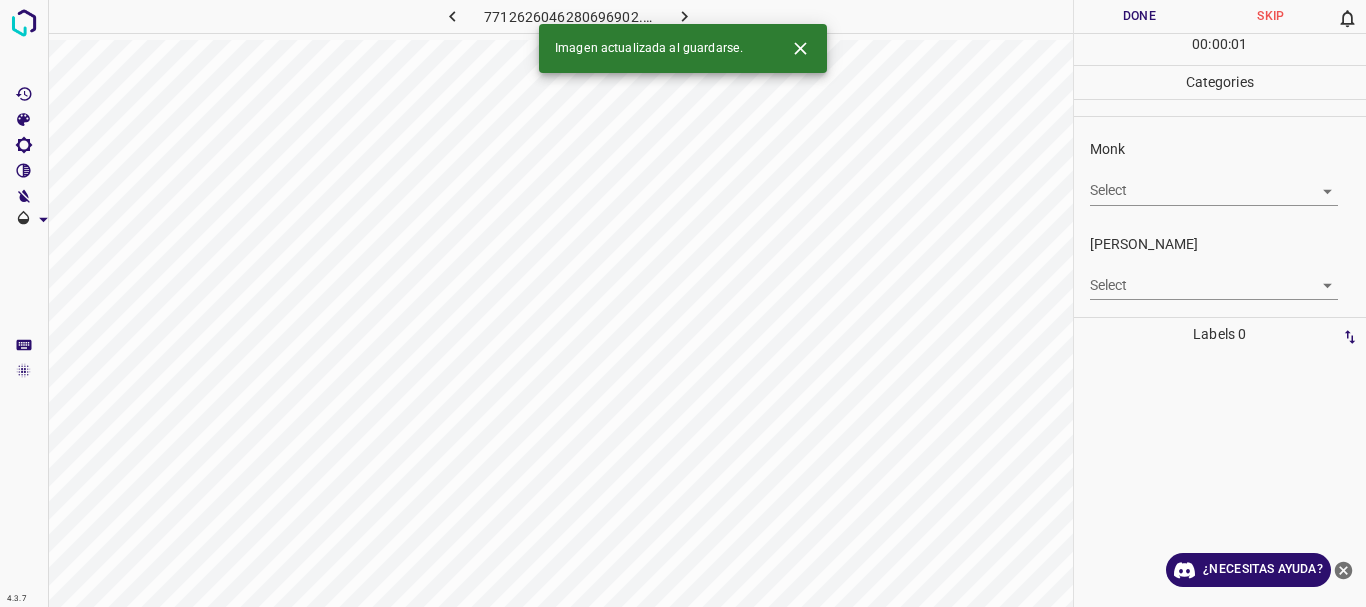 click on "4.3.7 7712626046280696902.png Done Skip 0 00   : 00   : 01   Categories Monk   Select ​  Fitzpatrick   Select ​ Labels   0 Categories 1 Monk 2  Fitzpatrick Tools Space Change between modes (Draw & Edit) I Auto labeling R Restore zoom M Zoom in N Zoom out Delete Delete selecte label Filters Z Restore filters X Saturation filter C Brightness filter V Contrast filter B Gray scale filter General O Download Imagen actualizada al guardarse. ¿Necesitas ayuda? Texto original Valora esta traducción Tu opinión servirá para ayudar a mejorar el Traductor de Google - Texto - Esconder - Borrar" at bounding box center [683, 303] 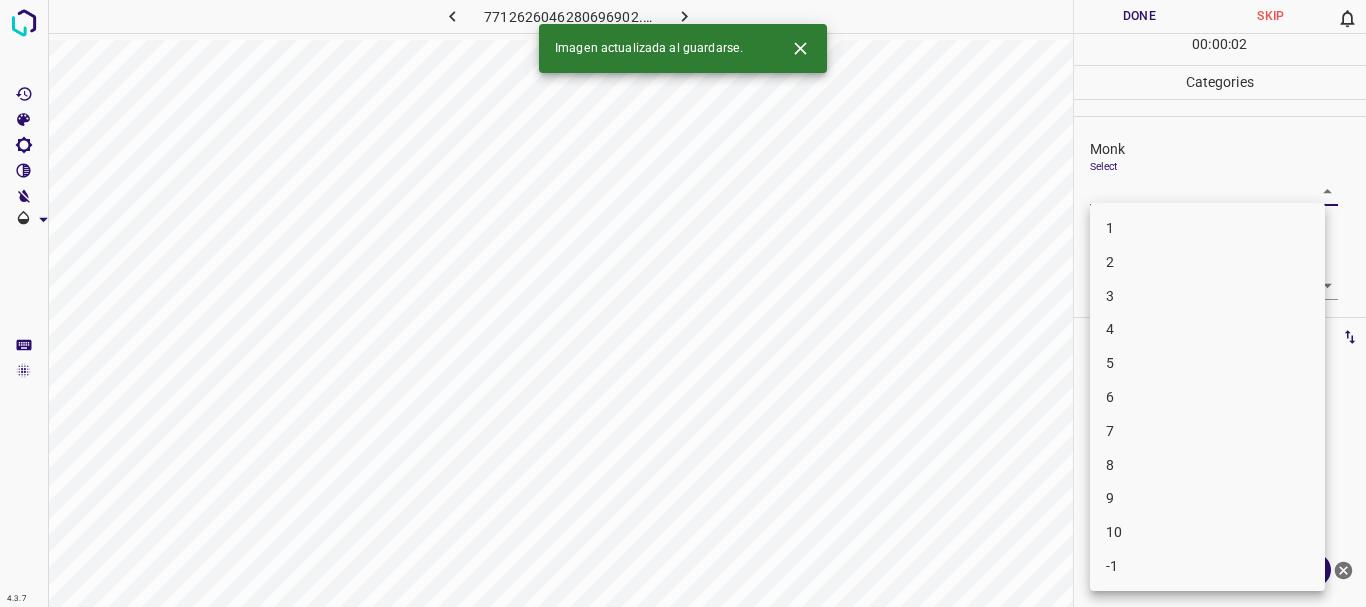 click on "4" at bounding box center (1207, 329) 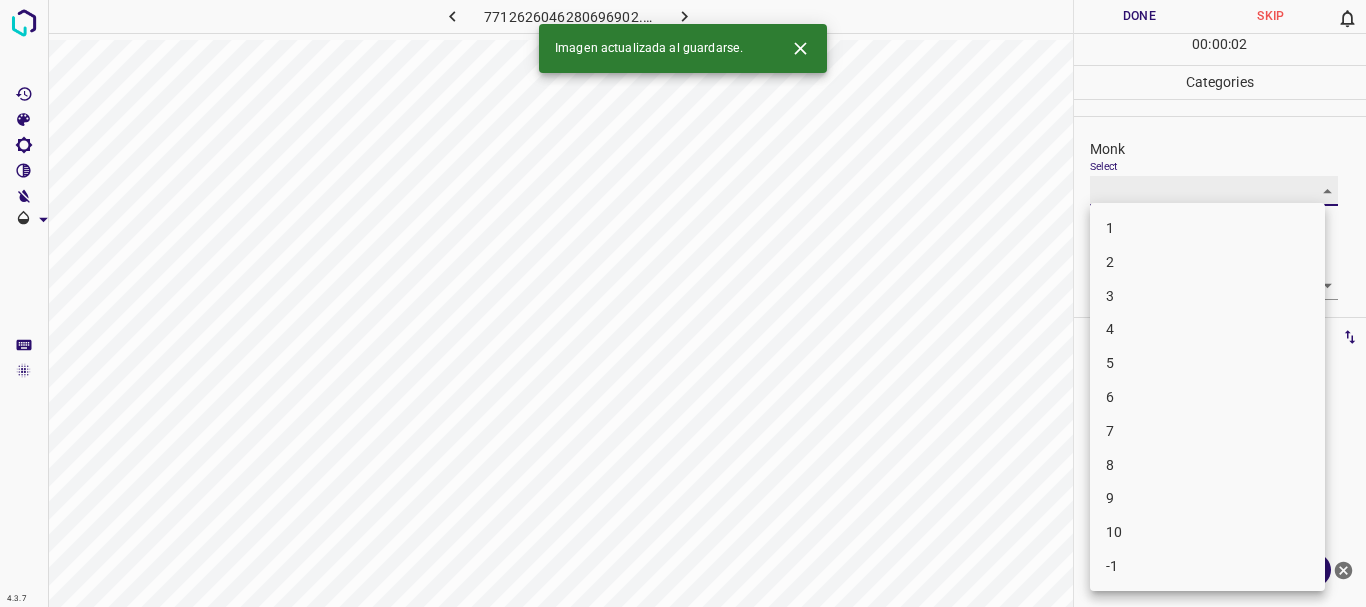 type on "4" 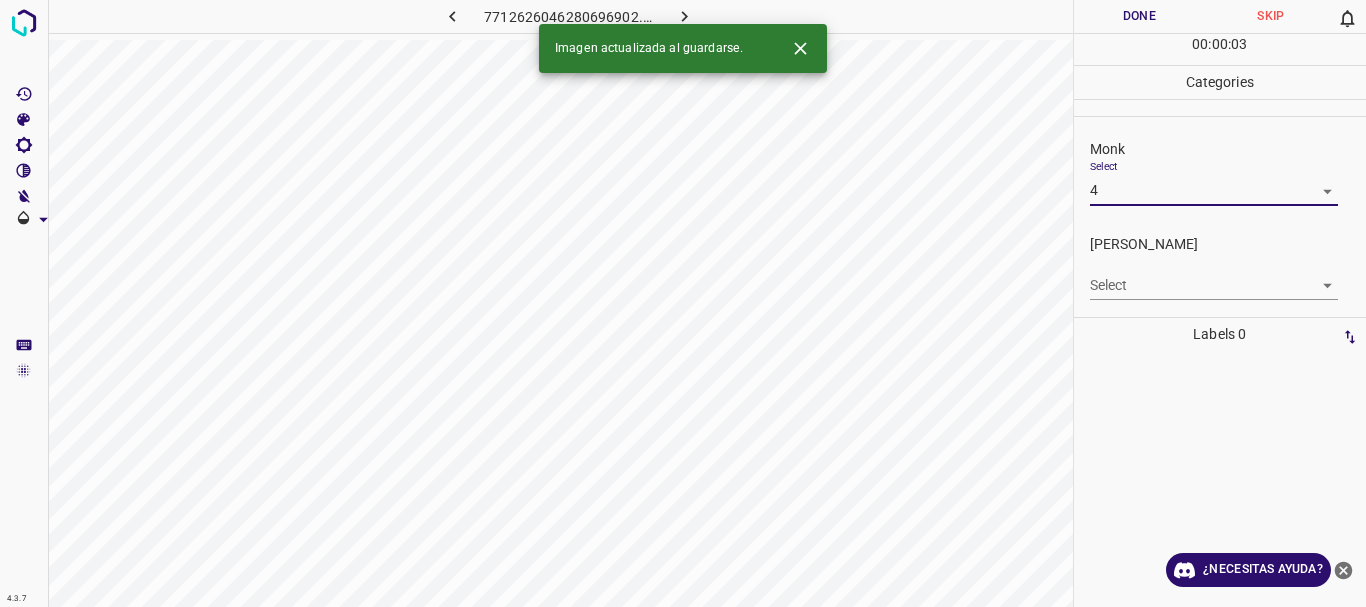 click on "4.3.7 7712626046280696902.png Done Skip 0 00   : 00   : 03   Categories Monk   Select 4 4  Fitzpatrick   Select ​ Labels   0 Categories 1 Monk 2  Fitzpatrick Tools Space Change between modes (Draw & Edit) I Auto labeling R Restore zoom M Zoom in N Zoom out Delete Delete selecte label Filters Z Restore filters X Saturation filter C Brightness filter V Contrast filter B Gray scale filter General O Download Imagen actualizada al guardarse. ¿Necesitas ayuda? Texto original Valora esta traducción Tu opinión servirá para ayudar a mejorar el Traductor de Google - Texto - Esconder - Borrar" at bounding box center [683, 303] 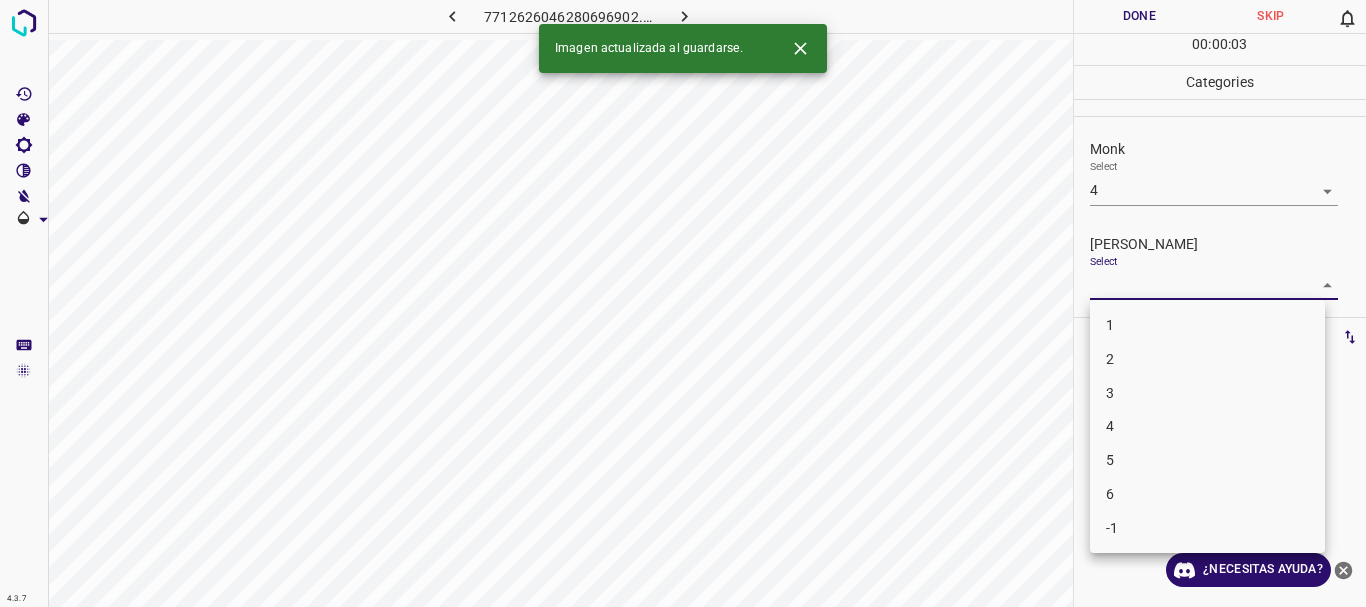 click on "1" at bounding box center (1207, 325) 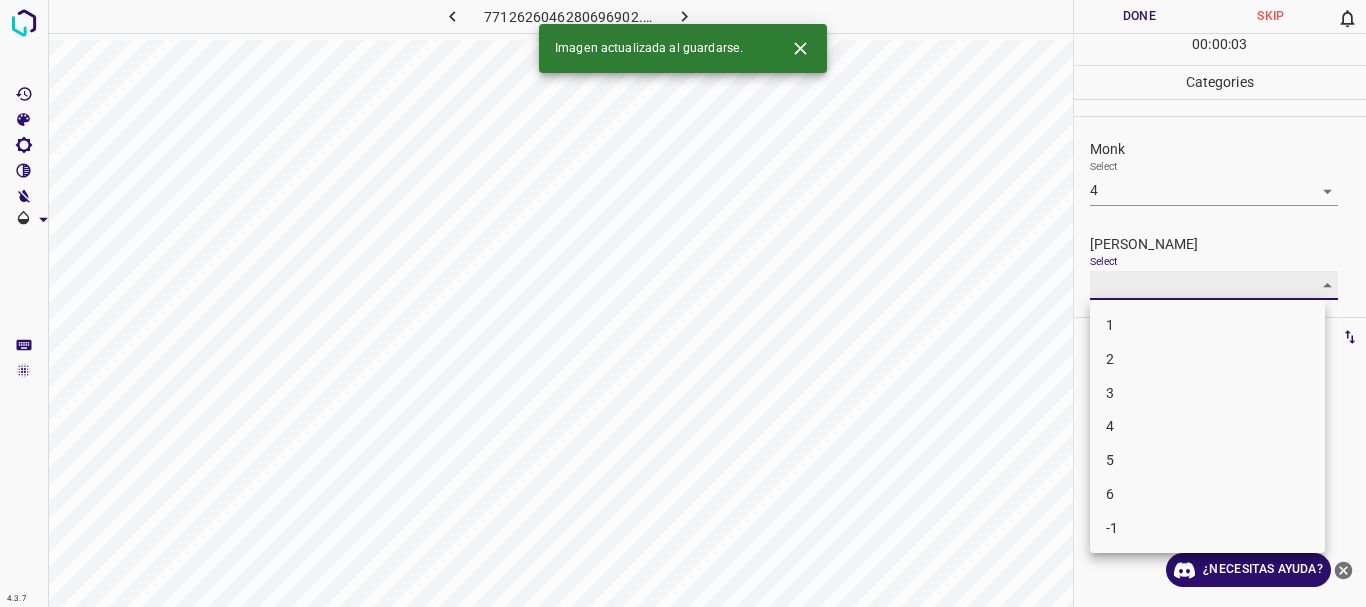 type on "1" 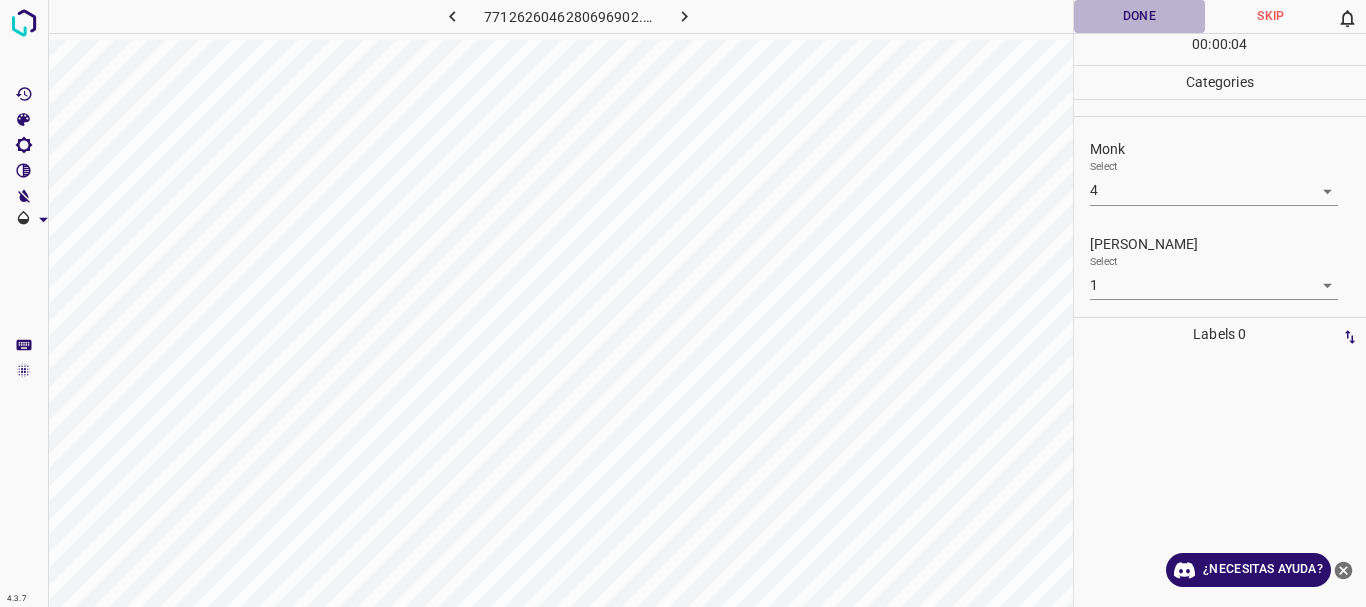 click on "Done" at bounding box center (1140, 16) 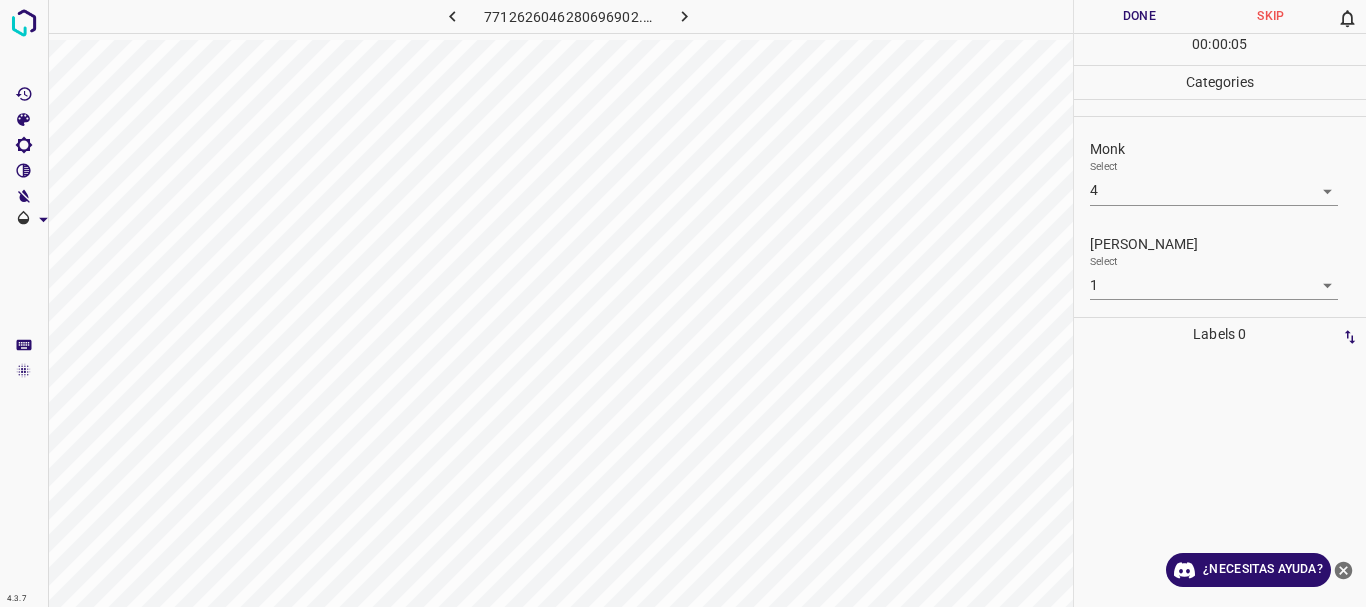 click at bounding box center [684, 16] 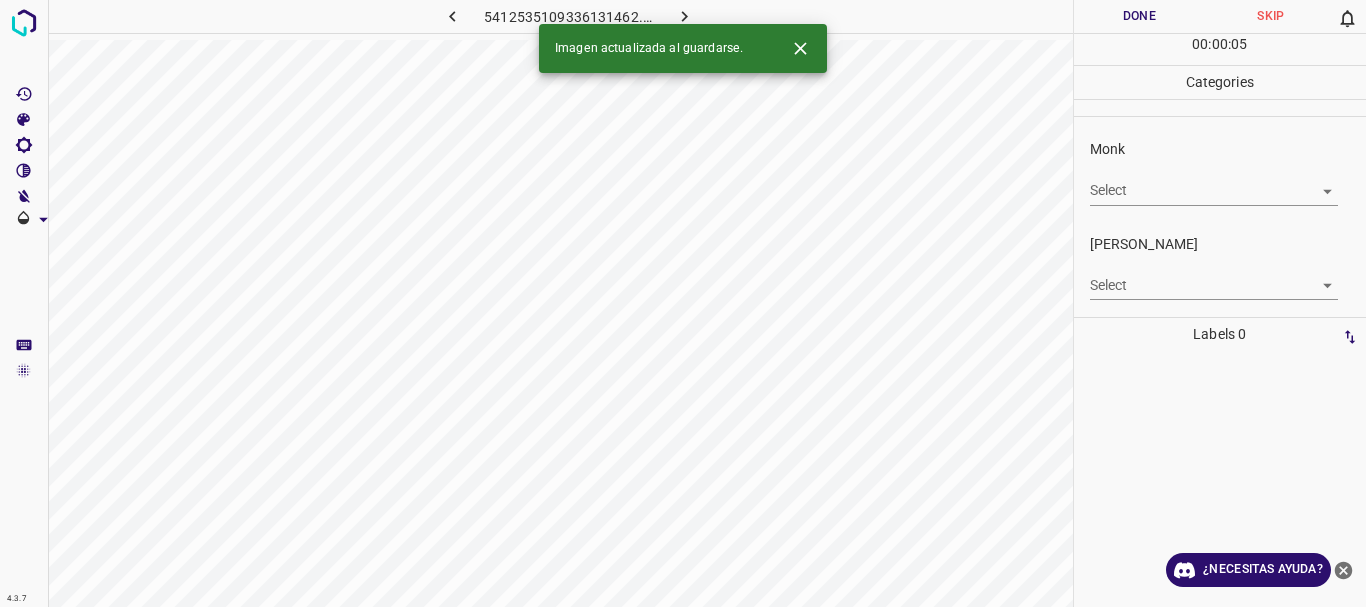 click on "4.3.7 5412535109336131462.png Done Skip 0 00   : 00   : 05   Categories Monk   Select ​  Fitzpatrick   Select ​ Labels   0 Categories 1 Monk 2  Fitzpatrick Tools Space Change between modes (Draw & Edit) I Auto labeling R Restore zoom M Zoom in N Zoom out Delete Delete selecte label Filters Z Restore filters X Saturation filter C Brightness filter V Contrast filter B Gray scale filter General O Download Imagen actualizada al guardarse. ¿Necesitas ayuda? Texto original Valora esta traducción Tu opinión servirá para ayudar a mejorar el Traductor de Google - Texto - Esconder - Borrar" at bounding box center [683, 303] 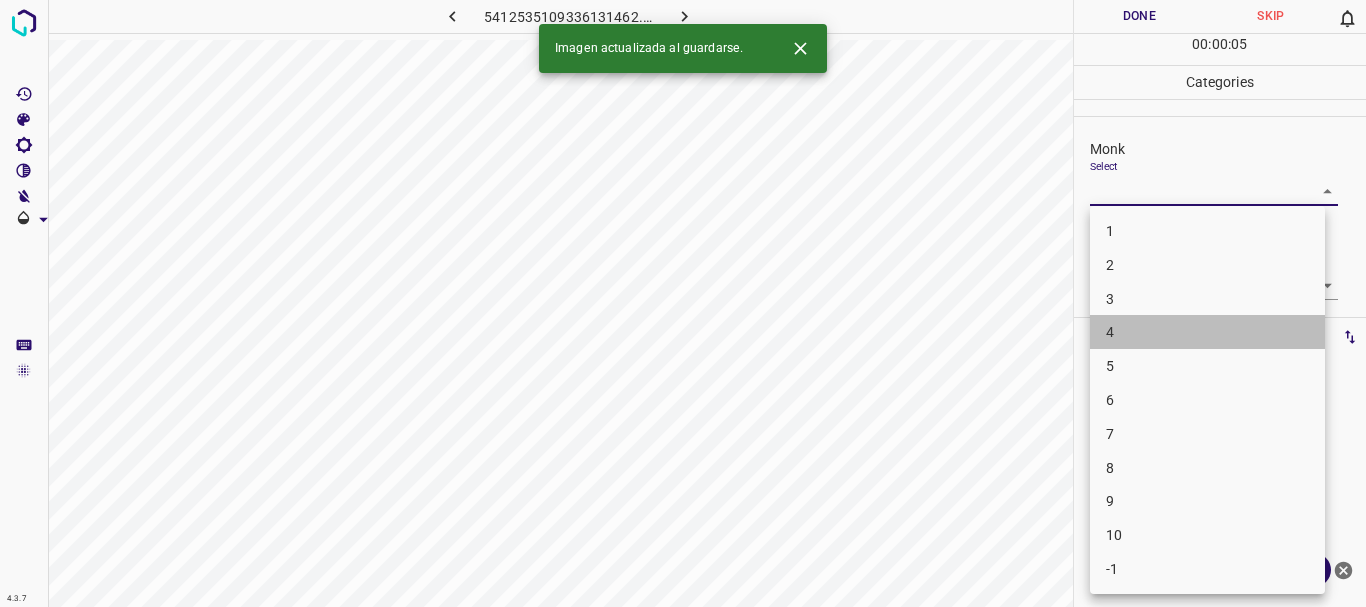 click on "4" at bounding box center (1207, 332) 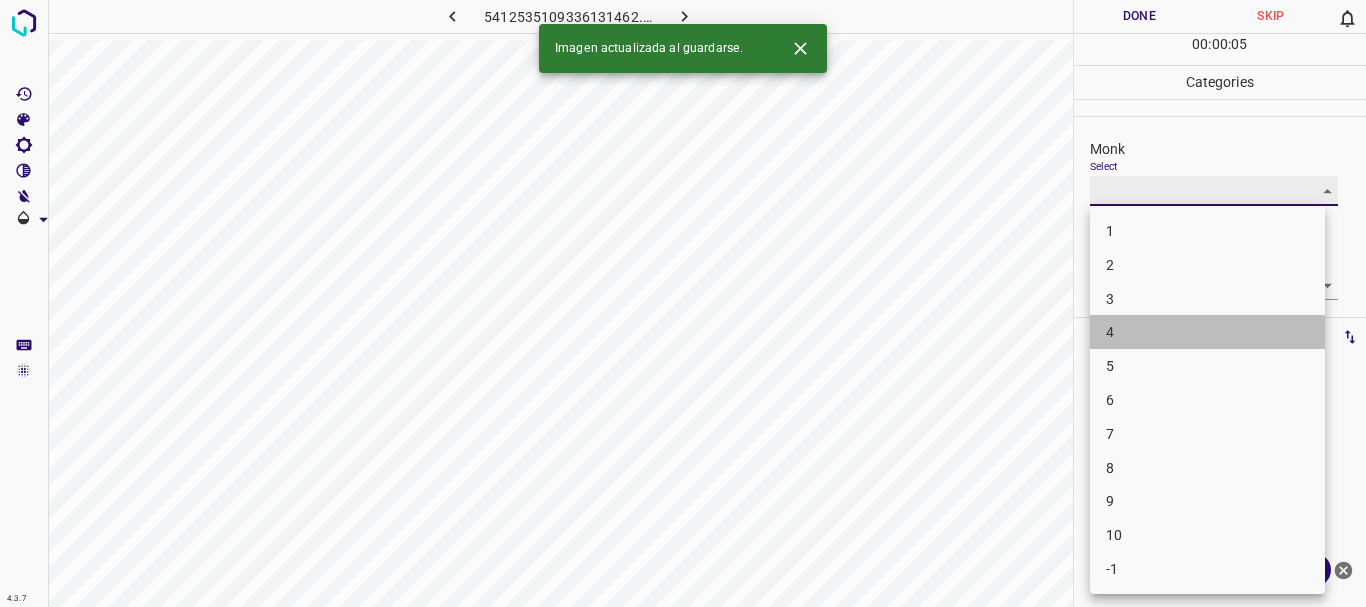 type on "4" 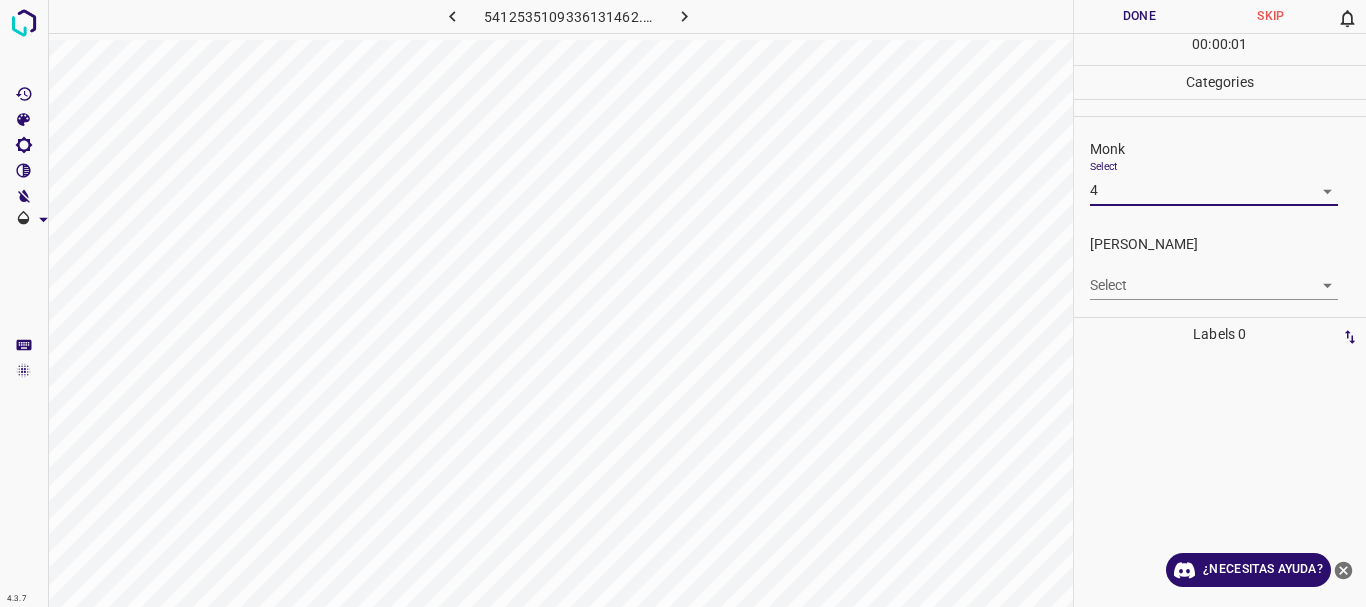 click on "Select ​" at bounding box center [1214, 277] 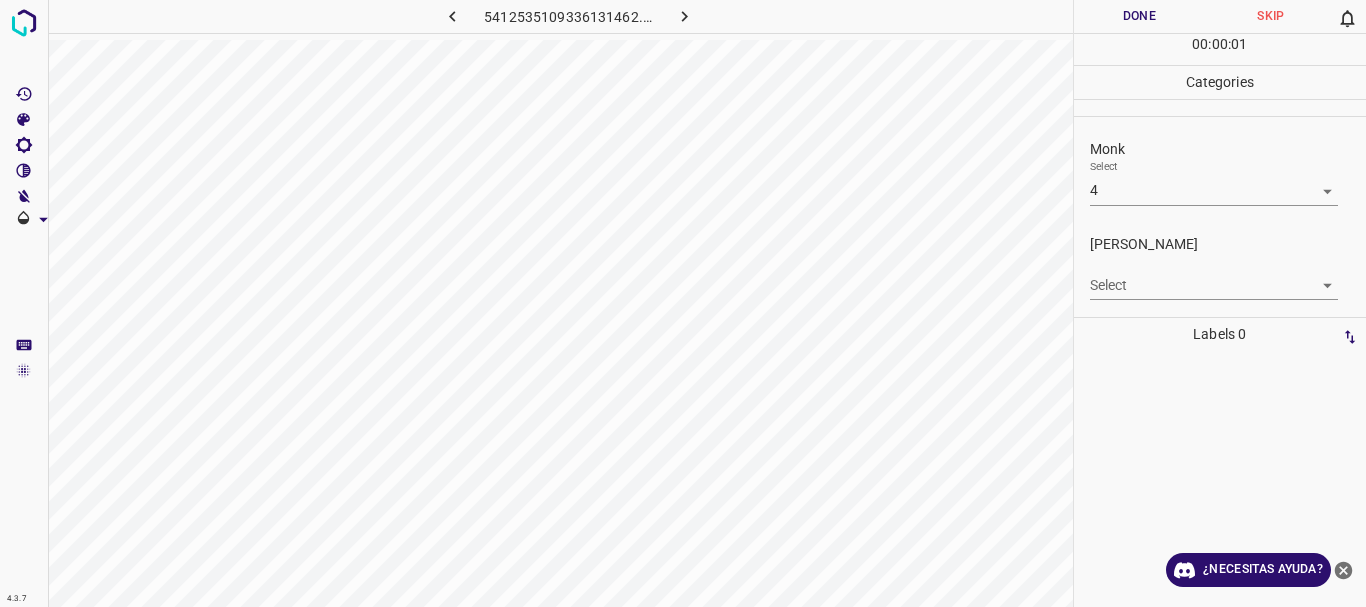 click on "4.3.7 5412535109336131462.png Done Skip 0 00   : 00   : 01   Categories Monk   Select 4 4  Fitzpatrick   Select ​ Labels   0 Categories 1 Monk 2  Fitzpatrick Tools Space Change between modes (Draw & Edit) I Auto labeling R Restore zoom M Zoom in N Zoom out Delete Delete selecte label Filters Z Restore filters X Saturation filter C Brightness filter V Contrast filter B Gray scale filter General O Download ¿Necesitas ayuda? Texto original Valora esta traducción Tu opinión servirá para ayudar a mejorar el Traductor de Google - Texto - Esconder - Borrar" at bounding box center (683, 303) 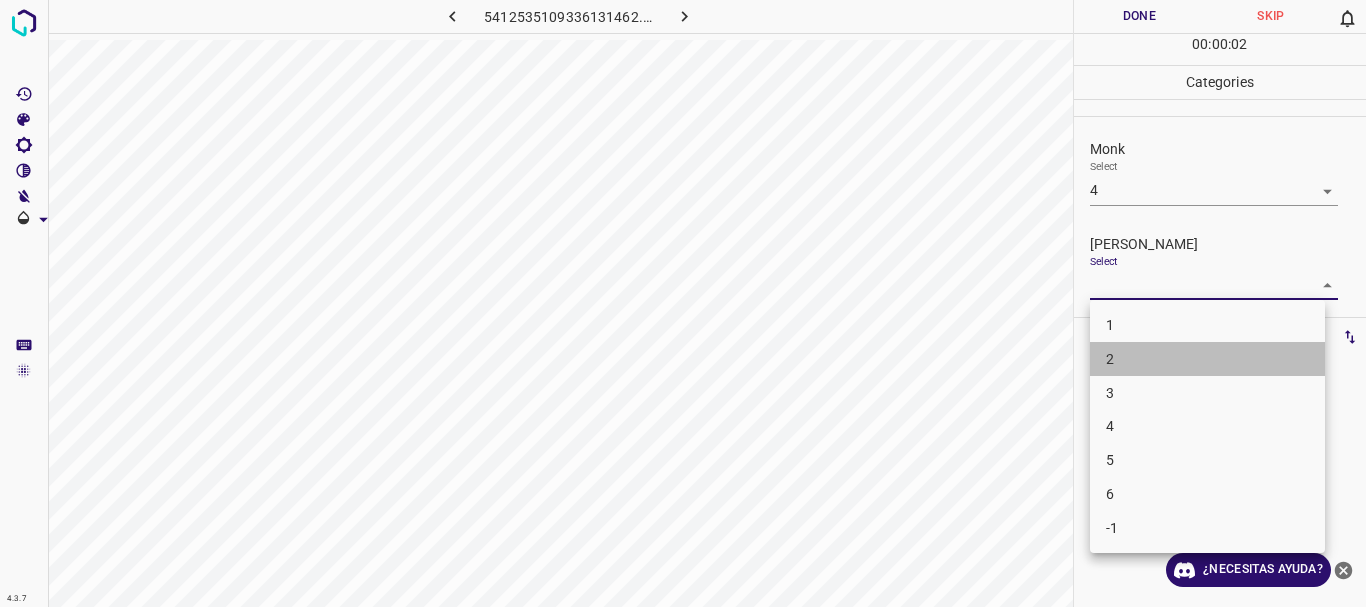 click on "2" at bounding box center (1207, 359) 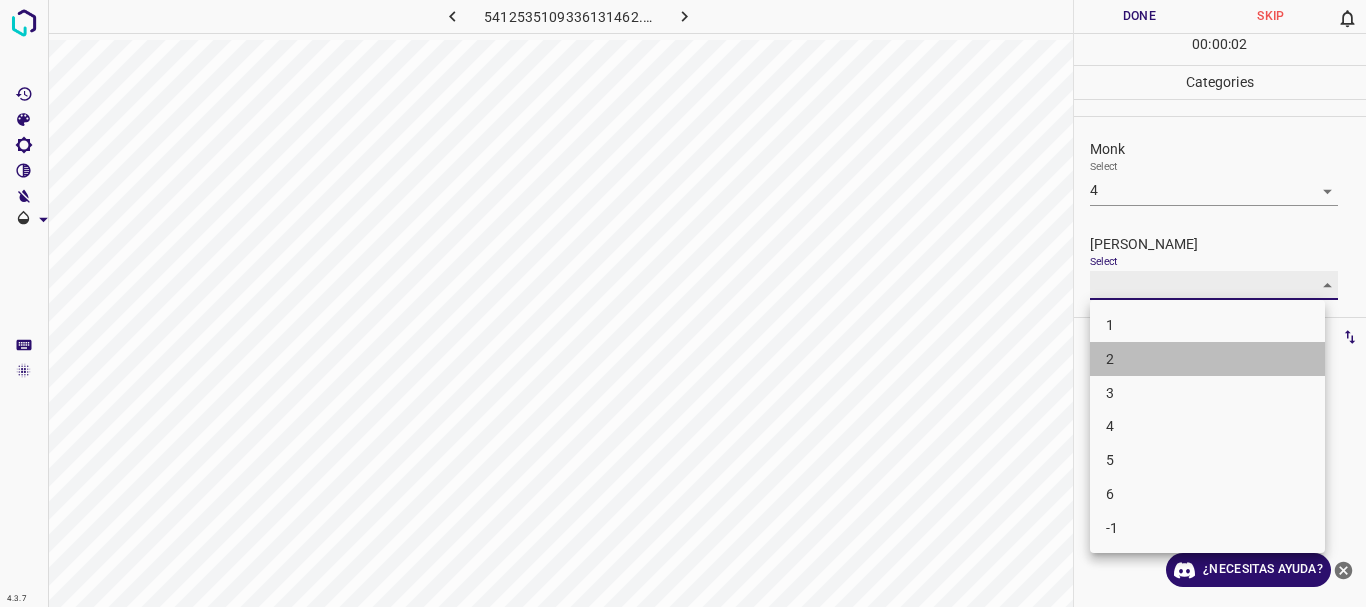 type on "2" 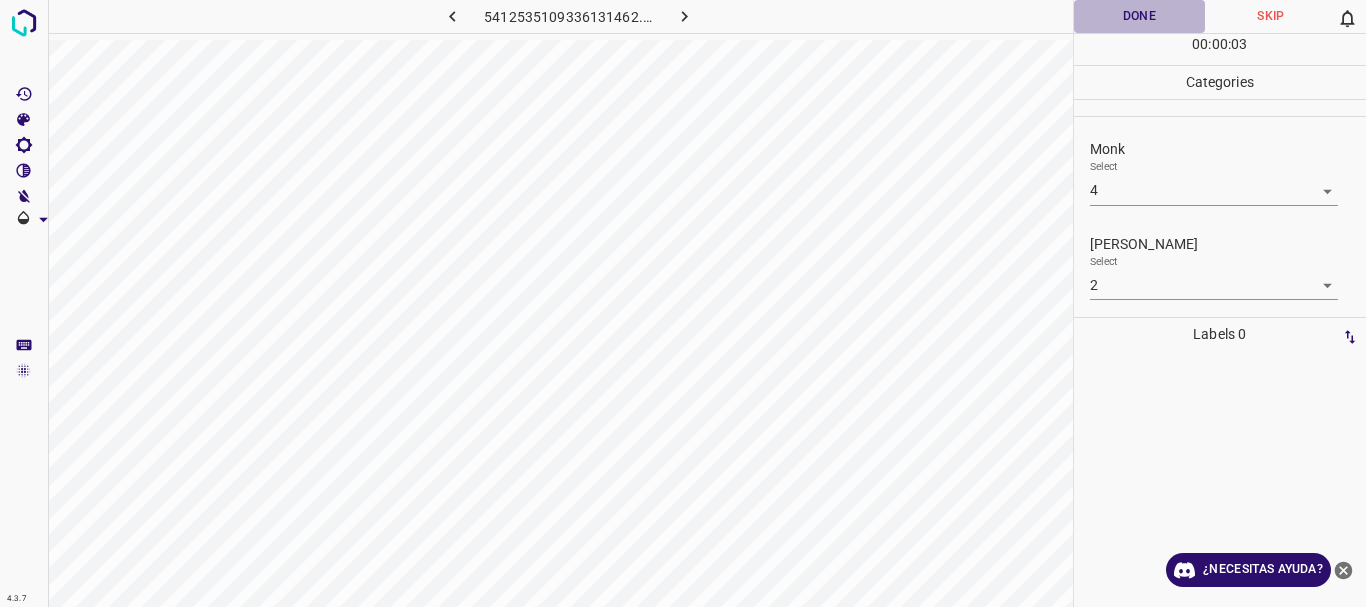 click on "Done" at bounding box center (1140, 16) 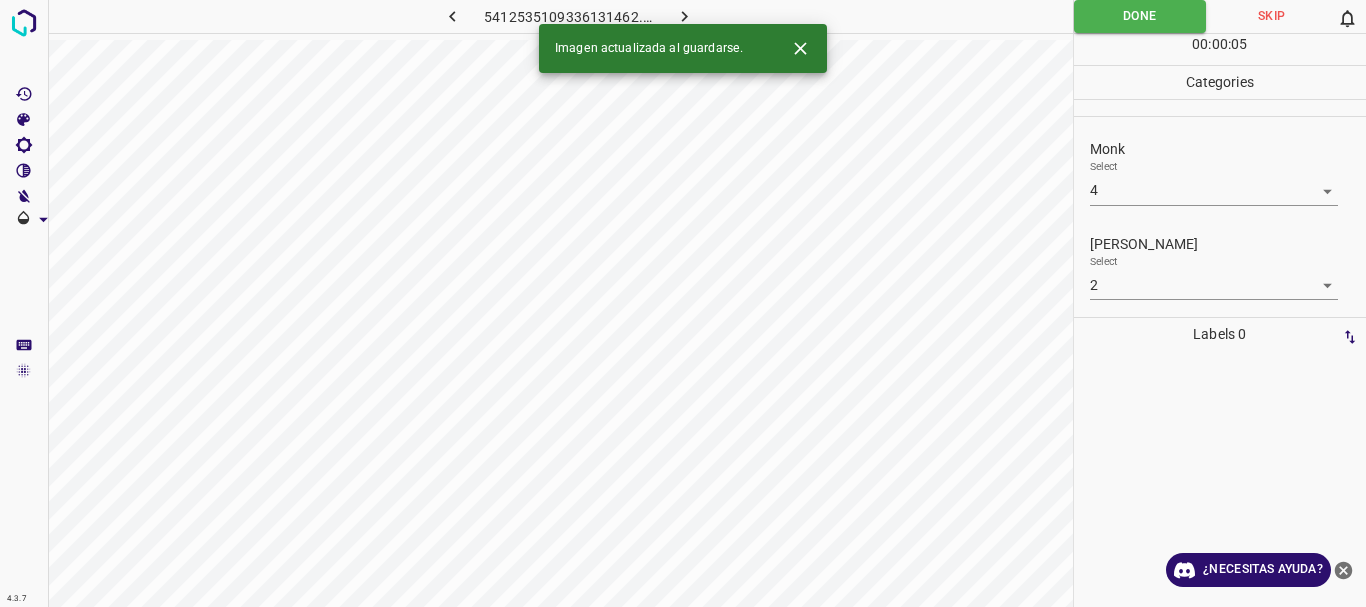 click 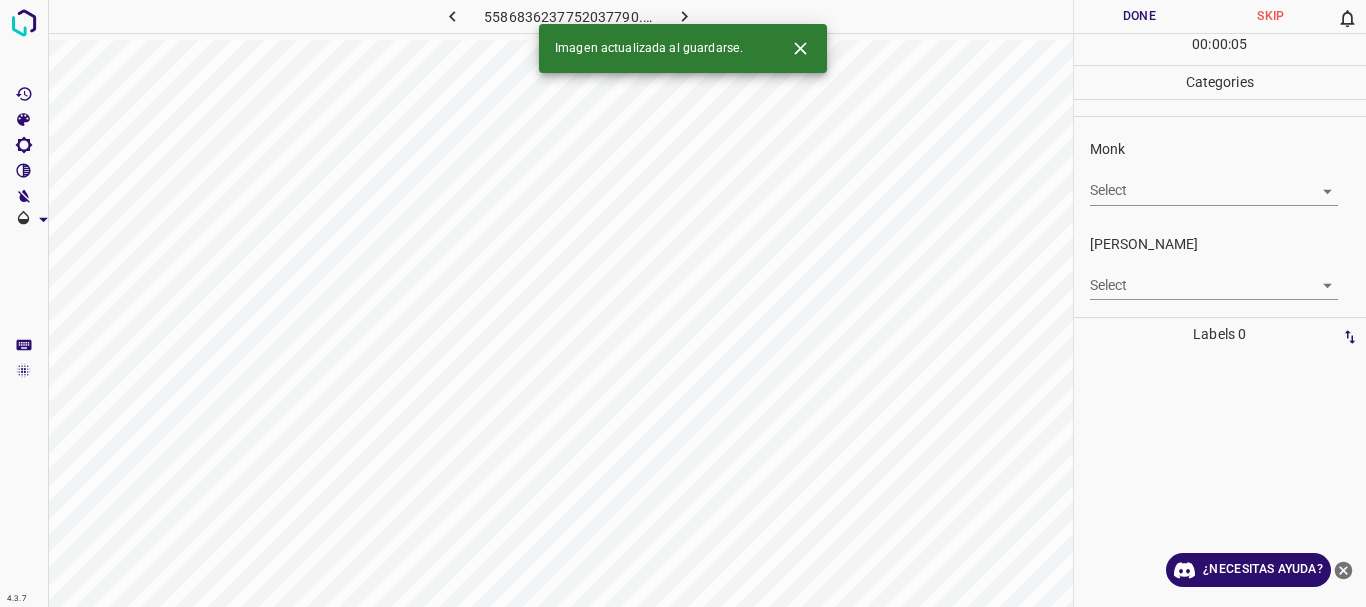 click on "4.3.7 5586836237752037790.png Done Skip 0 00   : 00   : 05   Categories Monk   Select ​  Fitzpatrick   Select ​ Labels   0 Categories 1 Monk 2  Fitzpatrick Tools Space Change between modes (Draw & Edit) I Auto labeling R Restore zoom M Zoom in N Zoom out Delete Delete selecte label Filters Z Restore filters X Saturation filter C Brightness filter V Contrast filter B Gray scale filter General O Download Imagen actualizada al guardarse. ¿Necesitas ayuda? Texto original Valora esta traducción Tu opinión servirá para ayudar a mejorar el Traductor de Google - Texto - Esconder - Borrar" at bounding box center (683, 303) 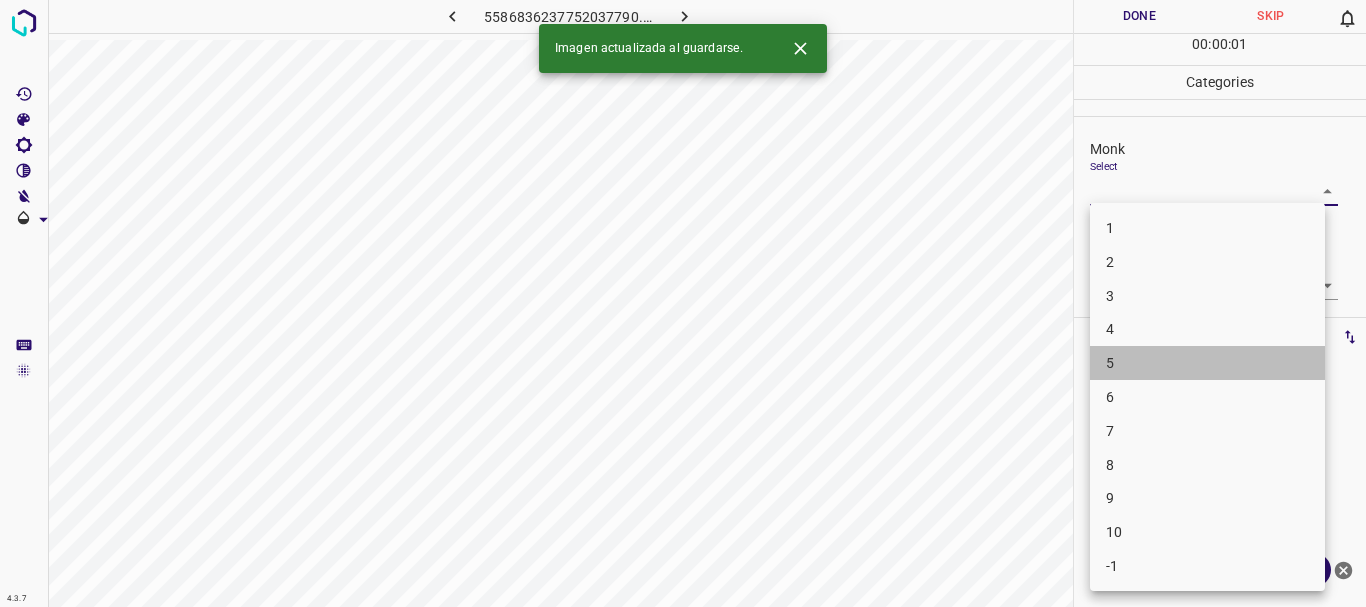 click on "5" at bounding box center [1207, 363] 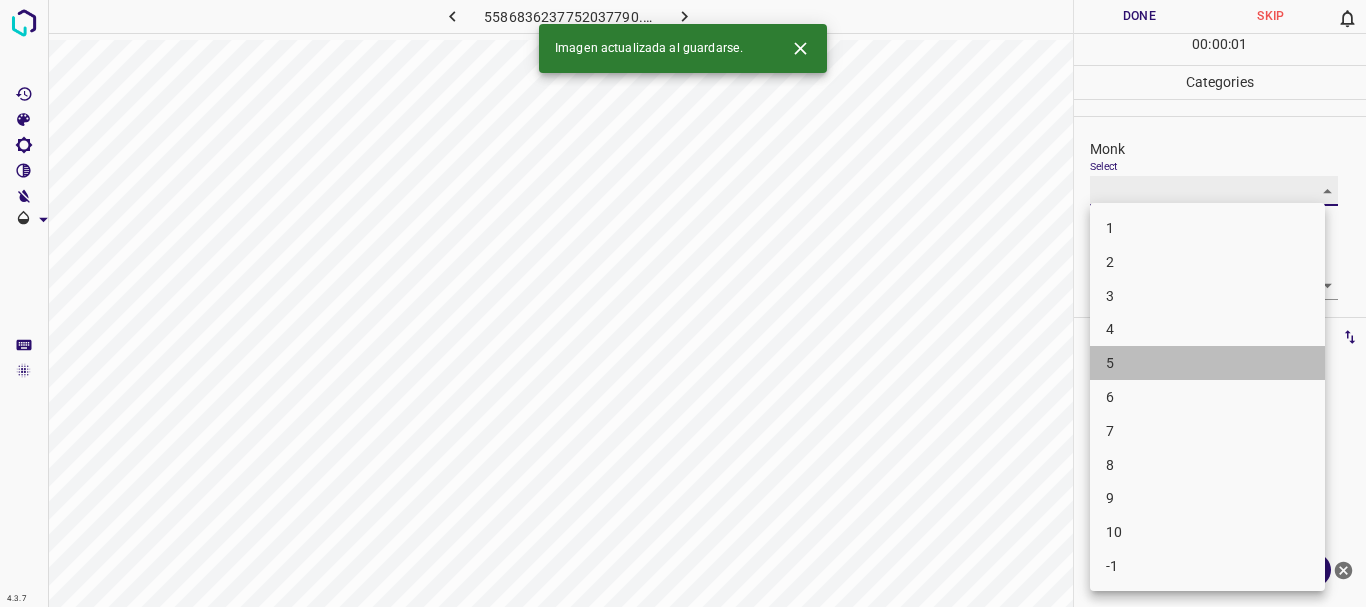 type on "5" 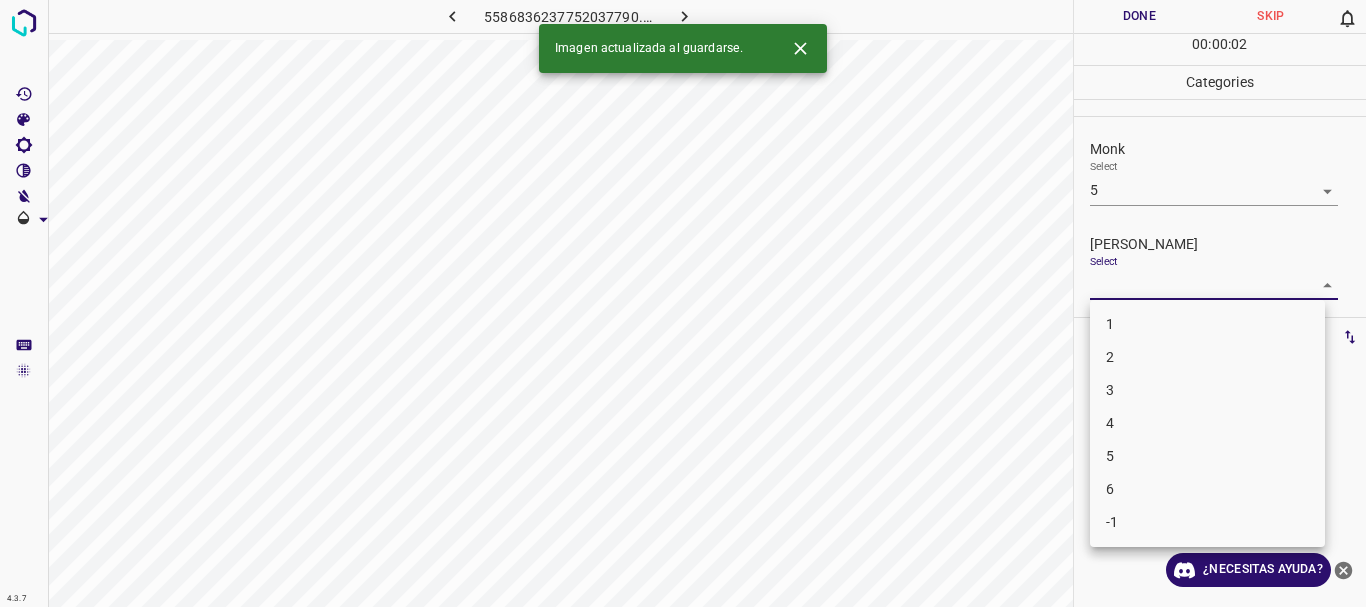 click on "4.3.7 5586836237752037790.png Done Skip 0 00   : 00   : 02   Categories Monk   Select 5 5  Fitzpatrick   Select ​ Labels   0 Categories 1 Monk 2  Fitzpatrick Tools Space Change between modes (Draw & Edit) I Auto labeling R Restore zoom M Zoom in N Zoom out Delete Delete selecte label Filters Z Restore filters X Saturation filter C Brightness filter V Contrast filter B Gray scale filter General O Download Imagen actualizada al guardarse. ¿Necesitas ayuda? Texto original Valora esta traducción Tu opinión servirá para ayudar a mejorar el Traductor de Google - Texto - Esconder - Borrar 1 2 3 4 5 6 -1" at bounding box center (683, 303) 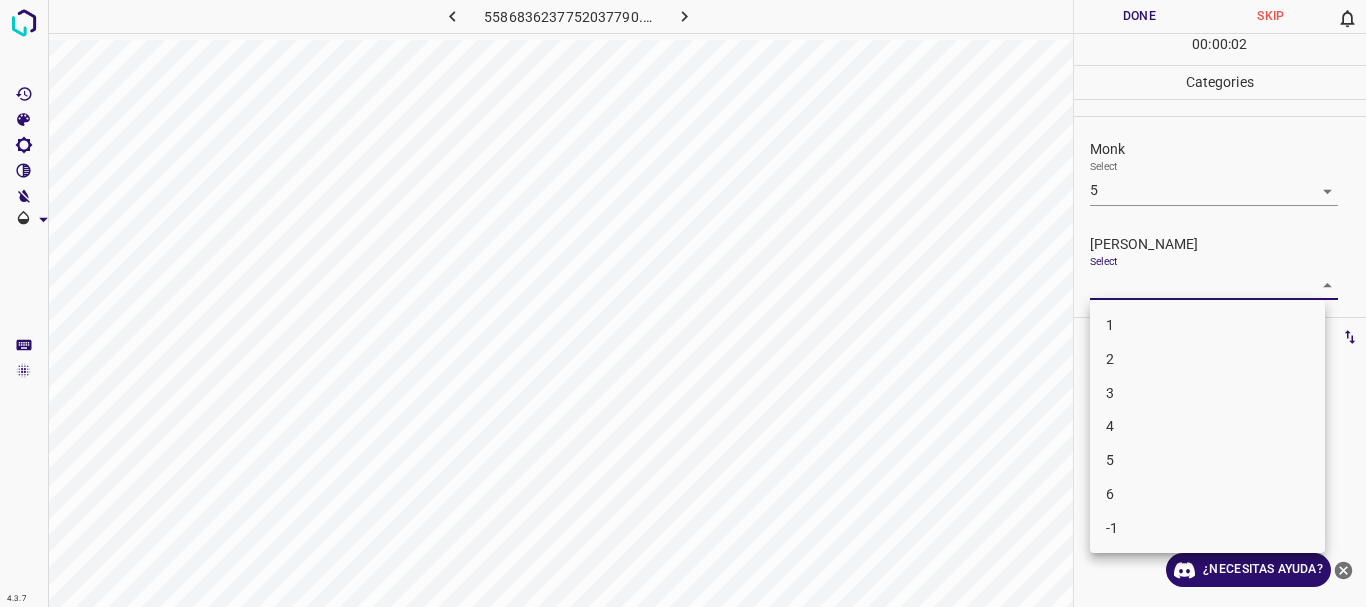 click on "3" at bounding box center (1207, 393) 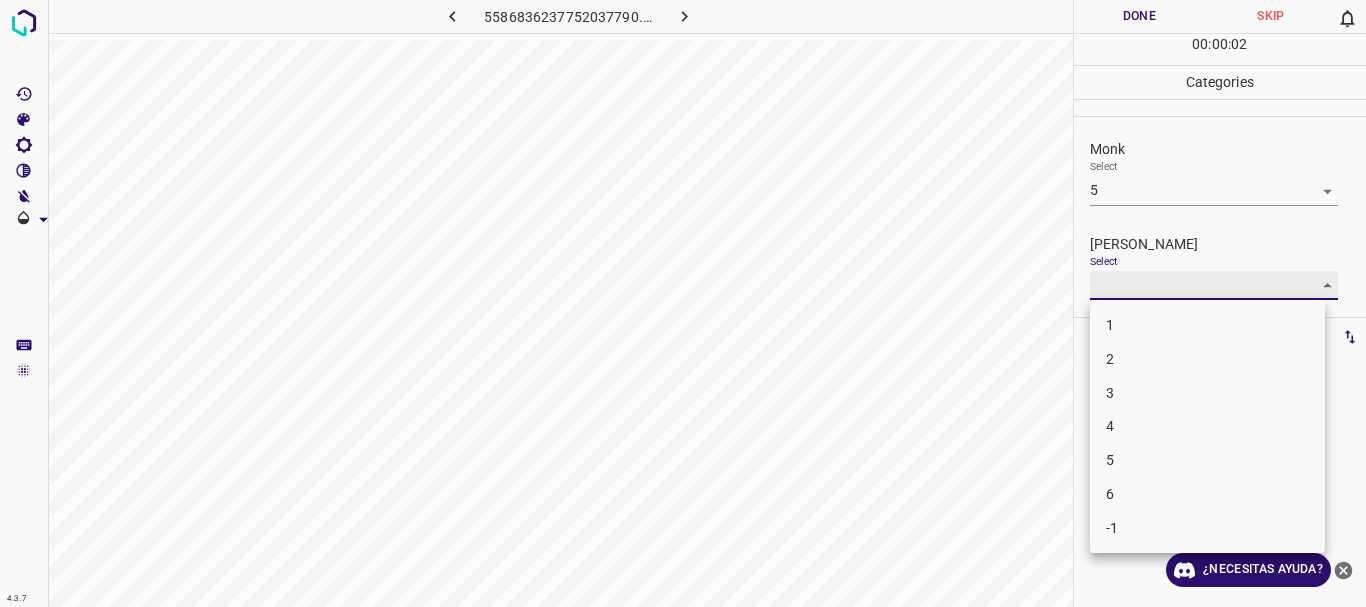 type on "3" 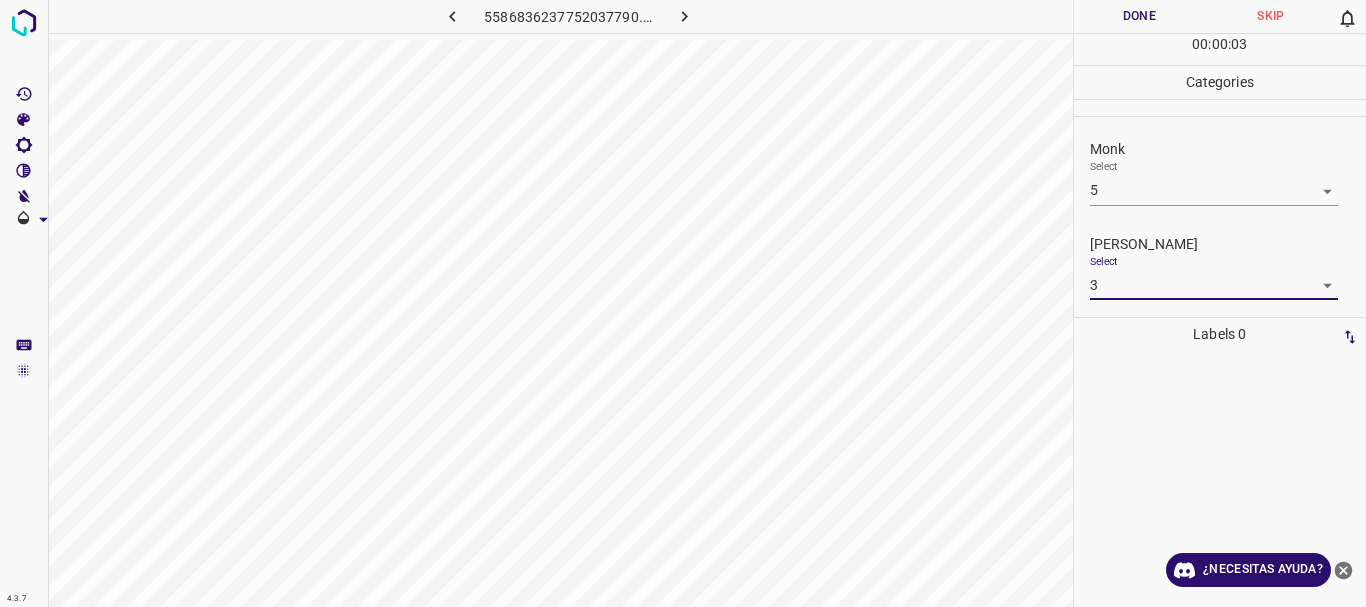 click on "Done" at bounding box center [1140, 16] 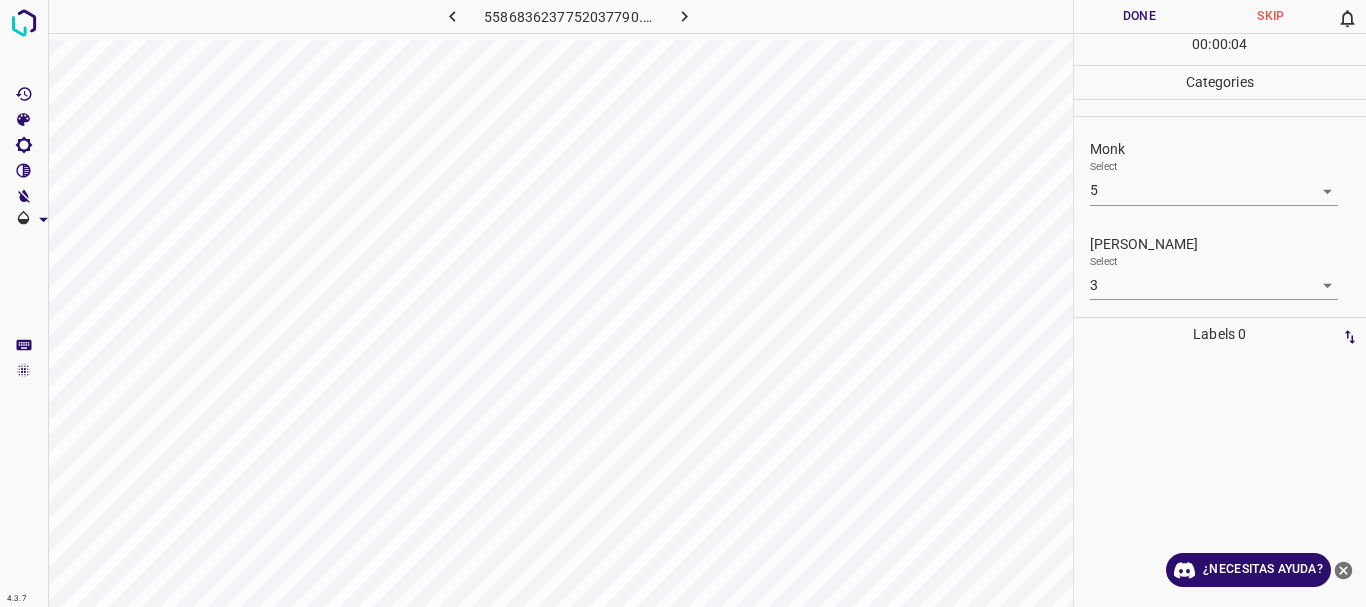 click 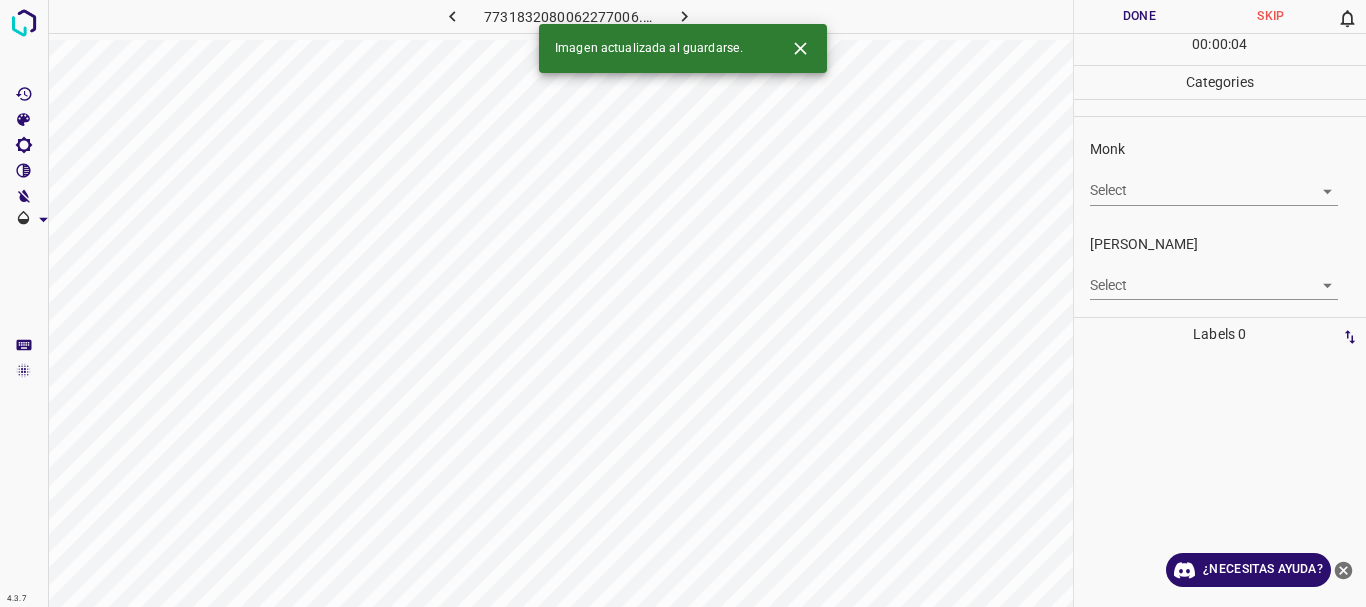 click 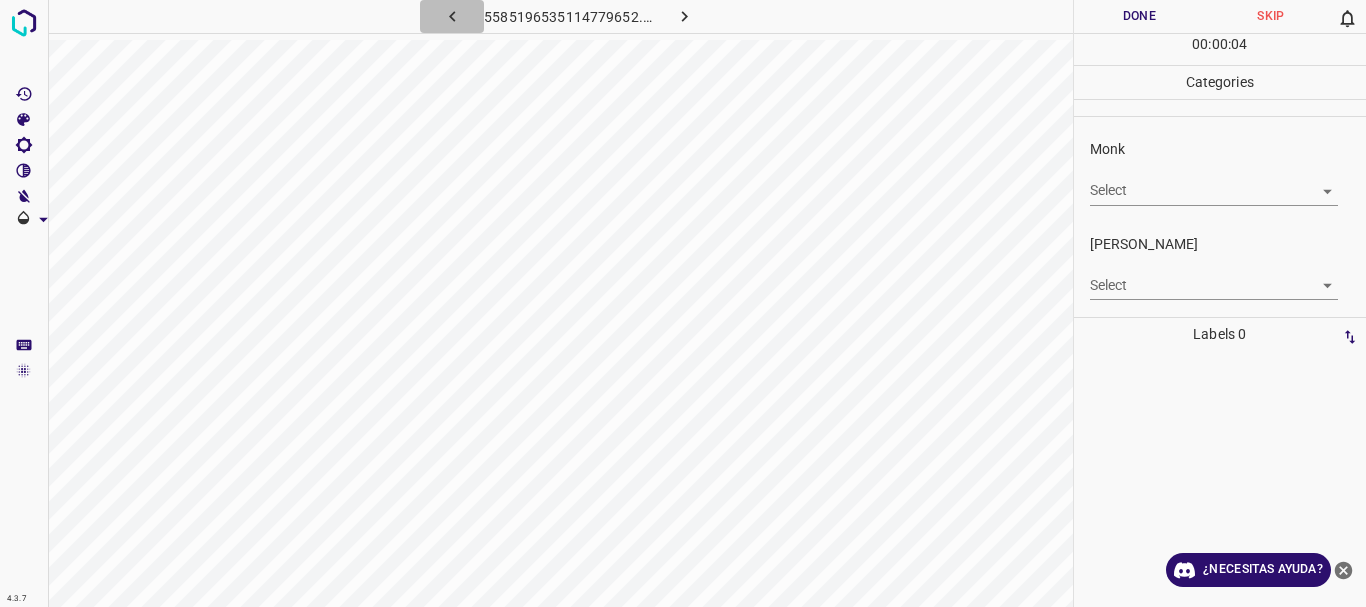 click 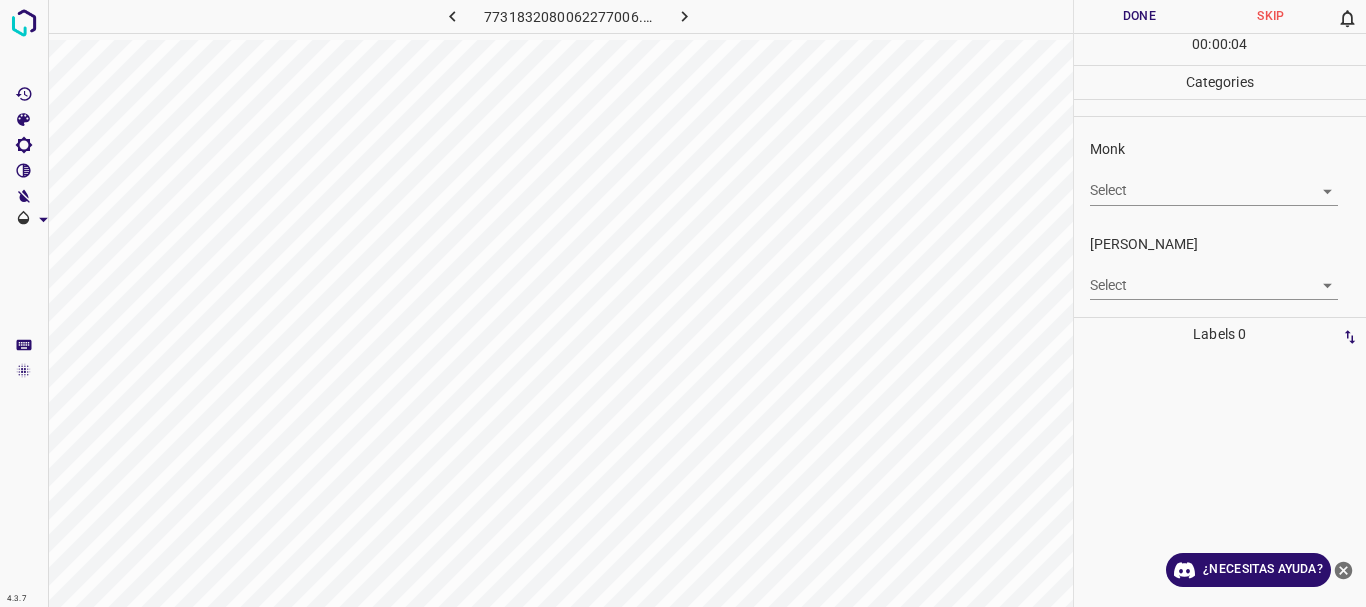click on "4.3.7 7731832080062277006.png Done Skip 0 00   : 00   : 04   Categories Monk   Select ​  Fitzpatrick   Select ​ Labels   0 Categories 1 Monk 2  Fitzpatrick Tools Space Change between modes (Draw & Edit) I Auto labeling R Restore zoom M Zoom in N Zoom out Delete Delete selecte label Filters Z Restore filters X Saturation filter C Brightness filter V Contrast filter B Gray scale filter General O Download ¿Necesitas ayuda? Texto original Valora esta traducción Tu opinión servirá para ayudar a mejorar el Traductor de Google - Texto - Esconder - Borrar" at bounding box center (683, 303) 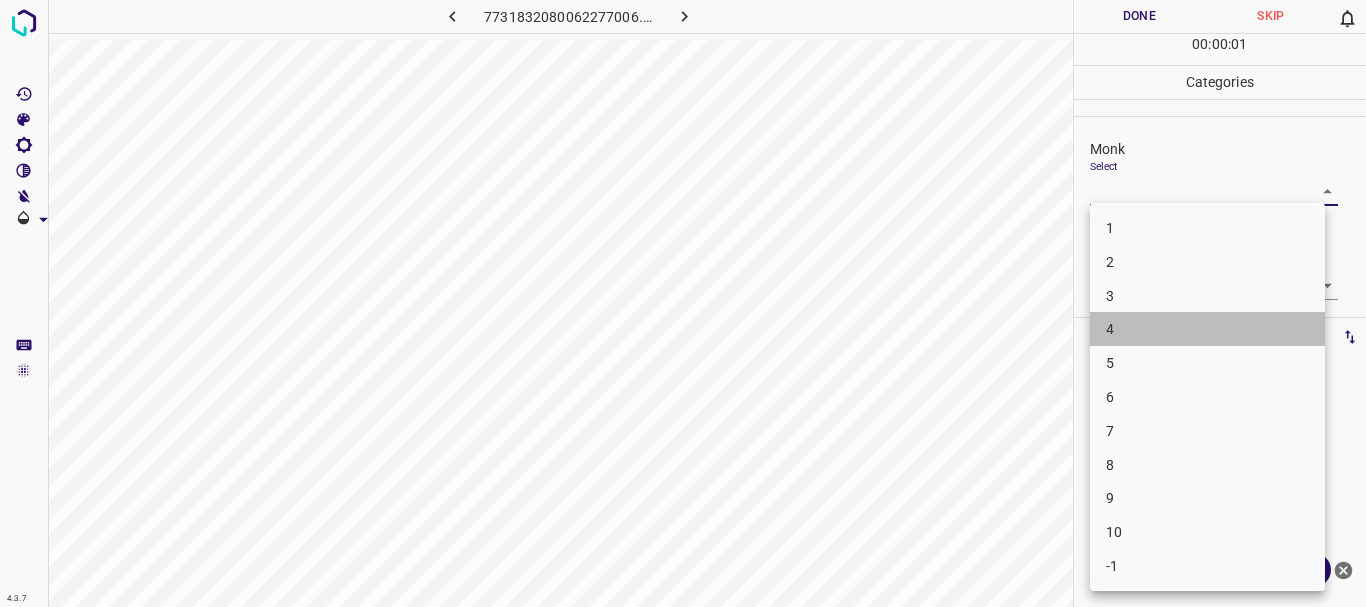 click on "4" at bounding box center [1207, 329] 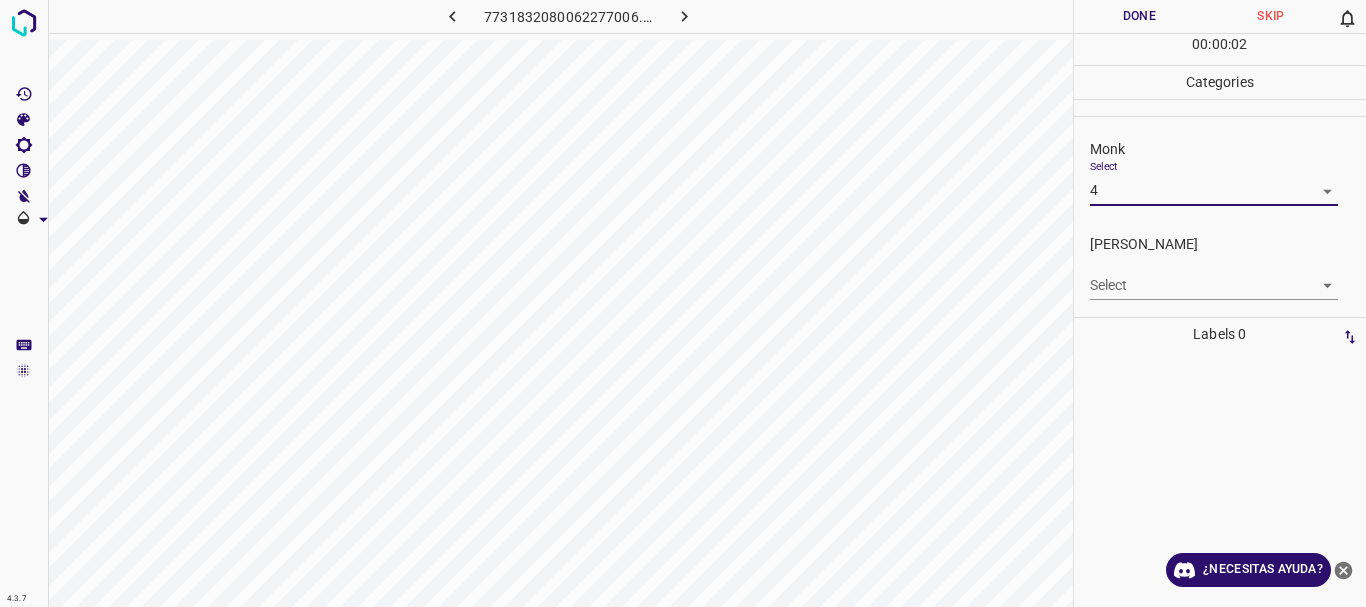 click on "Monk" at bounding box center [1228, 149] 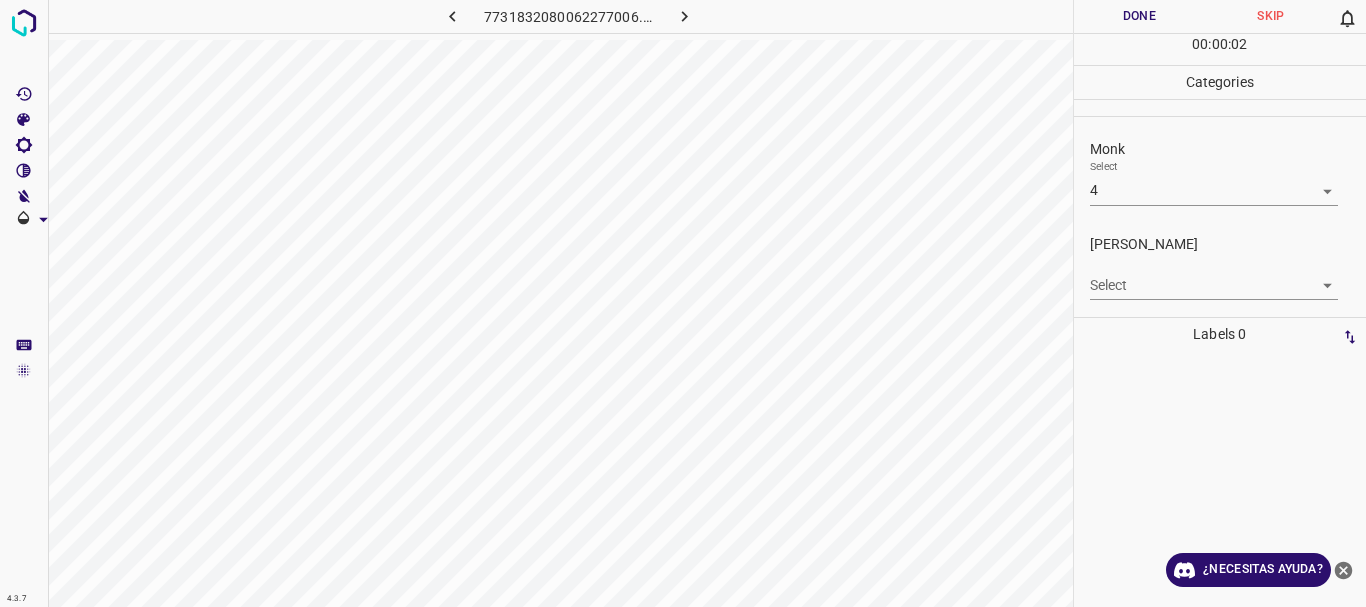 click on "4.3.7 7731832080062277006.png Done Skip 0 00   : 00   : 02   Categories Monk   Select 4 4  Fitzpatrick   Select ​ Labels   0 Categories 1 Monk 2  Fitzpatrick Tools Space Change between modes (Draw & Edit) I Auto labeling R Restore zoom M Zoom in N Zoom out Delete Delete selecte label Filters Z Restore filters X Saturation filter C Brightness filter V Contrast filter B Gray scale filter General O Download ¿Necesitas ayuda? Texto original Valora esta traducción Tu opinión servirá para ayudar a mejorar el Traductor de Google - Texto - Esconder - Borrar" at bounding box center (683, 303) 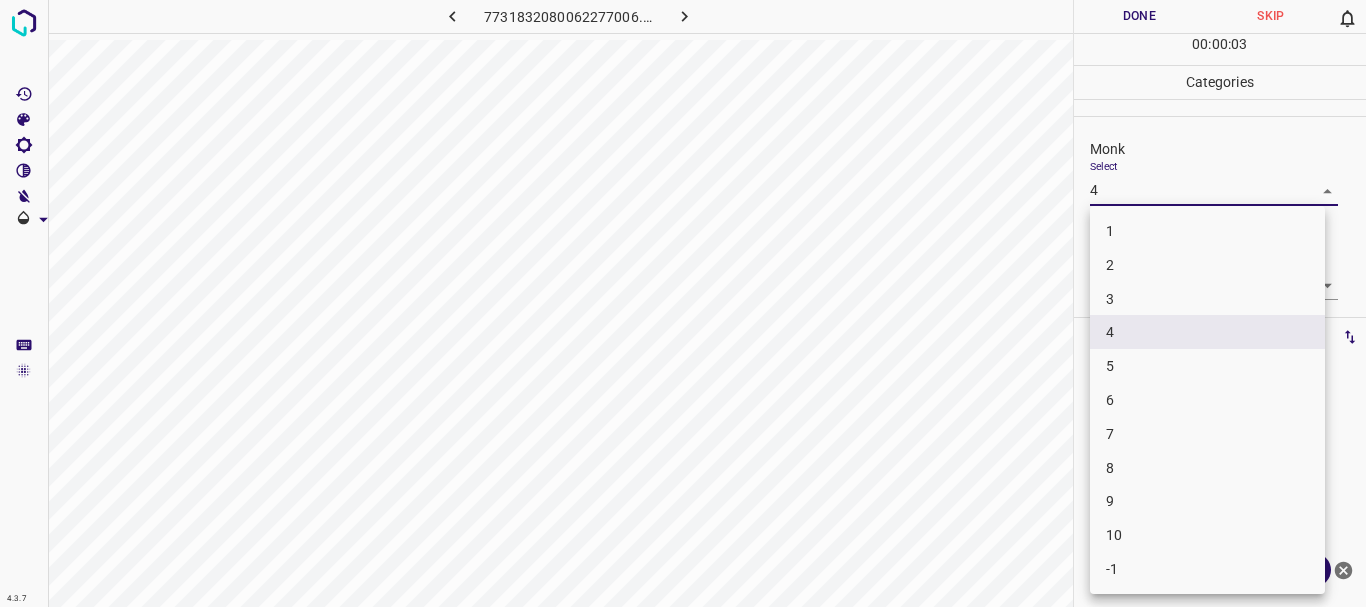 click on "3" at bounding box center [1207, 299] 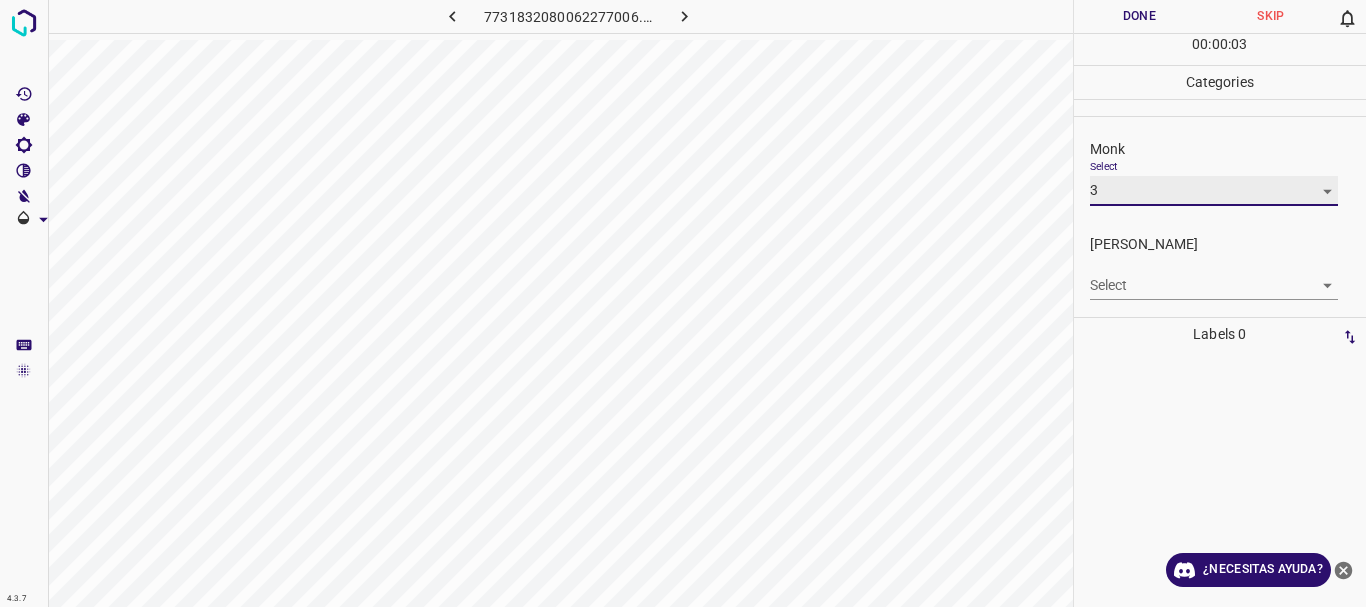 type on "3" 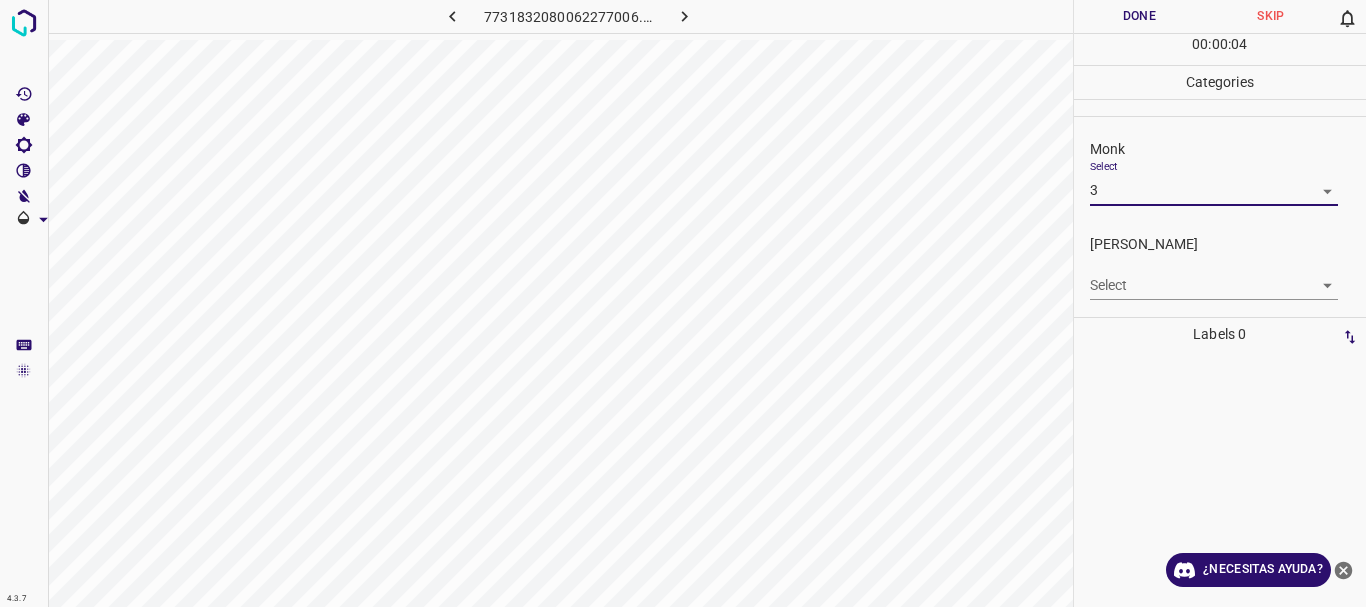 click on "4.3.7 7731832080062277006.png Done Skip 0 00   : 00   : 04   Categories Monk   Select 3 3  Fitzpatrick   Select ​ Labels   0 Categories 1 Monk 2  Fitzpatrick Tools Space Change between modes (Draw & Edit) I Auto labeling R Restore zoom M Zoom in N Zoom out Delete Delete selecte label Filters Z Restore filters X Saturation filter C Brightness filter V Contrast filter B Gray scale filter General O Download ¿Necesitas ayuda? Texto original Valora esta traducción Tu opinión servirá para ayudar a mejorar el Traductor de Google - Texto - Esconder - Borrar" at bounding box center [683, 303] 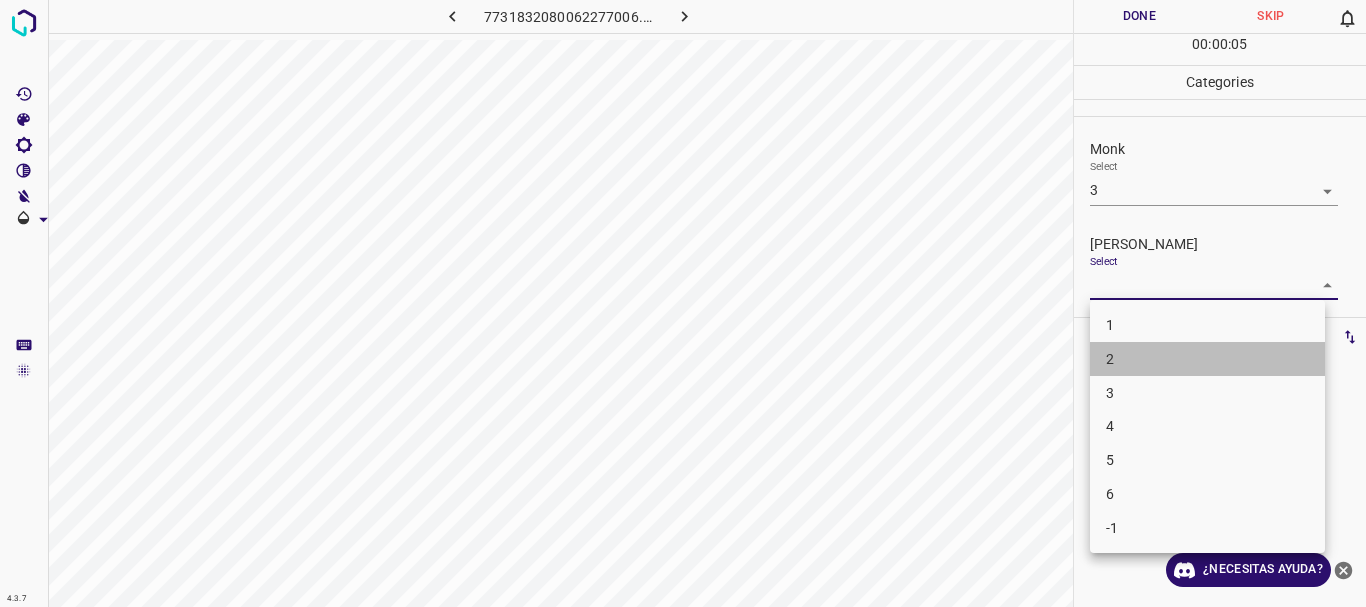 click on "2" at bounding box center [1207, 359] 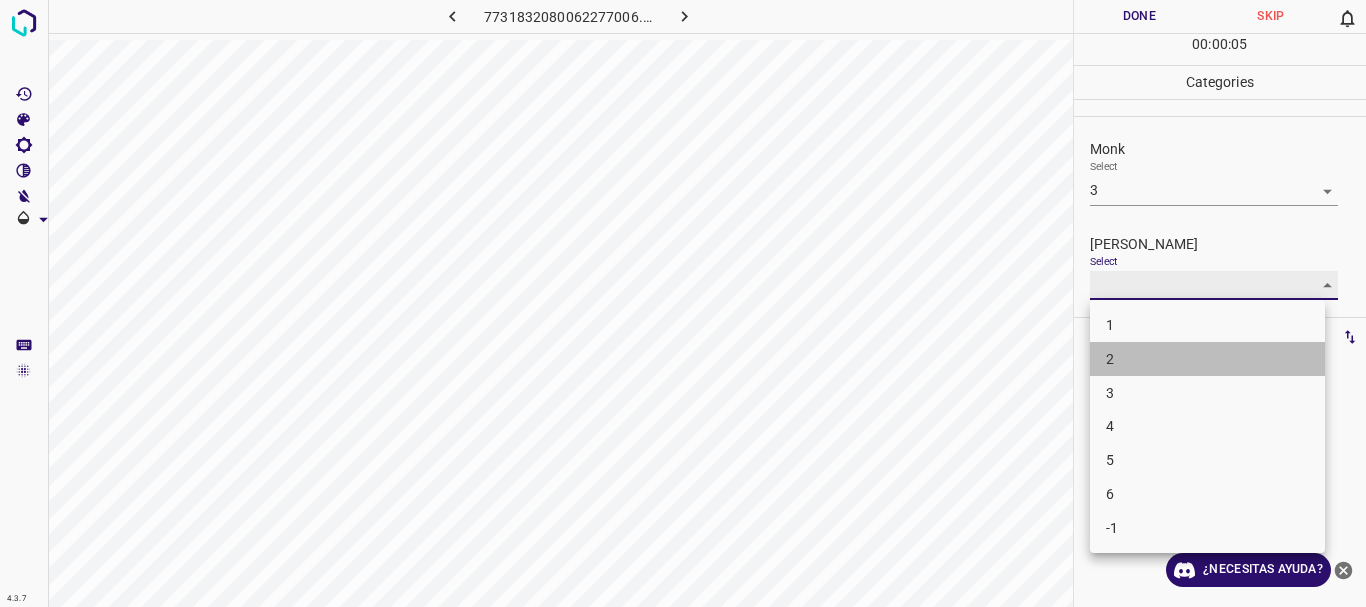 type on "2" 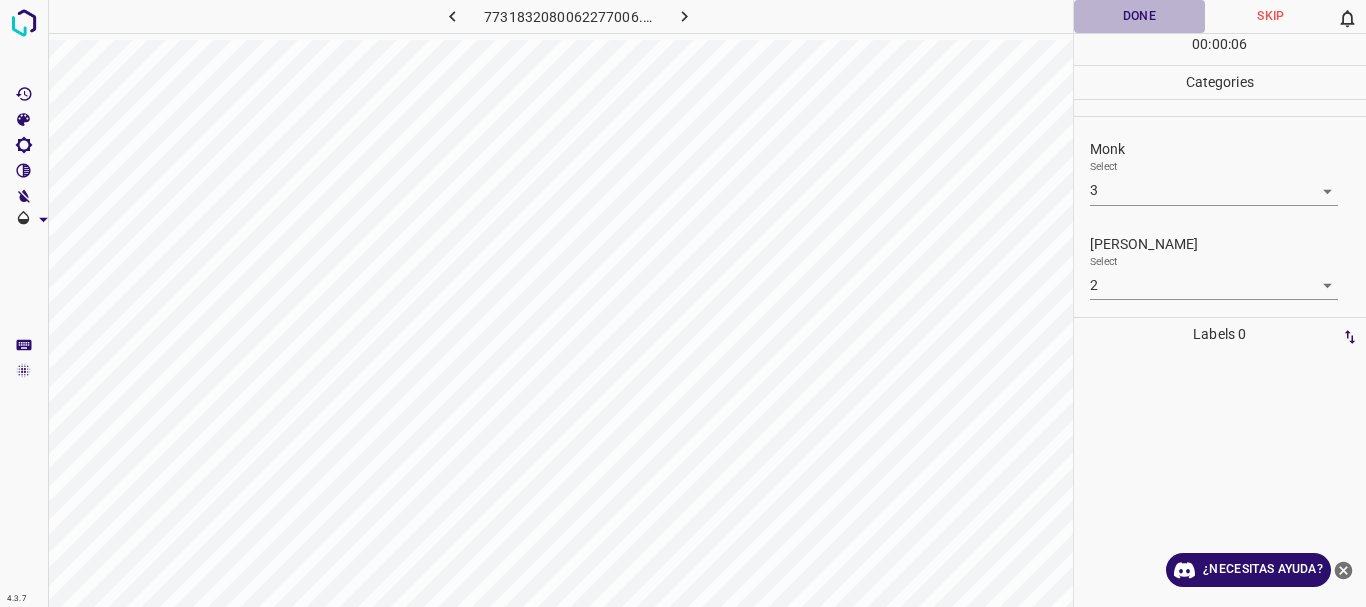 drag, startPoint x: 1135, startPoint y: 23, endPoint x: 1012, endPoint y: 3, distance: 124.61541 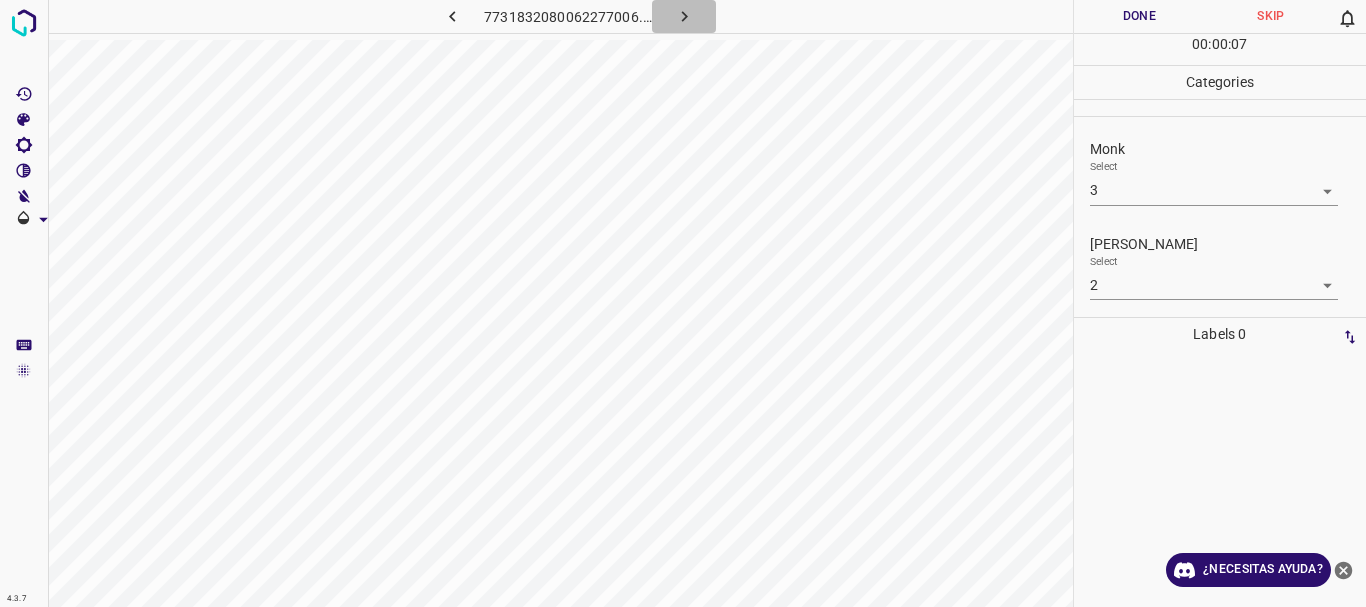click at bounding box center (684, 16) 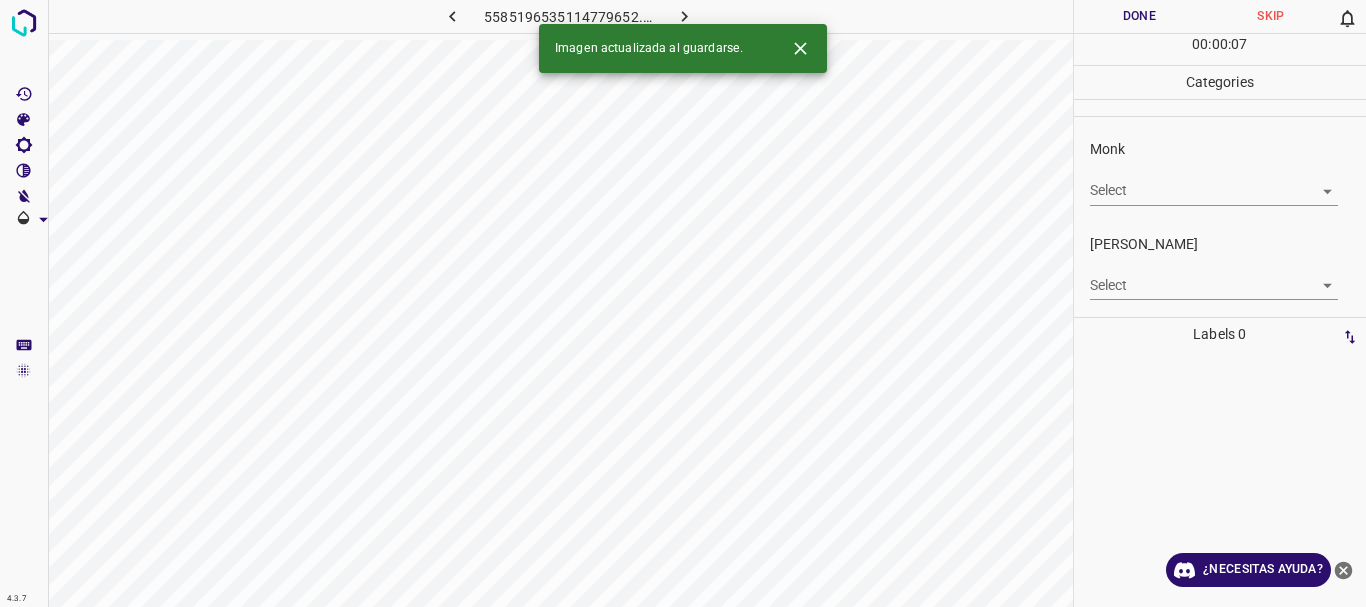 click on "4.3.7 5585196535114779652.png Done Skip 0 00   : 00   : 07   Categories Monk   Select ​  Fitzpatrick   Select ​ Labels   0 Categories 1 Monk 2  Fitzpatrick Tools Space Change between modes (Draw & Edit) I Auto labeling R Restore zoom M Zoom in N Zoom out Delete Delete selecte label Filters Z Restore filters X Saturation filter C Brightness filter V Contrast filter B Gray scale filter General O Download Imagen actualizada al guardarse. ¿Necesitas ayuda? Texto original Valora esta traducción Tu opinión servirá para ayudar a mejorar el Traductor de Google - Texto - Esconder - Borrar" at bounding box center [683, 303] 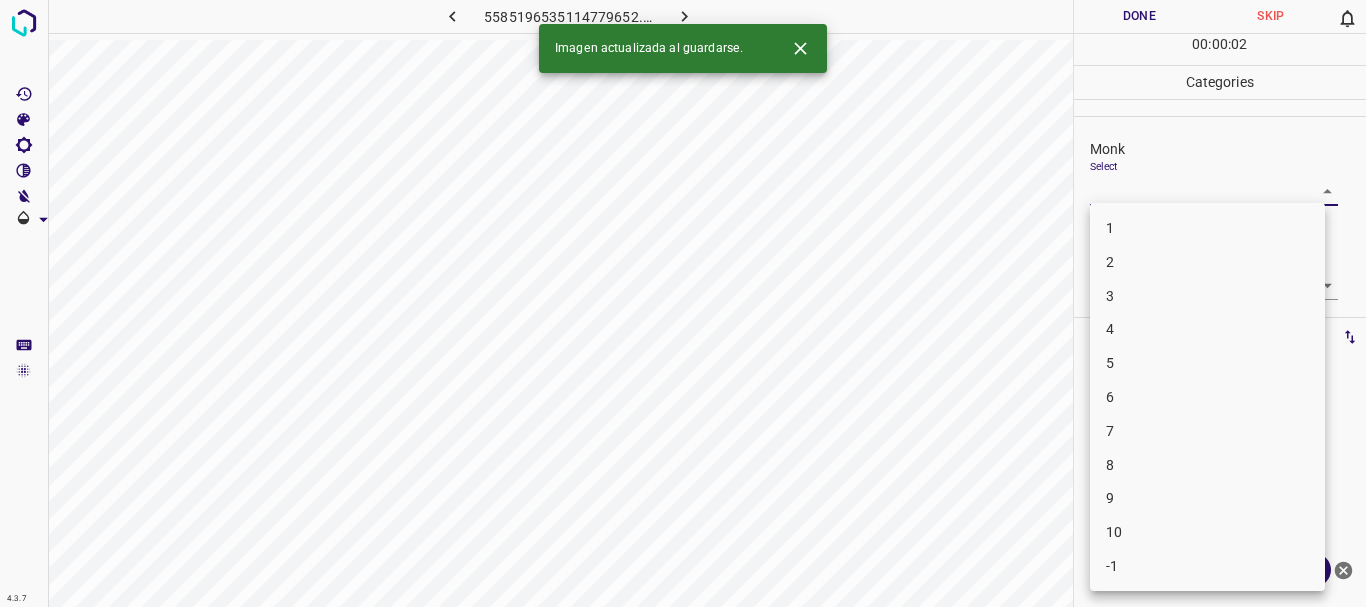 drag, startPoint x: 1161, startPoint y: 361, endPoint x: 1182, endPoint y: 332, distance: 35.805027 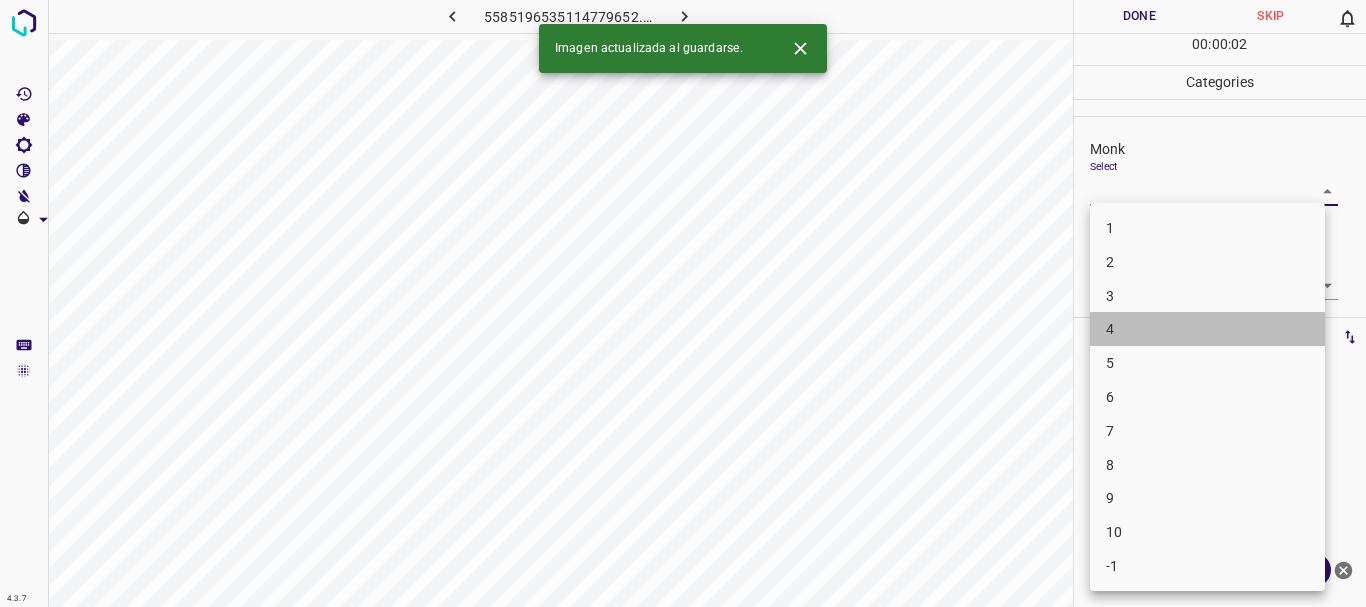 click on "4" at bounding box center [1207, 329] 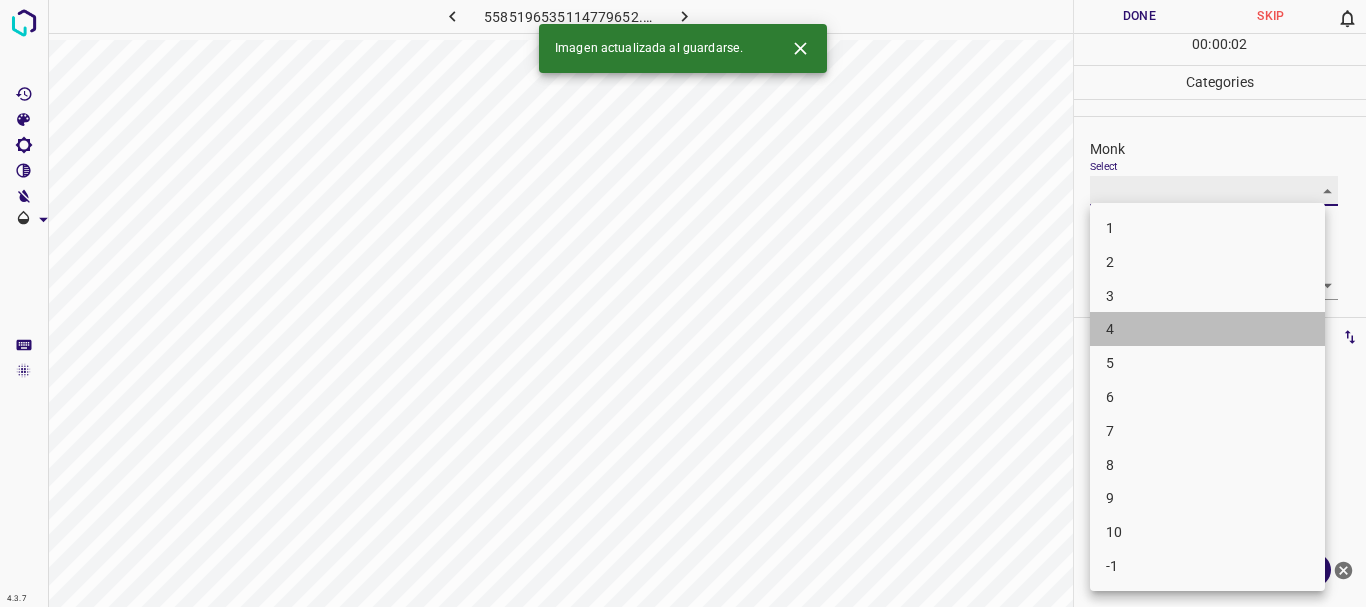 type on "4" 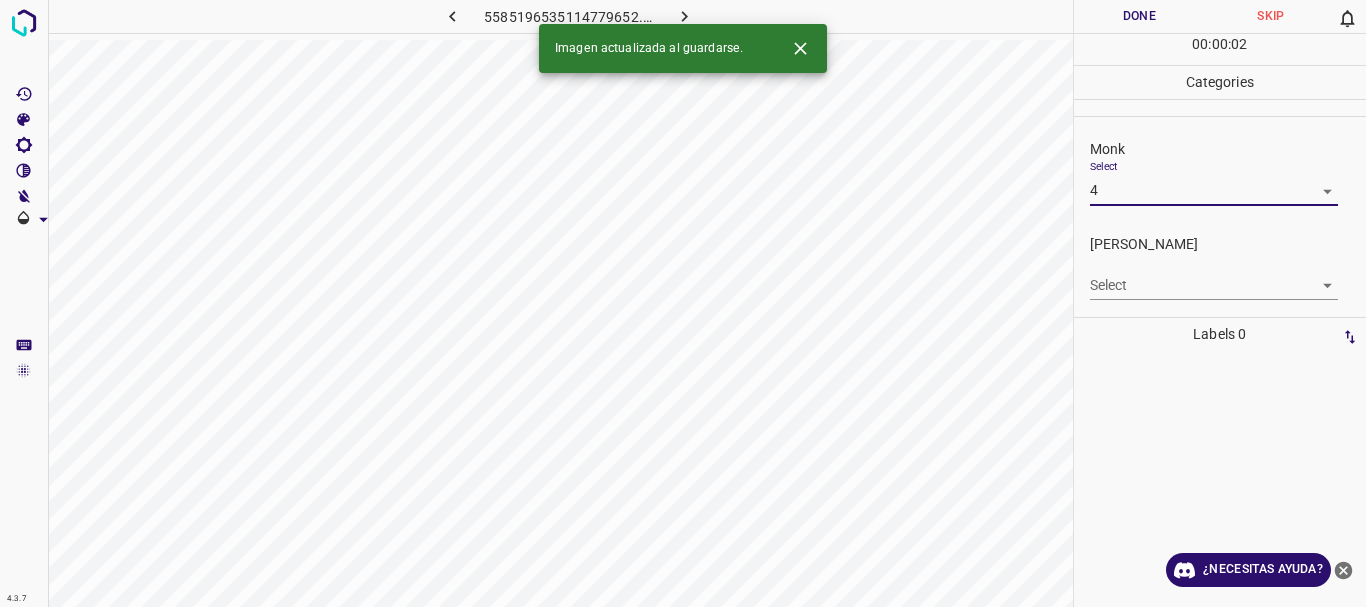 click on "4.3.7 5585196535114779652.png Done Skip 0 00   : 00   : 02   Categories Monk   Select 4 4  Fitzpatrick   Select ​ Labels   0 Categories 1 Monk 2  Fitzpatrick Tools Space Change between modes (Draw & Edit) I Auto labeling R Restore zoom M Zoom in N Zoom out Delete Delete selecte label Filters Z Restore filters X Saturation filter C Brightness filter V Contrast filter B Gray scale filter General O Download Imagen actualizada al guardarse. ¿Necesitas ayuda? Texto original Valora esta traducción Tu opinión servirá para ayudar a mejorar el Traductor de Google - Texto - Esconder - Borrar" at bounding box center [683, 303] 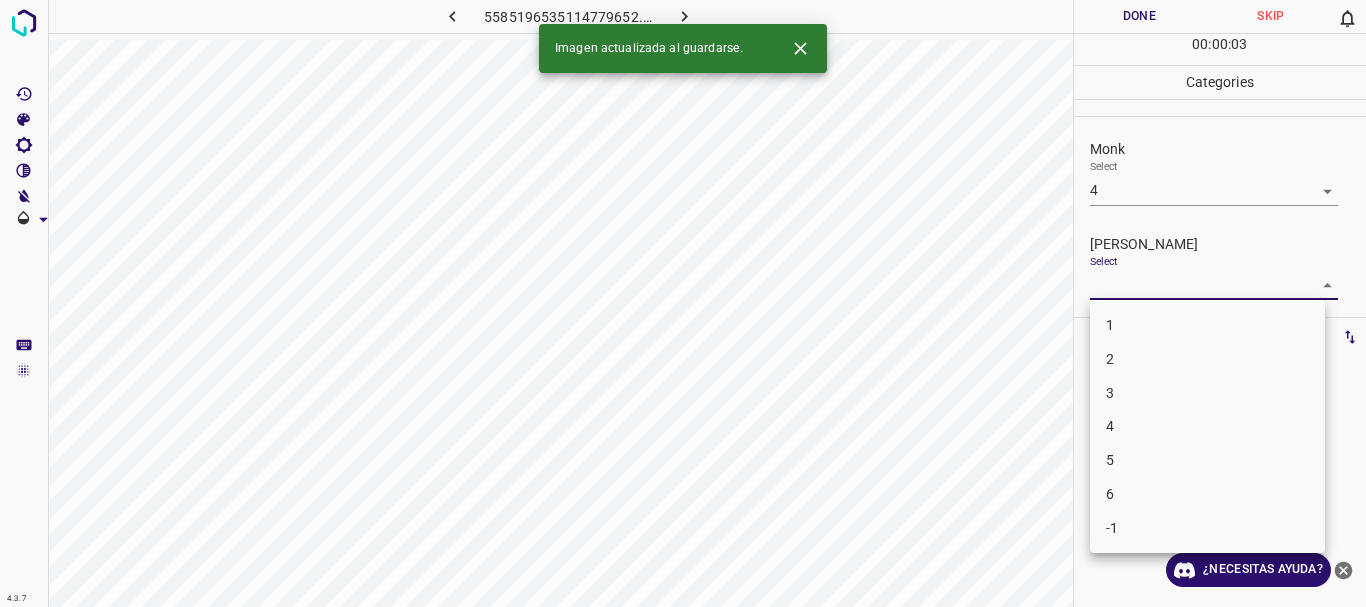 click on "2" at bounding box center (1207, 359) 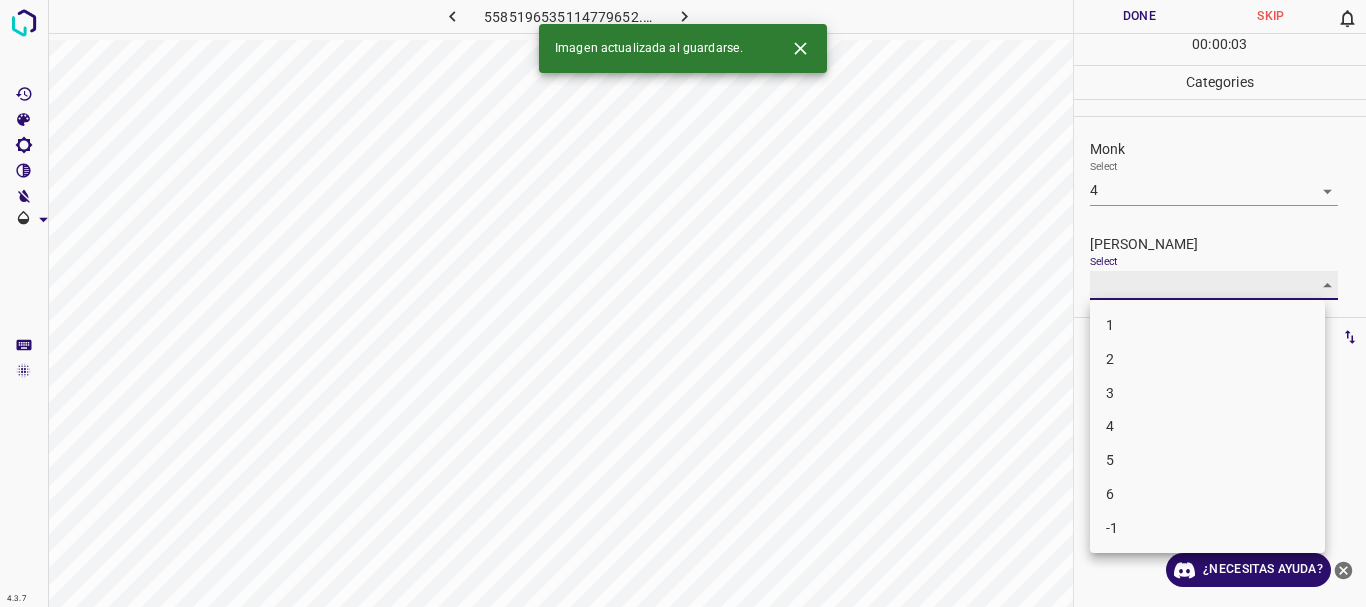 type on "2" 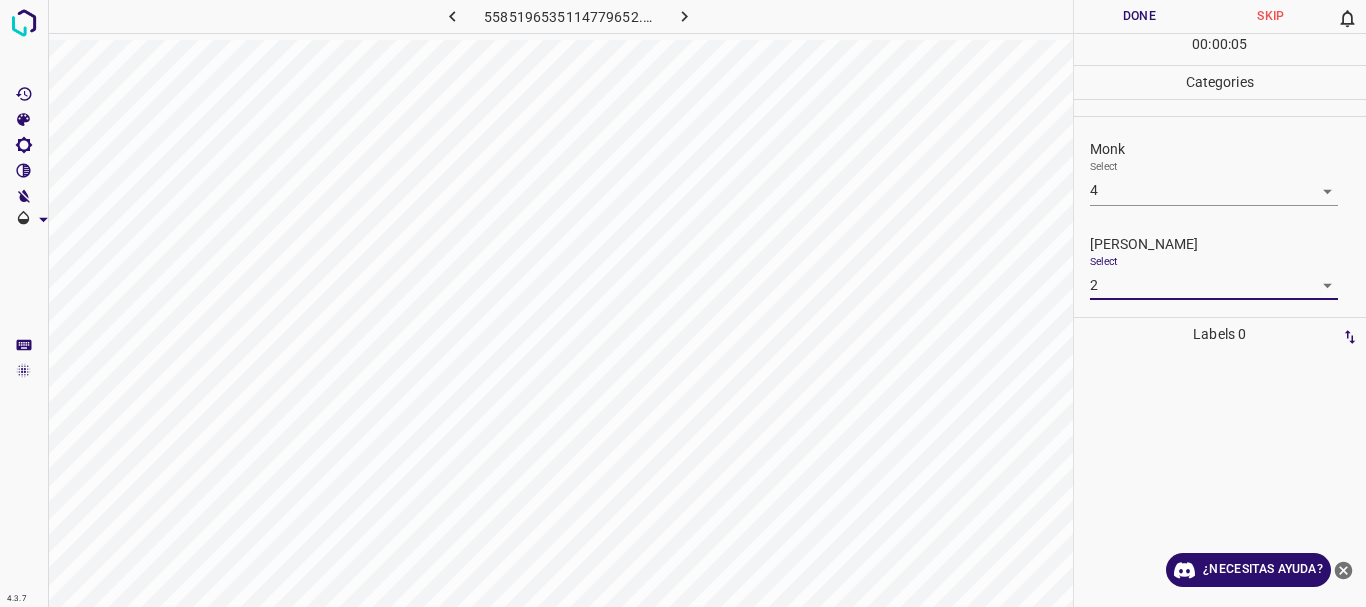 click on "Done" at bounding box center (1140, 16) 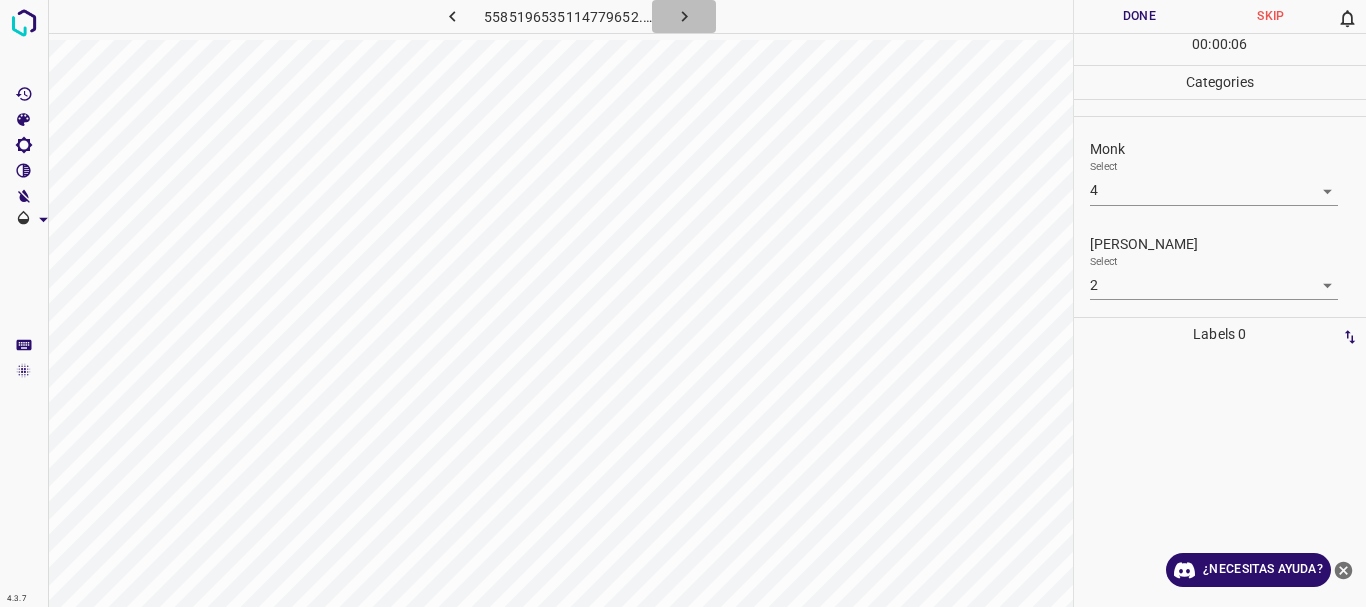 click 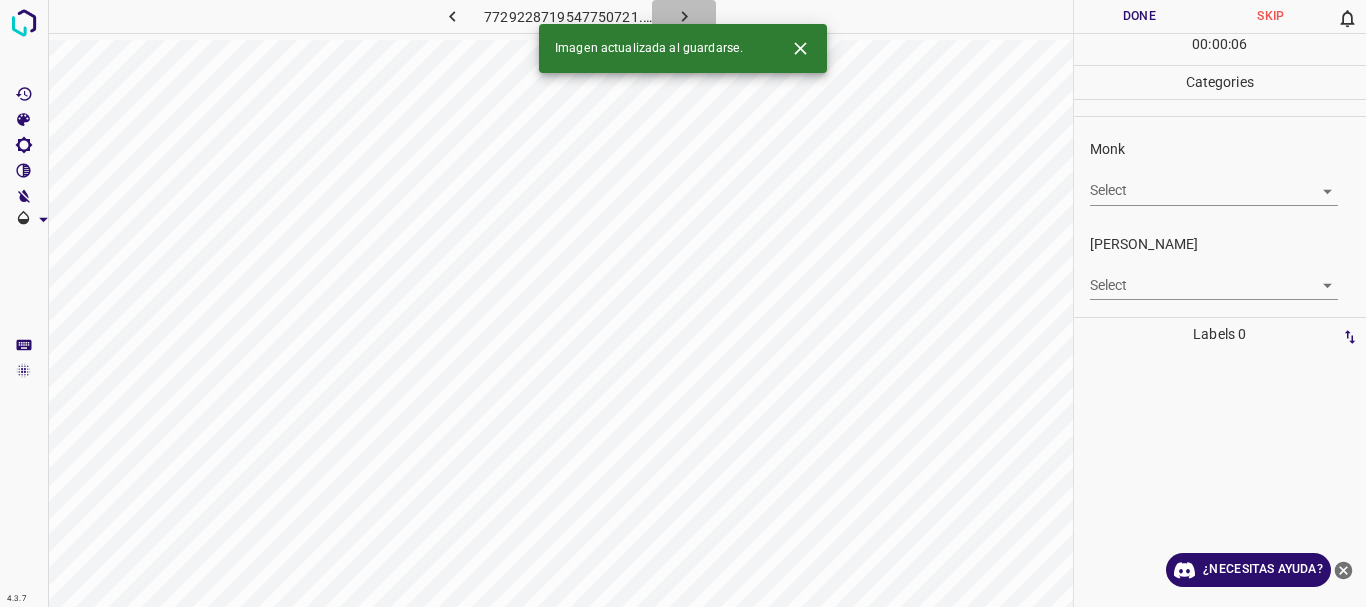 click 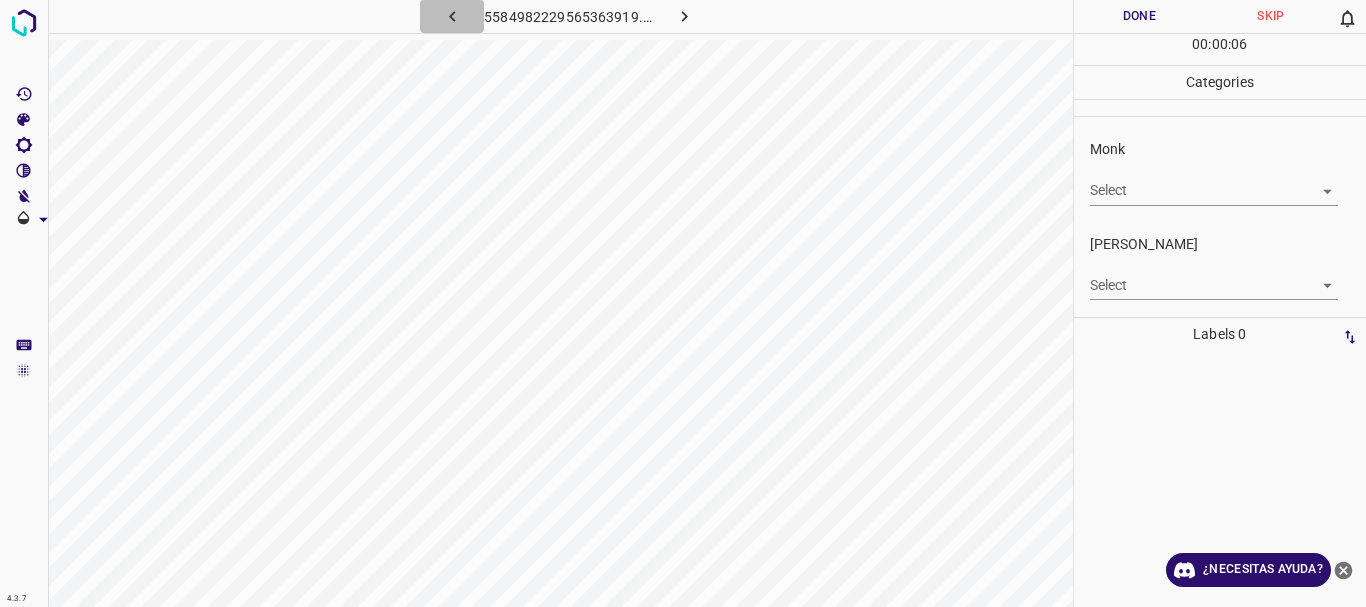 click 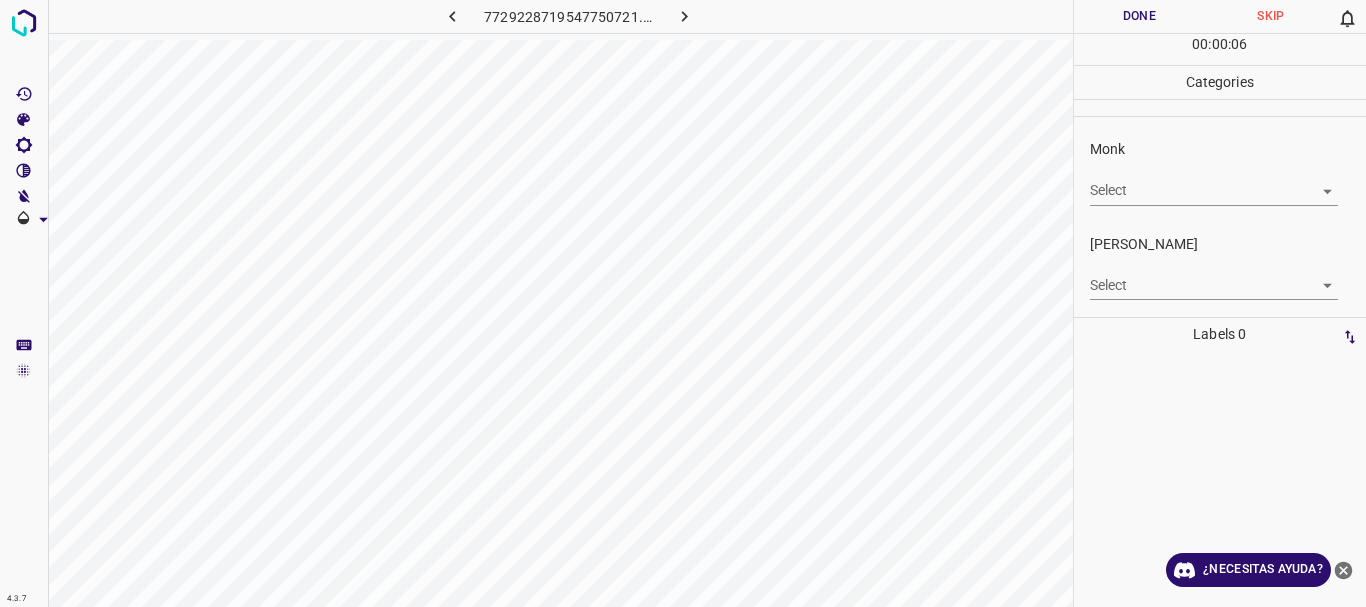 click on "4.3.7 7729228719547750721.png Done Skip 0 00   : 00   : 06   Categories Monk   Select ​  Fitzpatrick   Select ​ Labels   0 Categories 1 Monk 2  Fitzpatrick Tools Space Change between modes (Draw & Edit) I Auto labeling R Restore zoom M Zoom in N Zoom out Delete Delete selecte label Filters Z Restore filters X Saturation filter C Brightness filter V Contrast filter B Gray scale filter General O Download ¿Necesitas ayuda? Texto original Valora esta traducción Tu opinión servirá para ayudar a mejorar el Traductor de Google - Texto - Esconder - Borrar" at bounding box center (683, 303) 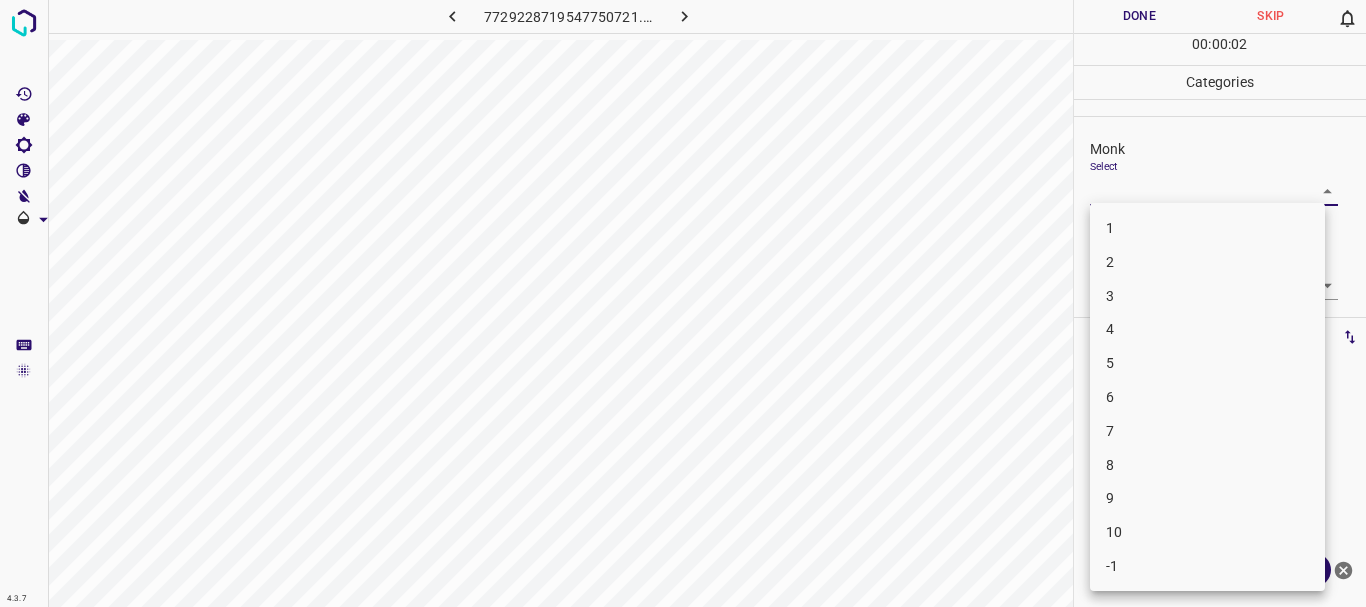 click on "5" at bounding box center (1207, 363) 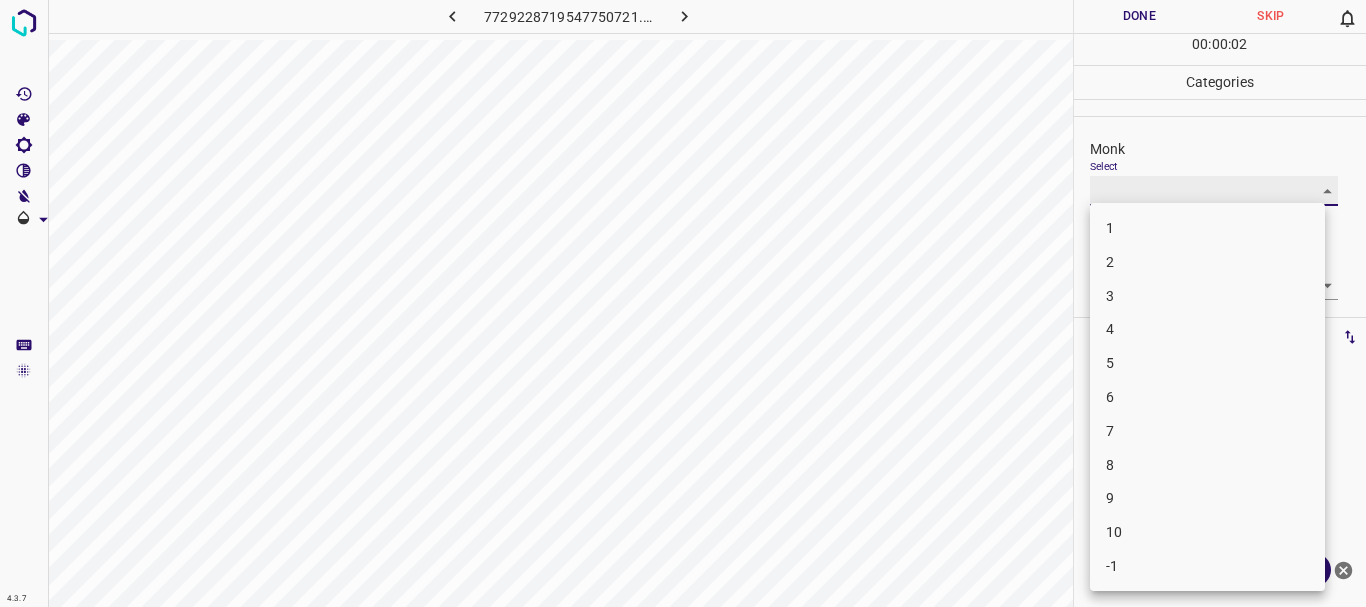 type on "5" 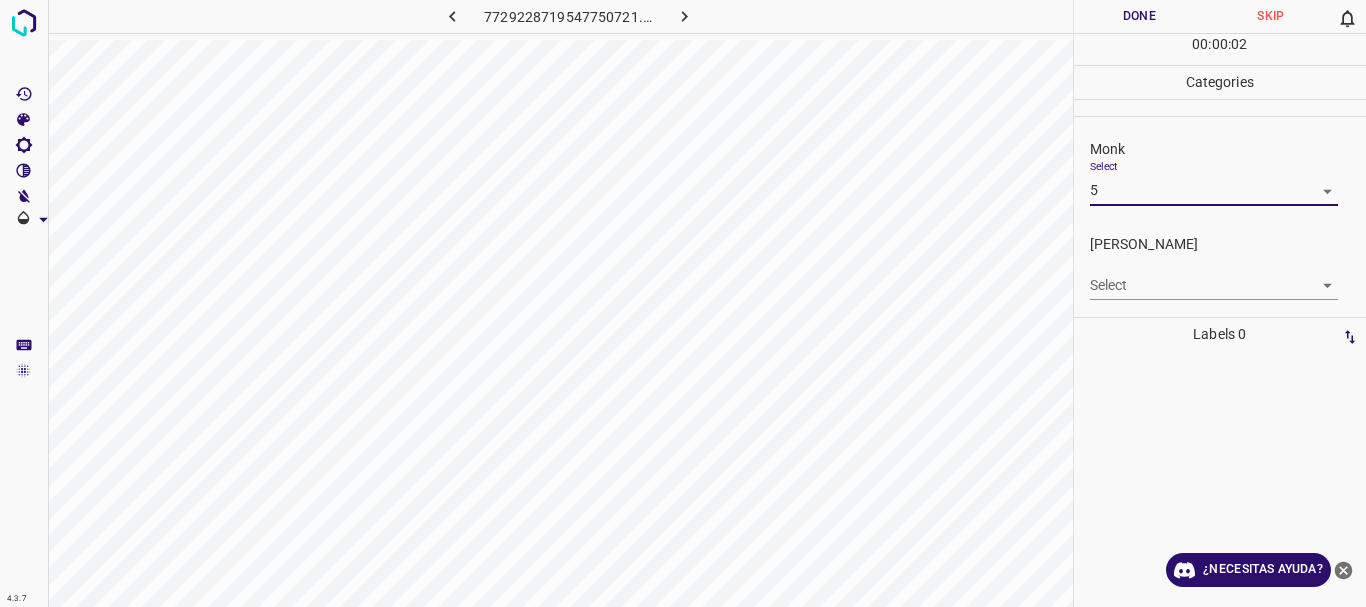 click on "4.3.7 7729228719547750721.png Done Skip 0 00   : 00   : 02   Categories Monk   Select 5 5  Fitzpatrick   Select ​ Labels   0 Categories 1 Monk 2  Fitzpatrick Tools Space Change between modes (Draw & Edit) I Auto labeling R Restore zoom M Zoom in N Zoom out Delete Delete selecte label Filters Z Restore filters X Saturation filter C Brightness filter V Contrast filter B Gray scale filter General O Download ¿Necesitas ayuda? Texto original Valora esta traducción Tu opinión servirá para ayudar a mejorar el Traductor de Google - Texto - Esconder - Borrar 1 2 3 4 5 6 7 8 9 10 -1" at bounding box center (683, 303) 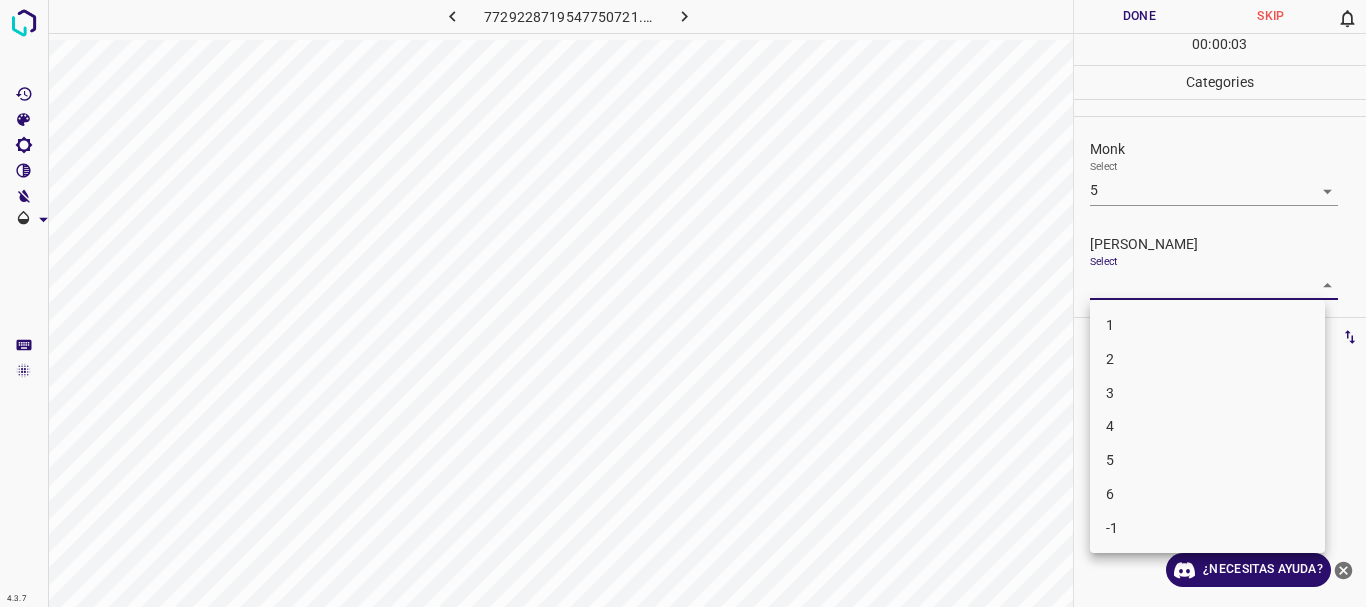 click on "3" at bounding box center (1207, 393) 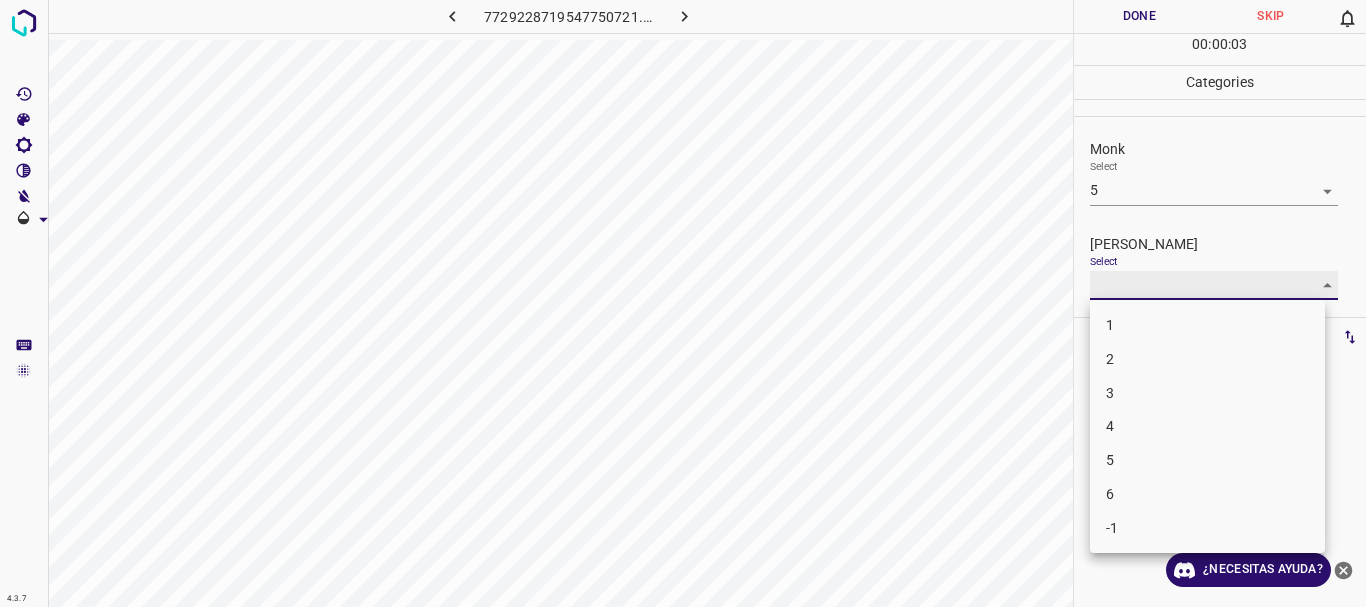 type on "3" 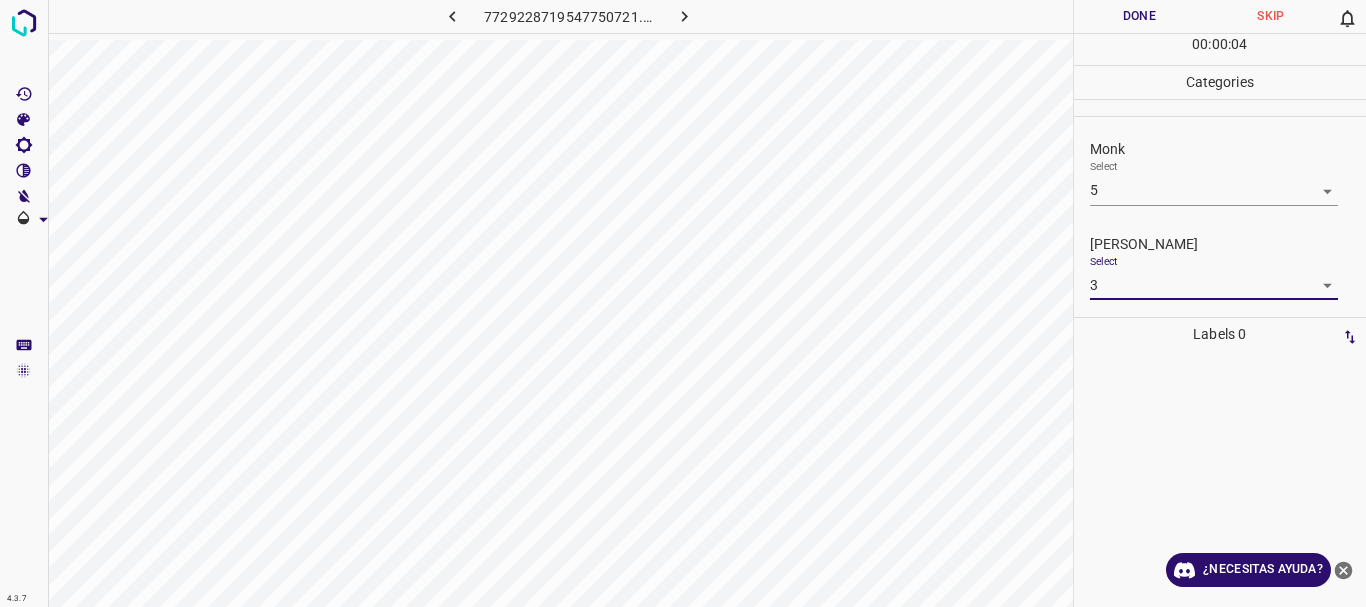 click on "Done" at bounding box center [1140, 16] 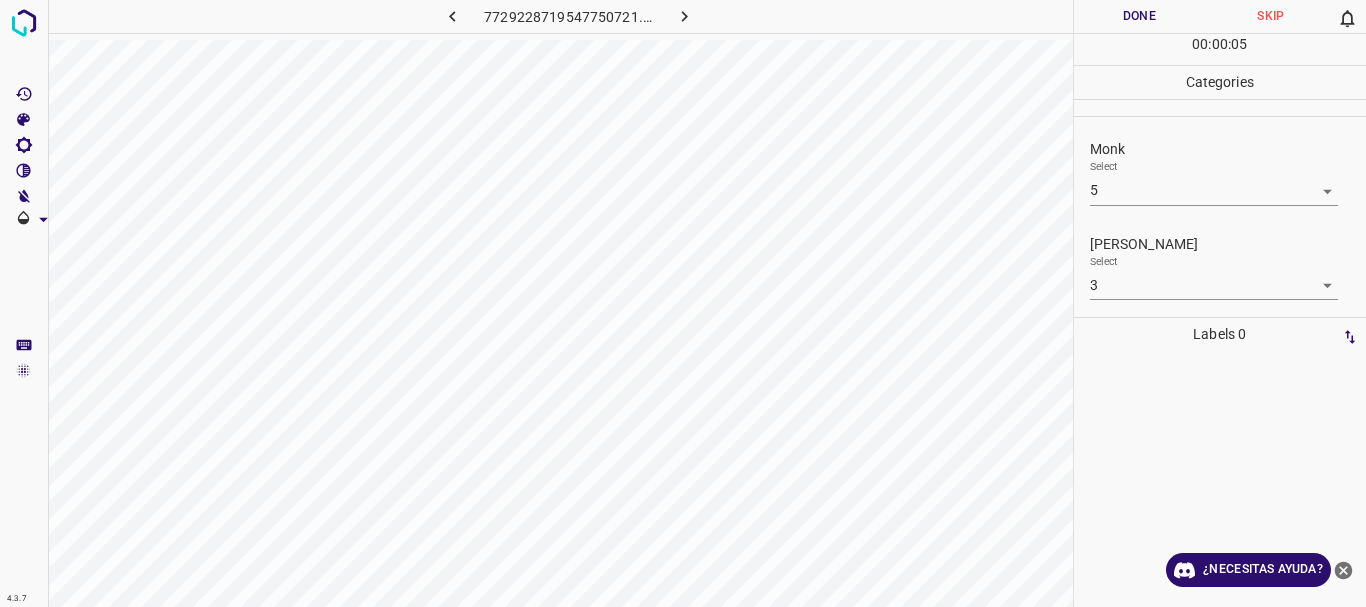 click 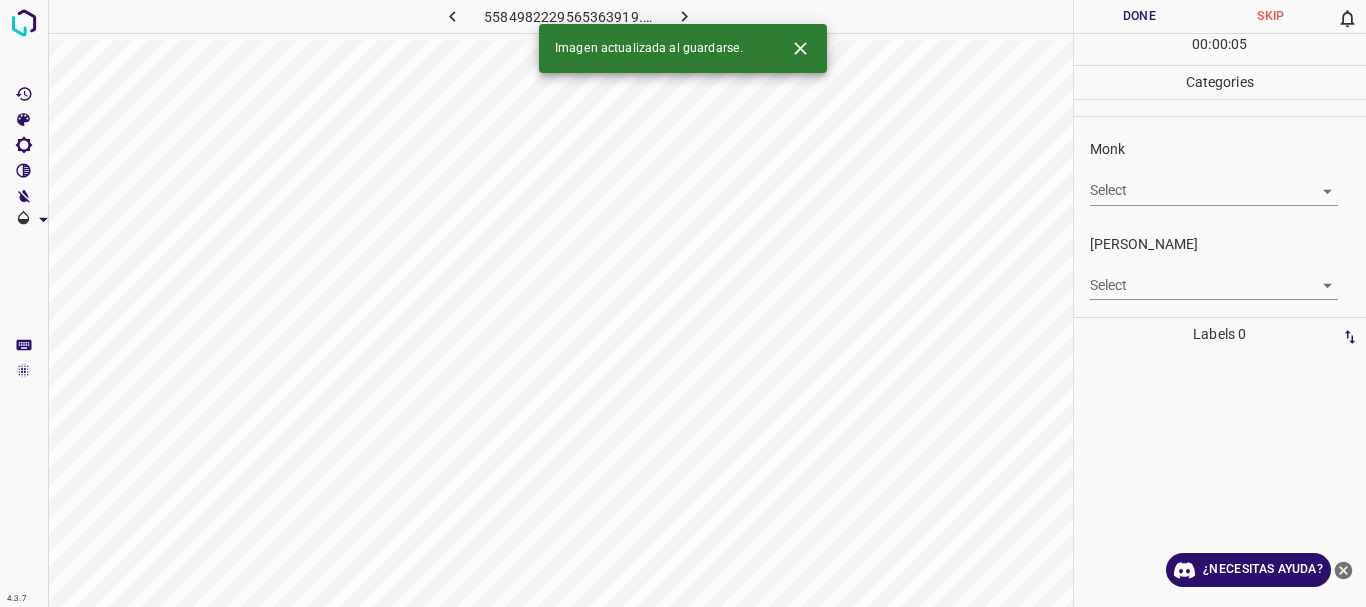click on "4.3.7 5584982229565363919.png Done Skip 0 00   : 00   : 05   Categories Monk   Select ​  Fitzpatrick   Select ​ Labels   0 Categories 1 Monk 2  Fitzpatrick Tools Space Change between modes (Draw & Edit) I Auto labeling R Restore zoom M Zoom in N Zoom out Delete Delete selecte label Filters Z Restore filters X Saturation filter C Brightness filter V Contrast filter B Gray scale filter General O Download Imagen actualizada al guardarse. ¿Necesitas ayuda? Texto original Valora esta traducción Tu opinión servirá para ayudar a mejorar el Traductor de Google - Texto - Esconder - Borrar" at bounding box center [683, 303] 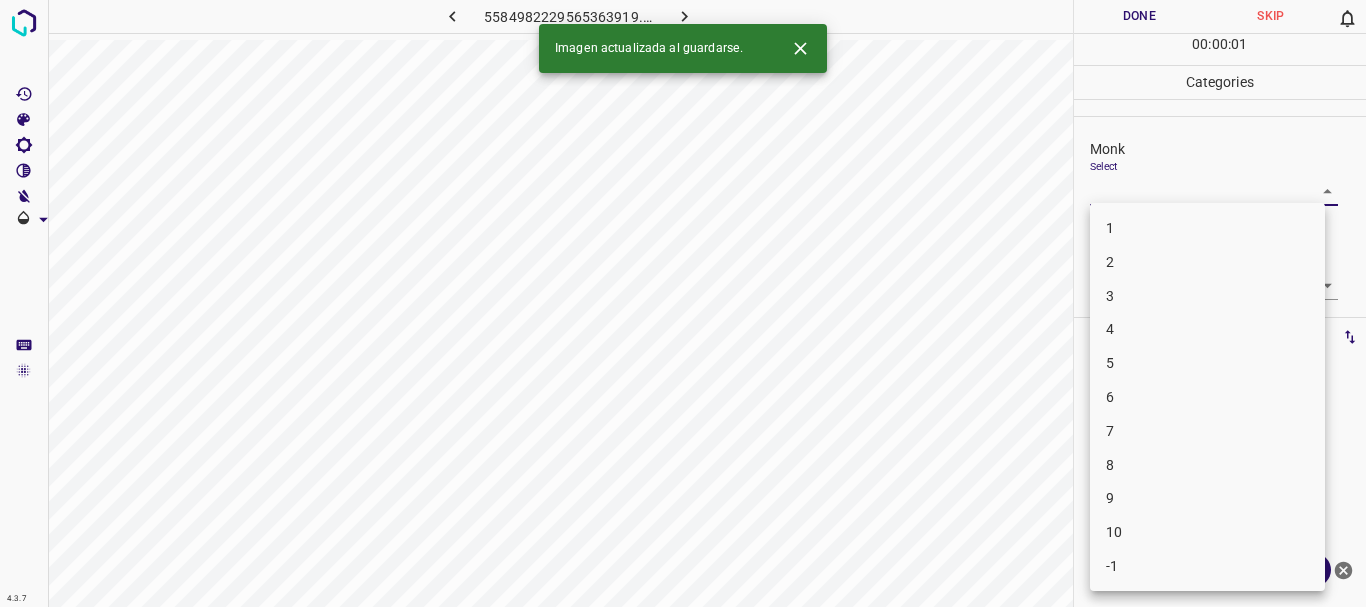 click on "4" at bounding box center (1207, 329) 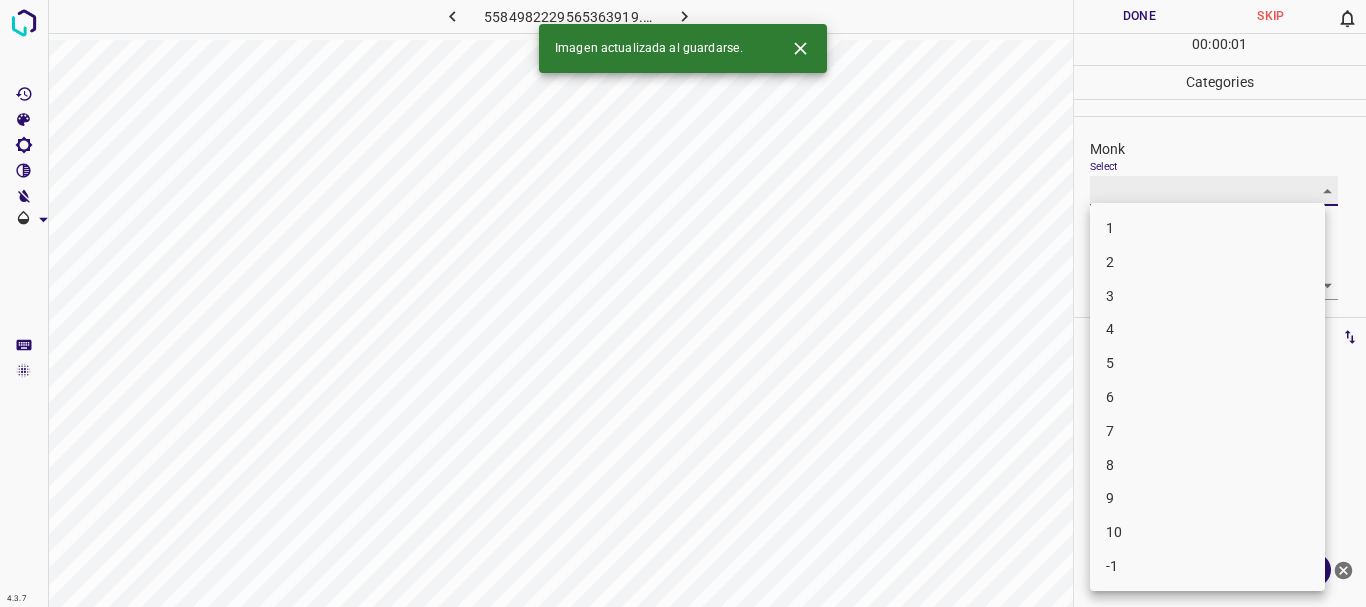 type on "4" 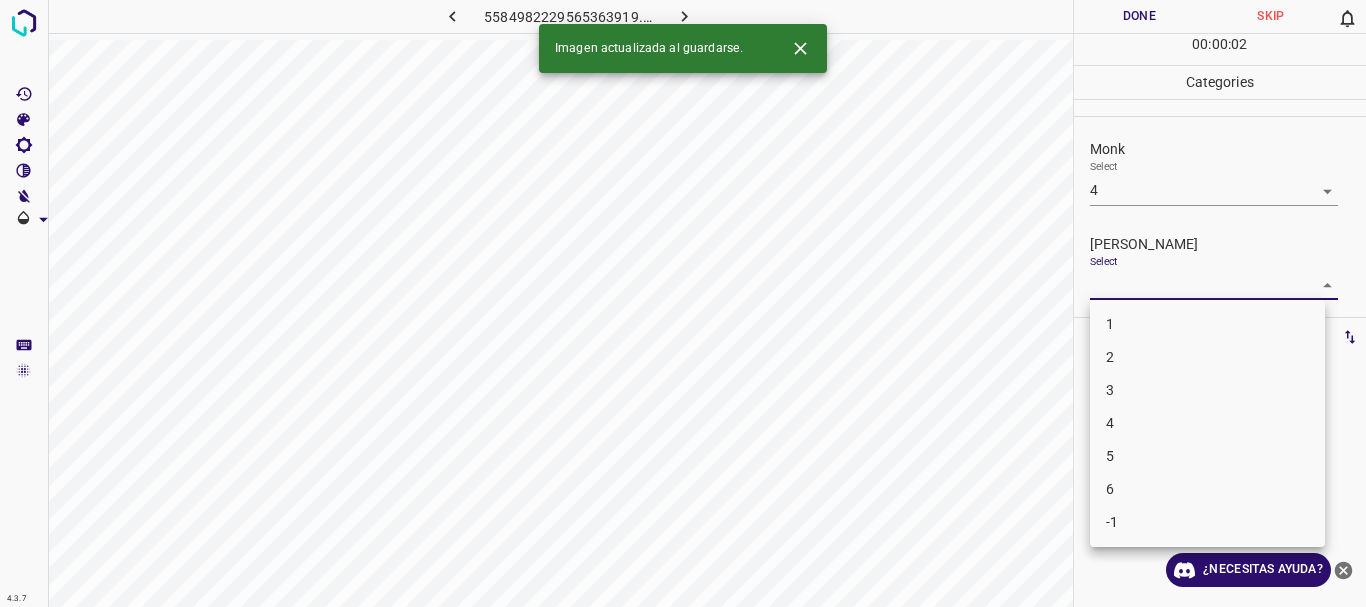 click on "4.3.7 5584982229565363919.png Done Skip 0 00   : 00   : 02   Categories Monk   Select 4 4  Fitzpatrick   Select ​ Labels   0 Categories 1 Monk 2  Fitzpatrick Tools Space Change between modes (Draw & Edit) I Auto labeling R Restore zoom M Zoom in N Zoom out Delete Delete selecte label Filters Z Restore filters X Saturation filter C Brightness filter V Contrast filter B Gray scale filter General O Download Imagen actualizada al guardarse. ¿Necesitas ayuda? Texto original Valora esta traducción Tu opinión servirá para ayudar a mejorar el Traductor de Google - Texto - Esconder - Borrar 1 2 3 4 5 6 -1" at bounding box center (683, 303) 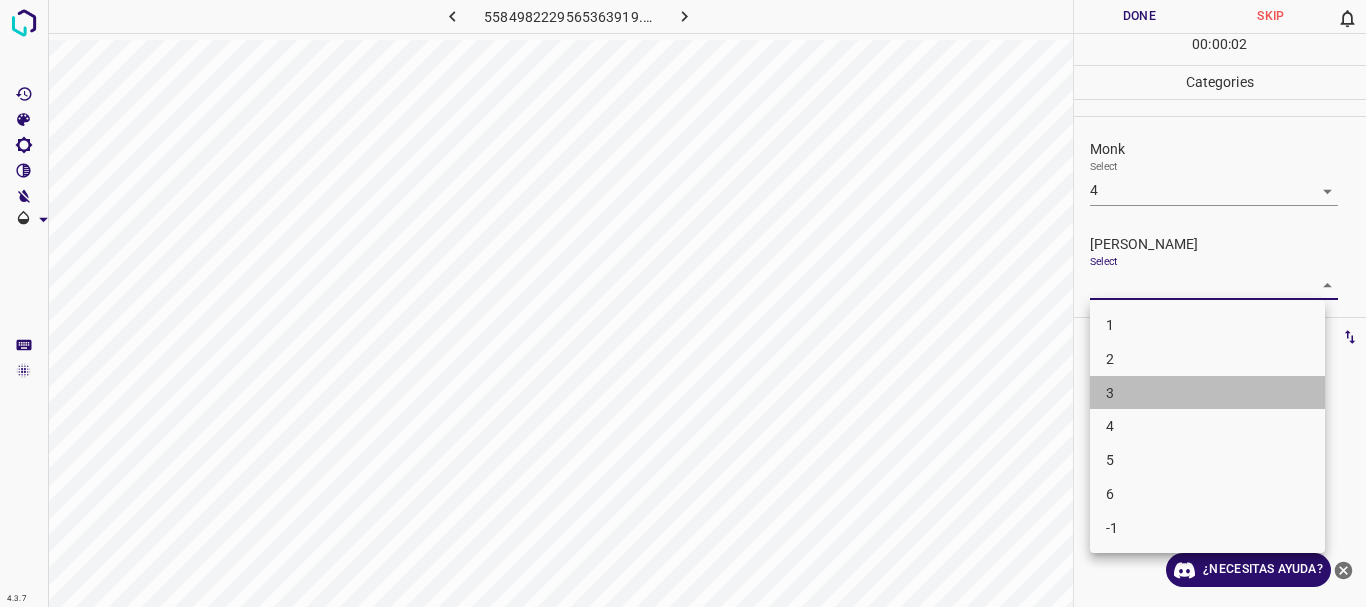 click on "3" at bounding box center [1207, 393] 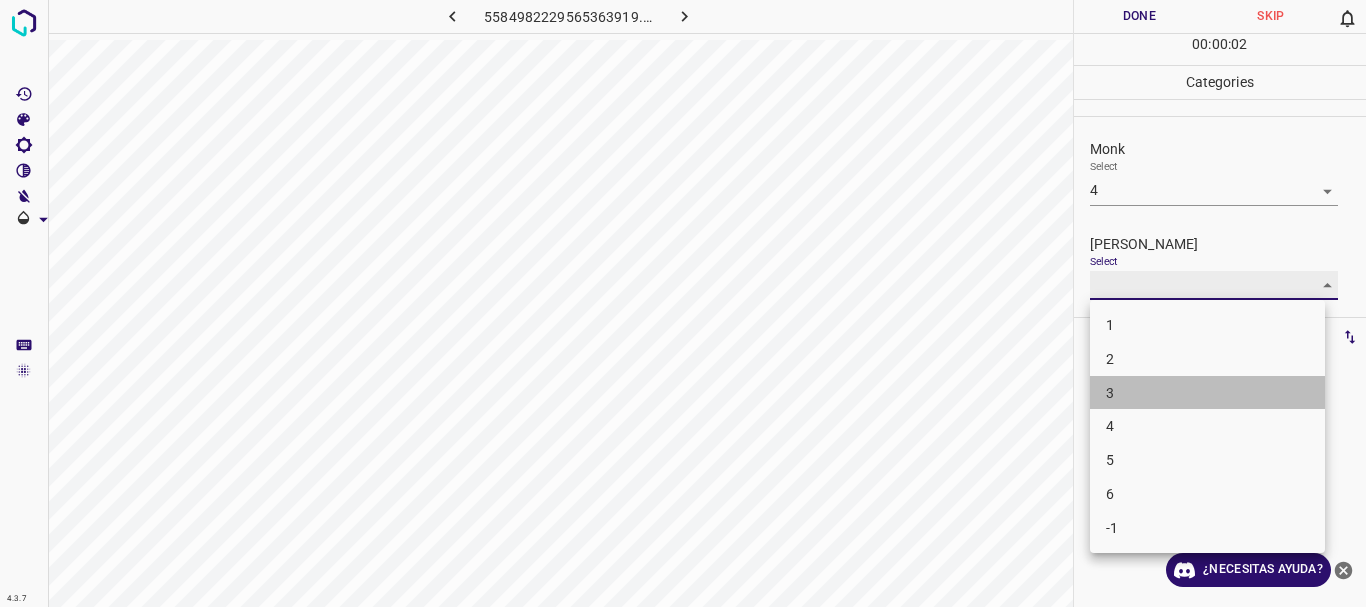 type on "3" 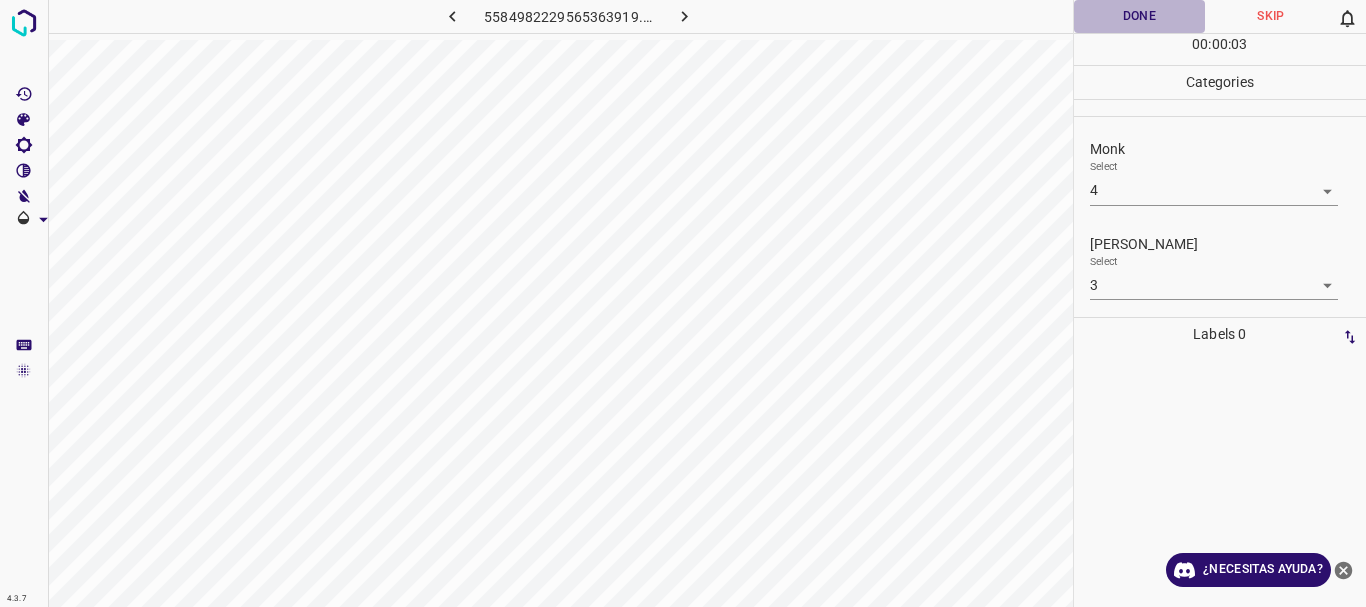 click on "Done" at bounding box center [1140, 16] 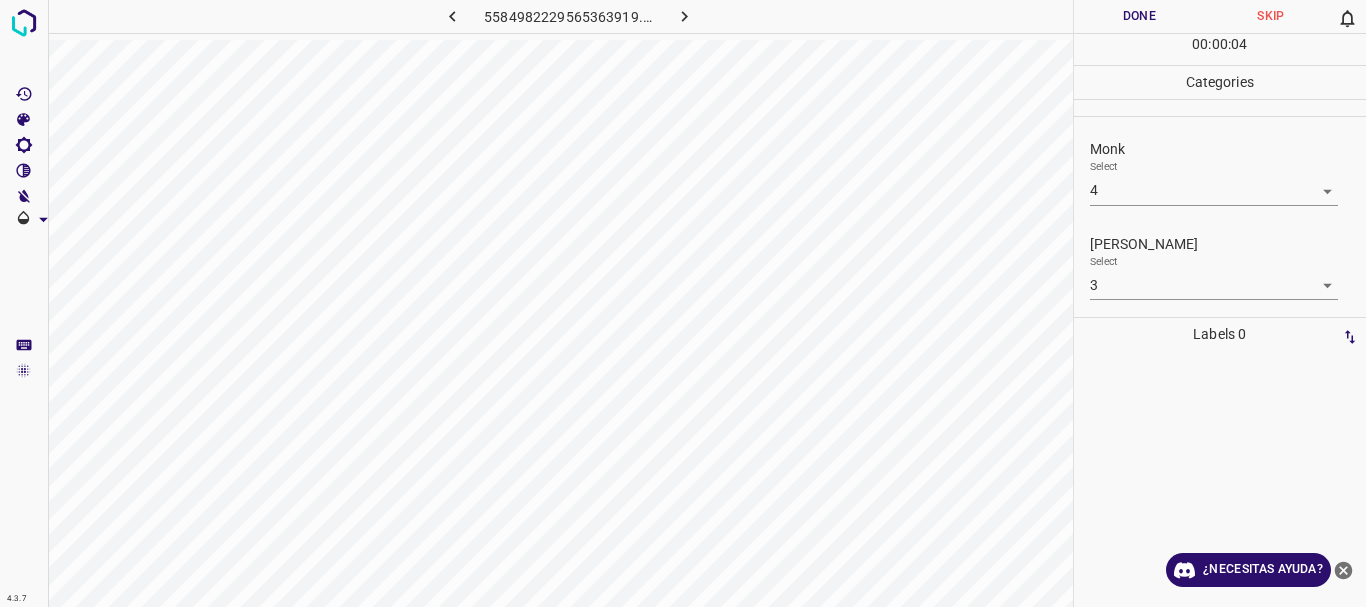 click 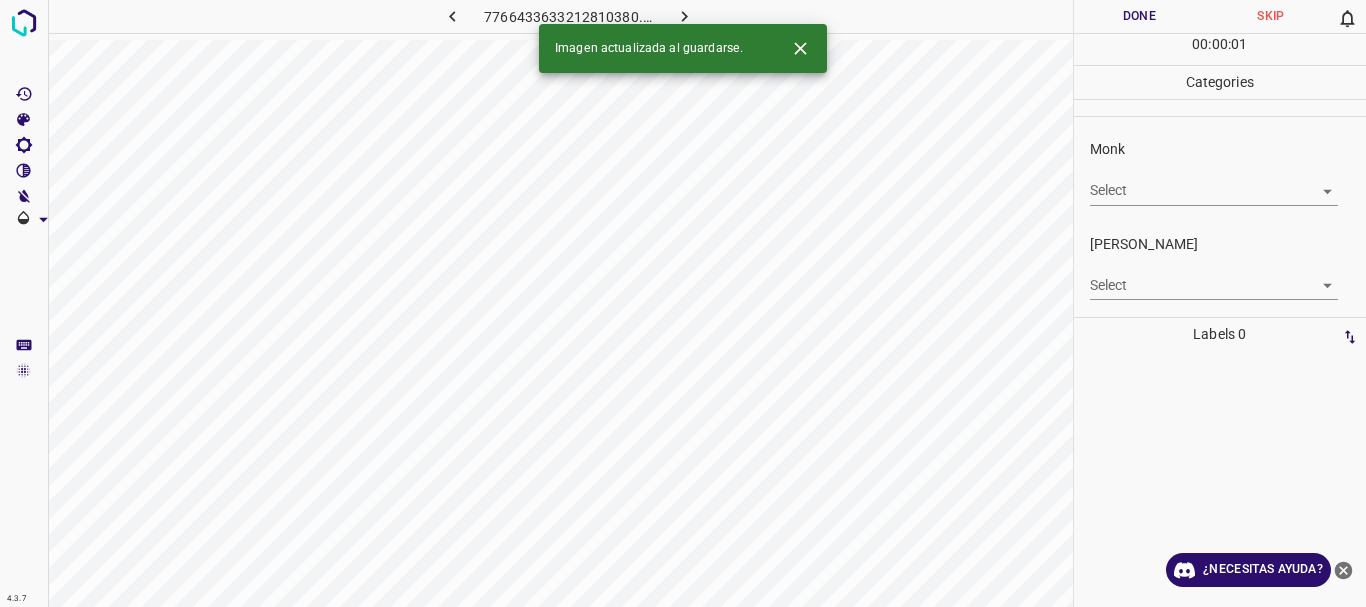 click on "4.3.7 7766433633212810380.png Done Skip 0 00   : 00   : 01   Categories Monk   Select ​  Fitzpatrick   Select ​ Labels   0 Categories 1 Monk 2  Fitzpatrick Tools Space Change between modes (Draw & Edit) I Auto labeling R Restore zoom M Zoom in N Zoom out Delete Delete selecte label Filters Z Restore filters X Saturation filter C Brightness filter V Contrast filter B Gray scale filter General O Download Imagen actualizada al guardarse. ¿Necesitas ayuda? Texto original Valora esta traducción Tu opinión servirá para ayudar a mejorar el Traductor de Google - Texto - Esconder - Borrar" at bounding box center [683, 303] 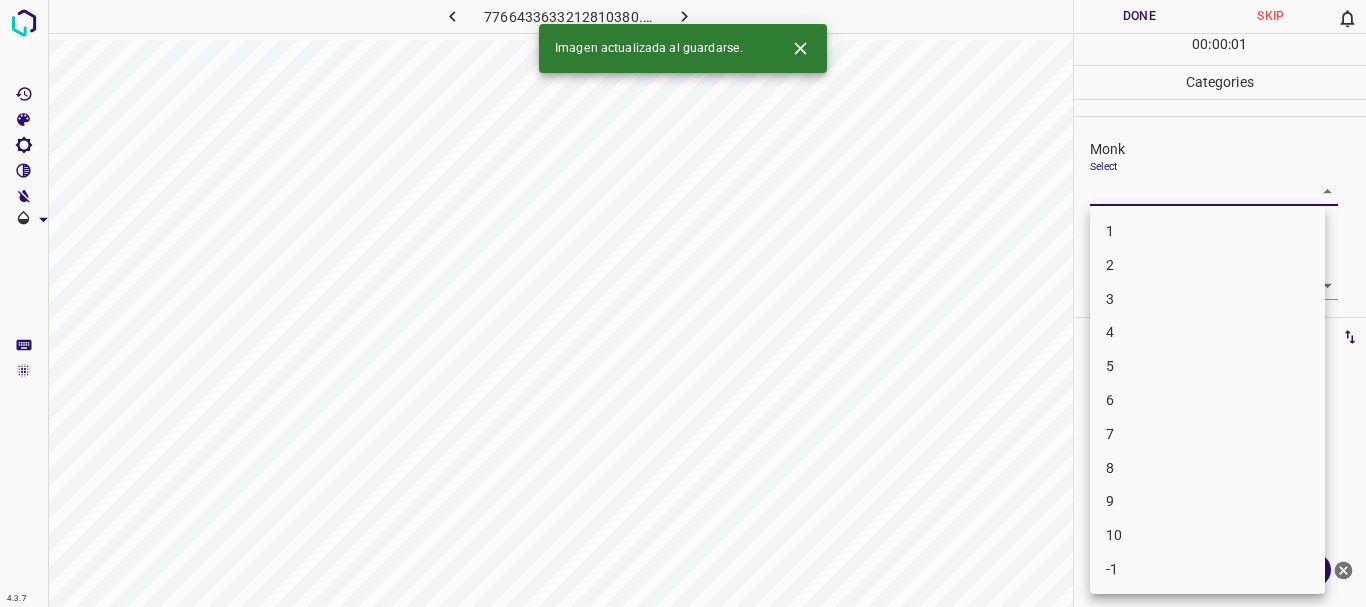 drag, startPoint x: 1126, startPoint y: 372, endPoint x: 1131, endPoint y: 333, distance: 39.319206 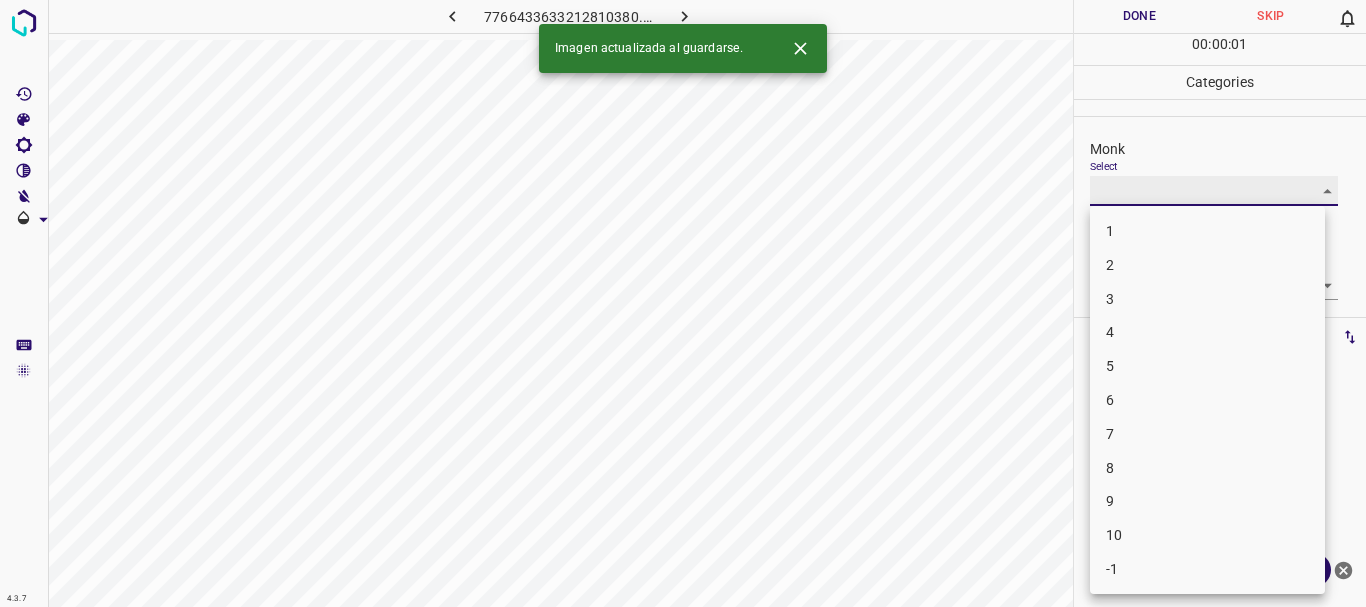 type on "5" 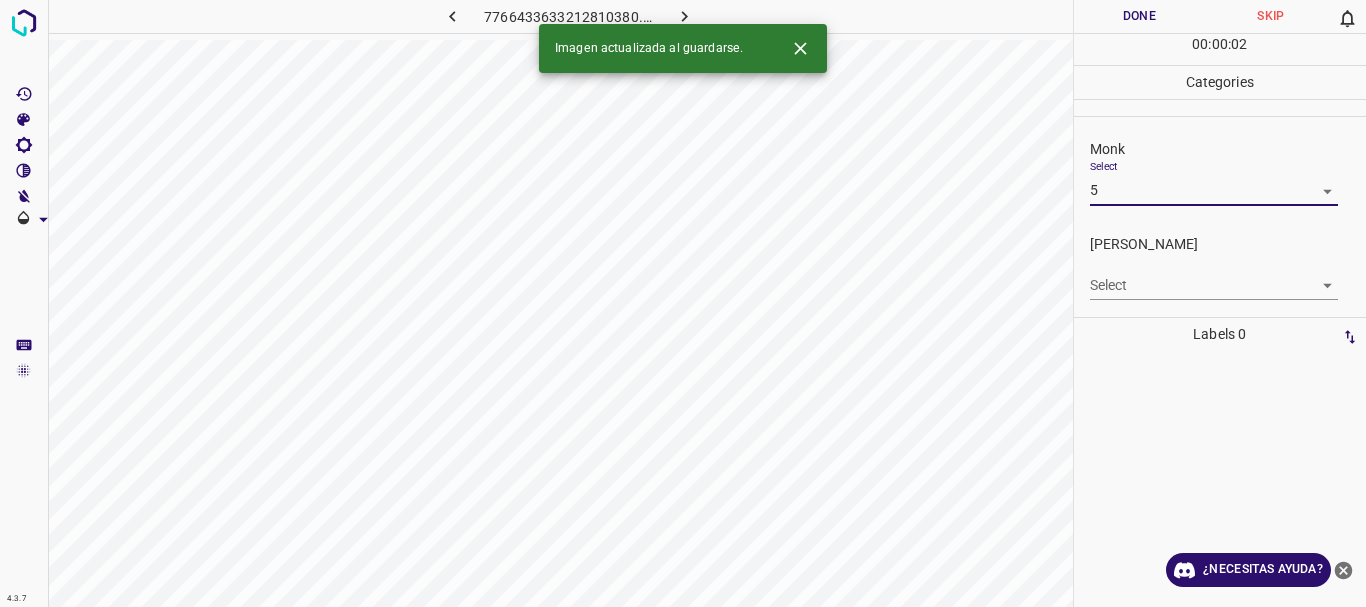 click on "4.3.7 7766433633212810380.png Done Skip 0 00   : 00   : 02   Categories Monk   Select 5 5  Fitzpatrick   Select ​ Labels   0 Categories 1 Monk 2  Fitzpatrick Tools Space Change between modes (Draw & Edit) I Auto labeling R Restore zoom M Zoom in N Zoom out Delete Delete selecte label Filters Z Restore filters X Saturation filter C Brightness filter V Contrast filter B Gray scale filter General O Download Imagen actualizada al guardarse. ¿Necesitas ayuda? Texto original Valora esta traducción Tu opinión servirá para ayudar a mejorar el Traductor de Google - Texto - Esconder - Borrar" at bounding box center (683, 303) 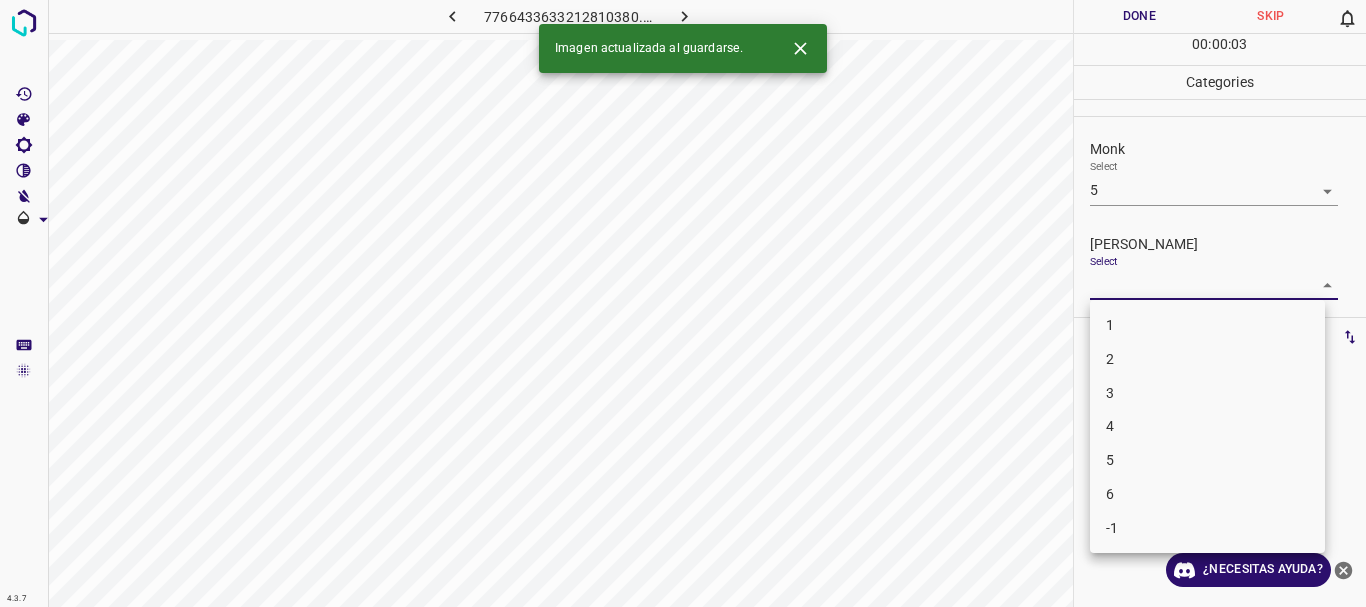 click on "3" at bounding box center (1207, 393) 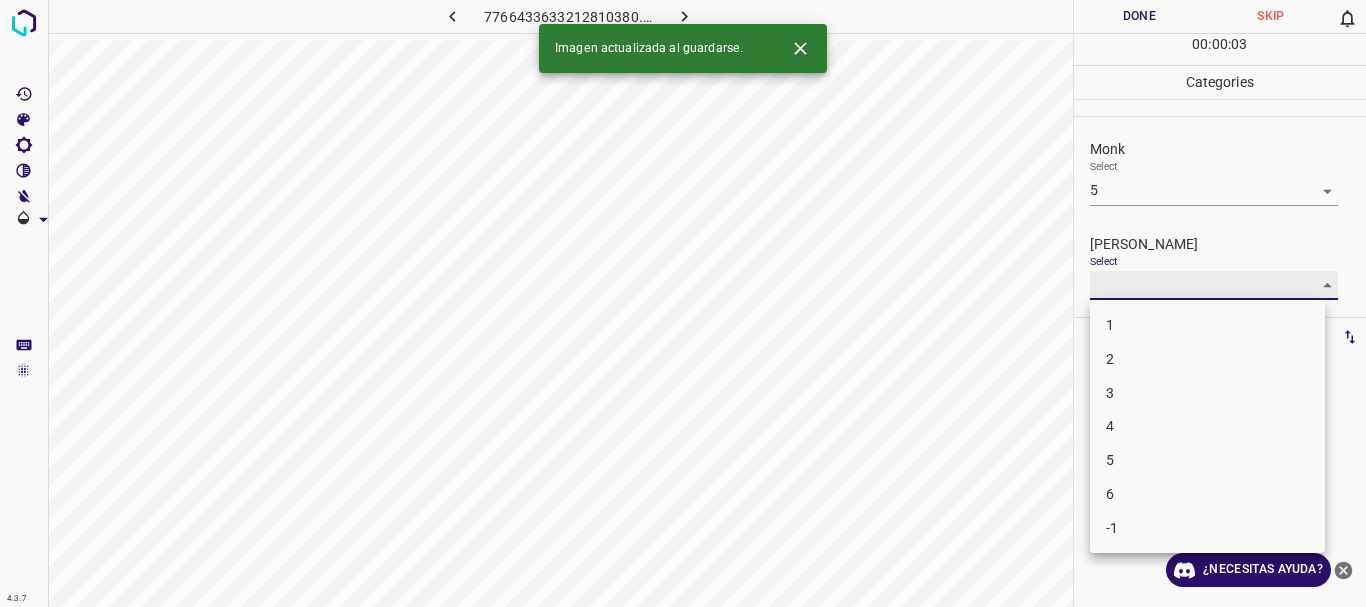 type on "3" 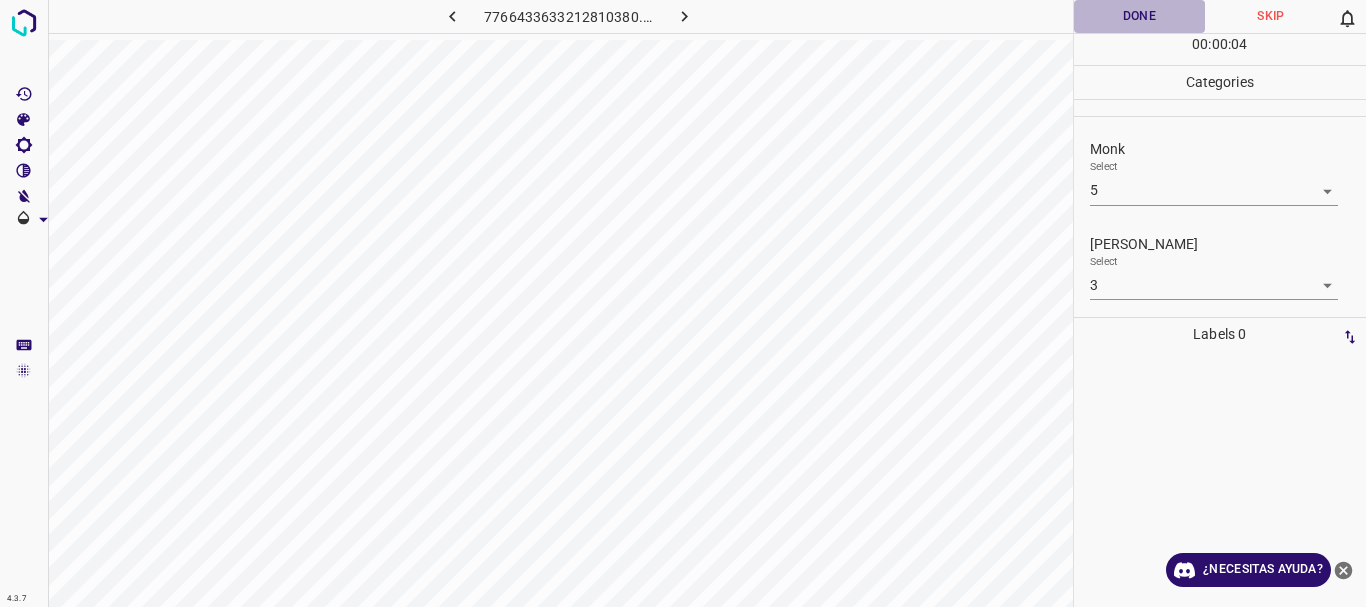 click on "Done" at bounding box center [1140, 16] 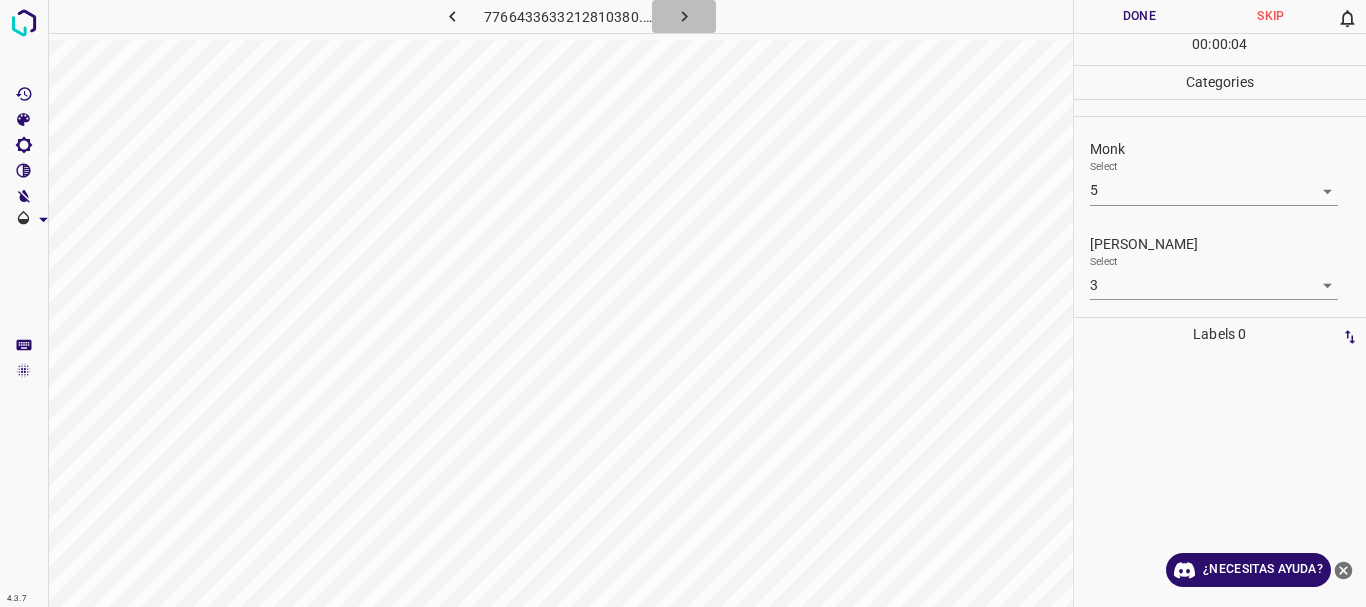 click 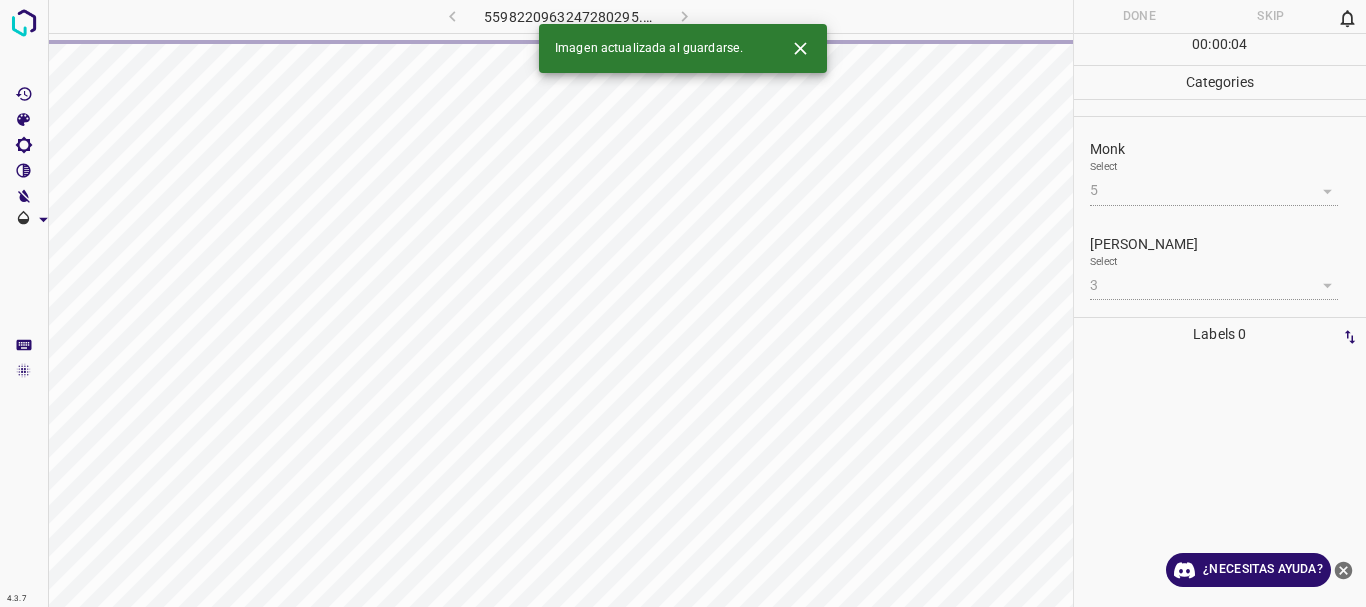 type 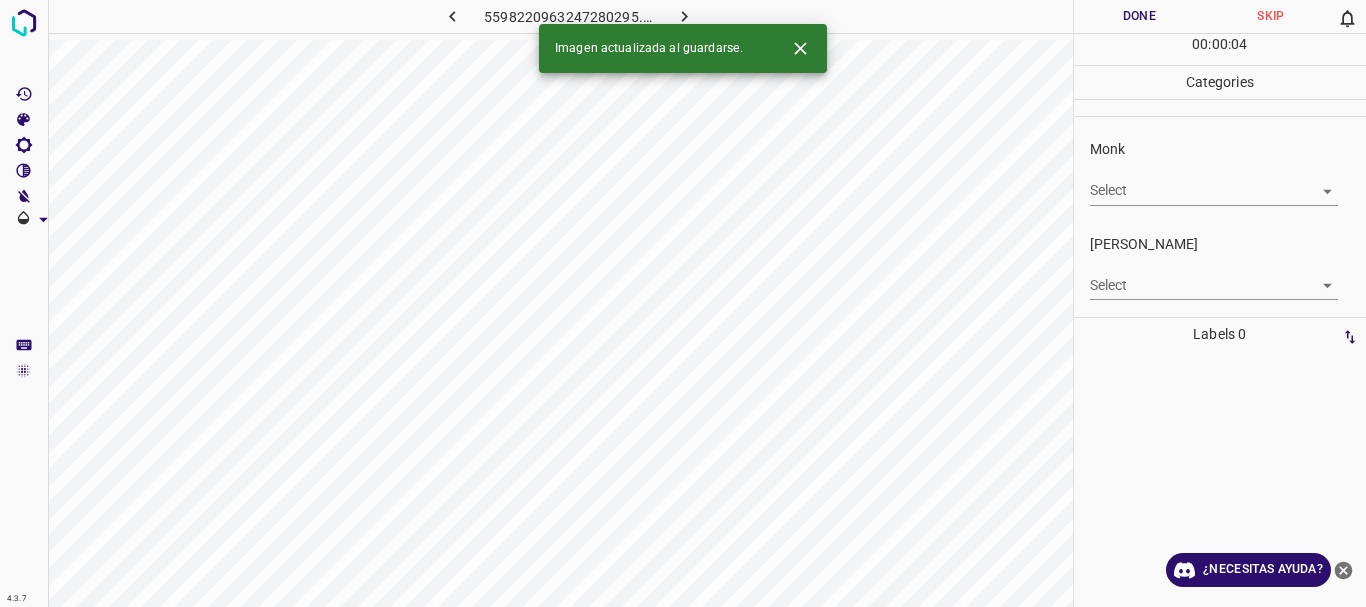 click 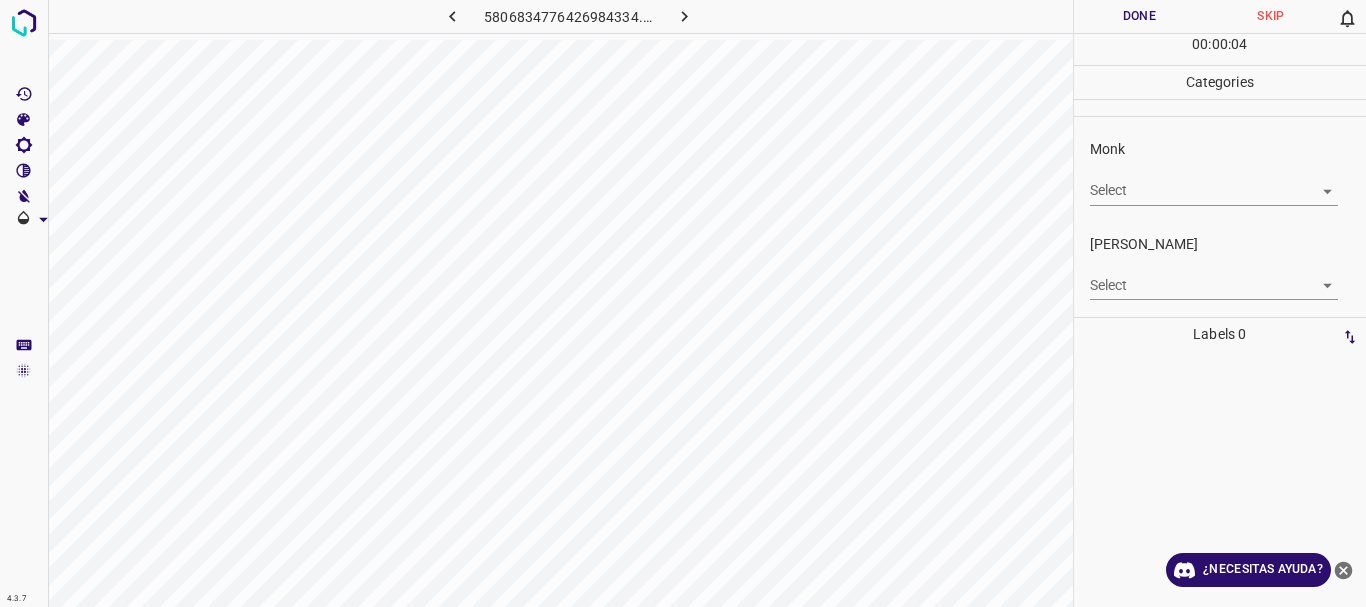 click 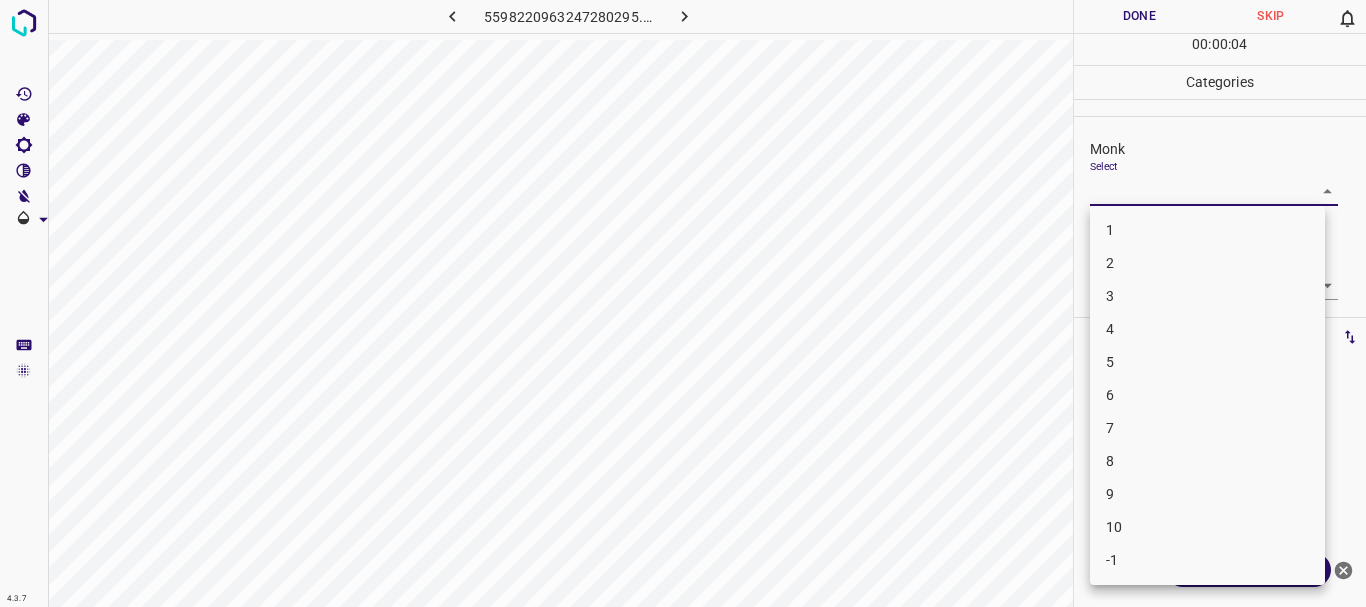 click on "4.3.7 5598220963247280295.png Done Skip 0 00   : 00   : 04   Categories Monk   Select ​  Fitzpatrick   Select ​ Labels   0 Categories 1 Monk 2  Fitzpatrick Tools Space Change between modes (Draw & Edit) I Auto labeling R Restore zoom M Zoom in N Zoom out Delete Delete selecte label Filters Z Restore filters X Saturation filter C Brightness filter V Contrast filter B Gray scale filter General O Download ¿Necesitas ayuda? Texto original Valora esta traducción Tu opinión servirá para ayudar a mejorar el Traductor de Google - Texto - Esconder - Borrar 1 2 3 4 5 6 7 8 9 10 -1" at bounding box center [683, 303] 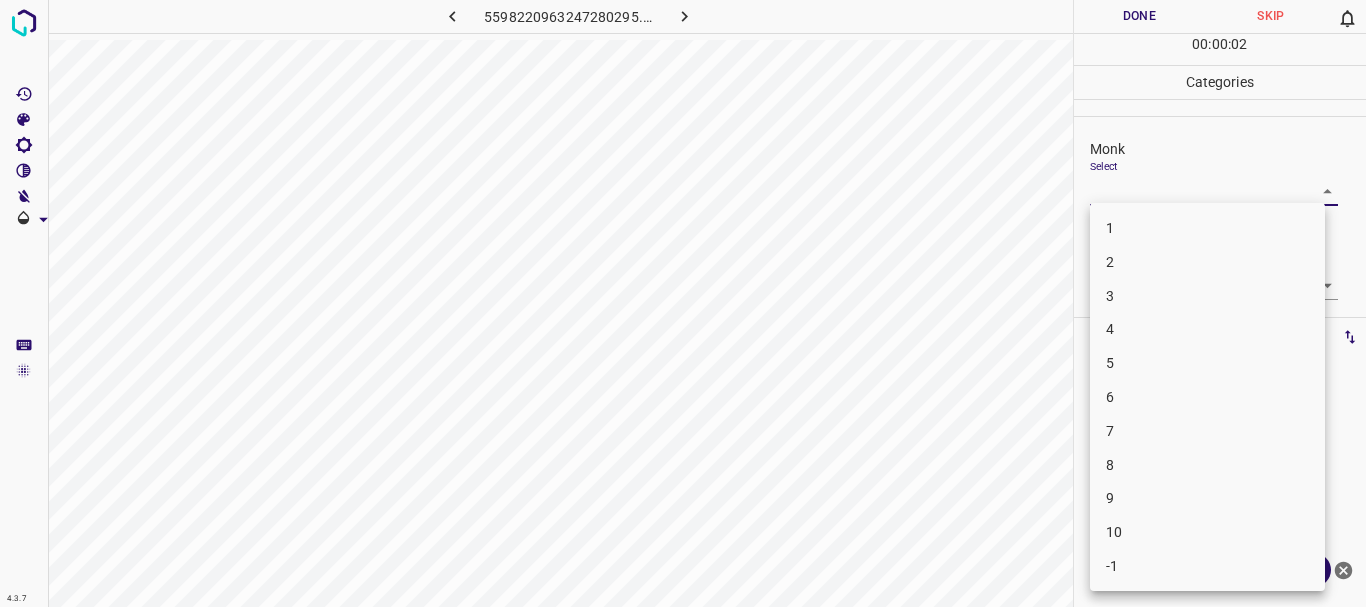 click on "4" at bounding box center (1207, 329) 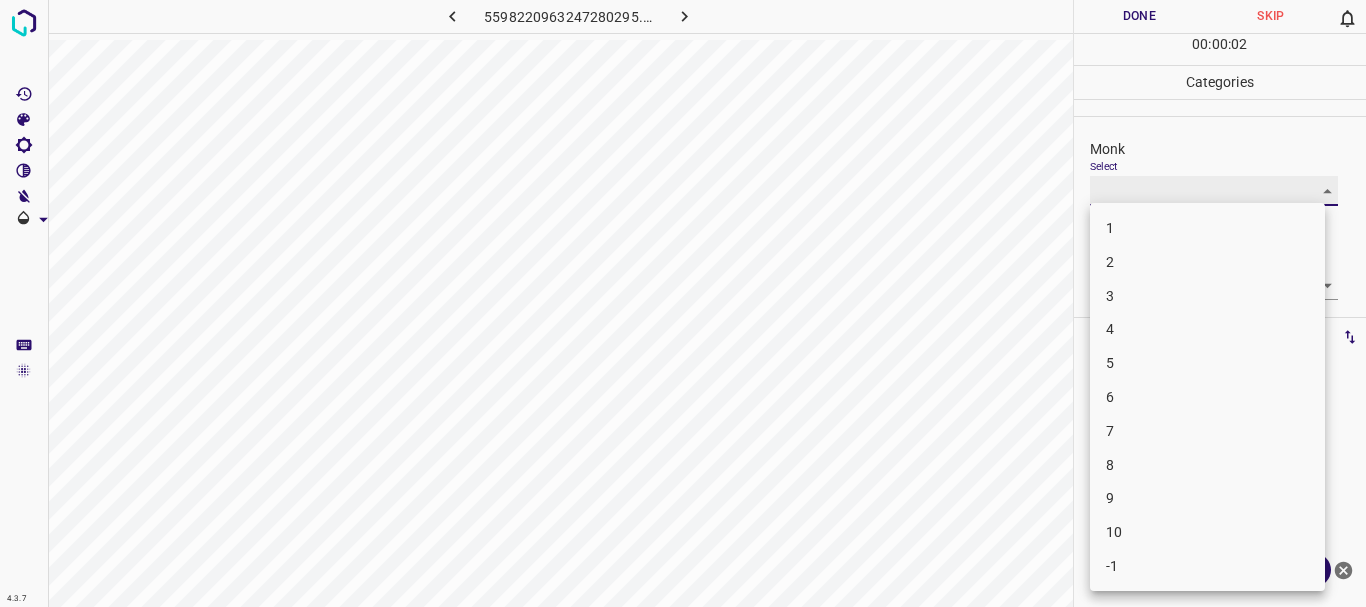 type on "4" 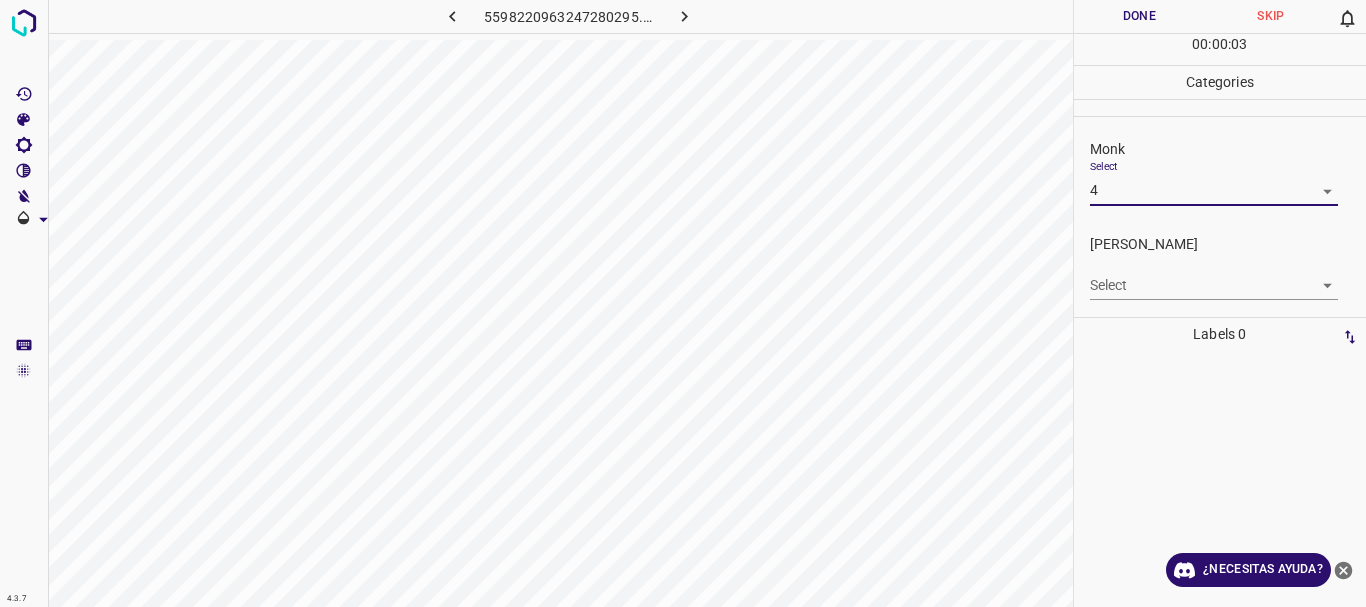 click on "[PERSON_NAME]   Select ​" at bounding box center (1220, 267) 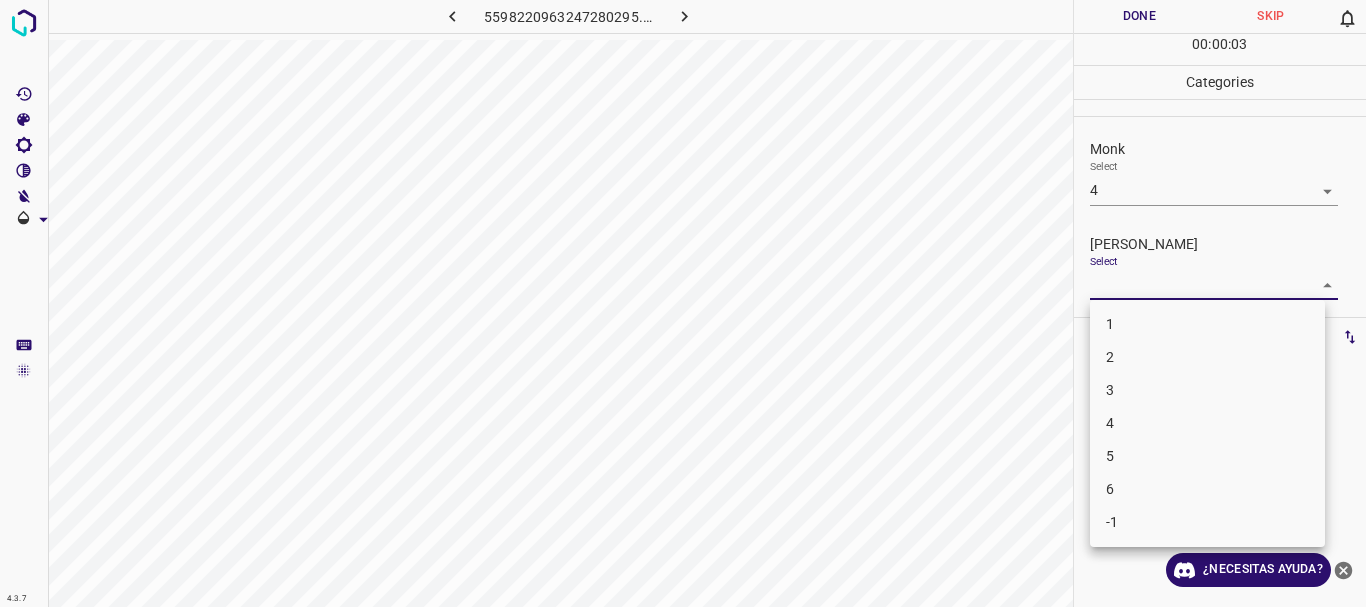 click on "4.3.7 5598220963247280295.png Done Skip 0 00   : 00   : 03   Categories Monk   Select 4 4  Fitzpatrick   Select ​ Labels   0 Categories 1 Monk 2  Fitzpatrick Tools Space Change between modes (Draw & Edit) I Auto labeling R Restore zoom M Zoom in N Zoom out Delete Delete selecte label Filters Z Restore filters X Saturation filter C Brightness filter V Contrast filter B Gray scale filter General O Download ¿Necesitas ayuda? Texto original Valora esta traducción Tu opinión servirá para ayudar a mejorar el Traductor de Google - Texto - Esconder - Borrar 1 2 3 4 5 6 -1" at bounding box center [683, 303] 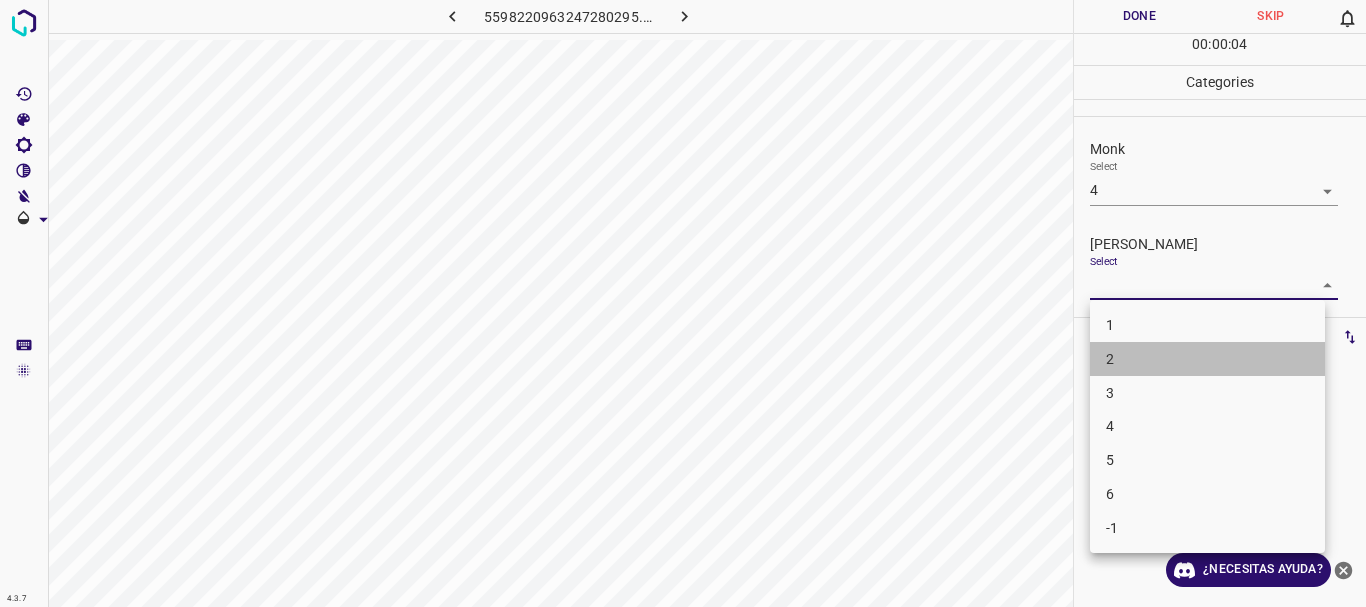 click on "2" at bounding box center (1207, 359) 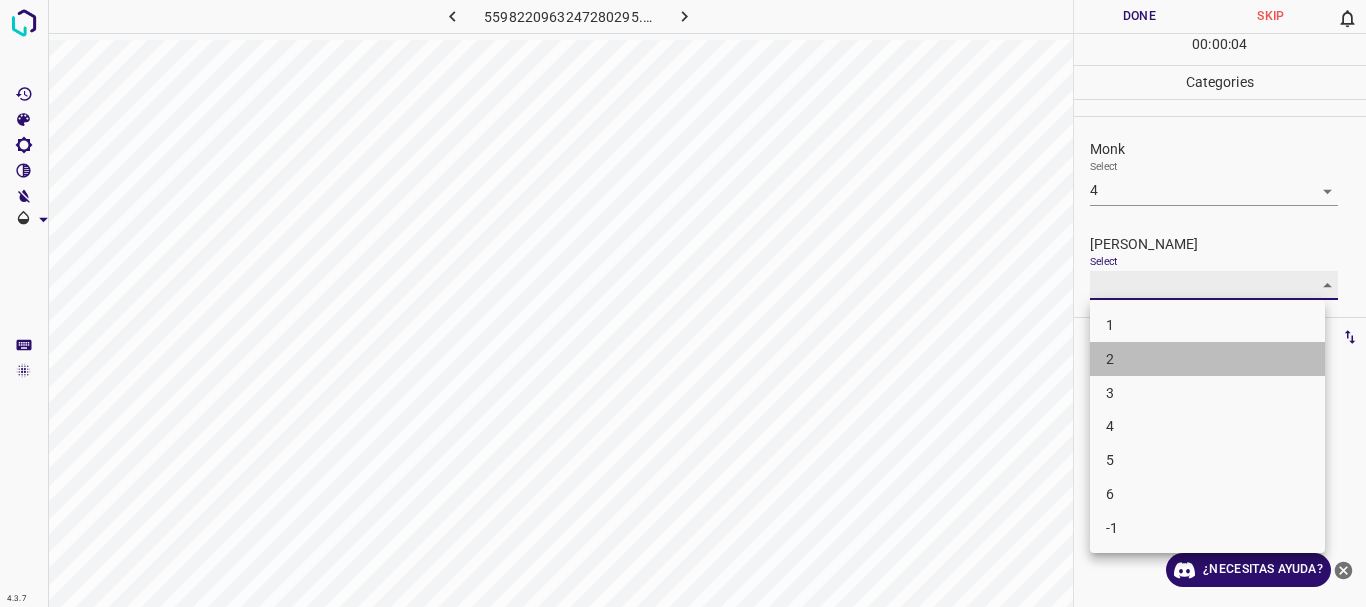 type on "2" 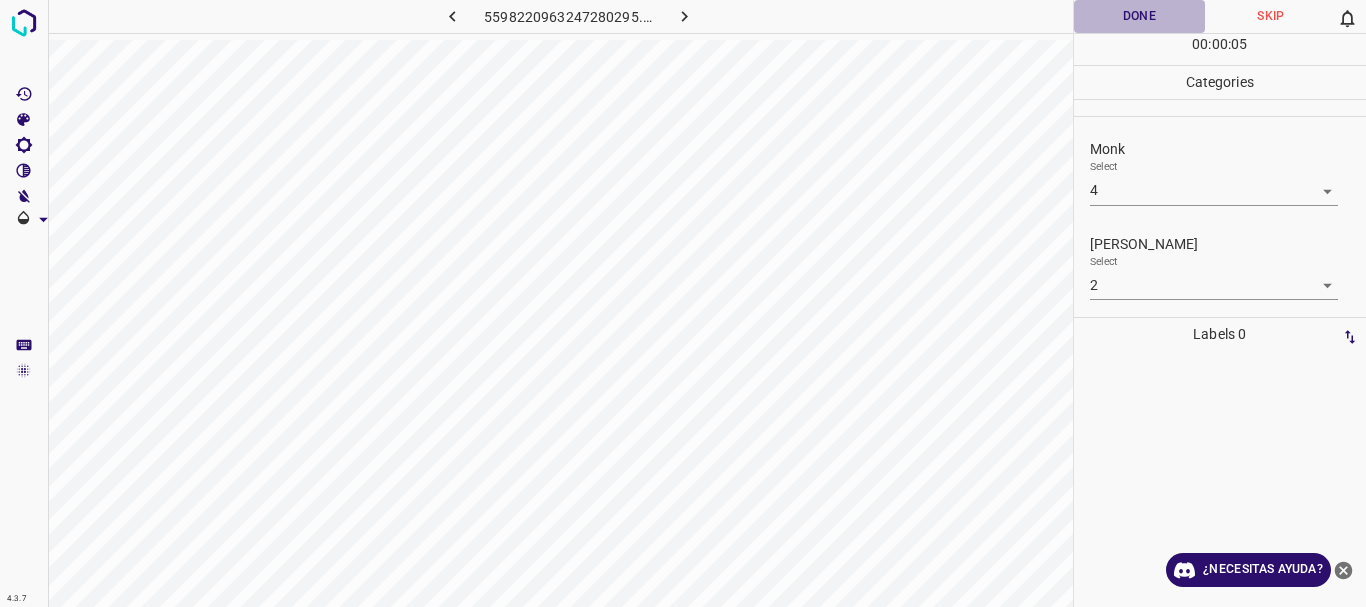 click on "Done" at bounding box center (1140, 16) 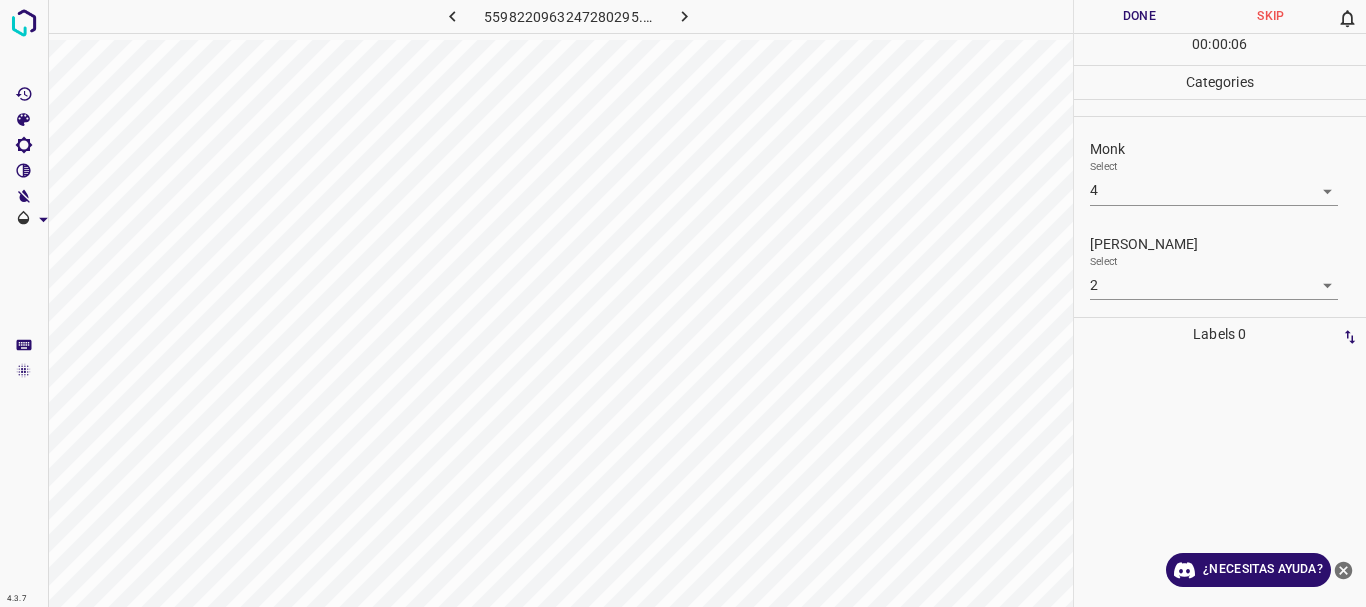 click at bounding box center (684, 16) 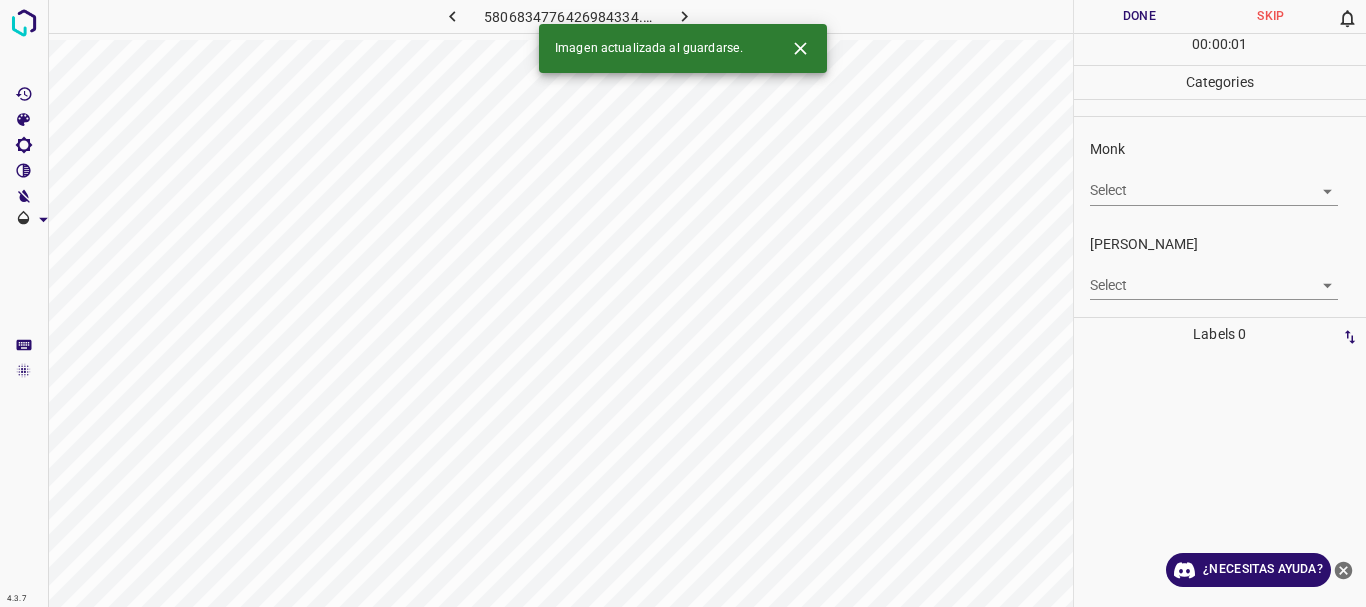 click on "4.3.7 5806834776426984334.png Done Skip 0 00   : 00   : 01   Categories Monk   Select ​  Fitzpatrick   Select ​ Labels   0 Categories 1 Monk 2  Fitzpatrick Tools Space Change between modes (Draw & Edit) I Auto labeling R Restore zoom M Zoom in N Zoom out Delete Delete selecte label Filters Z Restore filters X Saturation filter C Brightness filter V Contrast filter B Gray scale filter General O Download Imagen actualizada al guardarse. ¿Necesitas ayuda? Texto original Valora esta traducción Tu opinión servirá para ayudar a mejorar el Traductor de Google - Texto - Esconder - Borrar" at bounding box center (683, 303) 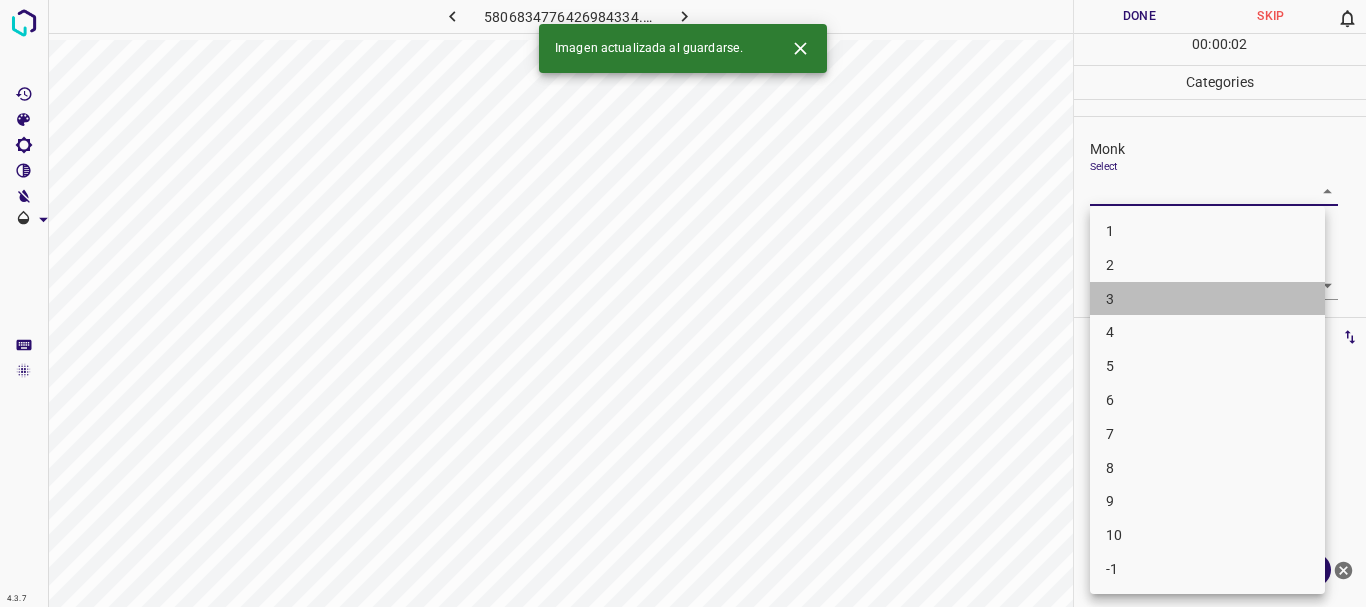 click on "3" at bounding box center [1207, 299] 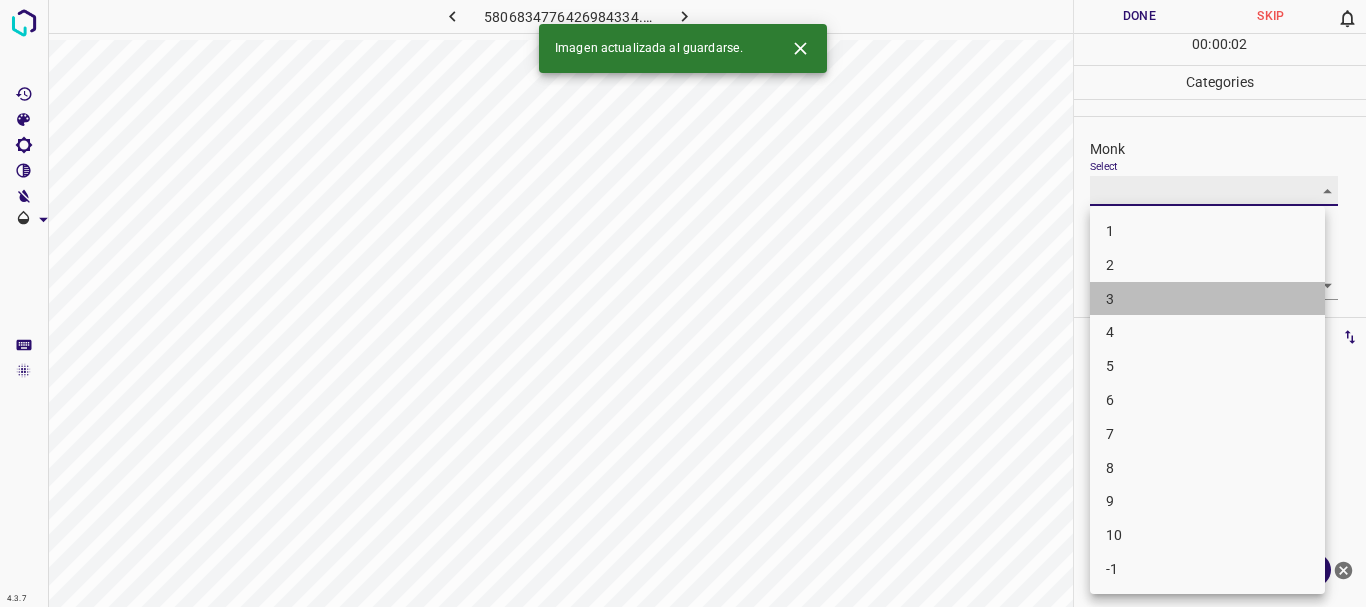type on "3" 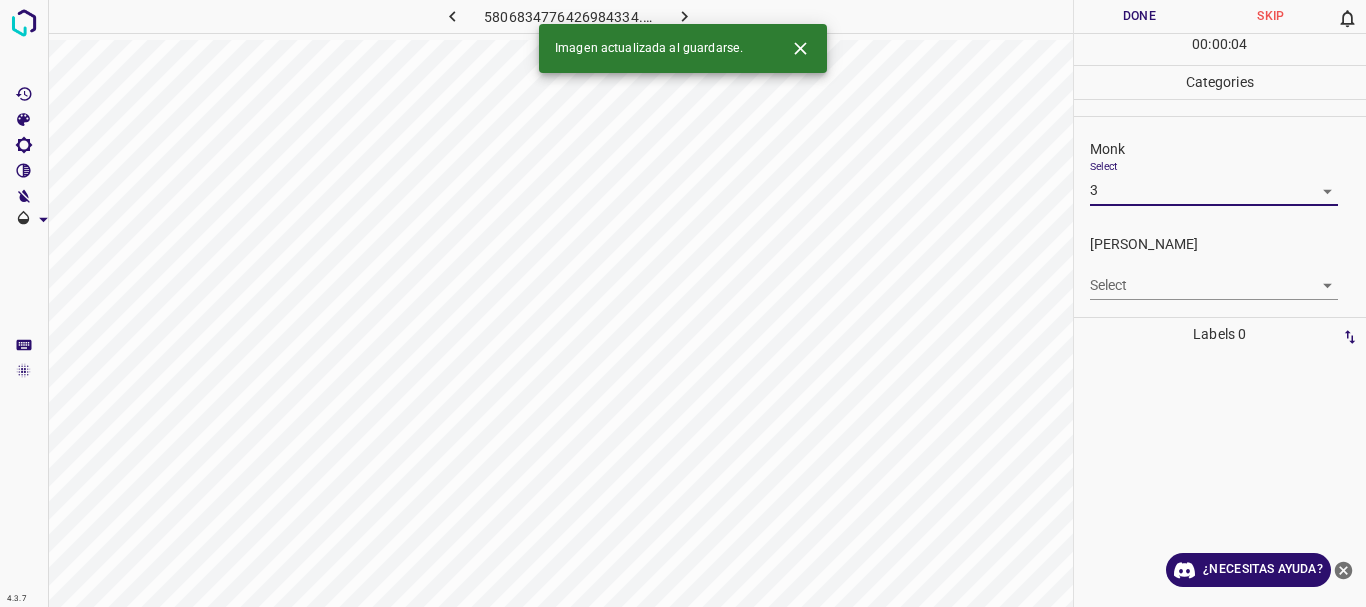 click on "4.3.7 5806834776426984334.png Done Skip 0 00   : 00   : 04   Categories Monk   Select 3 3  Fitzpatrick   Select ​ Labels   0 Categories 1 Monk 2  Fitzpatrick Tools Space Change between modes (Draw & Edit) I Auto labeling R Restore zoom M Zoom in N Zoom out Delete Delete selecte label Filters Z Restore filters X Saturation filter C Brightness filter V Contrast filter B Gray scale filter General O Download Imagen actualizada al guardarse. ¿Necesitas ayuda? Texto original Valora esta traducción Tu opinión servirá para ayudar a mejorar el Traductor de Google - Texto - Esconder - Borrar" at bounding box center [683, 303] 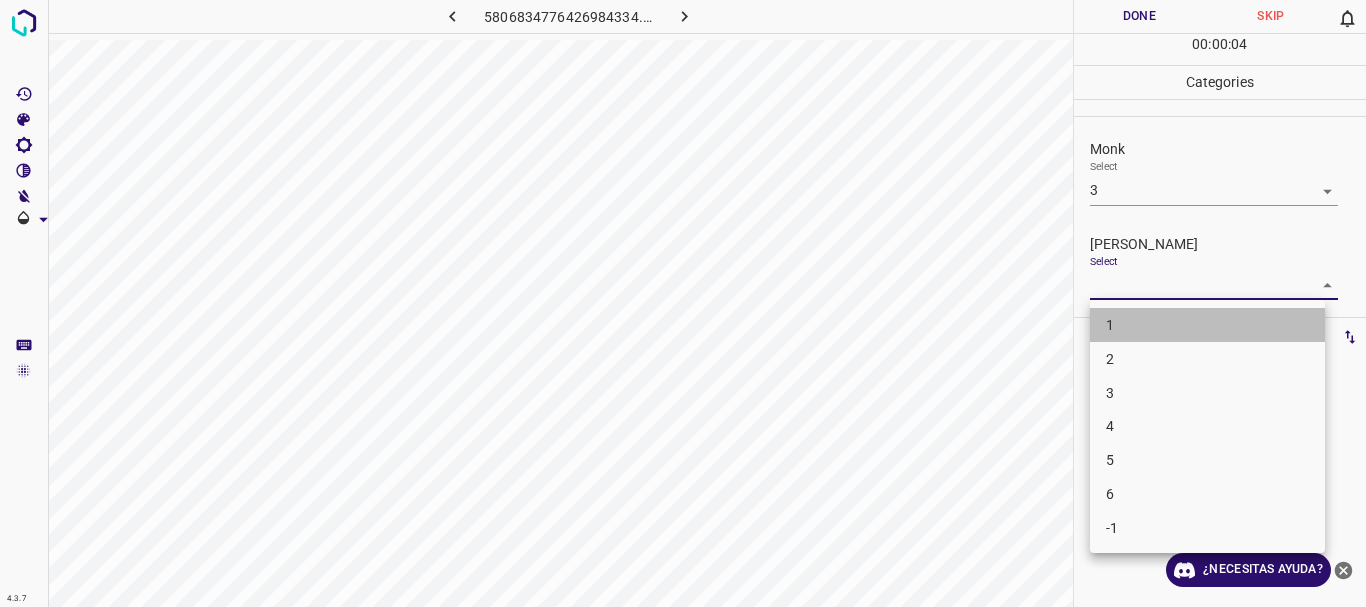 click on "1" at bounding box center (1207, 325) 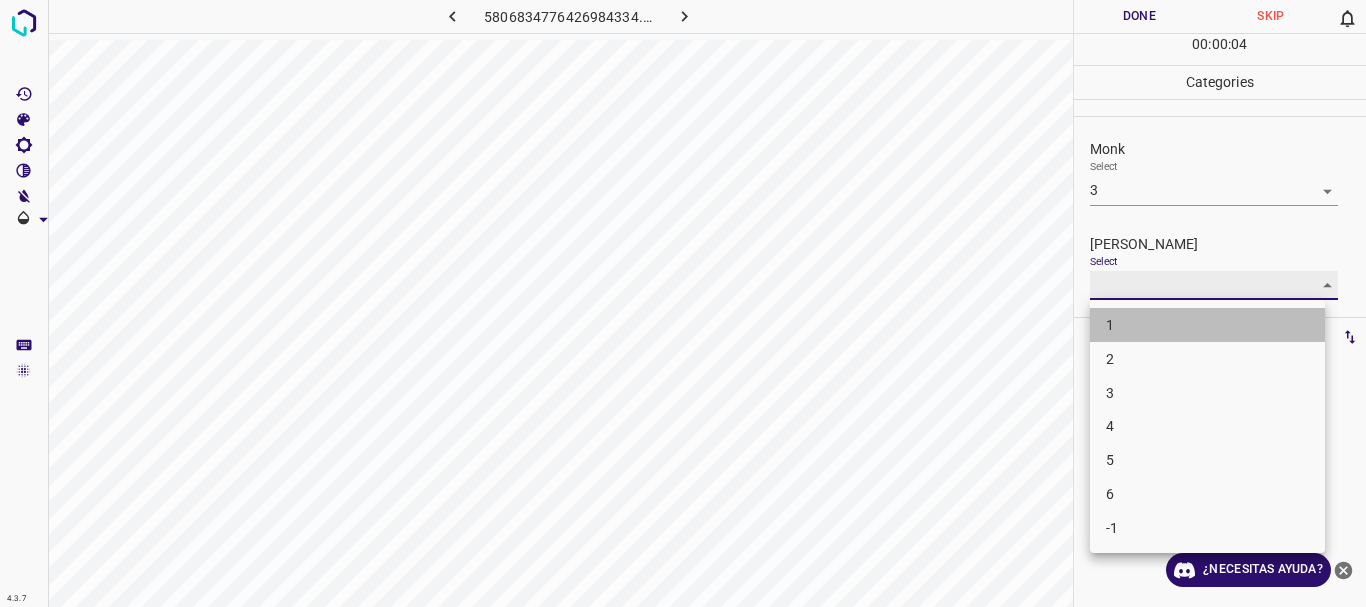 type on "1" 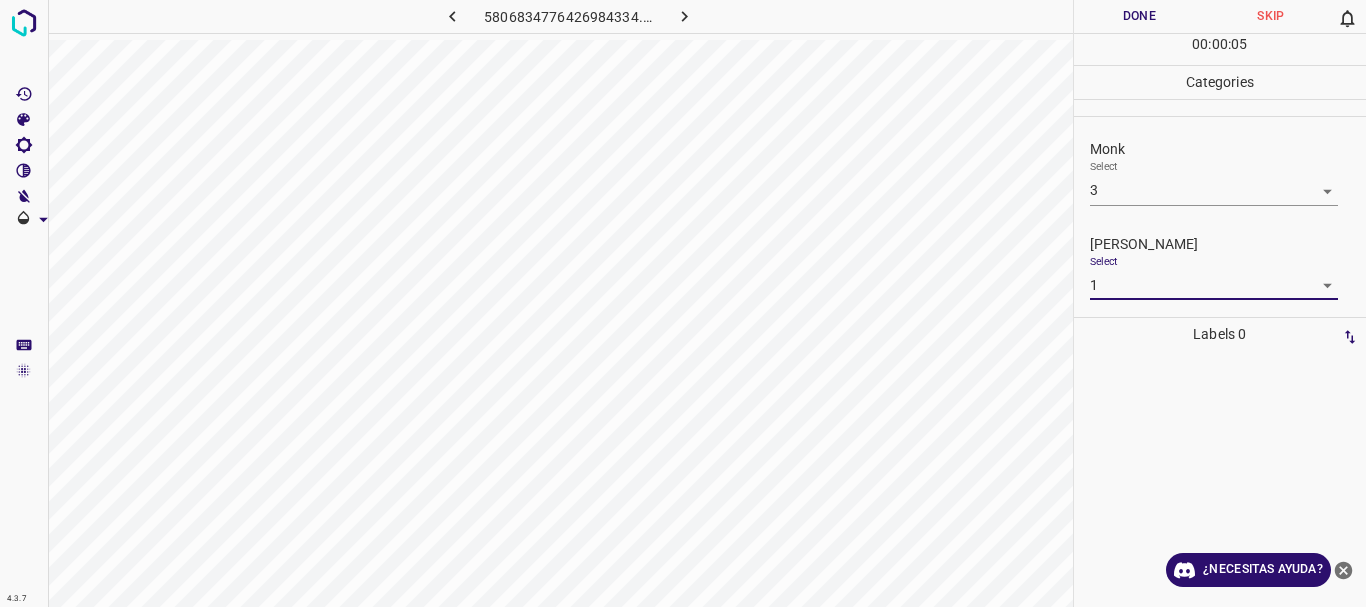 click on "Done" at bounding box center [1140, 16] 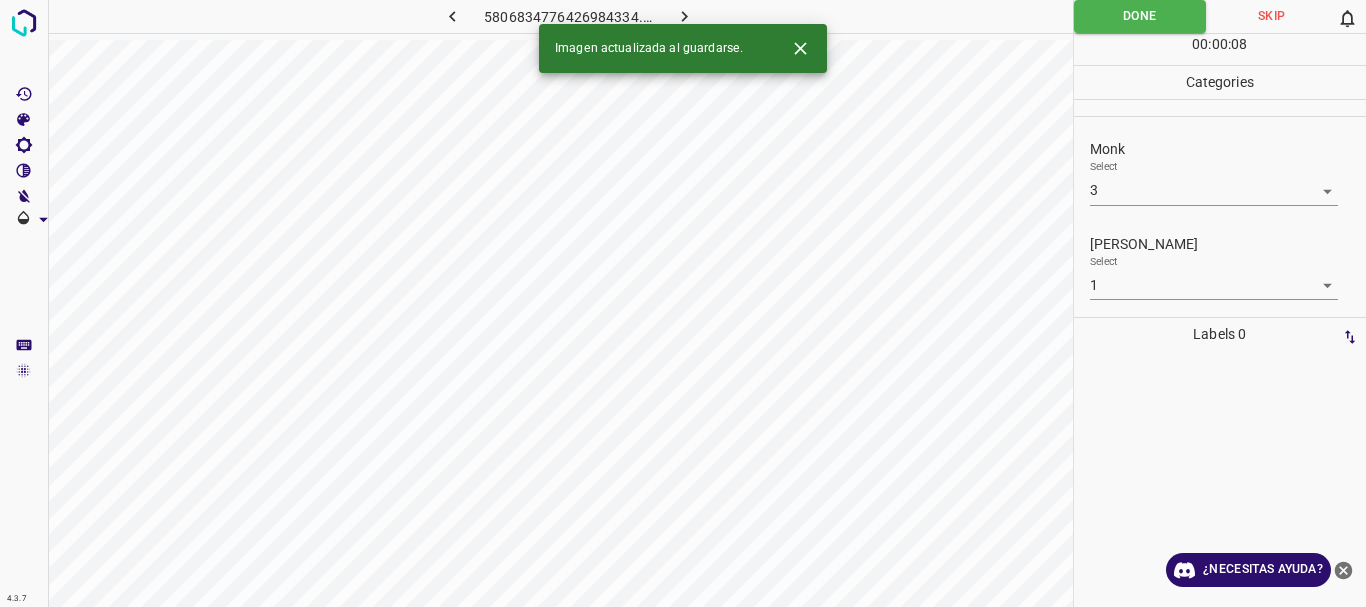click 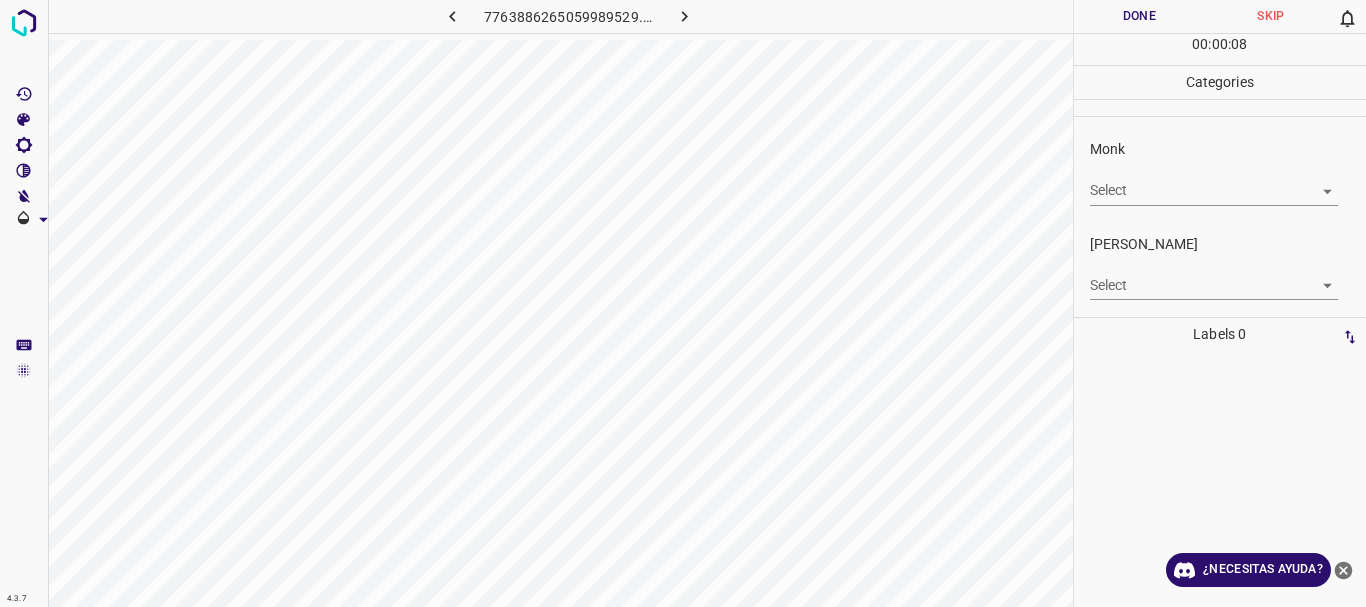 click on "4.3.7 7763886265059989529.png Done Skip 0 00   : 00   : 08   Categories Monk   Select ​  Fitzpatrick   Select ​ Labels   0 Categories 1 Monk 2  Fitzpatrick Tools Space Change between modes (Draw & Edit) I Auto labeling R Restore zoom M Zoom in N Zoom out Delete Delete selecte label Filters Z Restore filters X Saturation filter C Brightness filter V Contrast filter B Gray scale filter General O Download ¿Necesitas ayuda? Texto original Valora esta traducción Tu opinión servirá para ayudar a mejorar el Traductor de Google - Texto - Esconder - Borrar" at bounding box center [683, 303] 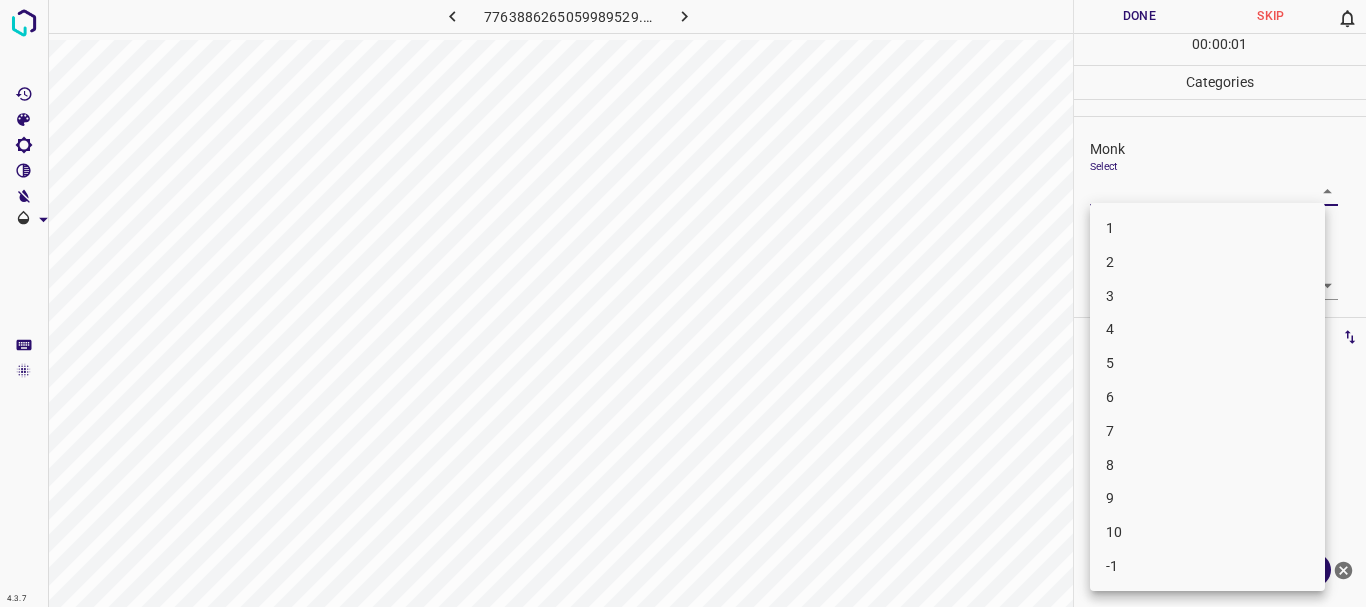 click on "4" at bounding box center [1207, 329] 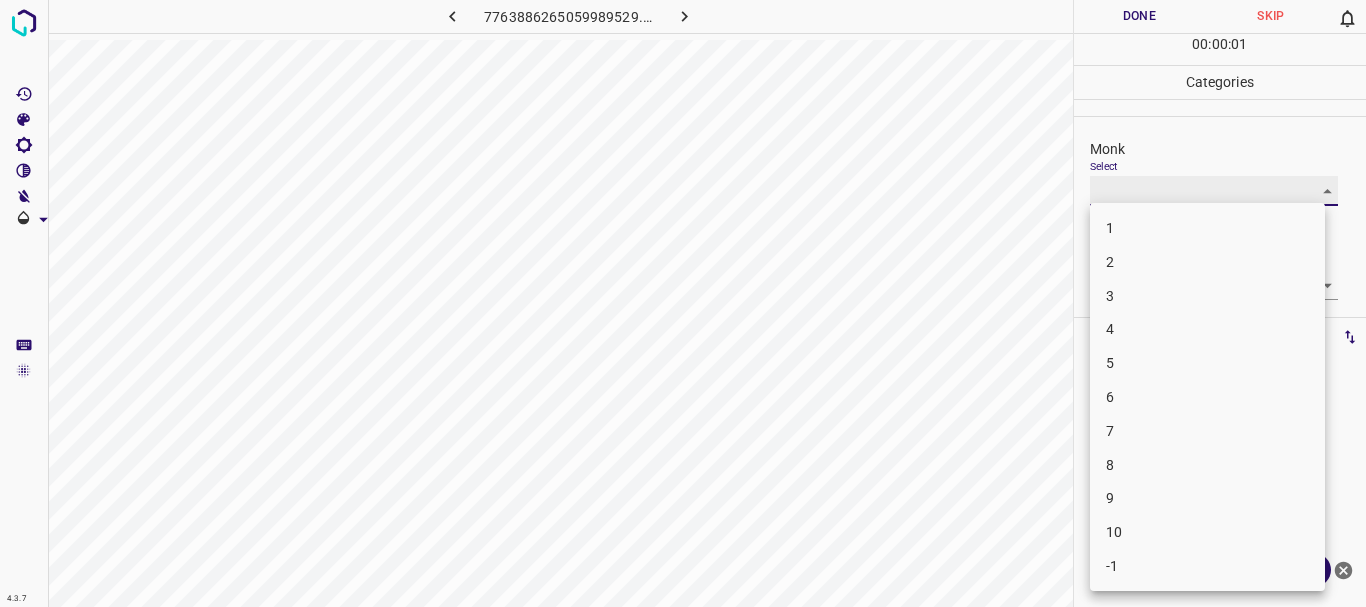 type on "4" 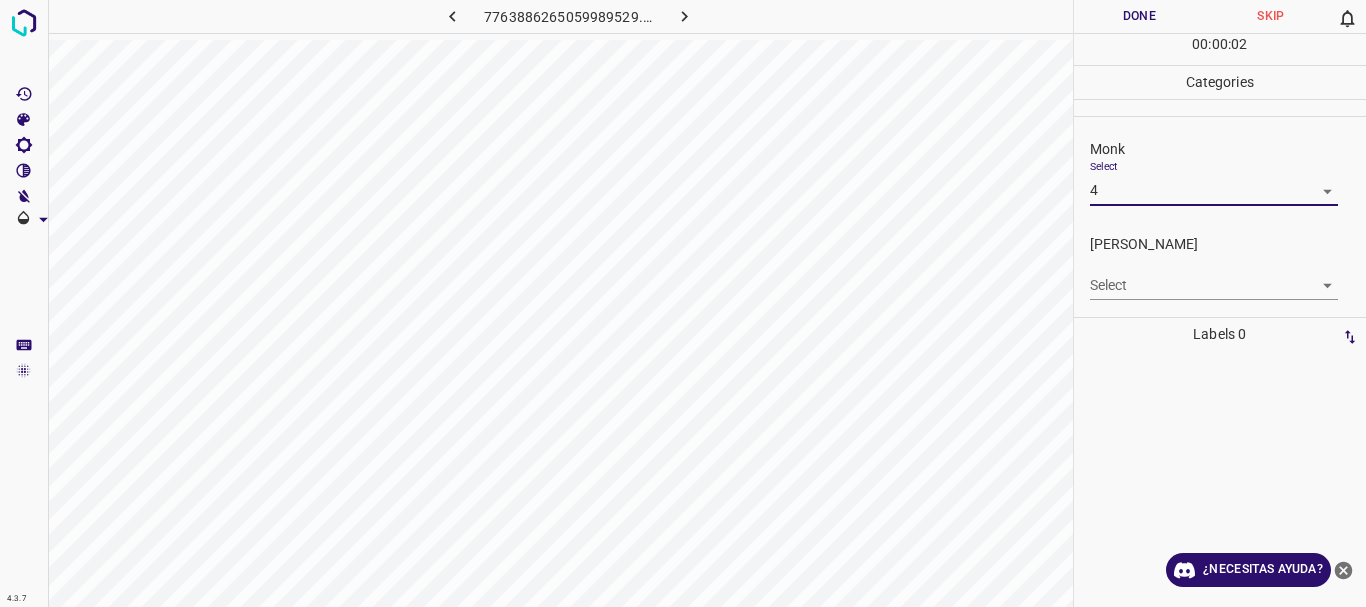 click on "4.3.7 7763886265059989529.png Done Skip 0 00   : 00   : 02   Categories Monk   Select 4 4  Fitzpatrick   Select ​ Labels   0 Categories 1 Monk 2  Fitzpatrick Tools Space Change between modes (Draw & Edit) I Auto labeling R Restore zoom M Zoom in N Zoom out Delete Delete selecte label Filters Z Restore filters X Saturation filter C Brightness filter V Contrast filter B Gray scale filter General O Download ¿Necesitas ayuda? Texto original Valora esta traducción Tu opinión servirá para ayudar a mejorar el Traductor de Google - Texto - Esconder - Borrar" at bounding box center (683, 303) 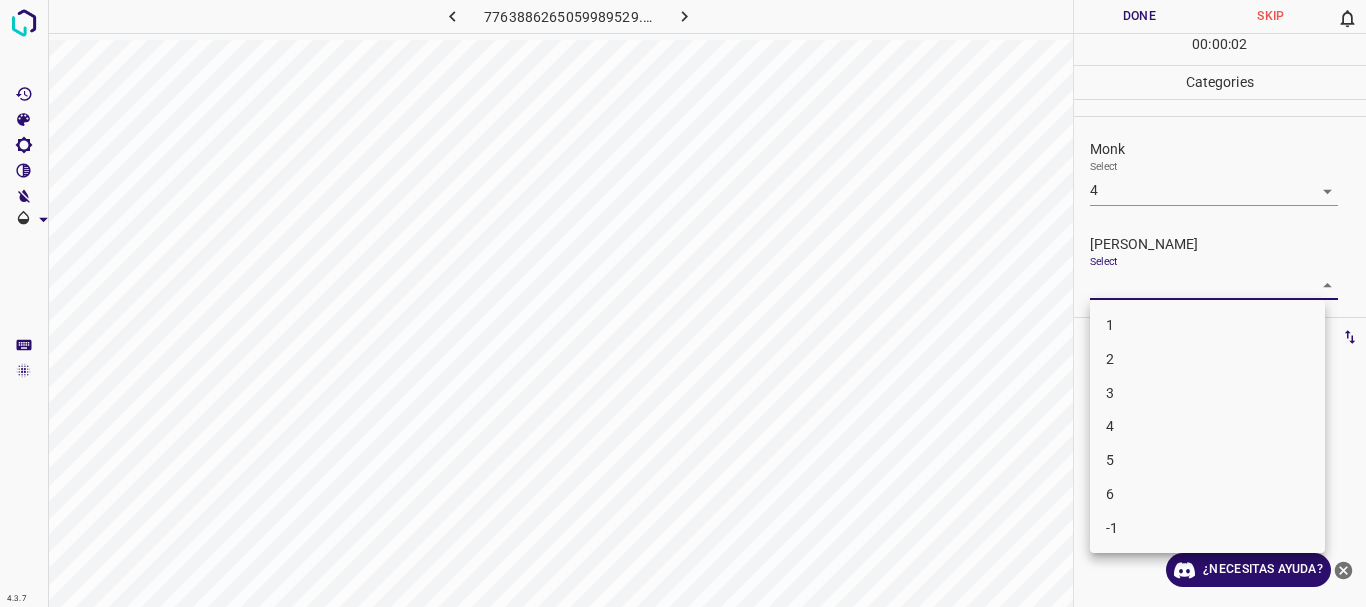 drag, startPoint x: 1137, startPoint y: 386, endPoint x: 1152, endPoint y: 94, distance: 292.385 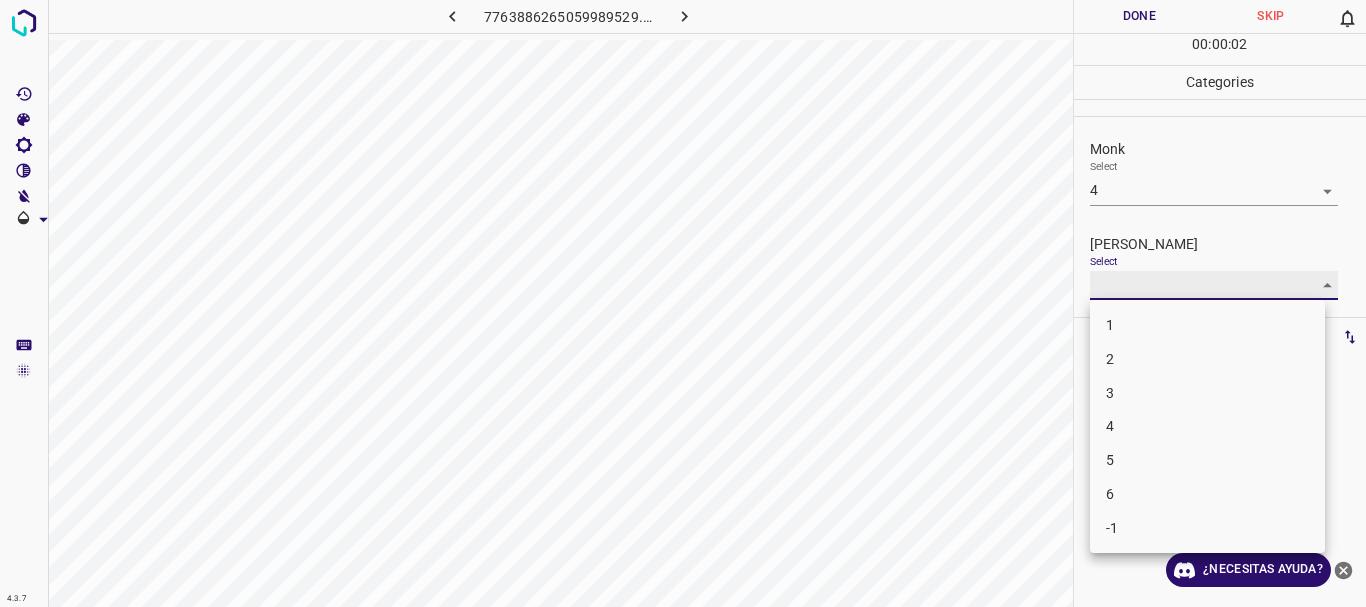 type on "3" 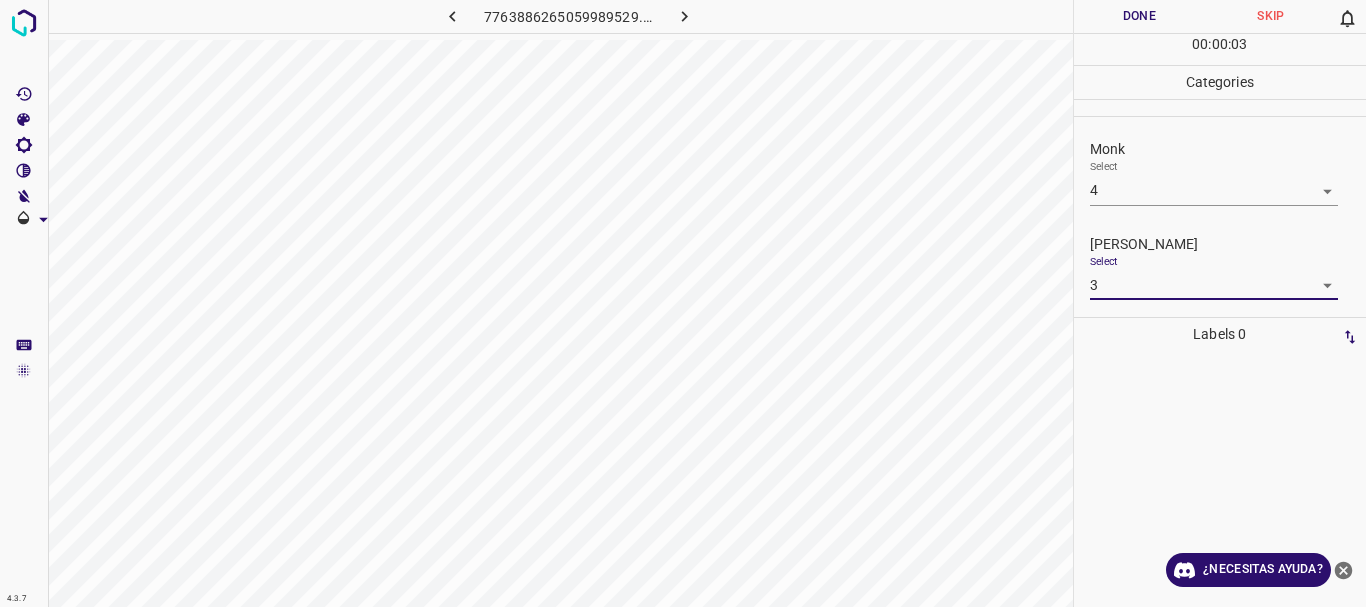 click on "Done" at bounding box center [1140, 16] 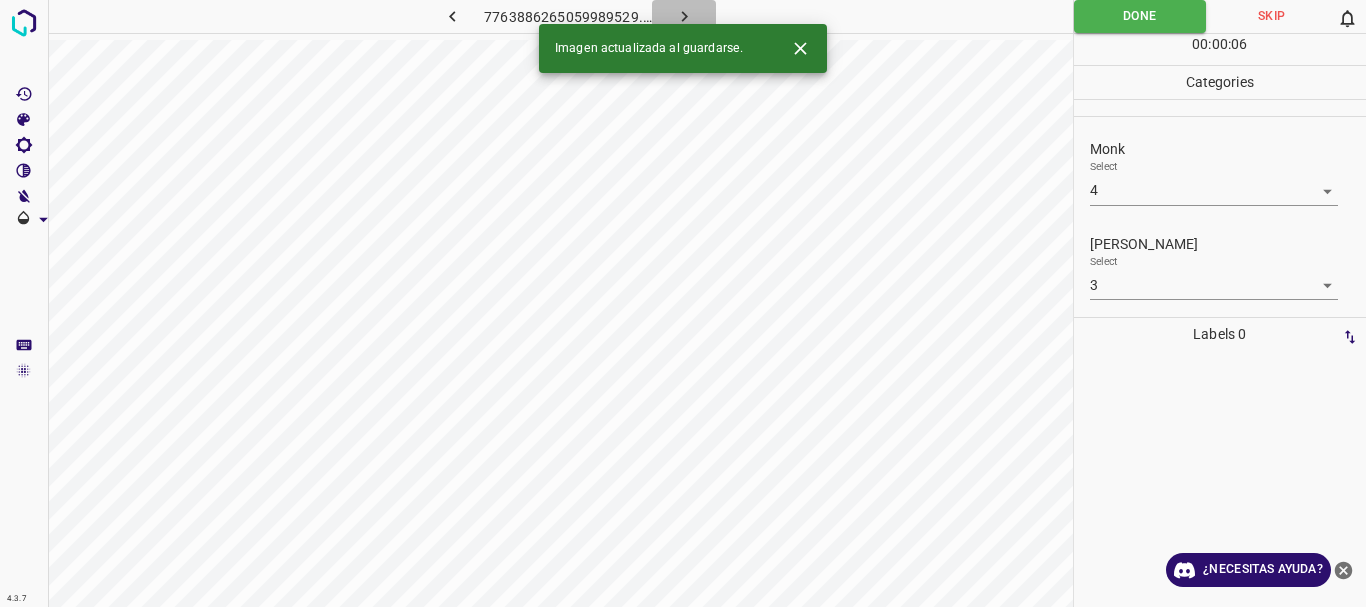 click 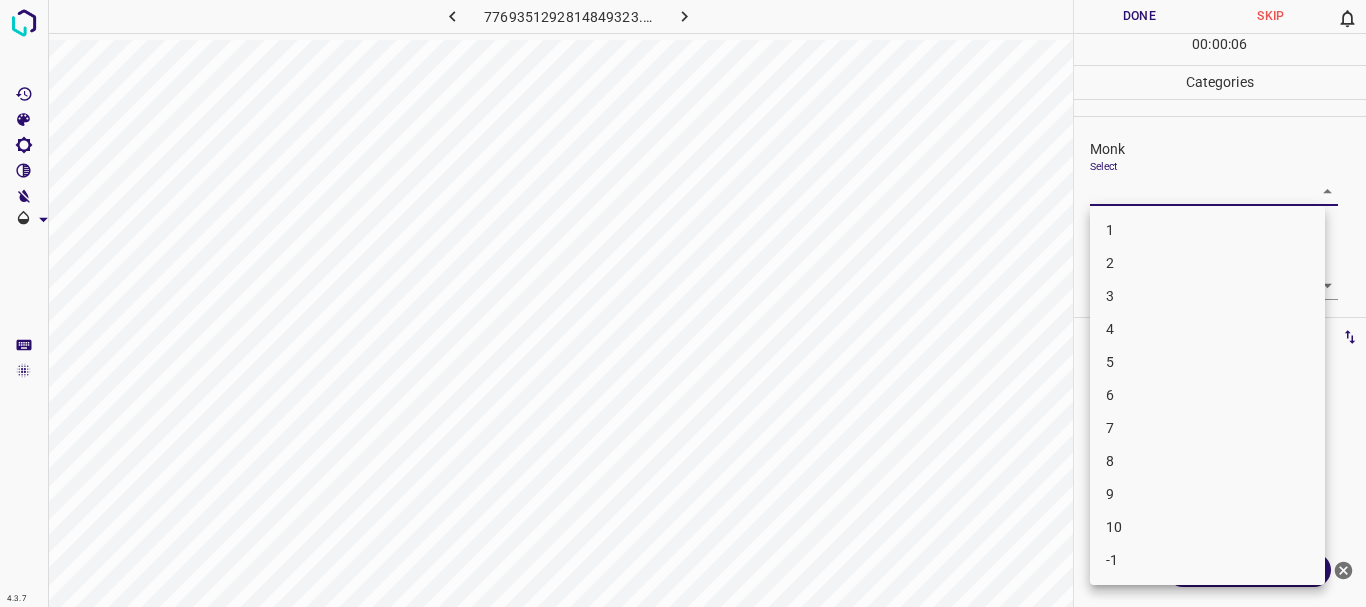 click on "4.3.7 7769351292814849323.png Done Skip 0 00   : 00   : 06   Categories Monk   Select ​  Fitzpatrick   Select ​ Labels   0 Categories 1 Monk 2  Fitzpatrick Tools Space Change between modes (Draw & Edit) I Auto labeling R Restore zoom M Zoom in N Zoom out Delete Delete selecte label Filters Z Restore filters X Saturation filter C Brightness filter V Contrast filter B Gray scale filter General O Download ¿Necesitas ayuda? Texto original Valora esta traducción Tu opinión servirá para ayudar a mejorar el Traductor de Google - Texto - Esconder - Borrar 1 2 3 4 5 6 7 8 9 10 -1" at bounding box center [683, 303] 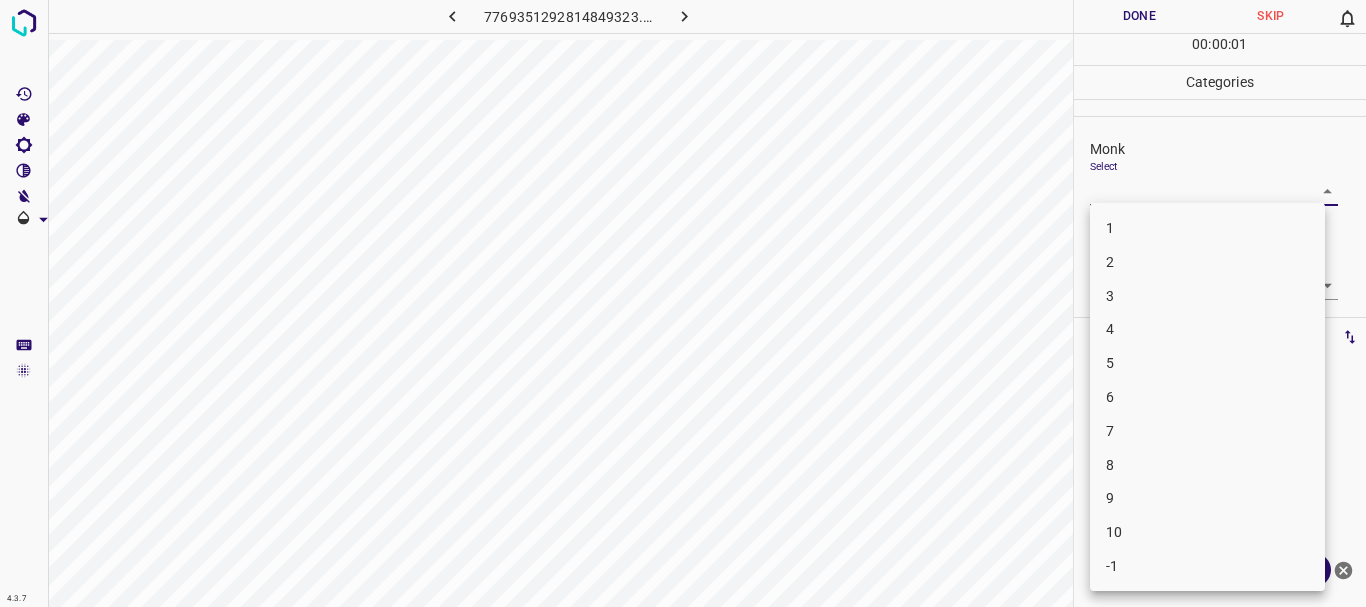 click on "4" at bounding box center [1207, 329] 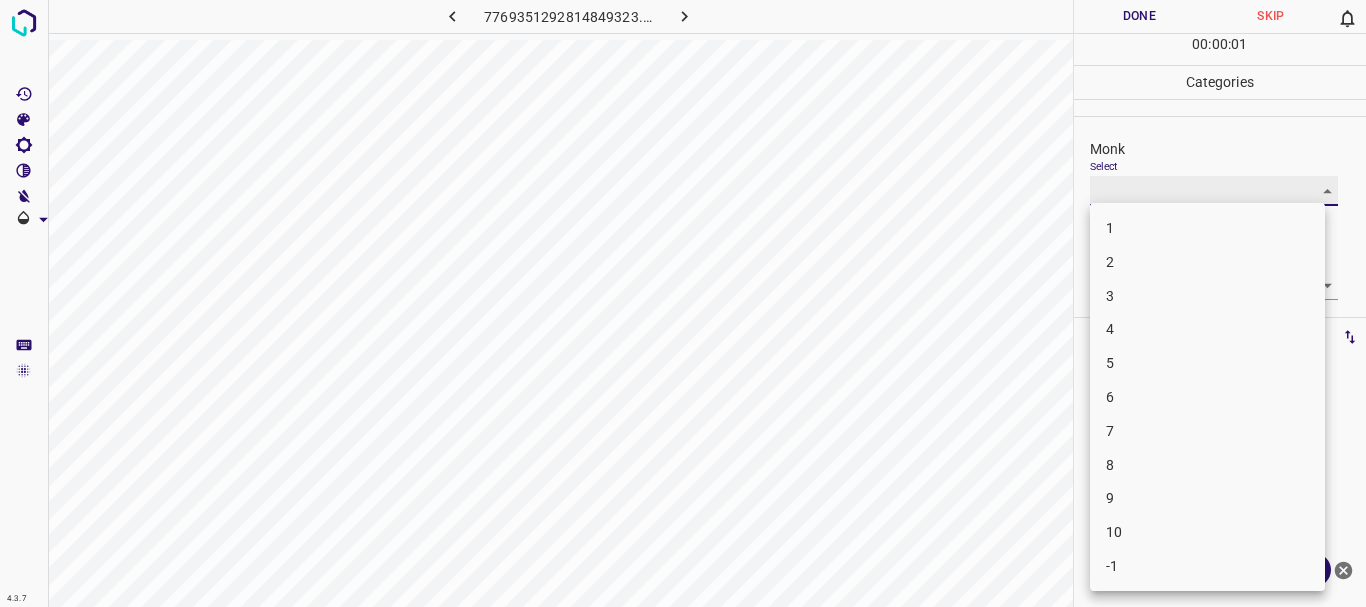type on "4" 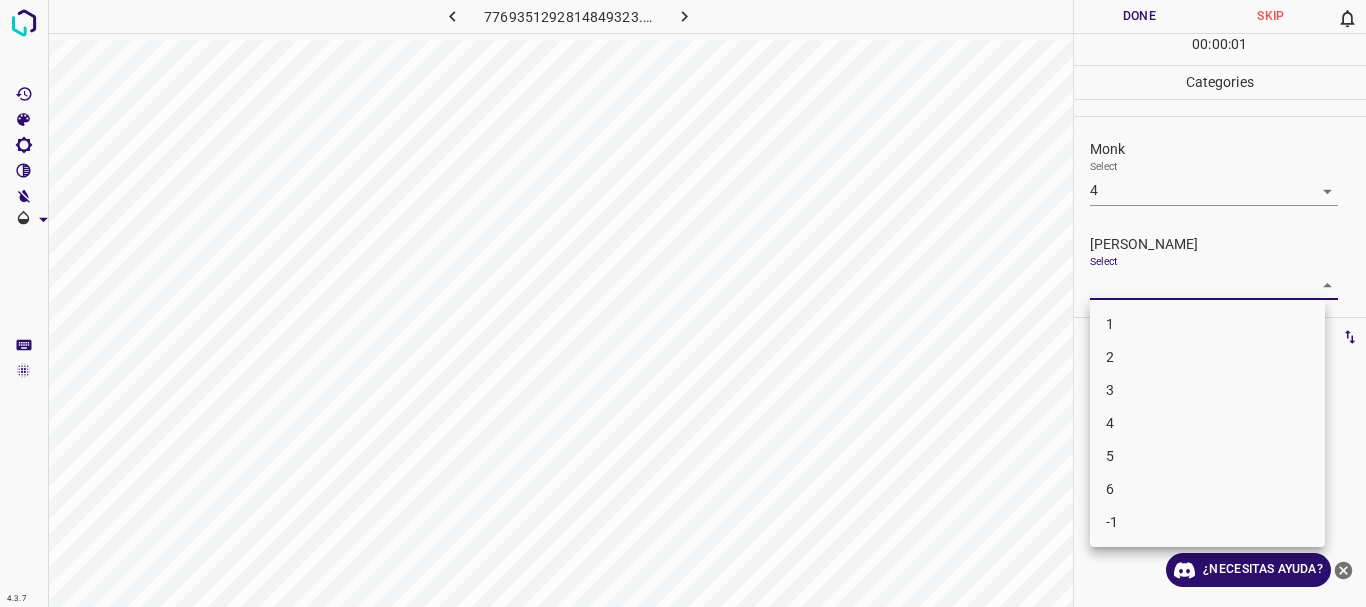 click on "4.3.7 7769351292814849323.png Done Skip 0 00   : 00   : 01   Categories Monk   Select 4 4  Fitzpatrick   Select ​ Labels   0 Categories 1 Monk 2  Fitzpatrick Tools Space Change between modes (Draw & Edit) I Auto labeling R Restore zoom M Zoom in N Zoom out Delete Delete selecte label Filters Z Restore filters X Saturation filter C Brightness filter V Contrast filter B Gray scale filter General O Download ¿Necesitas ayuda? Texto original Valora esta traducción Tu opinión servirá para ayudar a mejorar el Traductor de Google - Texto - Esconder - Borrar 1 2 3 4 5 6 -1" at bounding box center [683, 303] 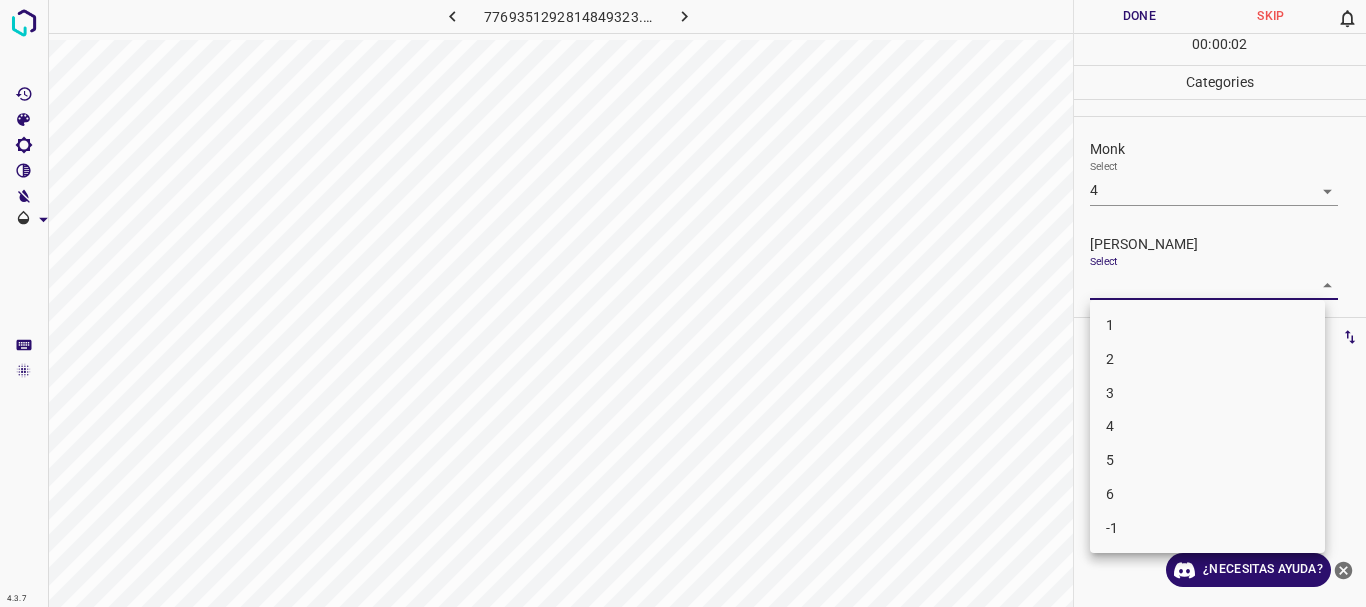 click on "3" at bounding box center (1207, 393) 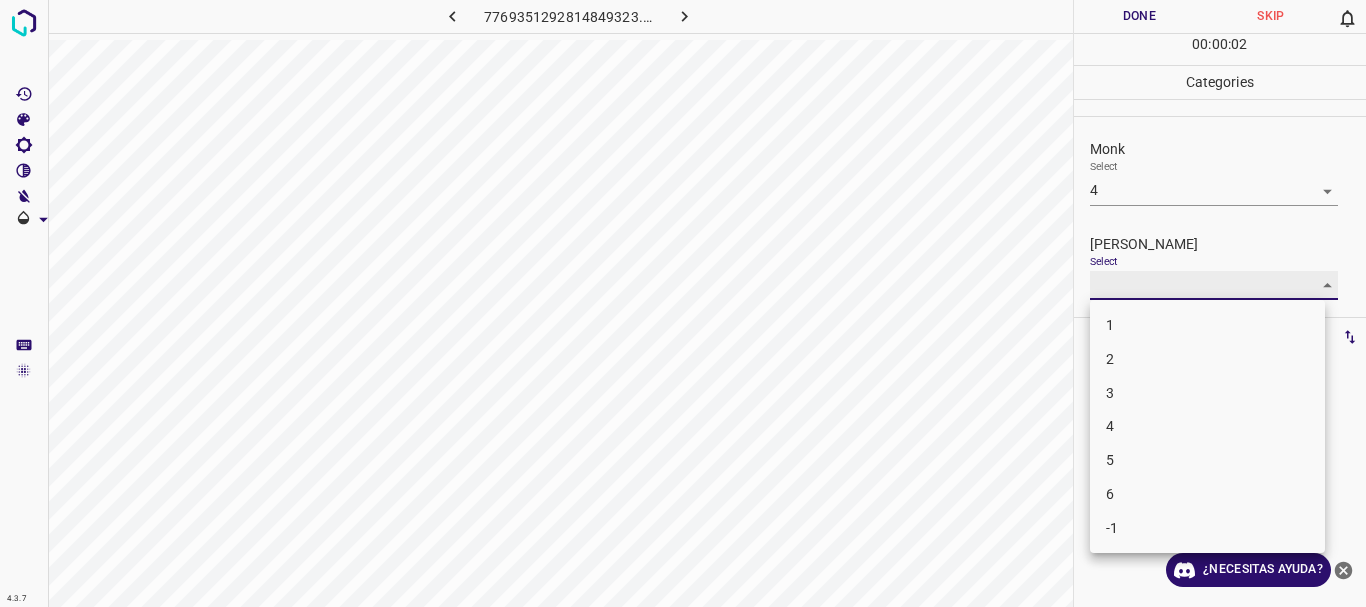 type on "3" 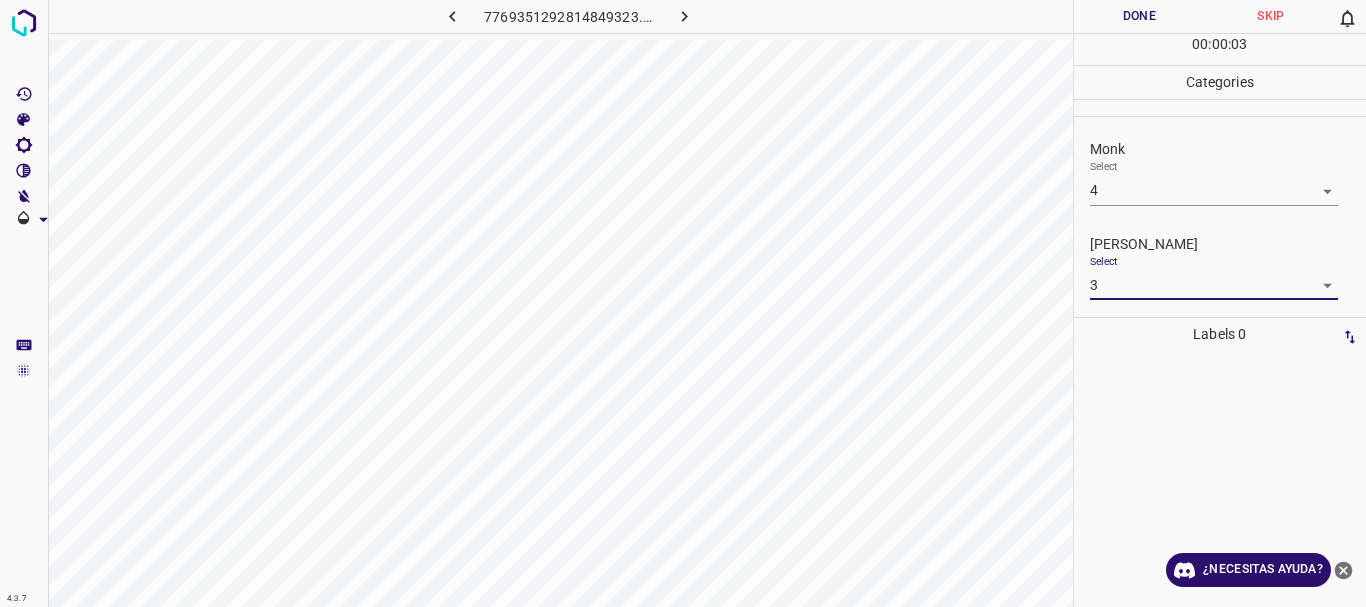 click on "Done" at bounding box center (1140, 16) 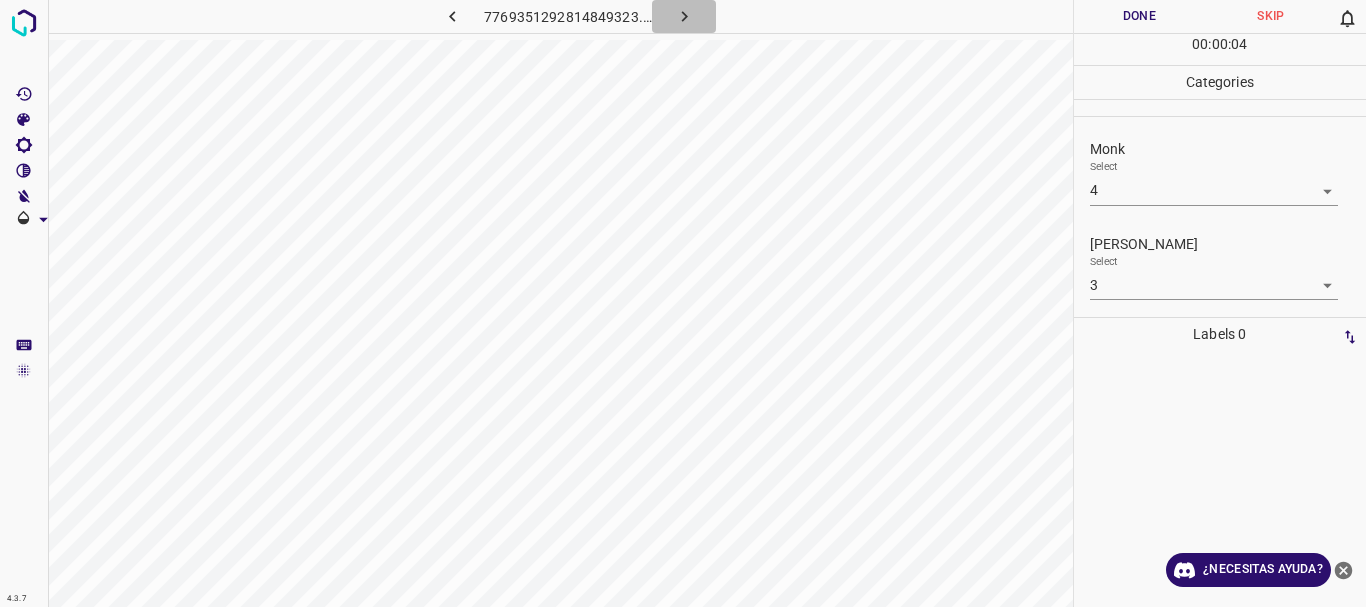click at bounding box center (684, 16) 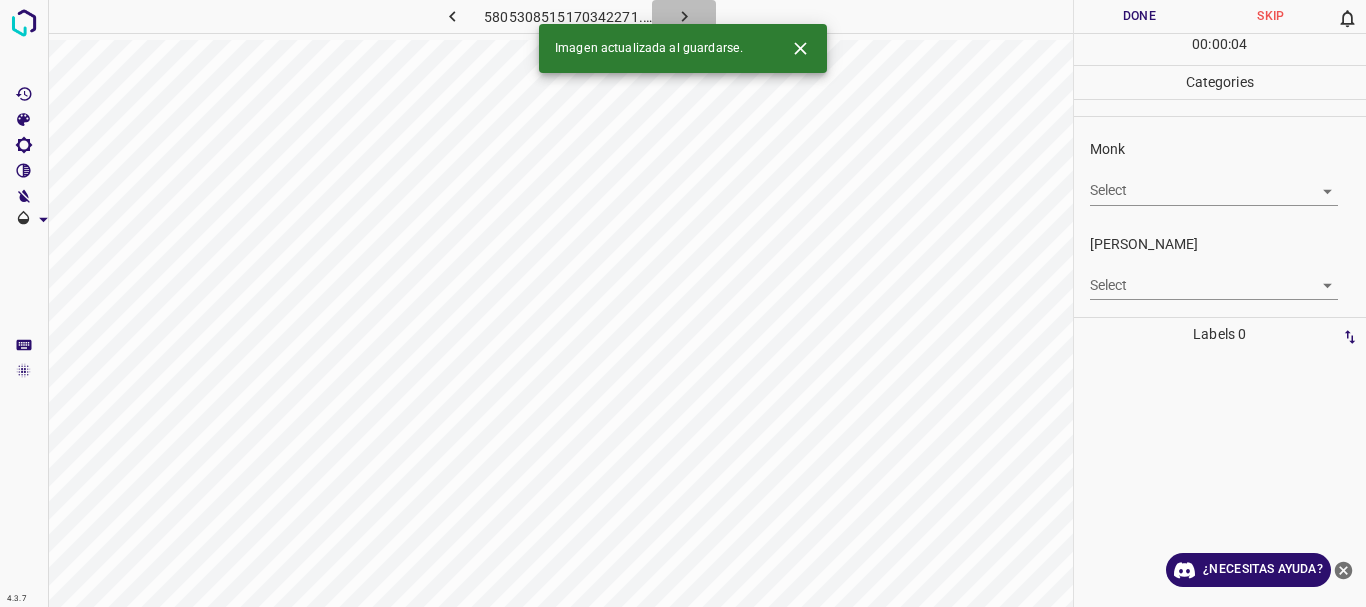 click 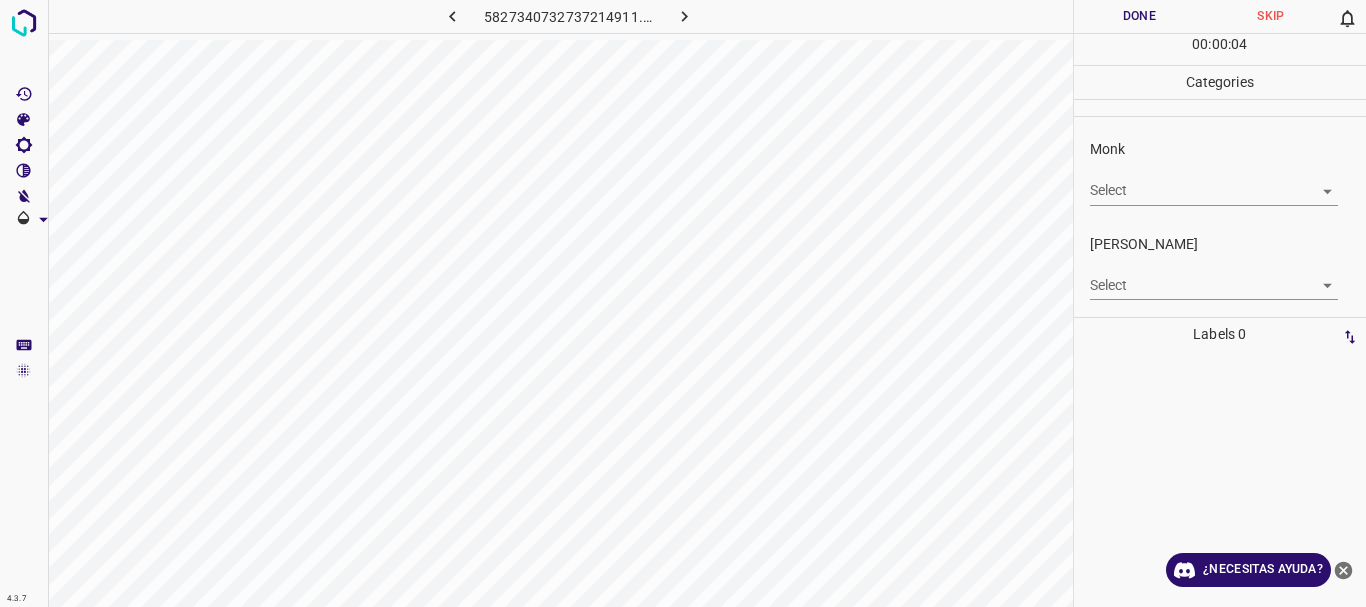 click 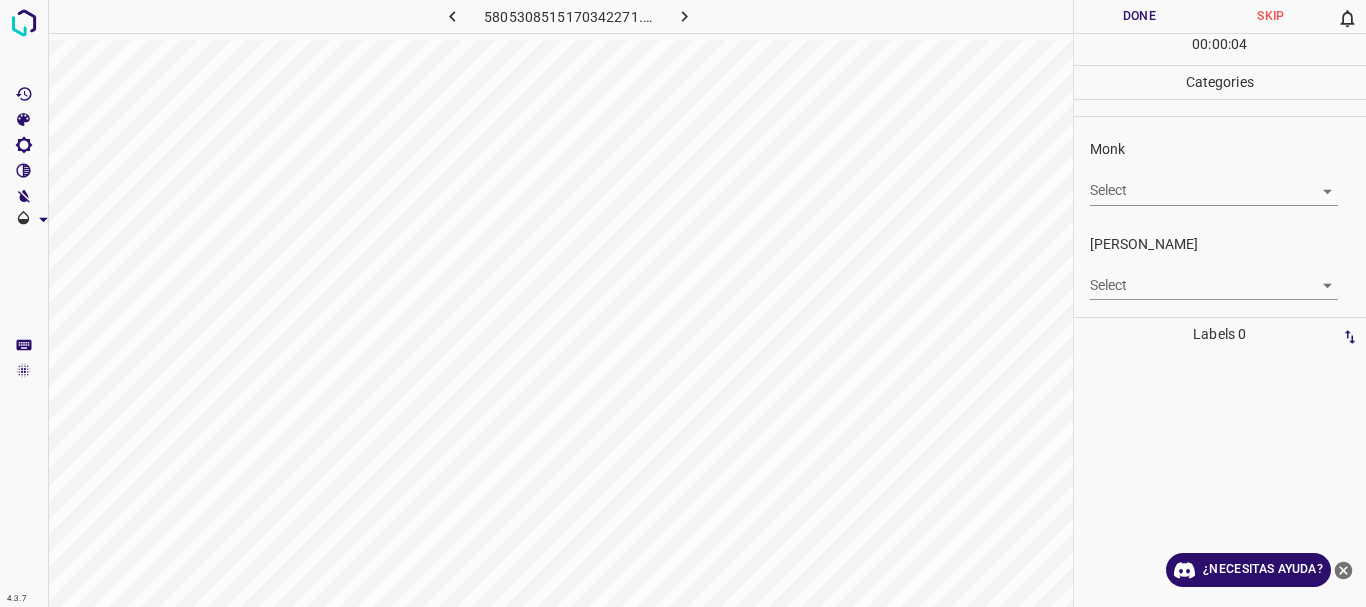 click on "4.3.7 5805308515170342271.png Done Skip 0 00   : 00   : 04   Categories Monk   Select ​  Fitzpatrick   Select ​ Labels   0 Categories 1 Monk 2  Fitzpatrick Tools Space Change between modes (Draw & Edit) I Auto labeling R Restore zoom M Zoom in N Zoom out Delete Delete selecte label Filters Z Restore filters X Saturation filter C Brightness filter V Contrast filter B Gray scale filter General O Download ¿Necesitas ayuda? Texto original Valora esta traducción Tu opinión servirá para ayudar a mejorar el Traductor de Google - Texto - Esconder - Borrar" at bounding box center [683, 303] 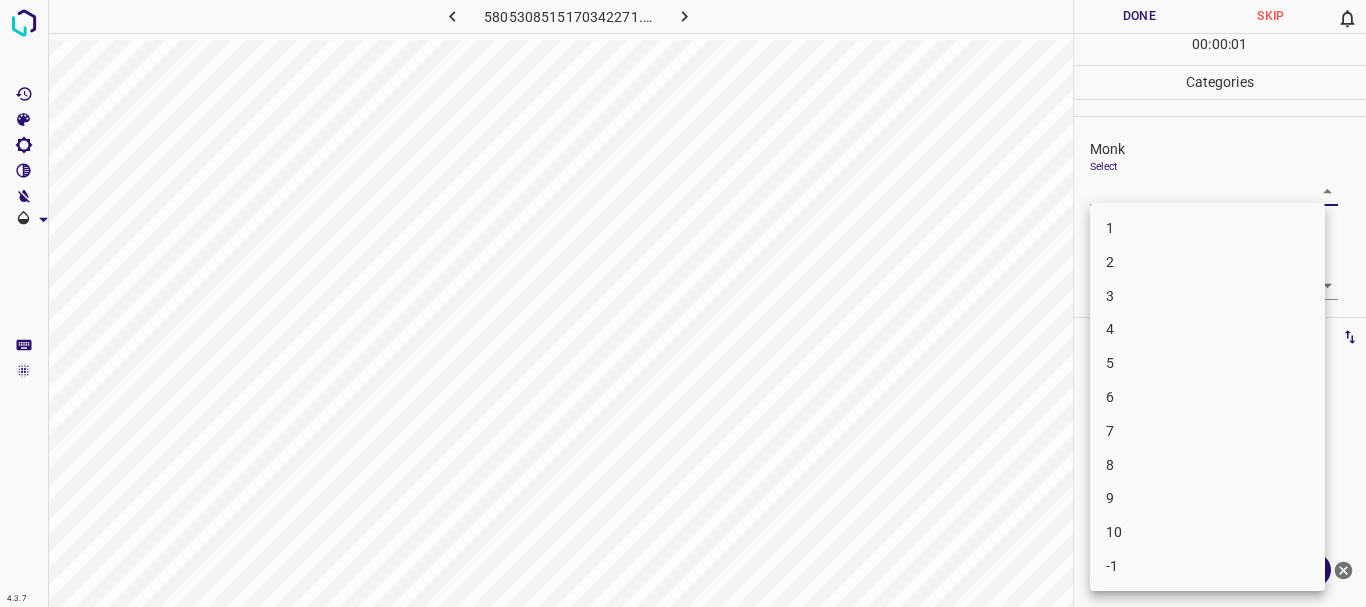 click on "3" at bounding box center (1207, 296) 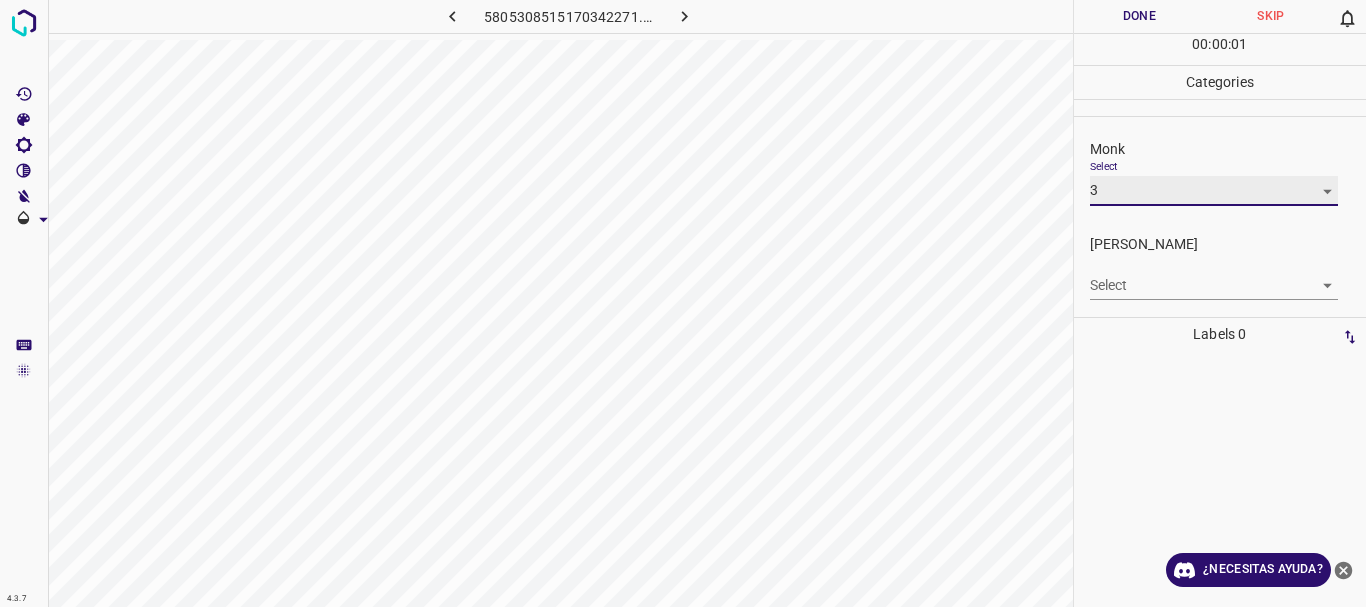 type on "3" 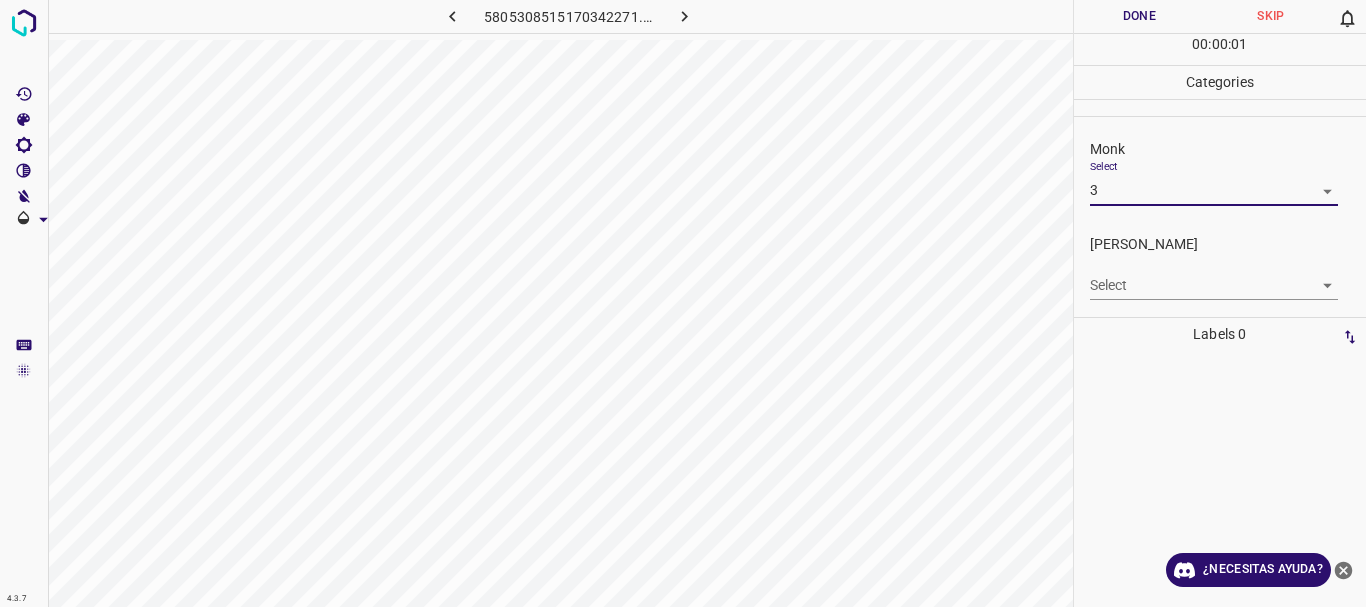 click on "4.3.7 5805308515170342271.png Done Skip 0 00   : 00   : 01   Categories Monk   Select 3 3  Fitzpatrick   Select ​ Labels   0 Categories 1 Monk 2  Fitzpatrick Tools Space Change between modes (Draw & Edit) I Auto labeling R Restore zoom M Zoom in N Zoom out Delete Delete selecte label Filters Z Restore filters X Saturation filter C Brightness filter V Contrast filter B Gray scale filter General O Download ¿Necesitas ayuda? Texto original Valora esta traducción Tu opinión servirá para ayudar a mejorar el Traductor de Google - Texto - Esconder - Borrar" at bounding box center (683, 303) 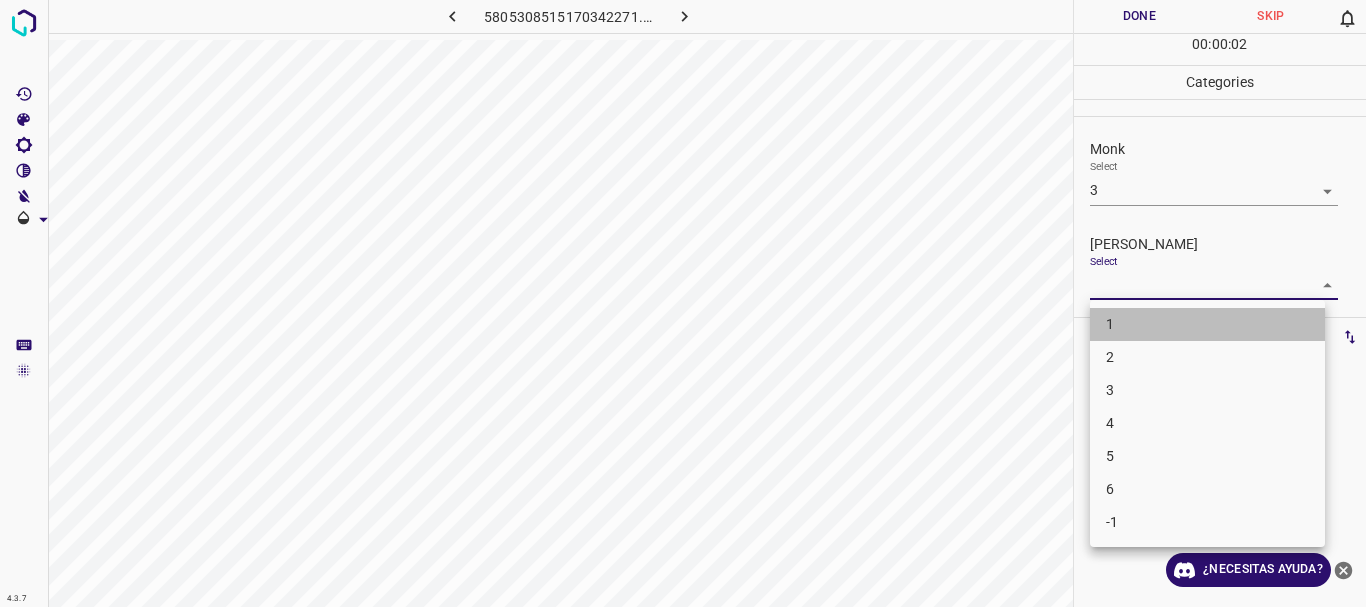 click on "1" at bounding box center [1207, 324] 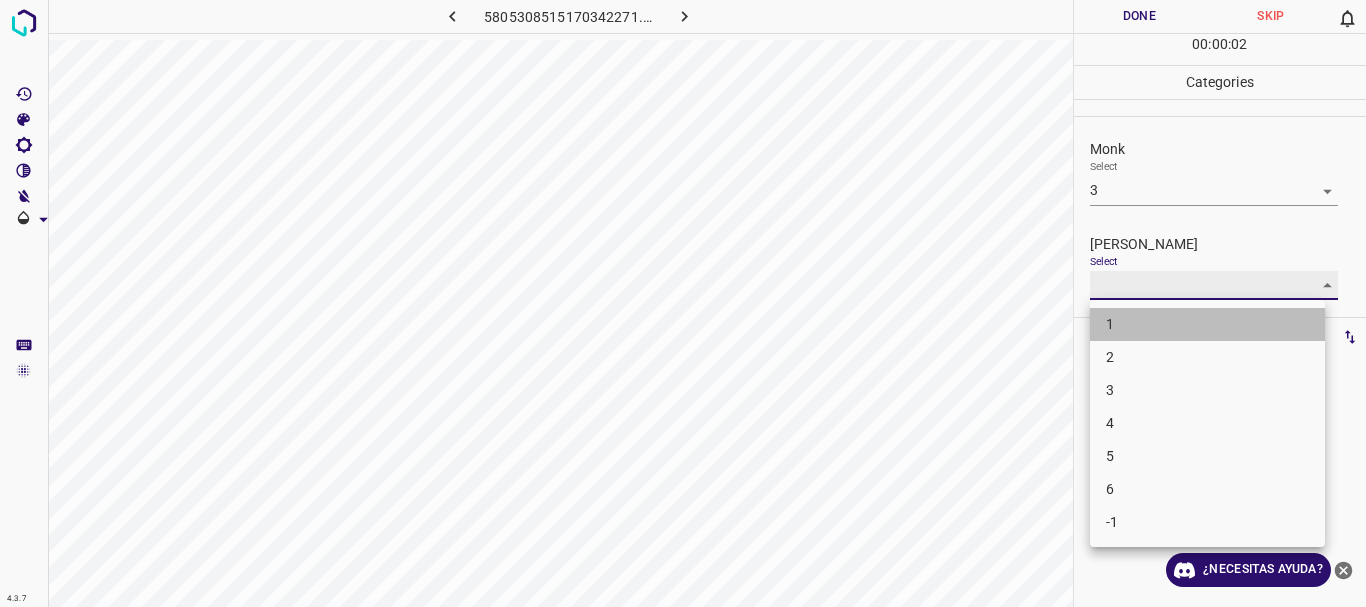 type on "1" 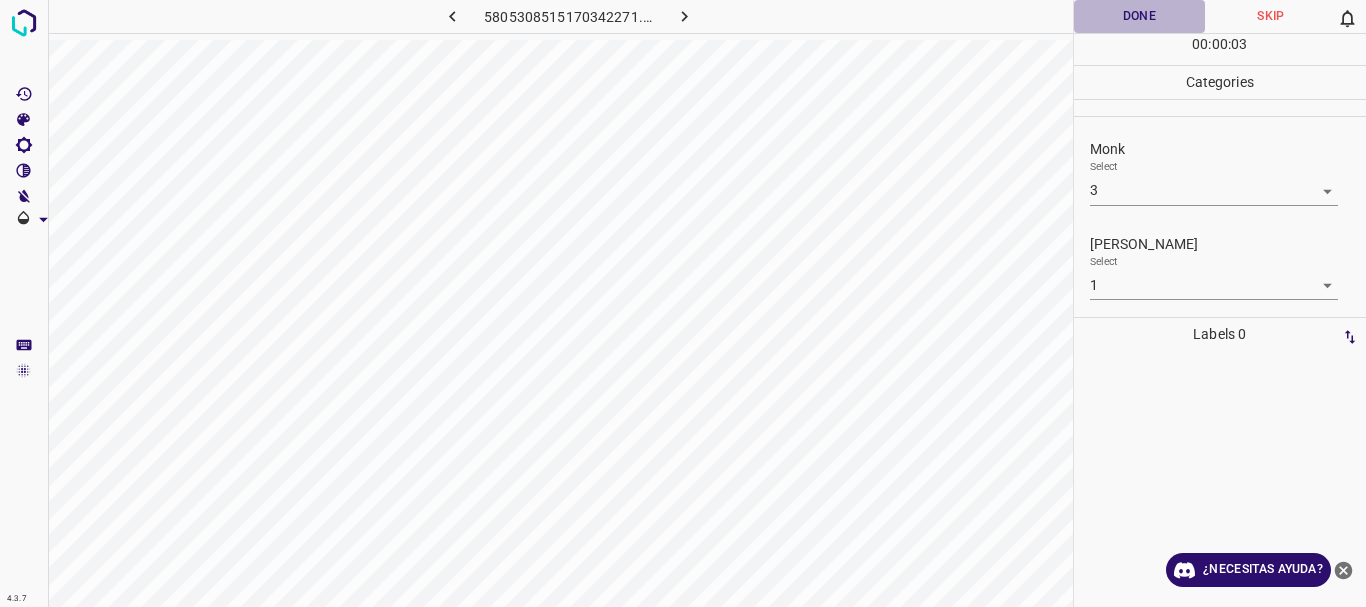click on "Done" at bounding box center (1140, 16) 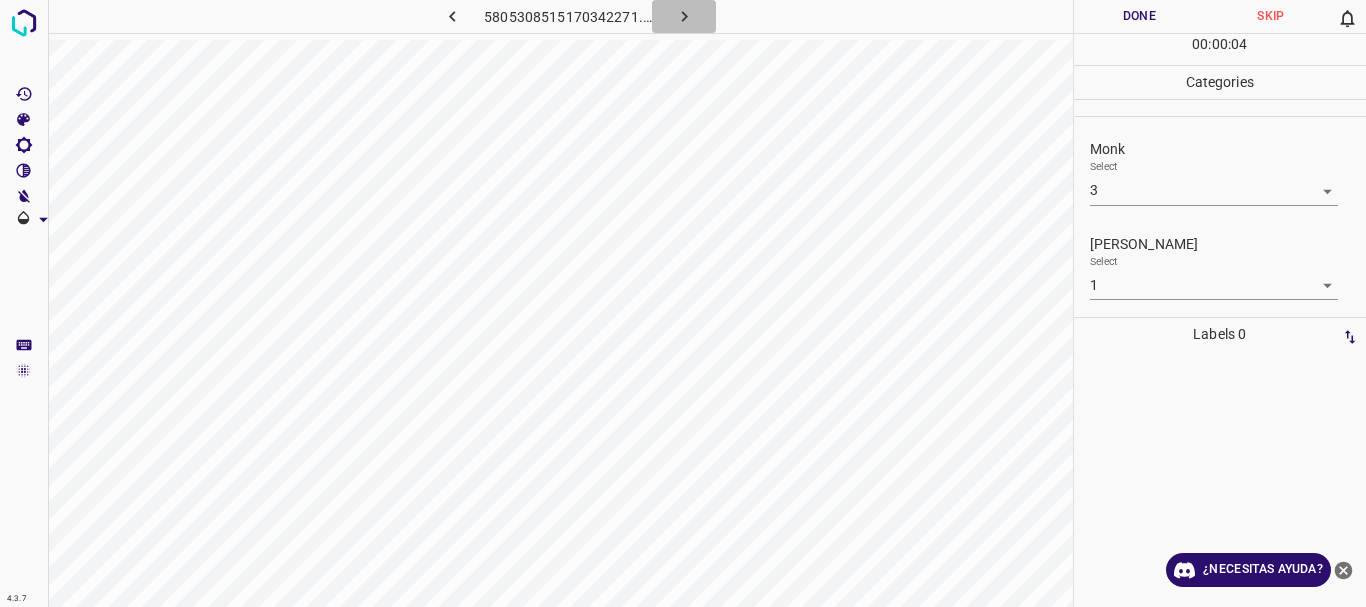 click 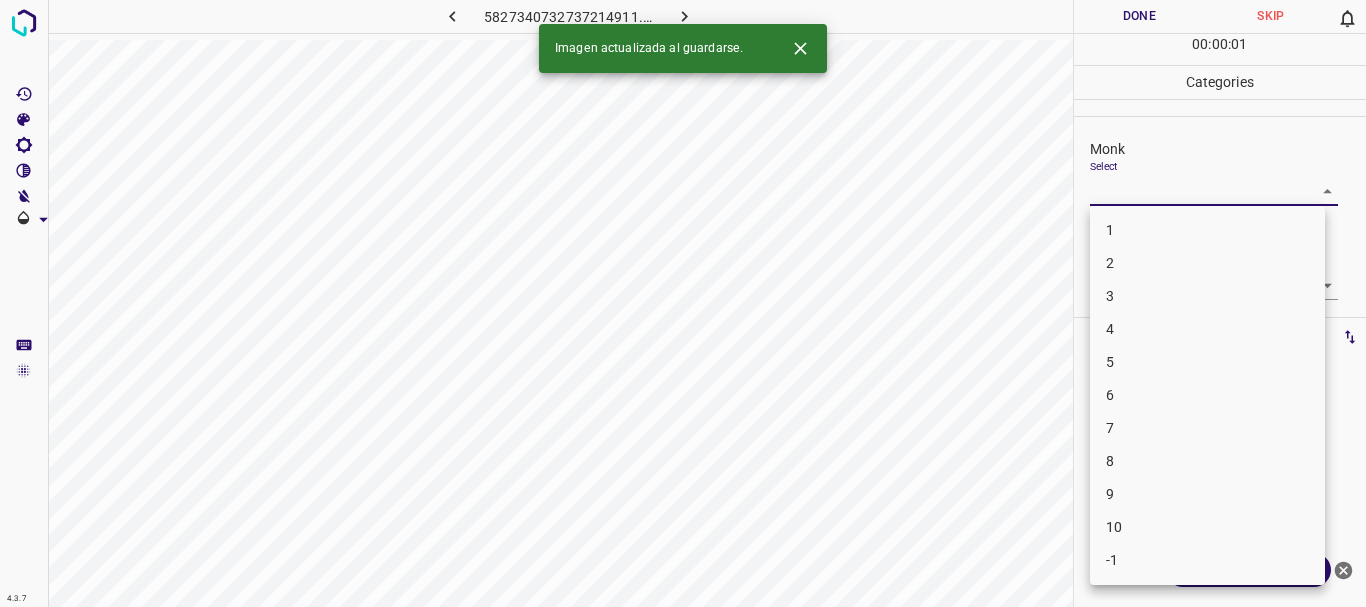 click on "4.3.7 5827340732737214911.png Done Skip 0 00   : 00   : 01   Categories Monk   Select ​  Fitzpatrick   Select ​ Labels   0 Categories 1 Monk 2  Fitzpatrick Tools Space Change between modes (Draw & Edit) I Auto labeling R Restore zoom M Zoom in N Zoom out Delete Delete selecte label Filters Z Restore filters X Saturation filter C Brightness filter V Contrast filter B Gray scale filter General O Download Imagen actualizada al guardarse. ¿Necesitas ayuda? Texto original Valora esta traducción Tu opinión servirá para ayudar a mejorar el Traductor de Google - Texto - Esconder - Borrar 1 2 3 4 5 6 7 8 9 10 -1" at bounding box center [683, 303] 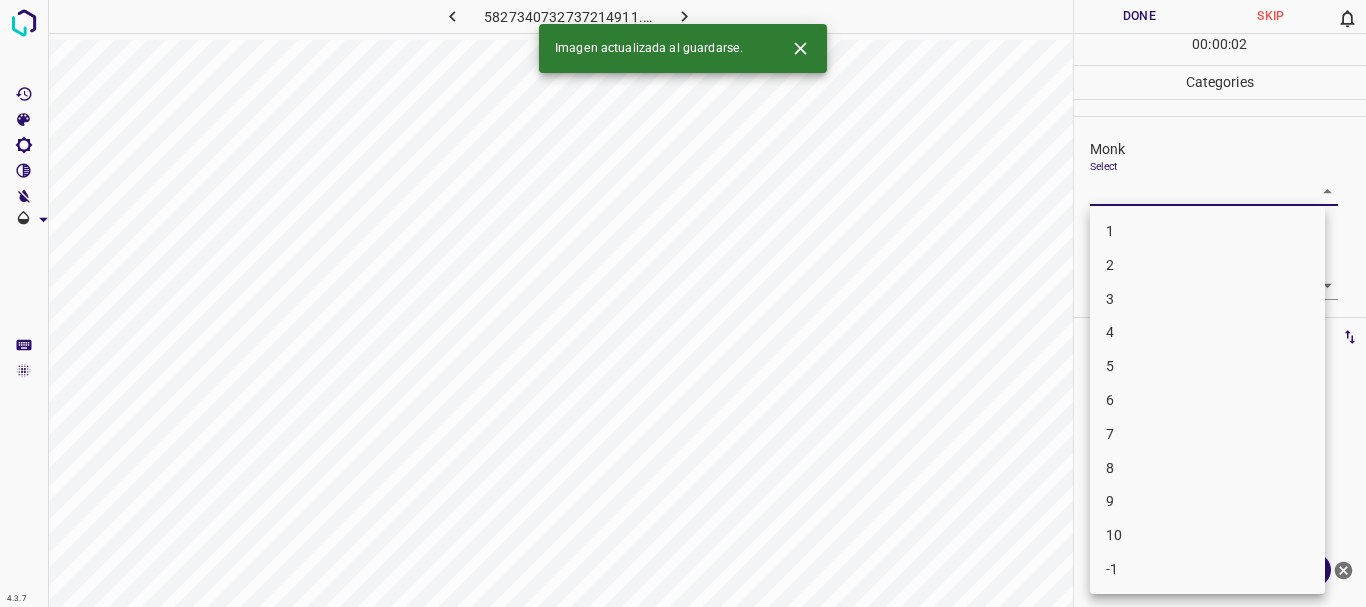 drag, startPoint x: 1129, startPoint y: 333, endPoint x: 1120, endPoint y: 307, distance: 27.513634 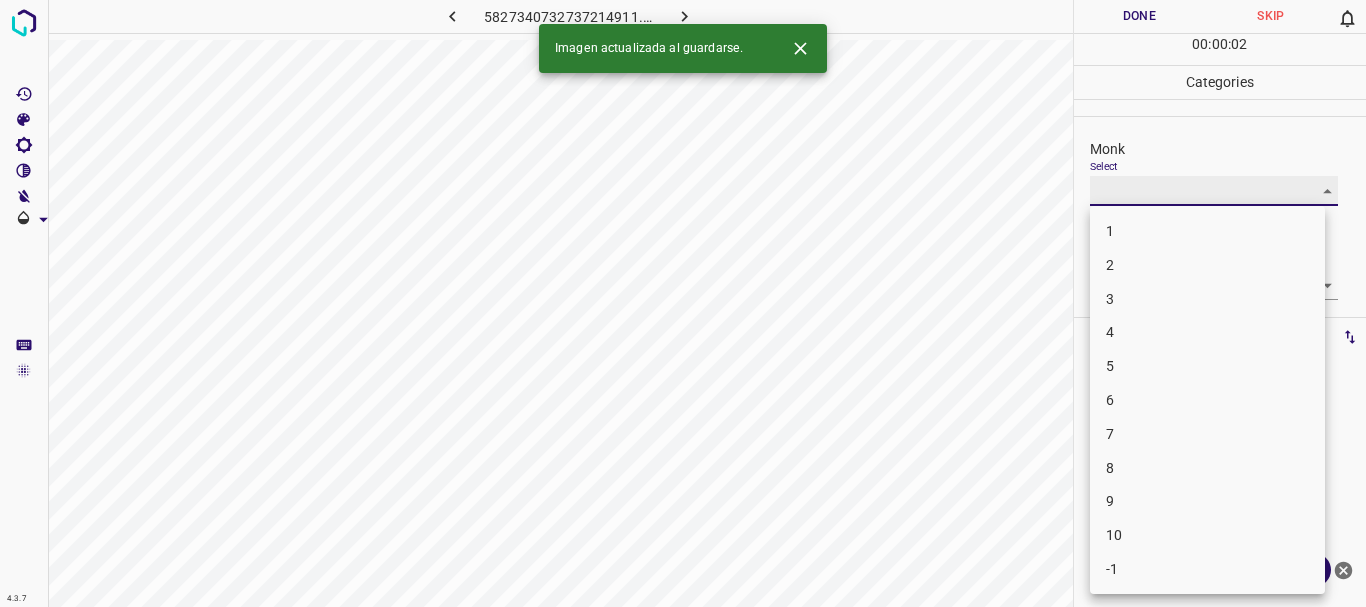 type on "4" 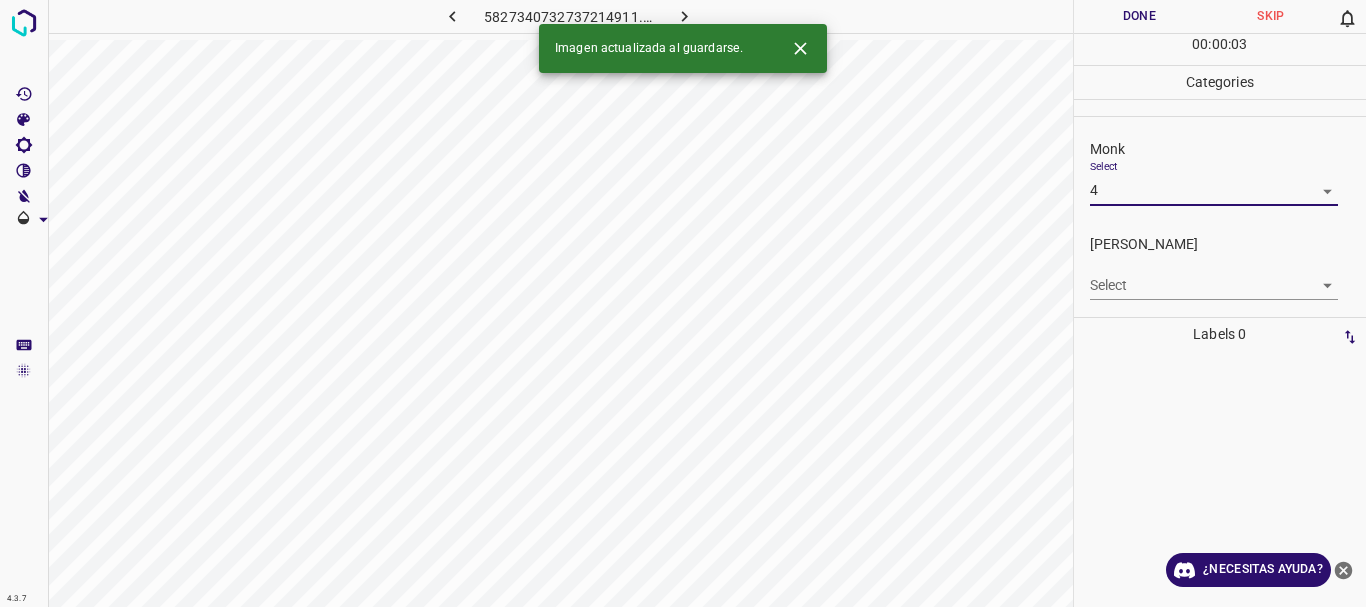 click on "4.3.7 5827340732737214911.png Done Skip 0 00   : 00   : 03   Categories Monk   Select 4 4  Fitzpatrick   Select ​ Labels   0 Categories 1 Monk 2  Fitzpatrick Tools Space Change between modes (Draw & Edit) I Auto labeling R Restore zoom M Zoom in N Zoom out Delete Delete selecte label Filters Z Restore filters X Saturation filter C Brightness filter V Contrast filter B Gray scale filter General O Download Imagen actualizada al guardarse. ¿Necesitas ayuda? Texto original Valora esta traducción Tu opinión servirá para ayudar a mejorar el Traductor de Google - Texto - Esconder - Borrar" at bounding box center [683, 303] 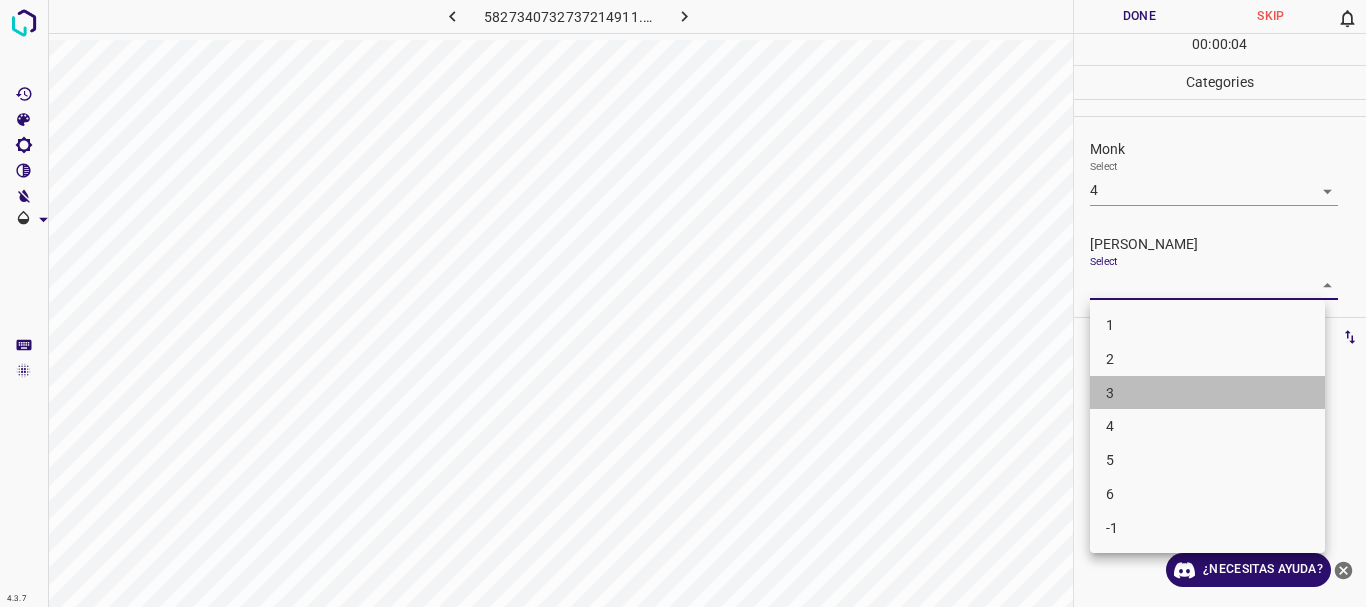 click on "3" at bounding box center (1207, 393) 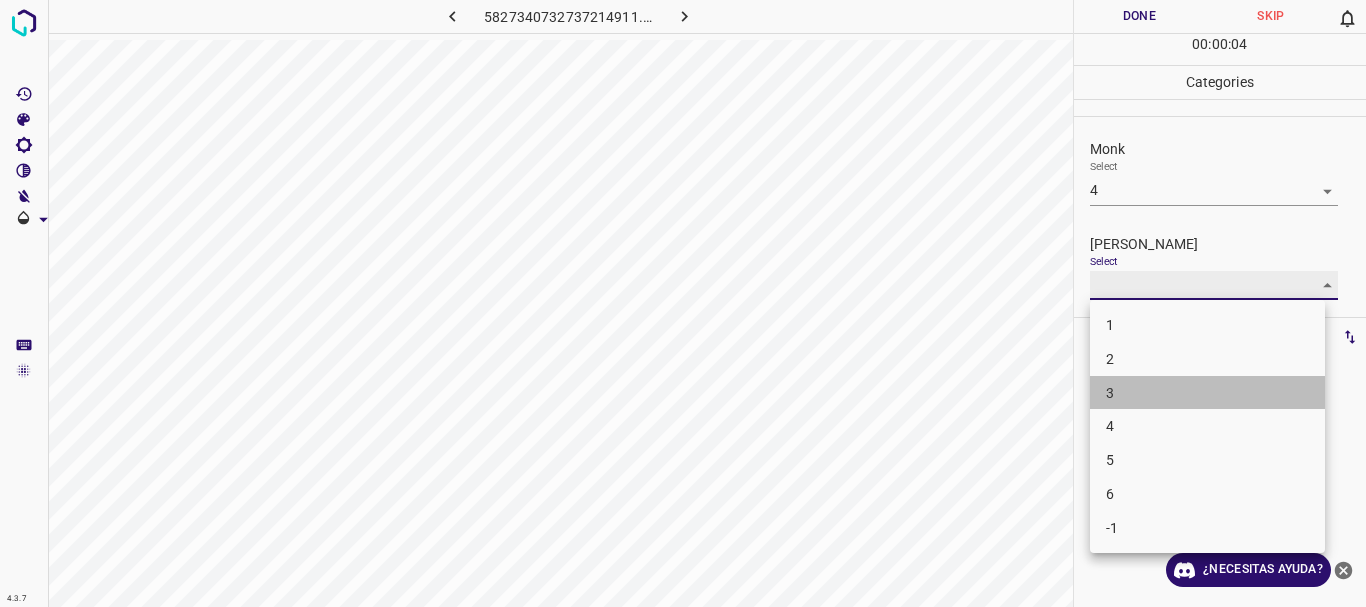 type on "3" 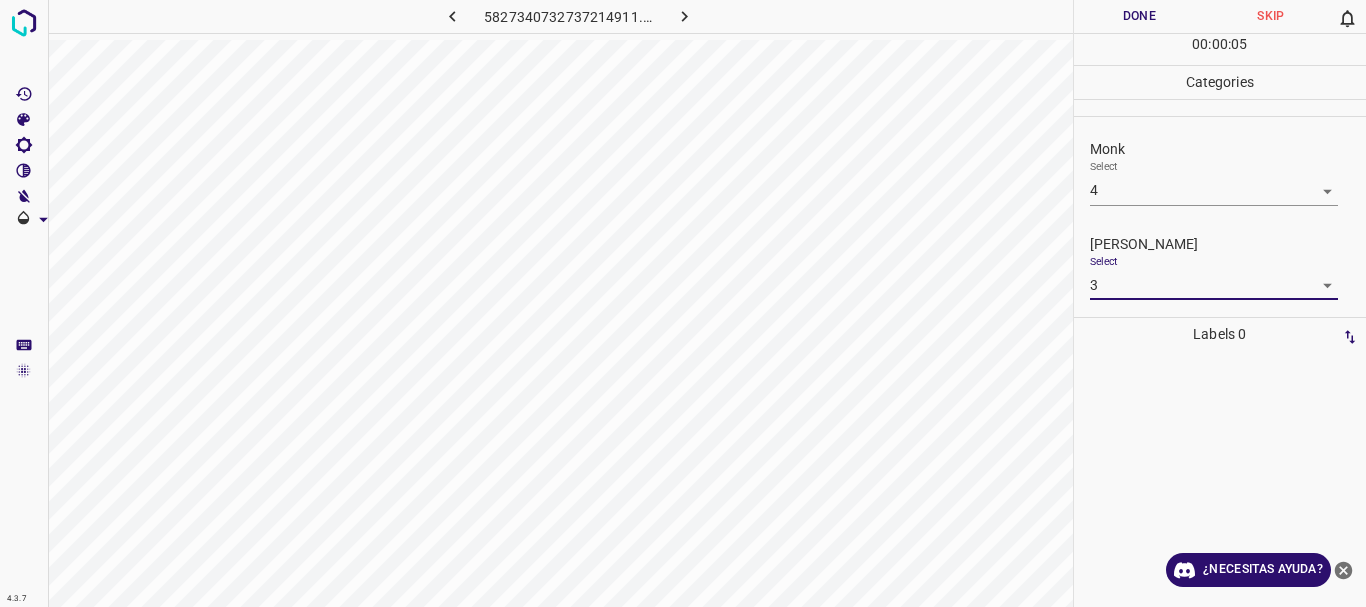 click on "Done" at bounding box center [1140, 16] 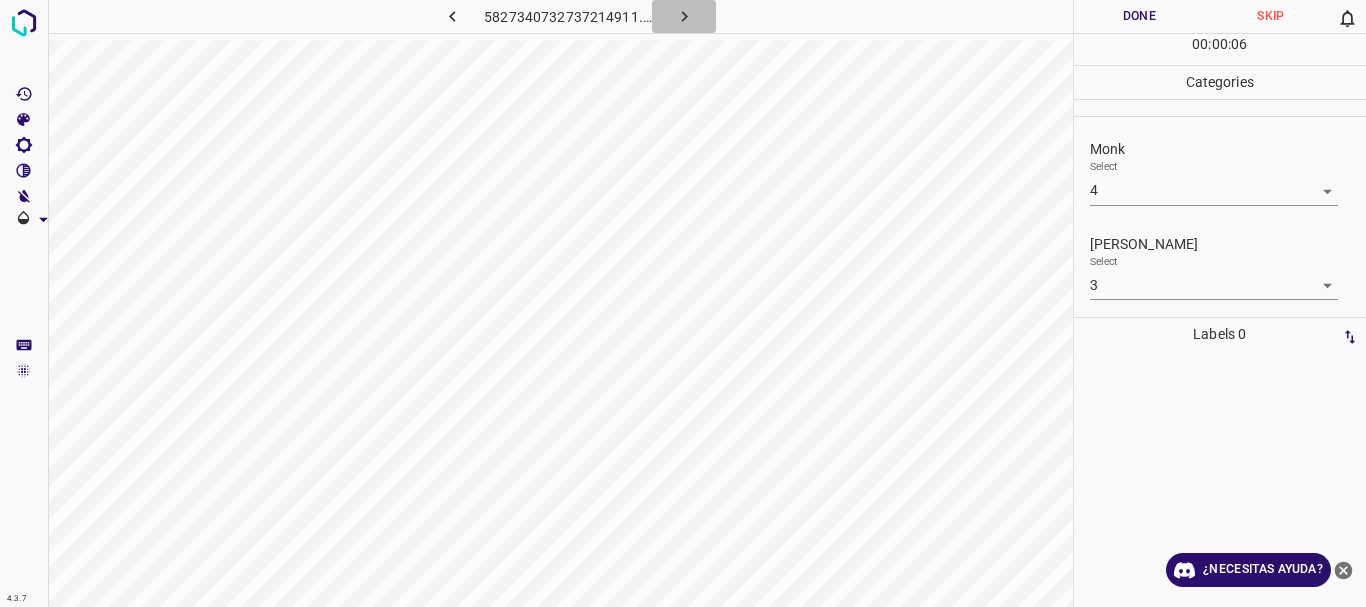 click 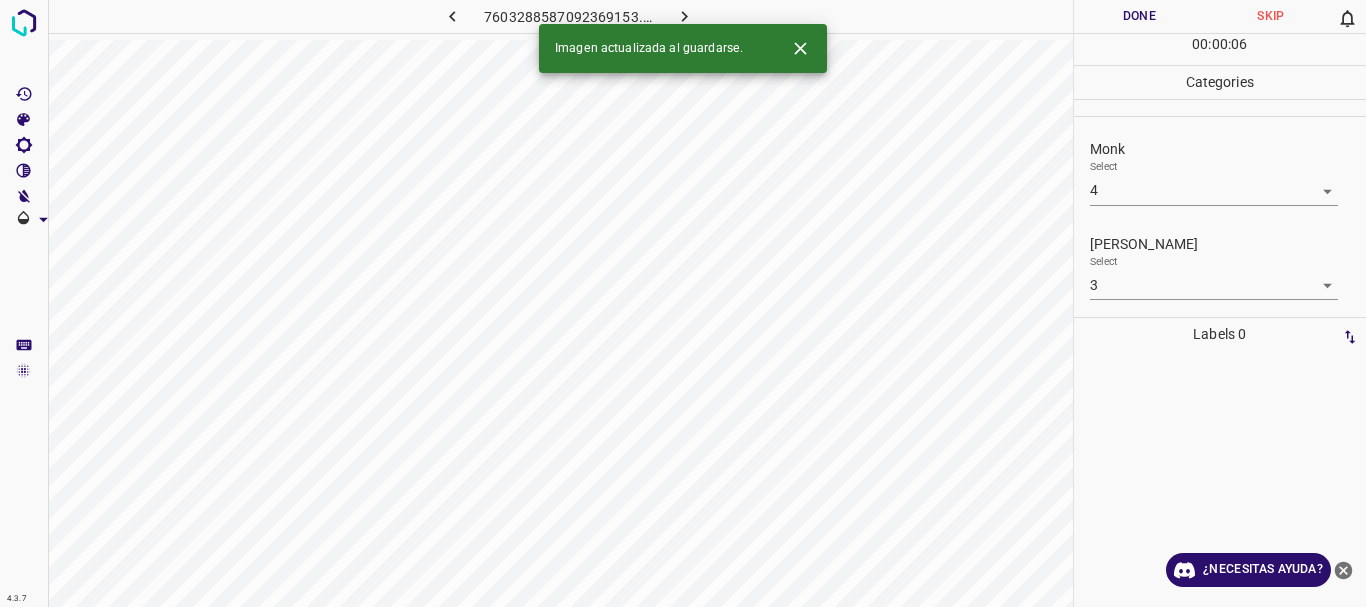 type 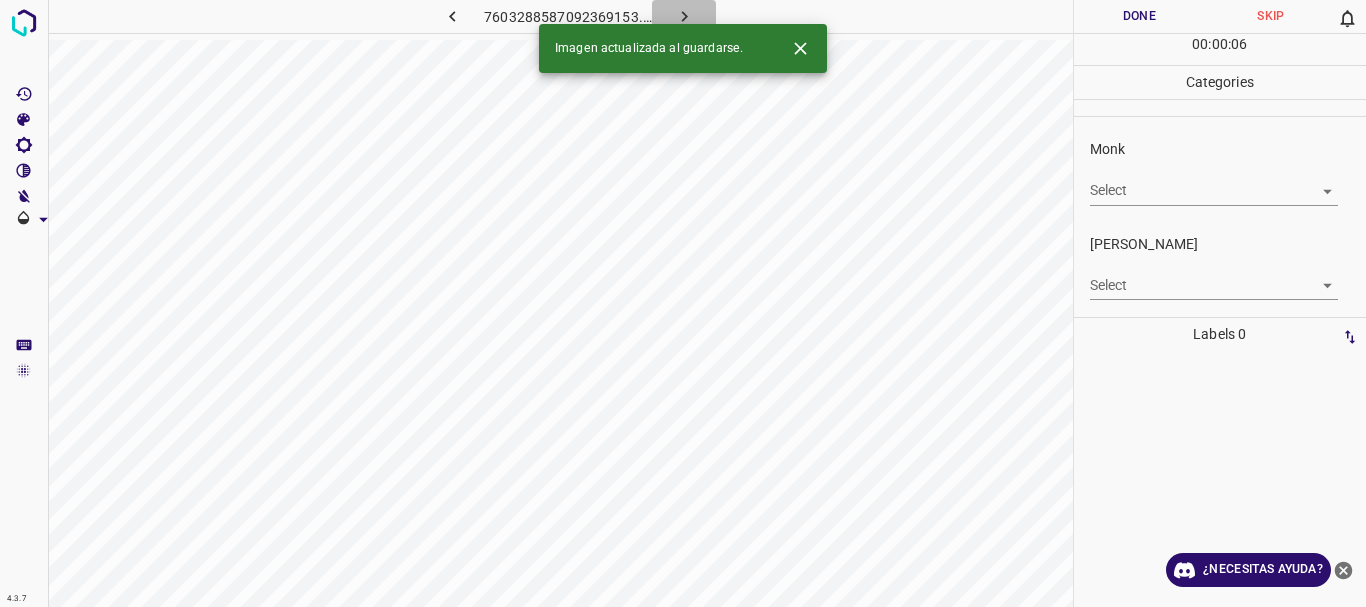 click 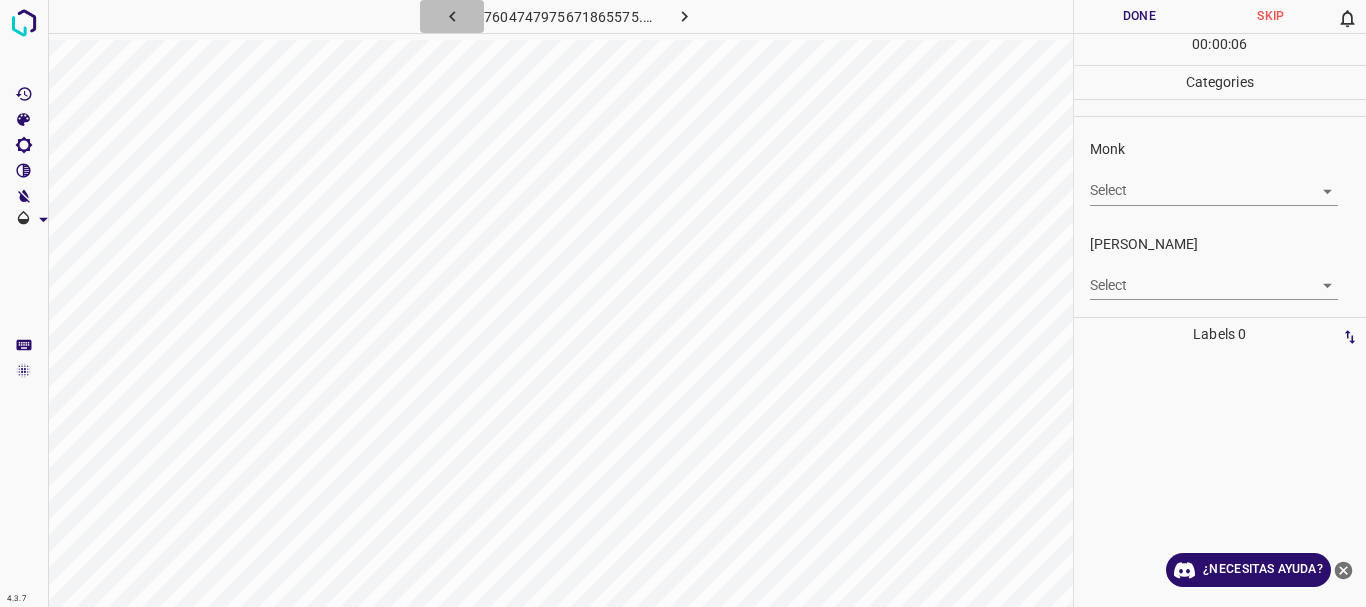 click 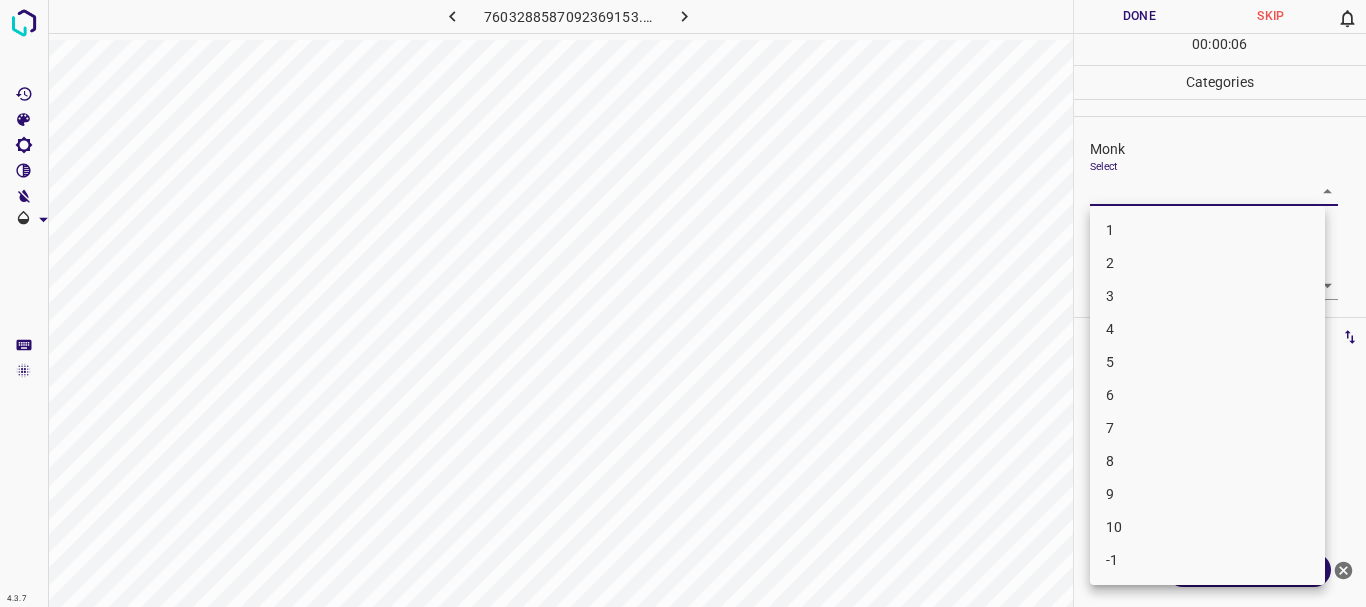 click on "4.3.7 7603288587092369153.png Done Skip 0 00   : 00   : 06   Categories Monk   Select ​  Fitzpatrick   Select ​ Labels   0 Categories 1 Monk 2  Fitzpatrick Tools Space Change between modes (Draw & Edit) I Auto labeling R Restore zoom M Zoom in N Zoom out Delete Delete selecte label Filters Z Restore filters X Saturation filter C Brightness filter V Contrast filter B Gray scale filter General O Download ¿Necesitas ayuda? Texto original Valora esta traducción Tu opinión servirá para ayudar a mejorar el Traductor de Google - Texto - Esconder - Borrar 1 2 3 4 5 6 7 8 9 10 -1" at bounding box center [683, 303] 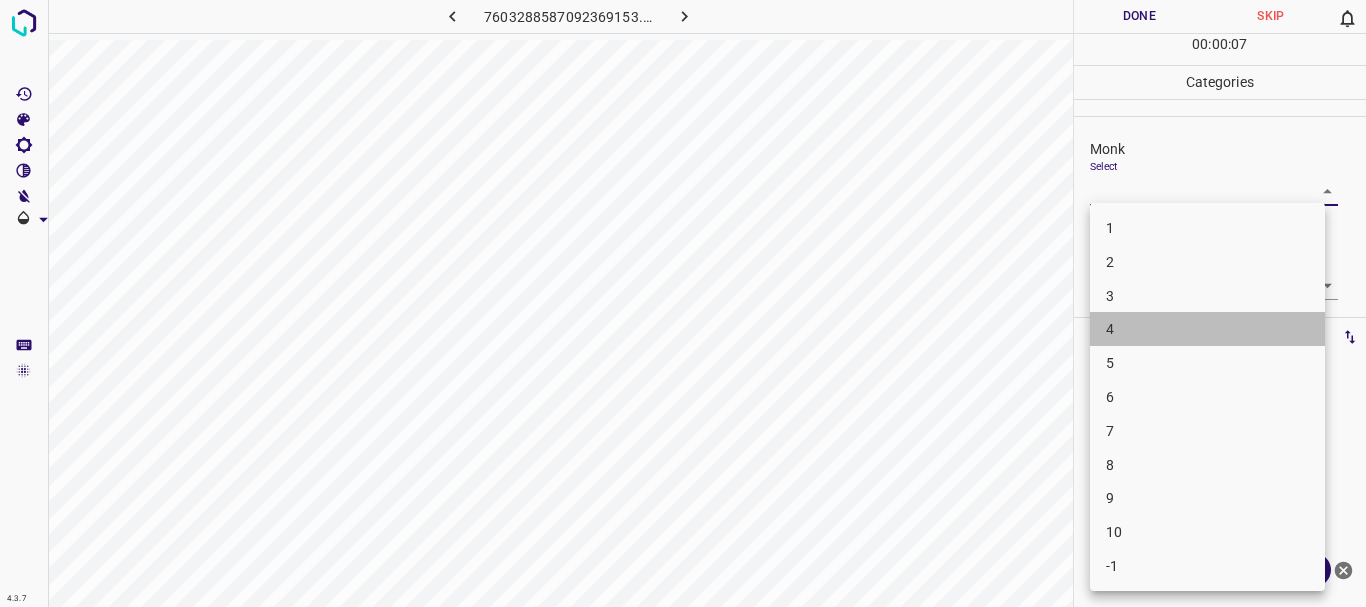 click on "4" at bounding box center [1207, 329] 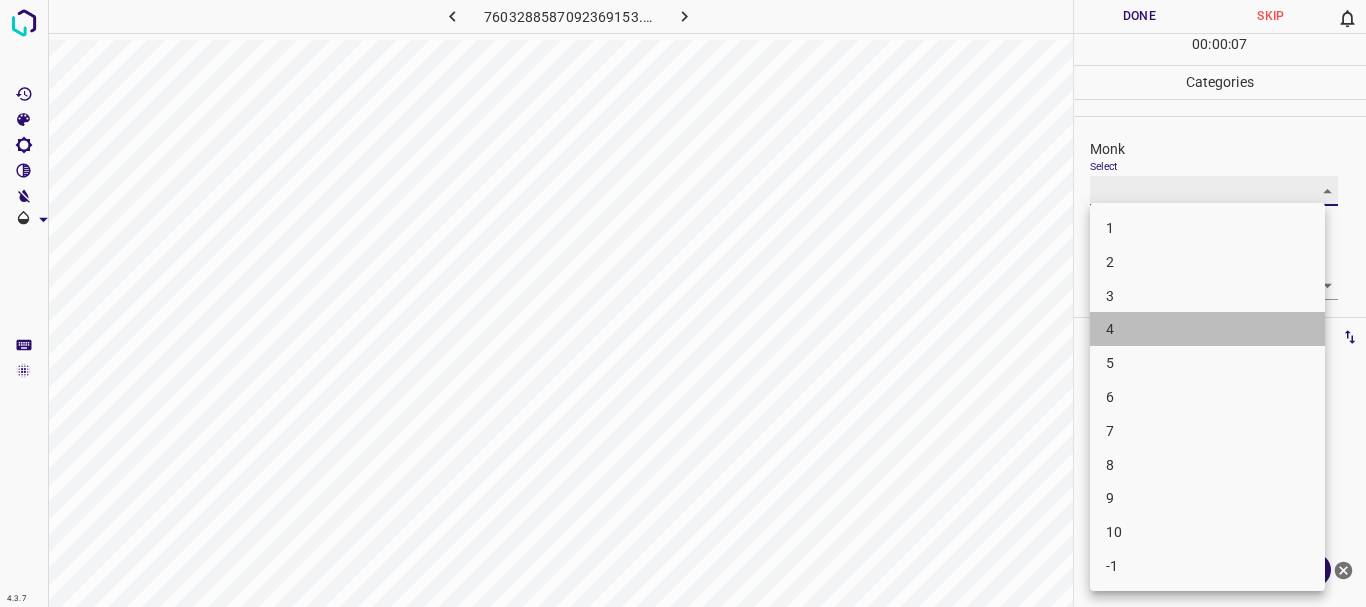type on "4" 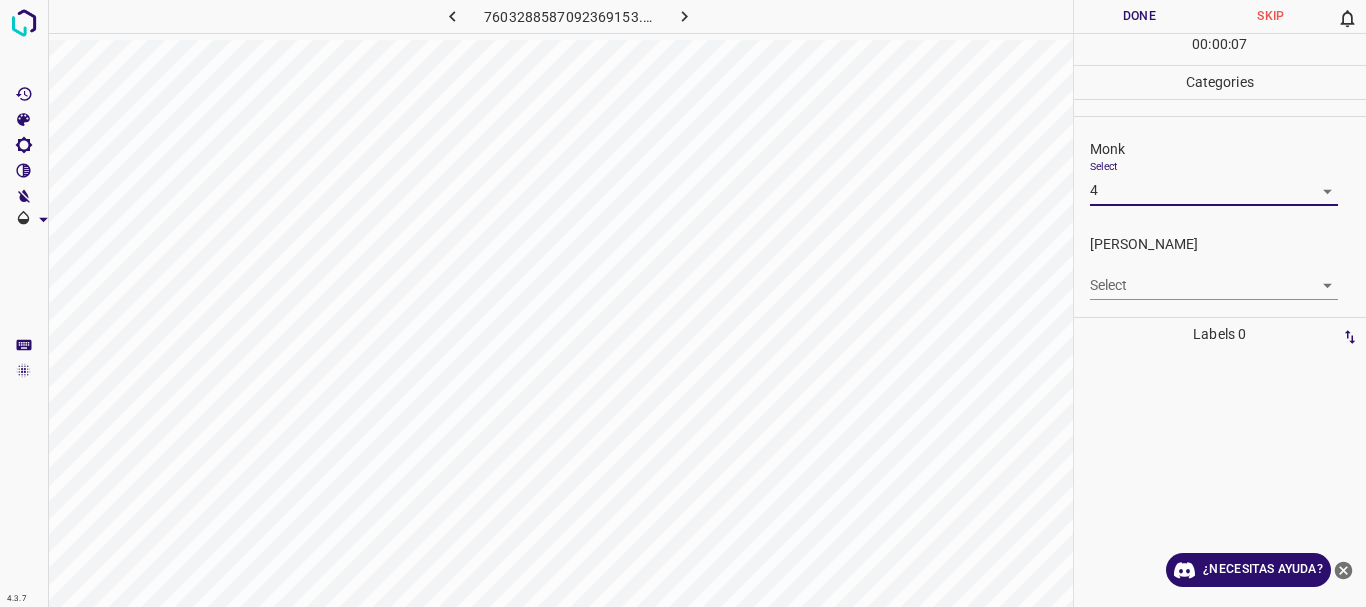 click on "4.3.7 7603288587092369153.png Done Skip 0 00   : 00   : 07   Categories Monk   Select 4 4  Fitzpatrick   Select ​ Labels   0 Categories 1 Monk 2  Fitzpatrick Tools Space Change between modes (Draw & Edit) I Auto labeling R Restore zoom M Zoom in N Zoom out Delete Delete selecte label Filters Z Restore filters X Saturation filter C Brightness filter V Contrast filter B Gray scale filter General O Download ¿Necesitas ayuda? Texto original Valora esta traducción Tu opinión servirá para ayudar a mejorar el Traductor de Google - Texto - Esconder - Borrar" at bounding box center [683, 303] 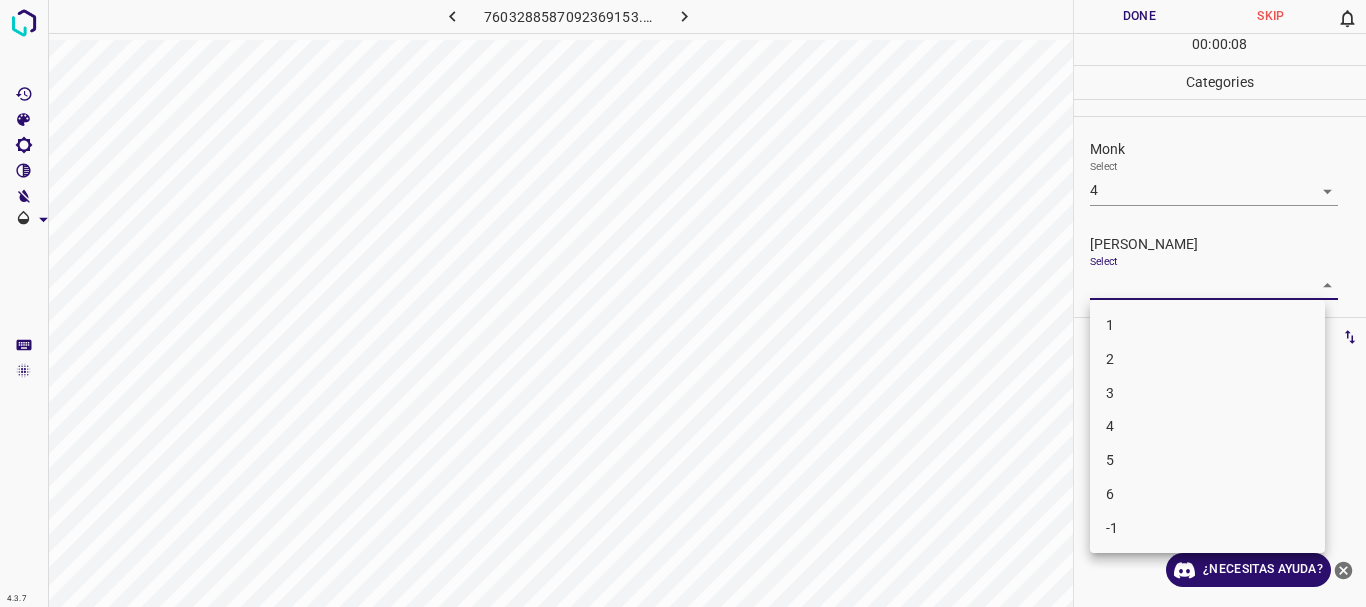 click on "1" at bounding box center [1207, 325] 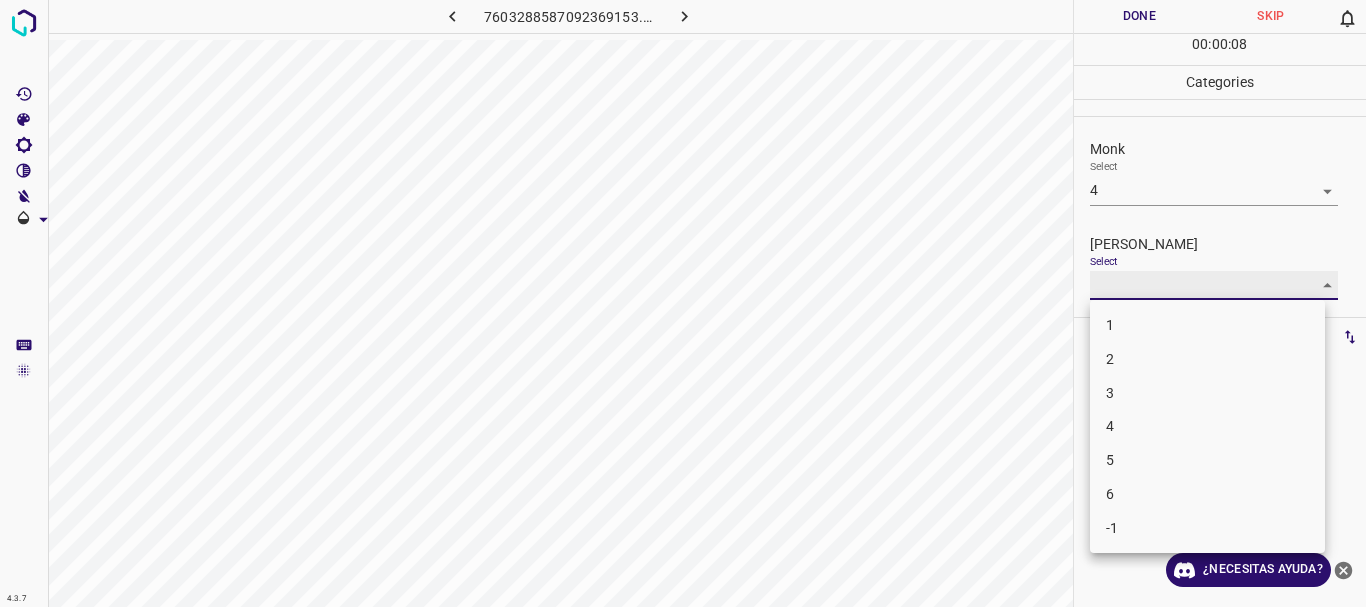 type on "1" 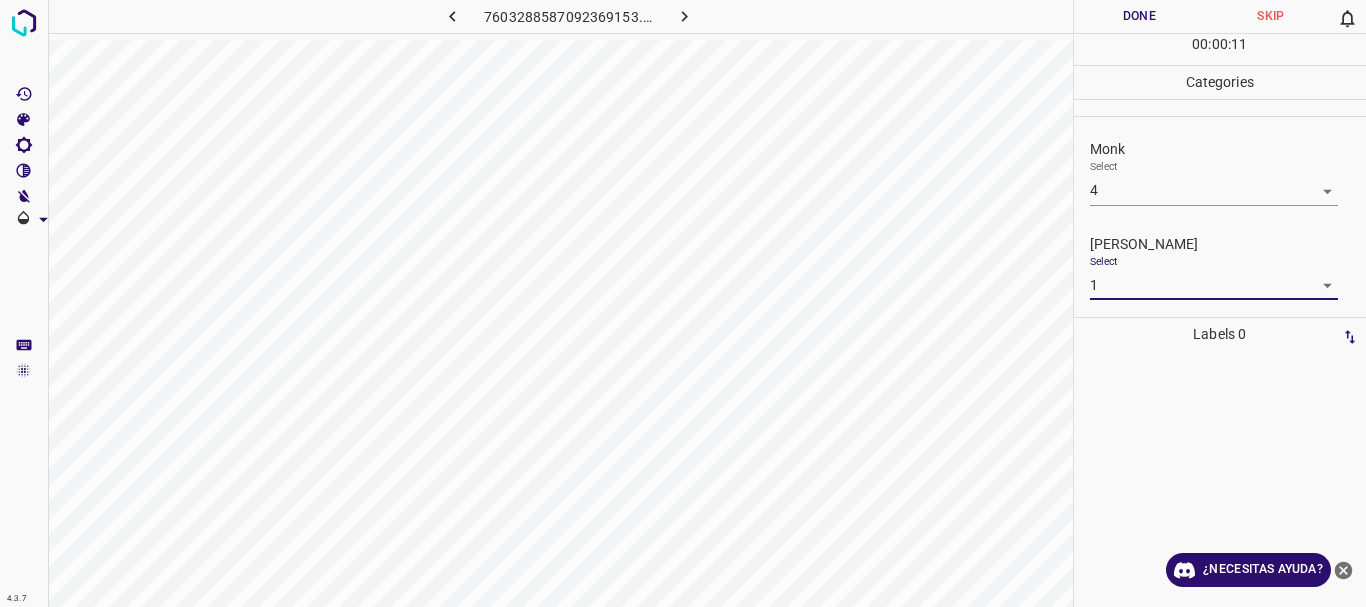 click on "4.3.7 7603288587092369153.png Done Skip 0 00   : 00   : 11   Categories Monk   Select 4 4  Fitzpatrick   Select 1 1 Labels   0 Categories 1 Monk 2  Fitzpatrick Tools Space Change between modes (Draw & Edit) I Auto labeling R Restore zoom M Zoom in N Zoom out Delete Delete selecte label Filters Z Restore filters X Saturation filter C Brightness filter V Contrast filter B Gray scale filter General O Download ¿Necesitas ayuda? Texto original Valora esta traducción Tu opinión servirá para ayudar a mejorar el Traductor de Google - Texto - Esconder - Borrar" at bounding box center (683, 303) 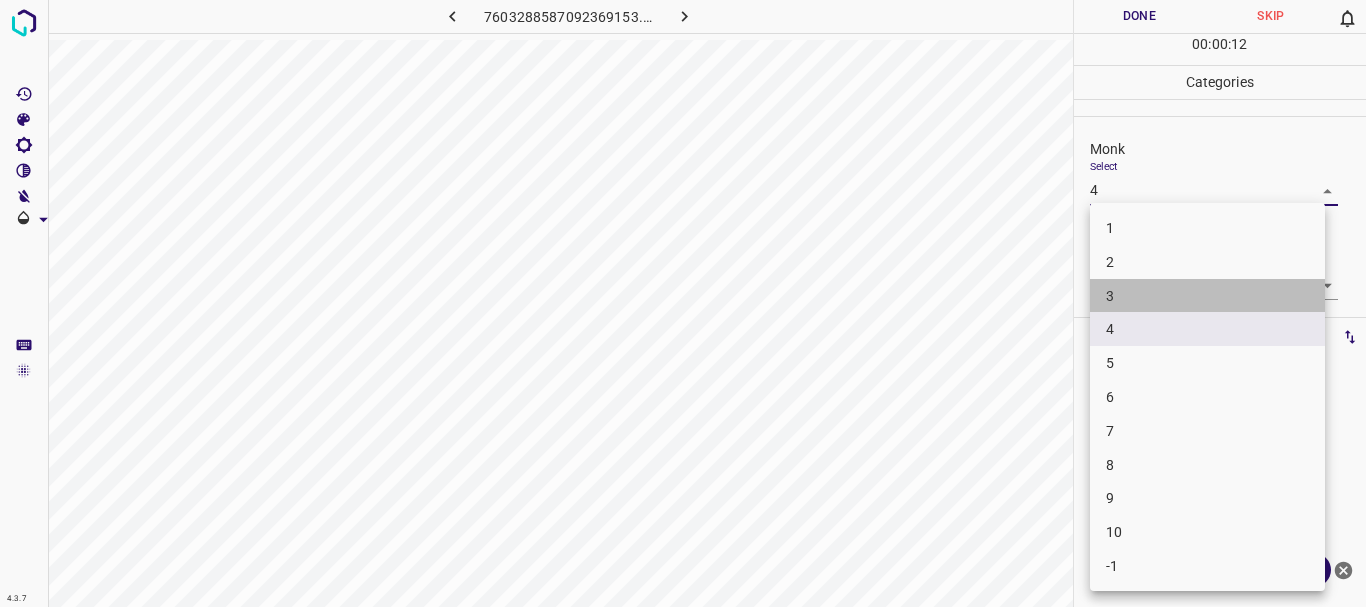 click on "3" at bounding box center (1207, 296) 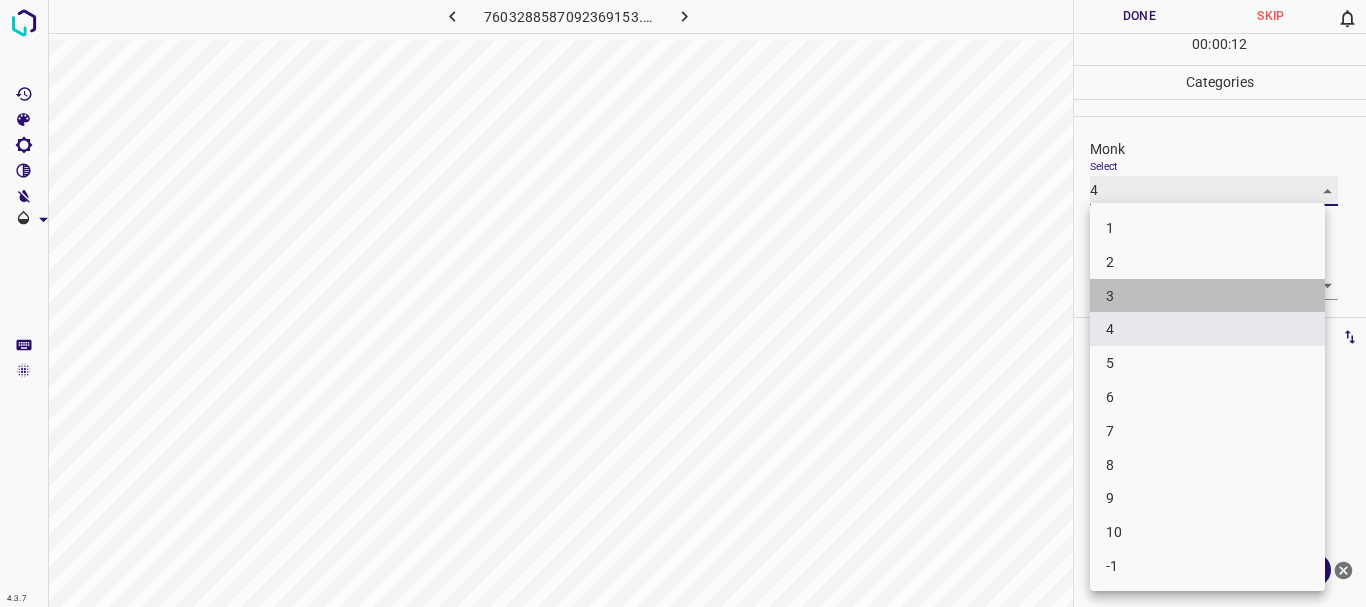 type on "3" 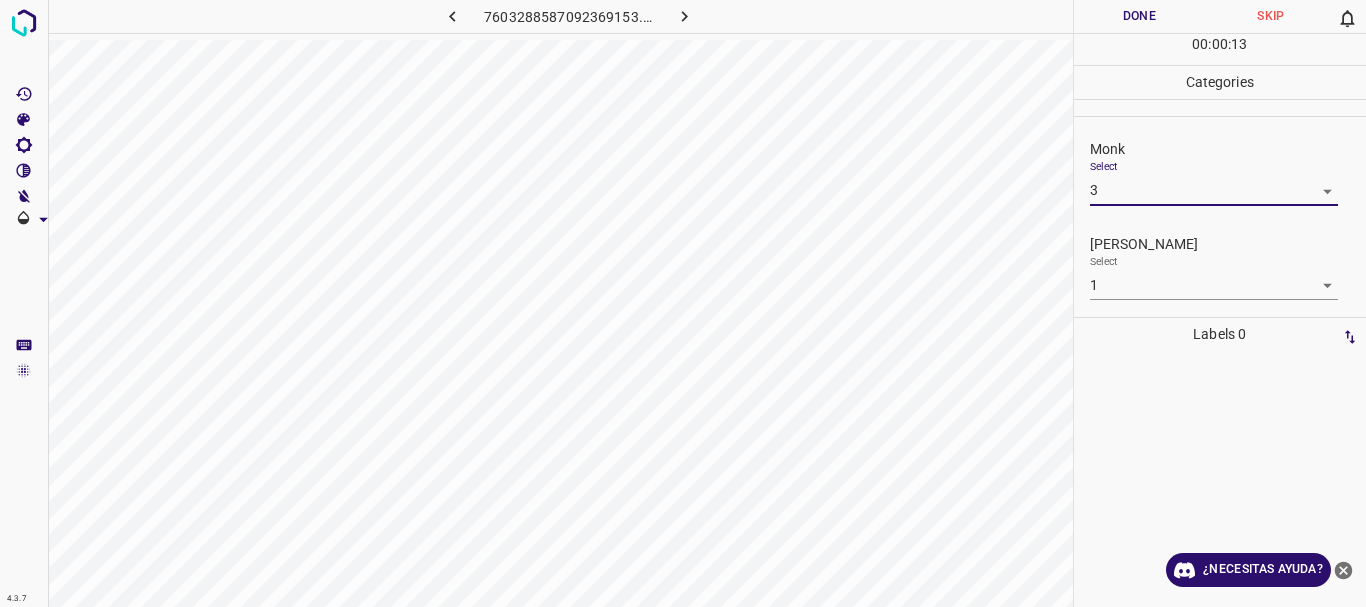 click on "4.3.7 7603288587092369153.png Done Skip 0 00   : 00   : 13   Categories Monk   Select 3 3  Fitzpatrick   Select 1 1 Labels   0 Categories 1 Monk 2  Fitzpatrick Tools Space Change between modes (Draw & Edit) I Auto labeling R Restore zoom M Zoom in N Zoom out Delete Delete selecte label Filters Z Restore filters X Saturation filter C Brightness filter V Contrast filter B Gray scale filter General O Download ¿Necesitas ayuda? Texto original Valora esta traducción Tu opinión servirá para ayudar a mejorar el Traductor de Google - Texto - Esconder - Borrar 1 2 3 4 5 6 7 8 9 10 -1" at bounding box center [683, 303] 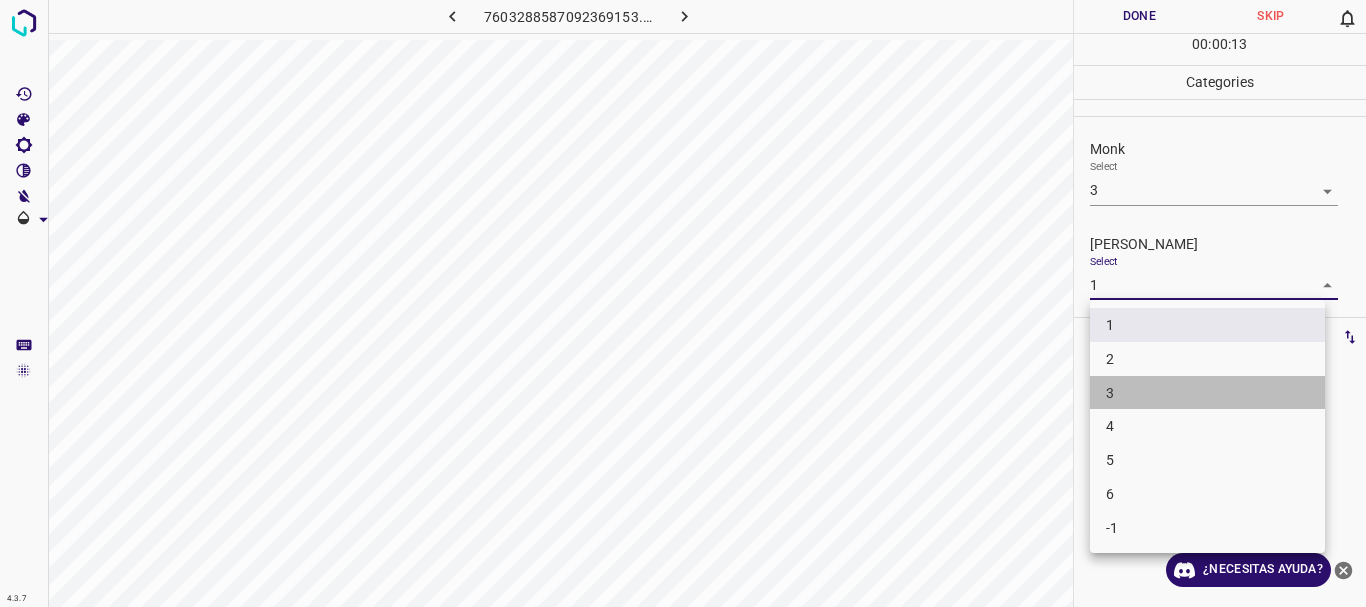 click on "3" at bounding box center [1207, 393] 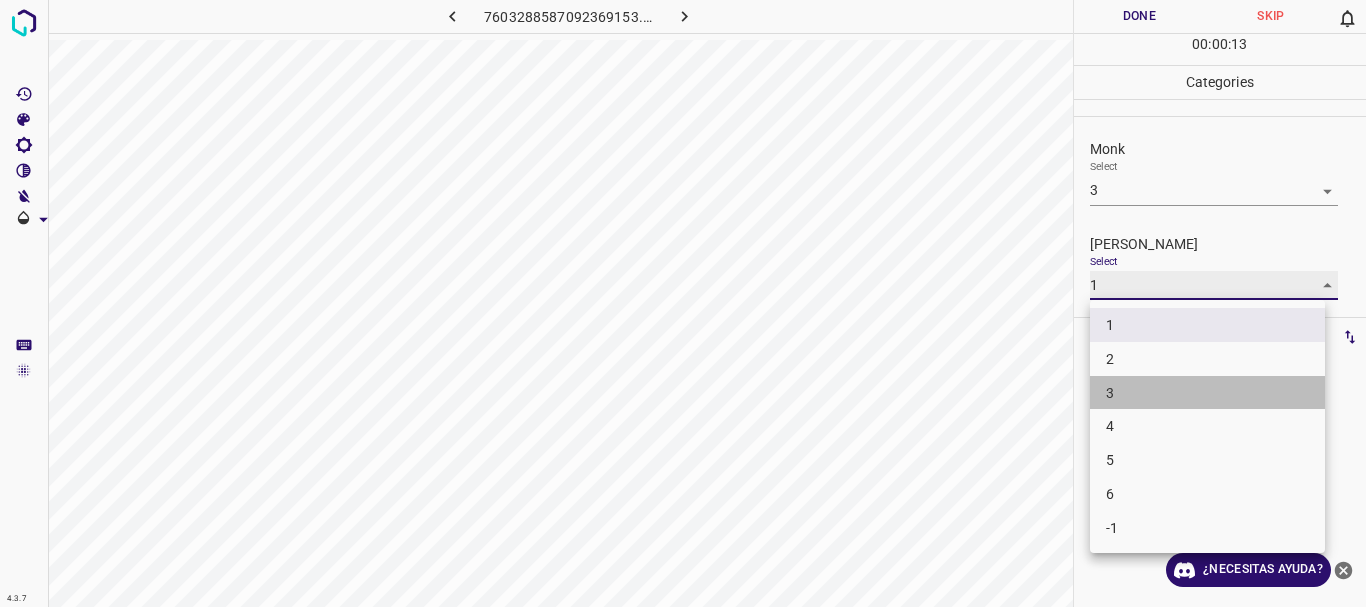 type on "3" 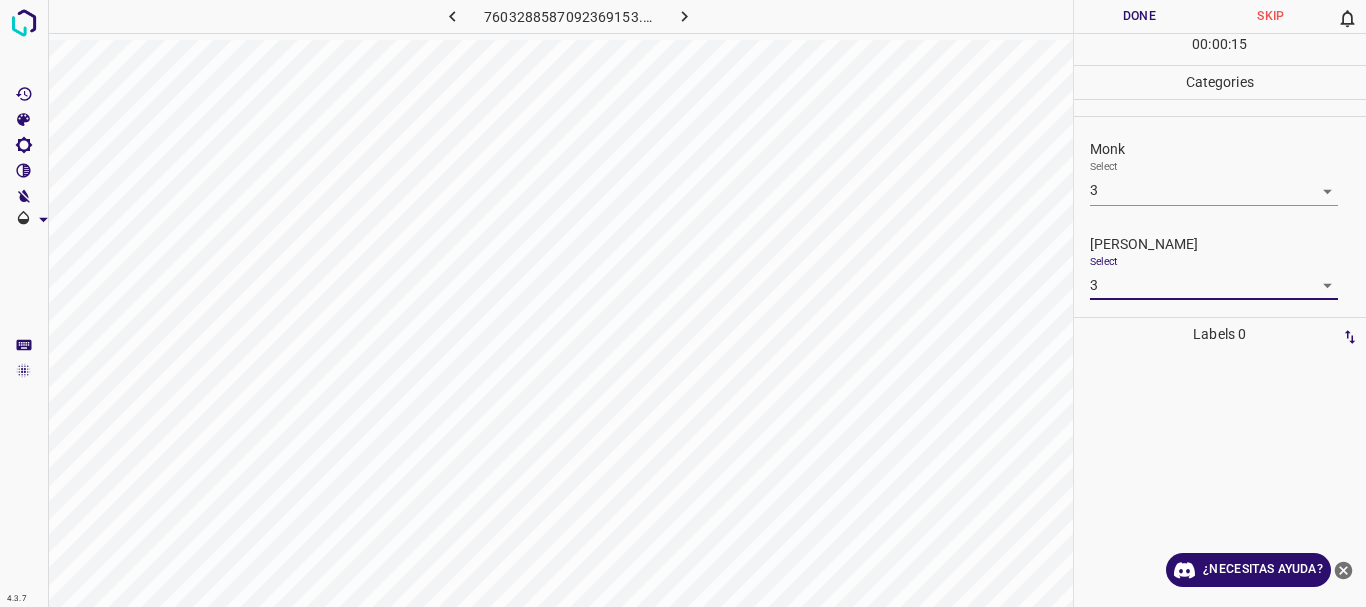 drag, startPoint x: 1139, startPoint y: 5, endPoint x: 733, endPoint y: 6, distance: 406.00122 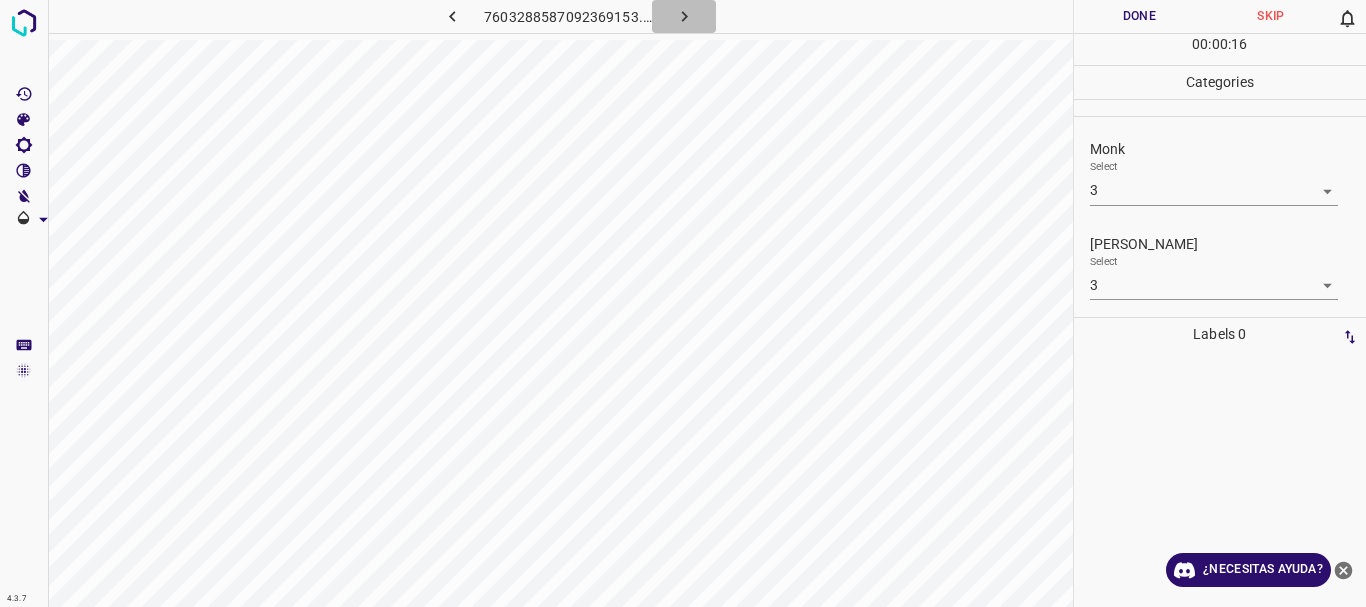 click 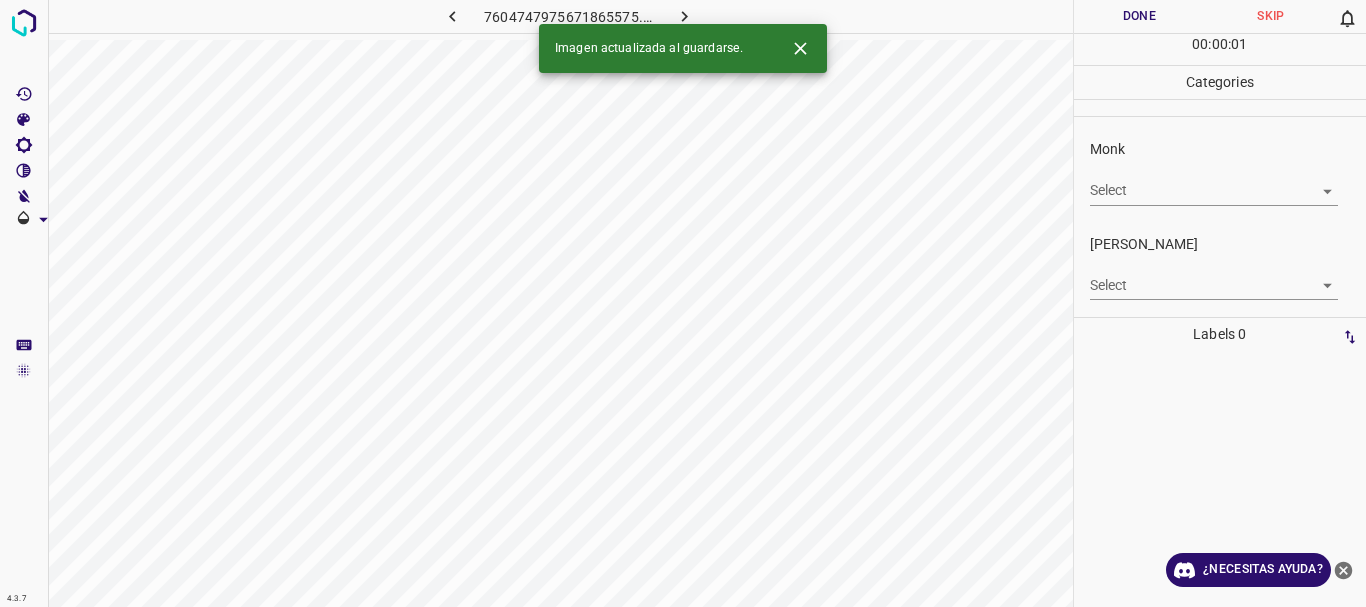 drag, startPoint x: 1126, startPoint y: 210, endPoint x: 1130, endPoint y: 190, distance: 20.396078 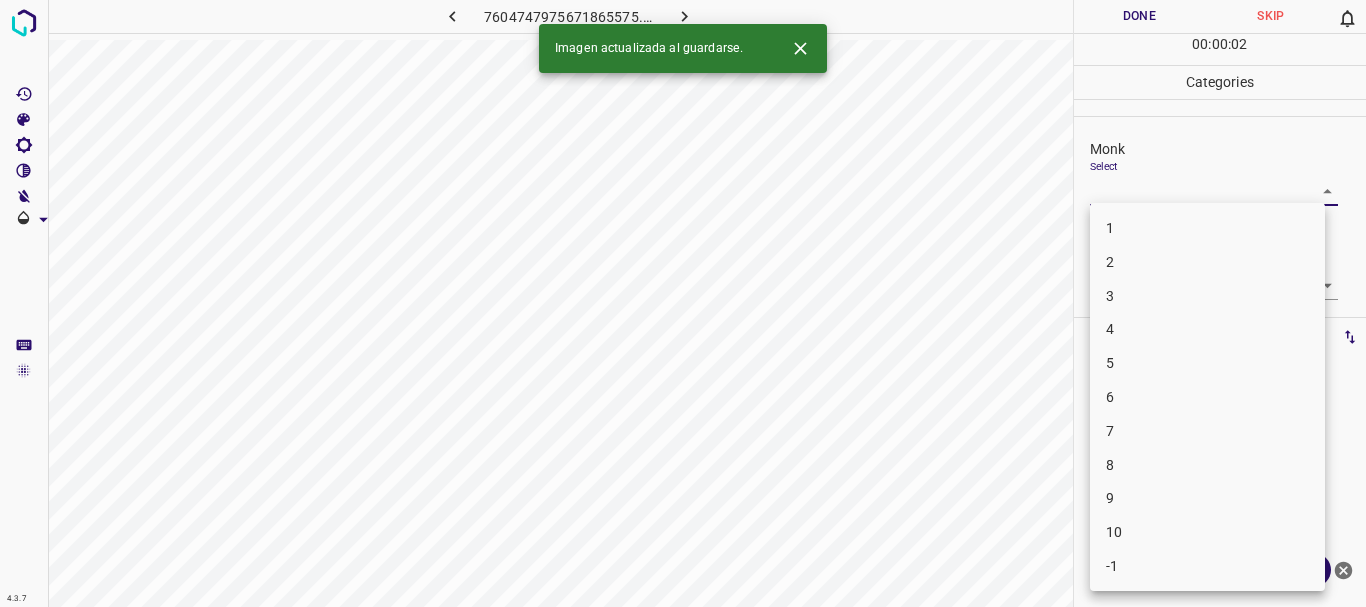 click on "6" at bounding box center (1207, 397) 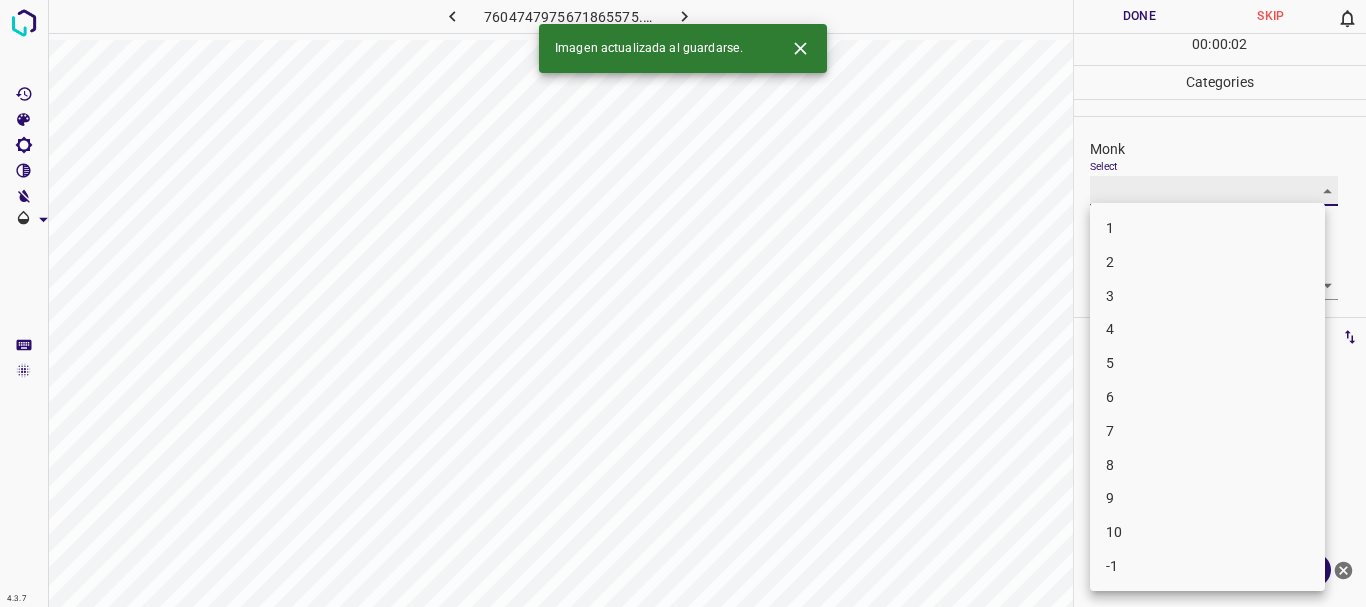 type on "6" 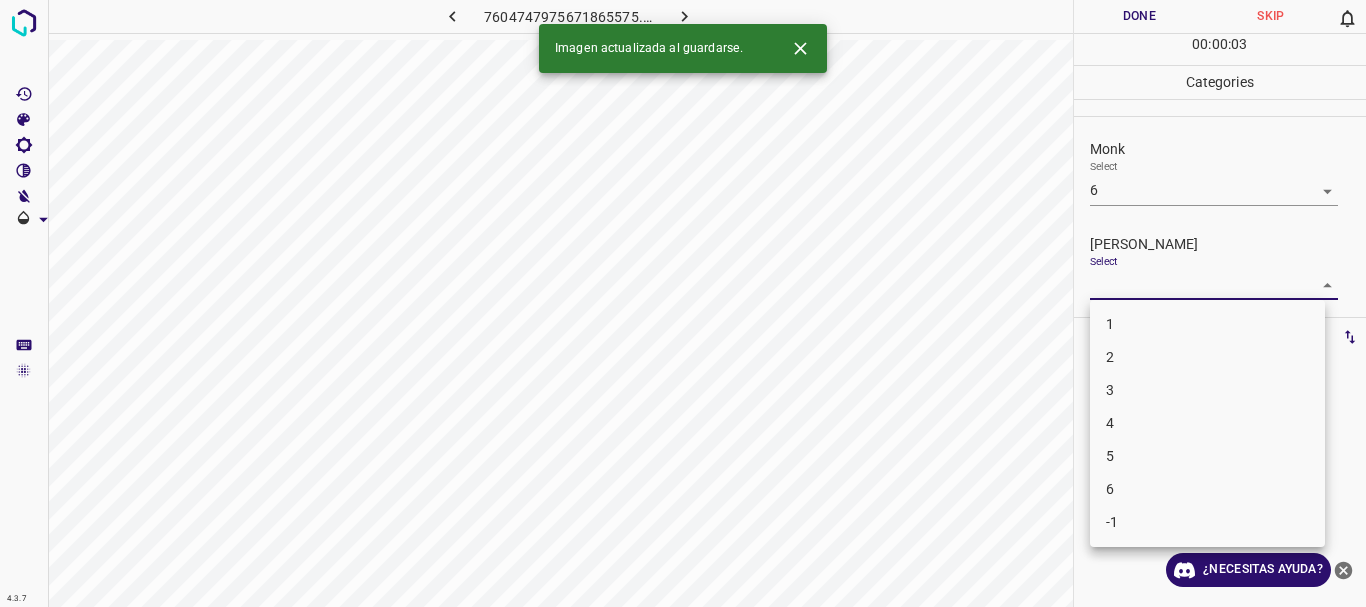 click on "4.3.7 7604747975671865575.png Done Skip 0 00   : 00   : 03   Categories Monk   Select 6 6  Fitzpatrick   Select ​ Labels   0 Categories 1 Monk 2  Fitzpatrick Tools Space Change between modes (Draw & Edit) I Auto labeling R Restore zoom M Zoom in N Zoom out Delete Delete selecte label Filters Z Restore filters X Saturation filter C Brightness filter V Contrast filter B Gray scale filter General O Download Imagen actualizada al guardarse. ¿Necesitas ayuda? Texto original Valora esta traducción Tu opinión servirá para ayudar a mejorar el Traductor de Google - Texto - Esconder - Borrar 1 2 3 4 5 6 -1" at bounding box center (683, 303) 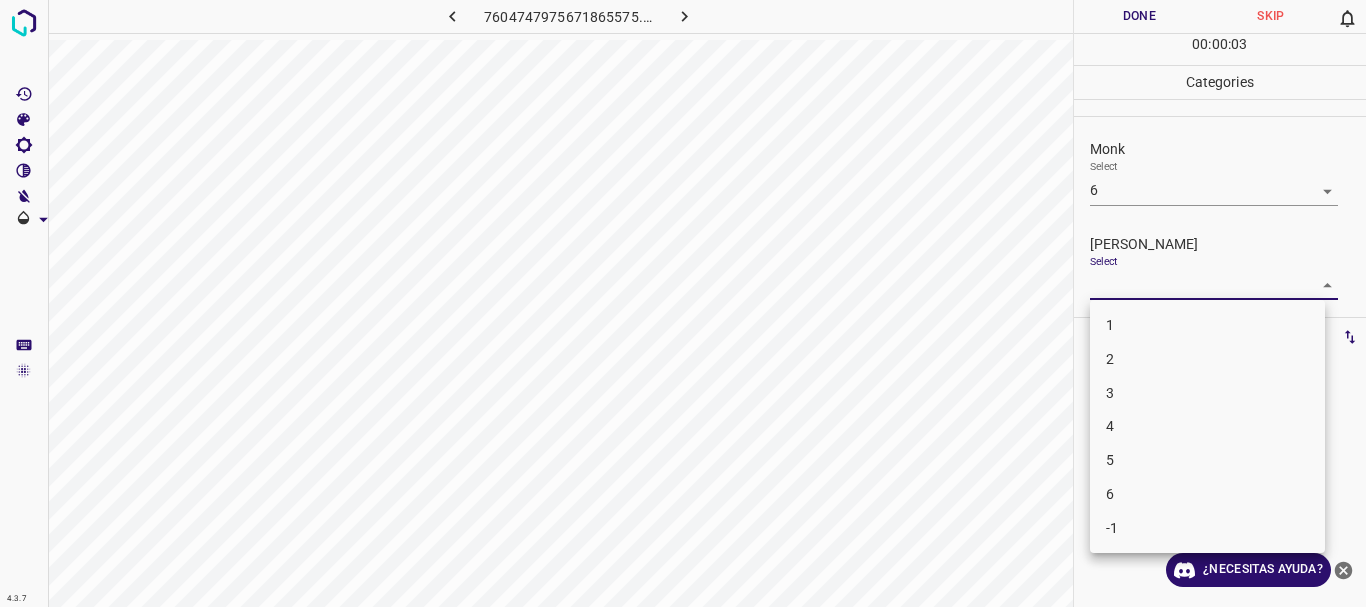 drag, startPoint x: 1111, startPoint y: 425, endPoint x: 813, endPoint y: 588, distance: 339.66602 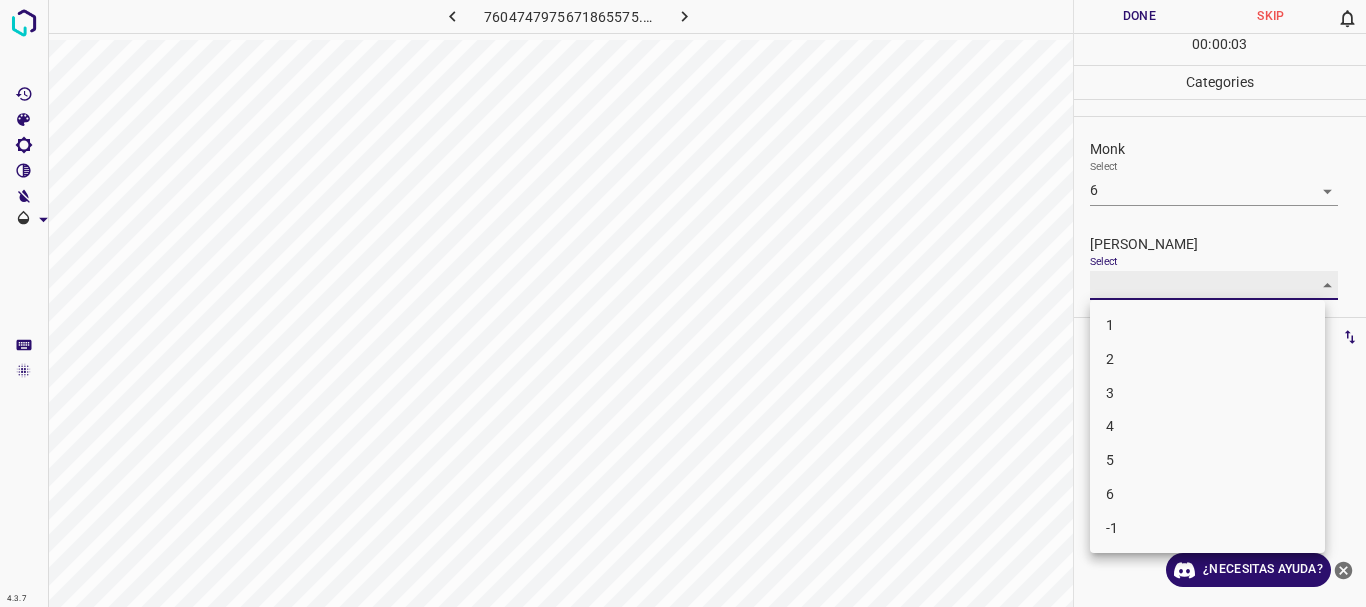 type on "4" 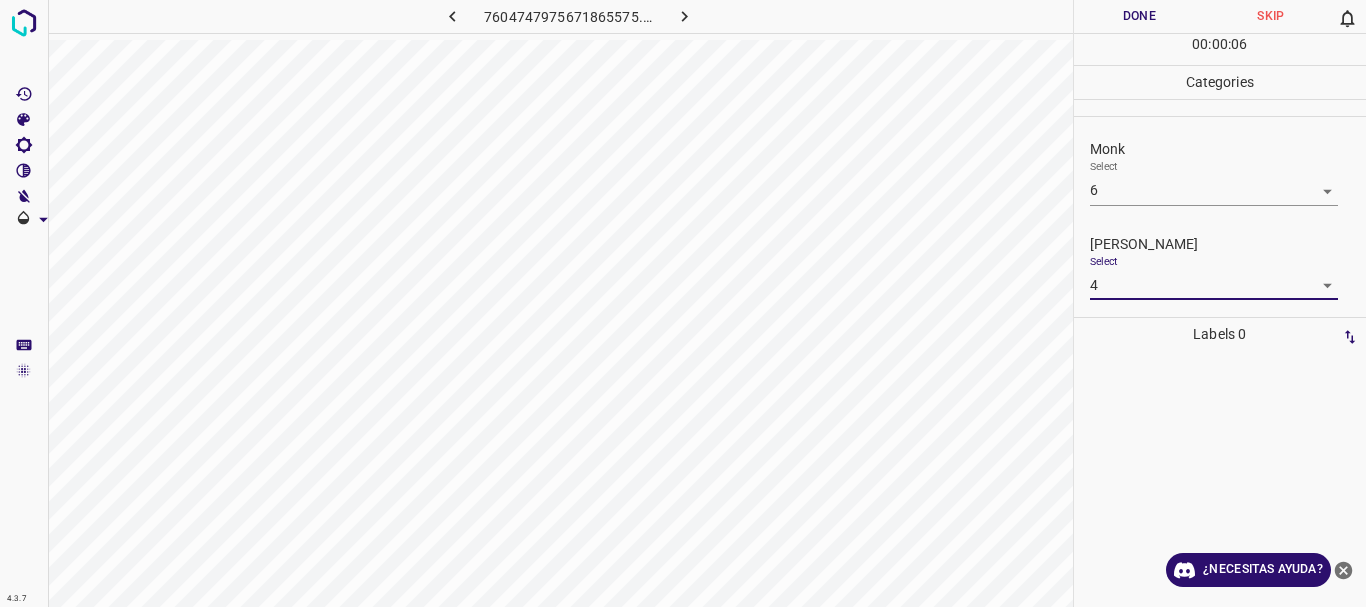 click on "Done" at bounding box center (1140, 16) 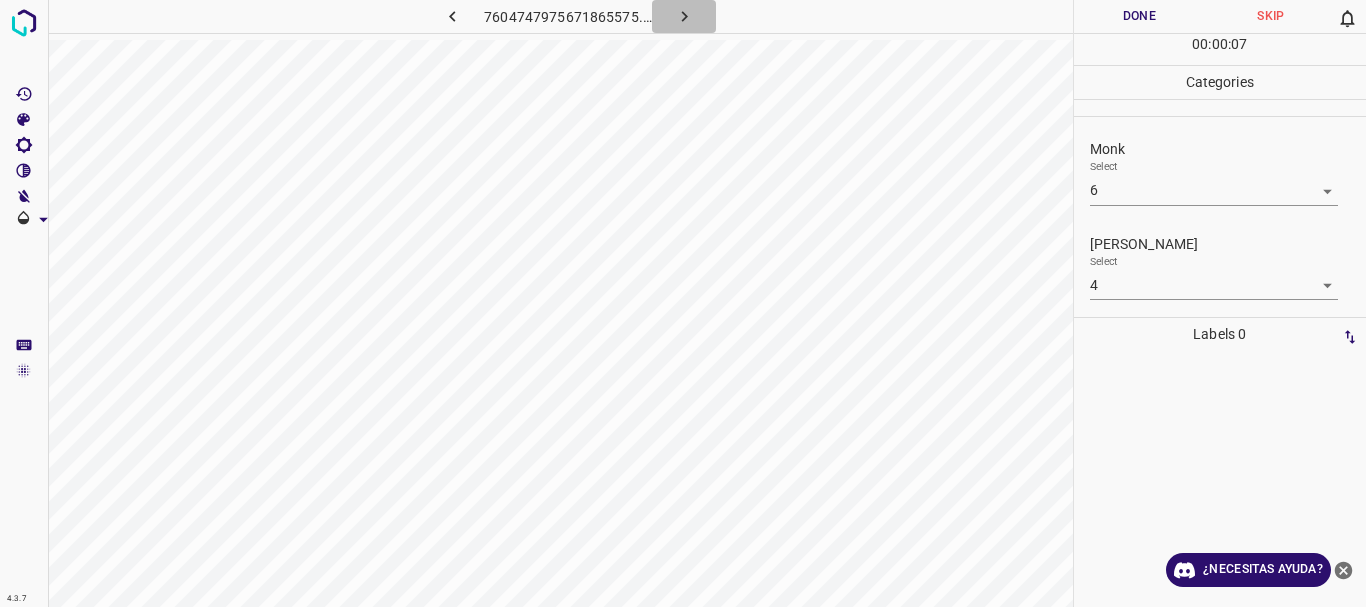 click at bounding box center (684, 16) 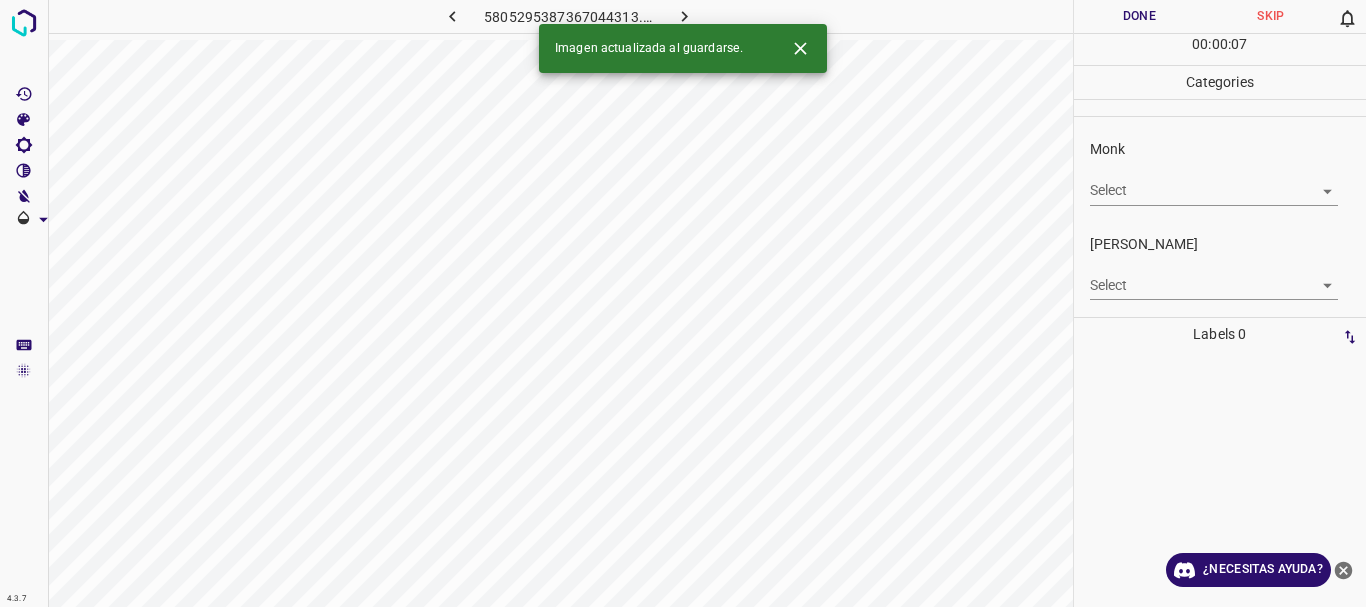 click at bounding box center (684, 16) 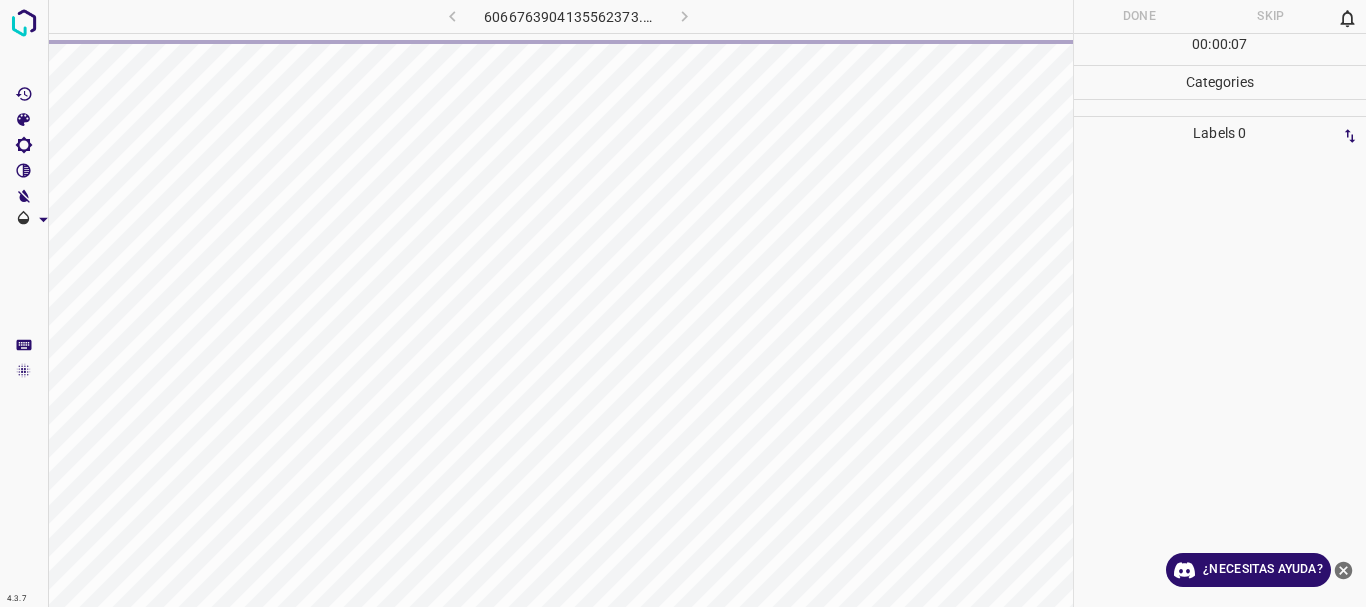 click on "6066763904135562373.png" at bounding box center [568, 16] 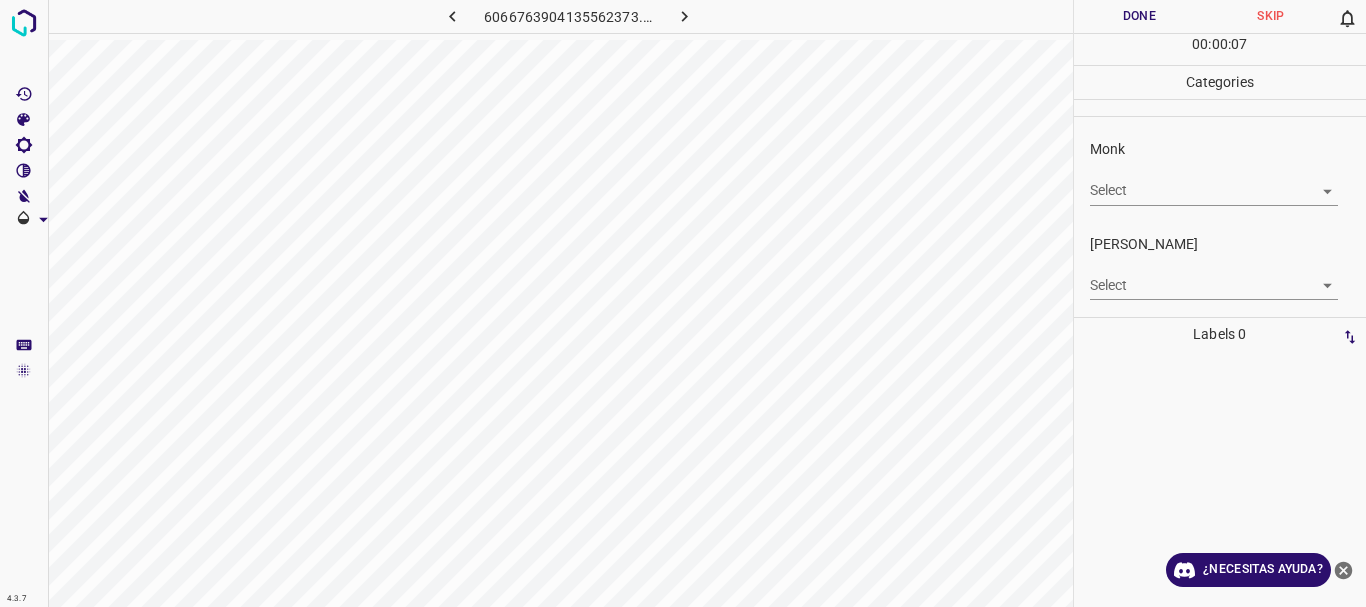 click 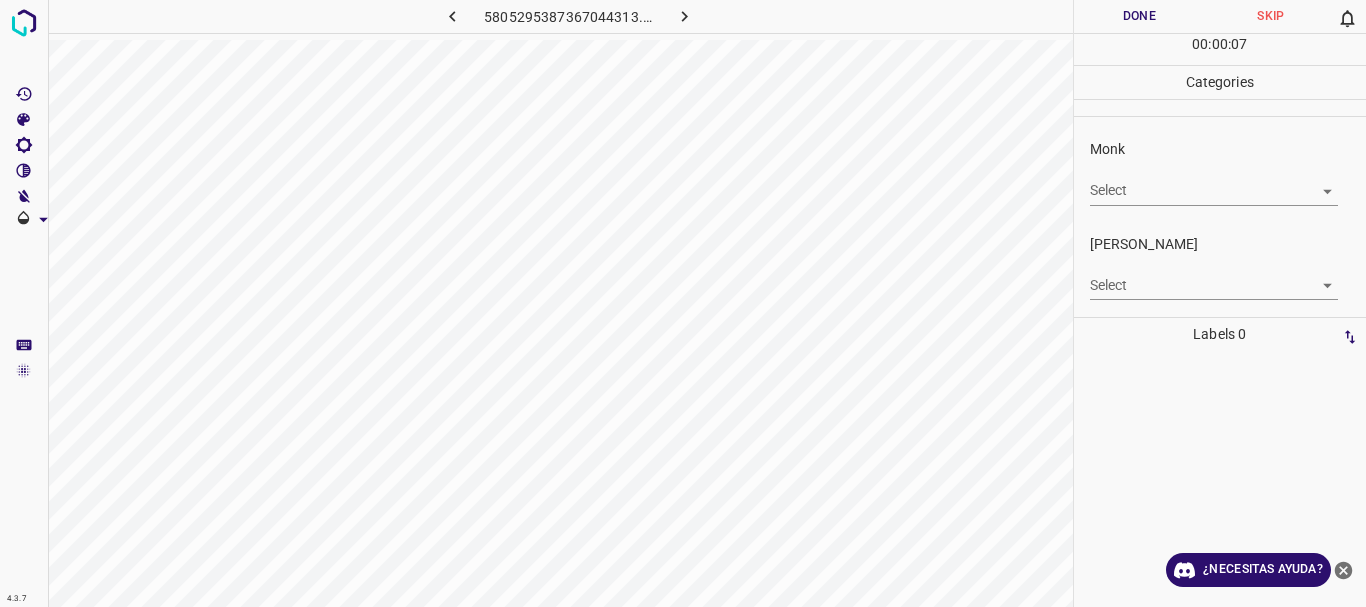 click on "4.3.7 5805295387367044313.png Done Skip 0 00   : 00   : 07   Categories Monk   Select ​  Fitzpatrick   Select ​ Labels   0 Categories 1 Monk 2  Fitzpatrick Tools Space Change between modes (Draw & Edit) I Auto labeling R Restore zoom M Zoom in N Zoom out Delete Delete selecte label Filters Z Restore filters X Saturation filter C Brightness filter V Contrast filter B Gray scale filter General O Download ¿Necesitas ayuda? Texto original Valora esta traducción Tu opinión servirá para ayudar a mejorar el Traductor de Google - Texto - Esconder - Borrar" at bounding box center (683, 303) 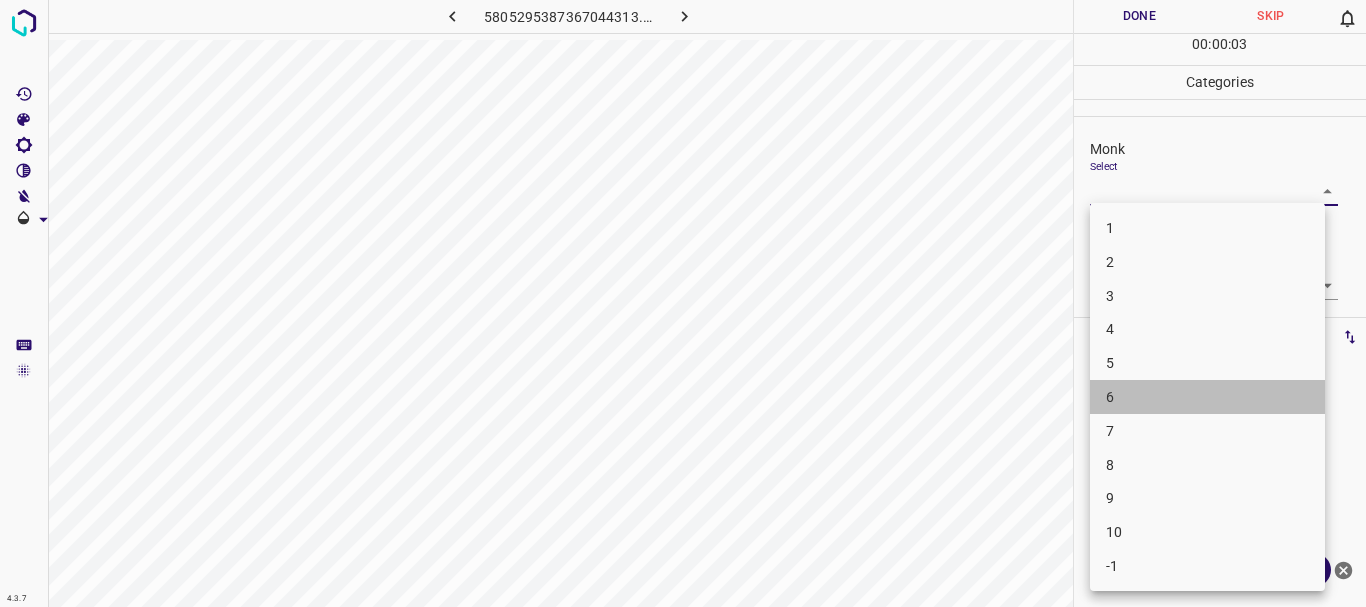 drag, startPoint x: 1130, startPoint y: 394, endPoint x: 1141, endPoint y: 361, distance: 34.785053 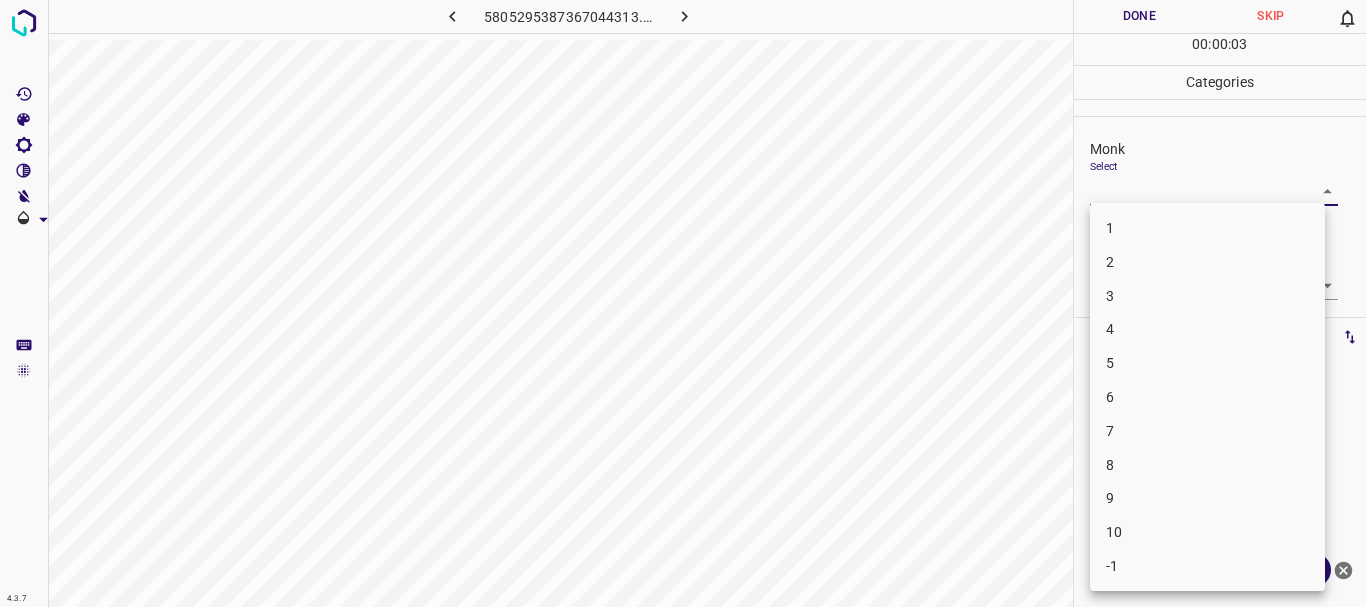 click on "5" at bounding box center (1207, 363) 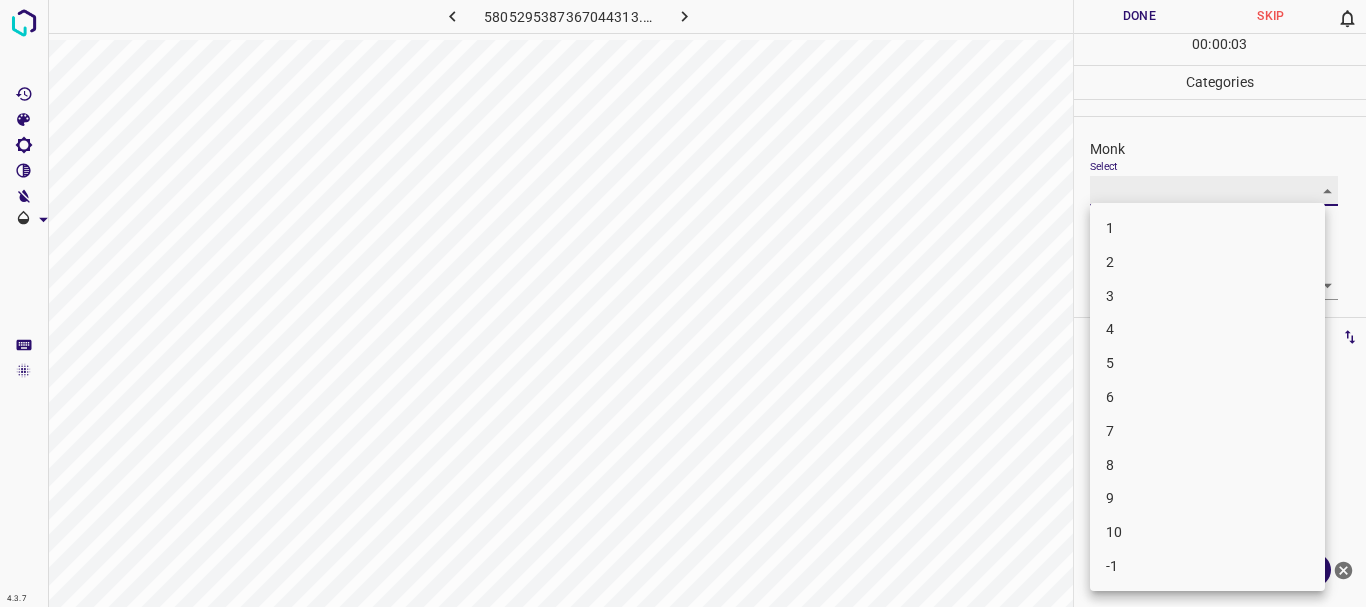 type on "5" 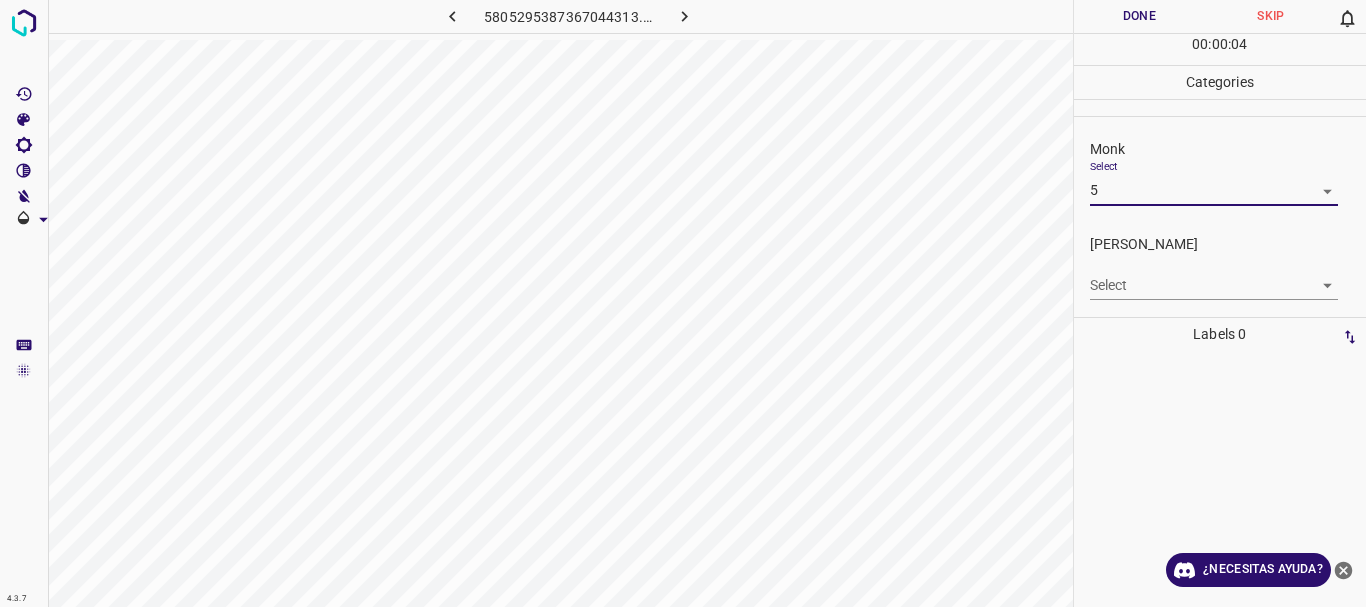 click on "4.3.7 5805295387367044313.png Done Skip 0 00   : 00   : 04   Categories Monk   Select 5 5  Fitzpatrick   Select ​ Labels   0 Categories 1 Monk 2  Fitzpatrick Tools Space Change between modes (Draw & Edit) I Auto labeling R Restore zoom M Zoom in N Zoom out Delete Delete selecte label Filters Z Restore filters X Saturation filter C Brightness filter V Contrast filter B Gray scale filter General O Download ¿Necesitas ayuda? Texto original Valora esta traducción Tu opinión servirá para ayudar a mejorar el Traductor de Google - Texto - Esconder - Borrar" at bounding box center [683, 303] 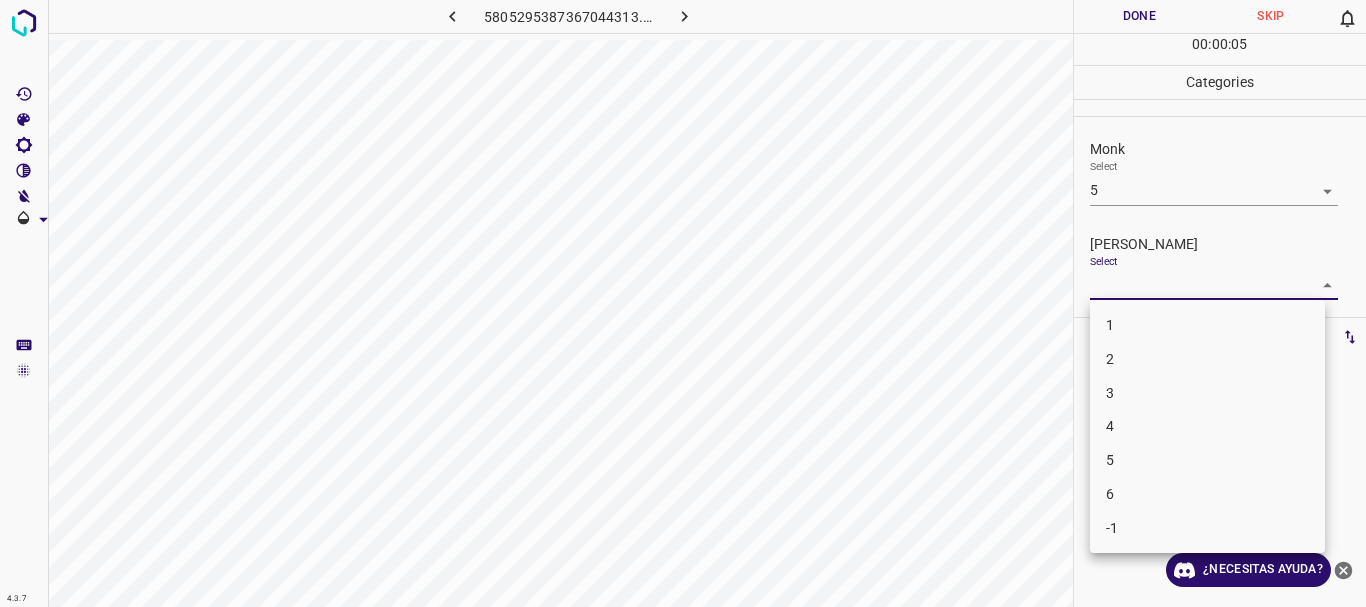 click on "4" at bounding box center [1207, 426] 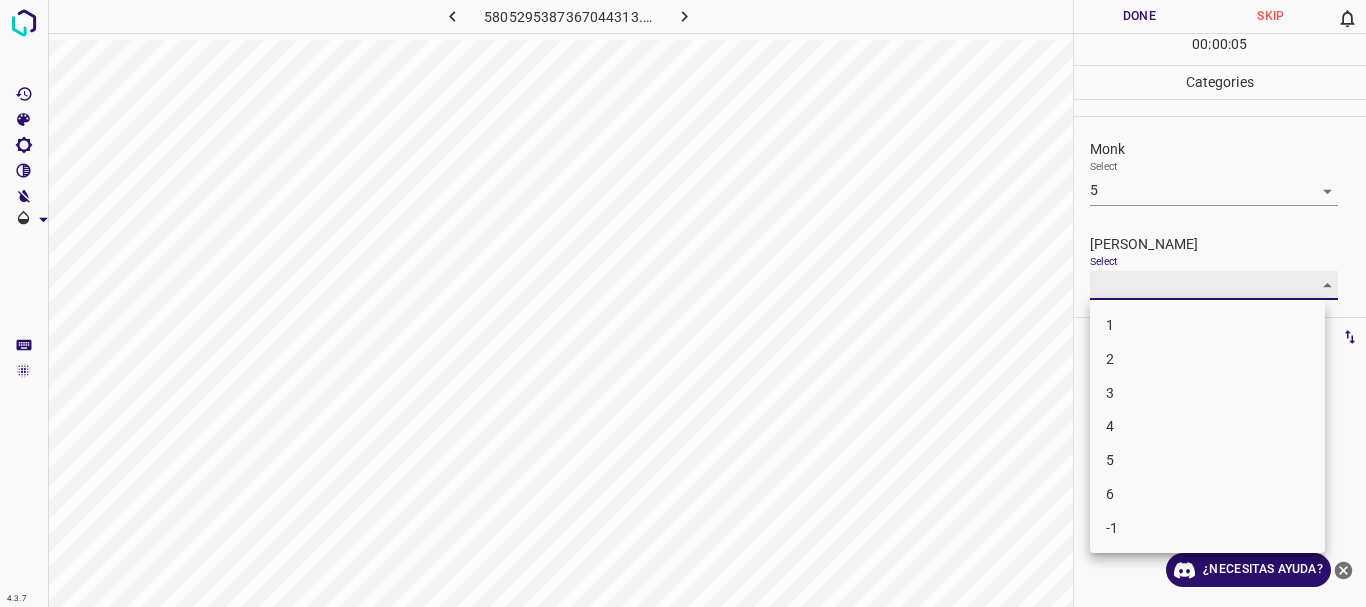 type on "4" 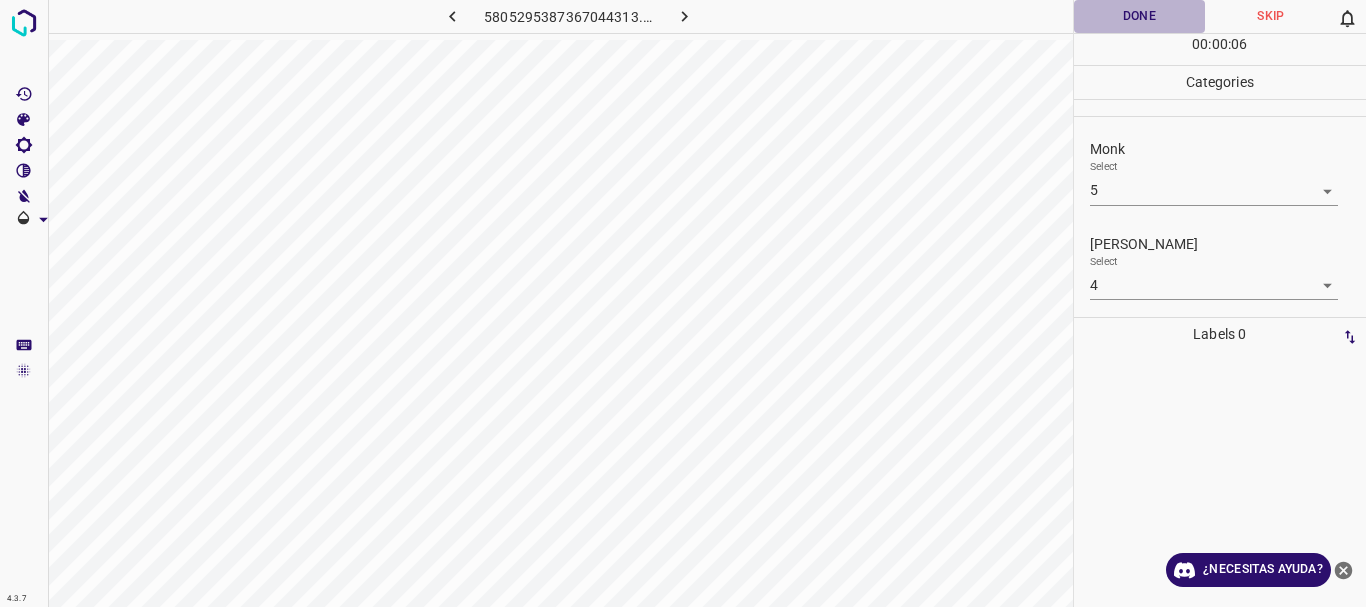 click on "Done" at bounding box center [1140, 16] 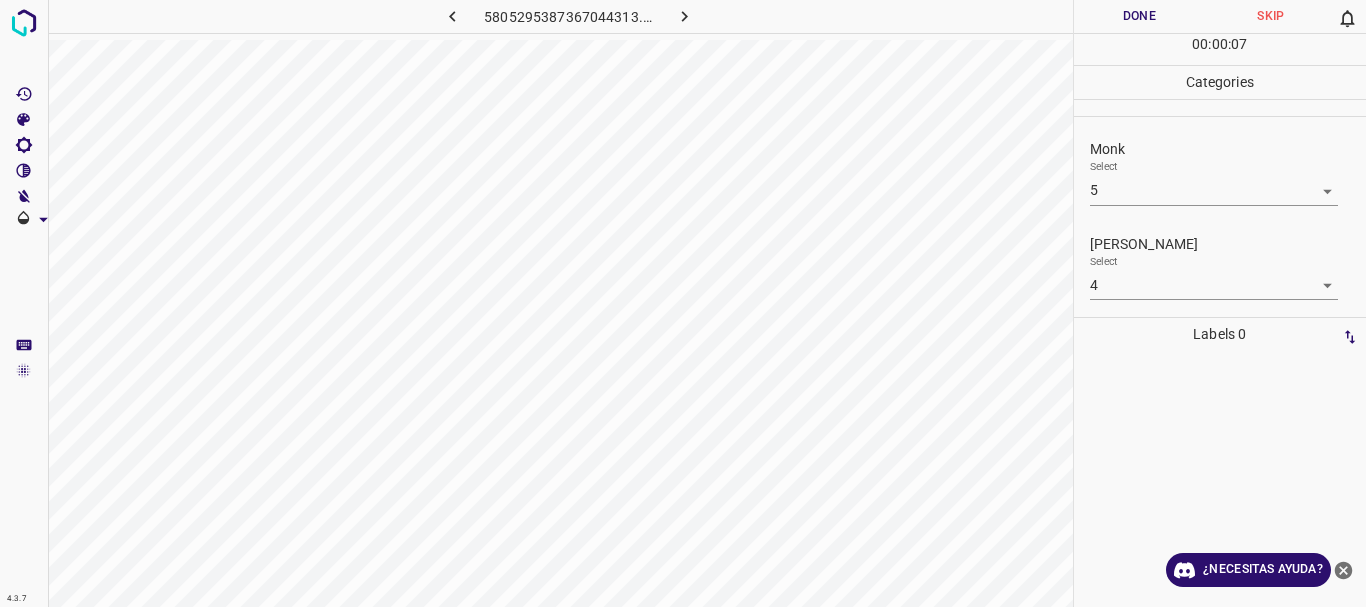 click at bounding box center (684, 16) 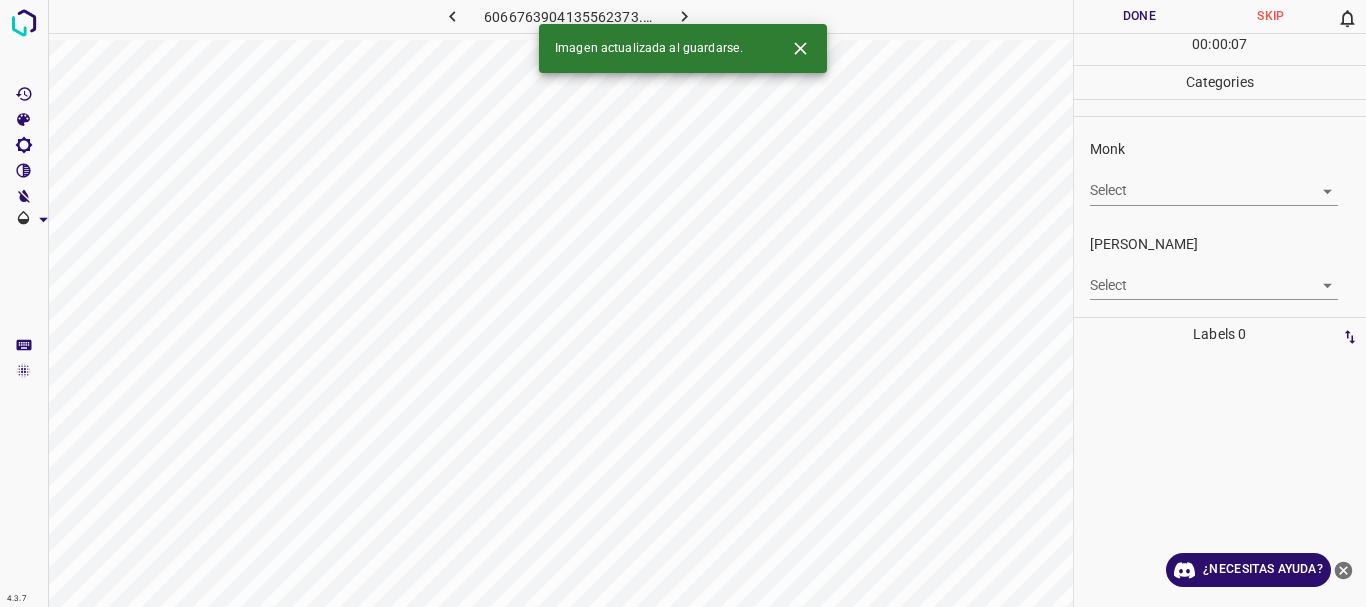 click on "4.3.7 6066763904135562373.png Done Skip 0 00   : 00   : 07   Categories Monk   Select ​  Fitzpatrick   Select ​ Labels   0 Categories 1 Monk 2  Fitzpatrick Tools Space Change between modes (Draw & Edit) I Auto labeling R Restore zoom M Zoom in N Zoom out Delete Delete selecte label Filters Z Restore filters X Saturation filter C Brightness filter V Contrast filter B Gray scale filter General O Download Imagen actualizada al guardarse. ¿Necesitas ayuda? Texto original Valora esta traducción Tu opinión servirá para ayudar a mejorar el Traductor de Google - Texto - Esconder - Borrar" at bounding box center (683, 303) 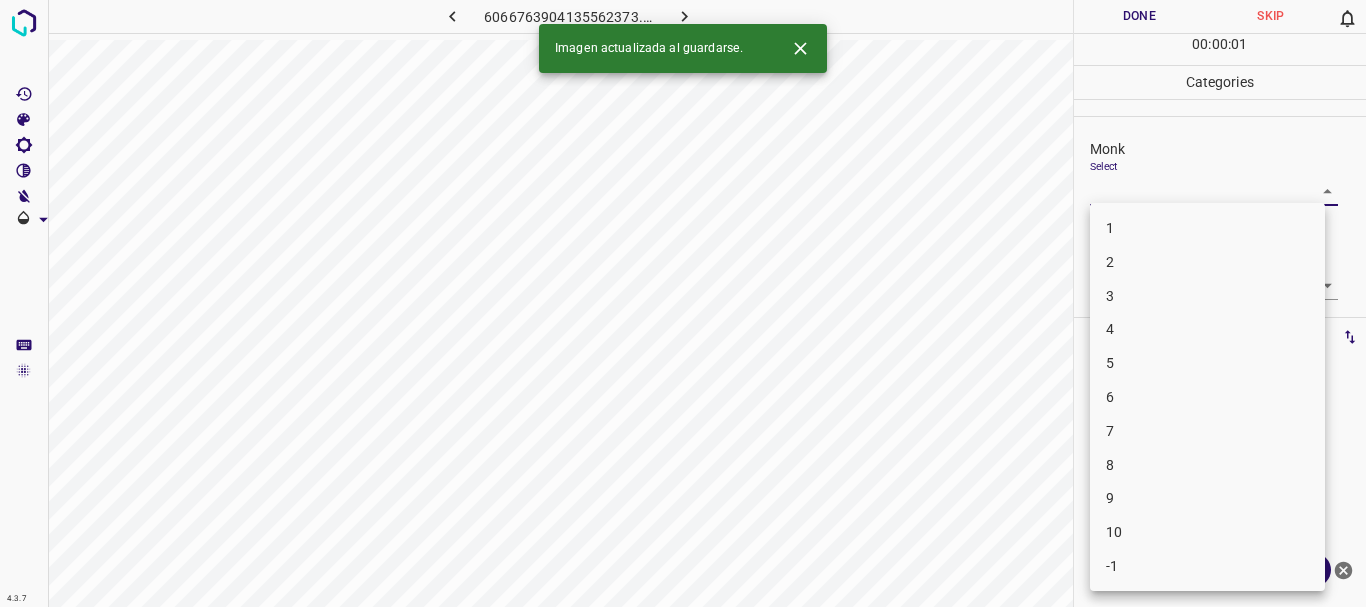 click on "7" at bounding box center [1207, 431] 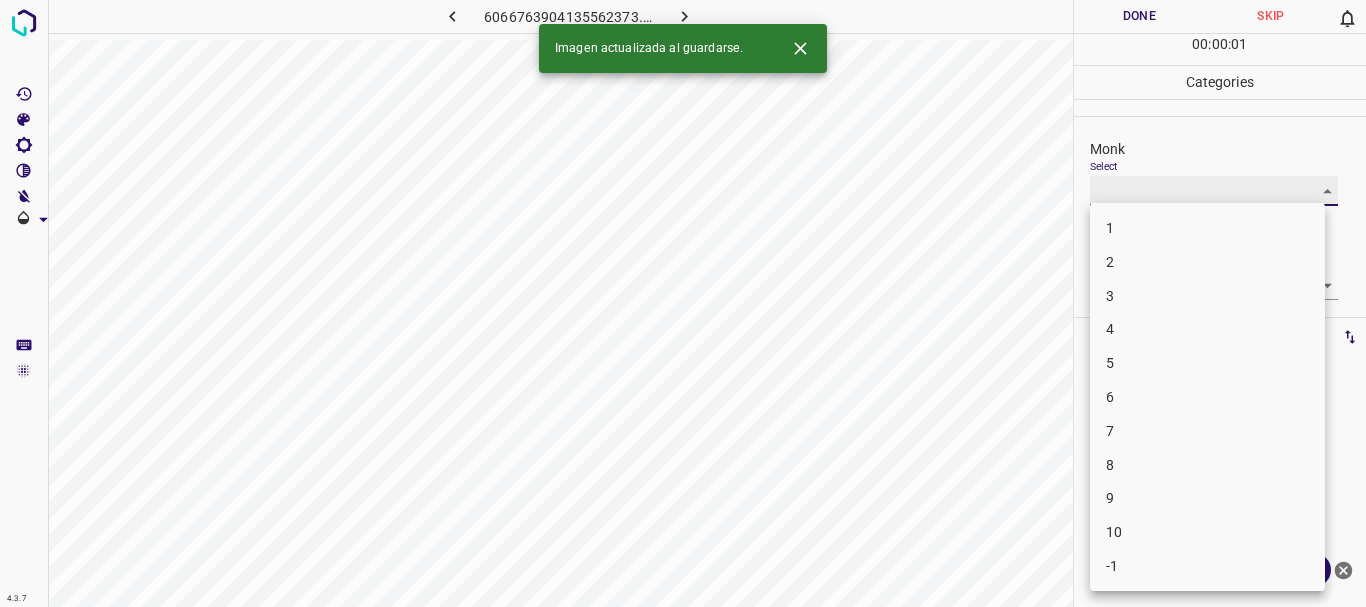 type on "7" 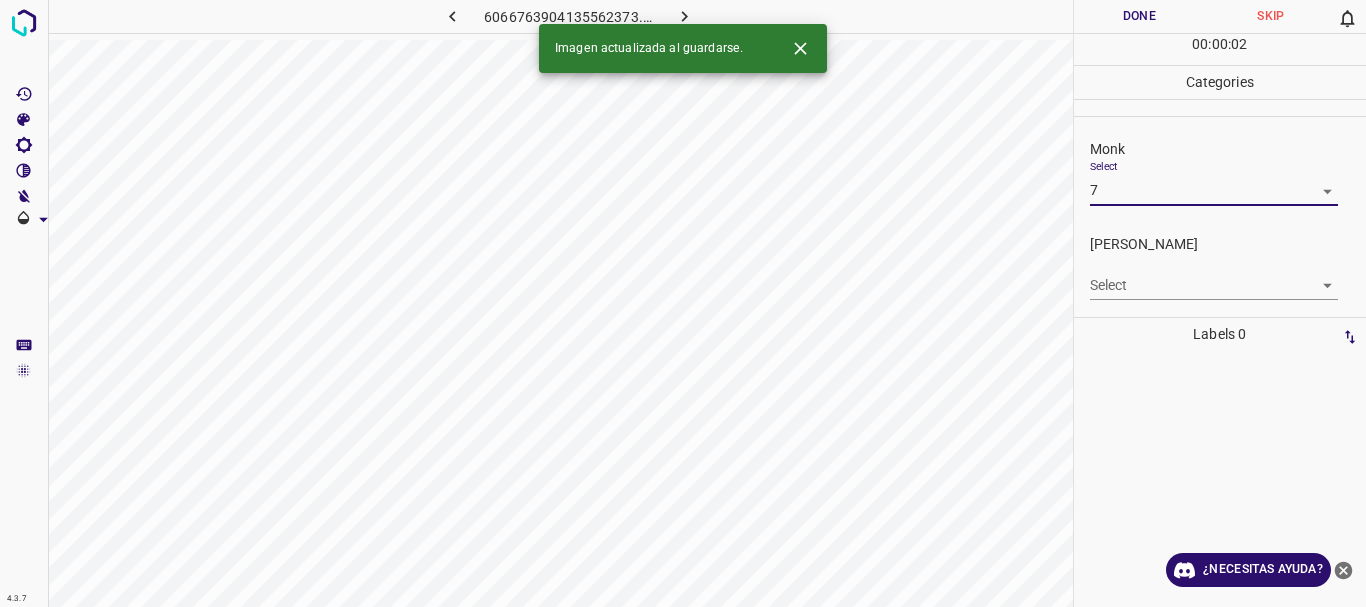 click on "4.3.7 6066763904135562373.png Done Skip 0 00   : 00   : 02   Categories Monk   Select 7 7  Fitzpatrick   Select ​ Labels   0 Categories 1 Monk 2  Fitzpatrick Tools Space Change between modes (Draw & Edit) I Auto labeling R Restore zoom M Zoom in N Zoom out Delete Delete selecte label Filters Z Restore filters X Saturation filter C Brightness filter V Contrast filter B Gray scale filter General O Download Imagen actualizada al guardarse. ¿Necesitas ayuda? Texto original Valora esta traducción Tu opinión servirá para ayudar a mejorar el Traductor de Google - Texto - Esconder - Borrar" at bounding box center (683, 303) 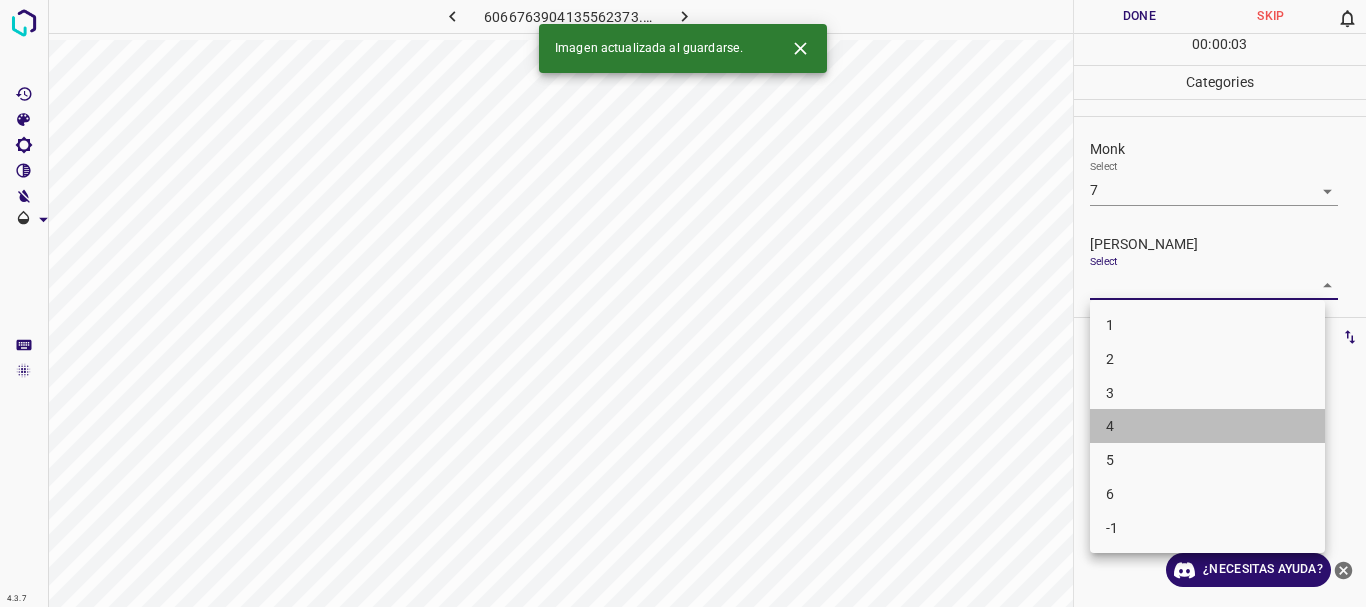 click on "4" at bounding box center [1207, 426] 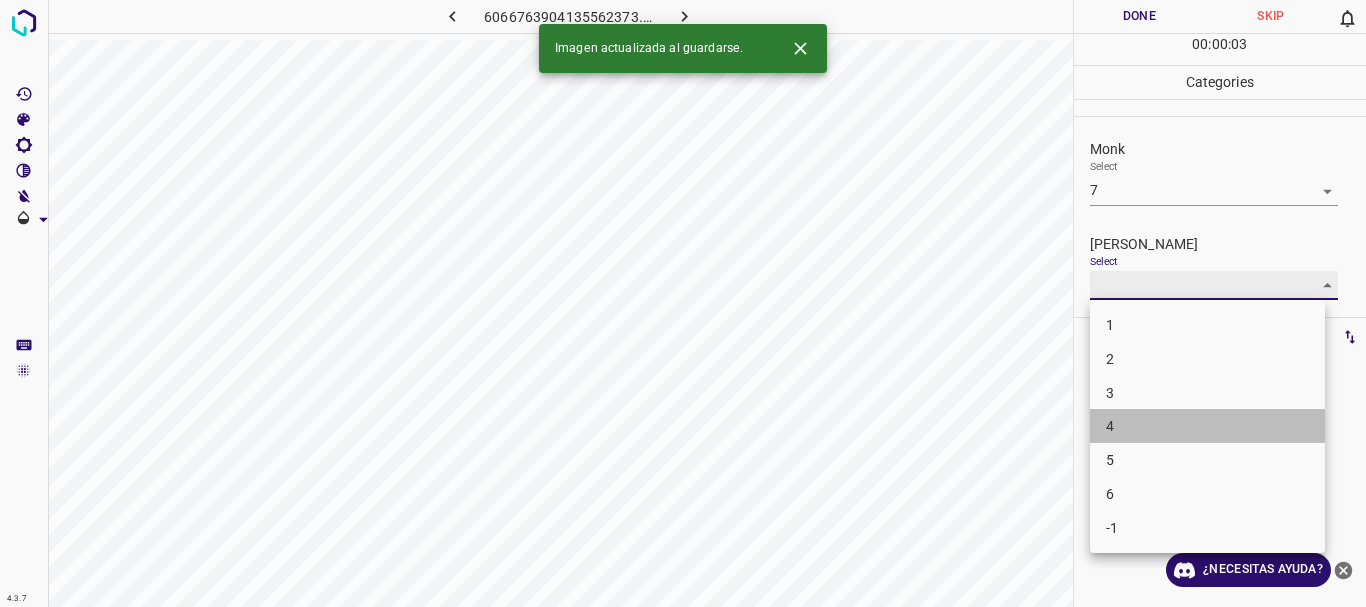 type on "4" 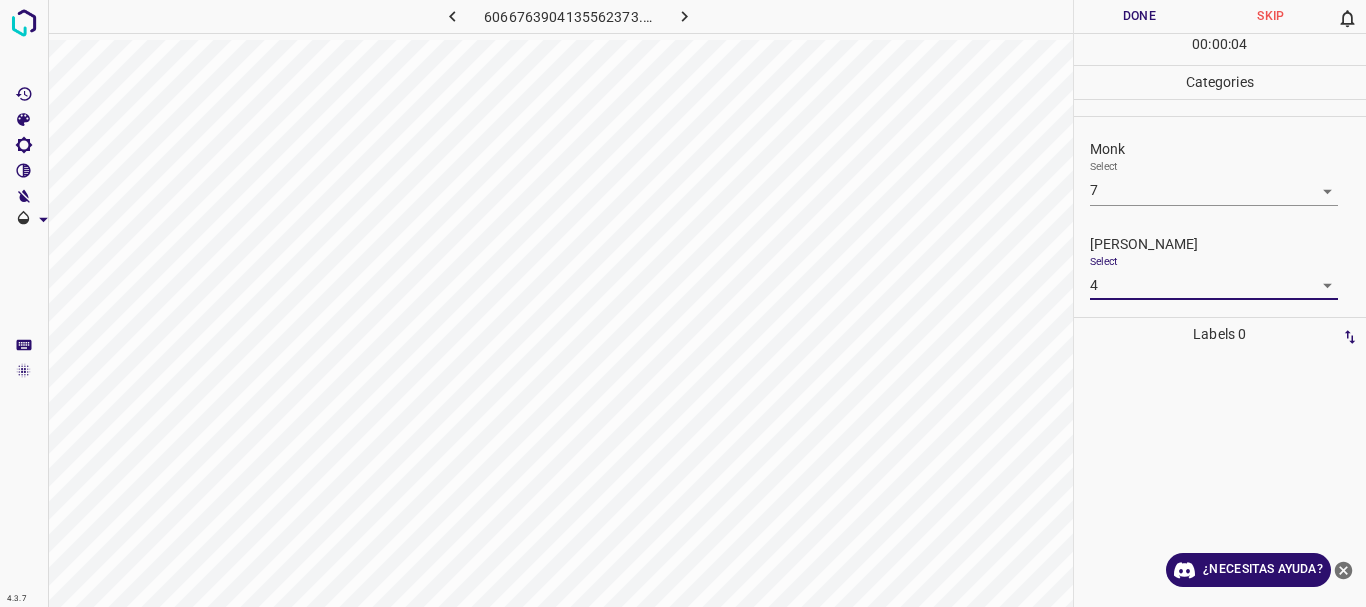 click on "Done" at bounding box center (1140, 16) 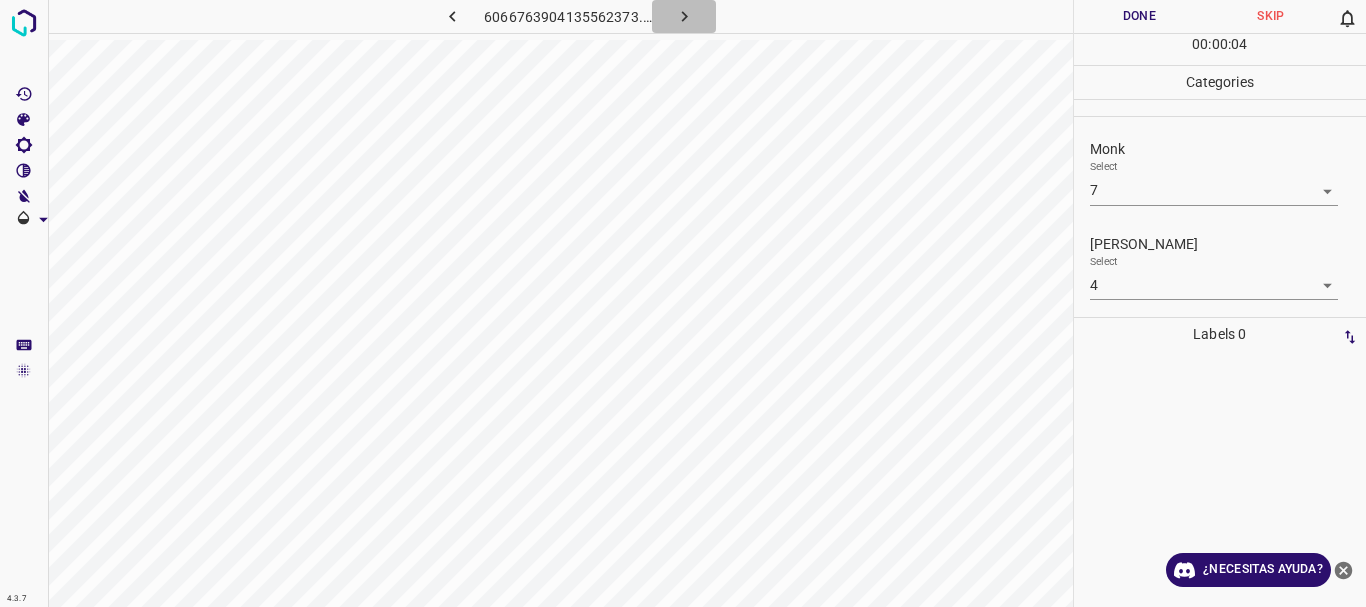 click 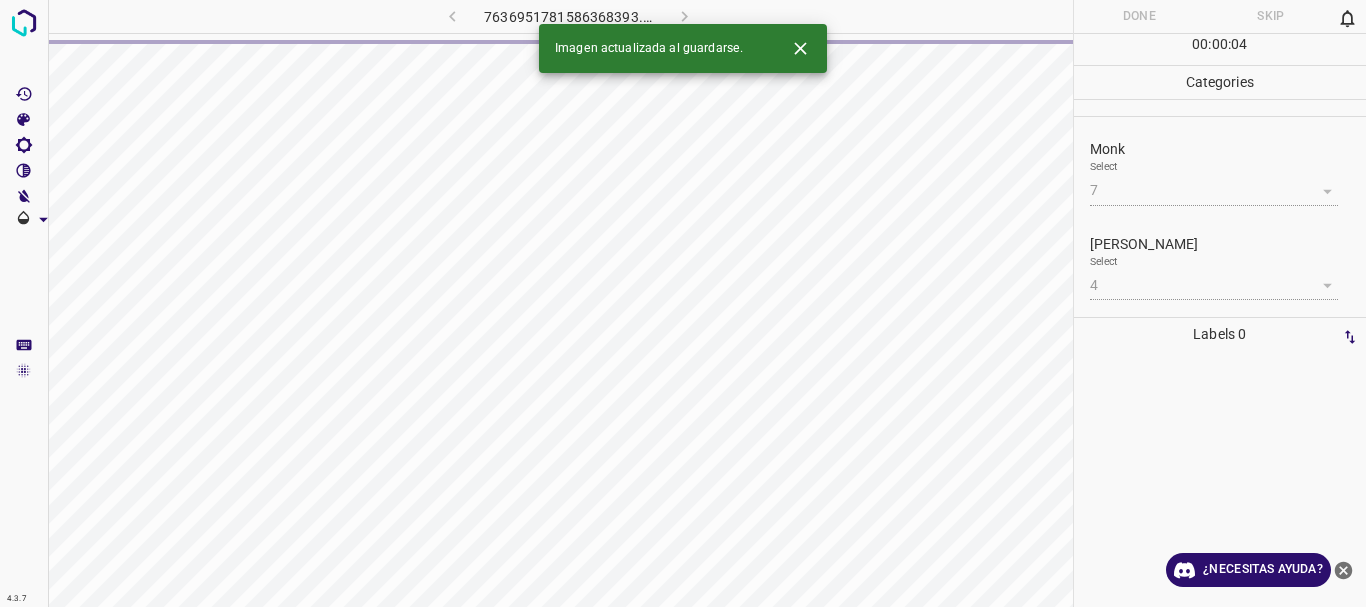 type 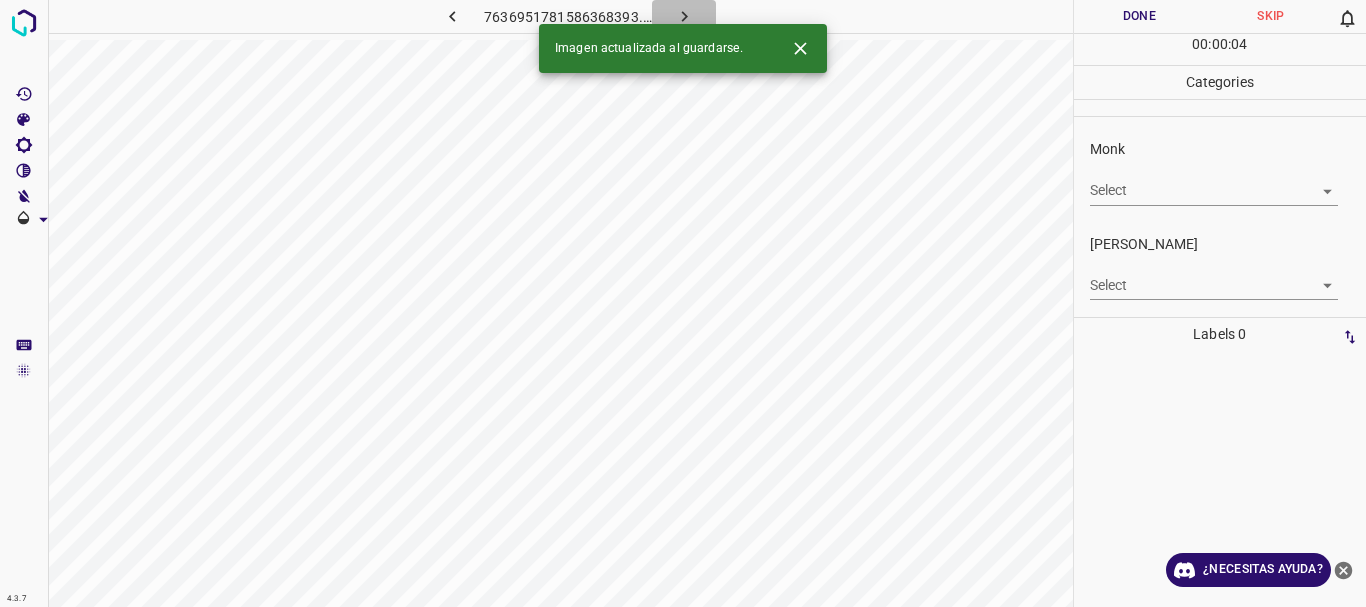 click 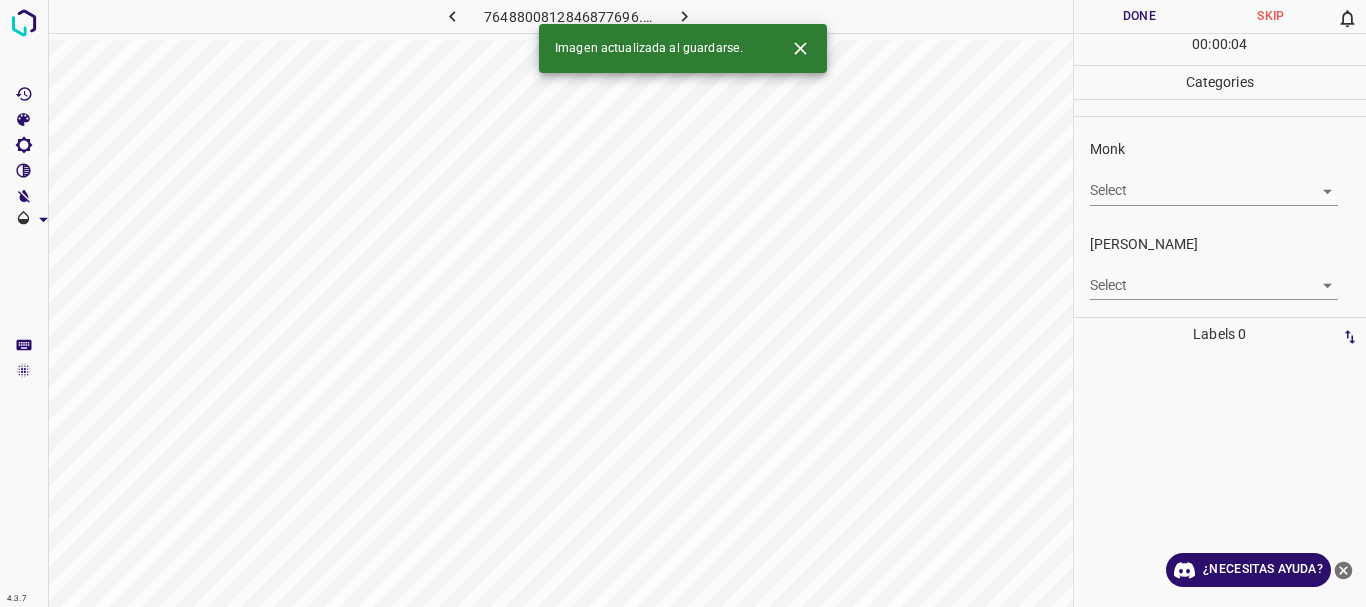 click 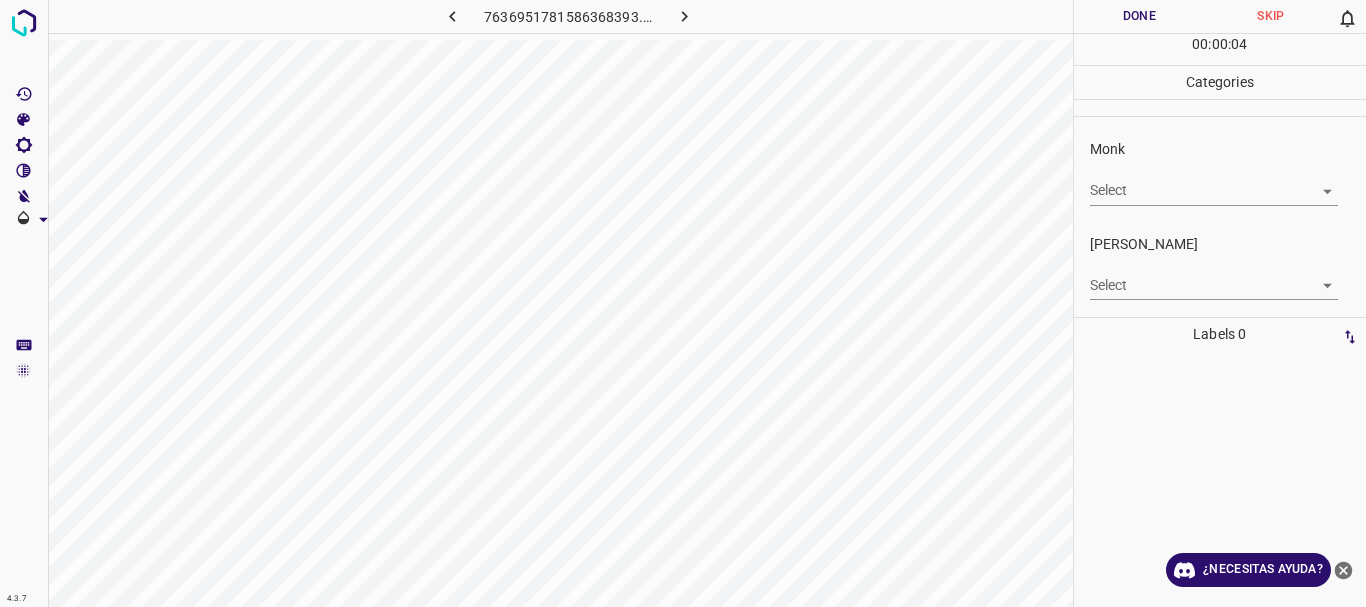 click on "4.3.7 7636951781586368393.png Done Skip 0 00   : 00   : 04   Categories Monk   Select ​  Fitzpatrick   Select ​ Labels   0 Categories 1 Monk 2  Fitzpatrick Tools Space Change between modes (Draw & Edit) I Auto labeling R Restore zoom M Zoom in N Zoom out Delete Delete selecte label Filters Z Restore filters X Saturation filter C Brightness filter V Contrast filter B Gray scale filter General O Download ¿Necesitas ayuda? Texto original Valora esta traducción Tu opinión servirá para ayudar a mejorar el Traductor de Google - Texto - Esconder - Borrar" at bounding box center [683, 303] 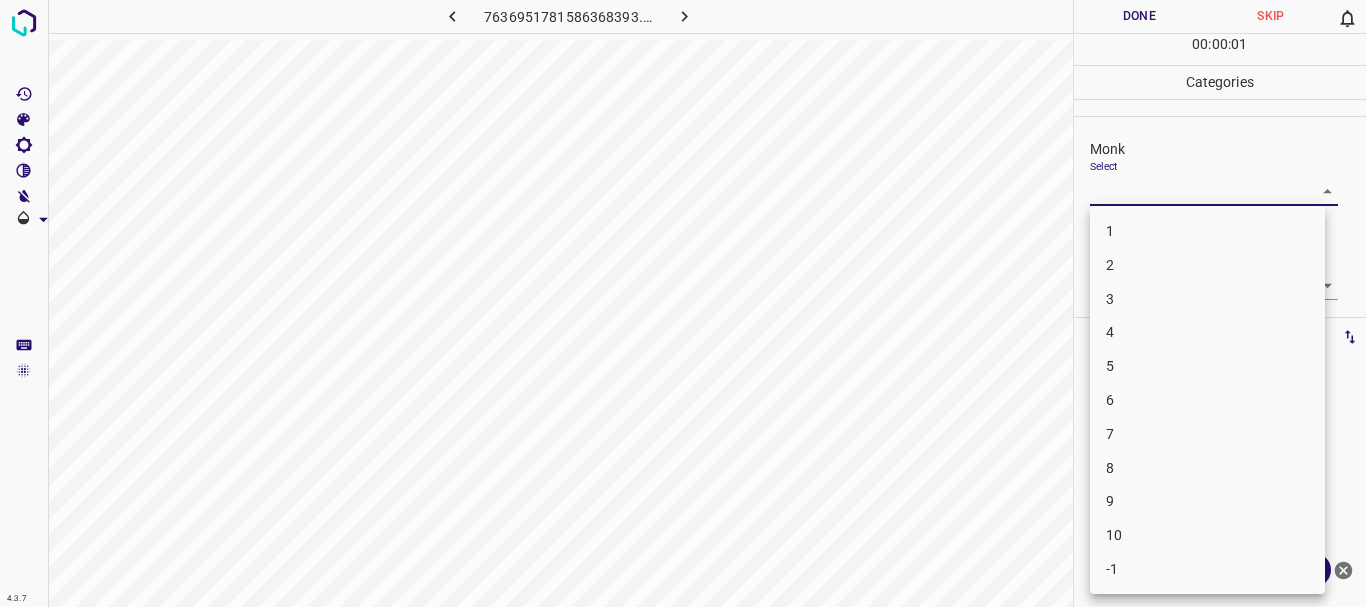 click on "5" at bounding box center [1207, 366] 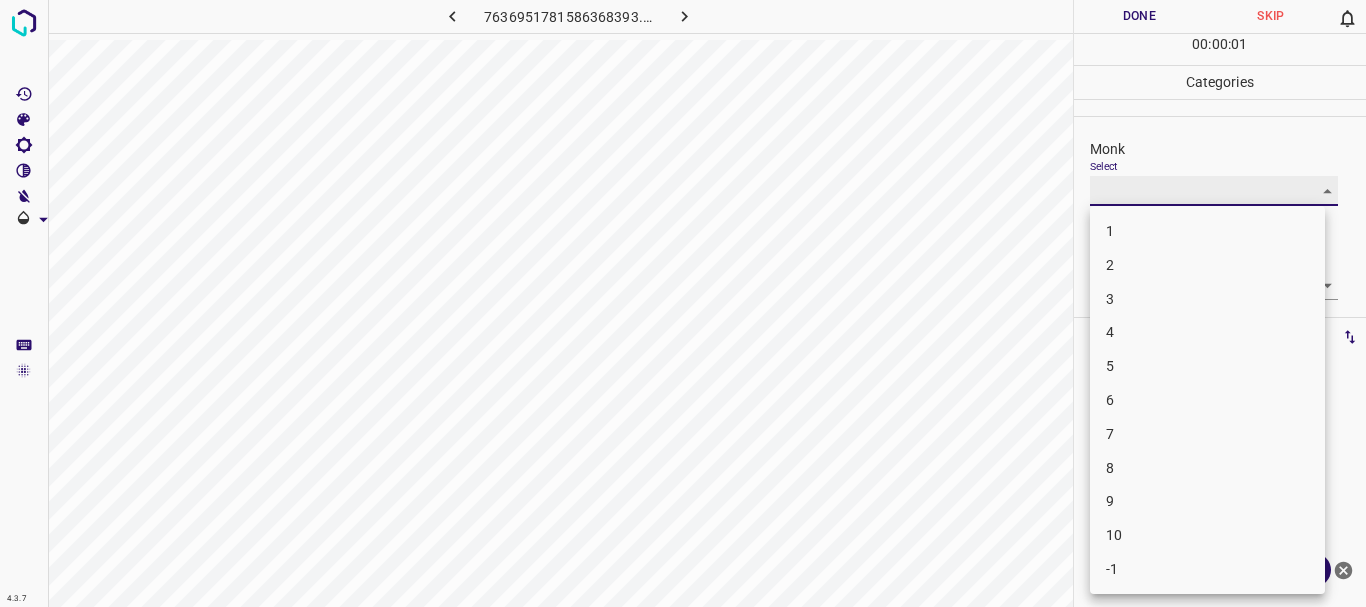 type on "5" 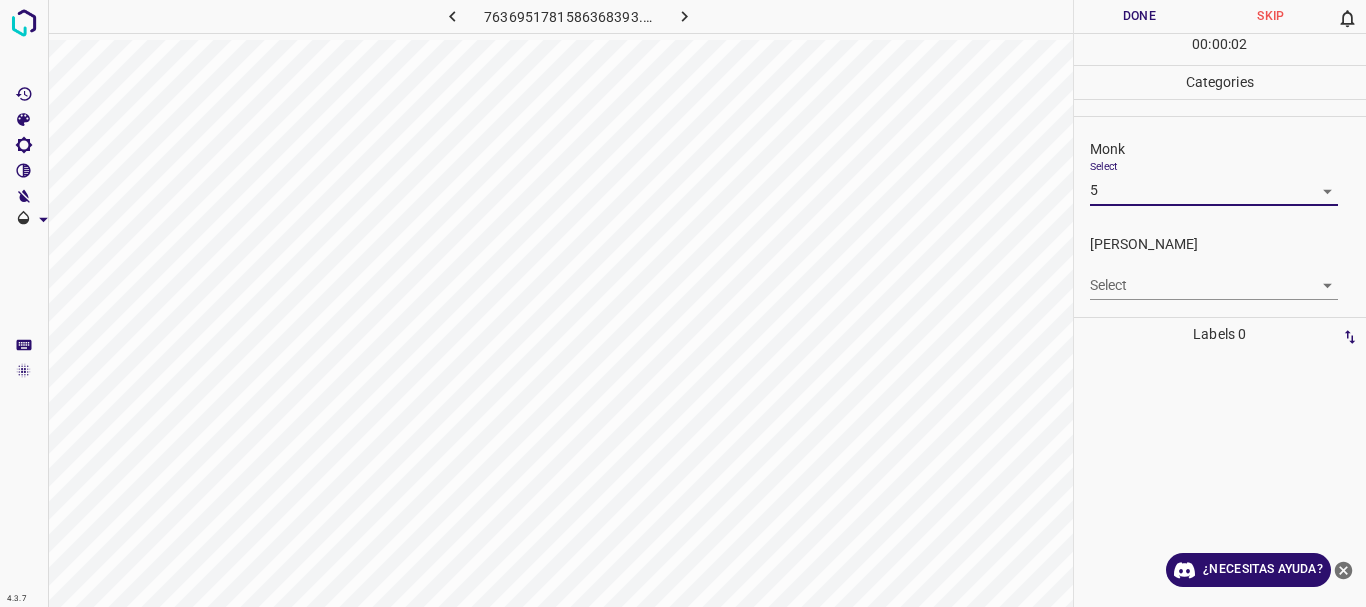 click on "4.3.7 7636951781586368393.png Done Skip 0 00   : 00   : 02   Categories Monk   Select 5 5  Fitzpatrick   Select ​ Labels   0 Categories 1 Monk 2  Fitzpatrick Tools Space Change between modes (Draw & Edit) I Auto labeling R Restore zoom M Zoom in N Zoom out Delete Delete selecte label Filters Z Restore filters X Saturation filter C Brightness filter V Contrast filter B Gray scale filter General O Download ¿Necesitas ayuda? Texto original Valora esta traducción Tu opinión servirá para ayudar a mejorar el Traductor de Google - Texto - Esconder - Borrar" at bounding box center (683, 303) 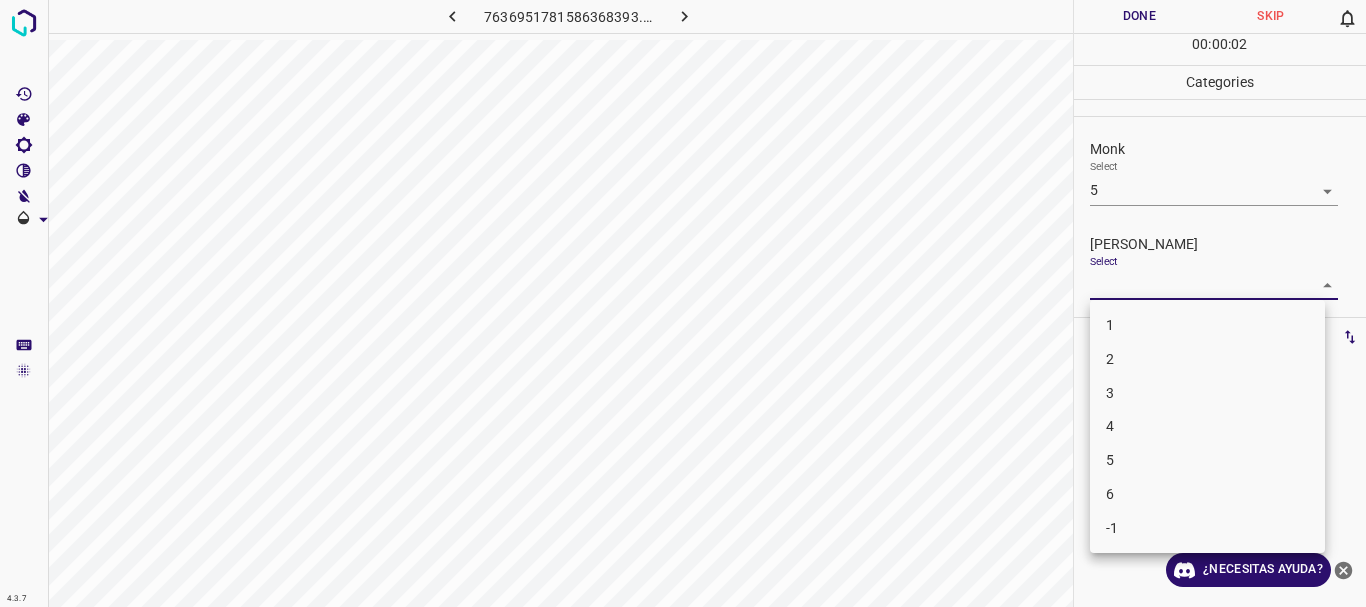 click on "3" at bounding box center [1207, 393] 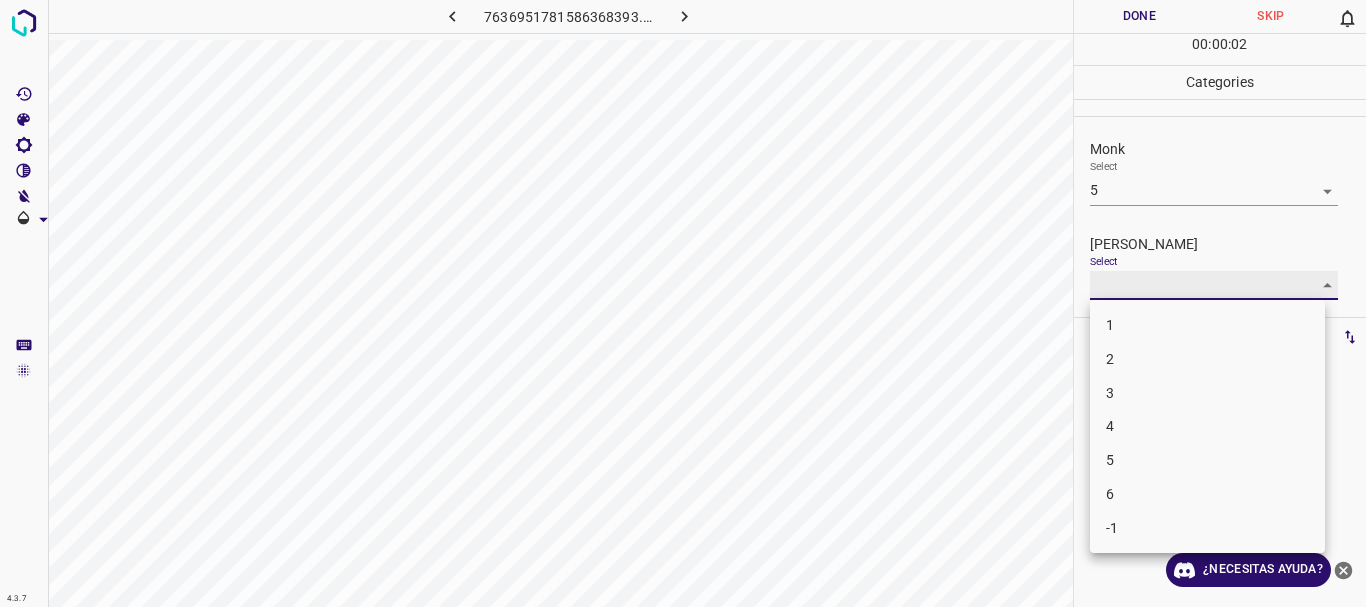 type on "3" 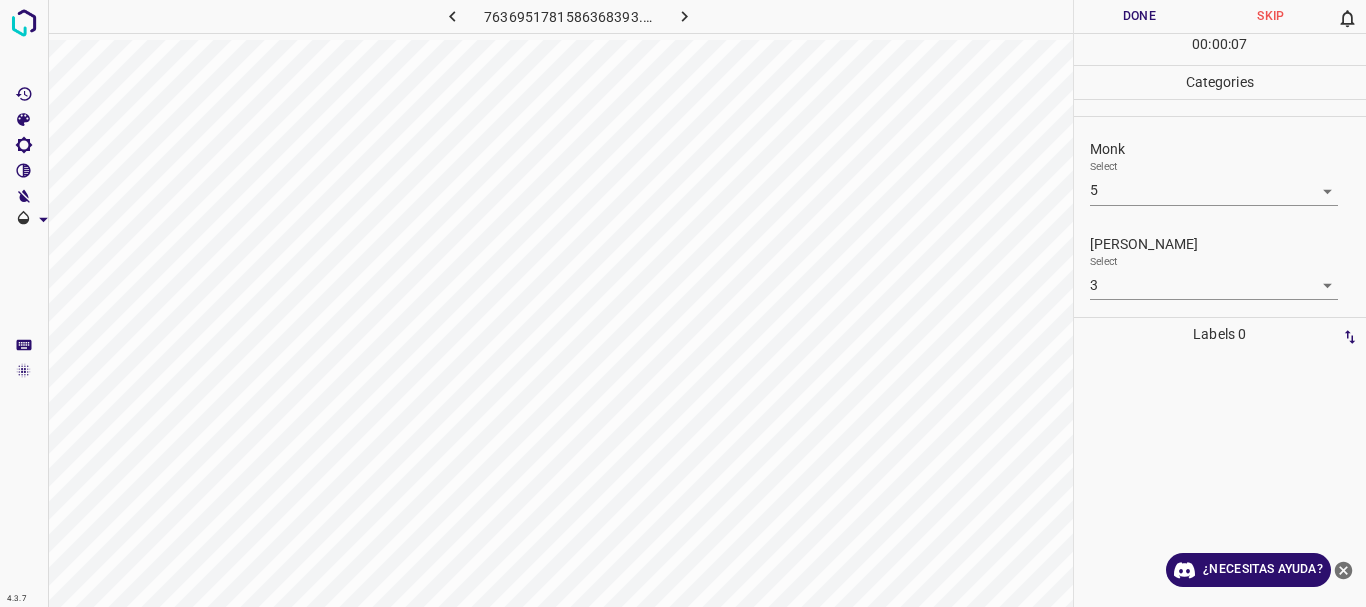 click on "Done" at bounding box center (1140, 16) 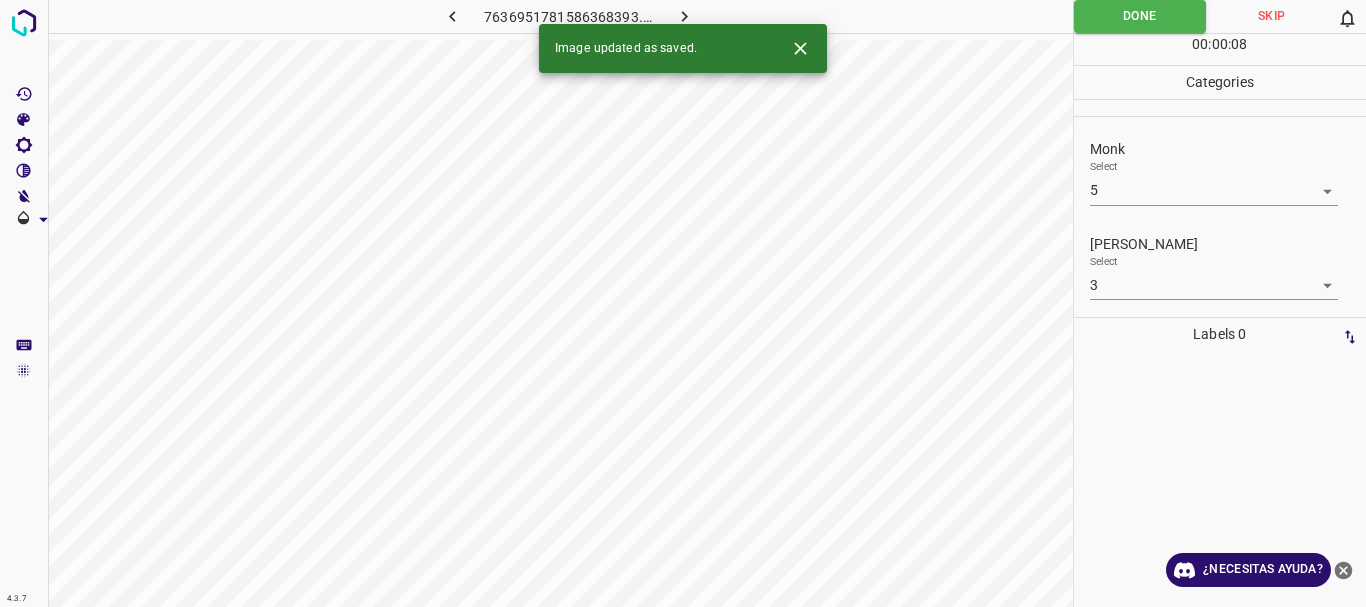 click at bounding box center (684, 16) 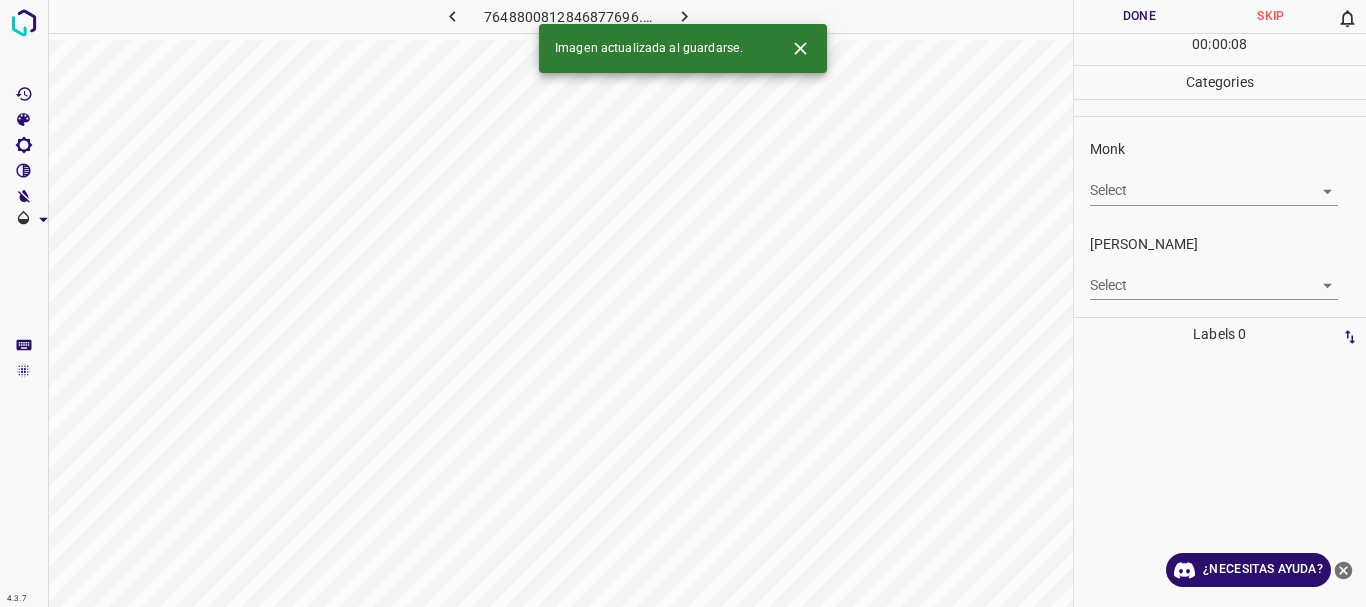 click on "4.3.7 7648800812846877696.png Done Skip 0 00   : 00   : 08   Categories Monk   Select ​  Fitzpatrick   Select ​ Labels   0 Categories 1 Monk 2  Fitzpatrick Tools Space Change between modes (Draw & Edit) I Auto labeling R Restore zoom M Zoom in N Zoom out Delete Delete selecte label Filters Z Restore filters X Saturation filter C Brightness filter V Contrast filter B Gray scale filter General O Download Imagen actualizada al guardarse. ¿Necesitas ayuda? Texto original Valora esta traducción Tu opinión servirá para ayudar a mejorar el Traductor de Google - Texto - Esconder - Borrar" at bounding box center [683, 303] 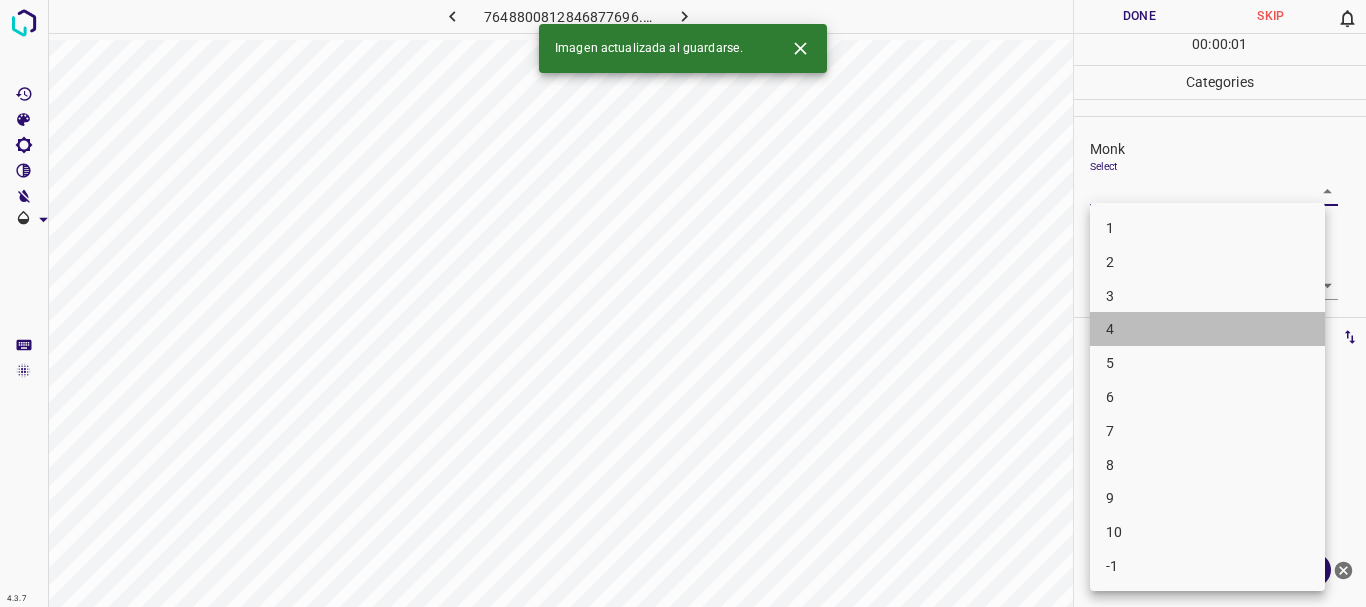 click on "4" at bounding box center [1207, 329] 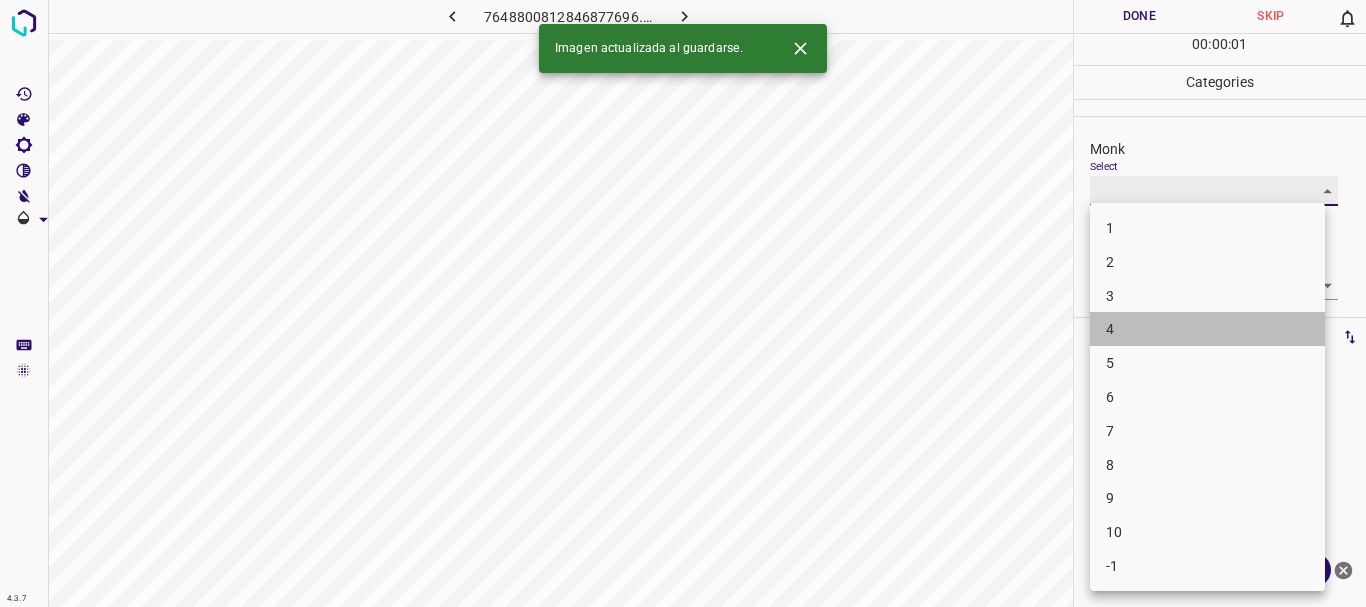 type on "4" 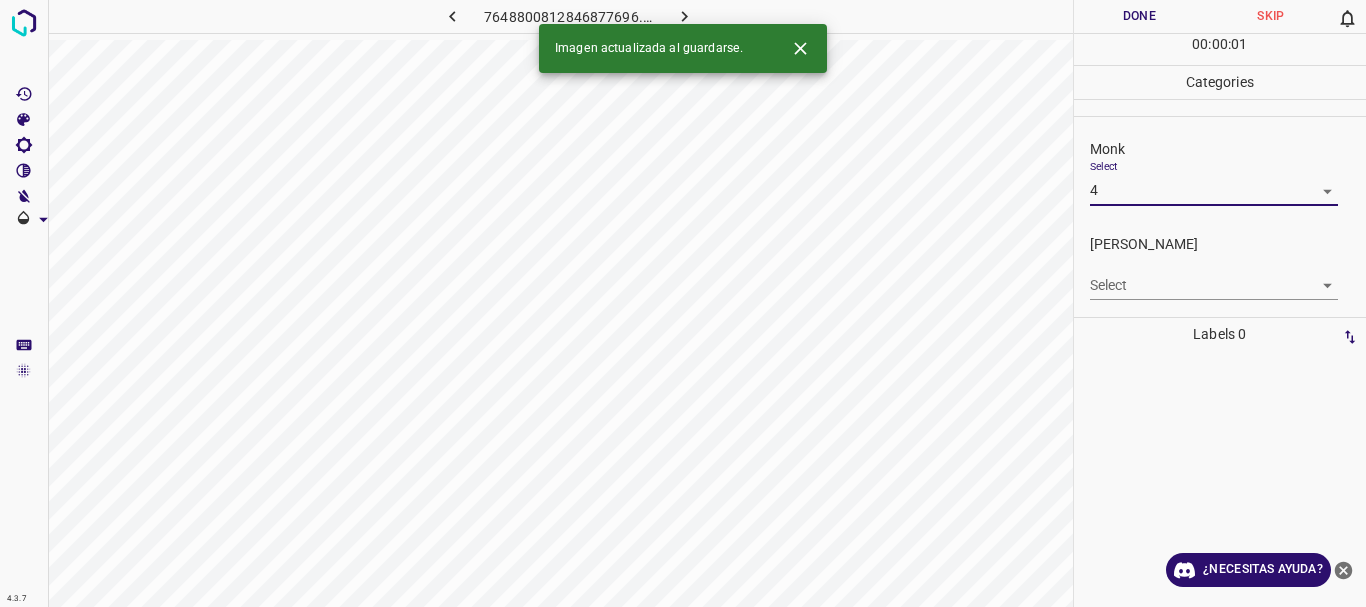click on "4.3.7 7648800812846877696.png Done Skip 0 00   : 00   : 01   Categories Monk   Select 4 4  Fitzpatrick   Select ​ Labels   0 Categories 1 Monk 2  Fitzpatrick Tools Space Change between modes (Draw & Edit) I Auto labeling R Restore zoom M Zoom in N Zoom out Delete Delete selecte label Filters Z Restore filters X Saturation filter C Brightness filter V Contrast filter B Gray scale filter General O Download Imagen actualizada al guardarse. ¿Necesitas ayuda? Texto original Valora esta traducción Tu opinión servirá para ayudar a mejorar el Traductor de Google - Texto - Esconder - Borrar" at bounding box center (683, 303) 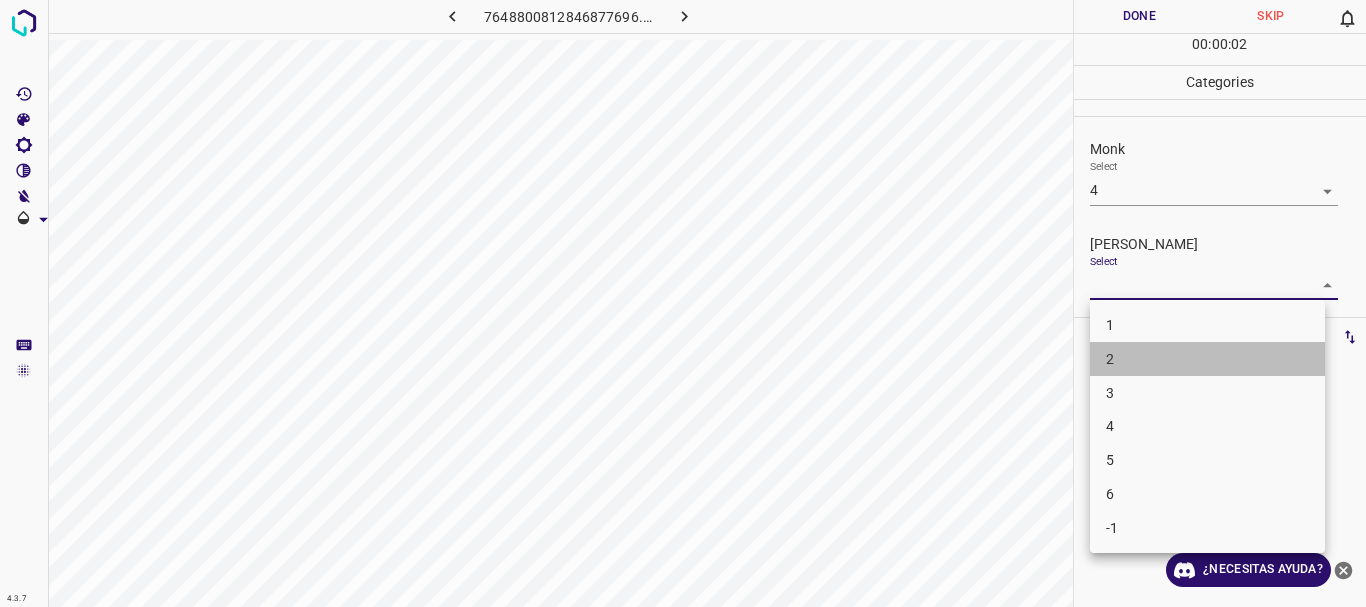 click on "2" at bounding box center (1207, 359) 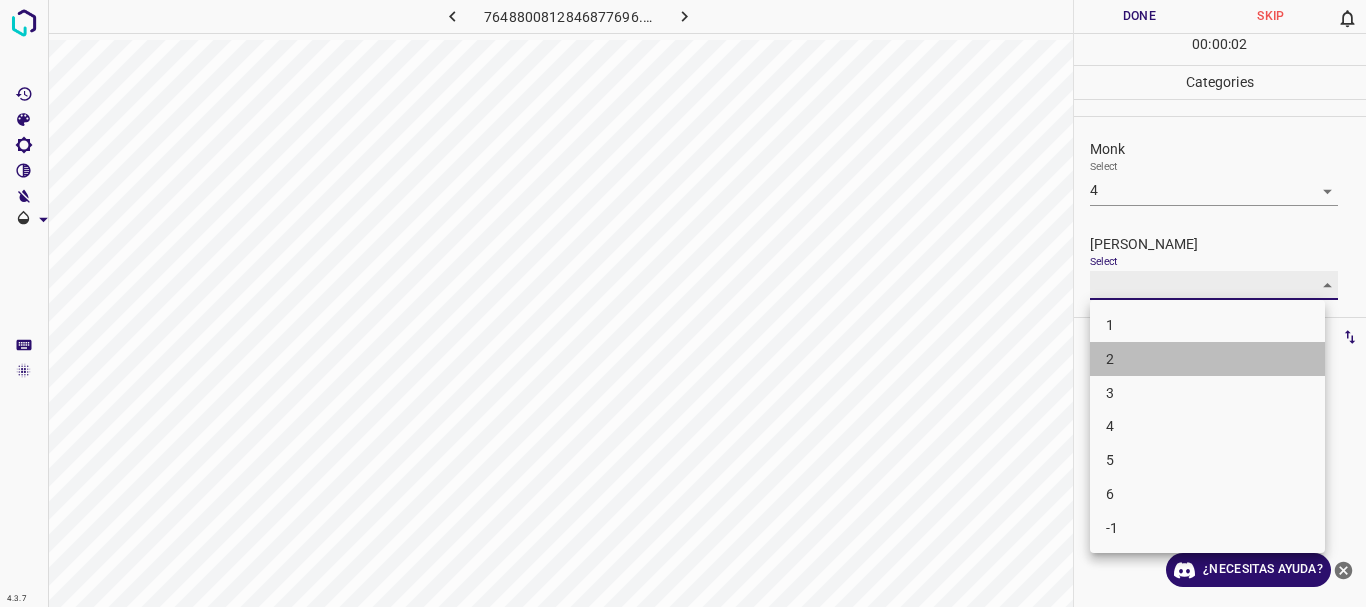 type on "2" 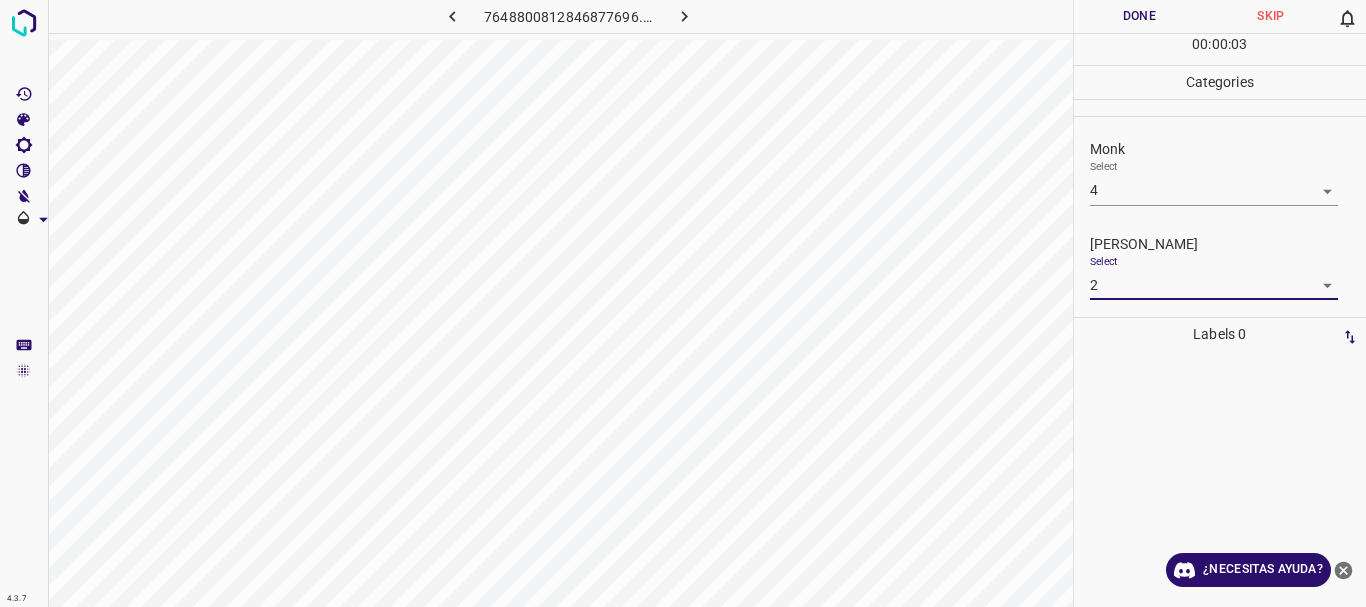 click on "Done" at bounding box center [1140, 16] 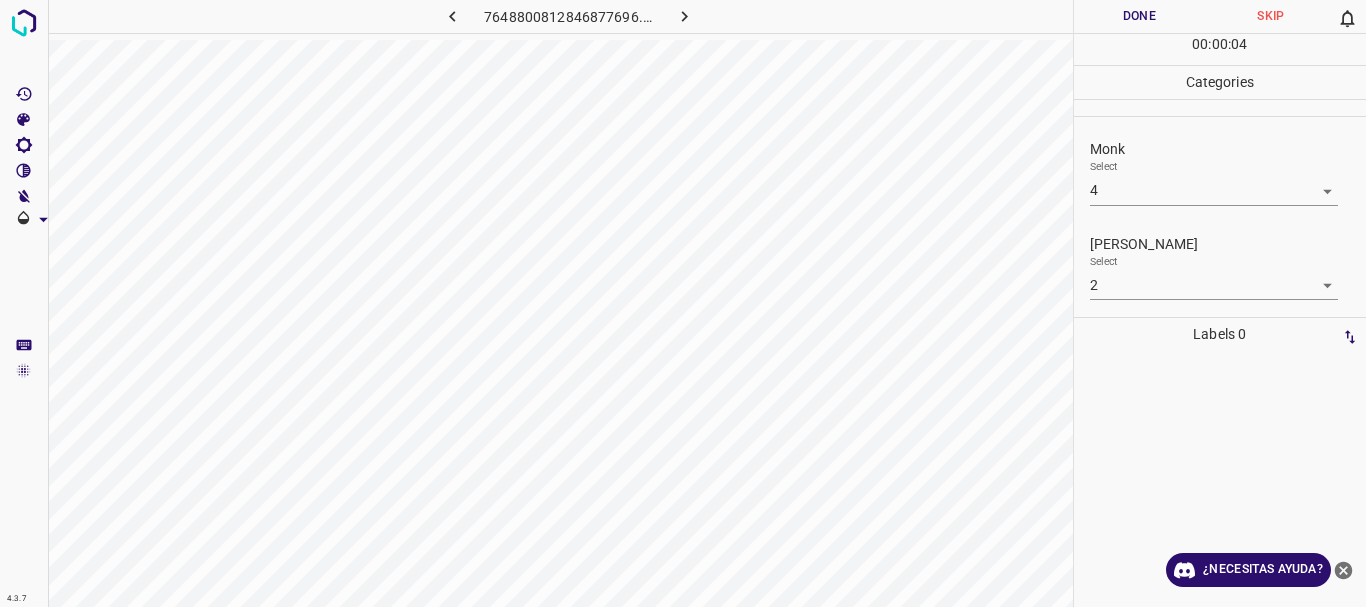 click 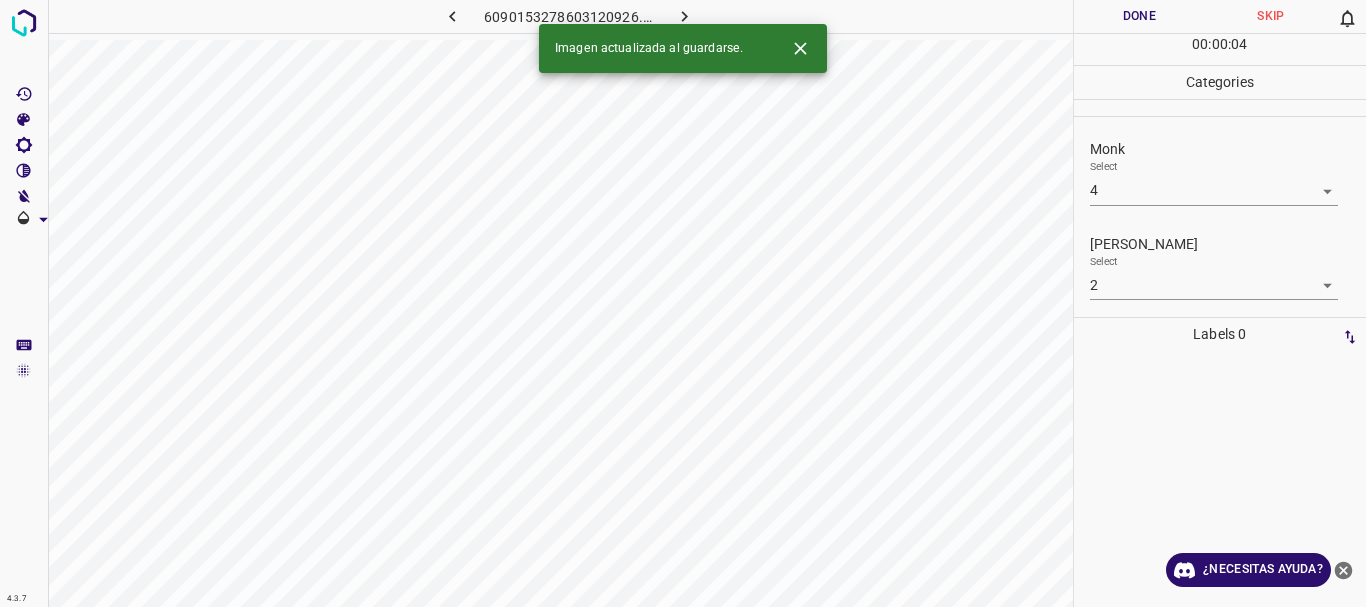 type 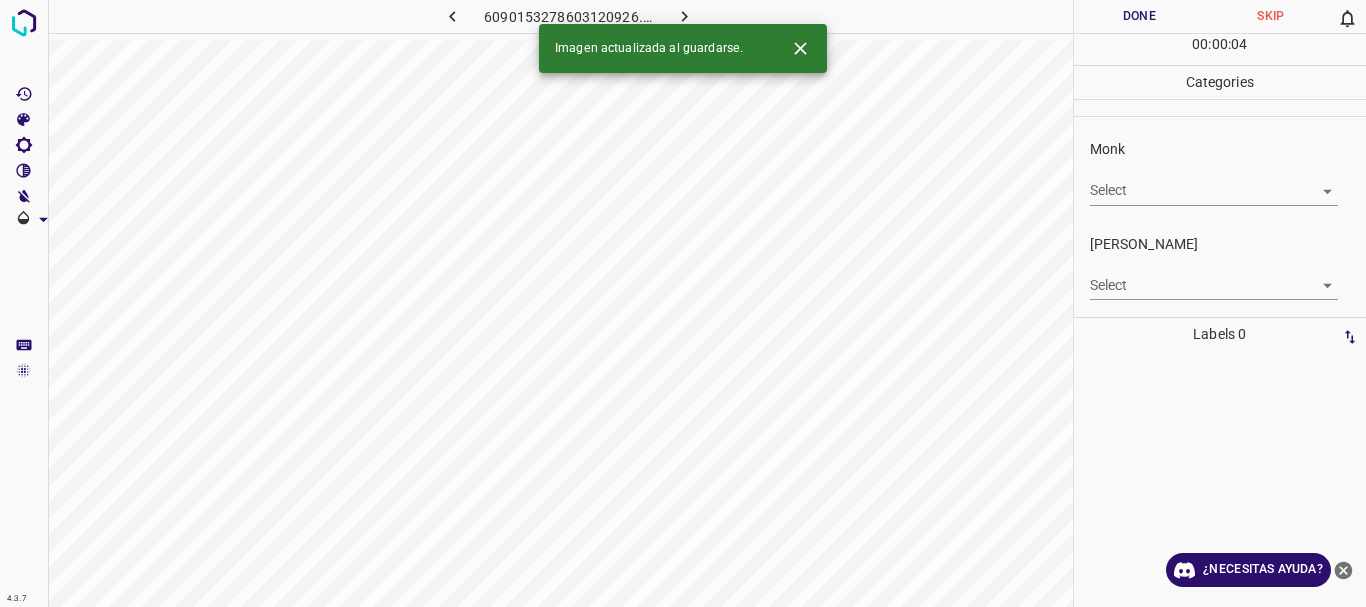 click 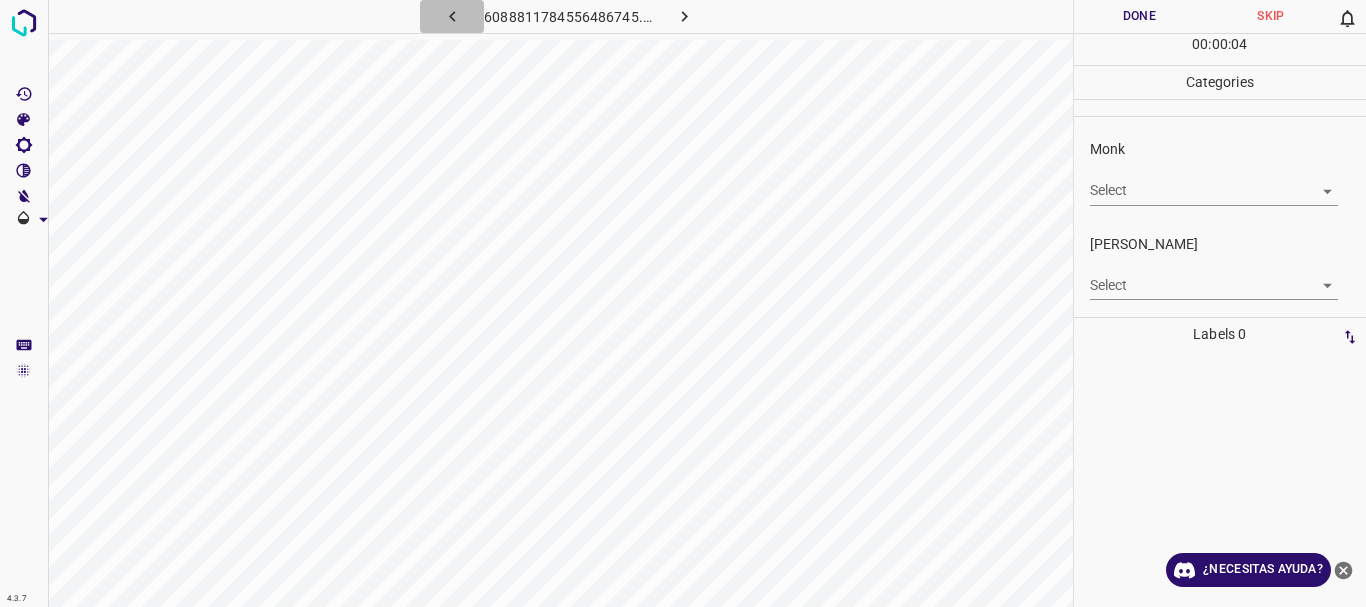 click 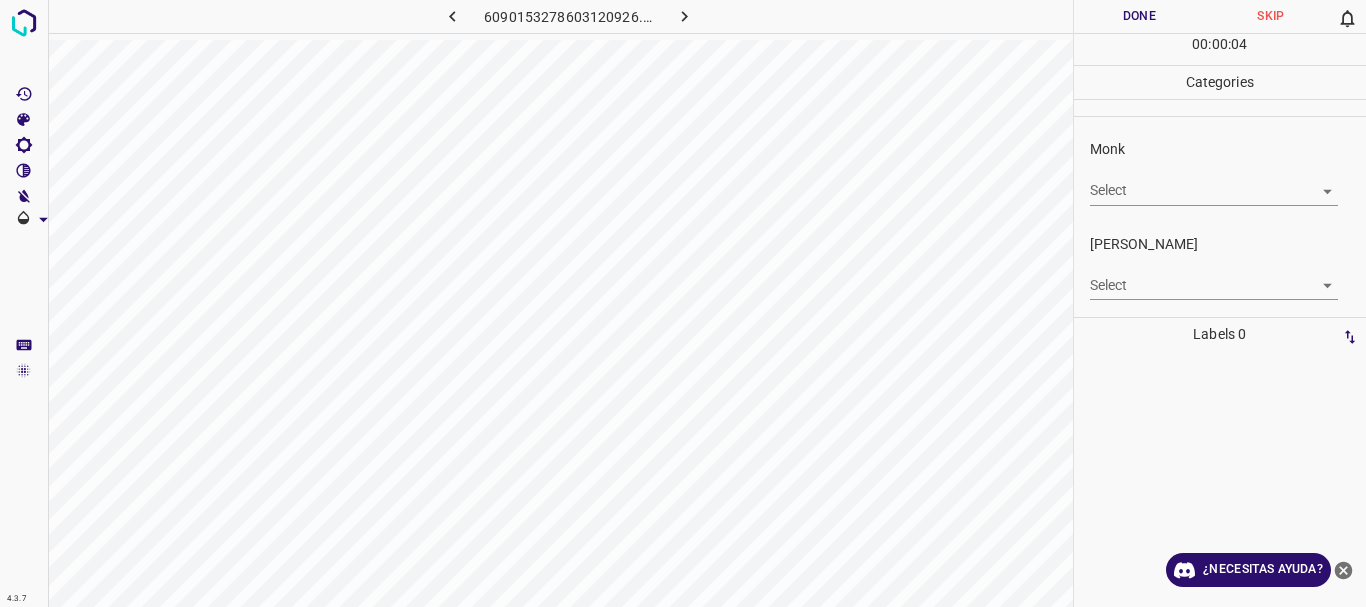 click on "4.3.7 6090153278603120926.png Done Skip 0 00   : 00   : 04   Categories Monk   Select ​  Fitzpatrick   Select ​ Labels   0 Categories 1 Monk 2  Fitzpatrick Tools Space Change between modes (Draw & Edit) I Auto labeling R Restore zoom M Zoom in N Zoom out Delete Delete selecte label Filters Z Restore filters X Saturation filter C Brightness filter V Contrast filter B Gray scale filter General O Download ¿Necesitas ayuda? Texto original Valora esta traducción Tu opinión servirá para ayudar a mejorar el Traductor de Google - Texto - Esconder - Borrar" at bounding box center [683, 303] 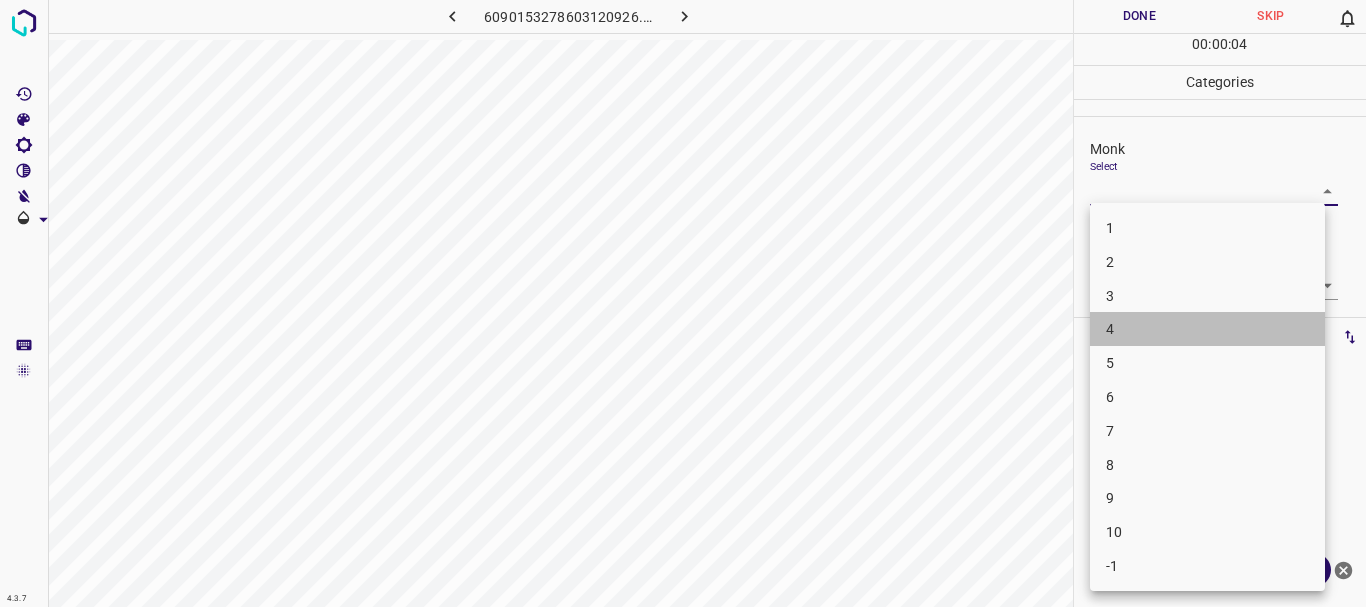 click on "4" at bounding box center [1207, 329] 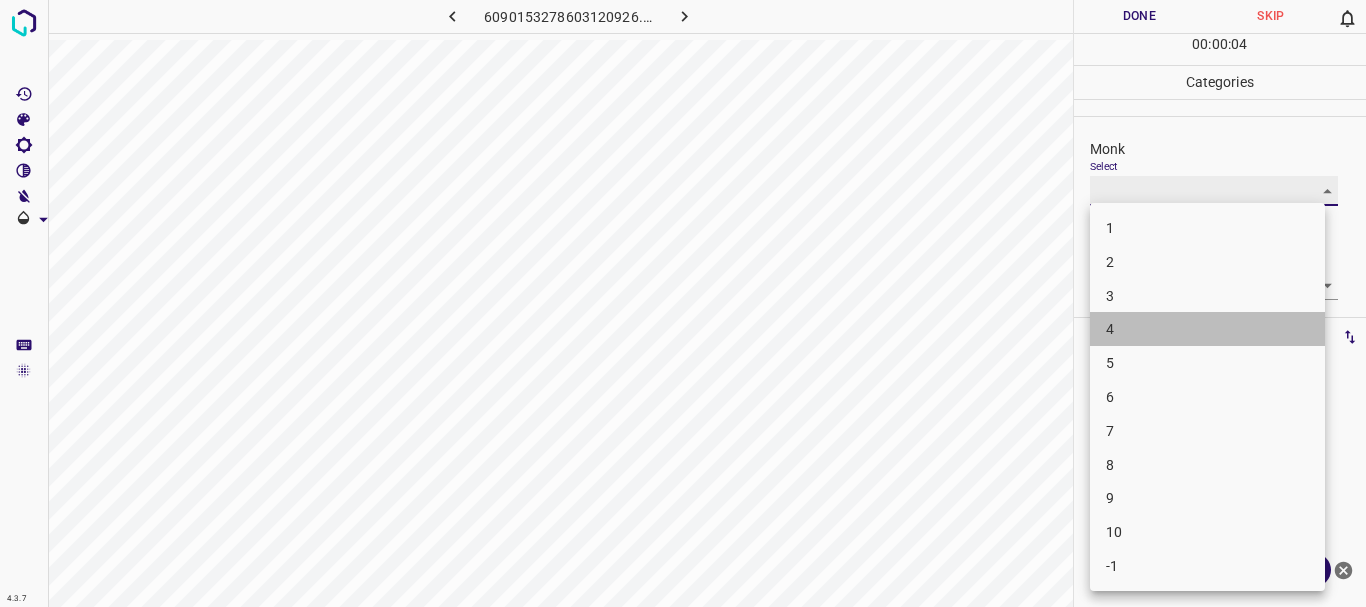 type on "4" 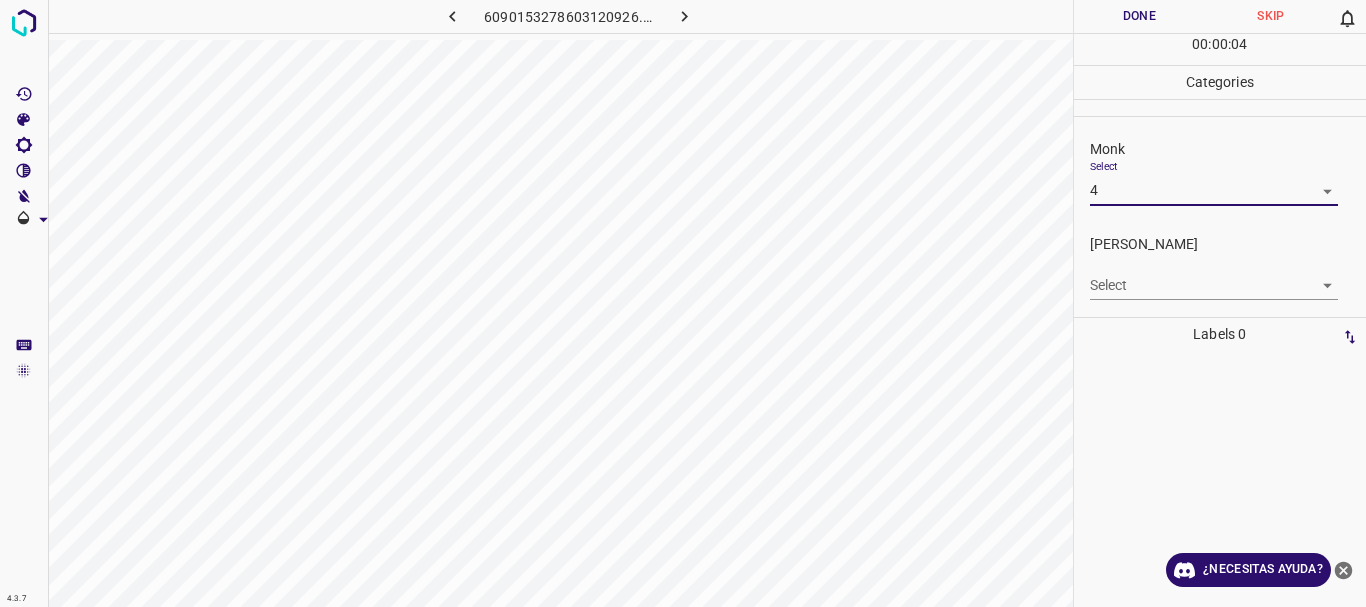 click on "4.3.7 6090153278603120926.png Done Skip 0 00   : 00   : 04   Categories Monk   Select 4 4  Fitzpatrick   Select ​ Labels   0 Categories 1 Monk 2  Fitzpatrick Tools Space Change between modes (Draw & Edit) I Auto labeling R Restore zoom M Zoom in N Zoom out Delete Delete selecte label Filters Z Restore filters X Saturation filter C Brightness filter V Contrast filter B Gray scale filter General O Download ¿Necesitas ayuda? Texto original Valora esta traducción Tu opinión servirá para ayudar a mejorar el Traductor de Google - Texto - Esconder - Borrar 1 2 3 4 5 6 7 8 9 10 -1" at bounding box center (683, 303) 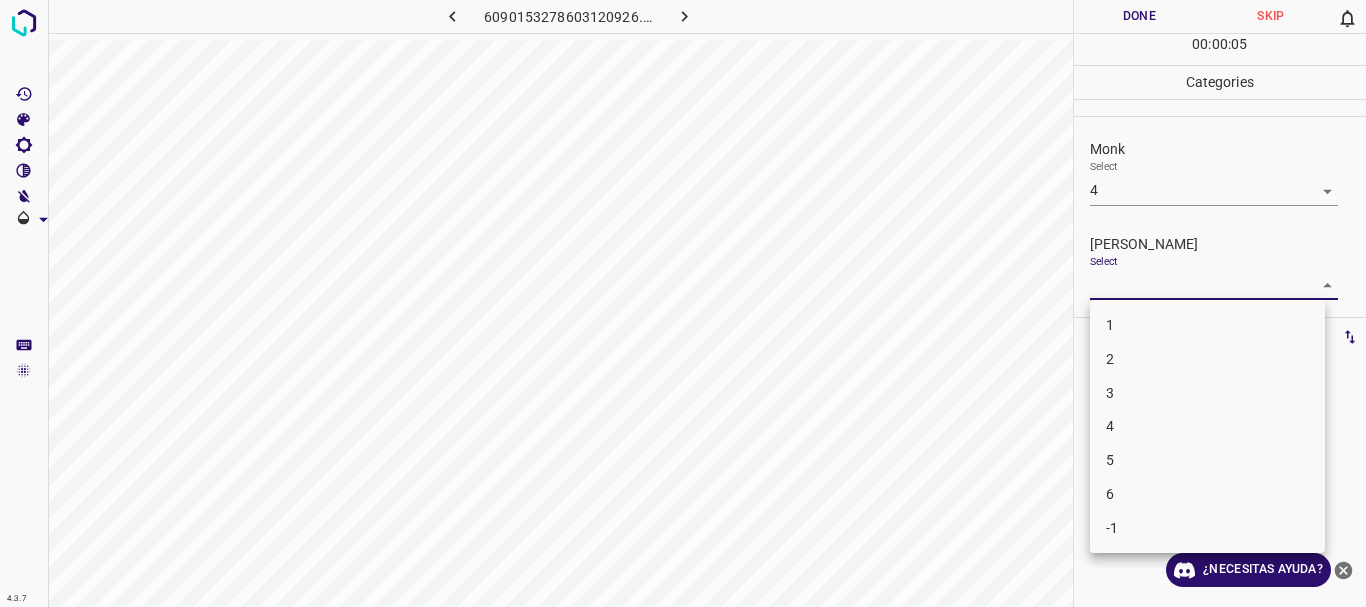 click on "3" at bounding box center (1207, 393) 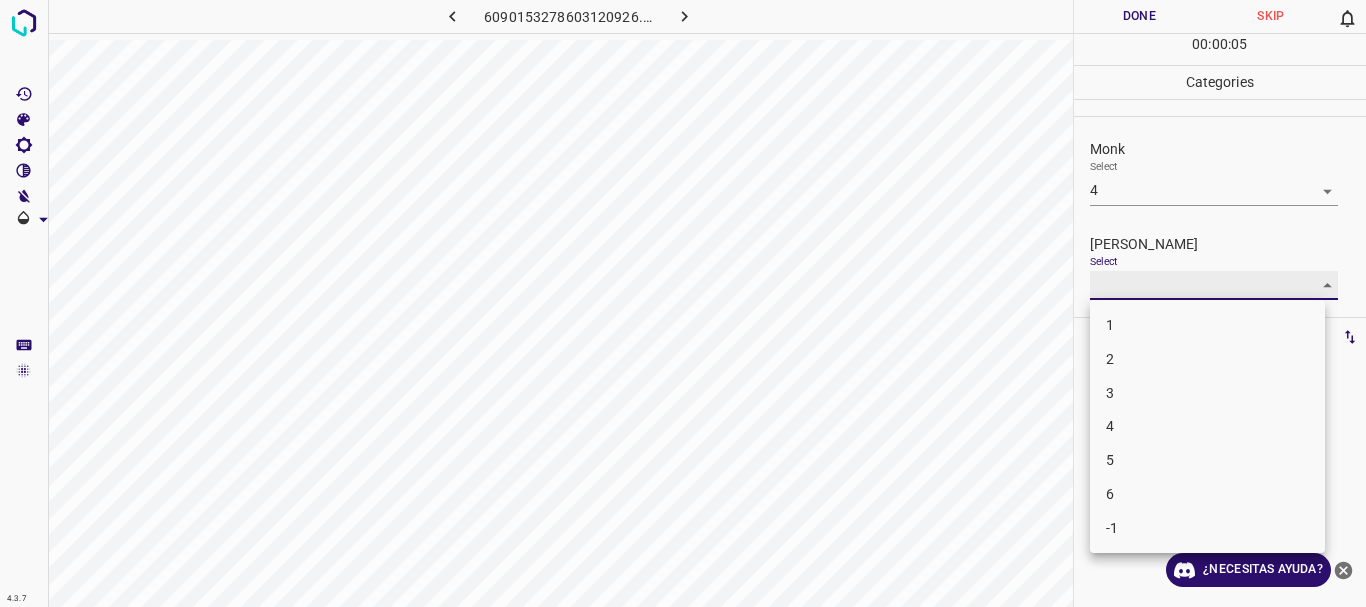 type on "3" 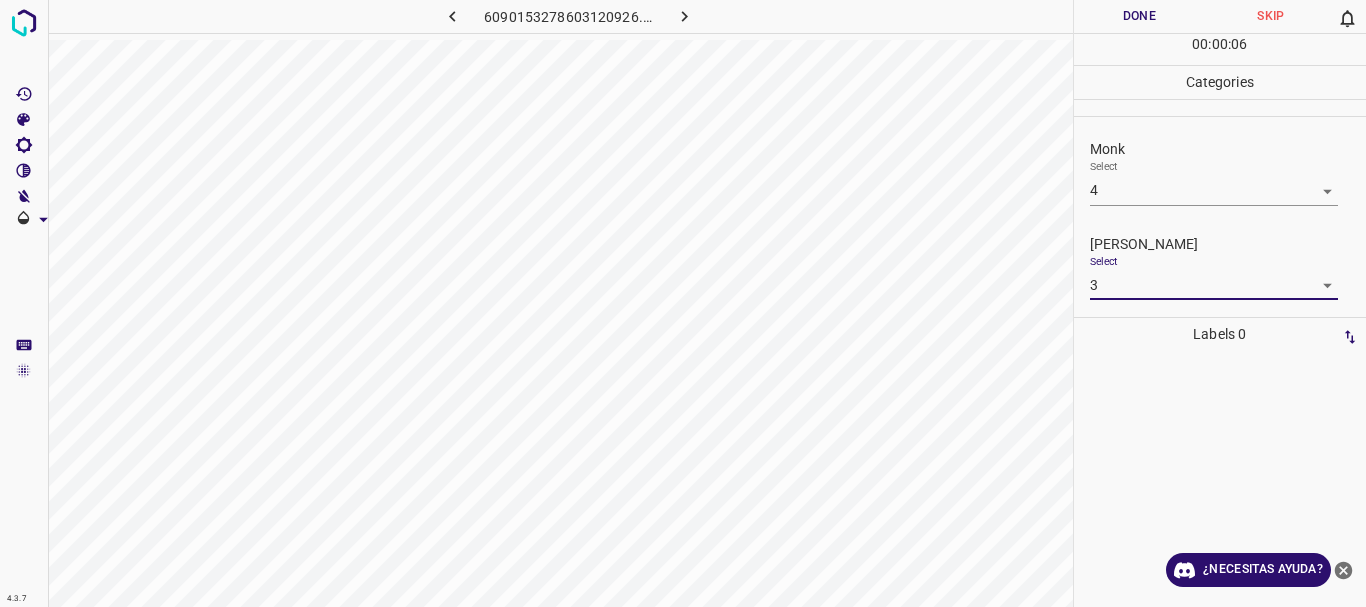 click on "1 2 3 4 5 6 -1" at bounding box center [683, 303] 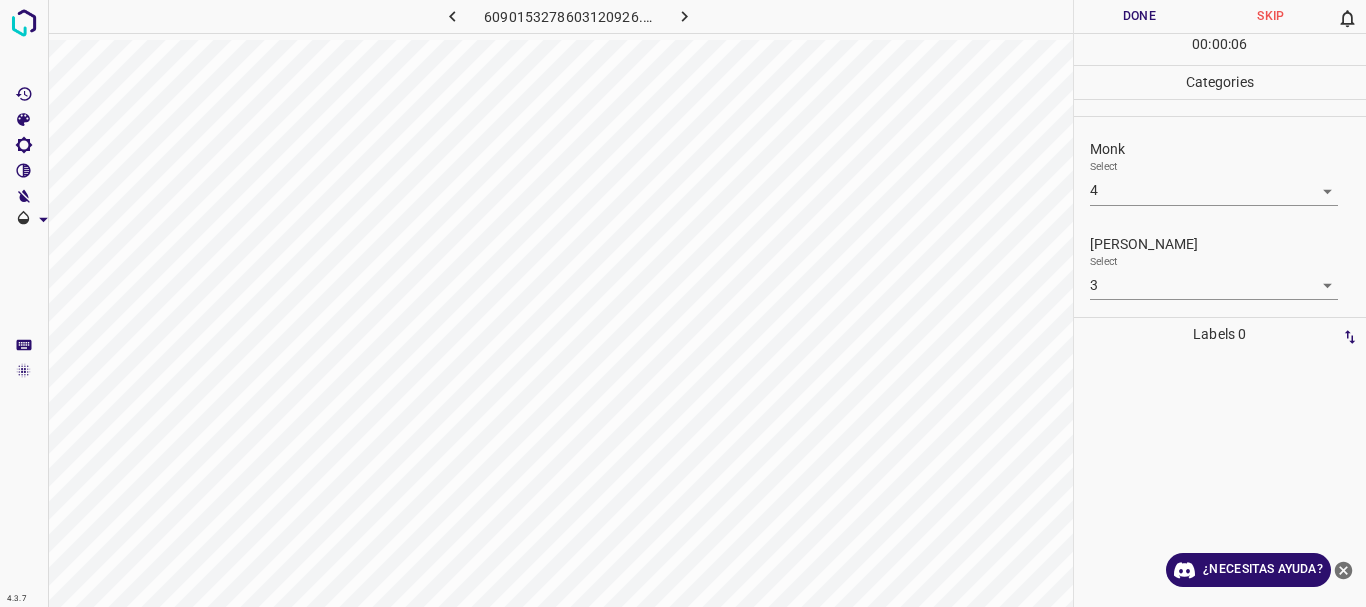 click on "Done" at bounding box center (1140, 16) 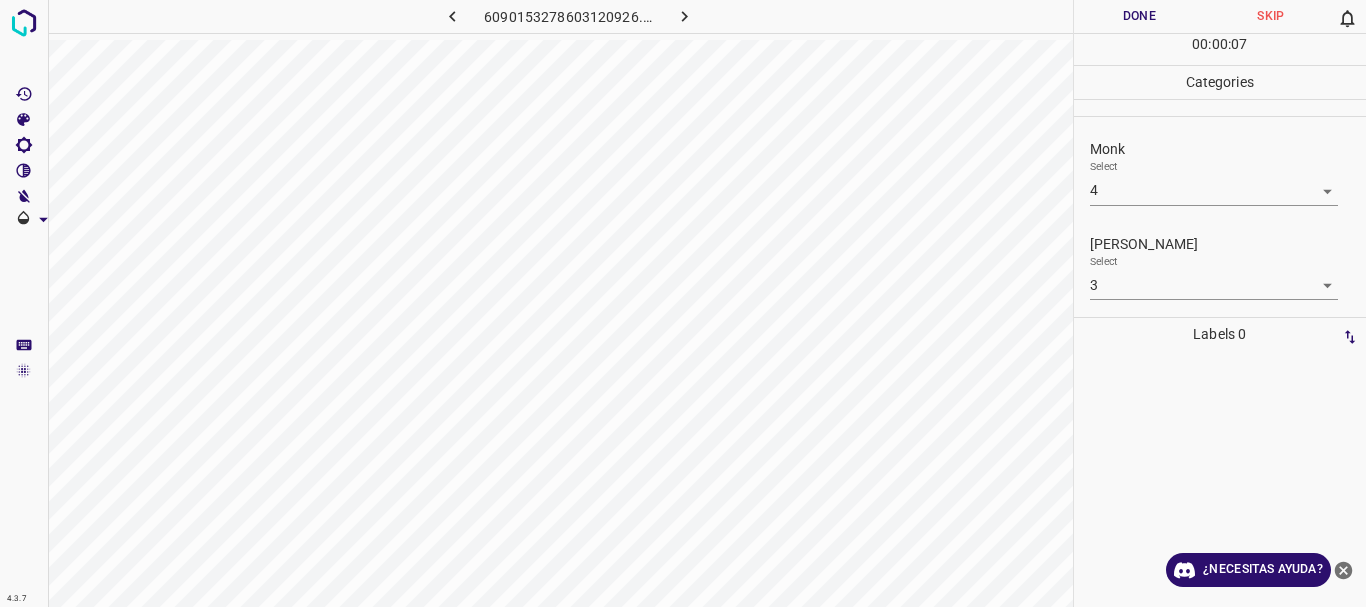 click 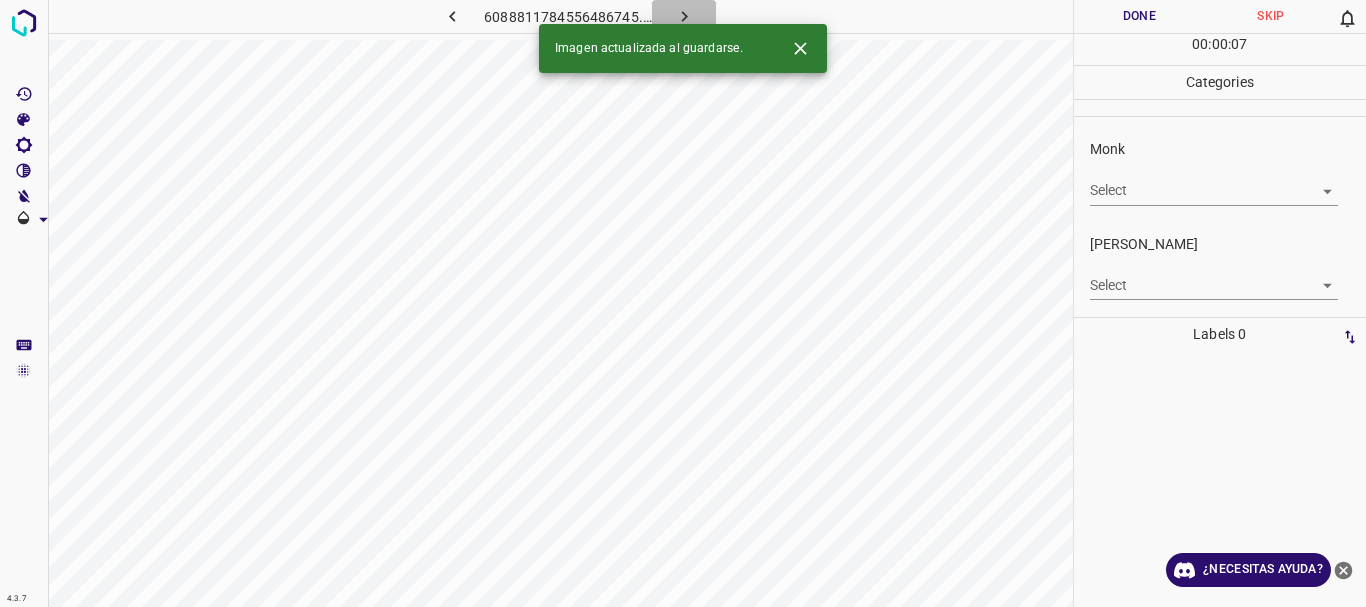click 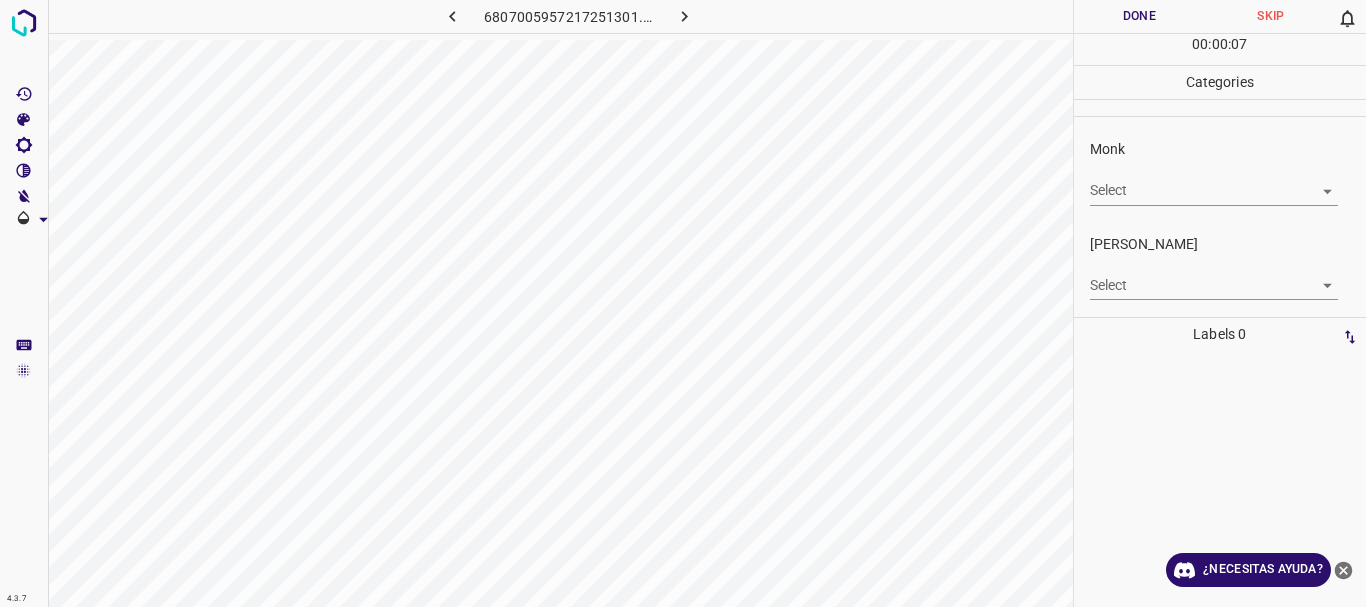 click 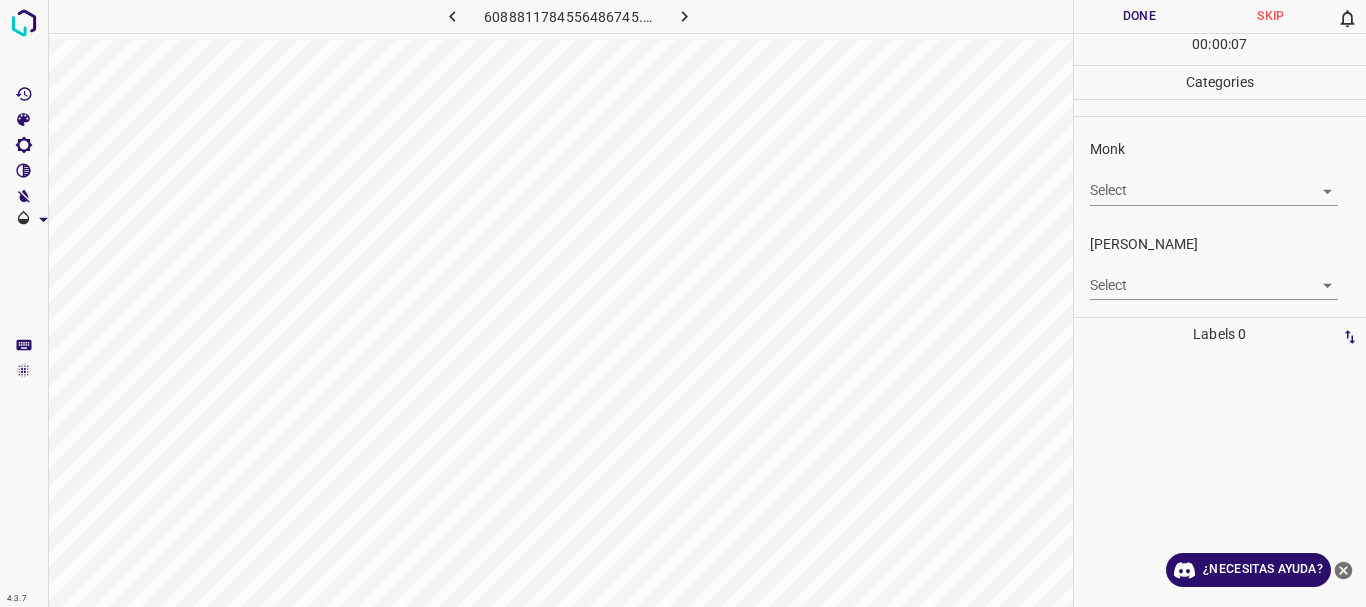 click on "4.3.7 6088811784556486745.png Done Skip 0 00   : 00   : 07   Categories Monk   Select ​  Fitzpatrick   Select ​ Labels   0 Categories 1 Monk 2  Fitzpatrick Tools Space Change between modes (Draw & Edit) I Auto labeling R Restore zoom M Zoom in N Zoom out Delete Delete selecte label Filters Z Restore filters X Saturation filter C Brightness filter V Contrast filter B Gray scale filter General O Download ¿Necesitas ayuda? Texto original Valora esta traducción Tu opinión servirá para ayudar a mejorar el Traductor de Google - Texto - Esconder - Borrar" at bounding box center (683, 303) 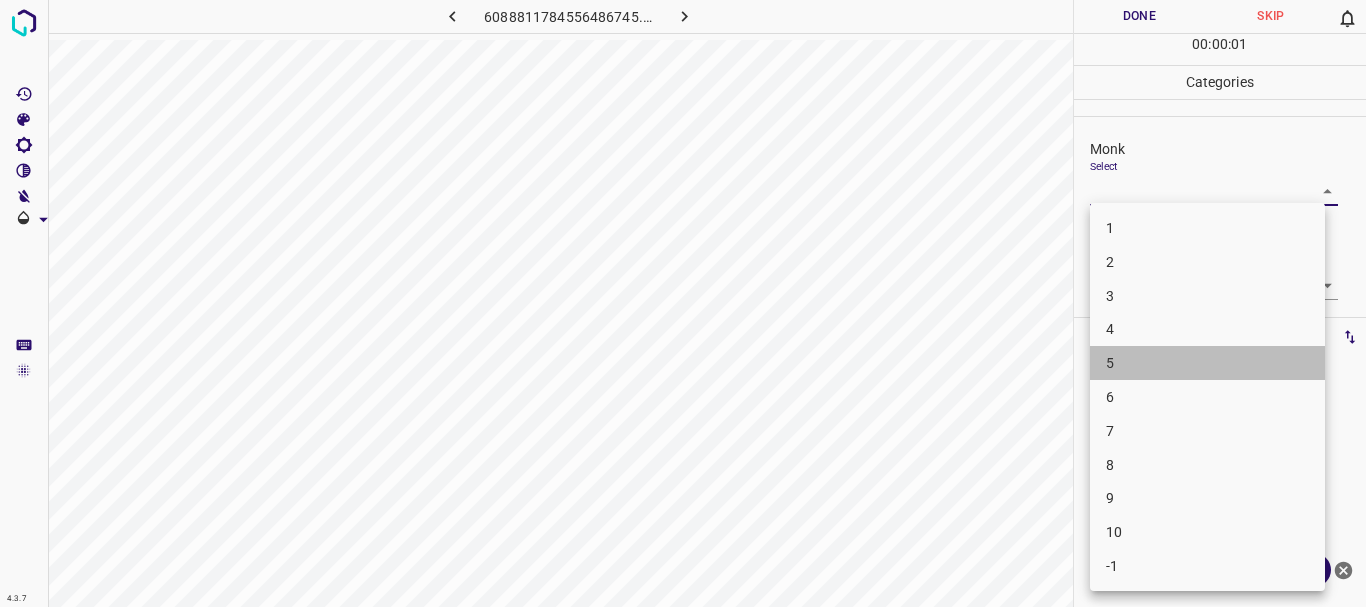 click on "5" at bounding box center (1110, 363) 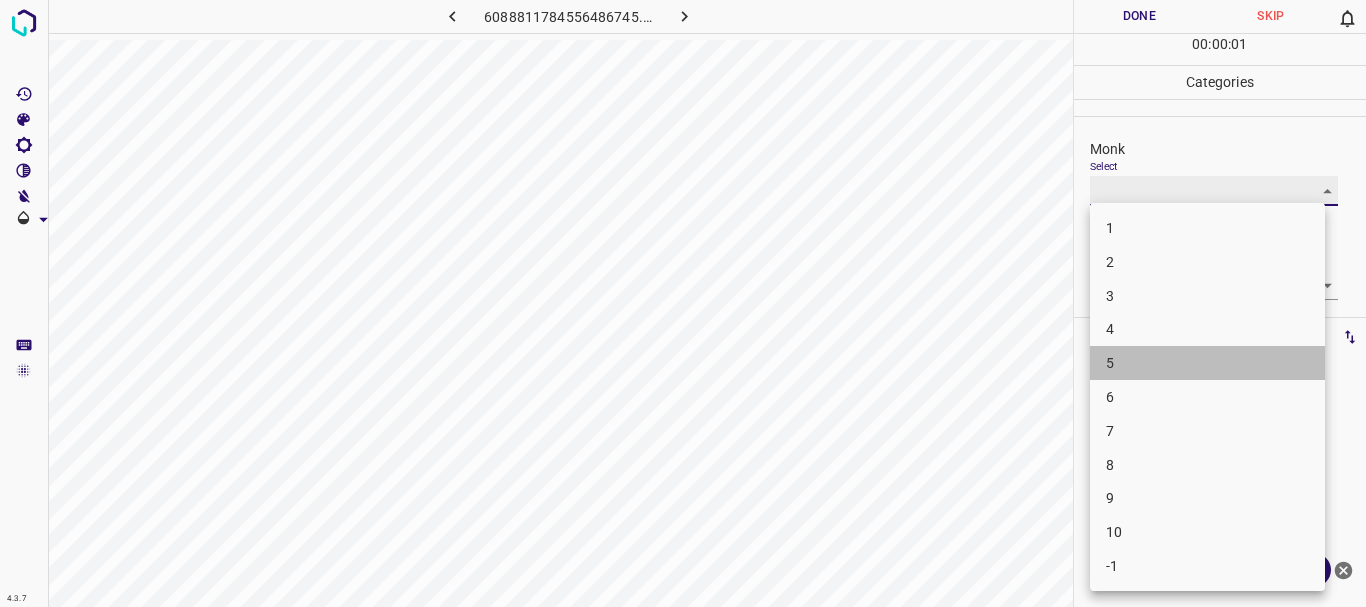 type on "5" 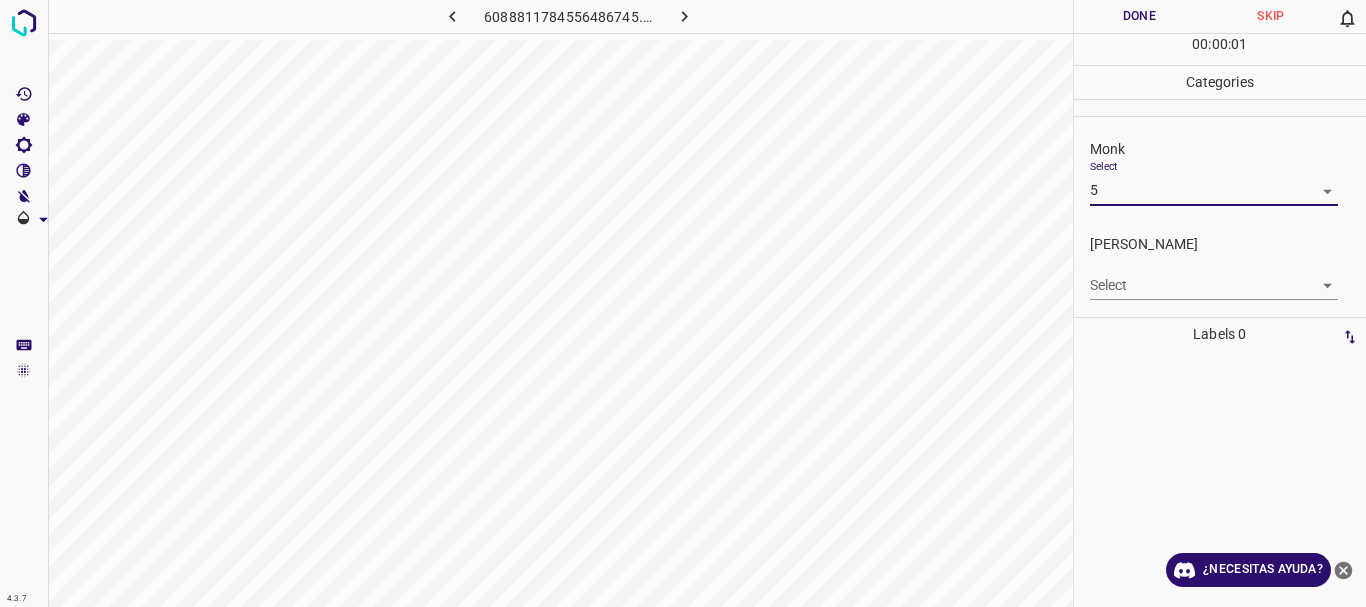 click on "Select ​" at bounding box center (1214, 277) 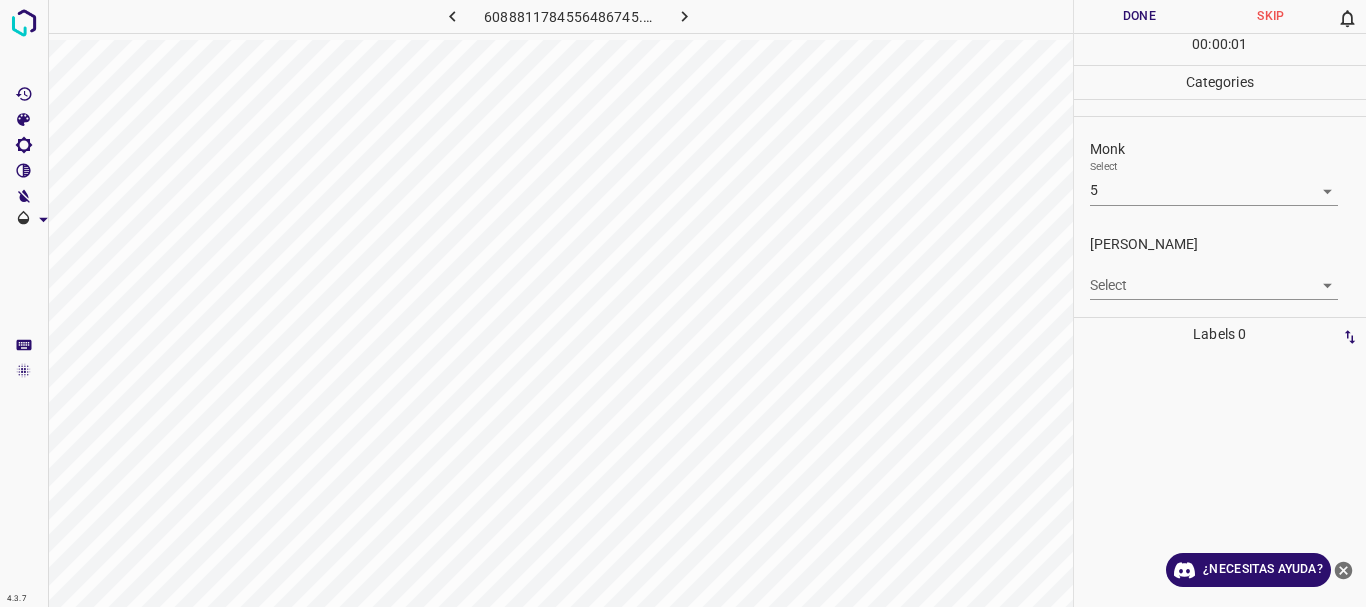 click on "4.3.7 6088811784556486745.png Done Skip 0 00   : 00   : 01   Categories Monk   Select 5 5  Fitzpatrick   Select ​ Labels   0 Categories 1 Monk 2  Fitzpatrick Tools Space Change between modes (Draw & Edit) I Auto labeling R Restore zoom M Zoom in N Zoom out Delete Delete selecte label Filters Z Restore filters X Saturation filter C Brightness filter V Contrast filter B Gray scale filter General O Download ¿Necesitas ayuda? Texto original Valora esta traducción Tu opinión servirá para ayudar a mejorar el Traductor de Google - Texto - Esconder - Borrar" at bounding box center (683, 303) 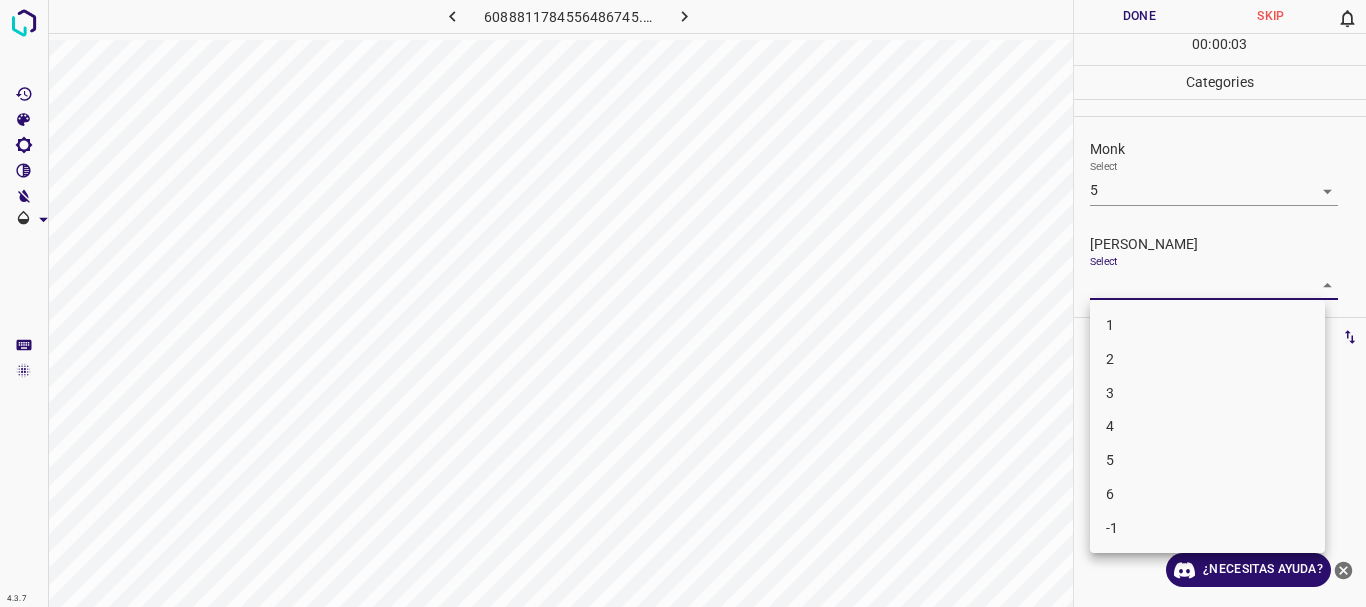 click on "1 2 3 4 5 6 -1" at bounding box center [1207, 426] 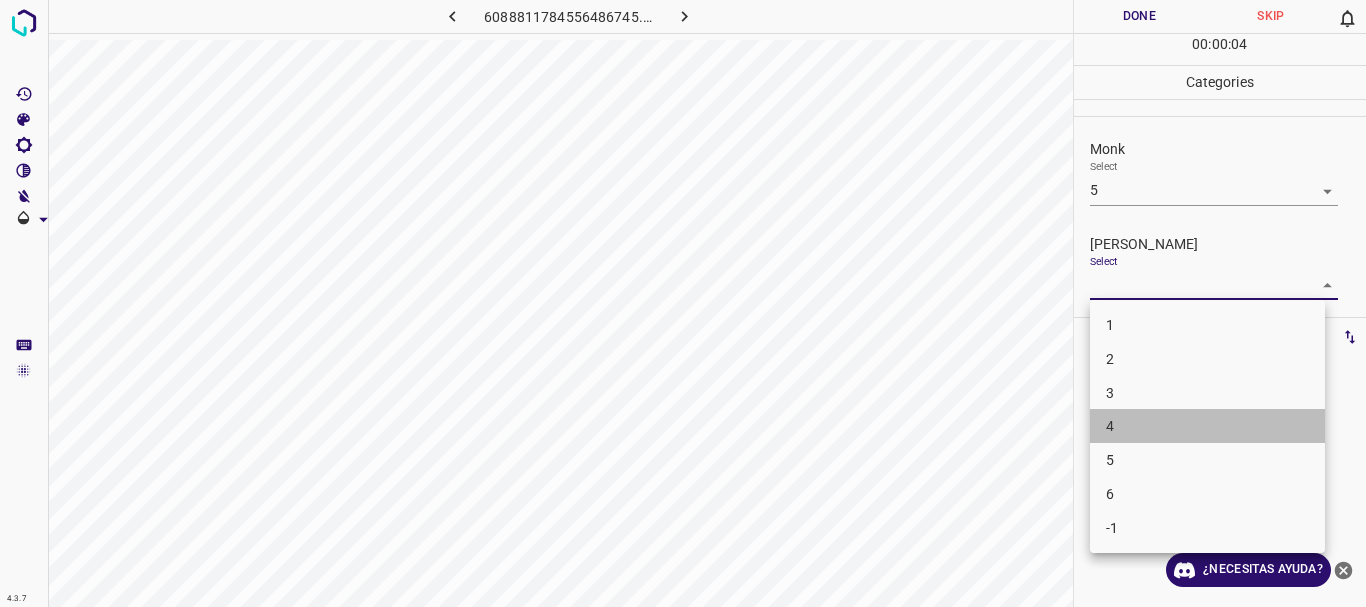 click on "4" at bounding box center (1207, 426) 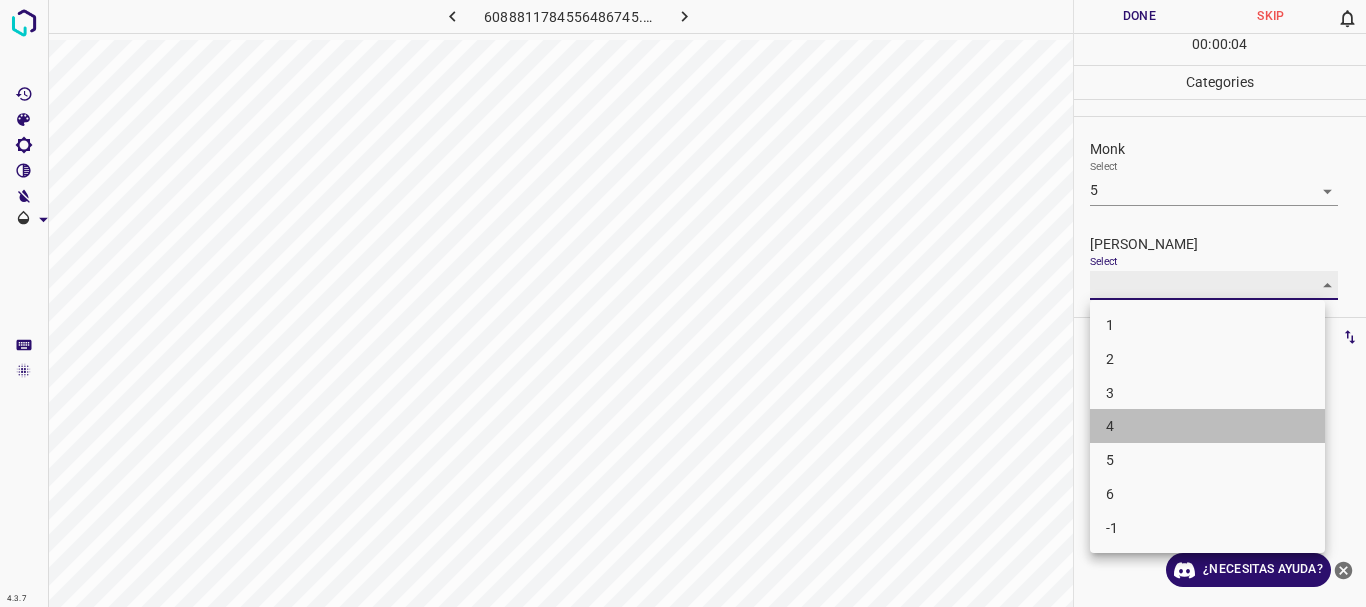 type on "4" 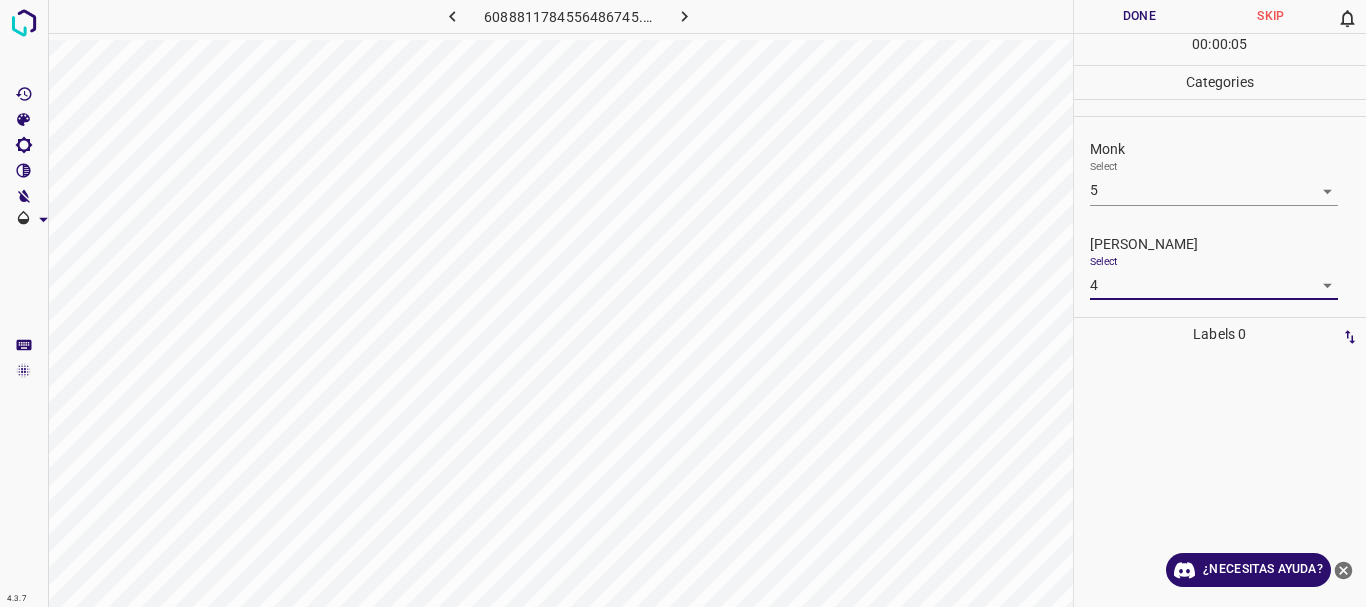 click on "Done" at bounding box center (1140, 16) 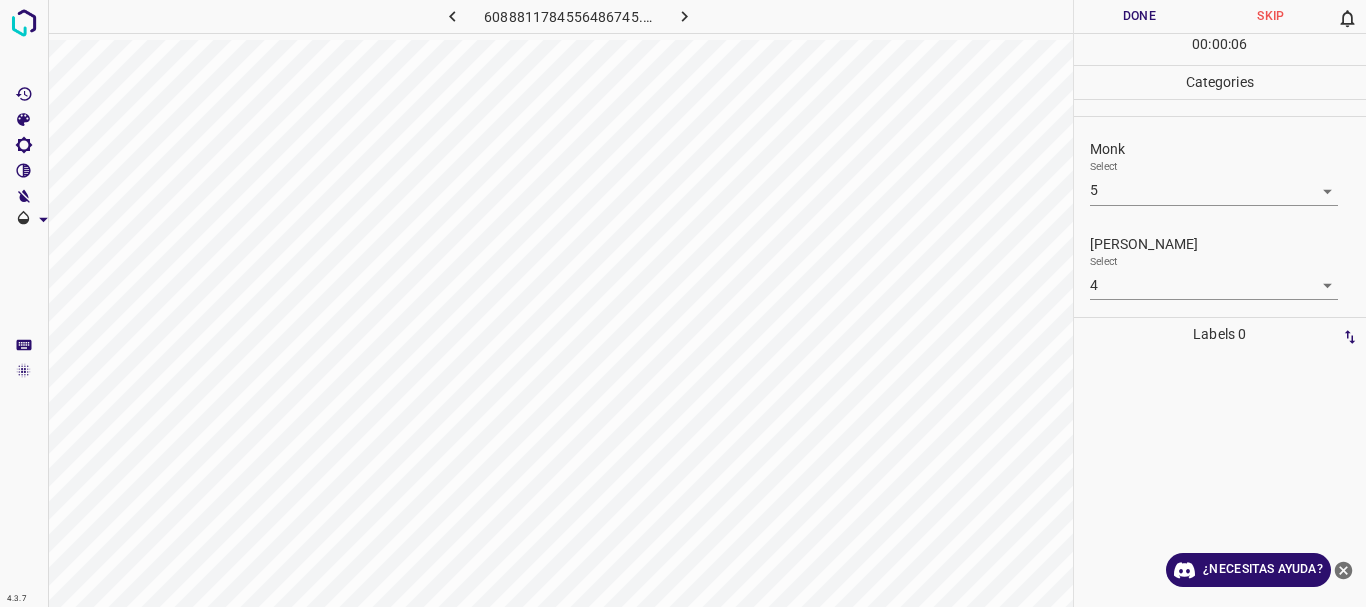 click 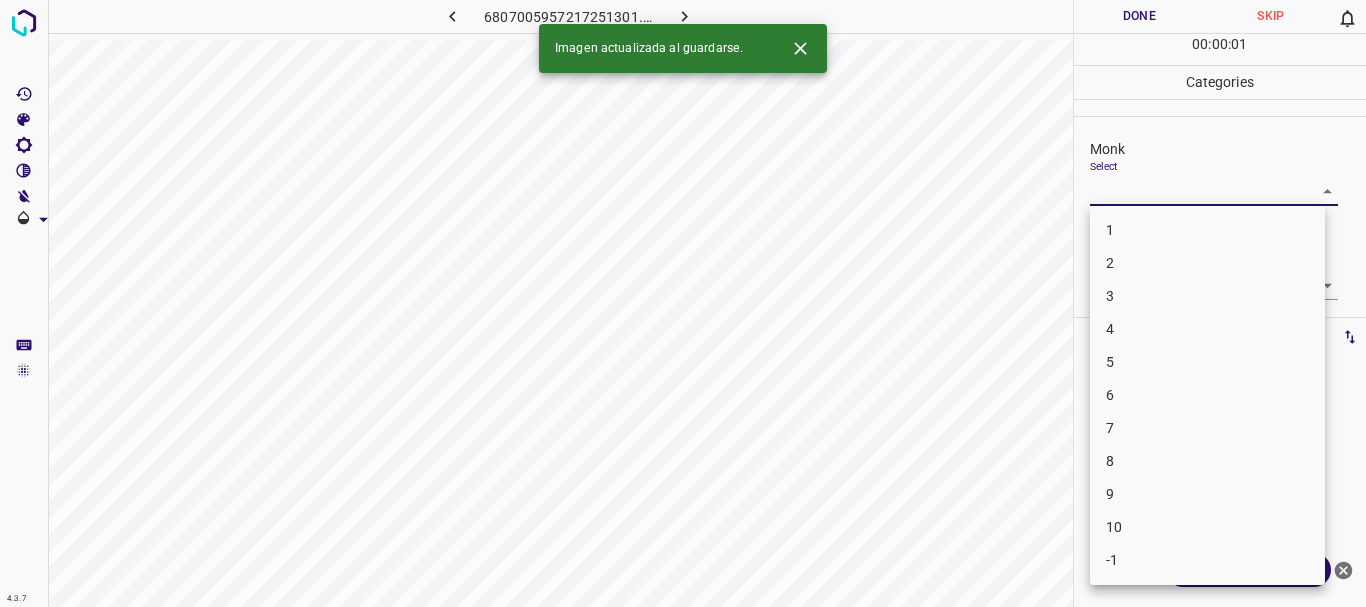 click on "4.3.7 6807005957217251301.png Done Skip 0 00   : 00   : 01   Categories Monk   Select ​  Fitzpatrick   Select ​ Labels   0 Categories 1 Monk 2  Fitzpatrick Tools Space Change between modes (Draw & Edit) I Auto labeling R Restore zoom M Zoom in N Zoom out Delete Delete selecte label Filters Z Restore filters X Saturation filter C Brightness filter V Contrast filter B Gray scale filter General O Download Imagen actualizada al guardarse. ¿Necesitas ayuda? Texto original Valora esta traducción Tu opinión servirá para ayudar a mejorar el Traductor de Google - Texto - Esconder - Borrar 1 2 3 4 5 6 7 8 9 10 -1" at bounding box center [683, 303] 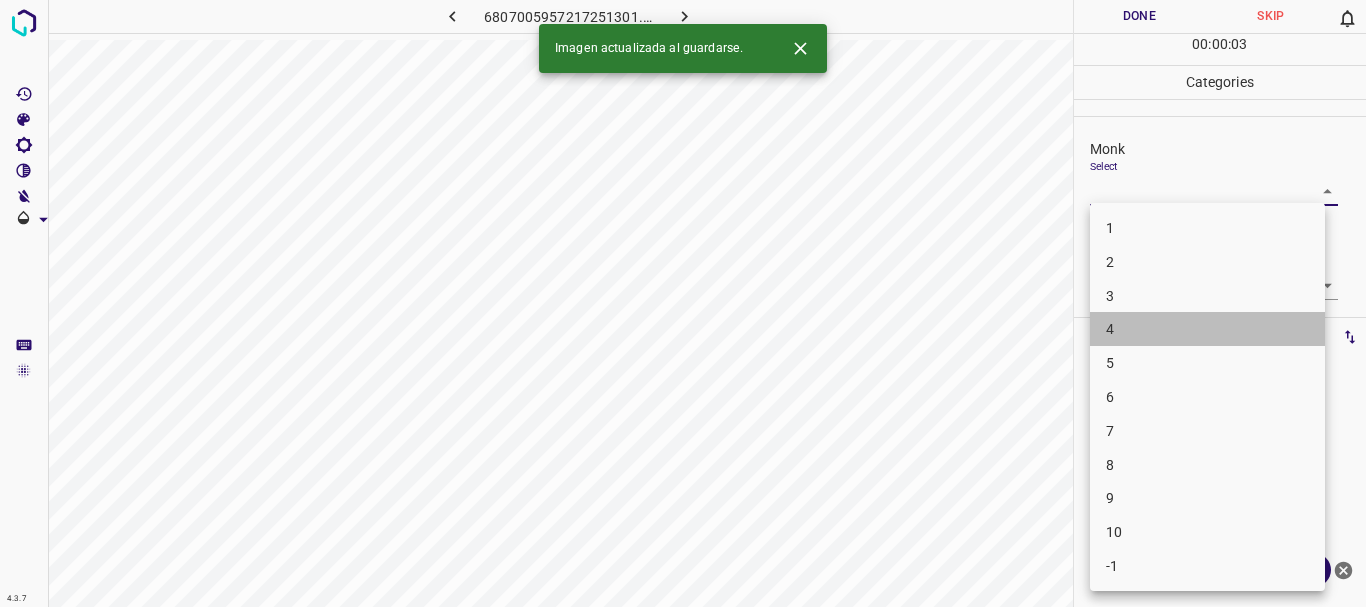 click on "4" at bounding box center (1207, 329) 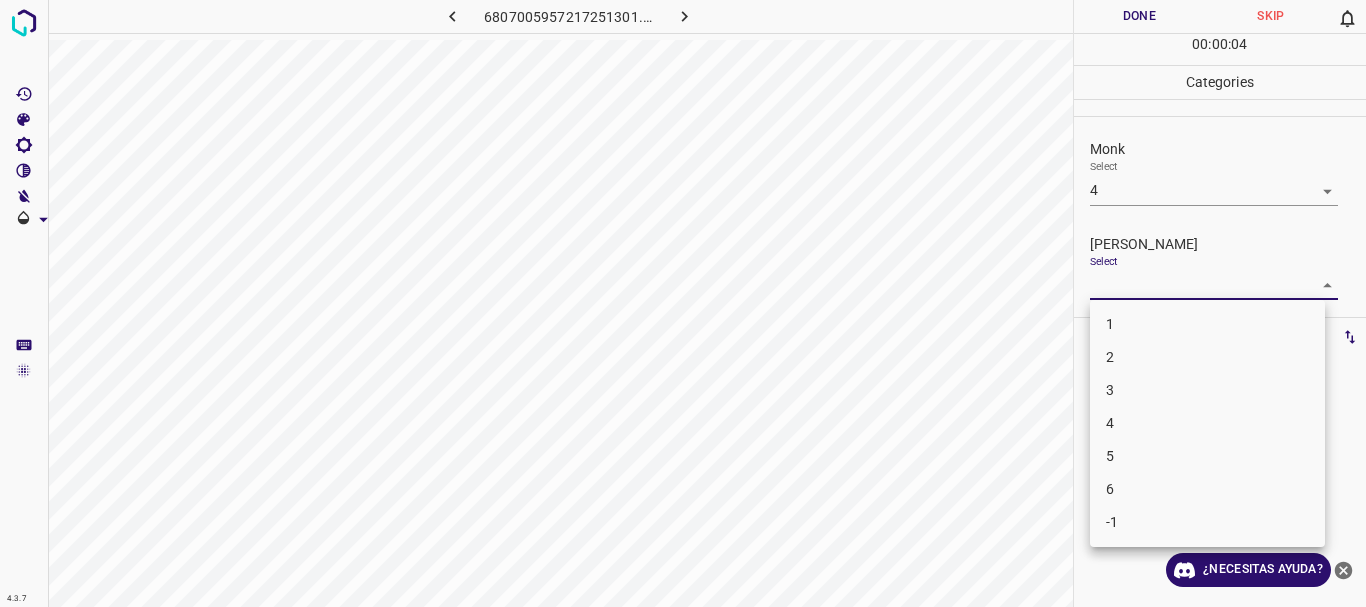 click on "4.3.7 6807005957217251301.png Done Skip 0 00   : 00   : 04   Categories Monk   Select 4 4  Fitzpatrick   Select ​ Labels   0 Categories 1 Monk 2  Fitzpatrick Tools Space Change between modes (Draw & Edit) I Auto labeling R Restore zoom M Zoom in N Zoom out Delete Delete selecte label Filters Z Restore filters X Saturation filter C Brightness filter V Contrast filter B Gray scale filter General O Download ¿Necesitas ayuda? Texto original Valora esta traducción Tu opinión servirá para ayudar a mejorar el Traductor de Google - Texto - Esconder - Borrar 1 2 3 4 5 6 -1" at bounding box center (683, 303) 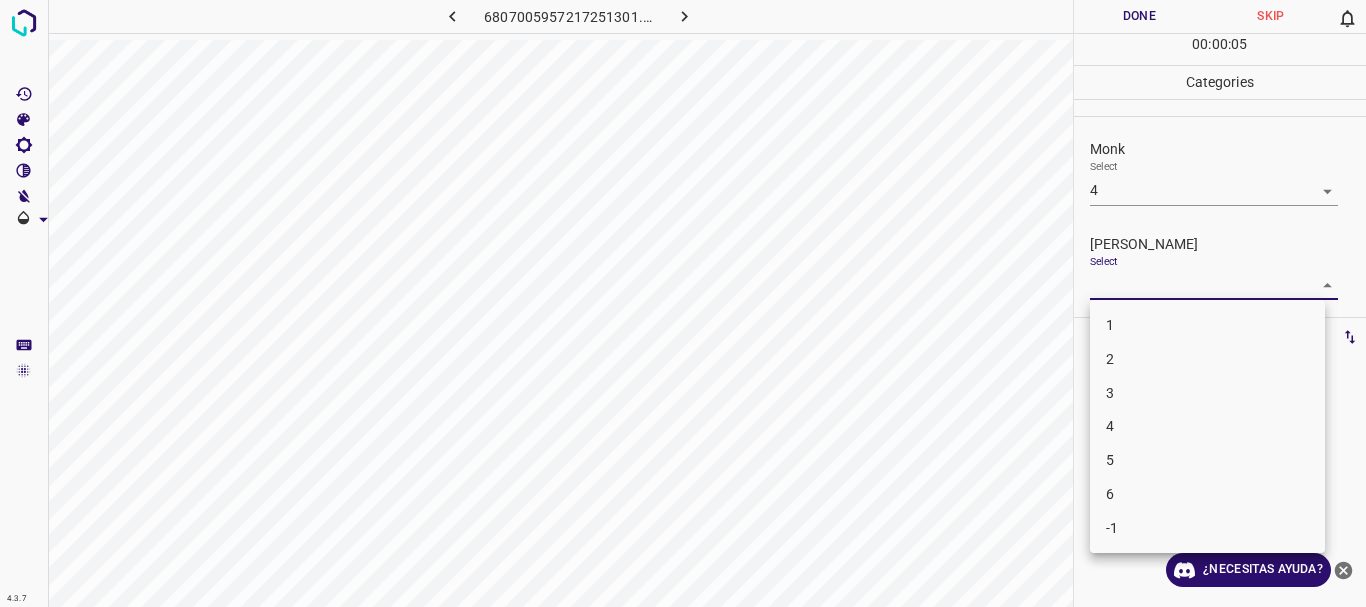 drag, startPoint x: 1108, startPoint y: 137, endPoint x: 1103, endPoint y: 169, distance: 32.38827 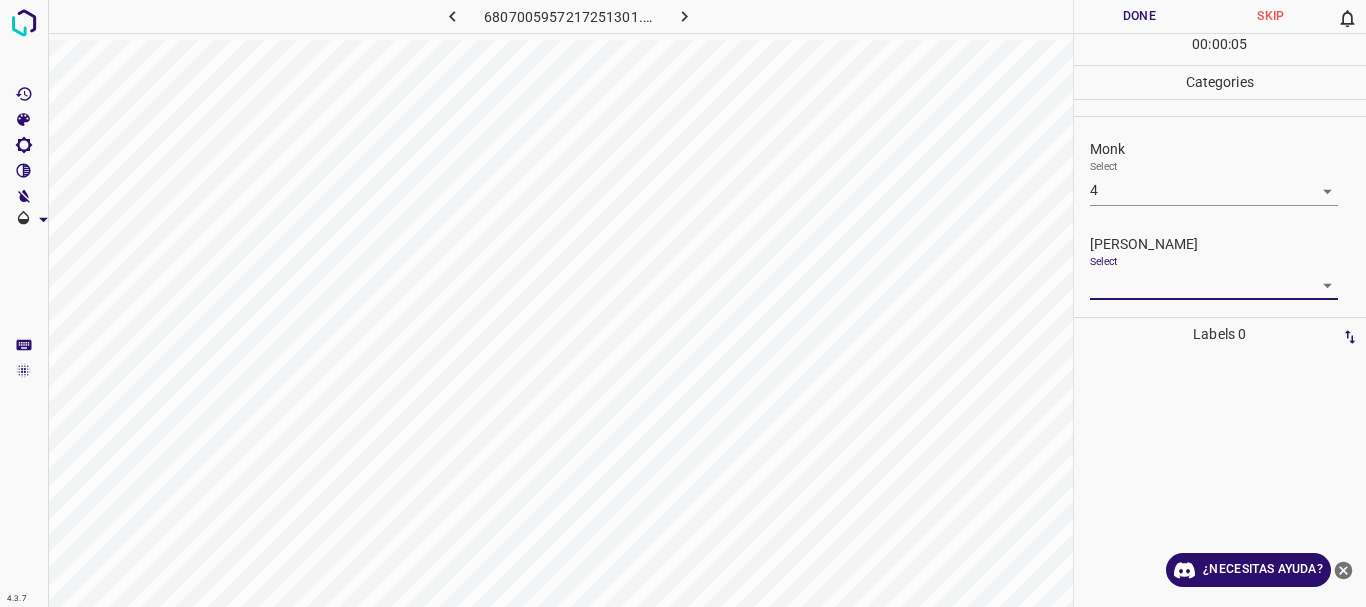 click on "4.3.7 6807005957217251301.png Done Skip 0 00   : 00   : 05   Categories Monk   Select 4 4  Fitzpatrick   Select ​ Labels   0 Categories 1 Monk 2  Fitzpatrick Tools Space Change between modes (Draw & Edit) I Auto labeling R Restore zoom M Zoom in N Zoom out Delete Delete selecte label Filters Z Restore filters X Saturation filter C Brightness filter V Contrast filter B Gray scale filter General O Download ¿Necesitas ayuda? Texto original Valora esta traducción Tu opinión servirá para ayudar a mejorar el Traductor de Google - Texto - Esconder - Borrar 1 2 3 4 5 6 -1" at bounding box center [683, 303] 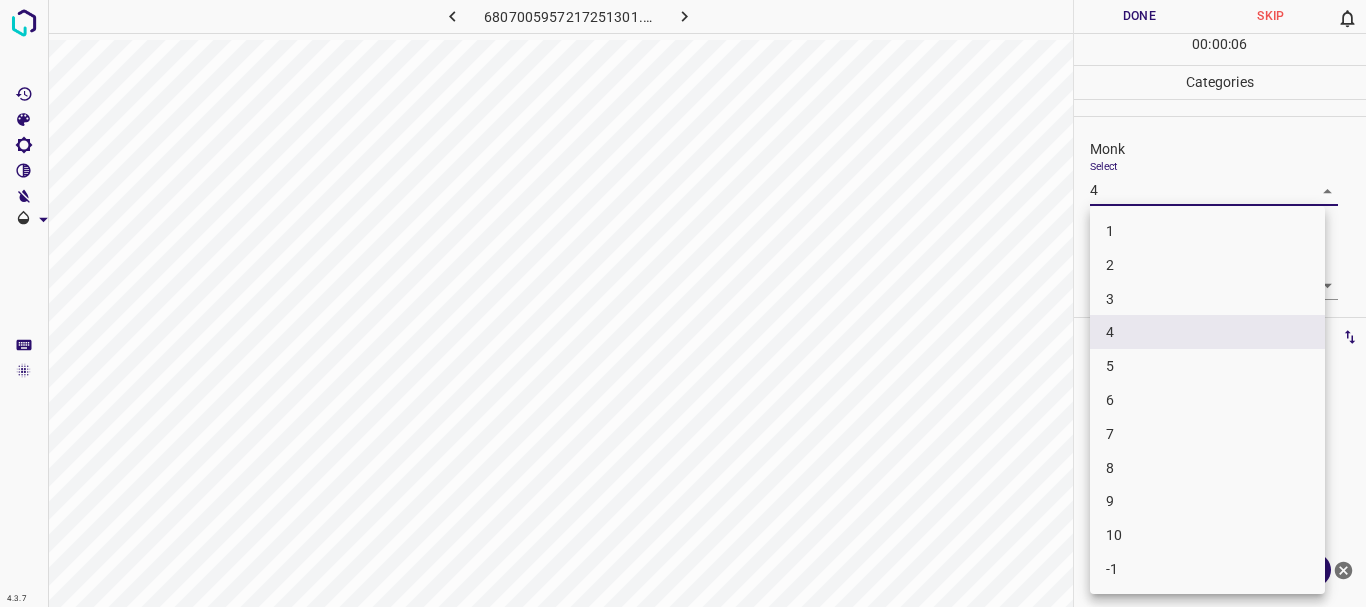click on "3" at bounding box center (1207, 299) 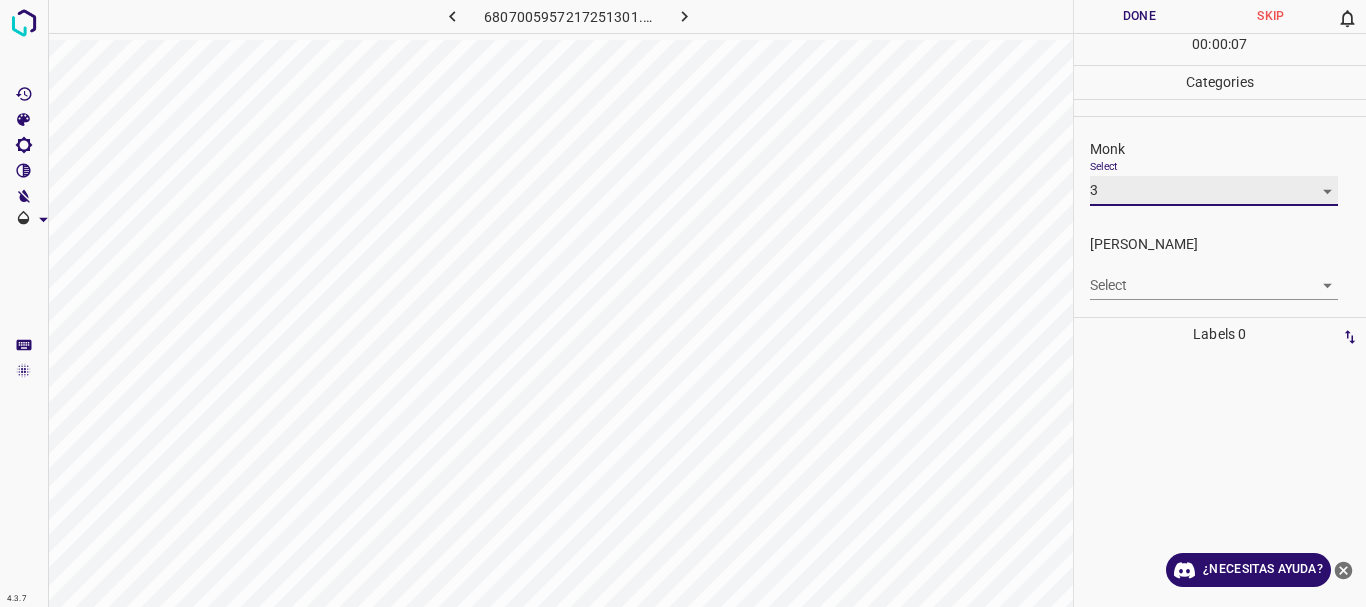 type on "3" 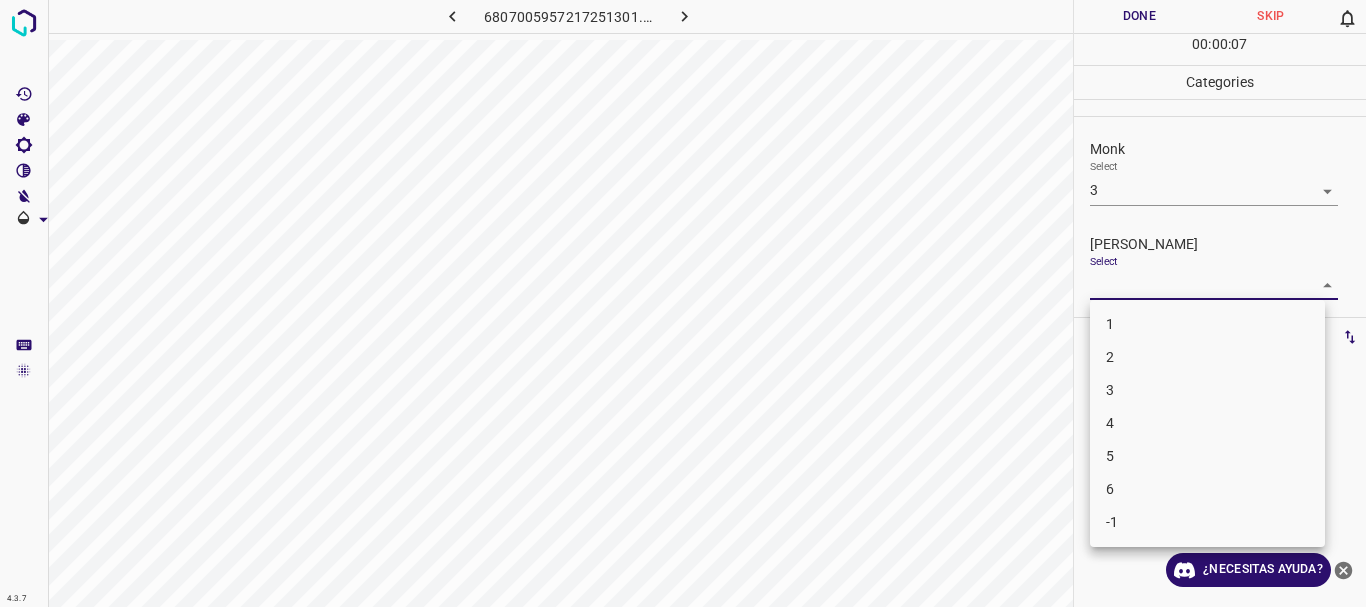 click on "4.3.7 6807005957217251301.png Done Skip 0 00   : 00   : 07   Categories Monk   Select 3 3  Fitzpatrick   Select ​ Labels   0 Categories 1 Monk 2  Fitzpatrick Tools Space Change between modes (Draw & Edit) I Auto labeling R Restore zoom M Zoom in N Zoom out Delete Delete selecte label Filters Z Restore filters X Saturation filter C Brightness filter V Contrast filter B Gray scale filter General O Download ¿Necesitas ayuda? Texto original Valora esta traducción Tu opinión servirá para ayudar a mejorar el Traductor de Google - Texto - Esconder - Borrar 1 2 3 4 5 6 -1" at bounding box center [683, 303] 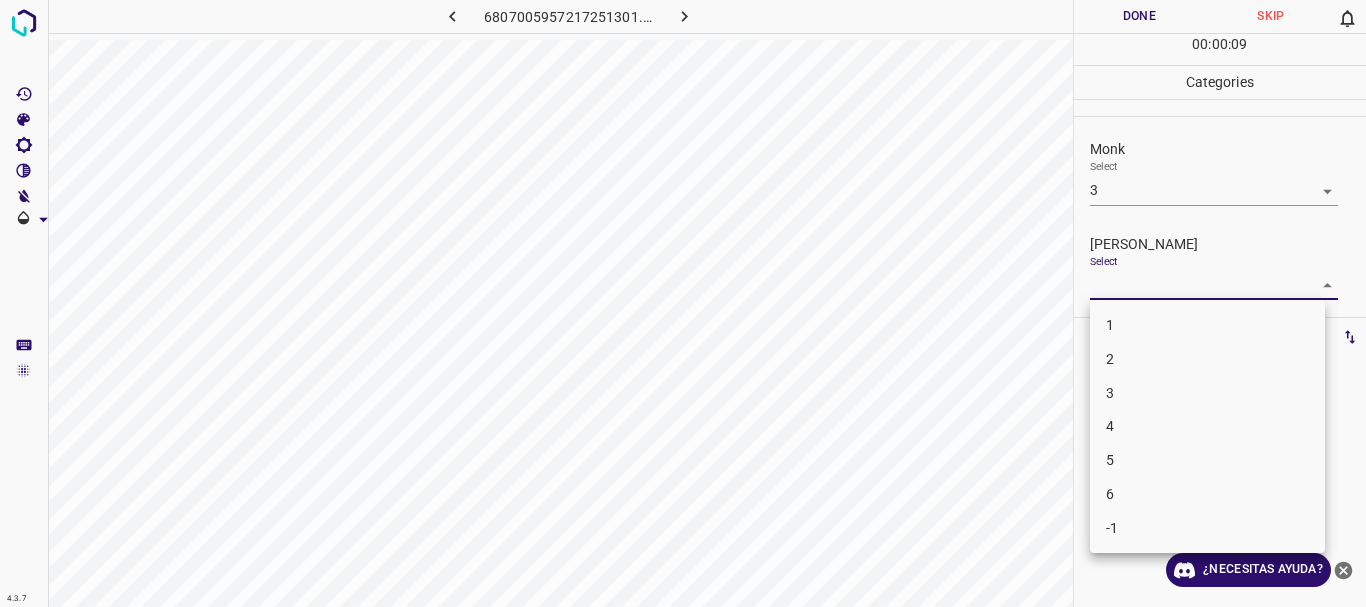 drag, startPoint x: 1140, startPoint y: 351, endPoint x: 1137, endPoint y: 398, distance: 47.095646 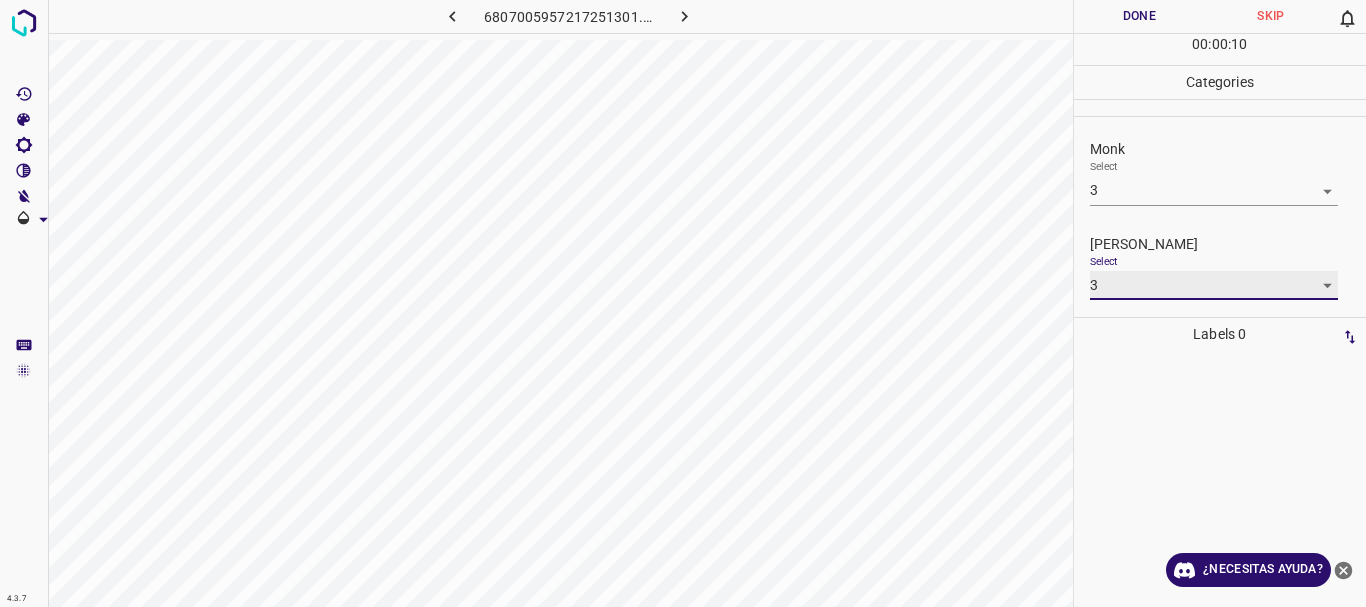 type on "3" 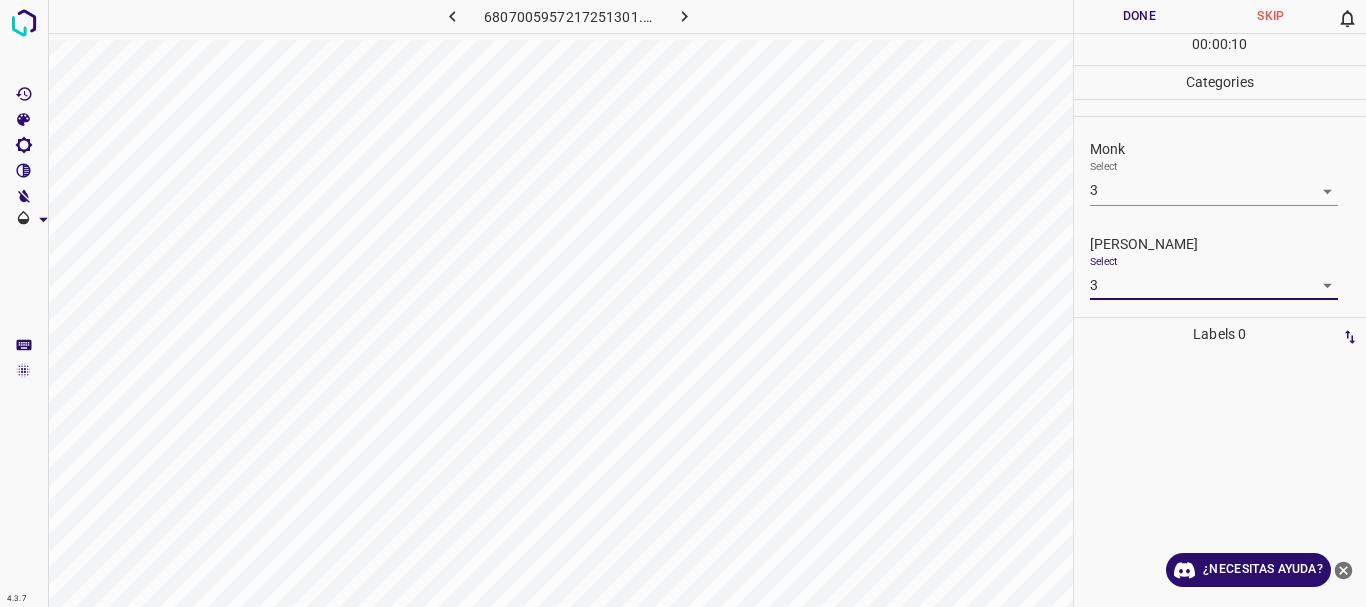 click on "Done" at bounding box center [1140, 16] 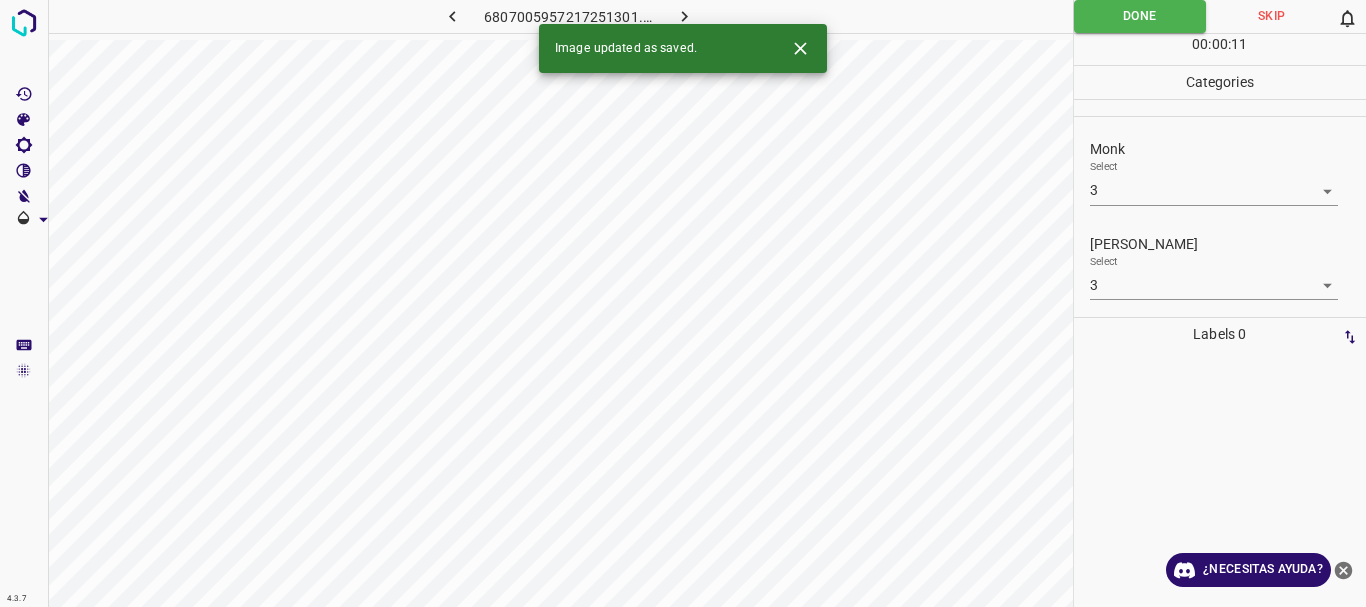 click on "Image updated as saved." at bounding box center [683, 48] 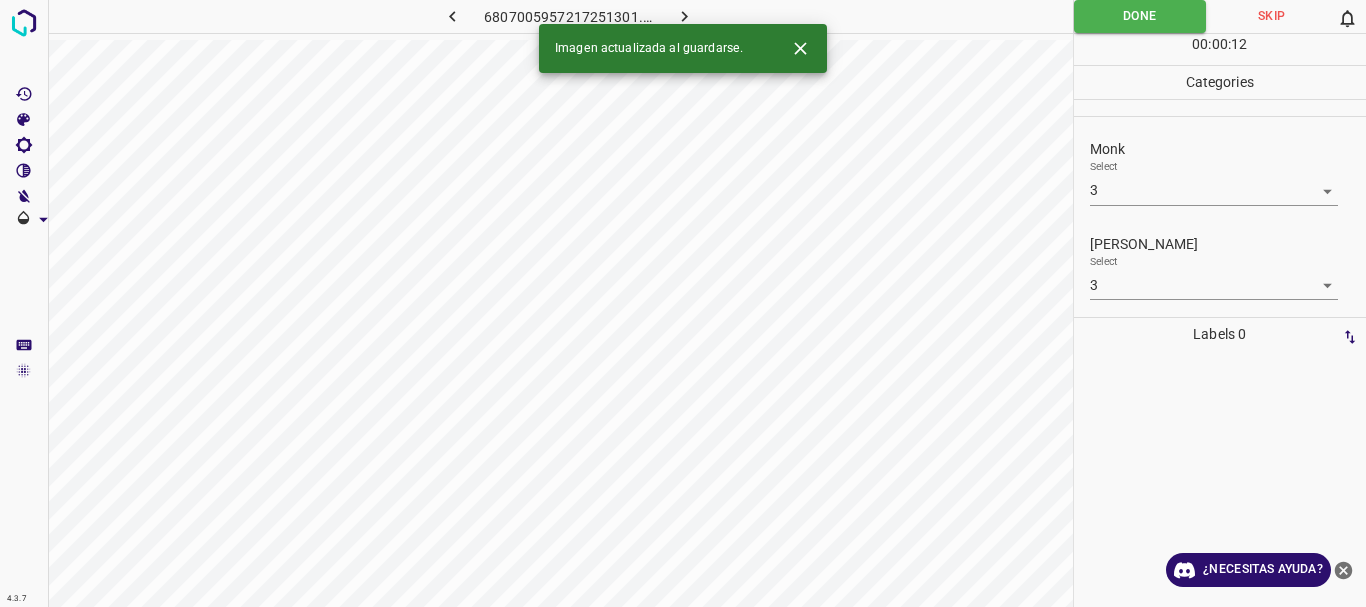 click at bounding box center (684, 16) 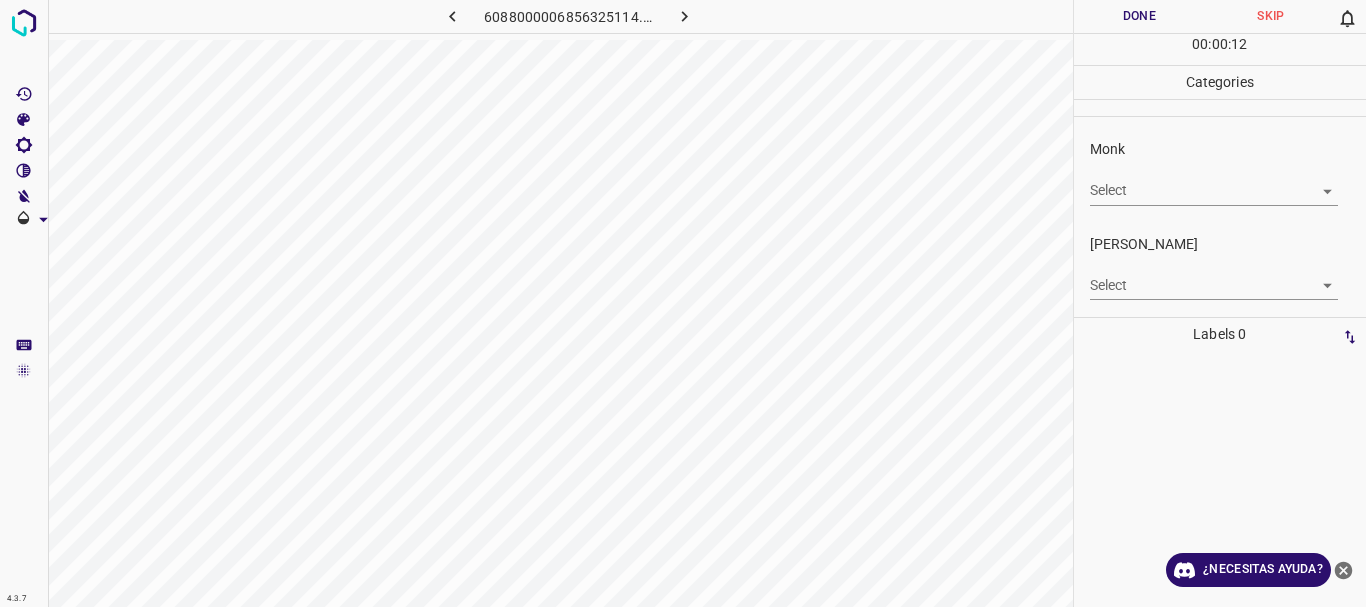 click on "4.3.7 6088000006856325114.png Done Skip 0 00   : 00   : 12   Categories Monk   Select ​  Fitzpatrick   Select ​ Labels   0 Categories 1 Monk 2  Fitzpatrick Tools Space Change between modes (Draw & Edit) I Auto labeling R Restore zoom M Zoom in N Zoom out Delete Delete selecte label Filters Z Restore filters X Saturation filter C Brightness filter V Contrast filter B Gray scale filter General O Download ¿Necesitas ayuda? Texto original Valora esta traducción Tu opinión servirá para ayudar a mejorar el Traductor de Google - Texto - Esconder - Borrar" at bounding box center (683, 303) 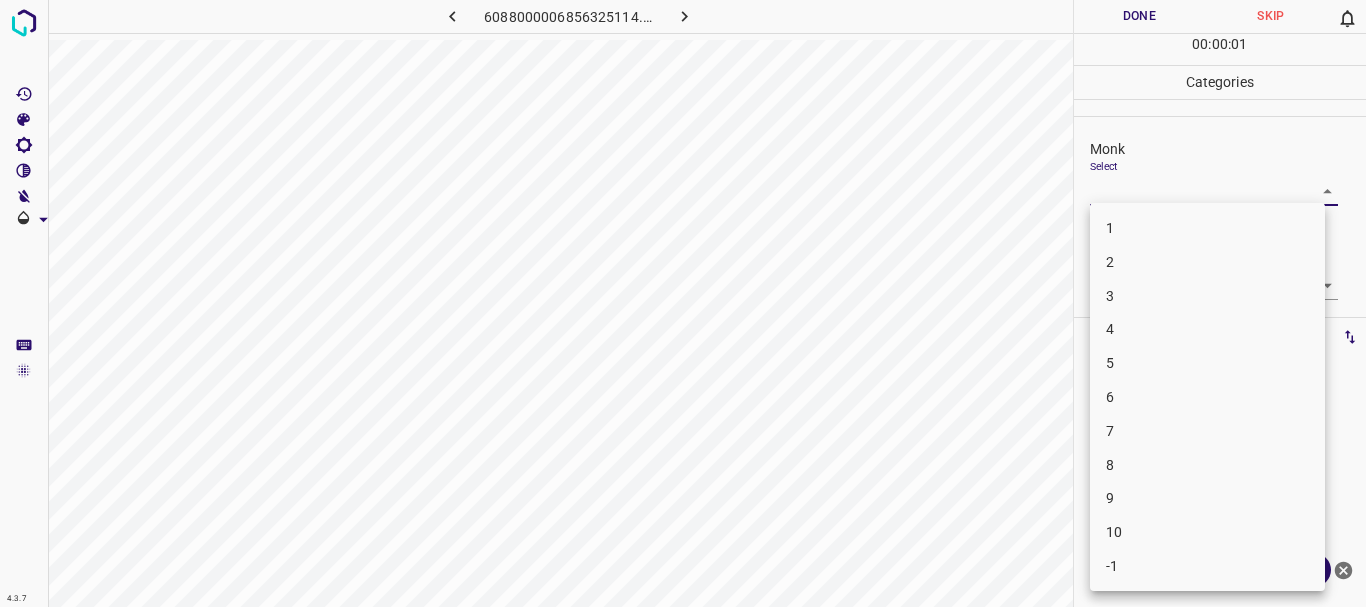 click on "5" at bounding box center (1207, 363) 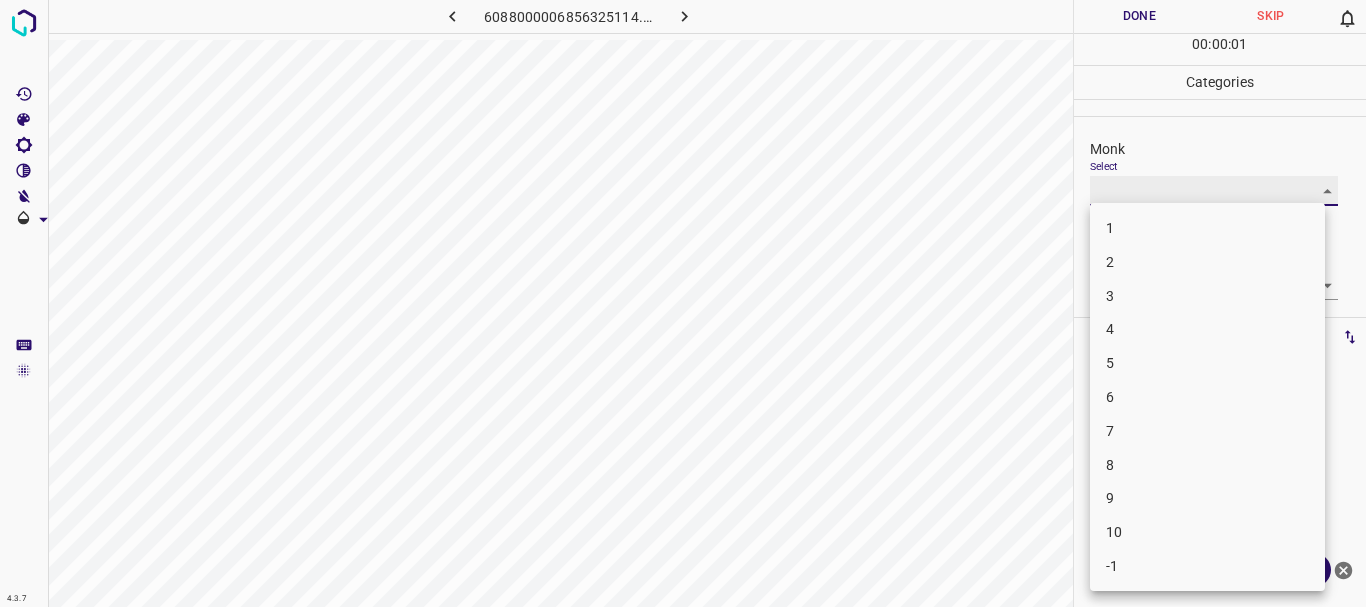 type on "5" 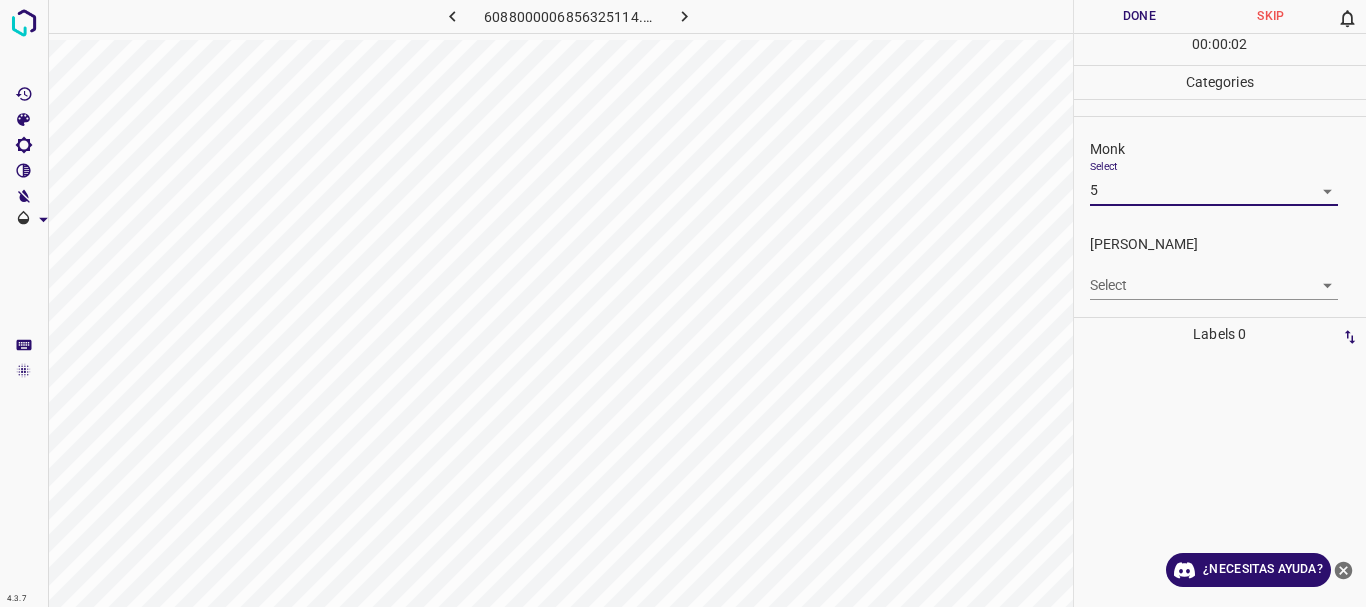 click on "4.3.7 6088000006856325114.png Done Skip 0 00   : 00   : 02   Categories Monk   Select 5 5  Fitzpatrick   Select ​ Labels   0 Categories 1 Monk 2  Fitzpatrick Tools Space Change between modes (Draw & Edit) I Auto labeling R Restore zoom M Zoom in N Zoom out Delete Delete selecte label Filters Z Restore filters X Saturation filter C Brightness filter V Contrast filter B Gray scale filter General O Download ¿Necesitas ayuda? Texto original Valora esta traducción Tu opinión servirá para ayudar a mejorar el Traductor de Google - Texto - Esconder - Borrar 1 2 3 4 5 6 7 8 9 10 -1" at bounding box center (683, 303) 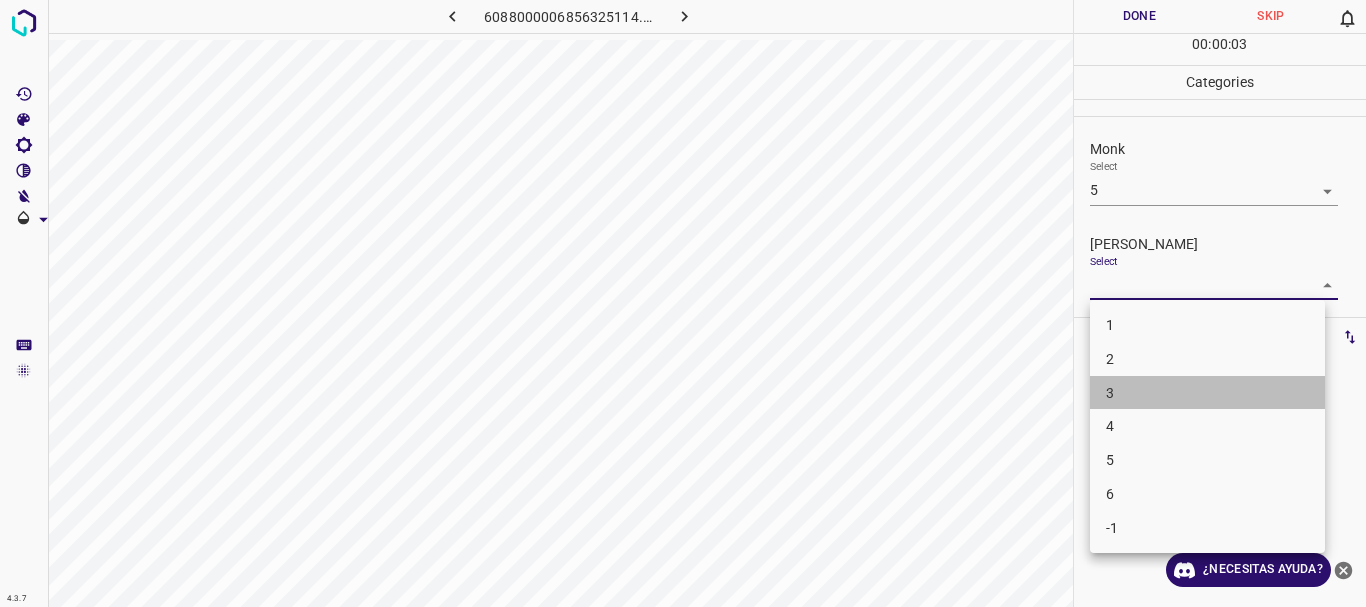 click on "3" at bounding box center (1207, 393) 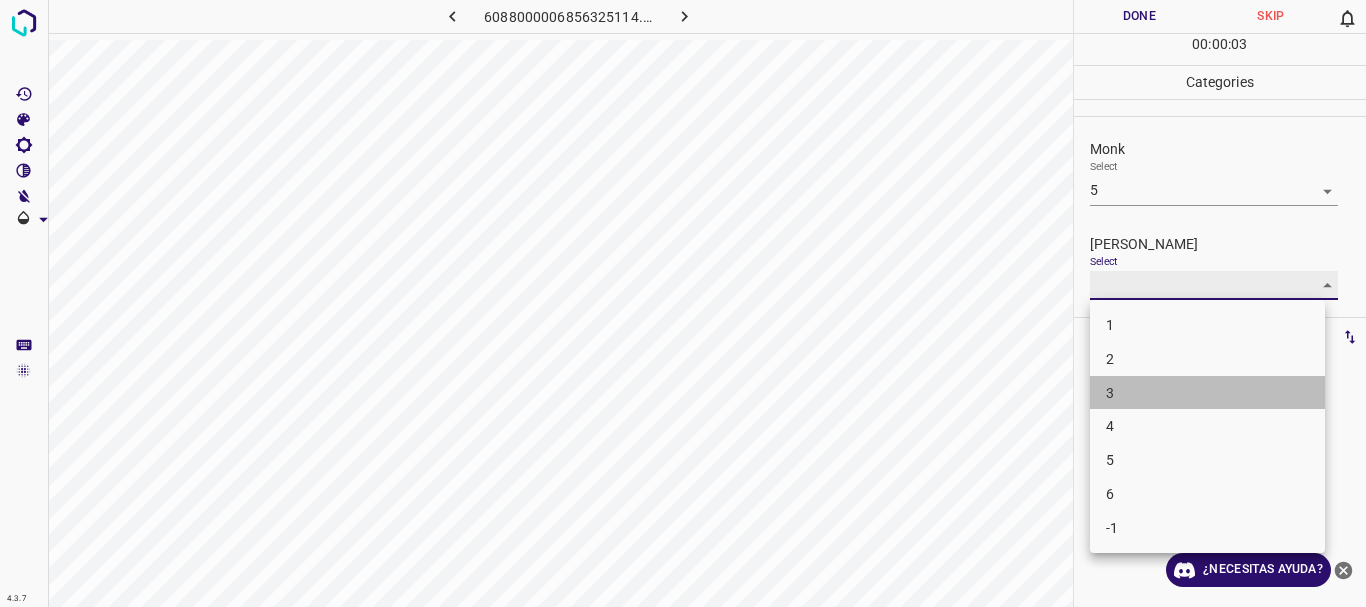 type on "3" 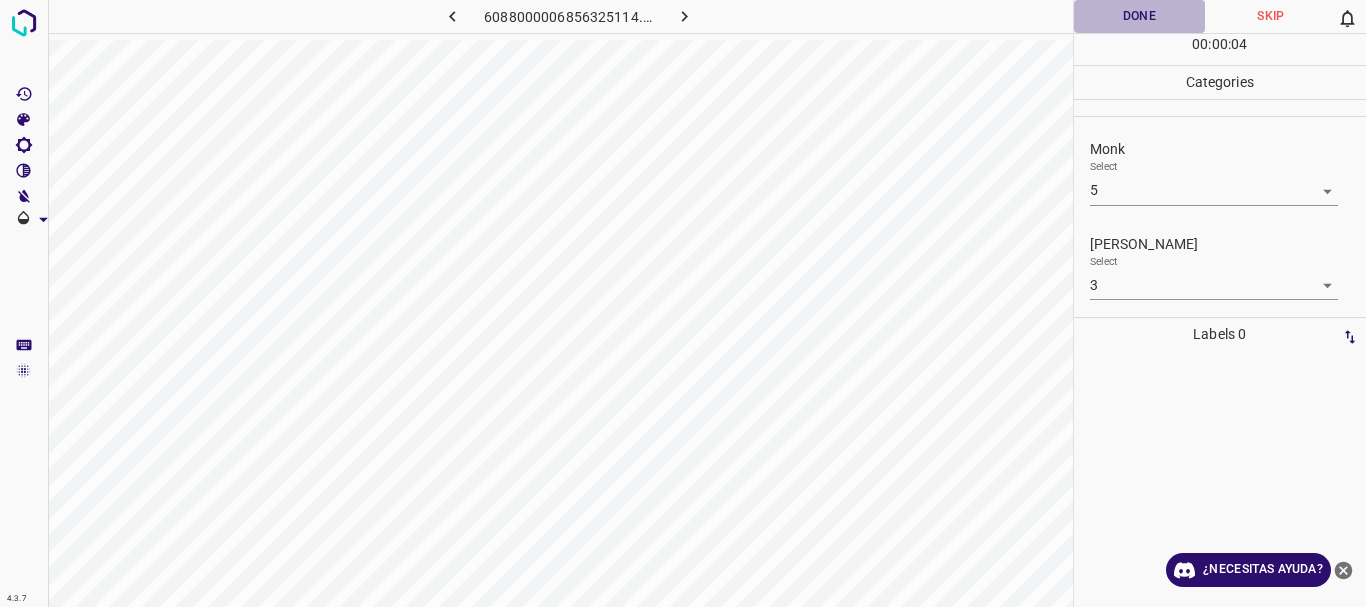 click on "Done" at bounding box center (1140, 16) 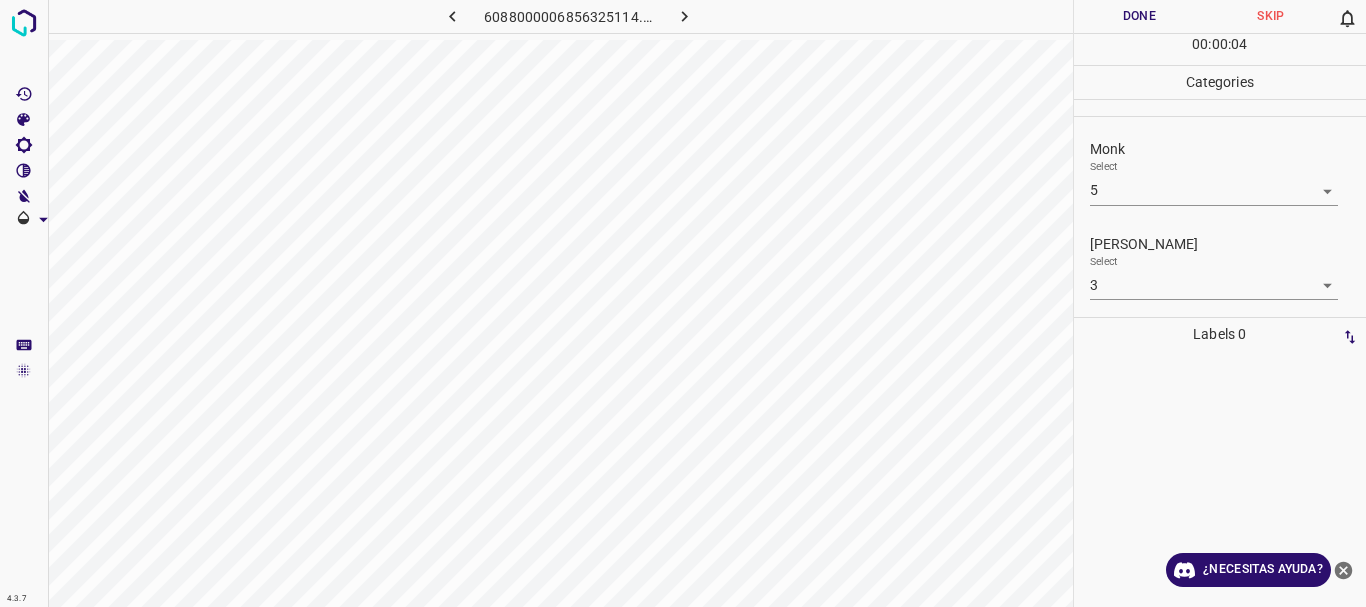 click on "Done" at bounding box center [1140, 16] 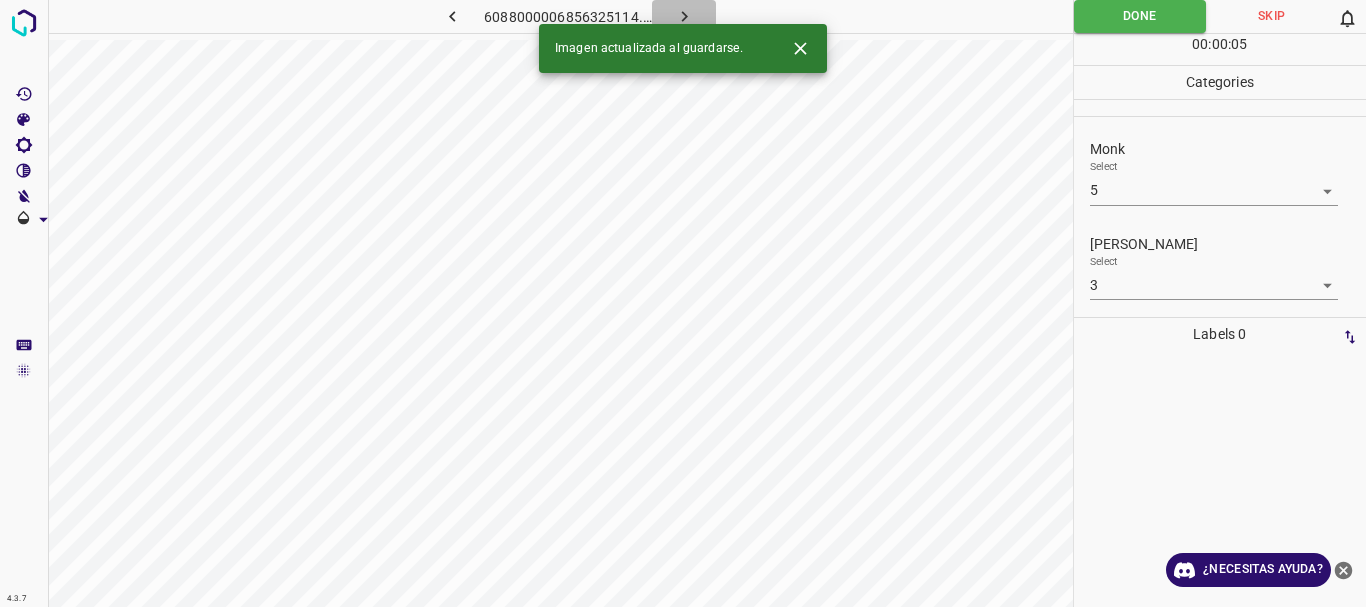 click 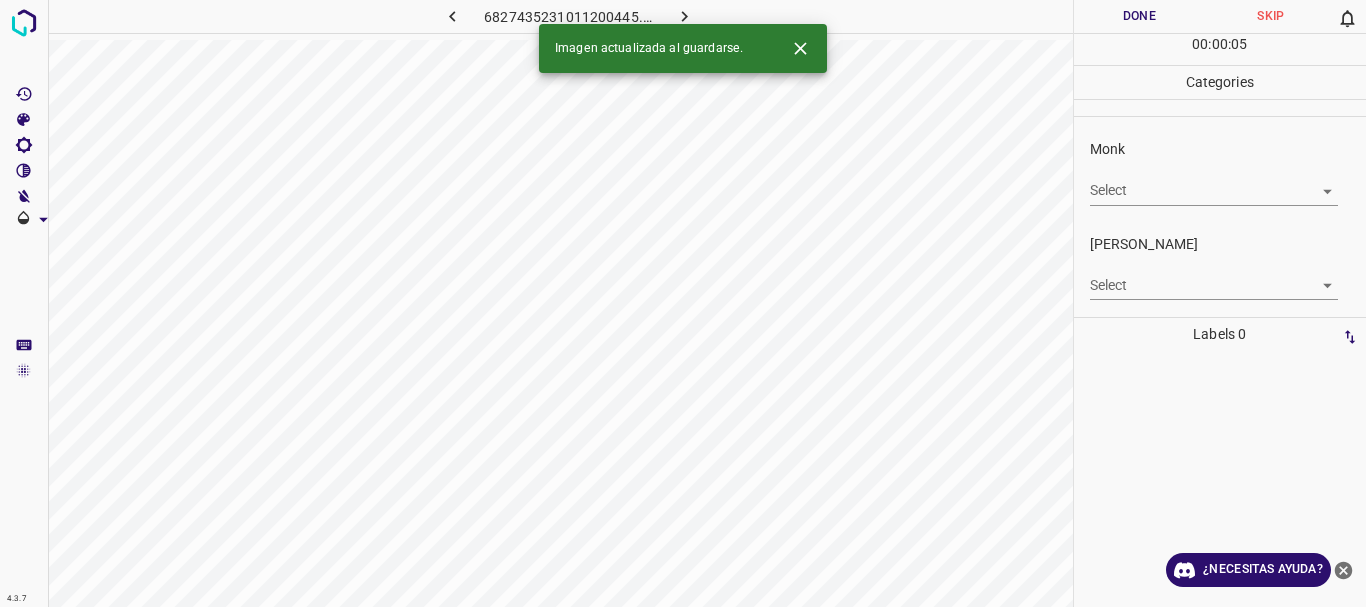 click on "4.3.7 6827435231011200445.png Done Skip 0 00   : 00   : 05   Categories Monk   Select ​  Fitzpatrick   Select ​ Labels   0 Categories 1 Monk 2  Fitzpatrick Tools Space Change between modes (Draw & Edit) I Auto labeling R Restore zoom M Zoom in N Zoom out Delete Delete selecte label Filters Z Restore filters X Saturation filter C Brightness filter V Contrast filter B Gray scale filter General O Download Imagen actualizada al guardarse. ¿Necesitas ayuda? Texto original Valora esta traducción Tu opinión servirá para ayudar a mejorar el Traductor de Google - Texto - Esconder - Borrar" at bounding box center (683, 303) 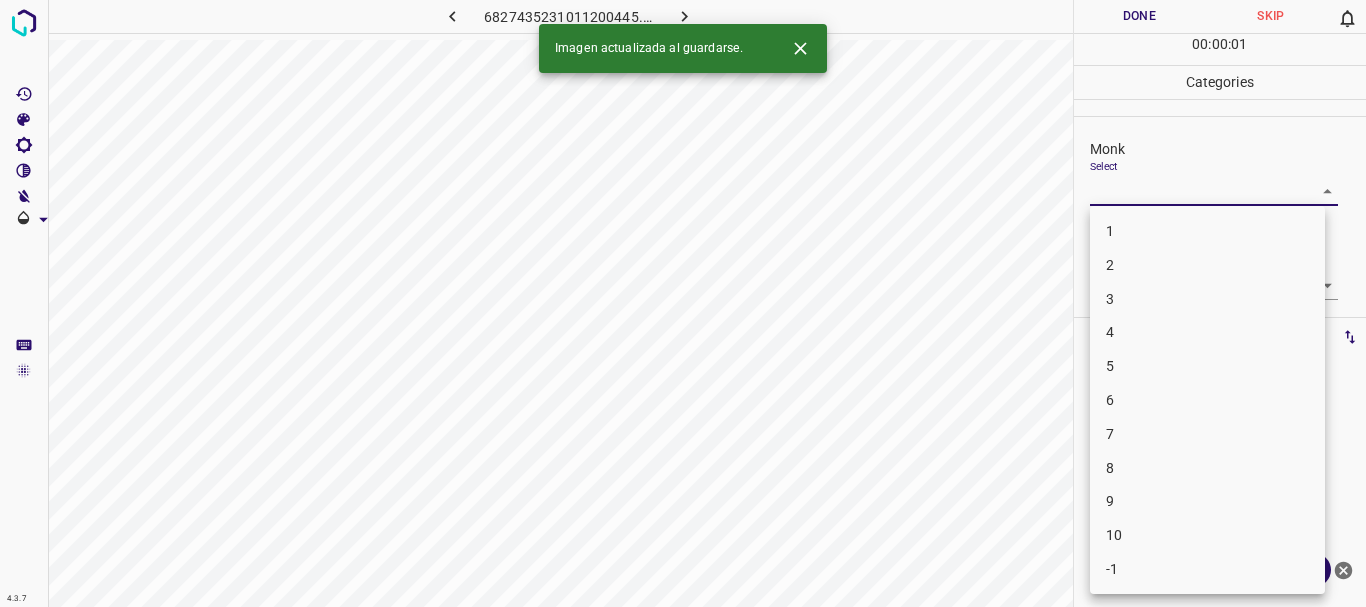 click on "1 2 3 4 5 6 7 8 9 10 -1" at bounding box center [1207, 400] 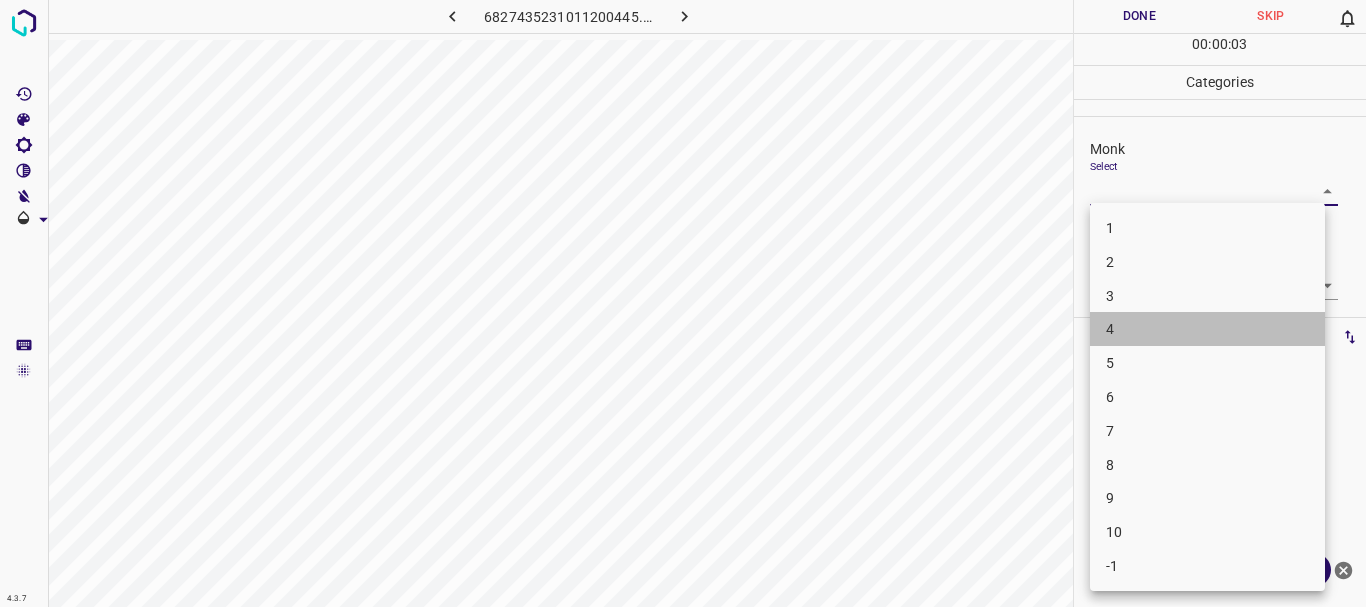 click on "4" at bounding box center [1207, 329] 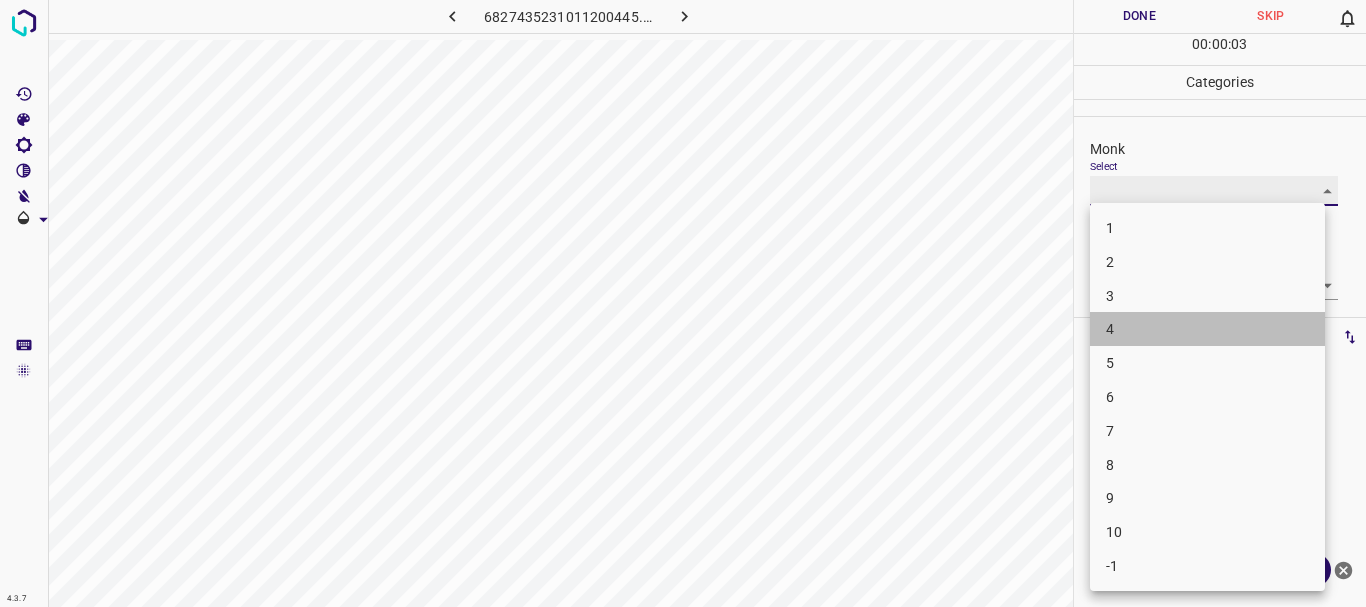 type on "4" 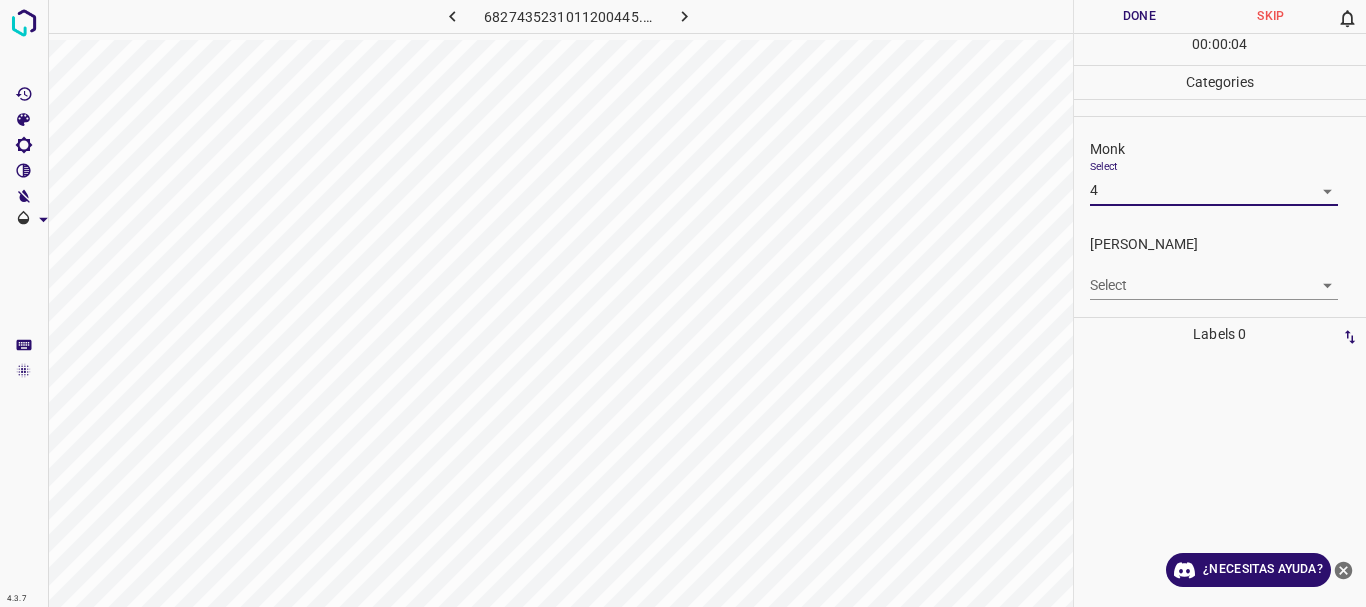 click on "4.3.7 6827435231011200445.png Done Skip 0 00   : 00   : 04   Categories Monk   Select 4 4  Fitzpatrick   Select ​ Labels   0 Categories 1 Monk 2  Fitzpatrick Tools Space Change between modes (Draw & Edit) I Auto labeling R Restore zoom M Zoom in N Zoom out Delete Delete selecte label Filters Z Restore filters X Saturation filter C Brightness filter V Contrast filter B Gray scale filter General O Download ¿Necesitas ayuda? Texto original Valora esta traducción Tu opinión servirá para ayudar a mejorar el Traductor de Google - Texto - Esconder - Borrar" at bounding box center (683, 303) 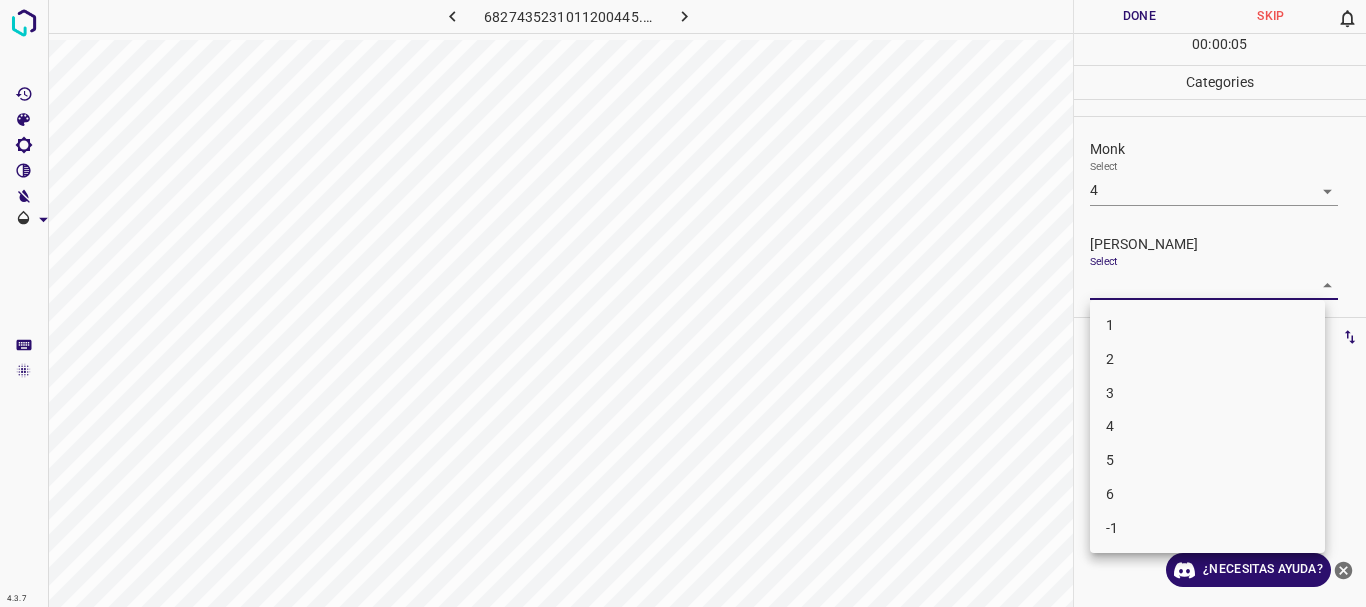 drag, startPoint x: 1124, startPoint y: 377, endPoint x: 1130, endPoint y: 364, distance: 14.3178215 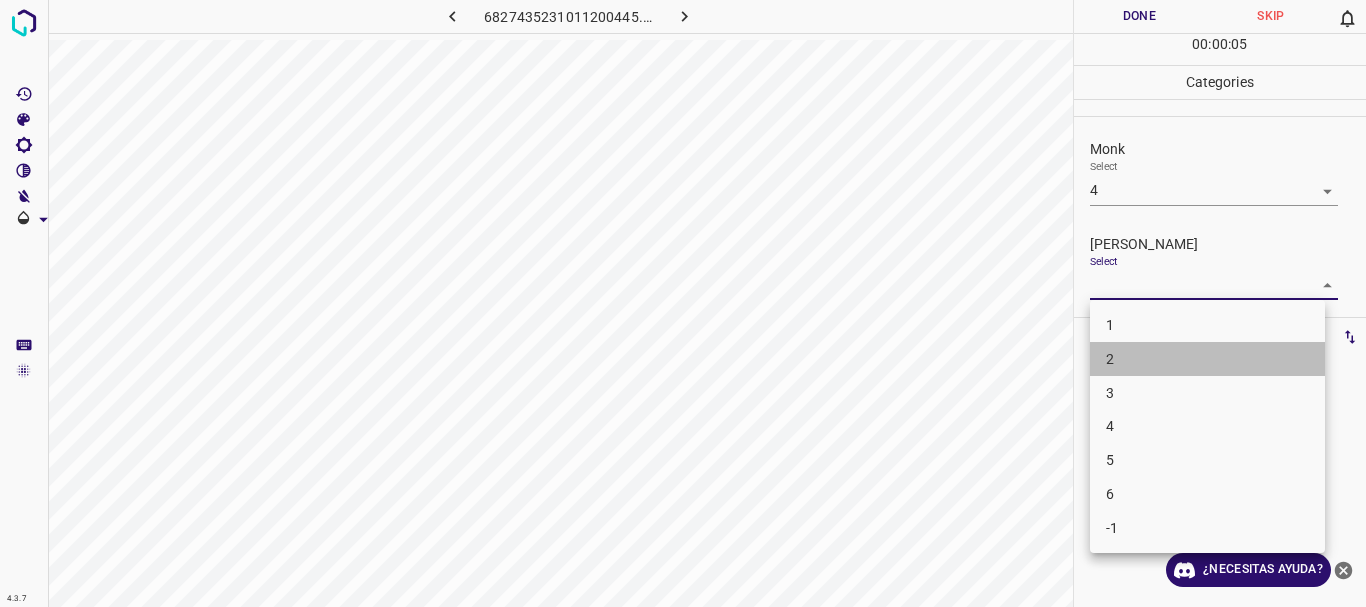 click on "2" at bounding box center [1207, 359] 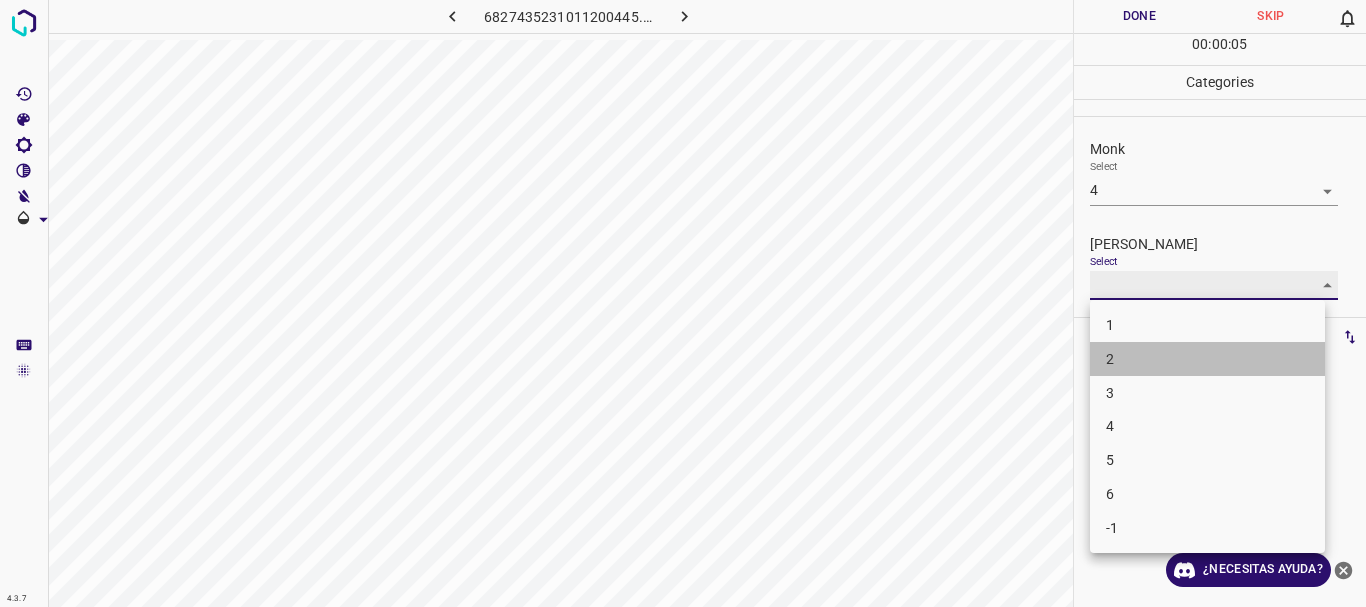 type on "2" 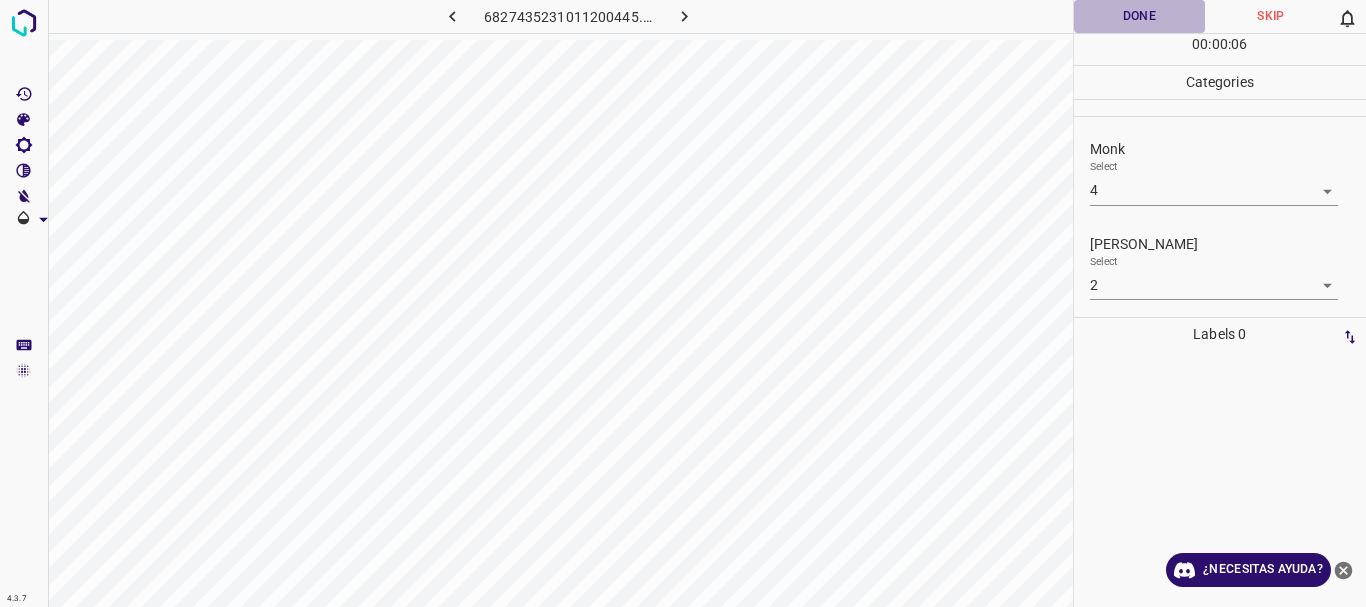 click on "Done" at bounding box center (1140, 16) 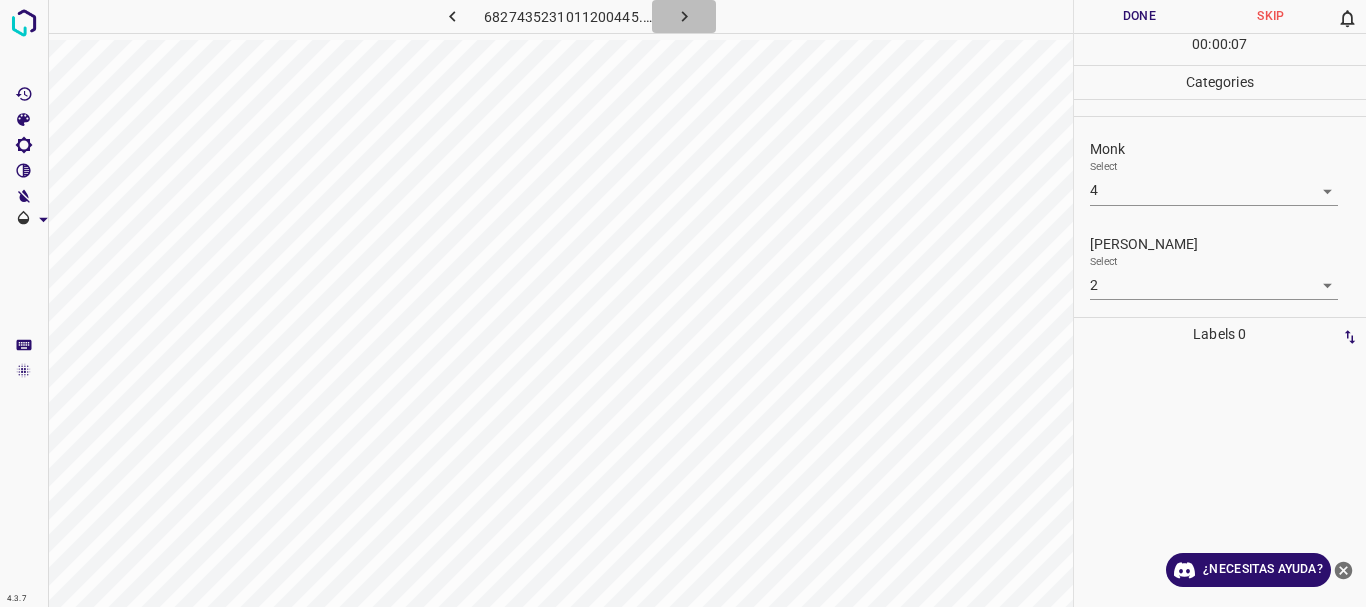 click 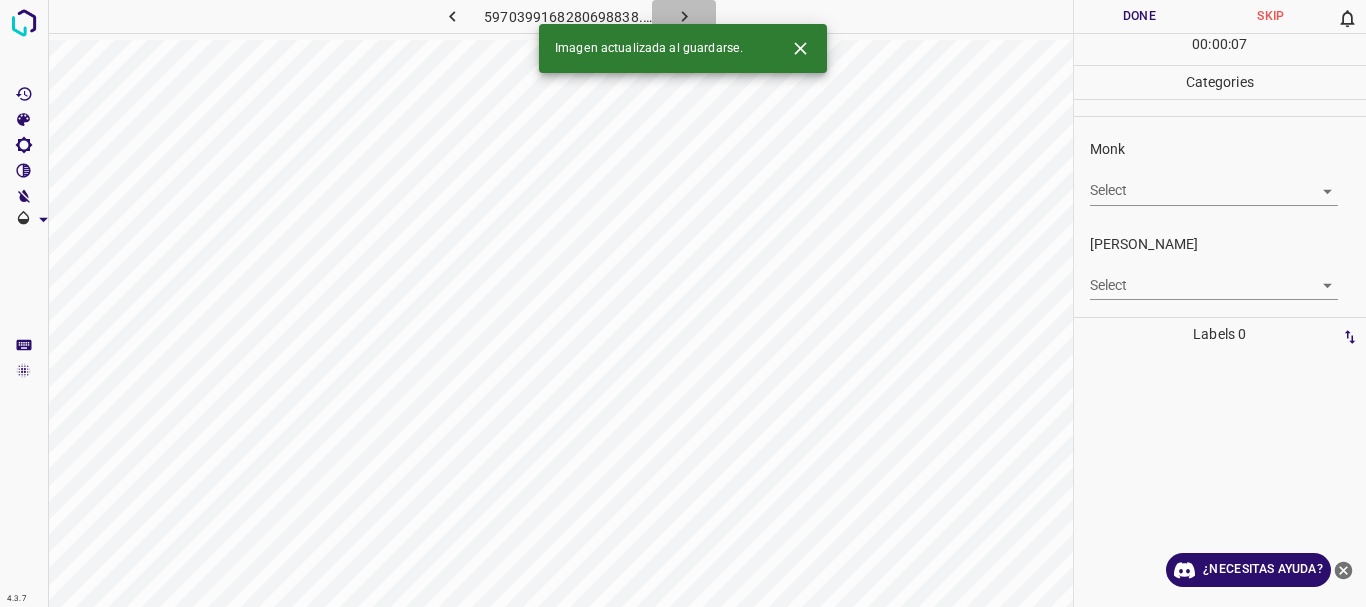 click at bounding box center [684, 16] 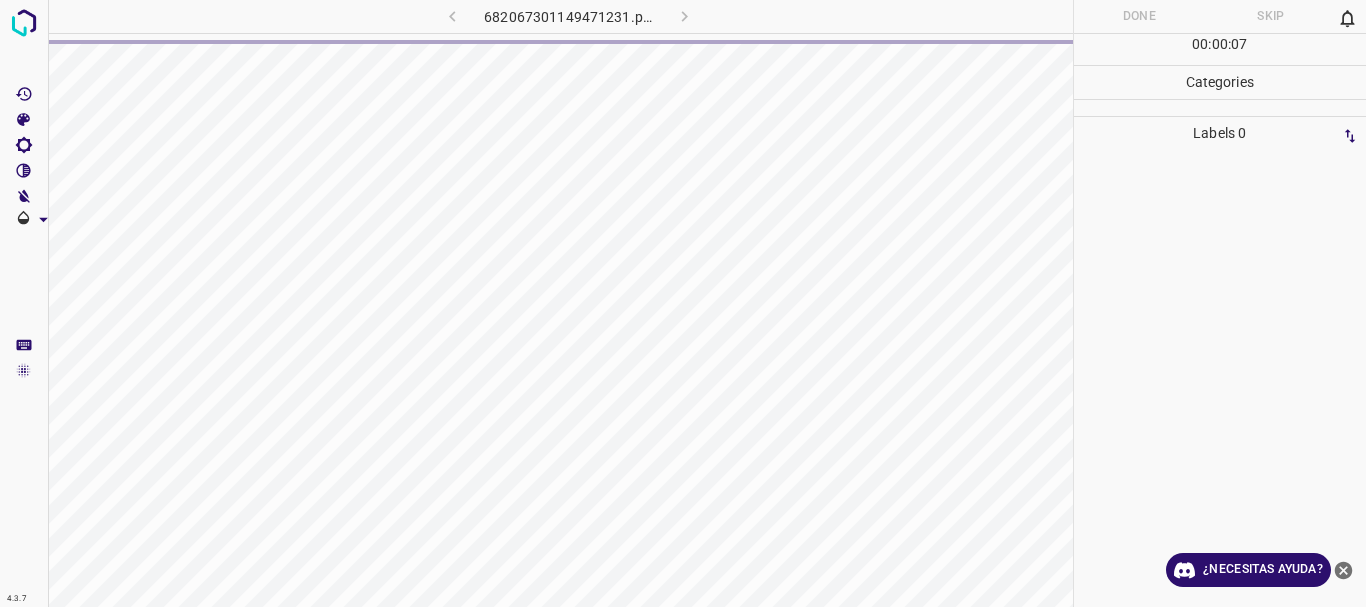 click on "682067301149471231.png" at bounding box center [568, 16] 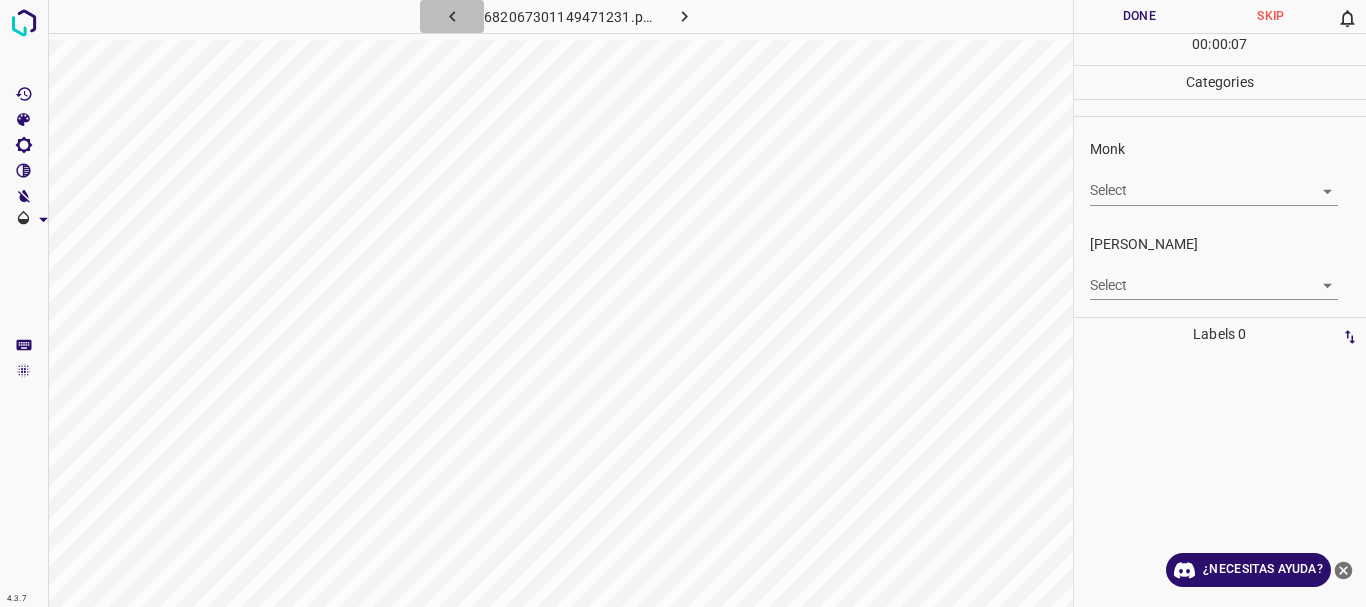click 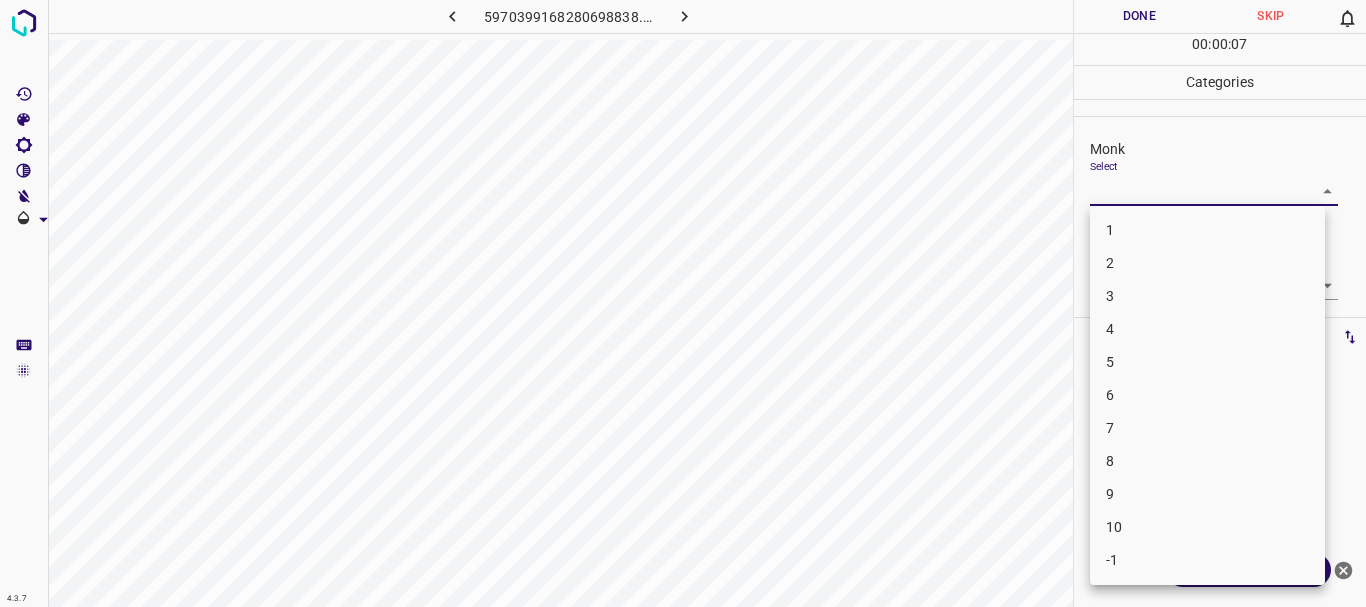 click on "4.3.7 5970399168280698838.png Done Skip 0 00   : 00   : 07   Categories Monk   Select ​  Fitzpatrick   Select ​ Labels   0 Categories 1 Monk 2  Fitzpatrick Tools Space Change between modes (Draw & Edit) I Auto labeling R Restore zoom M Zoom in N Zoom out Delete Delete selecte label Filters Z Restore filters X Saturation filter C Brightness filter V Contrast filter B Gray scale filter General O Download ¿Necesitas ayuda? Texto original Valora esta traducción Tu opinión servirá para ayudar a mejorar el Traductor de Google - Texto - Esconder - Borrar 1 2 3 4 5 6 7 8 9 10 -1" at bounding box center (683, 303) 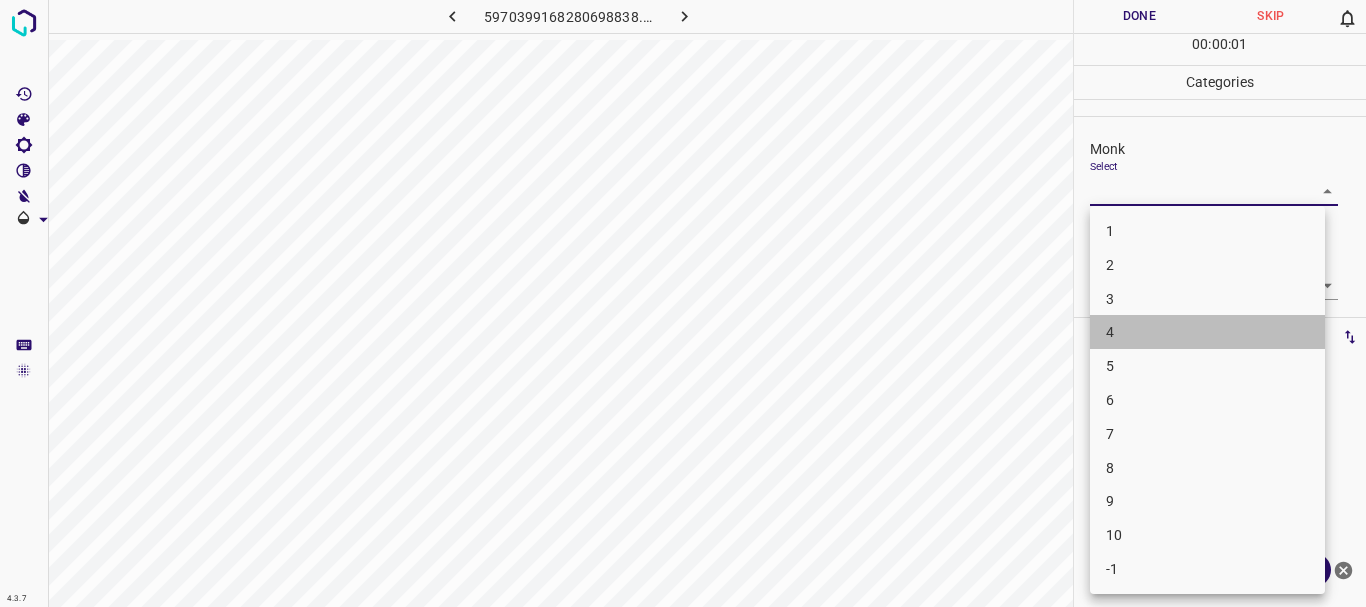 click on "4" at bounding box center (1207, 332) 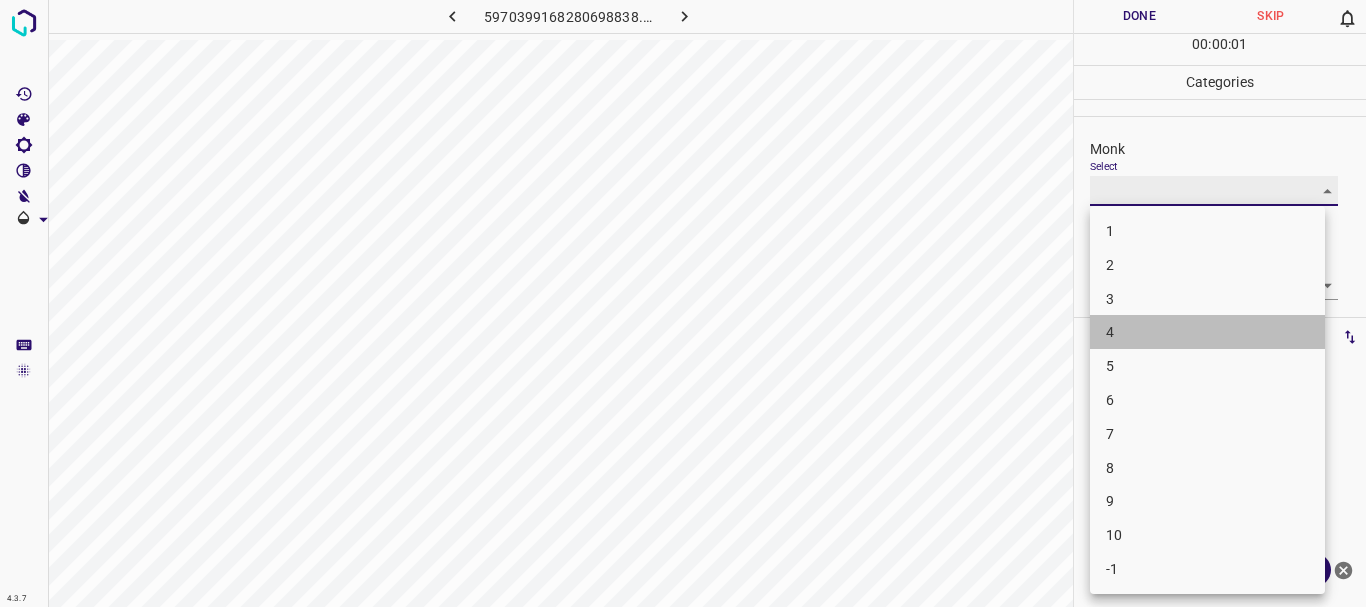 type on "4" 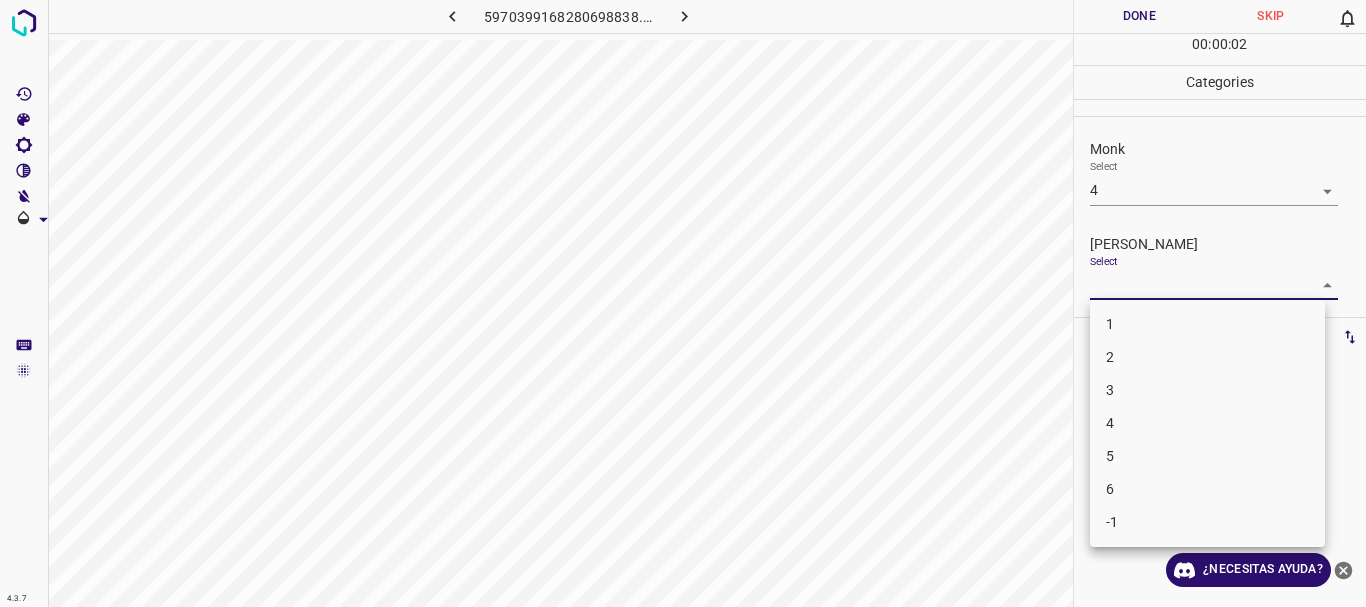 click on "4.3.7 5970399168280698838.png Done Skip 0 00   : 00   : 02   Categories Monk   Select 4 4  Fitzpatrick   Select ​ Labels   0 Categories 1 Monk 2  Fitzpatrick Tools Space Change between modes (Draw & Edit) I Auto labeling R Restore zoom M Zoom in N Zoom out Delete Delete selecte label Filters Z Restore filters X Saturation filter C Brightness filter V Contrast filter B Gray scale filter General O Download ¿Necesitas ayuda? Texto original Valora esta traducción Tu opinión servirá para ayudar a mejorar el Traductor de Google - Texto - Esconder - Borrar 1 2 3 4 5 6 -1" at bounding box center (683, 303) 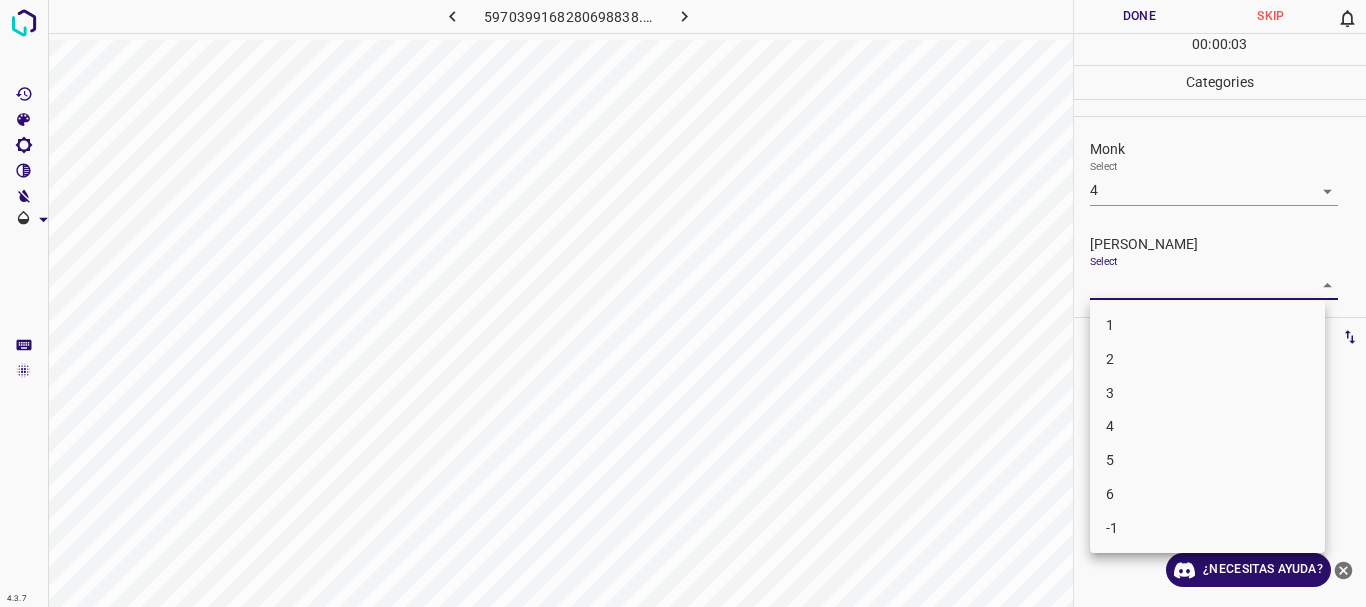 click on "1 2 3 4 5 6 -1" at bounding box center [1207, 426] 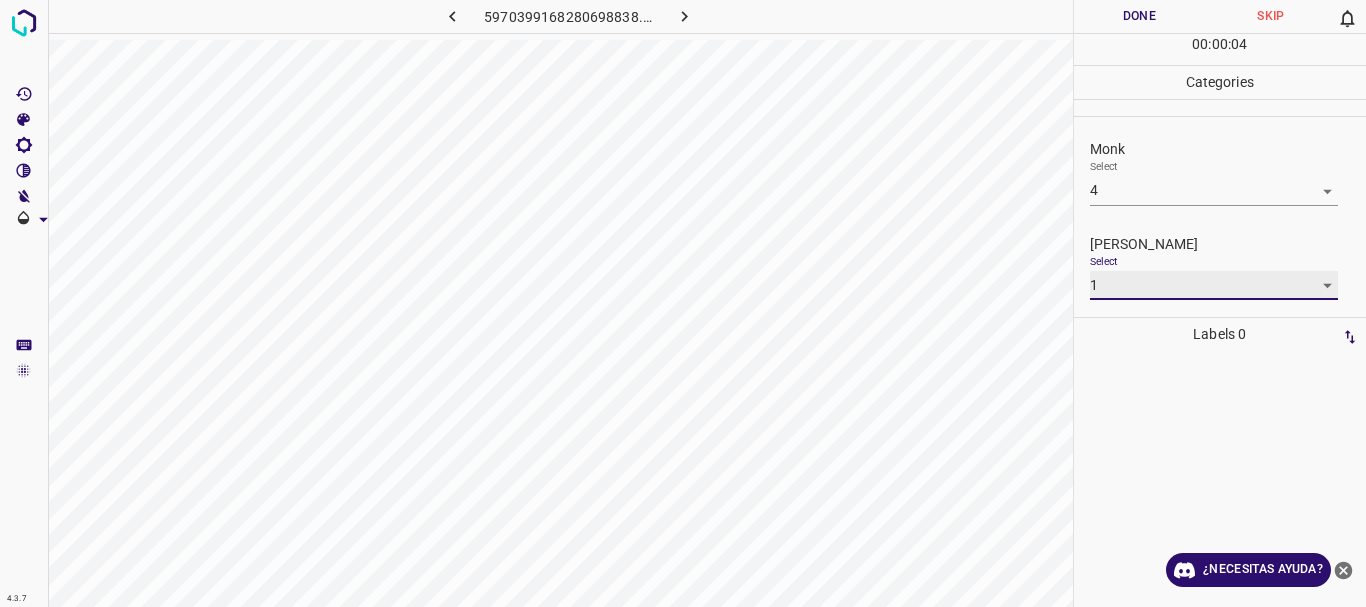 type on "1" 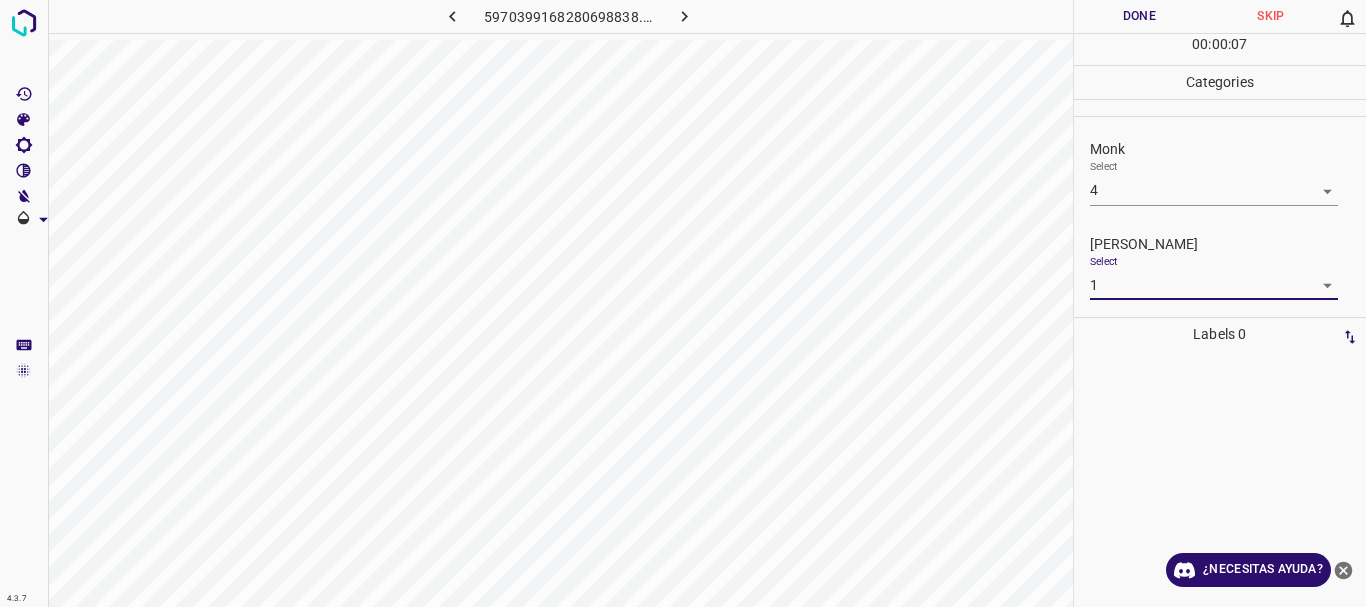 click on "Done" at bounding box center [1140, 16] 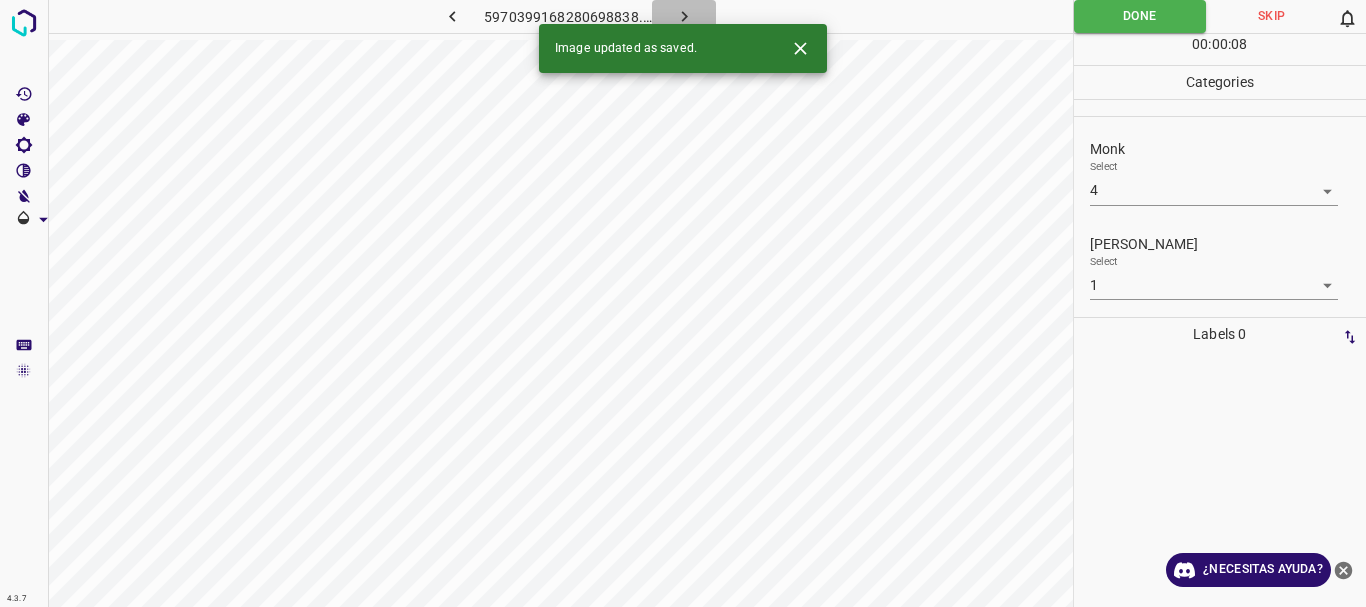click 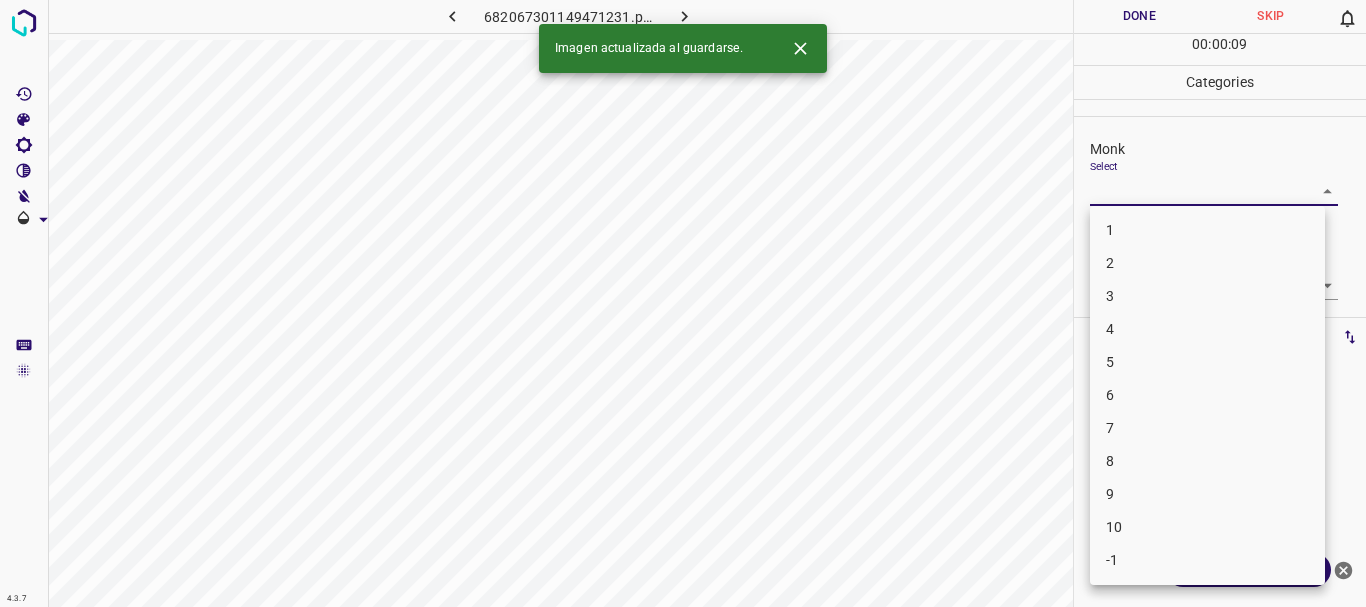 click on "4.3.7 682067301149471231.png Done Skip 0 00   : 00   : 09   Categories Monk   Select ​  Fitzpatrick   Select ​ Labels   0 Categories 1 Monk 2  Fitzpatrick Tools Space Change between modes (Draw & Edit) I Auto labeling R Restore zoom M Zoom in N Zoom out Delete Delete selecte label Filters Z Restore filters X Saturation filter C Brightness filter V Contrast filter B Gray scale filter General O Download Imagen actualizada al guardarse. ¿Necesitas ayuda? Texto original Valora esta traducción Tu opinión servirá para ayudar a mejorar el Traductor de Google - Texto - Esconder - Borrar 1 2 3 4 5 6 7 8 9 10 -1" at bounding box center (683, 303) 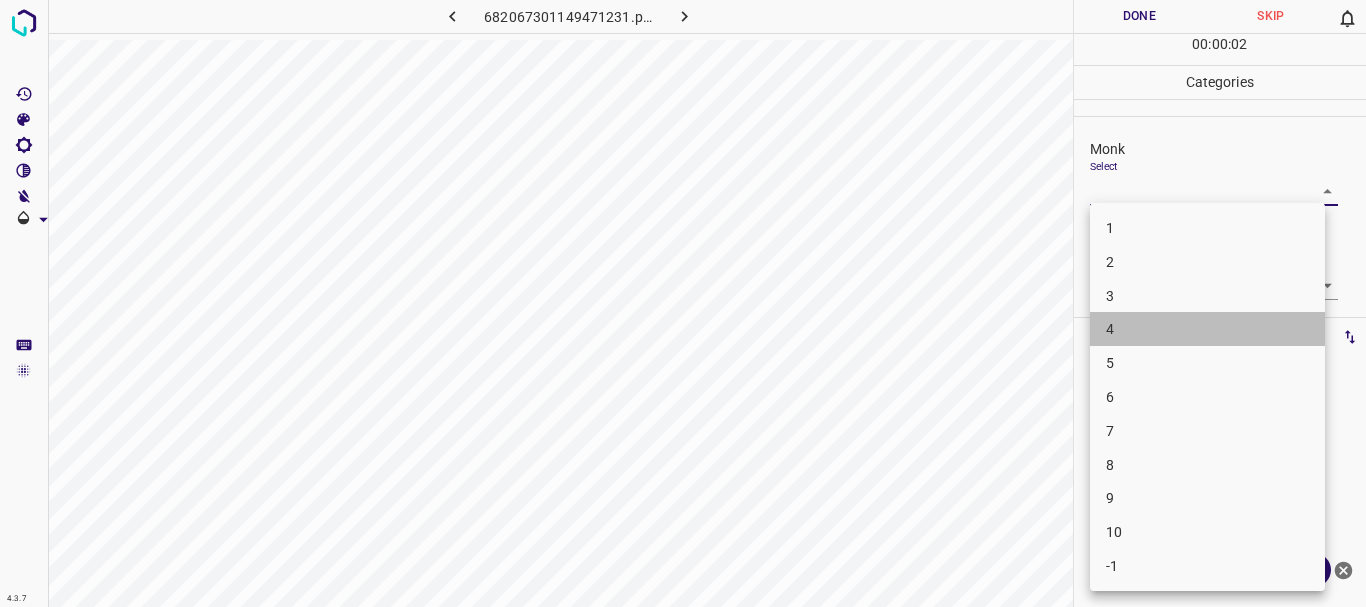 click on "4" at bounding box center [1207, 329] 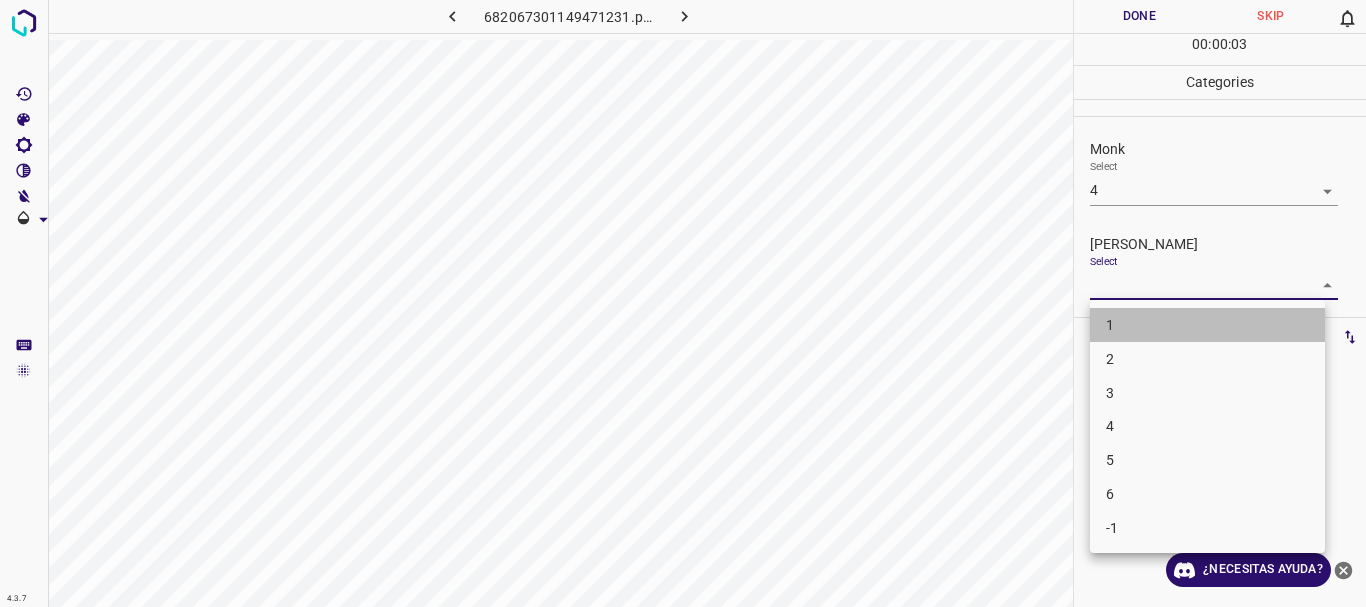 click on "1" at bounding box center (1207, 325) 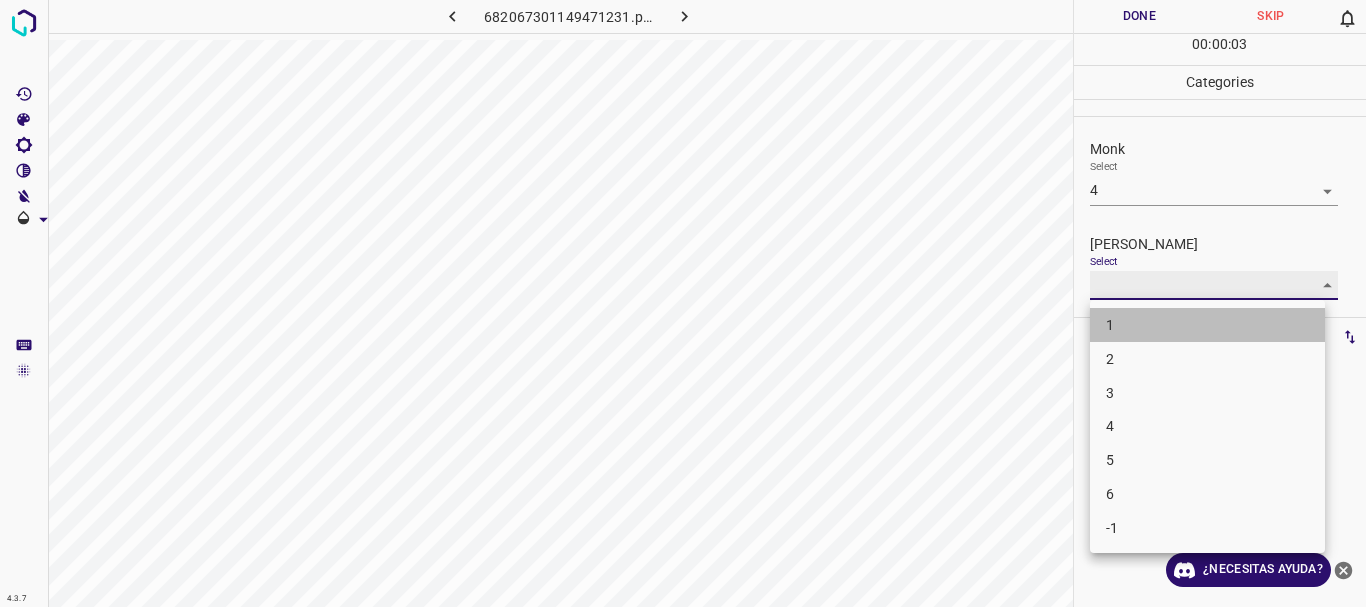 type on "1" 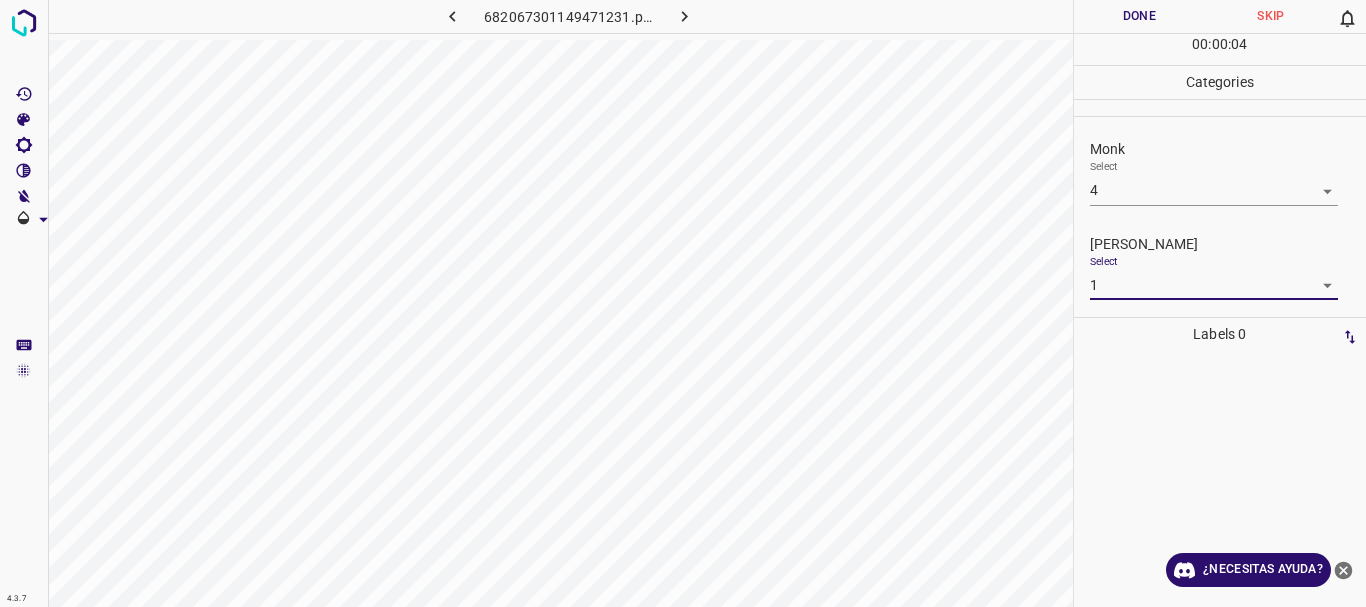 click on "Done" at bounding box center (1140, 16) 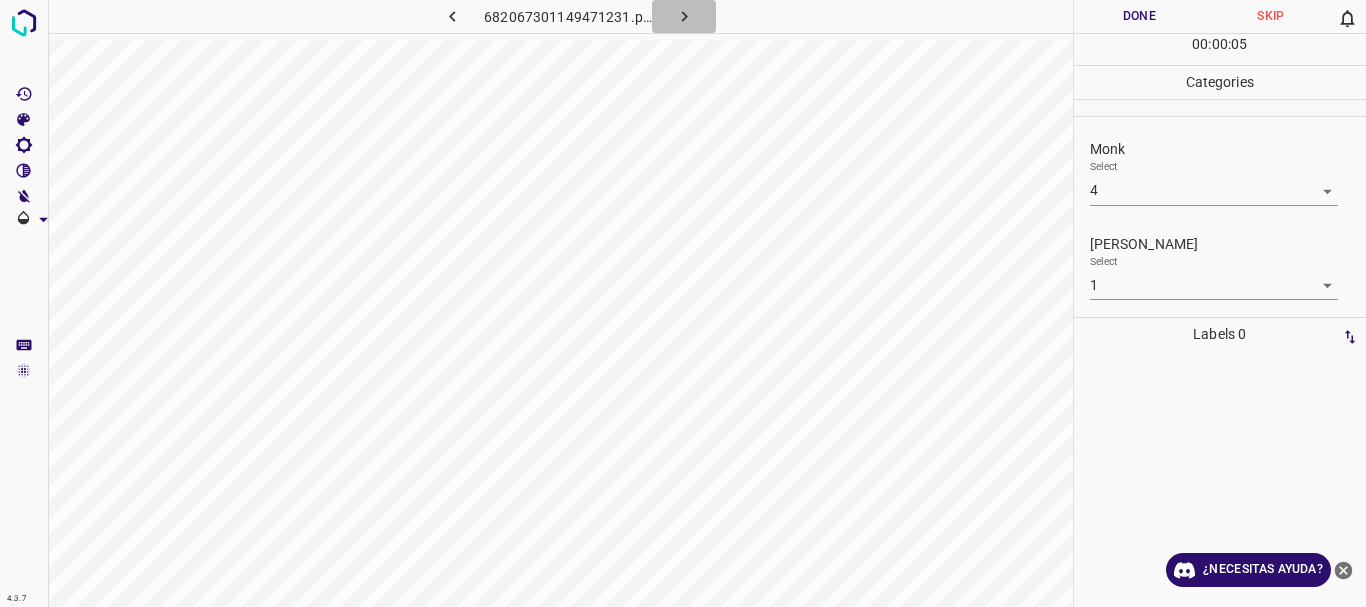 click at bounding box center [684, 16] 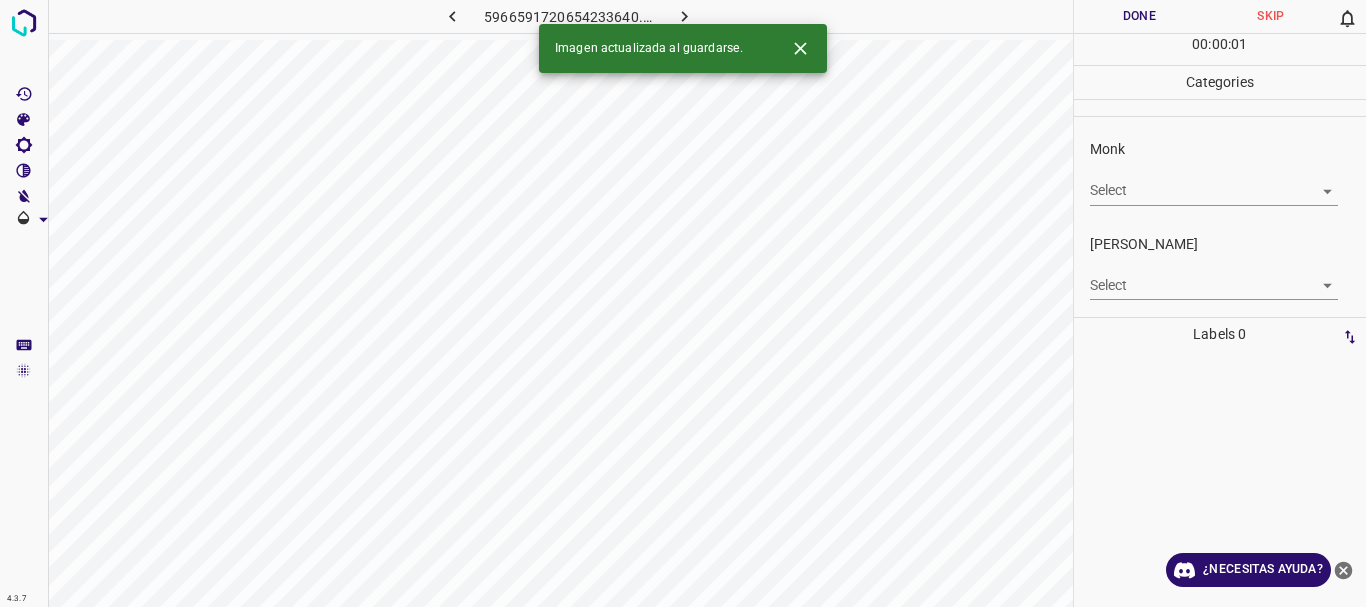 click on "4.3.7 5966591720654233640.png Done Skip 0 00   : 00   : 01   Categories Monk   Select ​  Fitzpatrick   Select ​ Labels   0 Categories 1 Monk 2  Fitzpatrick Tools Space Change between modes (Draw & Edit) I Auto labeling R Restore zoom M Zoom in N Zoom out Delete Delete selecte label Filters Z Restore filters X Saturation filter C Brightness filter V Contrast filter B Gray scale filter General O Download Imagen actualizada al guardarse. ¿Necesitas ayuda? Texto original Valora esta traducción Tu opinión servirá para ayudar a mejorar el Traductor de Google - Texto - Esconder - Borrar" at bounding box center (683, 303) 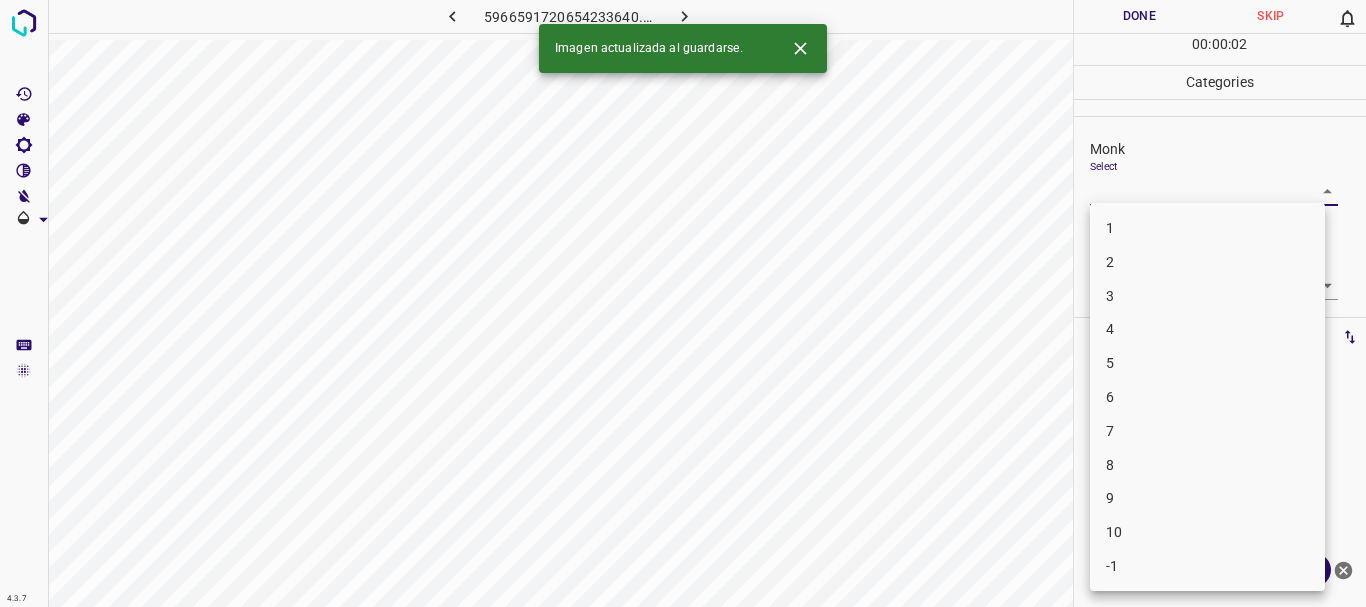 click on "4" at bounding box center (1207, 329) 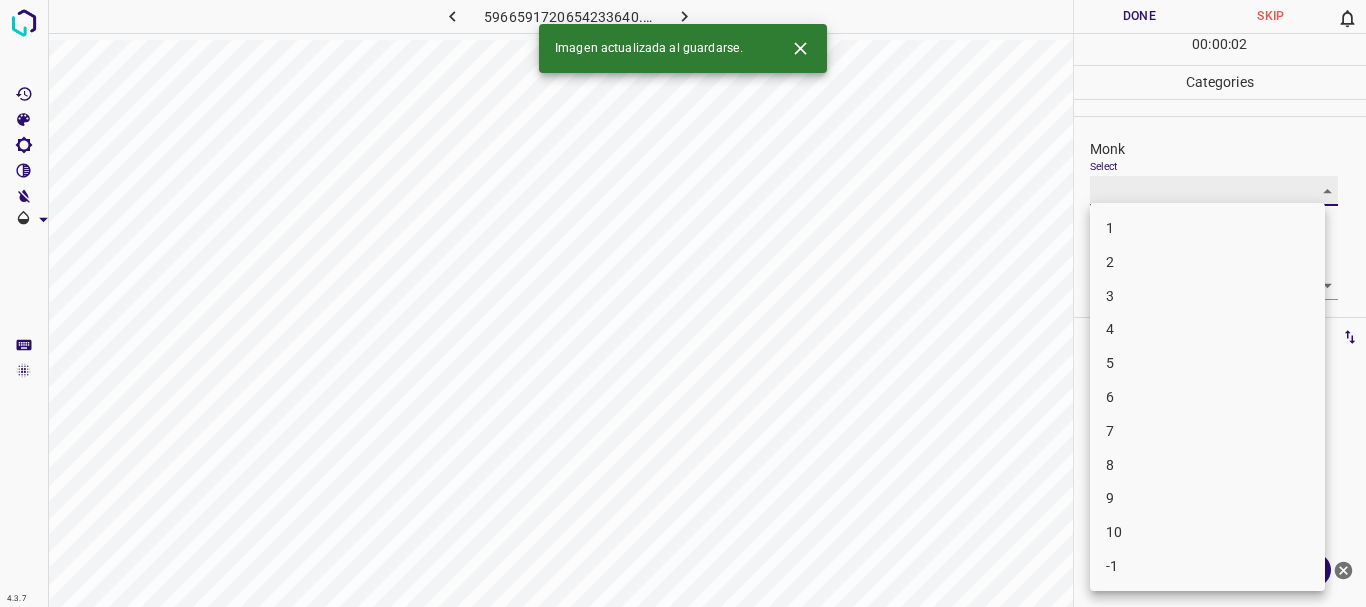 type on "4" 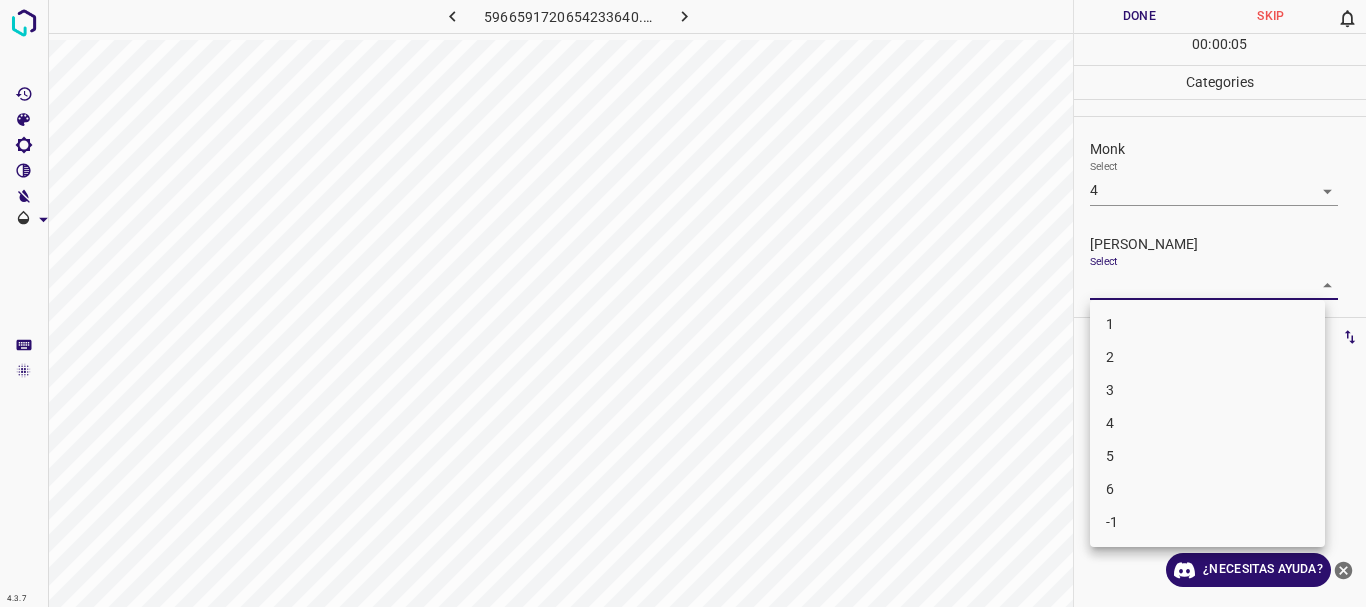 click on "4.3.7 5966591720654233640.png Done Skip 0 00   : 00   : 05   Categories Monk   Select 4 4  Fitzpatrick   Select ​ Labels   0 Categories 1 Monk 2  Fitzpatrick Tools Space Change between modes (Draw & Edit) I Auto labeling R Restore zoom M Zoom in N Zoom out Delete Delete selecte label Filters Z Restore filters X Saturation filter C Brightness filter V Contrast filter B Gray scale filter General O Download ¿Necesitas ayuda? Texto original Valora esta traducción Tu opinión servirá para ayudar a mejorar el Traductor de Google - Texto - Esconder - Borrar 1 2 3 4 5 6 -1" at bounding box center (683, 303) 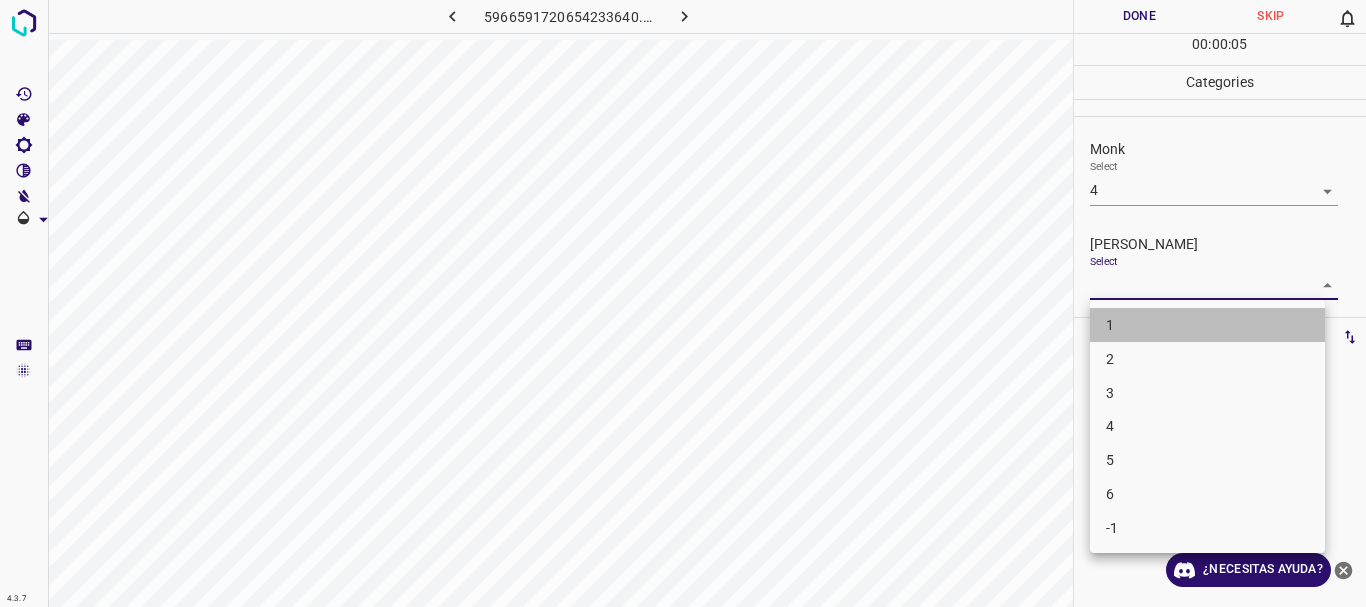 click on "1" at bounding box center (1207, 325) 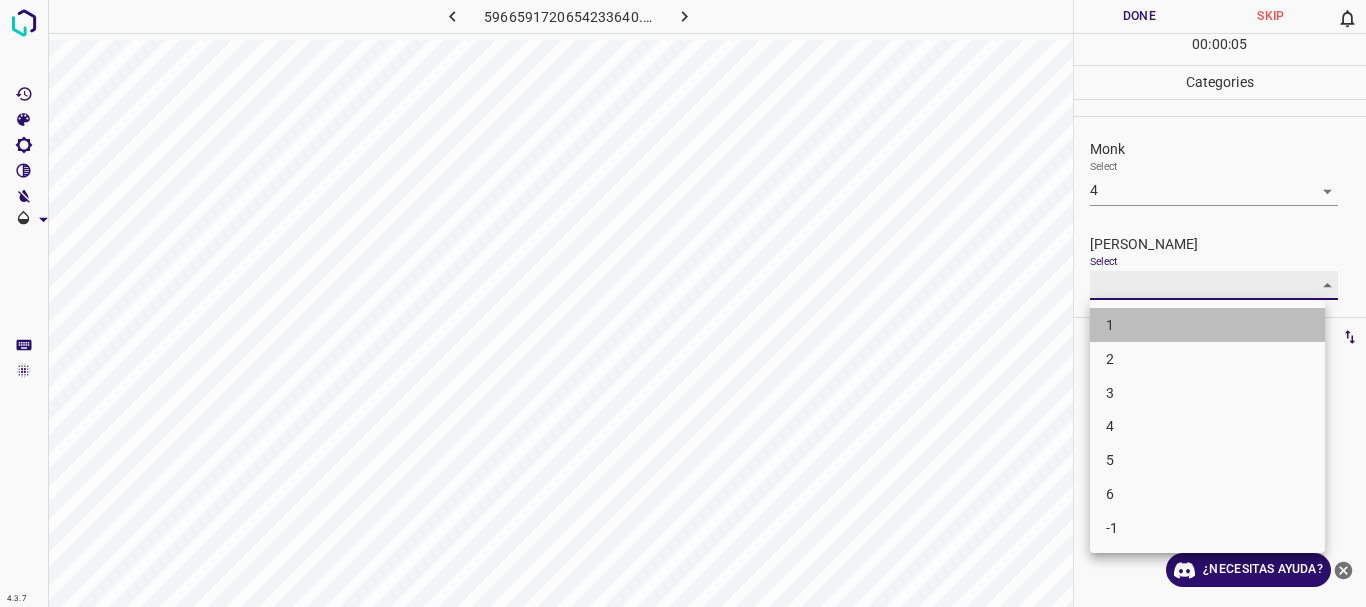 type on "1" 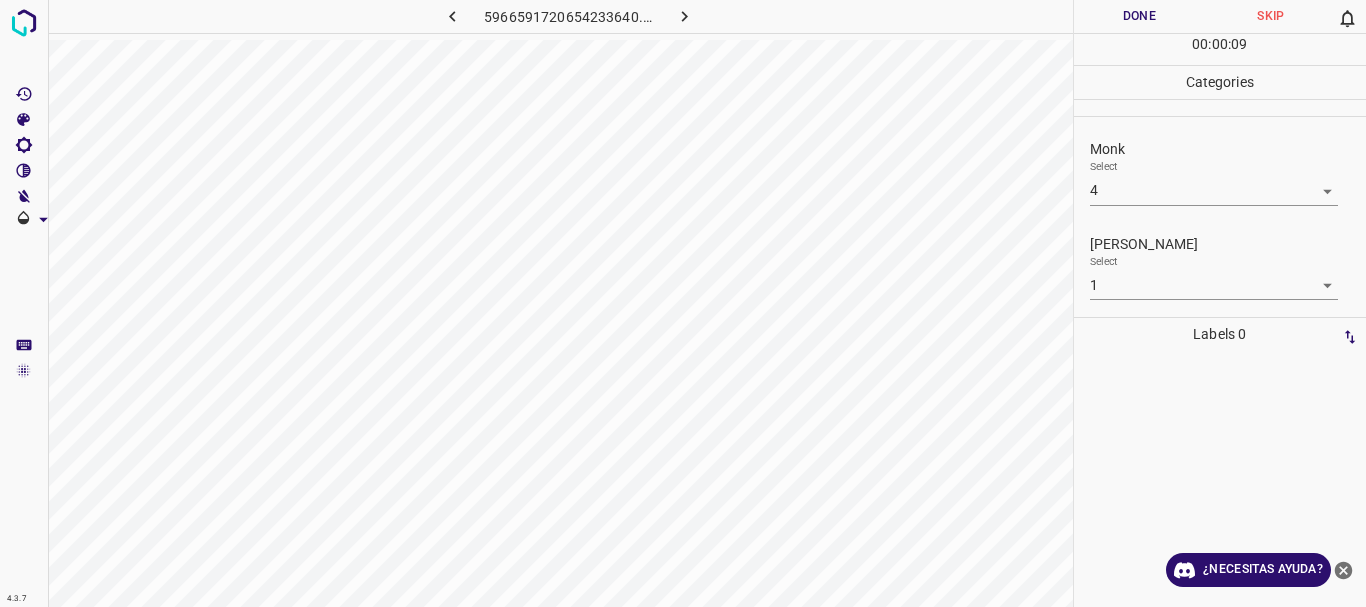 click on "Done" at bounding box center [1140, 16] 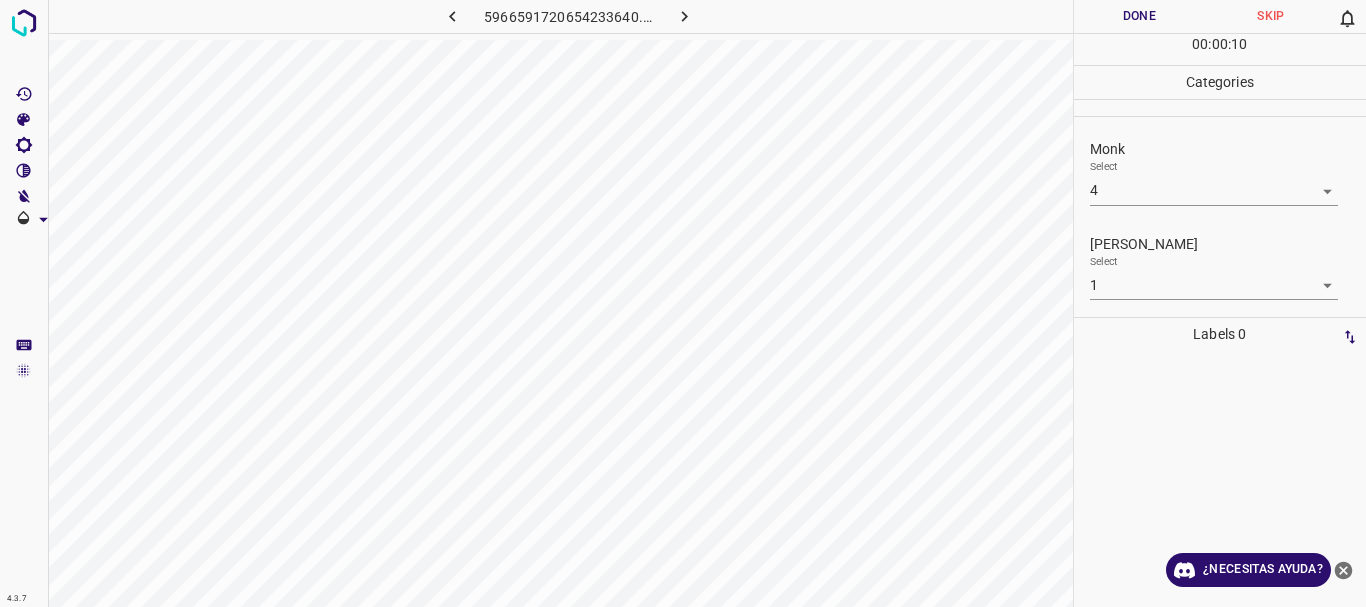 click 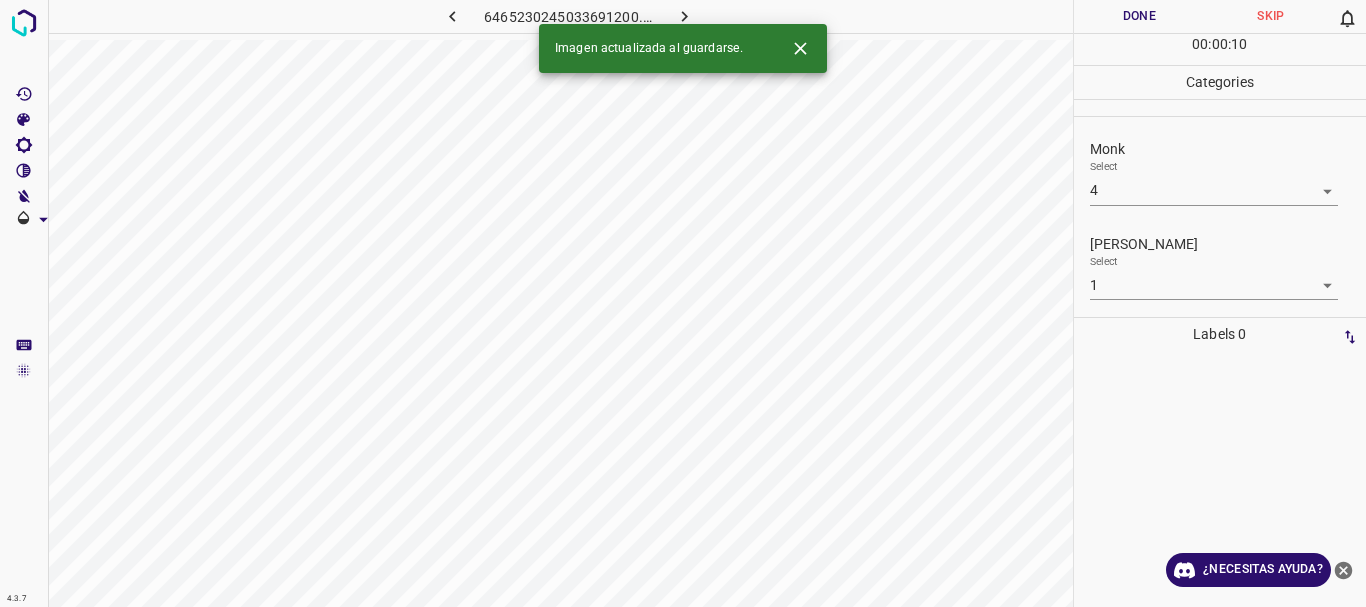 click 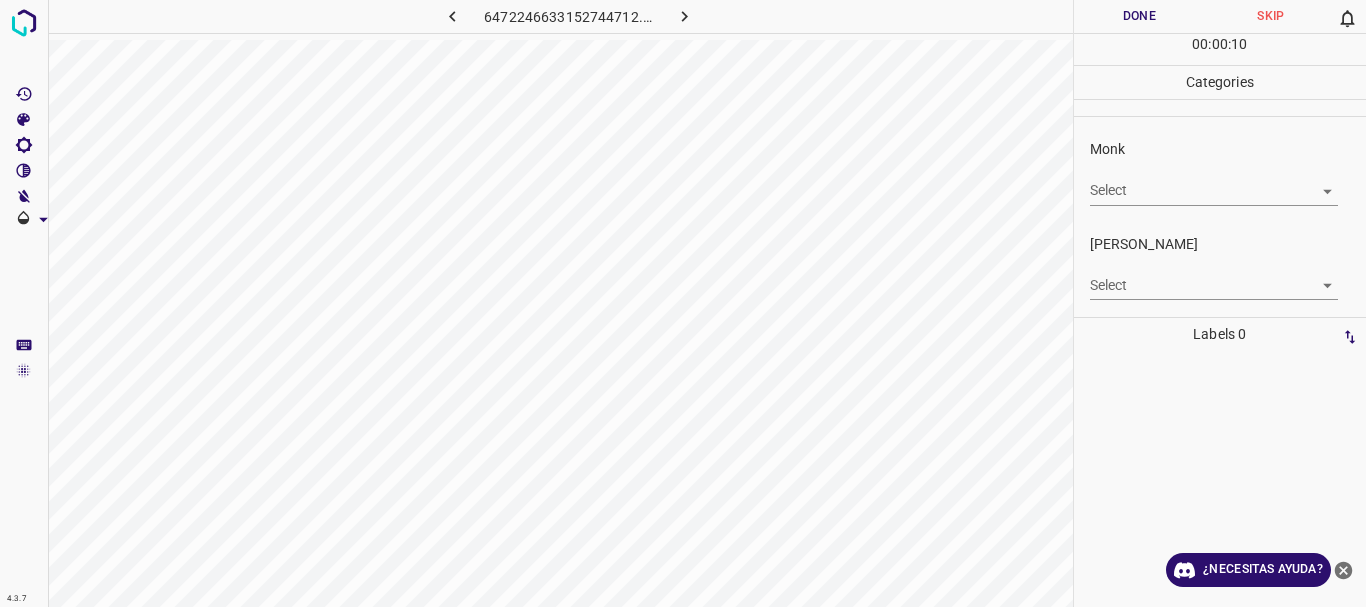 click 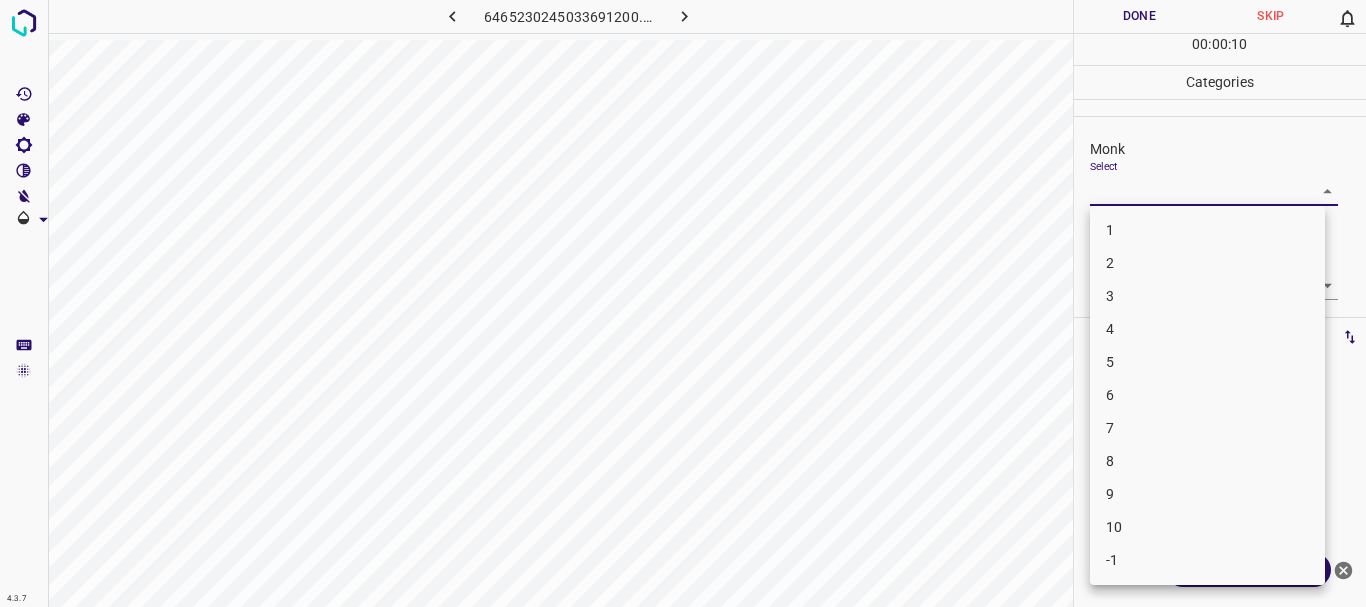 click on "4.3.7 6465230245033691200.png Done Skip 0 00   : 00   : 10   Categories Monk   Select ​  Fitzpatrick   Select ​ Labels   0 Categories 1 Monk 2  Fitzpatrick Tools Space Change between modes (Draw & Edit) I Auto labeling R Restore zoom M Zoom in N Zoom out Delete Delete selecte label Filters Z Restore filters X Saturation filter C Brightness filter V Contrast filter B Gray scale filter General O Download ¿Necesitas ayuda? Texto original Valora esta traducción Tu opinión servirá para ayudar a mejorar el Traductor de Google - Texto - Esconder - Borrar 1 2 3 4 5 6 7 8 9 10 -1" at bounding box center (683, 303) 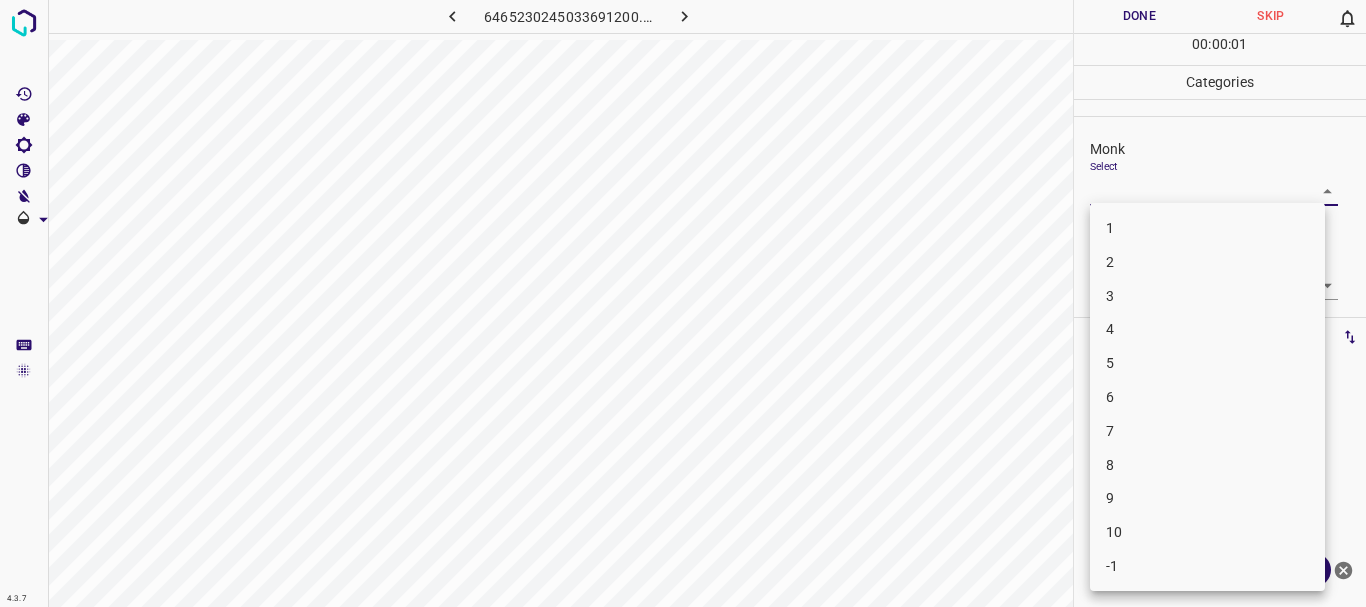click on "5" at bounding box center [1207, 363] 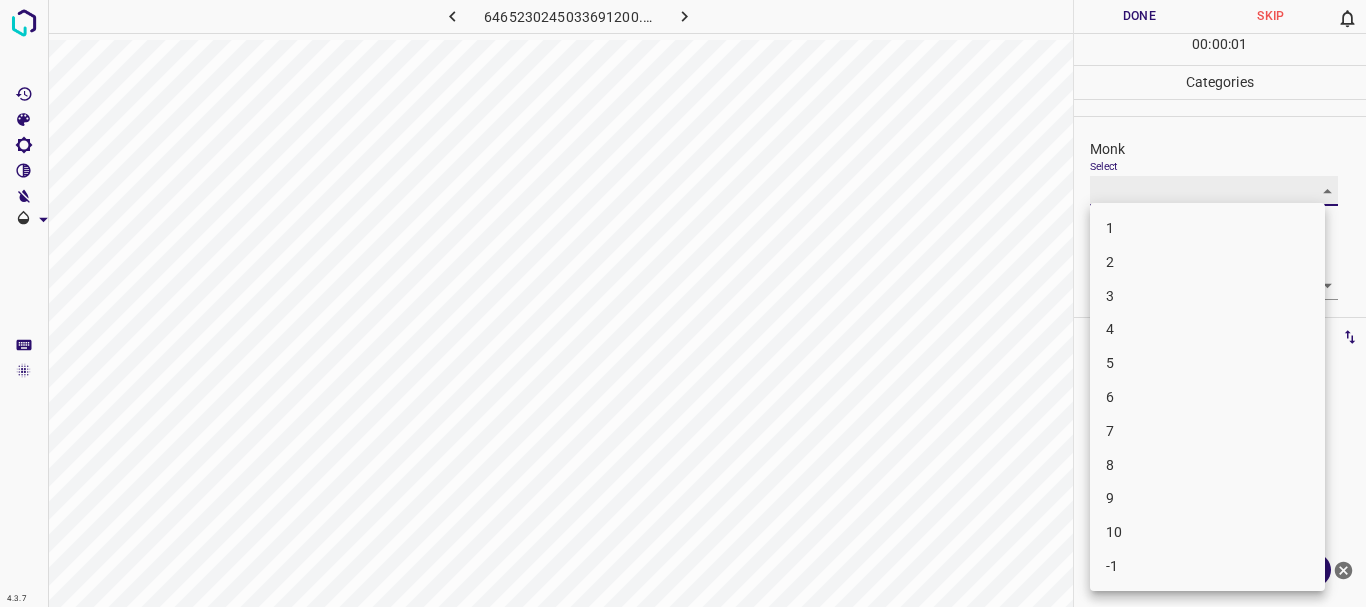 type on "5" 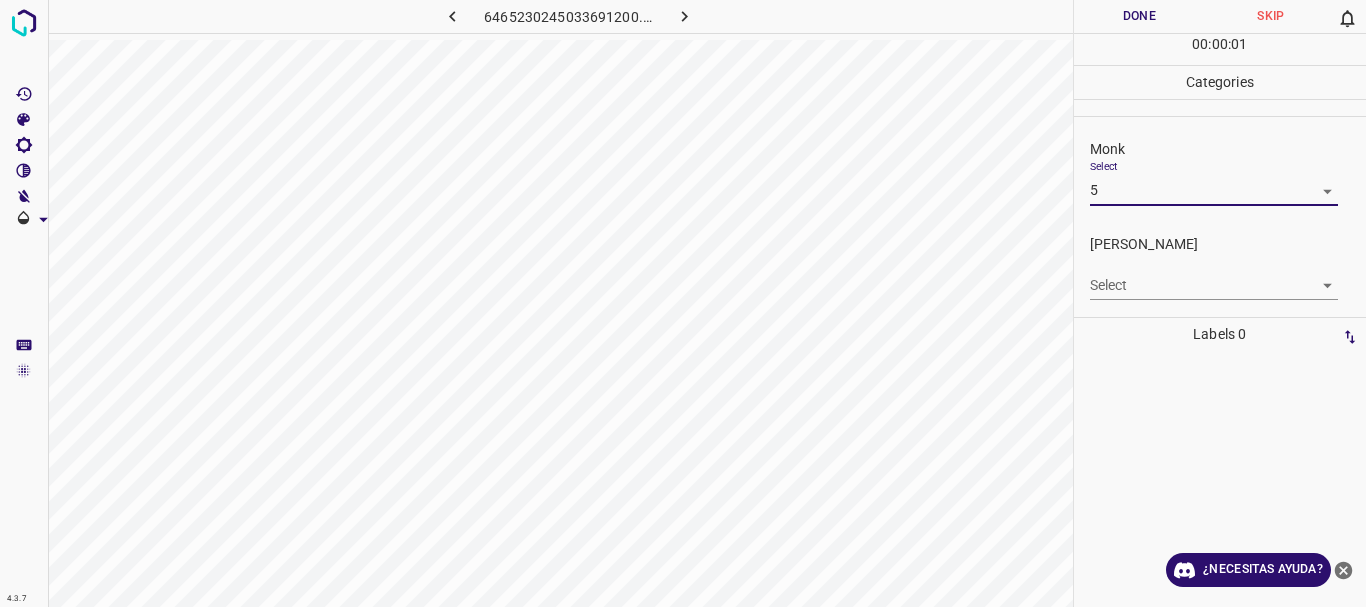 click on "4.3.7 6465230245033691200.png Done Skip 0 00   : 00   : 01   Categories Monk   Select 5 5  Fitzpatrick   Select ​ Labels   0 Categories 1 Monk 2  Fitzpatrick Tools Space Change between modes (Draw & Edit) I Auto labeling R Restore zoom M Zoom in N Zoom out Delete Delete selecte label Filters Z Restore filters X Saturation filter C Brightness filter V Contrast filter B Gray scale filter General O Download ¿Necesitas ayuda? Texto original Valora esta traducción Tu opinión servirá para ayudar a mejorar el Traductor de Google - Texto - Esconder - Borrar 1 2 3 4 5 6 7 8 9 10 -1" at bounding box center [683, 303] 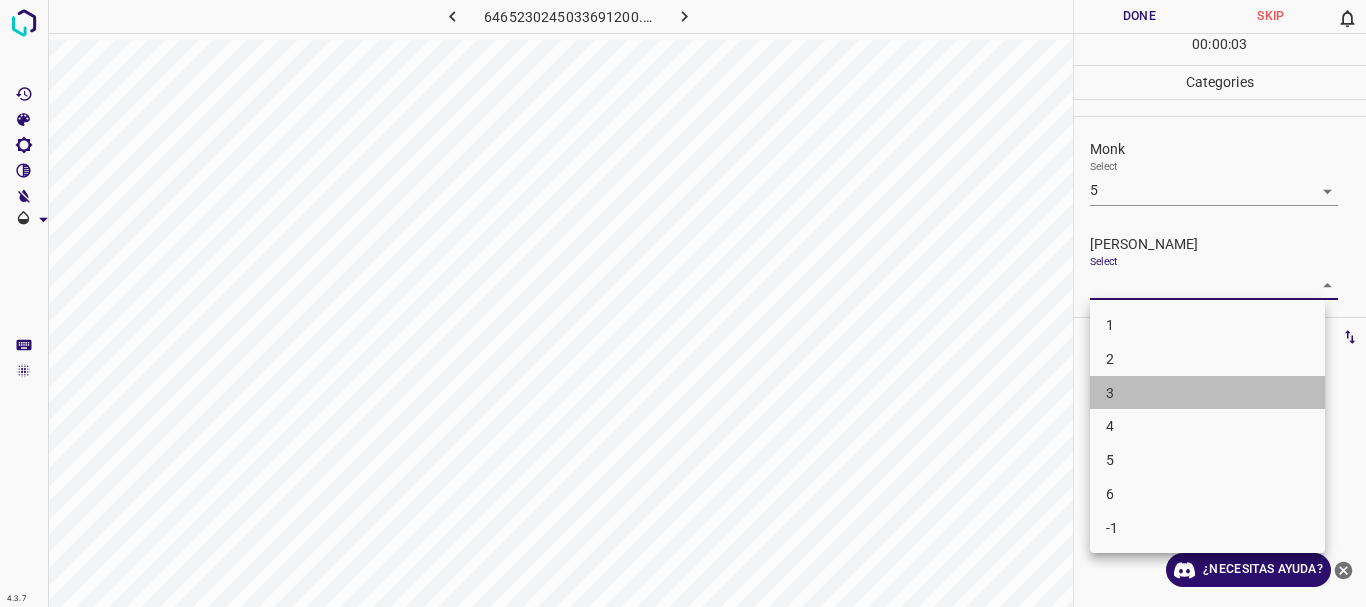 click on "3" at bounding box center [1207, 393] 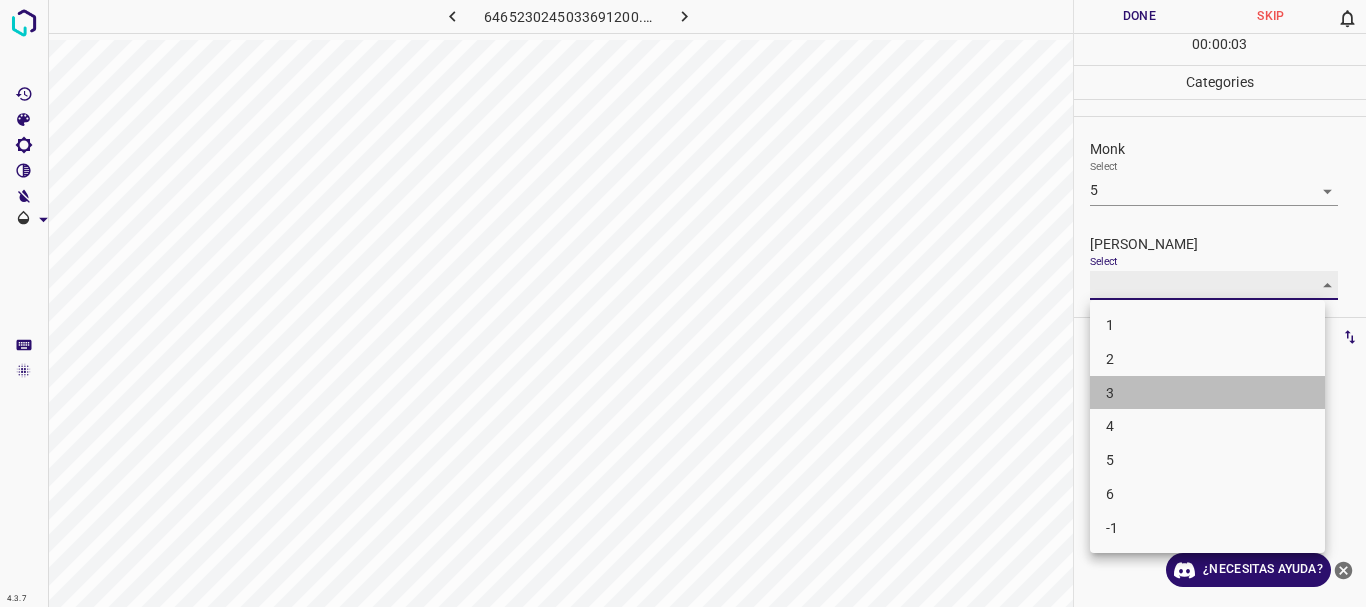 type on "3" 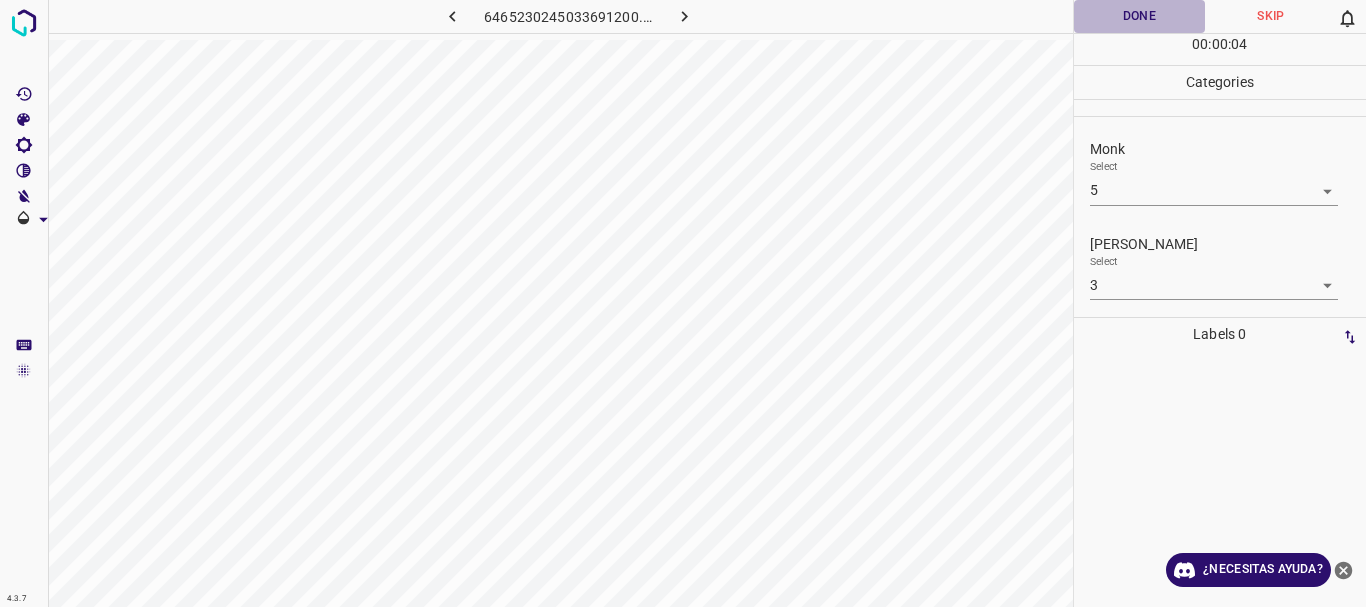 click on "Done" at bounding box center (1140, 16) 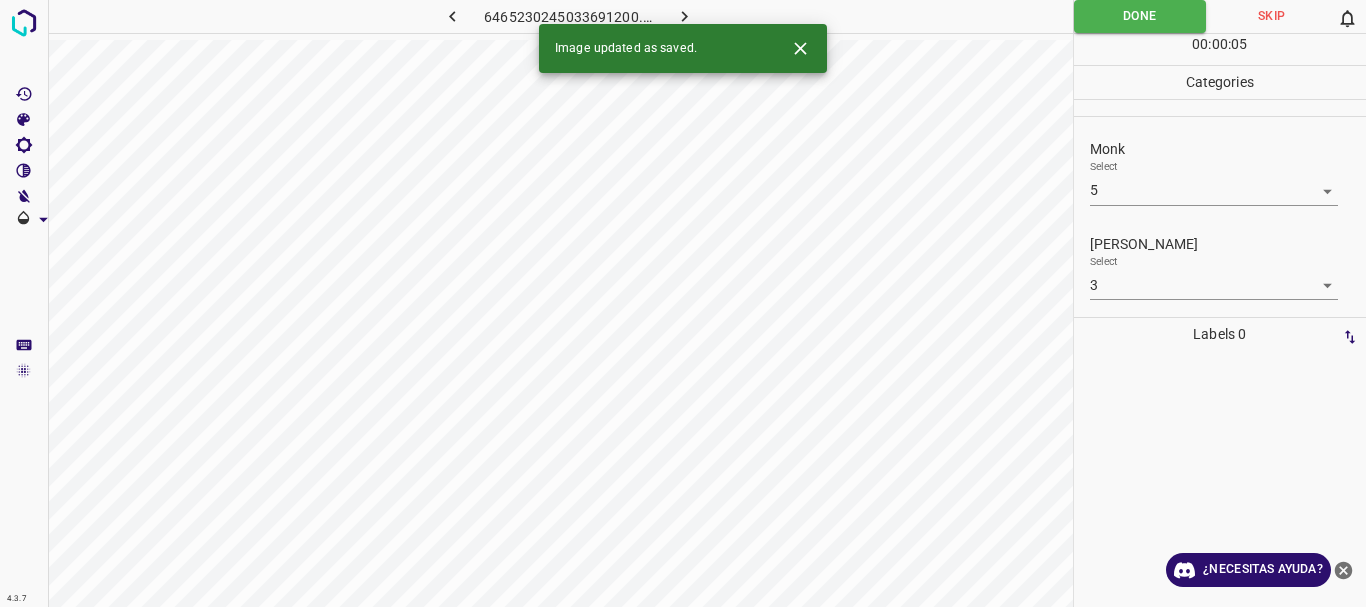 click 